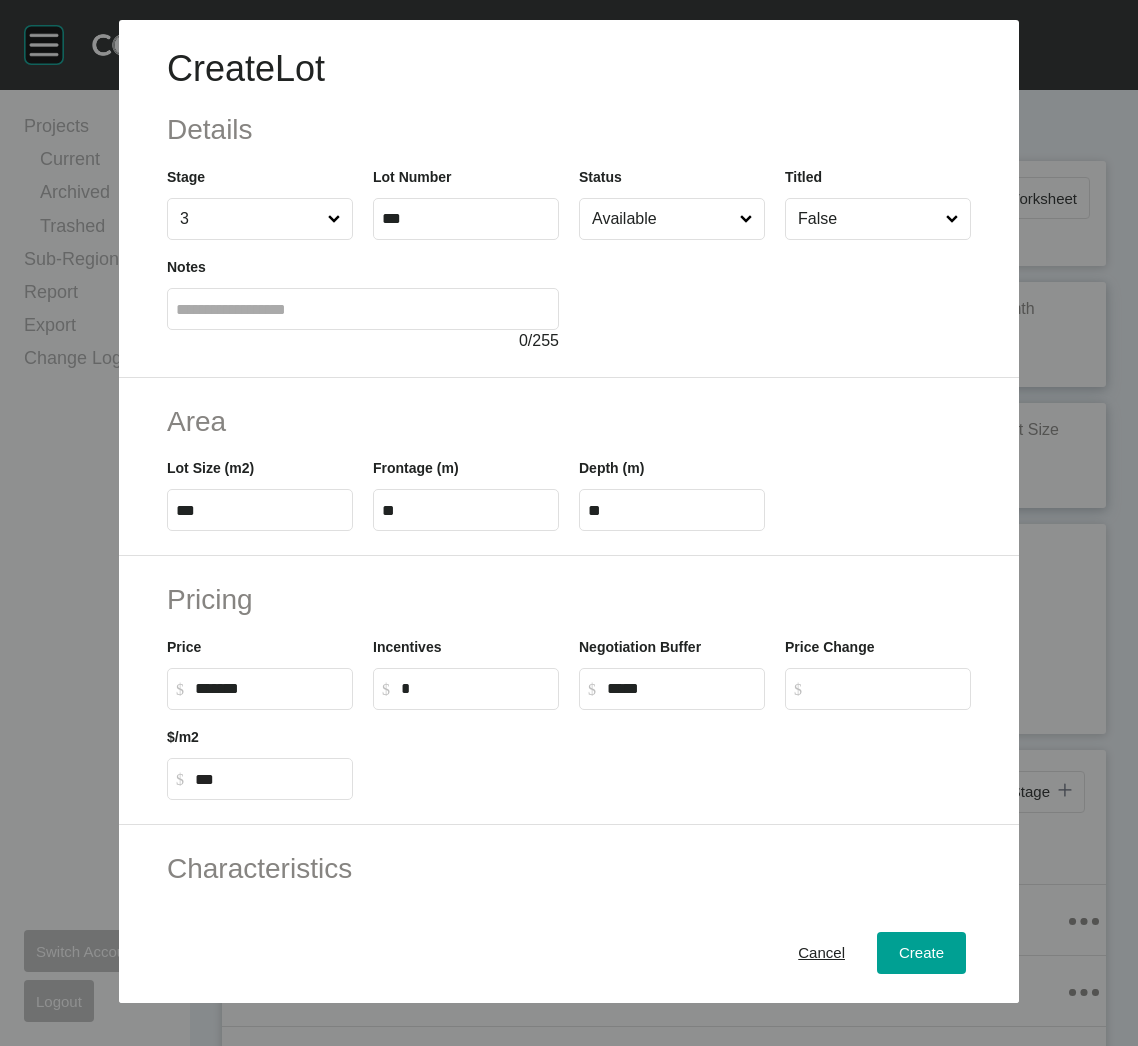 scroll, scrollTop: 0, scrollLeft: 0, axis: both 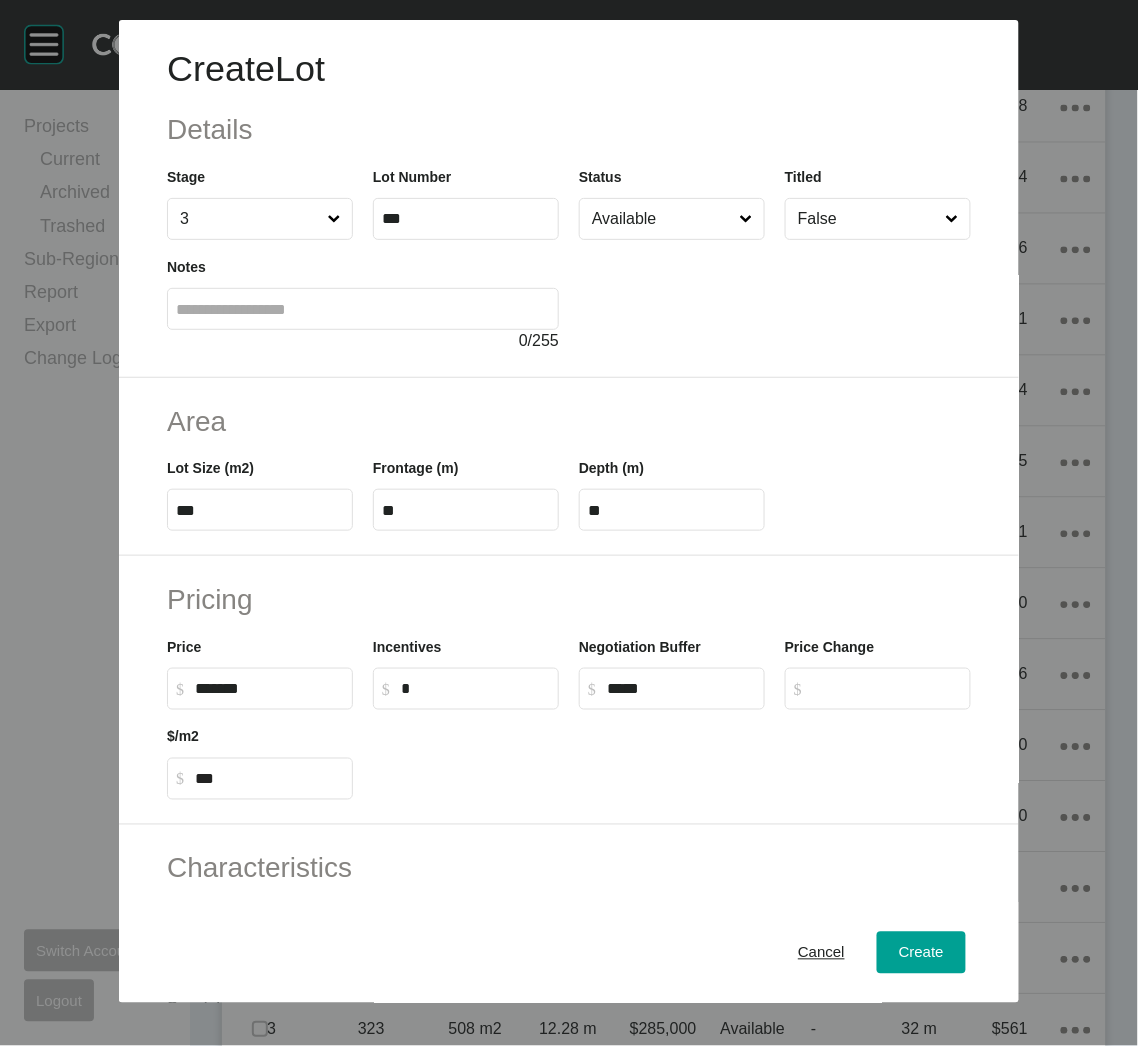 click on "***" at bounding box center [260, 510] 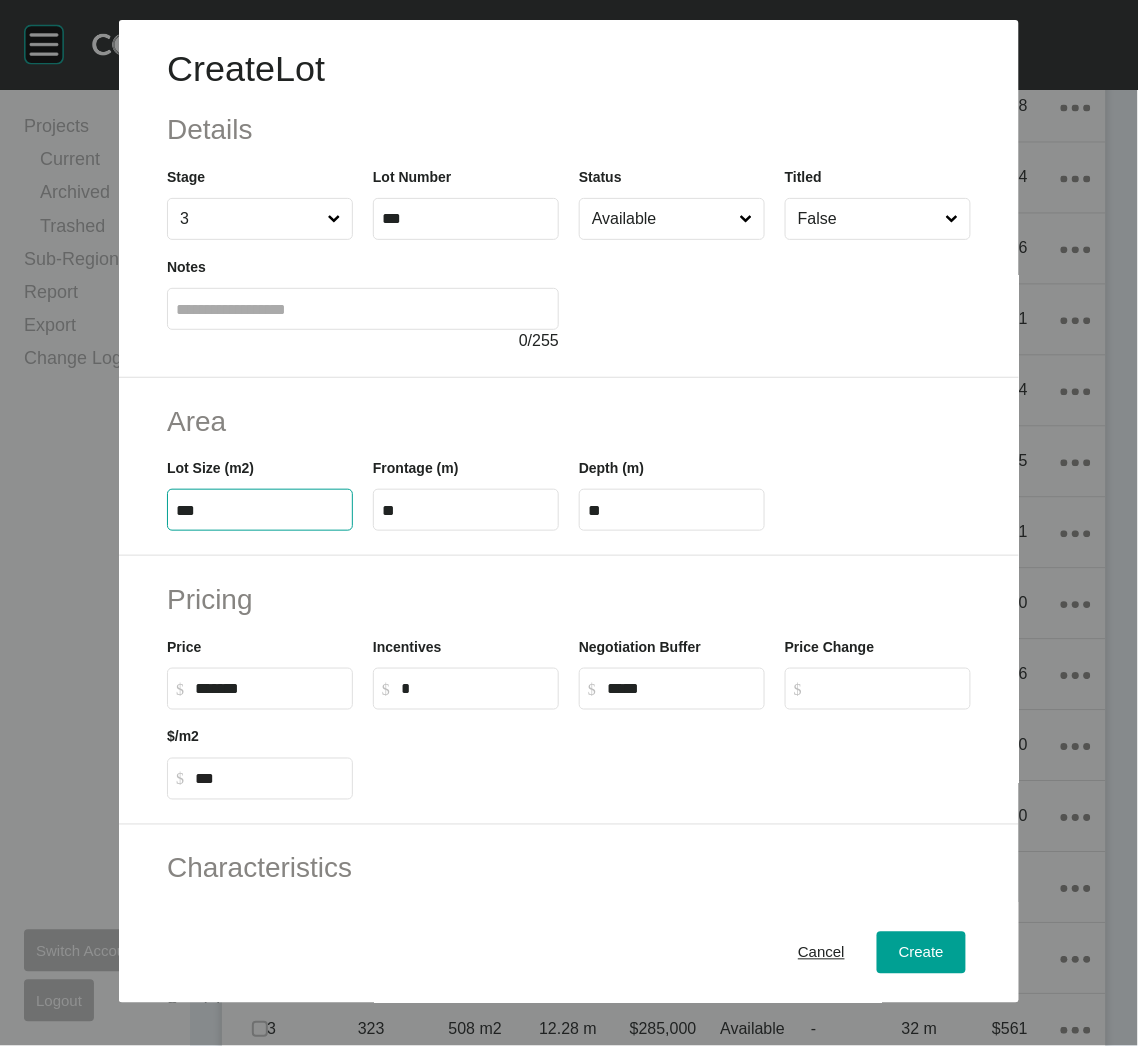click on "***" at bounding box center (260, 510) 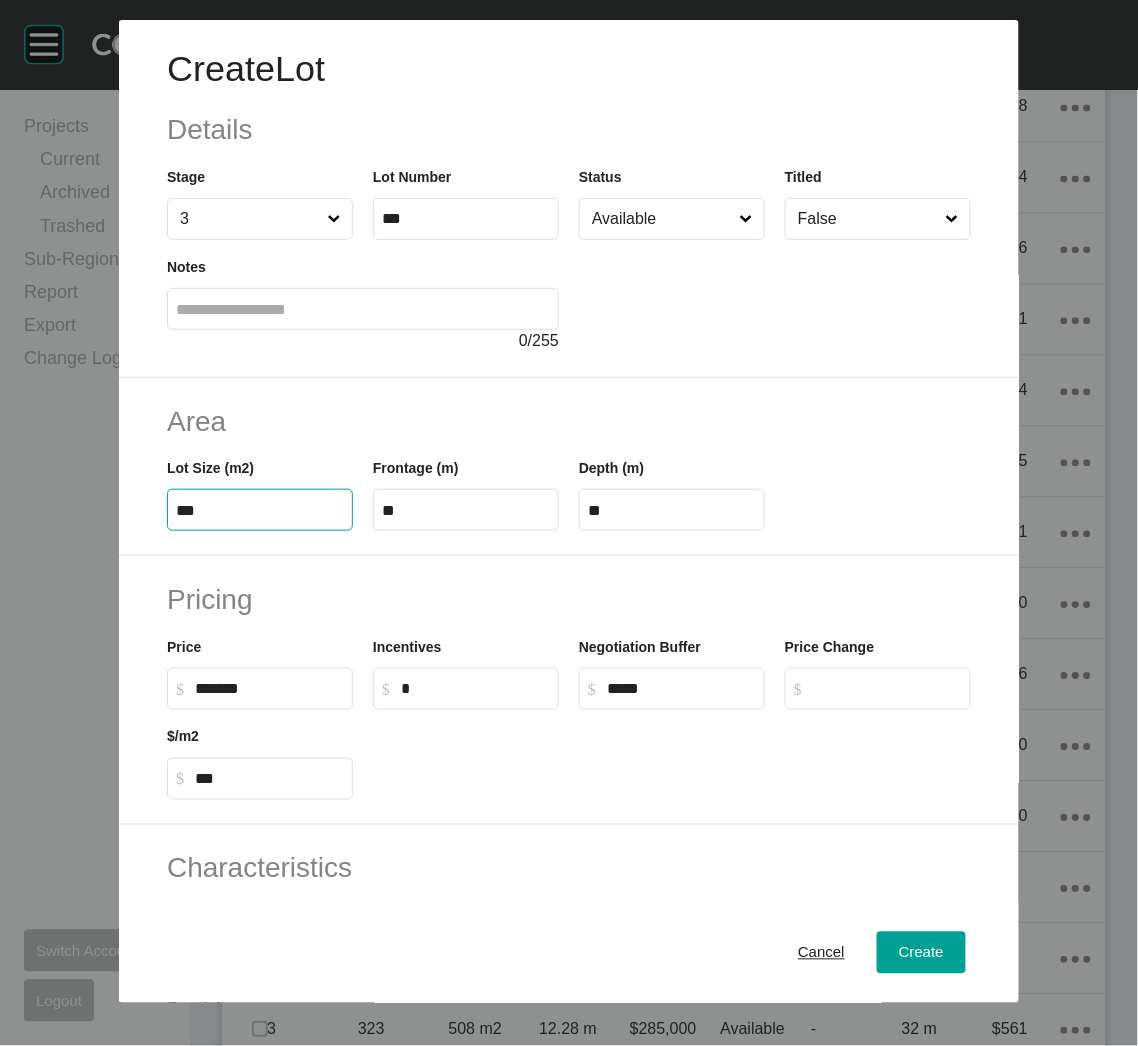 type on "***" 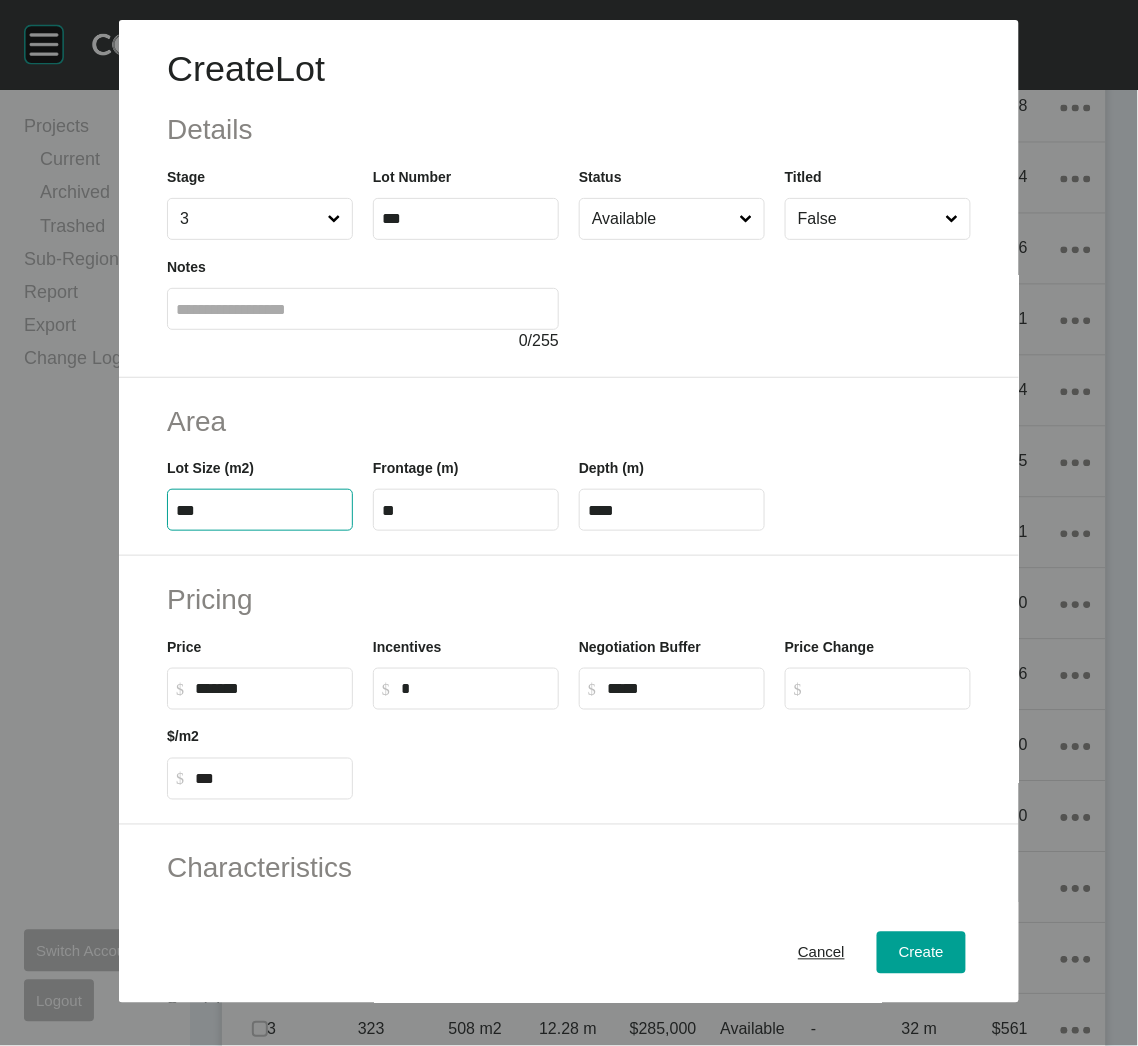 type on "***" 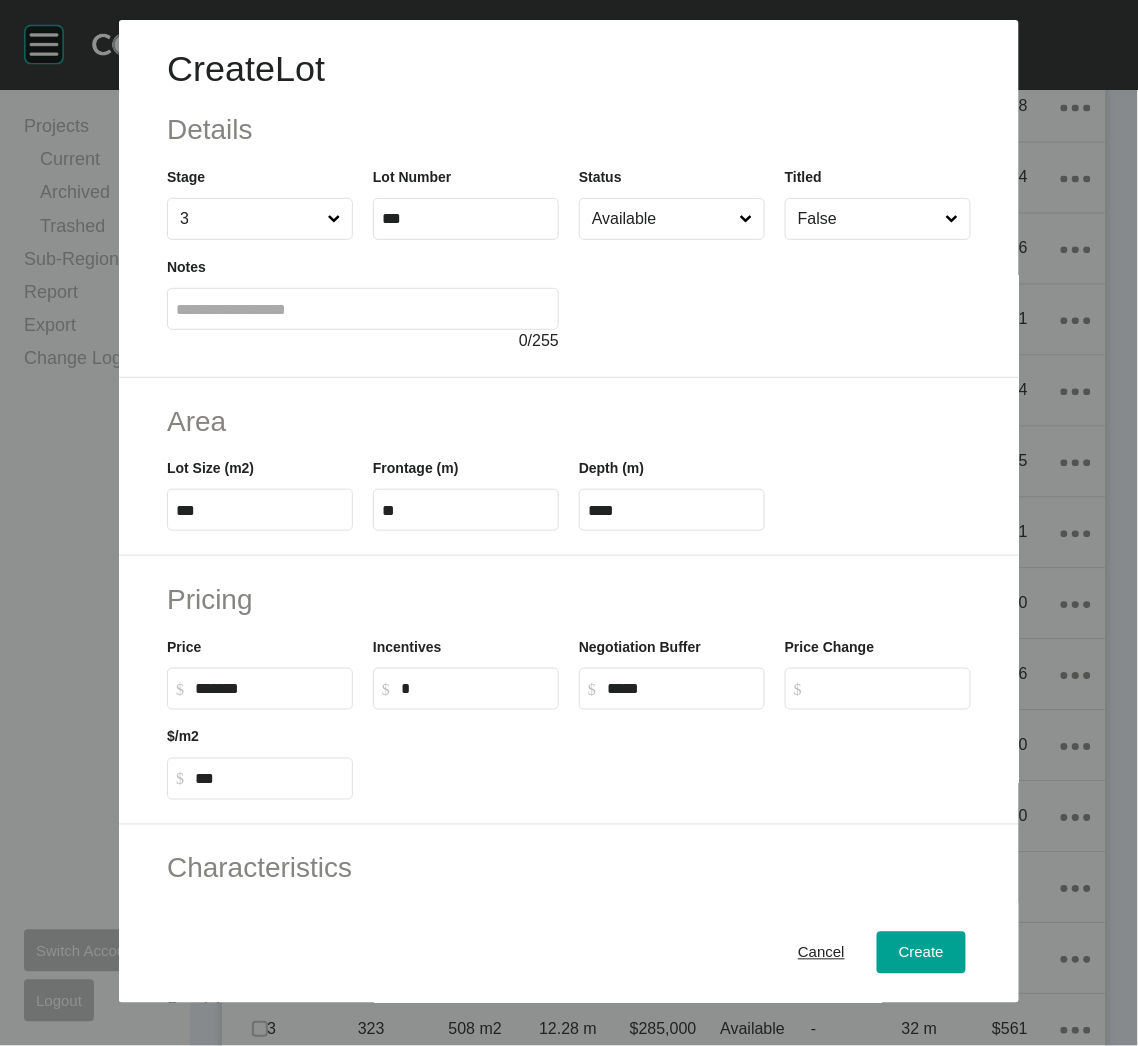 click on "Pricing Price $ Created with Sketch. $ ******* Incentives $ Created with Sketch. $ * Negotiation Buffer $ Created with Sketch. $ ***** Price Change $ Created with Sketch. $ $/m2 $ Created with Sketch. $ ***" at bounding box center [569, 690] 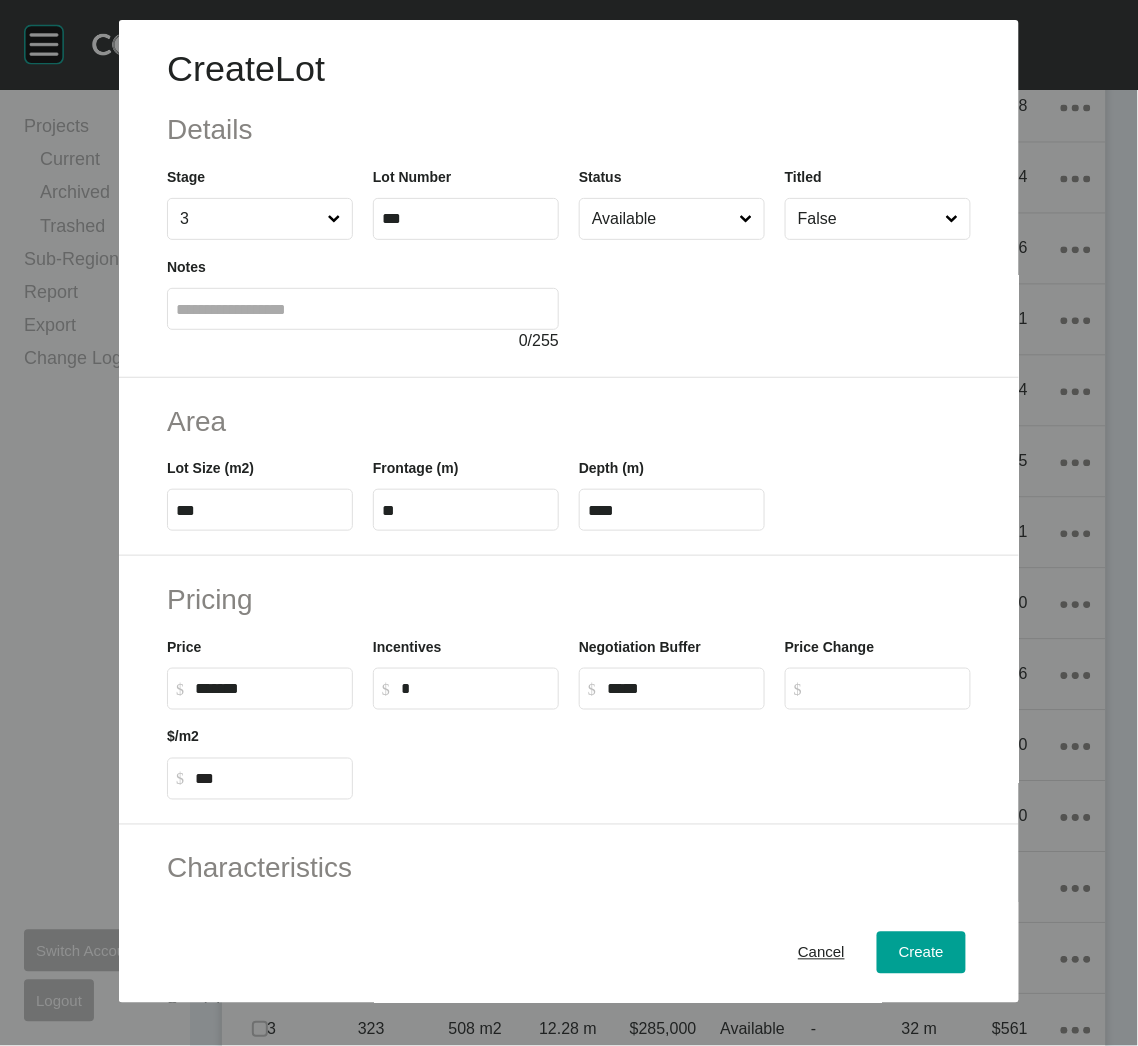 click on "**" at bounding box center (466, 510) 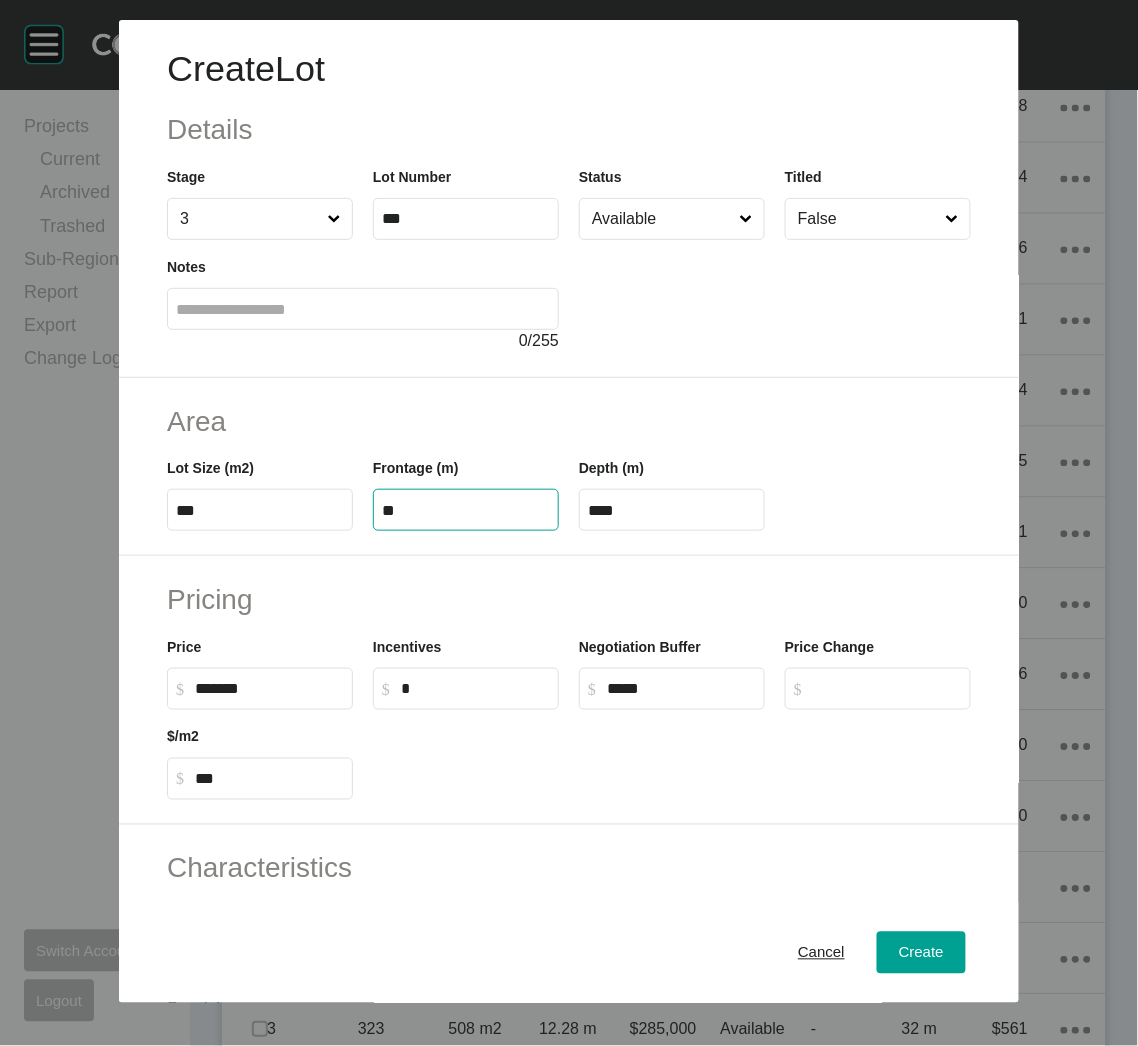 click on "**" at bounding box center (466, 510) 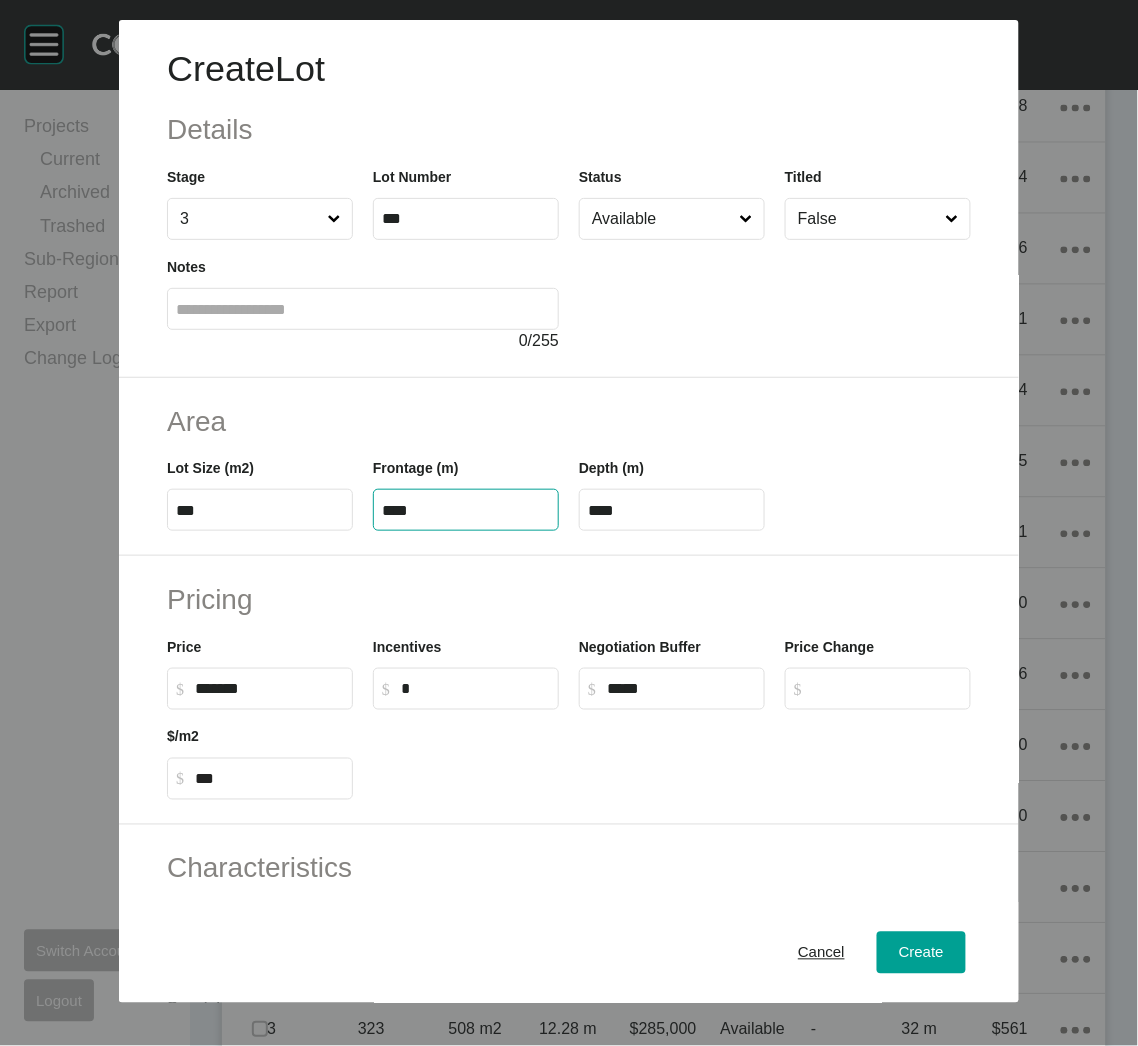 type on "****" 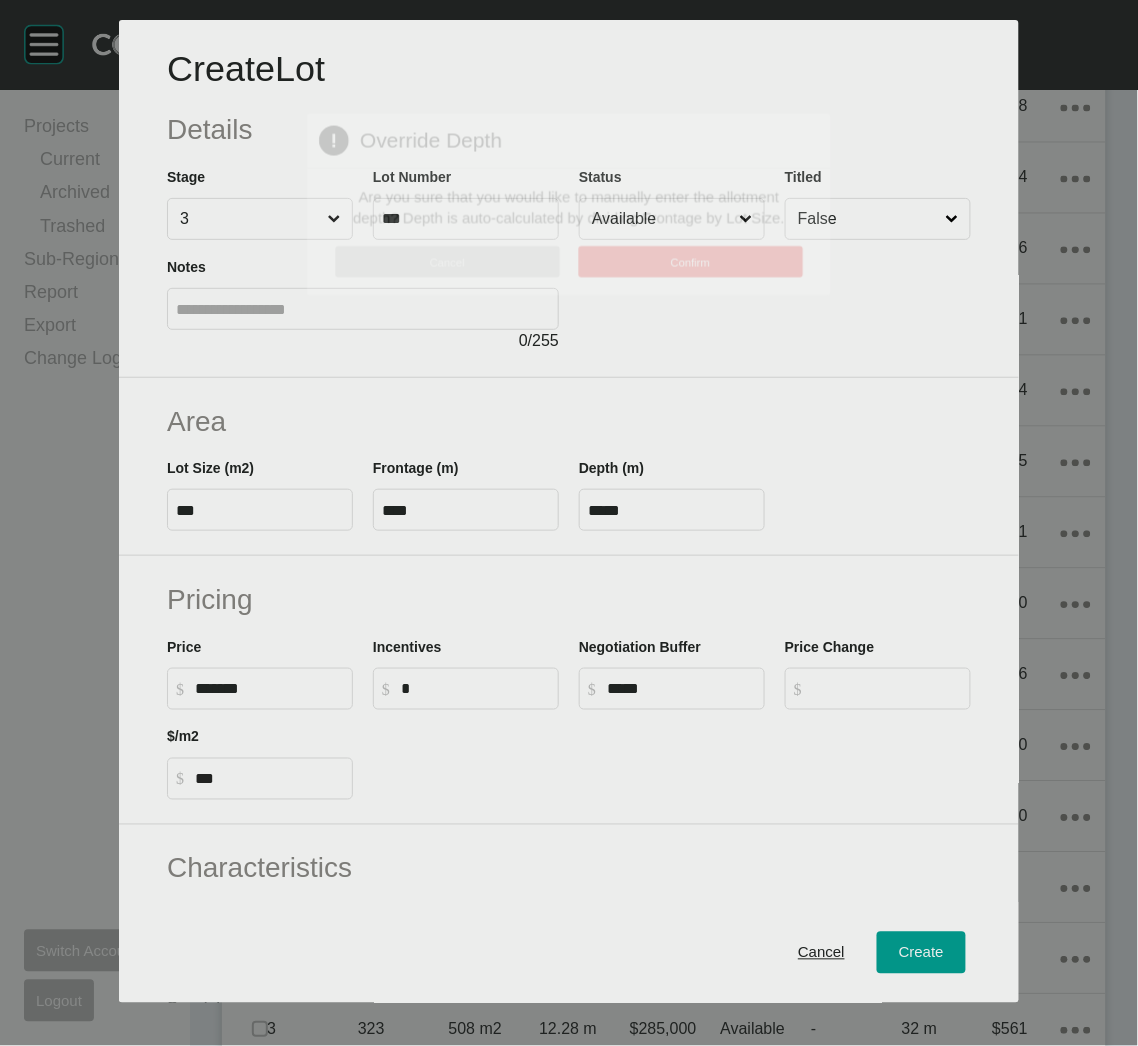 click on "Create Lot Details Stage 3 Lot Number *** Status Available Titled False Notes 0 / 255 Area Lot Size (m2) *** Frontage (m) **** Depth (m) ***** Pricing Price $ Created with Sketch. $ ******* Incentives $ Created with Sketch. $ * Negotiation Buffer $ Created with Sketch. $ ***** Price Change $ Created with Sketch. $ $/m2 $ Created with Sketch. $ *** Characteristics Corner Fall Fill Irregular Nearby Amenity Park / Wetlands Powerlines Substation Double Storey Orientation Cancel Create Page 1 Created with Sketch. Override Depth Are you sure that you would like to manually enter the allotment depth? Depth is auto-calculated by dividing Frontage by Lot Size. Cancel Confirm" at bounding box center [569, 523] 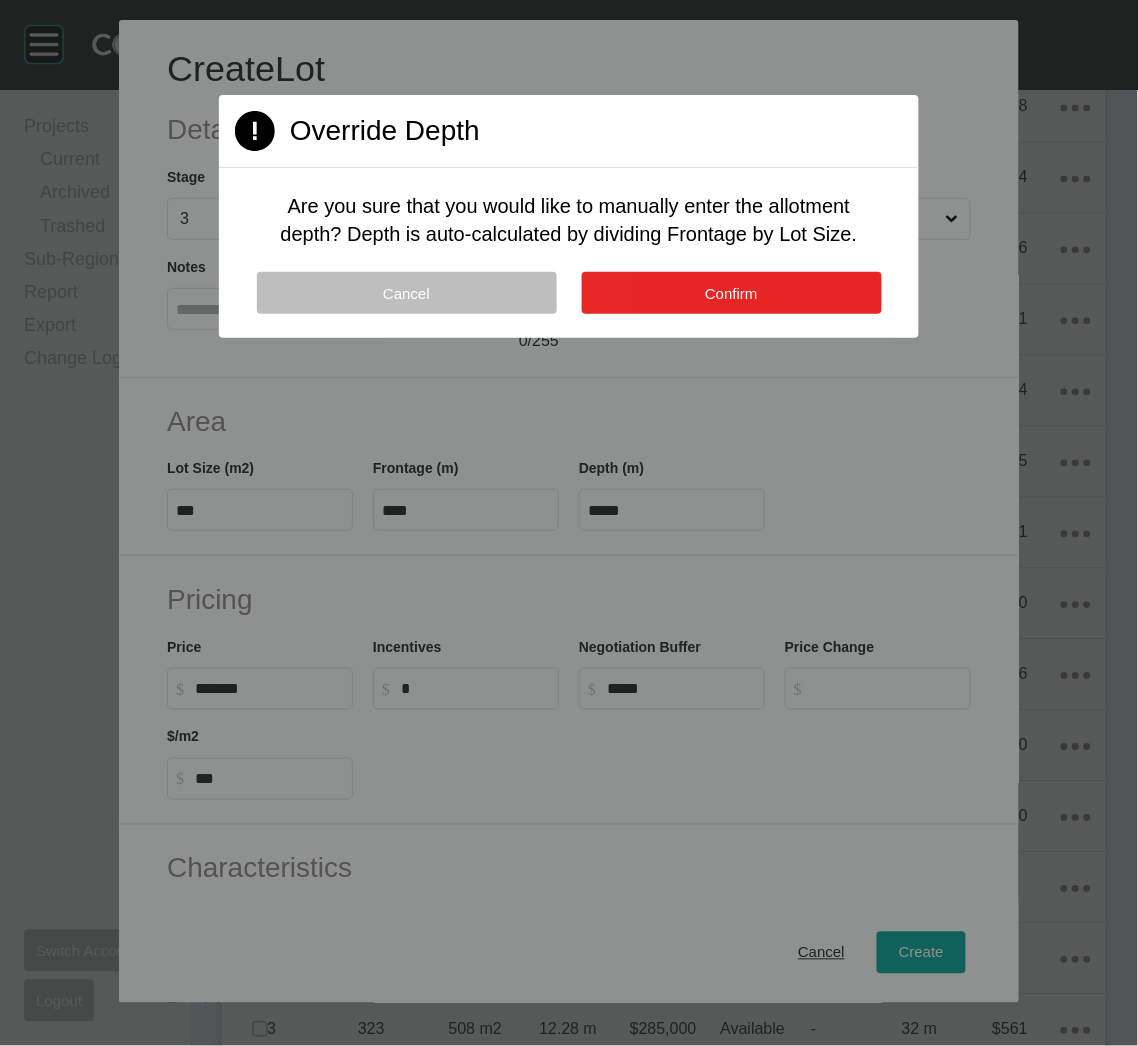 click on "Confirm" at bounding box center [732, 293] 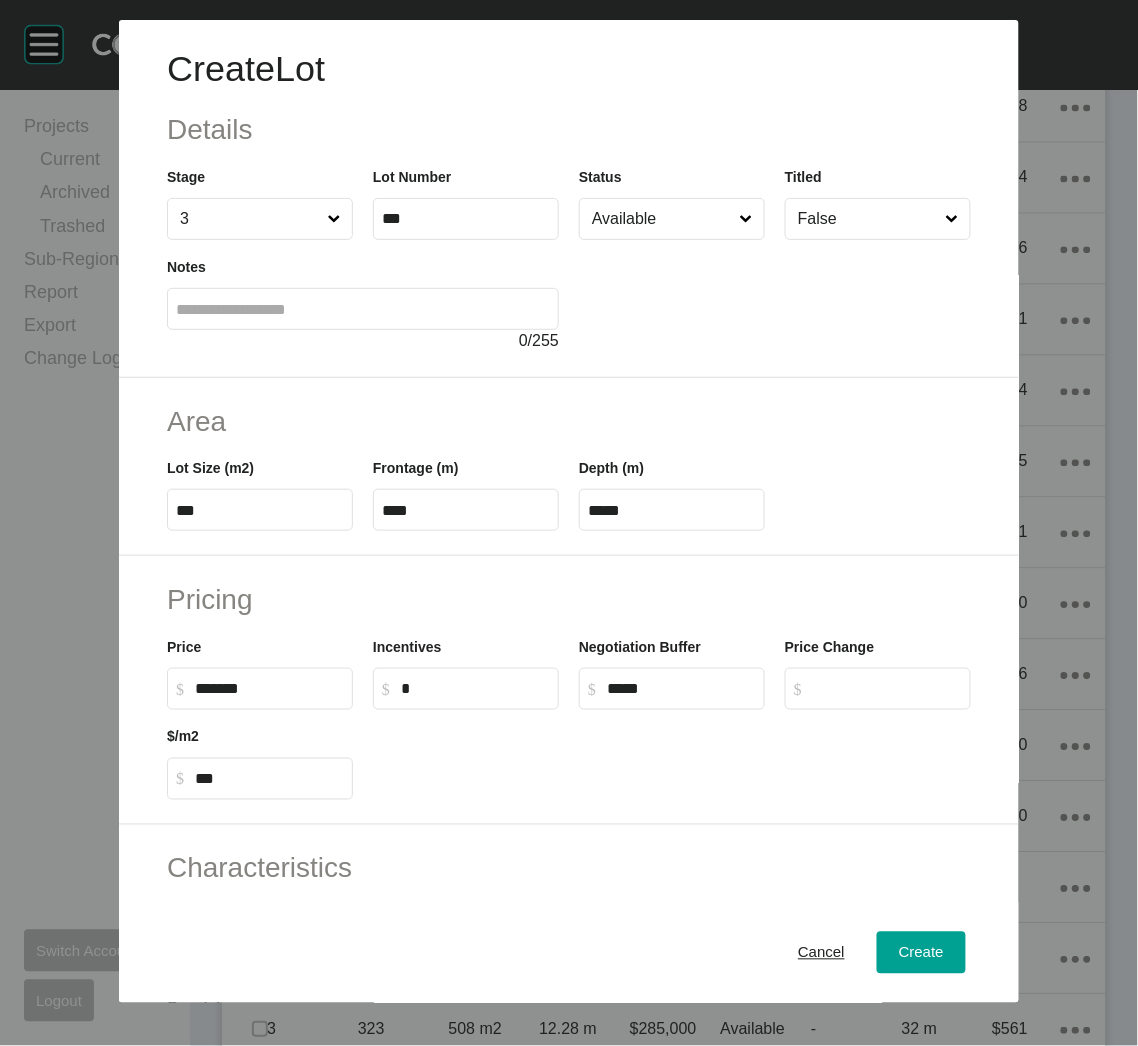 click on "*****" at bounding box center (672, 510) 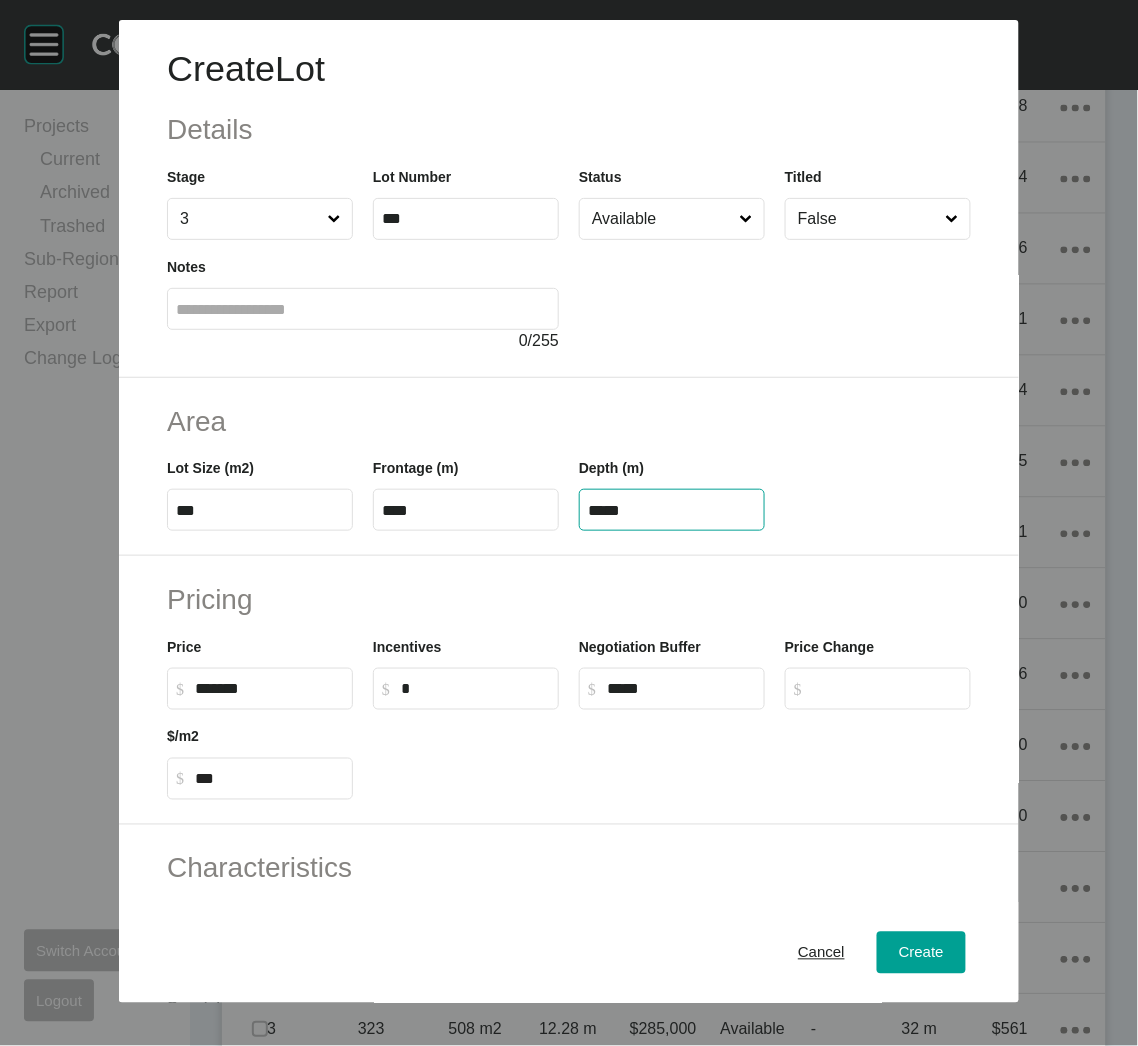 type on "*****" 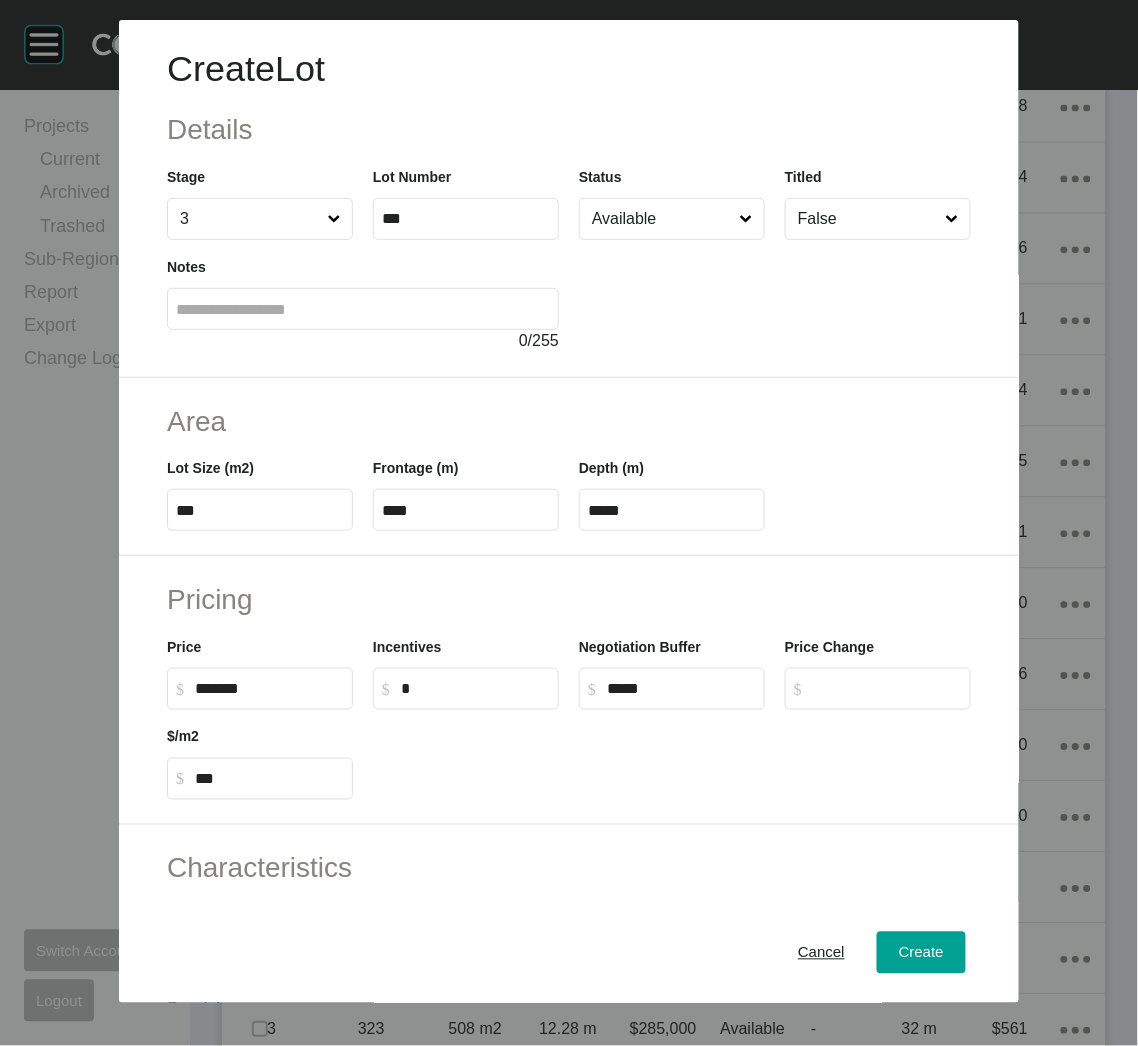 click on "Pricing Price $ Created with Sketch. $ ******* Incentives $ Created with Sketch. $ * Negotiation Buffer $ Created with Sketch. $ ***** Price Change $ Created with Sketch. $ $/m2 $ Created with Sketch. $ ***" at bounding box center [569, 690] 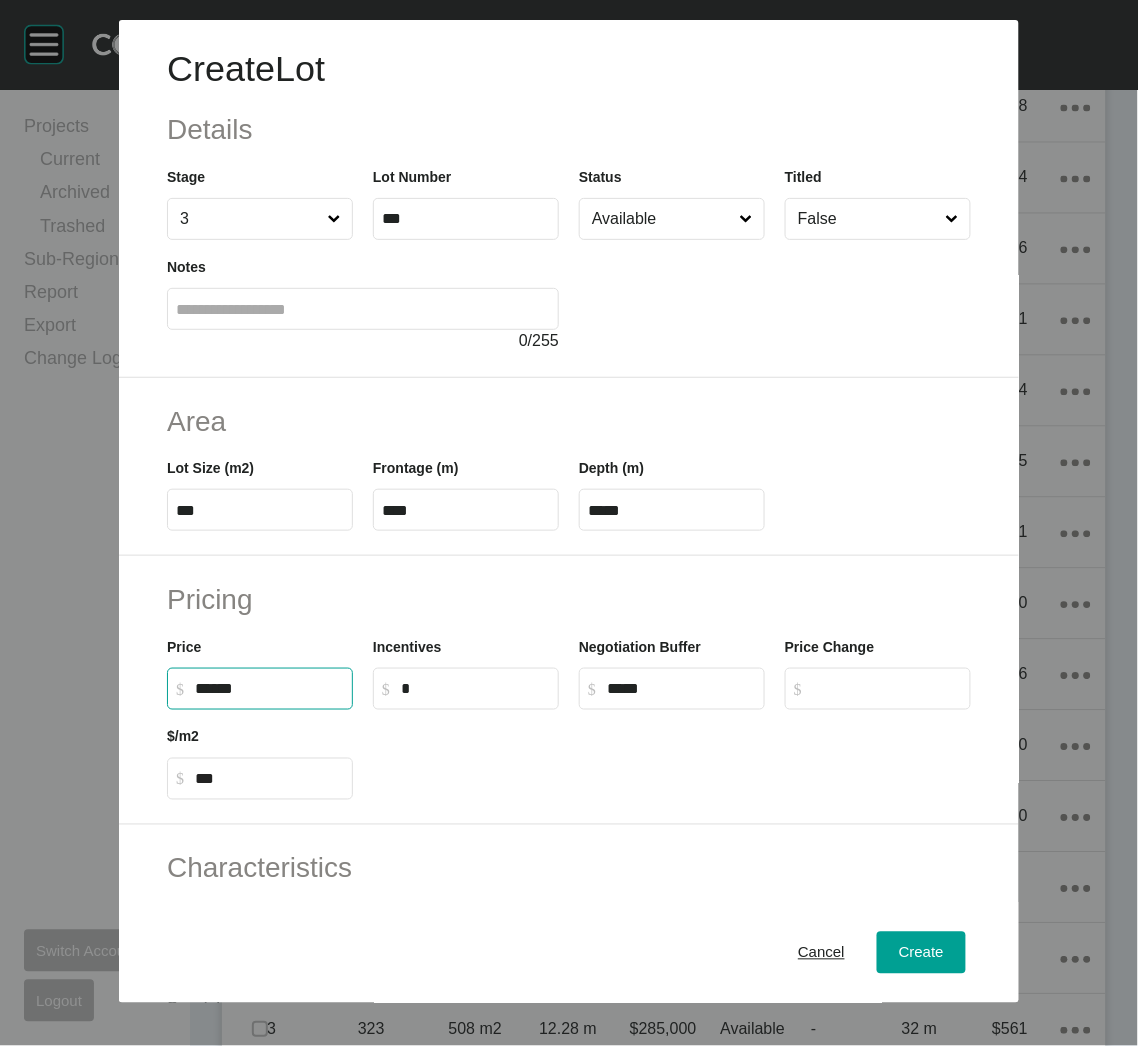 click on "******" at bounding box center (269, 688) 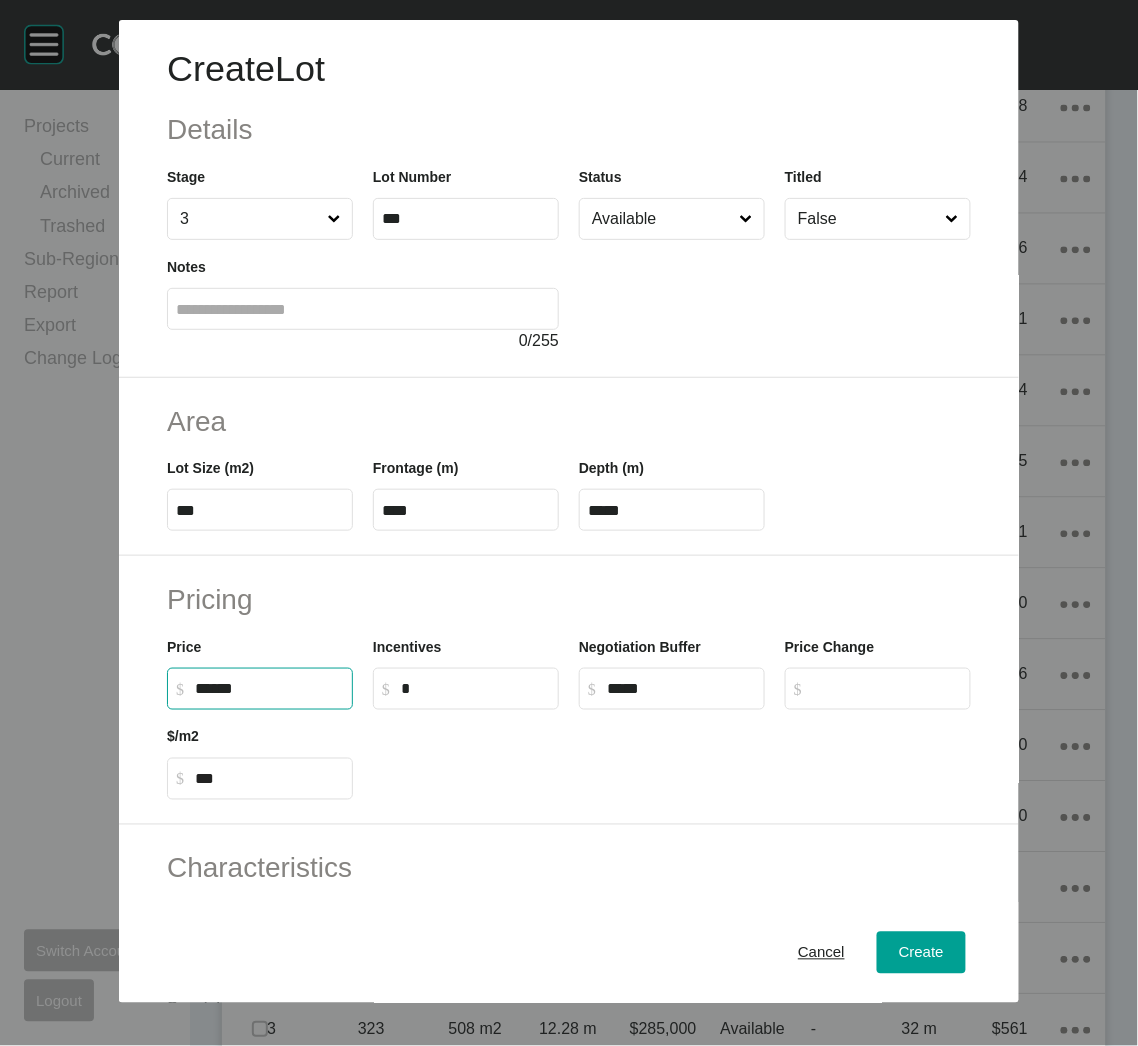 type on "*******" 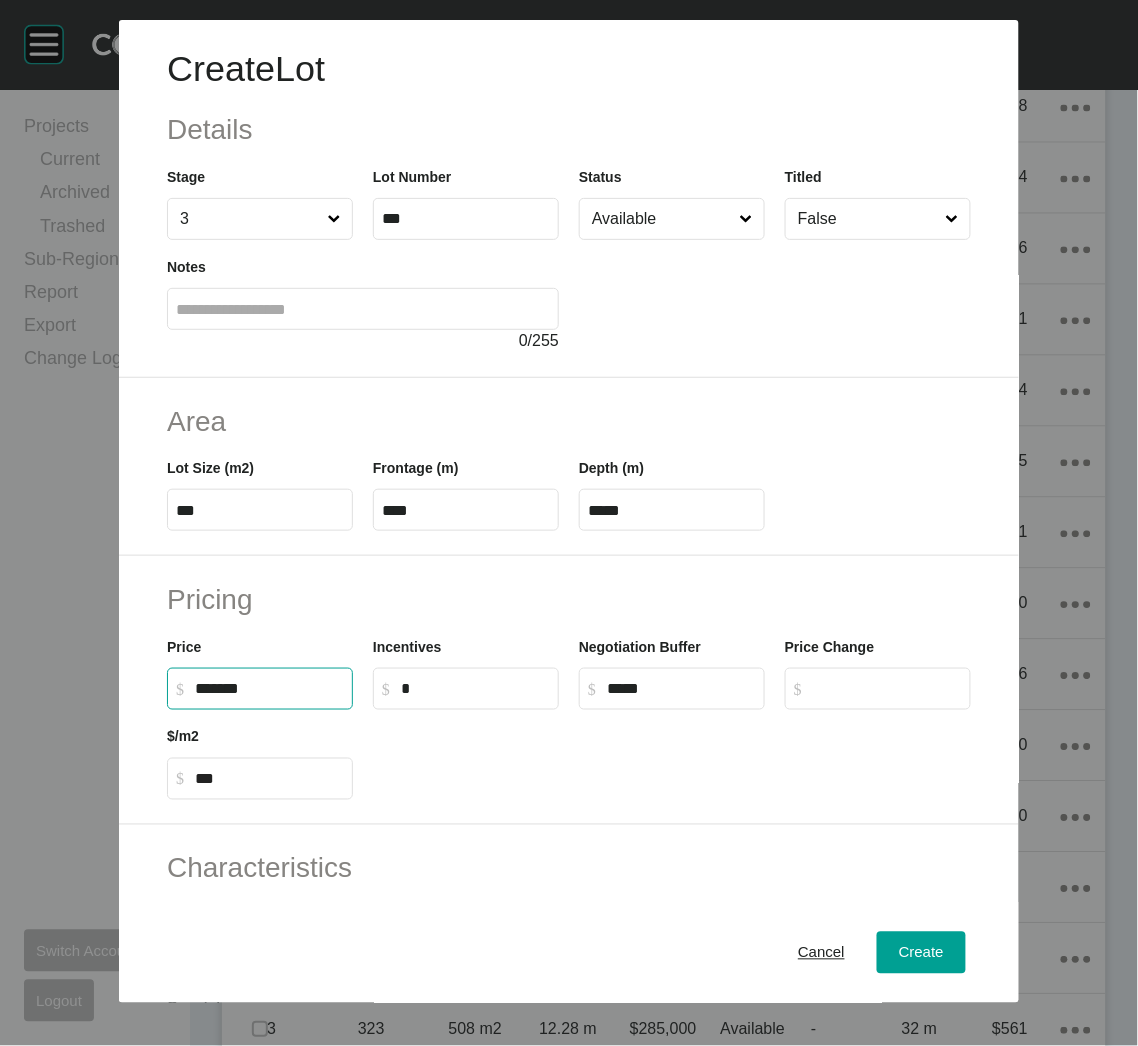 type on "***" 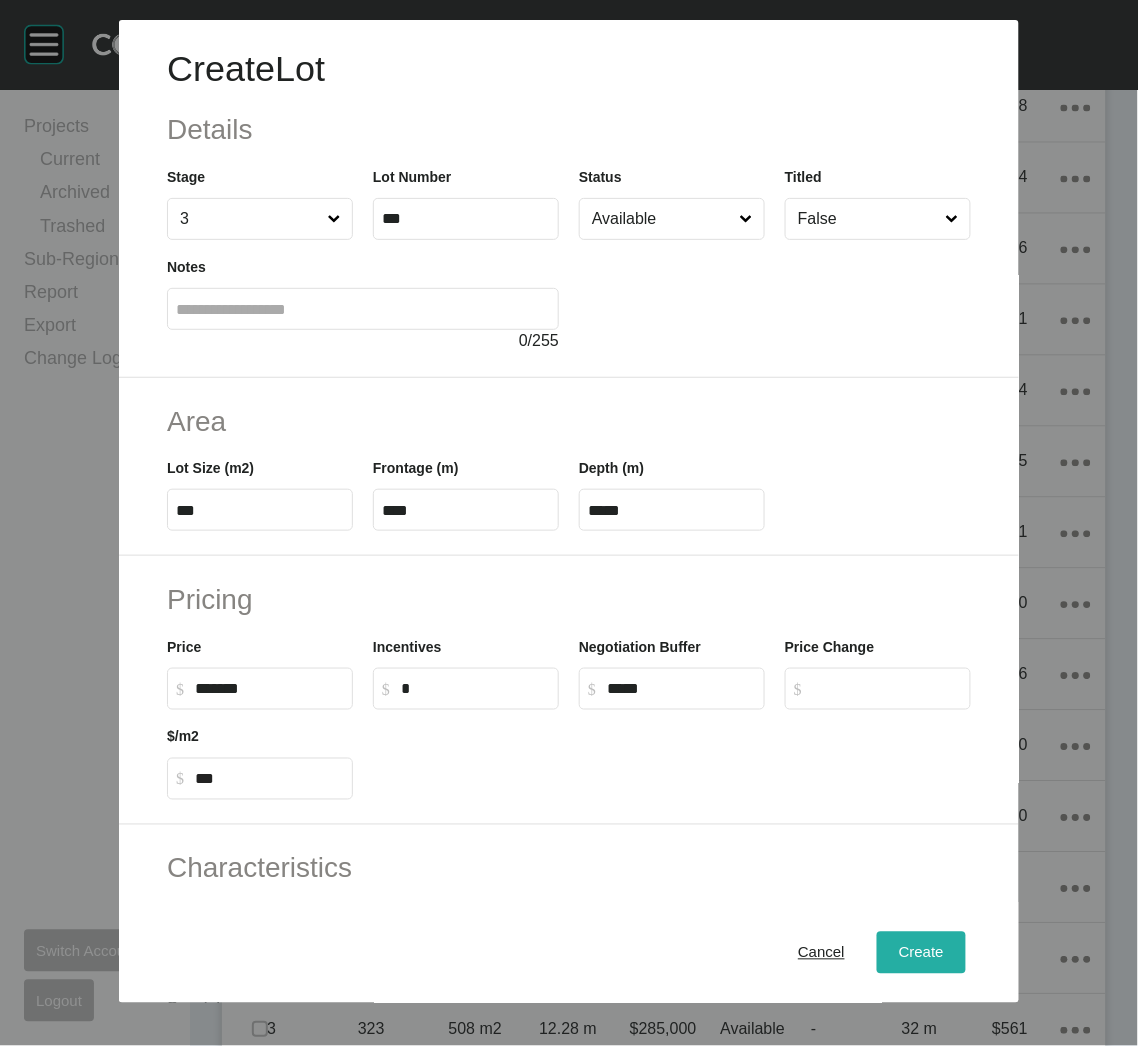 click on "Create" at bounding box center (921, 953) 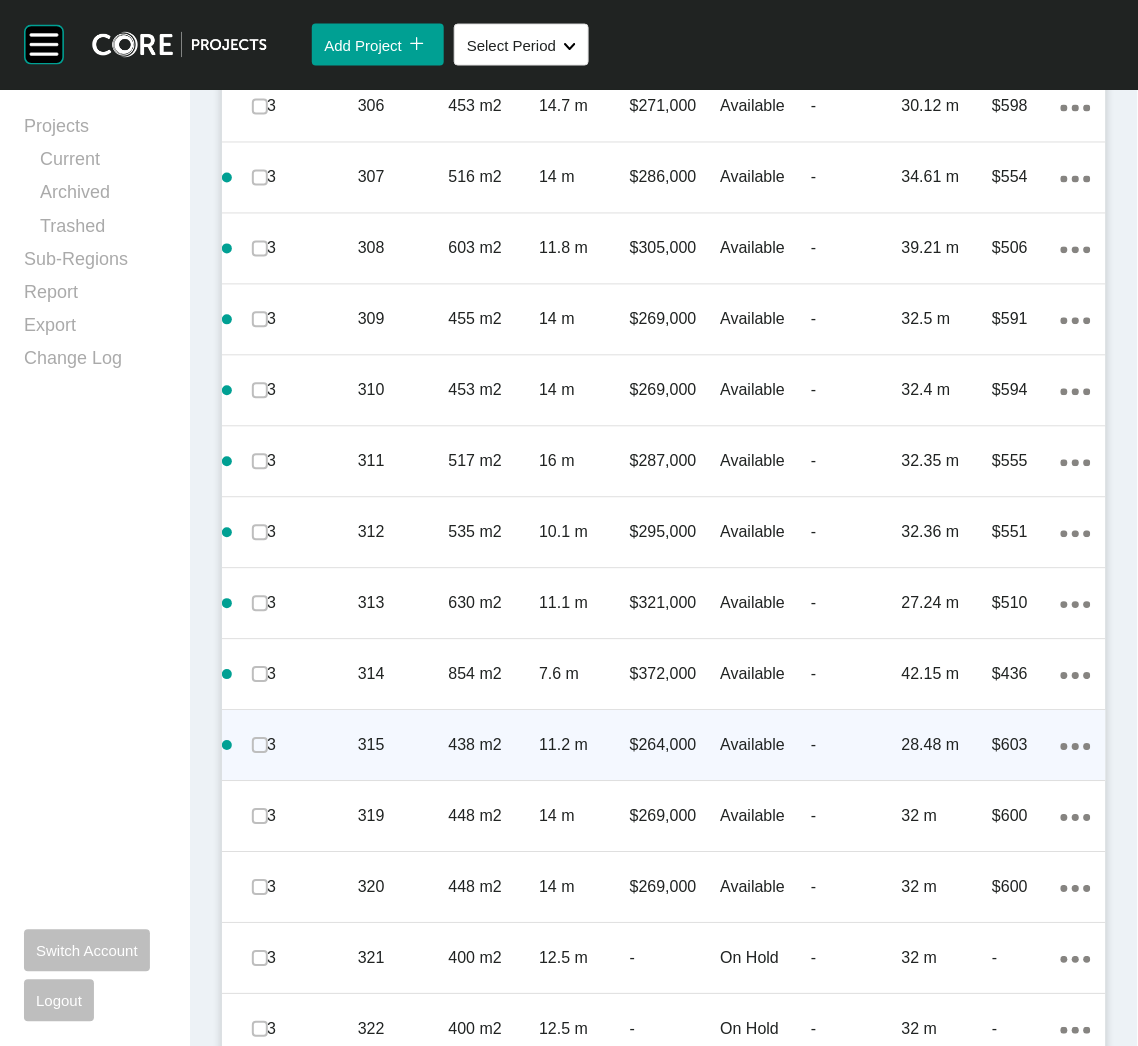 click 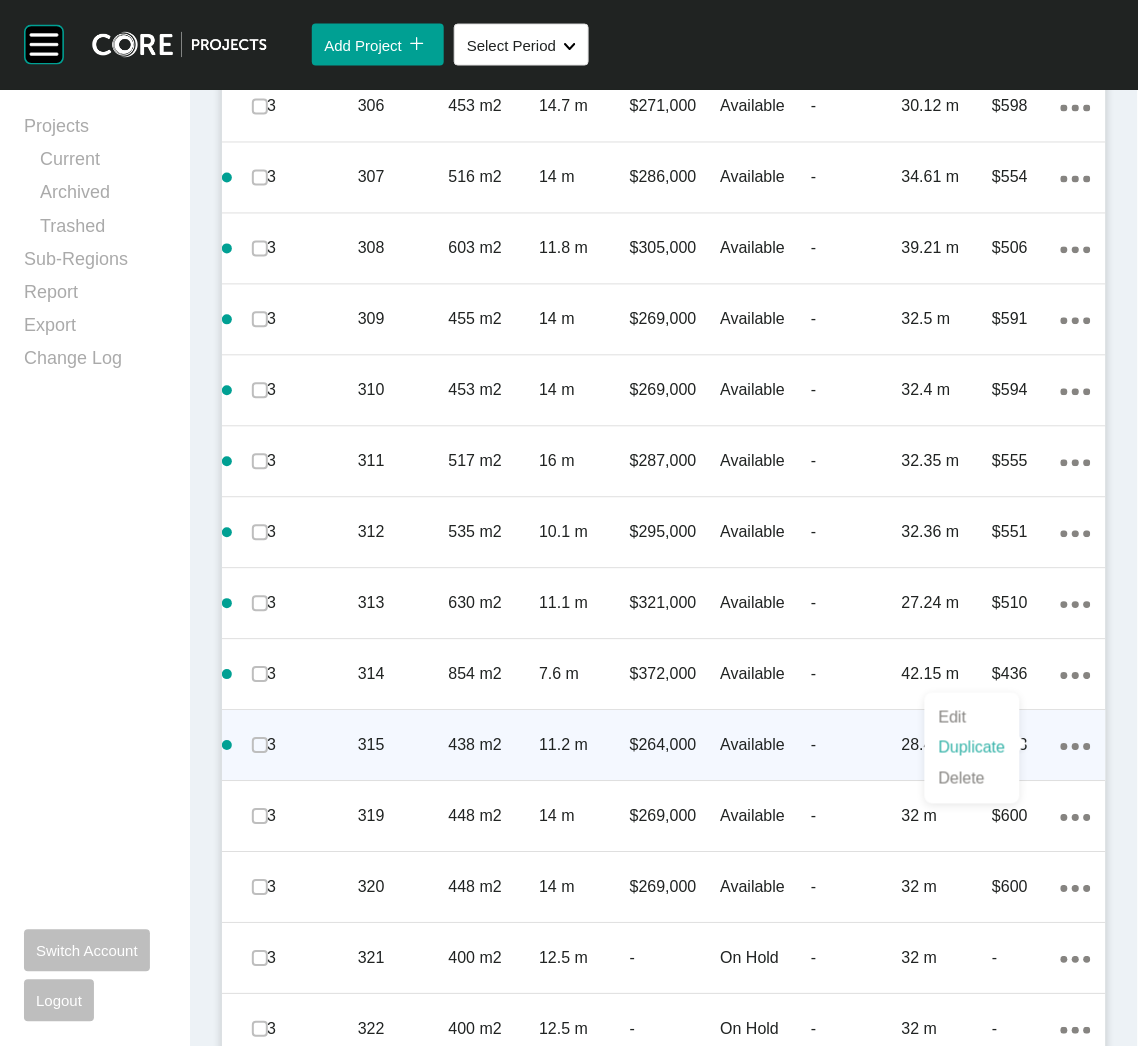 click on "Duplicate" at bounding box center [972, 748] 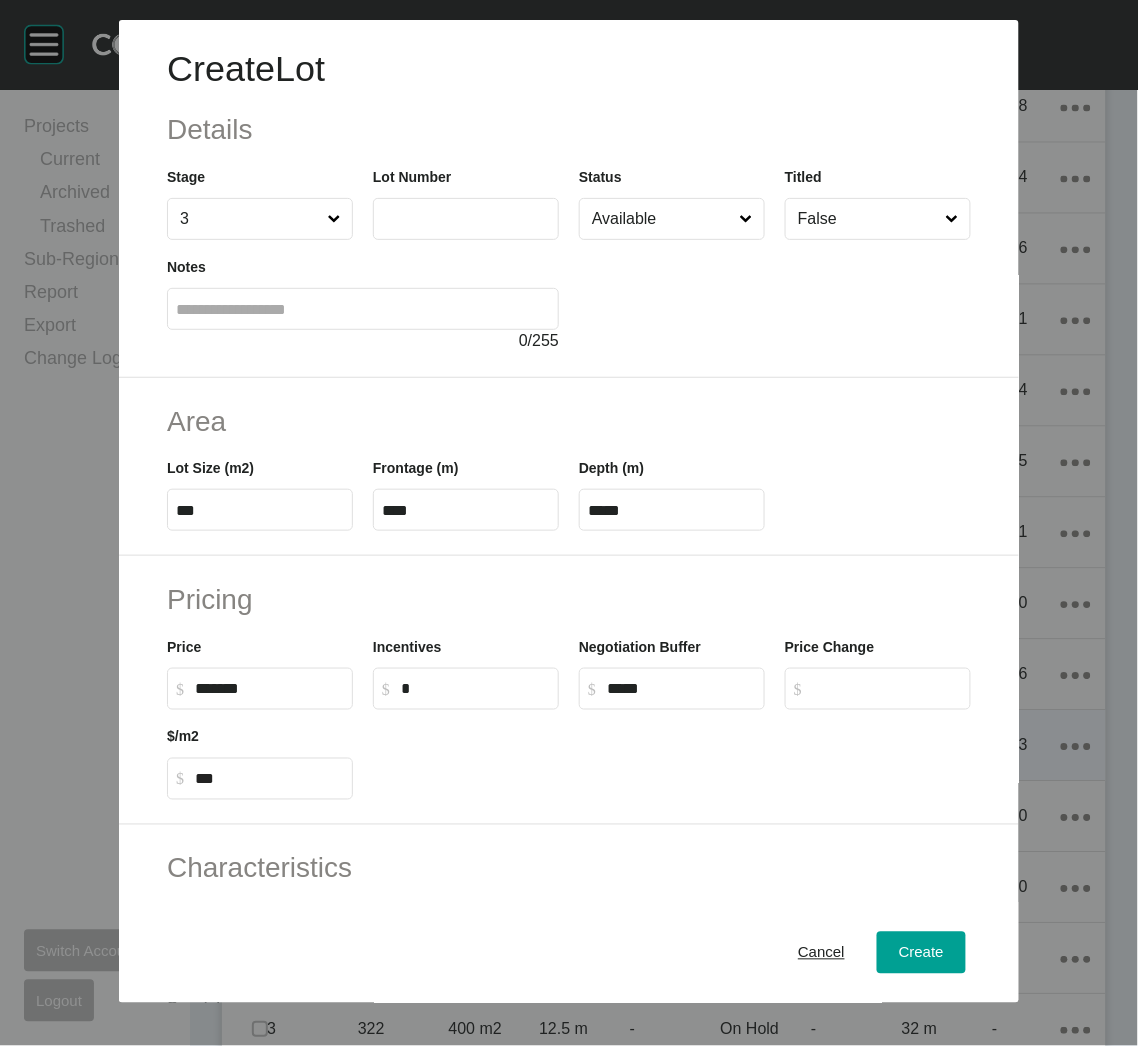 click at bounding box center [466, 219] 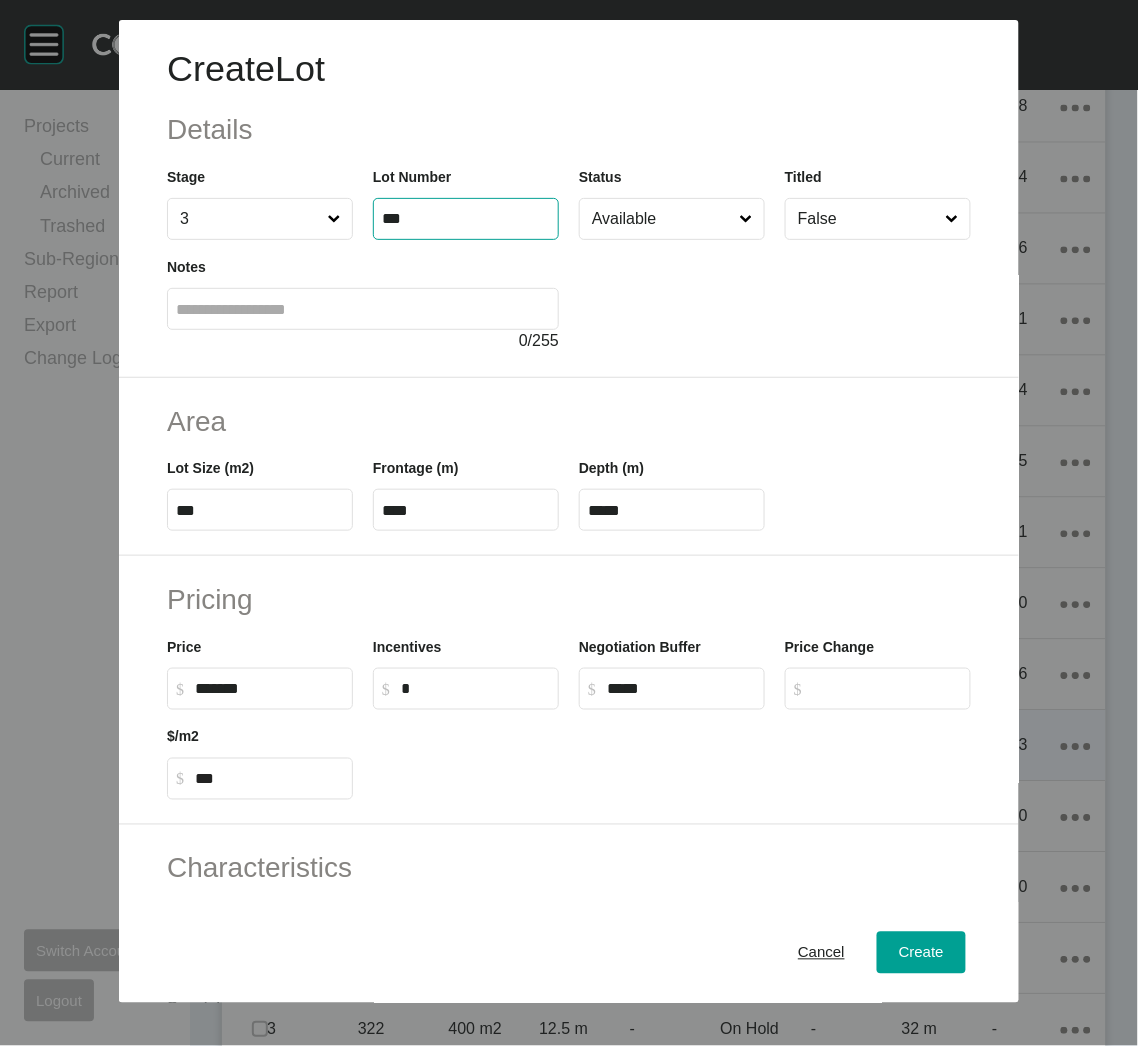 type on "***" 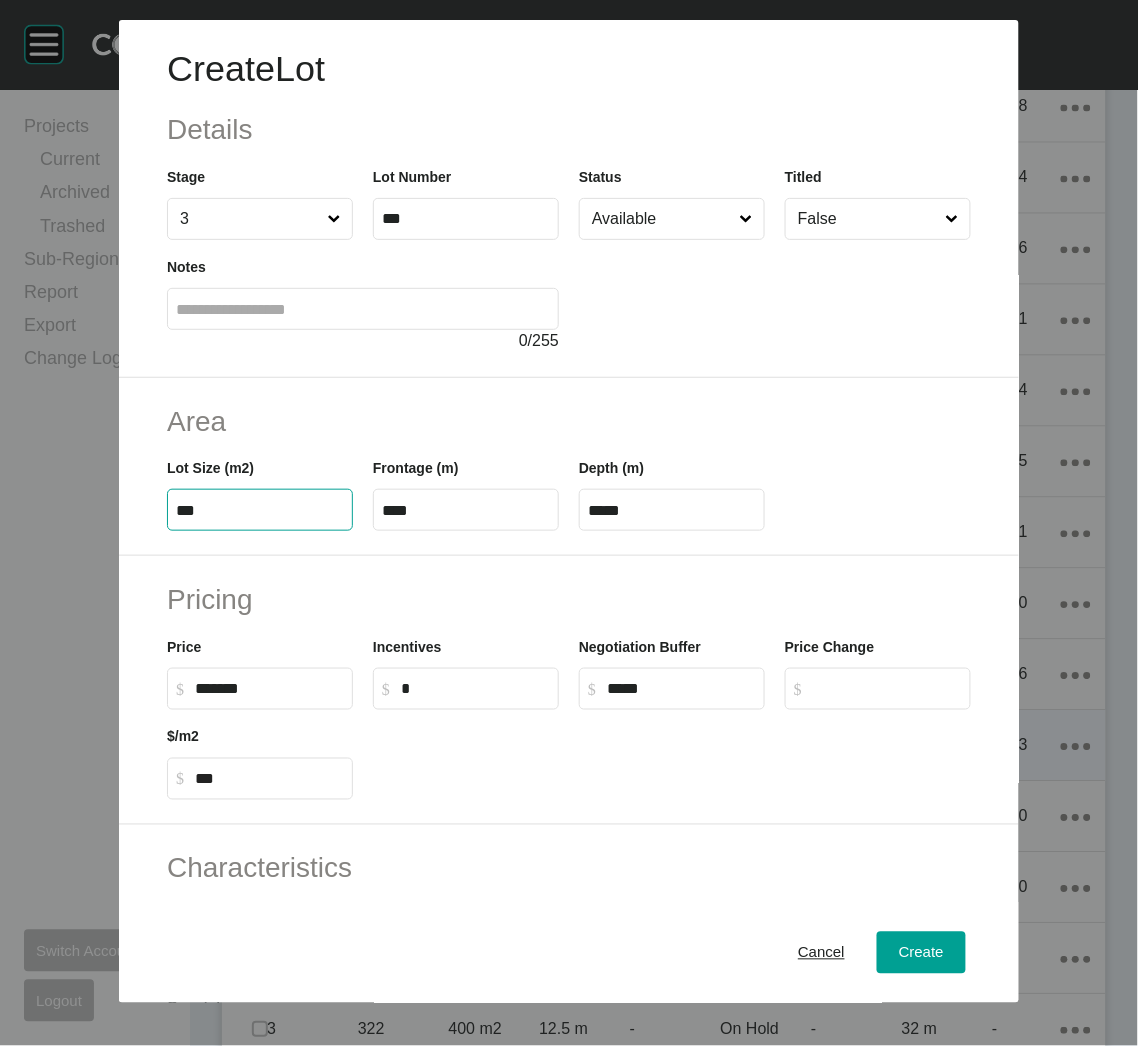 click on "***" at bounding box center (260, 510) 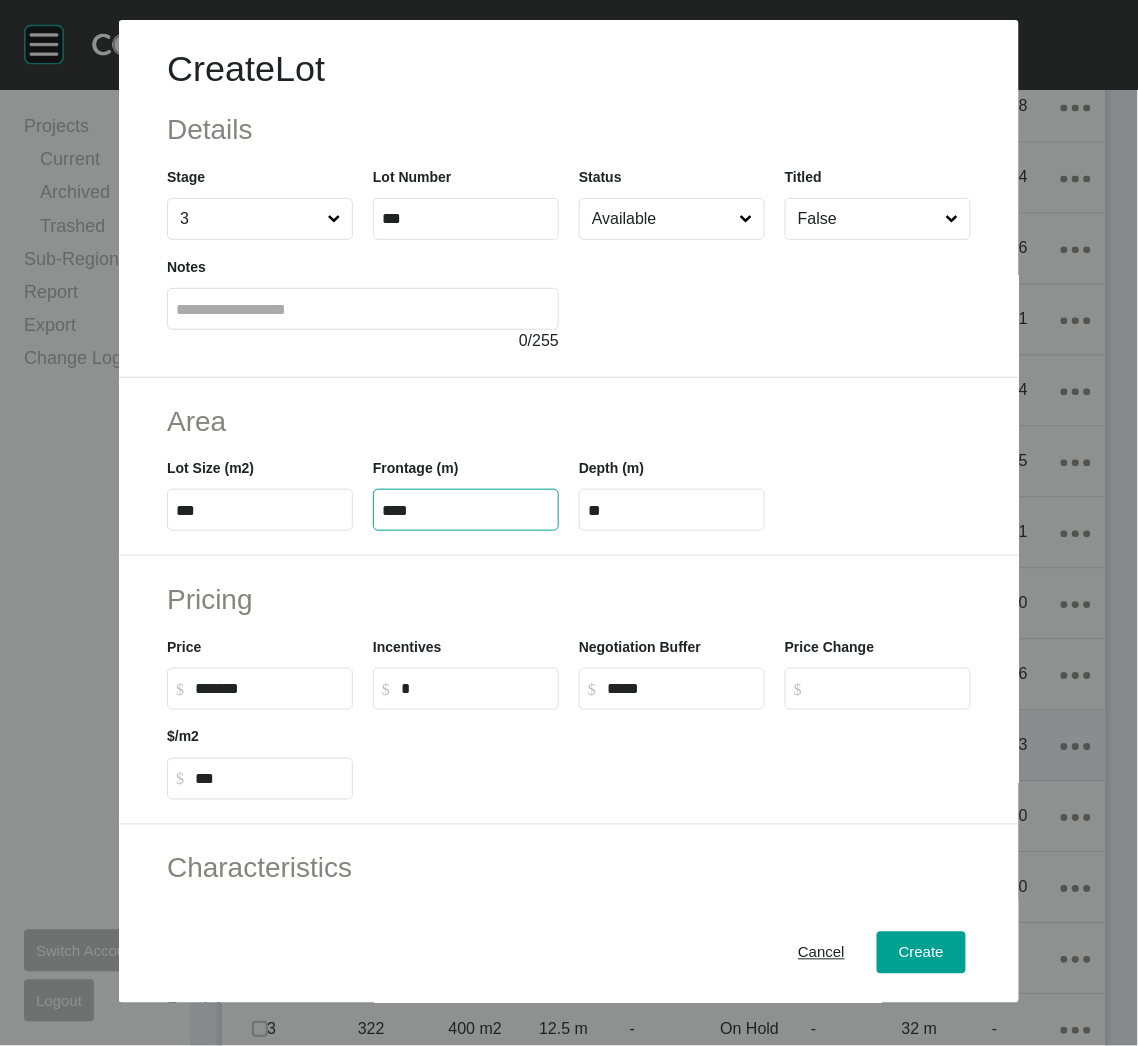 click on "****" at bounding box center [466, 510] 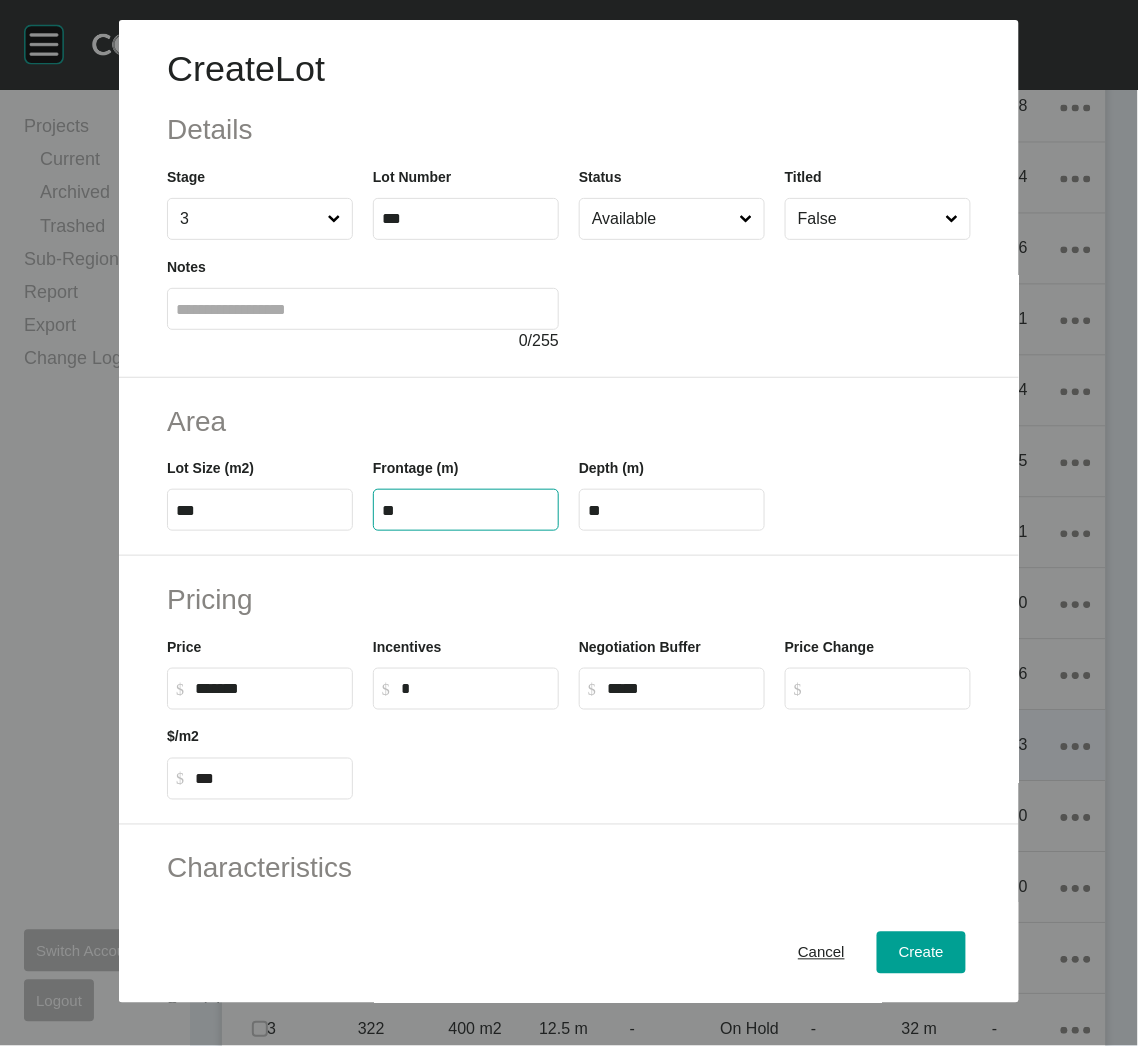 type on "**" 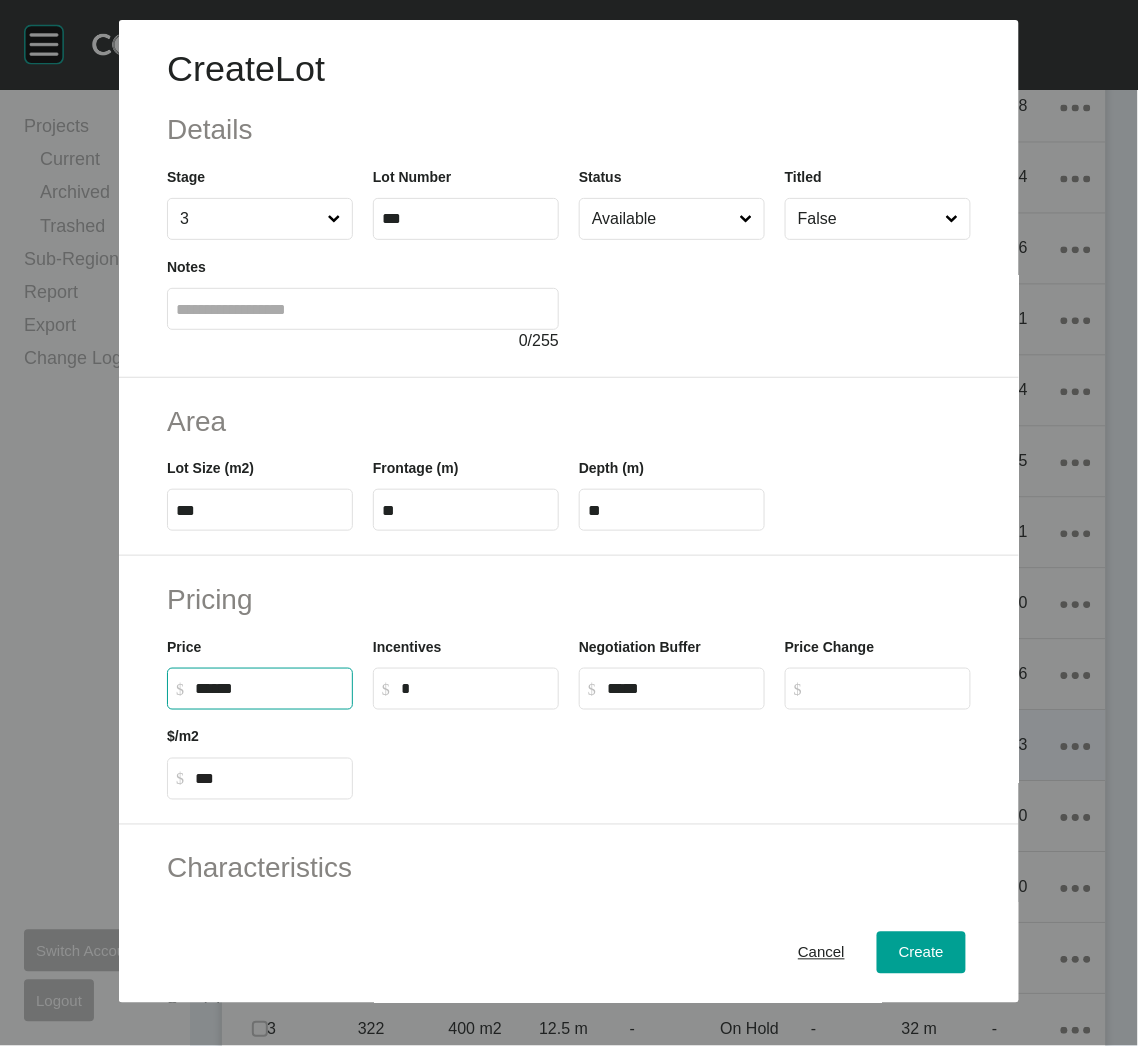 click on "******" at bounding box center [269, 688] 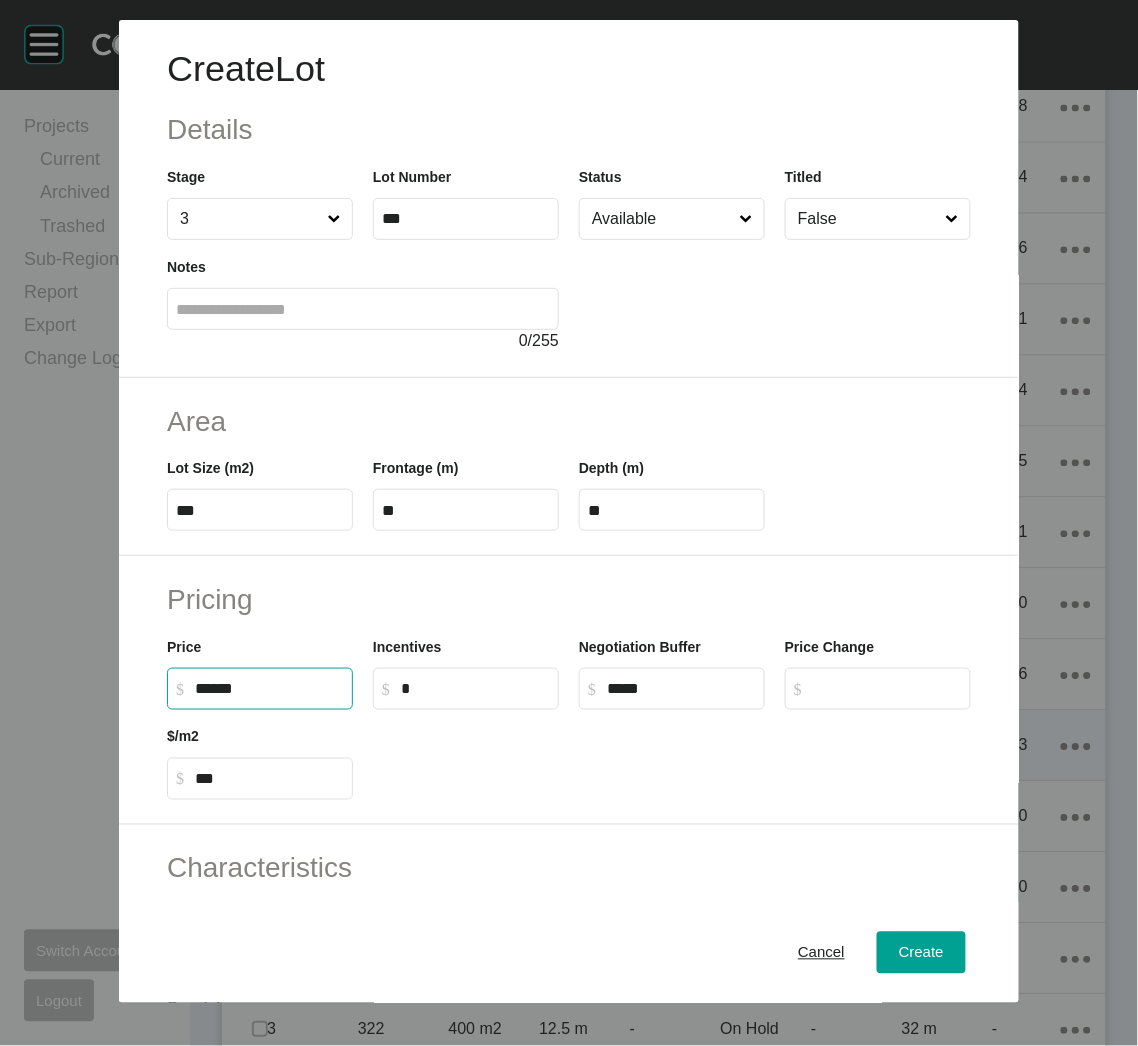 type on "*******" 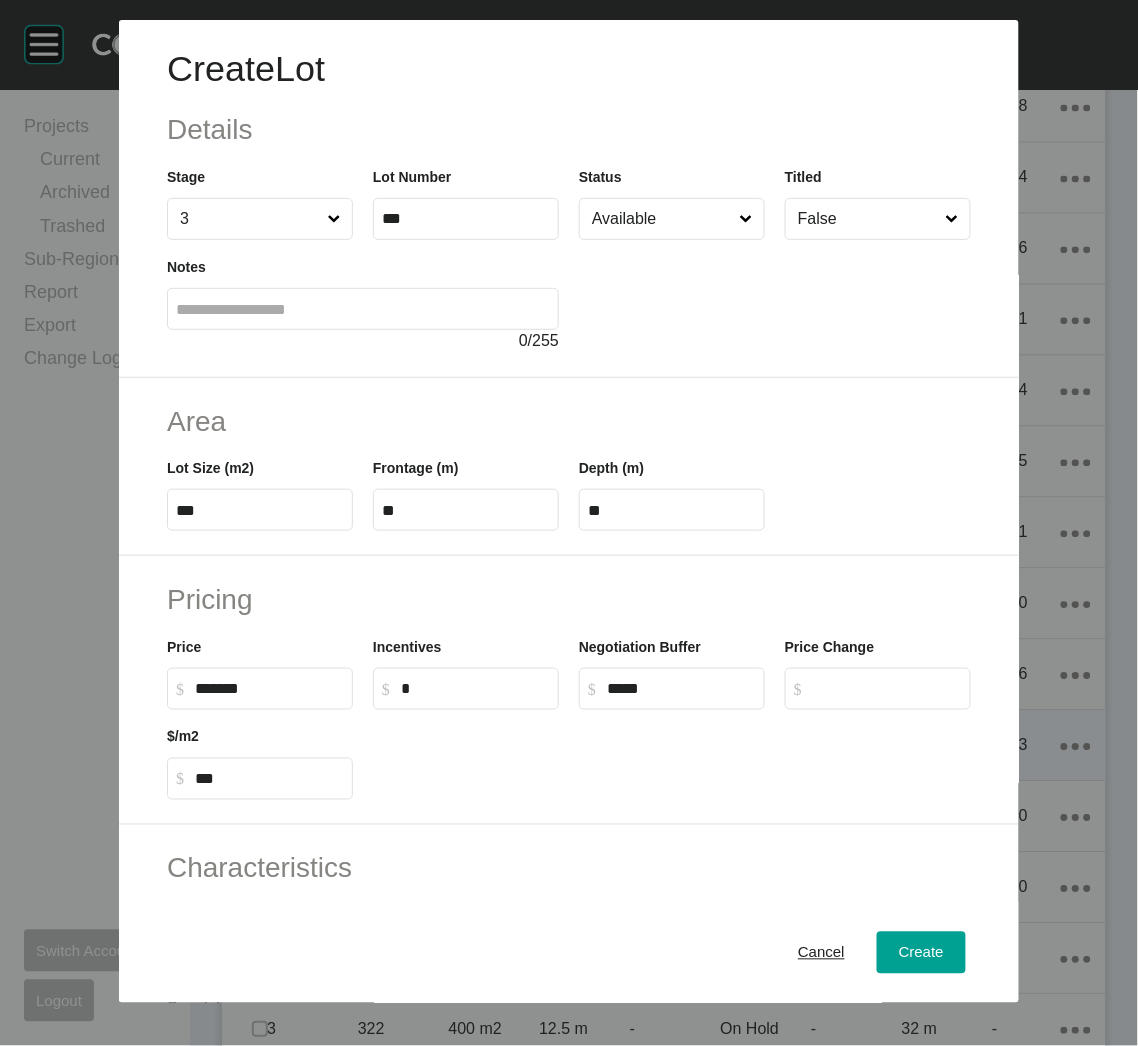 click at bounding box center (672, 755) 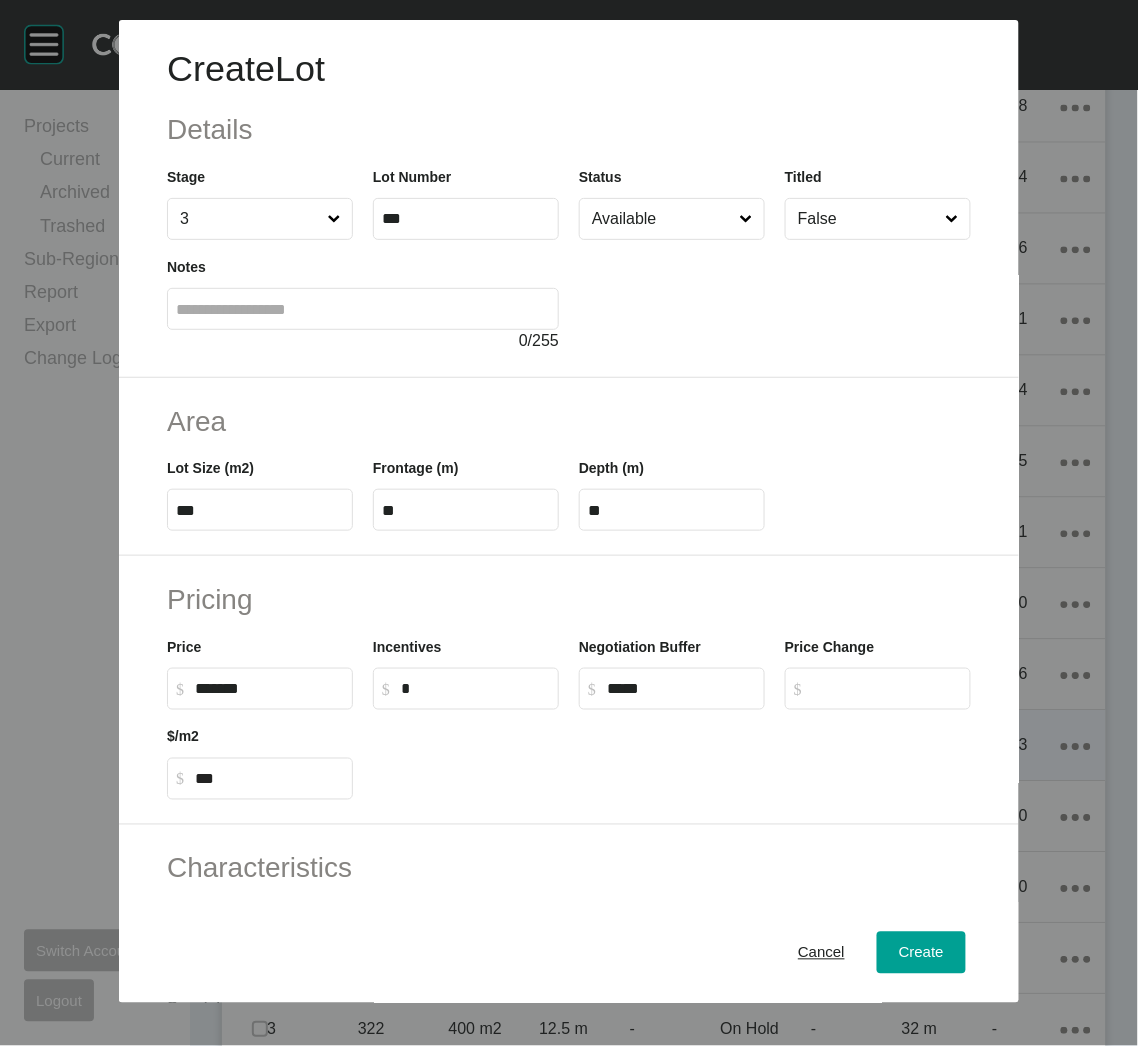 click on "Cancel Create" at bounding box center [569, 953] 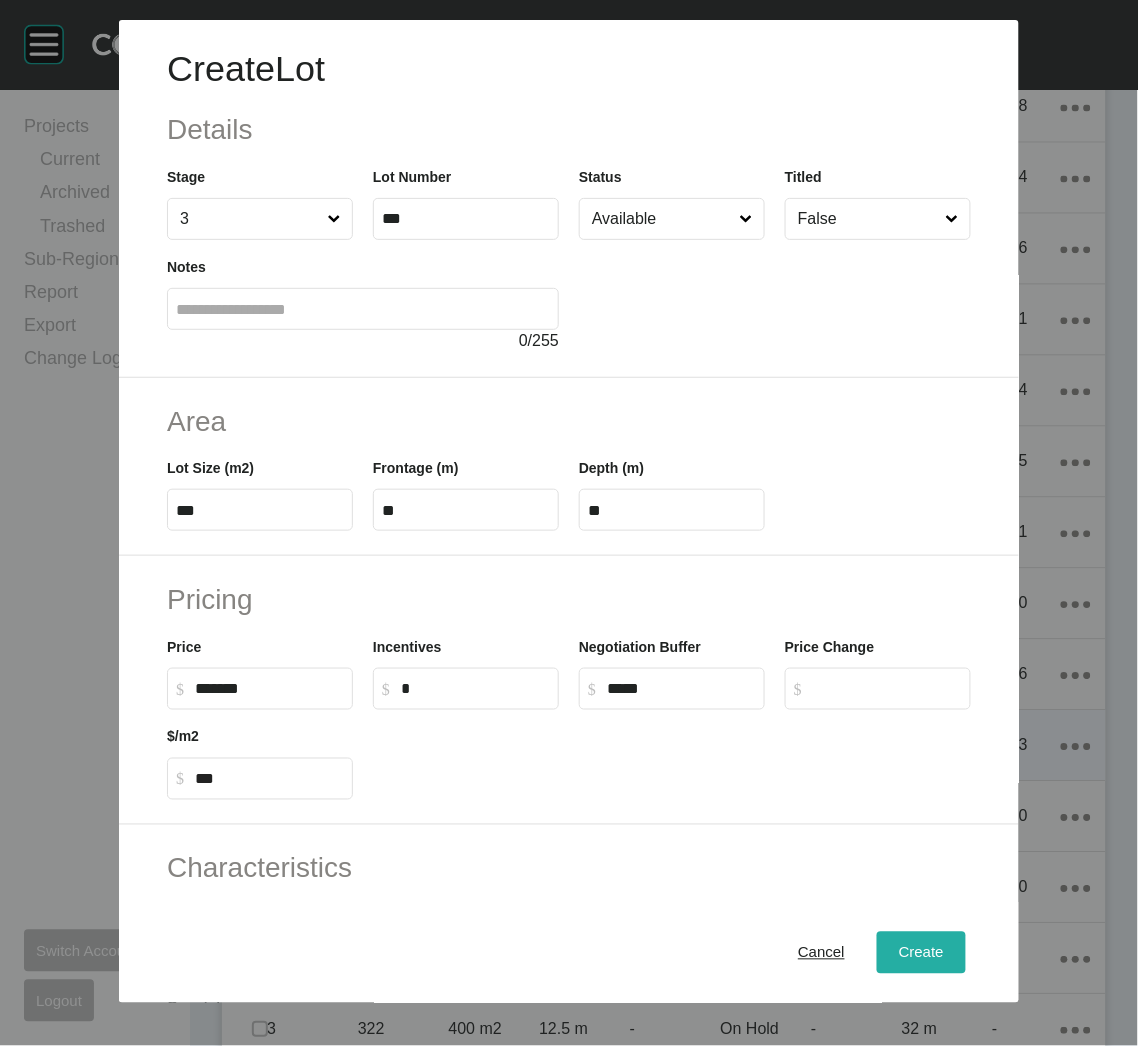 click on "Create" at bounding box center [921, 953] 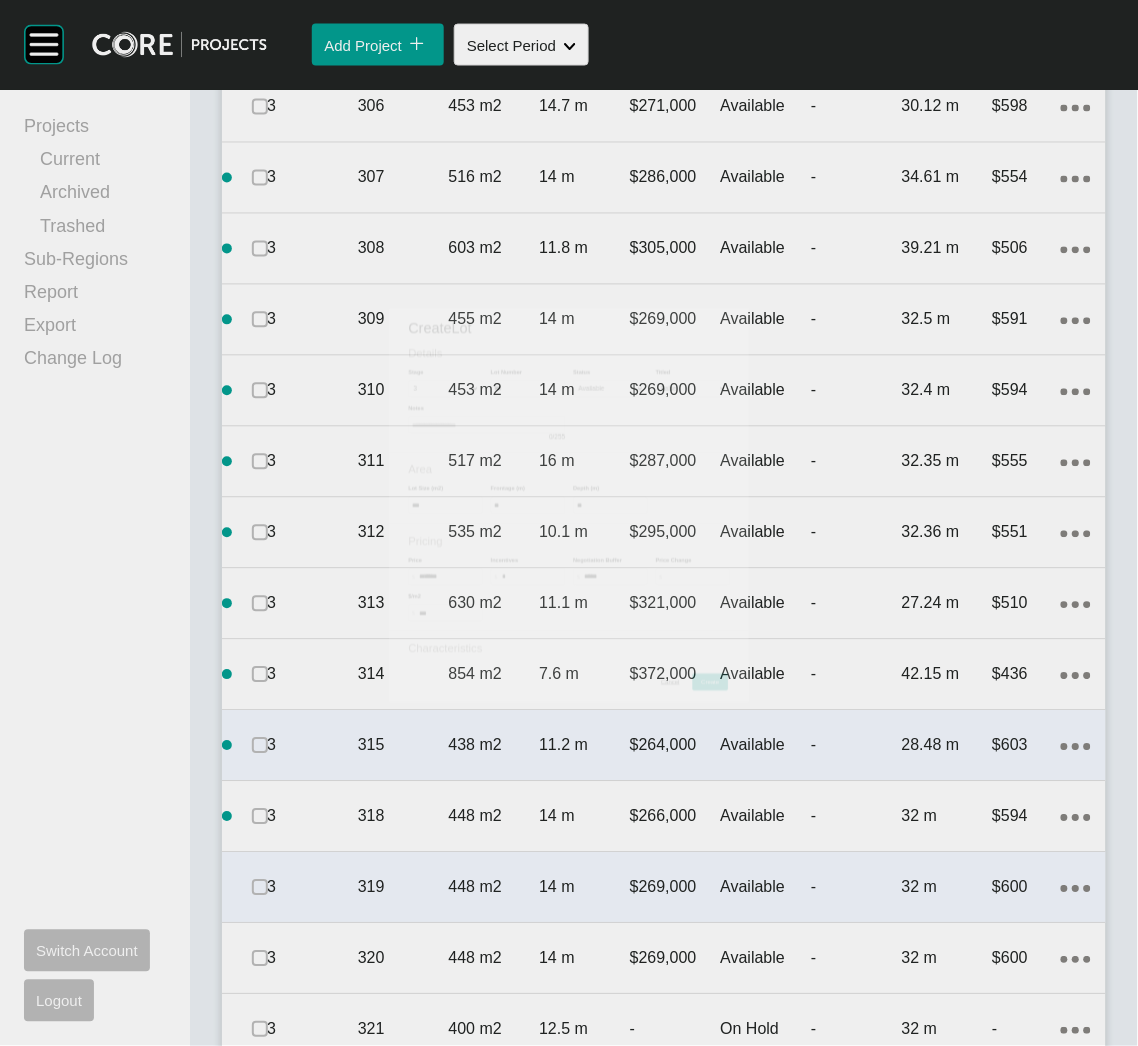 scroll, scrollTop: 3749, scrollLeft: 0, axis: vertical 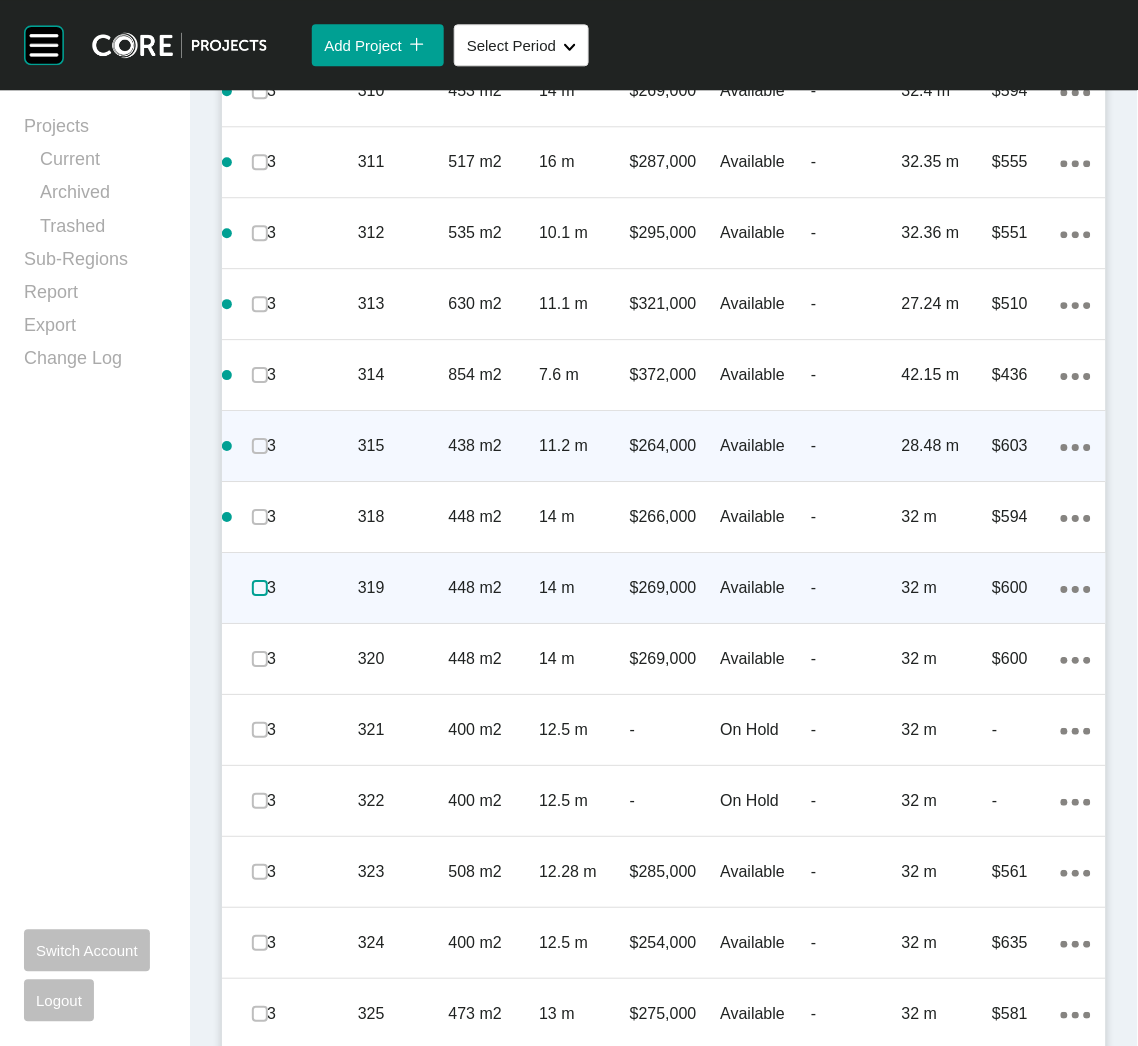 click at bounding box center (260, 588) 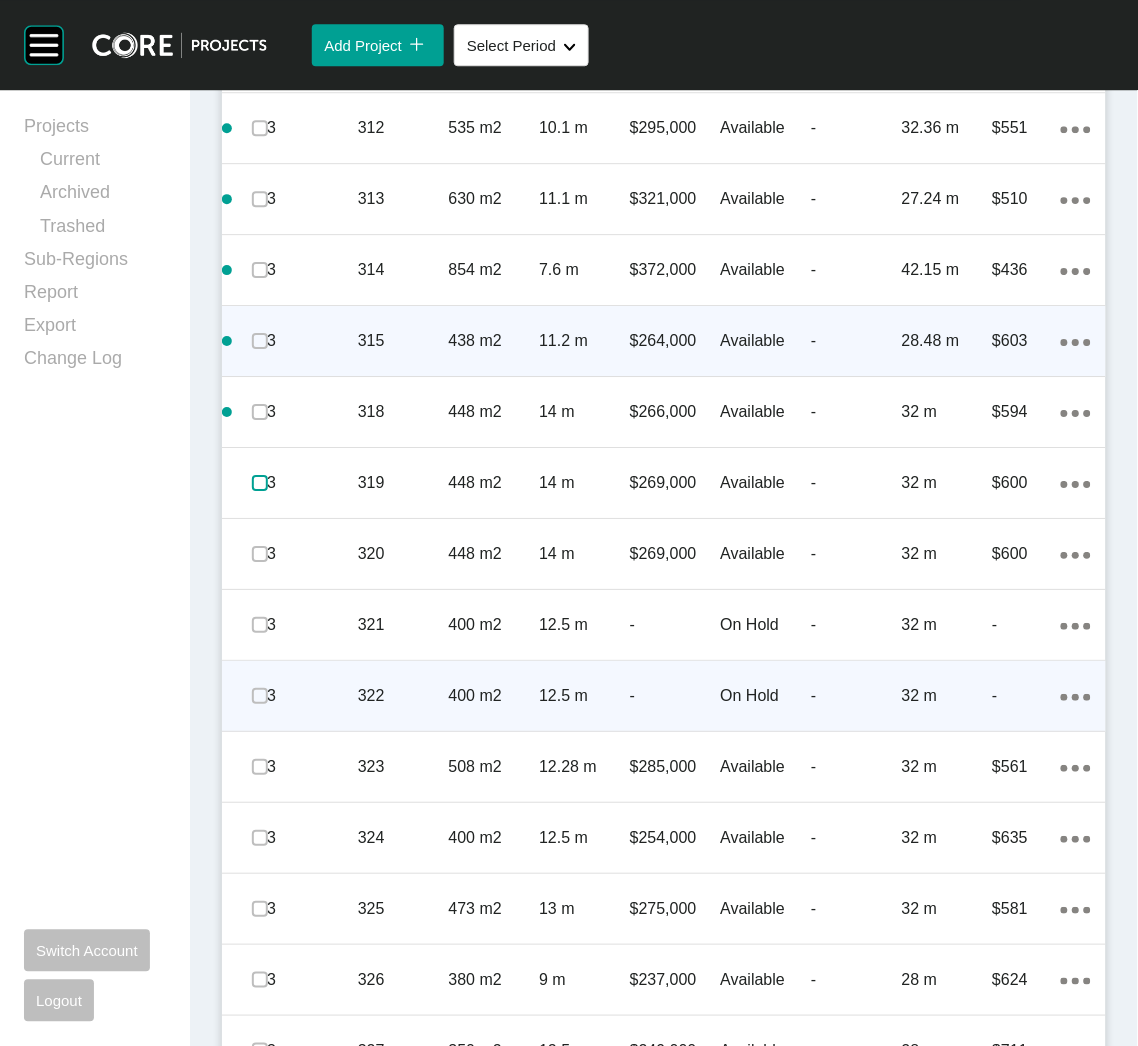 scroll, scrollTop: 3899, scrollLeft: 0, axis: vertical 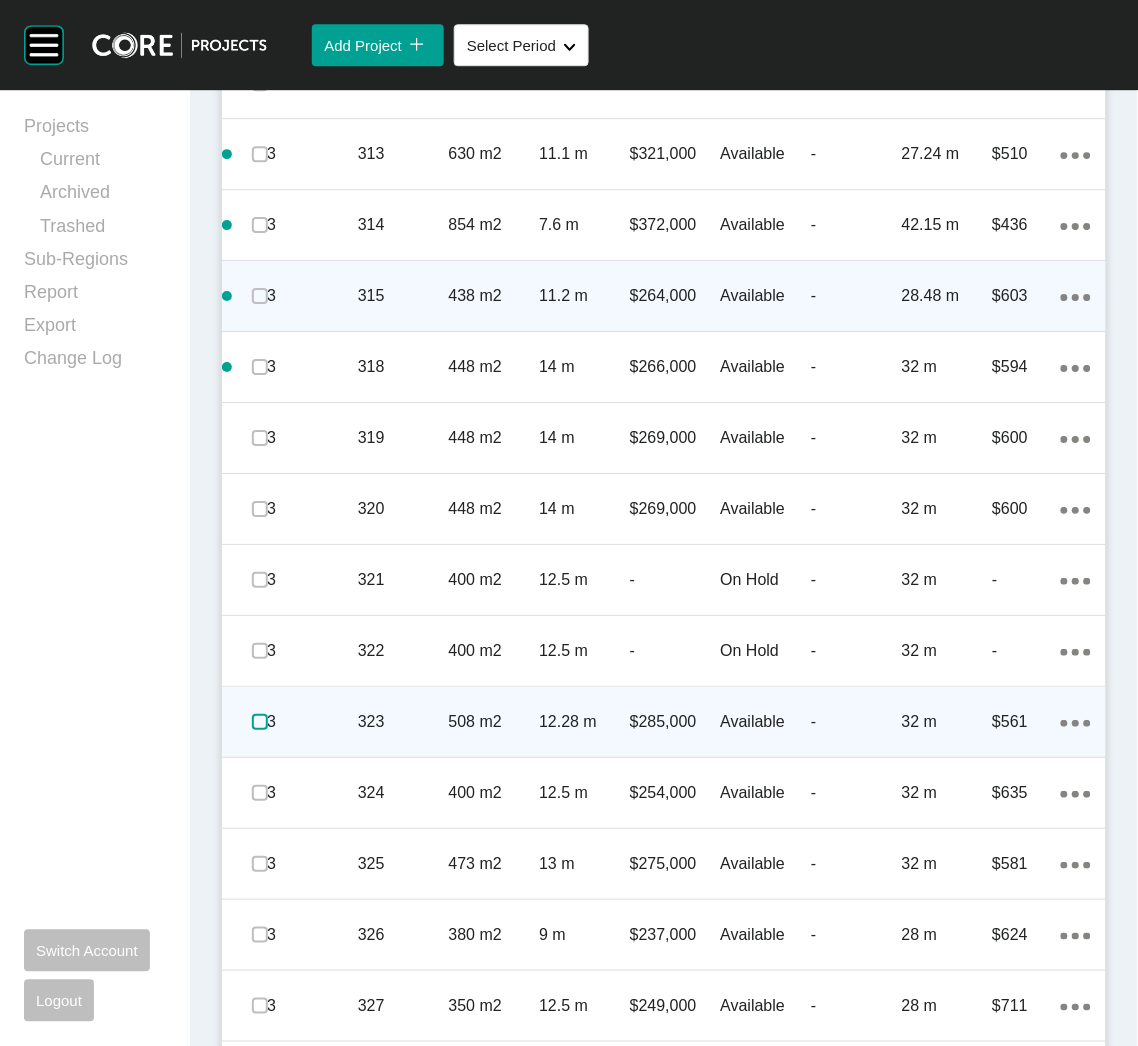 click at bounding box center (260, 722) 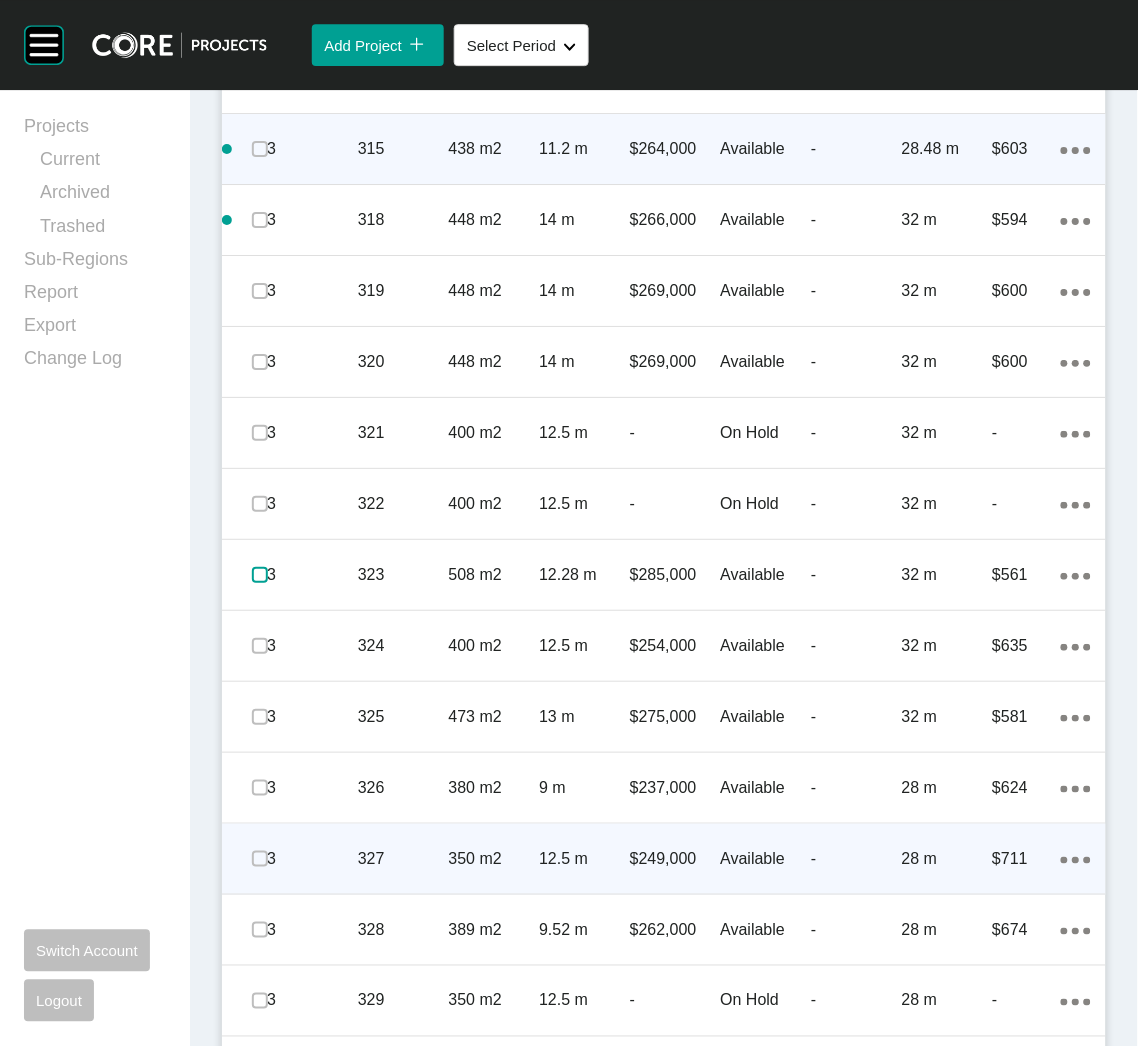 scroll, scrollTop: 4184, scrollLeft: 0, axis: vertical 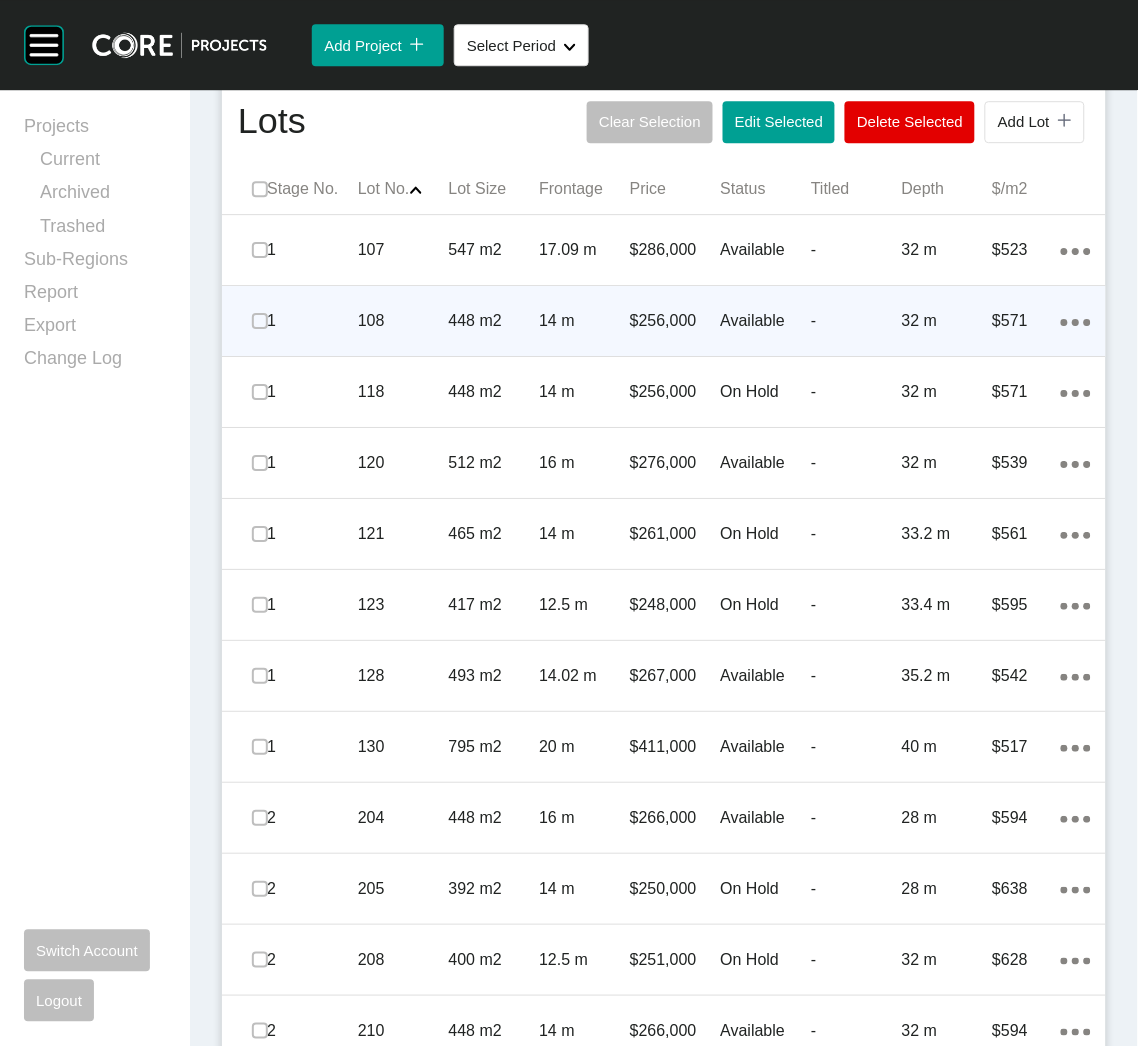 click on "448 m2" at bounding box center [494, 321] 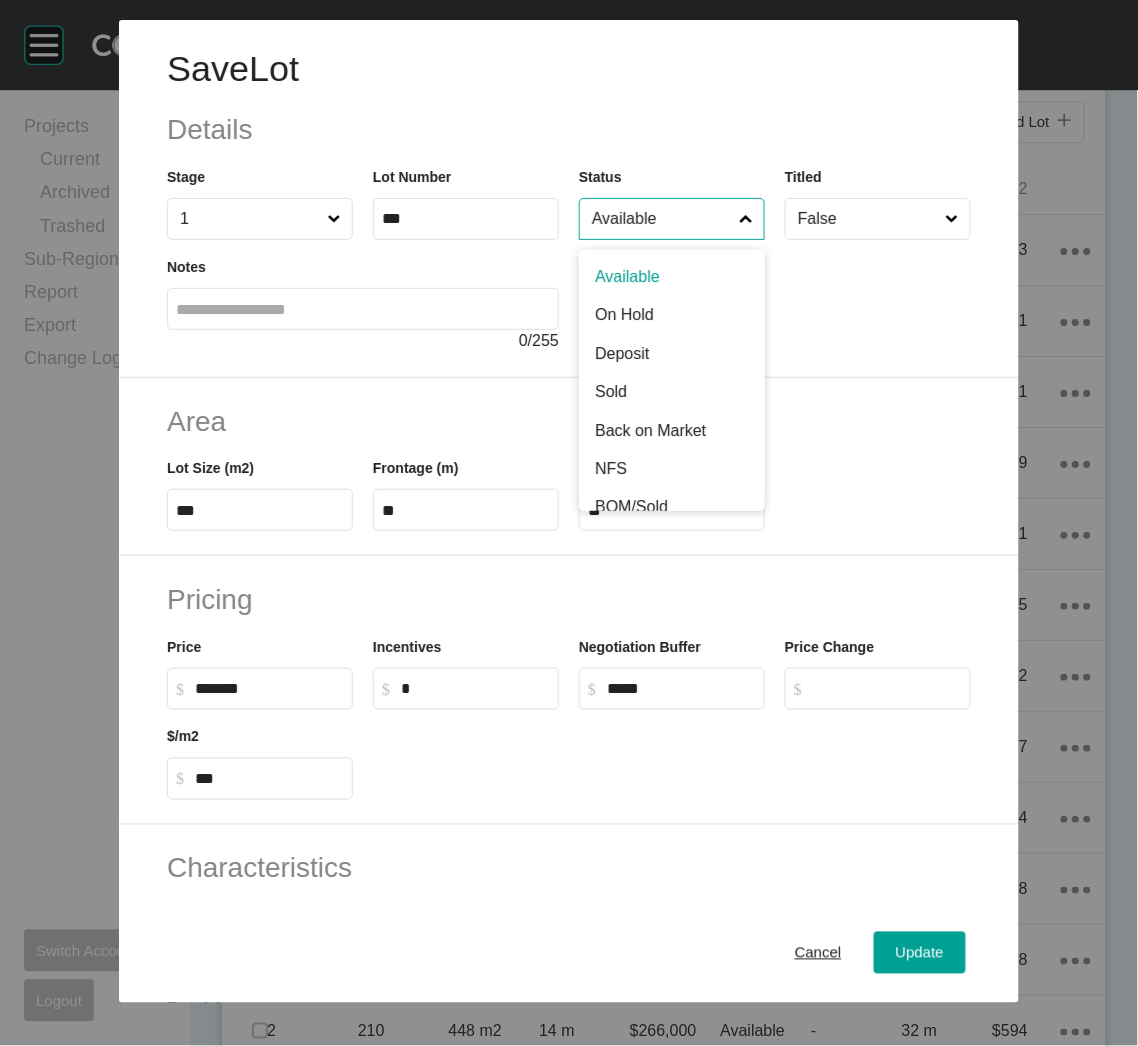 click on "Available" at bounding box center [662, 219] 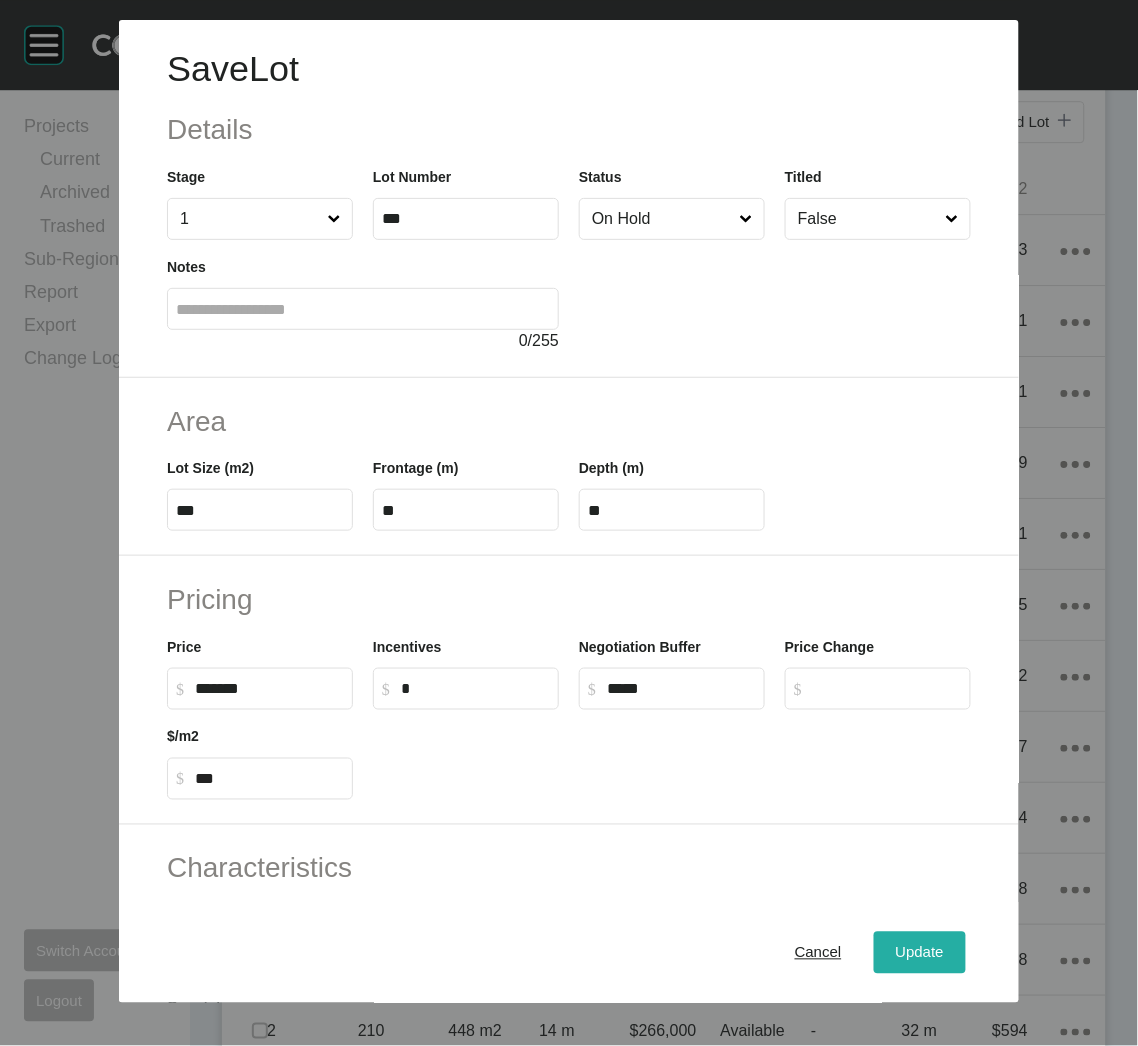 click on "Update" at bounding box center [920, 953] 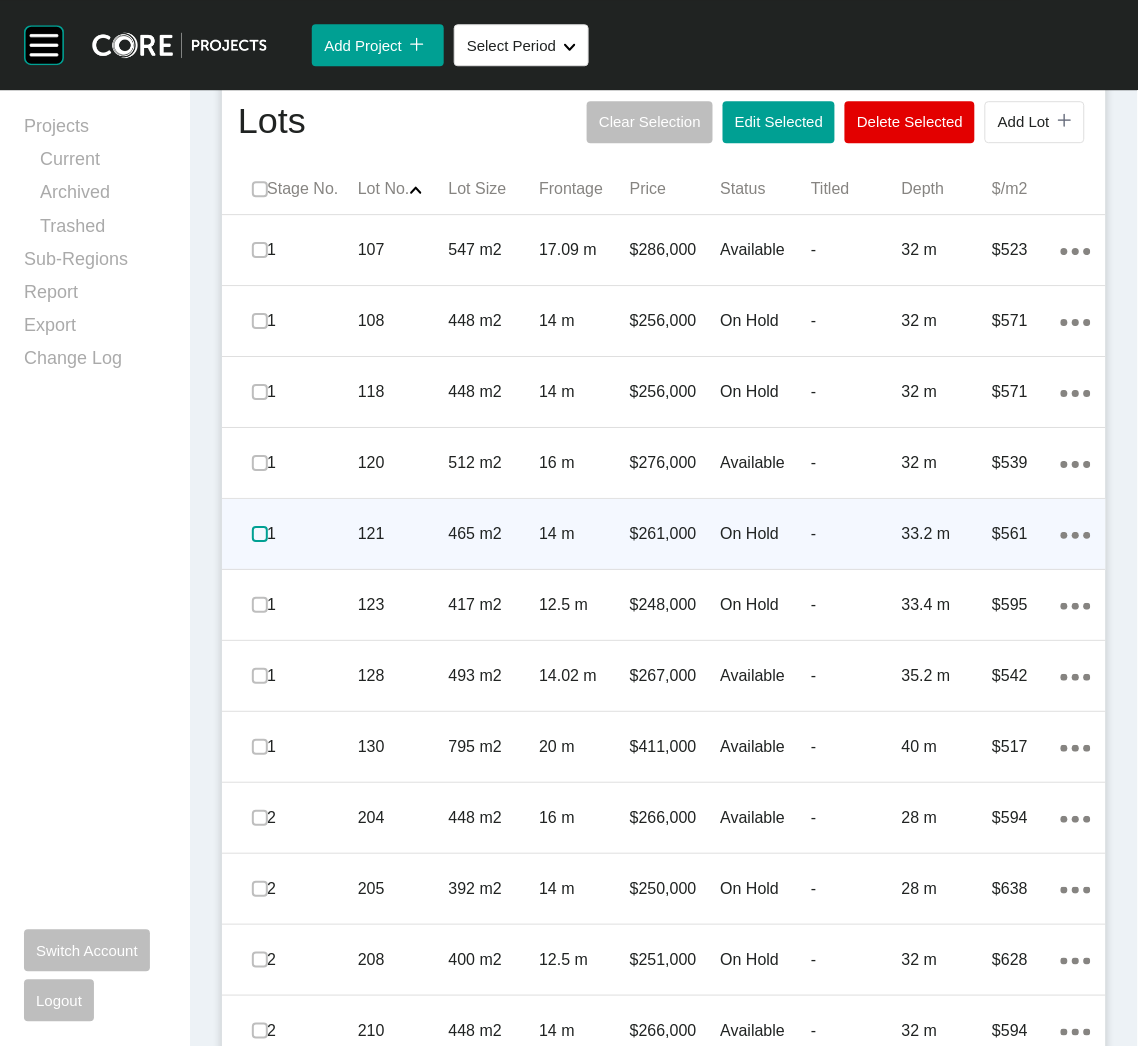 drag, startPoint x: 256, startPoint y: 539, endPoint x: 255, endPoint y: 549, distance: 10.049875 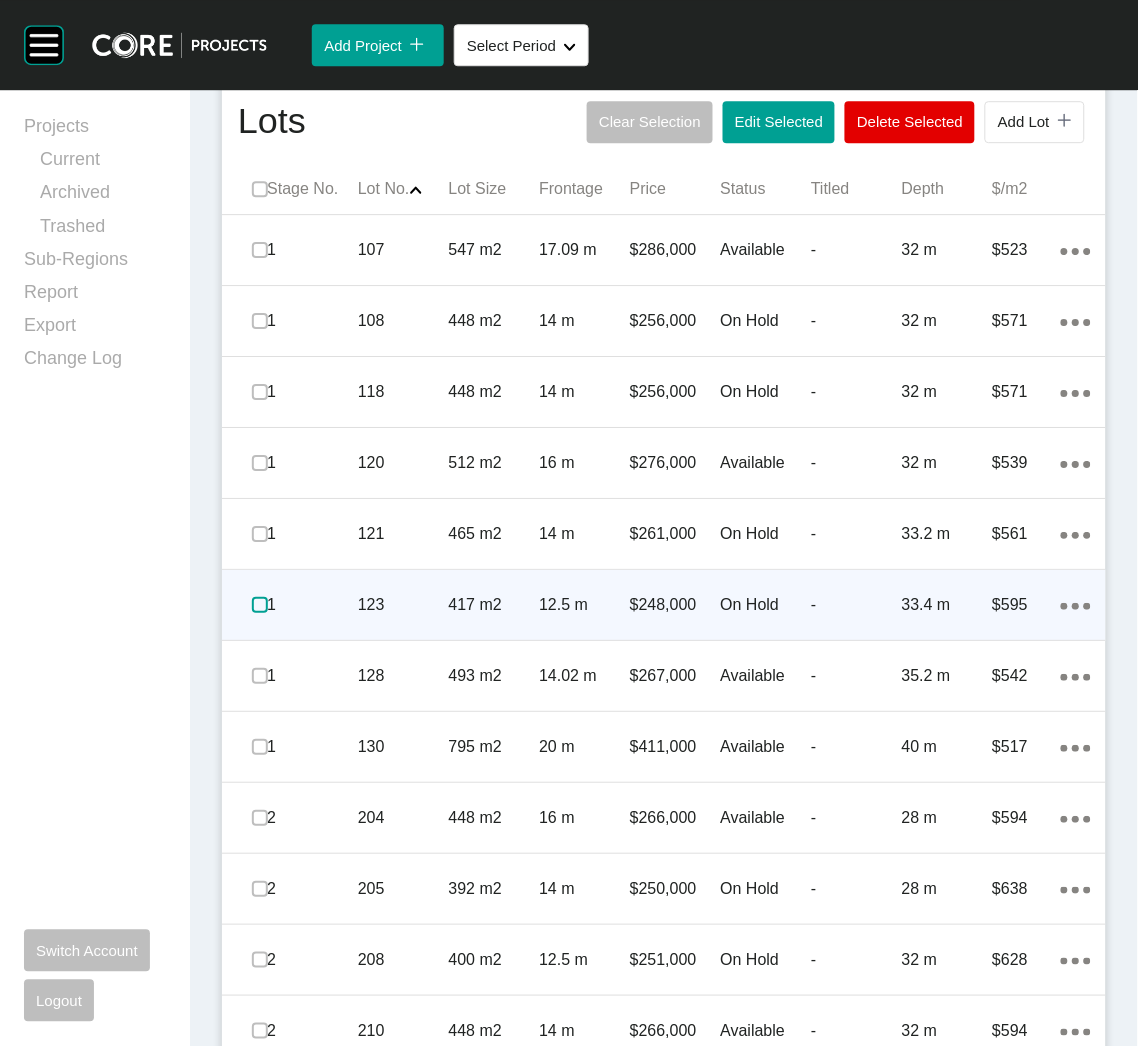click at bounding box center [260, 605] 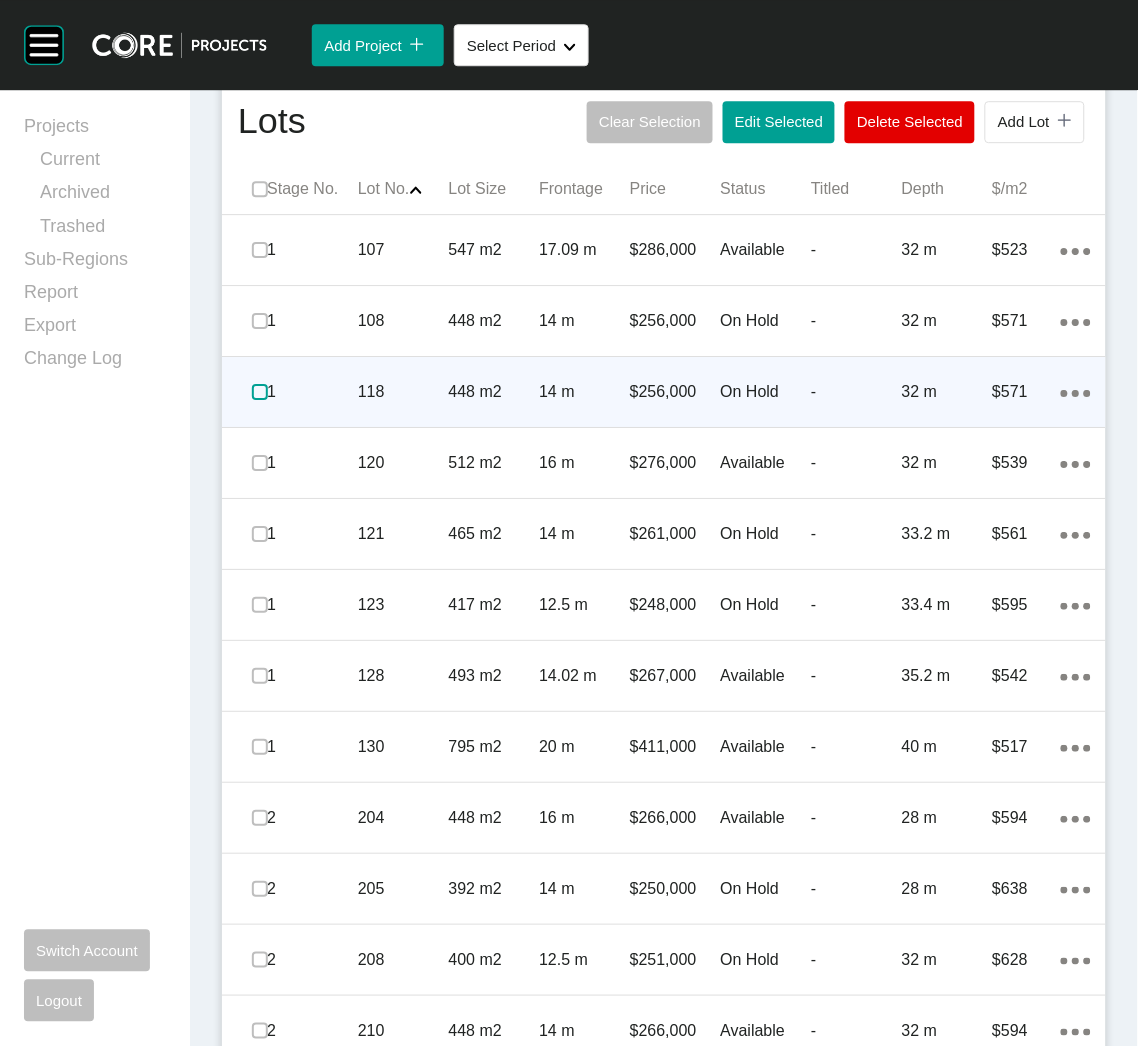click at bounding box center (260, 392) 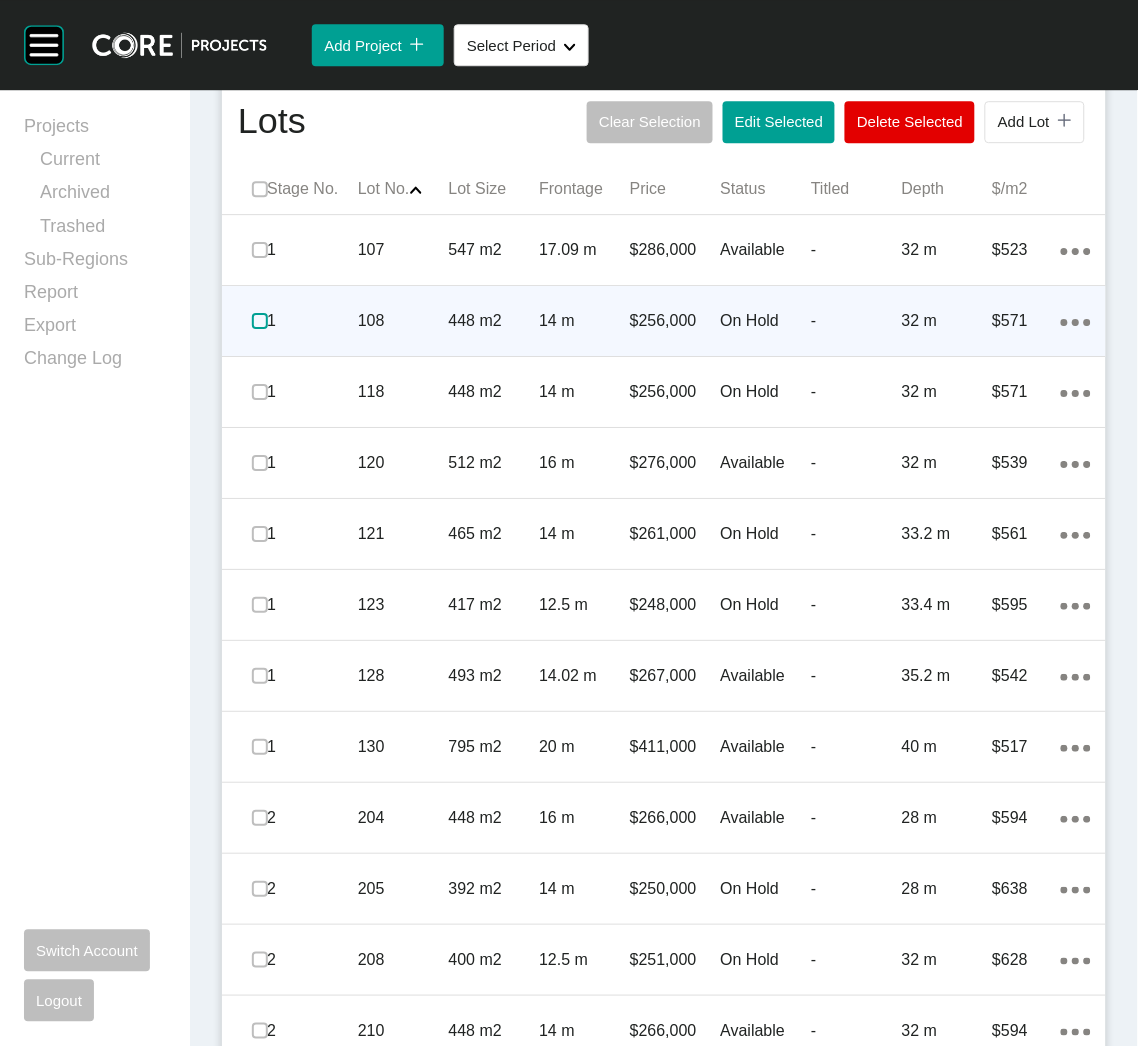click at bounding box center (260, 321) 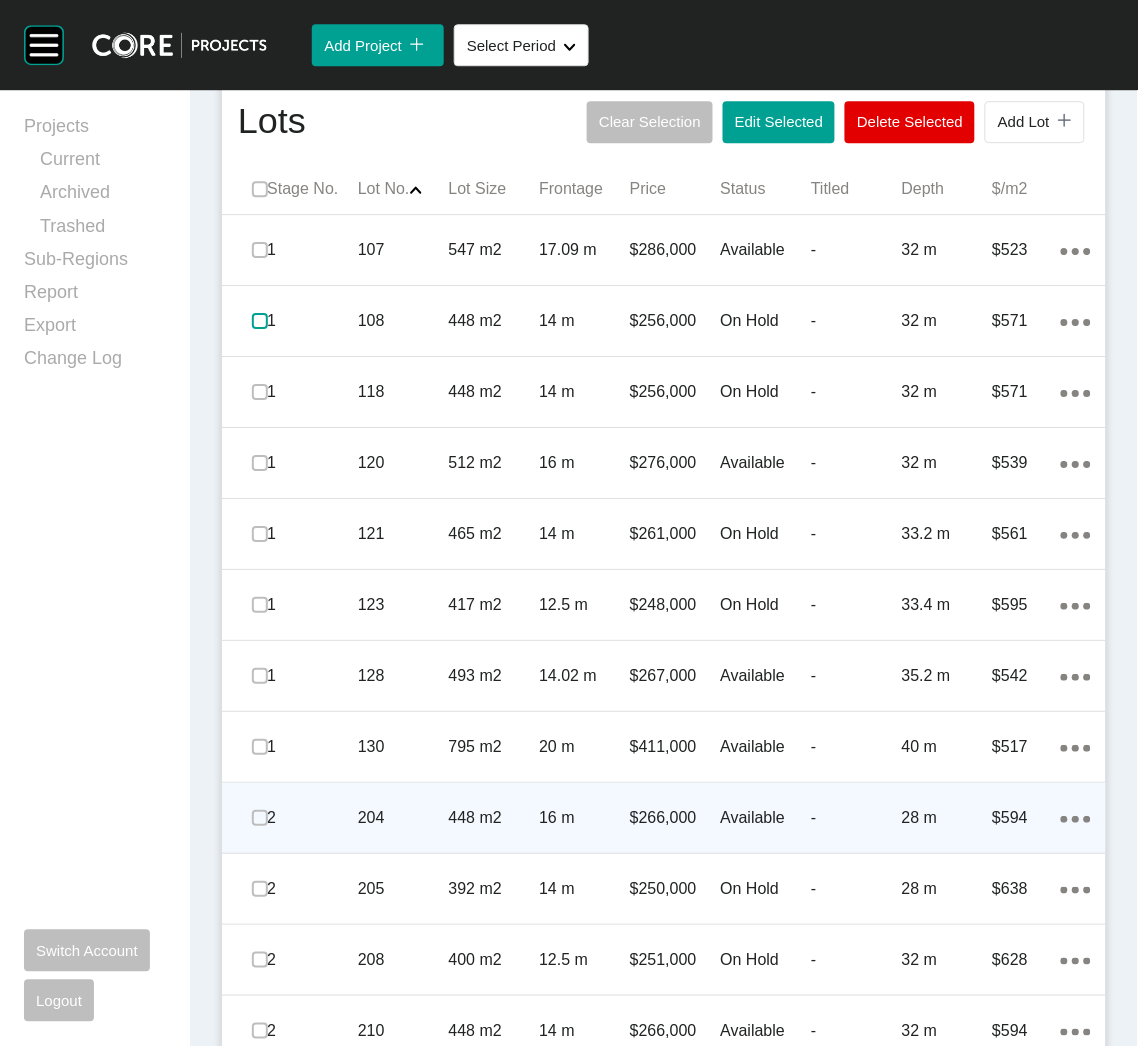 scroll, scrollTop: 1184, scrollLeft: 0, axis: vertical 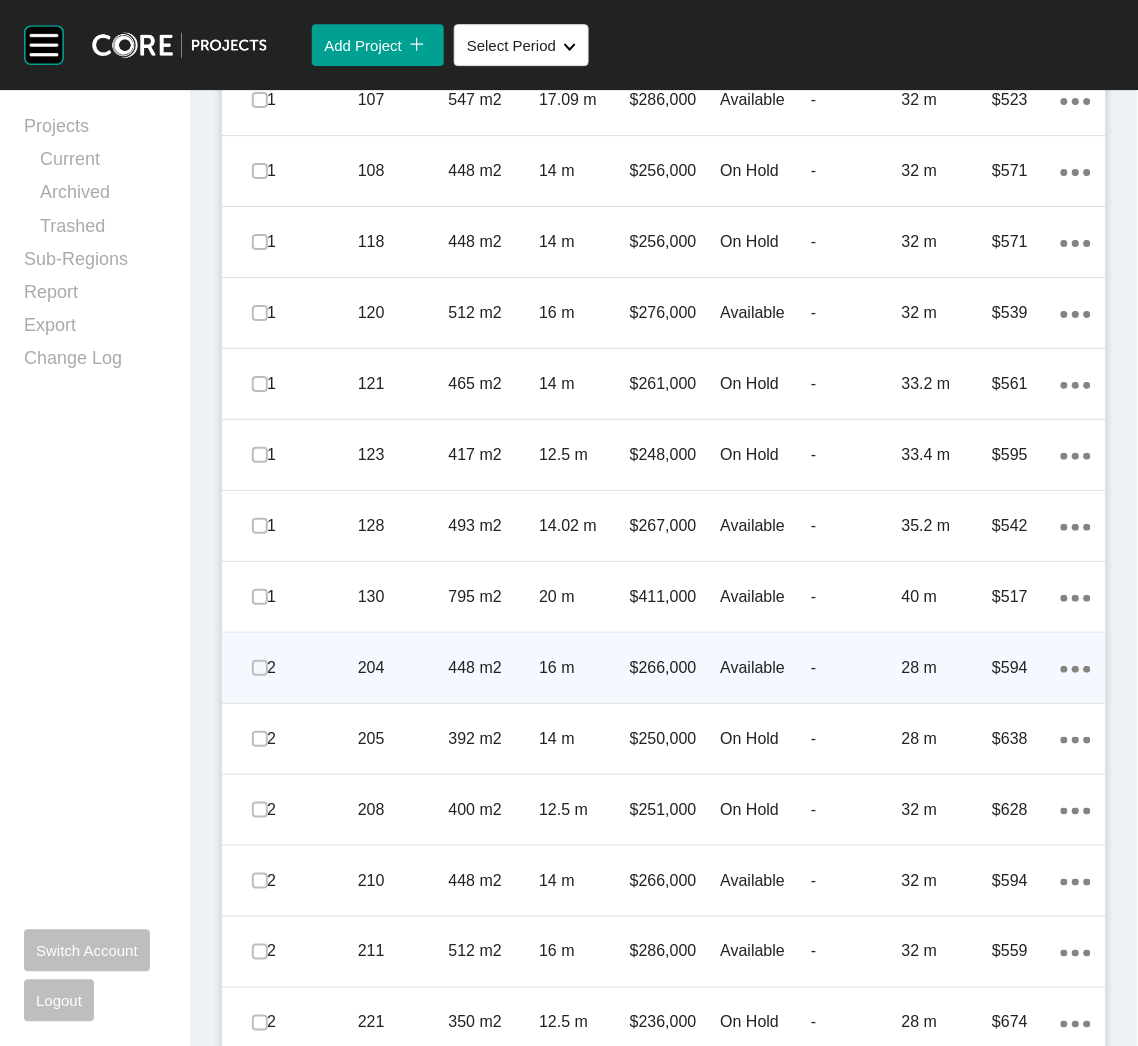 click on "204" at bounding box center [403, 668] 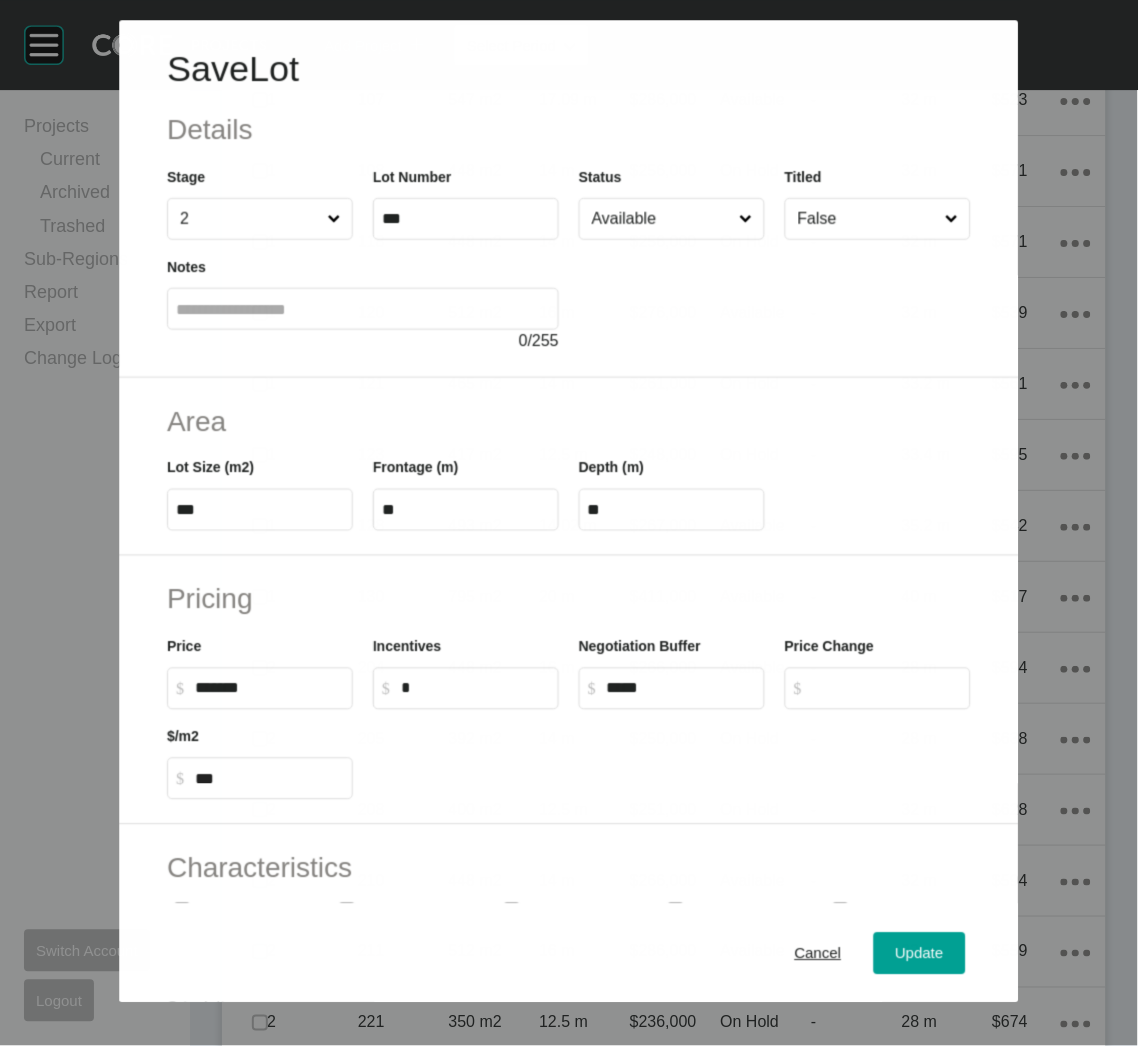 click on "Available" at bounding box center [661, 219] 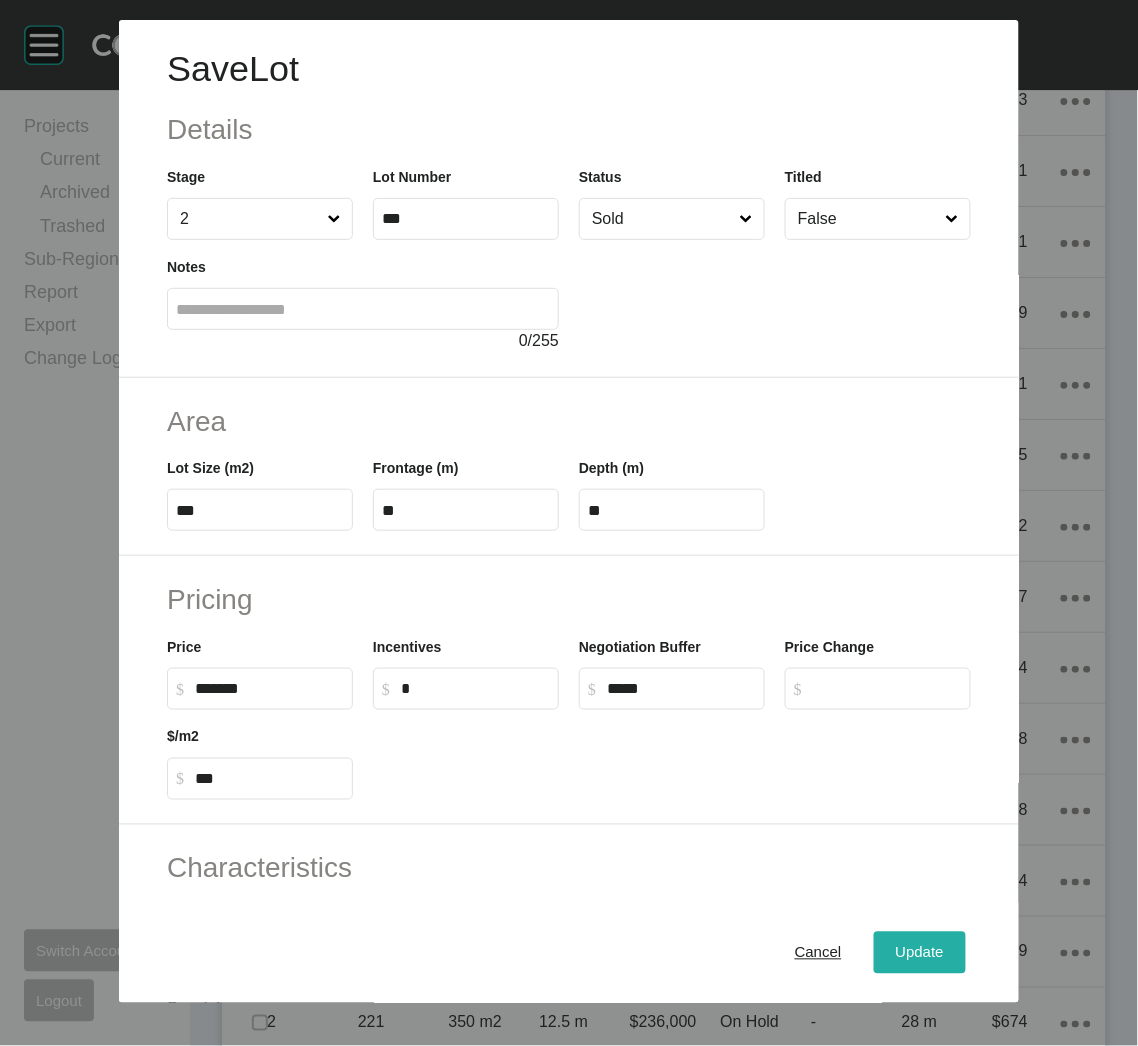click on "Update" at bounding box center (920, 953) 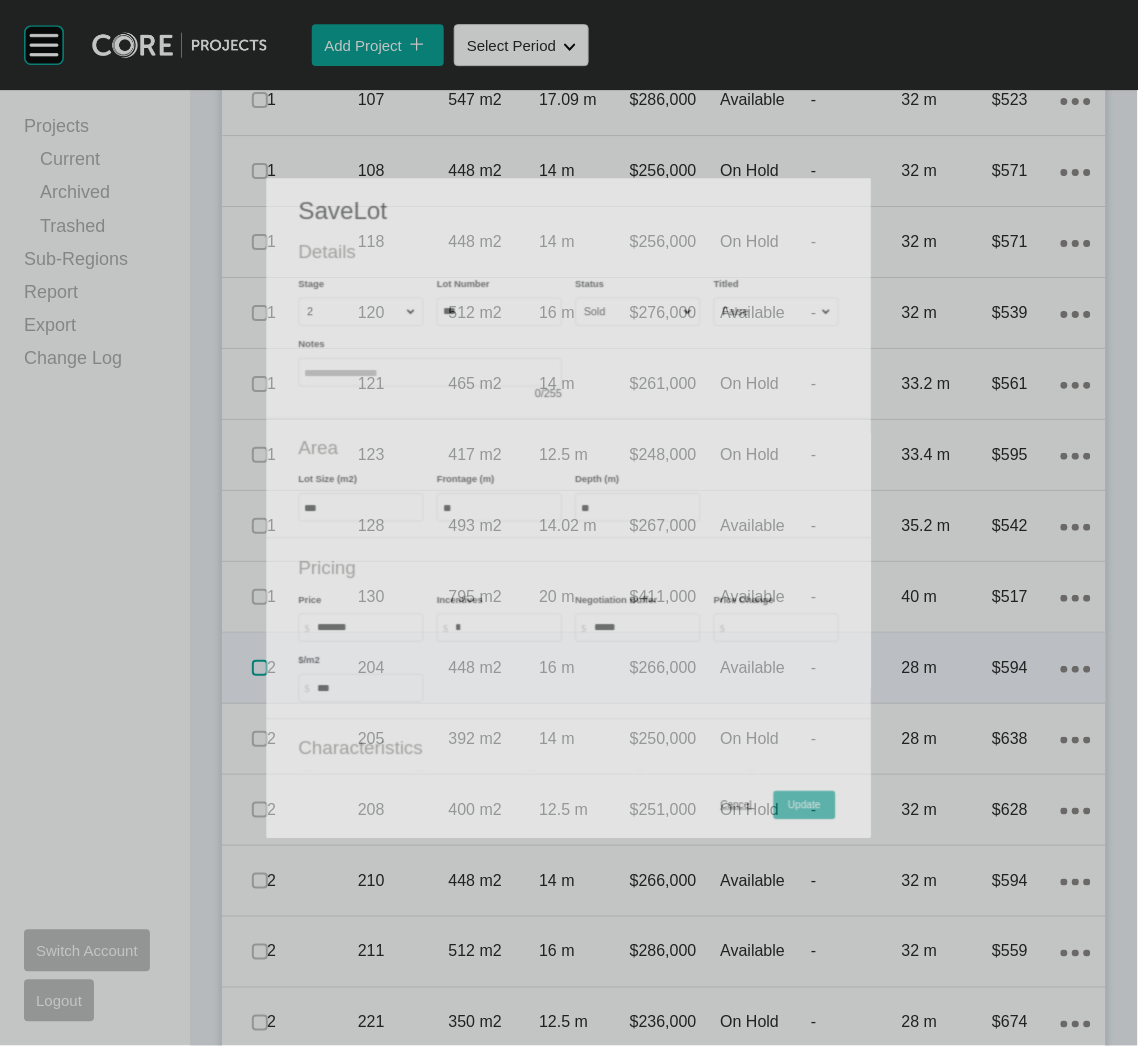 click at bounding box center [260, 668] 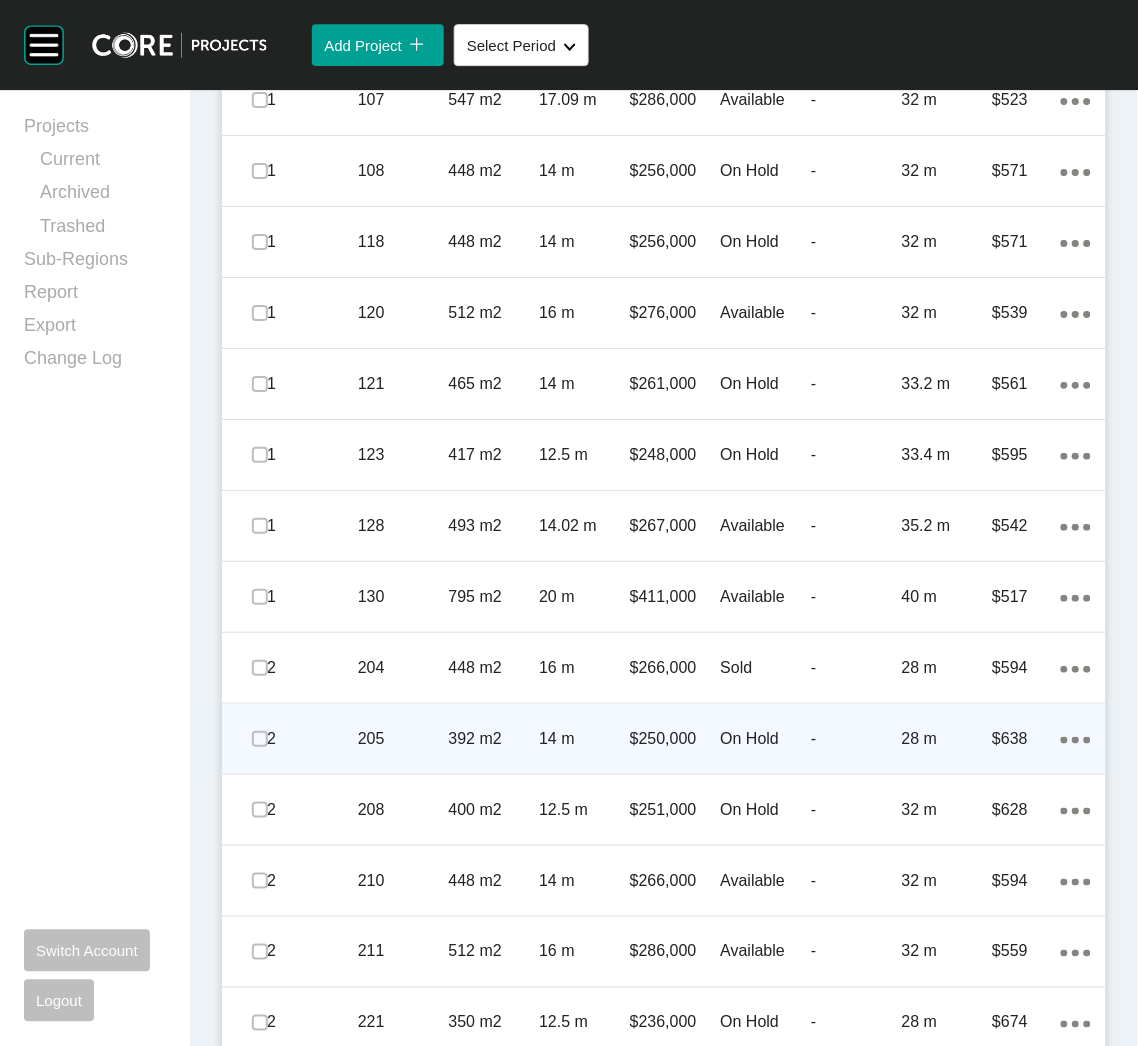 click at bounding box center (260, 739) 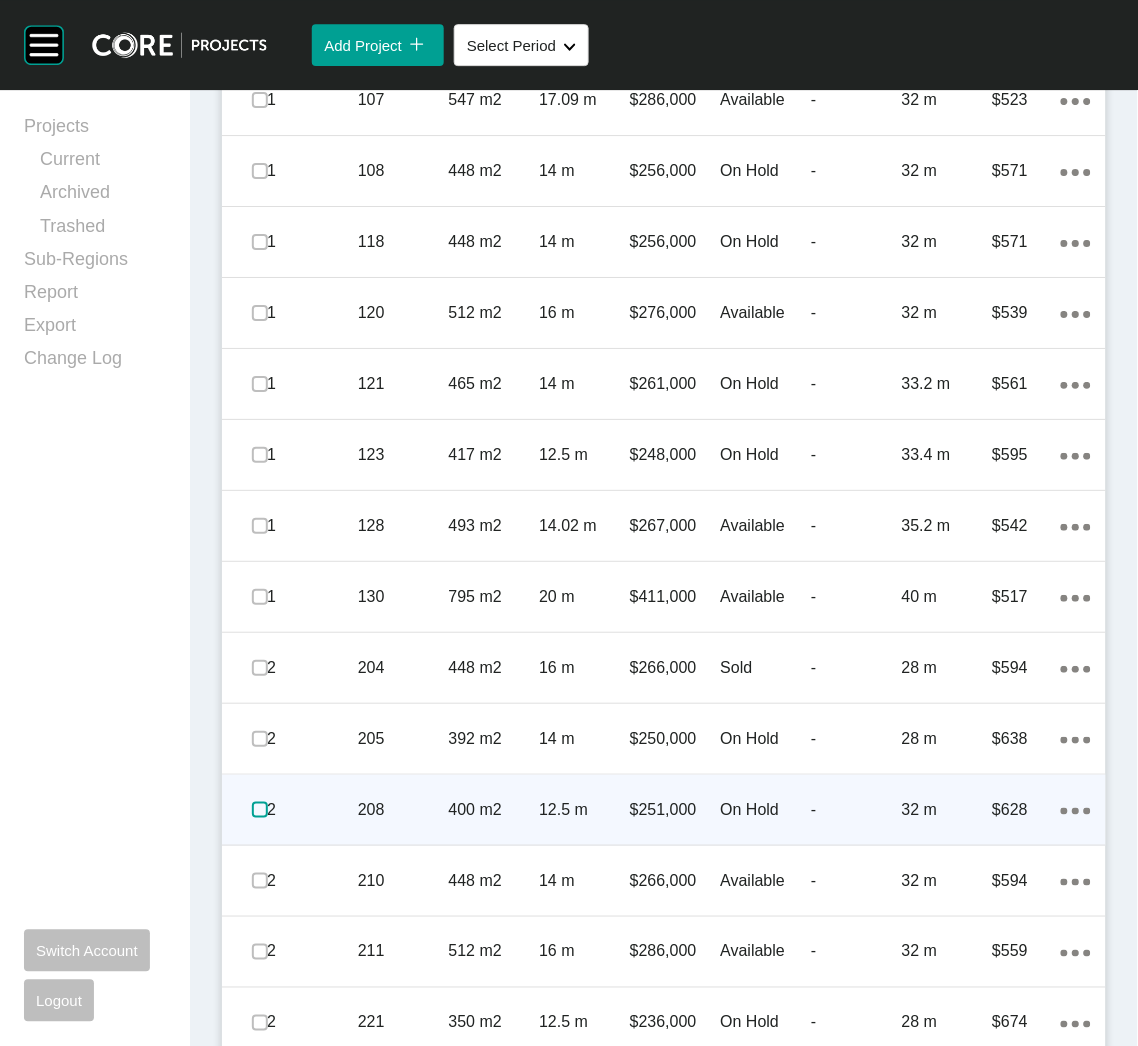 click at bounding box center (260, 810) 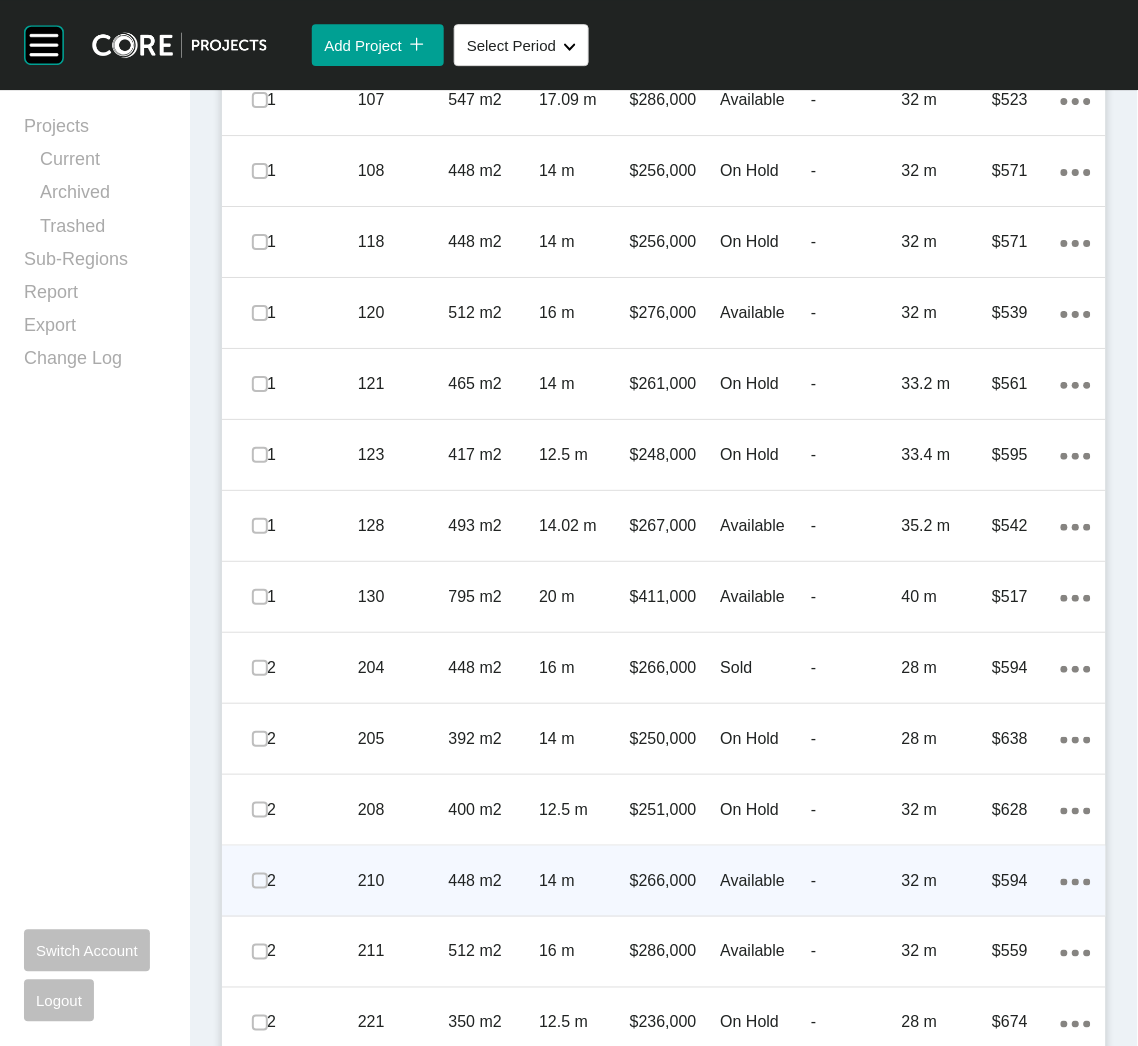 click on "210" at bounding box center [403, 881] 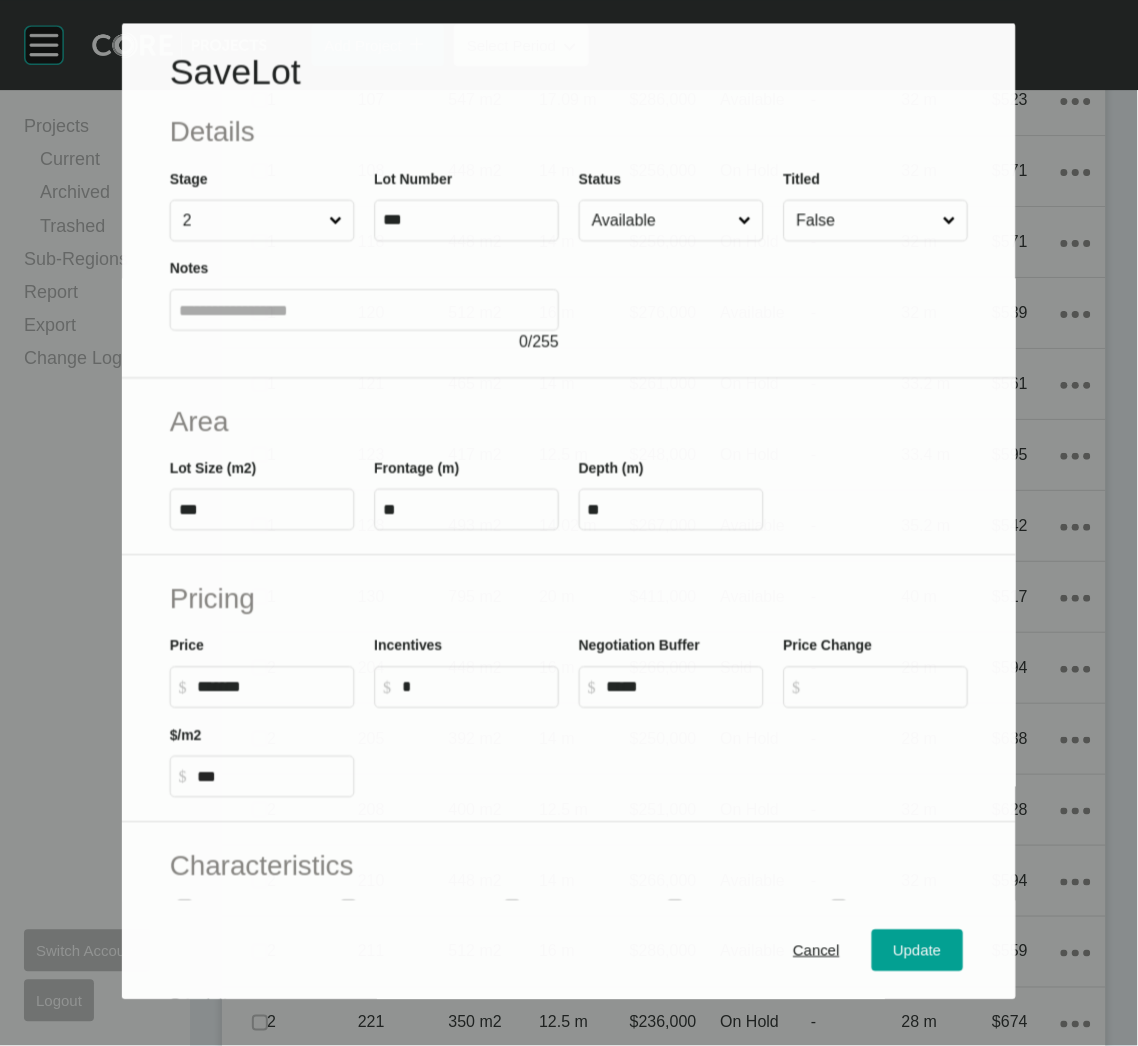 click on "Available" at bounding box center (661, 221) 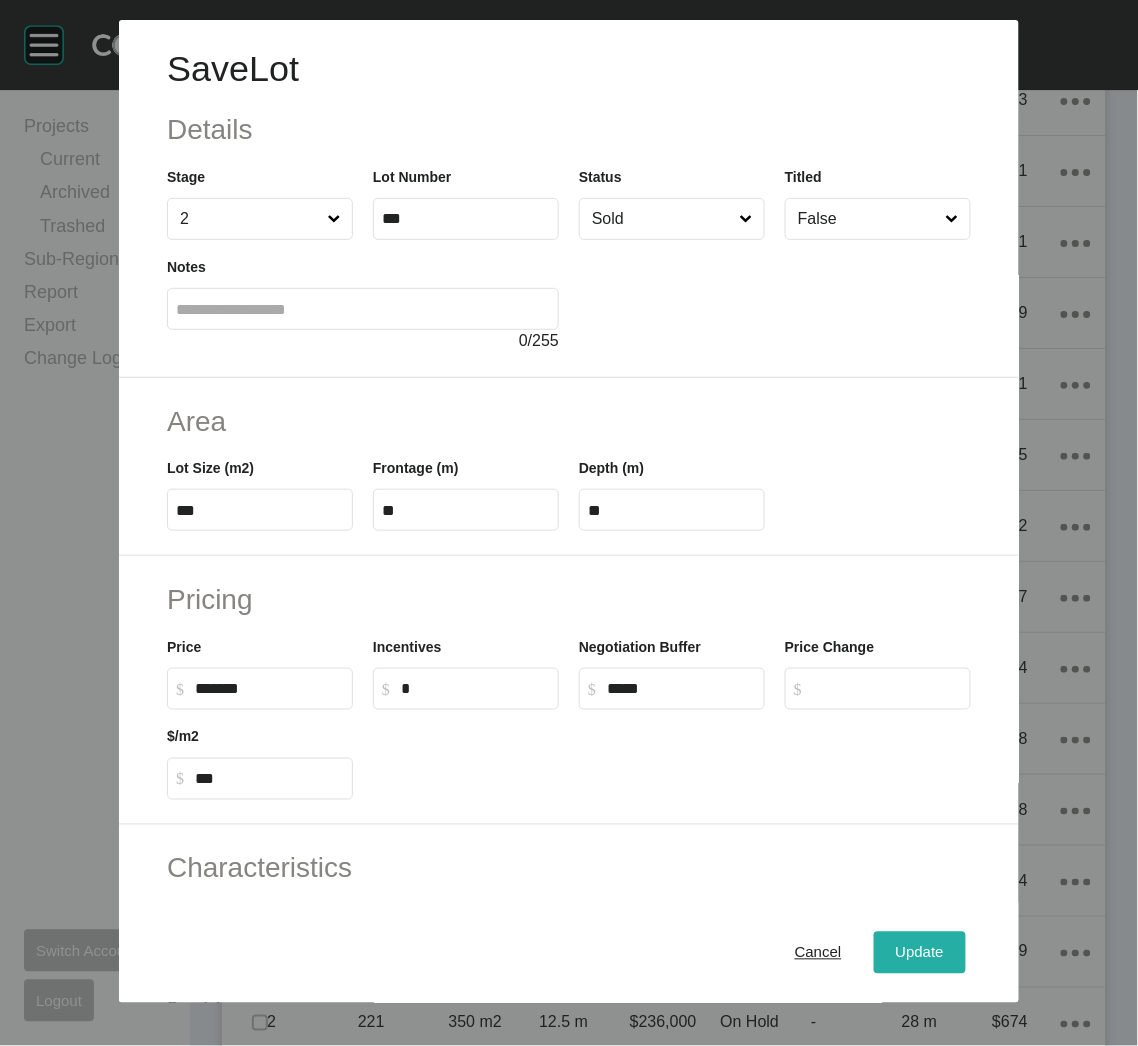click on "Update" at bounding box center (920, 953) 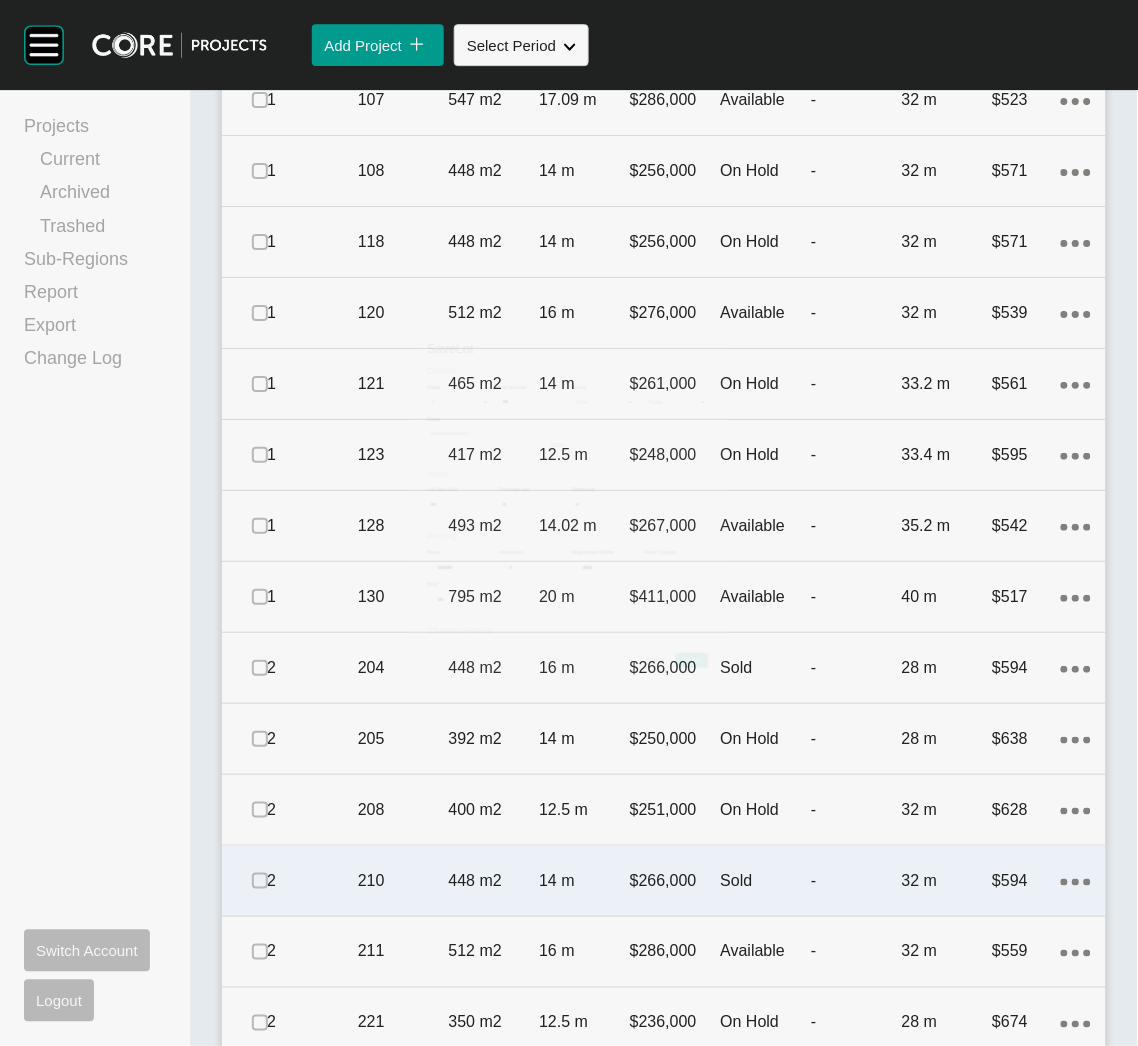 scroll, scrollTop: 1334, scrollLeft: 0, axis: vertical 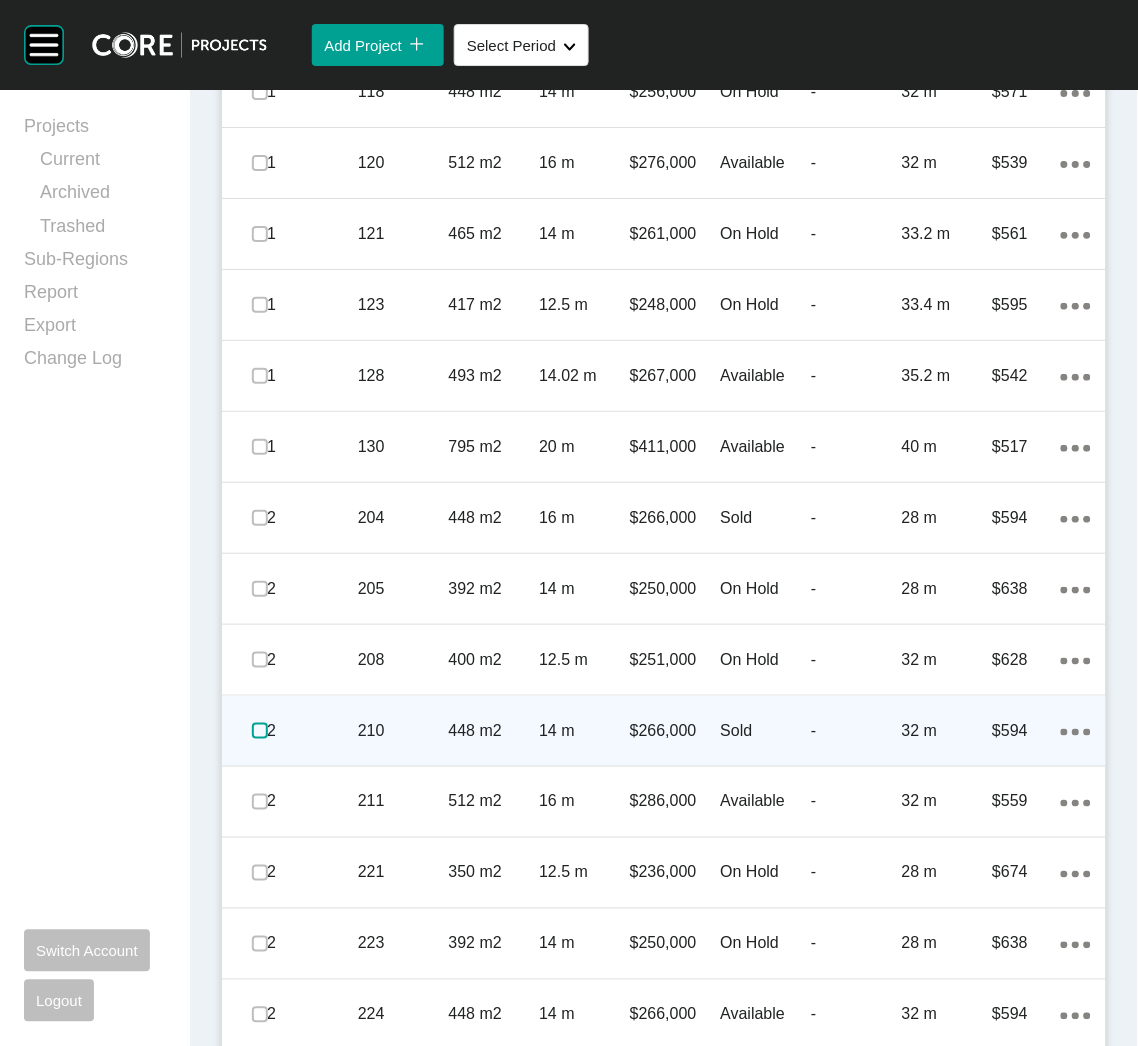 click at bounding box center [260, 731] 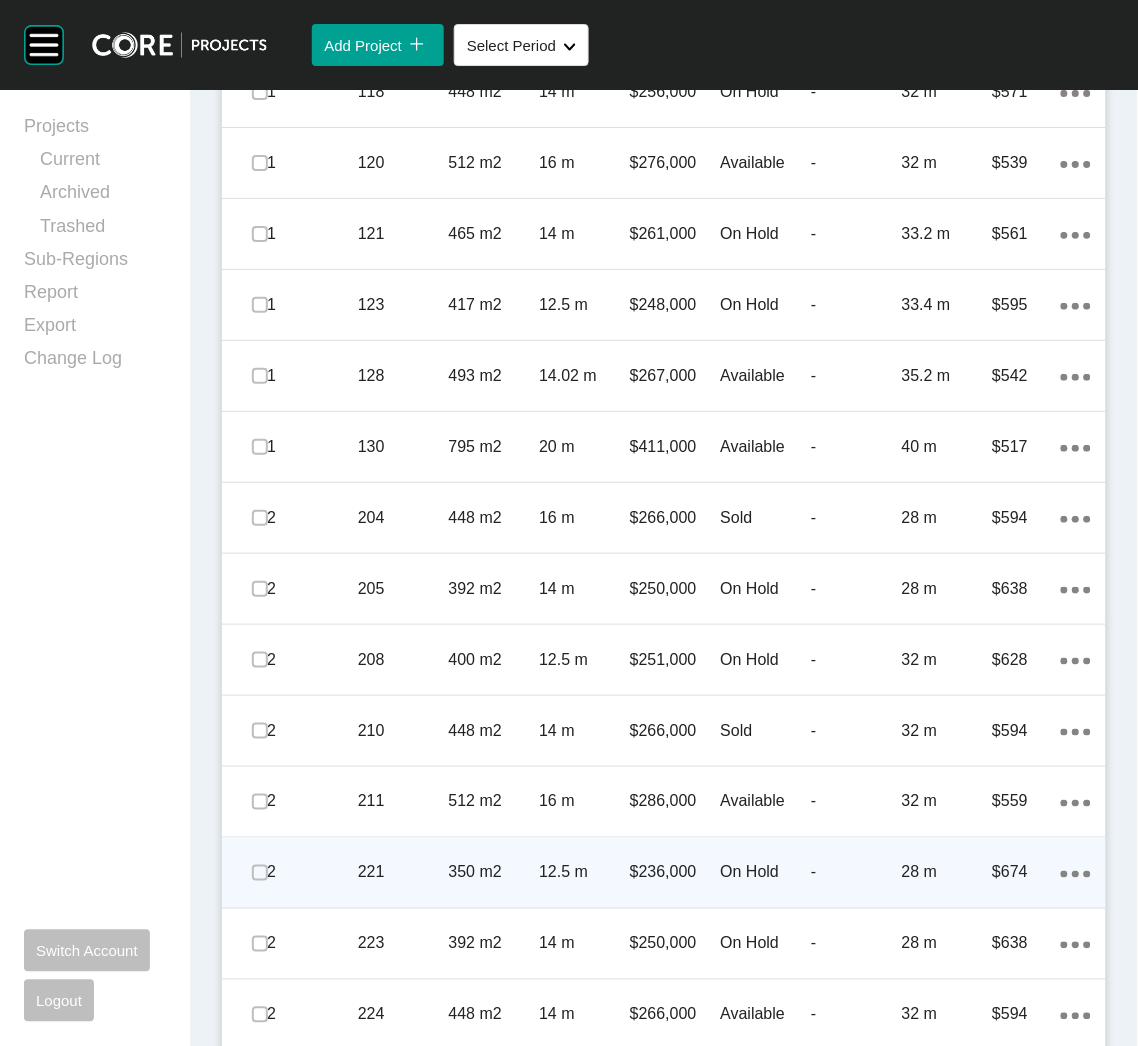 click on "350 m2" at bounding box center [494, 873] 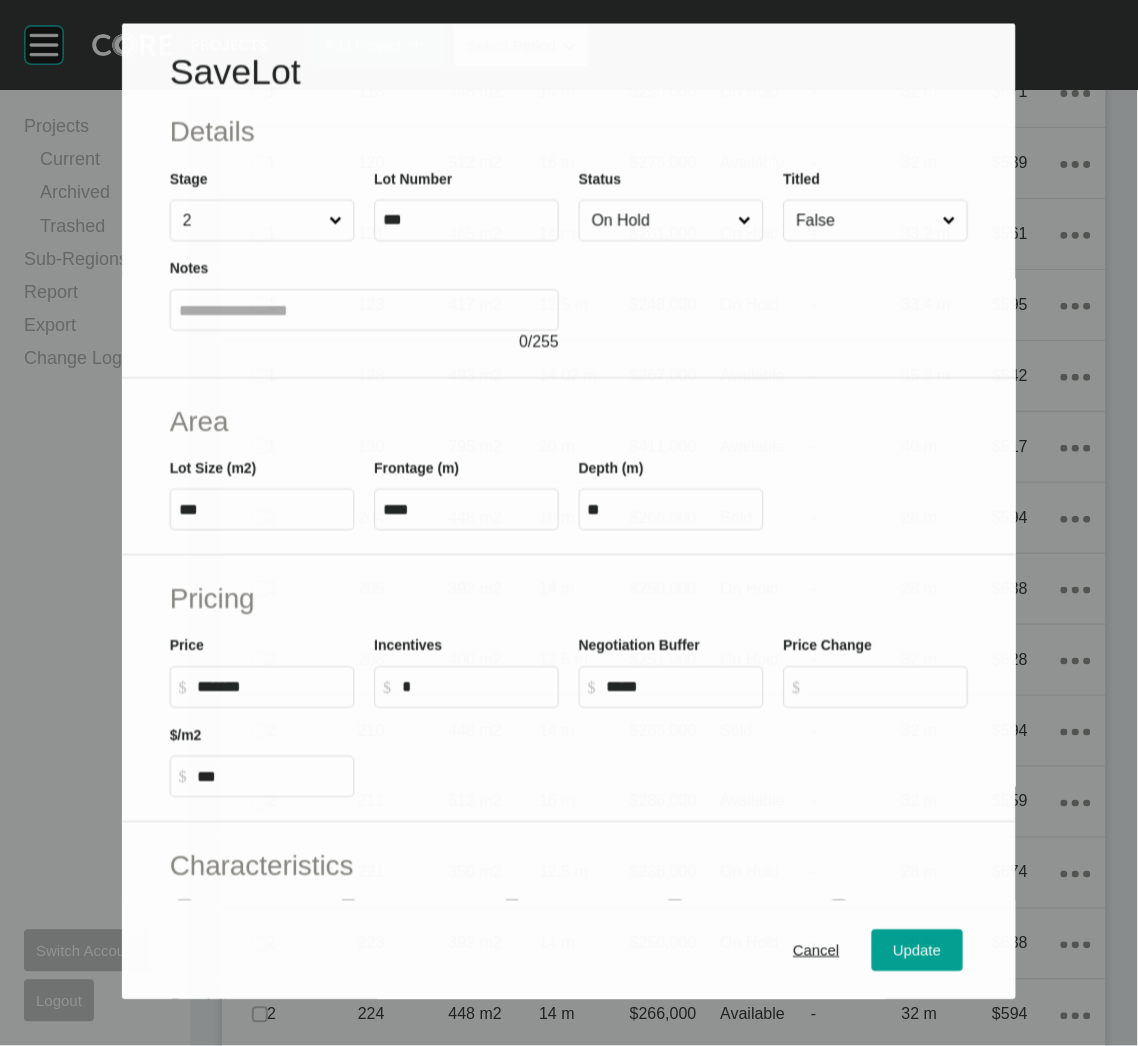 click on "On Hold" at bounding box center [671, 221] 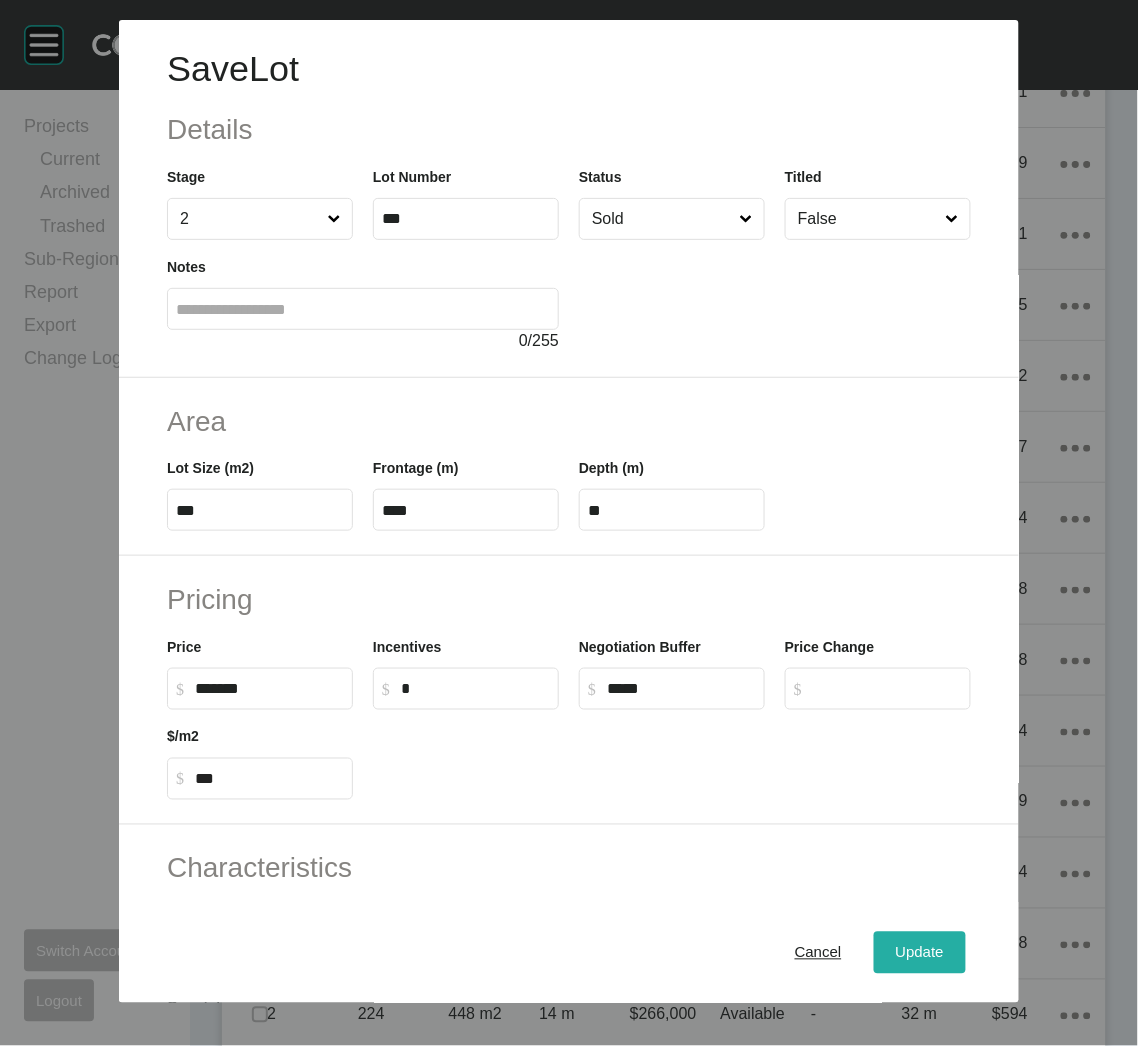 click on "Update" at bounding box center (920, 953) 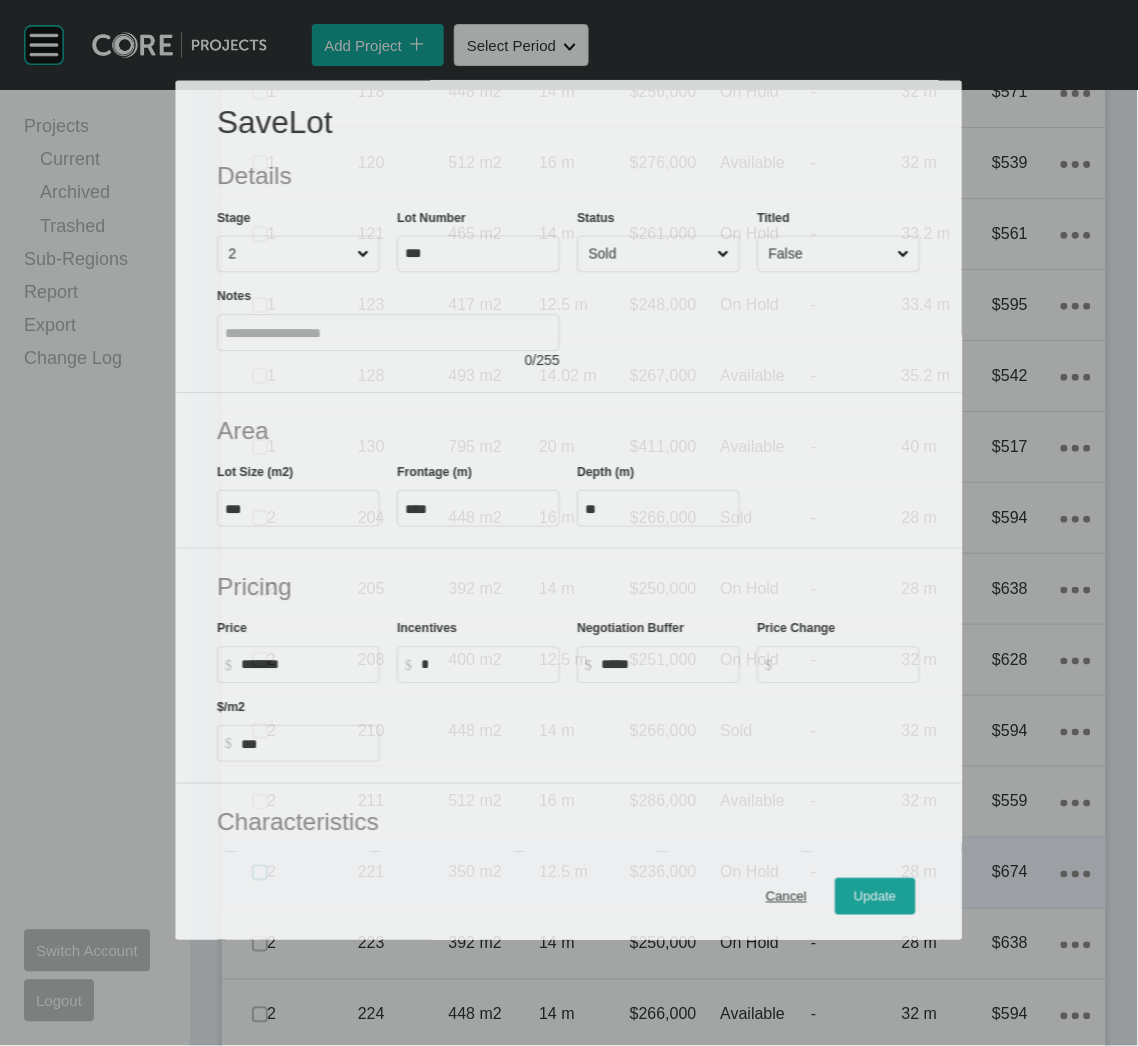 click at bounding box center (260, 873) 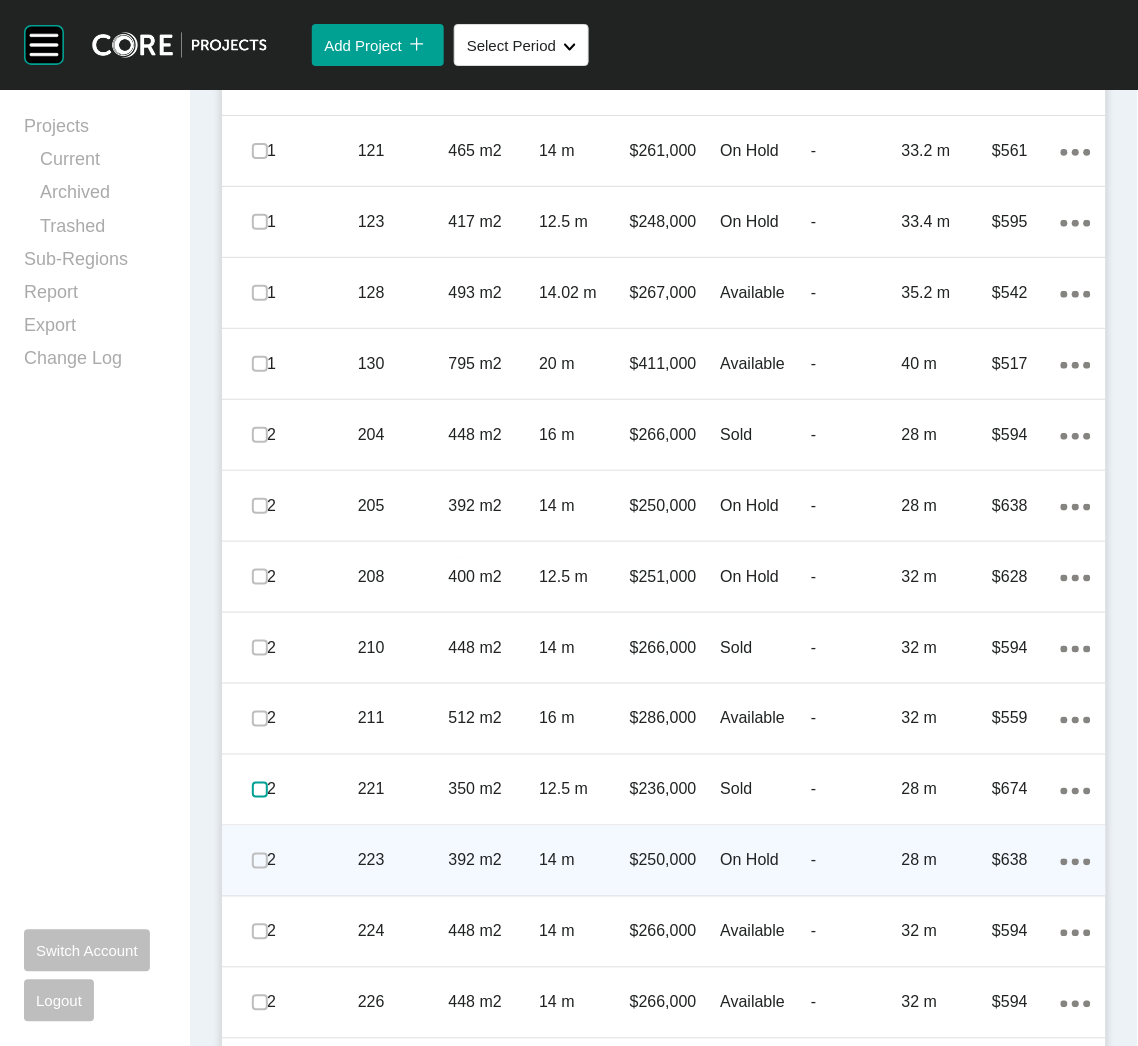 scroll, scrollTop: 1484, scrollLeft: 0, axis: vertical 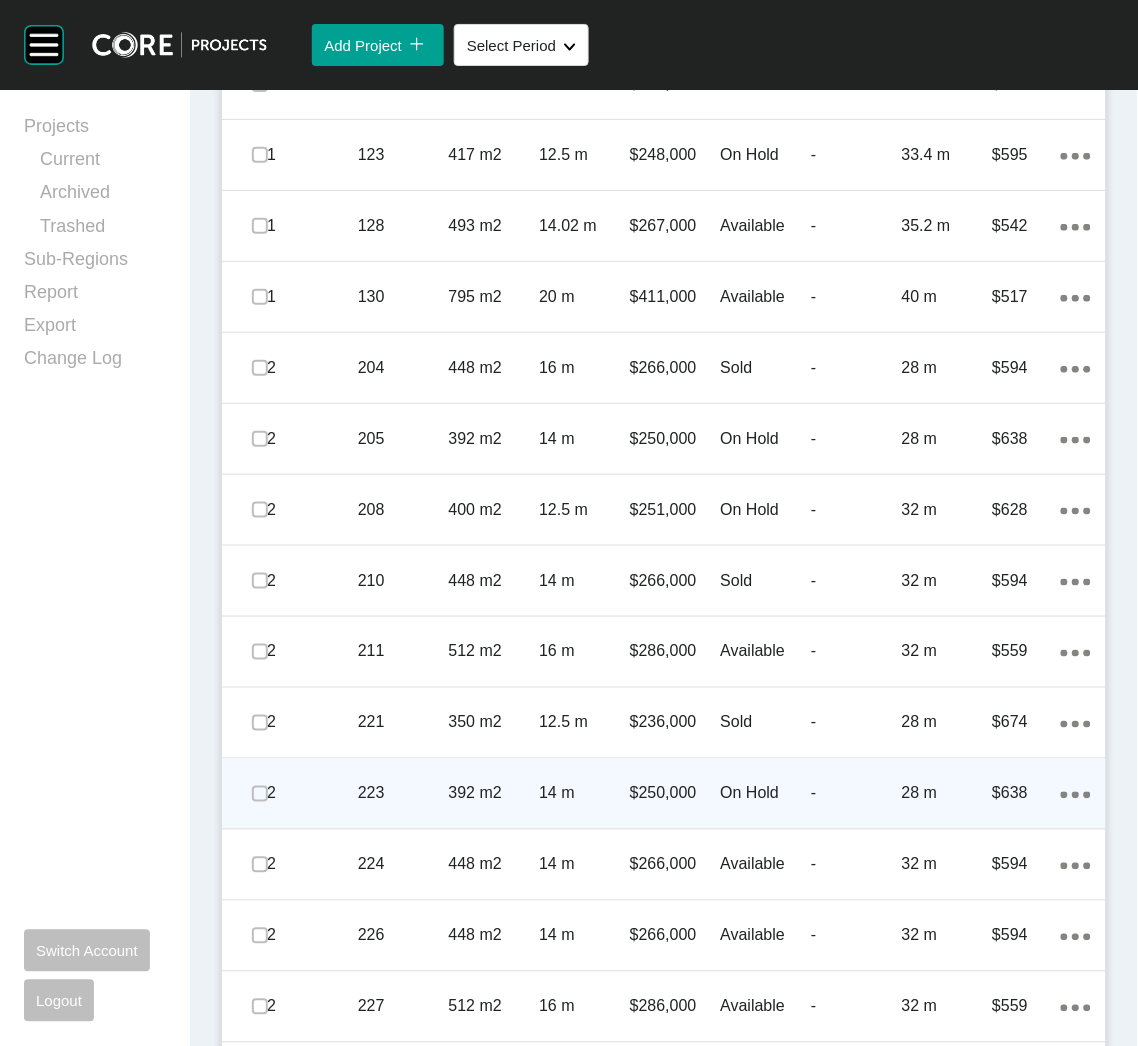 click on "392 m2" at bounding box center (494, 794) 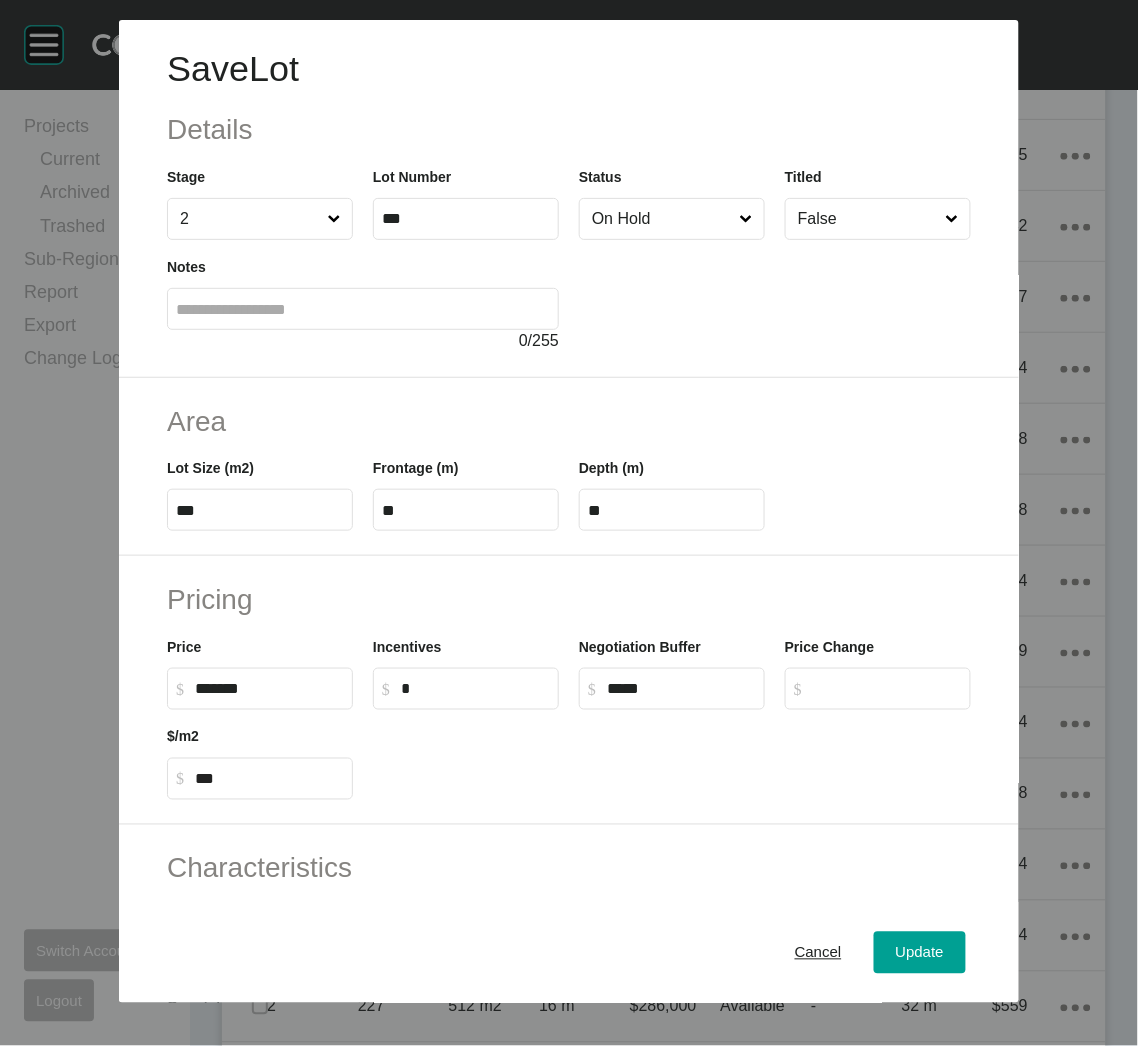 click on "On Hold" at bounding box center (662, 219) 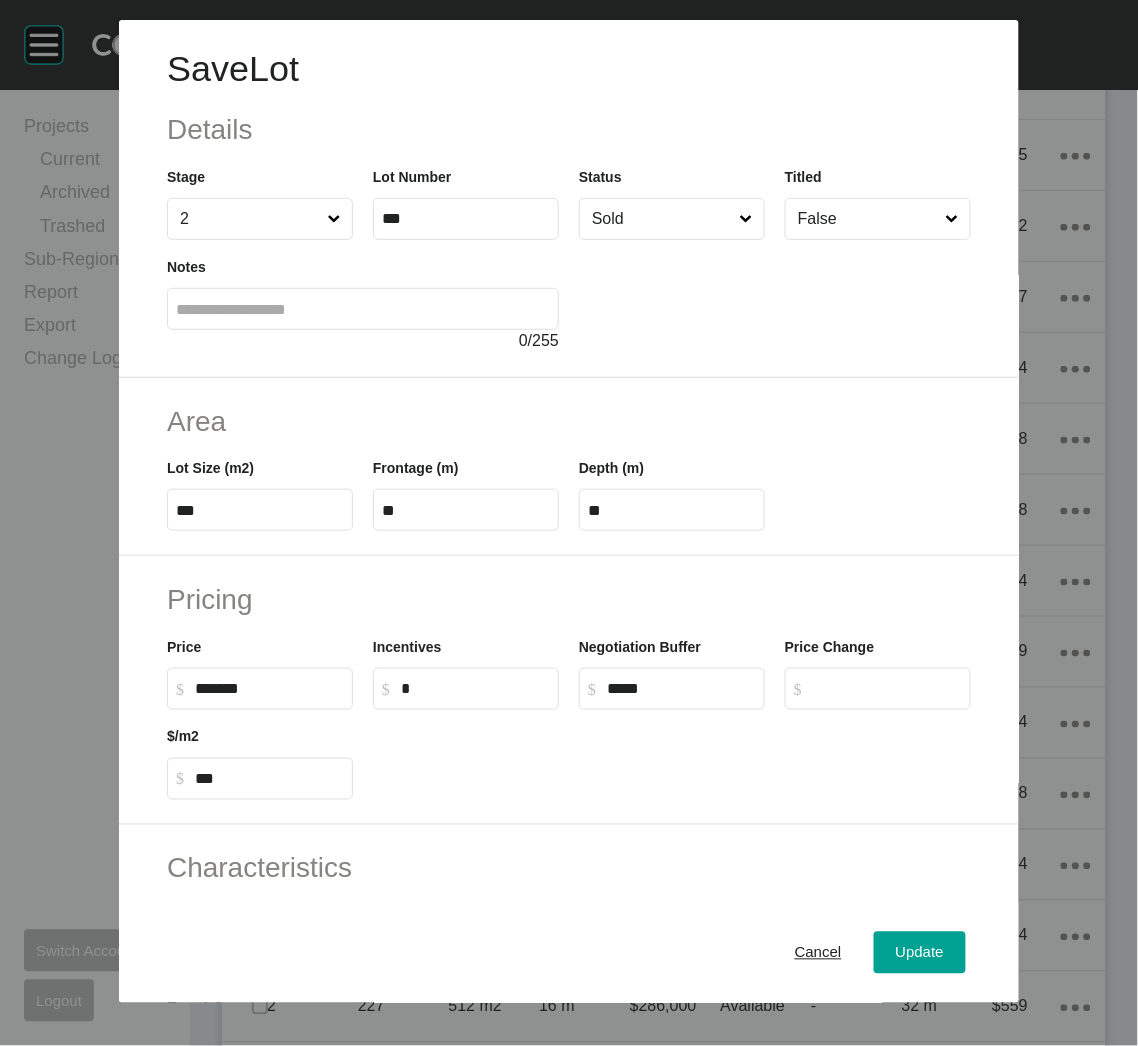 click on "Cancel Update" at bounding box center [569, 953] 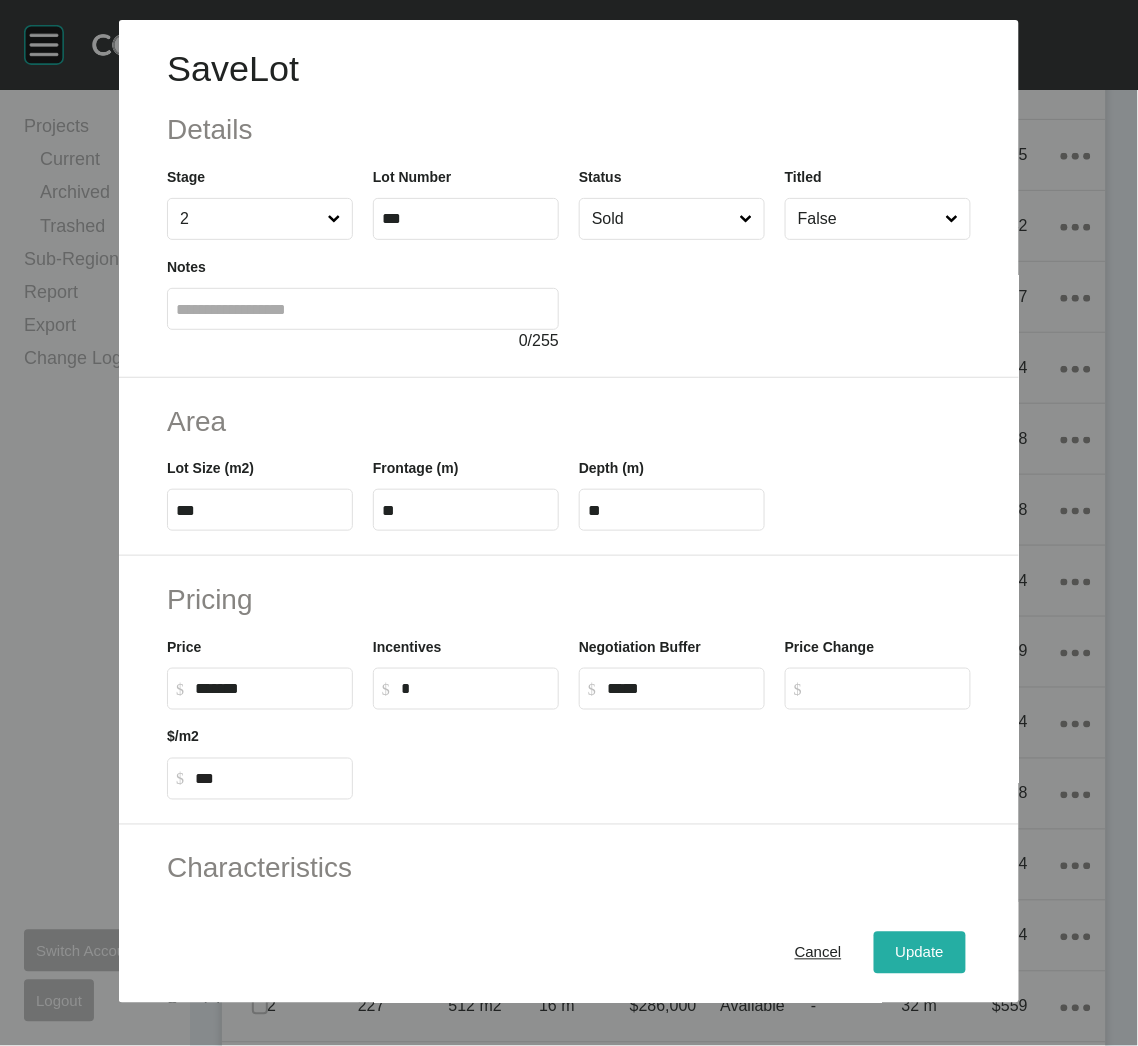 click on "Update" at bounding box center (920, 953) 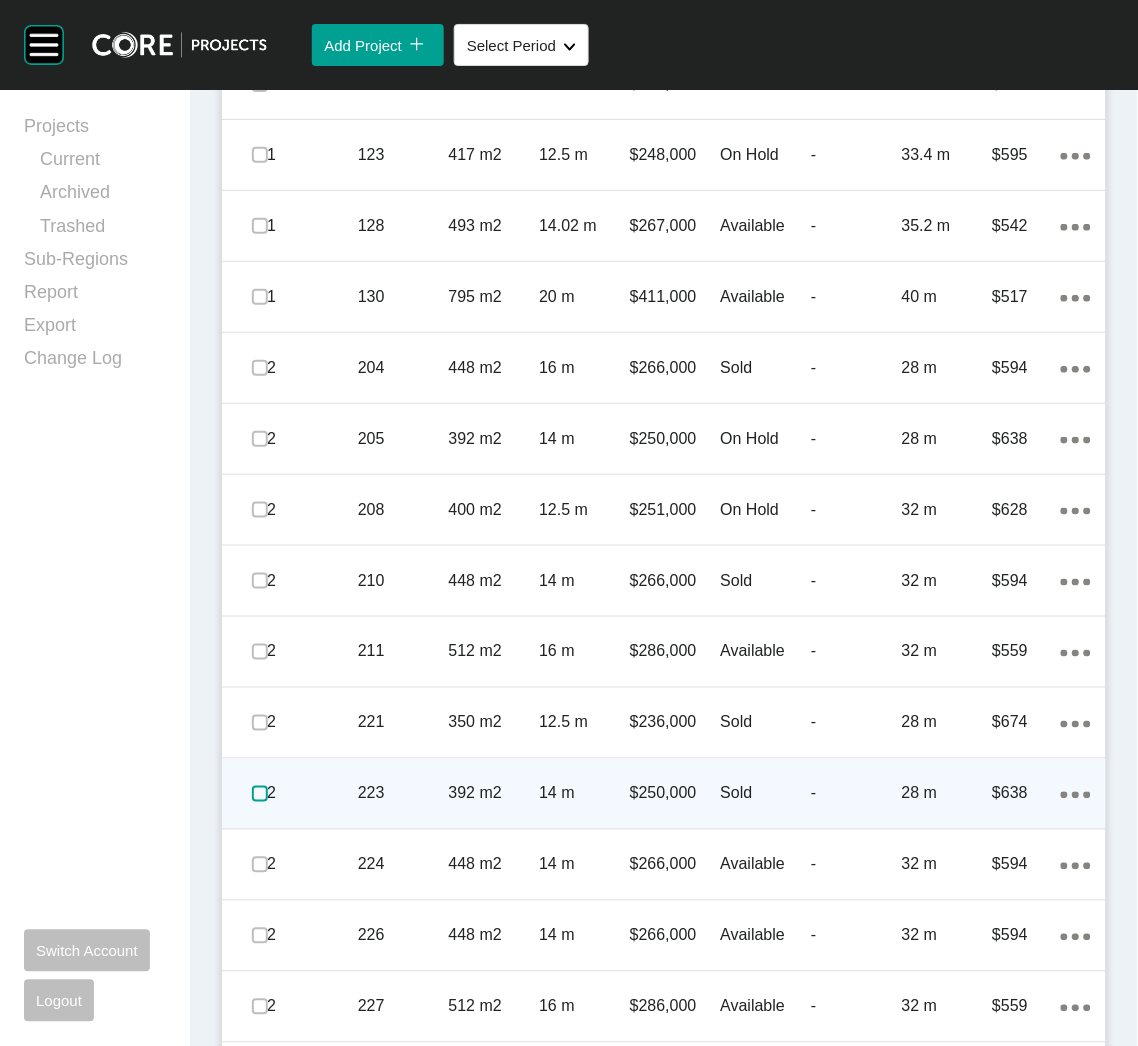 click at bounding box center (260, 794) 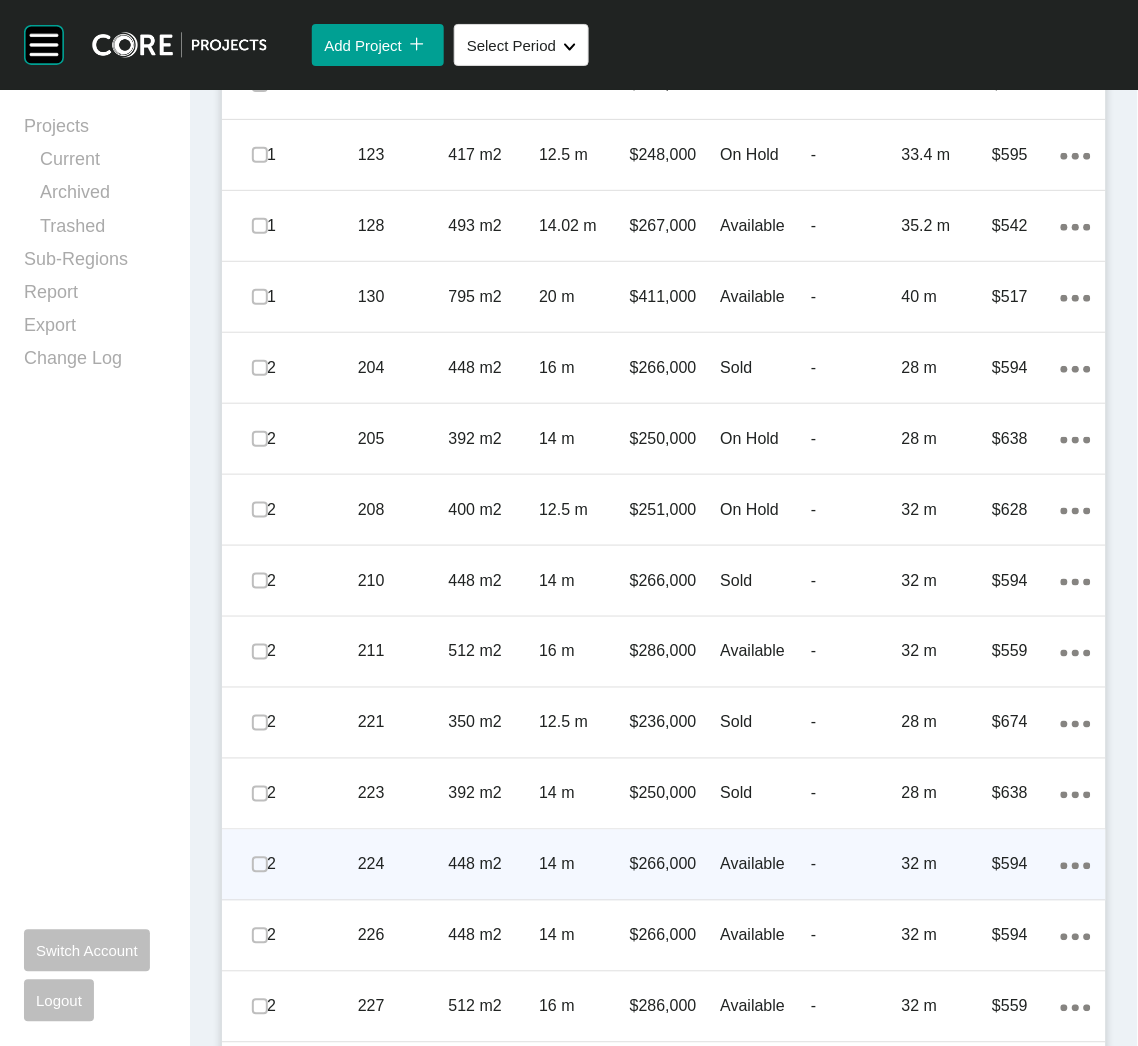click on "448 m2" at bounding box center [494, 865] 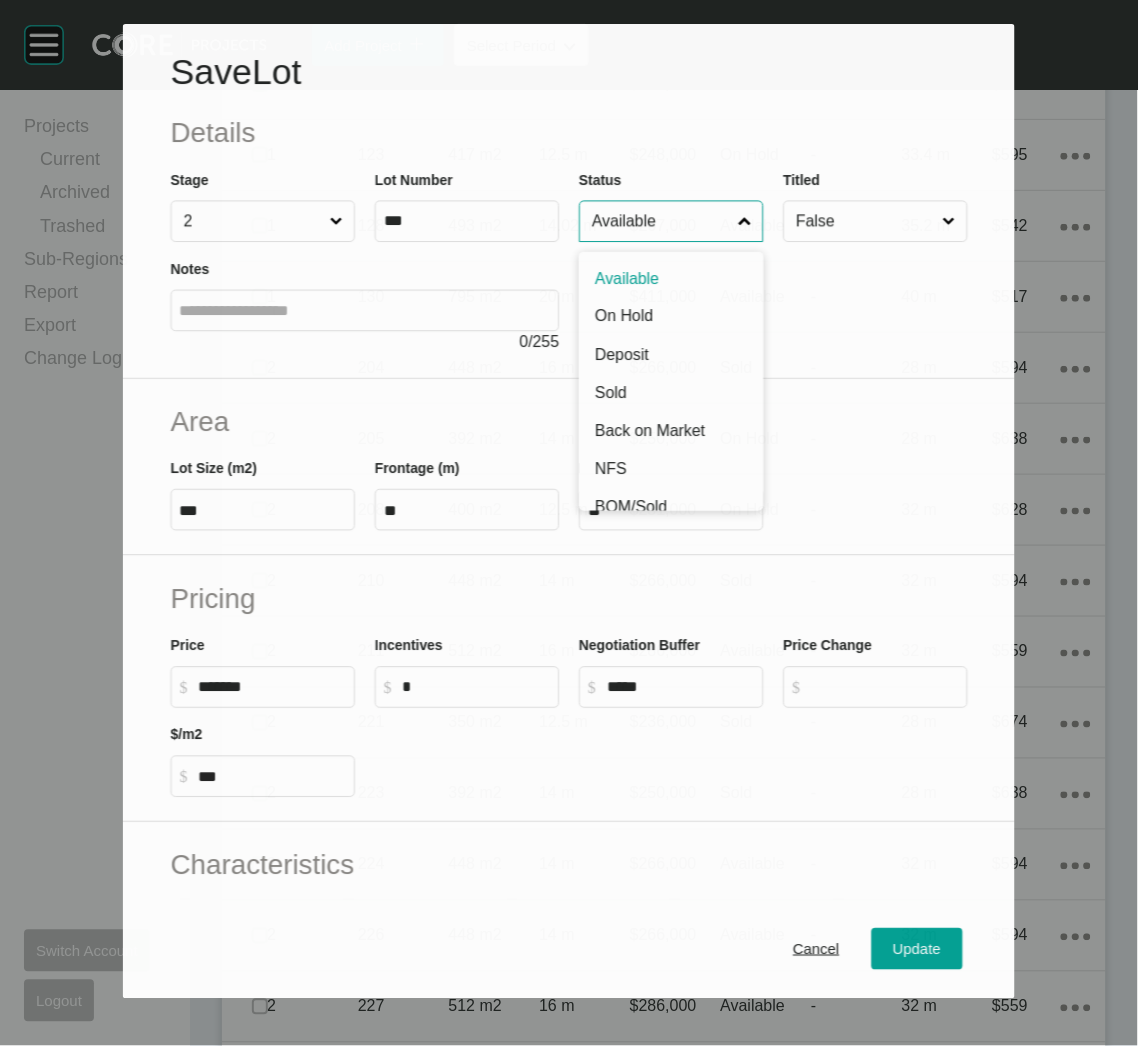 click on "Available" at bounding box center (661, 221) 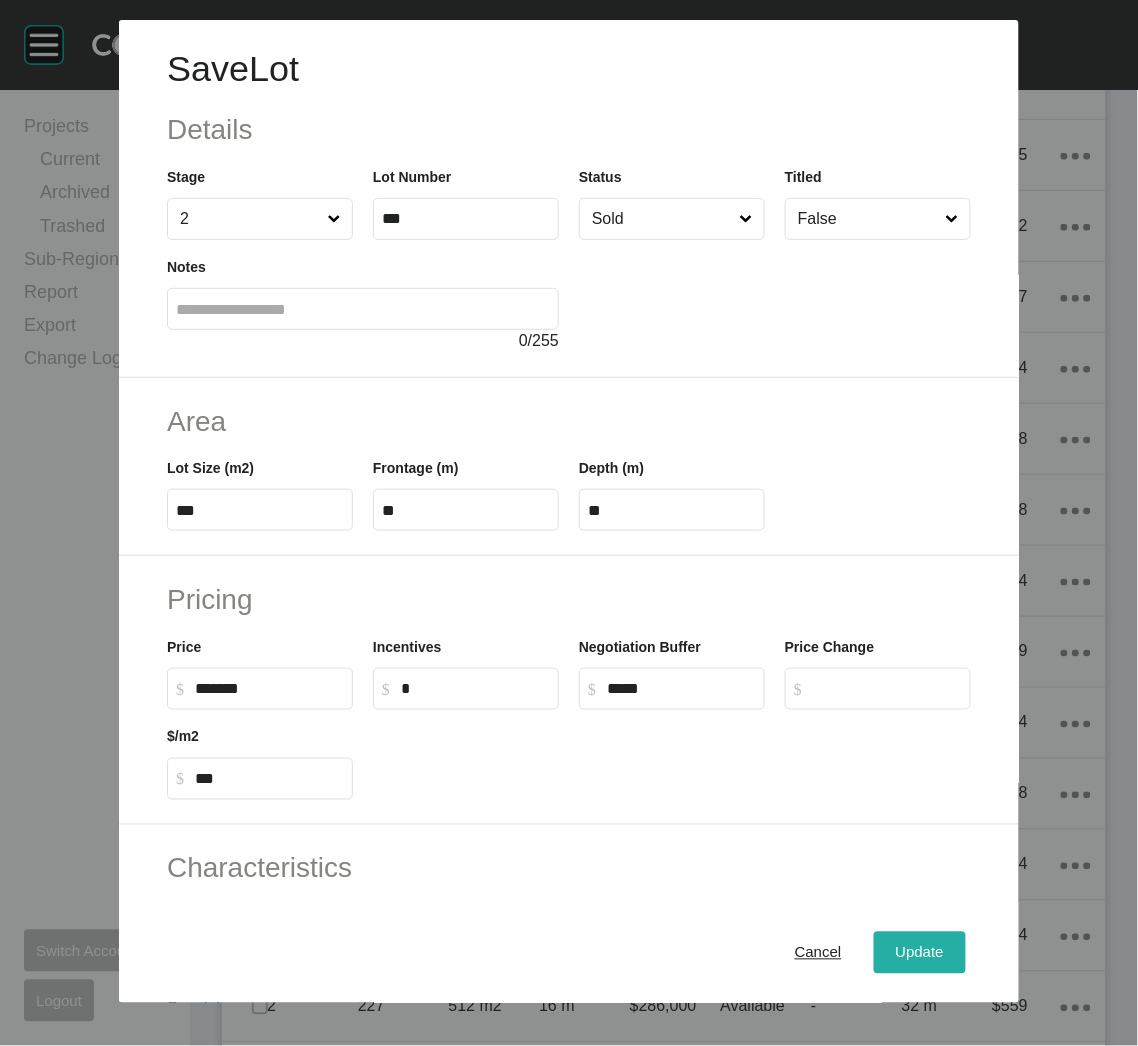 click on "Update" at bounding box center [920, 953] 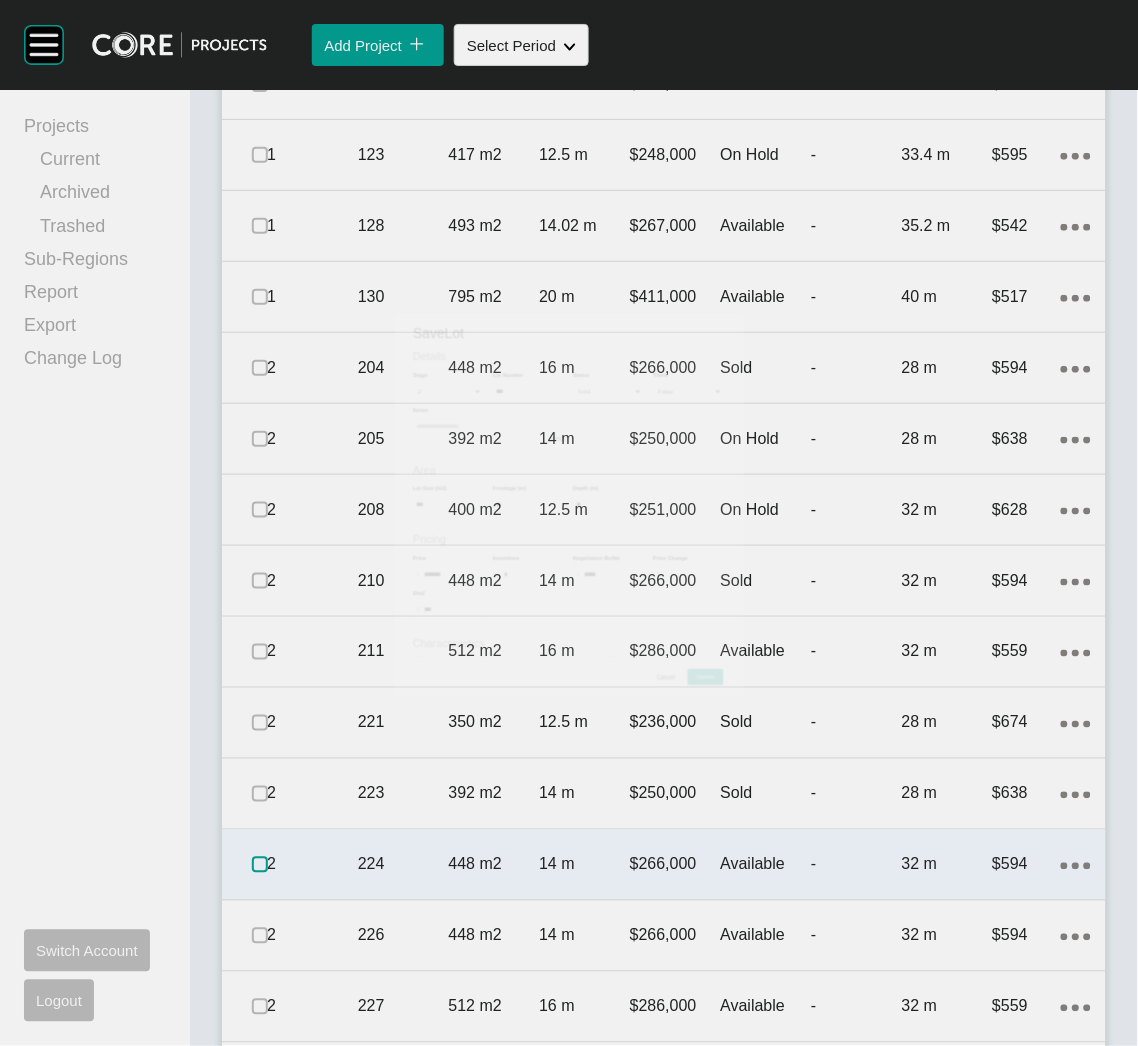 click at bounding box center (260, 865) 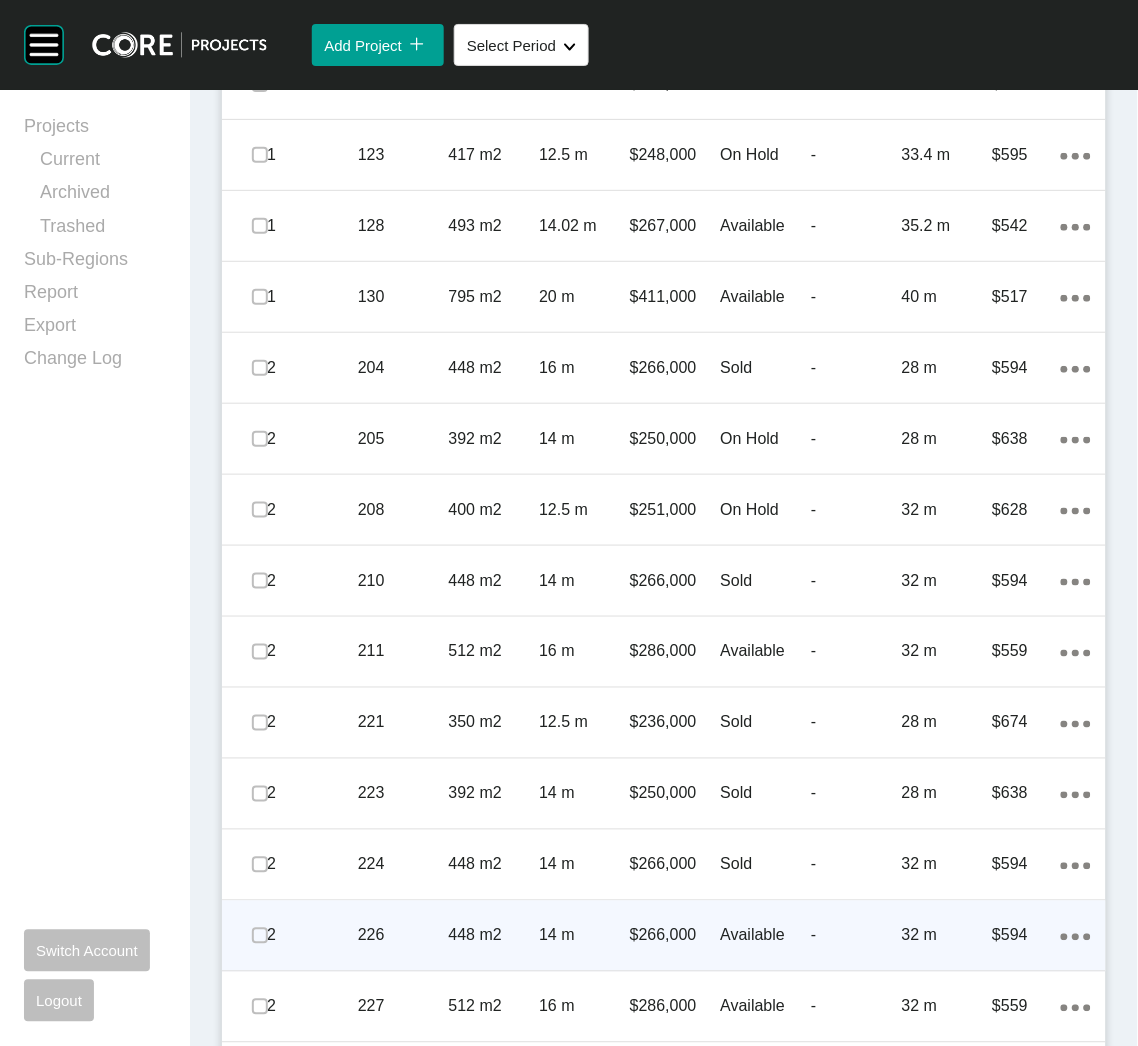 click on "226" at bounding box center (403, 936) 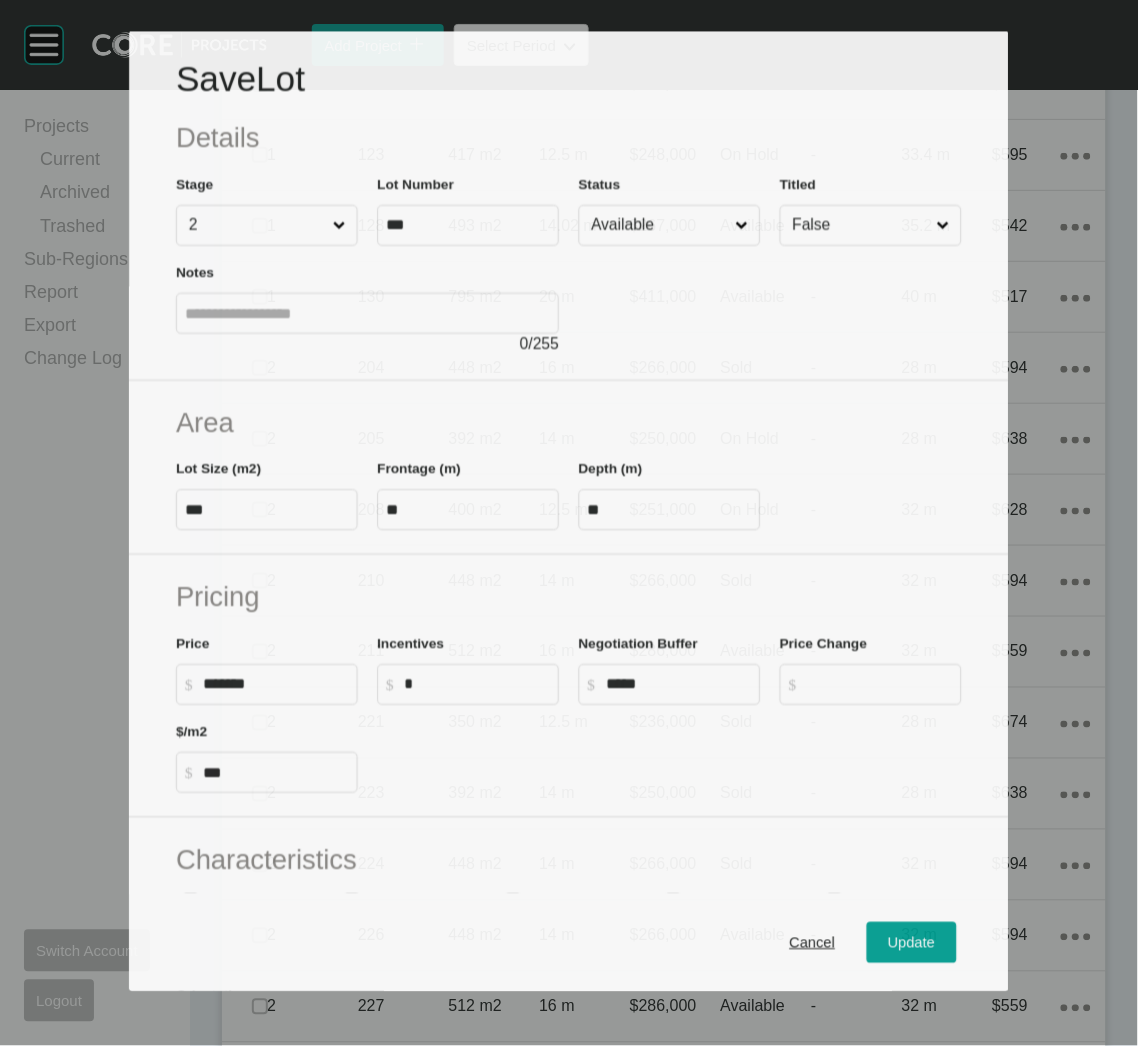 click at bounding box center (770, 301) 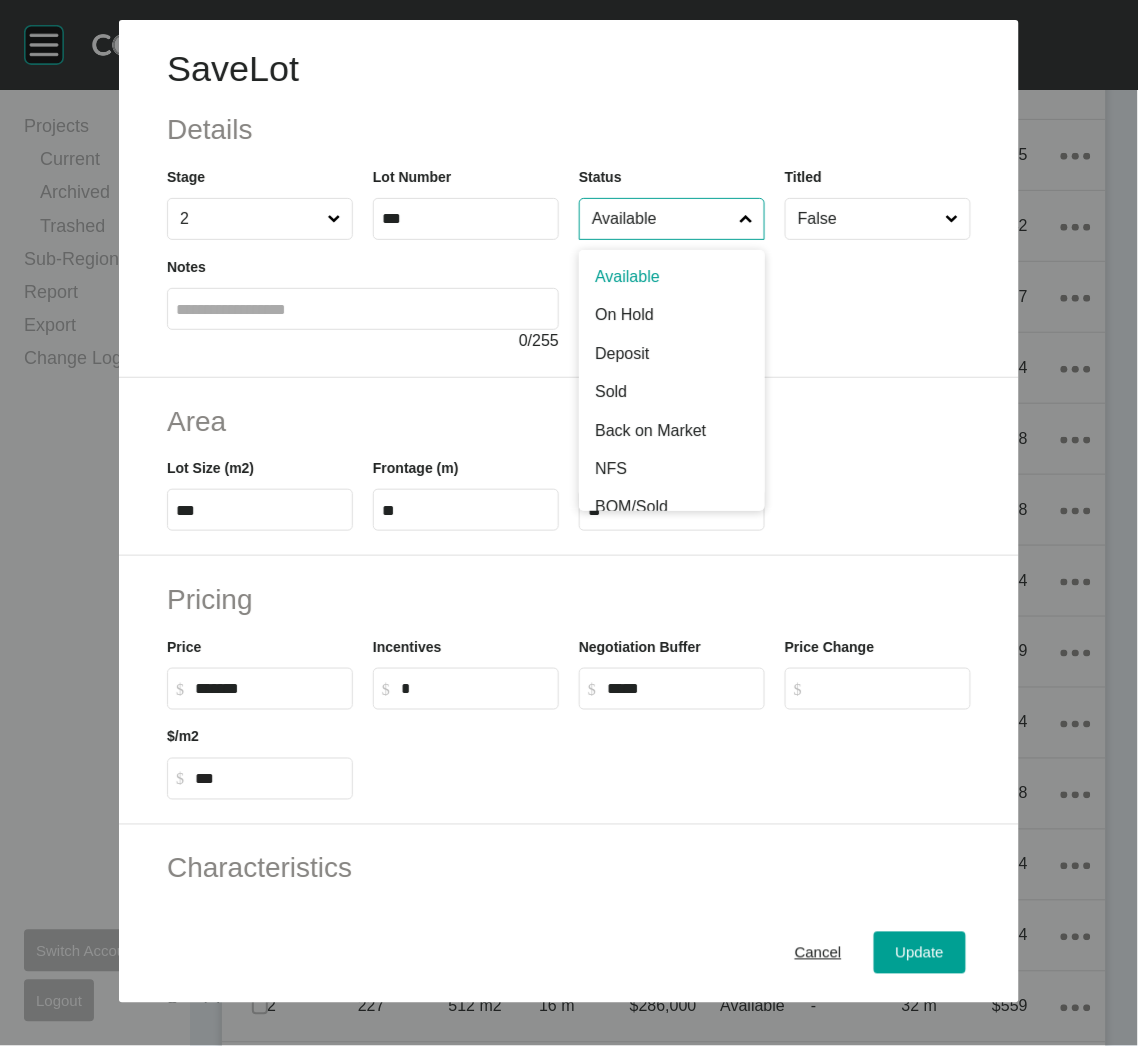 drag, startPoint x: 677, startPoint y: 230, endPoint x: 675, endPoint y: 254, distance: 24.083189 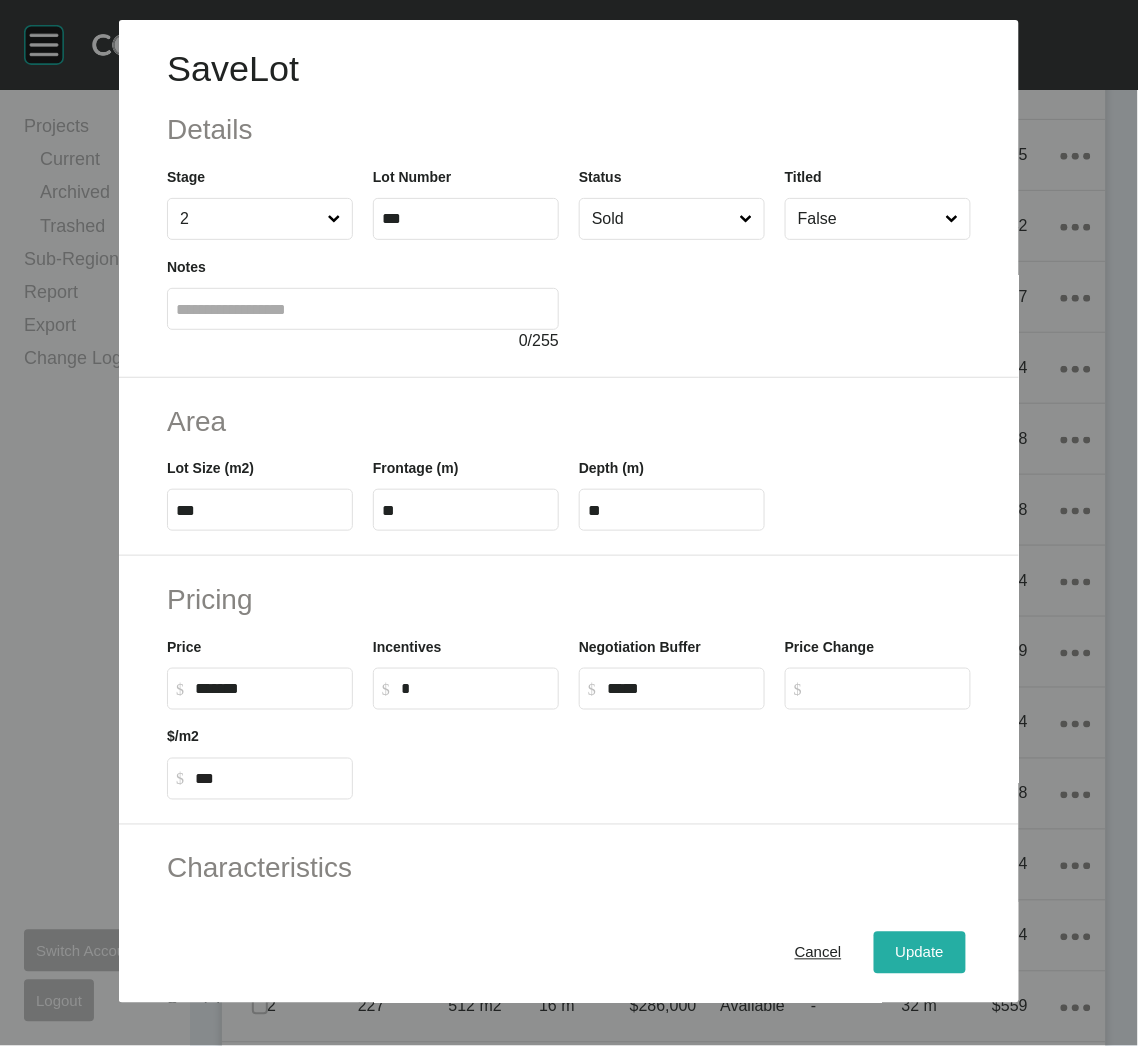 click on "Update" at bounding box center [920, 953] 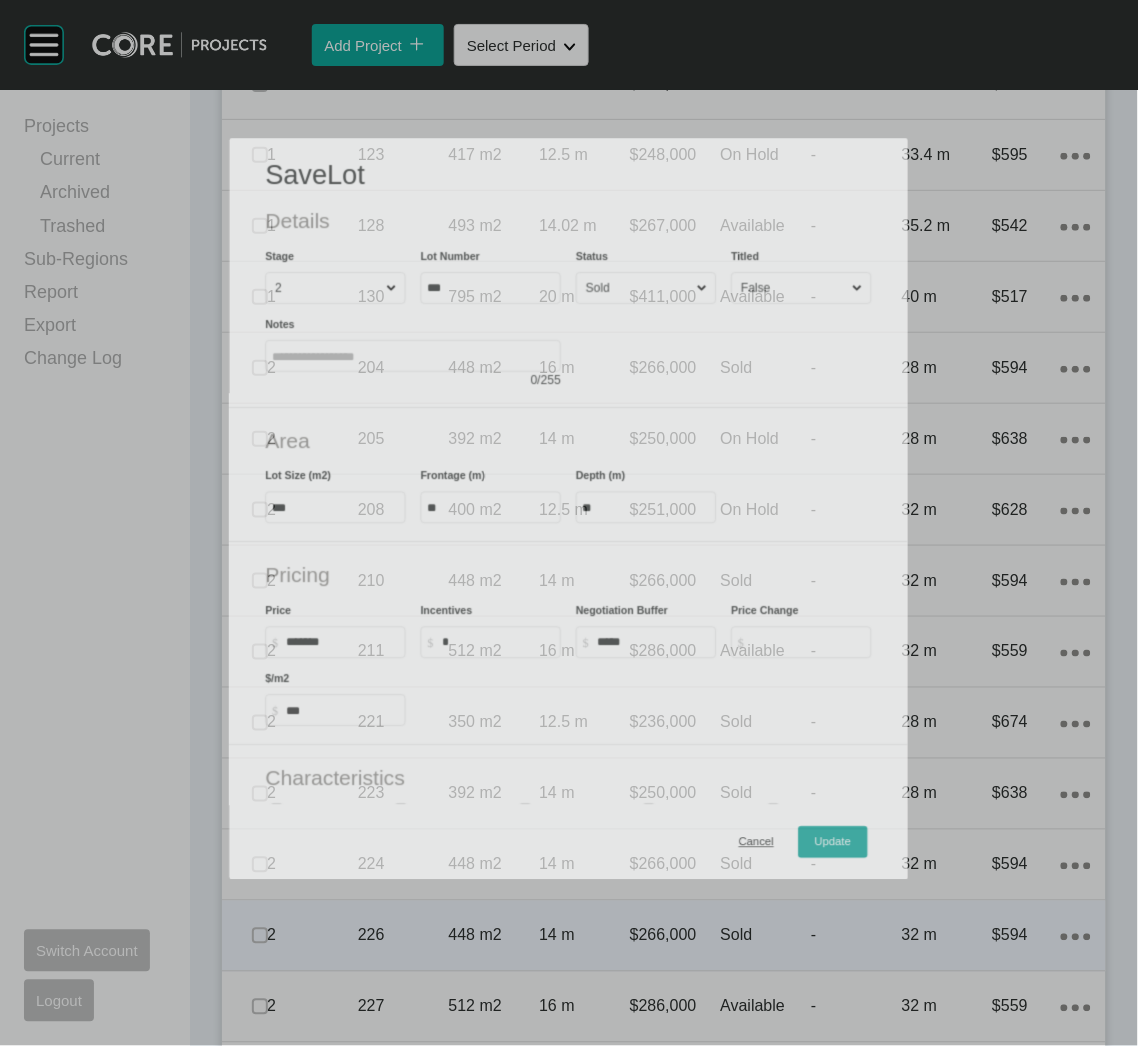scroll, scrollTop: 1634, scrollLeft: 0, axis: vertical 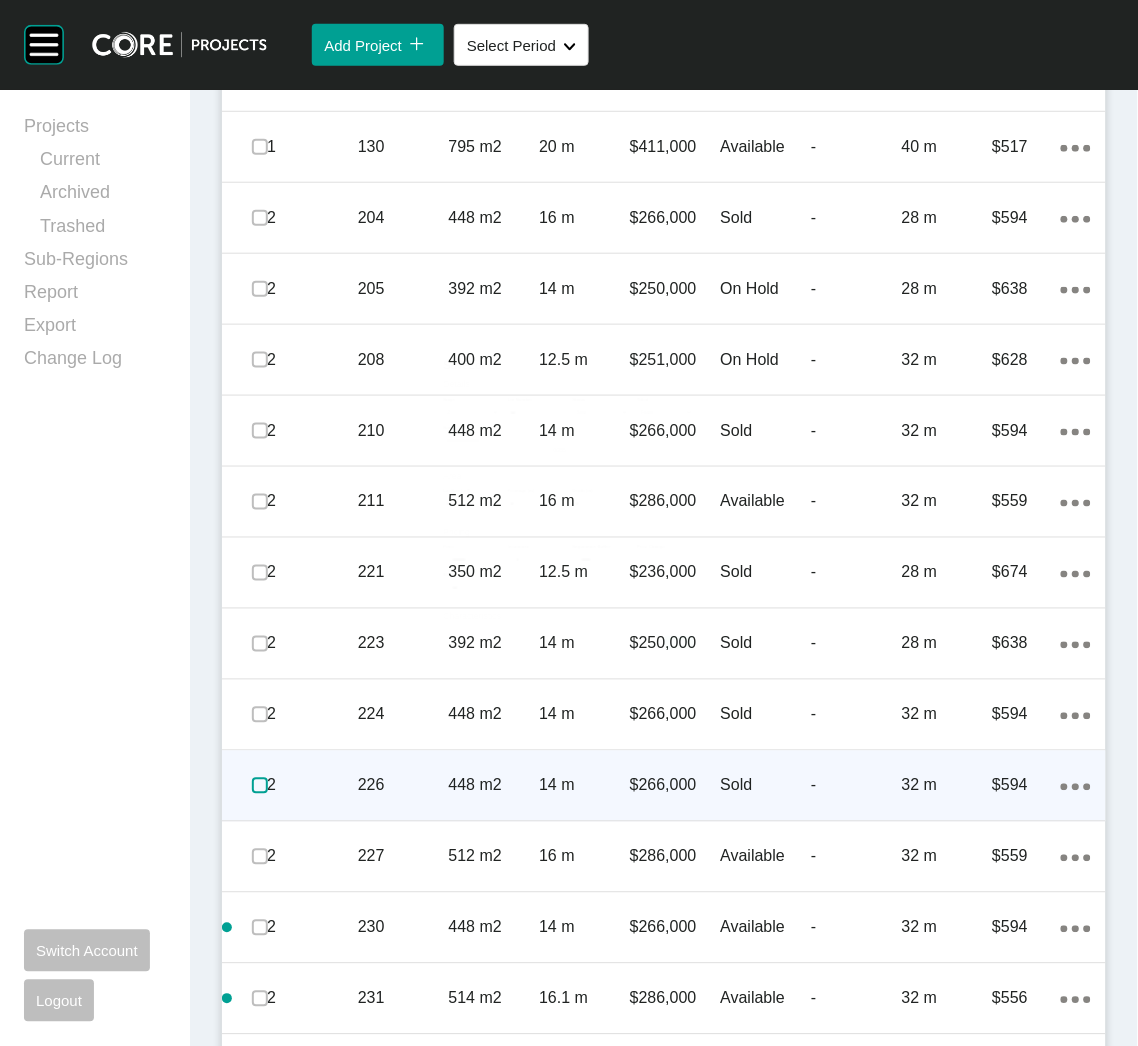 click at bounding box center (260, 786) 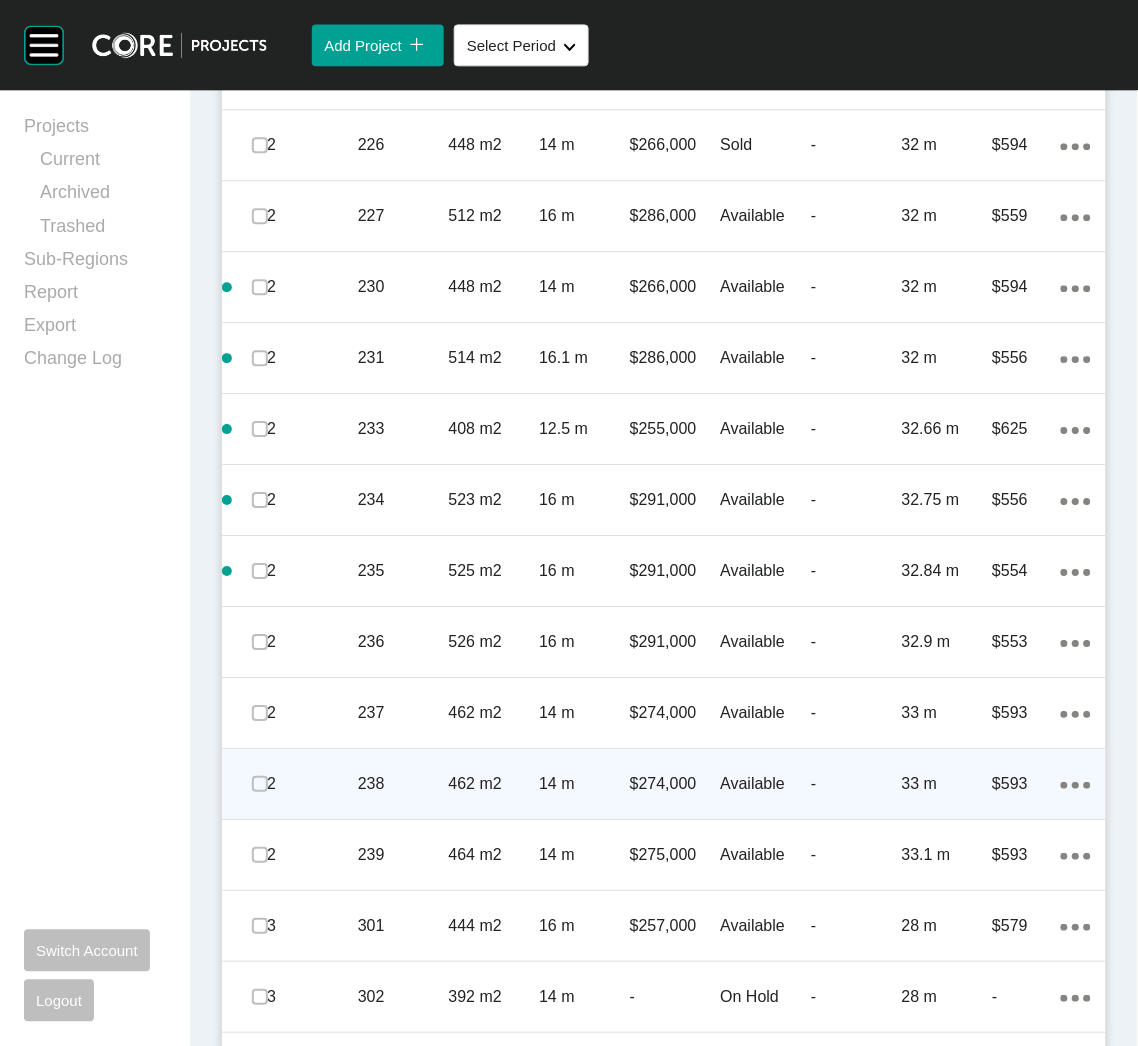 scroll, scrollTop: 2384, scrollLeft: 0, axis: vertical 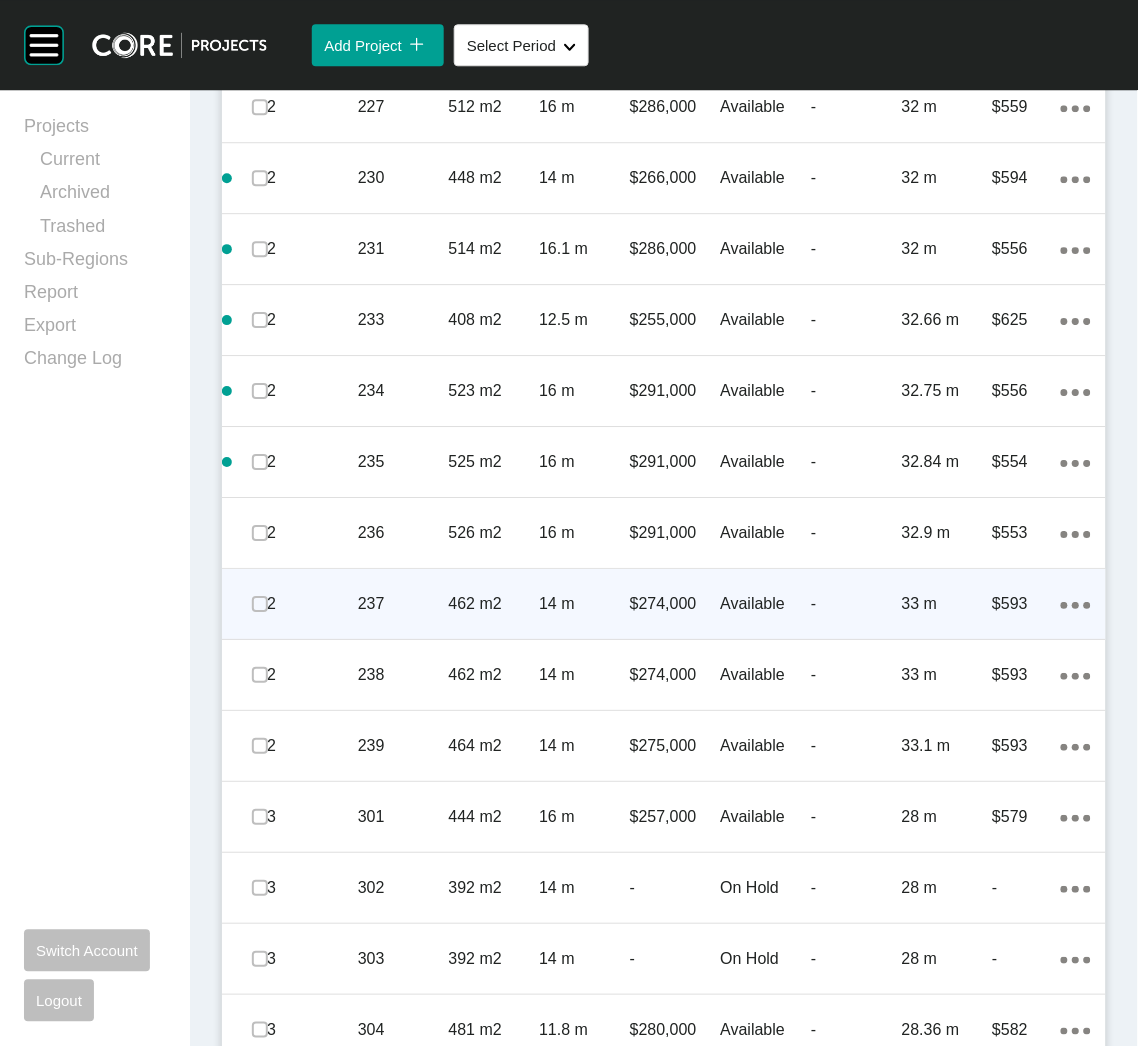 click on "462 m2" at bounding box center (494, 604) 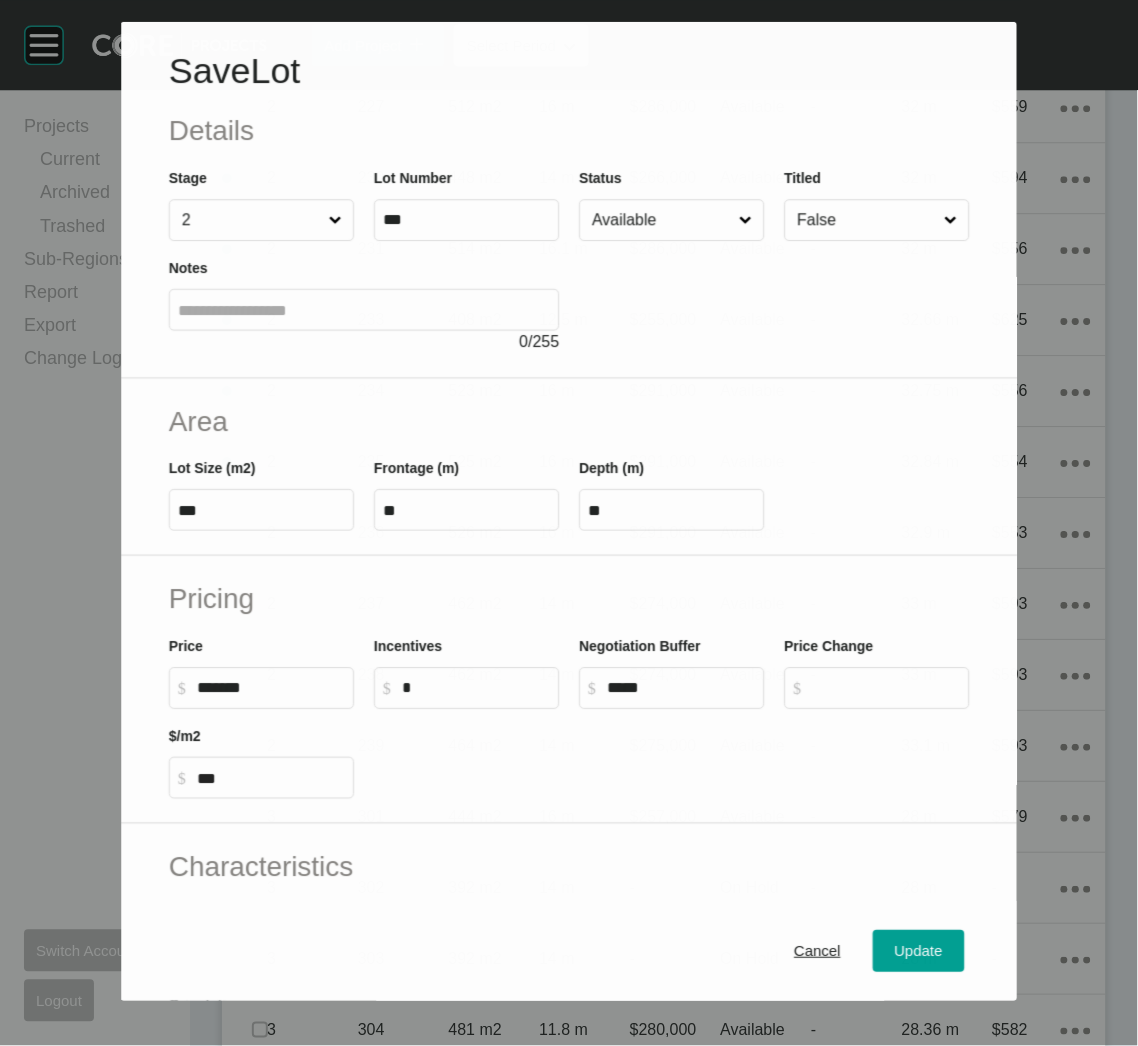 click on "Save Lot Details Stage 2 Lot Number *** Status Available Titled False Notes 0 / 255" at bounding box center [569, 200] 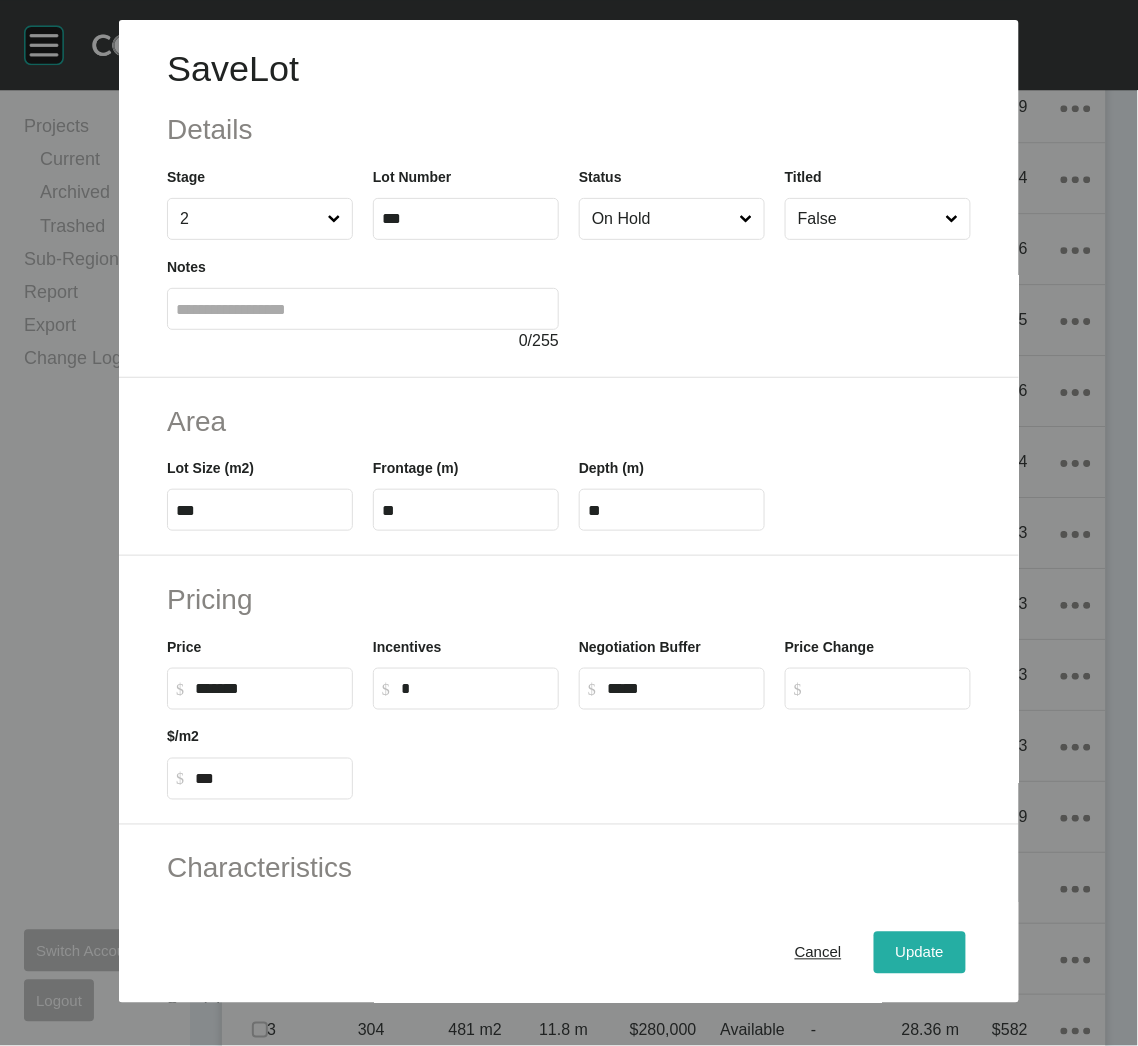 click on "Update" at bounding box center (920, 953) 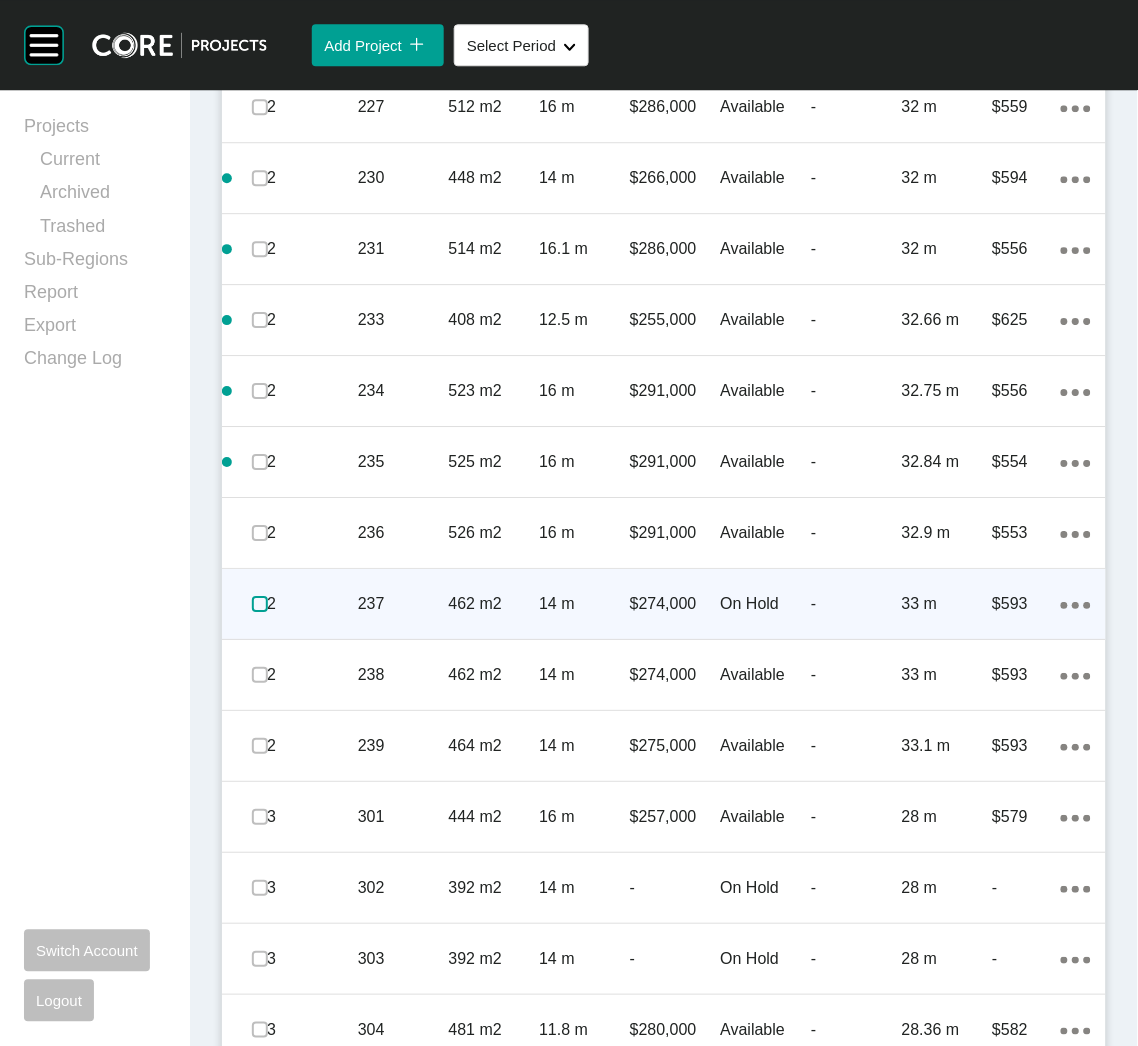 click at bounding box center [260, 604] 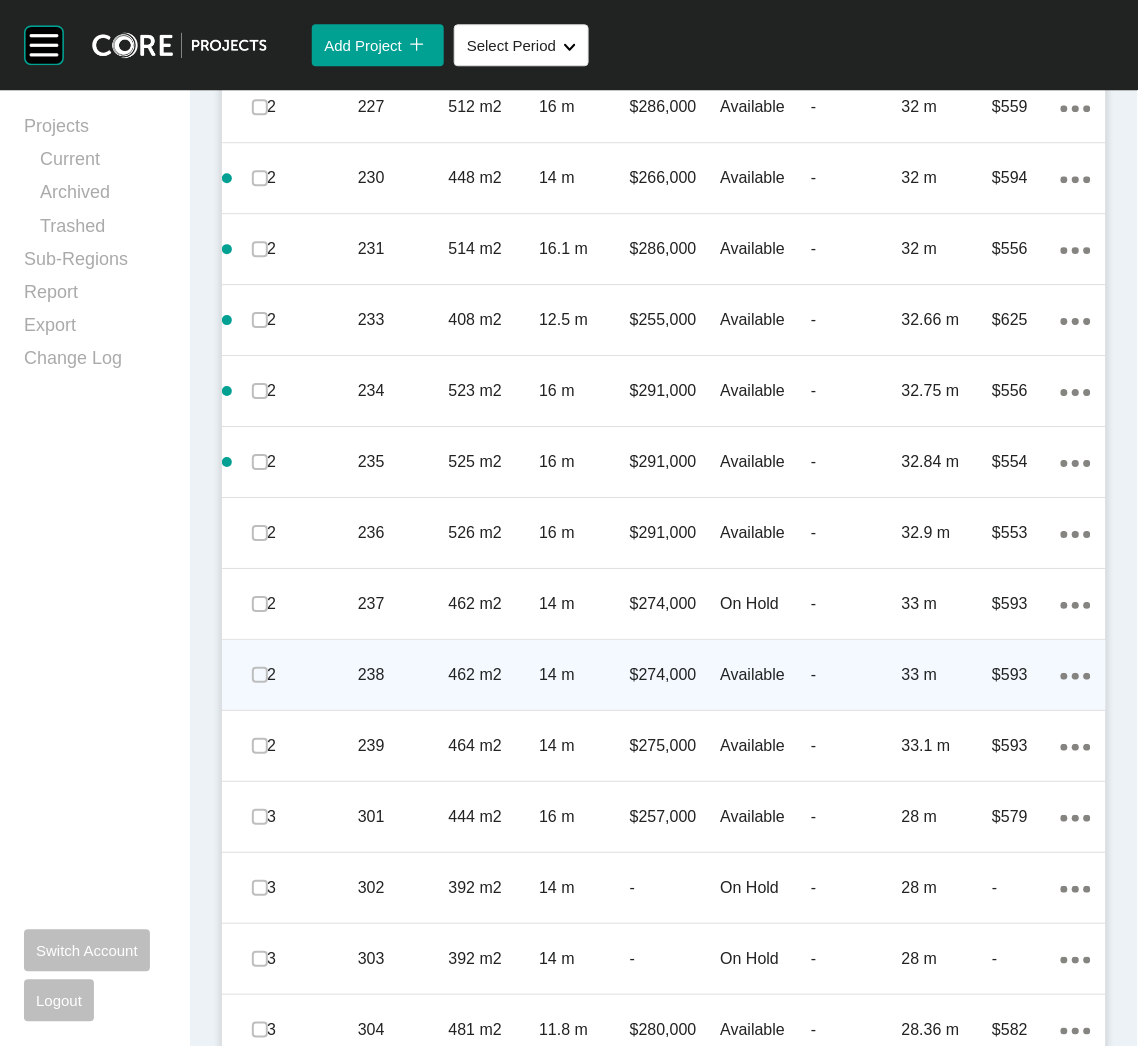 click on "462 m2" at bounding box center (494, 675) 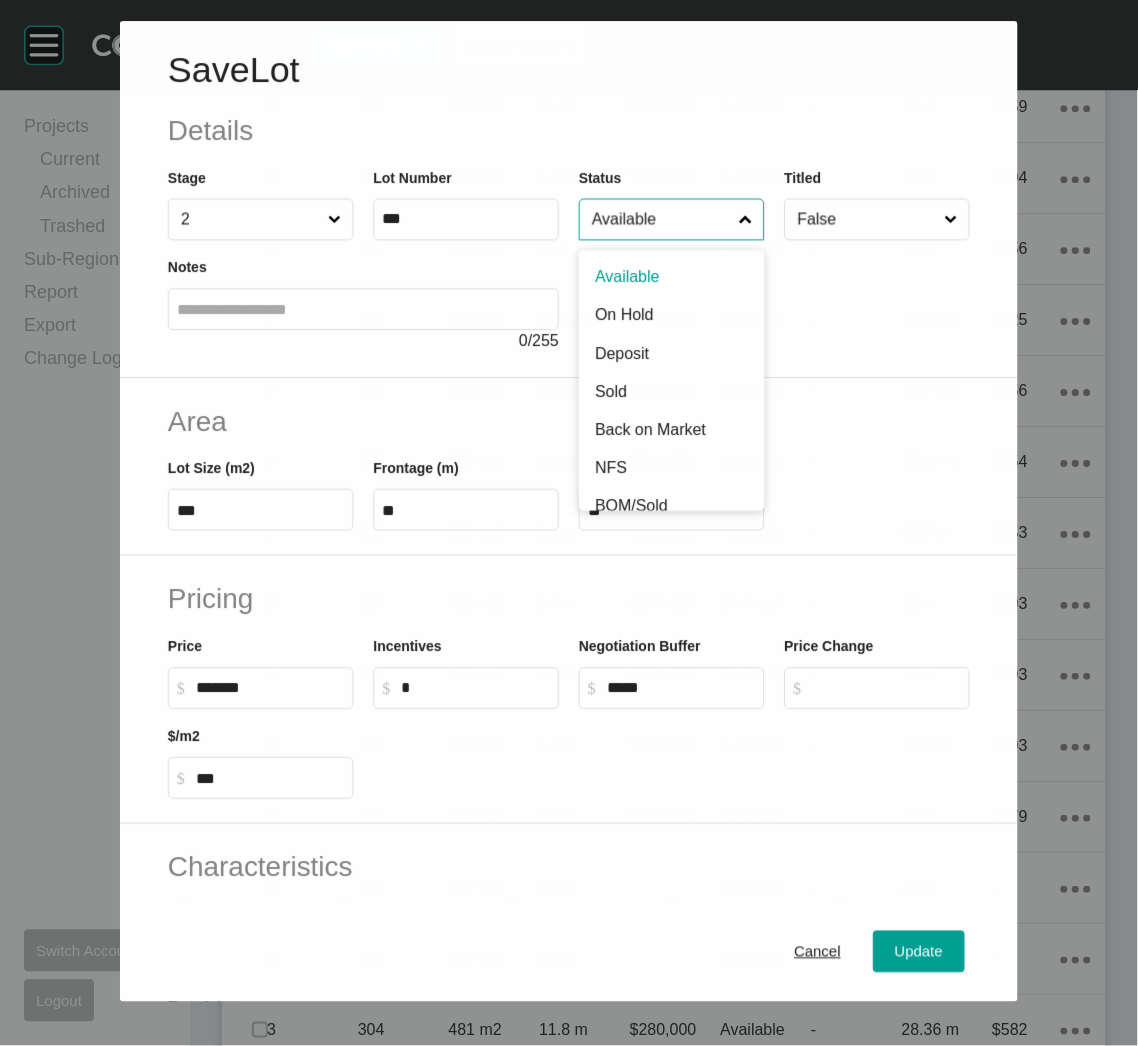 click on "Available" at bounding box center (661, 220) 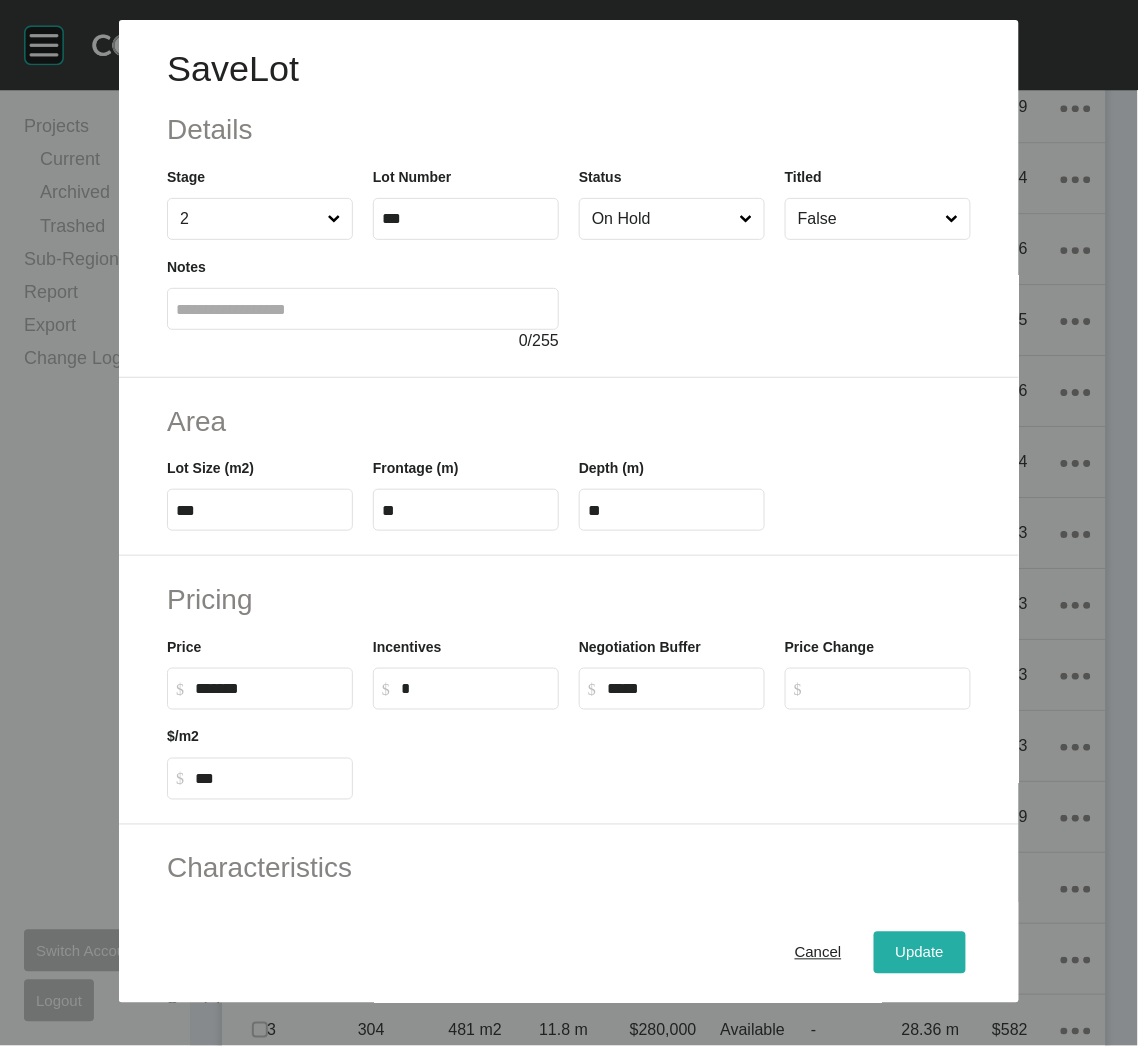 click on "Update" at bounding box center [920, 953] 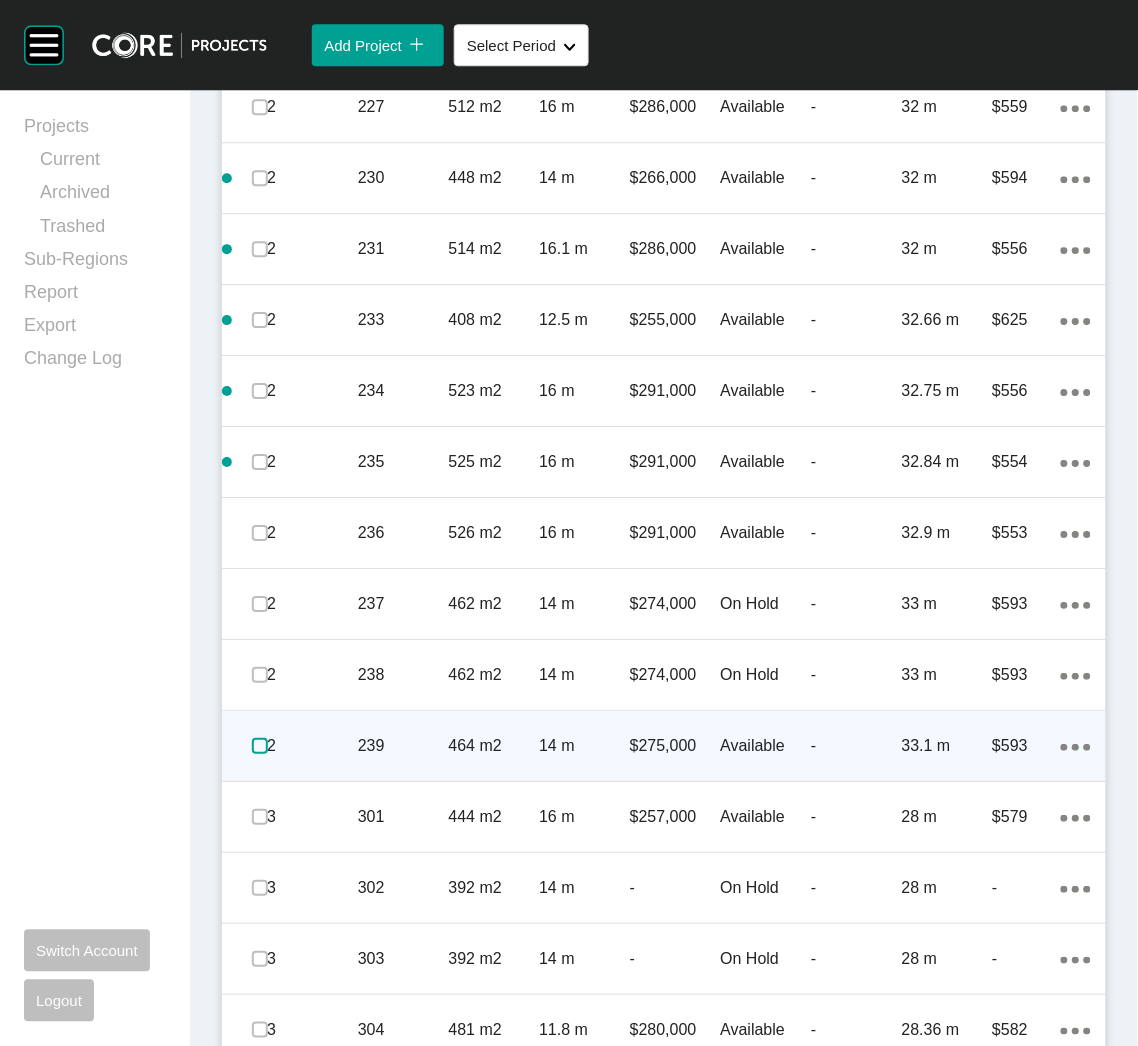click at bounding box center (260, 746) 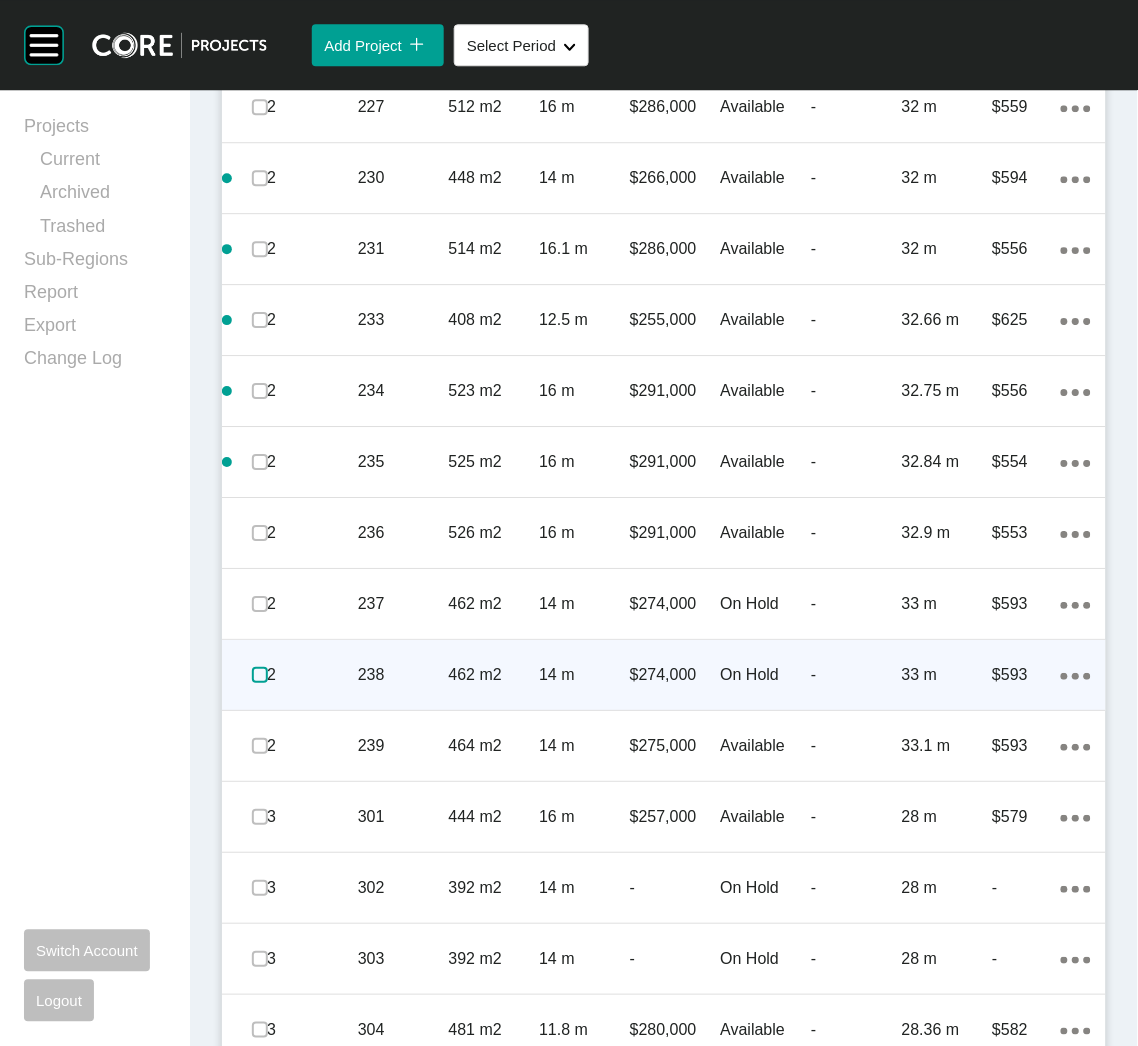 click at bounding box center [260, 675] 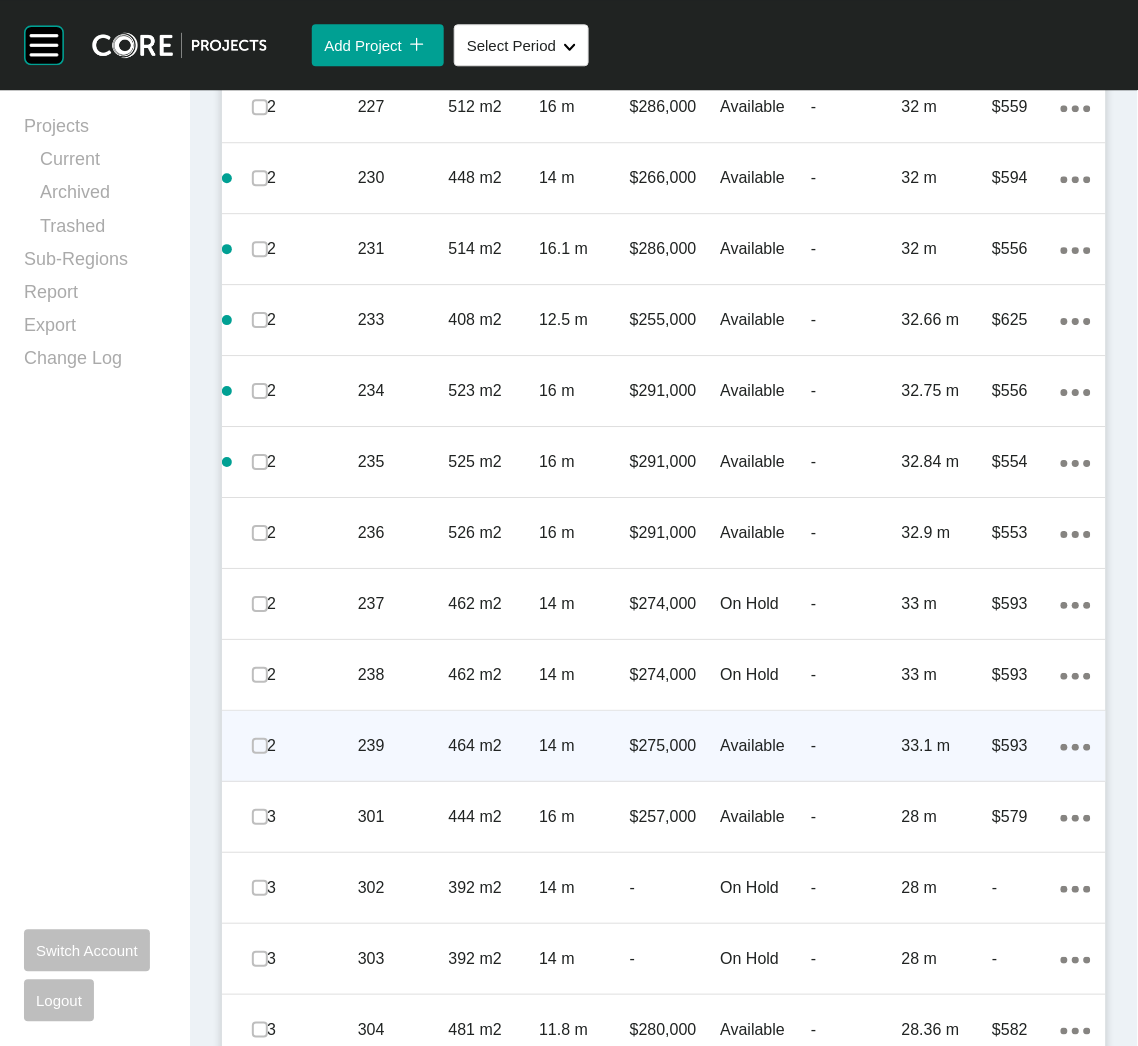click on "464 m2" at bounding box center (494, 746) 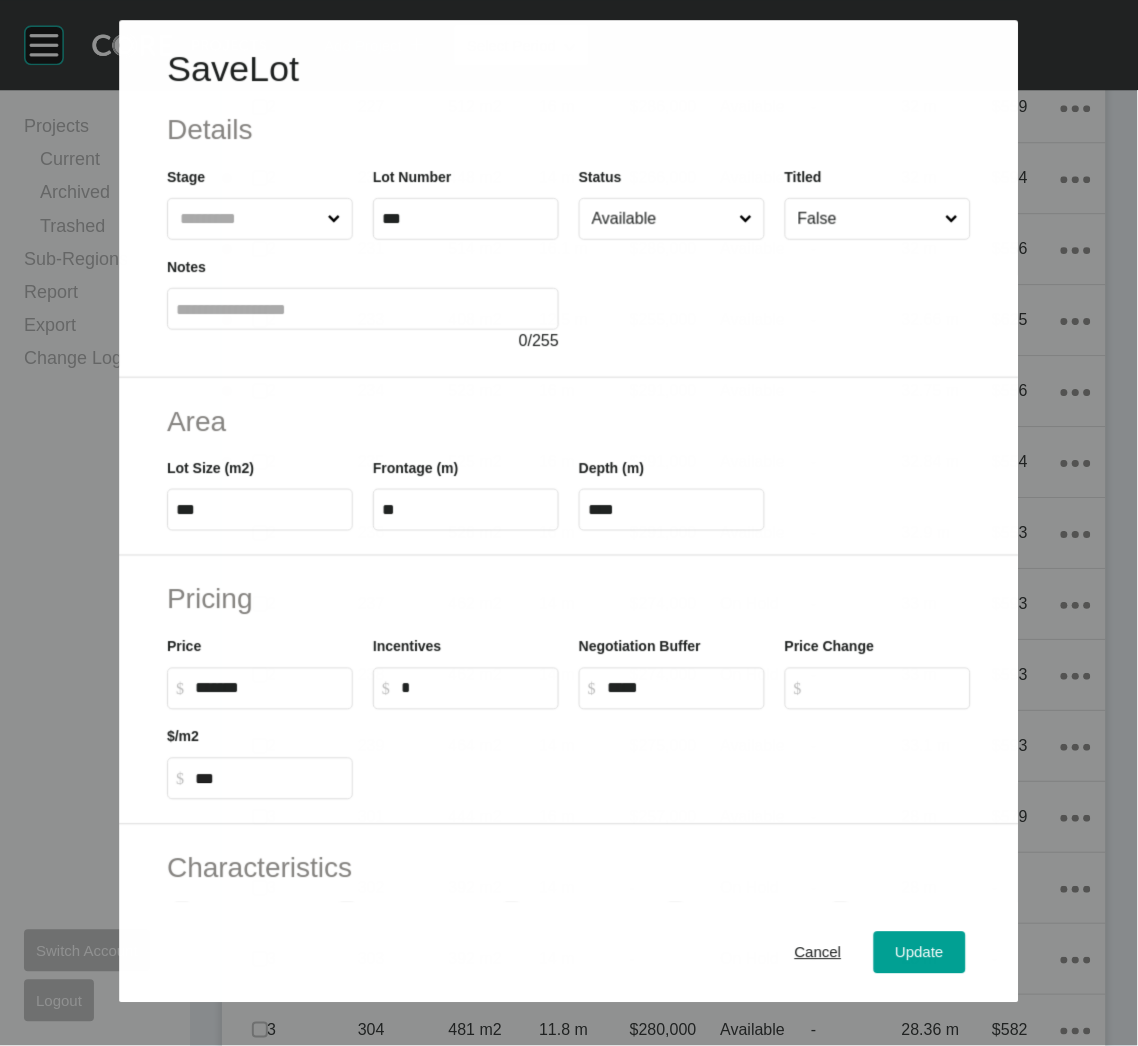 click on "Available" at bounding box center [661, 219] 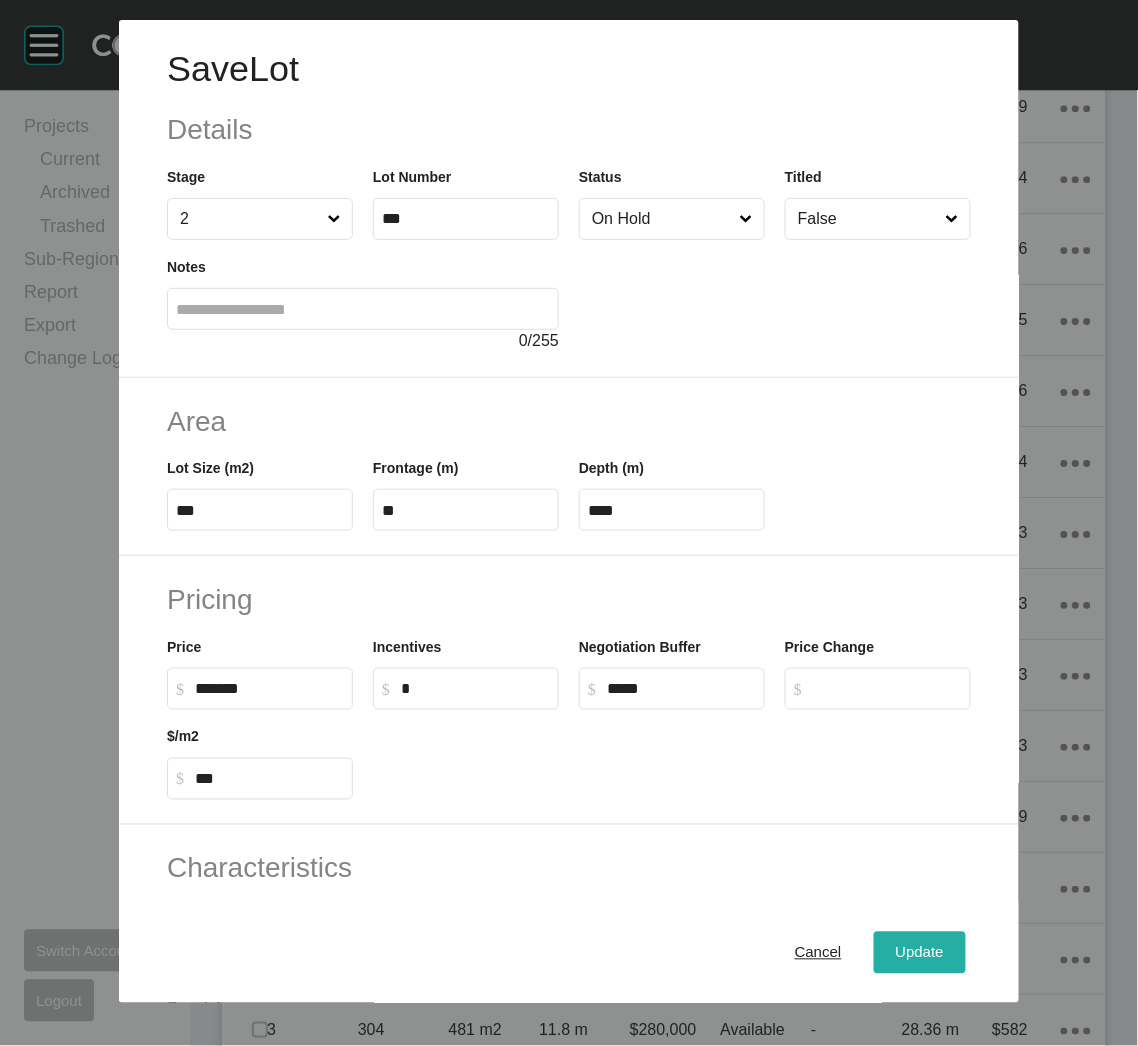 click on "Update" at bounding box center (920, 953) 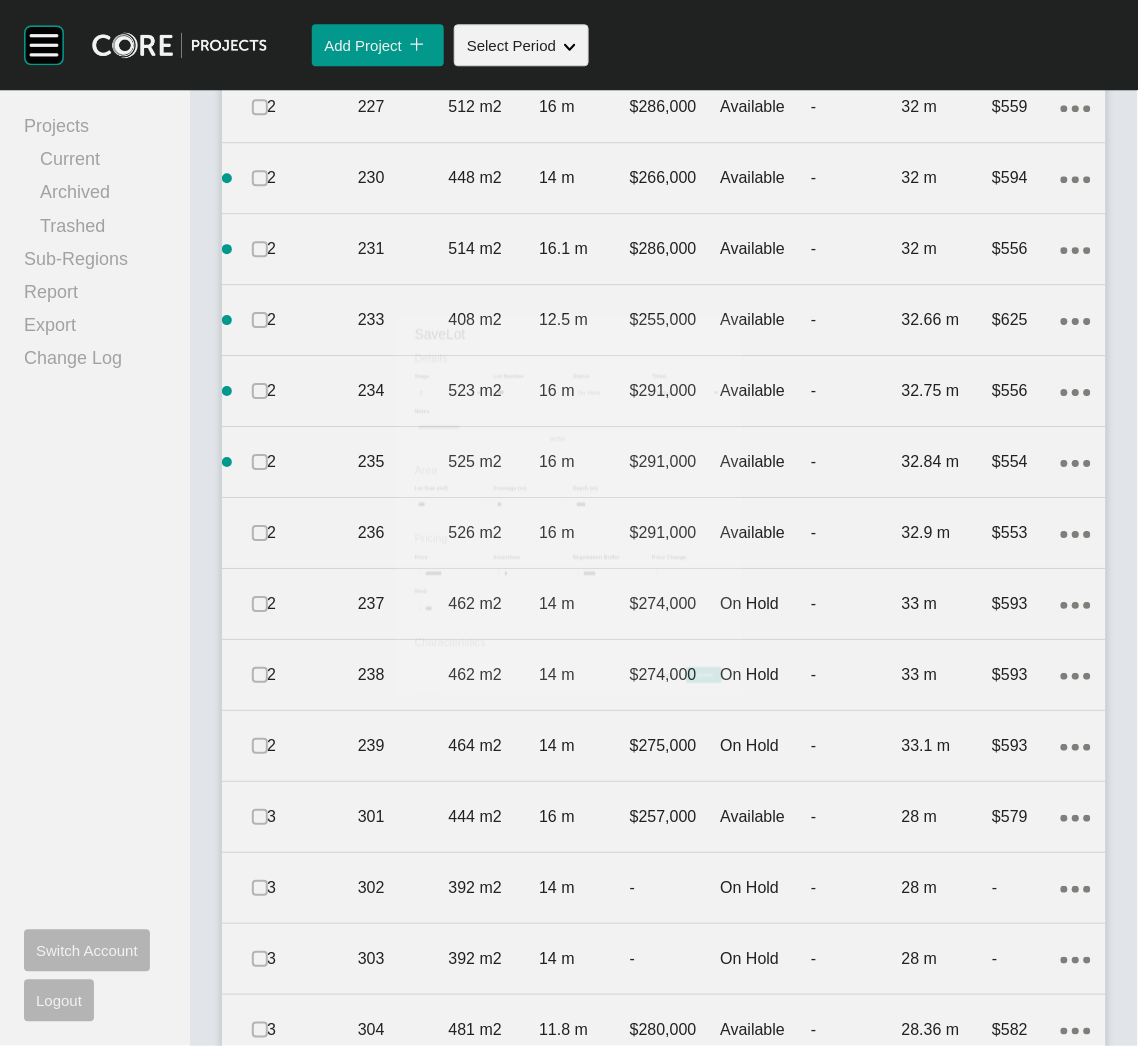 scroll, scrollTop: 2684, scrollLeft: 0, axis: vertical 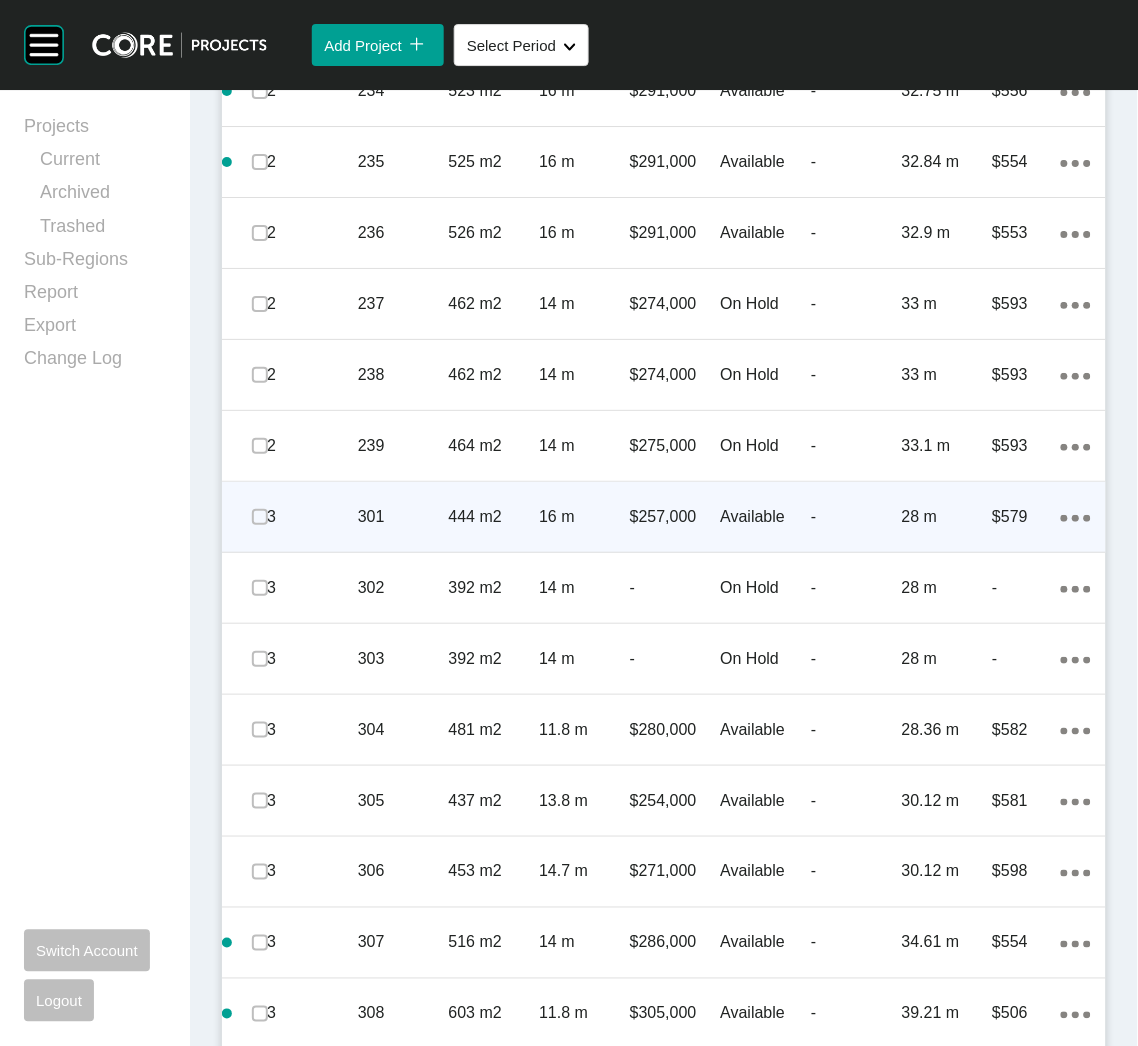 click on "444 m2" at bounding box center [494, 517] 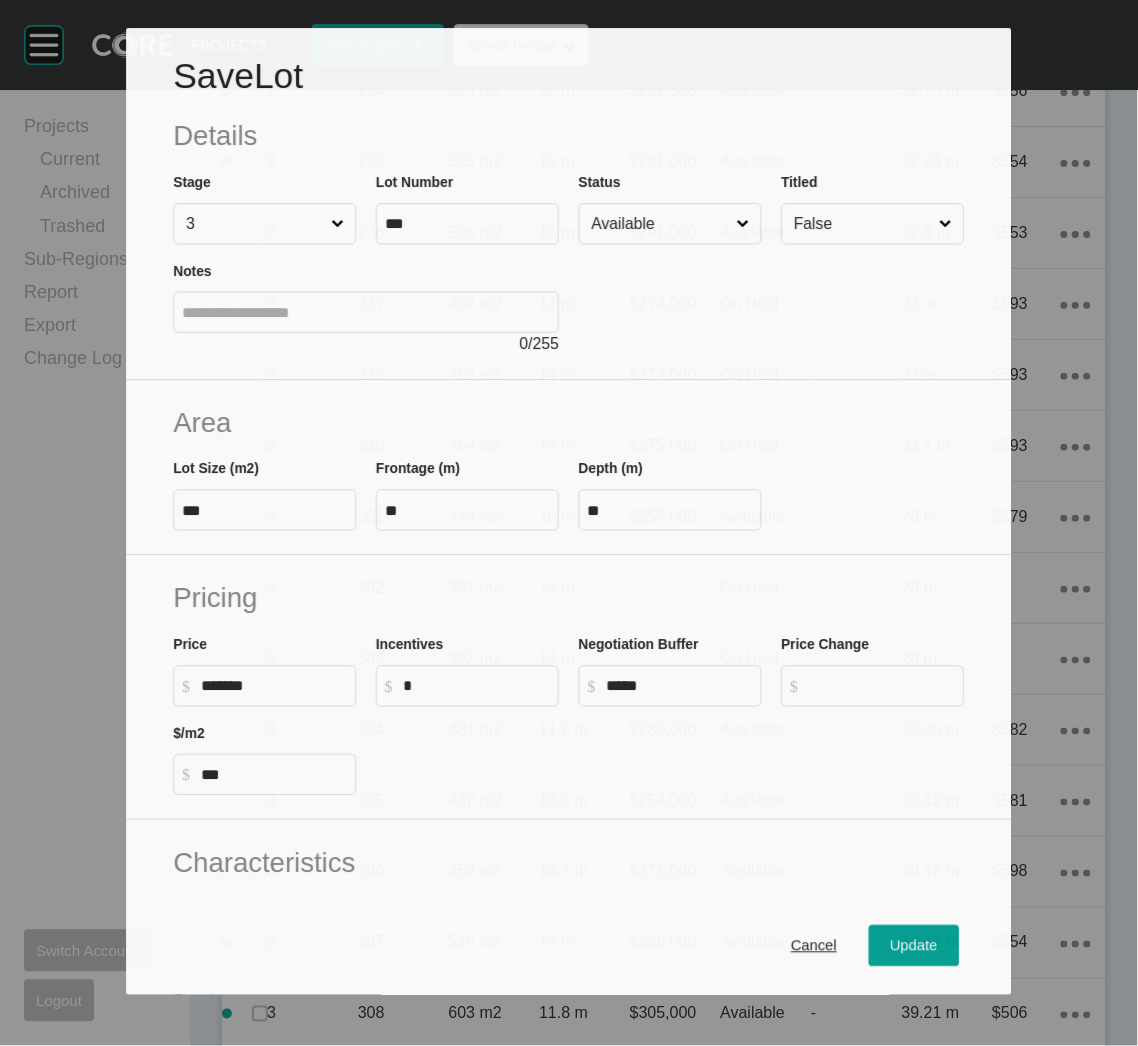 click on "Available" at bounding box center [660, 223] 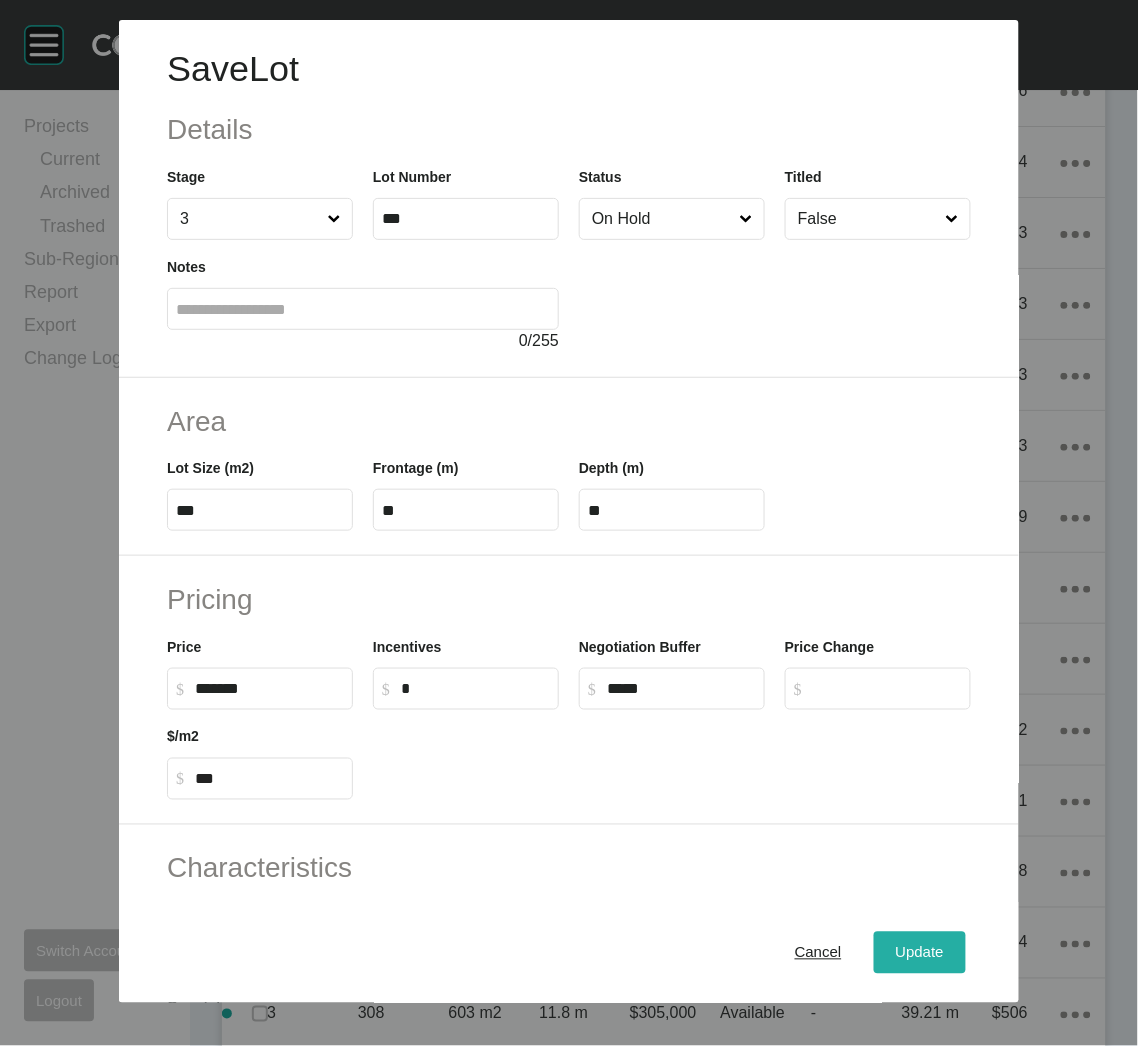 click on "Update" at bounding box center [920, 953] 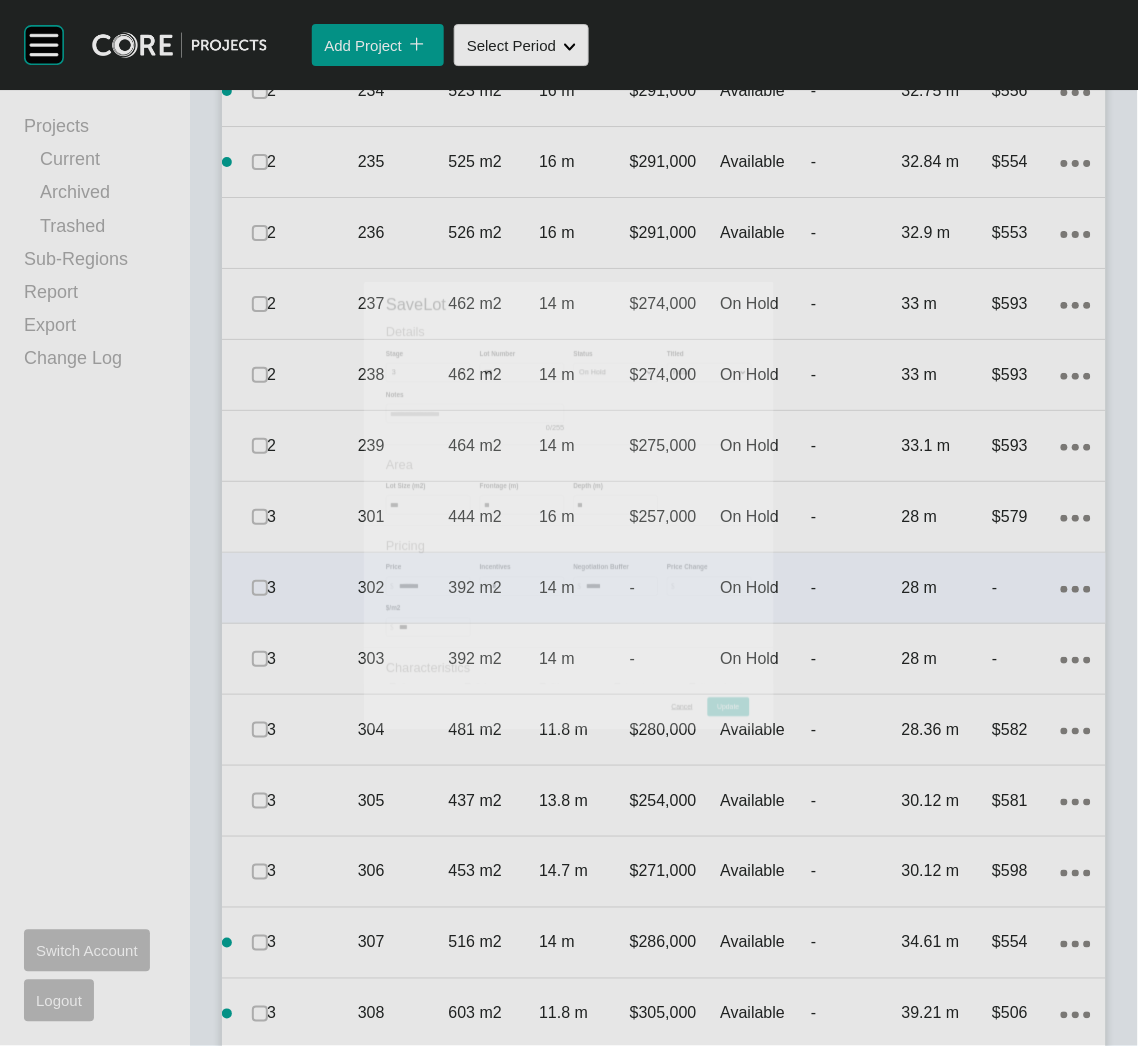 click on "392 m2" at bounding box center (494, 588) 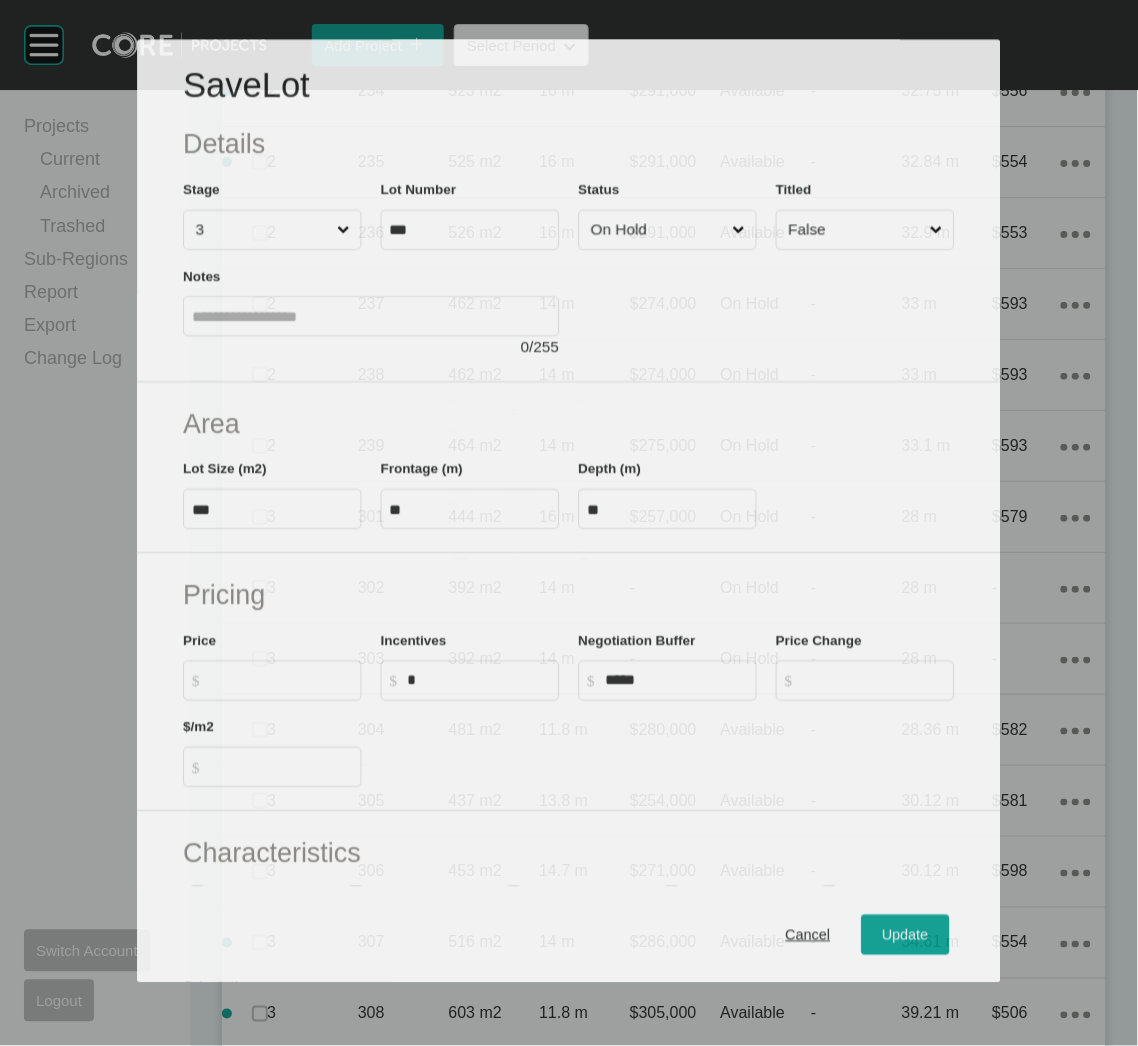 click on "On Hold" at bounding box center (658, 230) 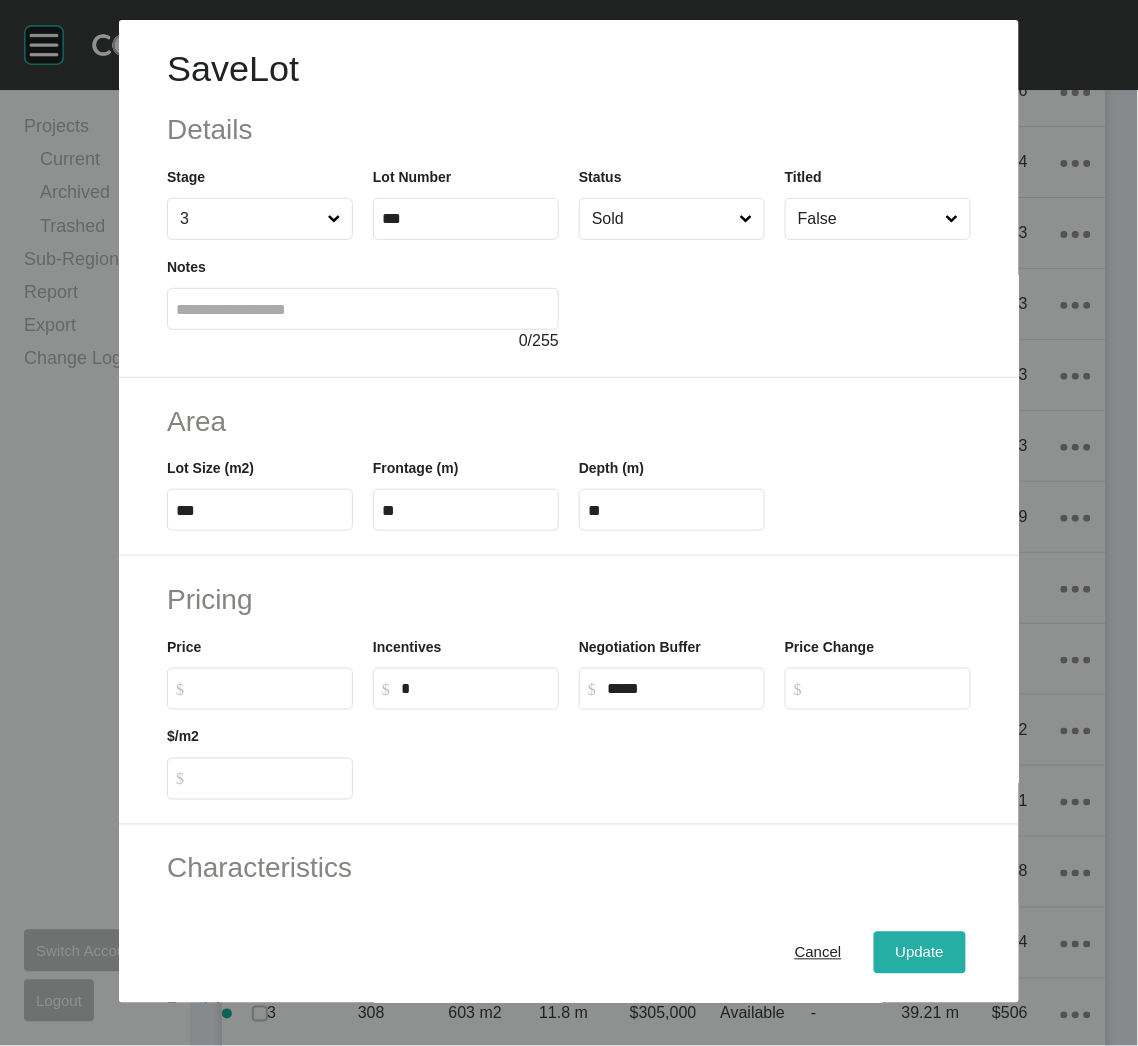click on "Update" at bounding box center [920, 953] 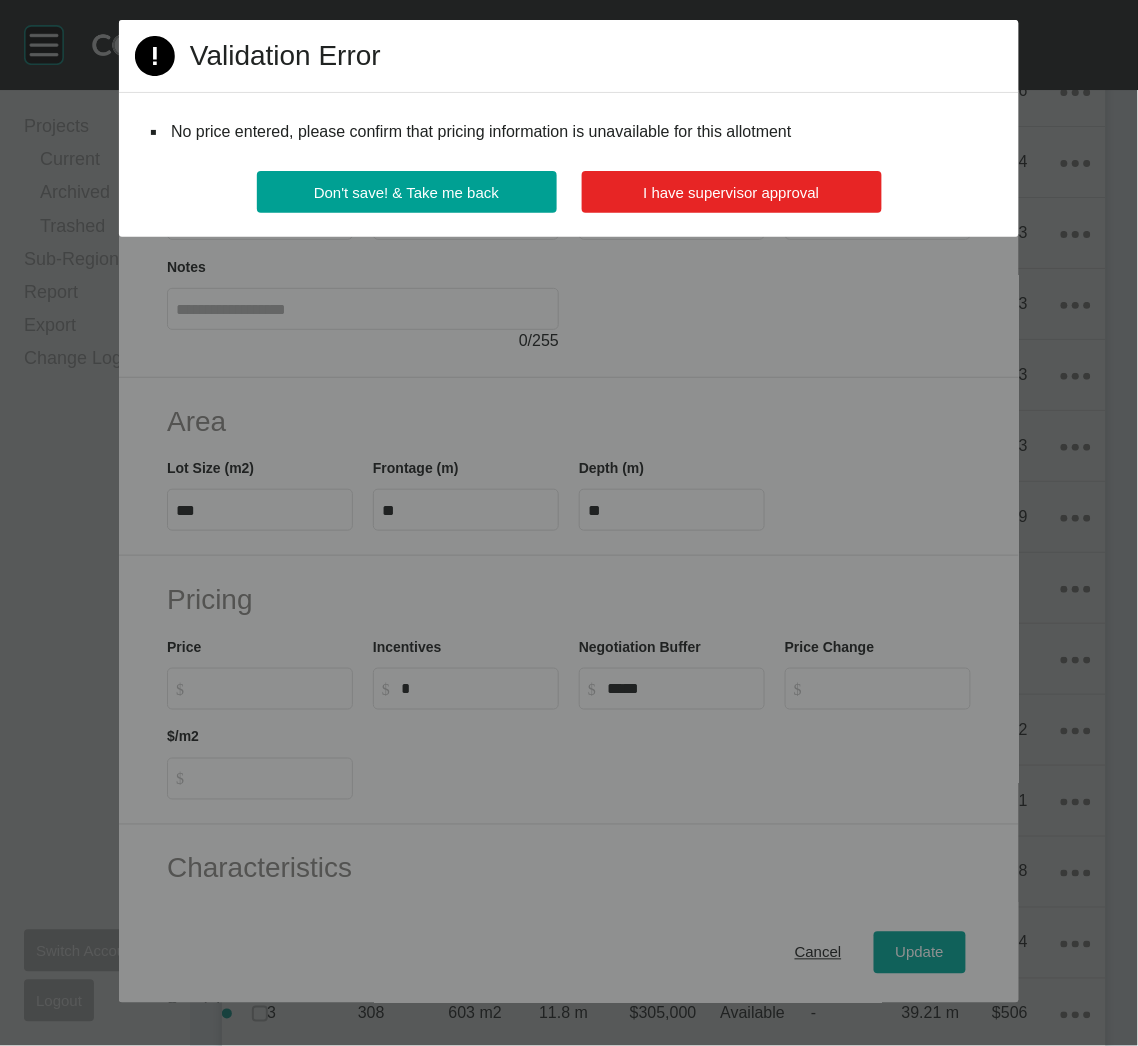 click on "I have supervisor approval" at bounding box center (732, 192) 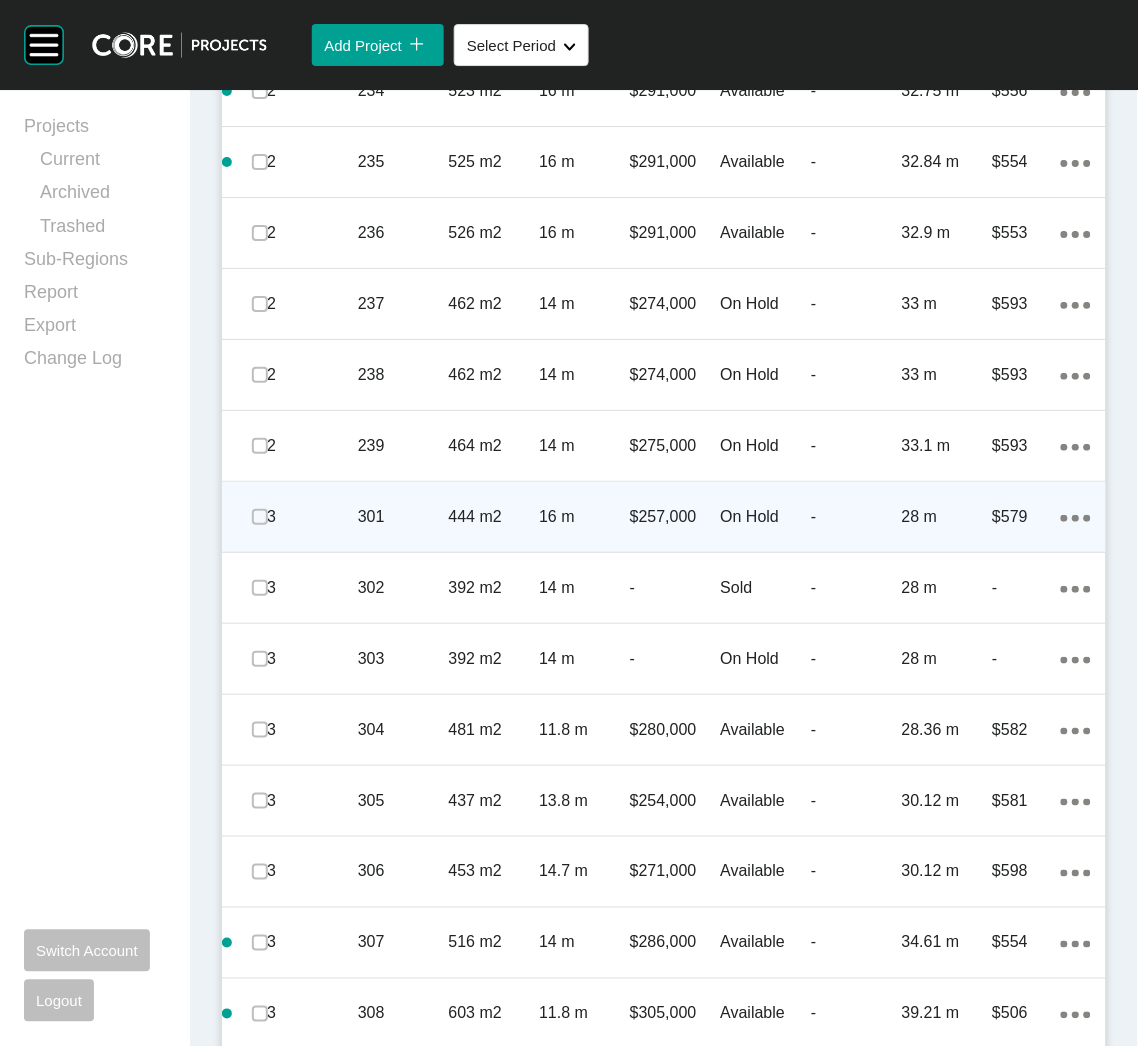click at bounding box center [260, 517] 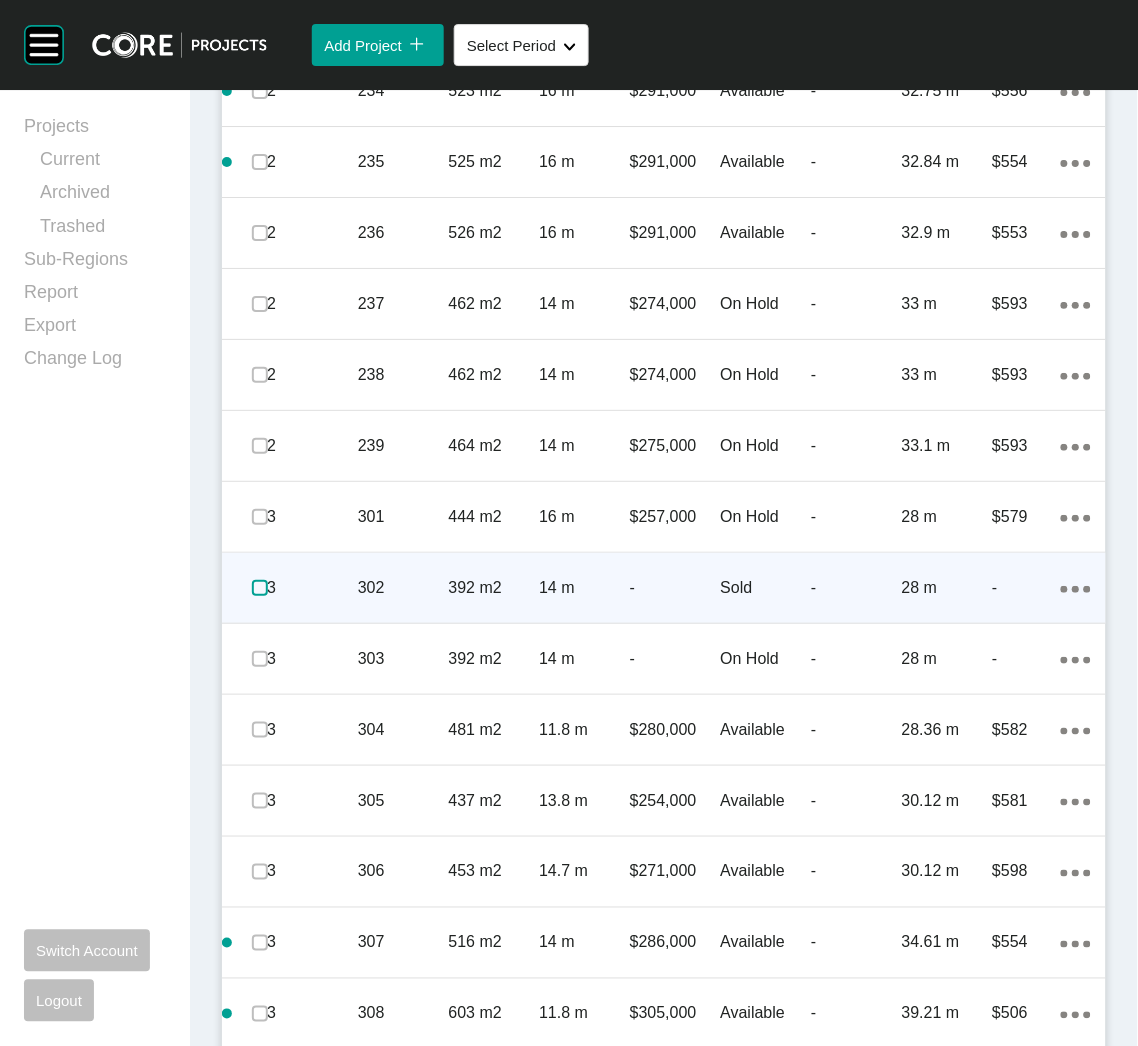 click at bounding box center [260, 588] 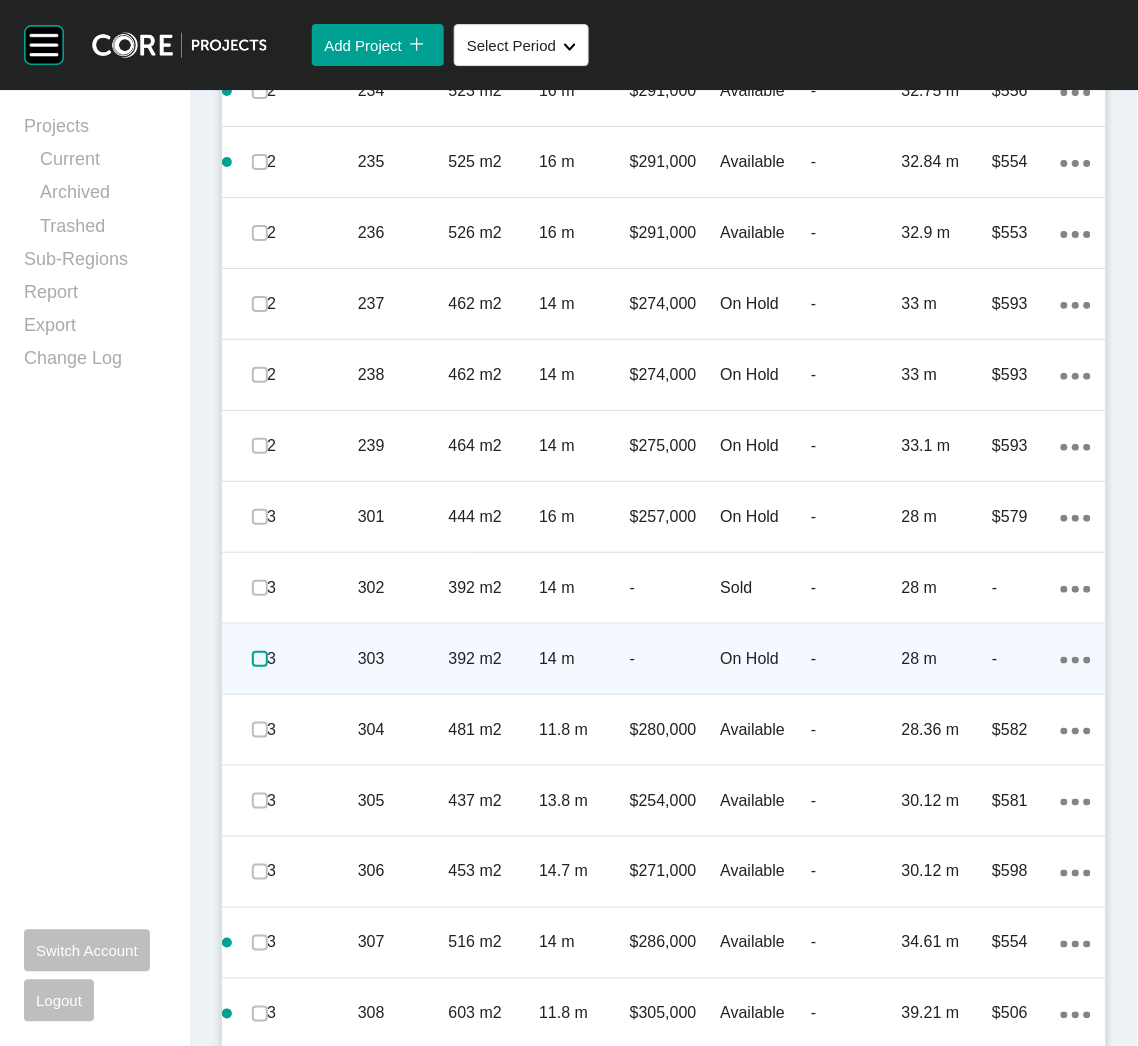 click at bounding box center [260, 659] 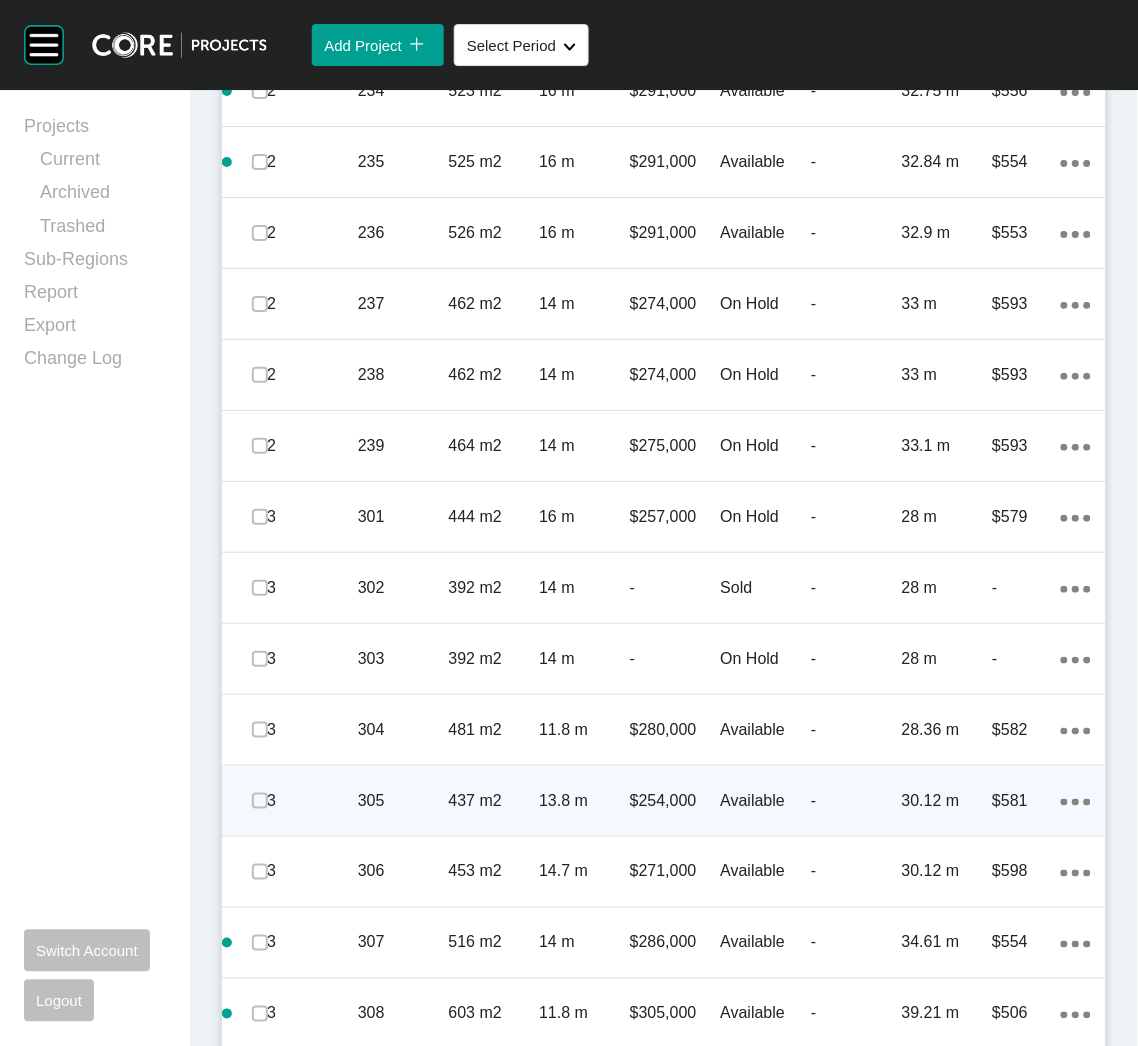 click on "437 m2" at bounding box center [494, 801] 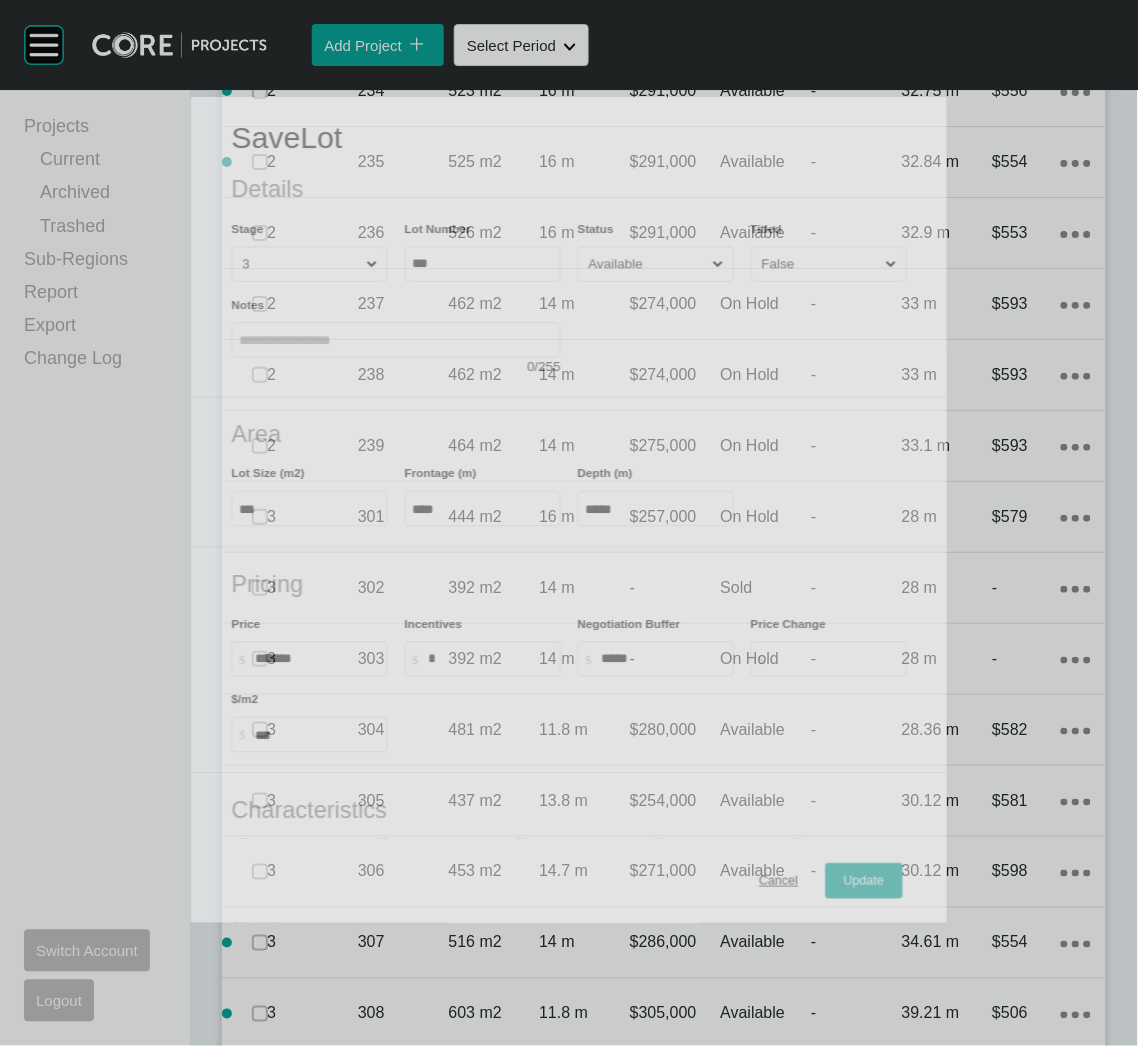 click on "Save Lot Details Stage 3 Lot Number *** Status Available Titled False Notes 0 / 255" at bounding box center (569, 247) 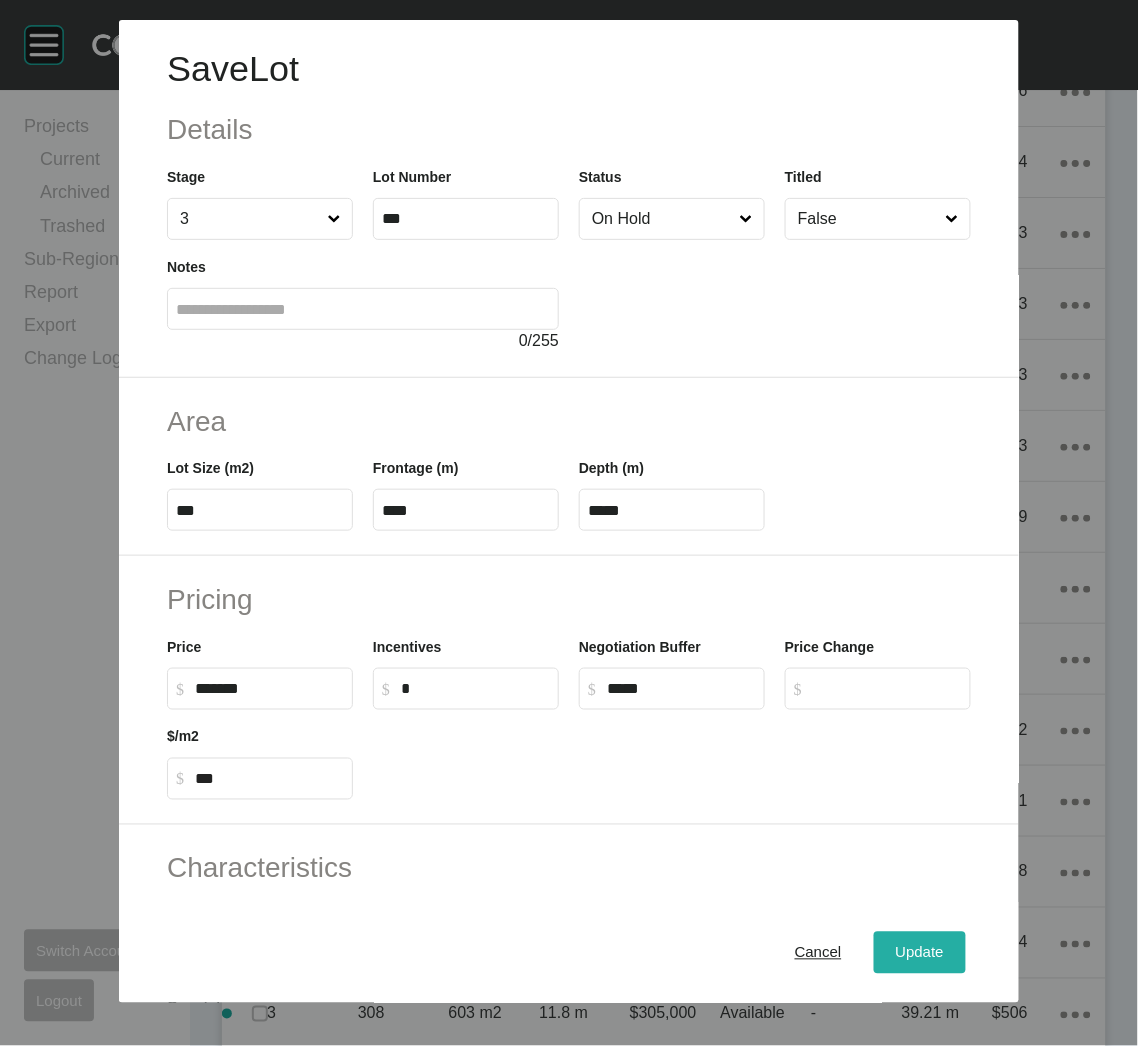 click on "Update" at bounding box center (920, 953) 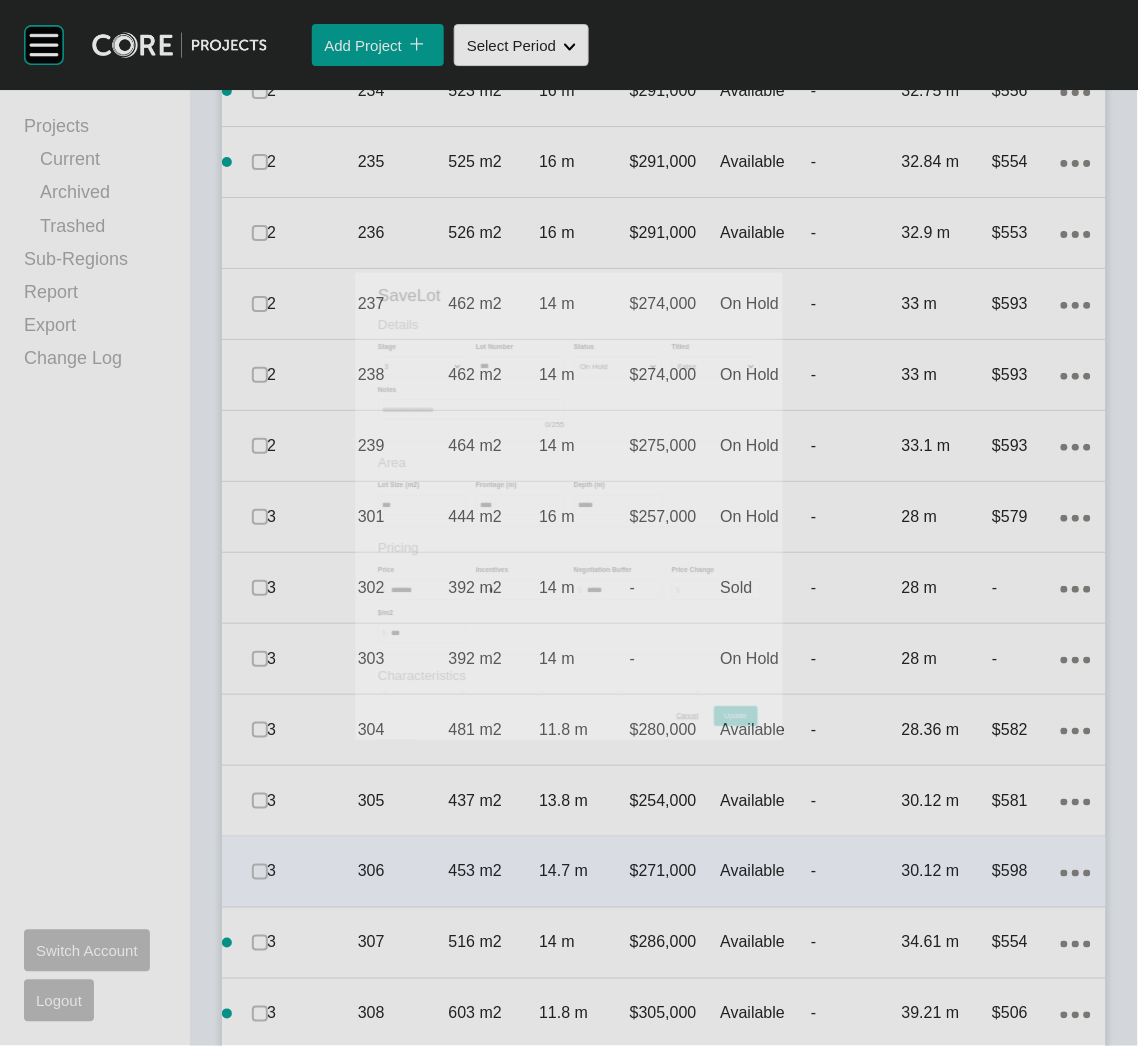 click on "306" at bounding box center [403, 872] 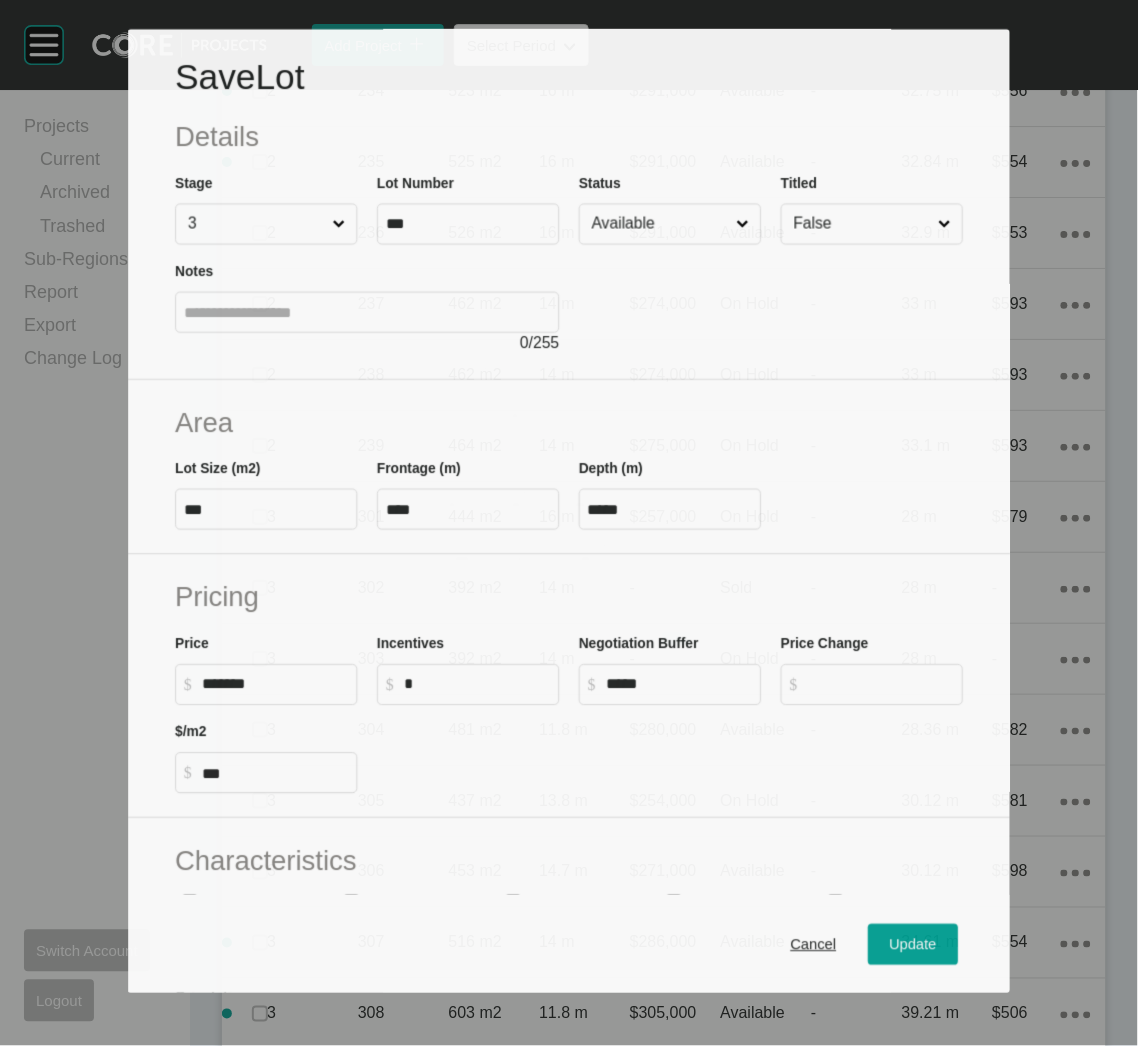 click at bounding box center (771, 300) 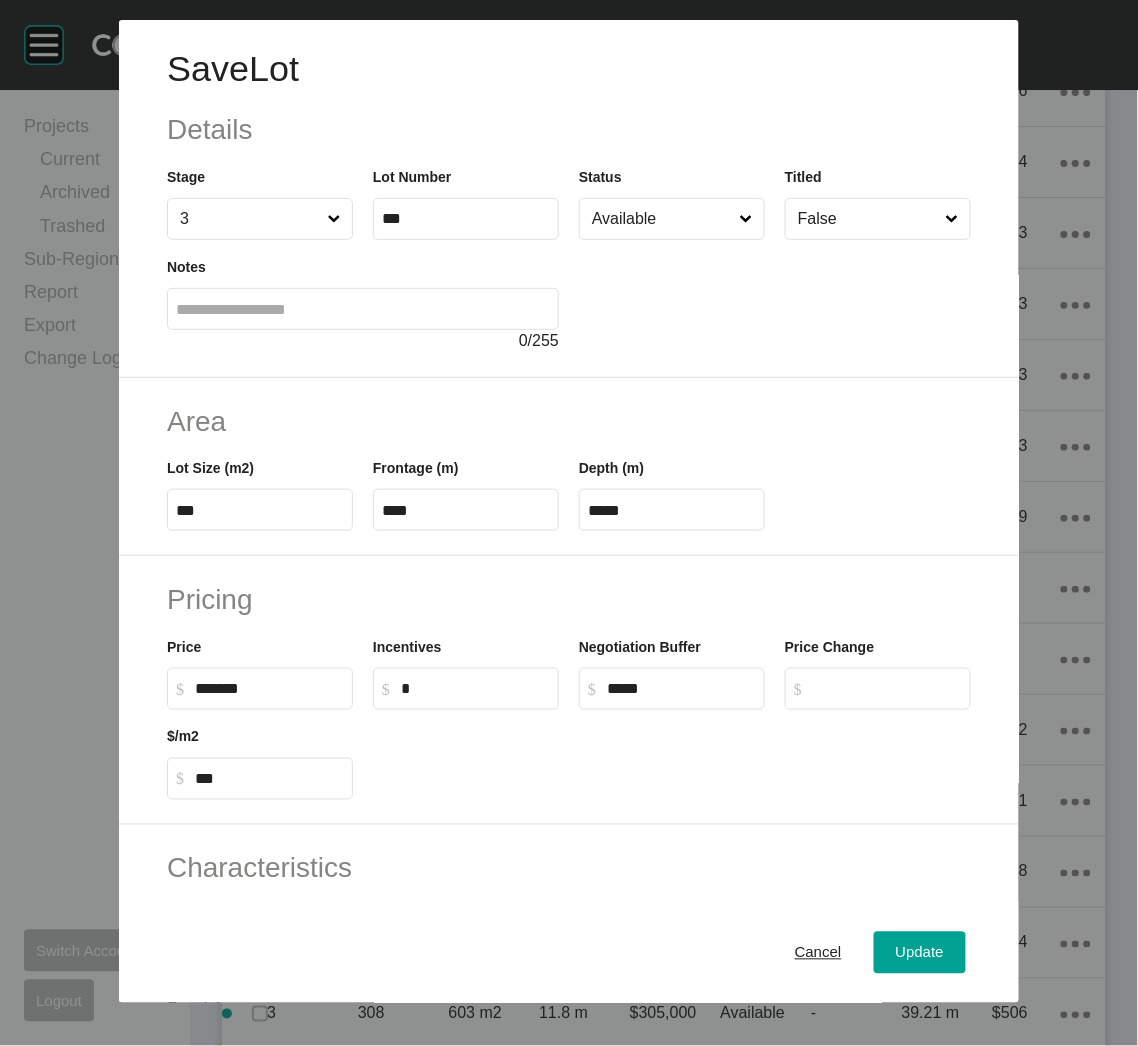 click on "Available" at bounding box center [662, 219] 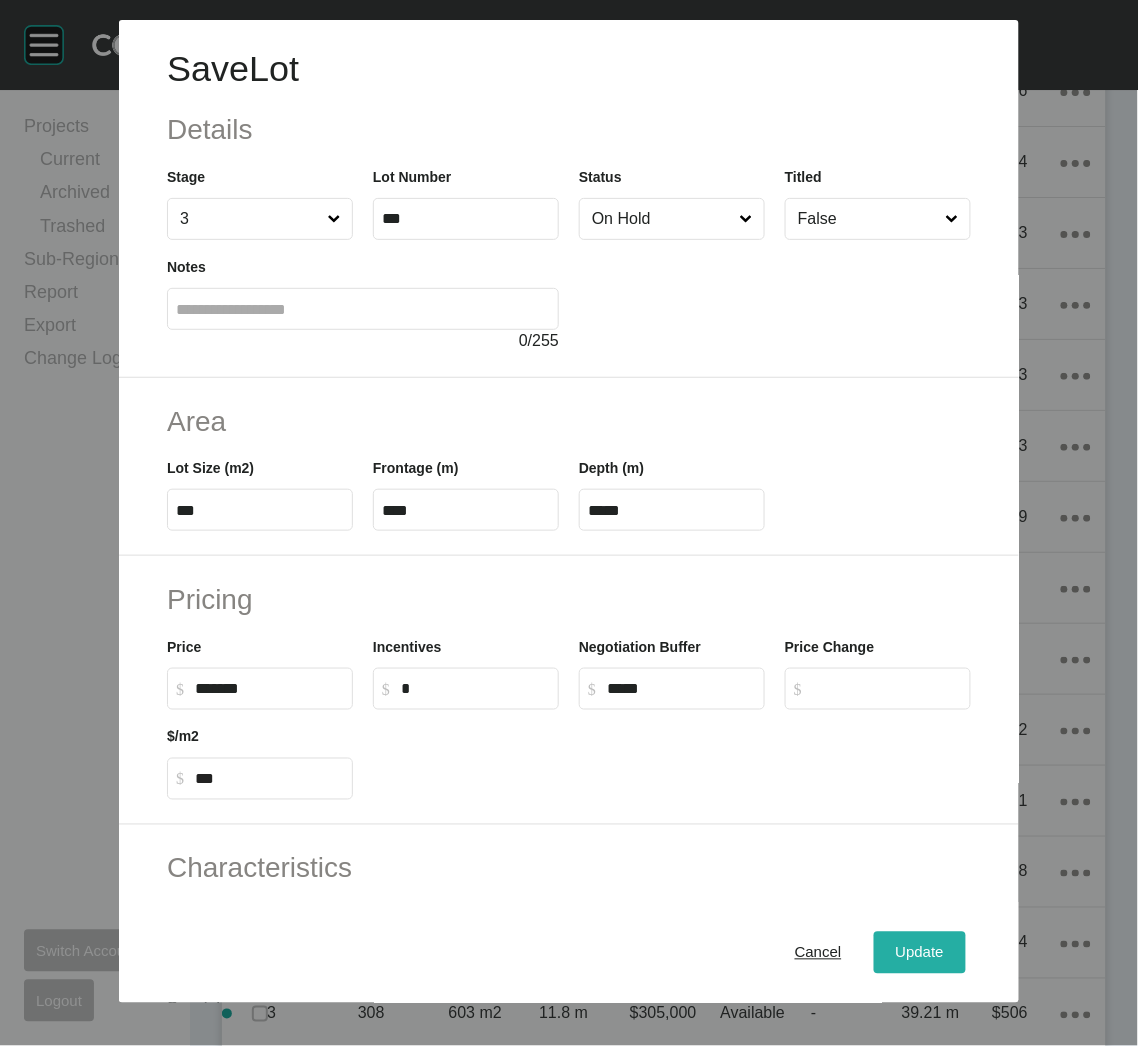 click on "Update" at bounding box center (920, 953) 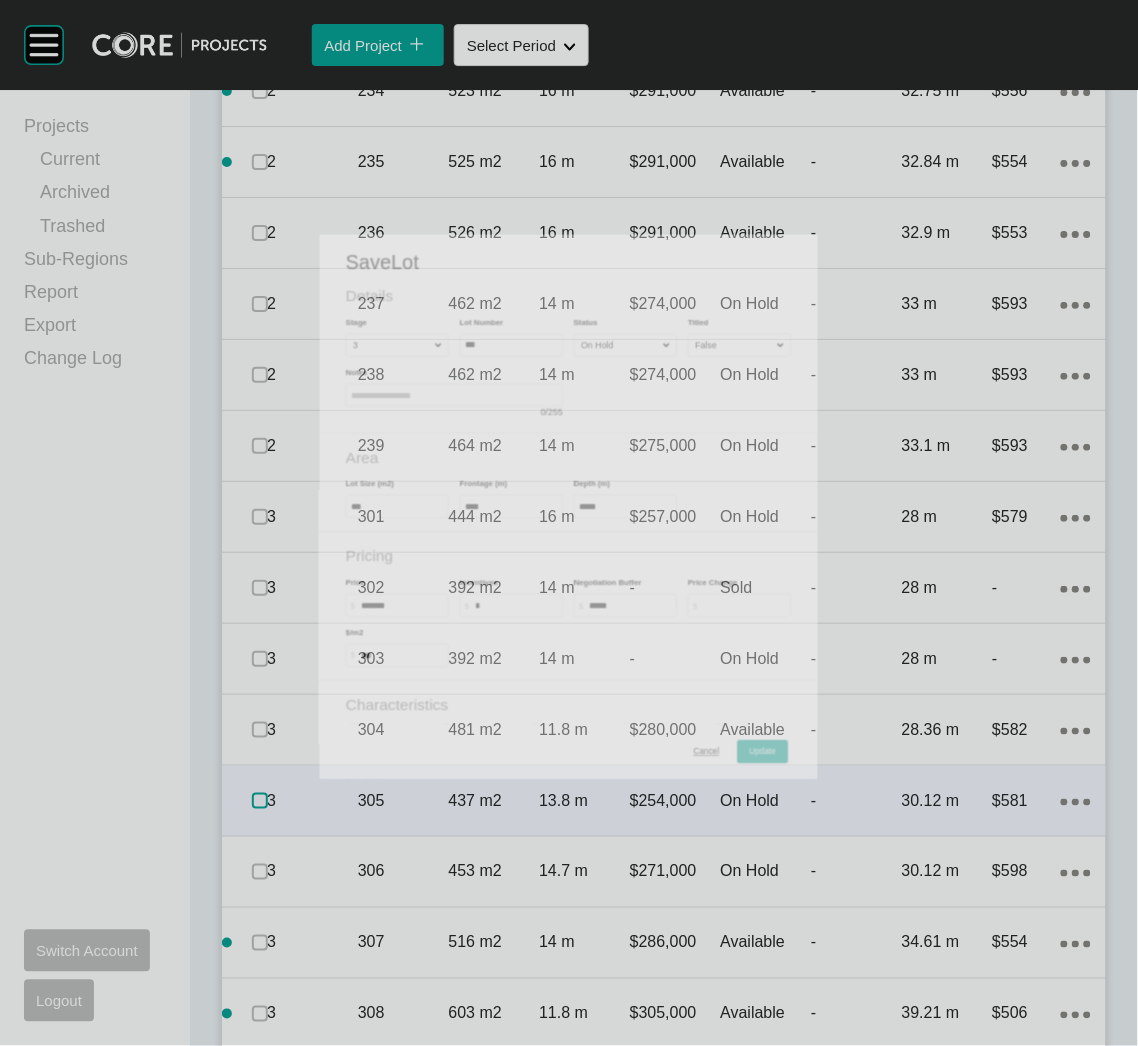 click at bounding box center [260, 801] 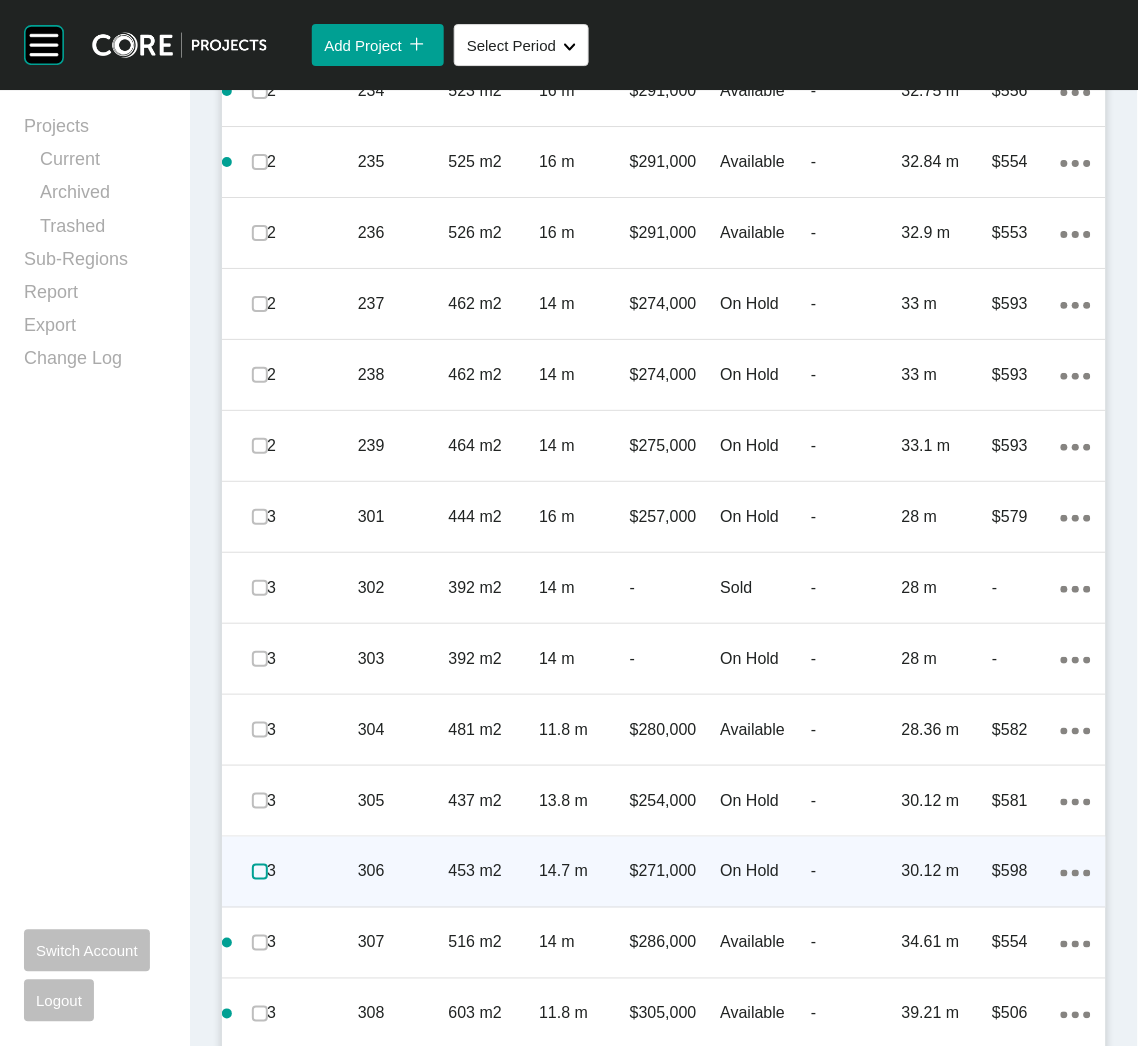 click at bounding box center [260, 872] 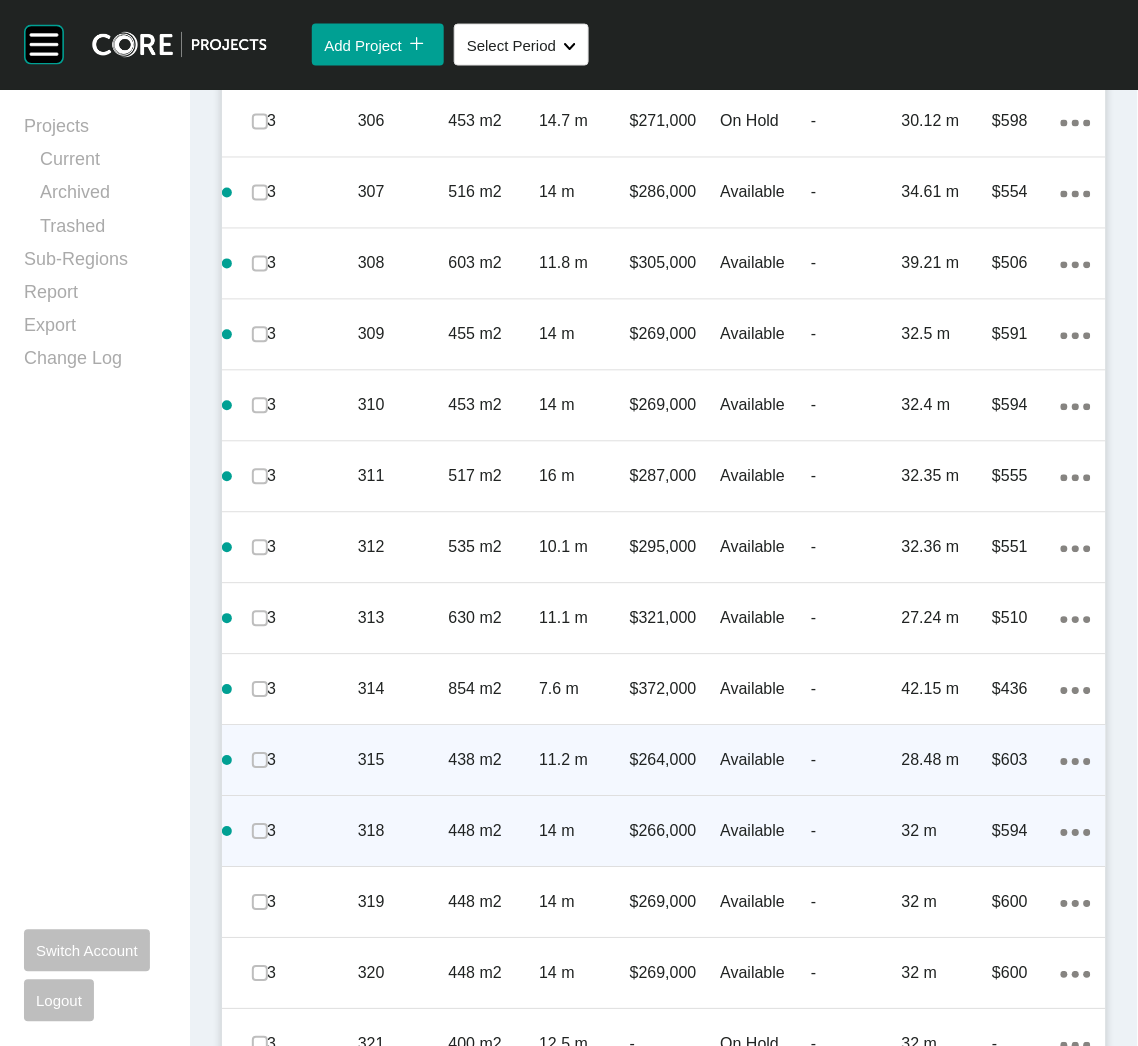 scroll, scrollTop: 3584, scrollLeft: 0, axis: vertical 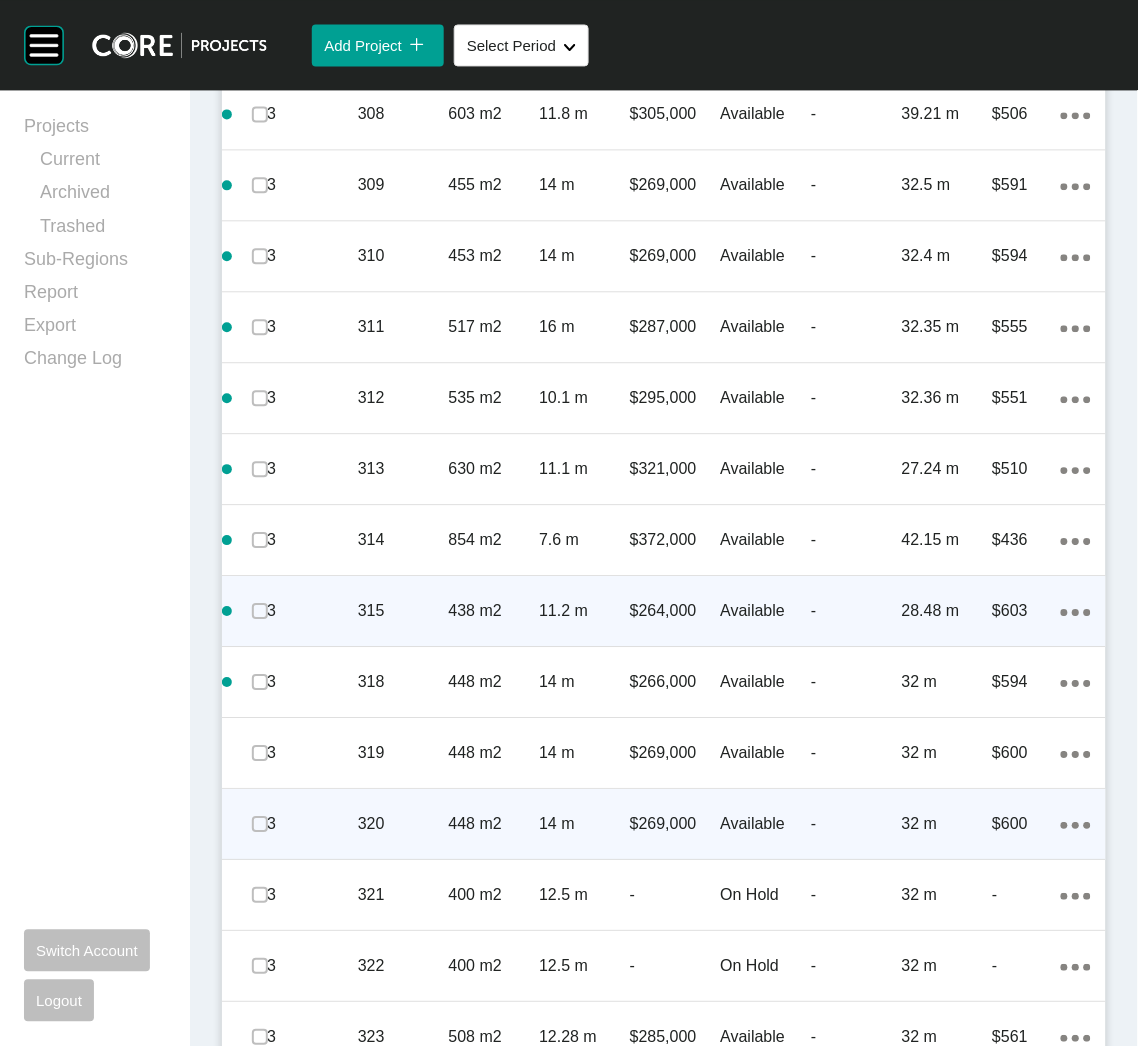 click on "448 m2" at bounding box center (494, 824) 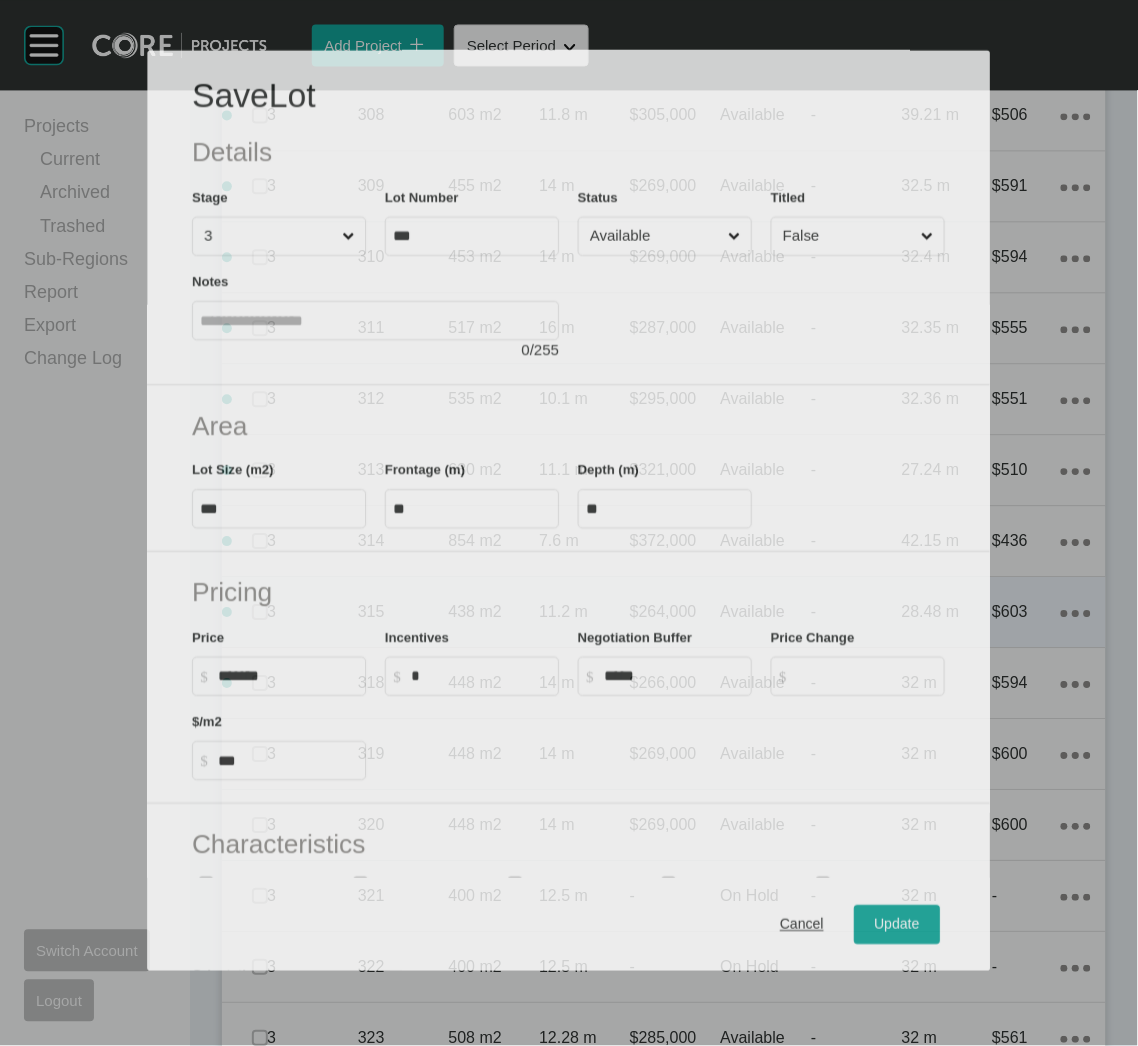 scroll, scrollTop: 3584, scrollLeft: 0, axis: vertical 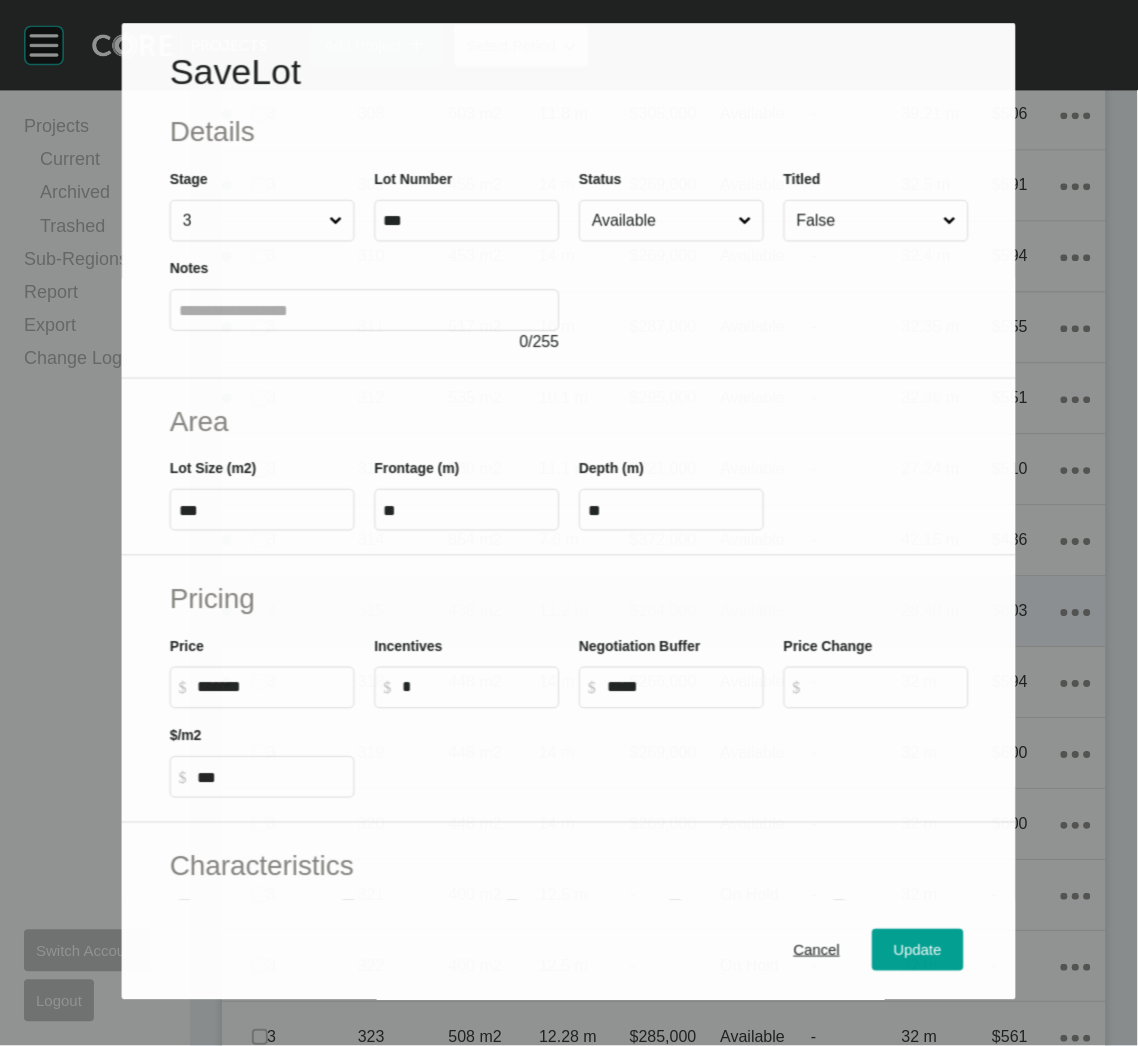 click at bounding box center [774, 298] 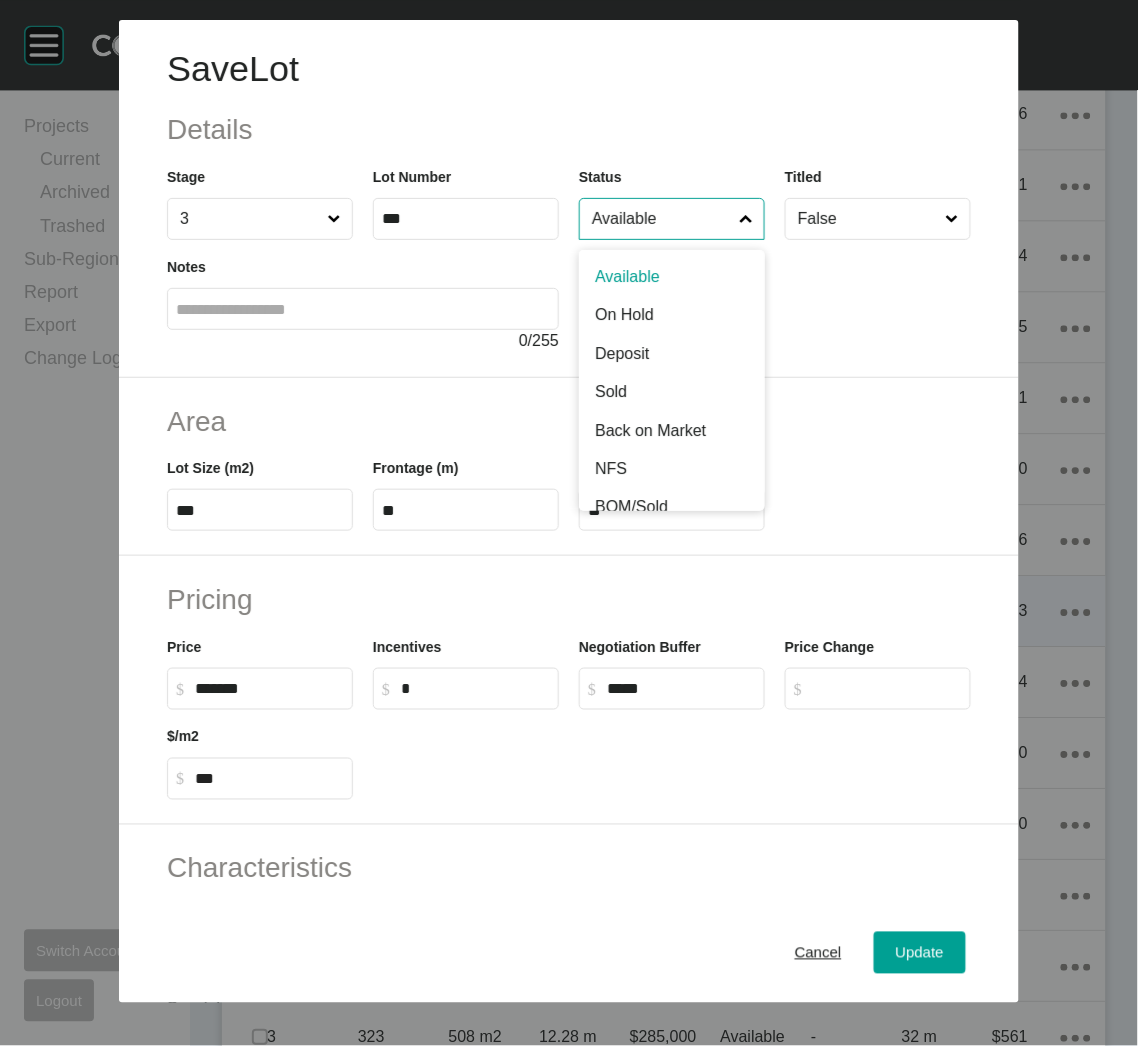 click on "Available" at bounding box center (662, 219) 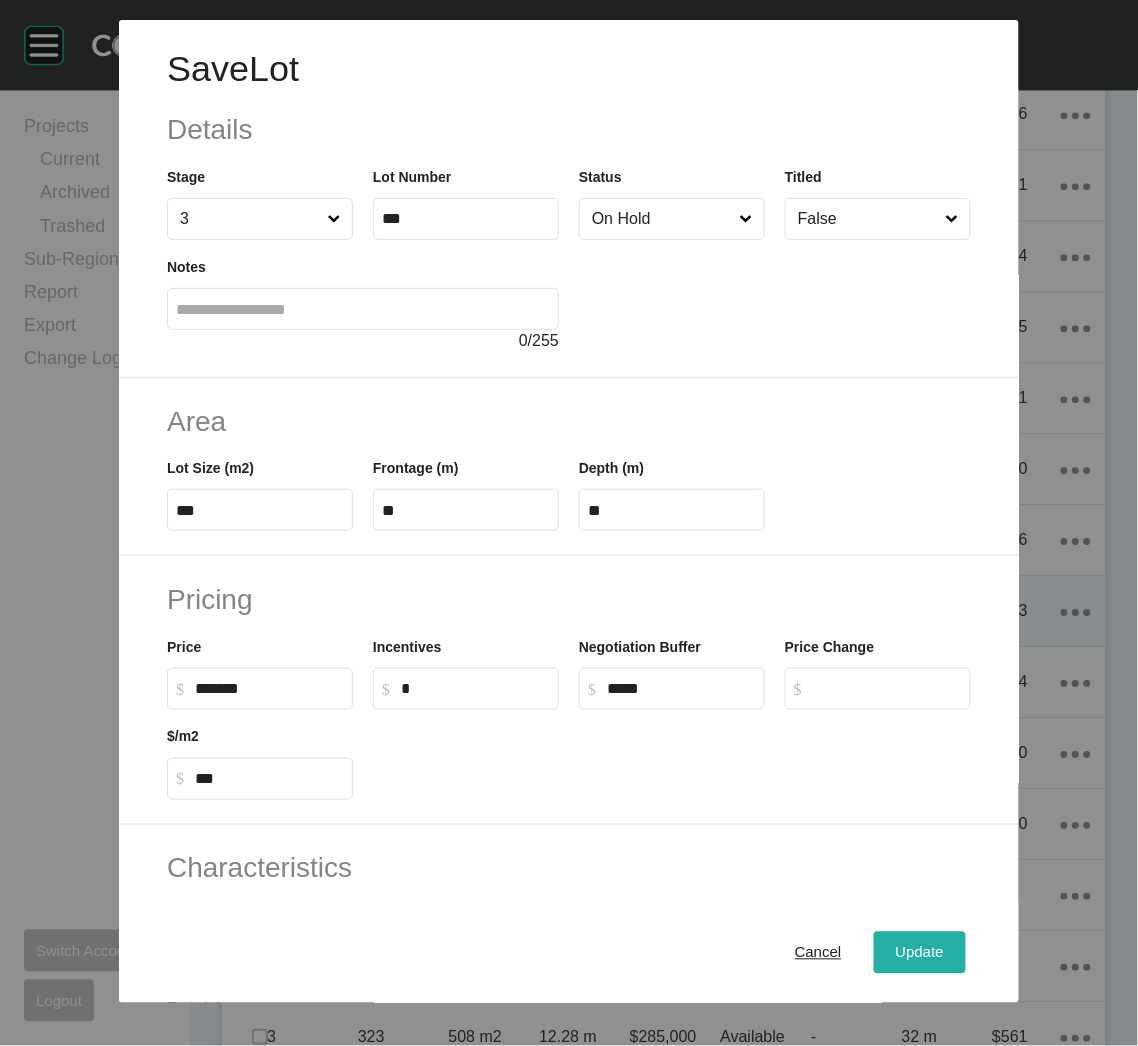 click on "Update" at bounding box center [920, 953] 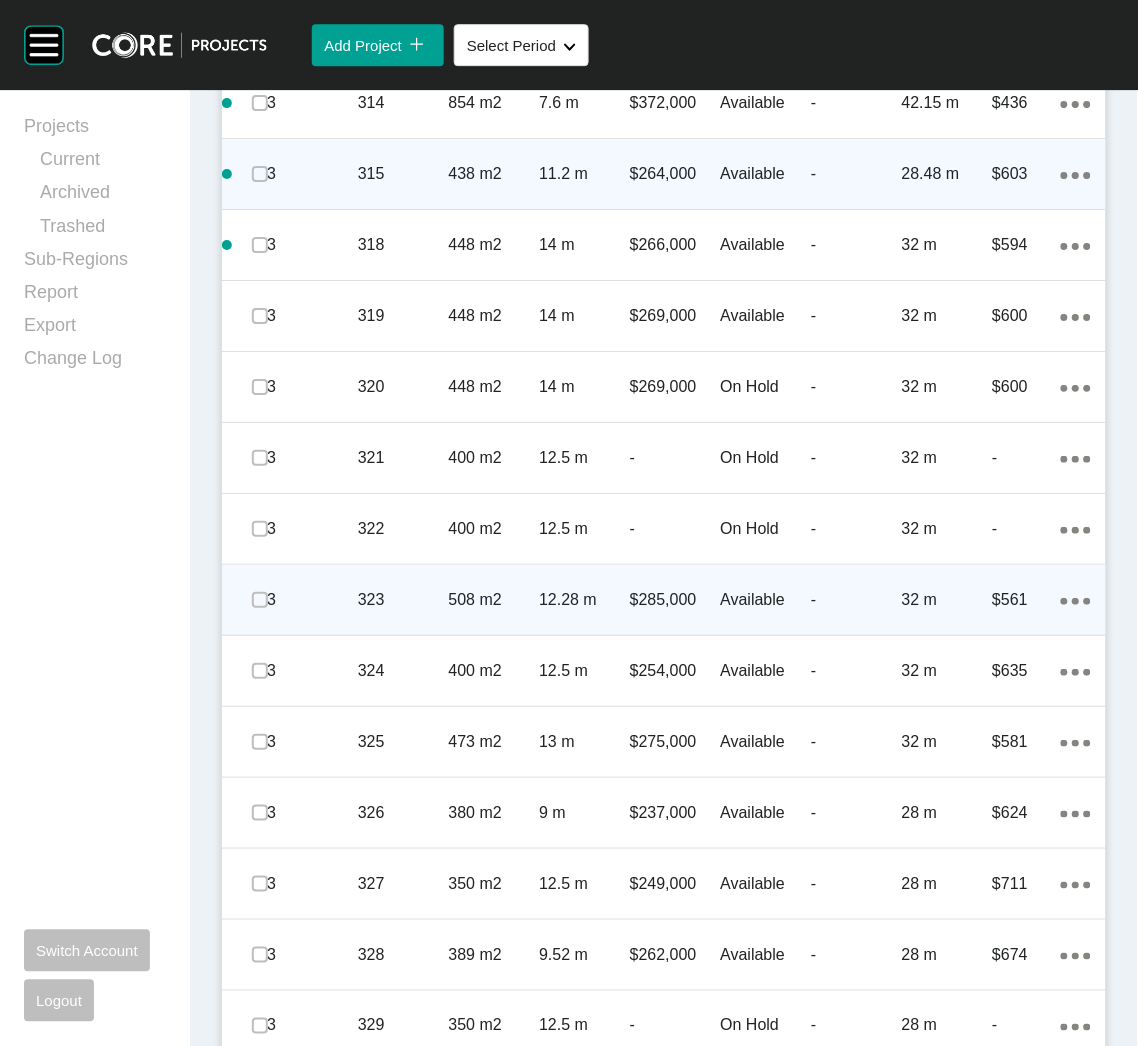 scroll, scrollTop: 4034, scrollLeft: 0, axis: vertical 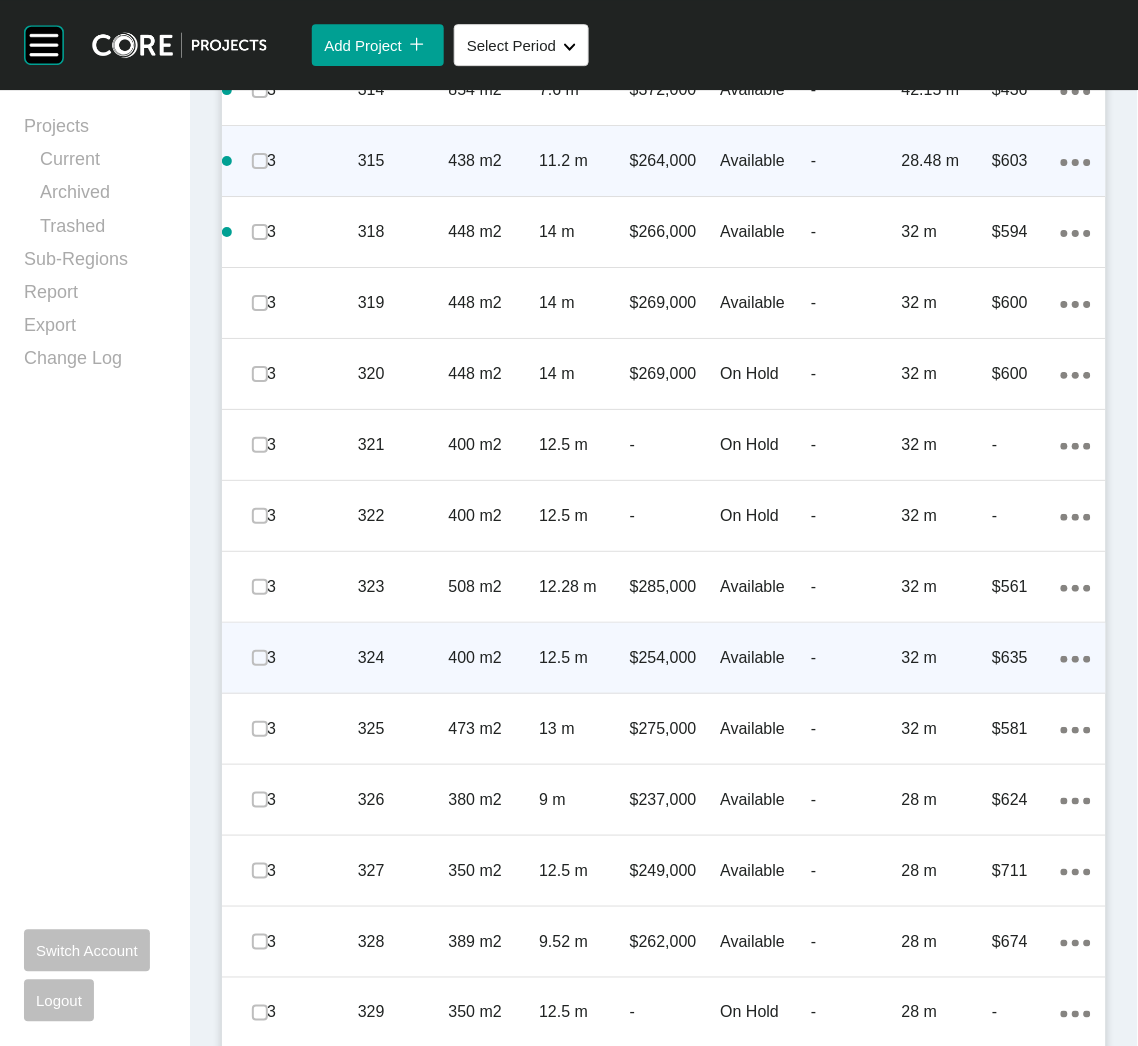 click on "400 m2" at bounding box center [494, 658] 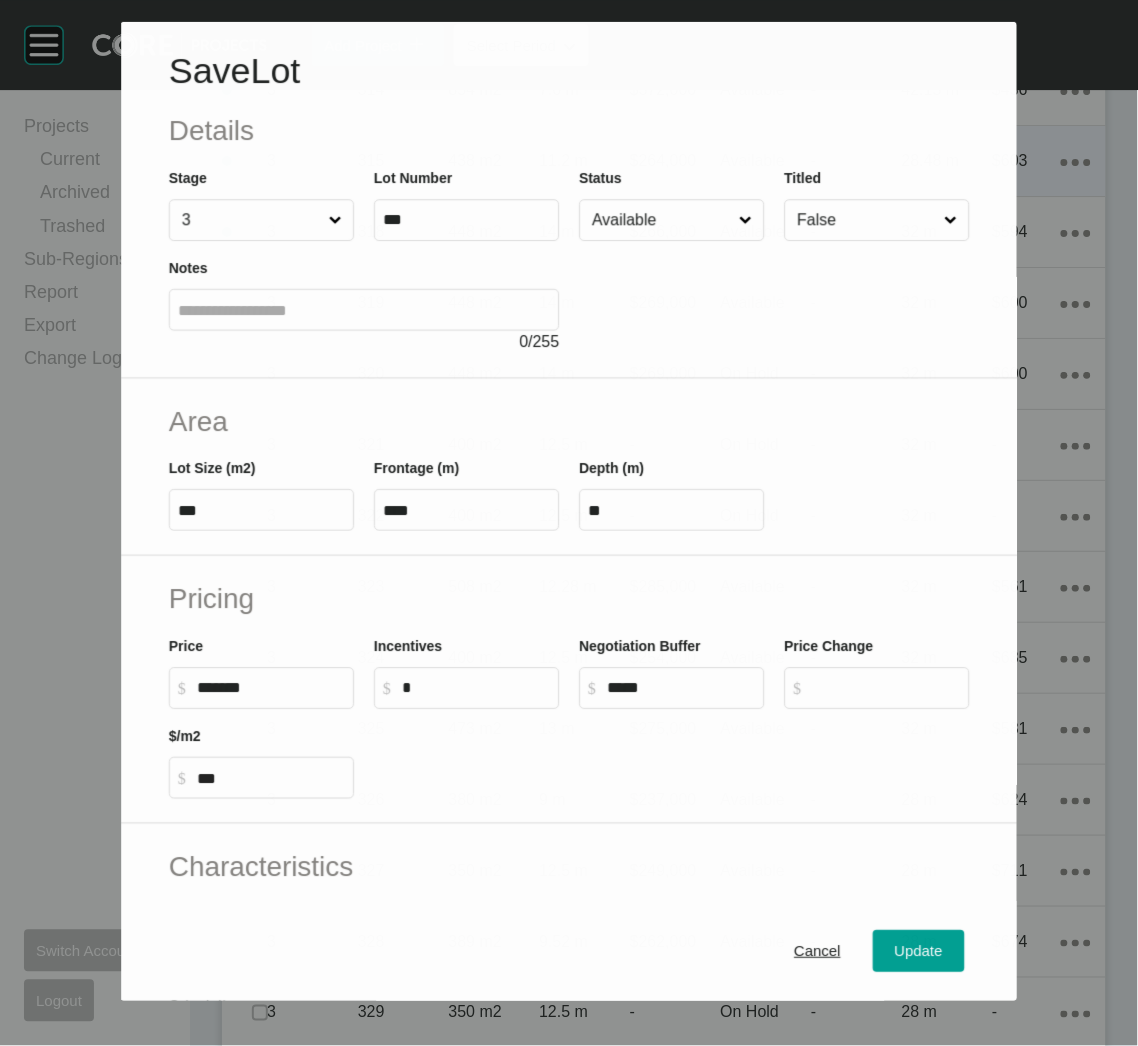 click on "Available" at bounding box center (661, 220) 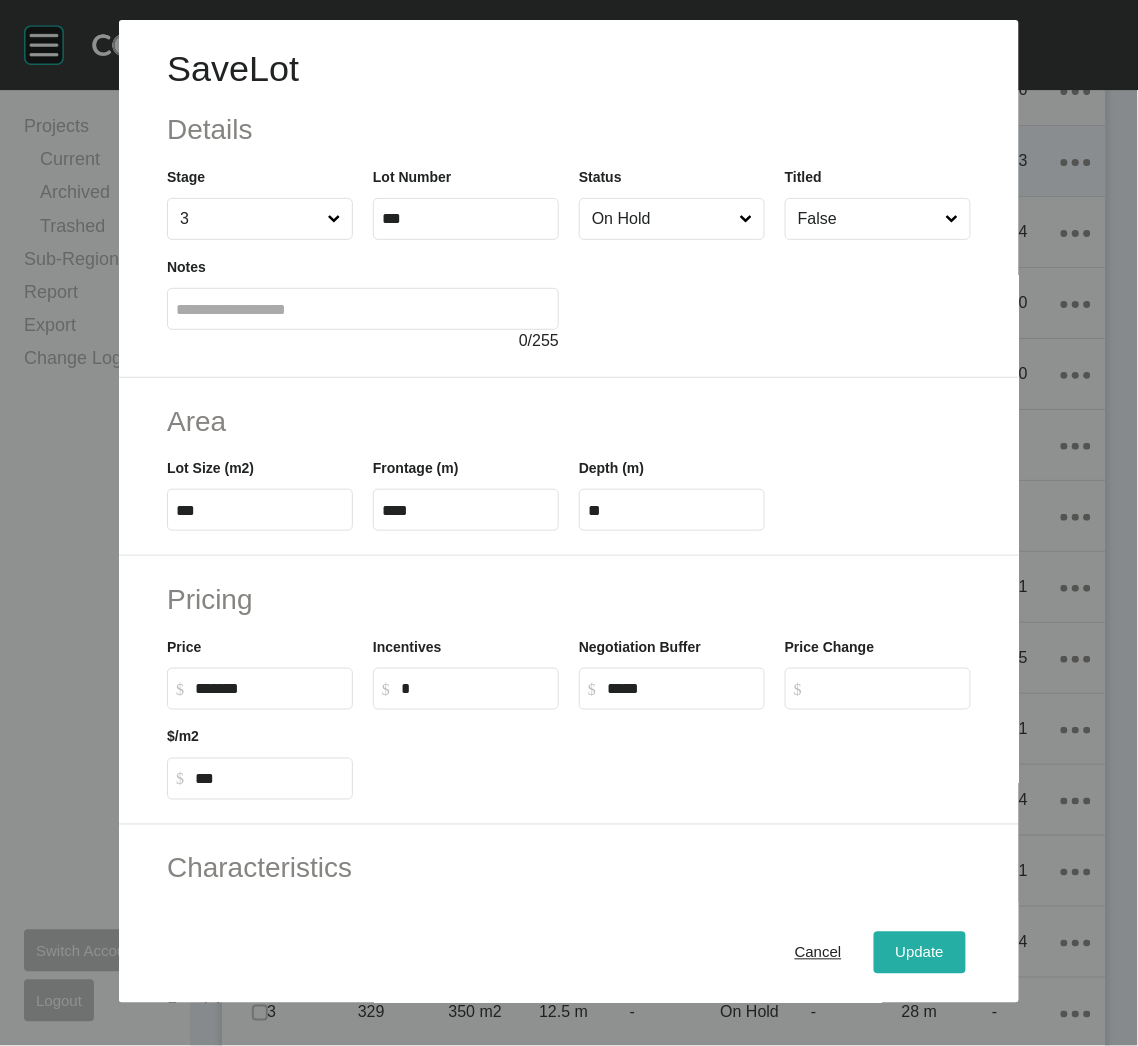click on "Update" at bounding box center [920, 953] 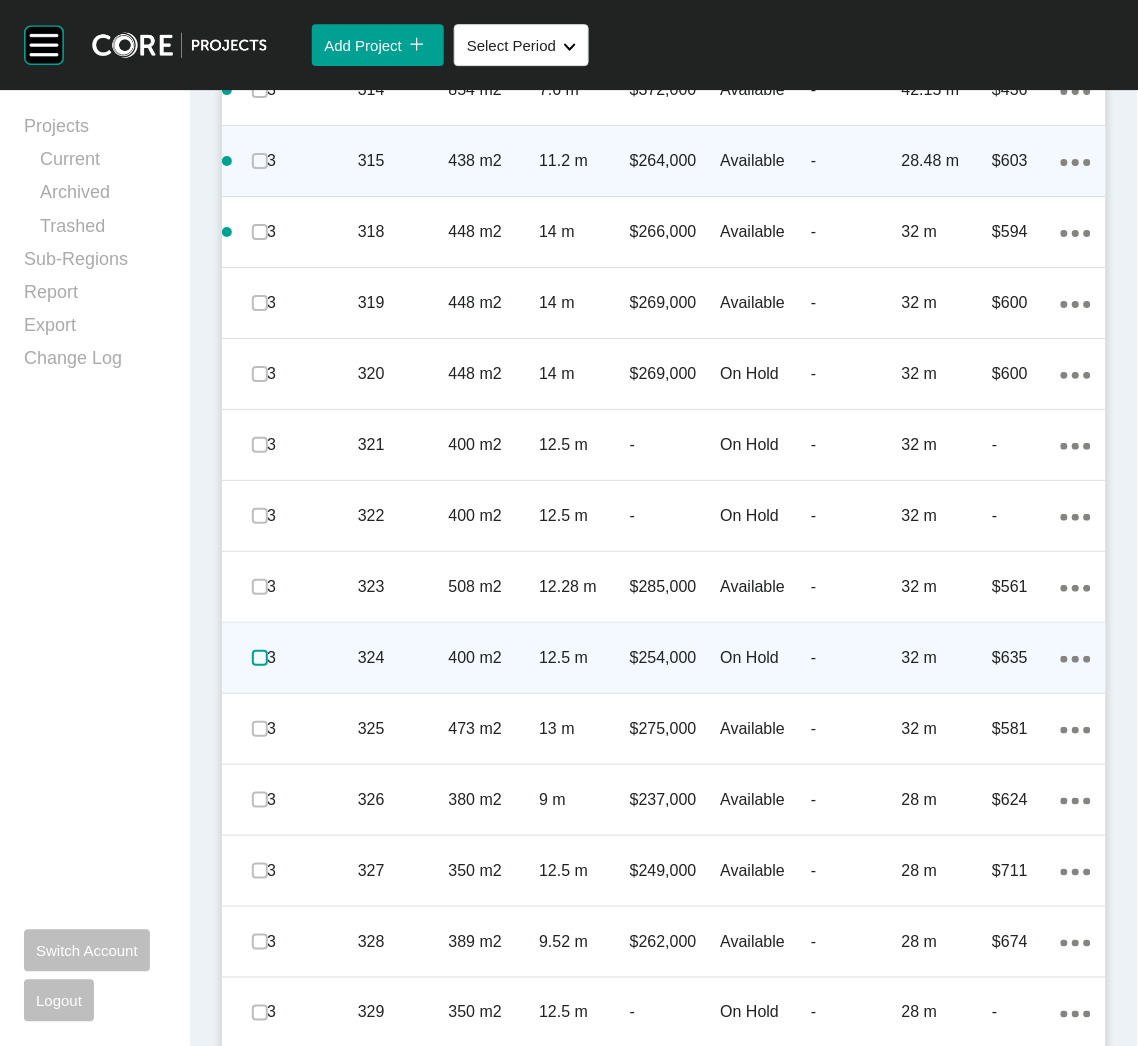 click at bounding box center (260, 658) 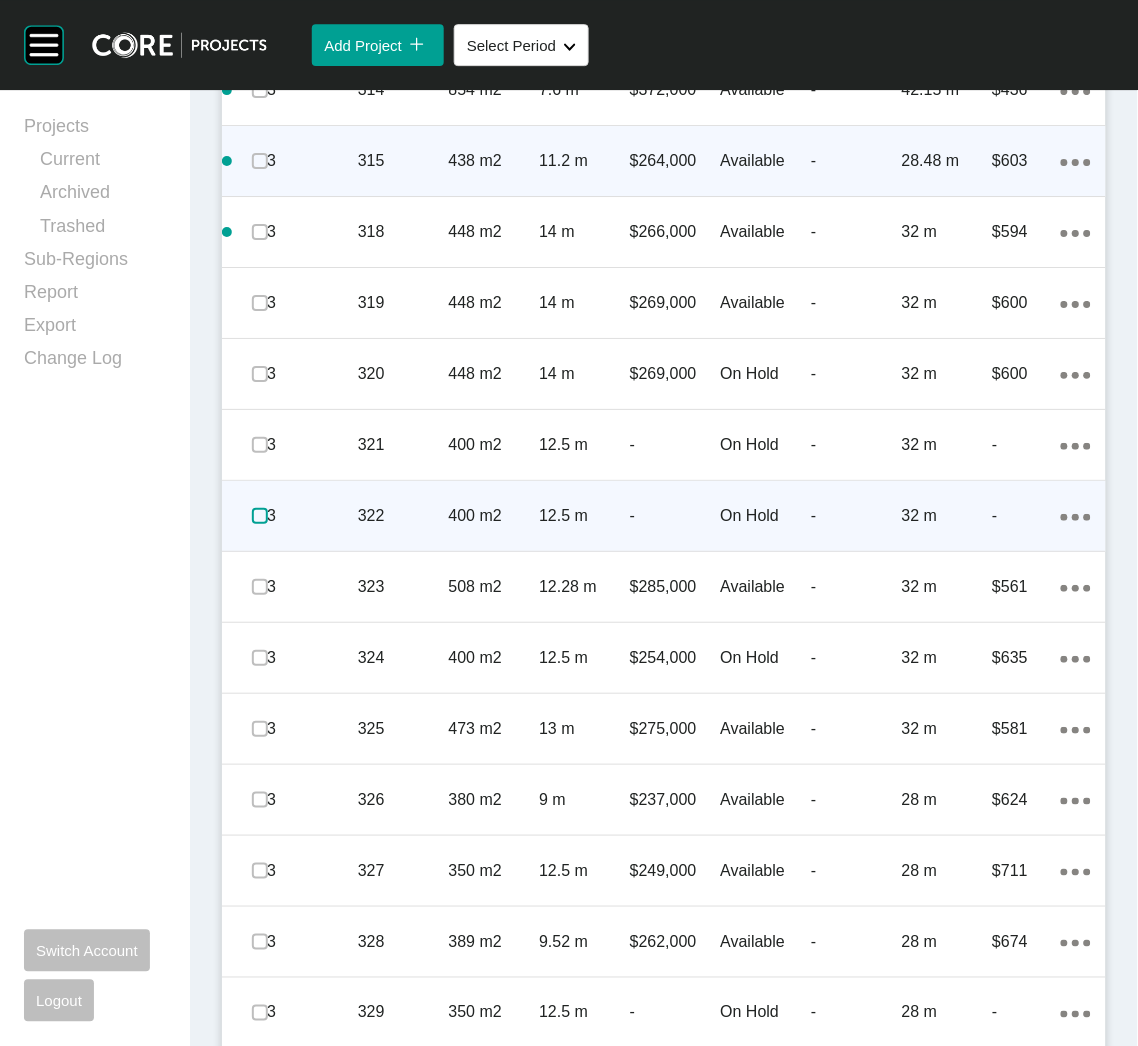 click at bounding box center [260, 516] 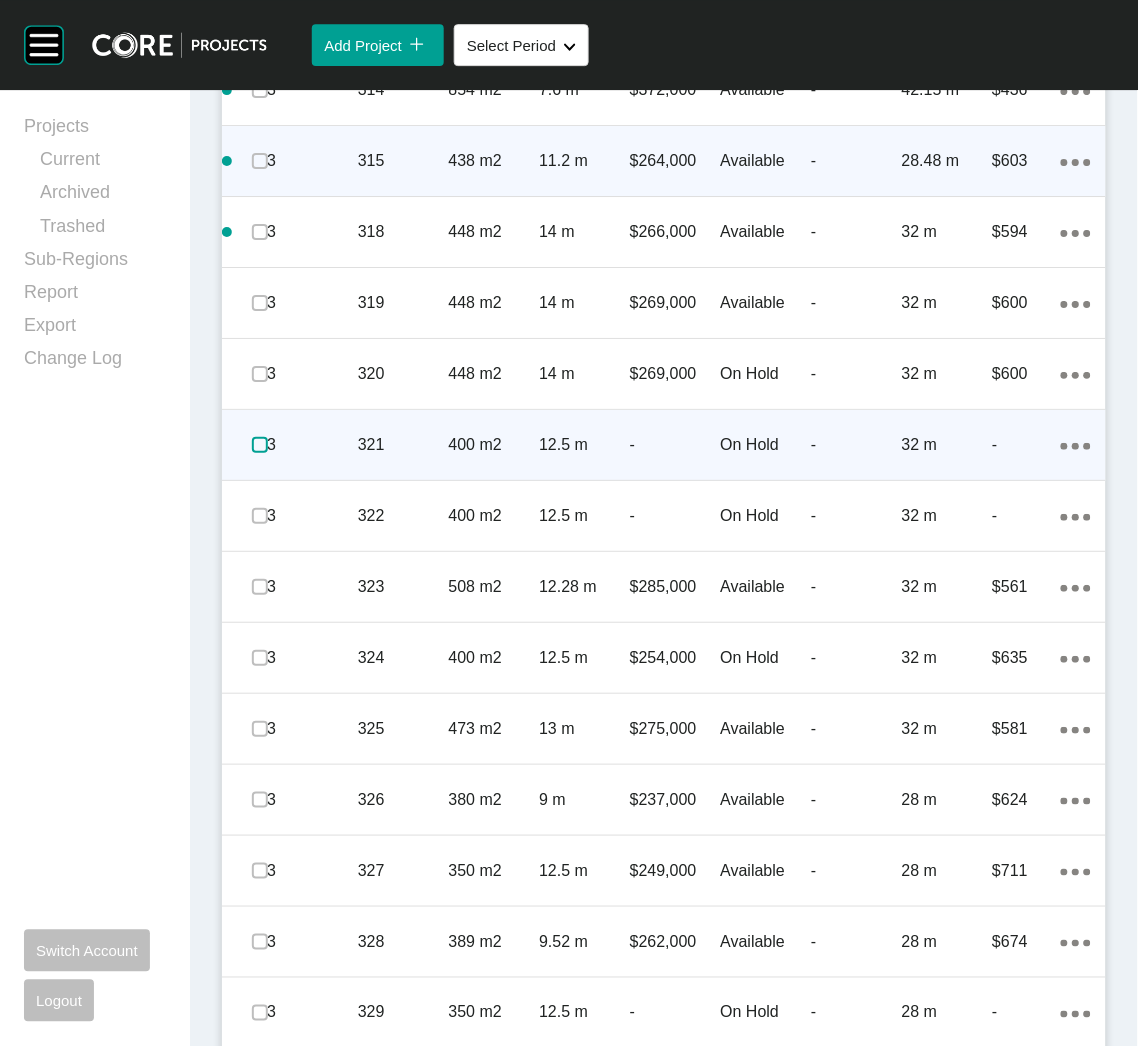 click at bounding box center [260, 445] 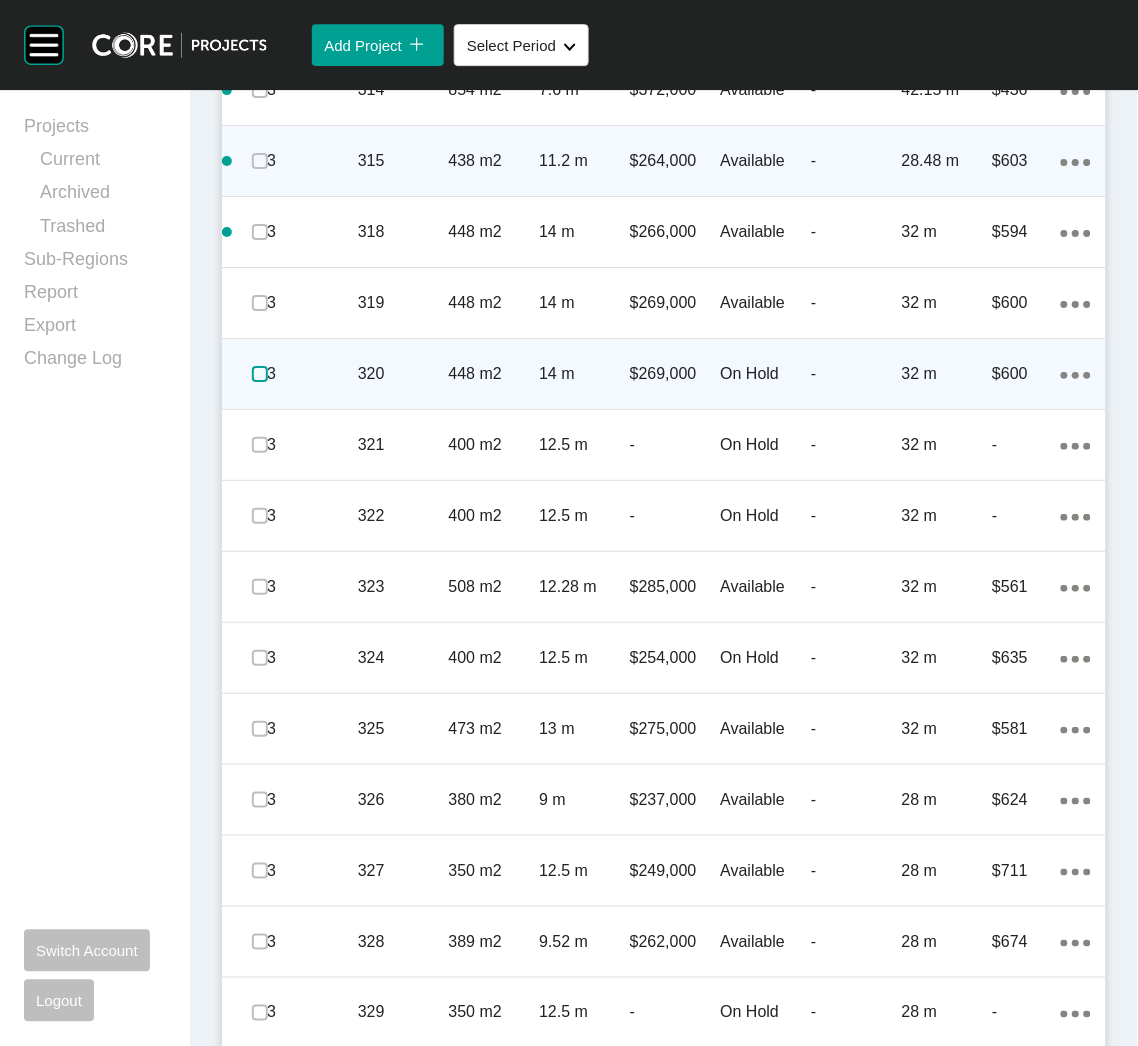 click at bounding box center [260, 374] 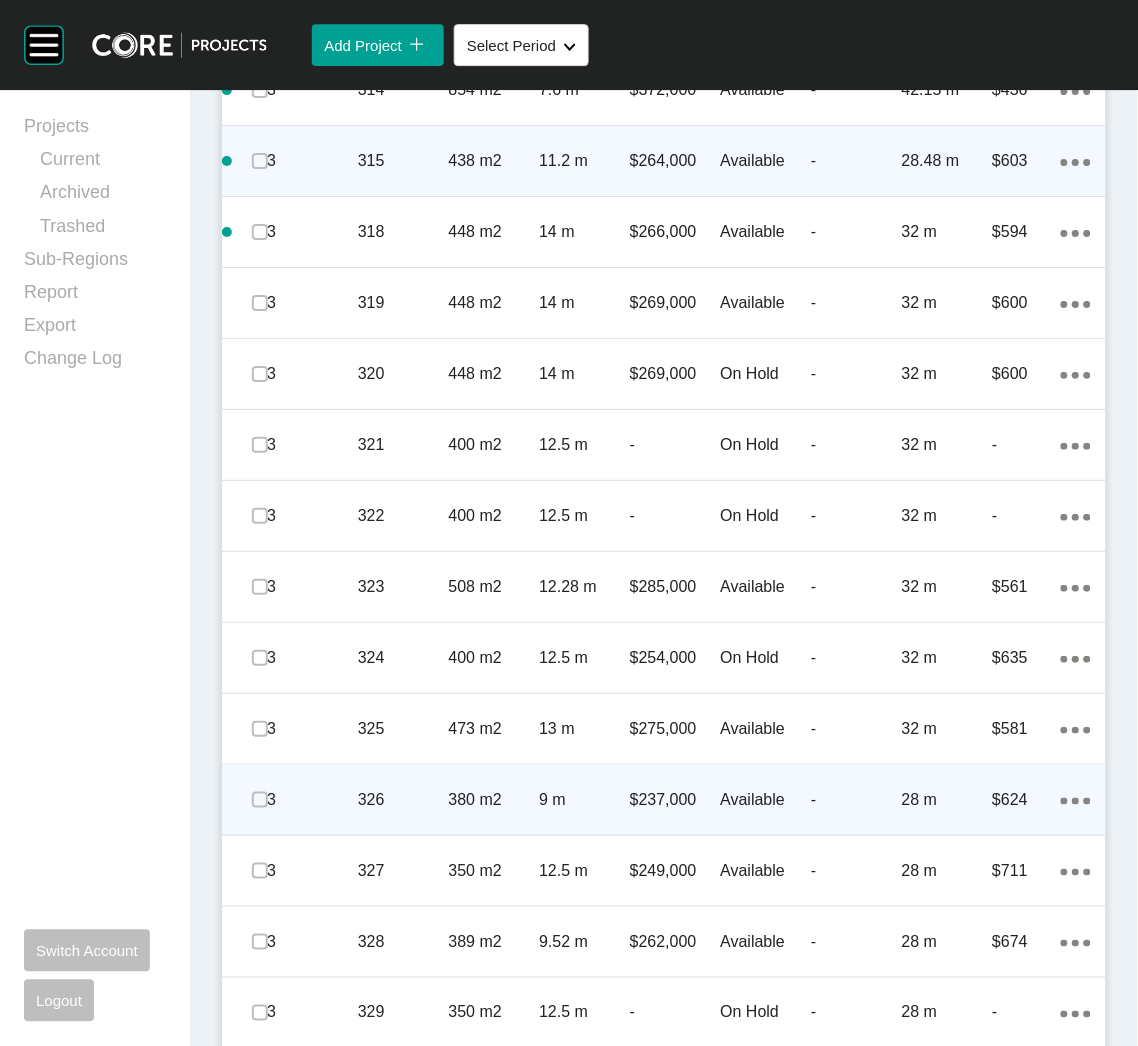 click on "[NUMBER] [NUMBER] [NUMBER] m2 [NUMBER] m $[NUMBER] [NUMBER] m $[NUMBER] Action Menu Dots Copy [NUMBER] Created with Sketch." at bounding box center [664, 800] 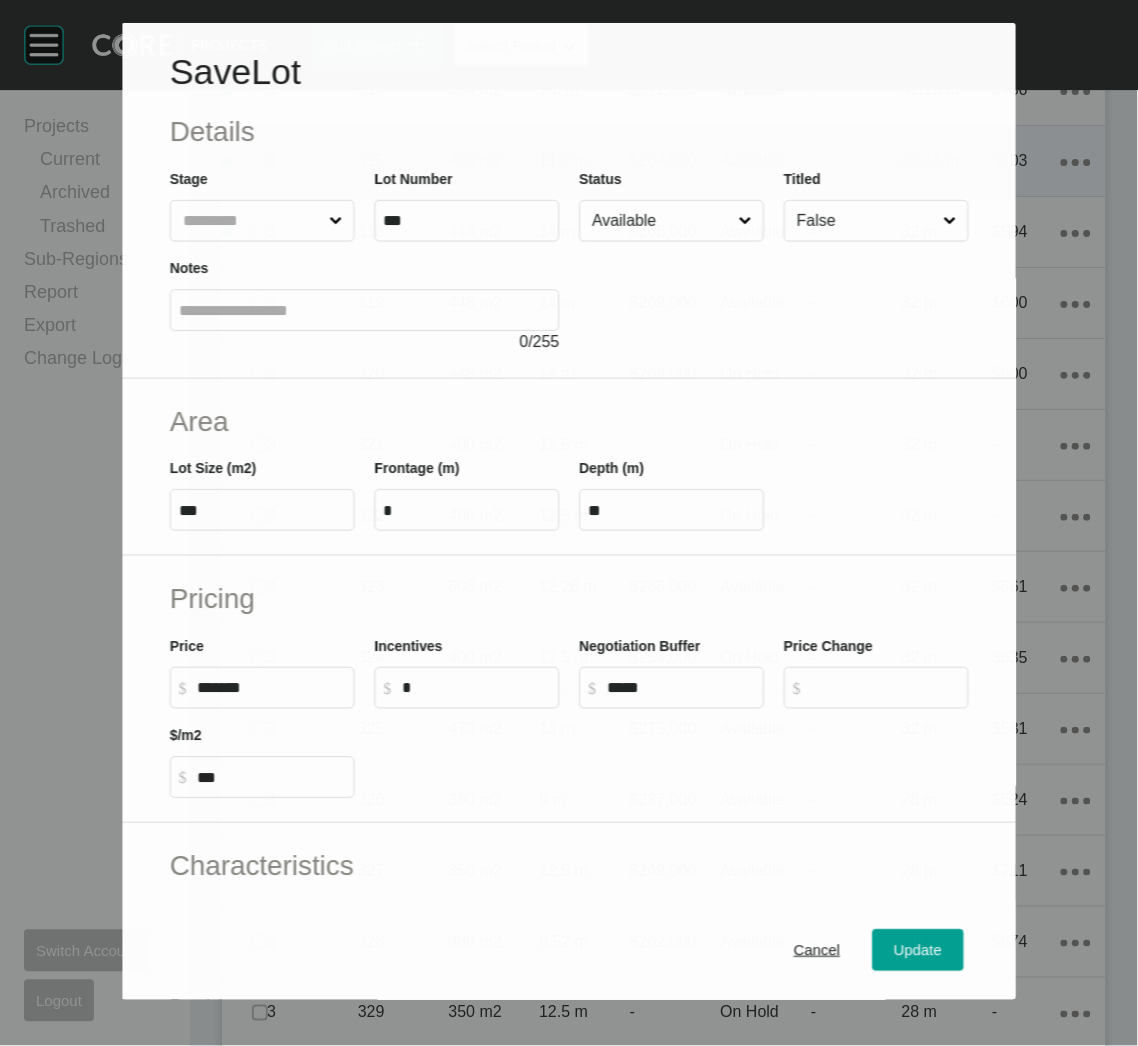 click on "Available" at bounding box center (661, 221) 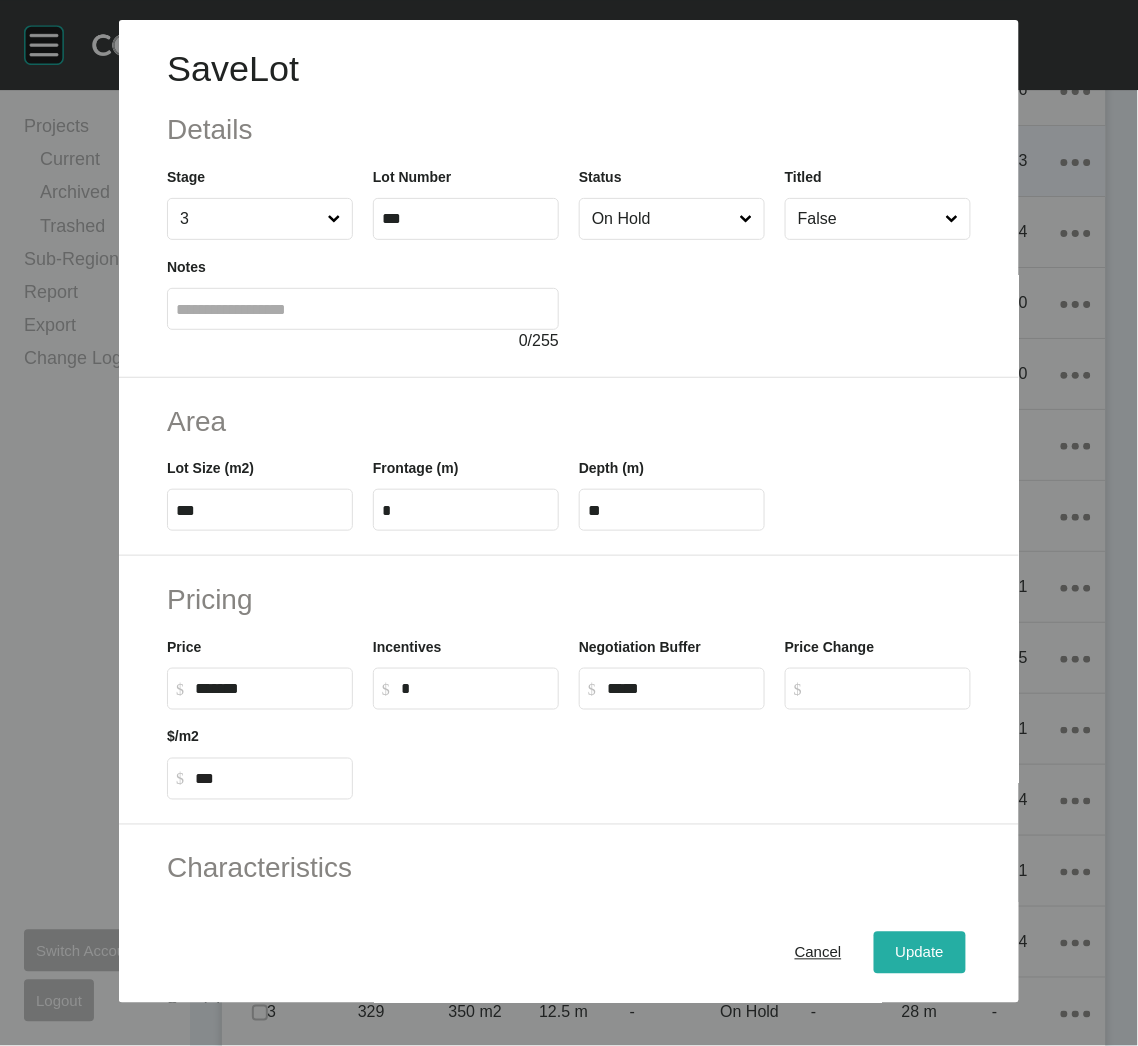 click on "Update" at bounding box center [920, 953] 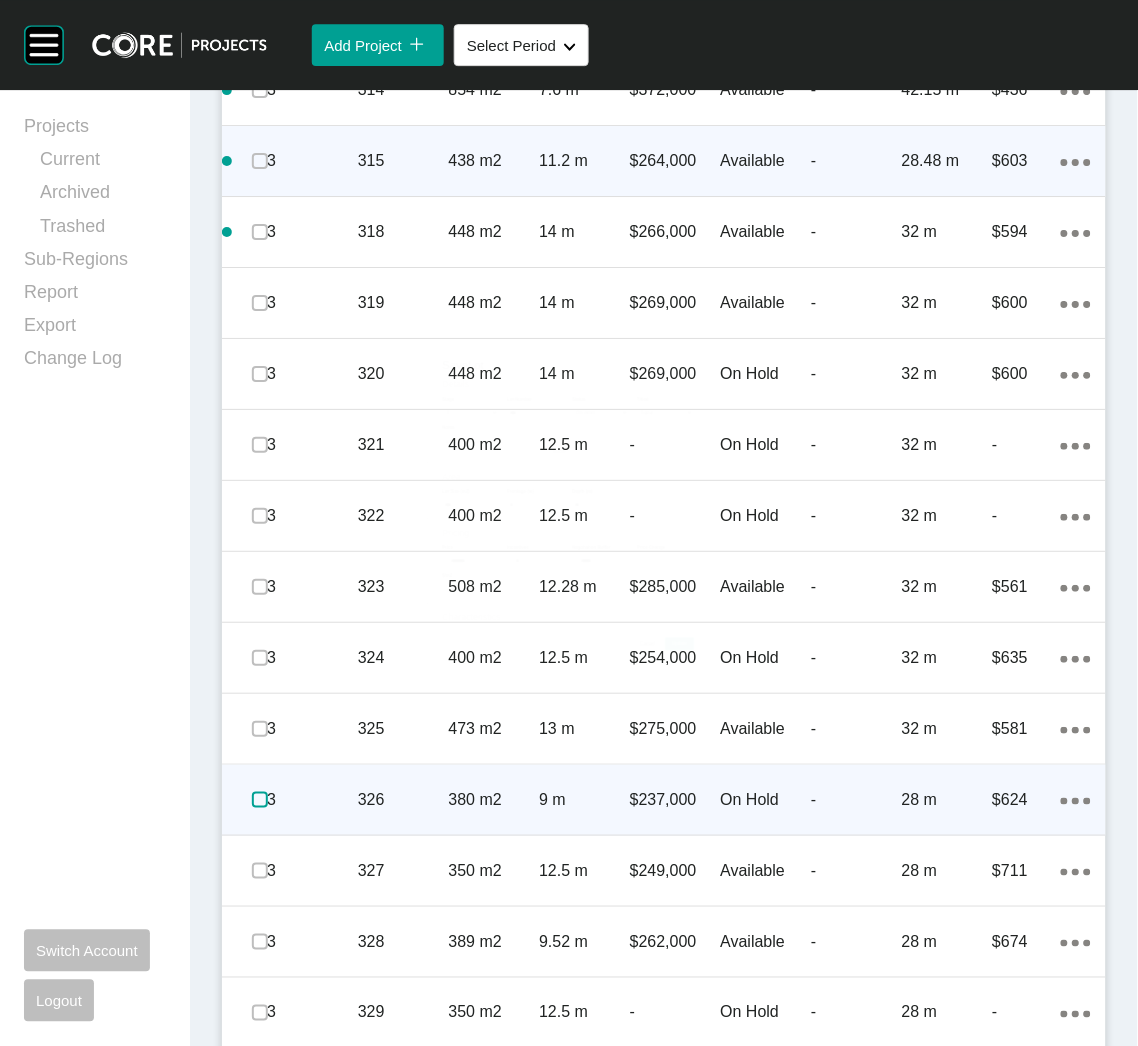 click at bounding box center [260, 800] 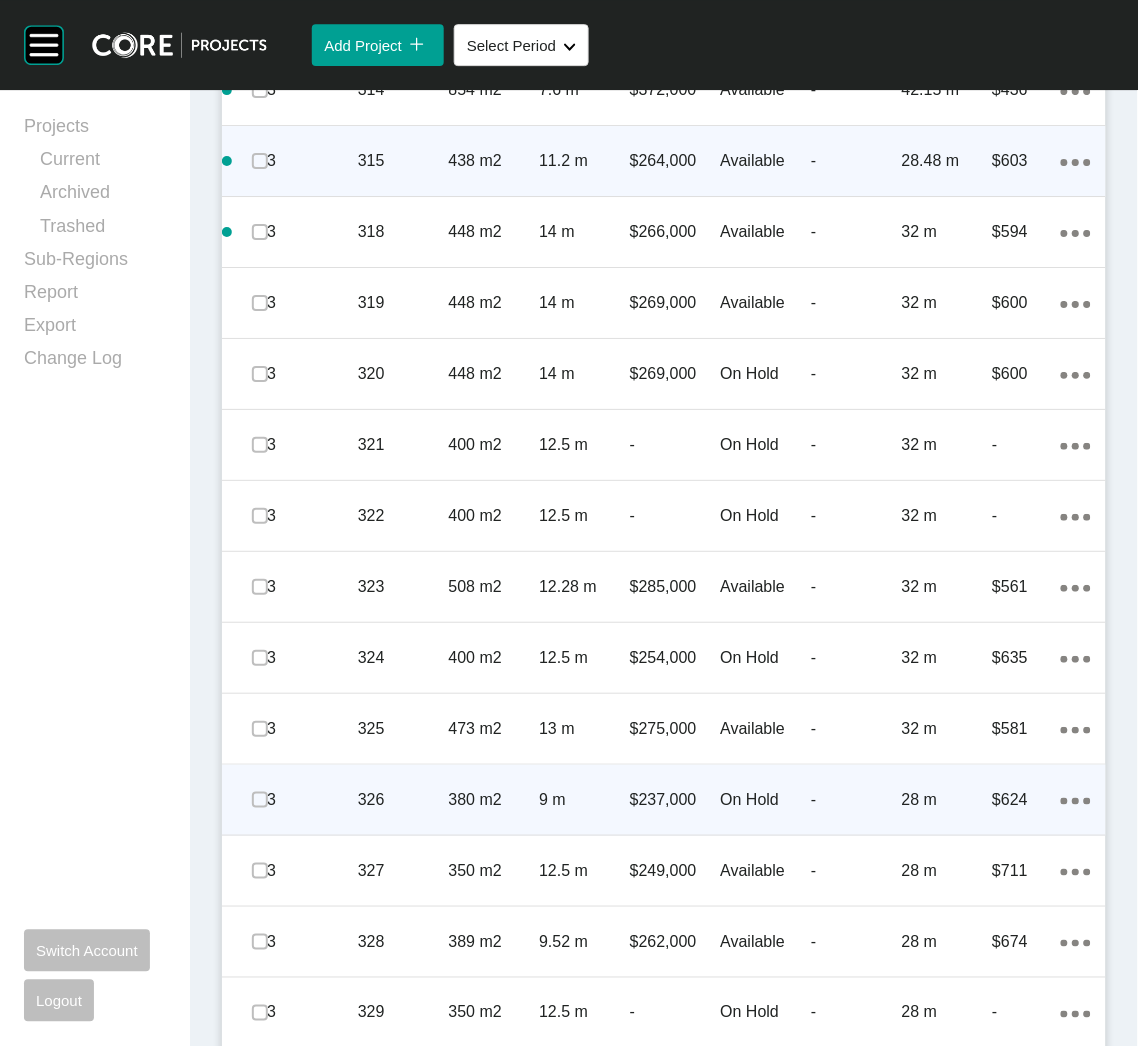 click on "[NUMBER] [NUMBER] [NUMBER] m2 [NUMBER] m $[NUMBER] On Hold - [NUMBER] m $[NUMBER] Action Menu Dots Copy [NUMBER] Created with Sketch." at bounding box center [664, 800] 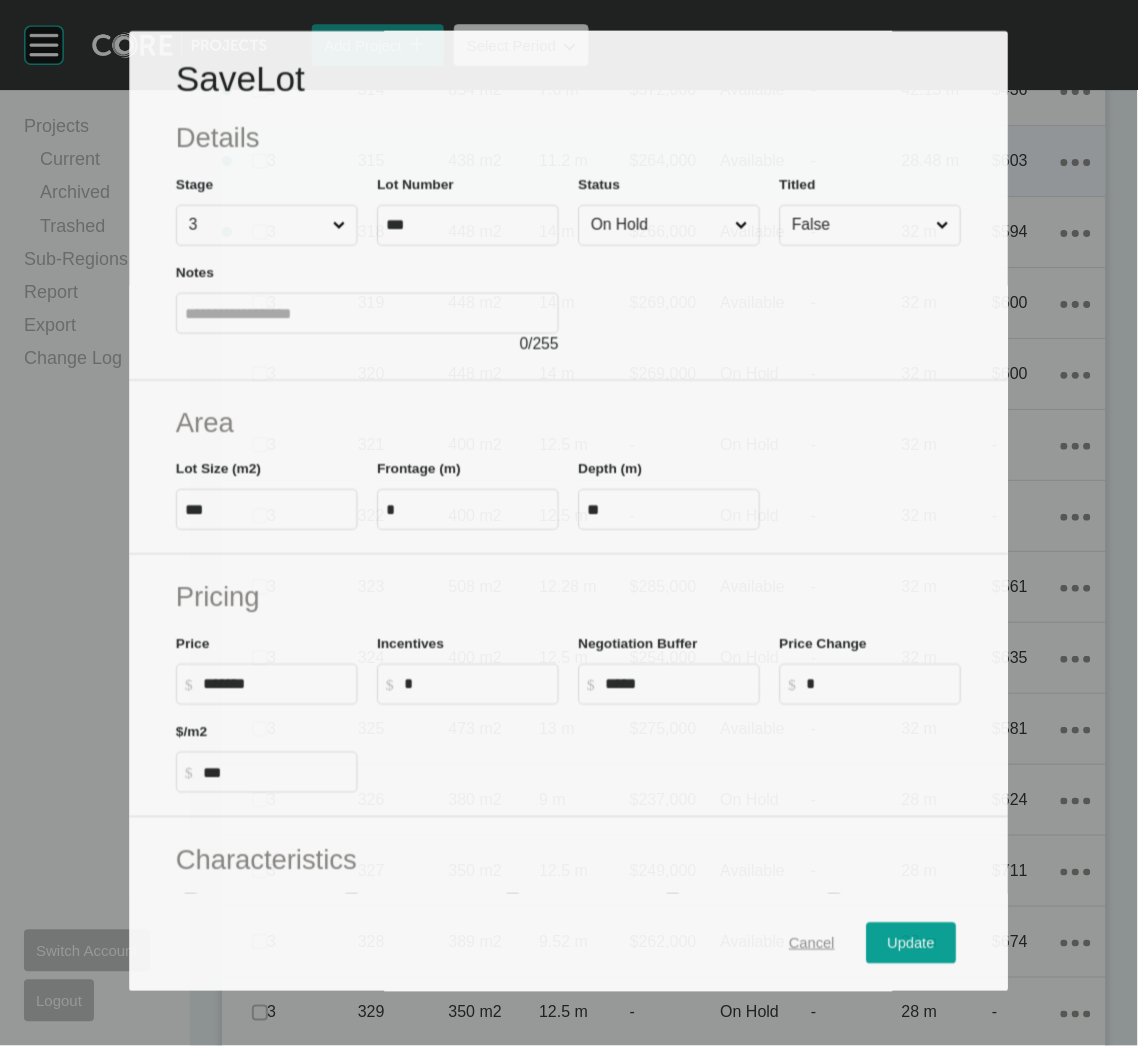 click on "Cancel" at bounding box center (812, 943) 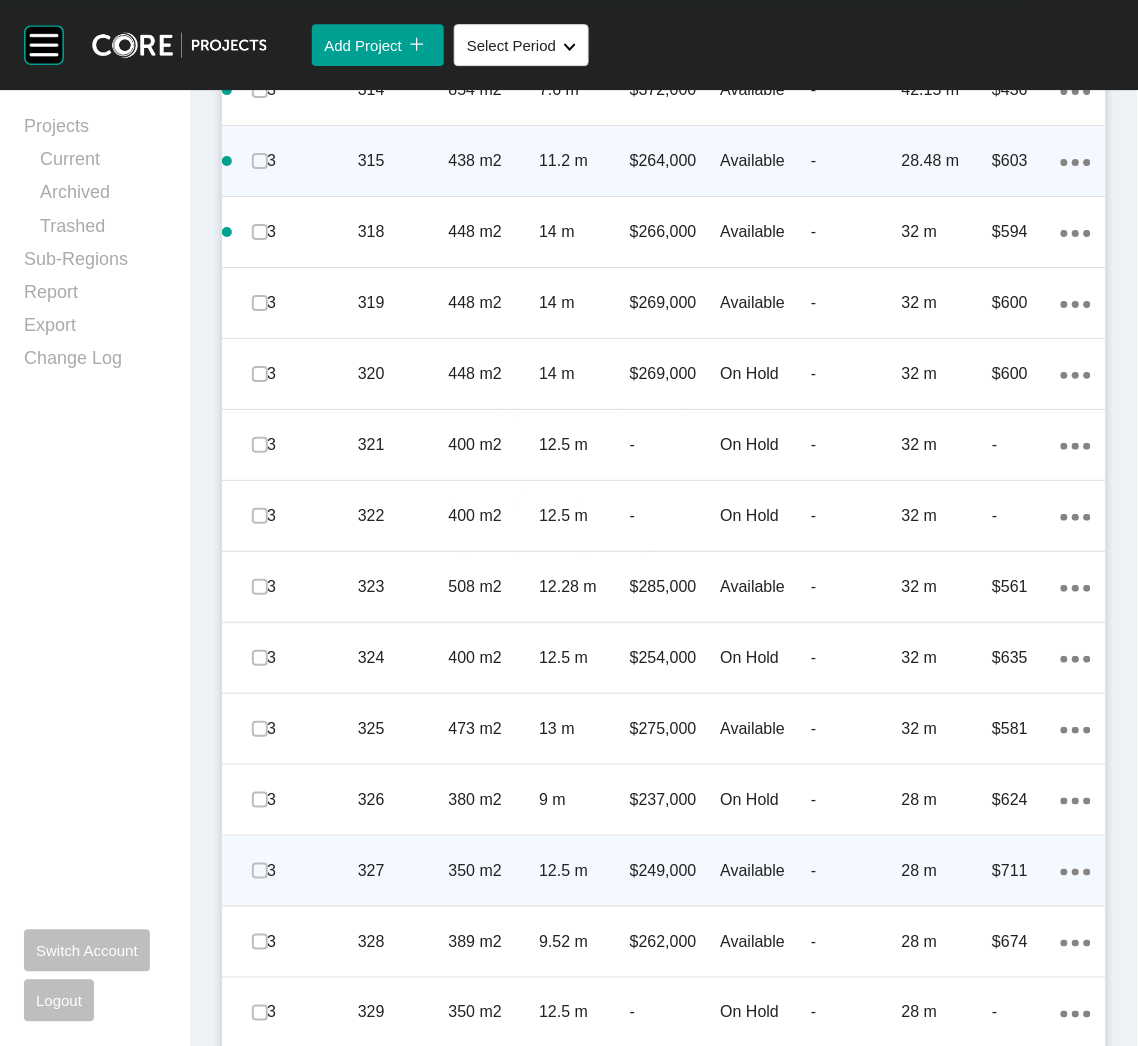click on "350 m2" at bounding box center (494, 871) 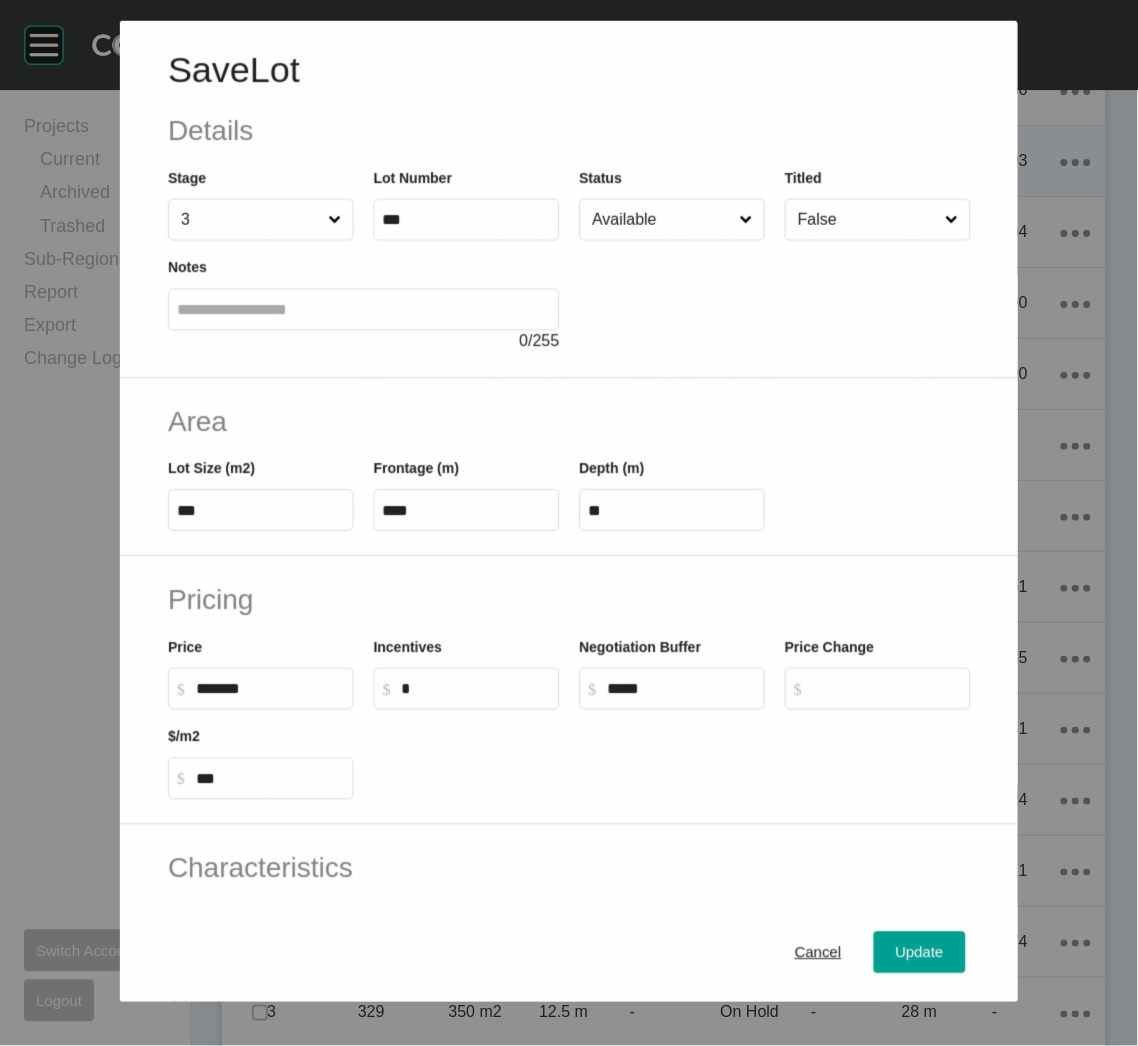 click at bounding box center (774, 296) 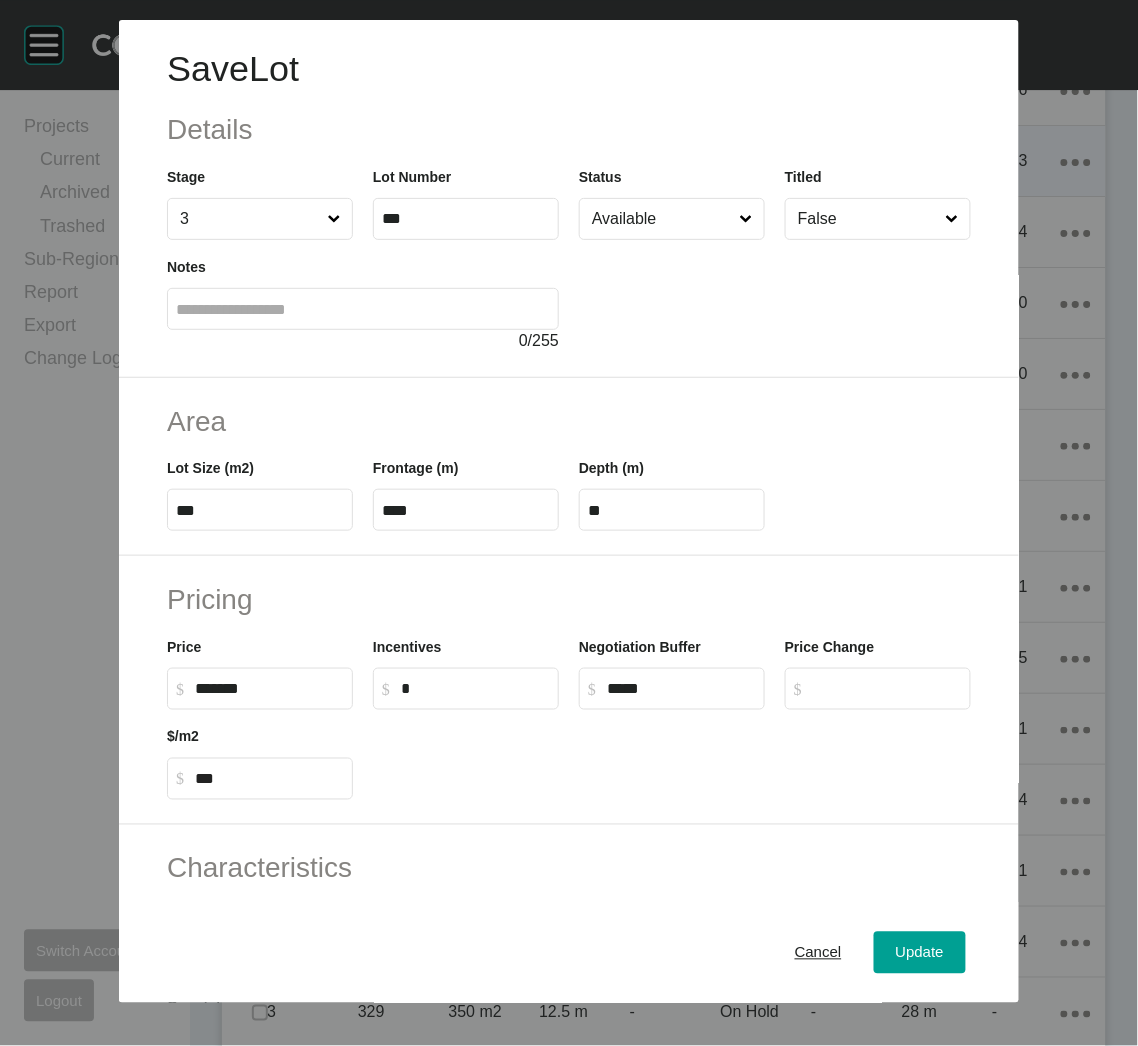 click on "Available" at bounding box center [662, 219] 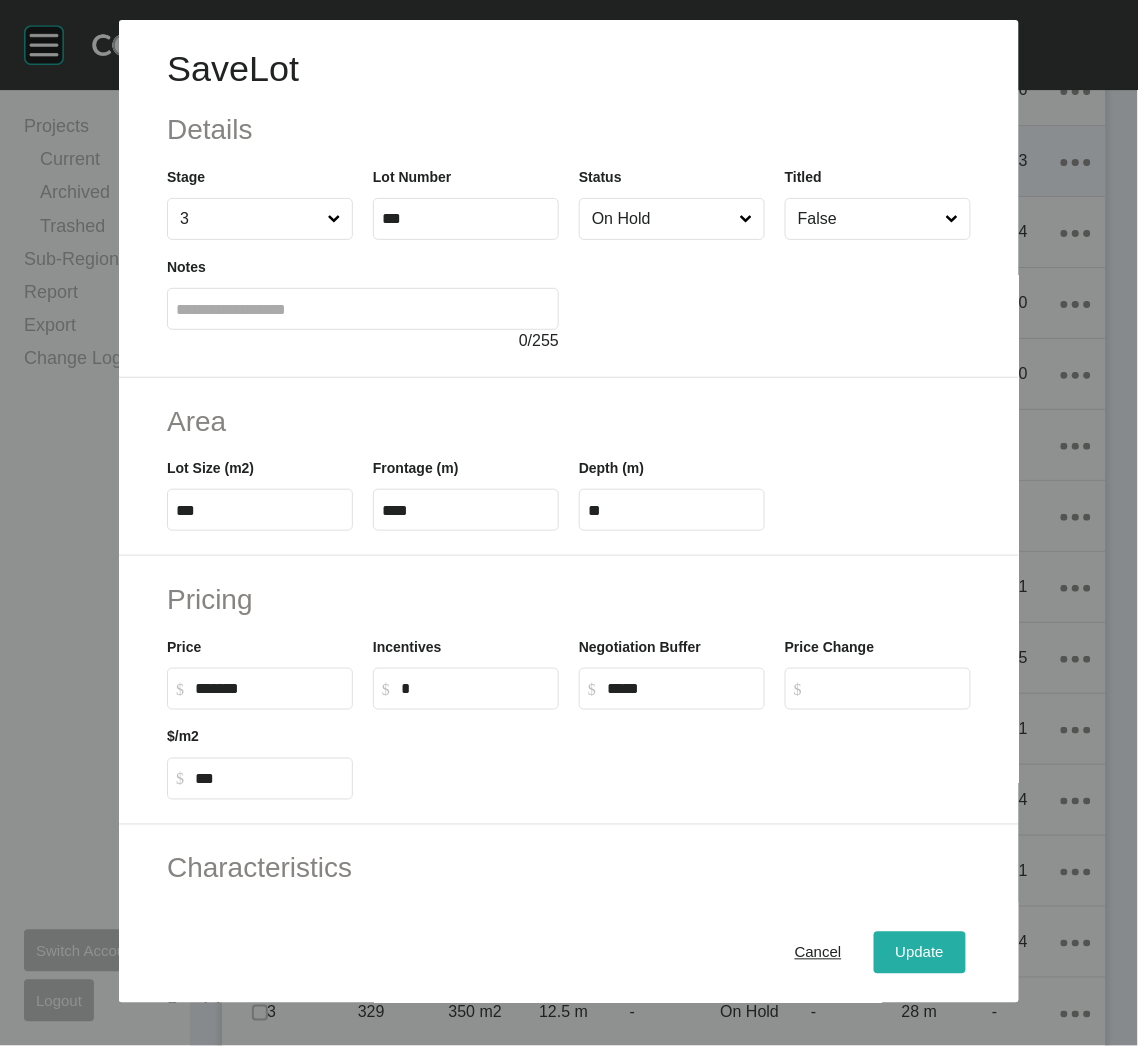 click on "Update" at bounding box center (920, 953) 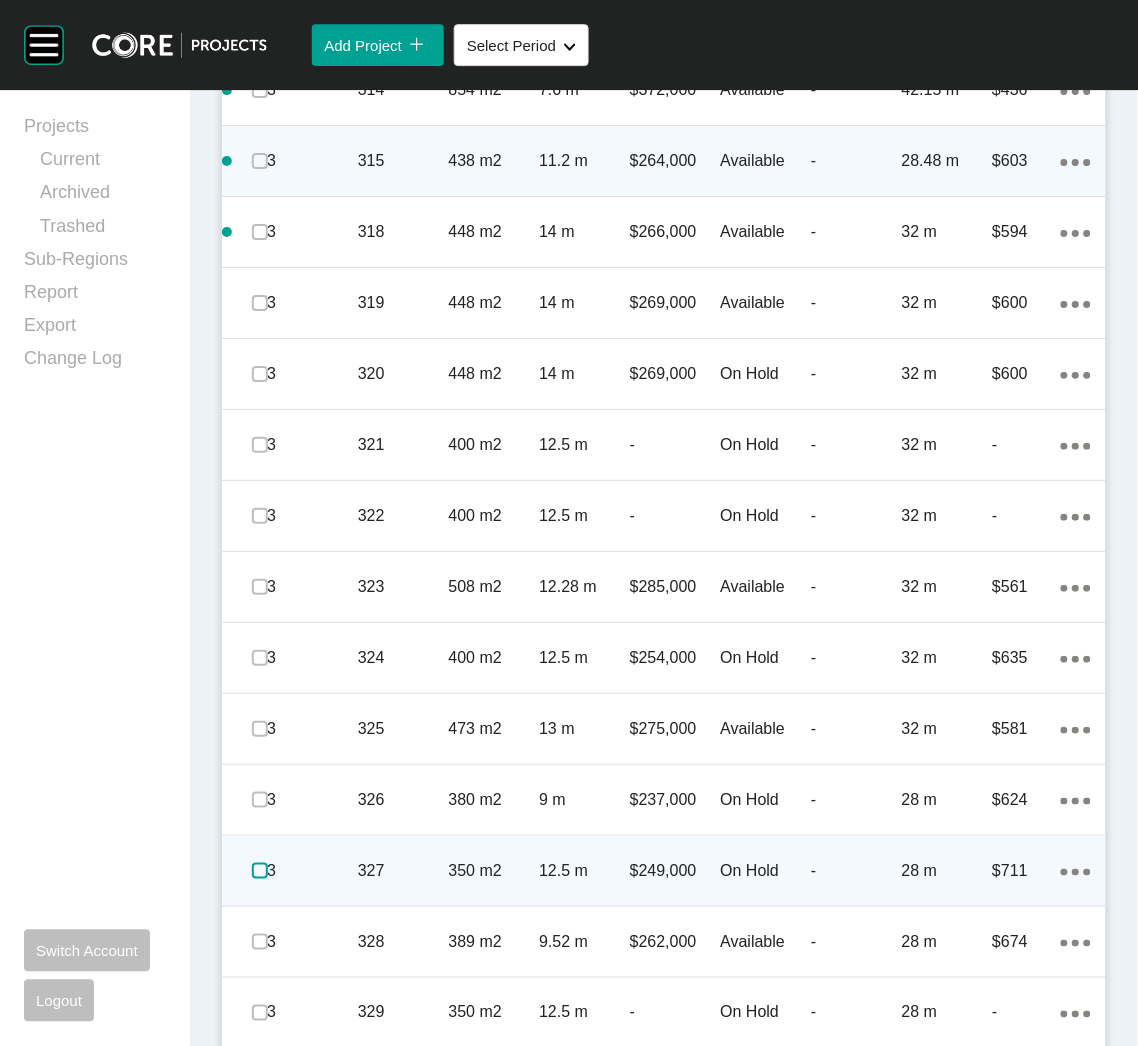 click at bounding box center [260, 871] 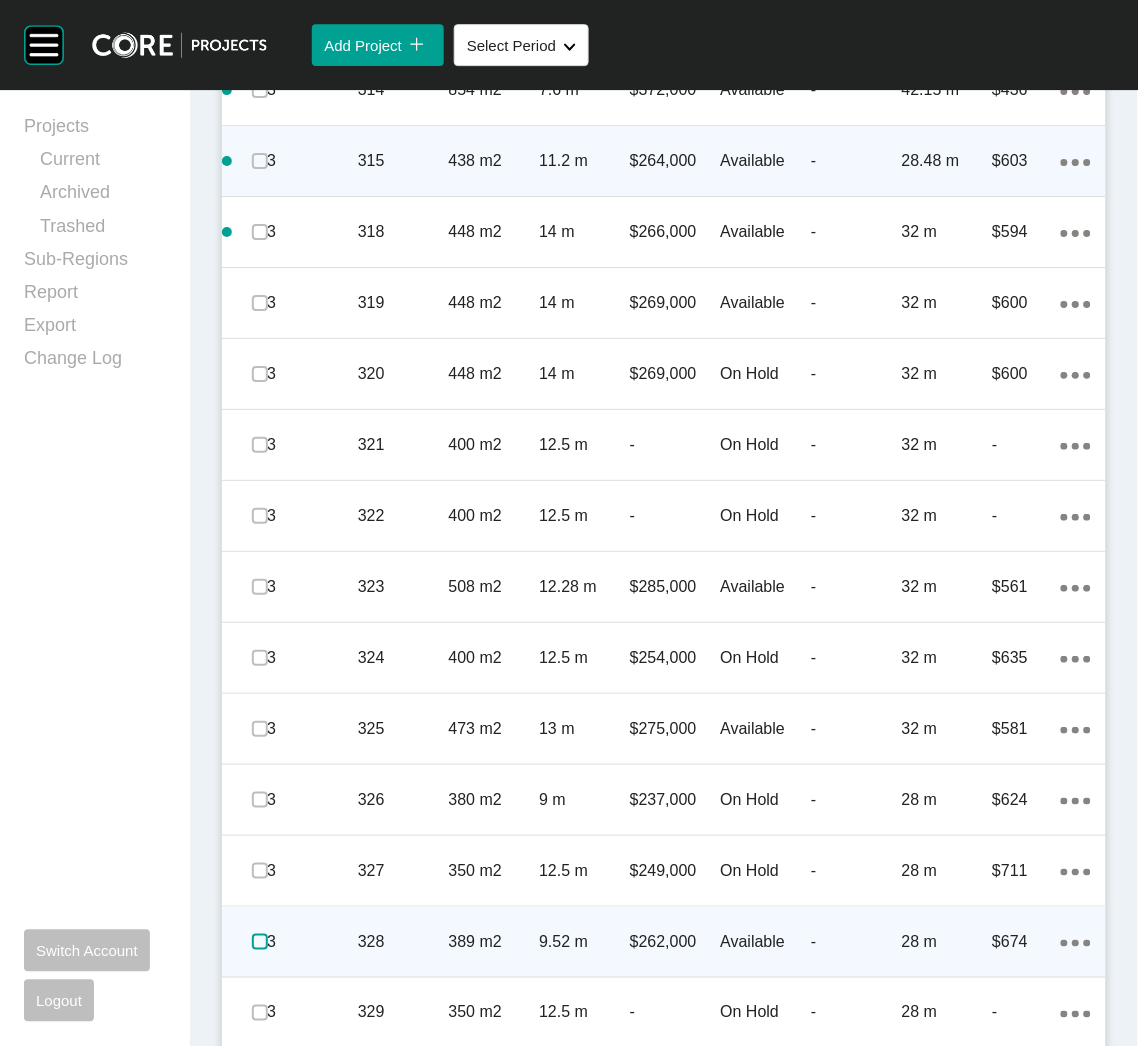 click at bounding box center (260, 942) 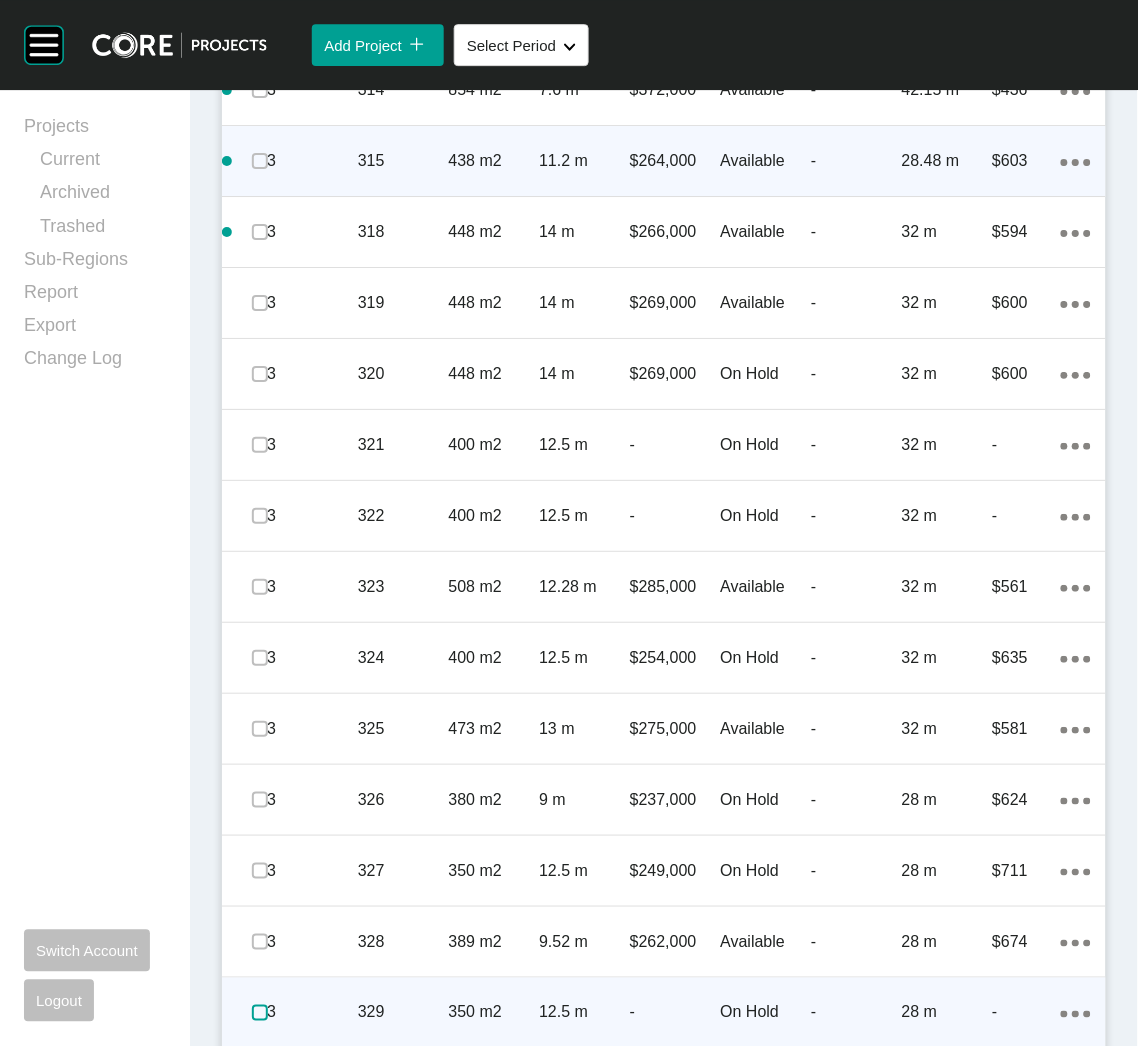 click at bounding box center [260, 1013] 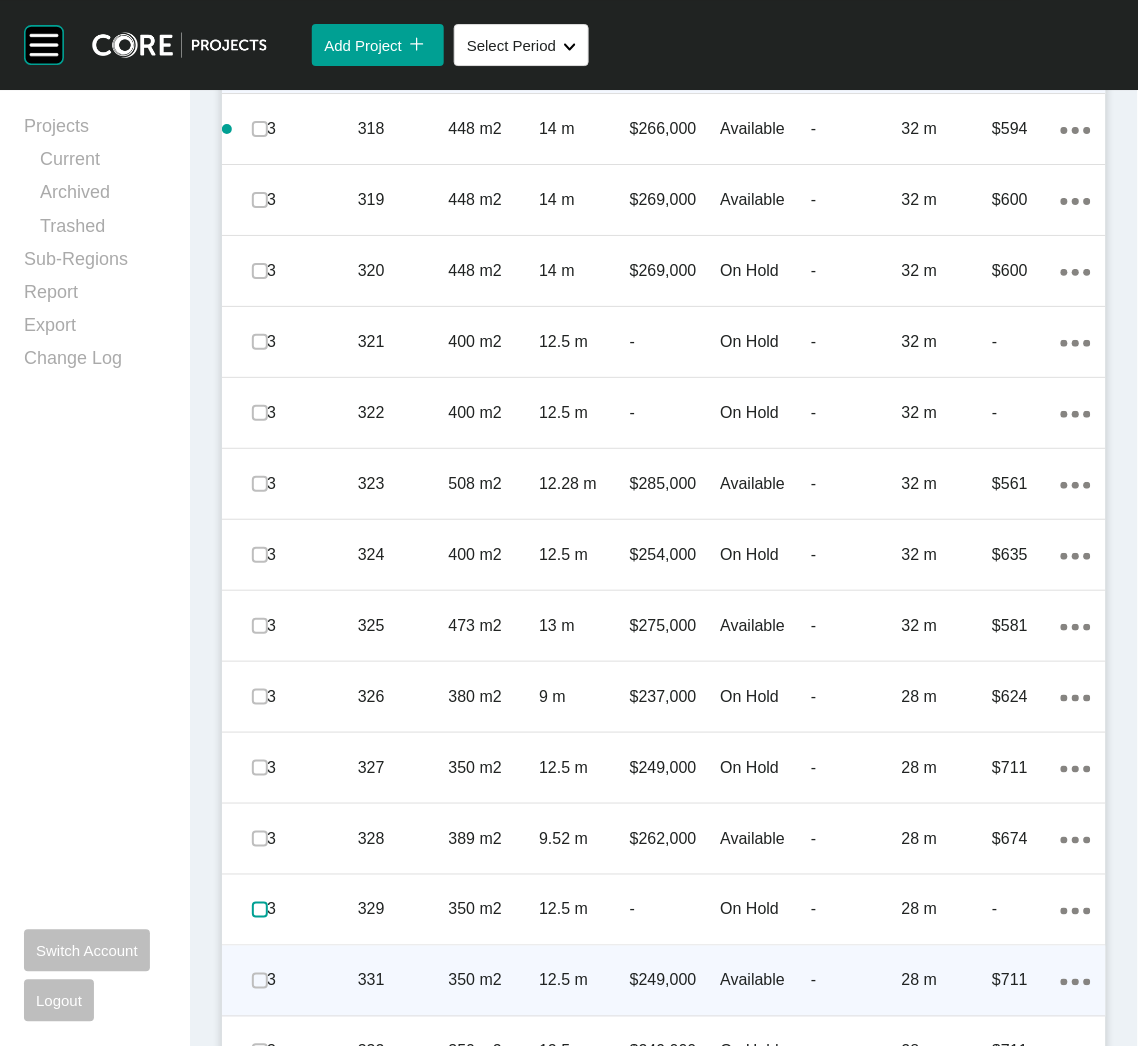scroll, scrollTop: 4184, scrollLeft: 0, axis: vertical 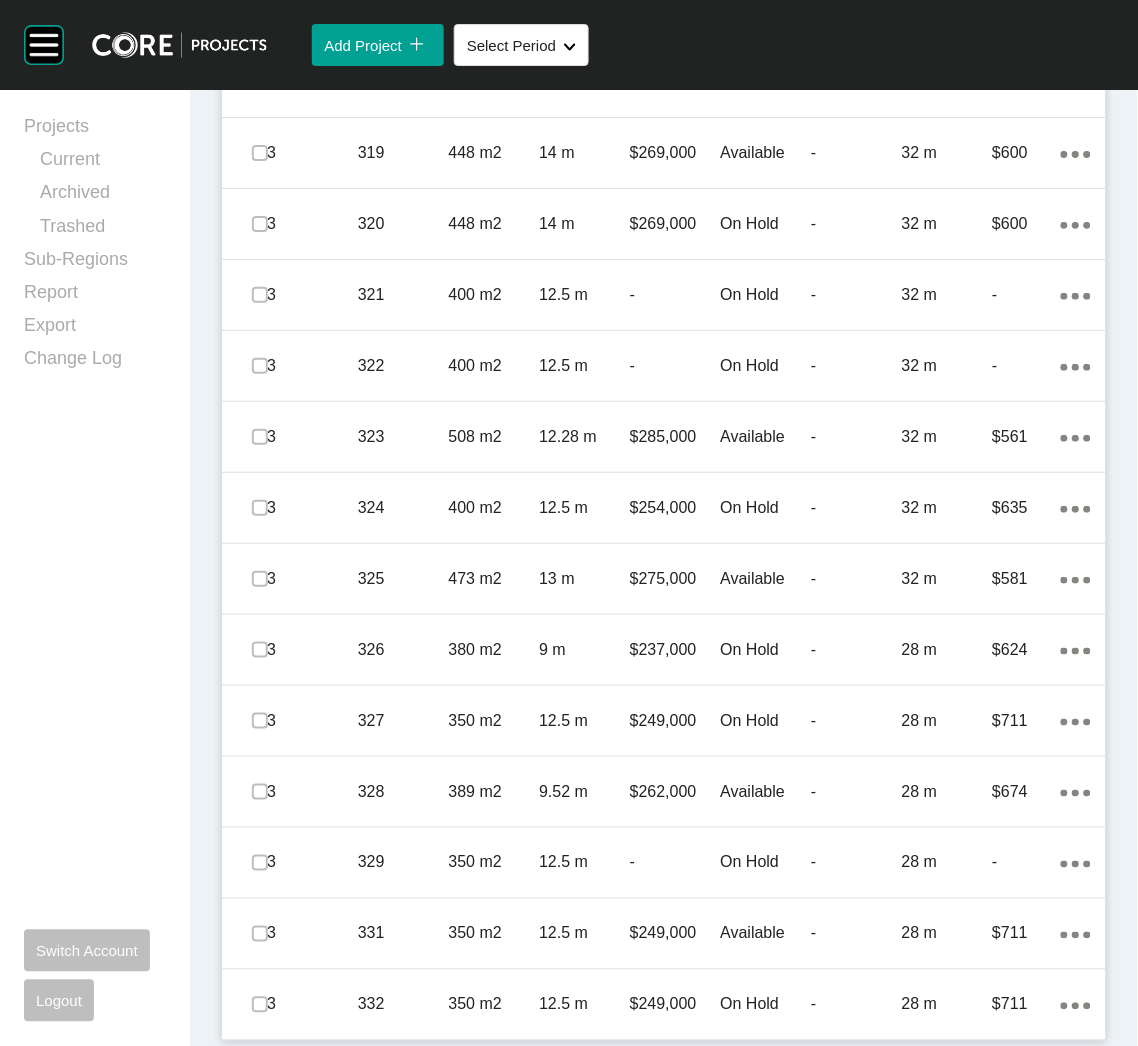 click on "12.5 m" at bounding box center (584, 934) 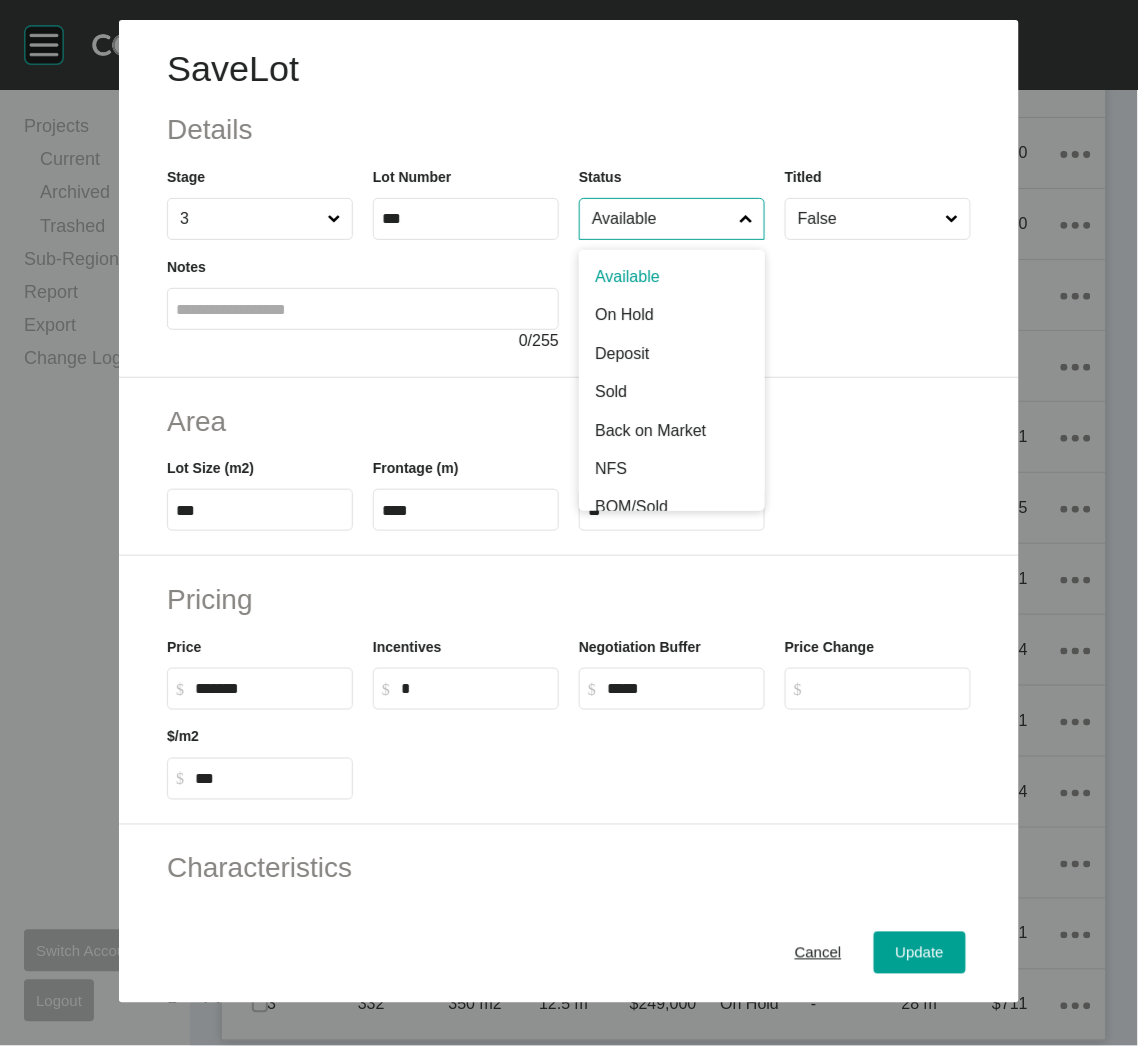 click on "Available" at bounding box center (662, 219) 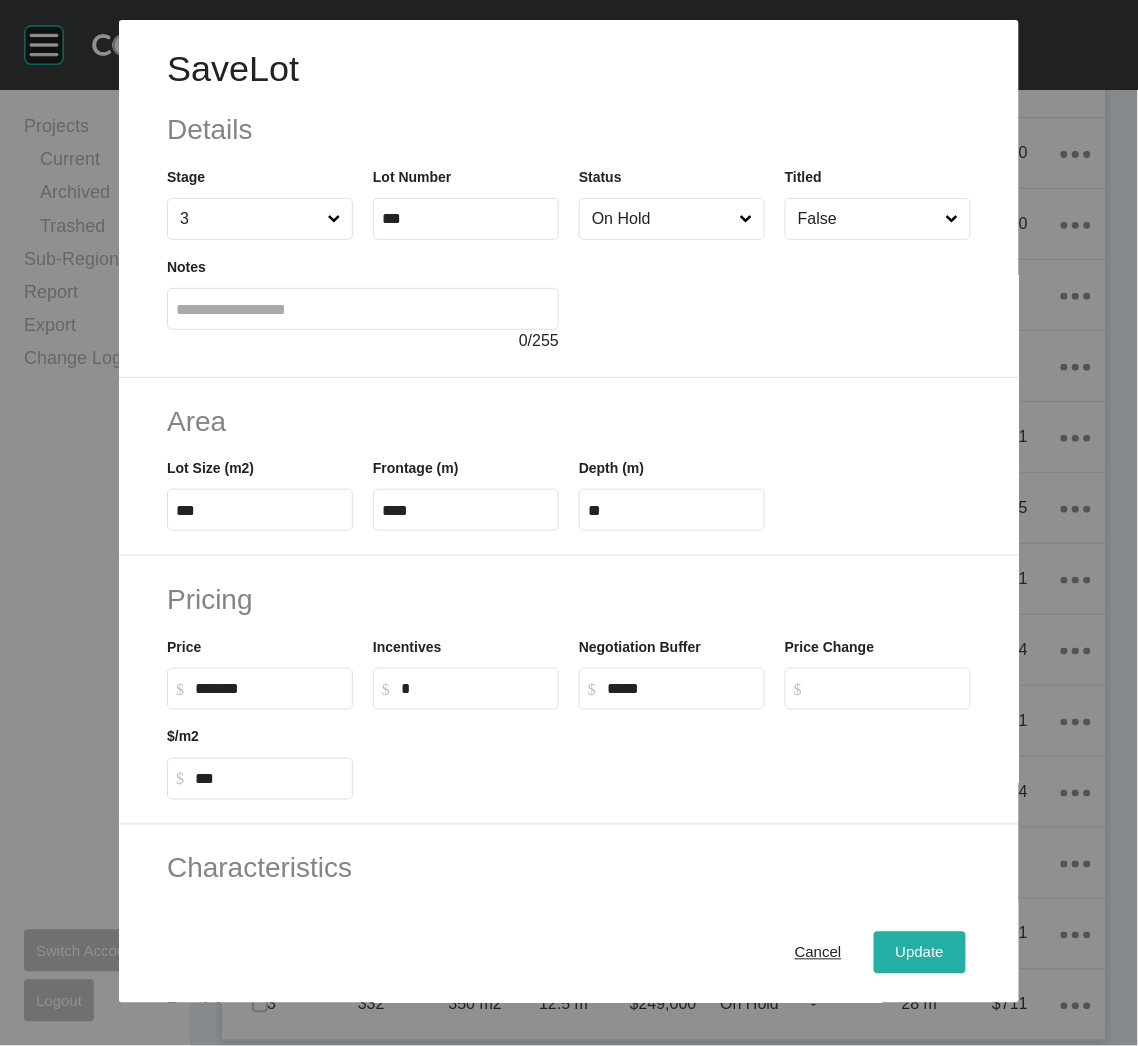 click on "Update" at bounding box center [920, 953] 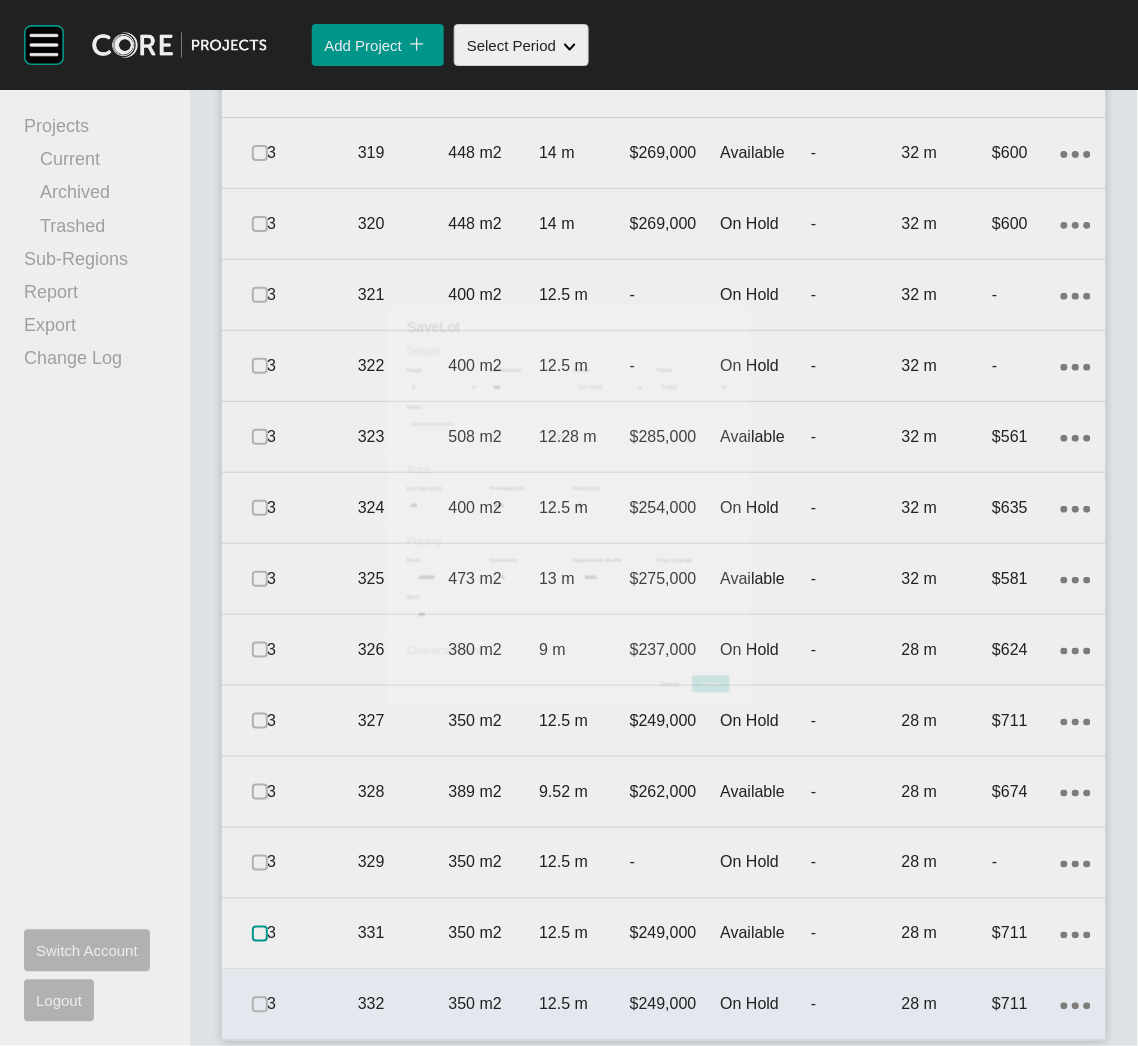 click at bounding box center (260, 934) 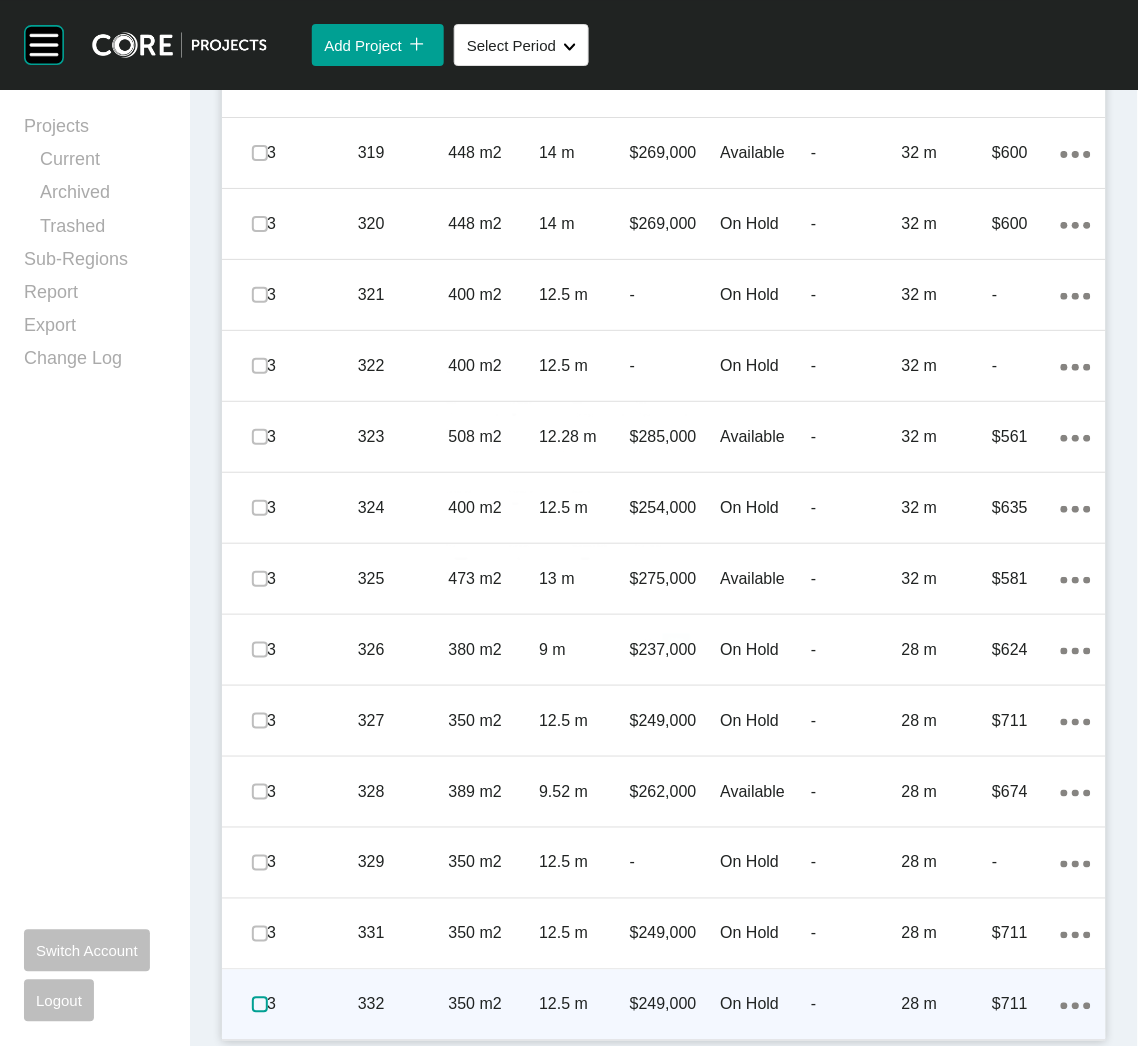 click at bounding box center (260, 1005) 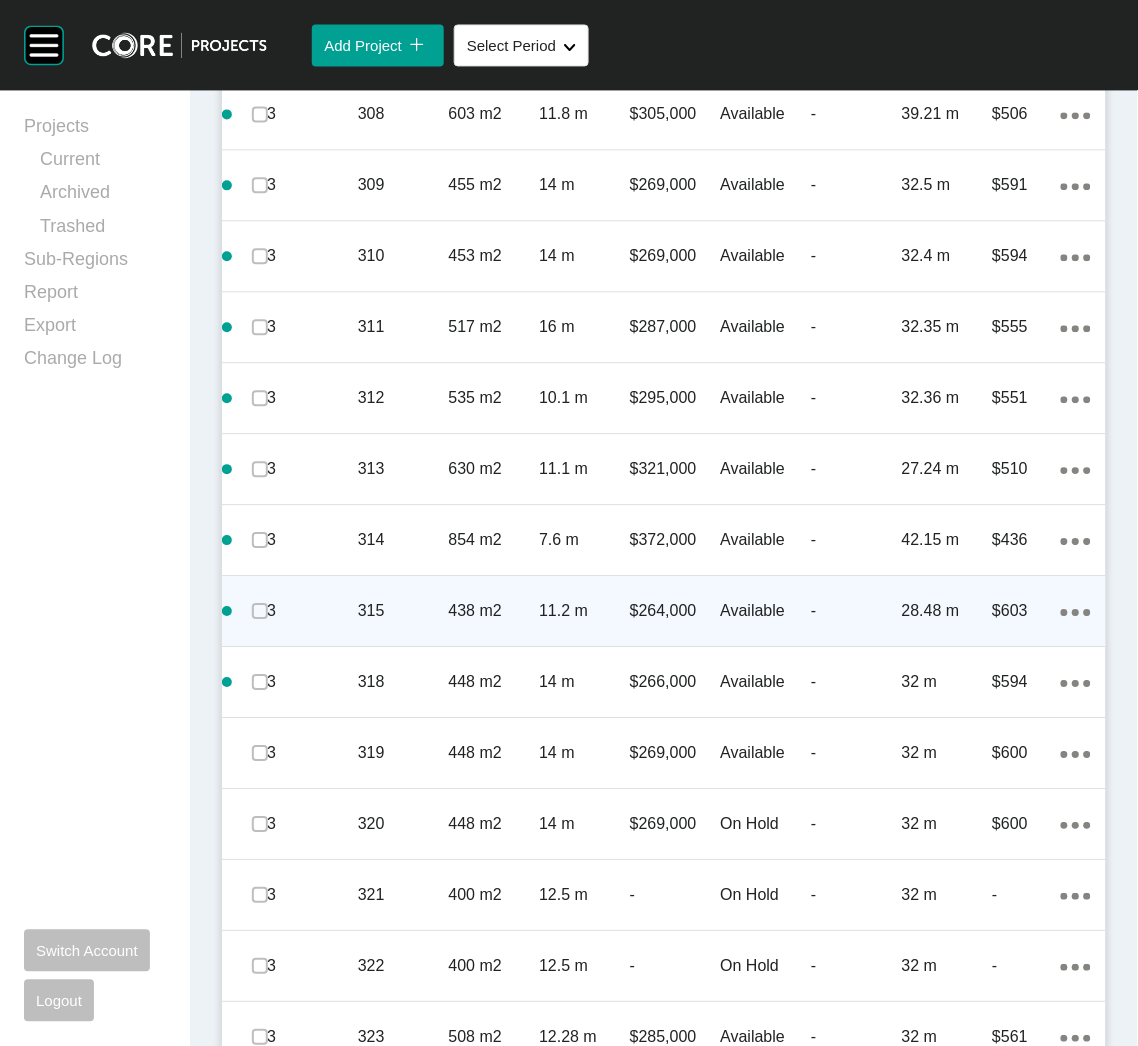 scroll, scrollTop: 4184, scrollLeft: 0, axis: vertical 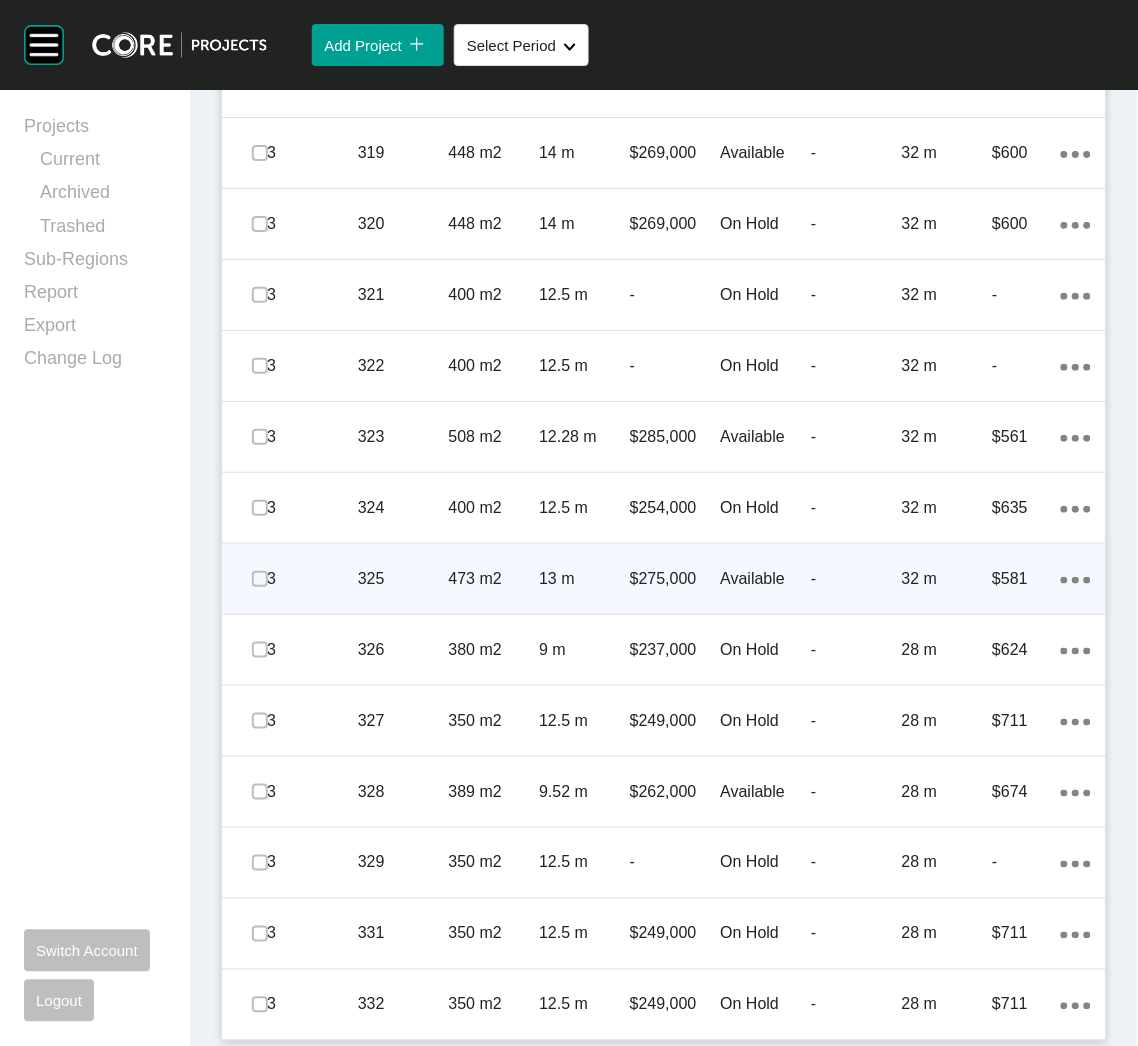 click on "325" at bounding box center (403, 579) 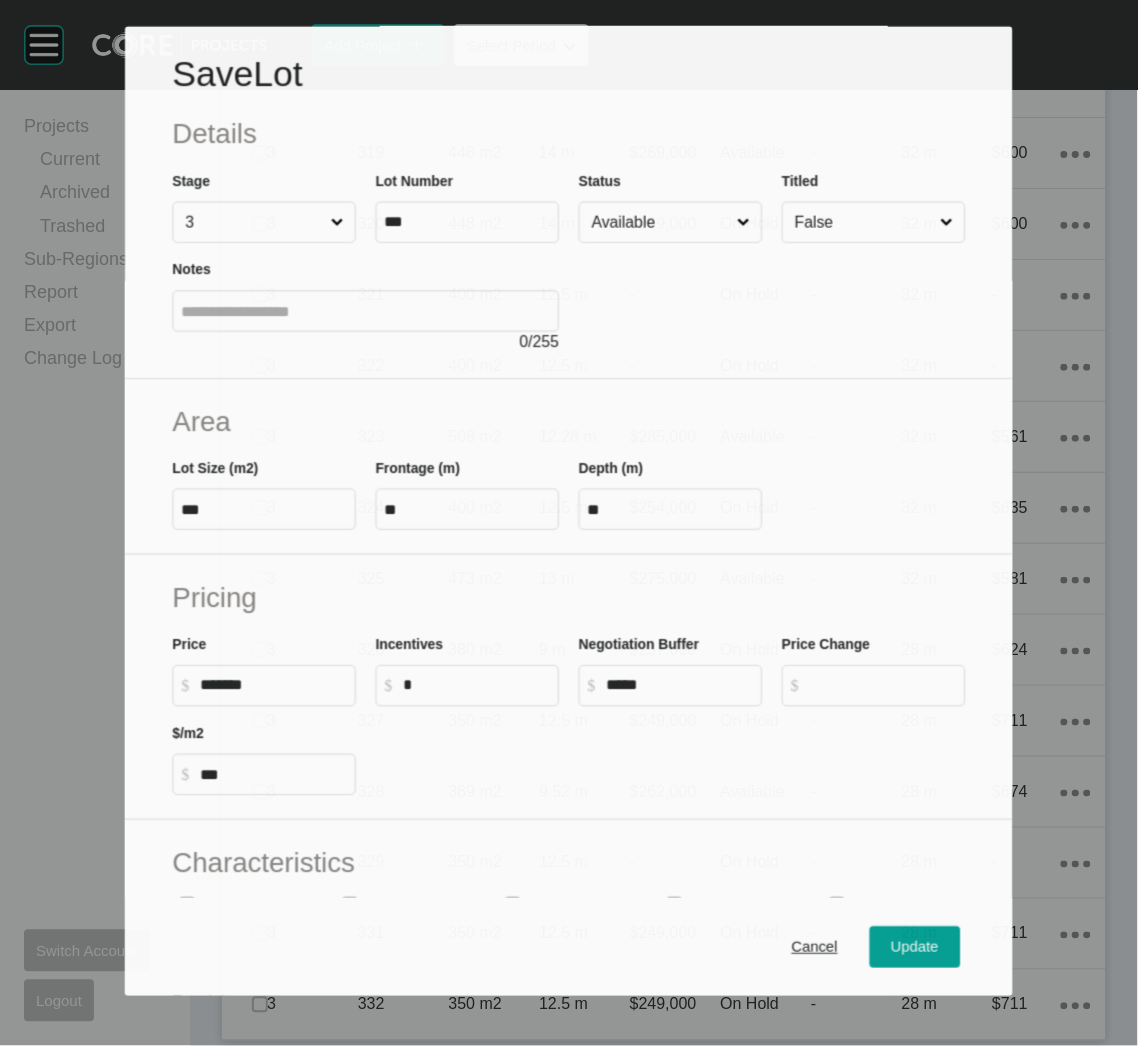 click on "Available" at bounding box center [661, 222] 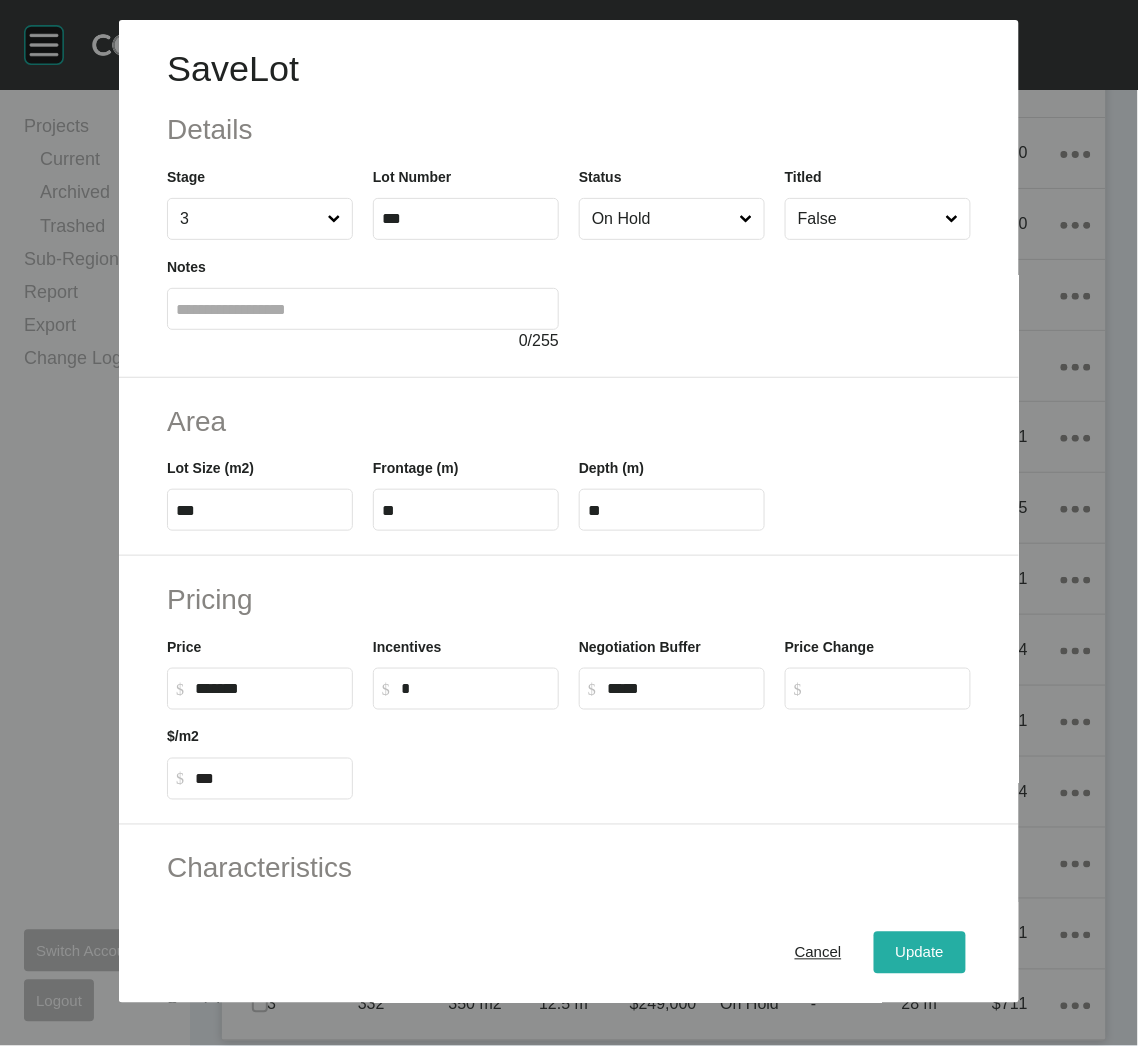 click on "Update" at bounding box center (920, 953) 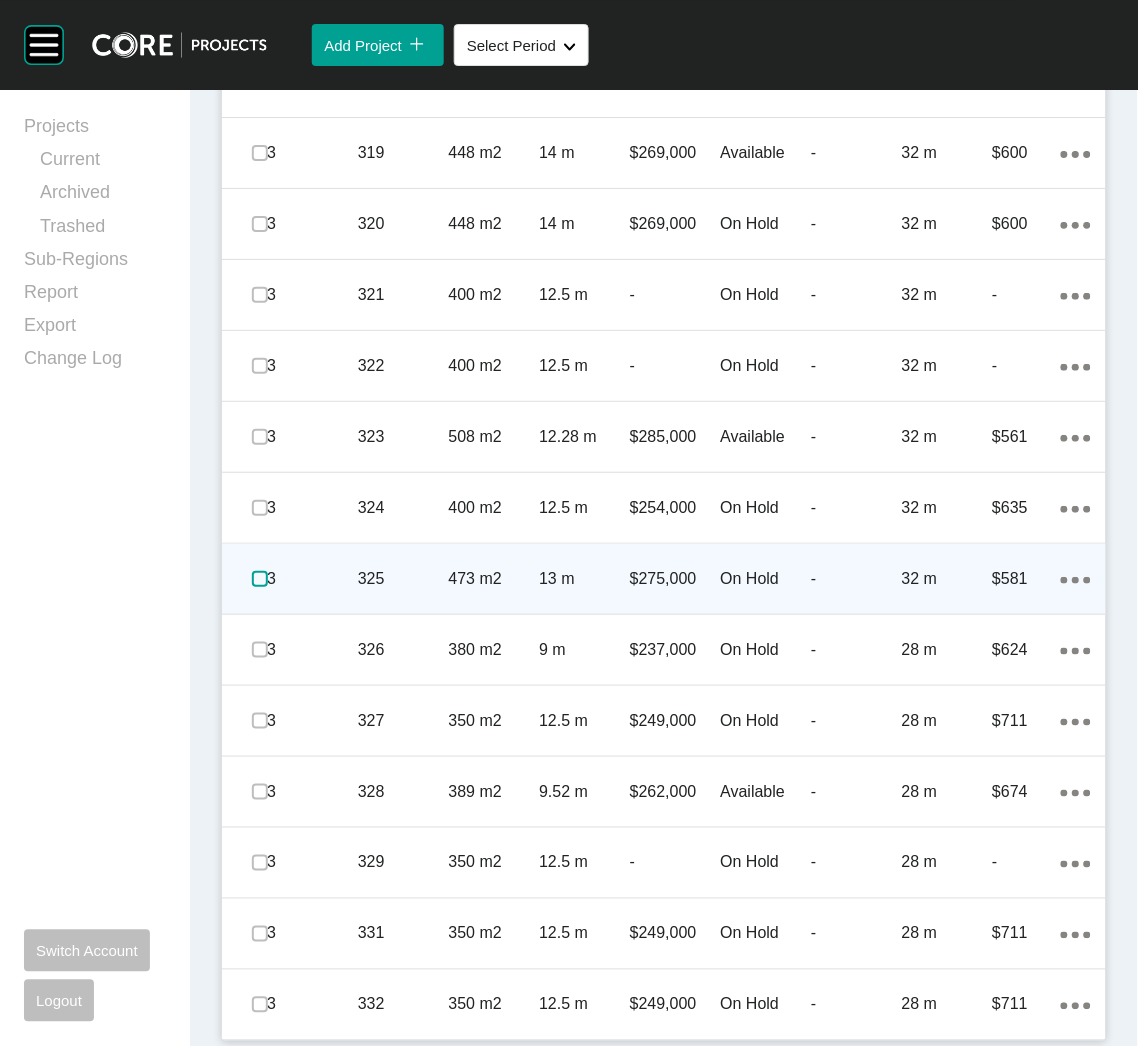 click at bounding box center (260, 579) 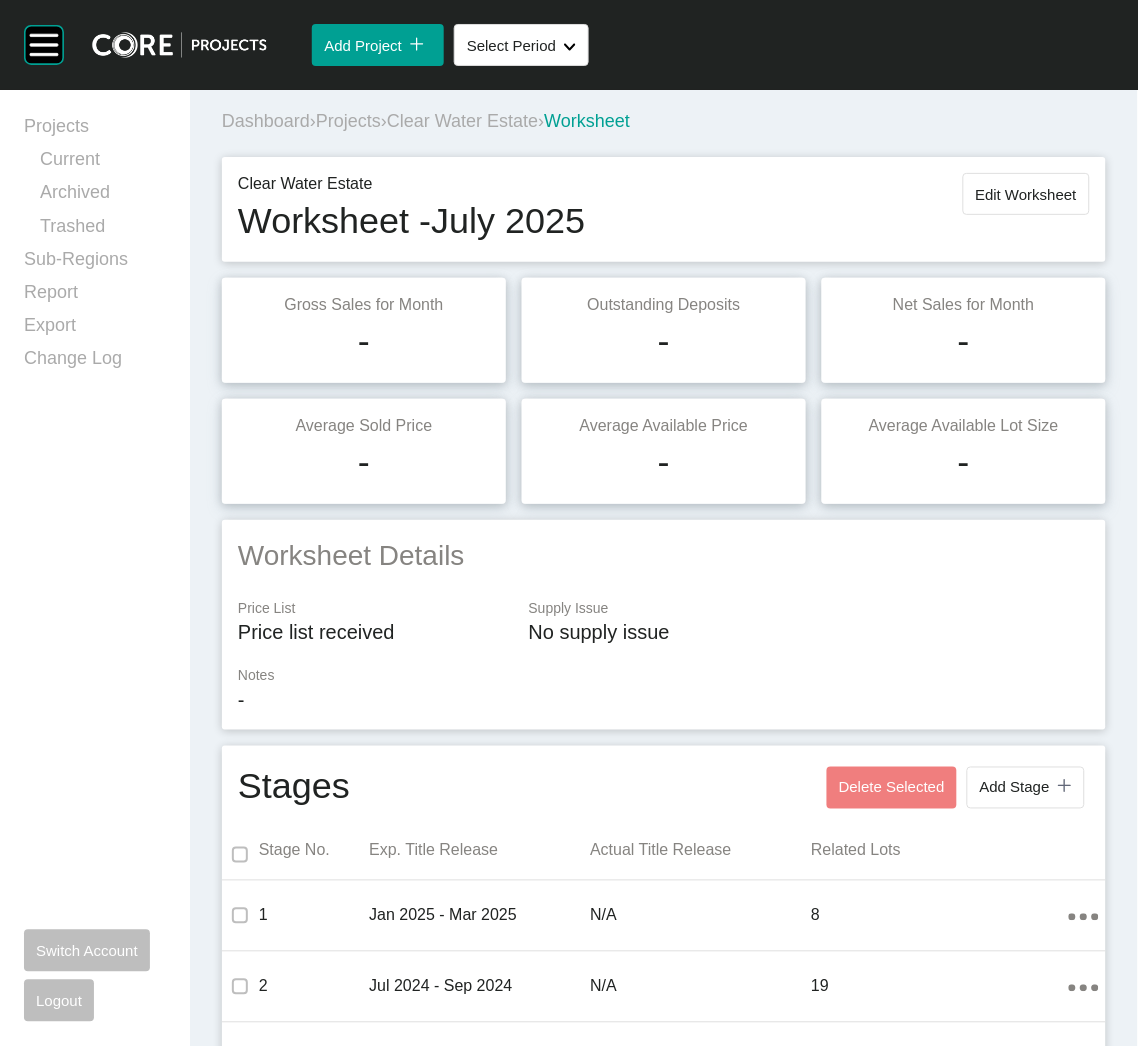 scroll, scrollTop: 0, scrollLeft: 0, axis: both 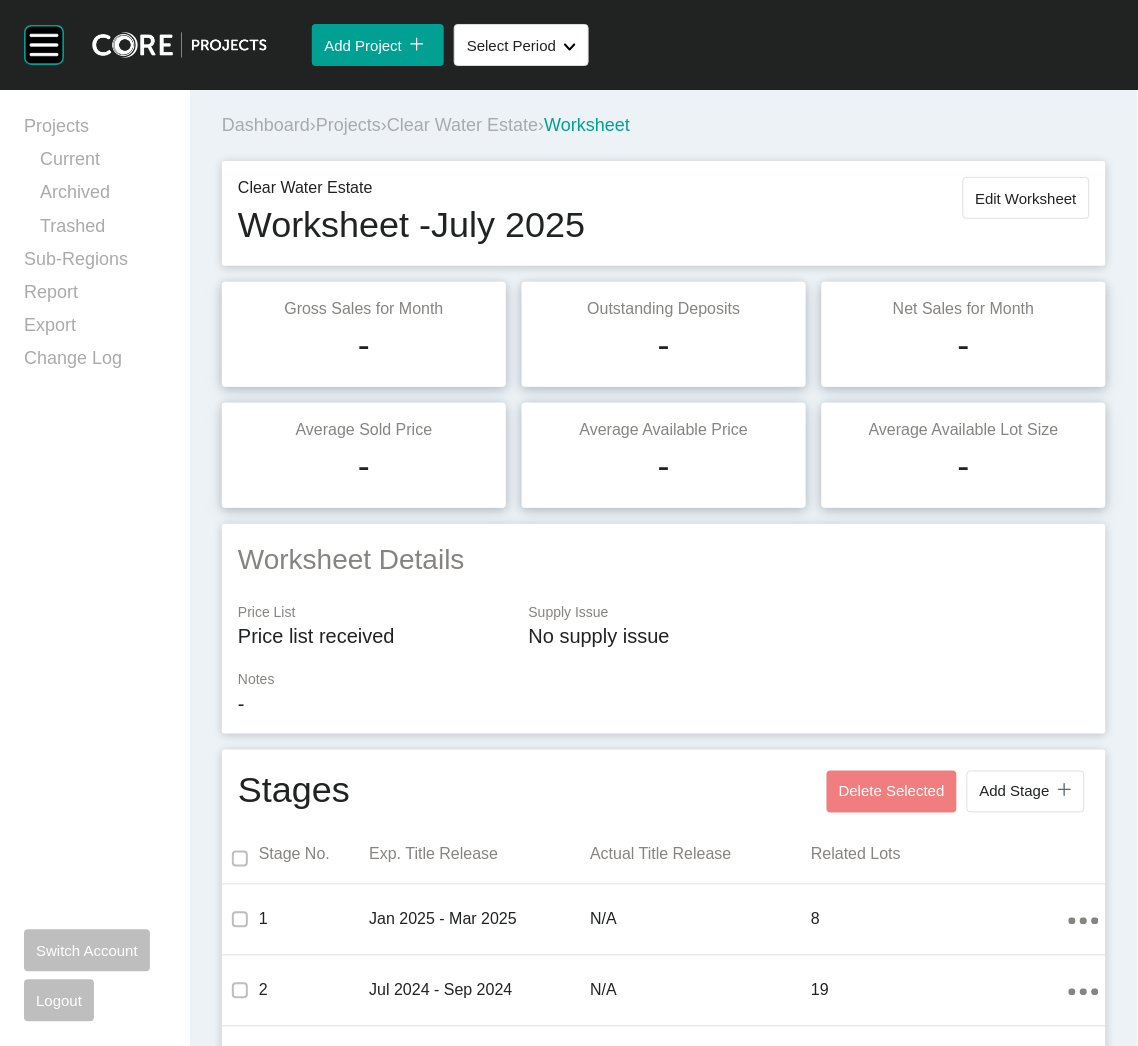 click on "Projects" at bounding box center [348, 125] 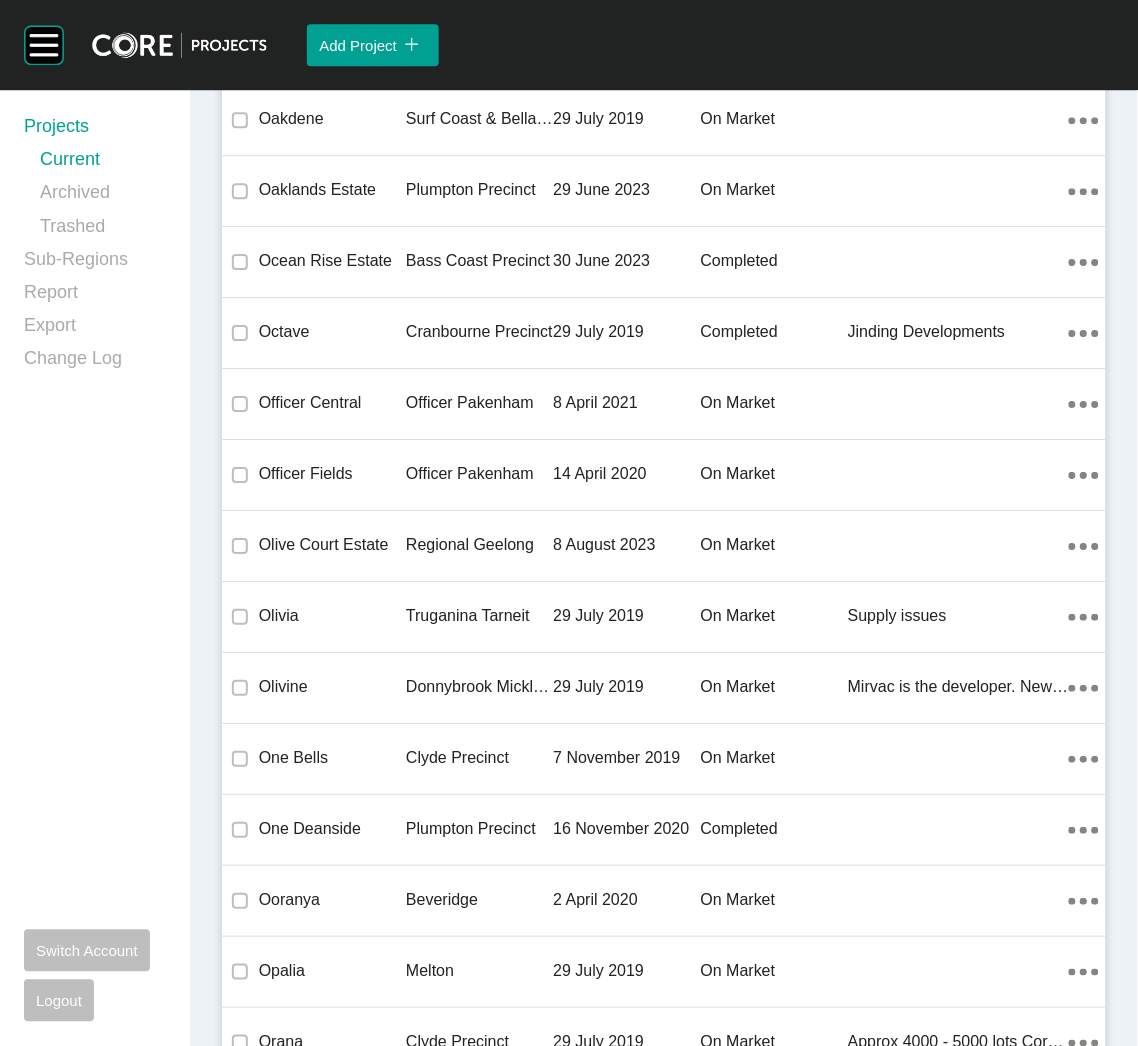 scroll, scrollTop: 29470, scrollLeft: 0, axis: vertical 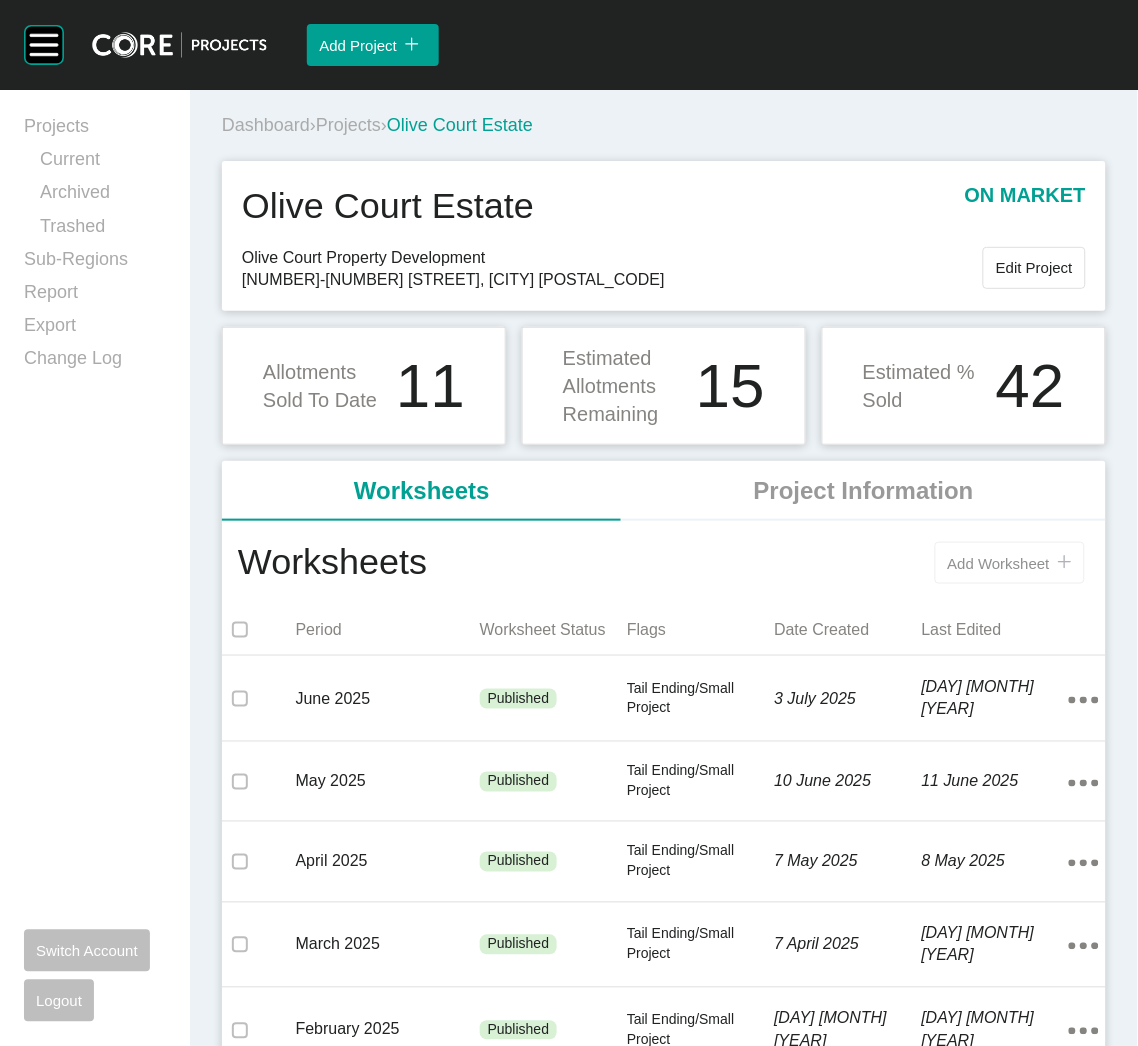 click on "Add Worksheet icon/tick copy 11 Created with Sketch." at bounding box center (1010, 563) 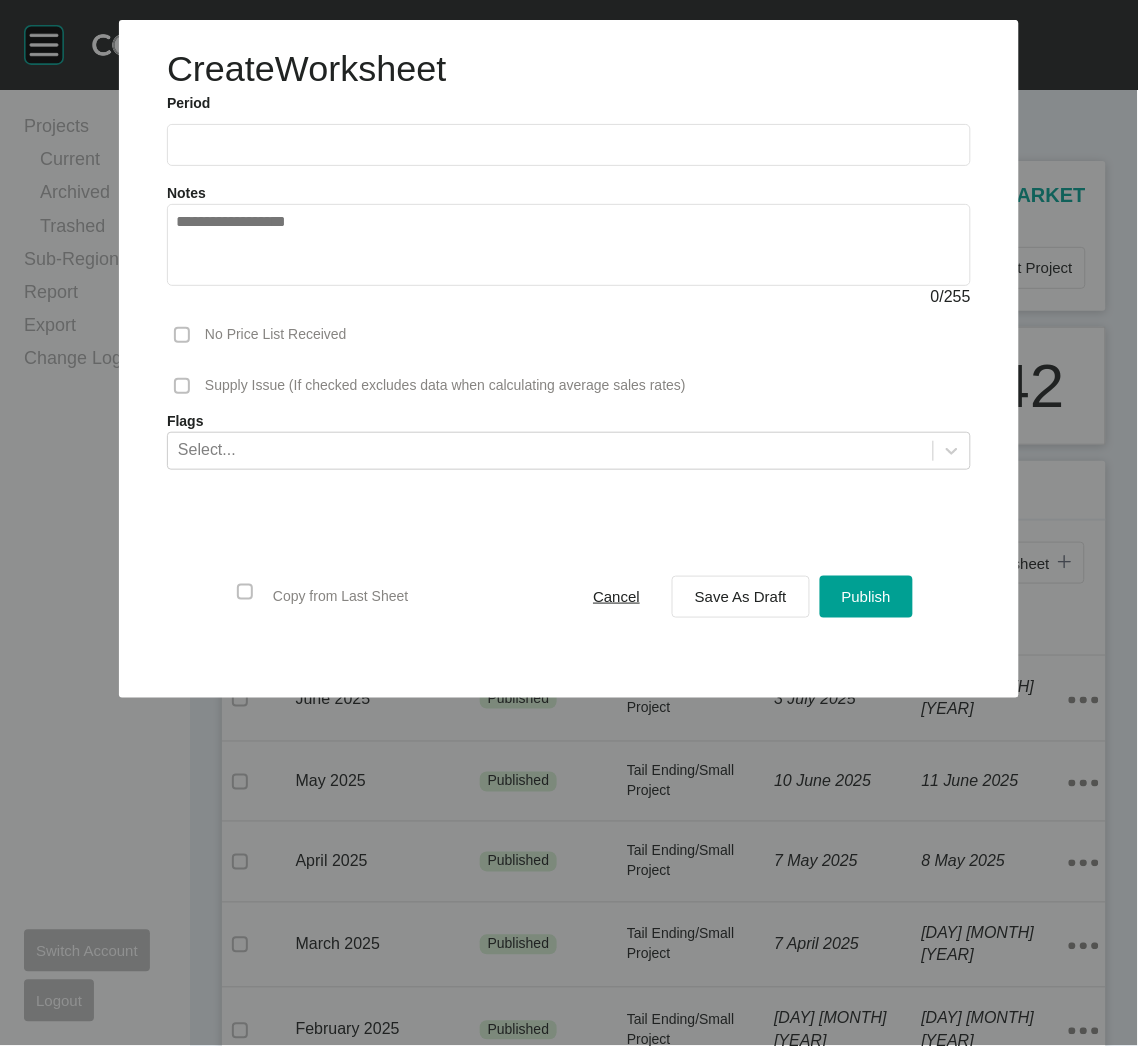 click at bounding box center [569, 145] 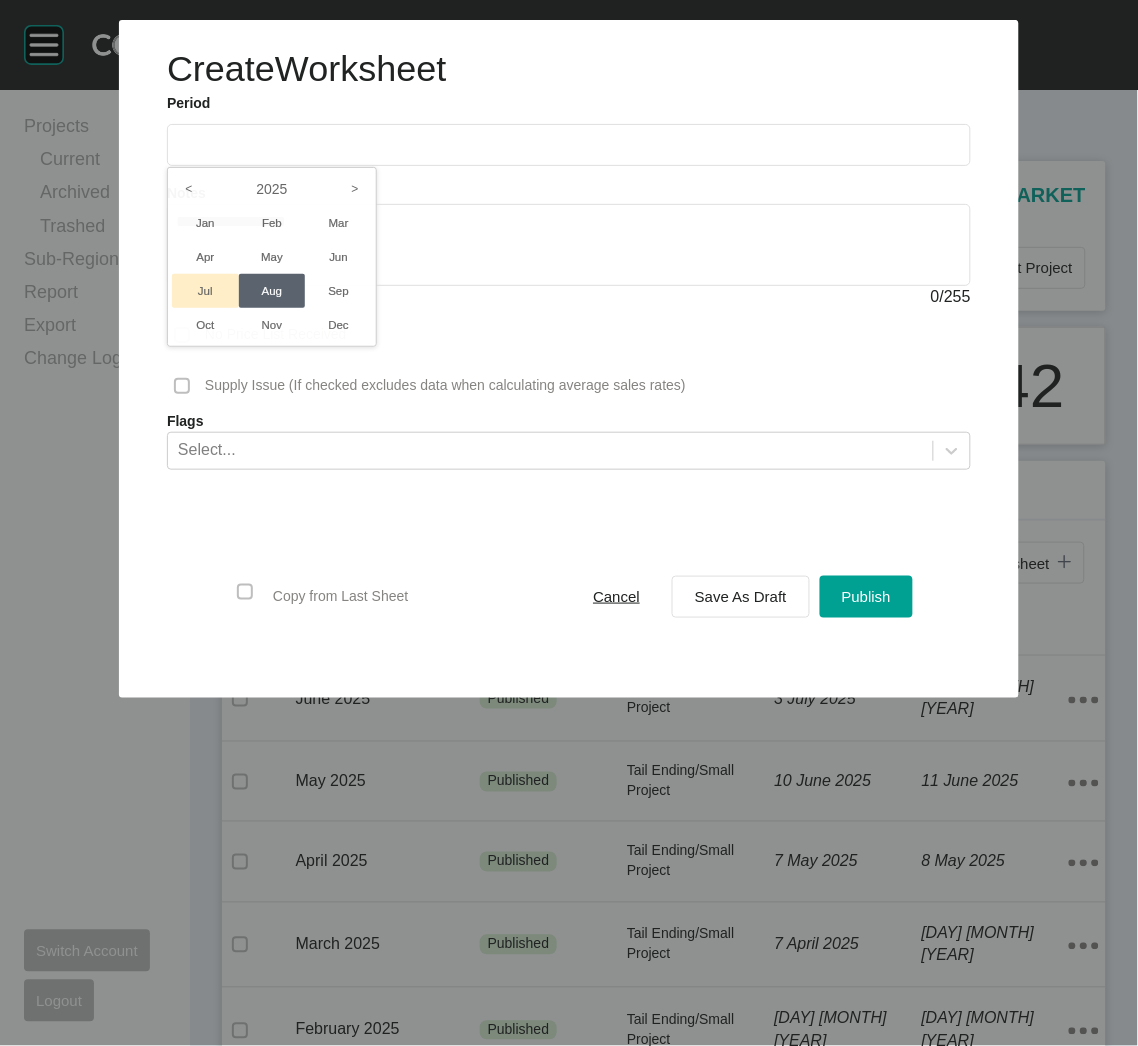 click on "Jul" at bounding box center (205, 291) 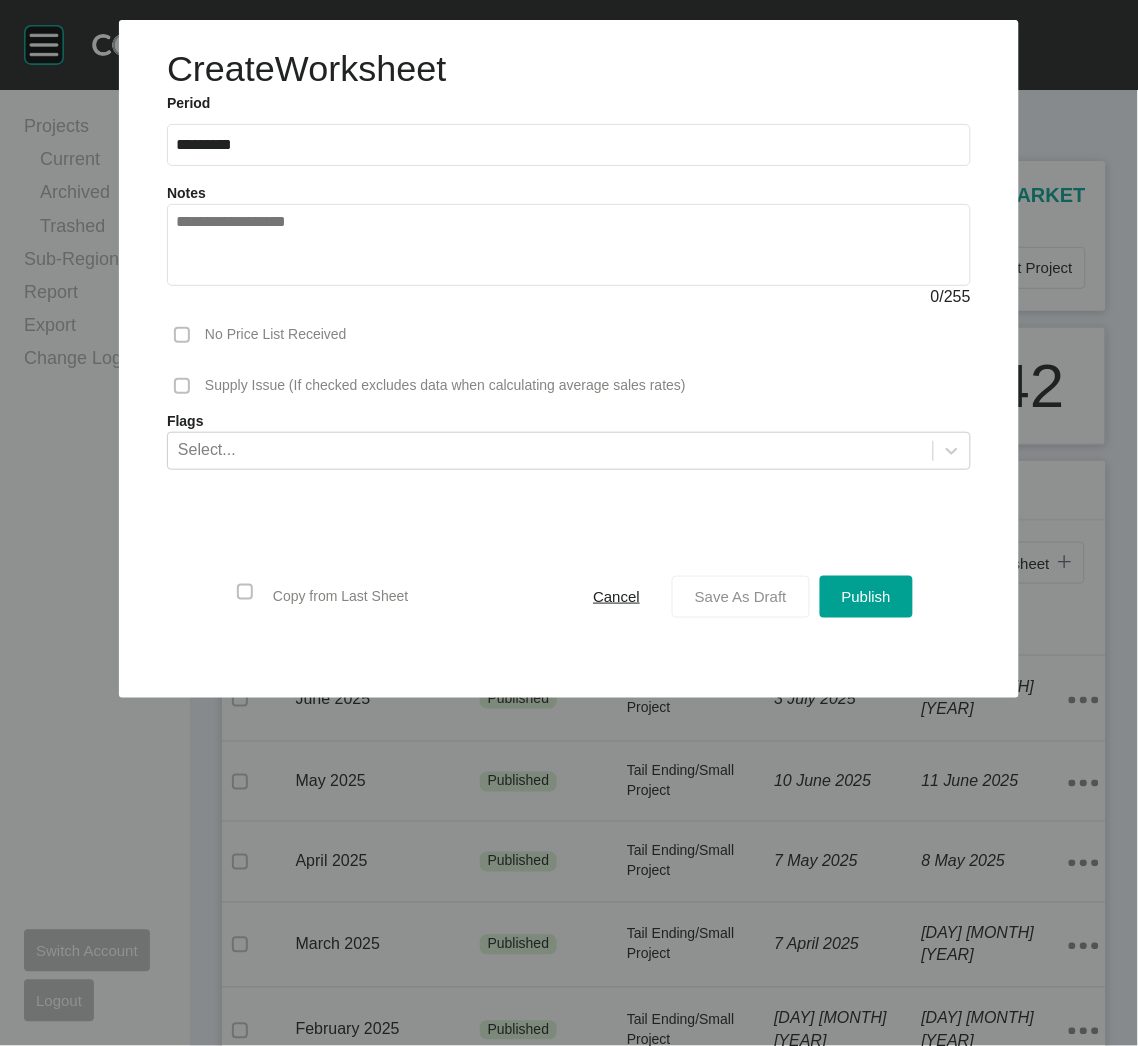 click on "Save As Draft" at bounding box center [741, 596] 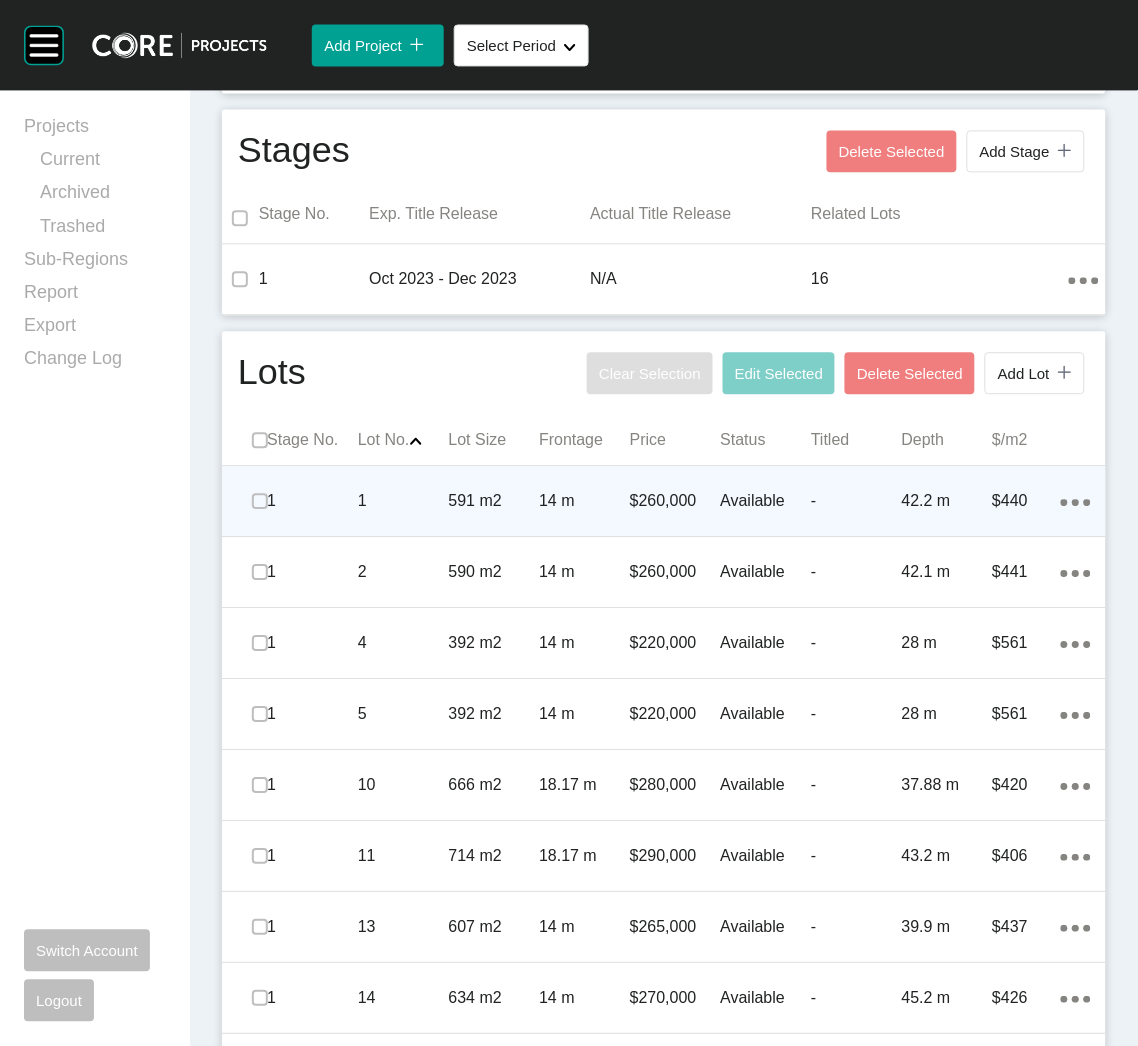 scroll, scrollTop: 749, scrollLeft: 0, axis: vertical 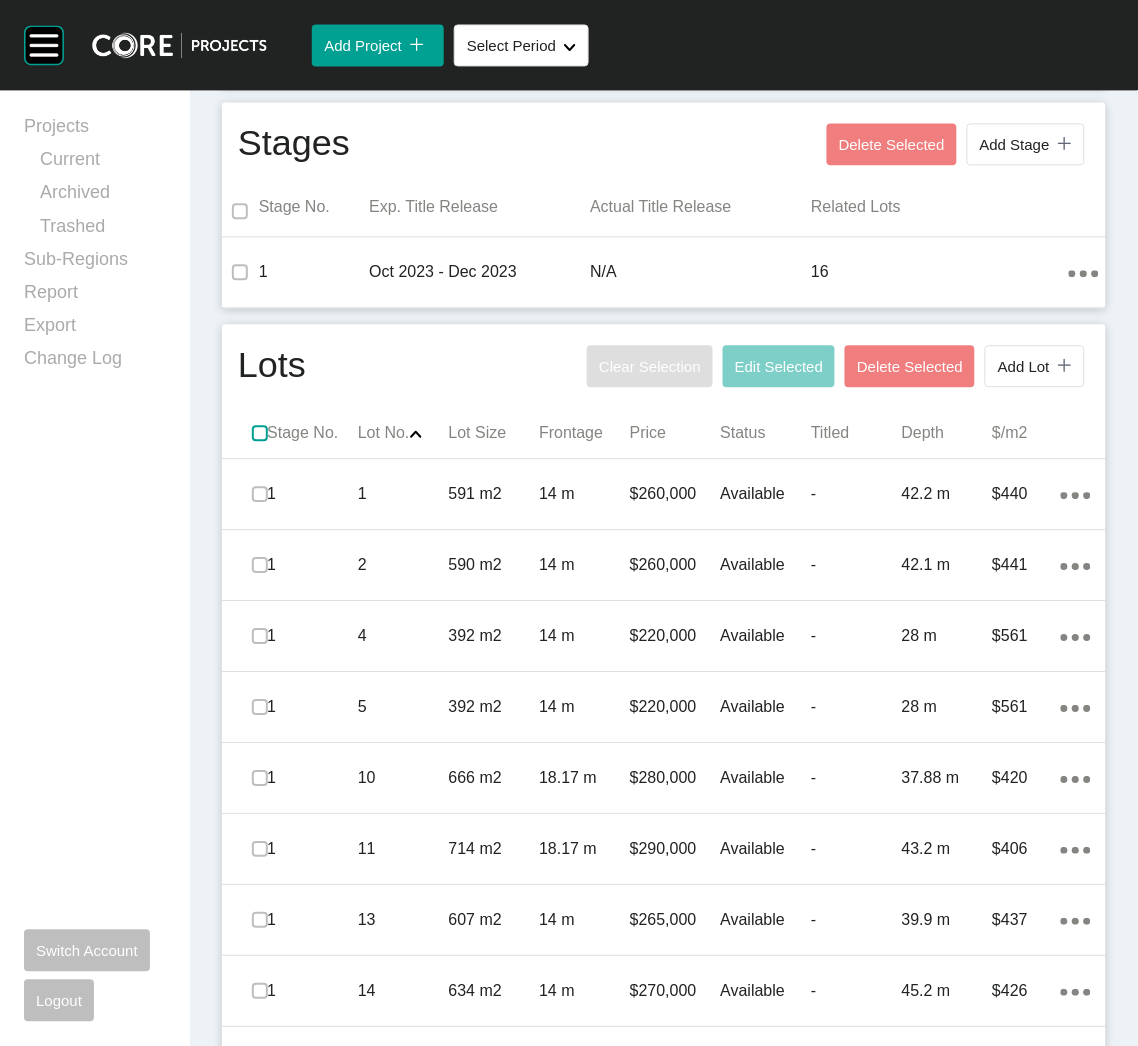 click at bounding box center (260, 433) 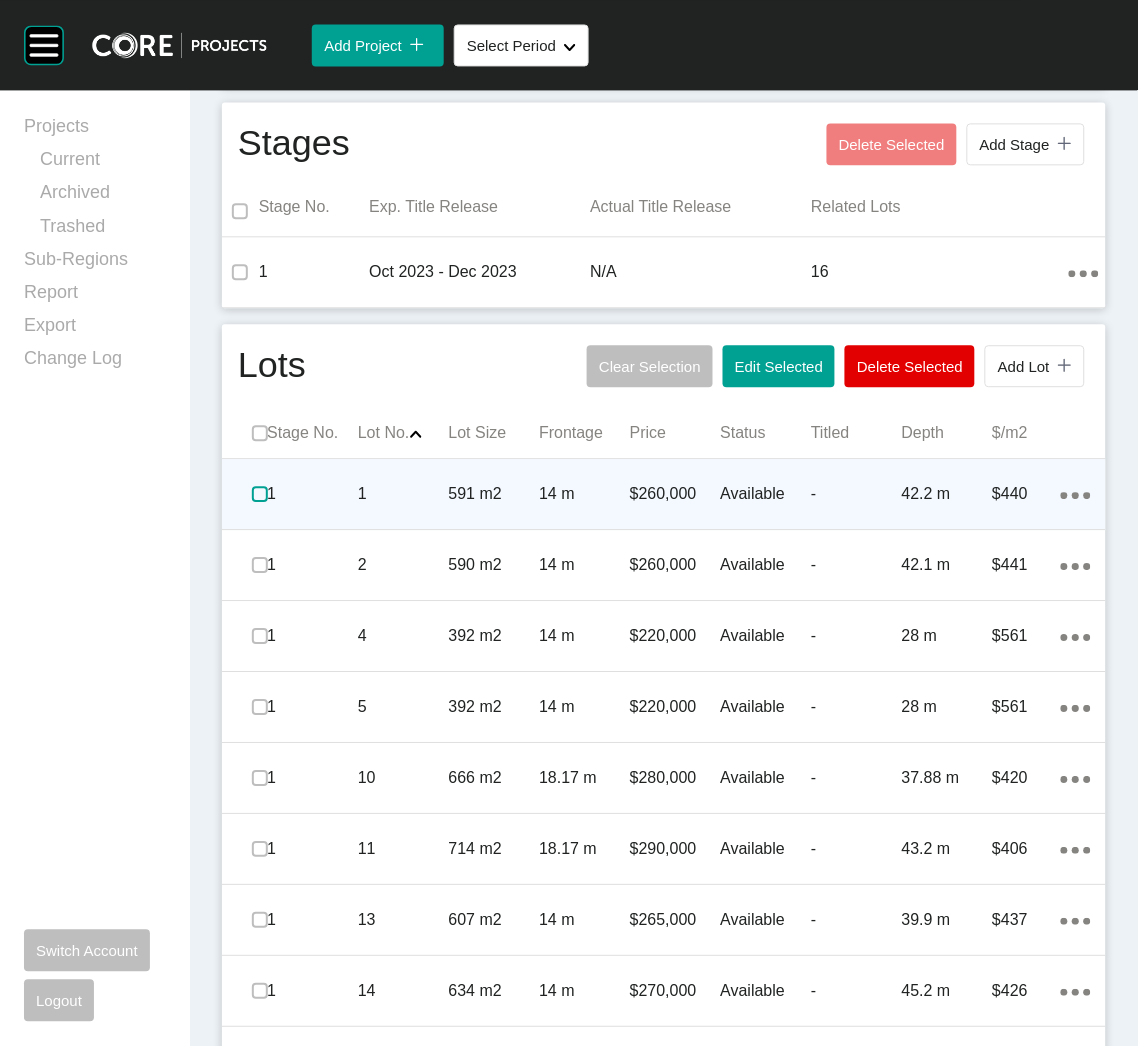 click at bounding box center (260, 494) 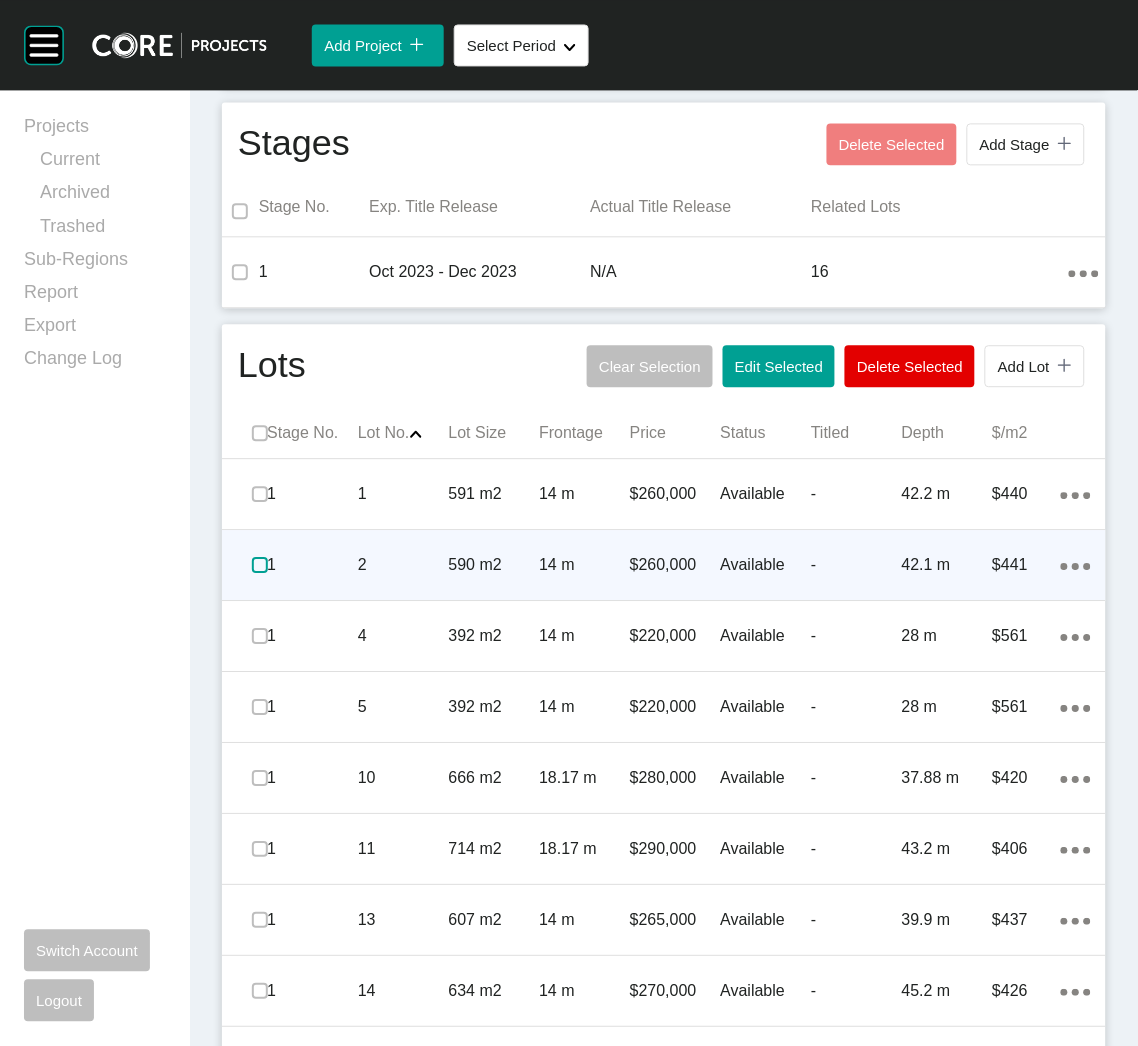 click at bounding box center (260, 565) 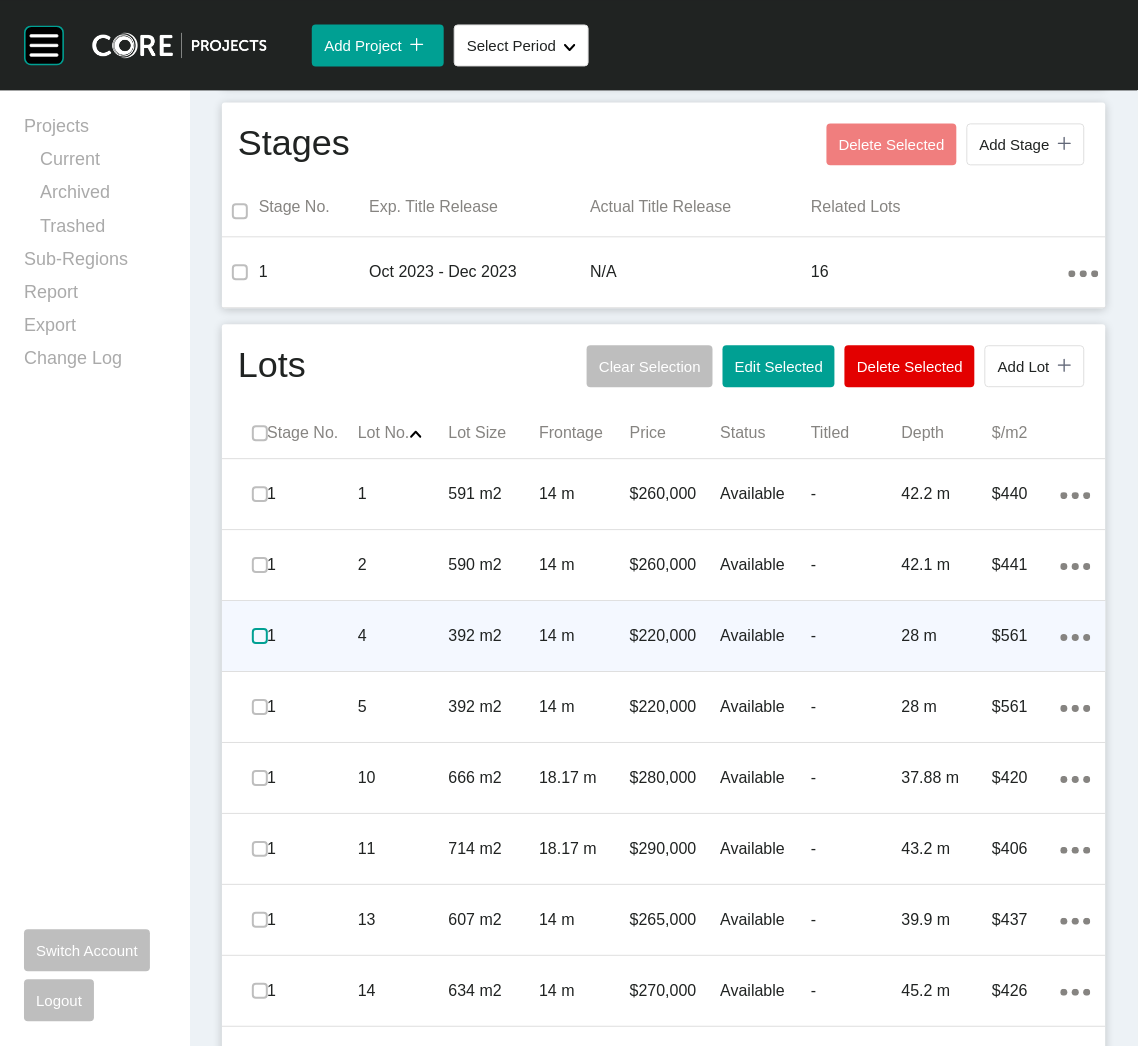 click at bounding box center [260, 636] 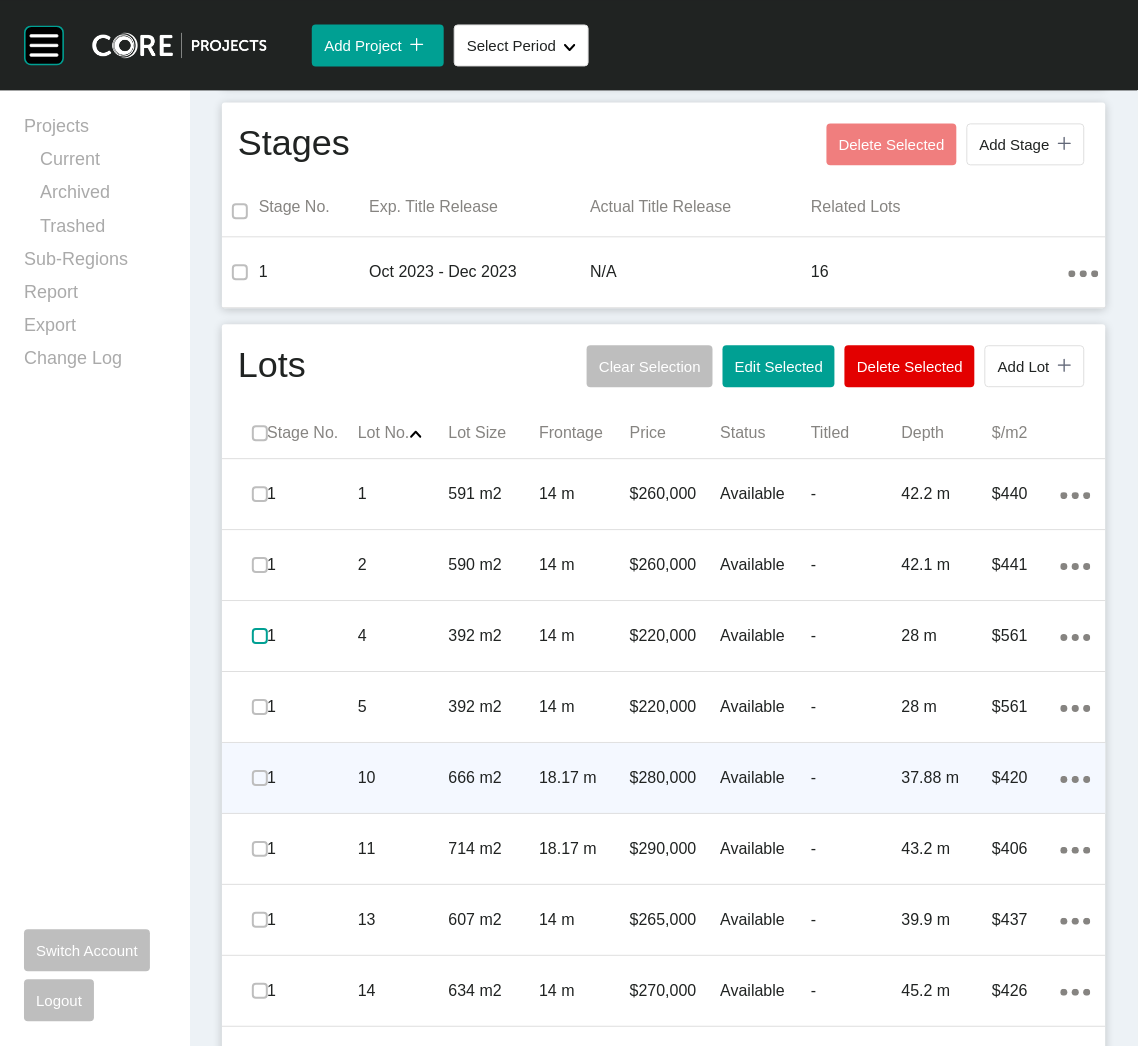 scroll, scrollTop: 899, scrollLeft: 0, axis: vertical 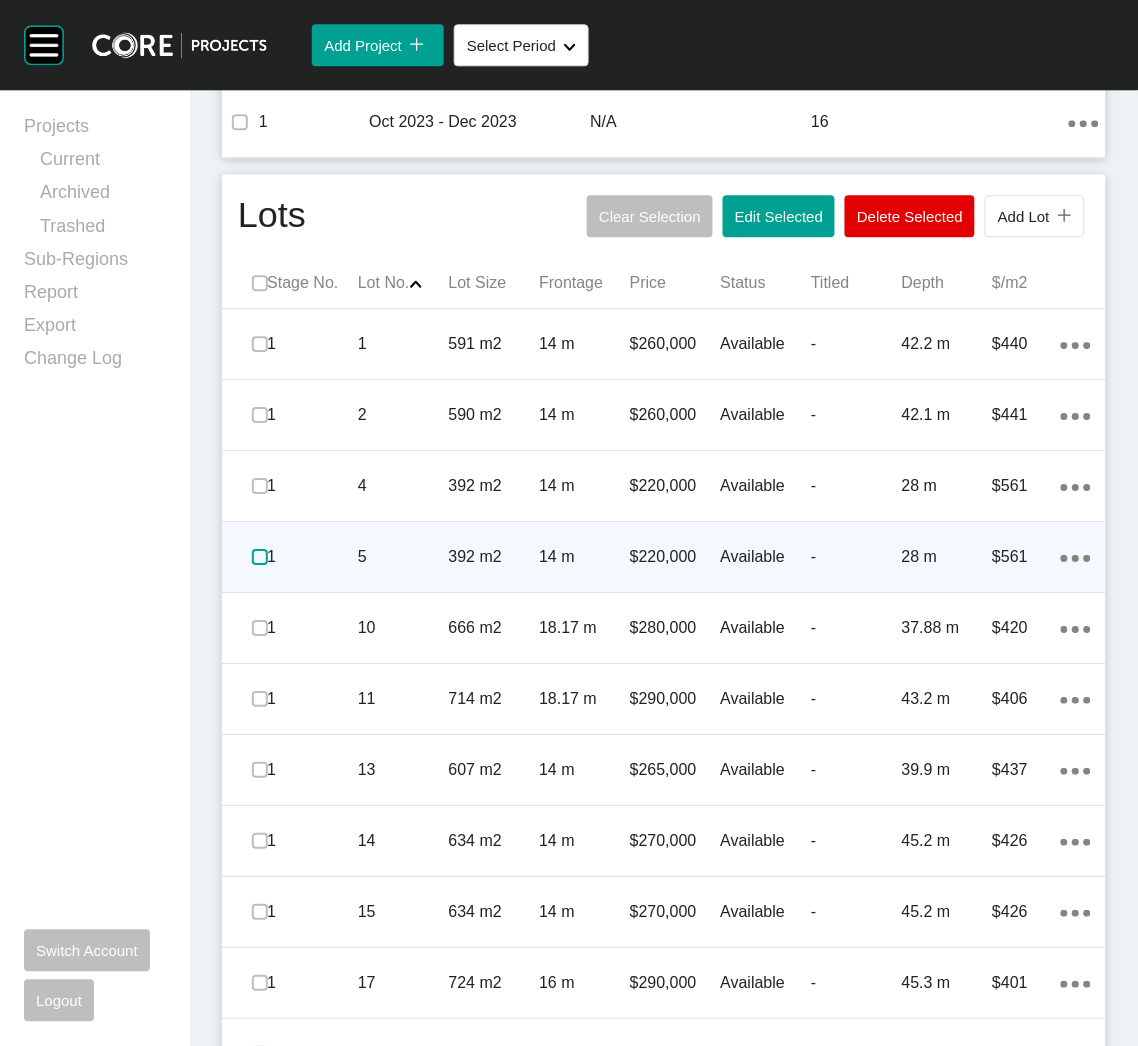 click at bounding box center [260, 557] 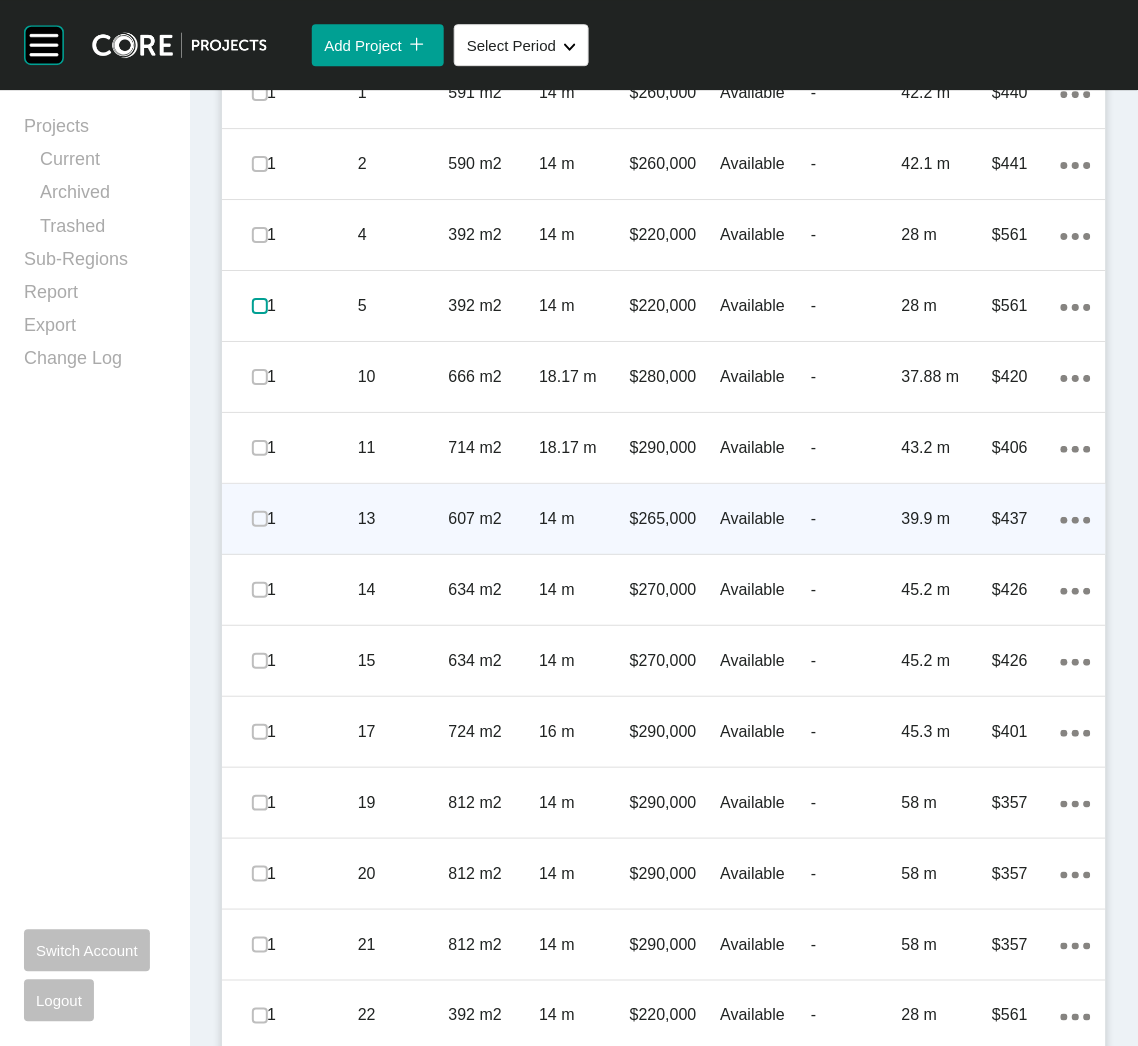scroll, scrollTop: 1200, scrollLeft: 0, axis: vertical 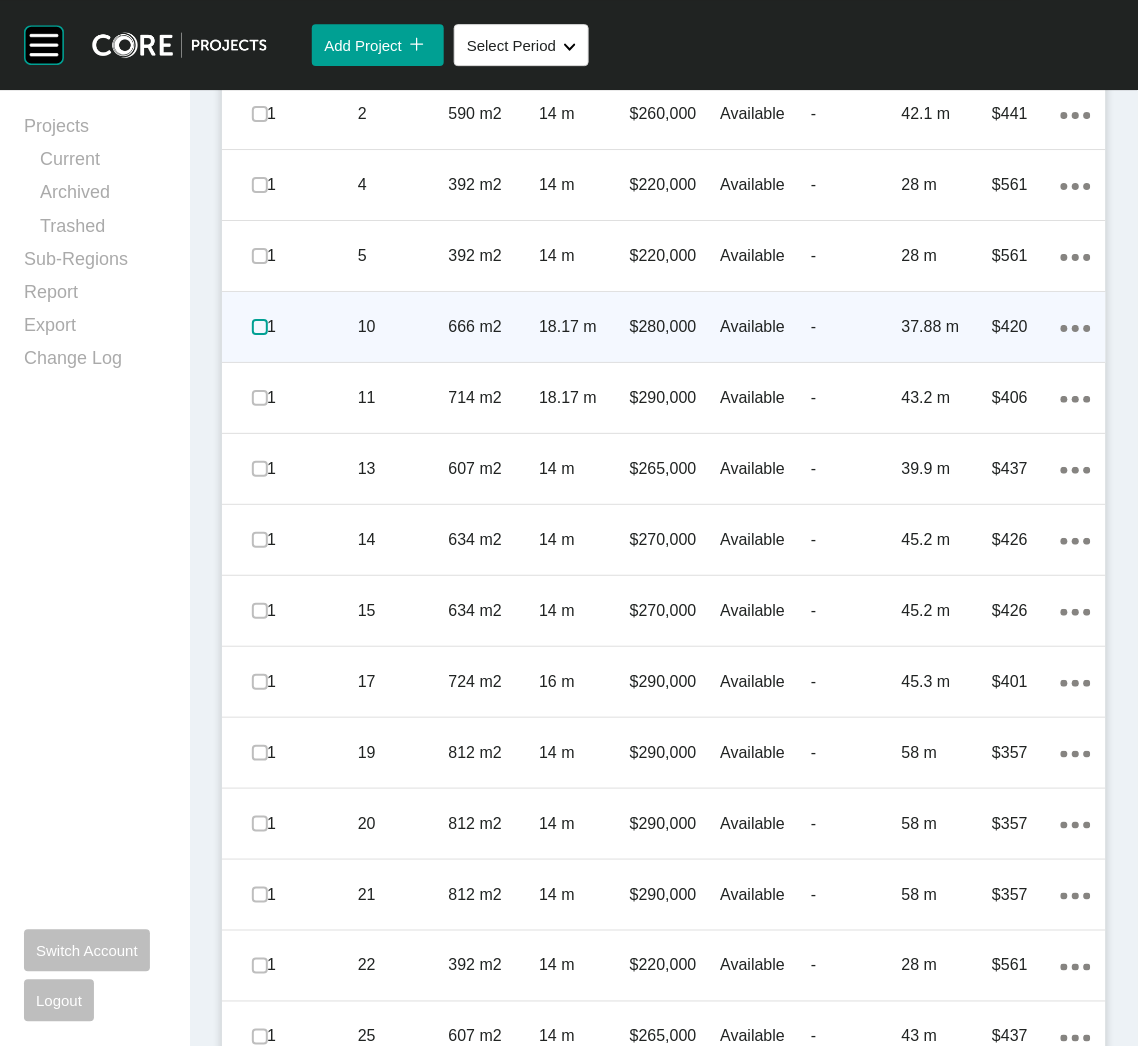 click at bounding box center (260, 327) 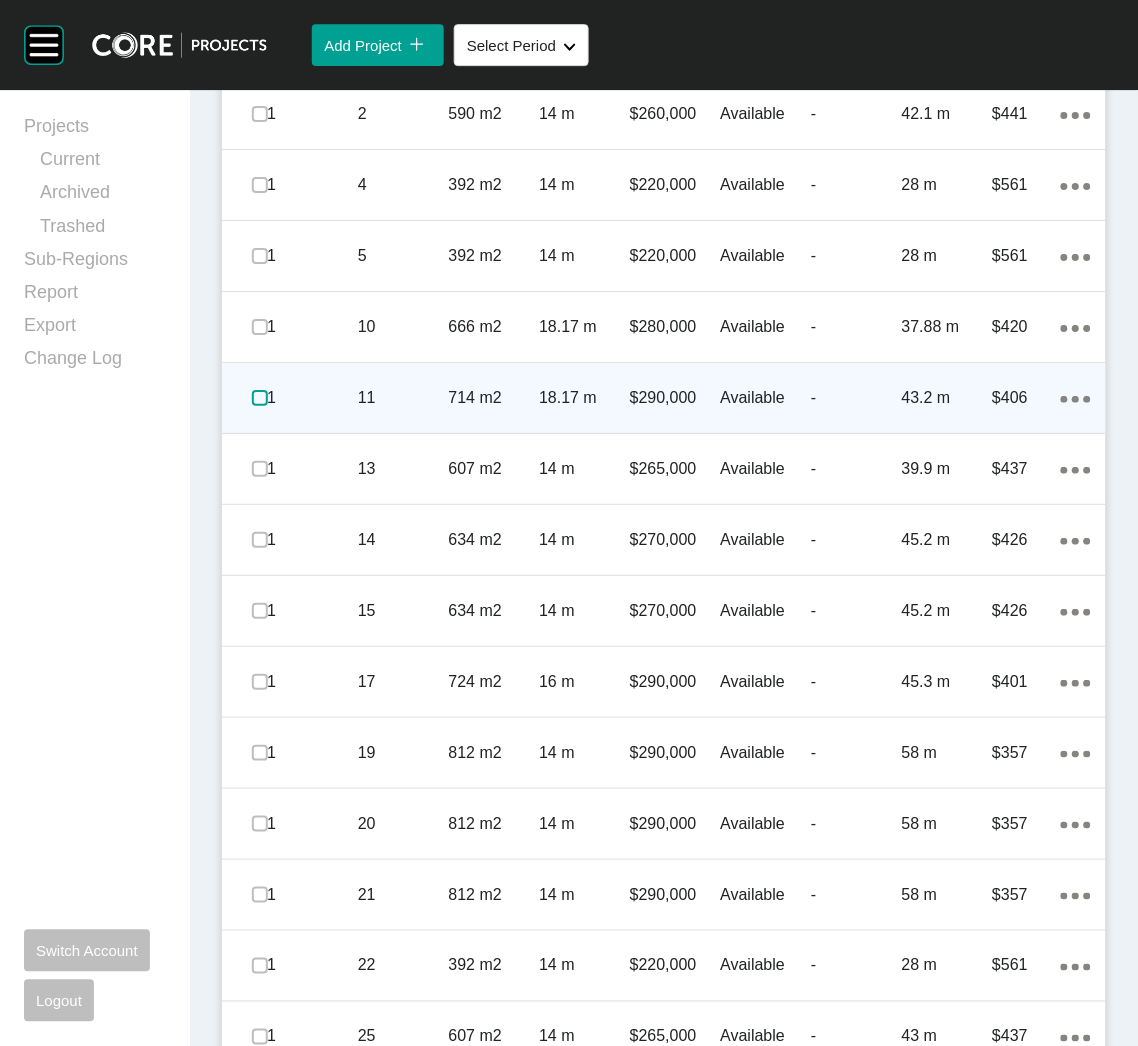 click at bounding box center [260, 398] 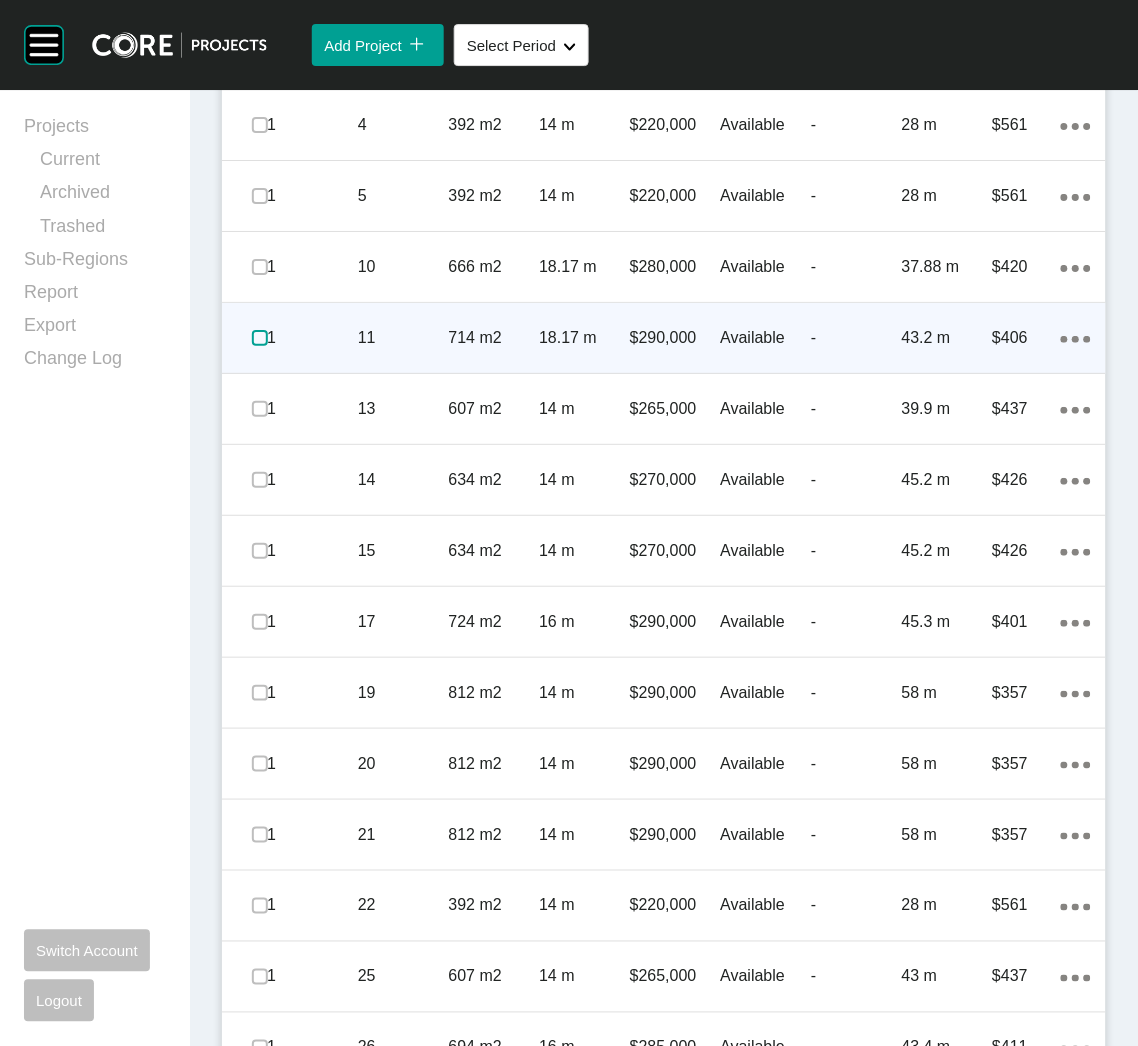 scroll, scrollTop: 1306, scrollLeft: 0, axis: vertical 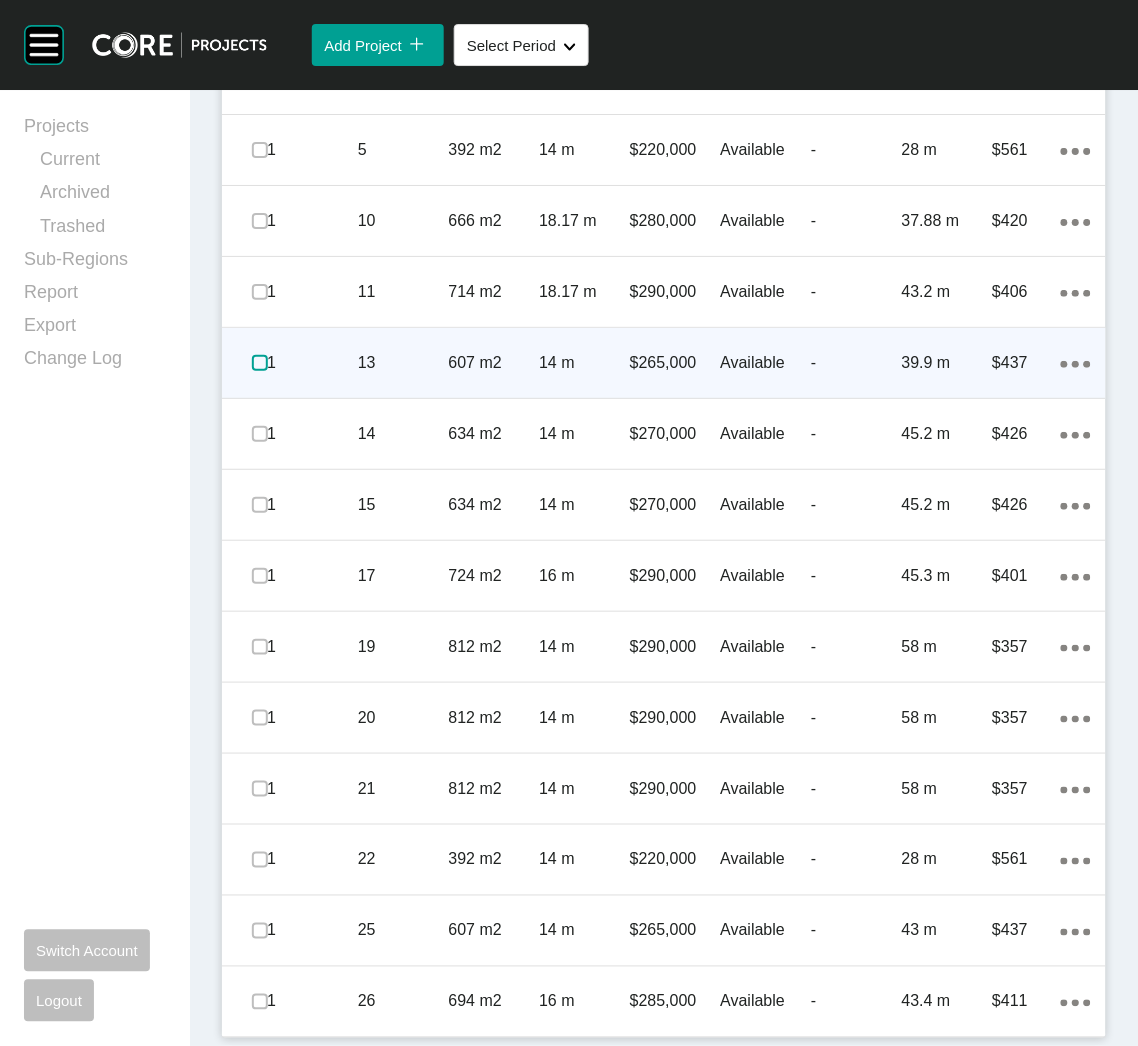 click at bounding box center [260, 363] 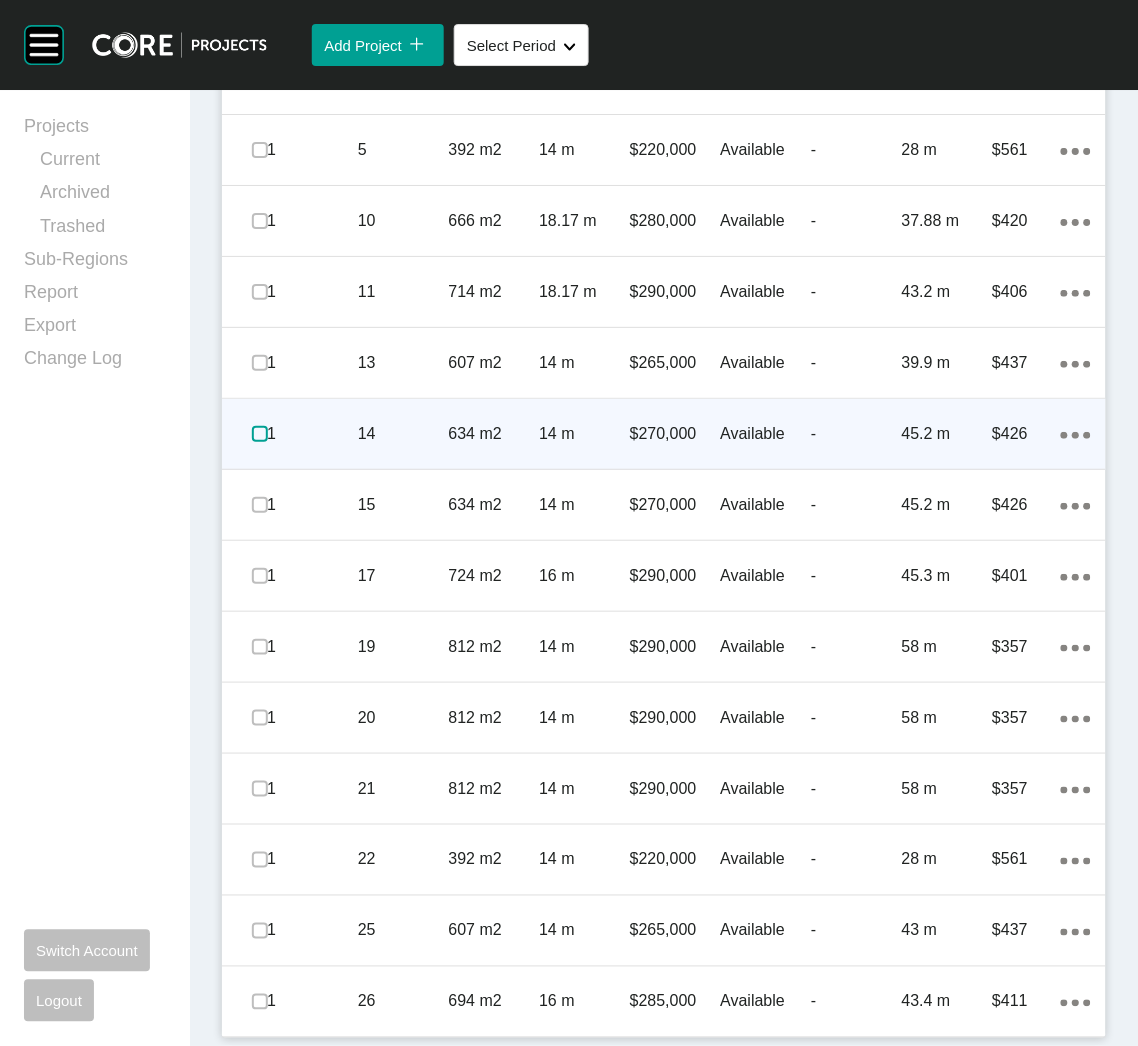 click at bounding box center (260, 434) 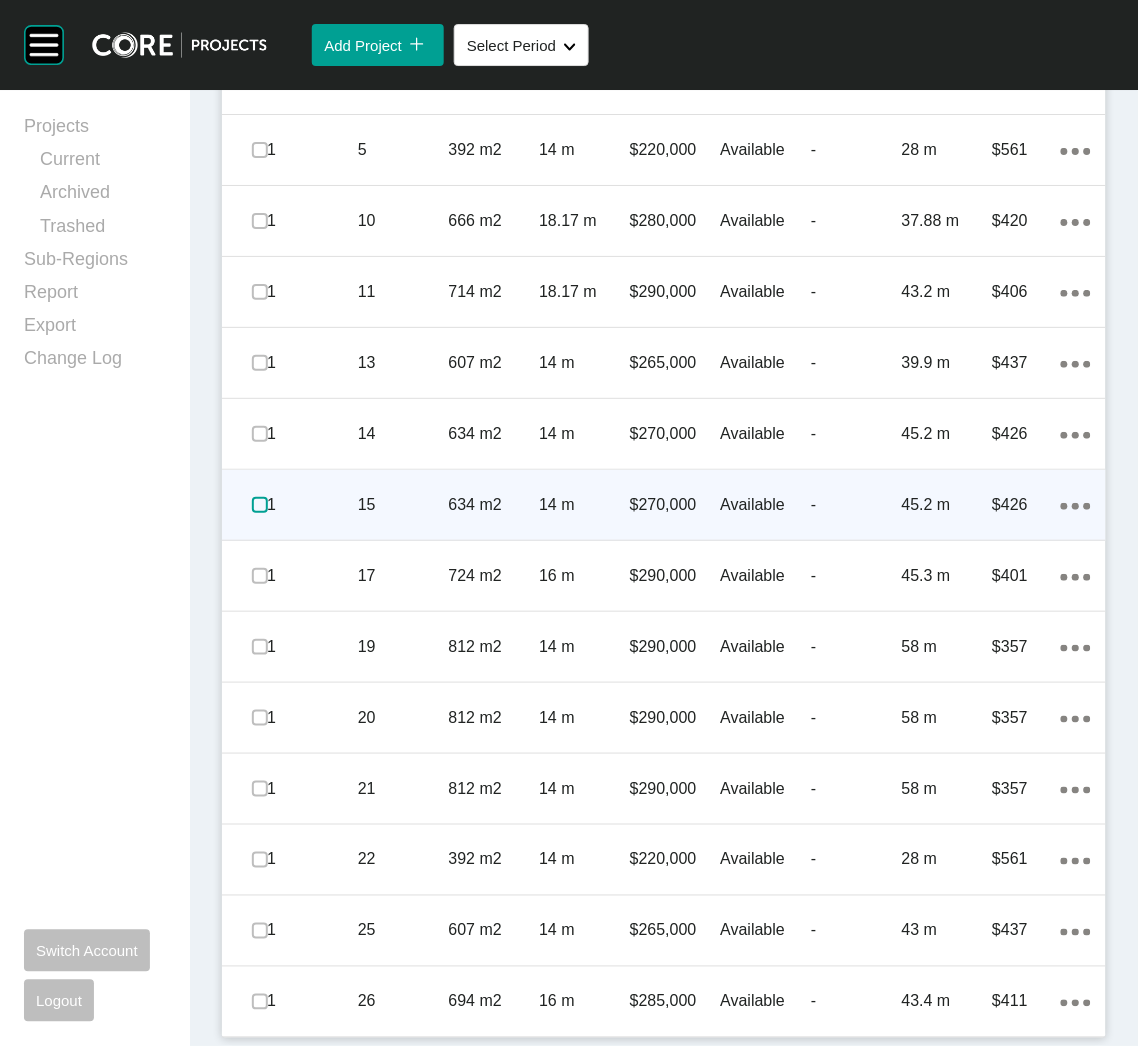 click at bounding box center [260, 505] 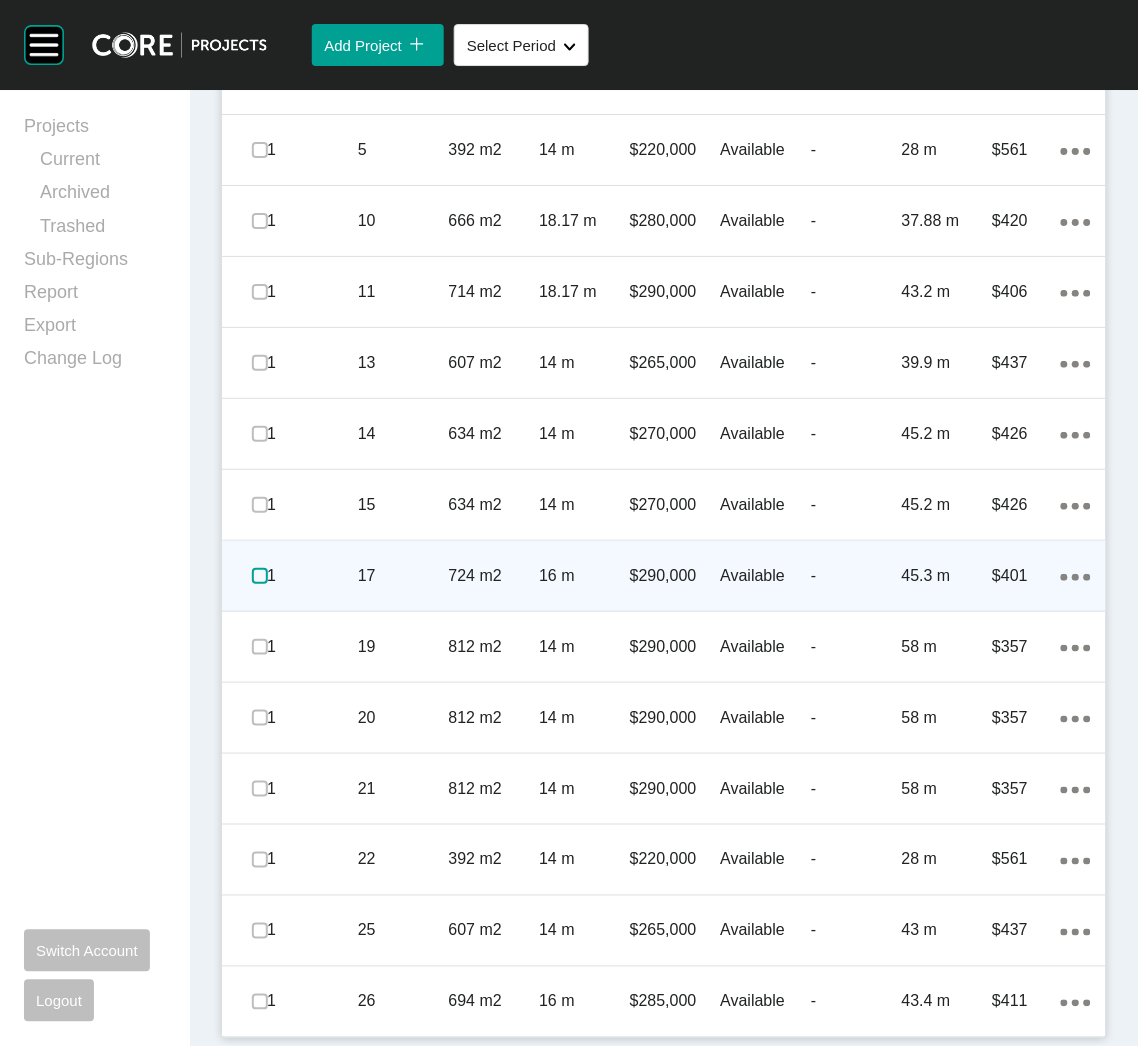 click at bounding box center (260, 576) 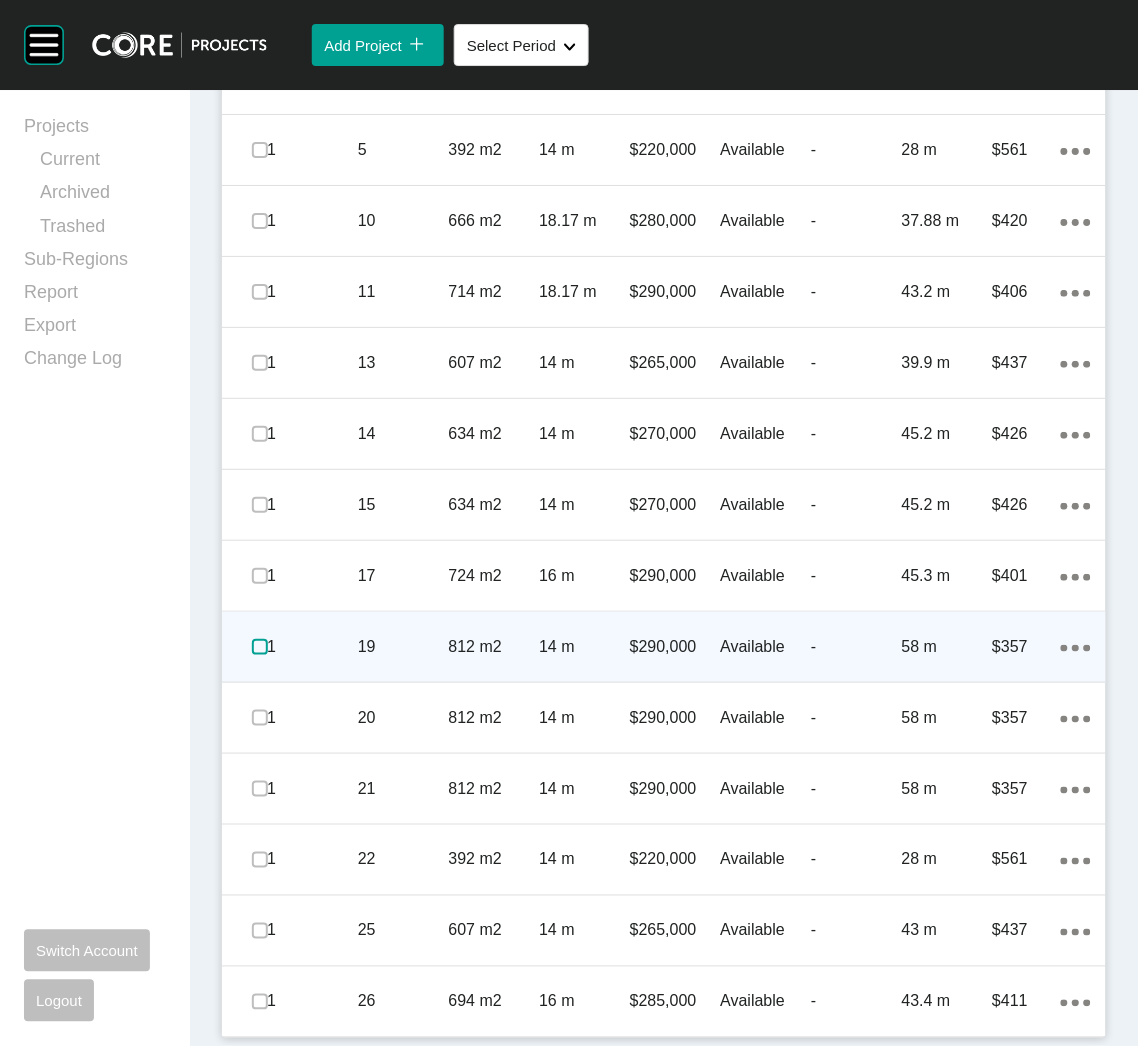 click at bounding box center [260, 647] 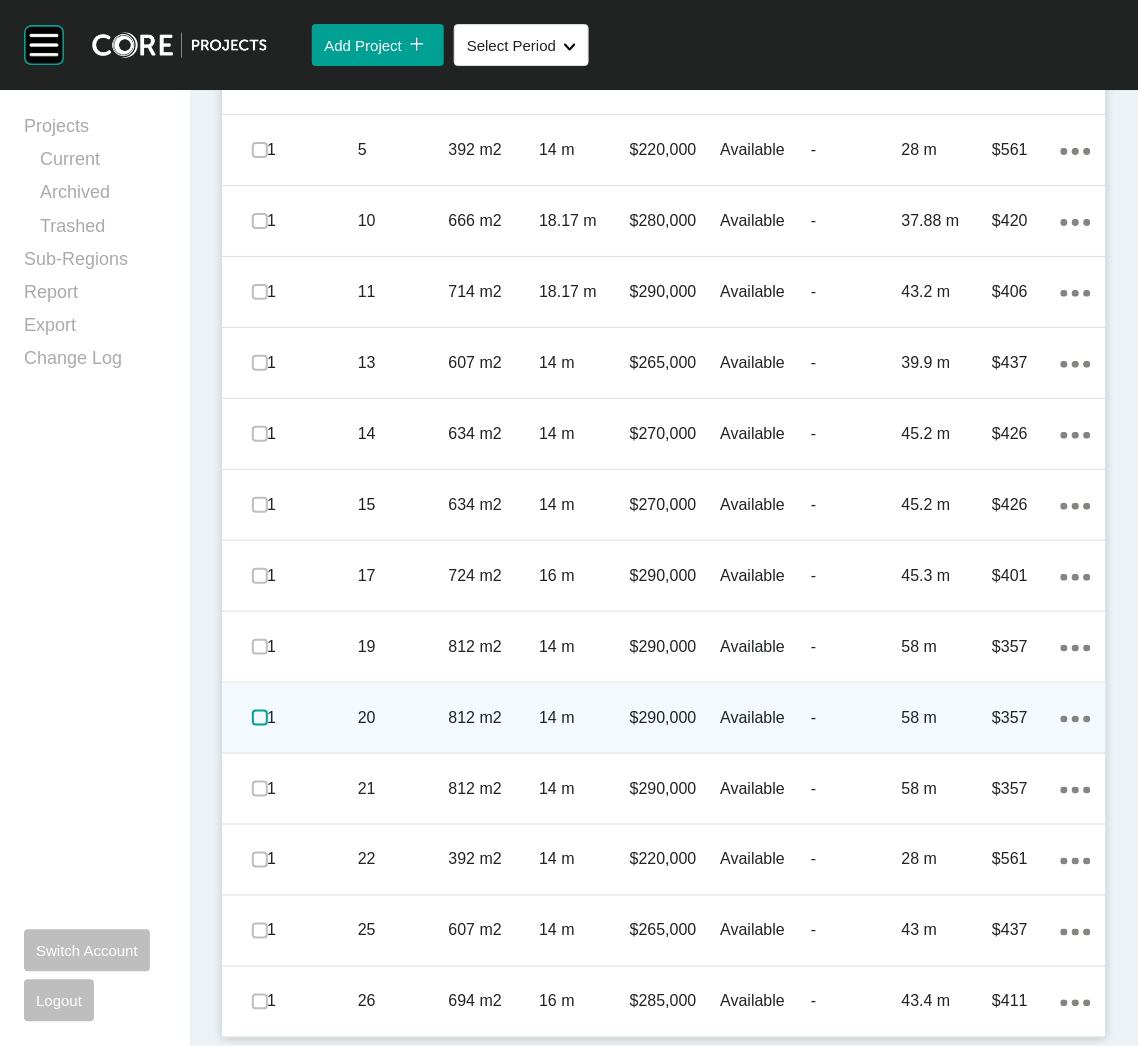 click at bounding box center (260, 718) 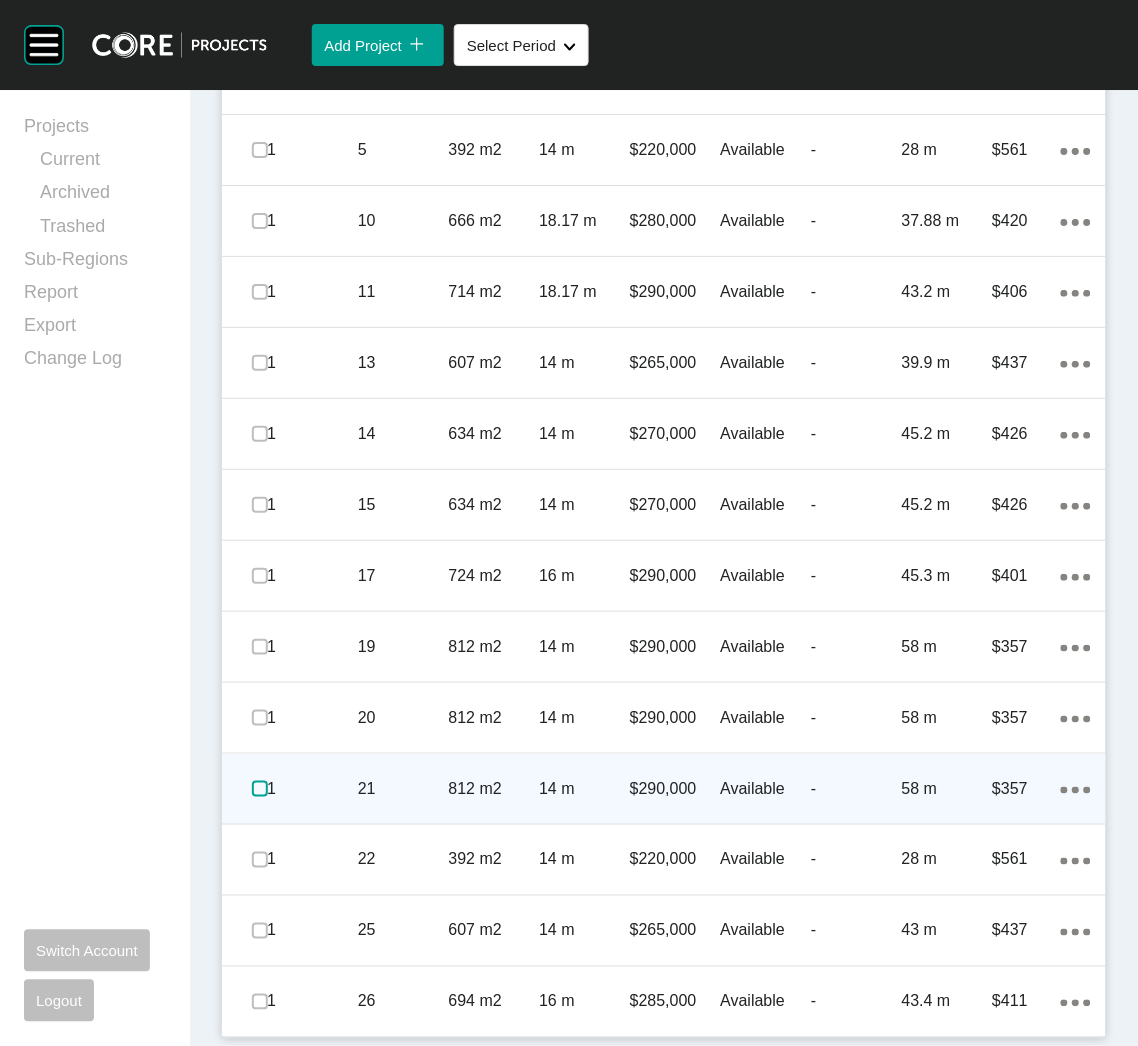click at bounding box center (260, 789) 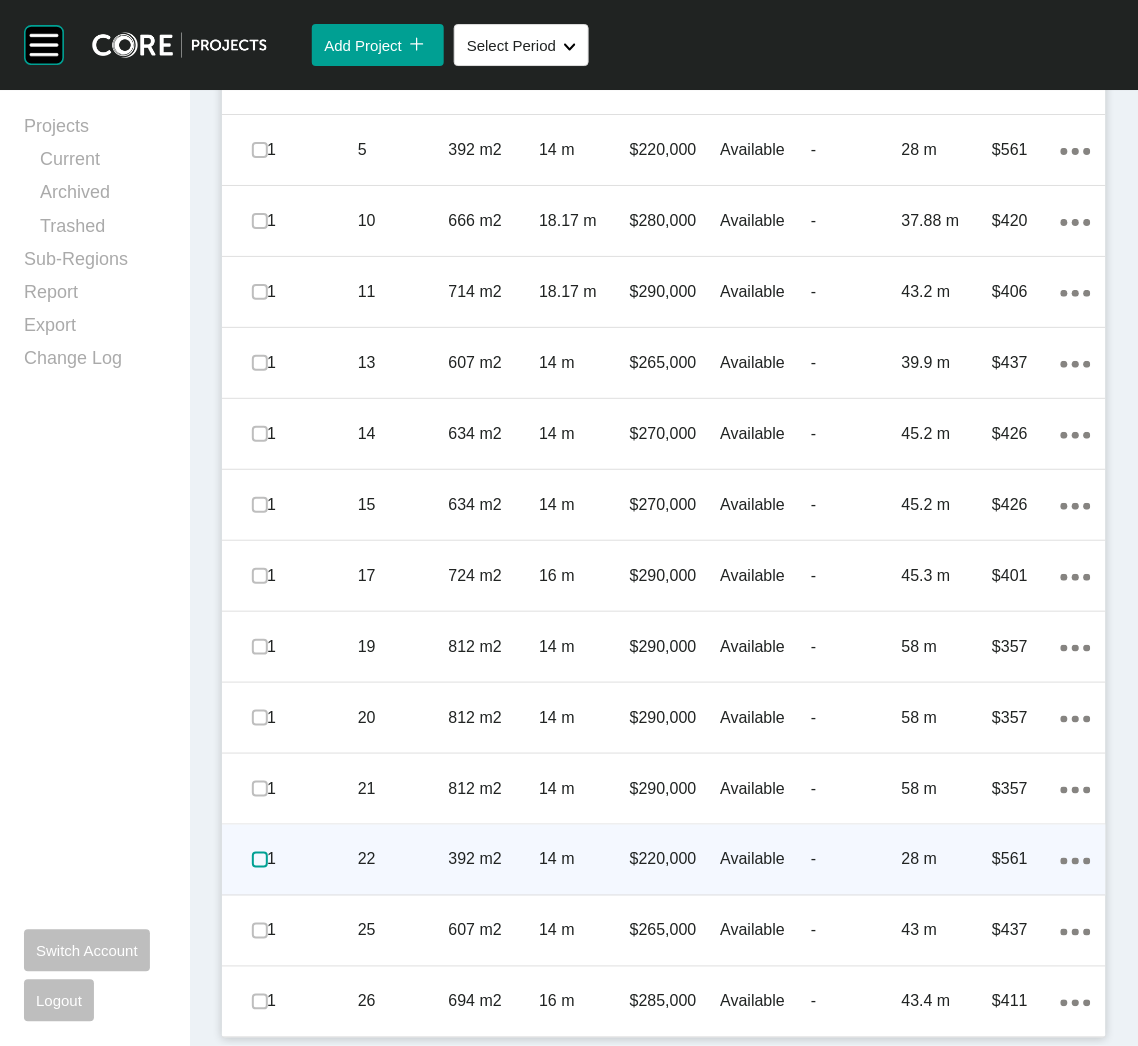 click at bounding box center (260, 860) 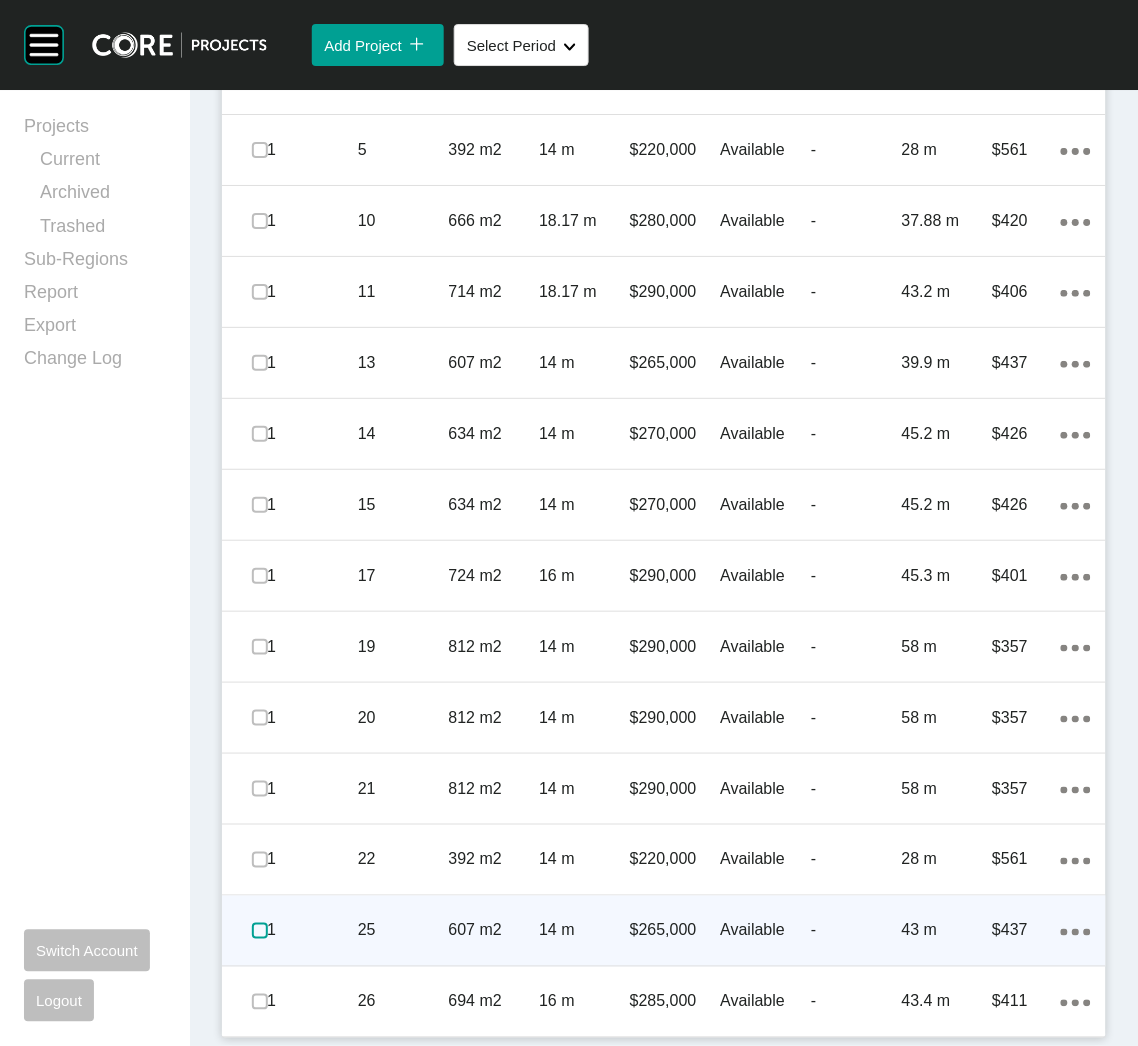 click at bounding box center [260, 931] 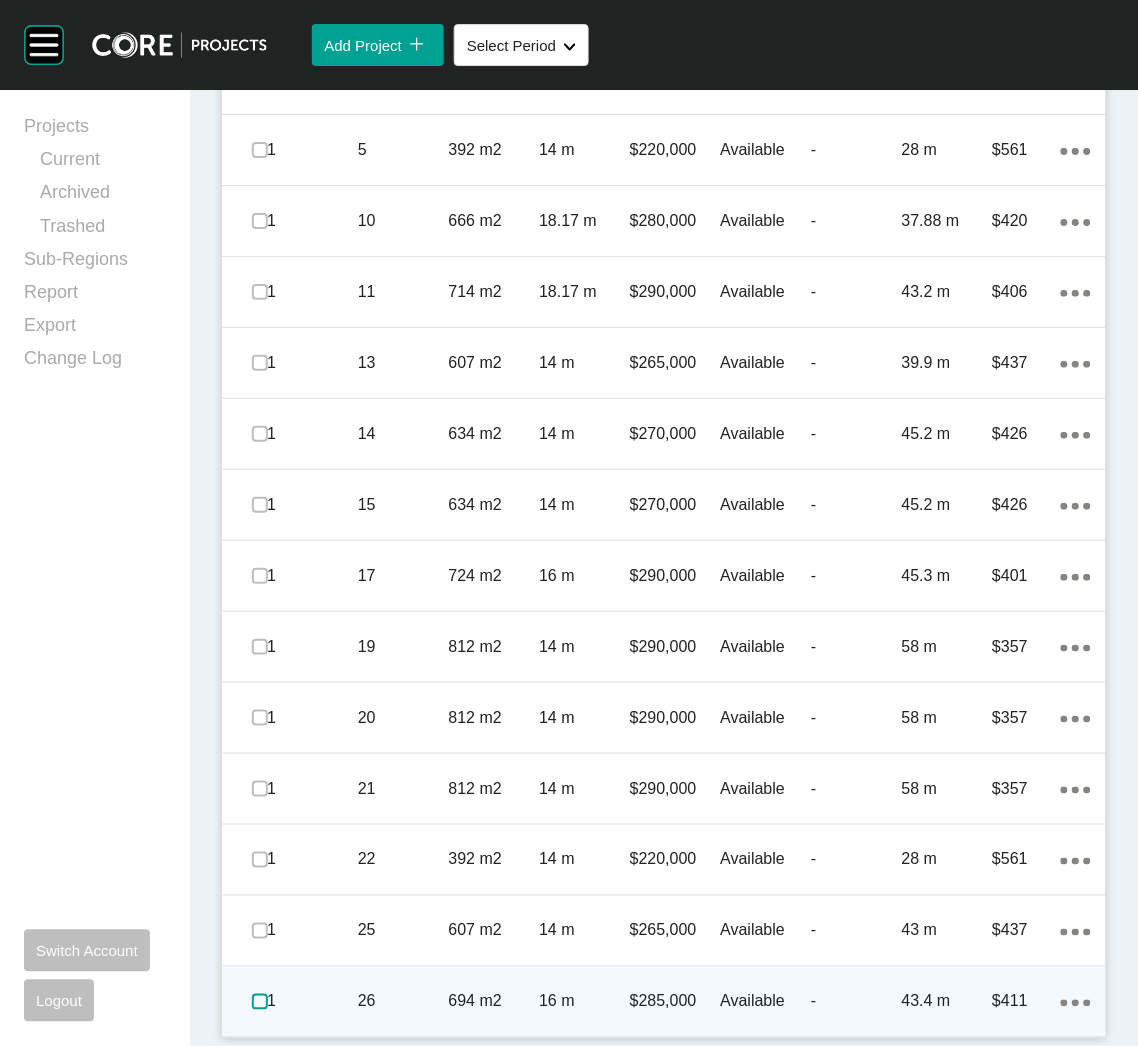 click at bounding box center [260, 1002] 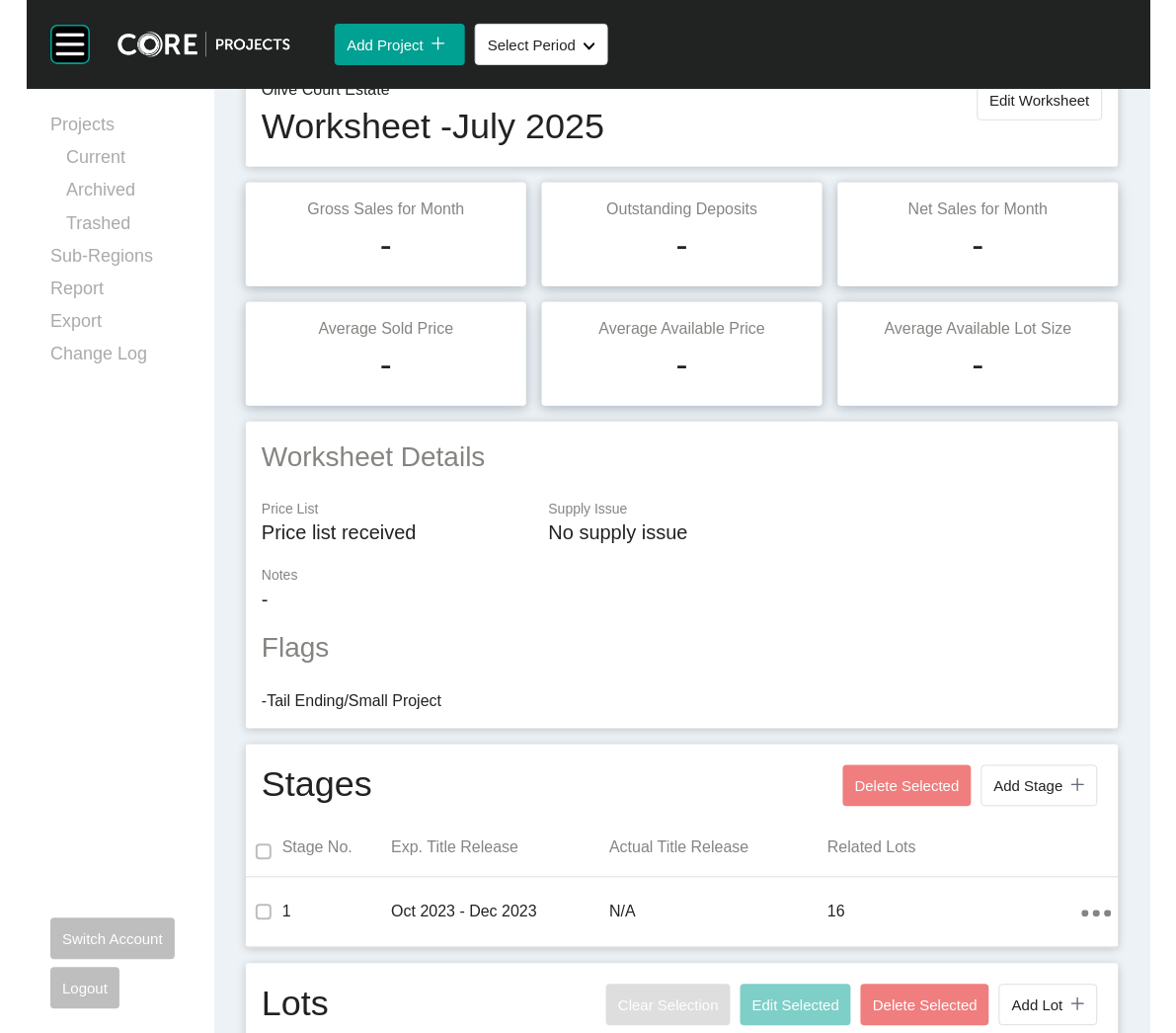 scroll, scrollTop: 0, scrollLeft: 0, axis: both 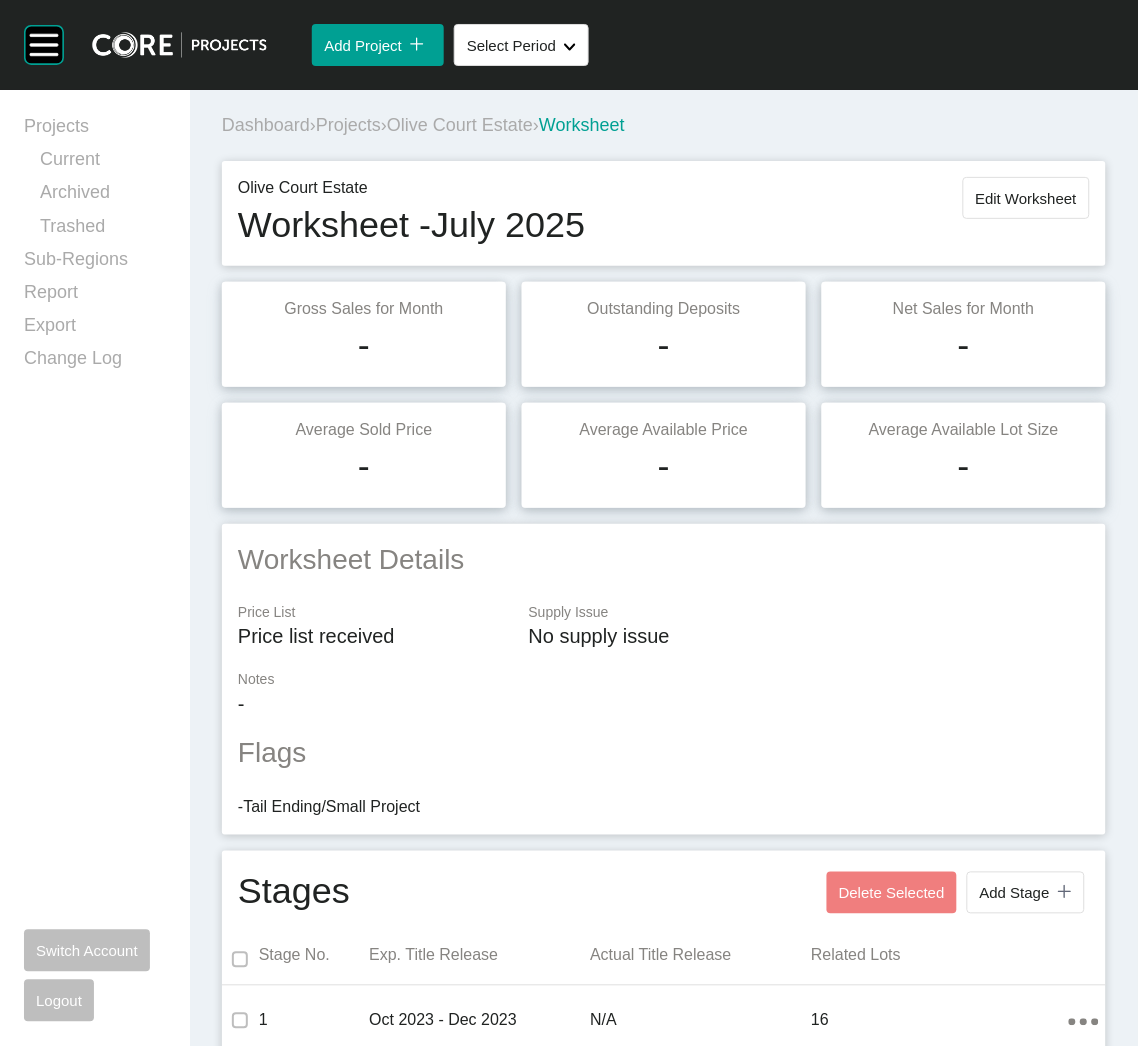 click on "Projects" at bounding box center [348, 125] 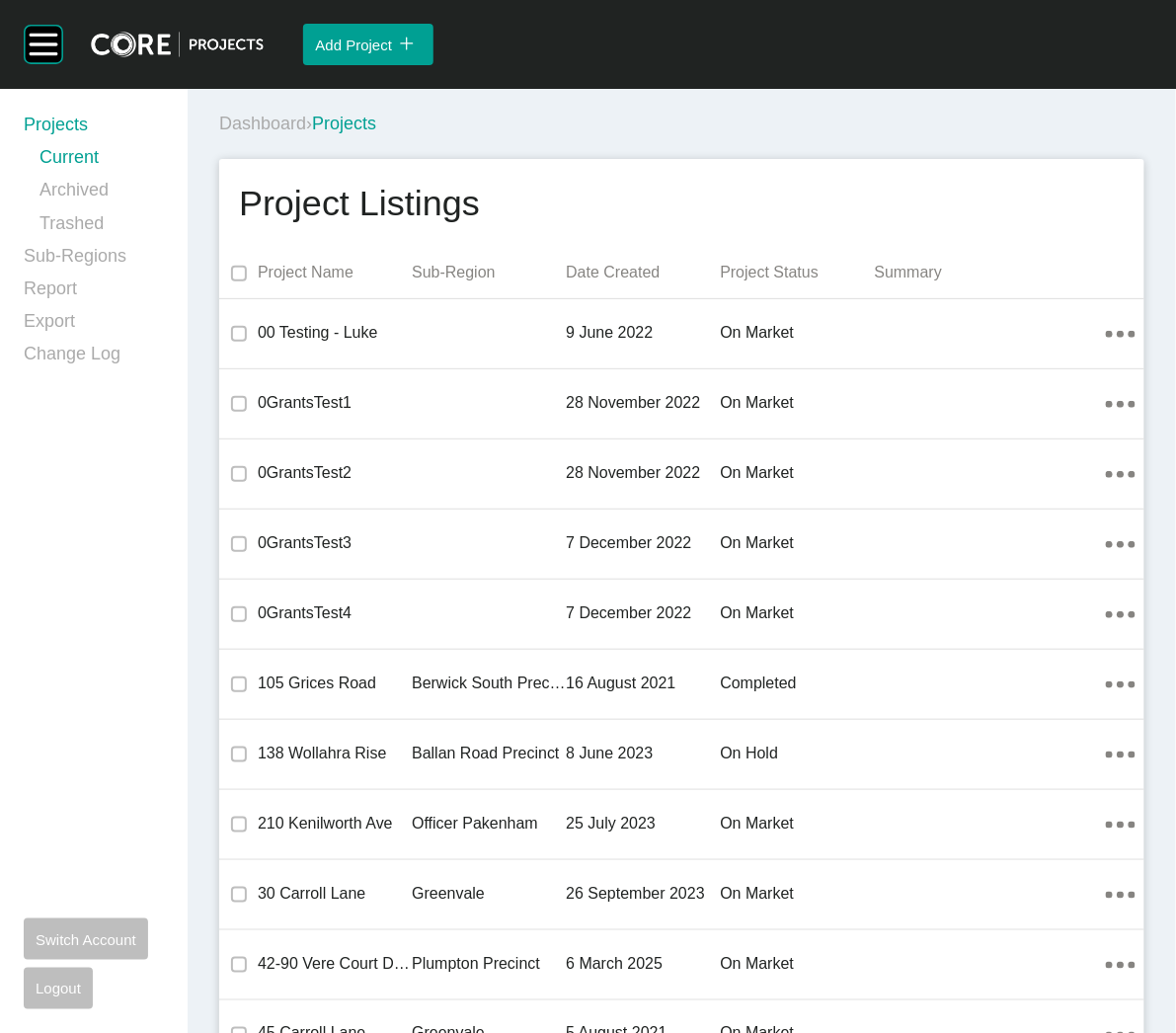 scroll, scrollTop: 26722, scrollLeft: 0, axis: vertical 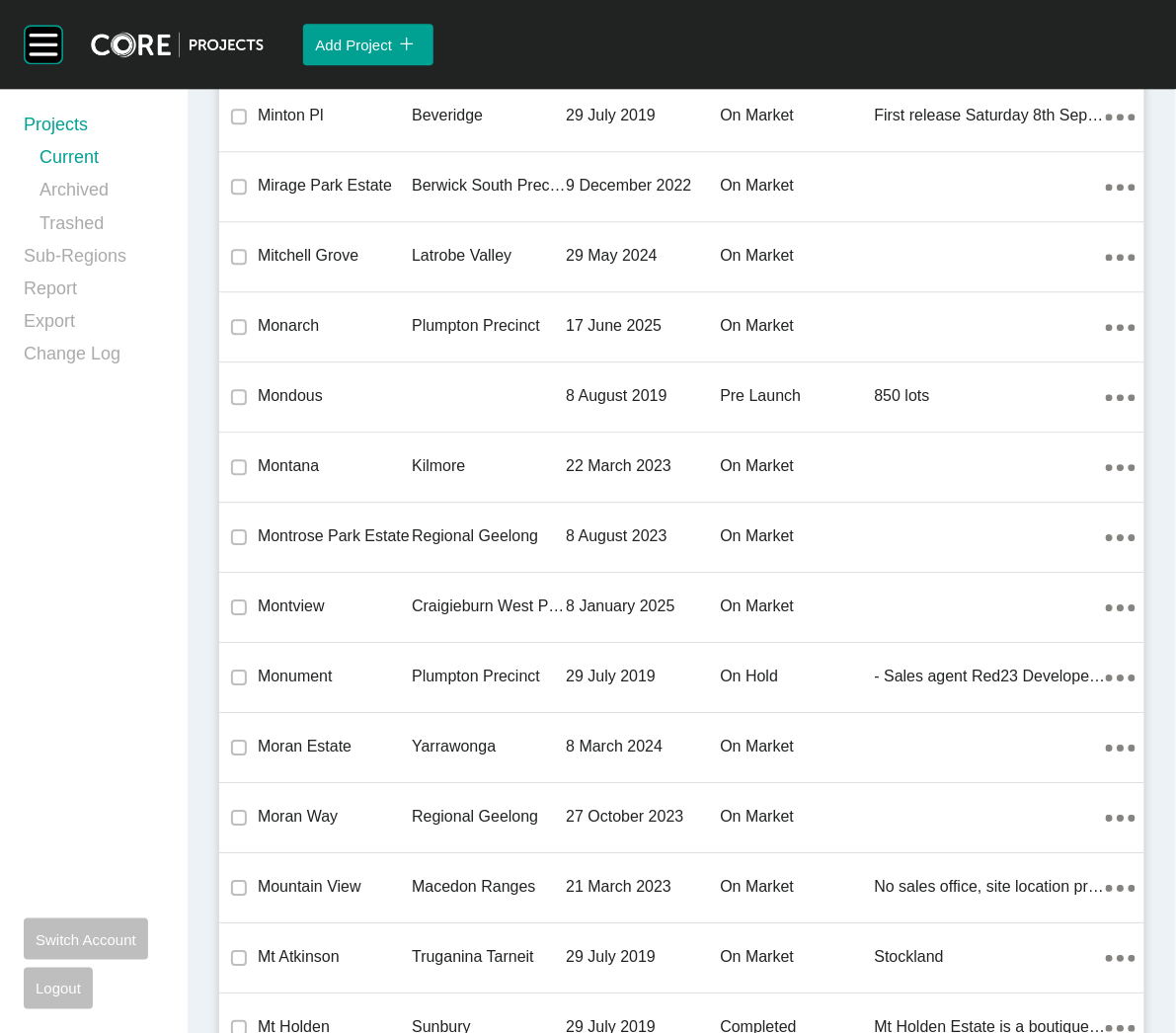 drag, startPoint x: 404, startPoint y: 516, endPoint x: 34, endPoint y: 672, distance: 401.54203 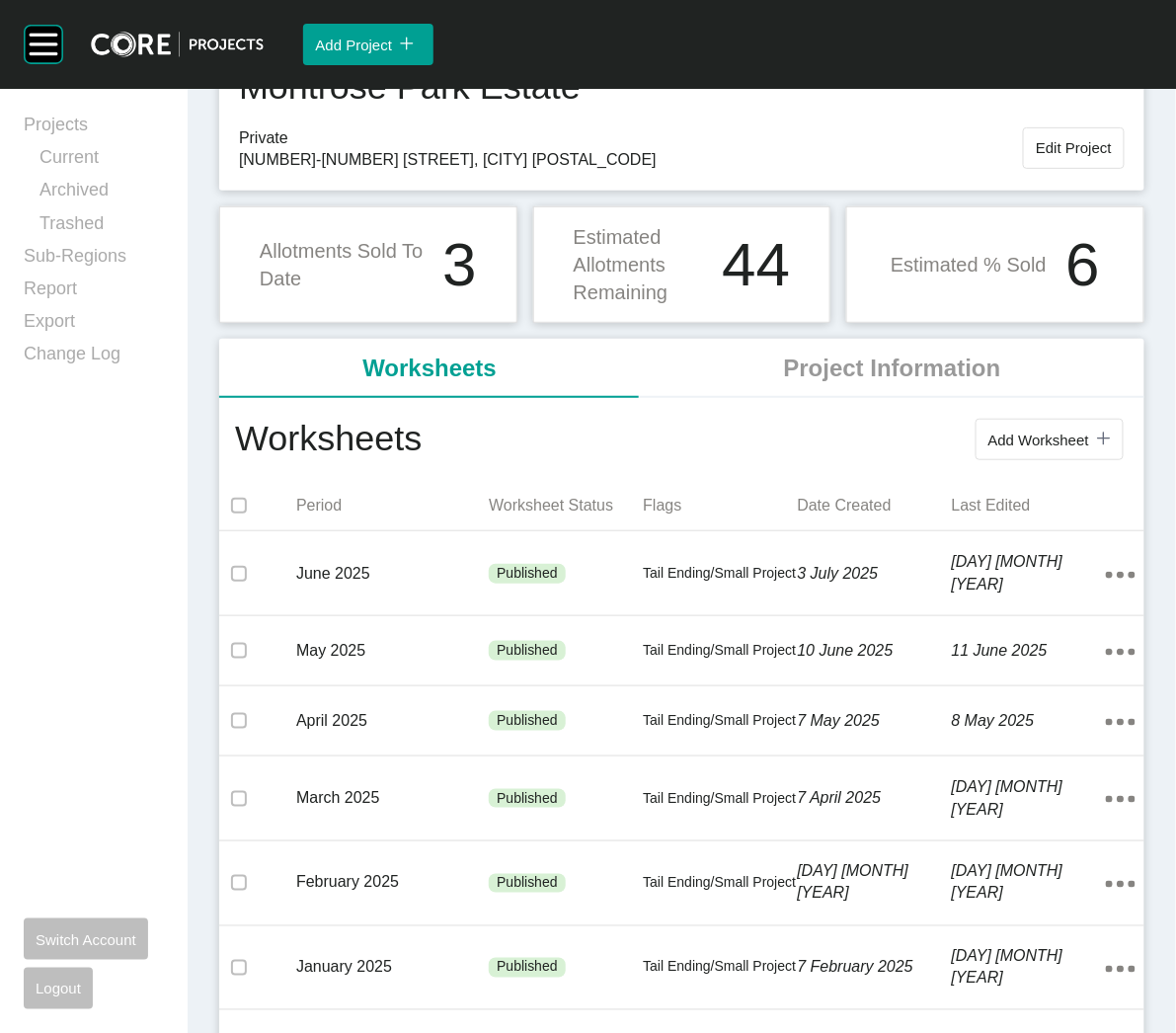 scroll, scrollTop: 296, scrollLeft: 0, axis: vertical 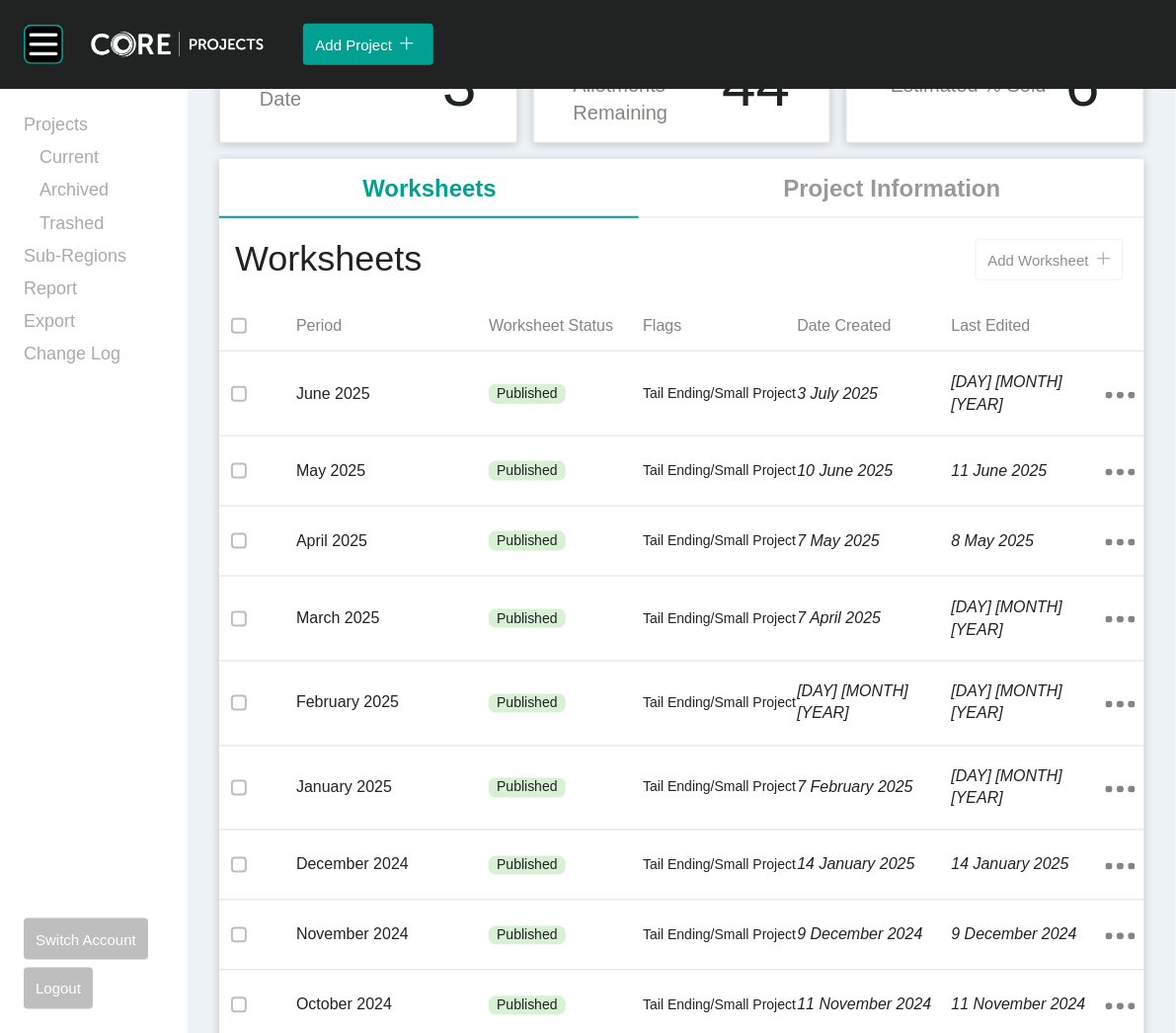 click on "Add Worksheet" at bounding box center [1039, 260] 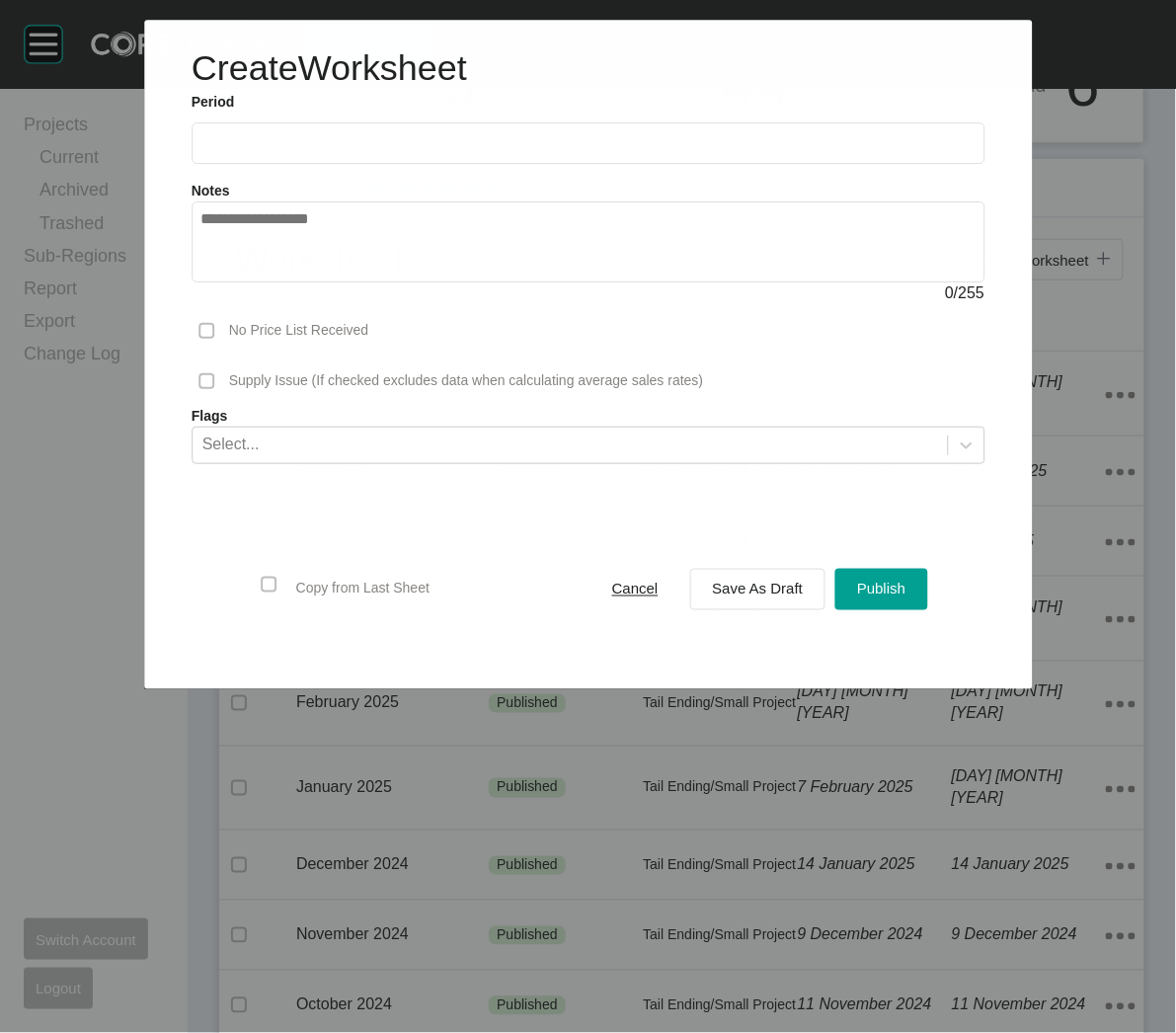 click at bounding box center [588, 143] 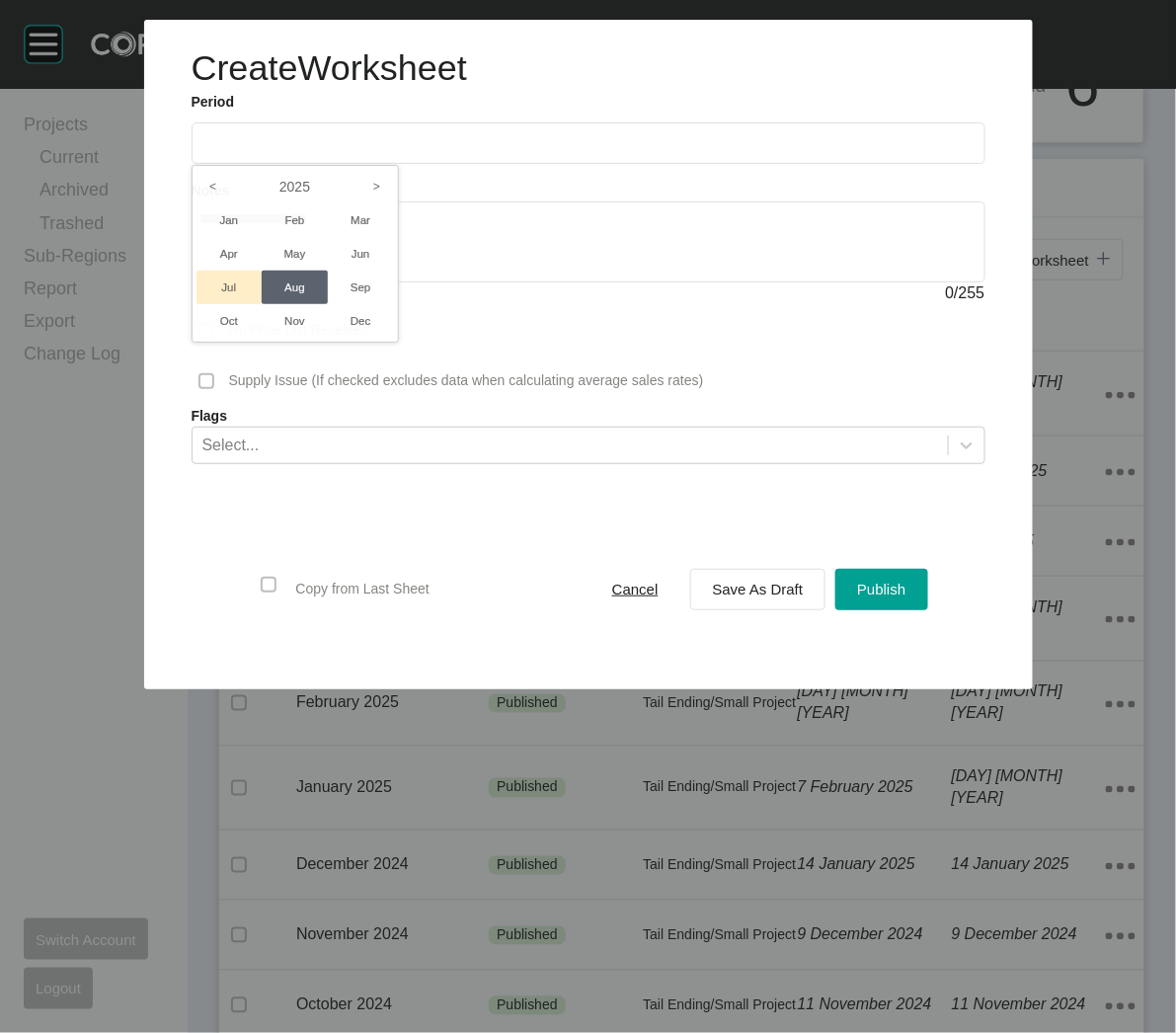 click on "Jul" at bounding box center [229, 287] 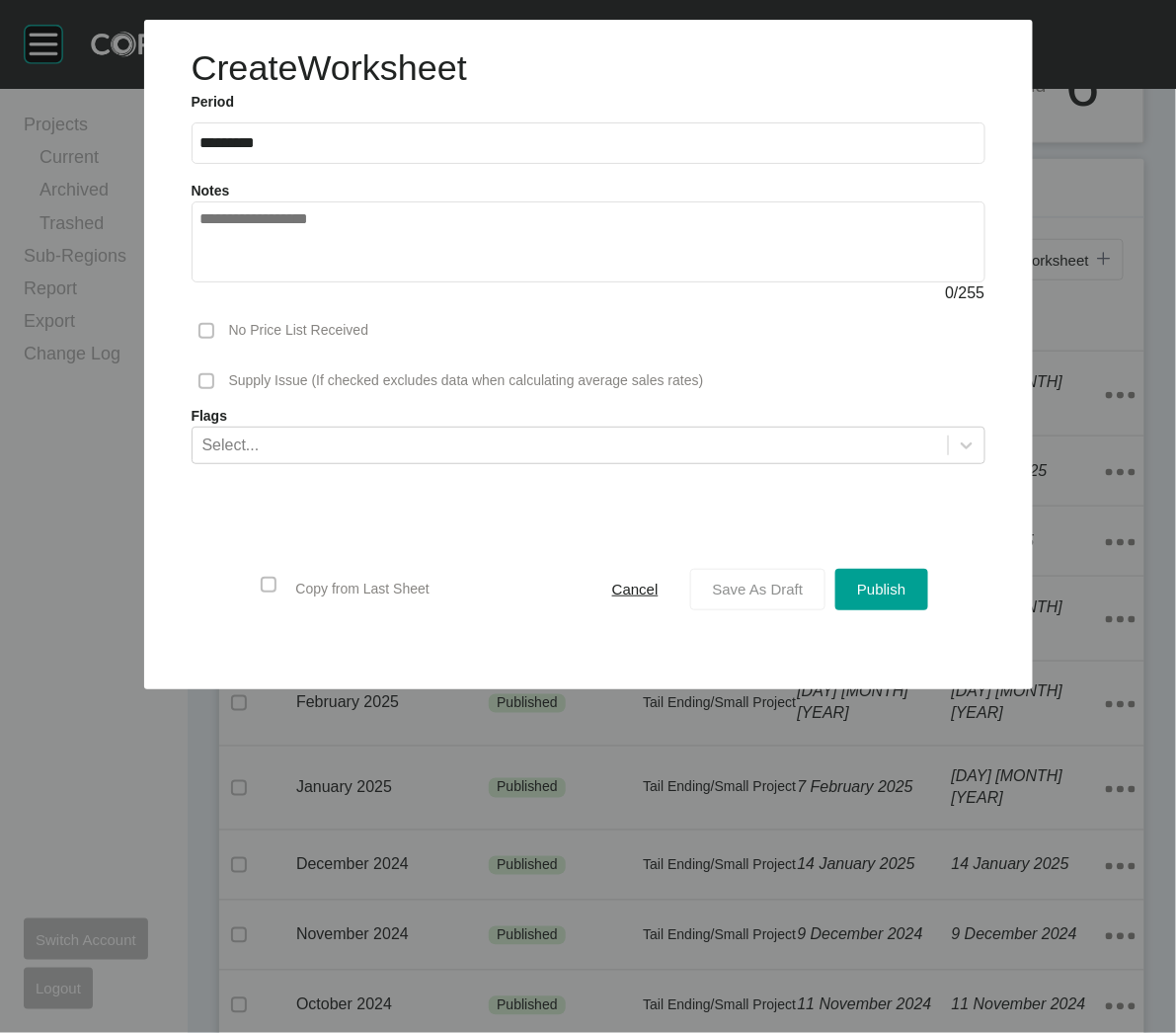 click on "Save As Draft" at bounding box center (758, 589) 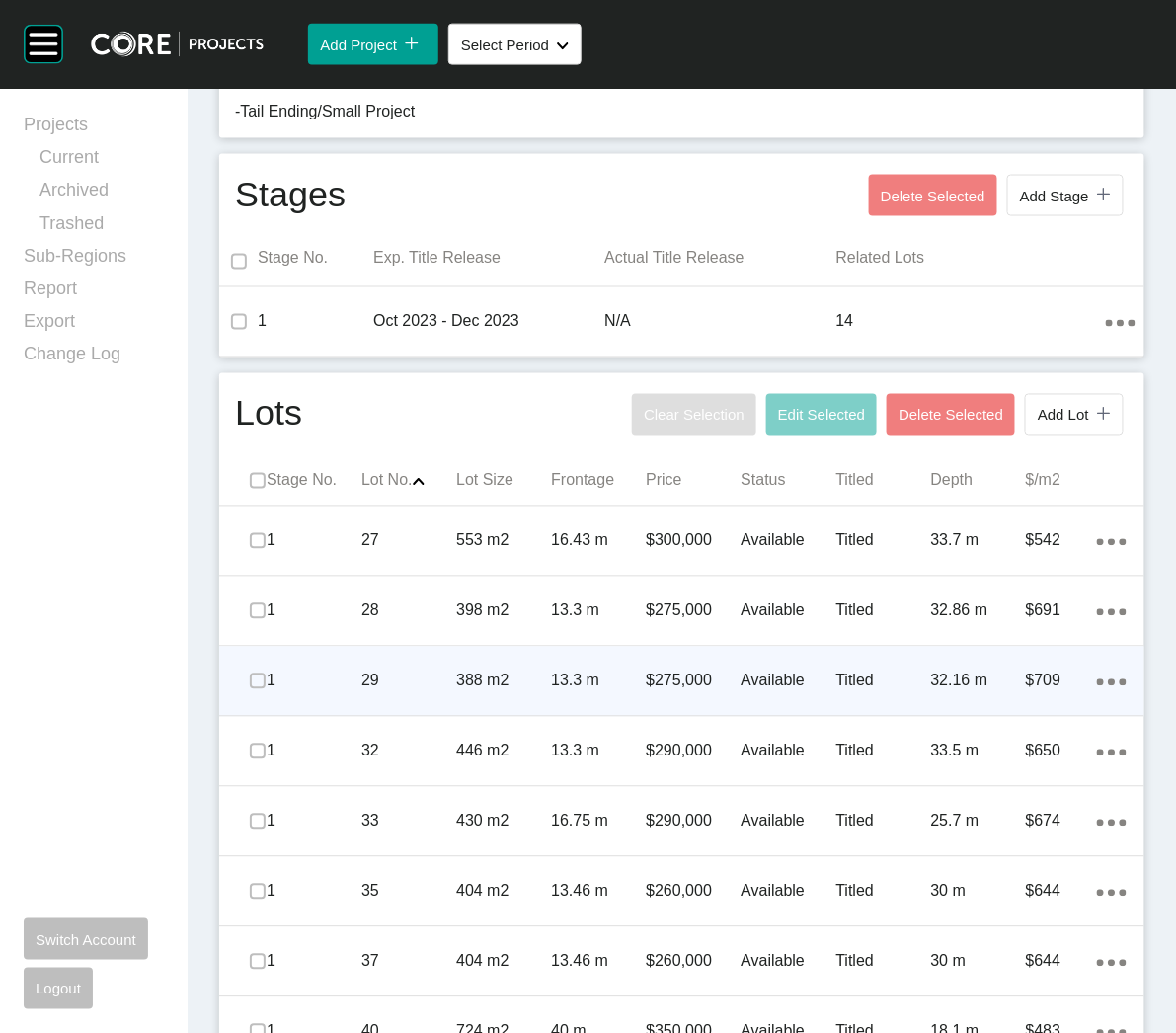 scroll, scrollTop: 740, scrollLeft: 0, axis: vertical 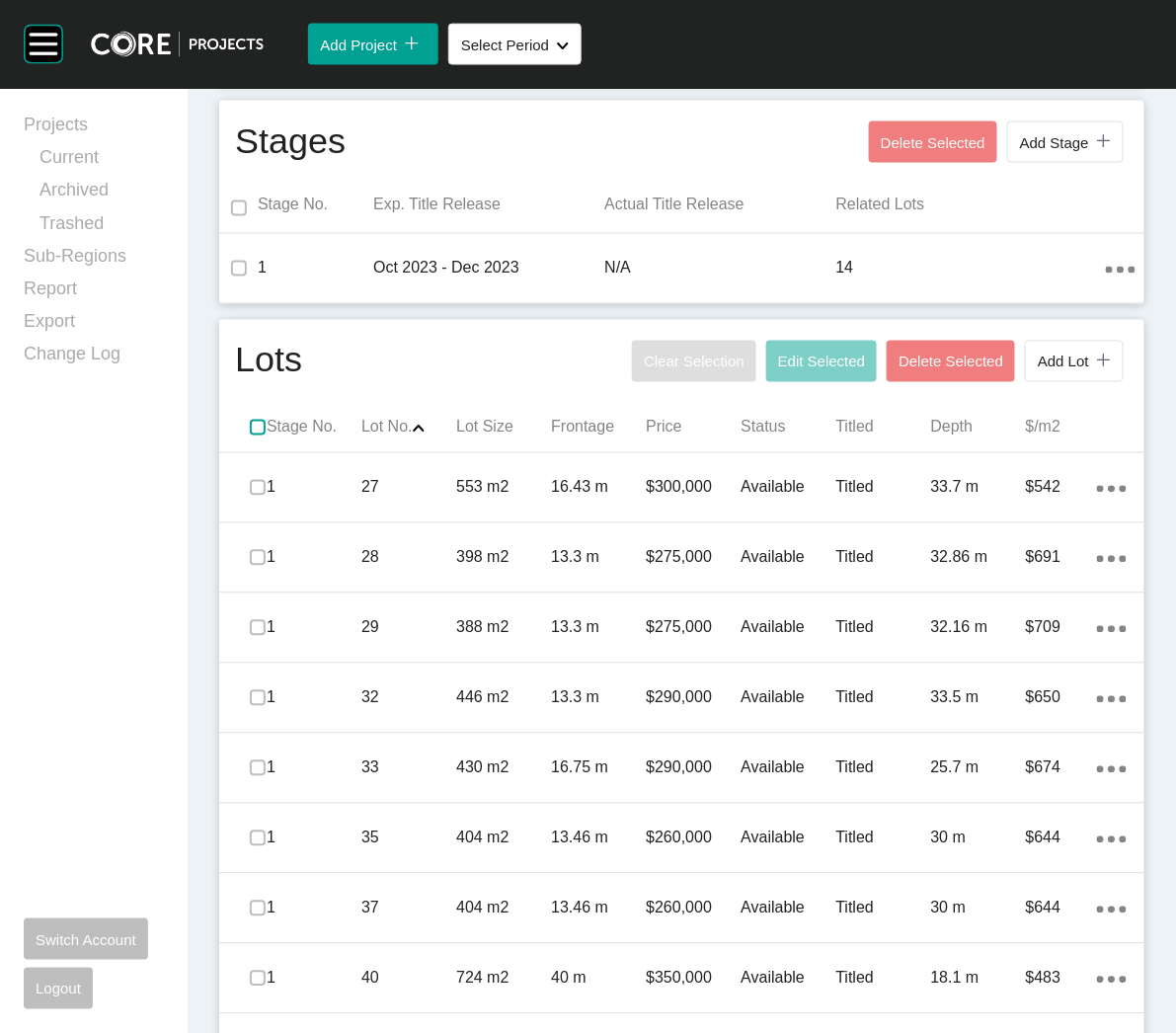 click at bounding box center [258, 428] 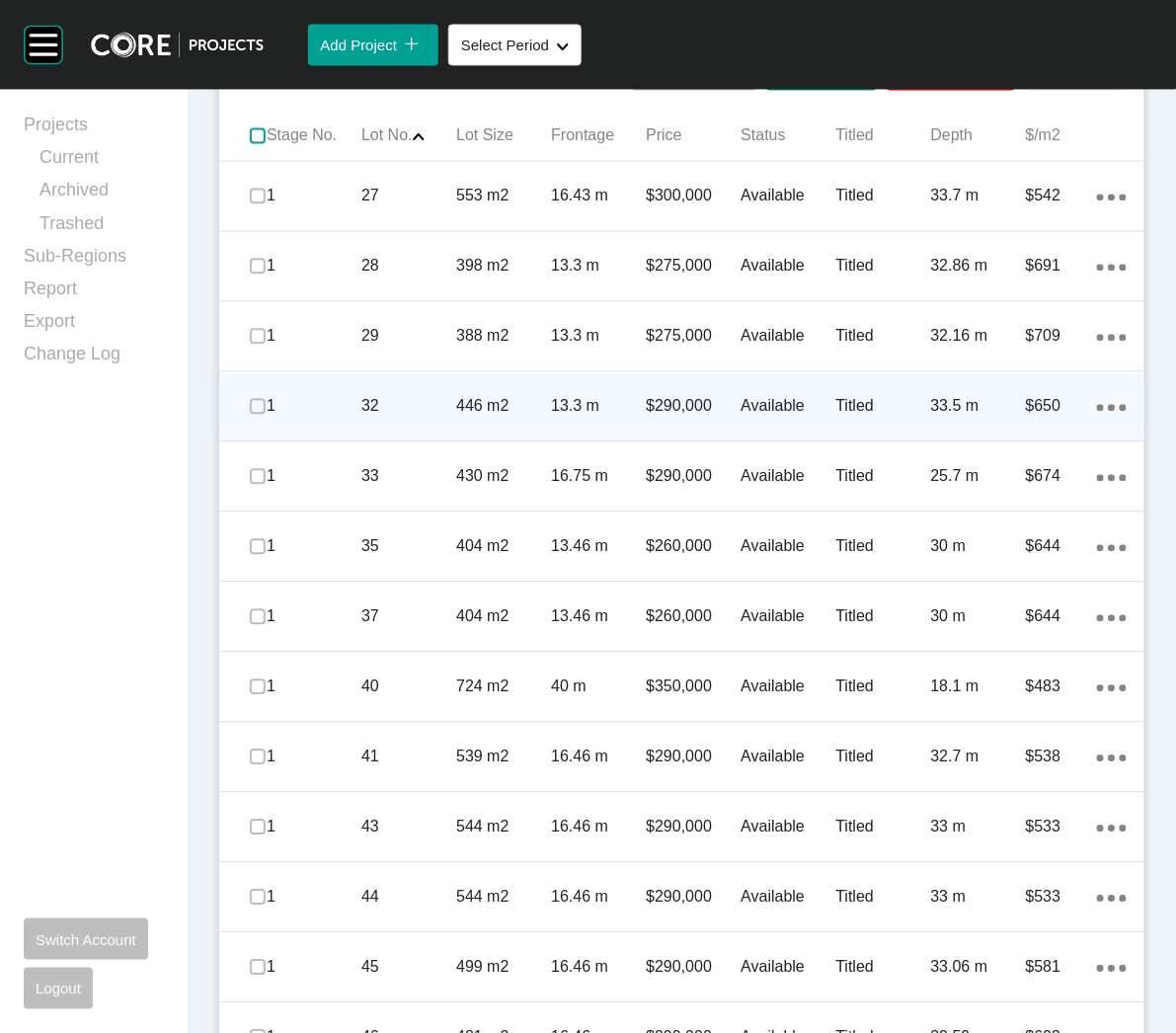 scroll, scrollTop: 1037, scrollLeft: 0, axis: vertical 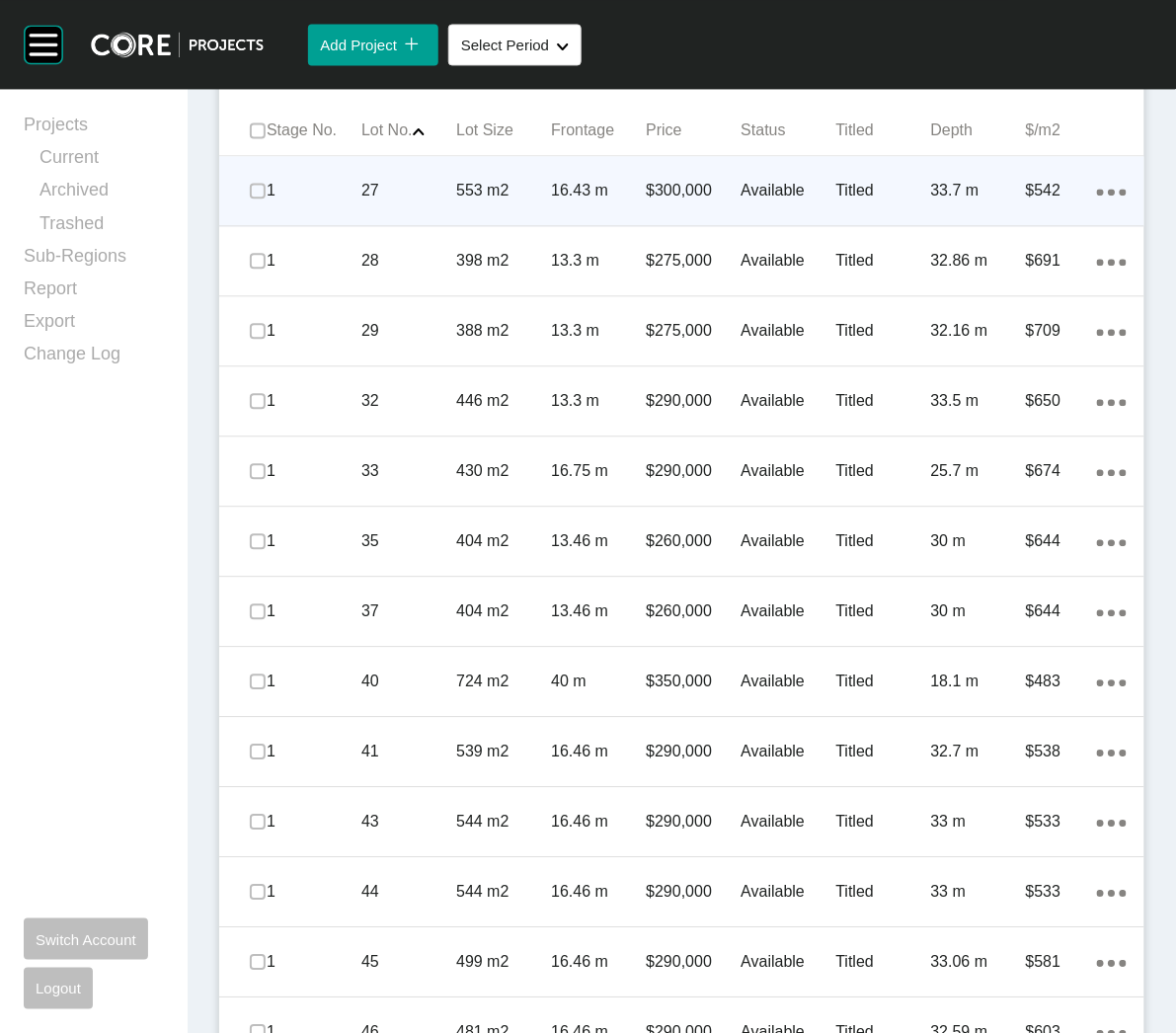 click on "16.43 m" at bounding box center [598, 191] 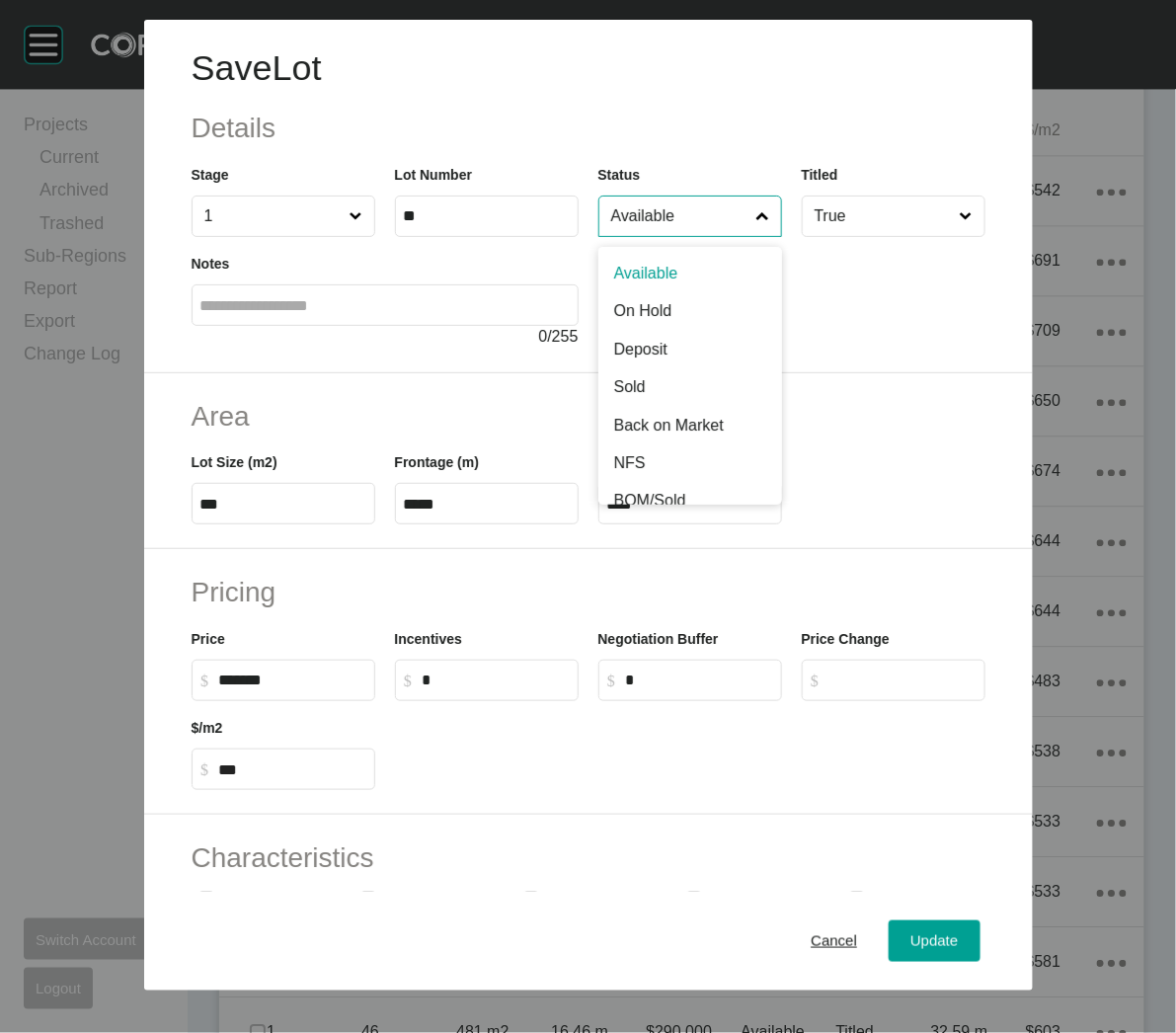 click on "Available" at bounding box center (680, 216) 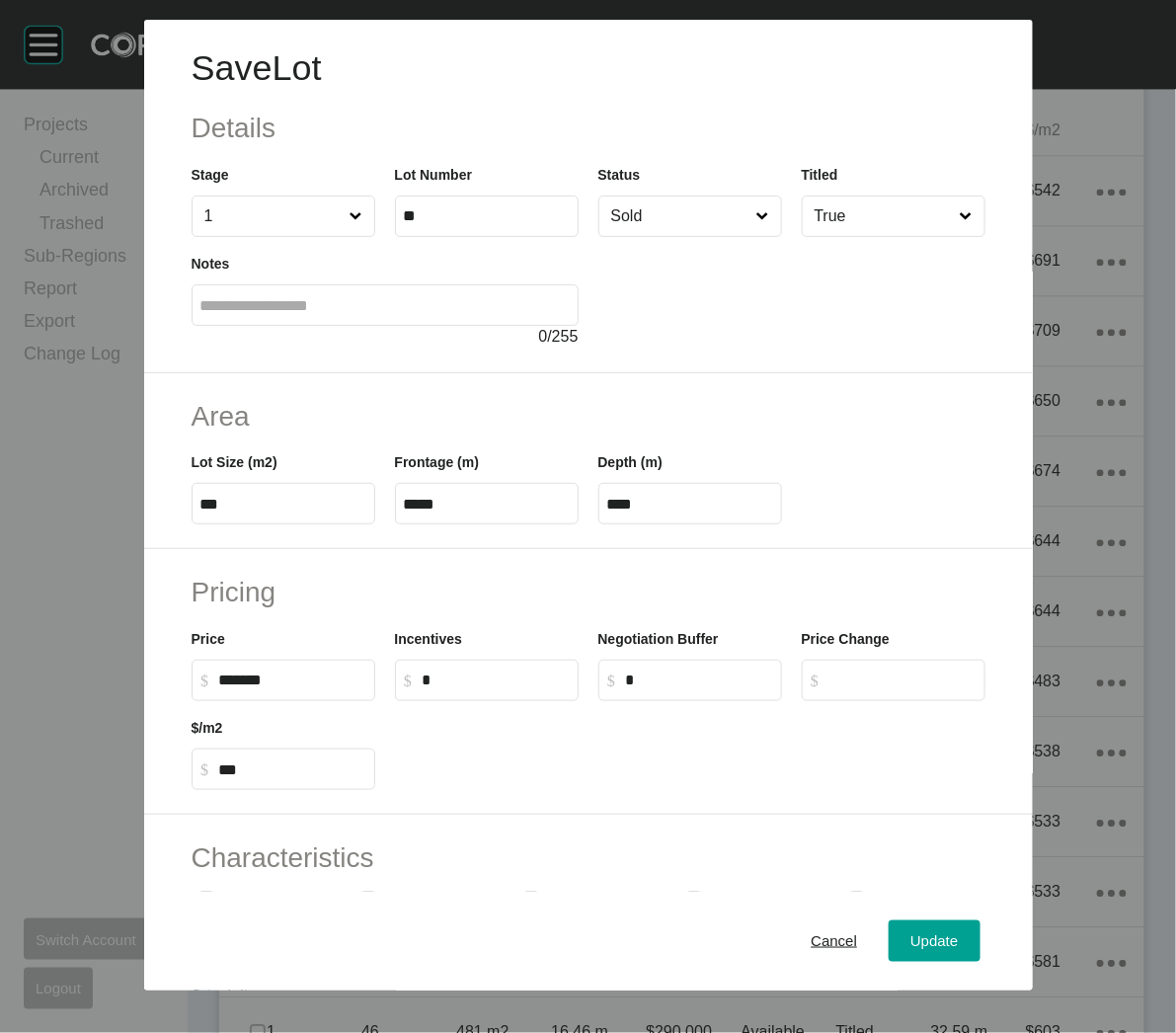 drag, startPoint x: 641, startPoint y: 388, endPoint x: 677, endPoint y: 435, distance: 59.20304 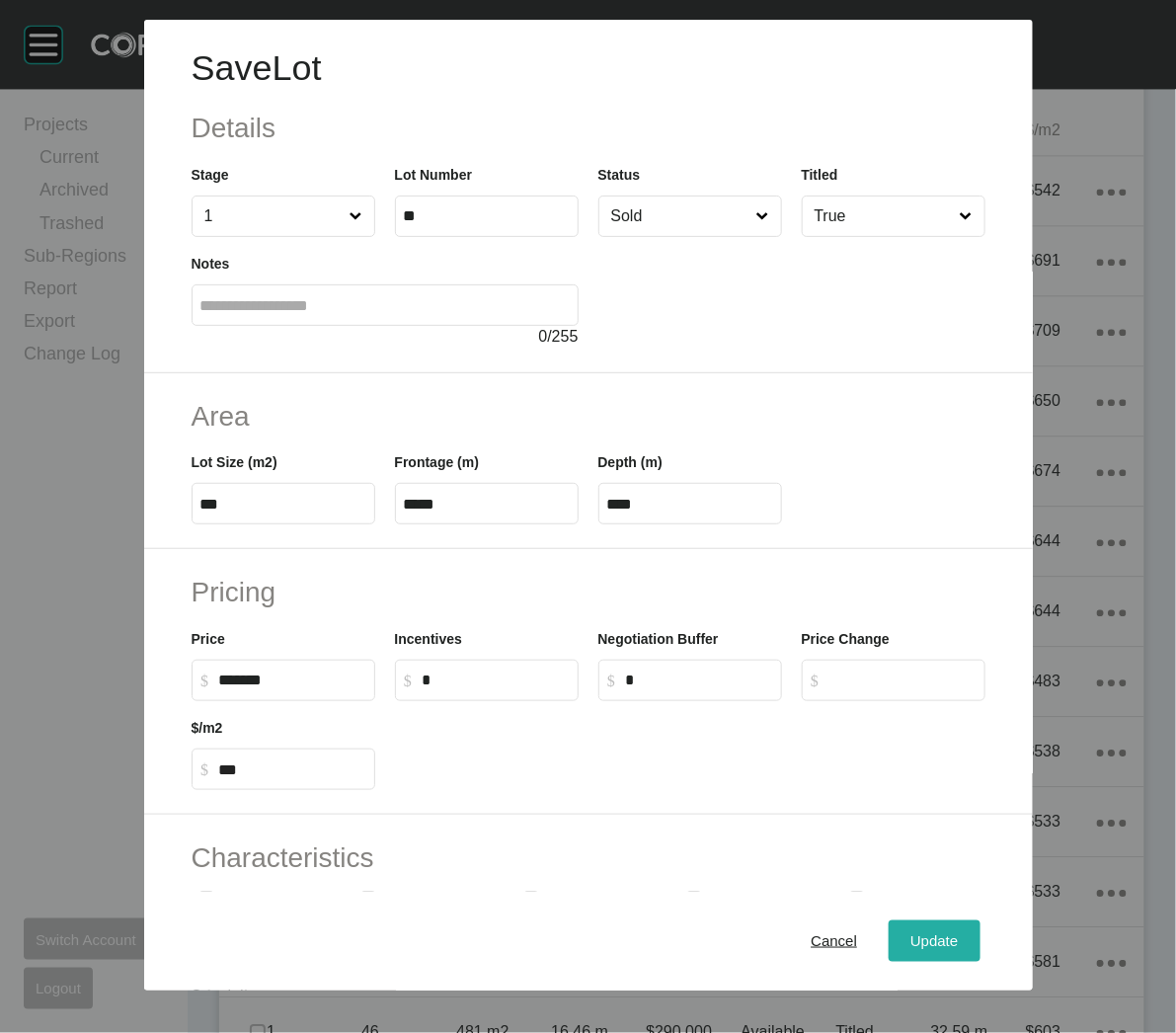 drag, startPoint x: 903, startPoint y: 959, endPoint x: 897, endPoint y: 947, distance: 13.416408 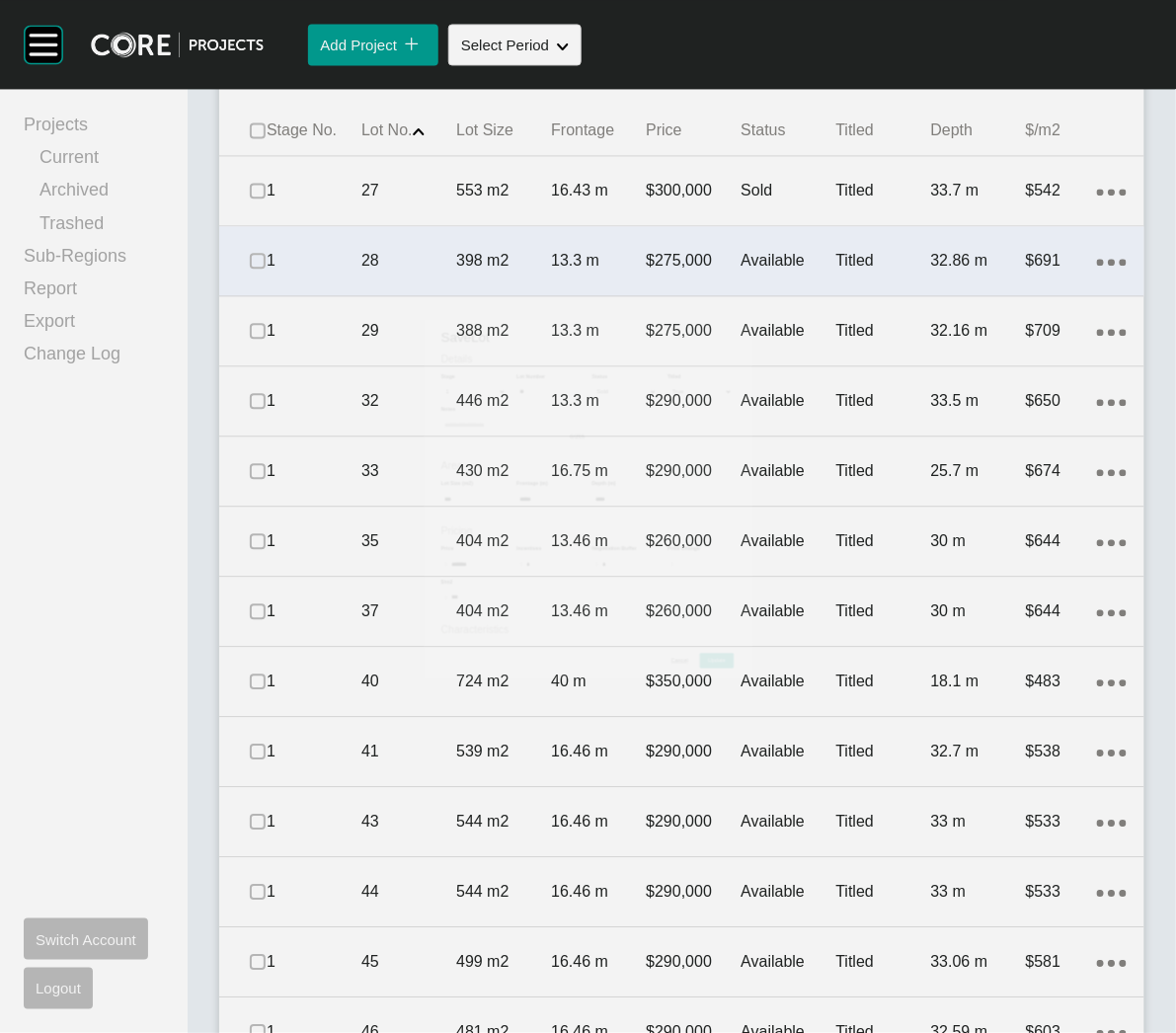 click on "28" at bounding box center [409, 261] 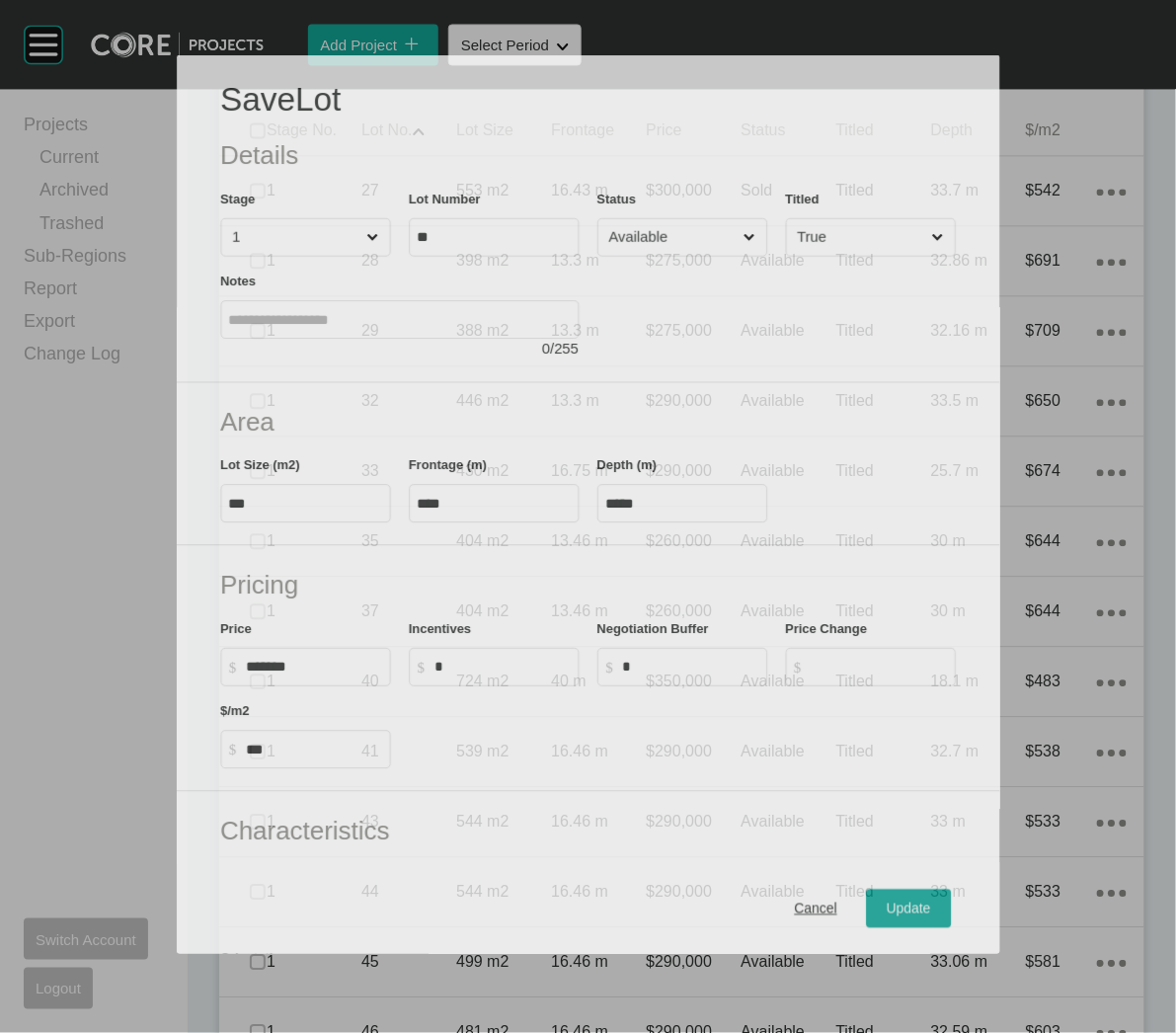 click on "Available" at bounding box center (672, 236) 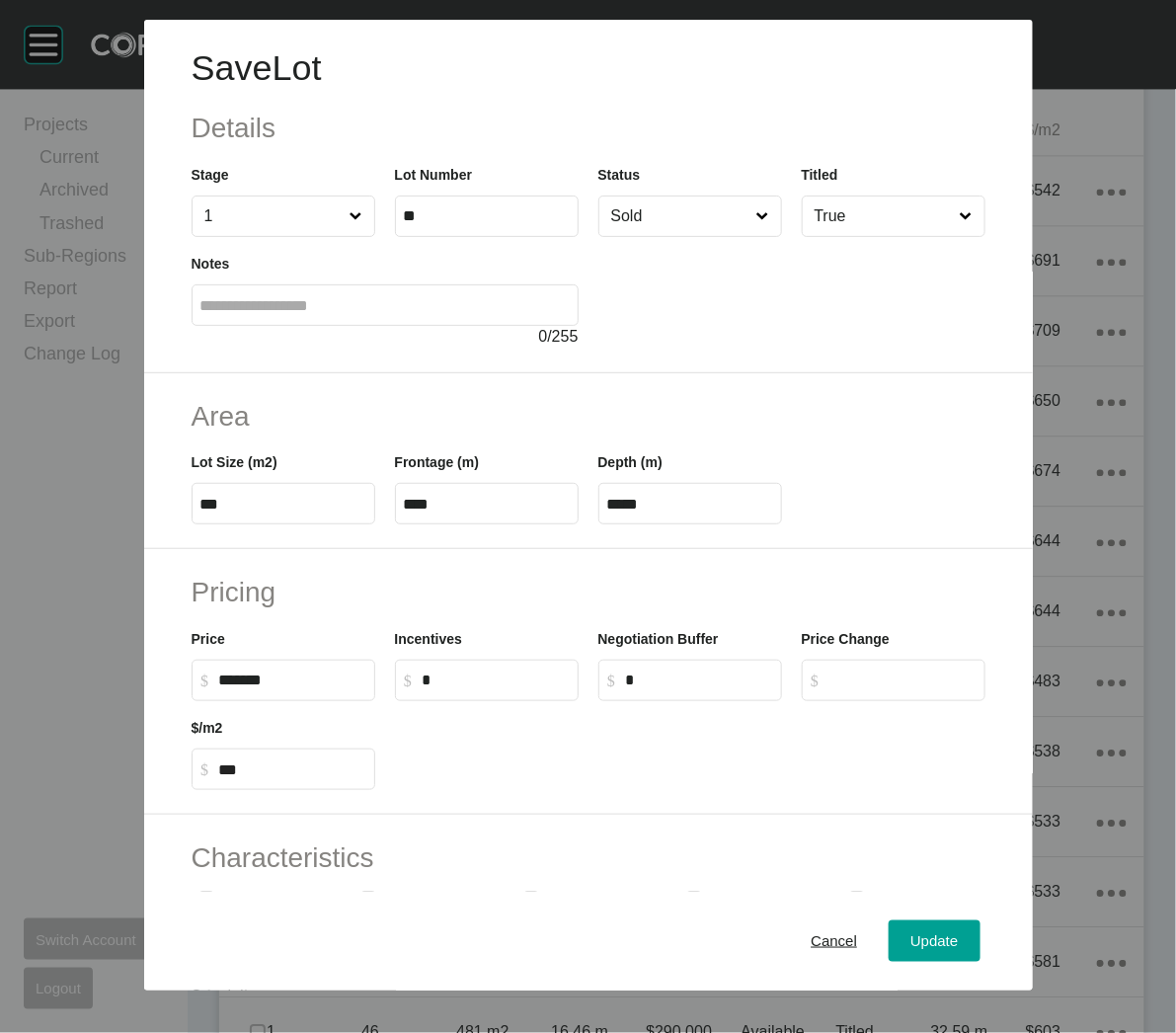 drag, startPoint x: 631, startPoint y: 384, endPoint x: 662, endPoint y: 436, distance: 60.53924 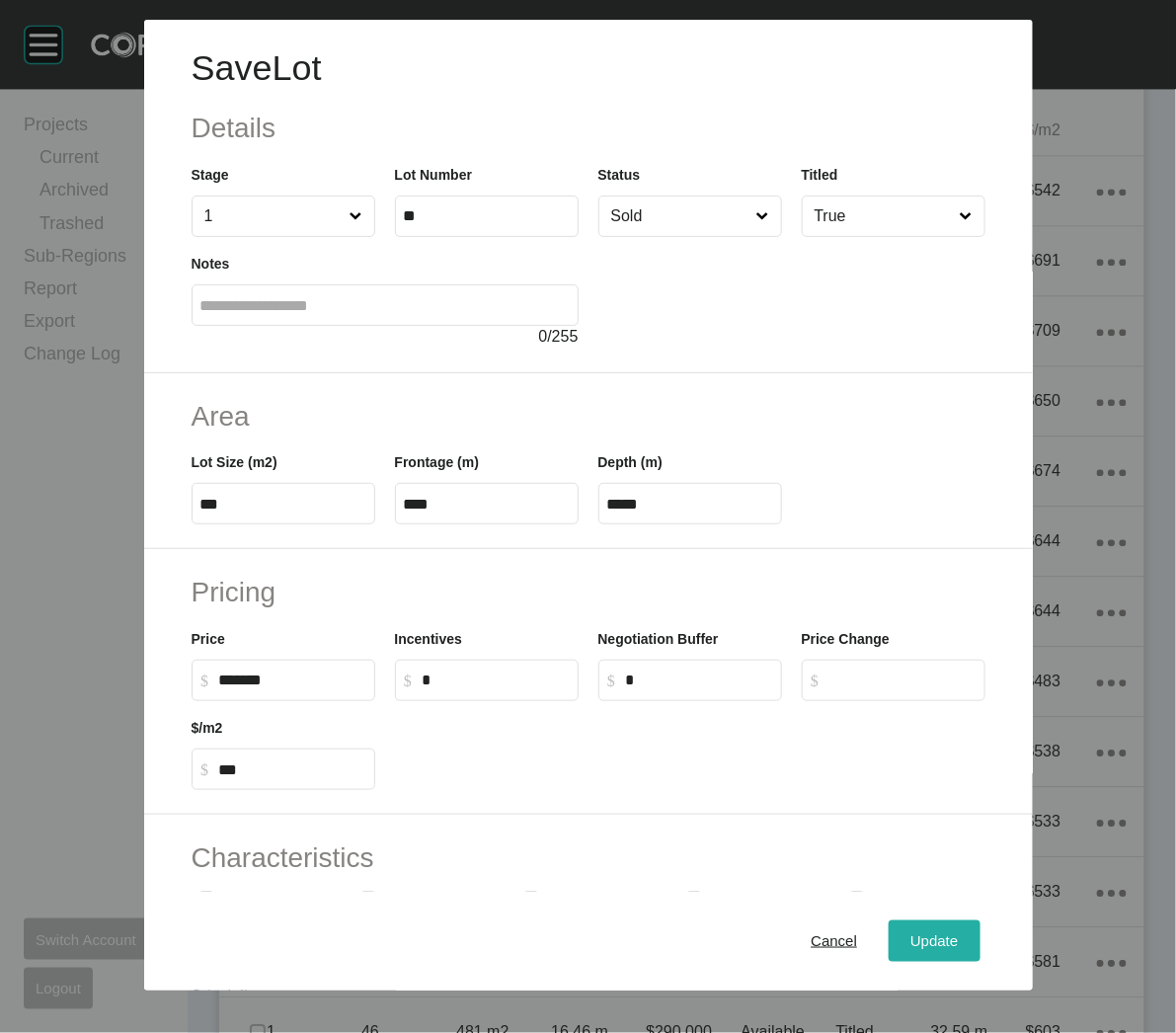 click on "Update" at bounding box center (934, 941) 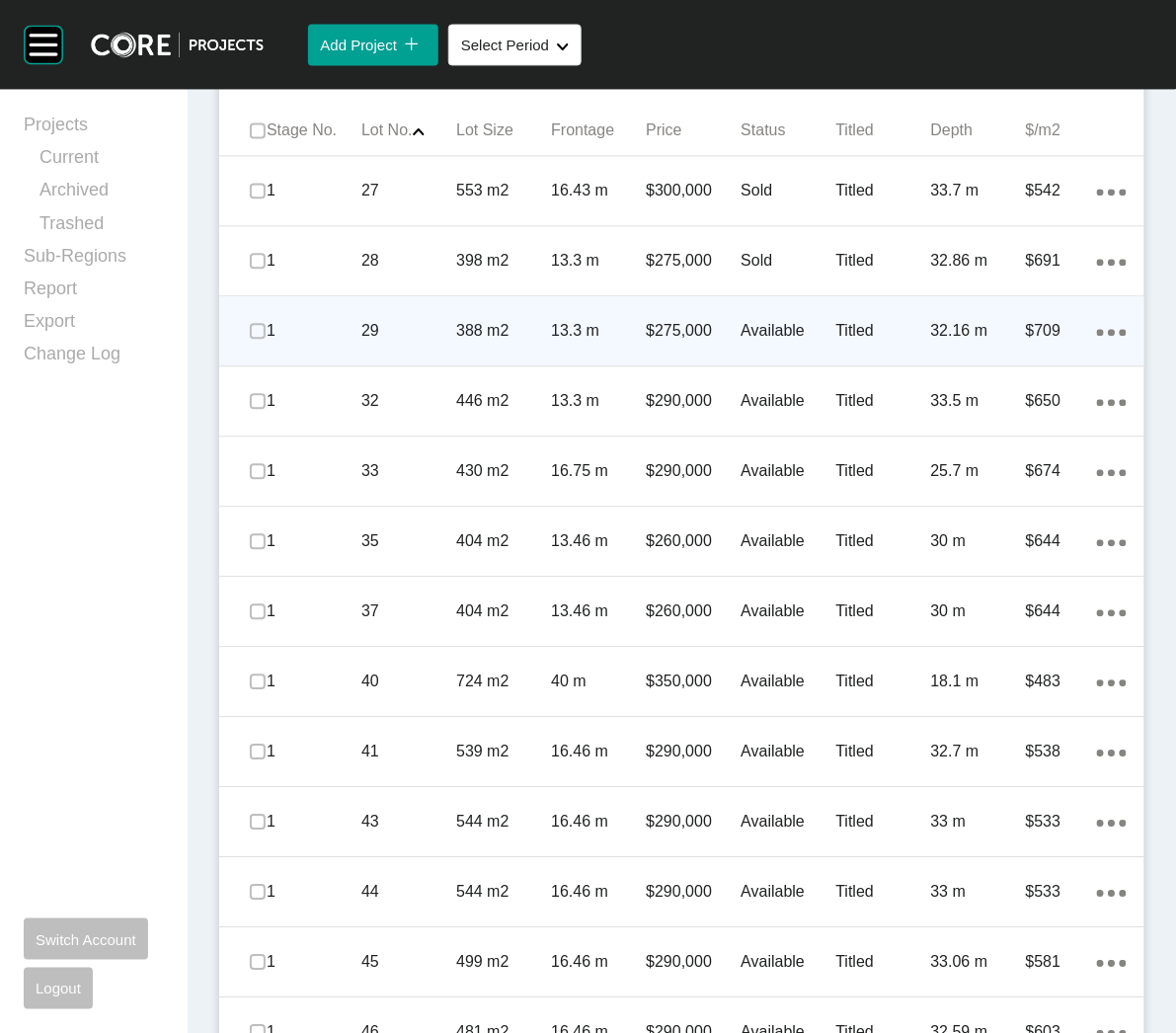 click on "29" at bounding box center [409, 331] 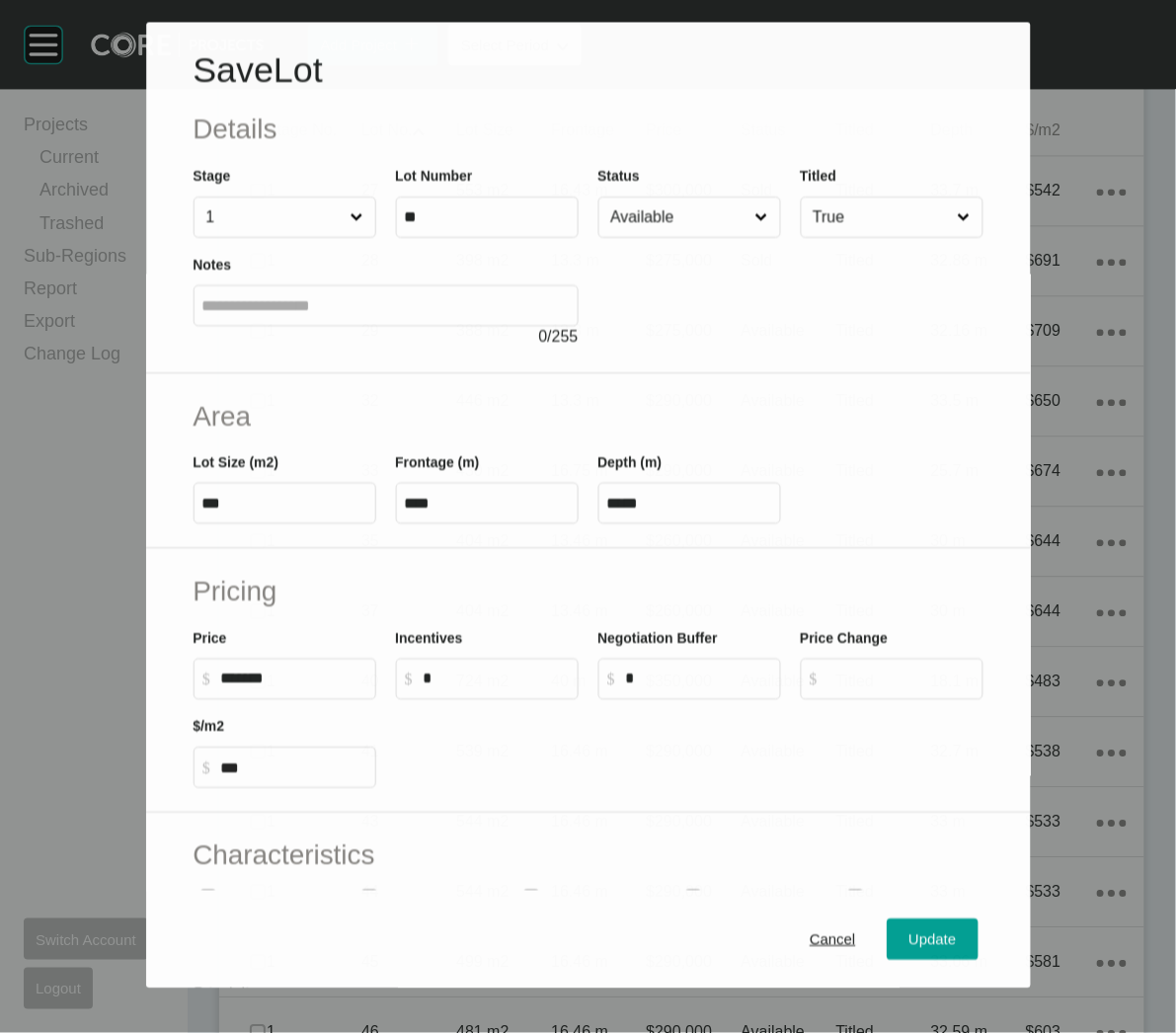 click on "Available" at bounding box center (678, 217) 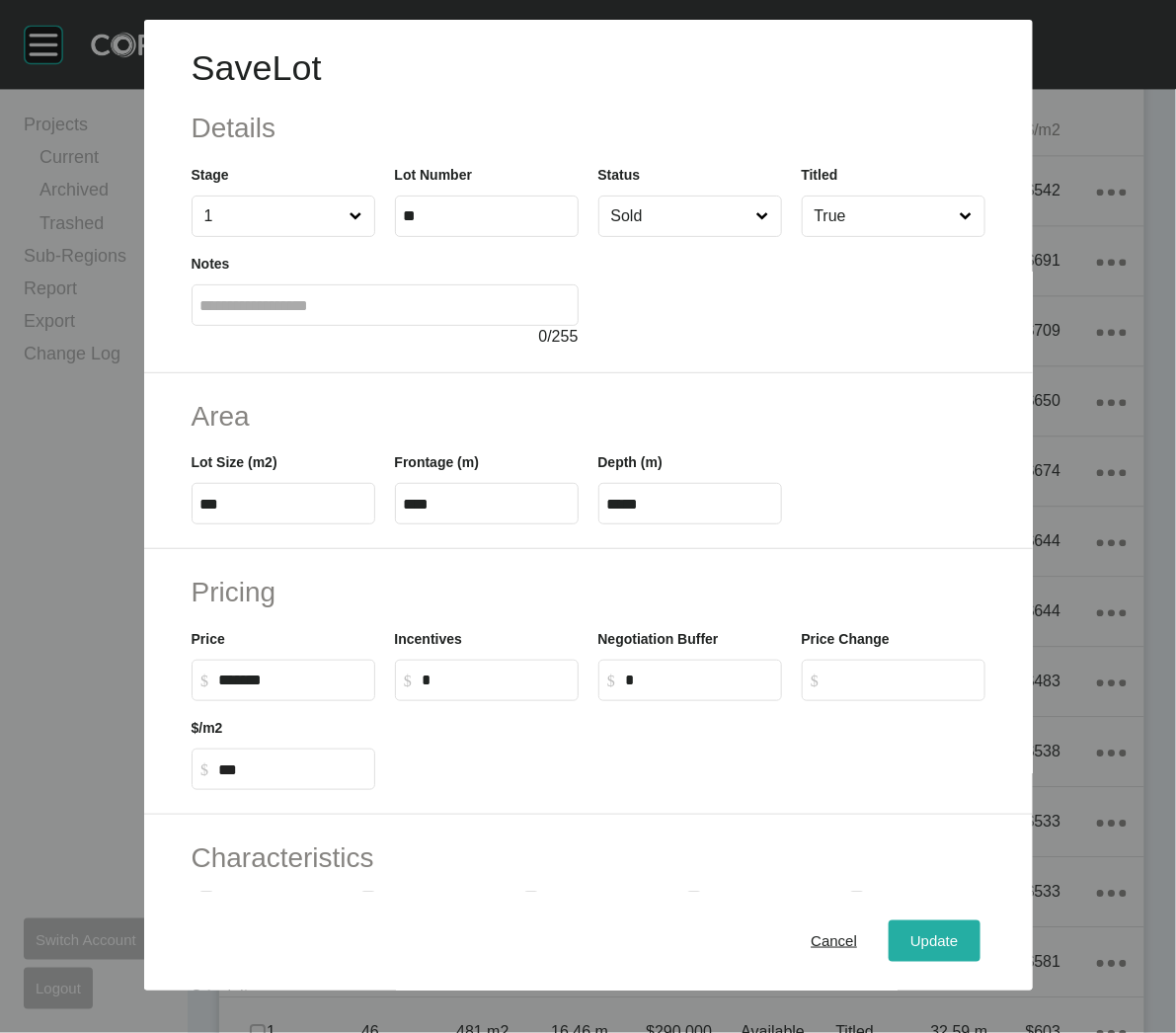 click on "Update" at bounding box center (934, 941) 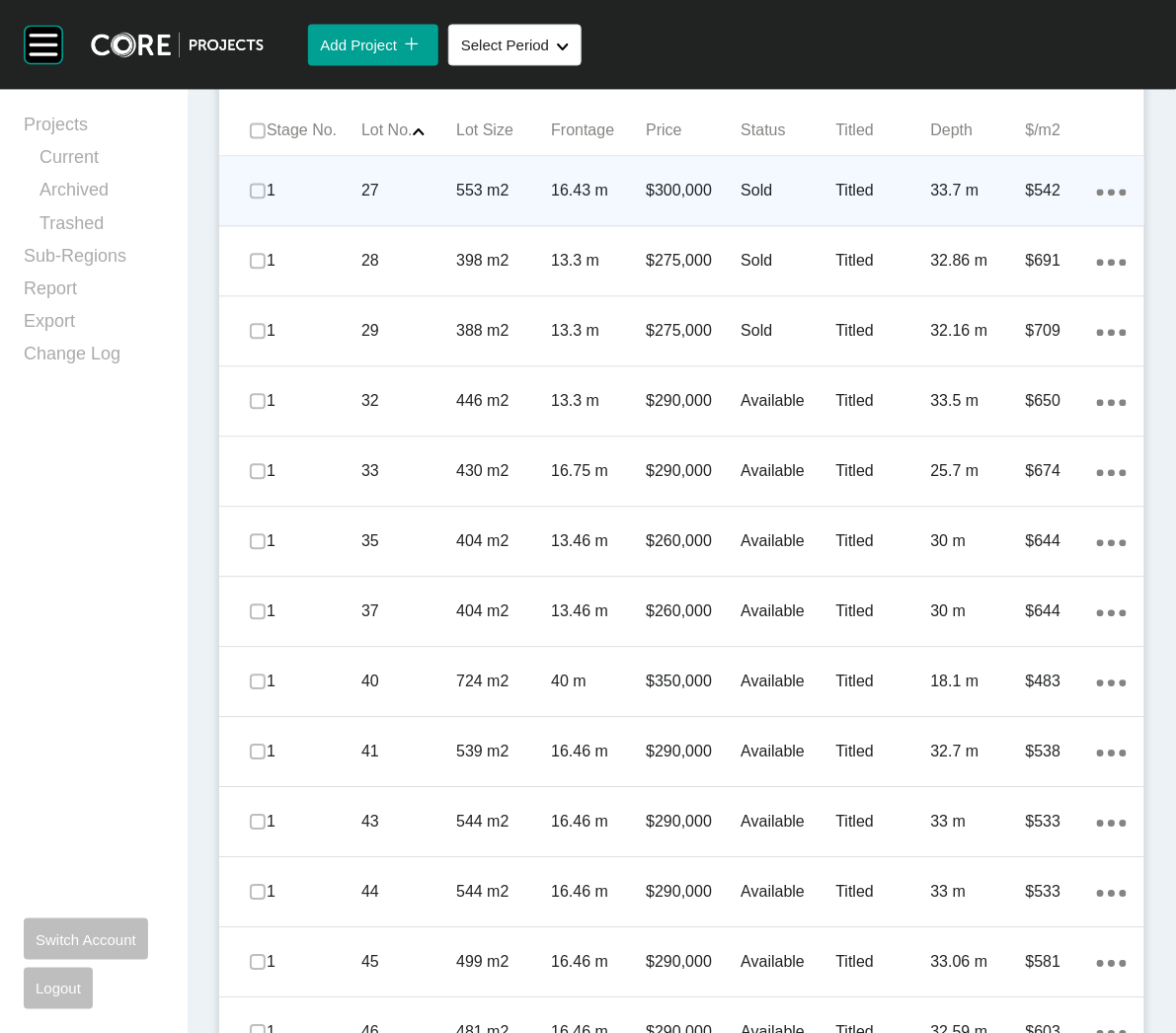 click on "553 m2" at bounding box center (504, 191) 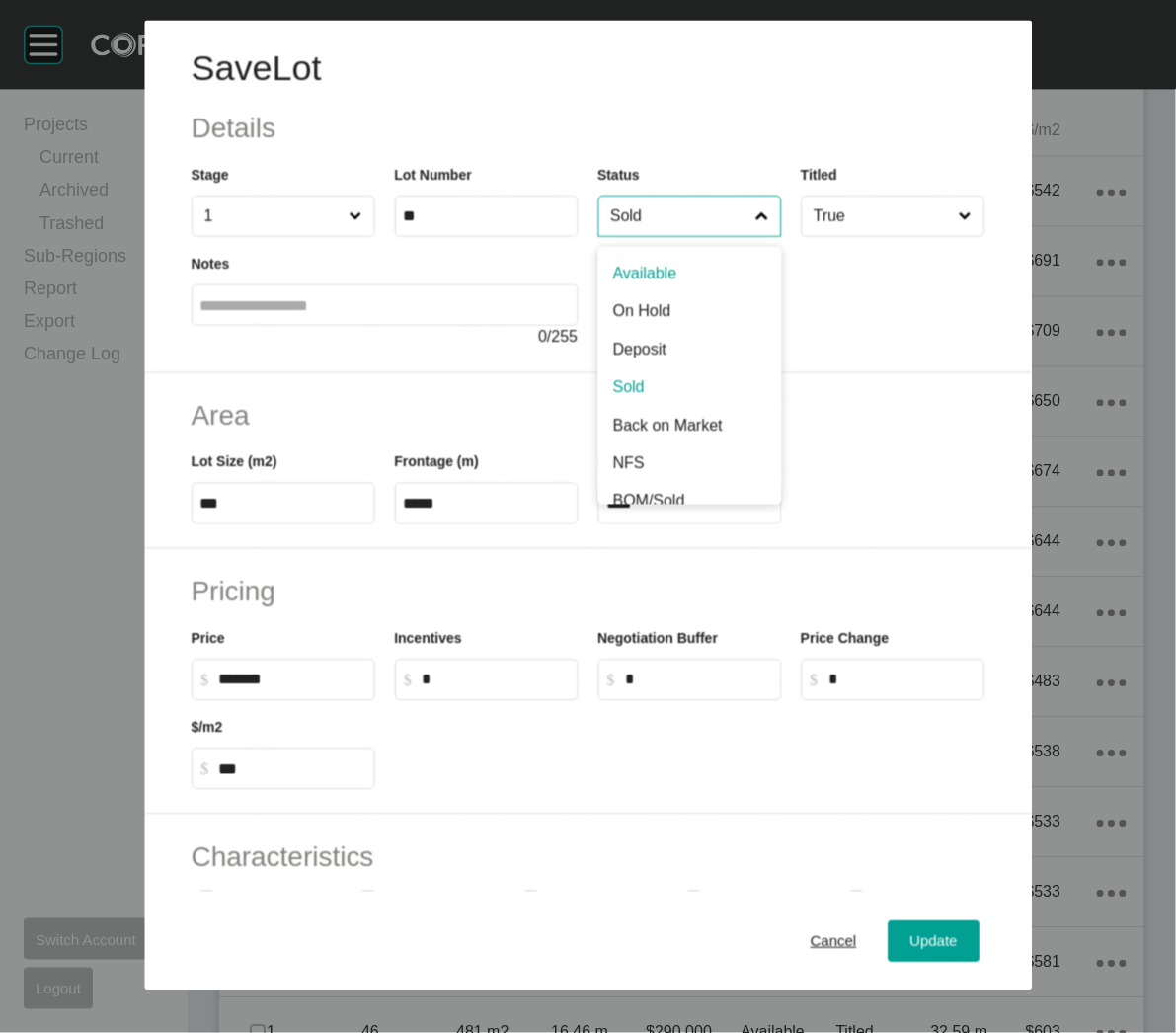 click on "Sold" at bounding box center [678, 216] 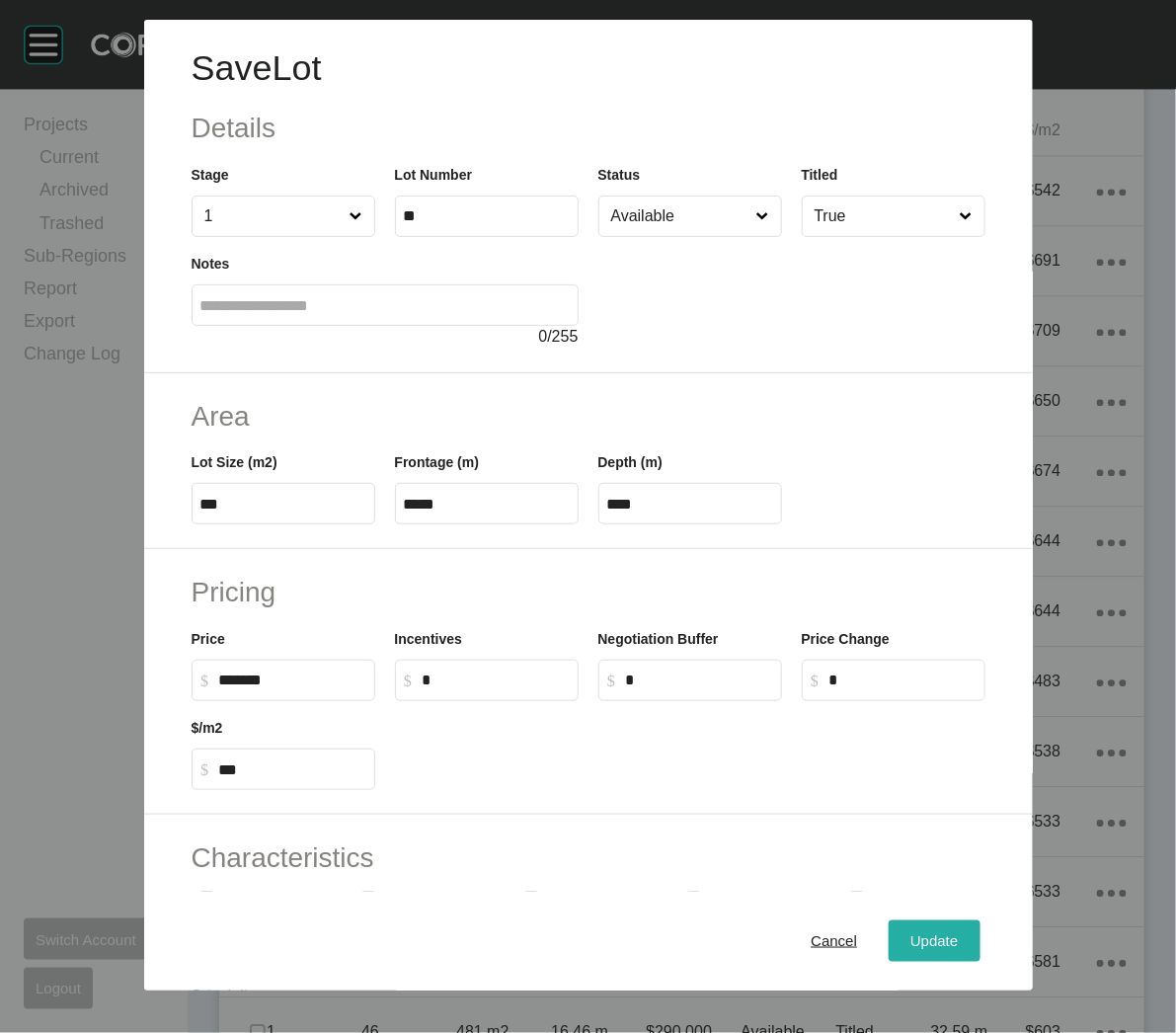 click on "Update" at bounding box center (934, 941) 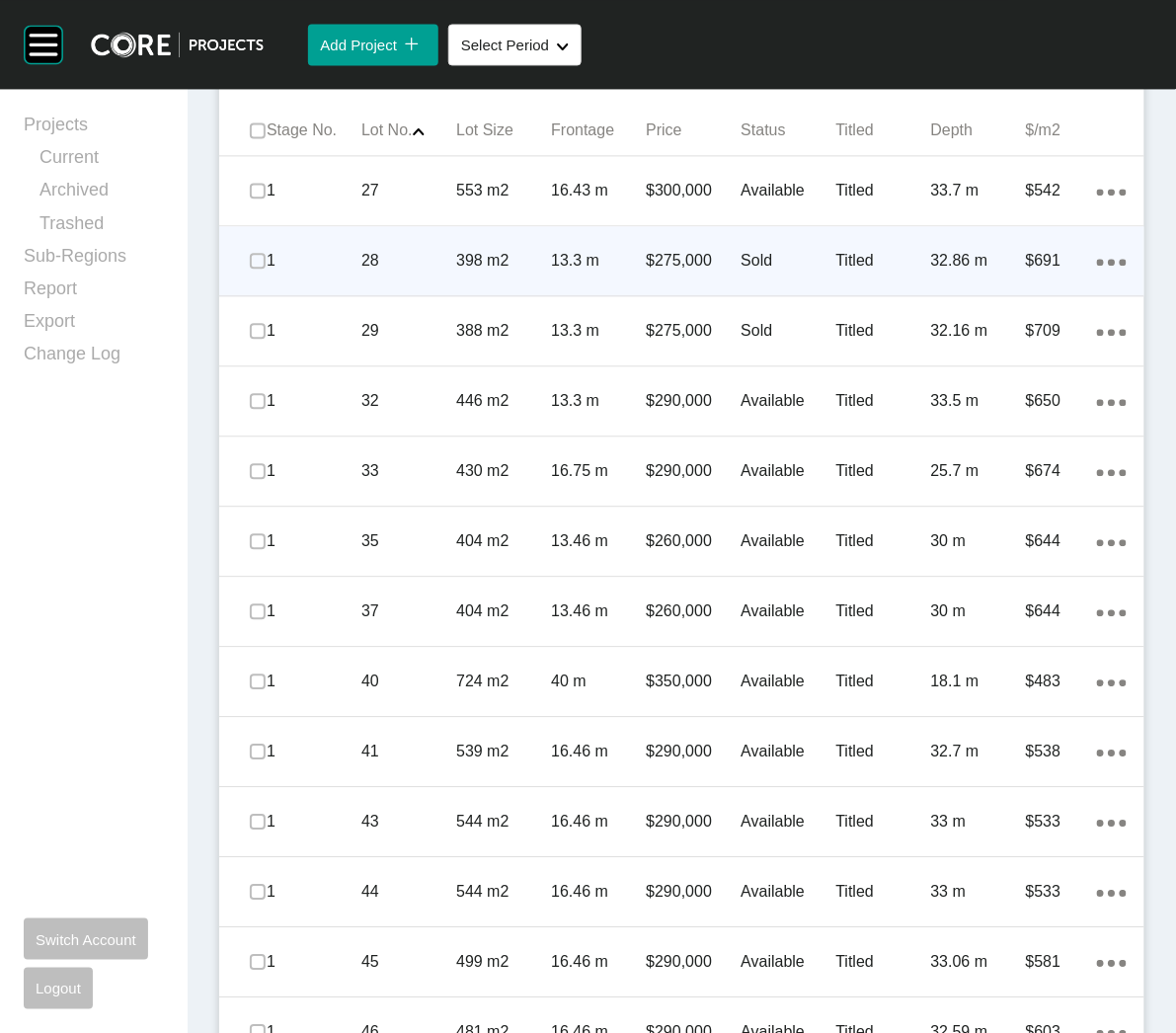 click on "$275,000" at bounding box center (693, 261) 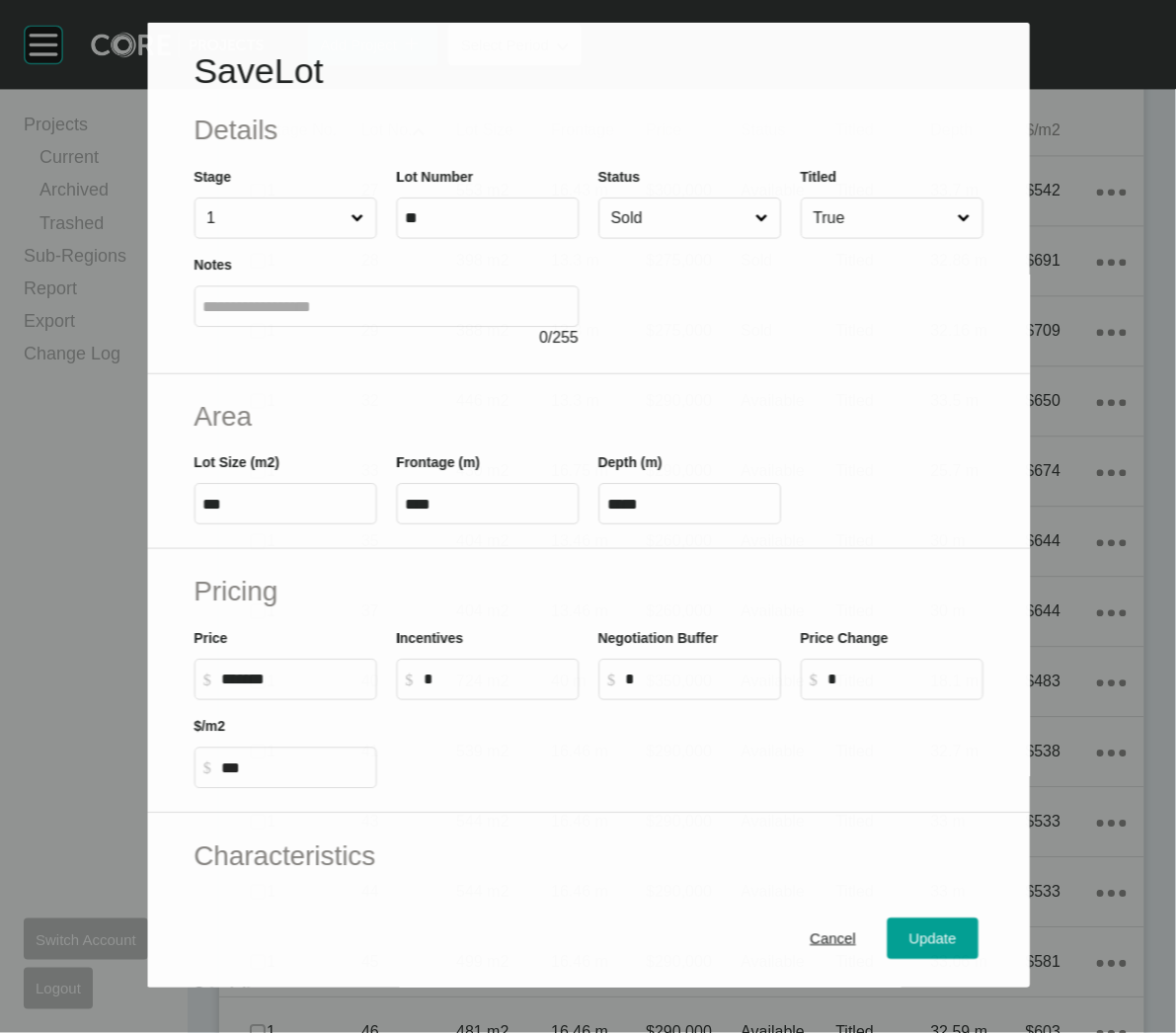 click on "Sold" at bounding box center [678, 218] 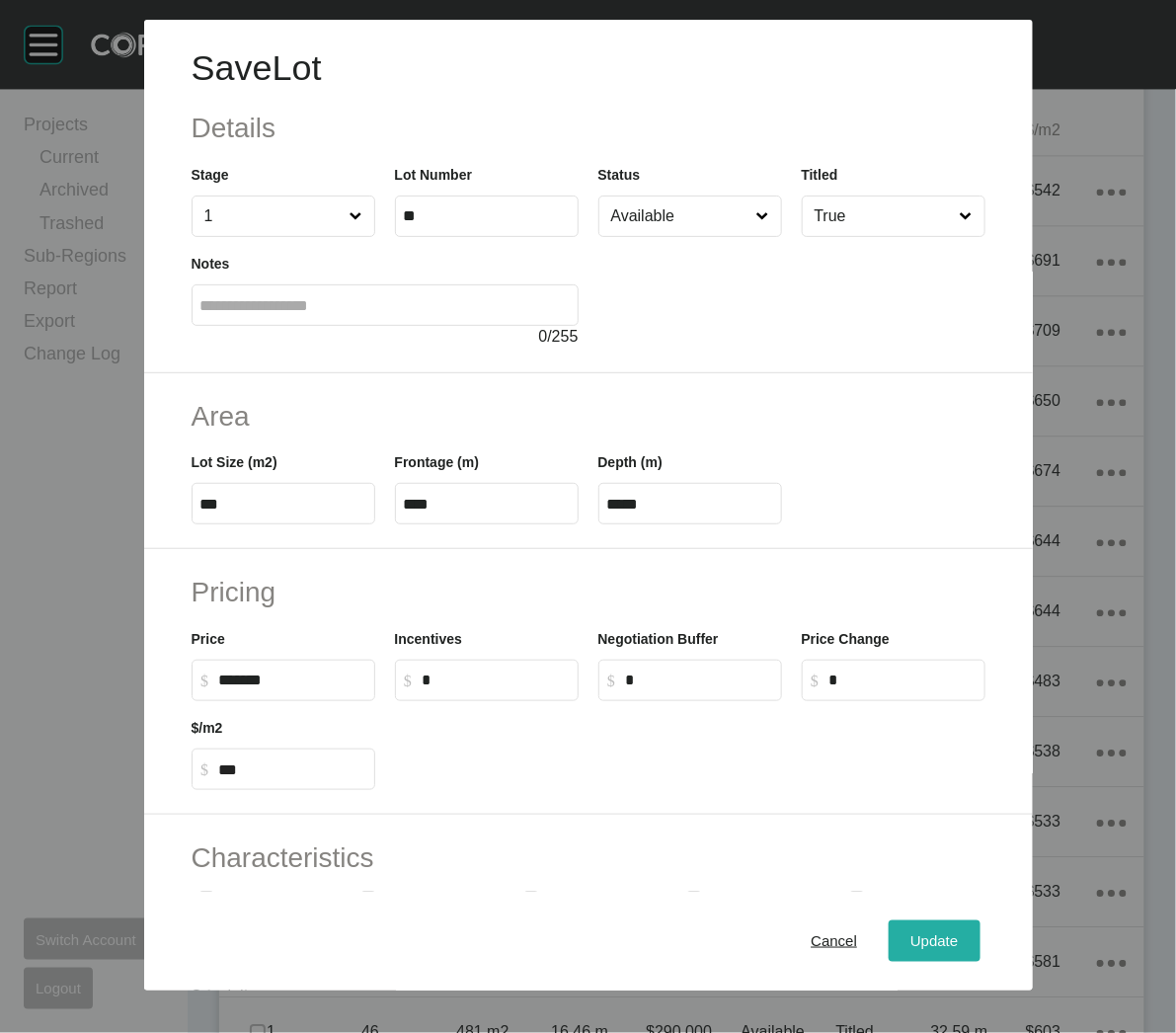 click on "Update" at bounding box center (934, 941) 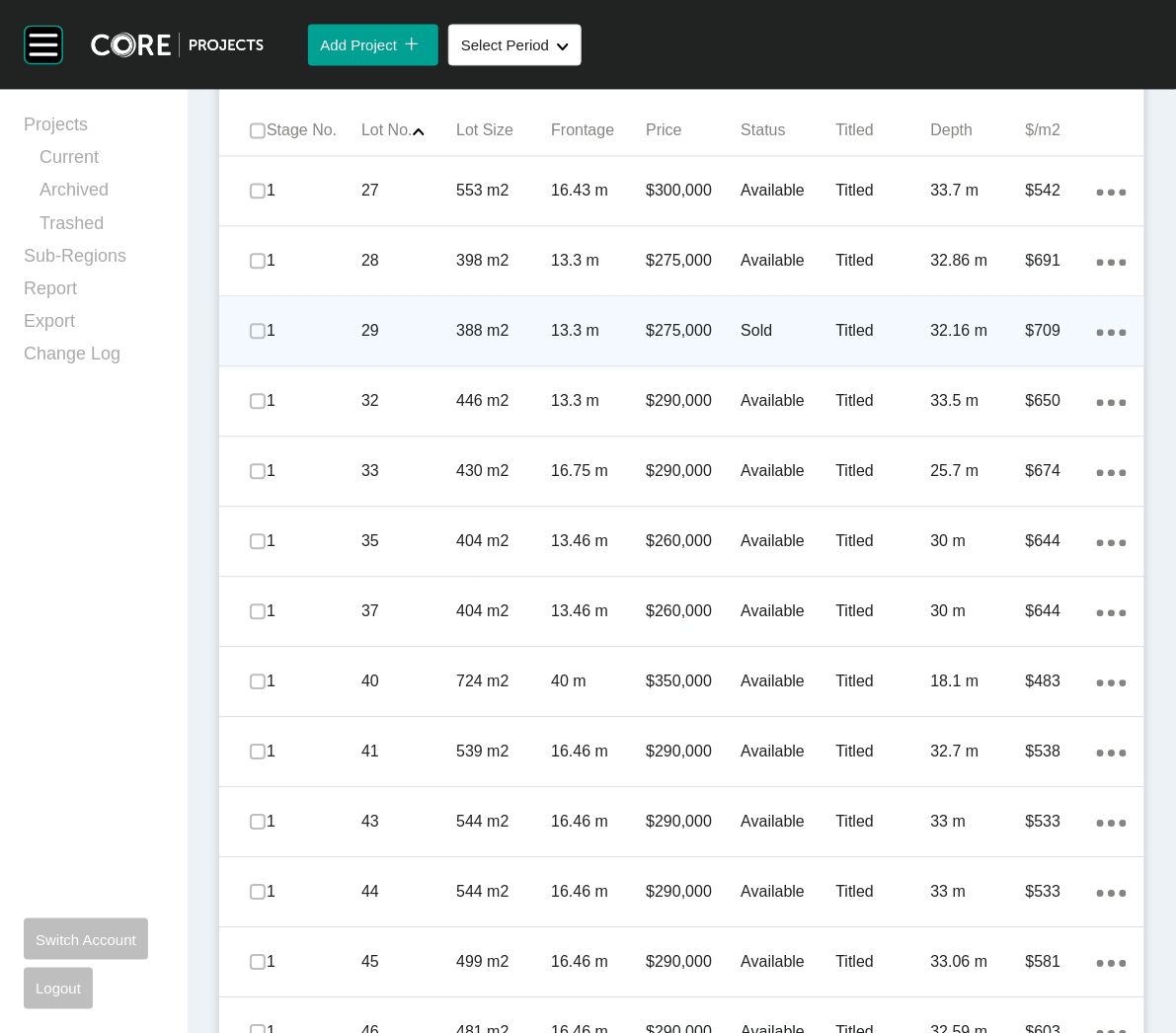 click on "388 m2" at bounding box center [504, 331] 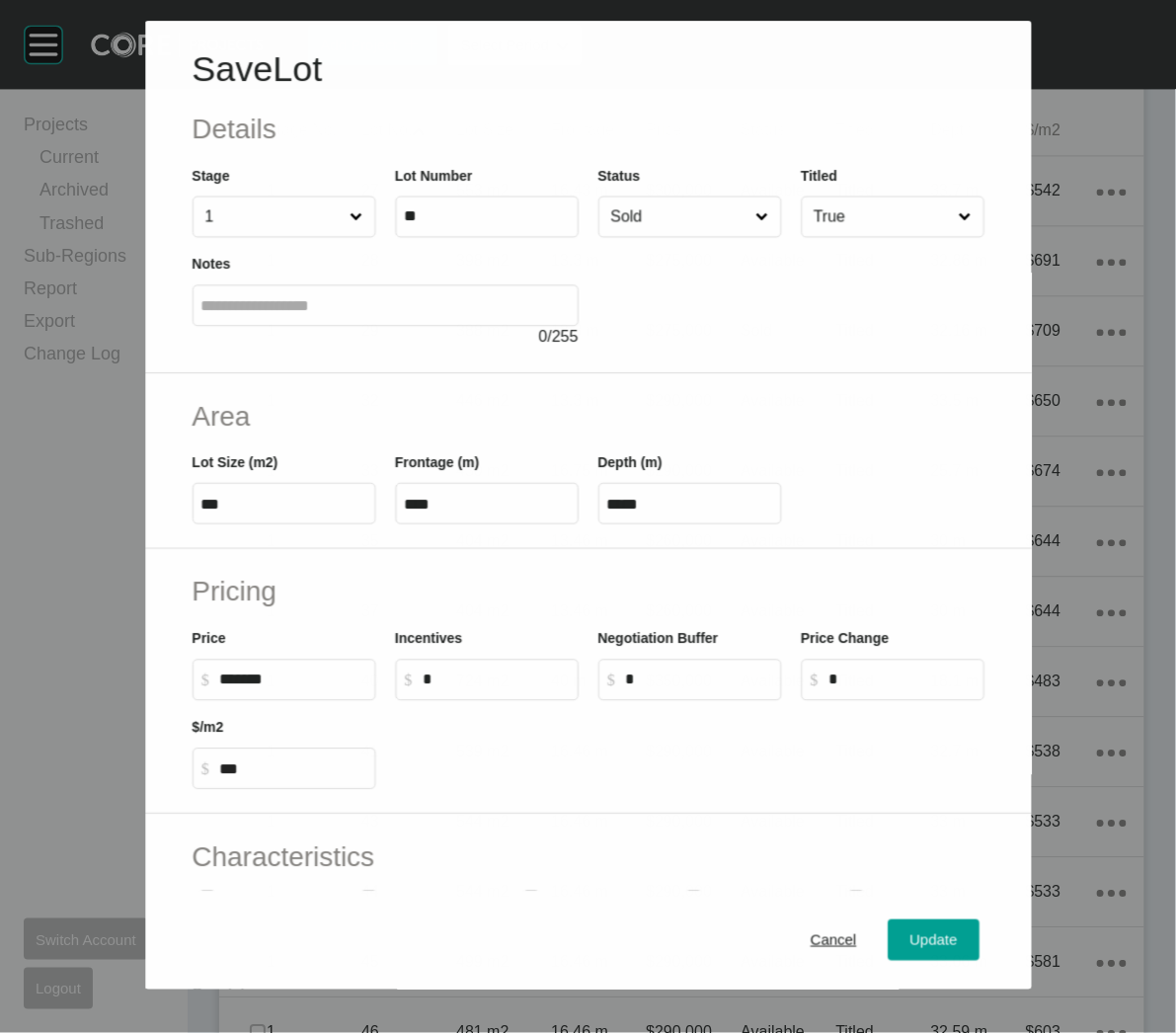 click on "Sold" at bounding box center [678, 217] 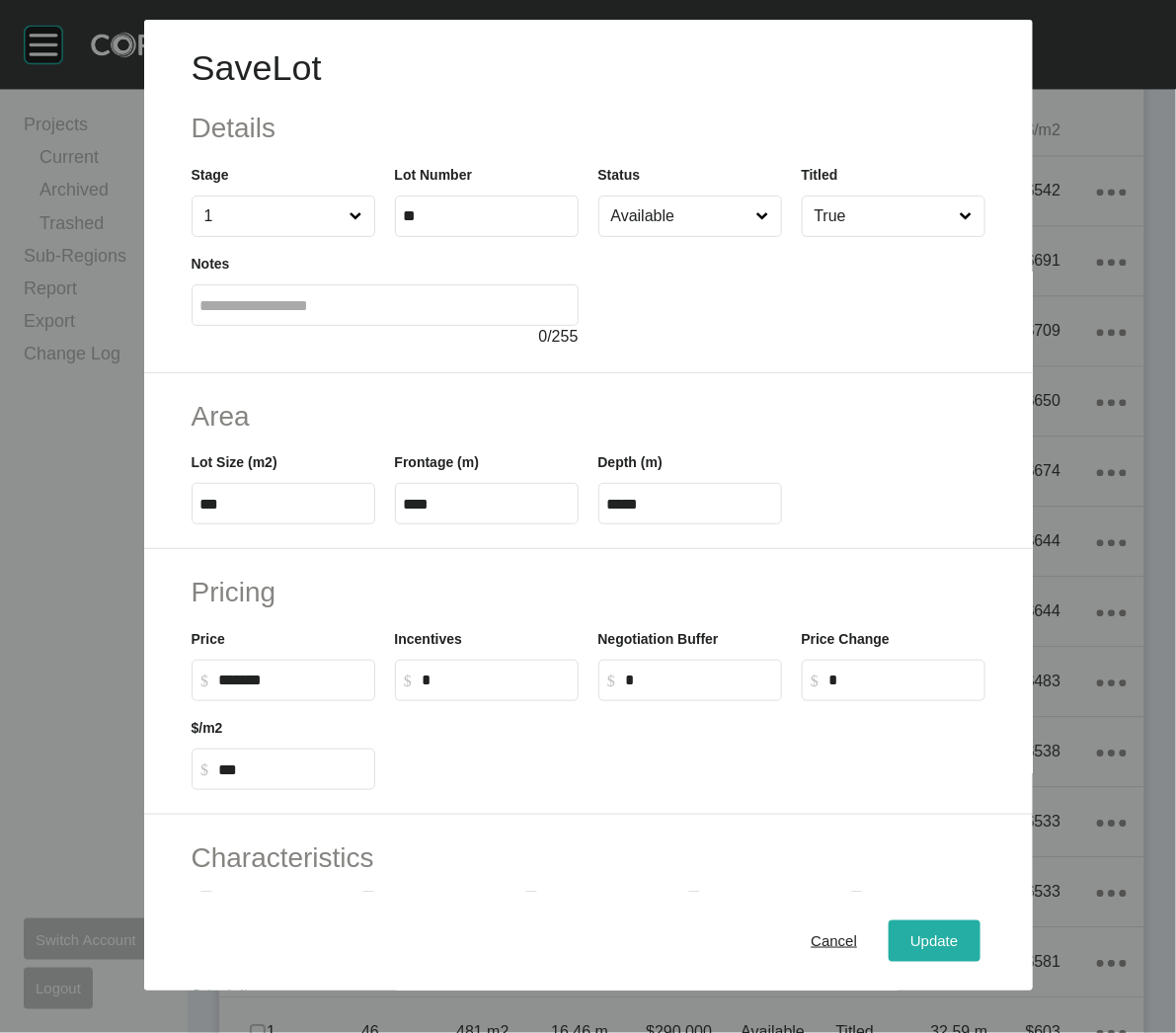 click on "Update" at bounding box center (934, 941) 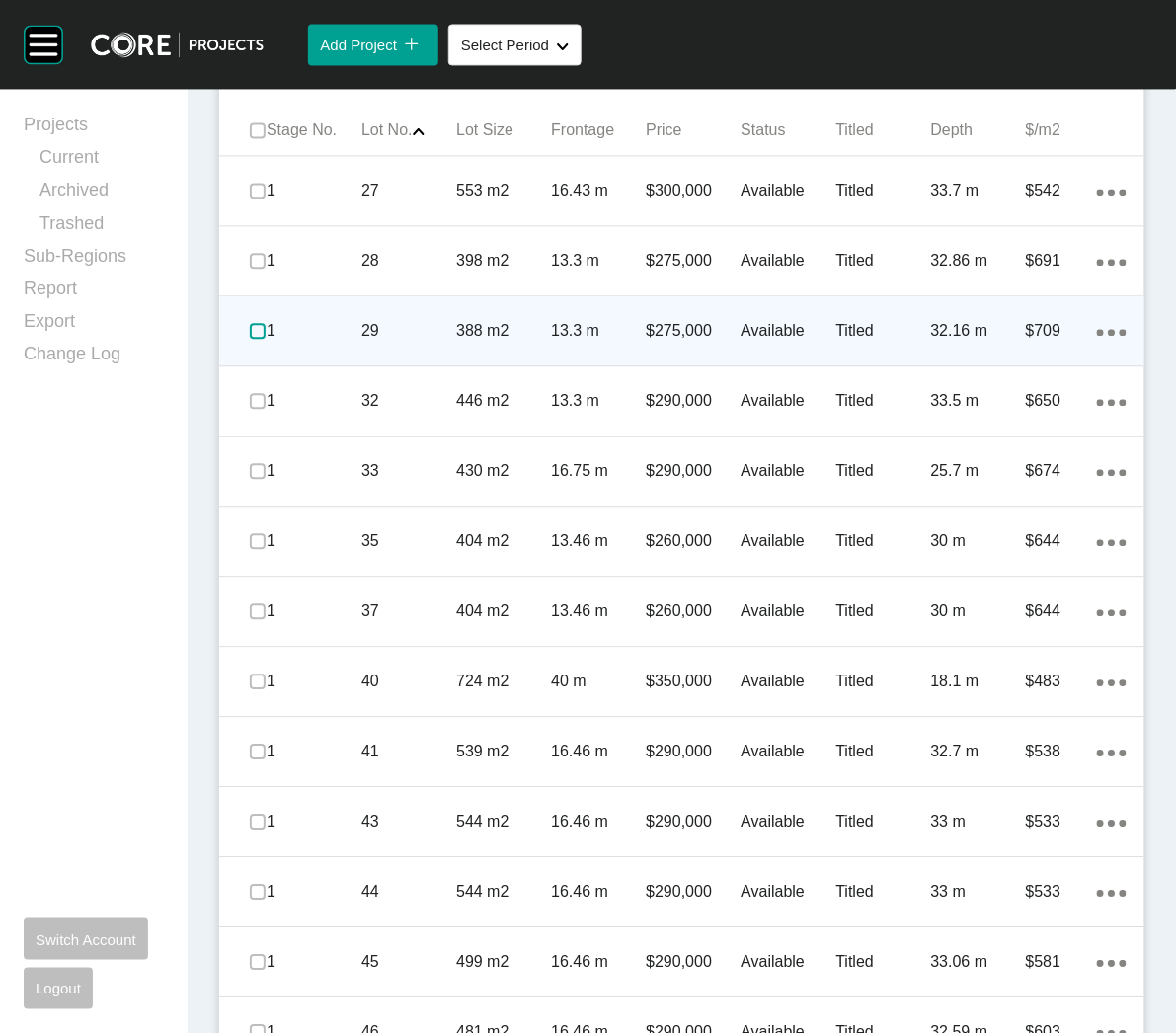 click at bounding box center [258, 331] 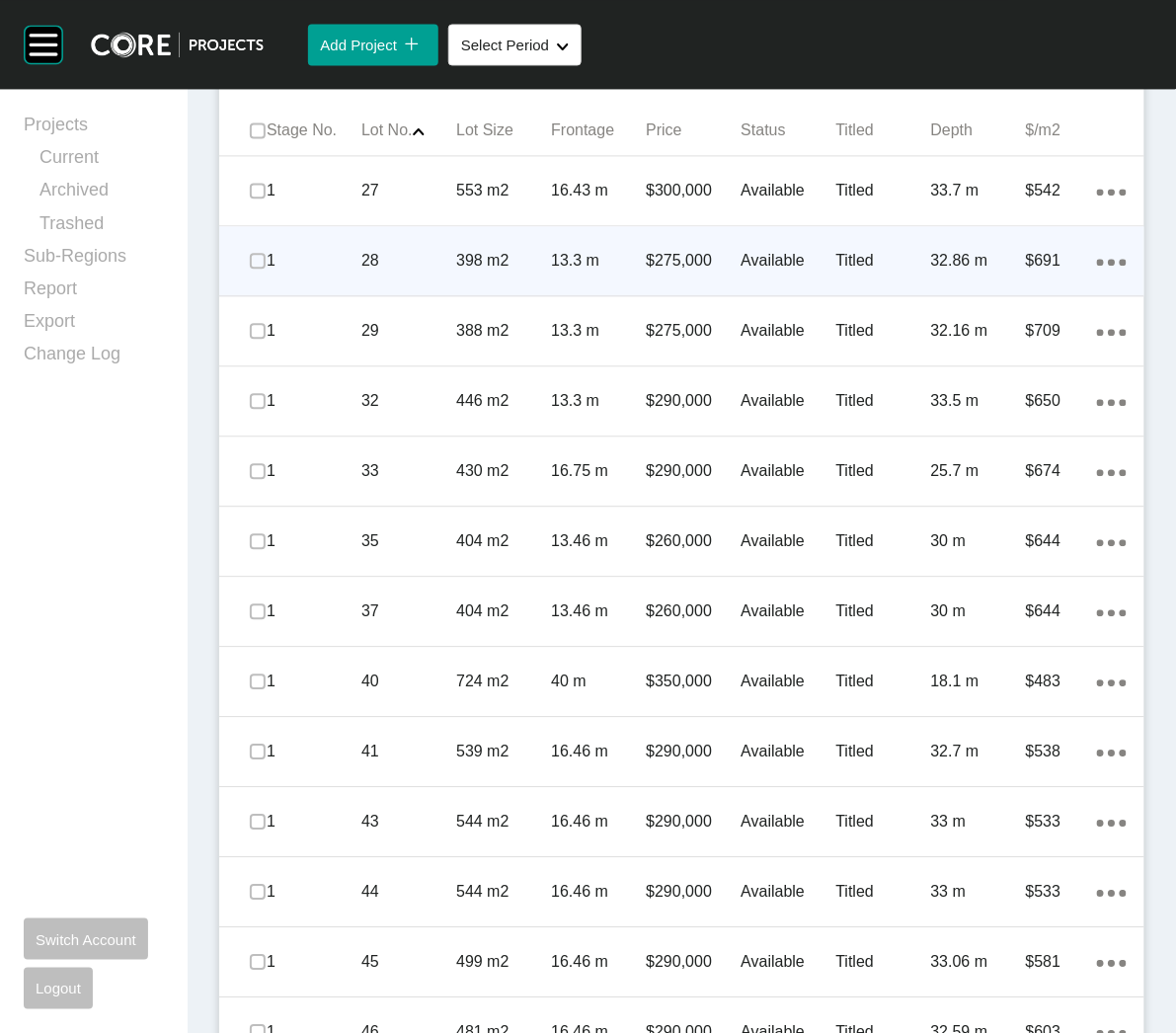 click on "1" at bounding box center (314, 261) 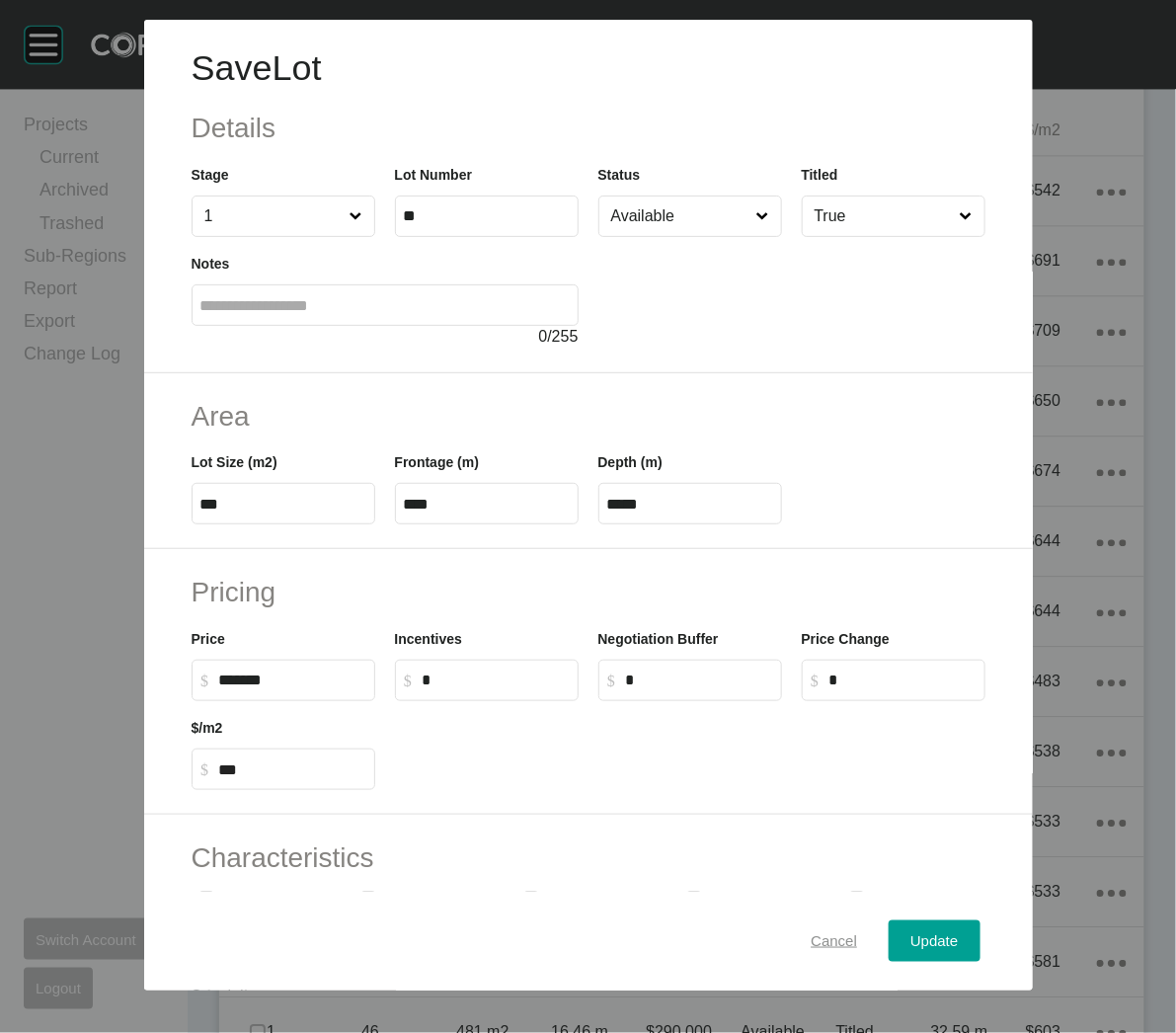 click on "Cancel" at bounding box center [833, 941] 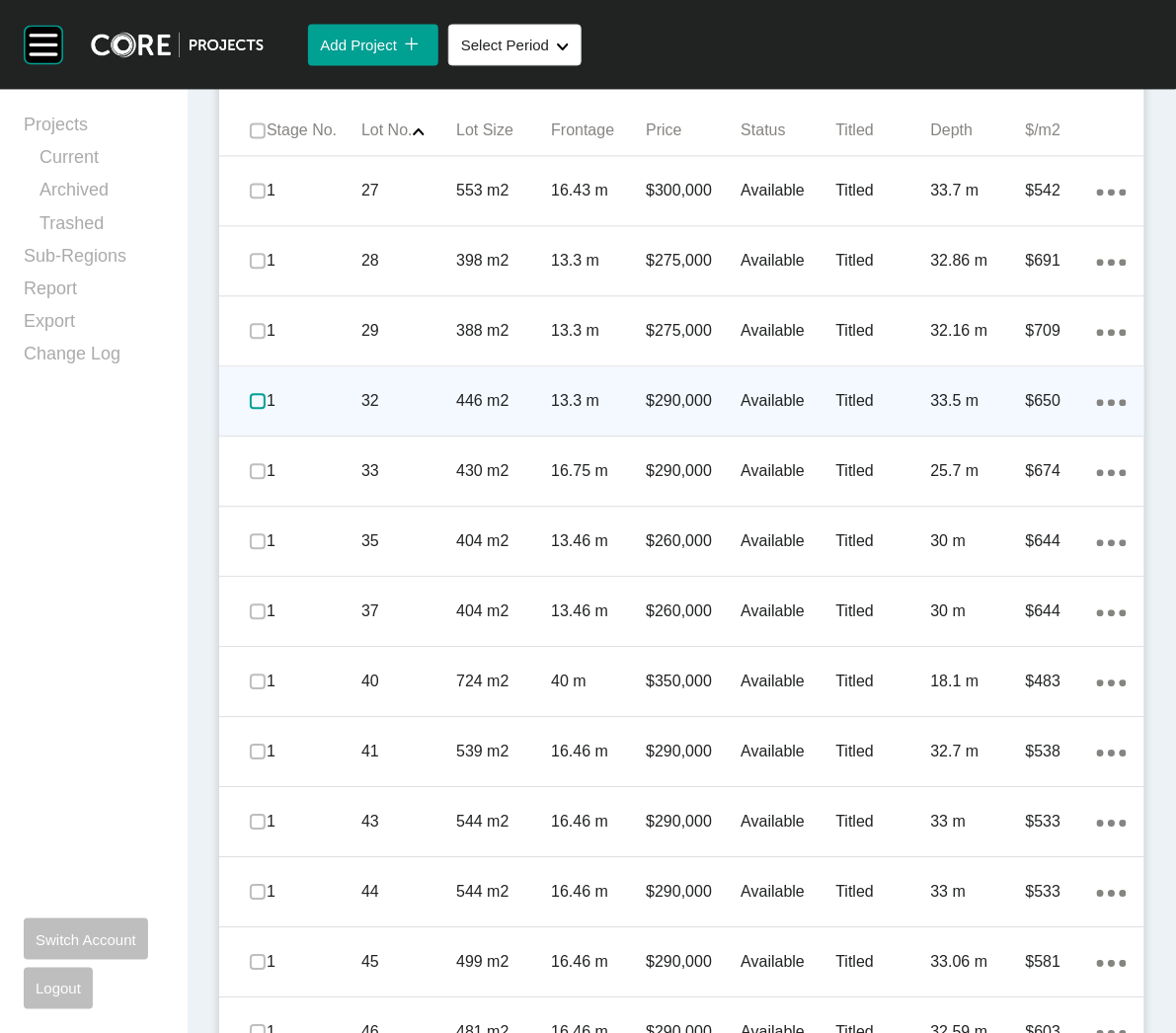 click at bounding box center (258, 401) 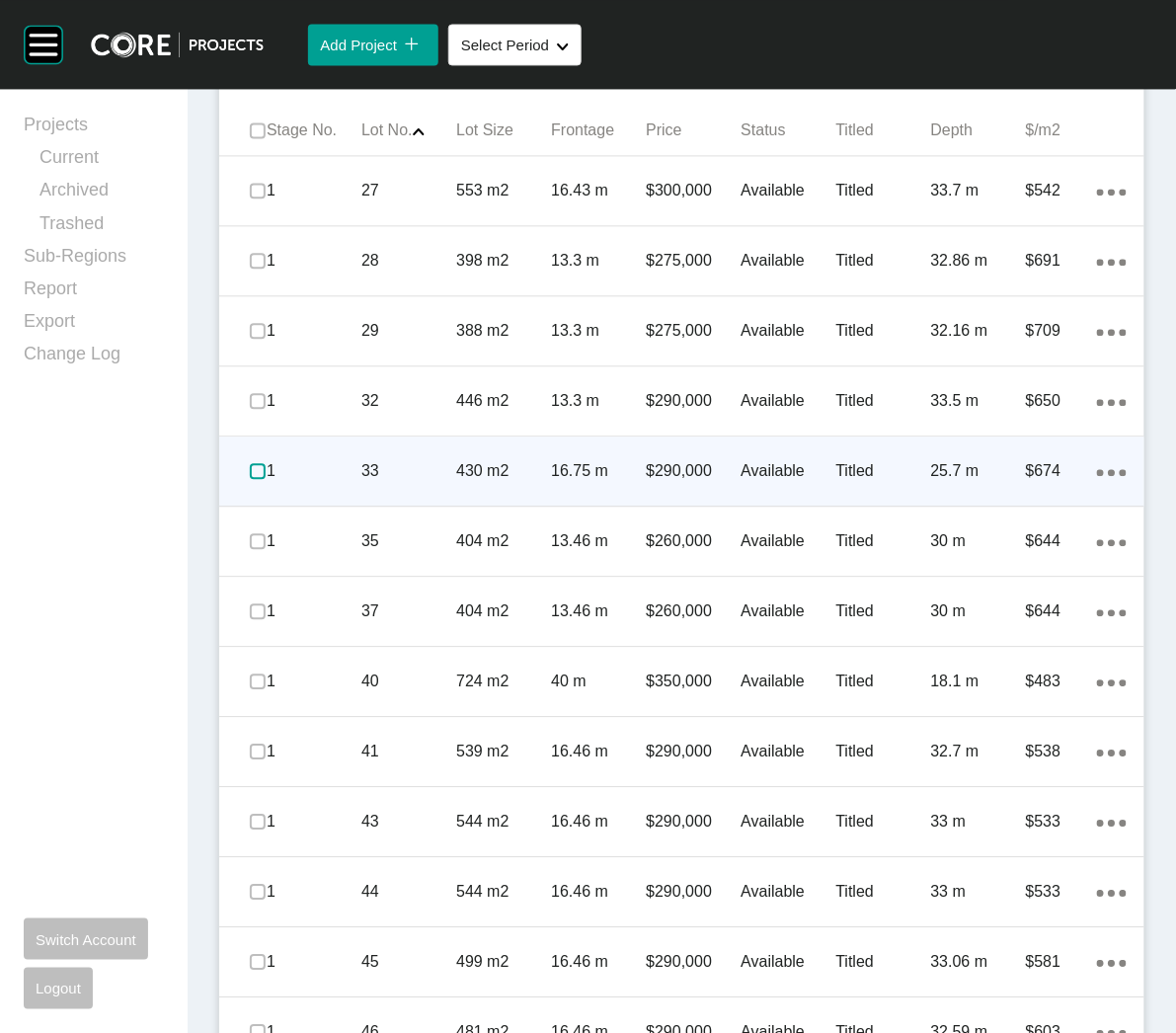 click at bounding box center (258, 471) 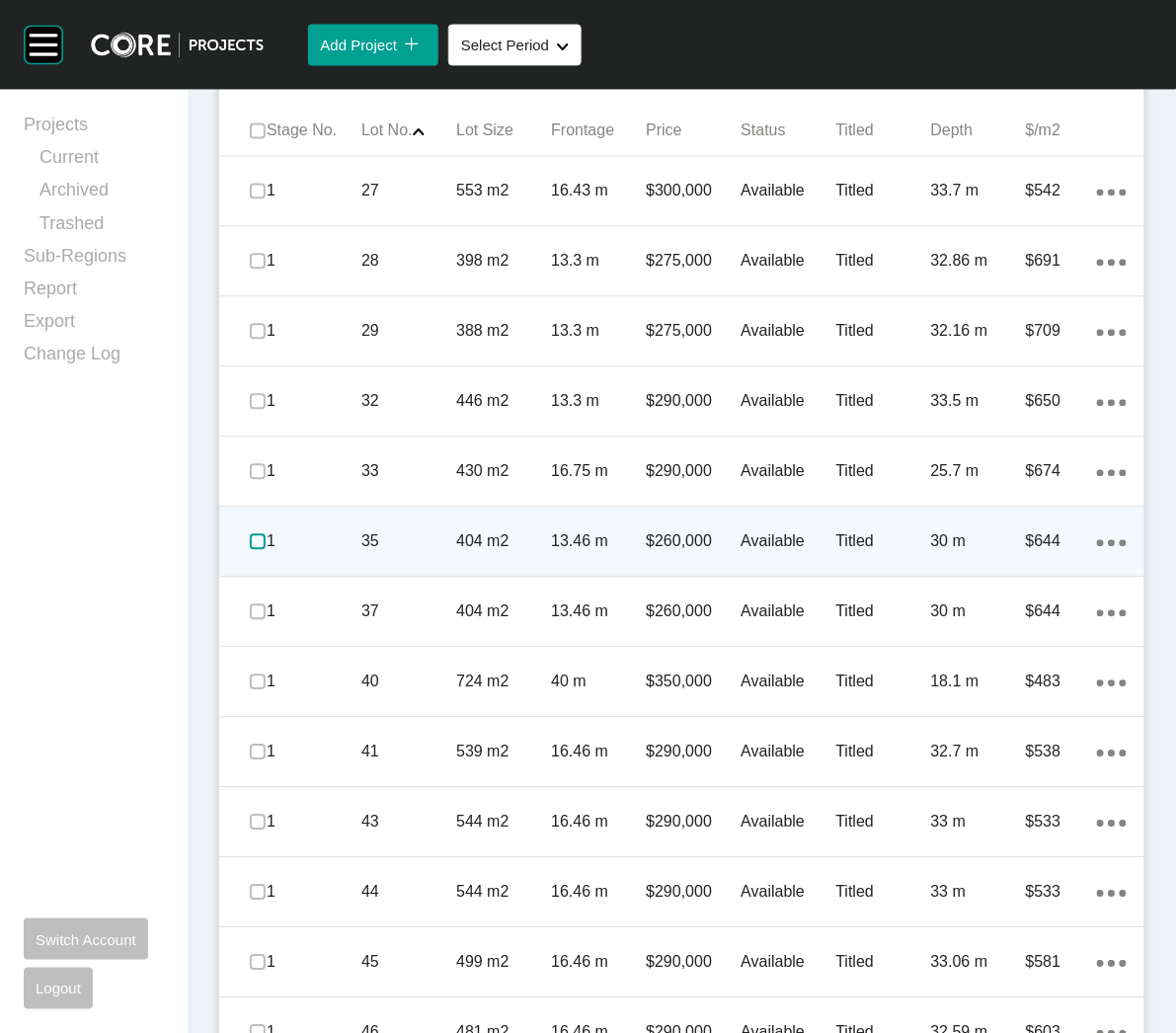click at bounding box center (258, 541) 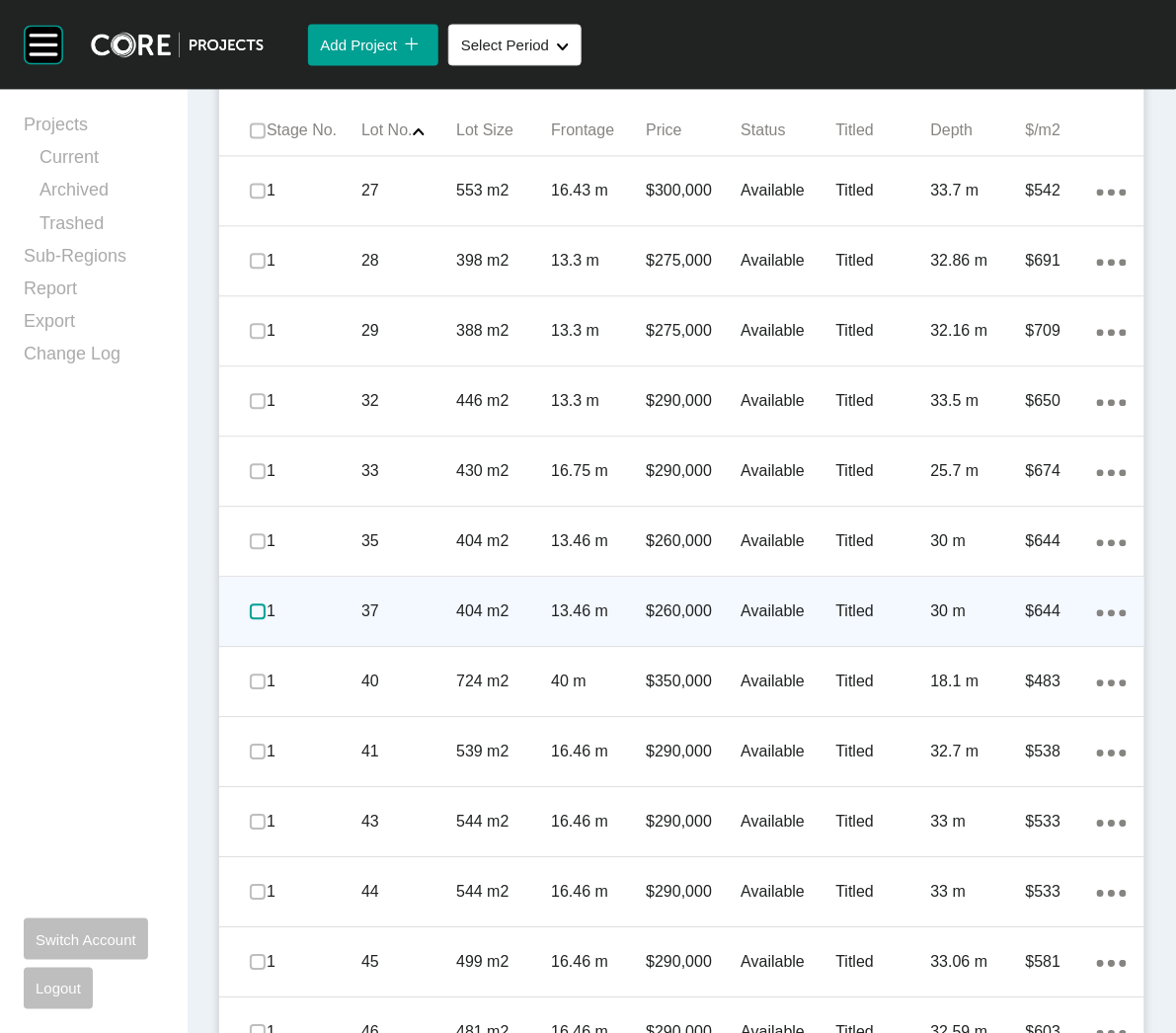 click at bounding box center (258, 611) 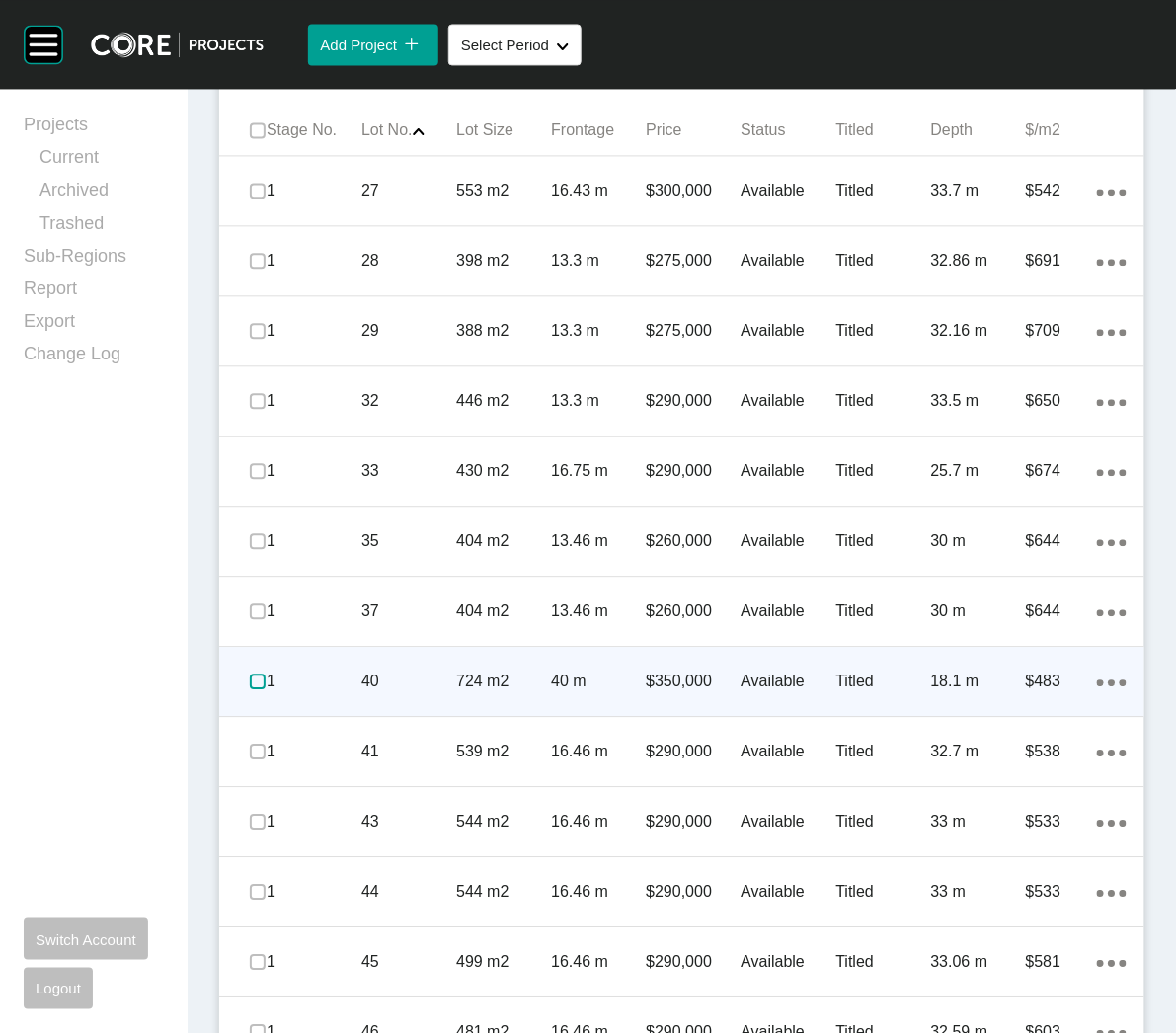 click at bounding box center [258, 681] 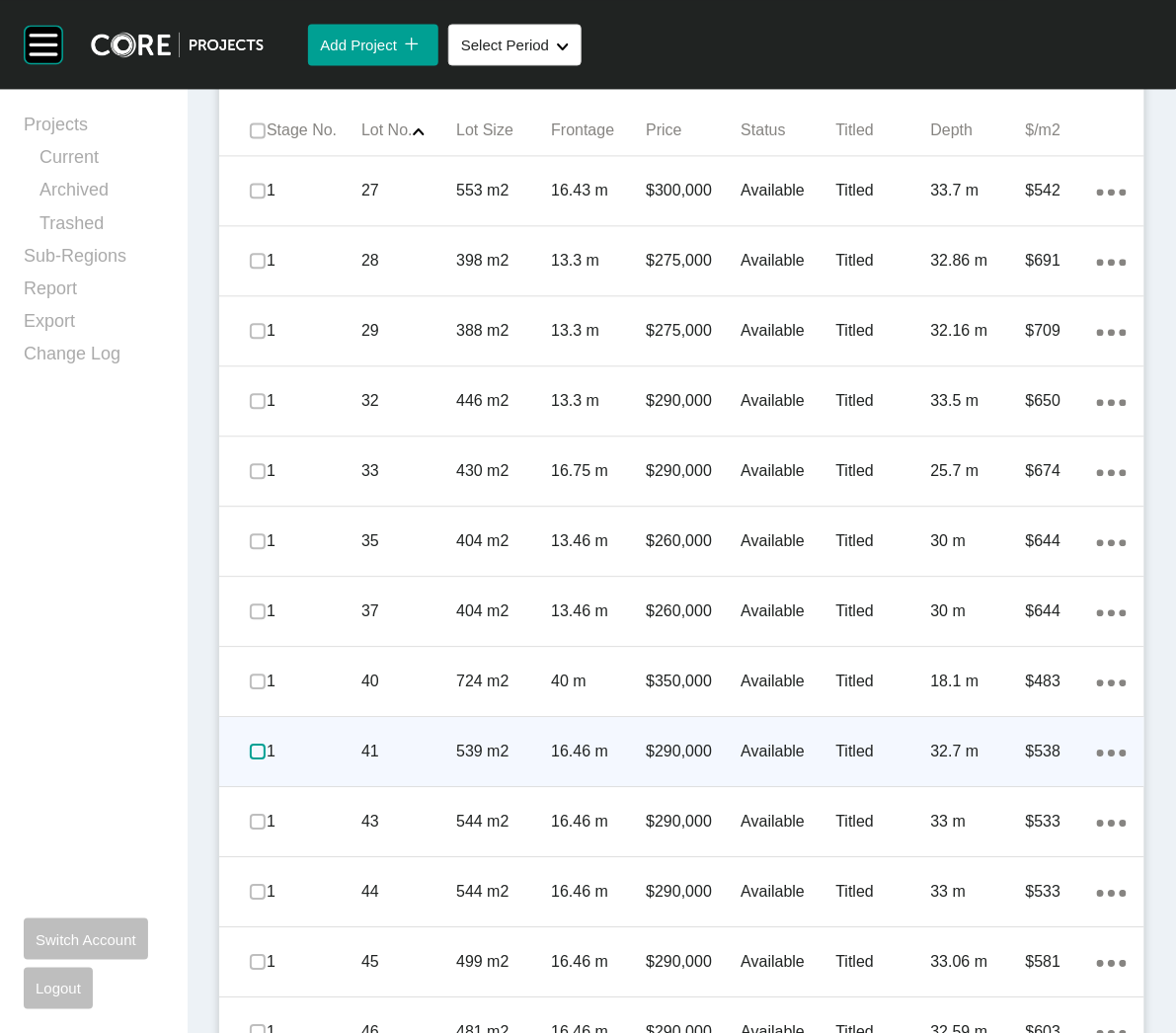 click at bounding box center [258, 752] 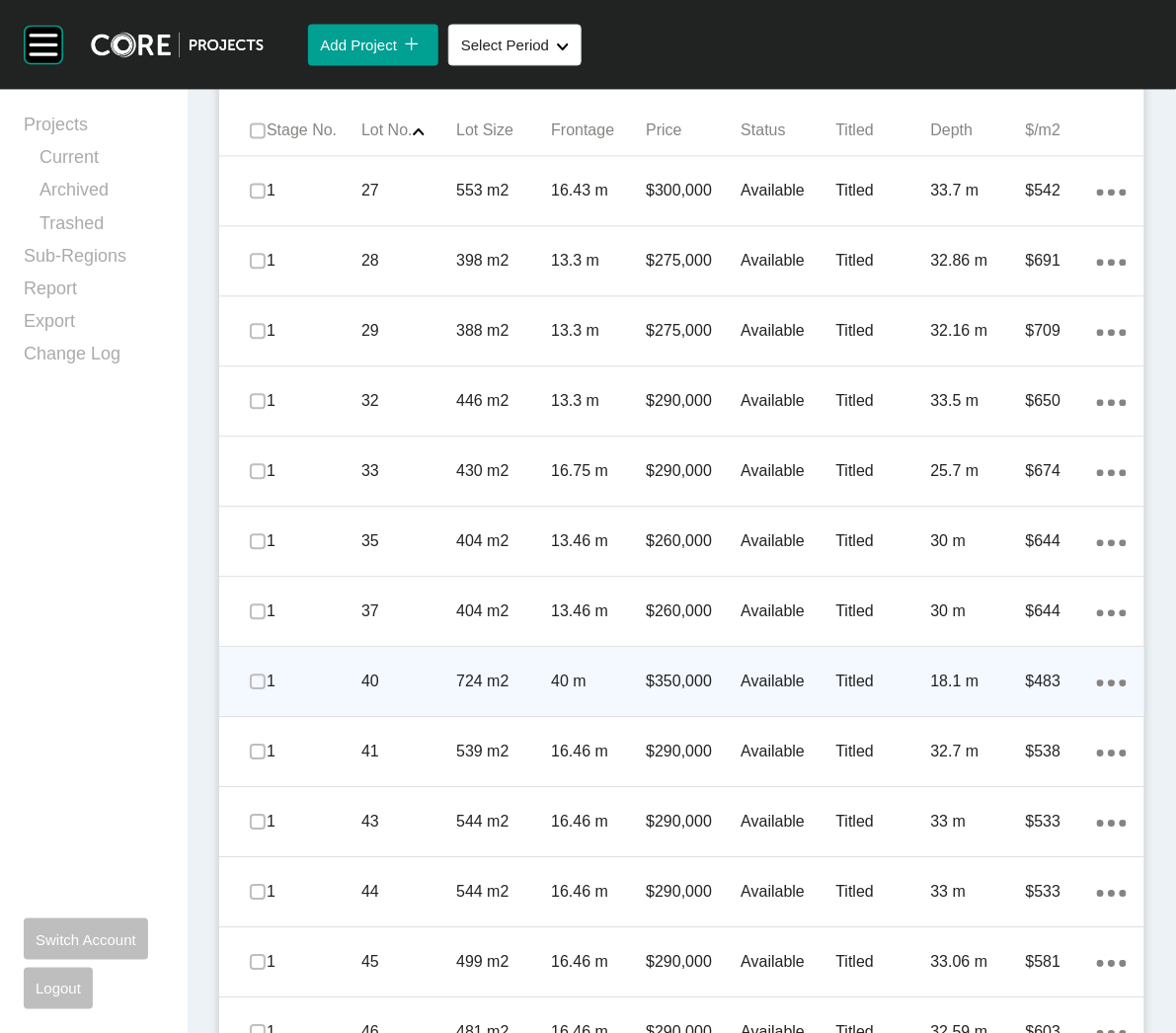 scroll, scrollTop: 1150, scrollLeft: 0, axis: vertical 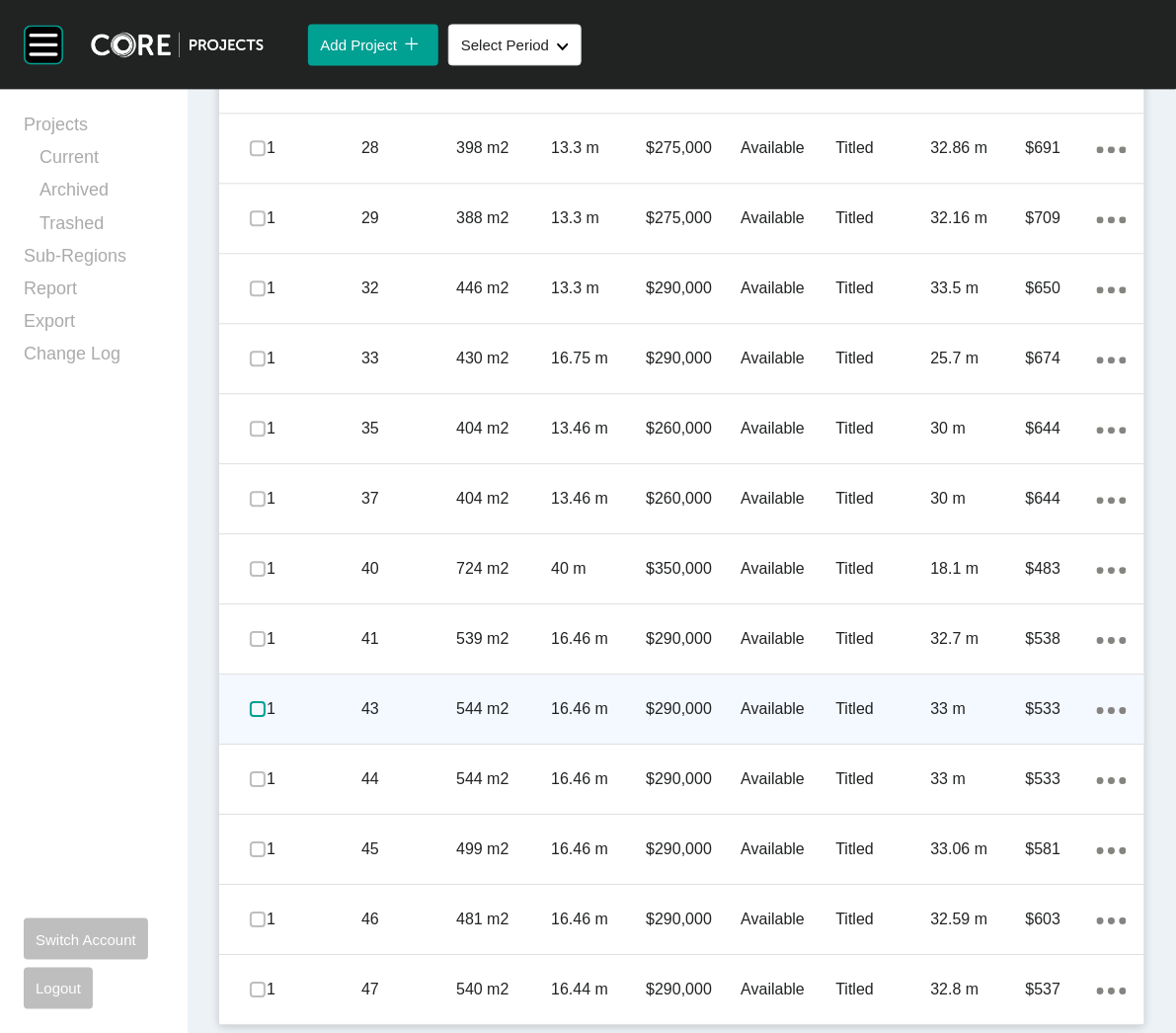 click at bounding box center (258, 709) 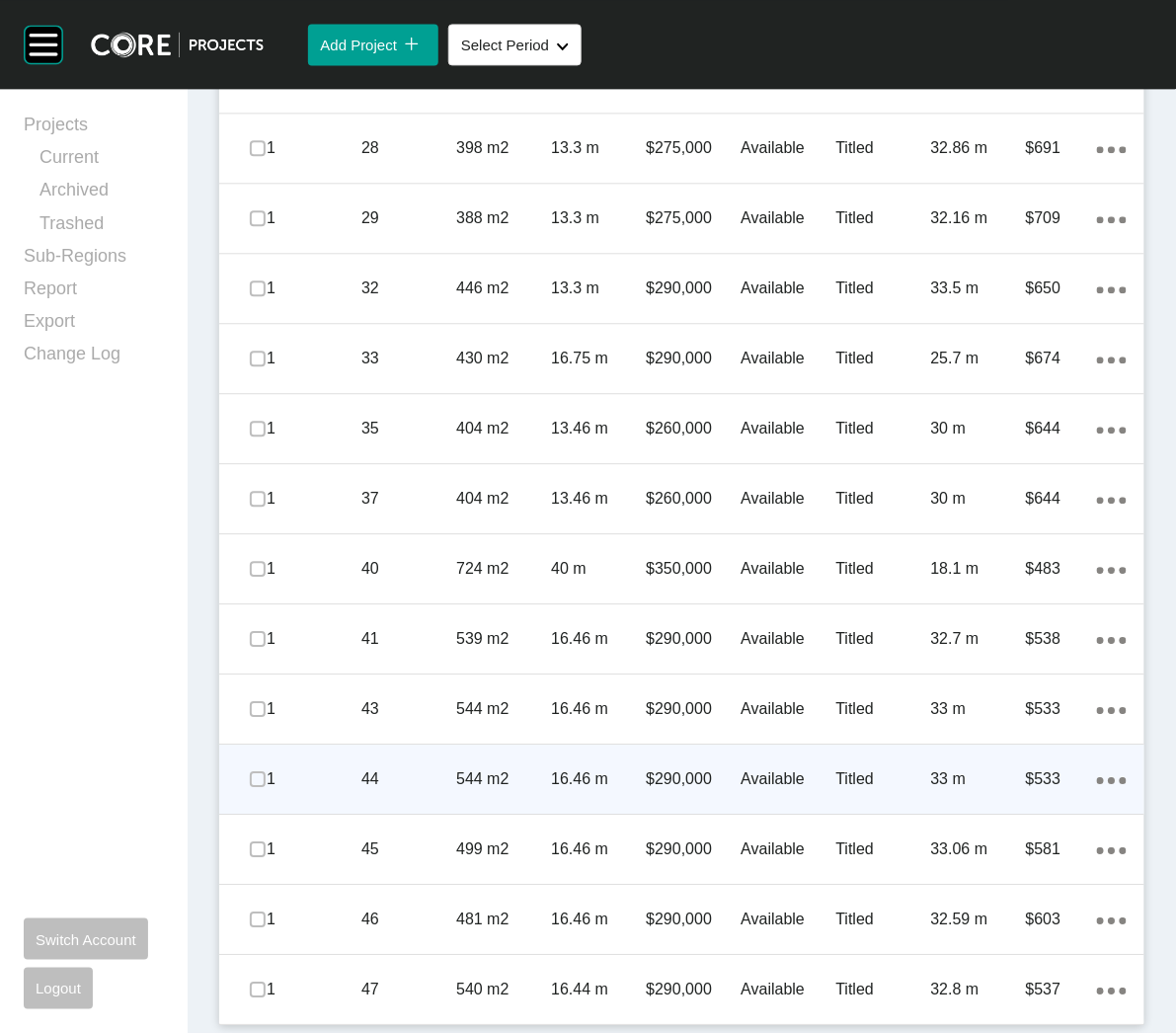 click at bounding box center (258, 779) 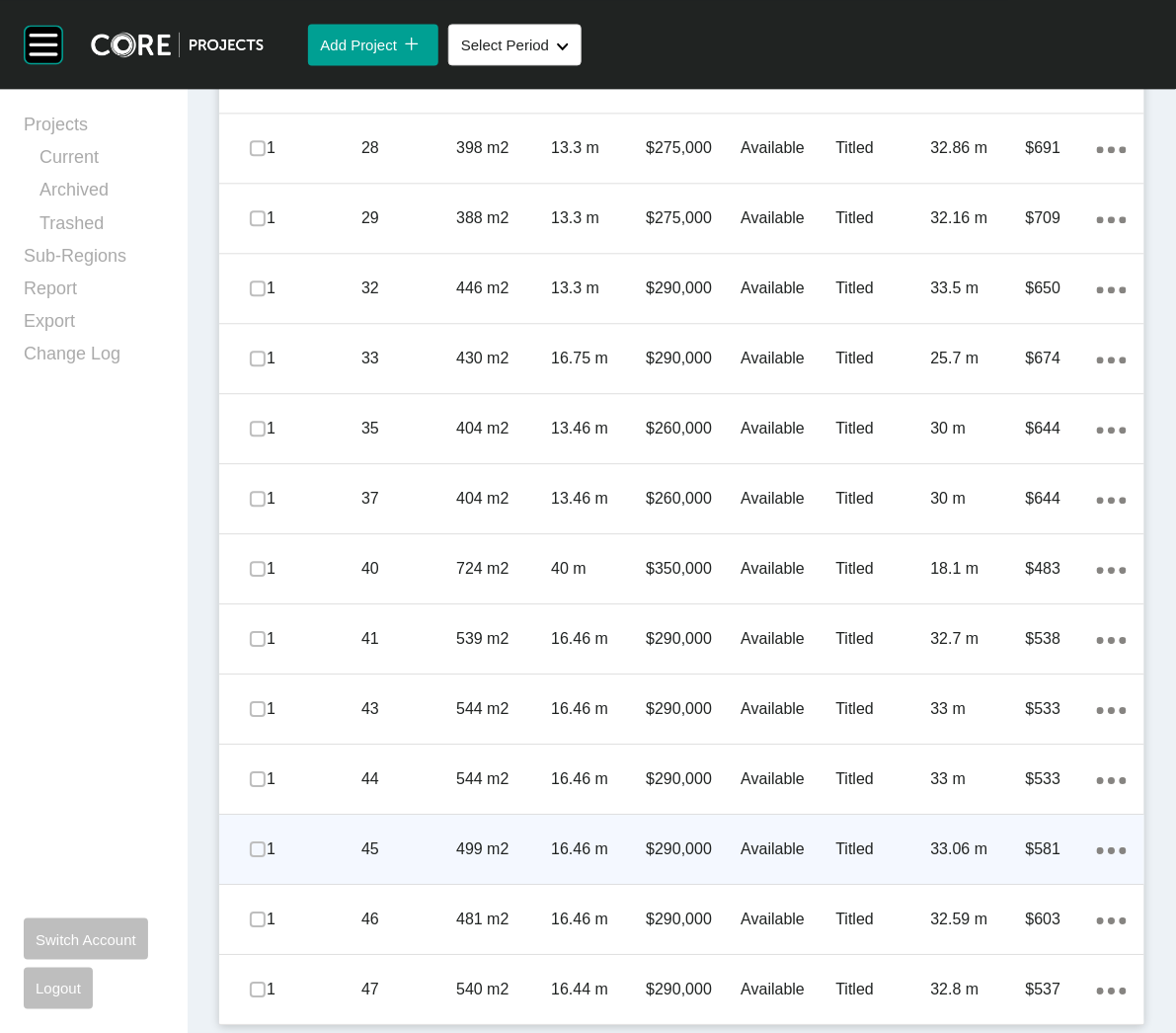click at bounding box center [258, 849] 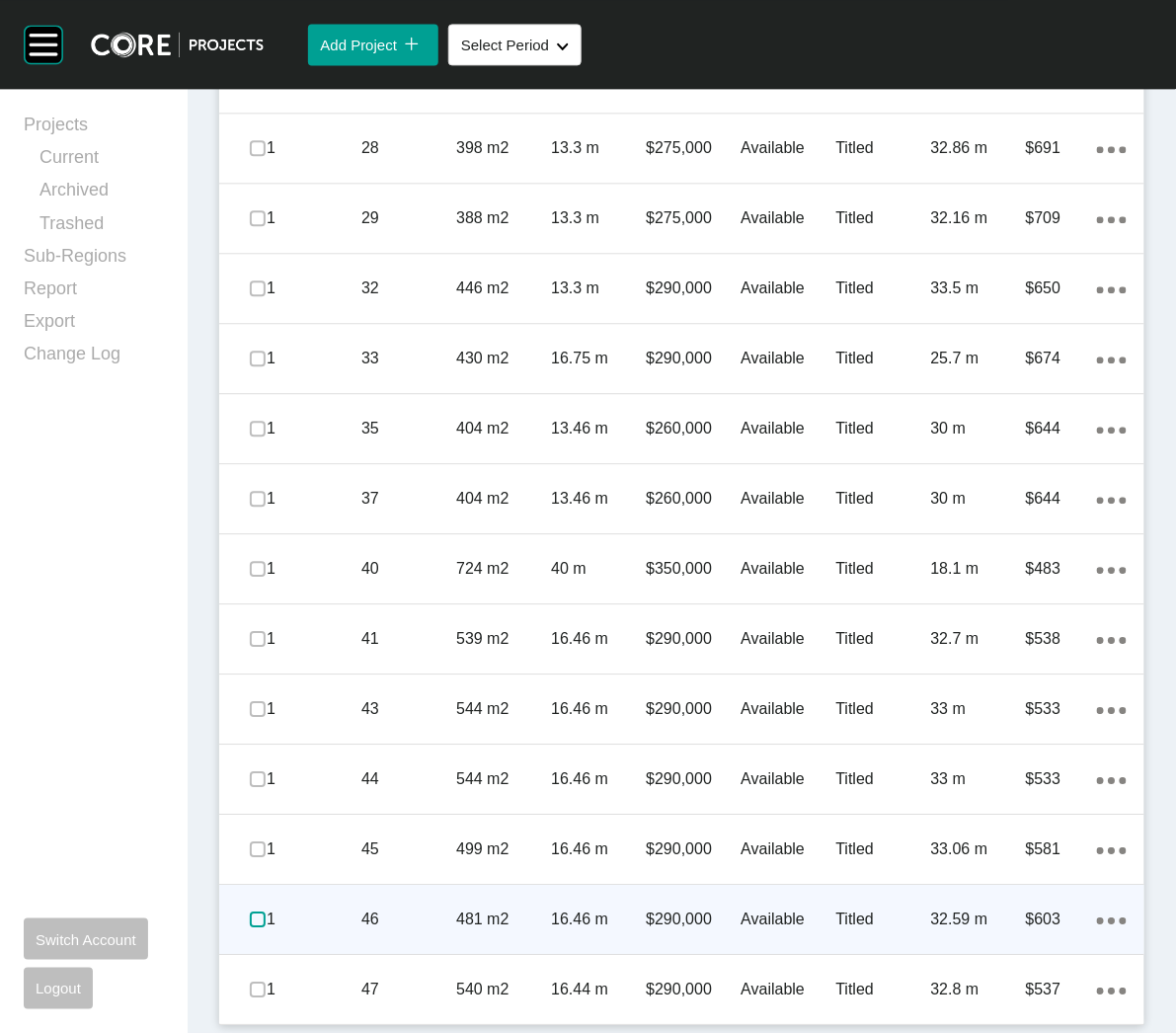 click at bounding box center (258, 919) 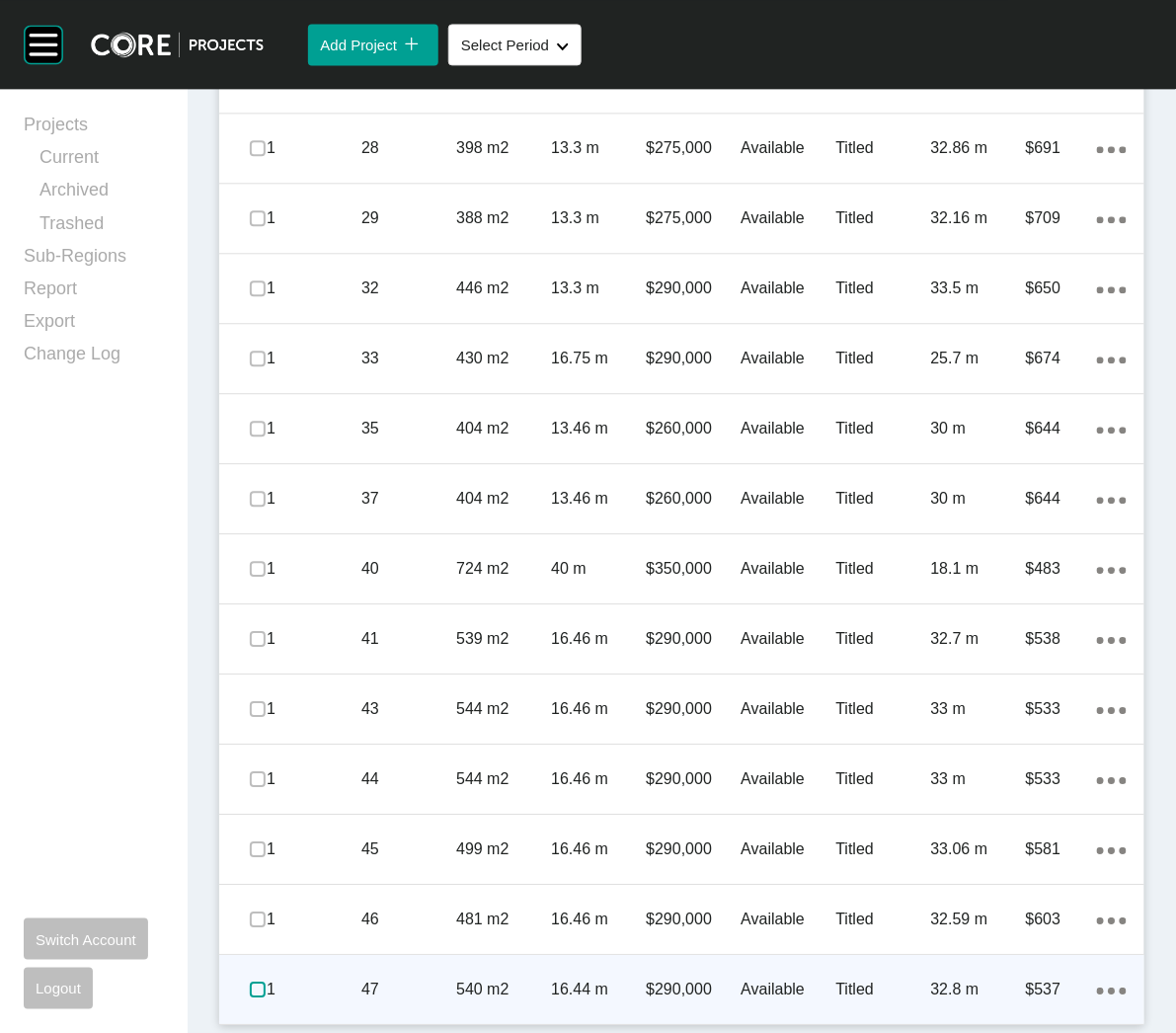 drag, startPoint x: 252, startPoint y: 989, endPoint x: 235, endPoint y: 971, distance: 24.758837 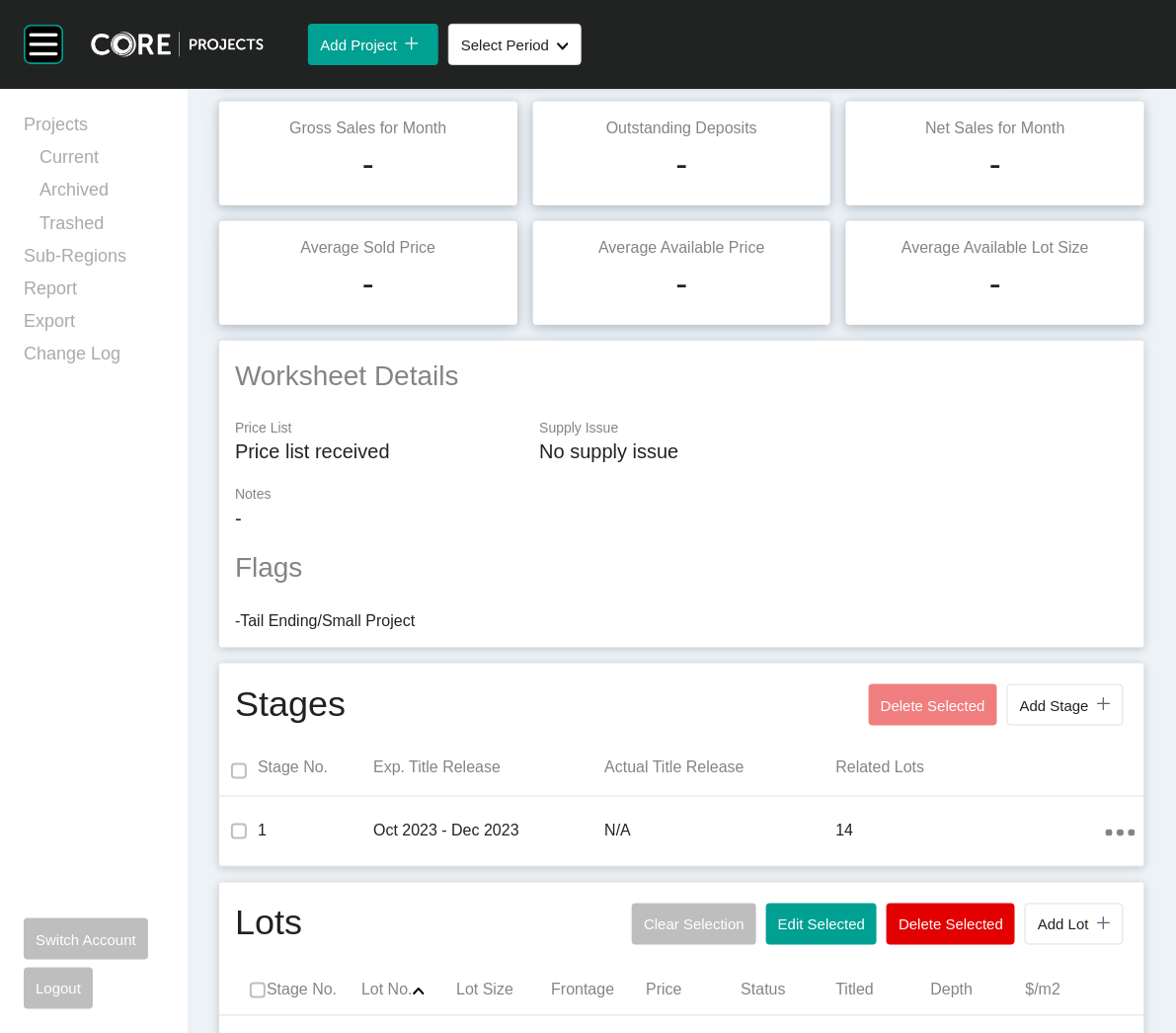 scroll, scrollTop: 0, scrollLeft: 0, axis: both 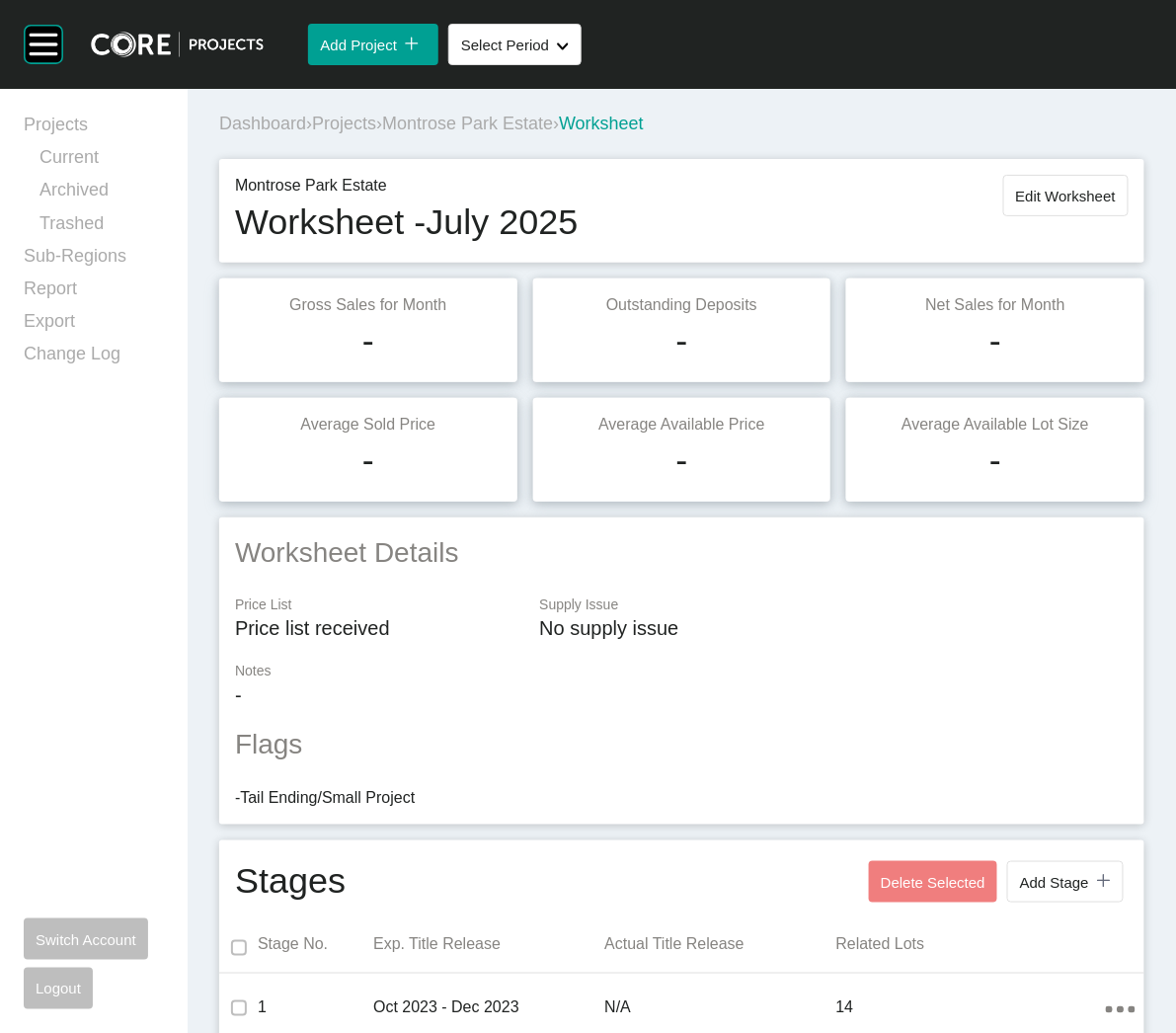 click on "Dashboard › Projects › Montrose Park Estate › Worksheet" at bounding box center [685, 123] 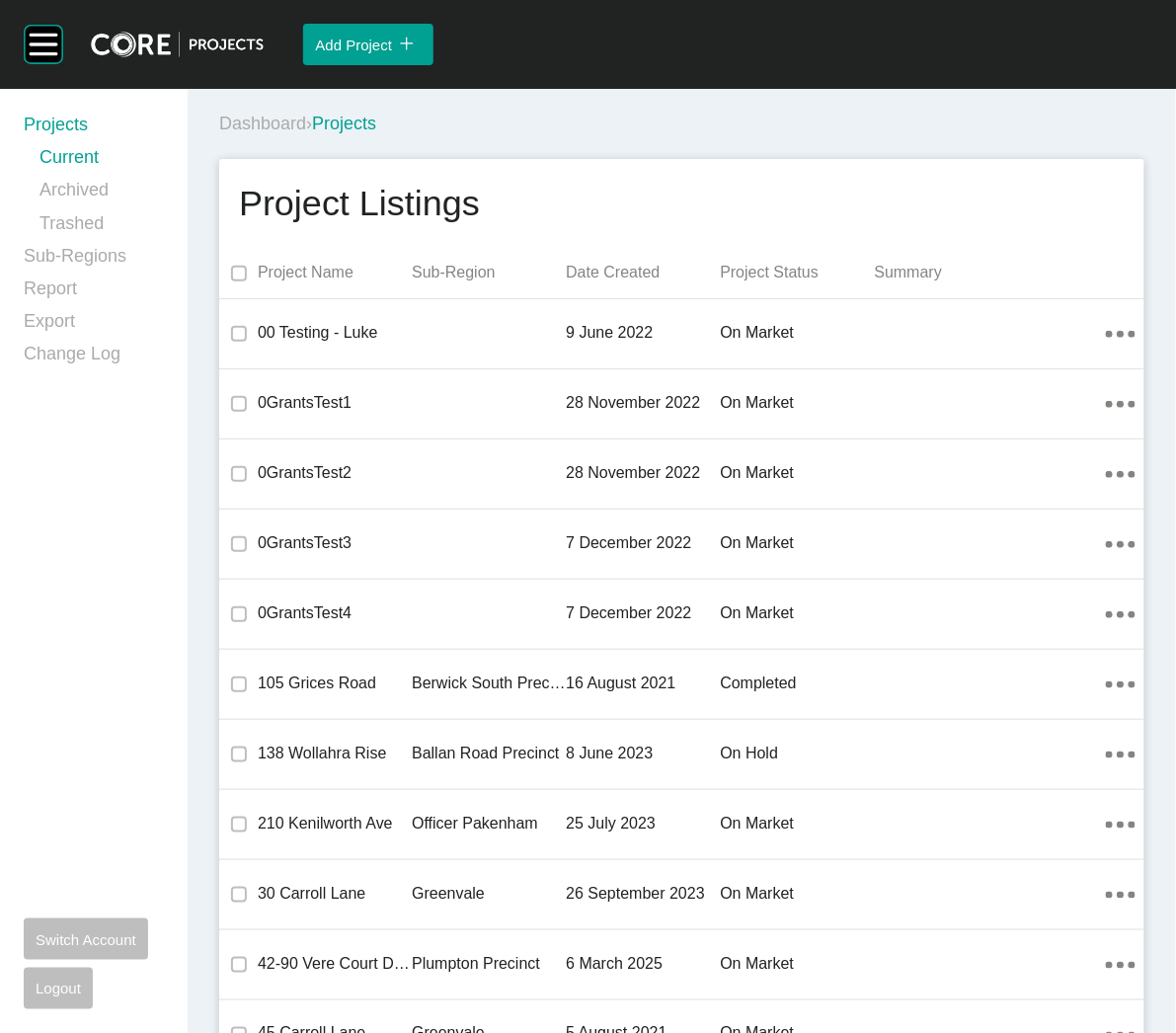 scroll, scrollTop: 22448, scrollLeft: 0, axis: vertical 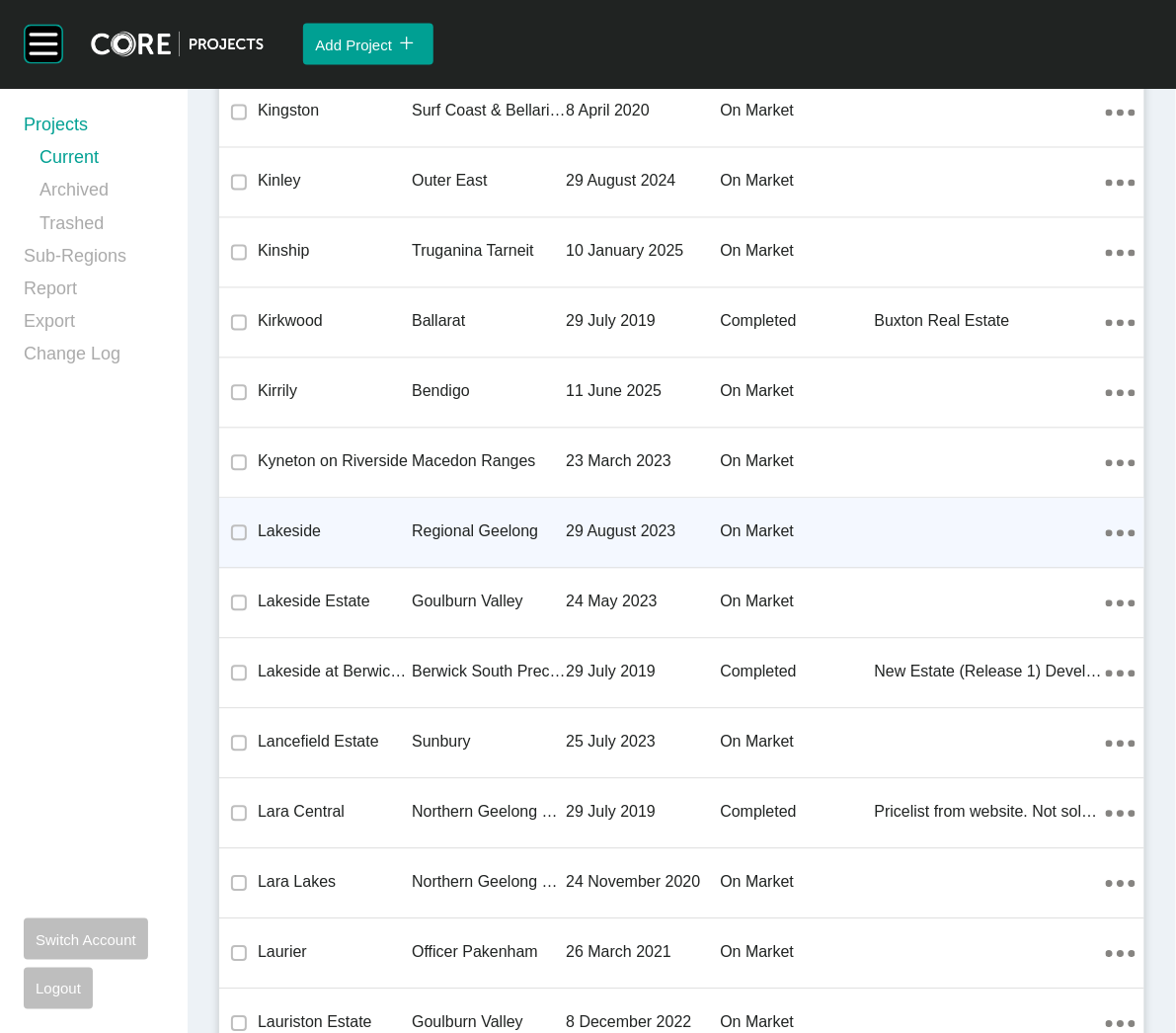 click on "Lakeside" at bounding box center [335, 532] 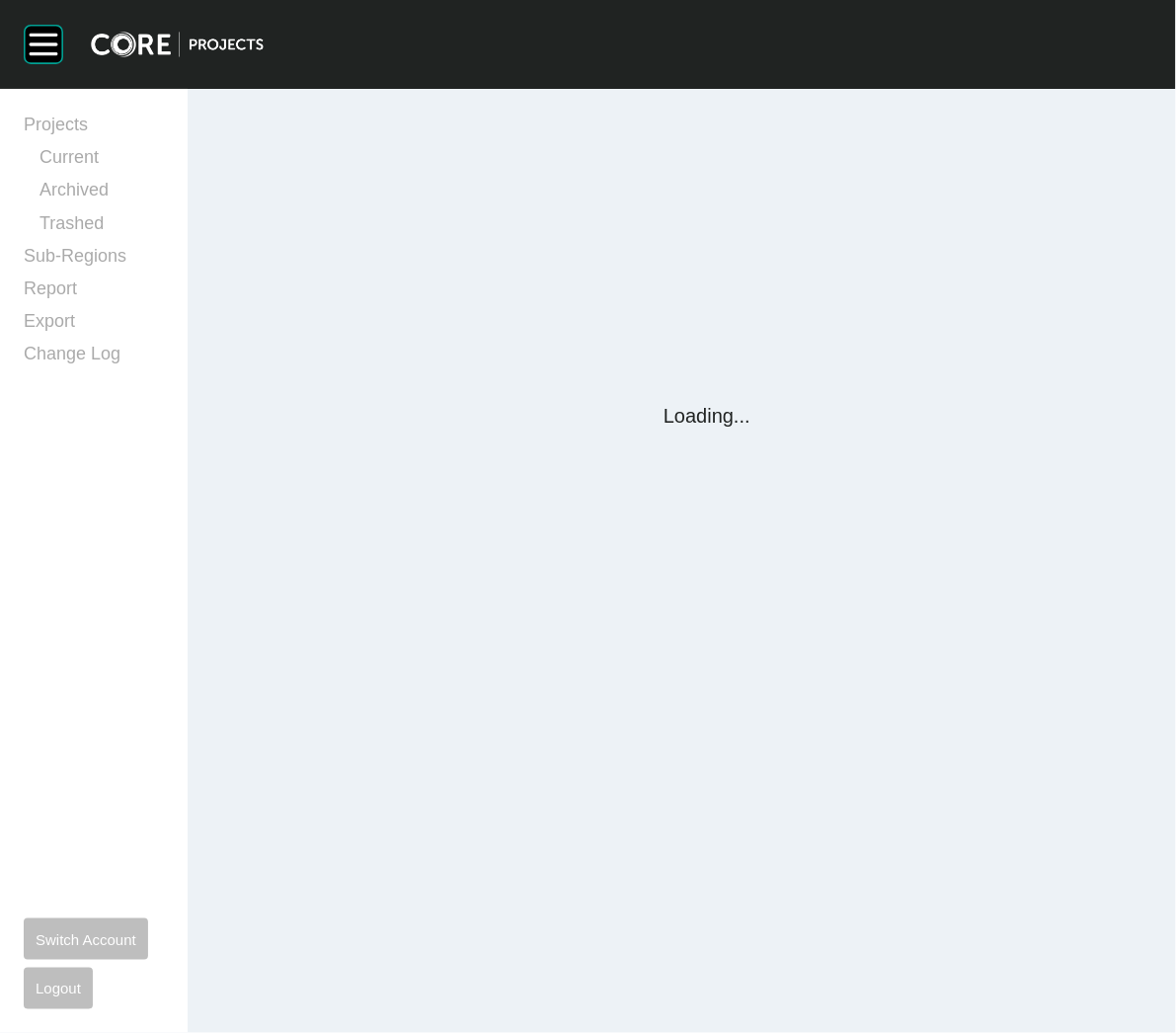 scroll, scrollTop: 0, scrollLeft: 0, axis: both 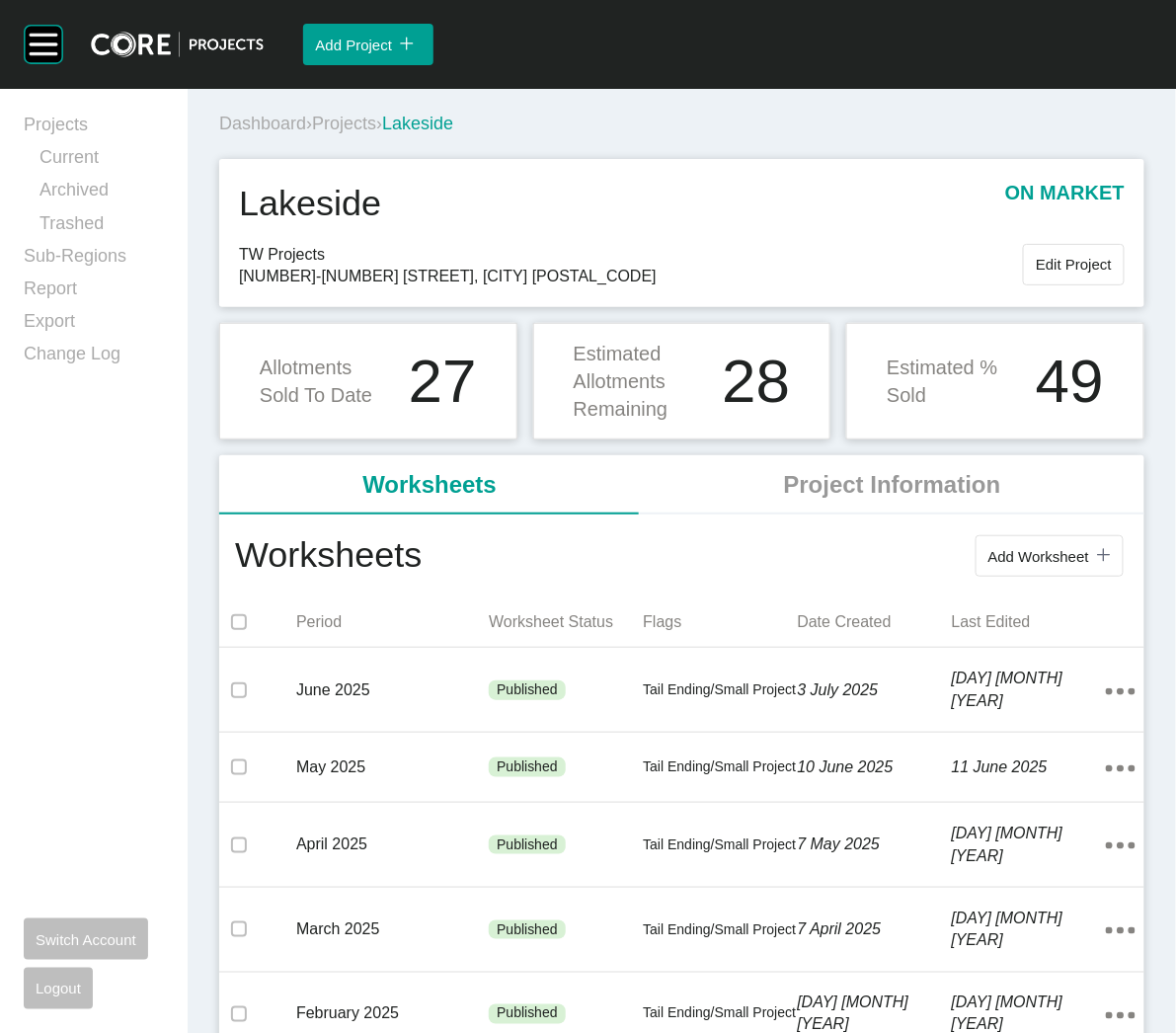 drag, startPoint x: 1033, startPoint y: 546, endPoint x: 1006, endPoint y: 513, distance: 42.638011 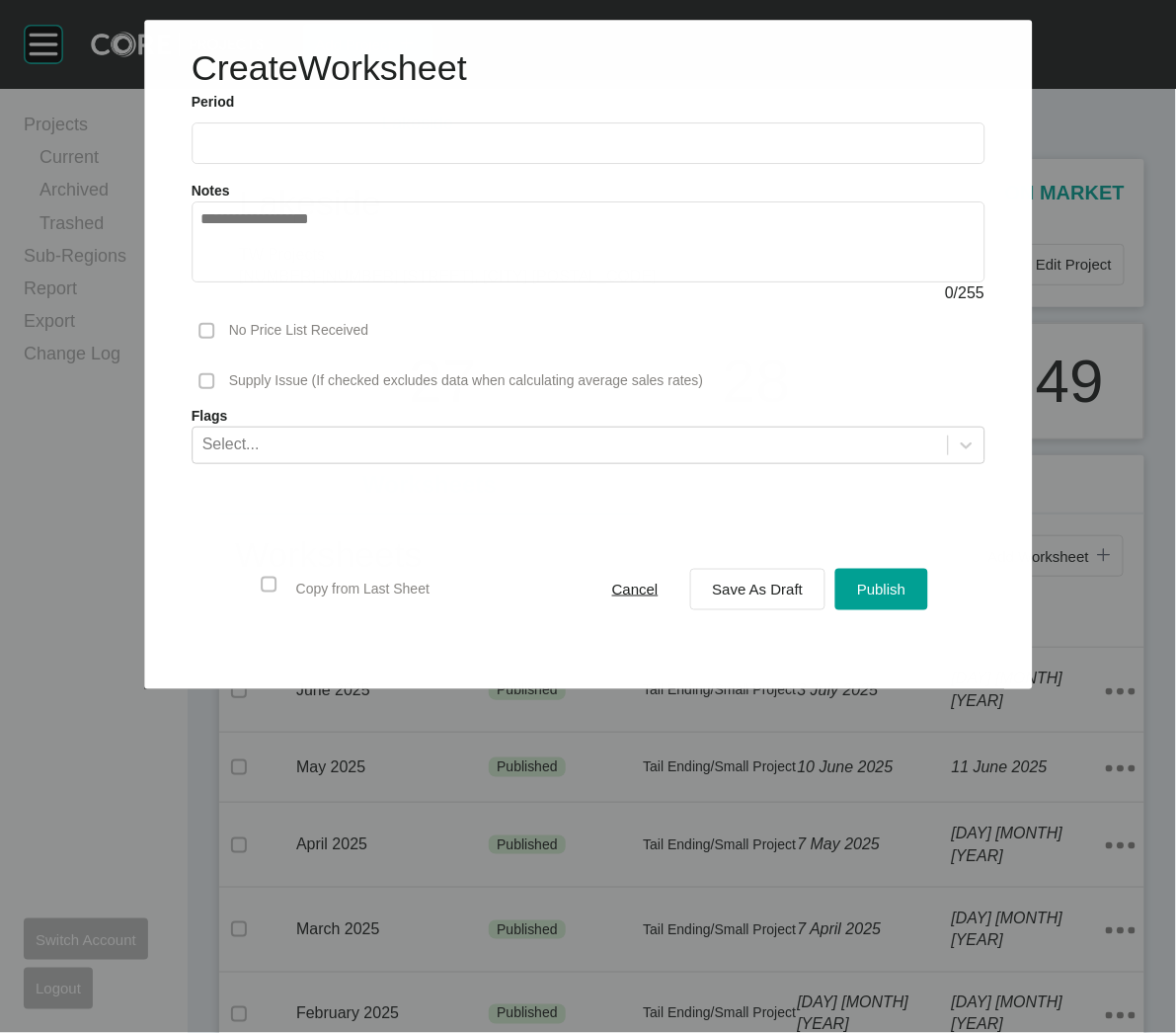 click at bounding box center (588, 143) 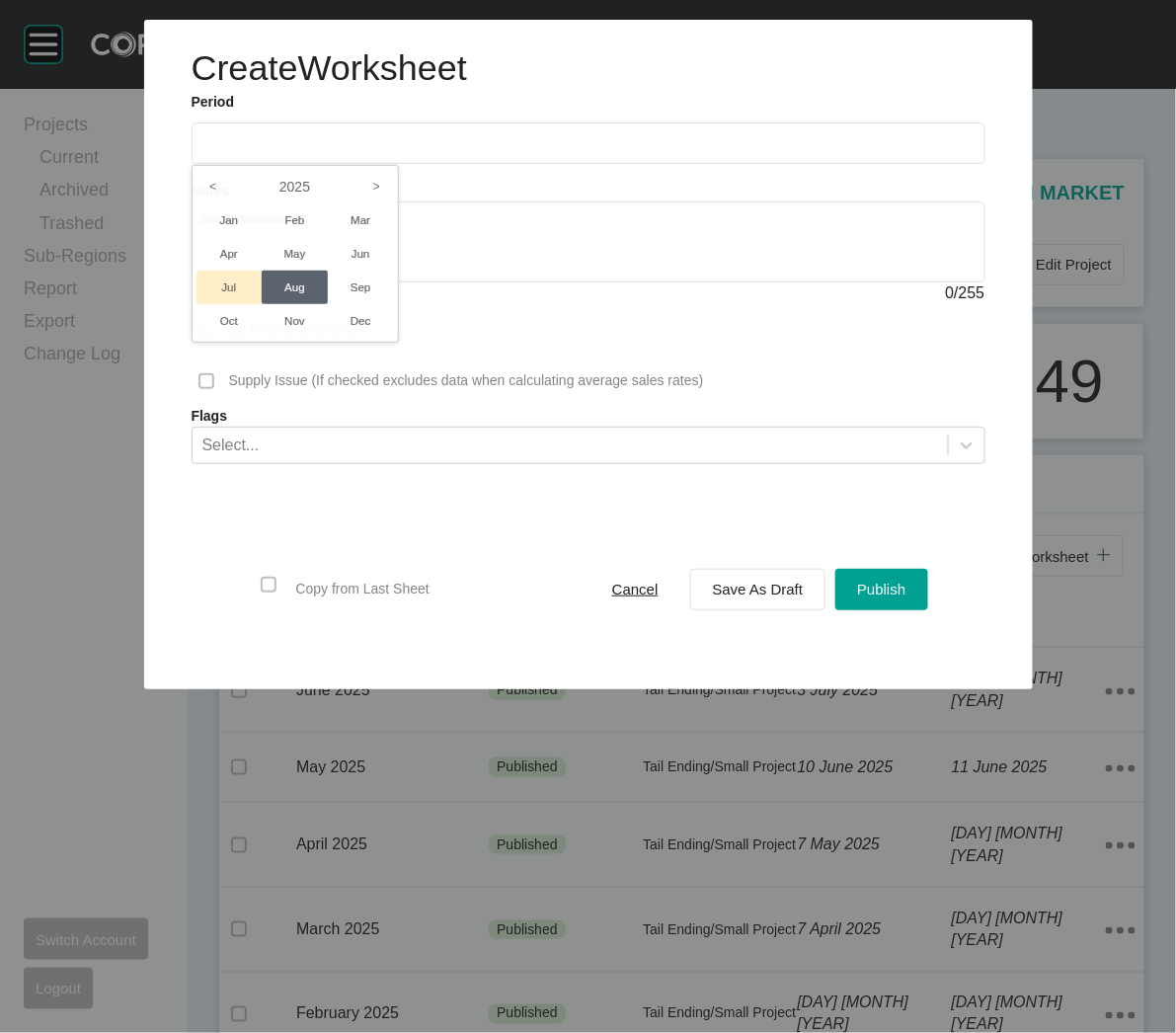 click on "Jul" at bounding box center (229, 287) 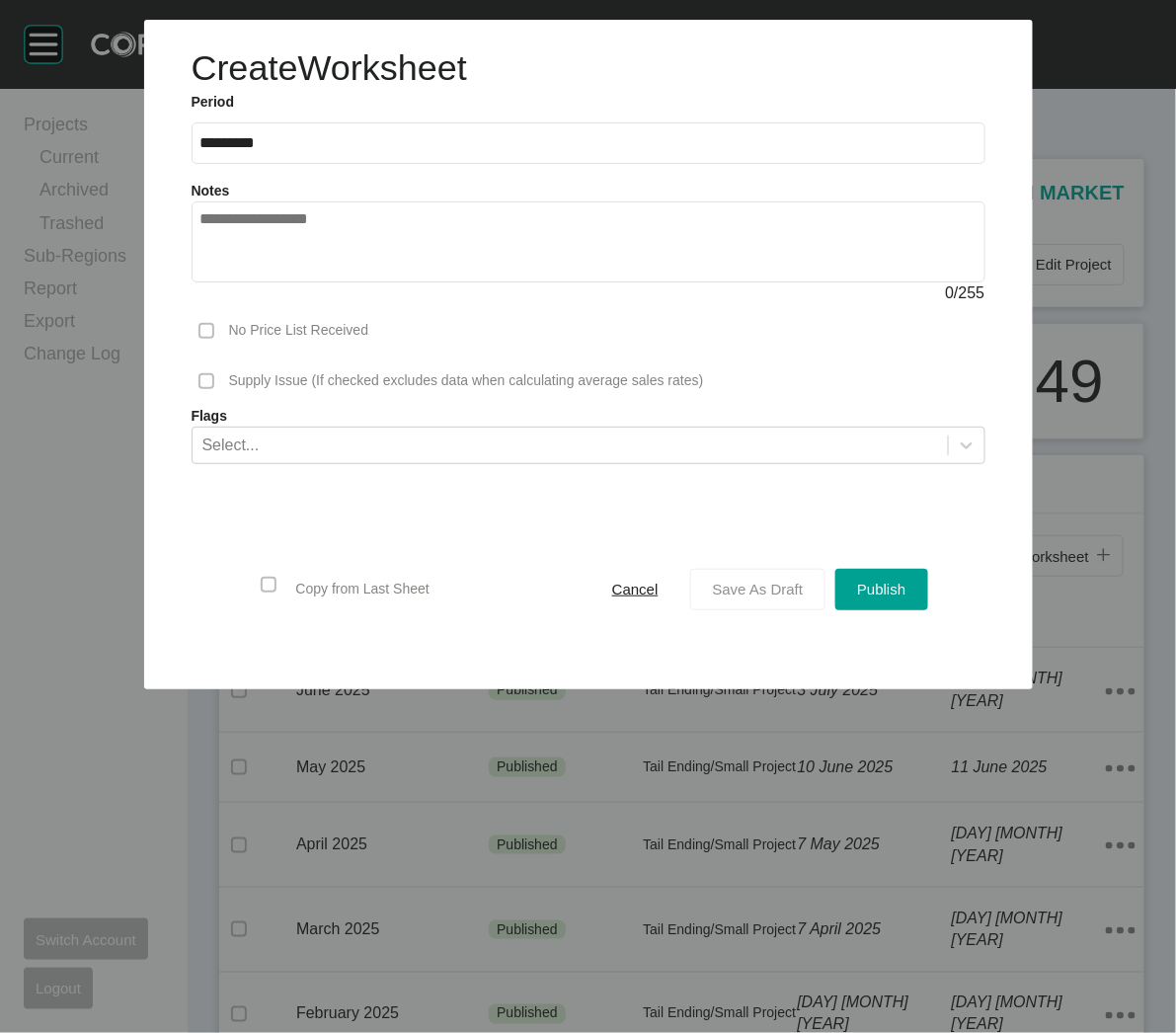 click on "Save As Draft" at bounding box center [758, 589] 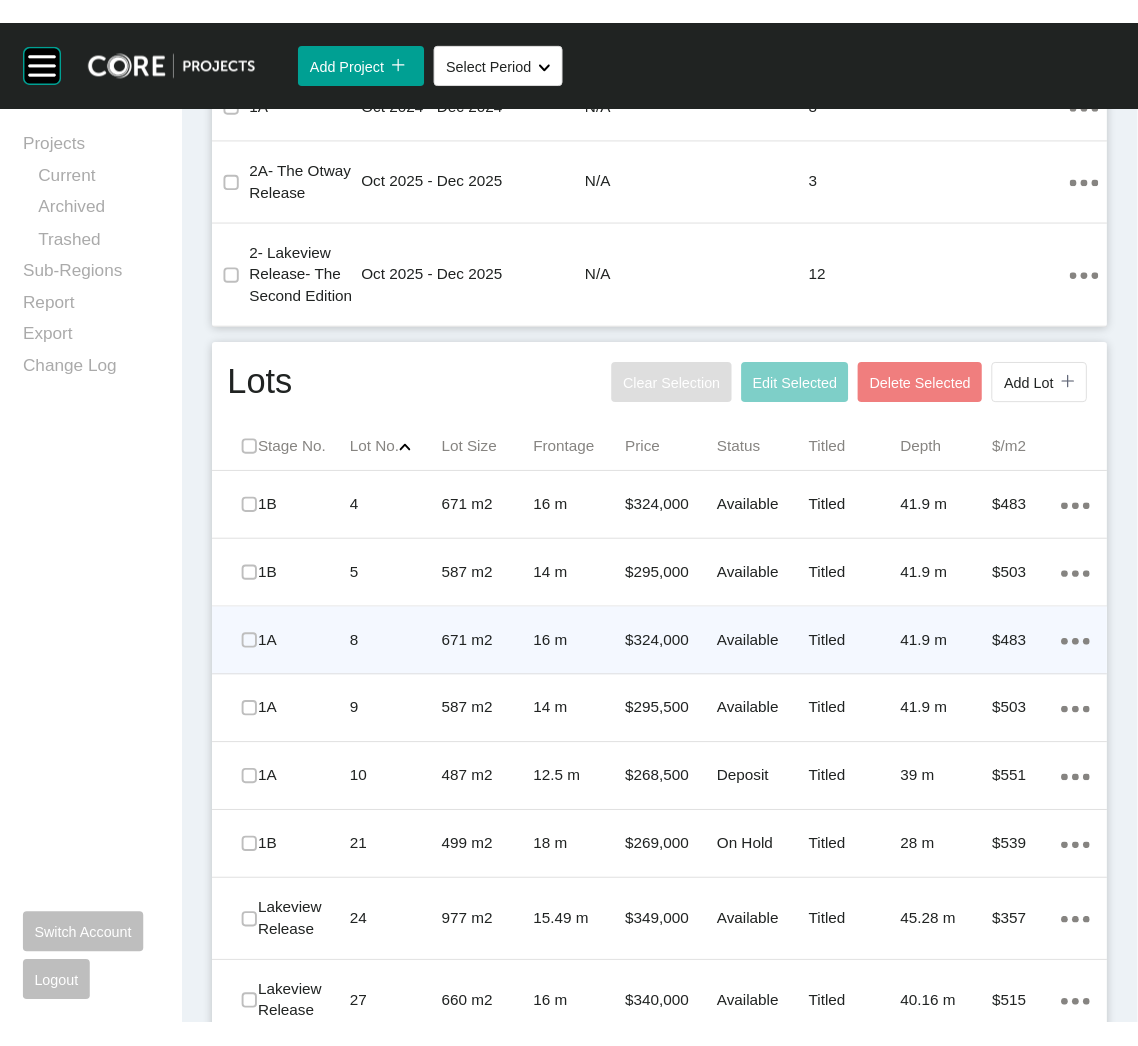 scroll, scrollTop: 1200, scrollLeft: 0, axis: vertical 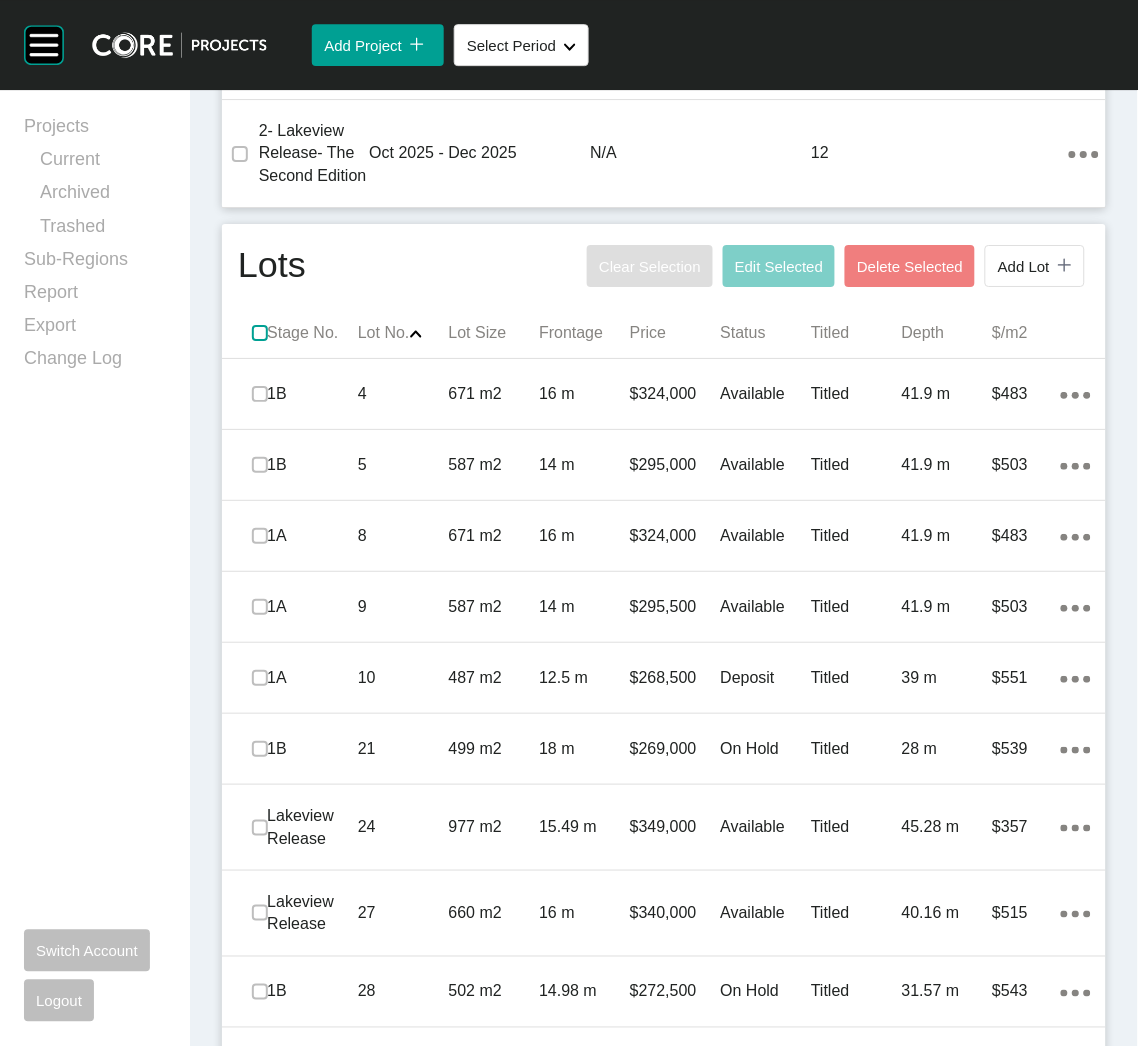 click at bounding box center [260, 333] 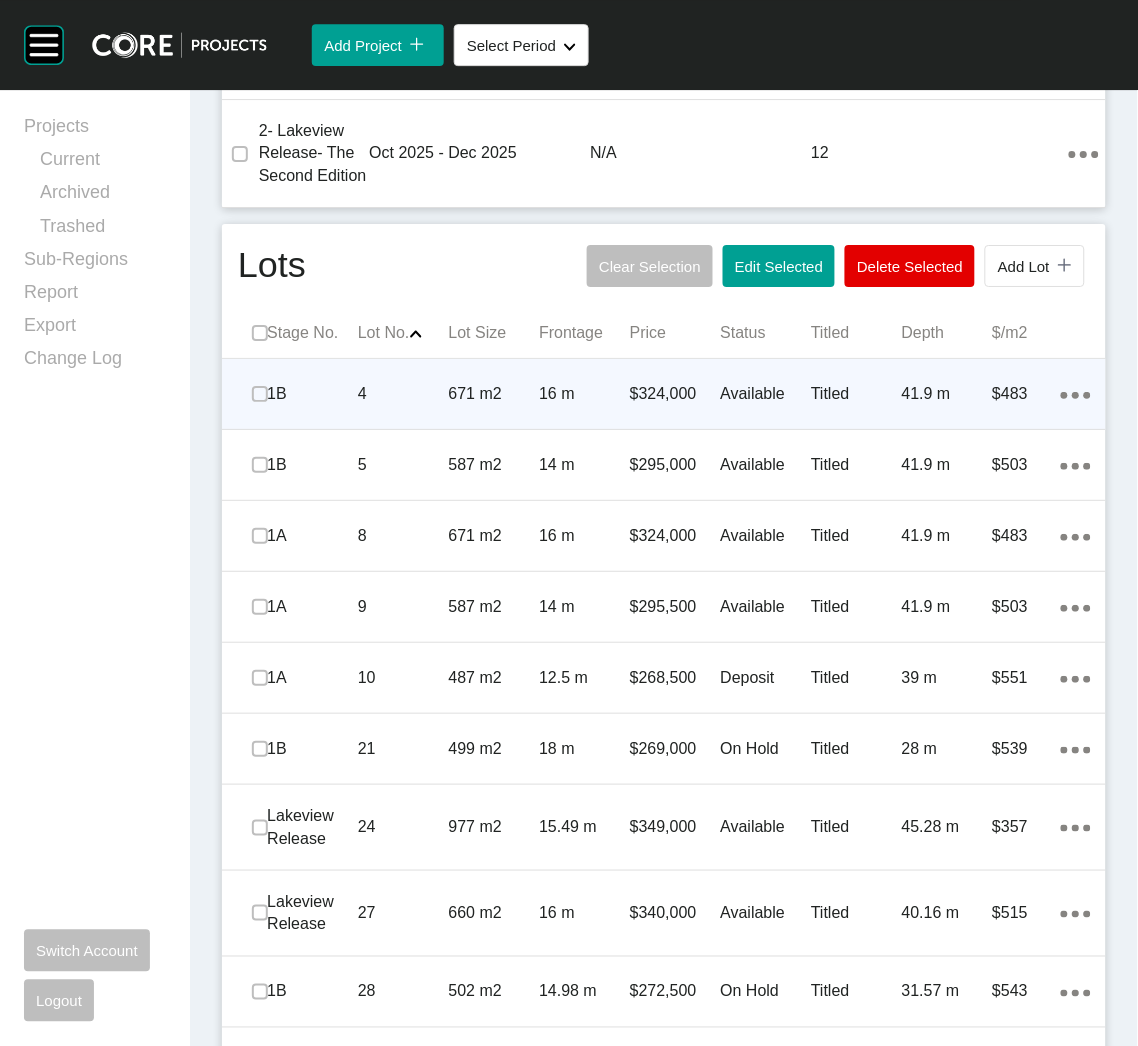 click at bounding box center [260, 394] 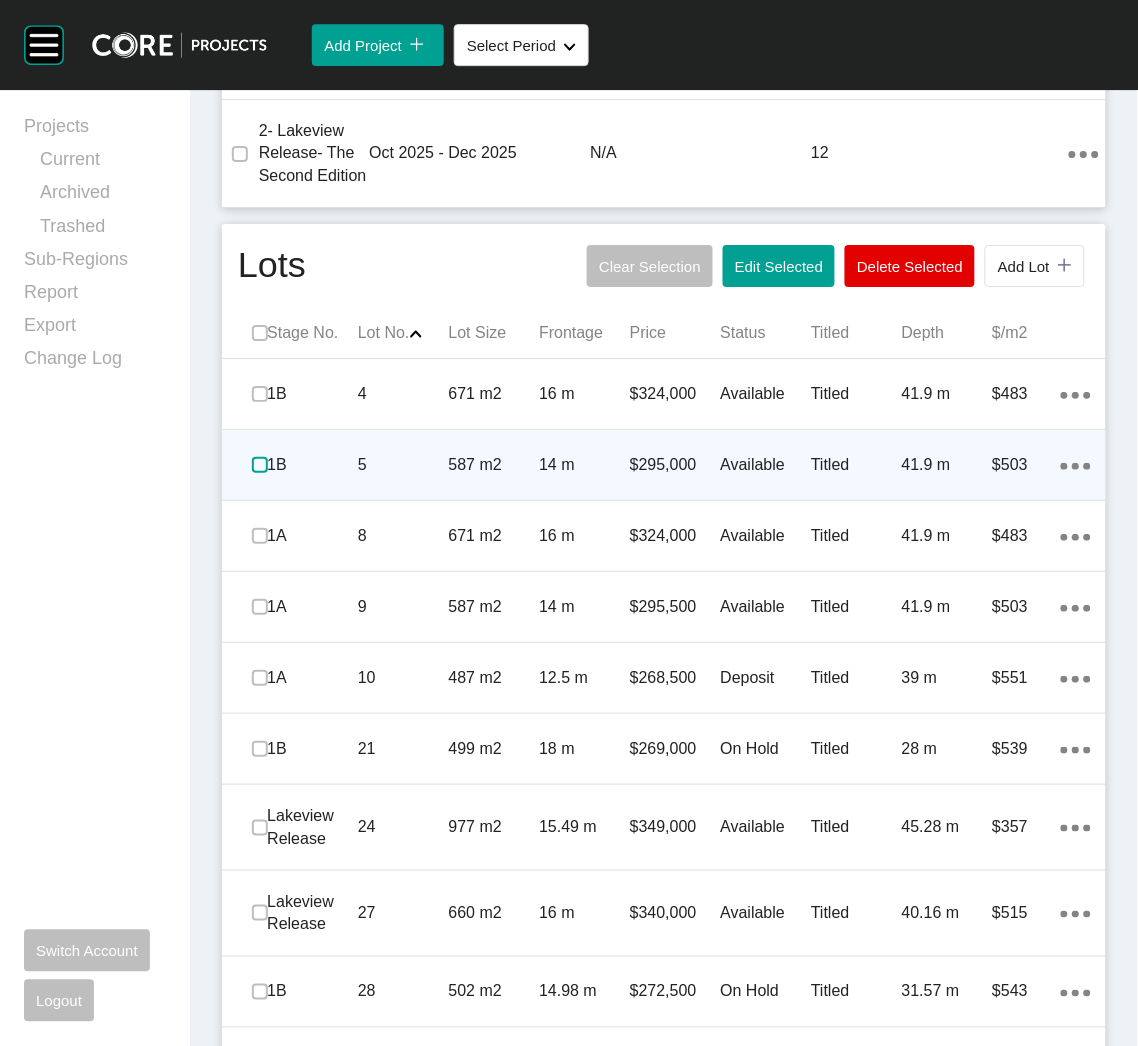 click at bounding box center [260, 465] 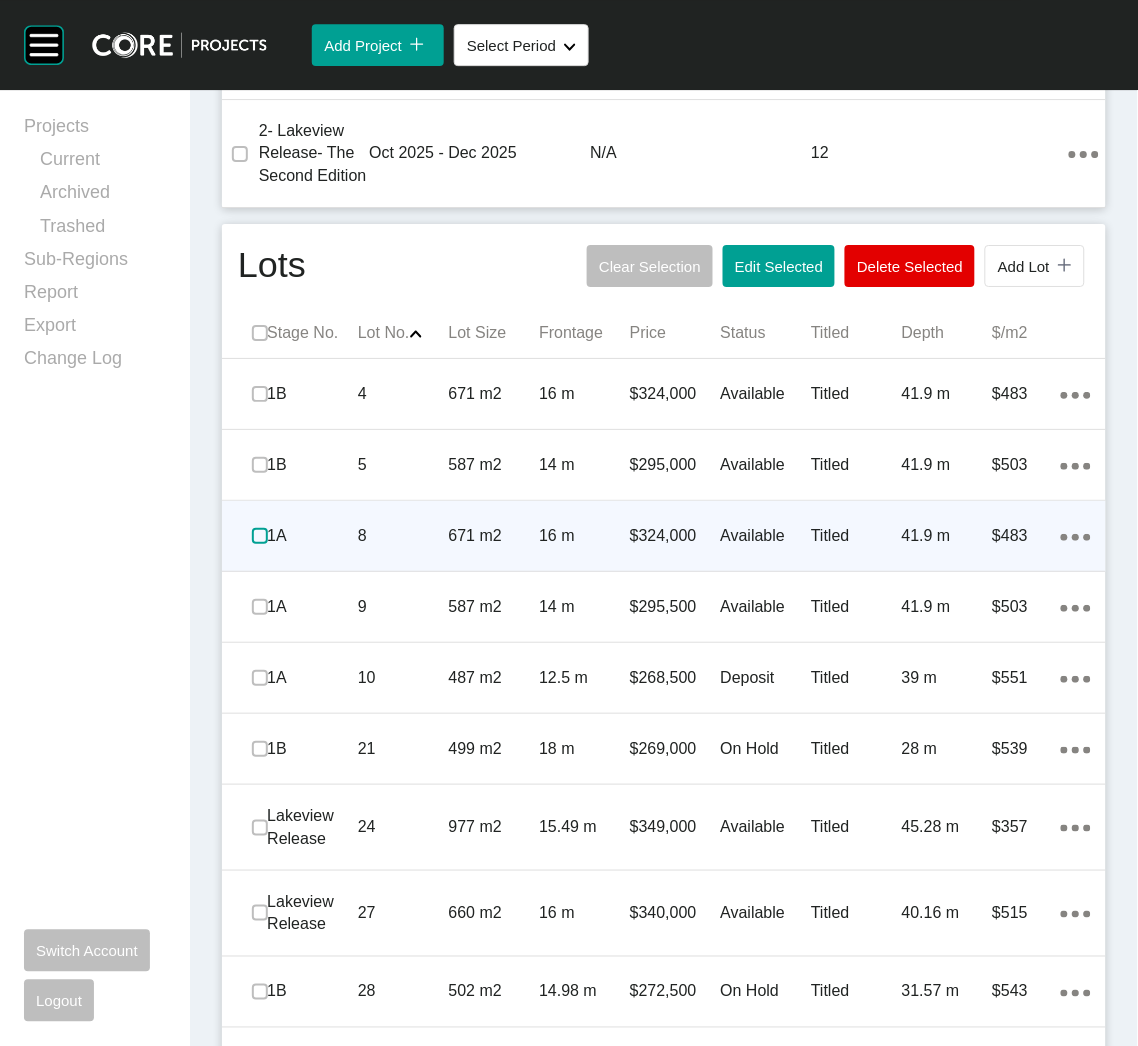 click at bounding box center (260, 536) 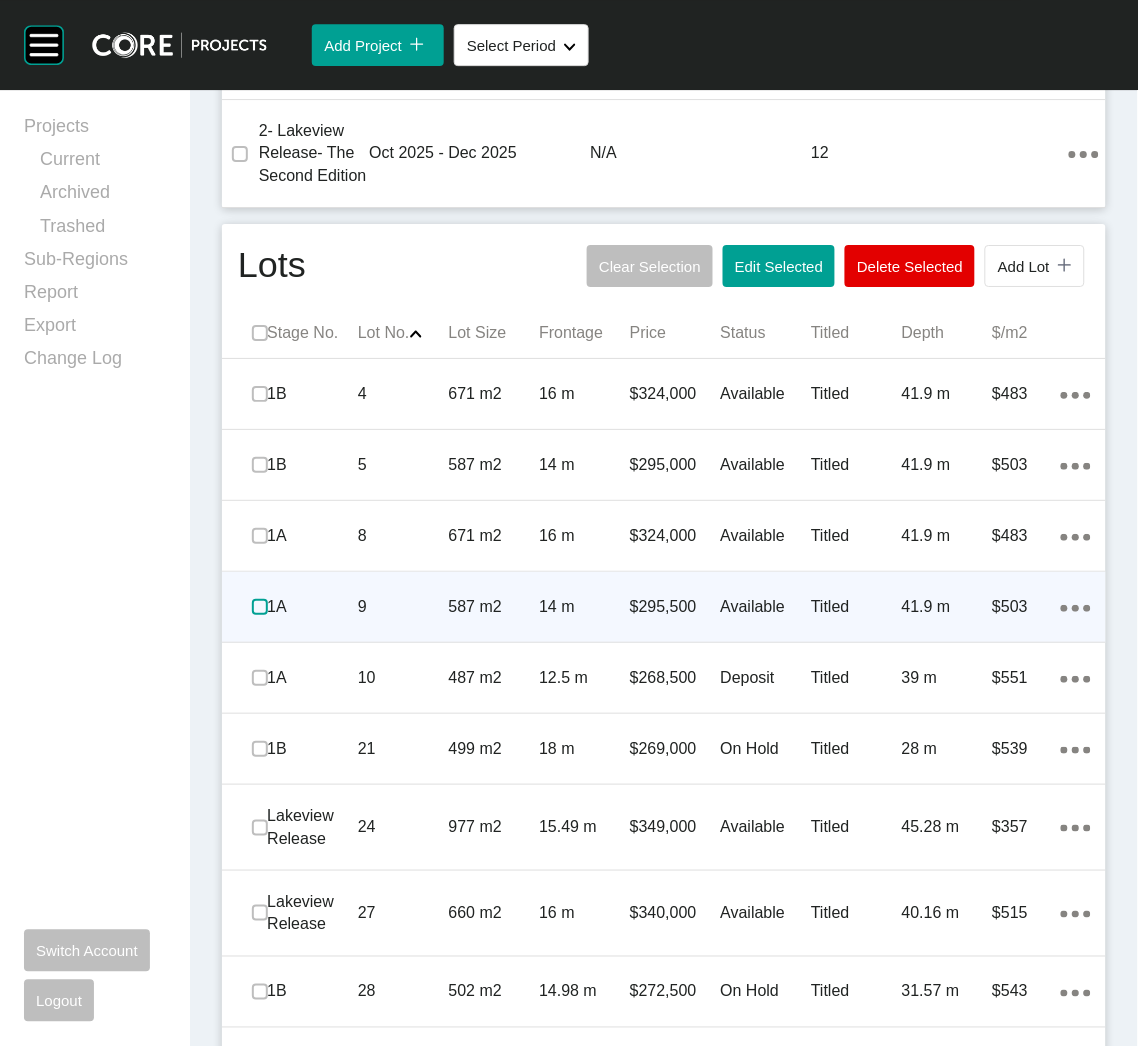 click at bounding box center (260, 607) 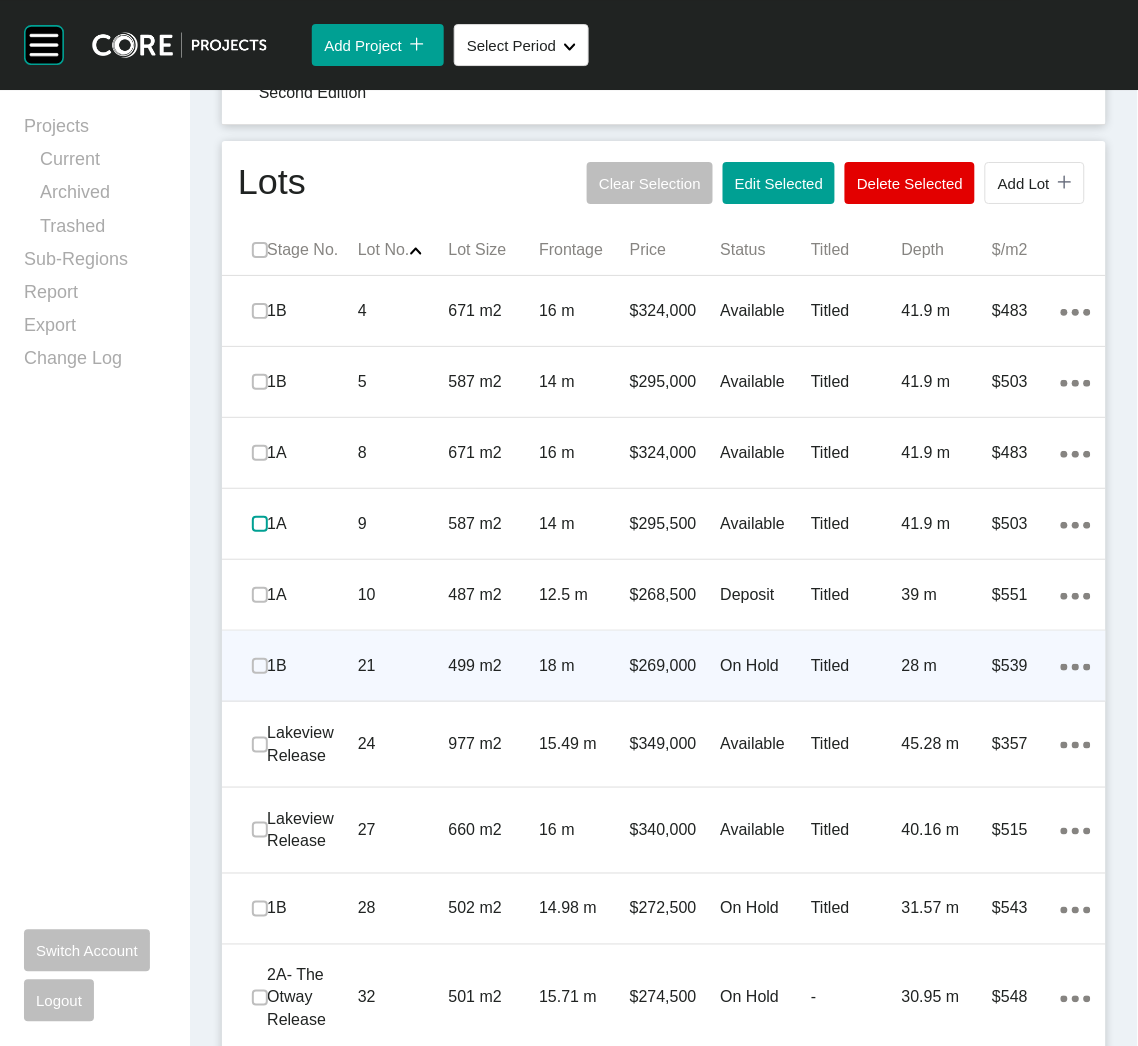 scroll, scrollTop: 1349, scrollLeft: 0, axis: vertical 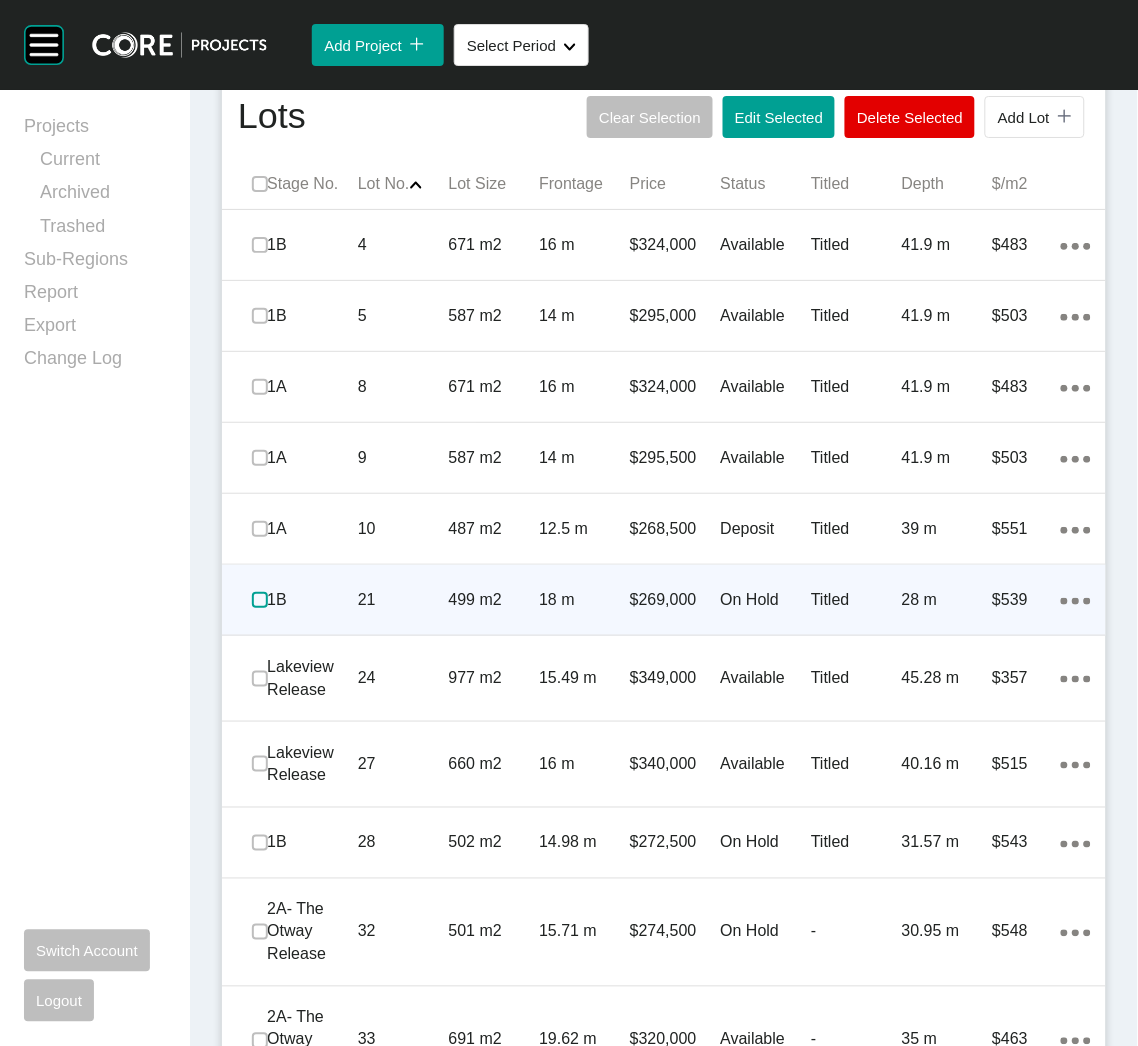 click at bounding box center (260, 600) 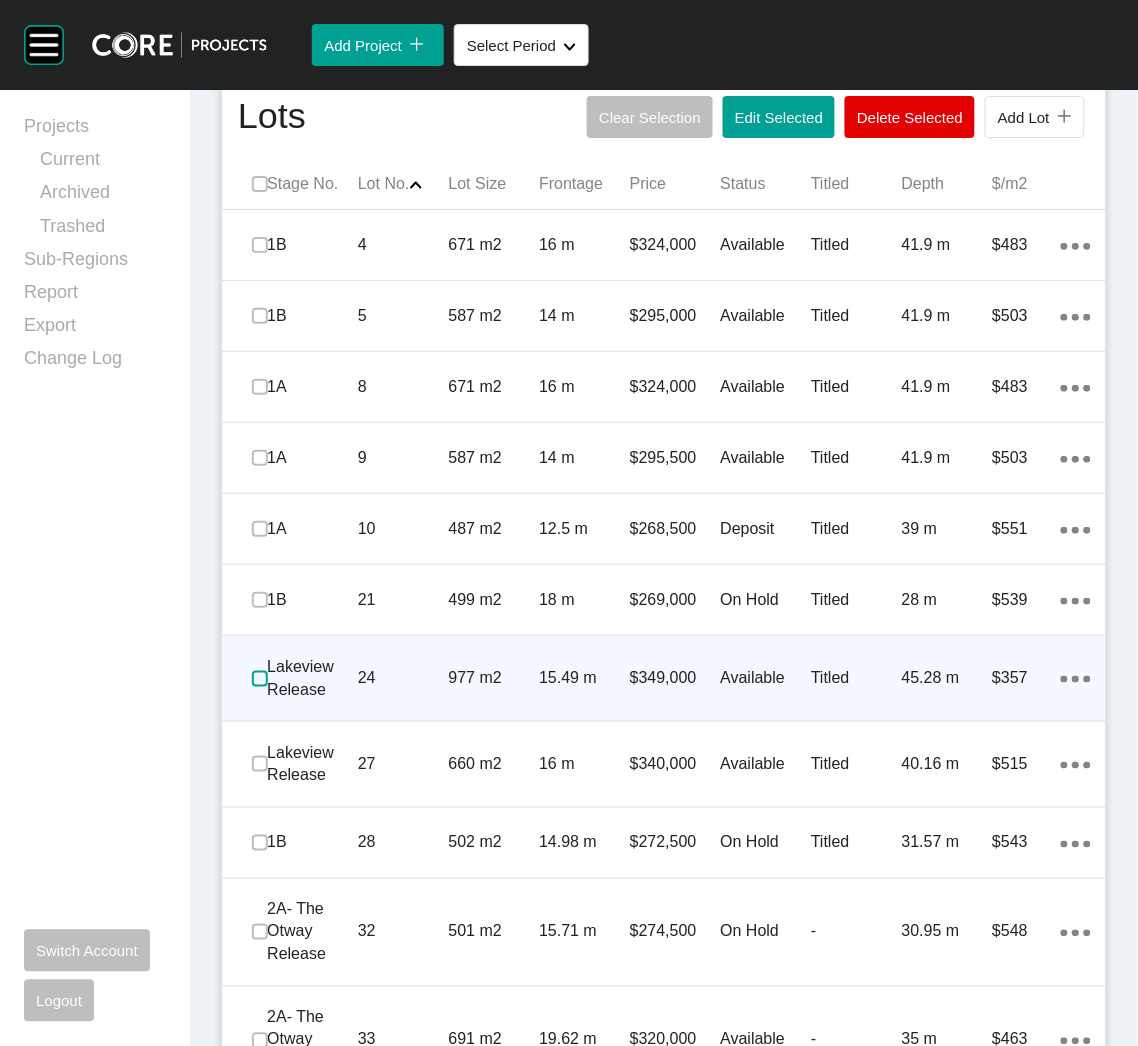 click at bounding box center [260, 679] 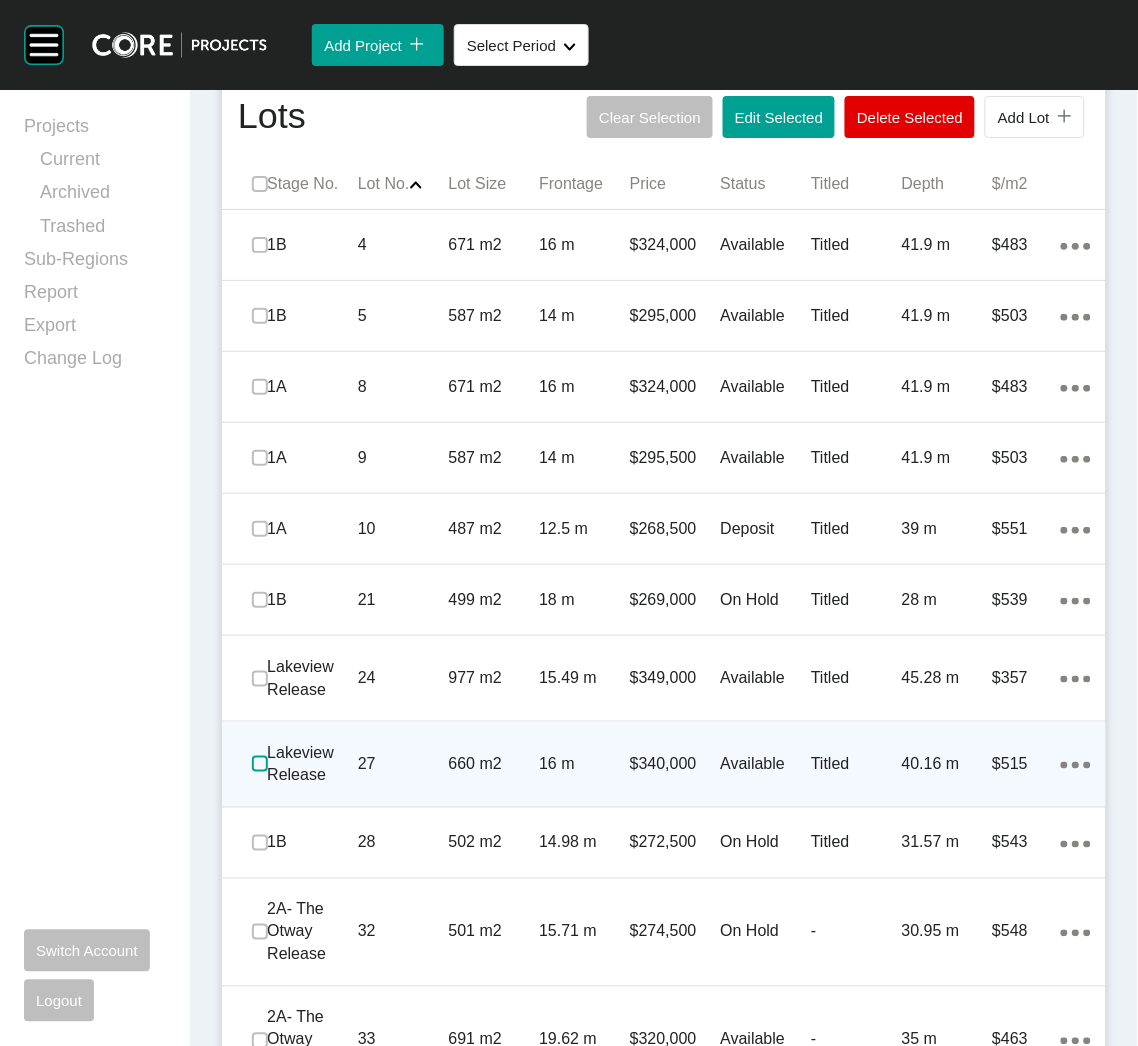 click at bounding box center (260, 764) 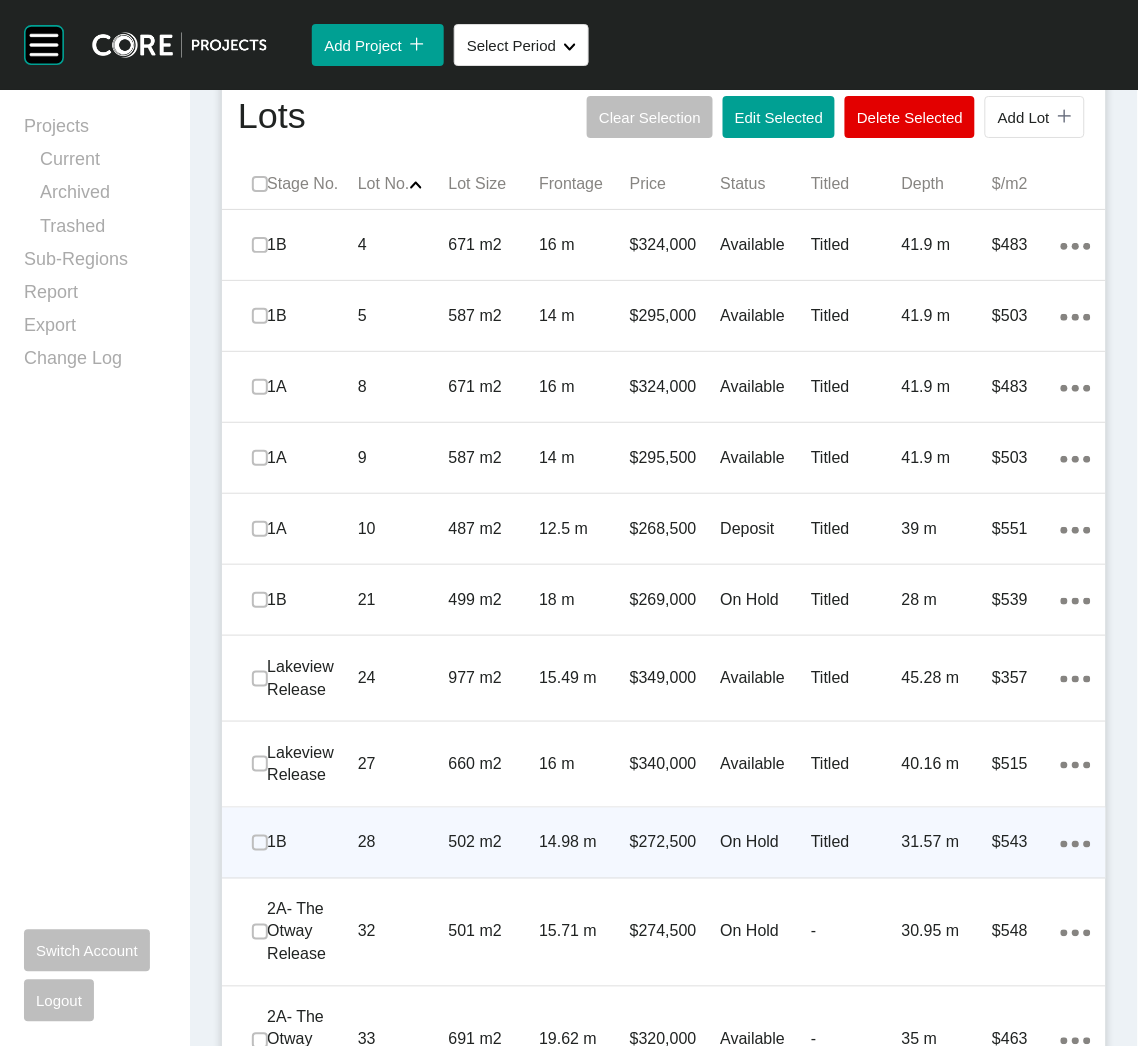 click at bounding box center (233, 843) 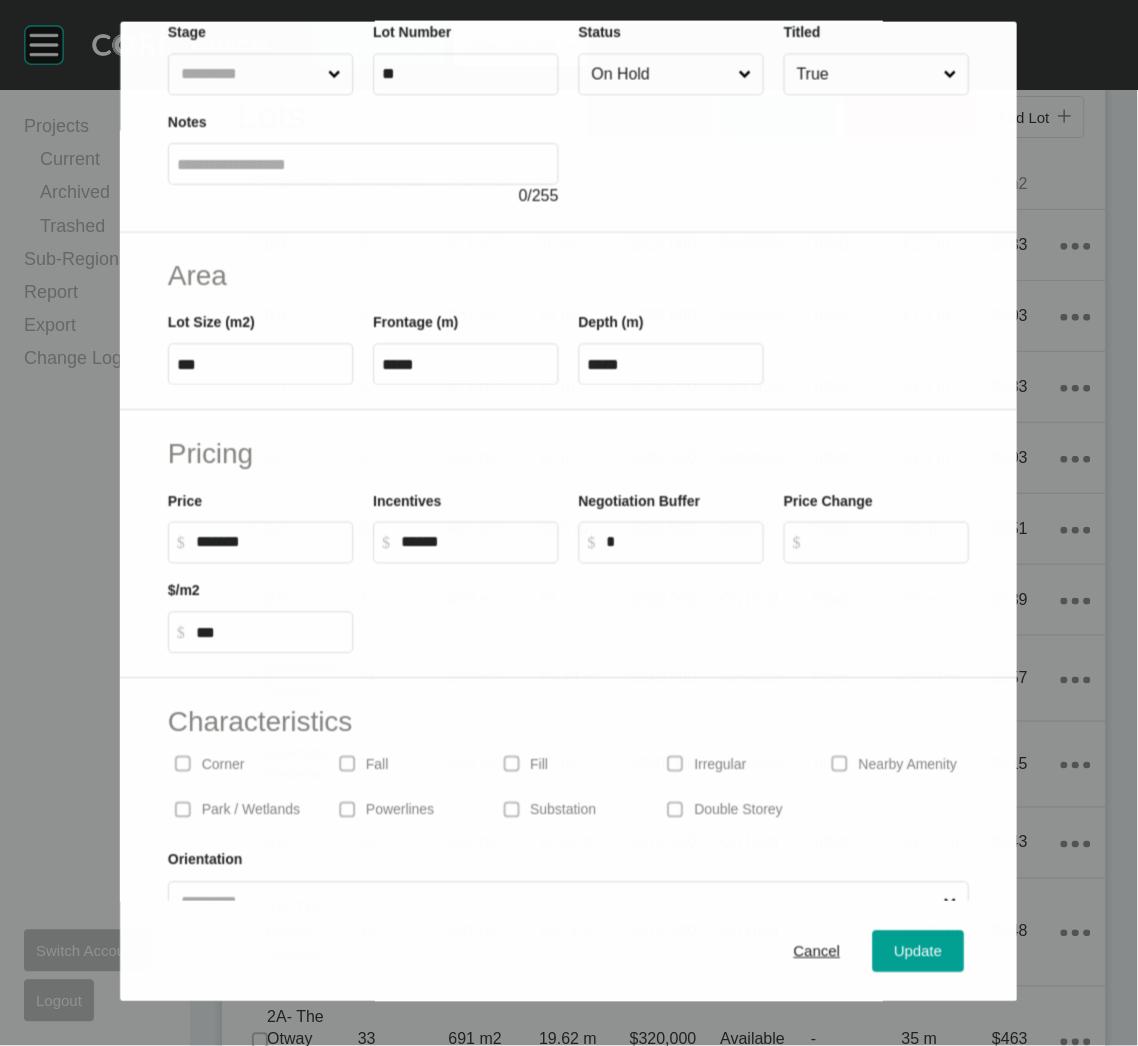 scroll, scrollTop: 150, scrollLeft: 0, axis: vertical 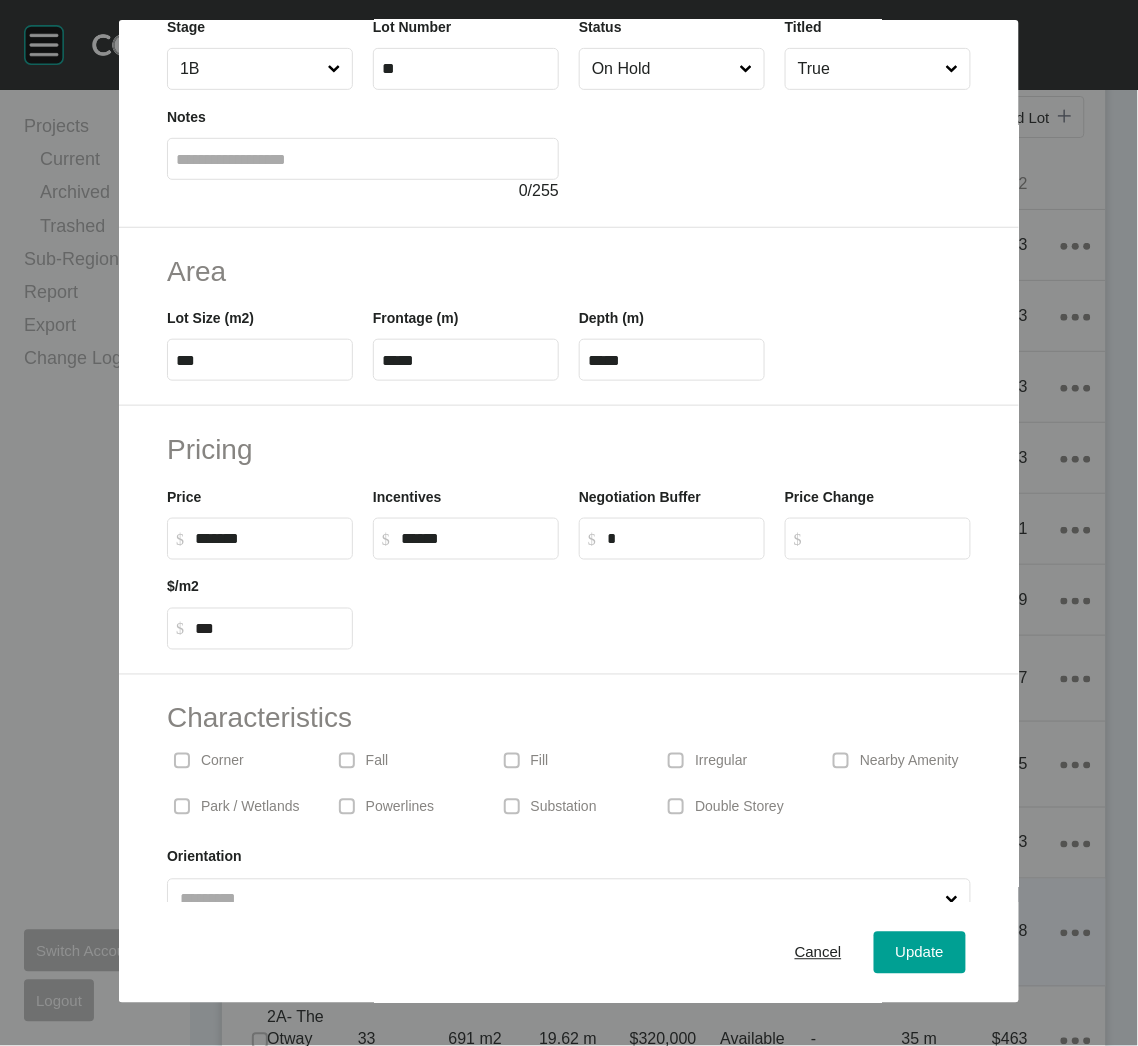 click on "Cancel" at bounding box center (818, 953) 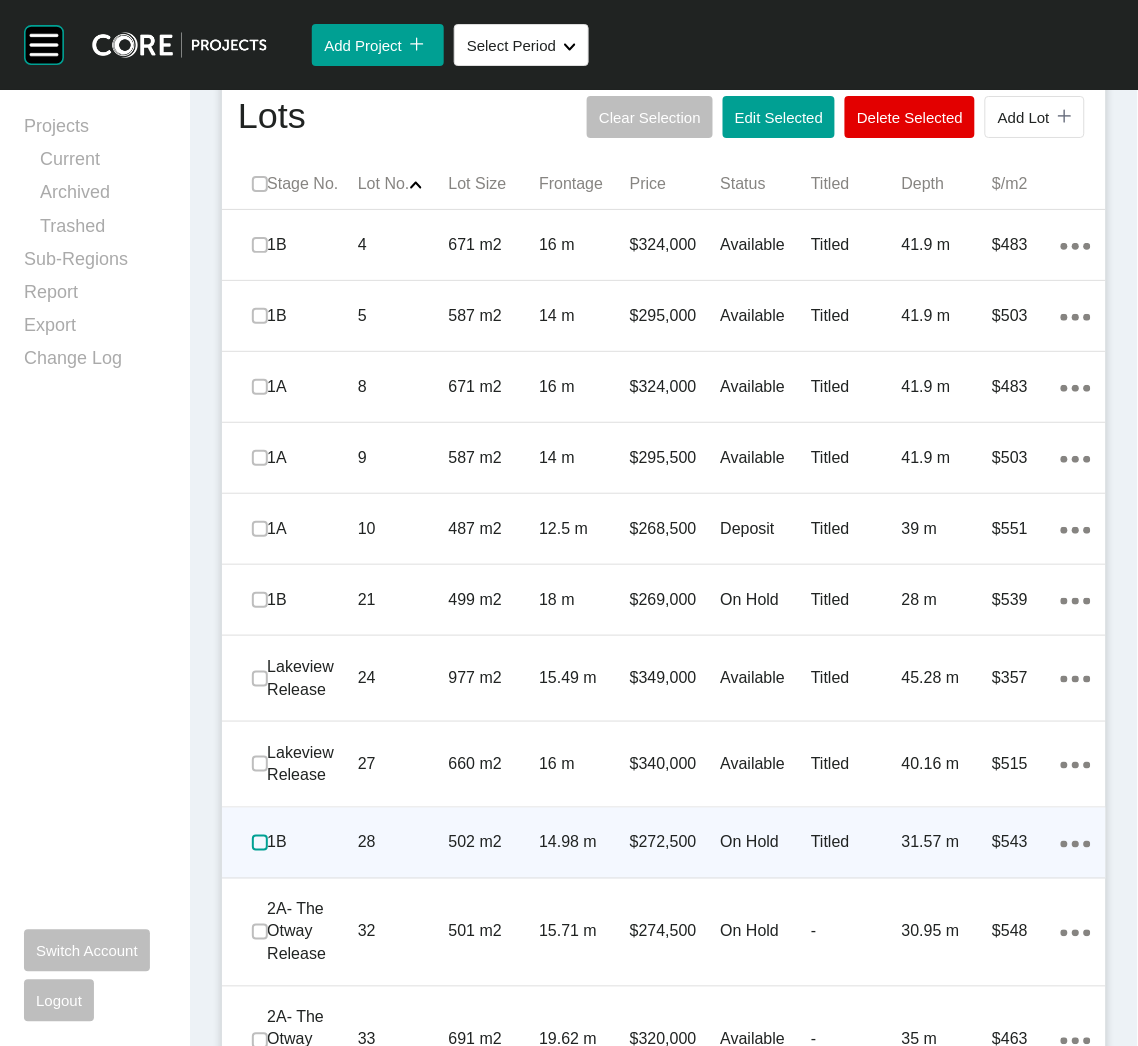 click at bounding box center [260, 843] 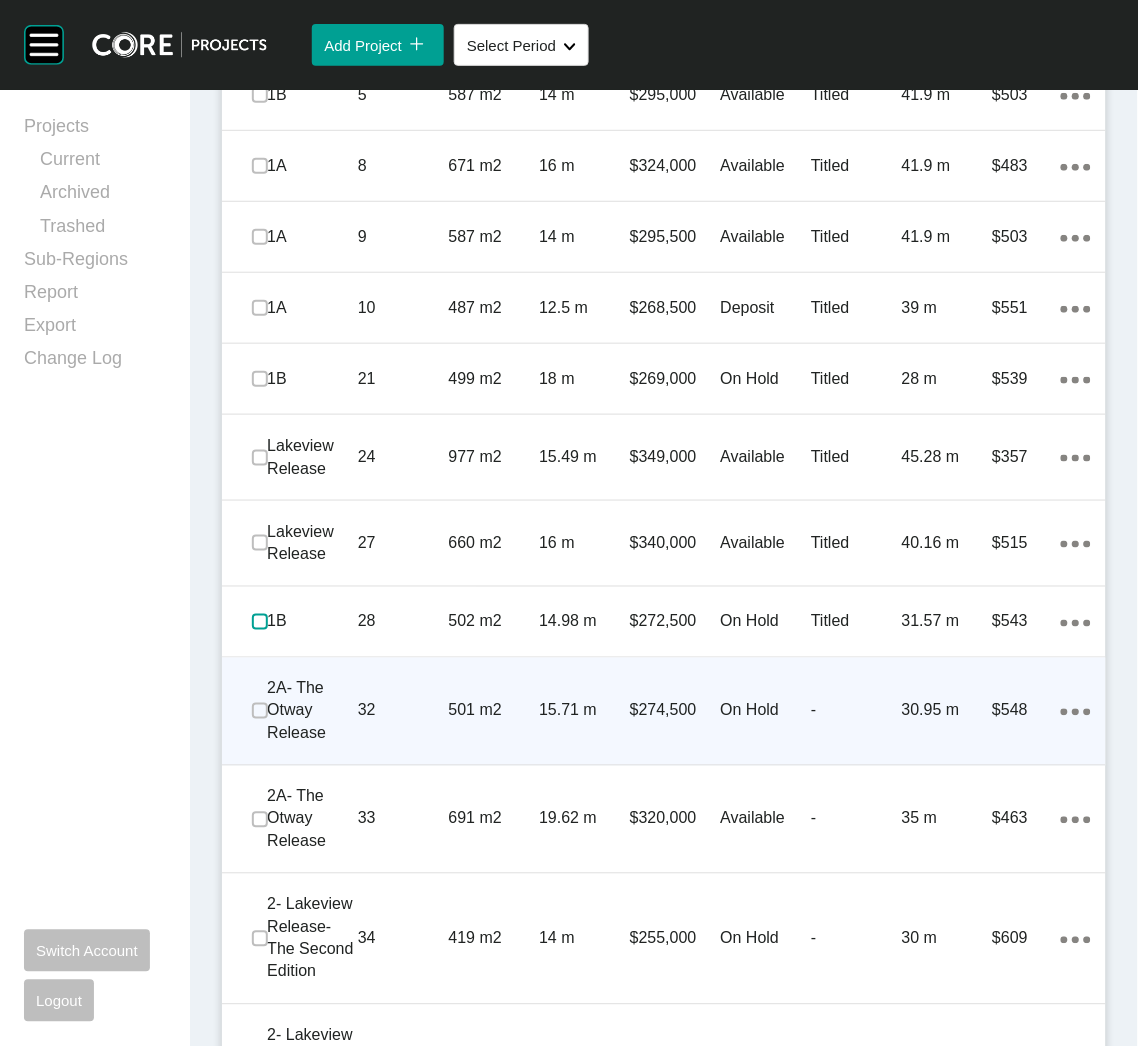 scroll, scrollTop: 1649, scrollLeft: 0, axis: vertical 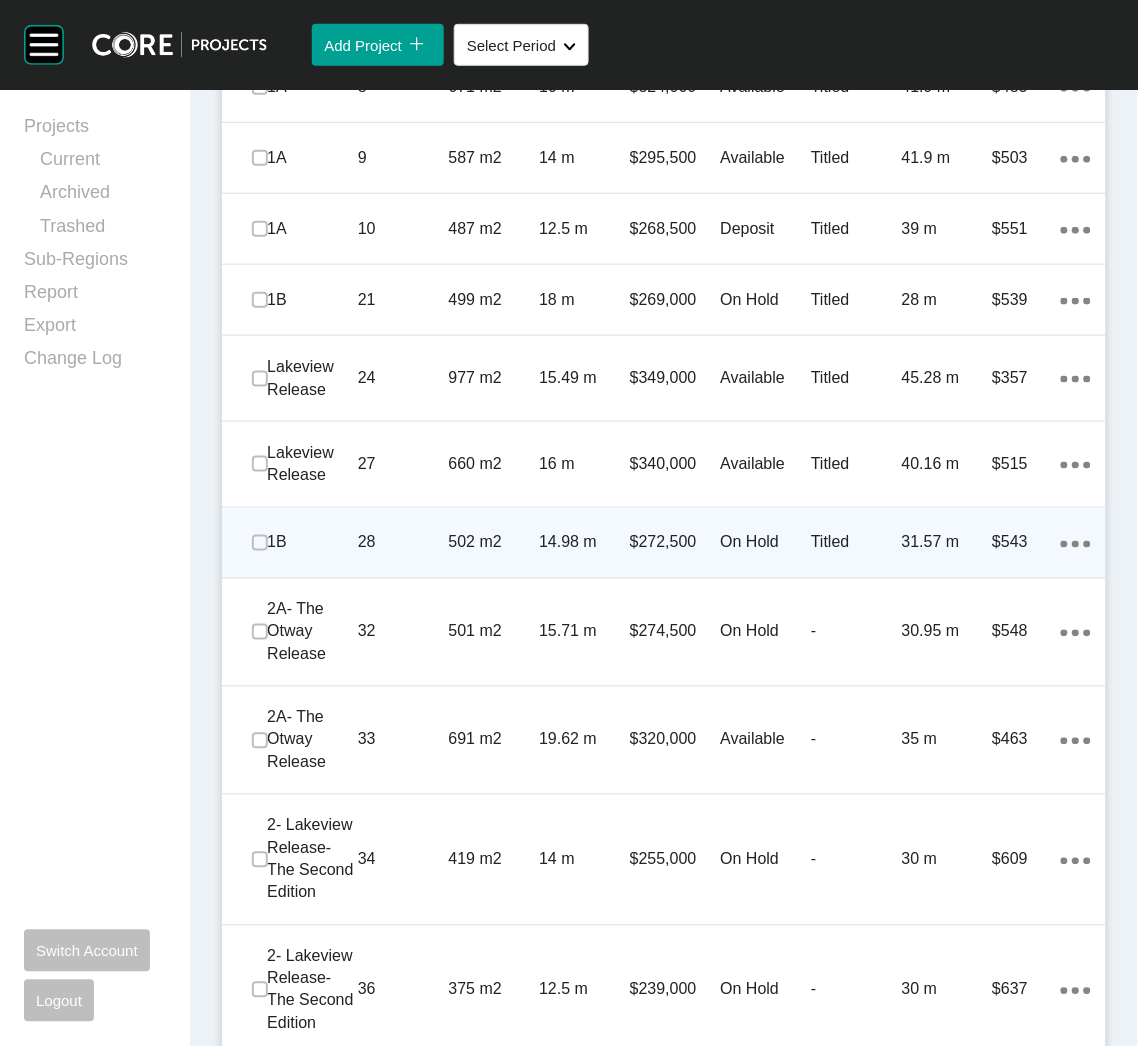 click on "14.98 m" at bounding box center (584, 543) 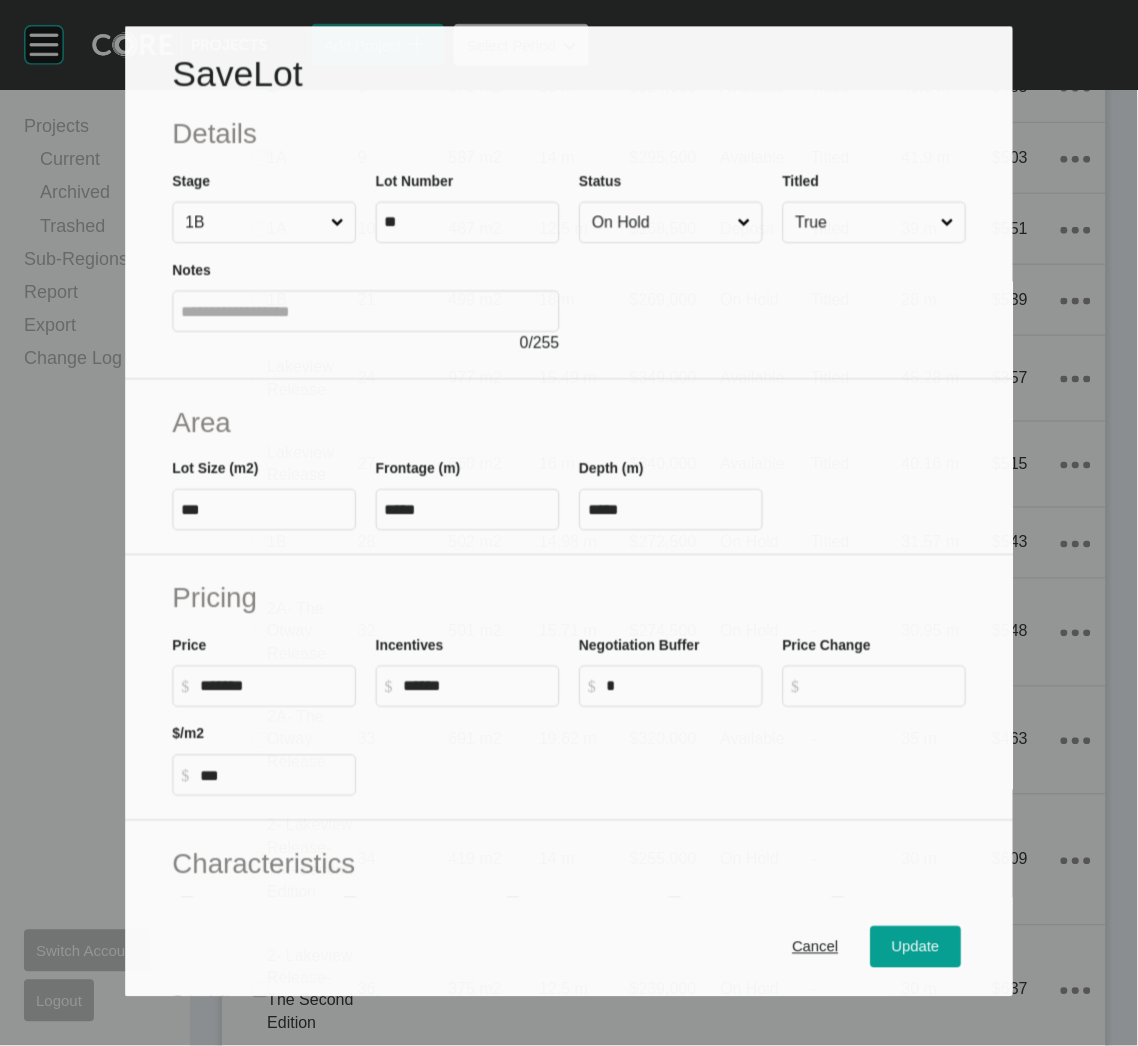 click on "On Hold" at bounding box center (661, 222) 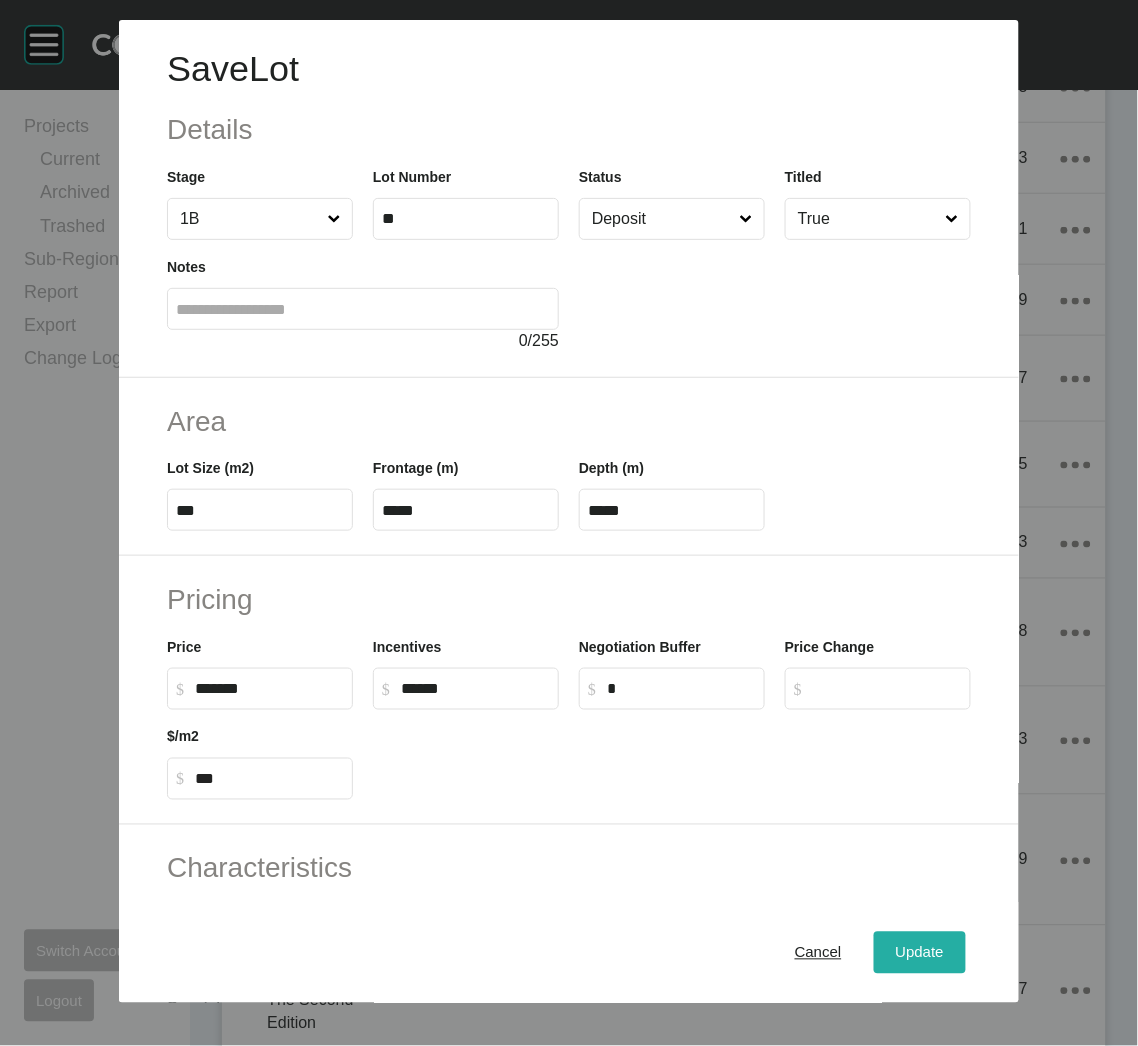 click on "Update" at bounding box center [920, 953] 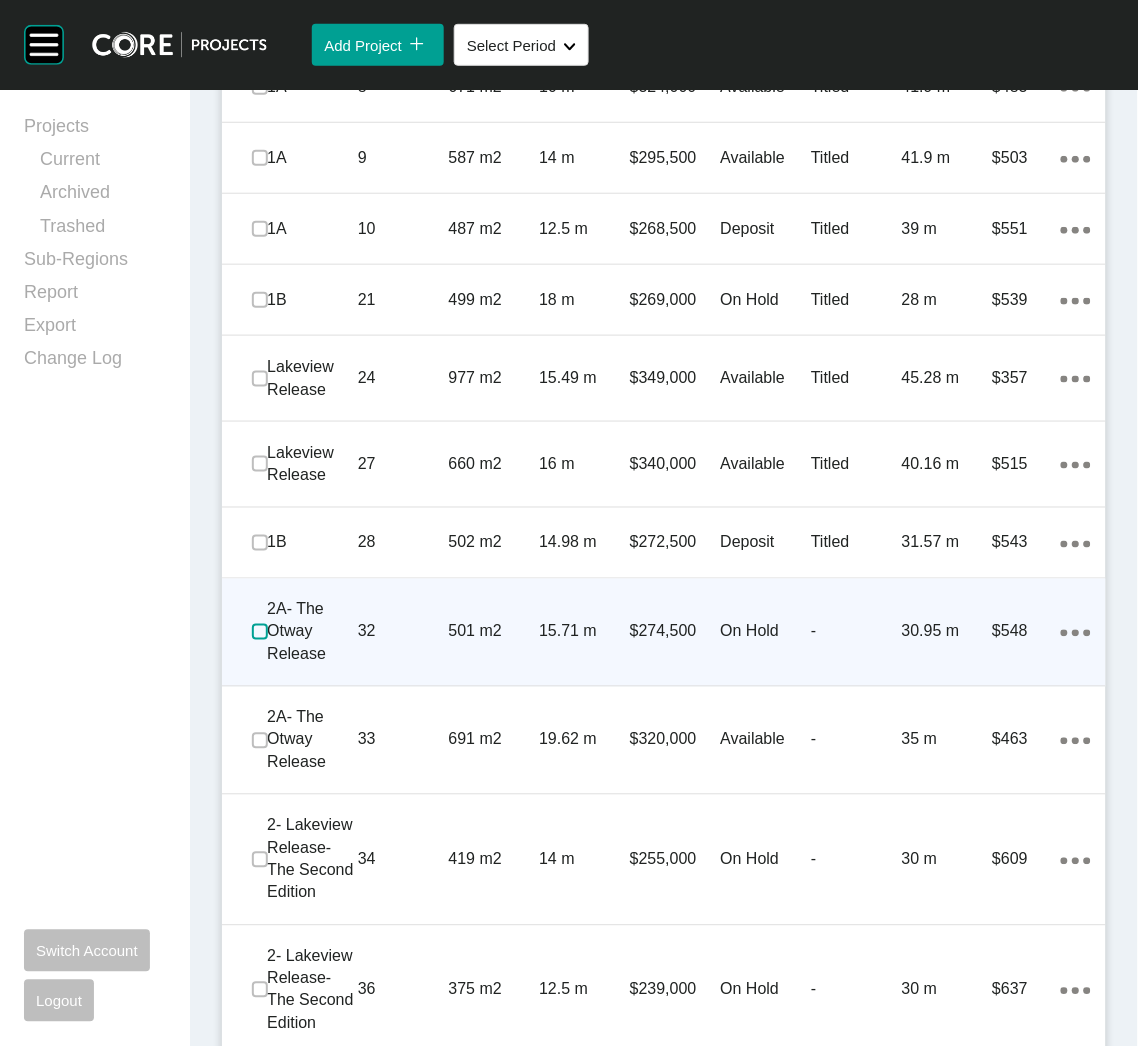 click at bounding box center [260, 632] 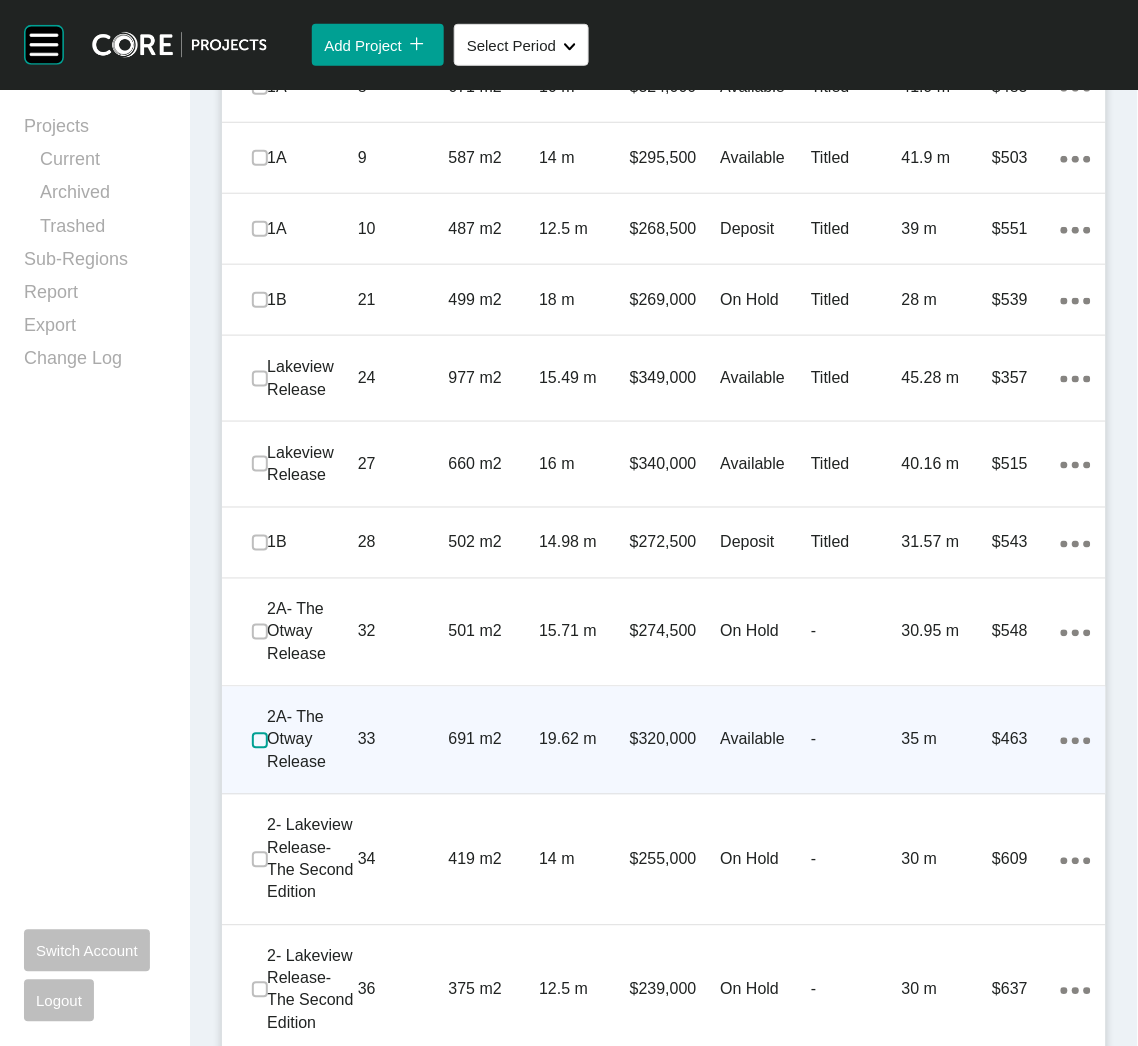 click at bounding box center [260, 741] 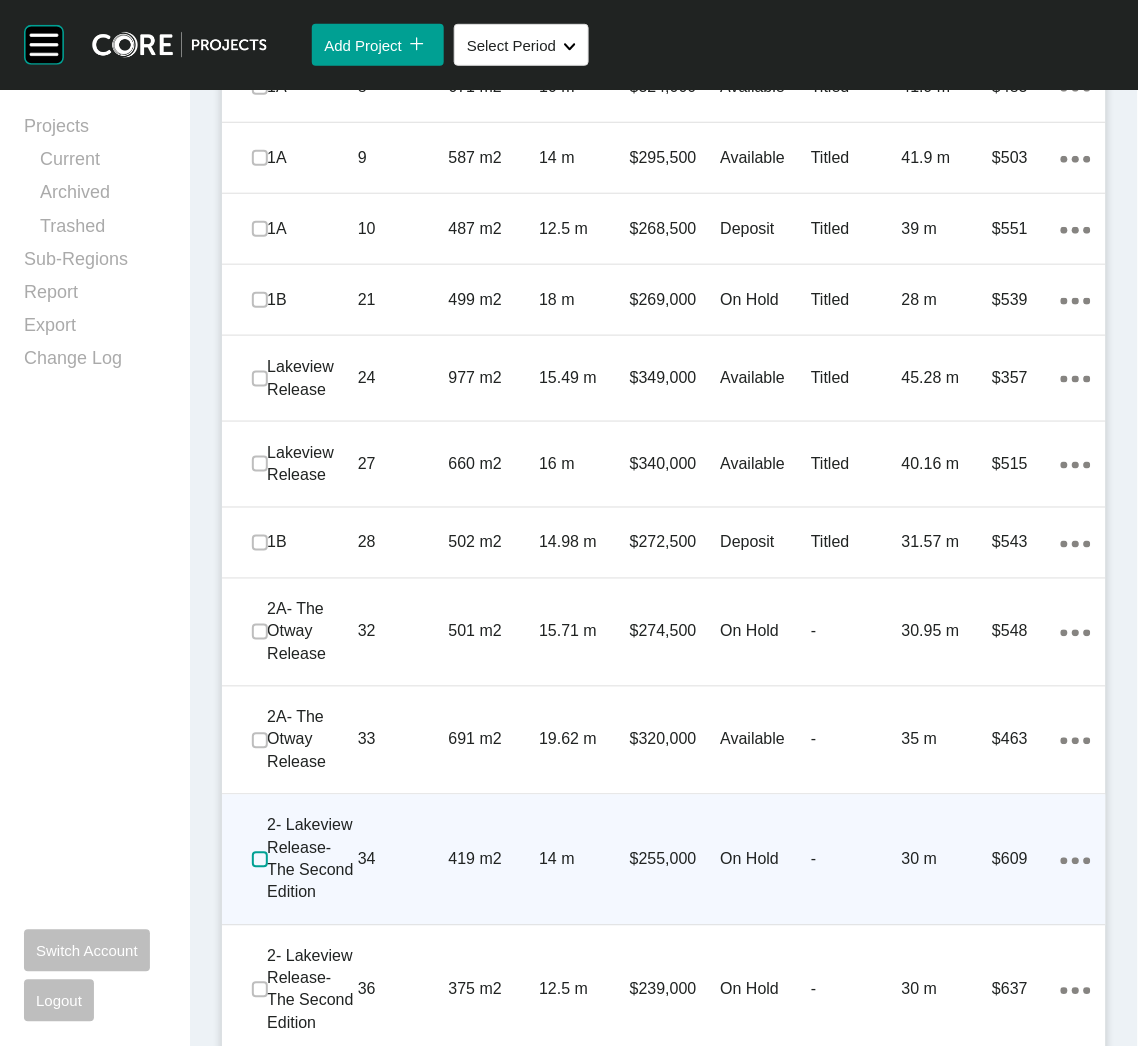 click at bounding box center [260, 860] 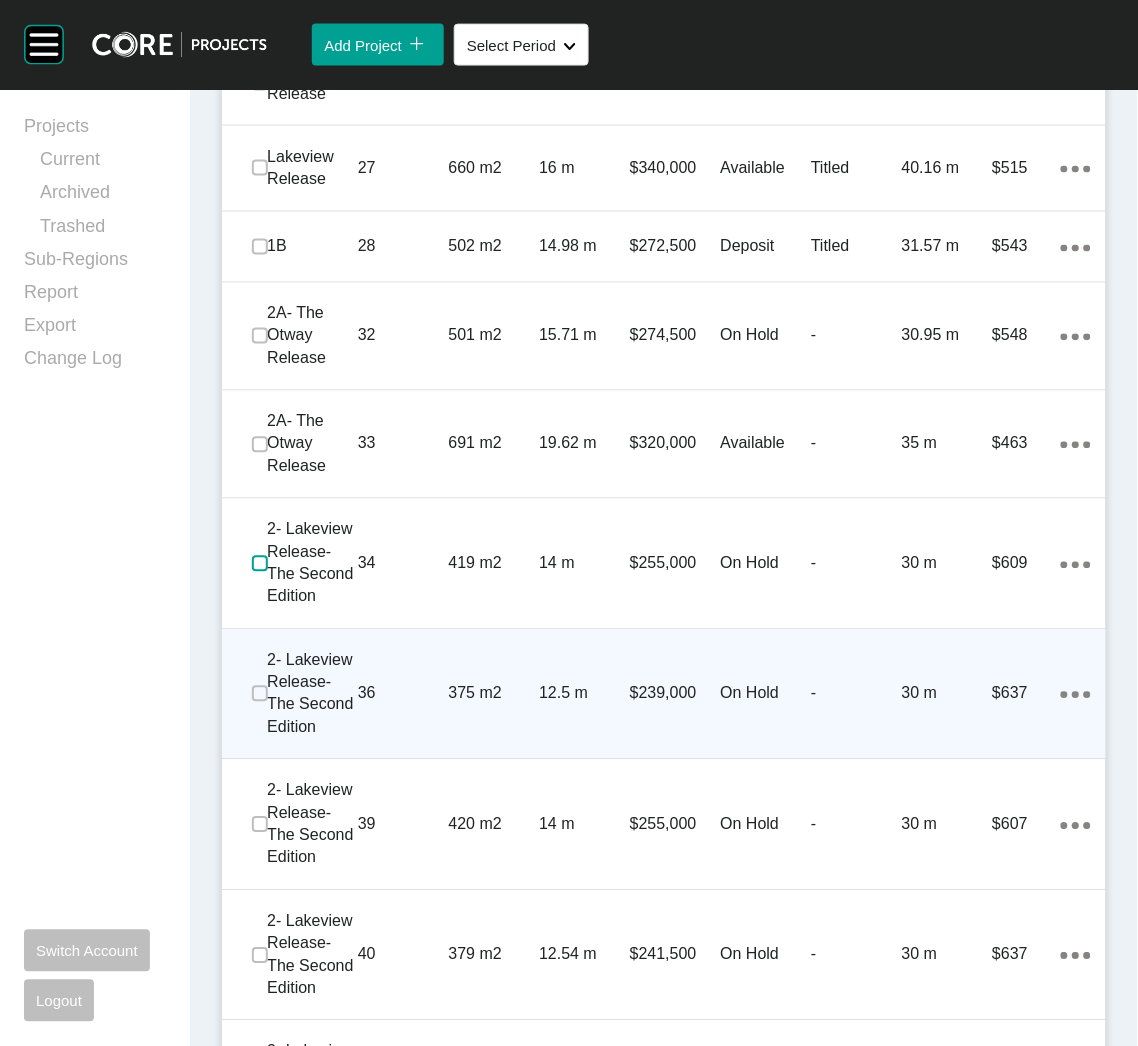 scroll, scrollTop: 1949, scrollLeft: 0, axis: vertical 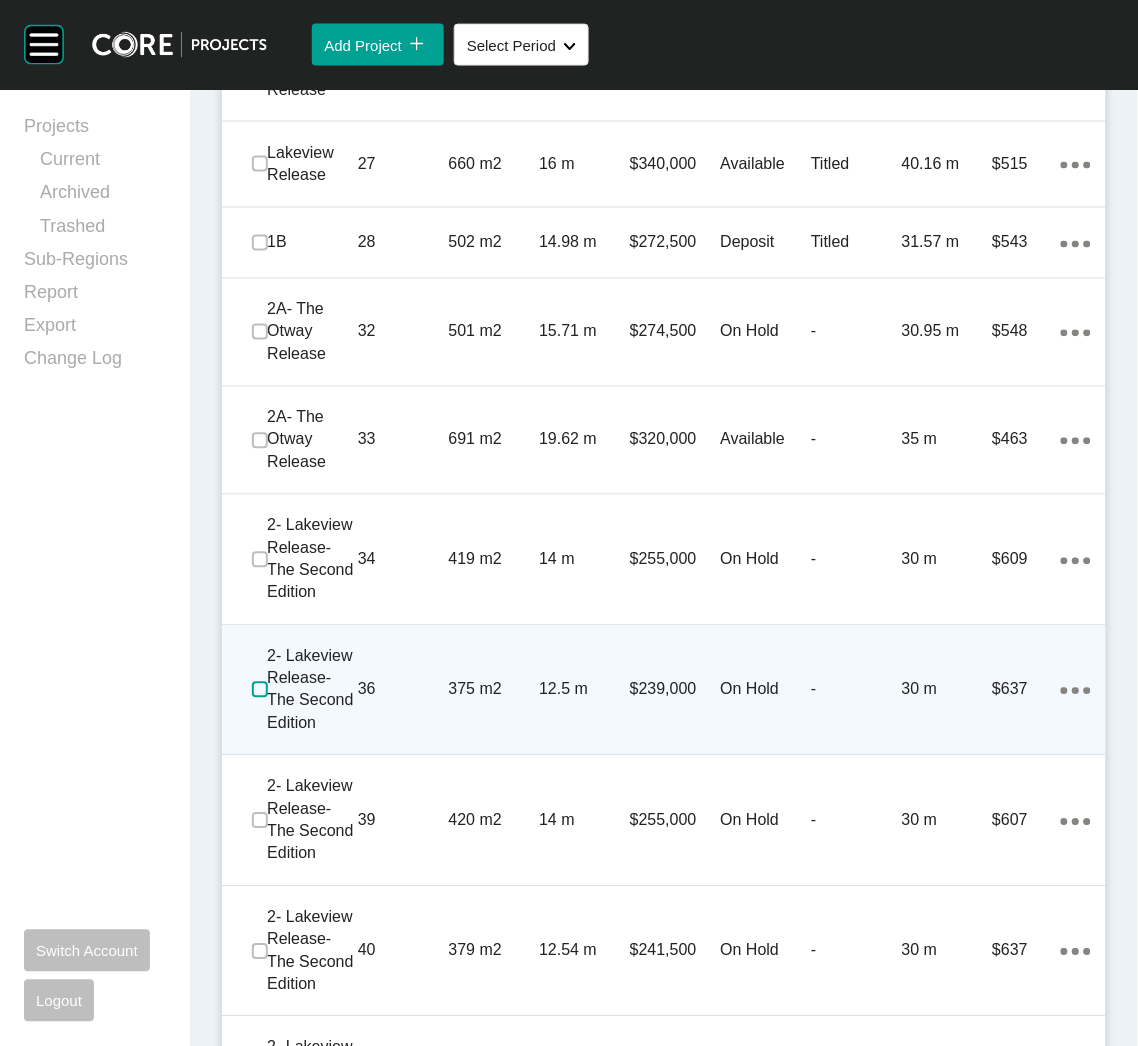 click at bounding box center [260, 690] 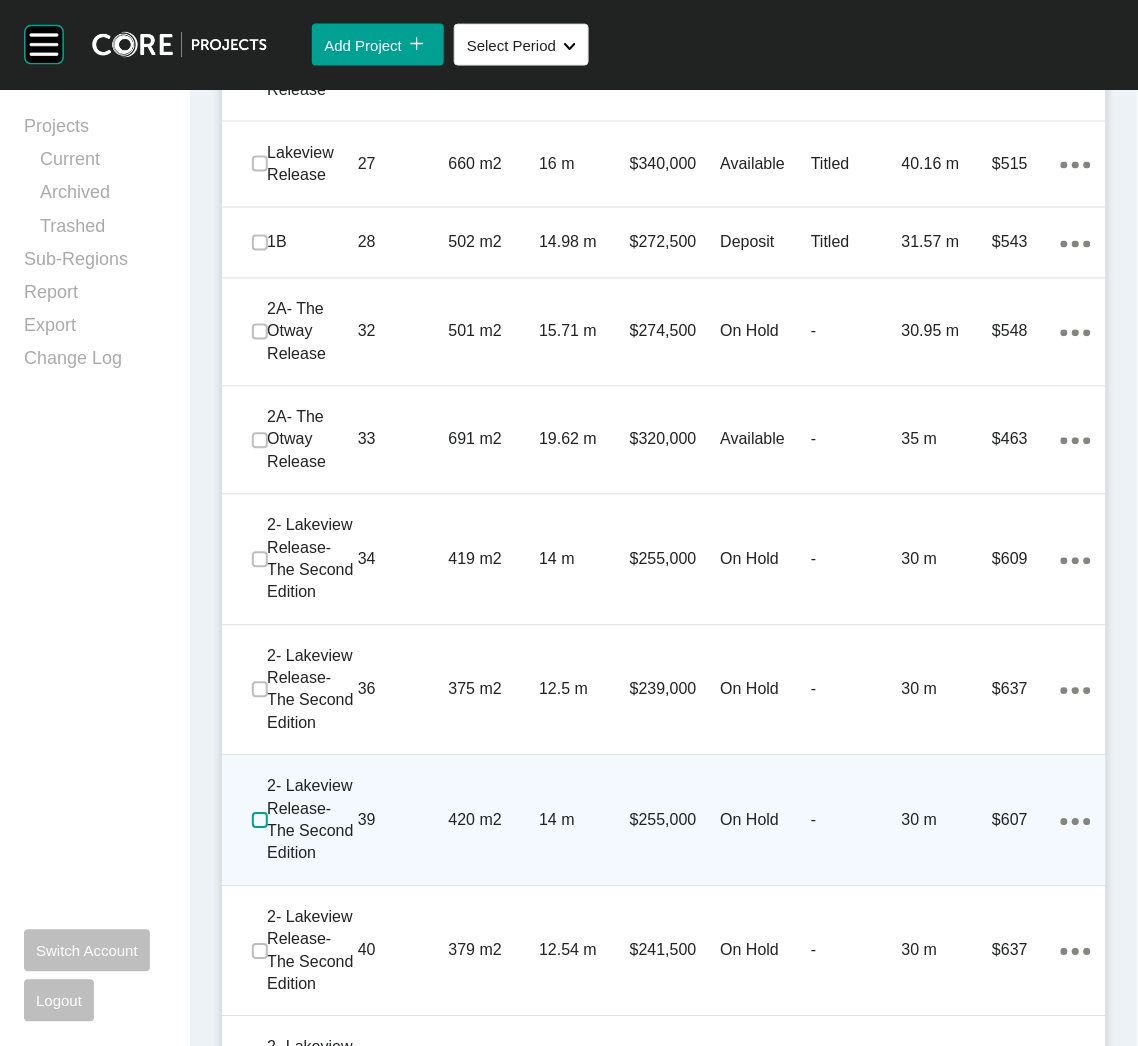 click at bounding box center [260, 821] 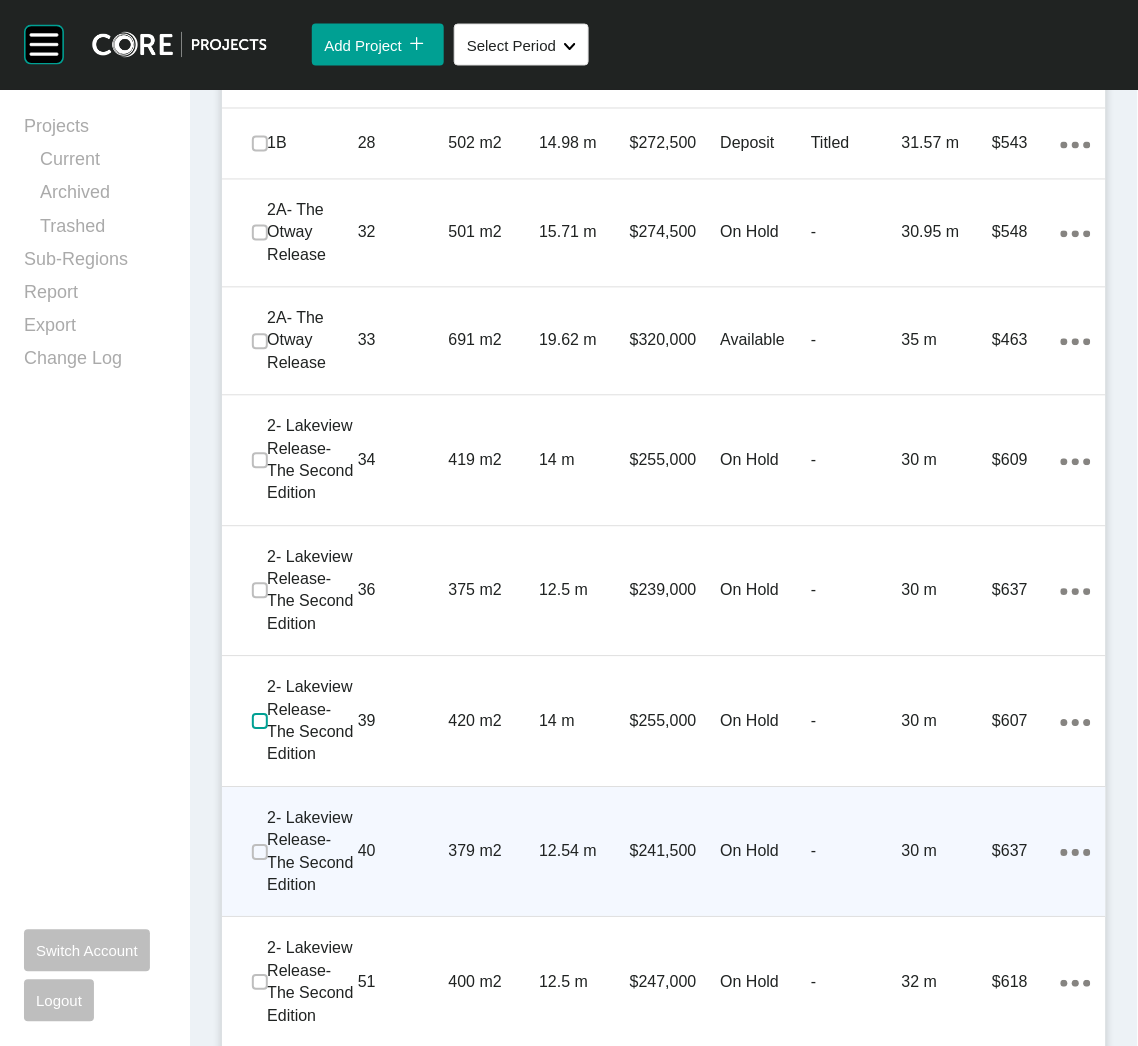 scroll, scrollTop: 2100, scrollLeft: 0, axis: vertical 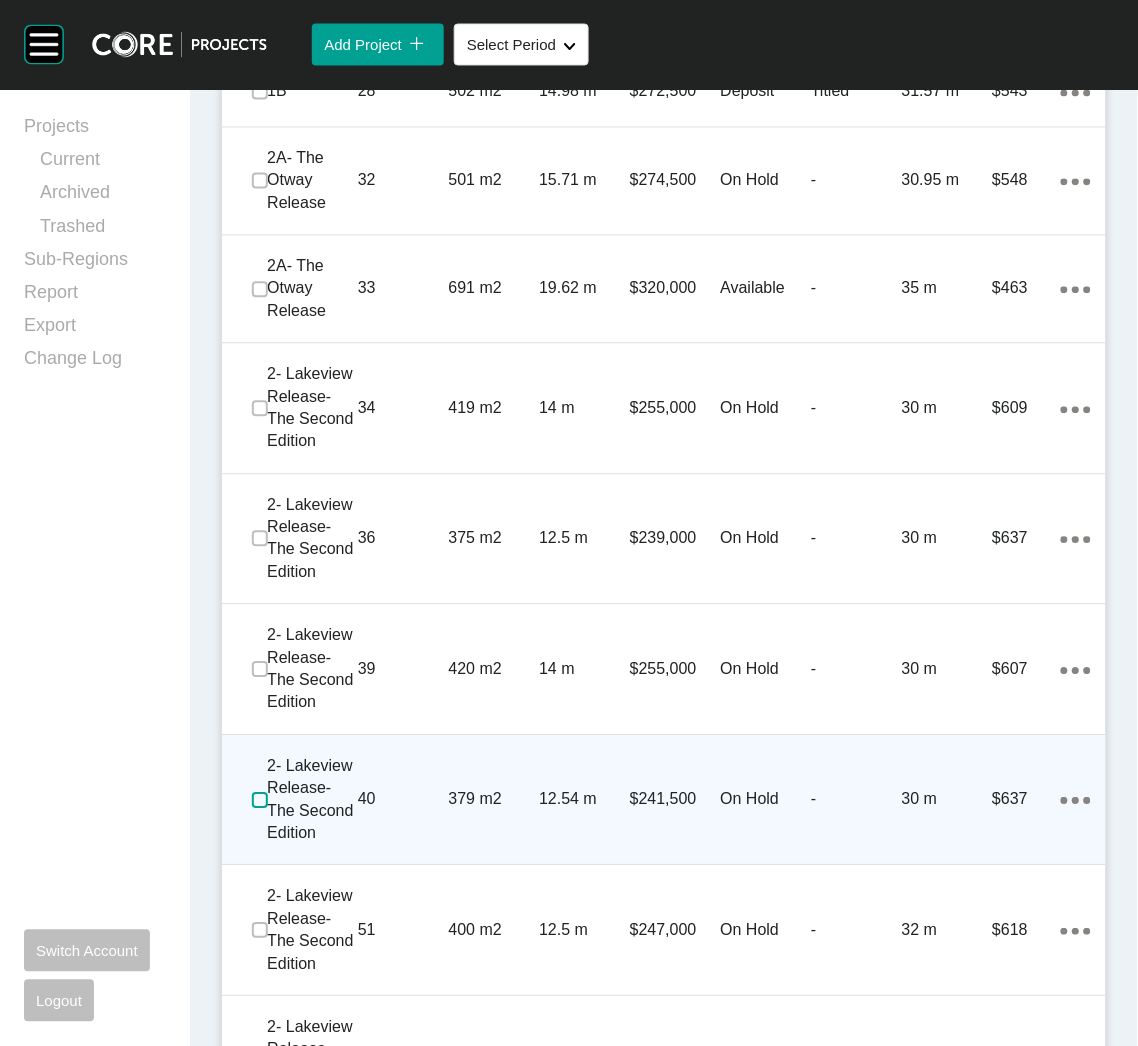 click at bounding box center (260, 801) 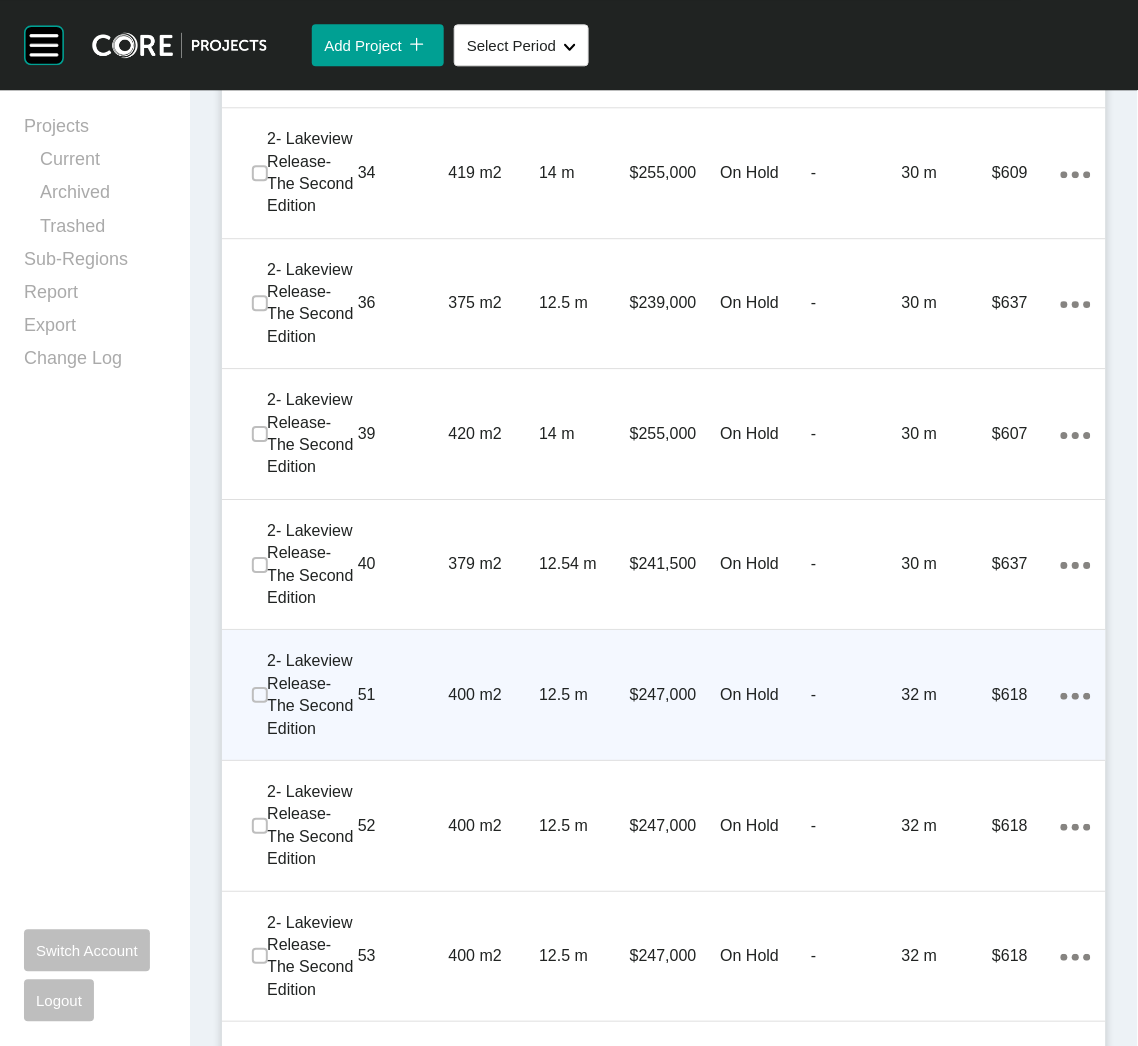 scroll, scrollTop: 2400, scrollLeft: 0, axis: vertical 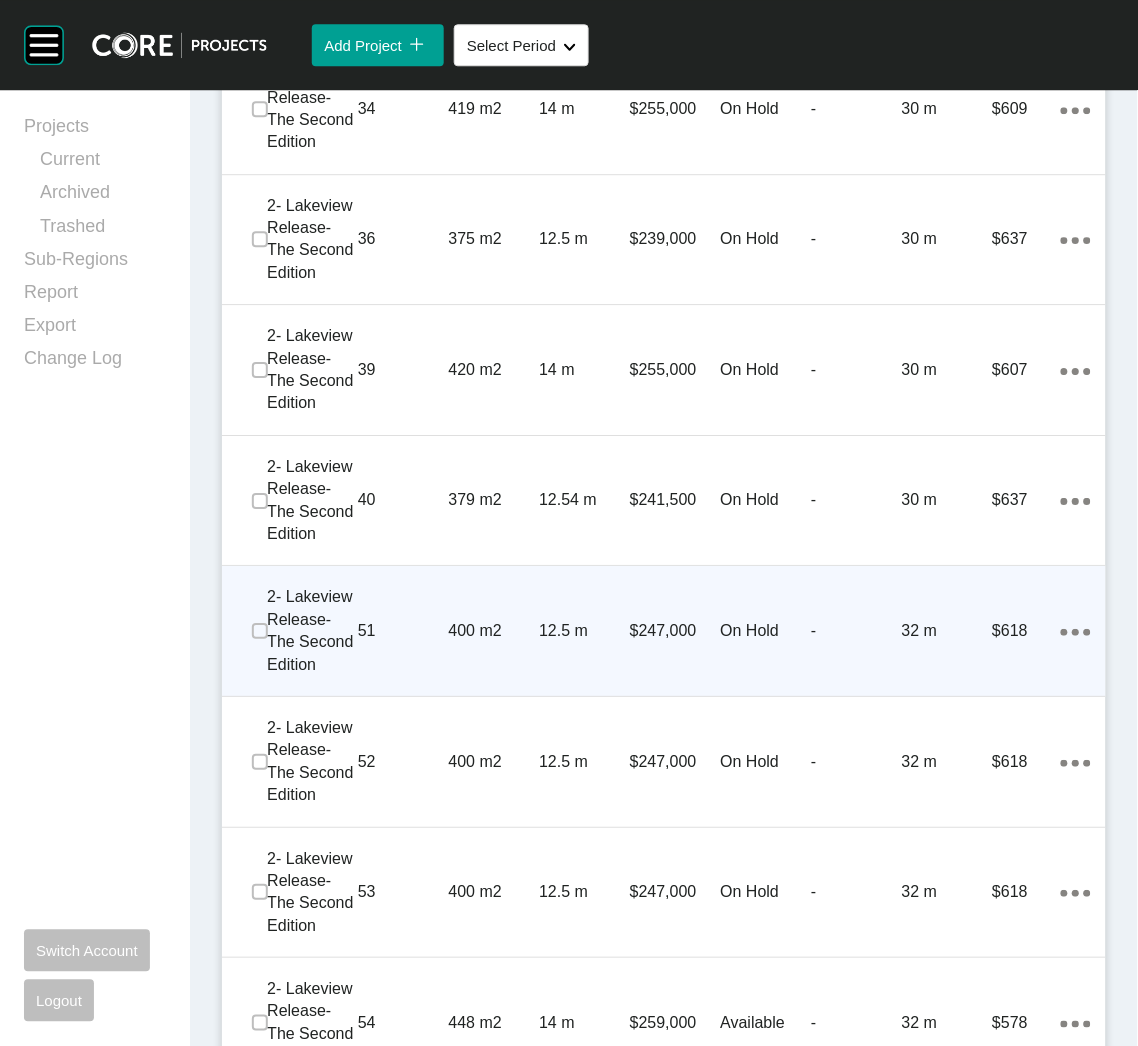 click on "400 m2" at bounding box center [494, 631] 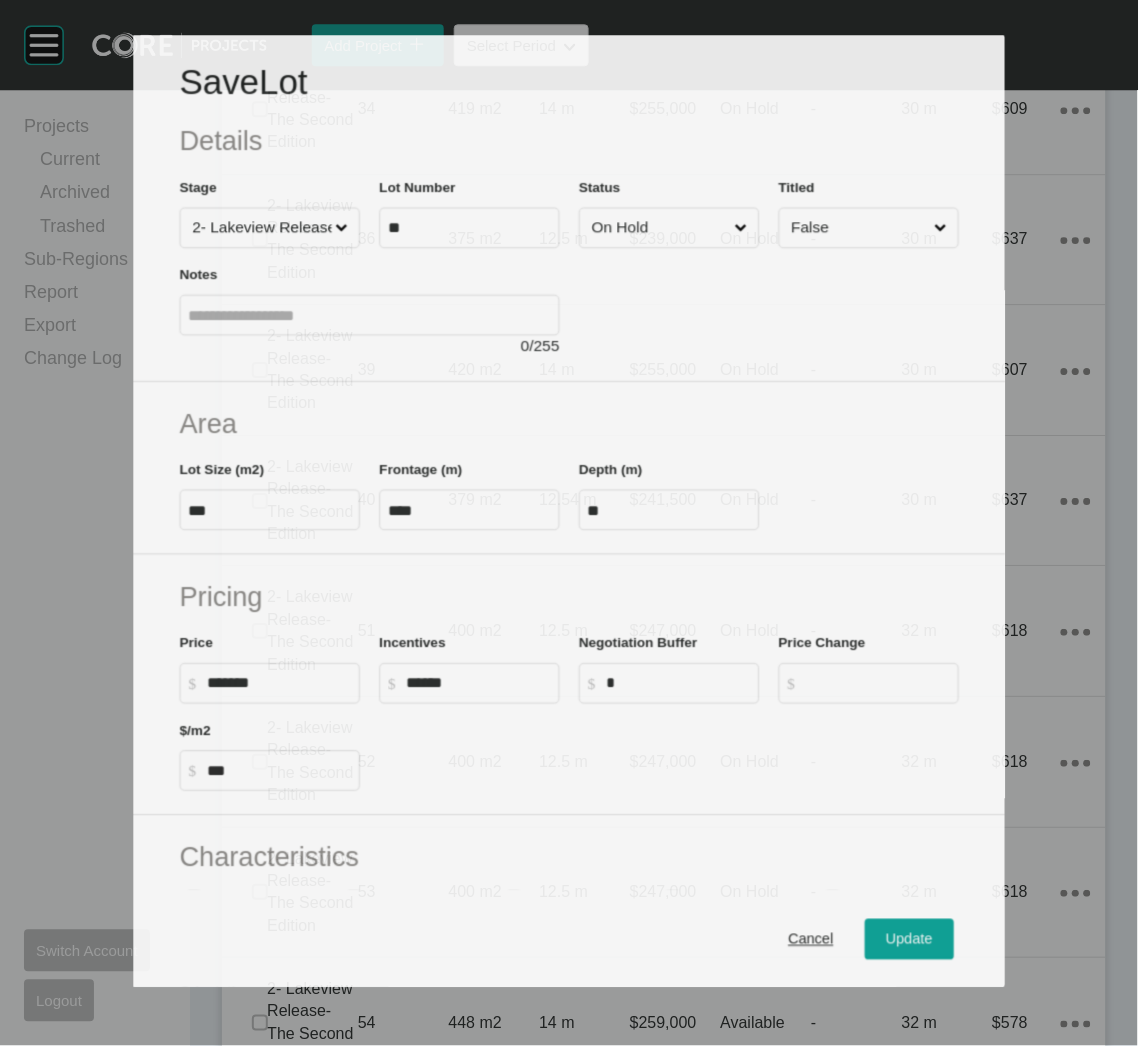 click on "On Hold" at bounding box center [669, 227] 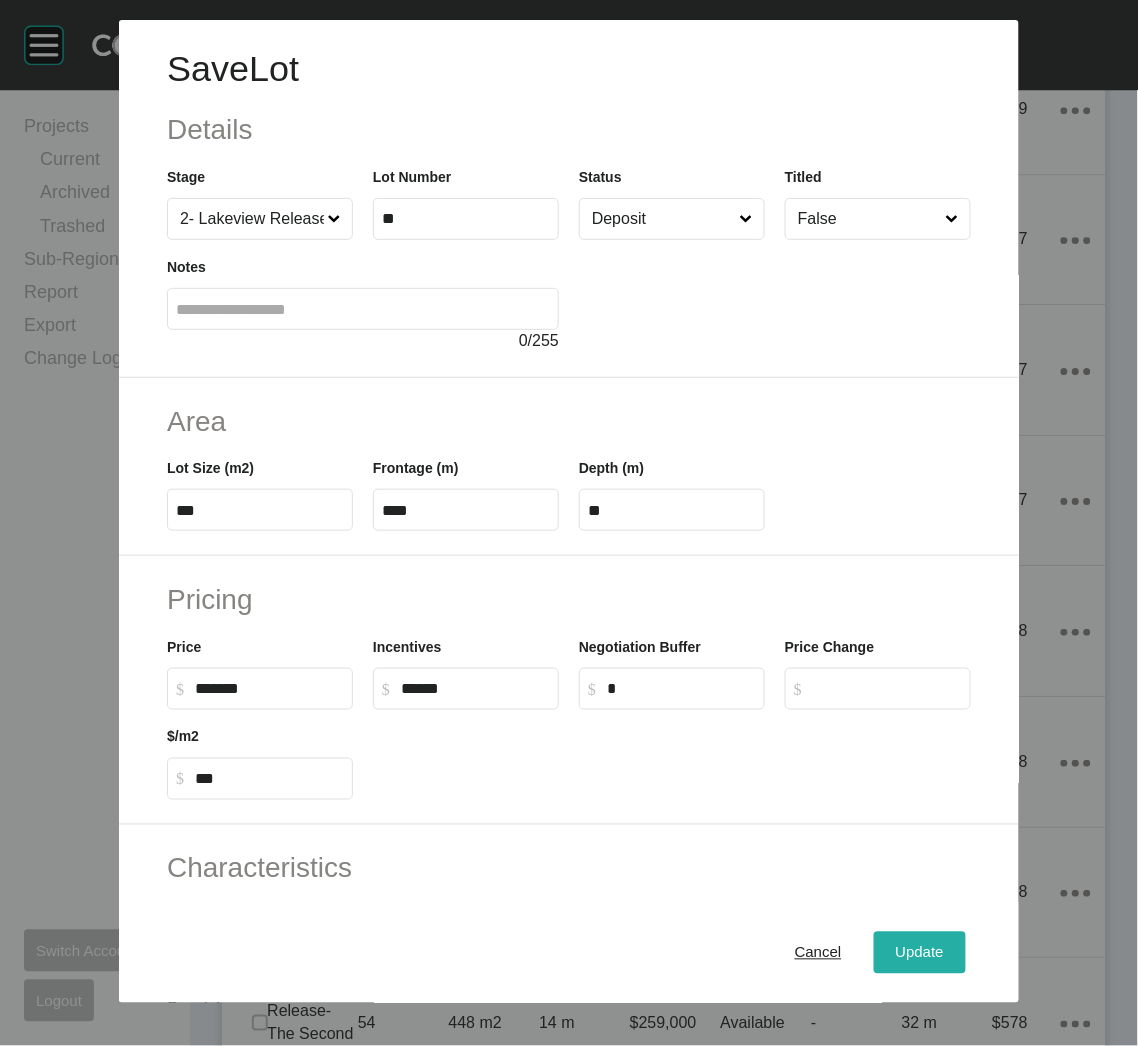 click on "Update" at bounding box center (920, 953) 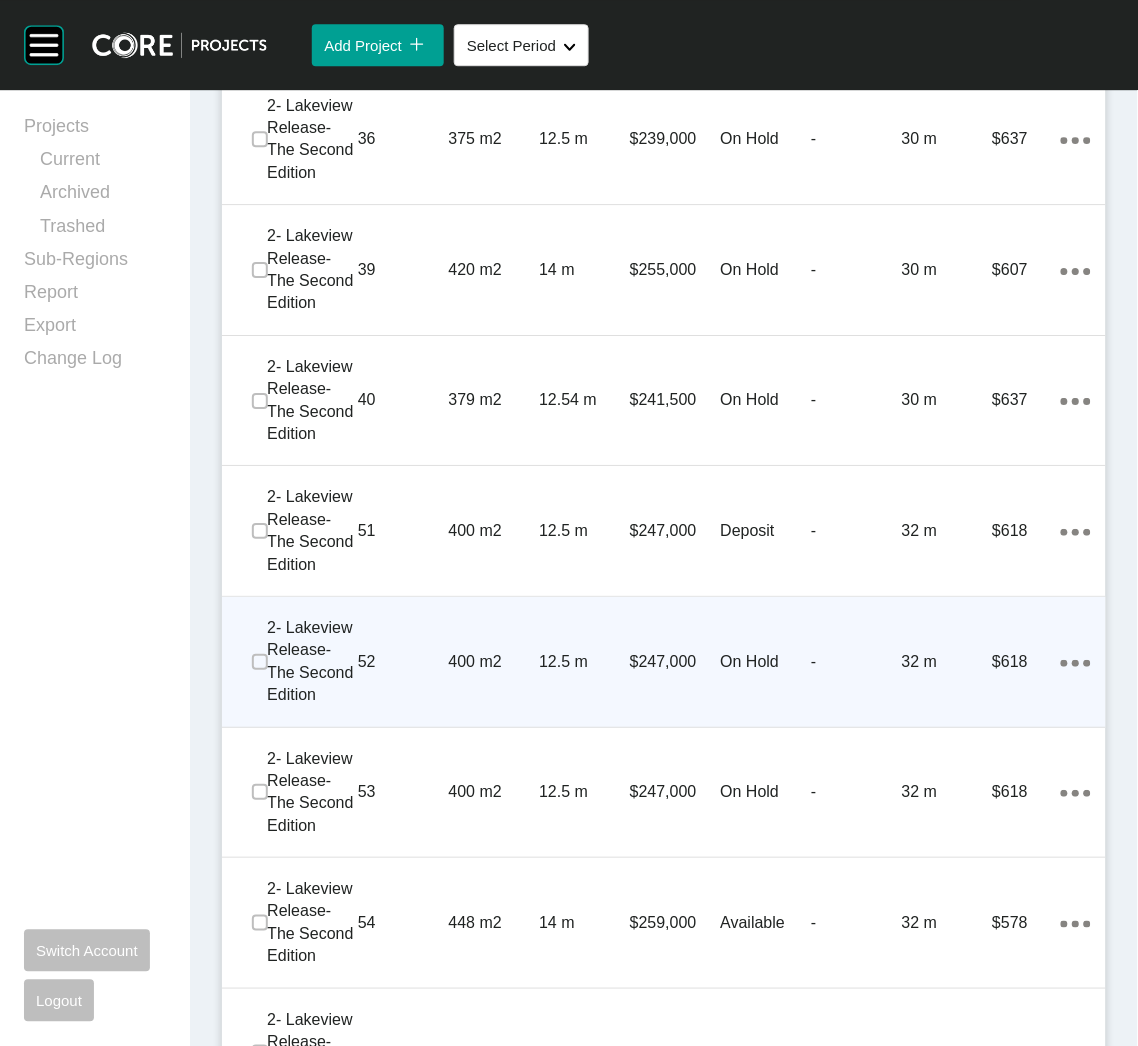 scroll, scrollTop: 2550, scrollLeft: 0, axis: vertical 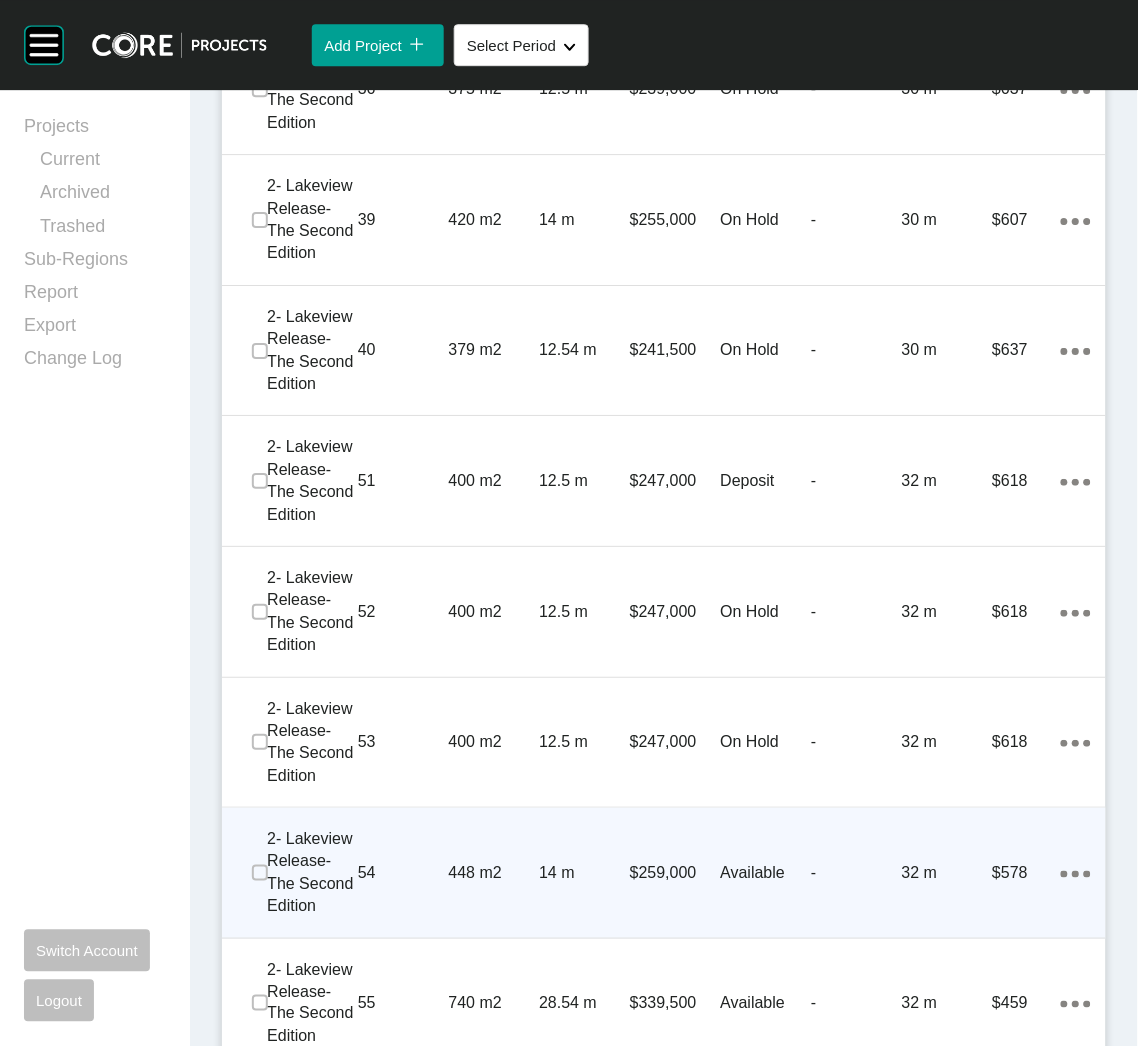 click on "54" at bounding box center (403, 873) 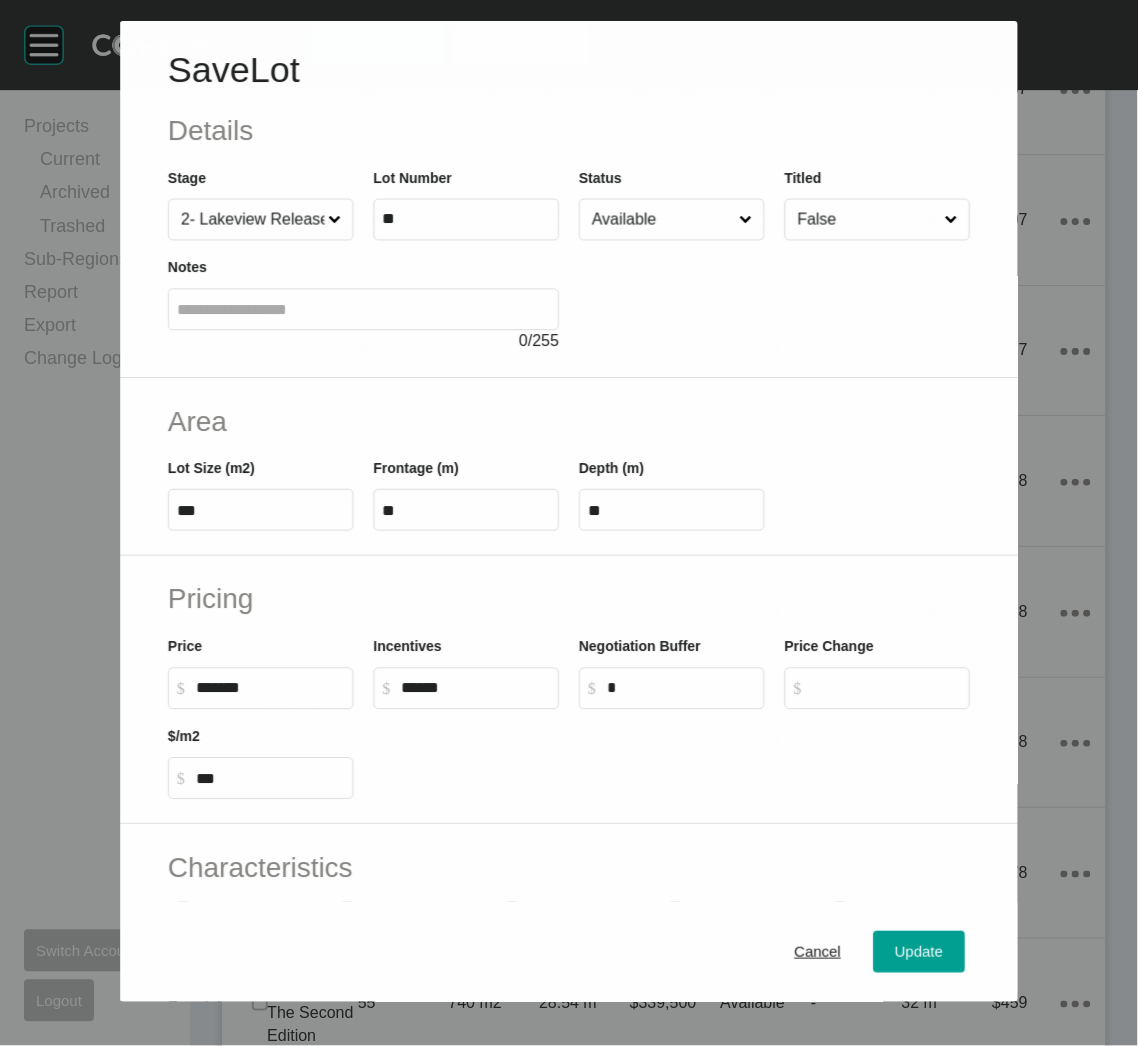 click on "Available" at bounding box center [661, 220] 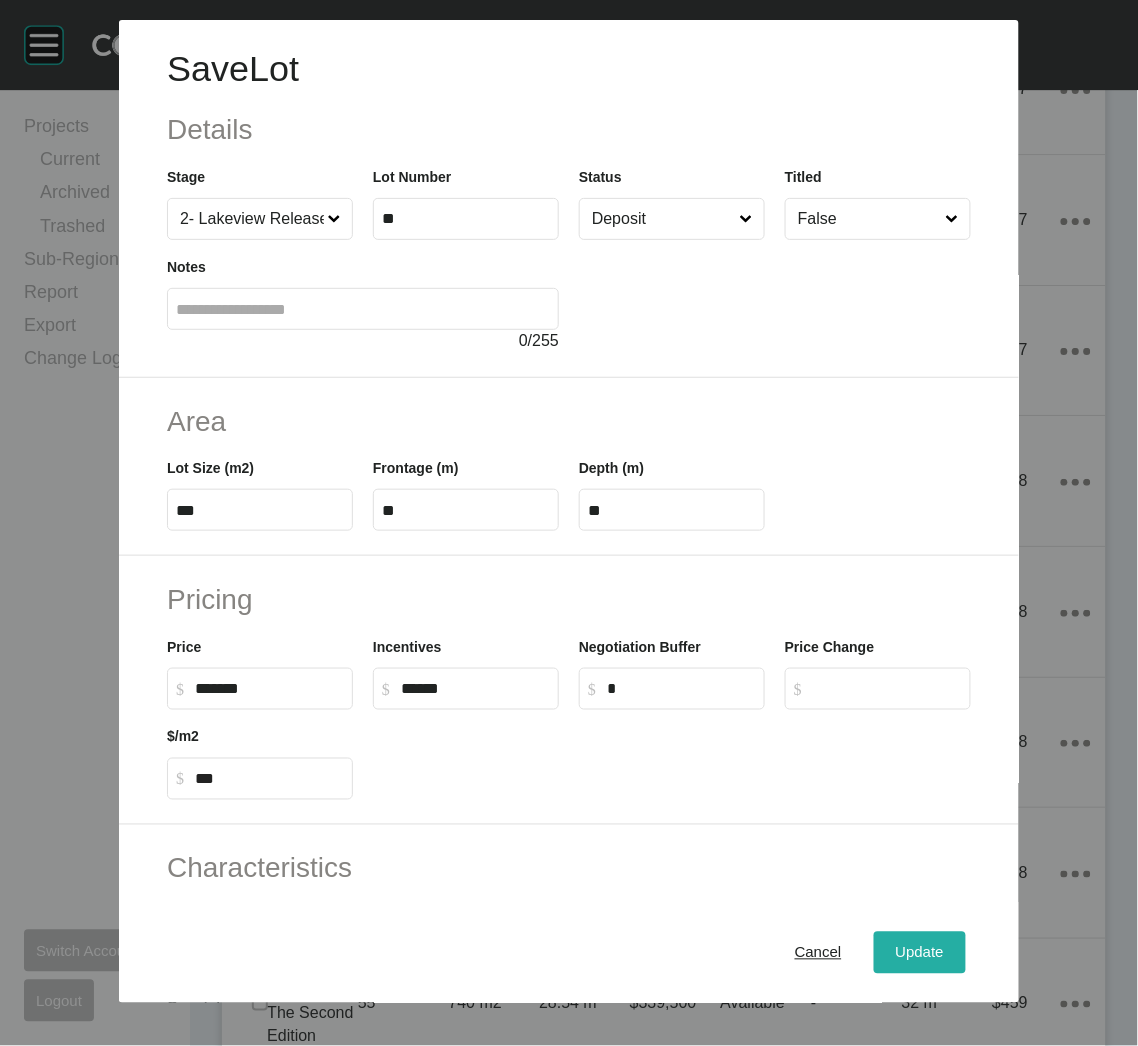 click on "Update" at bounding box center (920, 953) 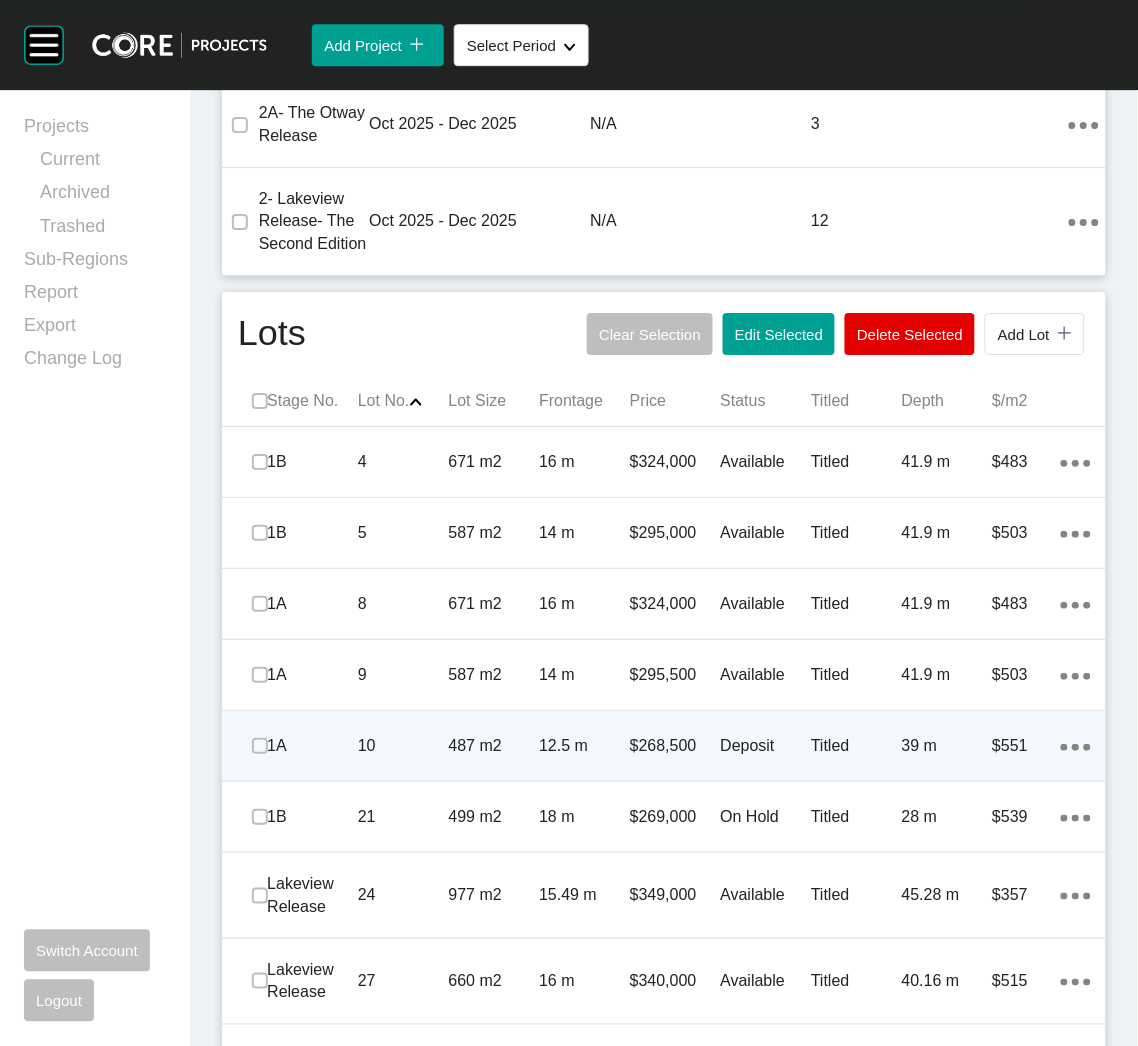 scroll, scrollTop: 1130, scrollLeft: 0, axis: vertical 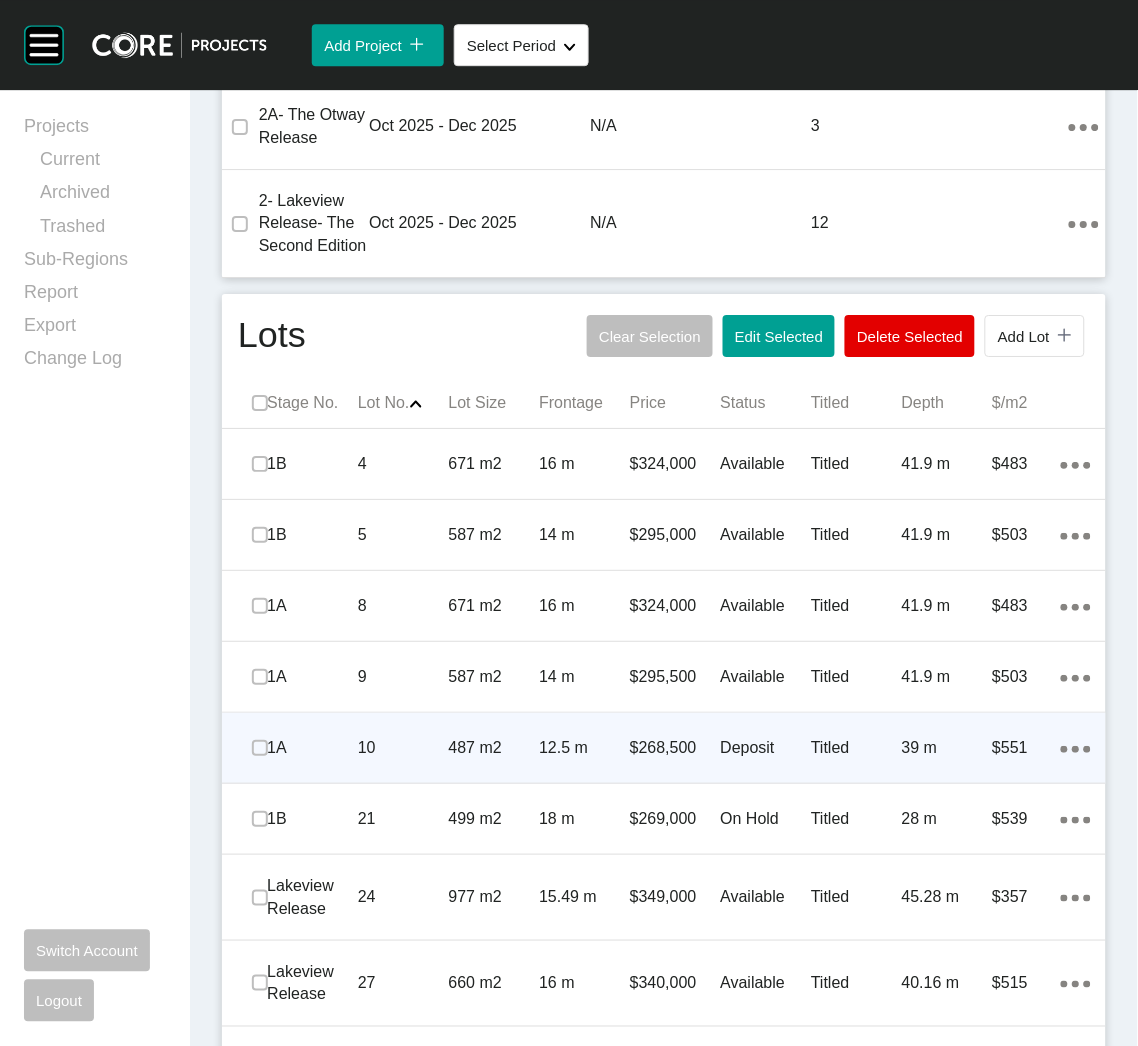 click on "487 m2" at bounding box center [494, 748] 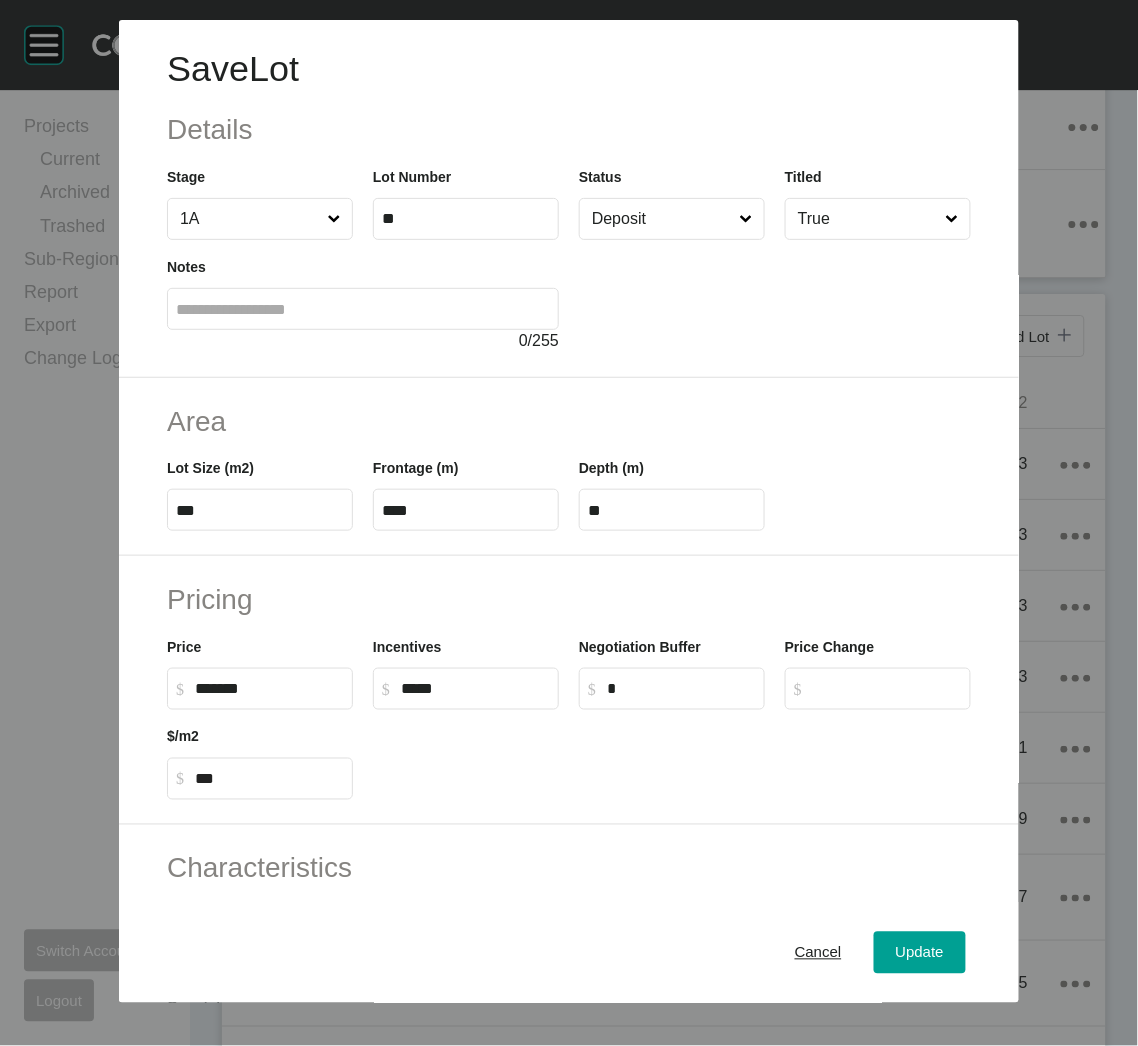 click on "*****" at bounding box center (475, 688) 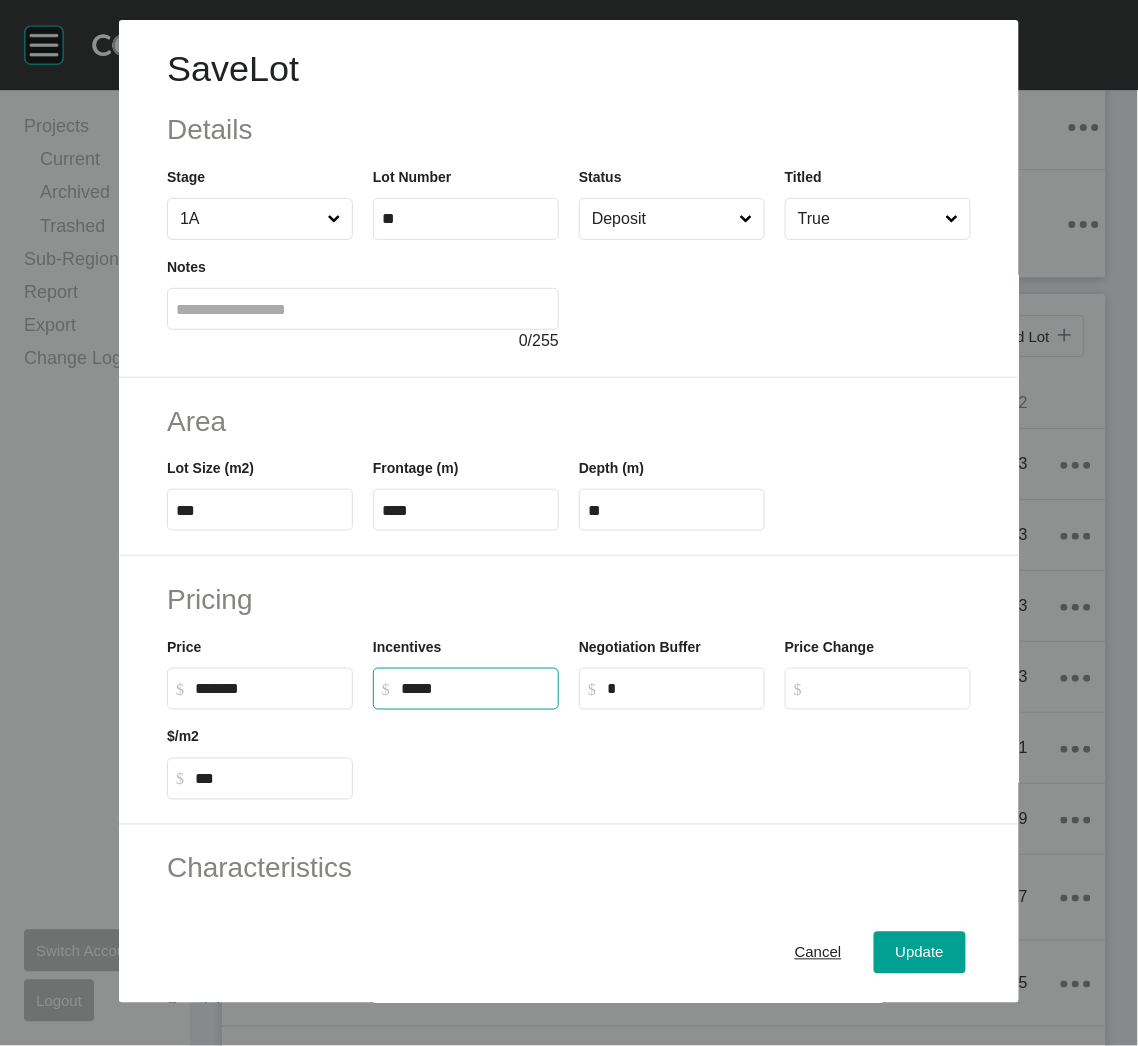 type on "******" 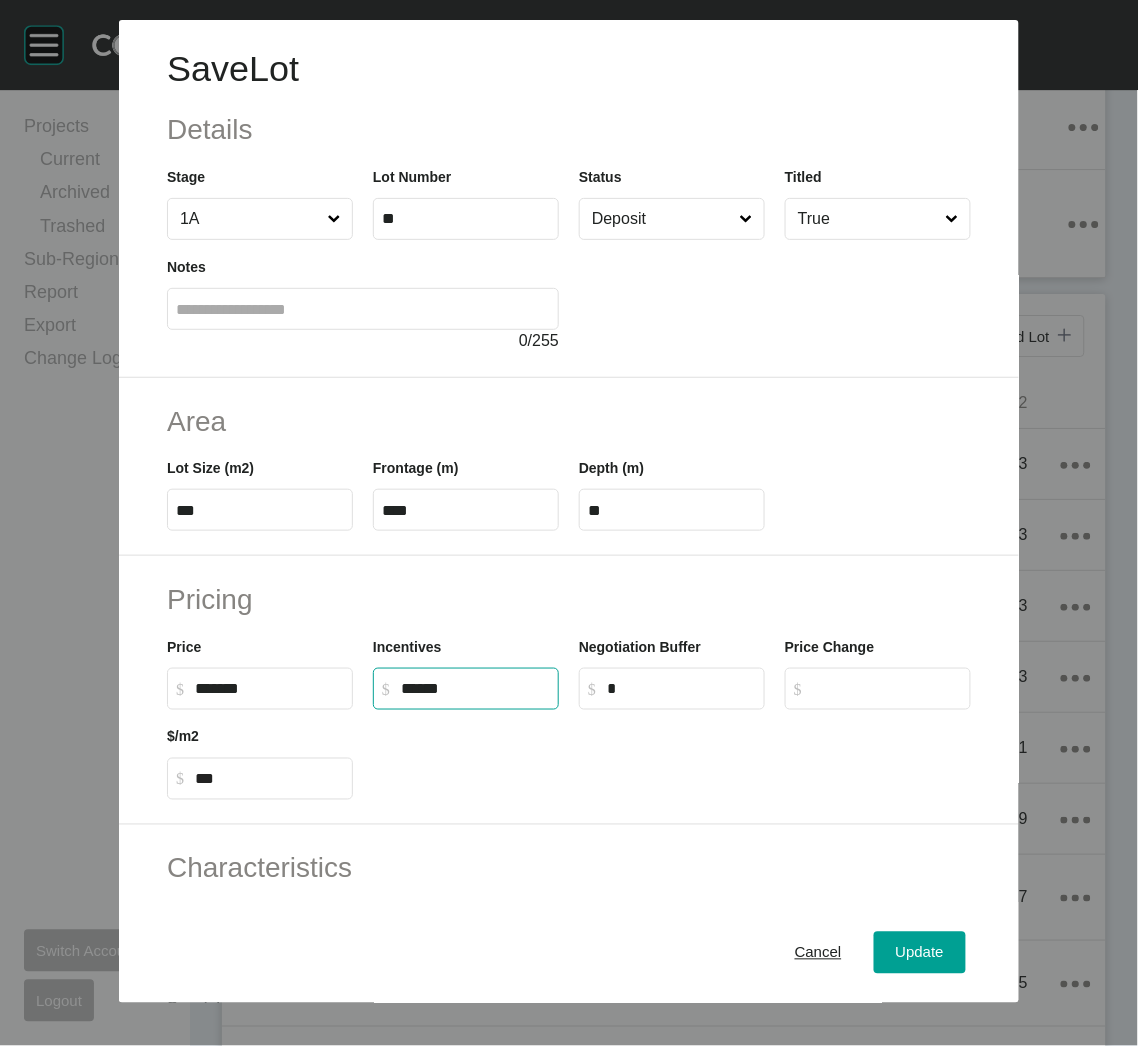 click at bounding box center [672, 755] 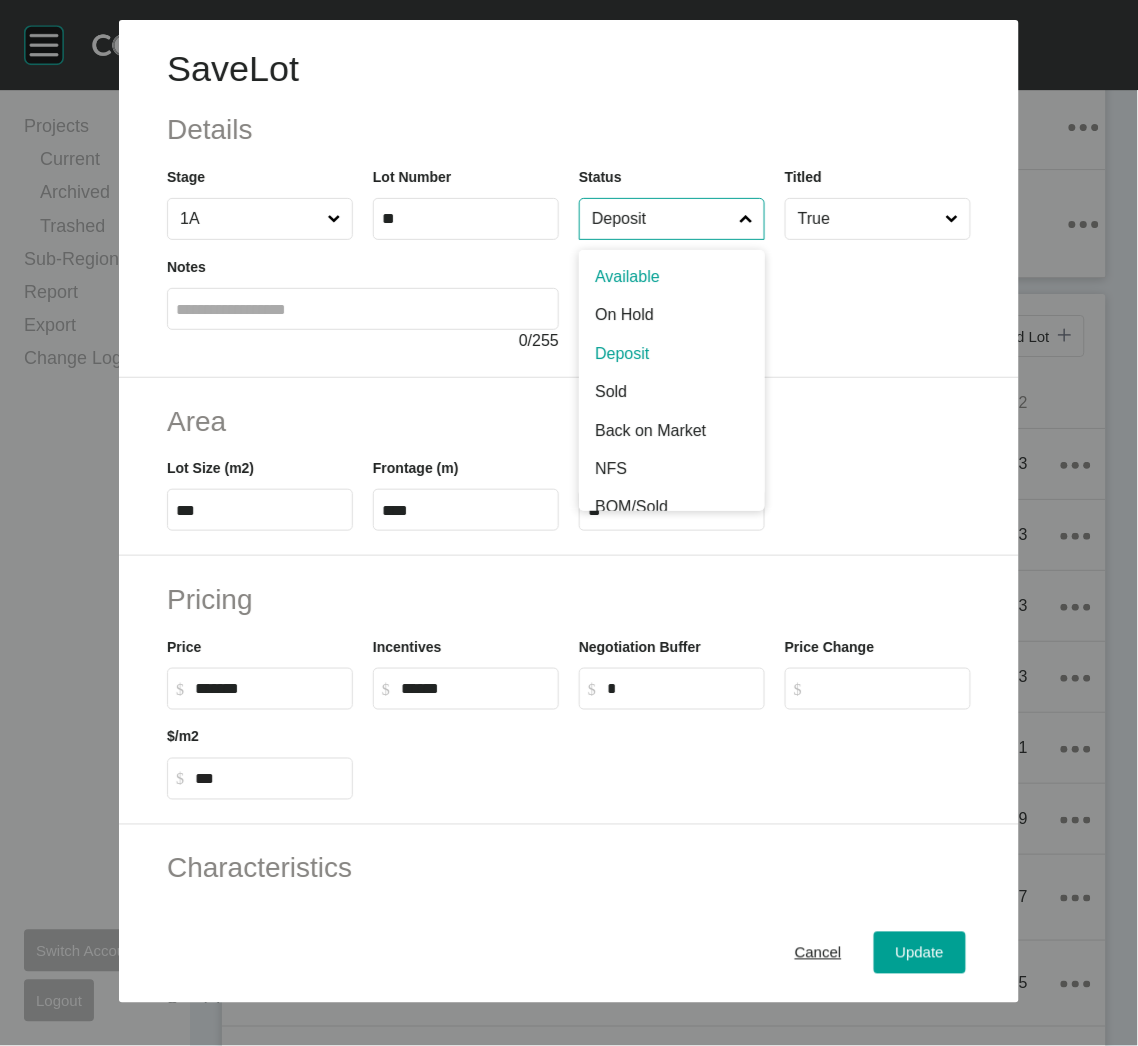 drag, startPoint x: 667, startPoint y: 206, endPoint x: 669, endPoint y: 235, distance: 29.068884 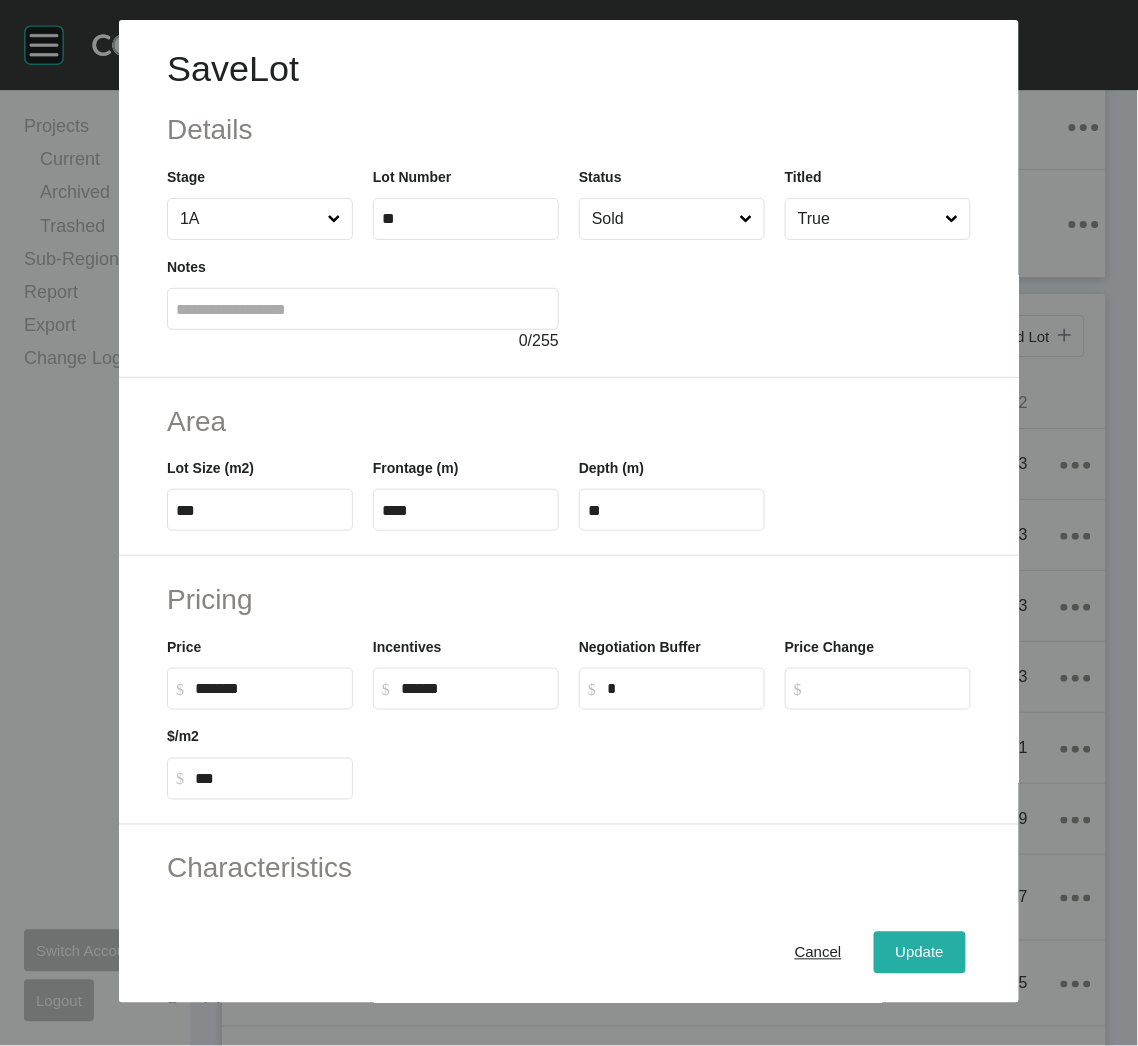 drag, startPoint x: 917, startPoint y: 951, endPoint x: 895, endPoint y: 927, distance: 32.55764 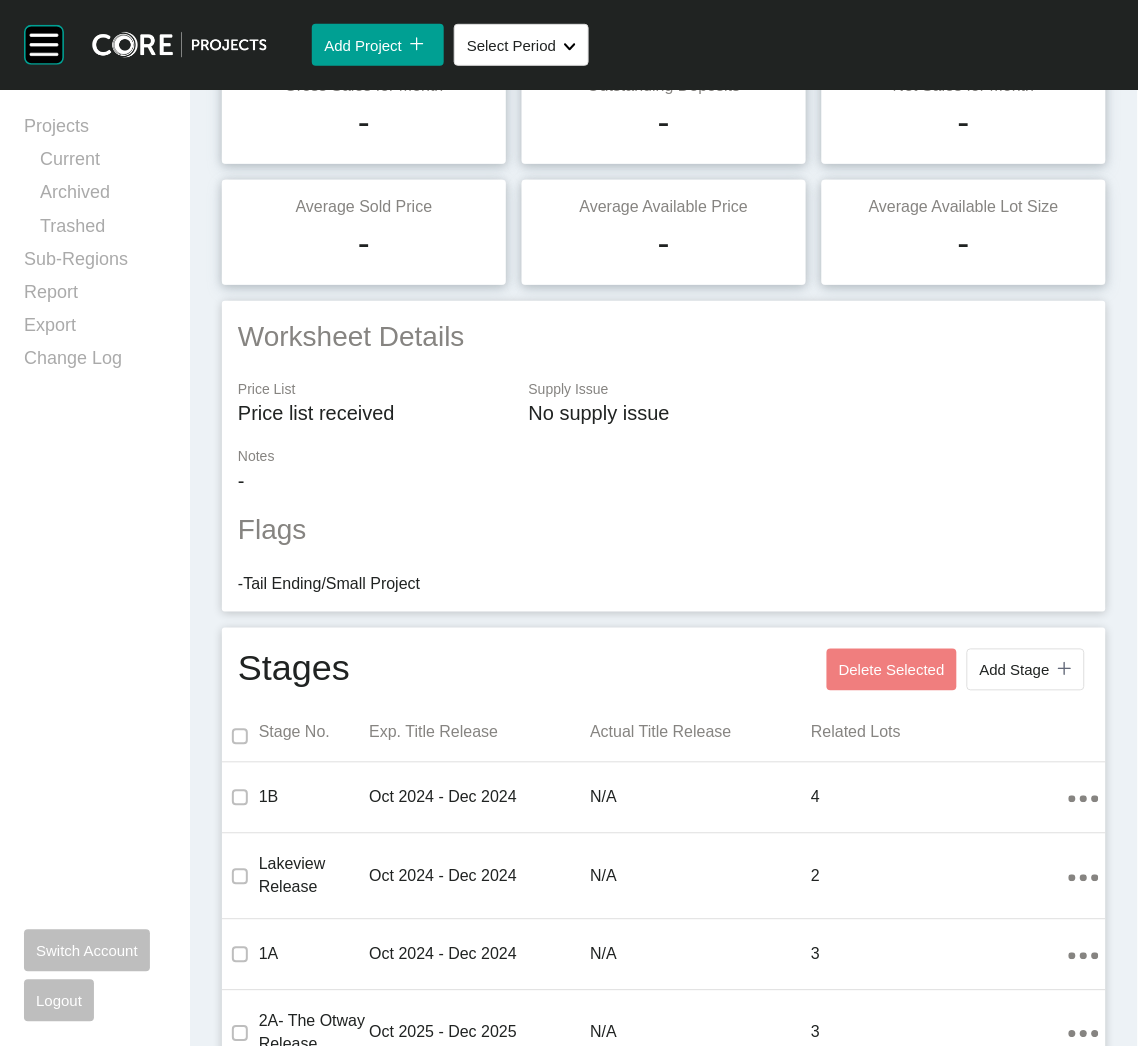 scroll, scrollTop: 0, scrollLeft: 0, axis: both 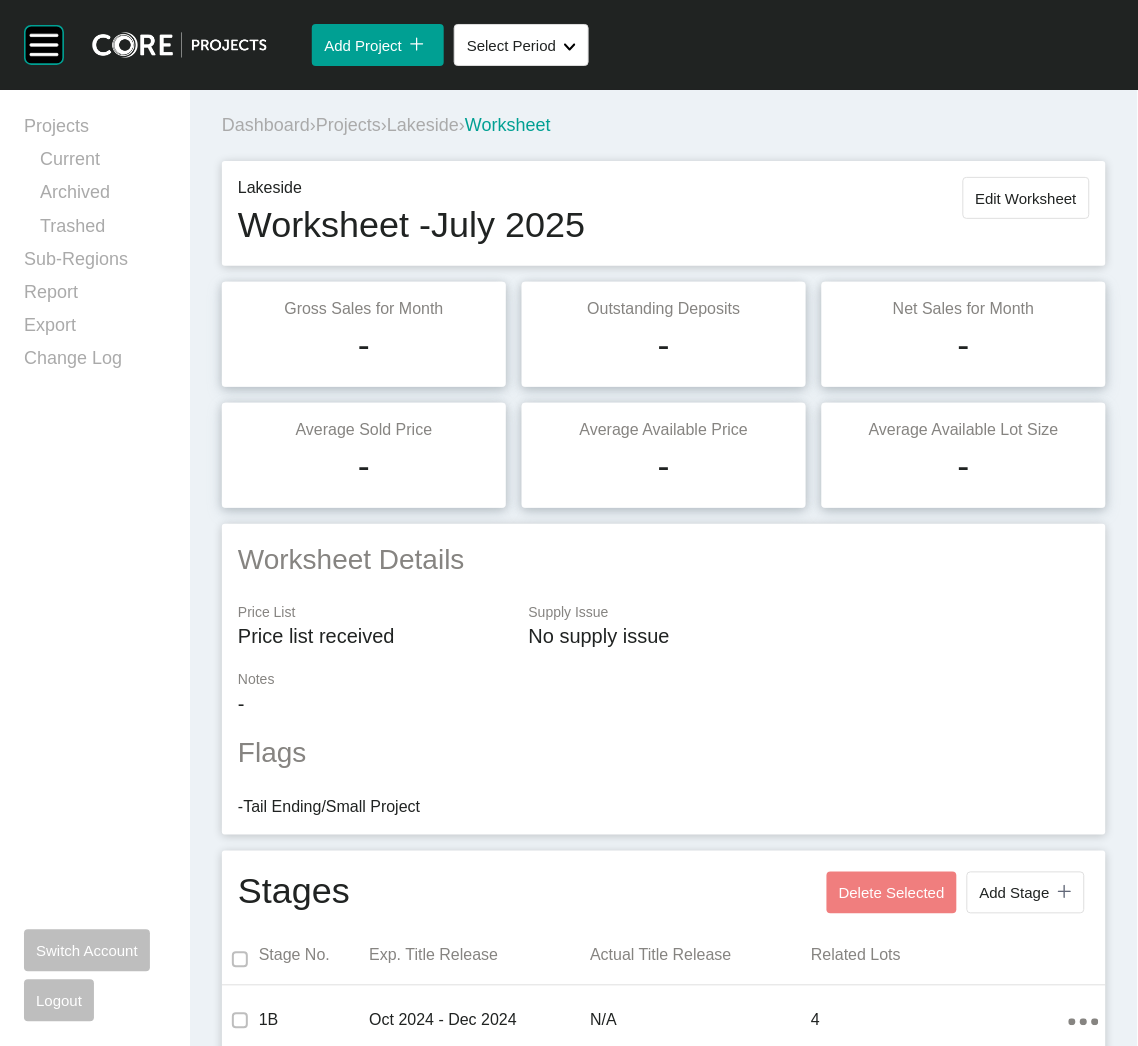 click on "Projects" at bounding box center [348, 125] 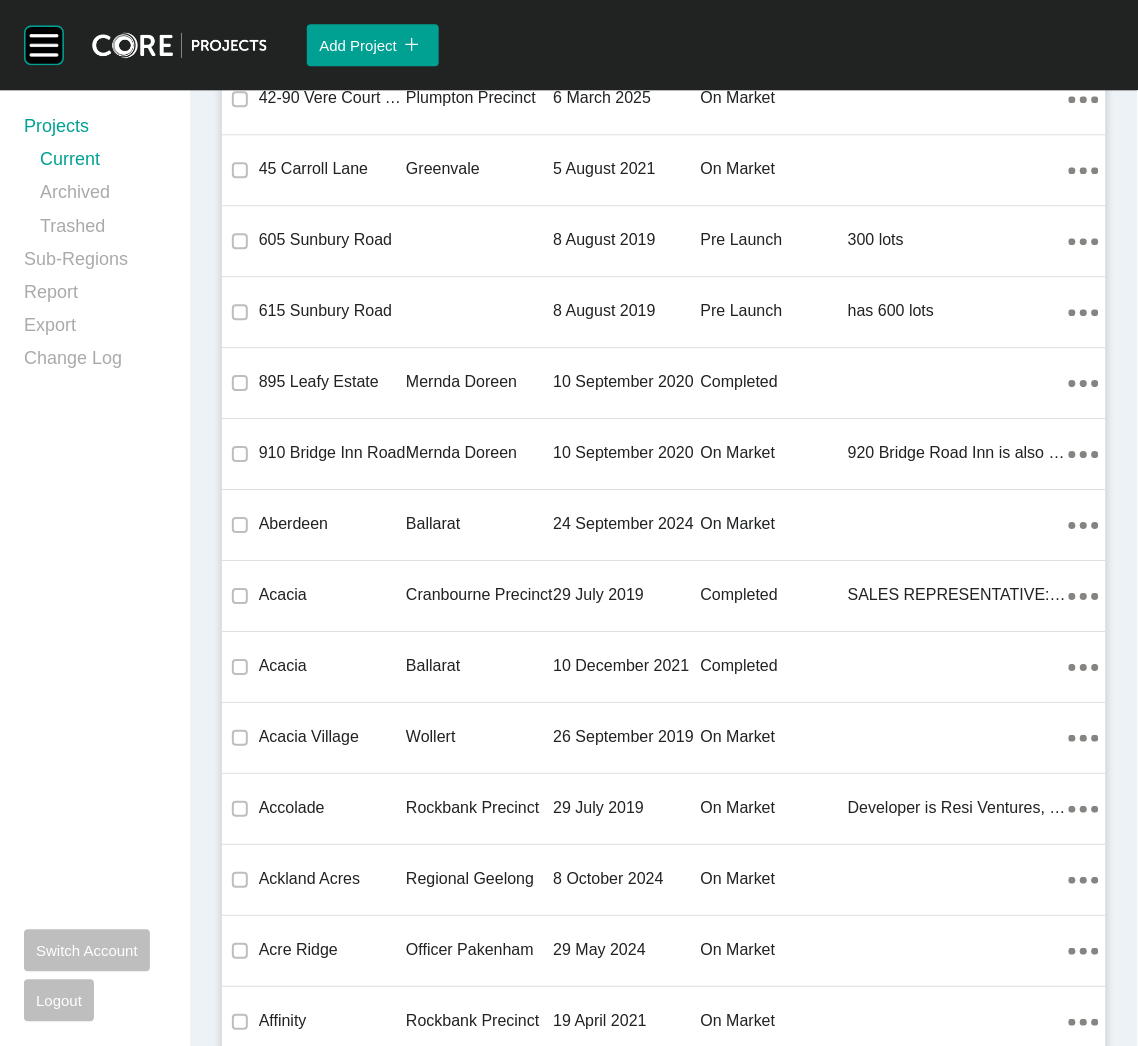 scroll, scrollTop: 1942, scrollLeft: 0, axis: vertical 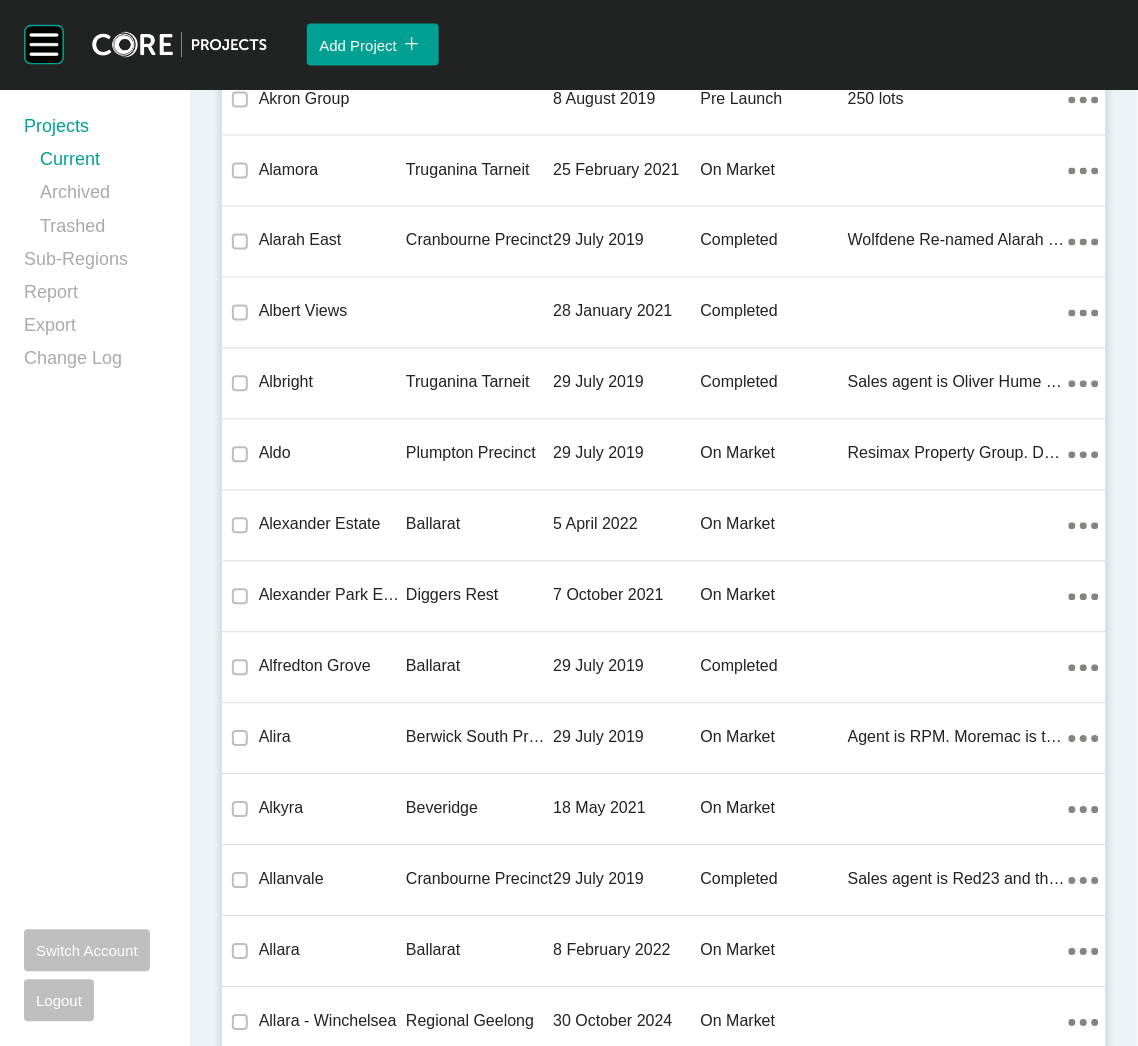 drag, startPoint x: 478, startPoint y: 1027, endPoint x: 0, endPoint y: 715, distance: 570.8135 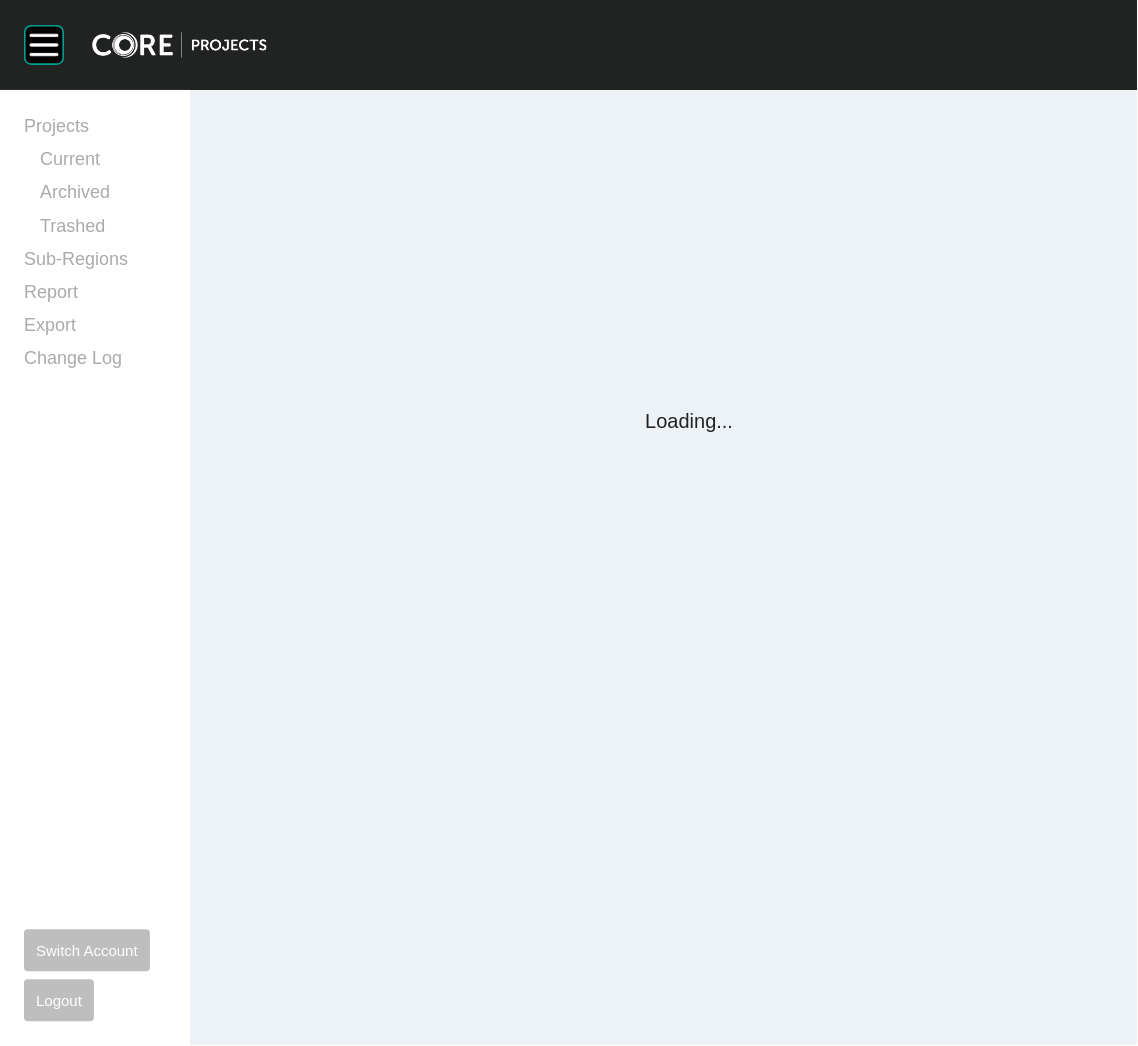 scroll, scrollTop: 0, scrollLeft: 0, axis: both 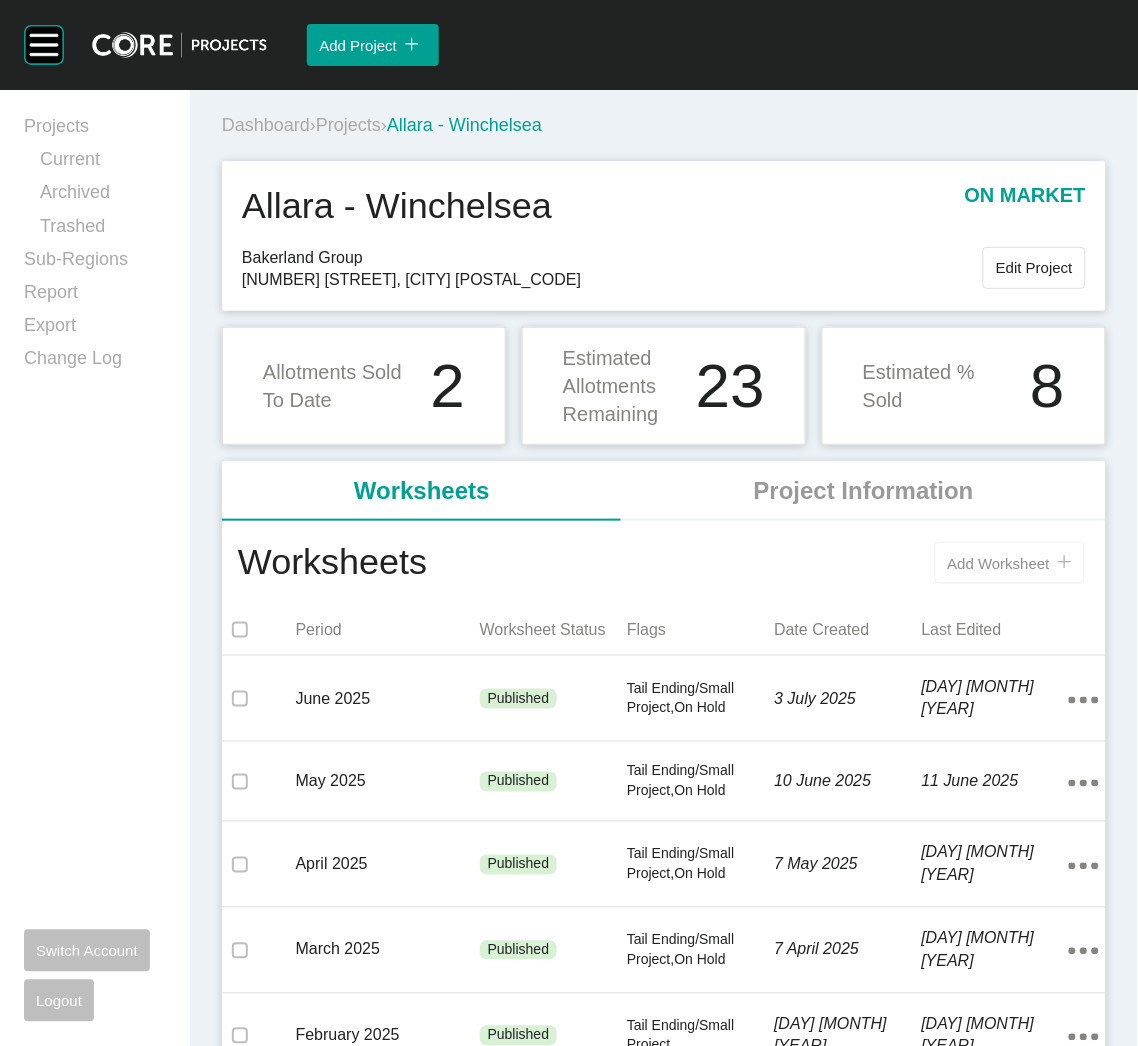 click on "Add Worksheet" at bounding box center [999, 563] 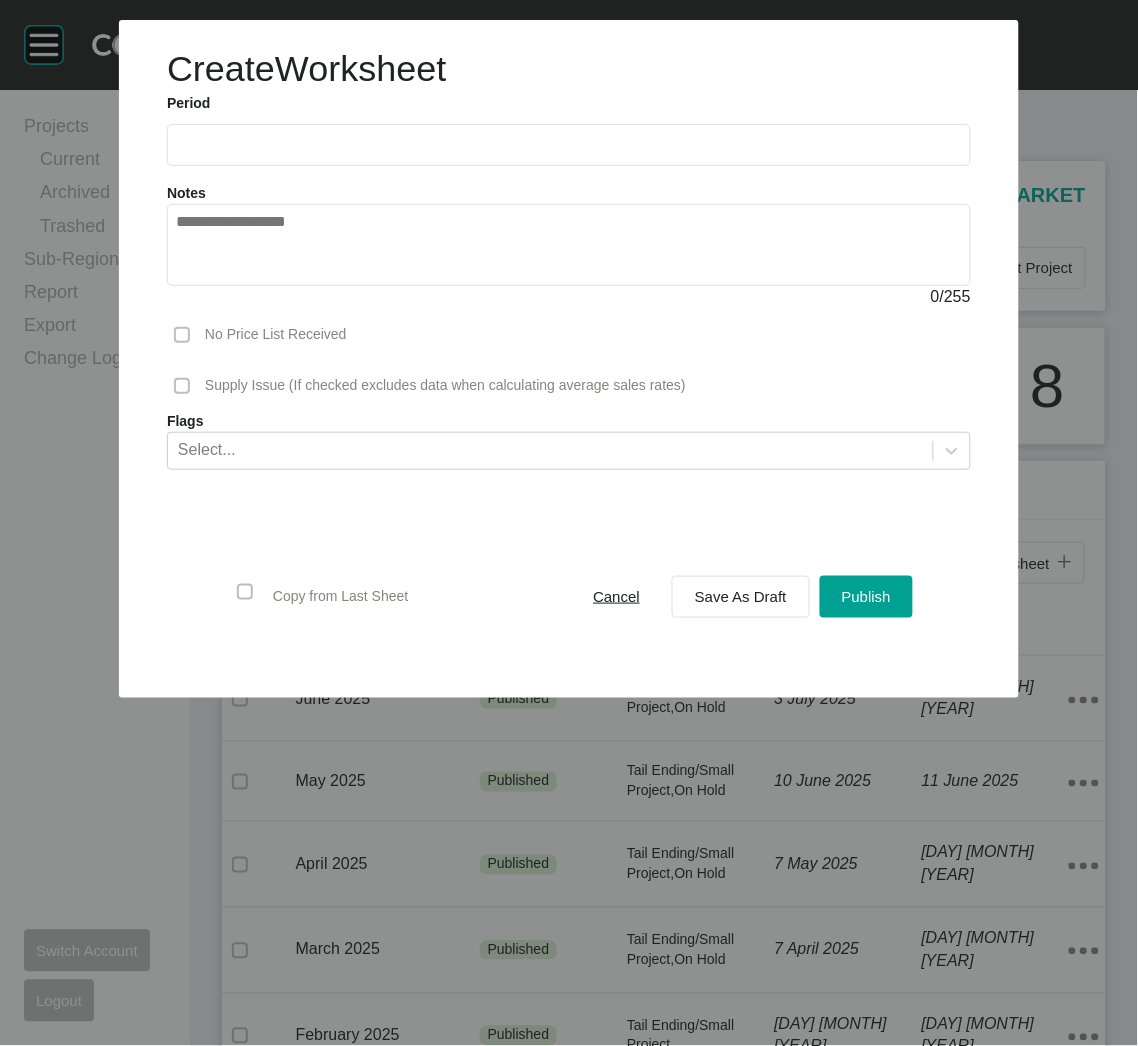 click on "Notes
0 / 255" at bounding box center [569, 237] 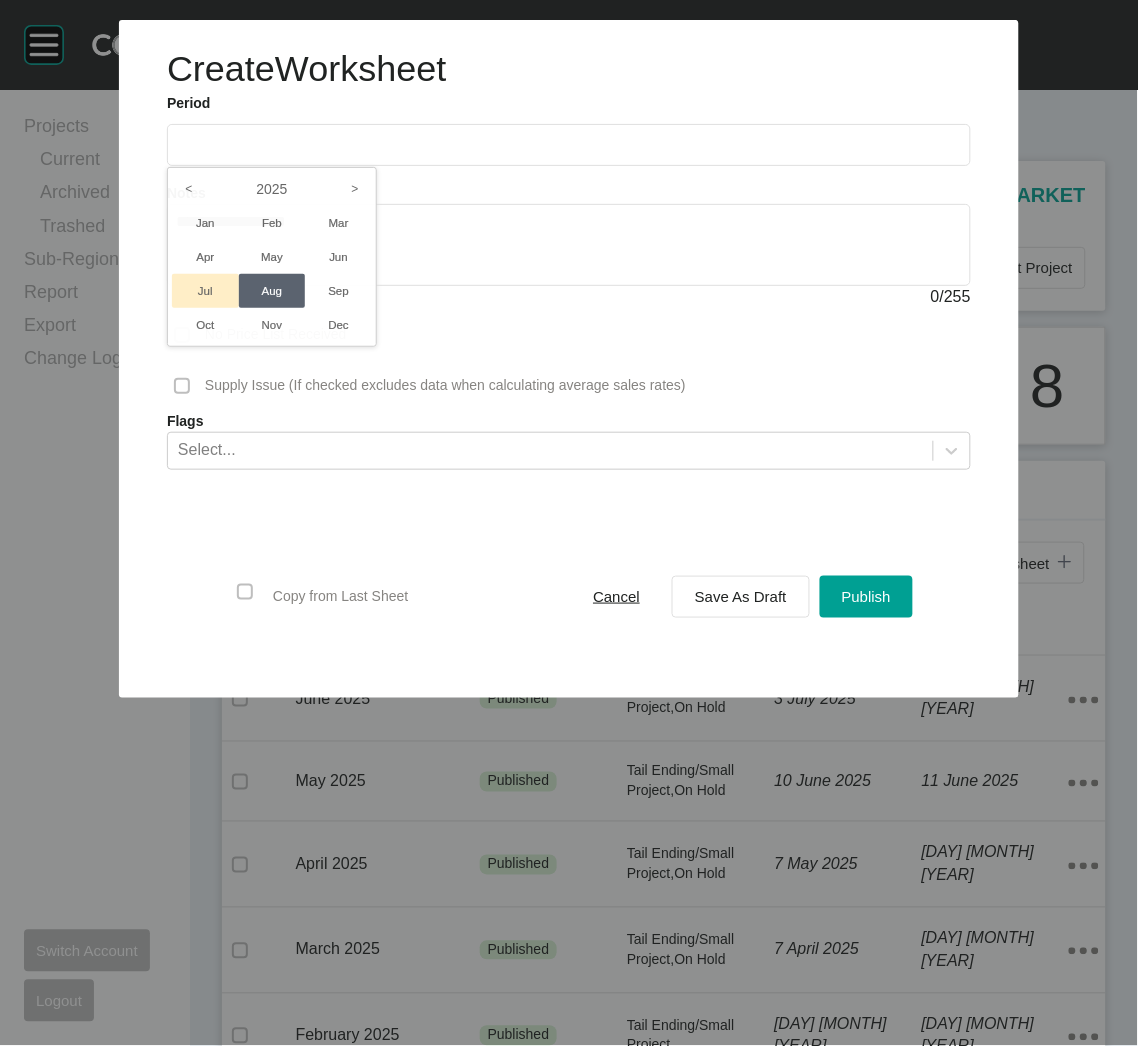 click on "Jul" at bounding box center (205, 291) 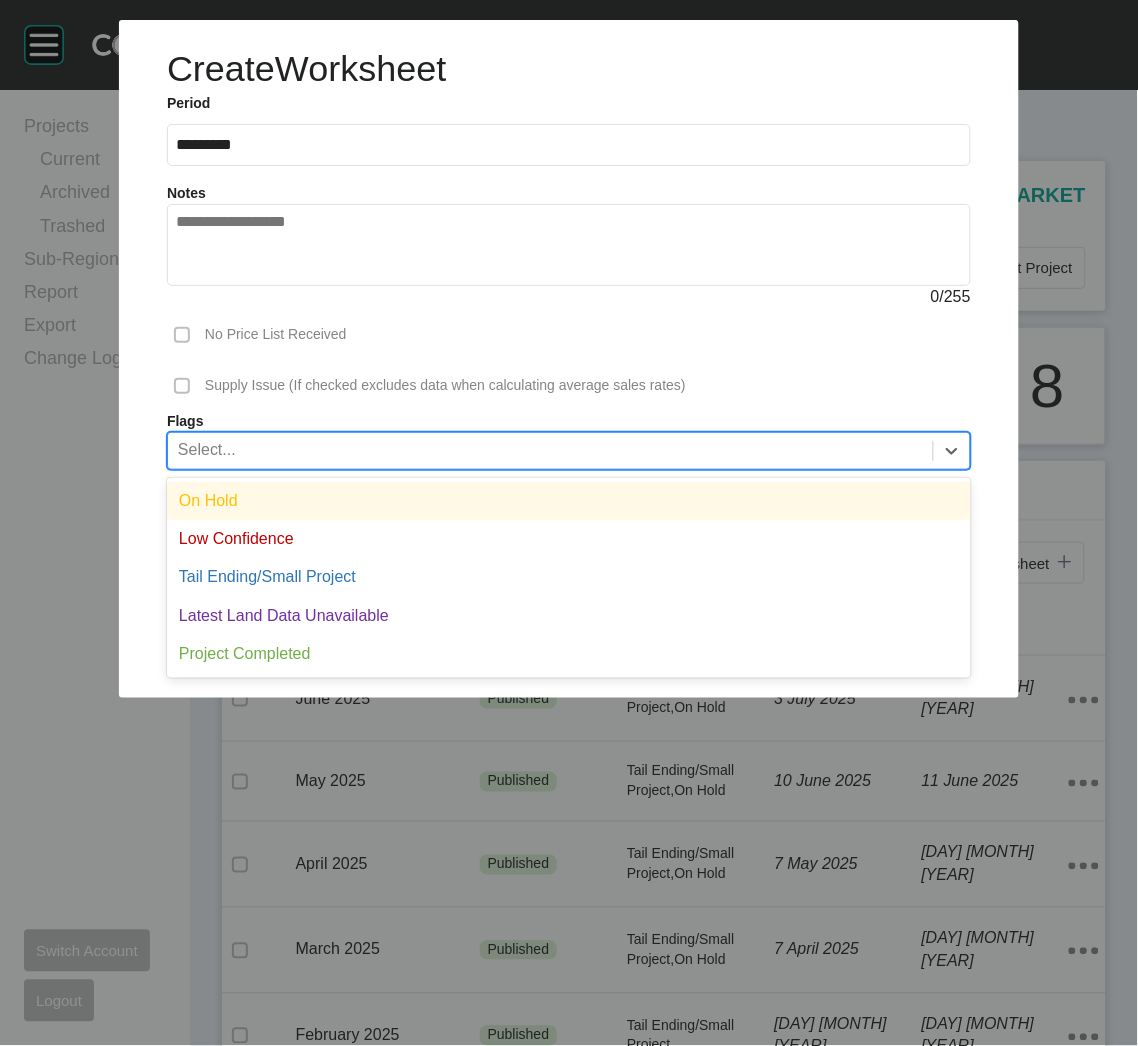 click on "Select..." at bounding box center (550, 450) 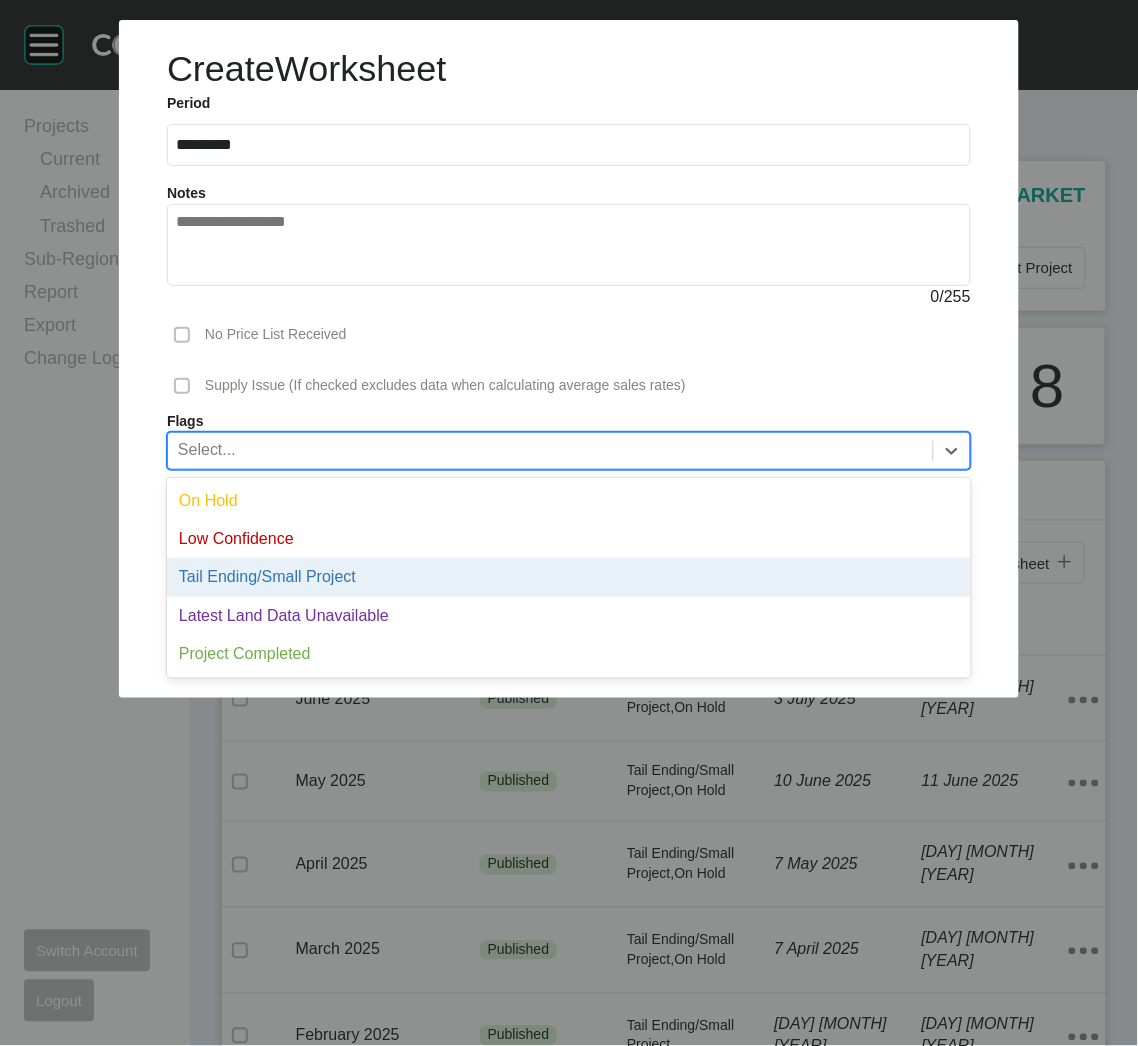 click on "Tail Ending/Small Project" at bounding box center (569, 577) 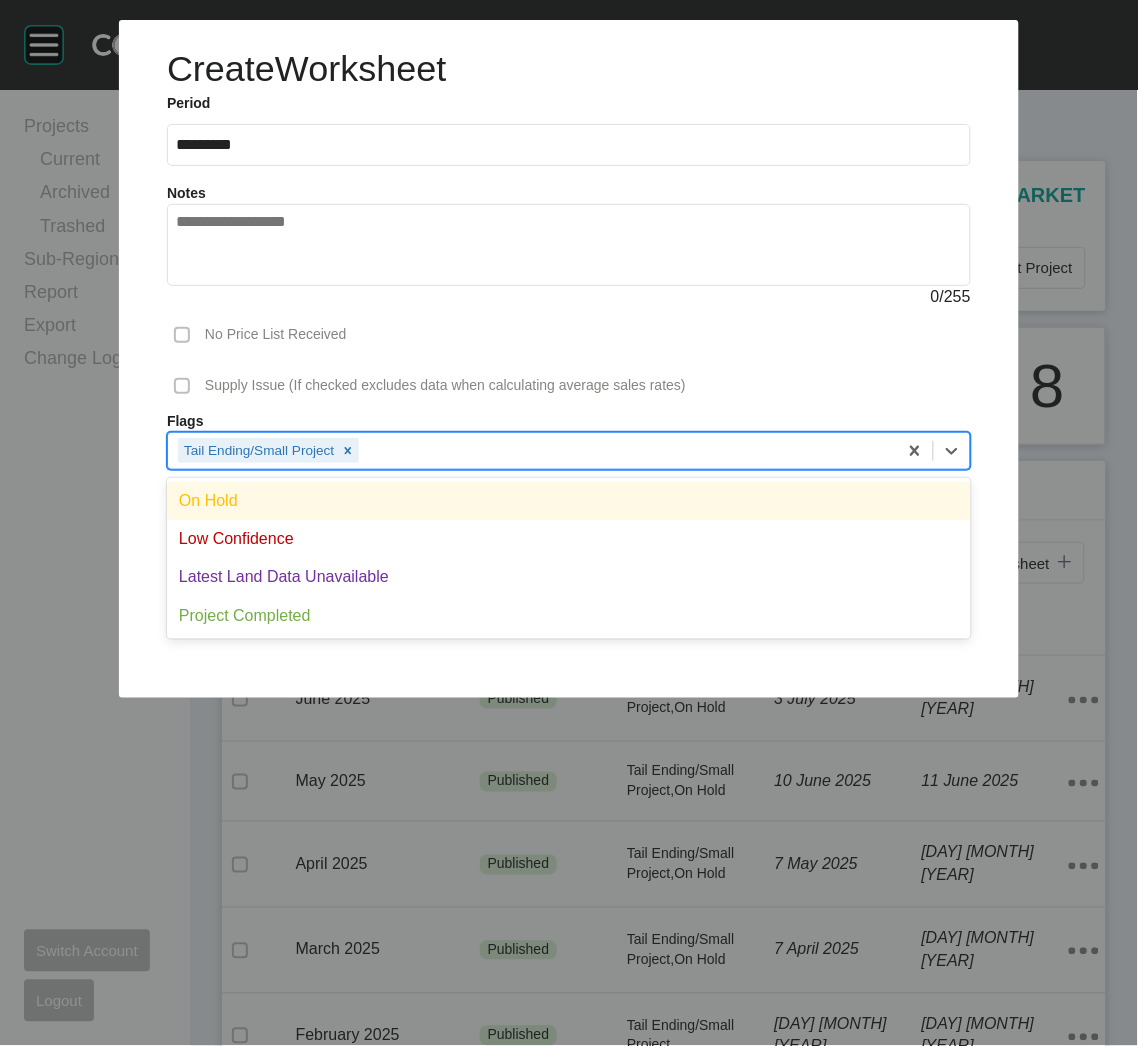 click on "Tail Ending/Small Project" at bounding box center [532, 450] 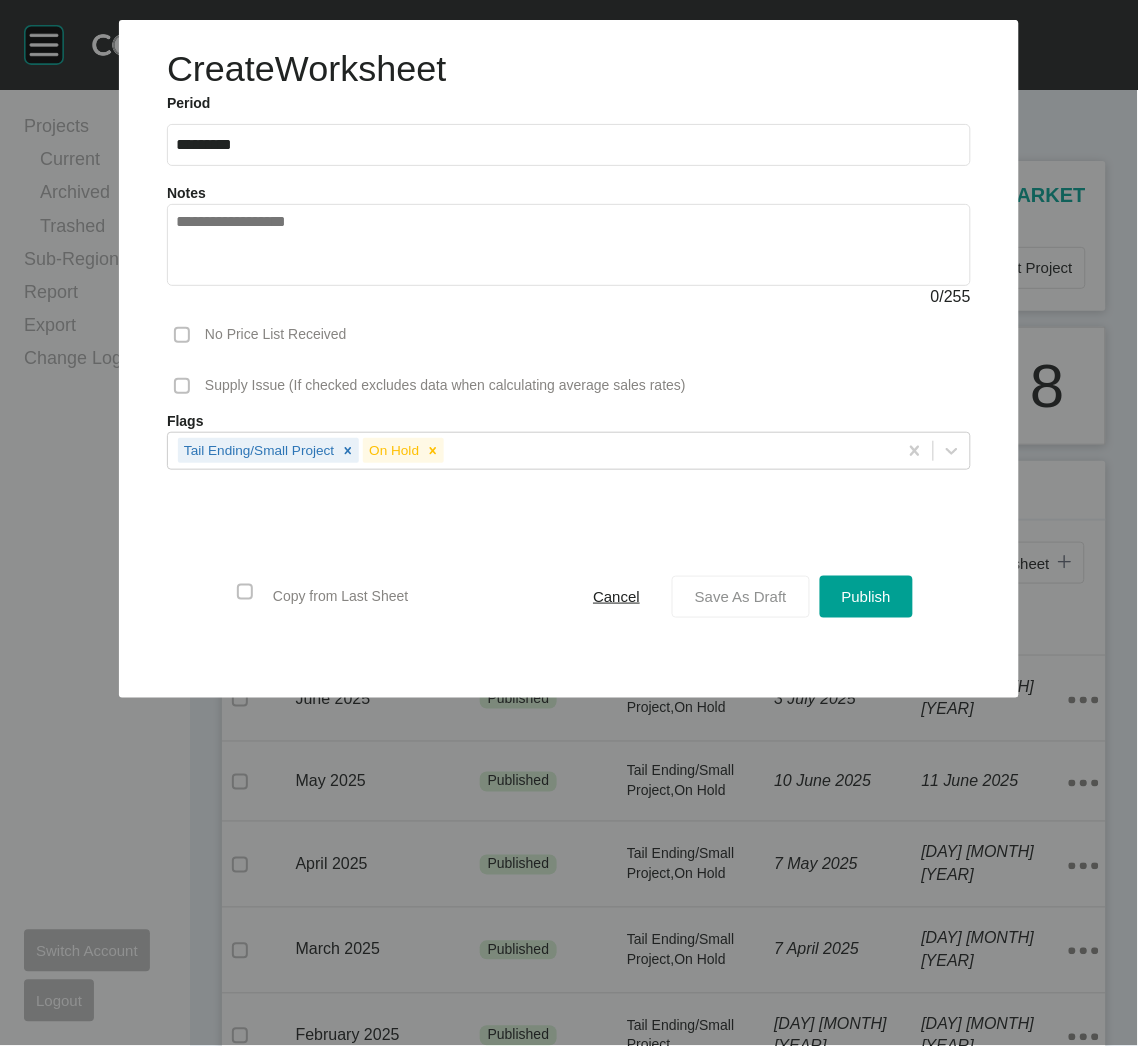 click on "Save As Draft" at bounding box center [741, 596] 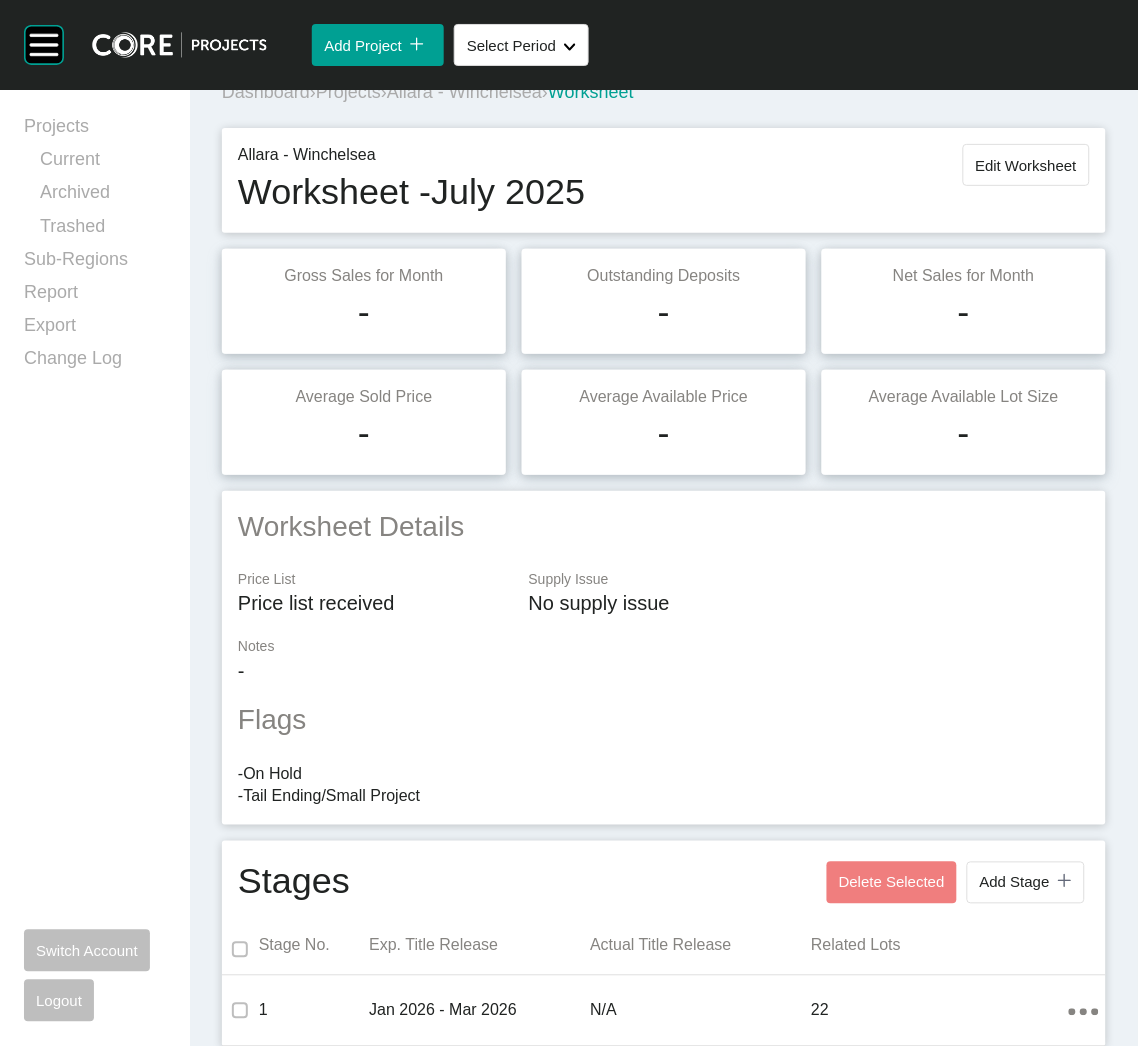scroll, scrollTop: 0, scrollLeft: 0, axis: both 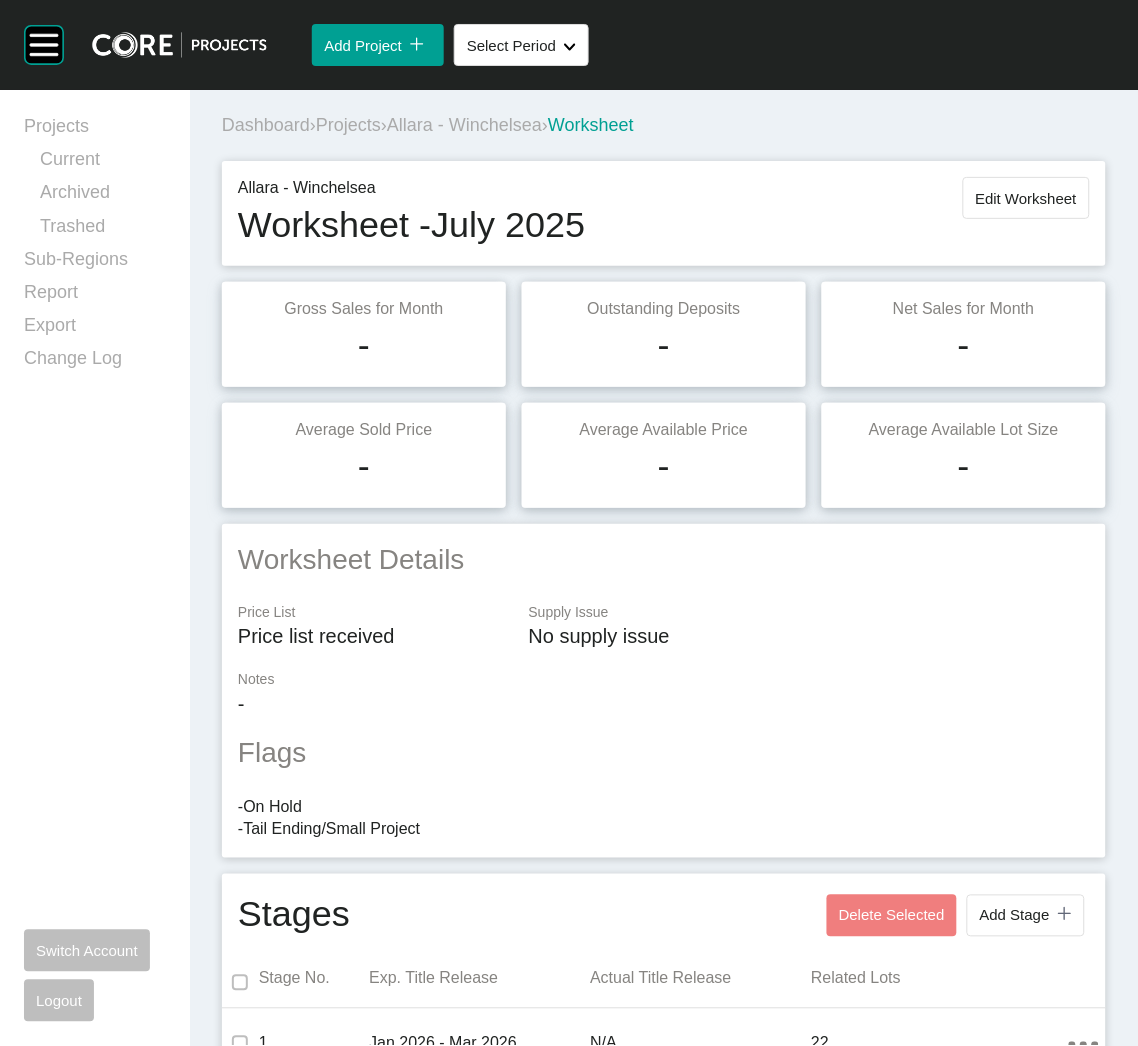 click on "Projects" at bounding box center [348, 125] 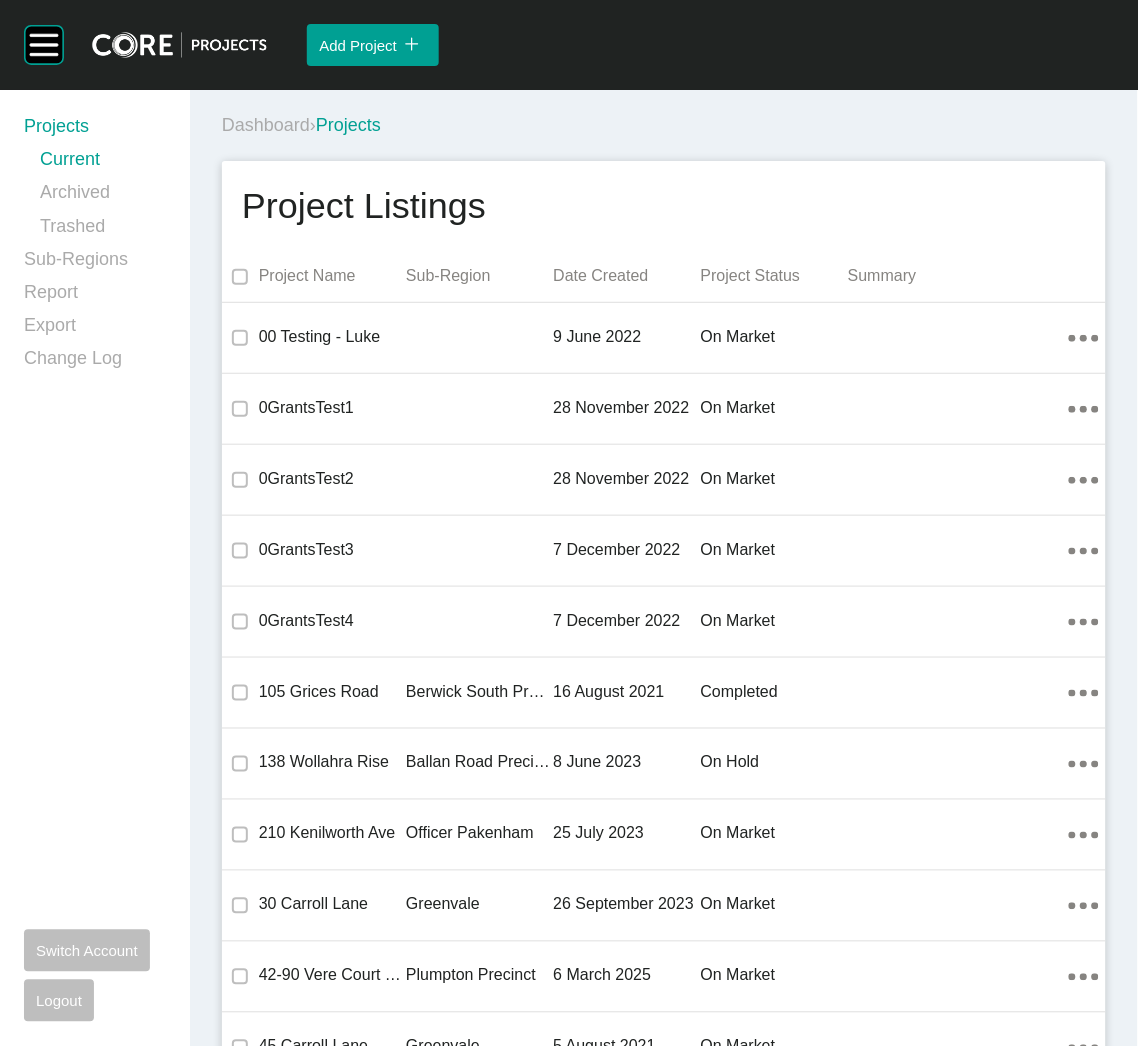 scroll, scrollTop: 8754, scrollLeft: 0, axis: vertical 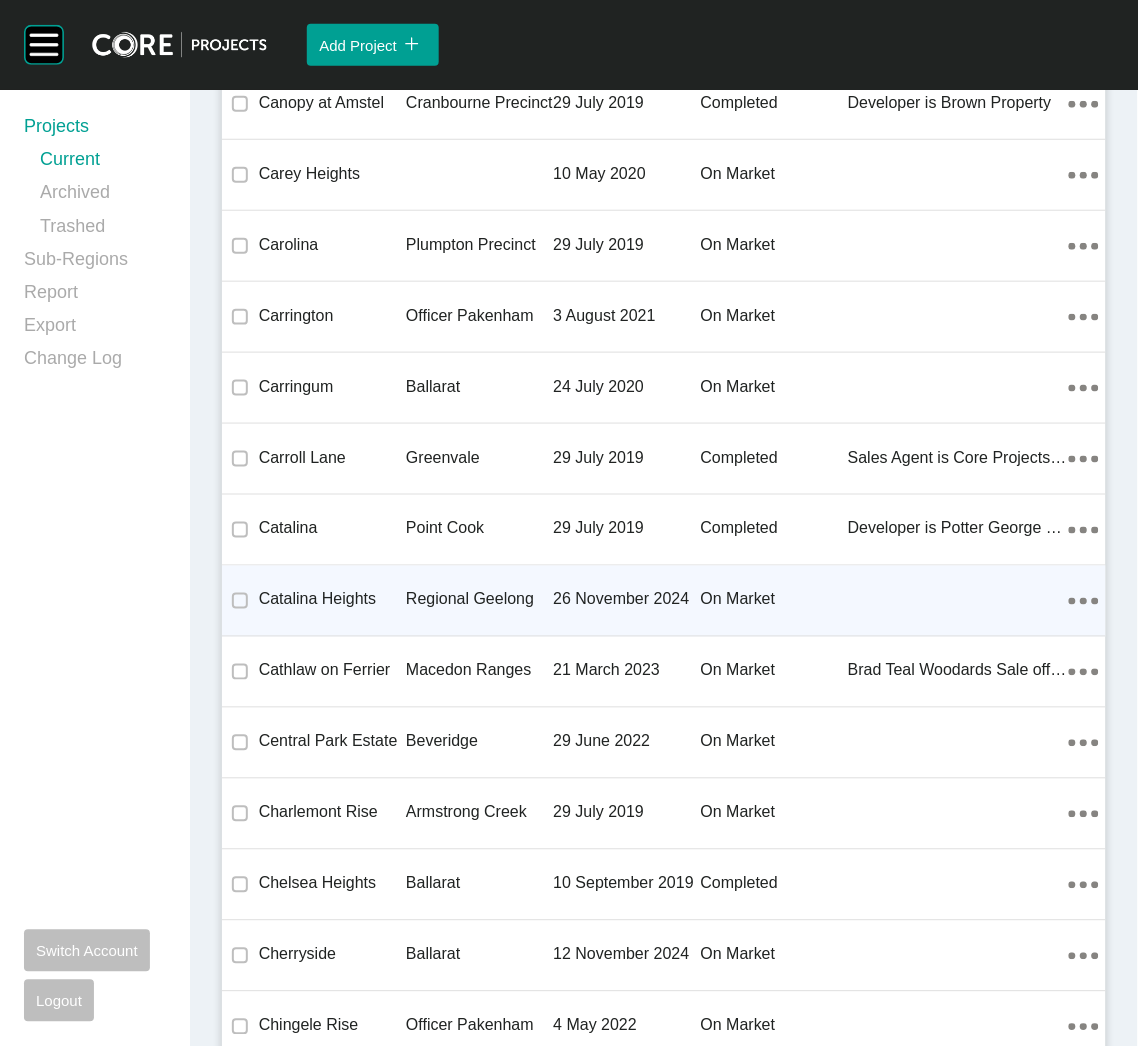 click on "Regional Geelong" at bounding box center (479, 600) 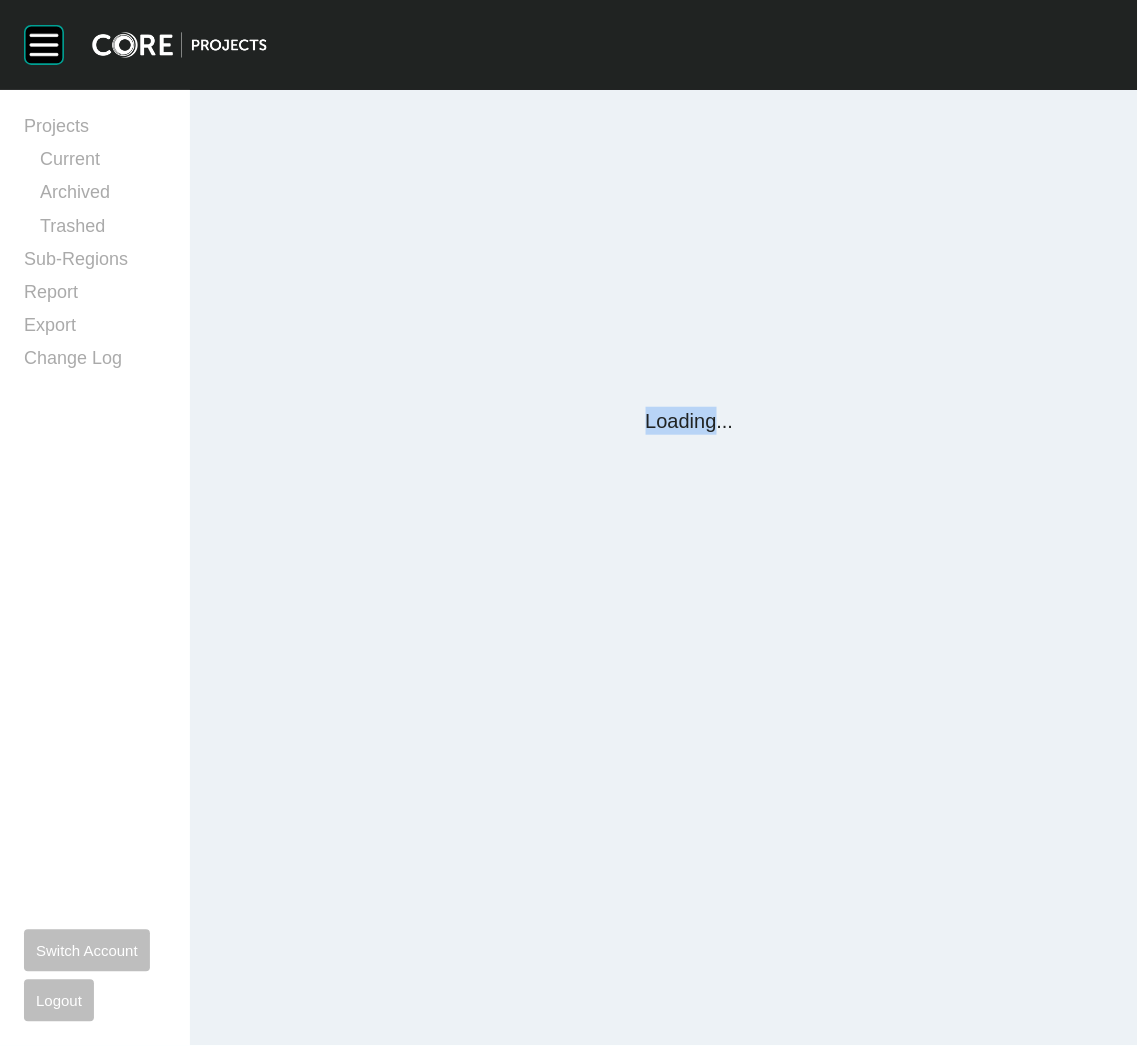 scroll, scrollTop: 0, scrollLeft: 0, axis: both 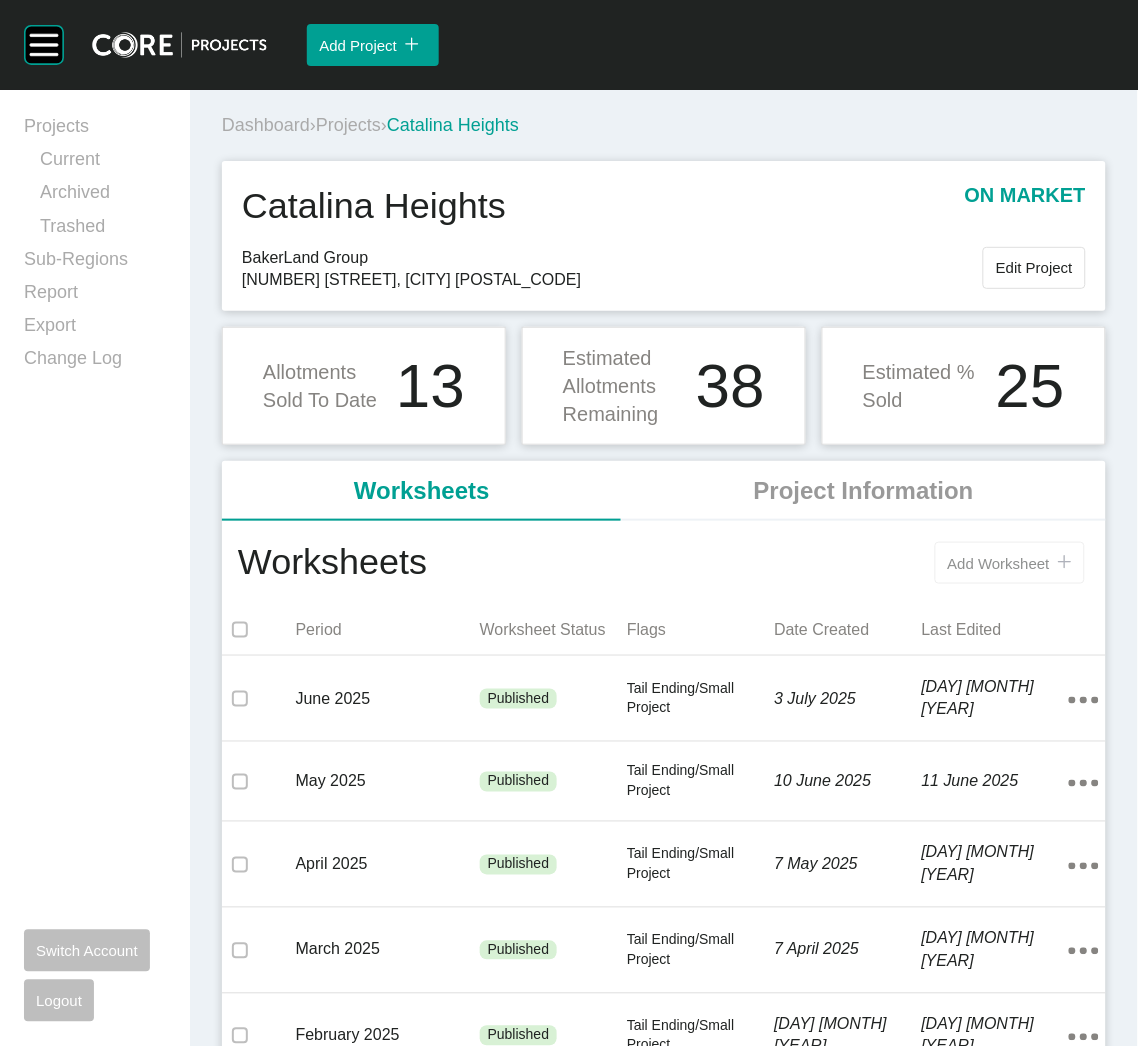 click on "Add Worksheet" at bounding box center (999, 563) 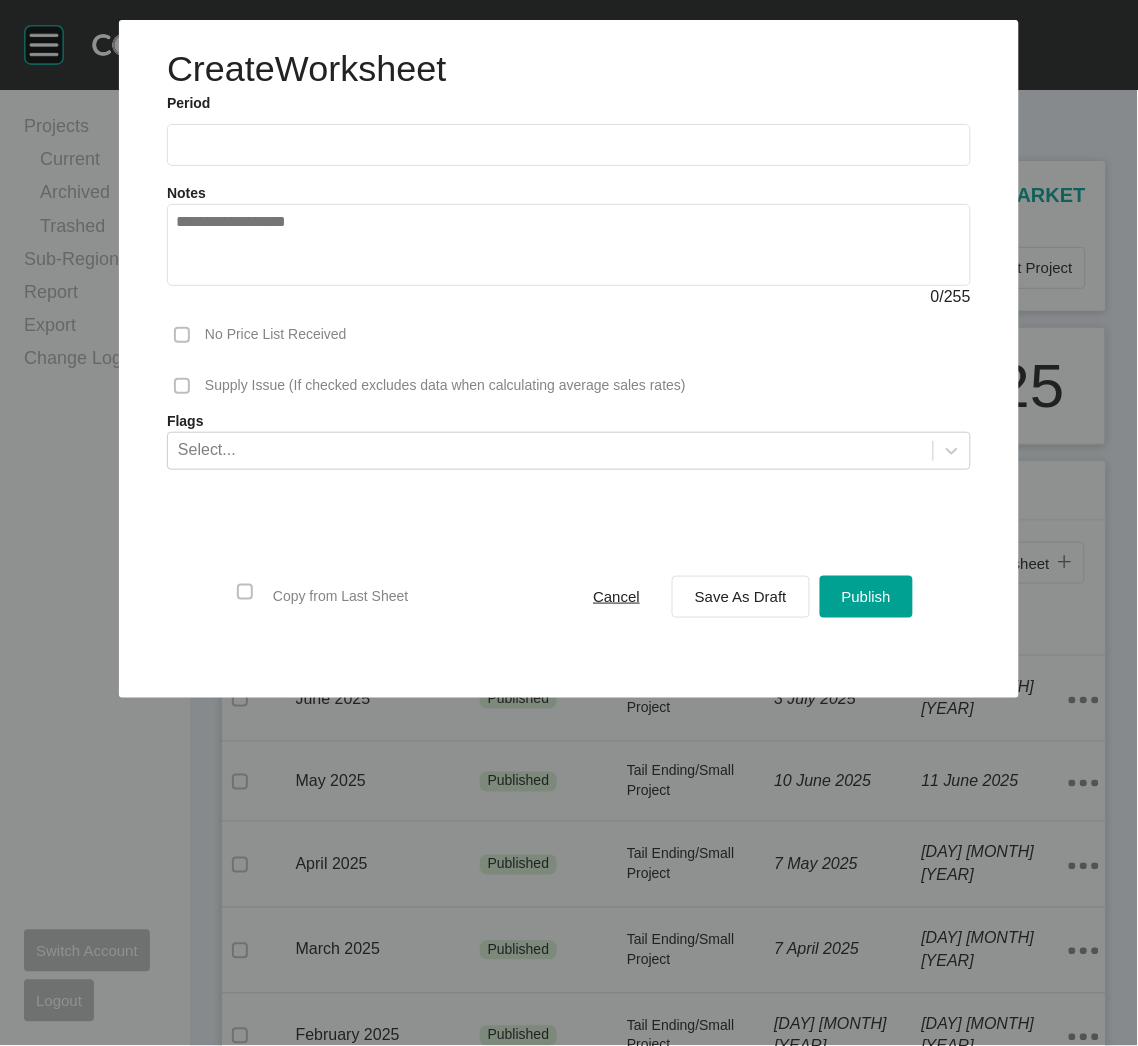 click at bounding box center [569, 145] 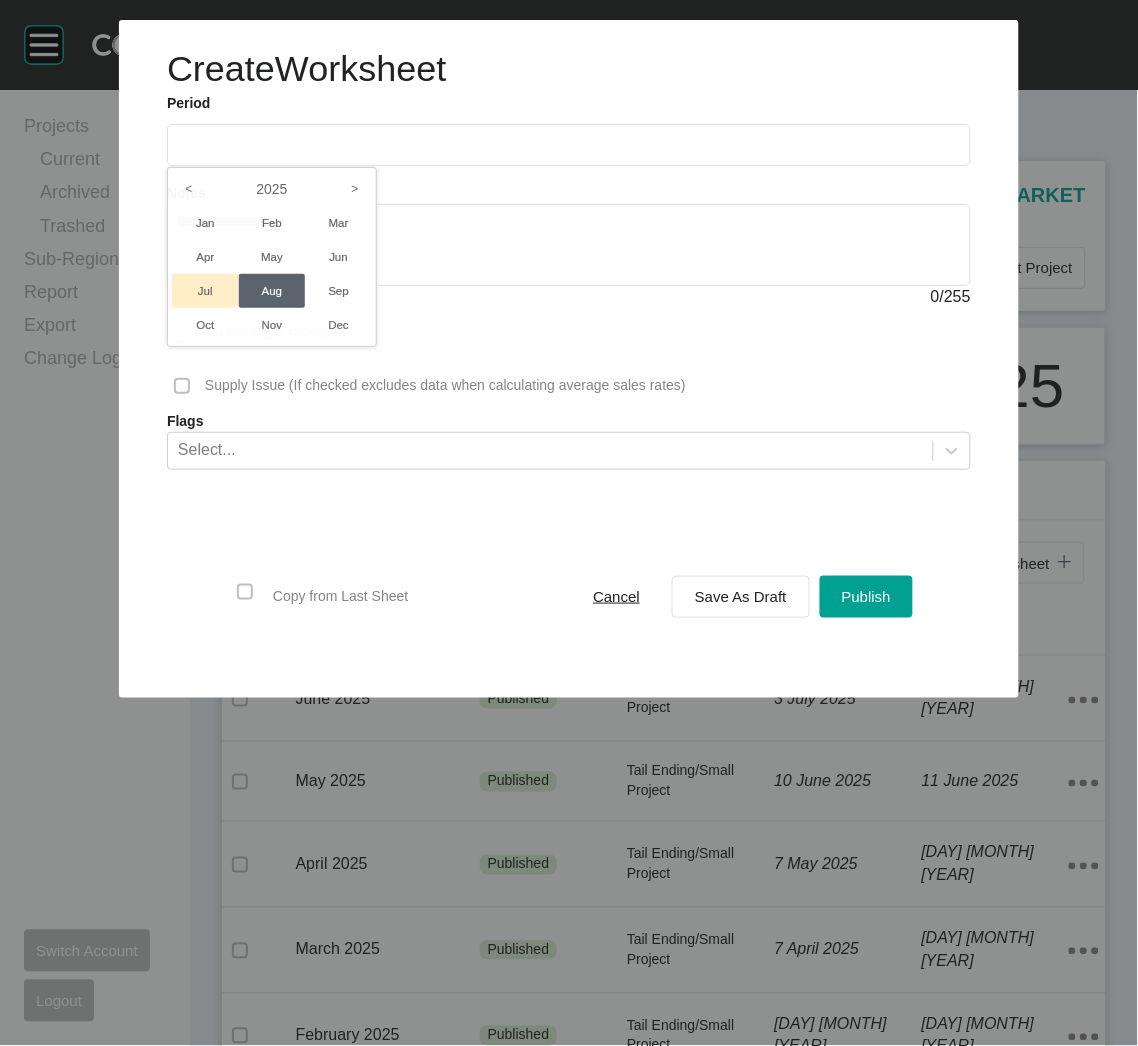 click on "Jul" at bounding box center [205, 291] 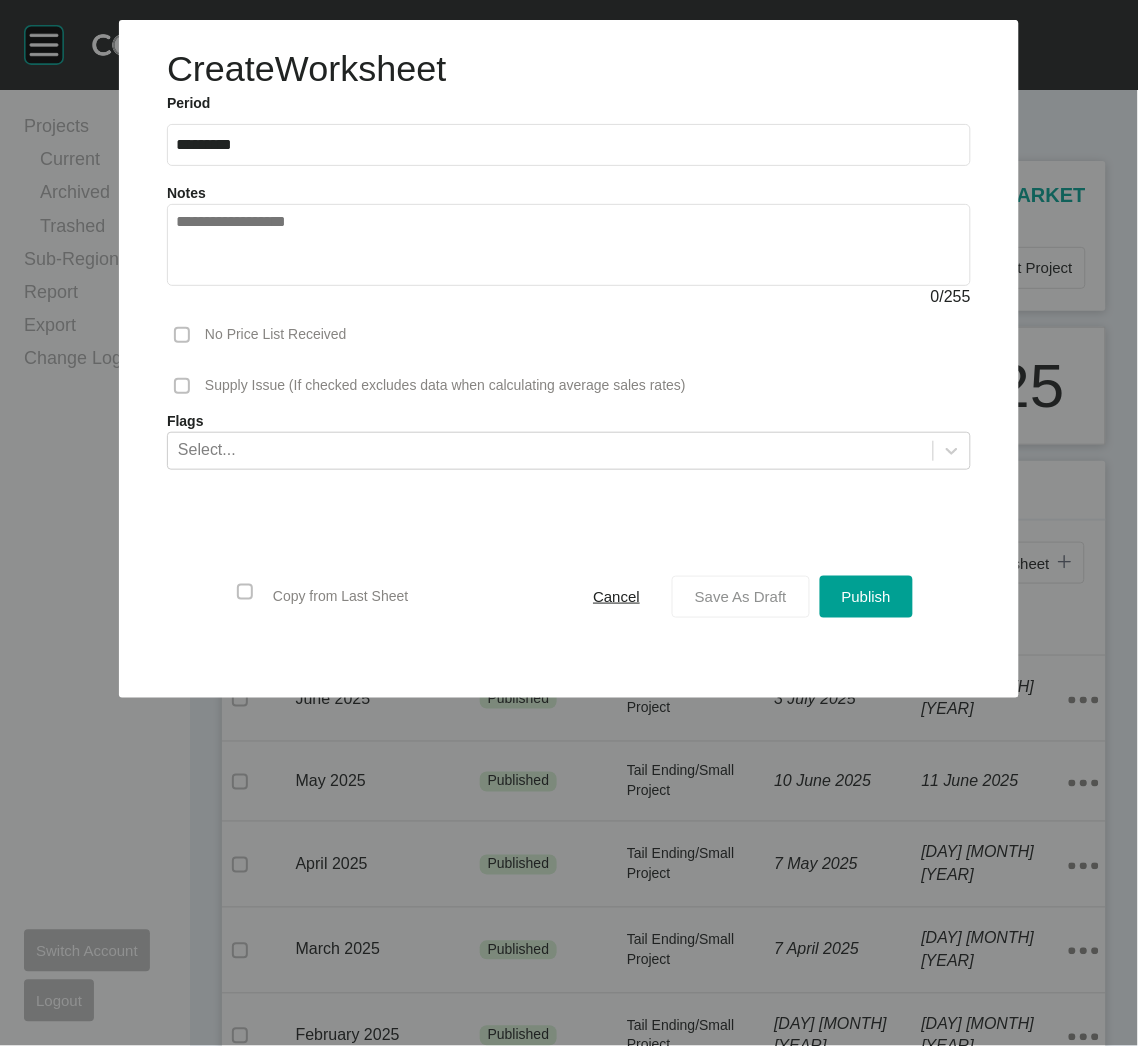 click on "Save As Draft" at bounding box center [741, 597] 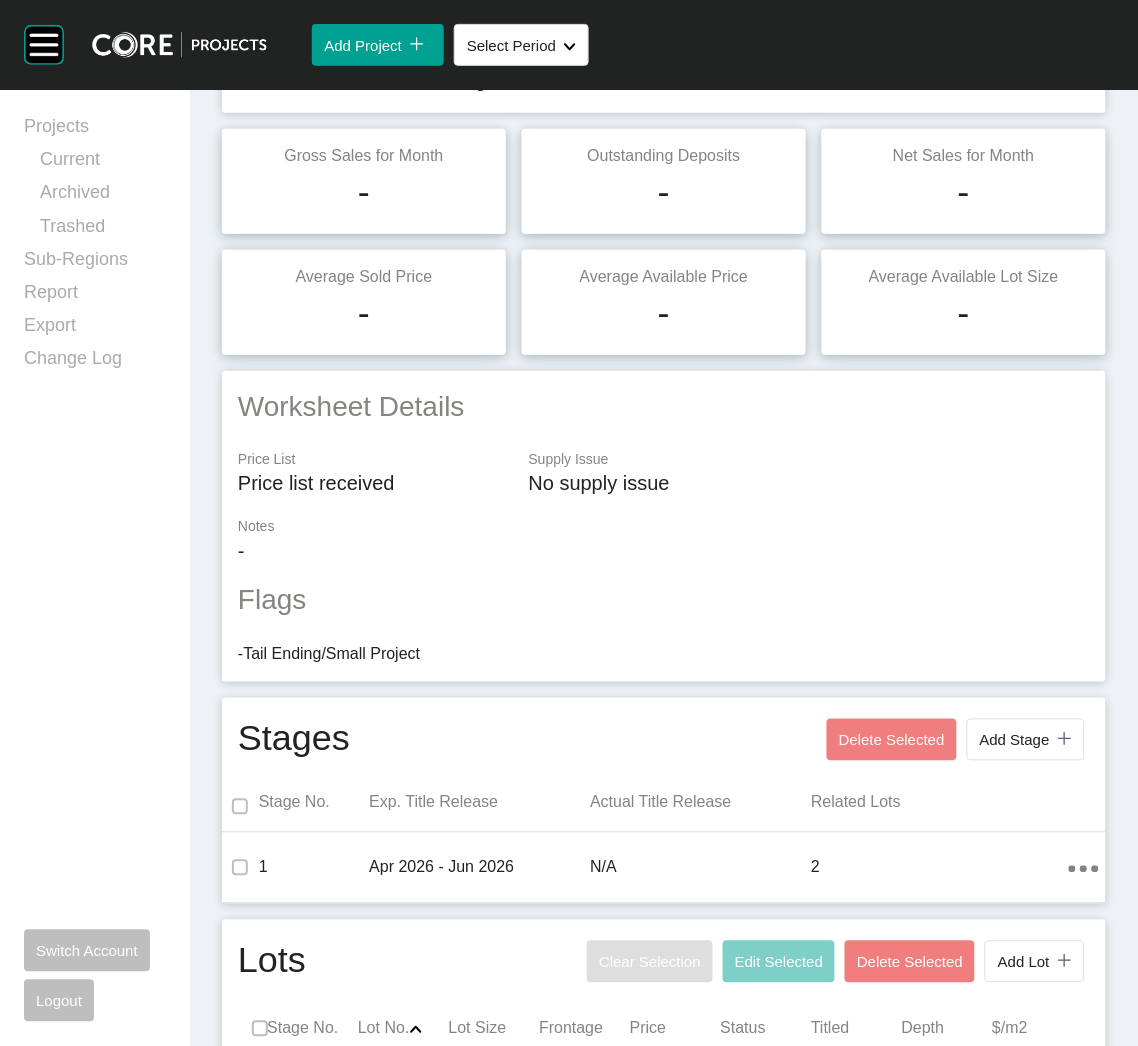 scroll, scrollTop: 313, scrollLeft: 0, axis: vertical 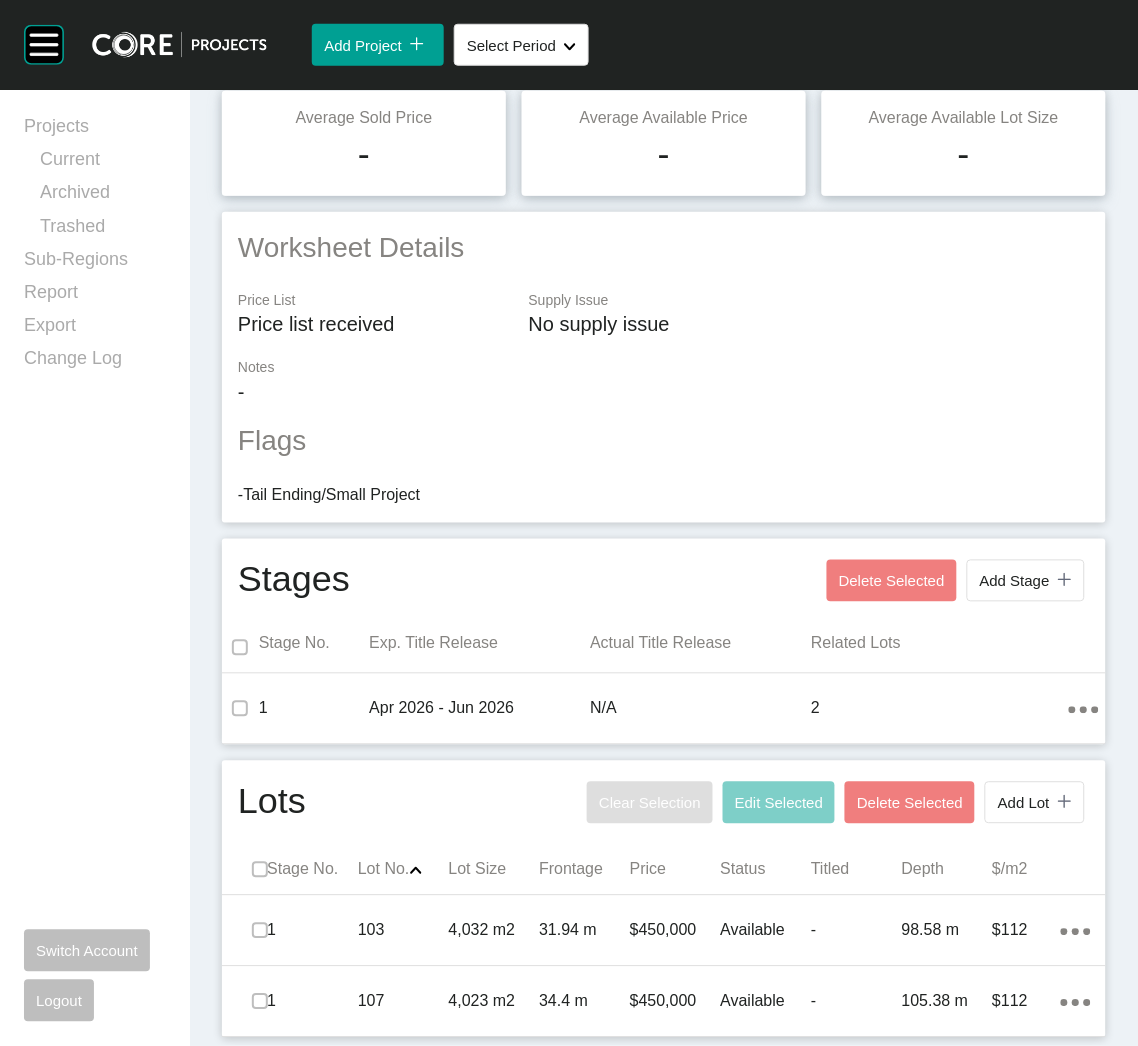 click on "Notes" at bounding box center [664, 368] 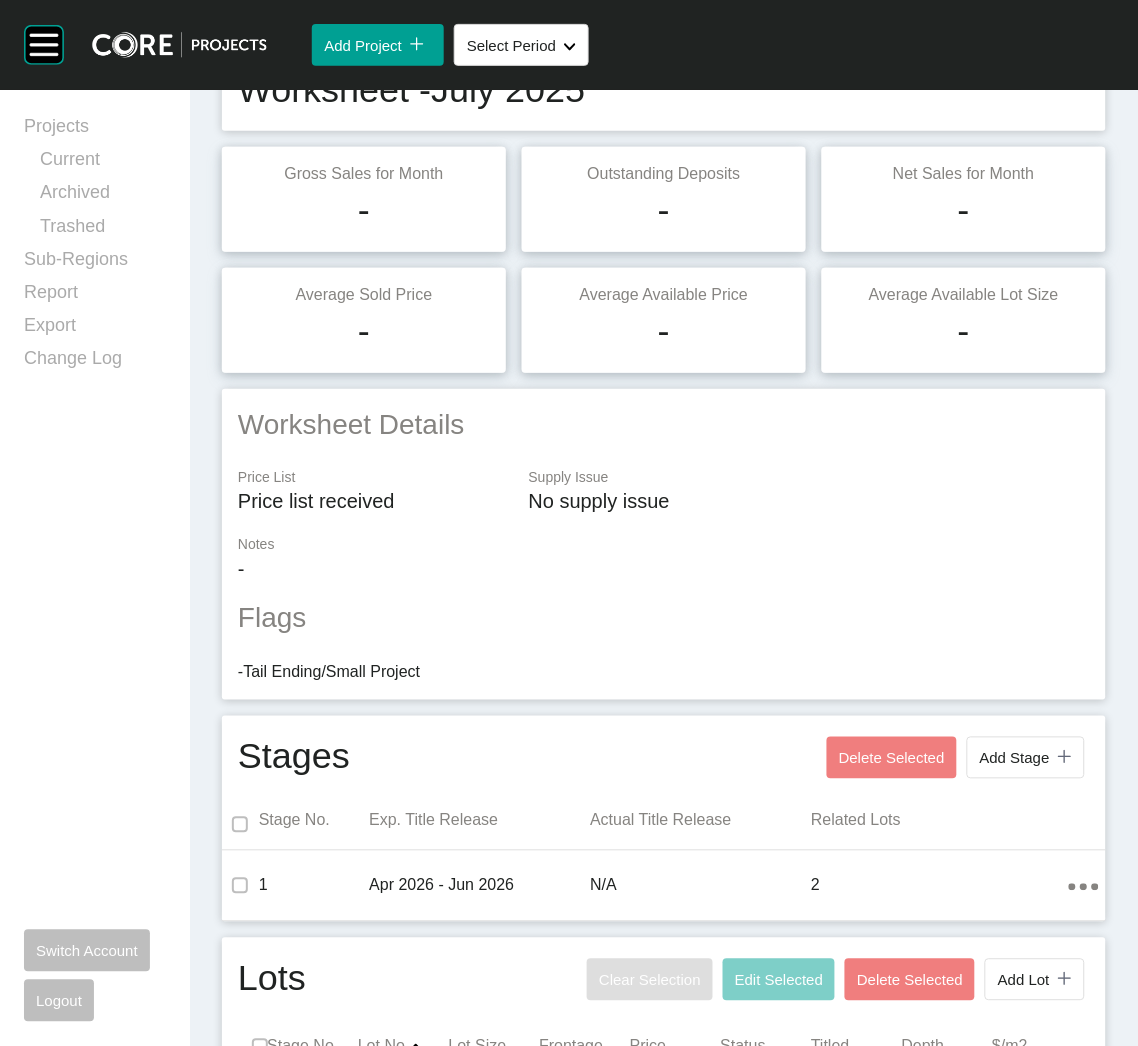 scroll, scrollTop: 0, scrollLeft: 0, axis: both 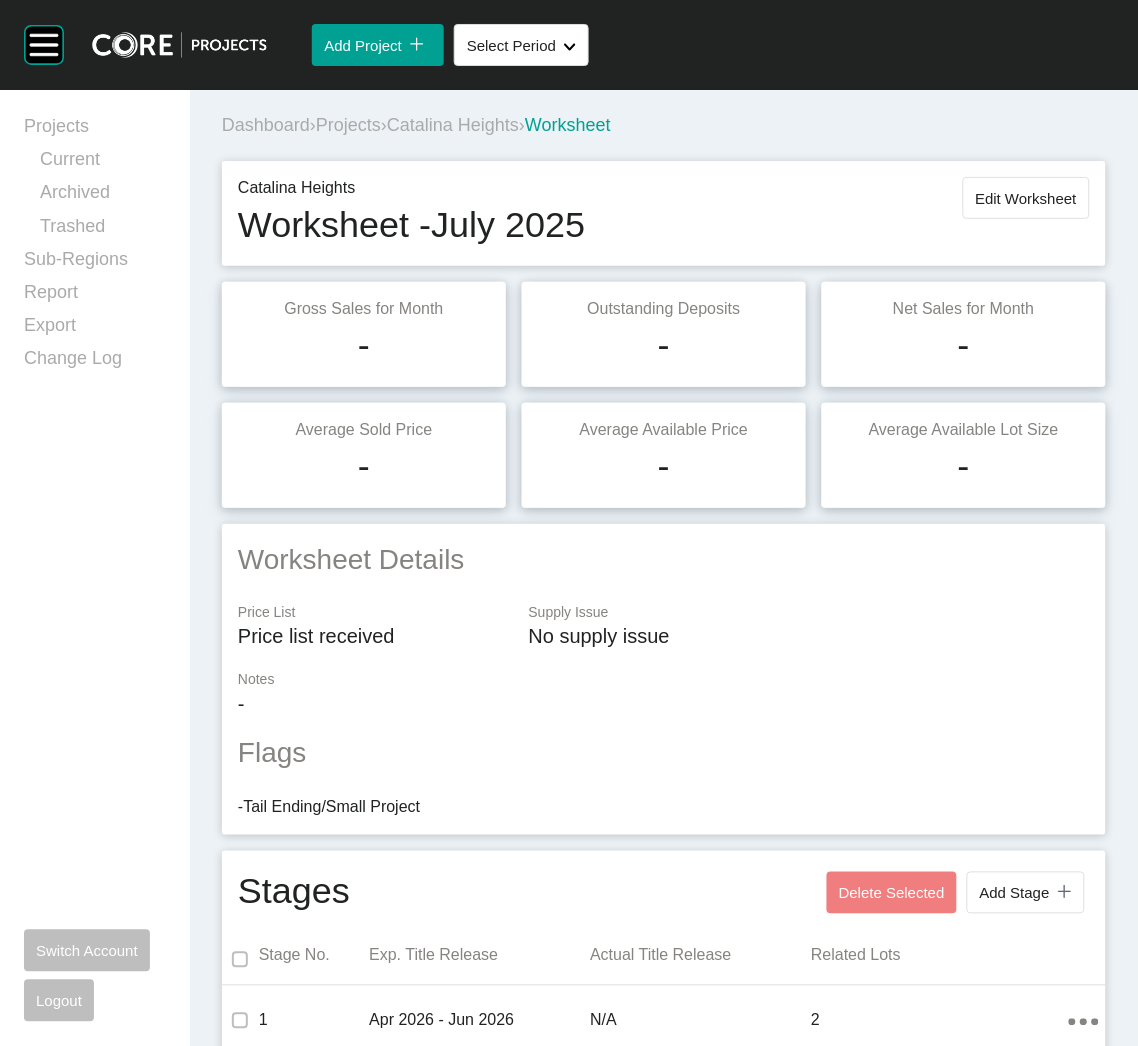 click on "Projects" at bounding box center (348, 125) 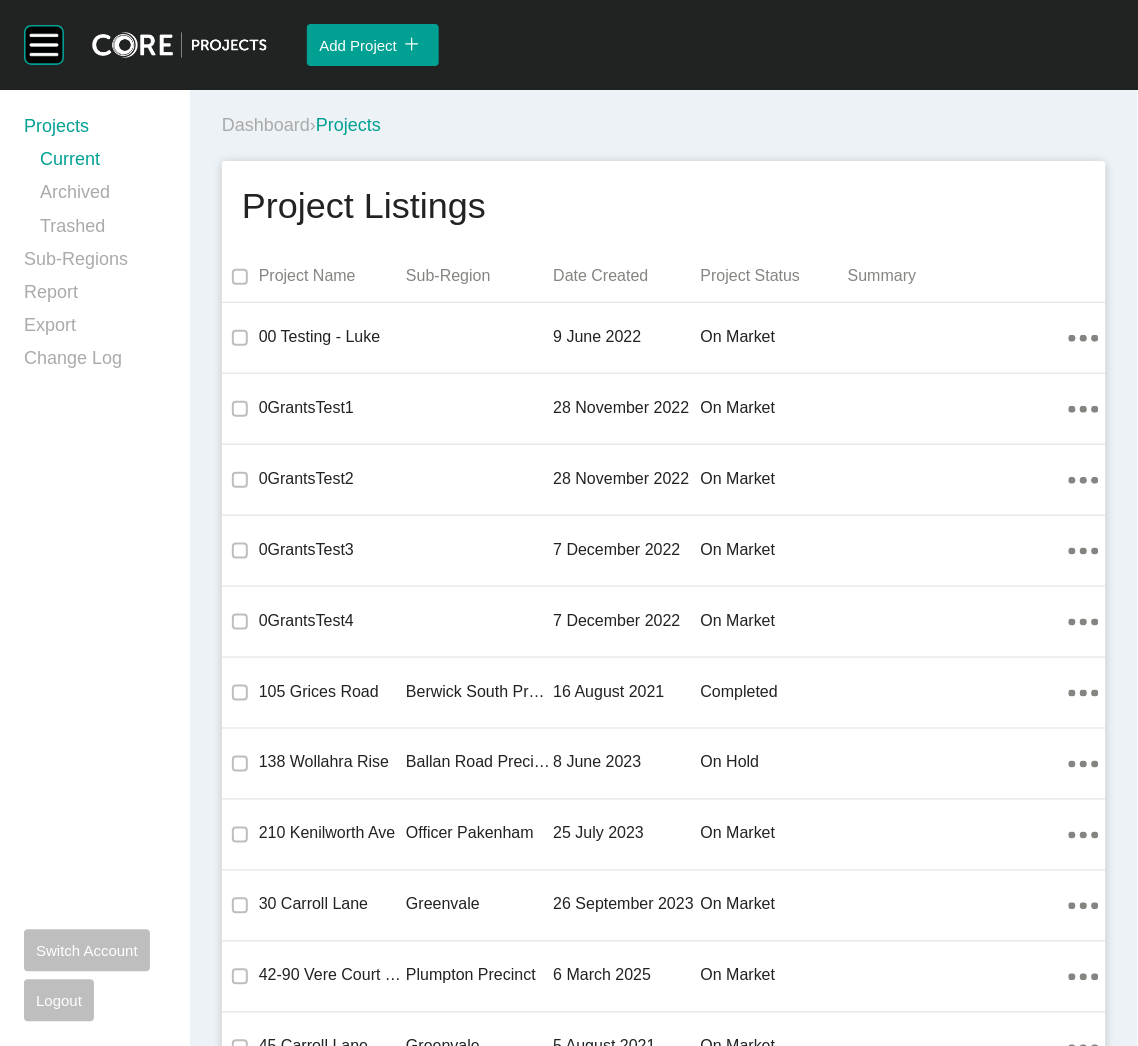 scroll, scrollTop: 22731, scrollLeft: 0, axis: vertical 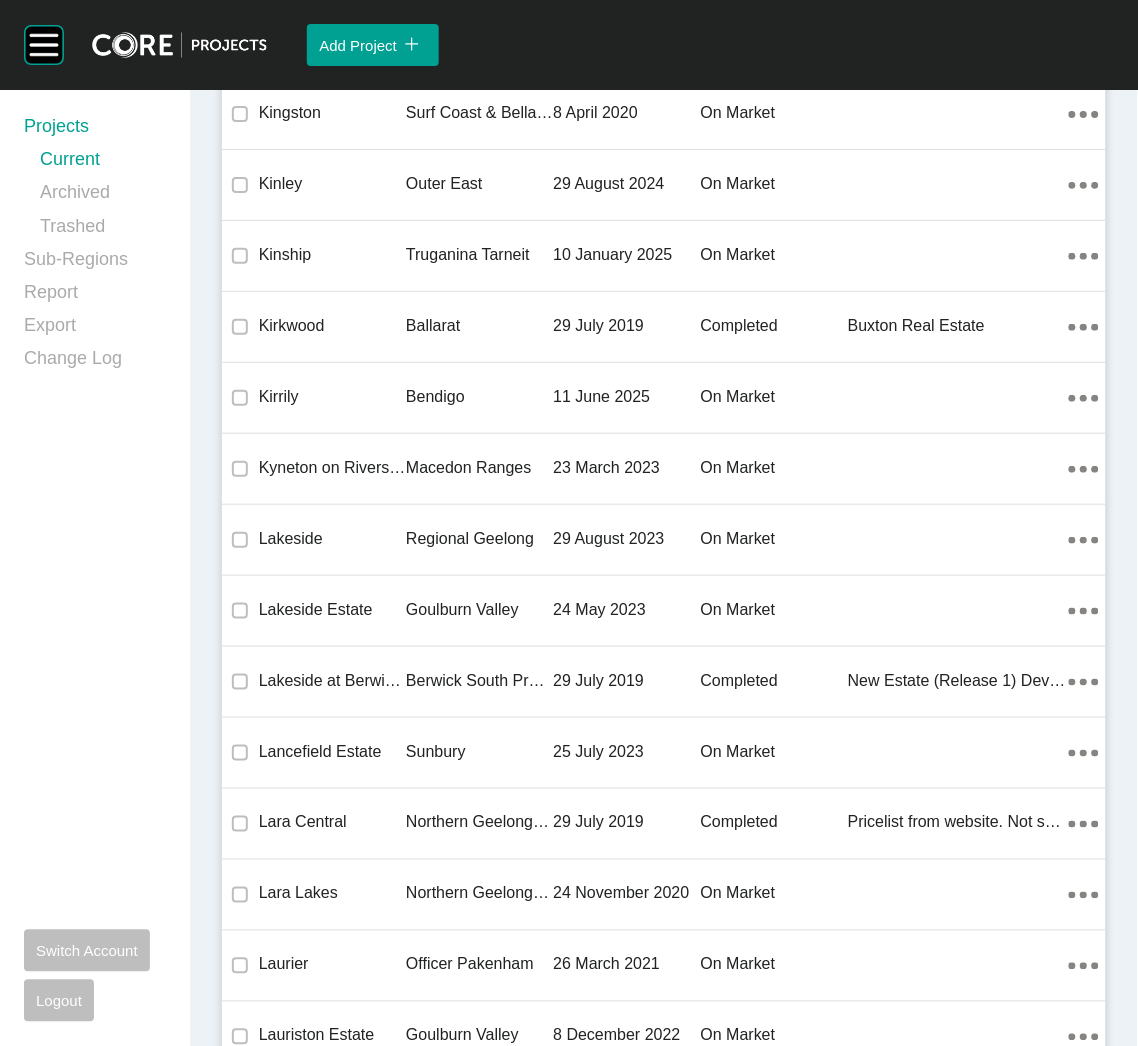 drag, startPoint x: 357, startPoint y: 519, endPoint x: 458, endPoint y: 635, distance: 153.80832 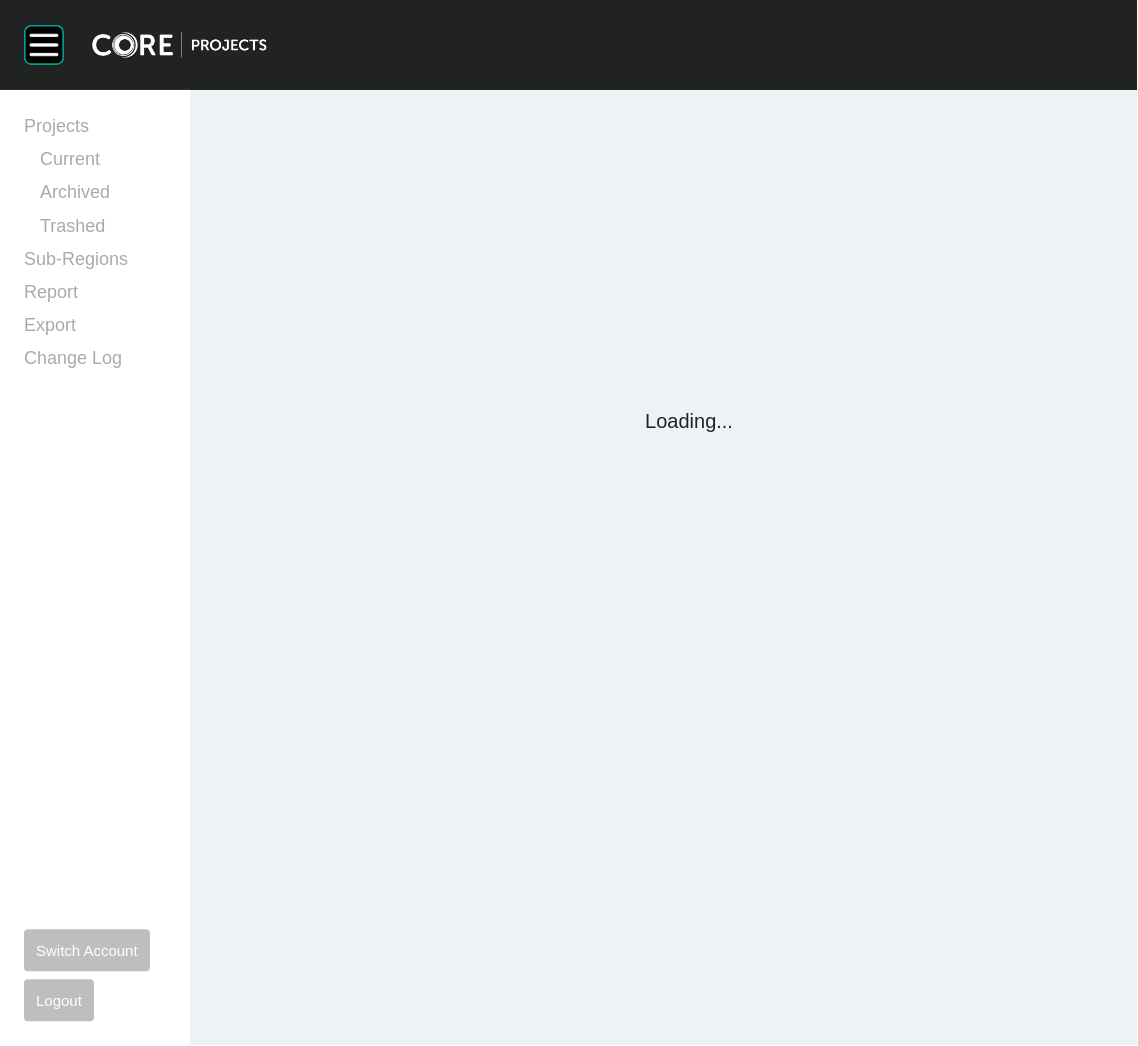 scroll, scrollTop: 0, scrollLeft: 0, axis: both 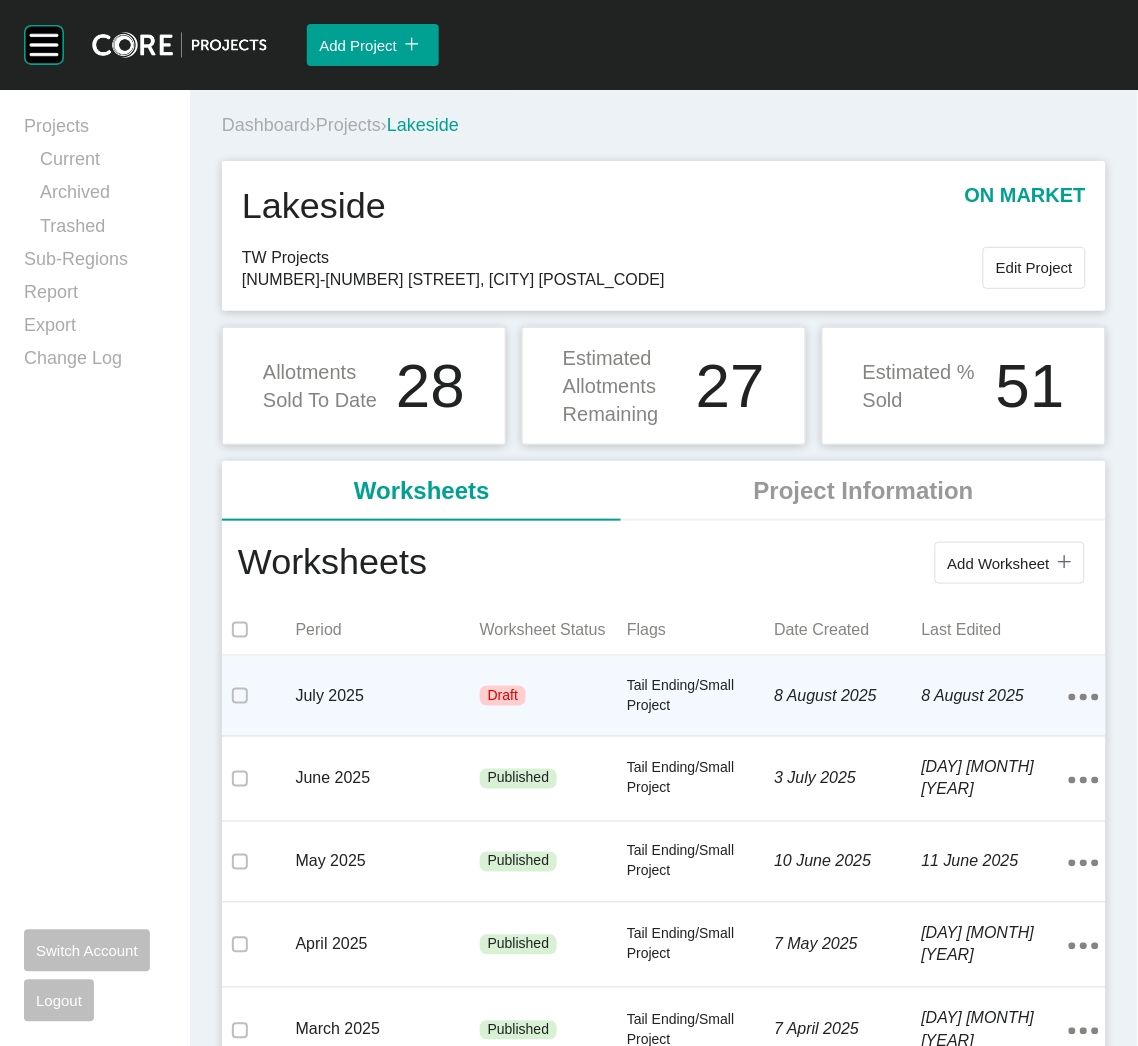 drag, startPoint x: 458, startPoint y: 635, endPoint x: 496, endPoint y: 709, distance: 83.18654 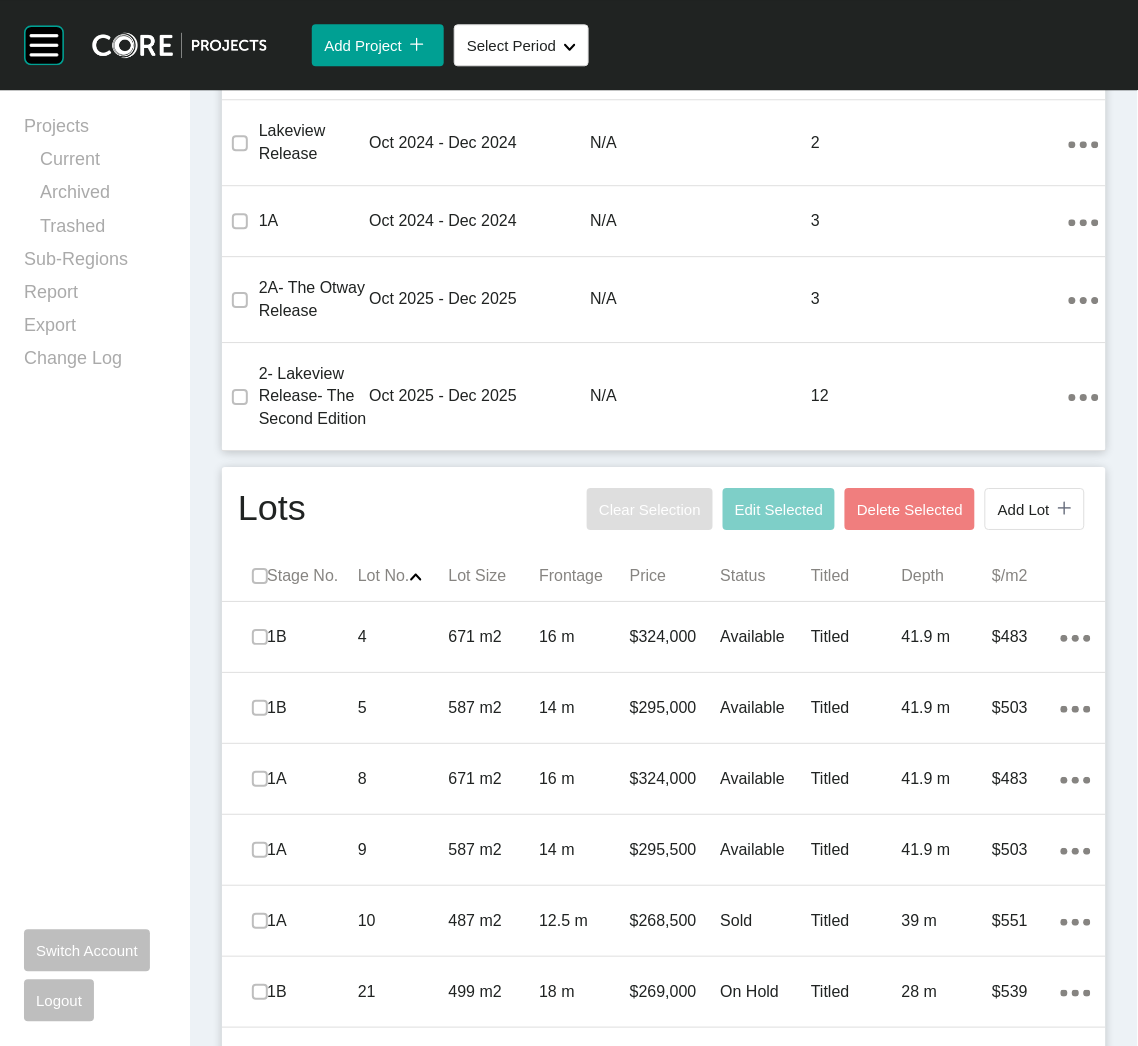 scroll, scrollTop: 1349, scrollLeft: 0, axis: vertical 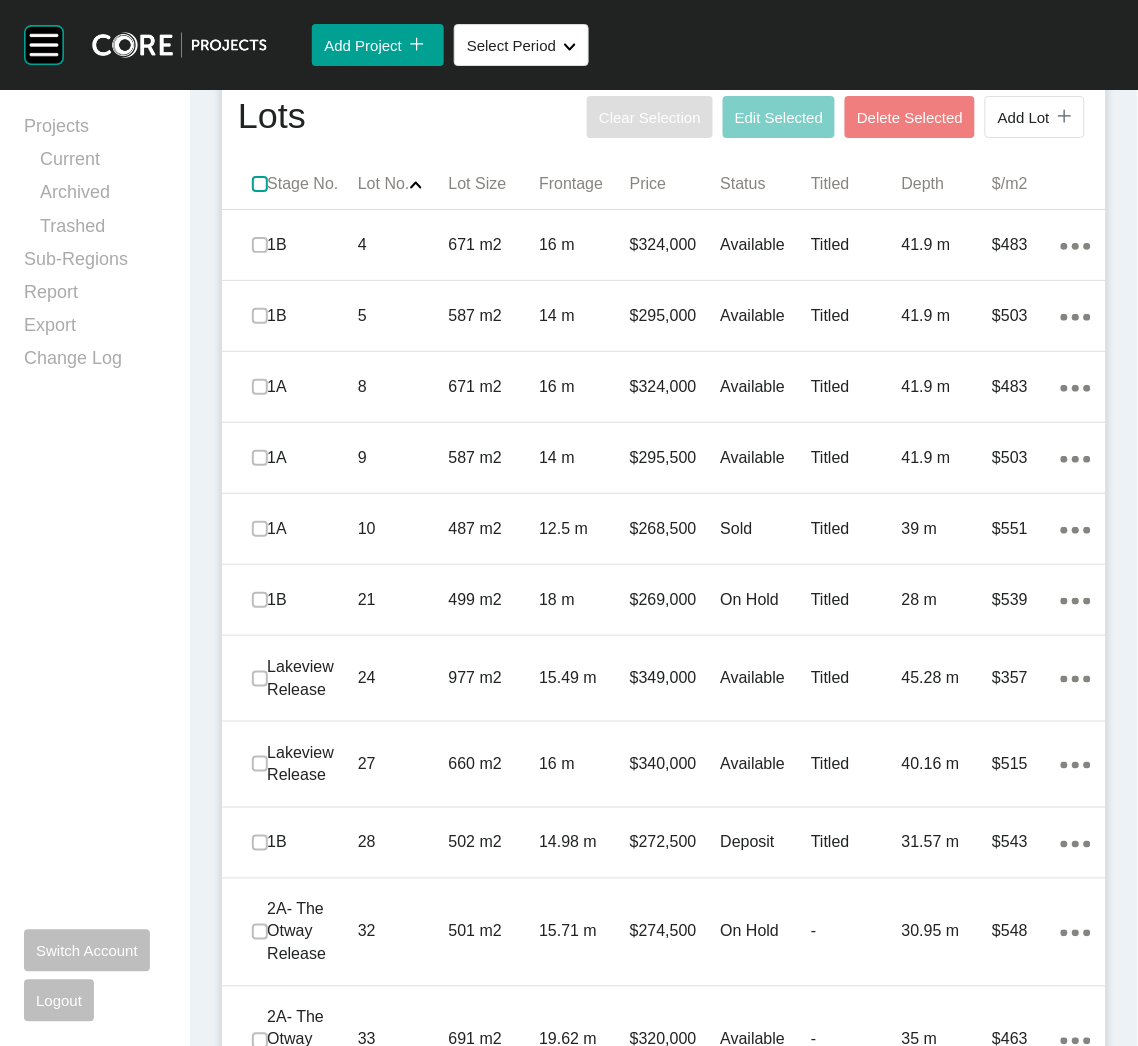 click at bounding box center (260, 184) 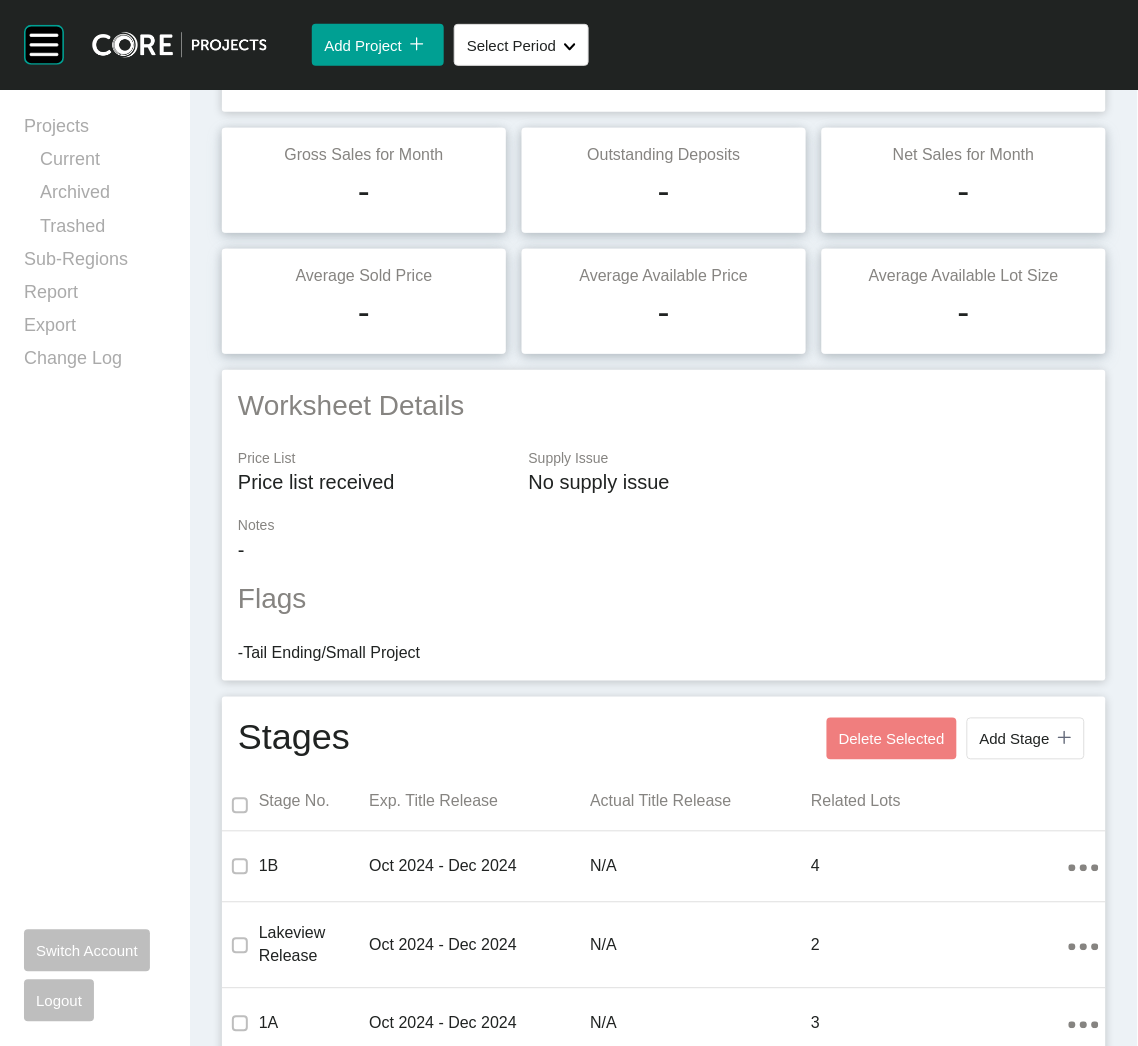 scroll, scrollTop: 0, scrollLeft: 0, axis: both 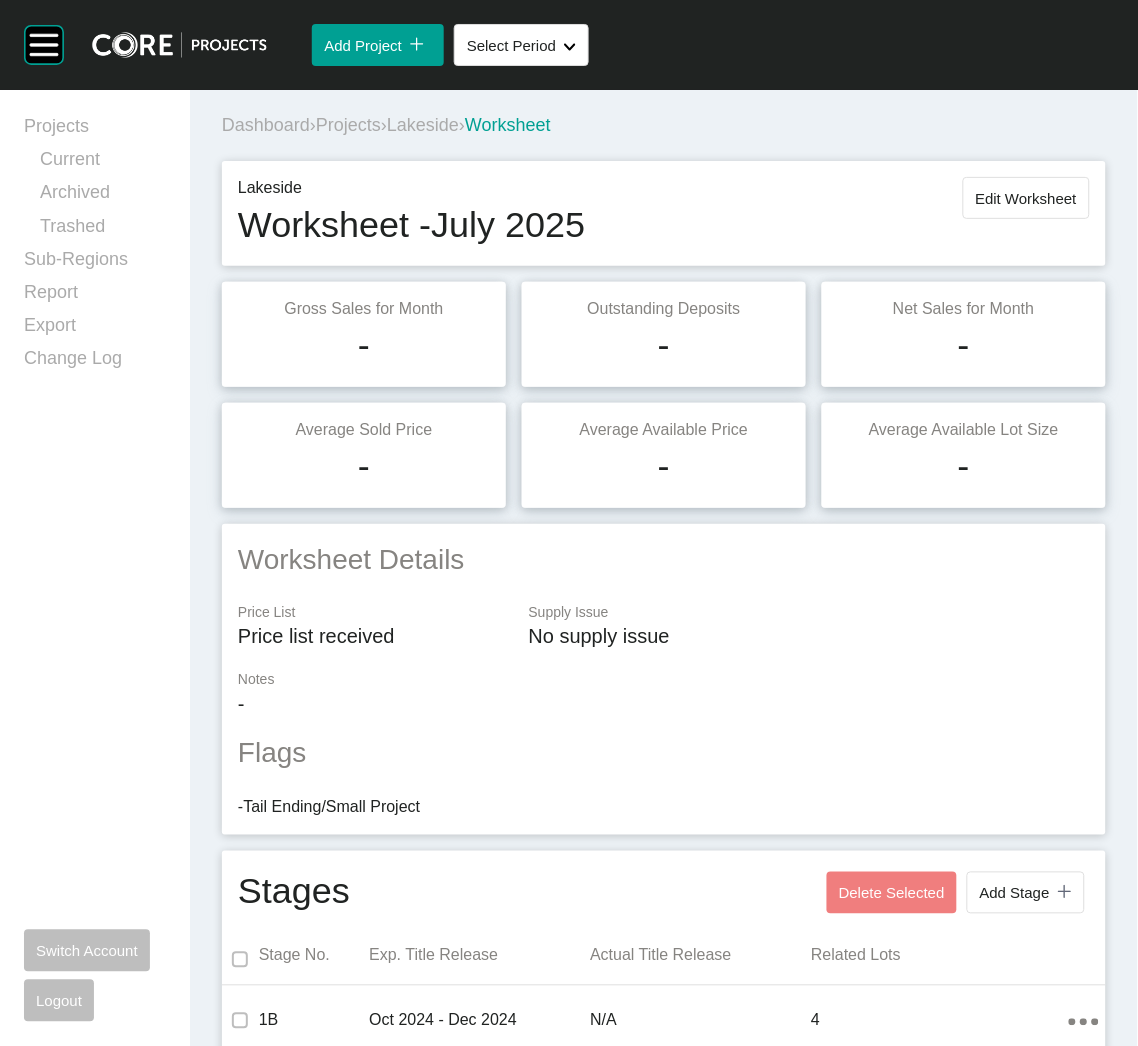 click on "Projects" at bounding box center (348, 125) 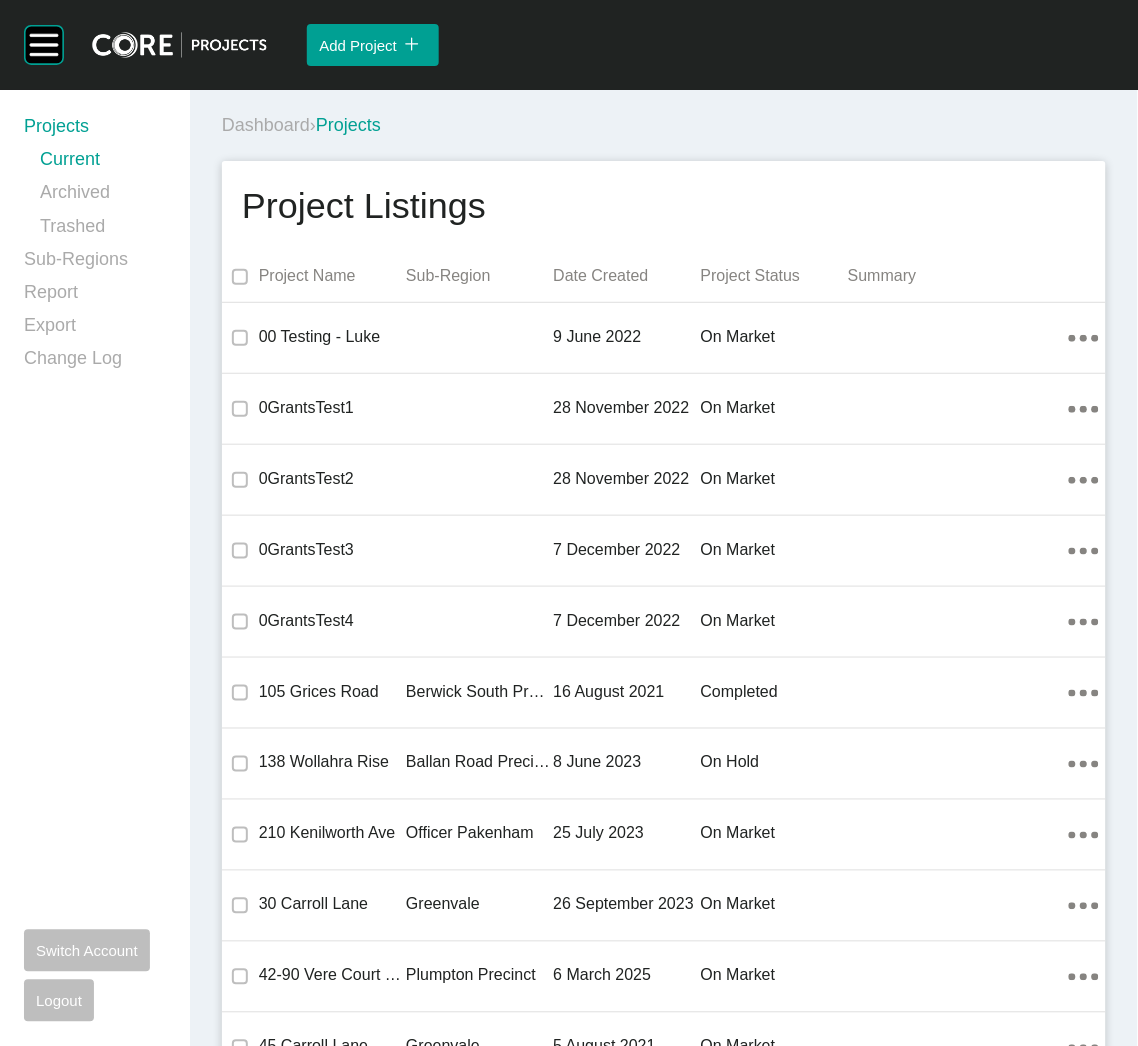 click on "The Lookout" at bounding box center [332, 41659] 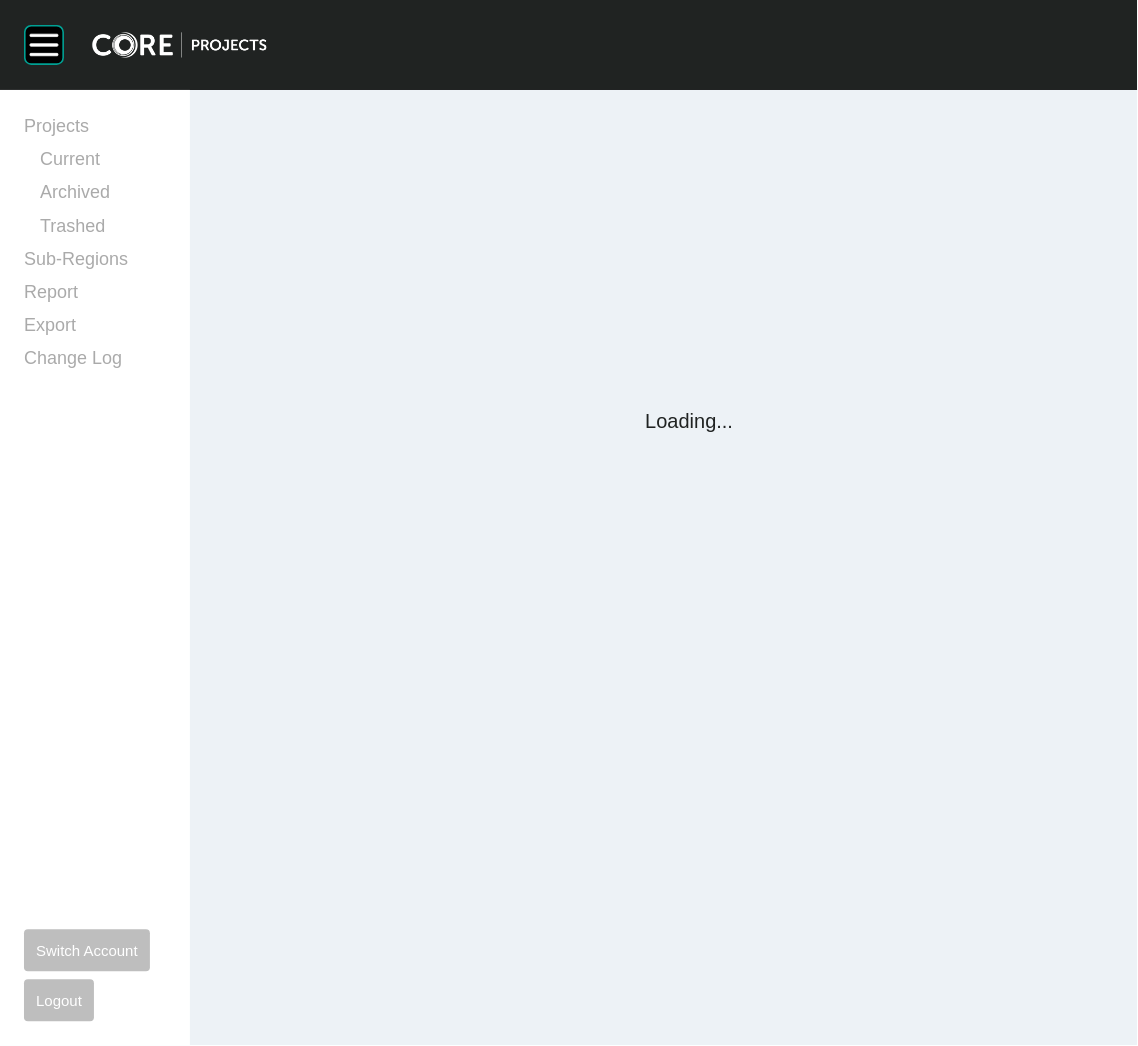 scroll, scrollTop: 0, scrollLeft: 0, axis: both 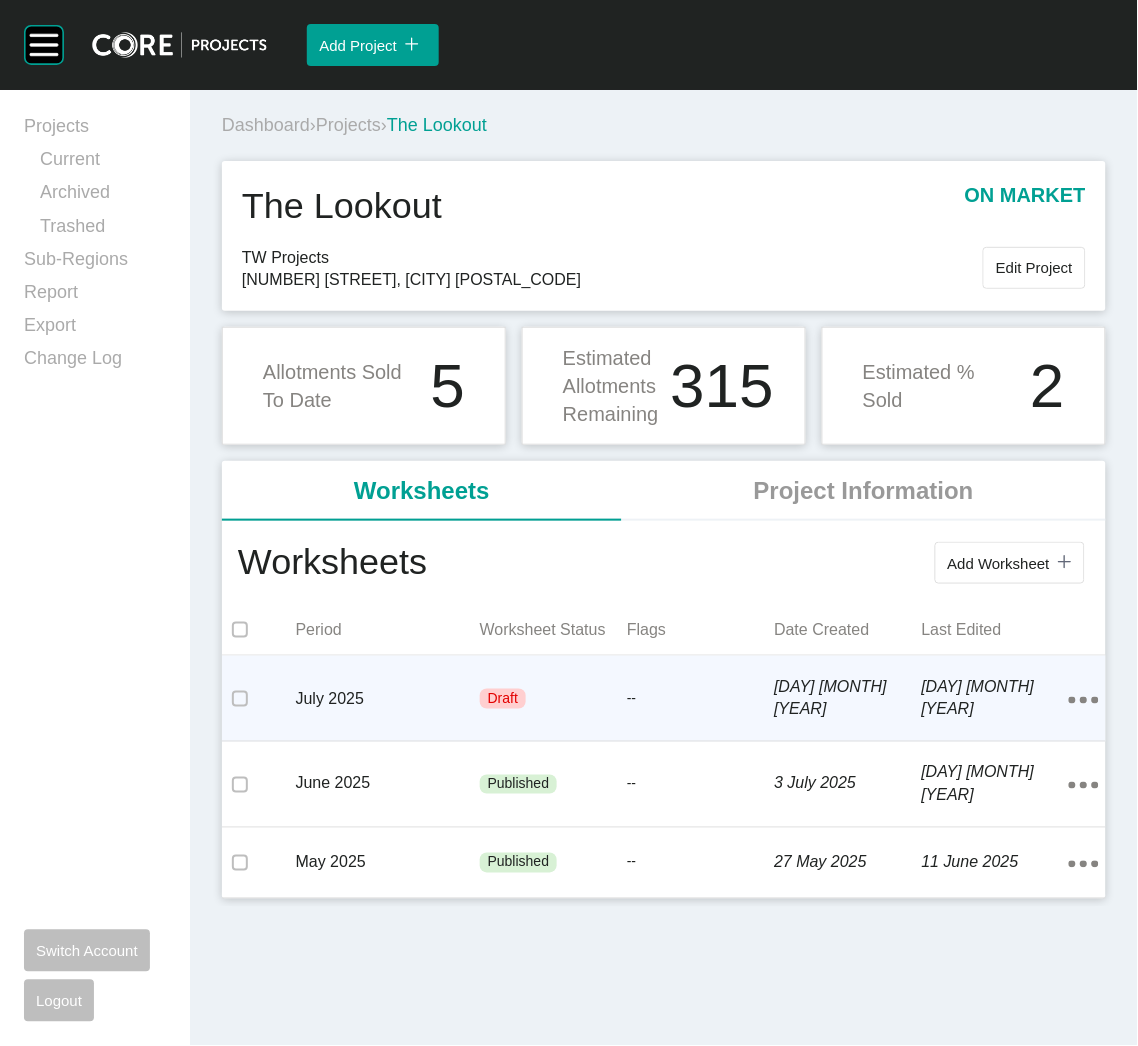 click on "--" at bounding box center (700, 699) 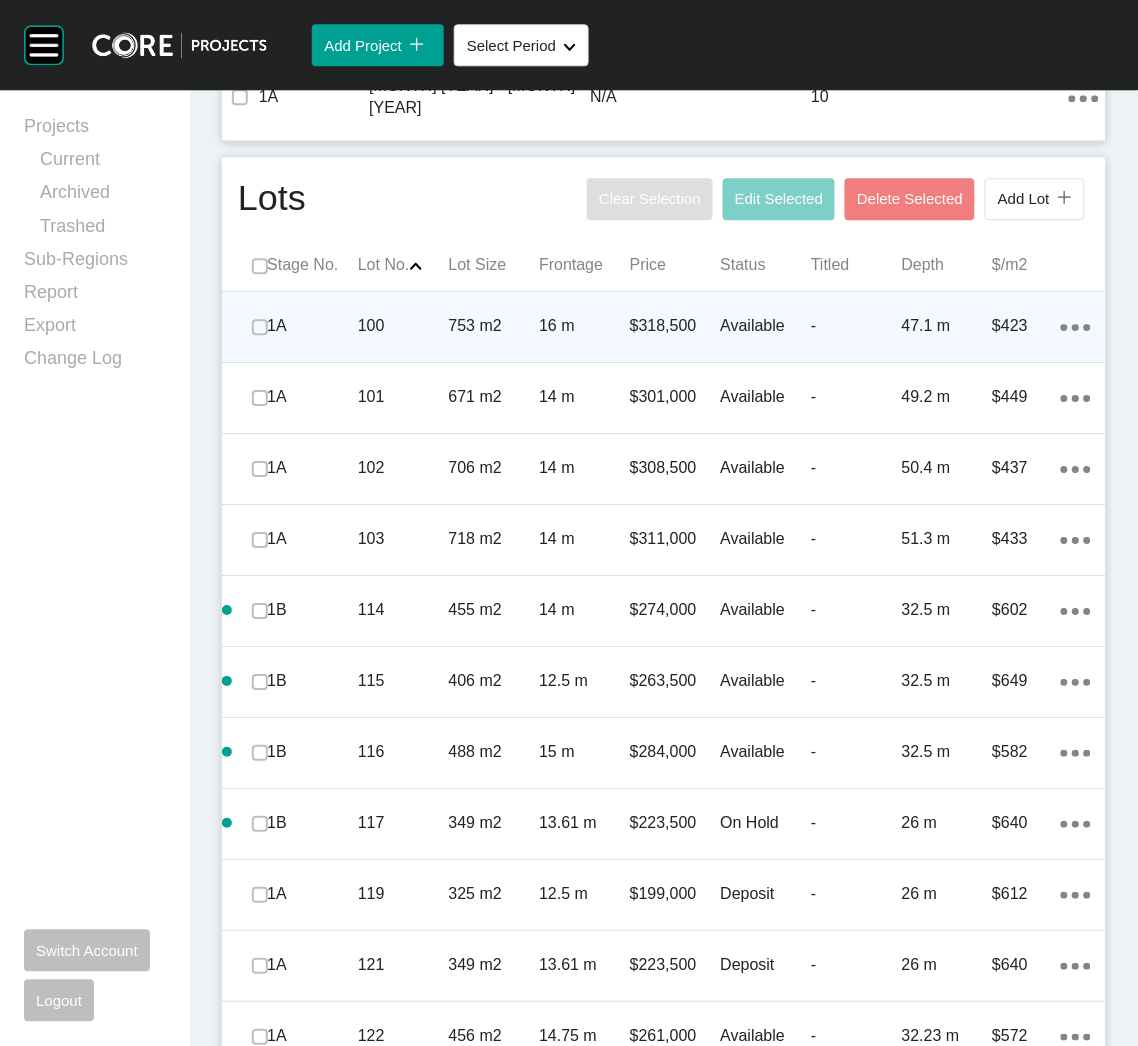 scroll, scrollTop: 899, scrollLeft: 0, axis: vertical 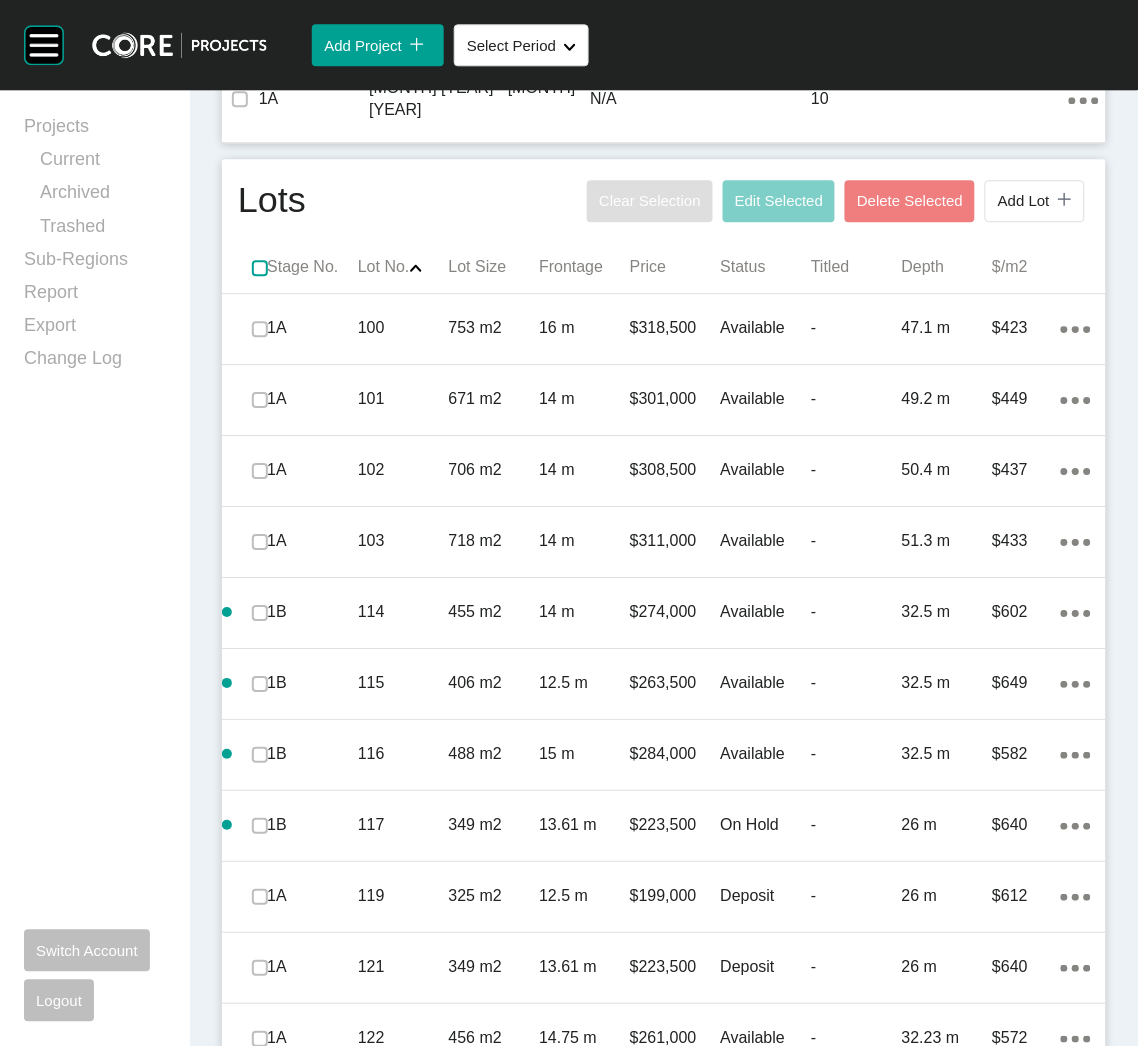 click at bounding box center [260, 268] 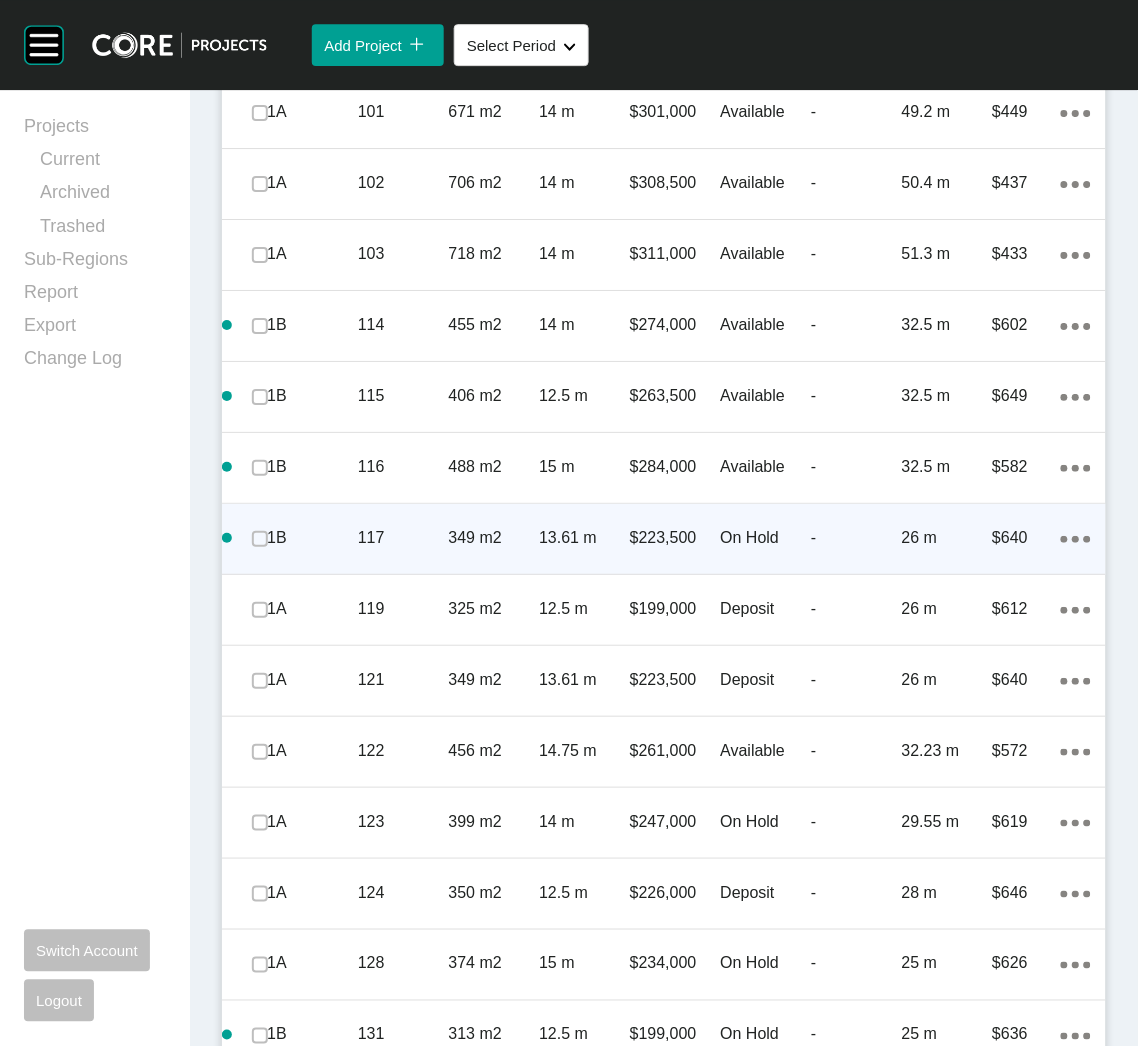 scroll, scrollTop: 1200, scrollLeft: 0, axis: vertical 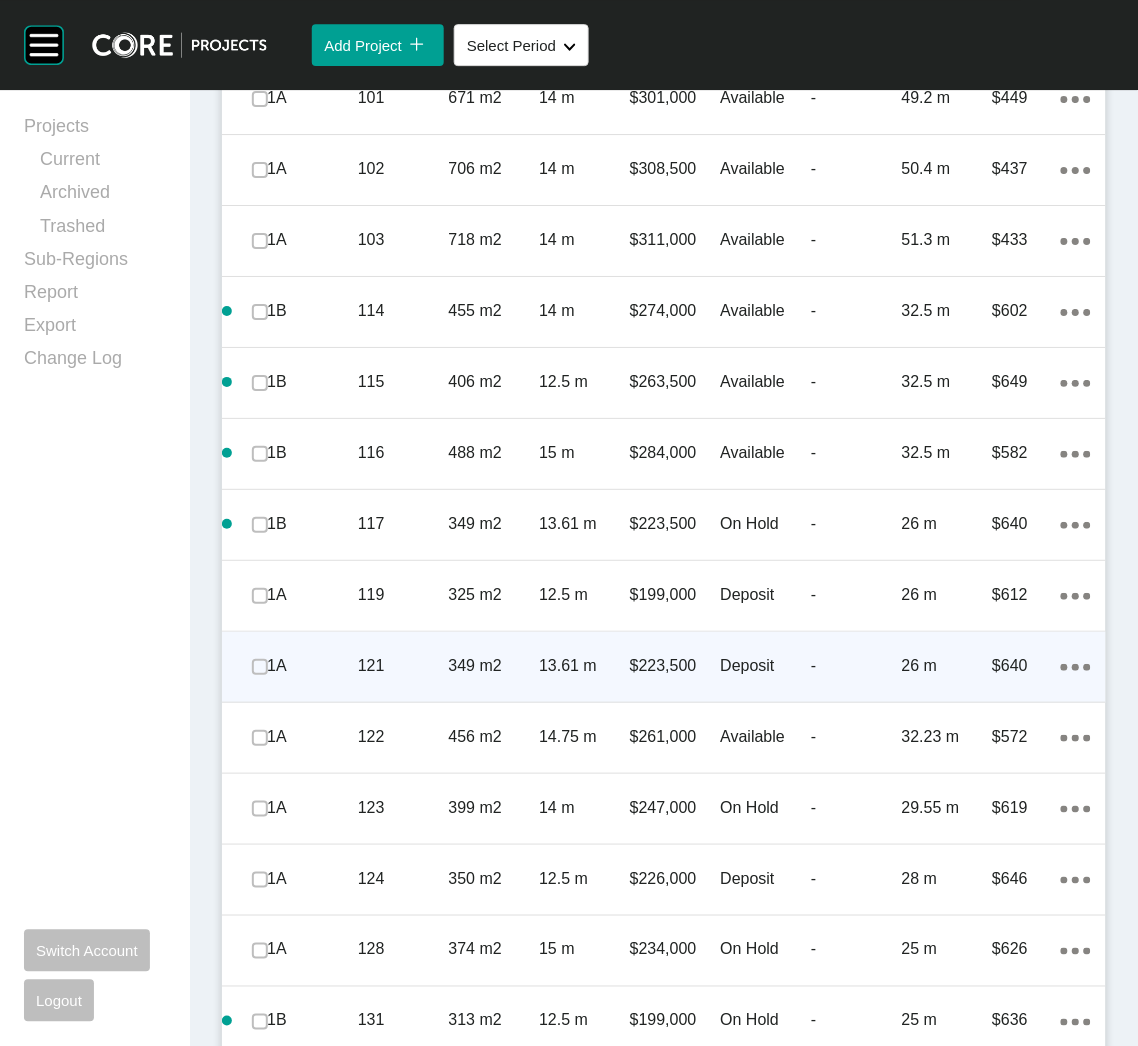 click on "121" at bounding box center (403, 666) 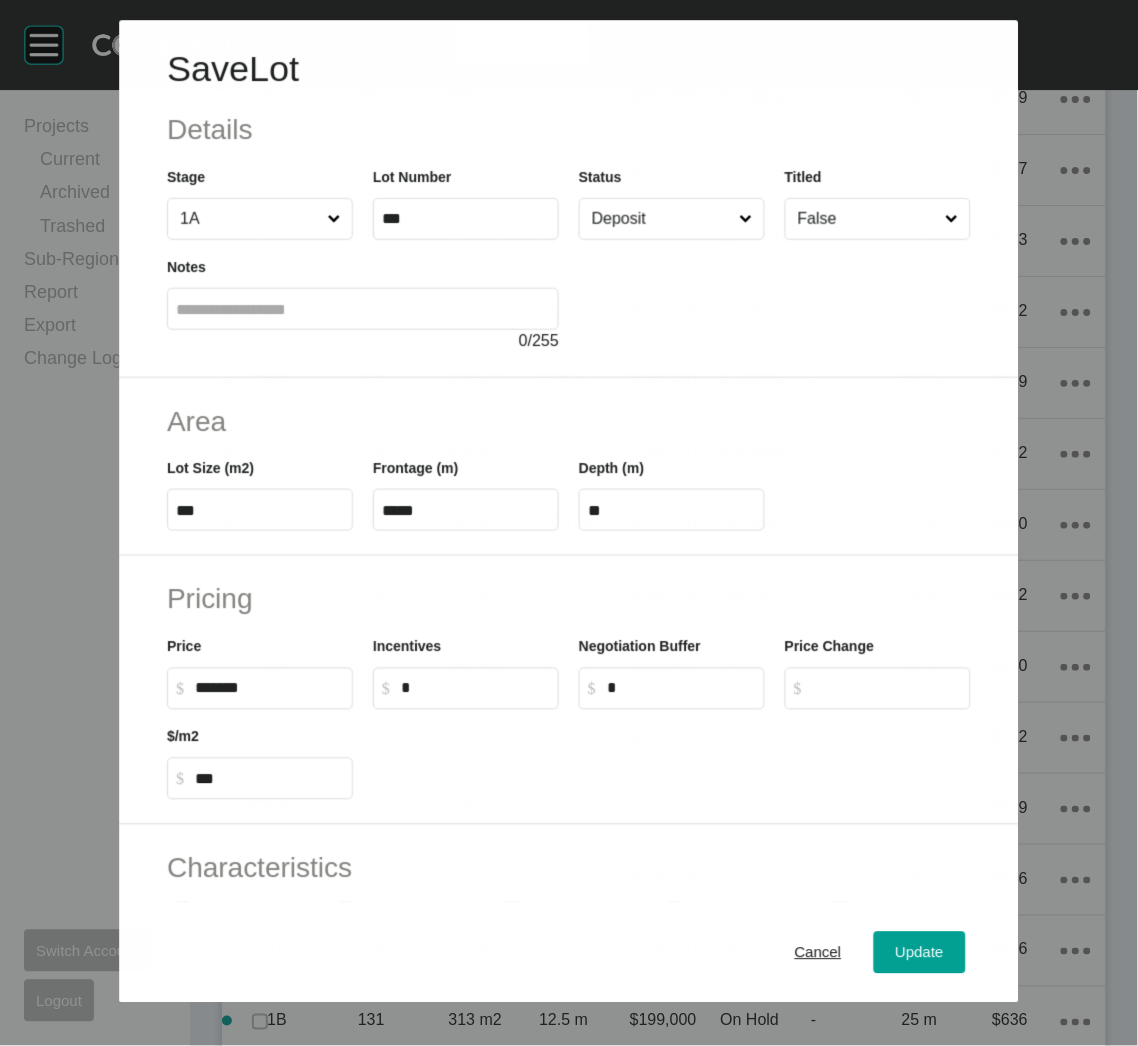 click on "Deposit" at bounding box center (661, 219) 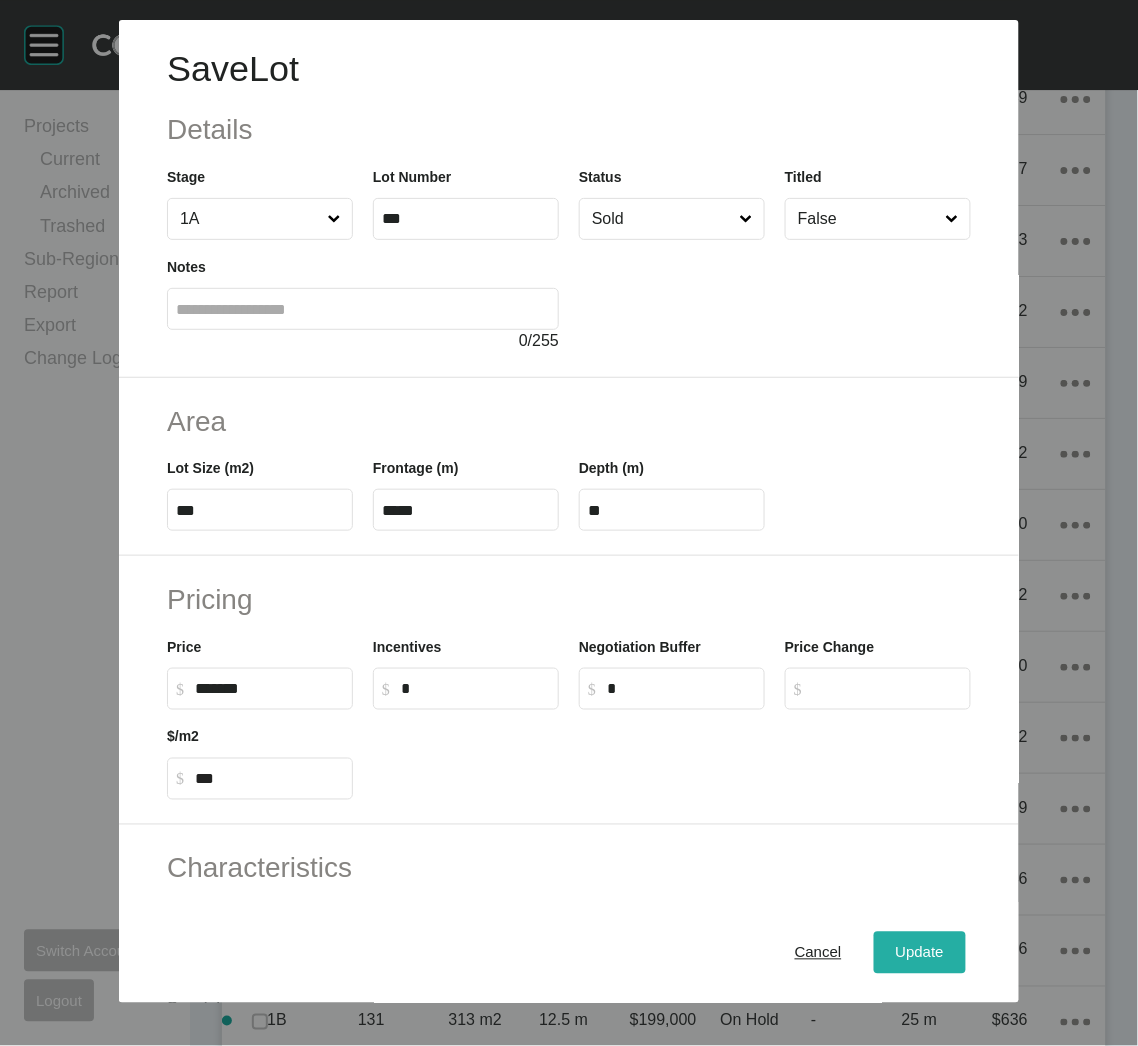 click on "Update" at bounding box center [920, 953] 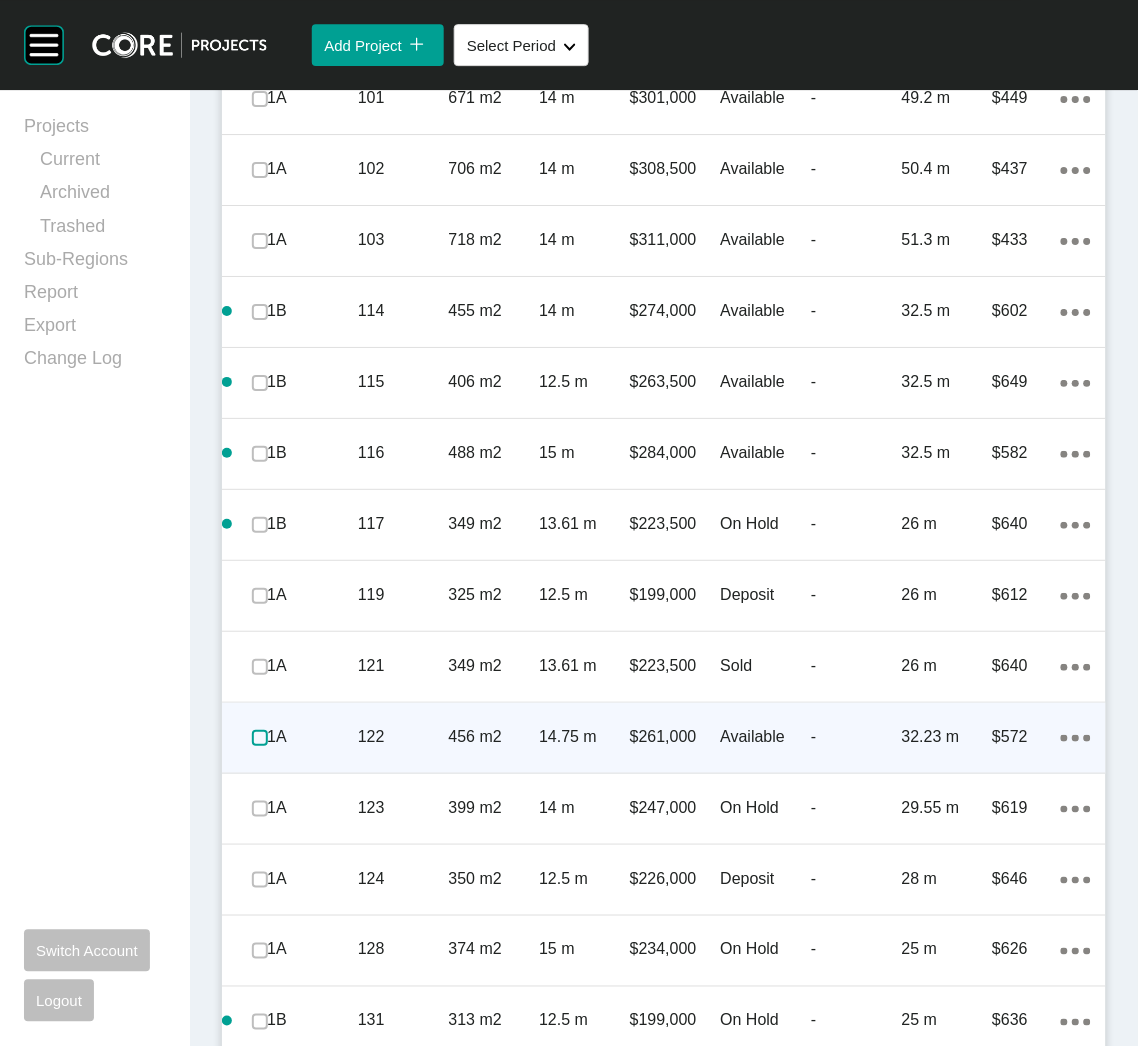click at bounding box center (260, 738) 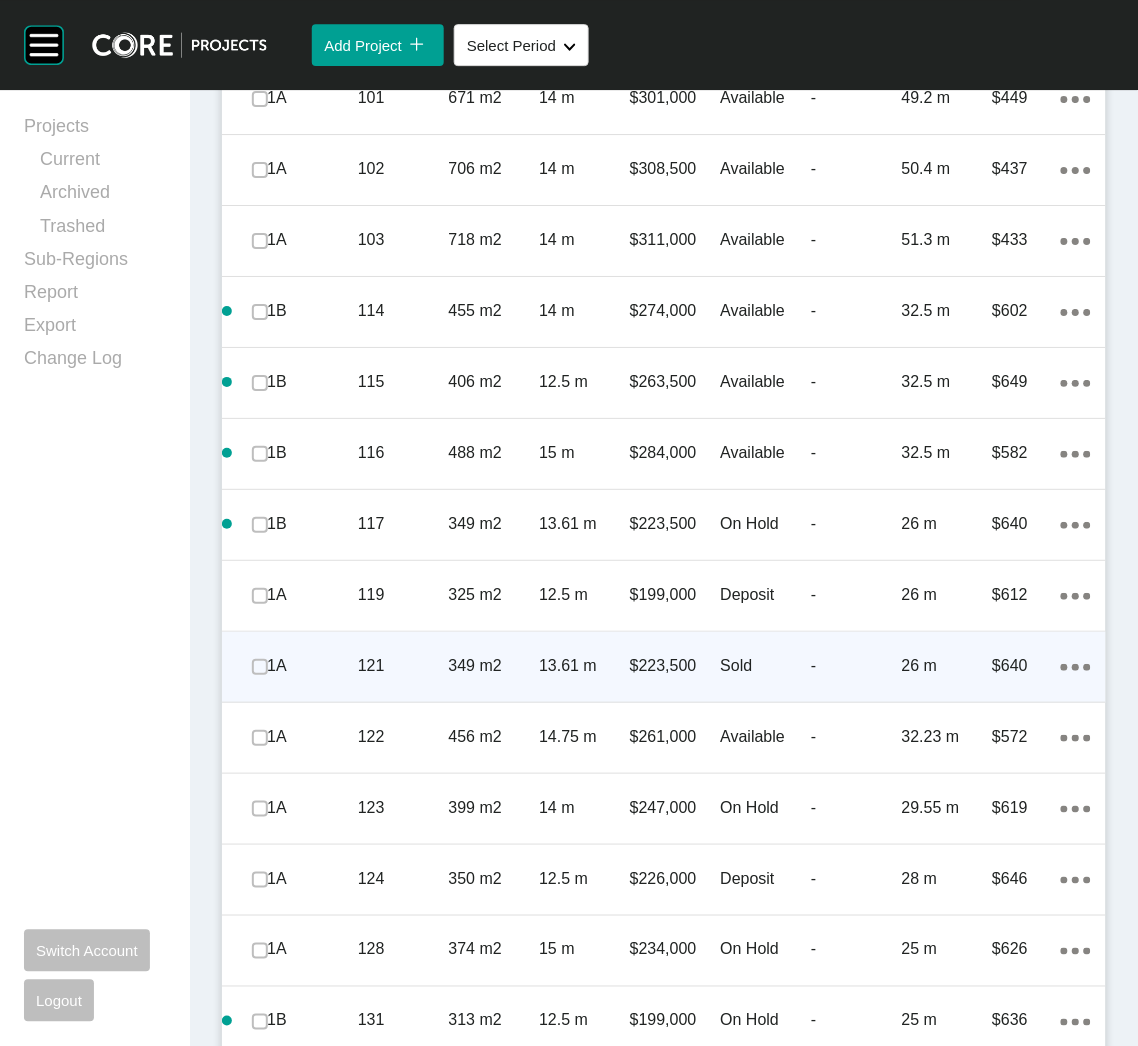 click on "1A" at bounding box center (312, 666) 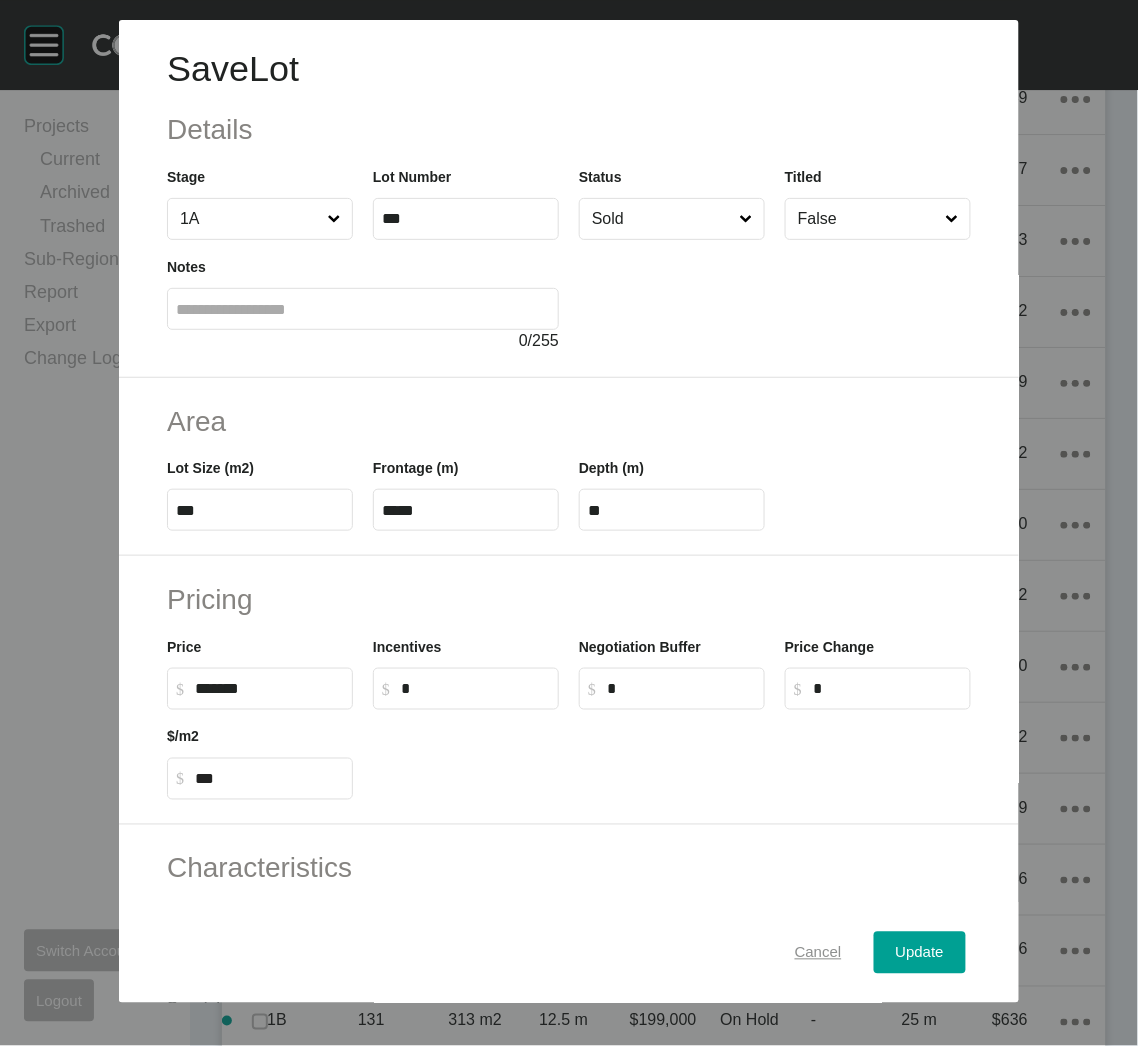 click on "Cancel" at bounding box center [818, 953] 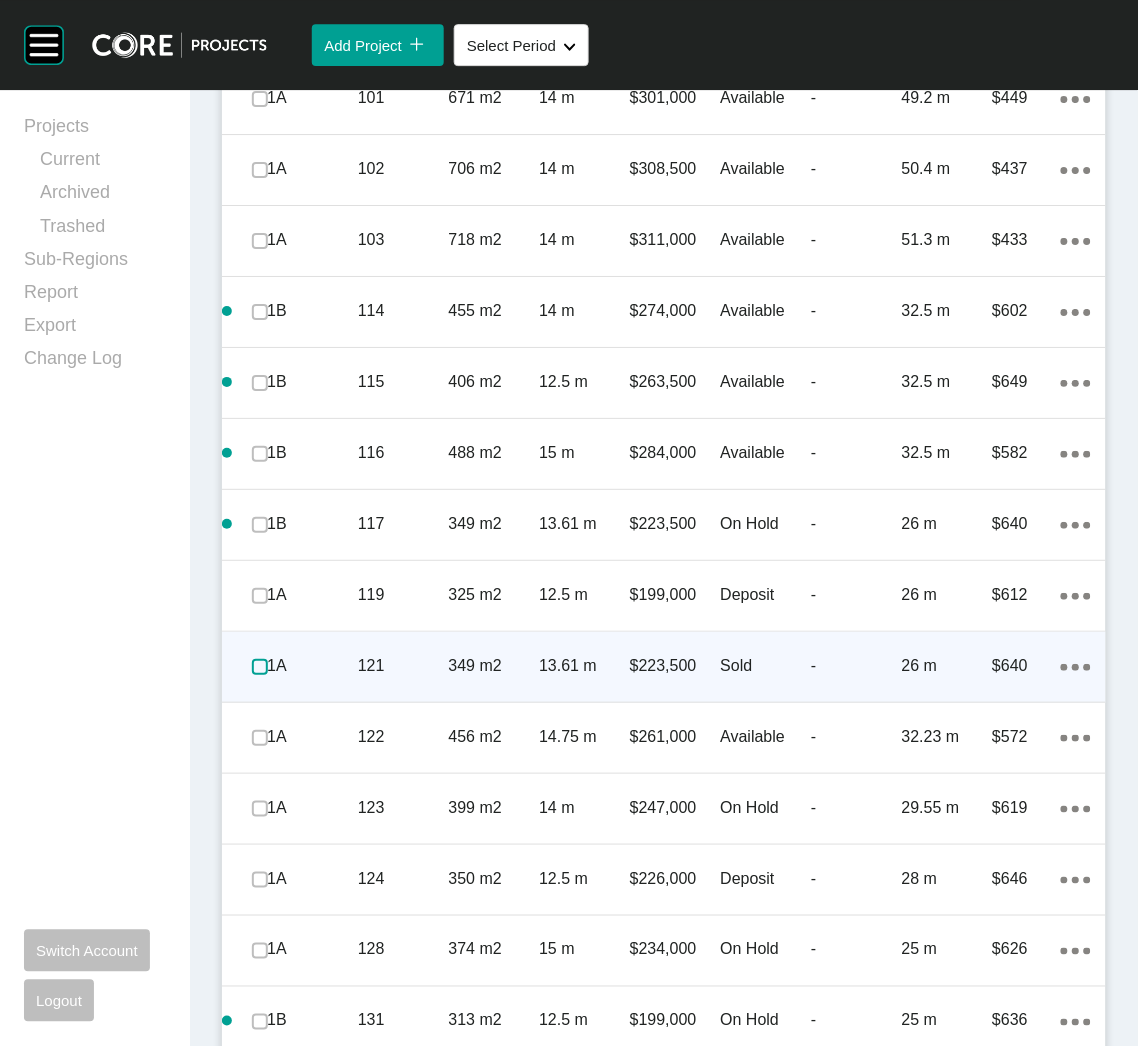 click at bounding box center [260, 667] 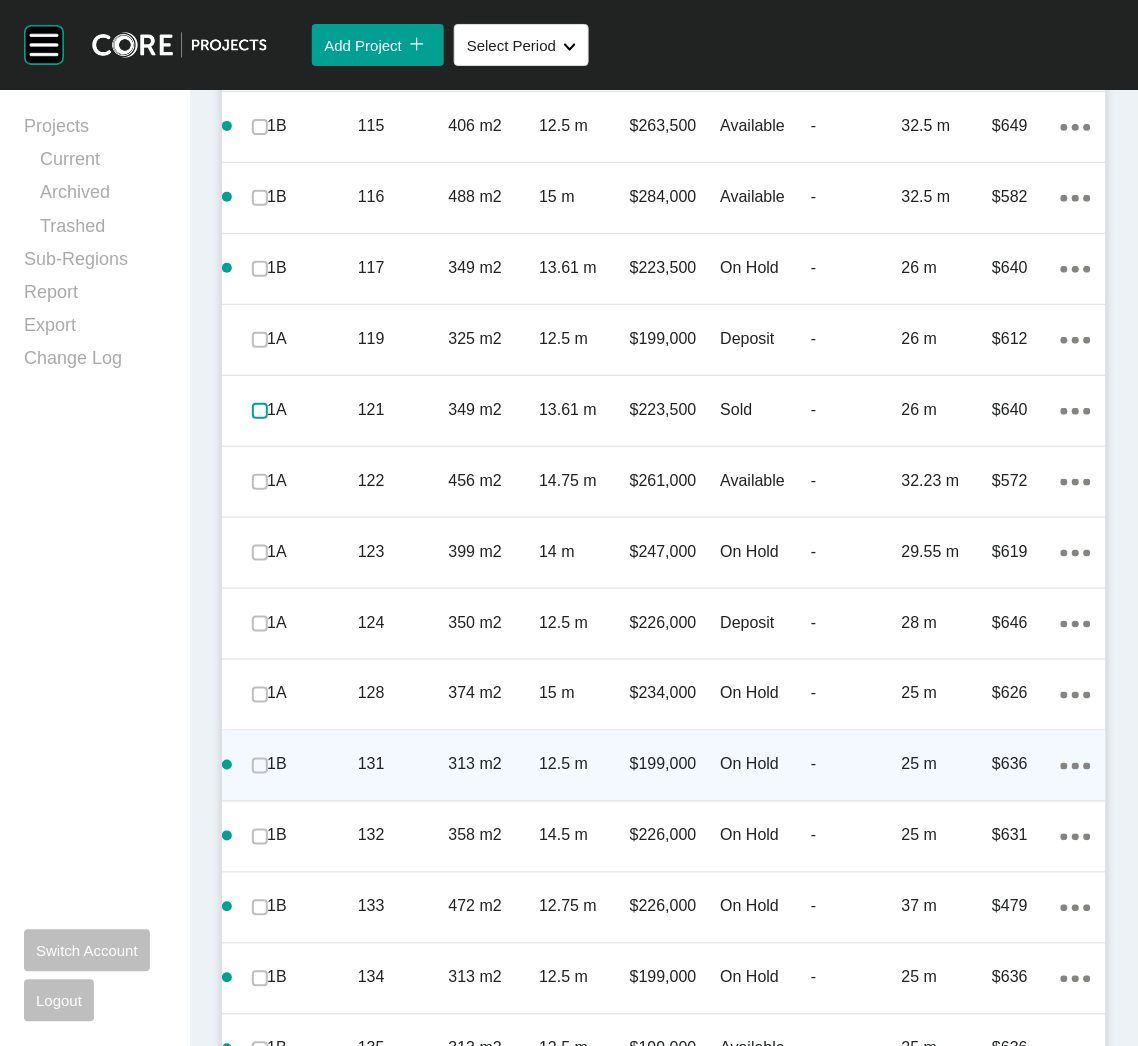 scroll, scrollTop: 1489, scrollLeft: 0, axis: vertical 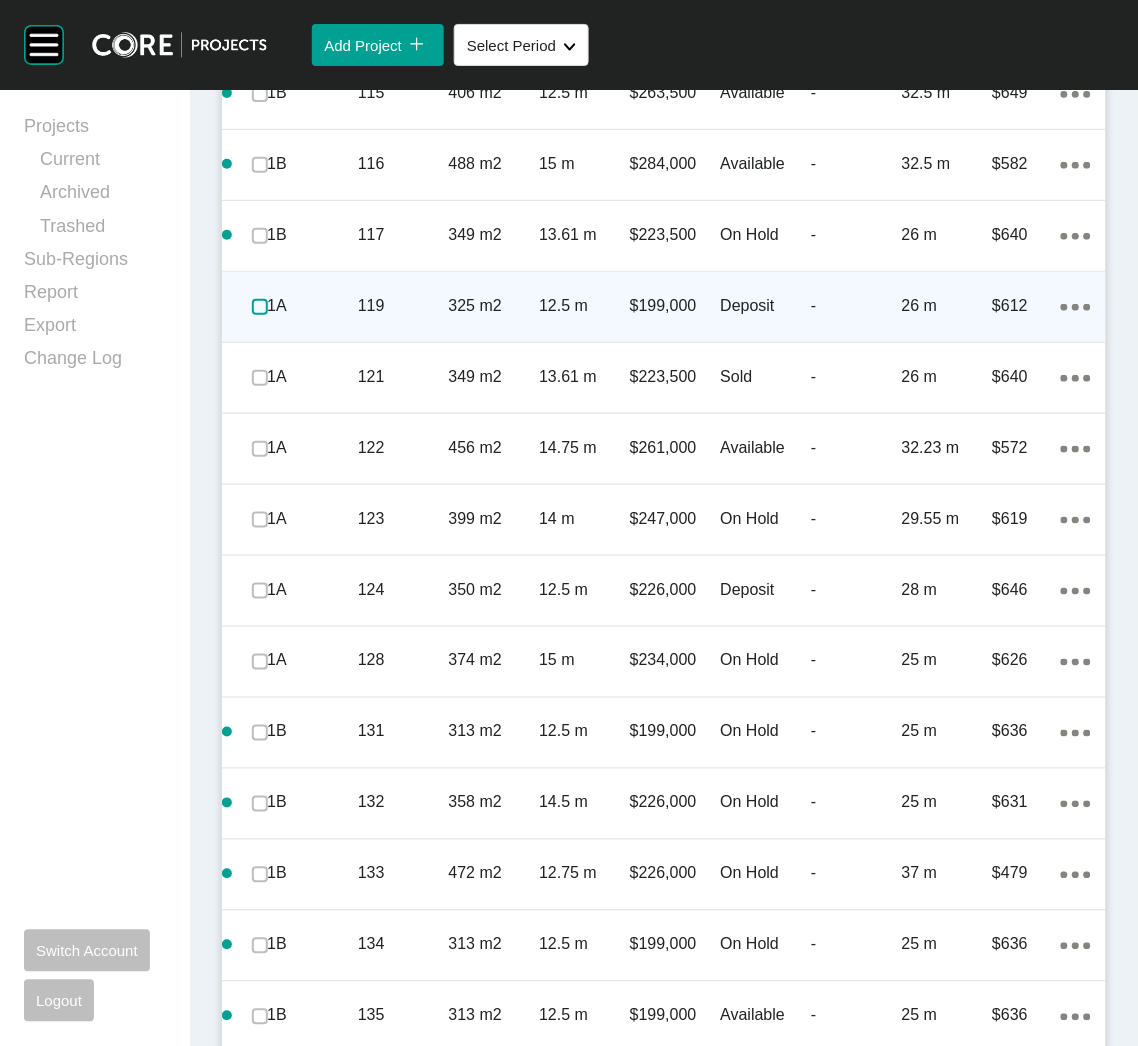 click at bounding box center [260, 307] 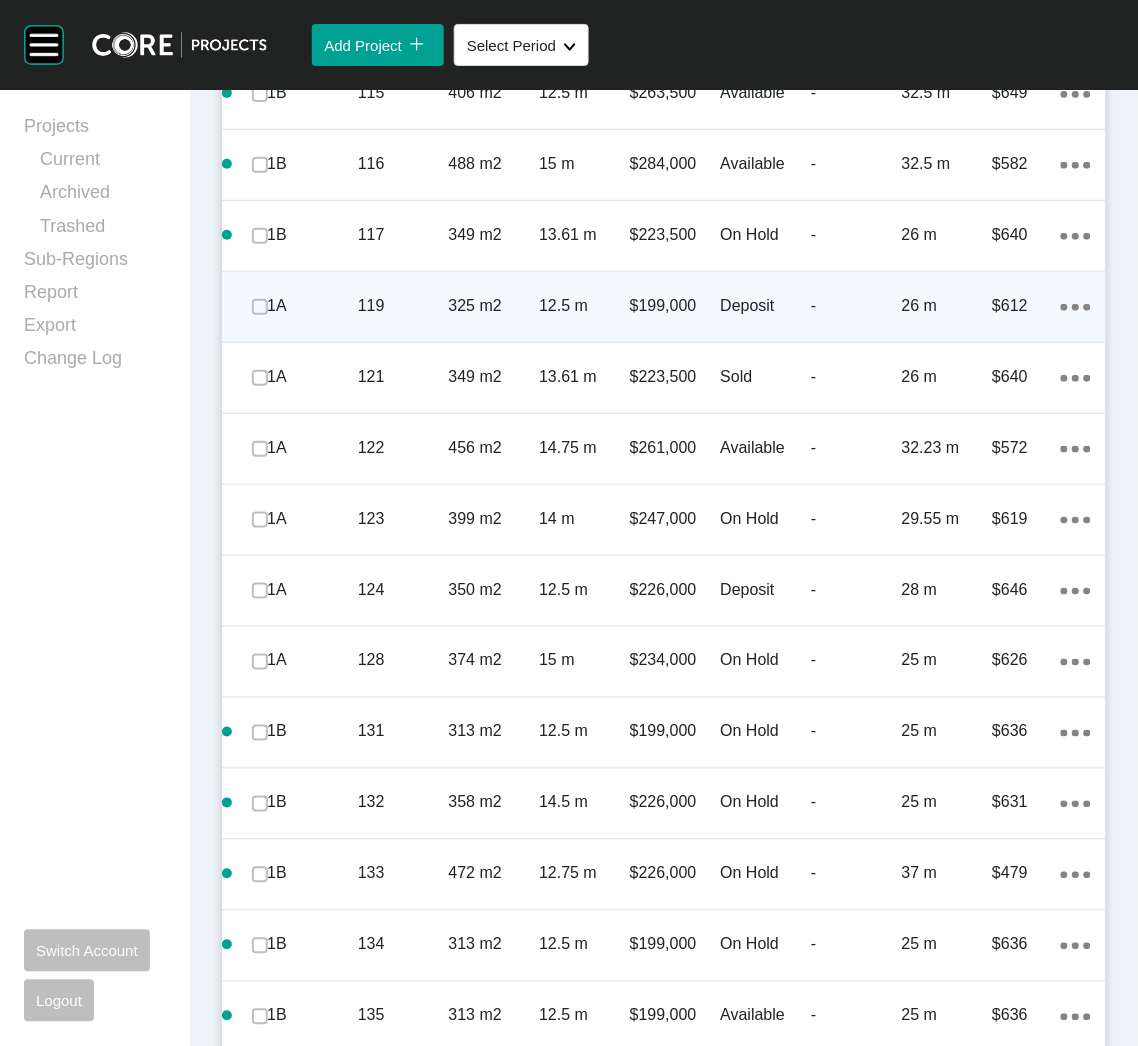 click on "119" at bounding box center (403, 306) 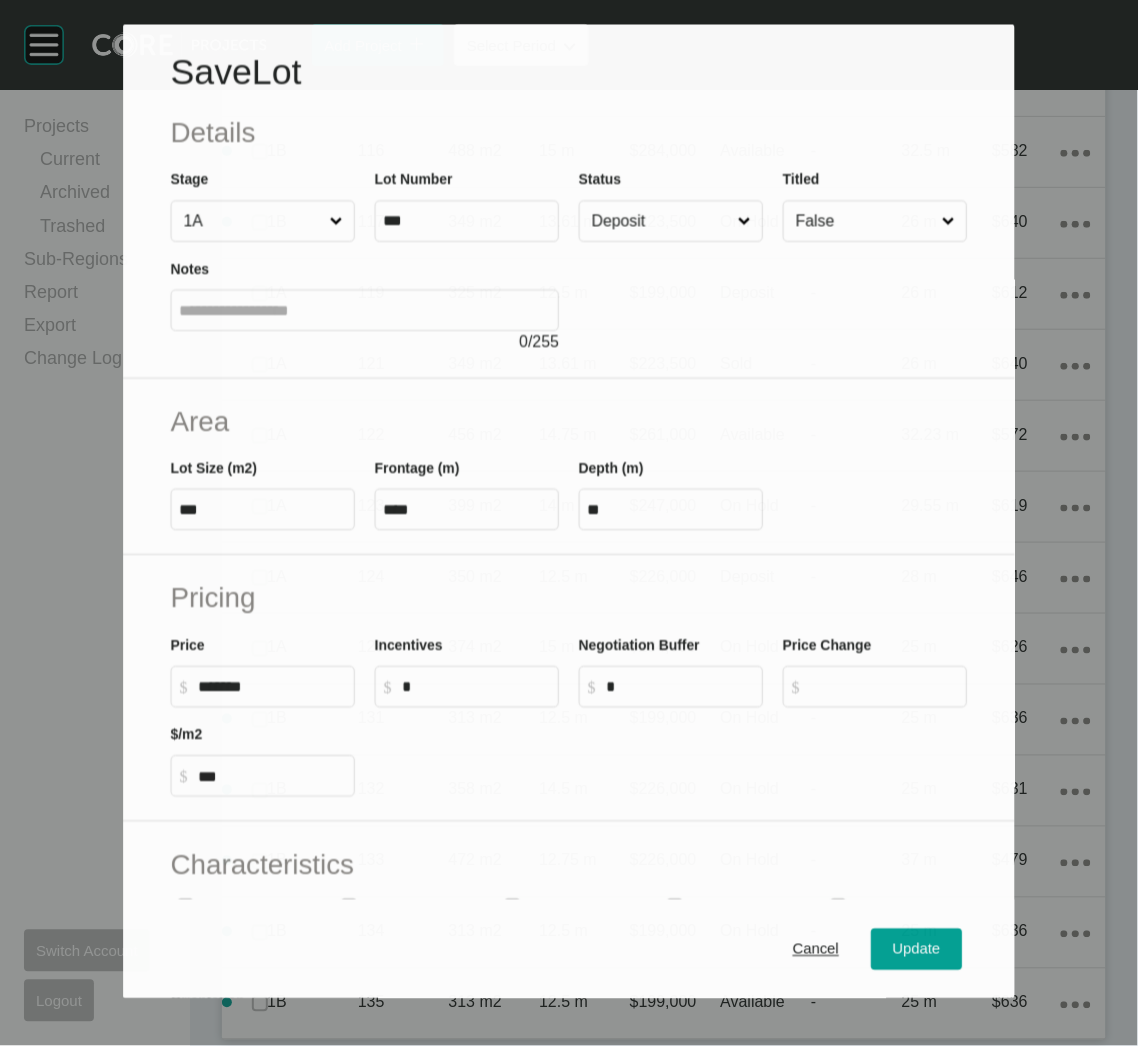 scroll, scrollTop: 1489, scrollLeft: 0, axis: vertical 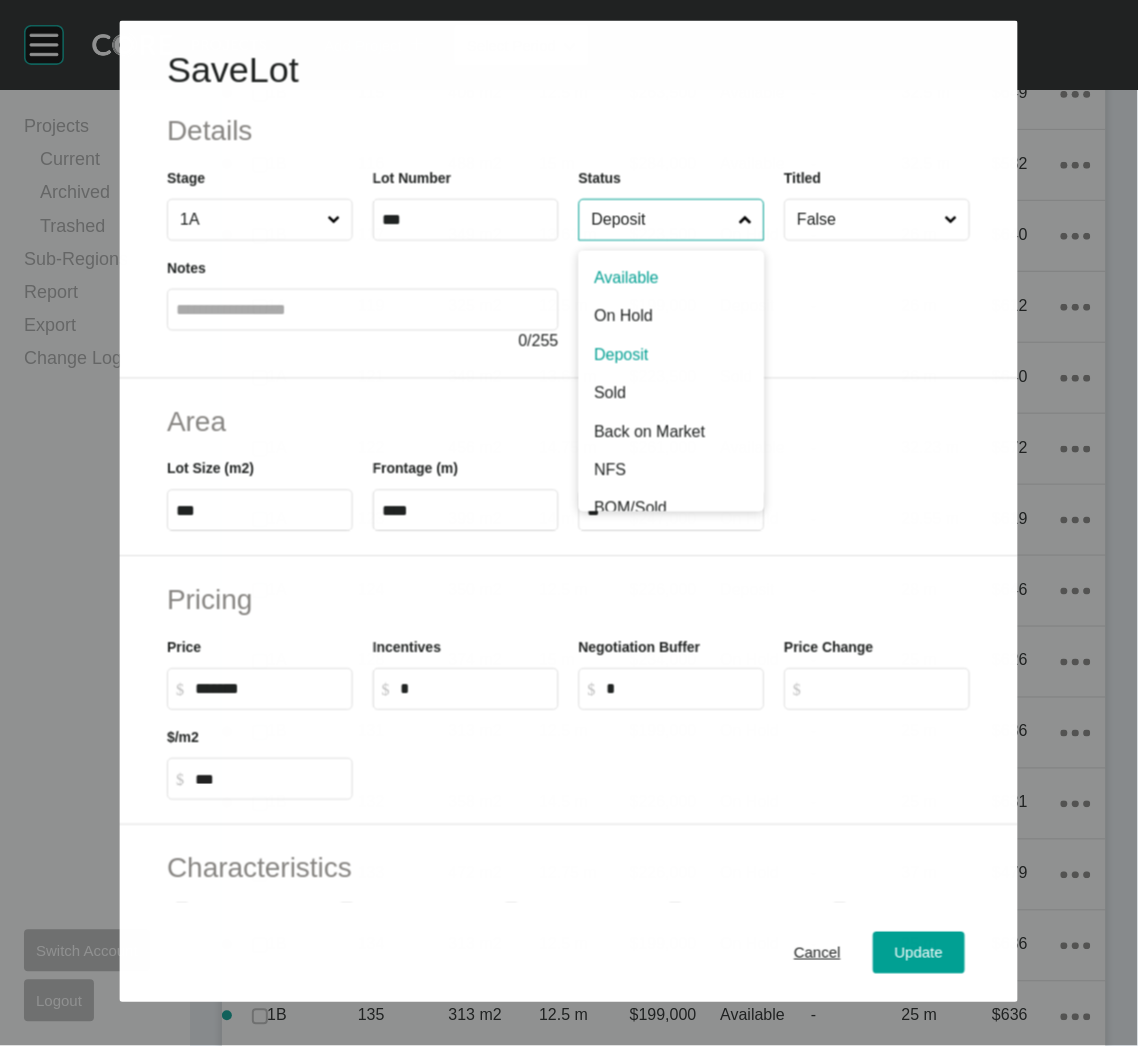 click on "Deposit" at bounding box center (661, 219) 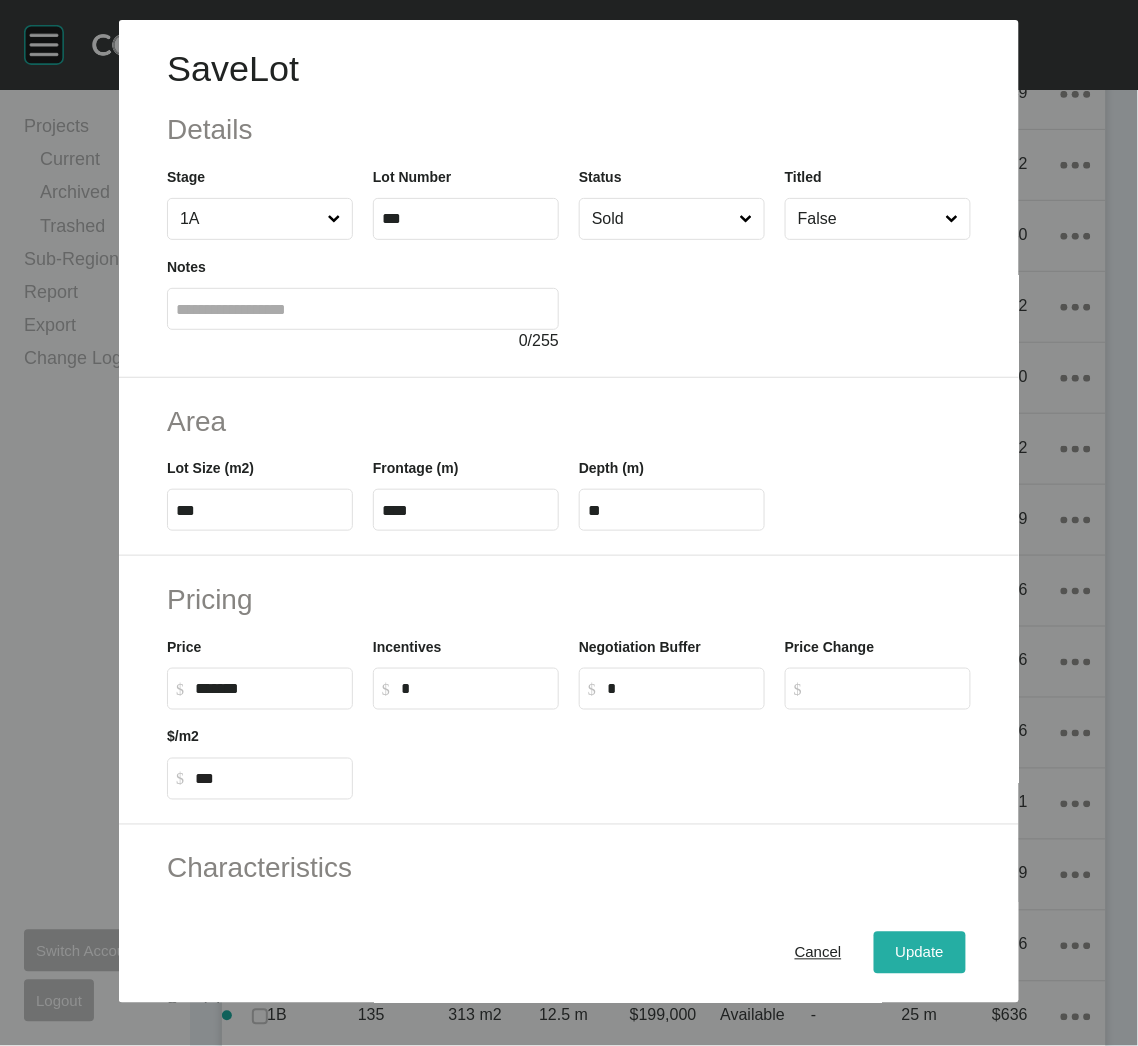 click on "Update" at bounding box center [920, 953] 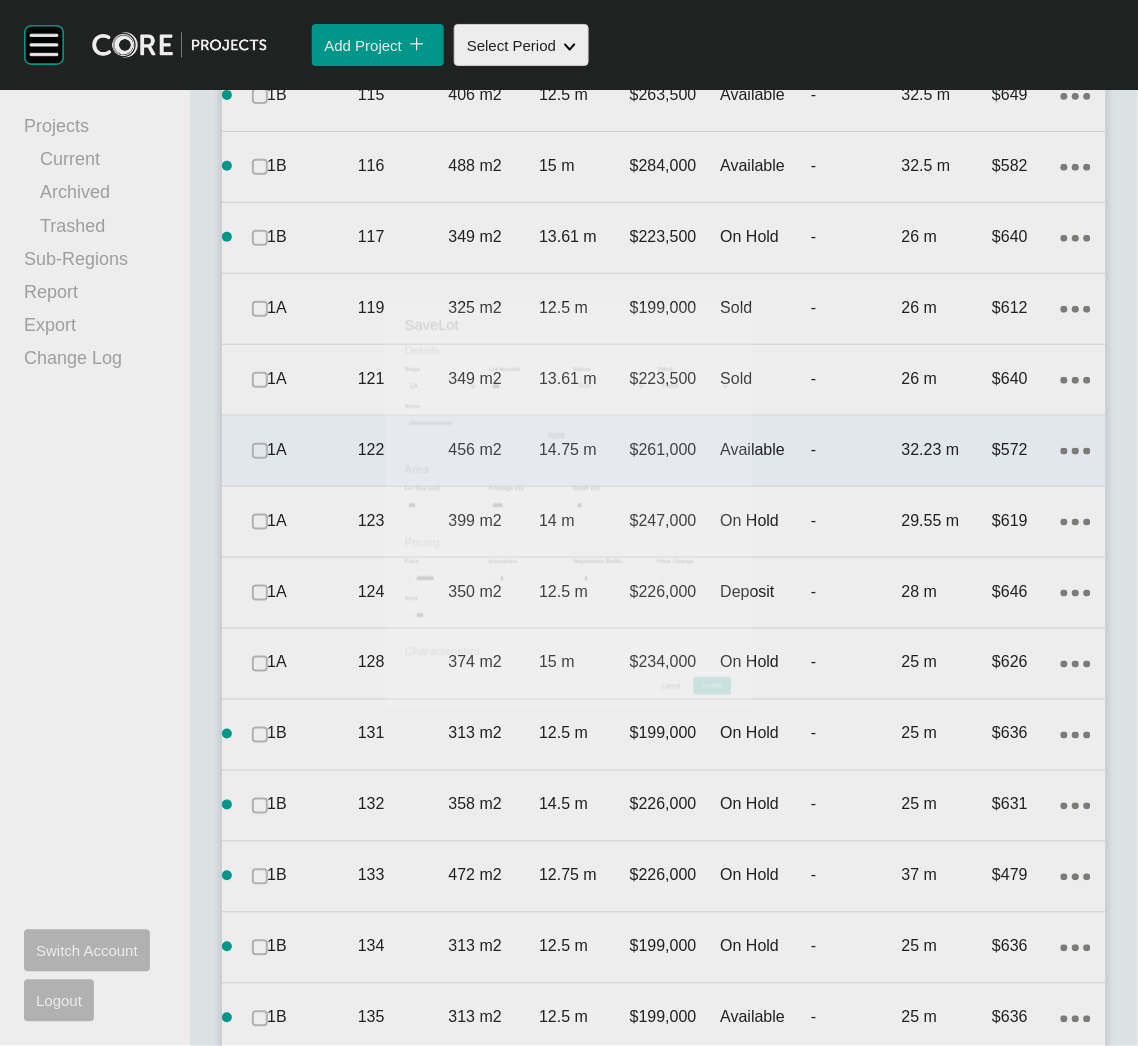 scroll, scrollTop: 1489, scrollLeft: 0, axis: vertical 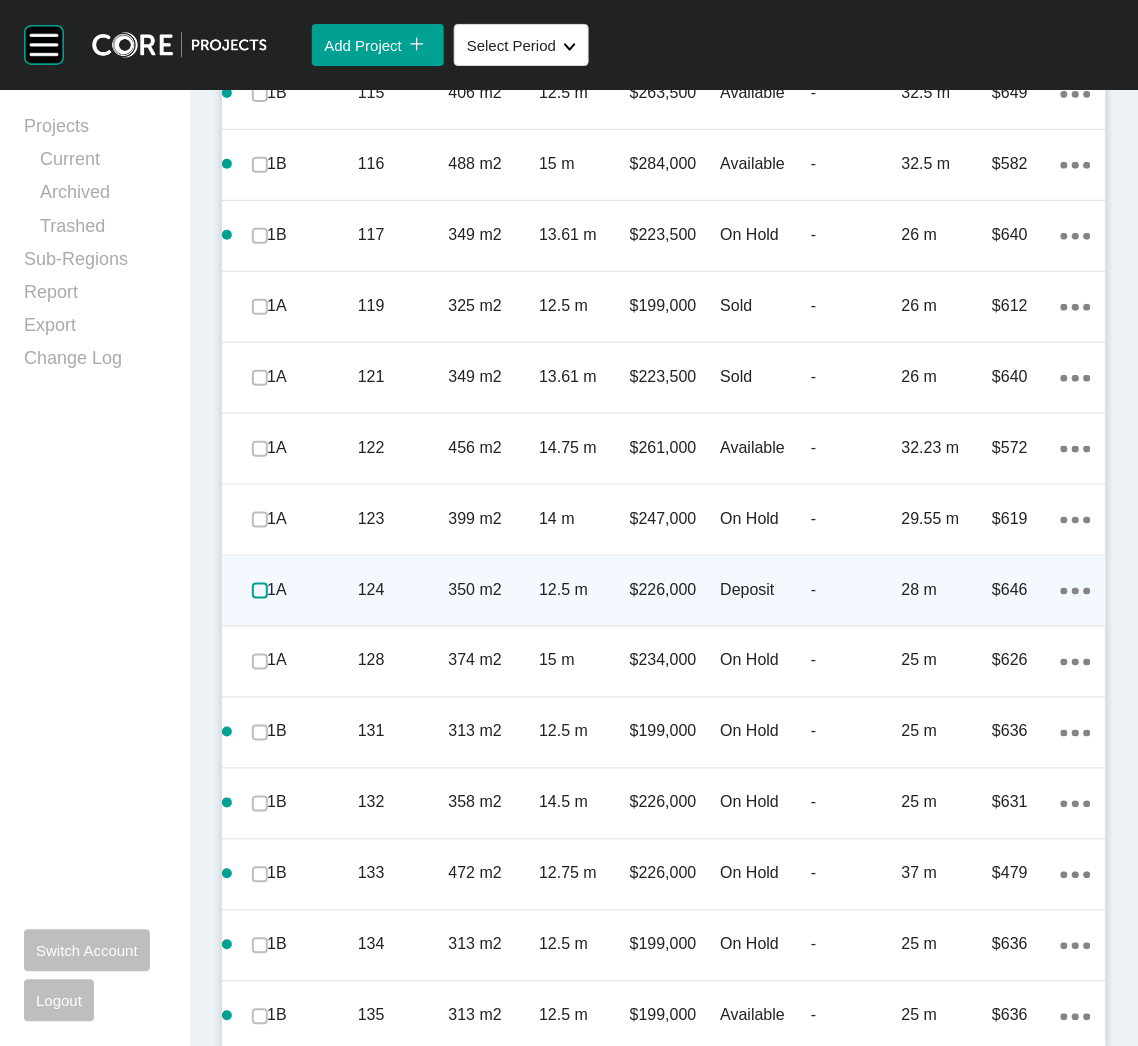 click at bounding box center (260, 591) 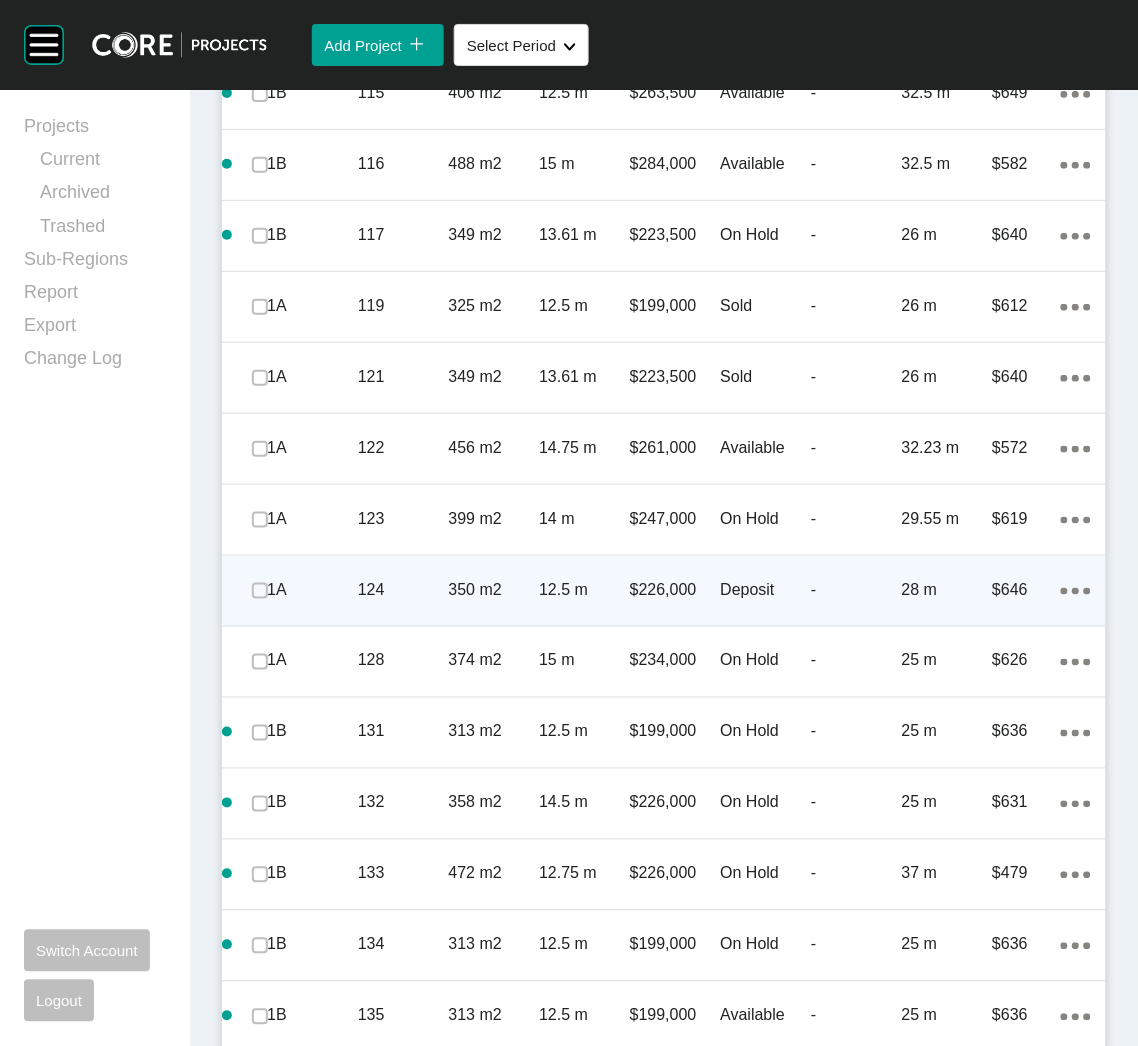 click on "1A" at bounding box center [312, 590] 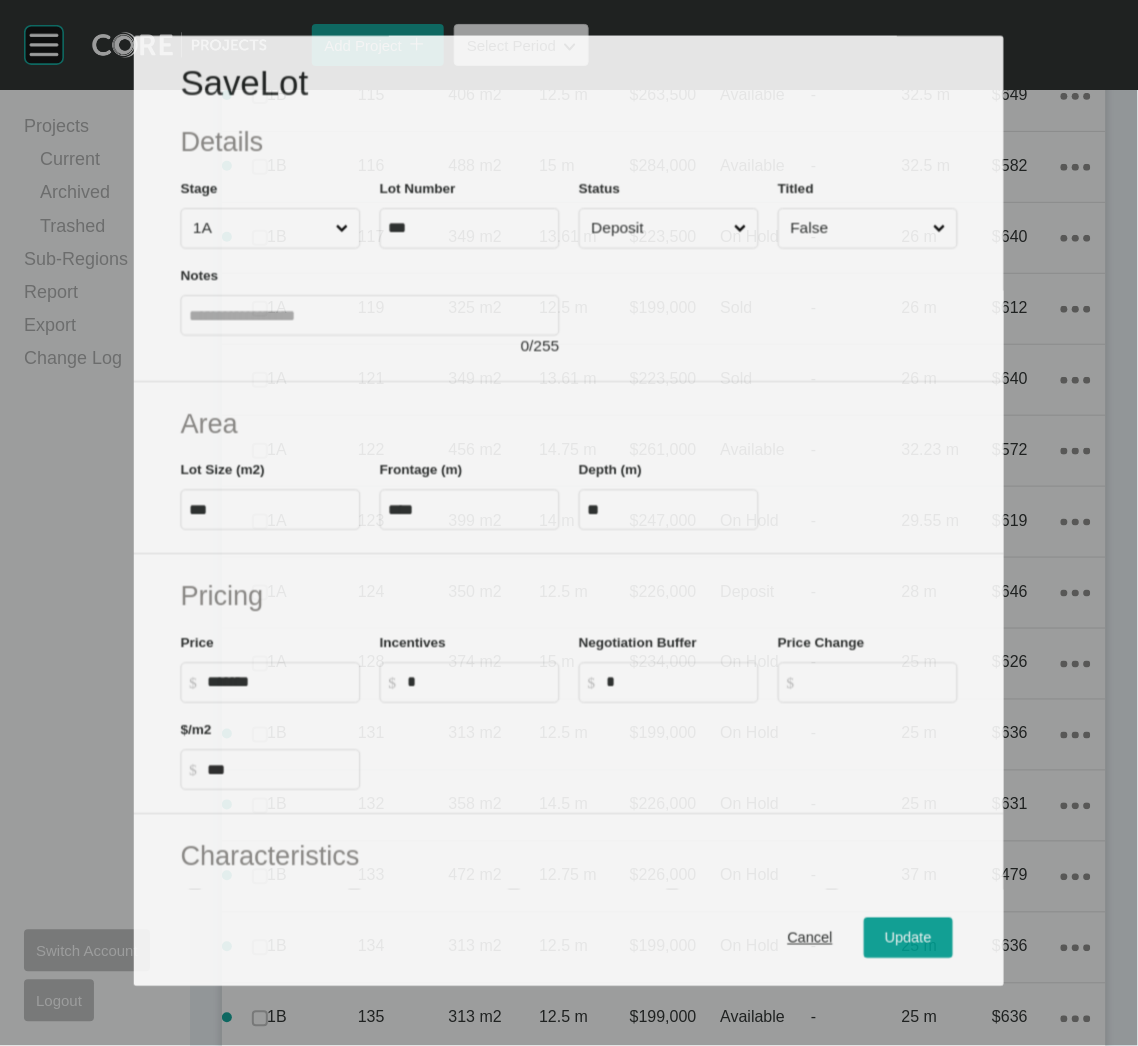 scroll, scrollTop: 1489, scrollLeft: 0, axis: vertical 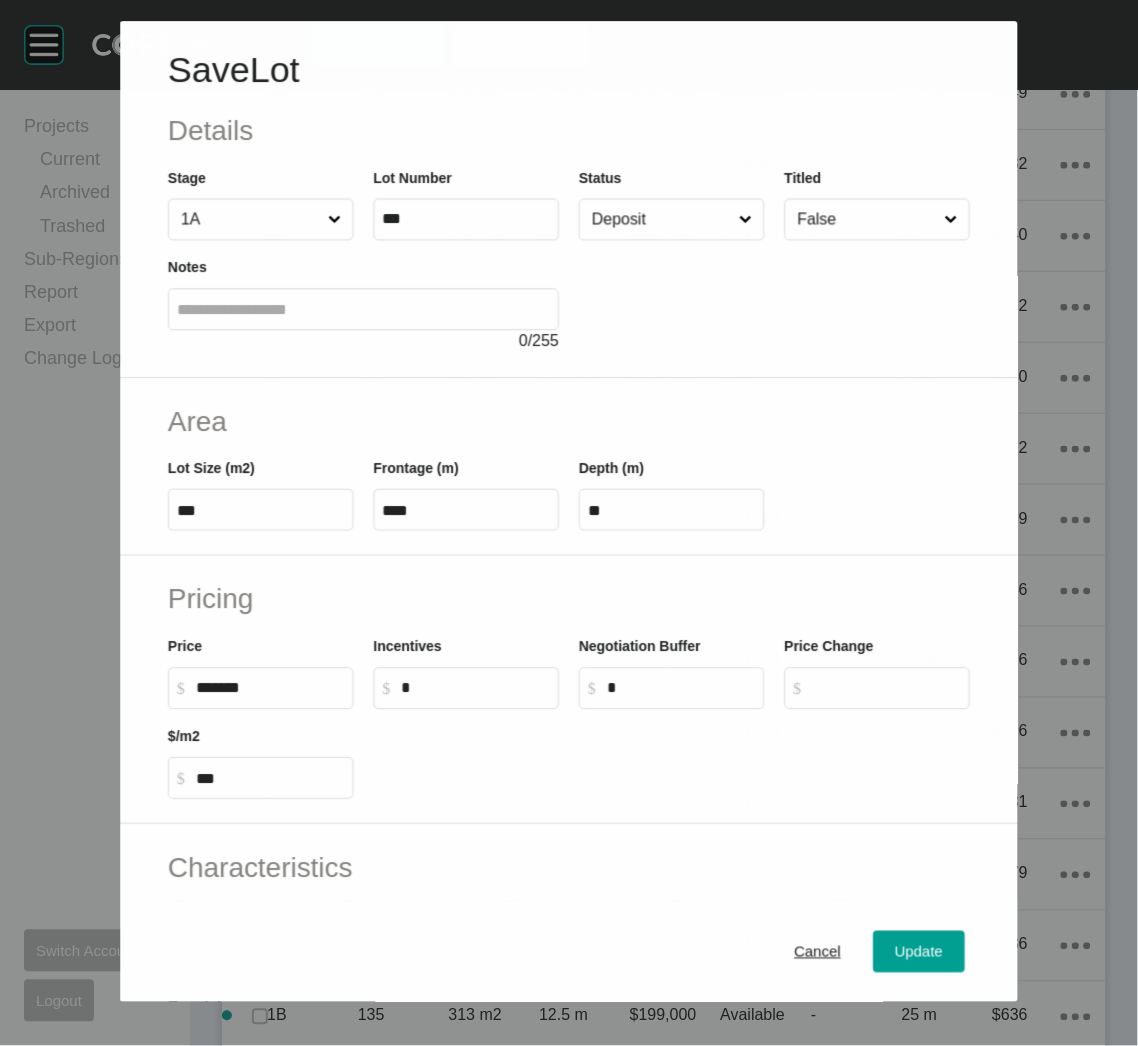 click on "Deposit" at bounding box center [661, 220] 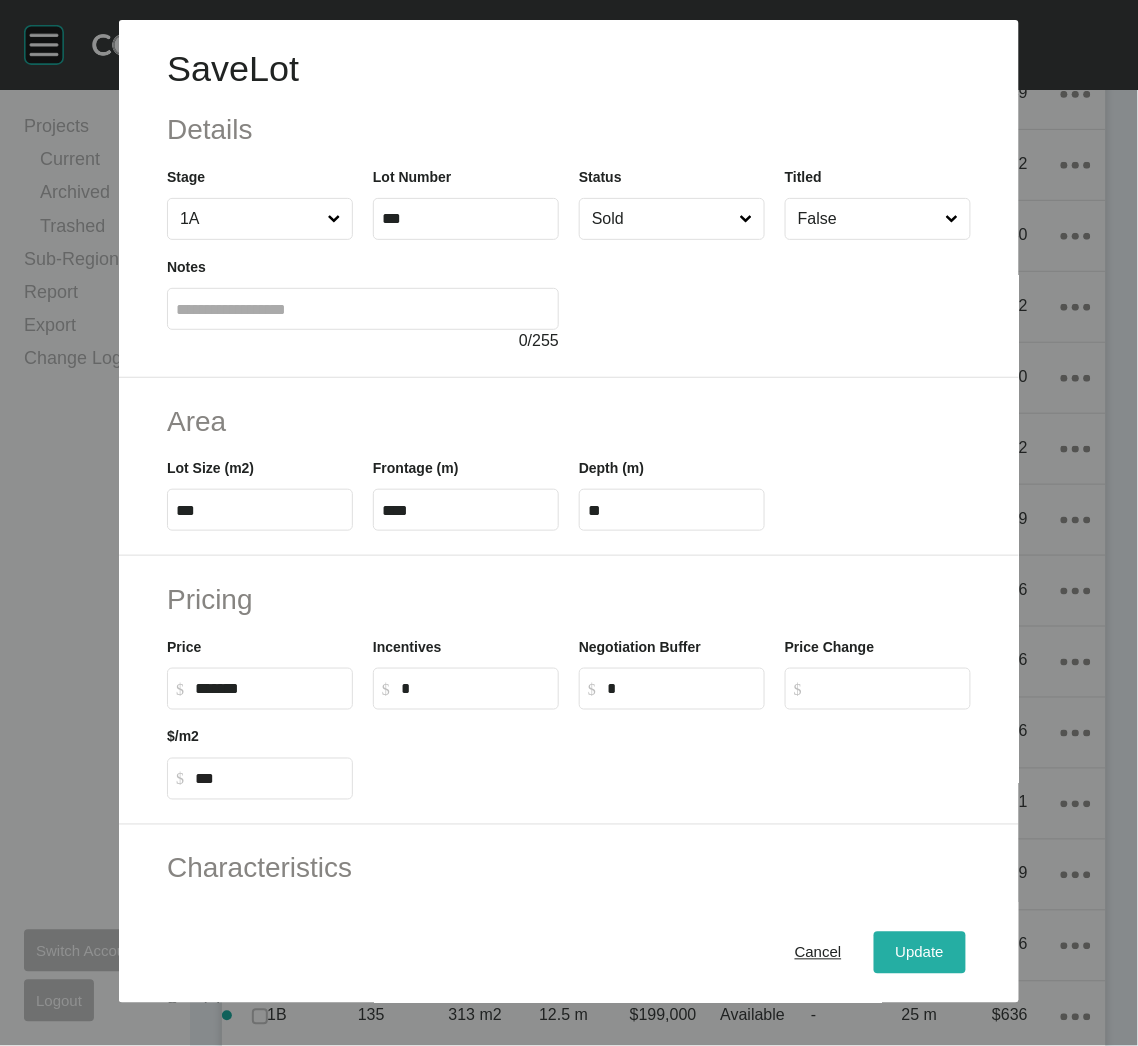 click on "Update" at bounding box center (920, 953) 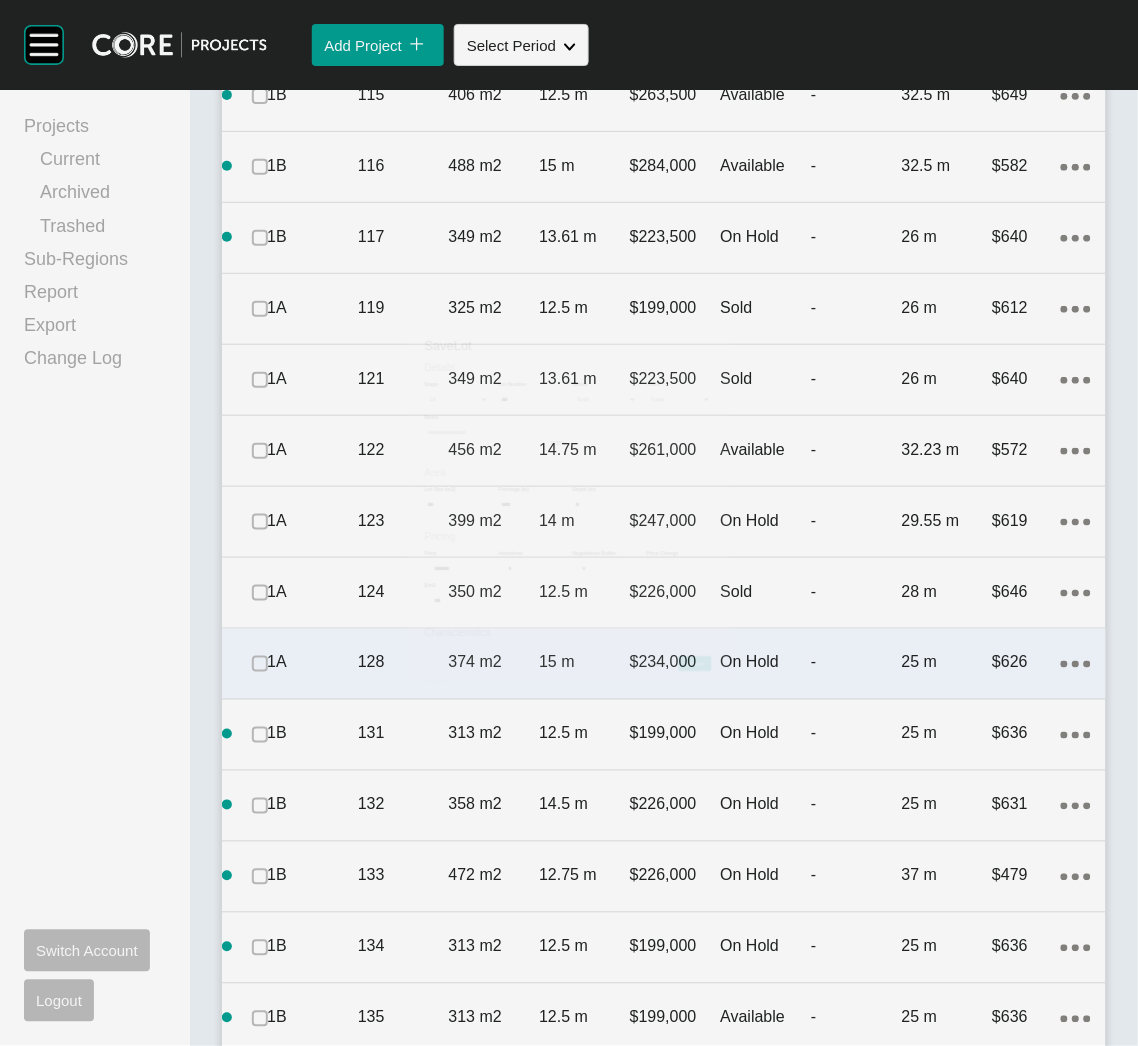 scroll, scrollTop: 1489, scrollLeft: 0, axis: vertical 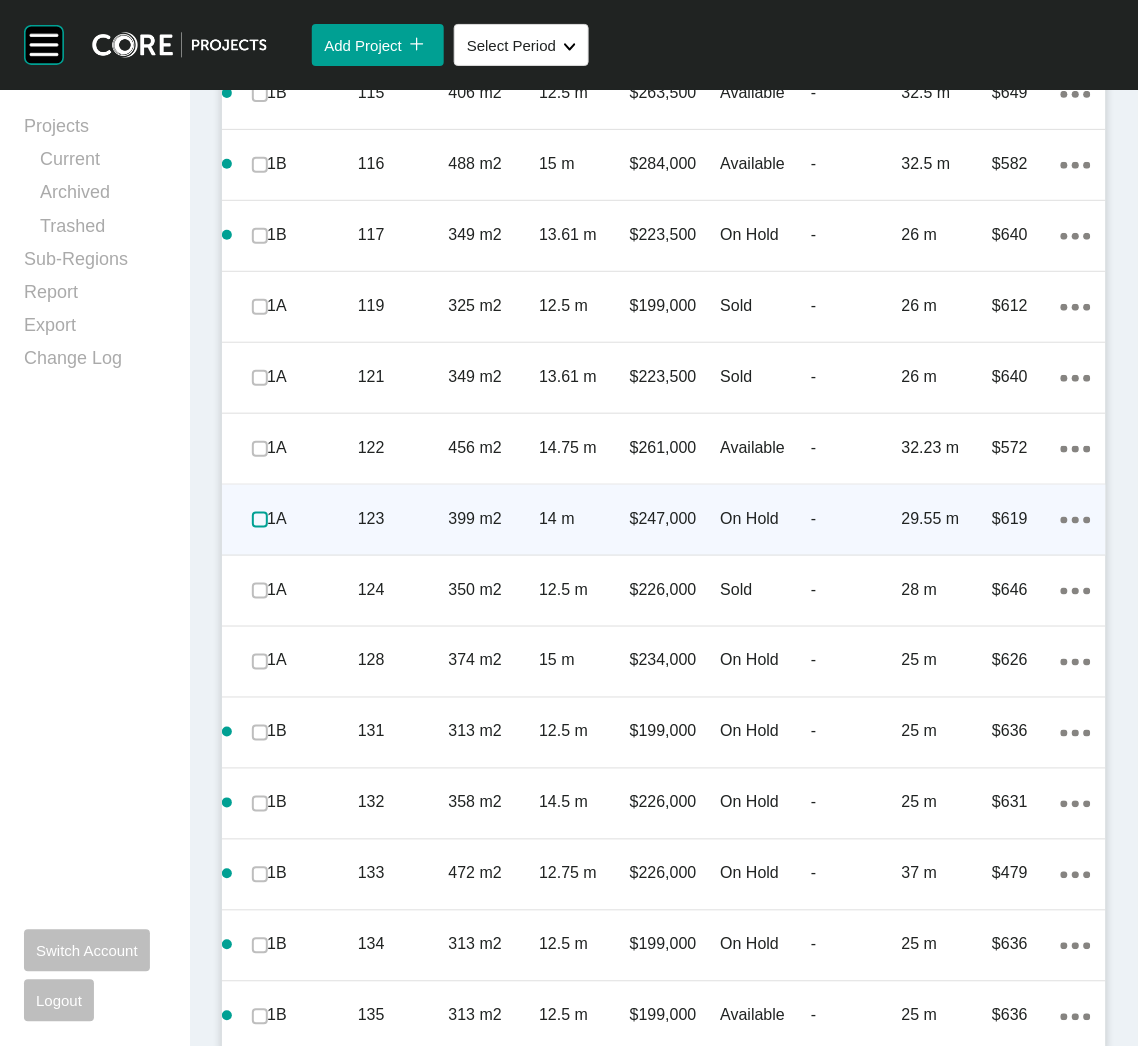 click at bounding box center (260, 520) 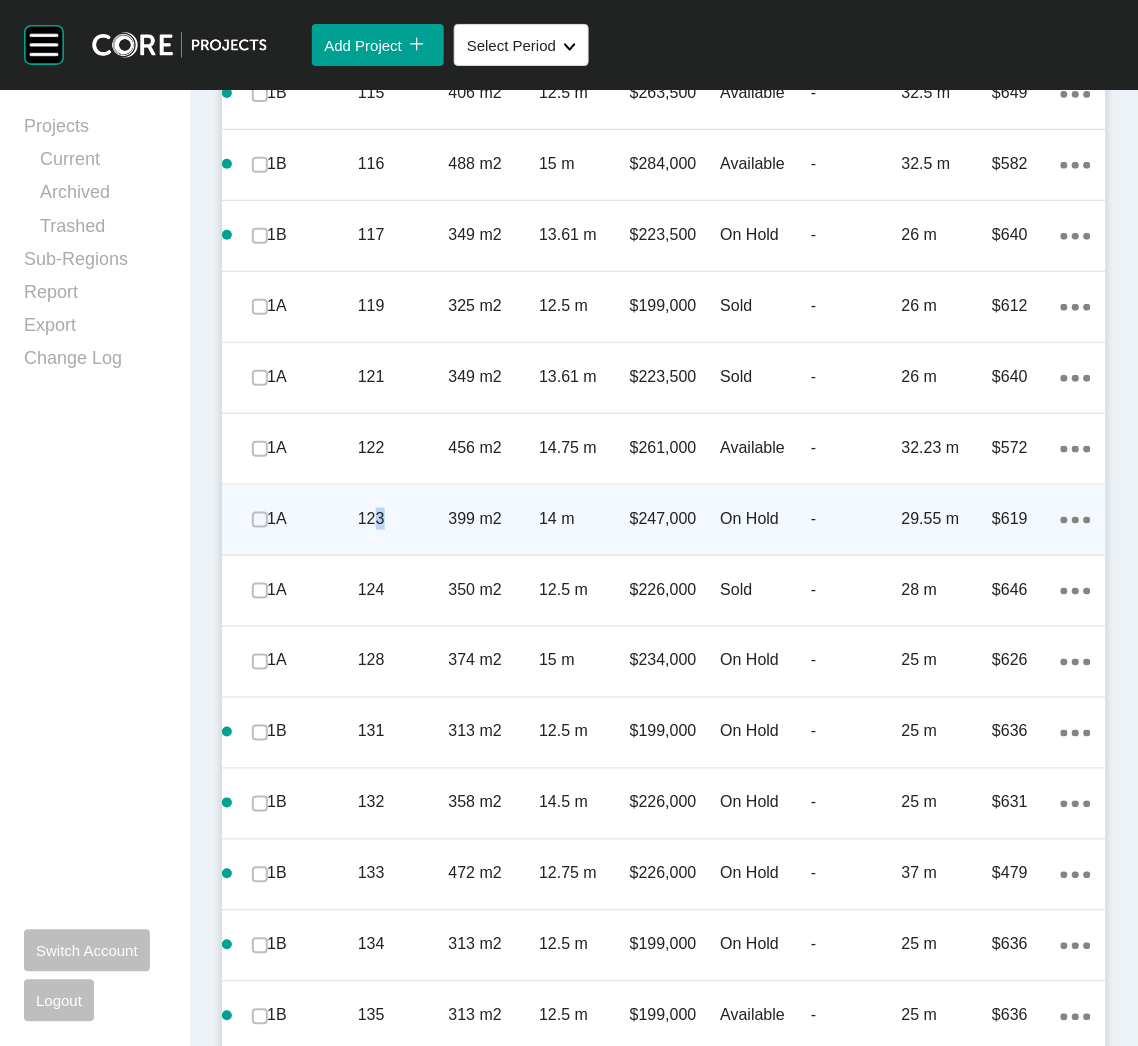 click on "123" at bounding box center [403, 519] 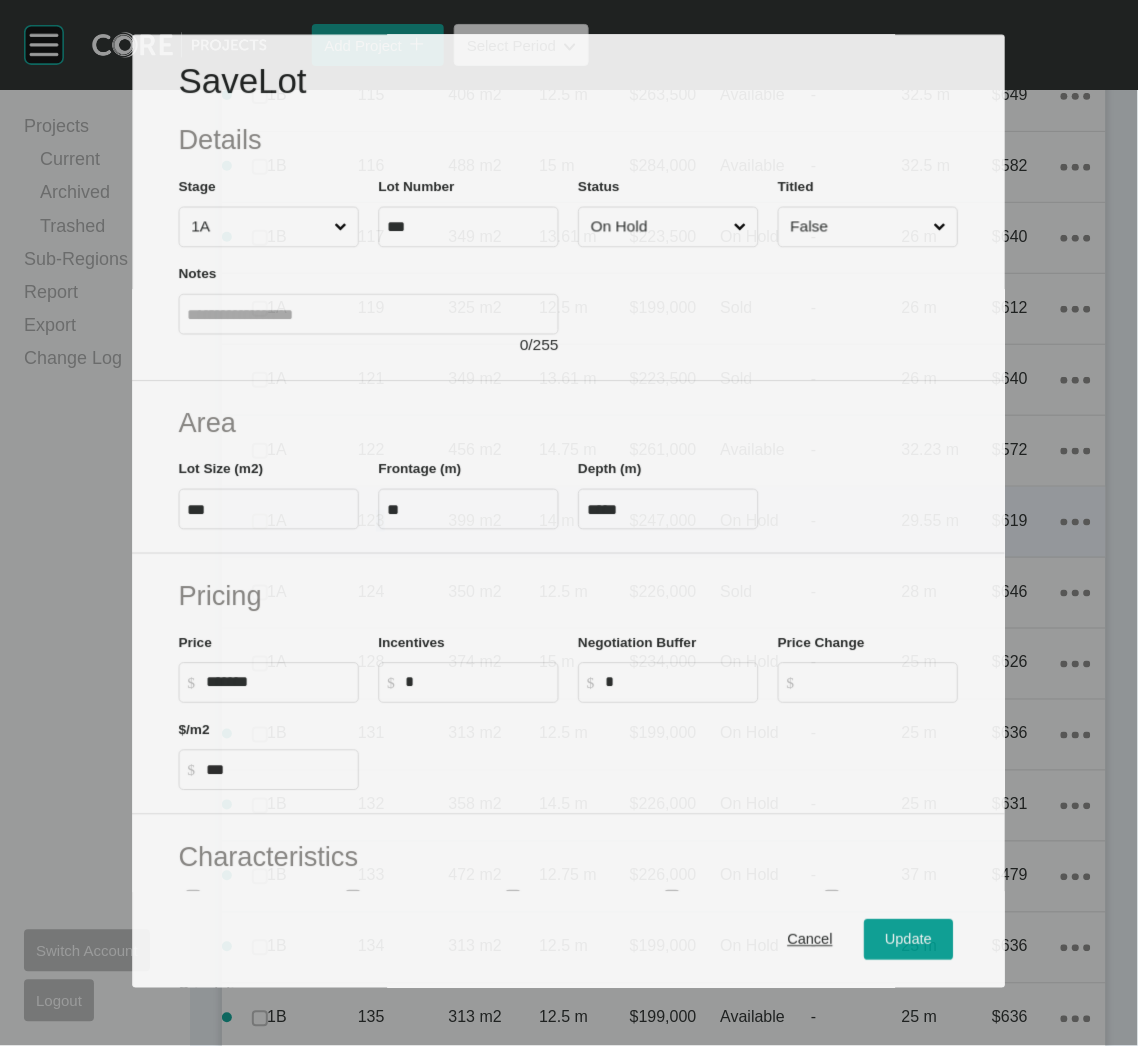scroll, scrollTop: 1489, scrollLeft: 0, axis: vertical 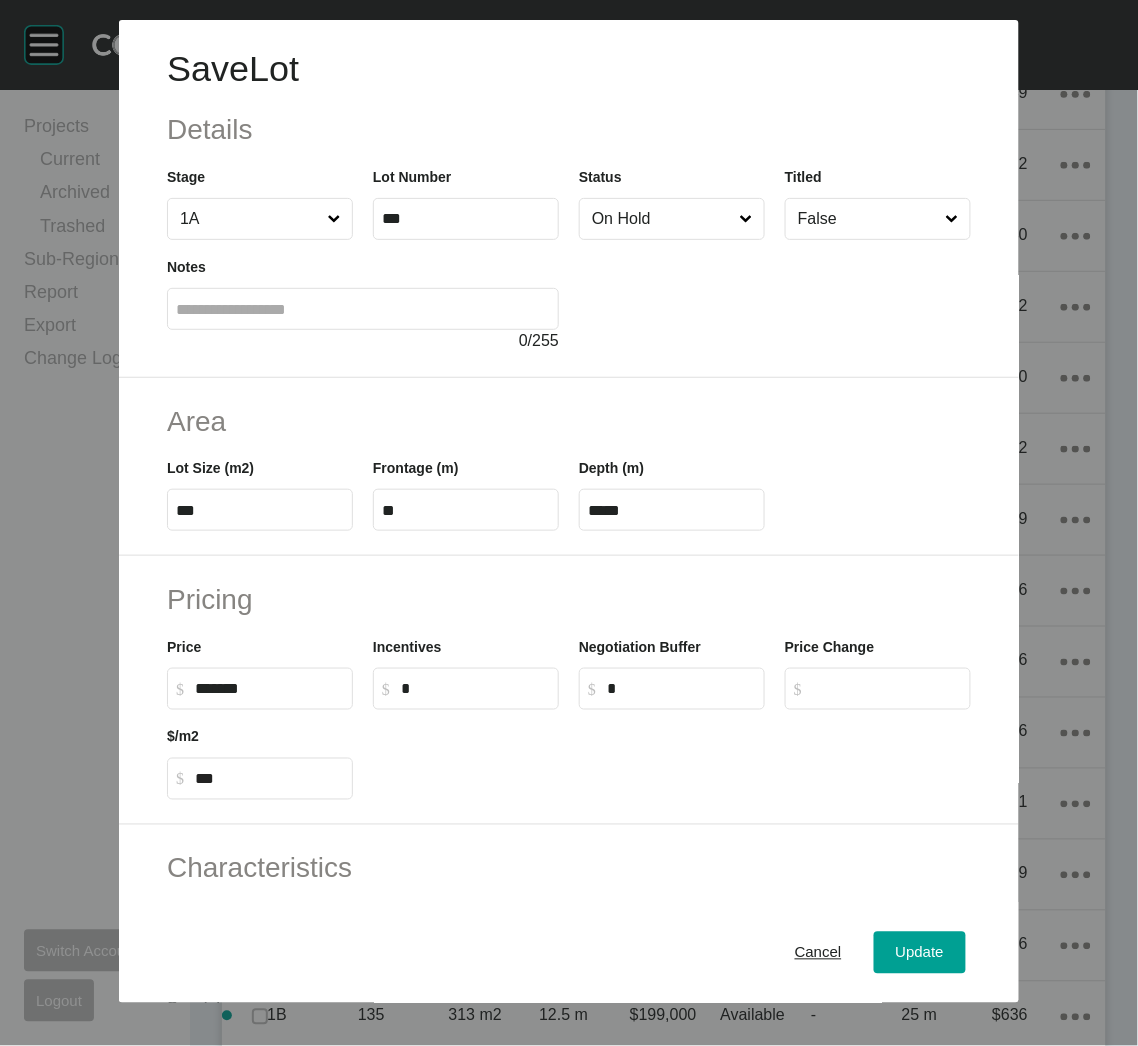 drag, startPoint x: 377, startPoint y: 516, endPoint x: 645, endPoint y: 227, distance: 394.1383 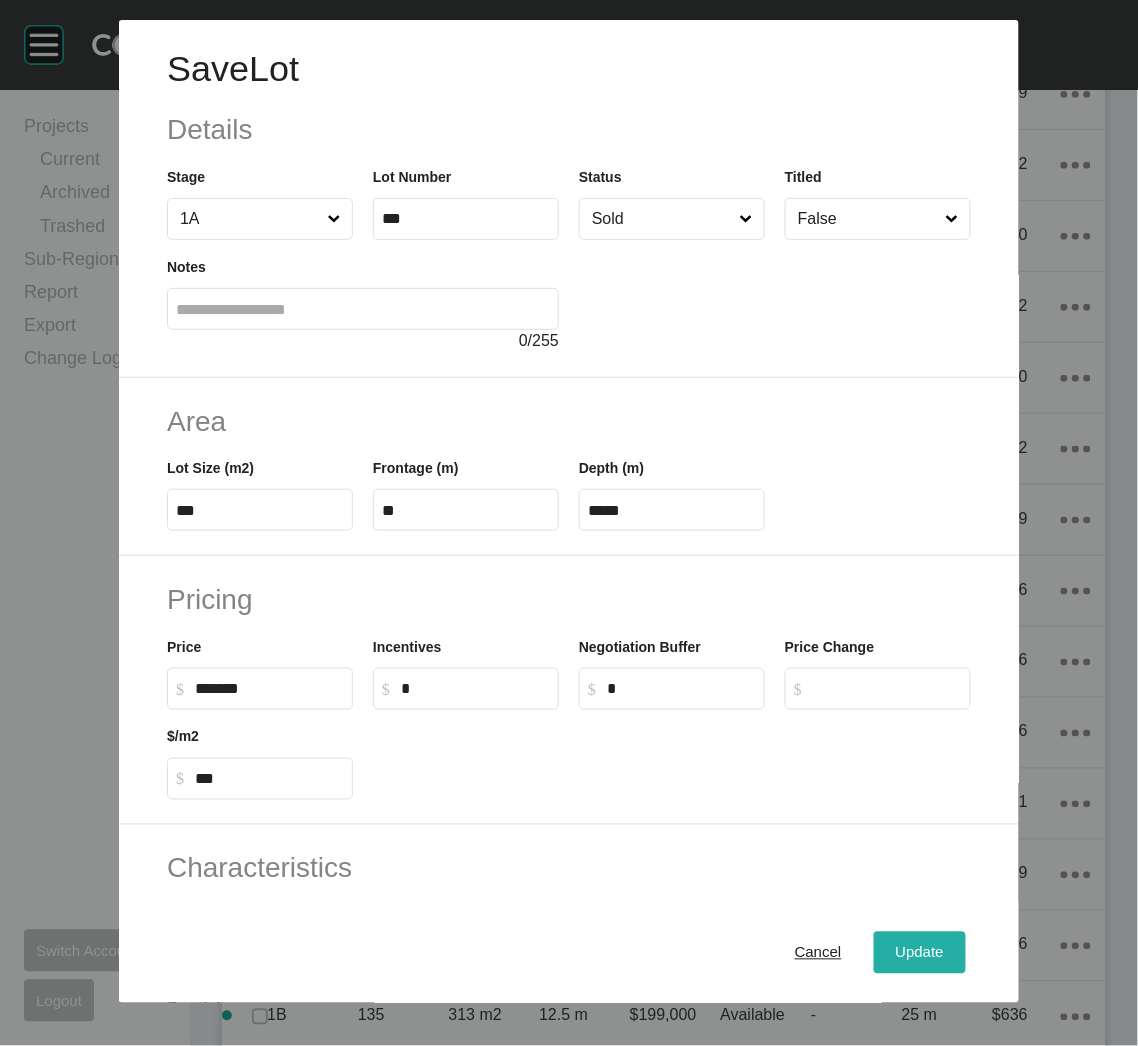 click on "Update" at bounding box center (920, 953) 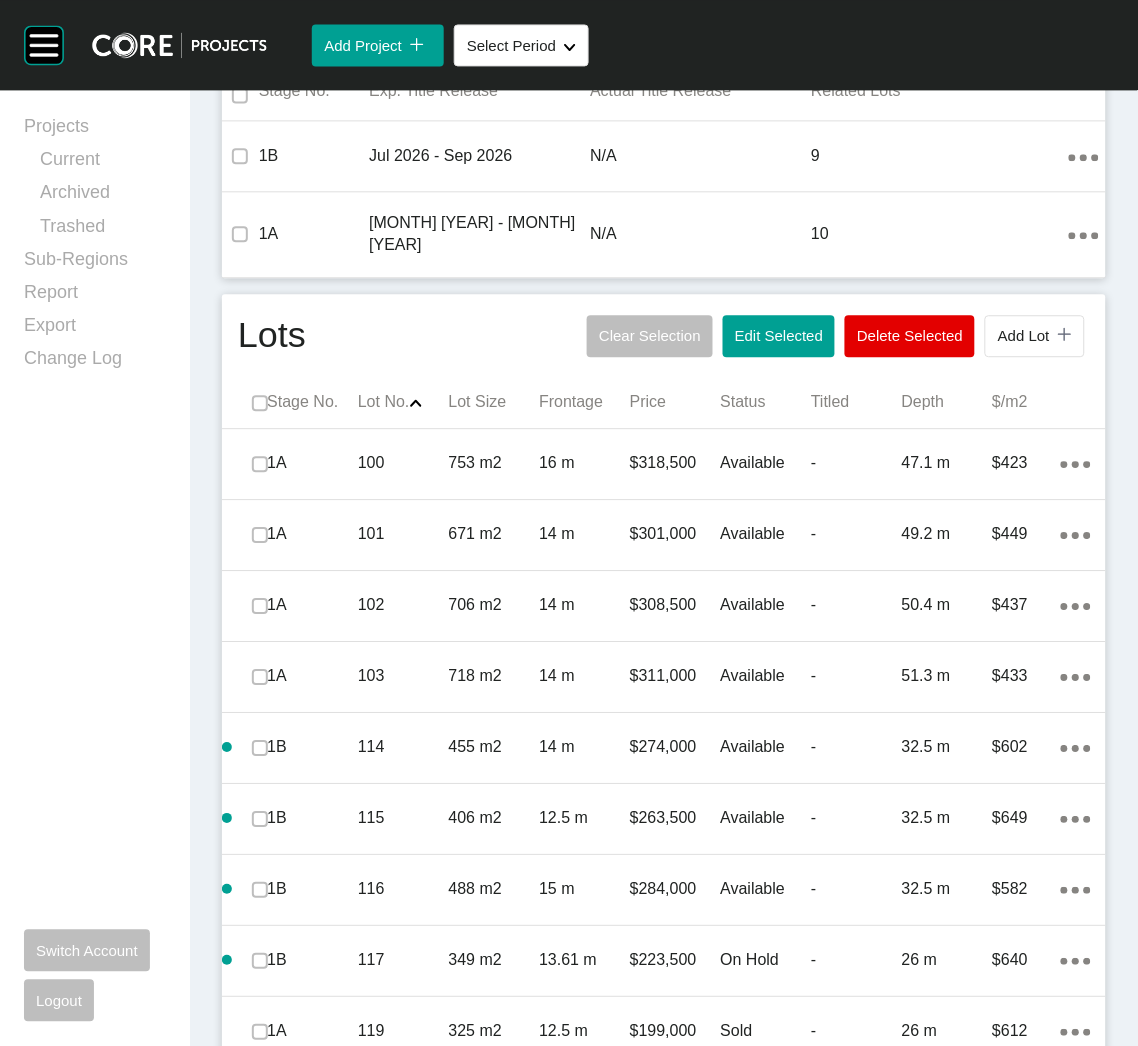 scroll, scrollTop: 589, scrollLeft: 0, axis: vertical 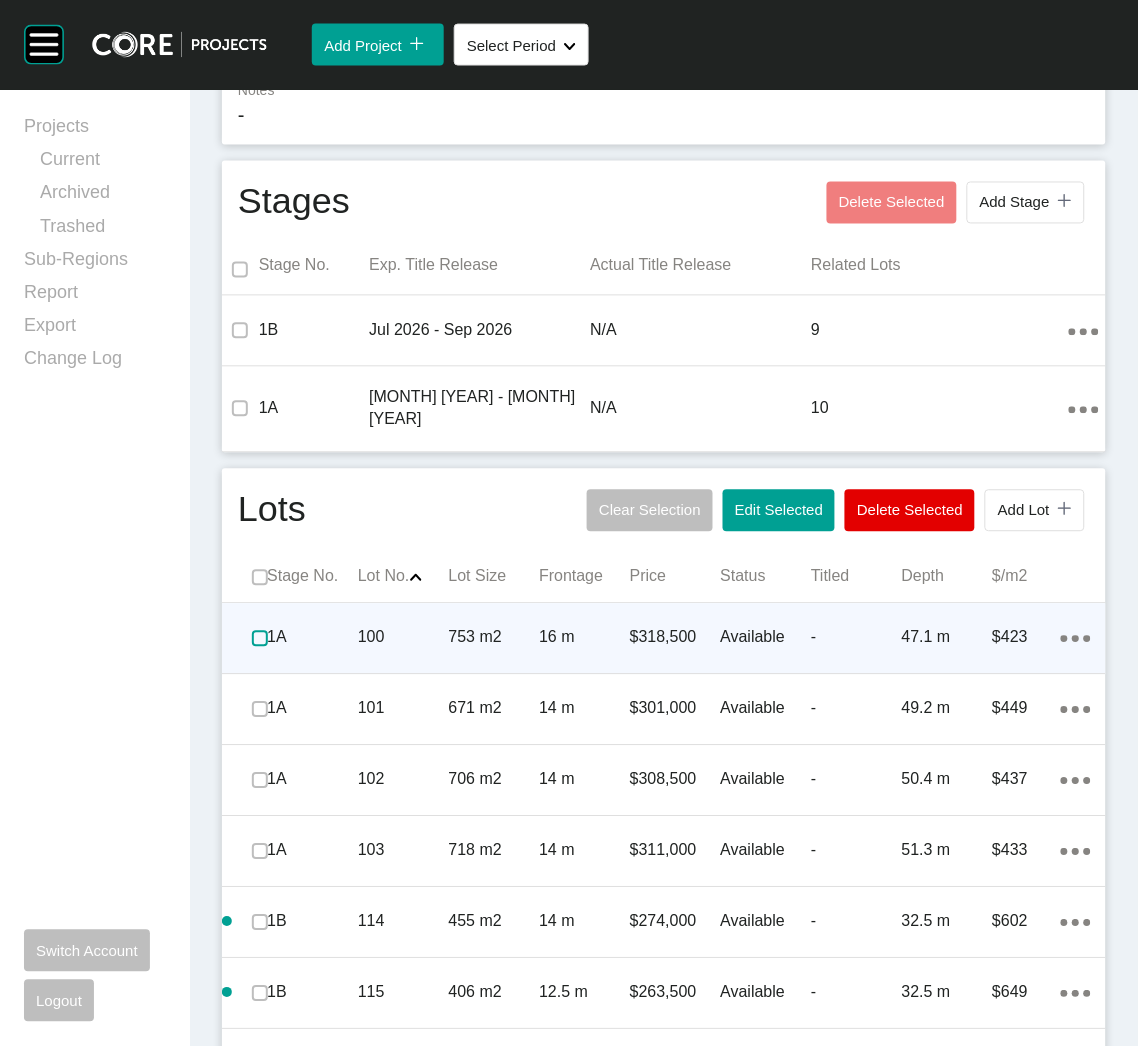 click at bounding box center [260, 639] 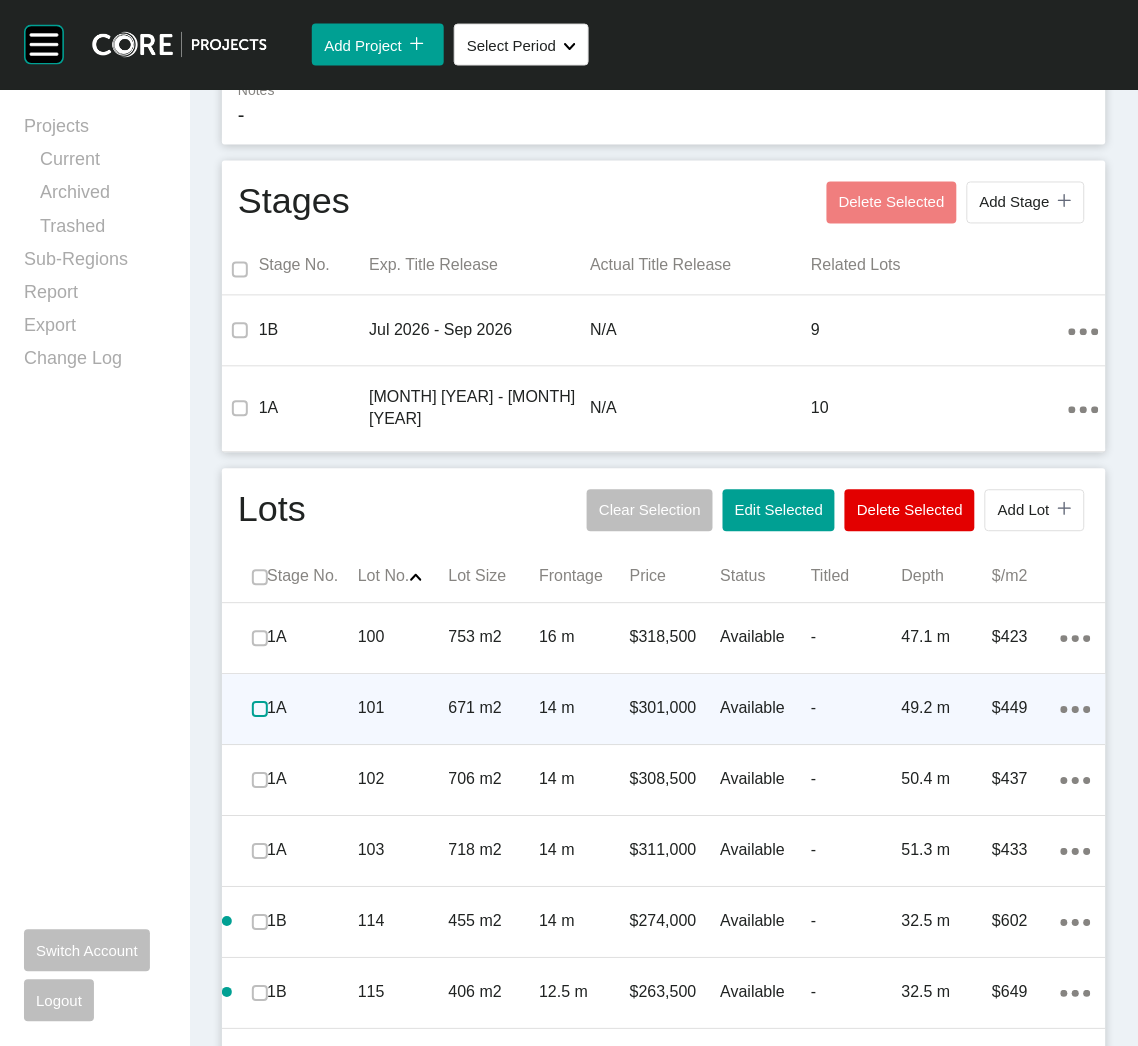 click at bounding box center [260, 710] 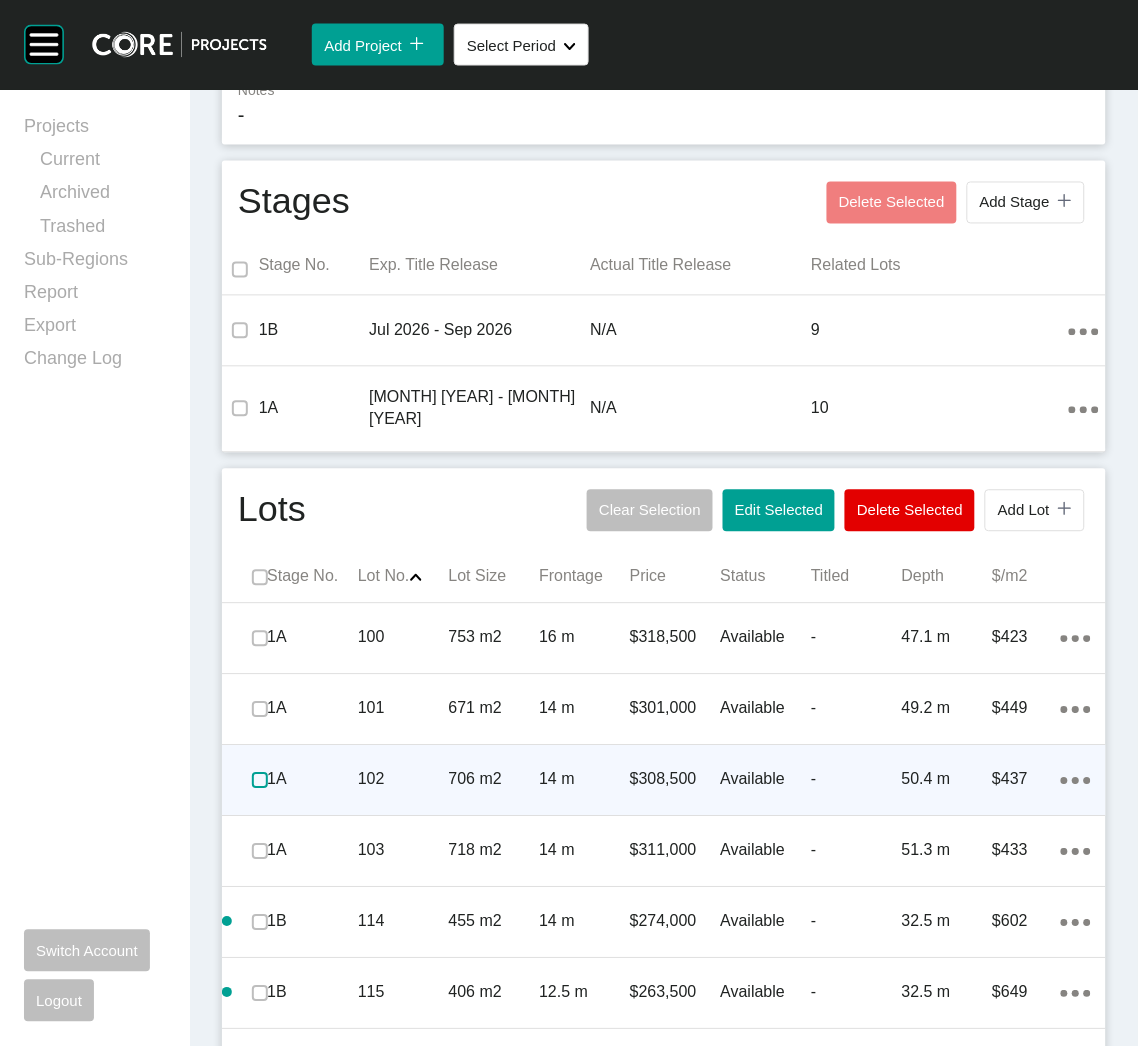 click at bounding box center (260, 781) 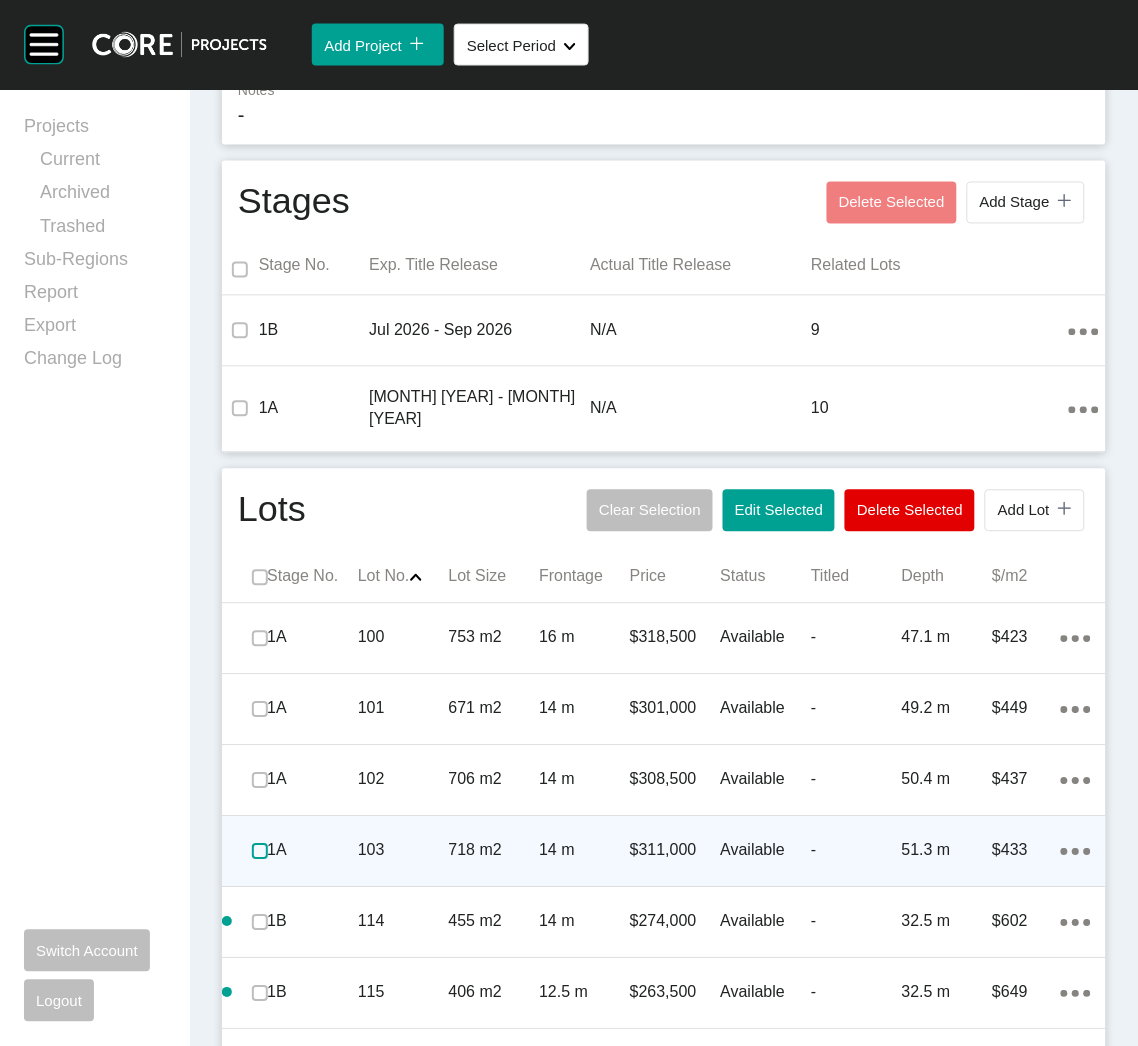 click at bounding box center (260, 852) 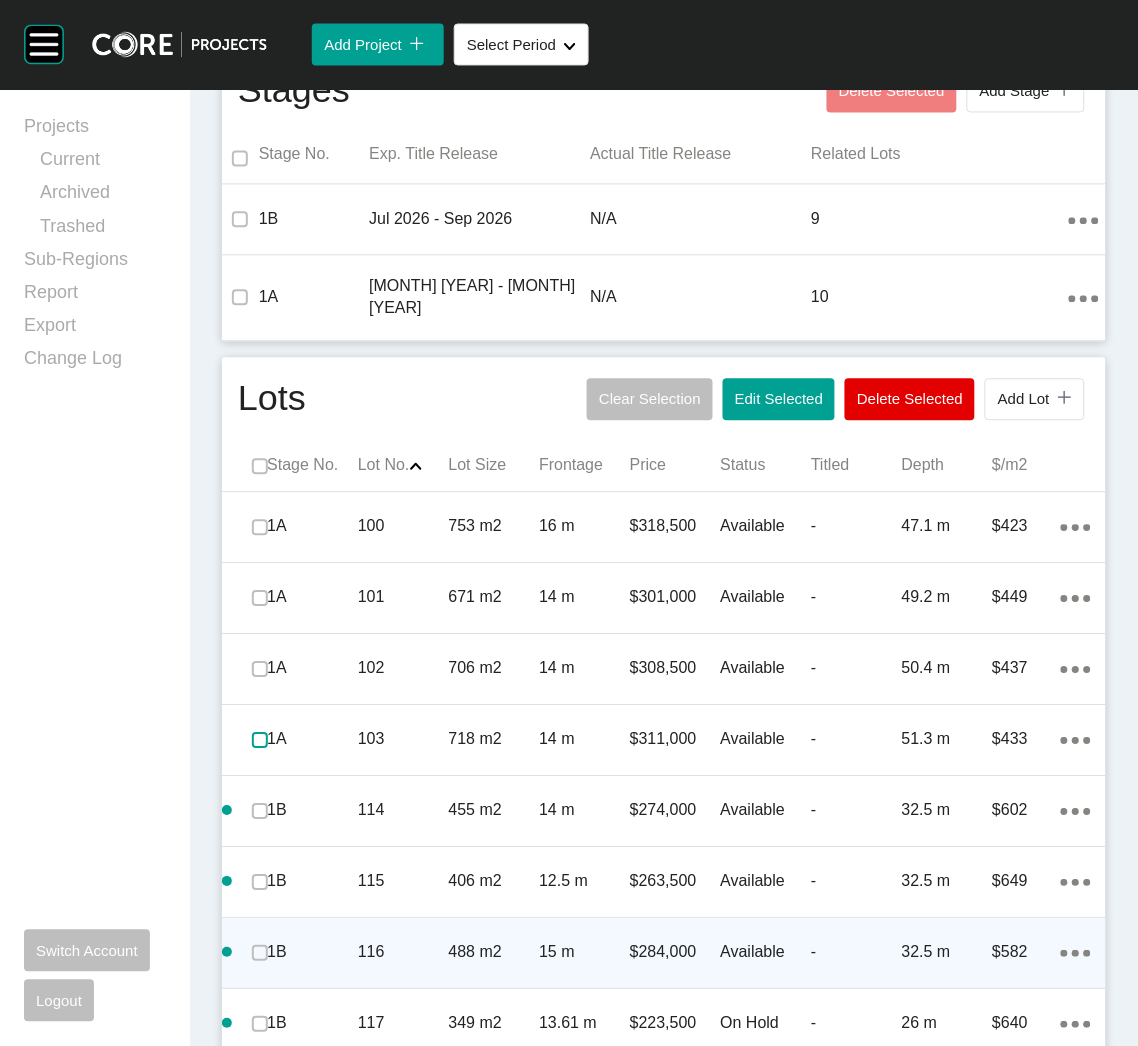 scroll, scrollTop: 889, scrollLeft: 0, axis: vertical 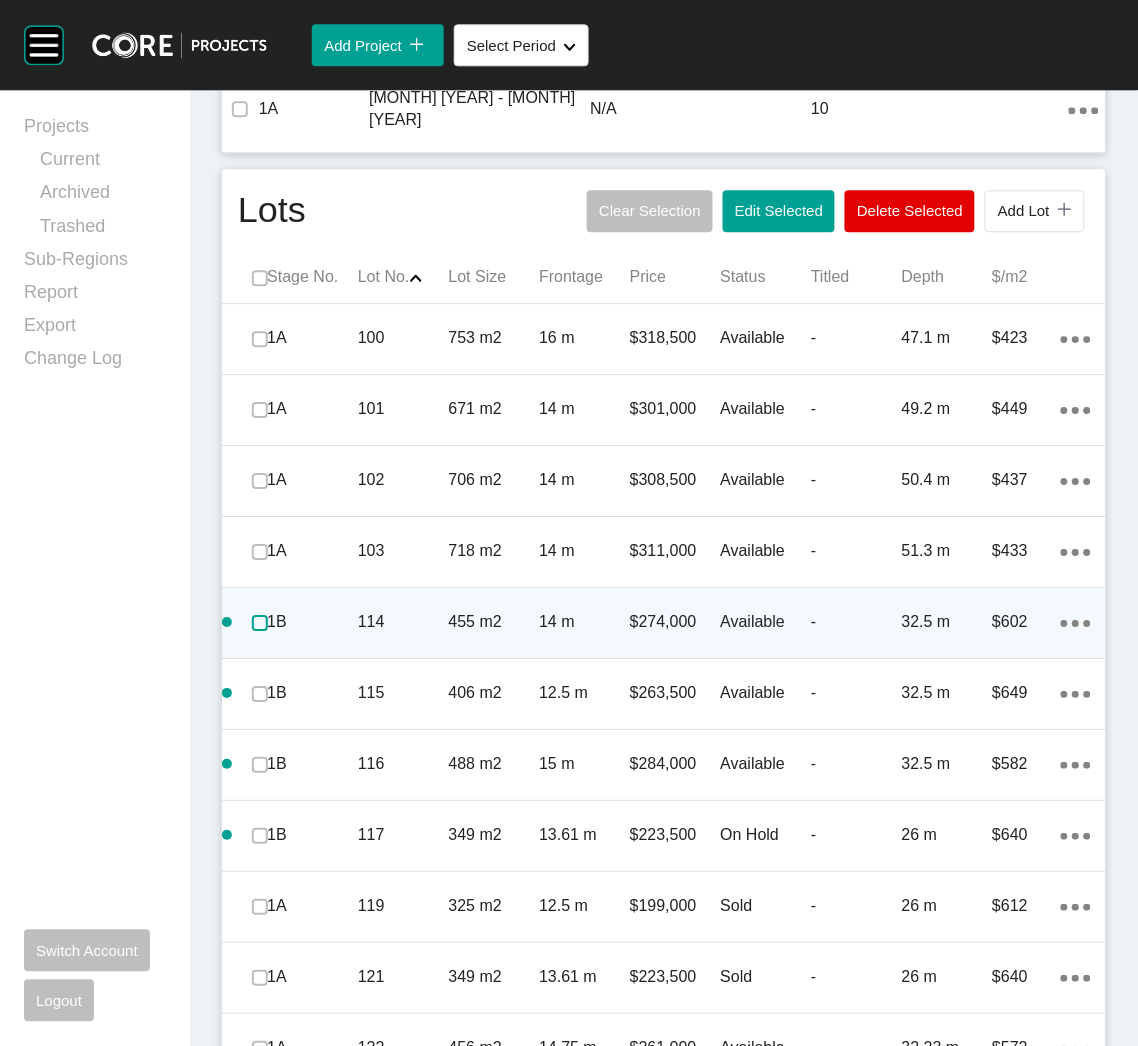 click at bounding box center (260, 623) 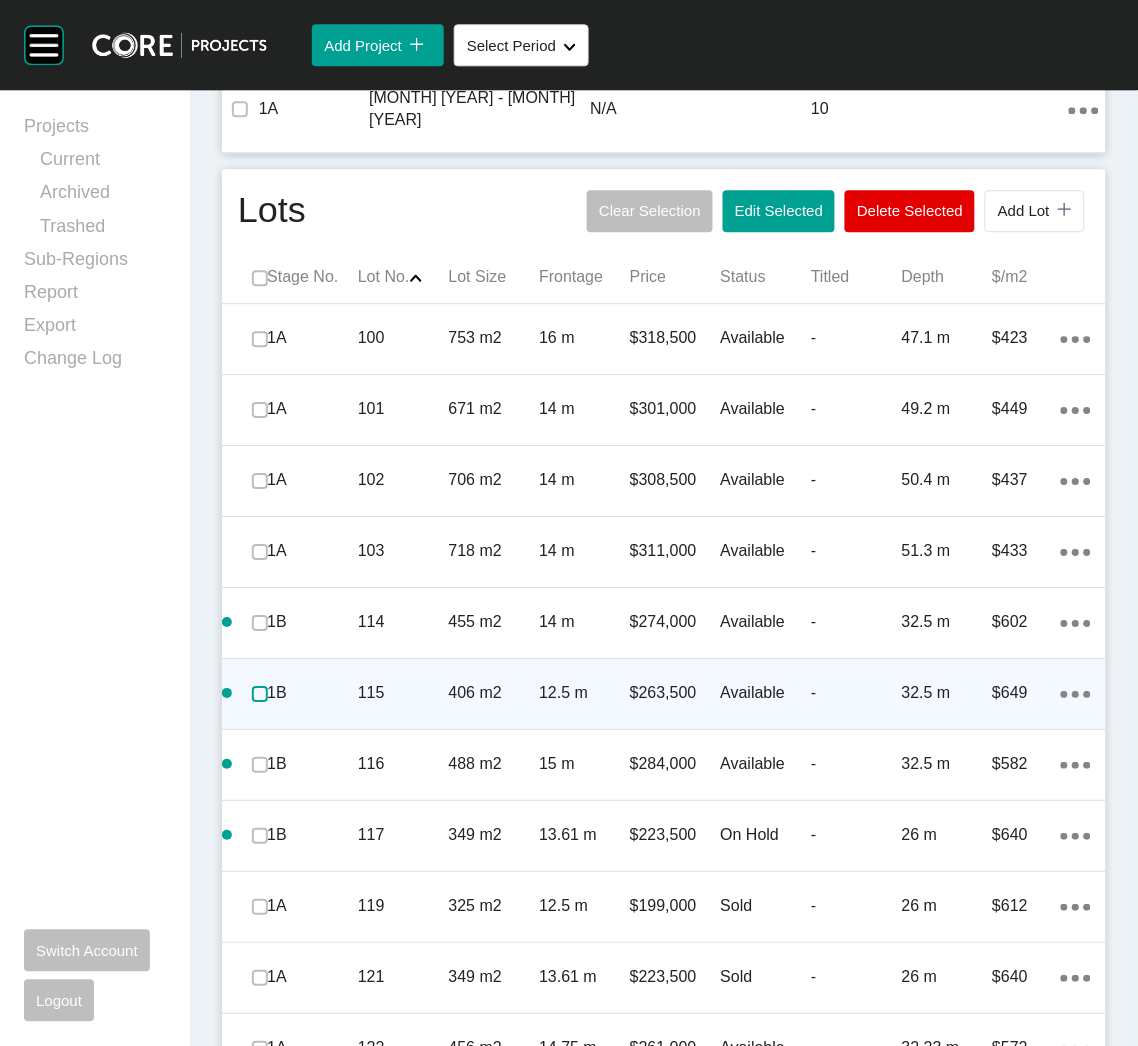 click at bounding box center (260, 694) 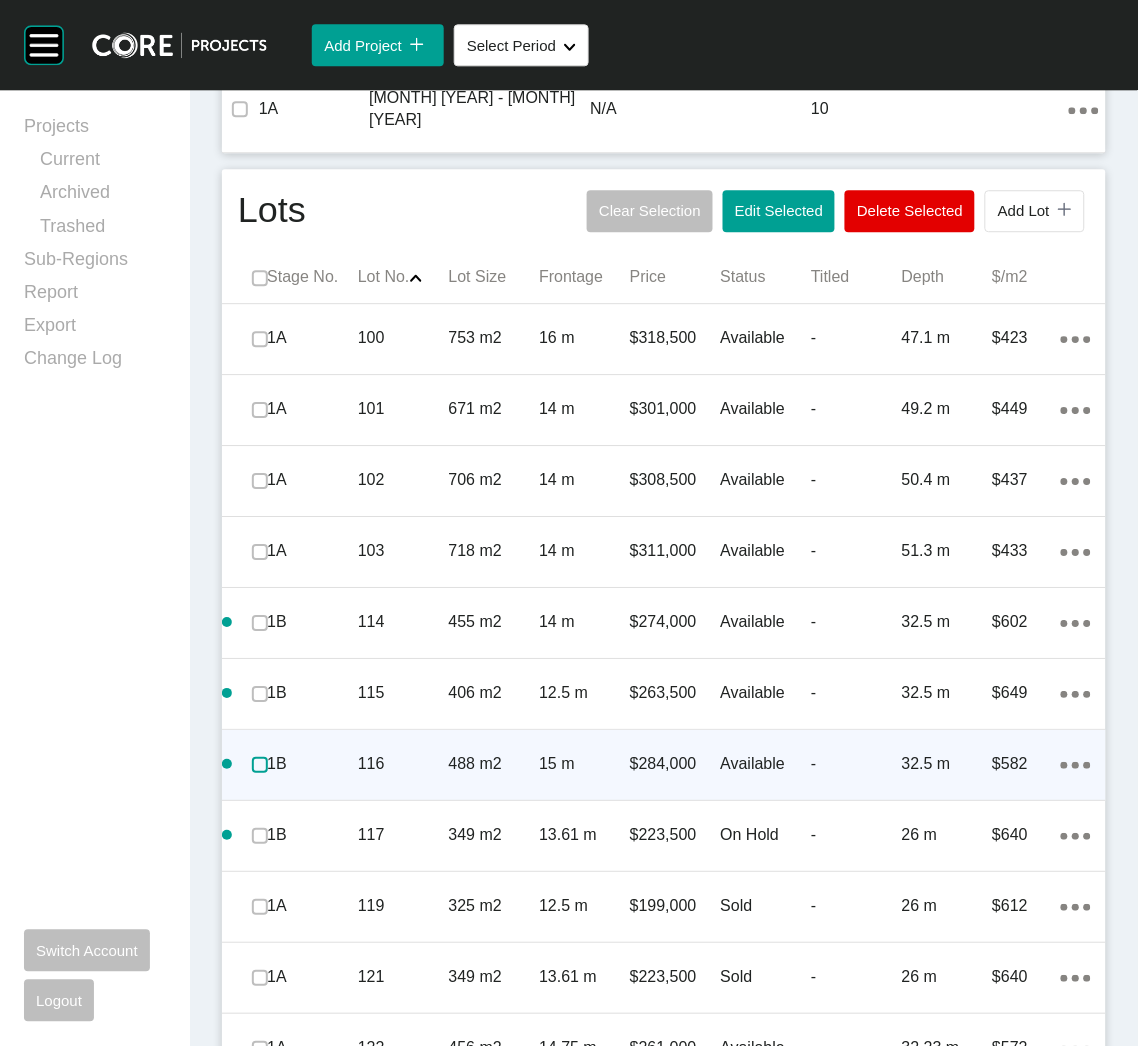 click at bounding box center [260, 765] 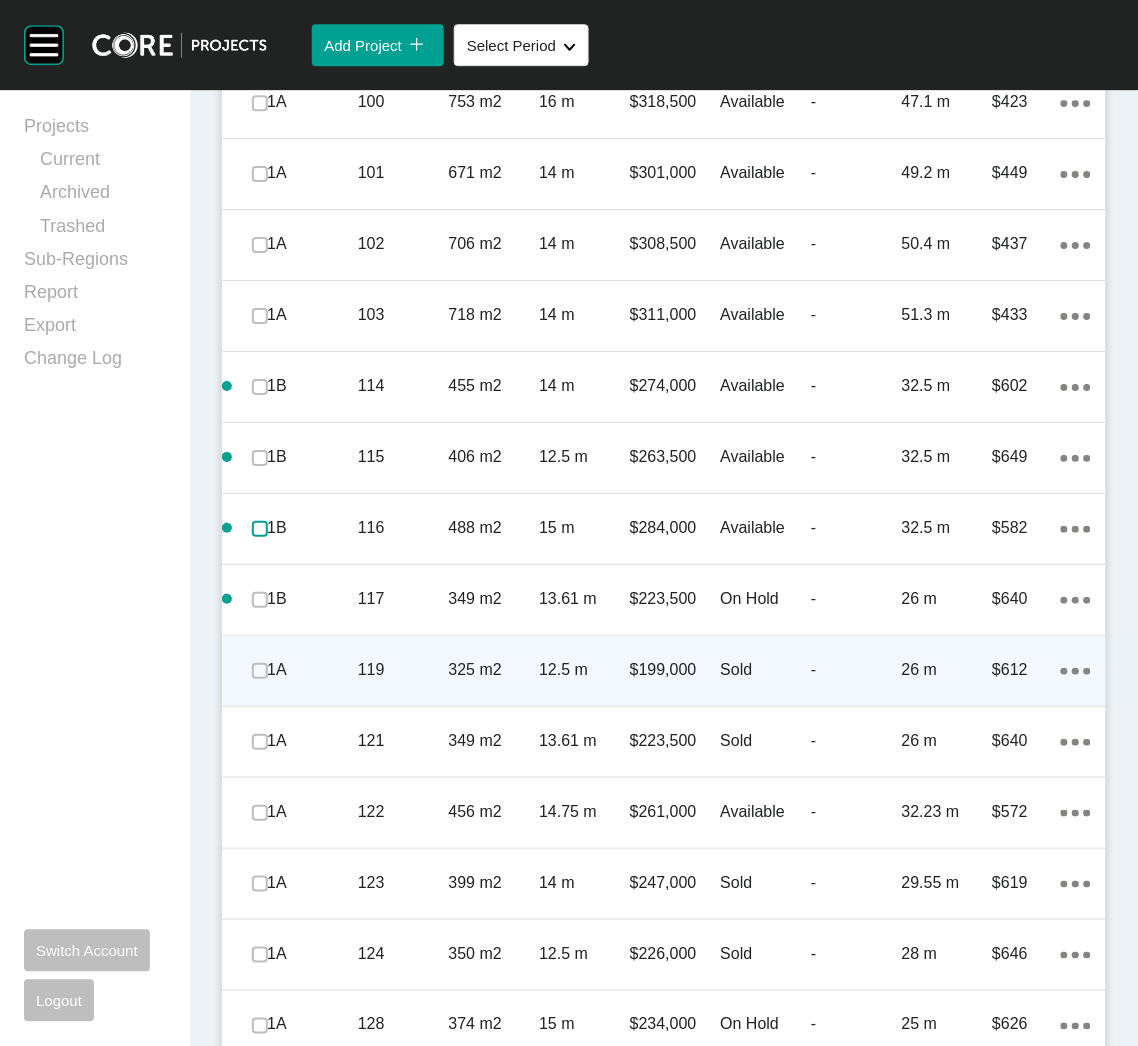 scroll, scrollTop: 1189, scrollLeft: 0, axis: vertical 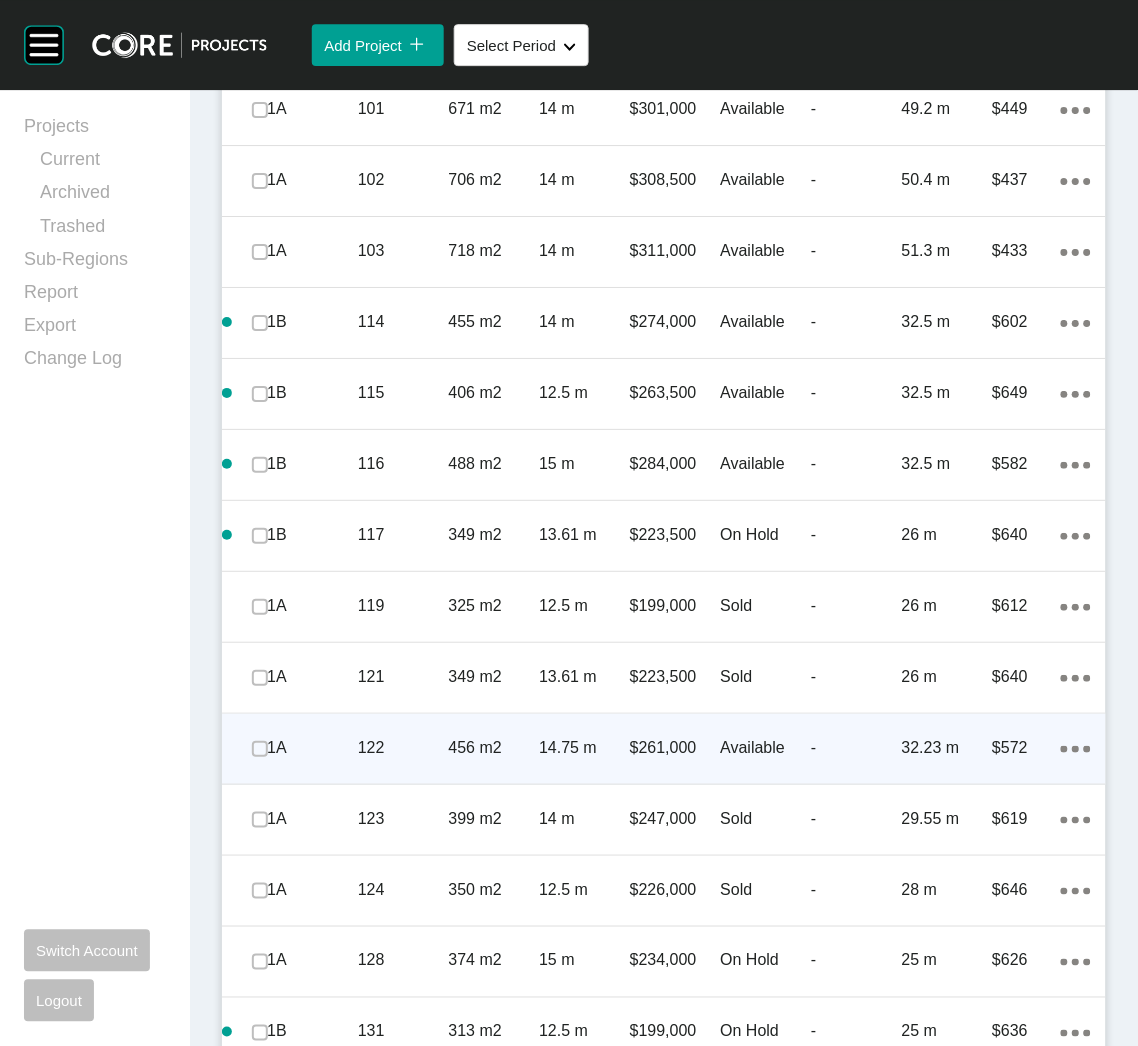click on "456 m2" at bounding box center [494, 748] 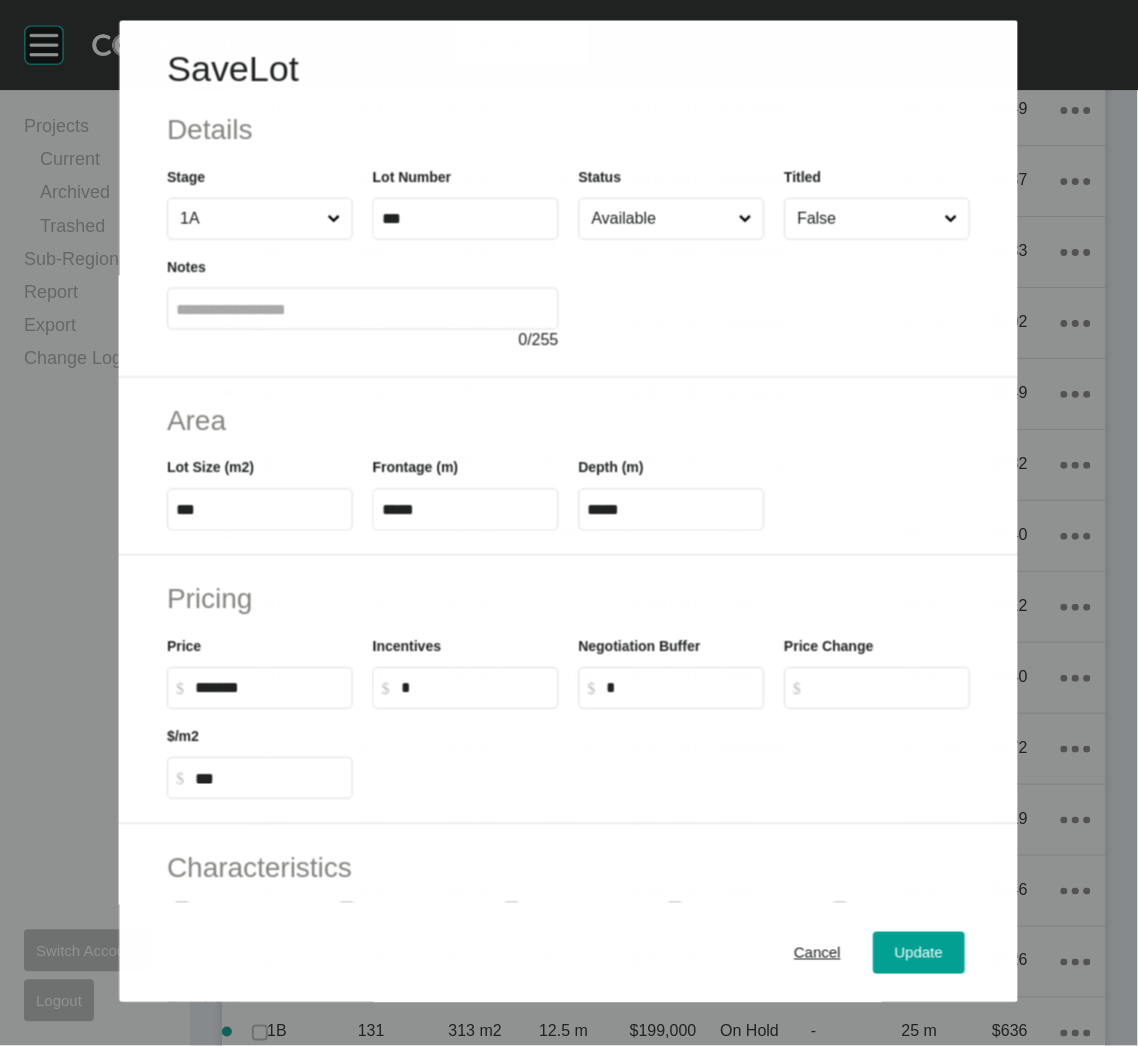 click on "Available" at bounding box center (661, 219) 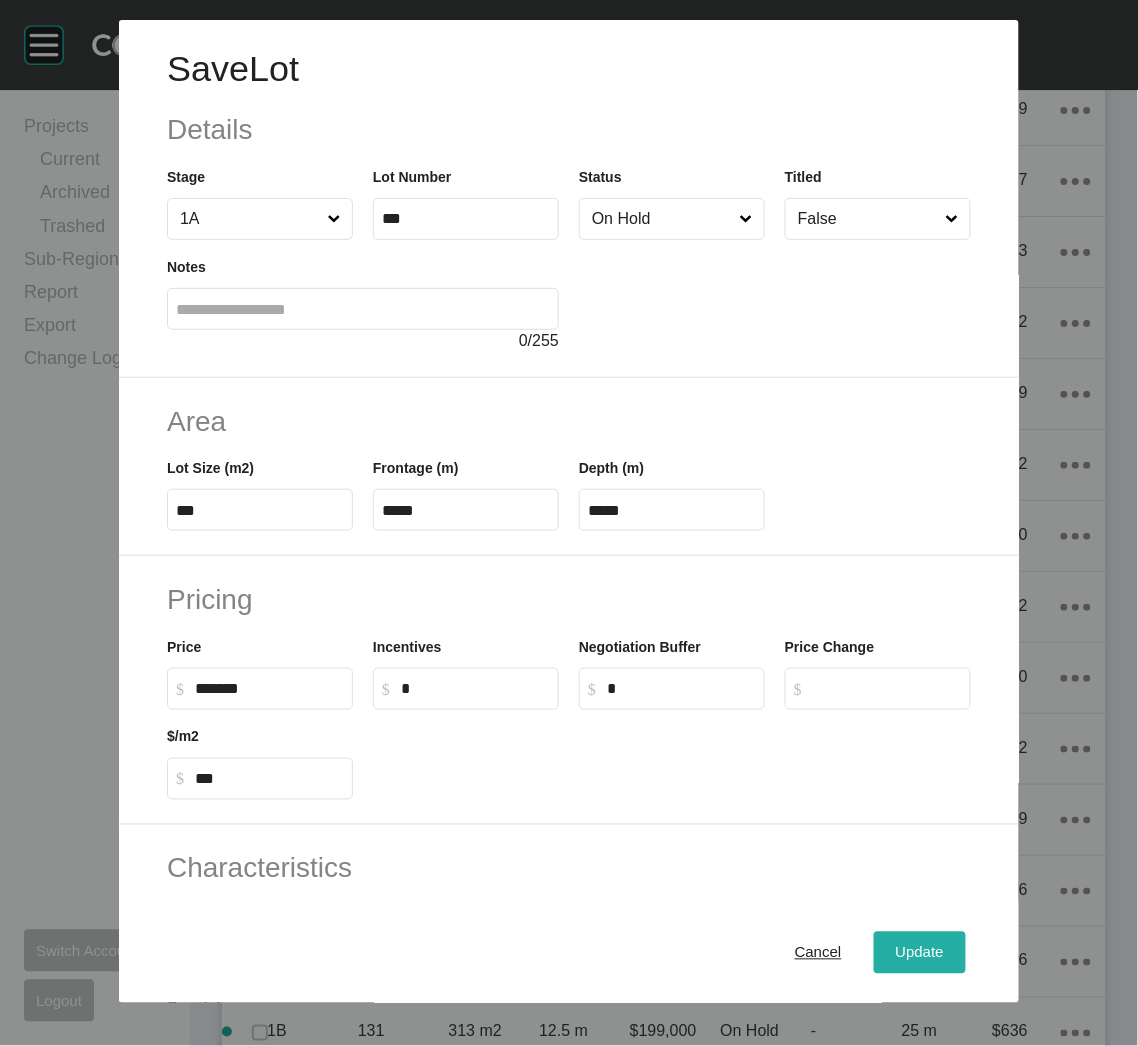 click on "Update" at bounding box center [920, 953] 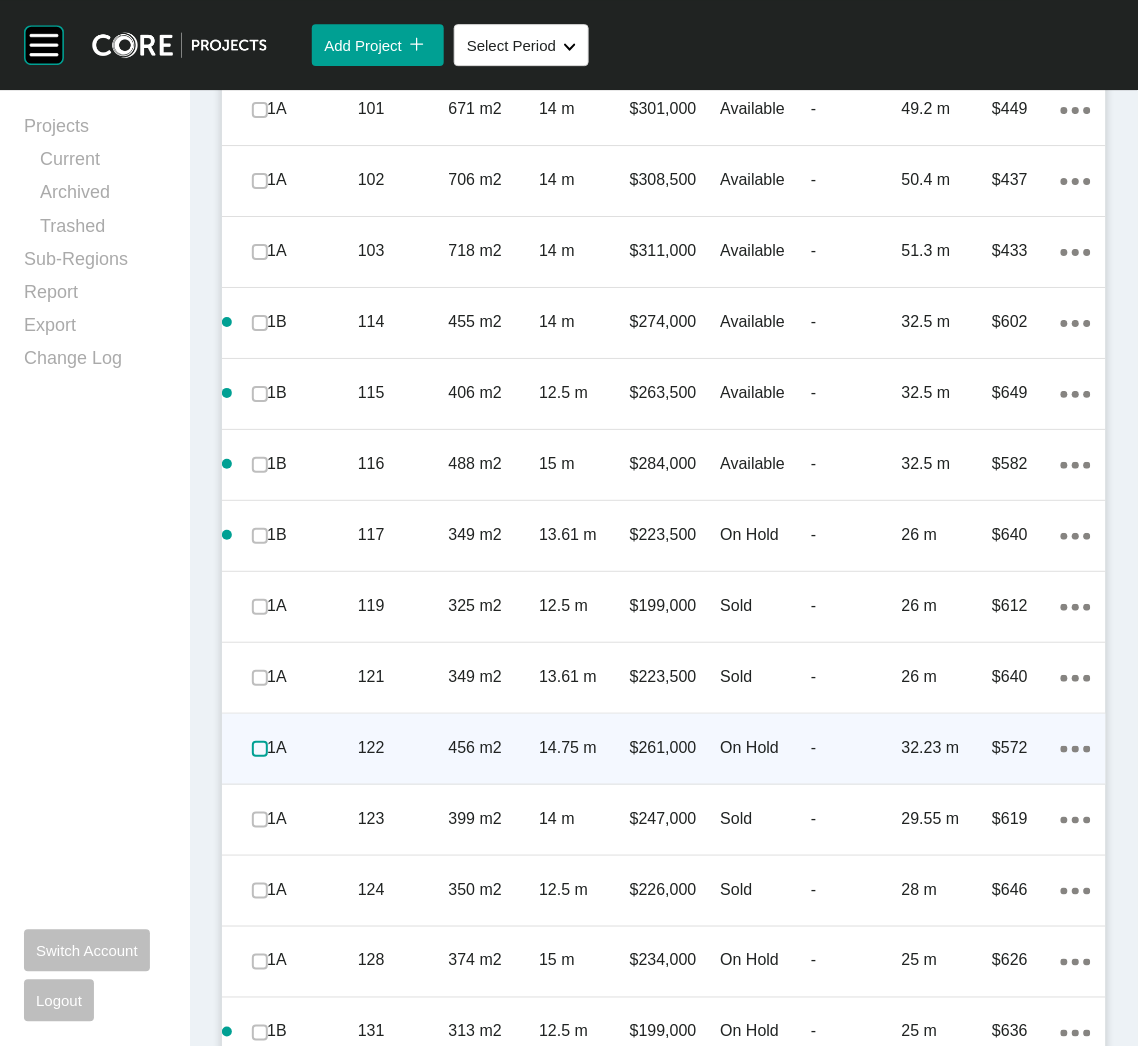 click at bounding box center [260, 749] 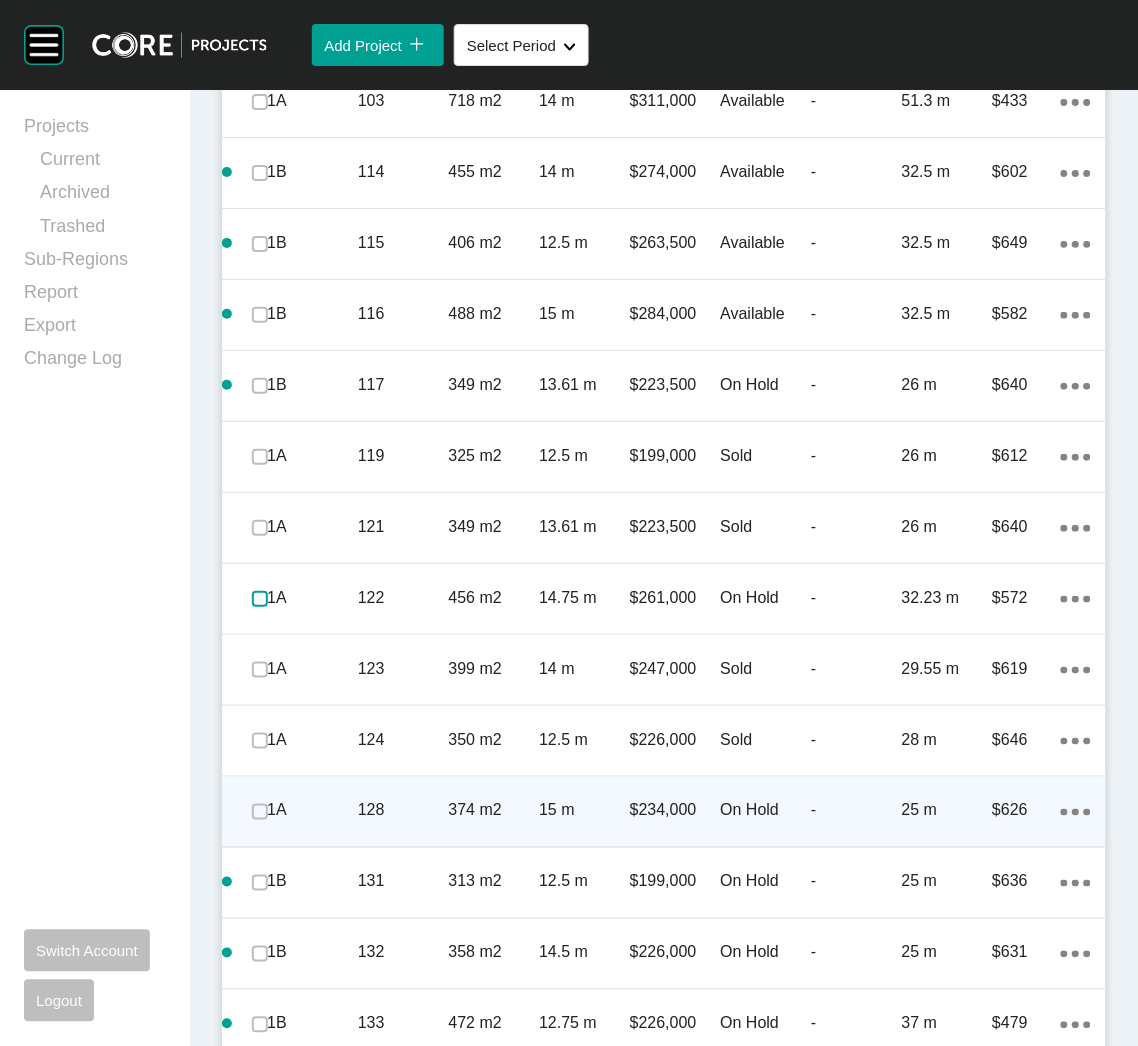 scroll, scrollTop: 1489, scrollLeft: 0, axis: vertical 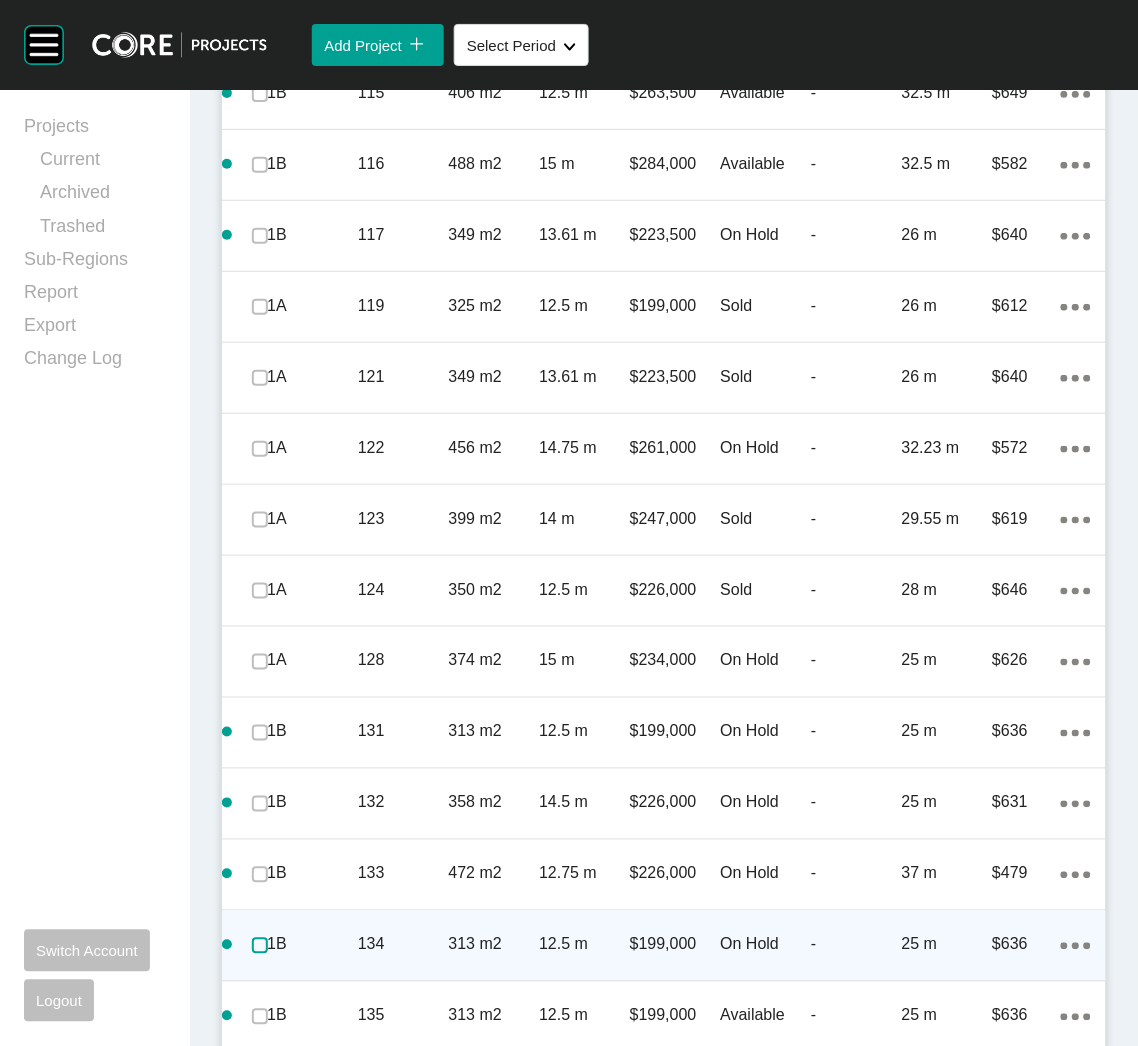 click at bounding box center (260, 946) 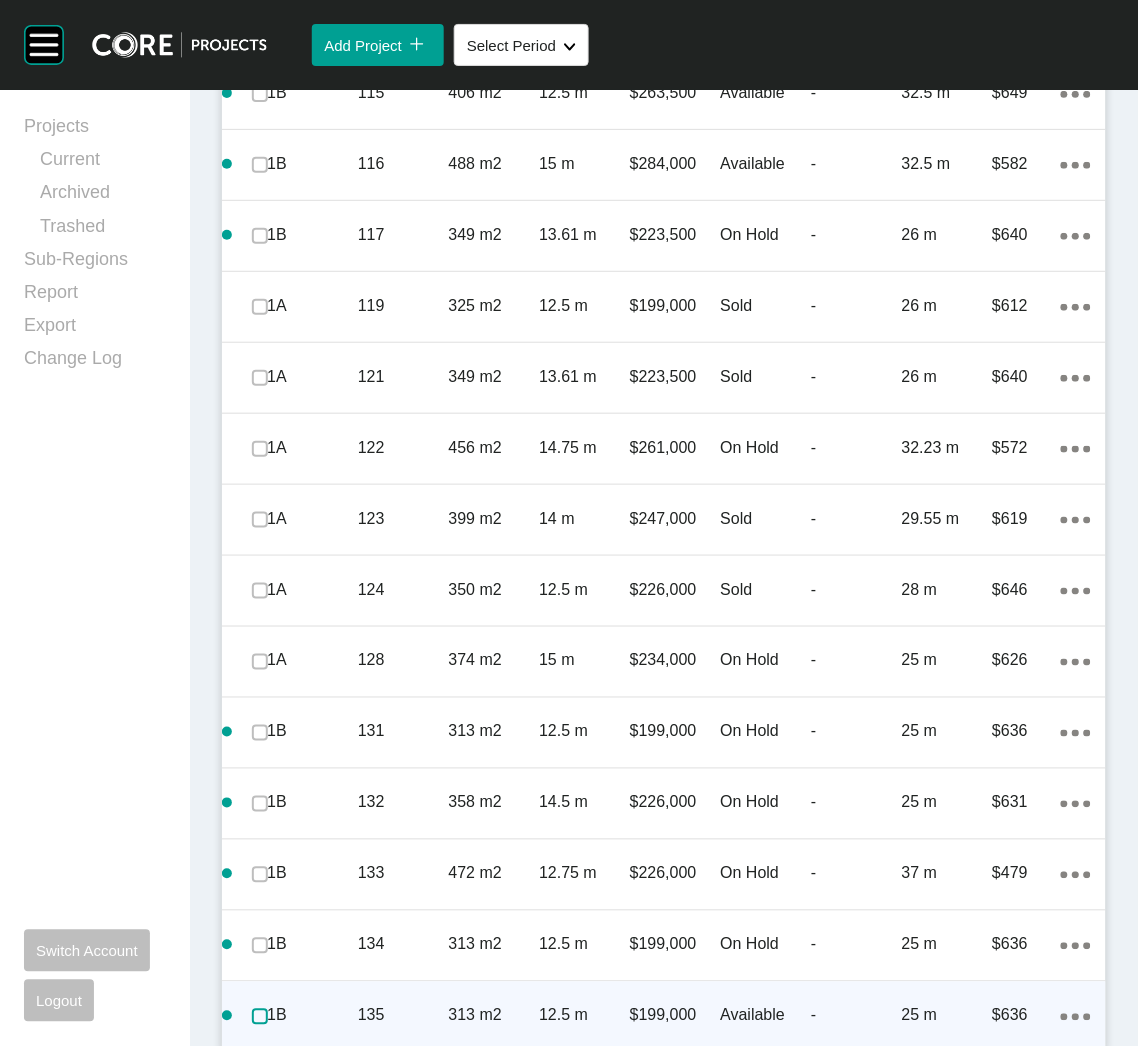 click at bounding box center [260, 1017] 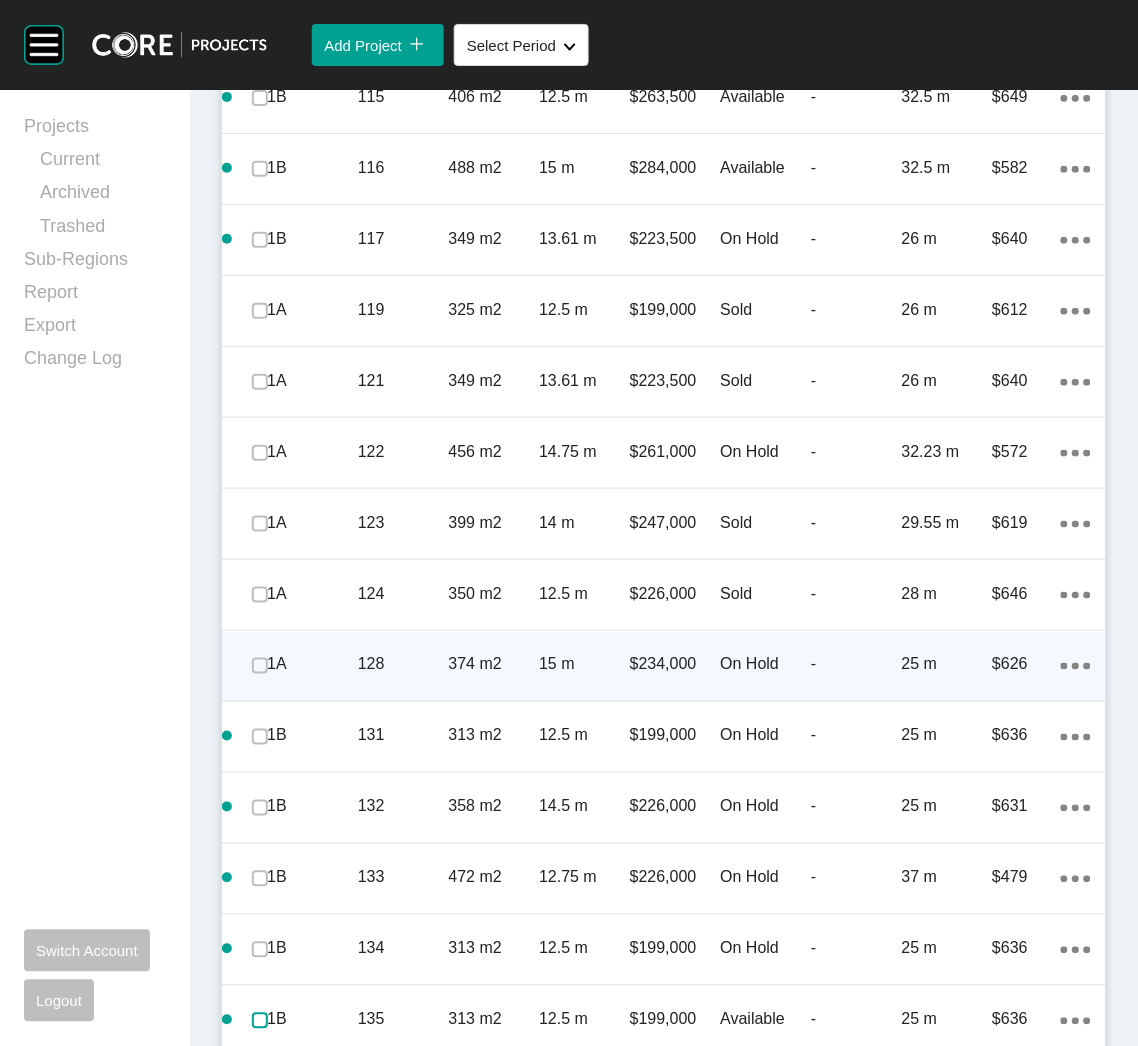 scroll, scrollTop: 1489, scrollLeft: 0, axis: vertical 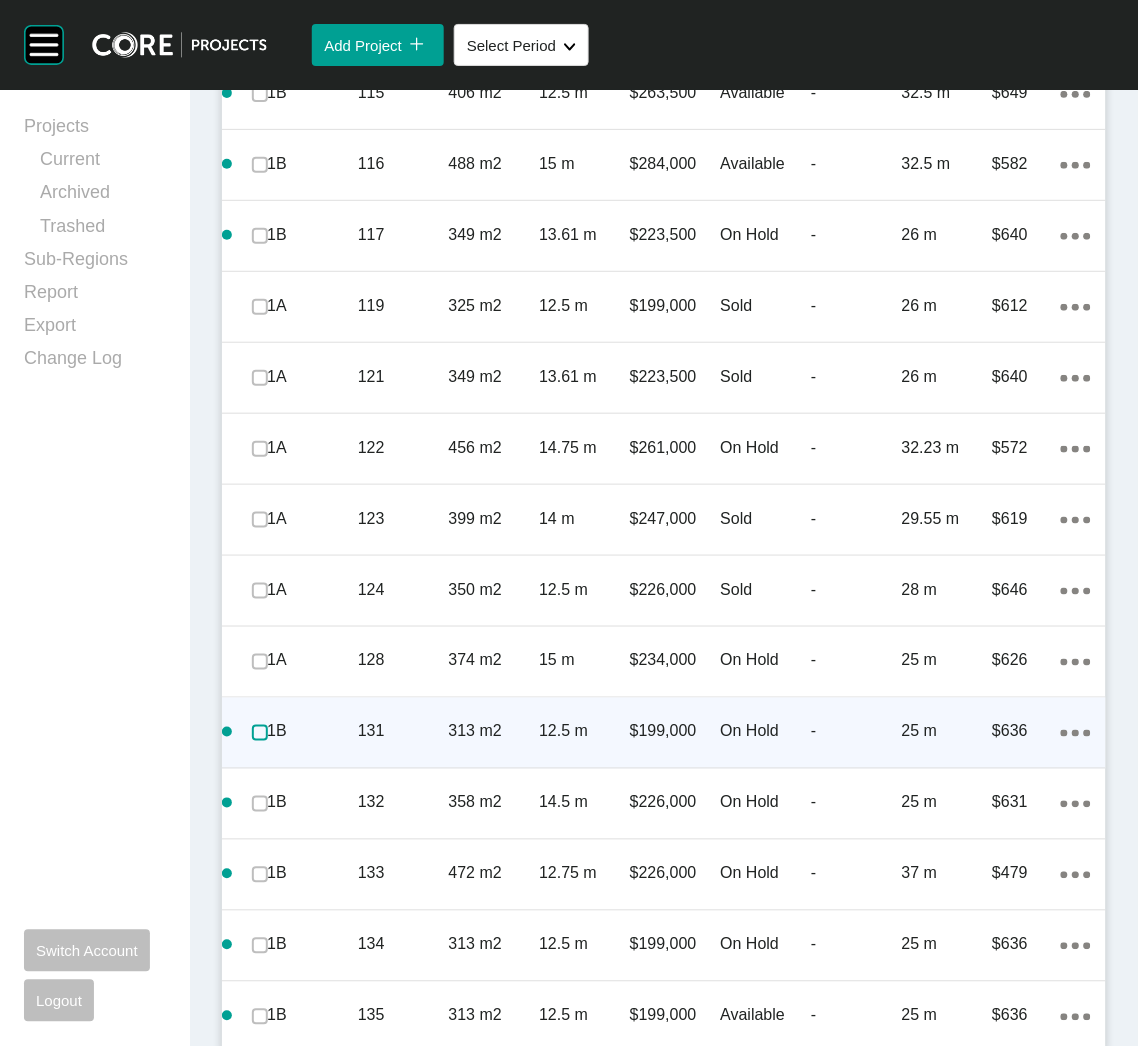 click at bounding box center [260, 733] 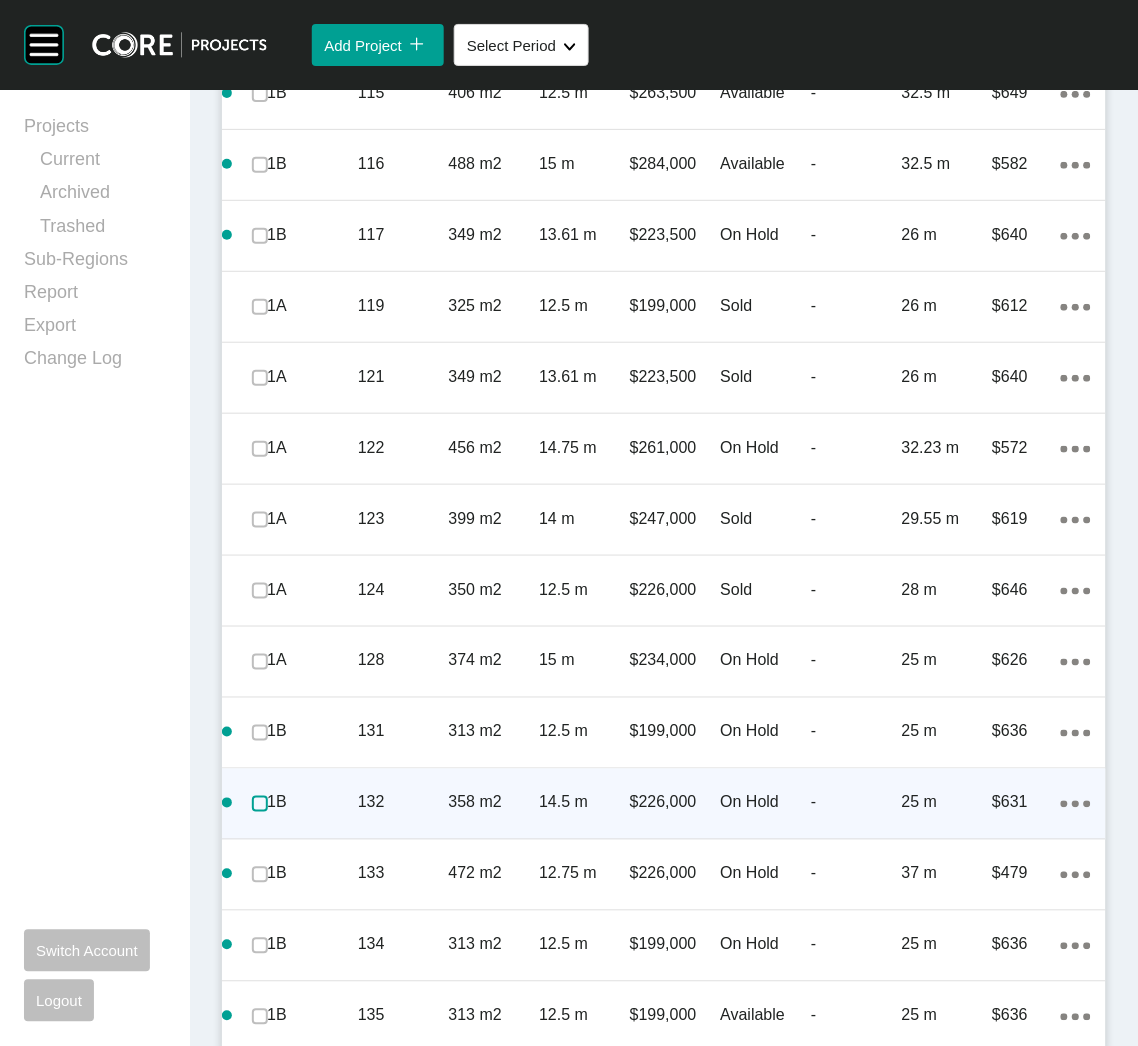 click at bounding box center [260, 804] 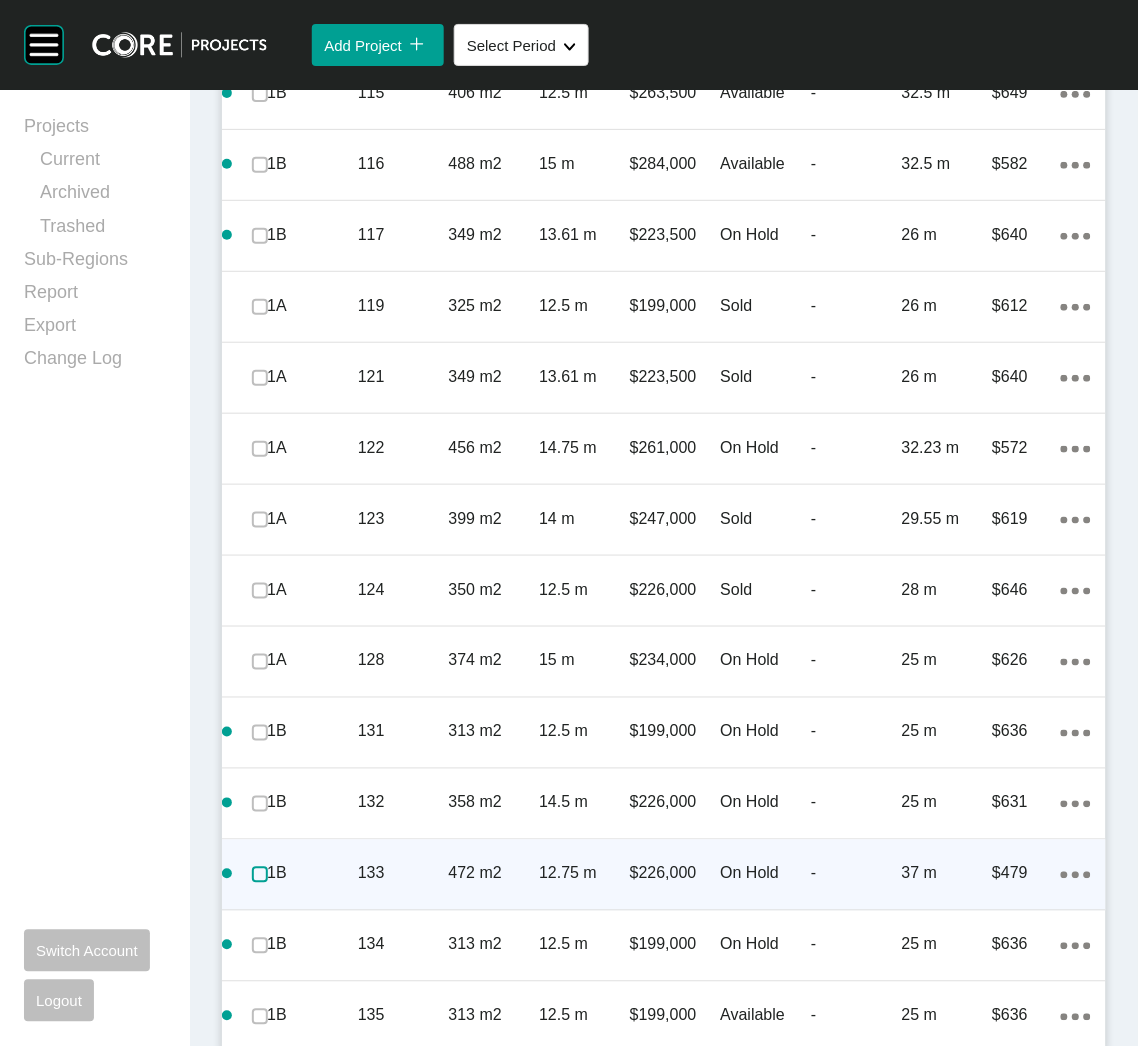 click at bounding box center [260, 875] 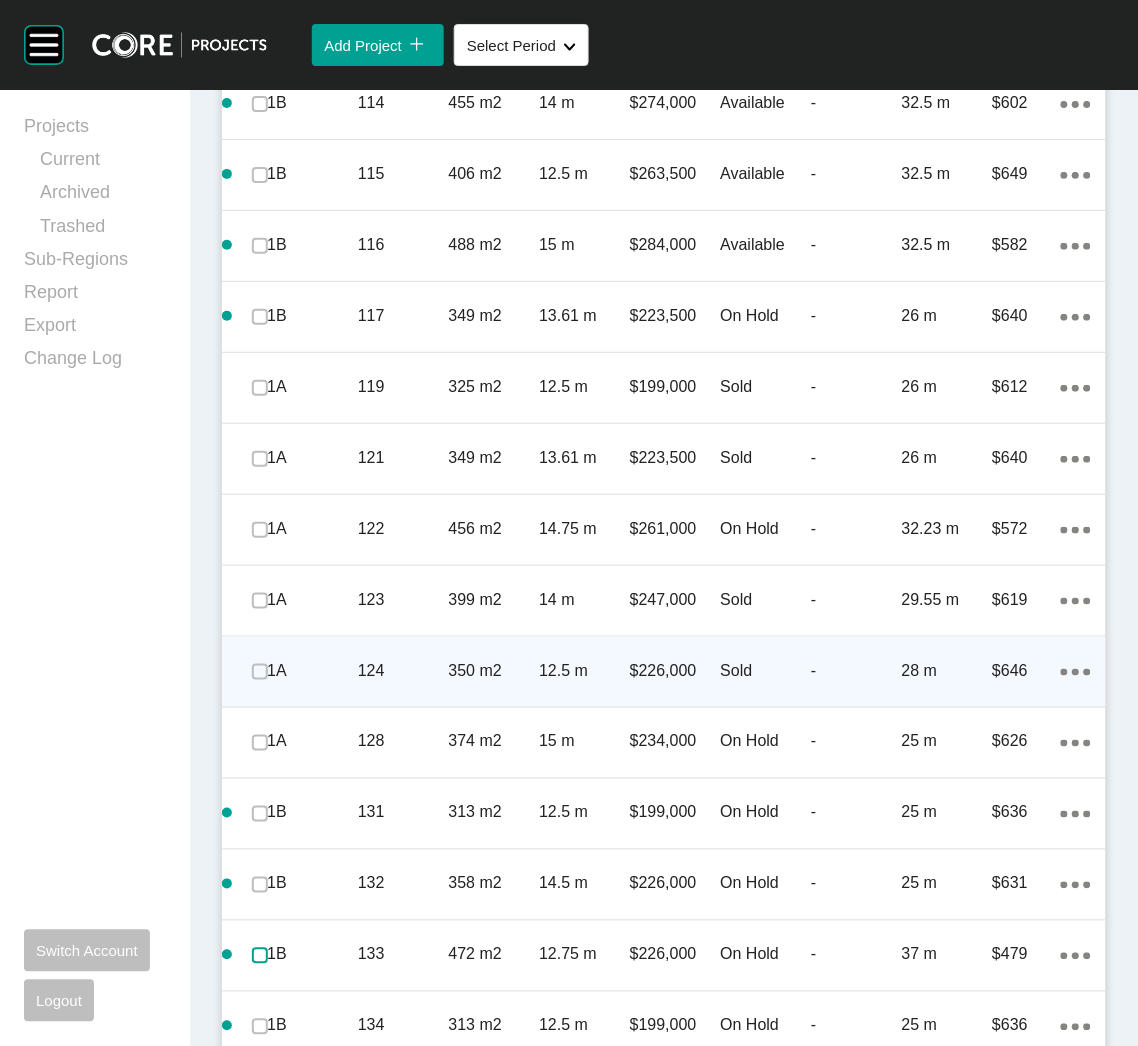 scroll, scrollTop: 1339, scrollLeft: 0, axis: vertical 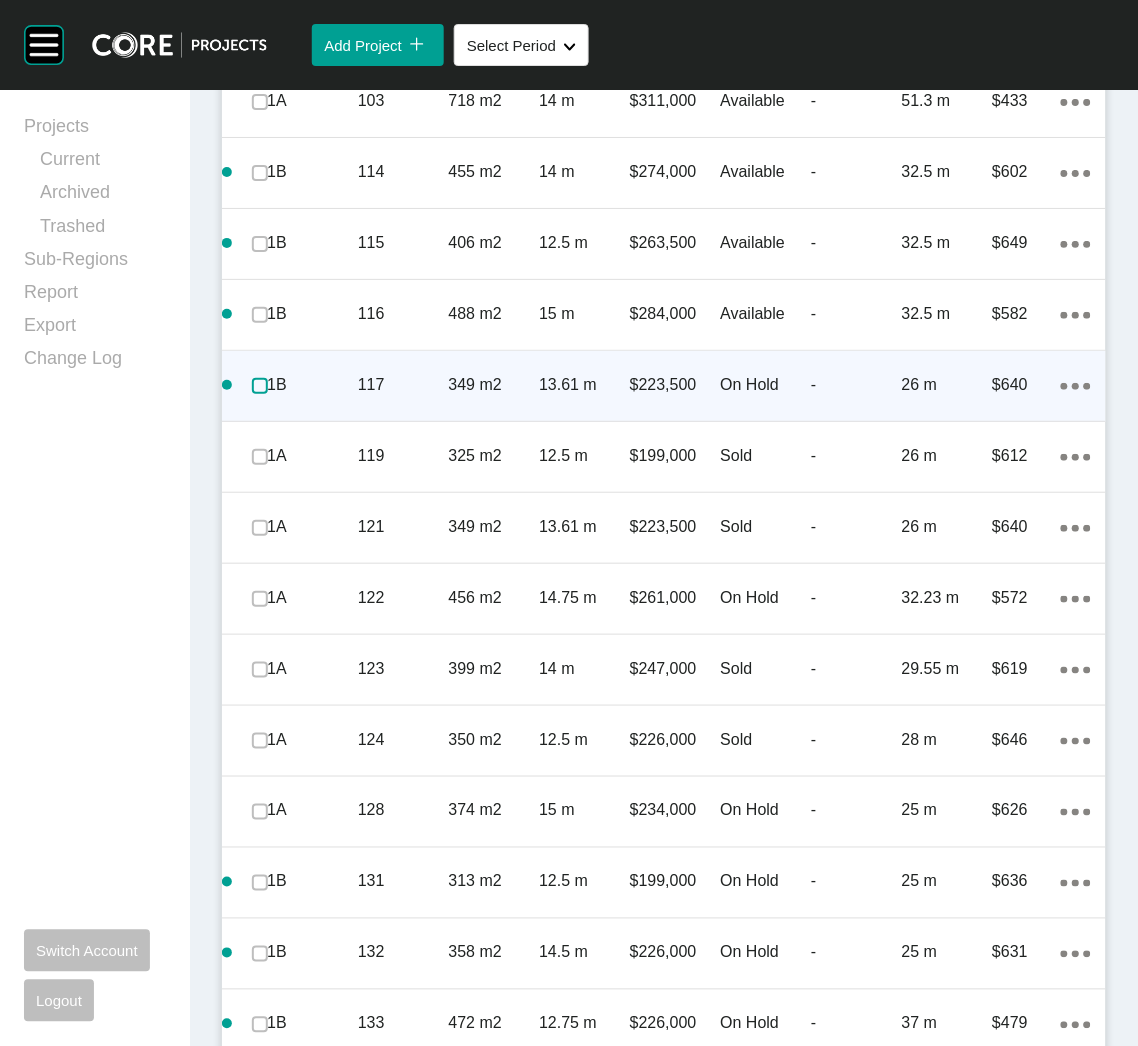 click at bounding box center [260, 386] 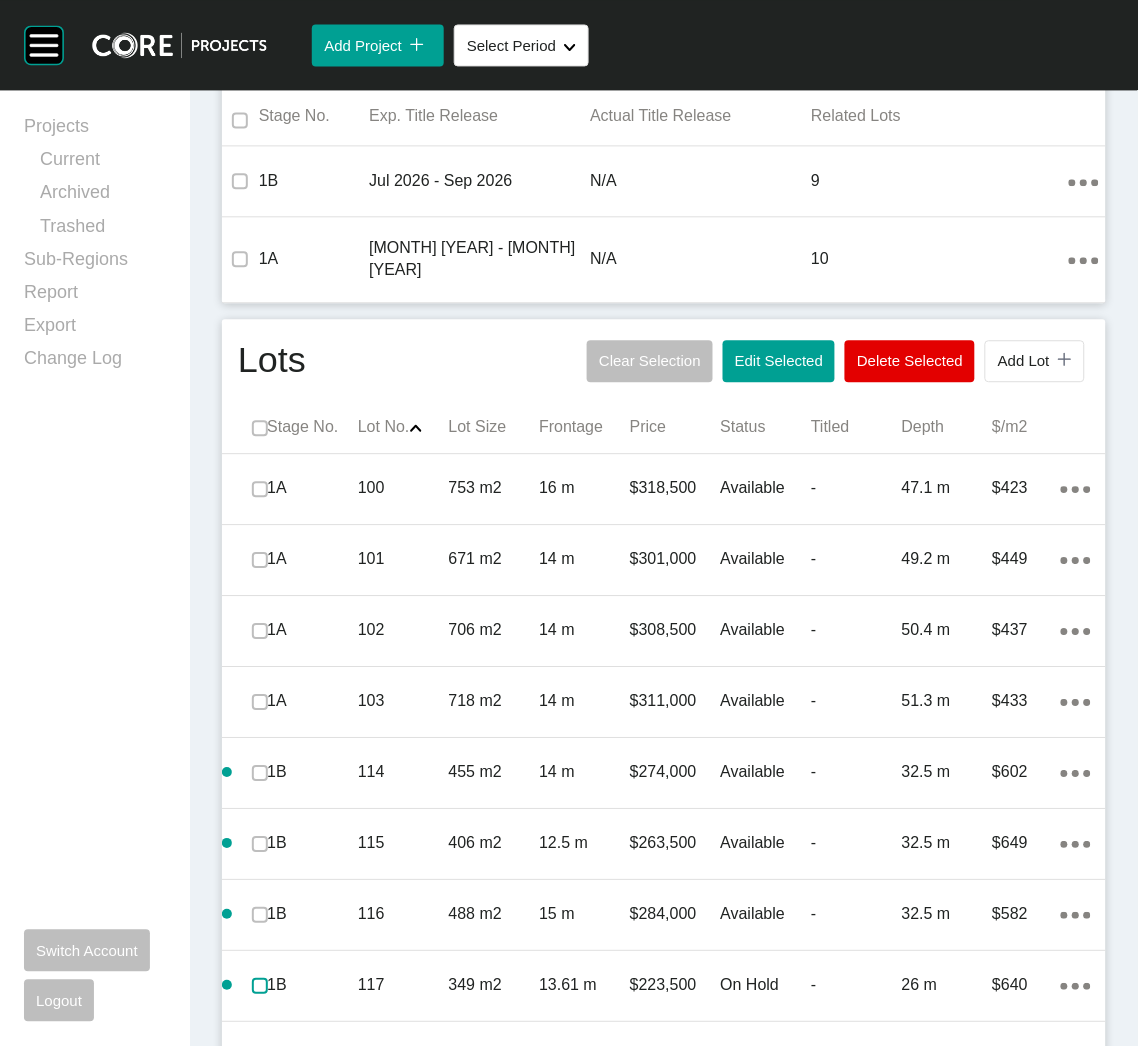 scroll, scrollTop: 1489, scrollLeft: 0, axis: vertical 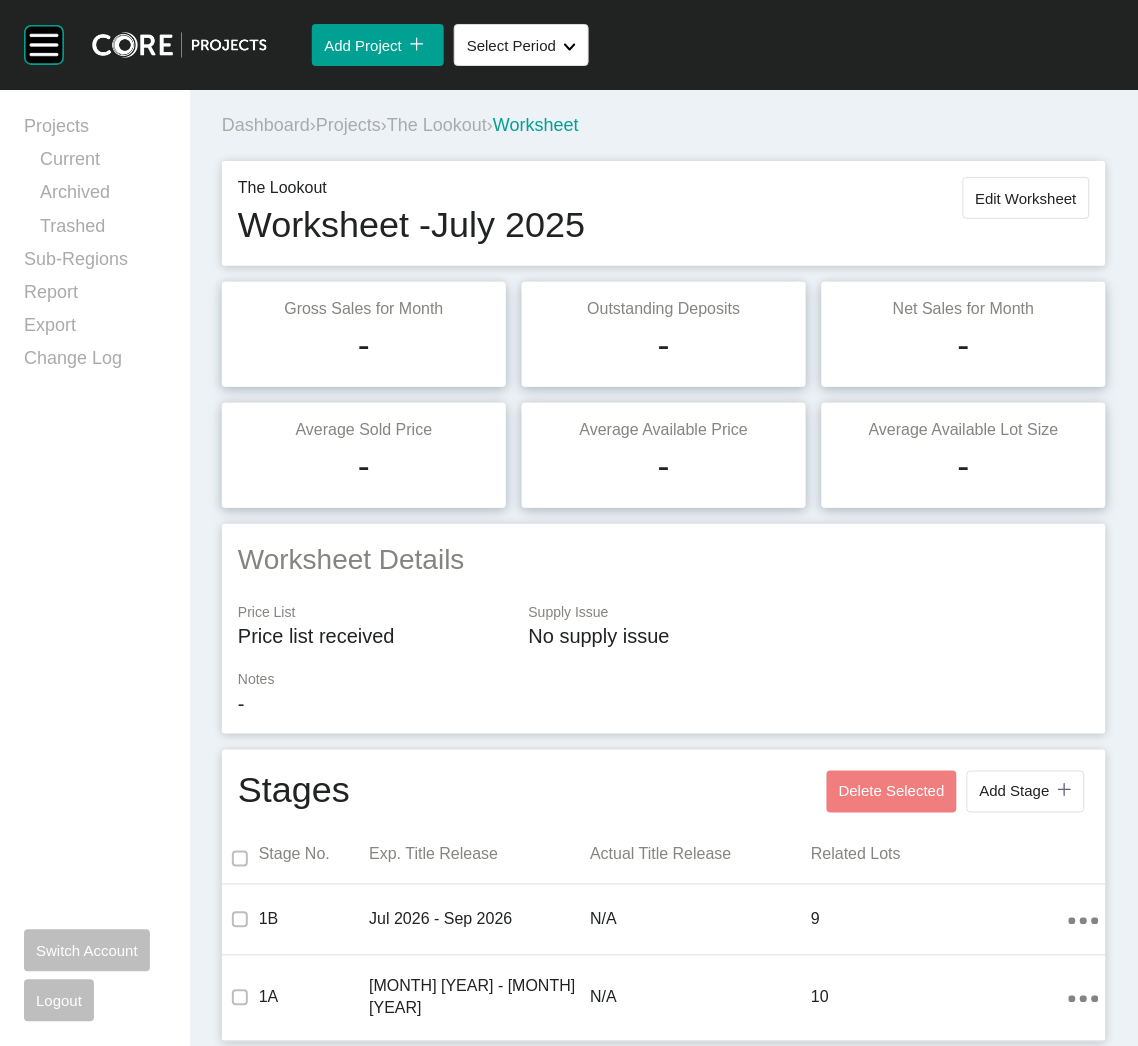click on "Projects" at bounding box center (348, 125) 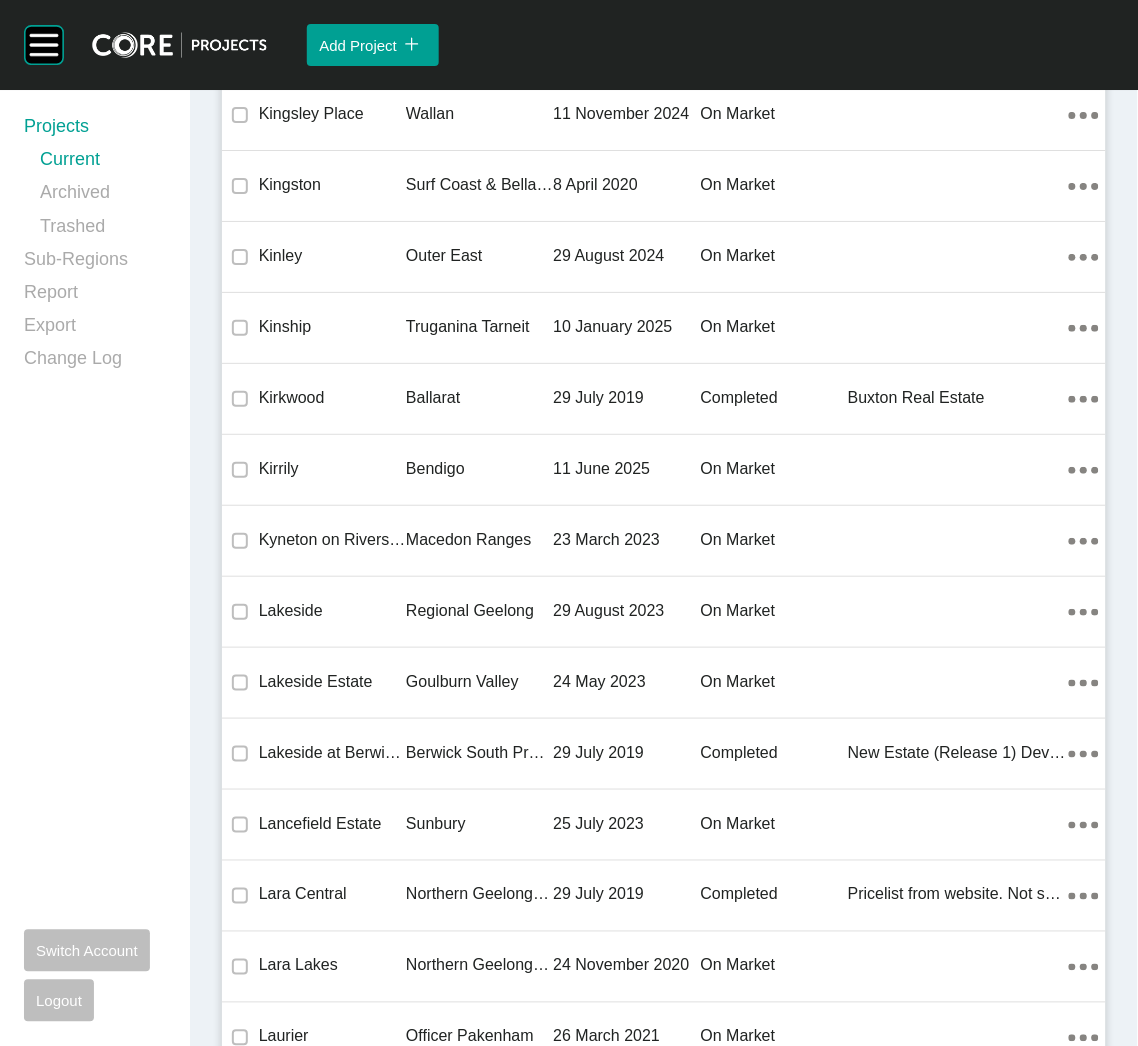 scroll, scrollTop: 34225, scrollLeft: 0, axis: vertical 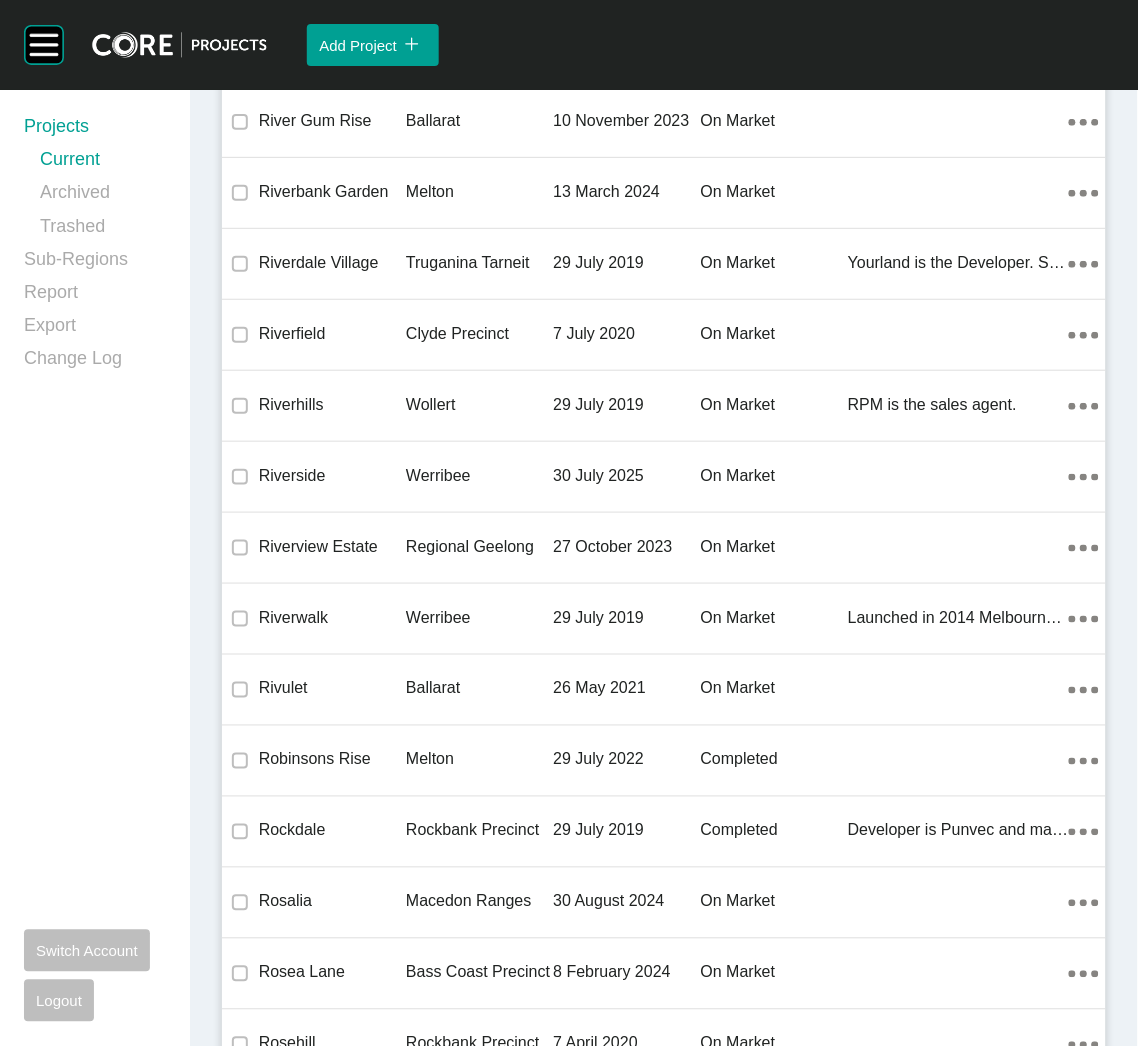 drag, startPoint x: 323, startPoint y: 522, endPoint x: 433, endPoint y: 557, distance: 115.43397 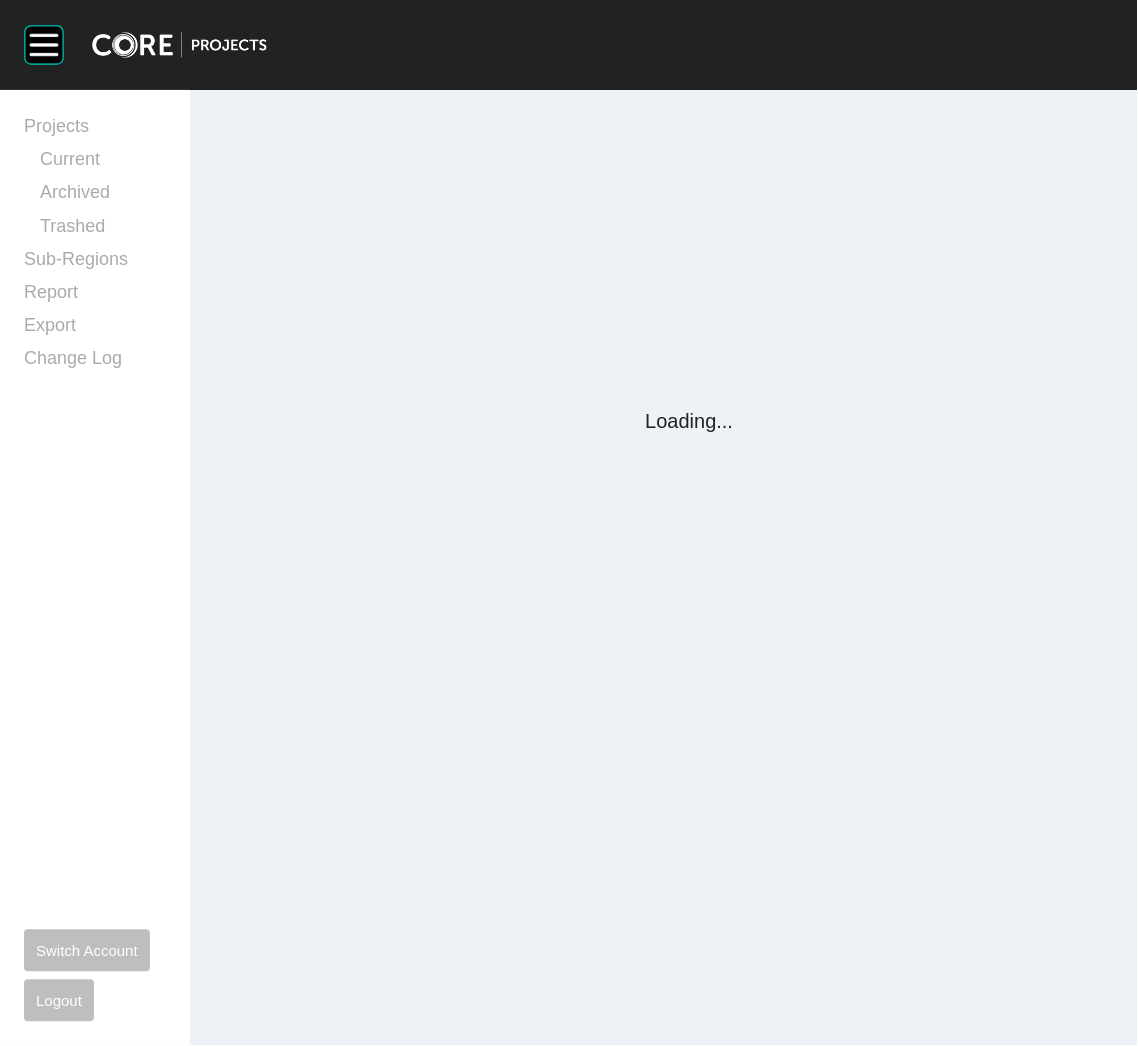 scroll, scrollTop: 0, scrollLeft: 0, axis: both 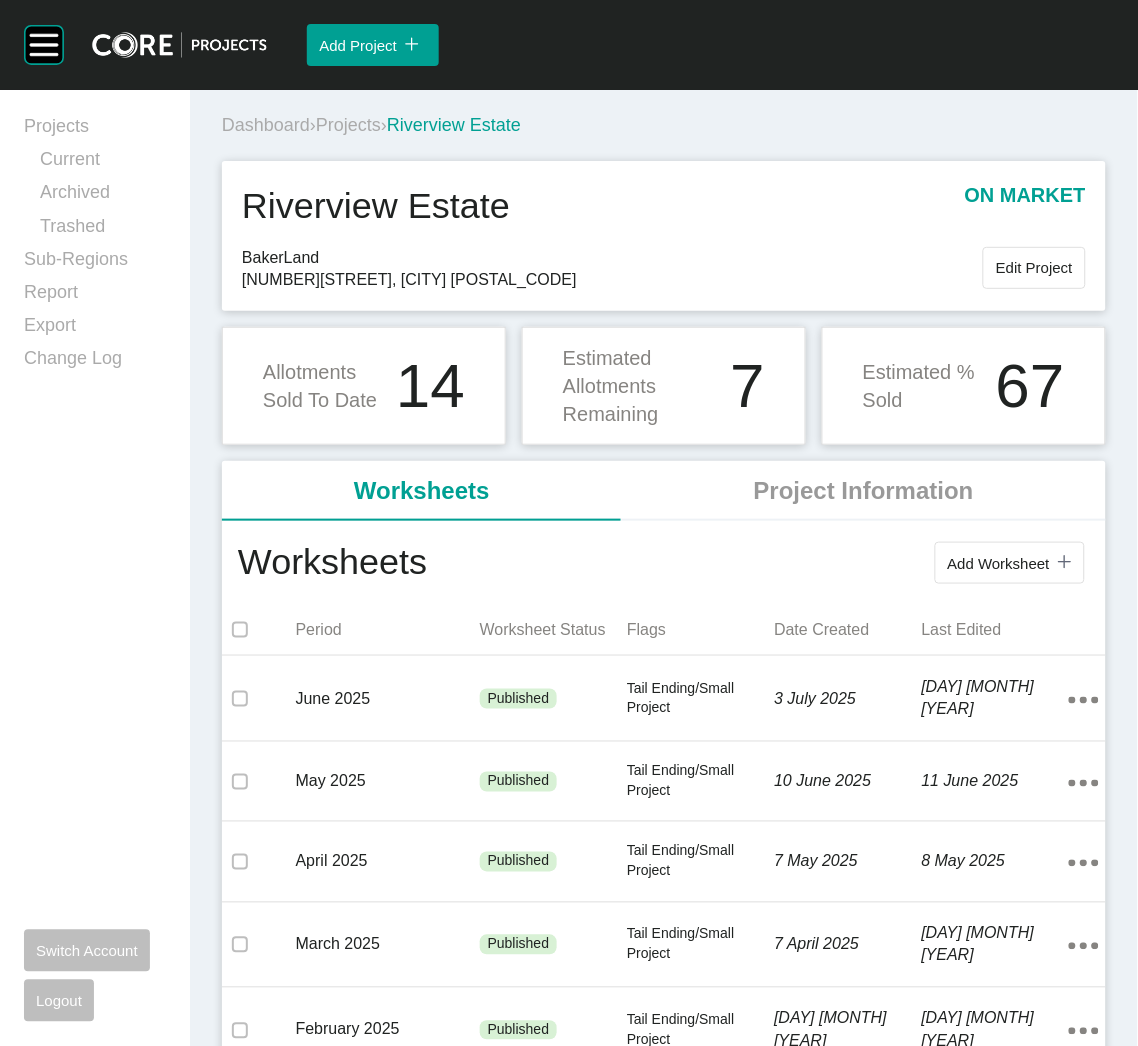 click on "Add Worksheet icon/tick copy 11 Created with Sketch." at bounding box center [758, 563] 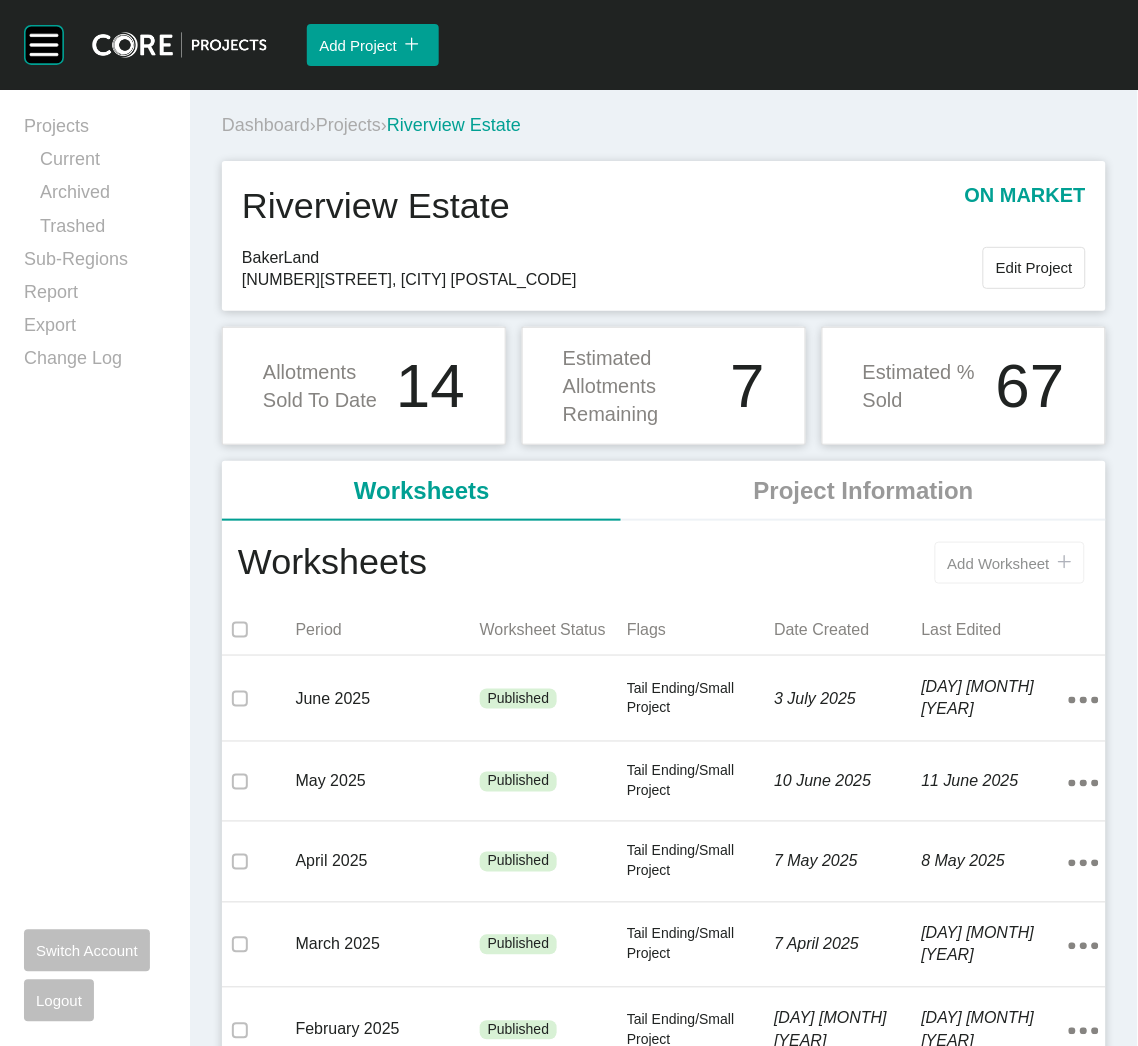 click on "Add Worksheet" at bounding box center [999, 563] 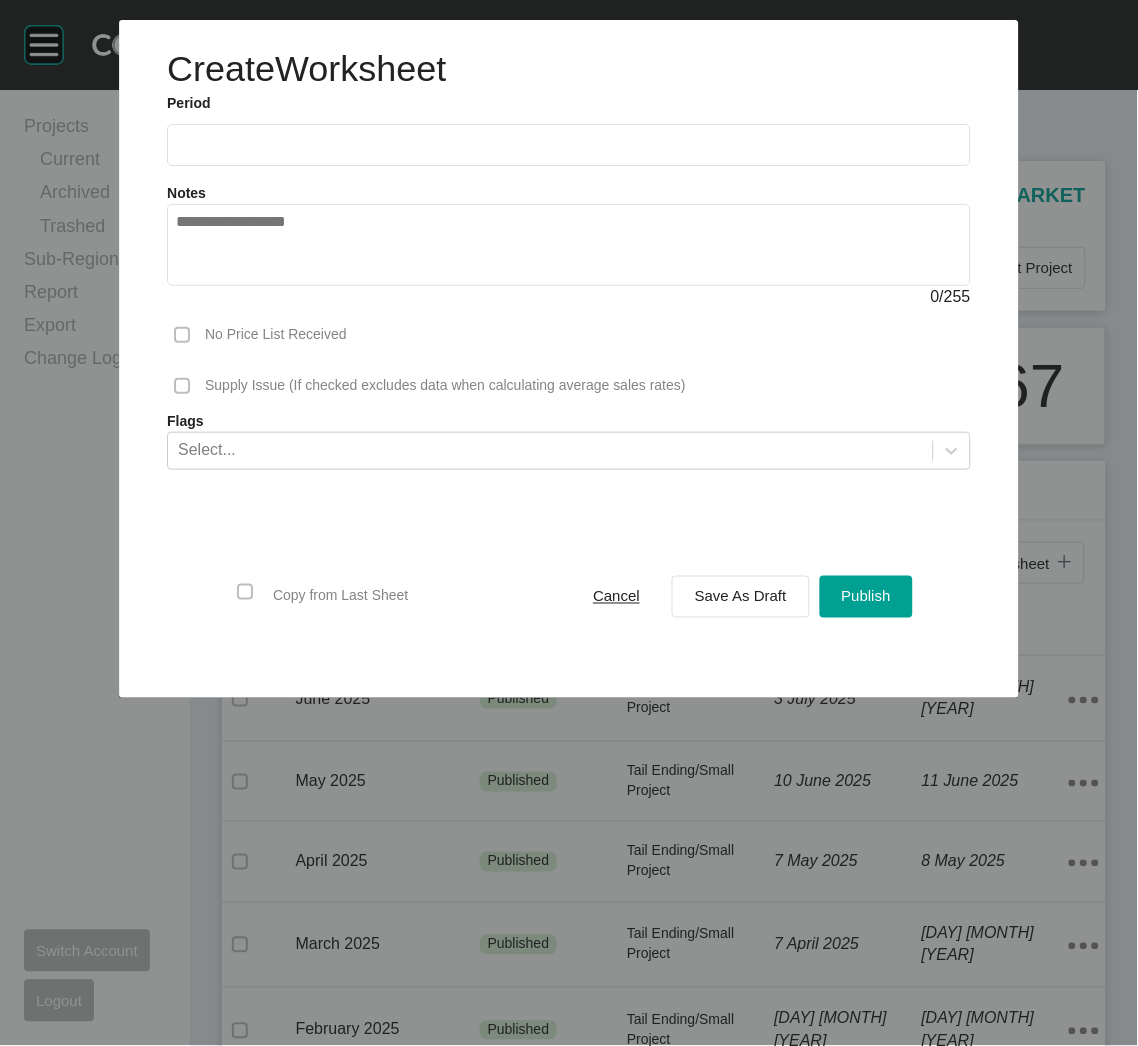 click at bounding box center (569, 145) 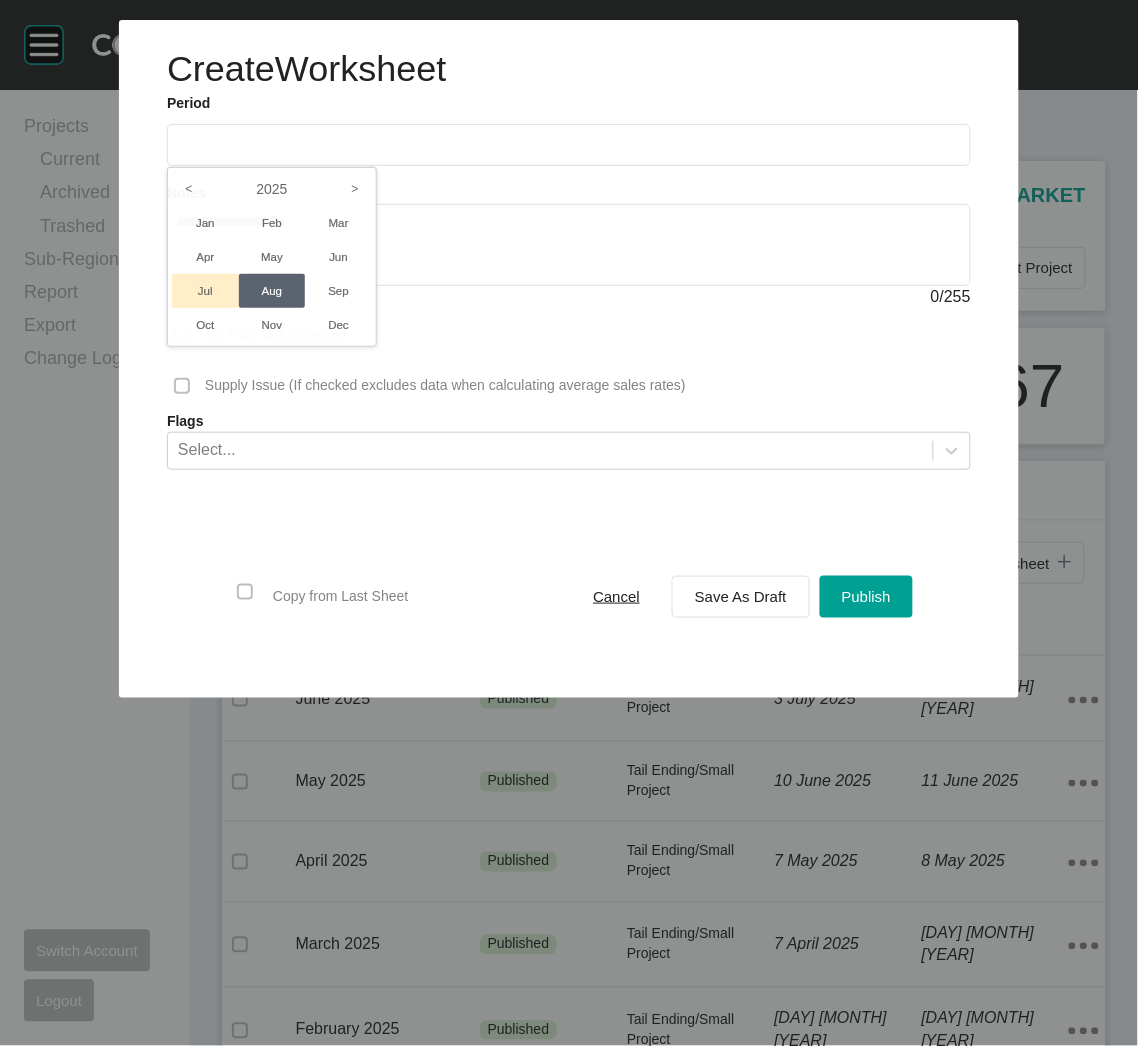 click on "Jul" at bounding box center (205, 291) 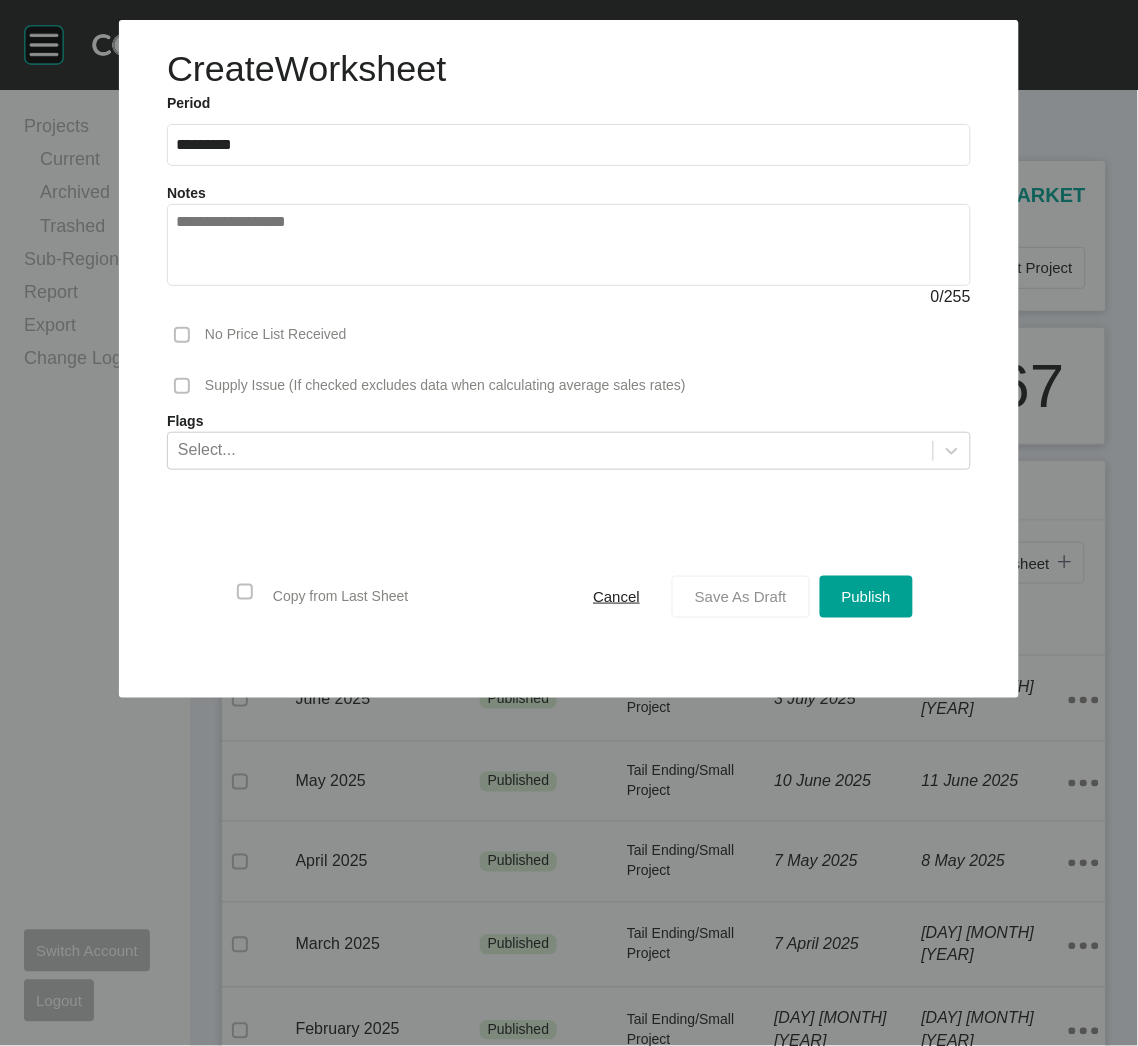 click on "Save As Draft" at bounding box center [741, 597] 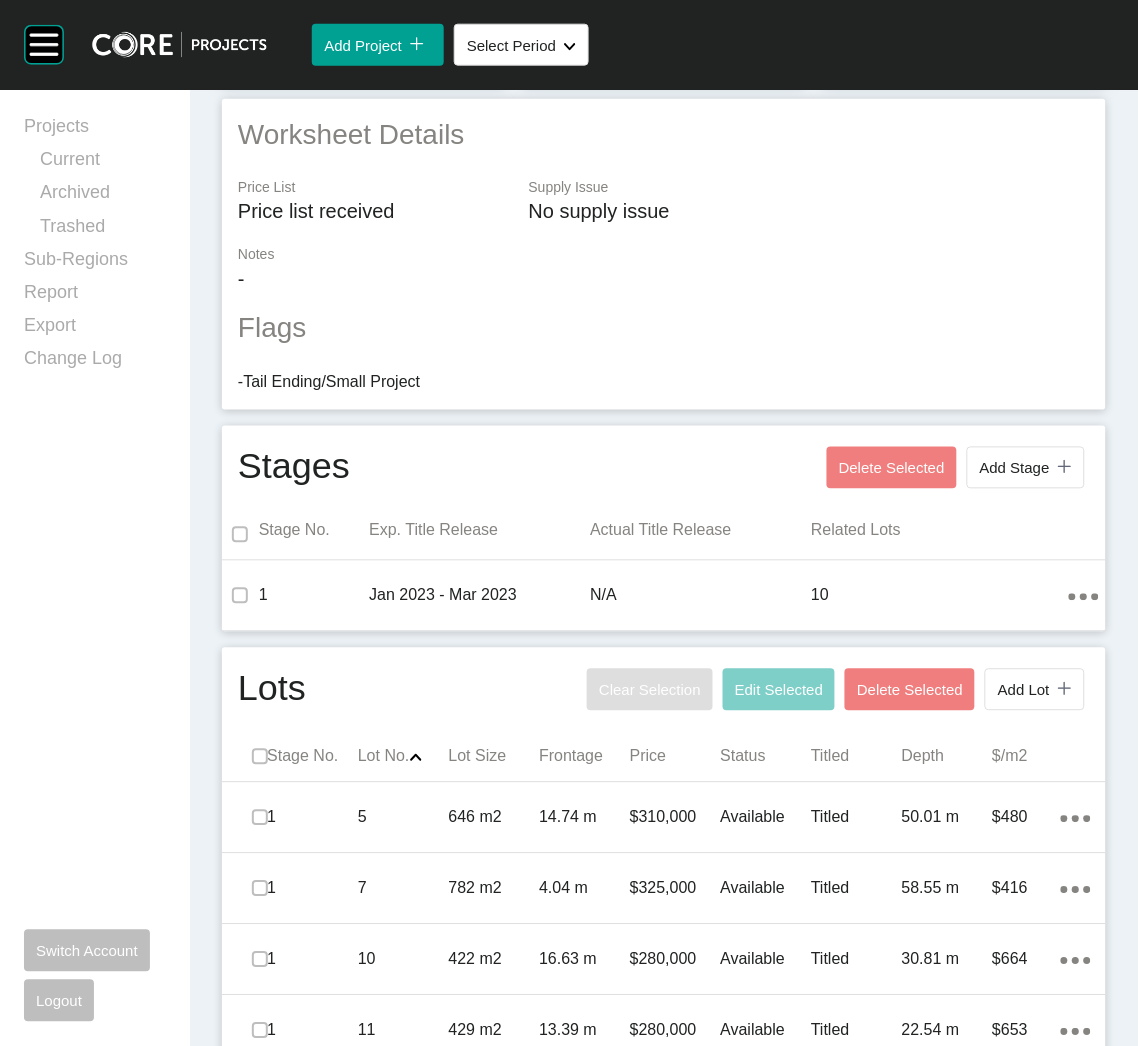 scroll, scrollTop: 749, scrollLeft: 0, axis: vertical 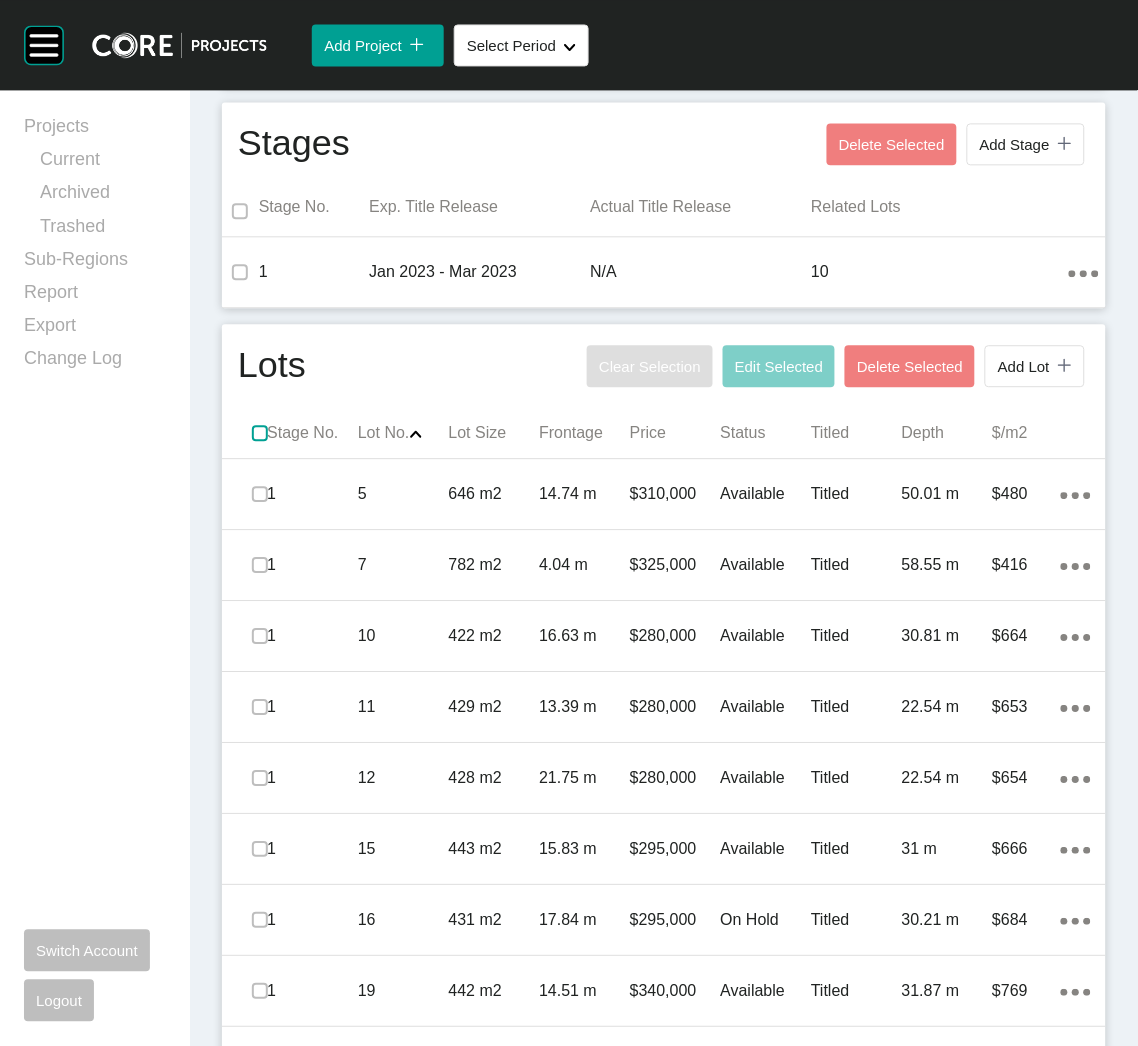 click at bounding box center [260, 433] 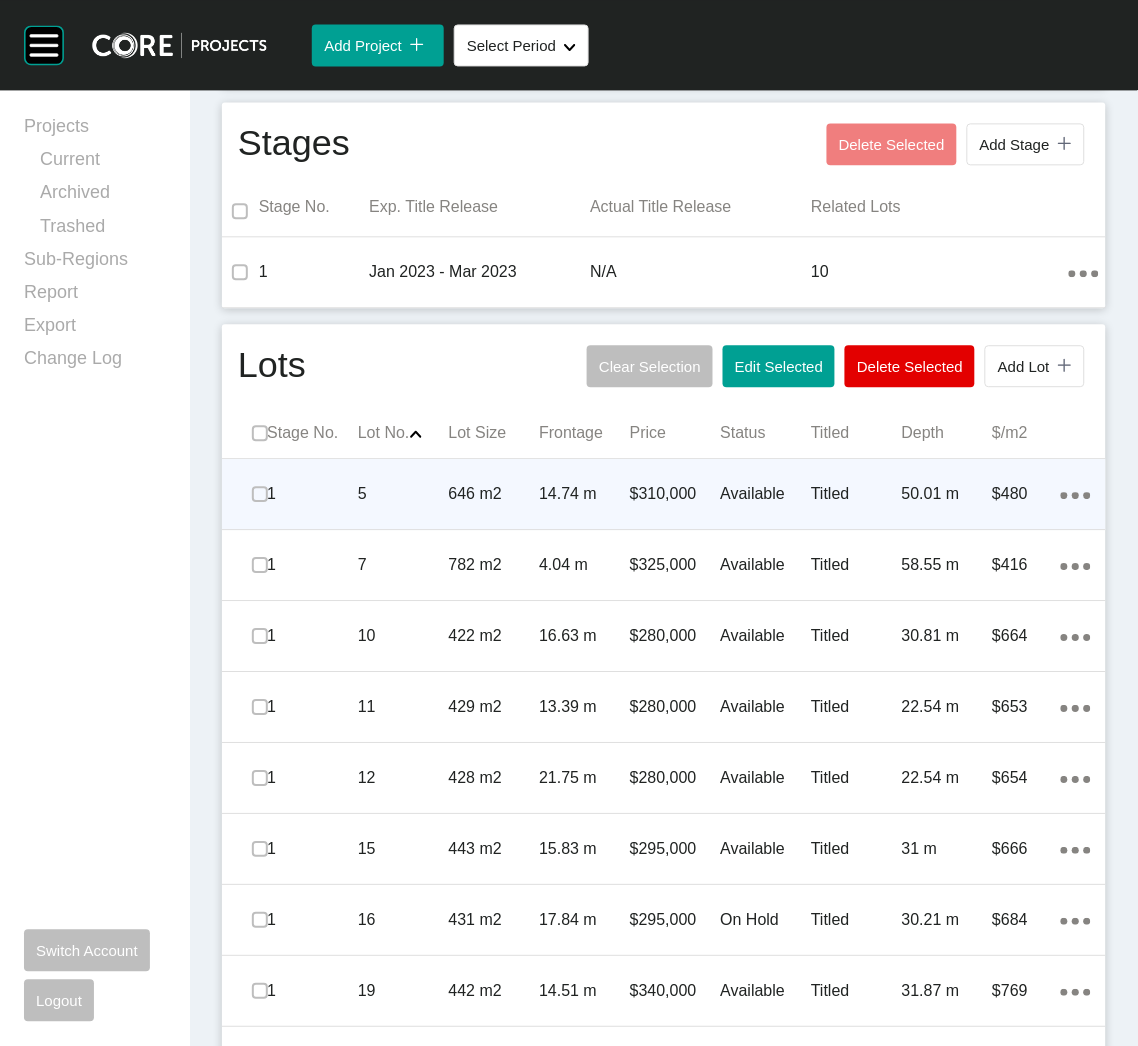 click on "646 m2" at bounding box center [494, 494] 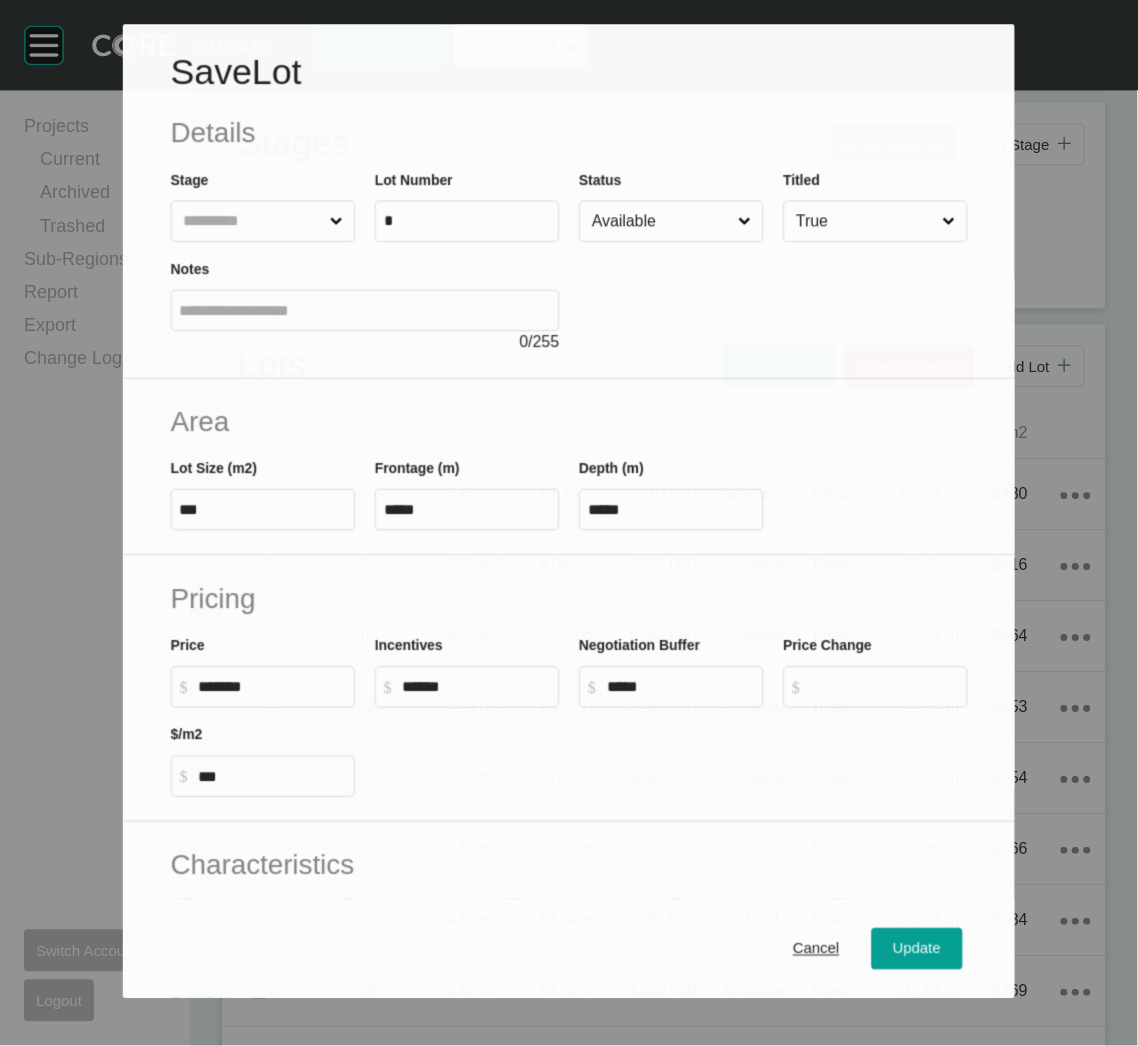 click on "Available" at bounding box center [661, 222] 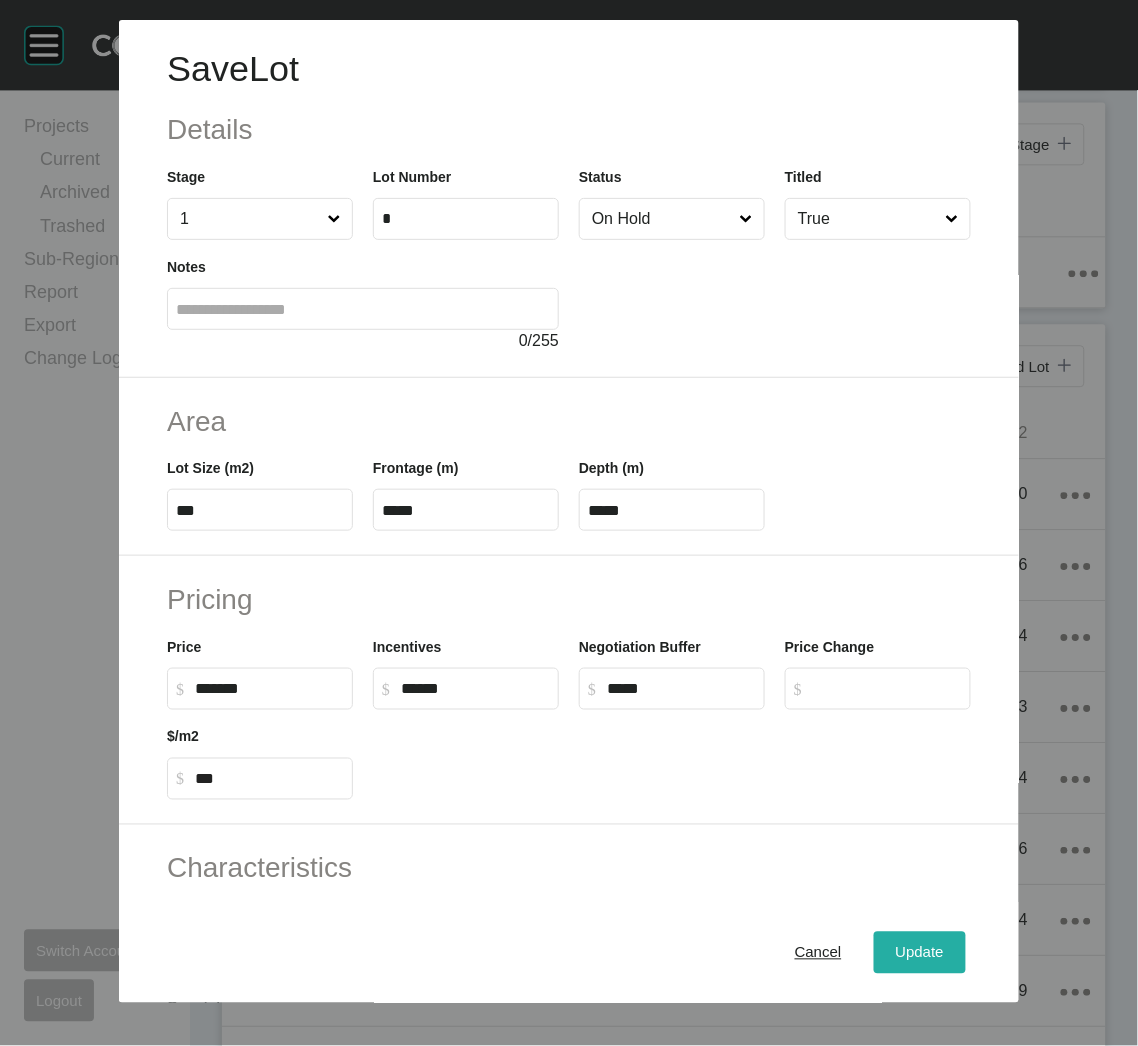 click on "Update" at bounding box center [920, 953] 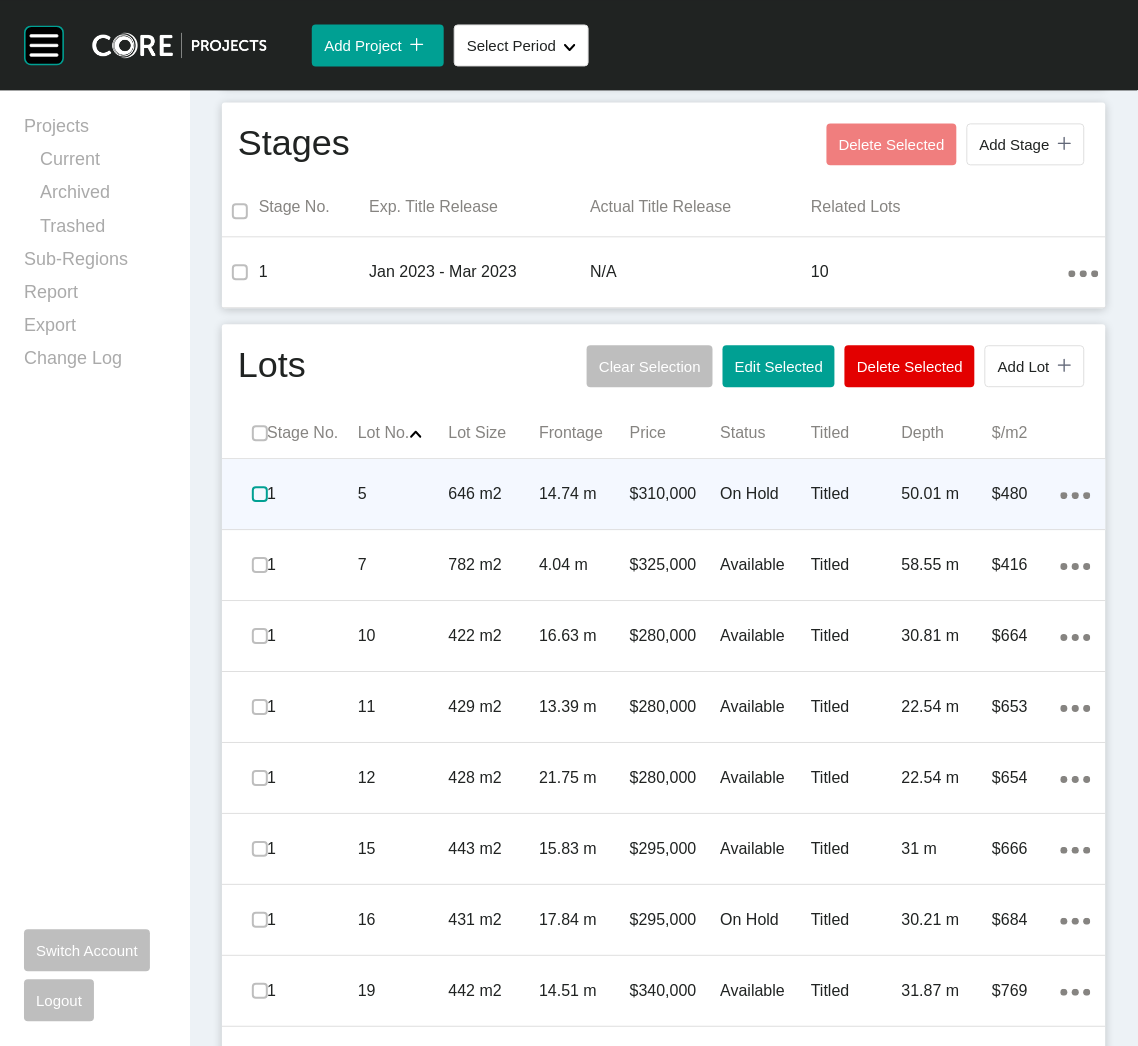click at bounding box center [260, 494] 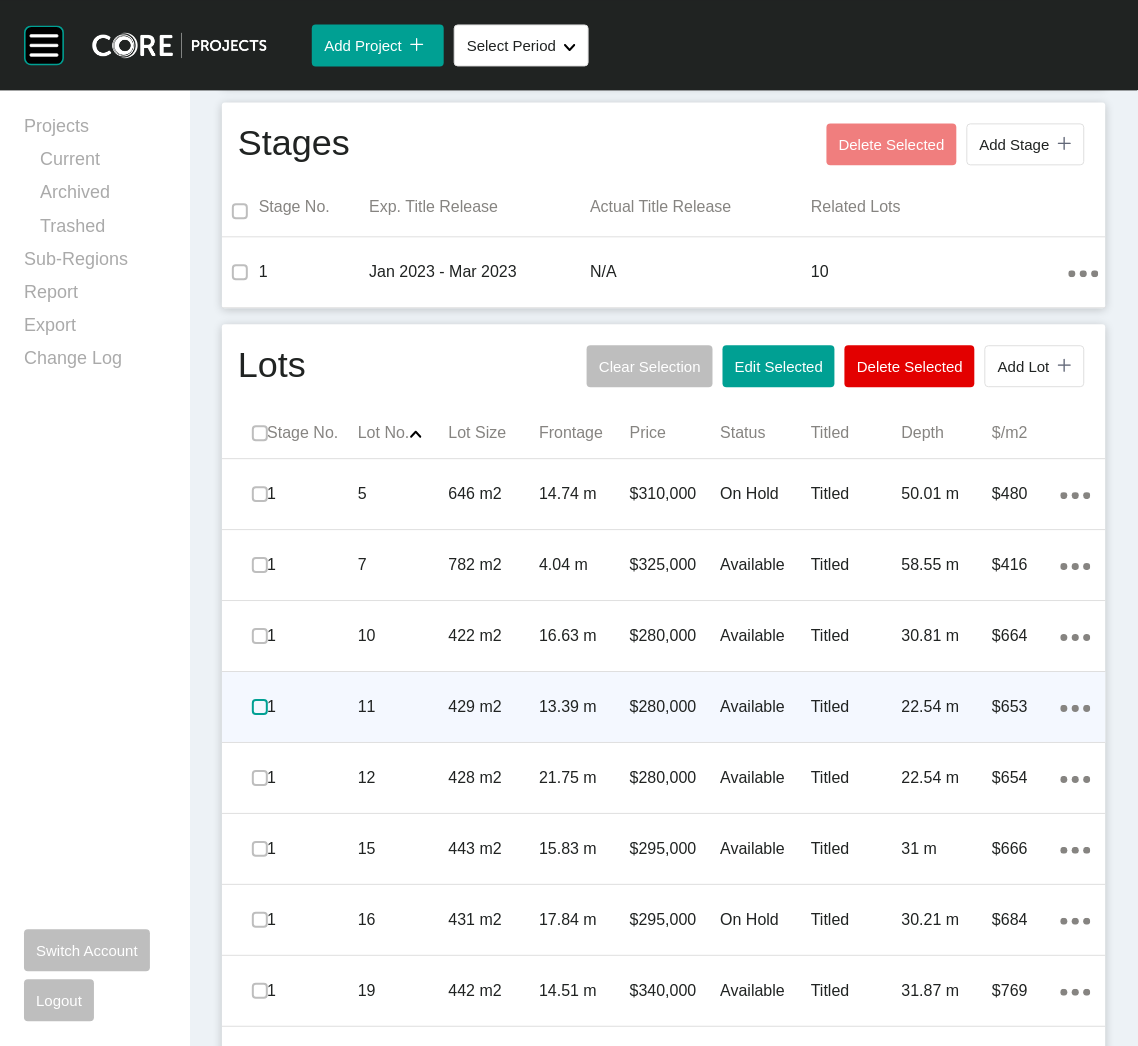 click at bounding box center [260, 707] 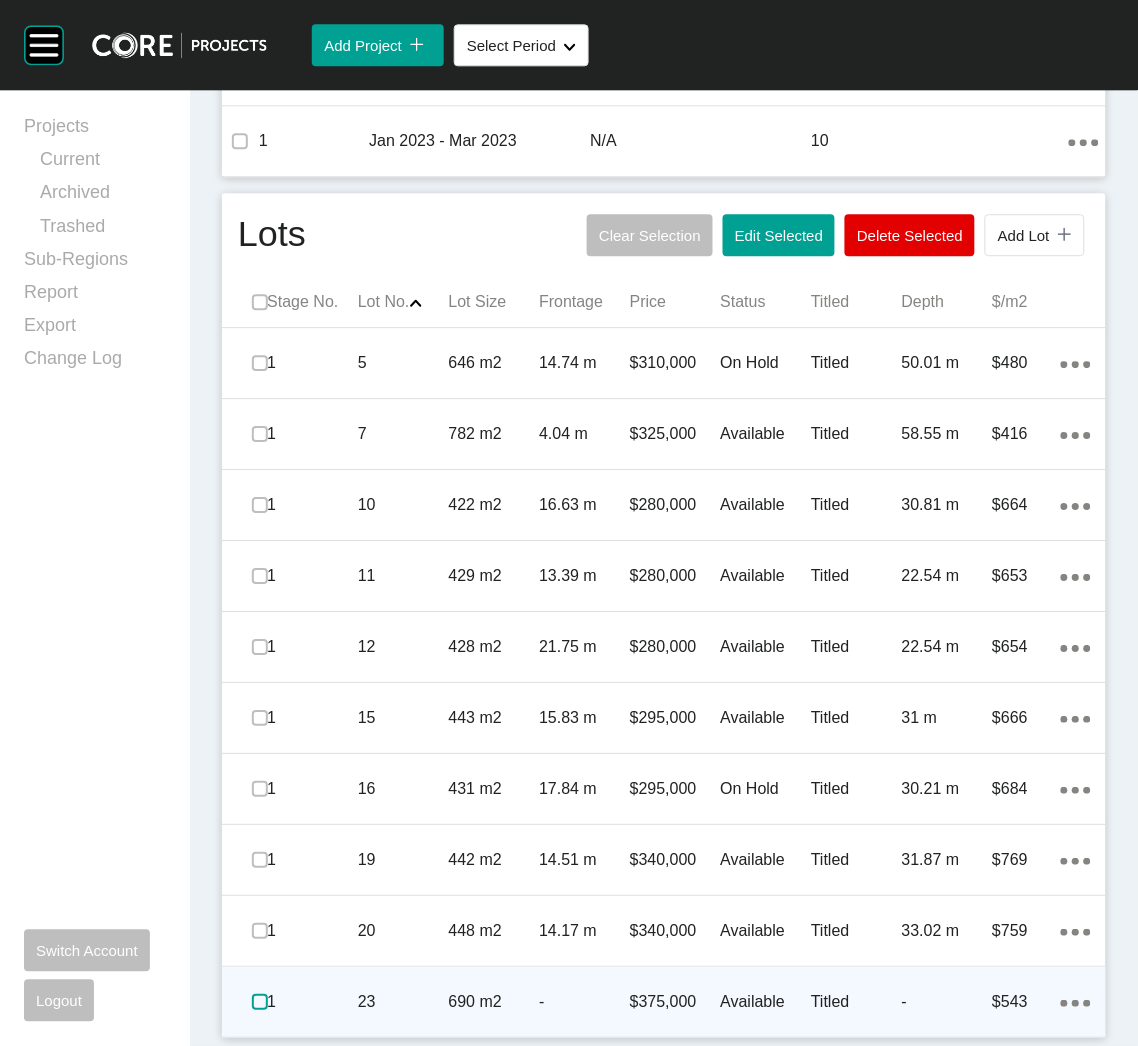 click at bounding box center [260, 1002] 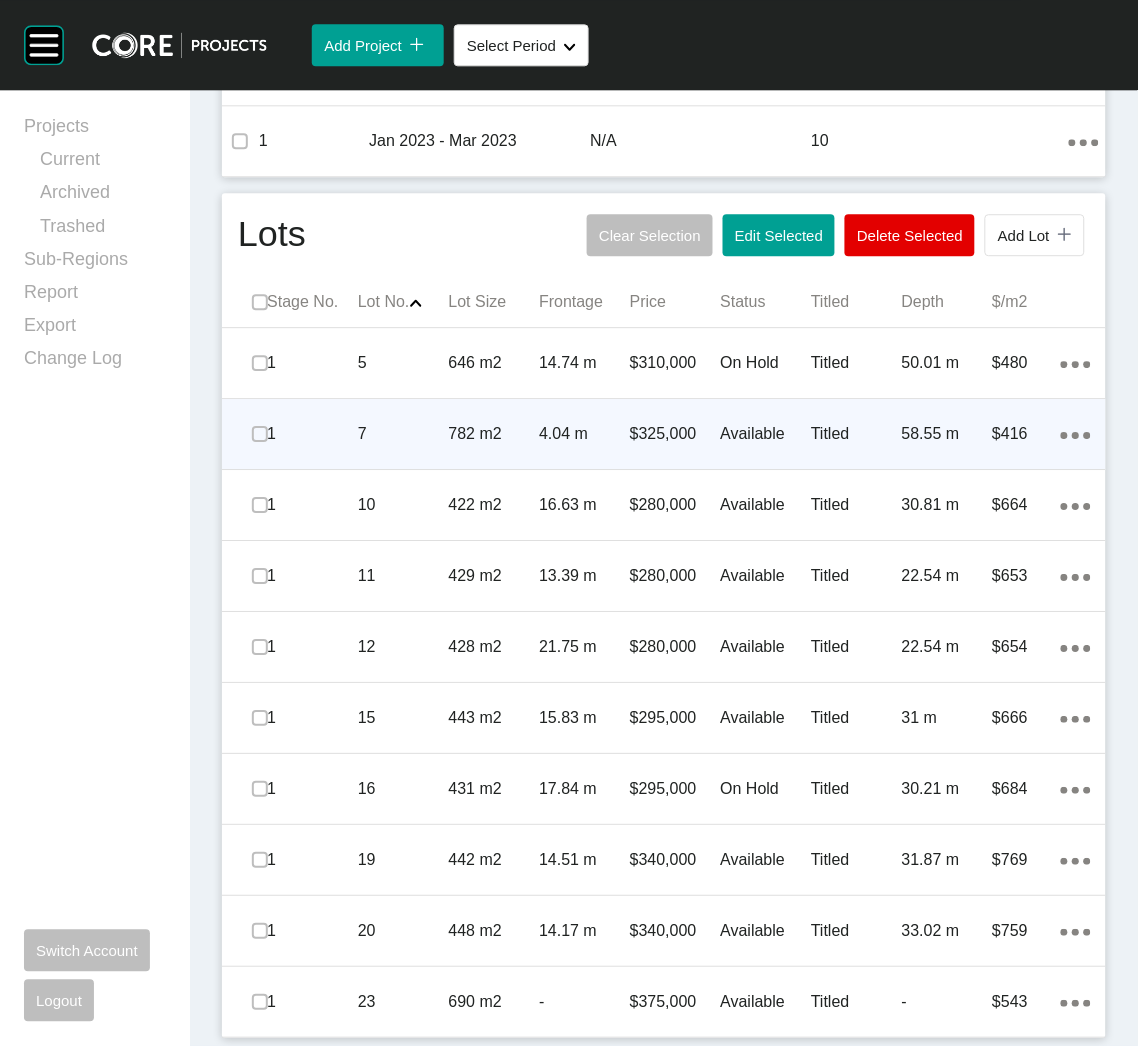 click at bounding box center [260, 434] 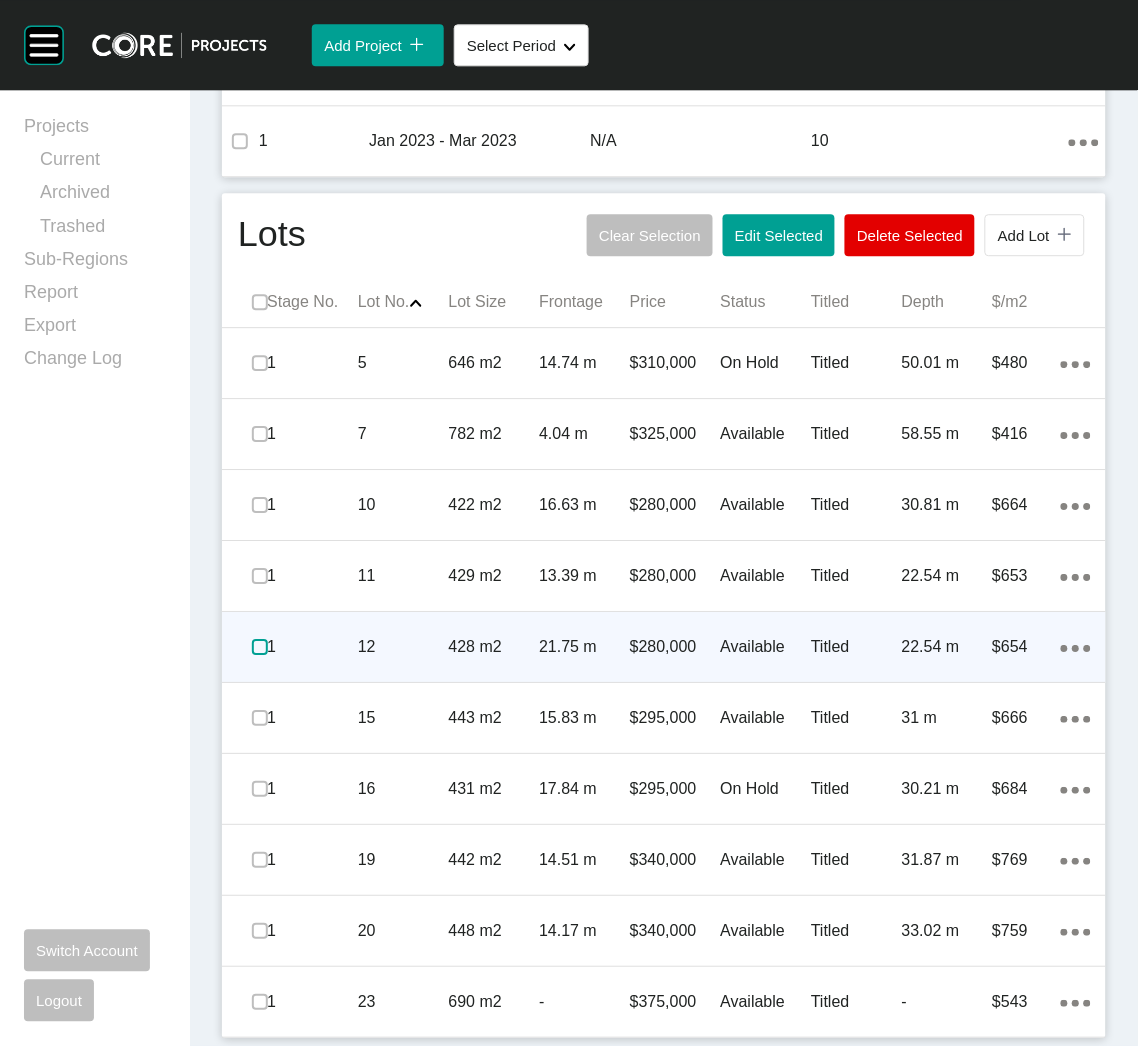 click at bounding box center [260, 647] 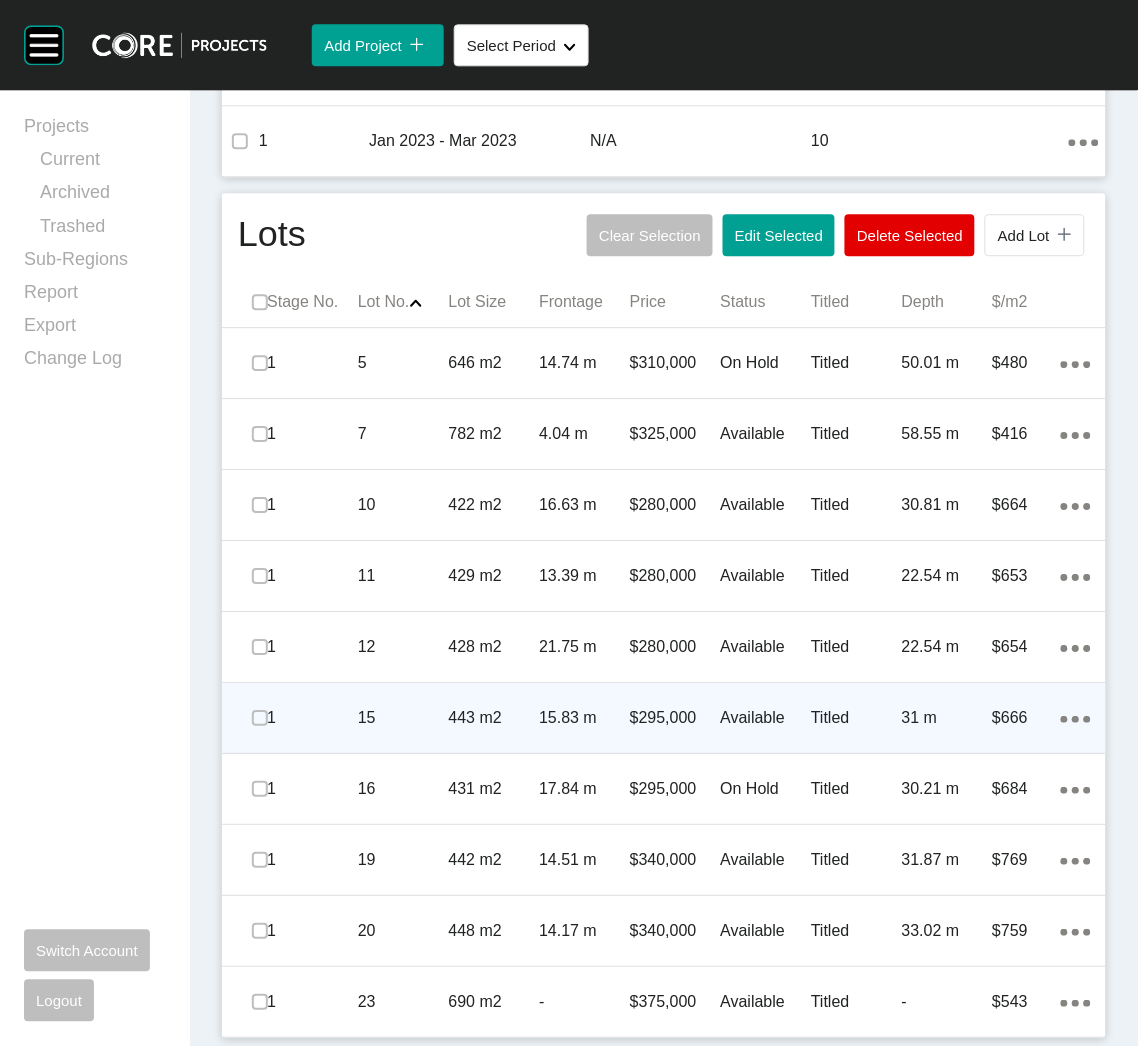 click on "1" at bounding box center [312, 718] 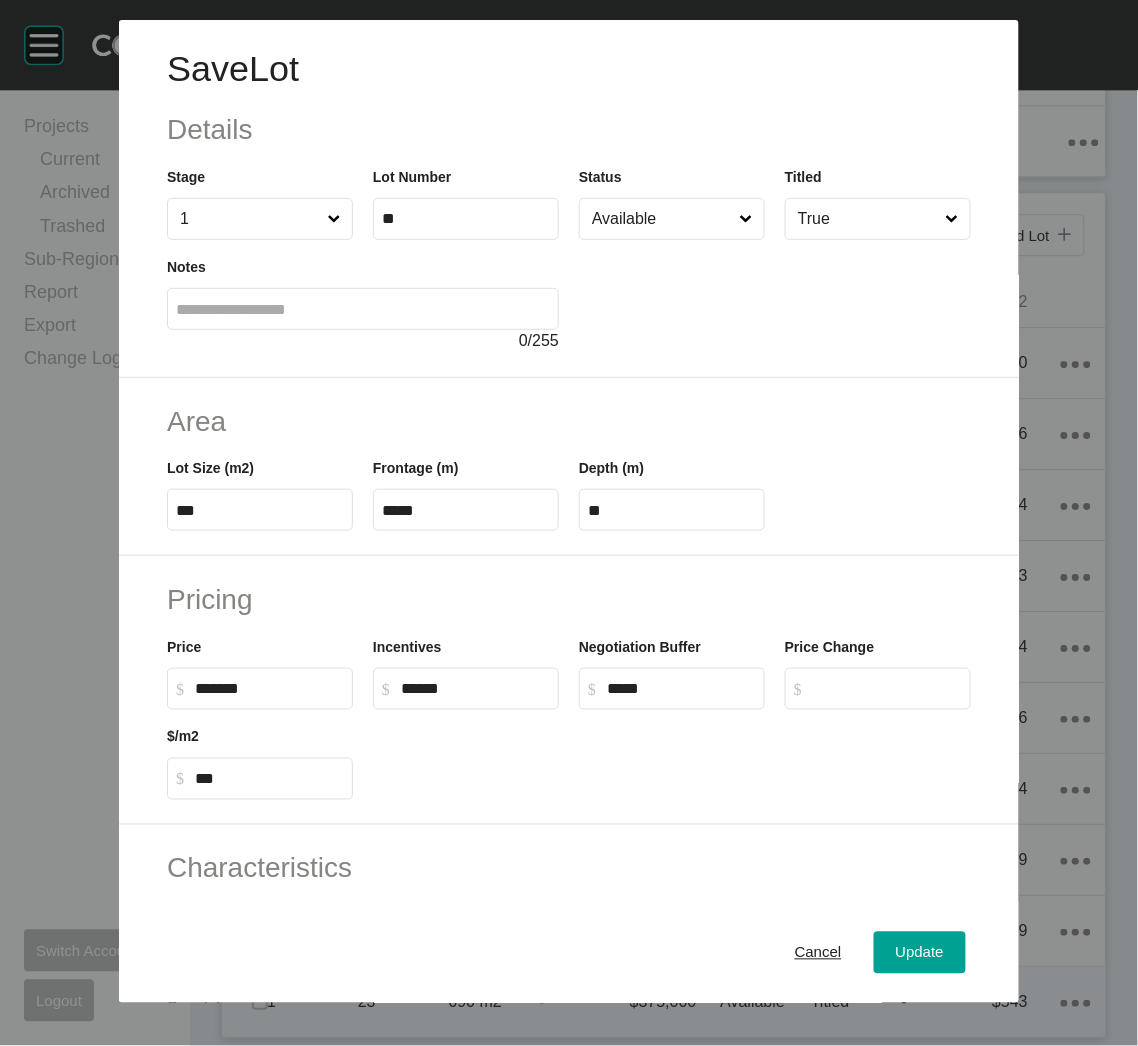 click on "Cancel" at bounding box center [818, 953] 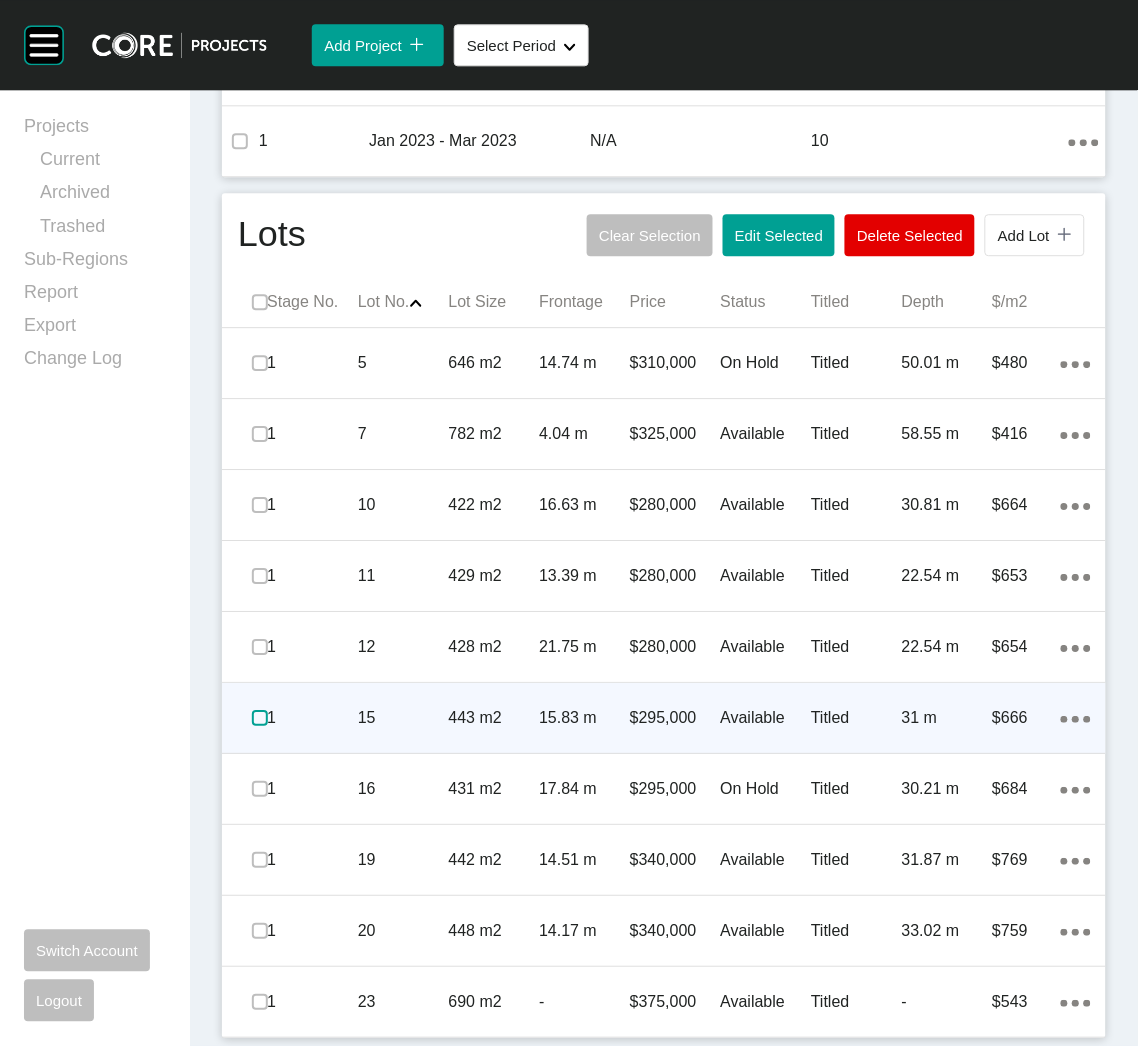 click at bounding box center (260, 718) 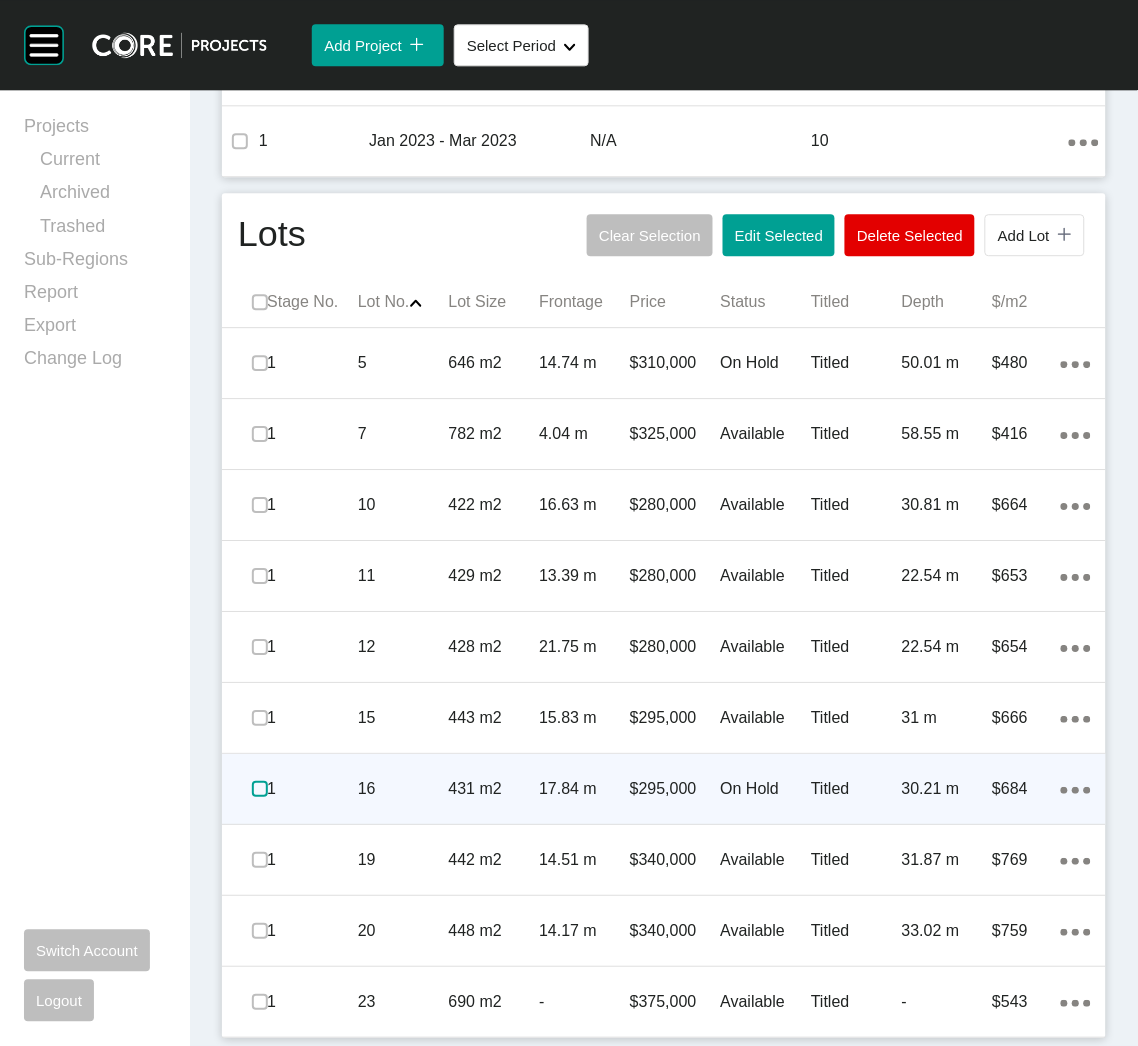 click at bounding box center [260, 789] 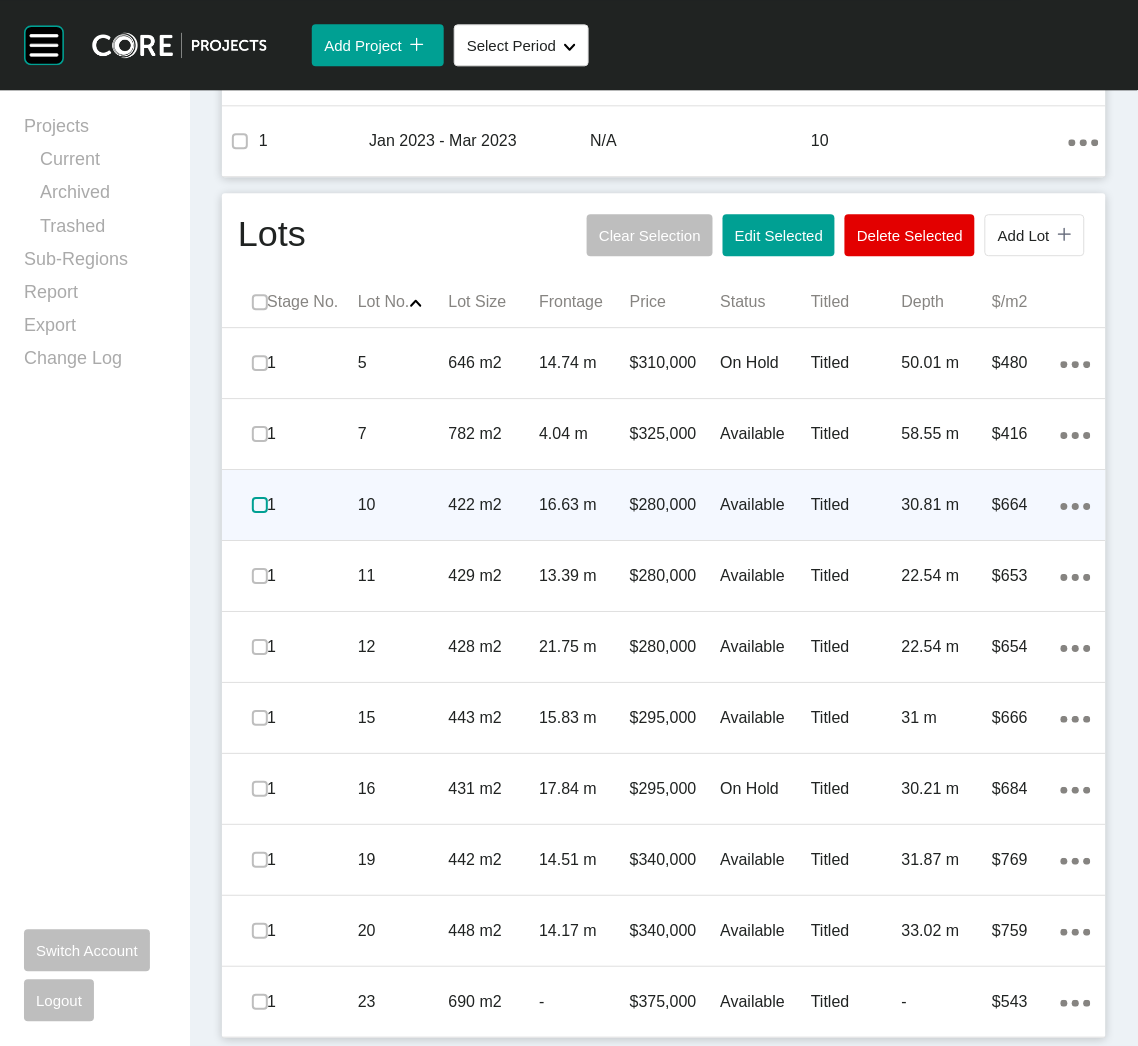 click at bounding box center [260, 505] 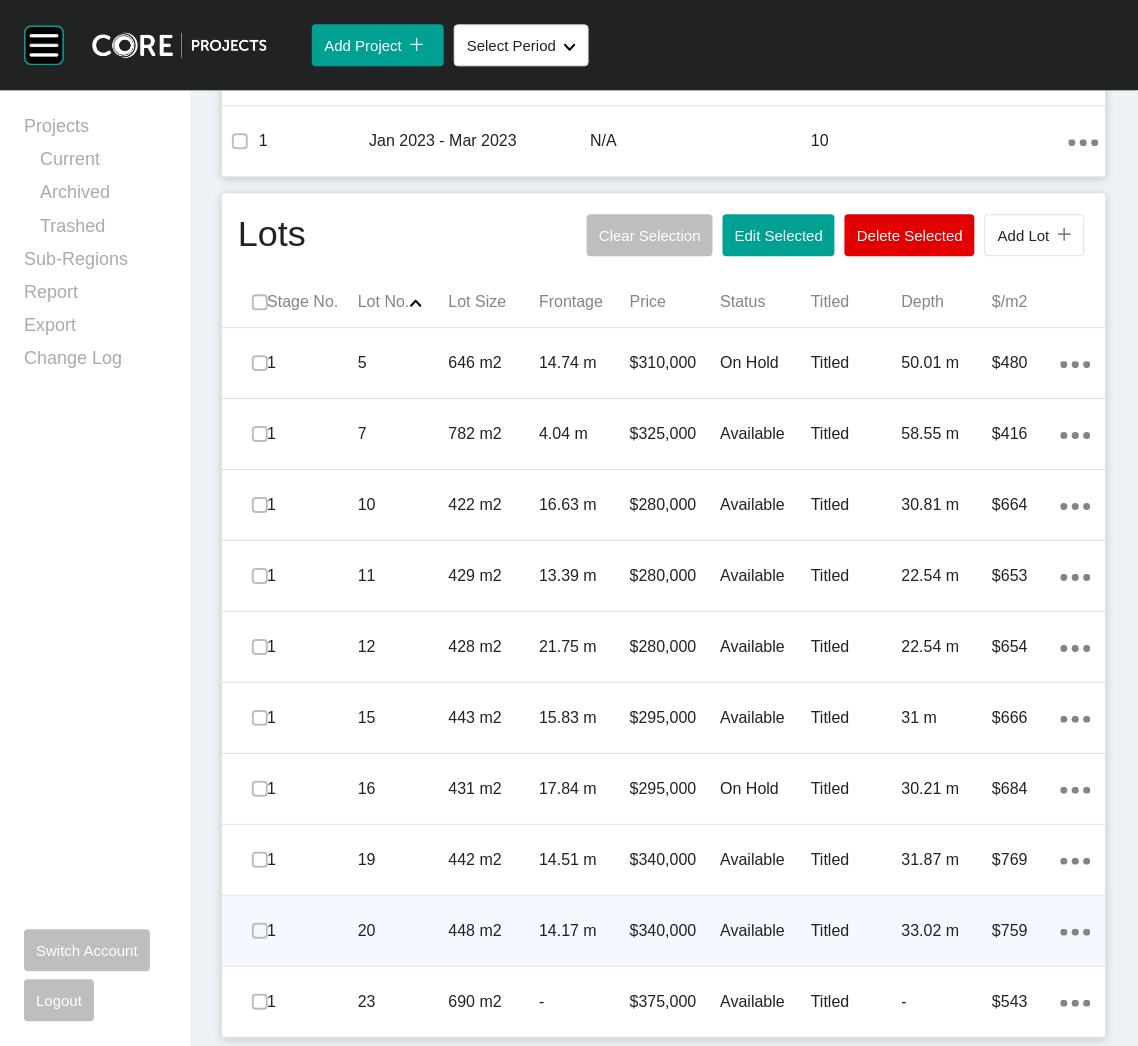 click on "20" at bounding box center [403, 931] 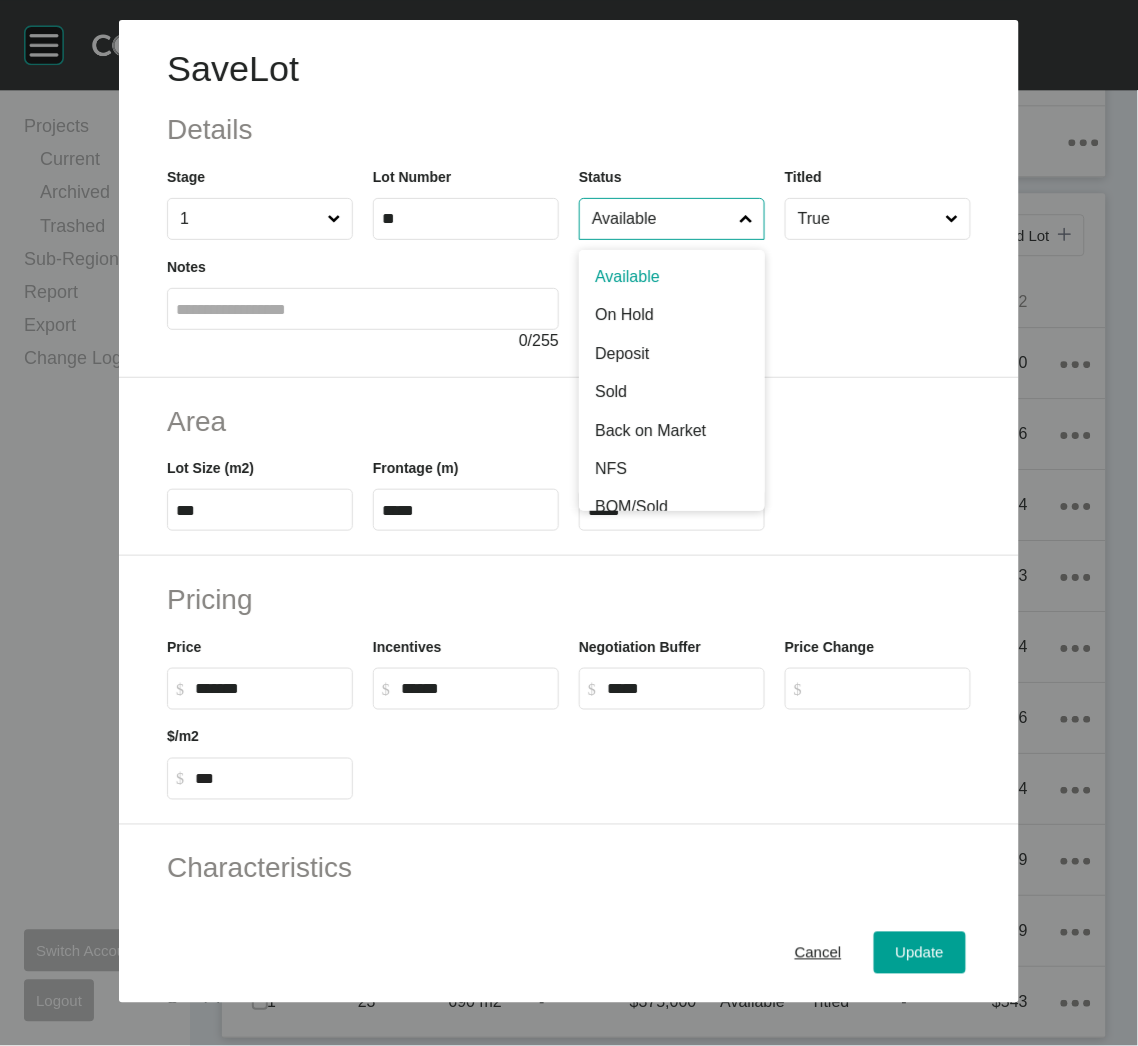 click on "Available" at bounding box center [662, 219] 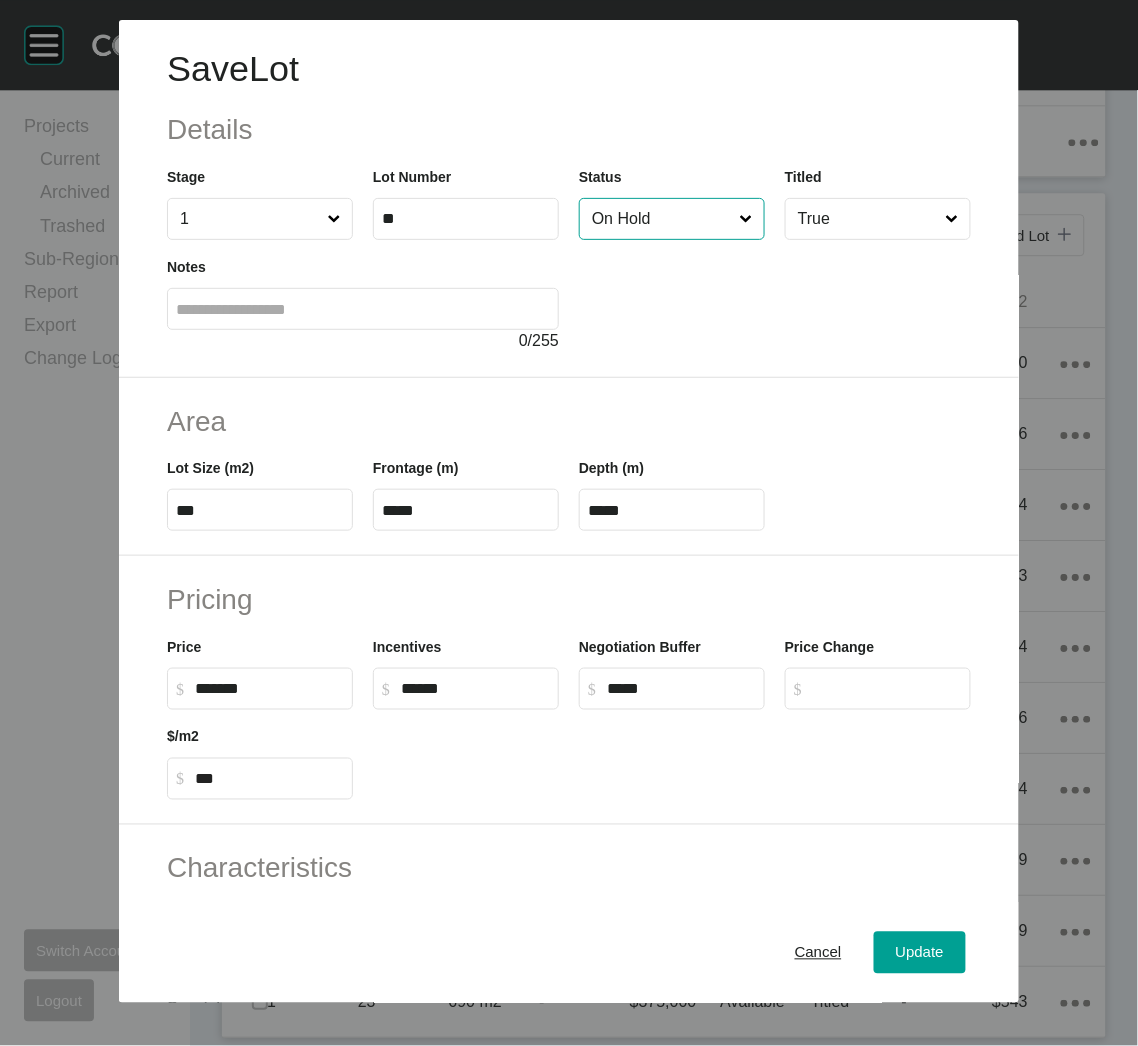 click on "On Hold" at bounding box center [662, 219] 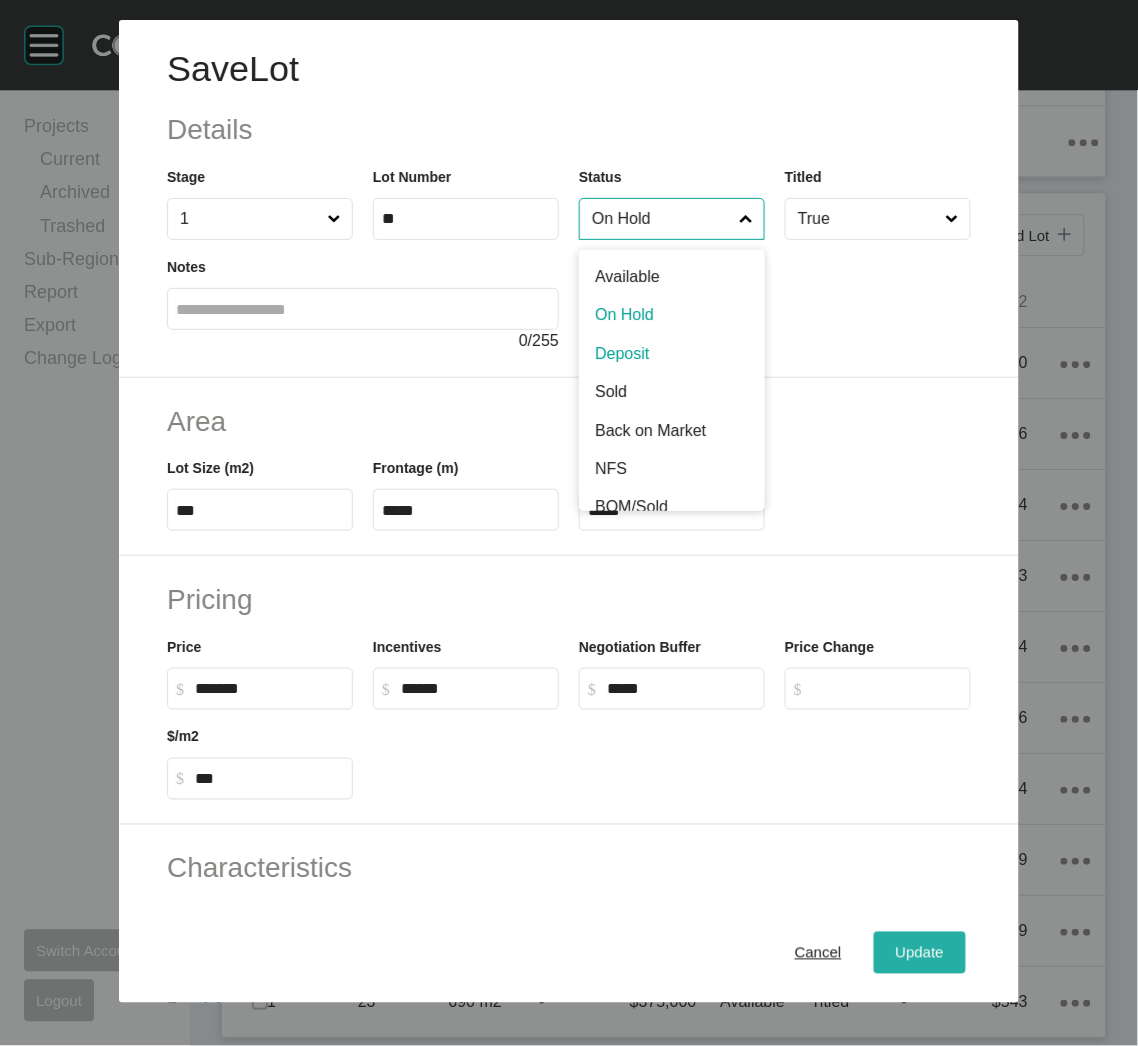 click on "Update" at bounding box center (920, 953) 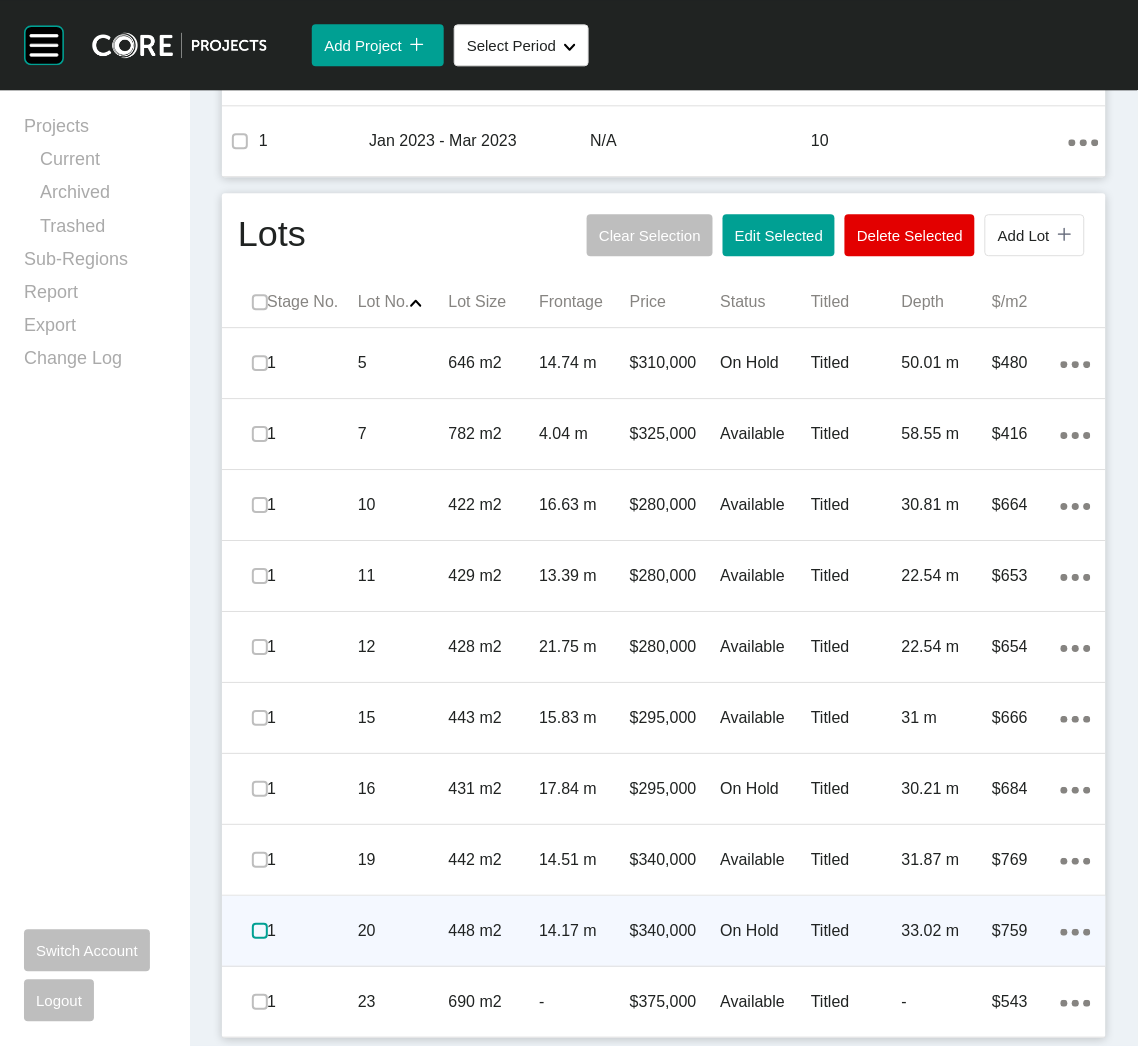 click at bounding box center [260, 931] 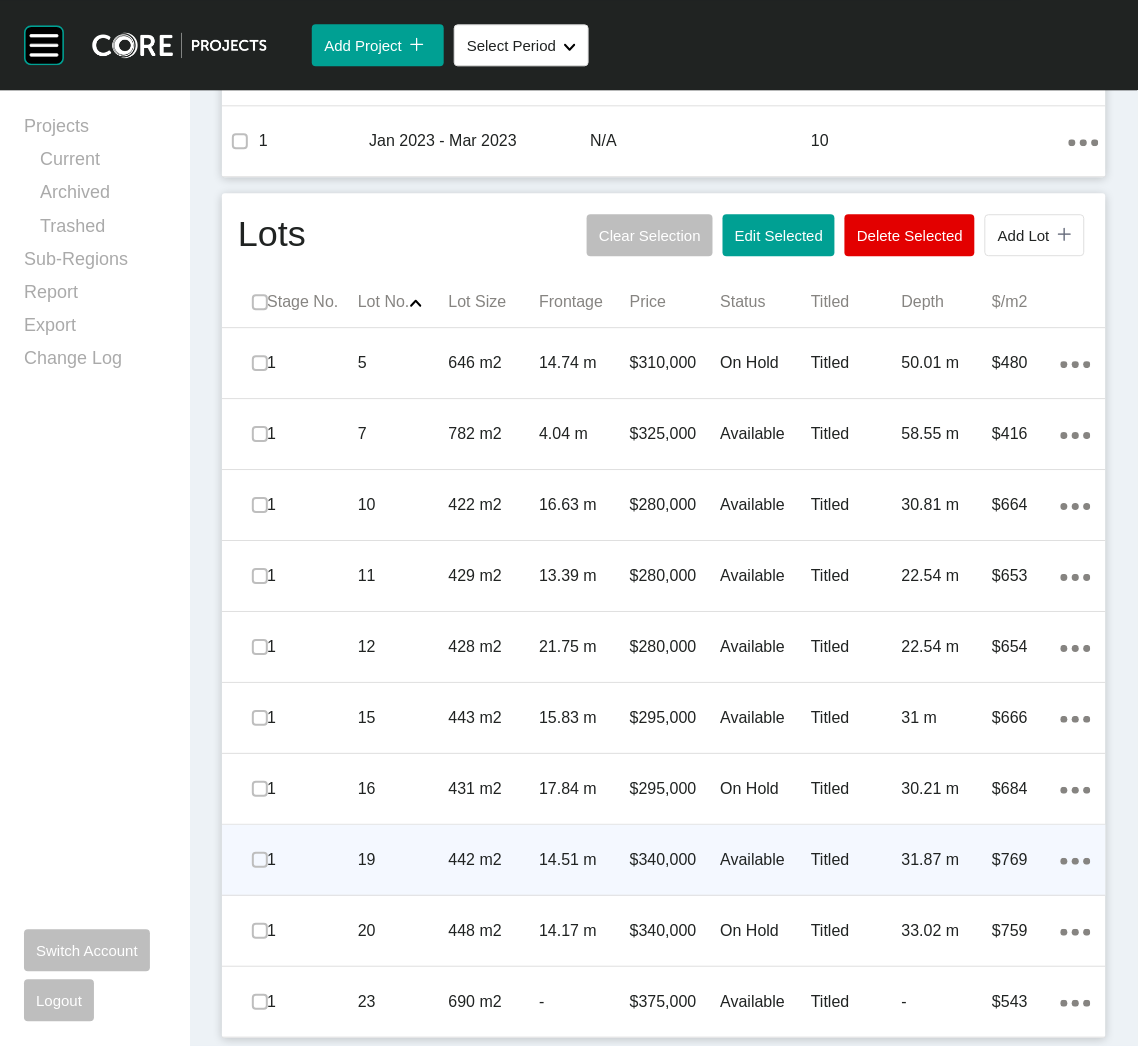 click on "442 m2" at bounding box center [494, 860] 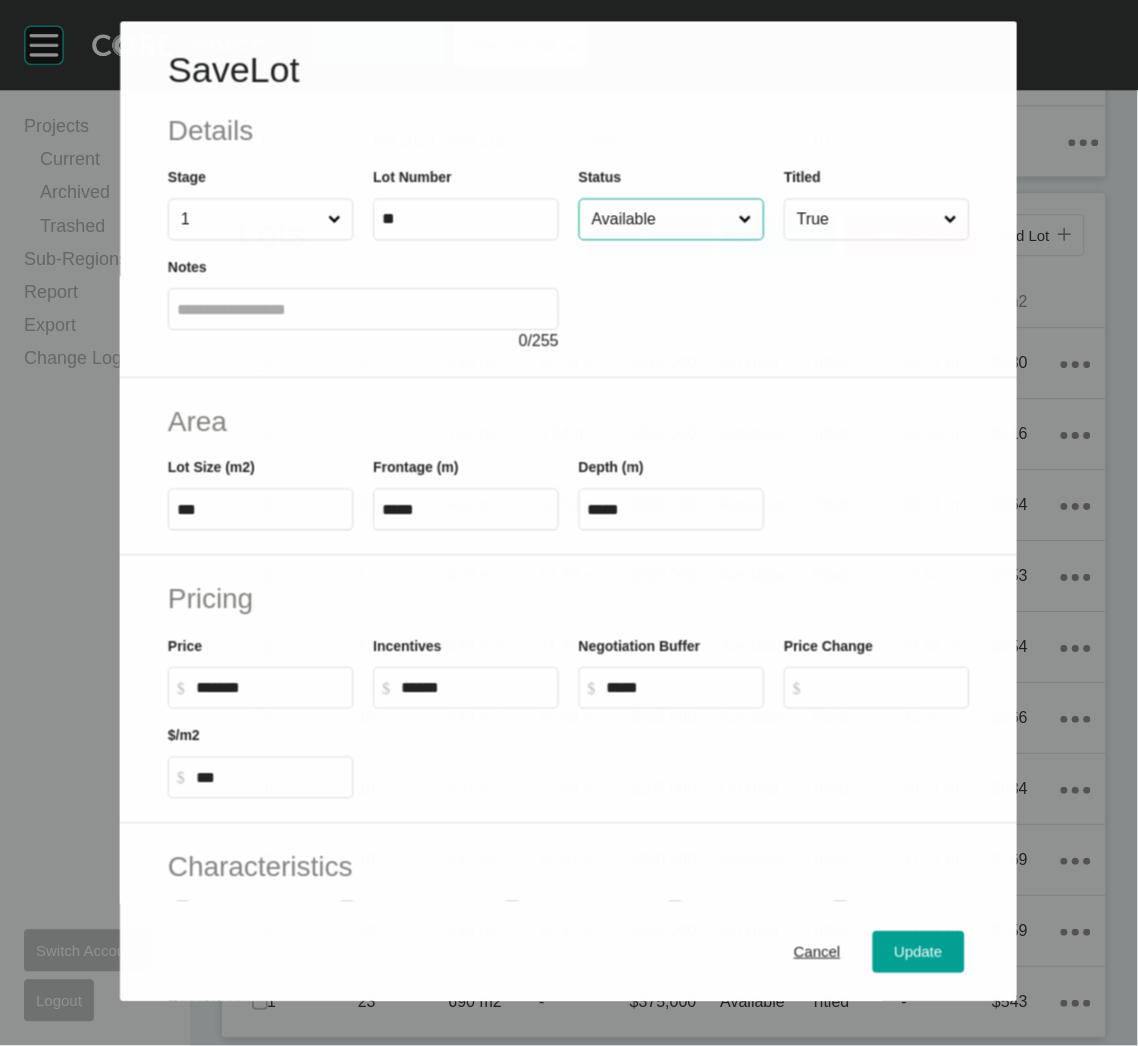click on "Available" at bounding box center [661, 220] 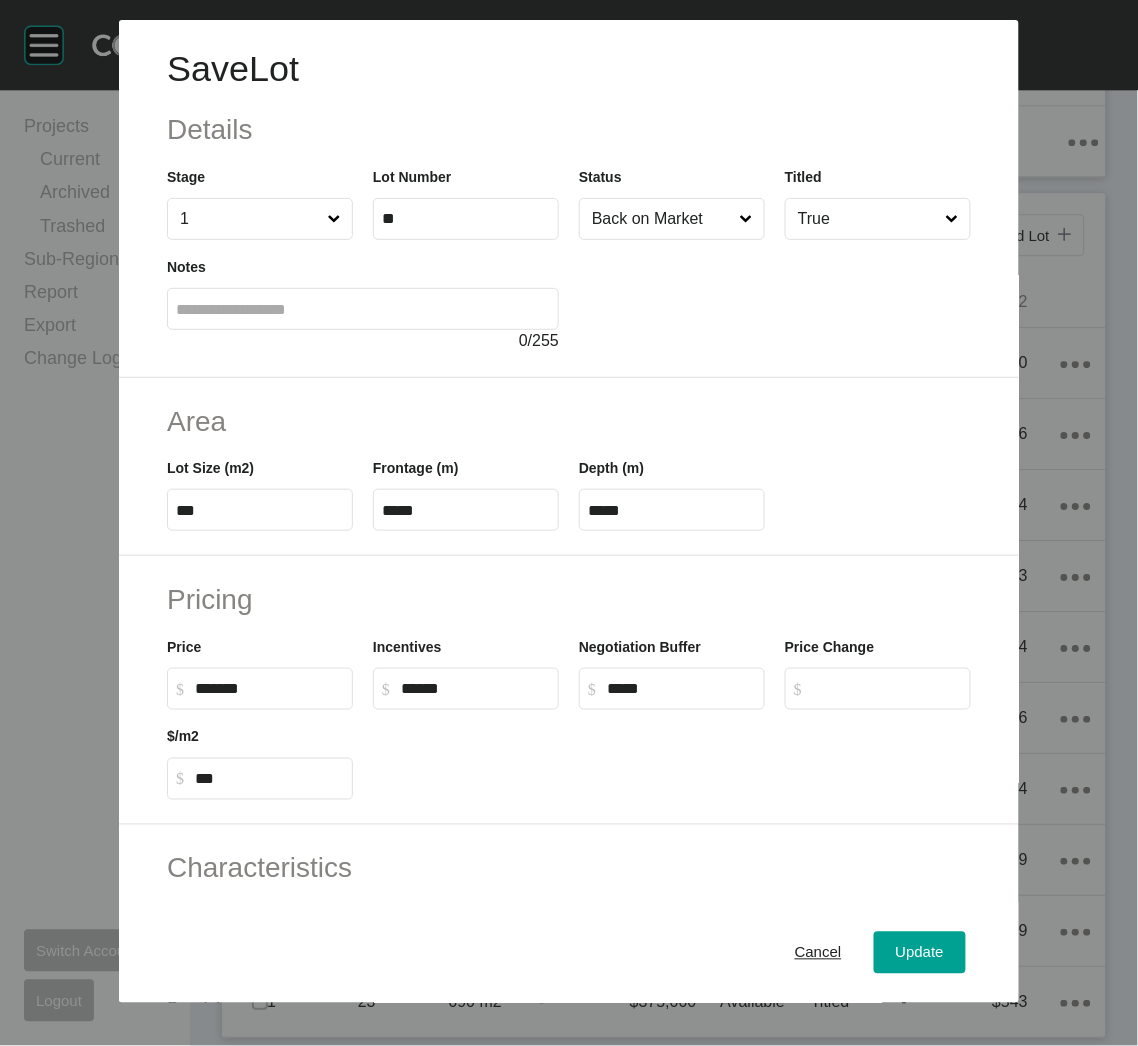 click on "Back on Market" at bounding box center (662, 219) 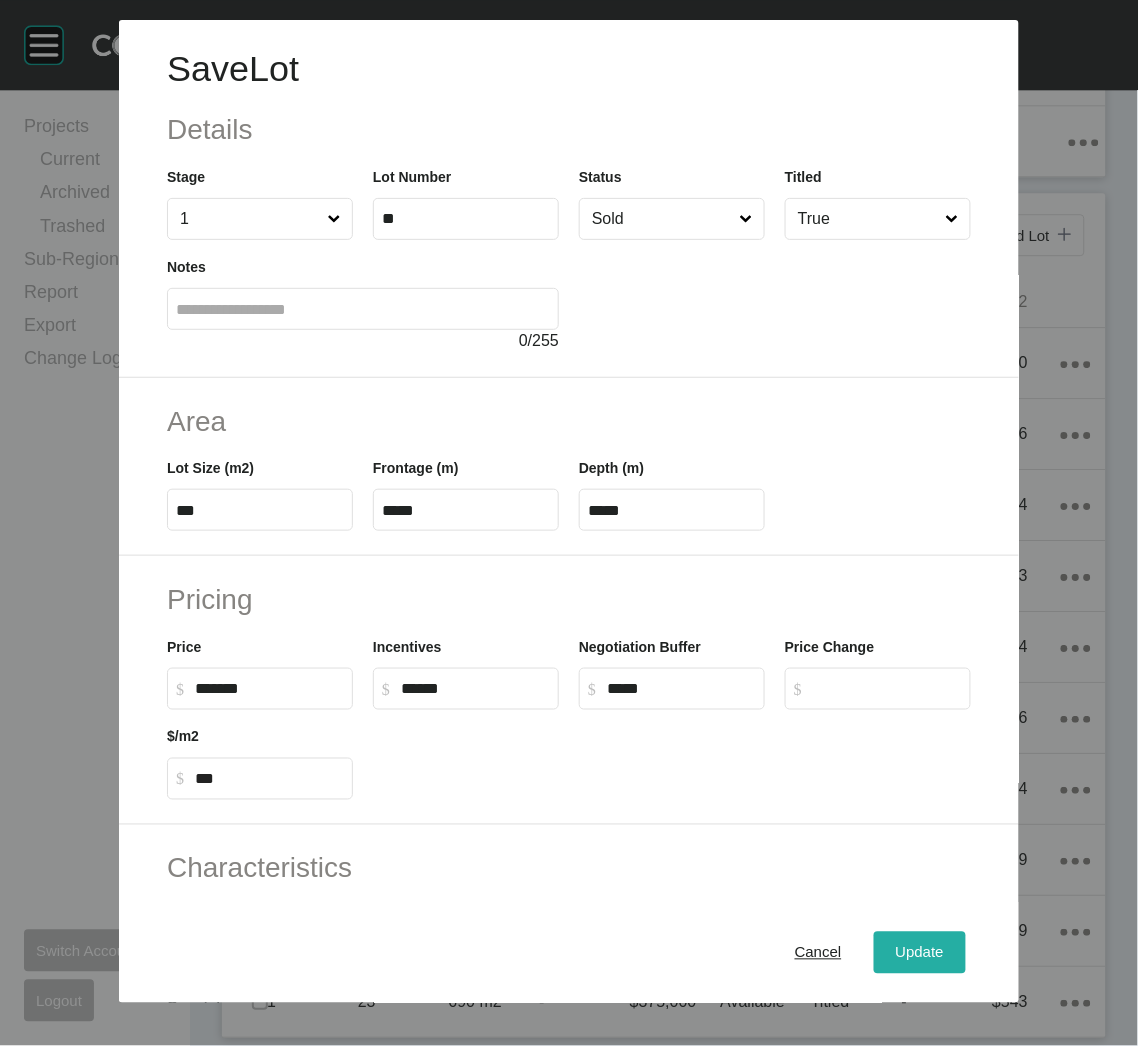 click on "Update" at bounding box center (920, 953) 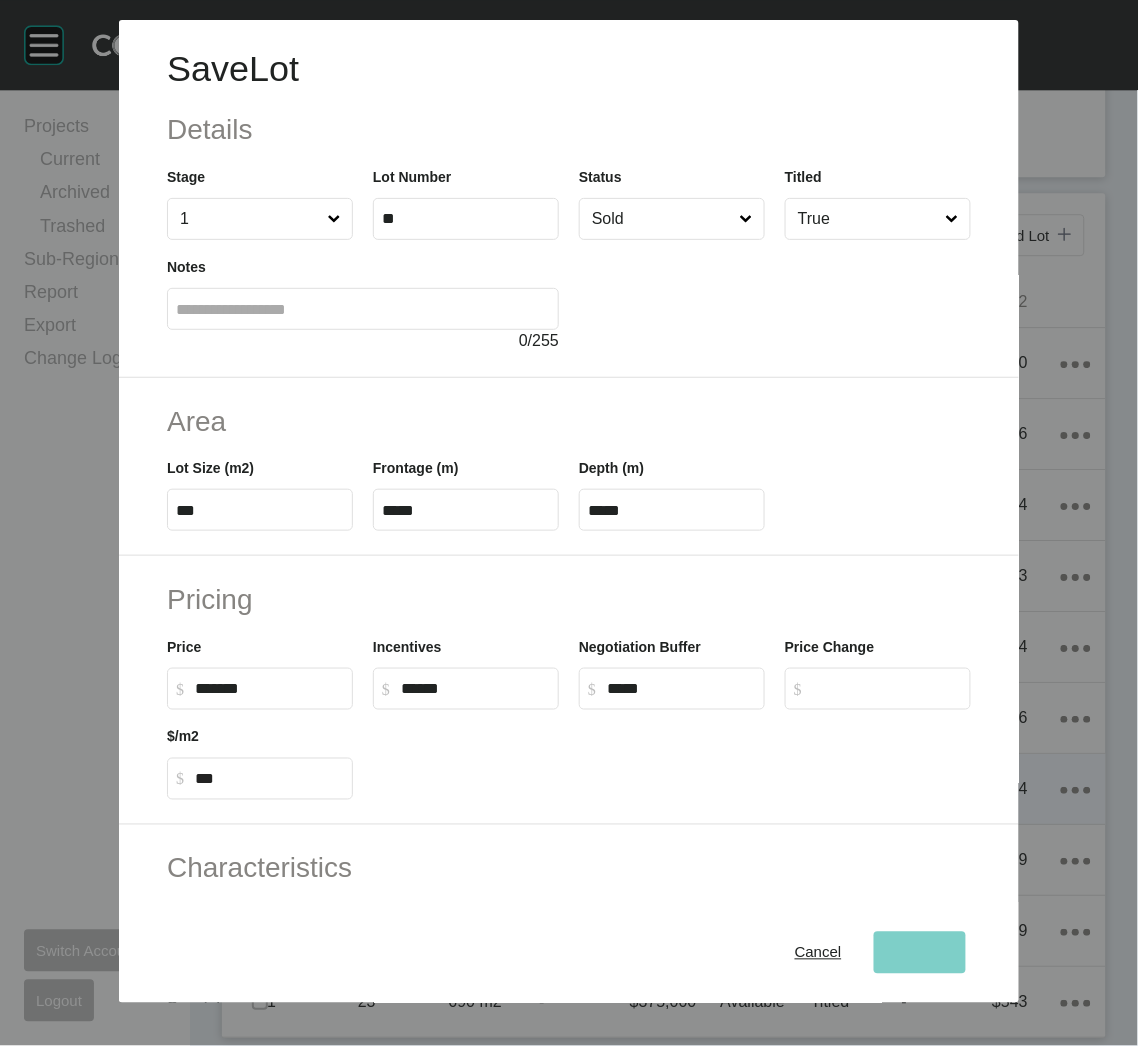 type 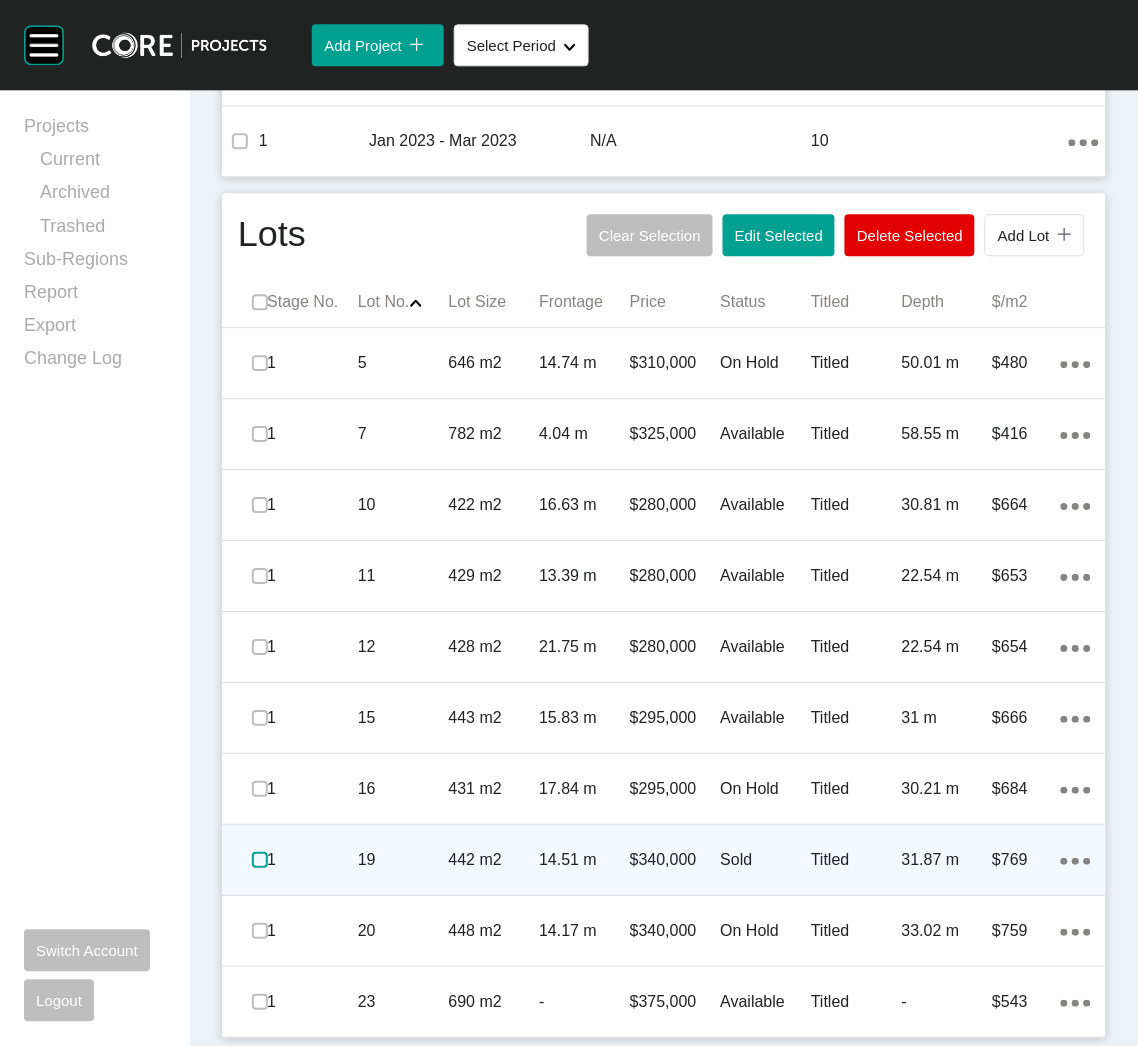 click at bounding box center (260, 860) 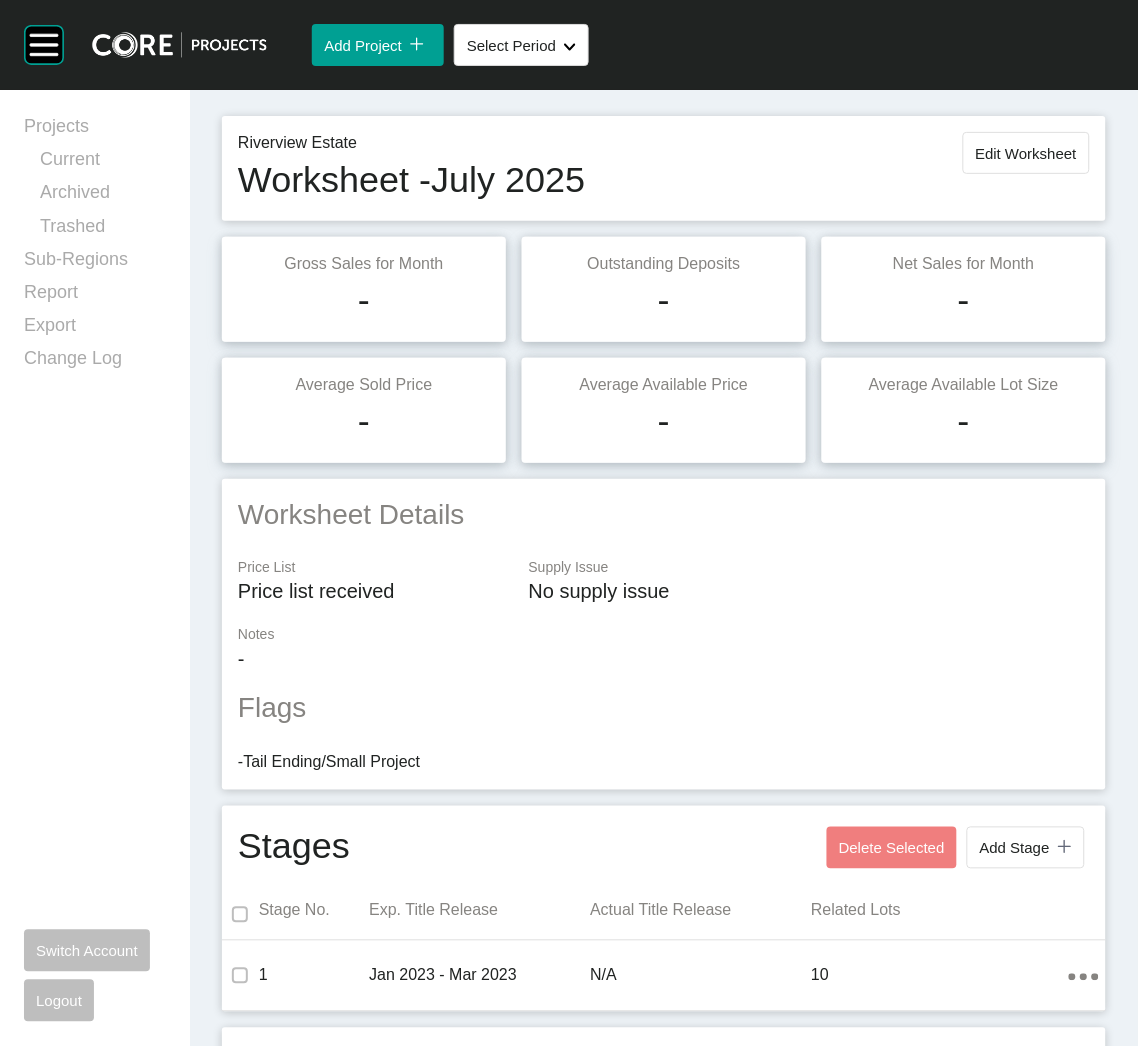 scroll, scrollTop: 0, scrollLeft: 0, axis: both 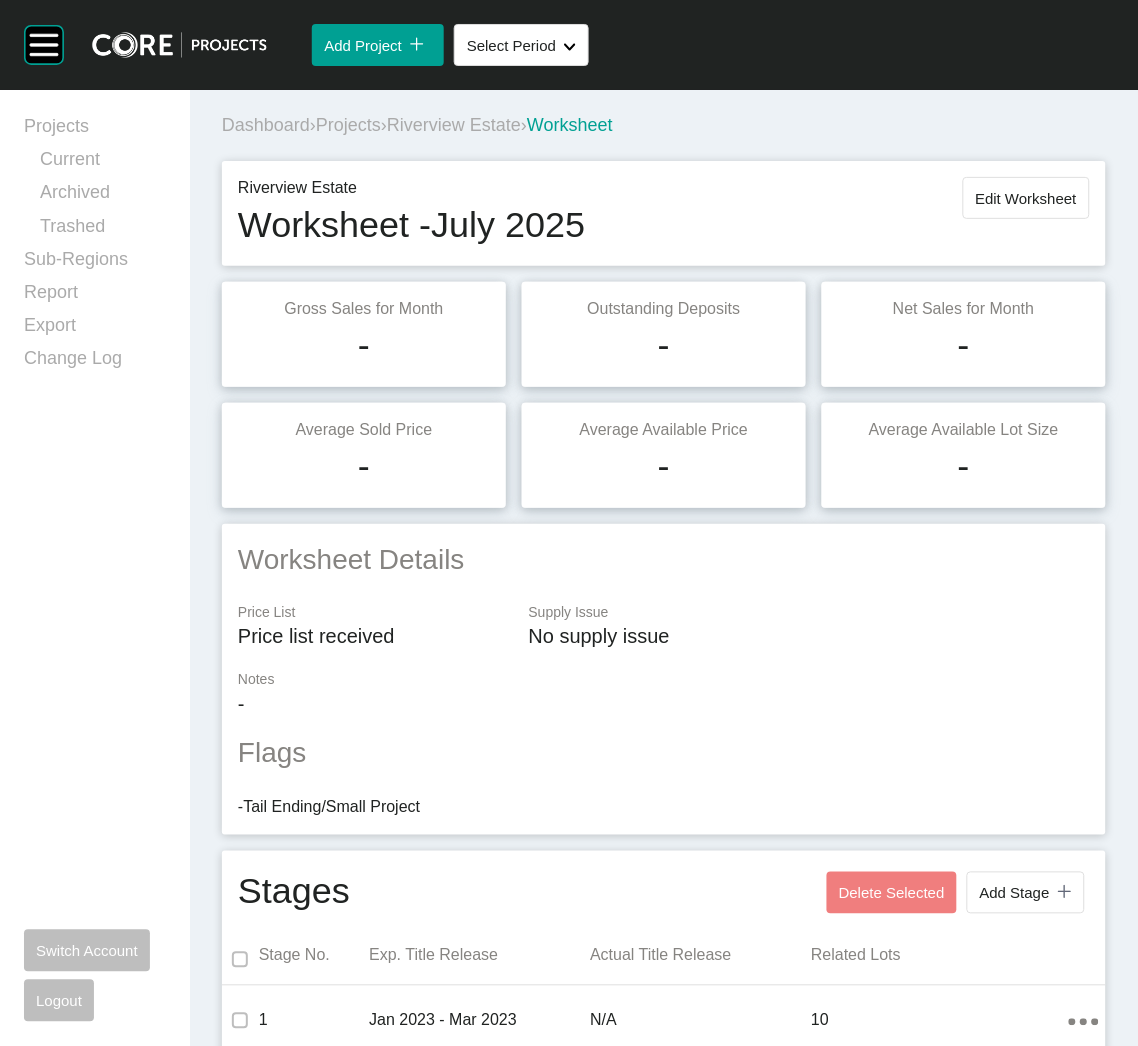 click on "Projects" at bounding box center (348, 125) 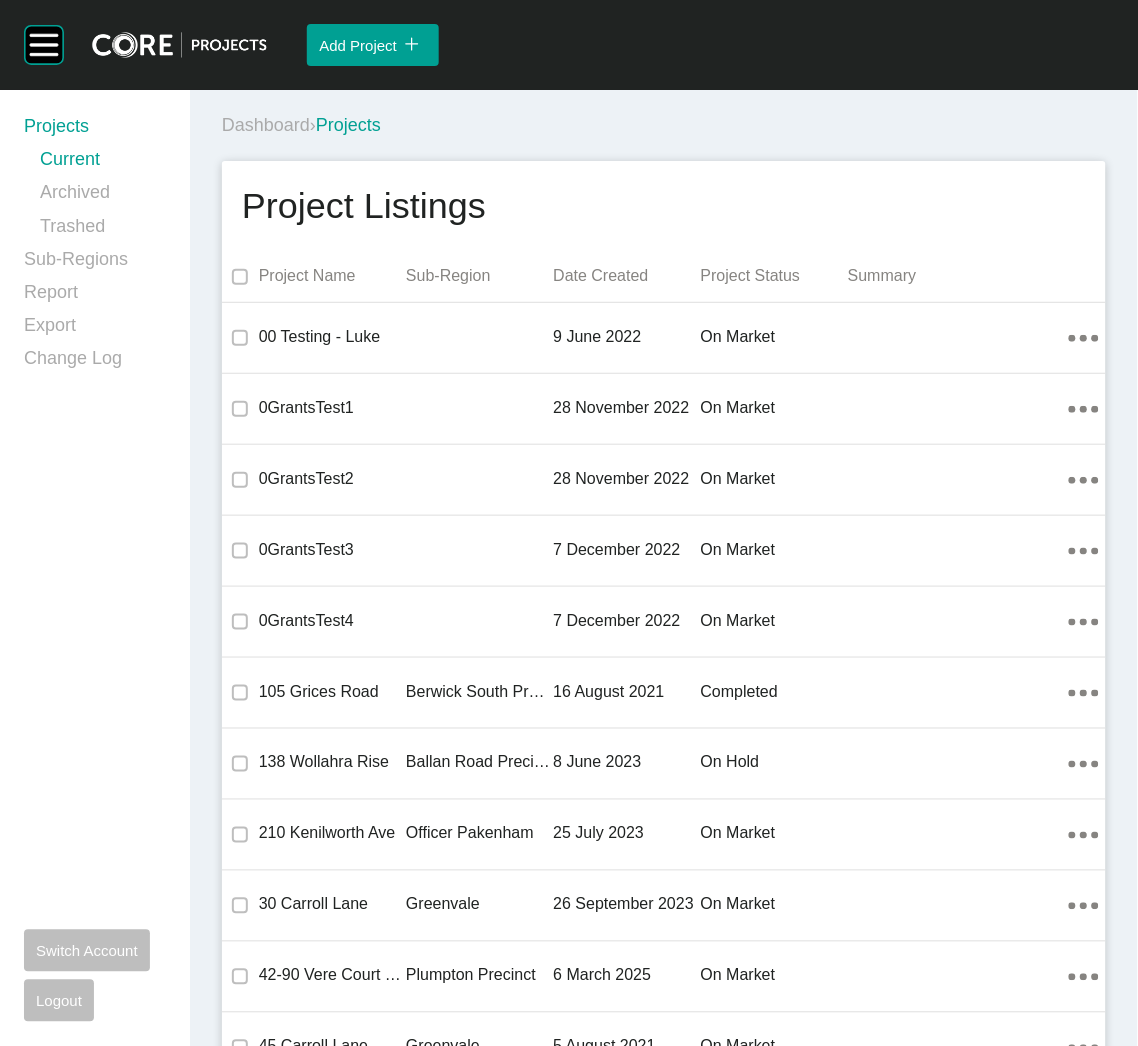 scroll, scrollTop: 27272, scrollLeft: 0, axis: vertical 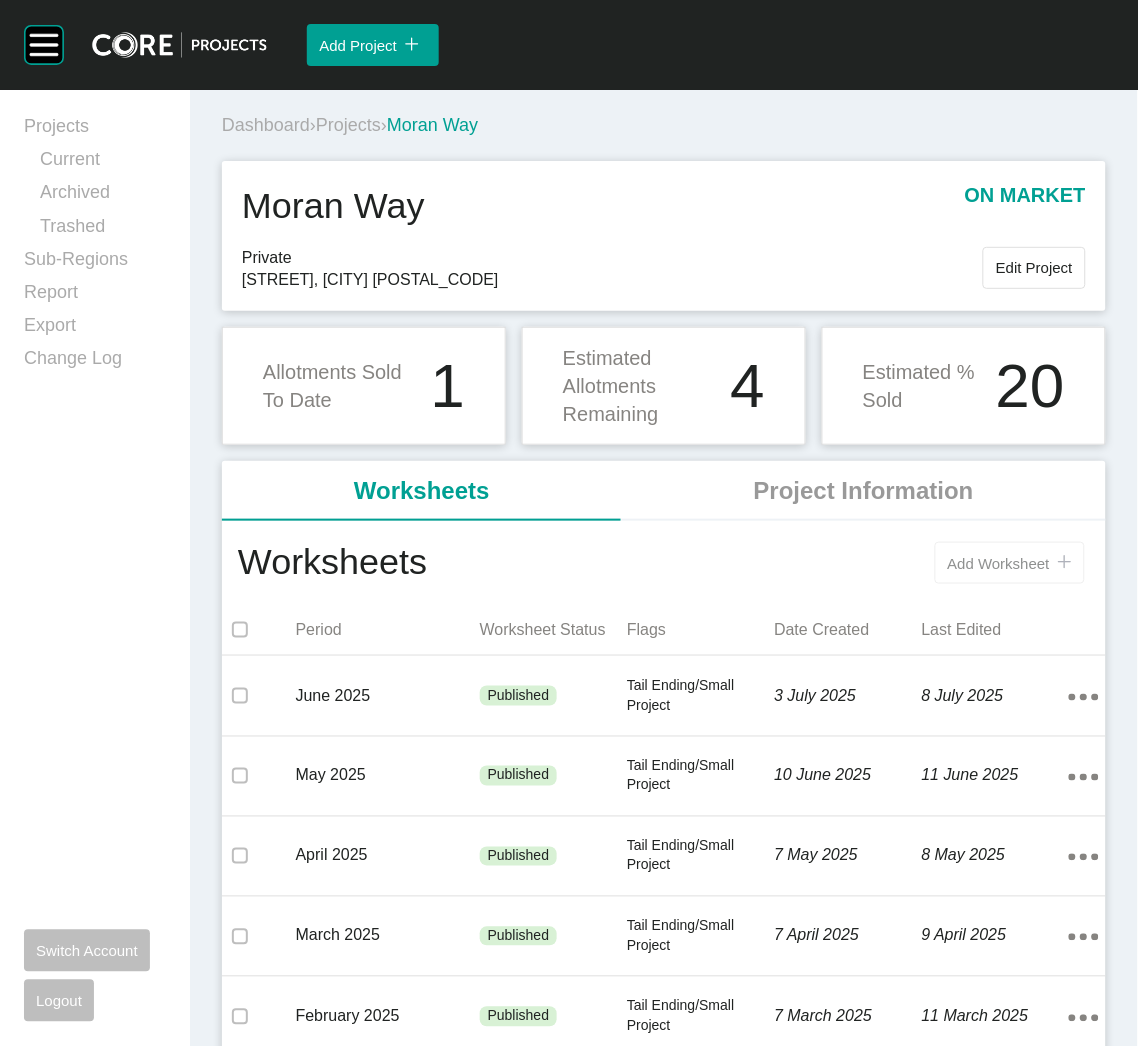 click on "Add Worksheet" at bounding box center [999, 563] 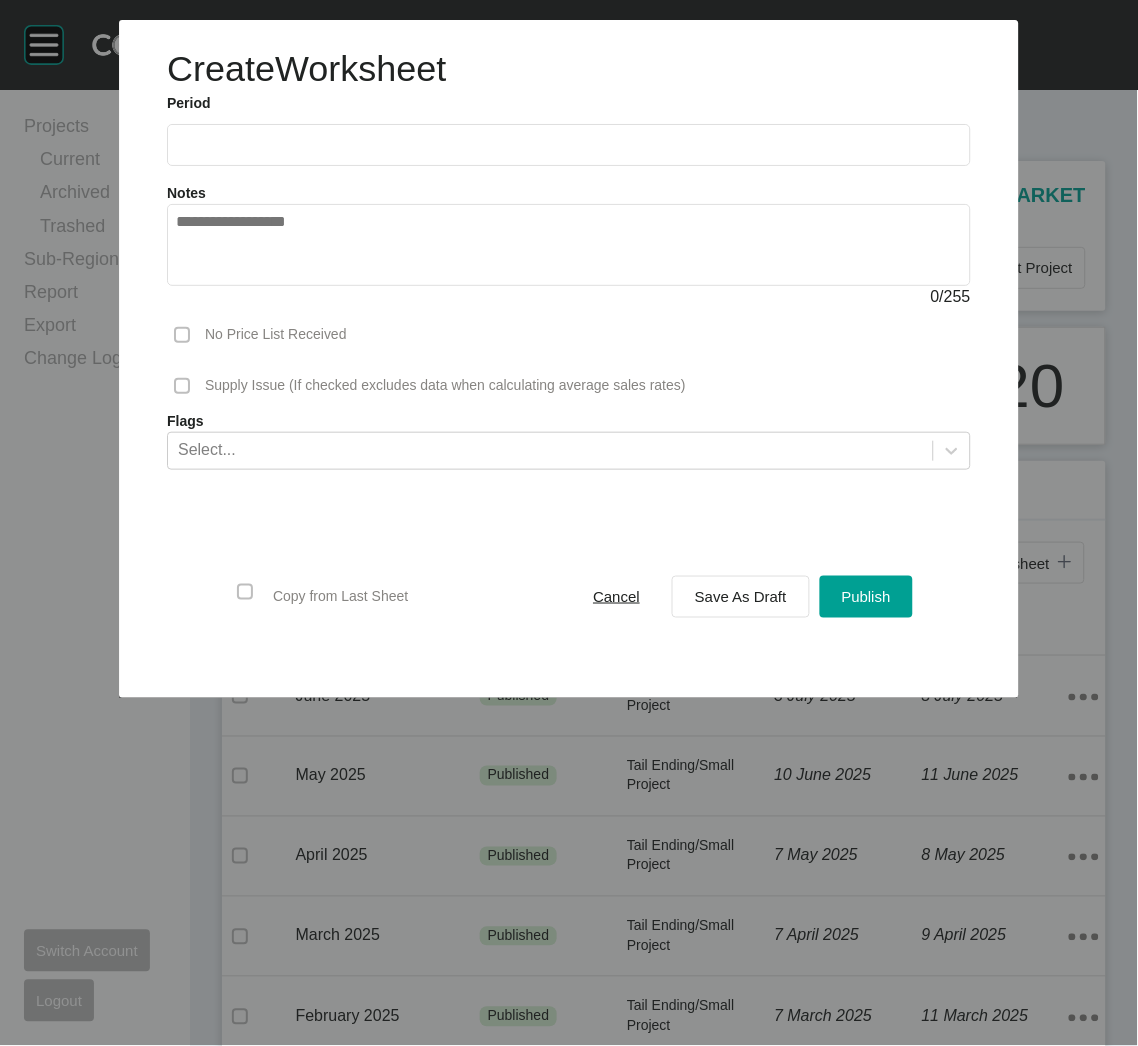 click at bounding box center [569, 145] 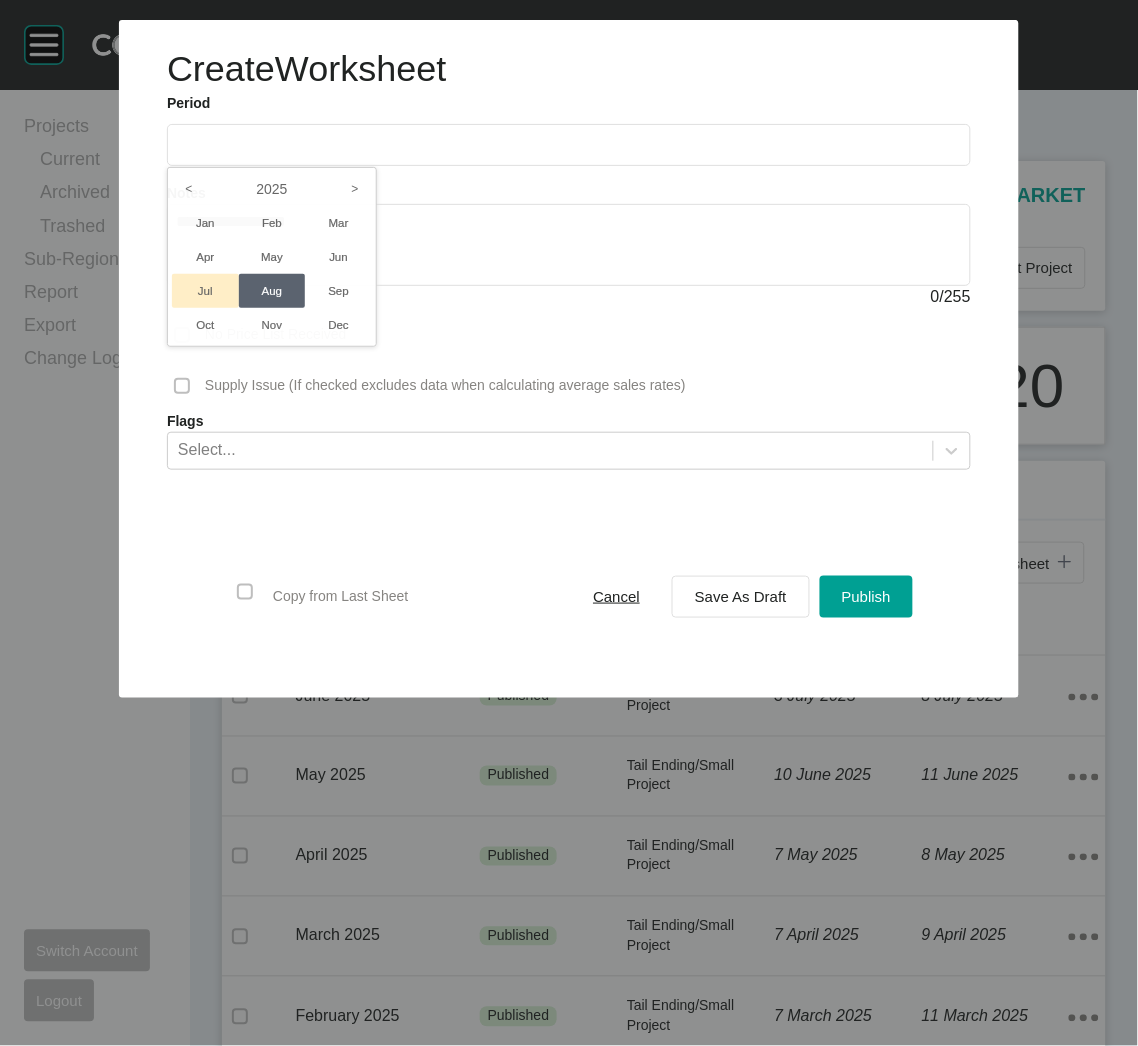 click on "Jul" at bounding box center [205, 291] 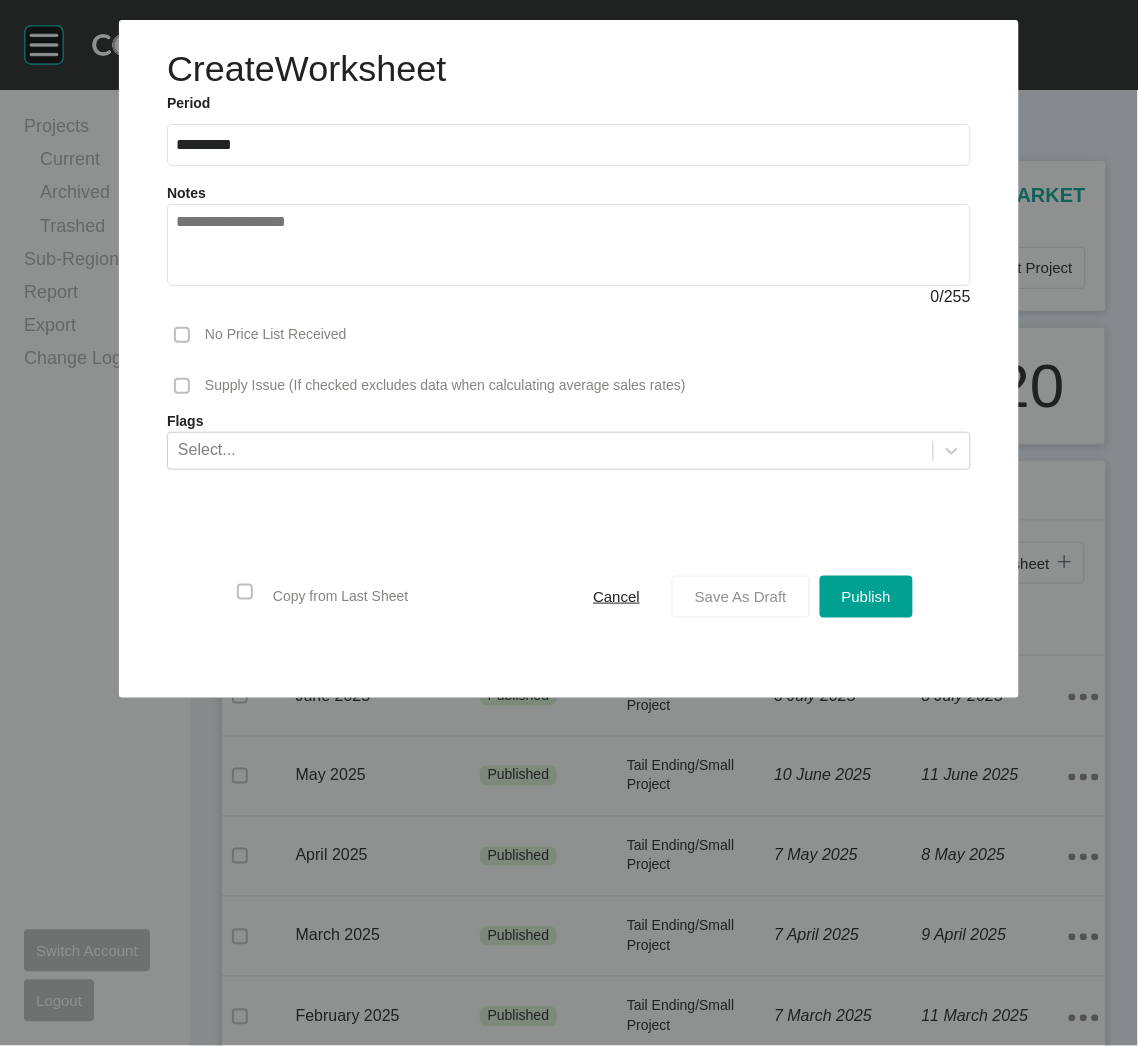 click on "Save As Draft" at bounding box center (741, 596) 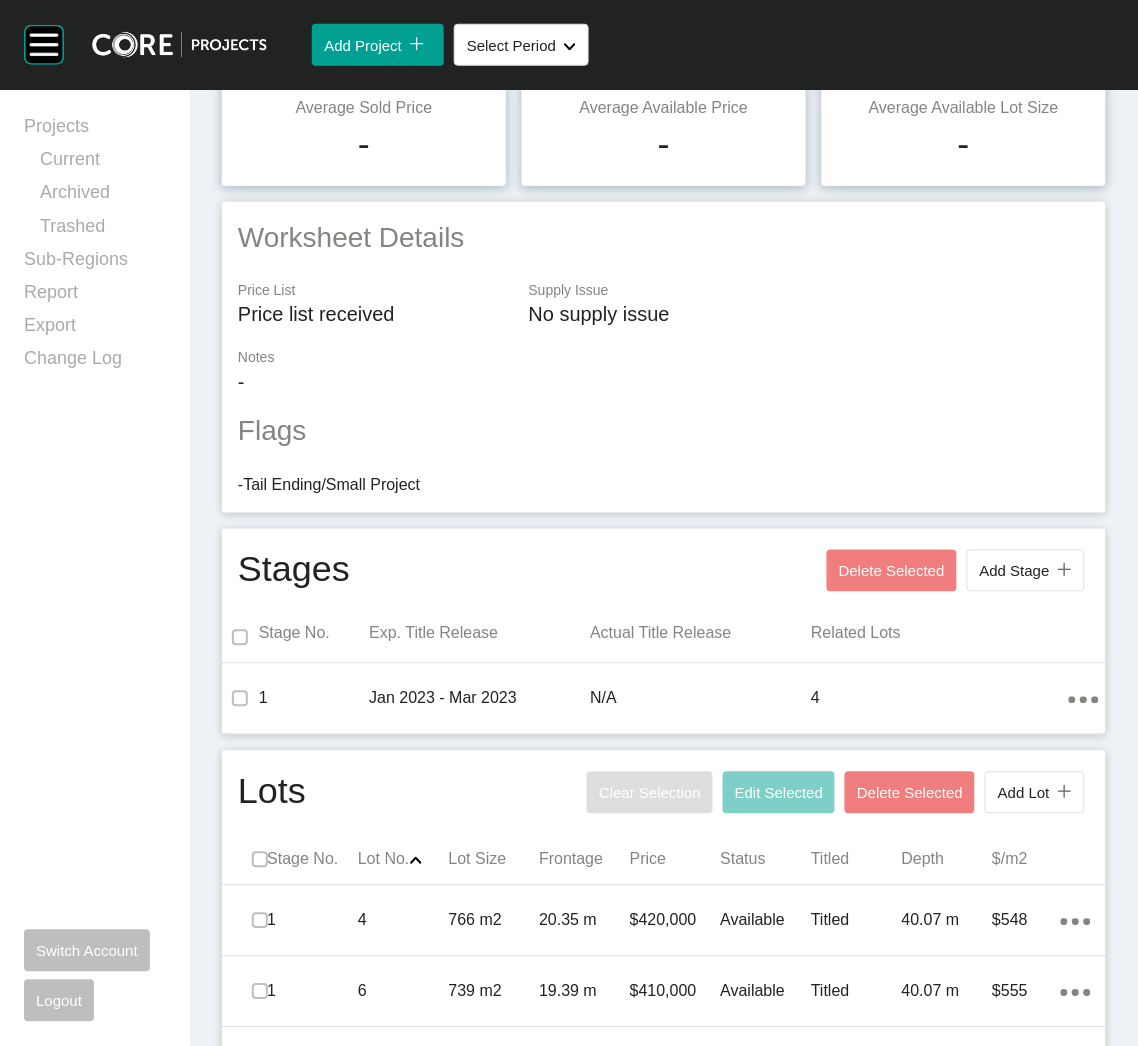 scroll, scrollTop: 0, scrollLeft: 0, axis: both 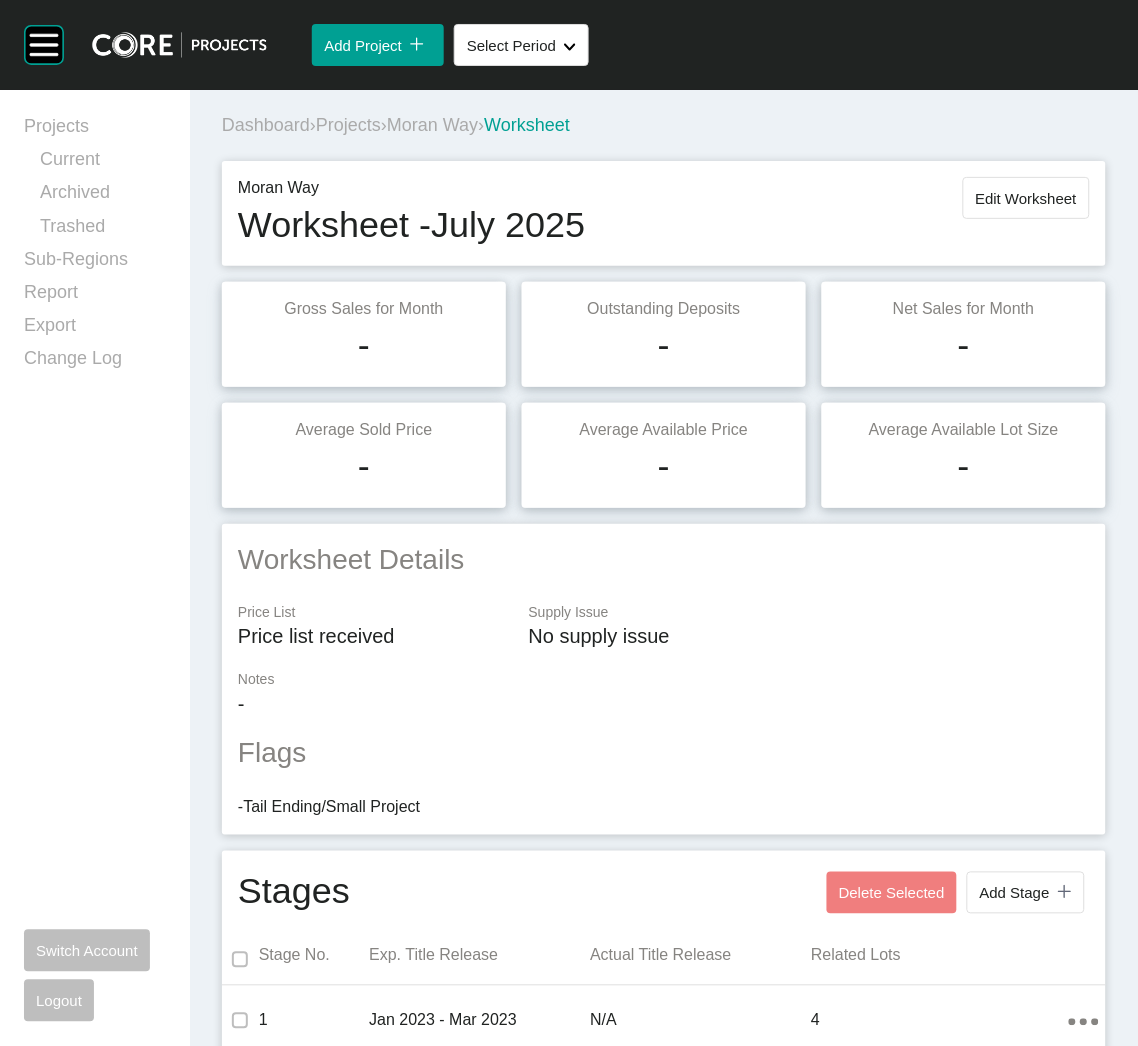 click on "Projects" at bounding box center [348, 125] 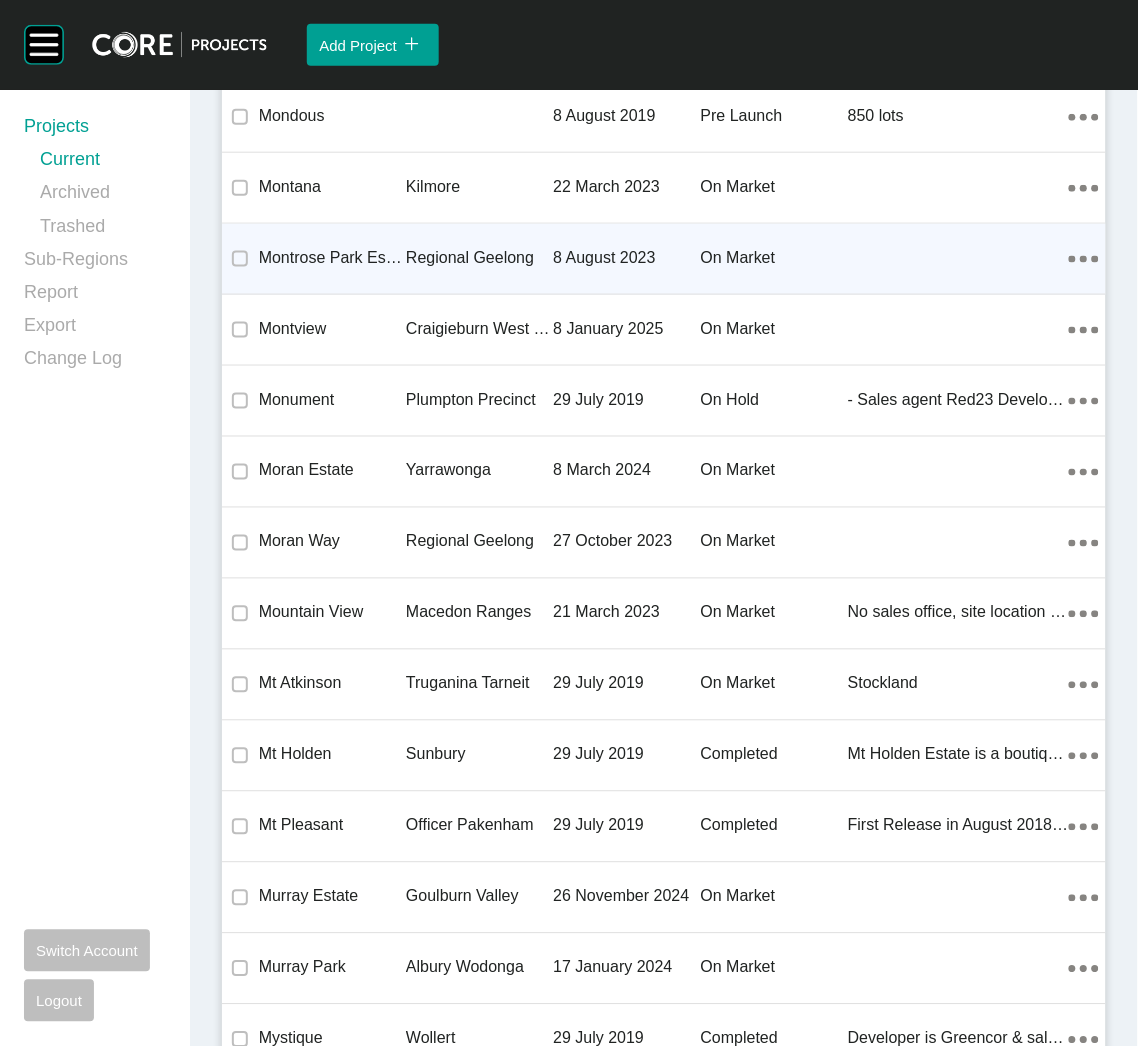 scroll, scrollTop: 41674, scrollLeft: 0, axis: vertical 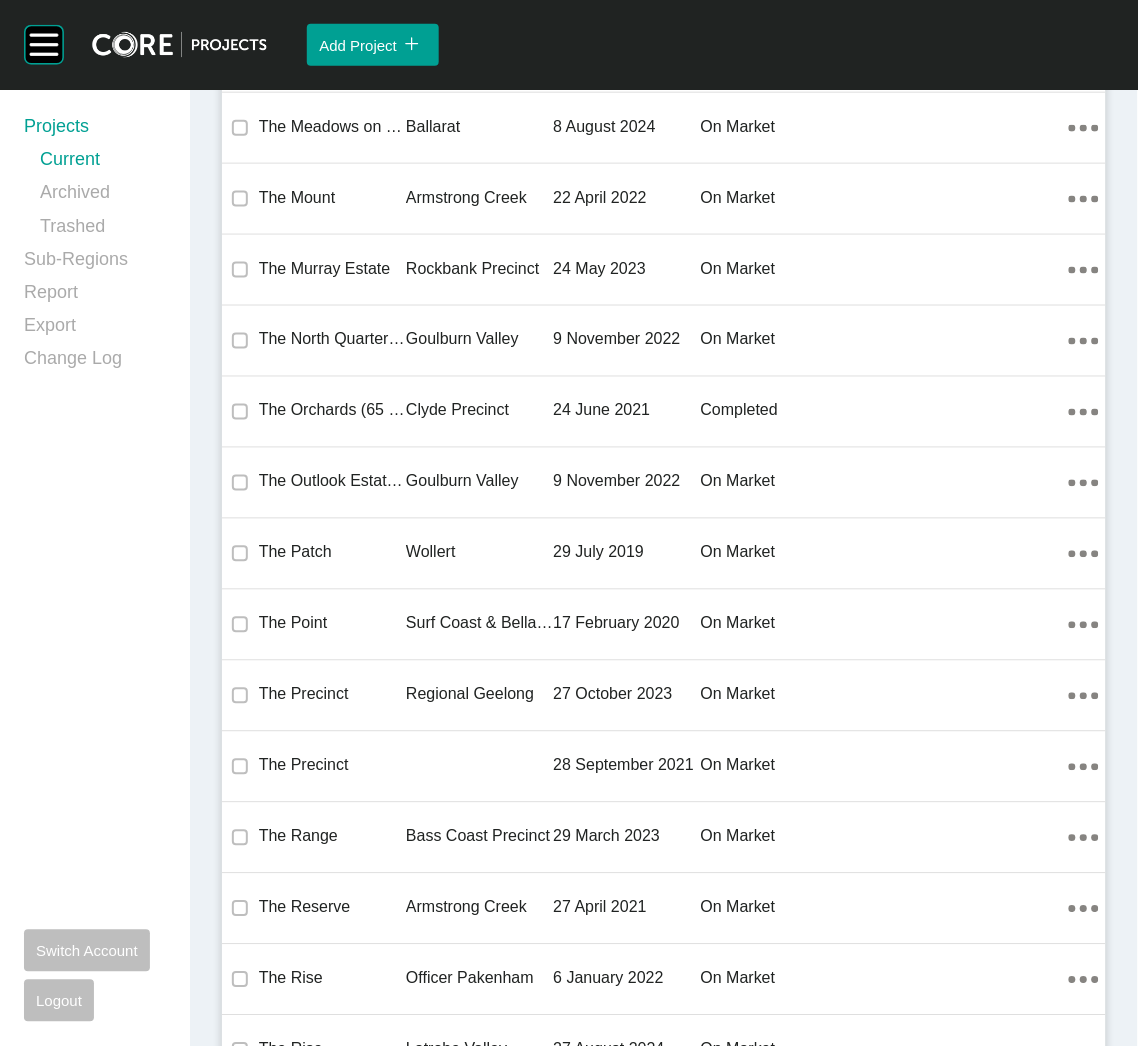 click on "Regional Geelong" at bounding box center (479, 695) 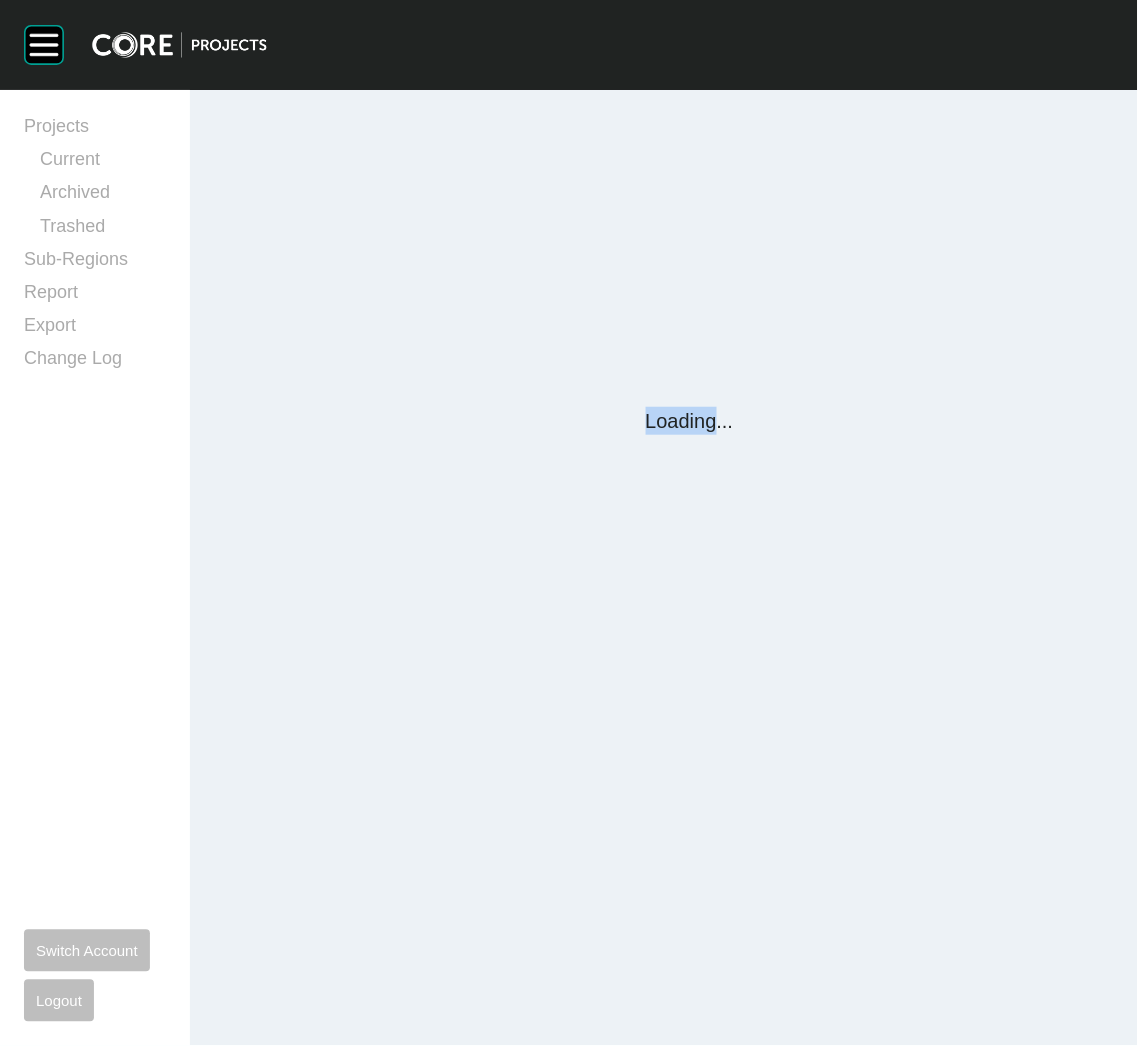 scroll, scrollTop: 0, scrollLeft: 0, axis: both 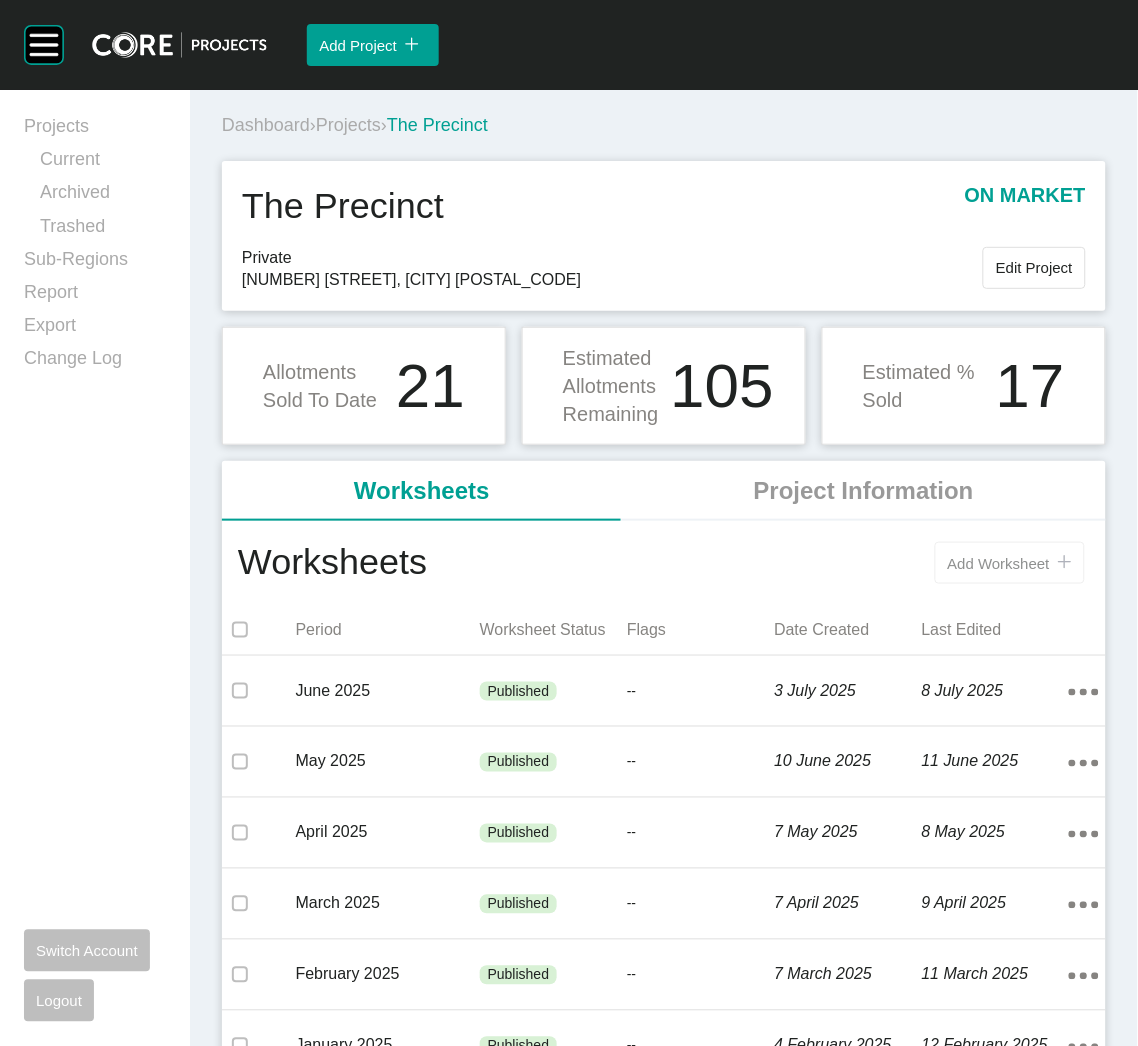 click on "Add Worksheet" at bounding box center (999, 563) 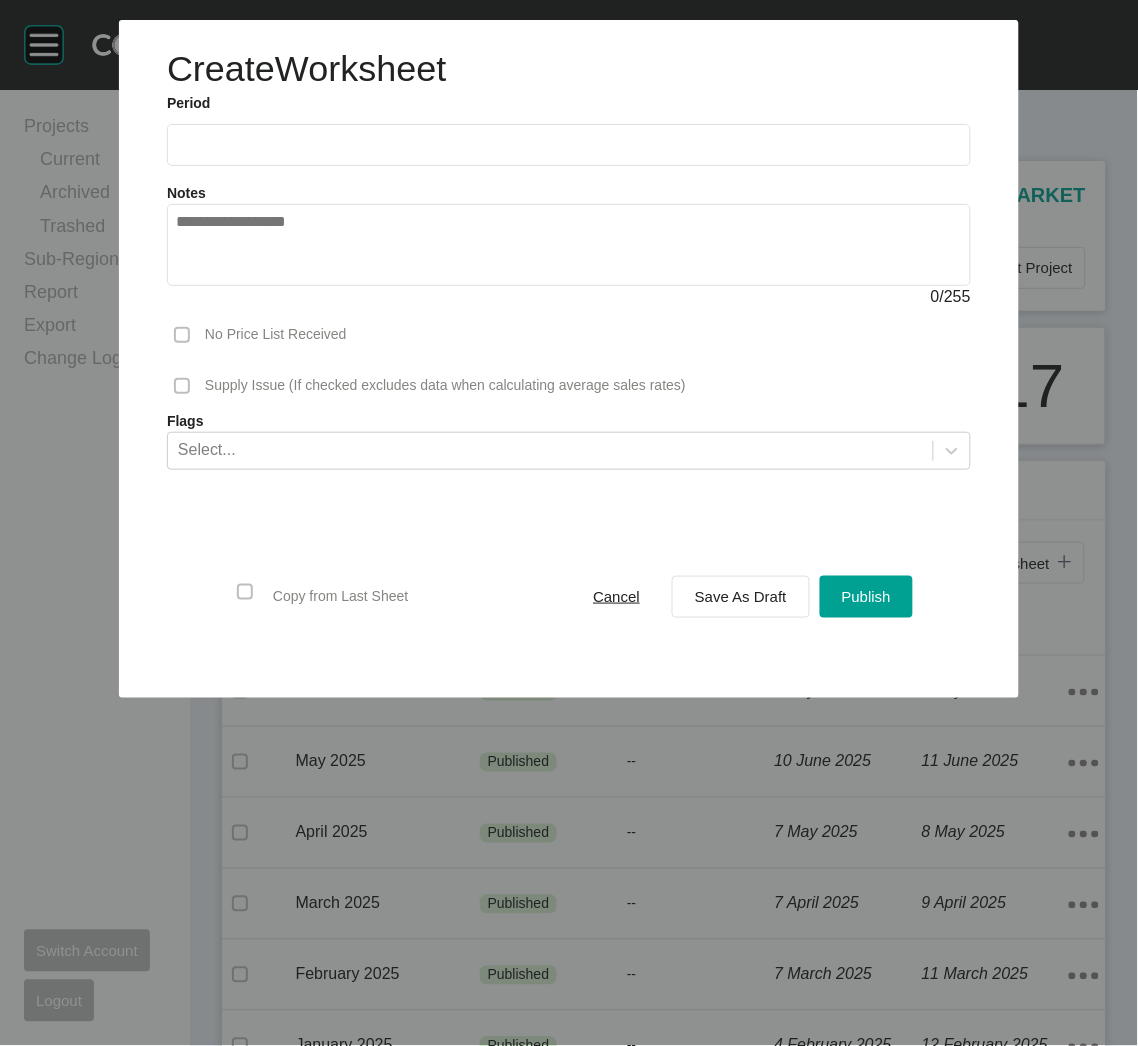 click at bounding box center (569, 144) 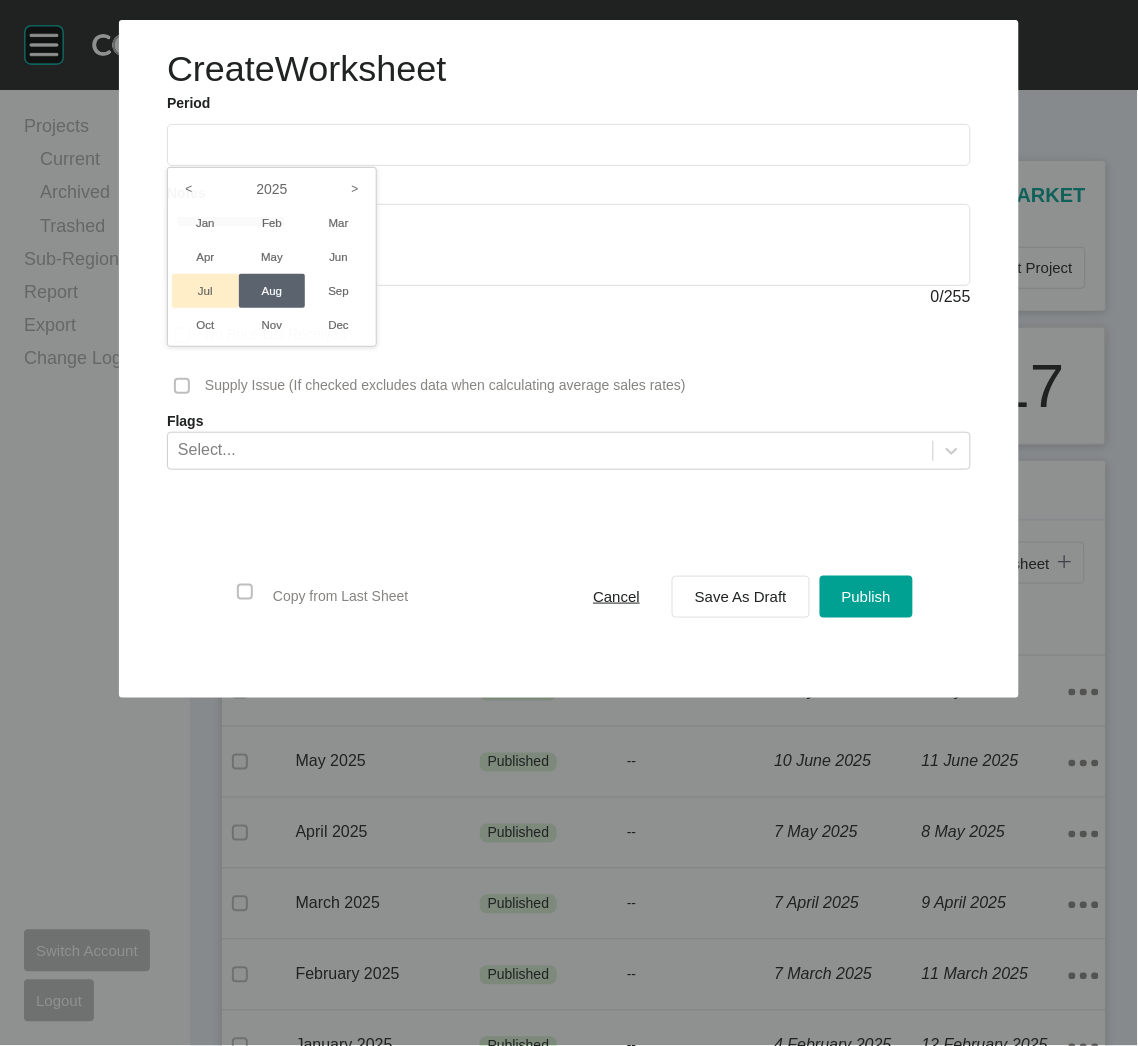 click on "Jul" at bounding box center [205, 291] 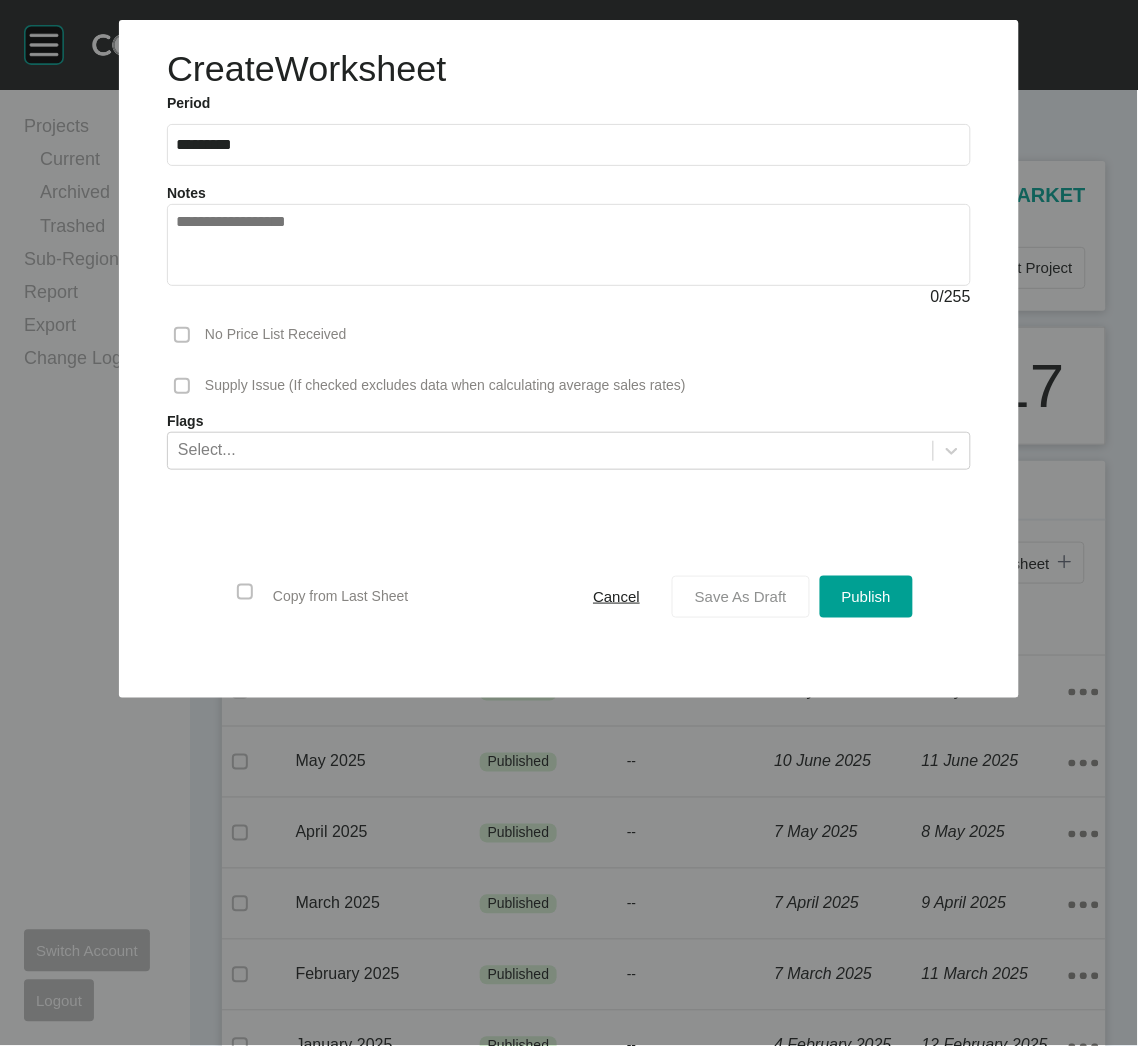 click on "Save As Draft" at bounding box center [741, 596] 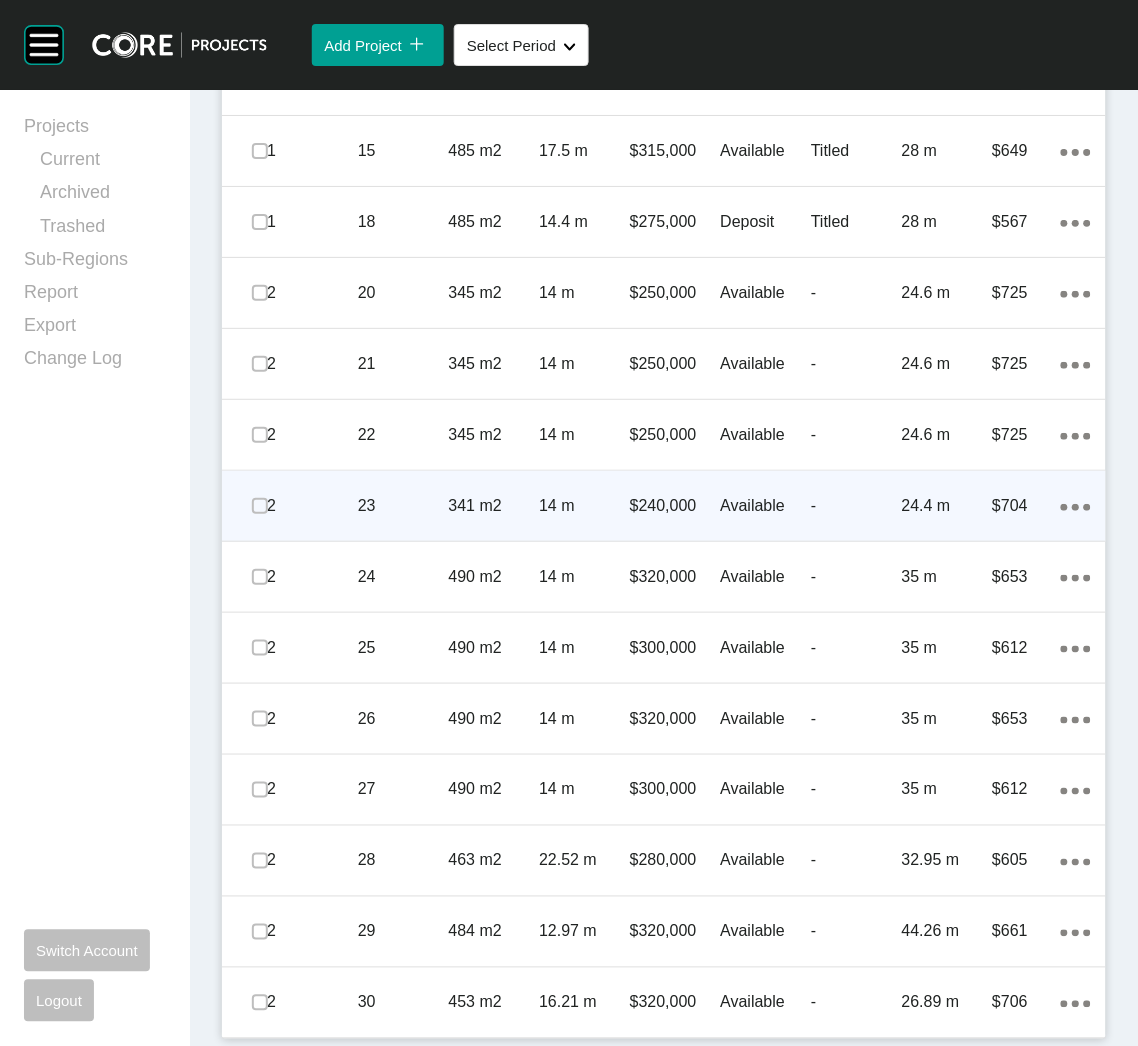 scroll, scrollTop: 896, scrollLeft: 0, axis: vertical 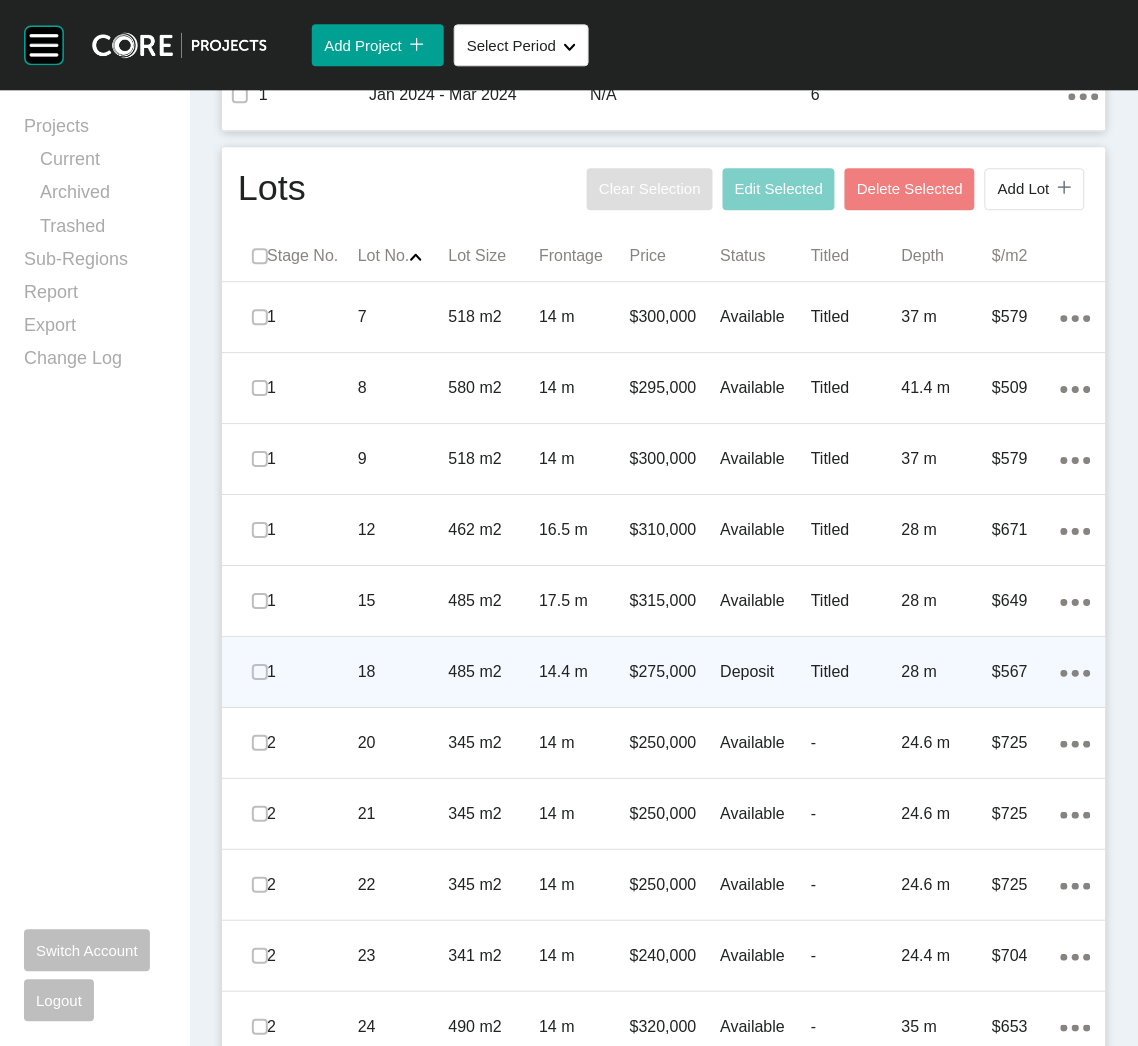 click on "18" at bounding box center [403, 672] 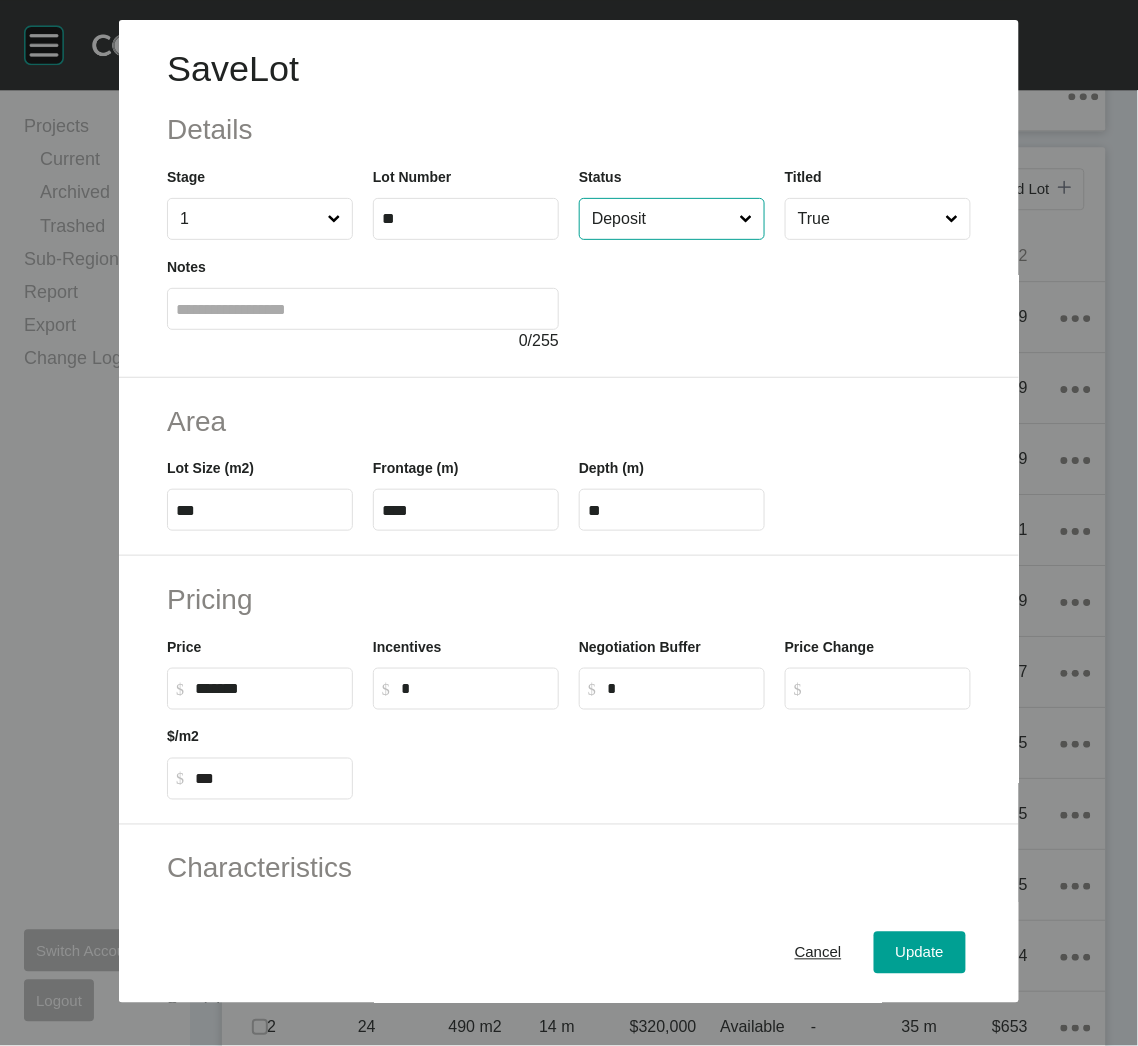 click on "Deposit" at bounding box center (662, 219) 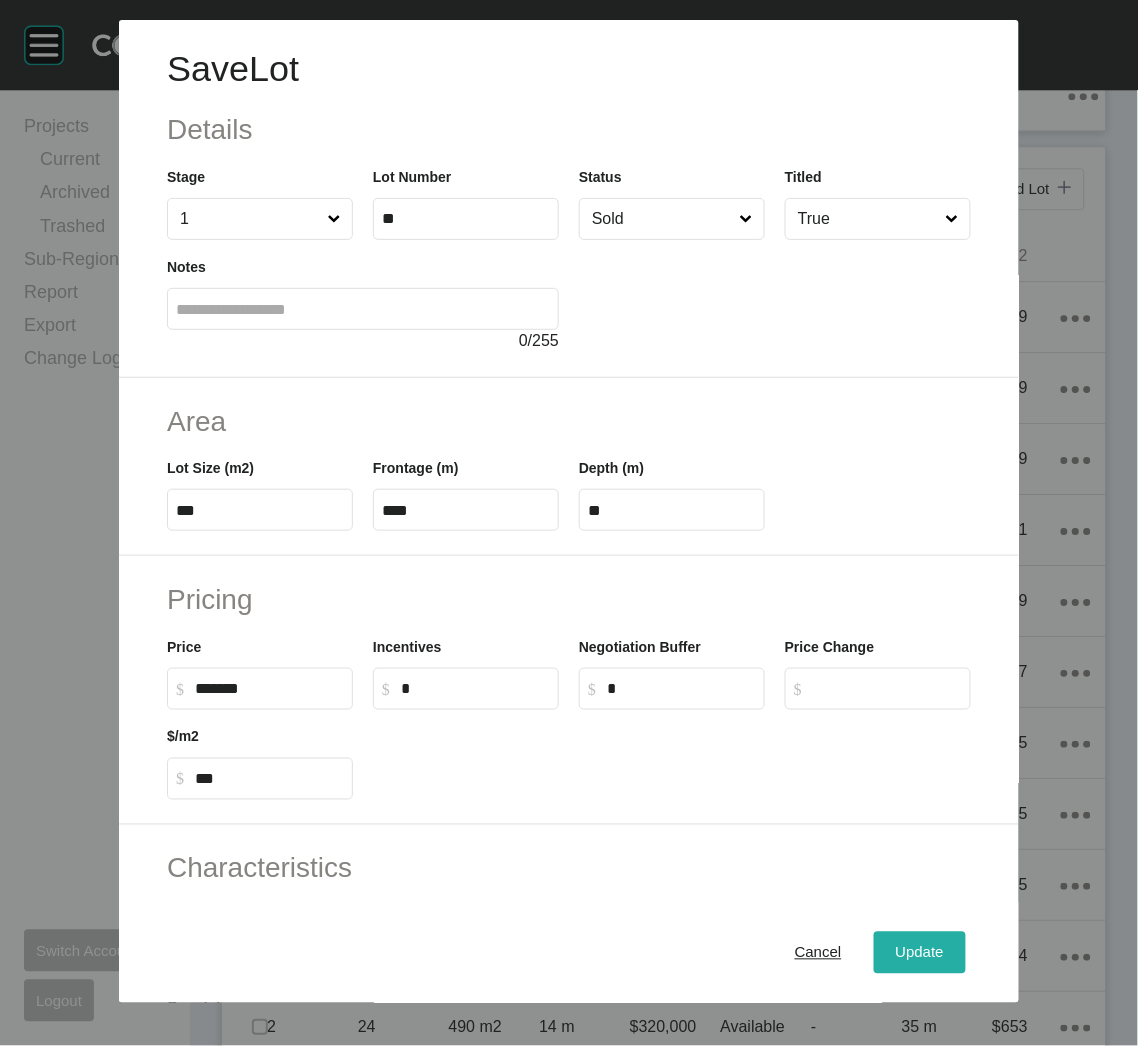 click on "Update" at bounding box center [920, 953] 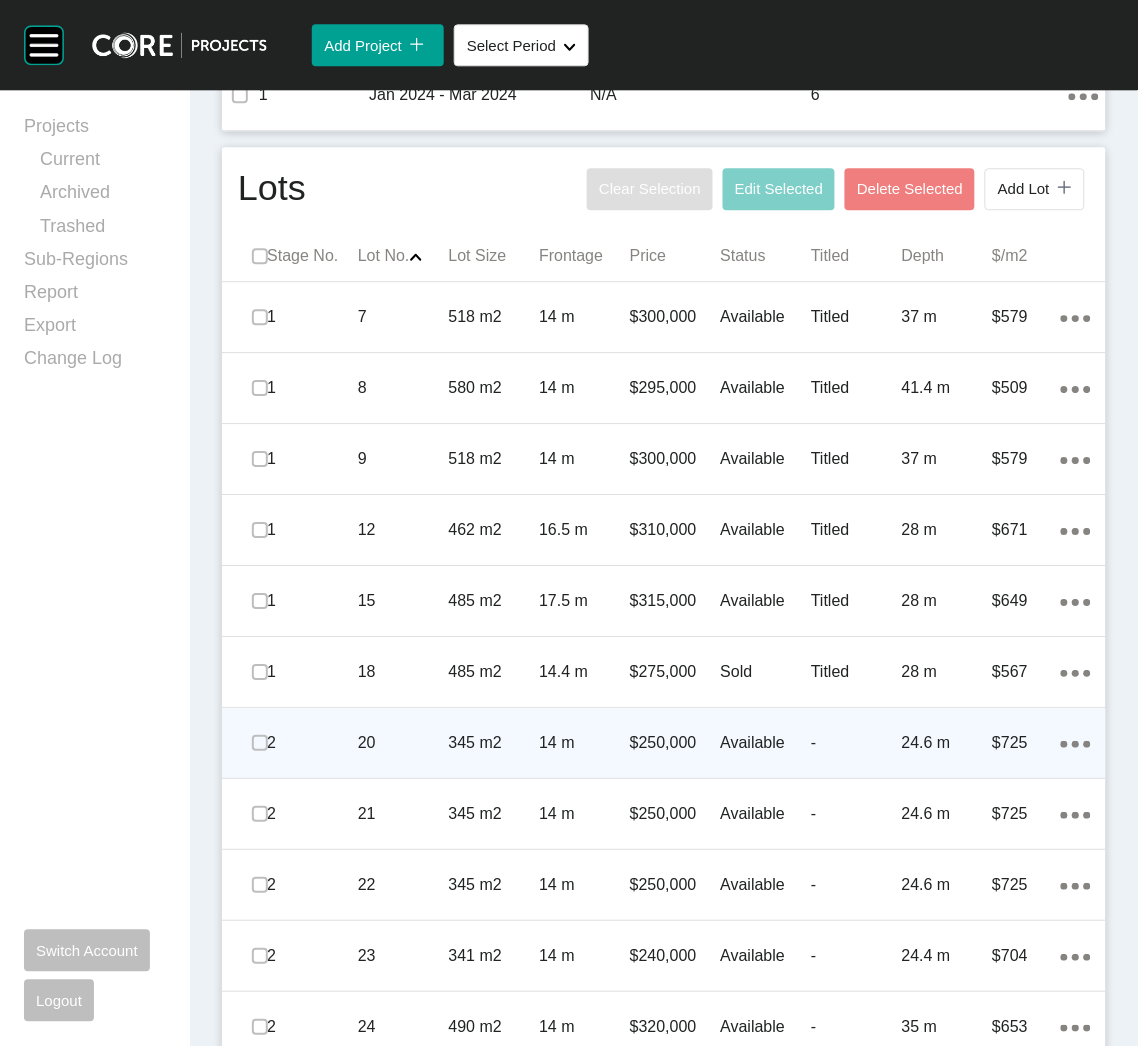 click on "2" at bounding box center [312, 743] 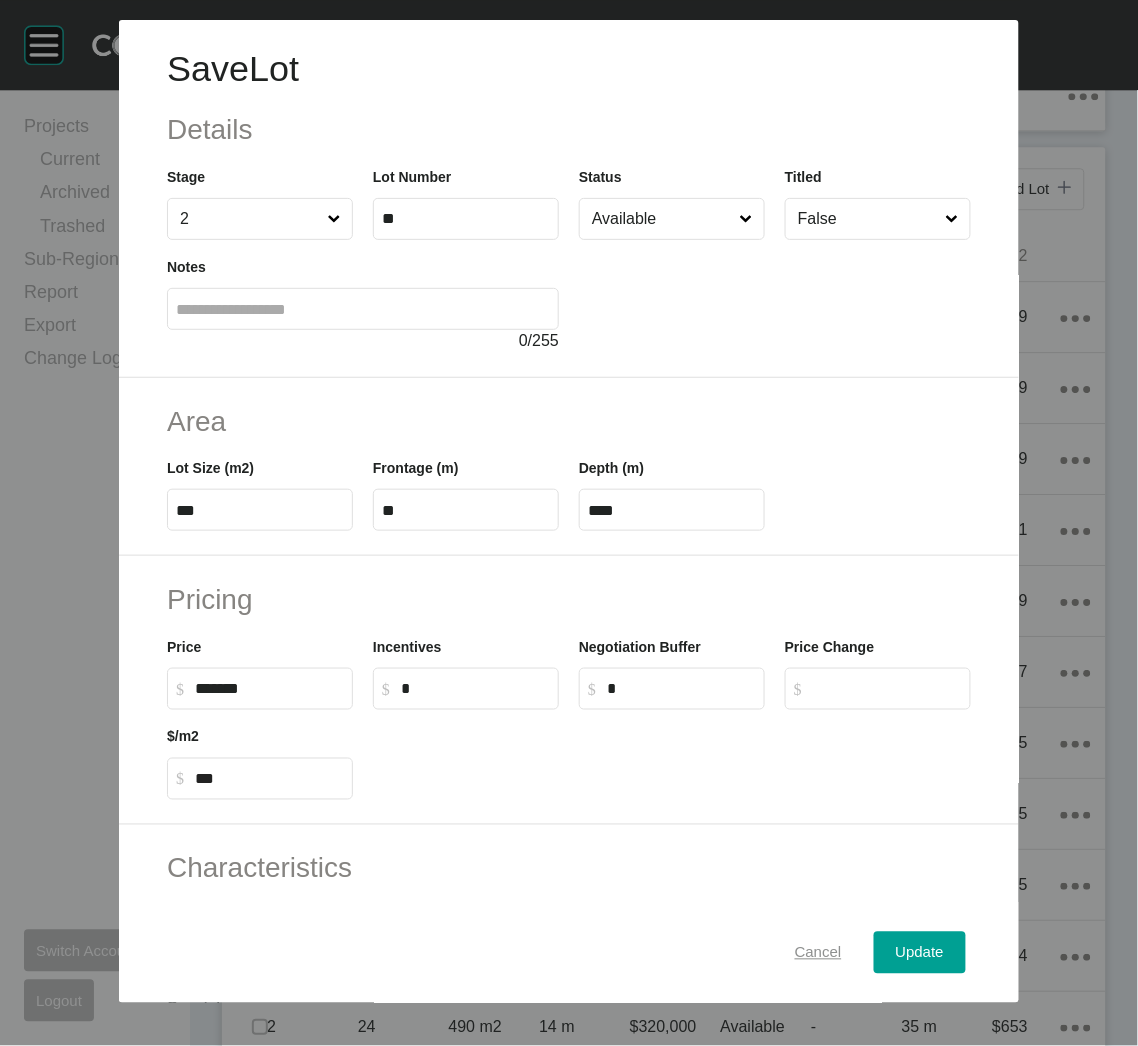 click on "Cancel" at bounding box center [818, 953] 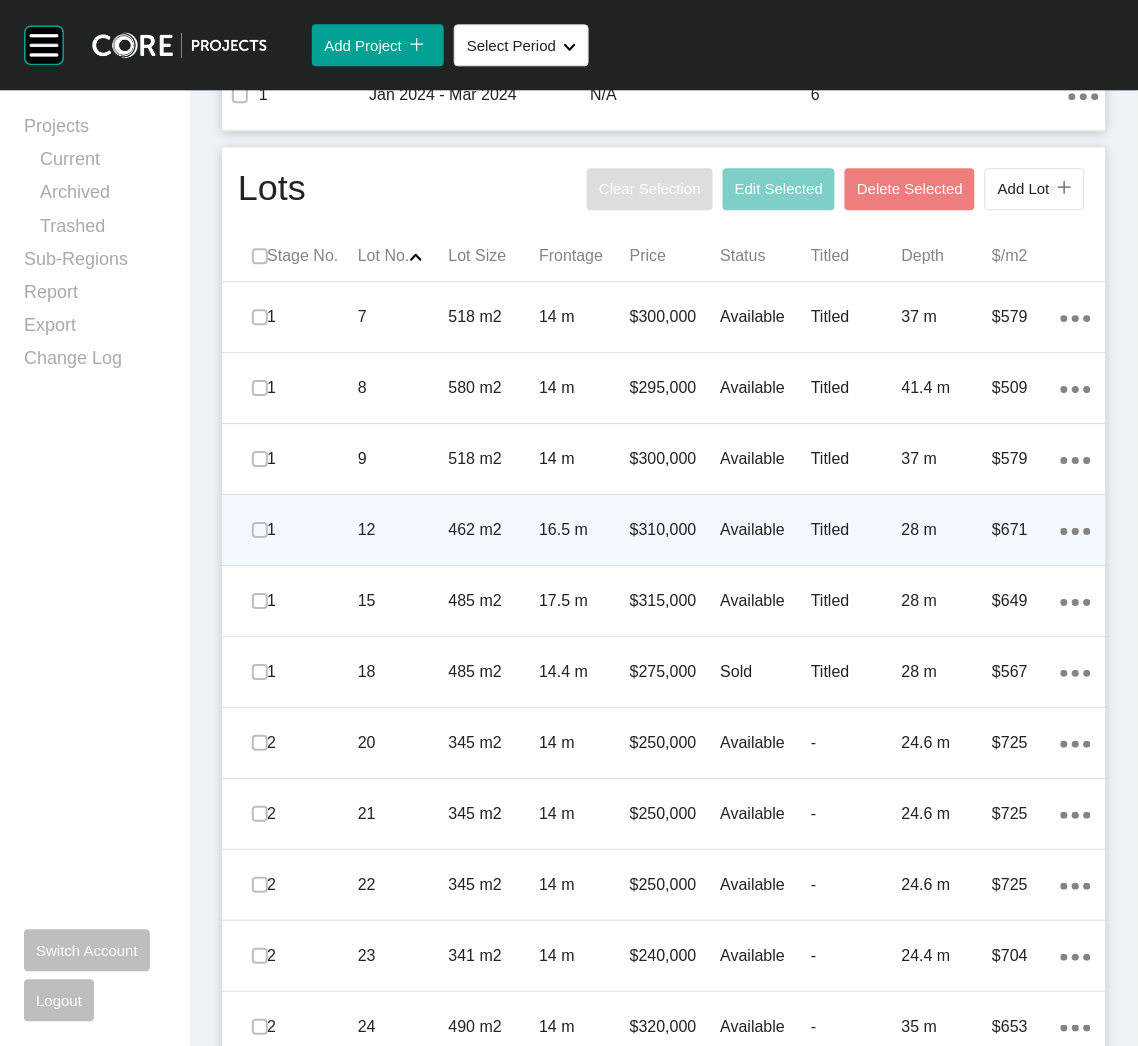 click on "12" at bounding box center (403, 530) 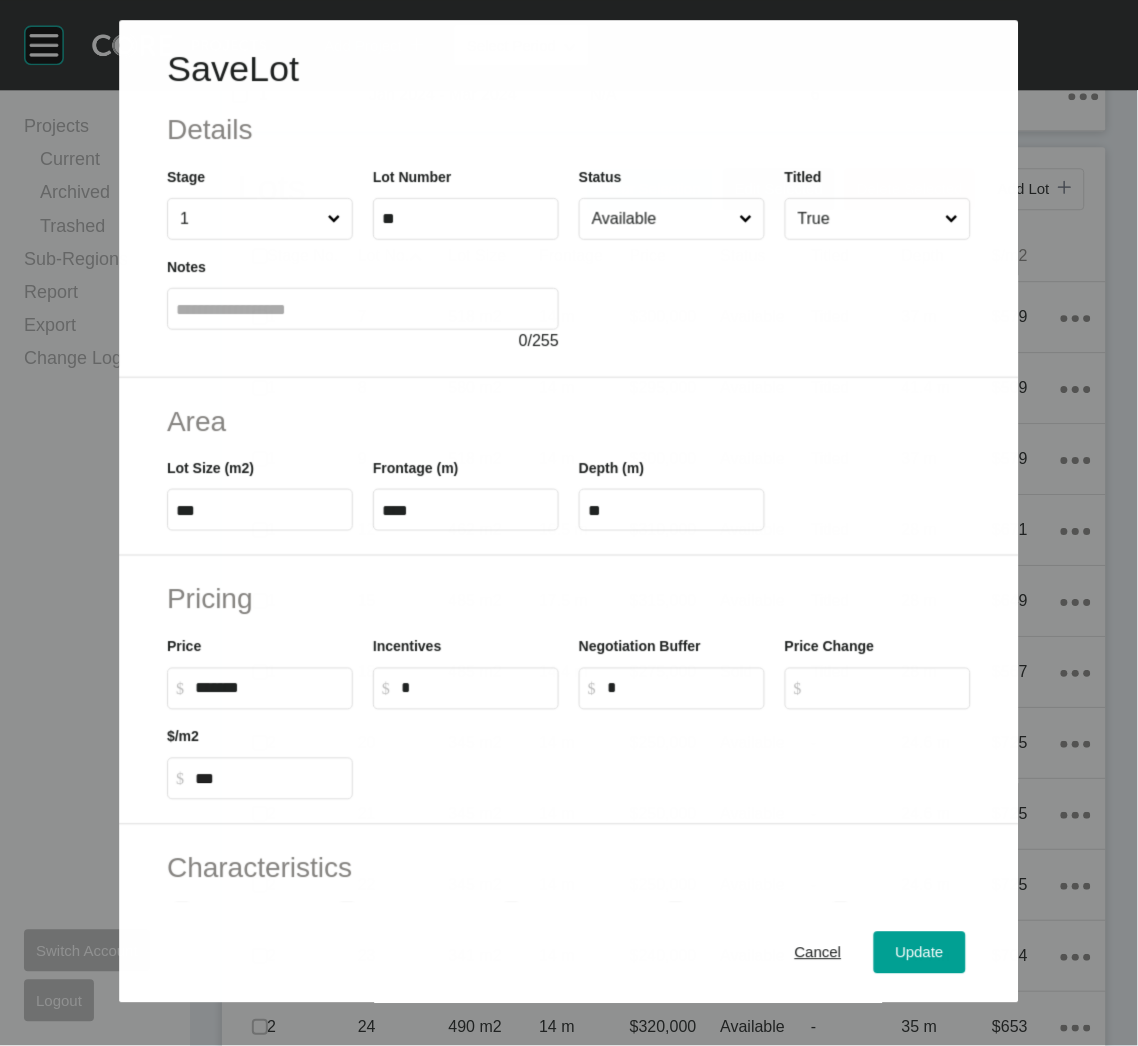 click on "Available" at bounding box center [661, 219] 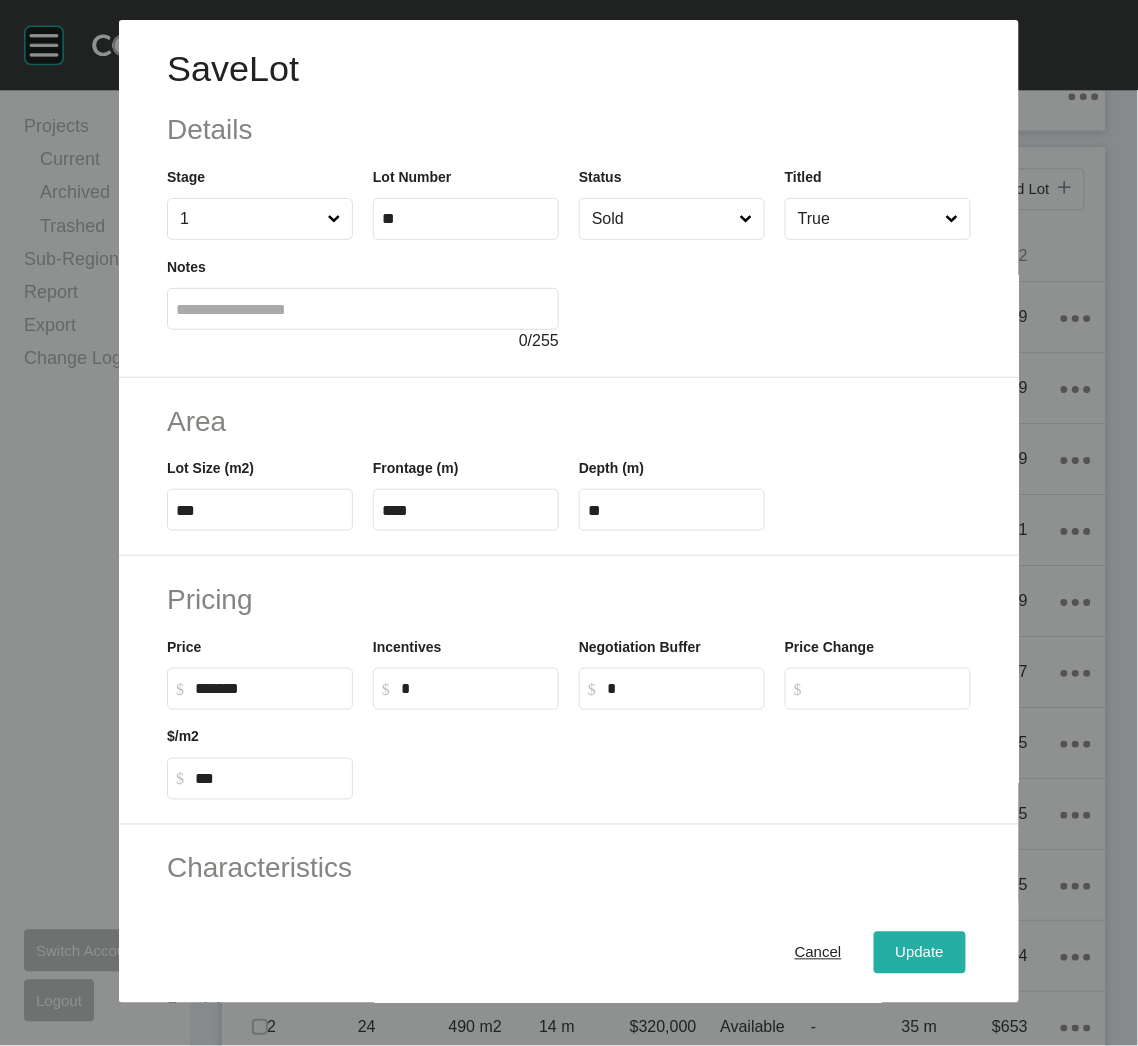 click on "Update" at bounding box center [920, 953] 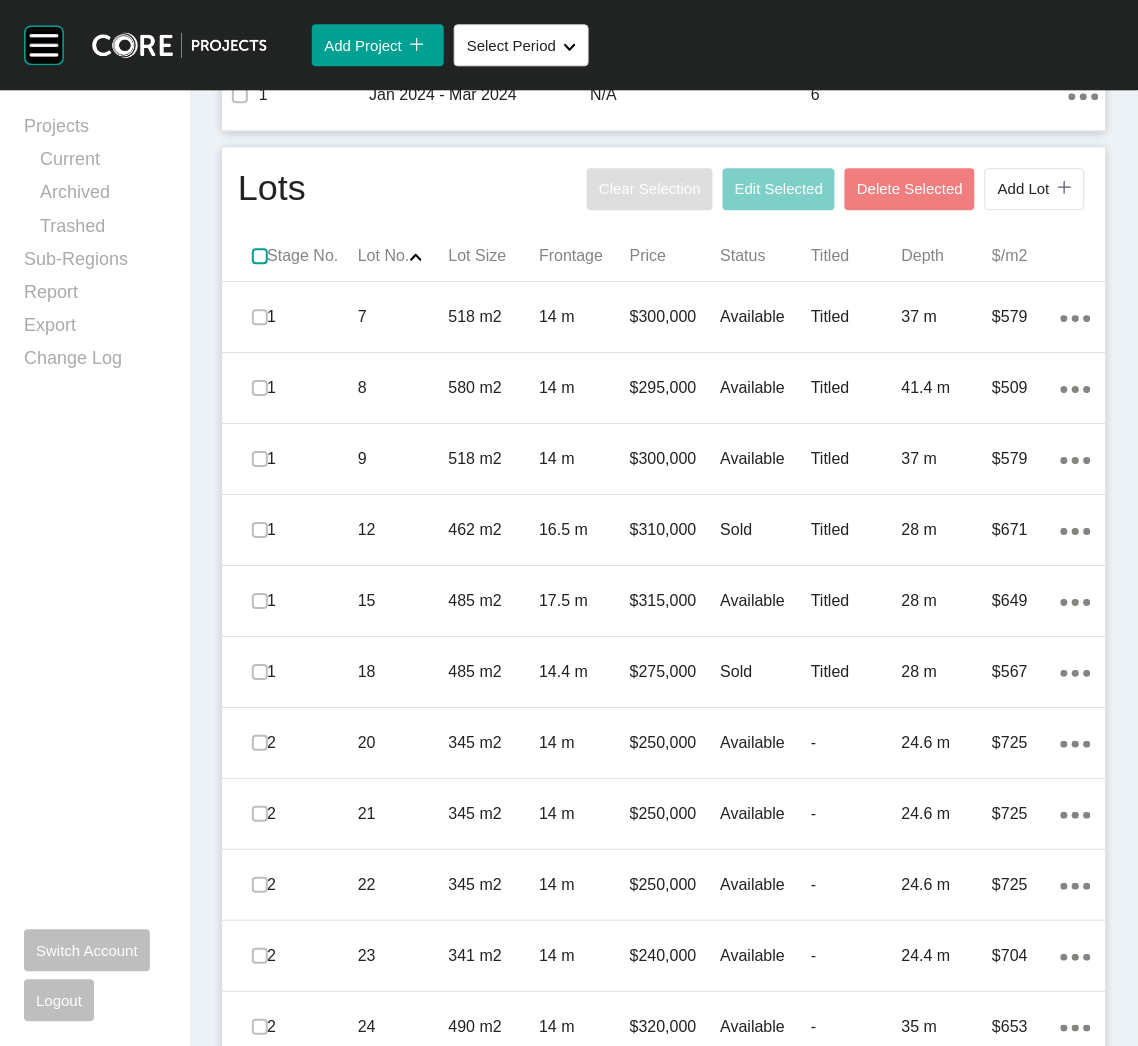 click at bounding box center (260, 256) 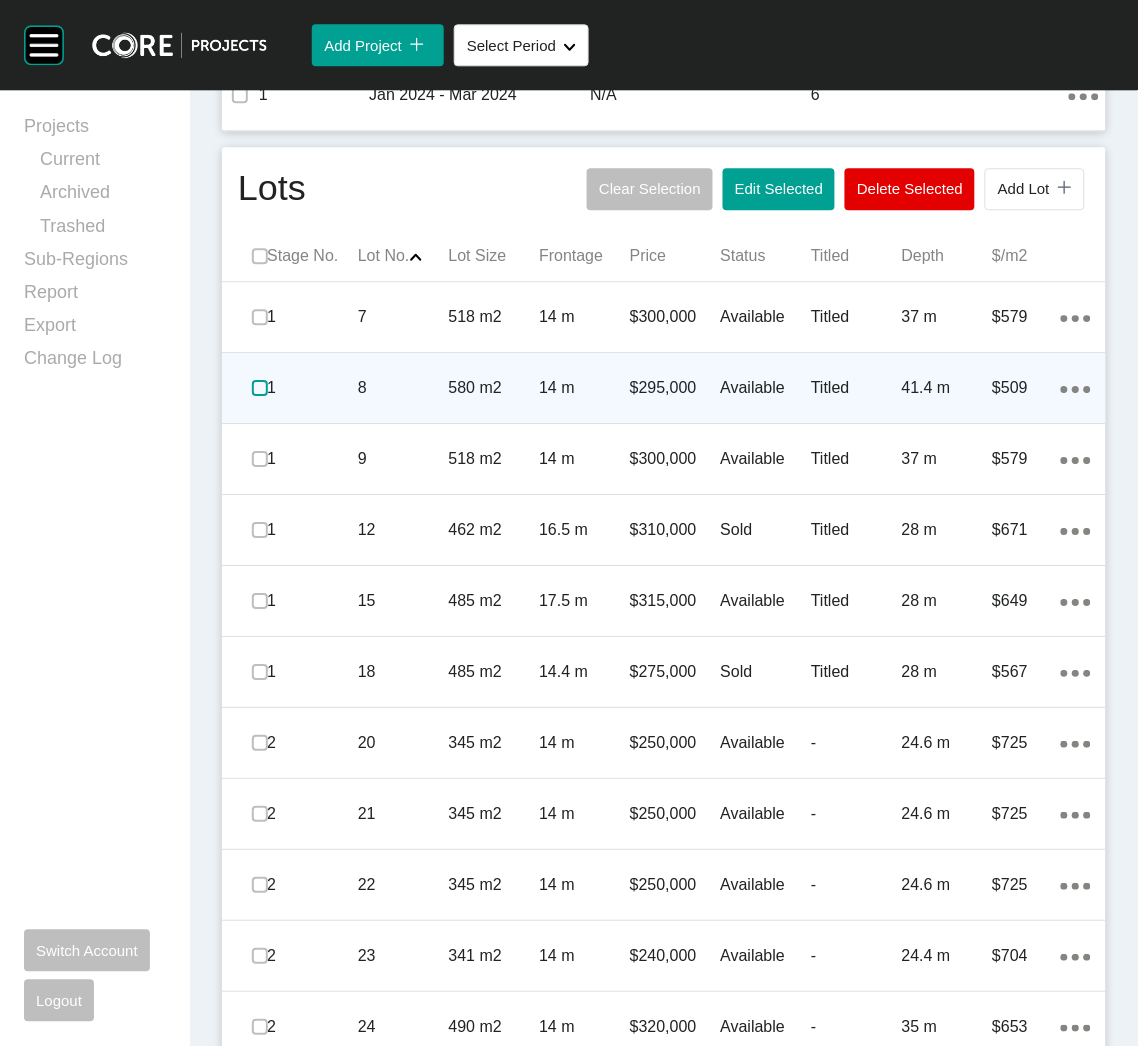 click at bounding box center [260, 388] 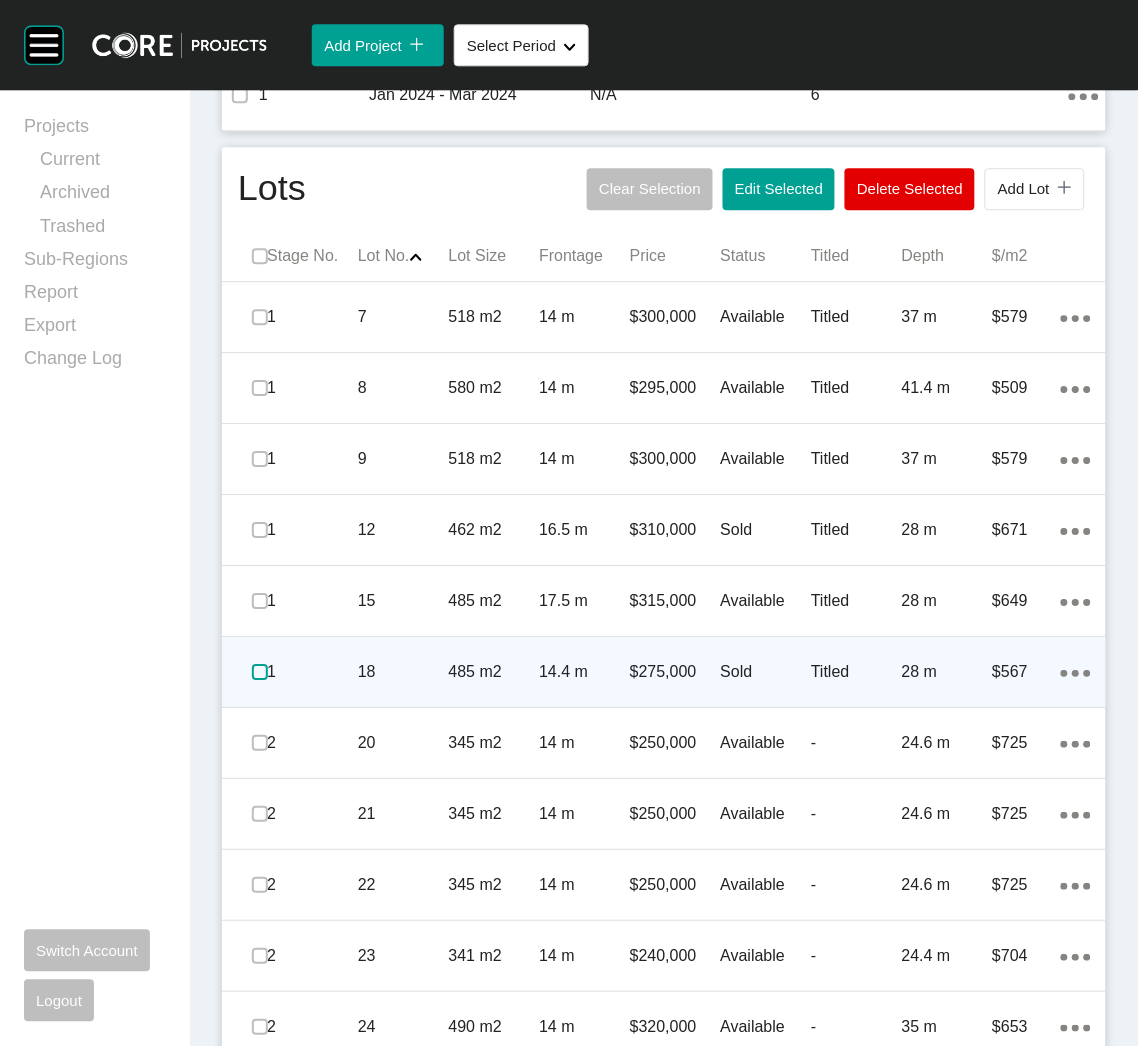 click at bounding box center (260, 672) 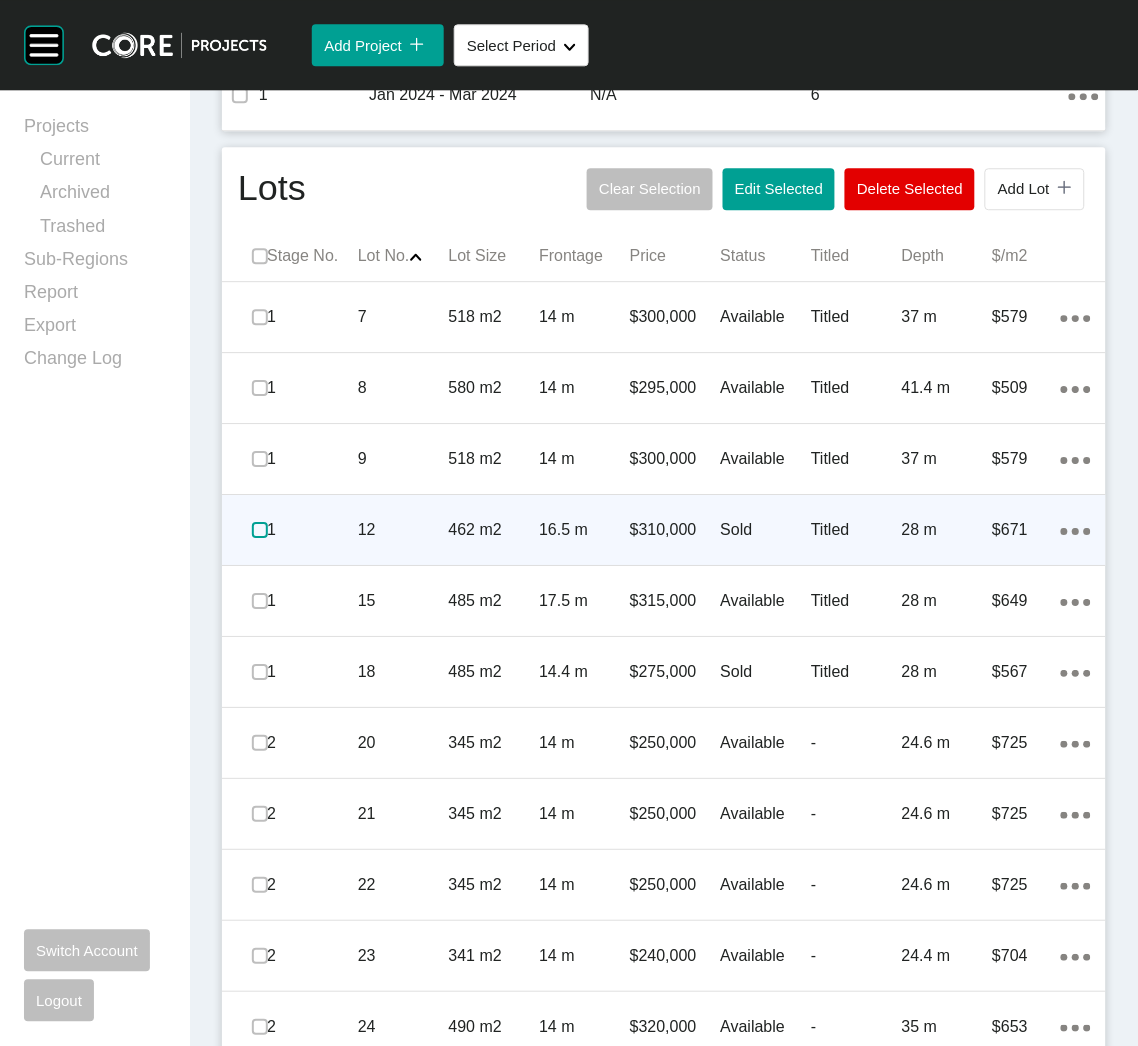 click at bounding box center [260, 530] 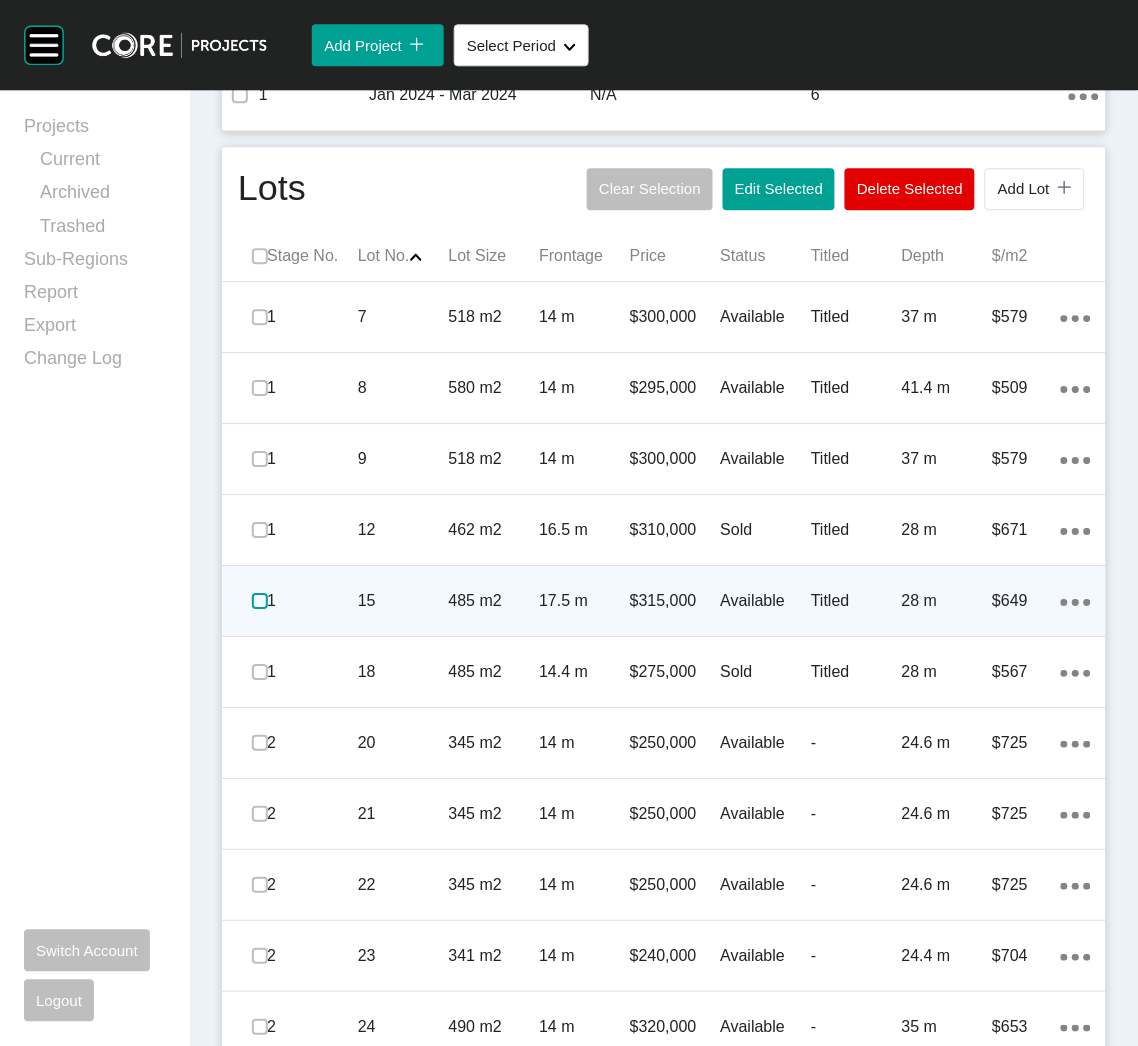 click at bounding box center (260, 601) 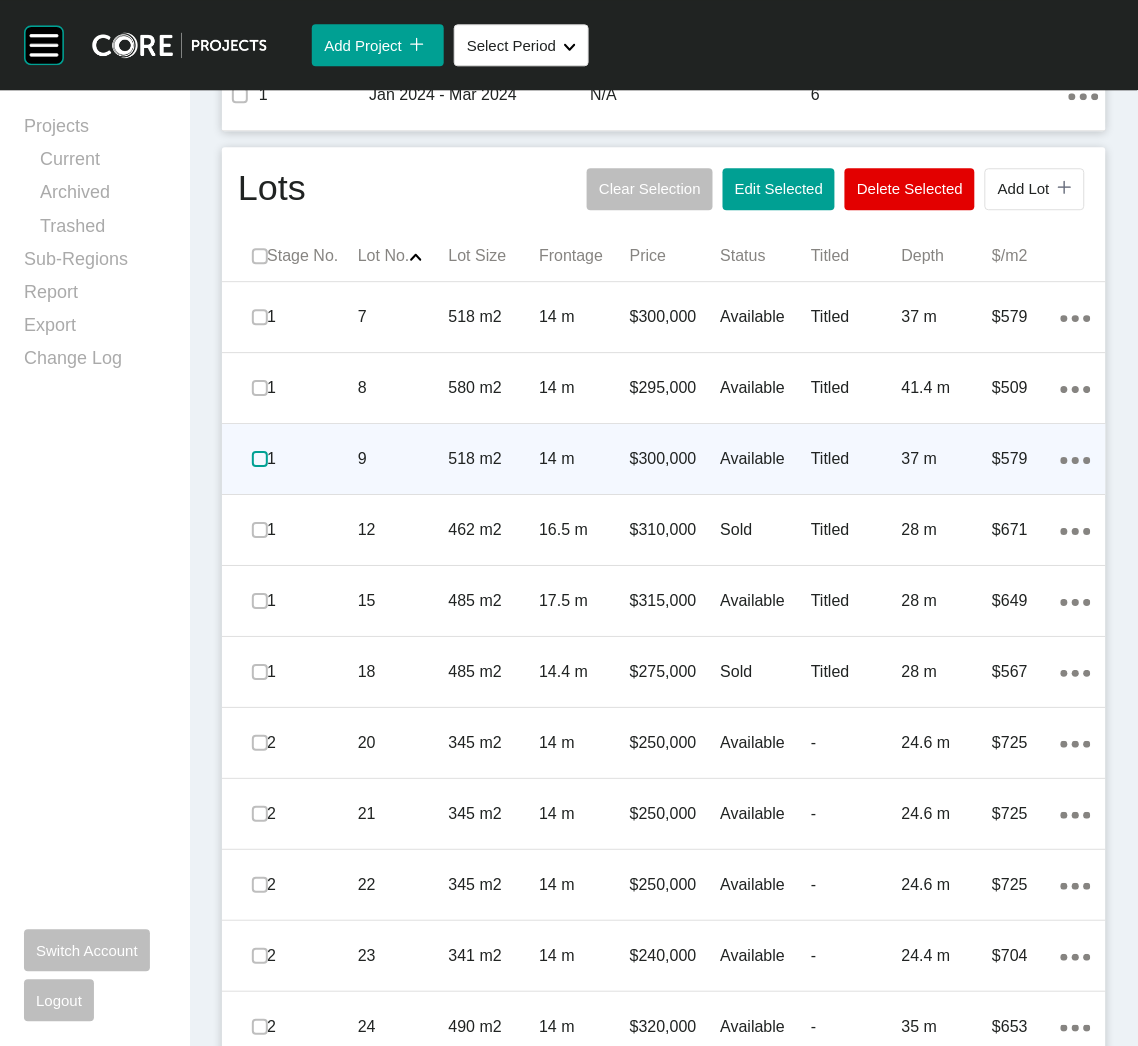 click at bounding box center [260, 459] 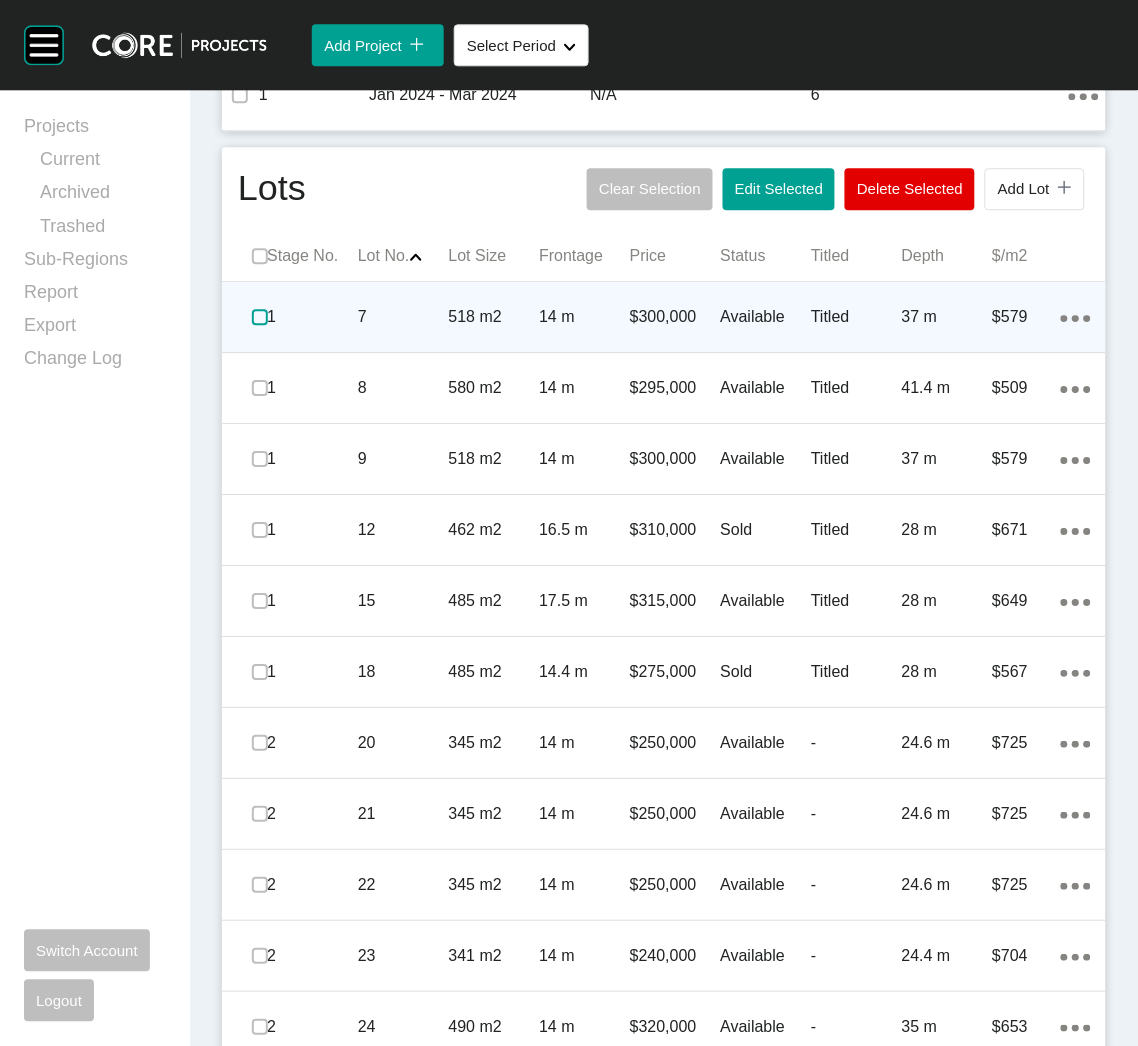 click at bounding box center [260, 317] 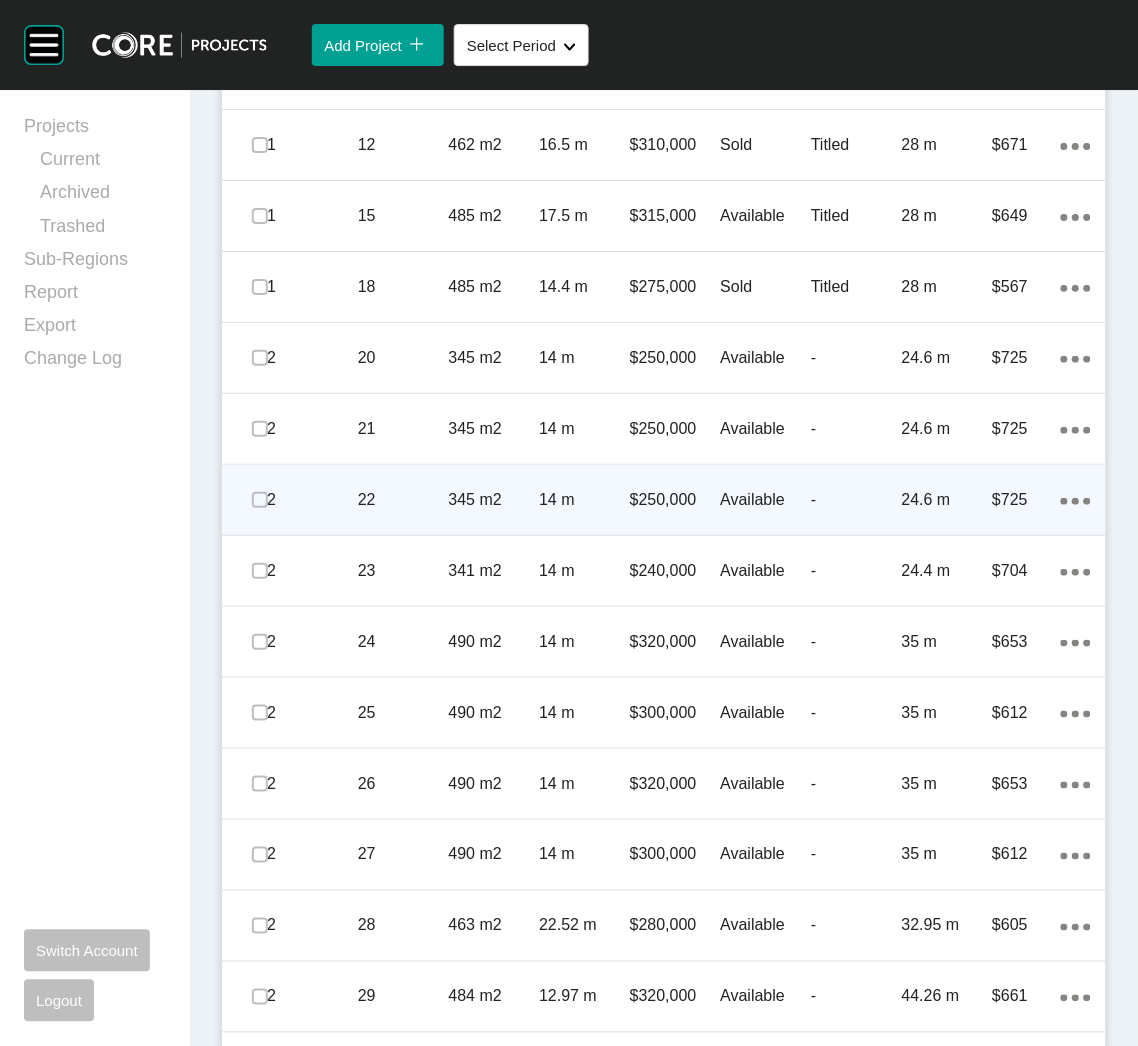 scroll, scrollTop: 1346, scrollLeft: 0, axis: vertical 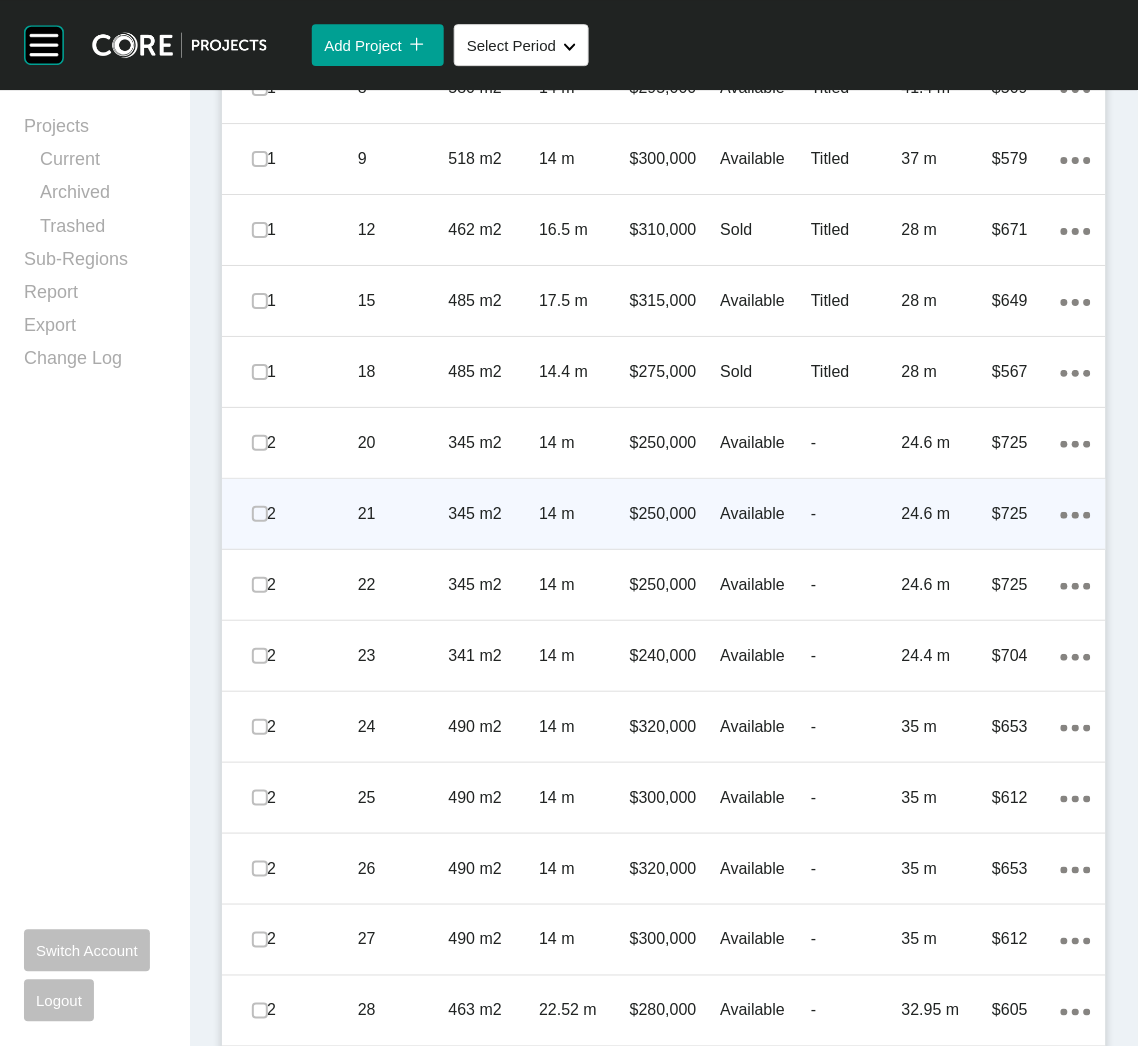 click on "21" at bounding box center (403, 514) 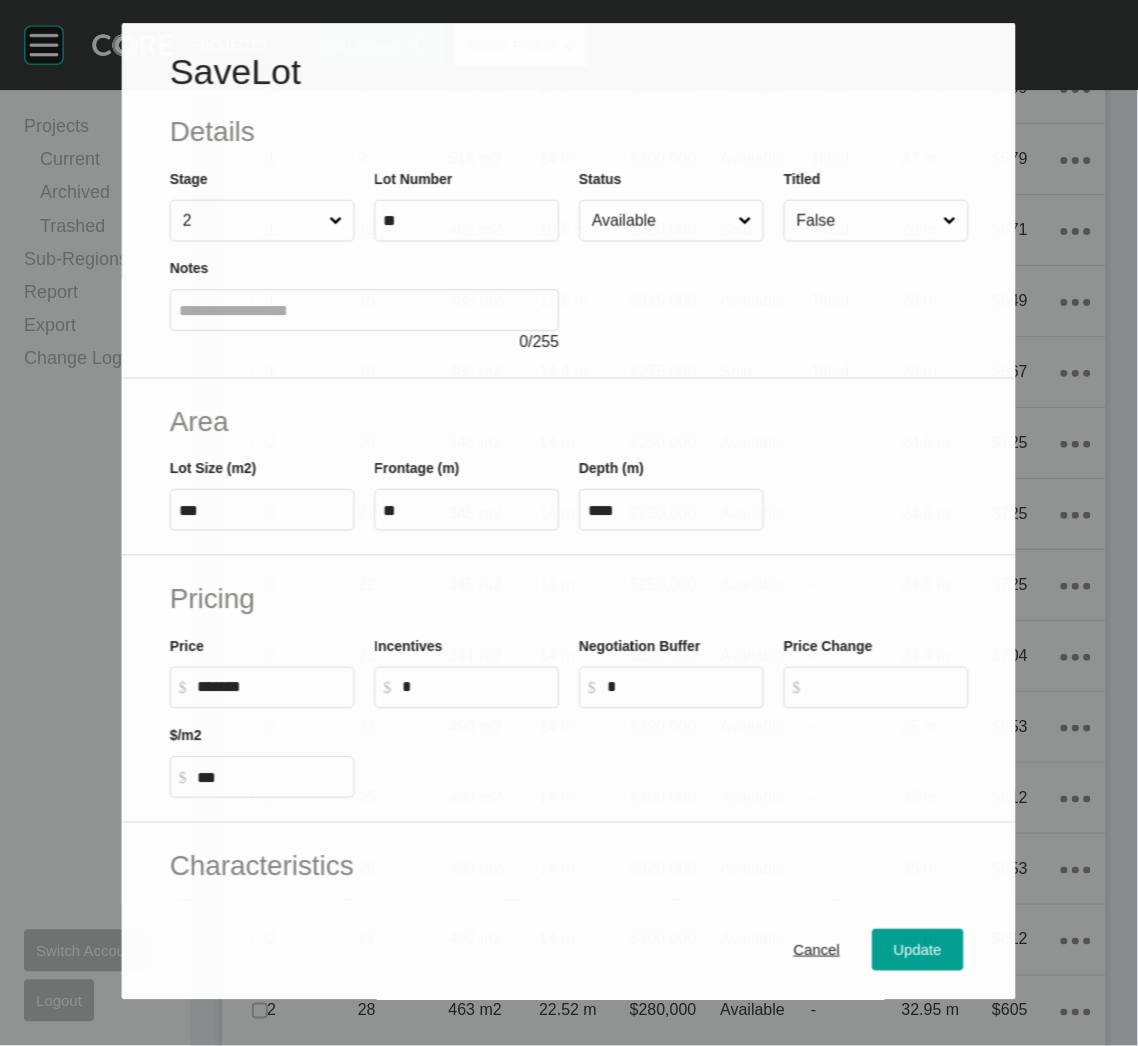click on "Available" at bounding box center [661, 221] 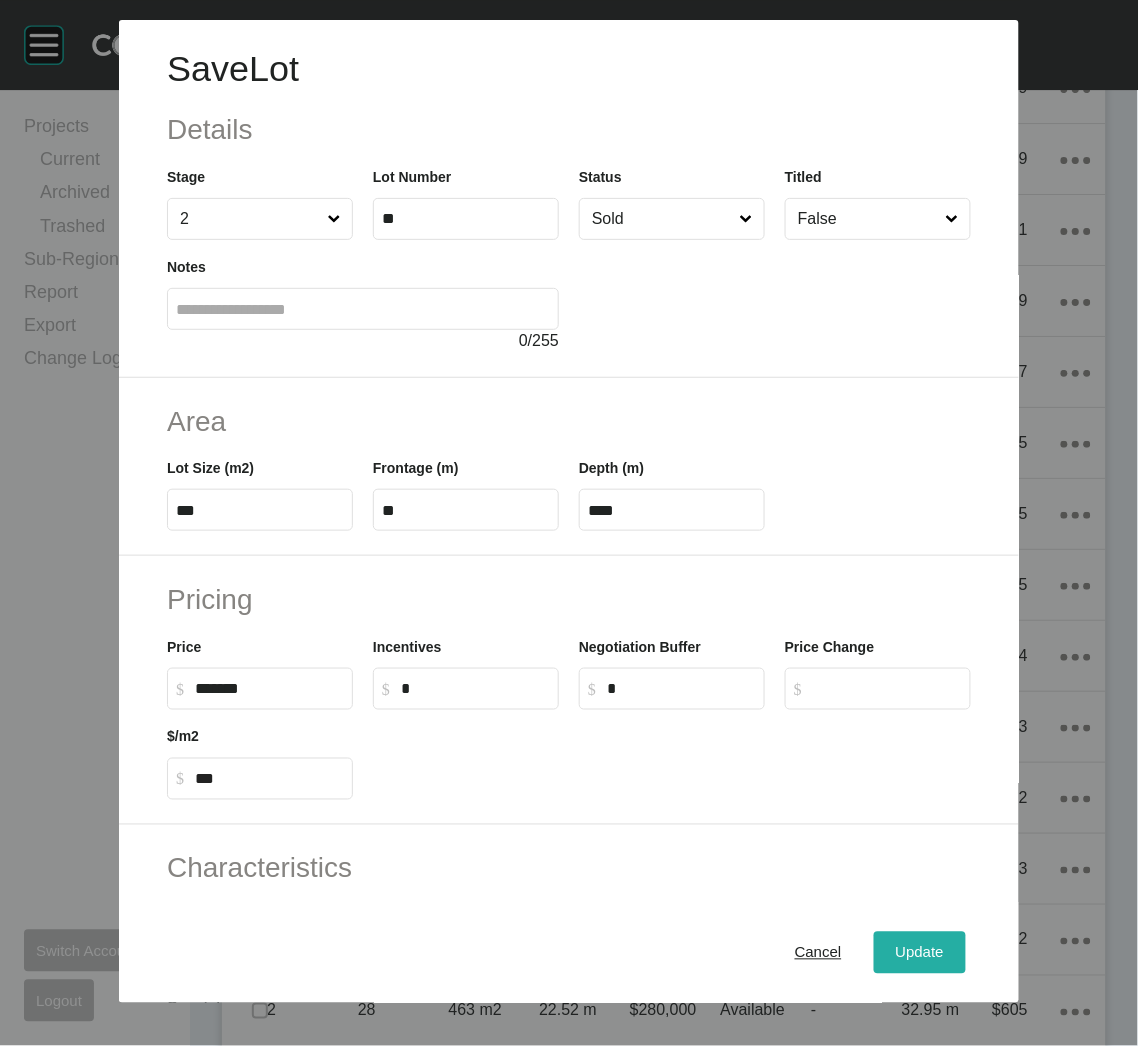 click on "Update" at bounding box center [920, 953] 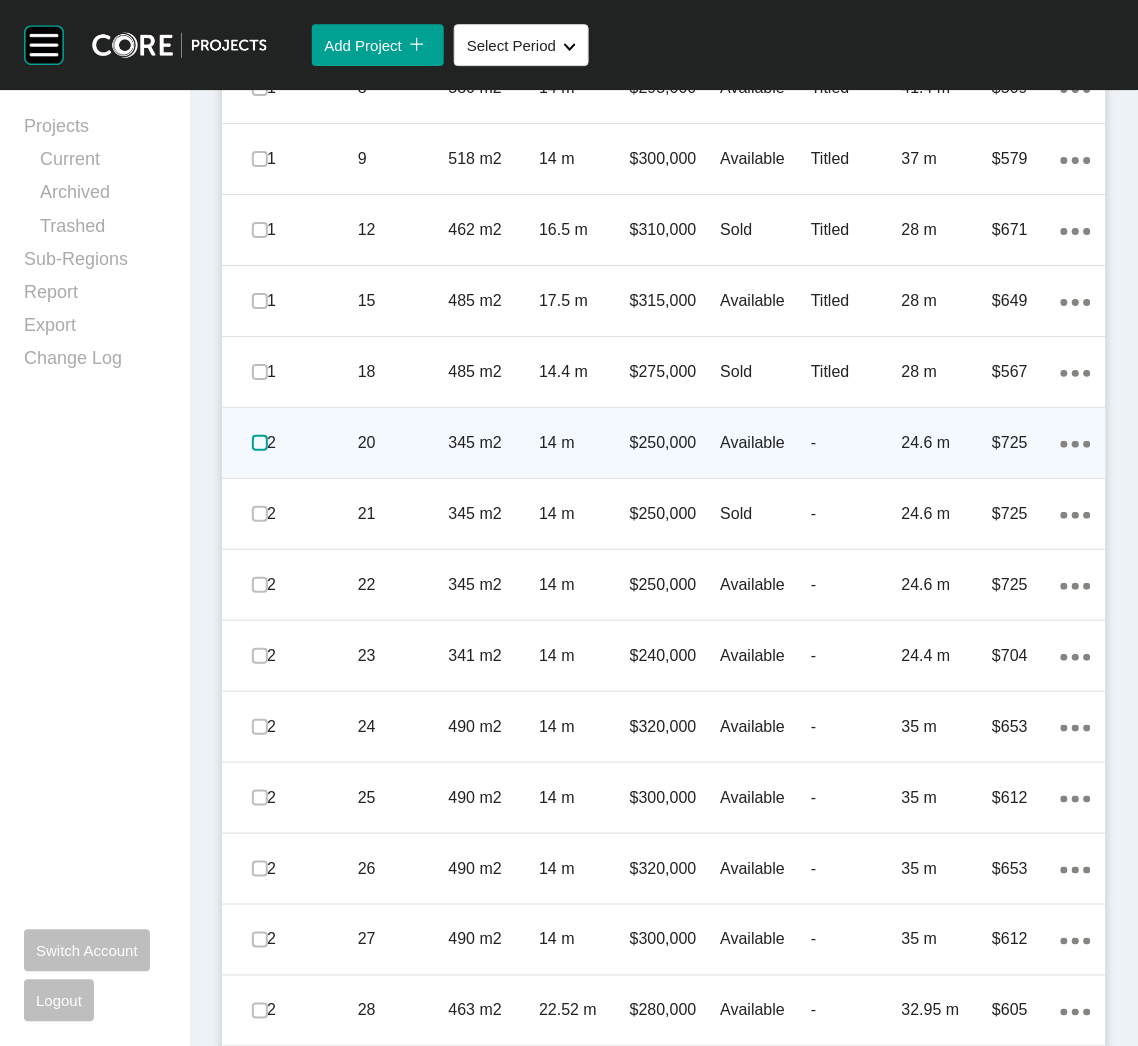click at bounding box center [260, 443] 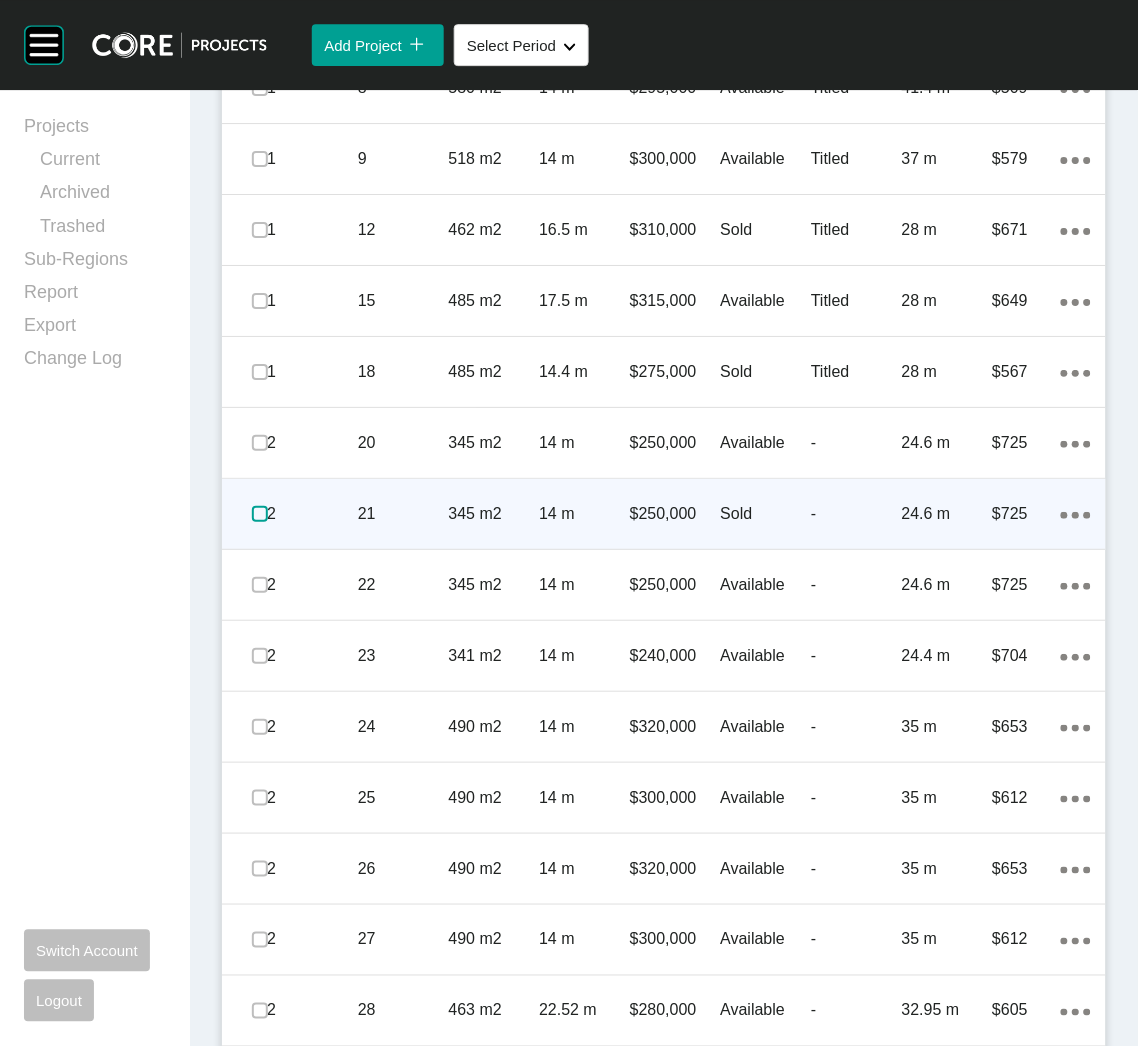 click at bounding box center [260, 514] 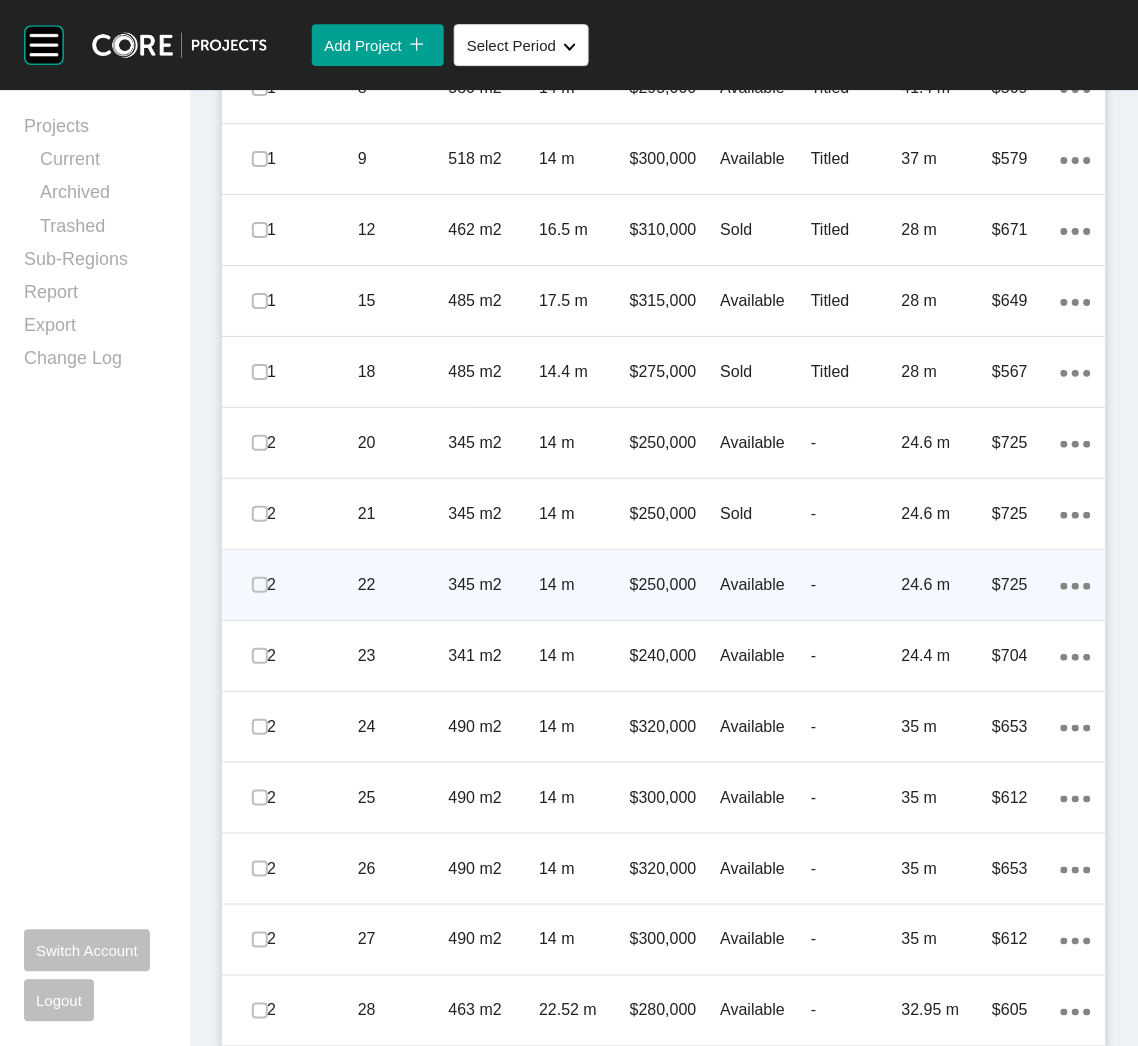 click on "345 m2" at bounding box center (494, 585) 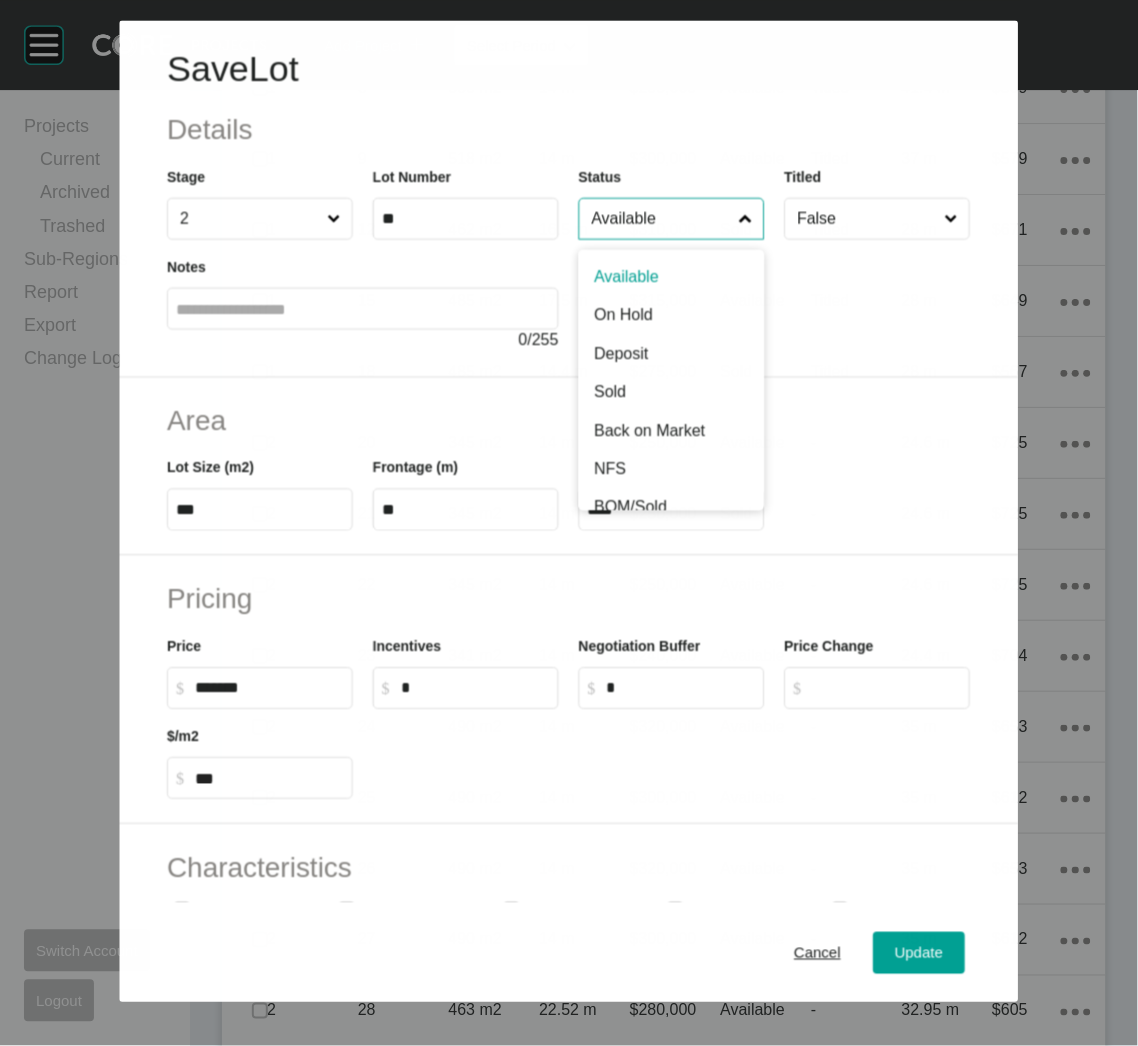 click on "Available" at bounding box center [661, 219] 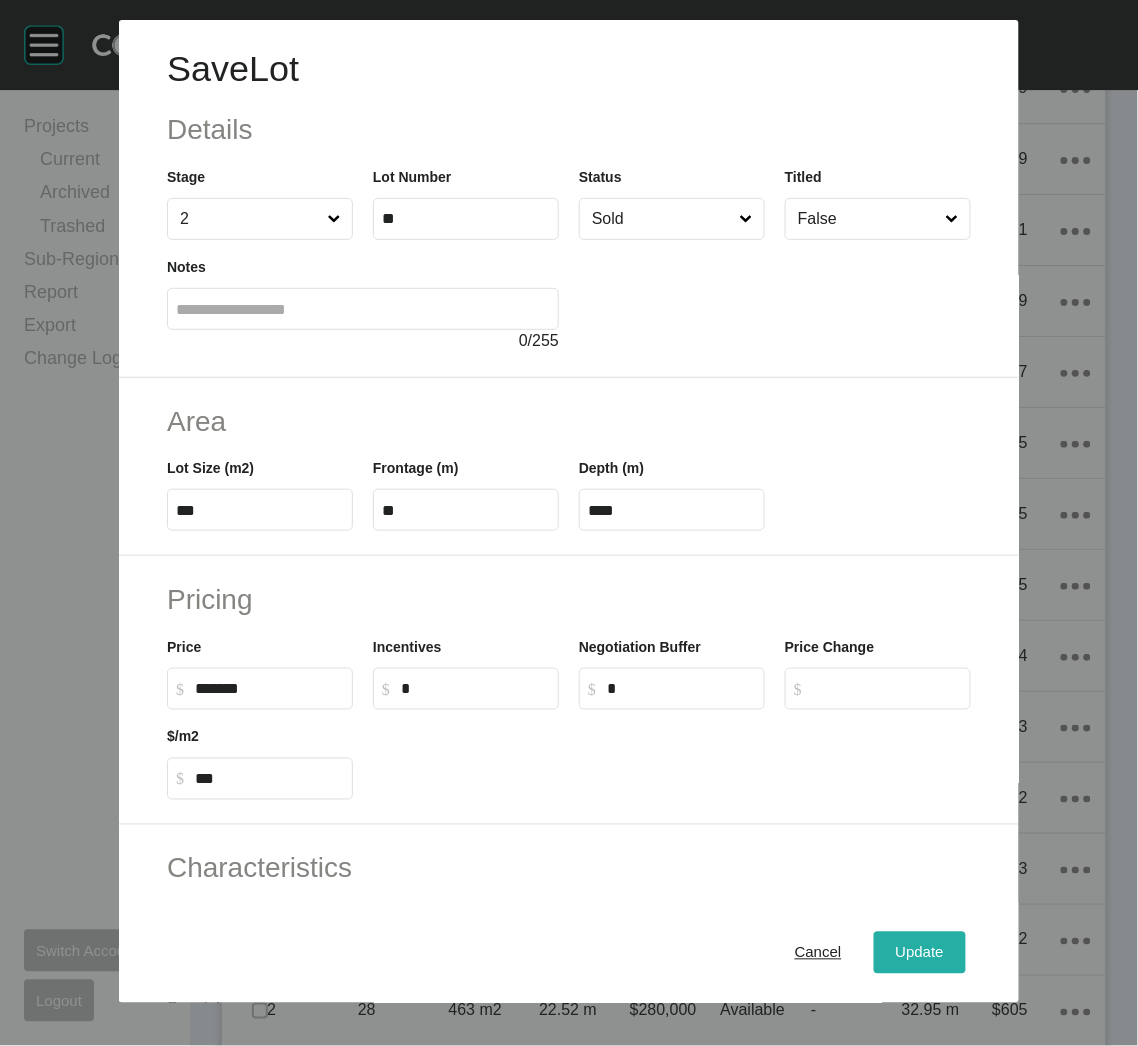 click on "Update" at bounding box center (920, 953) 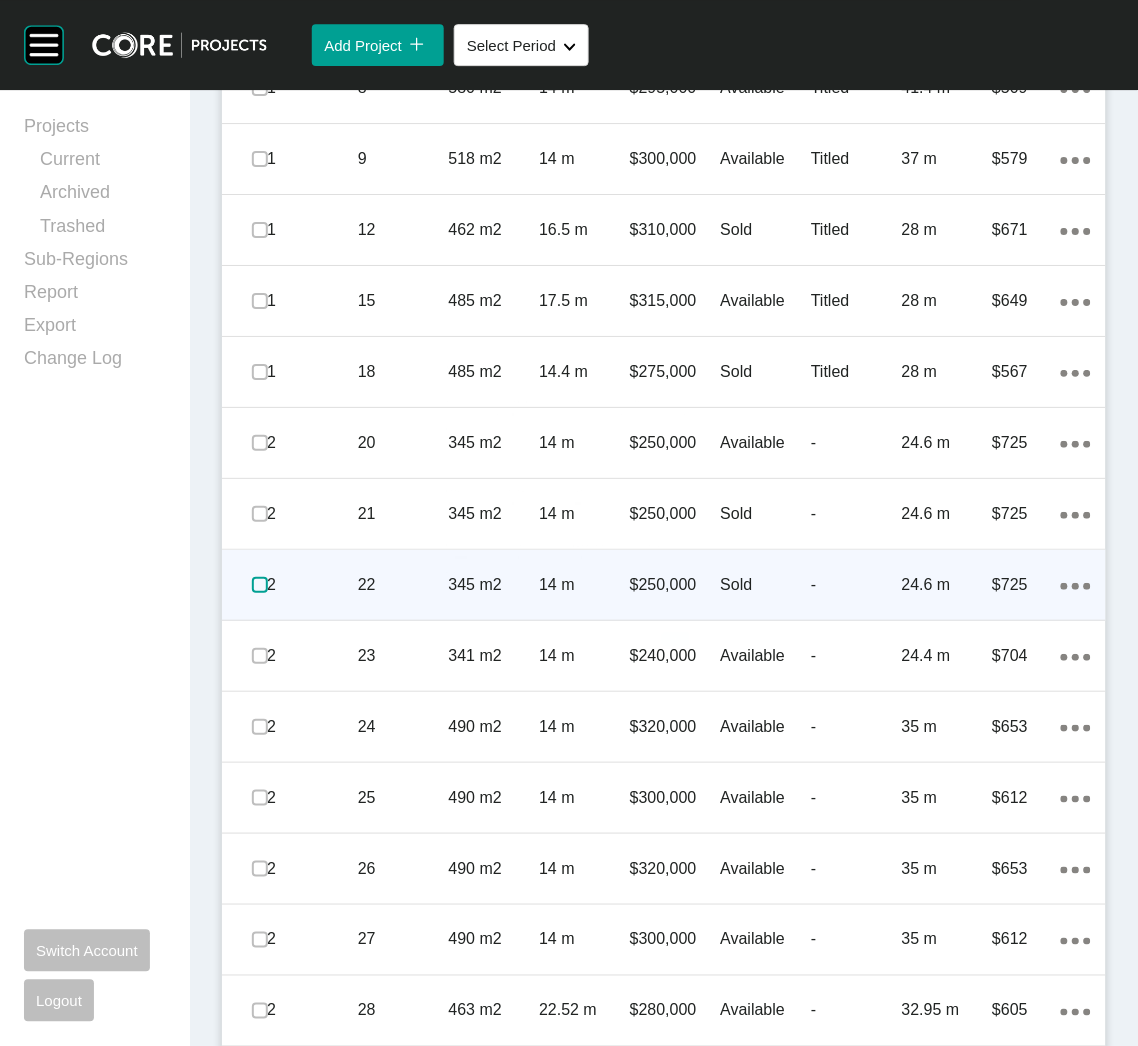 click at bounding box center [260, 585] 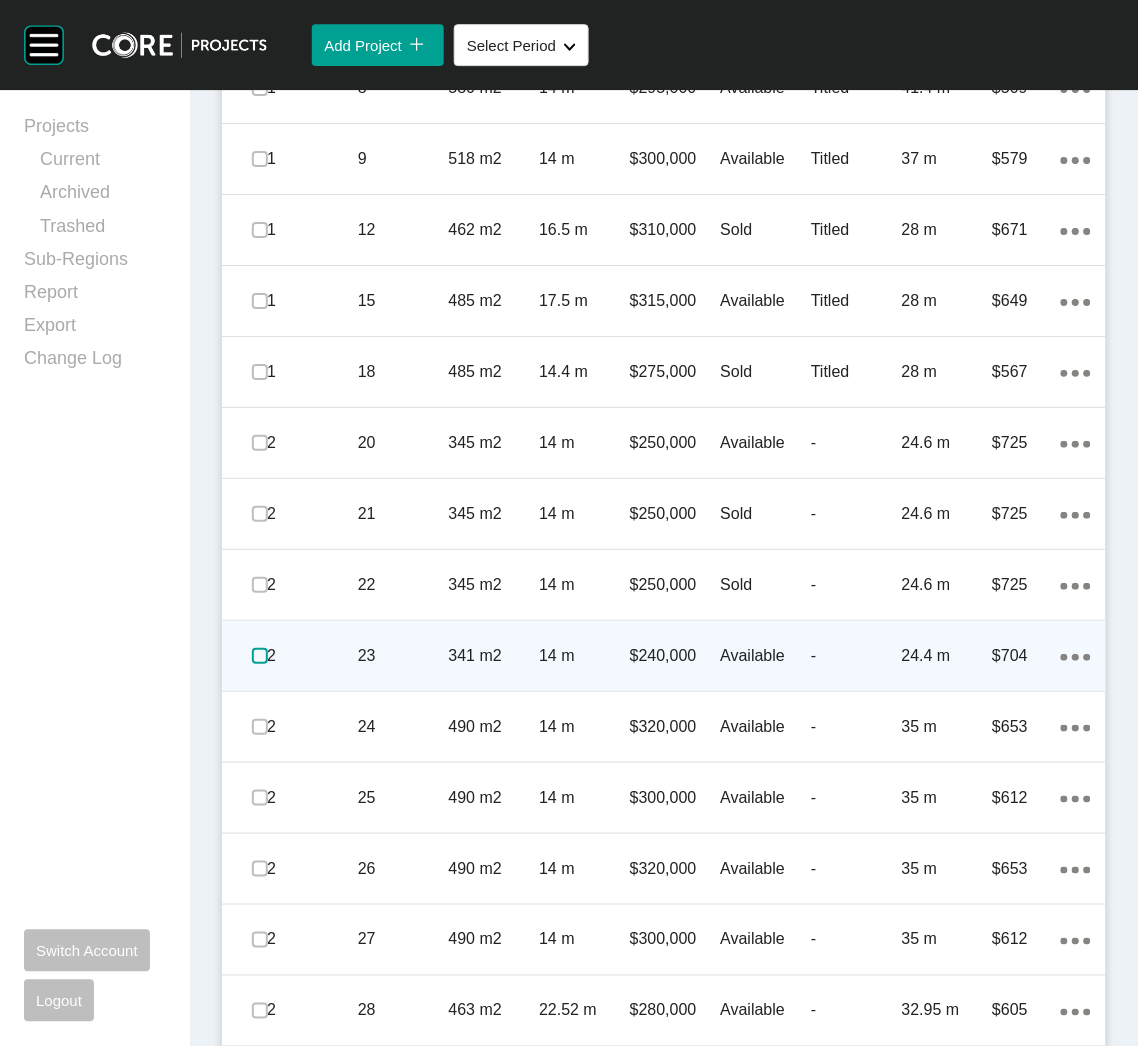 click at bounding box center [260, 656] 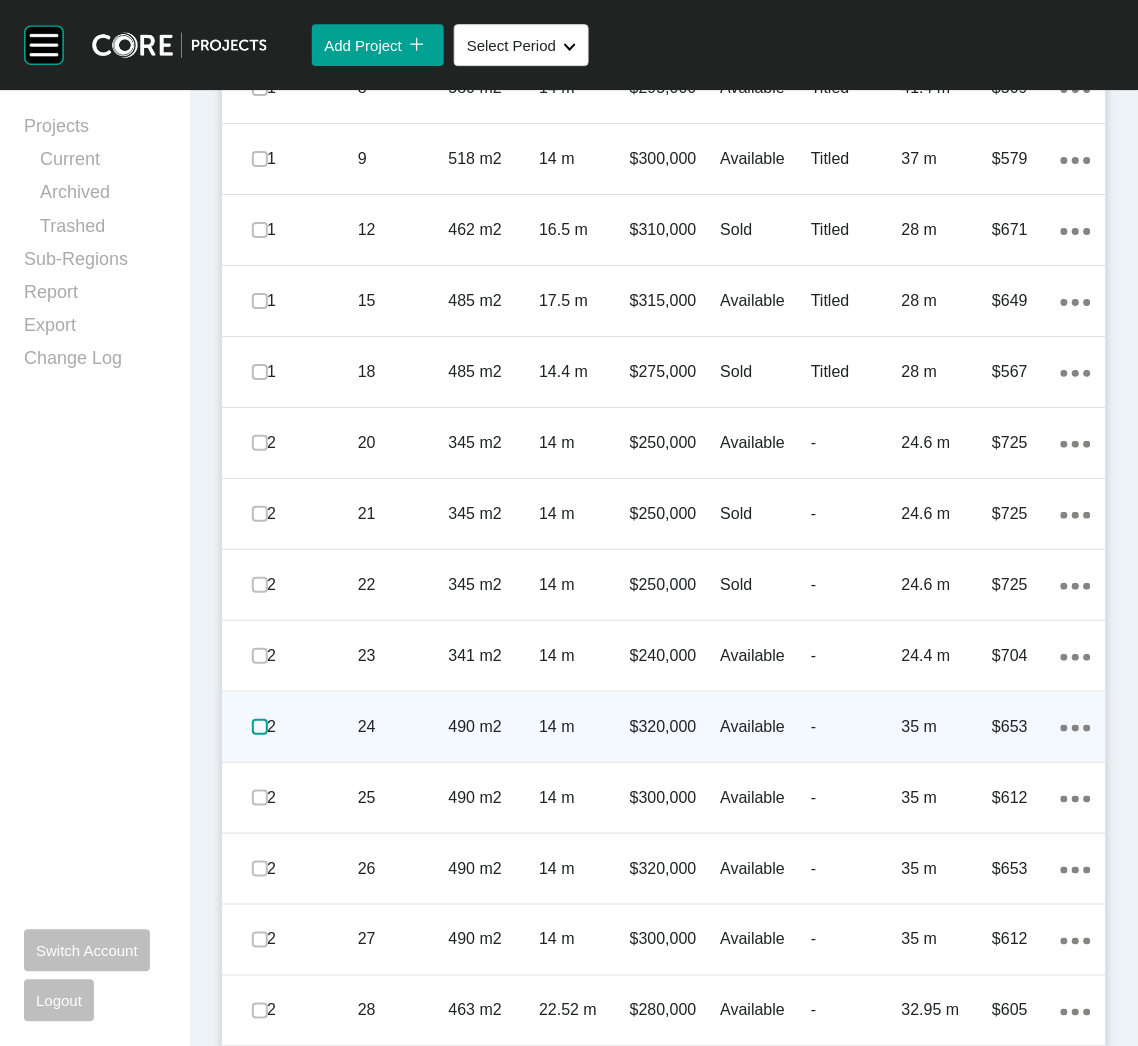click at bounding box center (260, 727) 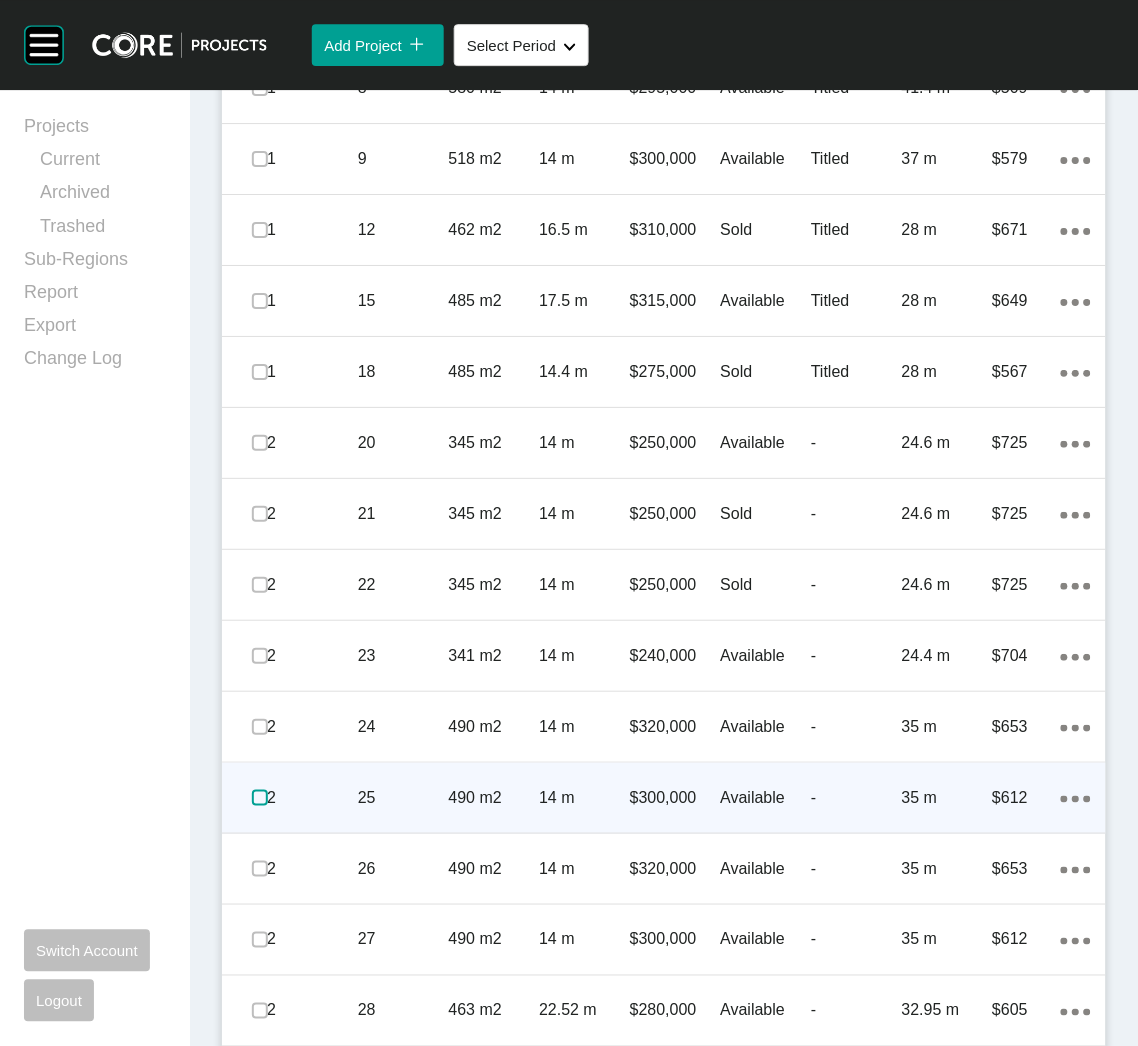 click at bounding box center (260, 798) 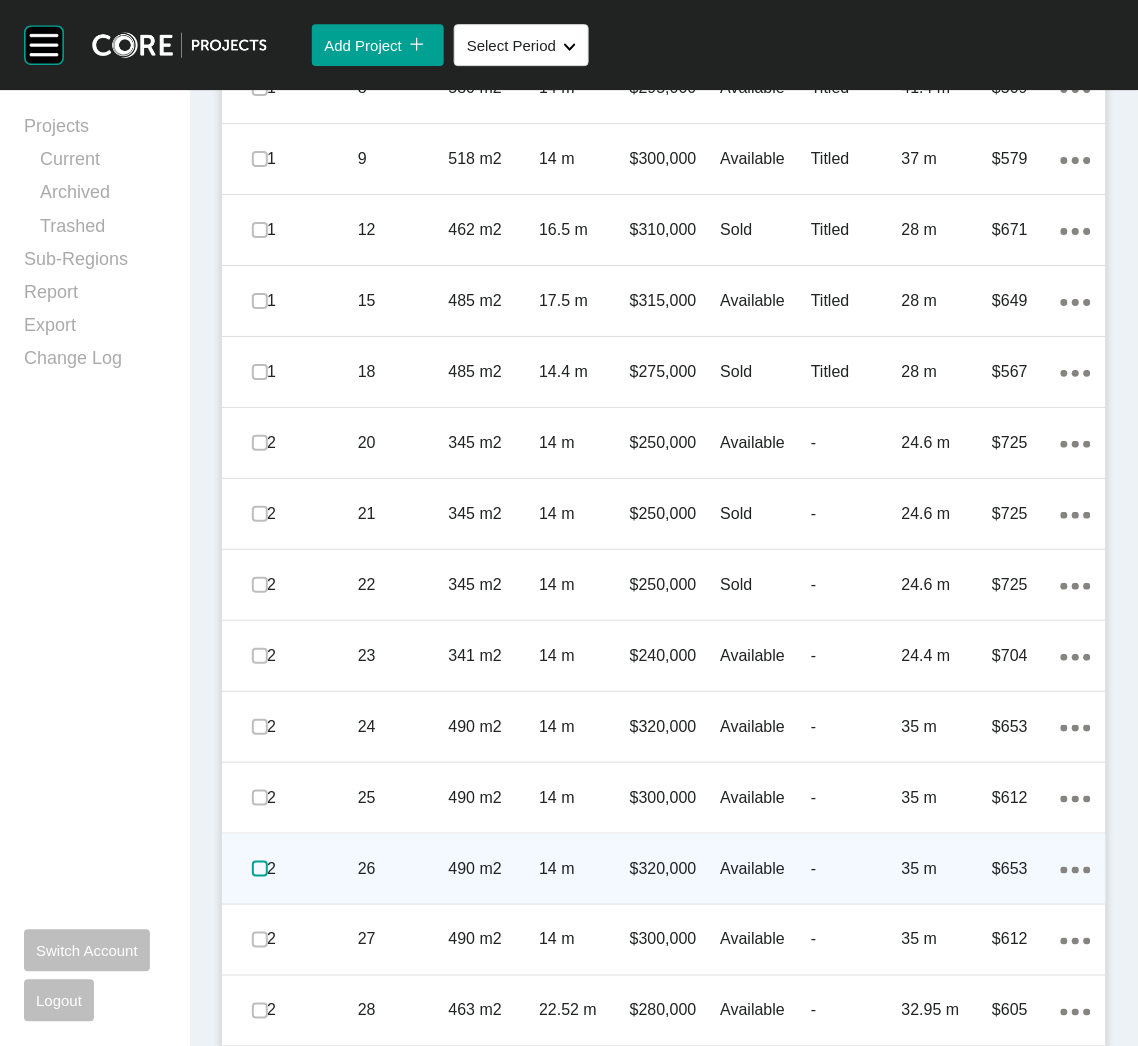 click at bounding box center [260, 869] 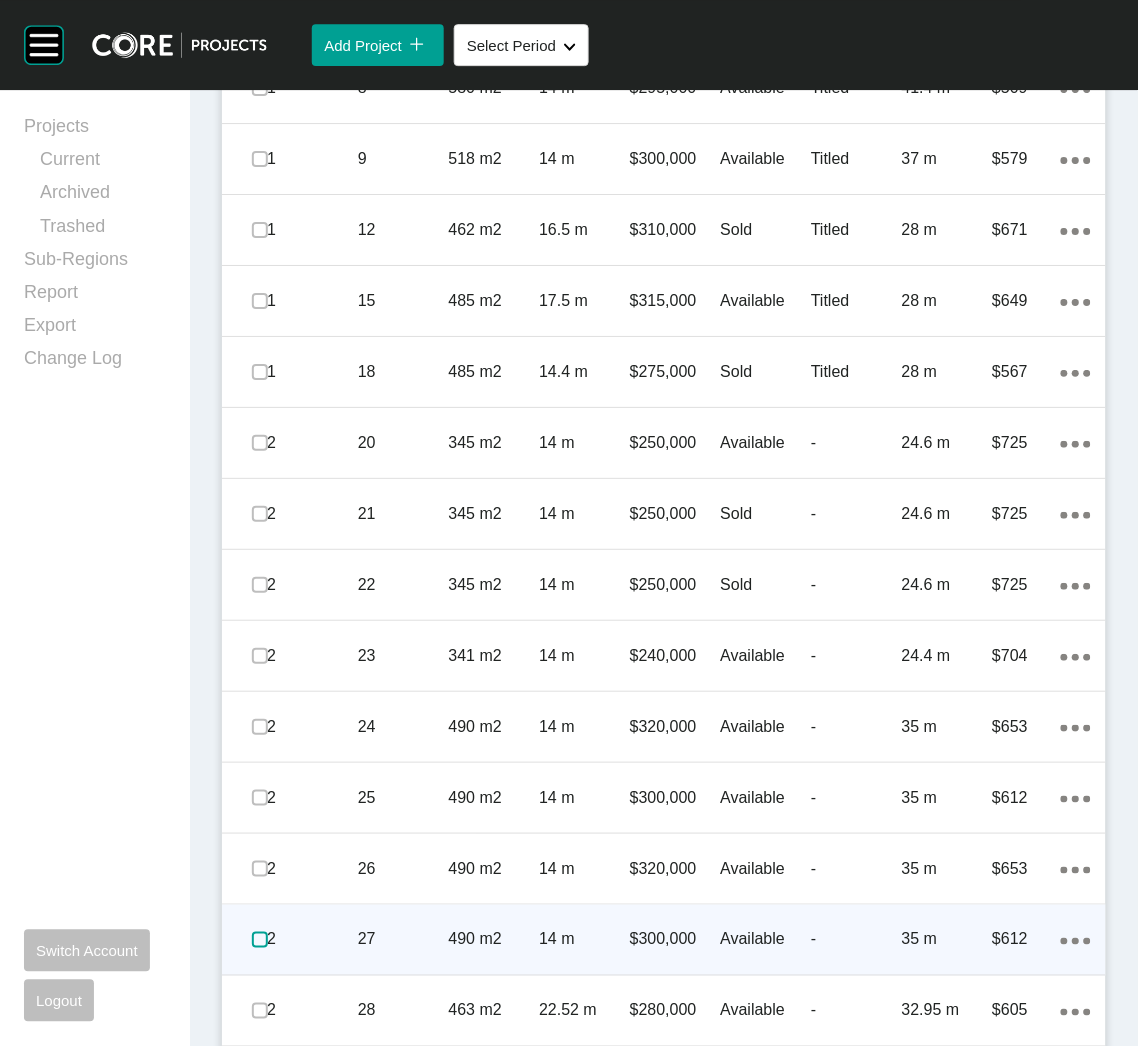 click at bounding box center [260, 940] 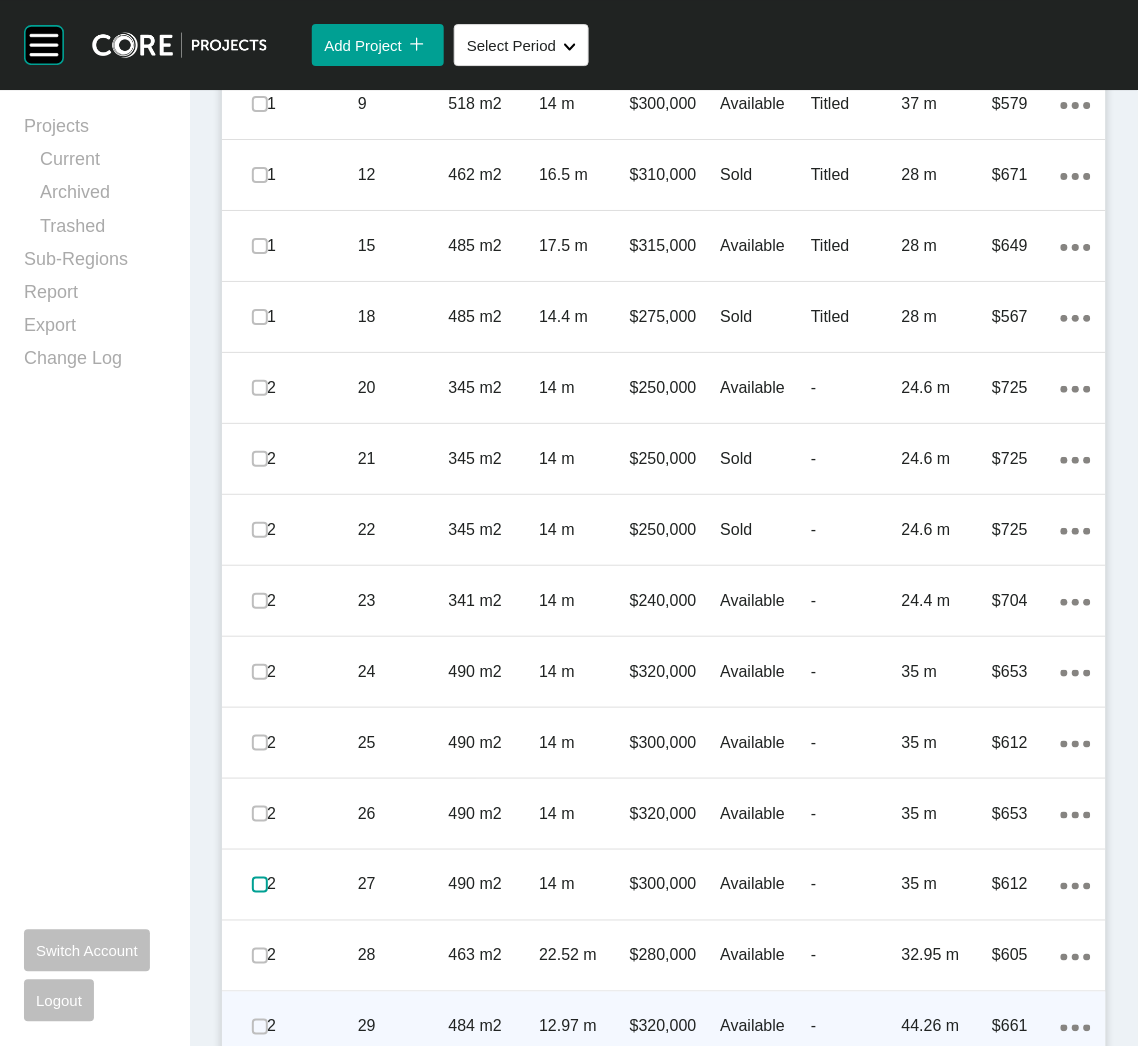 scroll, scrollTop: 1346, scrollLeft: 0, axis: vertical 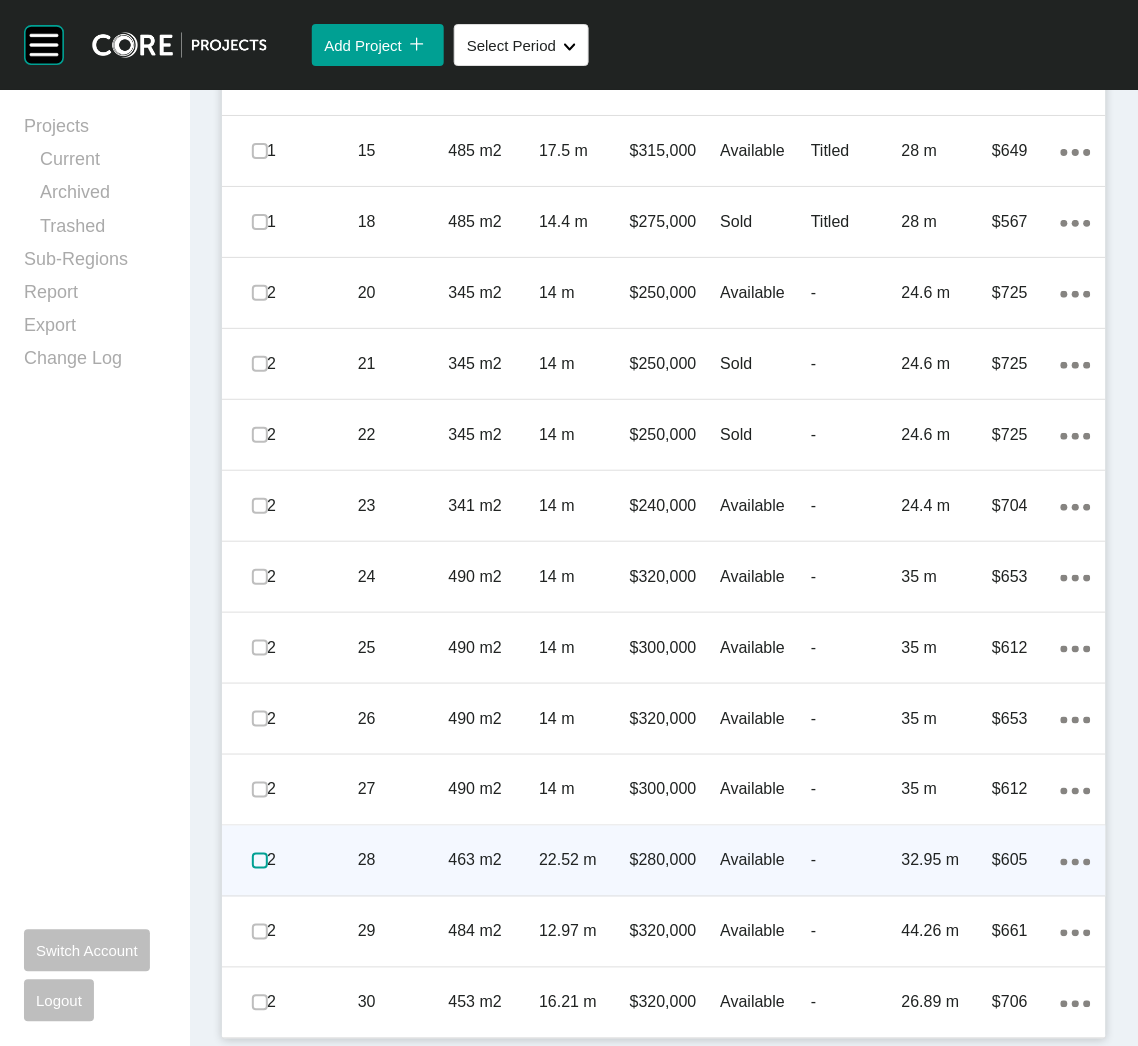 click at bounding box center [260, 861] 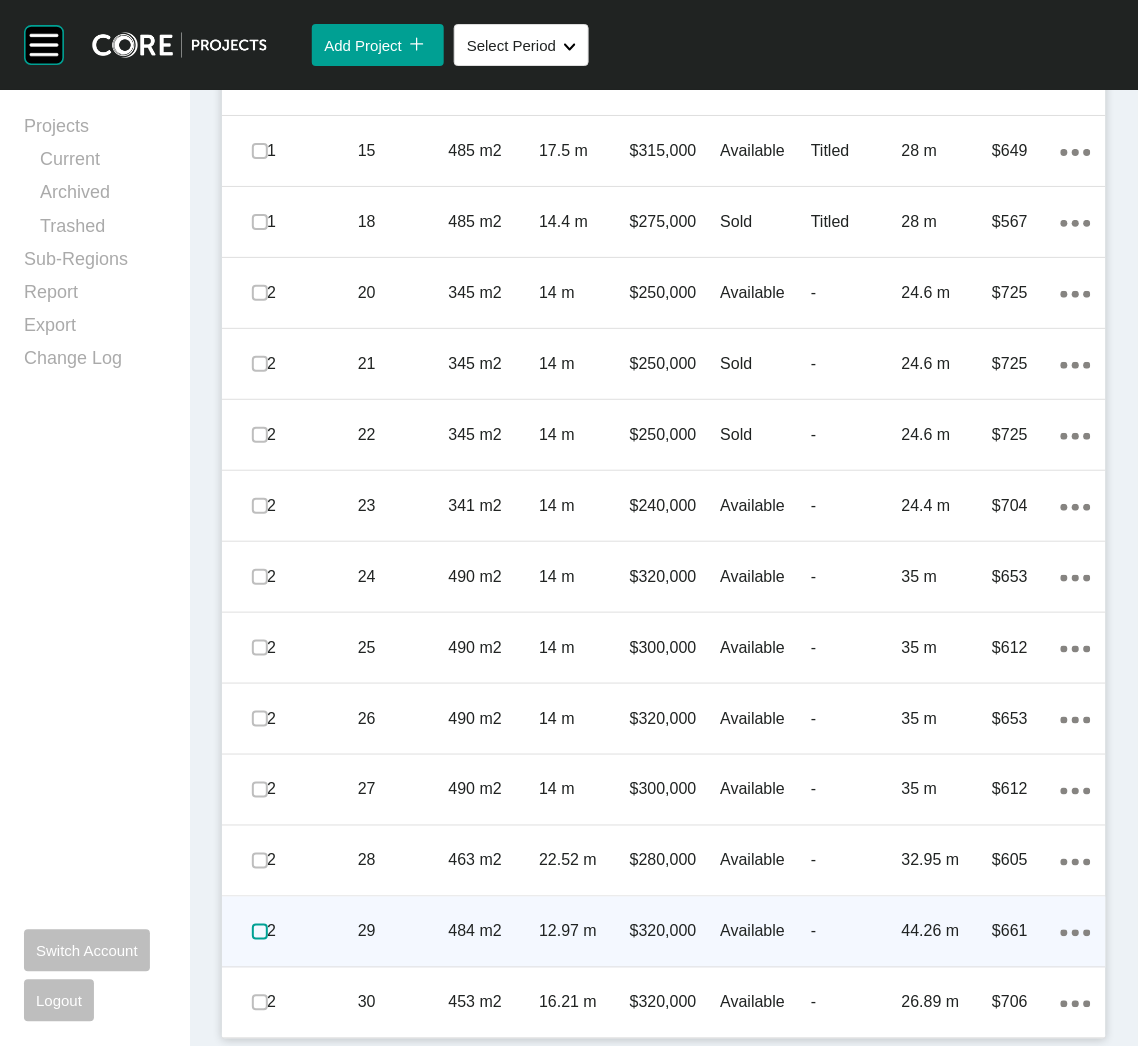 click at bounding box center [260, 932] 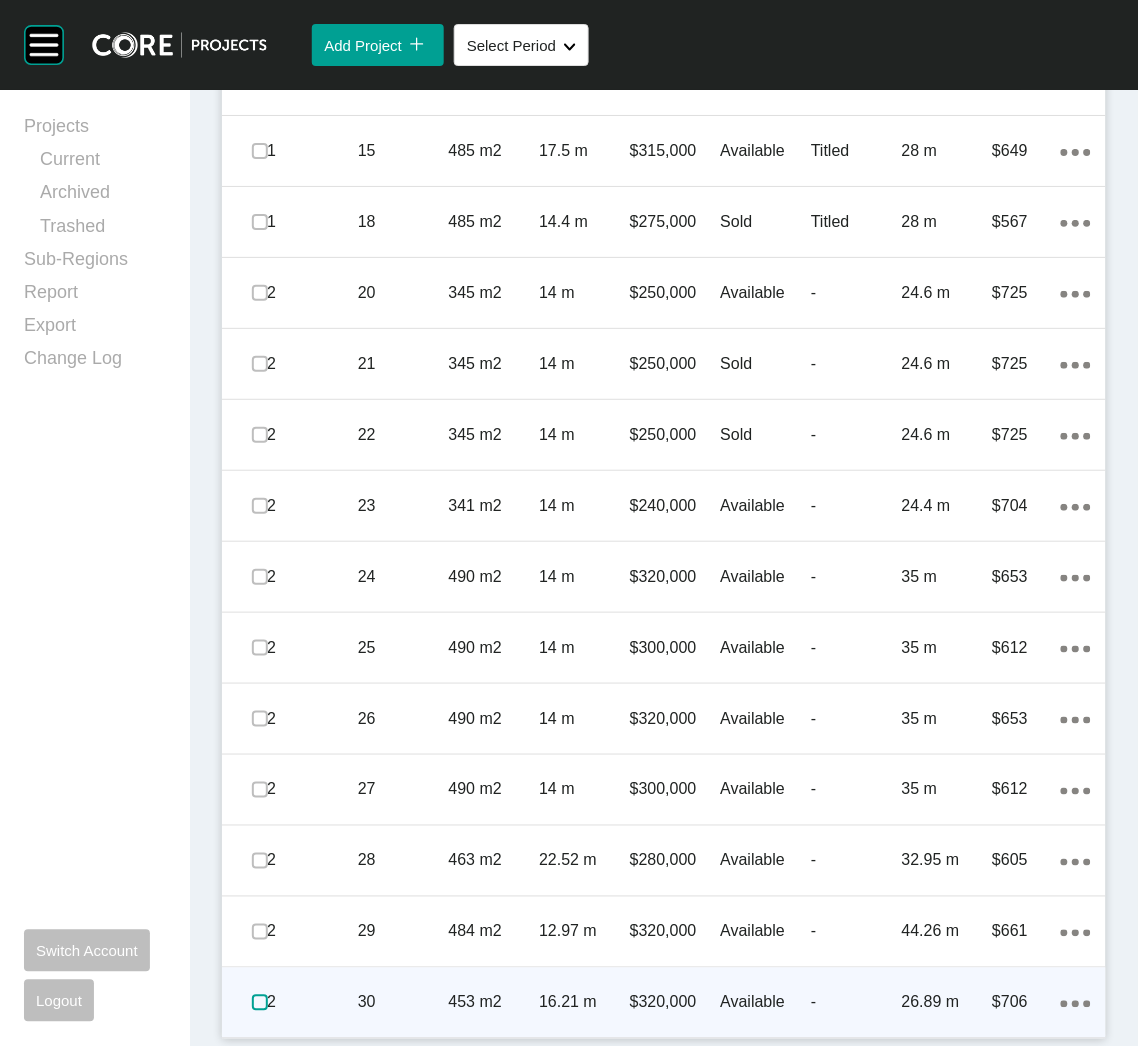 click at bounding box center [260, 1003] 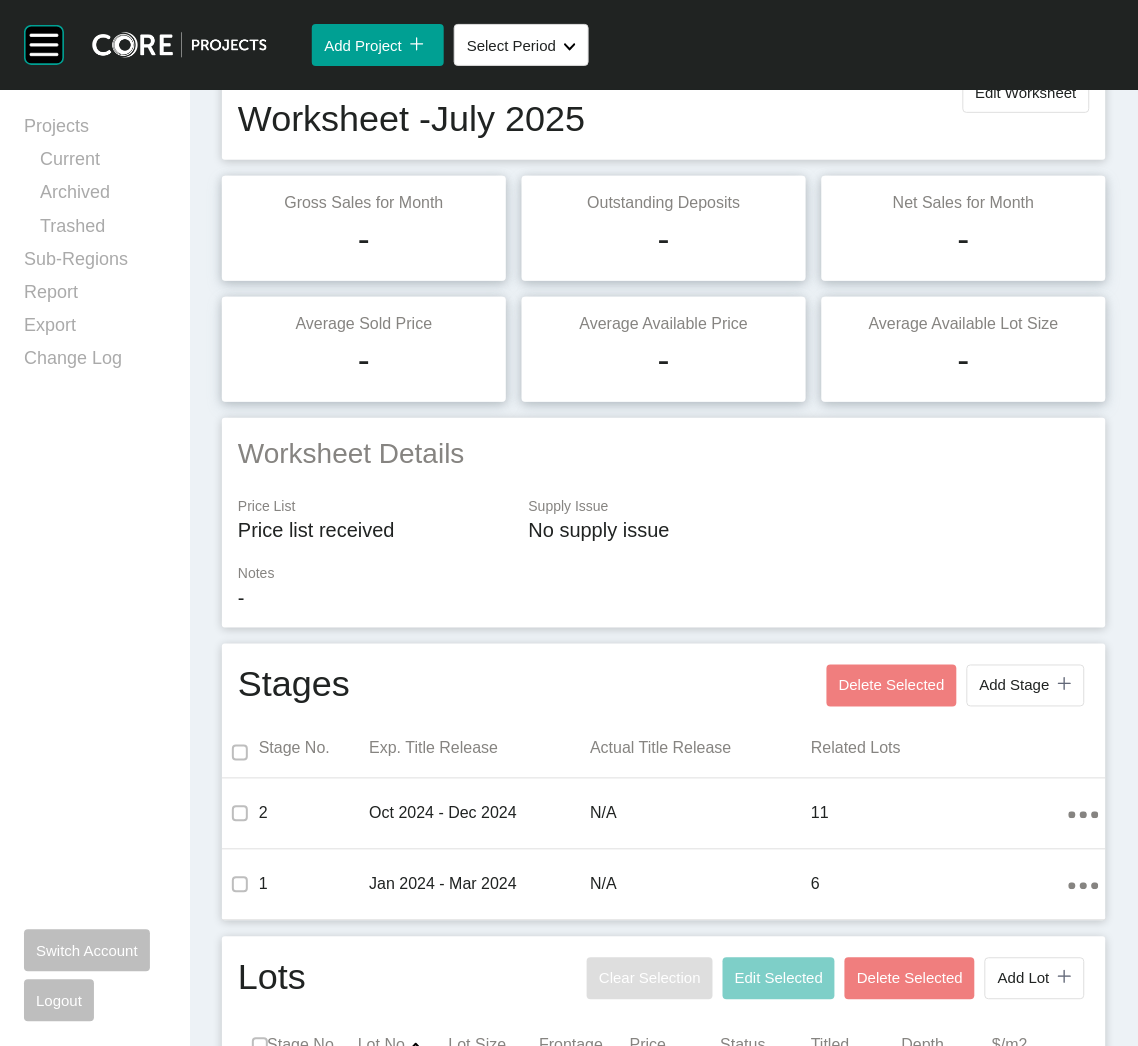 scroll, scrollTop: 0, scrollLeft: 0, axis: both 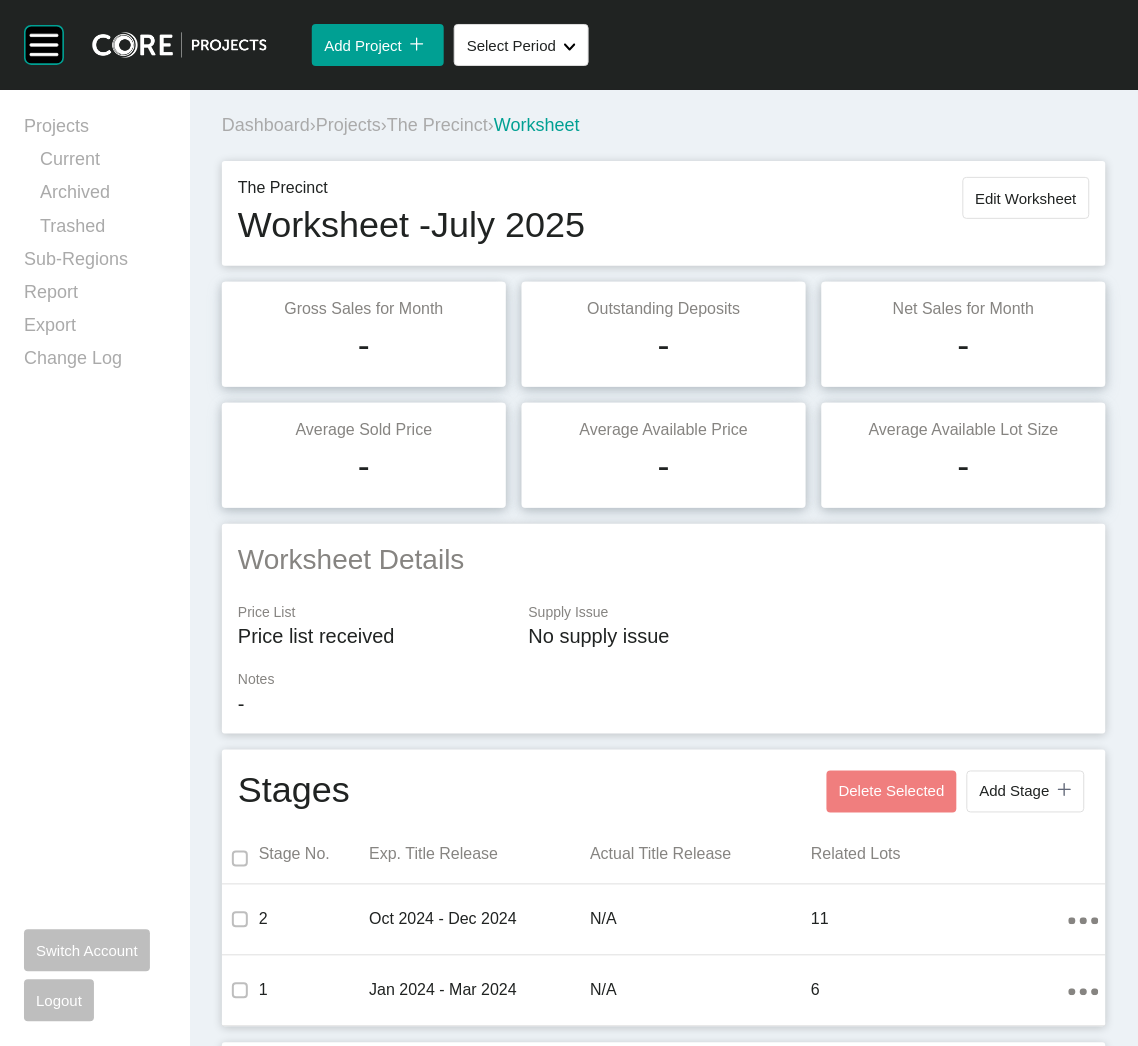 click on "Projects" at bounding box center (348, 125) 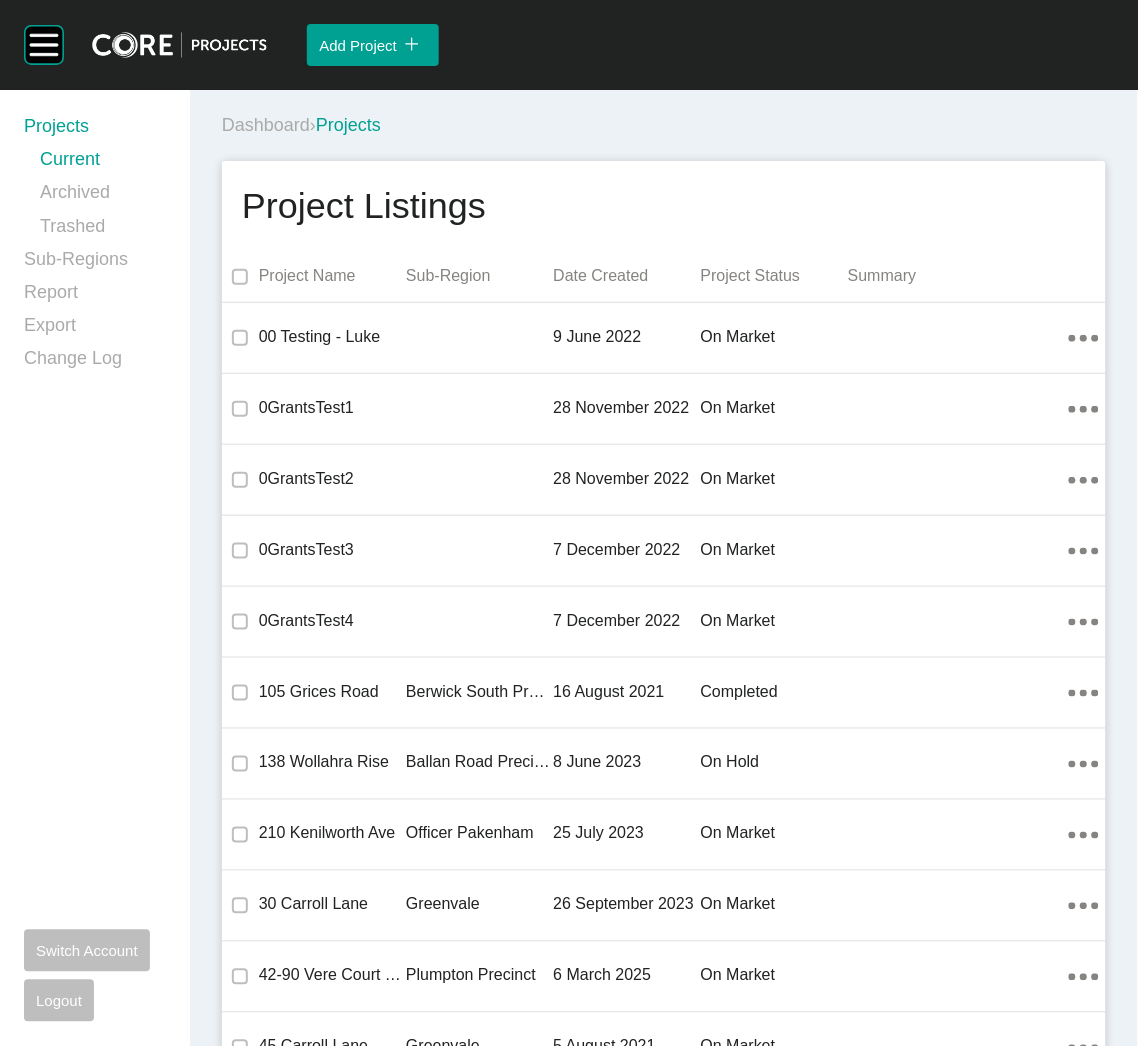 scroll, scrollTop: 37134, scrollLeft: 0, axis: vertical 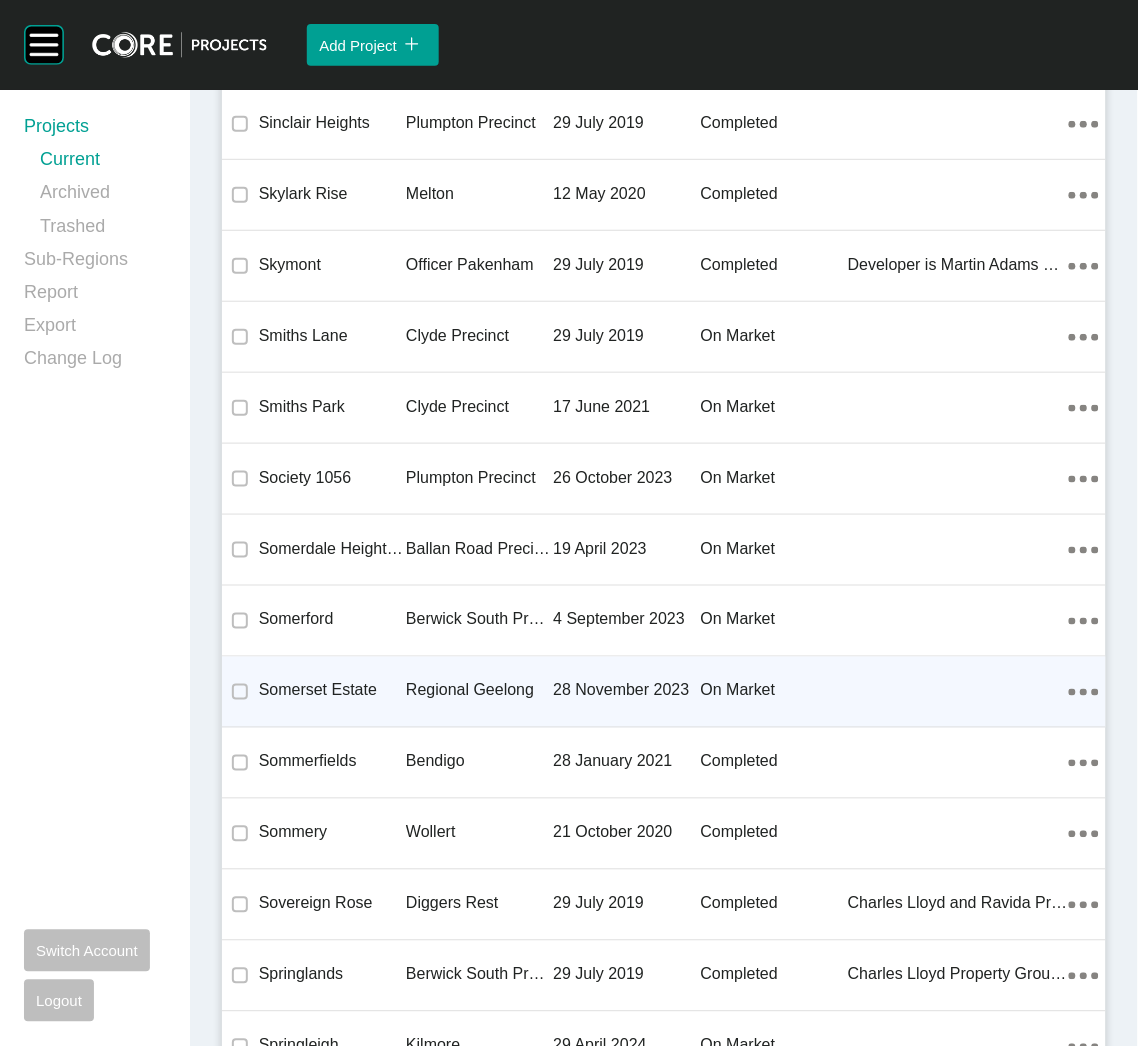 click on "Regional Geelong" at bounding box center [479, 691] 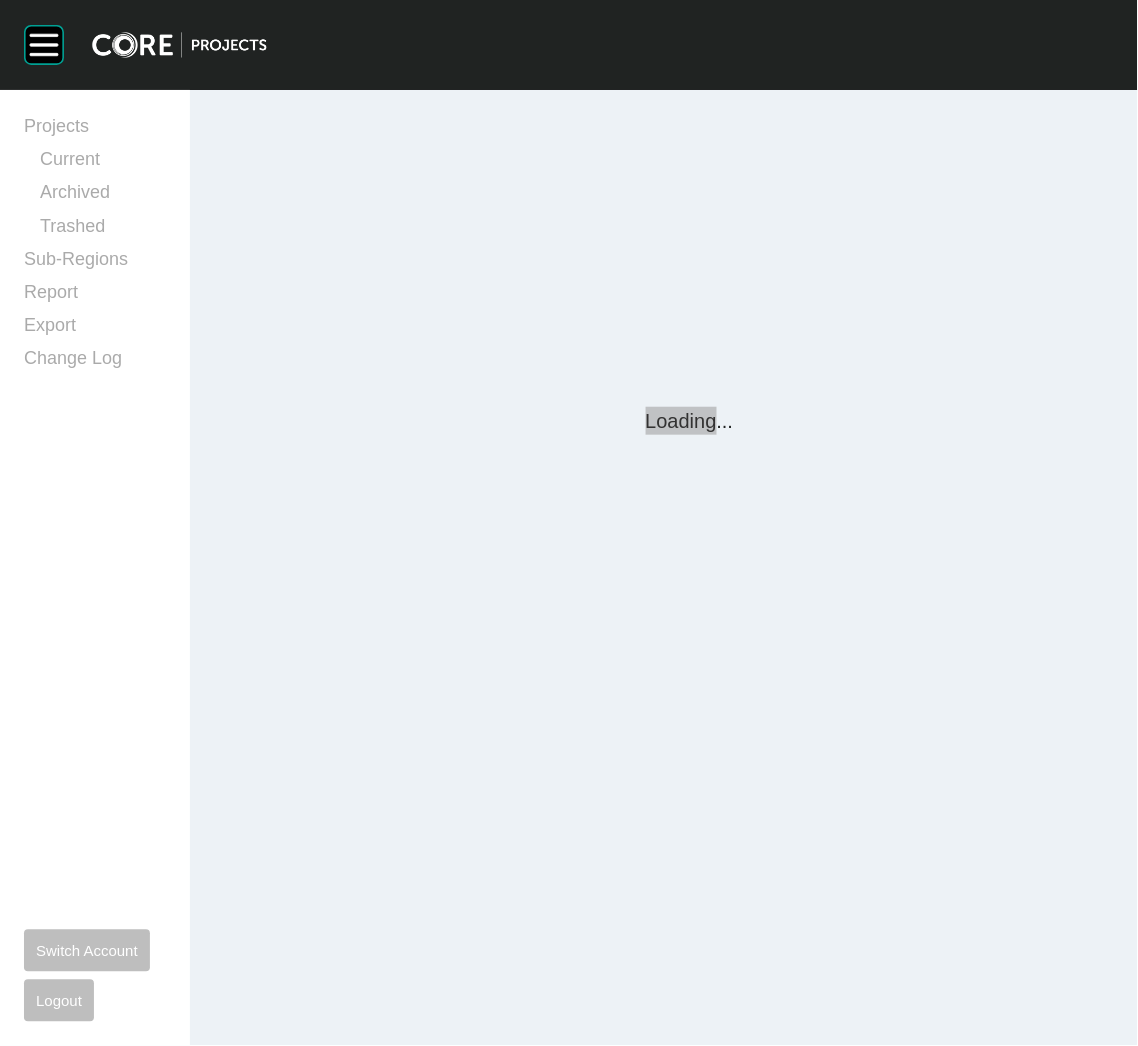 scroll, scrollTop: 0, scrollLeft: 0, axis: both 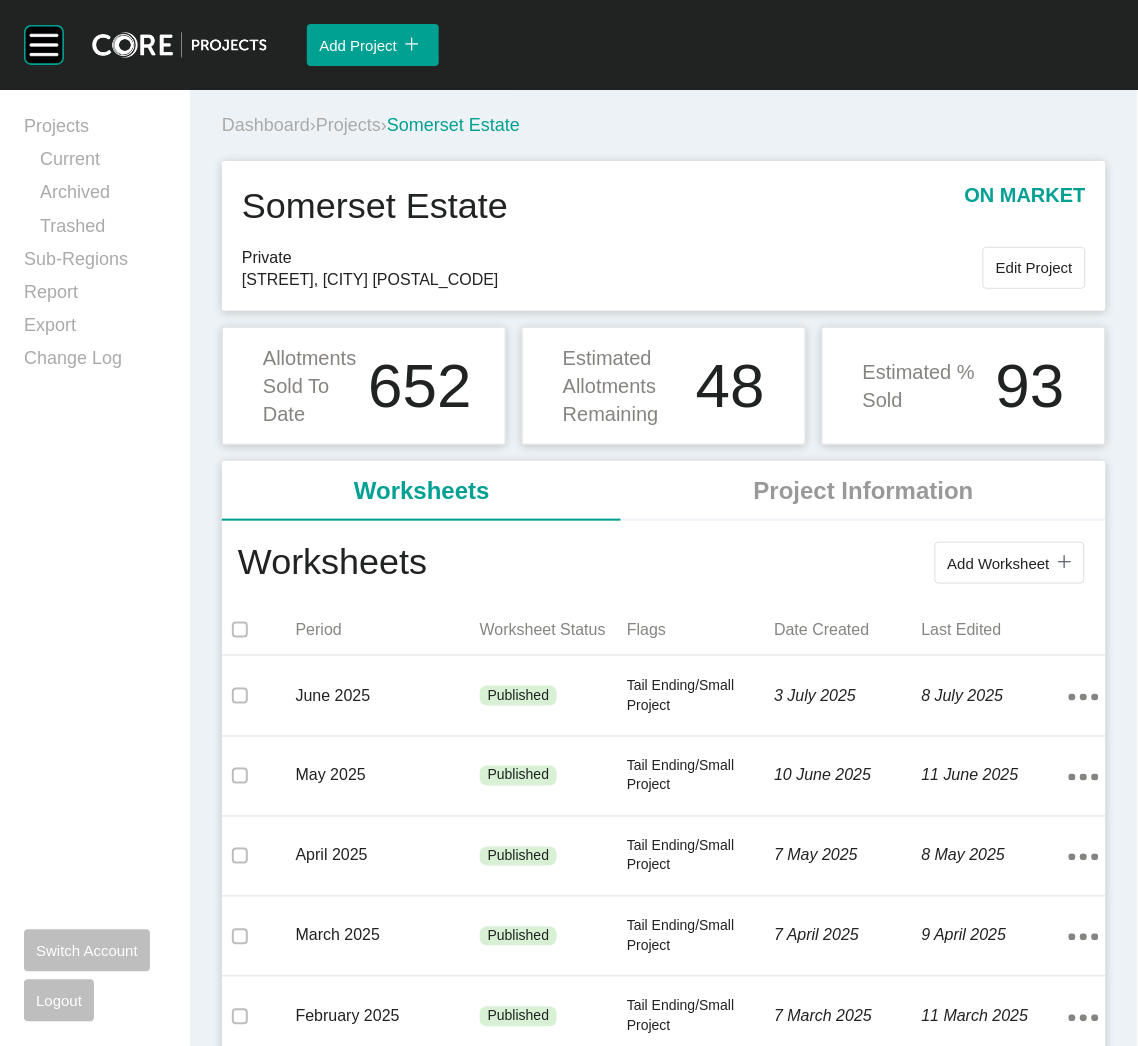drag, startPoint x: 311, startPoint y: 756, endPoint x: 1007, endPoint y: 561, distance: 722.8008 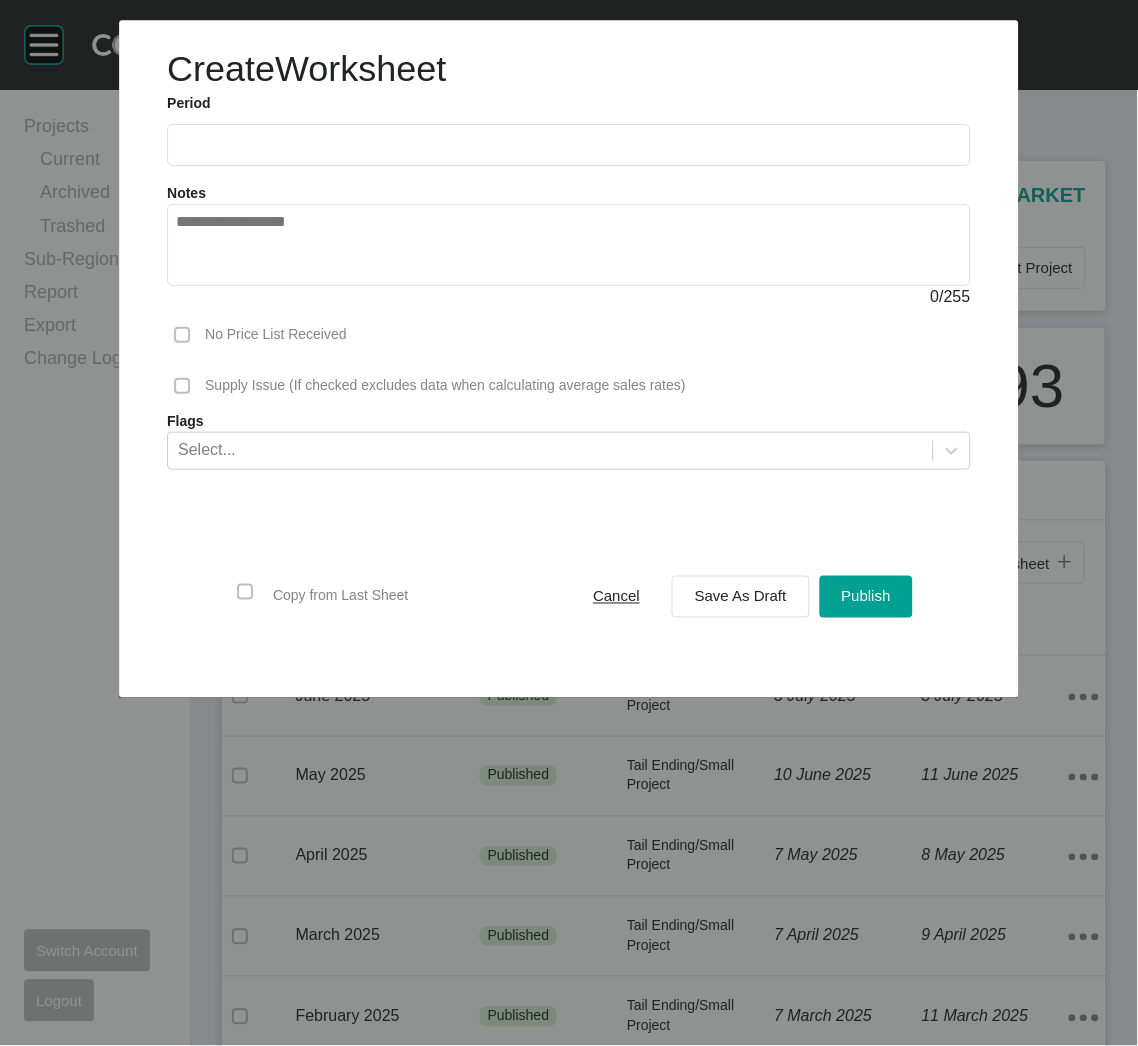 click at bounding box center (569, 145) 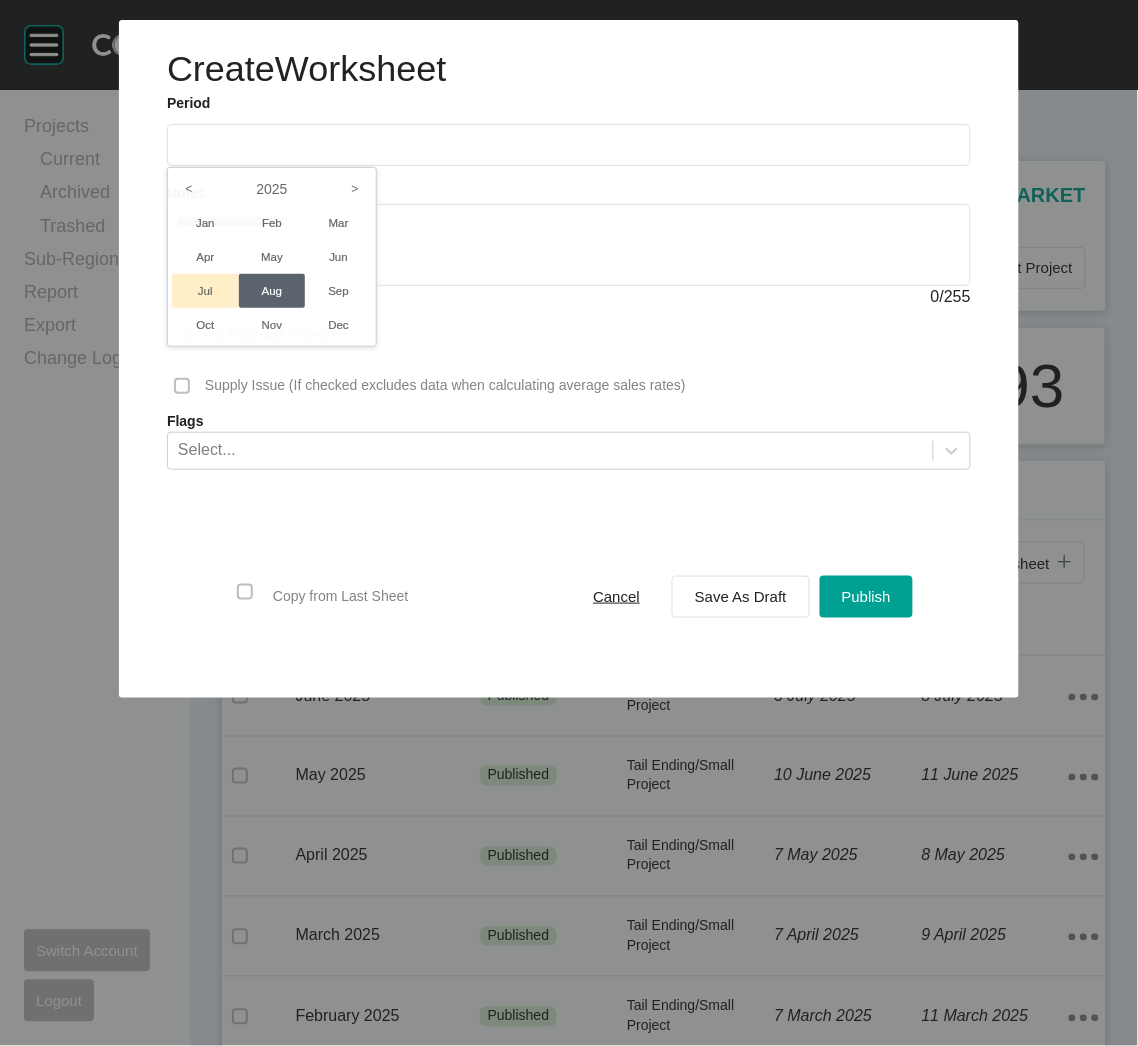 click on "Jul" at bounding box center [205, 291] 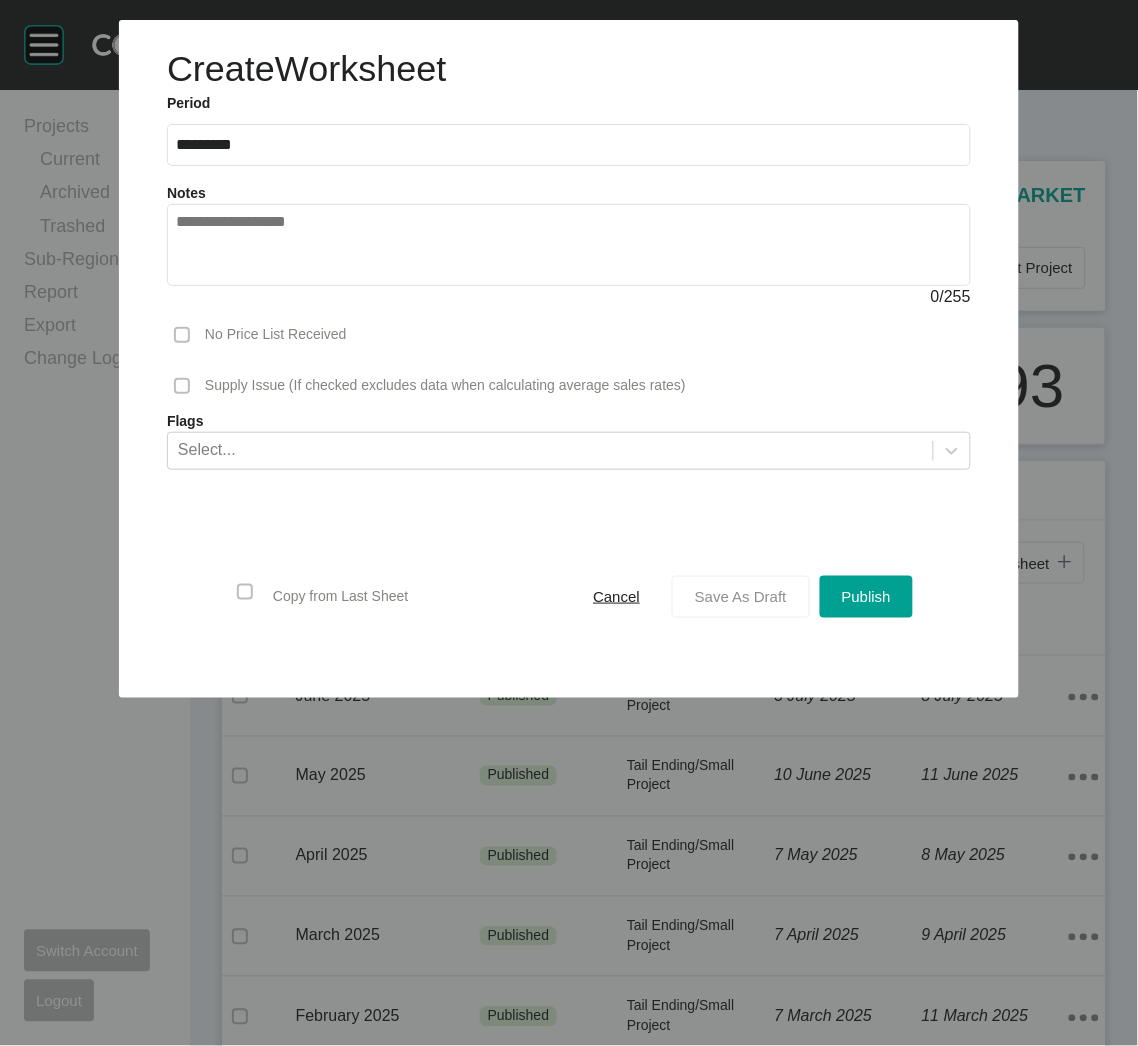 drag, startPoint x: 741, startPoint y: 603, endPoint x: 723, endPoint y: 594, distance: 20.12461 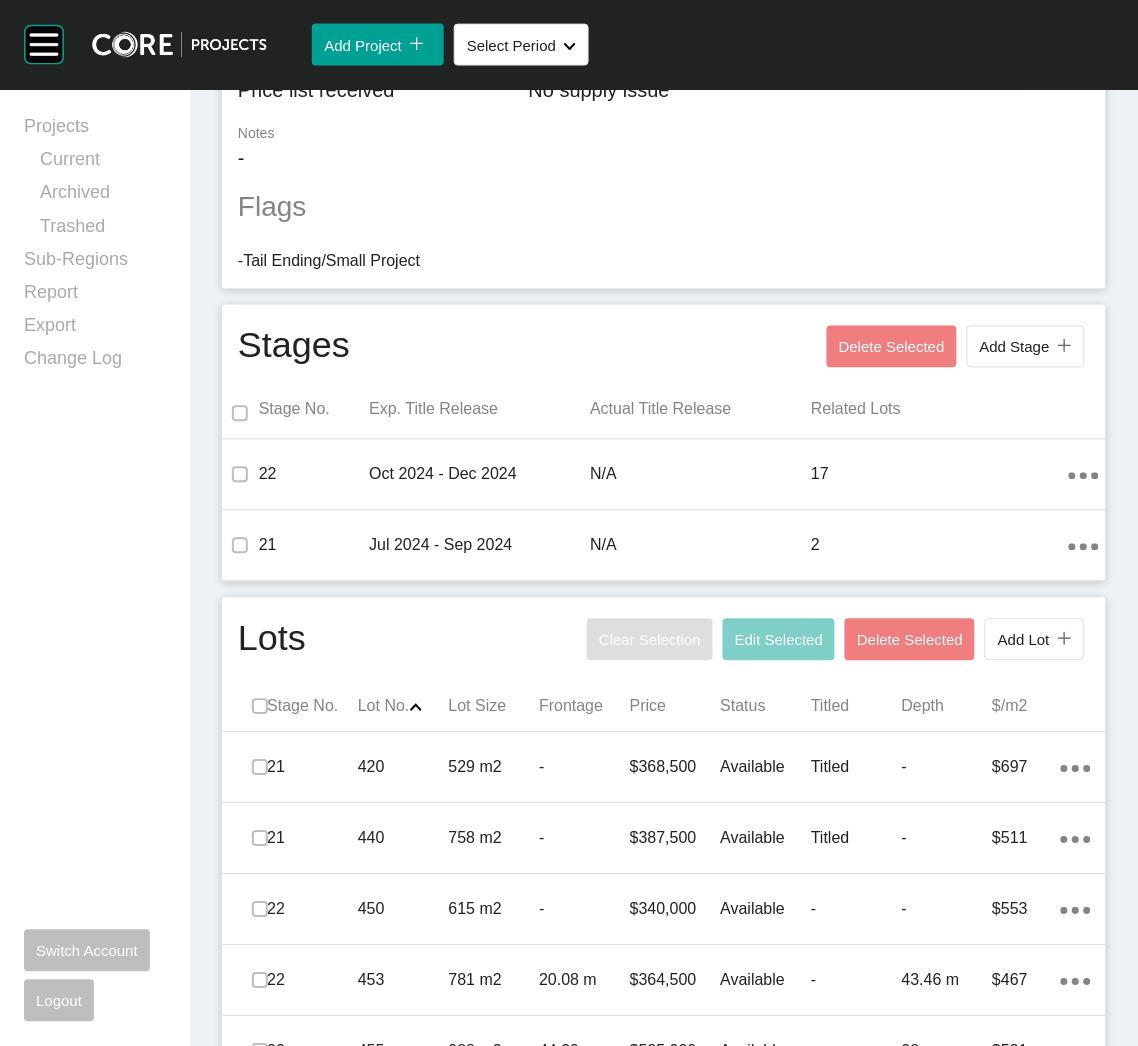 scroll, scrollTop: 600, scrollLeft: 0, axis: vertical 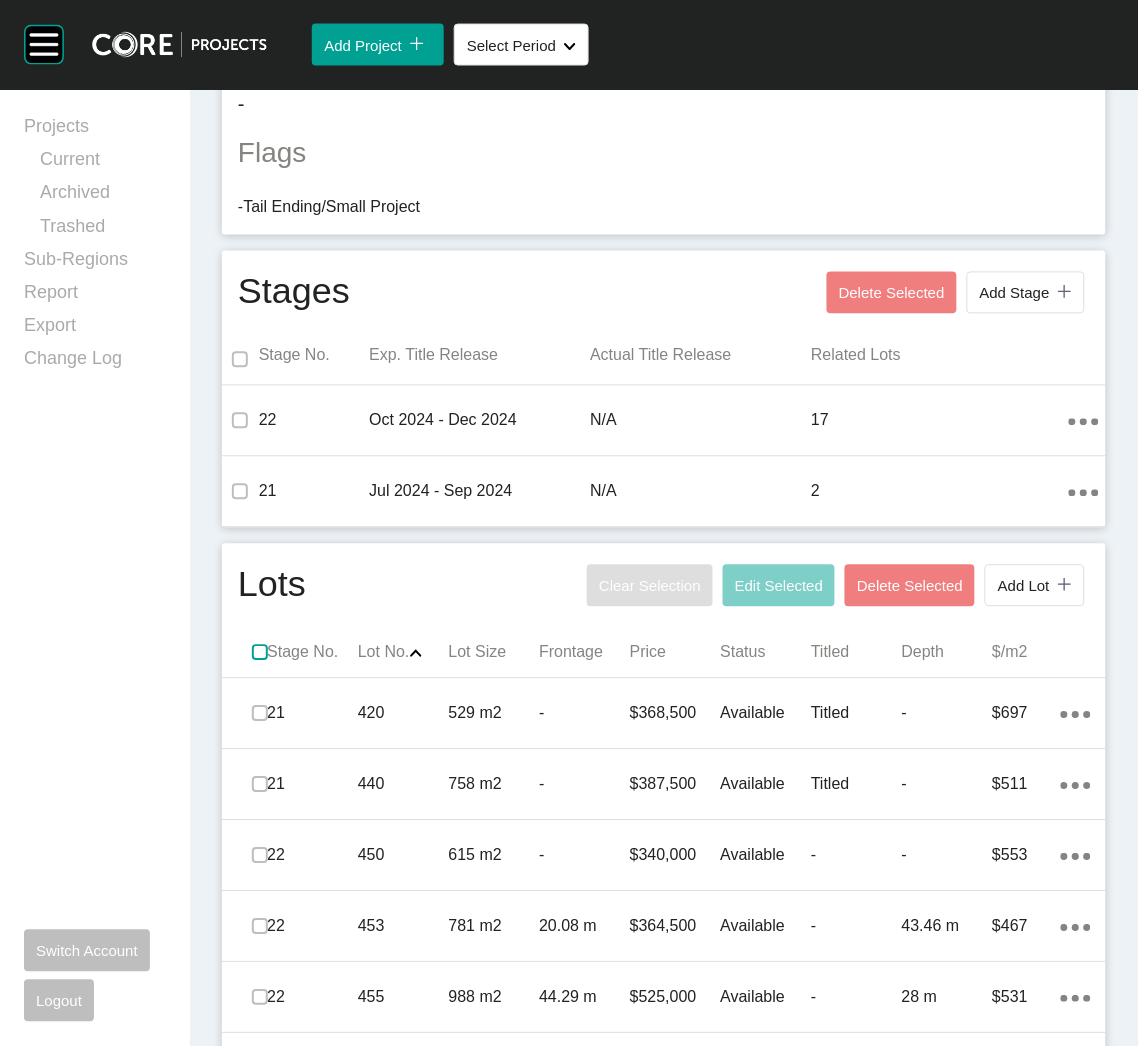 click at bounding box center (260, 653) 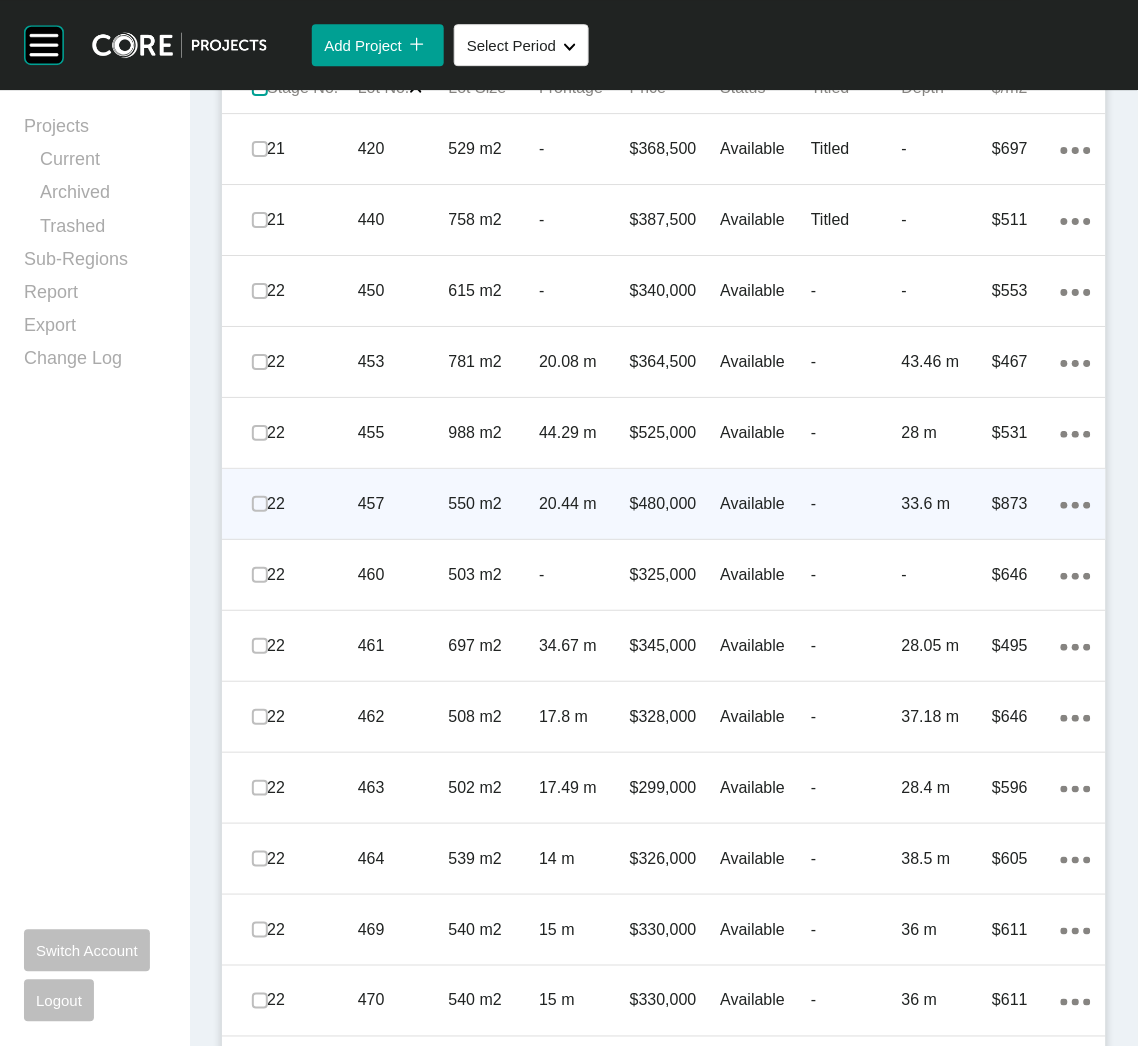 scroll, scrollTop: 1200, scrollLeft: 0, axis: vertical 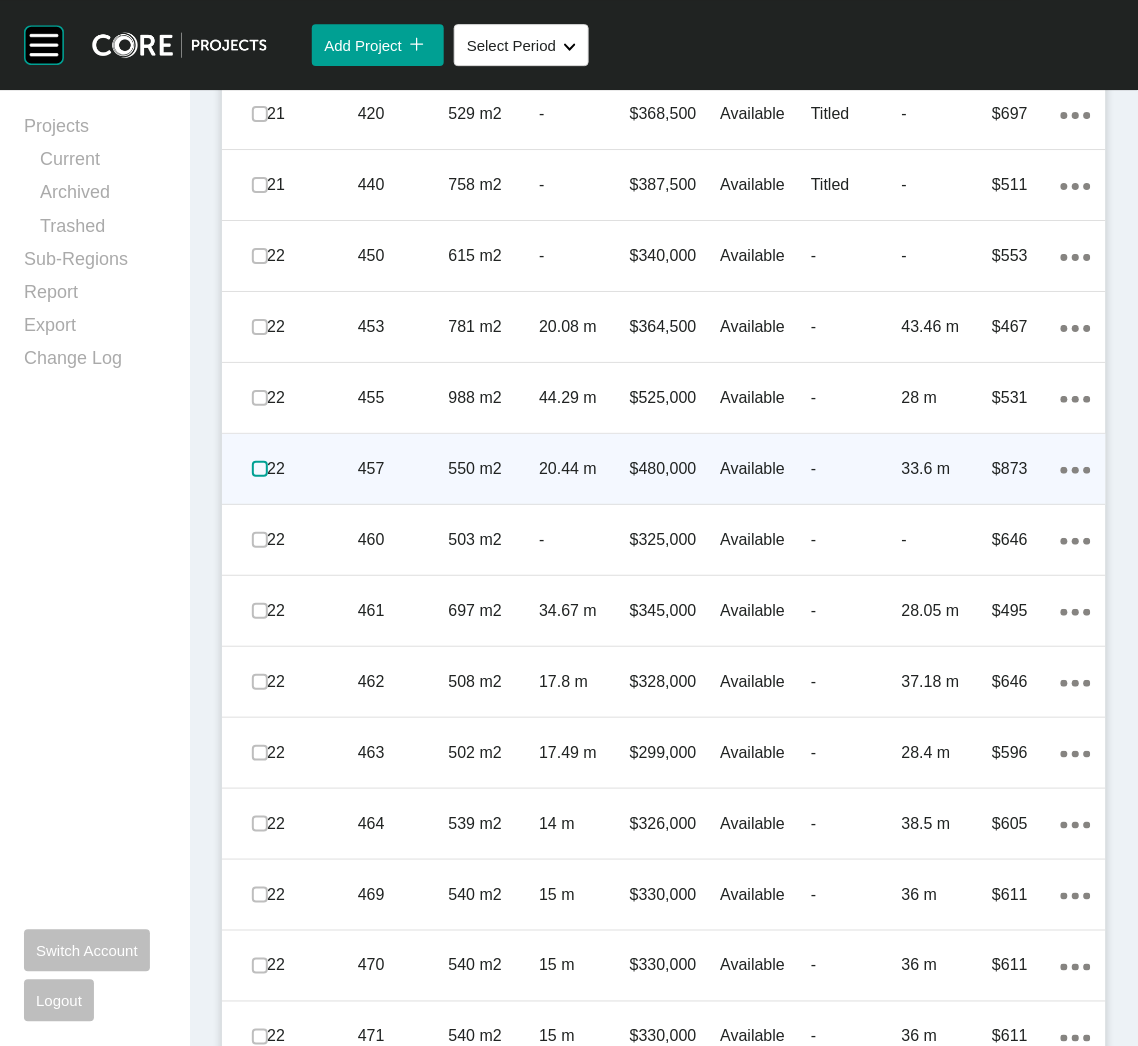click at bounding box center [260, 469] 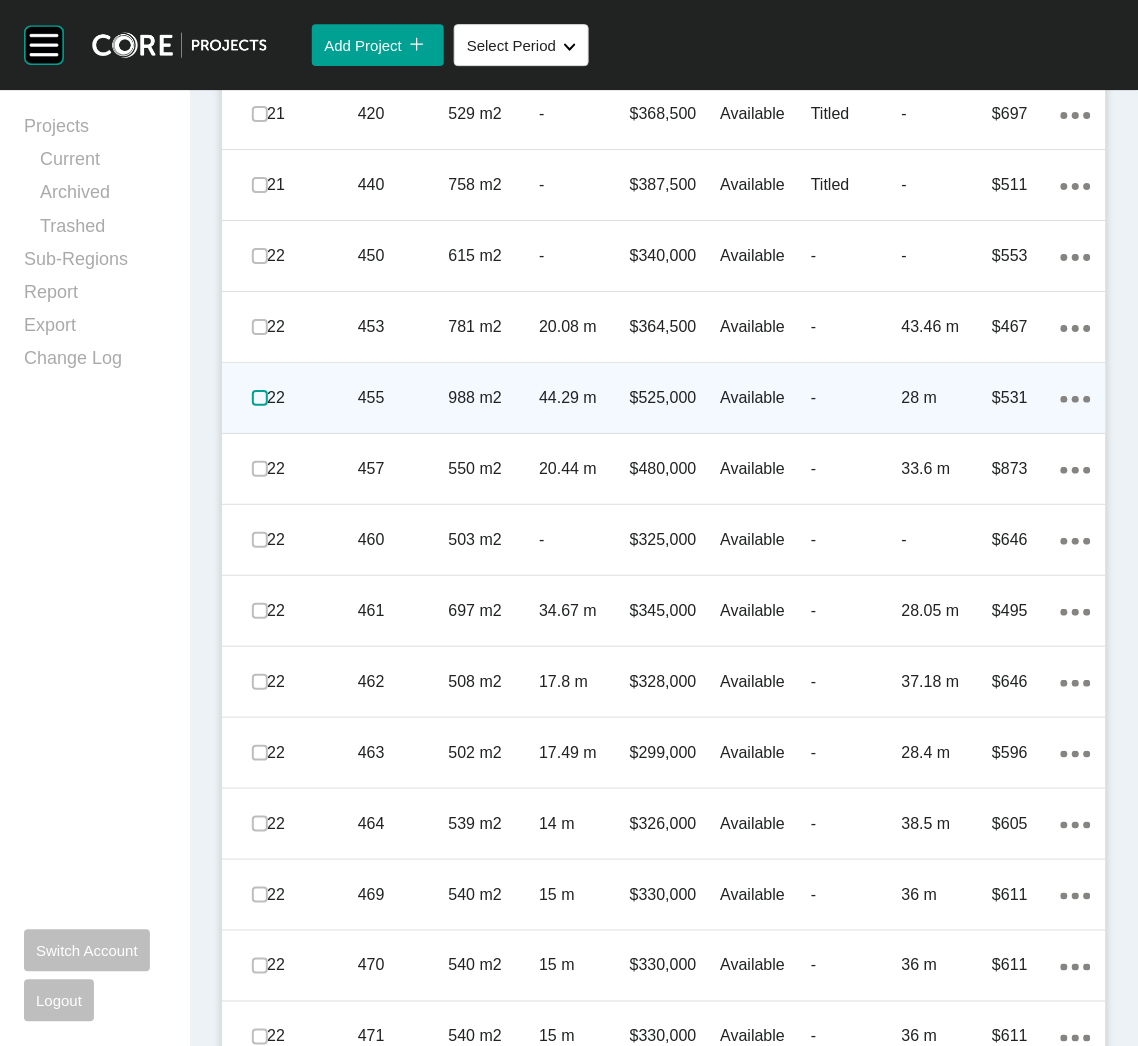 click at bounding box center (260, 398) 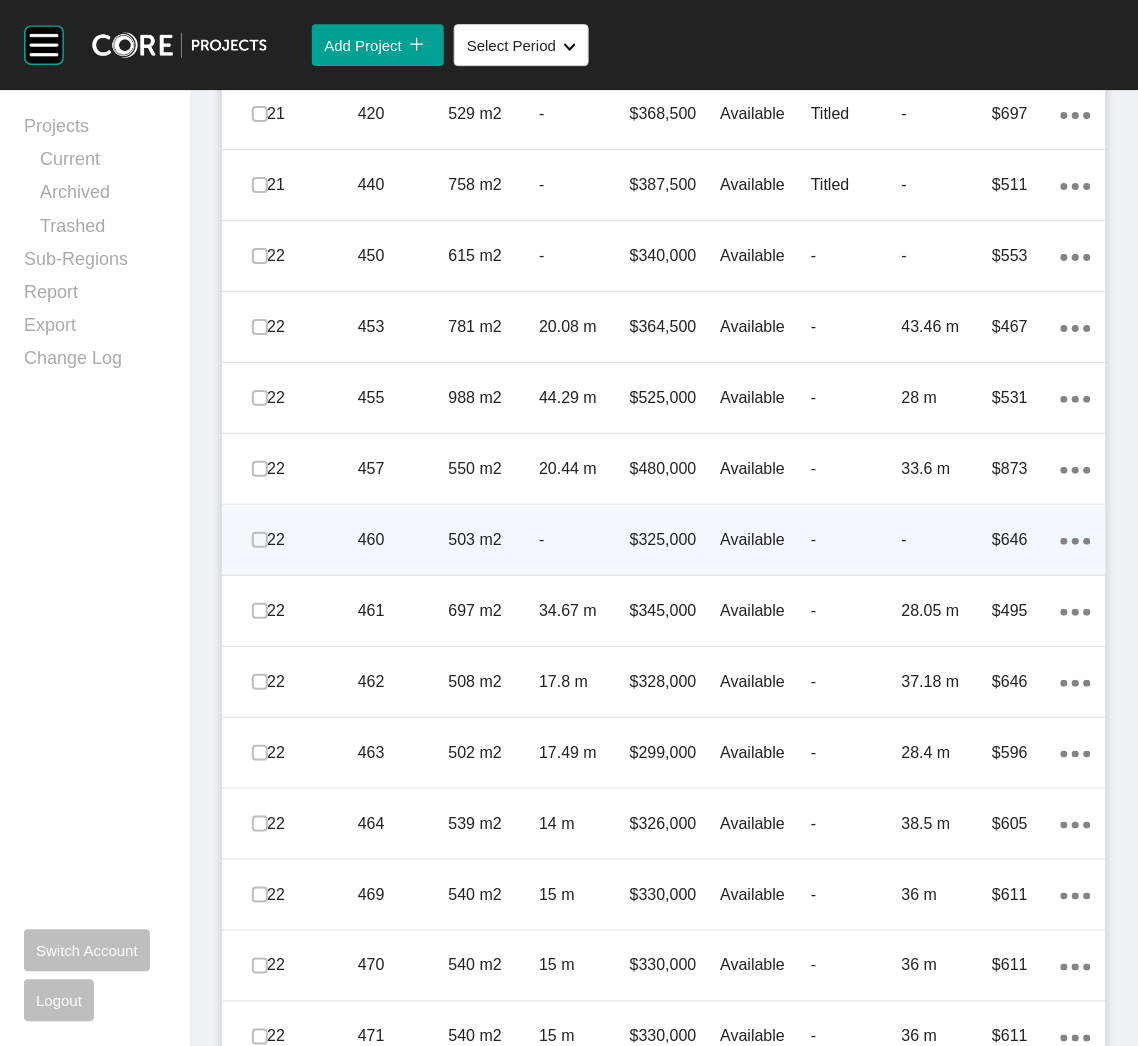 scroll, scrollTop: 749, scrollLeft: 0, axis: vertical 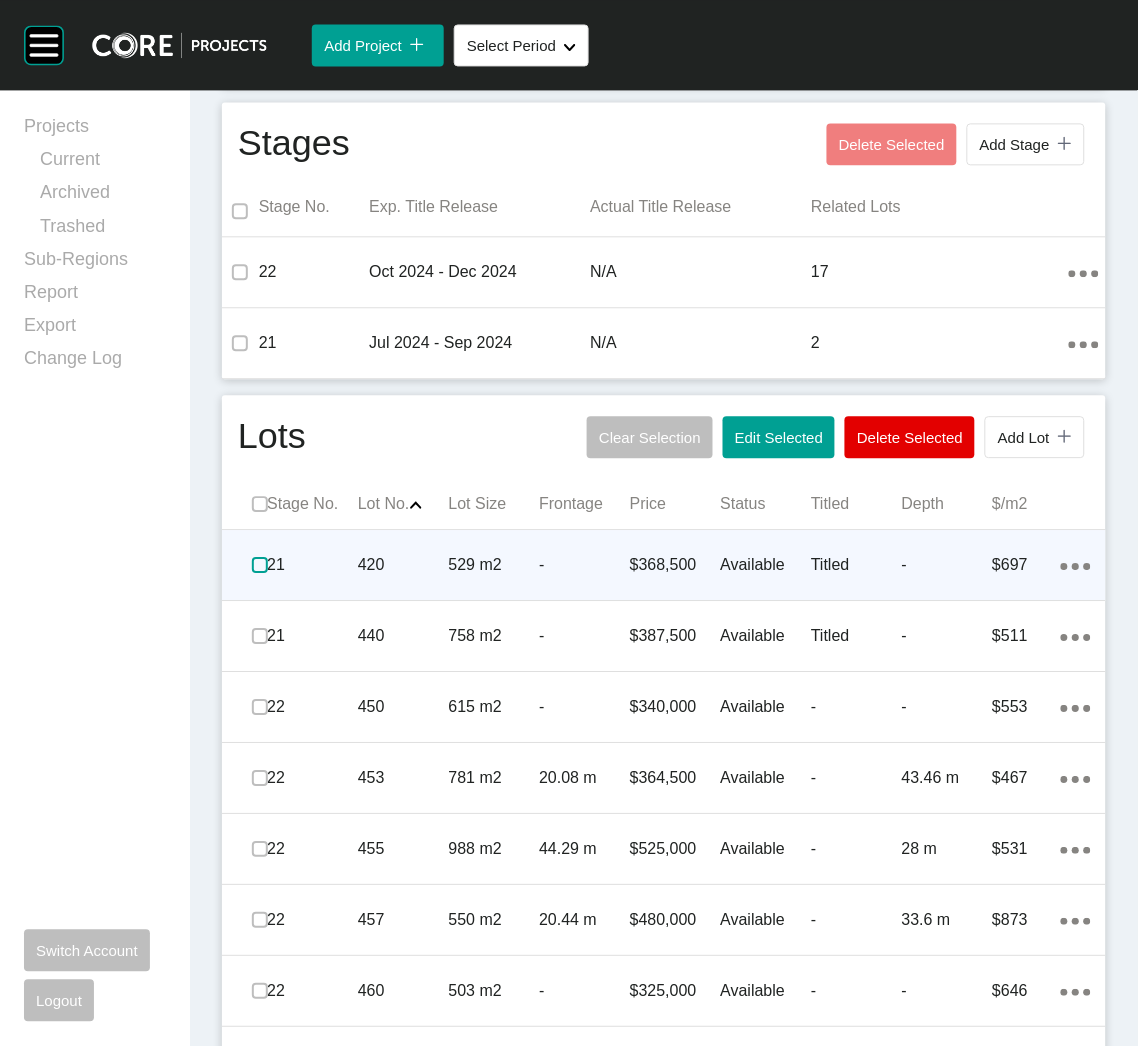 click at bounding box center (260, 565) 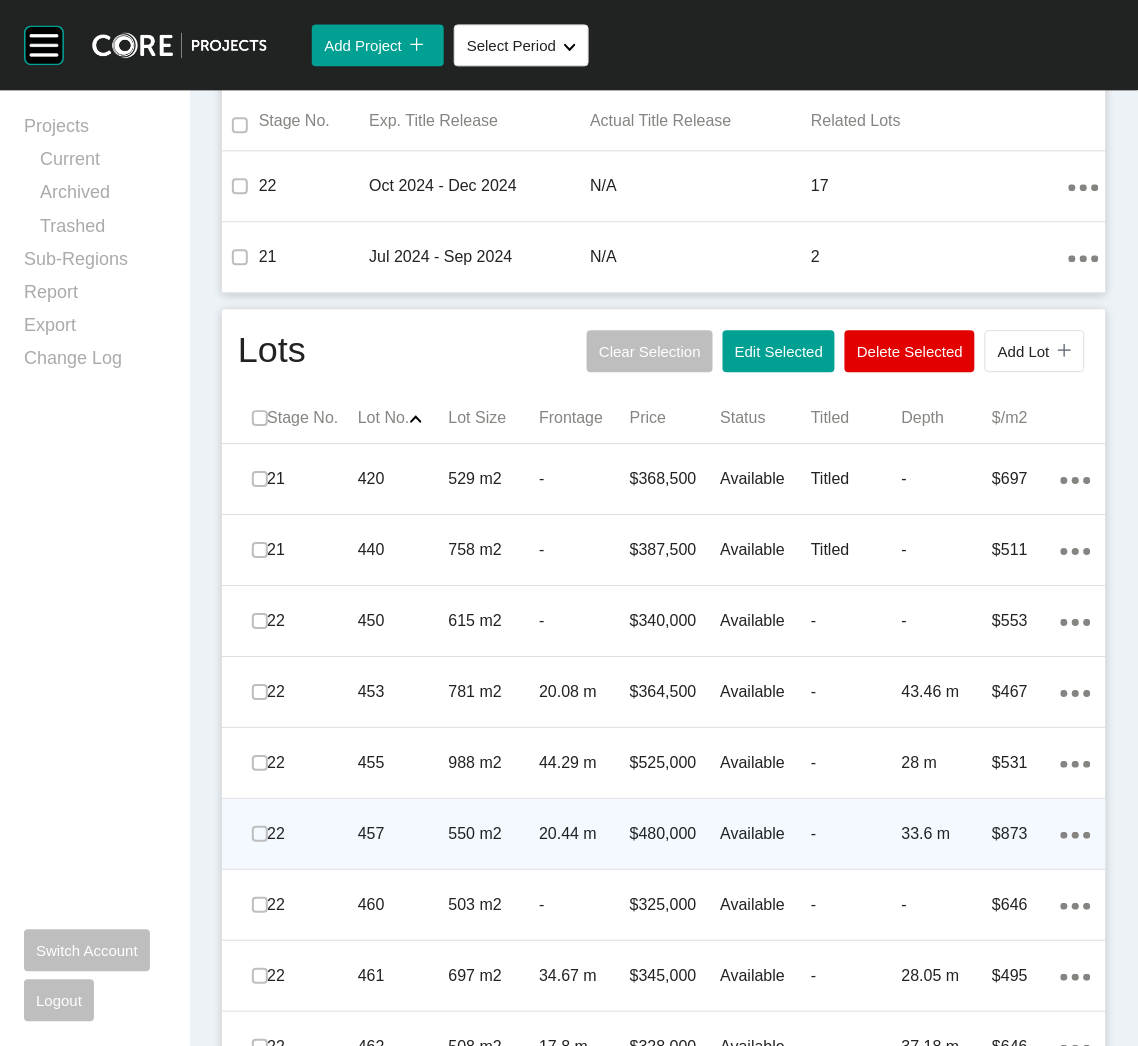 scroll, scrollTop: 899, scrollLeft: 0, axis: vertical 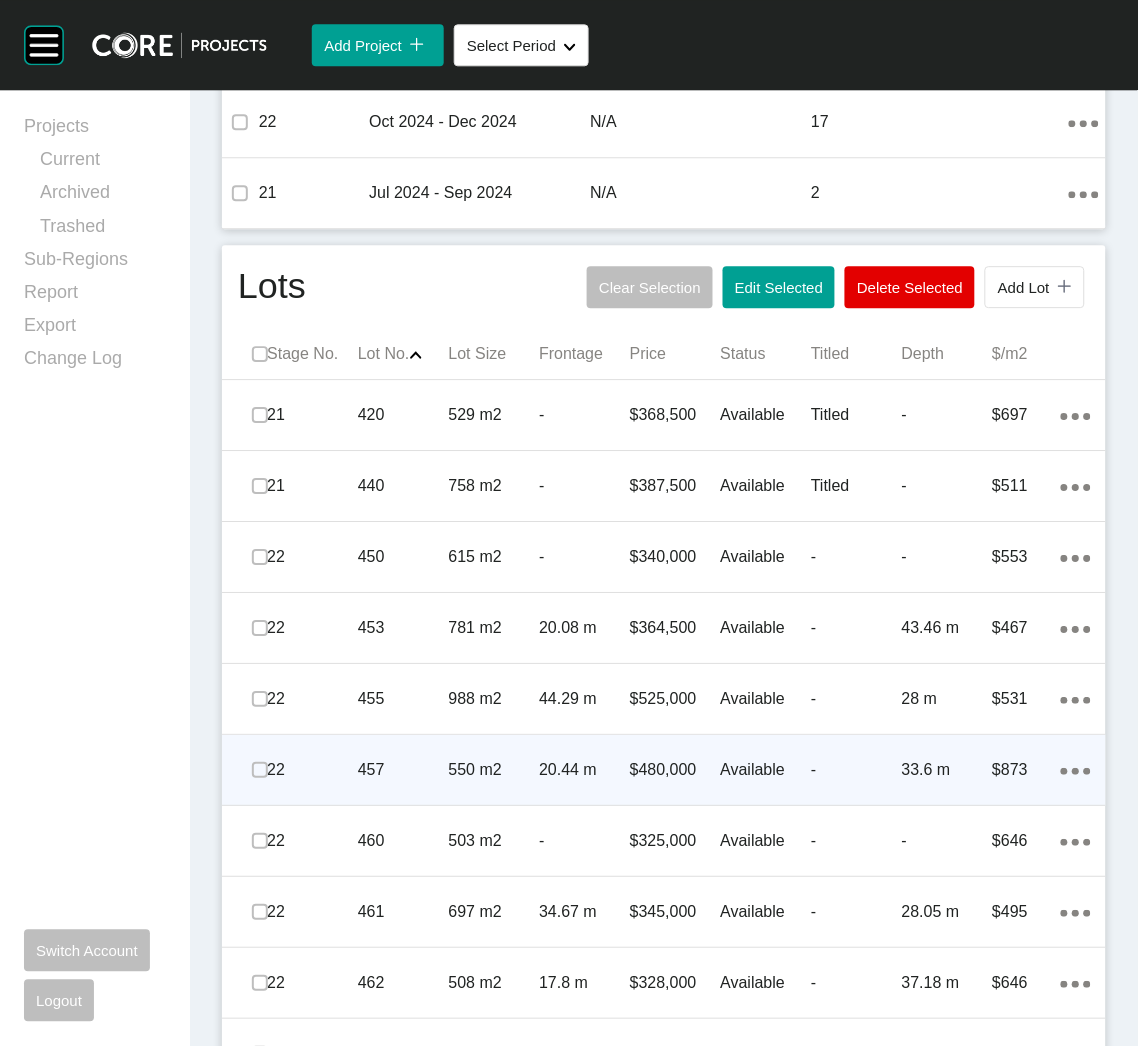 click on "Action Menu Dots Copy 6 Created with Sketch." at bounding box center (1076, 770) 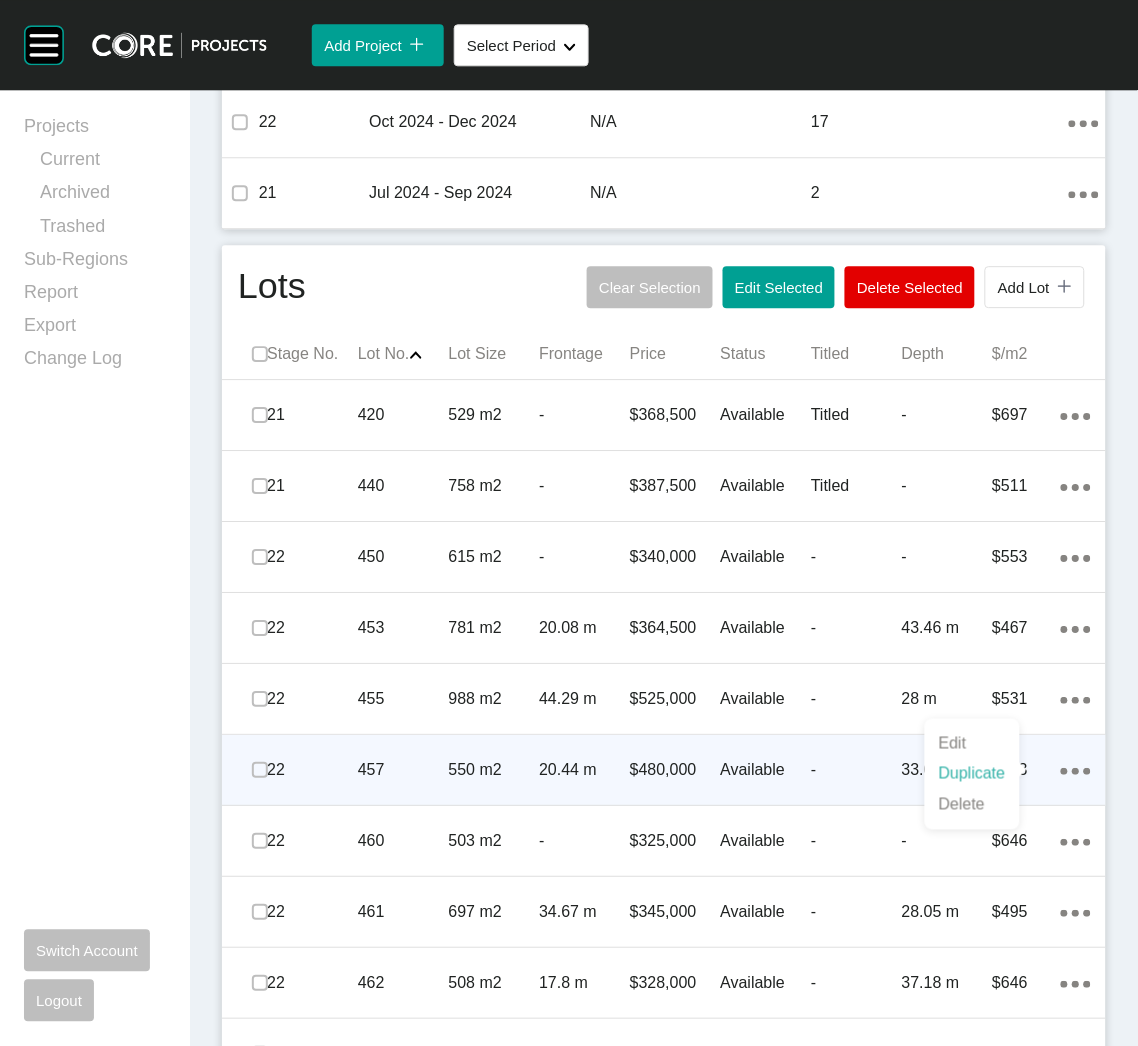 click on "Duplicate" at bounding box center [972, 774] 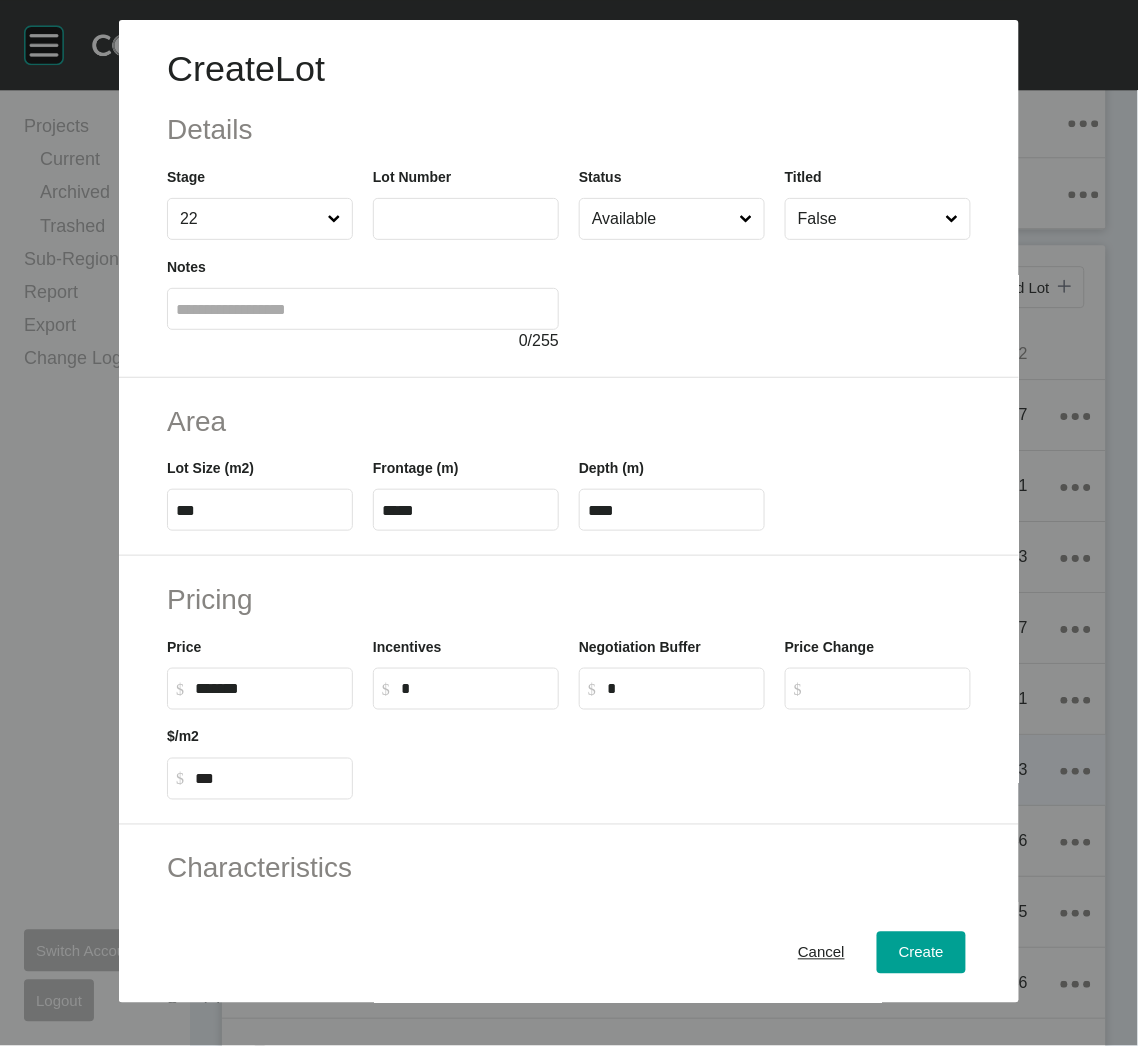 click at bounding box center [466, 219] 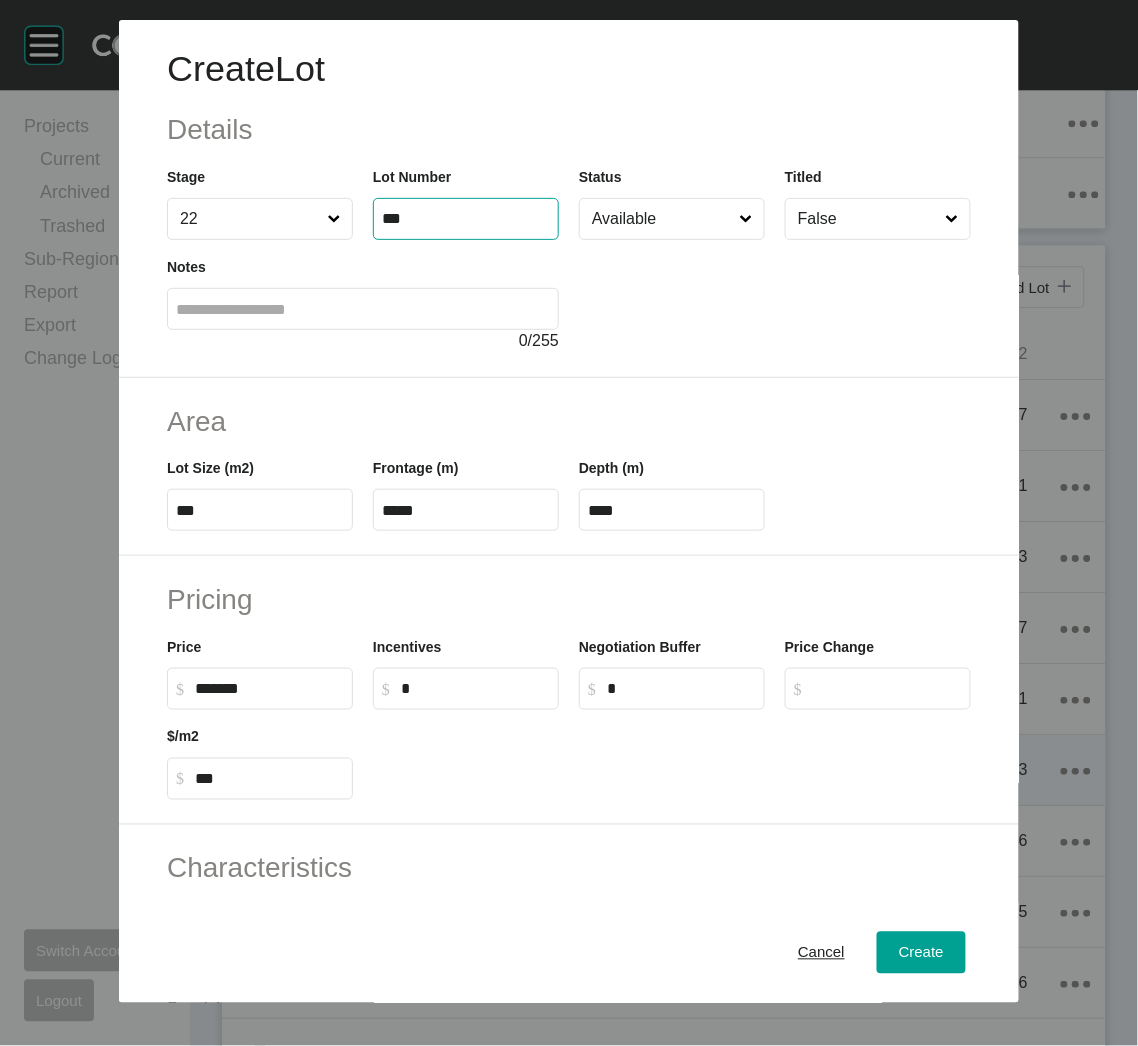 type on "***" 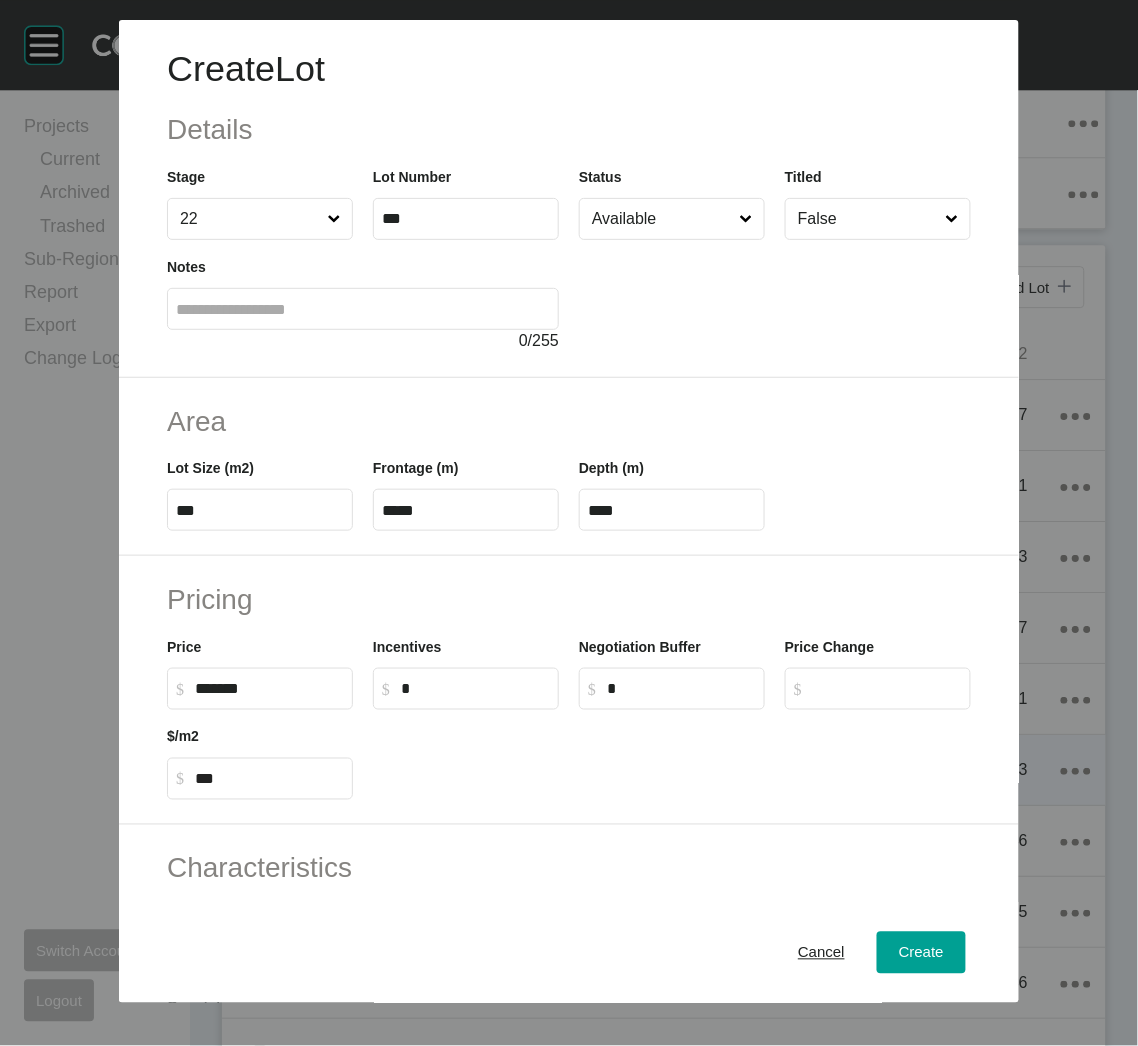 type on "*******" 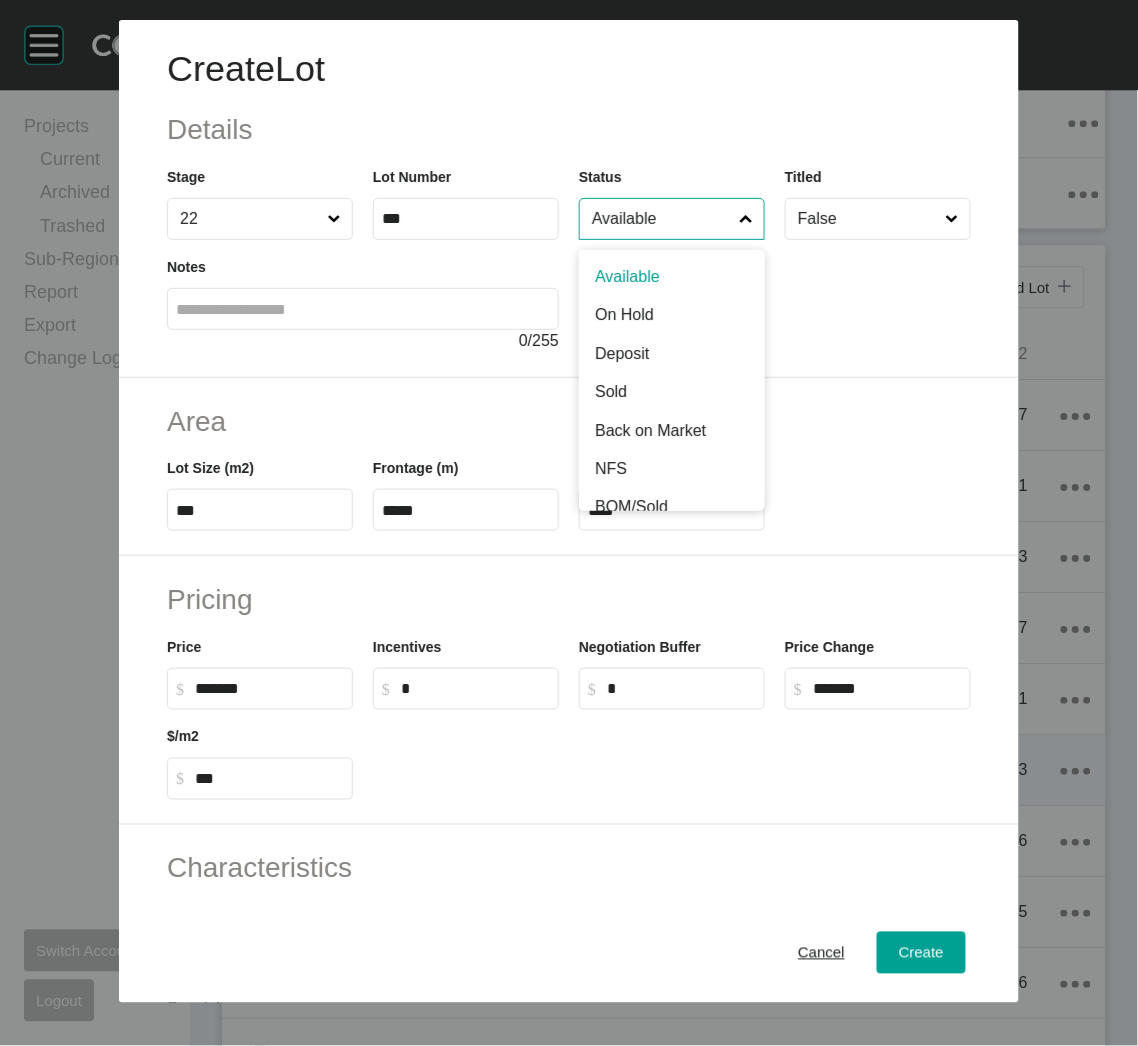 click on "Available" at bounding box center (662, 219) 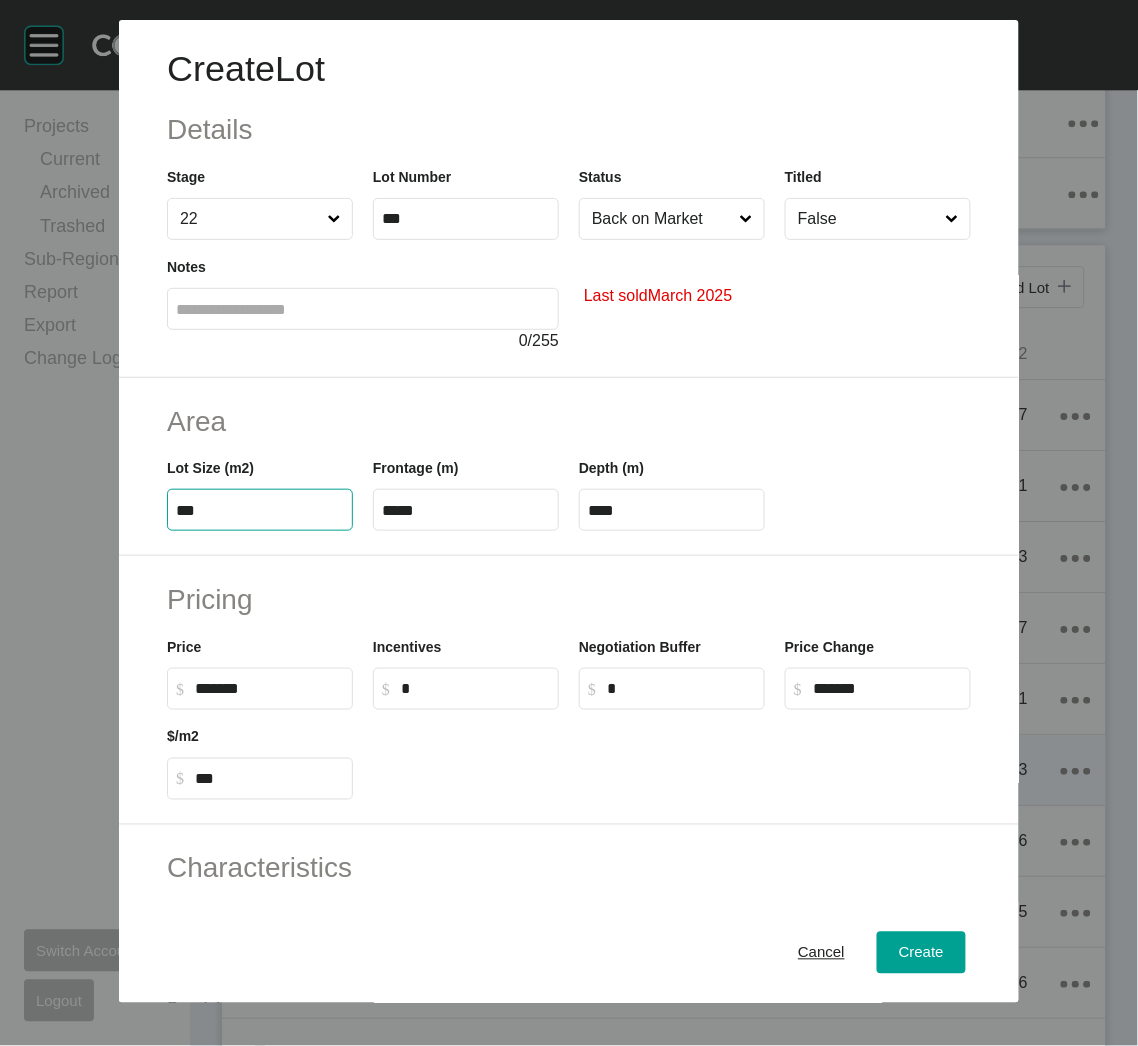 click on "***" at bounding box center [260, 510] 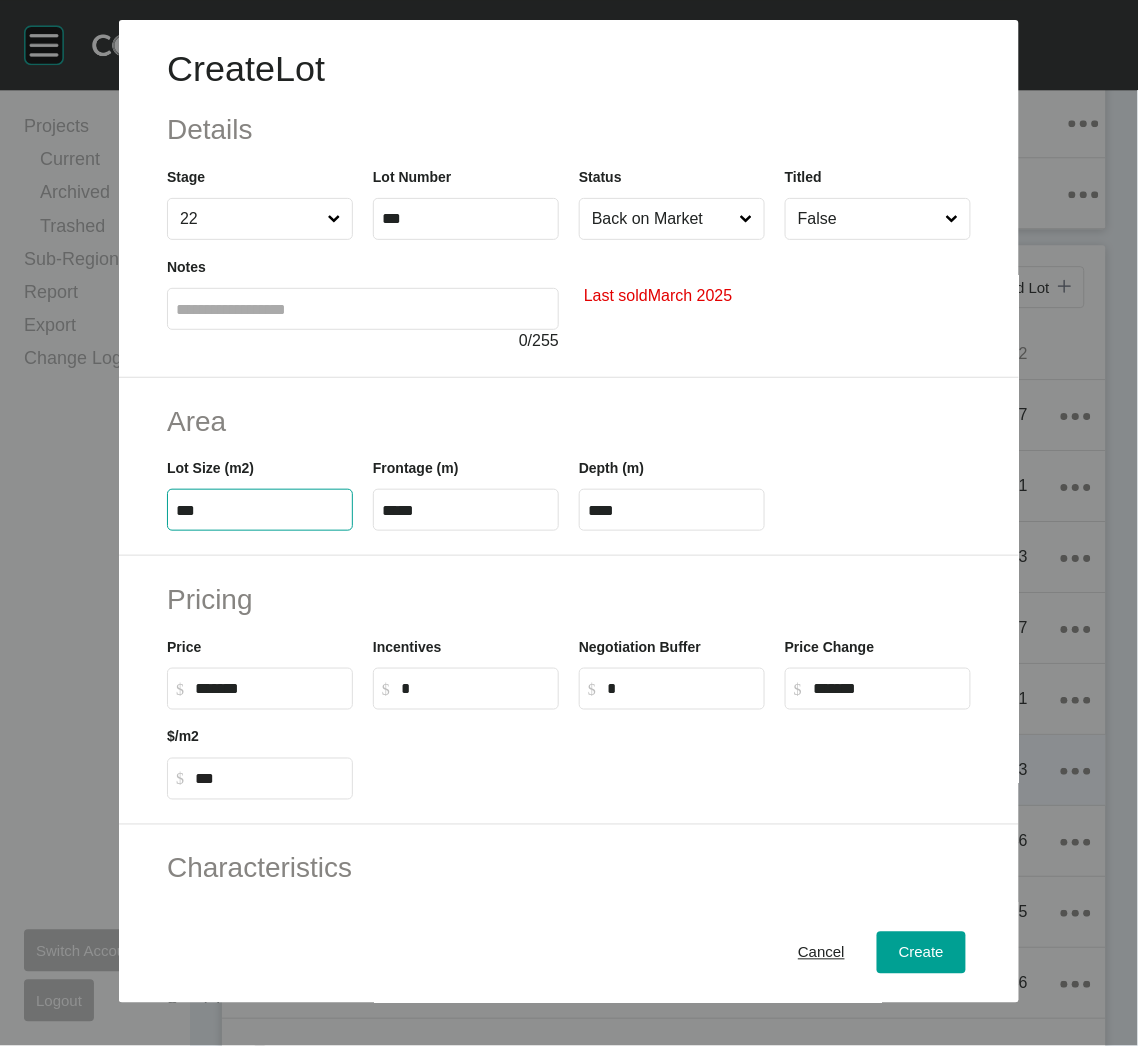 type on "***" 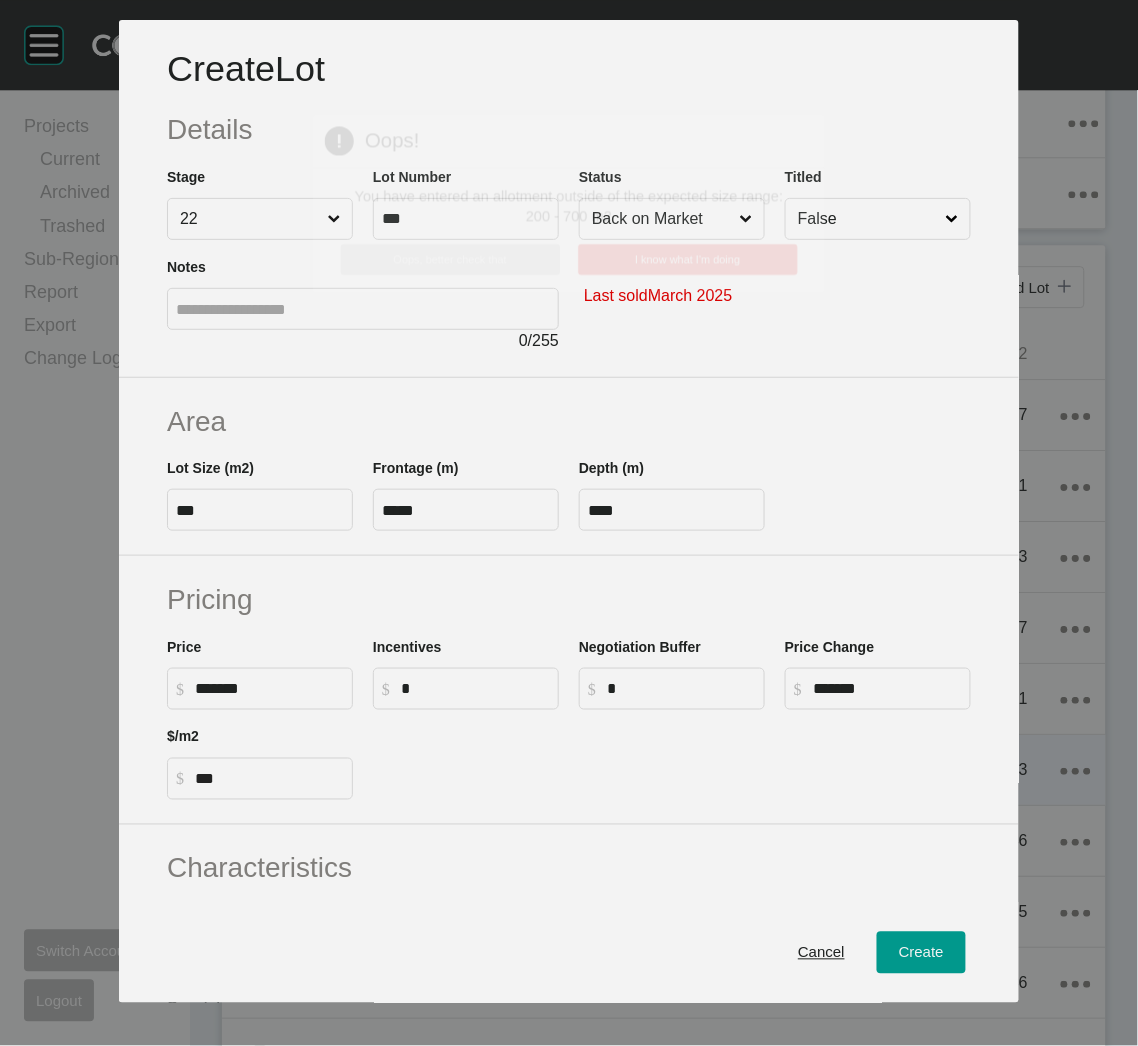click on "Create  Lot Details Stage 22 Lot Number *** Status Back on Market Titled False Notes 0 / 255 Last sold  March 2025 Area Lot Size (m2) *** Frontage (m) ***** Depth (m) **** Pricing Price $ Created with Sketch. $ ******* Incentives $ Created with Sketch. $ * Negotiation Buffer $ Created with Sketch. $ * Price Change $ Created with Sketch. $ ******* $/m2 $ Created with Sketch. $ *** Characteristics Corner Fall Fill Irregular Nearby Amenity Park / Wetlands Powerlines Substation Double Storey Orientation Cancel Create Page 1 Created with Sketch.   Oops! You have entered an allotment outside of the expected size range: 200 - 700 m2 Oops, better check that I know what I'm doing" at bounding box center (569, 523) 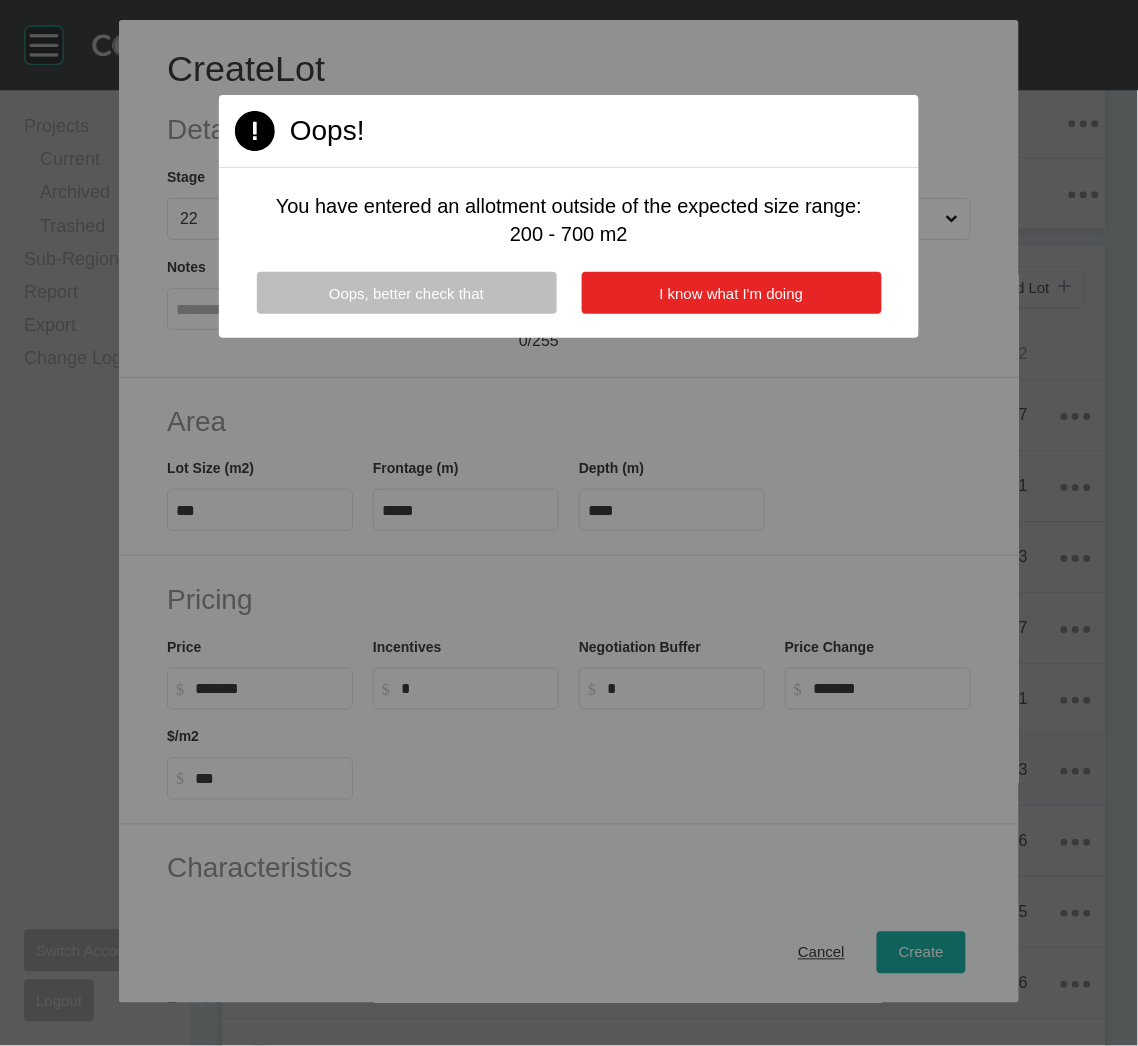 click on "I know what I'm doing" at bounding box center [732, 293] 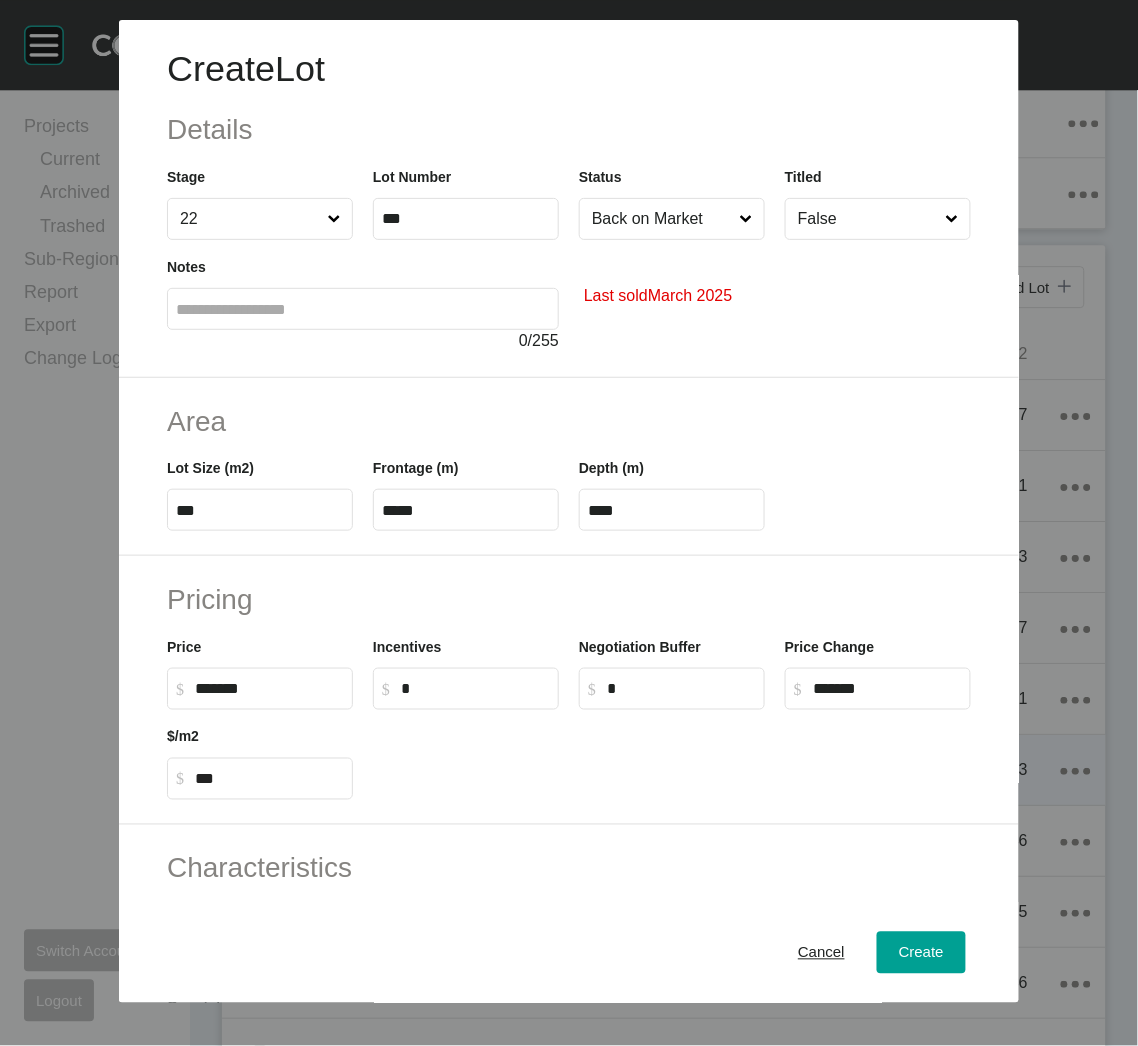 click on "*****" at bounding box center (466, 510) 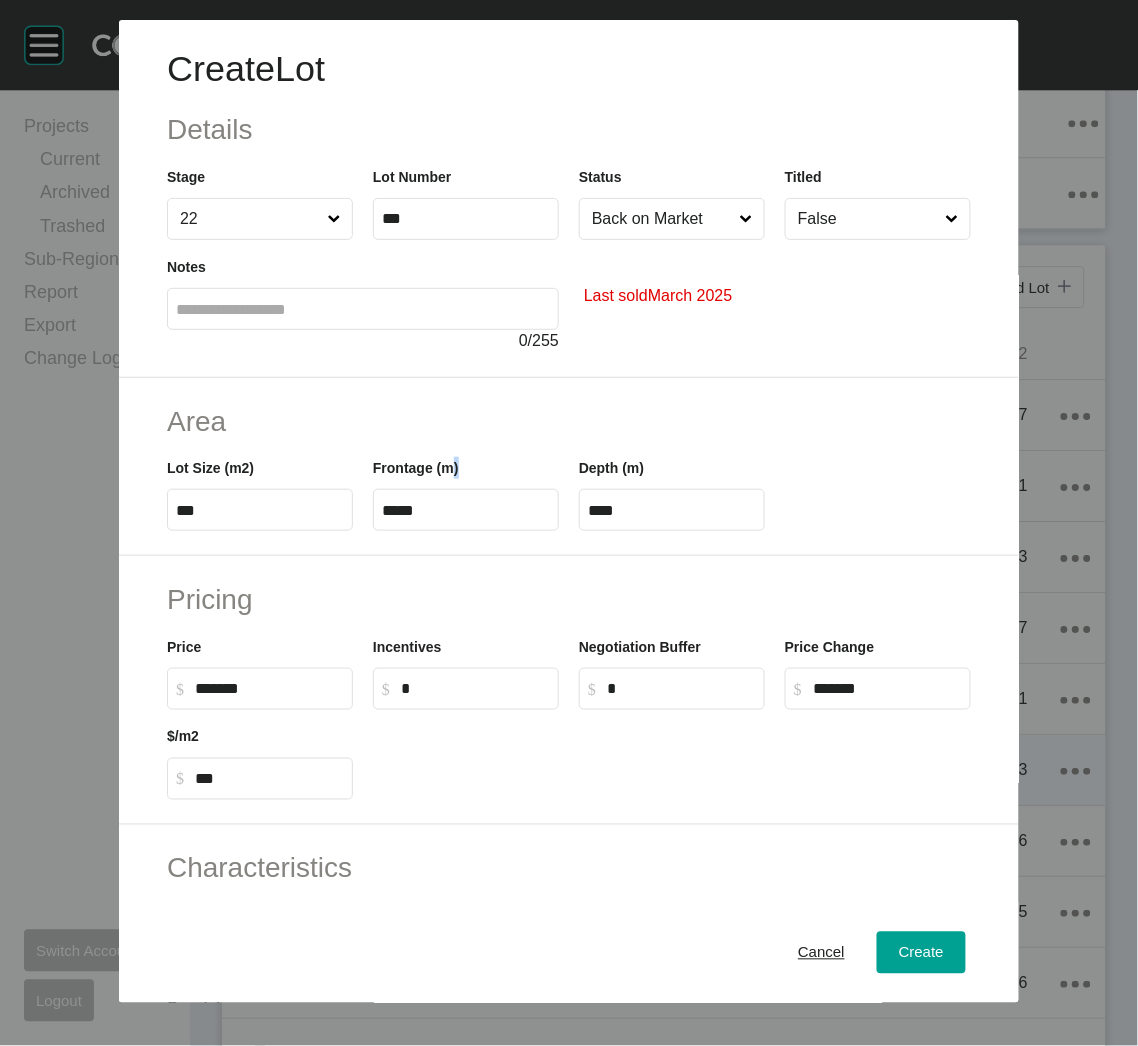 click on "*****" at bounding box center (466, 510) 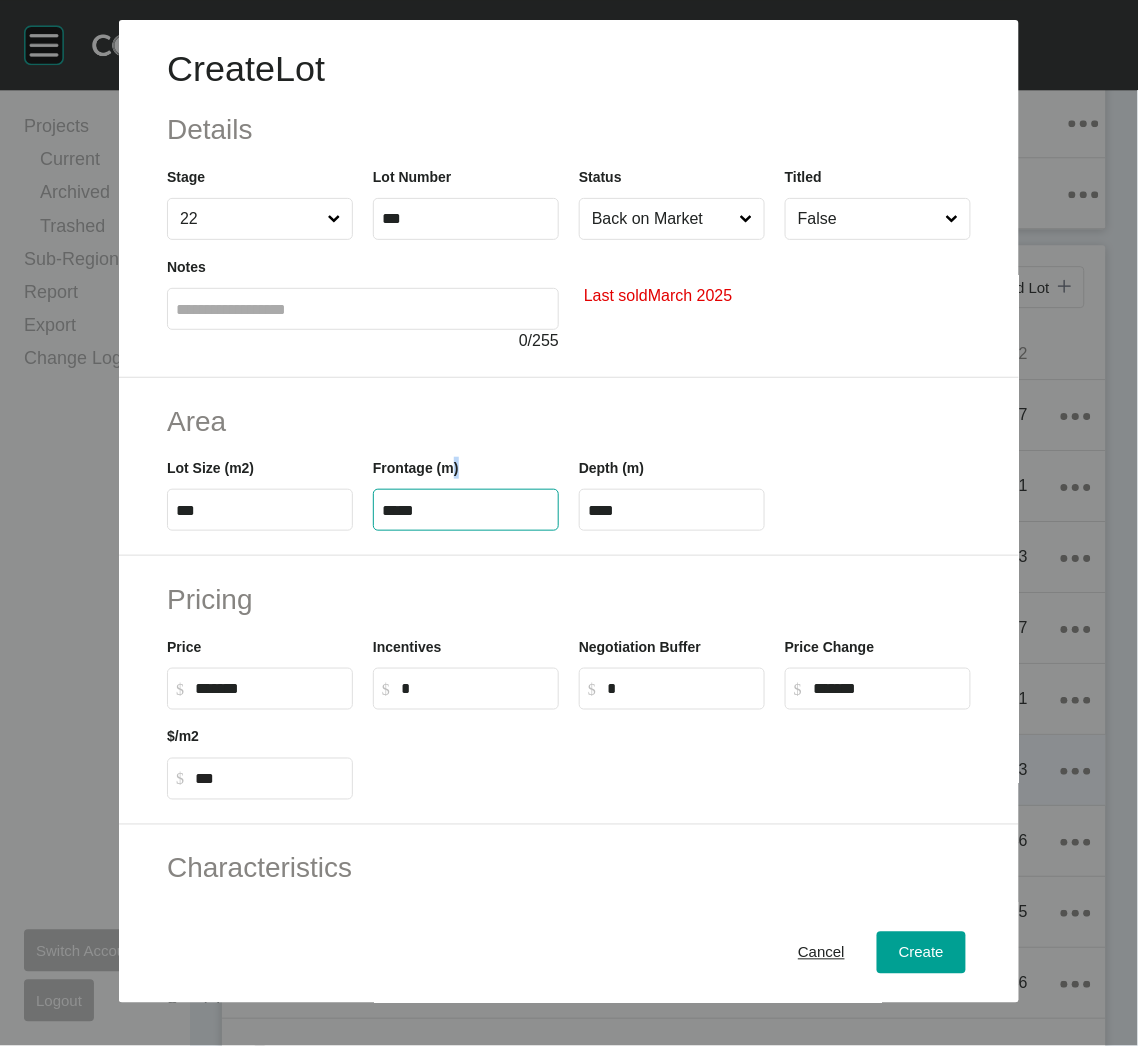 click on "*****" at bounding box center (466, 510) 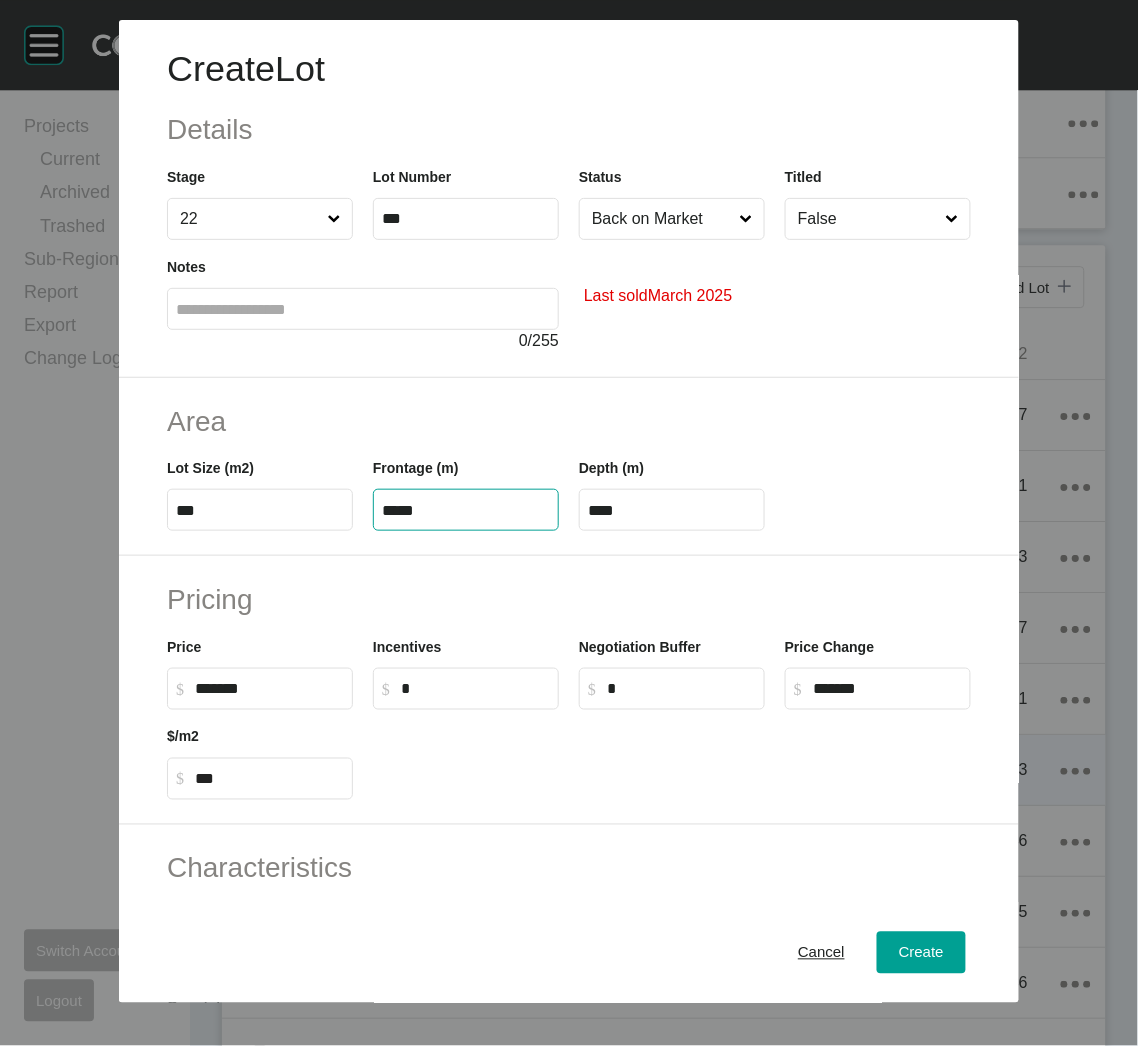 click on "*****" at bounding box center [466, 510] 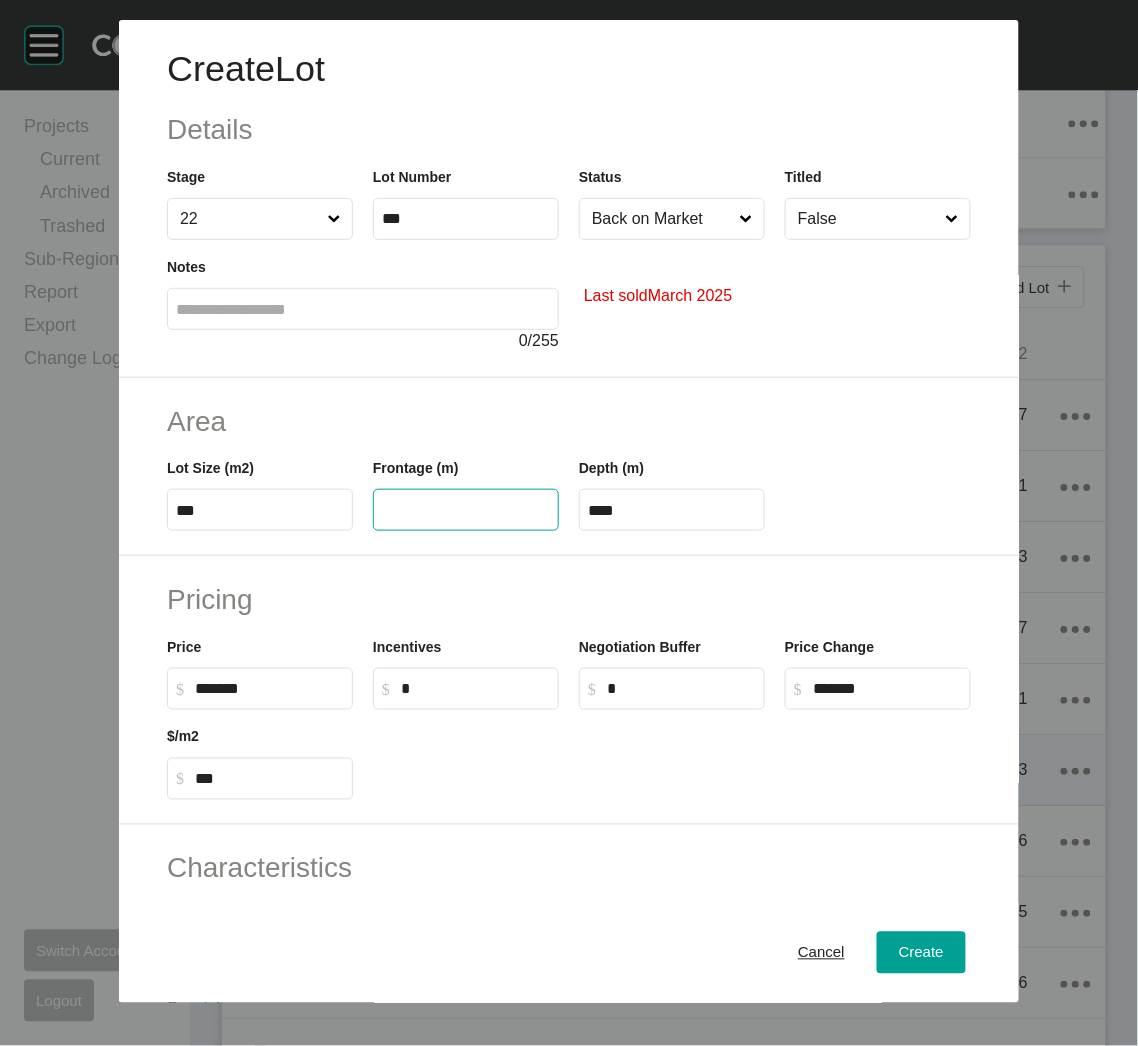 type 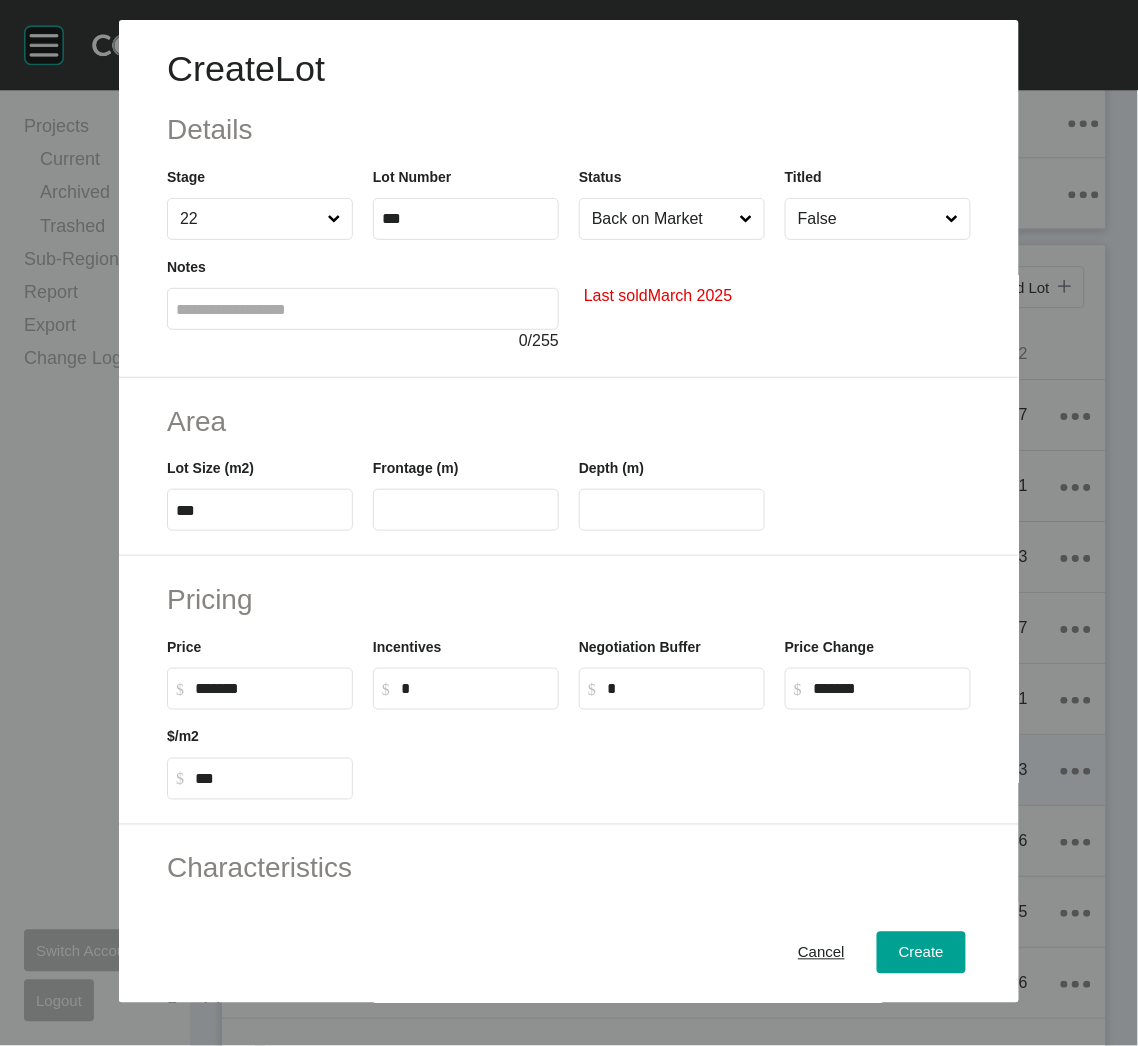 click on "Pricing Price $ Created with Sketch. $ ******* Incentives $ Created with Sketch. $ * Negotiation Buffer $ Created with Sketch. $ * Price Change $ Created with Sketch. $ ******* $/m2 $ Created with Sketch. $ ***" at bounding box center [569, 690] 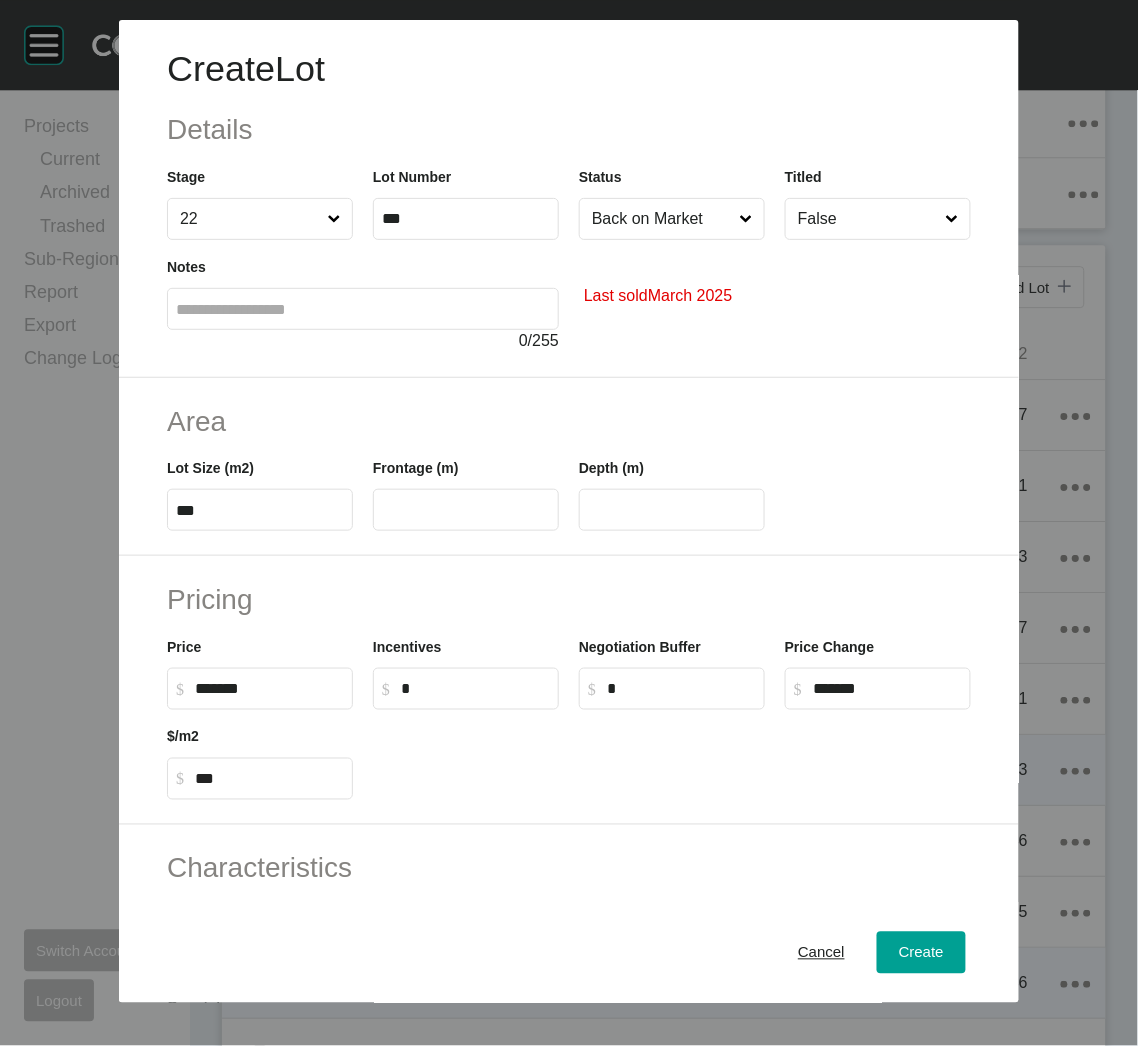 click on "Cancel" at bounding box center (821, 953) 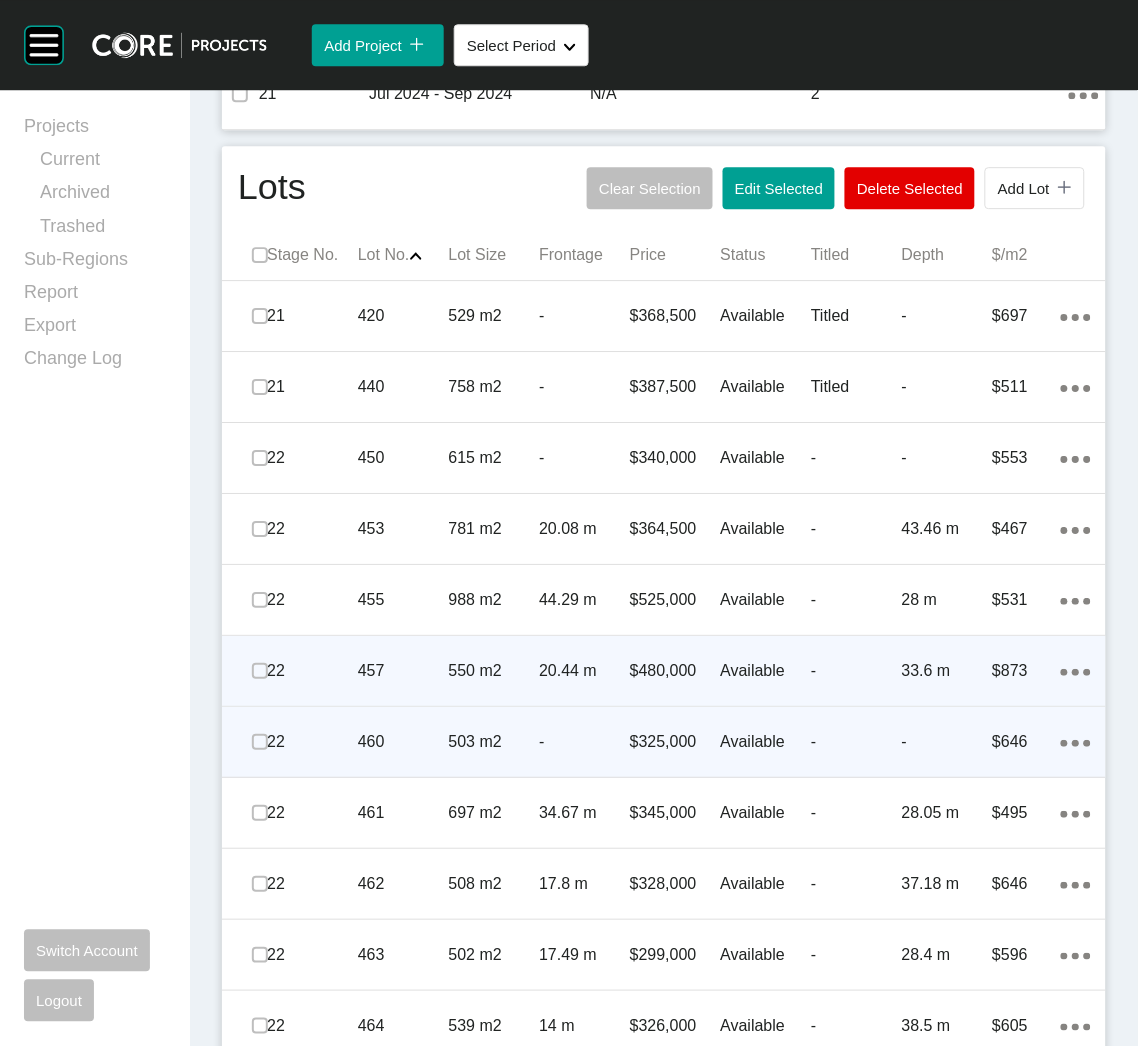scroll, scrollTop: 1050, scrollLeft: 0, axis: vertical 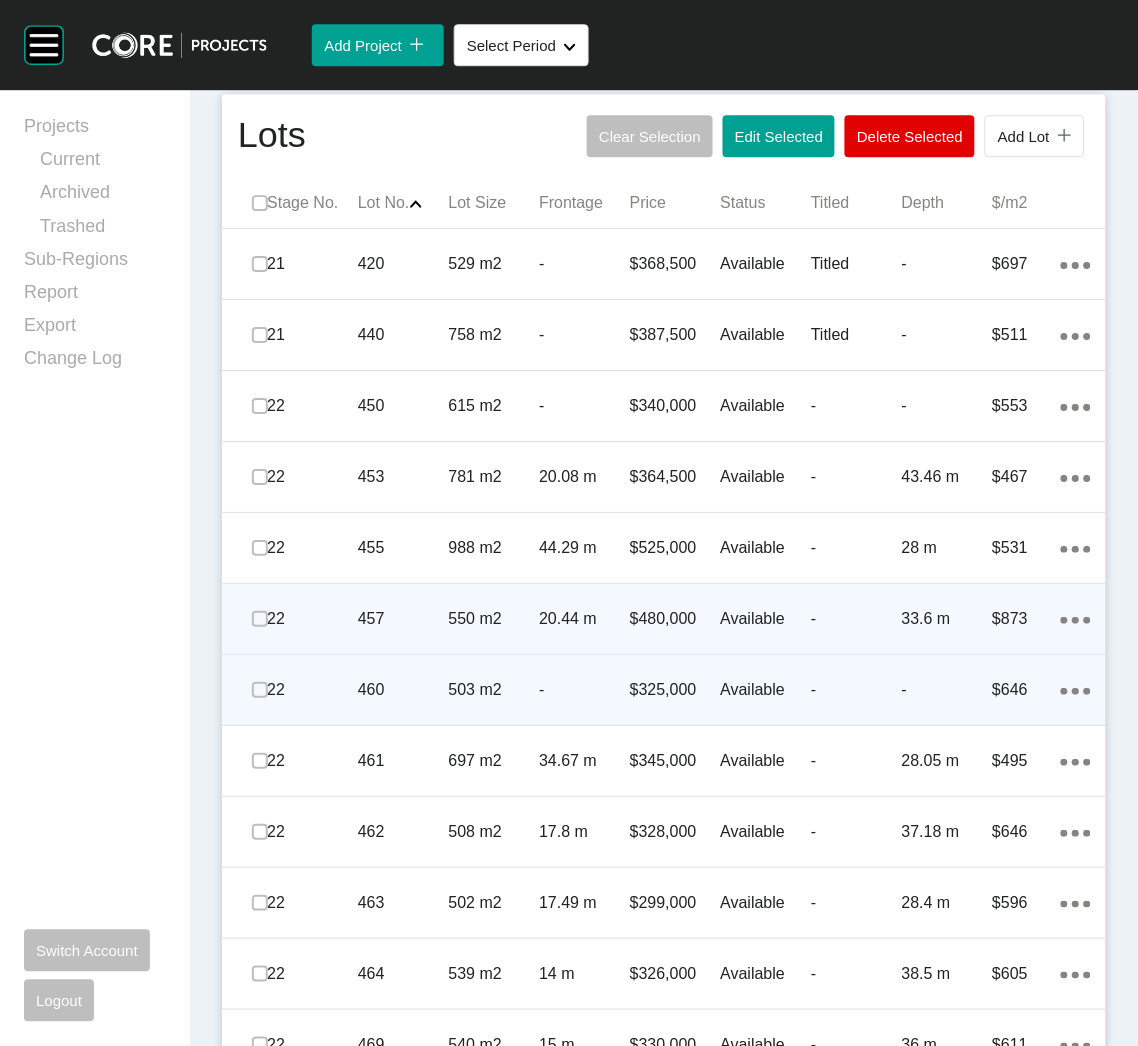 click on "460" at bounding box center [403, 690] 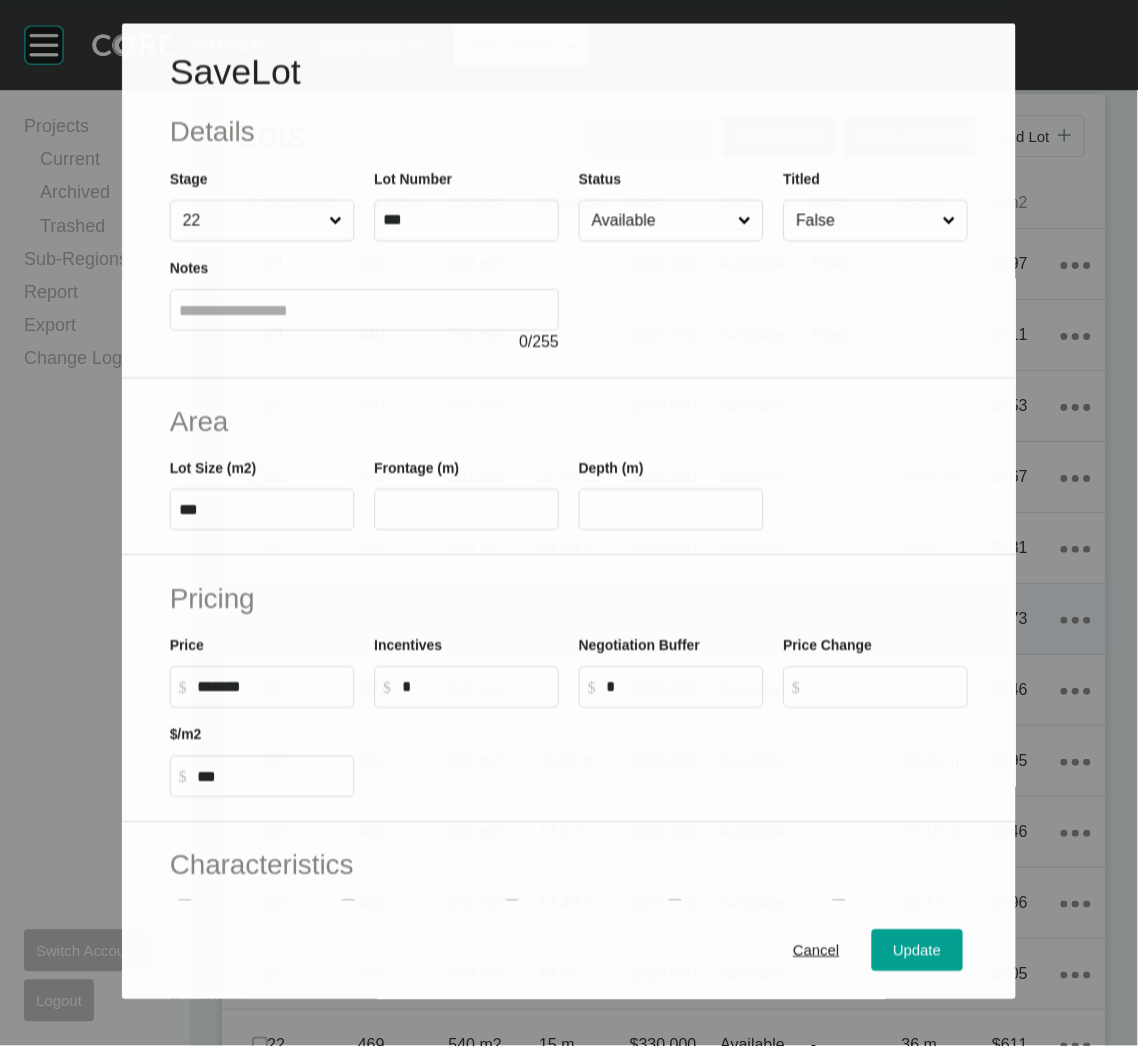 click on "Available" at bounding box center [661, 221] 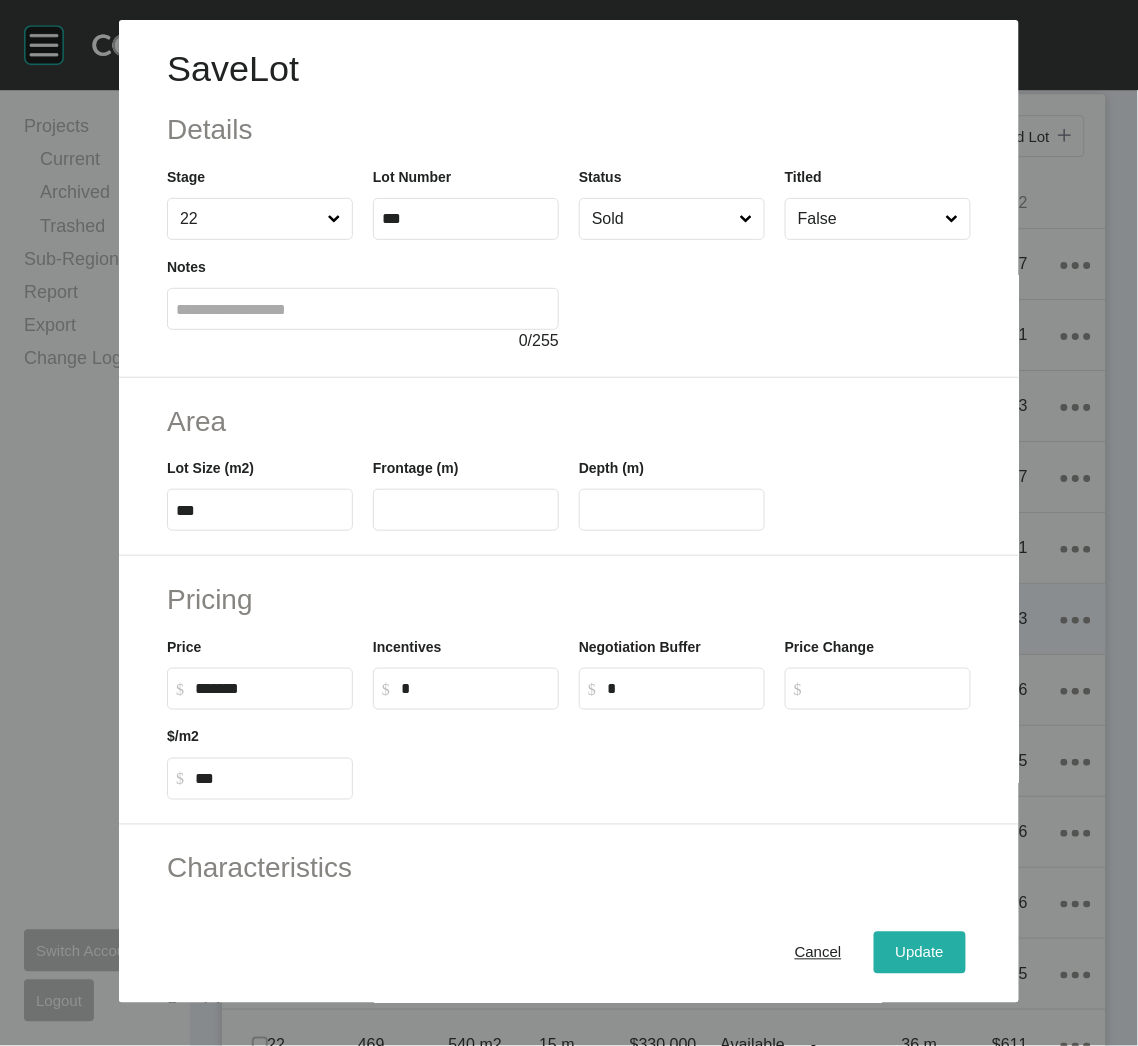 click on "Update" at bounding box center [920, 953] 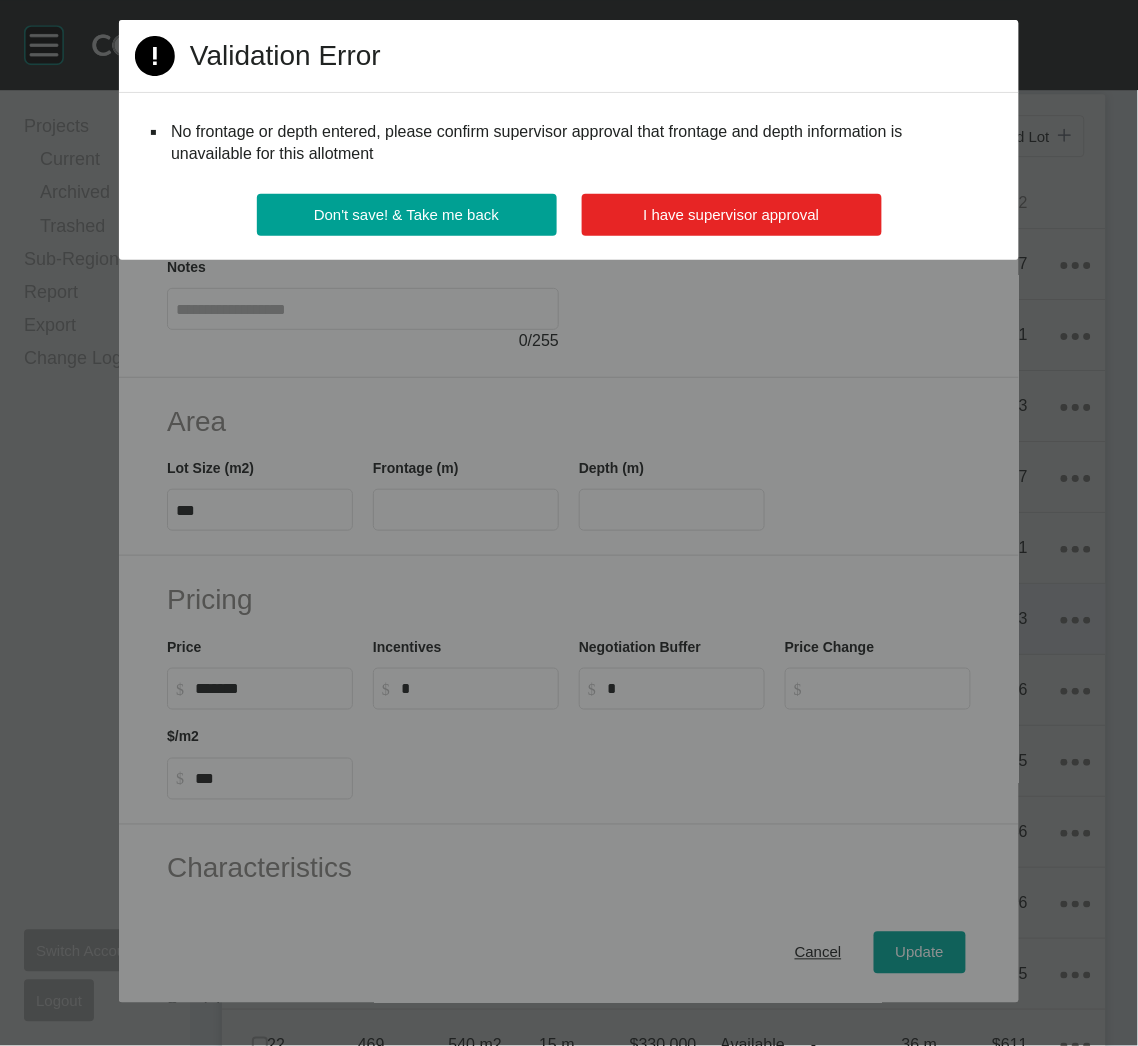 click on "I have supervisor approval" at bounding box center (732, 214) 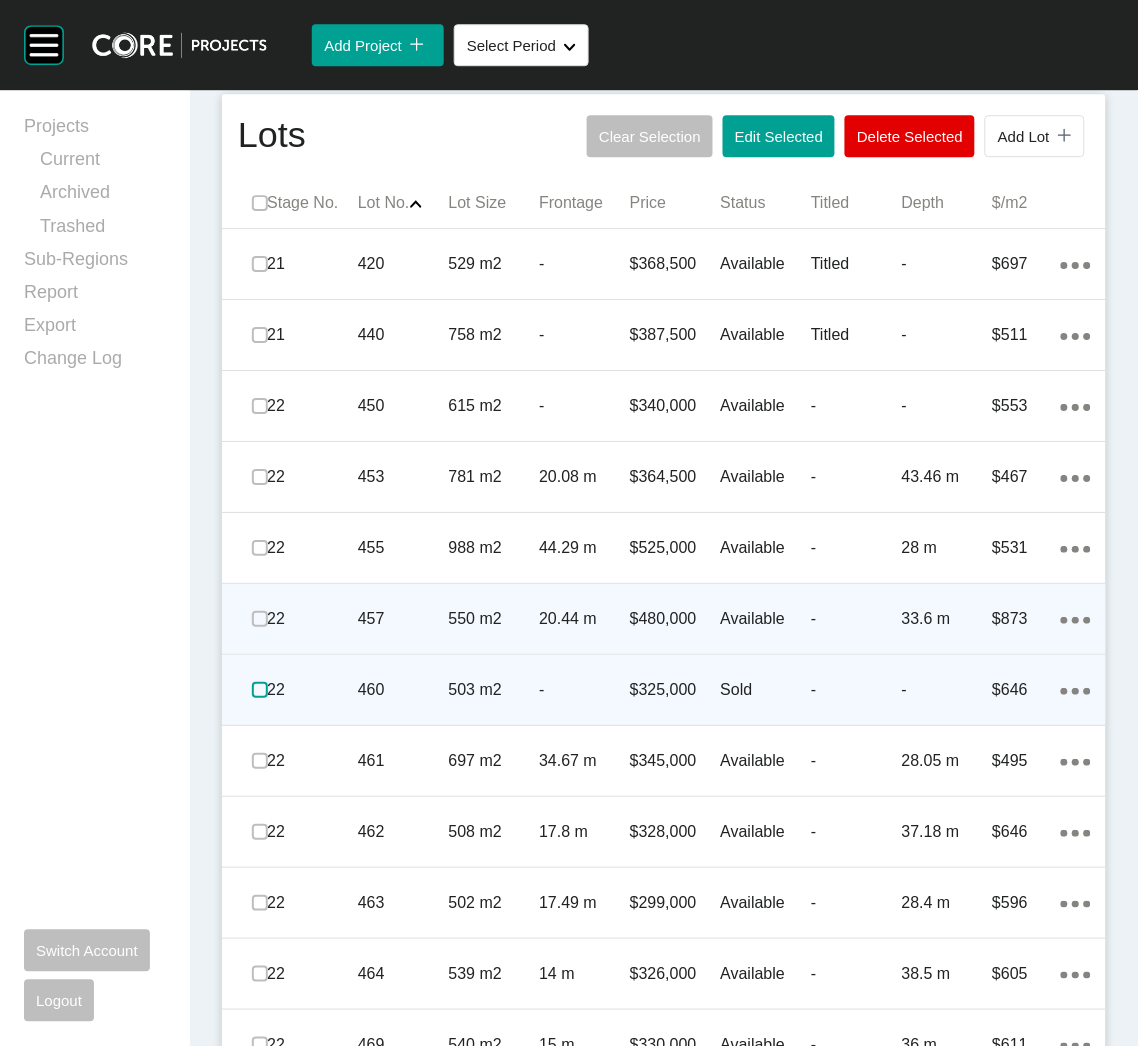 click at bounding box center [260, 690] 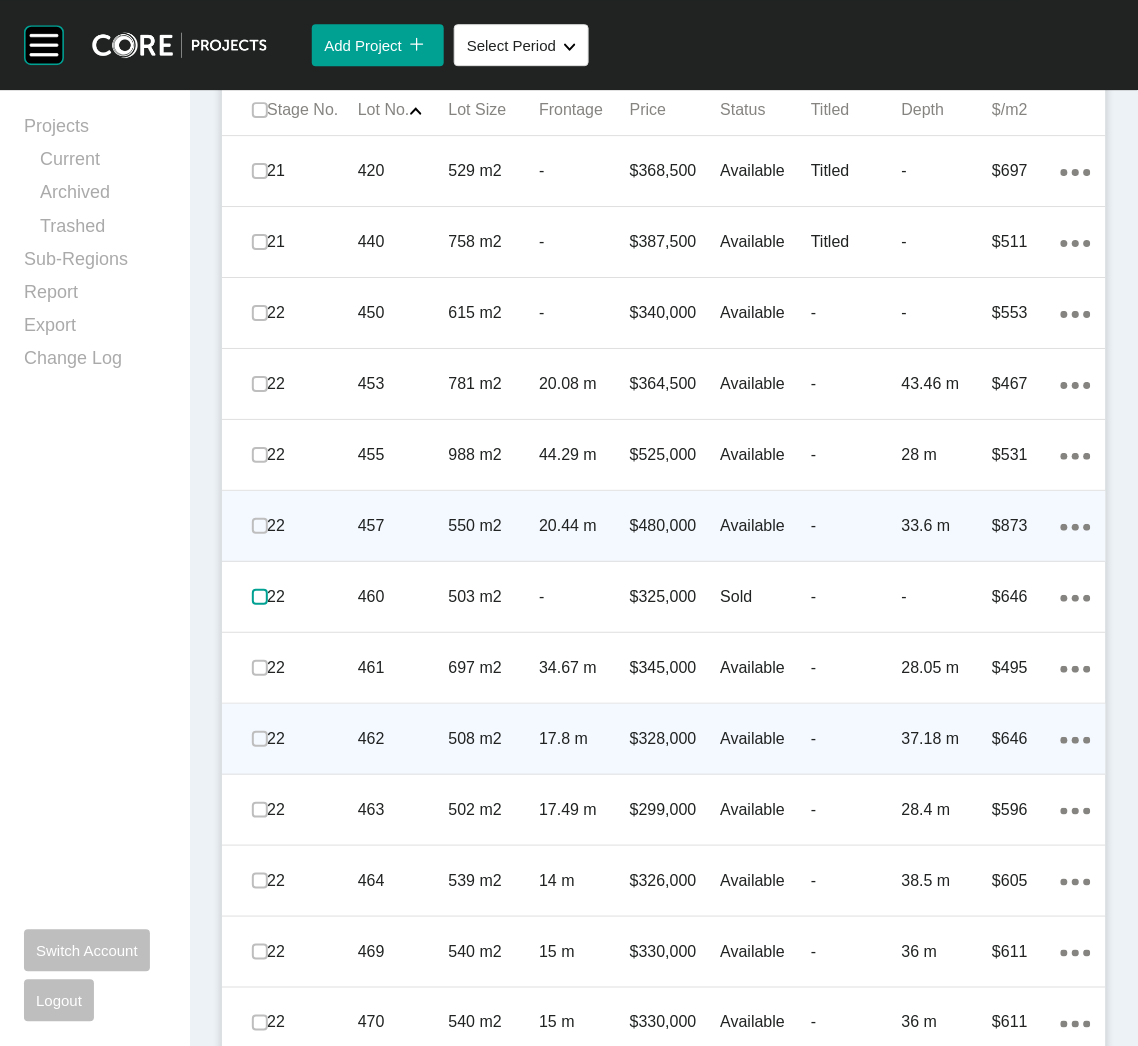 scroll, scrollTop: 1200, scrollLeft: 0, axis: vertical 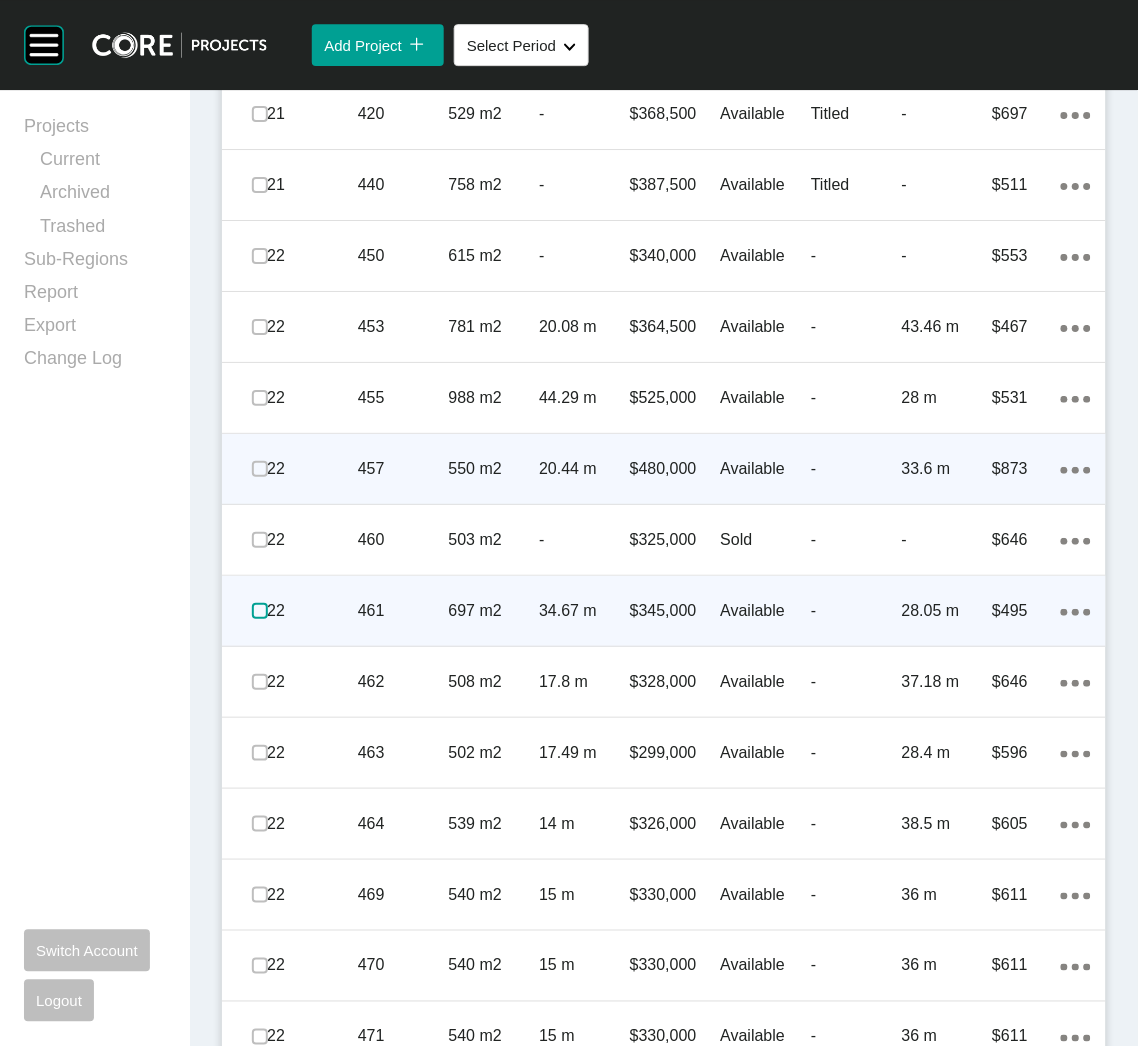 click at bounding box center (260, 611) 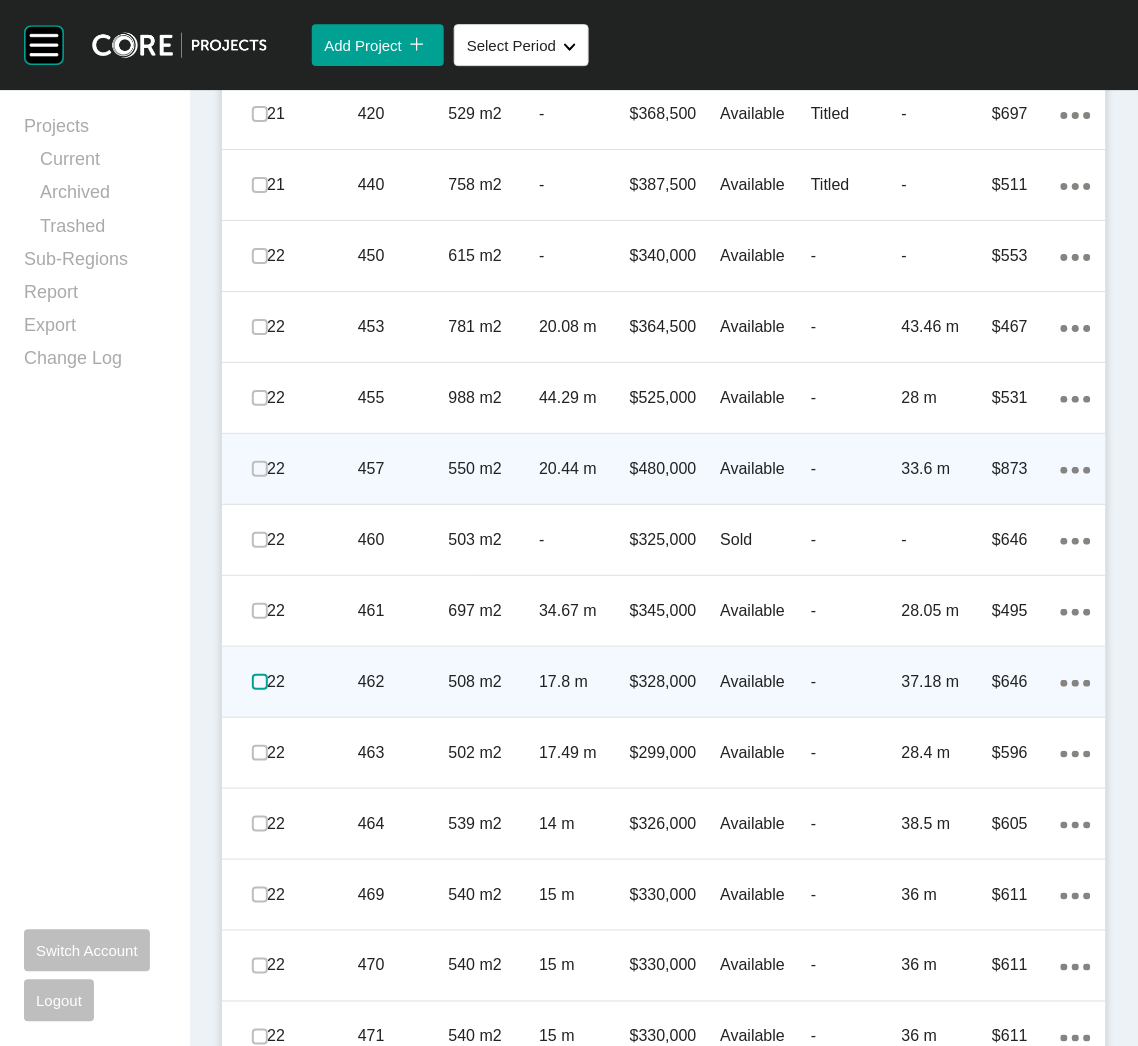 click at bounding box center [260, 682] 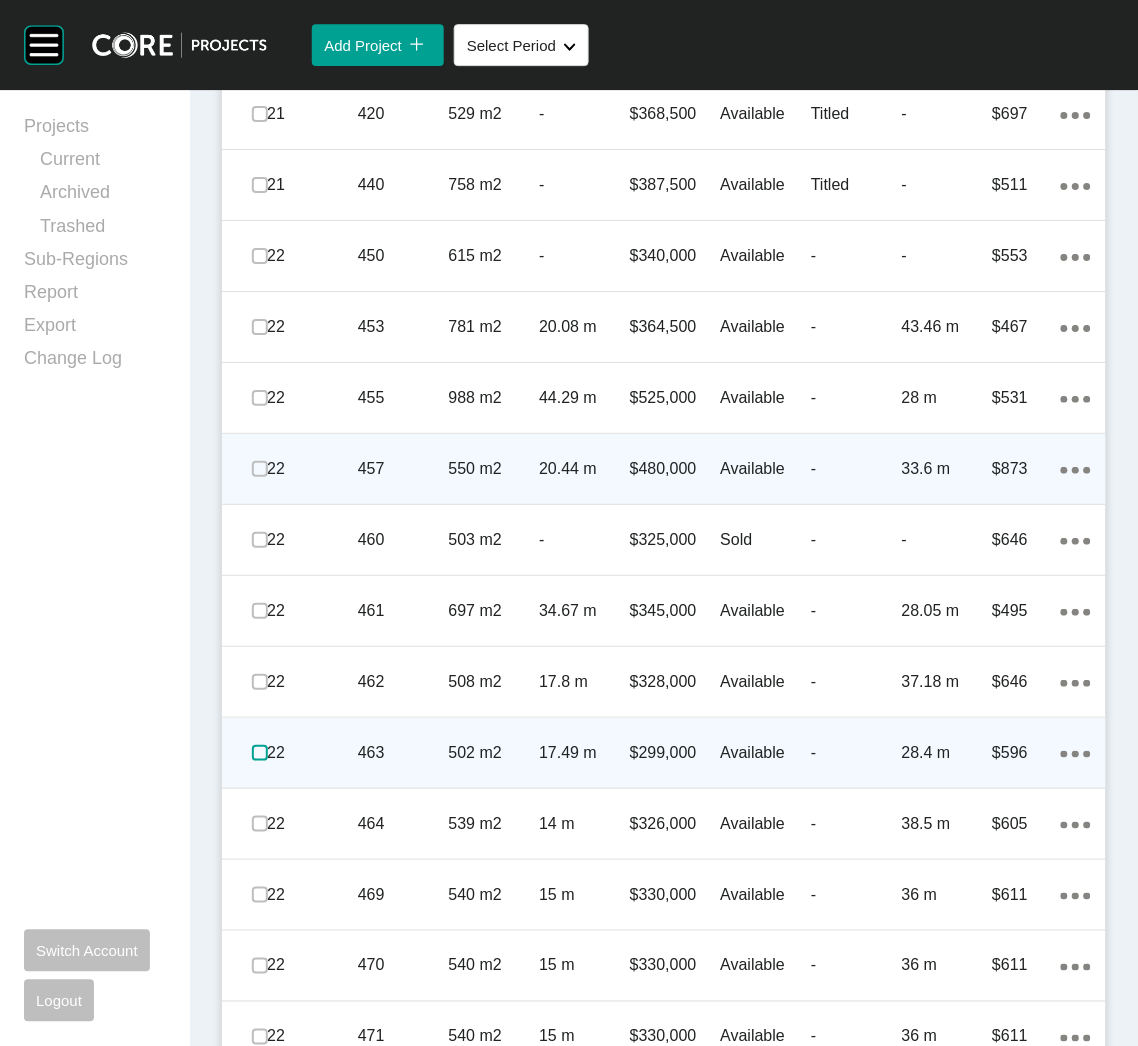 drag, startPoint x: 260, startPoint y: 747, endPoint x: 261, endPoint y: 757, distance: 10.049875 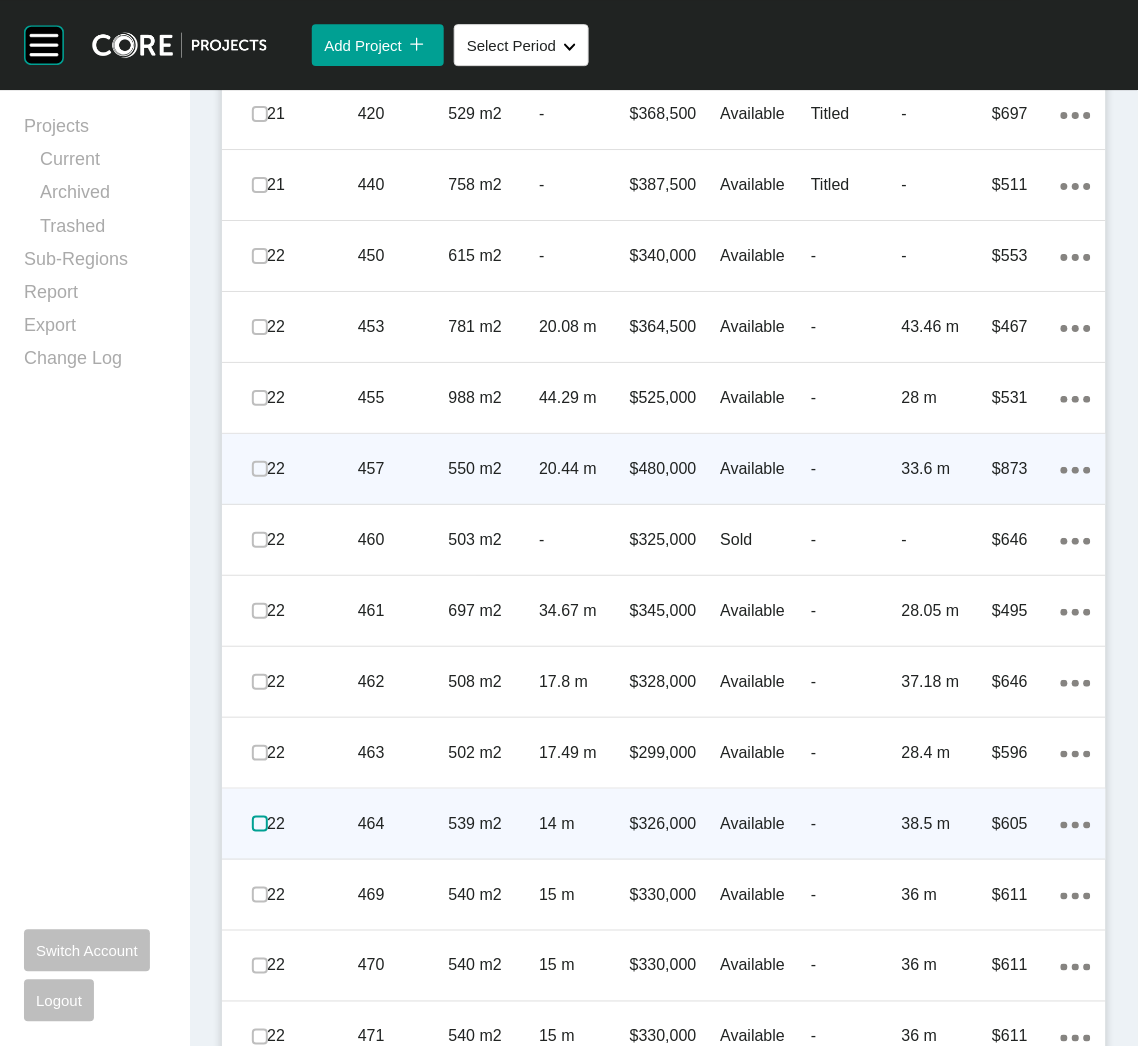 click at bounding box center [260, 824] 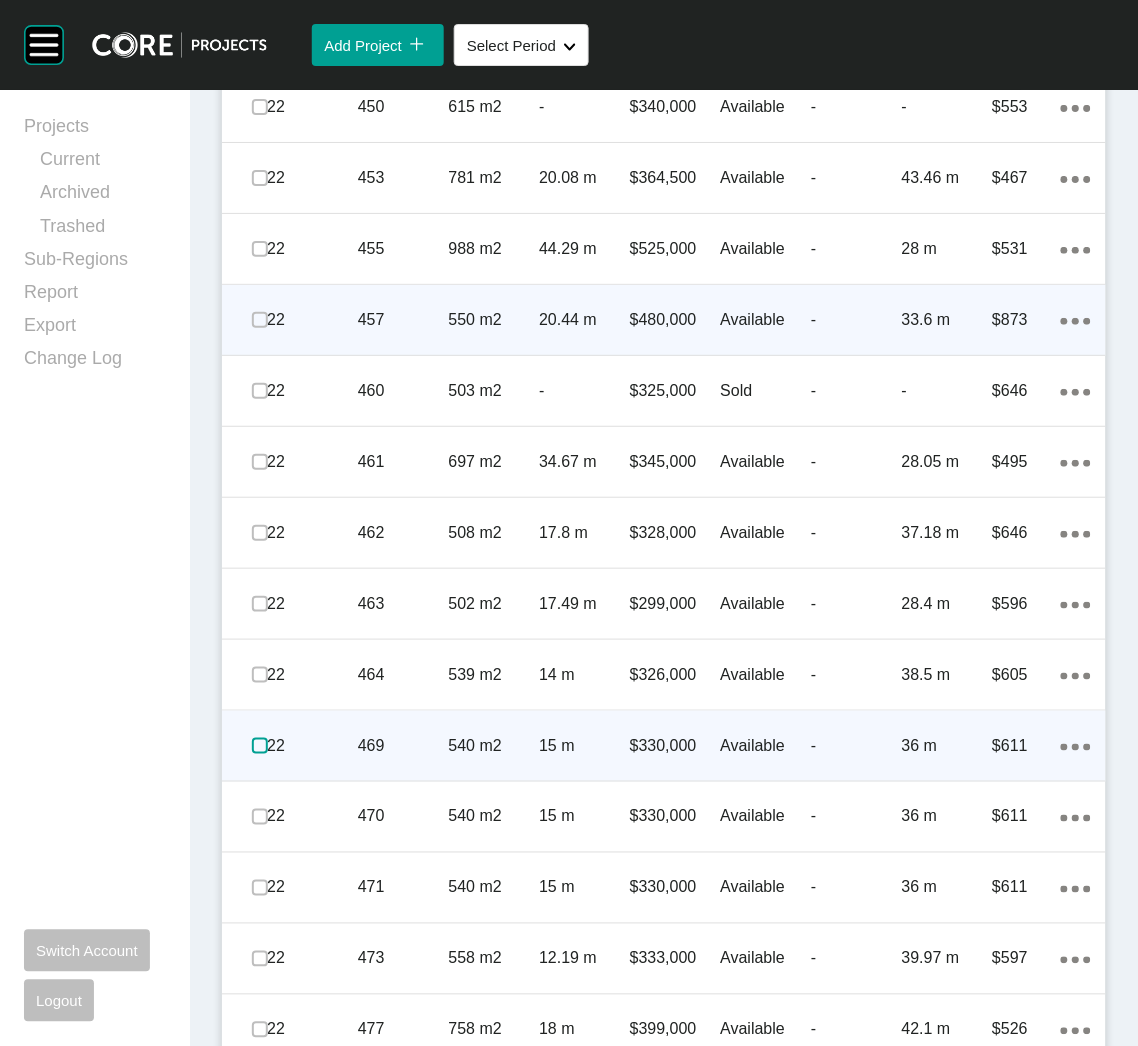 click at bounding box center [260, 746] 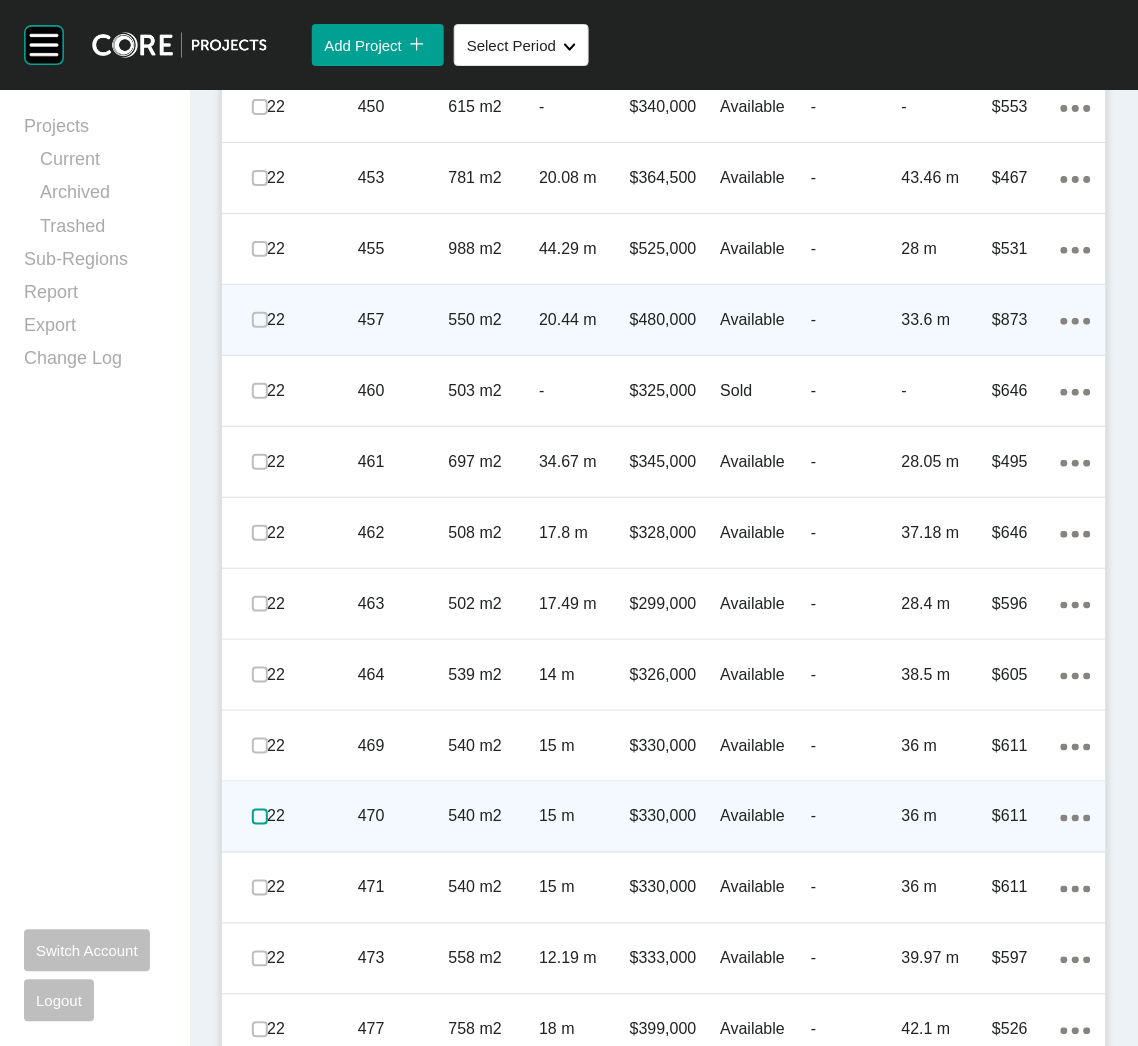 click at bounding box center (260, 817) 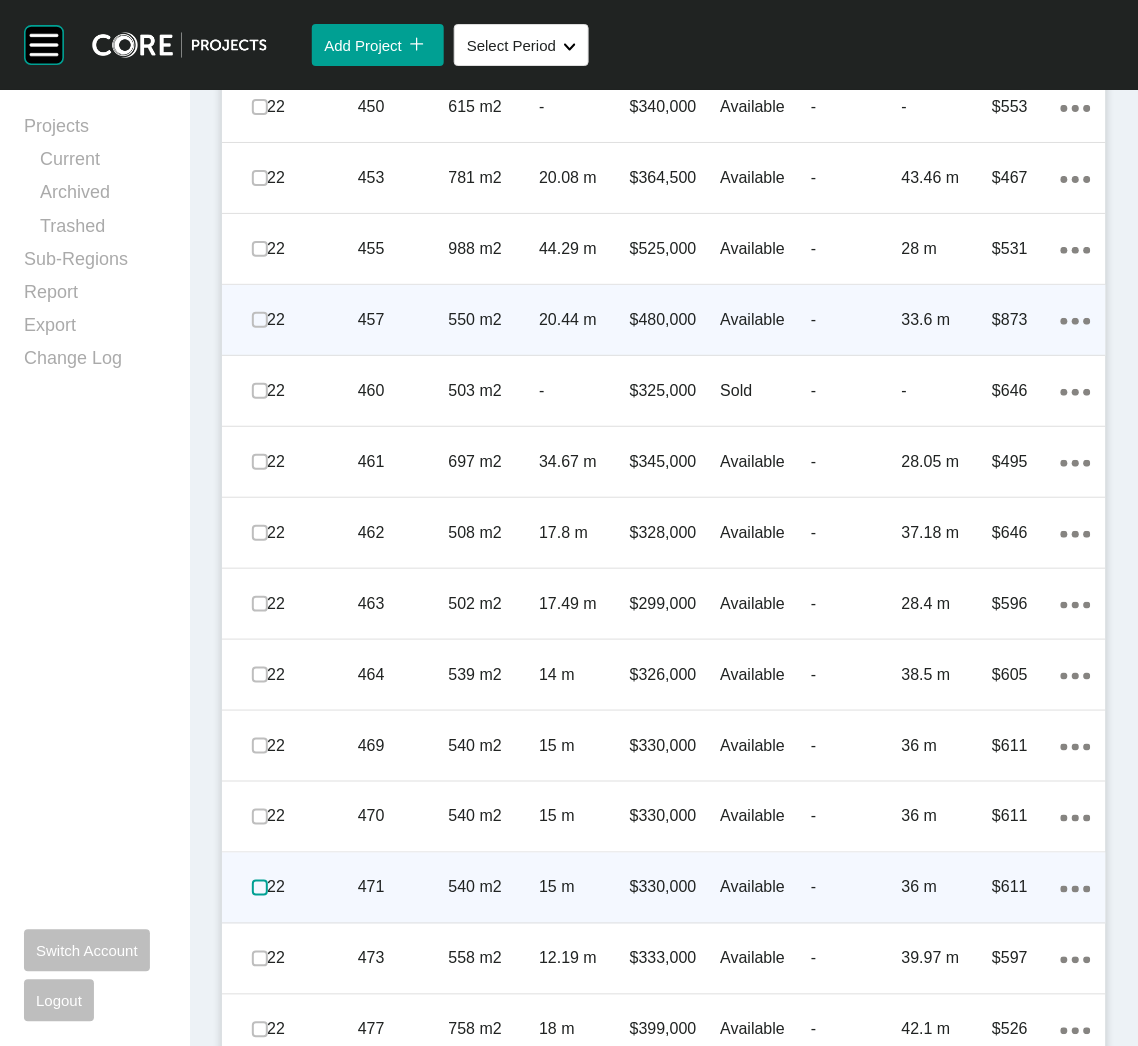 click at bounding box center [260, 888] 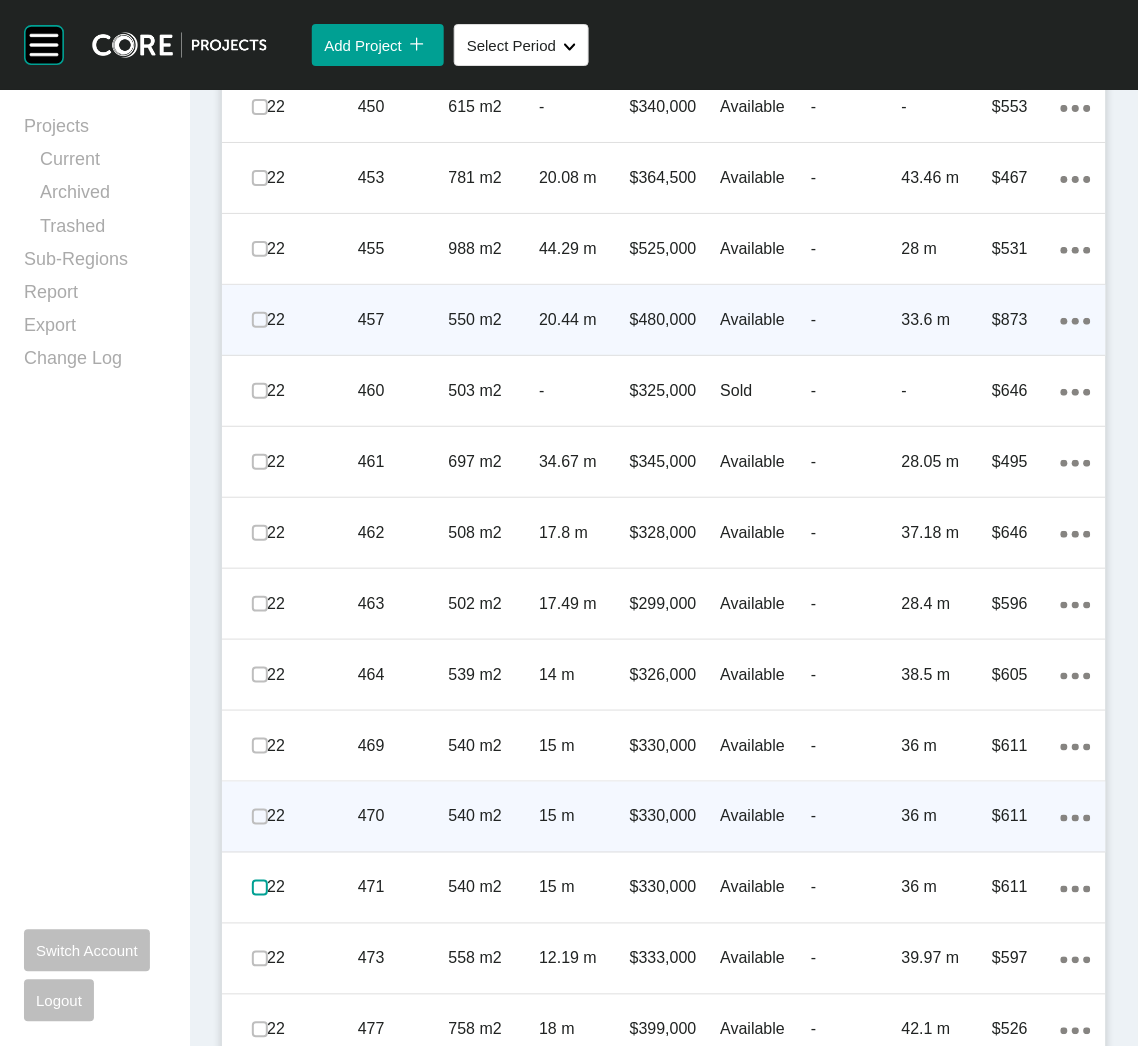 scroll, scrollTop: 1499, scrollLeft: 0, axis: vertical 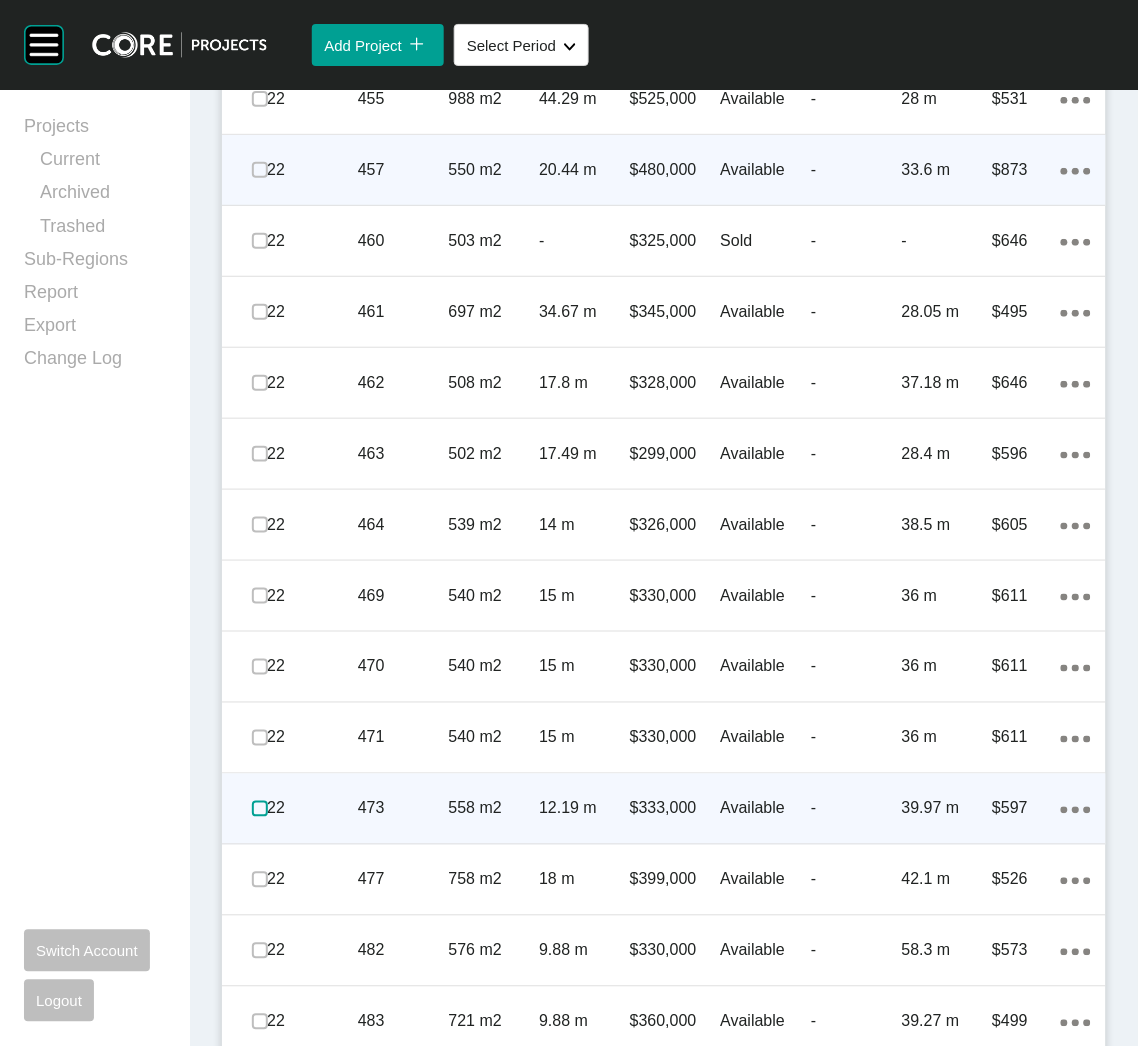 click at bounding box center [260, 809] 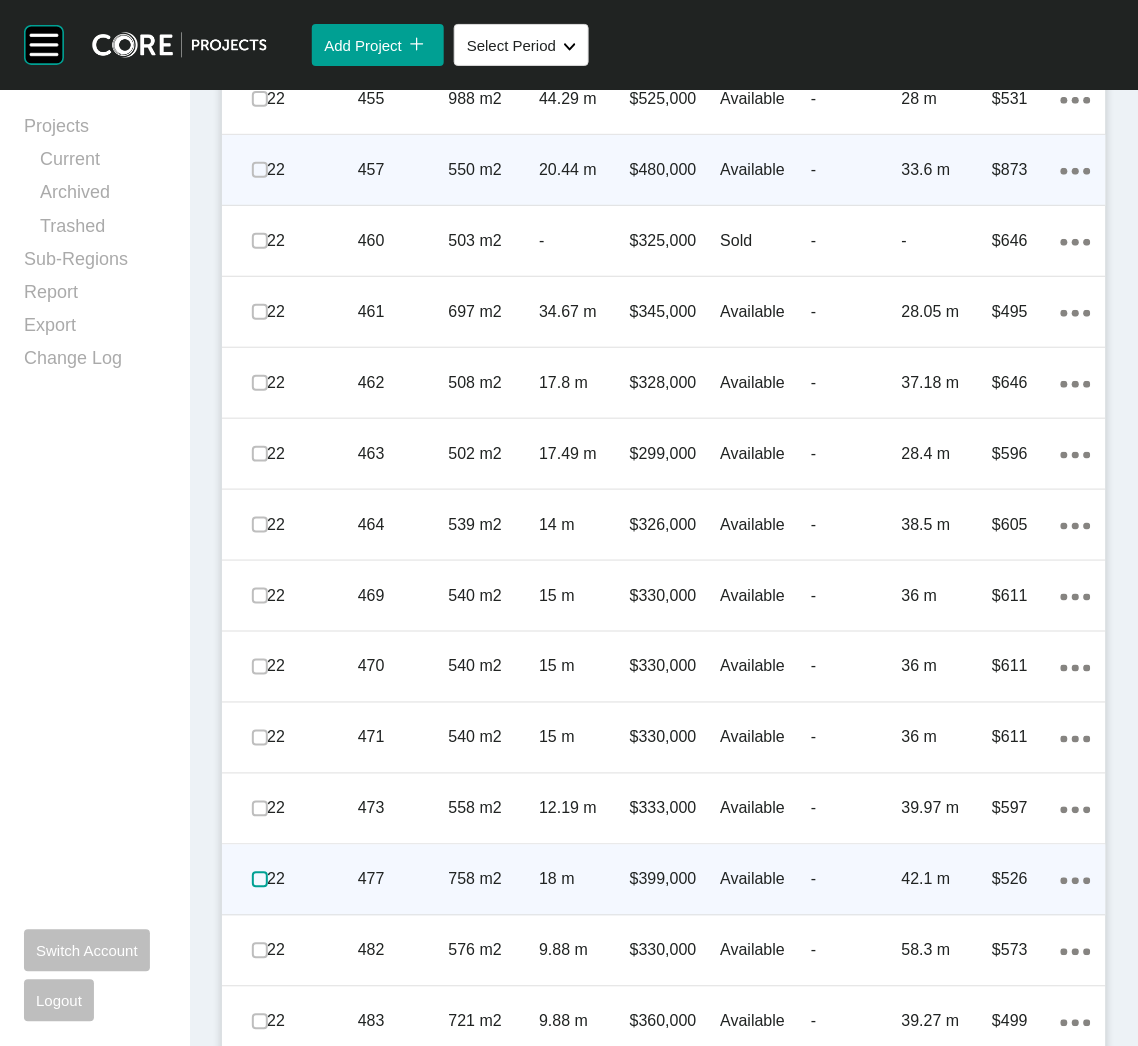 click at bounding box center [260, 880] 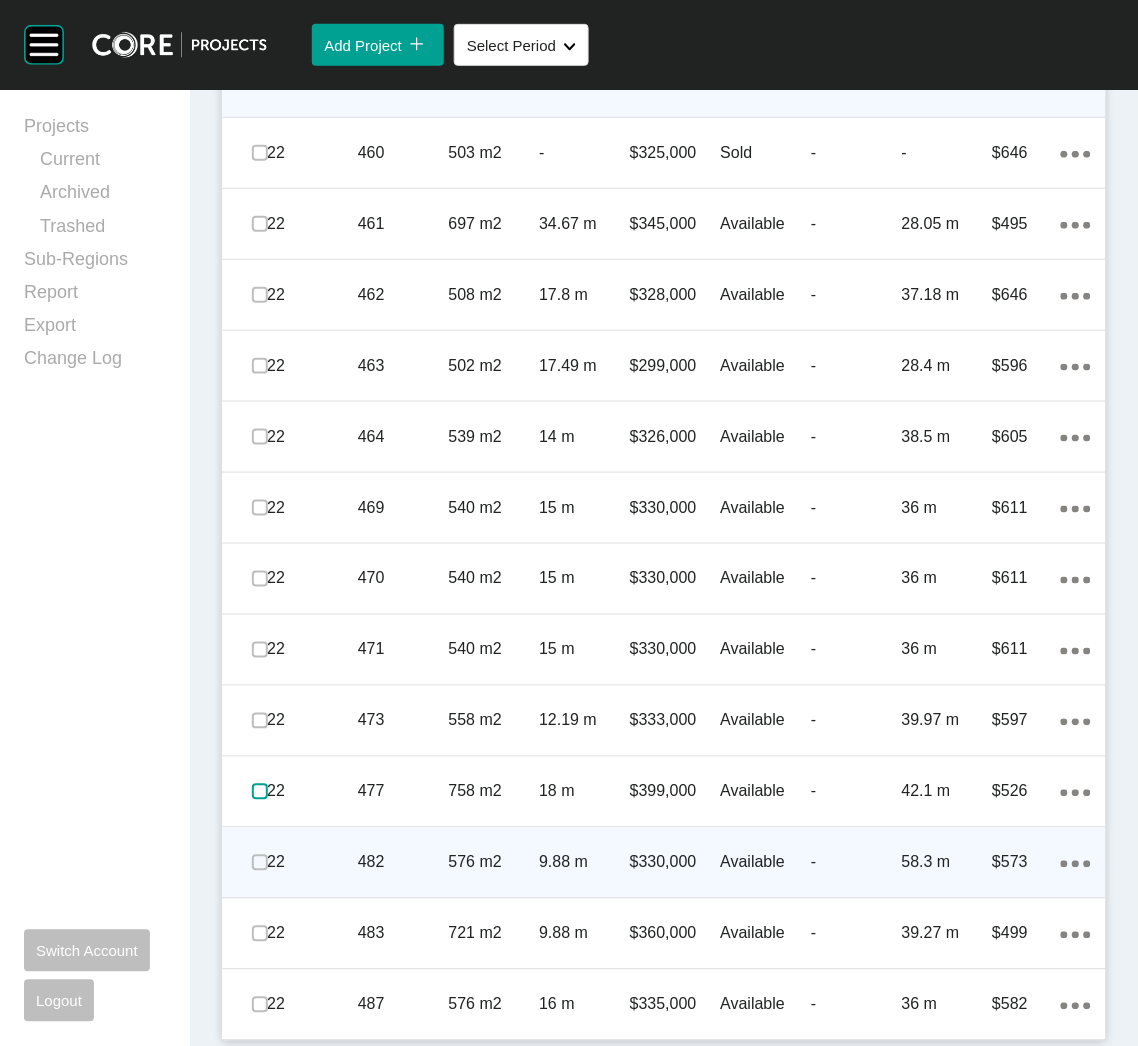 scroll, scrollTop: 1589, scrollLeft: 0, axis: vertical 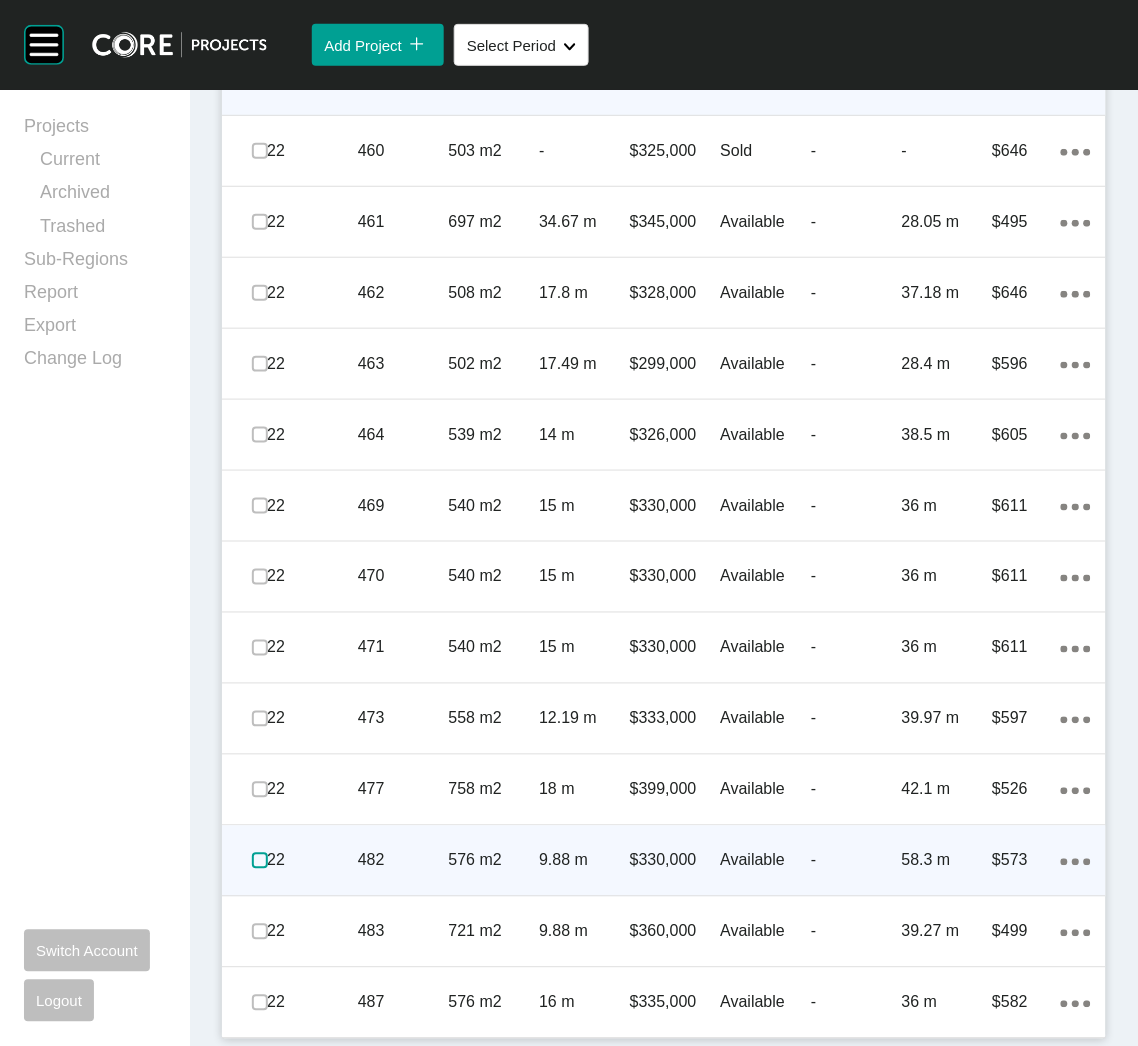 click at bounding box center (260, 861) 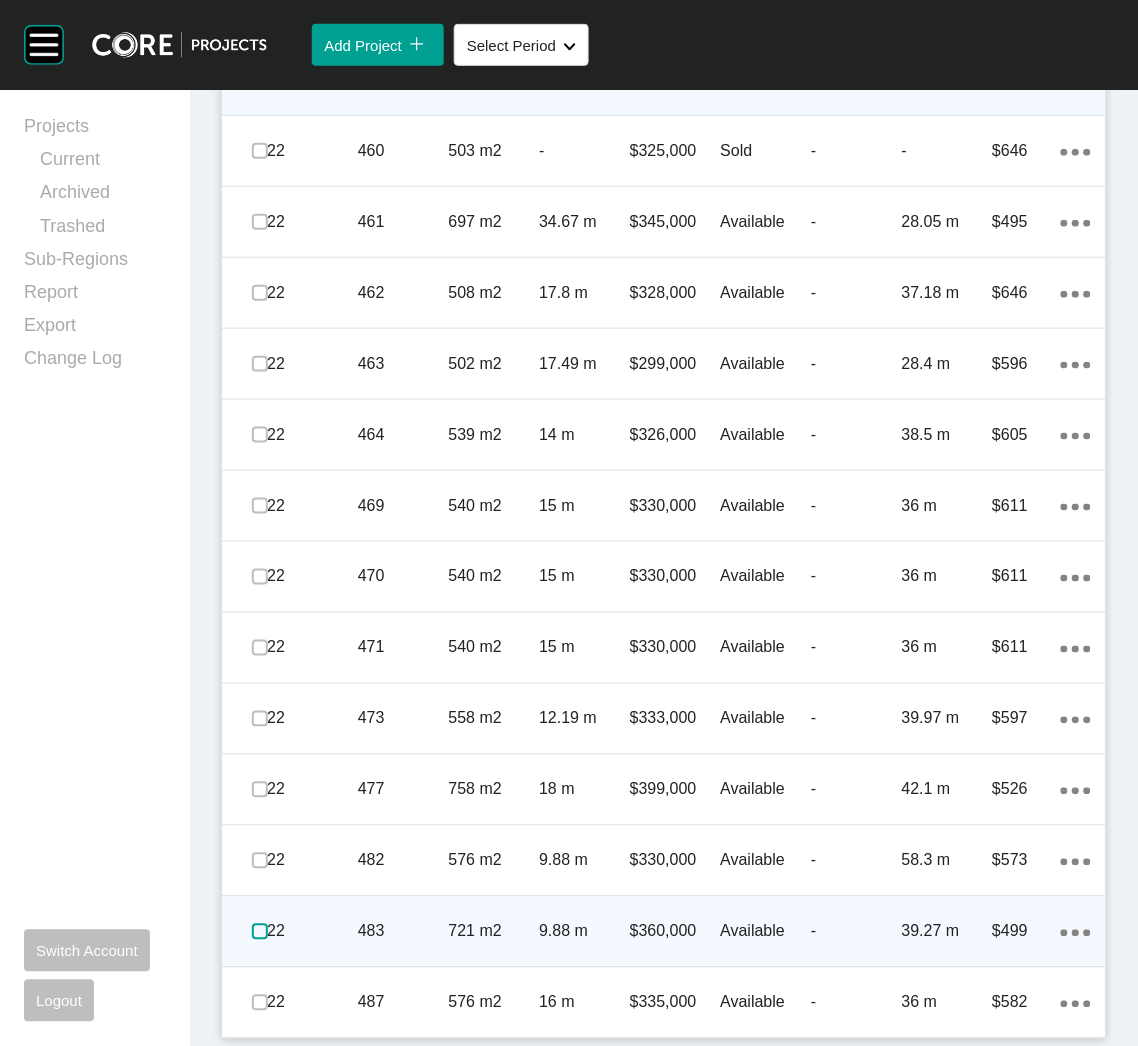 click at bounding box center (260, 932) 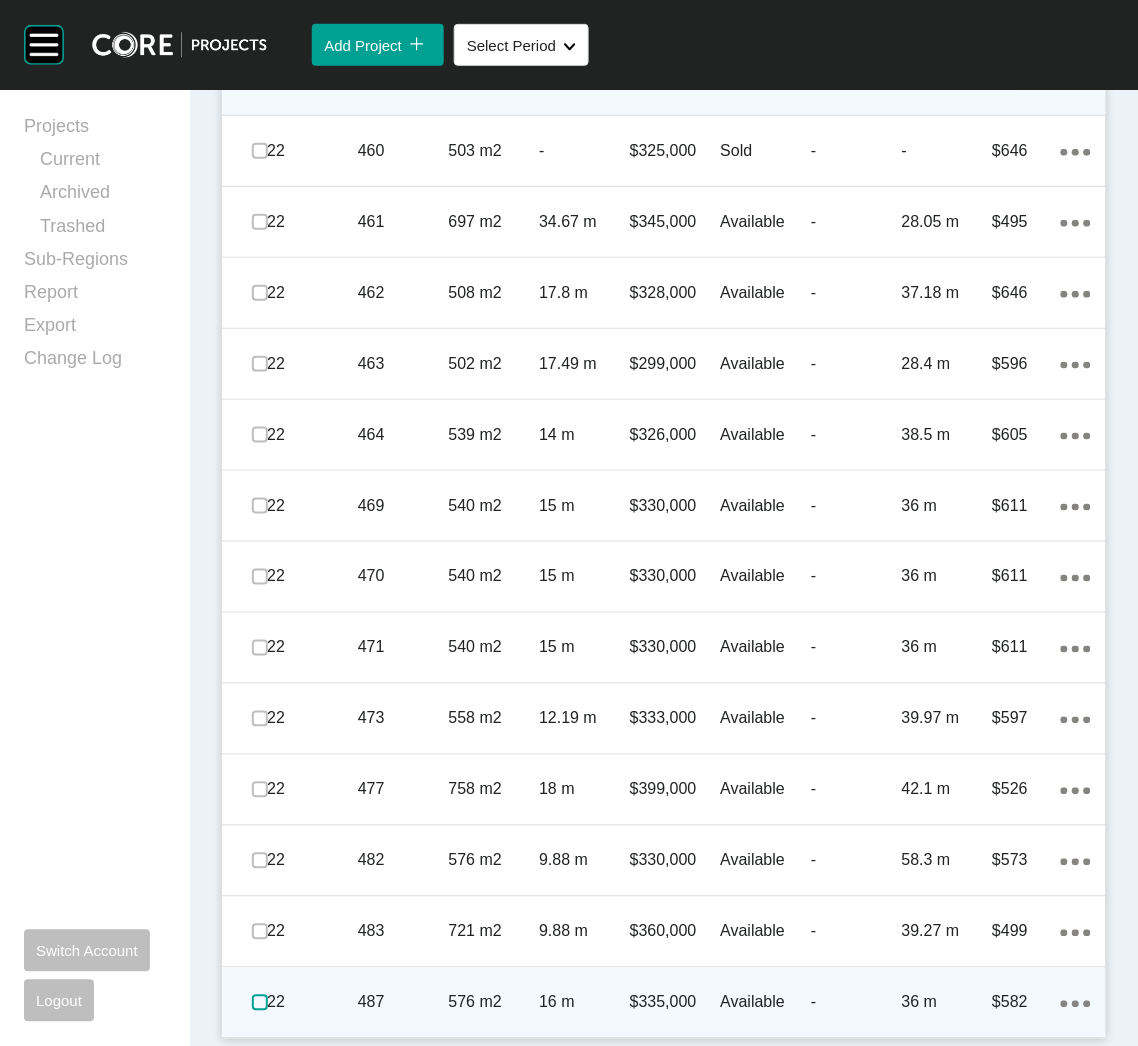 click at bounding box center [260, 1003] 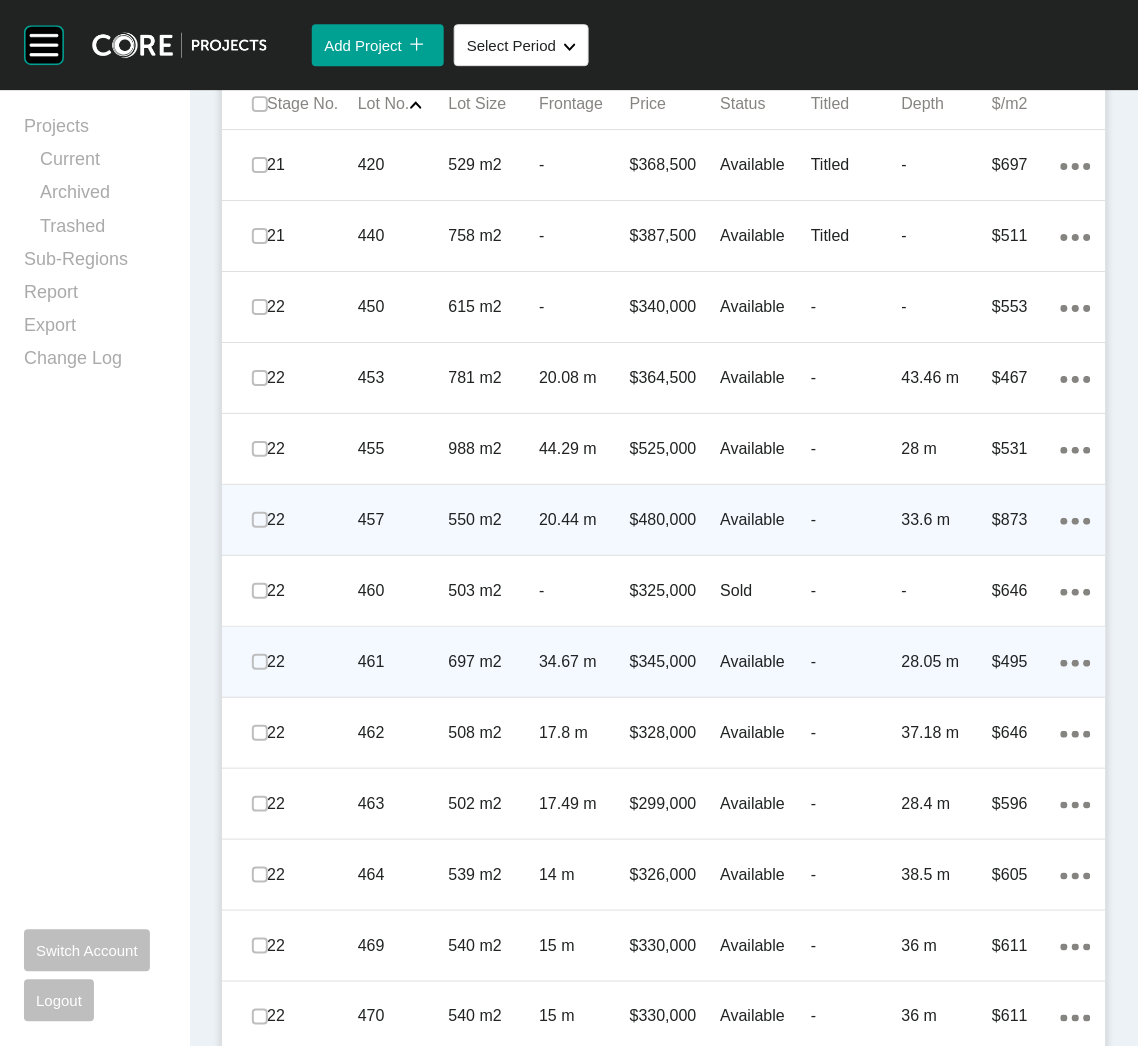 scroll, scrollTop: 989, scrollLeft: 0, axis: vertical 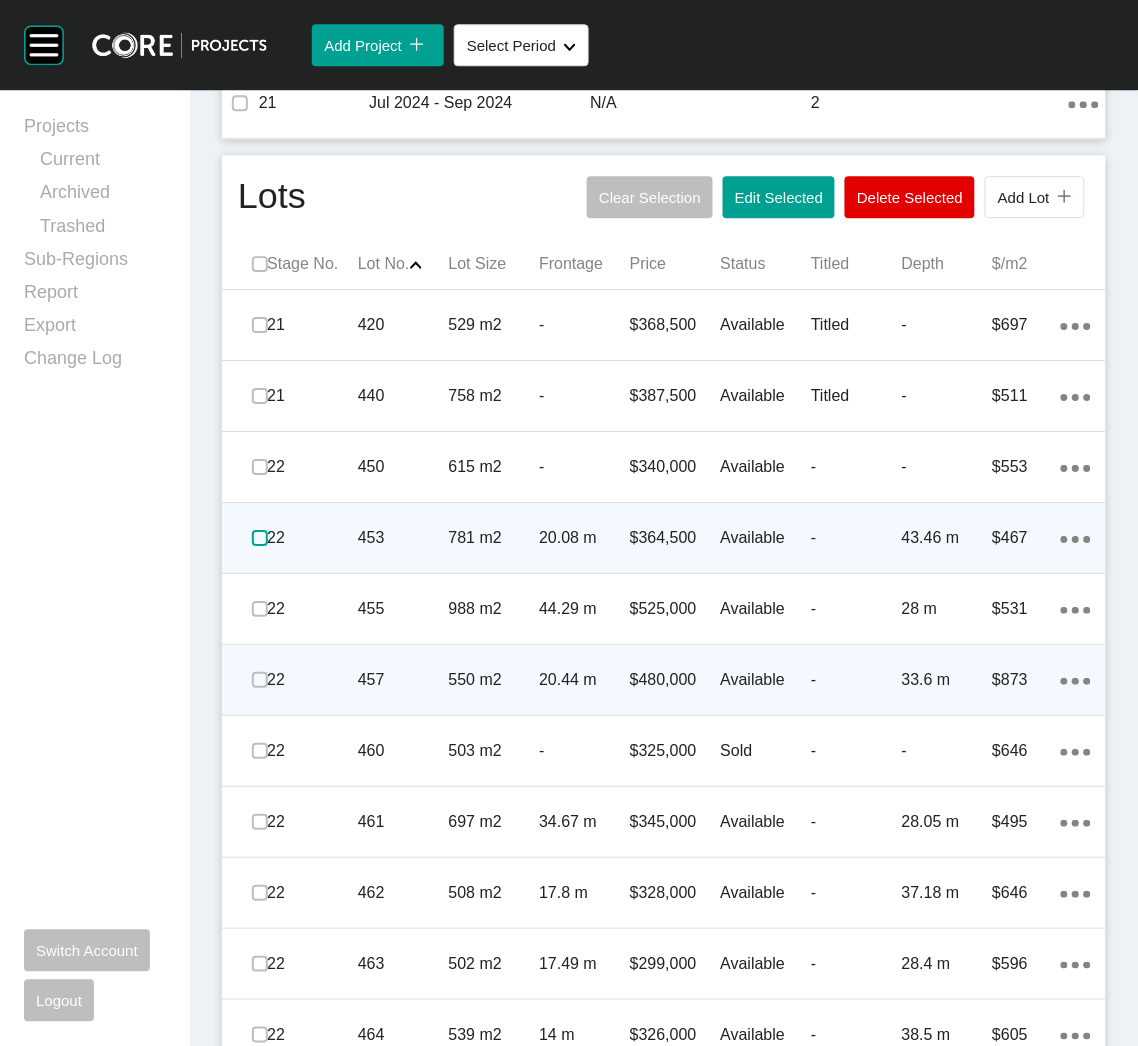 click at bounding box center (260, 538) 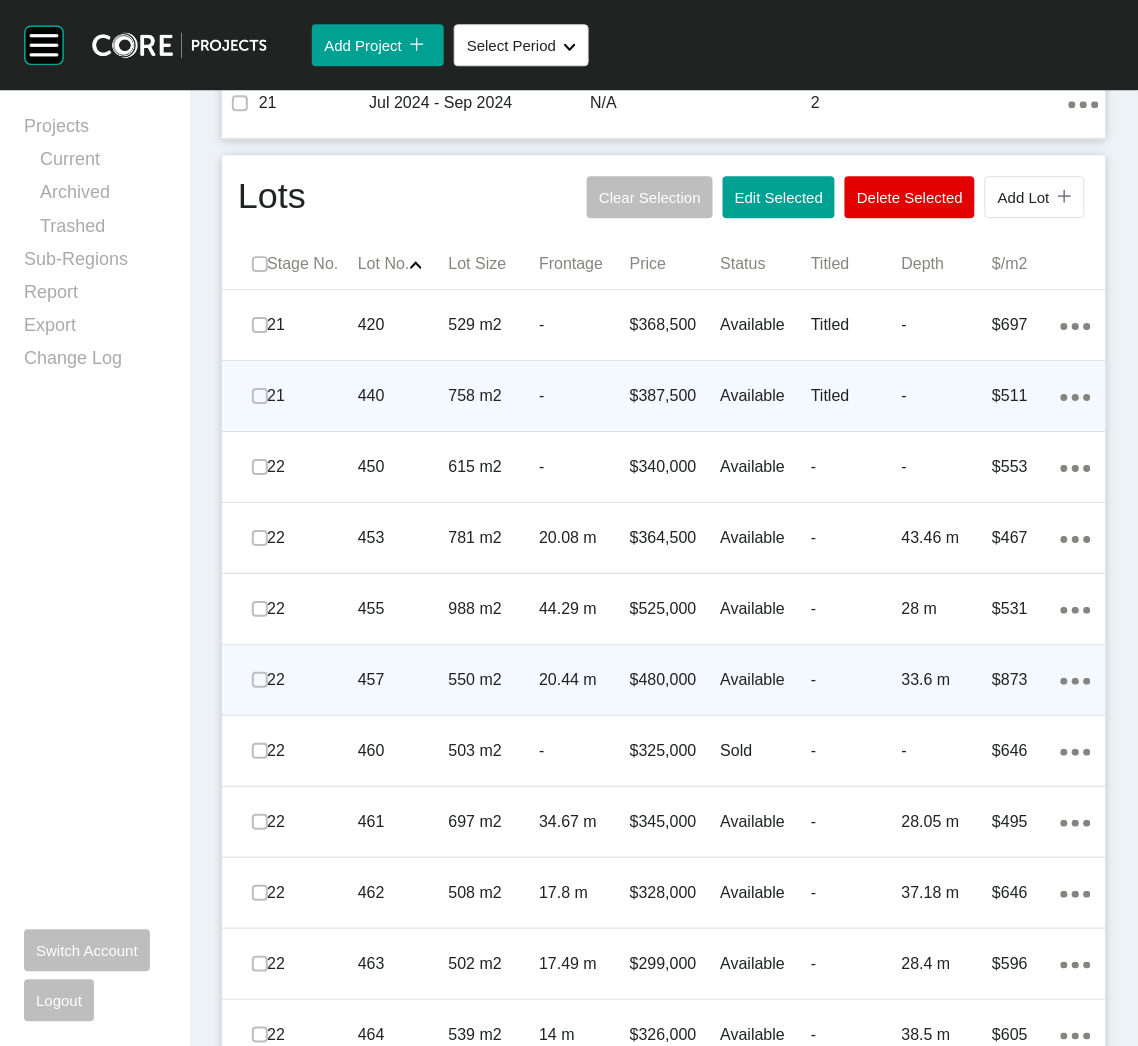 click on "21" at bounding box center (312, 396) 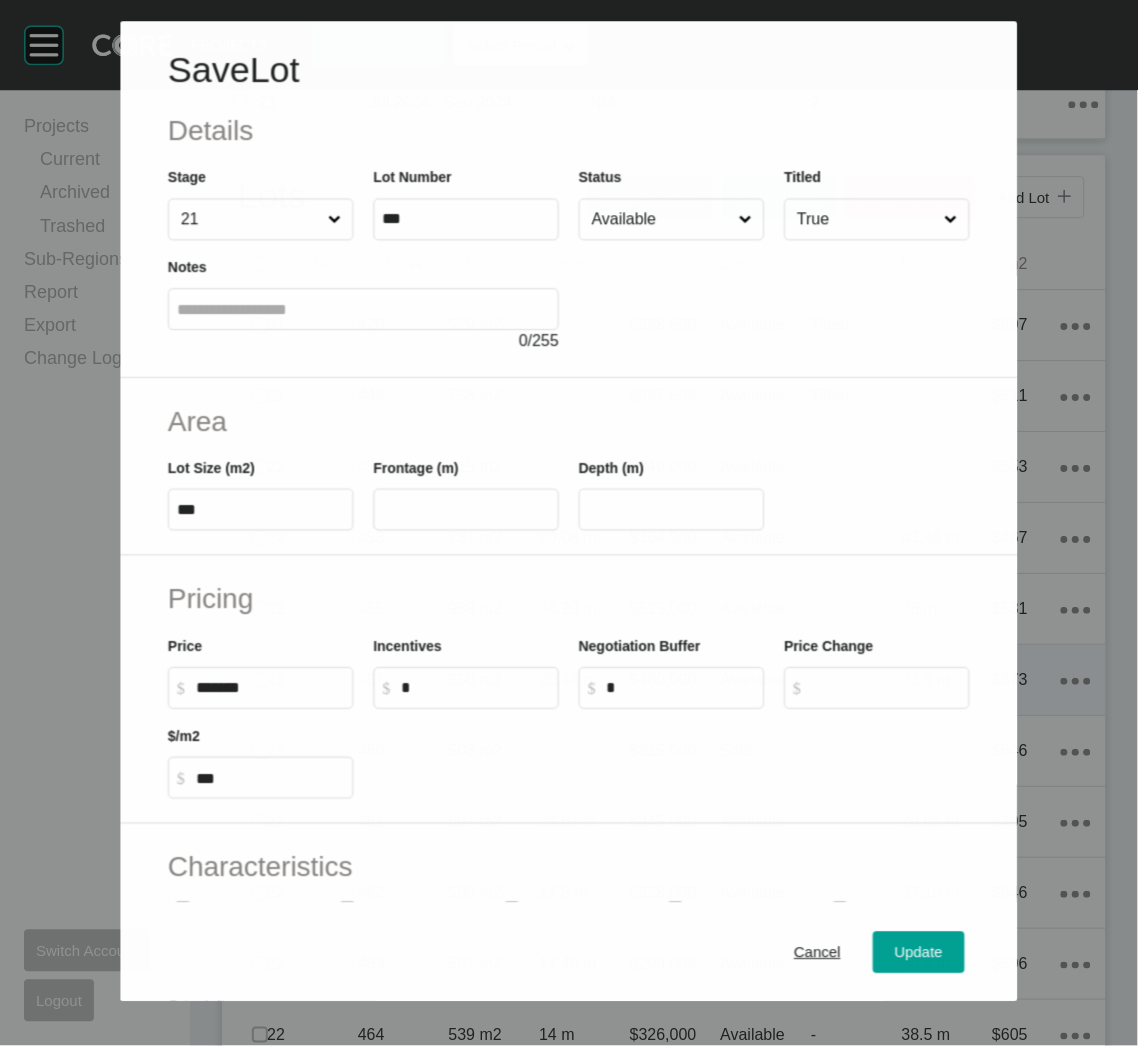 click on "Available" at bounding box center (661, 220) 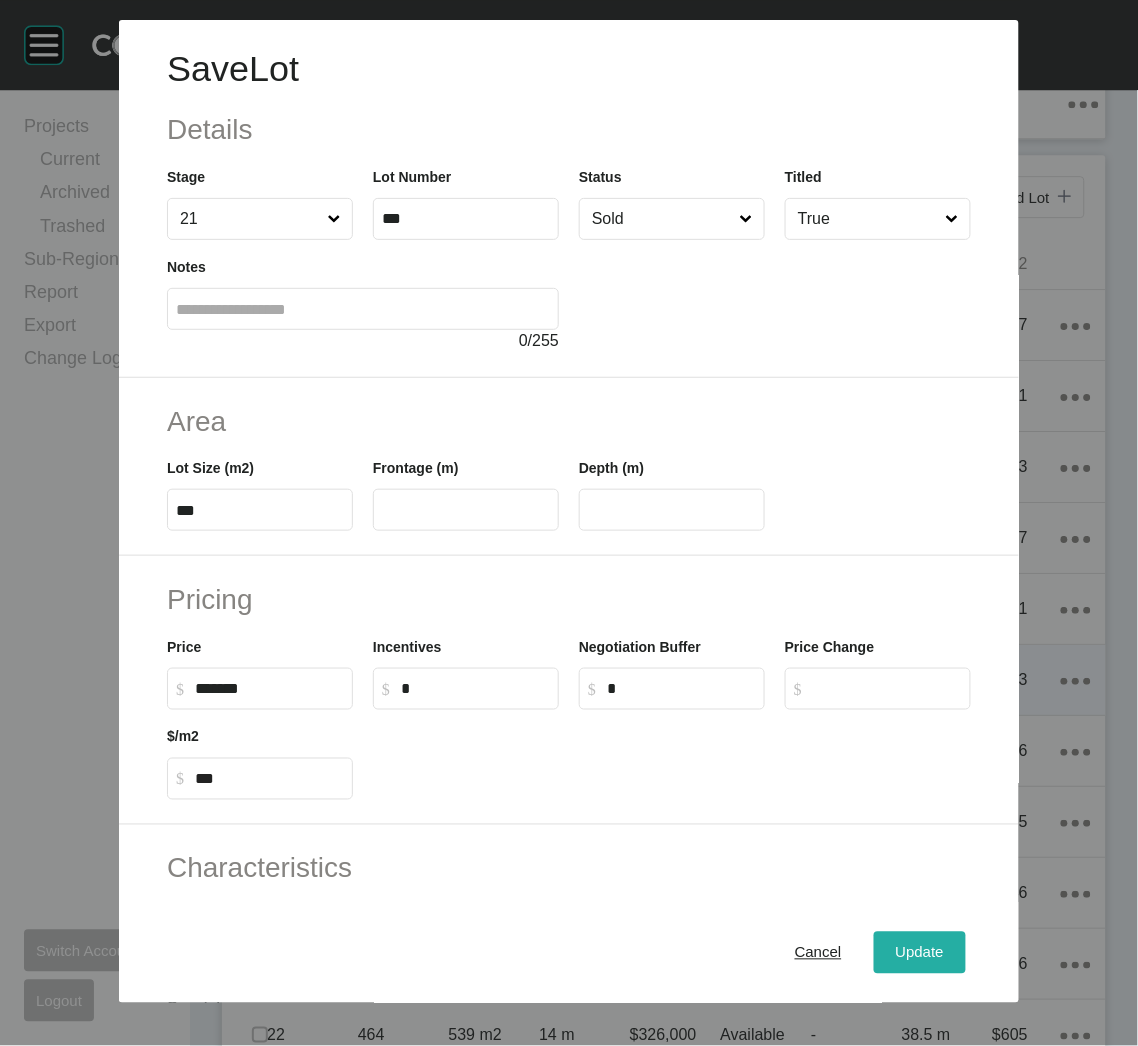 click on "Update" at bounding box center [920, 953] 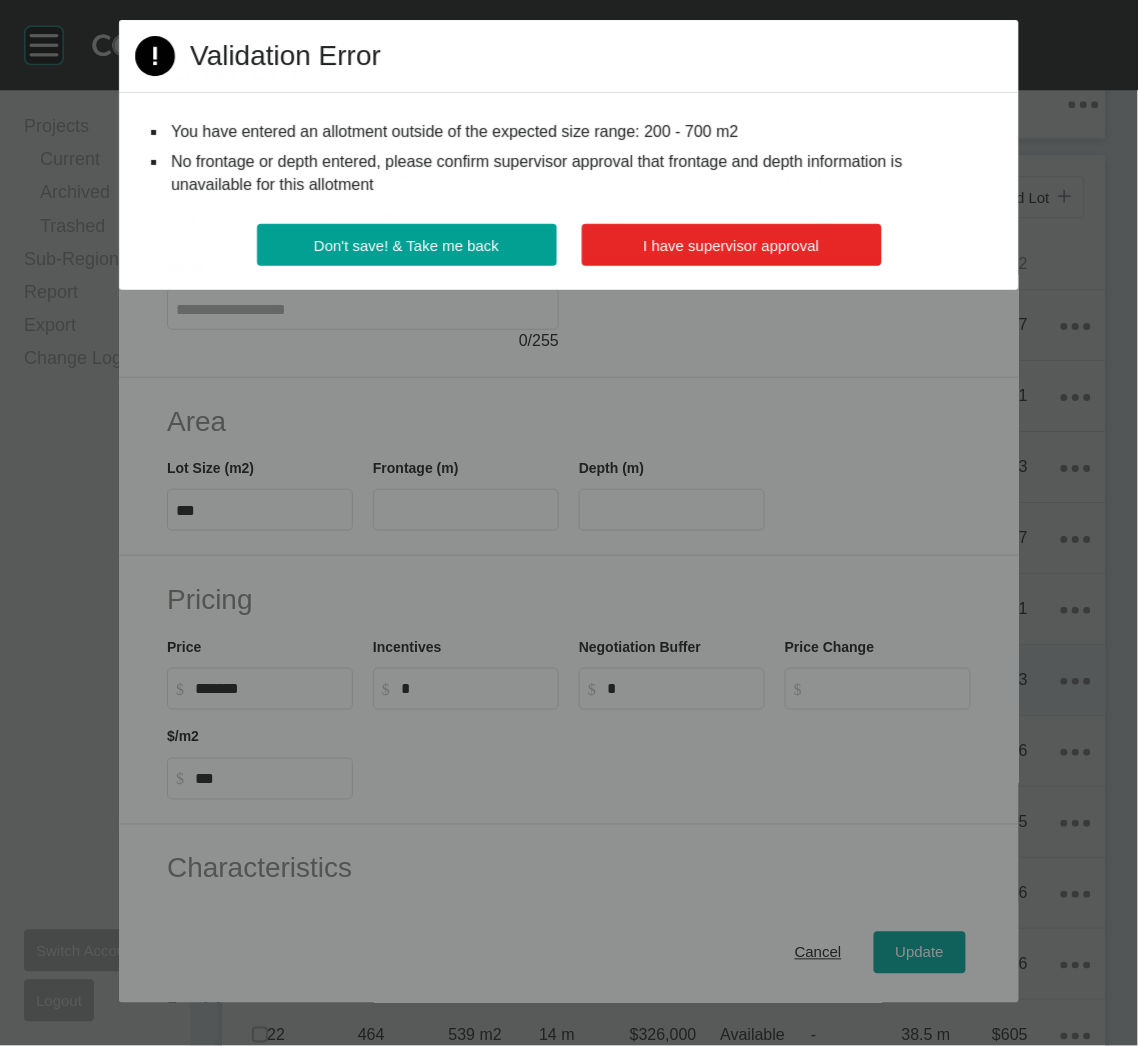 click on "I have supervisor approval" at bounding box center (731, 245) 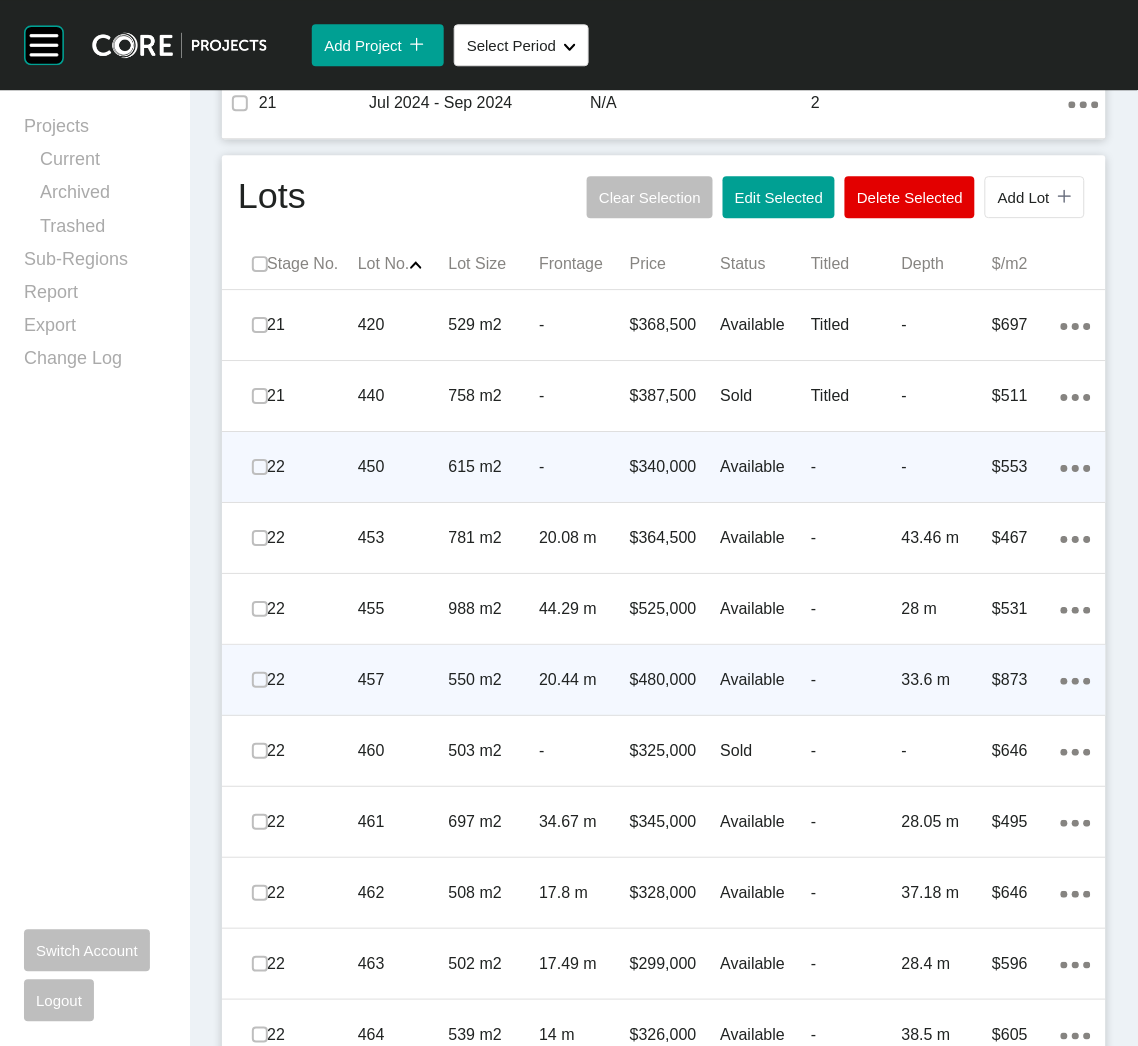 click on "450" at bounding box center (403, 467) 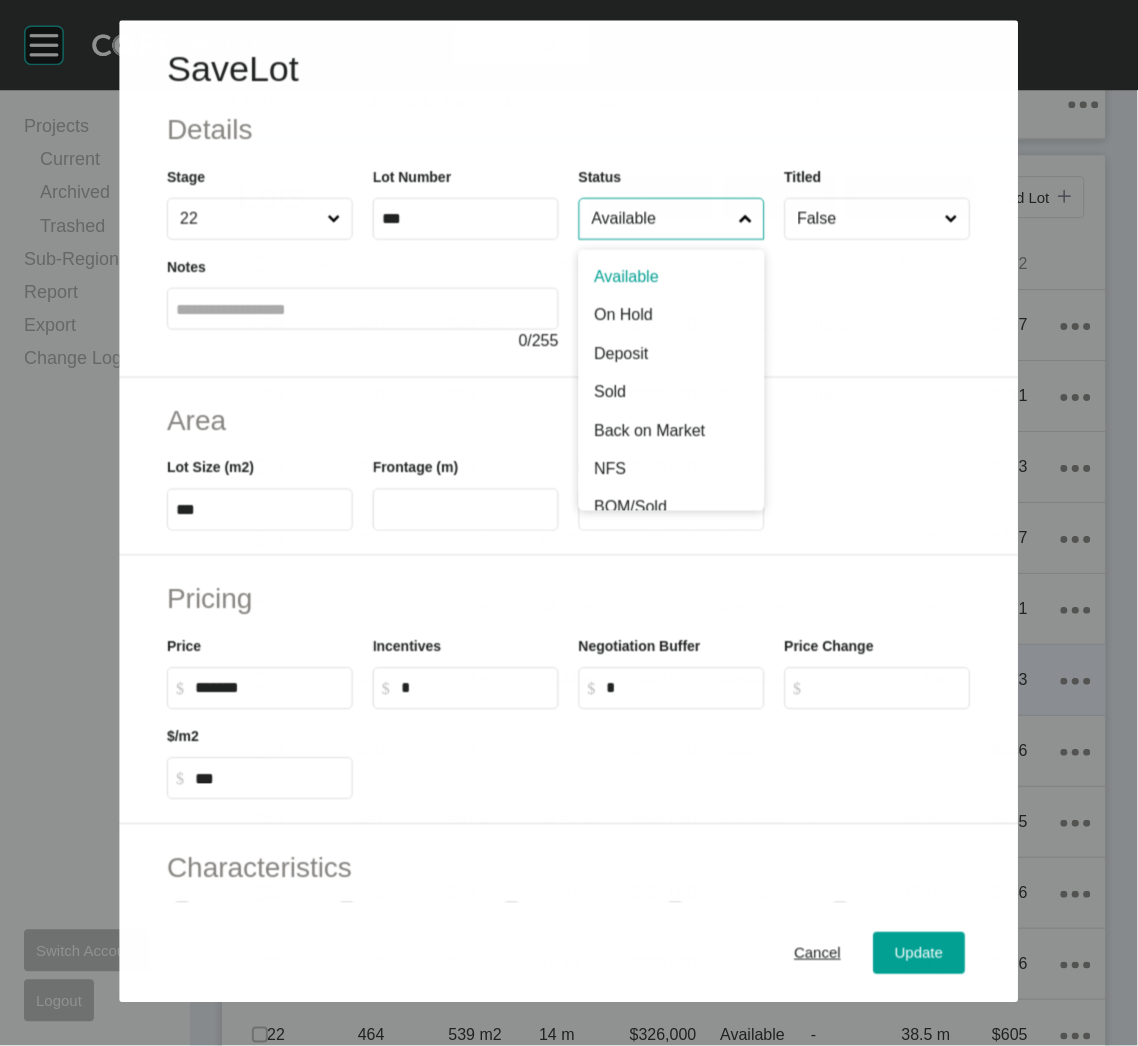 click on "Available" at bounding box center [661, 219] 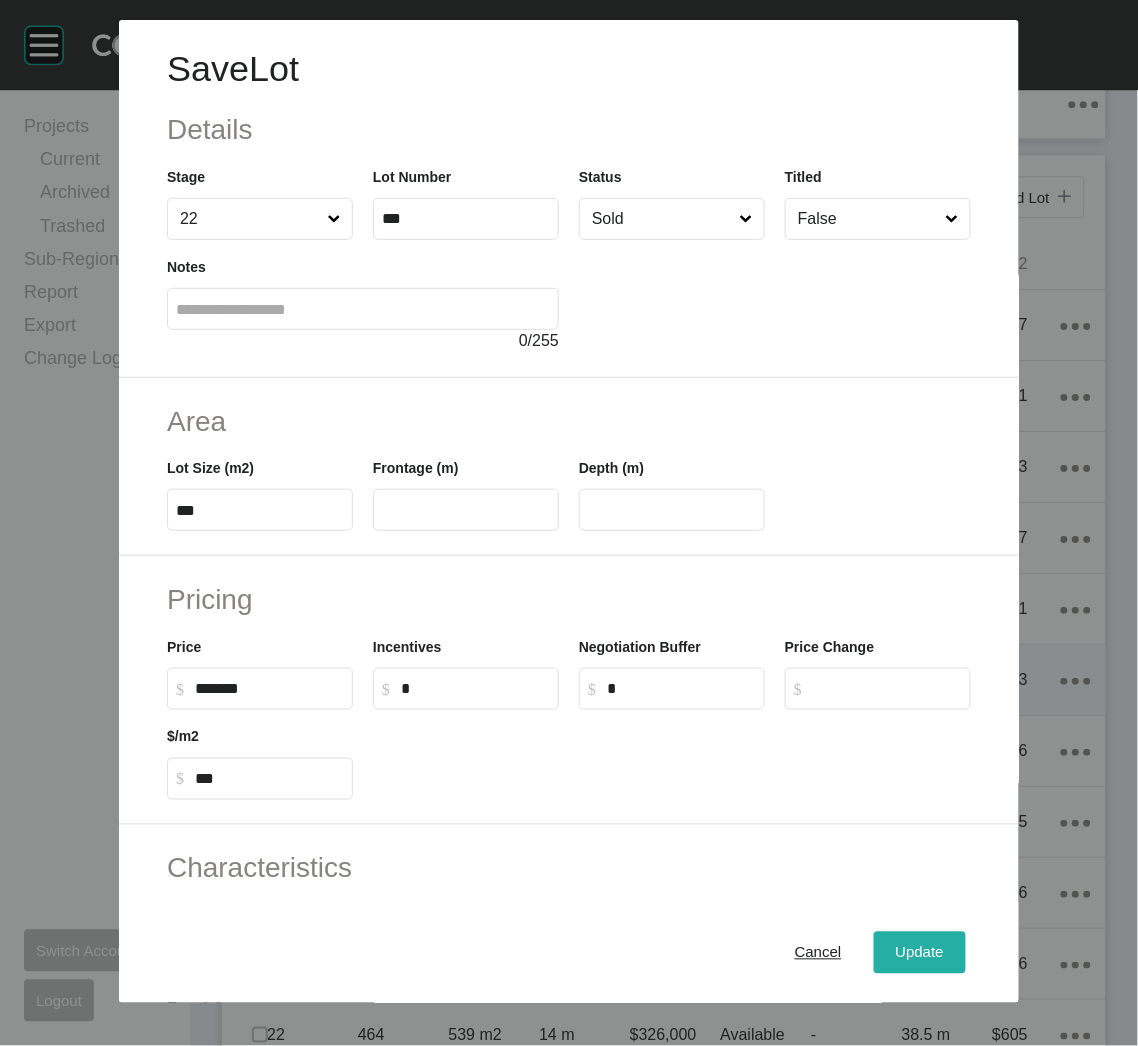click on "Update" at bounding box center (920, 953) 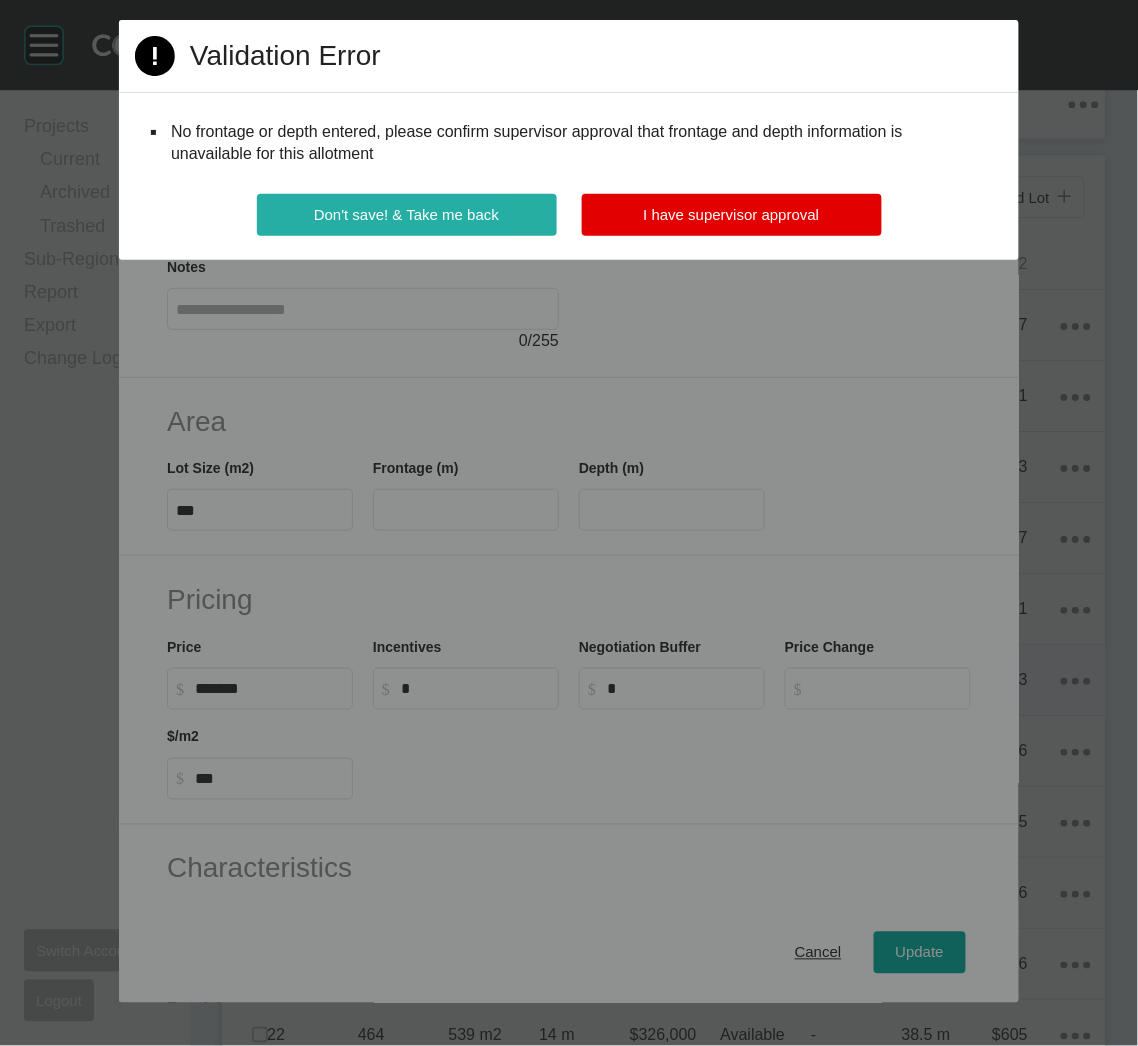 click on "Don't save! & Take me back" at bounding box center [407, 215] 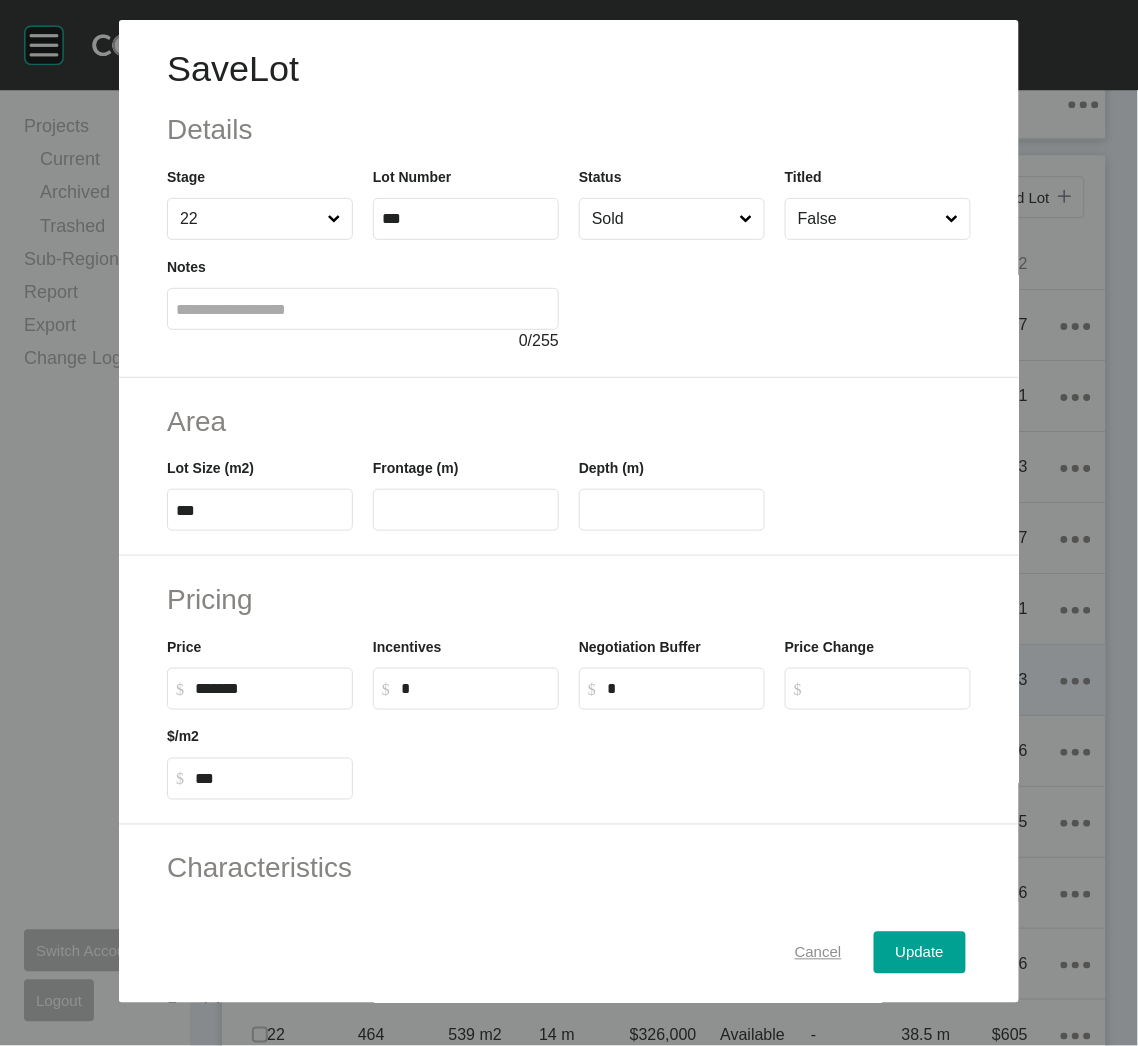 click on "Cancel" at bounding box center [818, 953] 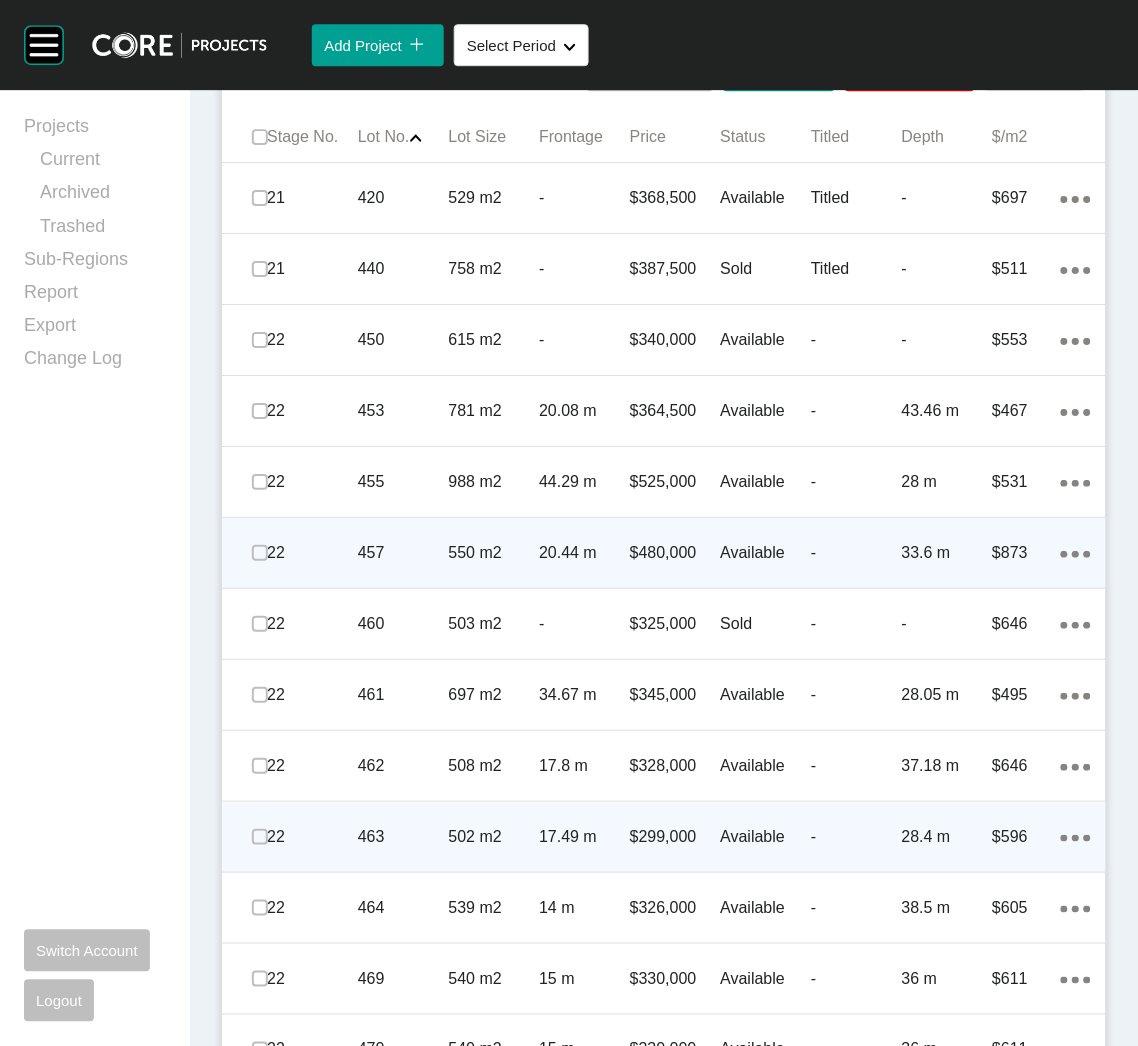 scroll, scrollTop: 1289, scrollLeft: 0, axis: vertical 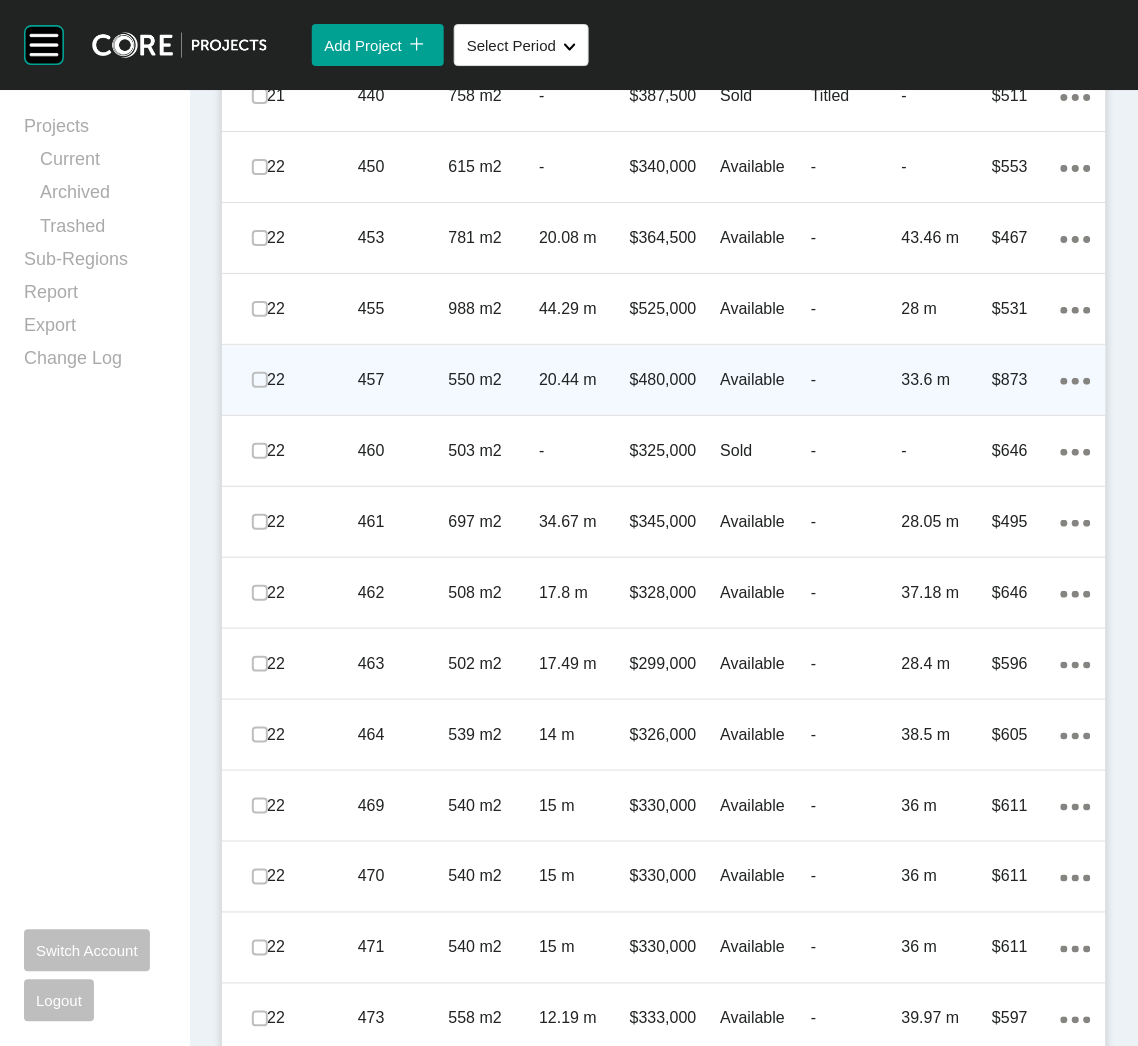 click on "Action Menu Dots Copy 6 Created with Sketch." 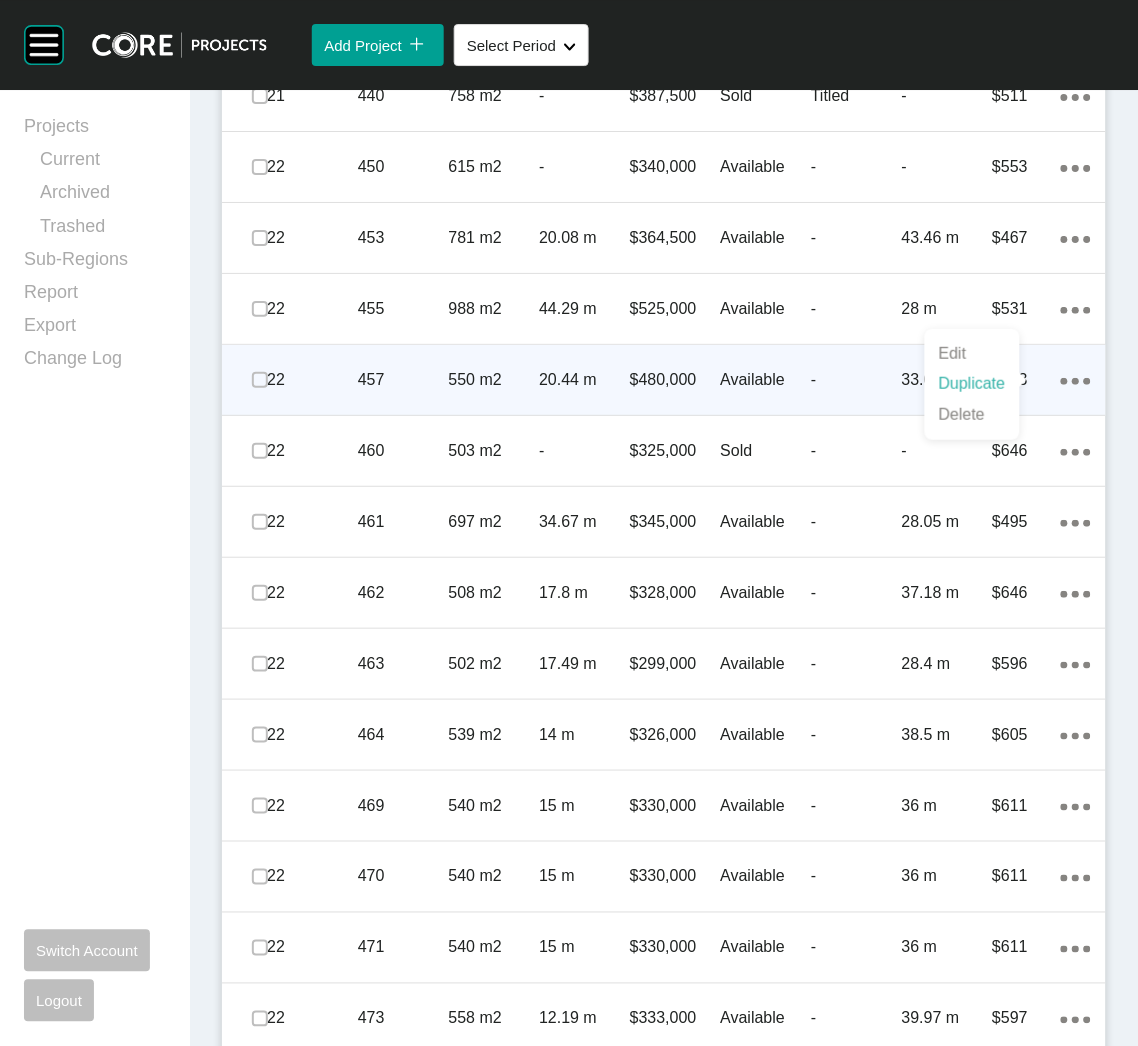 click on "Duplicate" at bounding box center [972, 384] 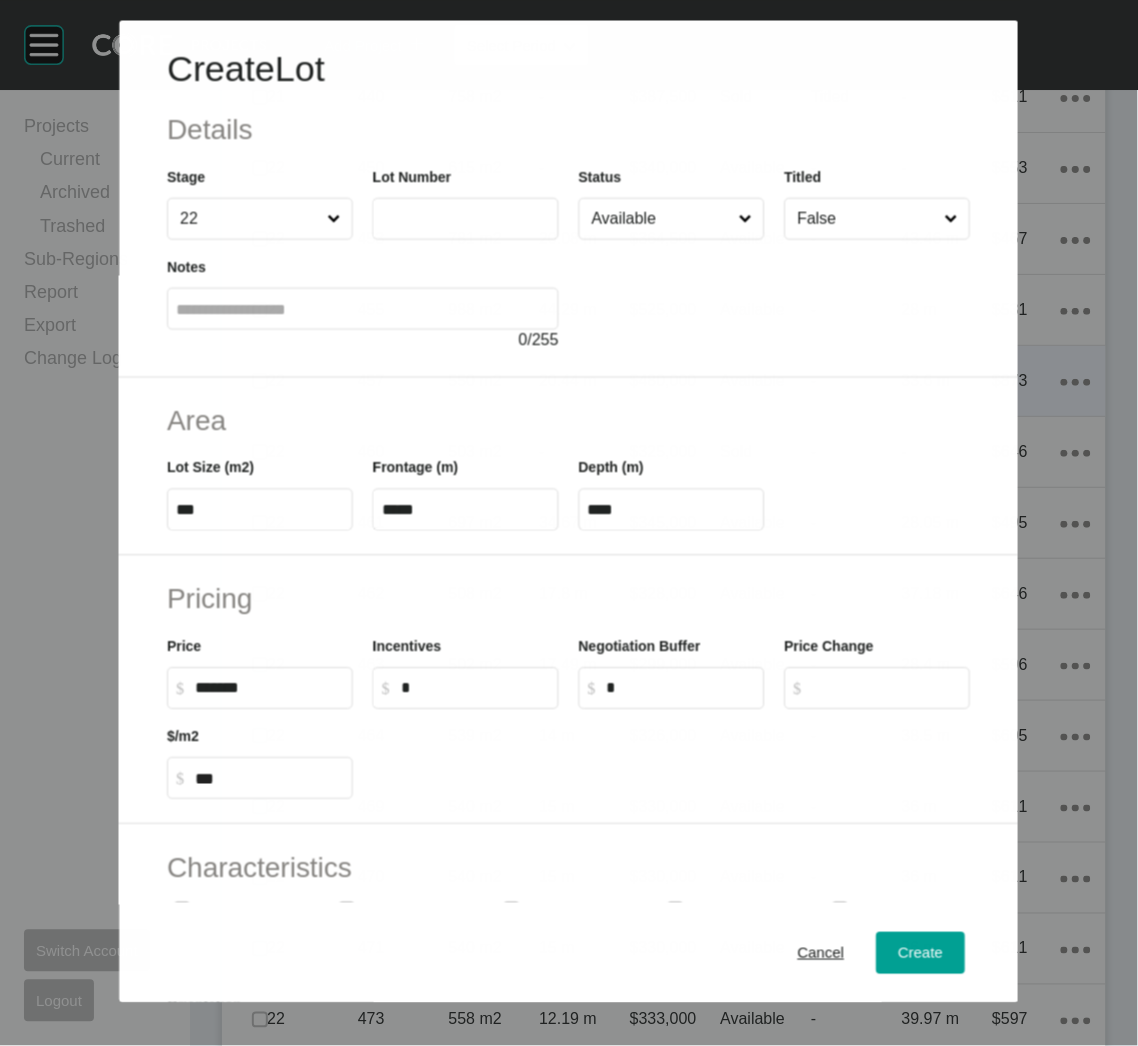 scroll, scrollTop: 1289, scrollLeft: 0, axis: vertical 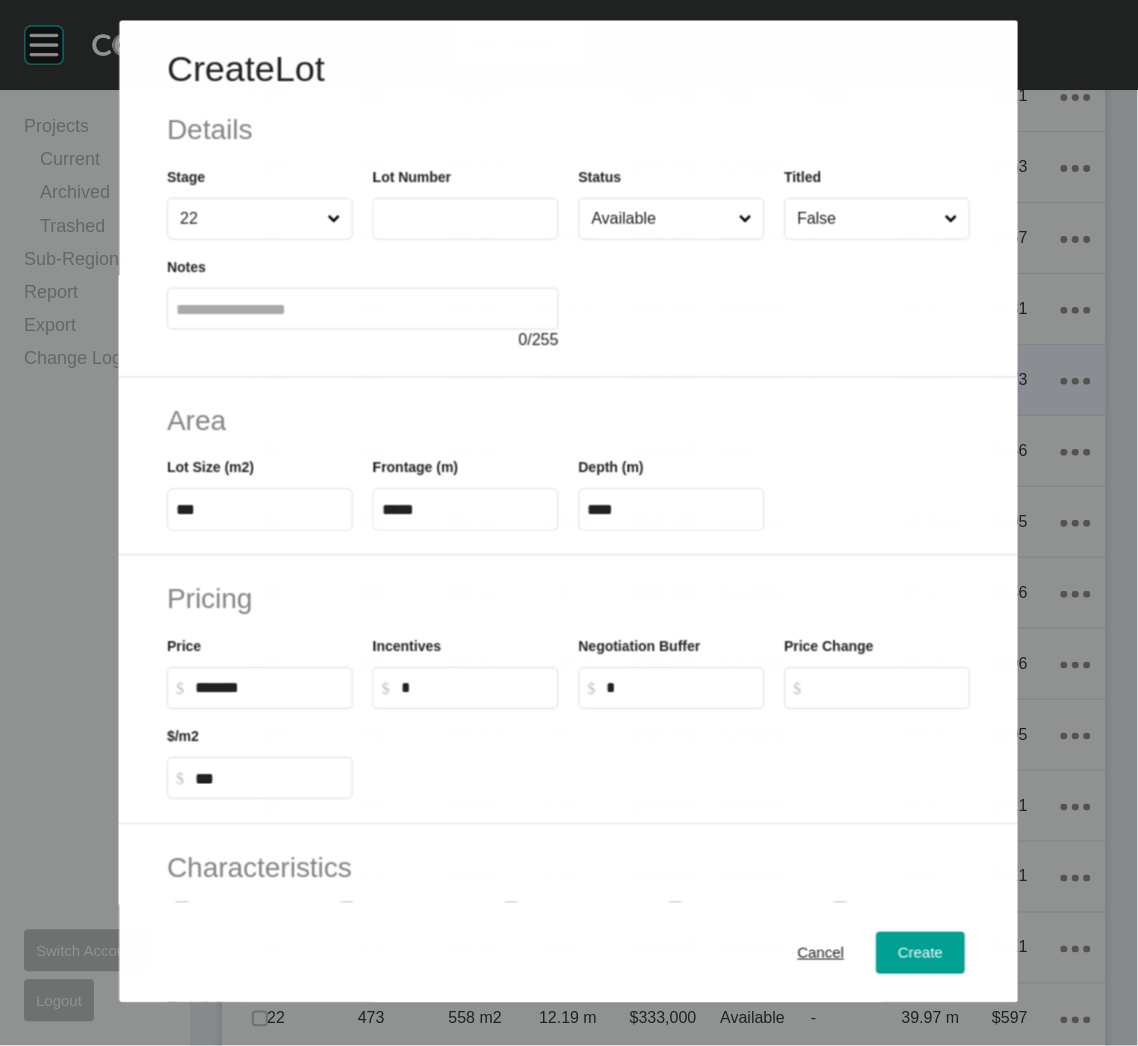 click at bounding box center (466, 219) 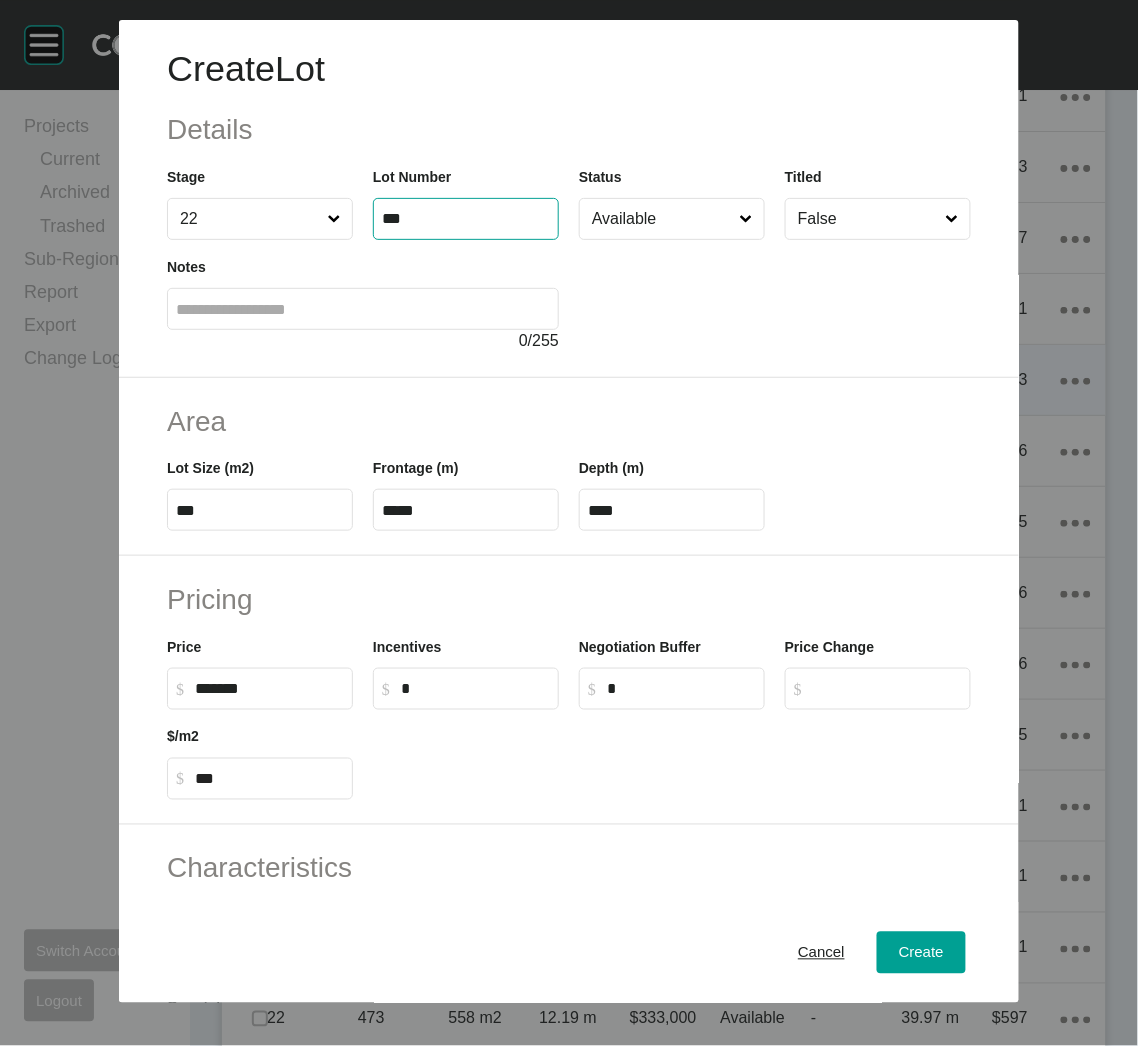 type on "***" 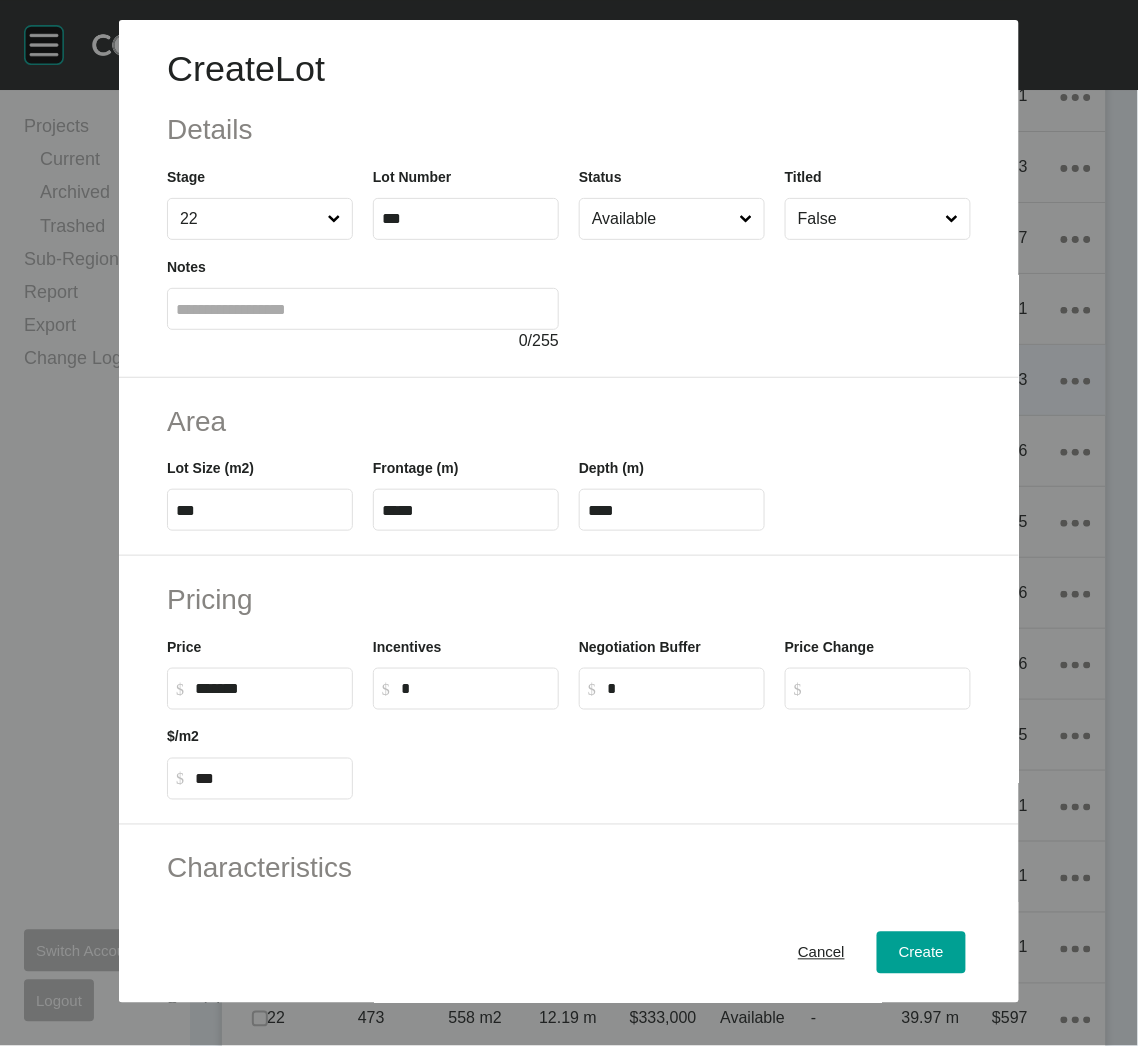 click at bounding box center [775, 296] 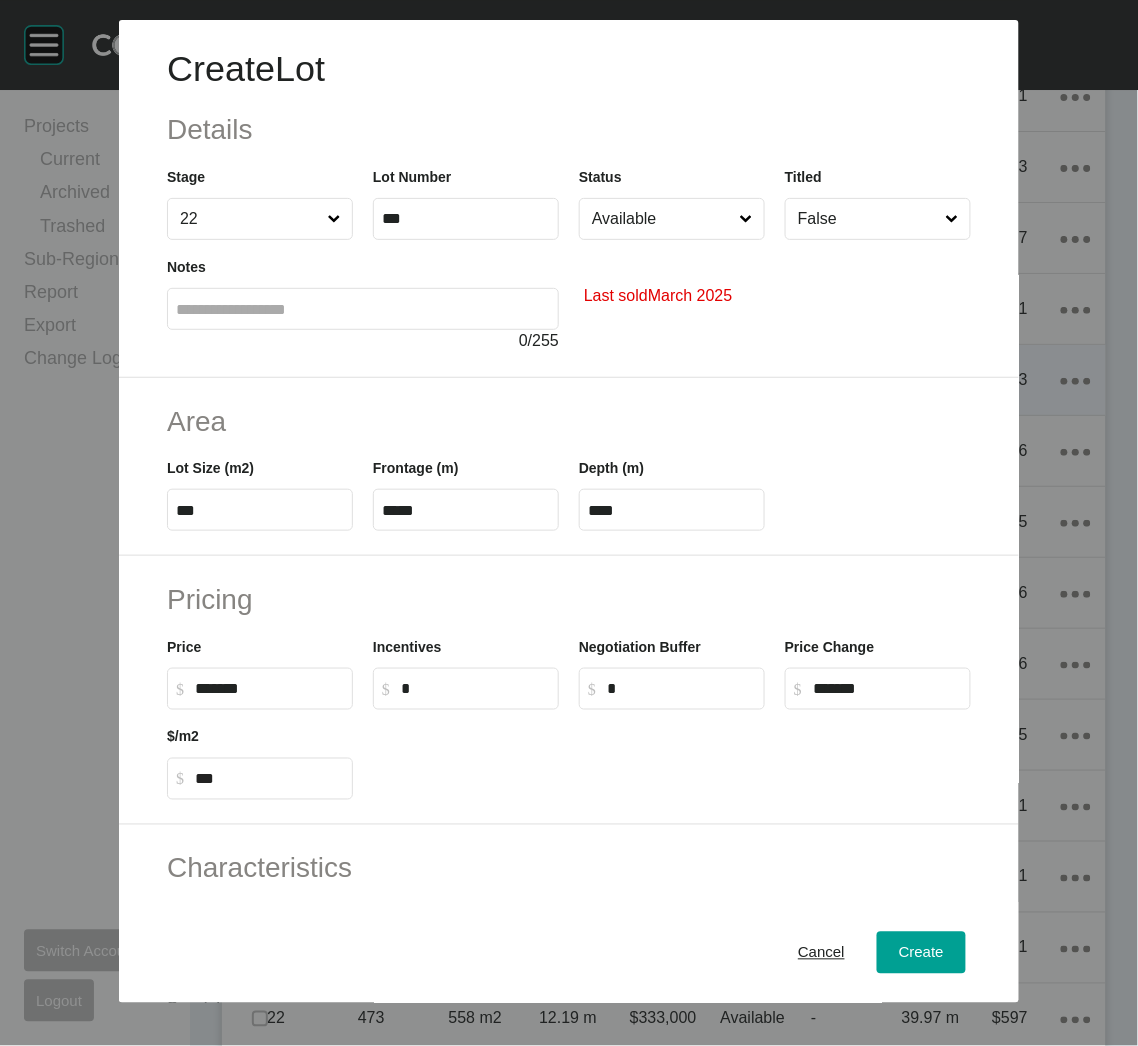 type on "*******" 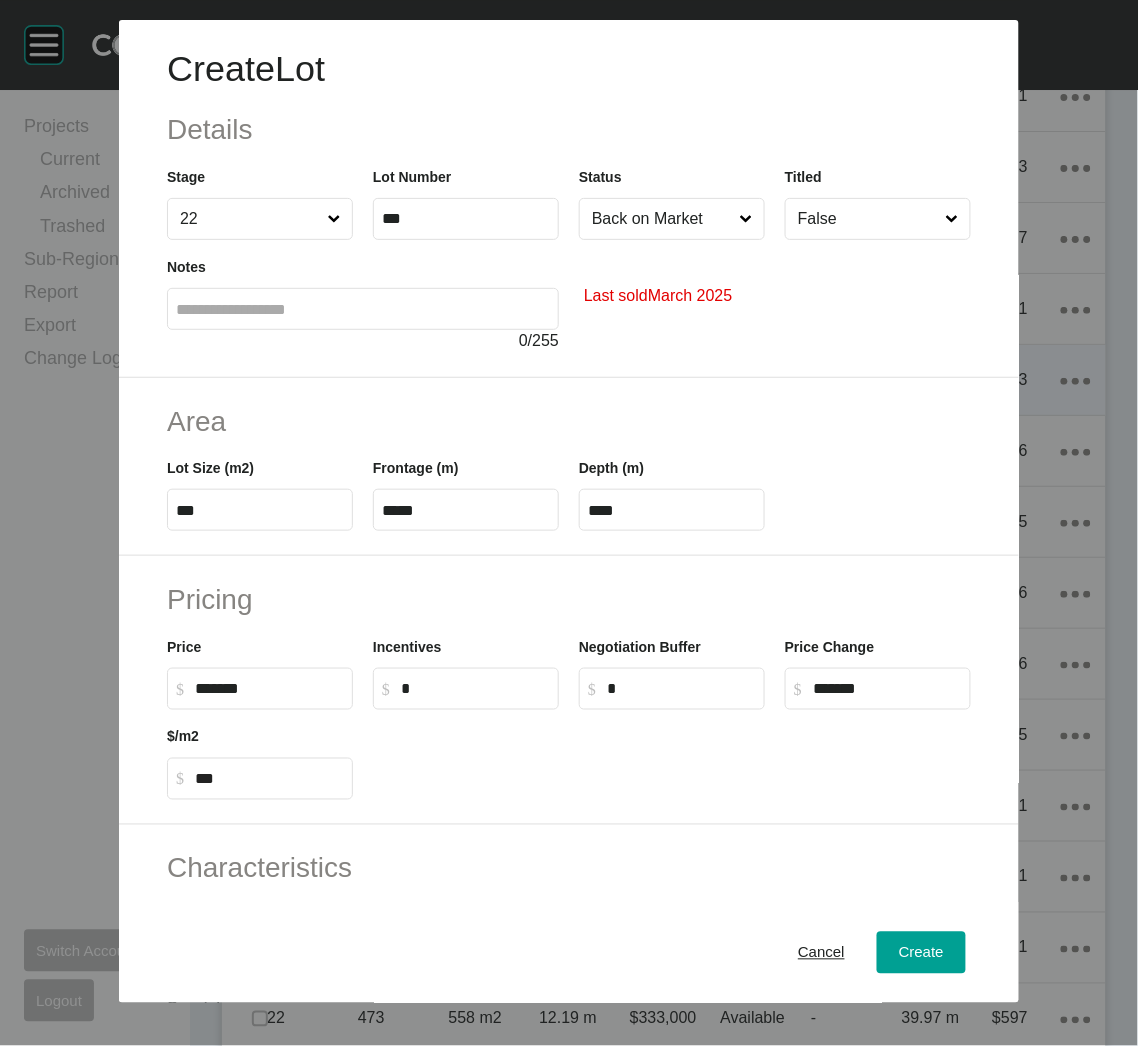 click on "***" at bounding box center (260, 510) 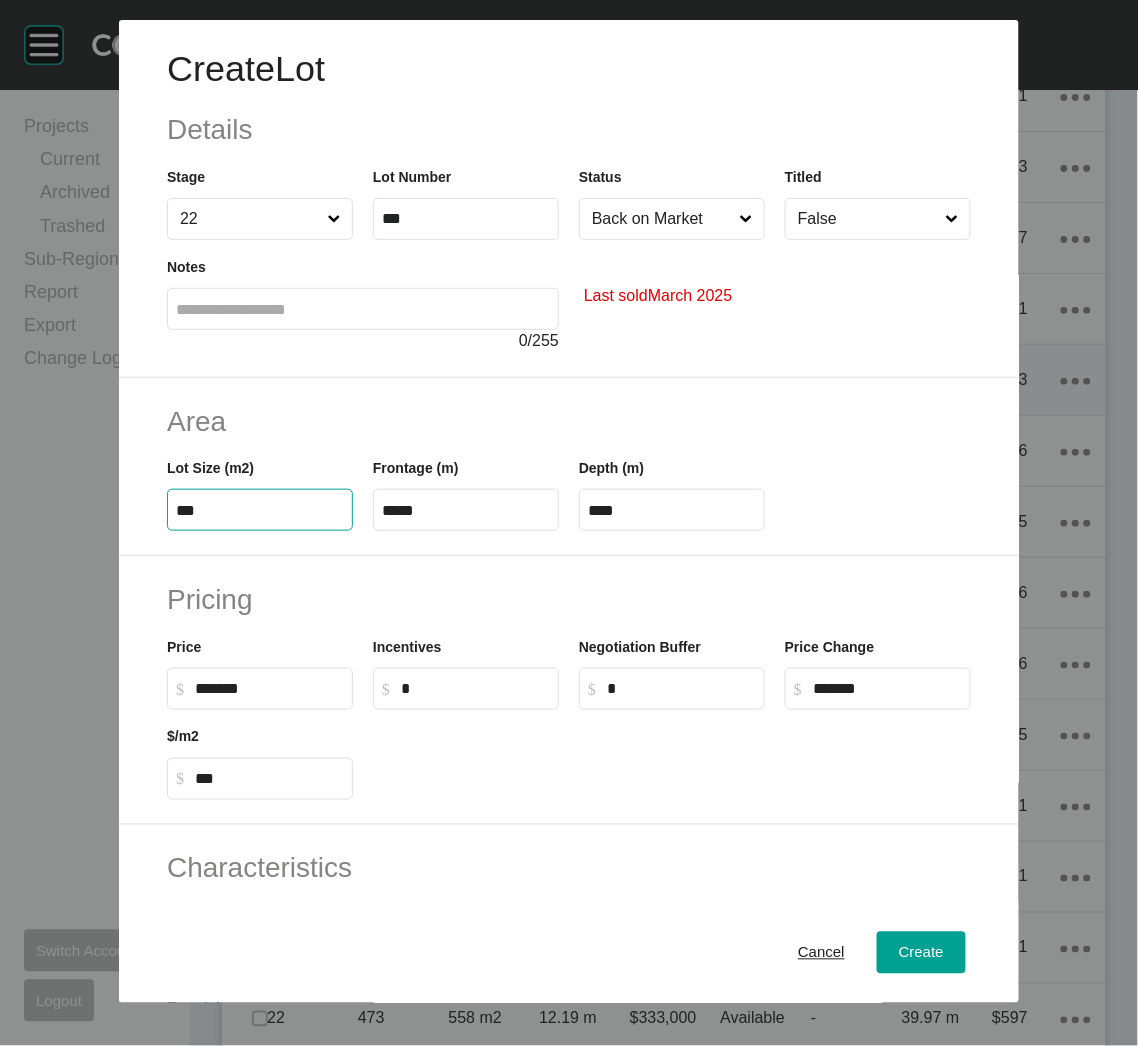 type on "***" 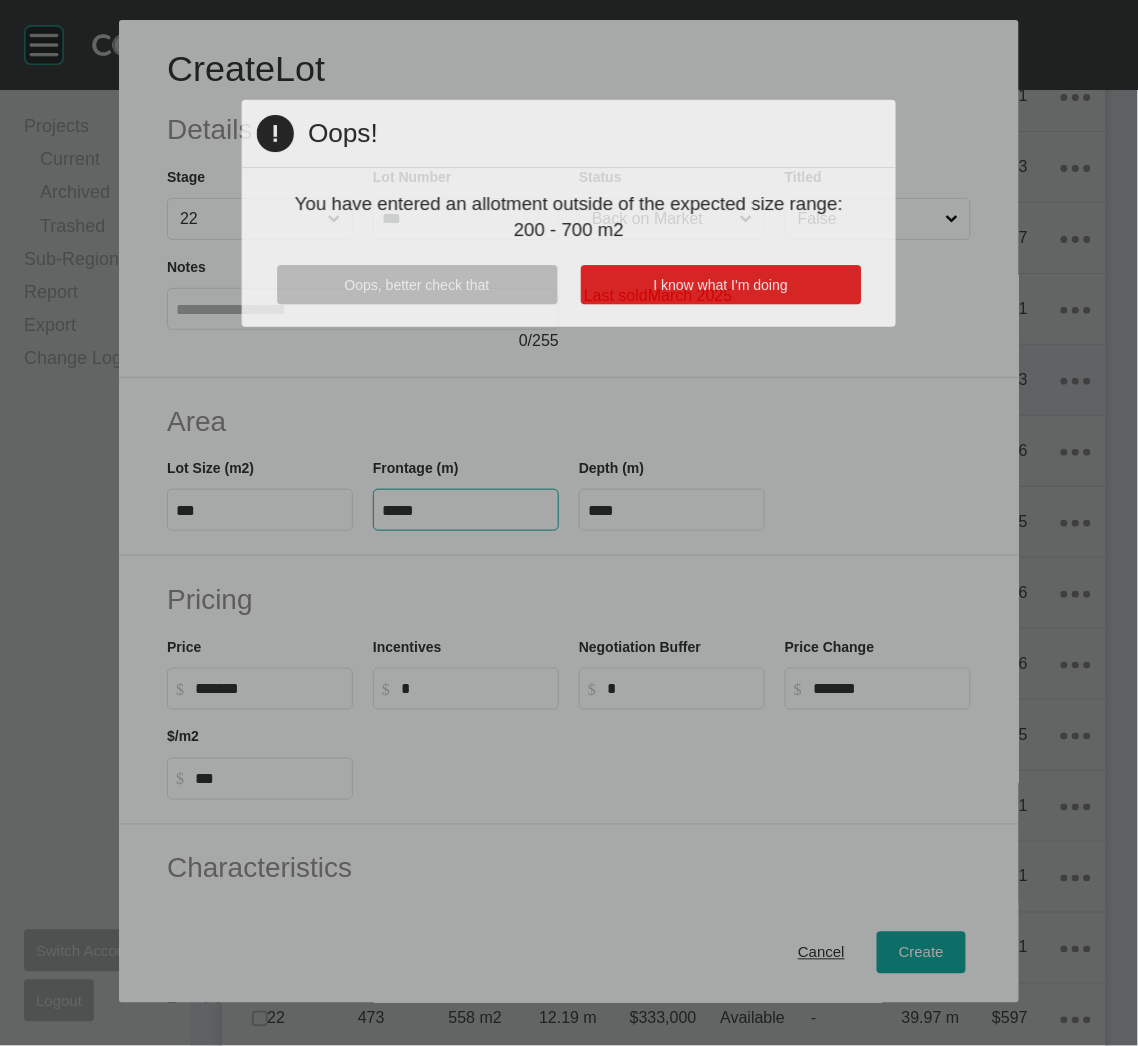 type on "****" 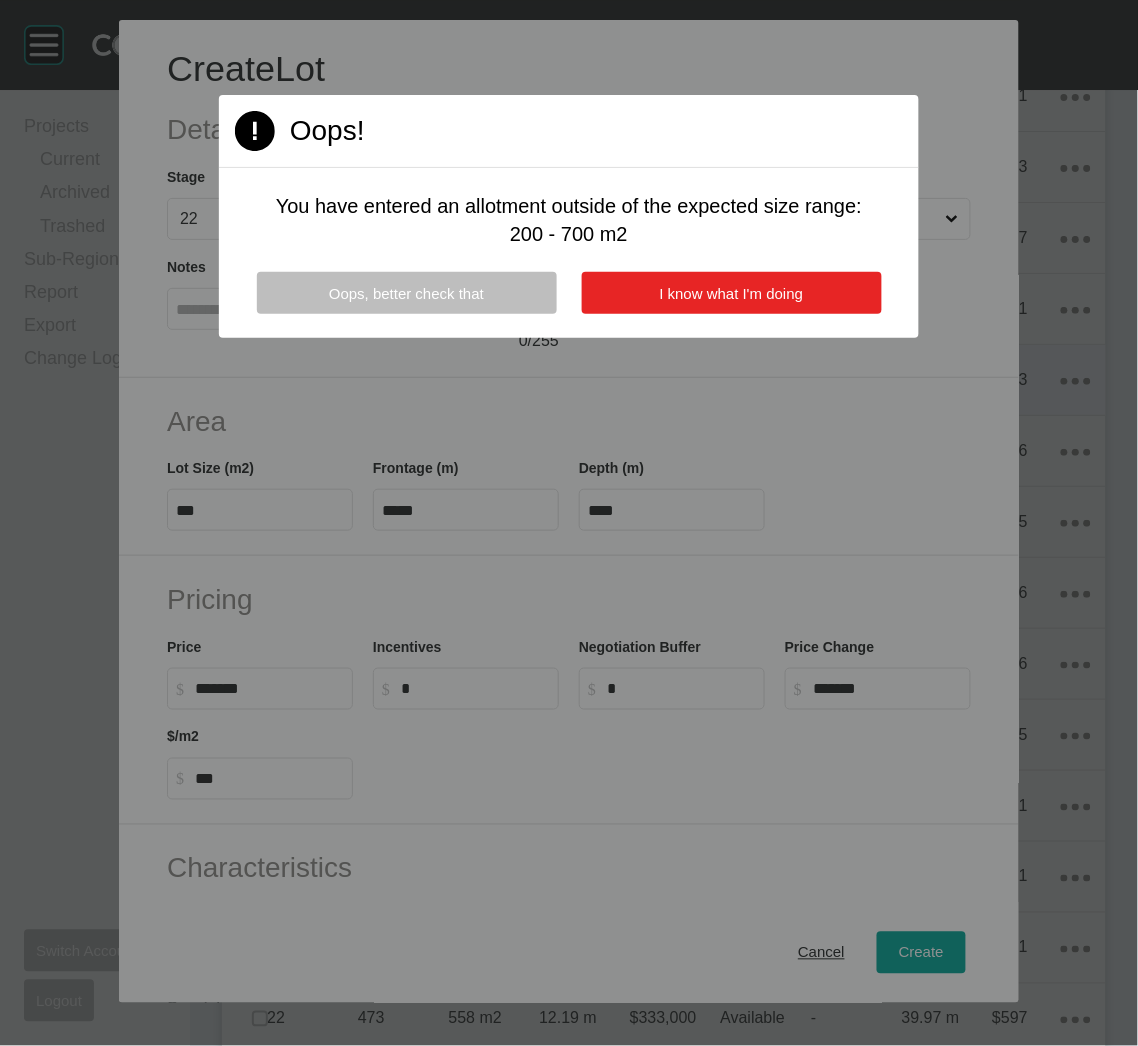 drag, startPoint x: 639, startPoint y: 315, endPoint x: 644, endPoint y: 297, distance: 18.681541 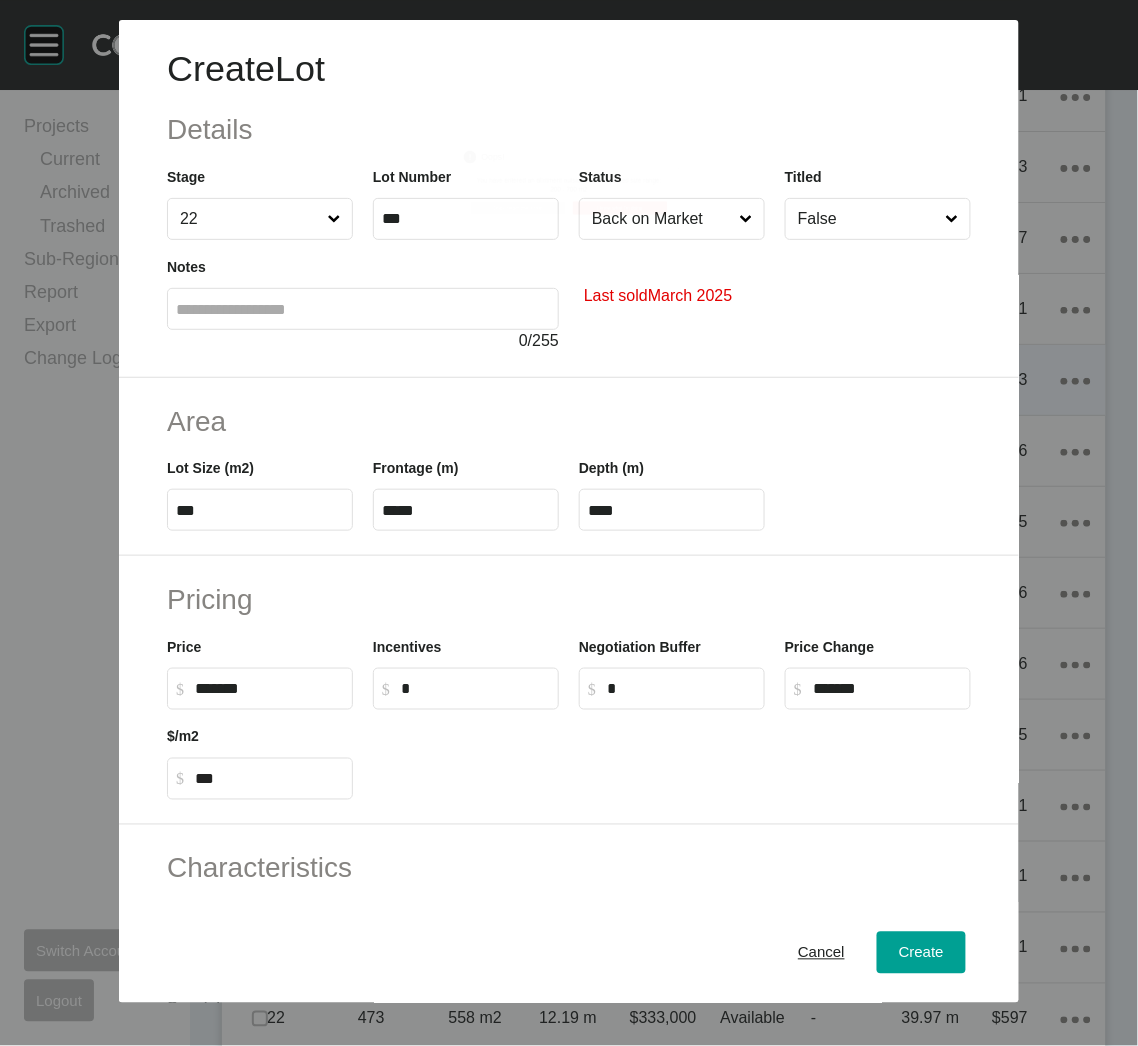 click on "*****" at bounding box center [466, 510] 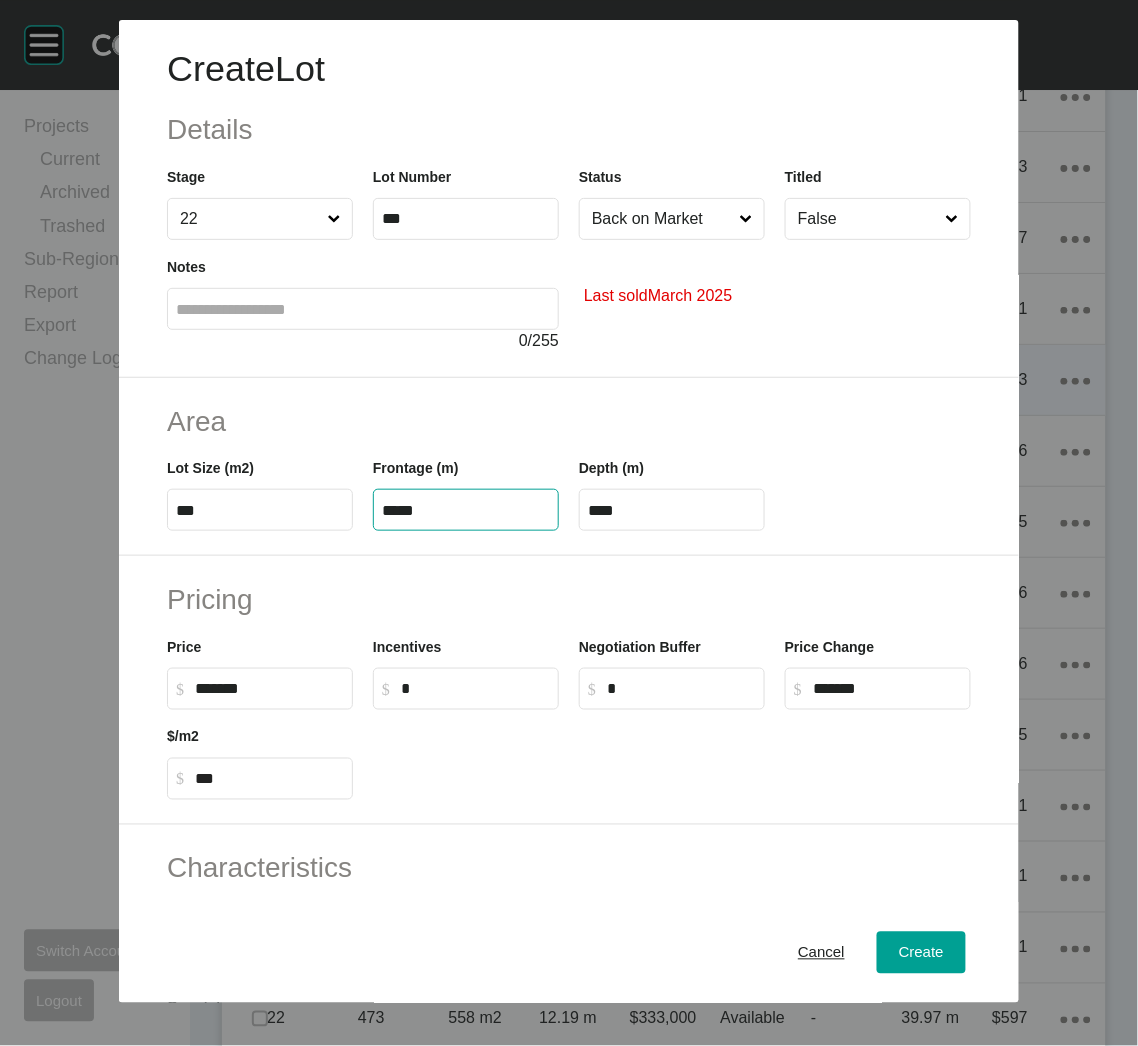 click on "*****" at bounding box center [466, 510] 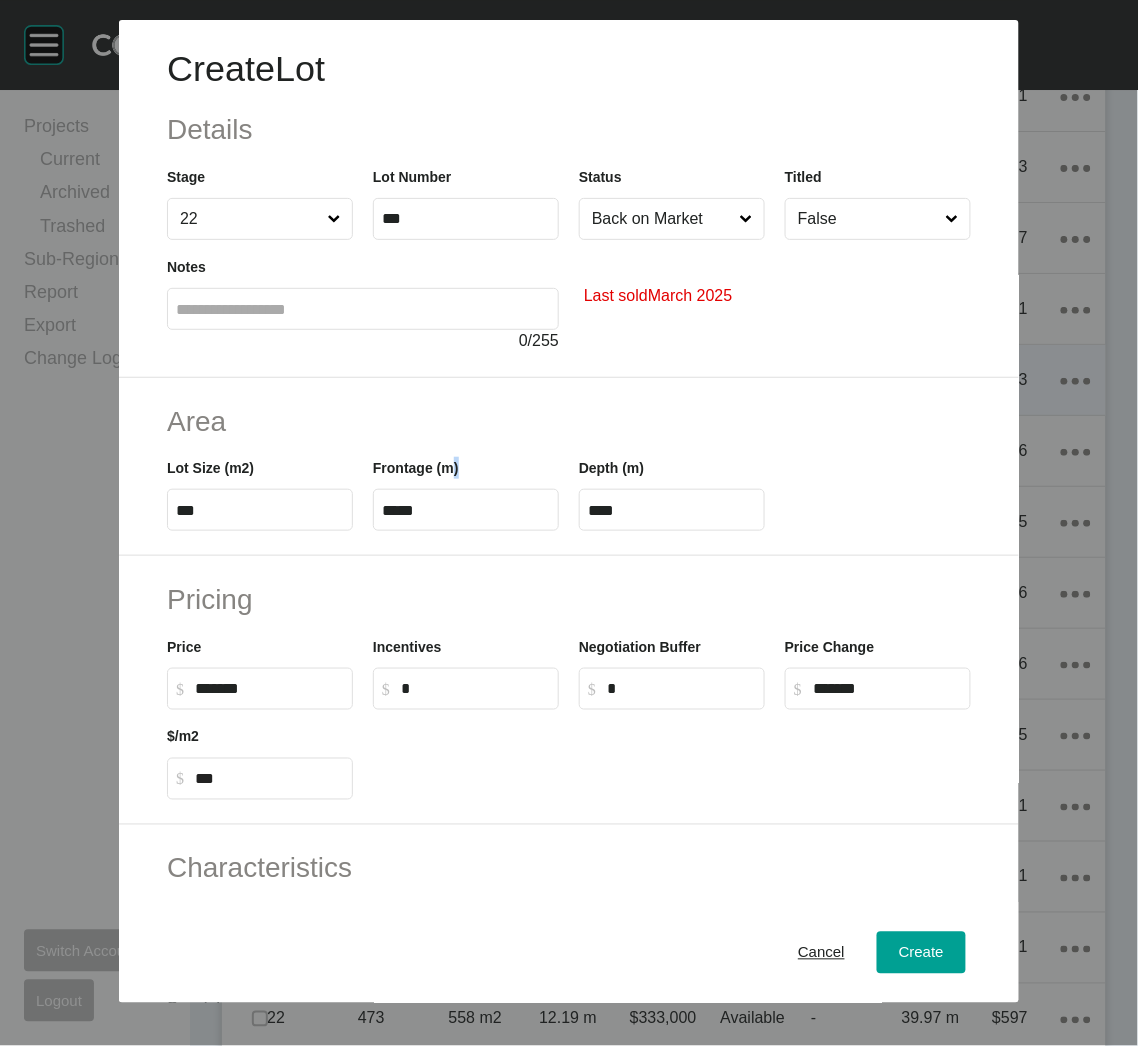 drag, startPoint x: 434, startPoint y: 498, endPoint x: 418, endPoint y: 509, distance: 19.416489 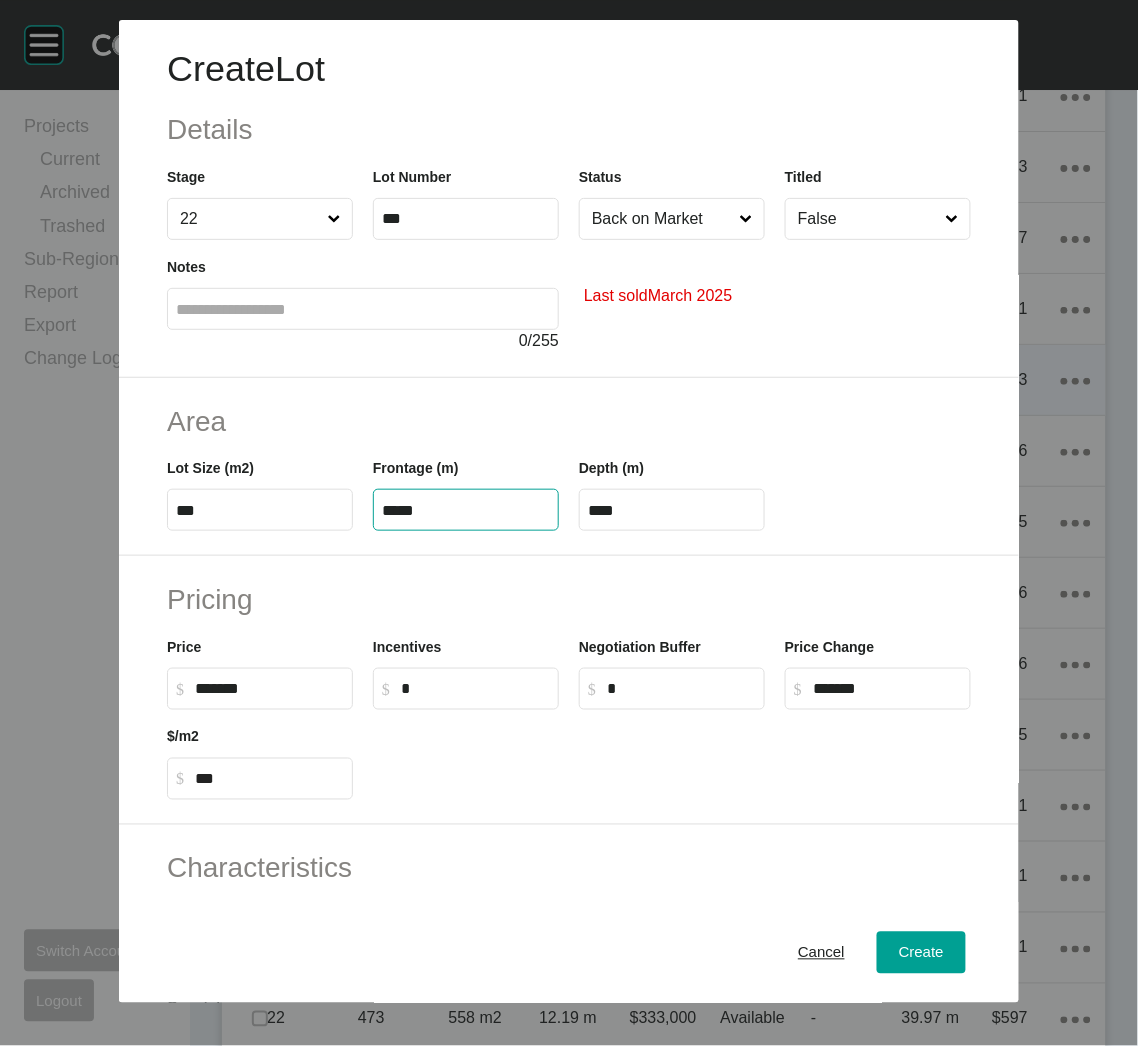click on "*****" at bounding box center (466, 510) 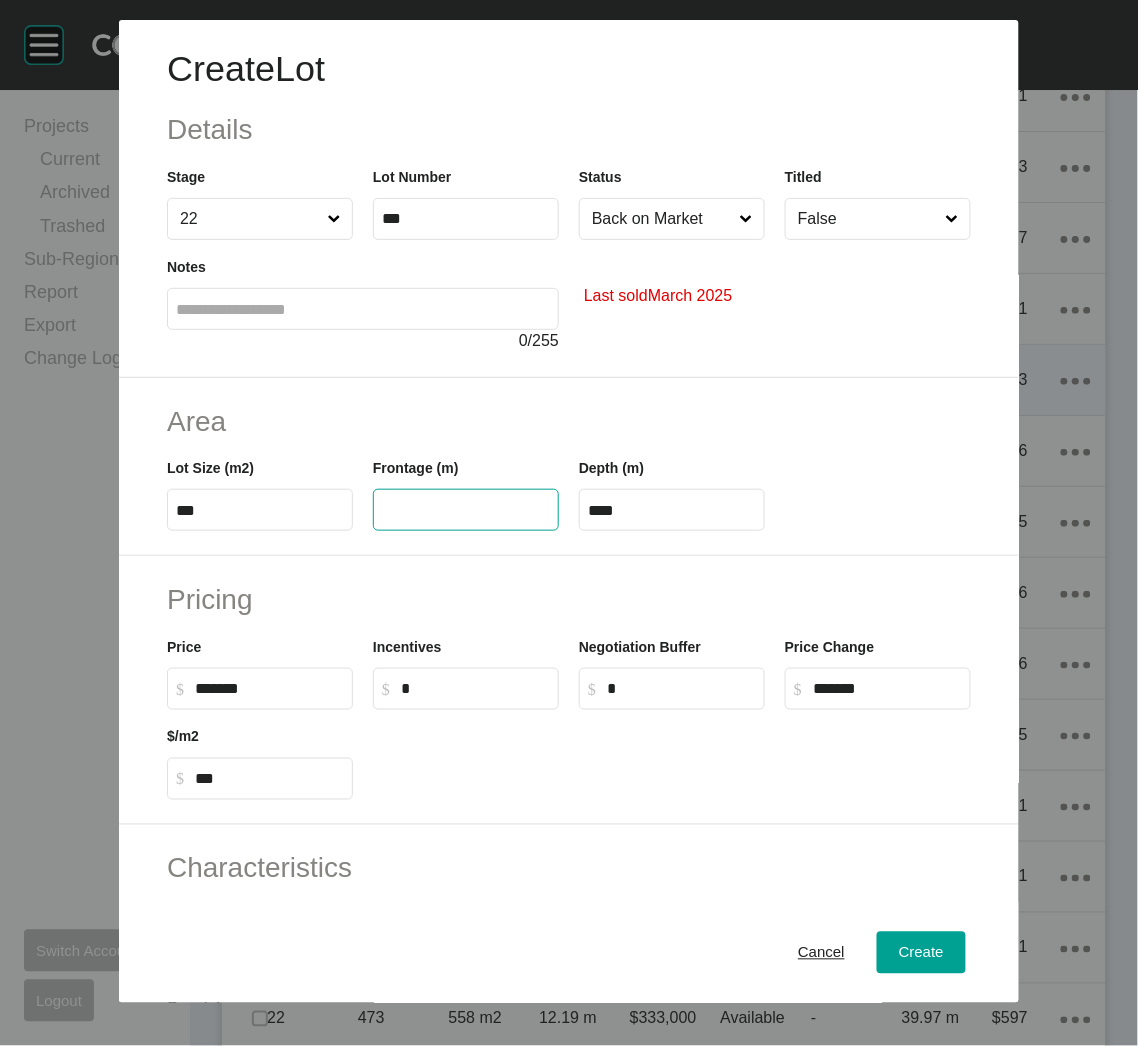 type 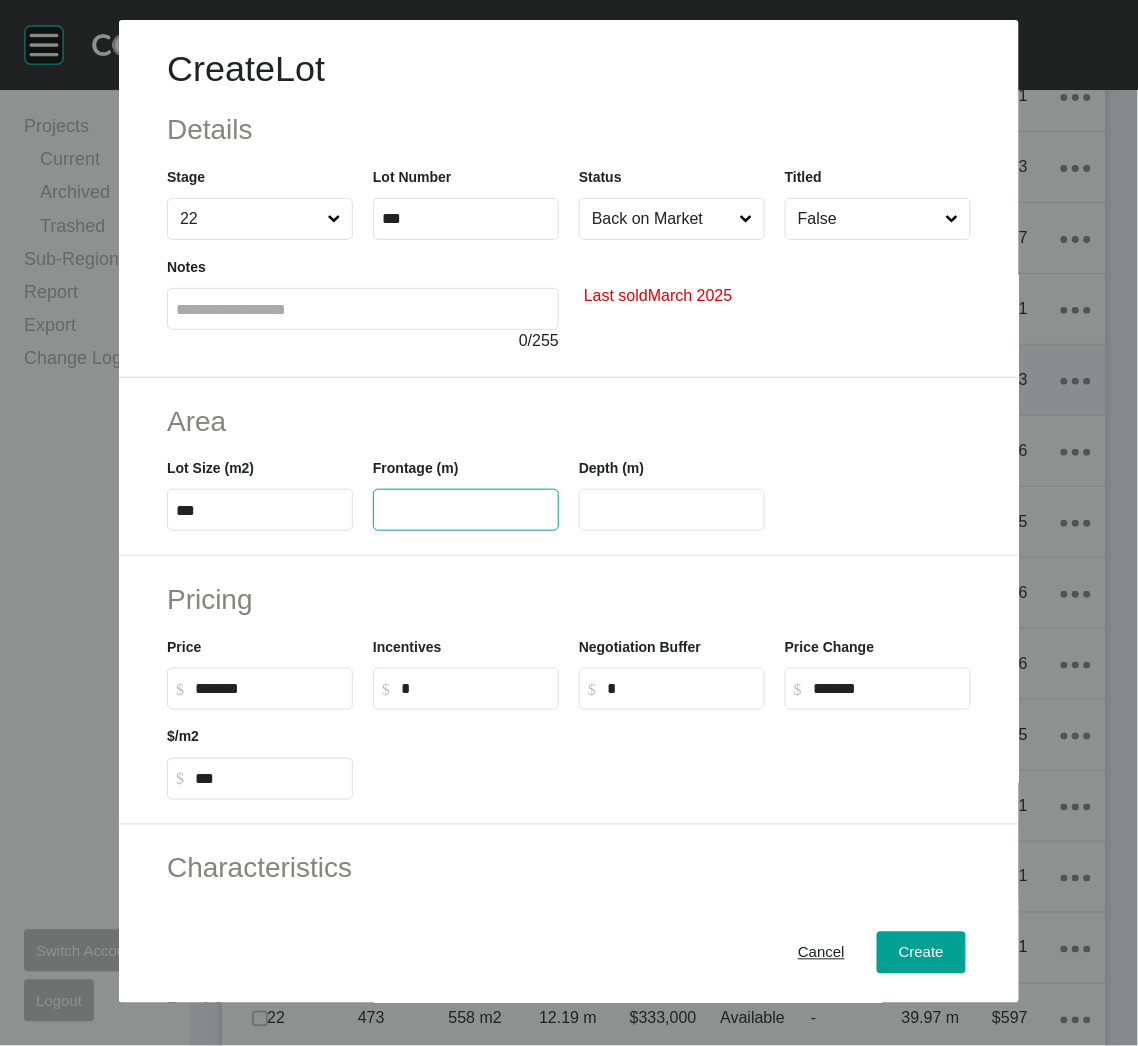 type on "******" 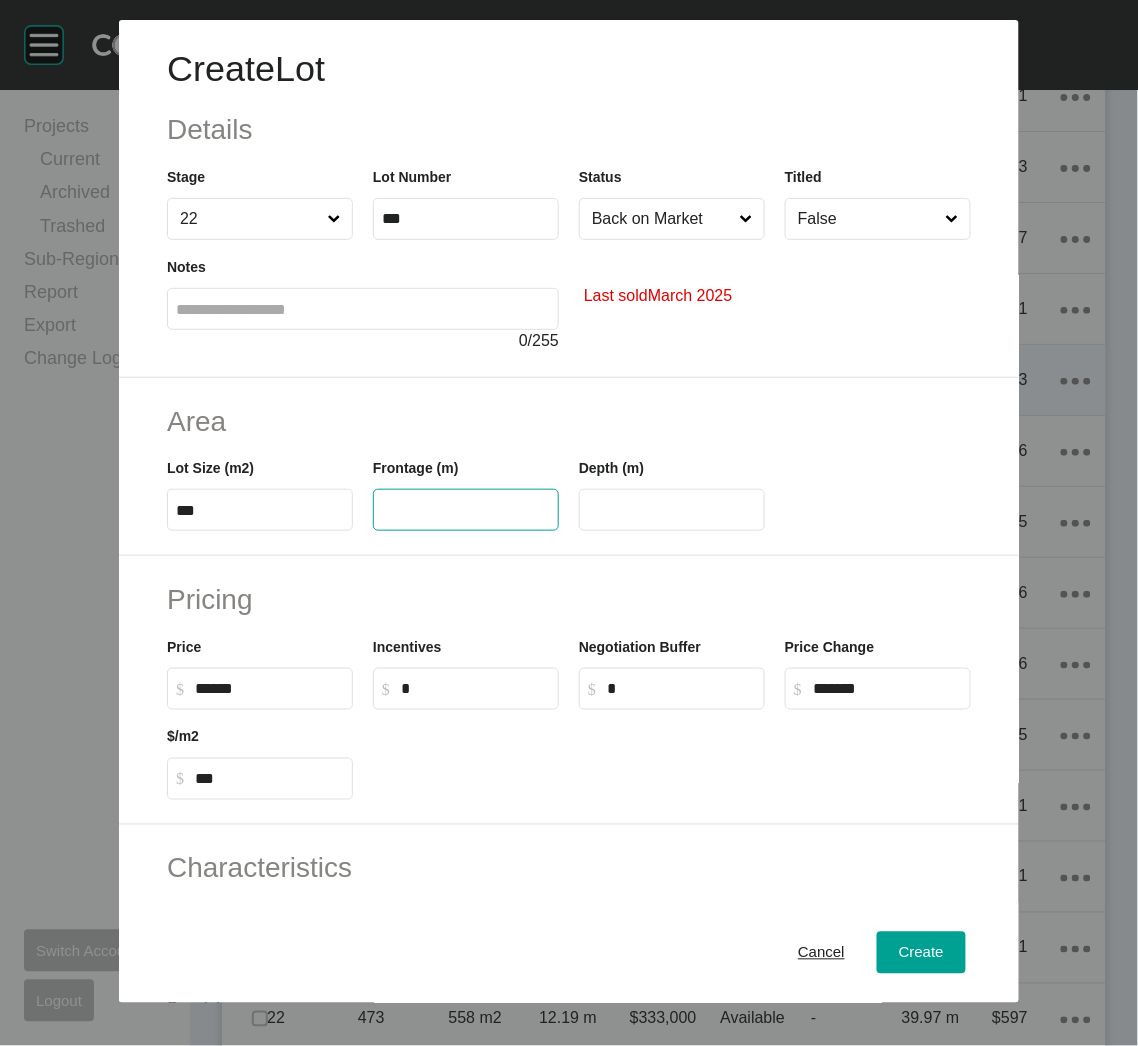 click on "******" at bounding box center [269, 688] 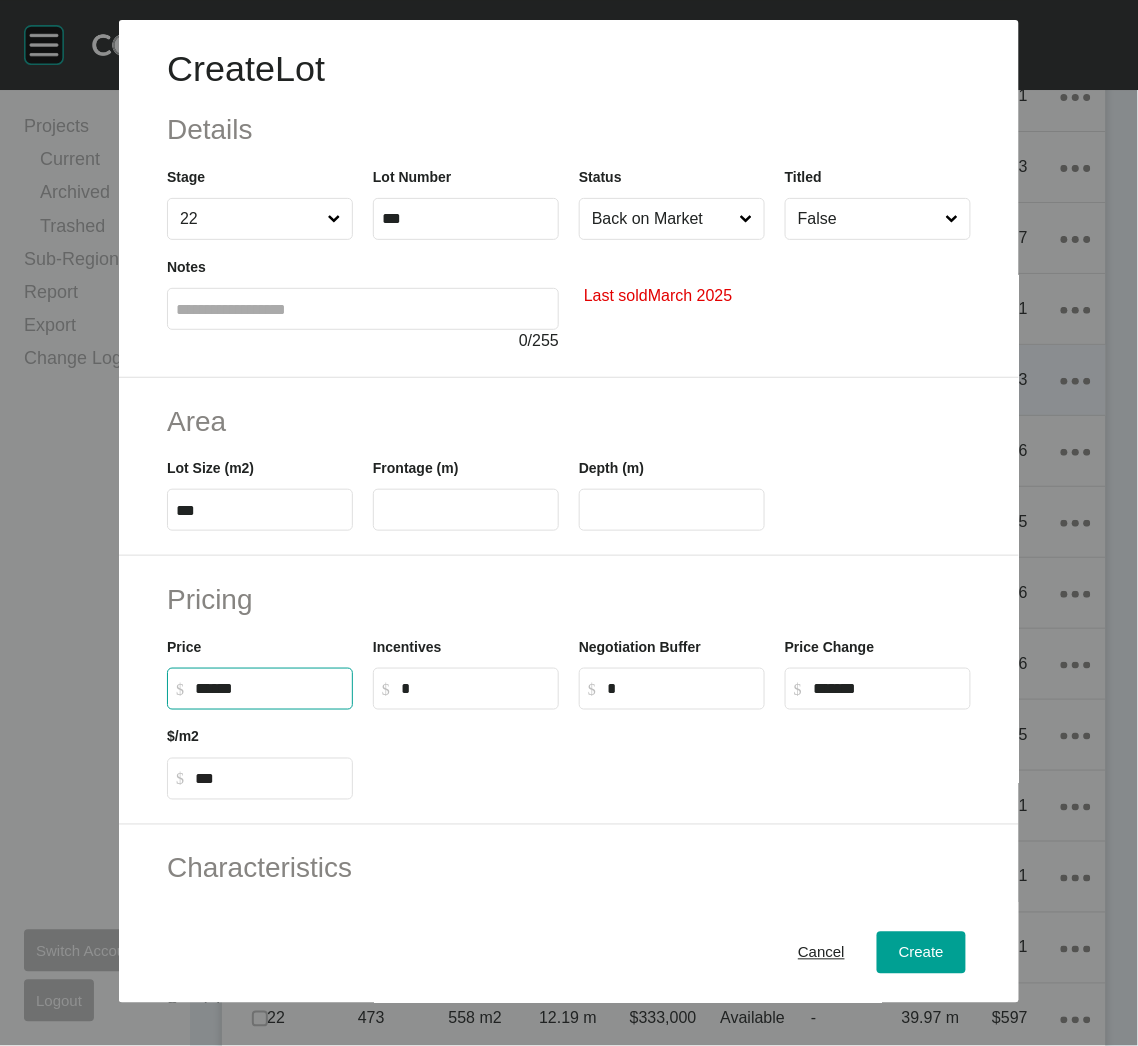 click on "******" at bounding box center (269, 688) 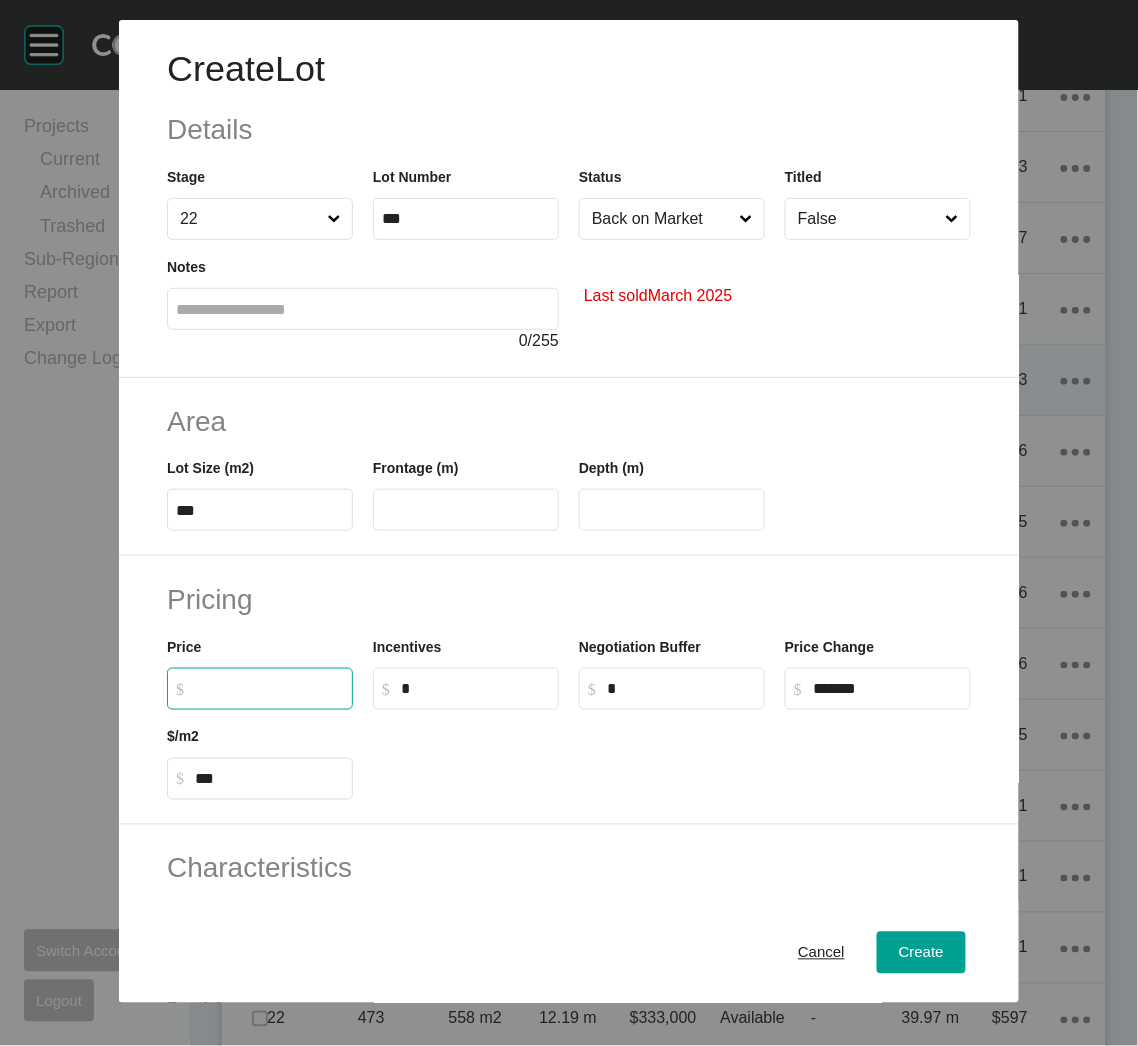 type 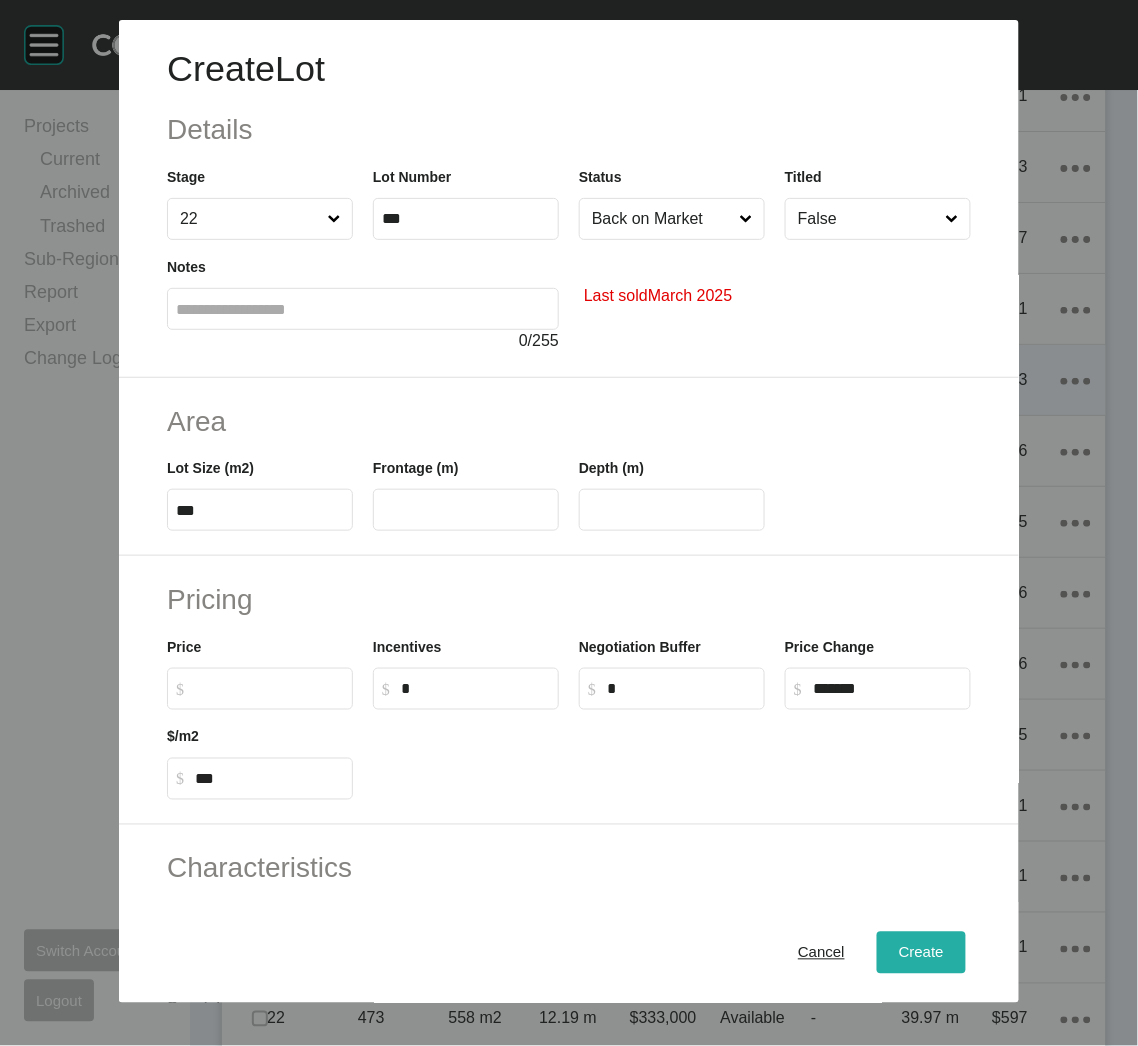 click on "Create" at bounding box center [921, 953] 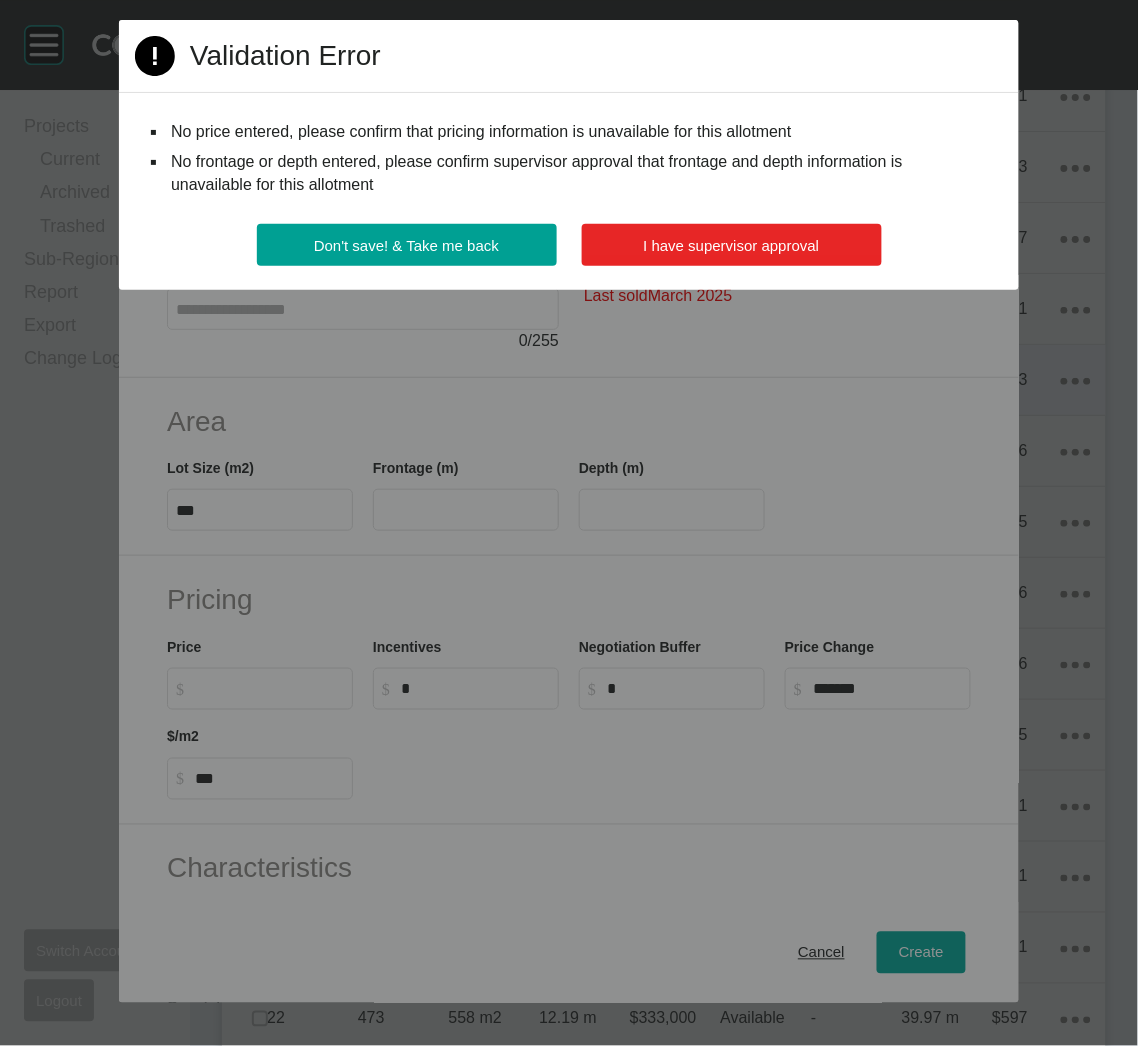 click on "I have supervisor approval" at bounding box center [732, 245] 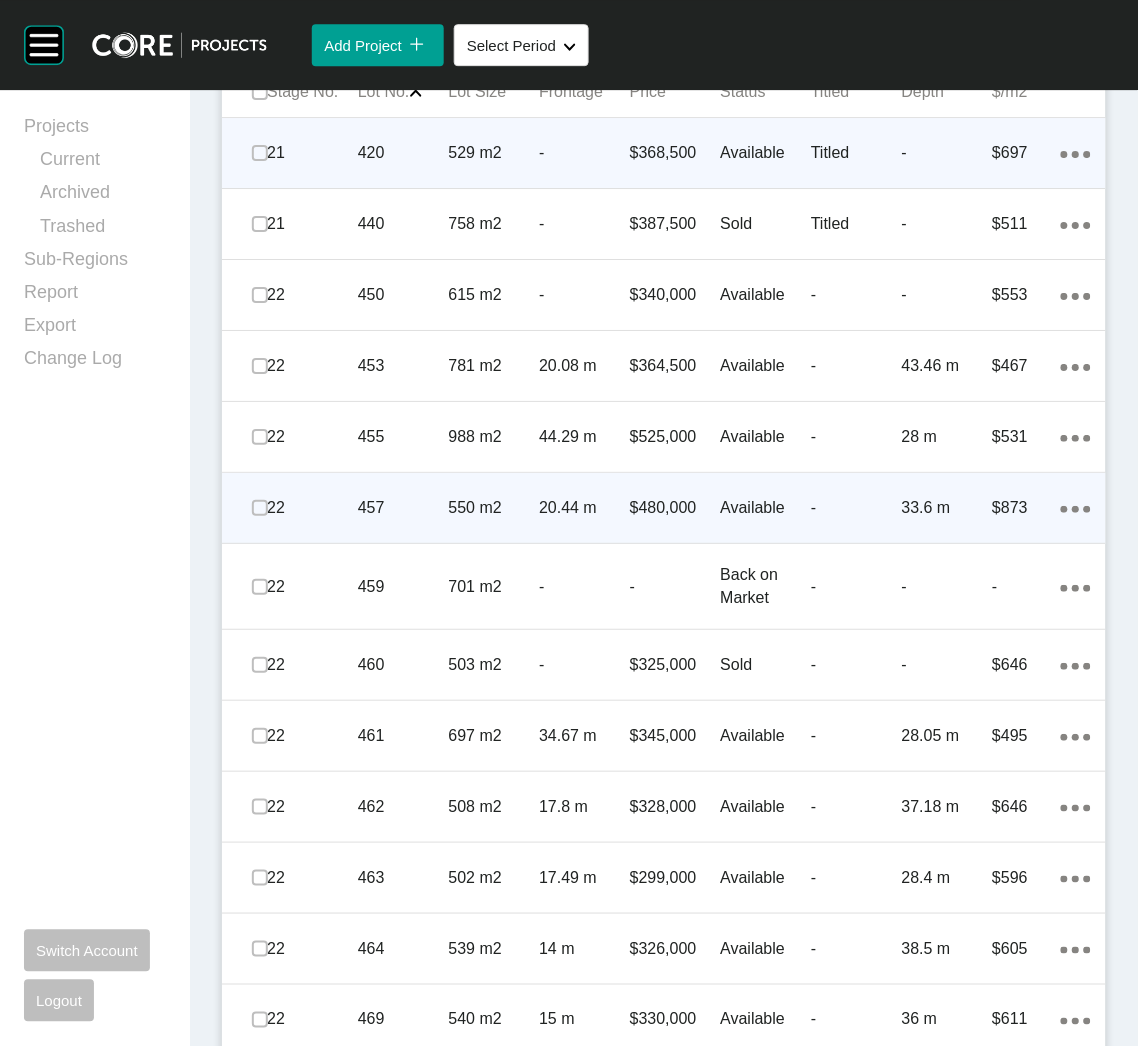 scroll, scrollTop: 989, scrollLeft: 0, axis: vertical 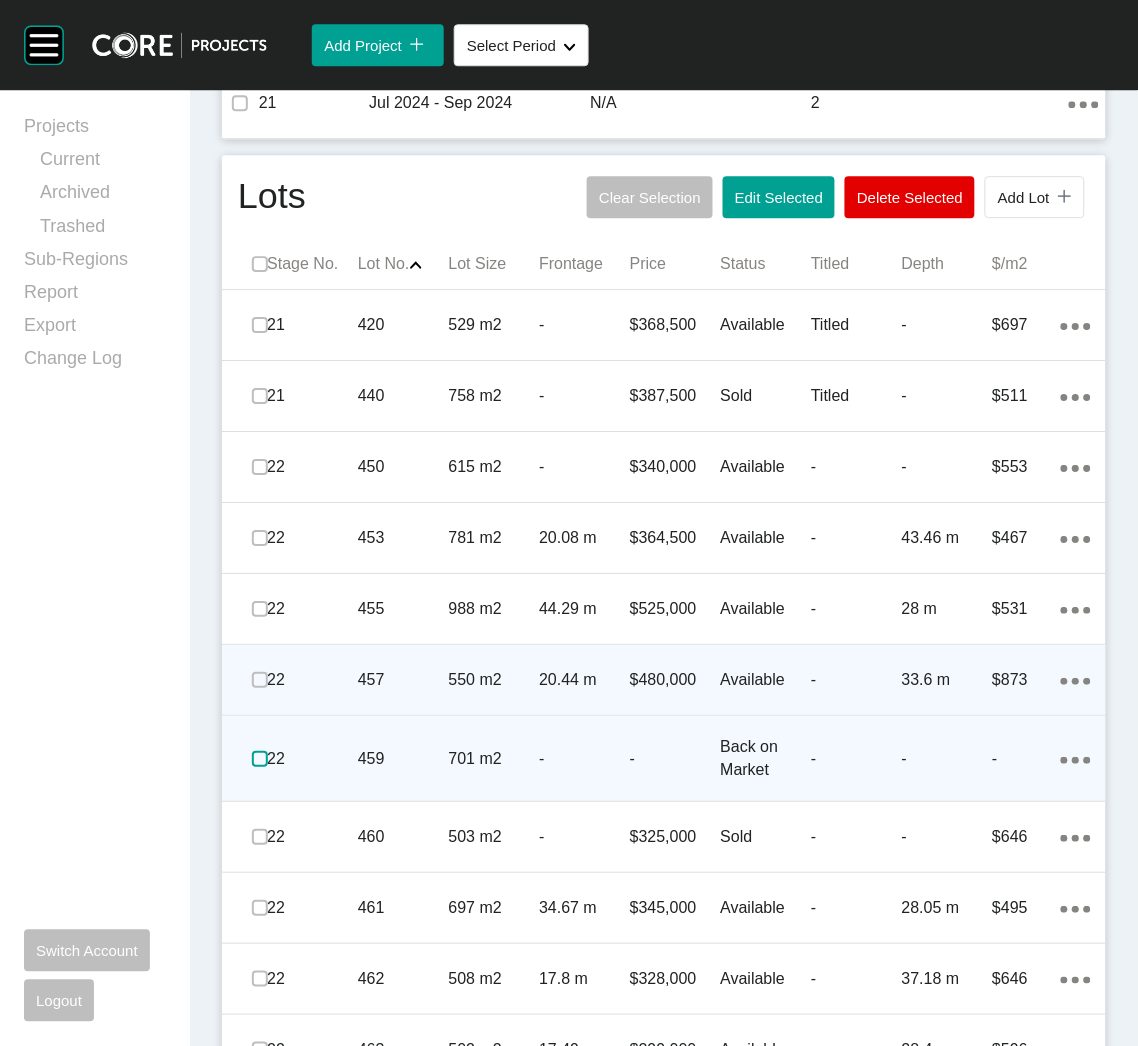 click at bounding box center (260, 759) 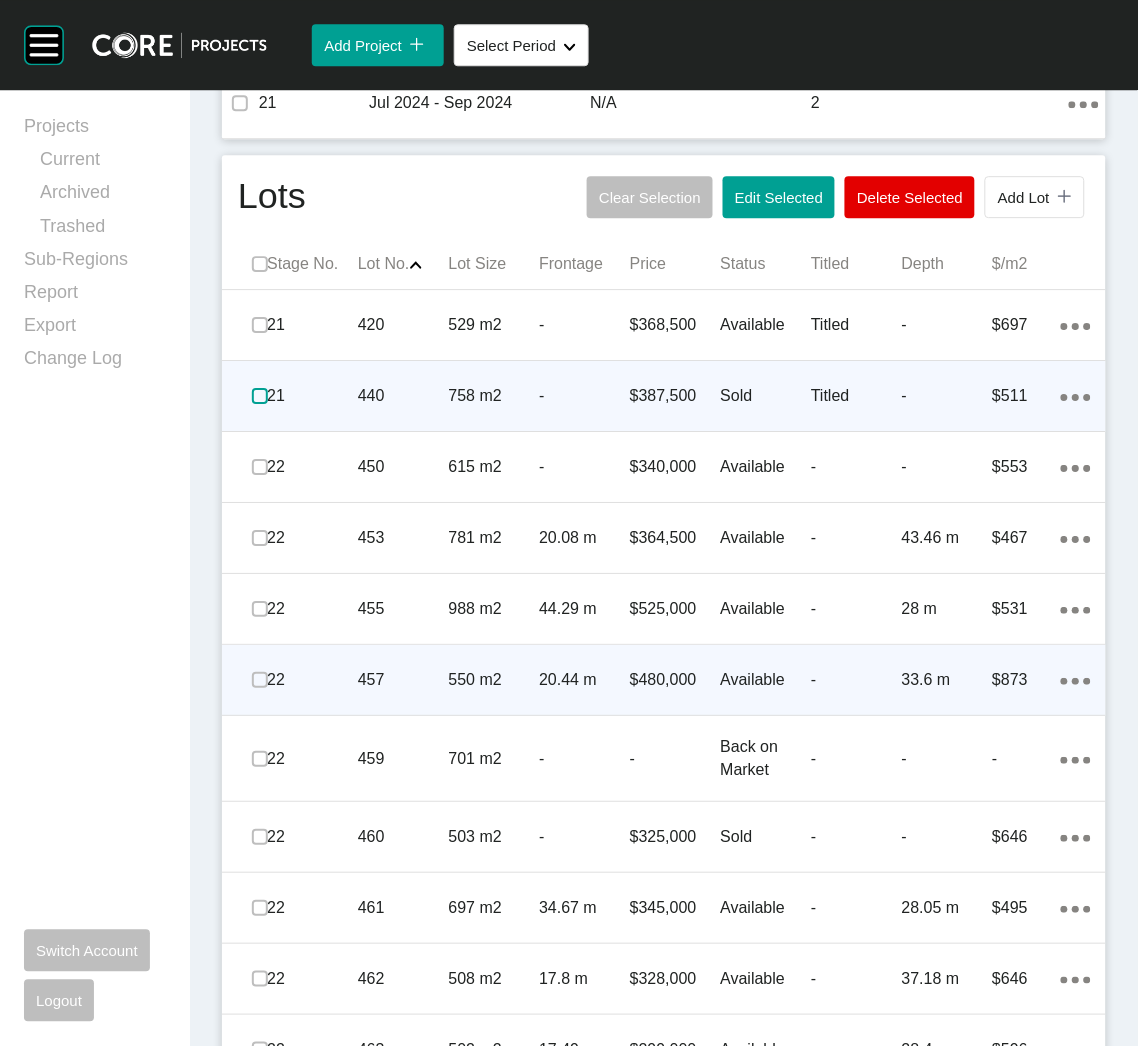 click at bounding box center (260, 396) 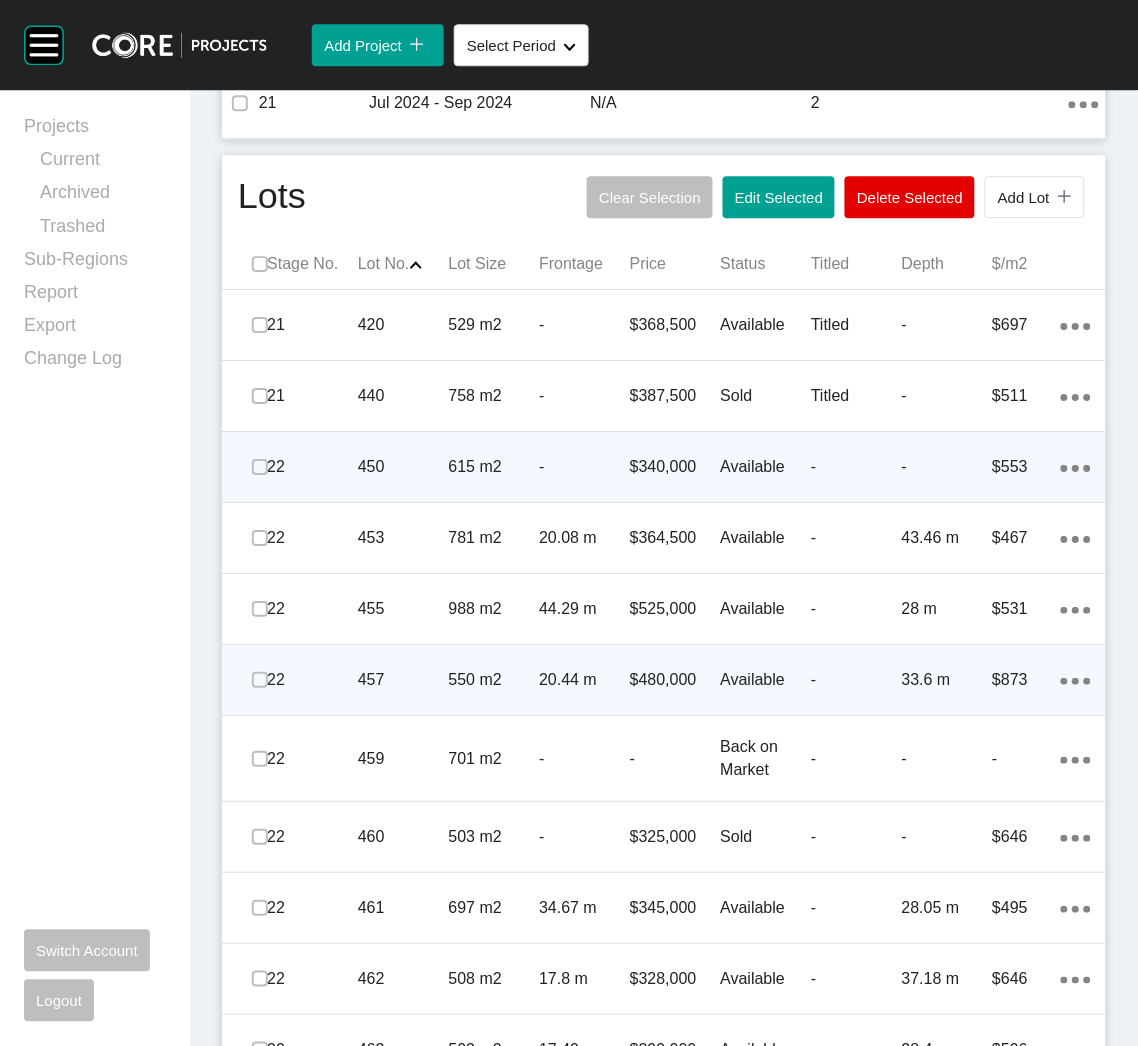 click on "615 m2" at bounding box center (494, 467) 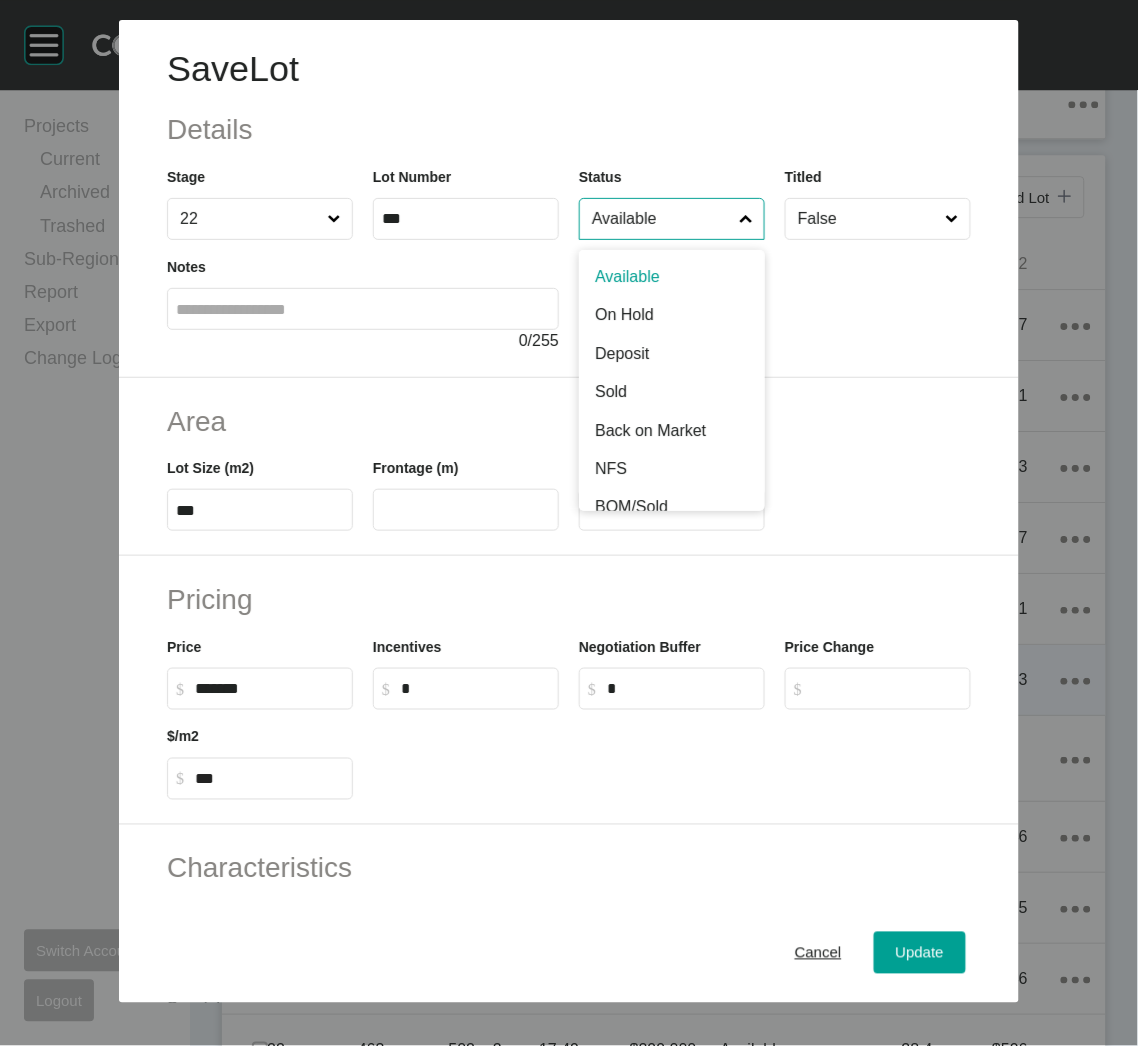click on "Available" at bounding box center (662, 219) 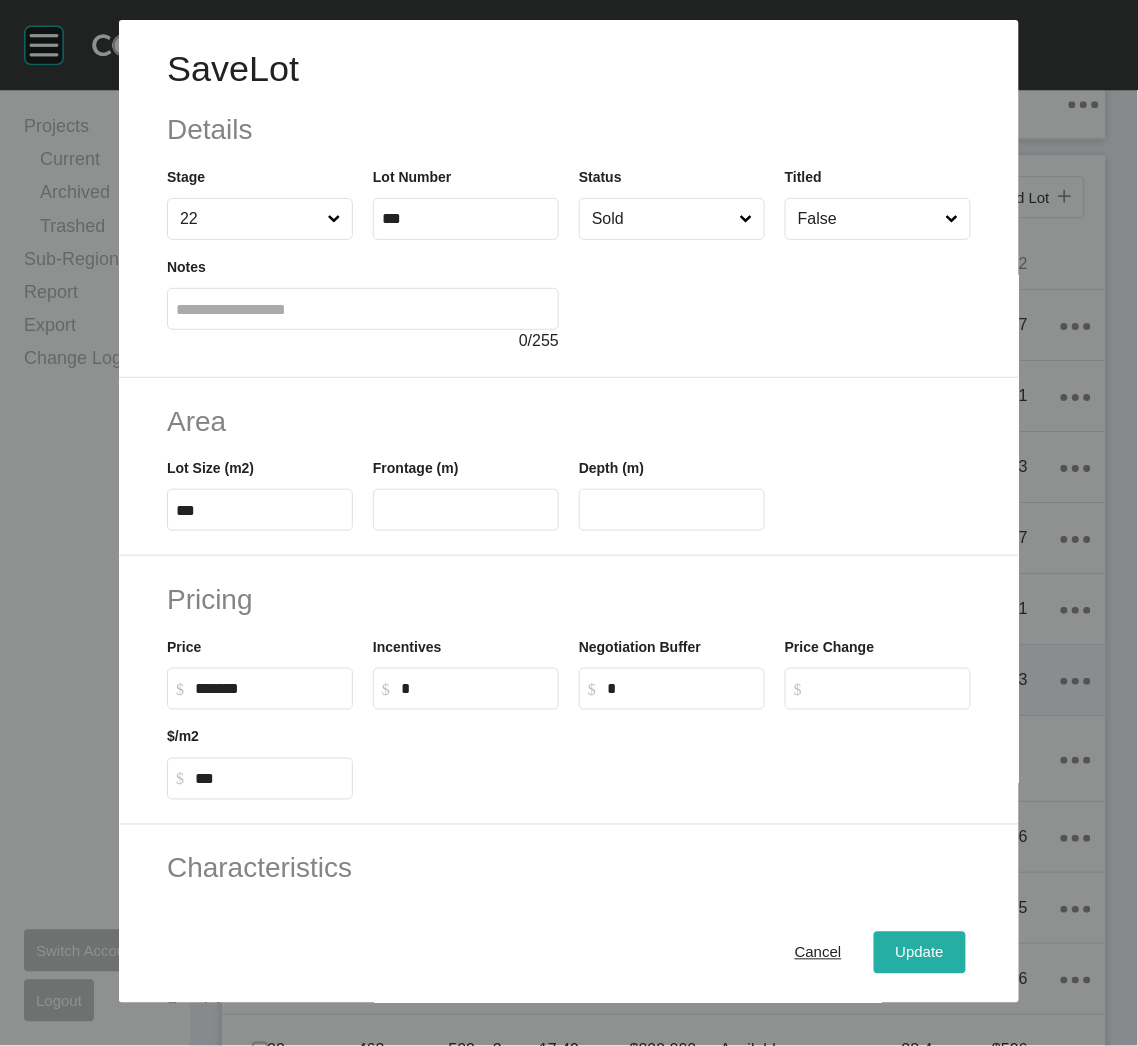 click on "Update" at bounding box center (920, 953) 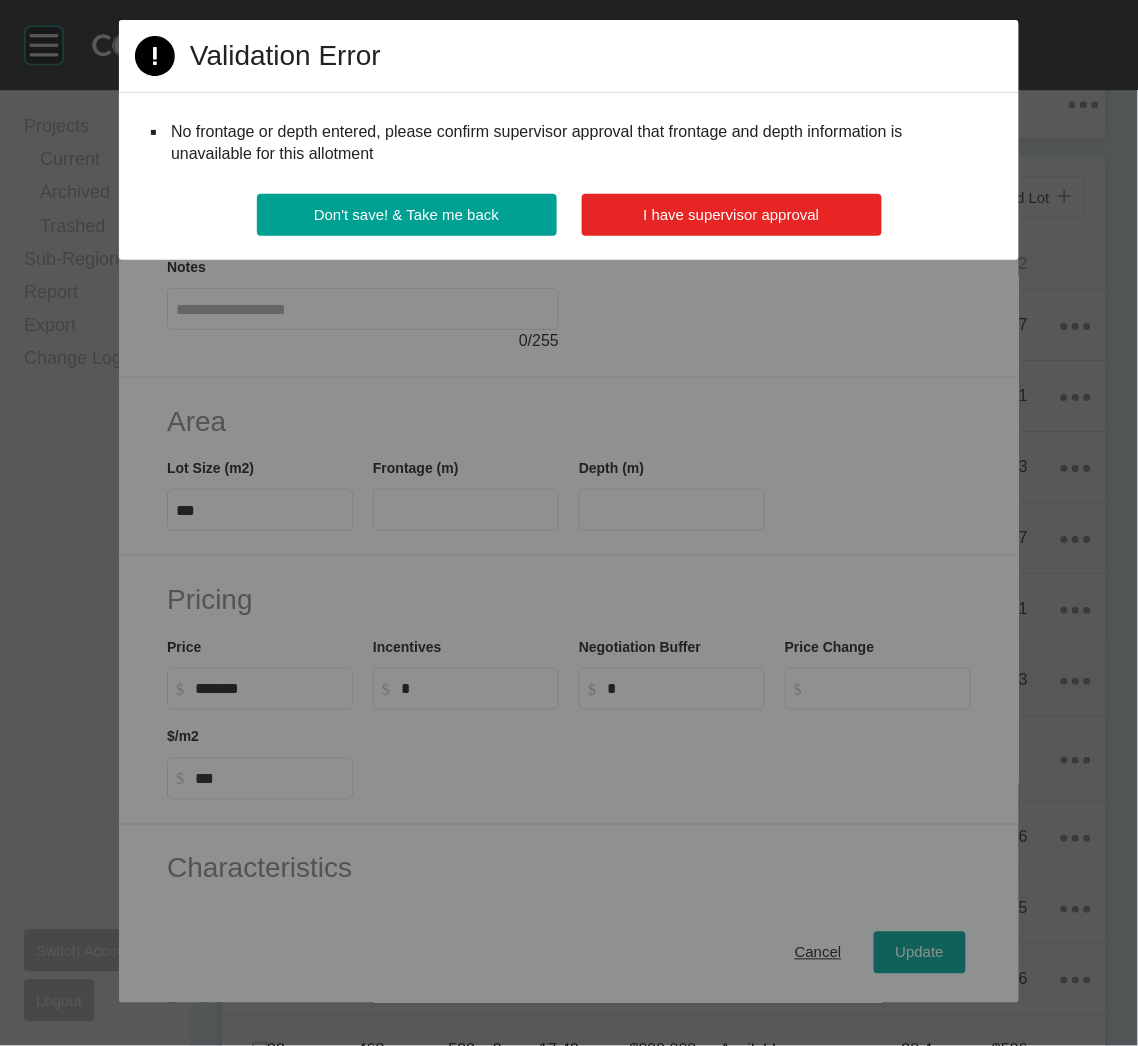click on "I have supervisor approval" at bounding box center [732, 215] 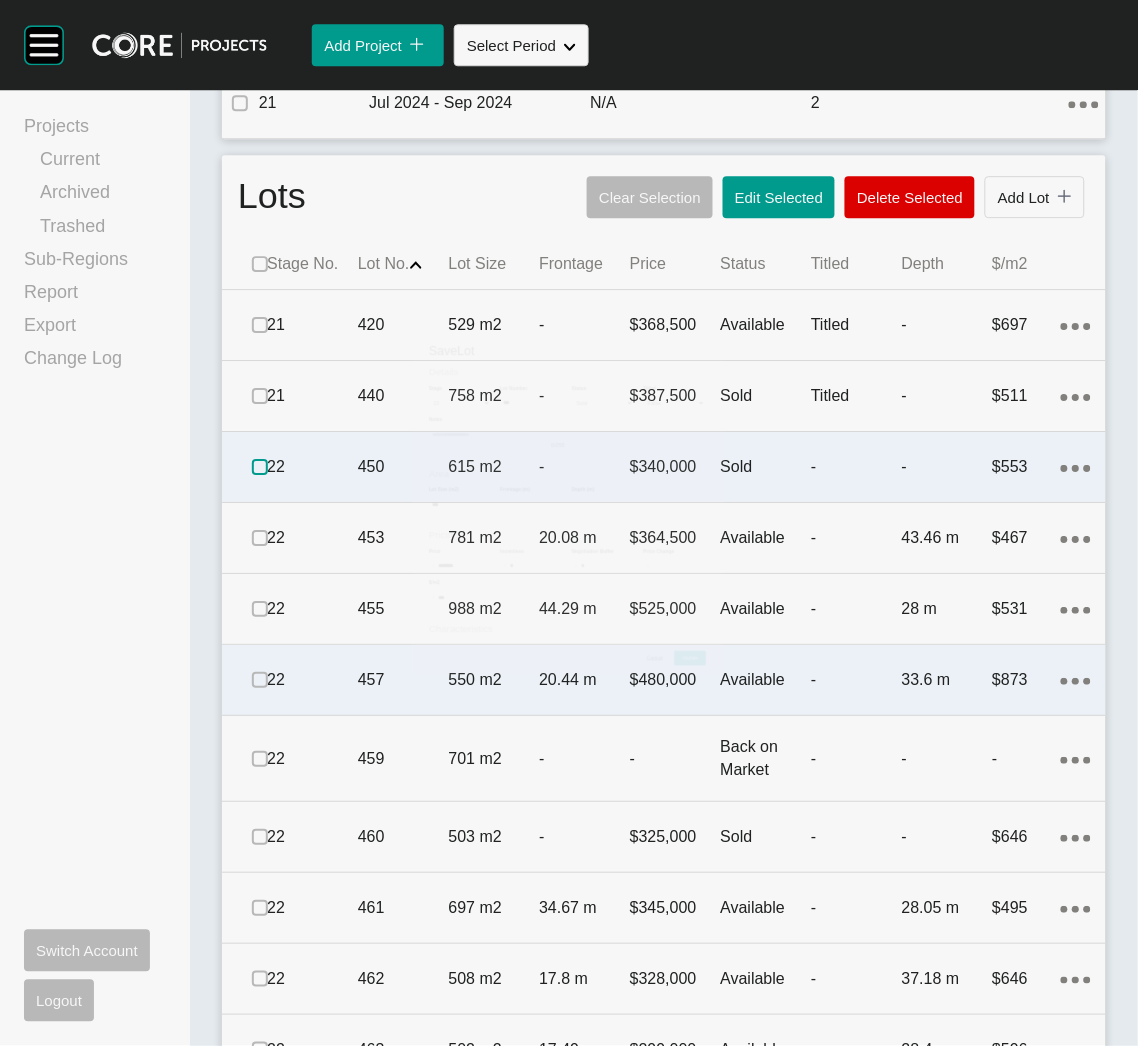 click at bounding box center (260, 467) 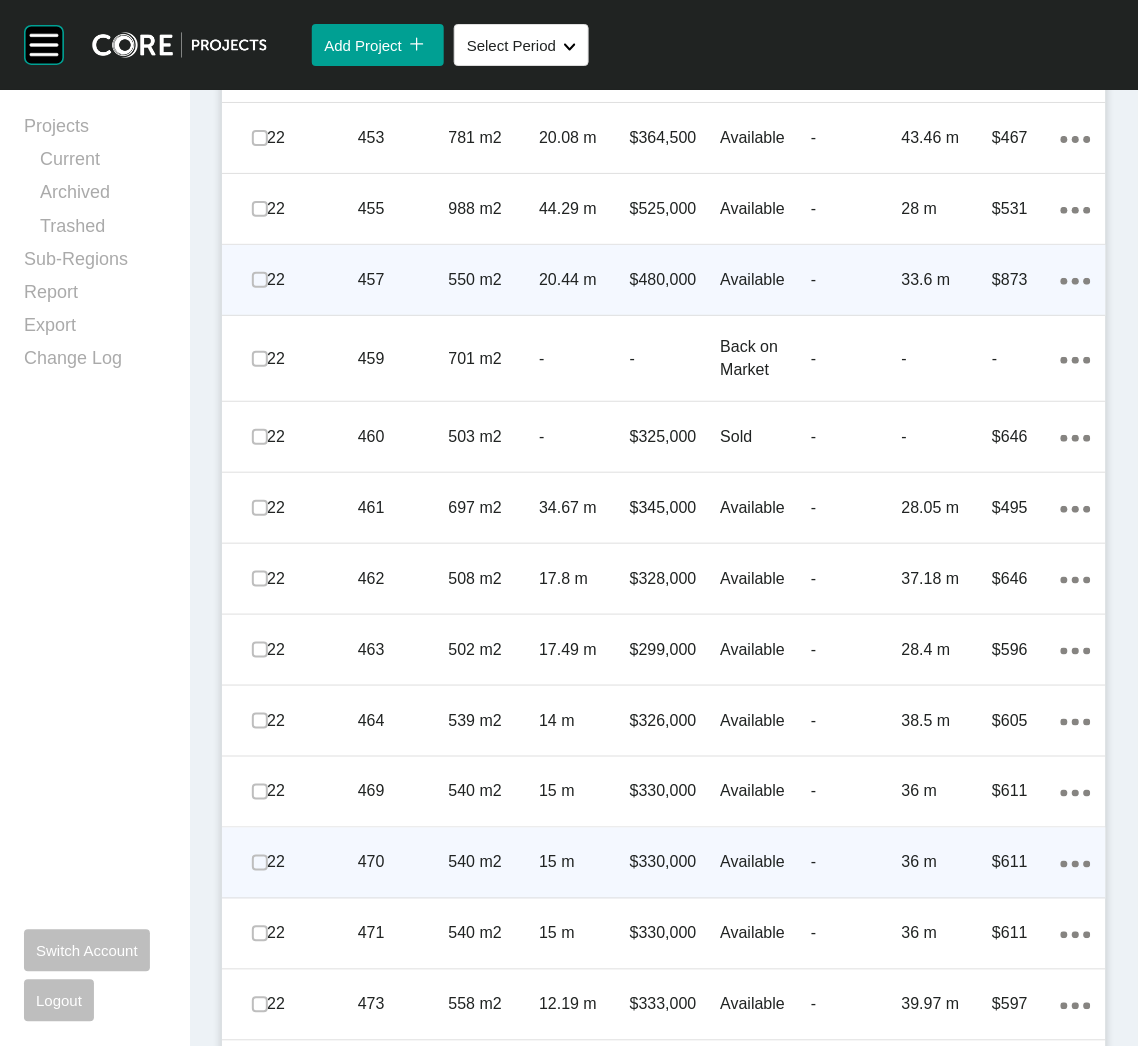 scroll, scrollTop: 1439, scrollLeft: 0, axis: vertical 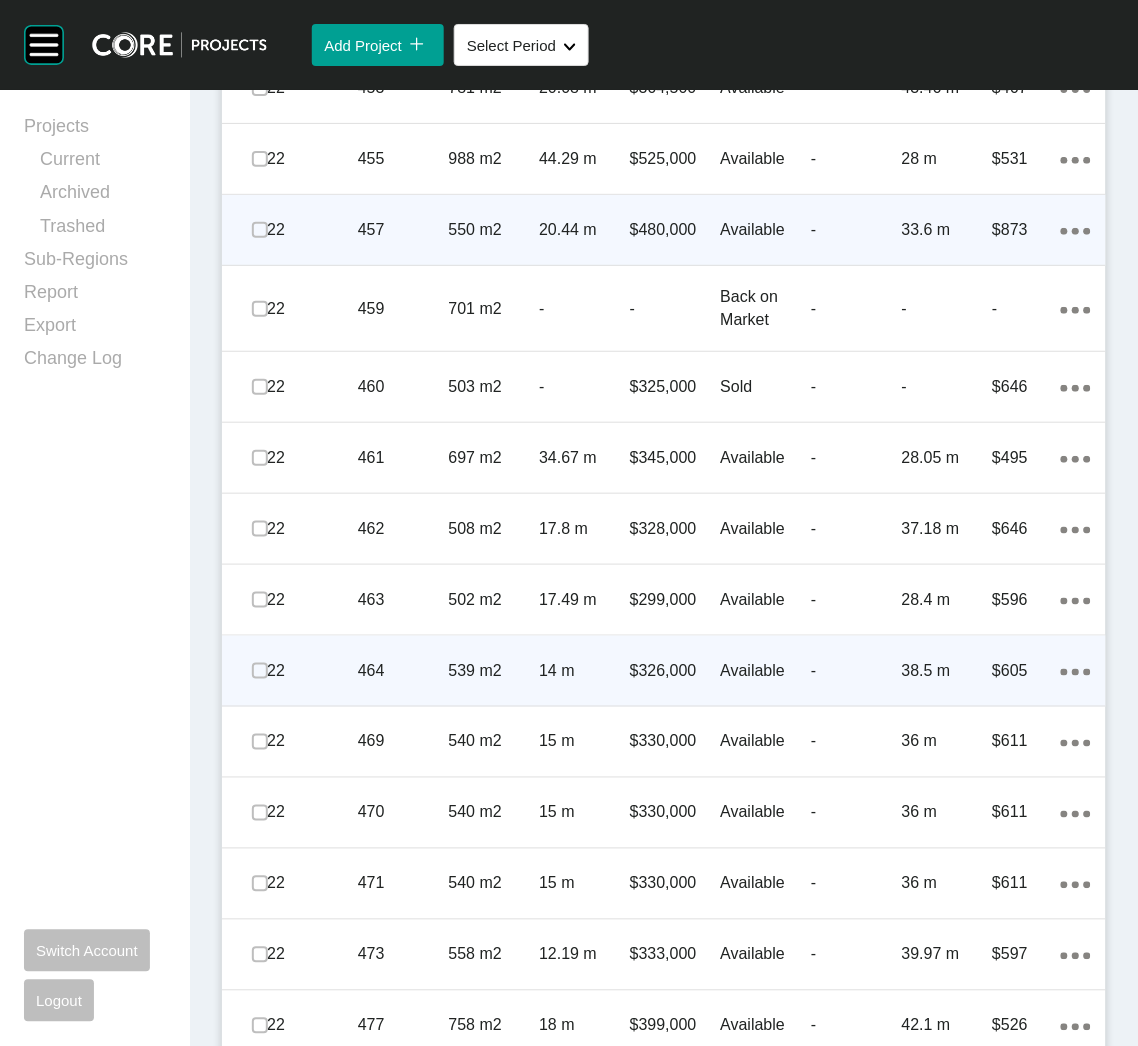 click 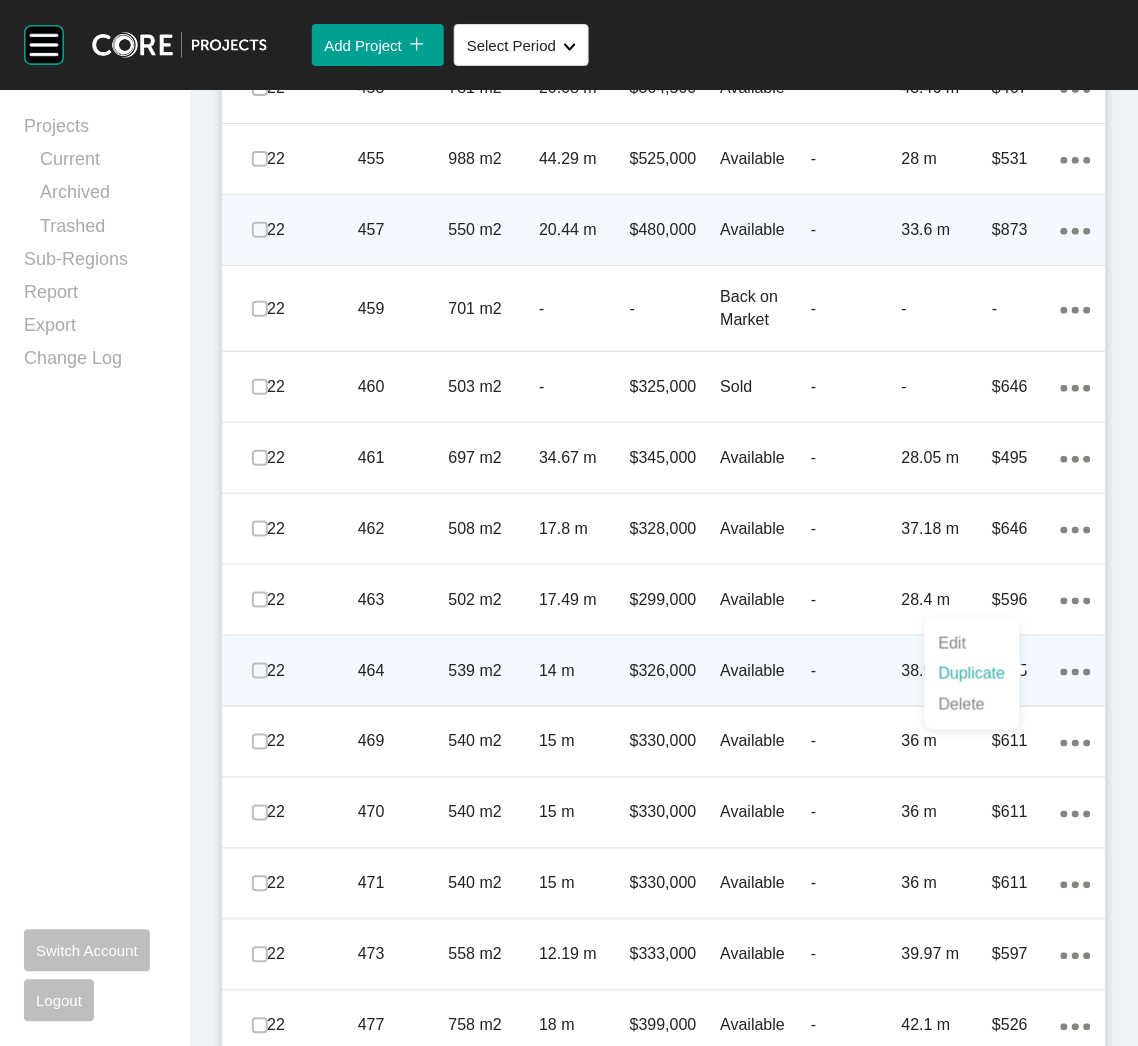 click on "Duplicate" at bounding box center (972, 674) 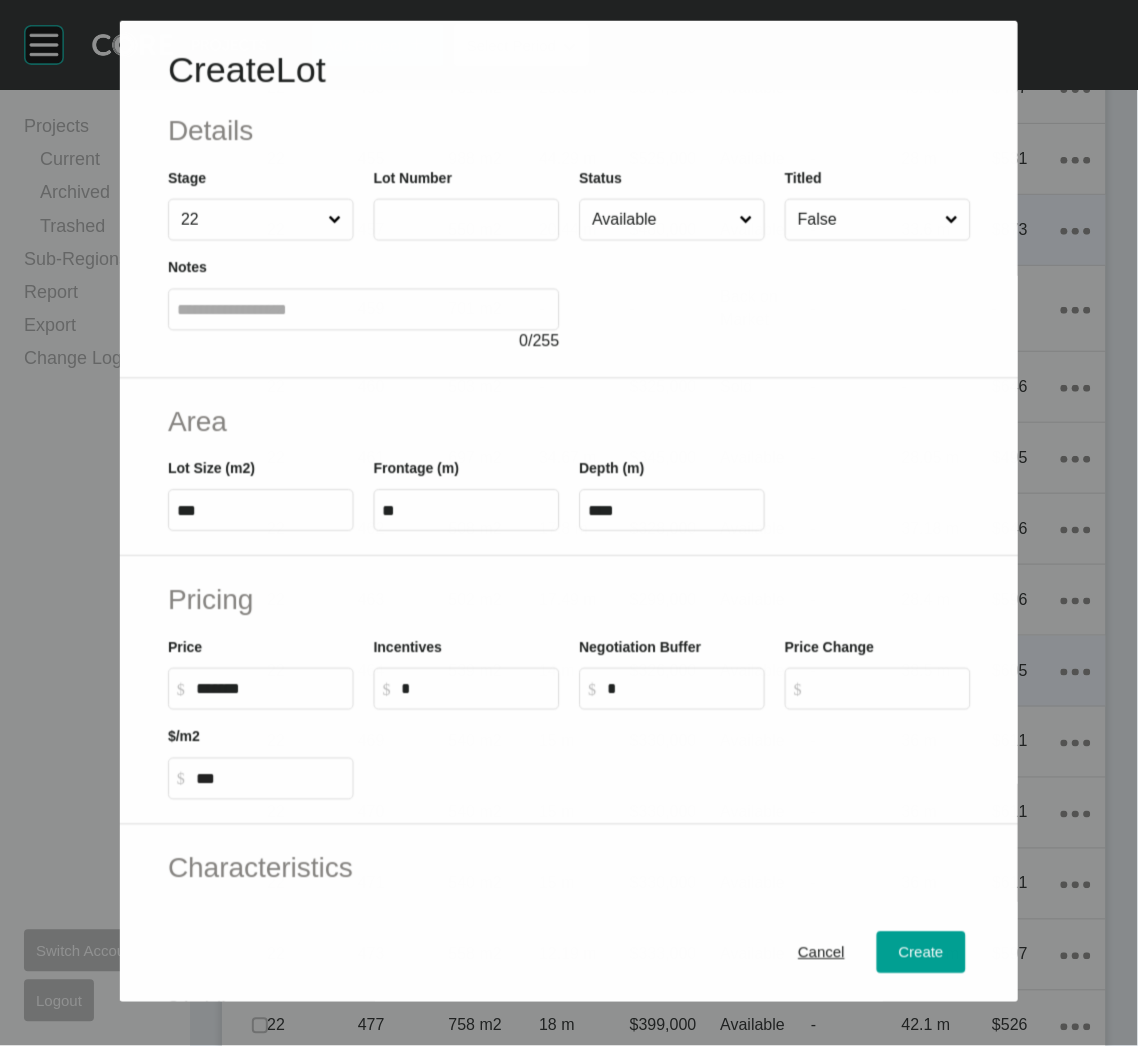 click at bounding box center [466, 219] 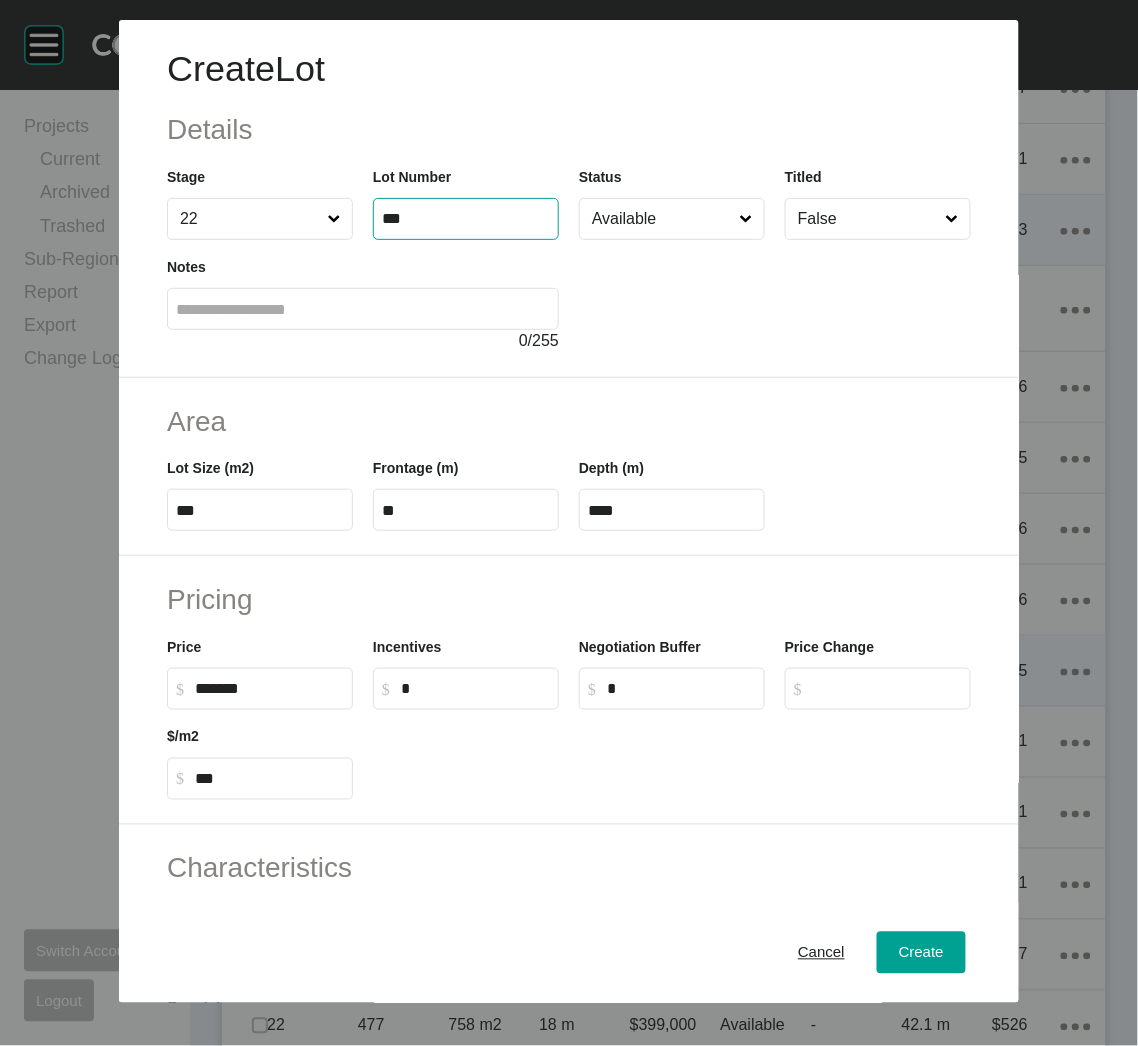 type on "***" 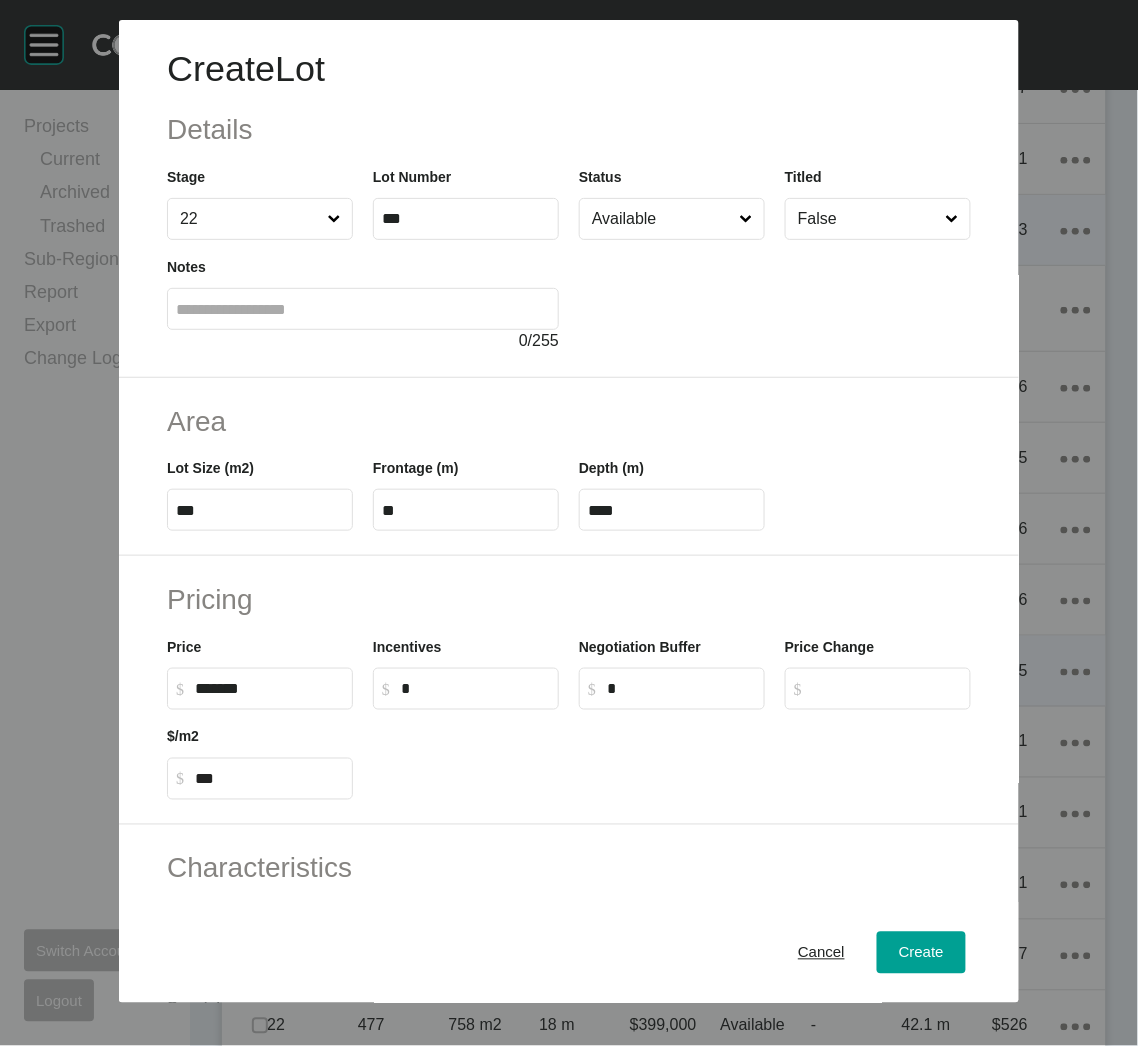 type on "*****" 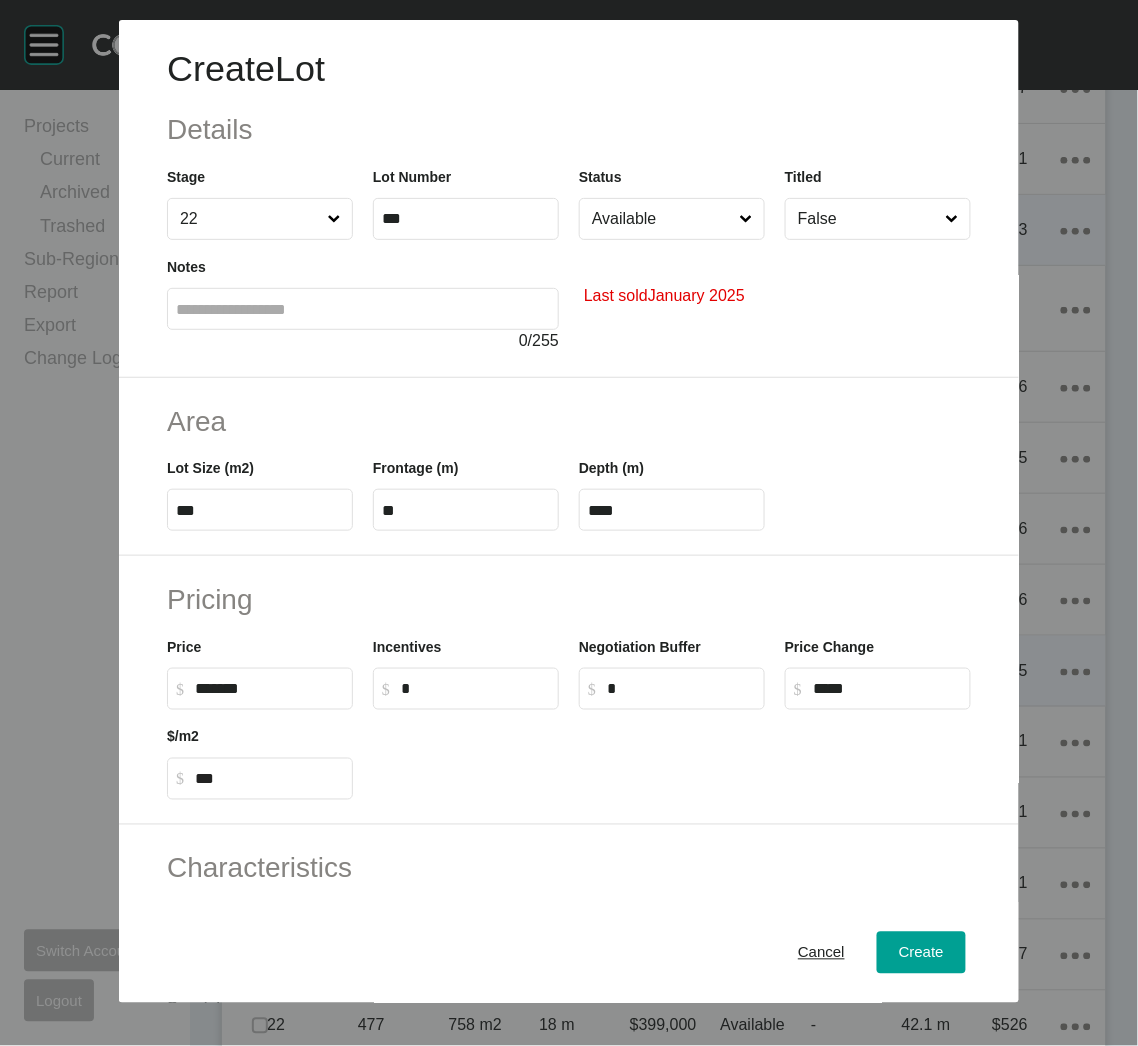 click on "Available" at bounding box center [662, 219] 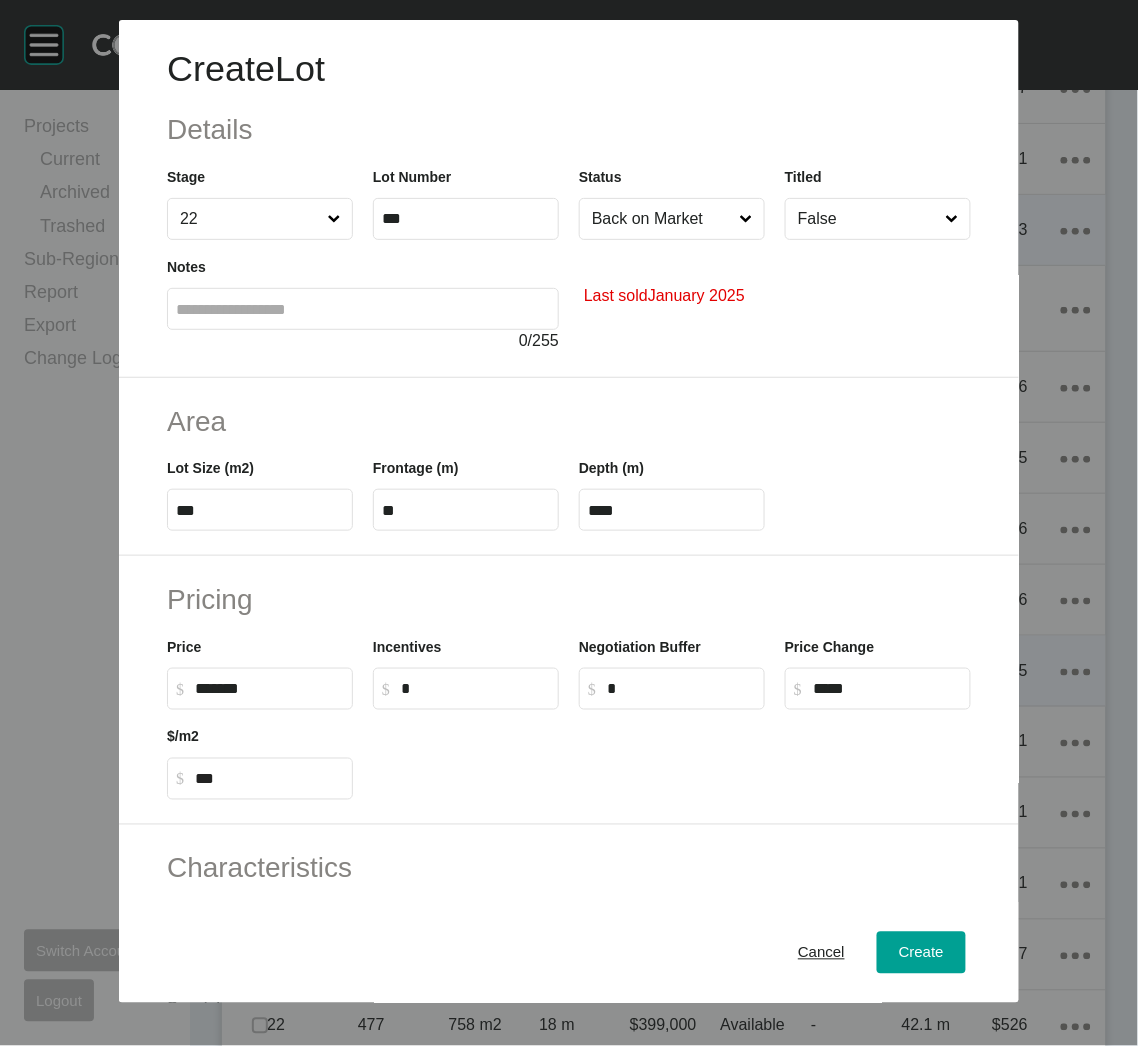 click on "***" at bounding box center [260, 510] 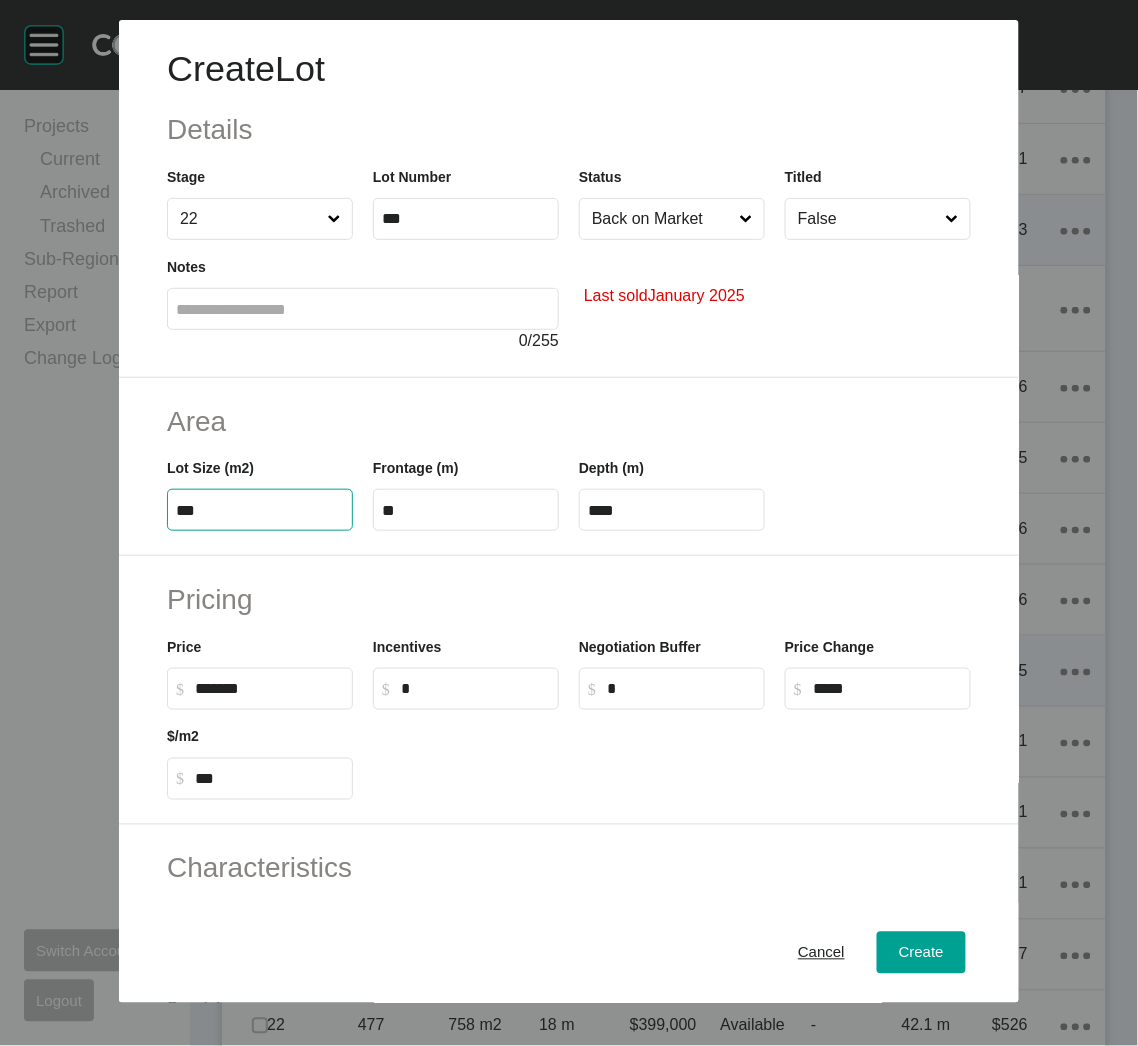 click on "***" at bounding box center (260, 510) 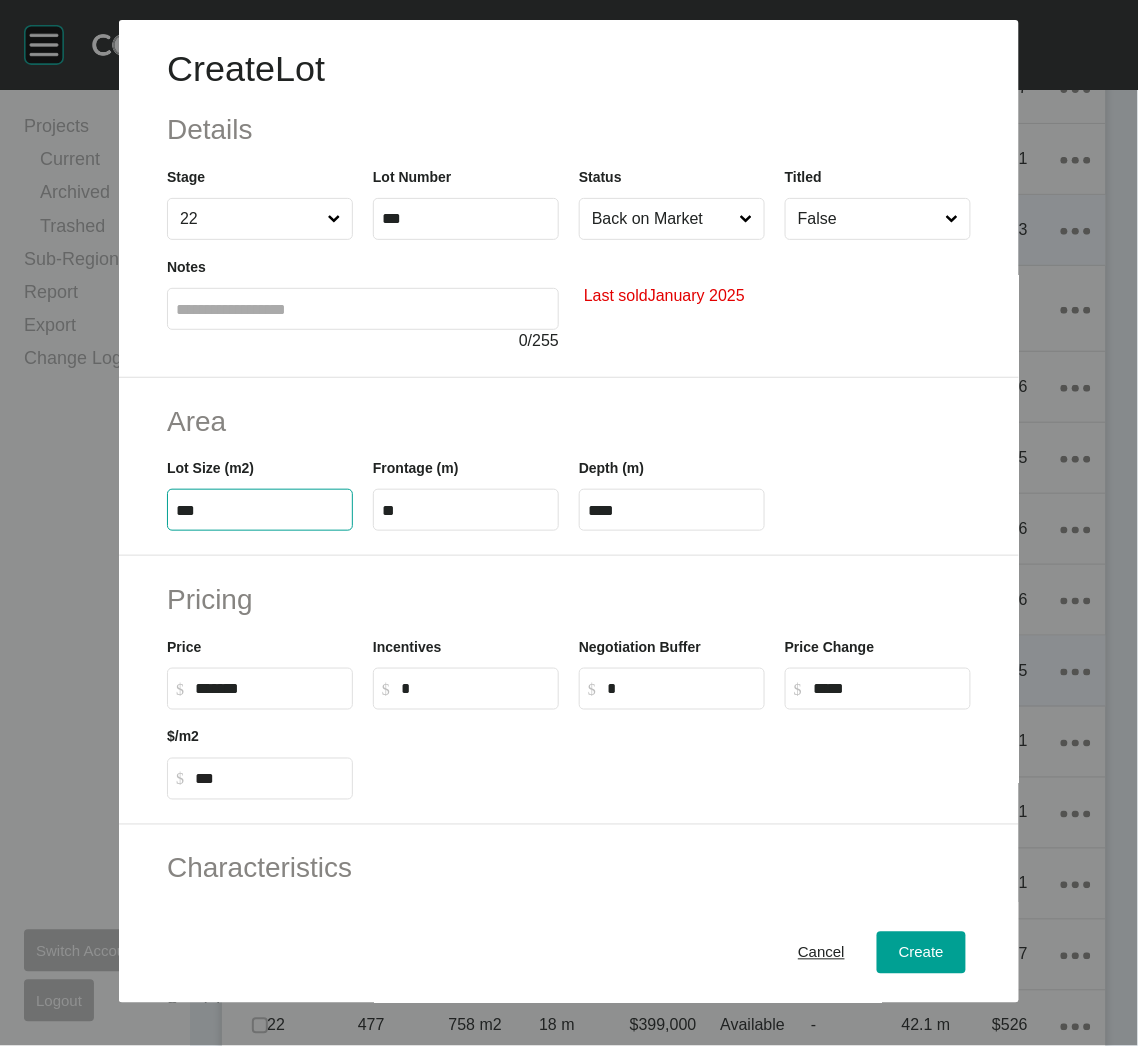 type on "***" 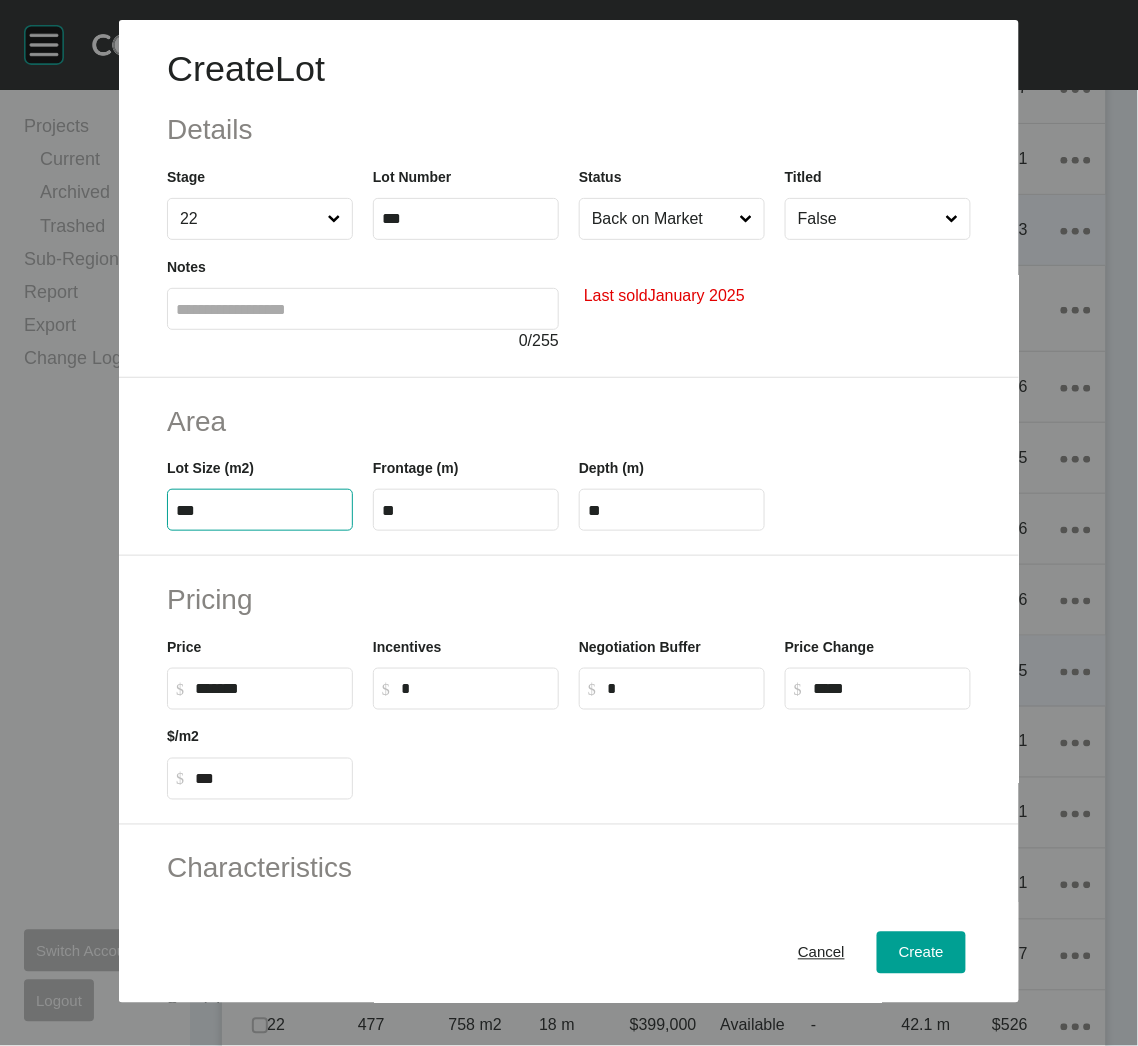 click on "Pricing" at bounding box center (569, 599) 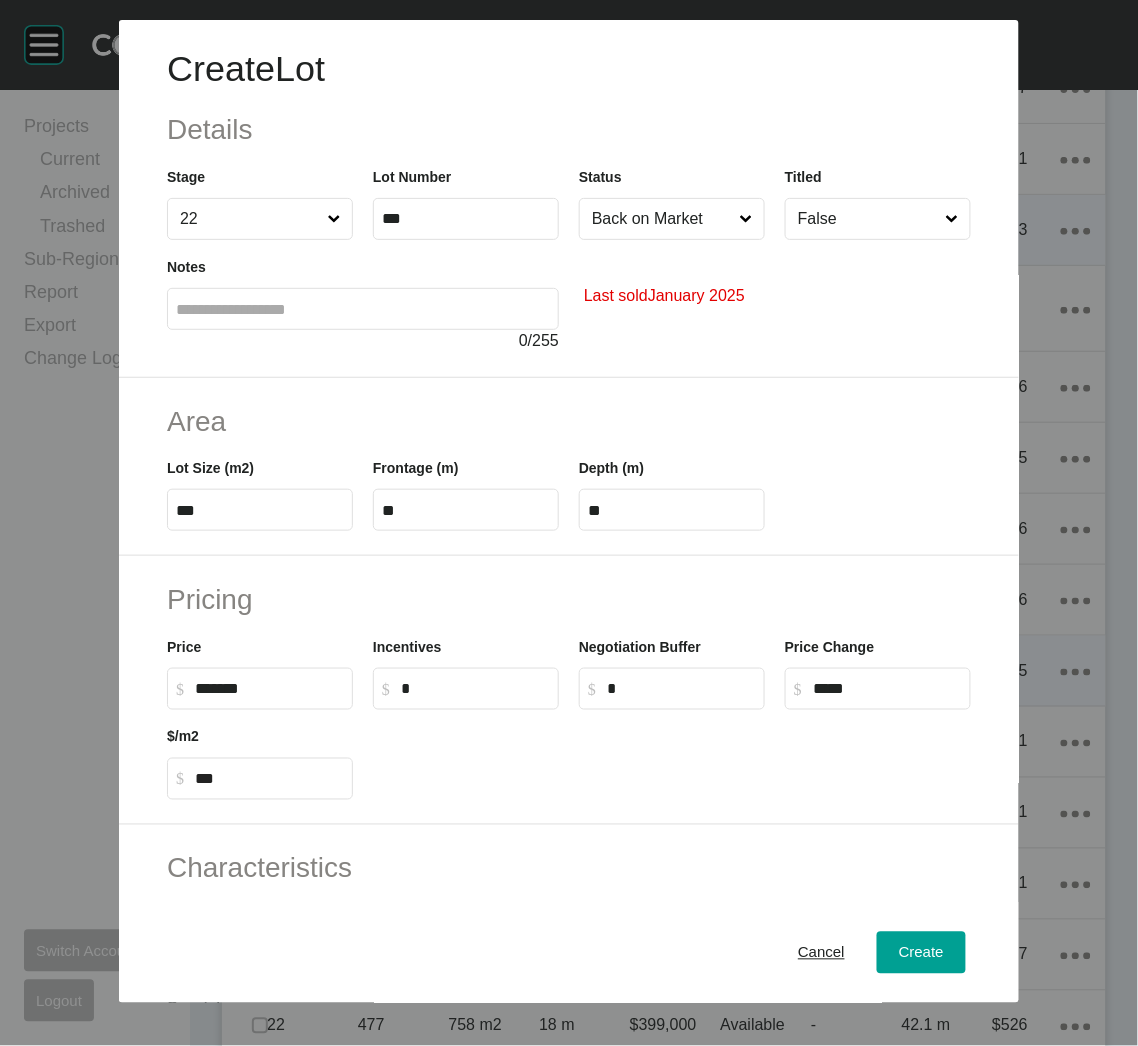 click on "**" at bounding box center [466, 510] 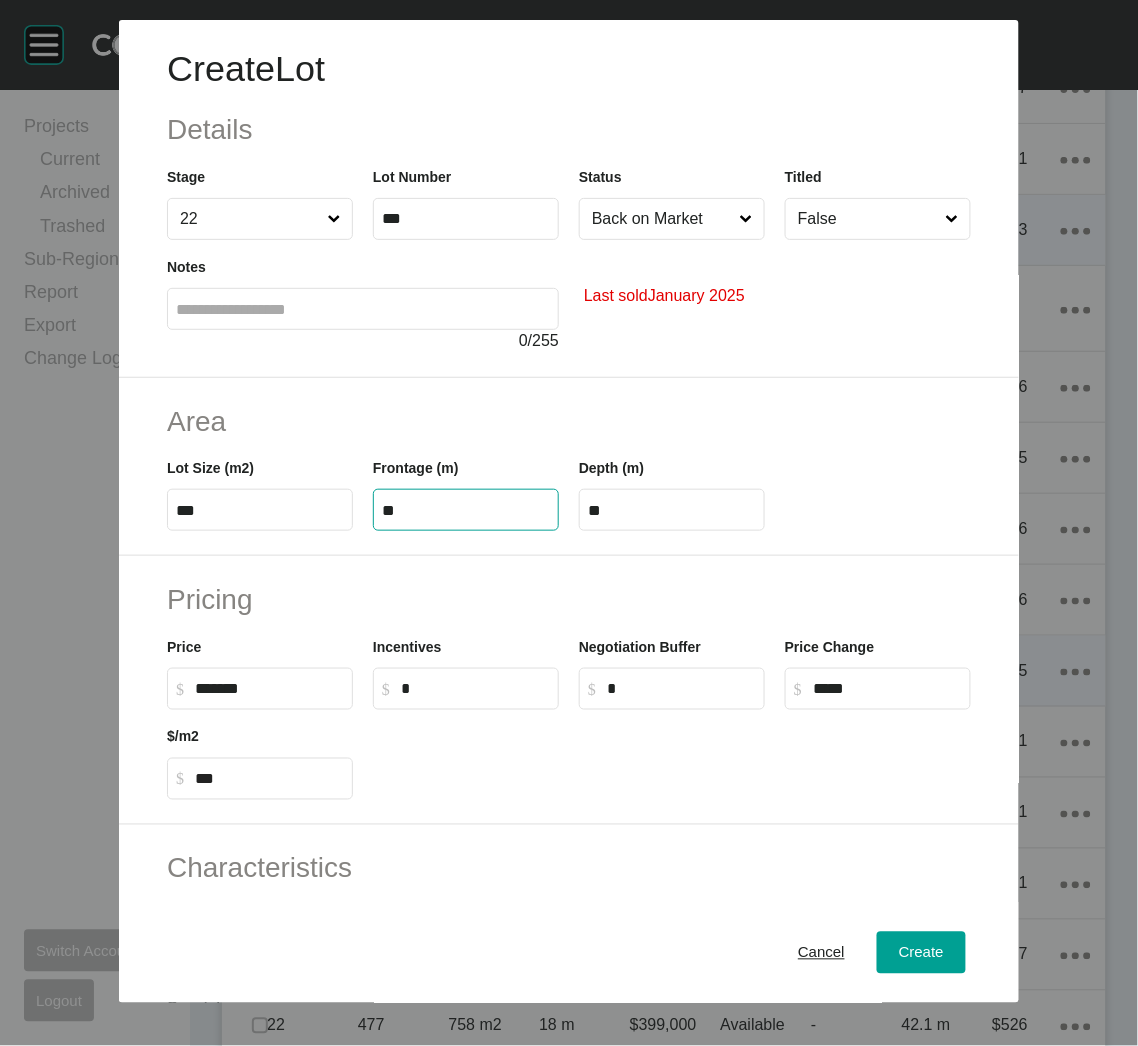 click on "**" at bounding box center [466, 510] 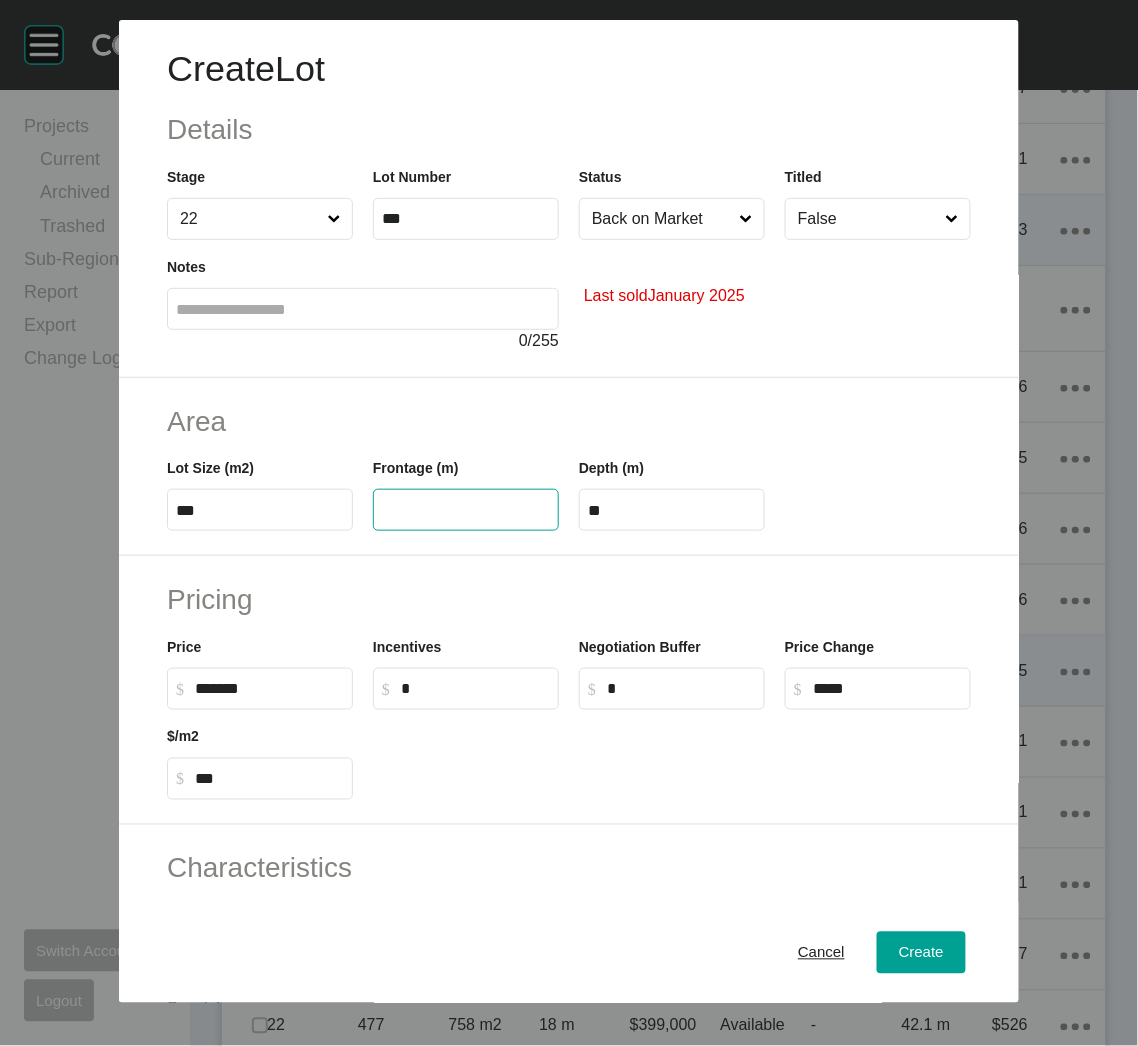 type 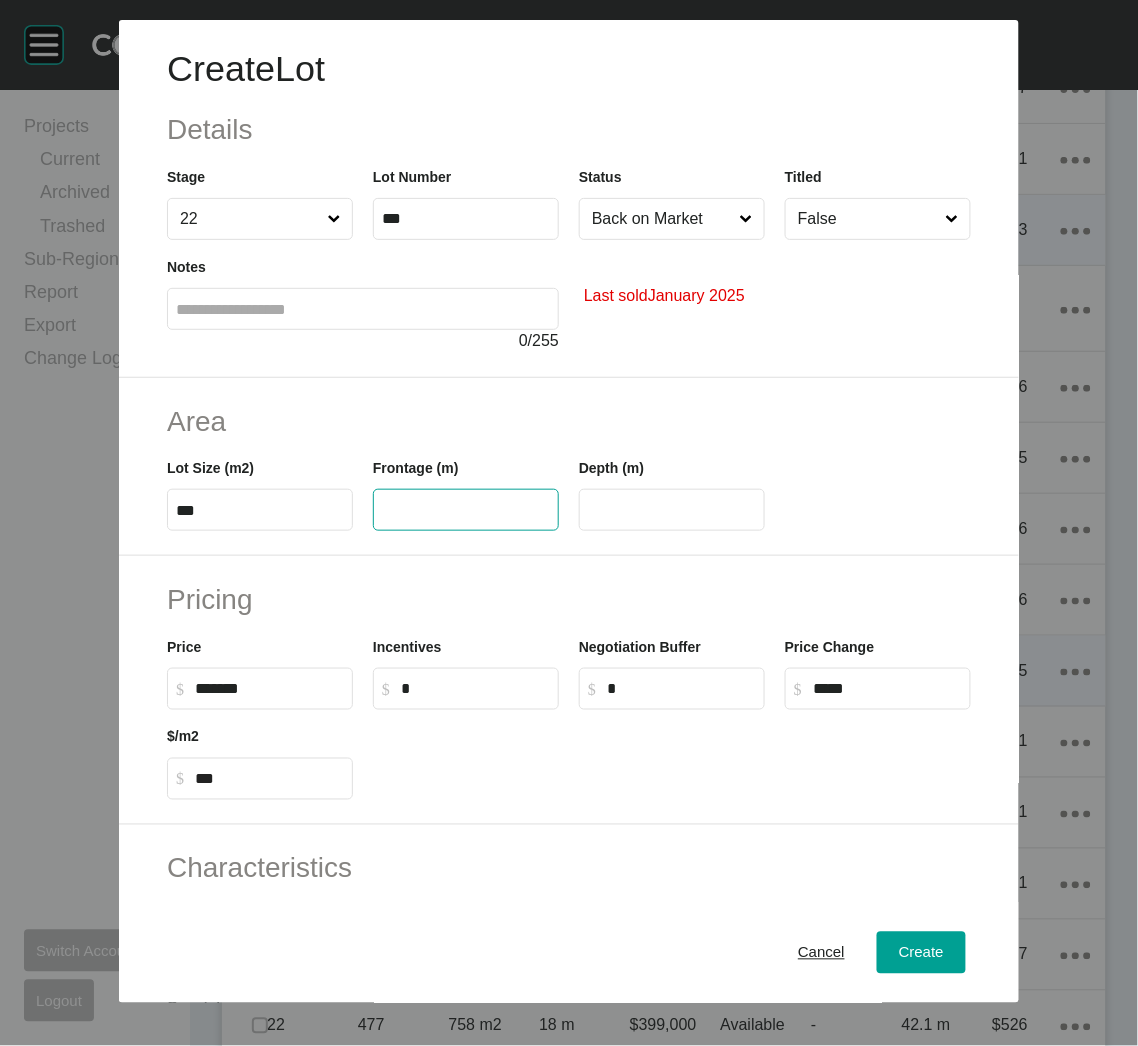 type on "******" 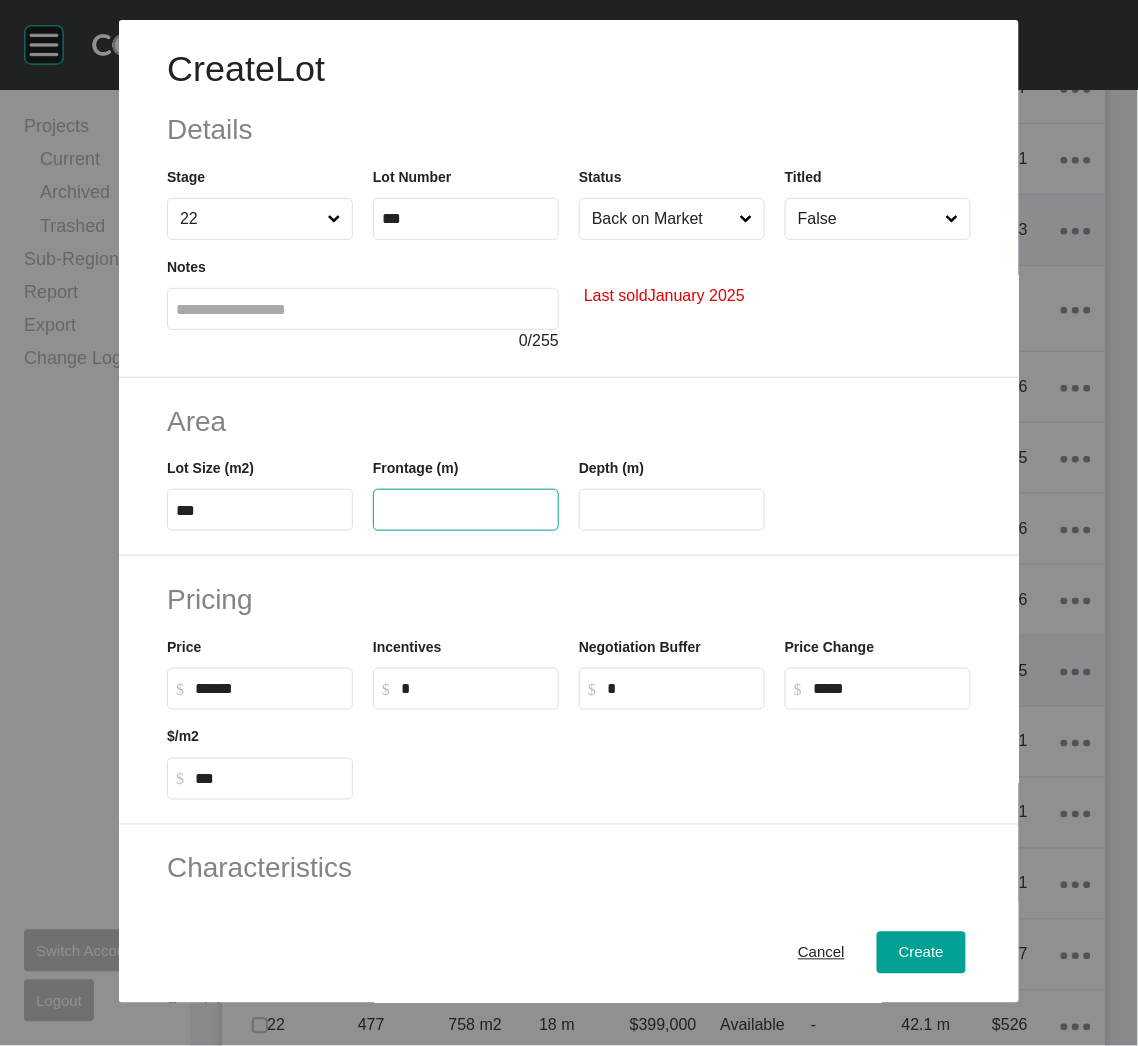 click on "******" at bounding box center [269, 688] 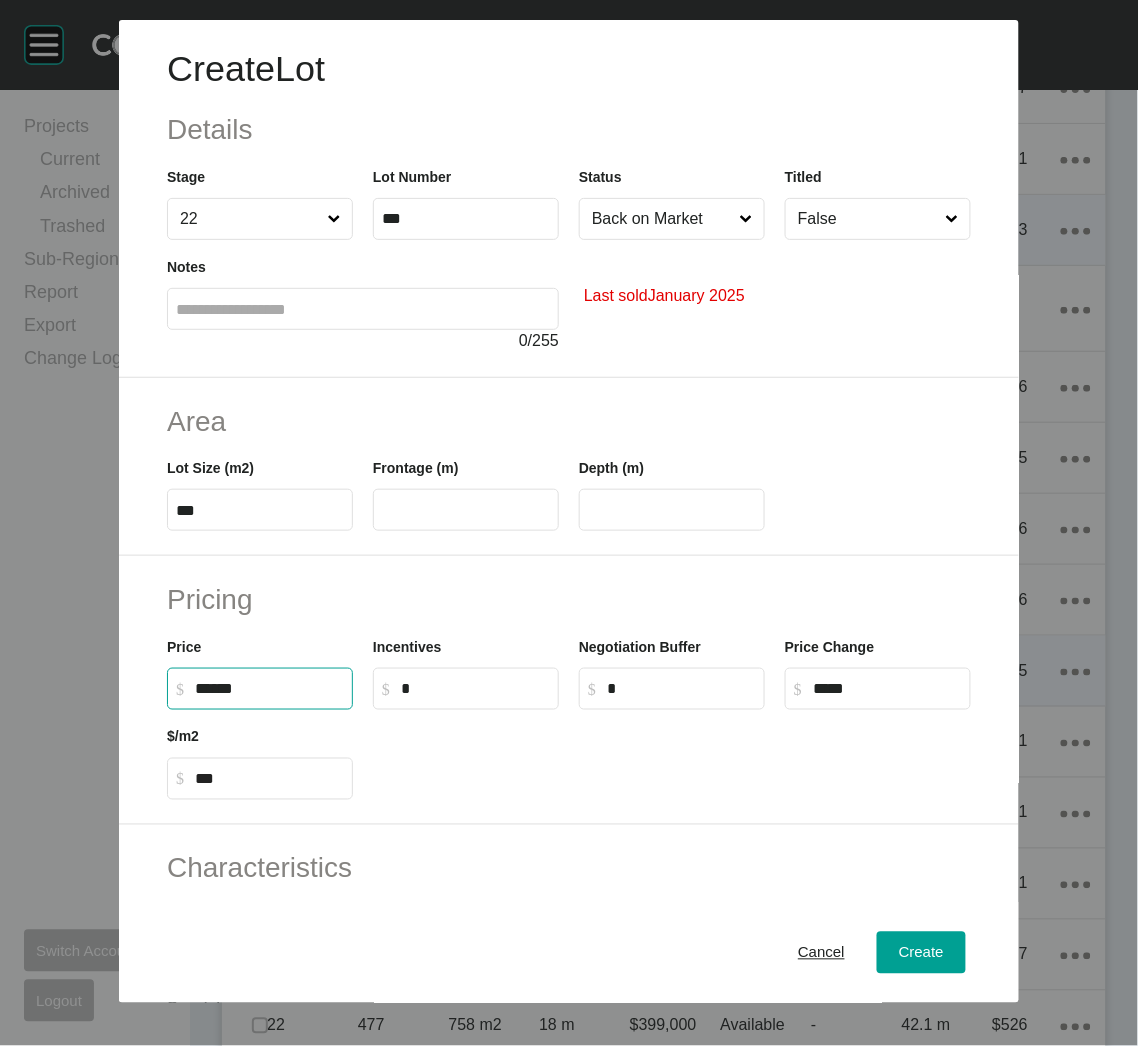 click on "******" at bounding box center (269, 688) 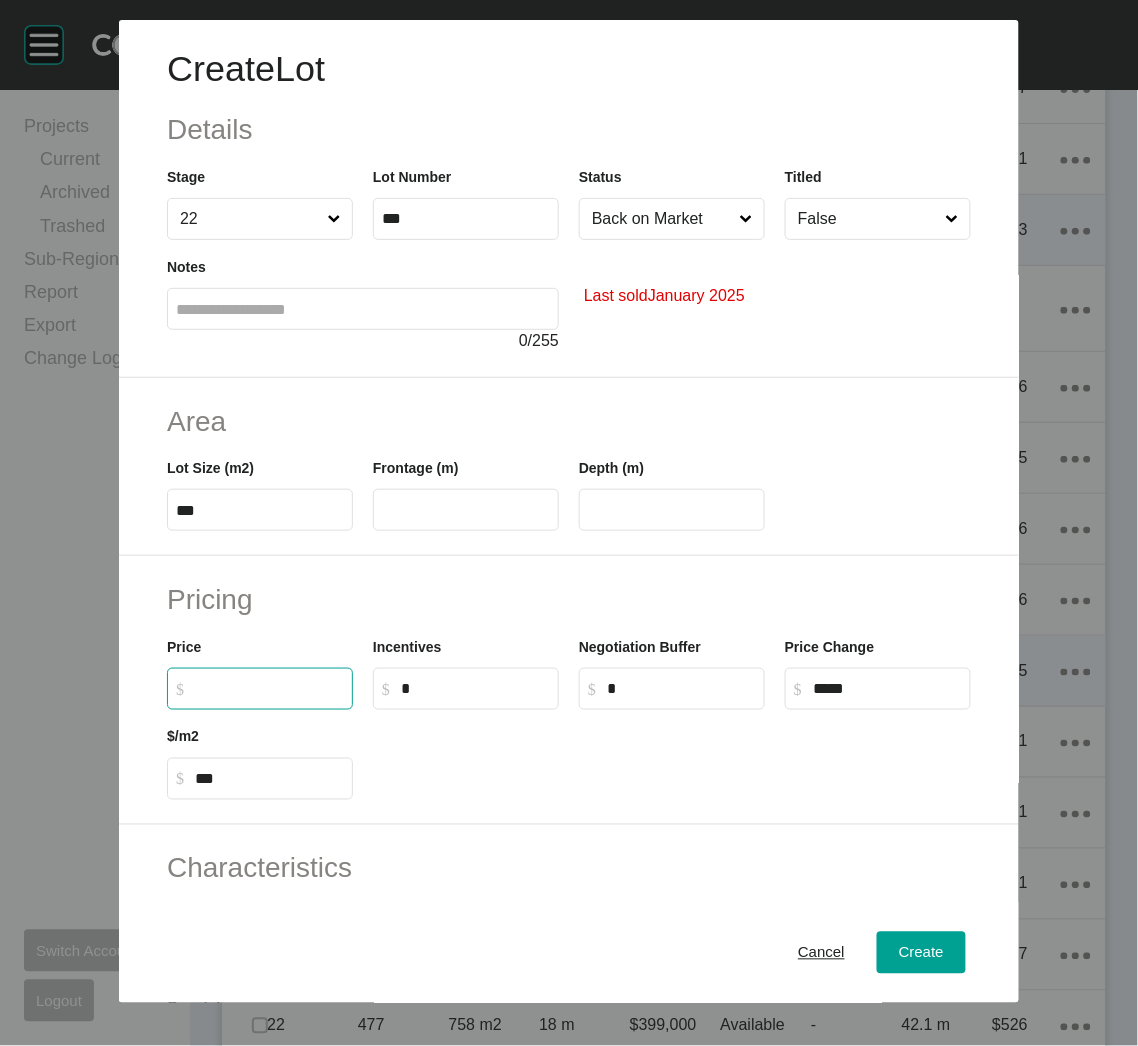 type 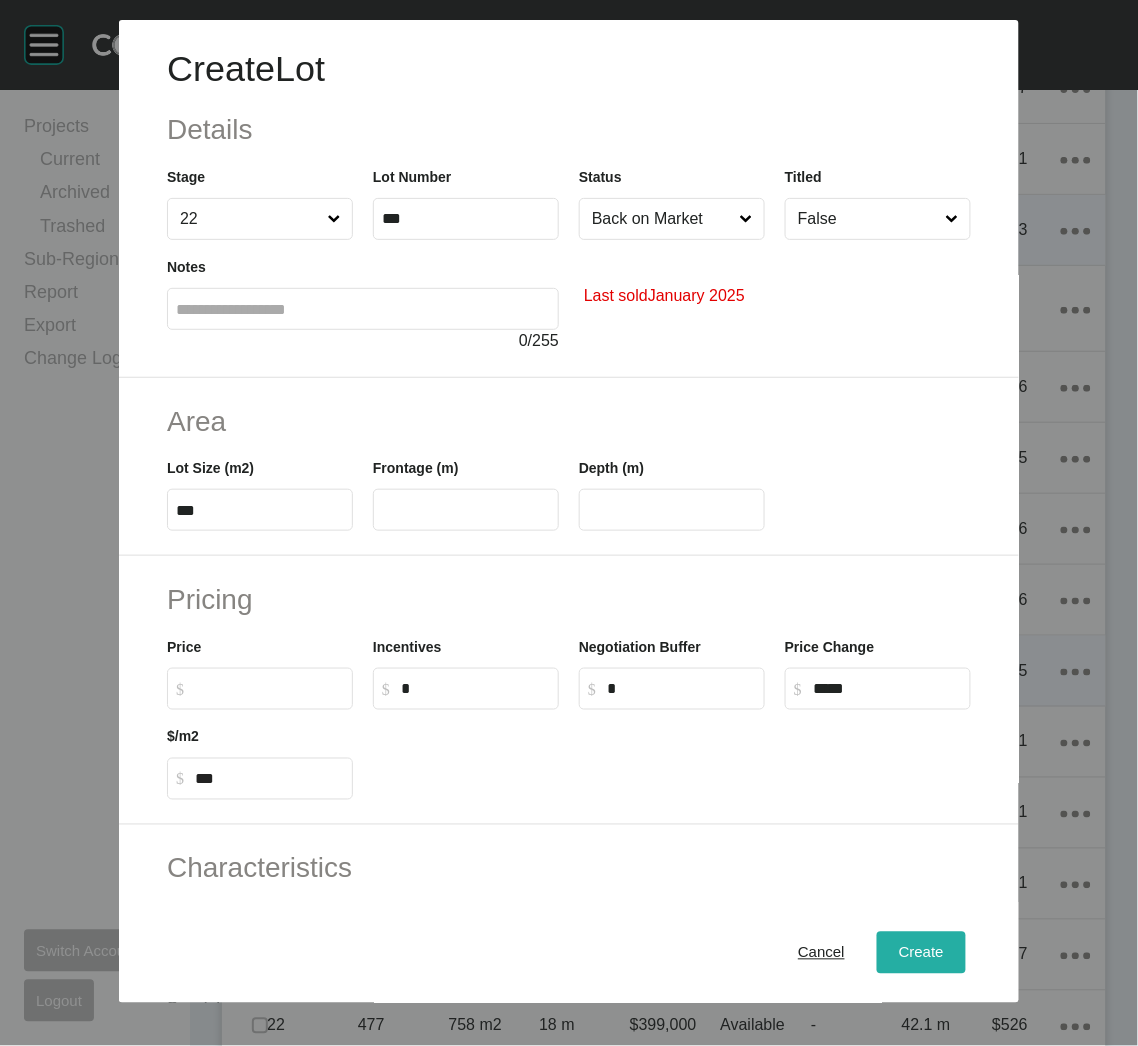 click on "Create" at bounding box center (921, 953) 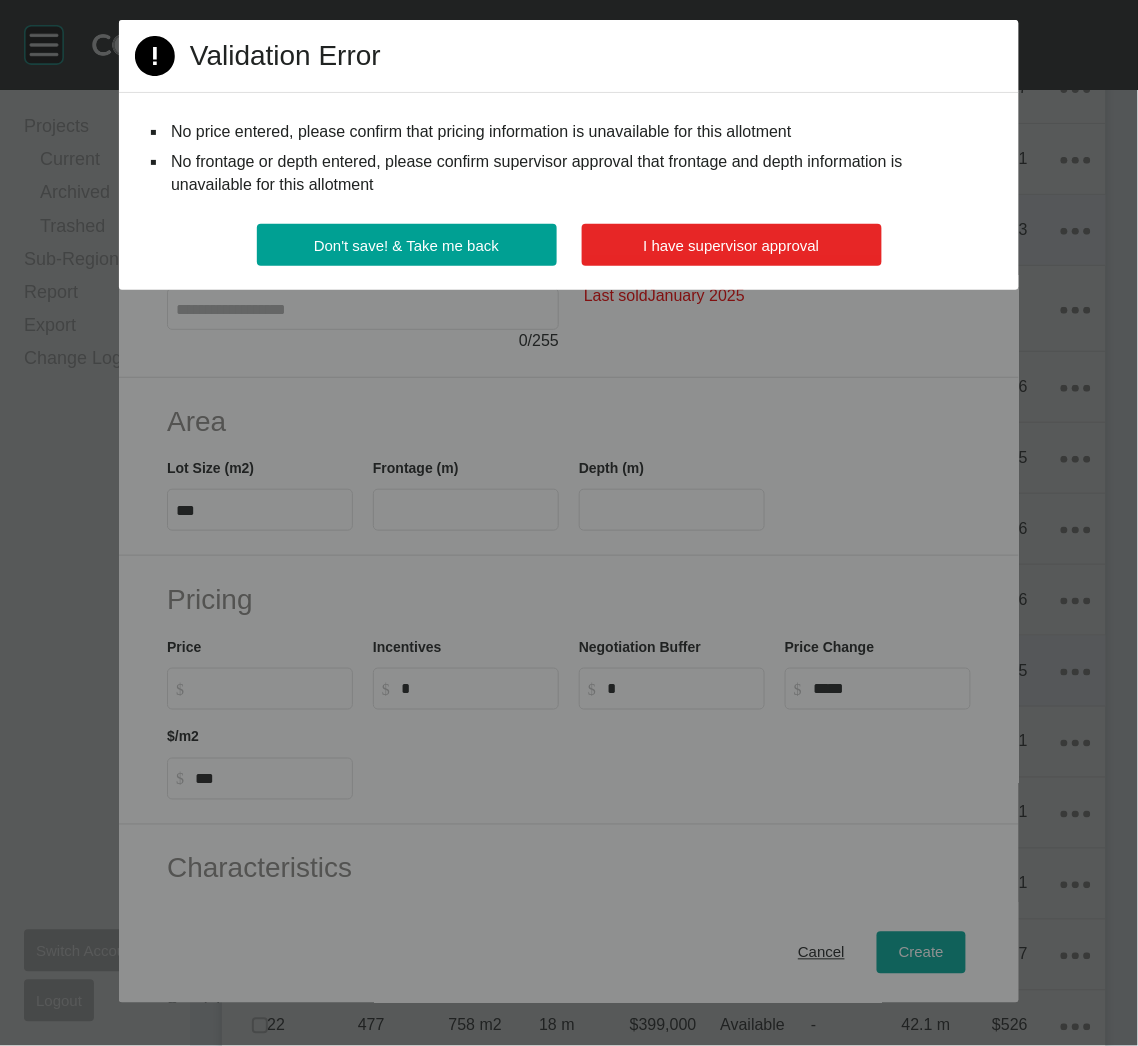 click on "I have supervisor approval" at bounding box center [732, 245] 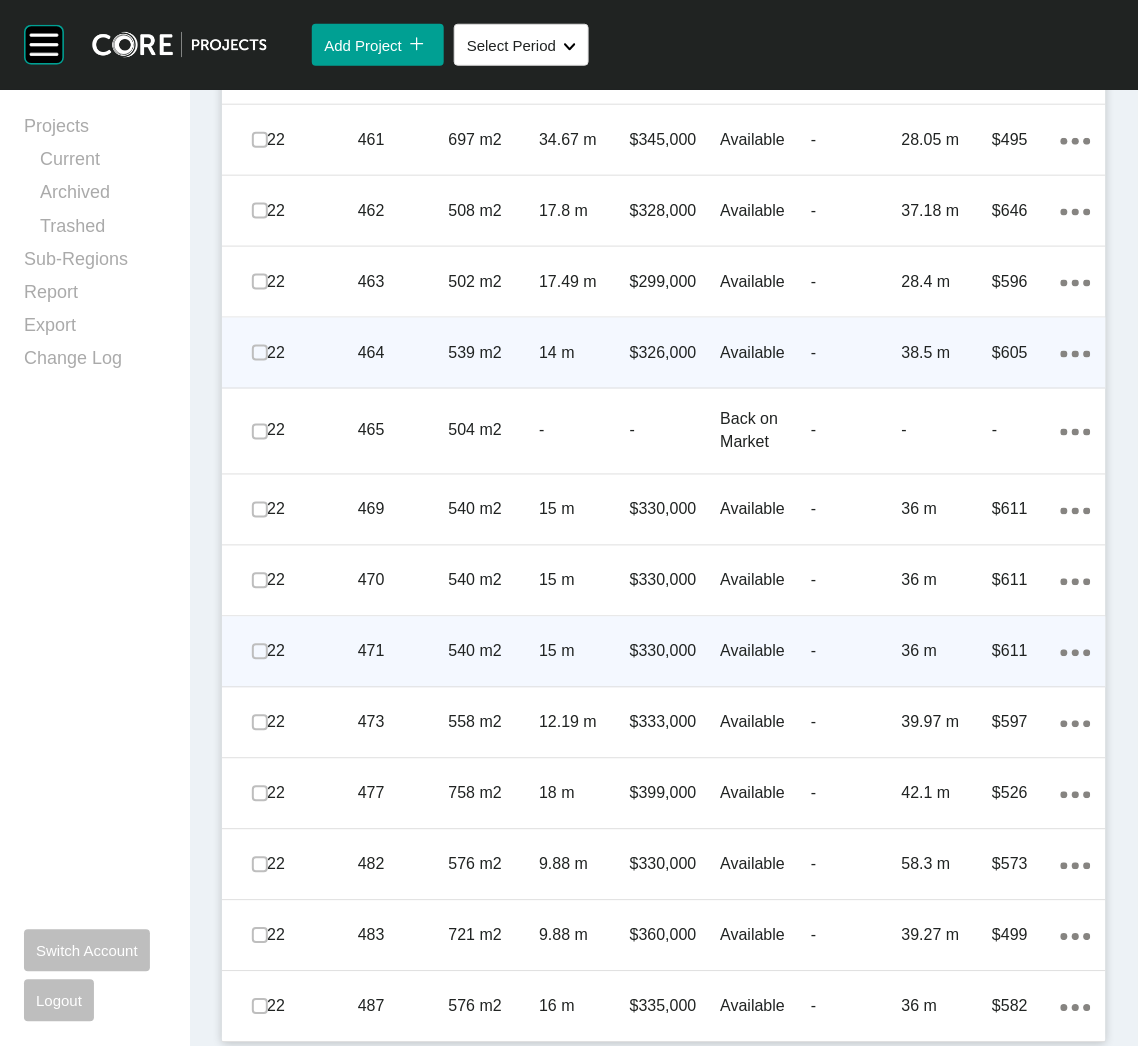 scroll, scrollTop: 1761, scrollLeft: 0, axis: vertical 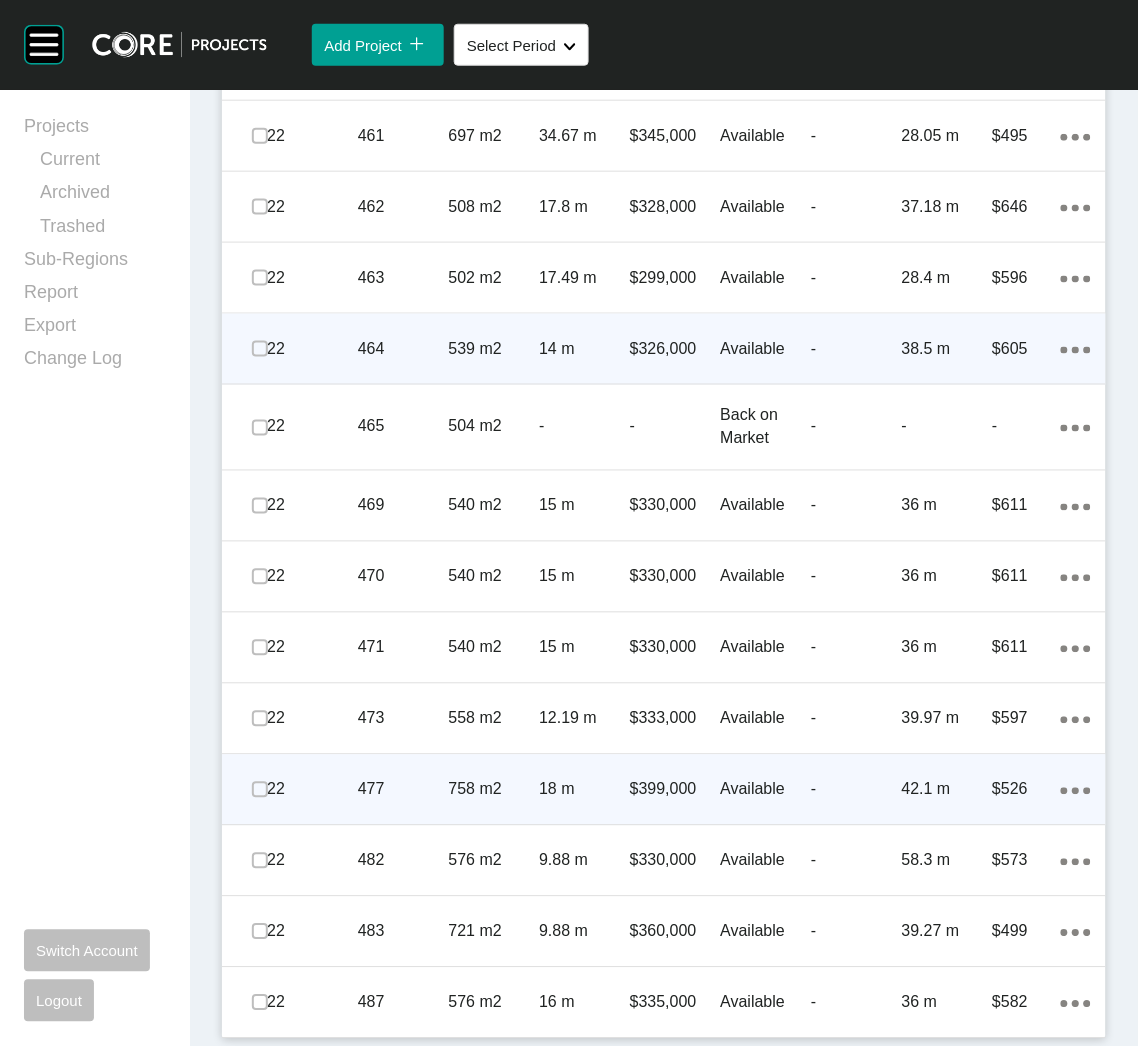 click on "Action Menu Dots Copy 6 Created with Sketch." 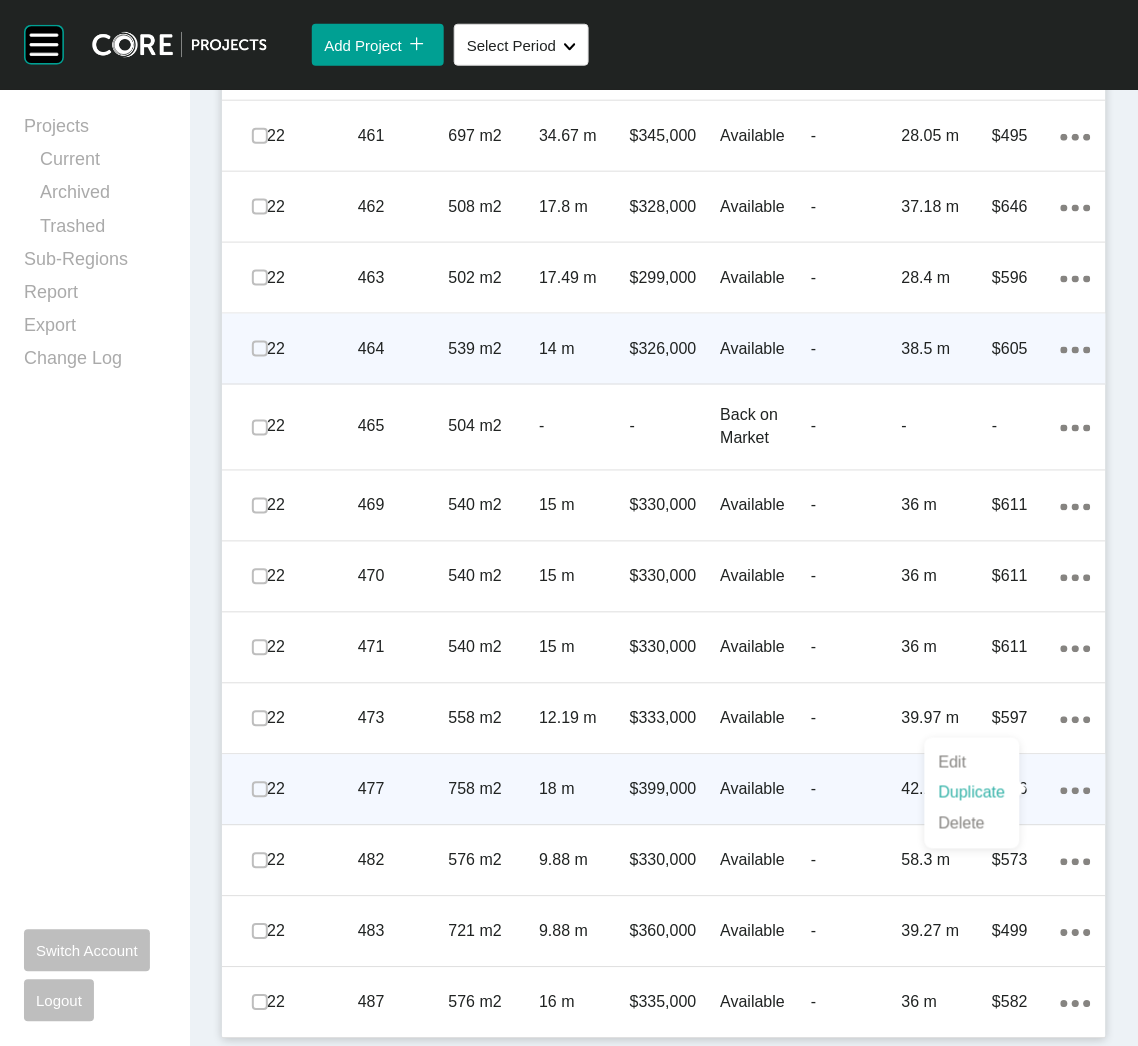 click on "Duplicate" at bounding box center [972, 793] 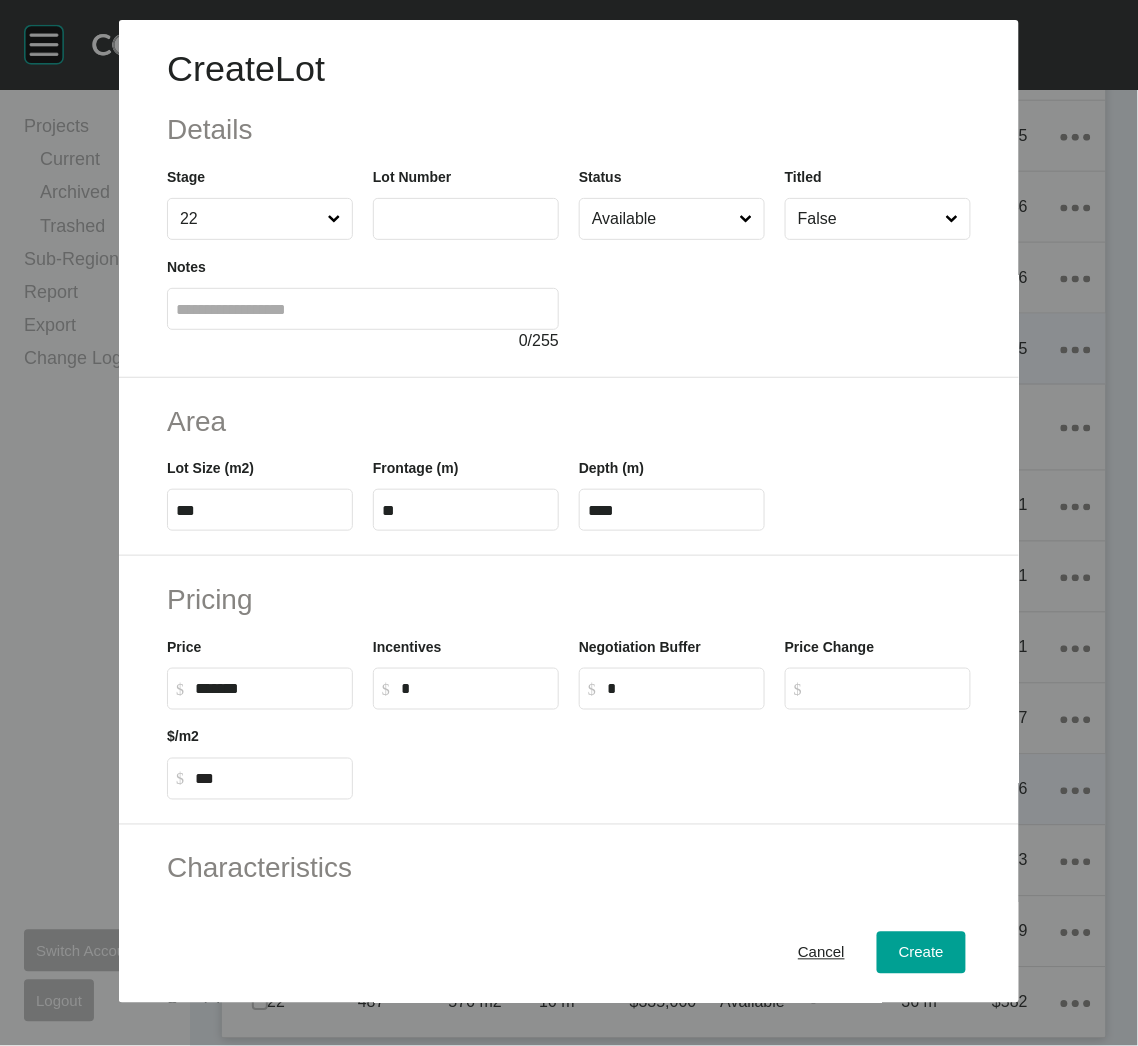 click at bounding box center [466, 218] 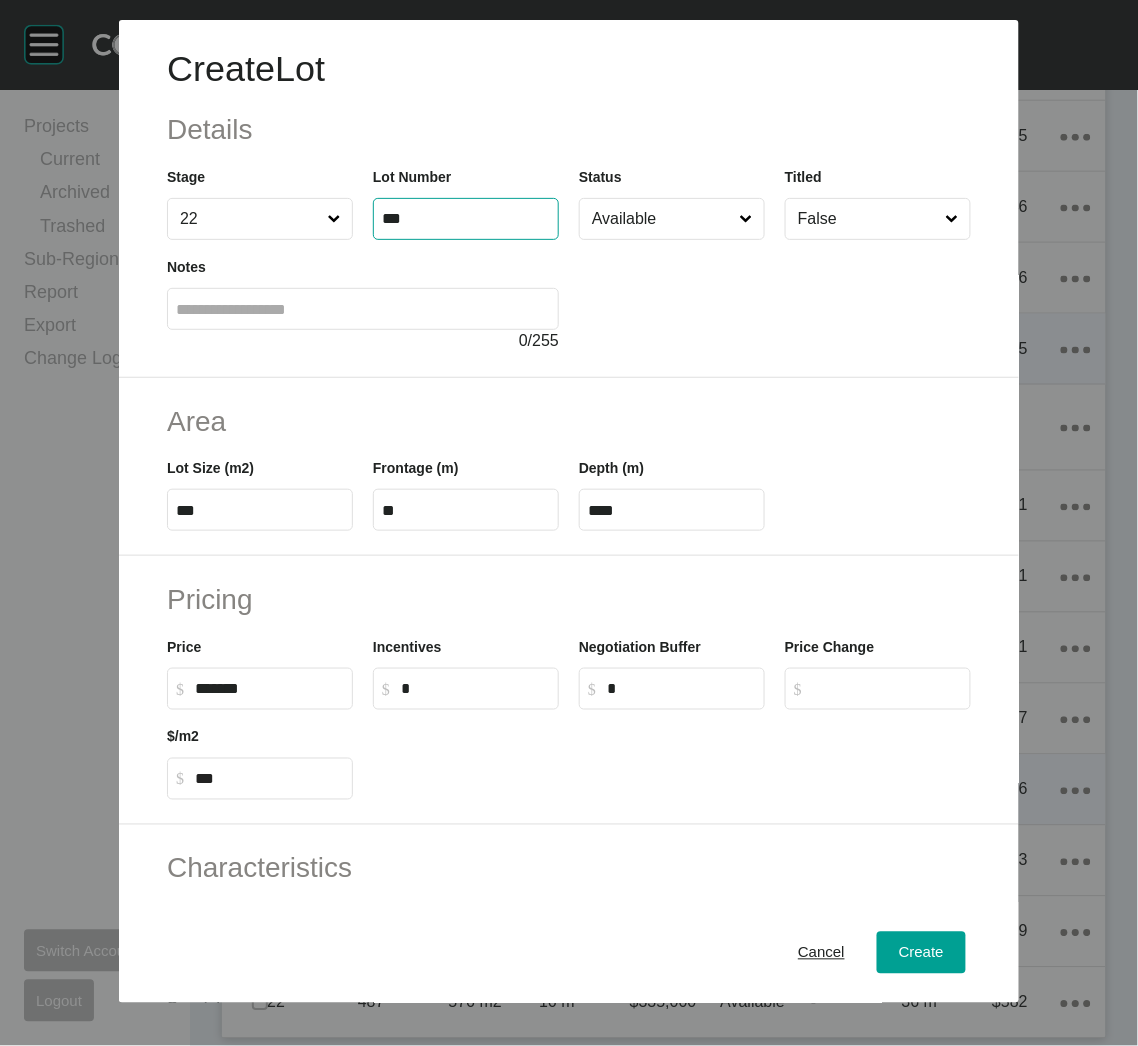 click on "Area Lot Size (m2) *** Frontage (m) ** Depth (m) ****" at bounding box center (569, 467) 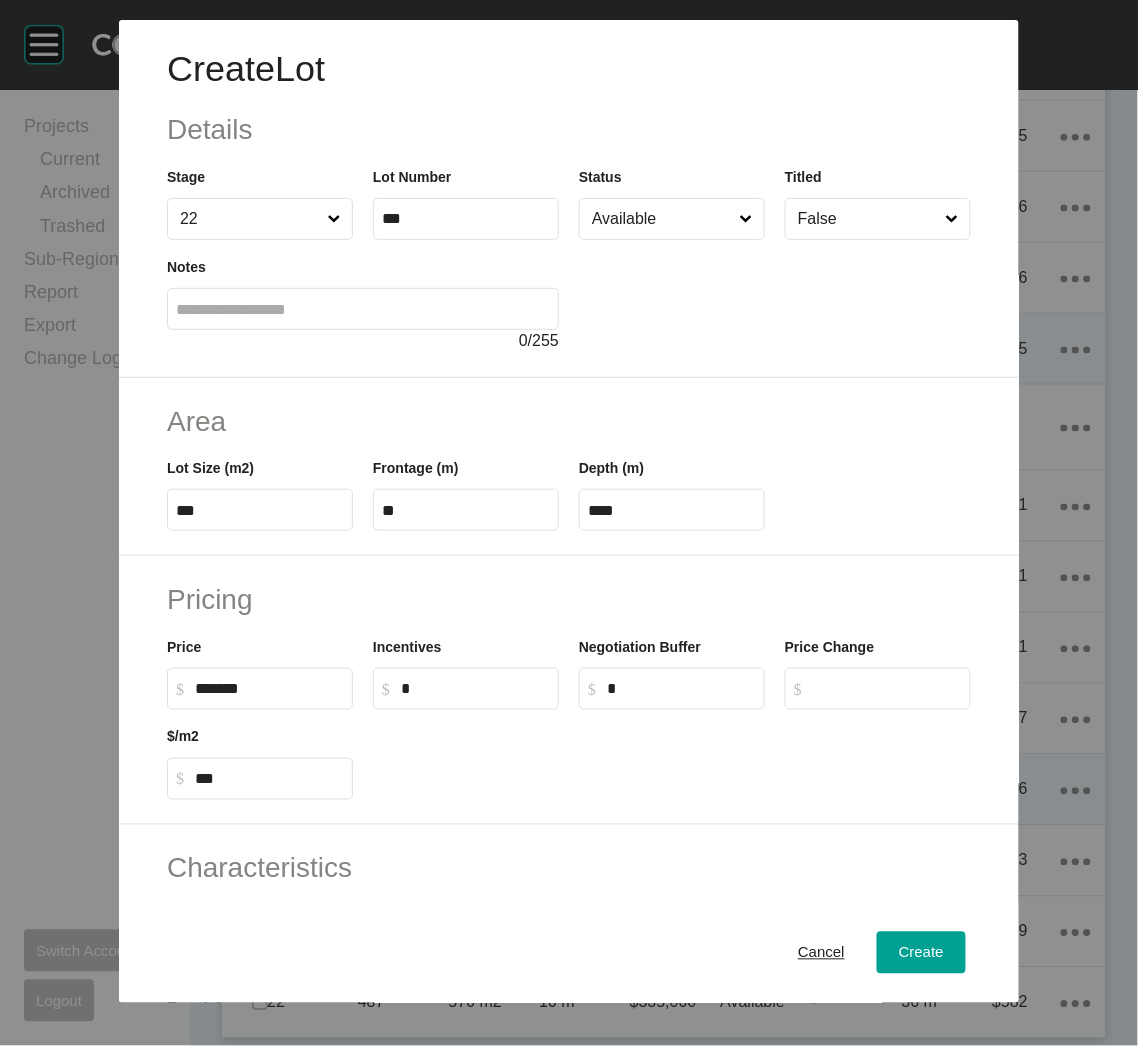 click on "***" at bounding box center (466, 218) 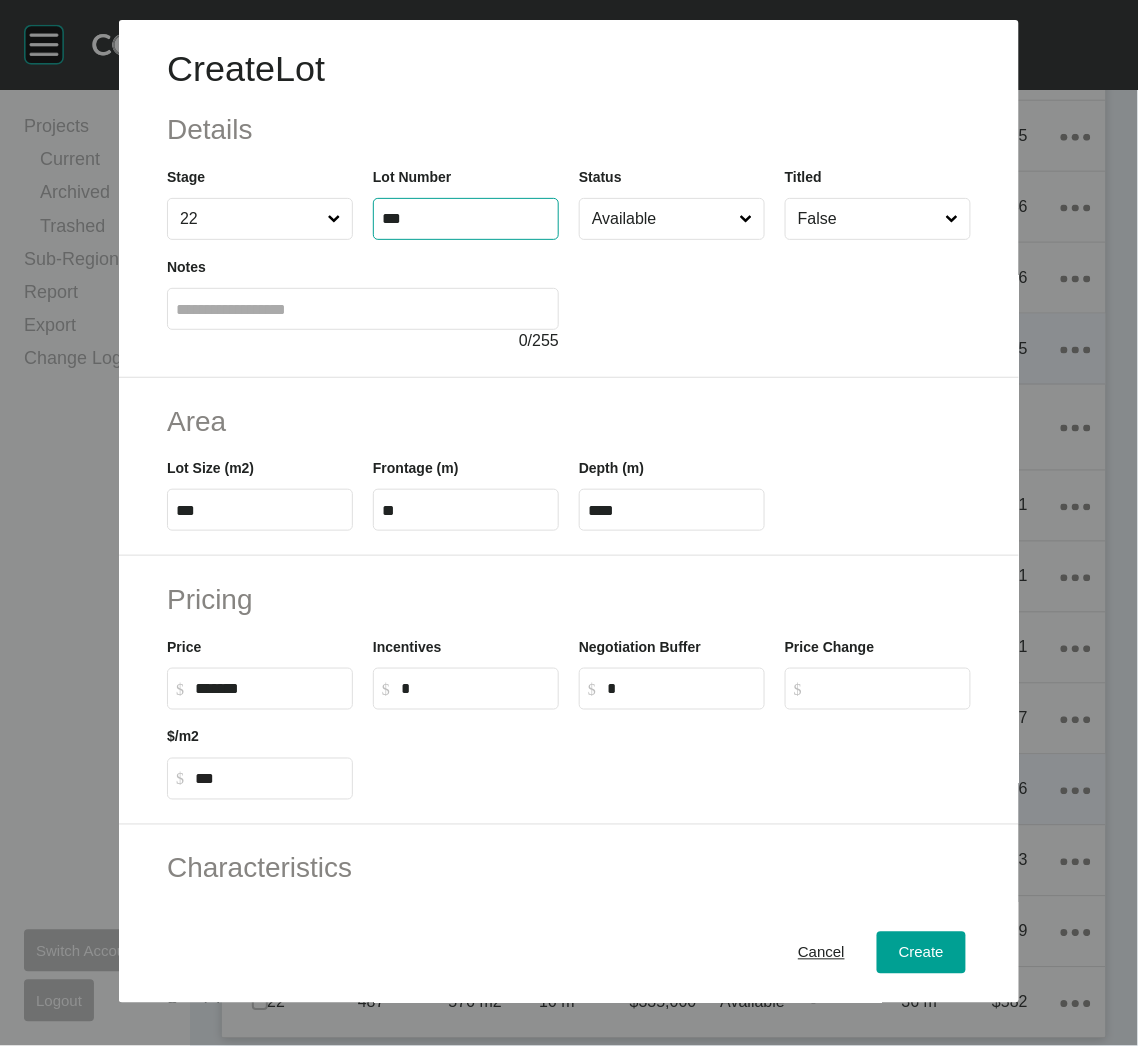 click on "***" at bounding box center (466, 219) 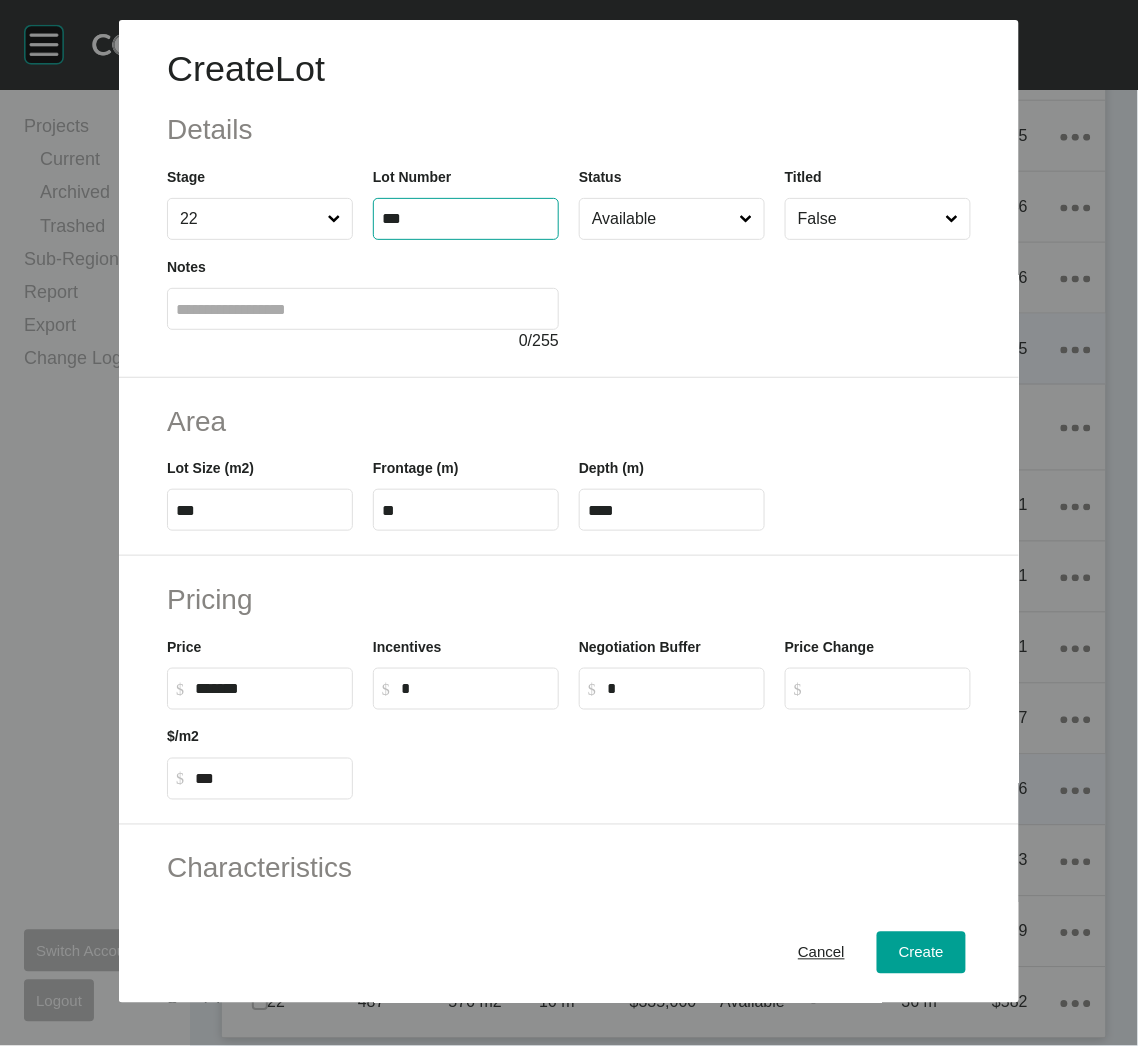 type on "***" 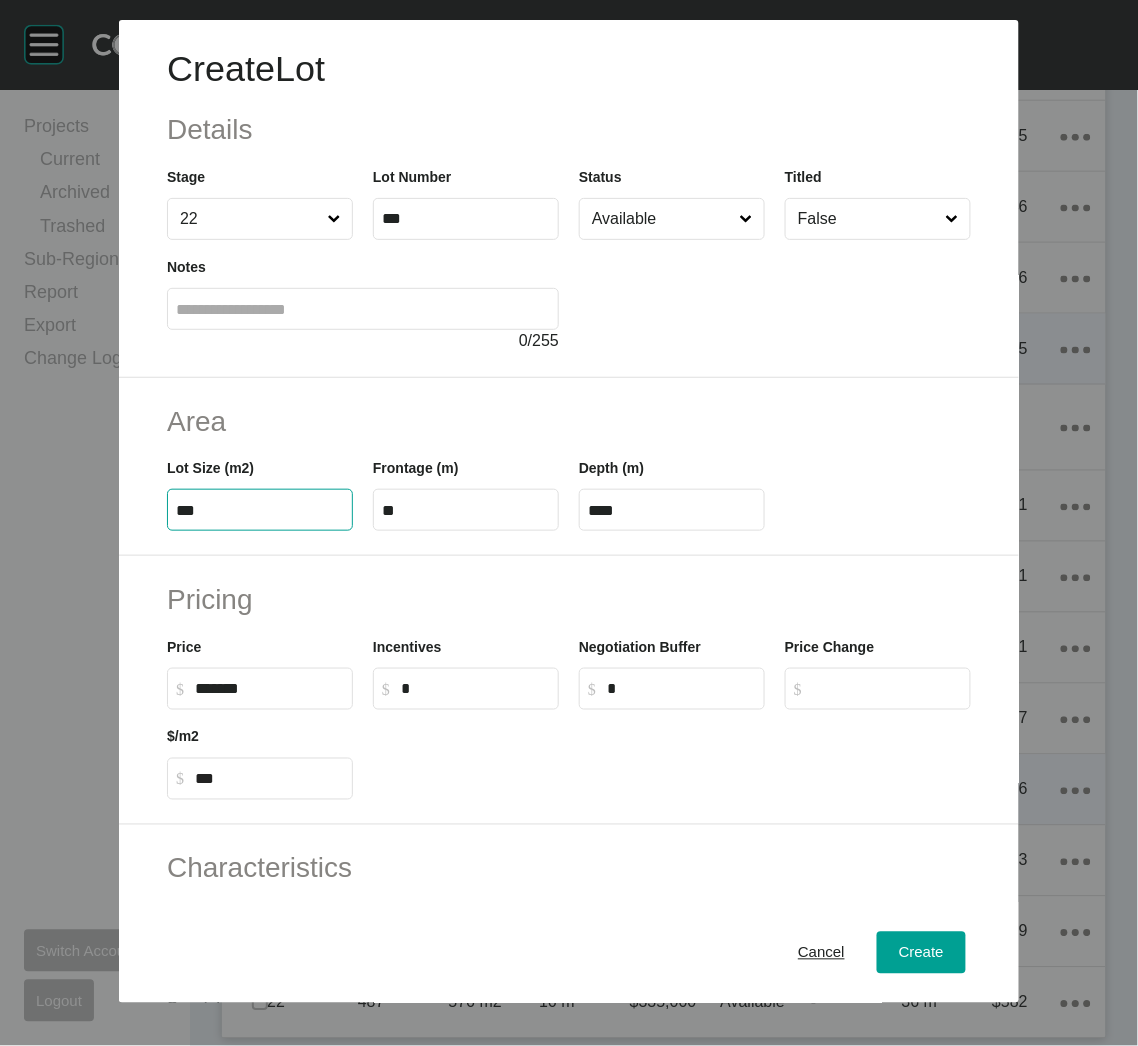 type on "*" 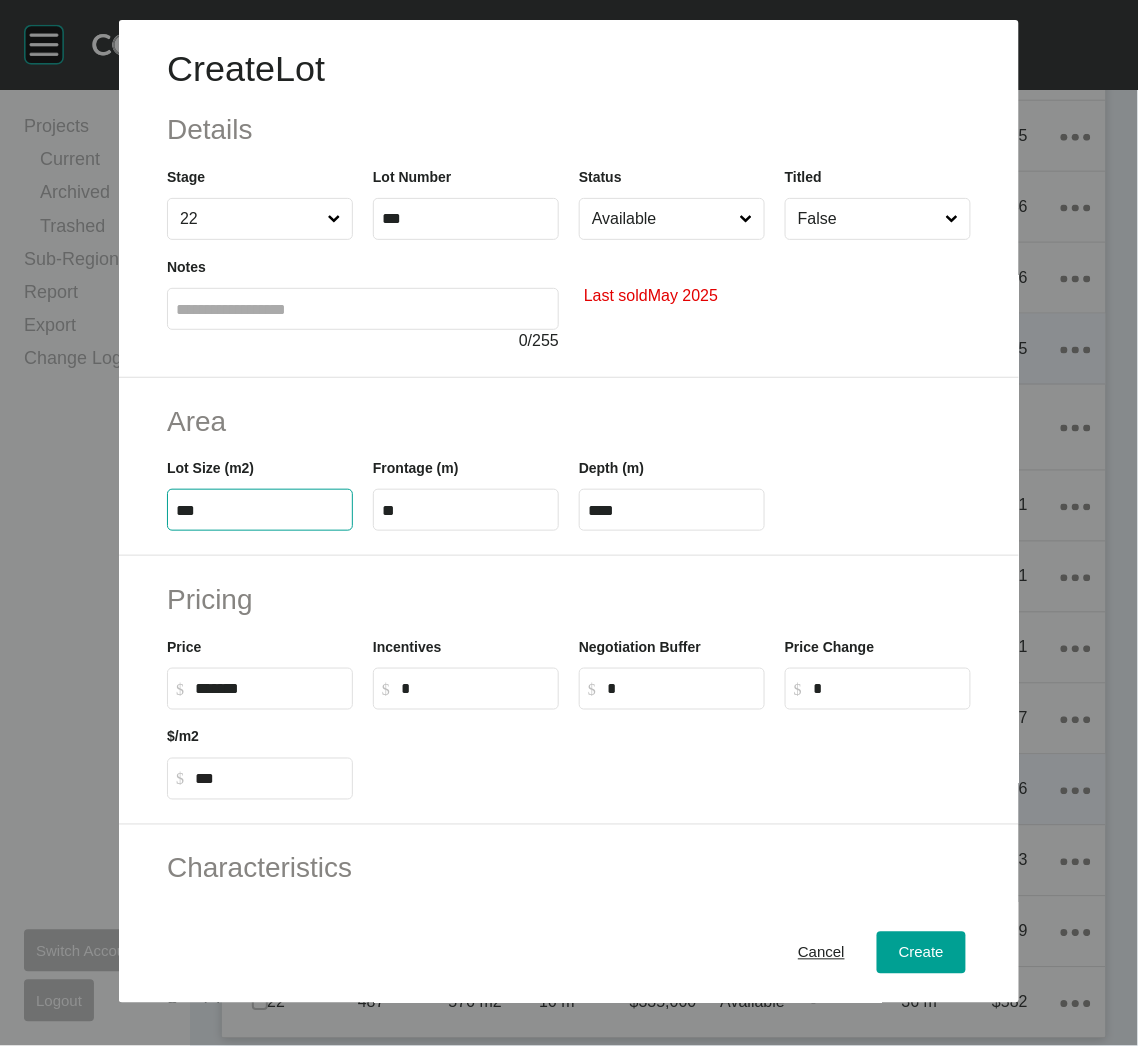 type on "***" 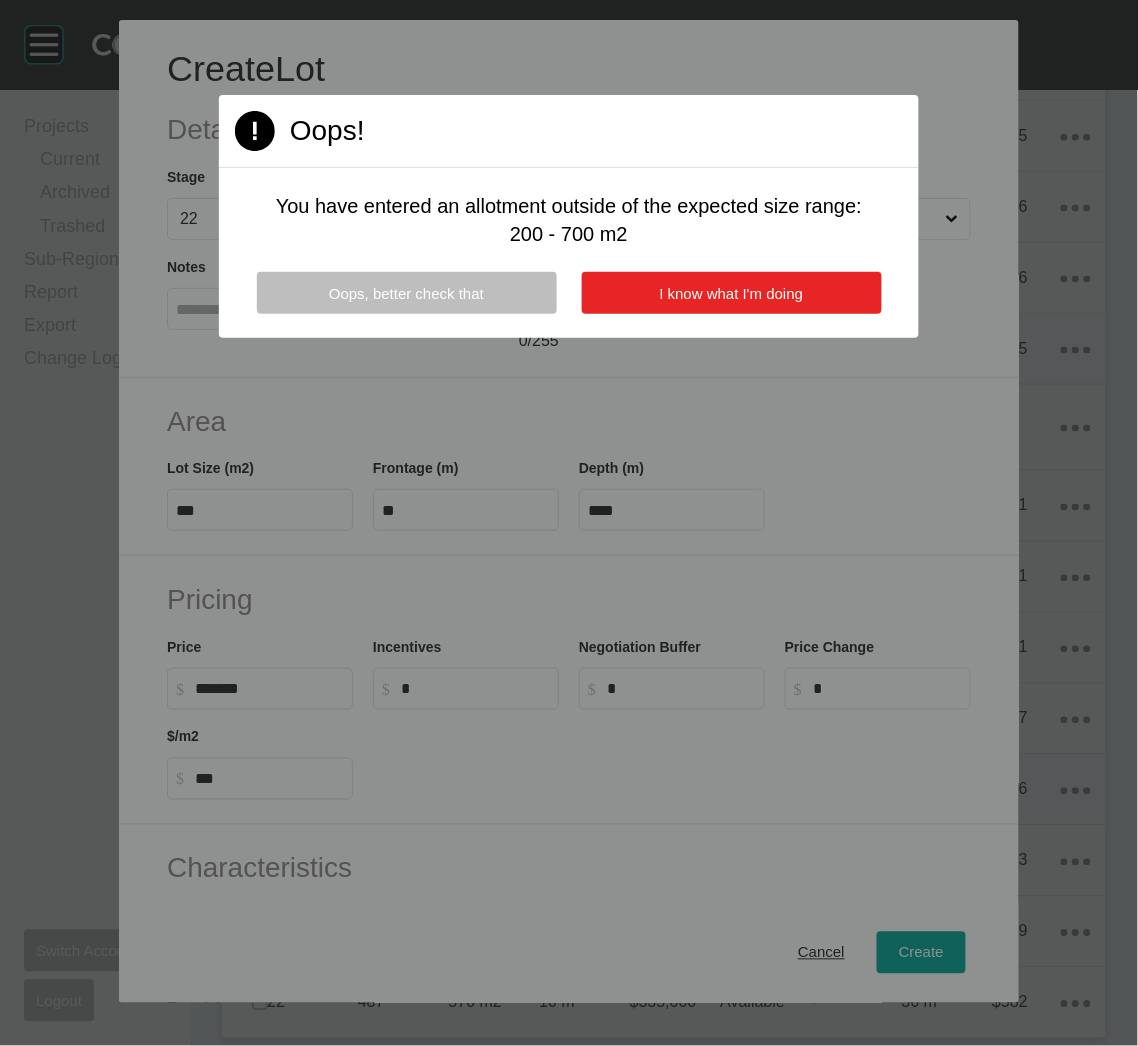click on "I know what I'm doing" at bounding box center (732, 293) 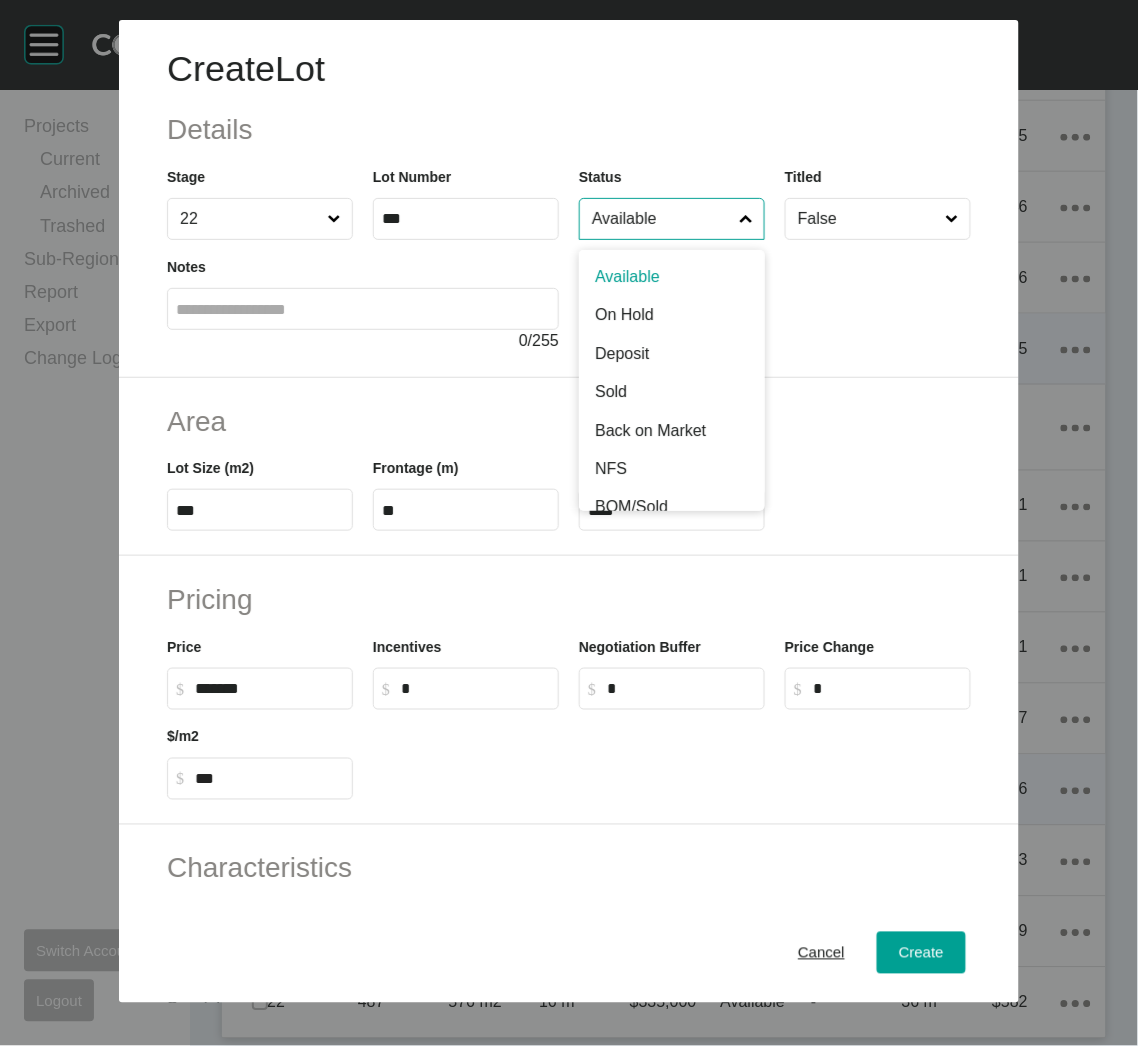click on "Available" at bounding box center (662, 219) 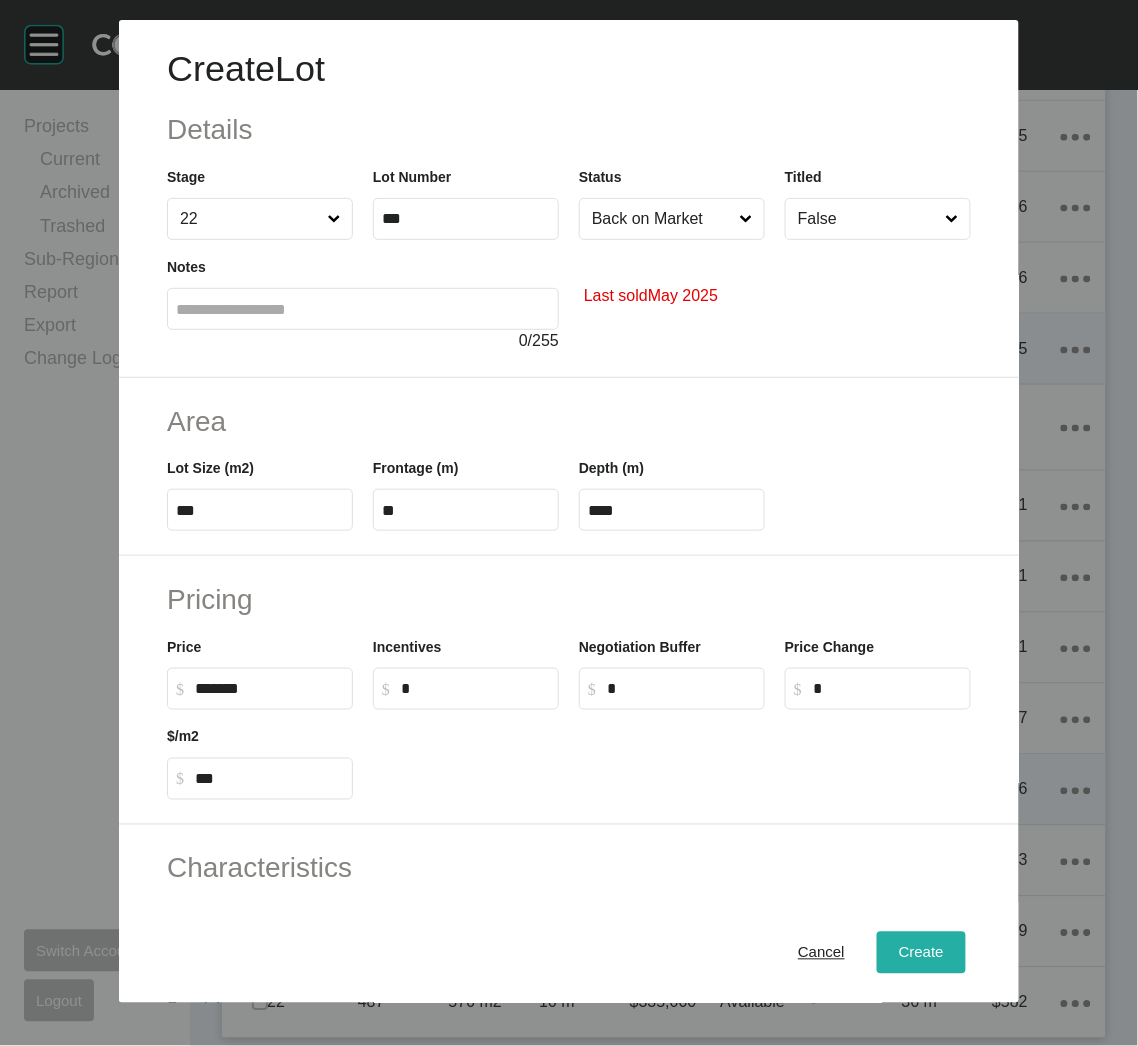 click on "Create" at bounding box center [921, 953] 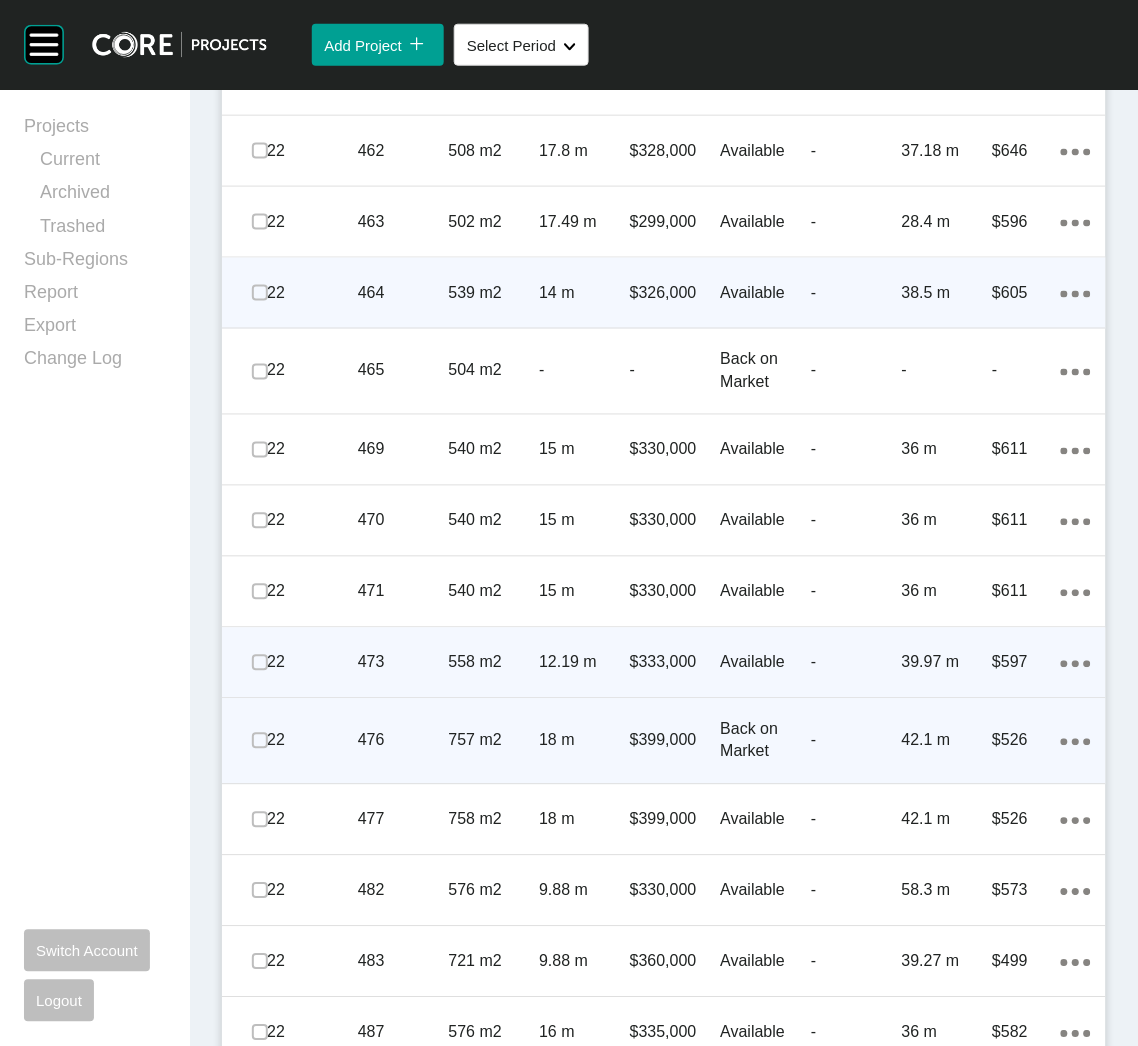 scroll, scrollTop: 1847, scrollLeft: 0, axis: vertical 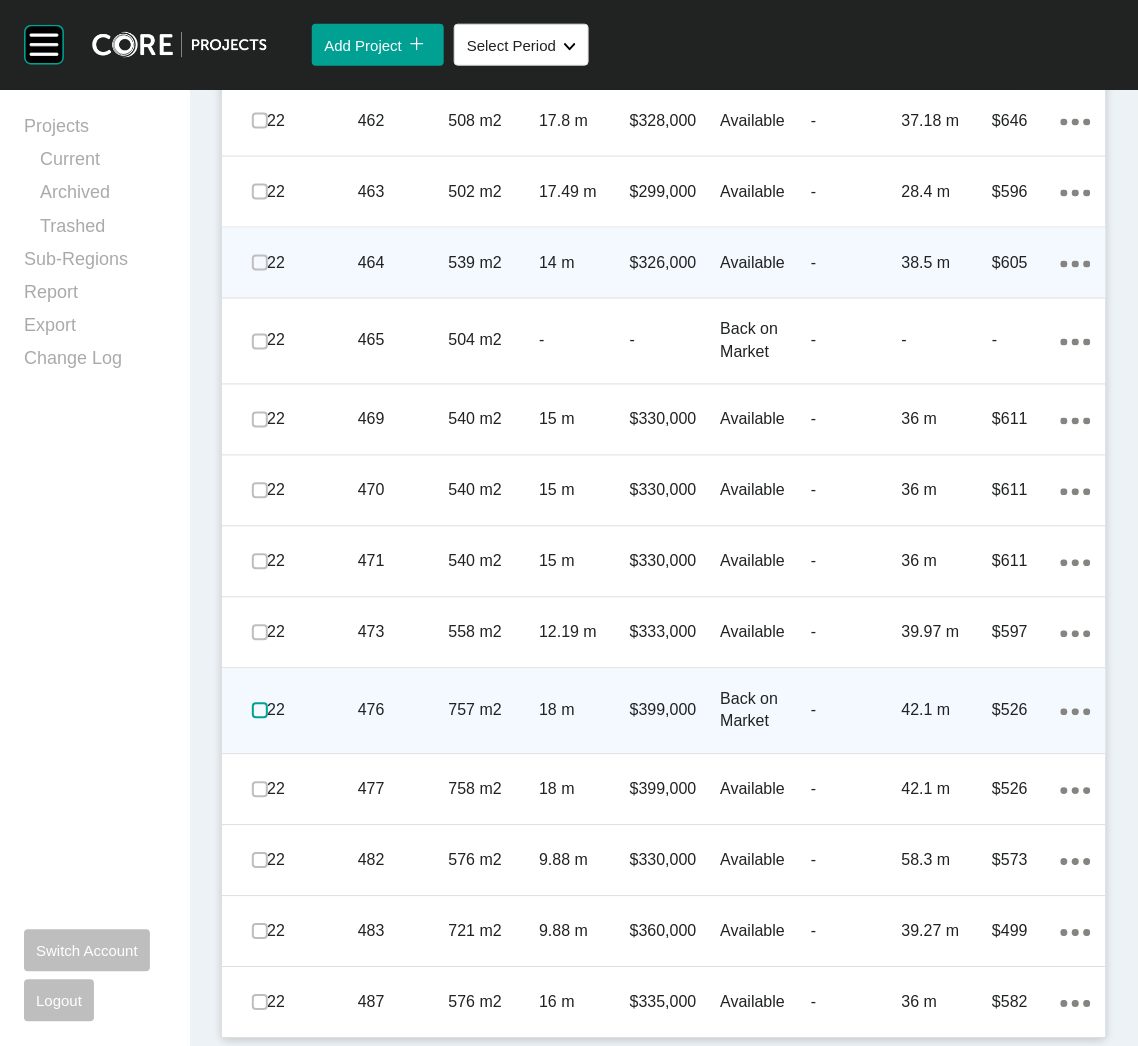 click at bounding box center [260, 711] 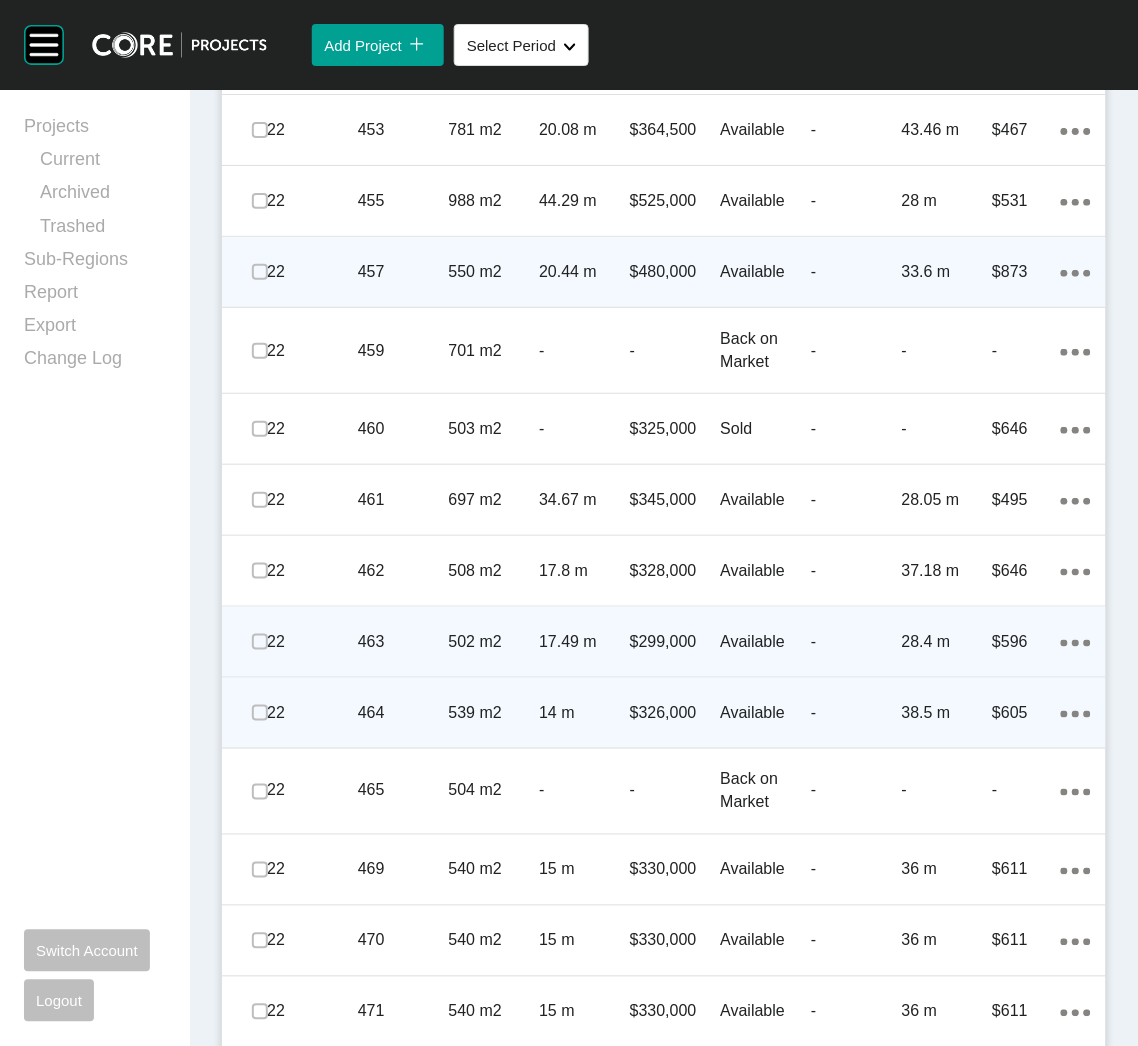 scroll, scrollTop: 1547, scrollLeft: 0, axis: vertical 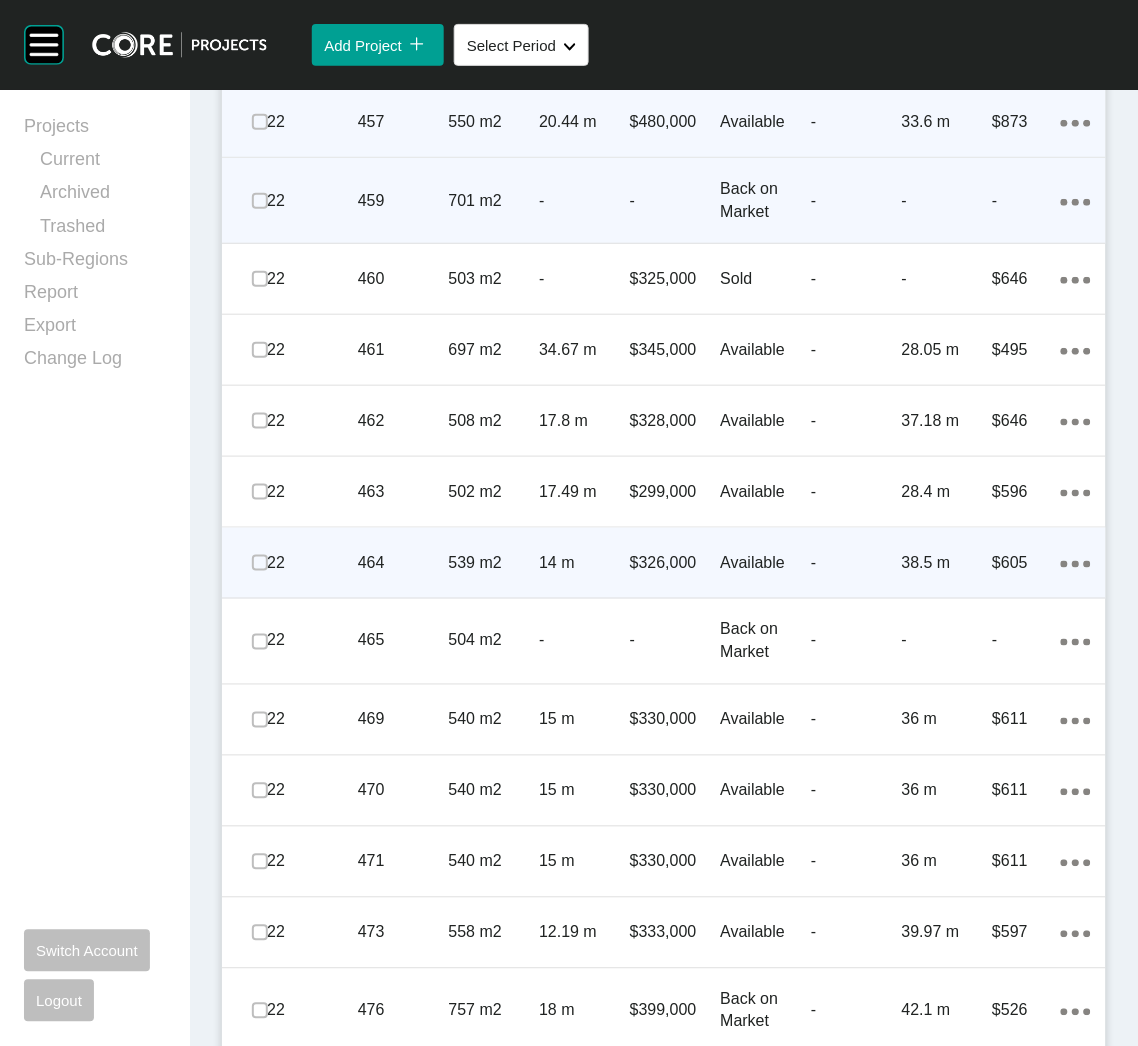 click on "701 m2" at bounding box center (494, 201) 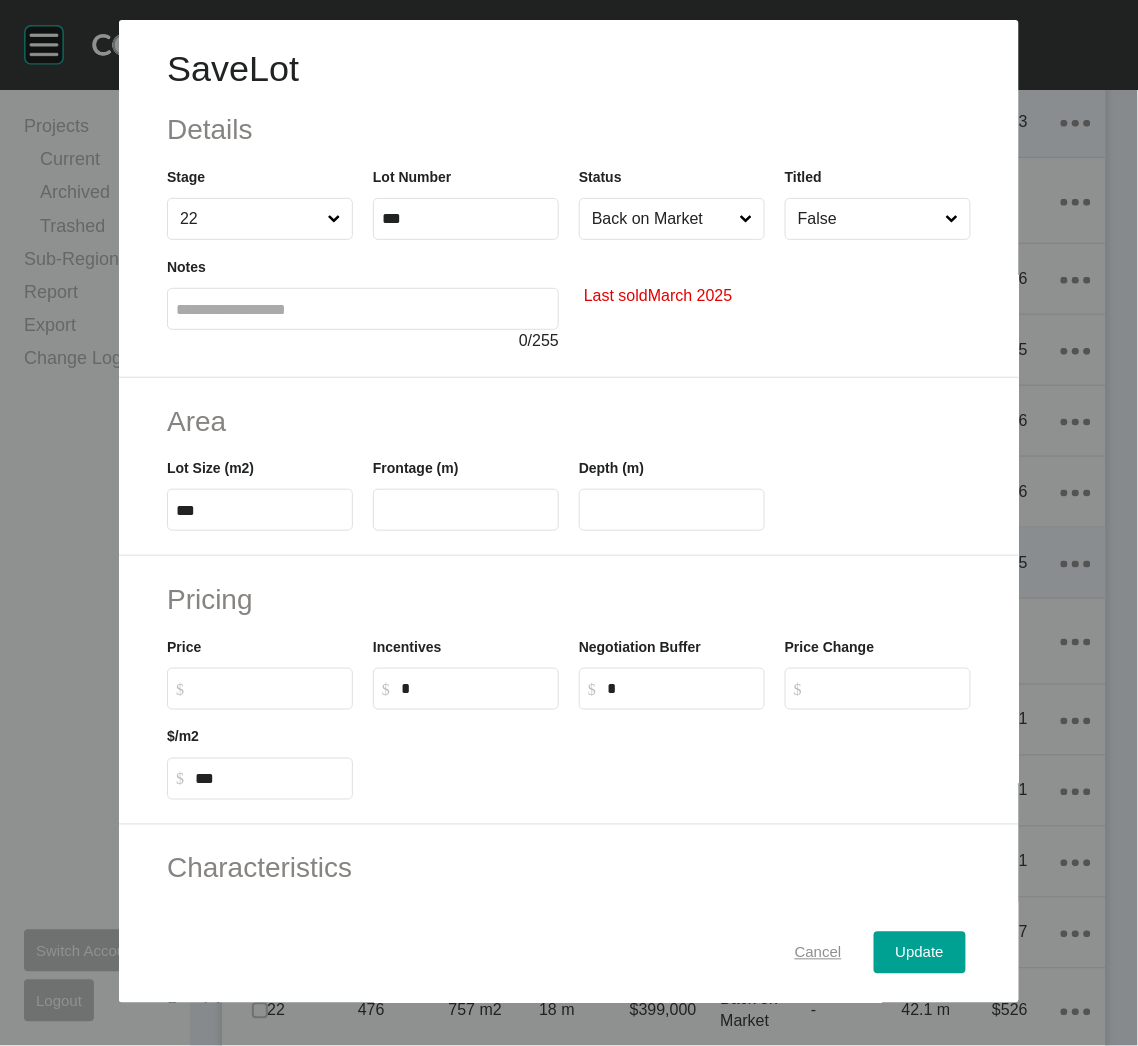 click on "Cancel" at bounding box center [818, 953] 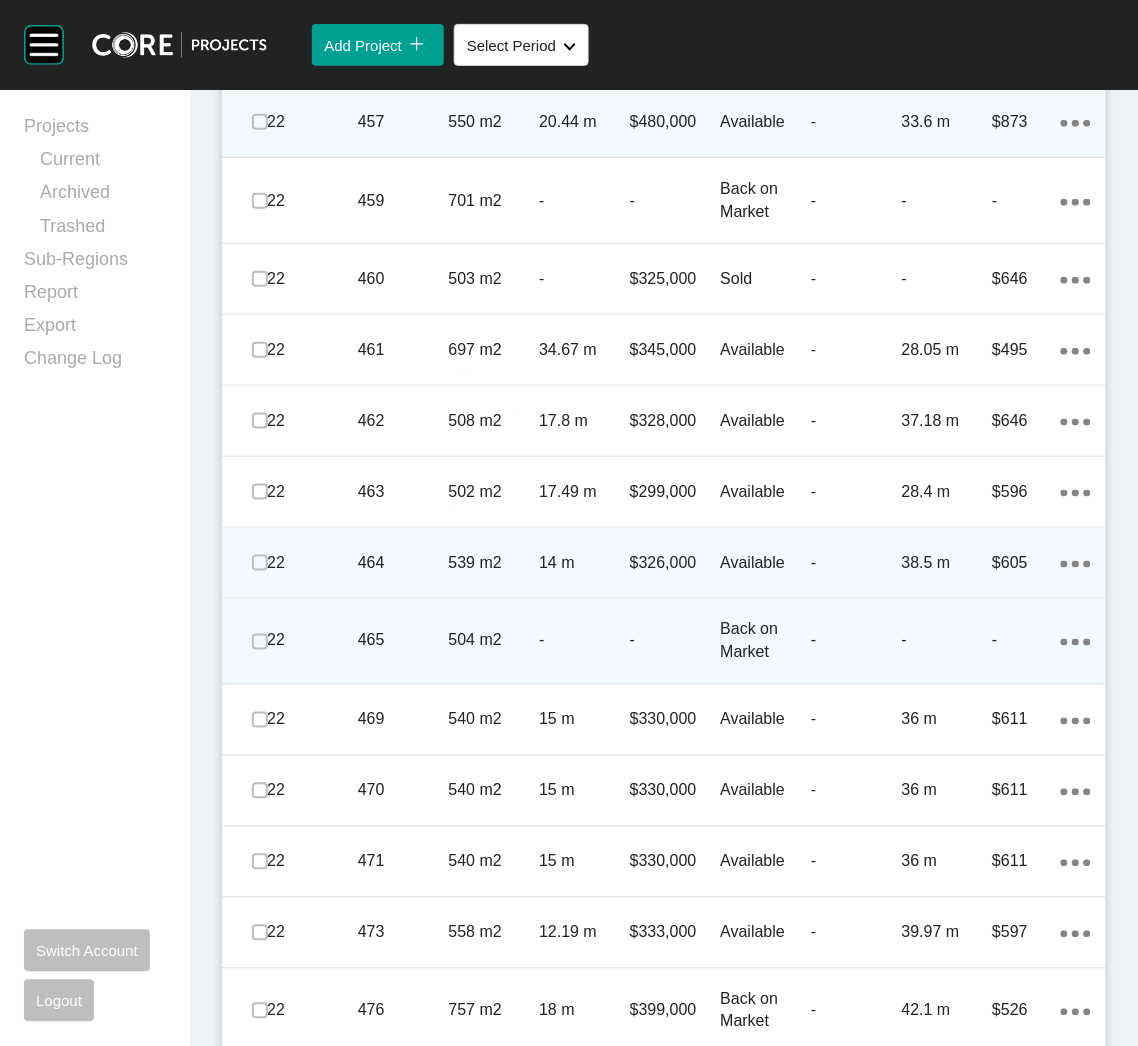 click on "-" at bounding box center (584, 641) 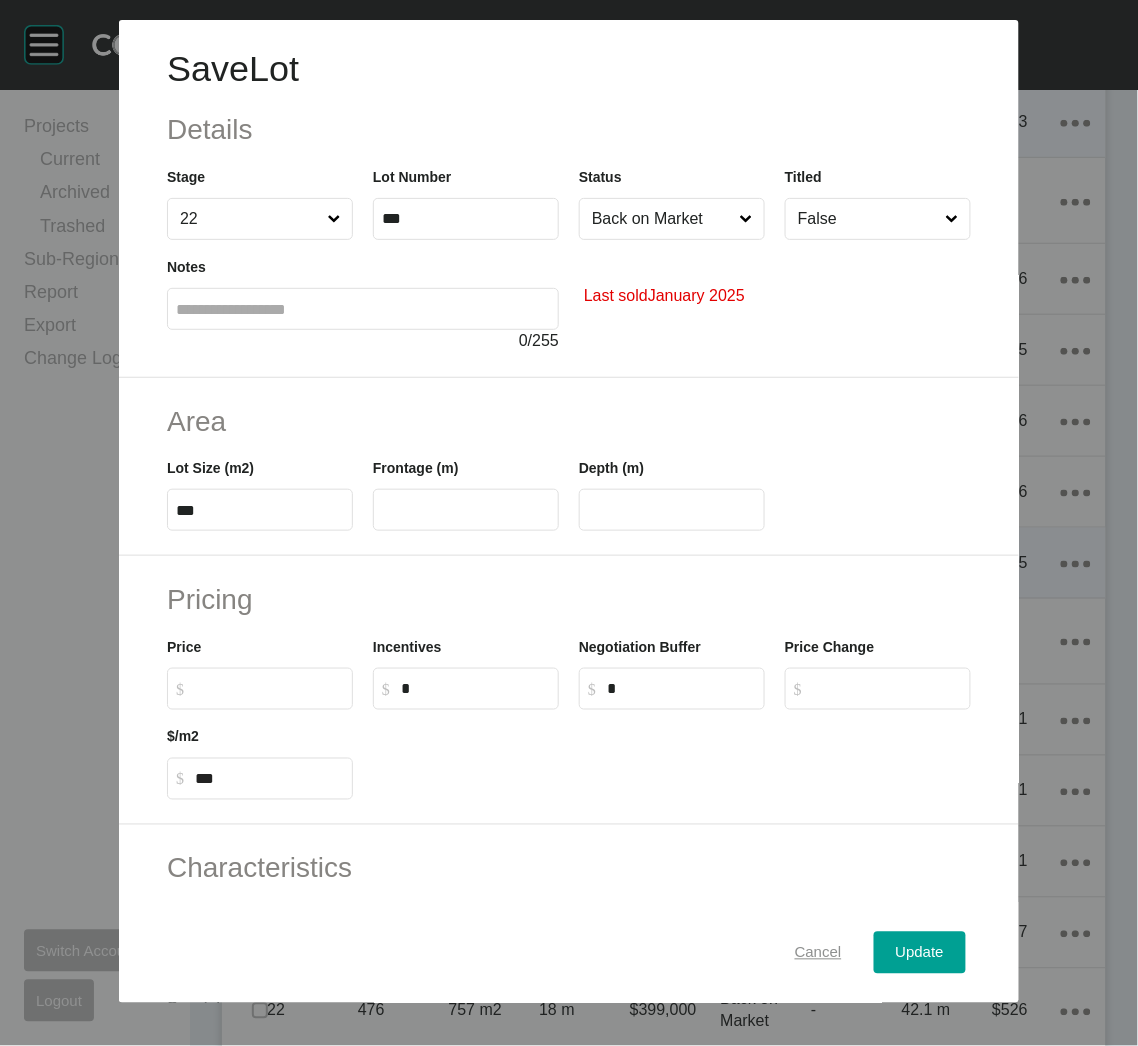 click on "Cancel" at bounding box center (818, 953) 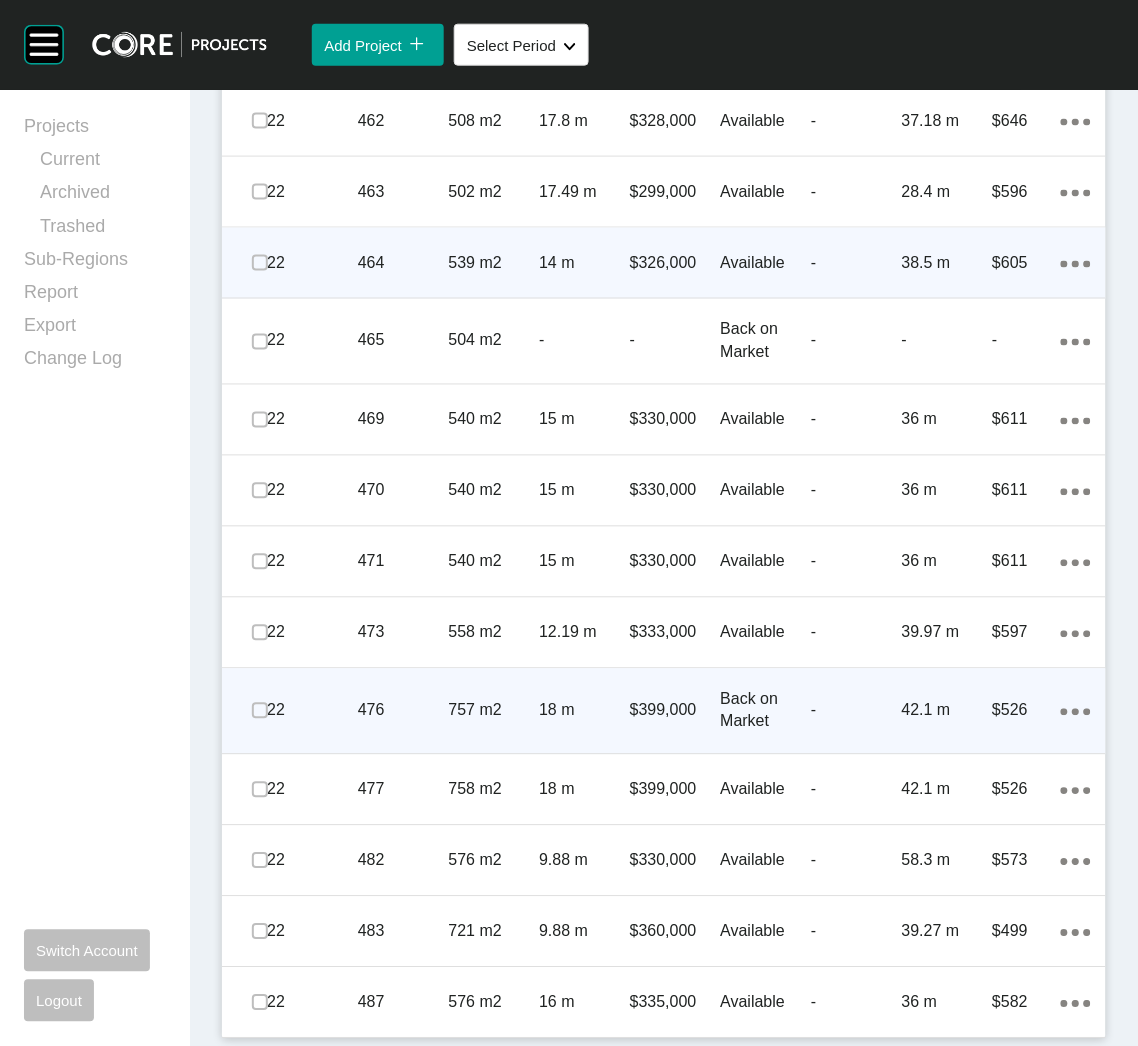 click on "757 m2" at bounding box center (494, 711) 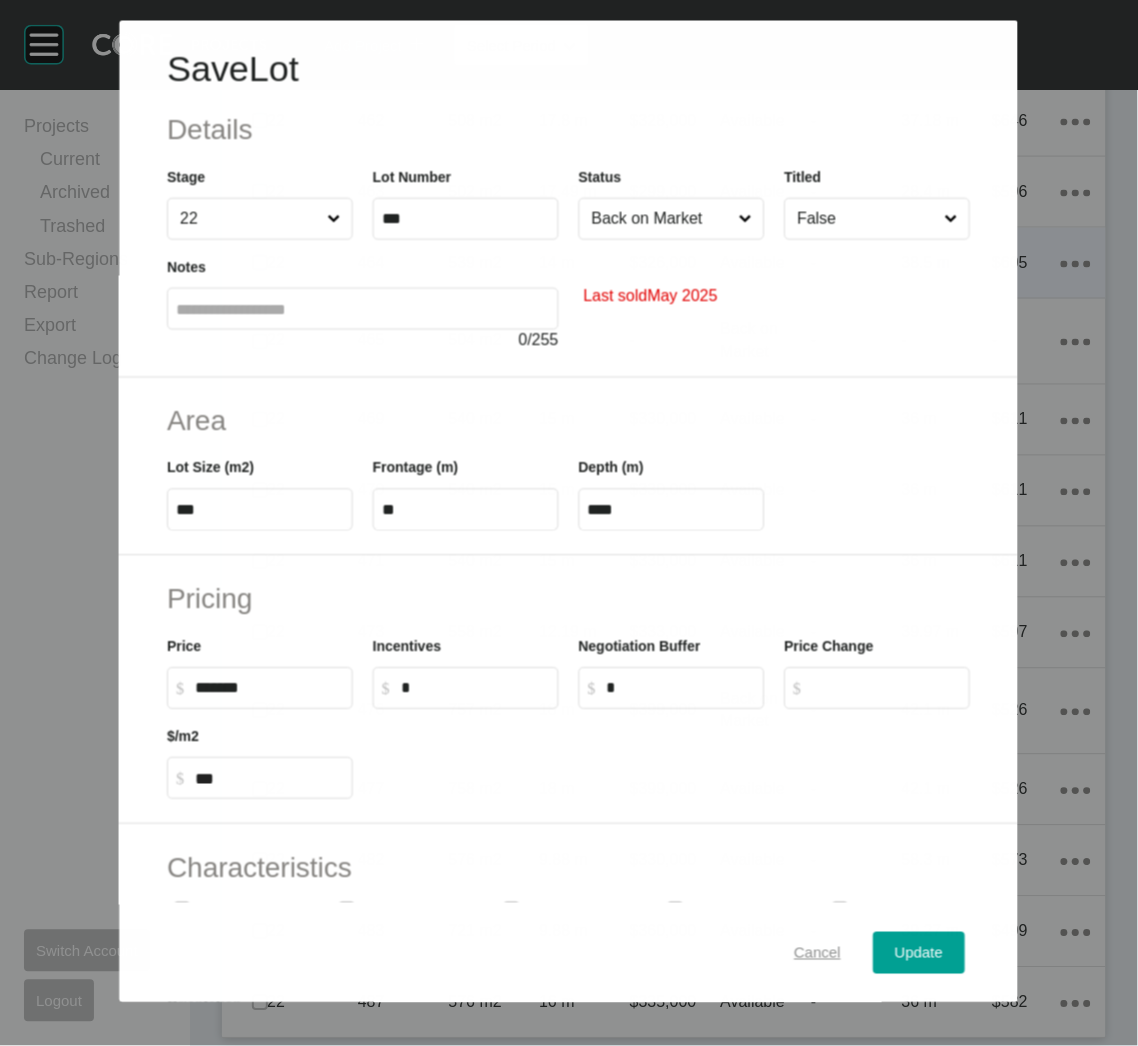click on "Cancel" at bounding box center [818, 952] 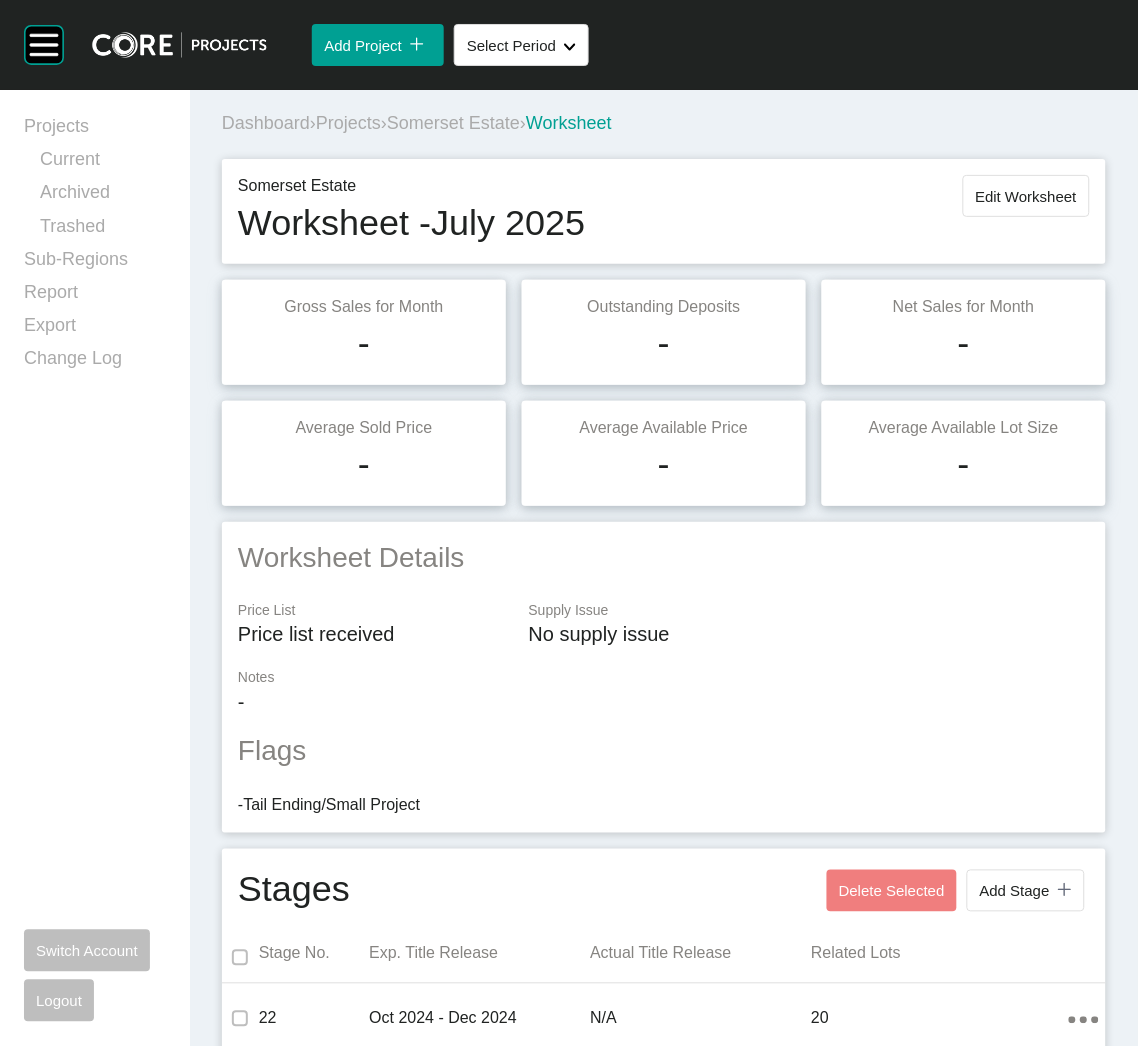 scroll, scrollTop: 0, scrollLeft: 0, axis: both 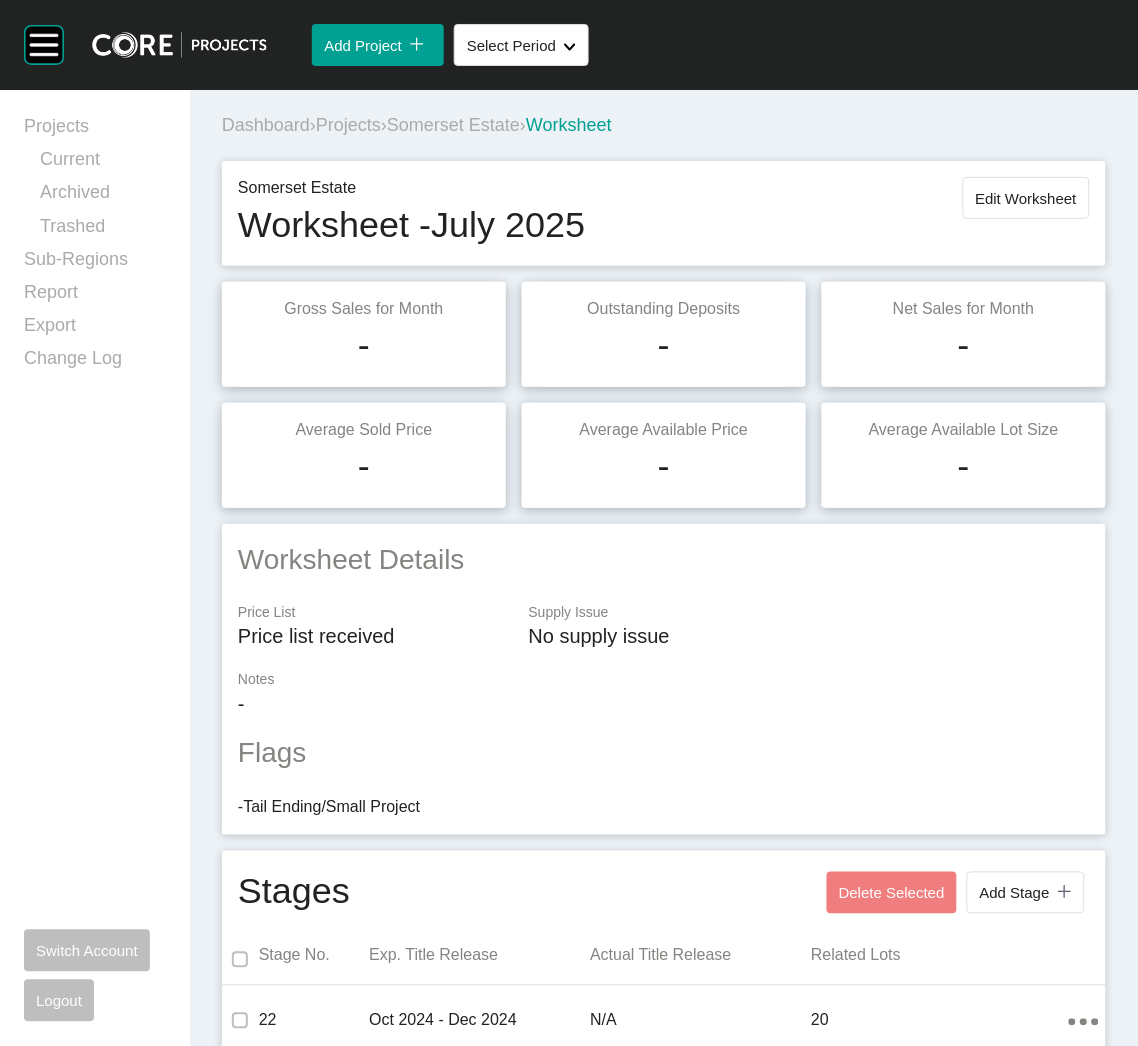 click on "Somerset Estate" at bounding box center [453, 125] 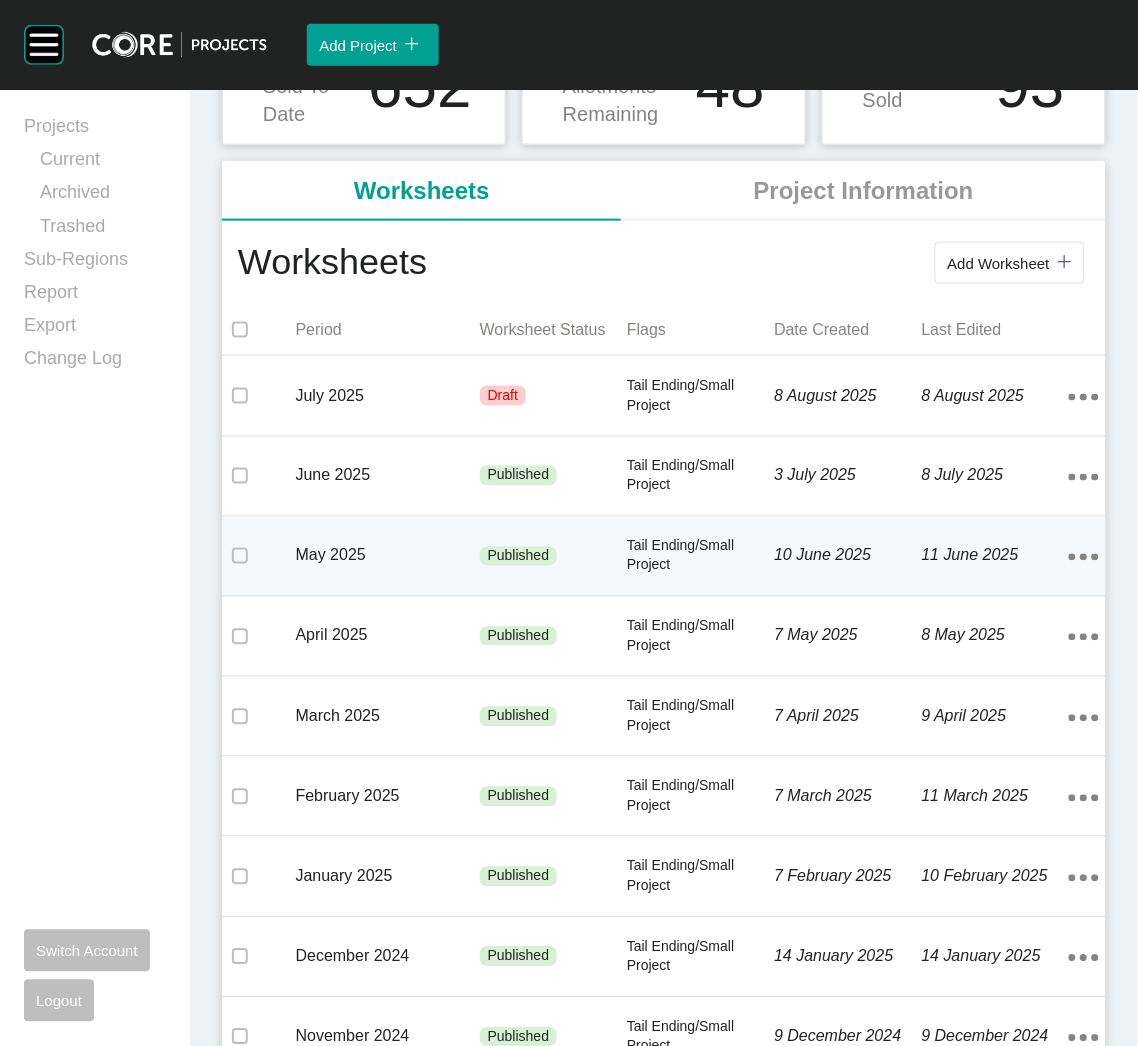 click on "May 2025" at bounding box center (388, 556) 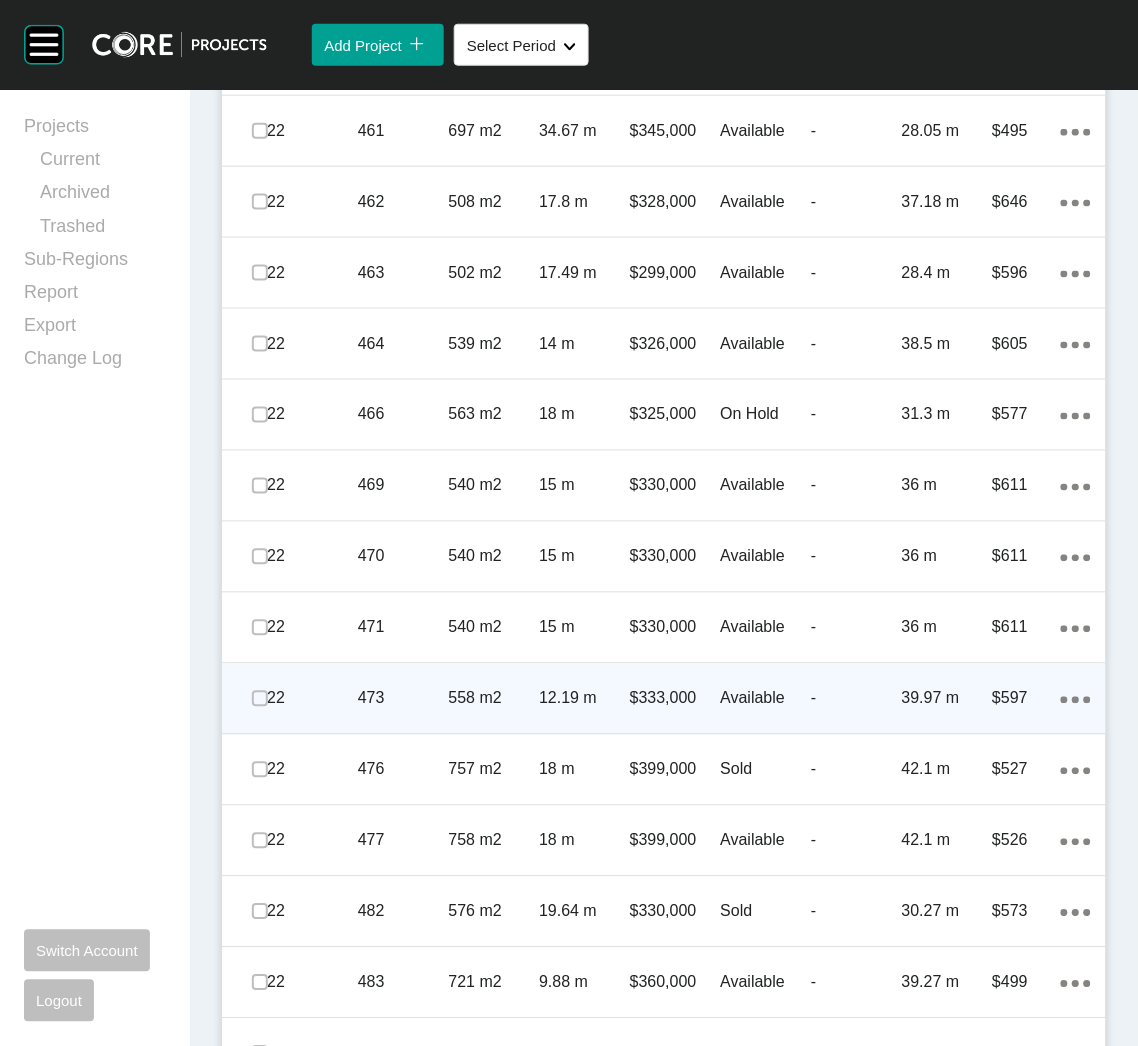 scroll, scrollTop: 1829, scrollLeft: 0, axis: vertical 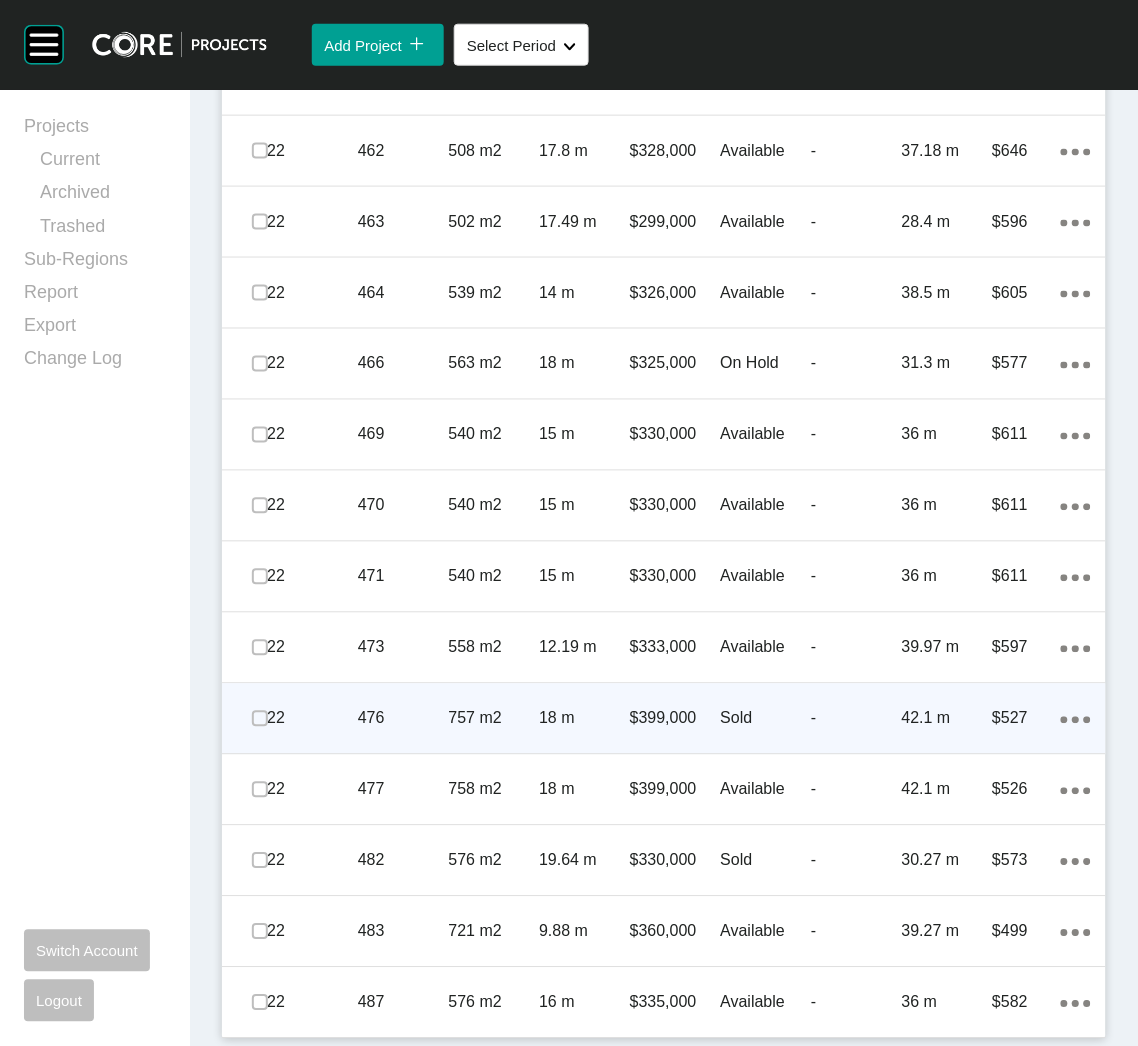 click on "757 m2" at bounding box center [494, 719] 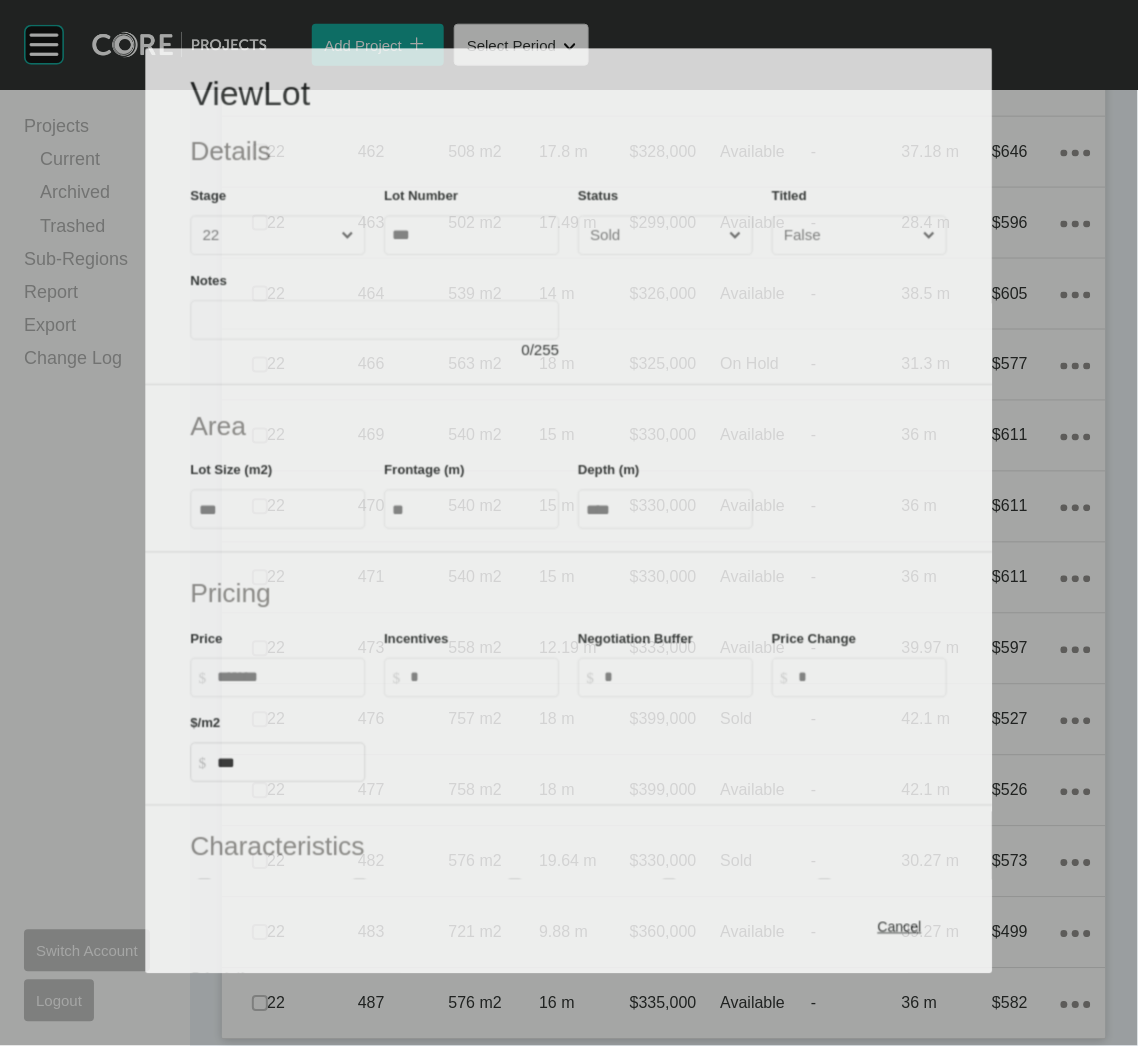 scroll, scrollTop: 1829, scrollLeft: 0, axis: vertical 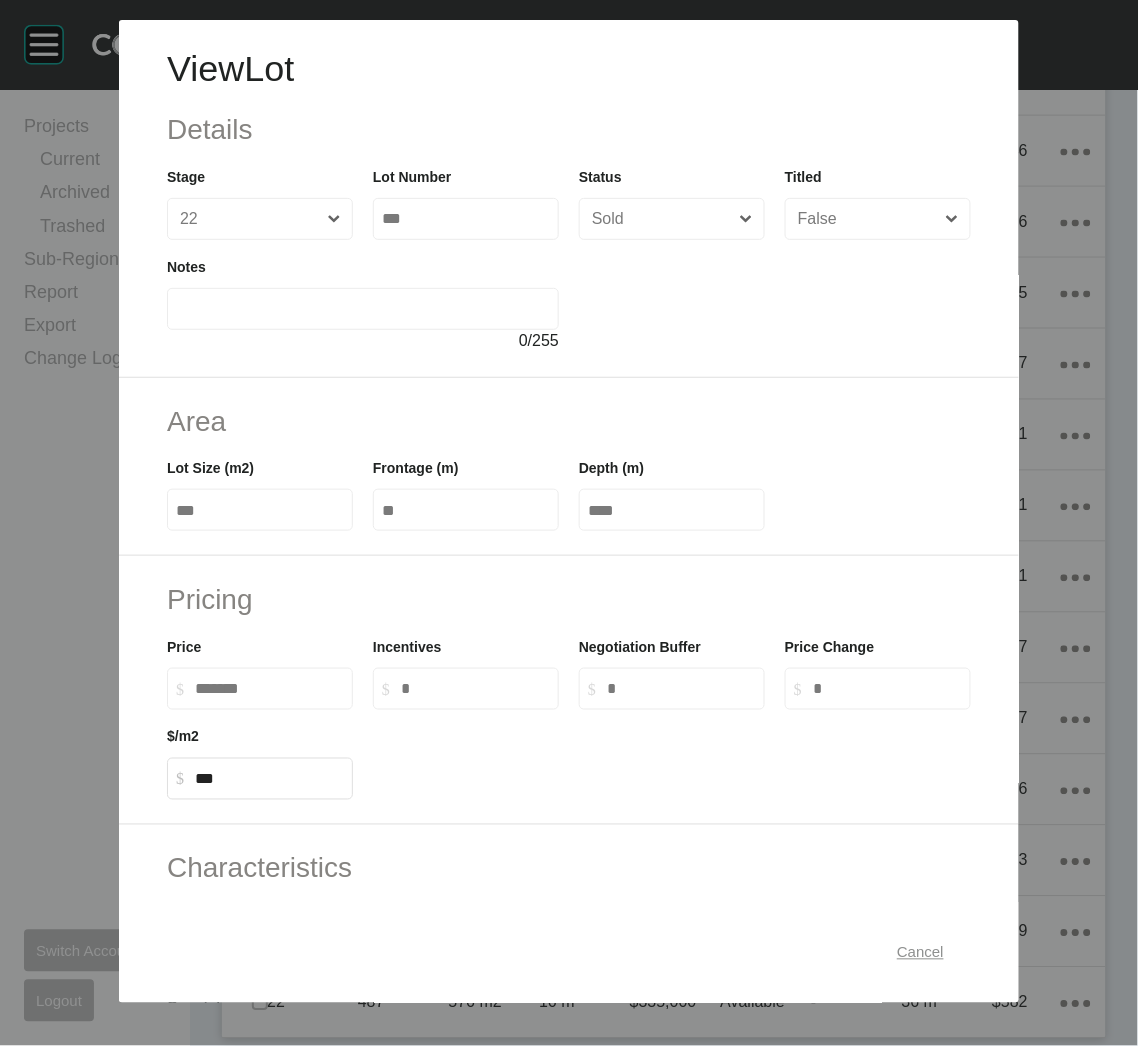 click on "Cancel" at bounding box center (920, 953) 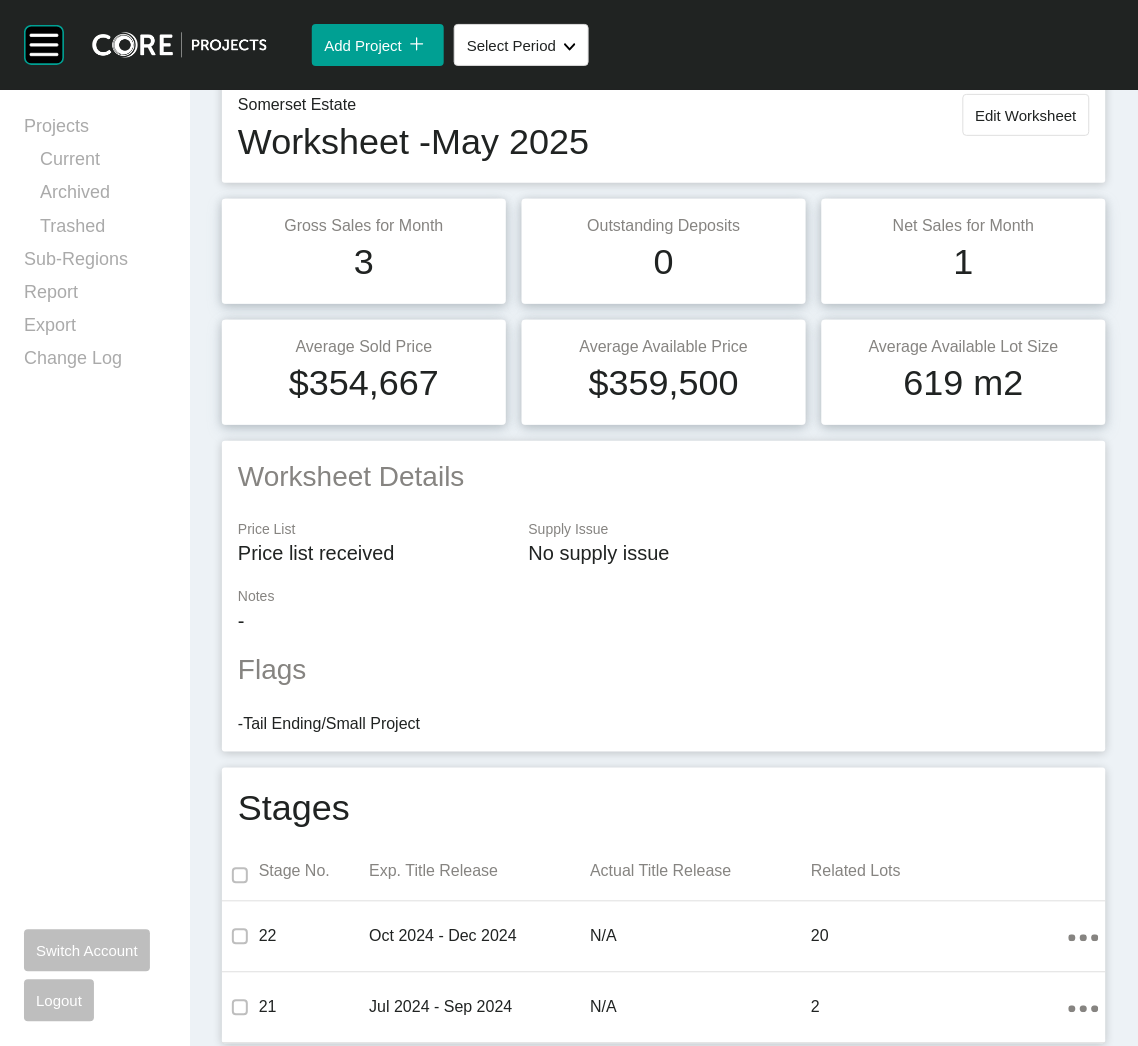 scroll, scrollTop: 0, scrollLeft: 0, axis: both 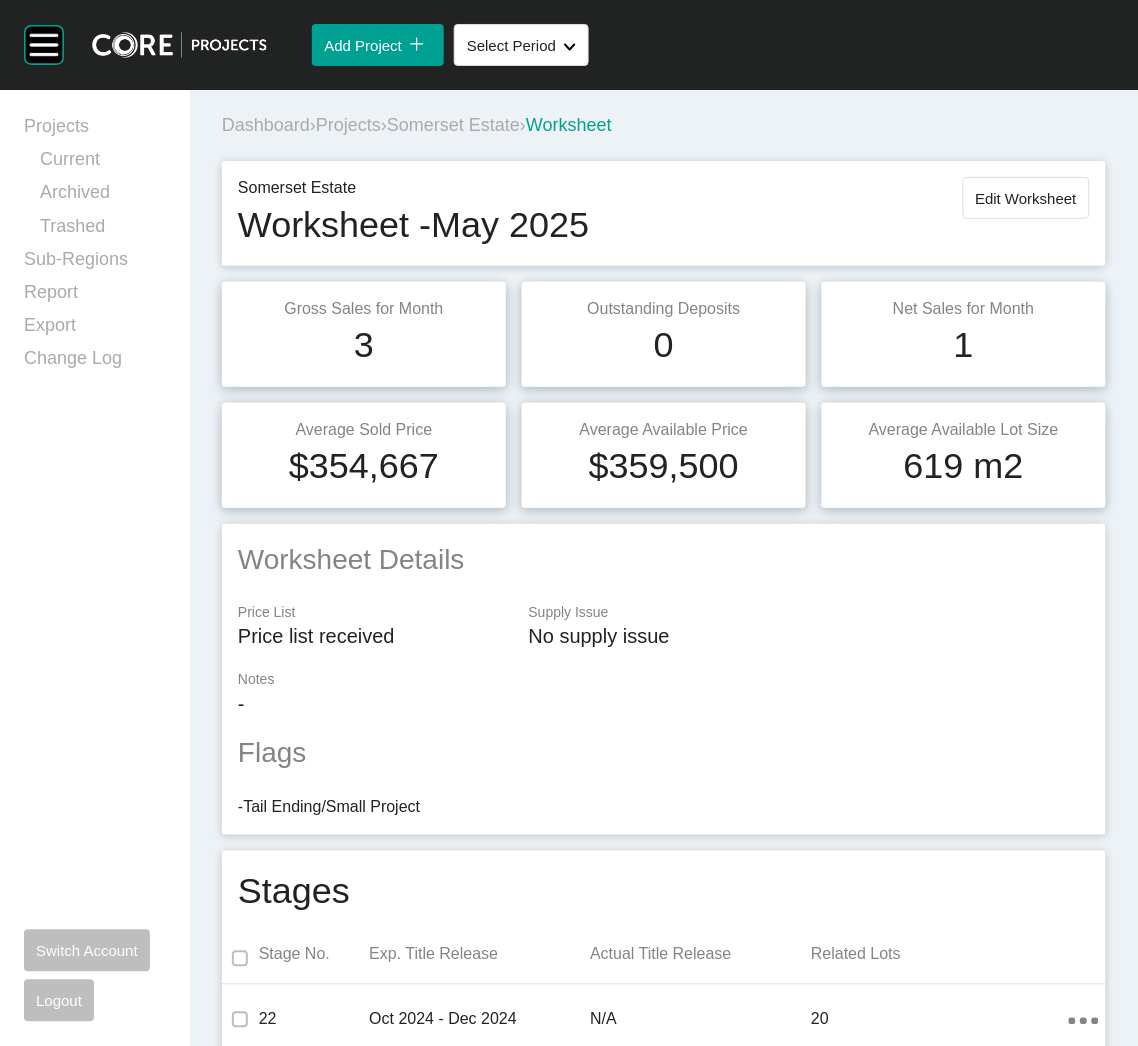 click on "Somerset Estate" at bounding box center [453, 125] 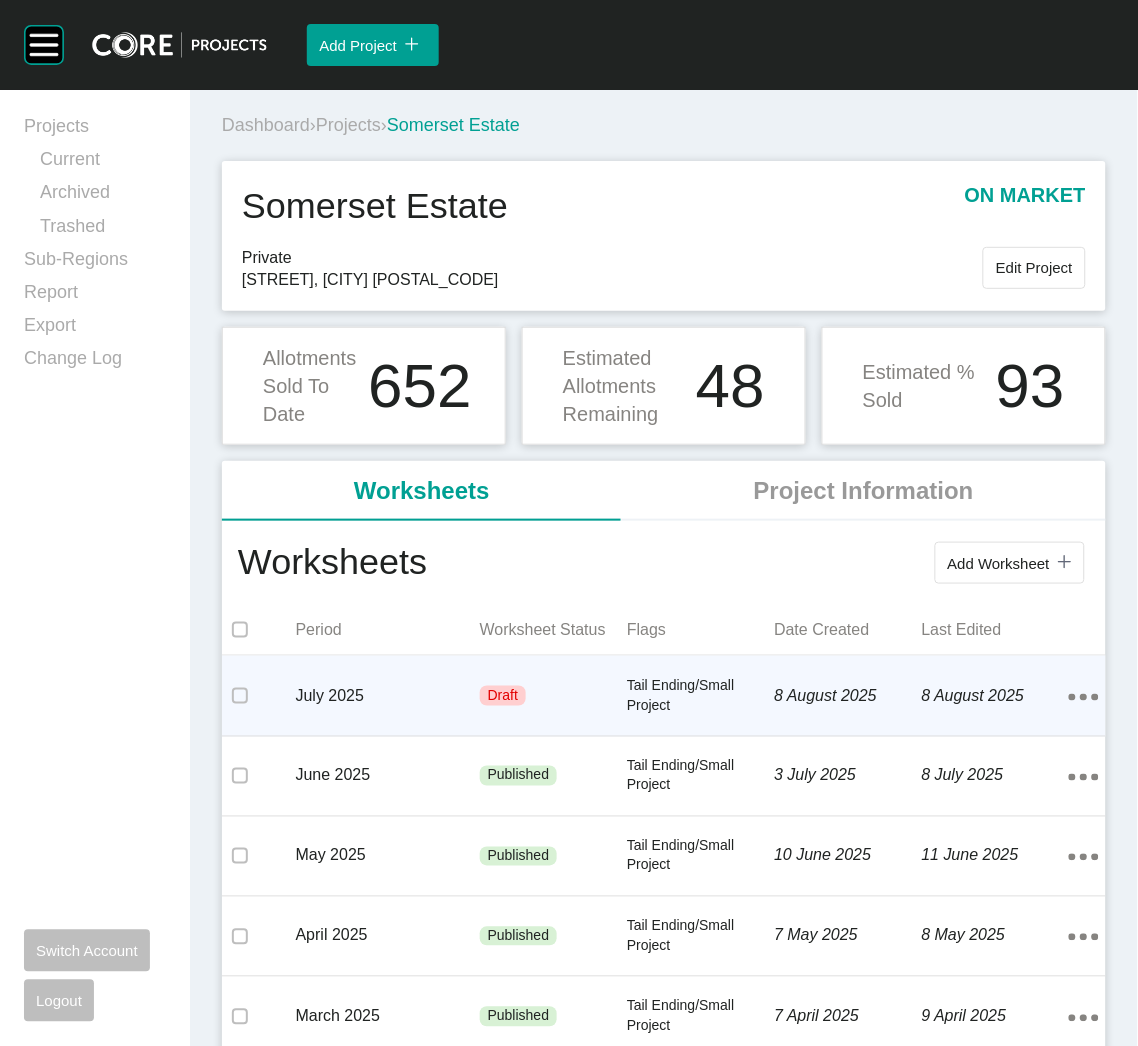 click on "July 2025" at bounding box center [388, 696] 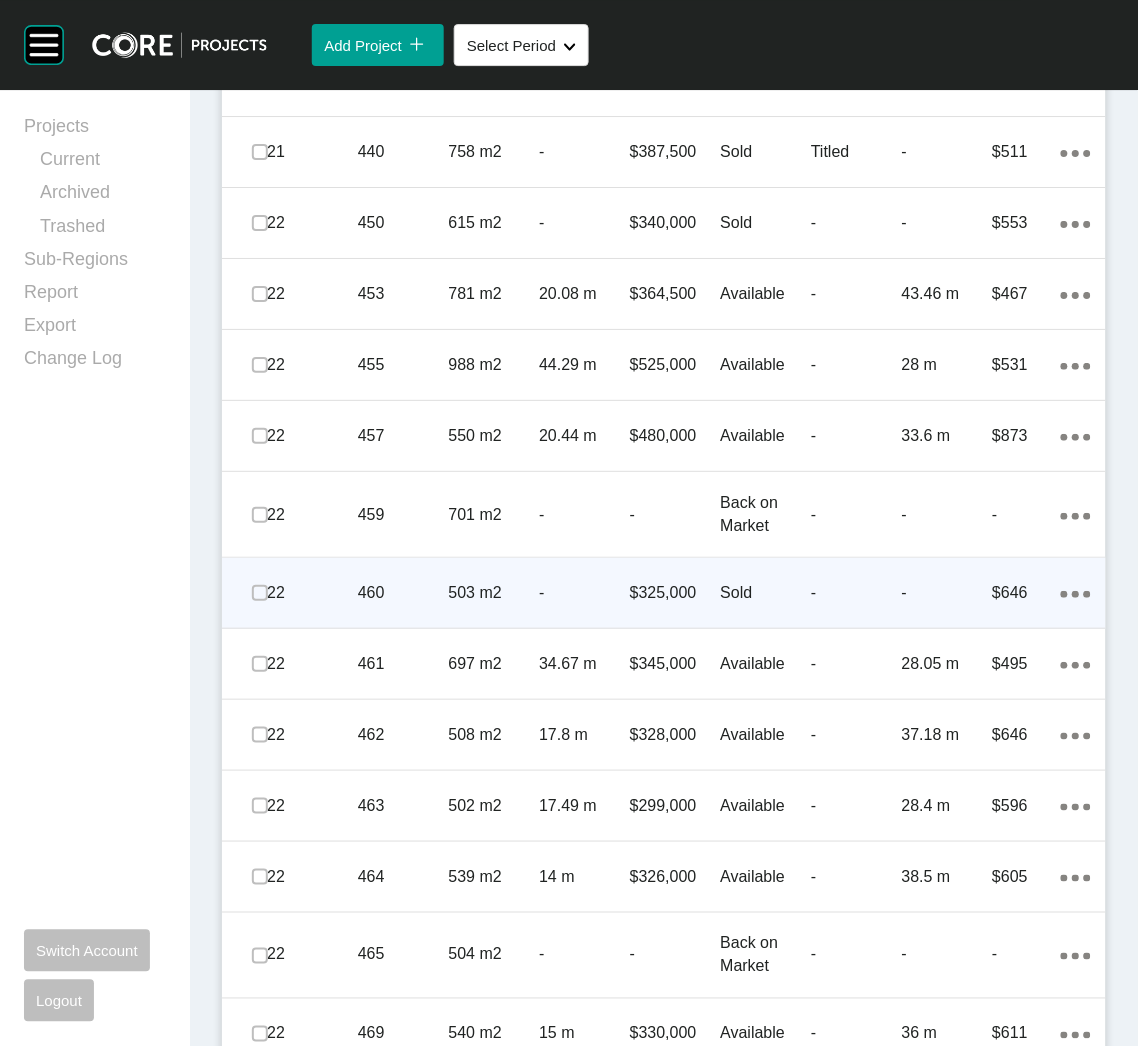 scroll, scrollTop: 1833, scrollLeft: 0, axis: vertical 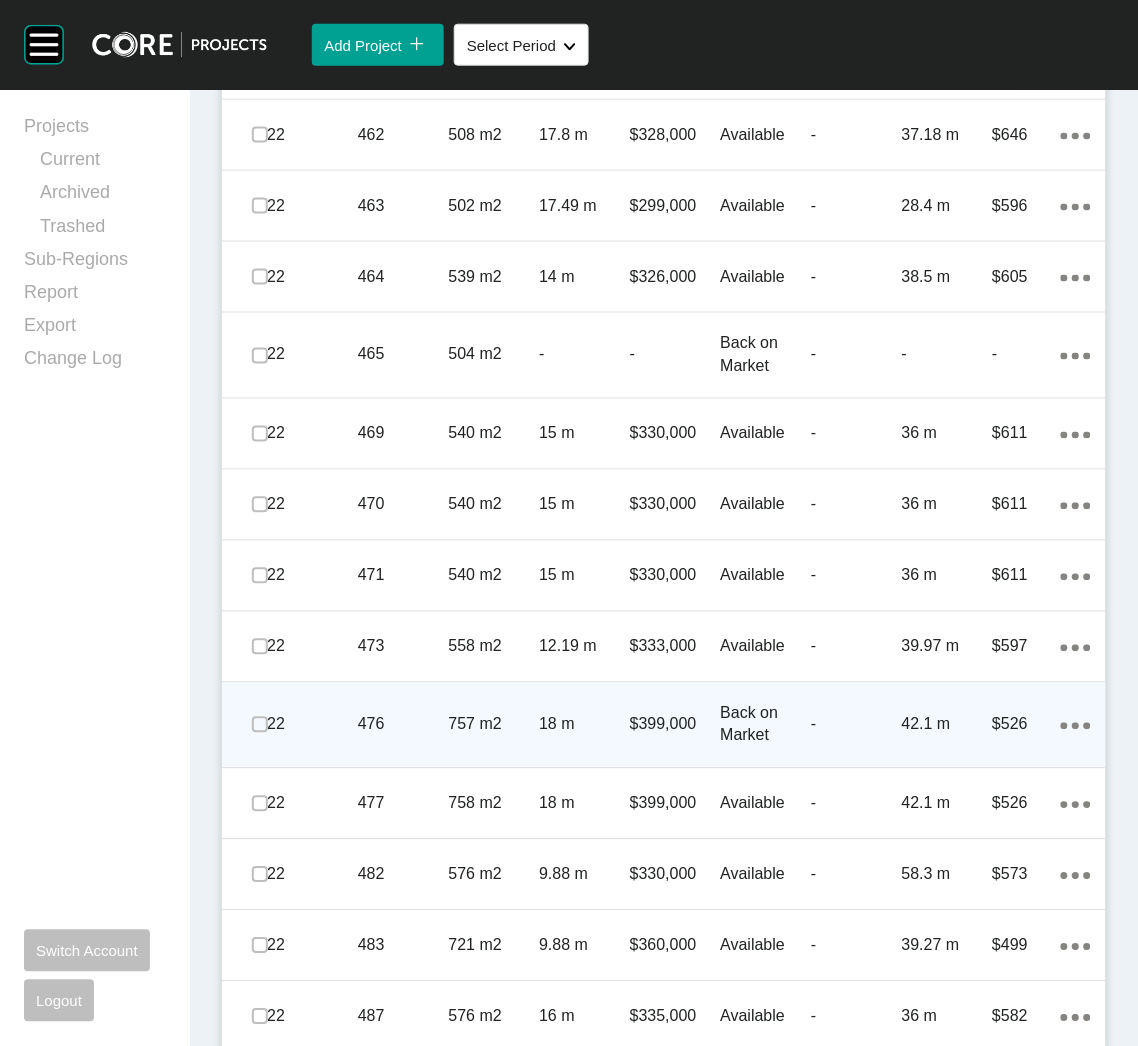 click on "757 m2" at bounding box center [494, 725] 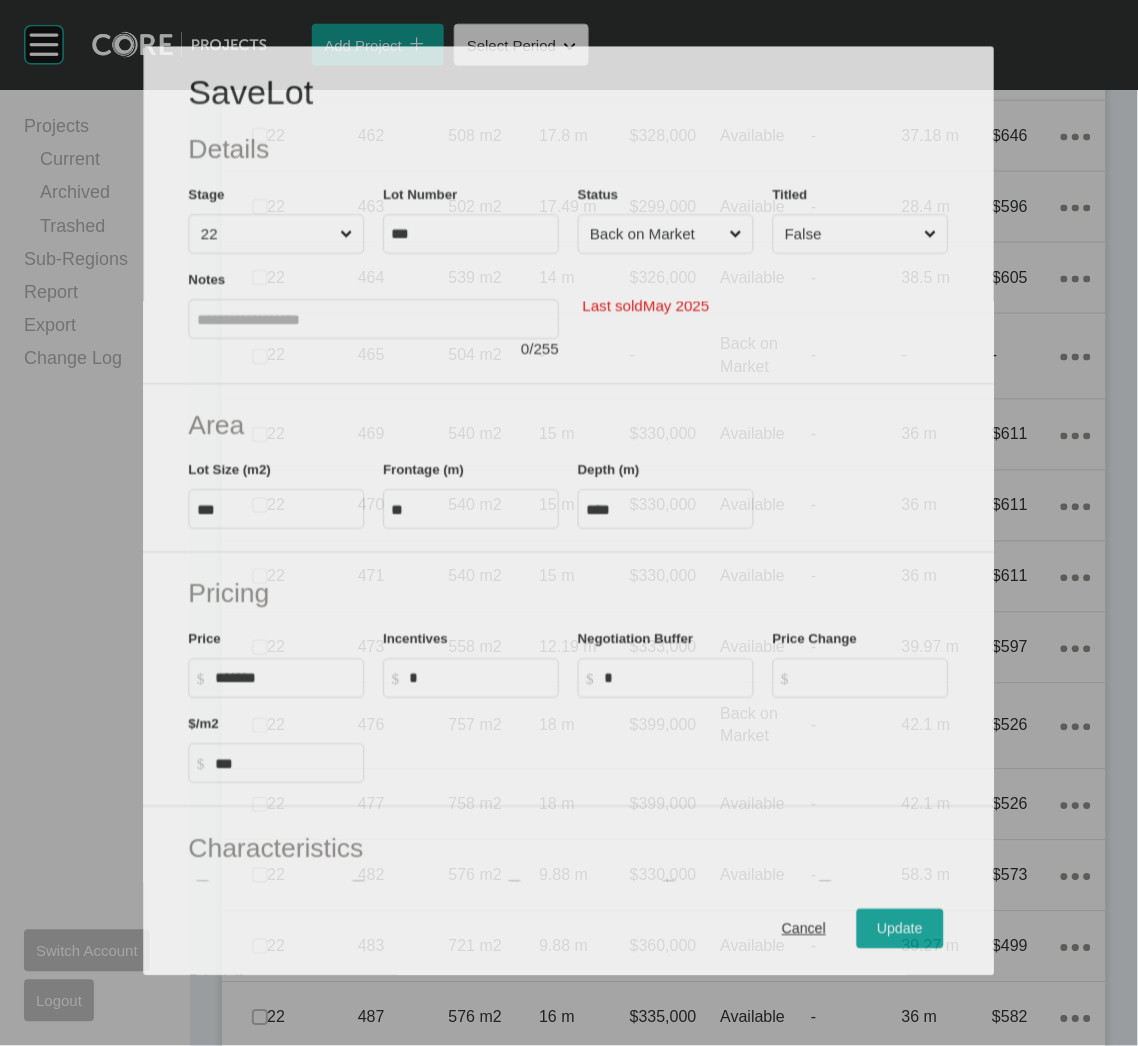 scroll, scrollTop: 1833, scrollLeft: 0, axis: vertical 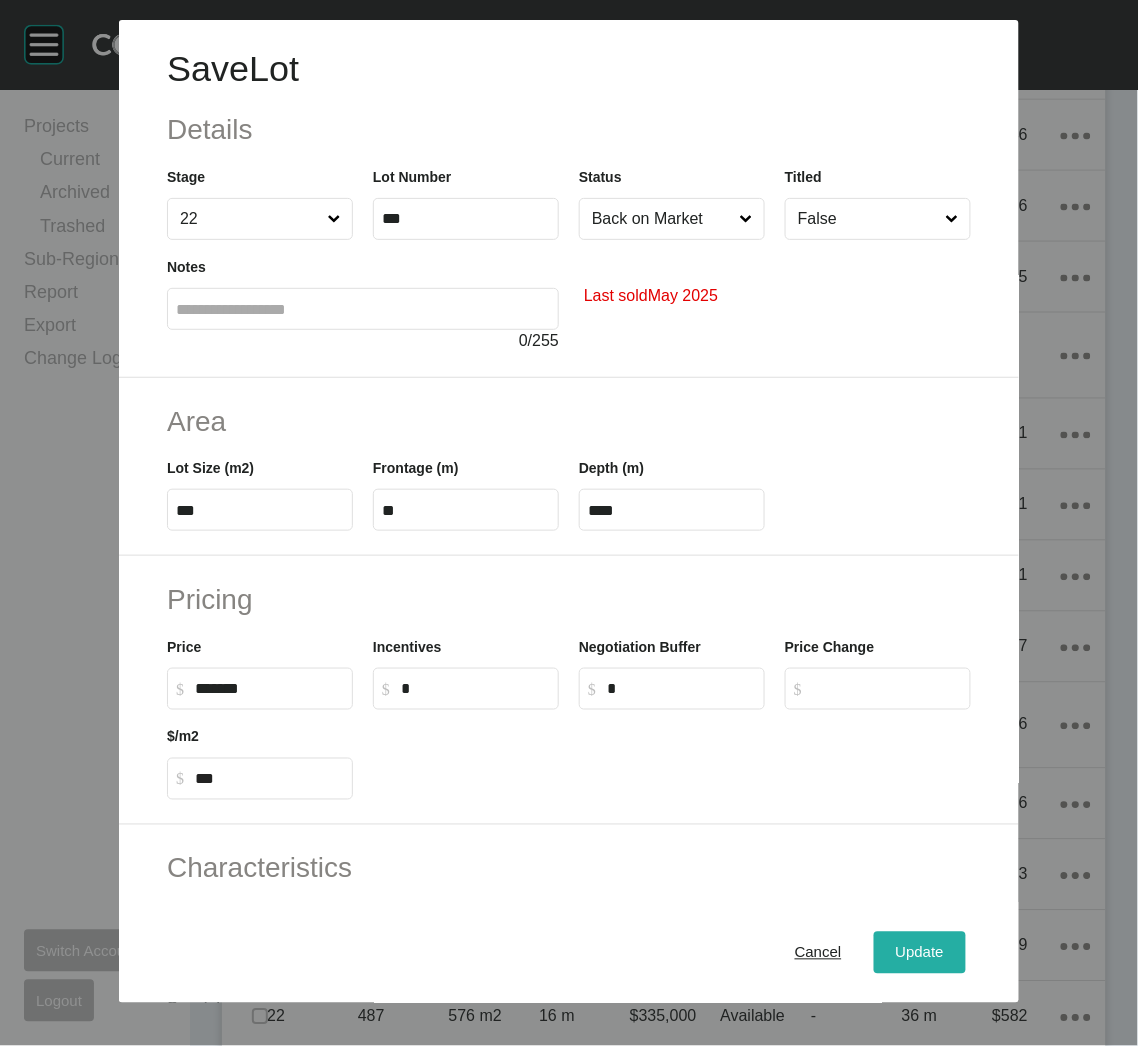 click on "Update" at bounding box center [920, 953] 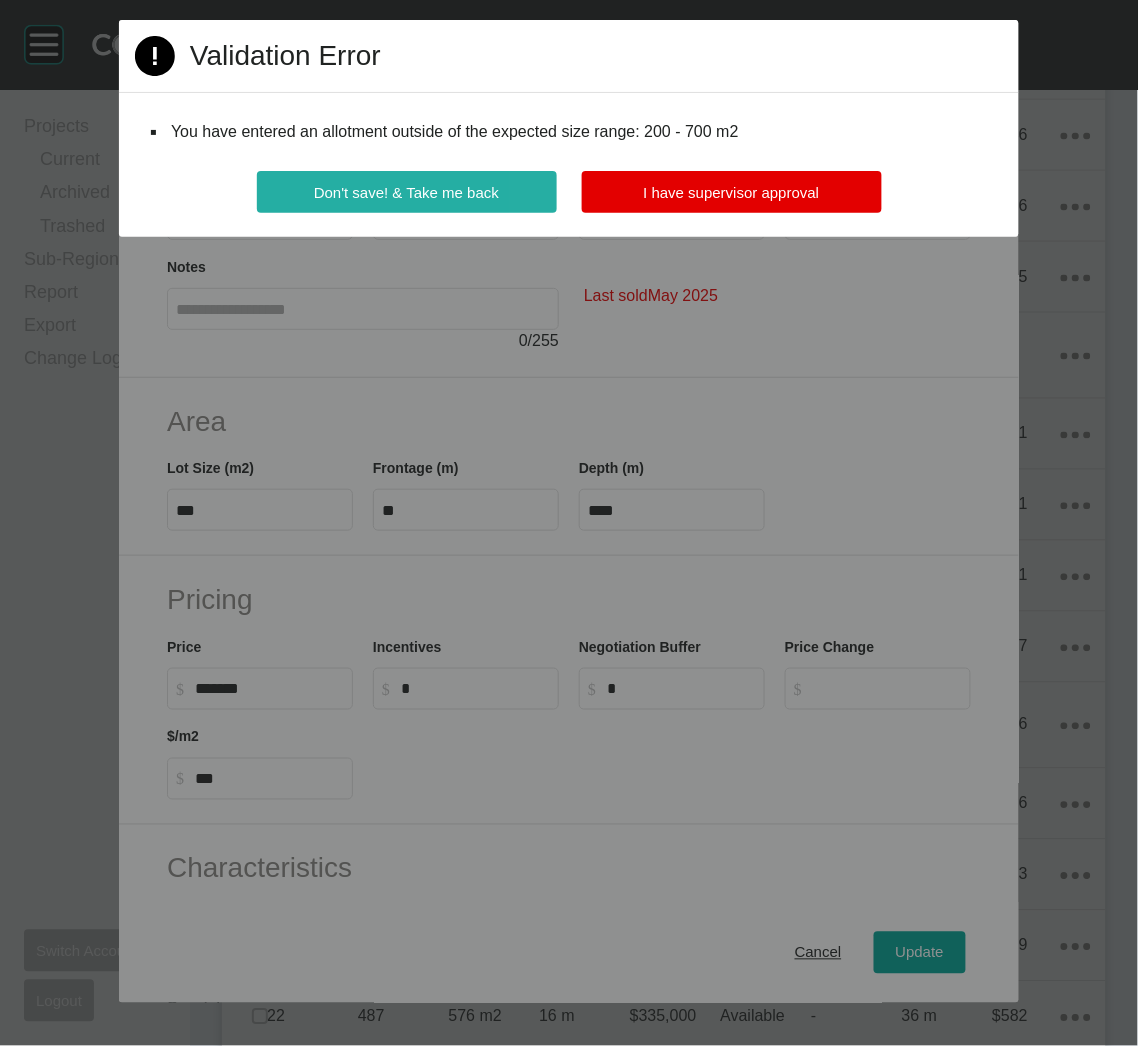 click on "Don't save! & Take me back" at bounding box center [407, 192] 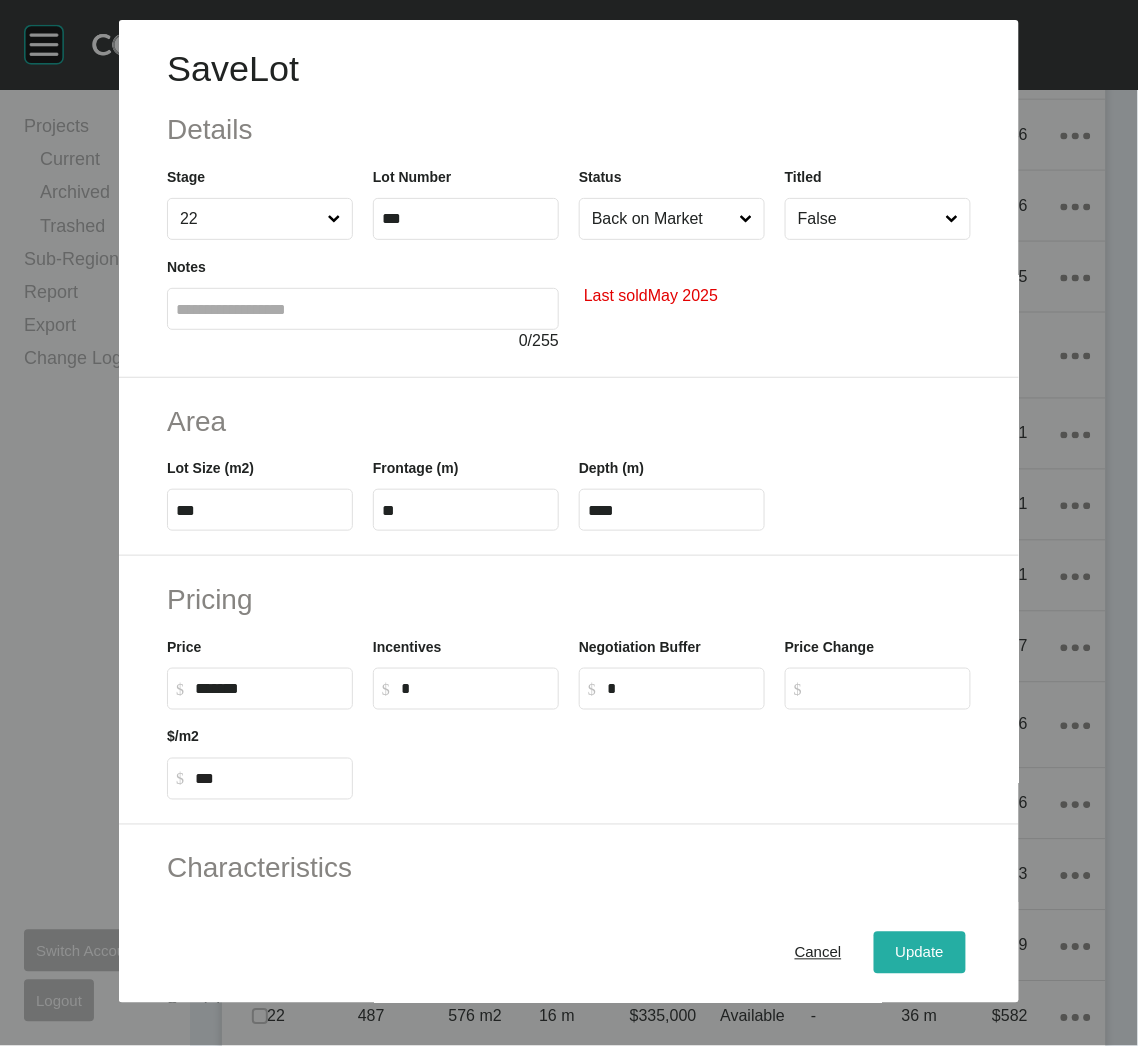 click on "Update" at bounding box center (920, 953) 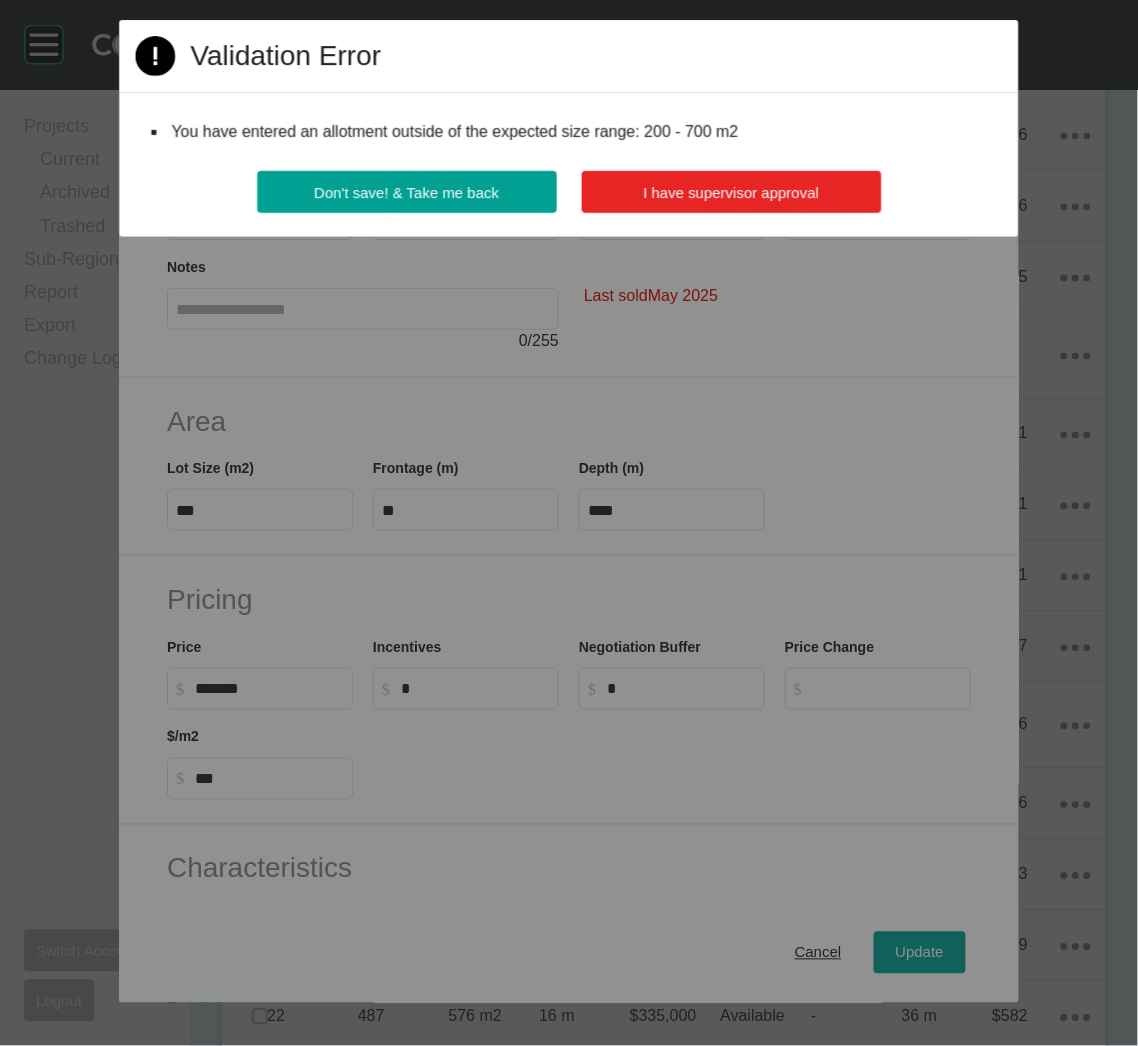 click on "I have supervisor approval" at bounding box center (731, 192) 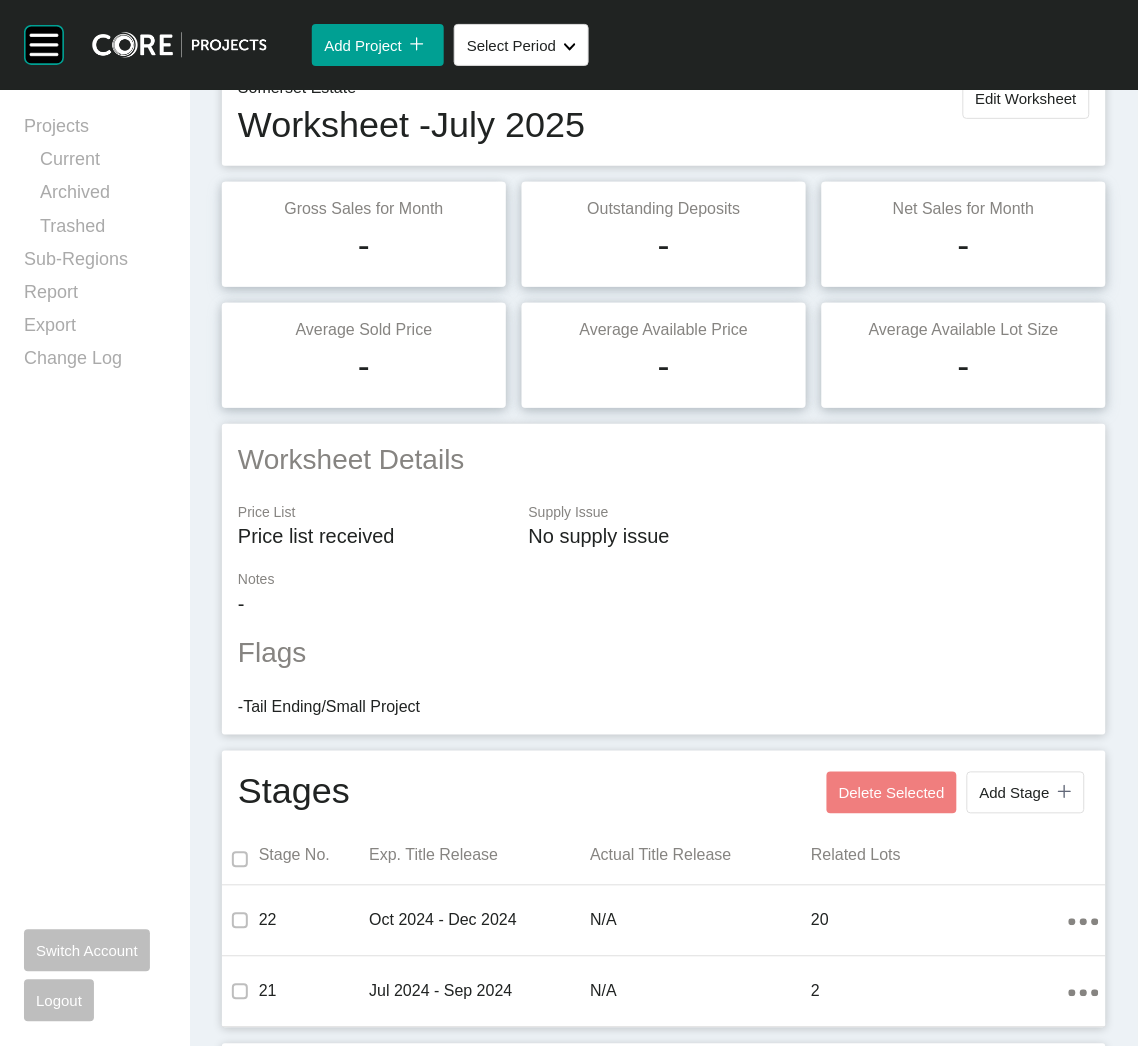 scroll, scrollTop: 0, scrollLeft: 0, axis: both 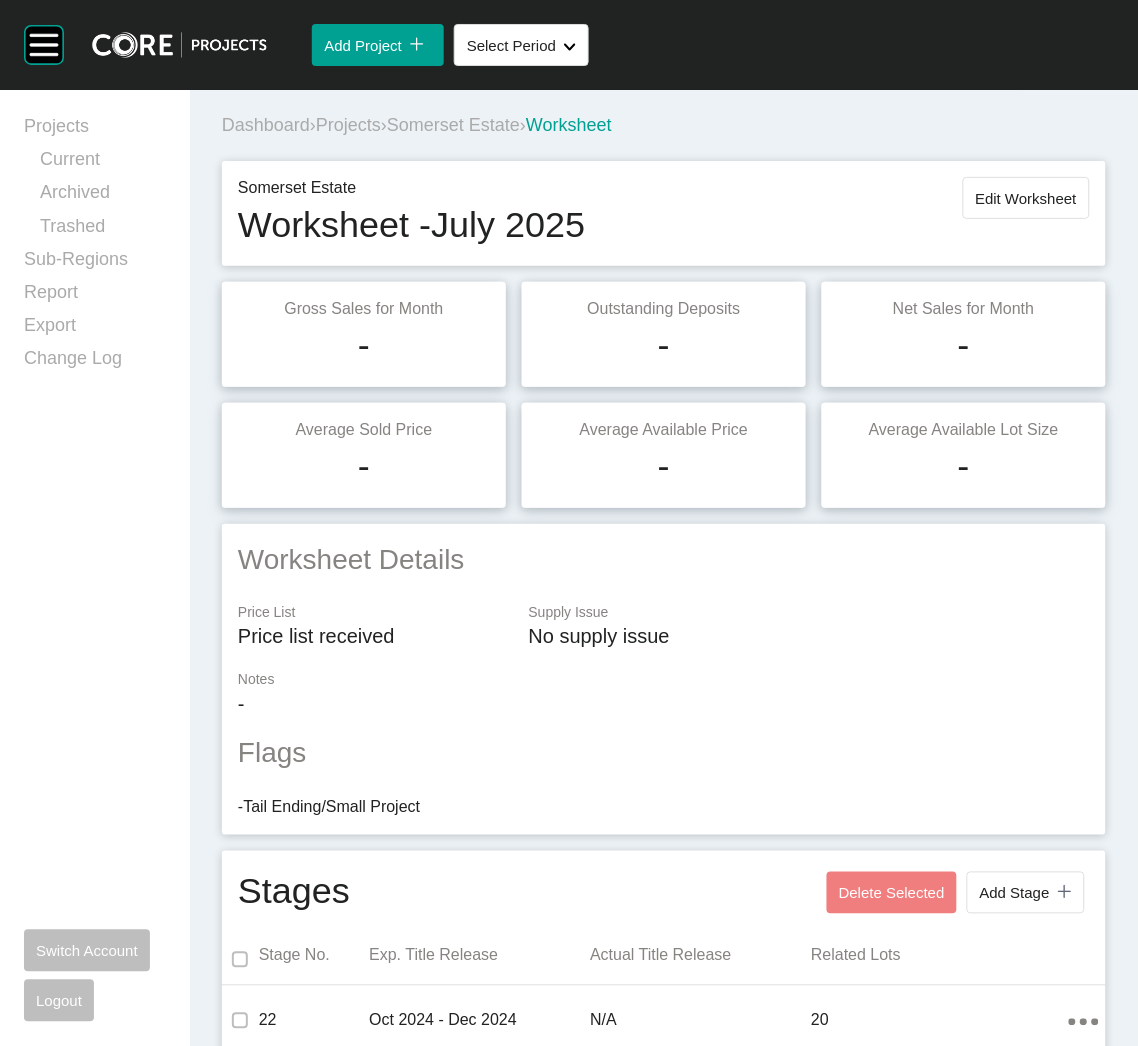 click on "Somerset Estate" at bounding box center [453, 125] 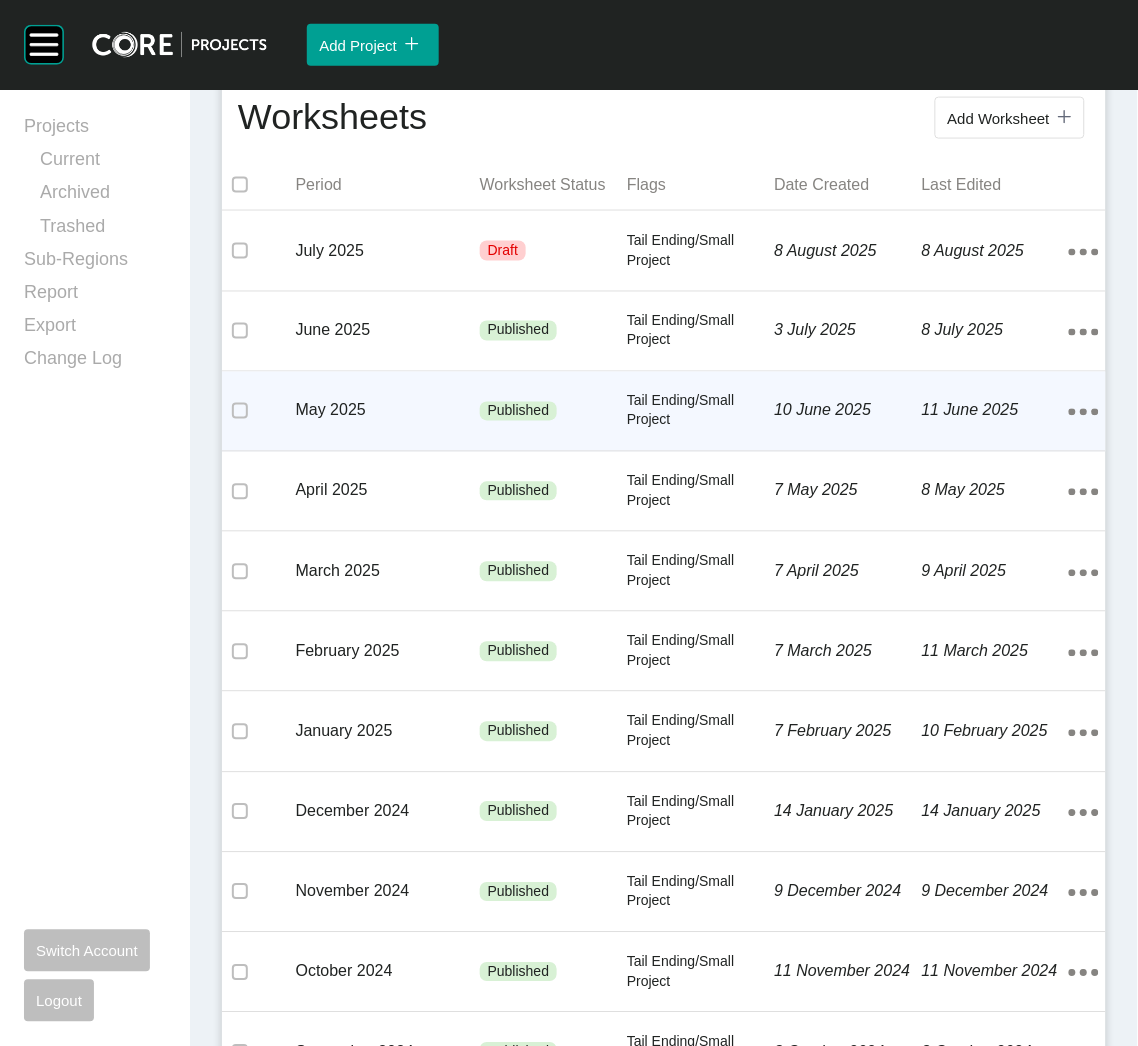 scroll, scrollTop: 449, scrollLeft: 0, axis: vertical 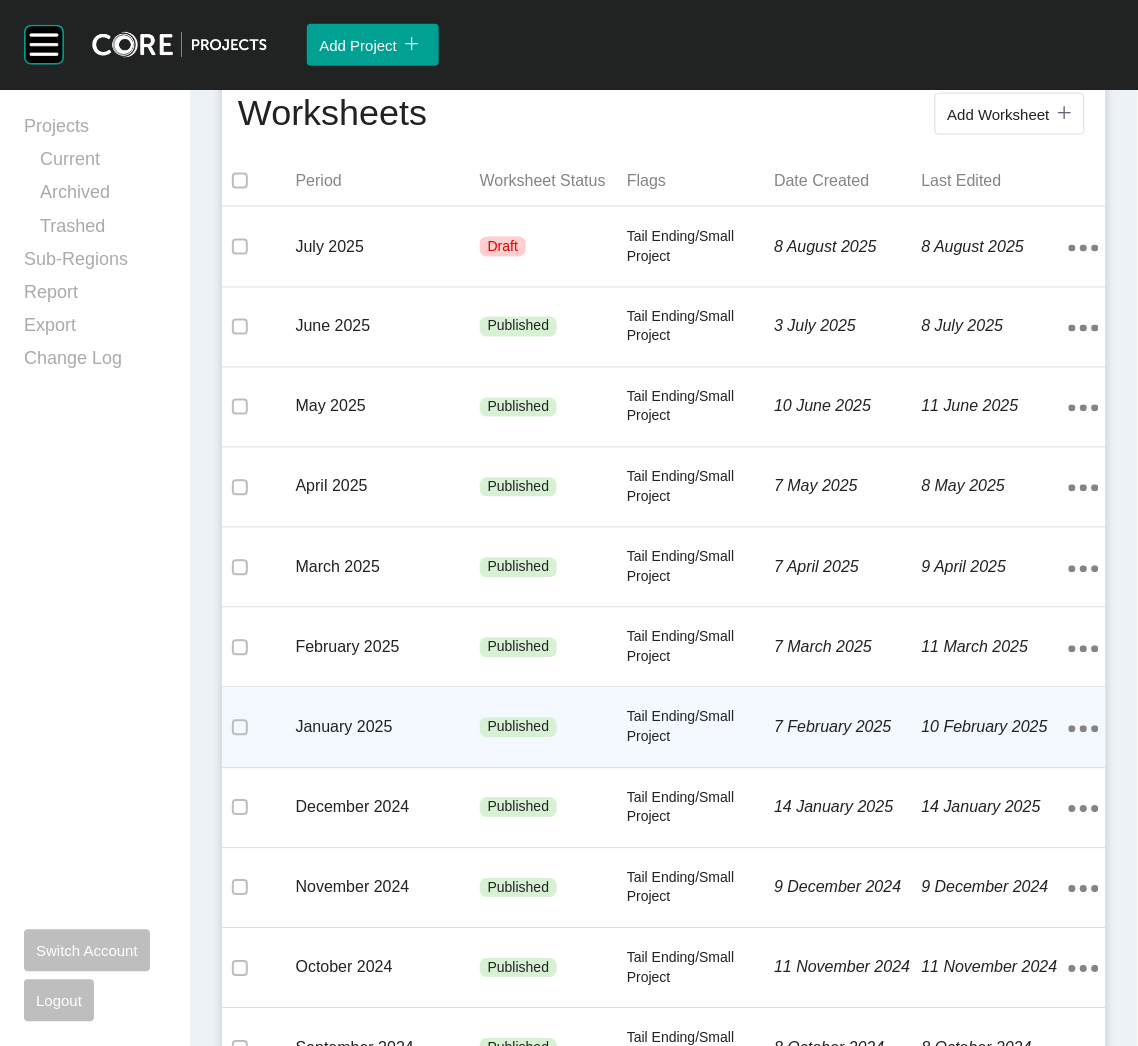 click on "January 2025" at bounding box center (388, 728) 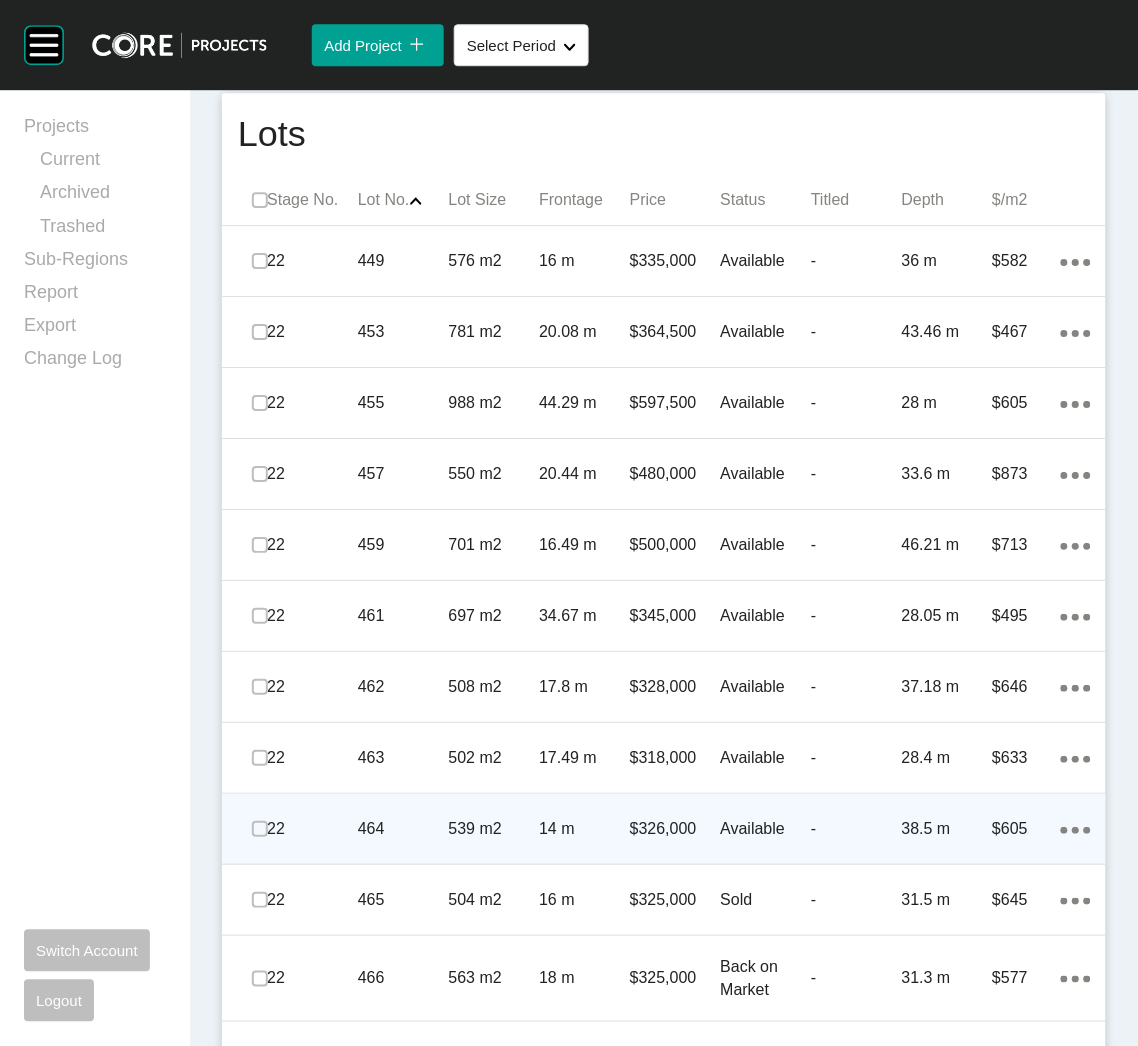 scroll, scrollTop: 1156, scrollLeft: 0, axis: vertical 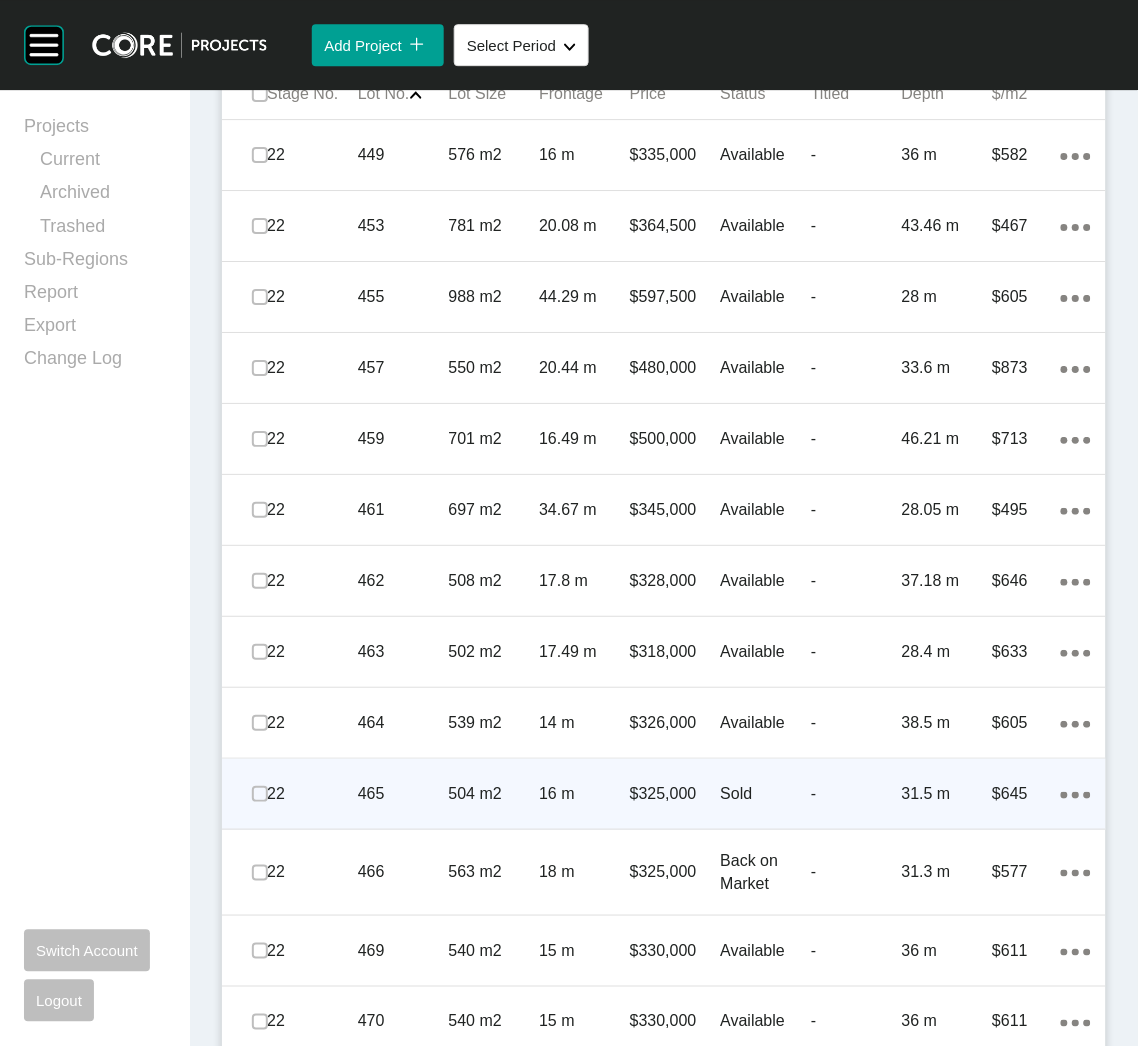 click on "504 m2" at bounding box center (494, 794) 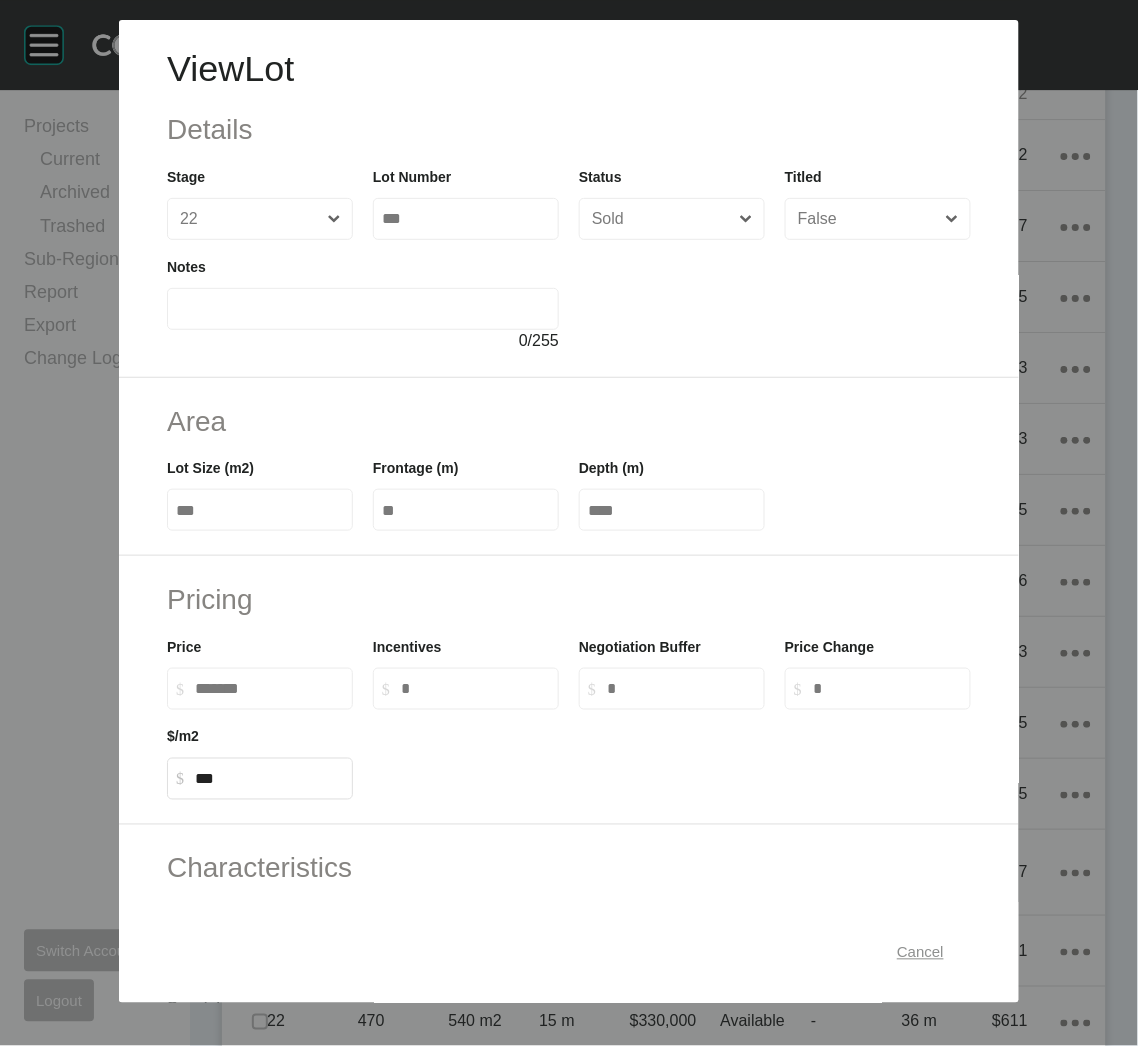click on "Cancel" at bounding box center (920, 953) 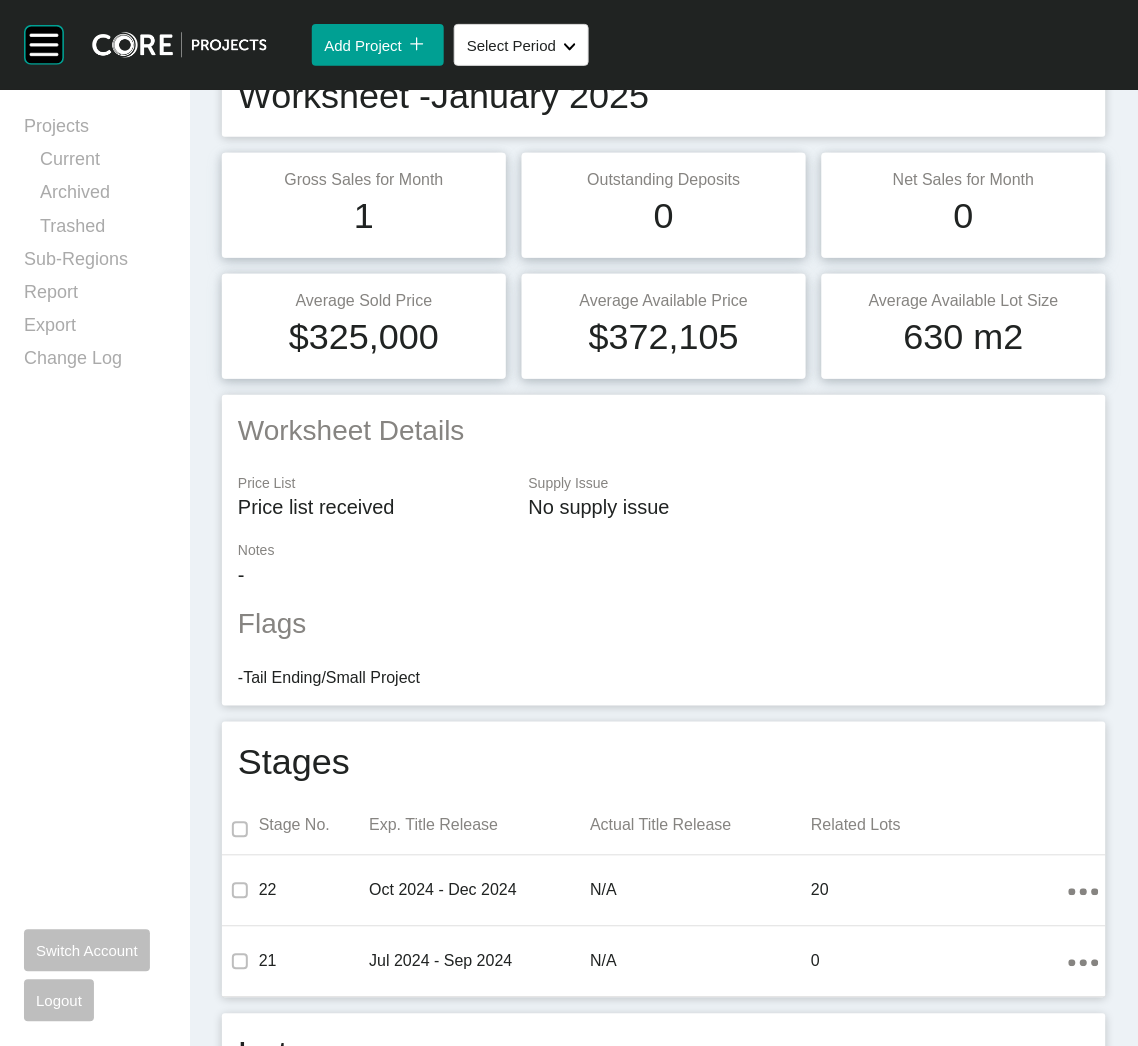scroll, scrollTop: 0, scrollLeft: 0, axis: both 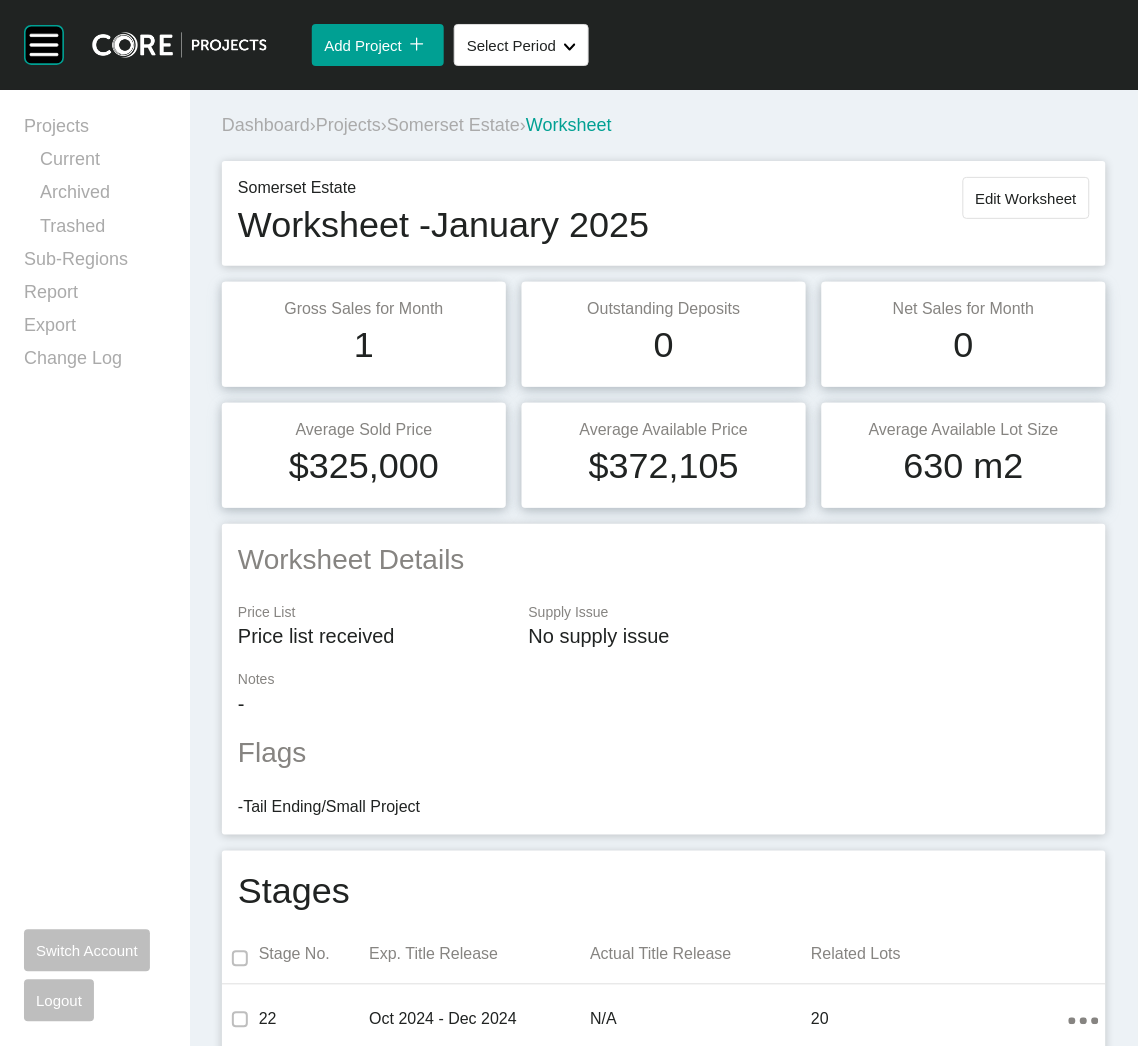 click on "Somerset Estate" at bounding box center (453, 125) 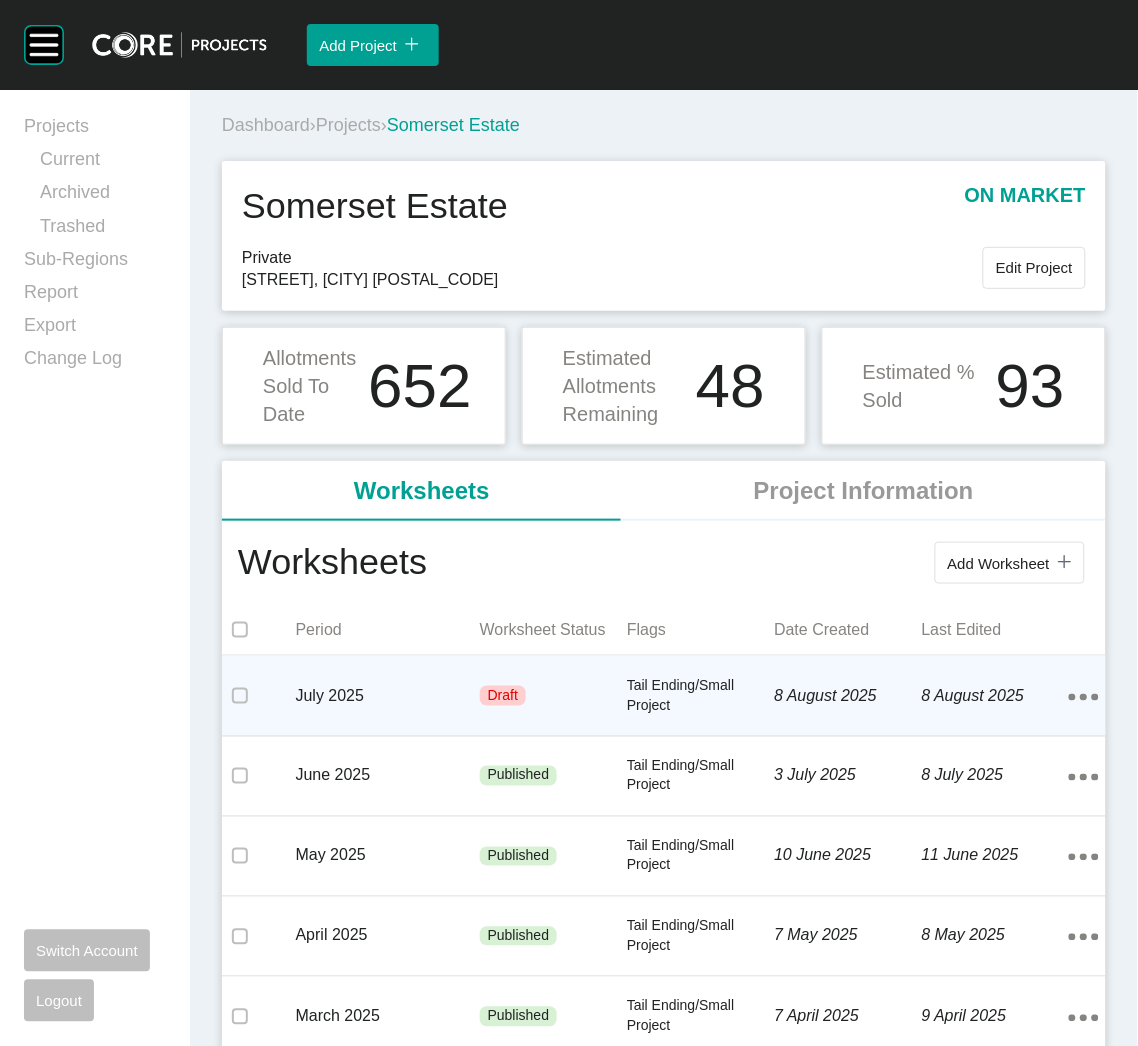click on "July 2025" at bounding box center [388, 696] 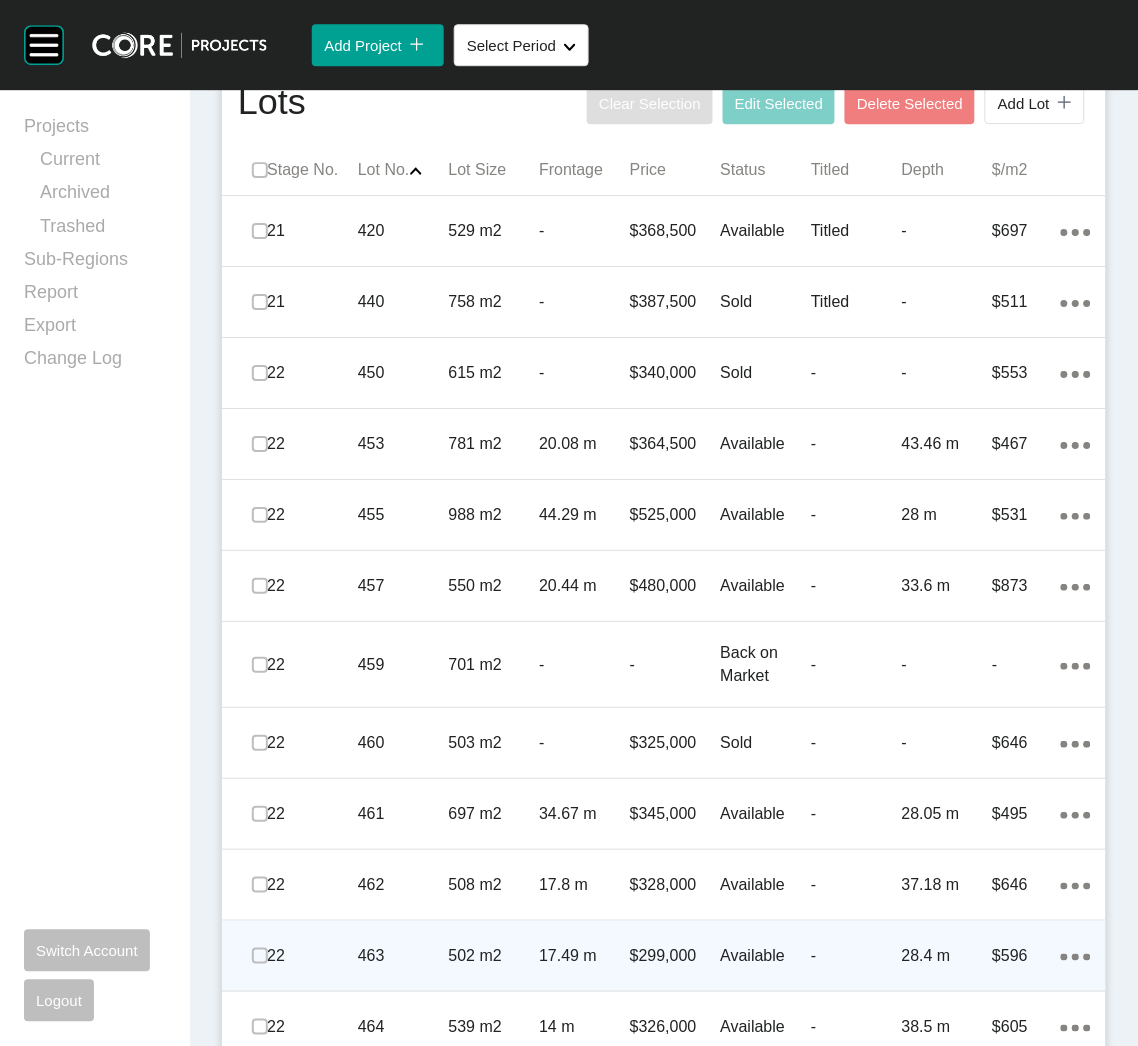 scroll, scrollTop: 1233, scrollLeft: 0, axis: vertical 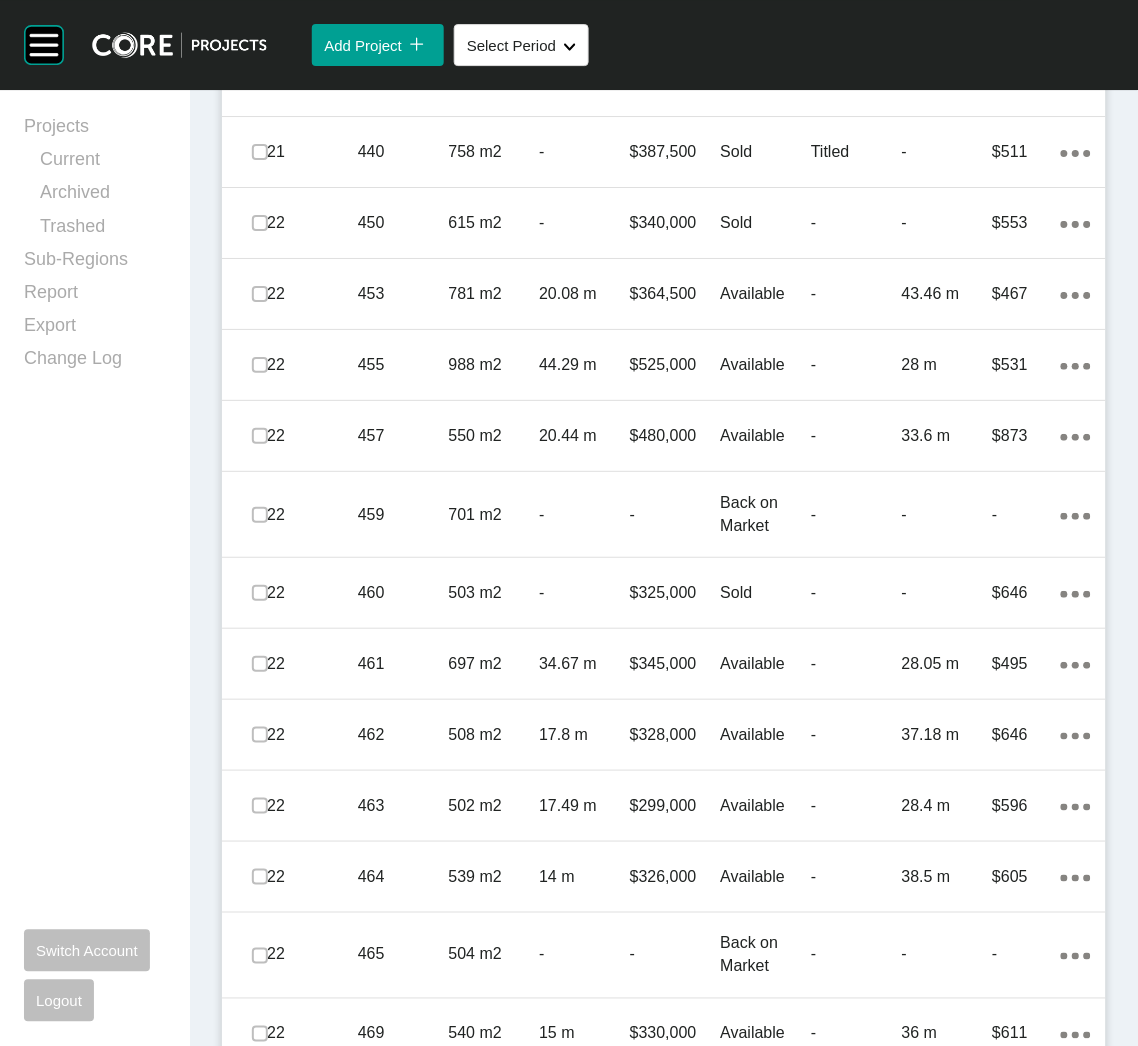 click on "-" at bounding box center (584, 955) 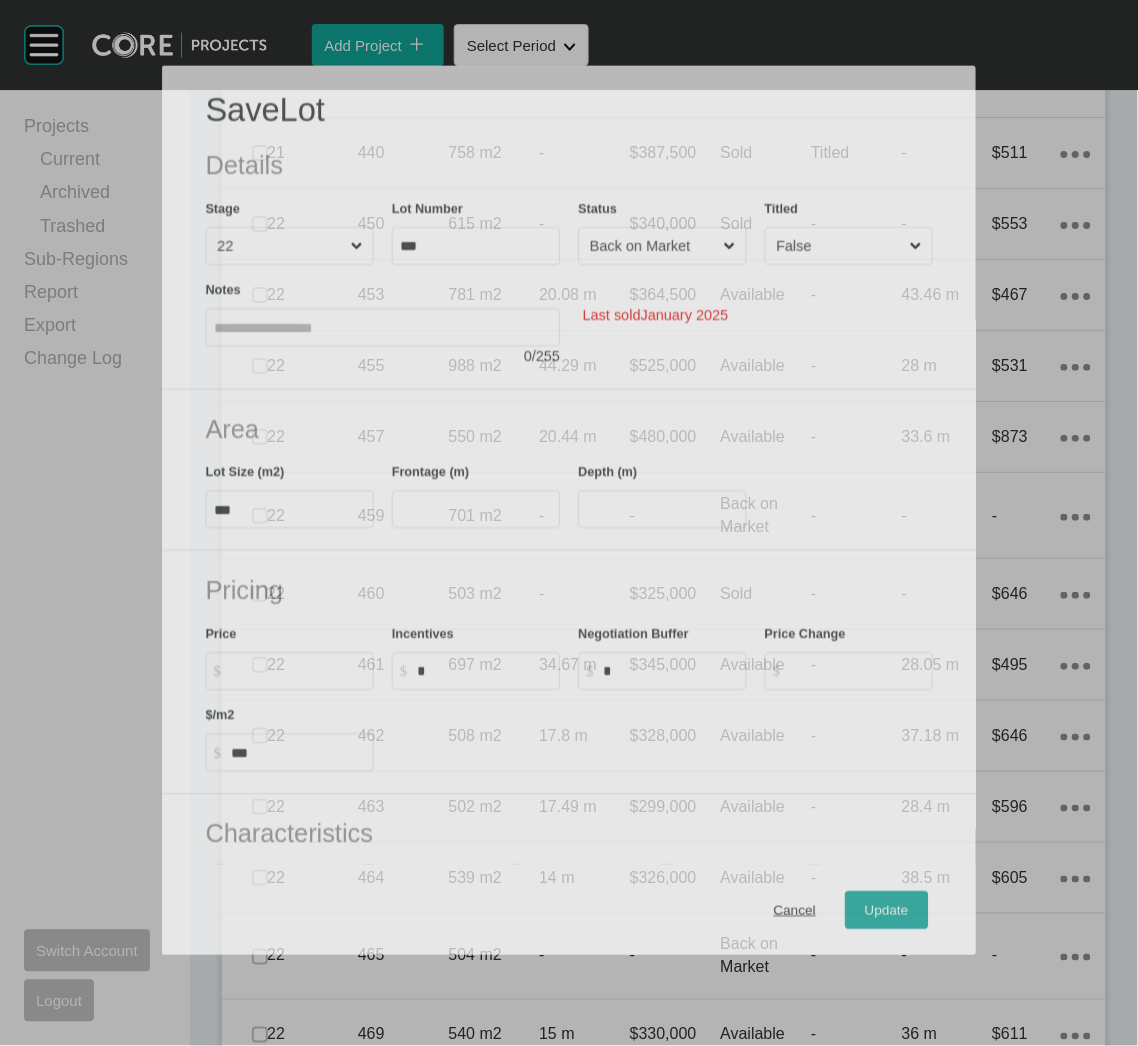 scroll, scrollTop: 1233, scrollLeft: 0, axis: vertical 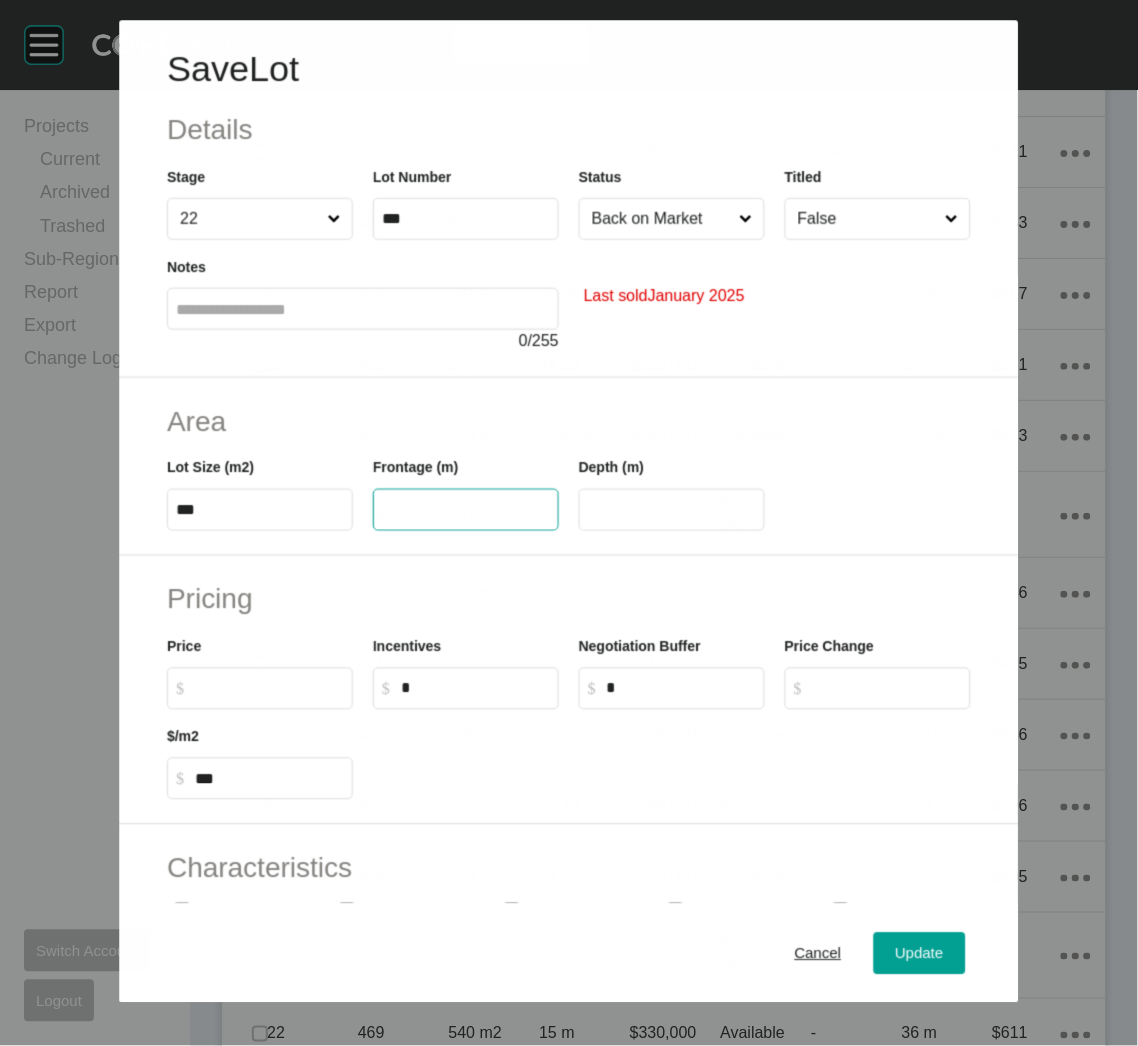 click at bounding box center [466, 510] 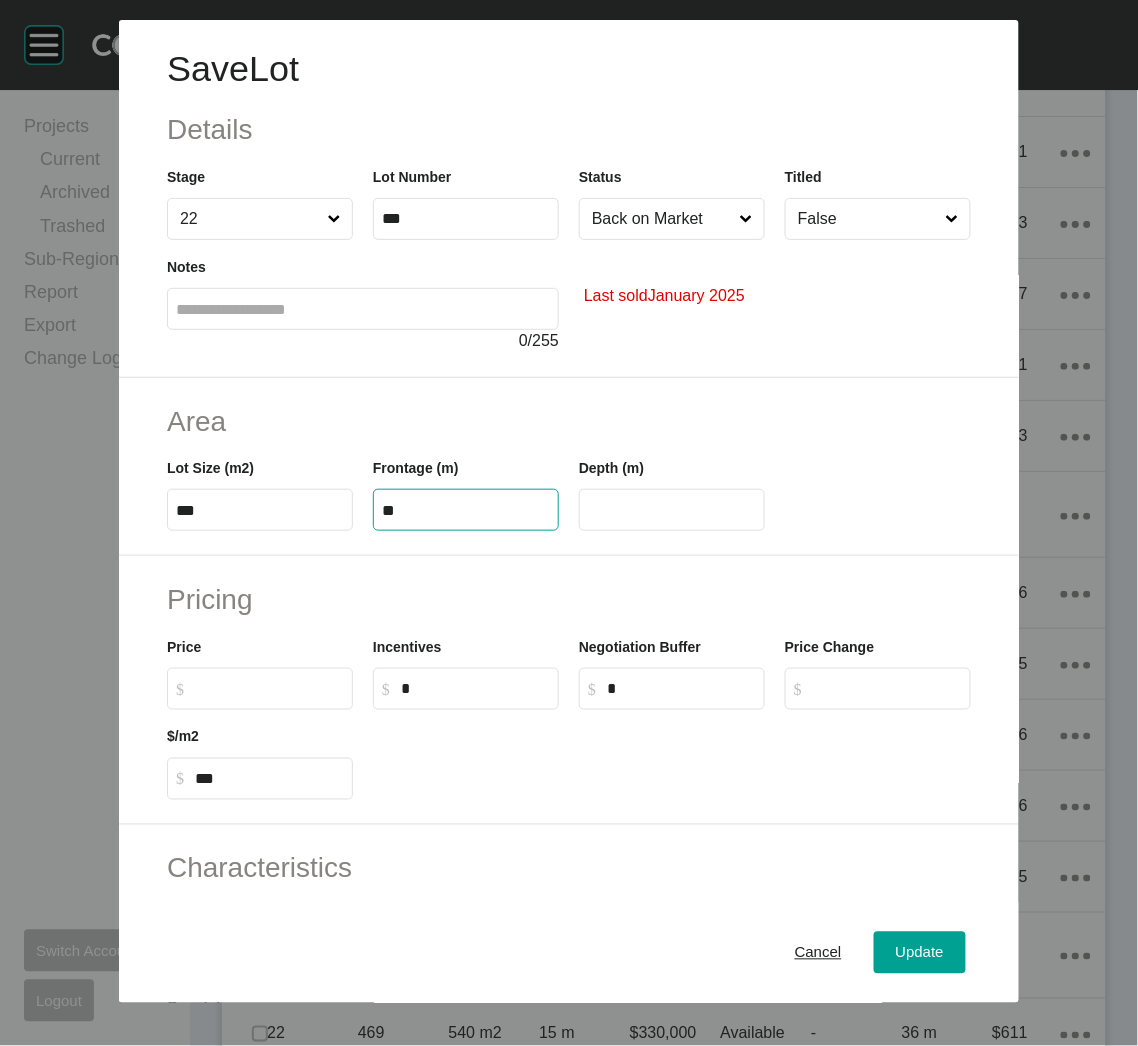 type on "**" 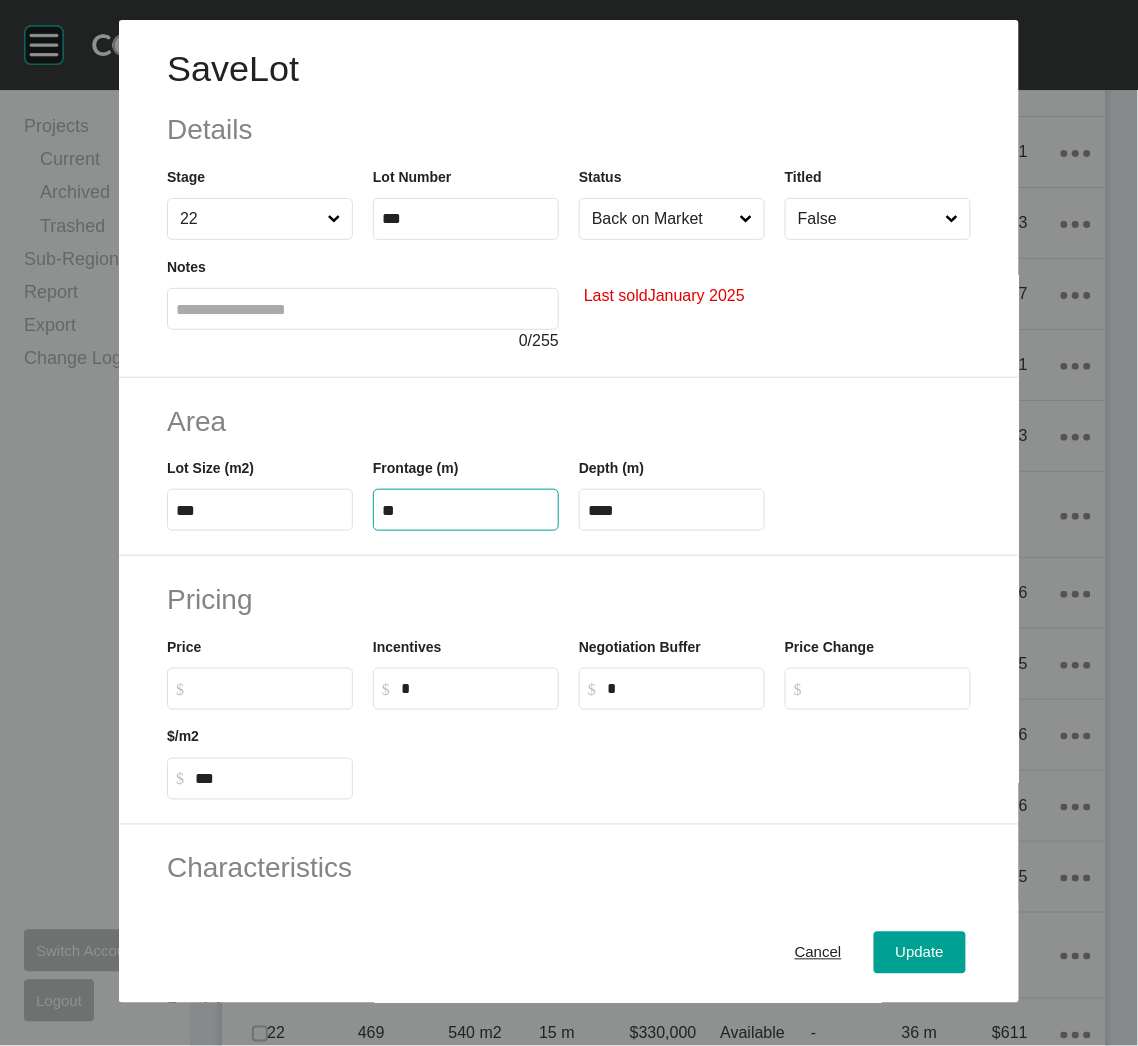 click on "Pricing" at bounding box center (569, 599) 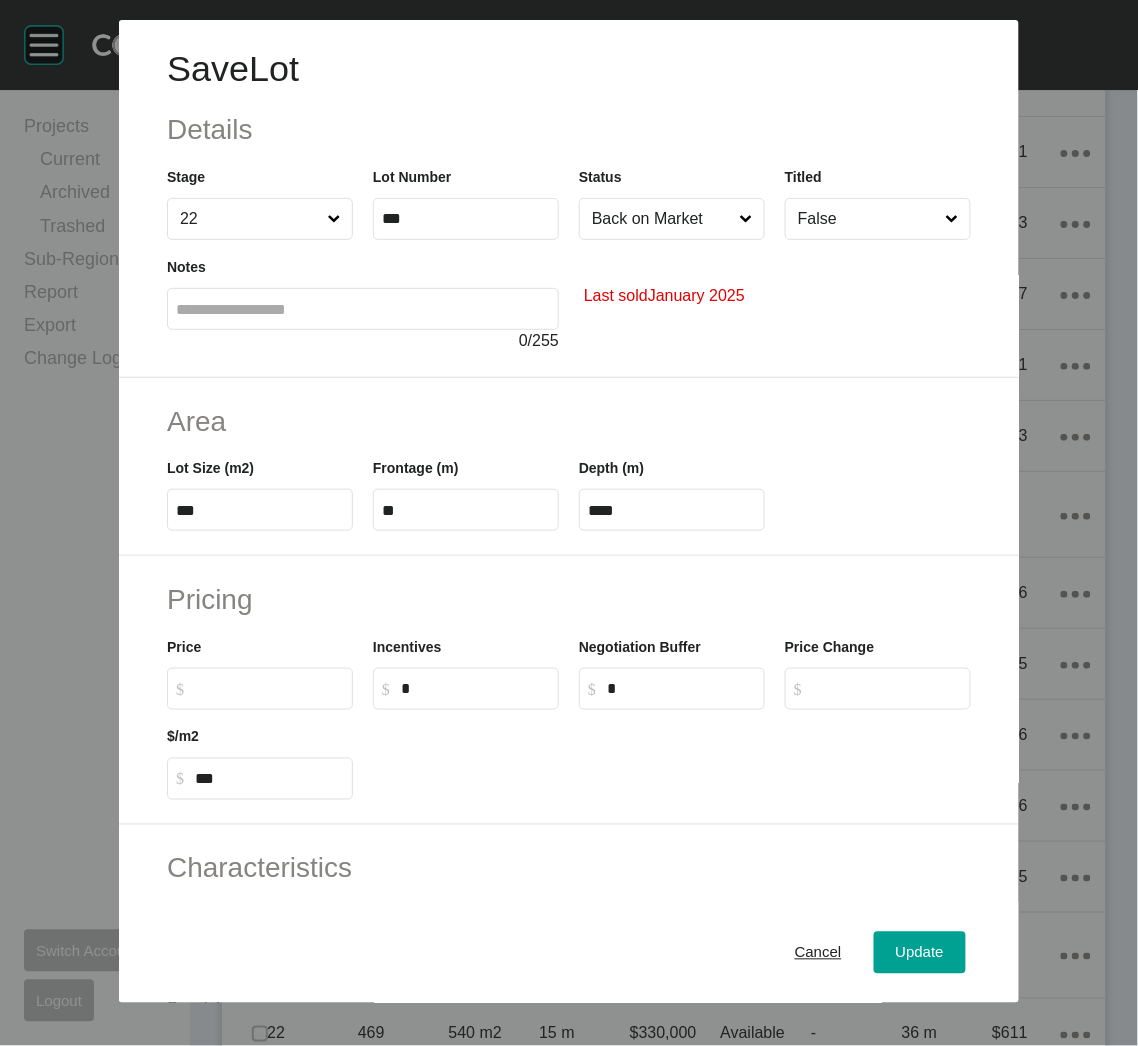 click on "$ Created with Sketch. $" at bounding box center (269, 688) 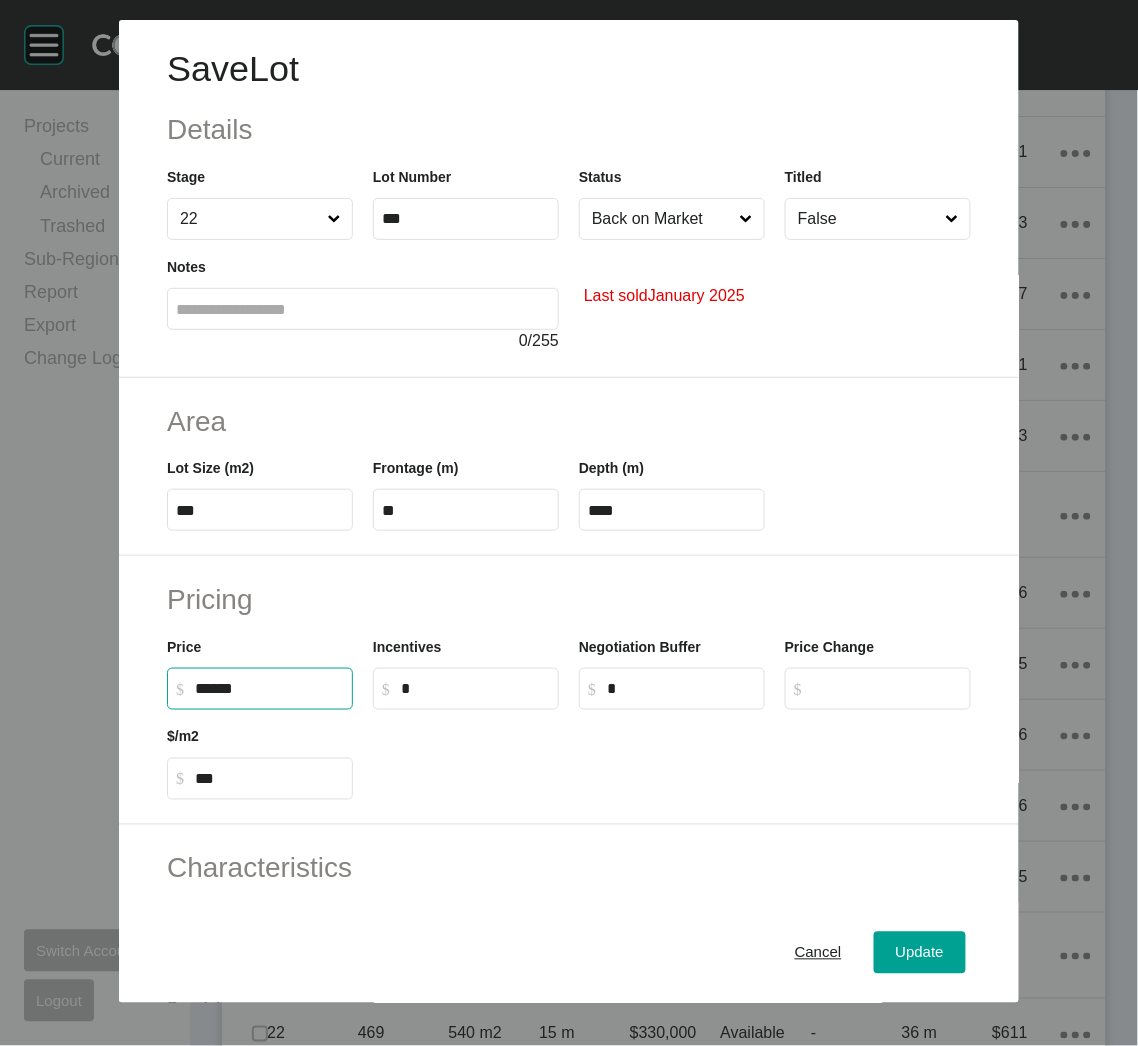 type on "*******" 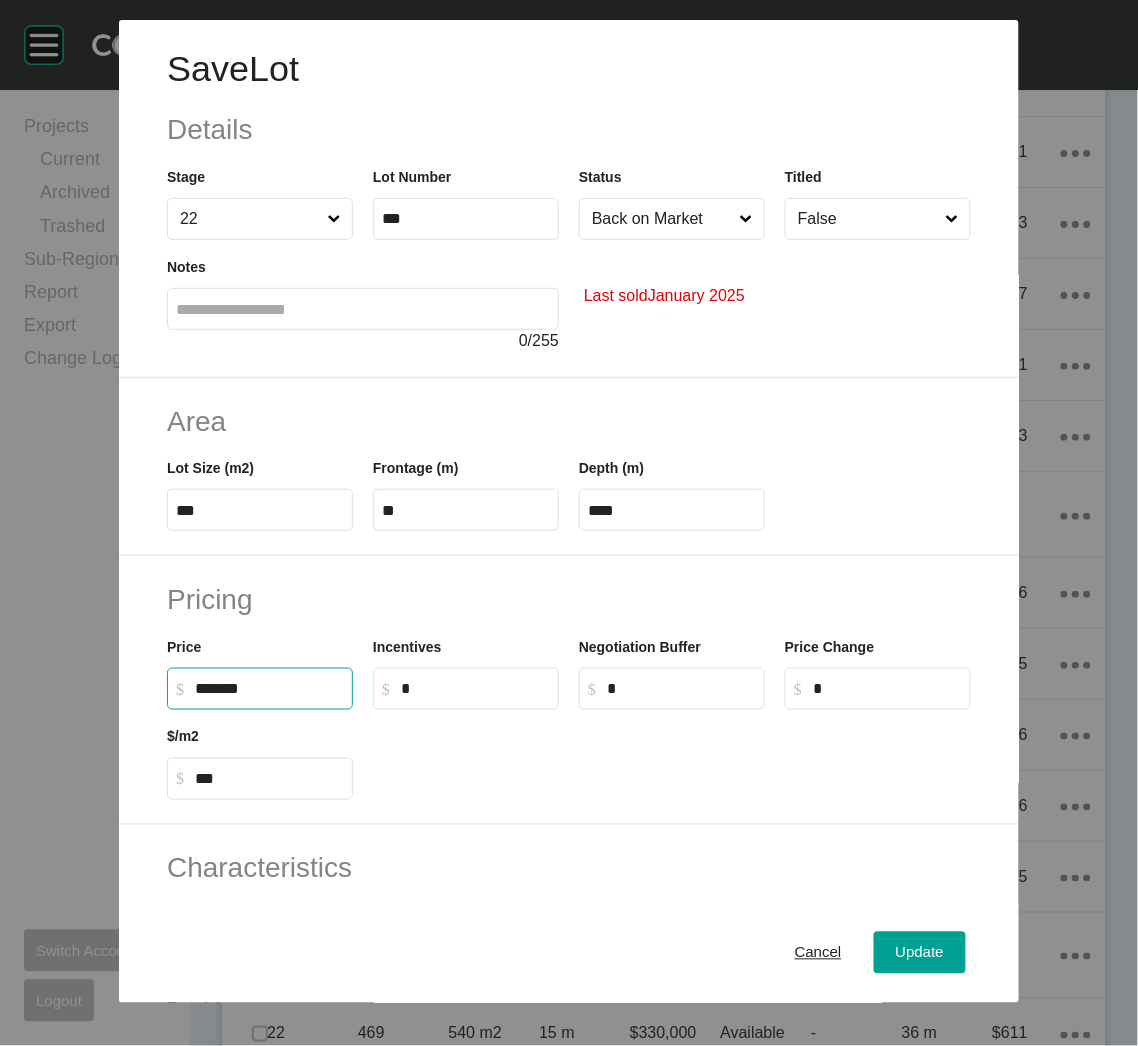 click at bounding box center [672, 755] 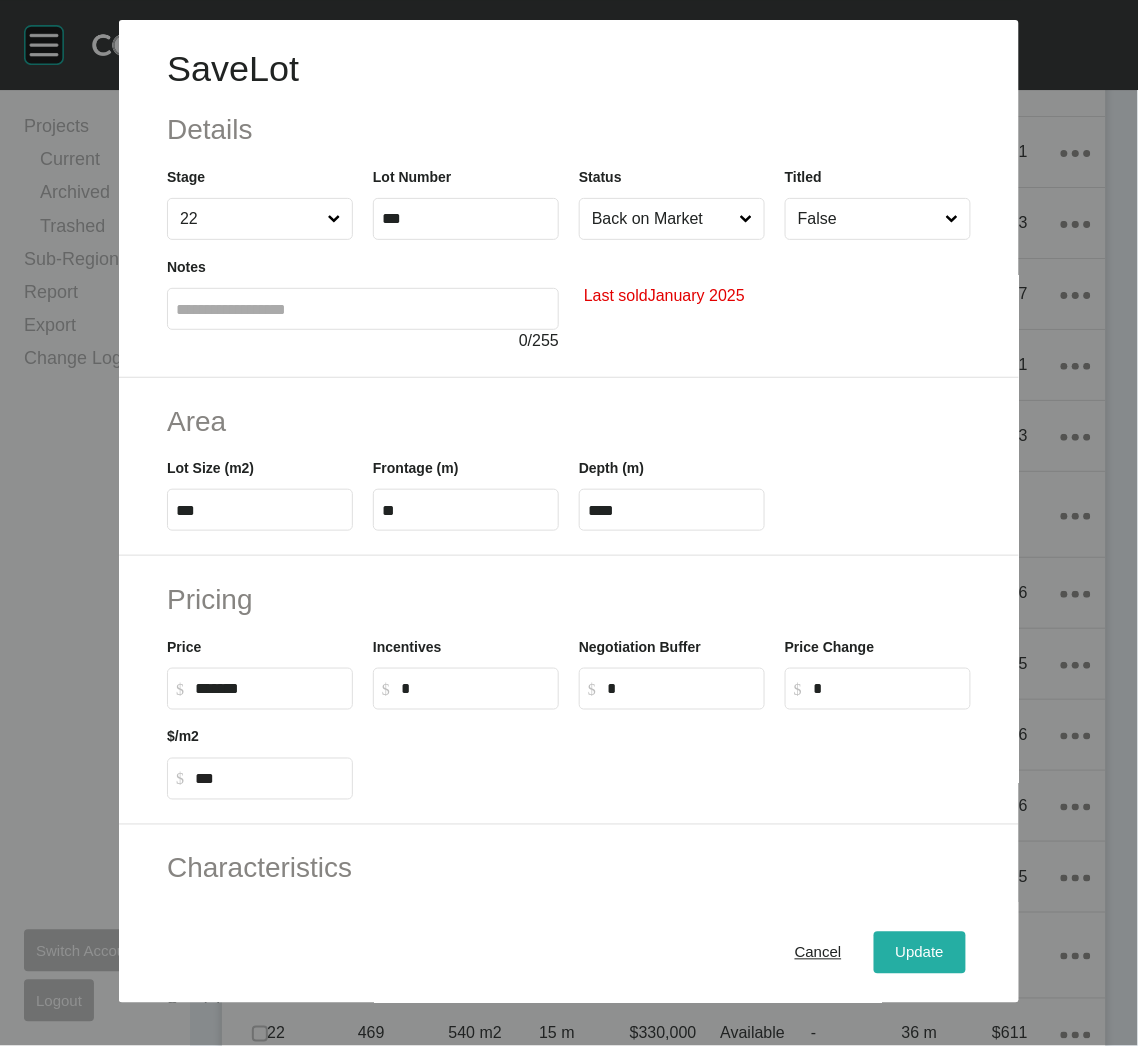 click on "Update" at bounding box center (920, 953) 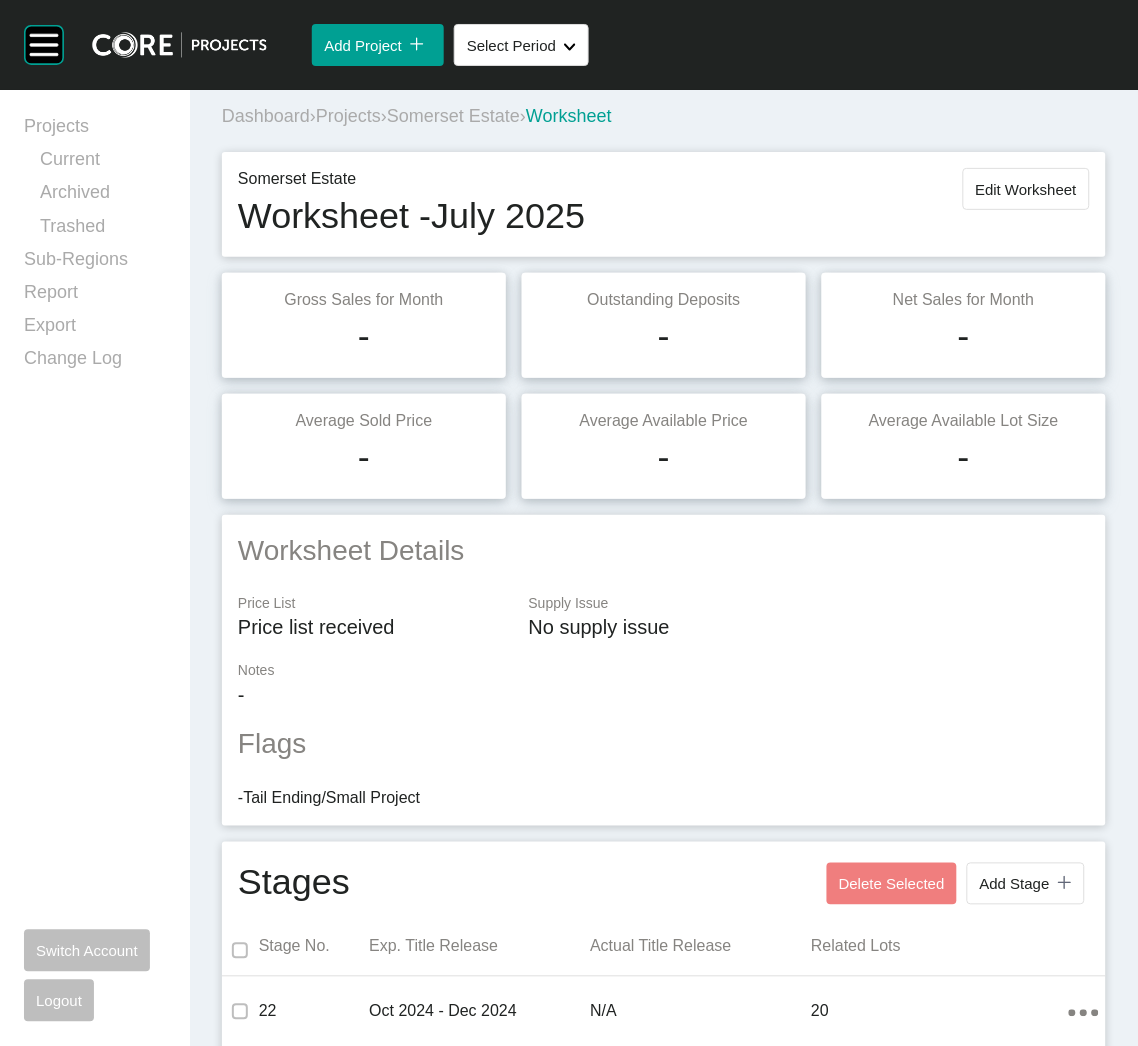 scroll, scrollTop: 0, scrollLeft: 0, axis: both 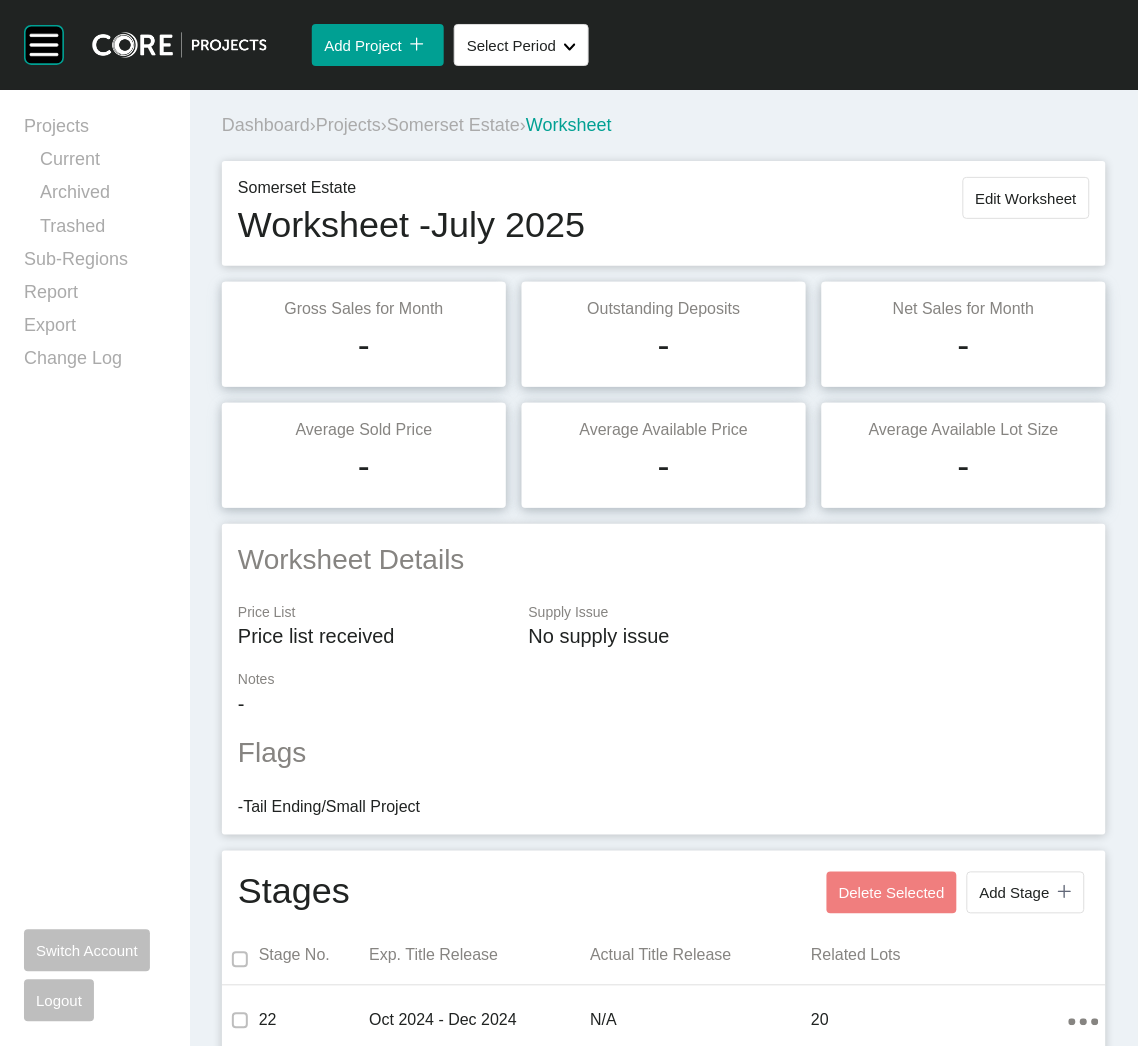 click on "Somerset Estate" at bounding box center [453, 125] 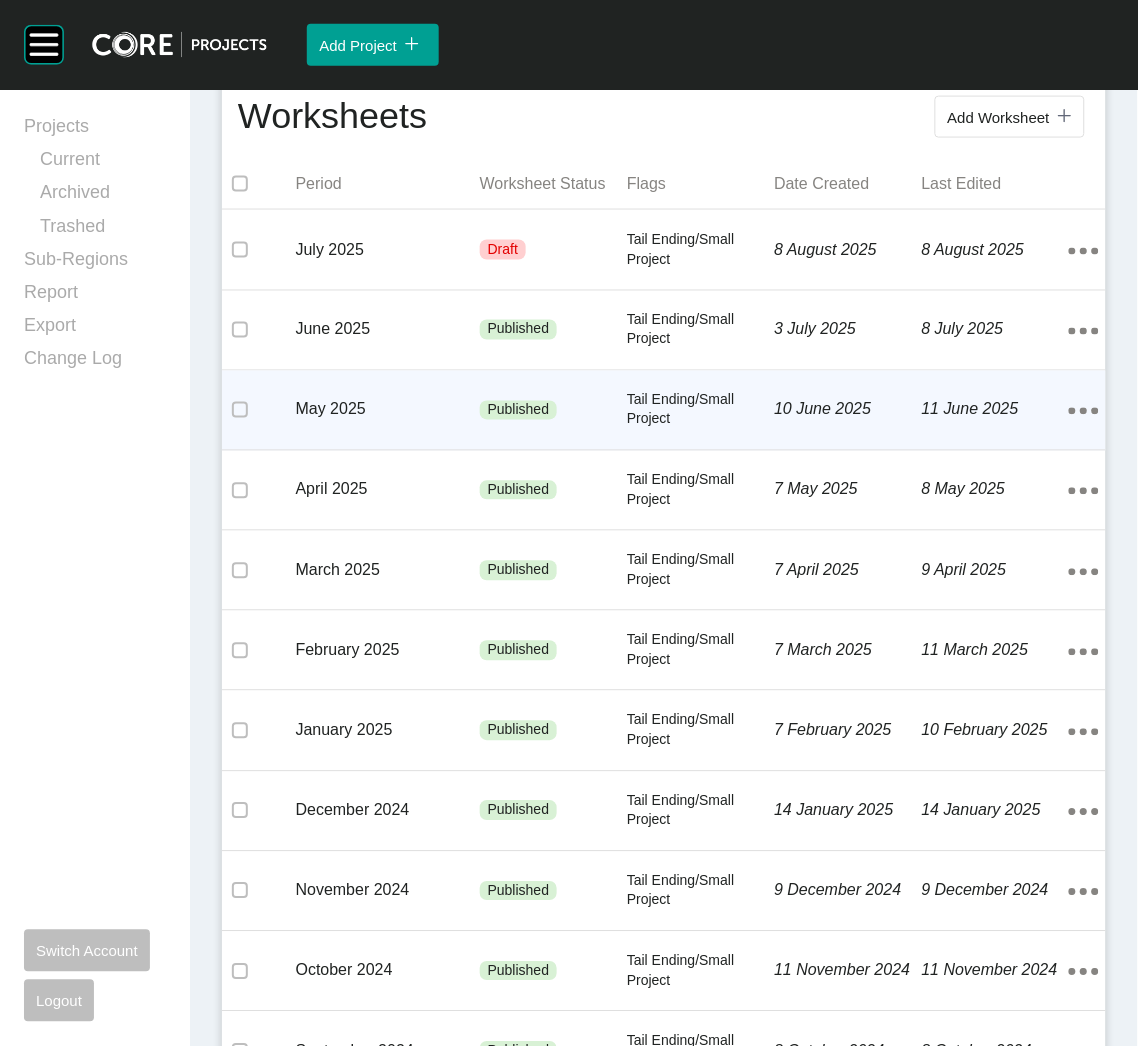 scroll, scrollTop: 449, scrollLeft: 0, axis: vertical 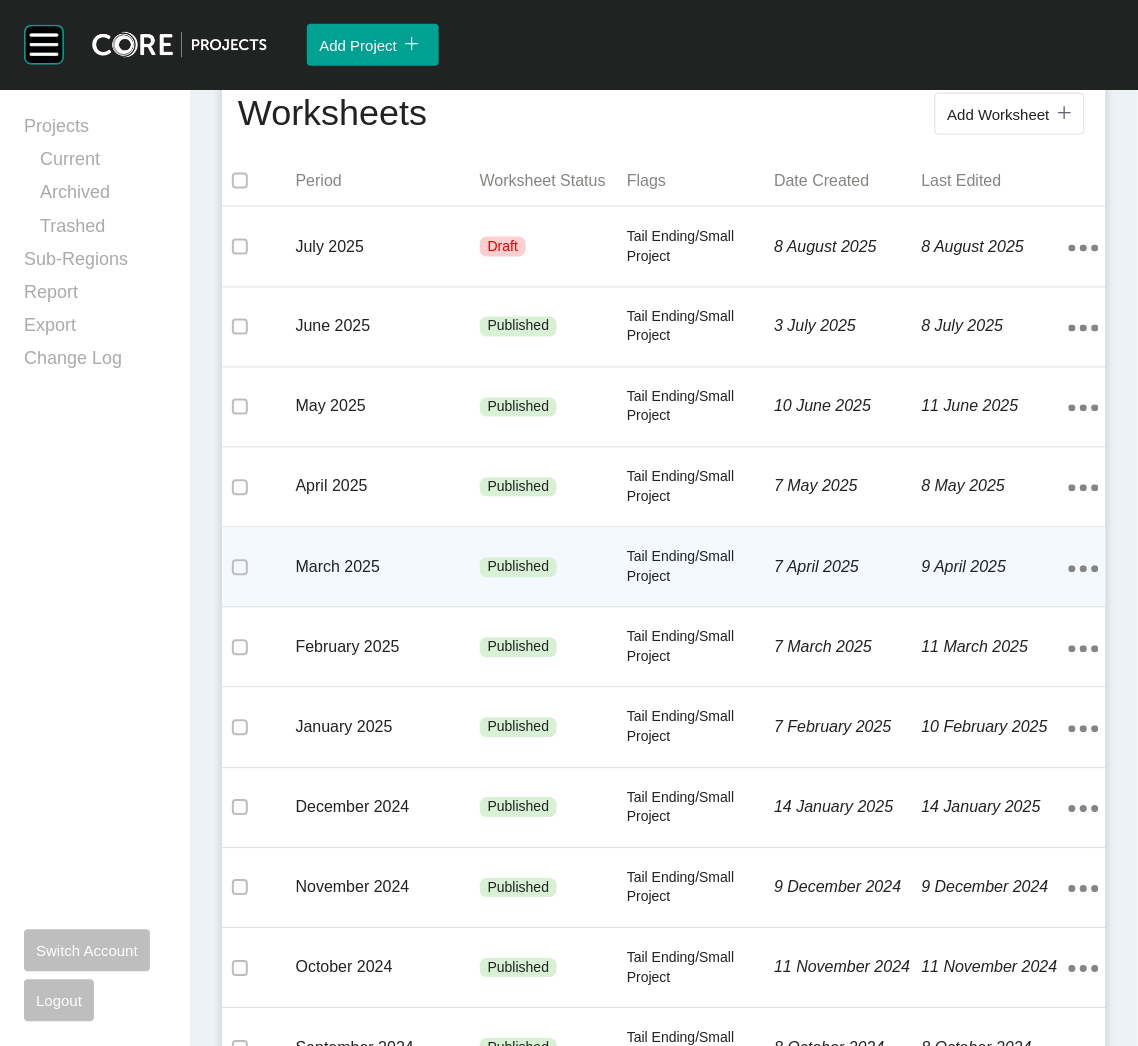 click on "March 2025" at bounding box center (388, 568) 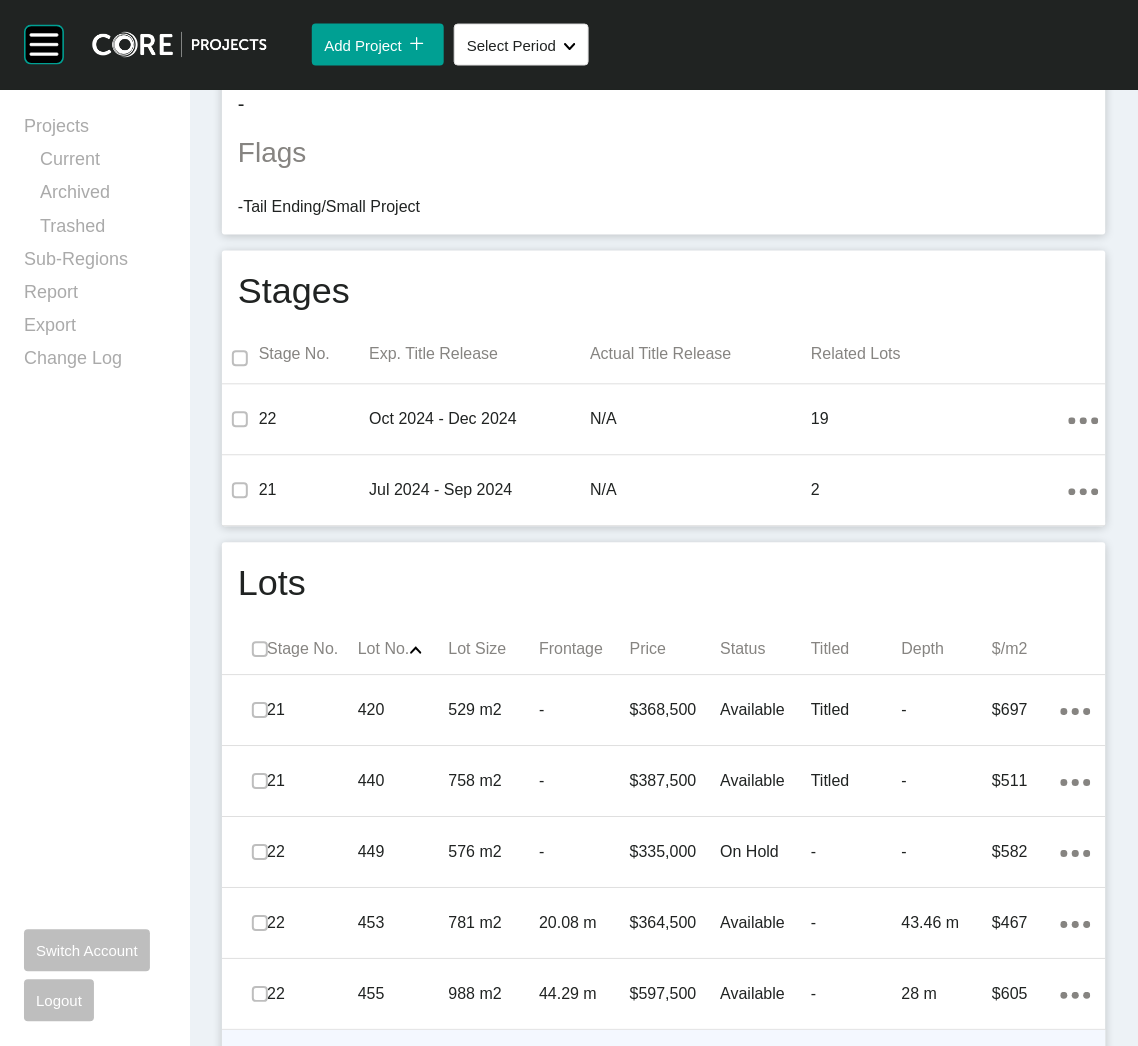 scroll, scrollTop: 1050, scrollLeft: 0, axis: vertical 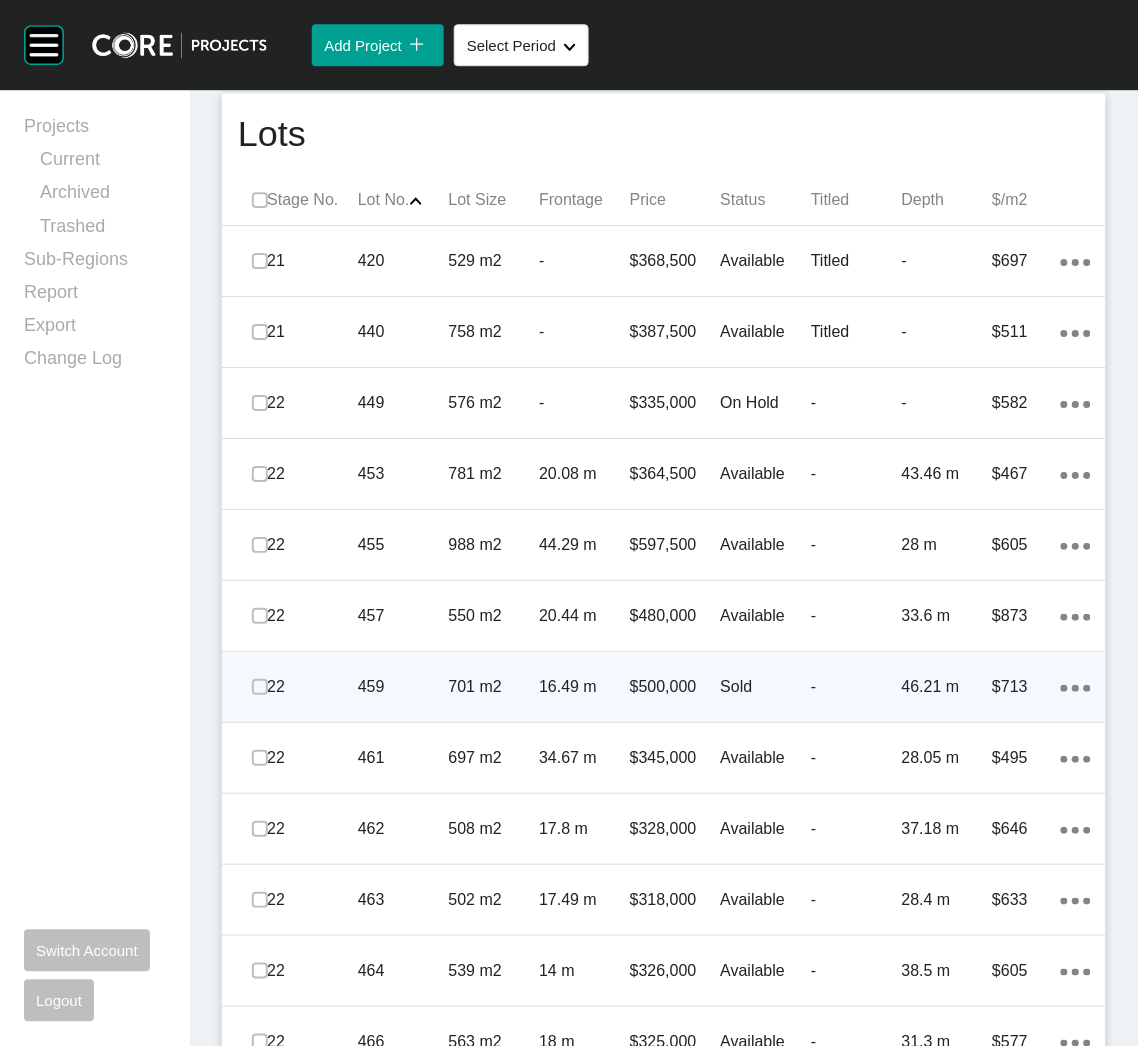 click on "459" at bounding box center [403, 687] 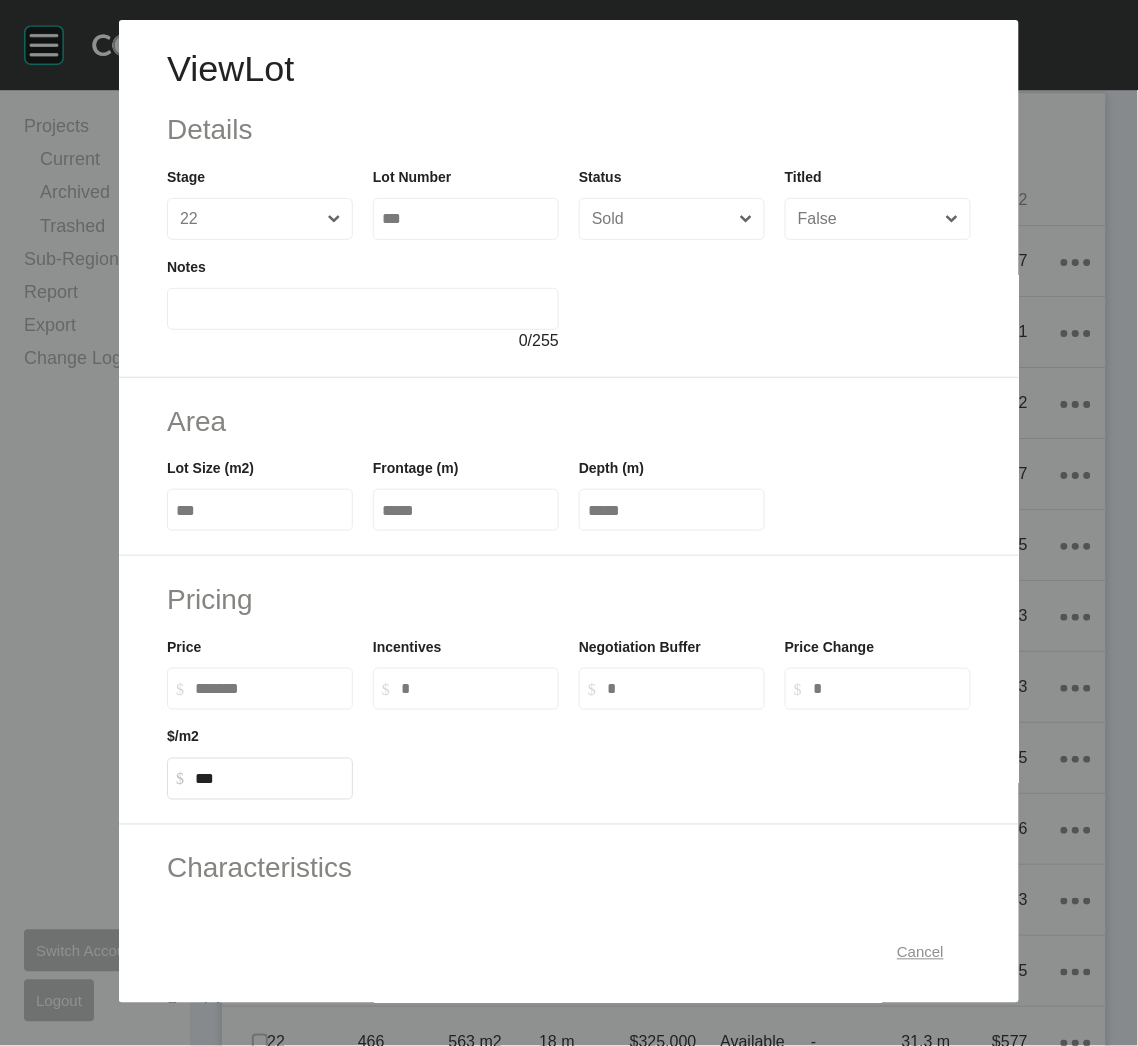 click on "Cancel" at bounding box center [920, 953] 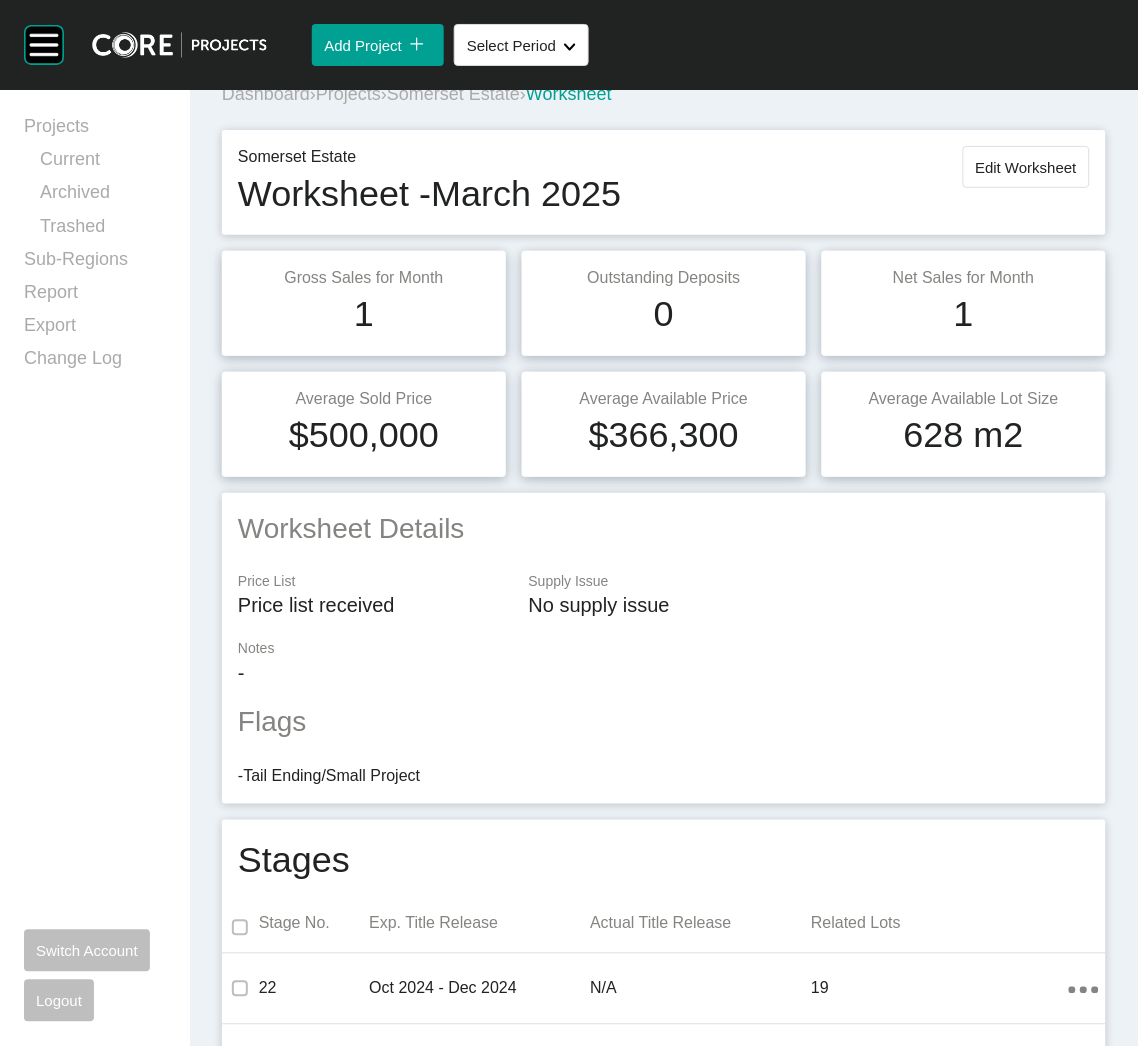 scroll, scrollTop: 0, scrollLeft: 0, axis: both 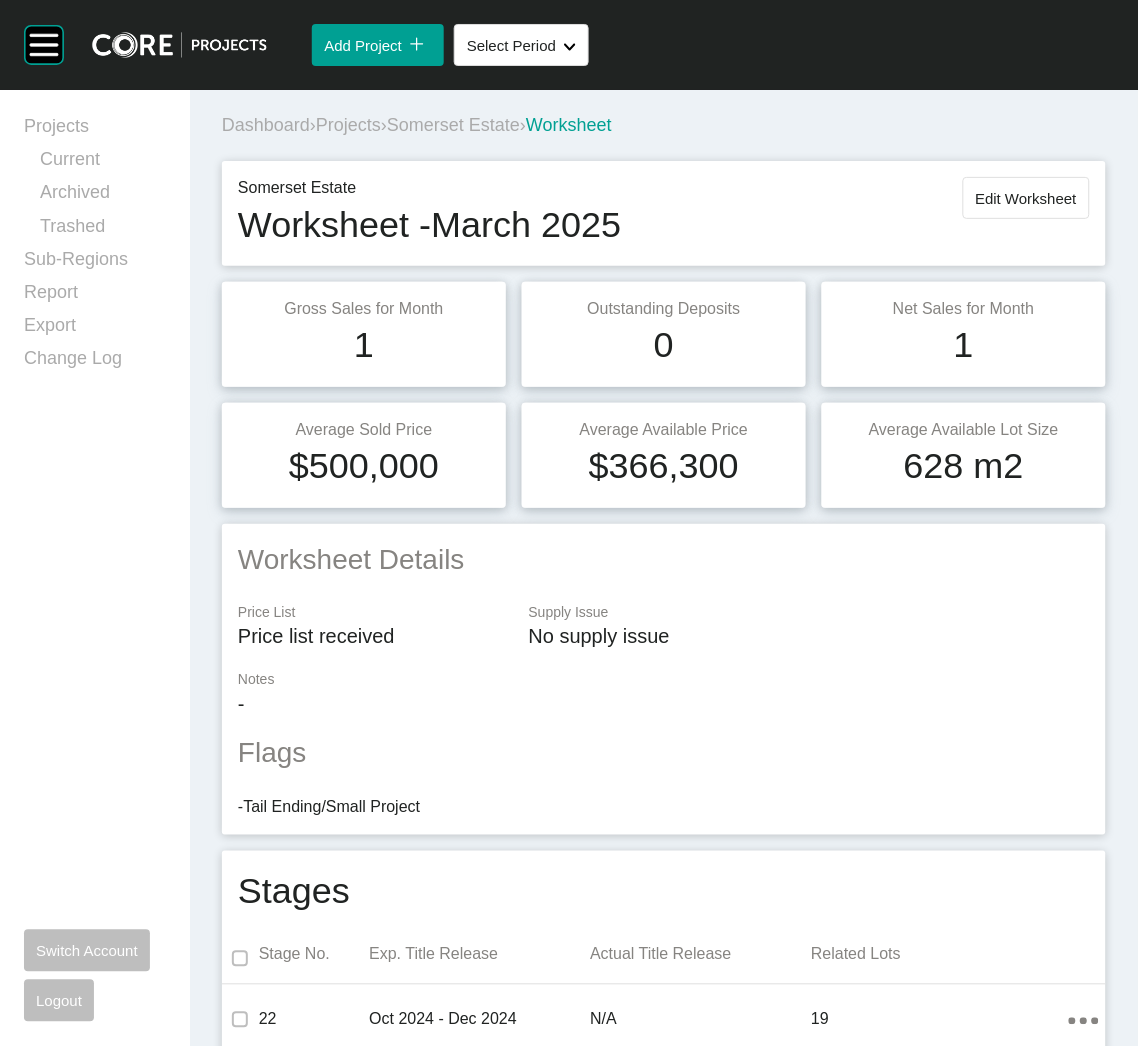 click on "Somerset Estate" at bounding box center (453, 125) 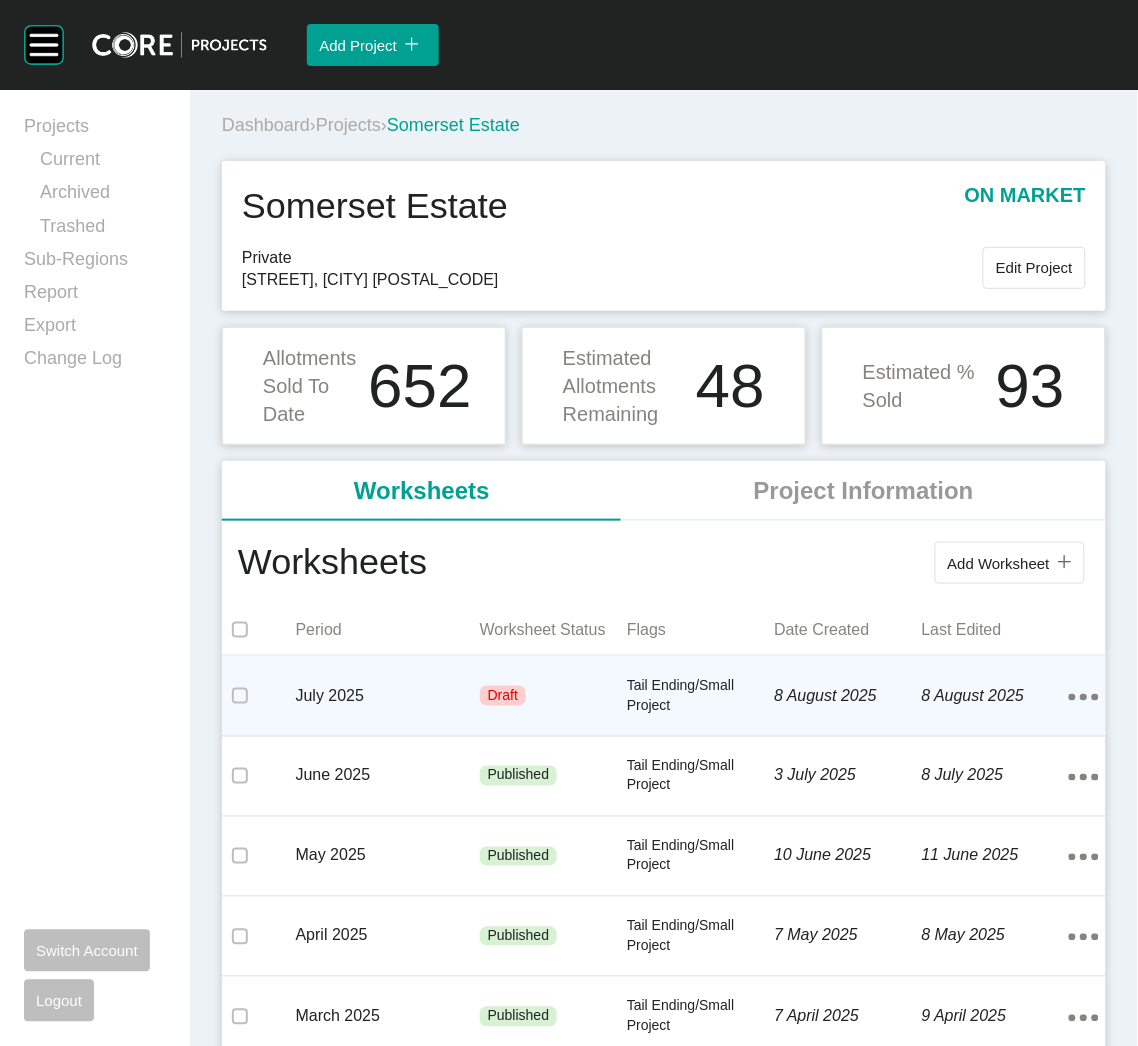 click on "Draft" at bounding box center [503, 696] 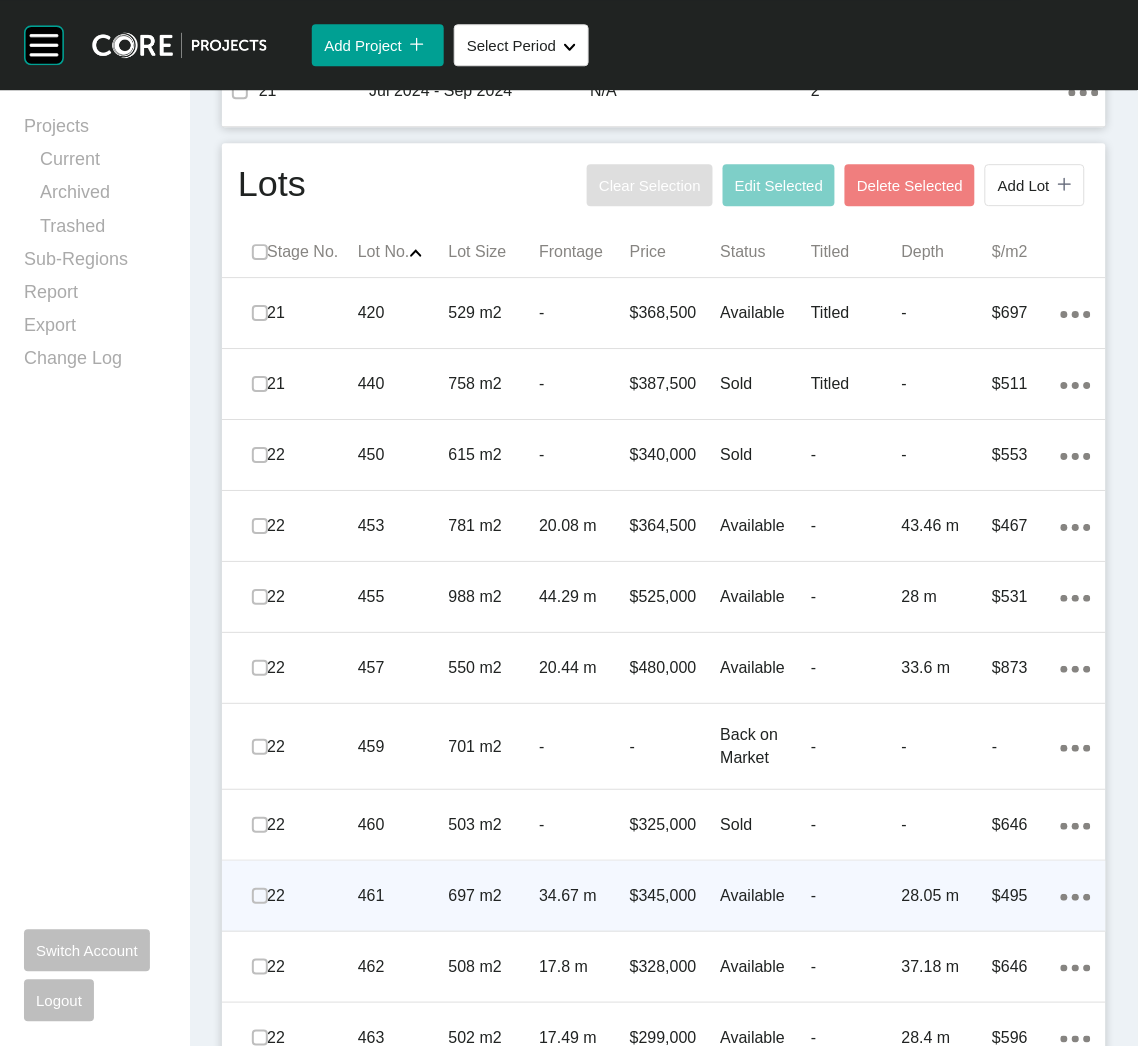 scroll, scrollTop: 1050, scrollLeft: 0, axis: vertical 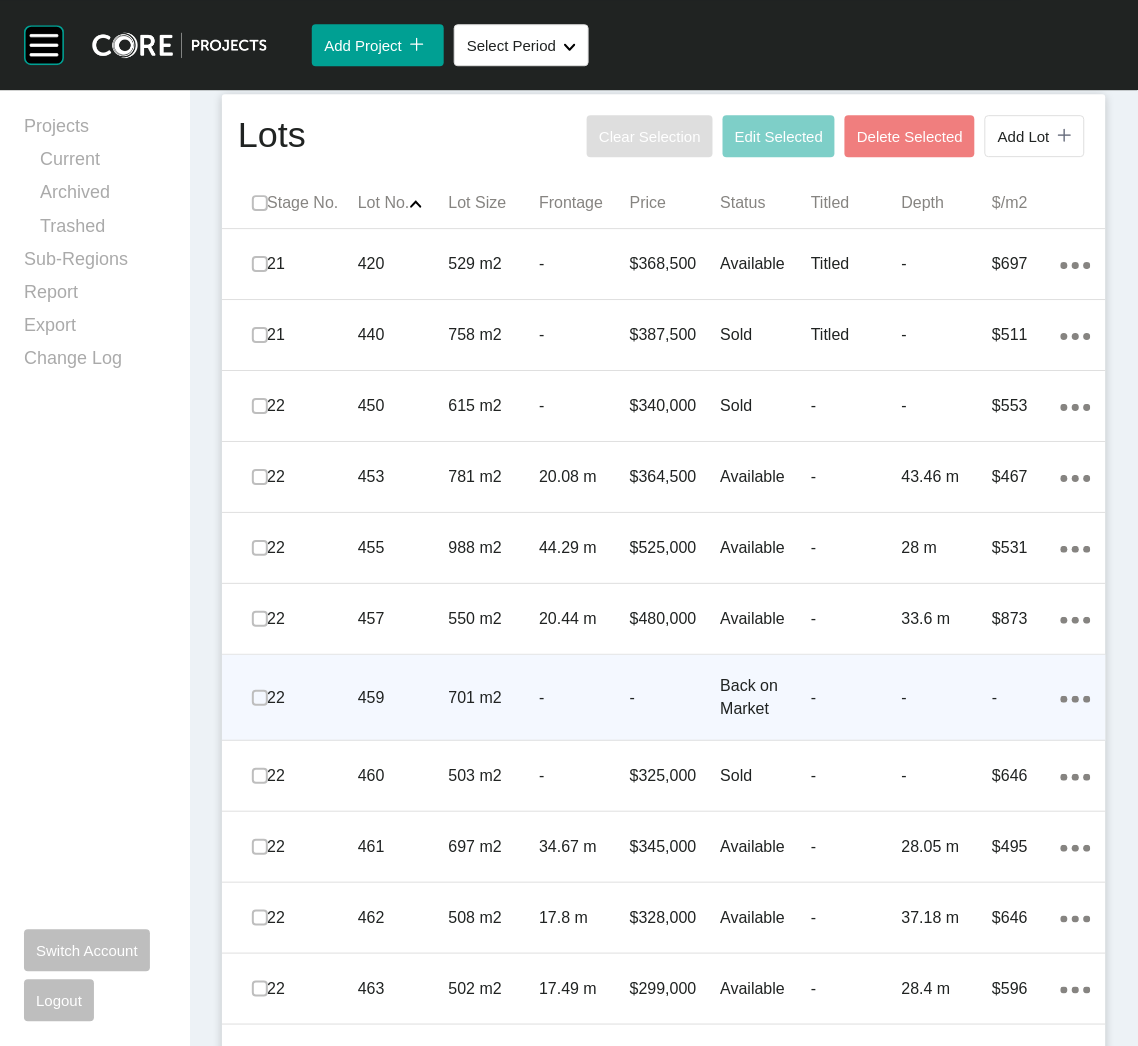 click on "701 m2" at bounding box center [494, 698] 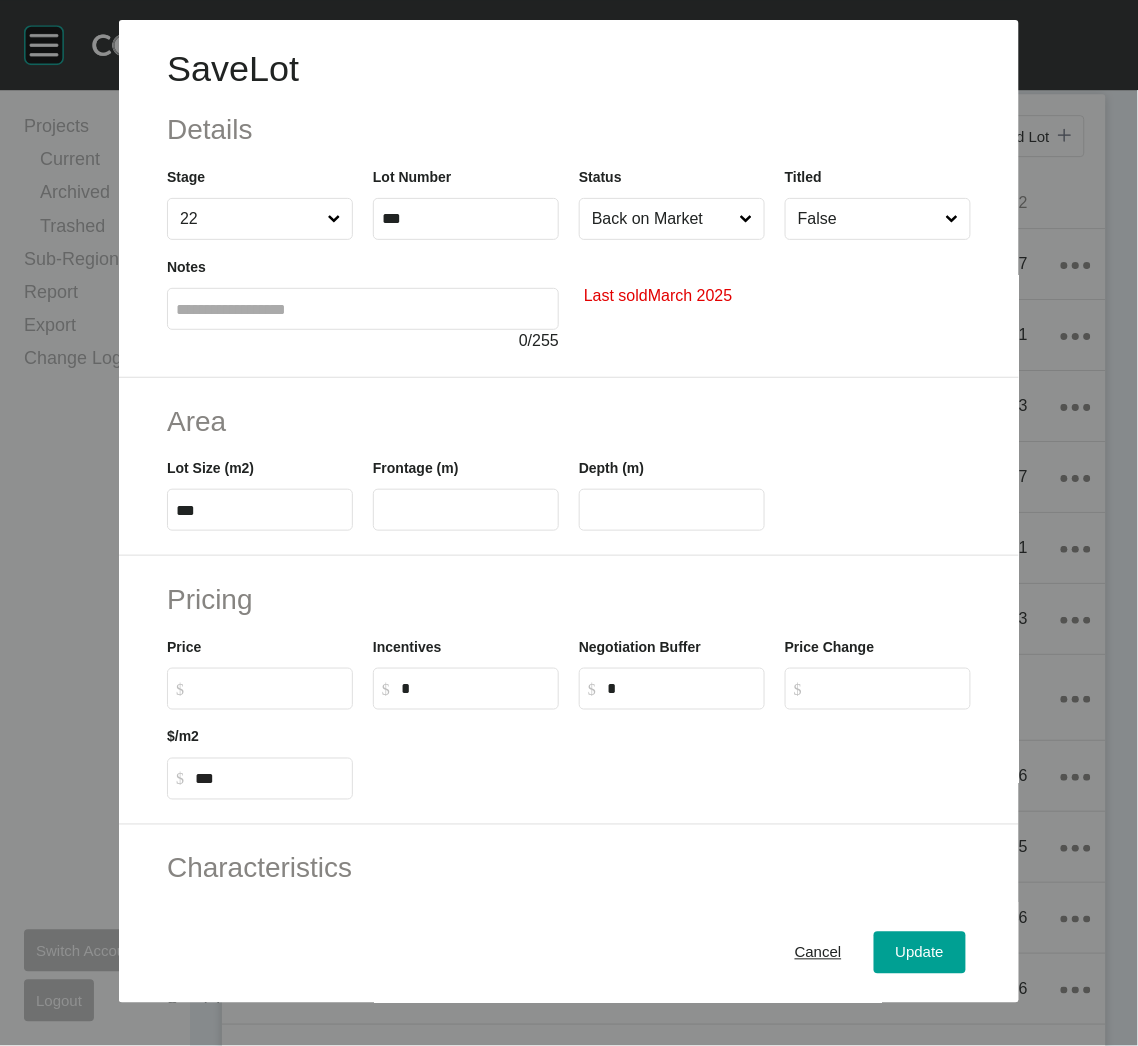 click at bounding box center (466, 510) 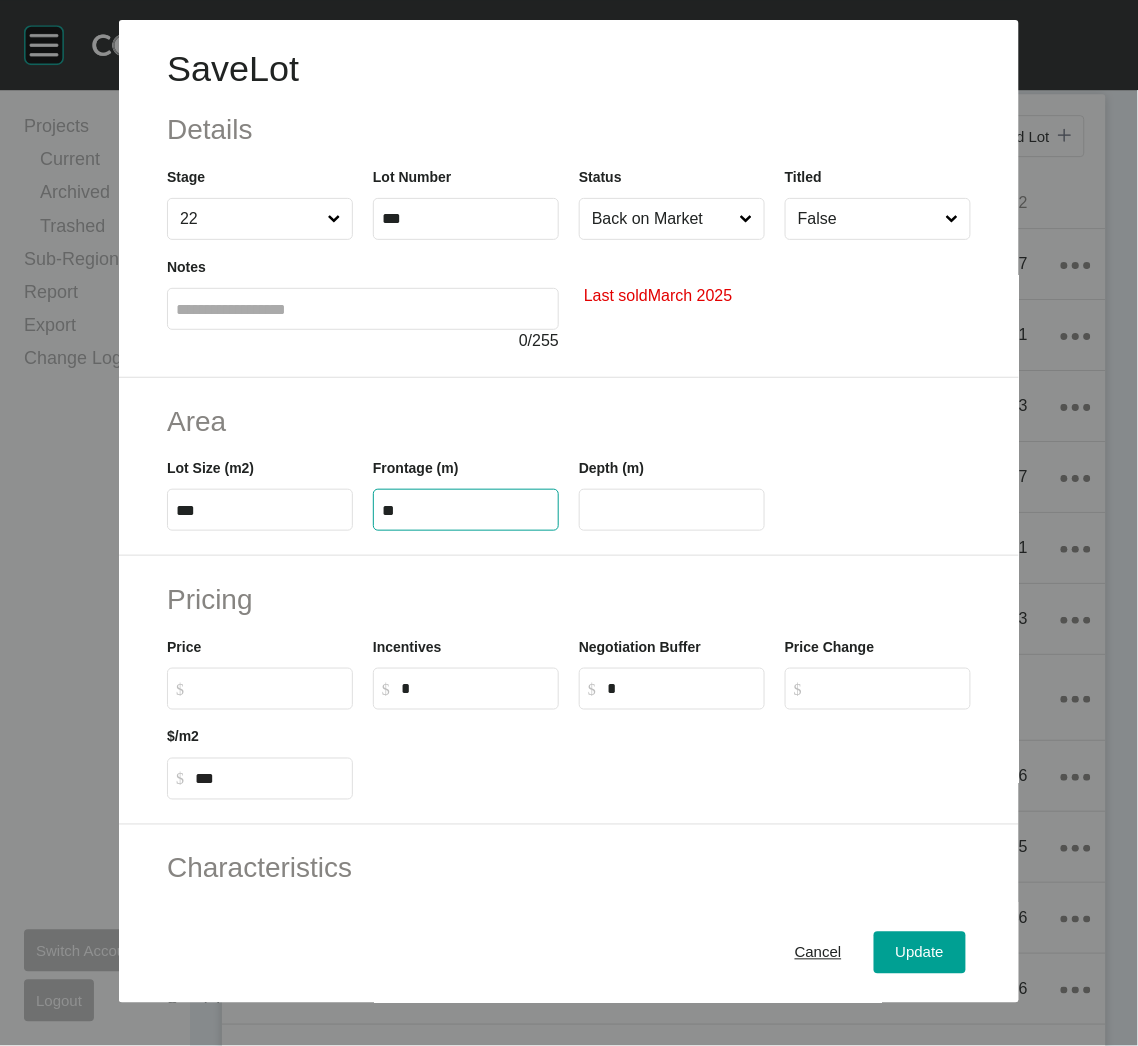 type on "**" 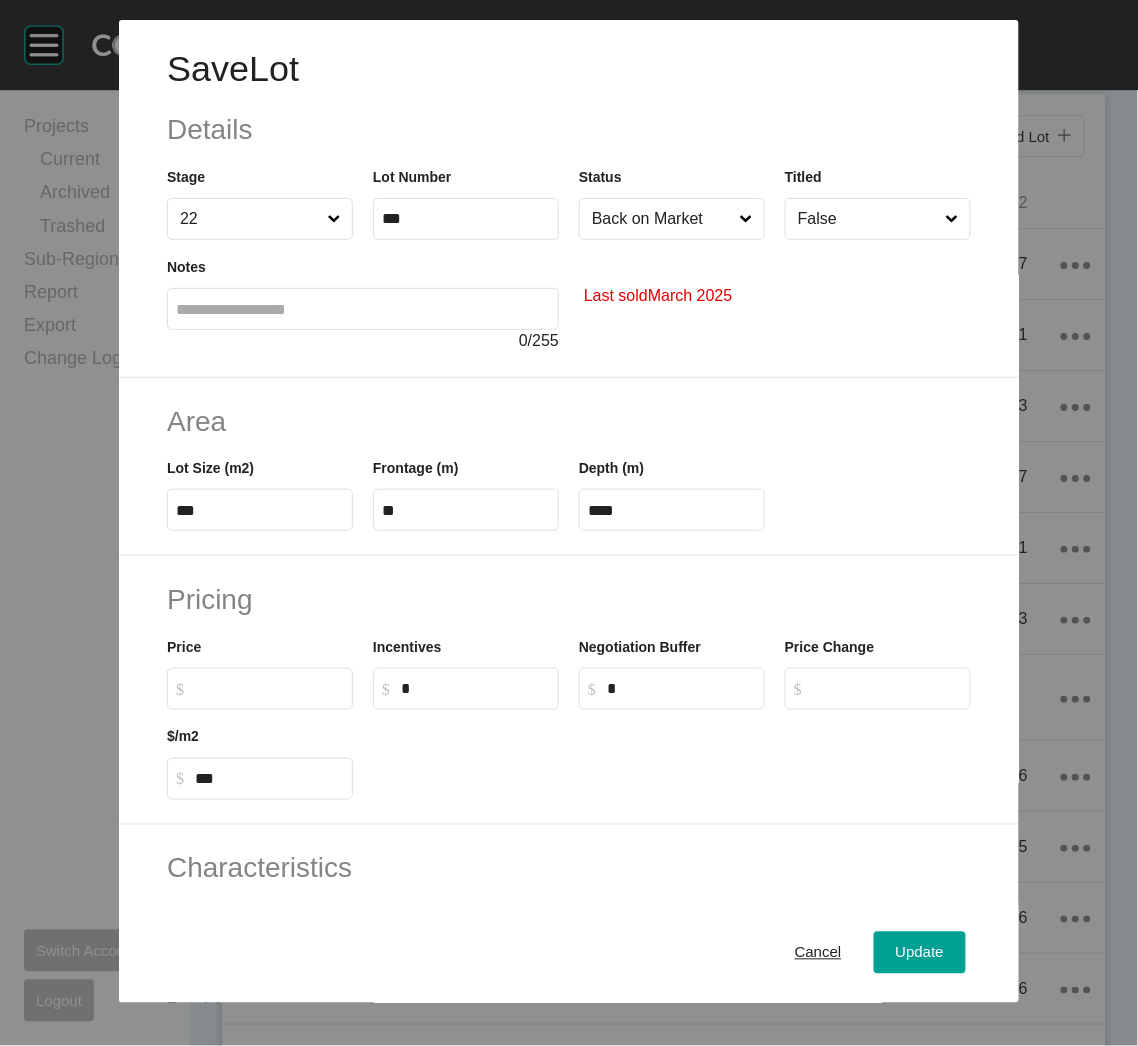 click on "Pricing Price $ Created with Sketch. $ Incentives $ Created with Sketch. $ * Negotiation Buffer $ Created with Sketch. $ * Price Change $ Created with Sketch. $ $/m2 $ Created with Sketch. $ ***" at bounding box center [569, 690] 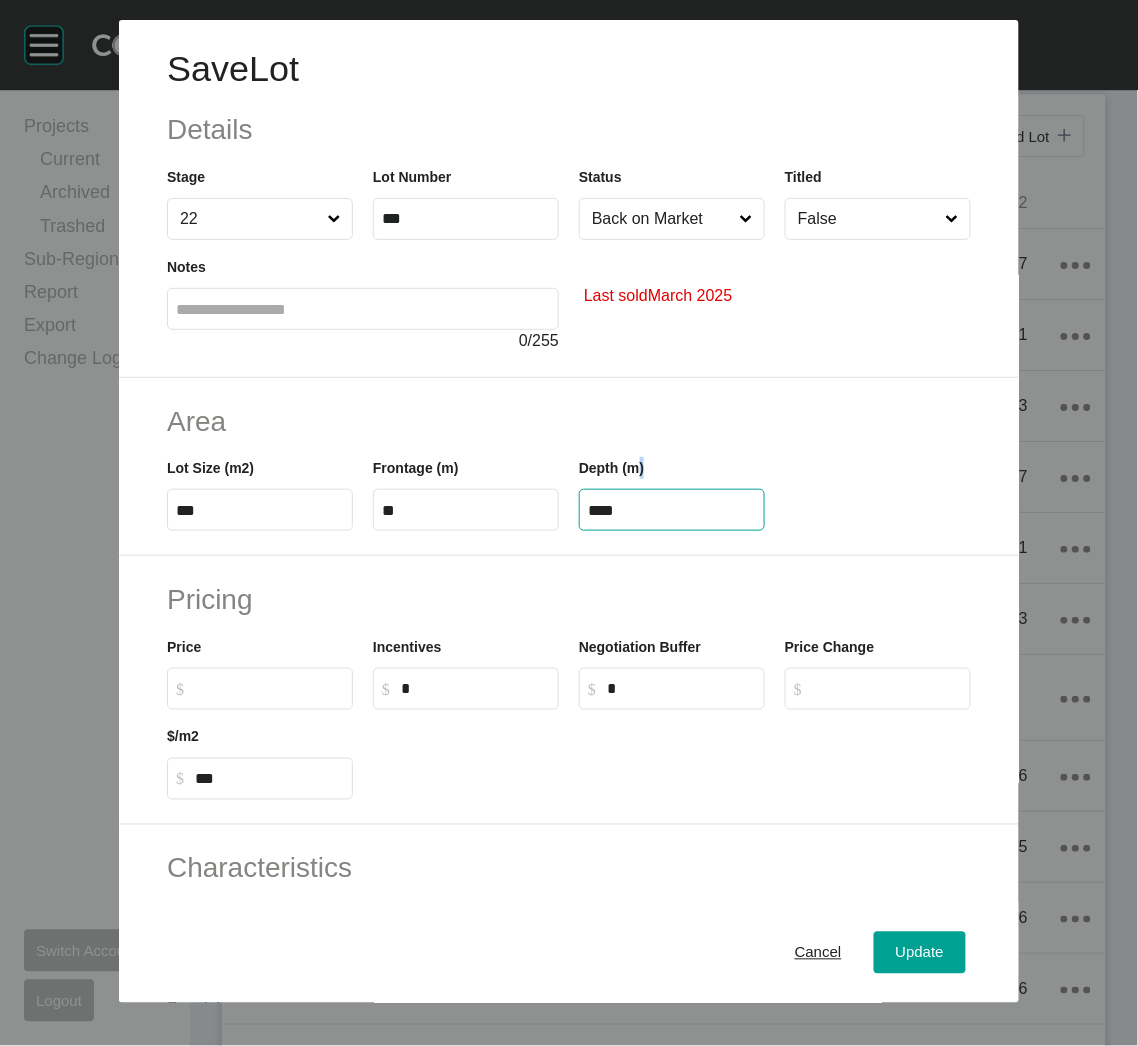 click on "****" at bounding box center [672, 510] 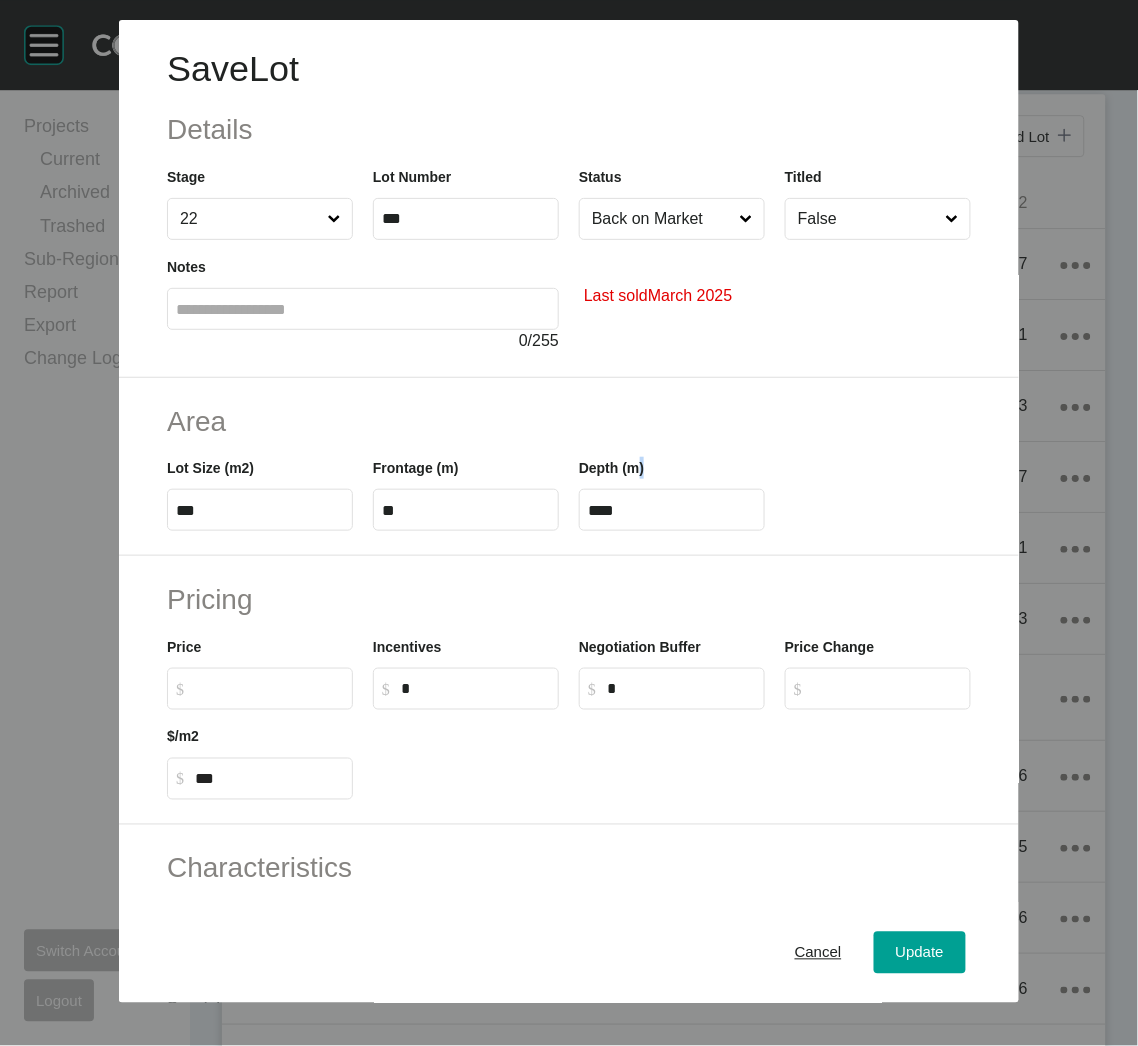 drag, startPoint x: 584, startPoint y: 519, endPoint x: 596, endPoint y: 510, distance: 15 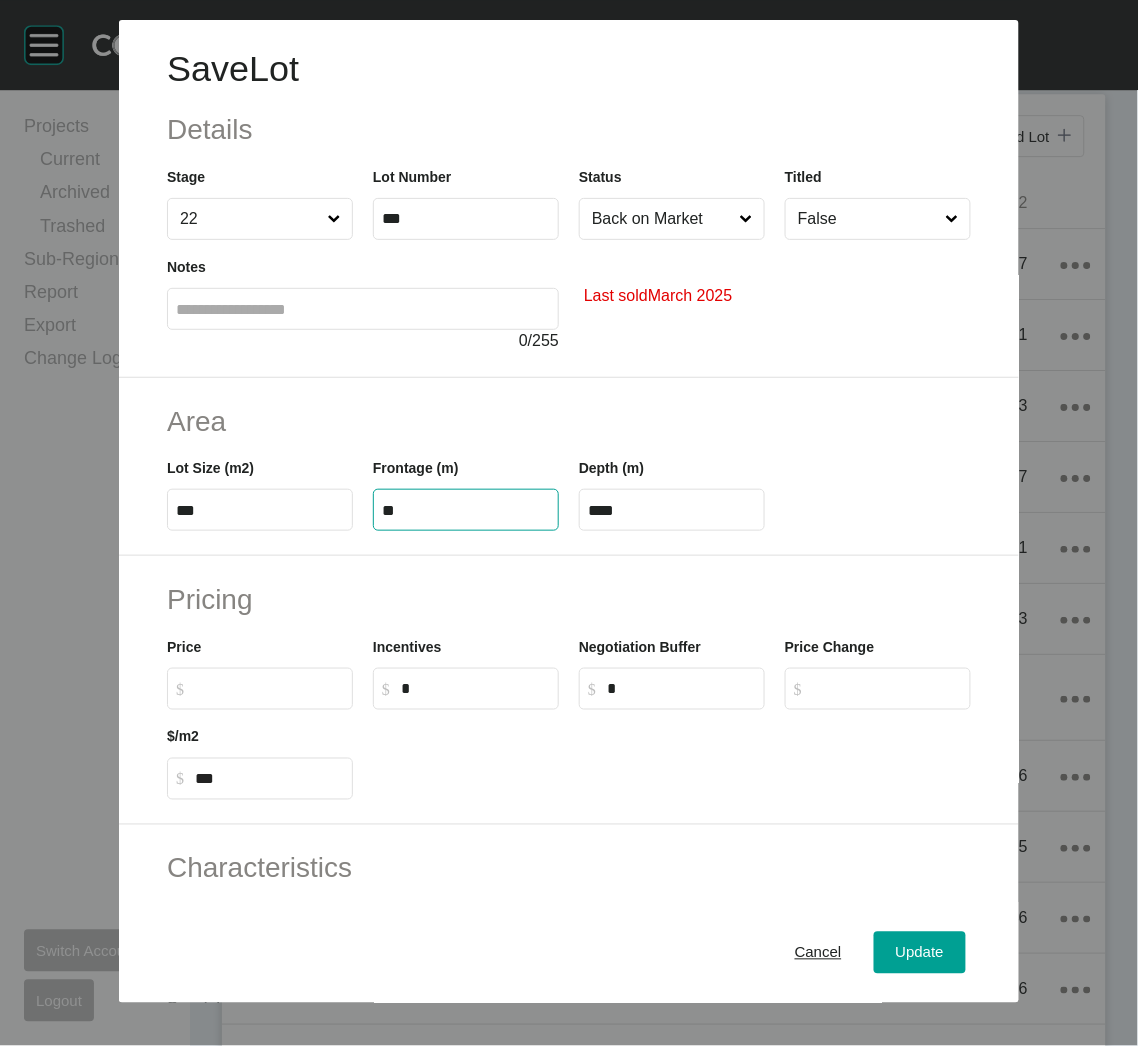 click on "**" at bounding box center (466, 510) 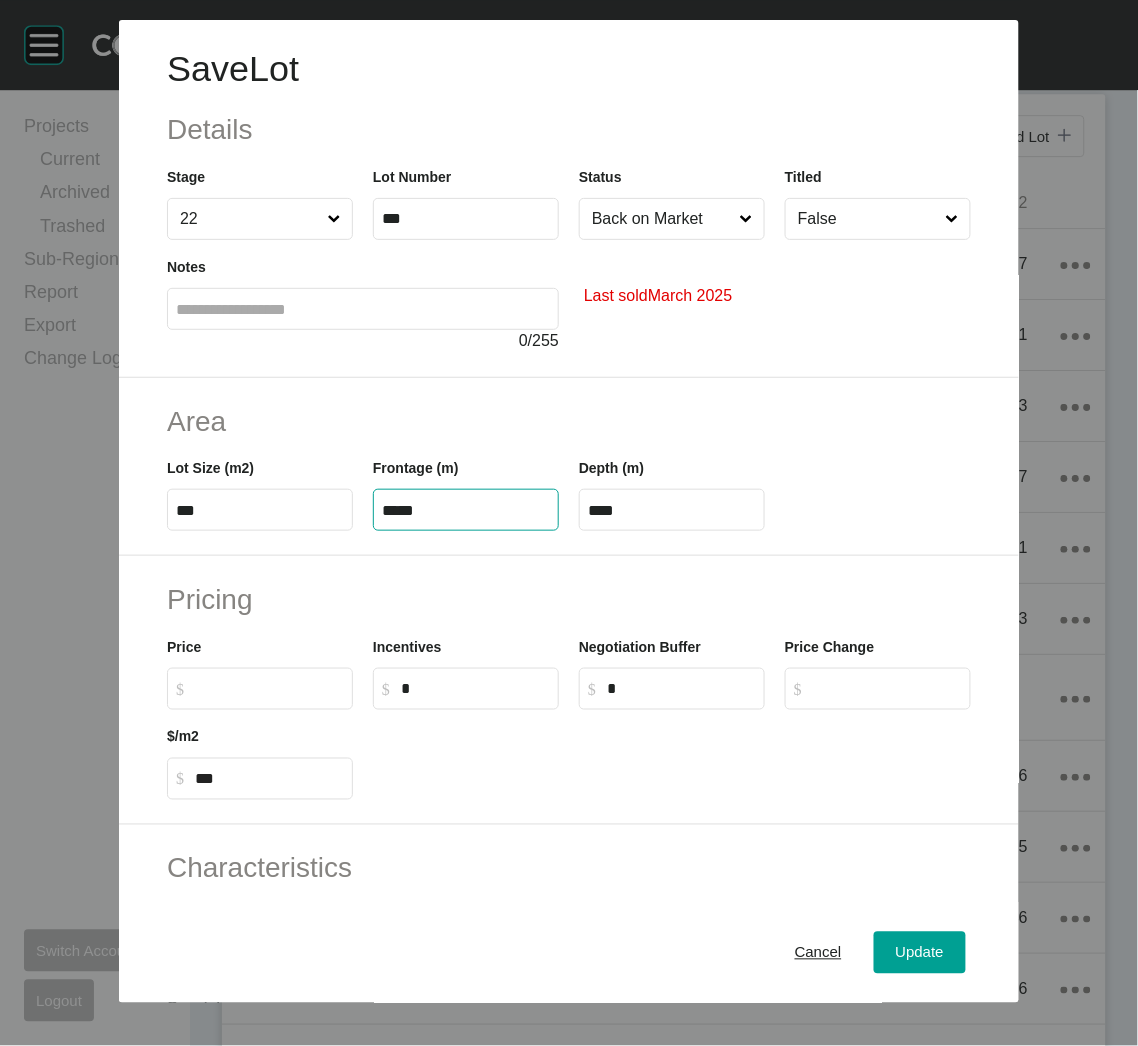 type on "*****" 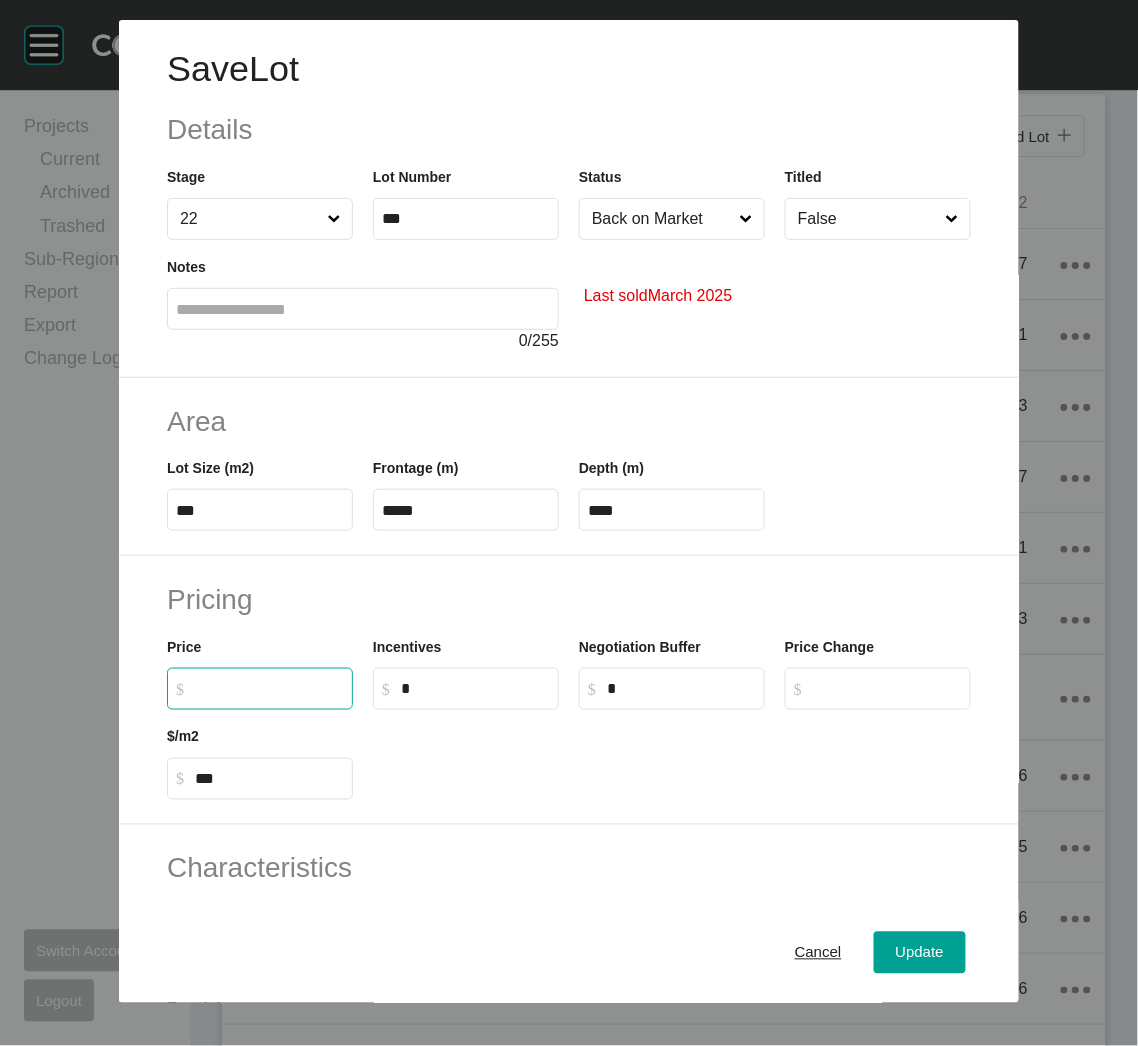click on "$ Created with Sketch. $" at bounding box center (269, 688) 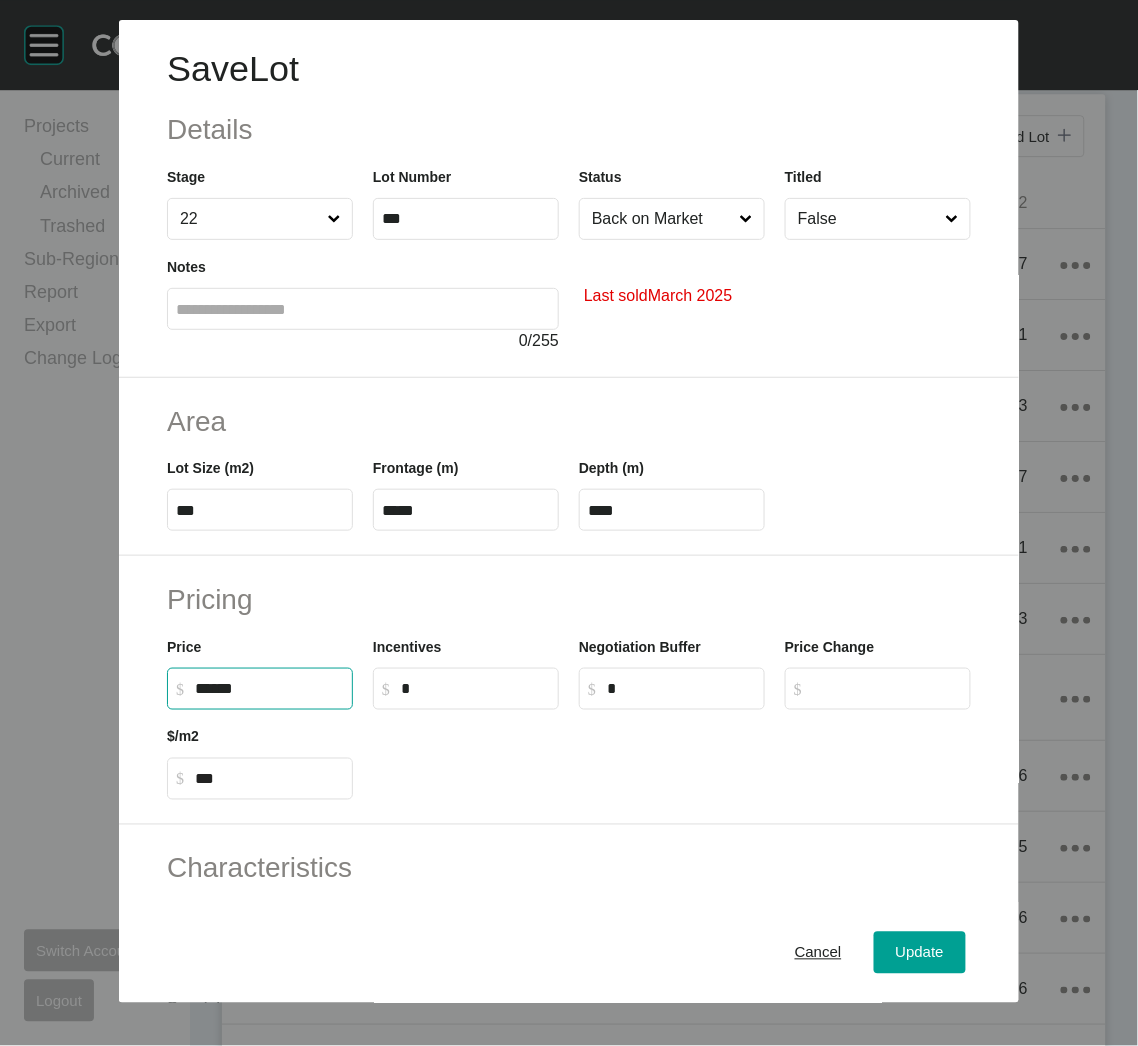 type on "*******" 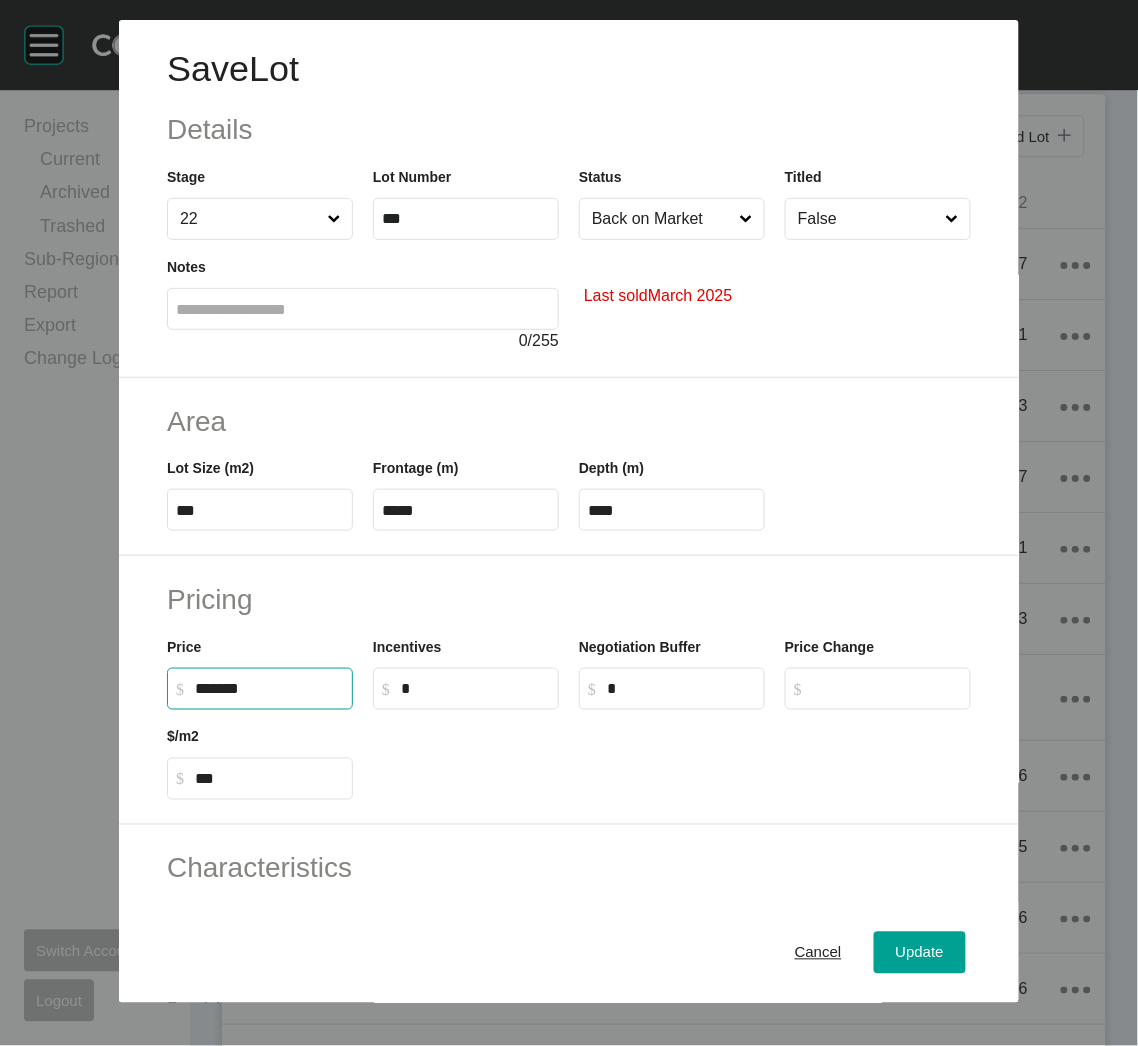 type on "*" 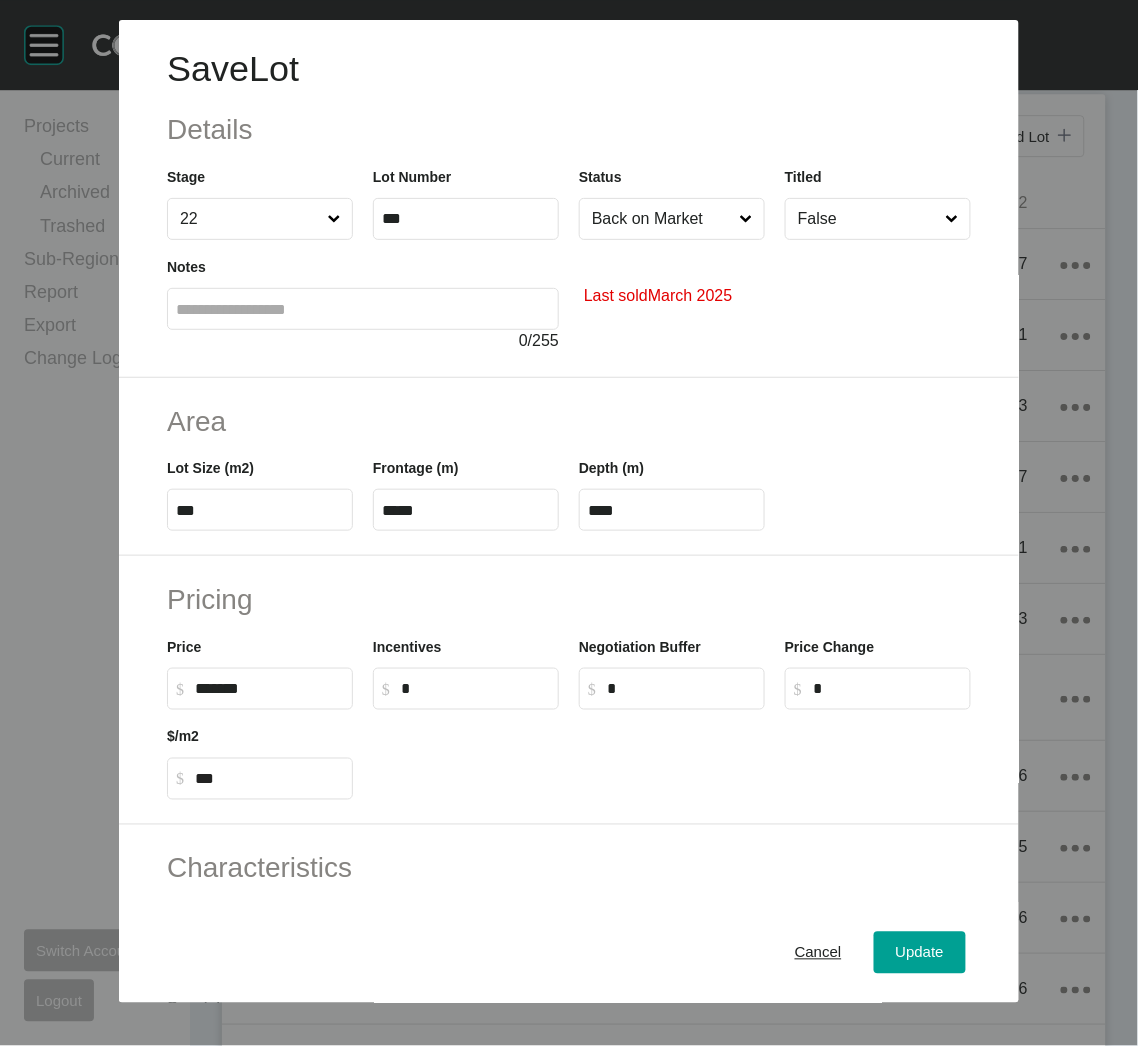 click on "Pricing Price $ Created with Sketch. $ ******* Incentives $ Created with Sketch. $ * Negotiation Buffer $ Created with Sketch. $ * Price Change $ Created with Sketch. $ * $/m2 $ Created with Sketch. $ ***" at bounding box center [569, 690] 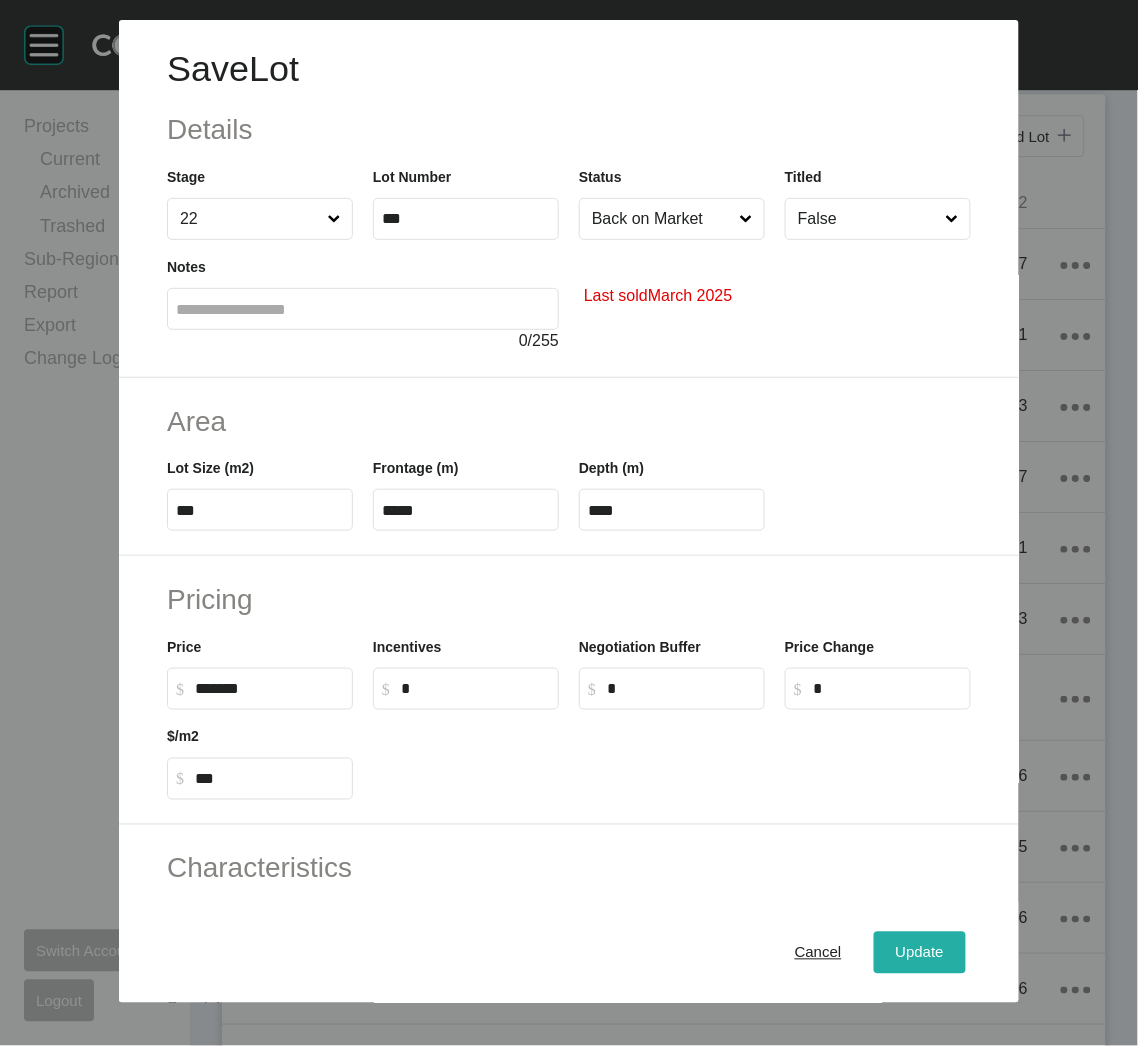 click on "Update" at bounding box center (920, 953) 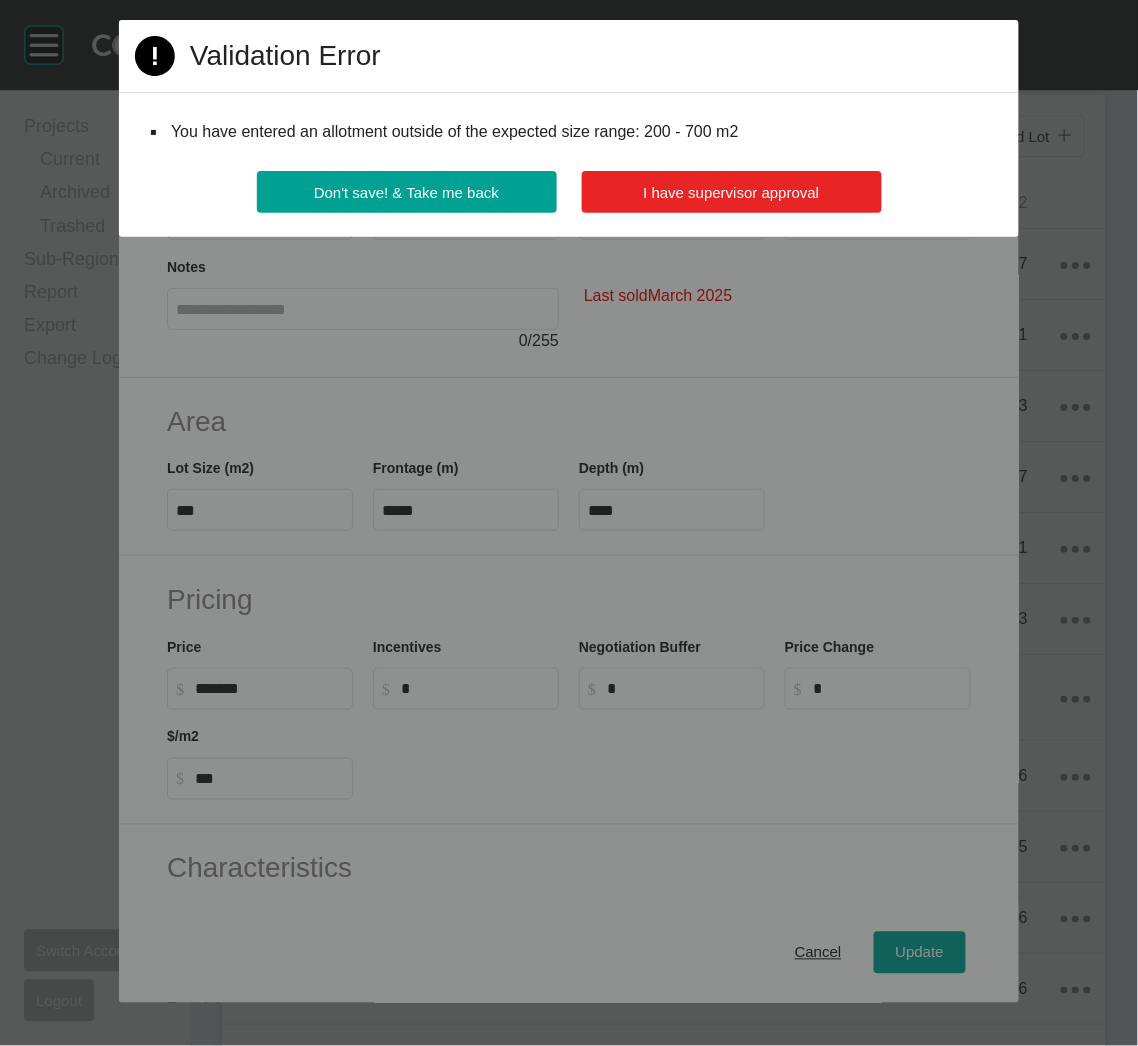 click on "I have supervisor approval" at bounding box center (732, 192) 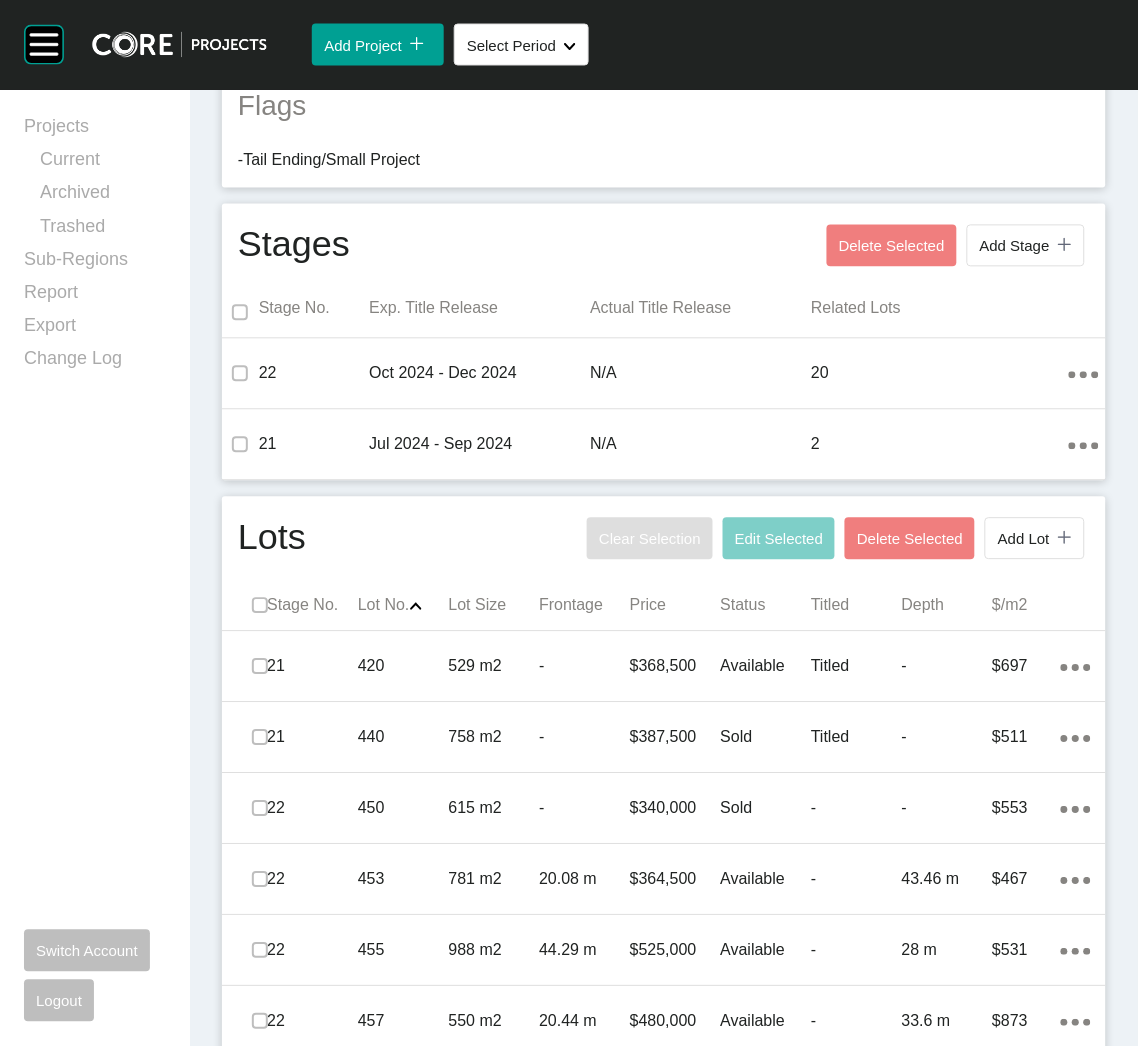 scroll, scrollTop: 0, scrollLeft: 0, axis: both 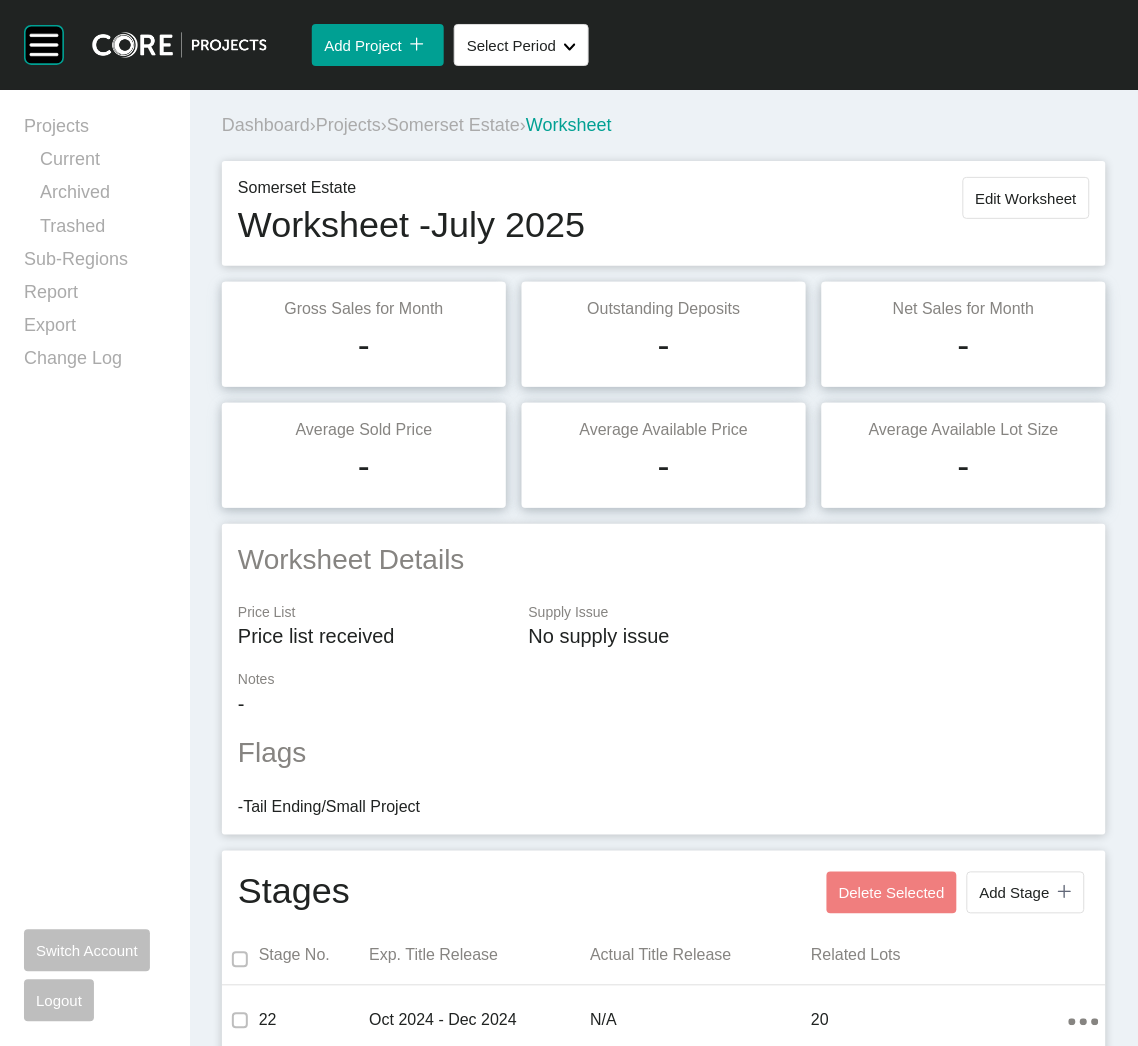 click on "Somerset Estate" at bounding box center (453, 125) 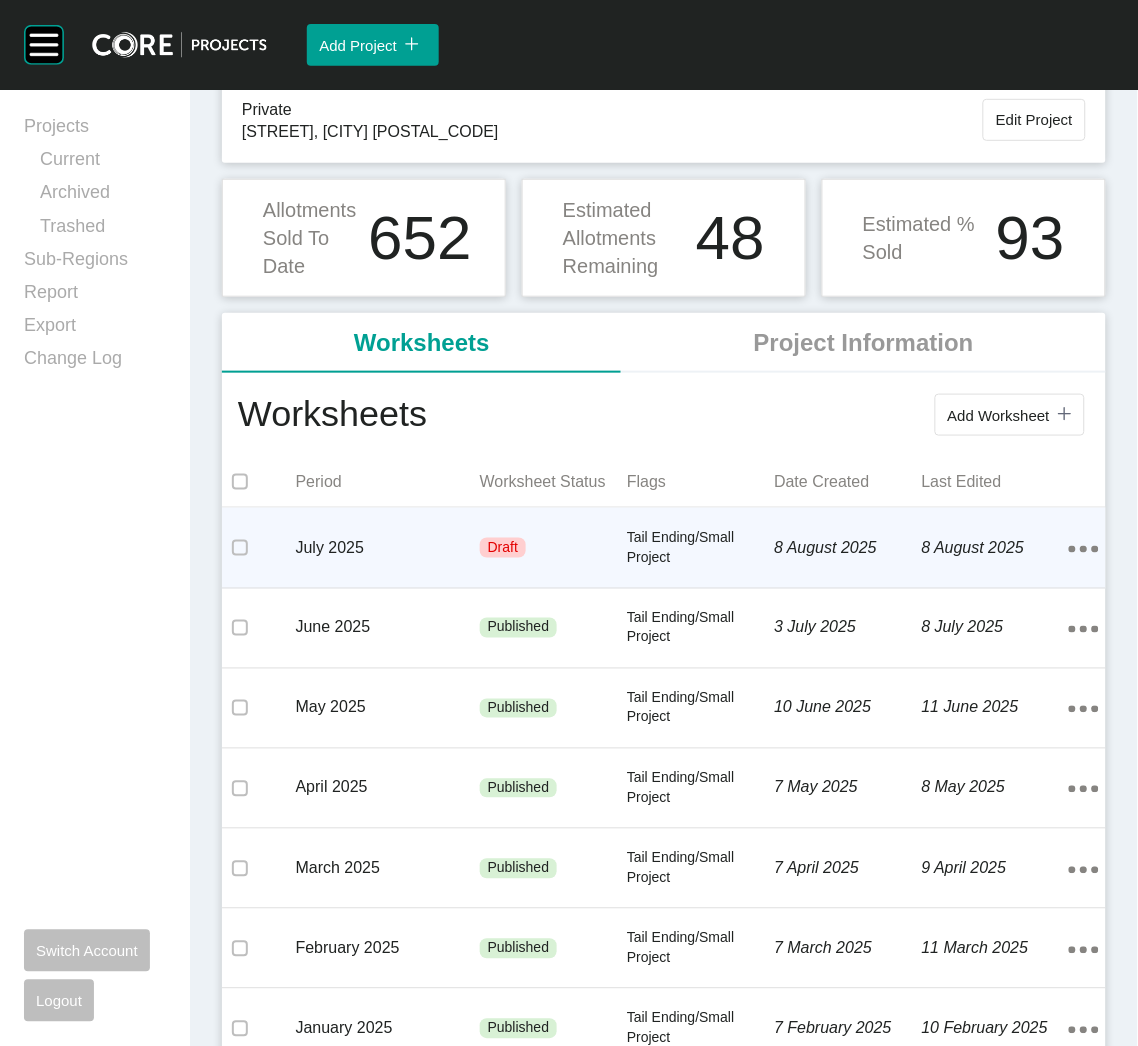 scroll, scrollTop: 150, scrollLeft: 0, axis: vertical 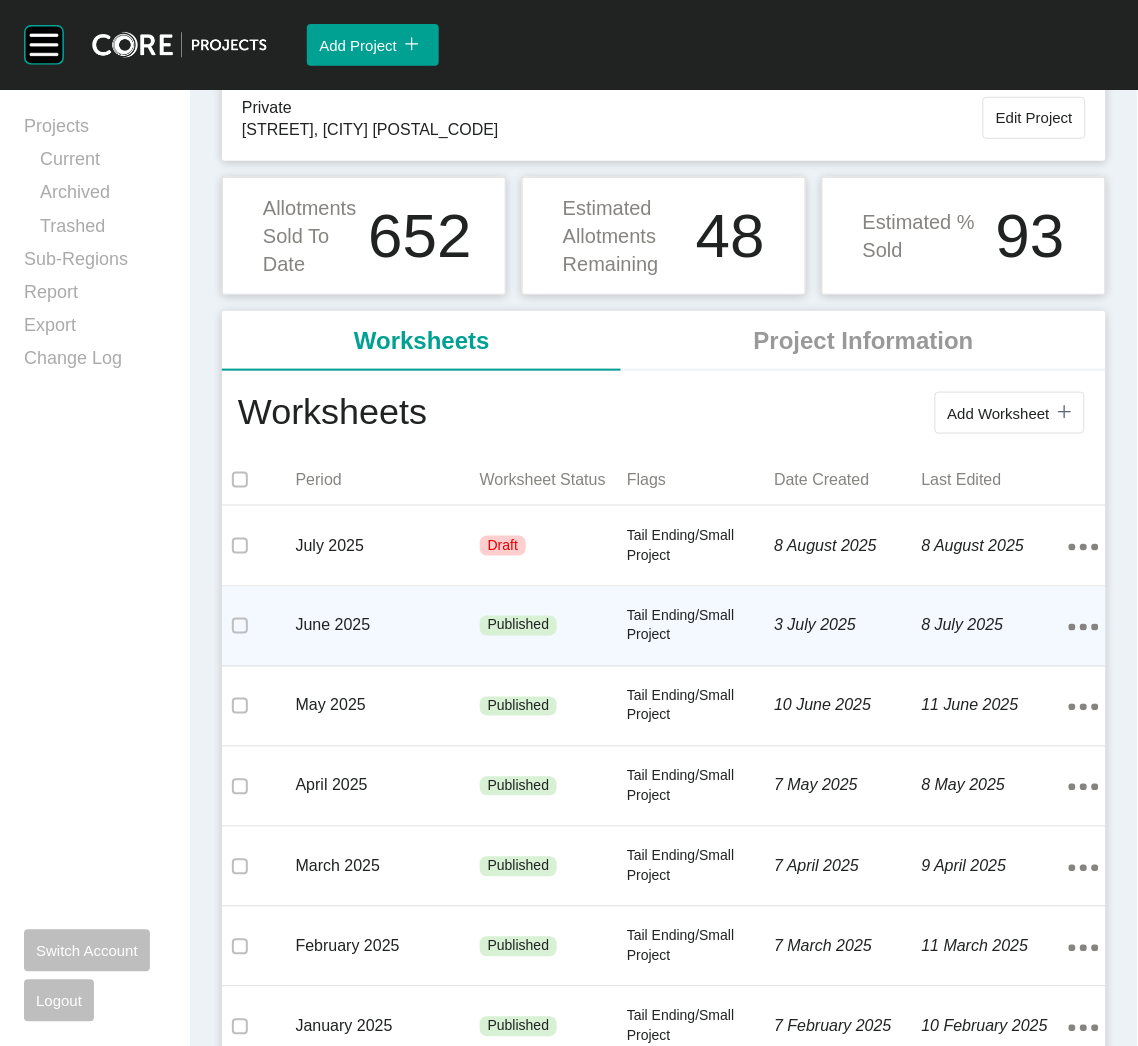 click on "Published" at bounding box center (519, 626) 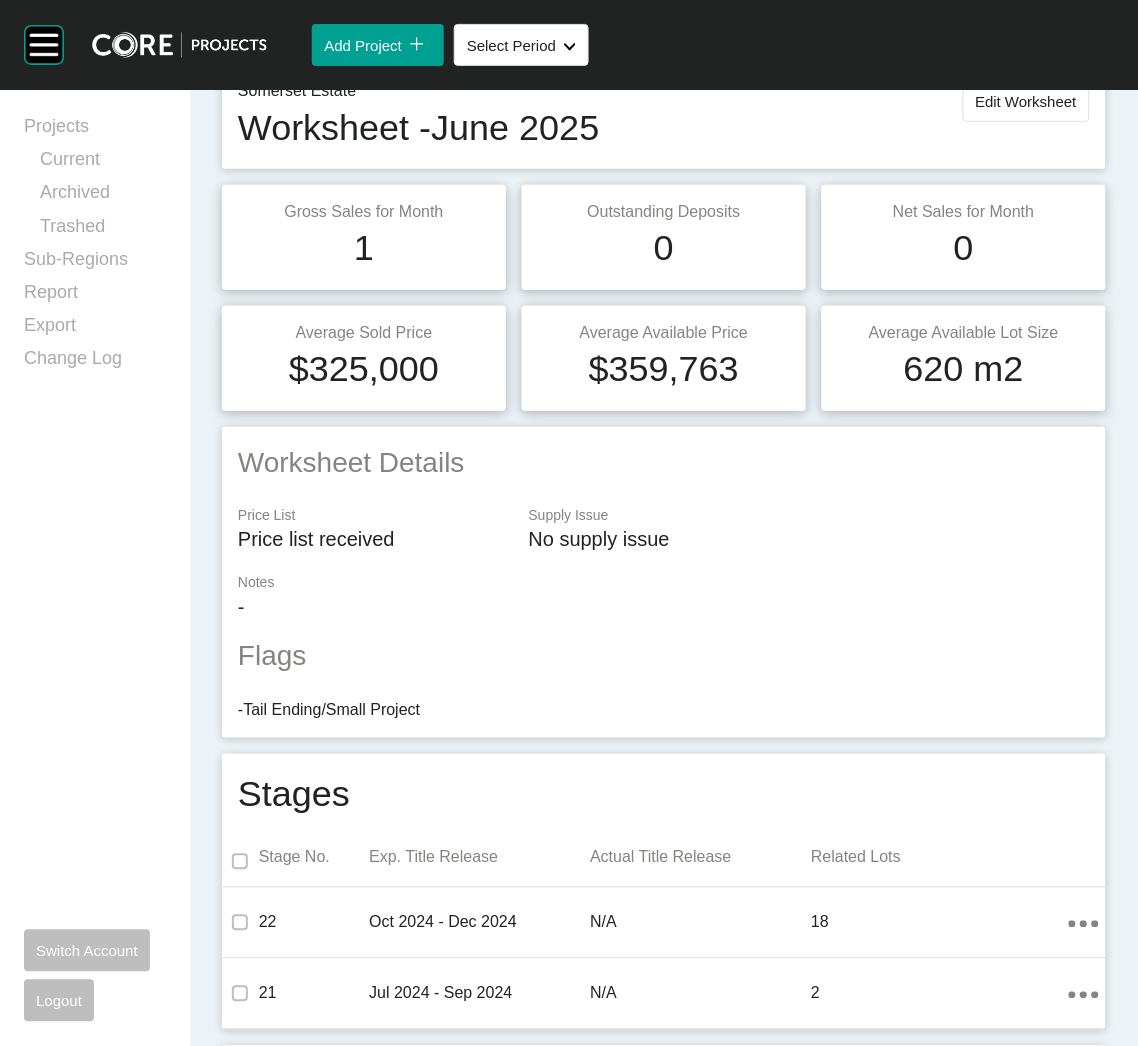 scroll, scrollTop: 0, scrollLeft: 0, axis: both 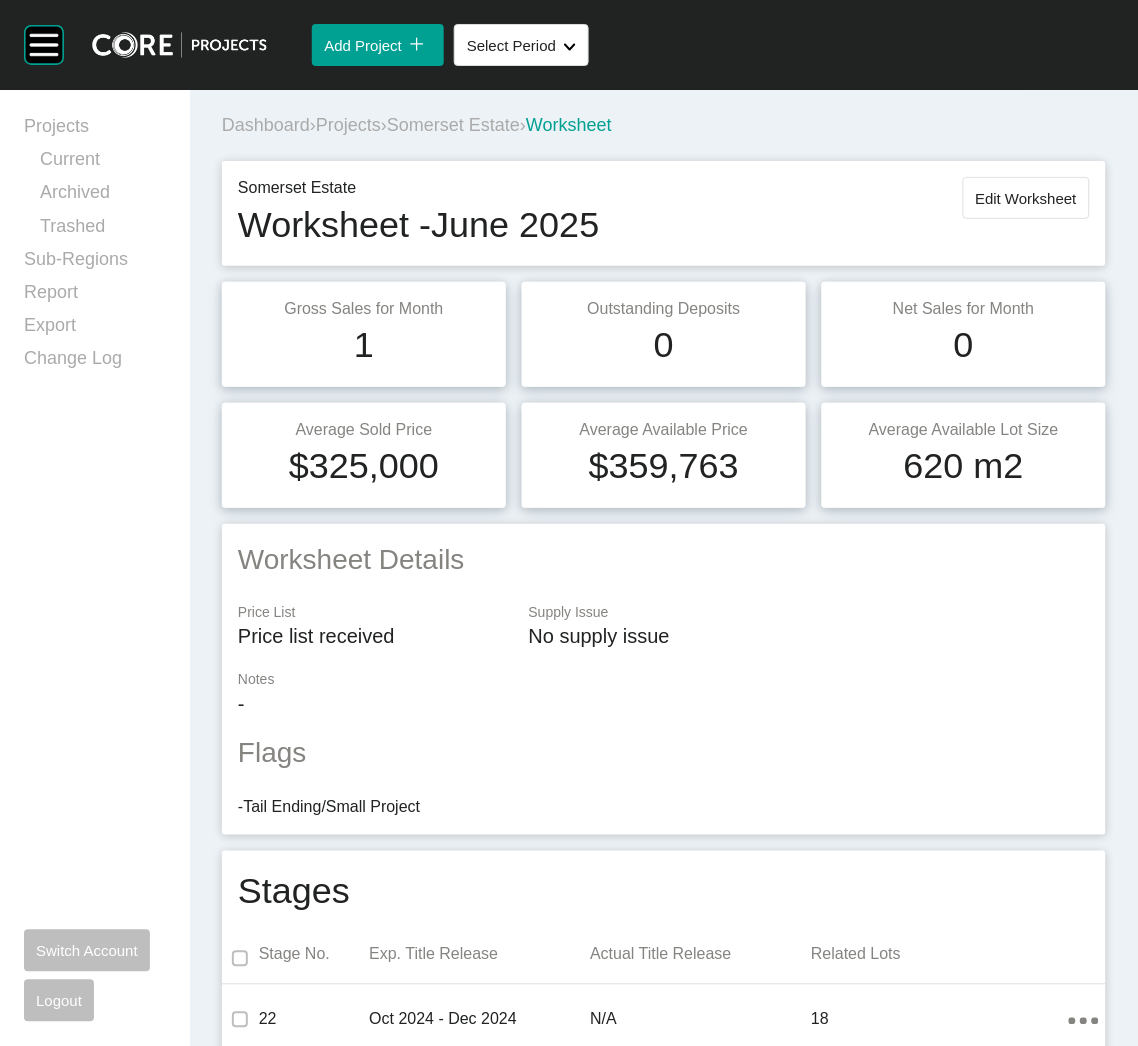 click on "Somerset Estate" at bounding box center (453, 125) 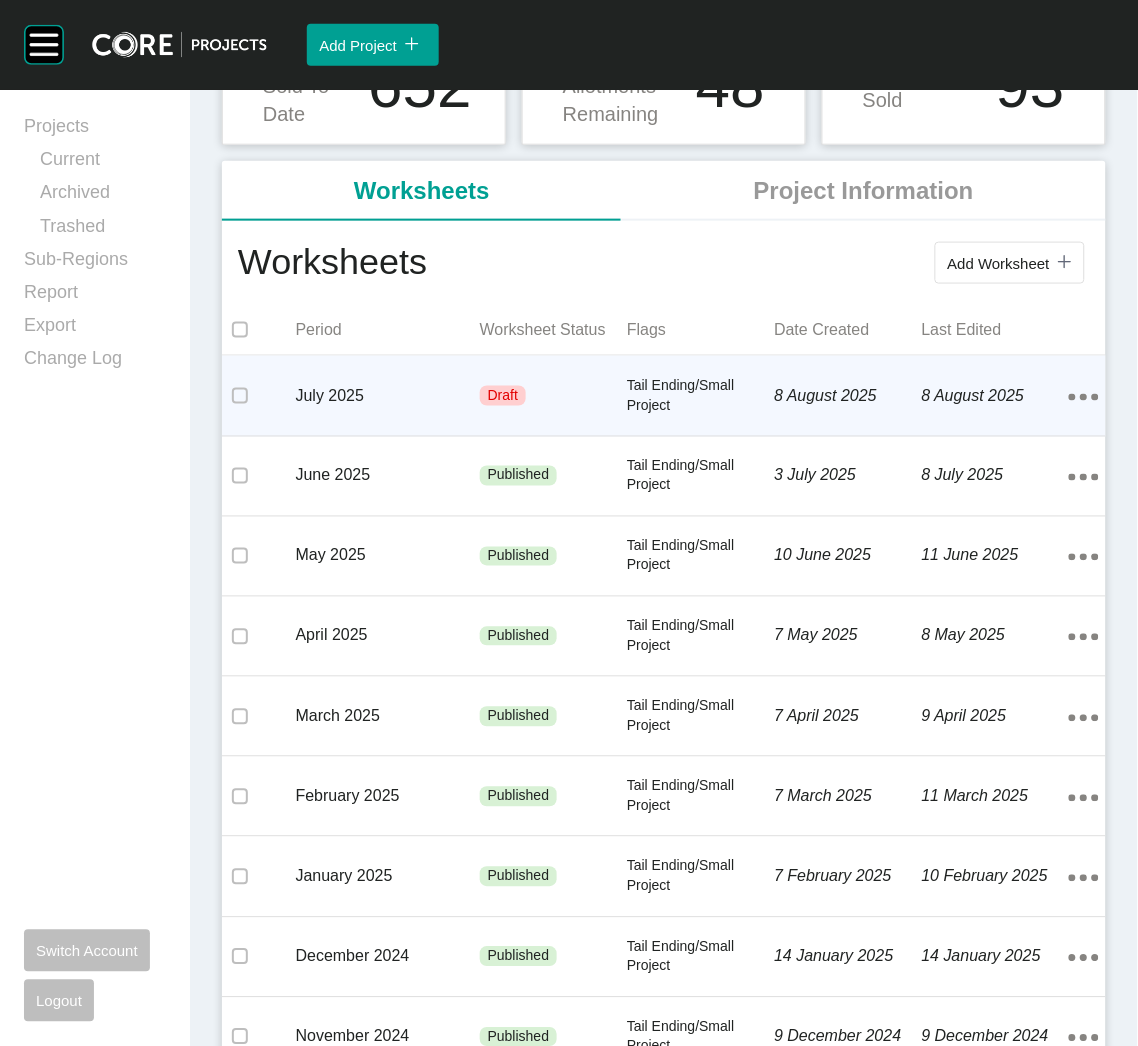 click on "Draft" at bounding box center [553, 396] 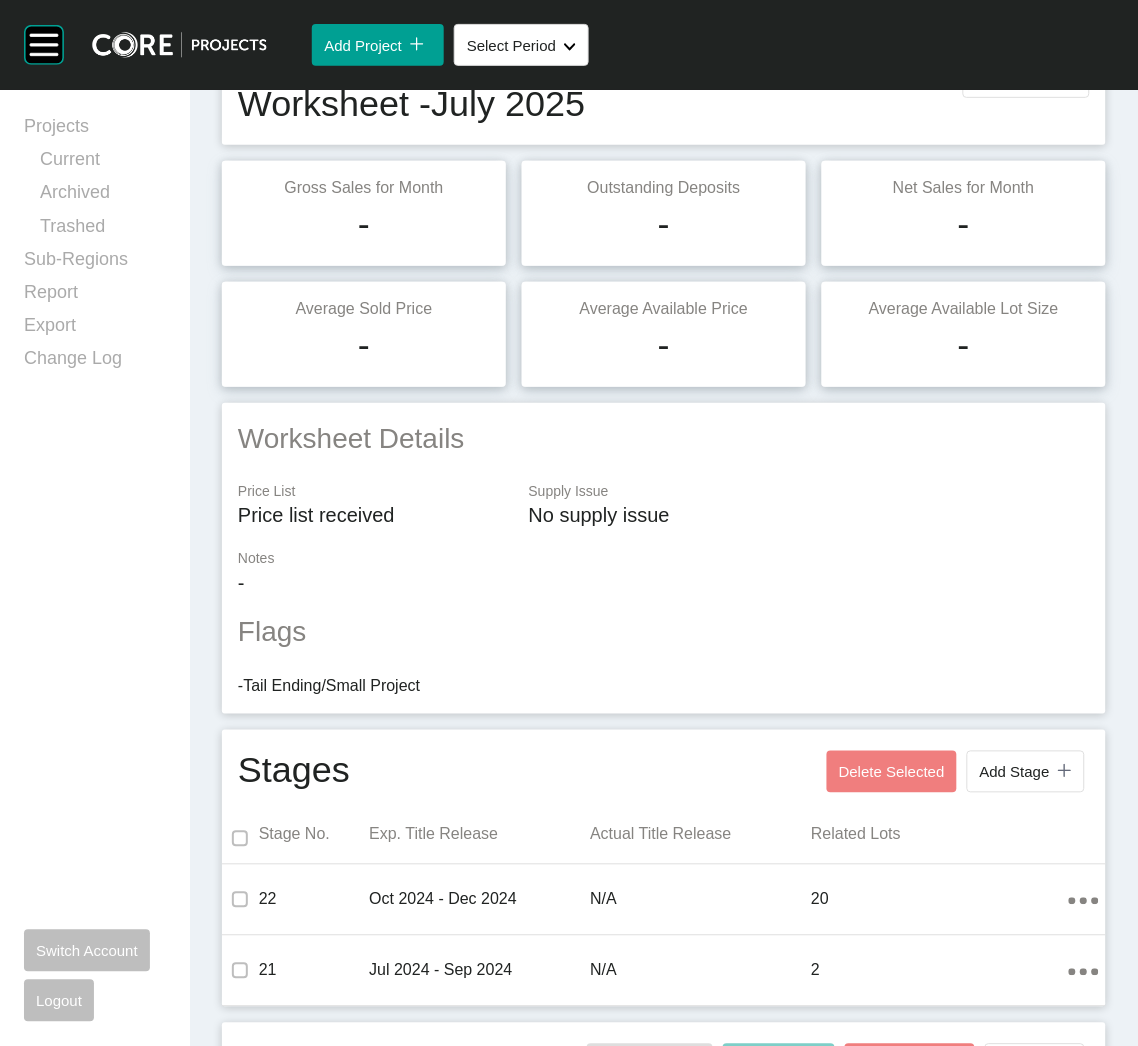 scroll, scrollTop: 0, scrollLeft: 0, axis: both 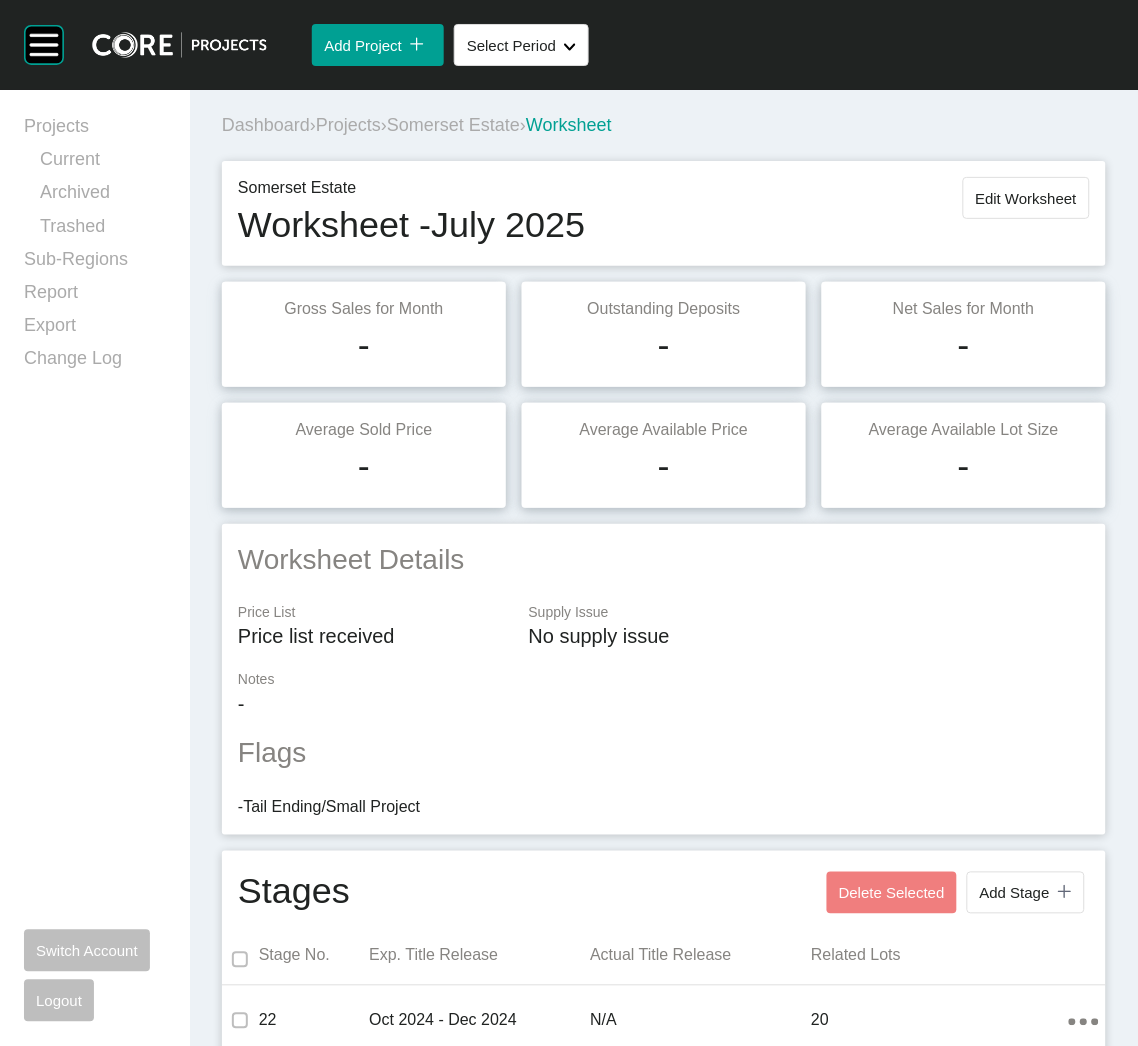 click on "Projects" at bounding box center [348, 125] 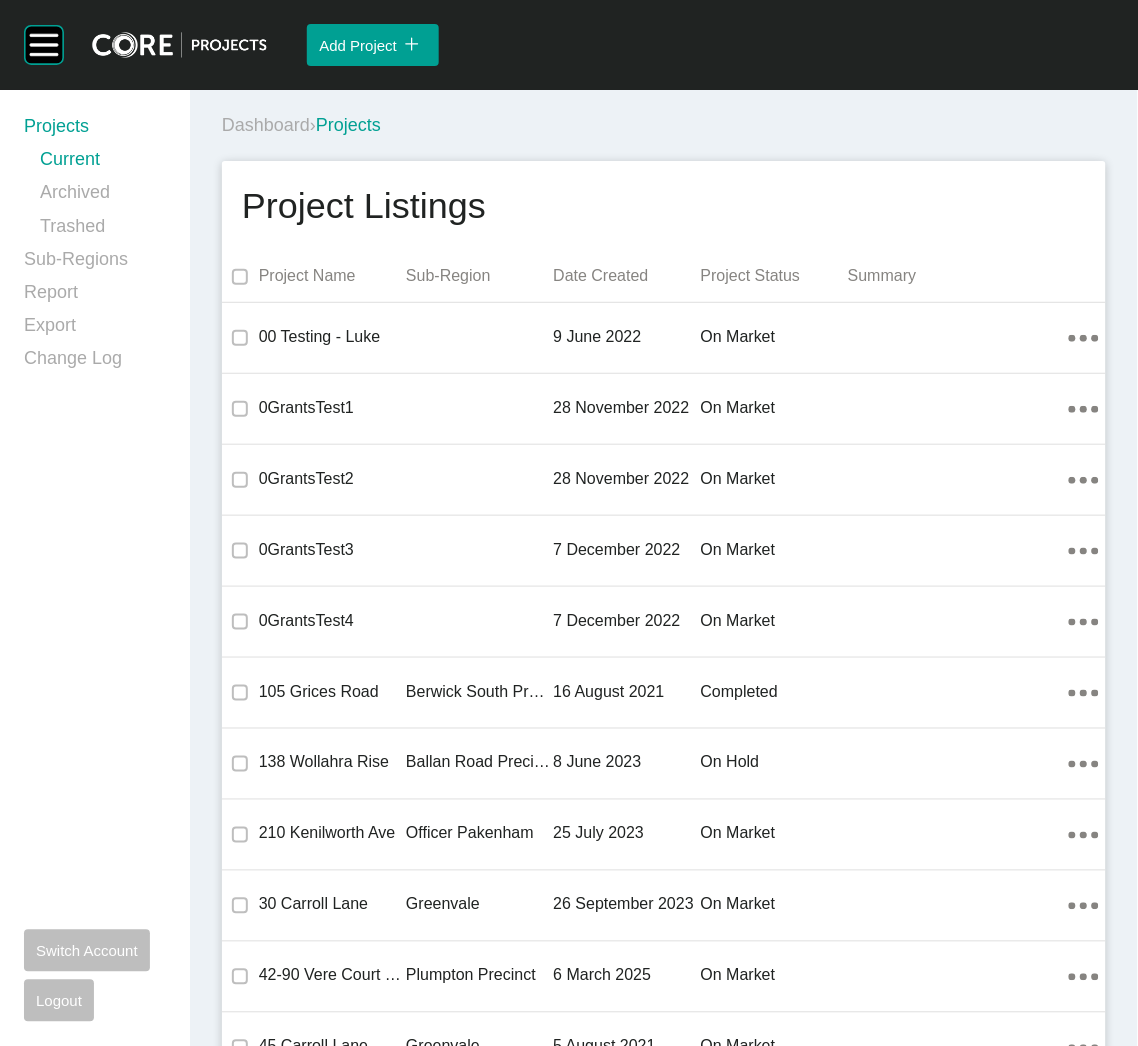 scroll, scrollTop: 13649, scrollLeft: 0, axis: vertical 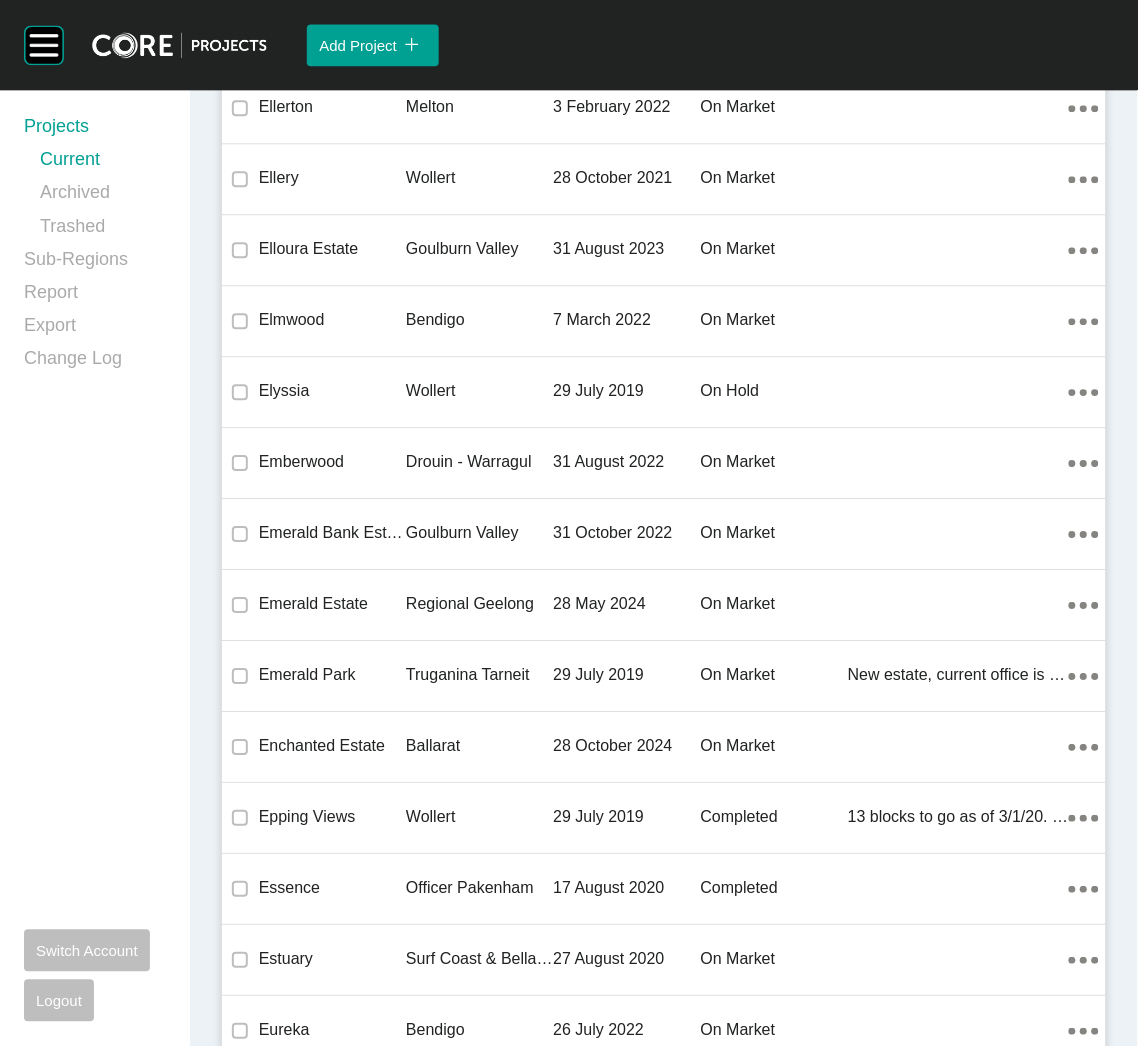 drag, startPoint x: 405, startPoint y: 595, endPoint x: 500, endPoint y: 617, distance: 97.5141 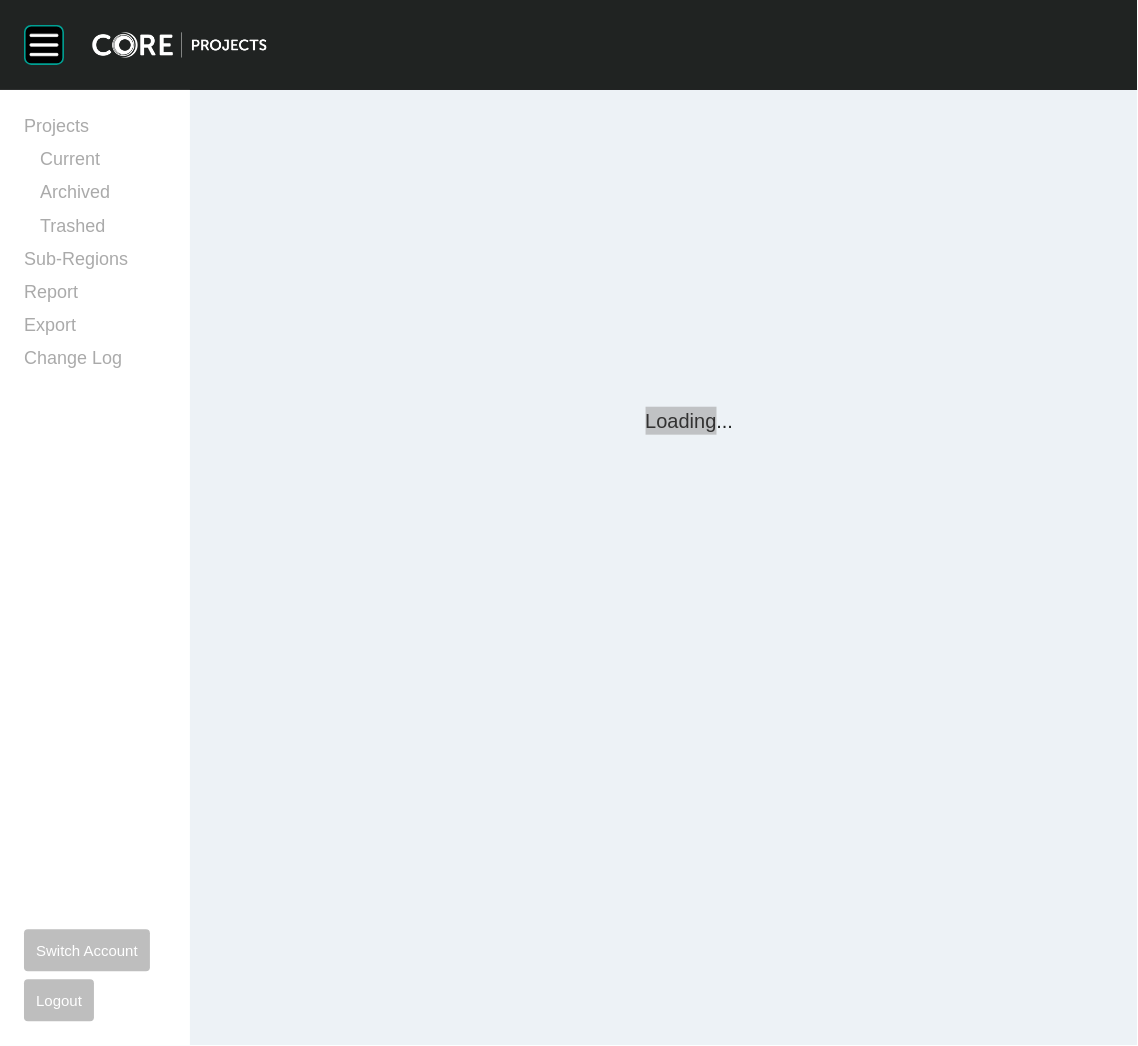scroll, scrollTop: 0, scrollLeft: 0, axis: both 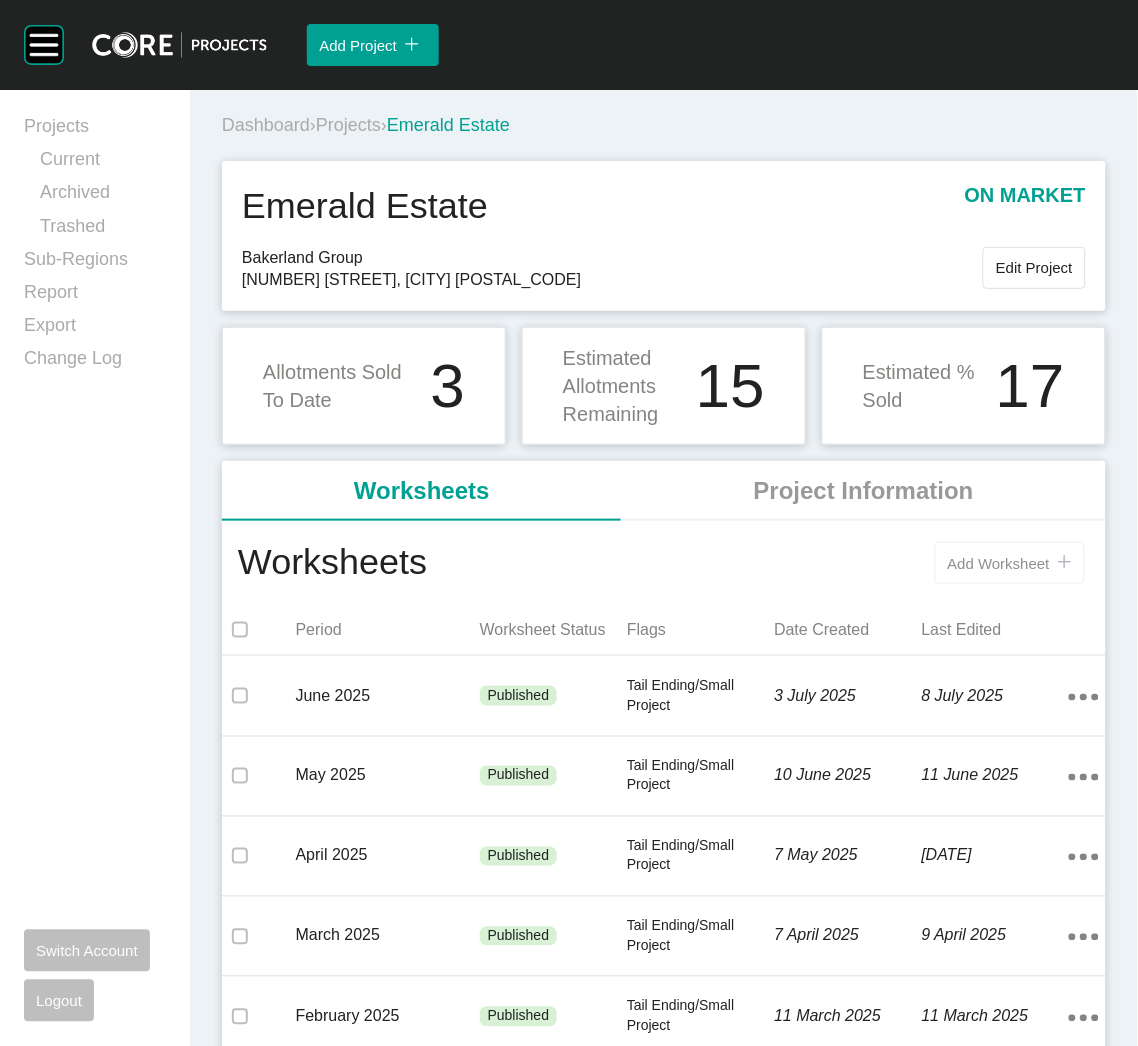 click on "Add Worksheet icon/tick copy 11 Created with Sketch." at bounding box center [1010, 563] 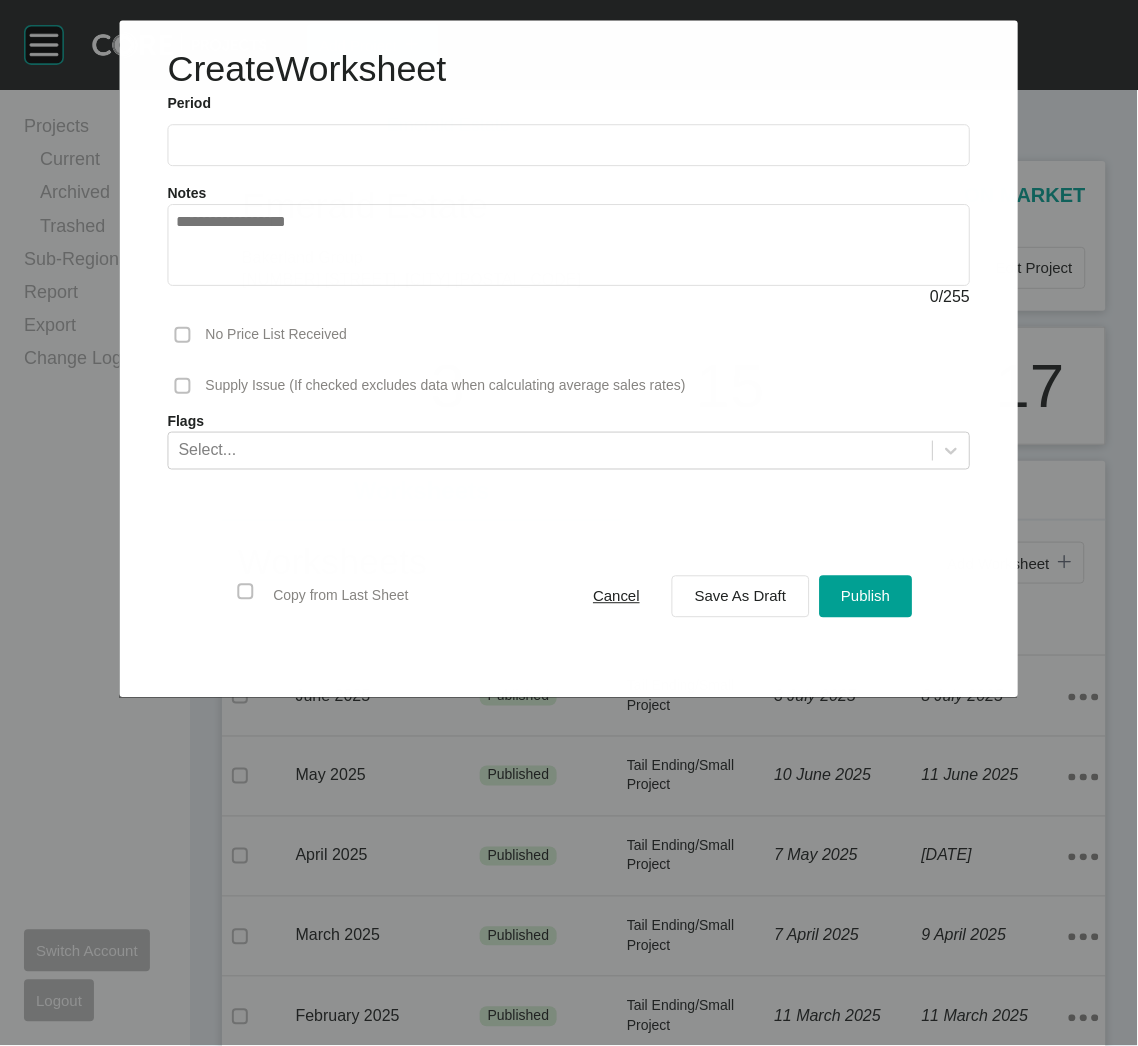 click at bounding box center [569, 145] 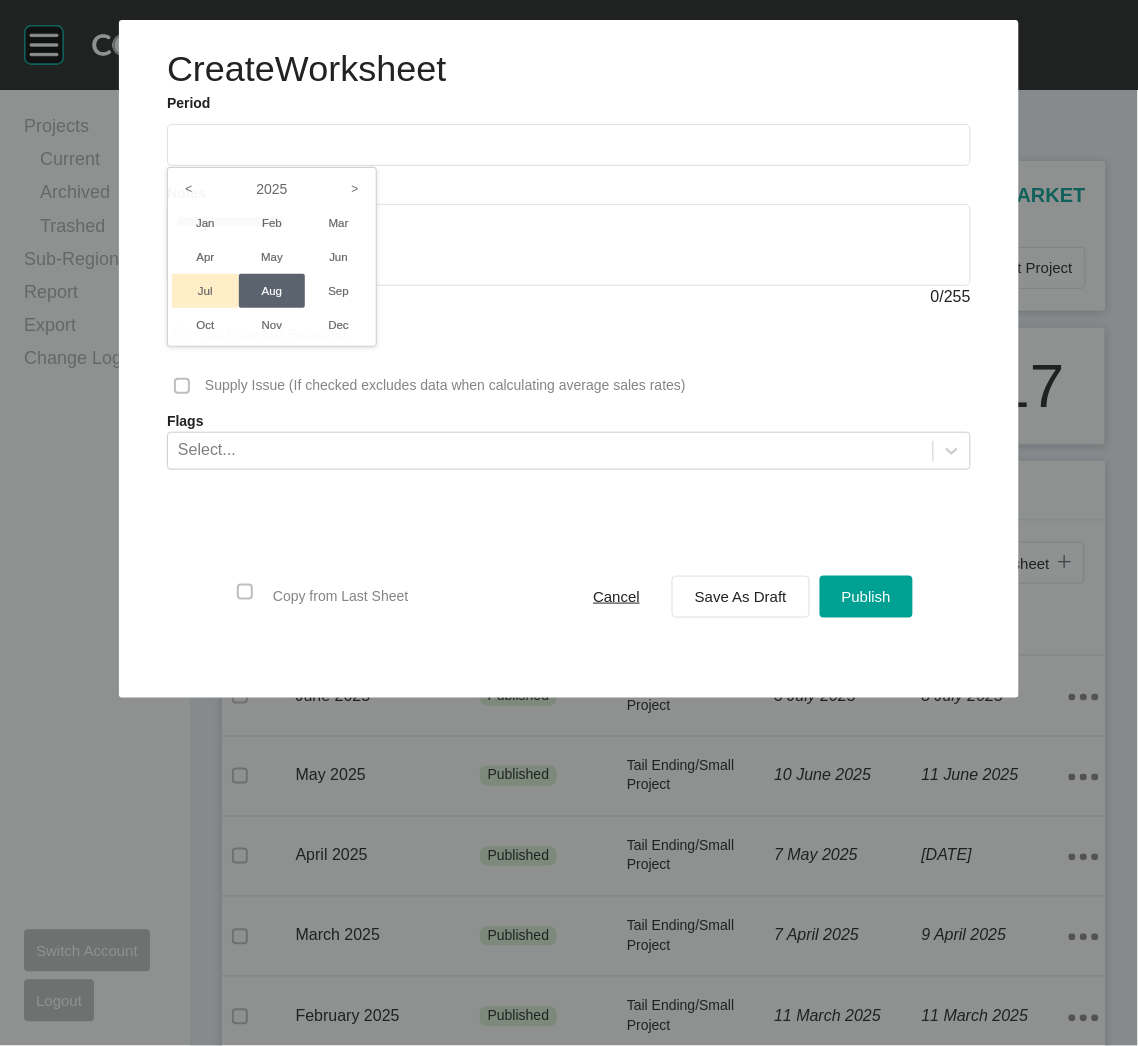 click on "Jul" at bounding box center (205, 291) 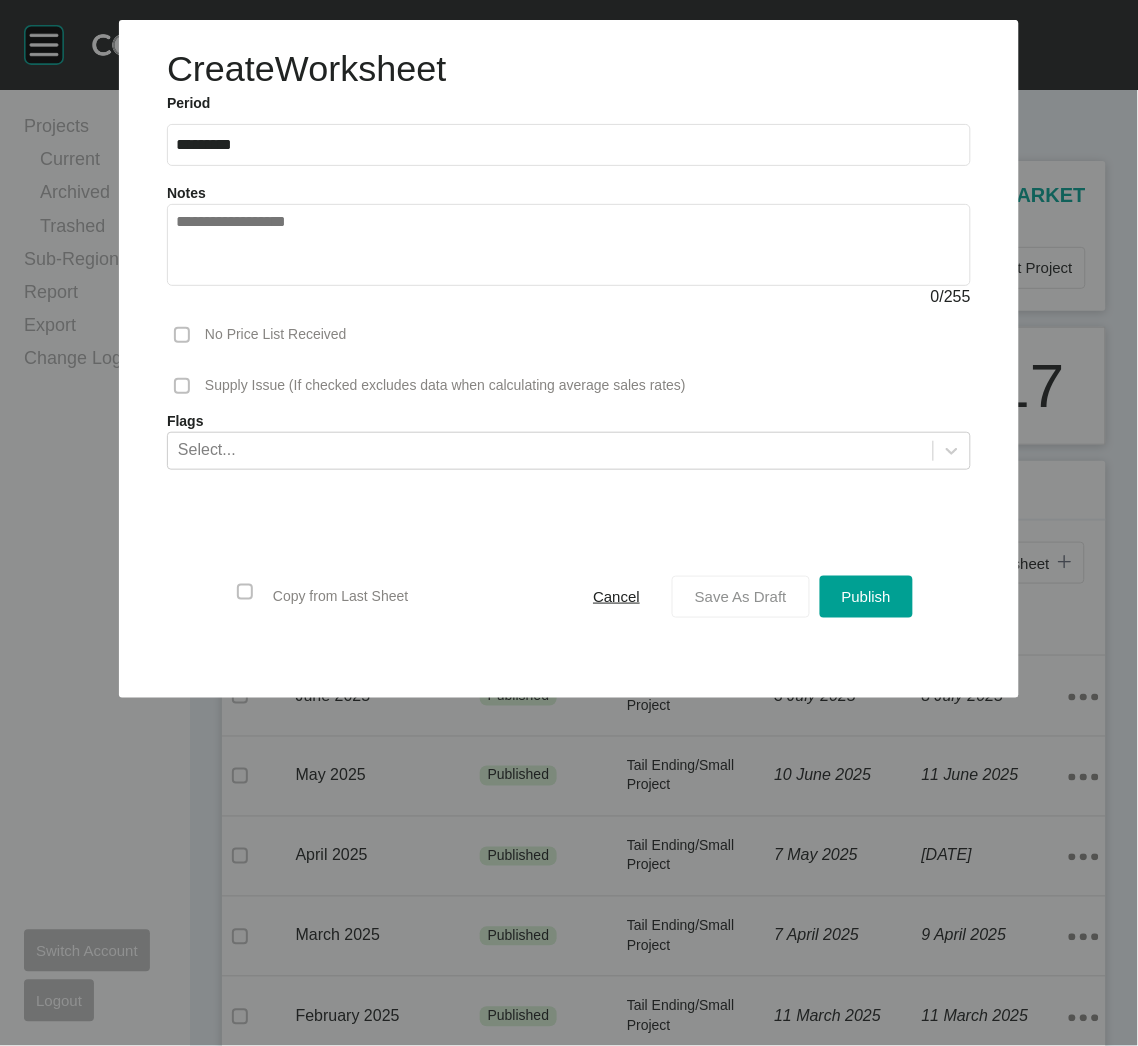 click on "Save As Draft" at bounding box center (741, 596) 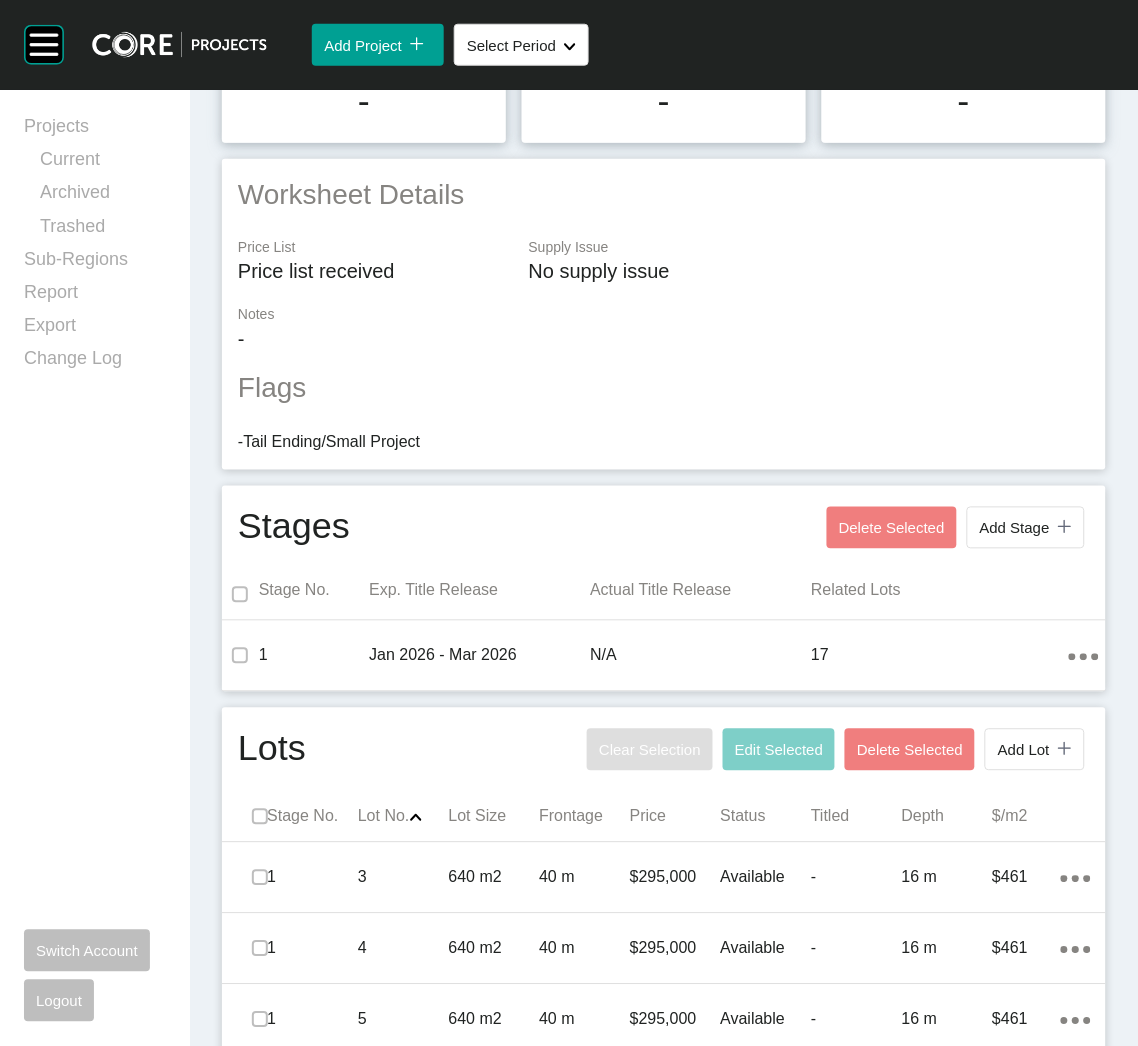 scroll, scrollTop: 0, scrollLeft: 0, axis: both 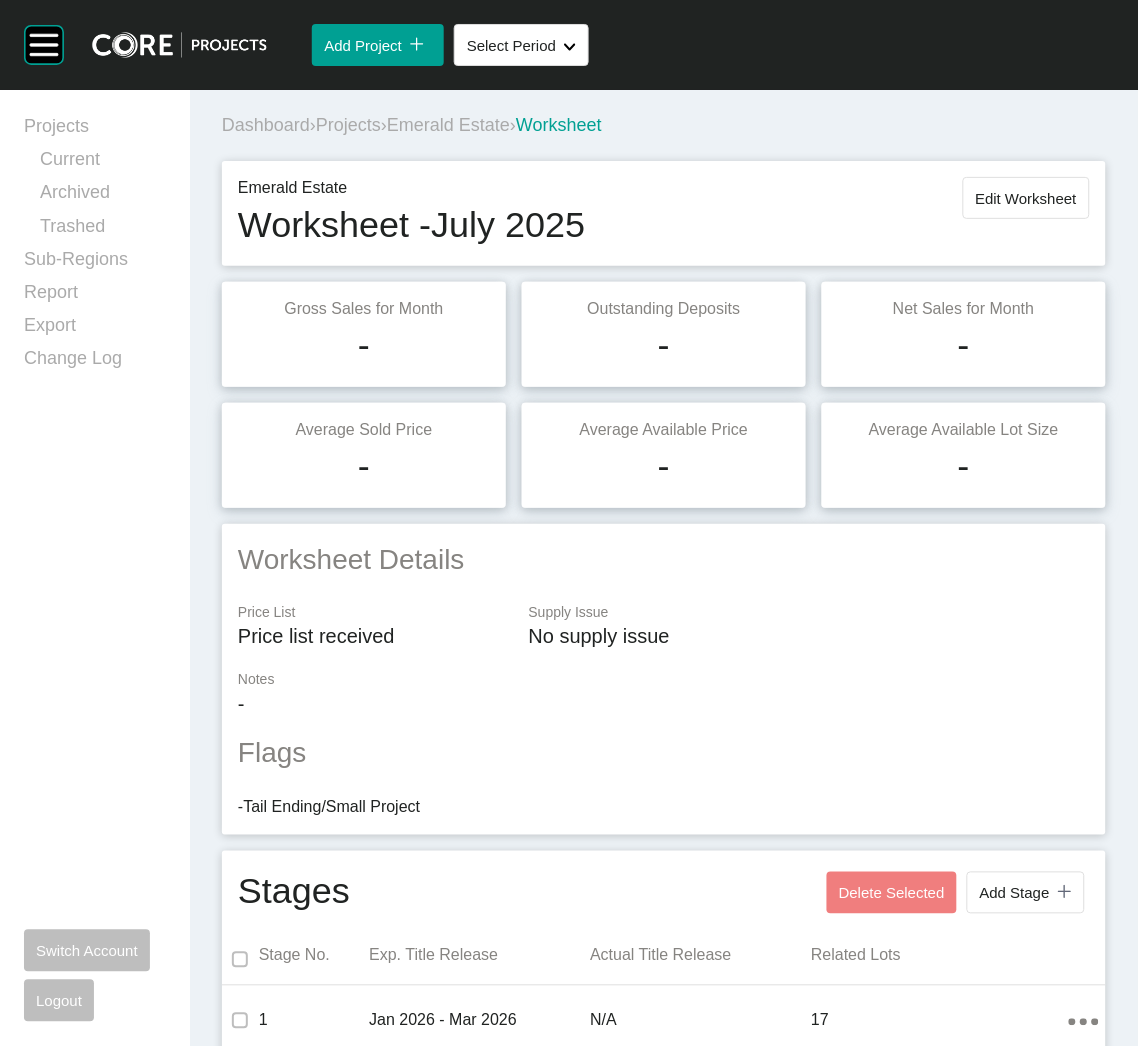 drag, startPoint x: 358, startPoint y: 116, endPoint x: 290, endPoint y: 661, distance: 549.2258 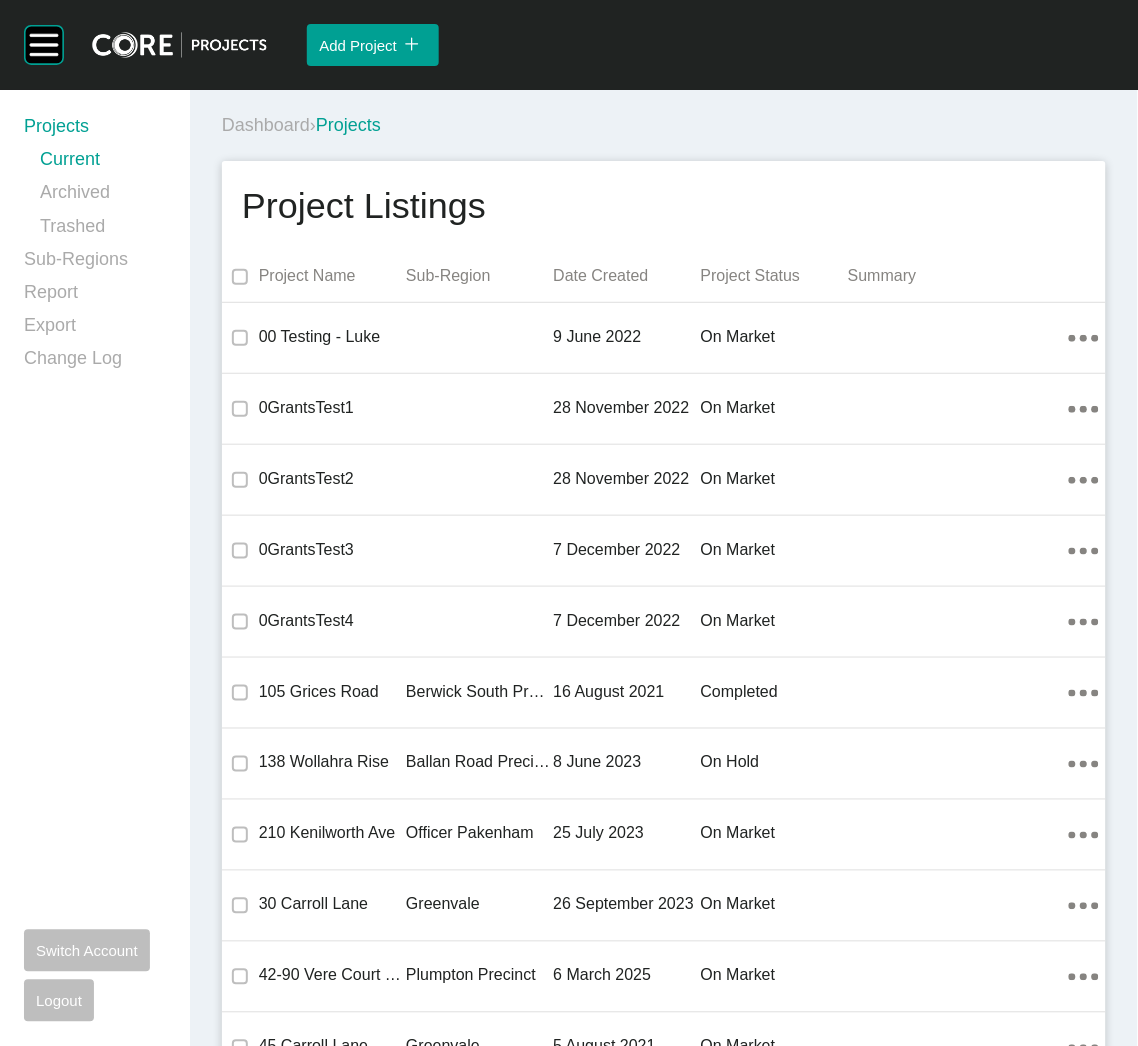 drag, startPoint x: 513, startPoint y: 144, endPoint x: 499, endPoint y: 137, distance: 15.652476 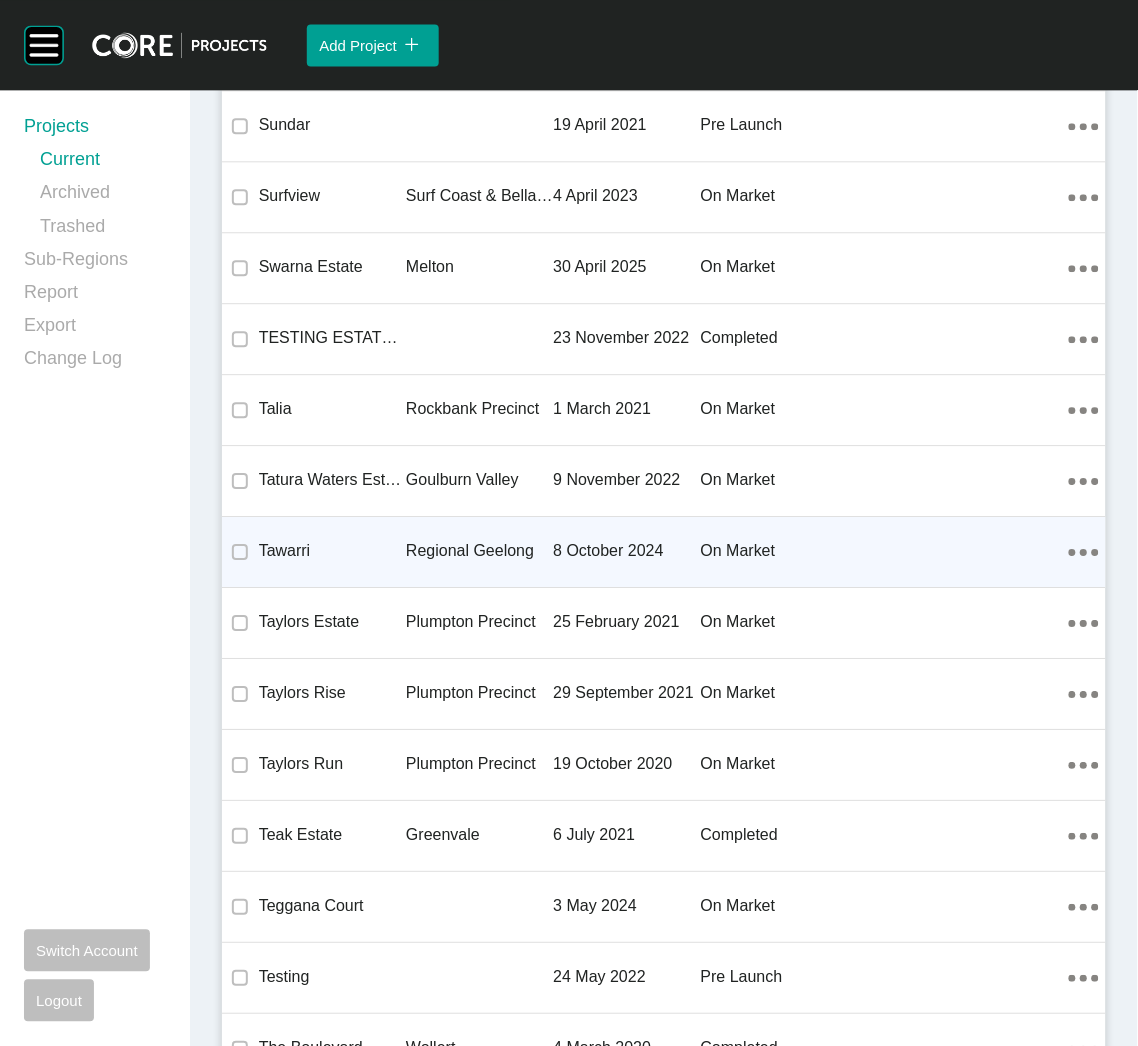 click on "Regional Geelong" at bounding box center (479, 551) 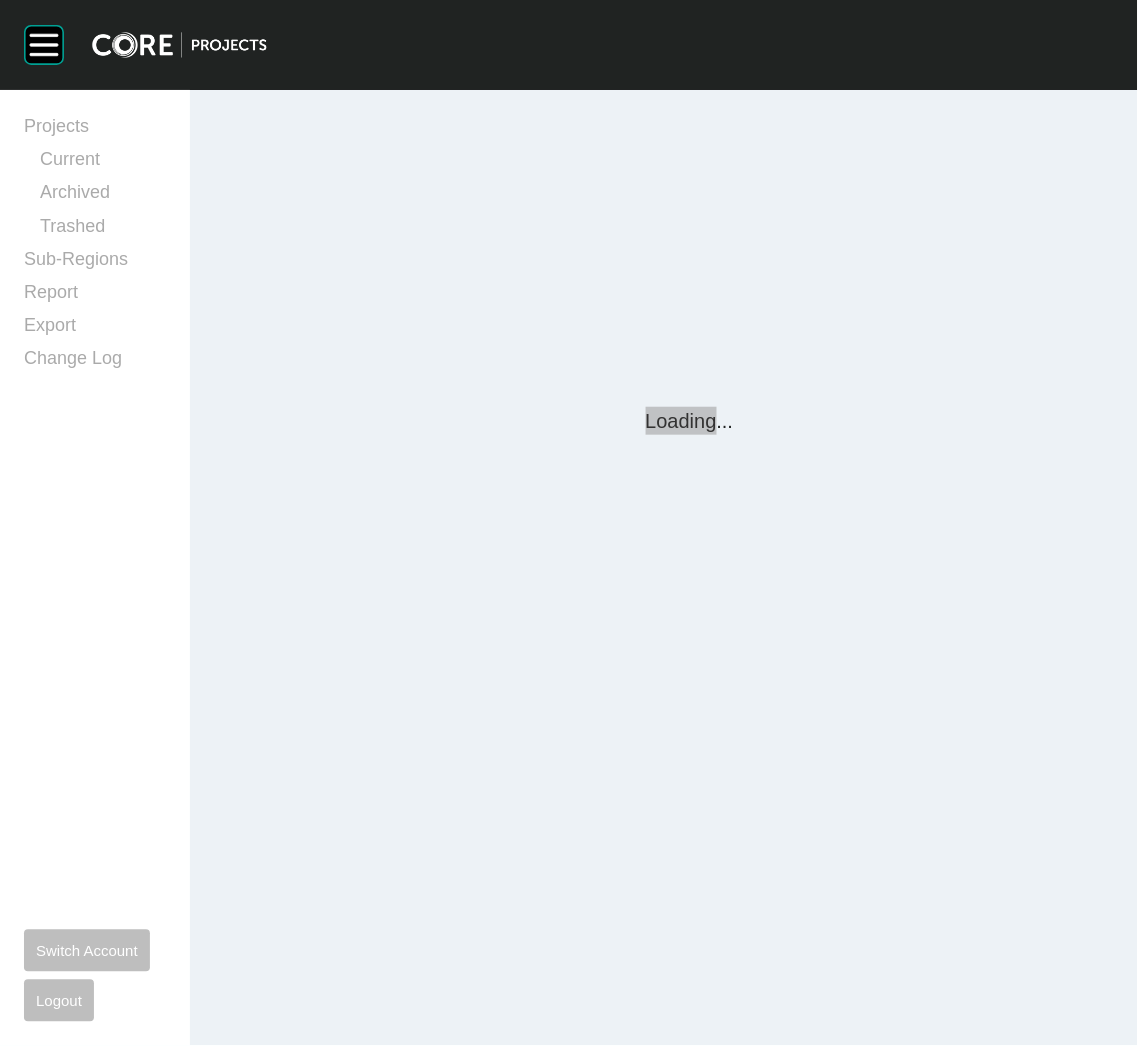 scroll, scrollTop: 0, scrollLeft: 0, axis: both 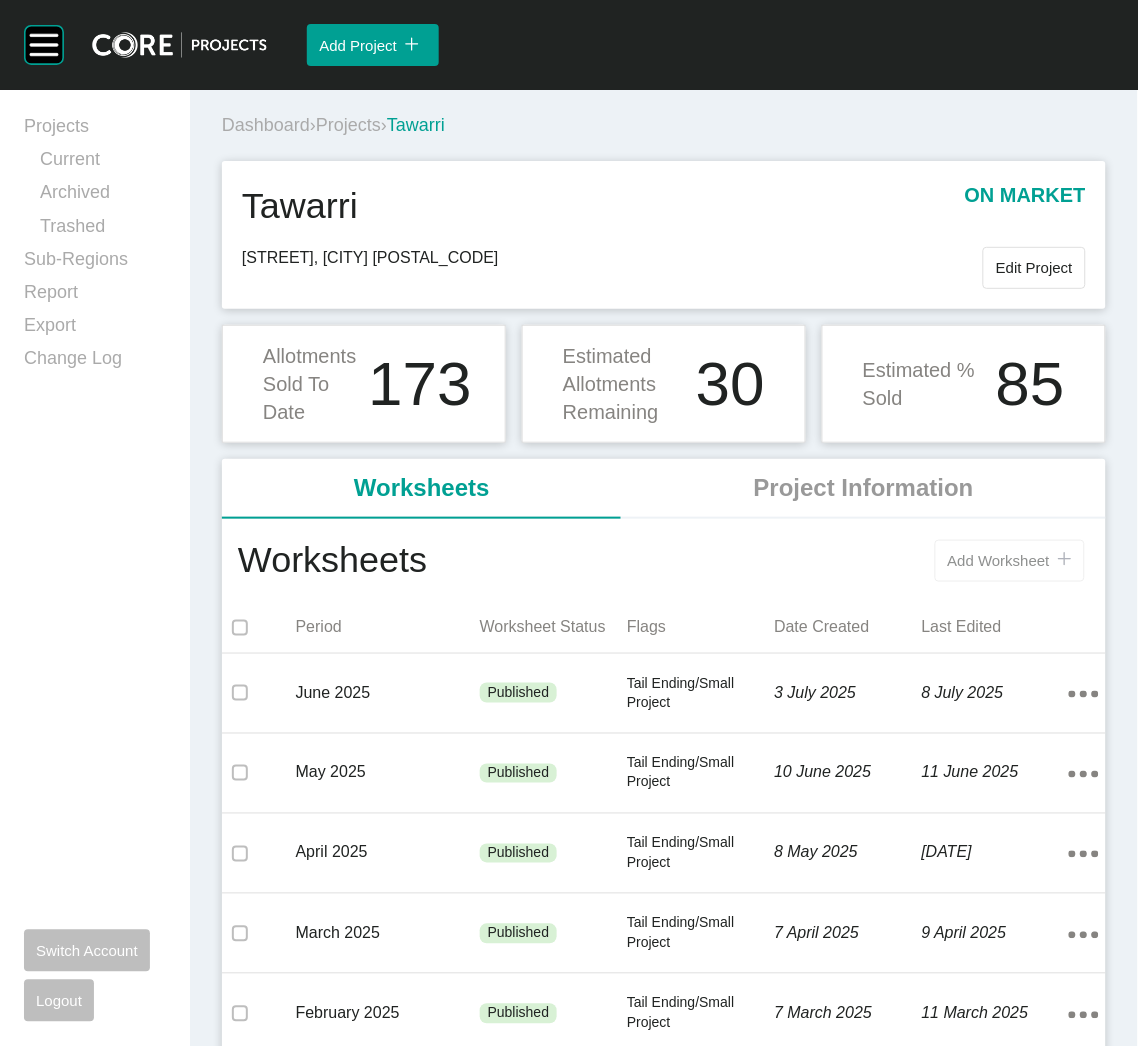 click on "Add Worksheet icon/tick copy 11 Created with Sketch." at bounding box center [1010, 561] 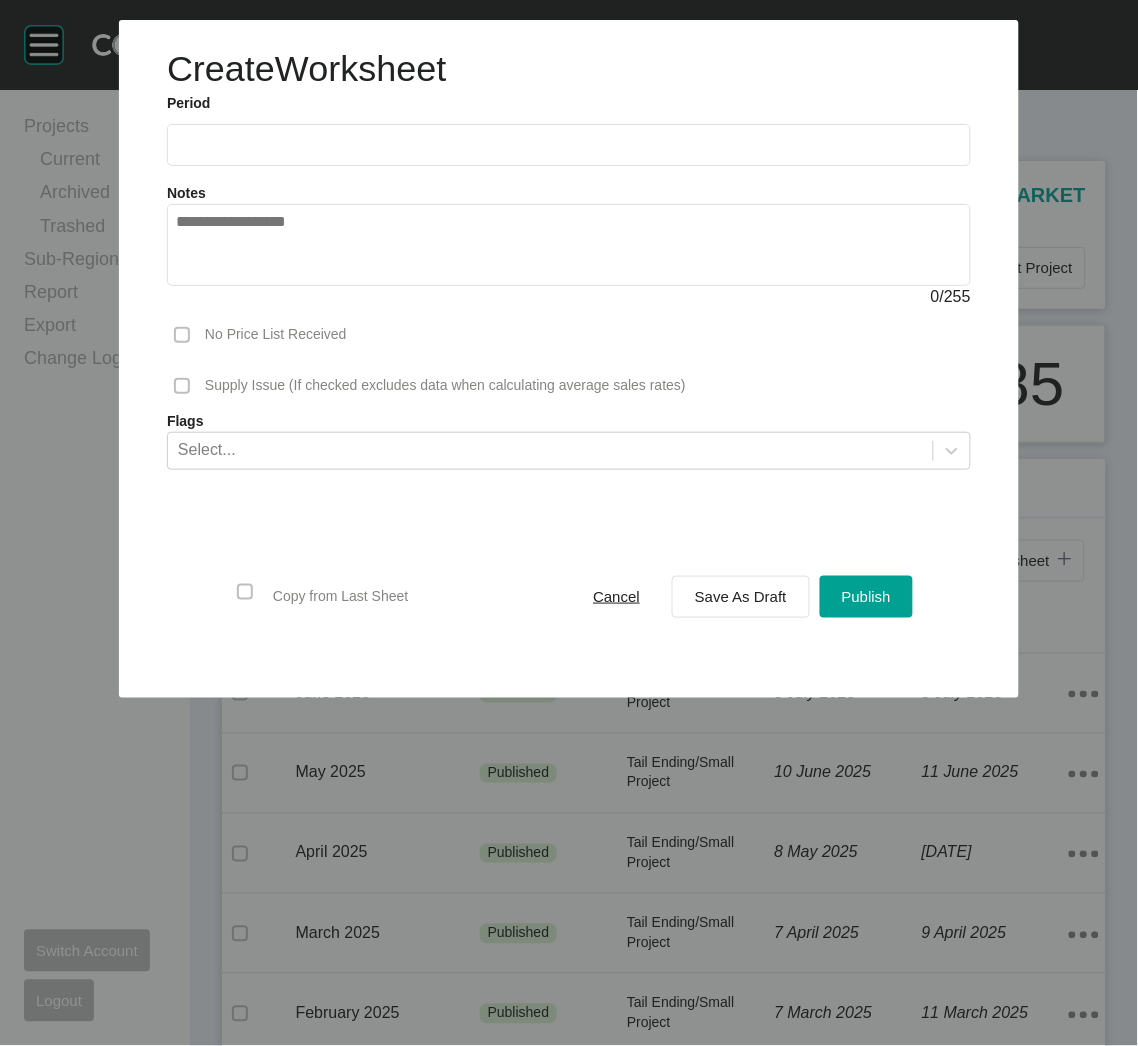 click on "2025 < > Jan Feb Mar Apr May Jun Jul Aug Sep Oct Nov Dec" at bounding box center (569, 140) 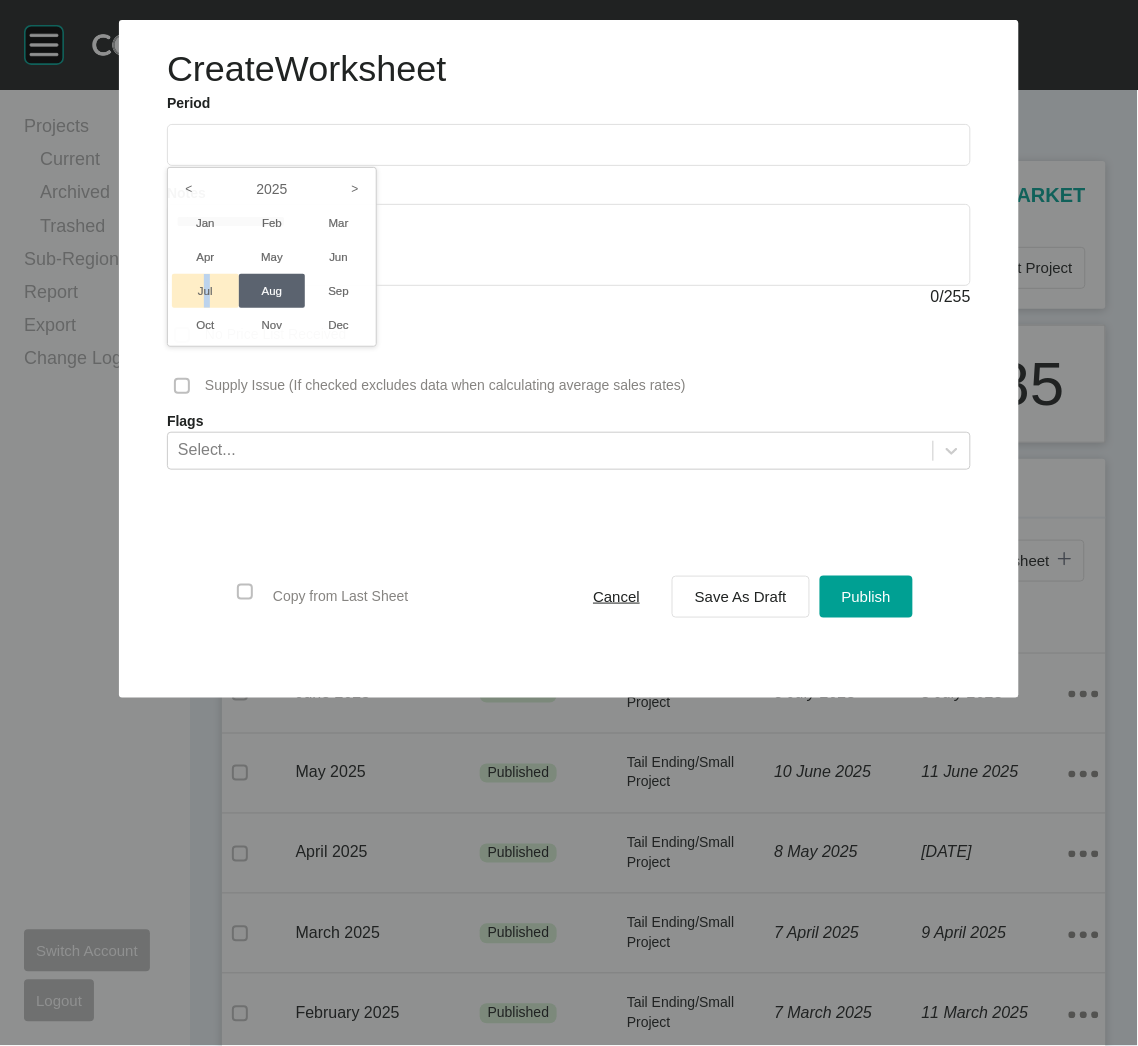 click on "Jul" at bounding box center [205, 291] 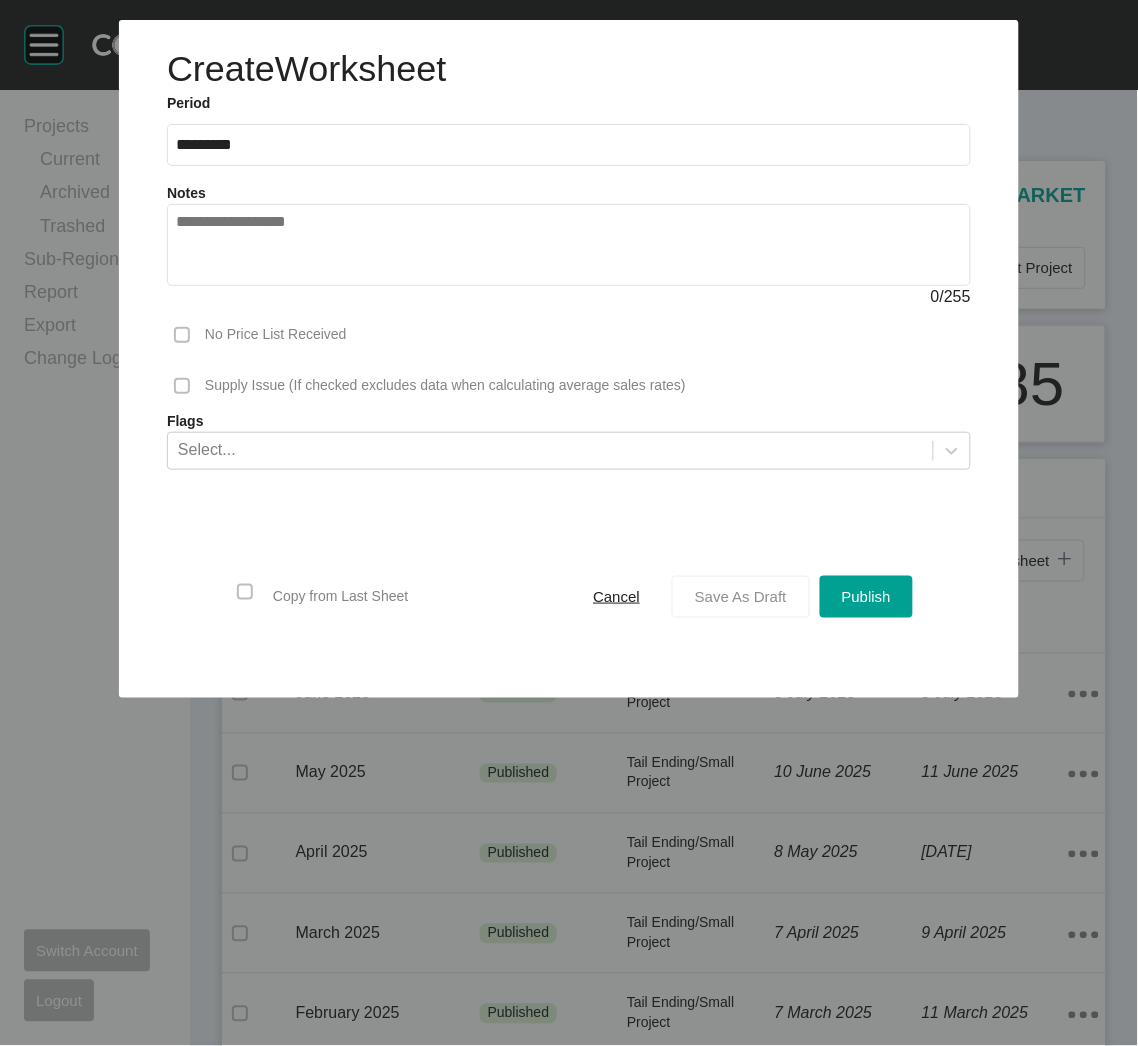 click on "Save As Draft" at bounding box center [741, 596] 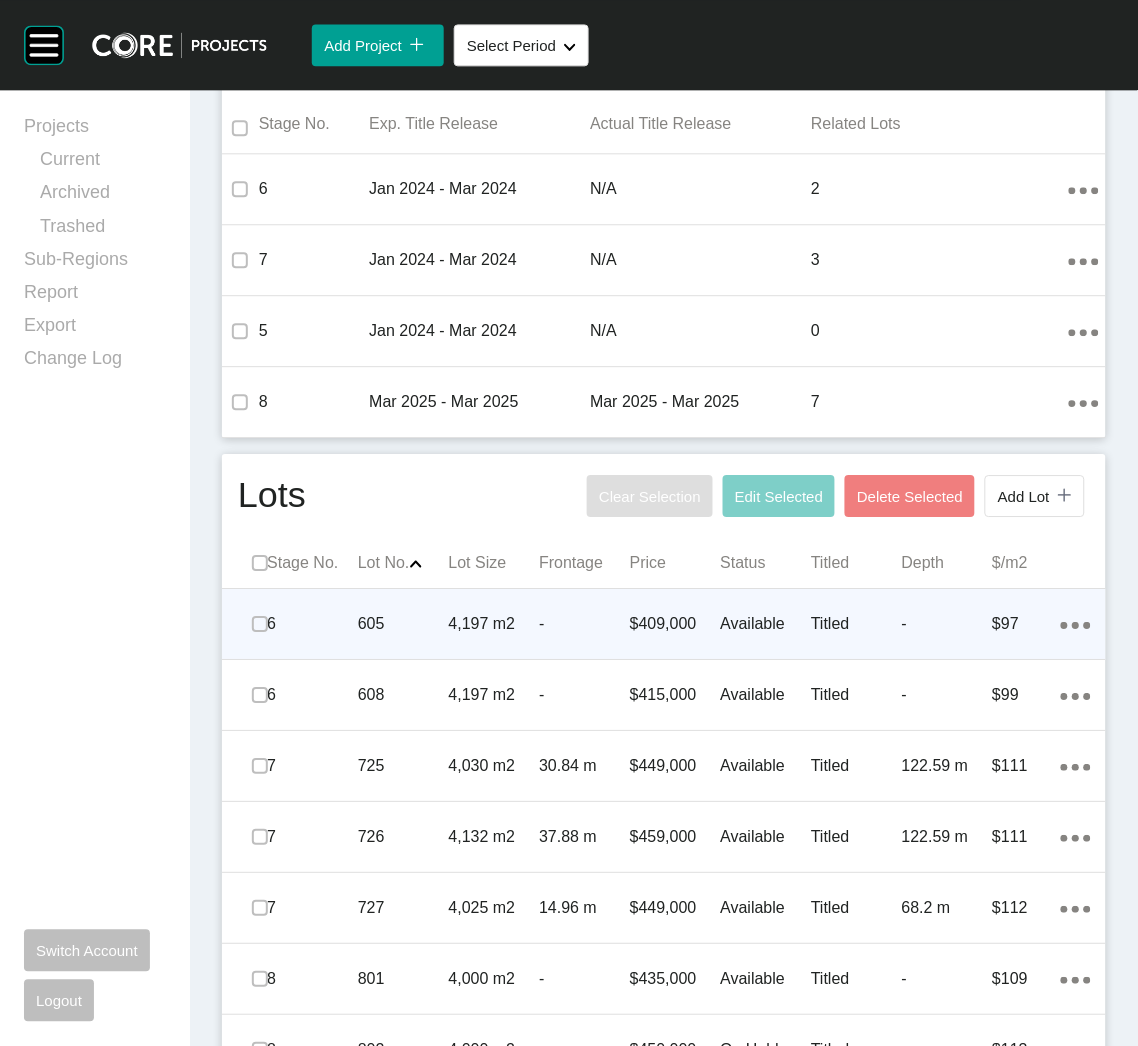 scroll, scrollTop: 899, scrollLeft: 0, axis: vertical 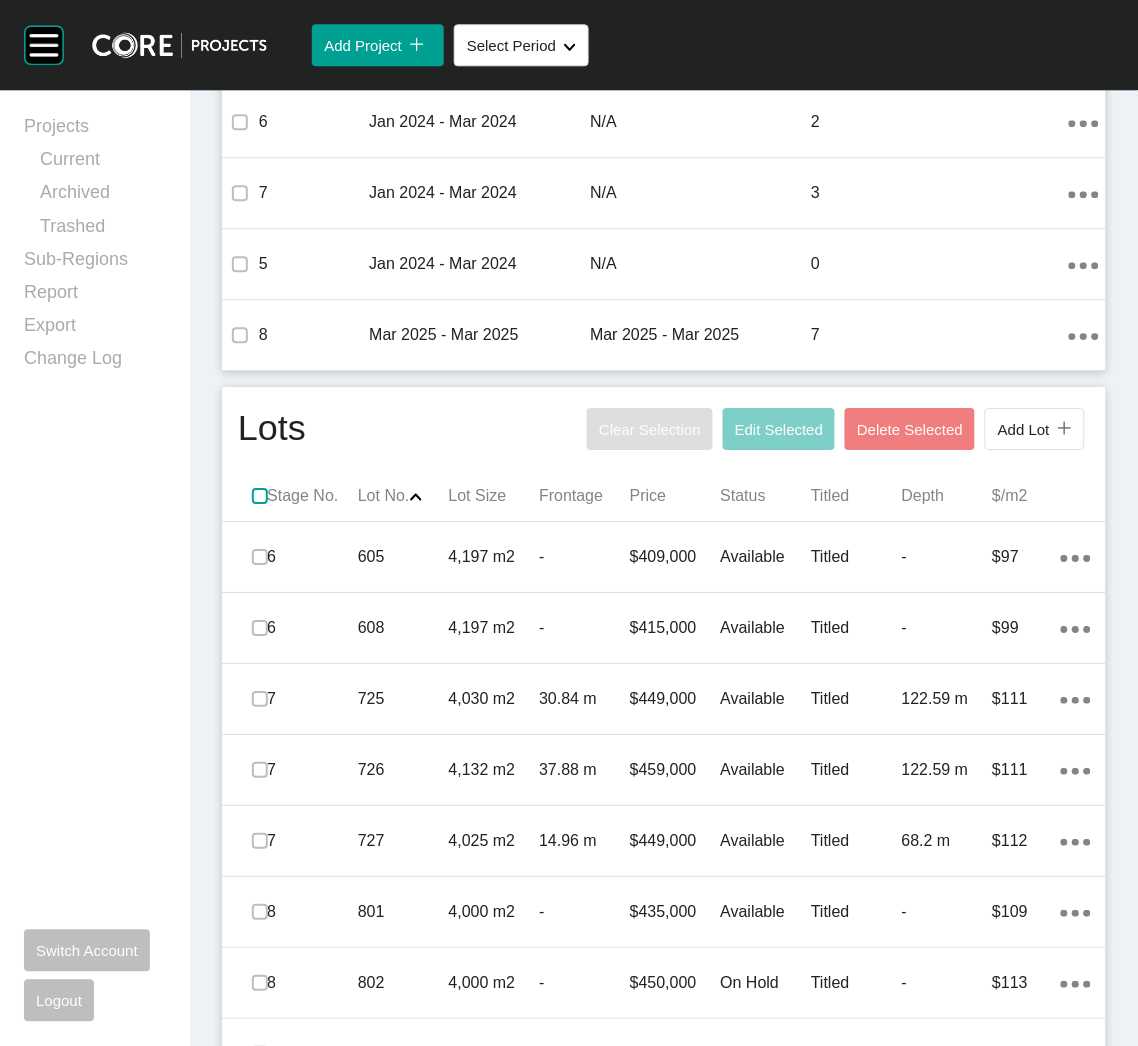 click at bounding box center (260, 496) 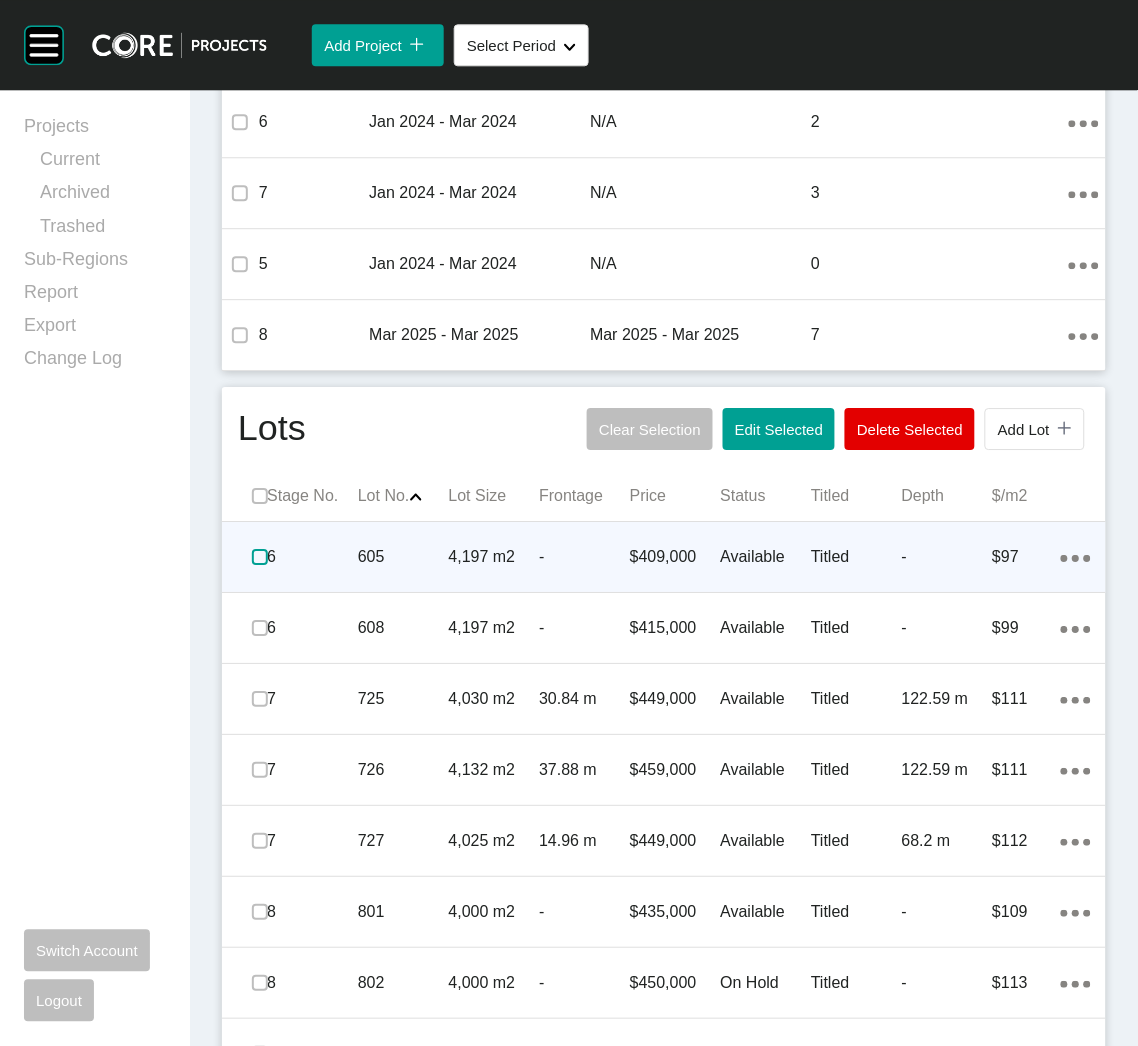 click at bounding box center [260, 557] 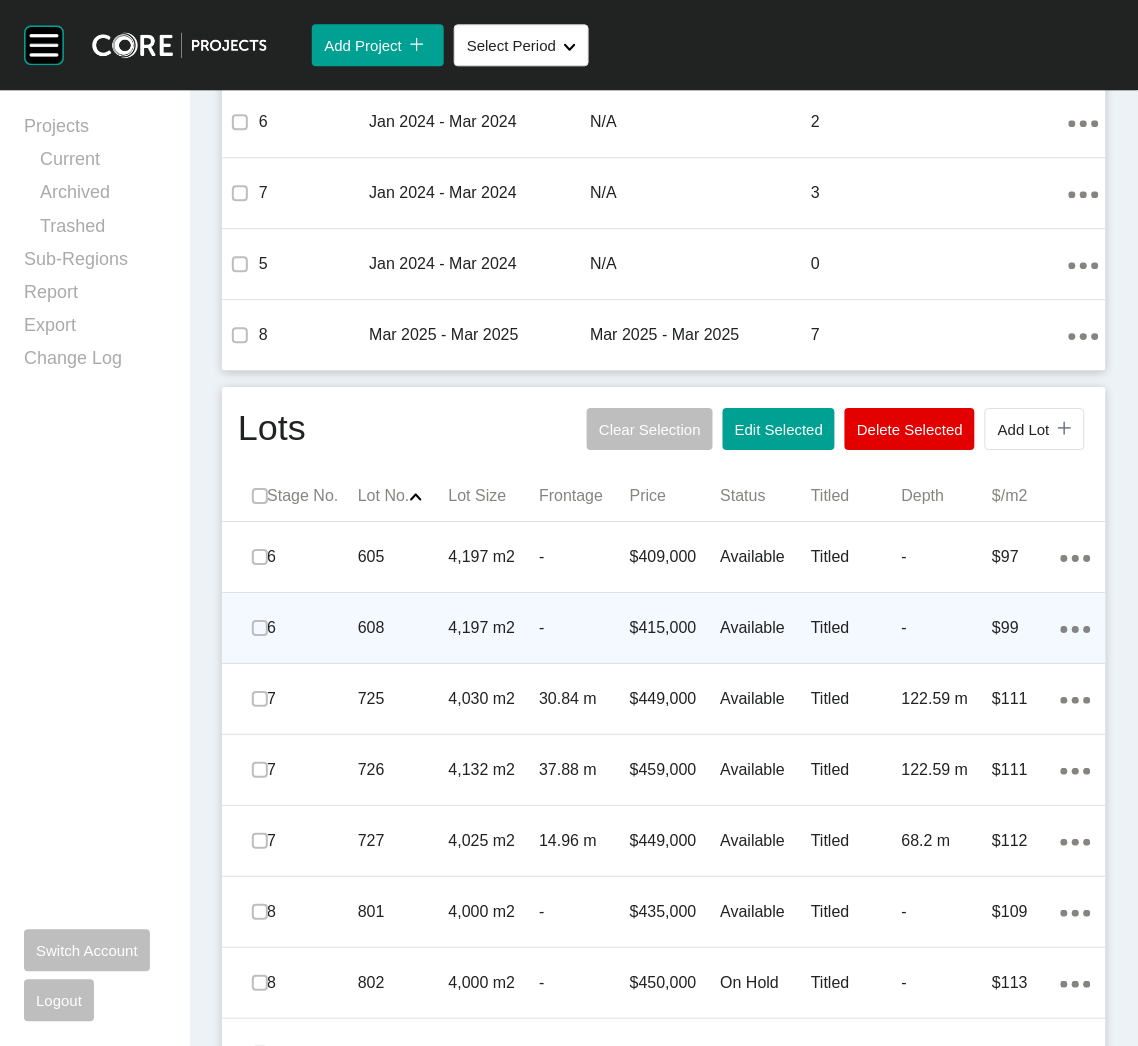 click on "4,197 m2" at bounding box center [494, 628] 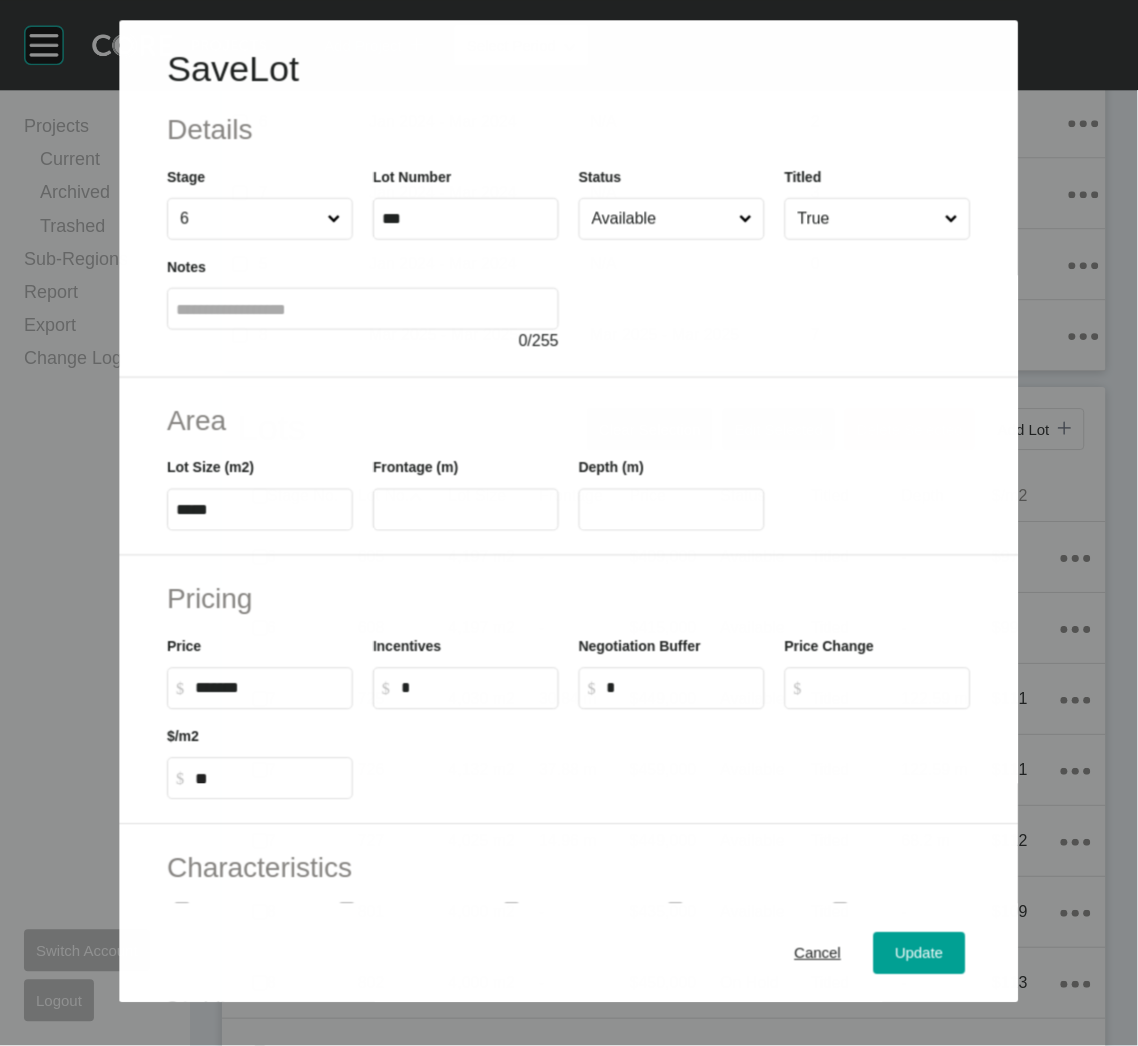 click on "Available" at bounding box center [661, 219] 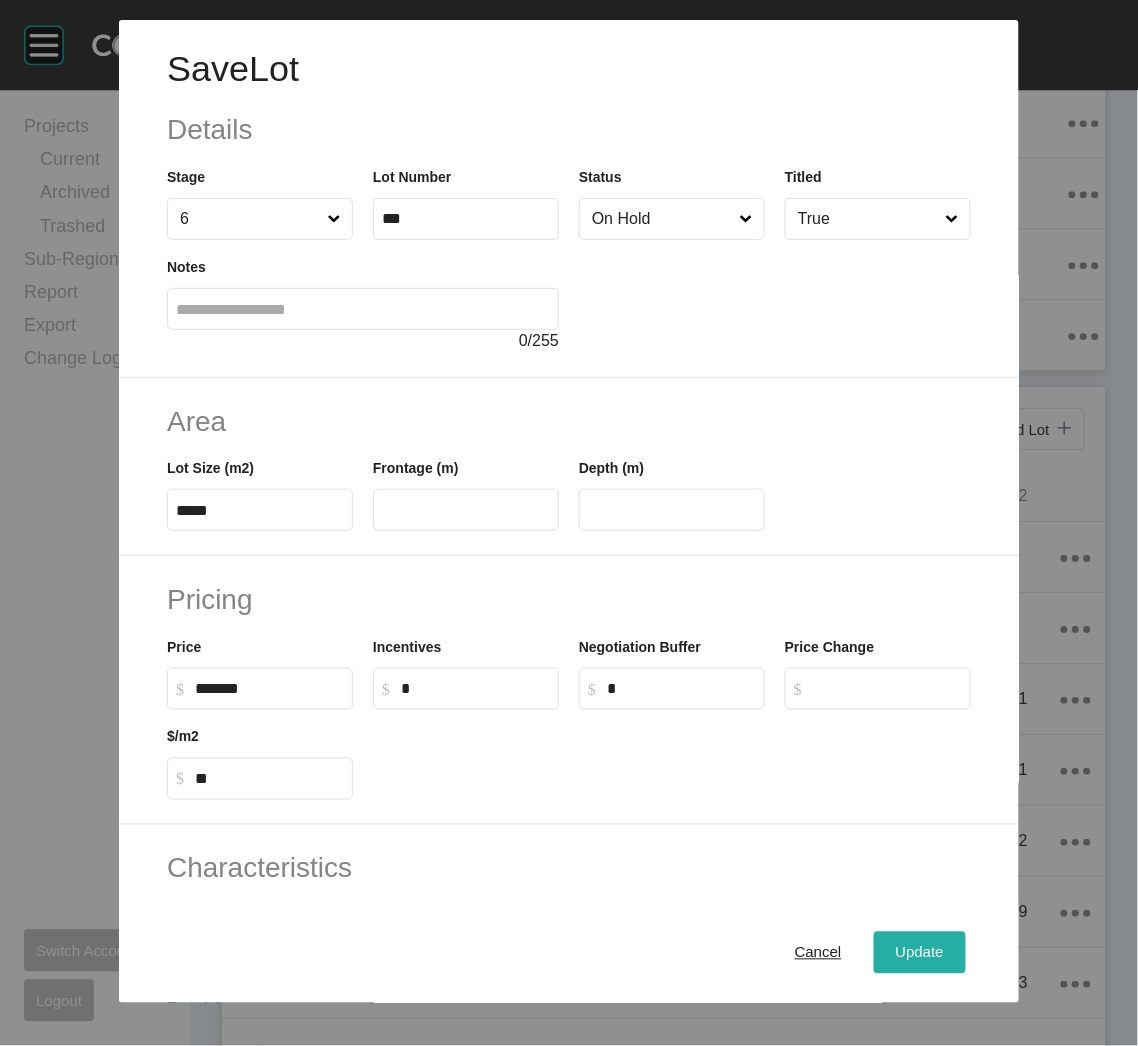 click on "Update" at bounding box center [920, 953] 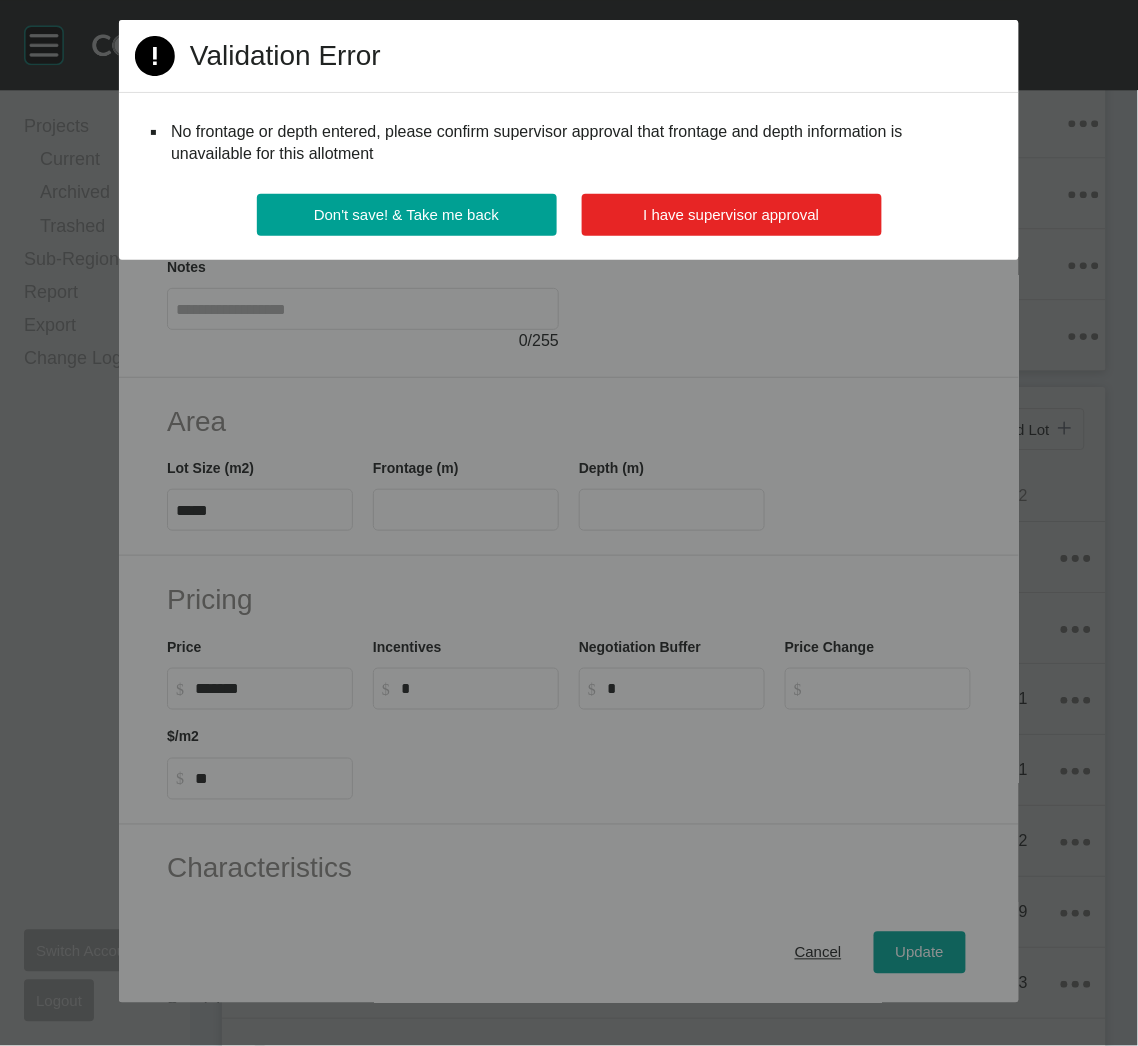 click on "I have supervisor approval" at bounding box center [732, 214] 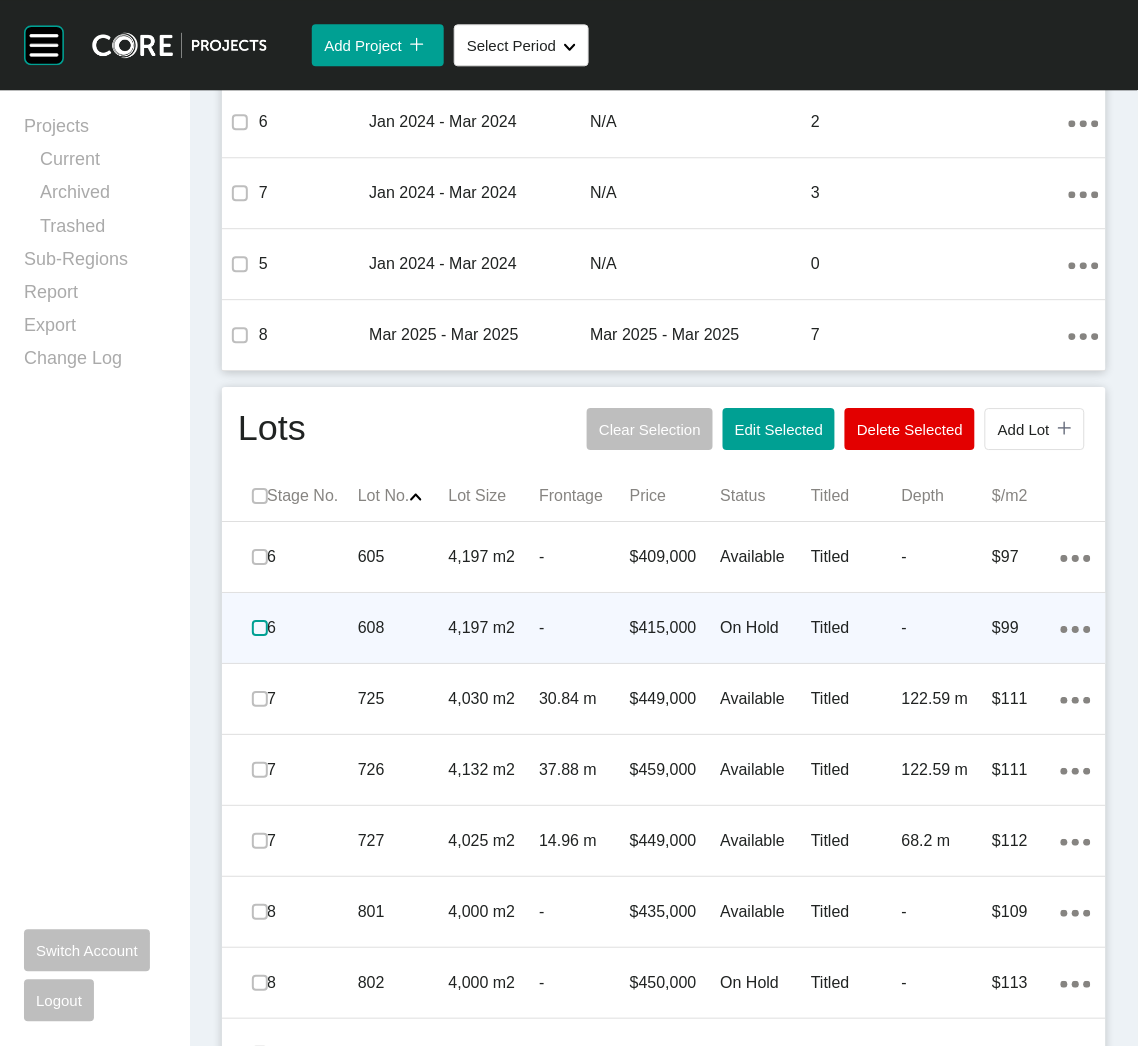 click at bounding box center [260, 628] 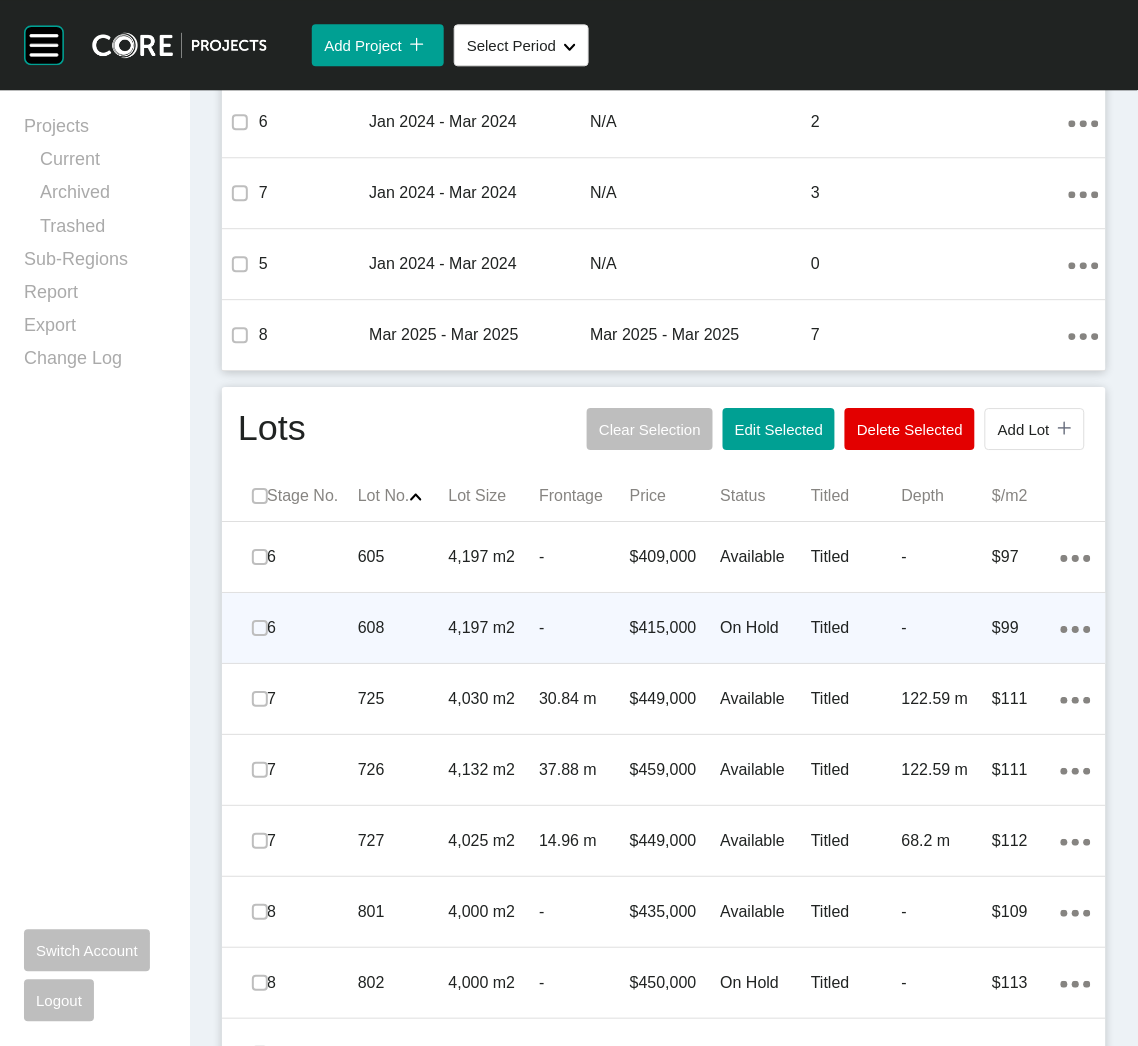 click on "Action Menu Dots Copy 6 Created with Sketch." at bounding box center [1076, 628] 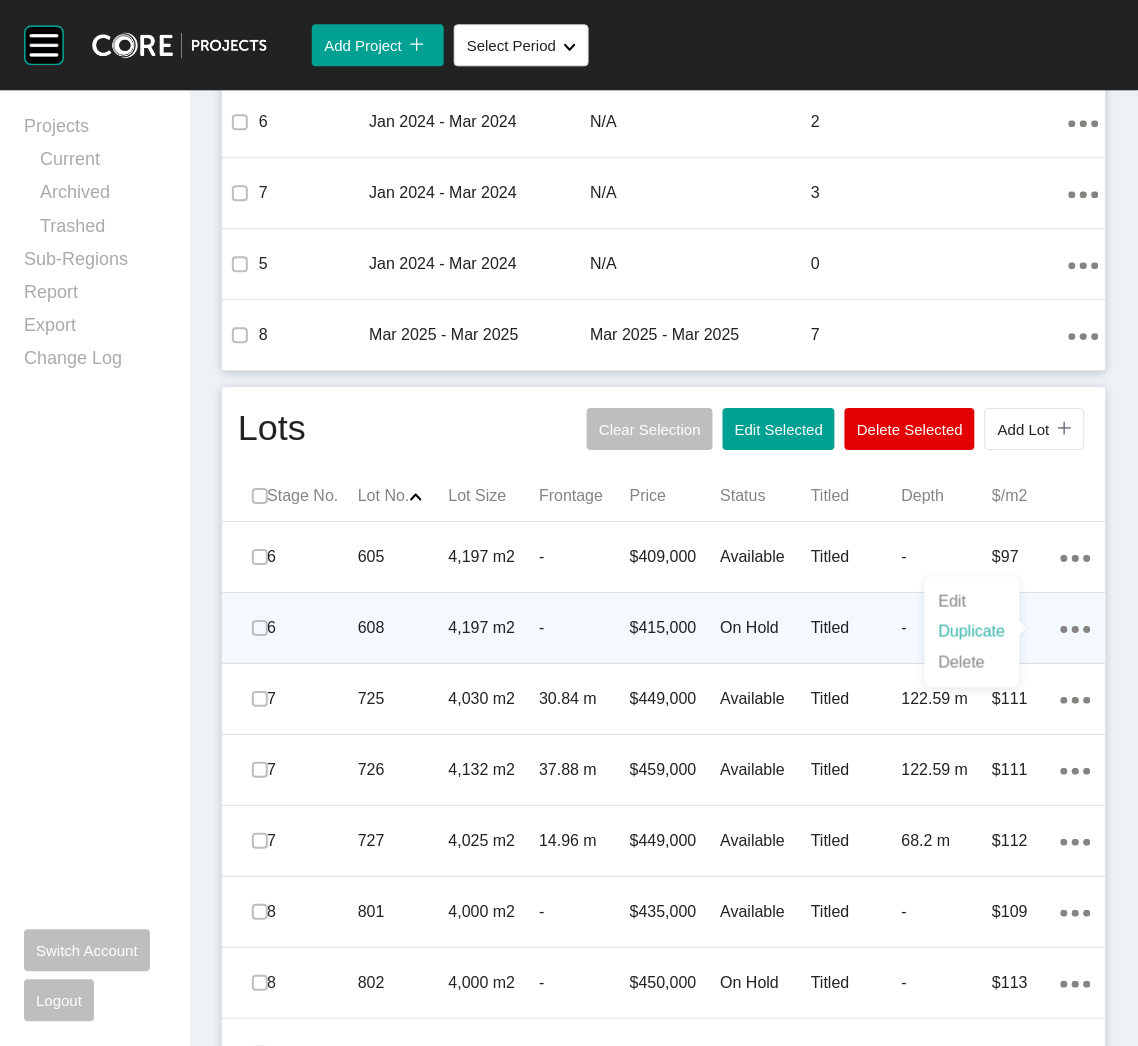click on "Duplicate" at bounding box center (972, 632) 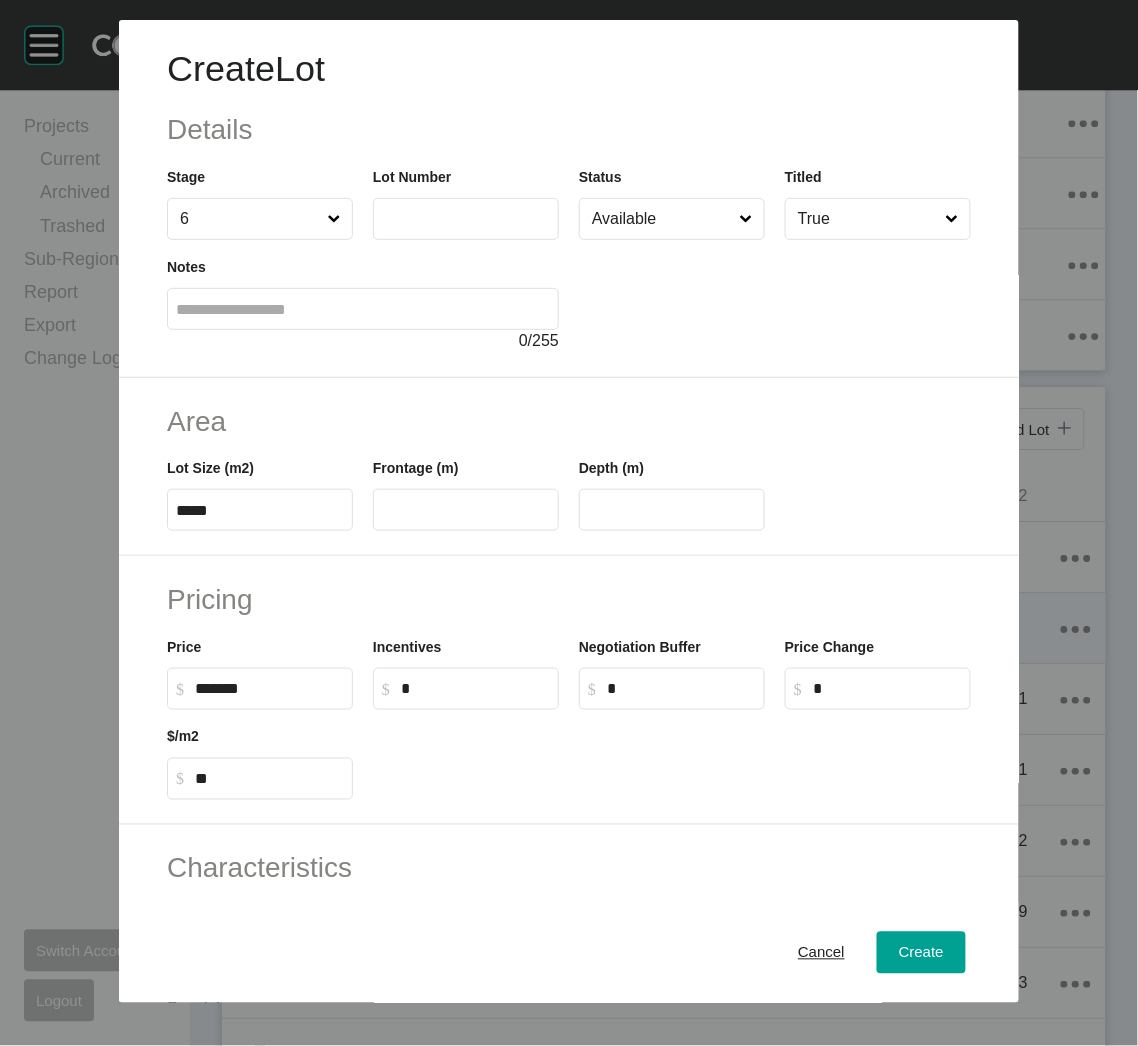 click on "6" at bounding box center (250, 219) 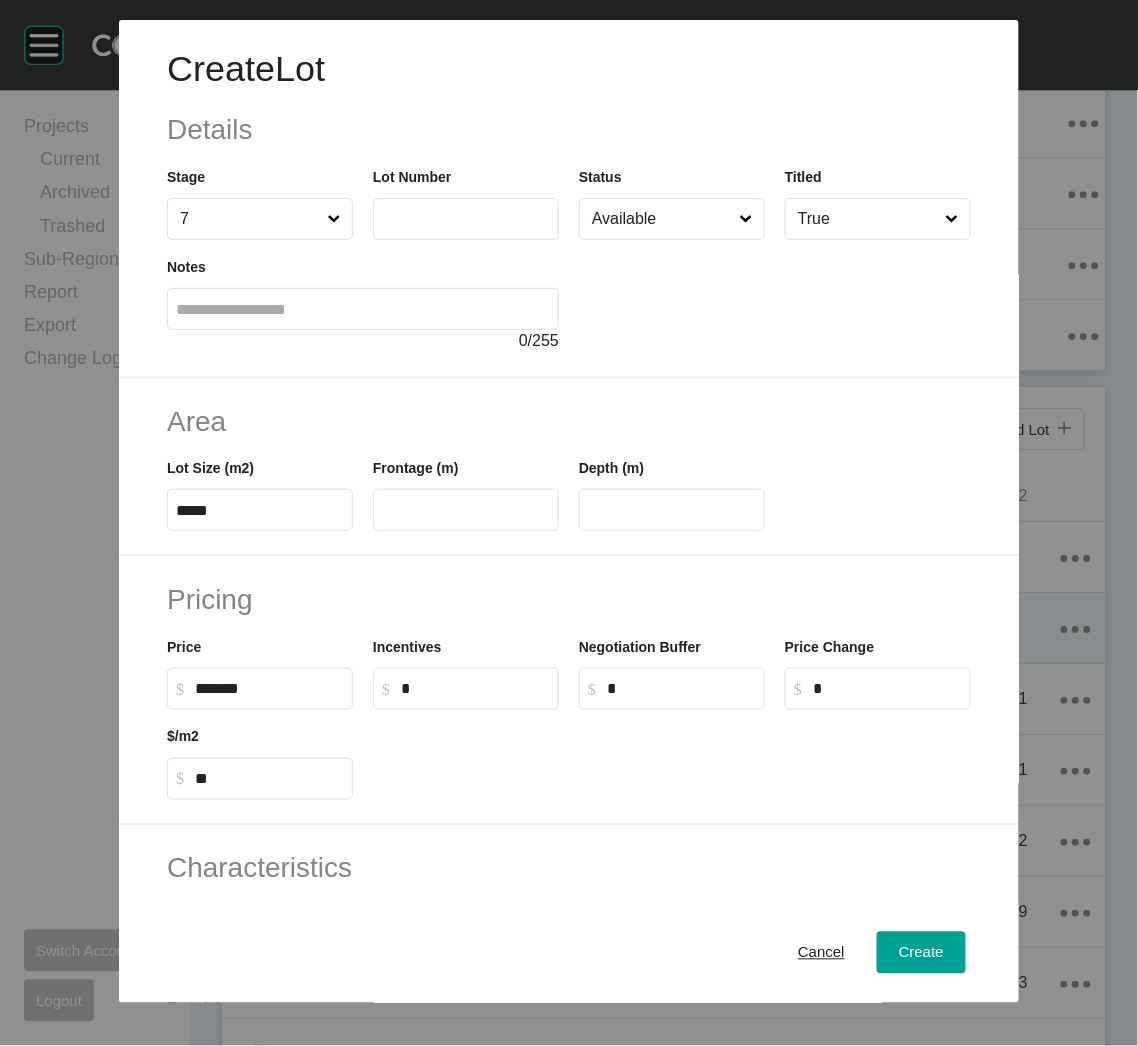 click at bounding box center (466, 218) 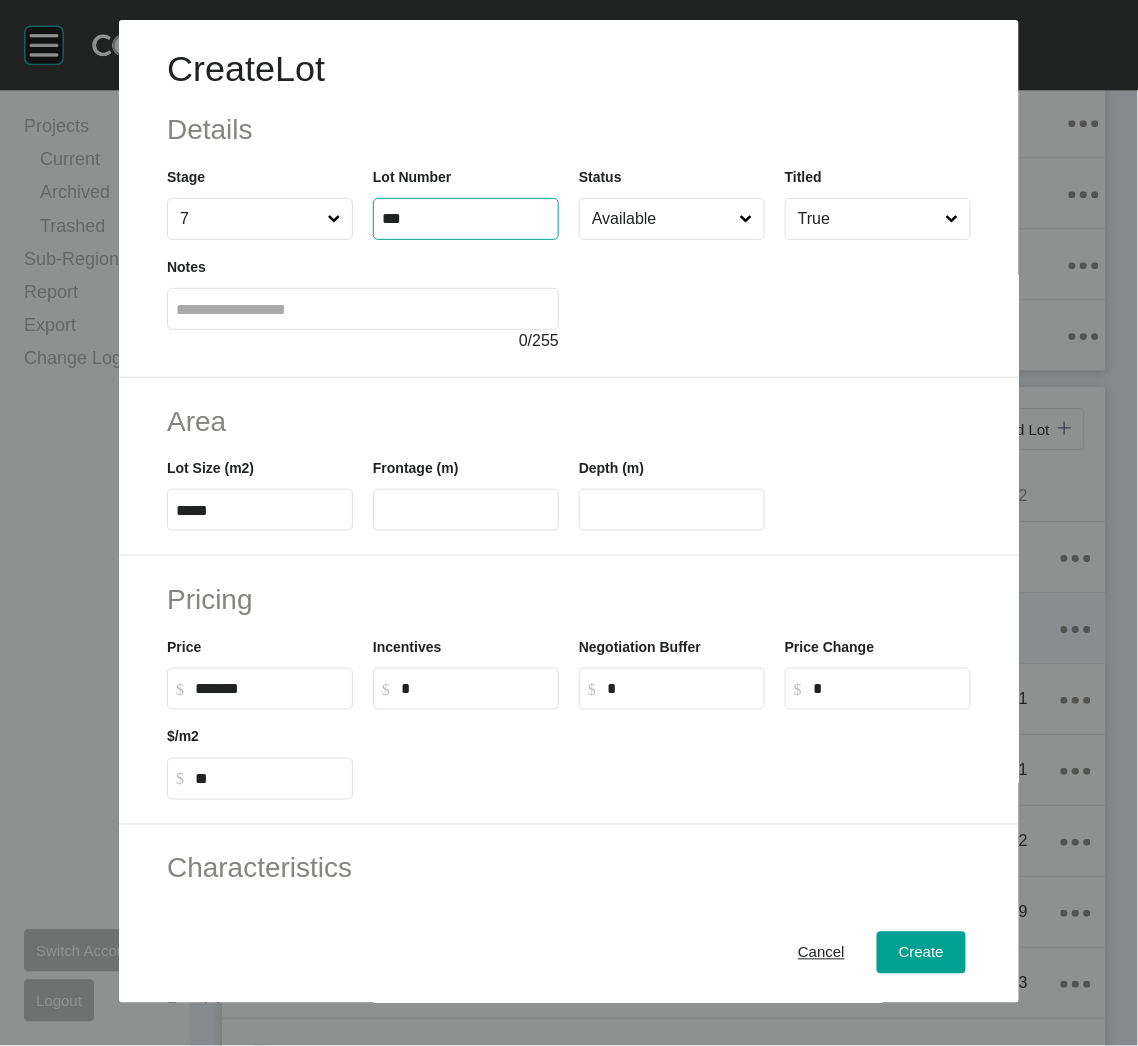 type on "***" 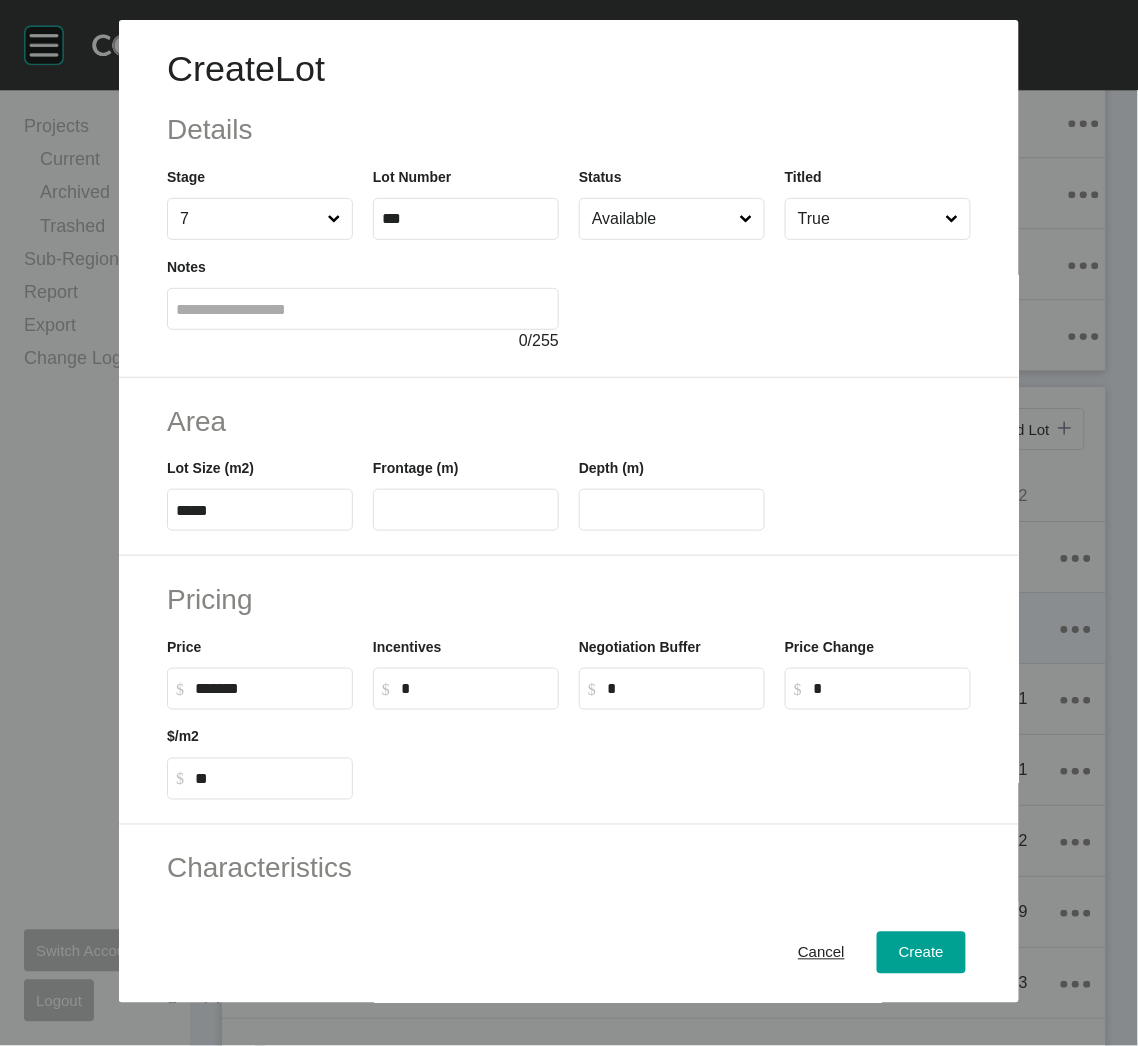 click at bounding box center [775, 296] 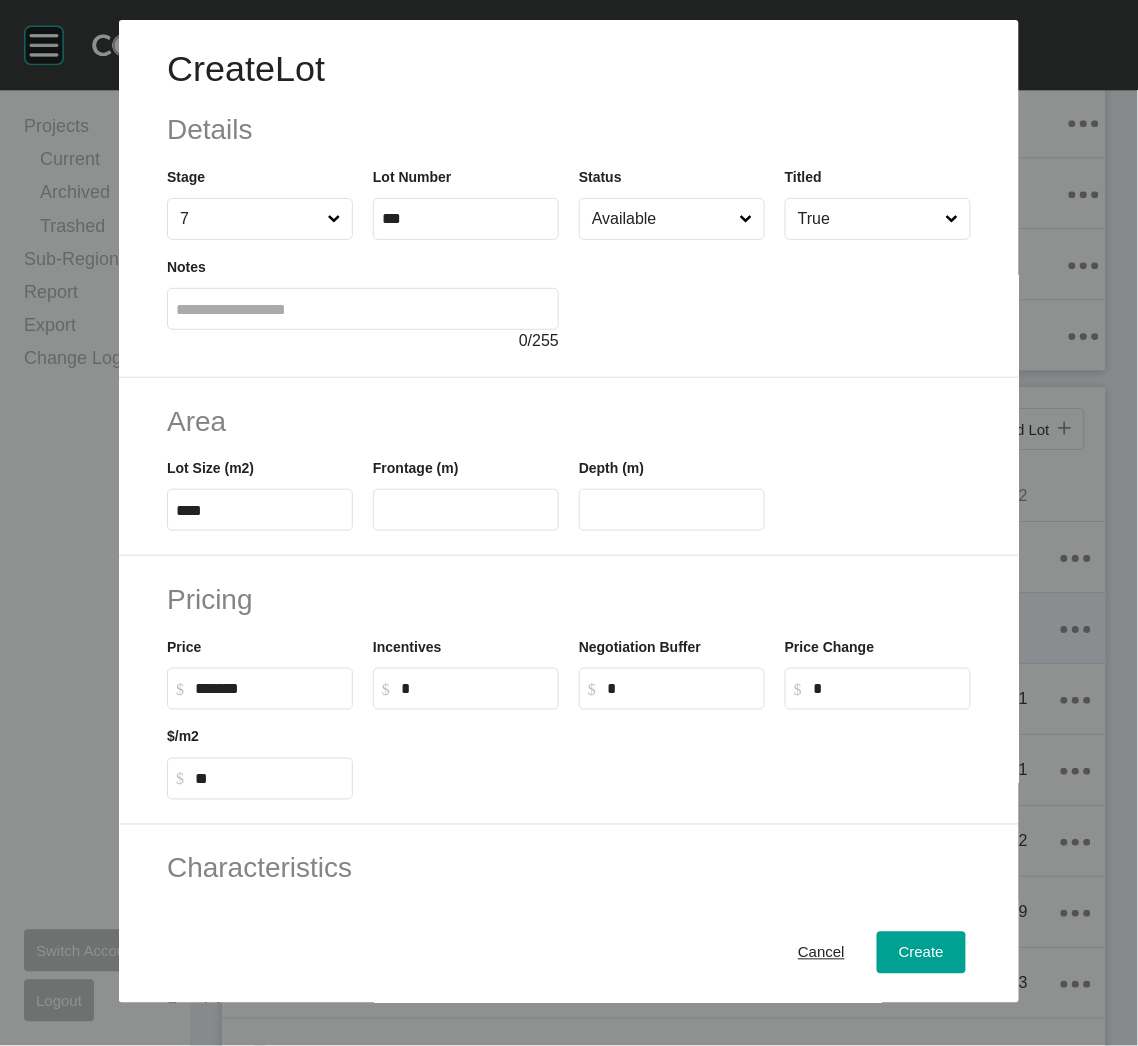 click on "****" at bounding box center [260, 510] 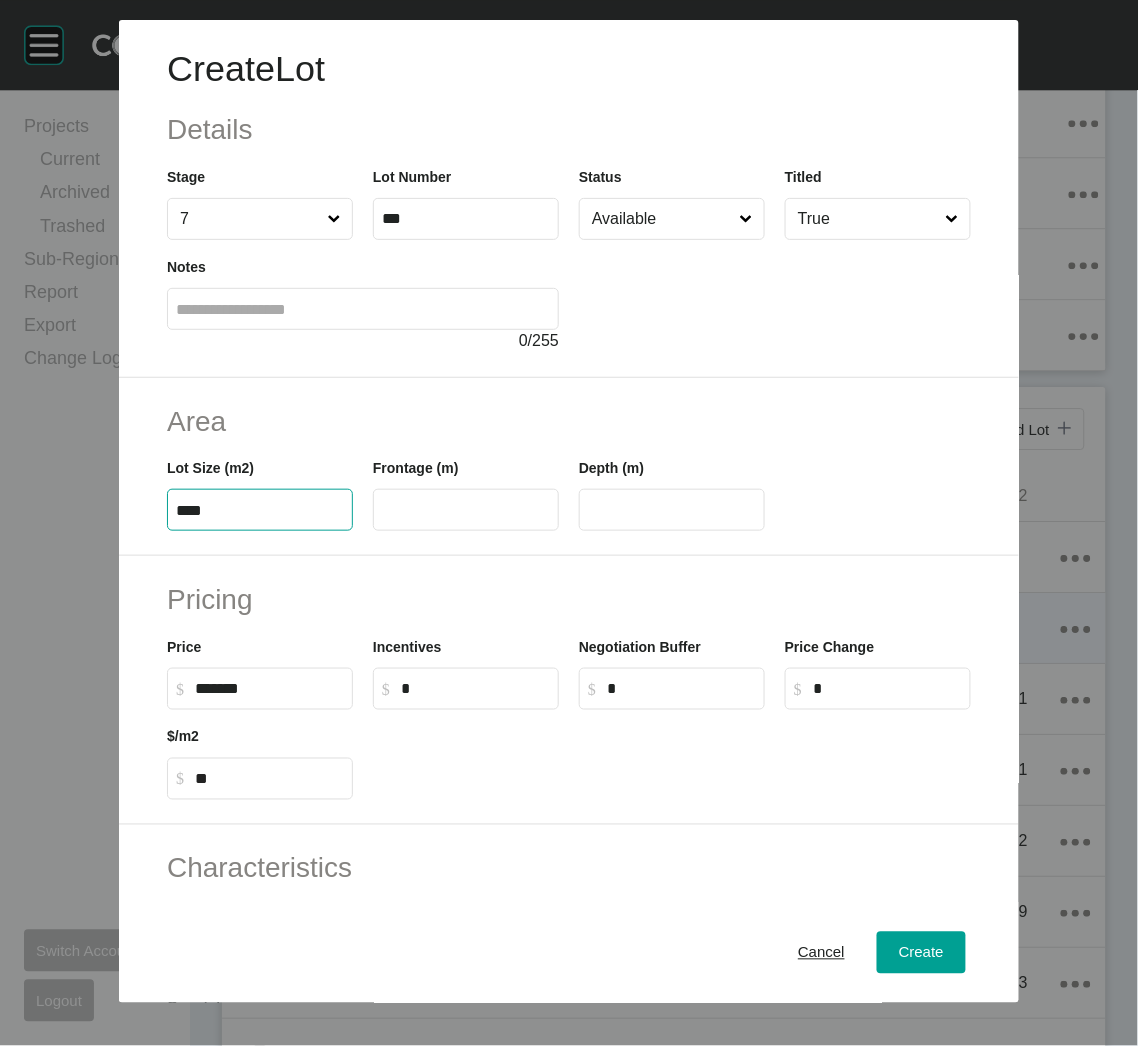 type on "****" 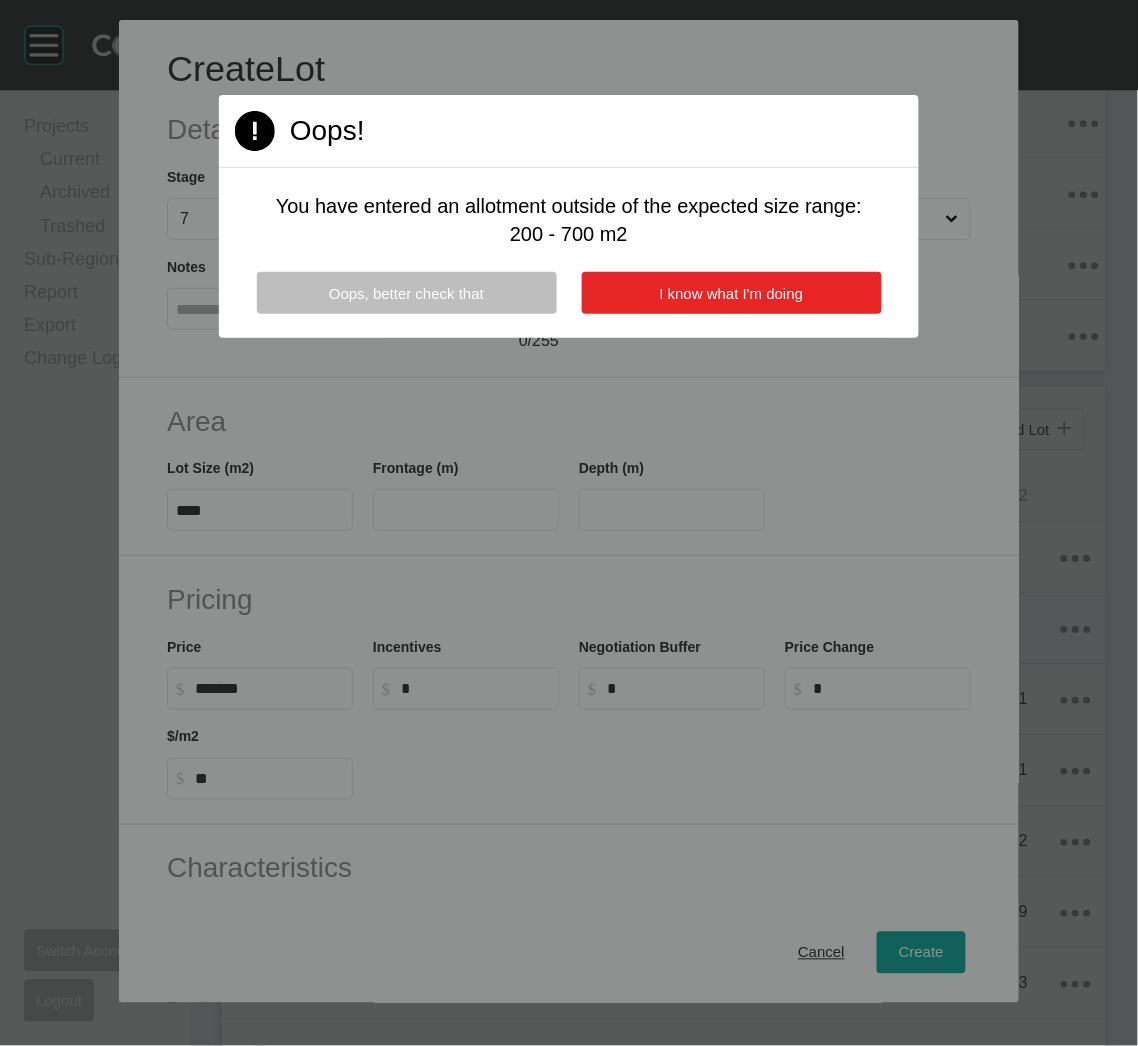 click on "I know what I'm doing" at bounding box center [732, 293] 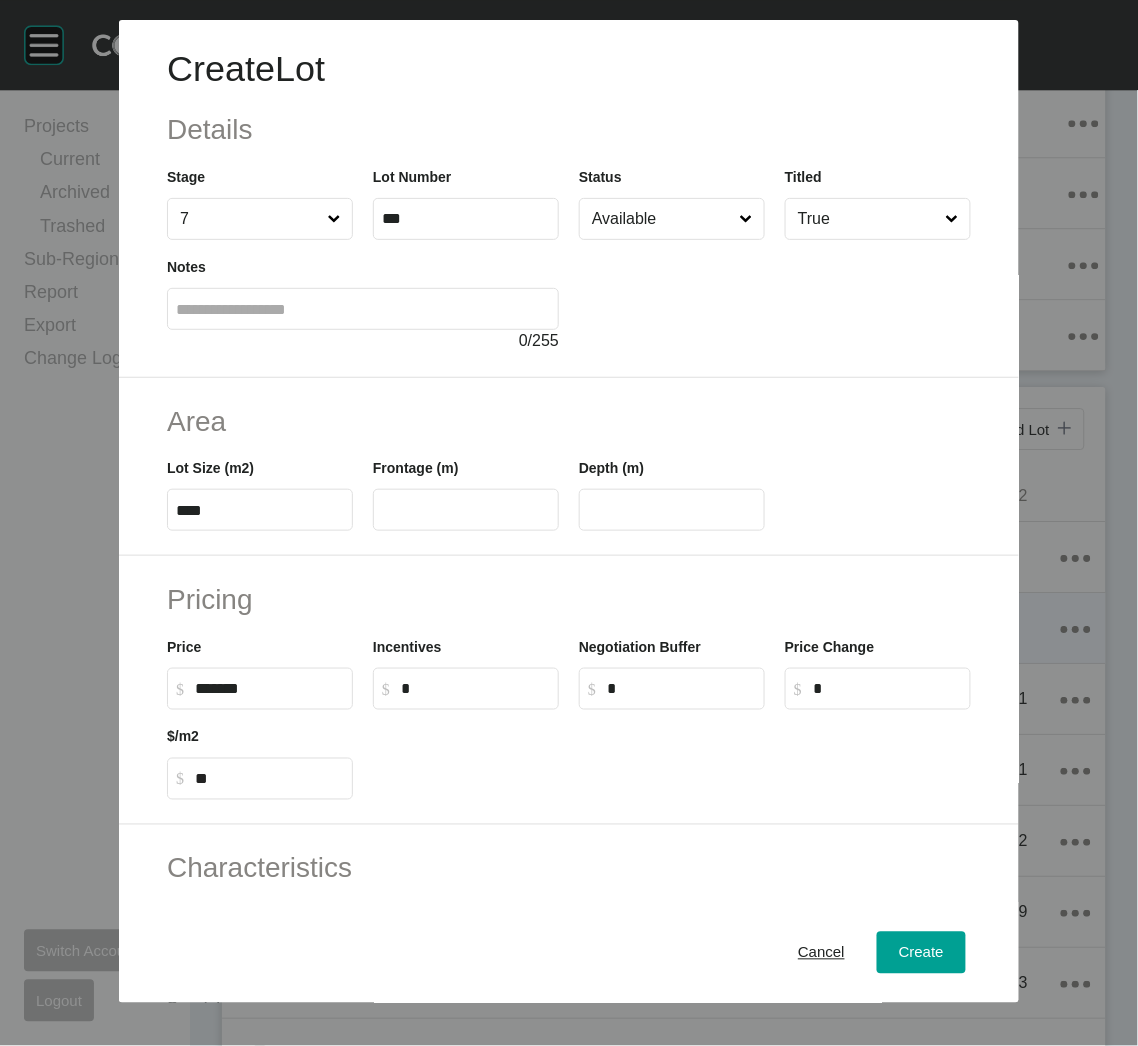 click on "$ Created with Sketch. $ *******" at bounding box center [260, 689] 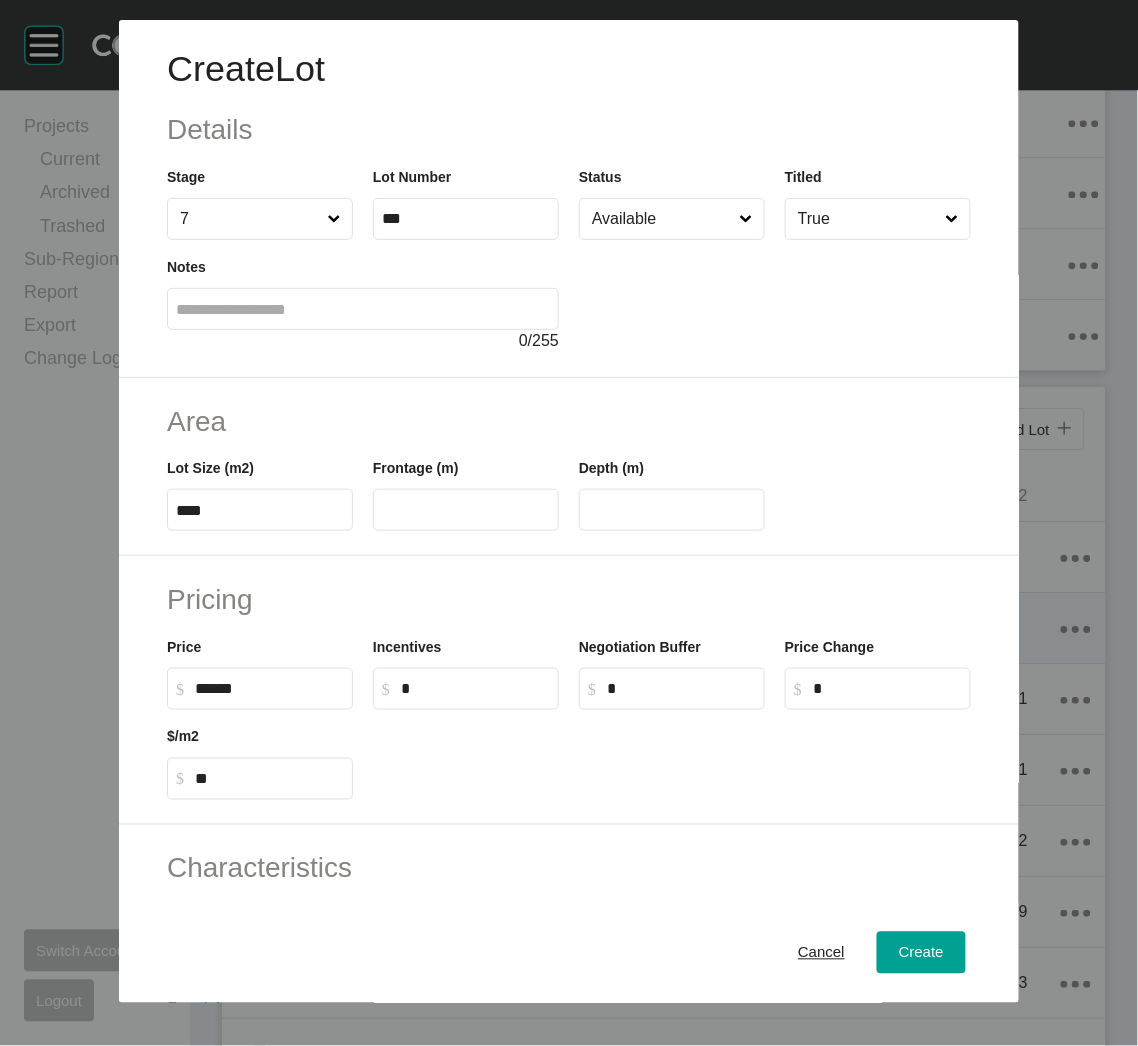 type on "*******" 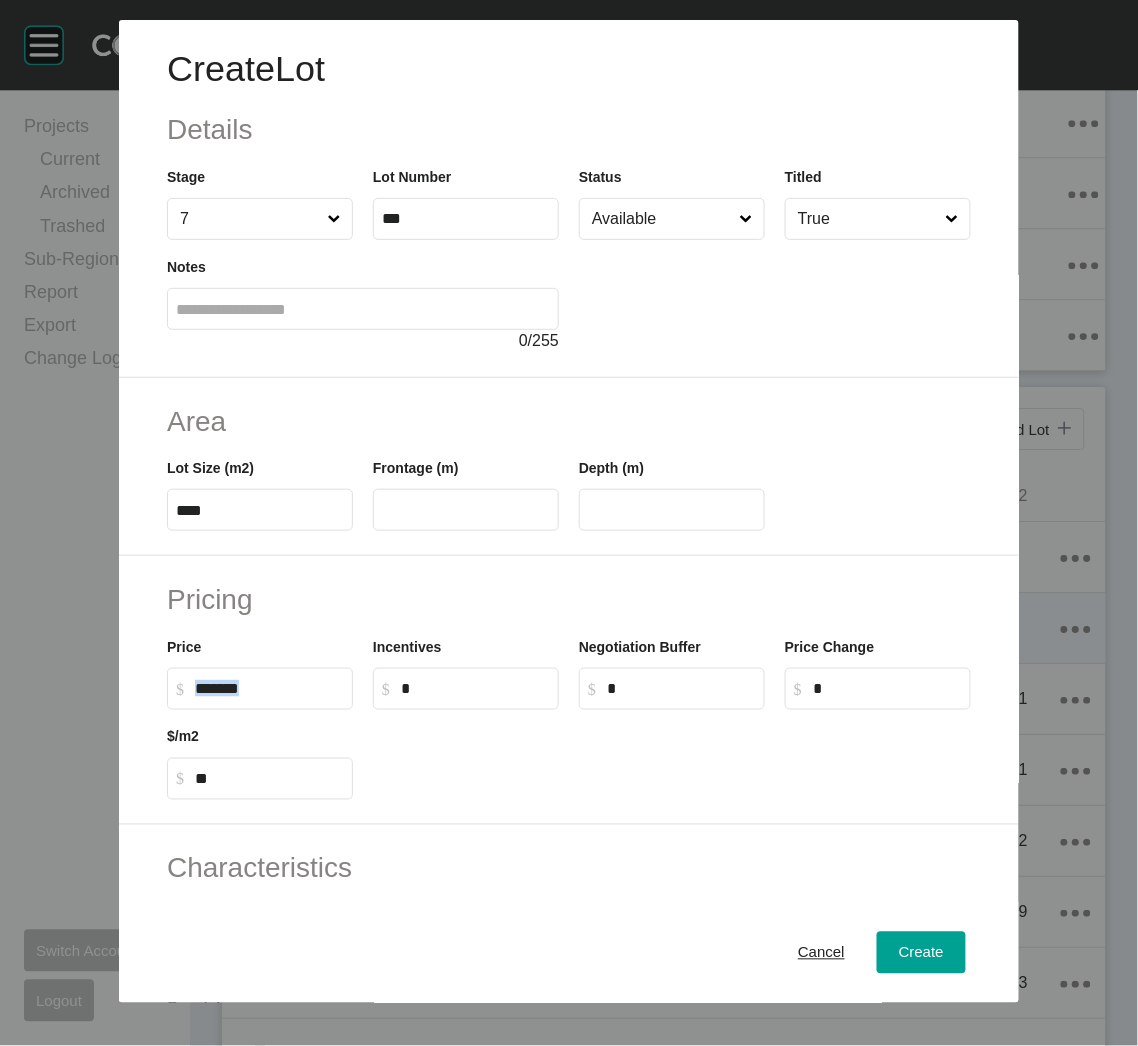 click on "$ Created with Sketch. $ *******" at bounding box center [260, 689] 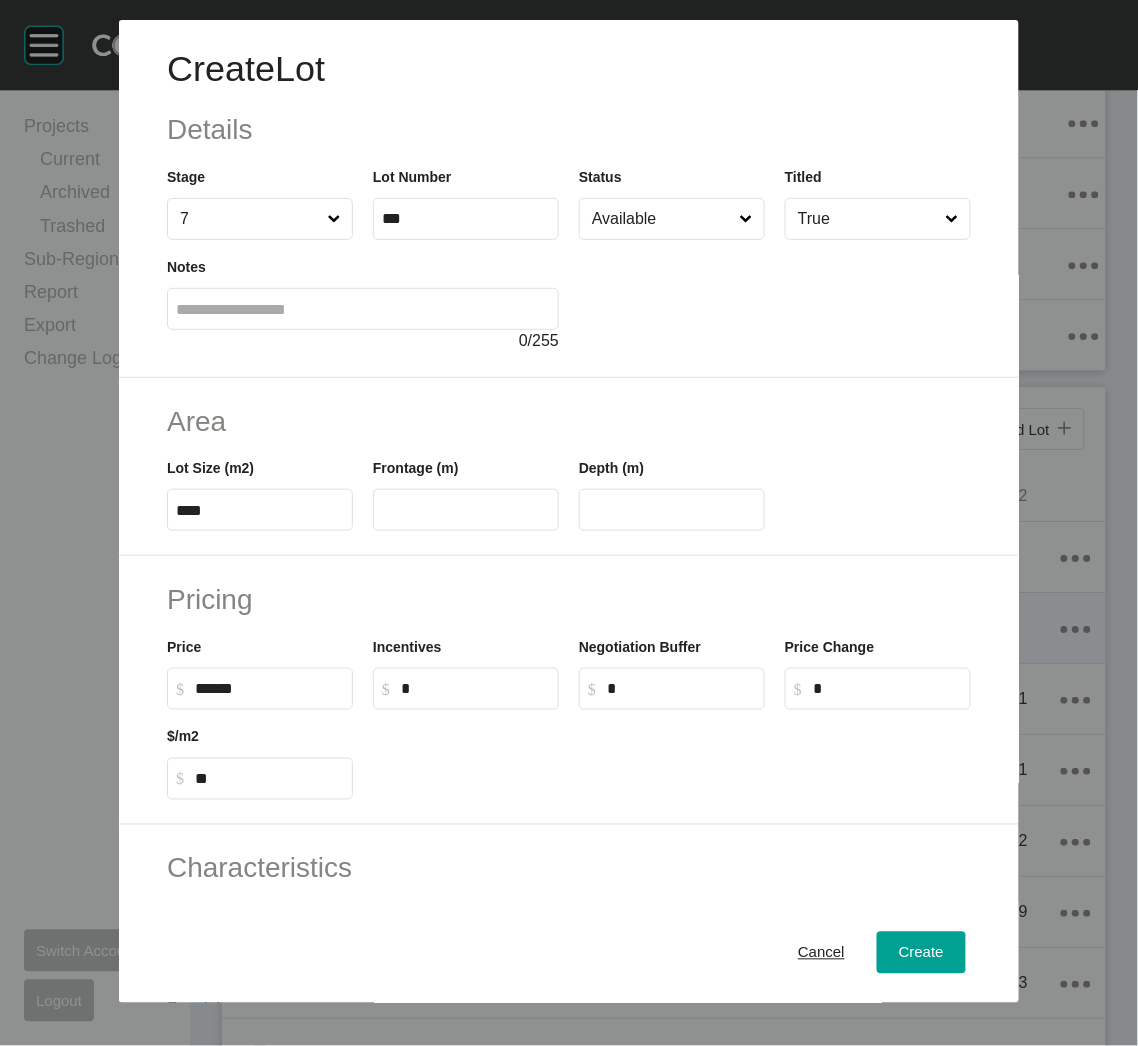 click on "******" at bounding box center [269, 688] 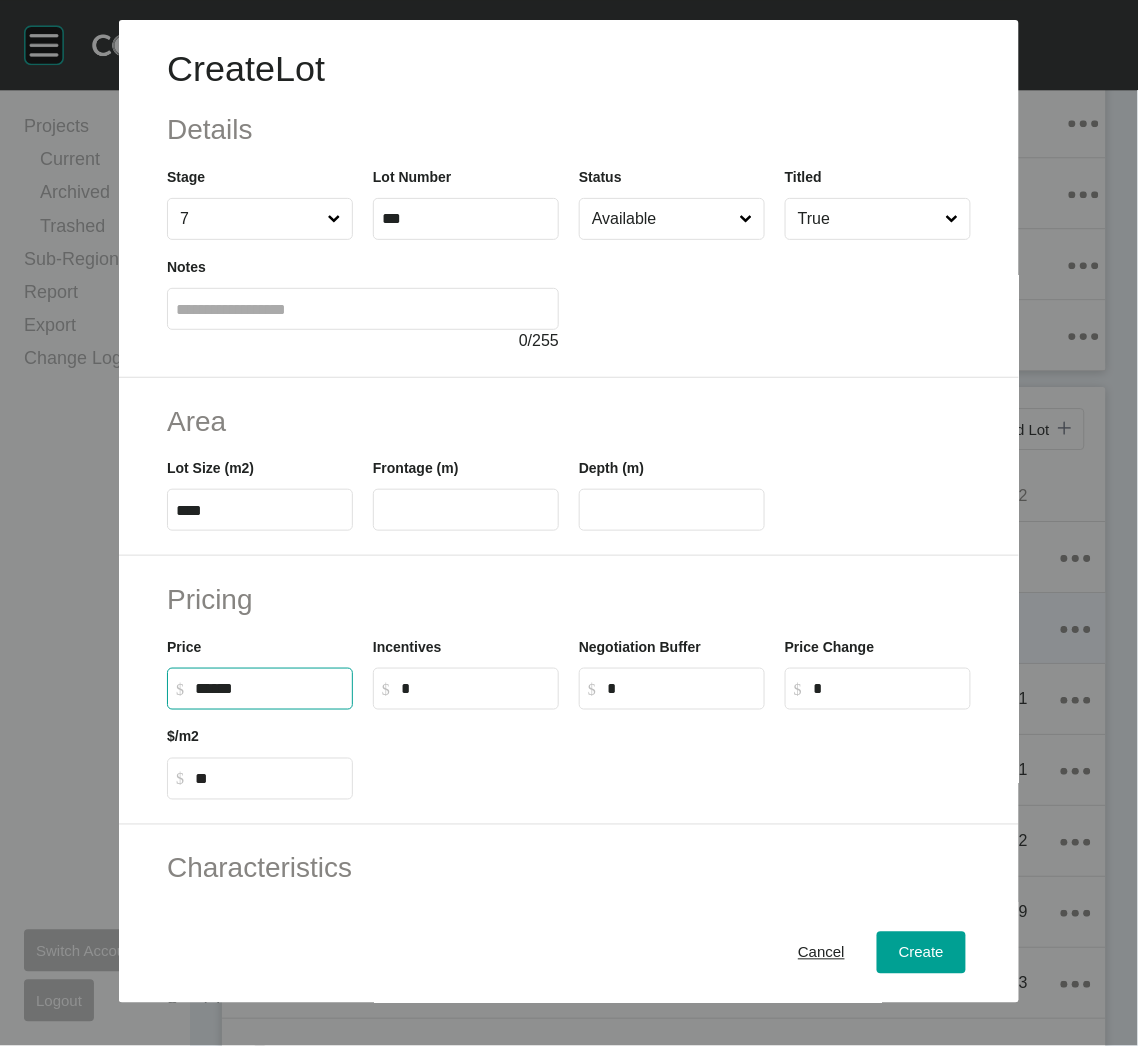 click on "******" at bounding box center [269, 688] 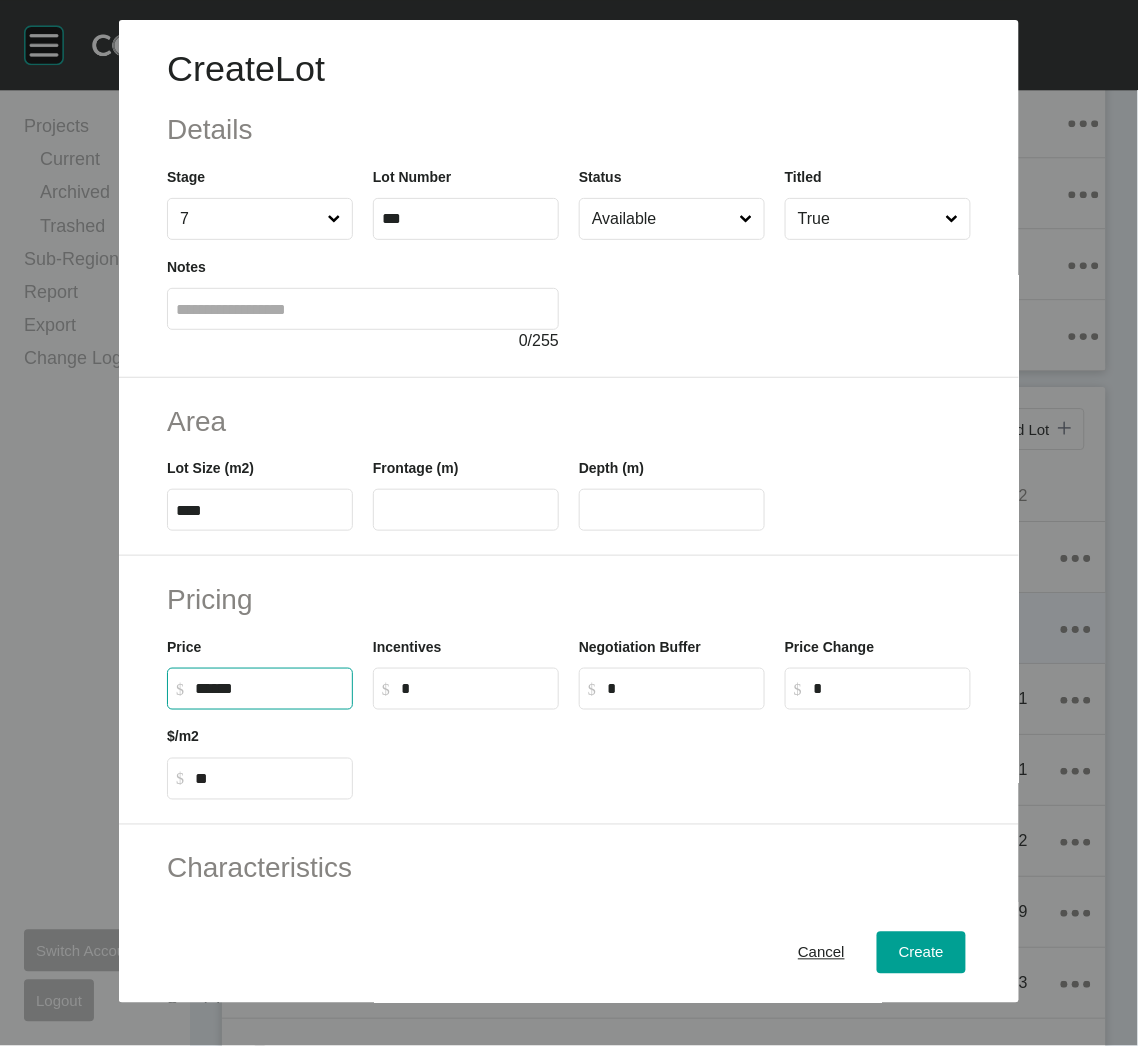 type on "*******" 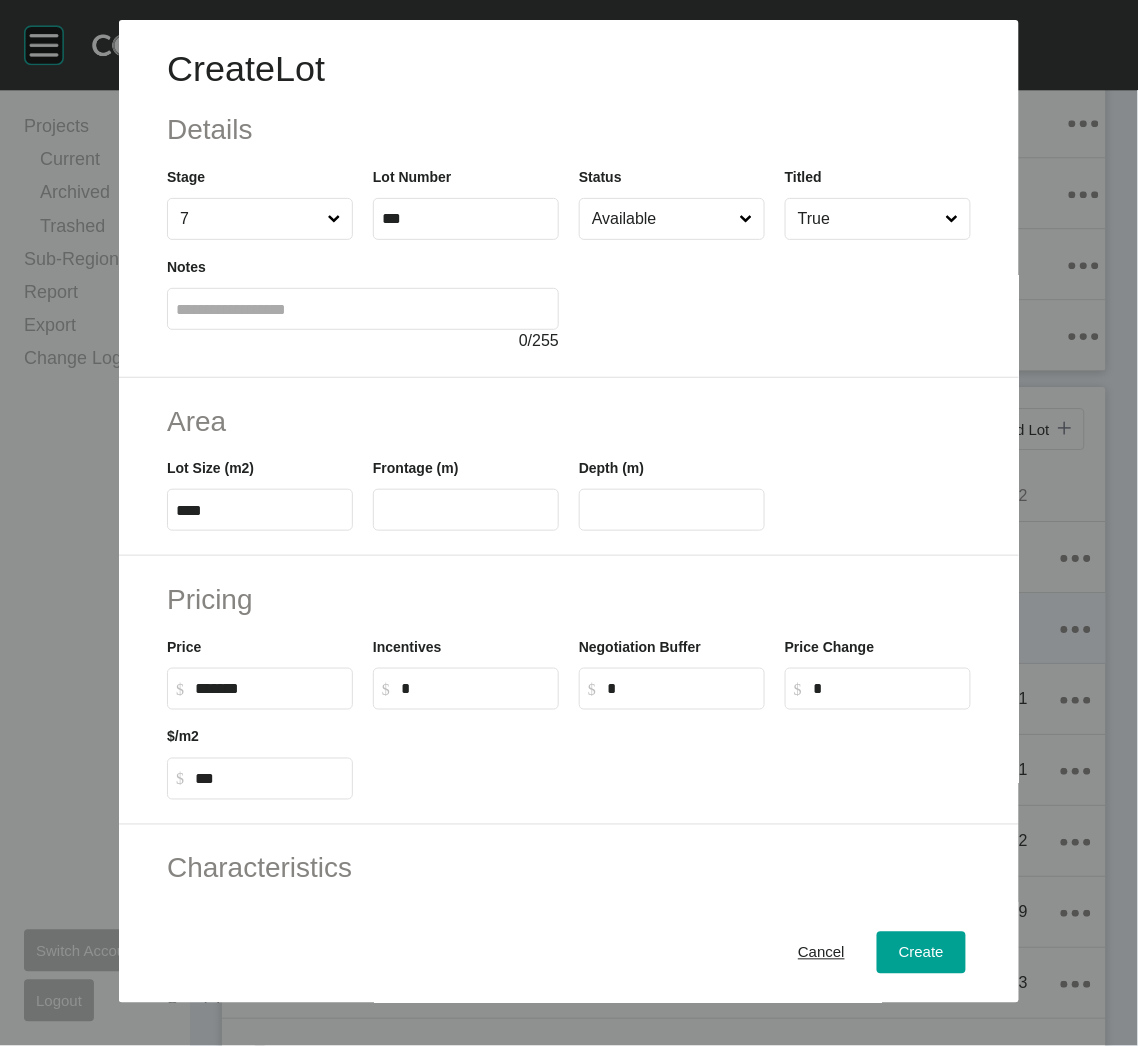 click on "Characteristics Corner Fall Fill Irregular Nearby Amenity Park / Wetlands Powerlines Substation Double Storey Orientation" at bounding box center [569, 960] 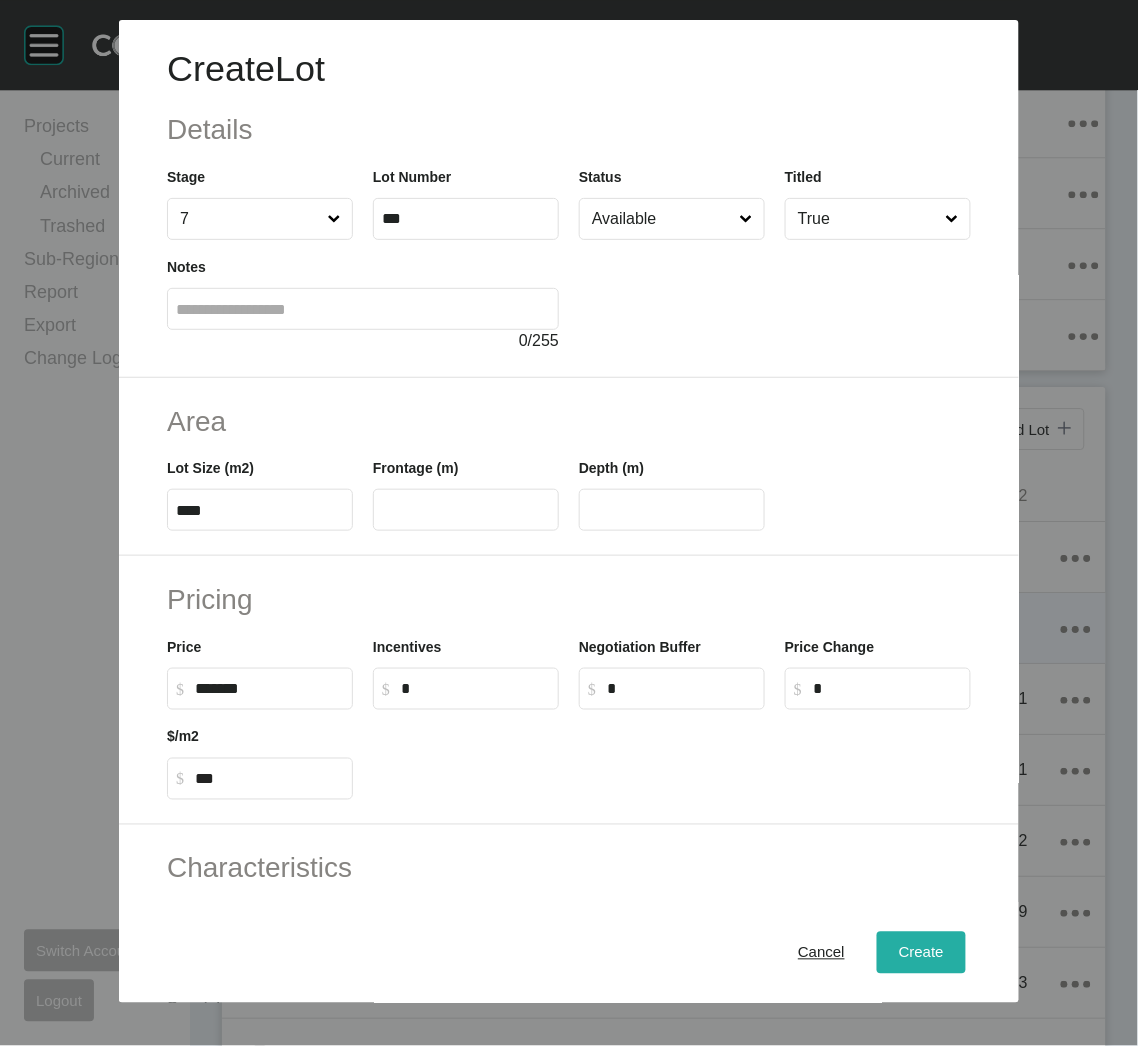 click on "Create" at bounding box center (921, 953) 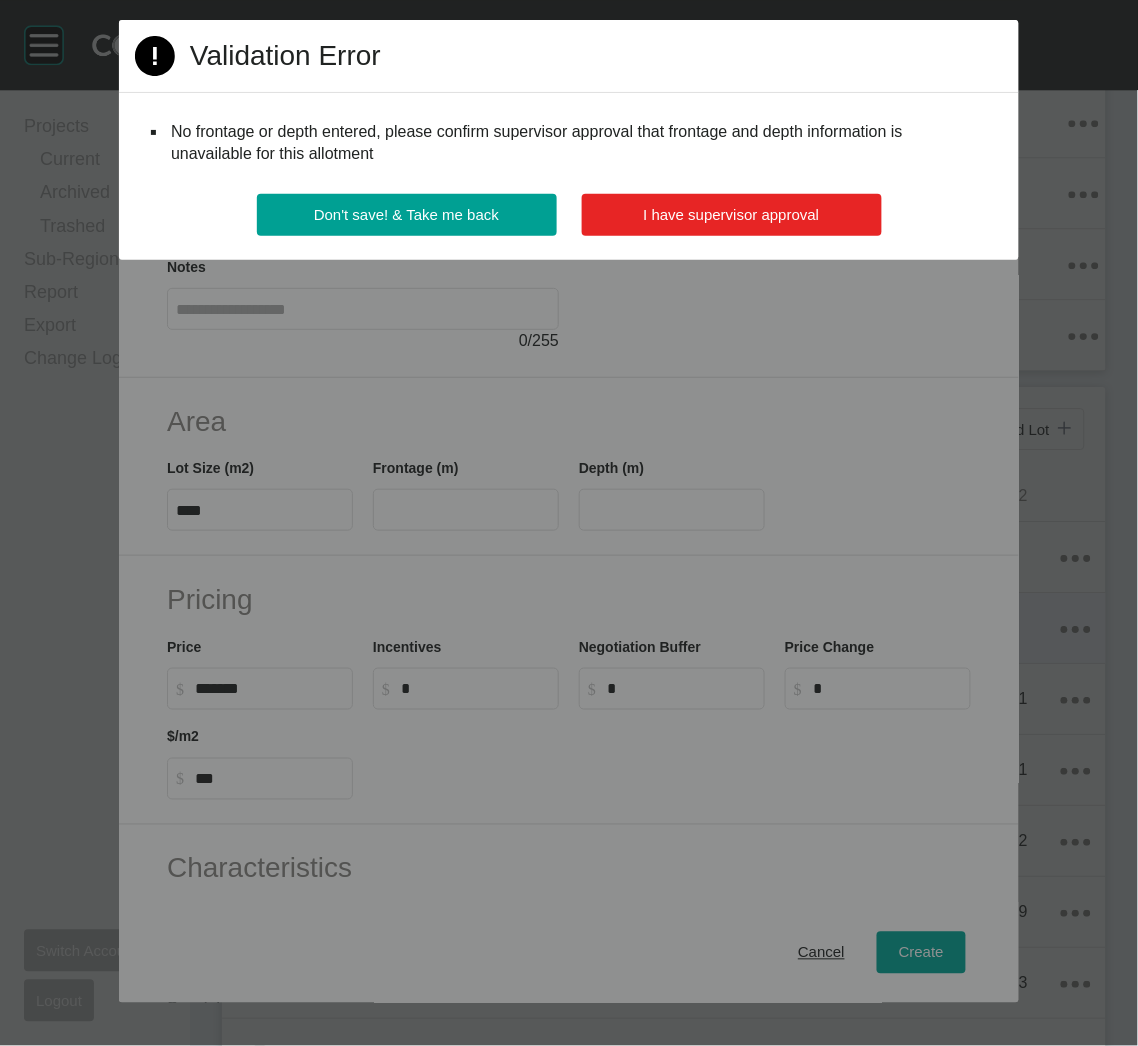 click on "I have supervisor approval" at bounding box center [732, 214] 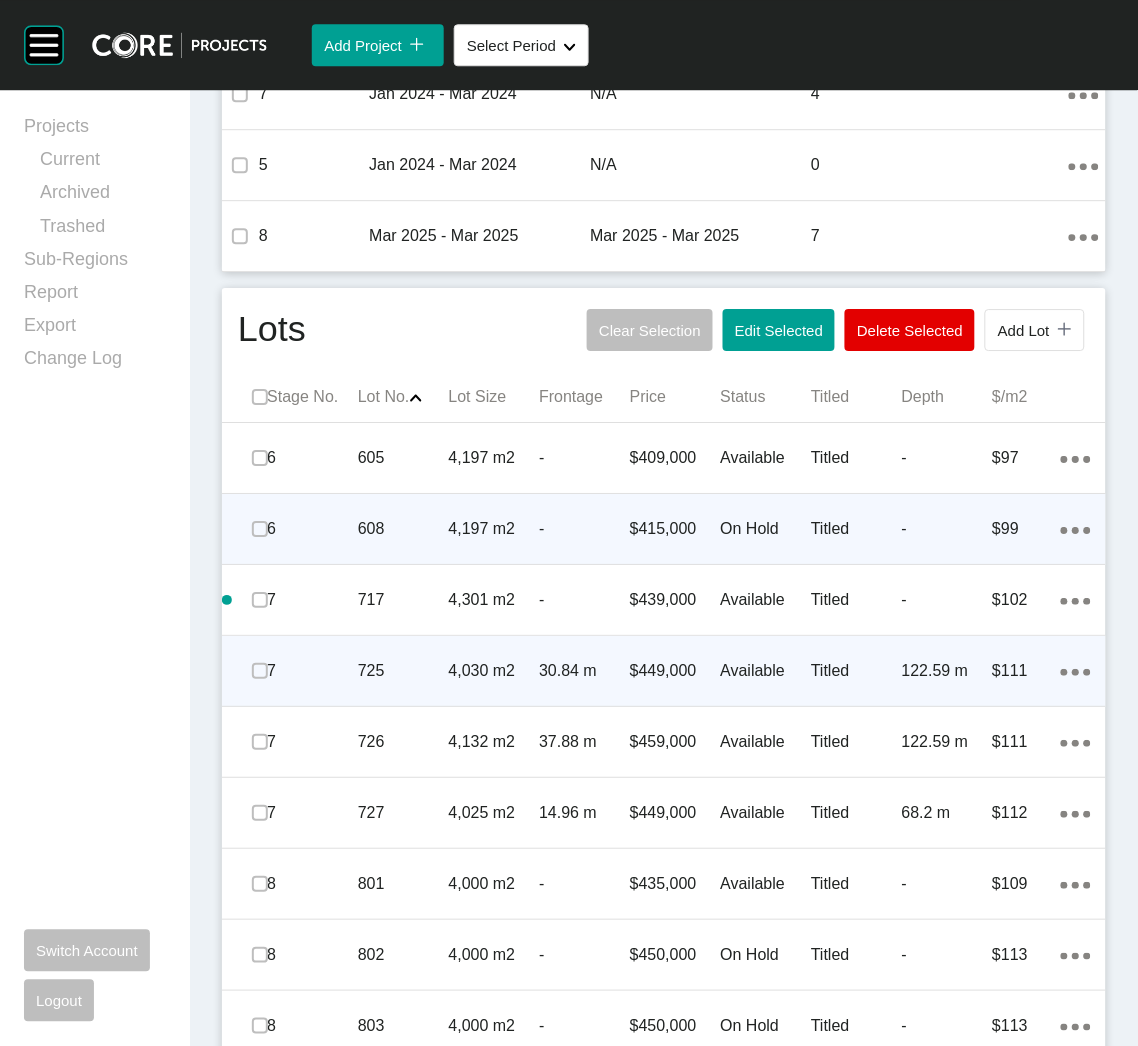 scroll, scrollTop: 1050, scrollLeft: 0, axis: vertical 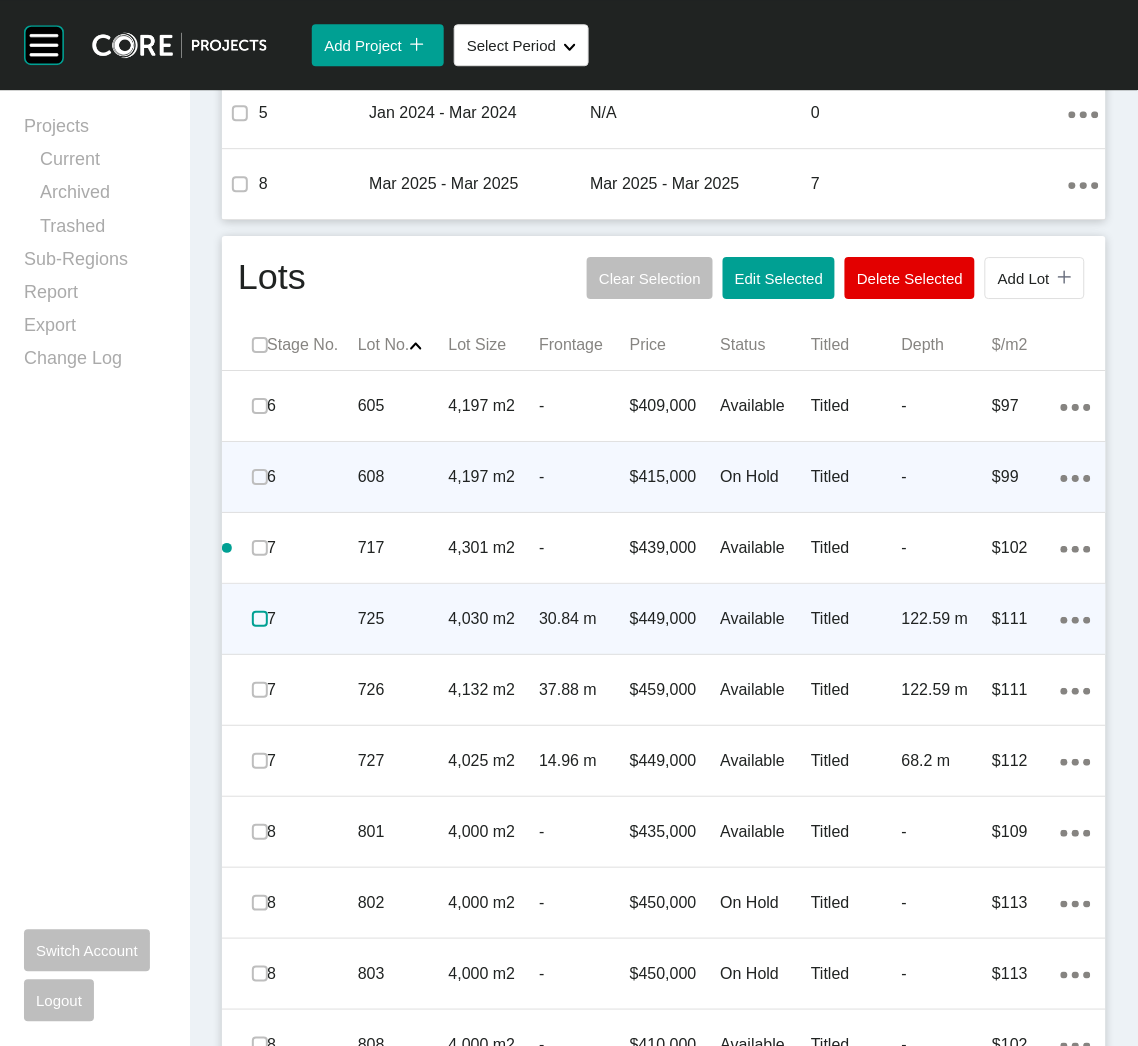 click at bounding box center [260, 619] 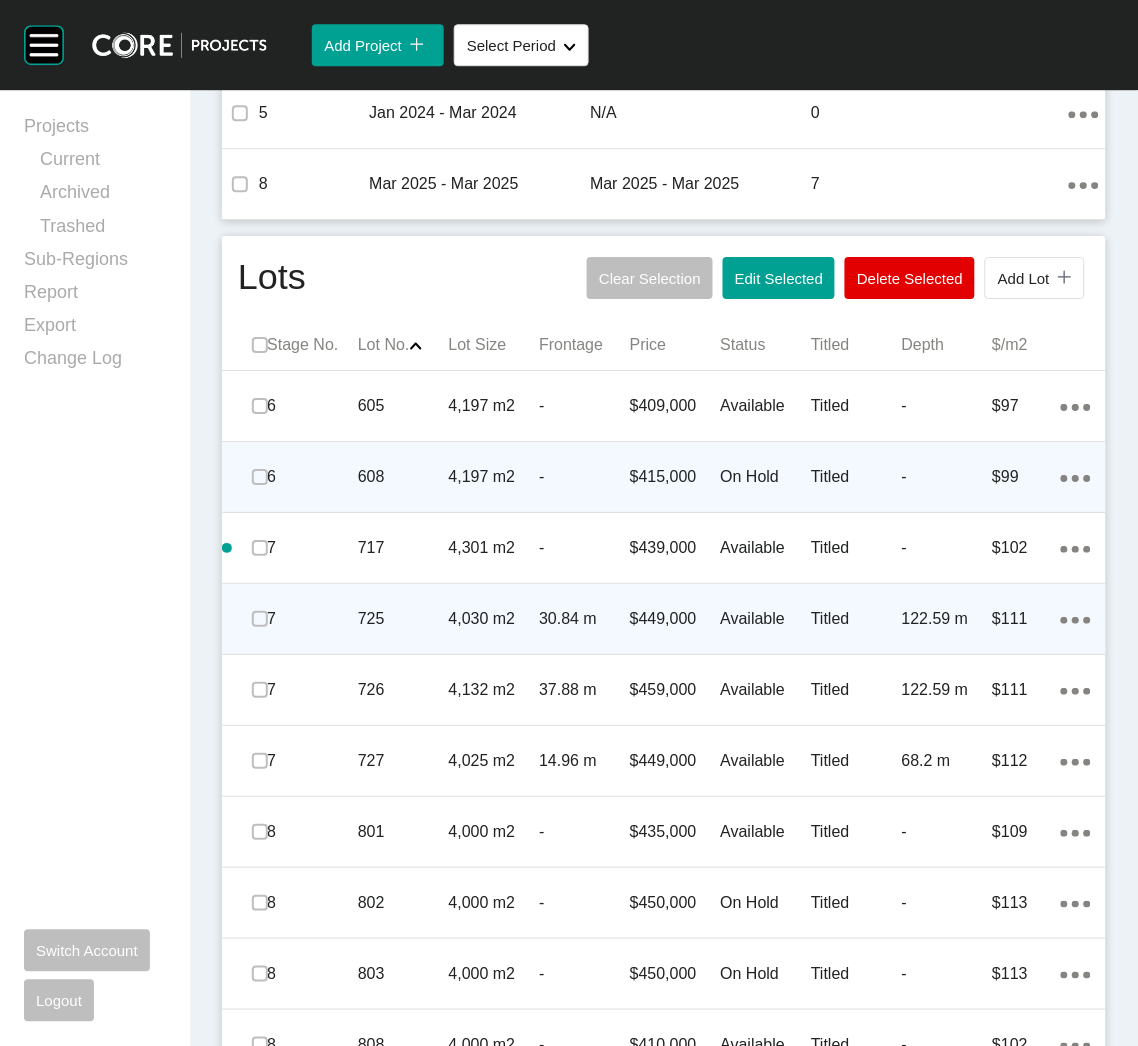 click on "725" at bounding box center (403, 619) 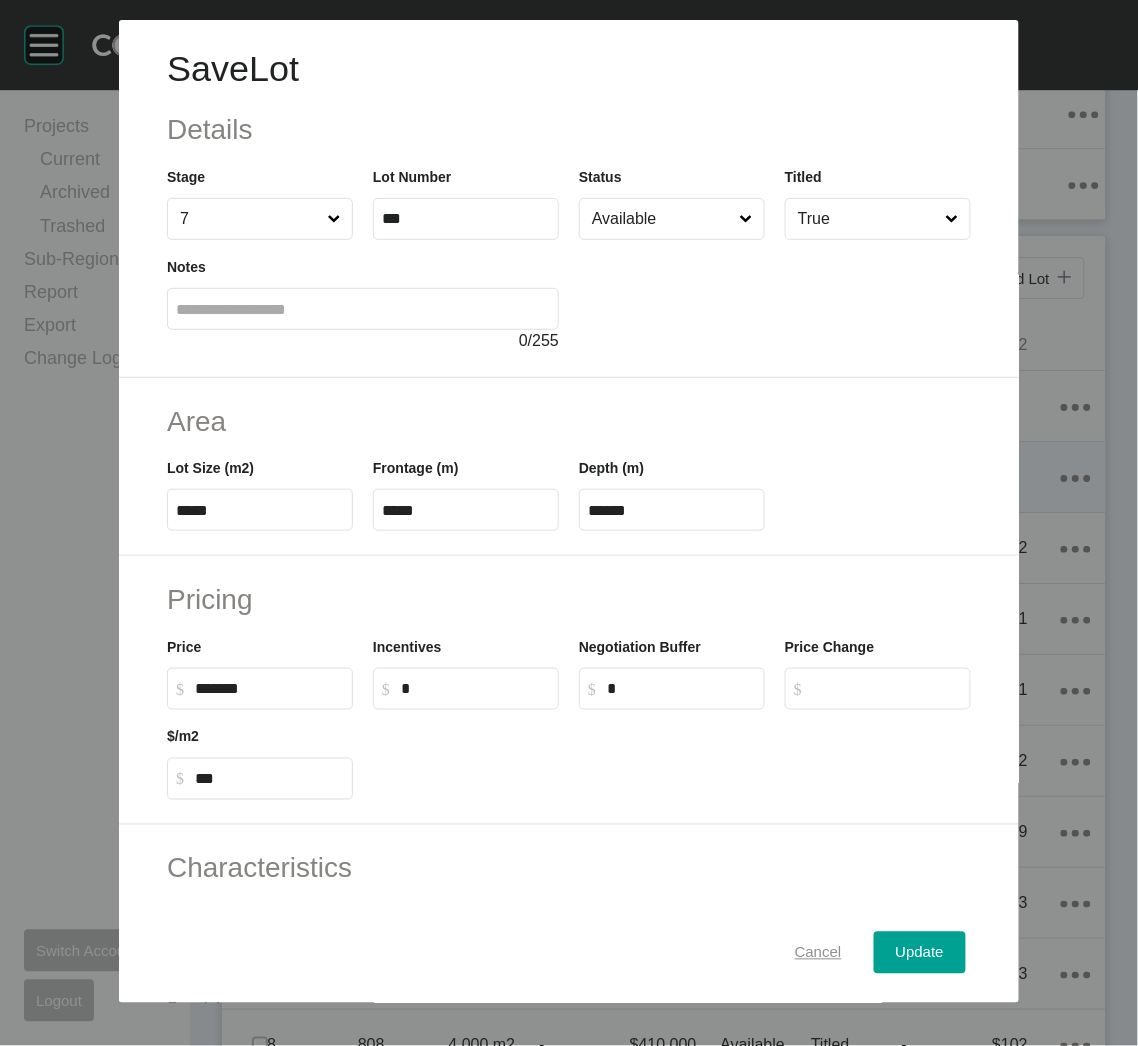 click on "Cancel" at bounding box center [818, 953] 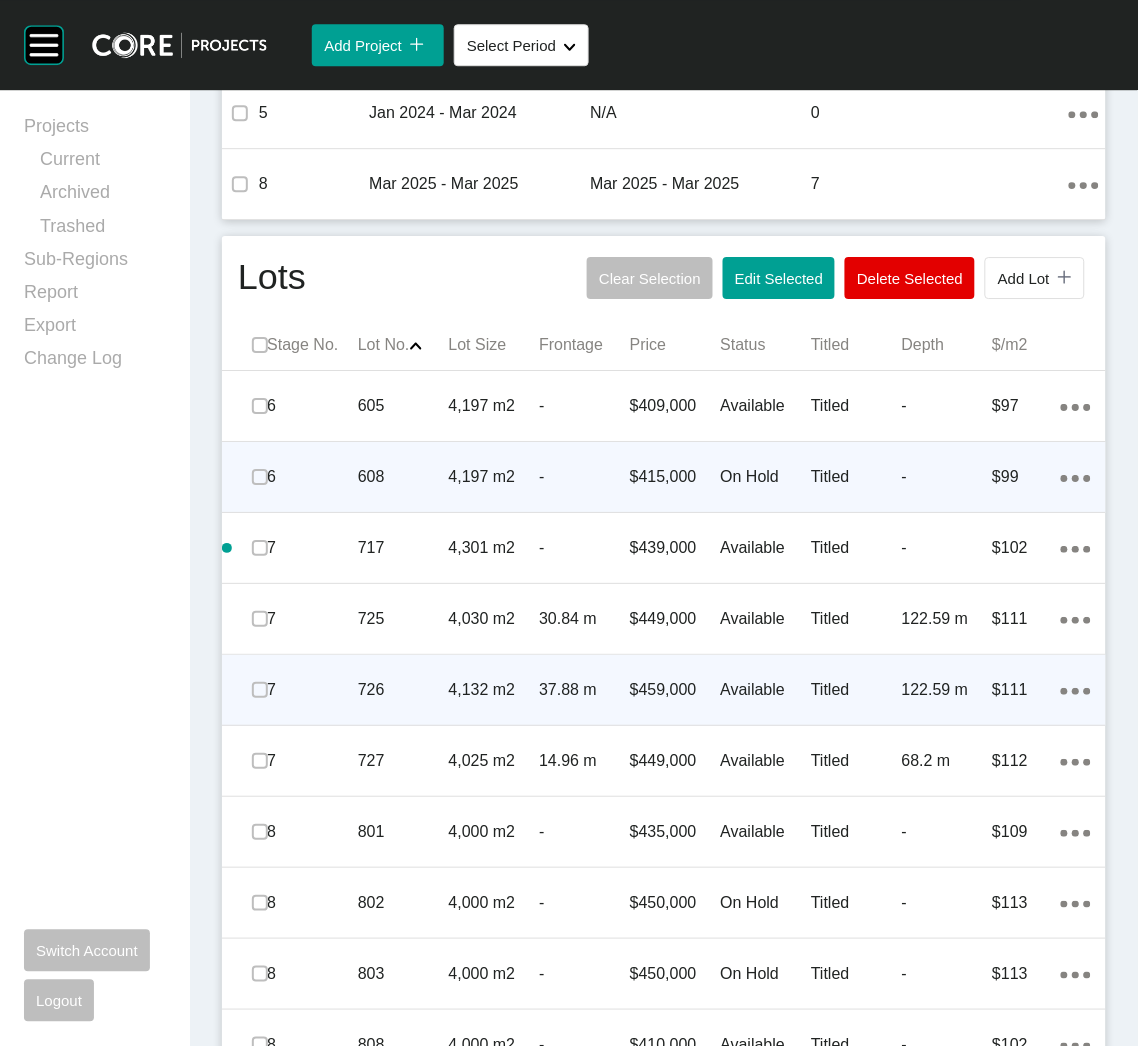 click on "726" at bounding box center [403, 690] 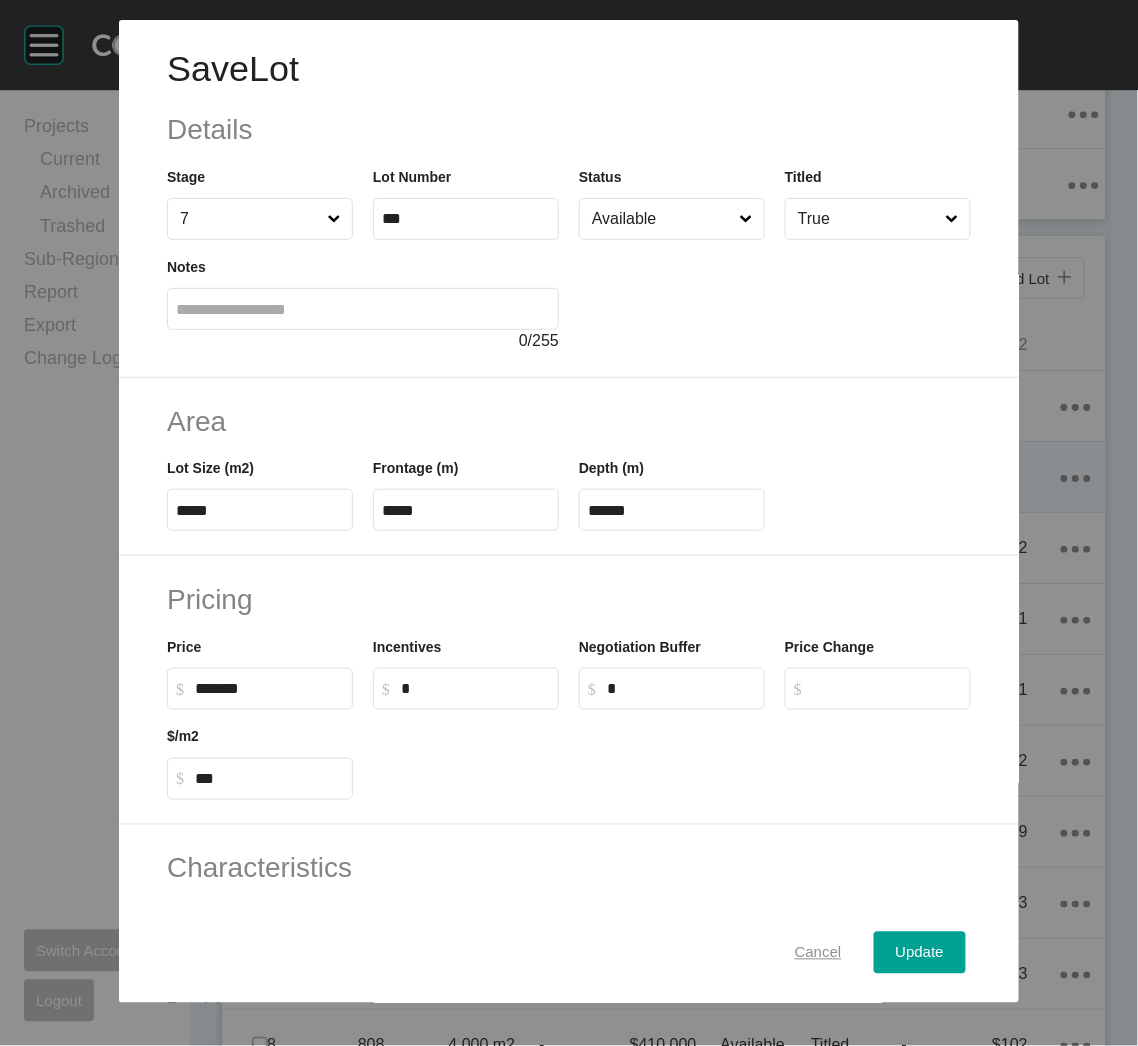 click on "Cancel" at bounding box center [818, 953] 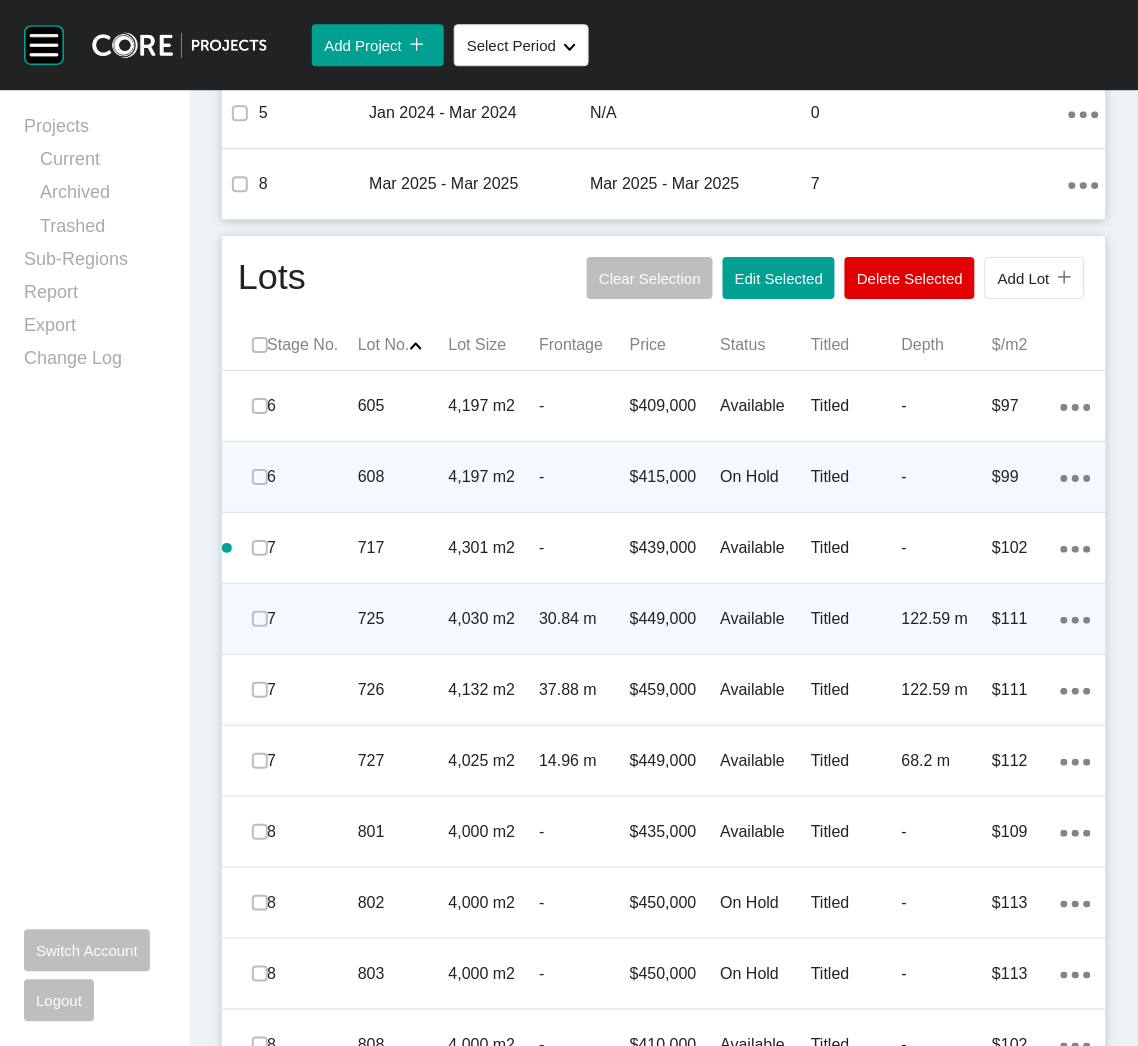 click on "4,030 m2" at bounding box center [494, 619] 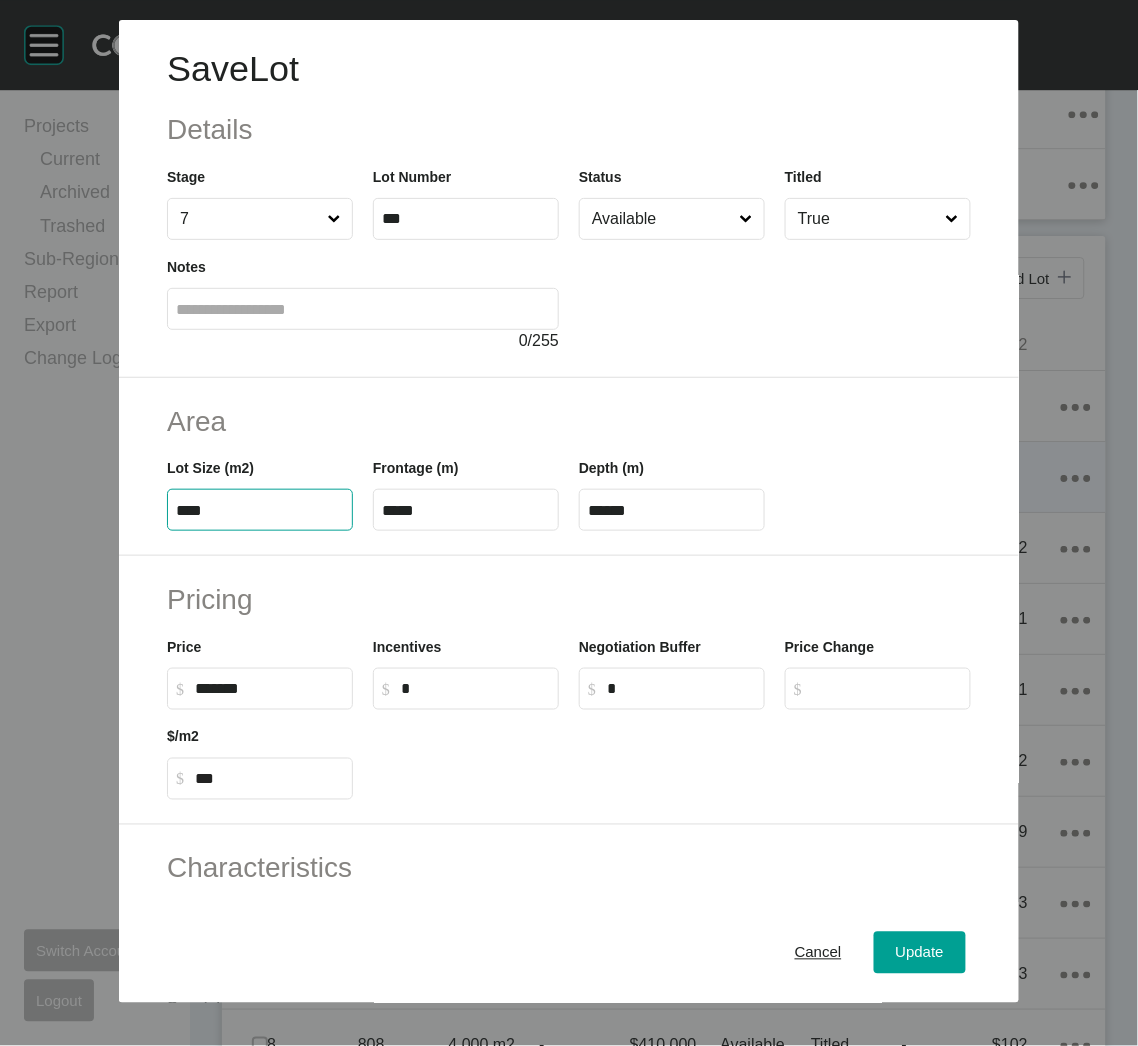 click on "****" at bounding box center (260, 510) 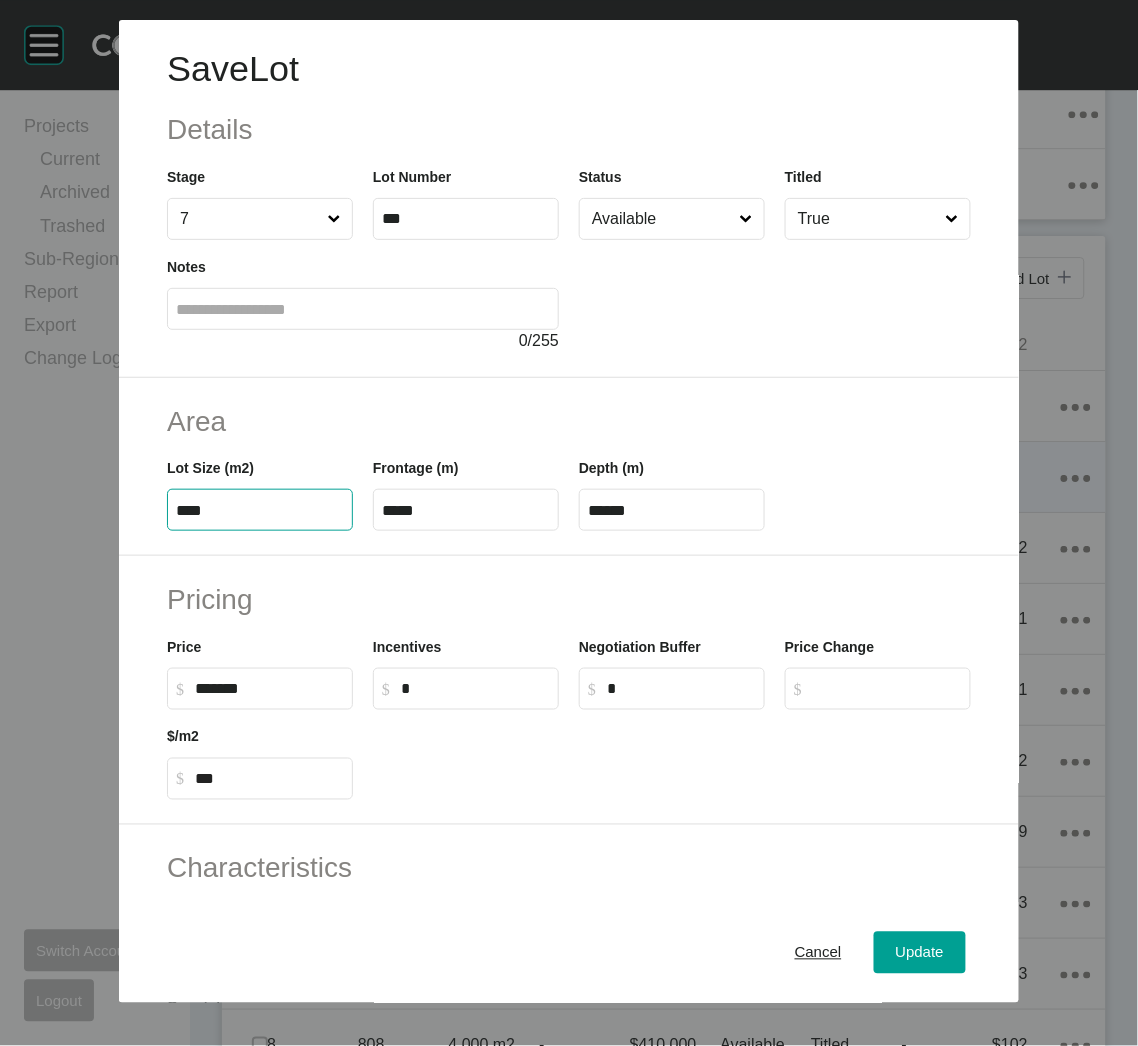 type on "****" 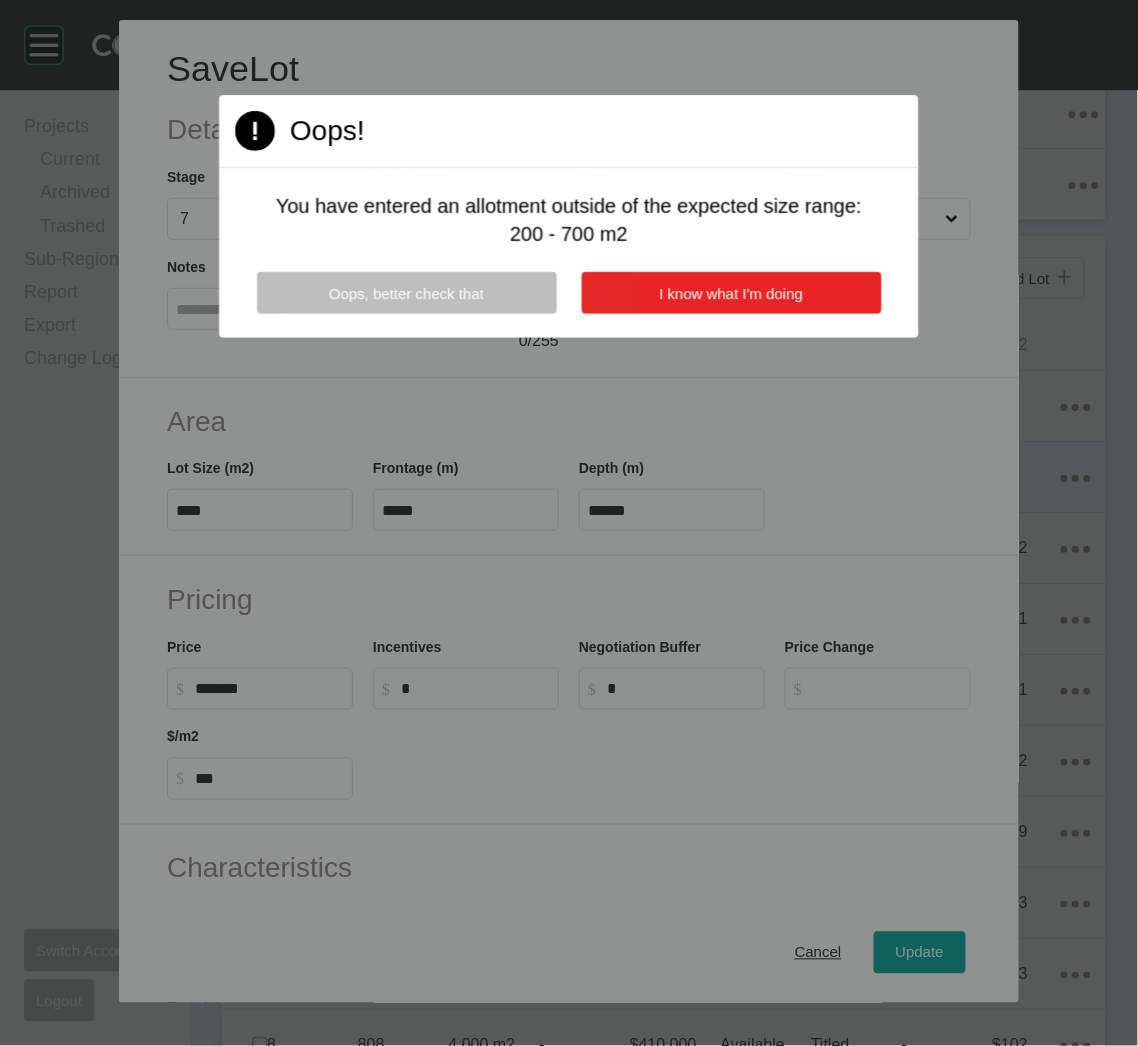 click on "I know what I'm doing" at bounding box center (732, 292) 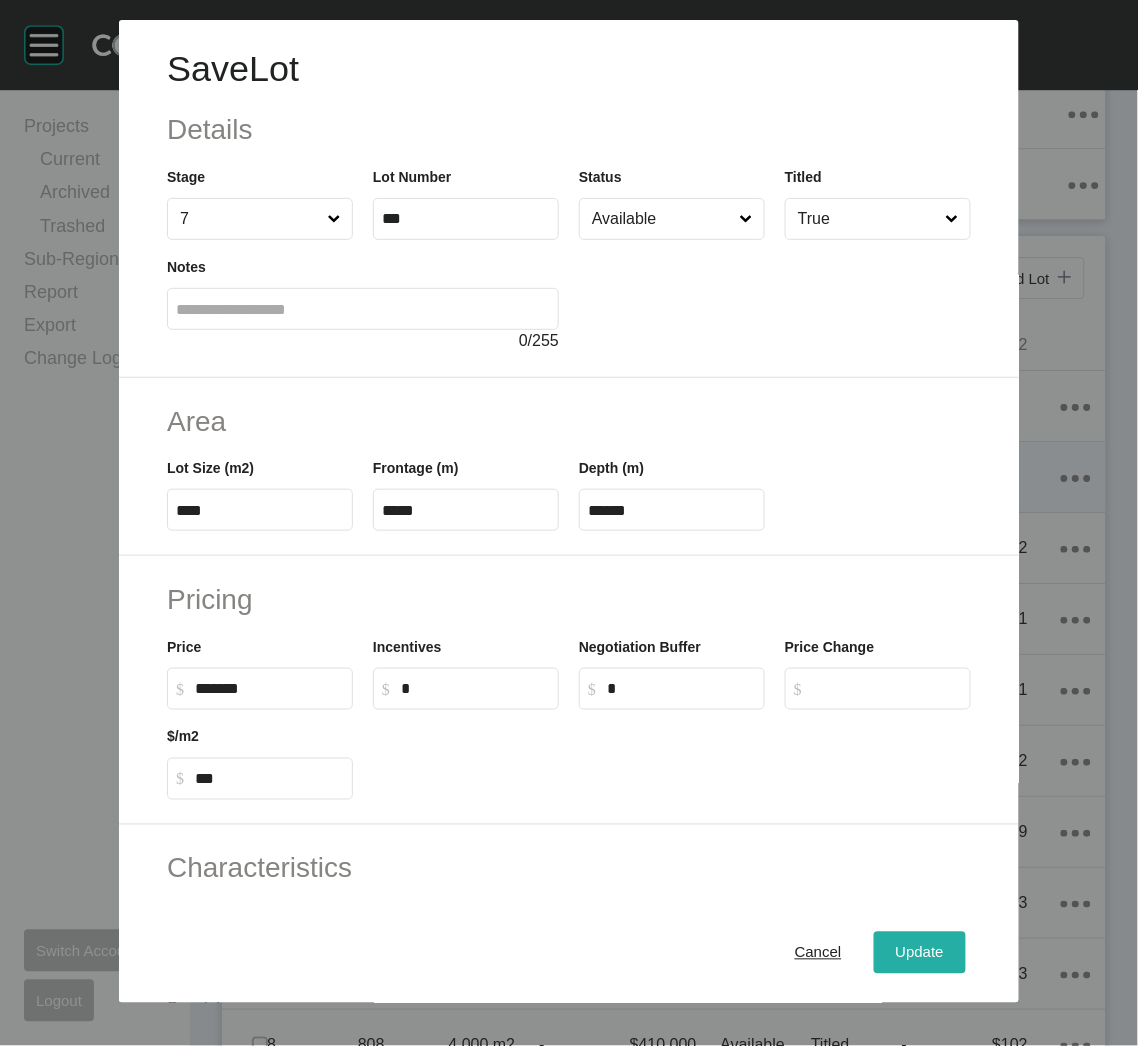 click on "Update" at bounding box center [920, 953] 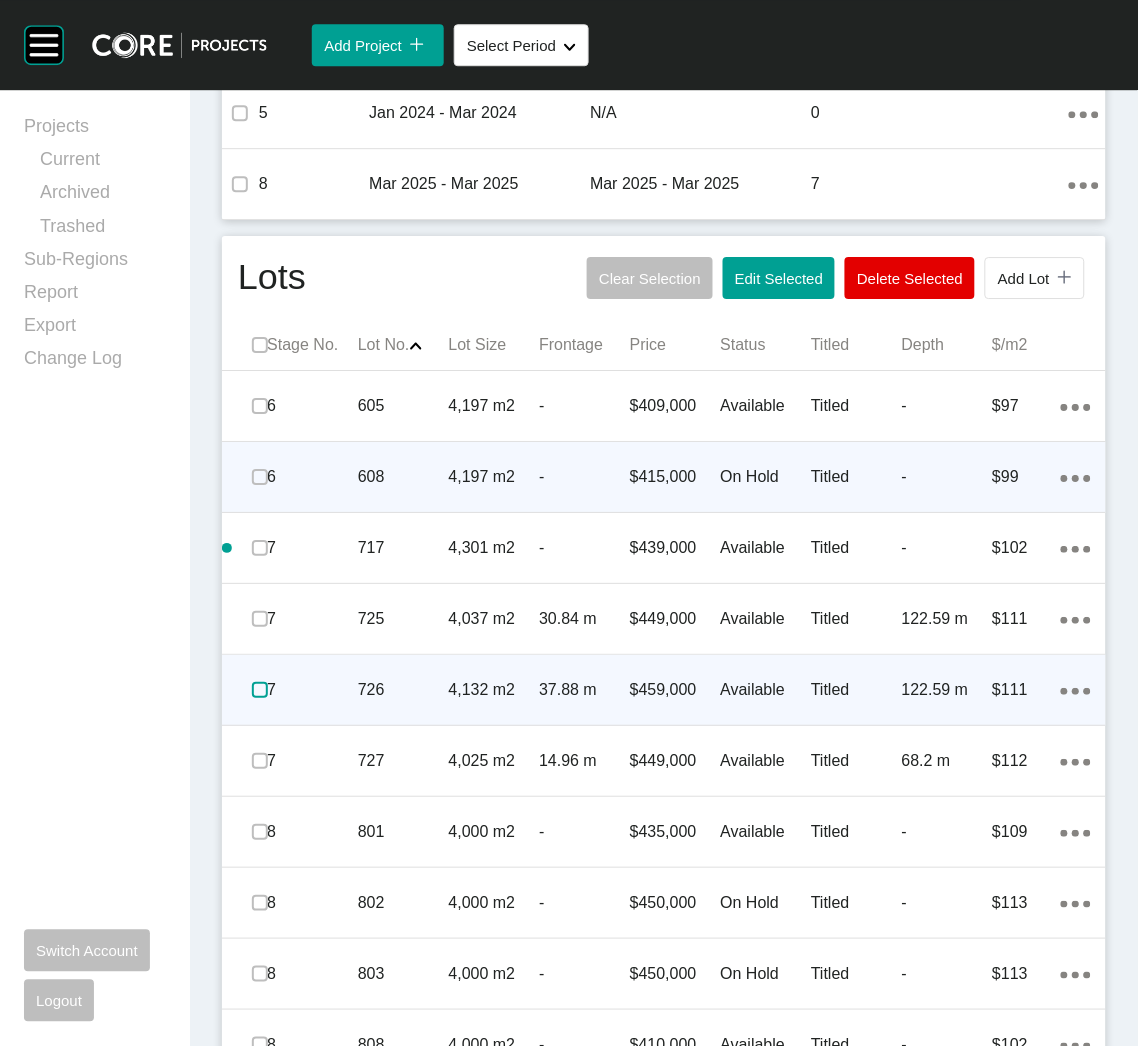click at bounding box center [260, 690] 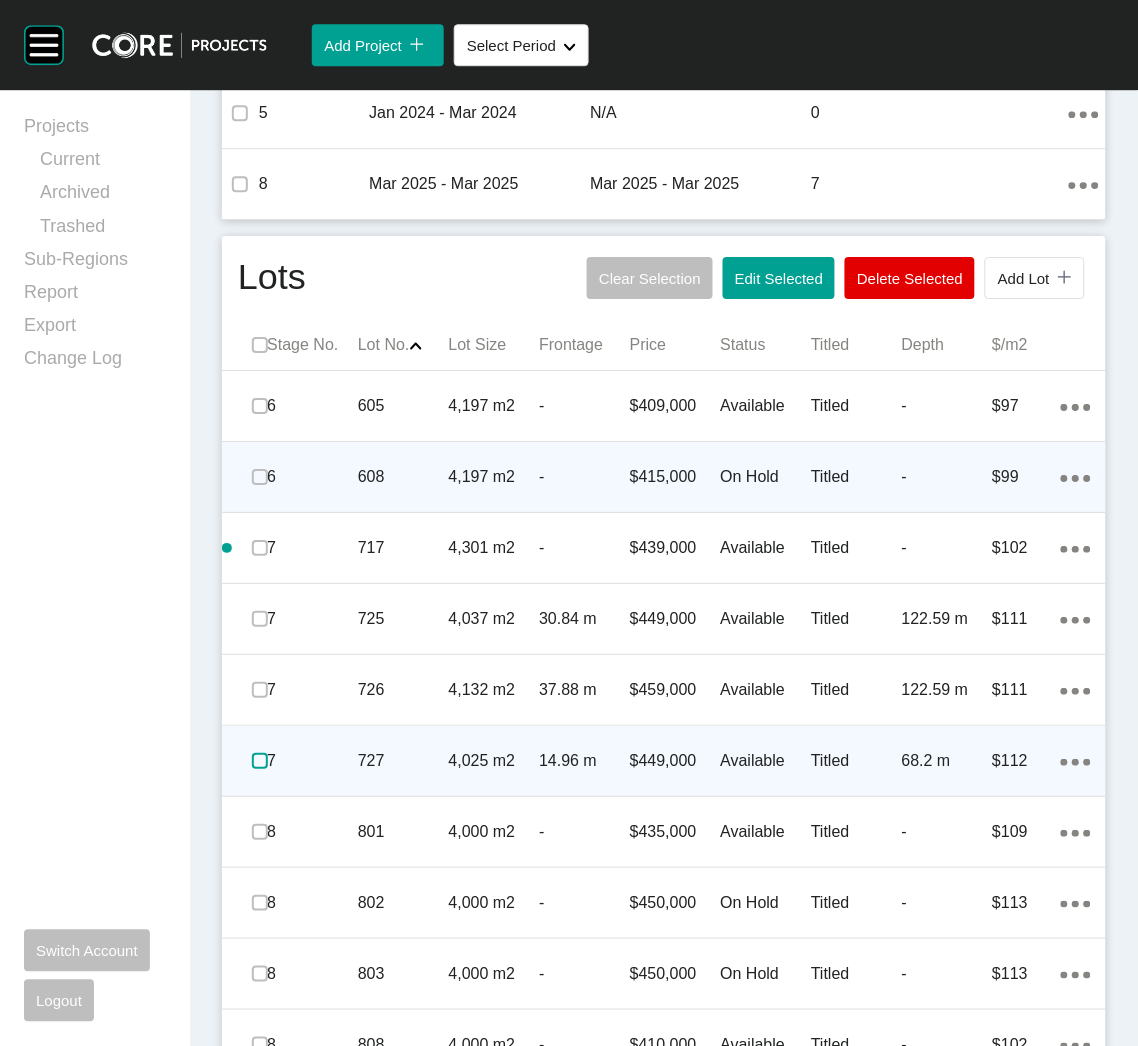 click at bounding box center (260, 761) 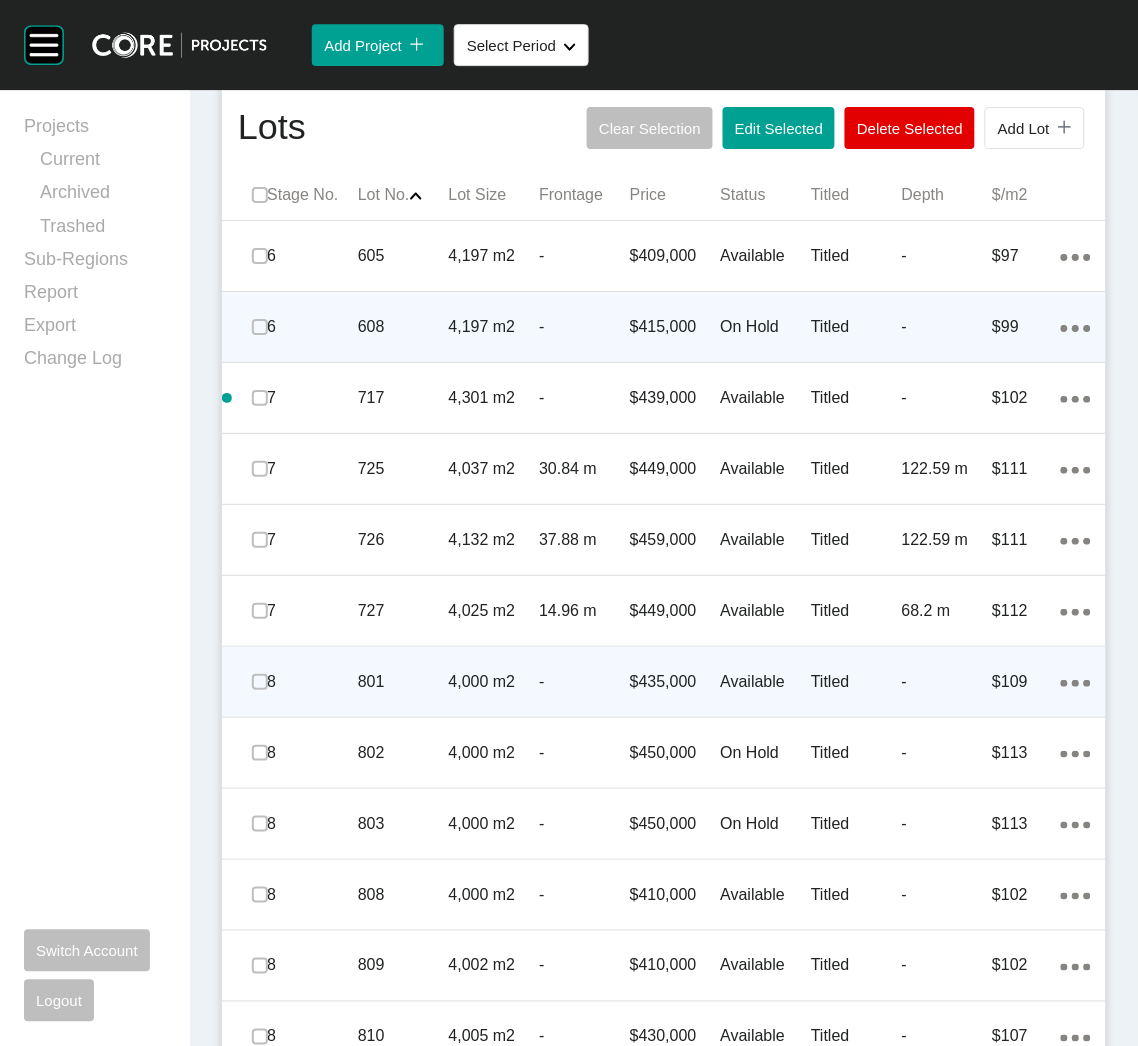 click on "4,000 m2" at bounding box center [494, 682] 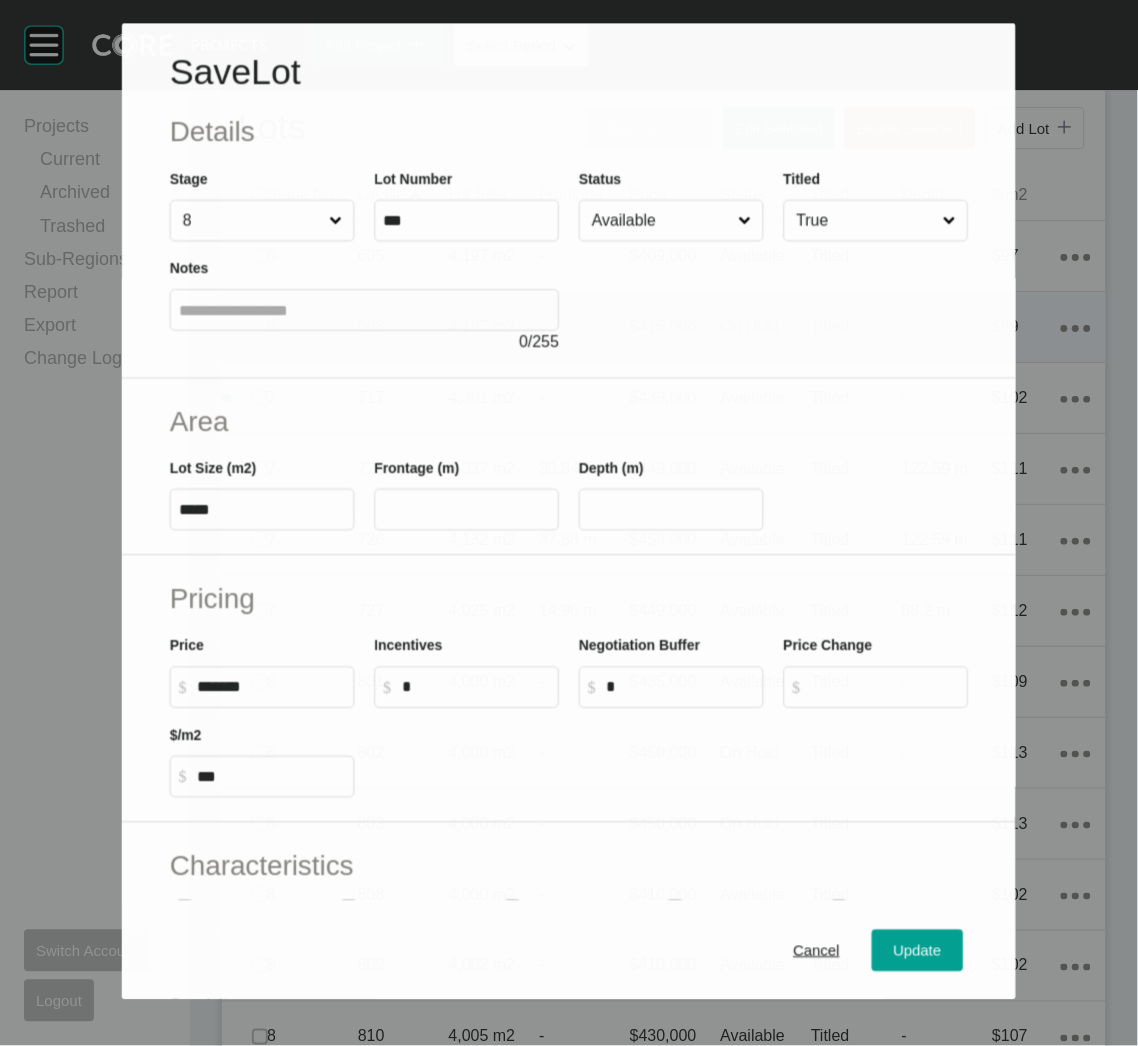 click on "Available" at bounding box center (661, 221) 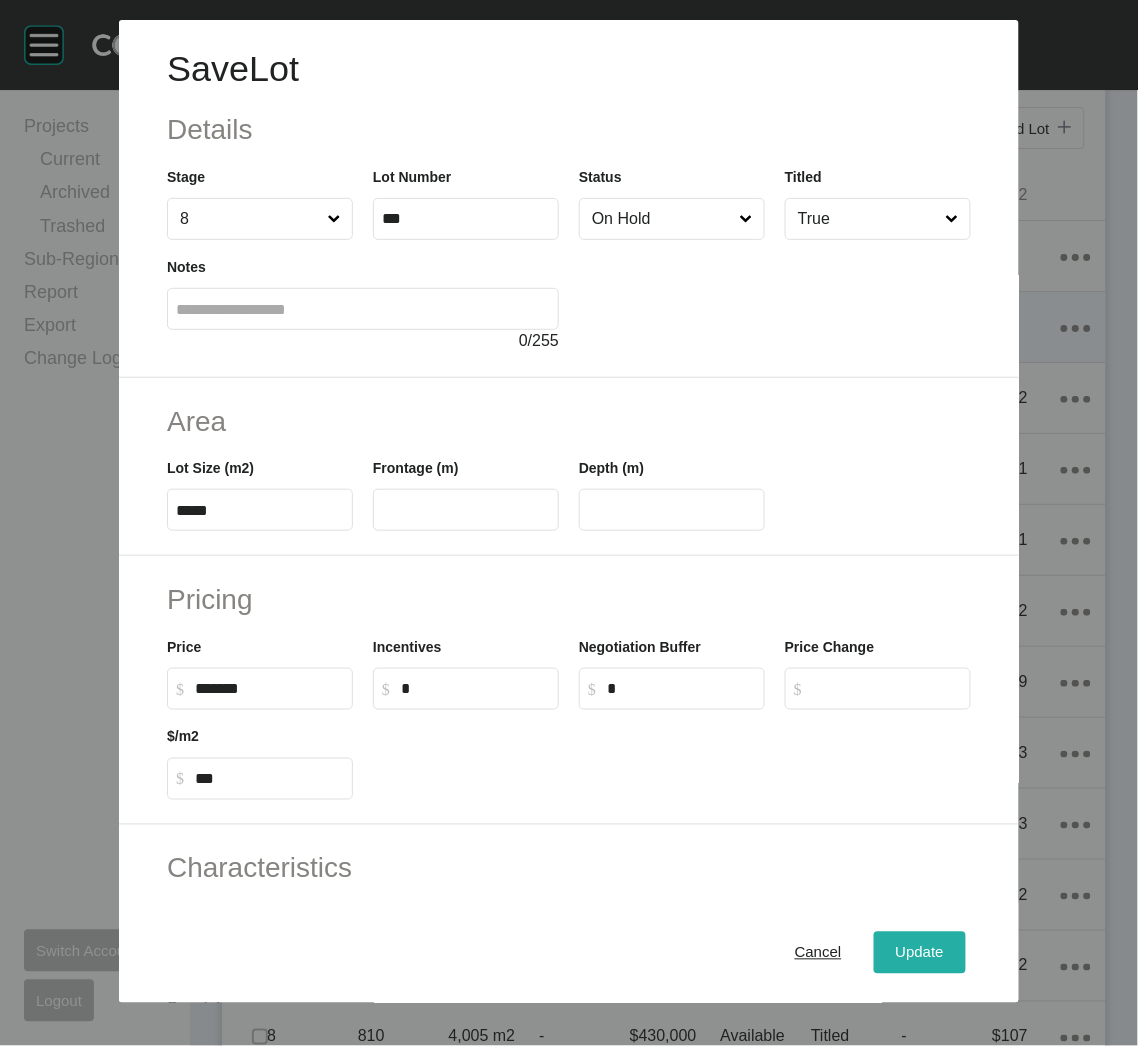 click on "Update" at bounding box center (920, 953) 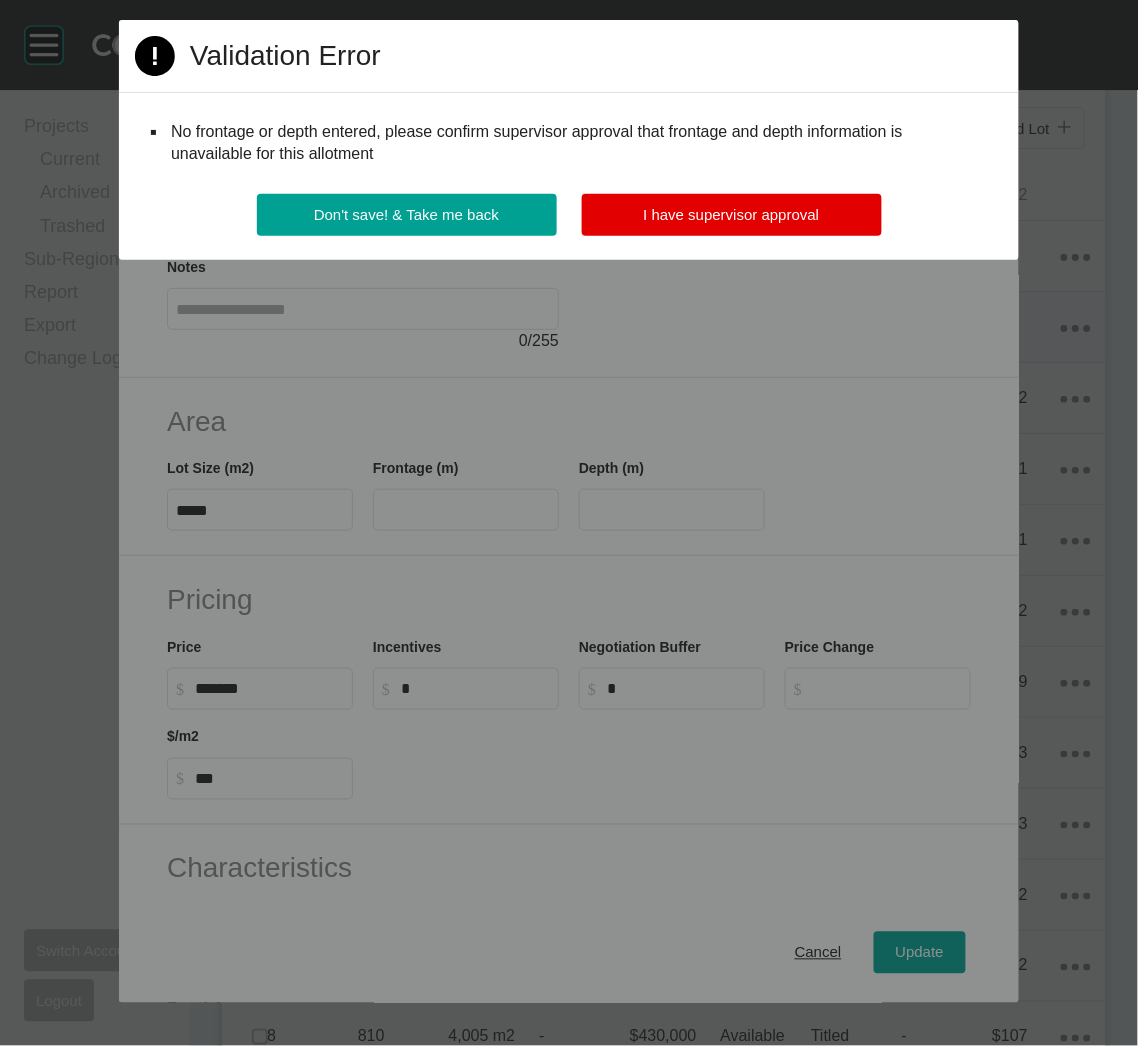 drag, startPoint x: 649, startPoint y: 213, endPoint x: 638, endPoint y: 224, distance: 15.556349 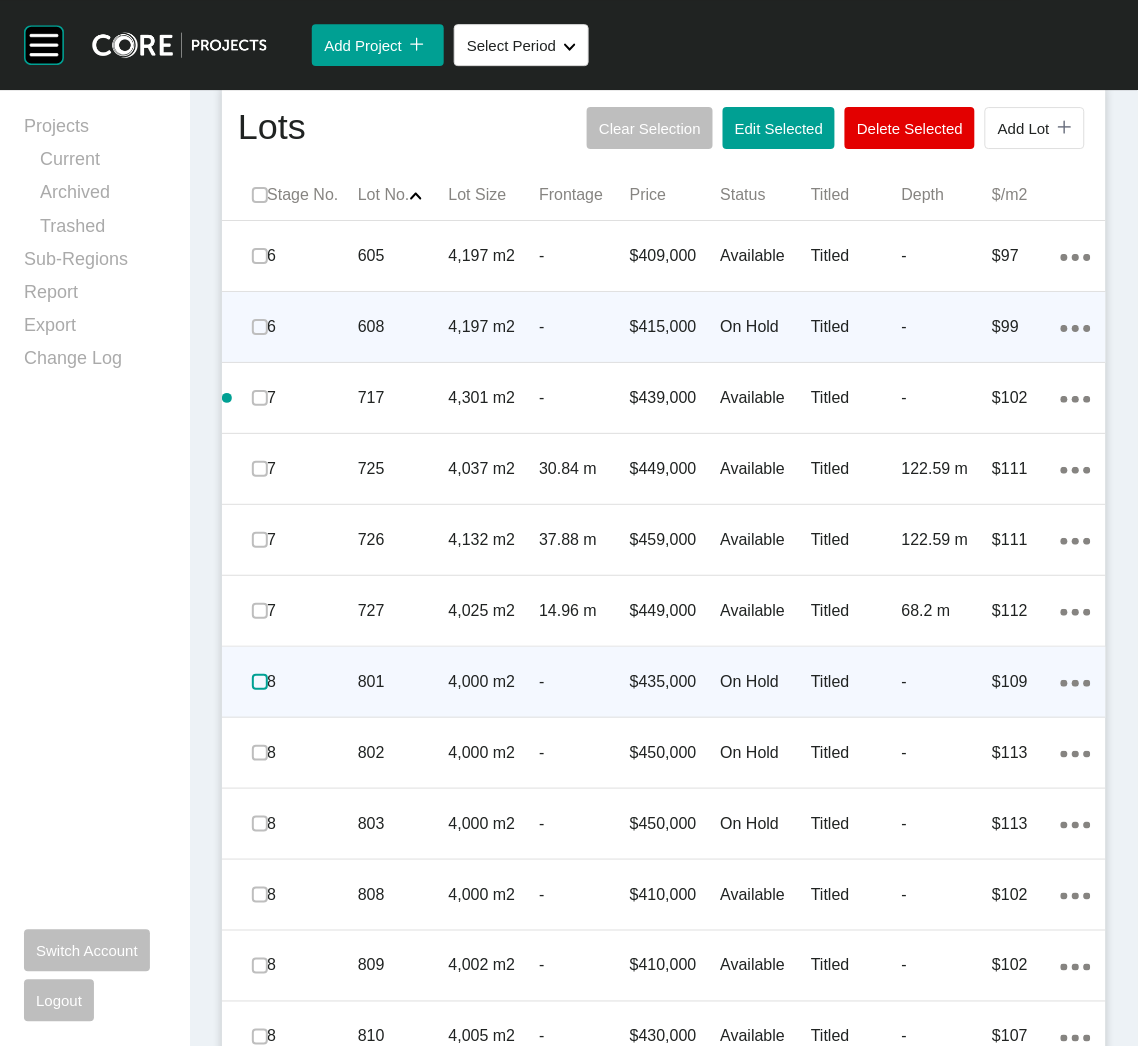 click at bounding box center (260, 682) 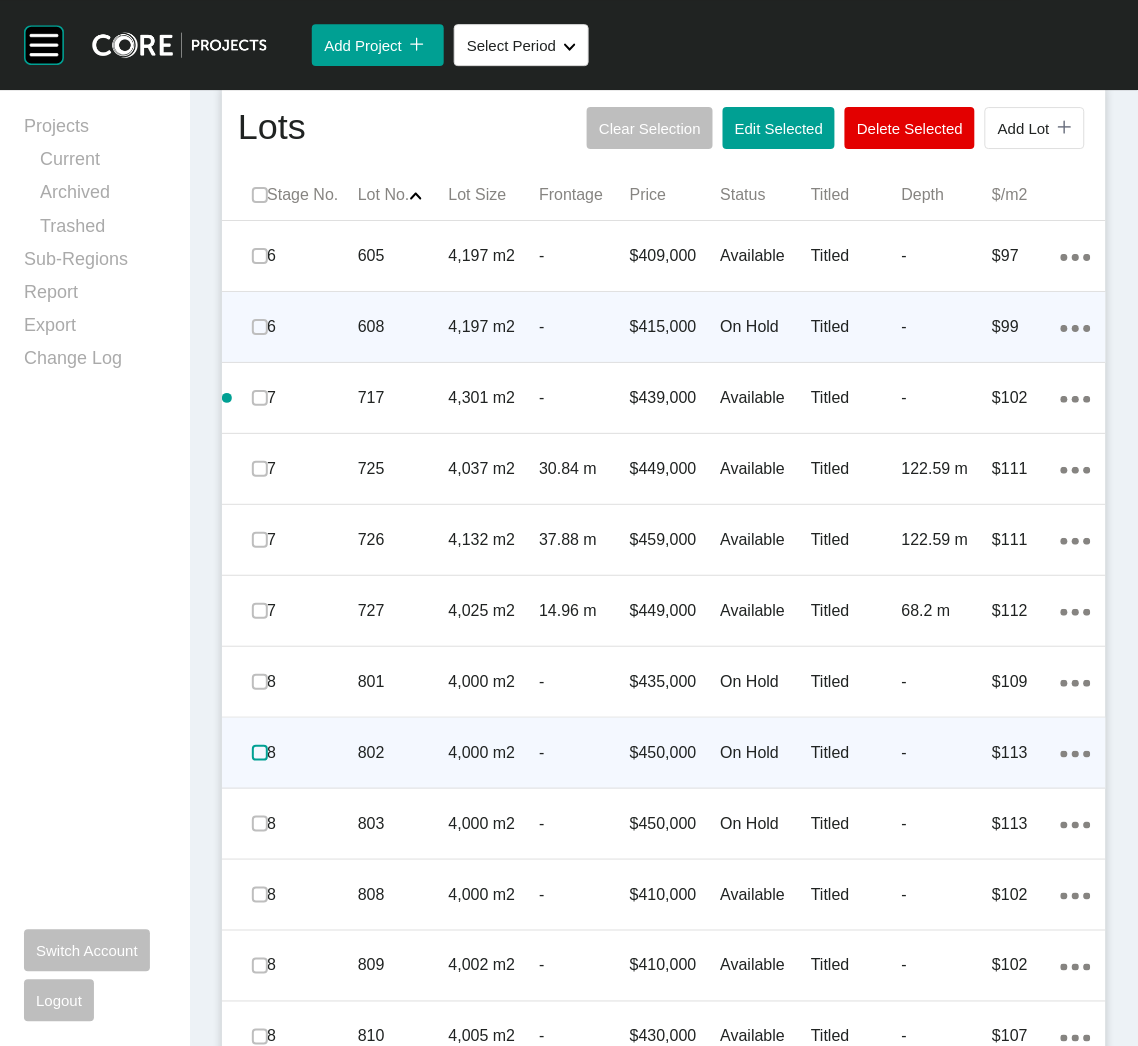click at bounding box center [260, 753] 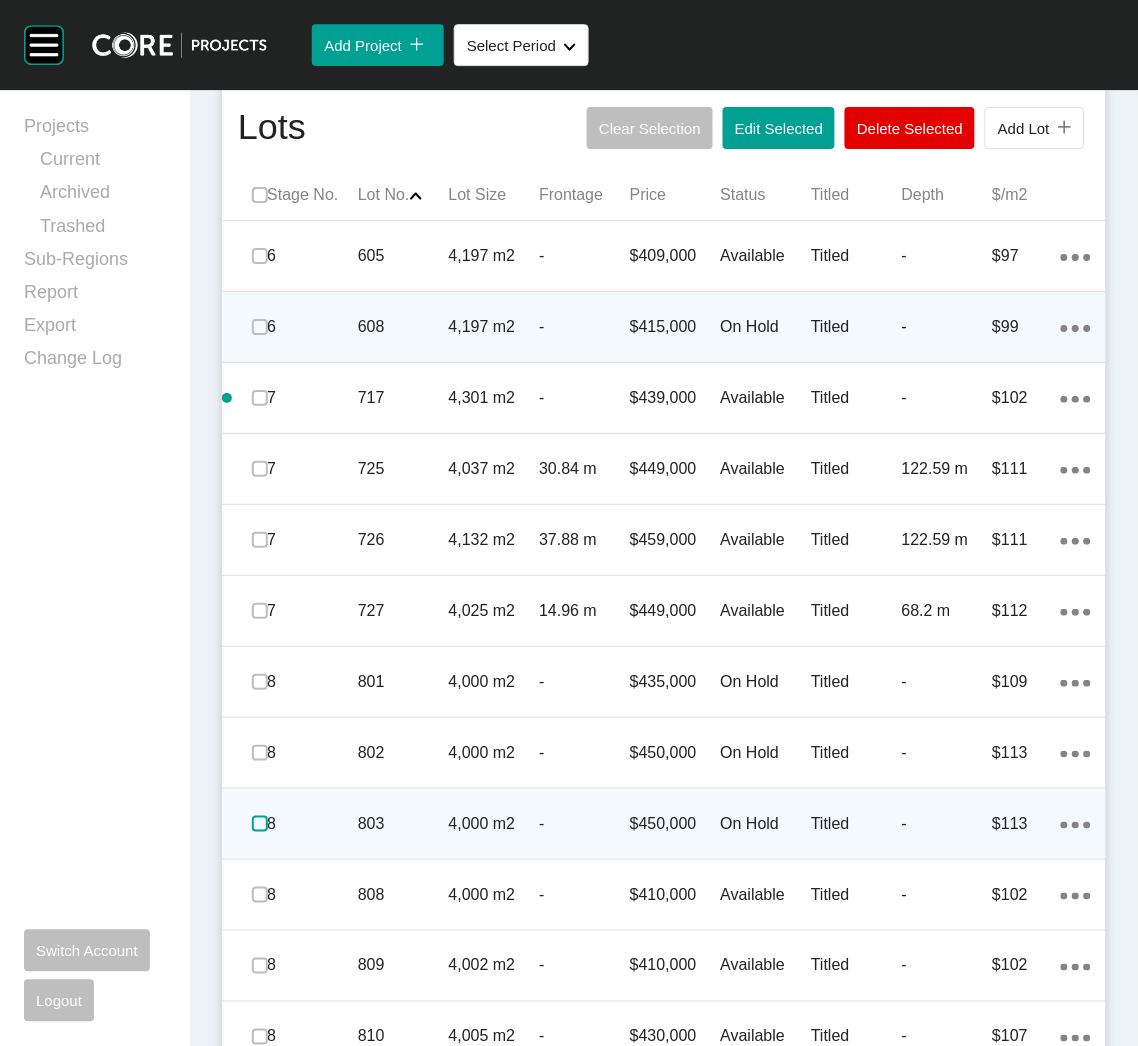 click at bounding box center (260, 824) 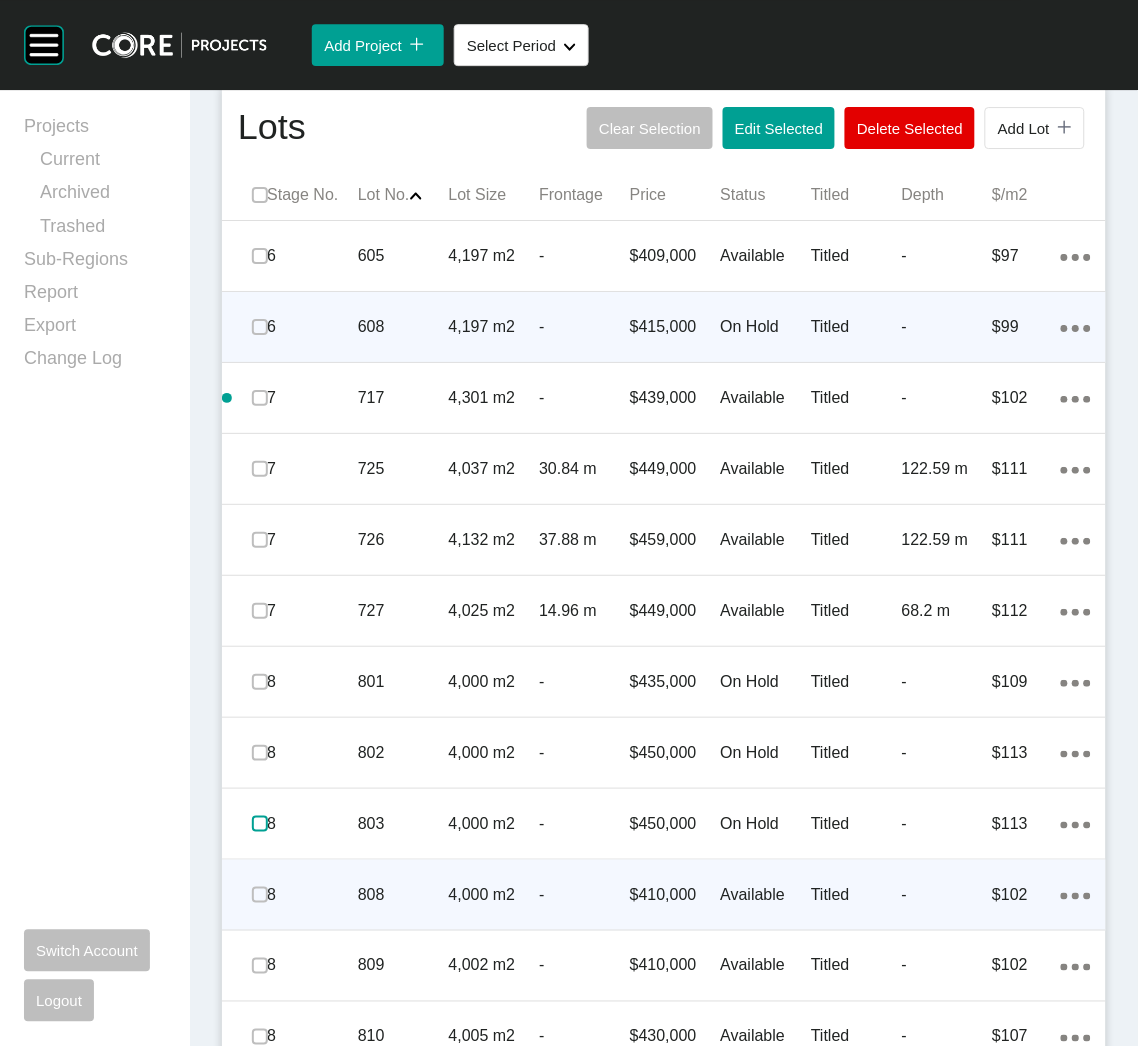 scroll, scrollTop: 1306, scrollLeft: 0, axis: vertical 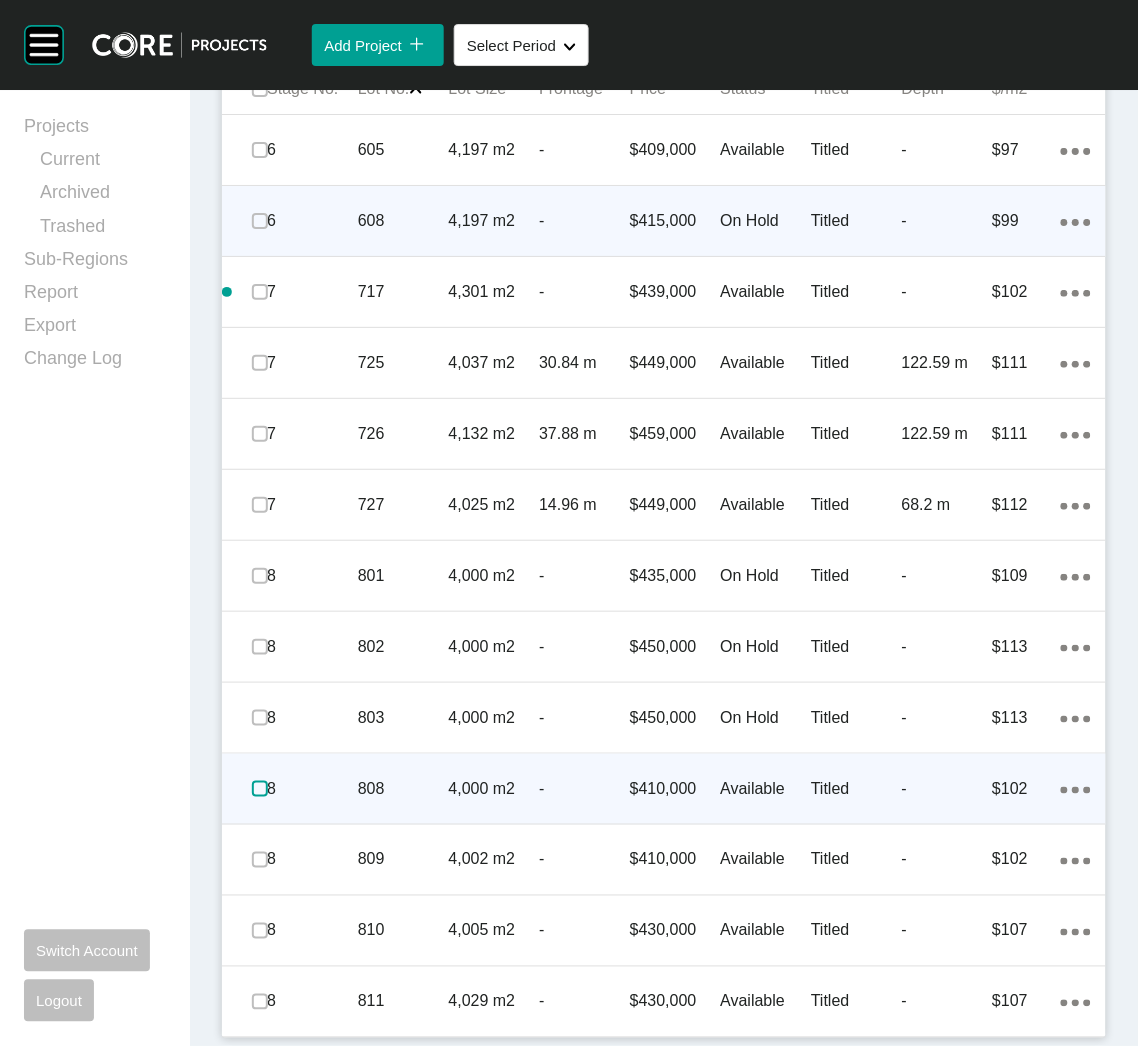 click at bounding box center [260, 789] 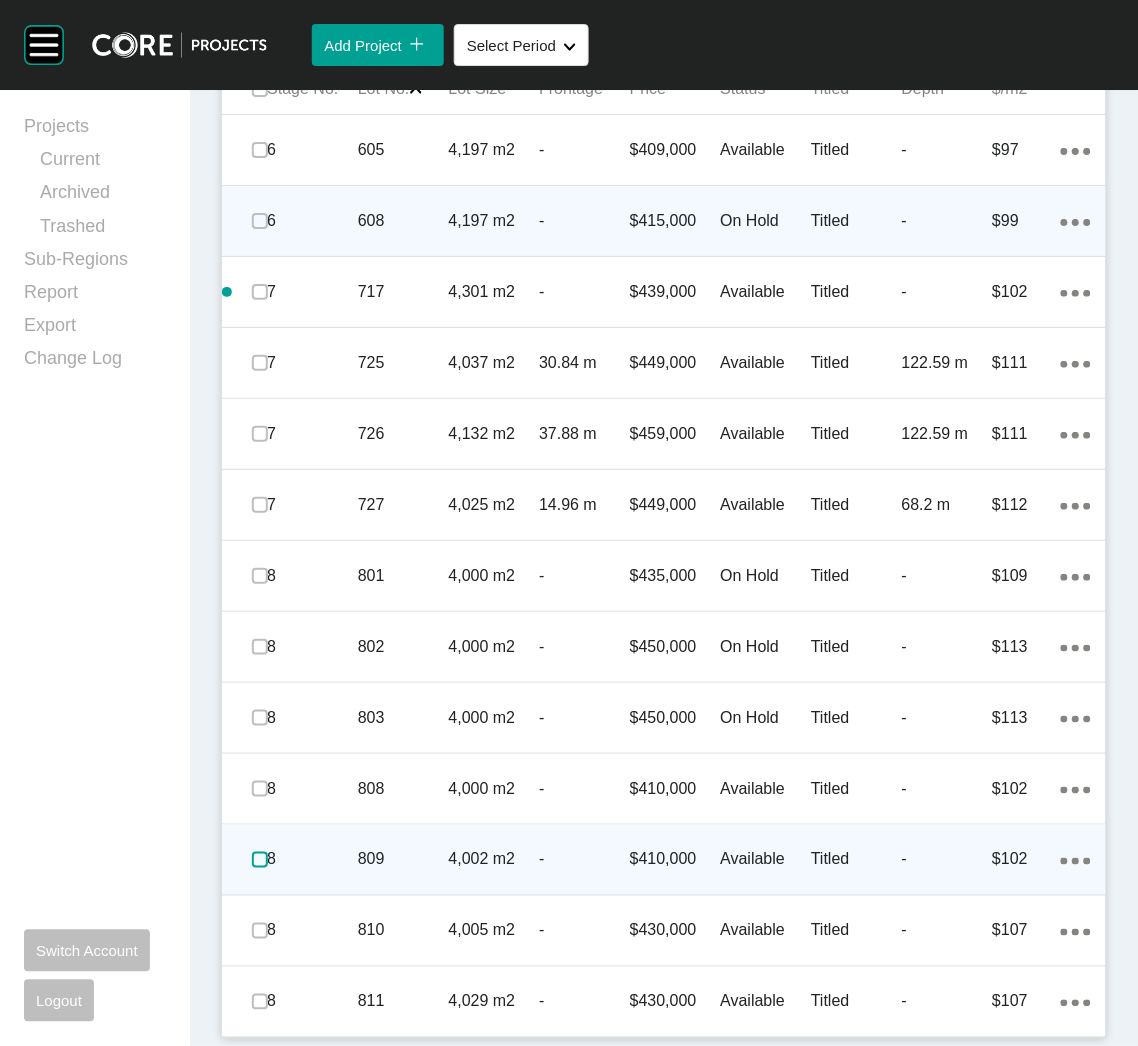 click at bounding box center [260, 860] 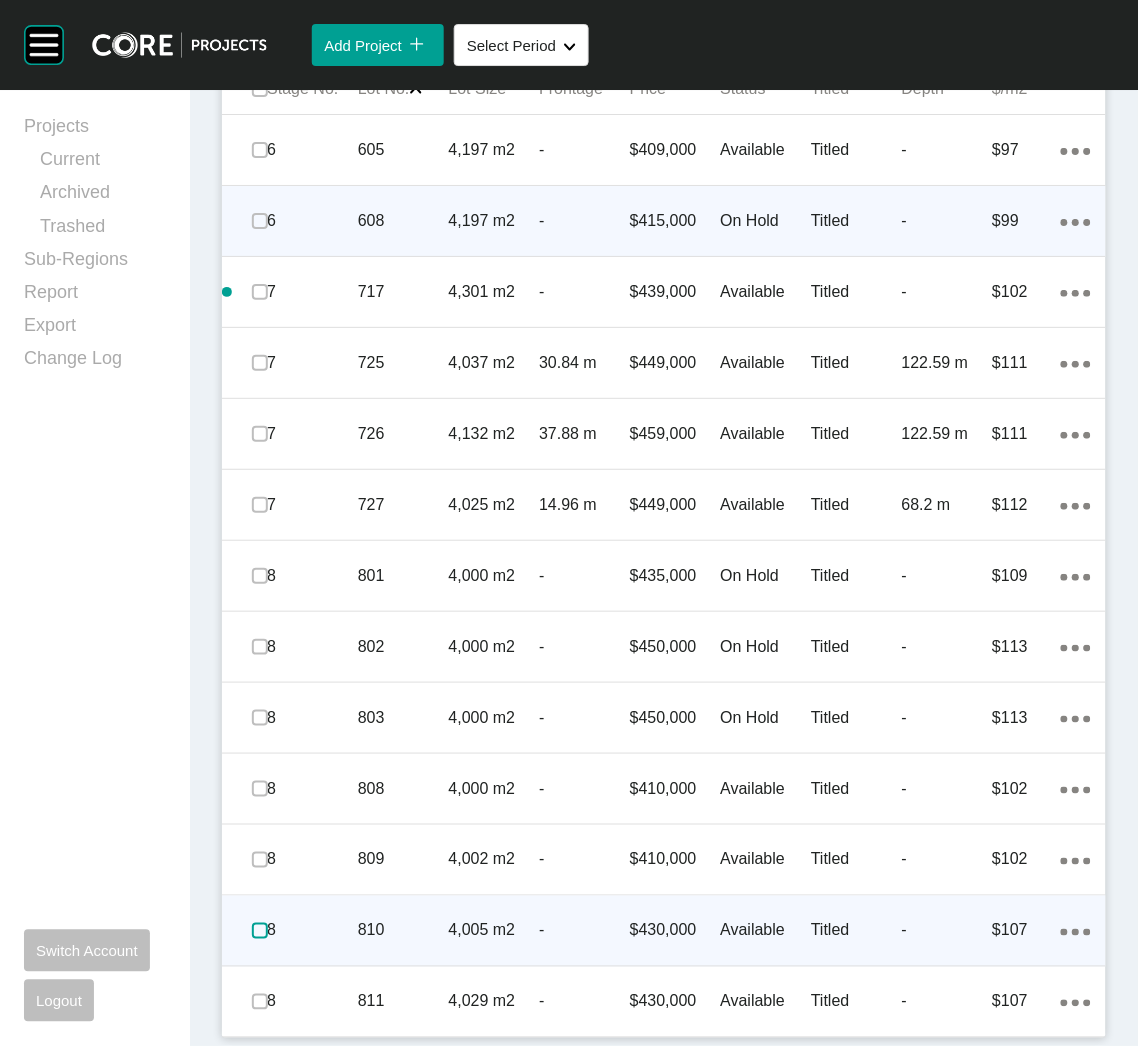 click at bounding box center [260, 931] 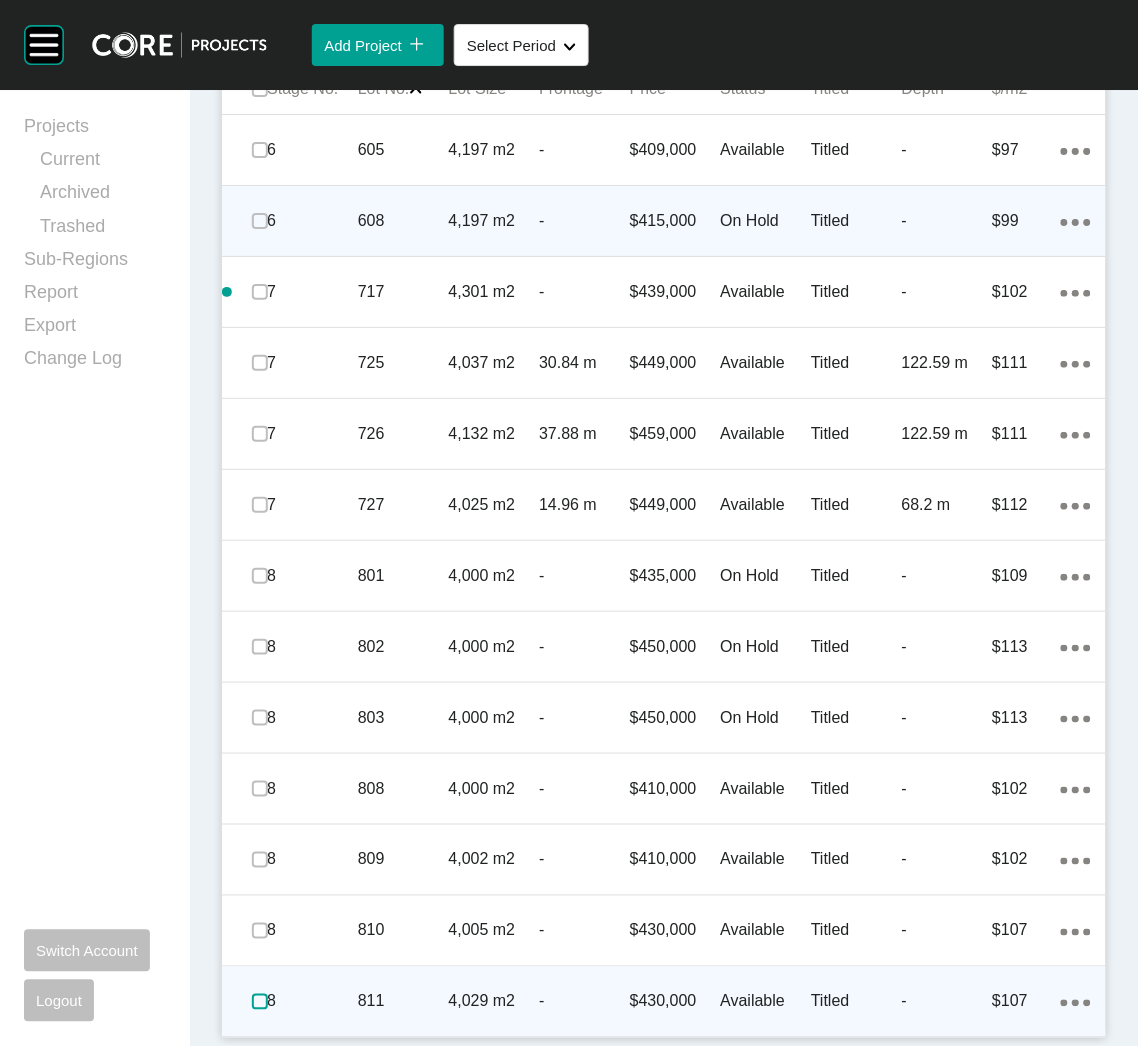 click at bounding box center (260, 1002) 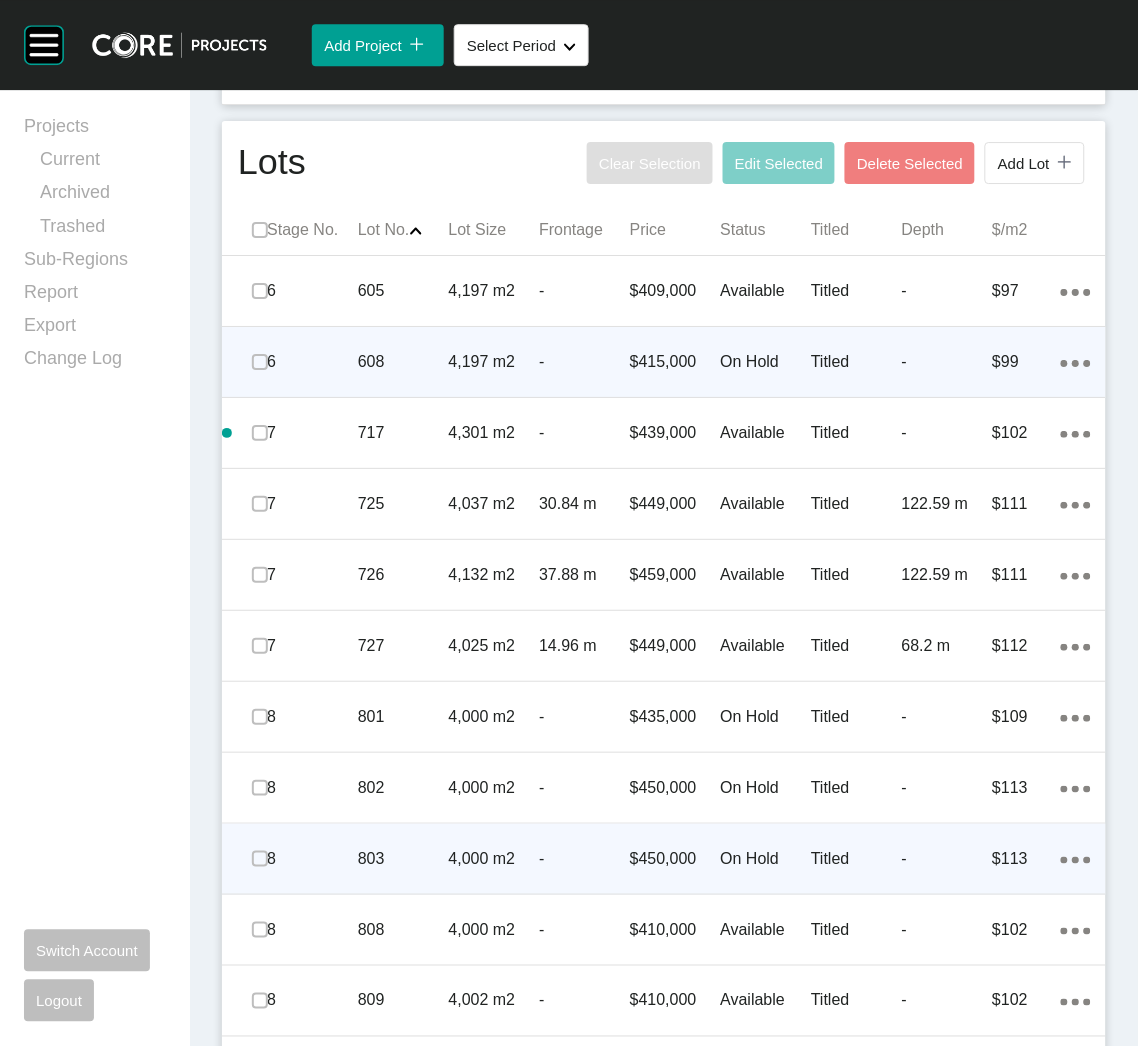 scroll, scrollTop: 1006, scrollLeft: 0, axis: vertical 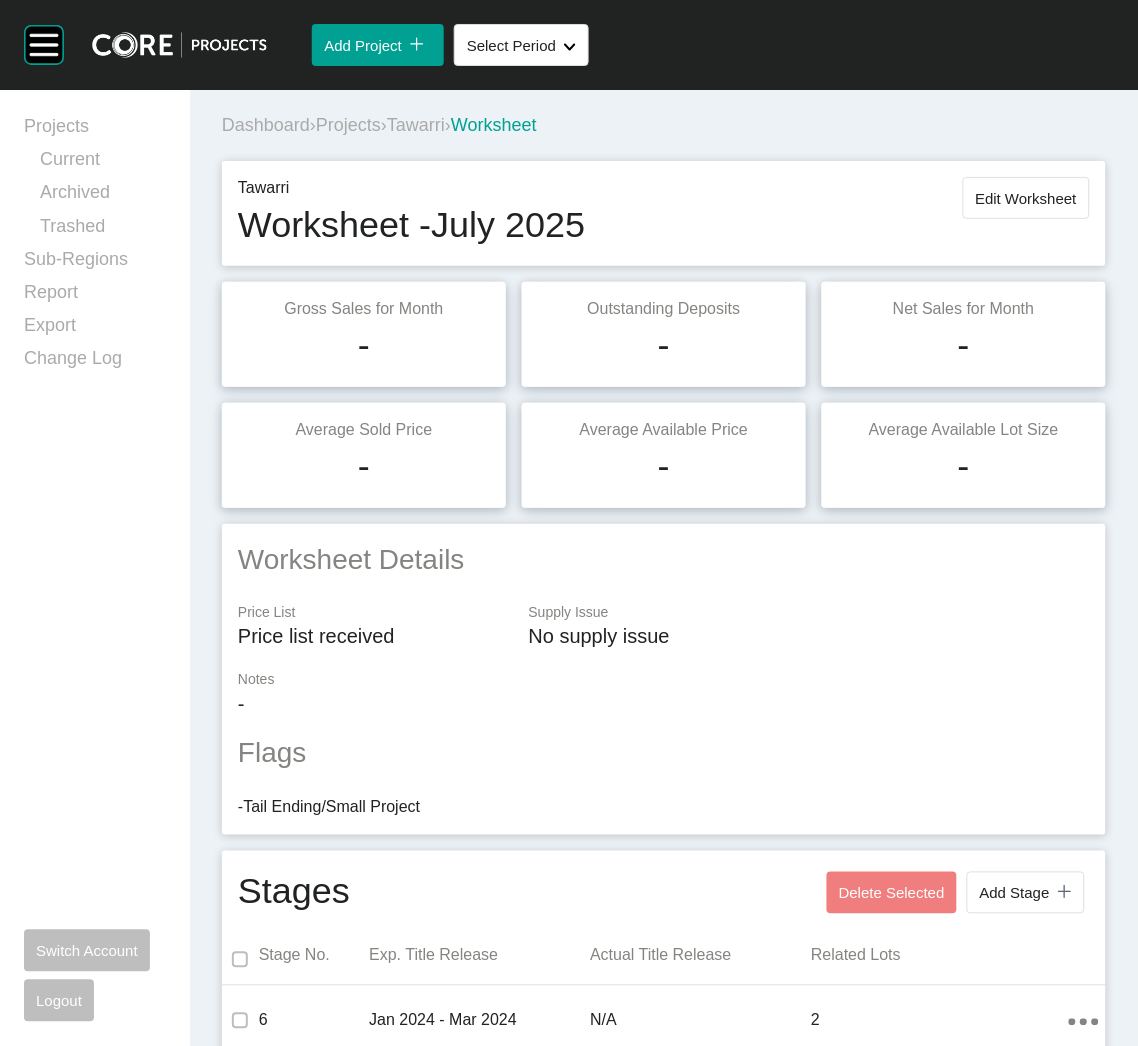 click on "Projects" at bounding box center [348, 125] 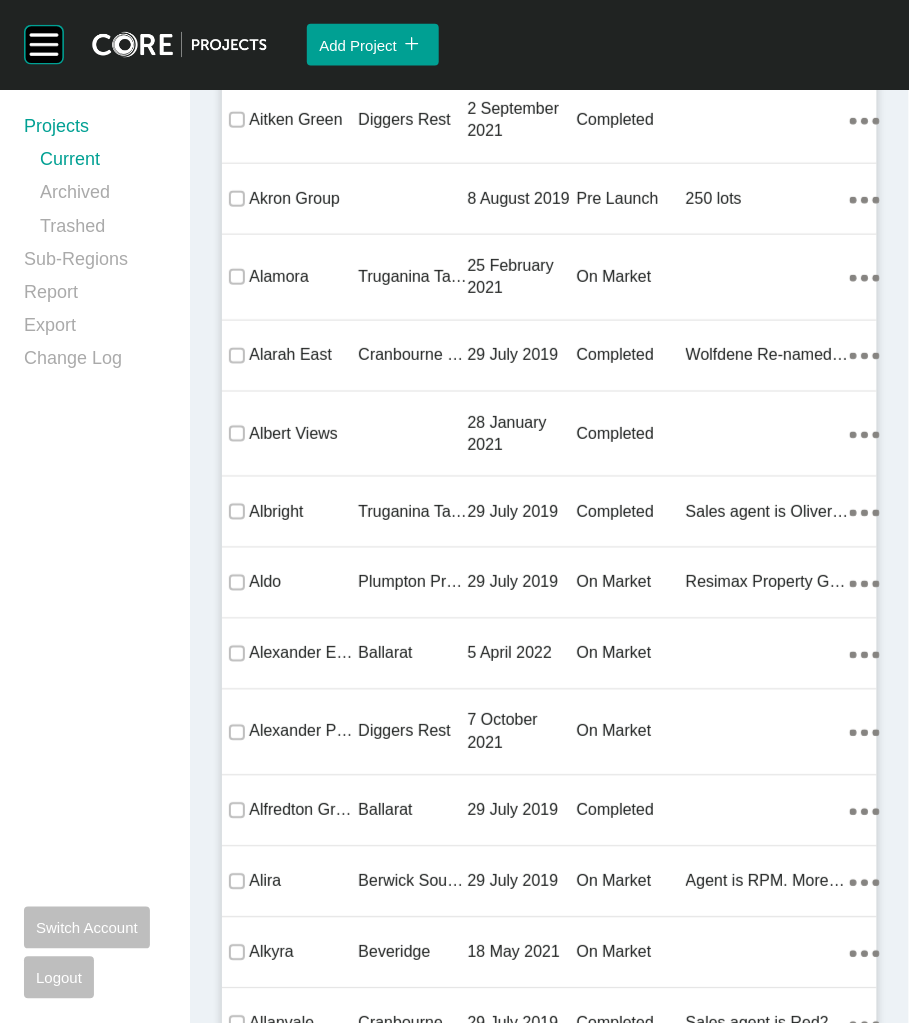 scroll, scrollTop: 31969, scrollLeft: 0, axis: vertical 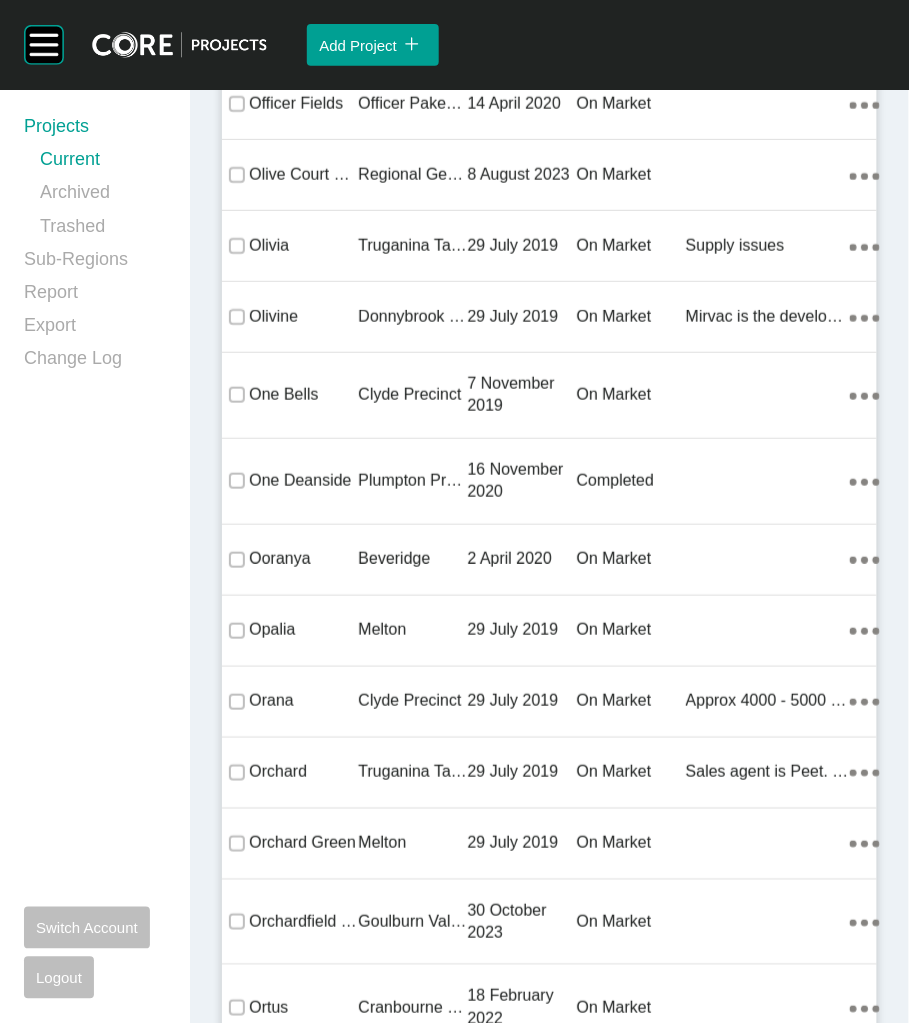 drag, startPoint x: 536, startPoint y: 522, endPoint x: 181, endPoint y: 613, distance: 366.47784 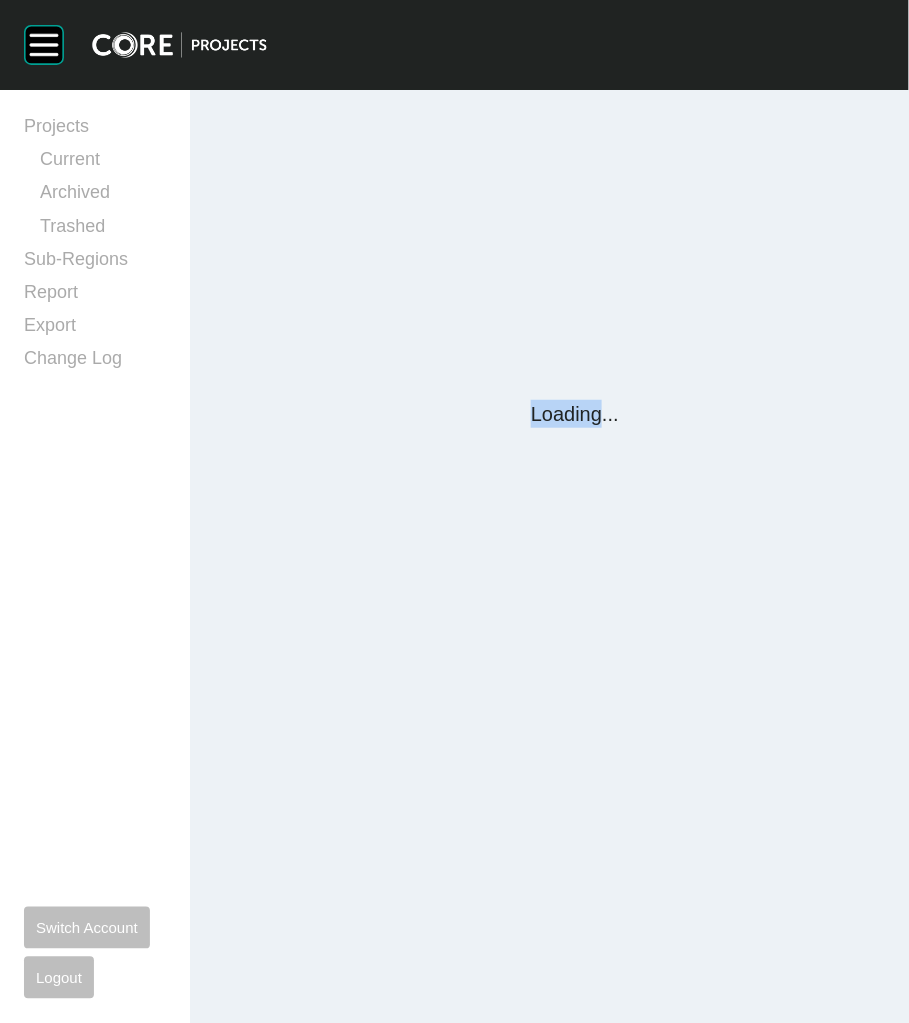 scroll, scrollTop: 0, scrollLeft: 0, axis: both 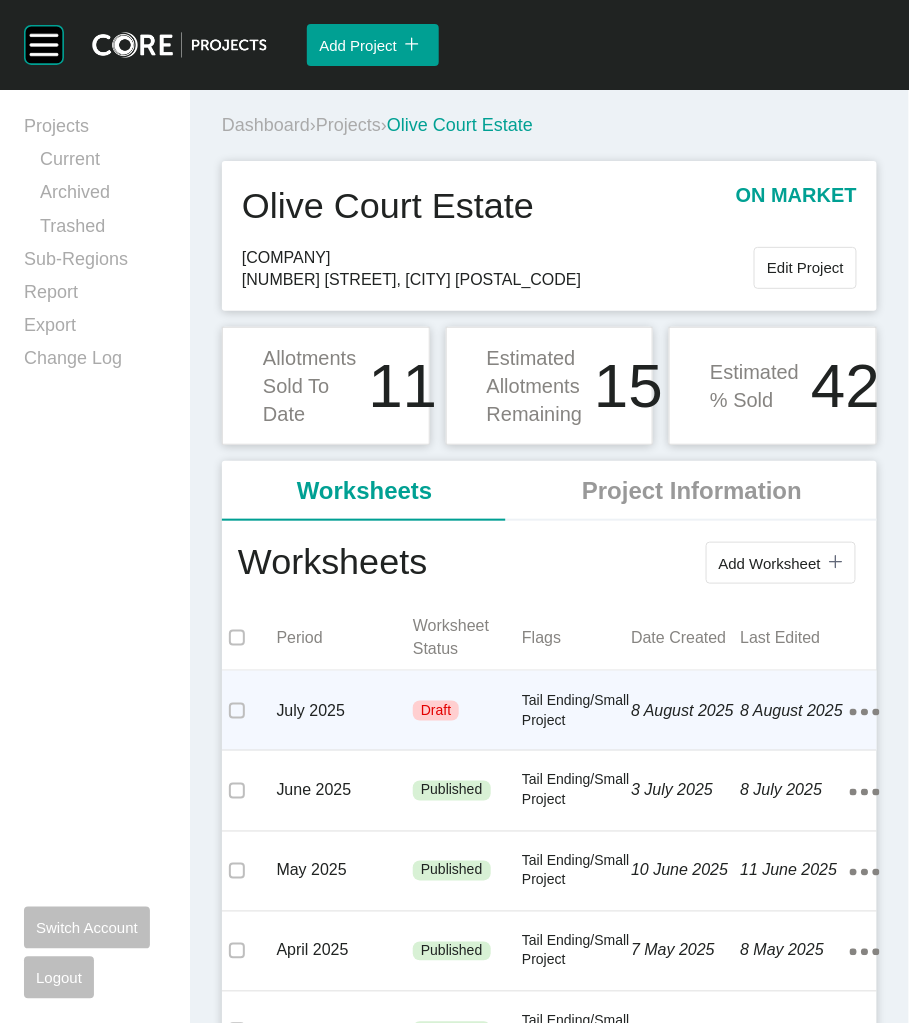 click on "Draft" at bounding box center [467, 711] 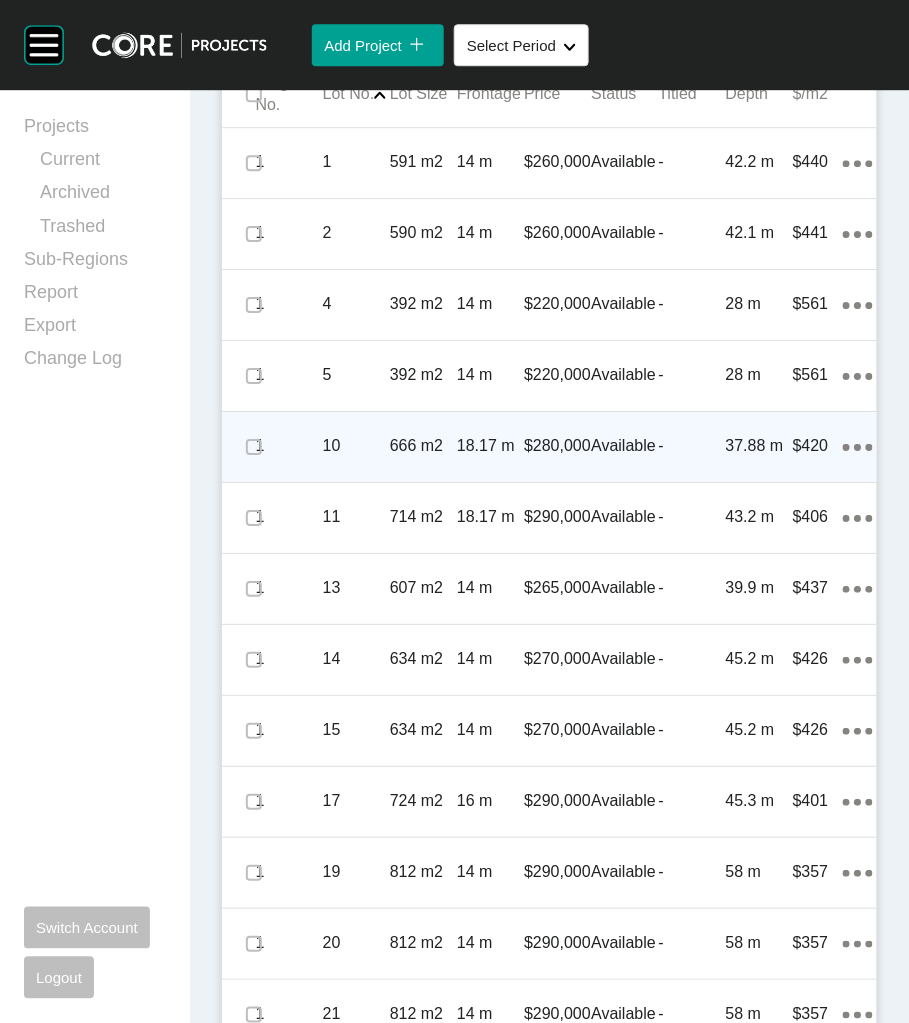 scroll, scrollTop: 1066, scrollLeft: 0, axis: vertical 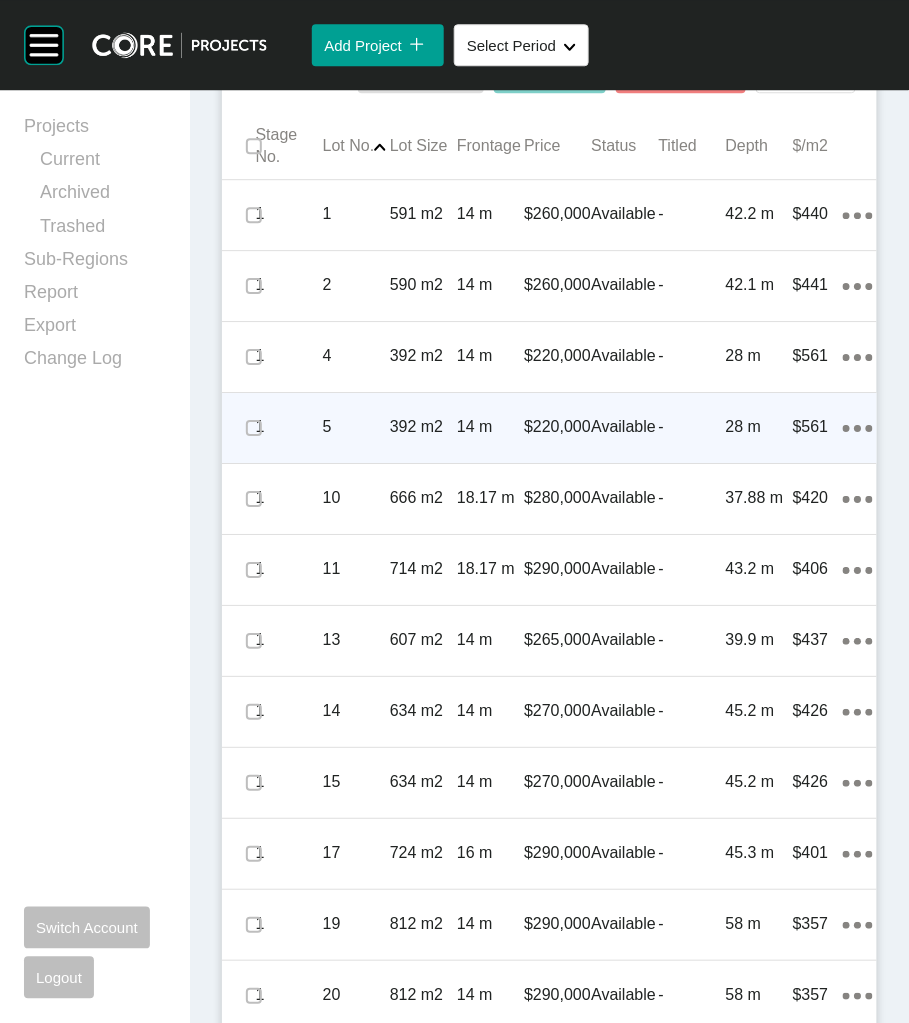 click on "392 m2" at bounding box center (423, 427) 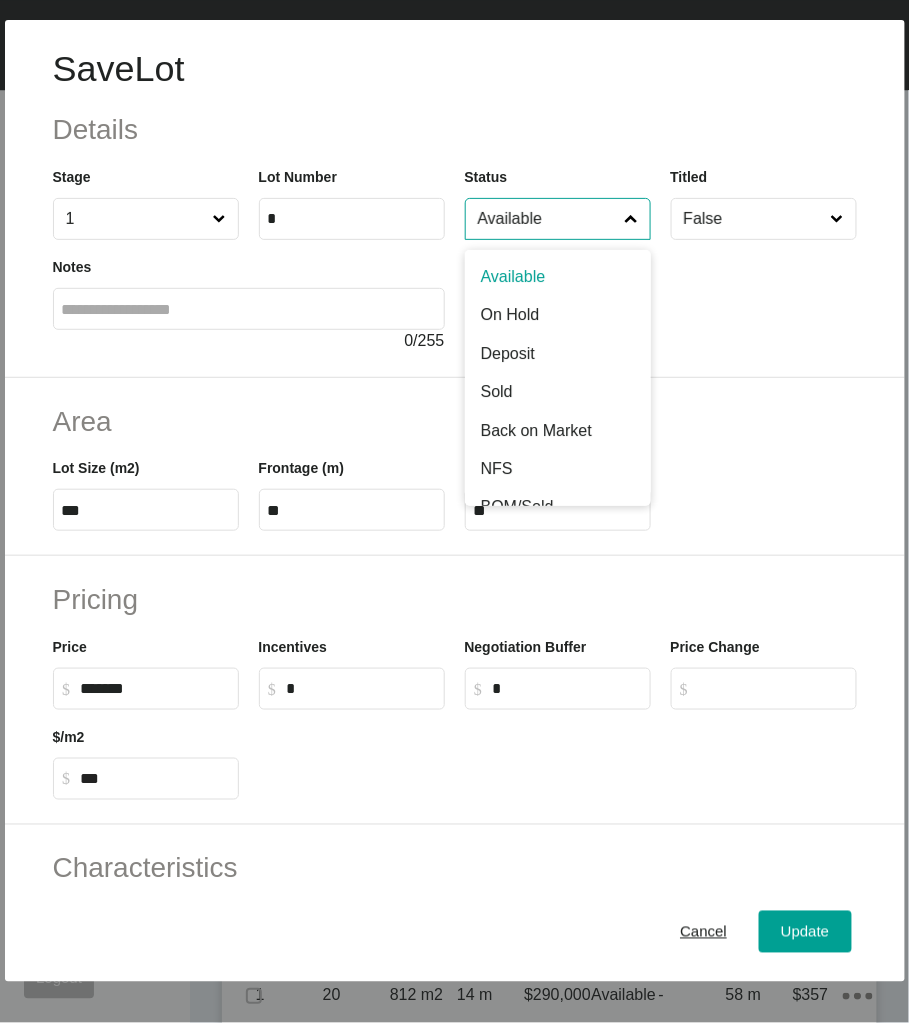 click on "Available" at bounding box center (548, 219) 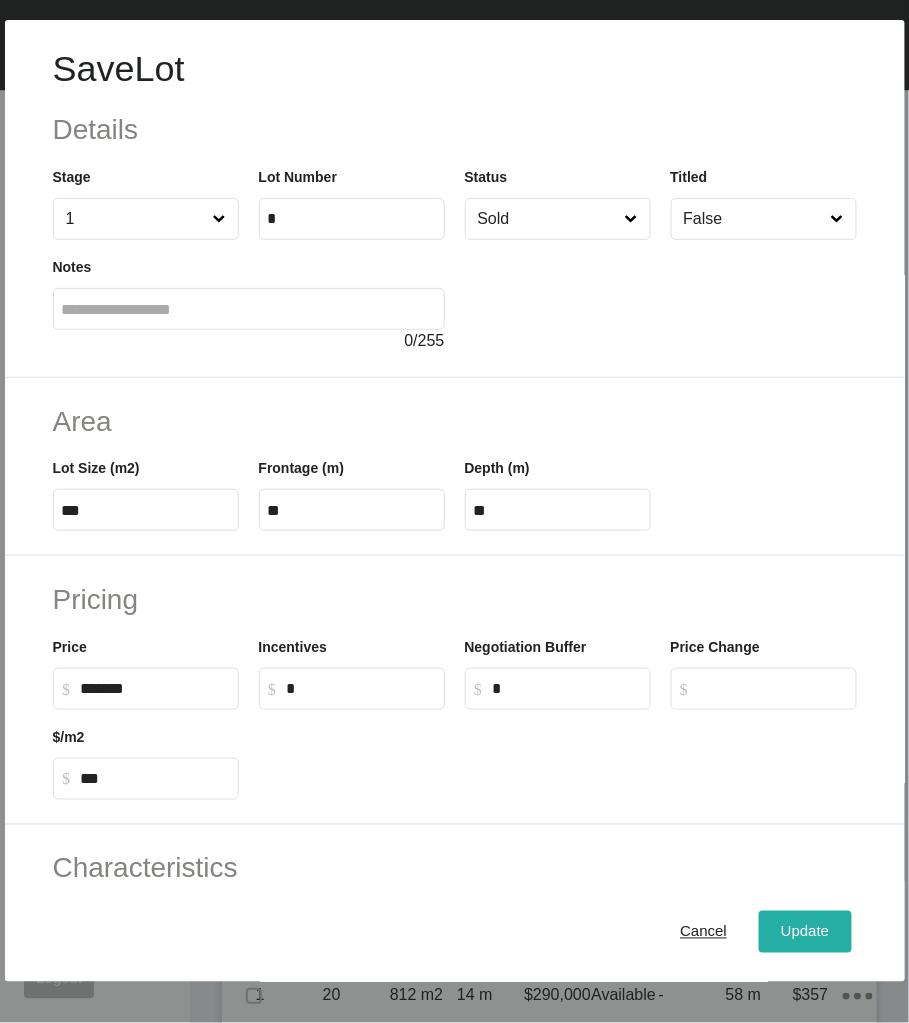 click on "Update" at bounding box center (805, 931) 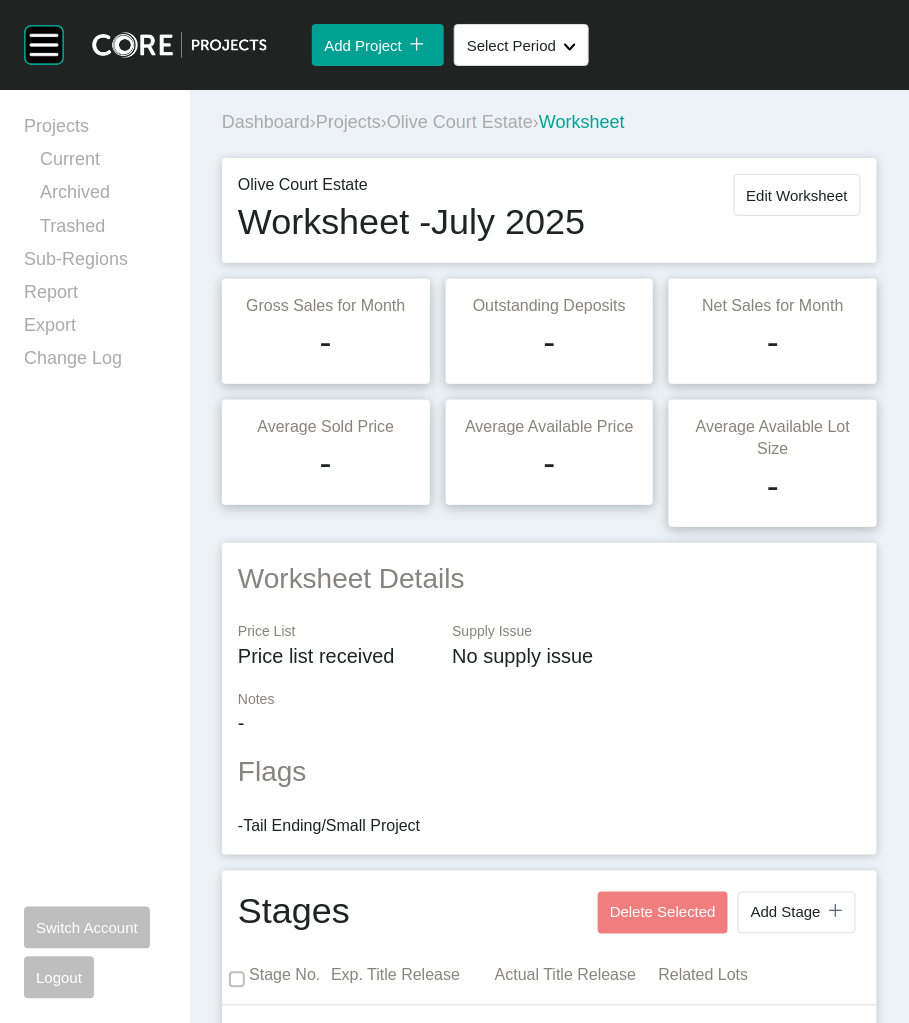 scroll, scrollTop: 0, scrollLeft: 0, axis: both 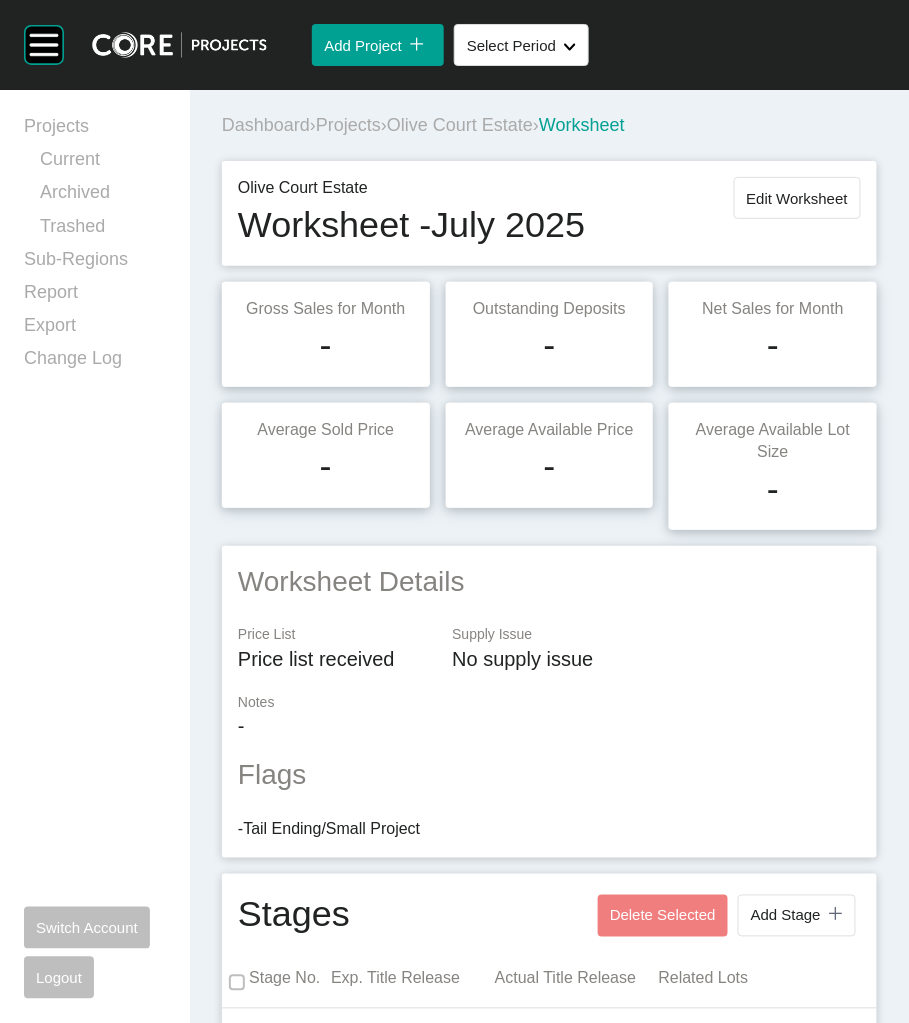 click on "Projects" at bounding box center [348, 125] 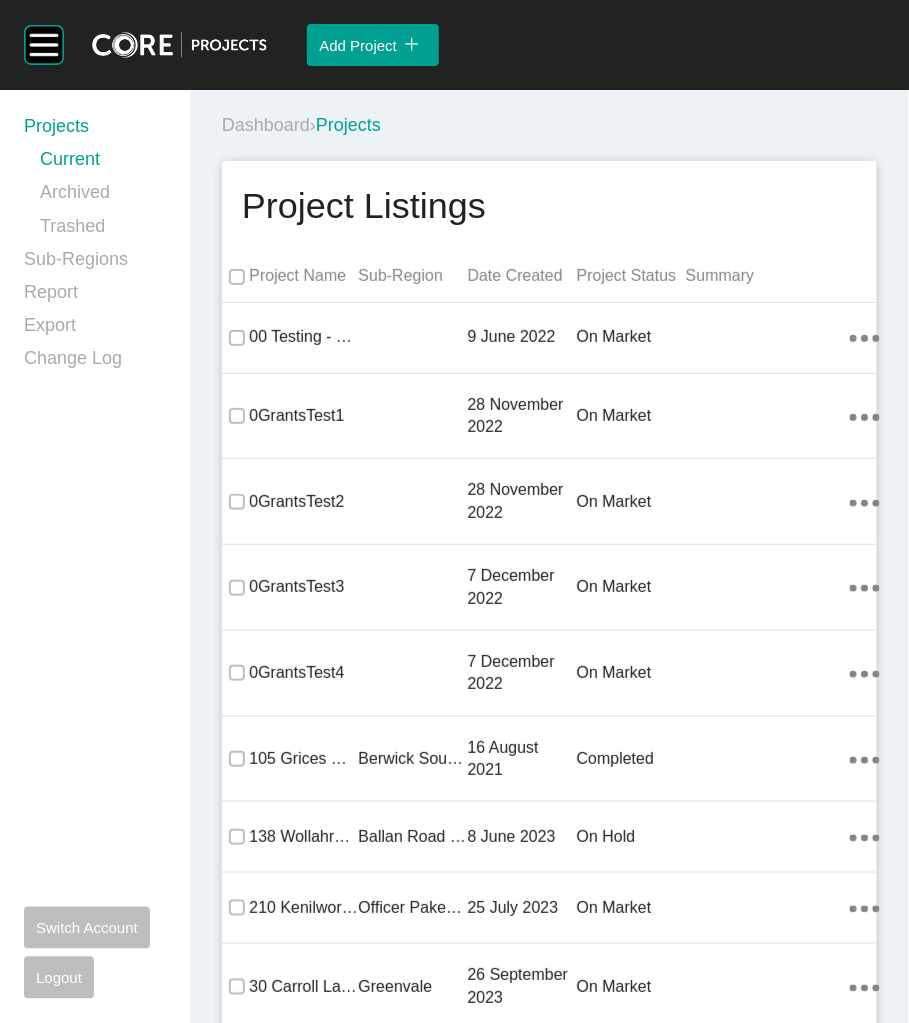 scroll, scrollTop: 6301, scrollLeft: 0, axis: vertical 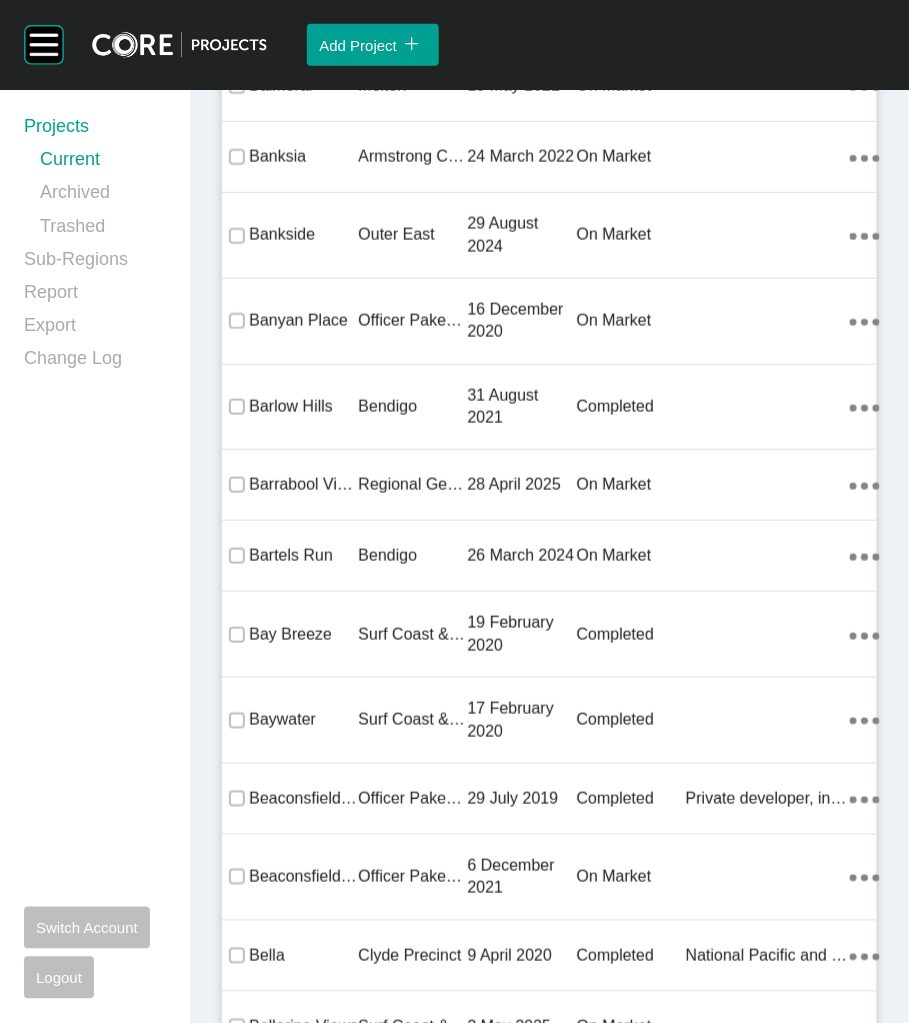 click on "Regional Geelong" at bounding box center (412, 485) 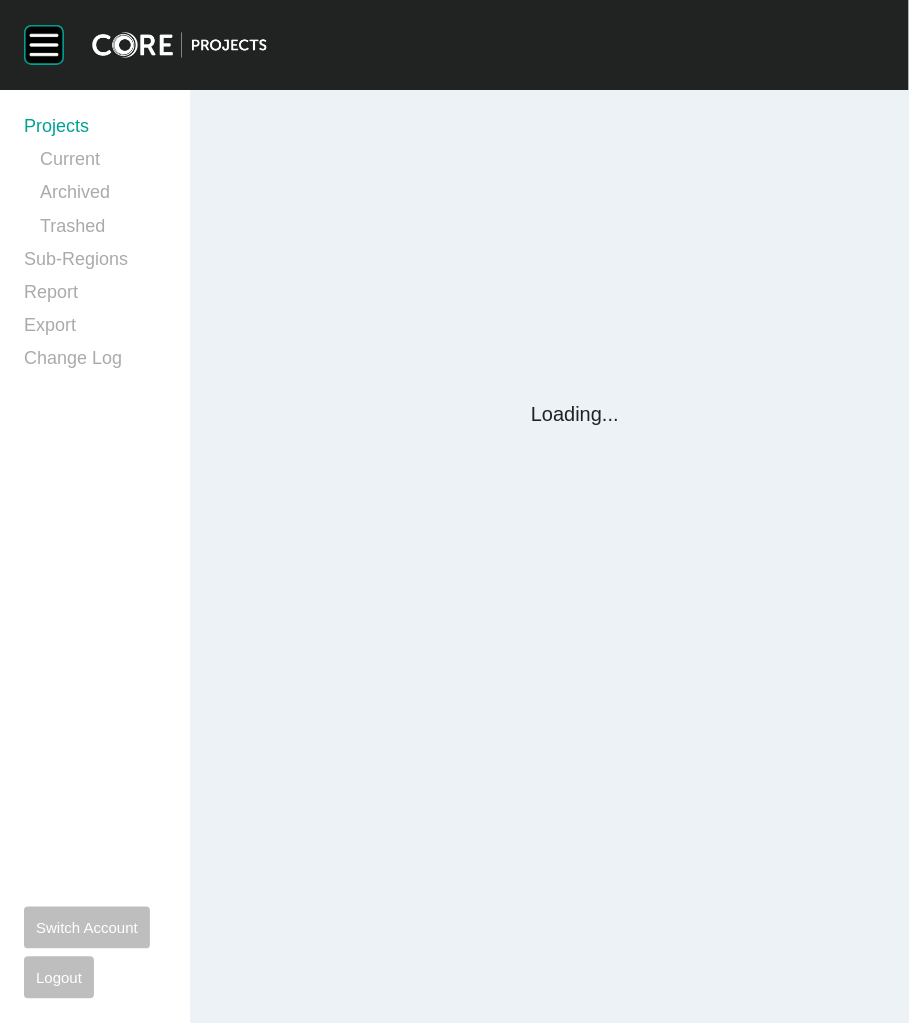 scroll, scrollTop: 0, scrollLeft: 0, axis: both 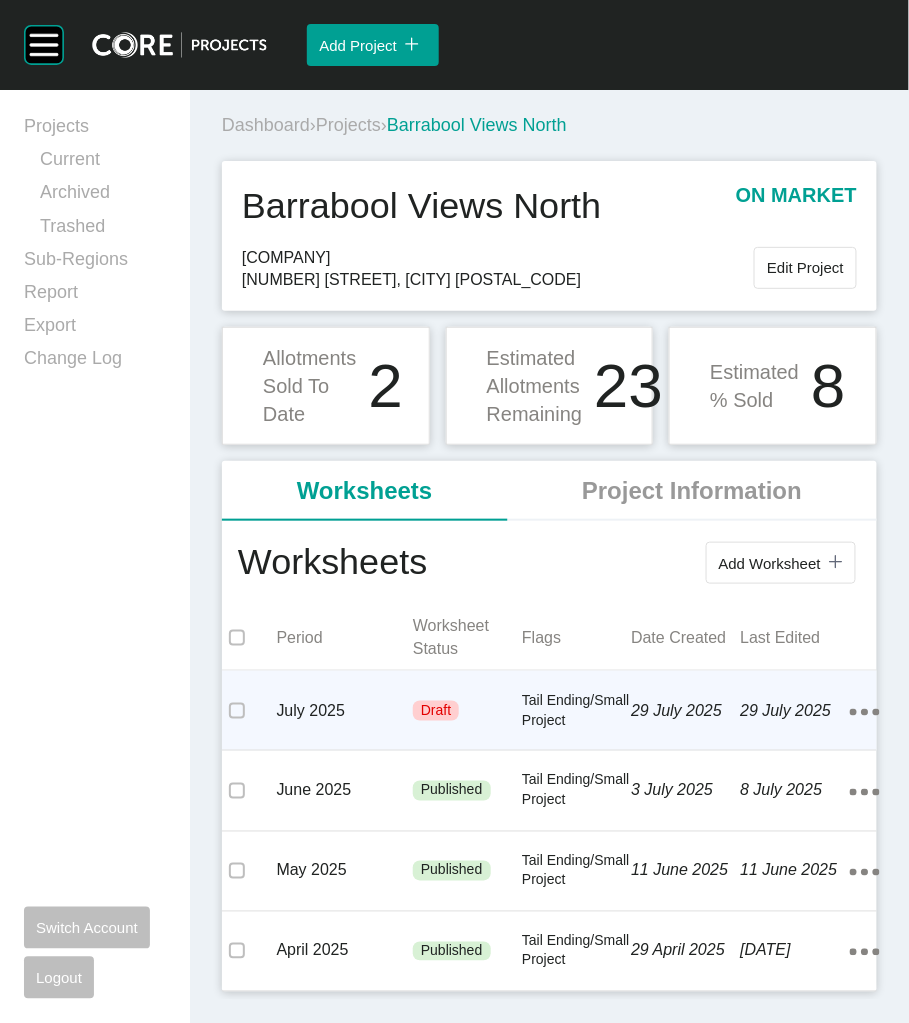 click on "Tail Ending/Small Project" at bounding box center [576, 710] 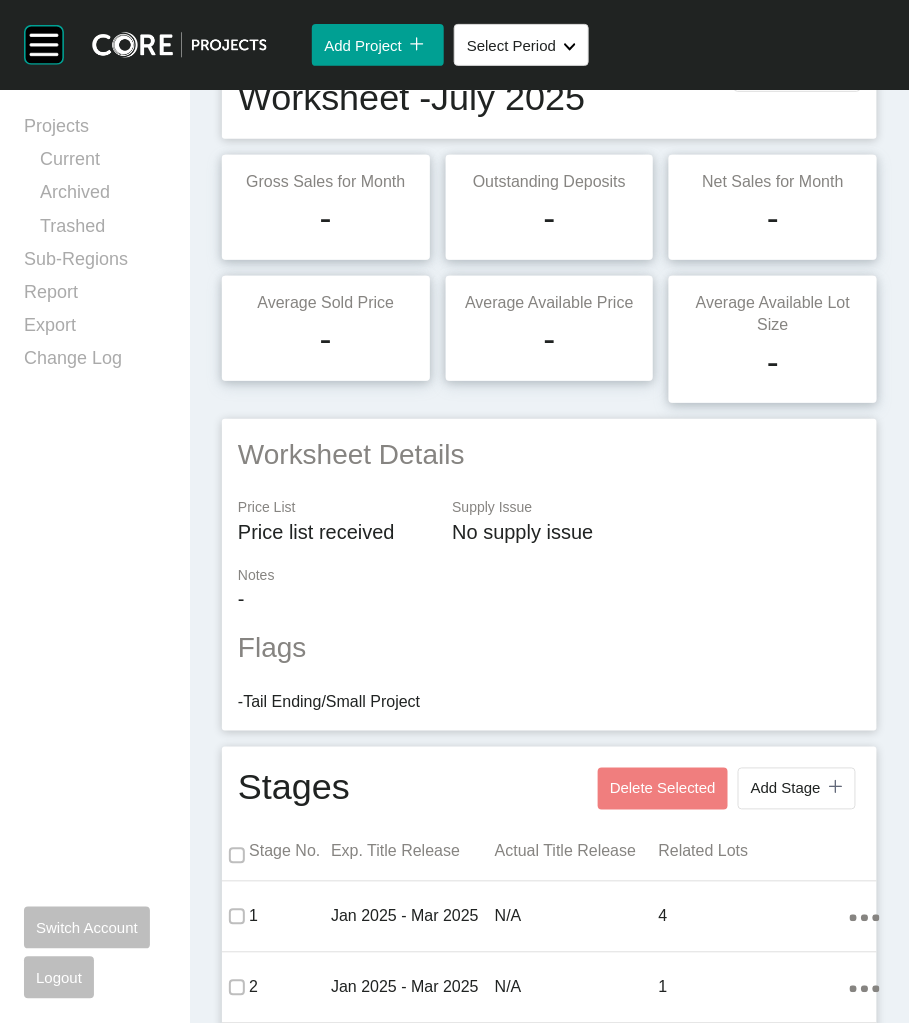 scroll, scrollTop: 0, scrollLeft: 0, axis: both 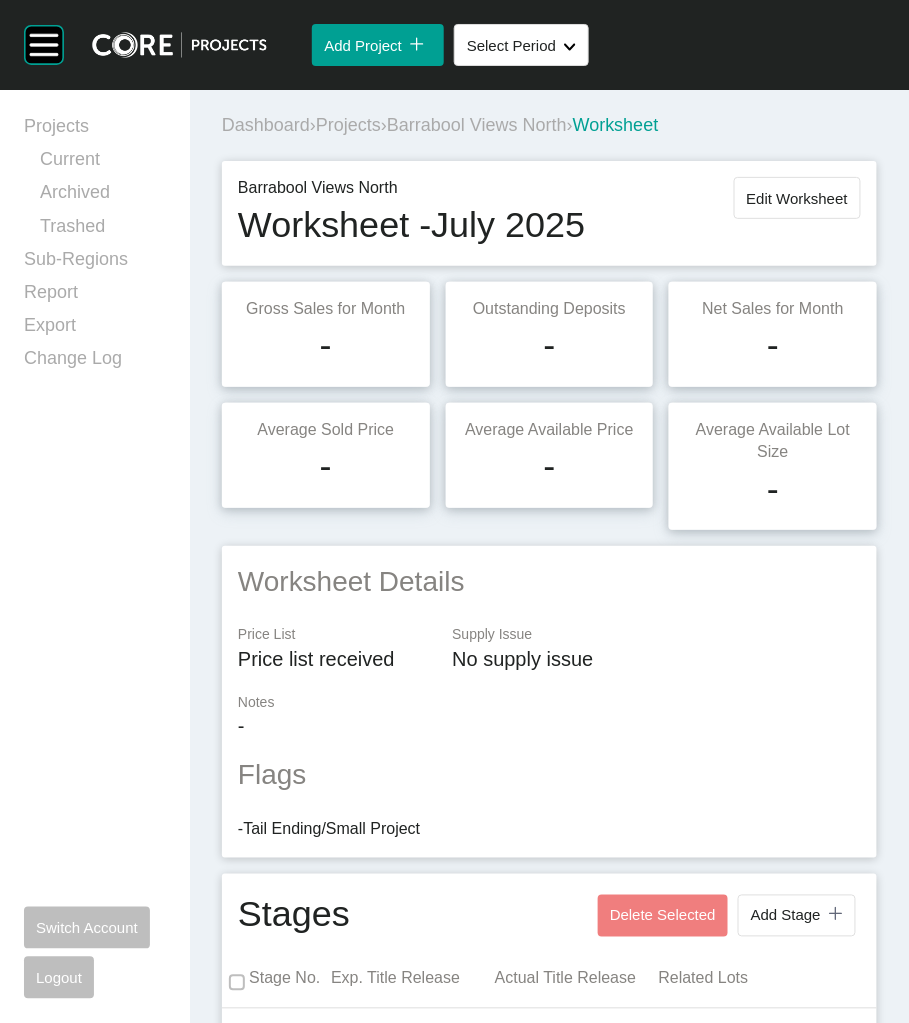 click on "Projects" at bounding box center [348, 125] 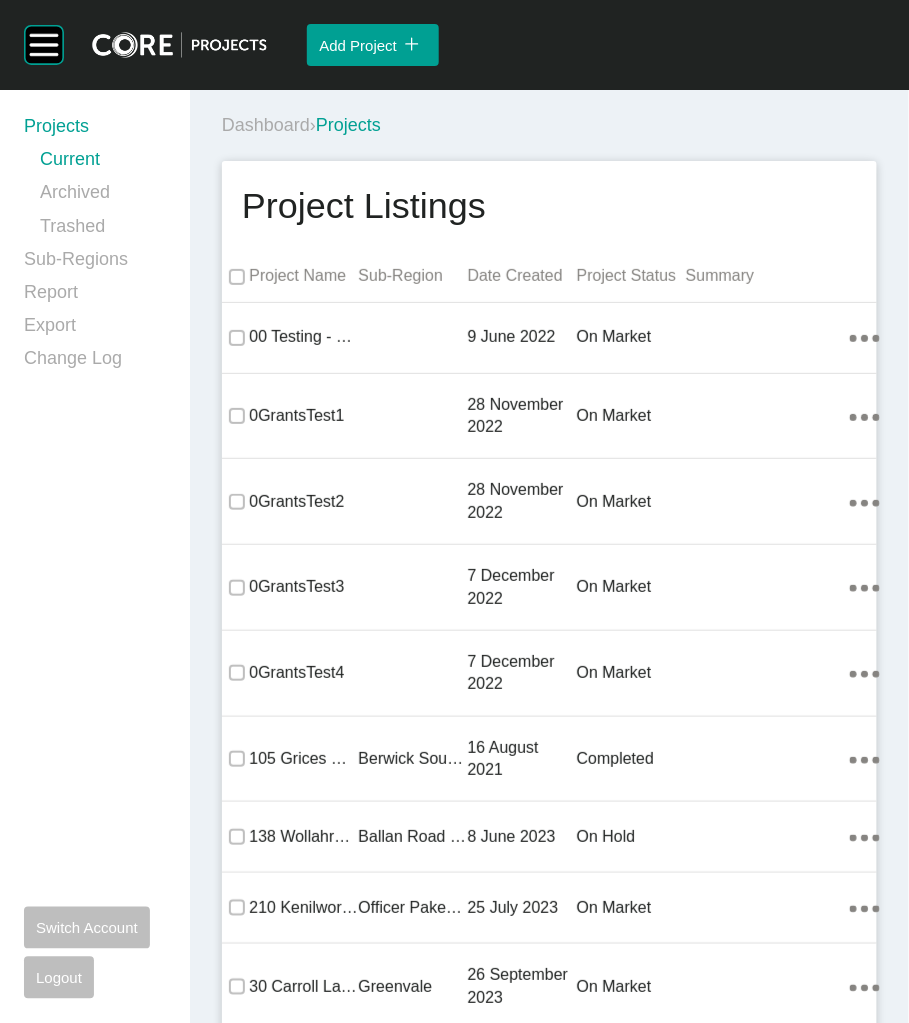 scroll, scrollTop: 26181, scrollLeft: 0, axis: vertical 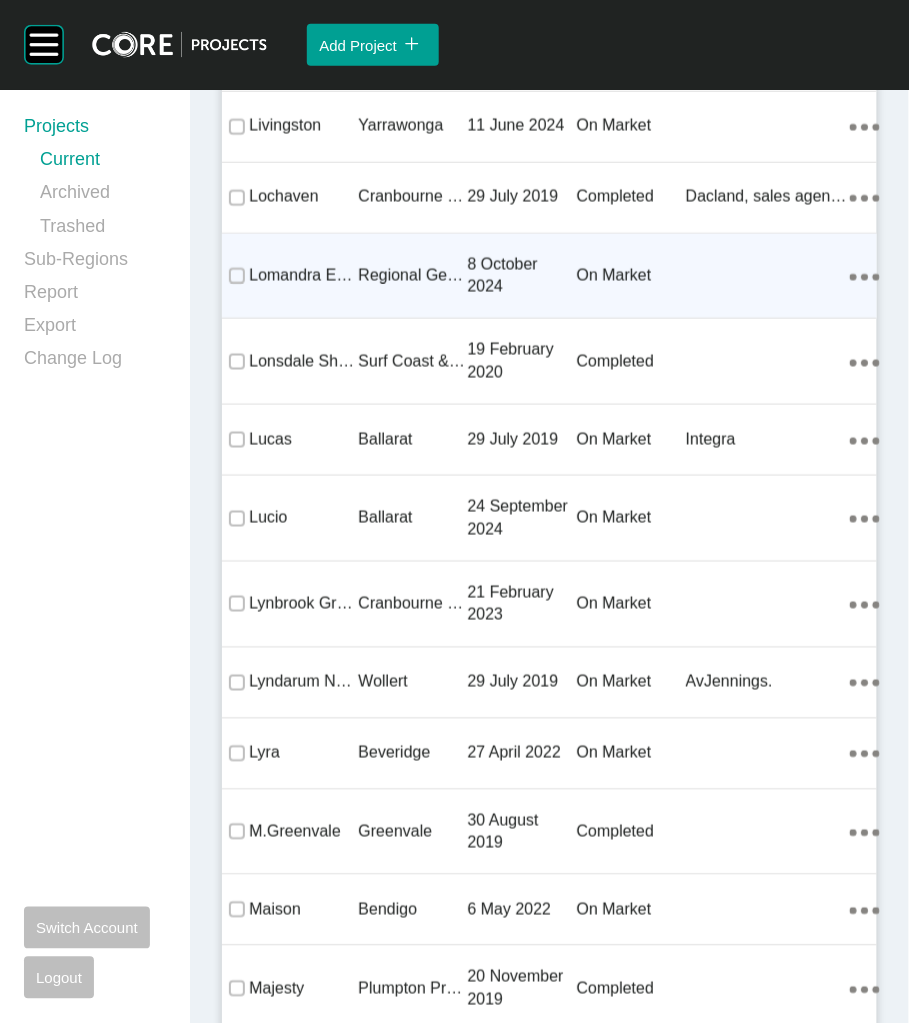 click on "8 October 2024" at bounding box center [522, 276] 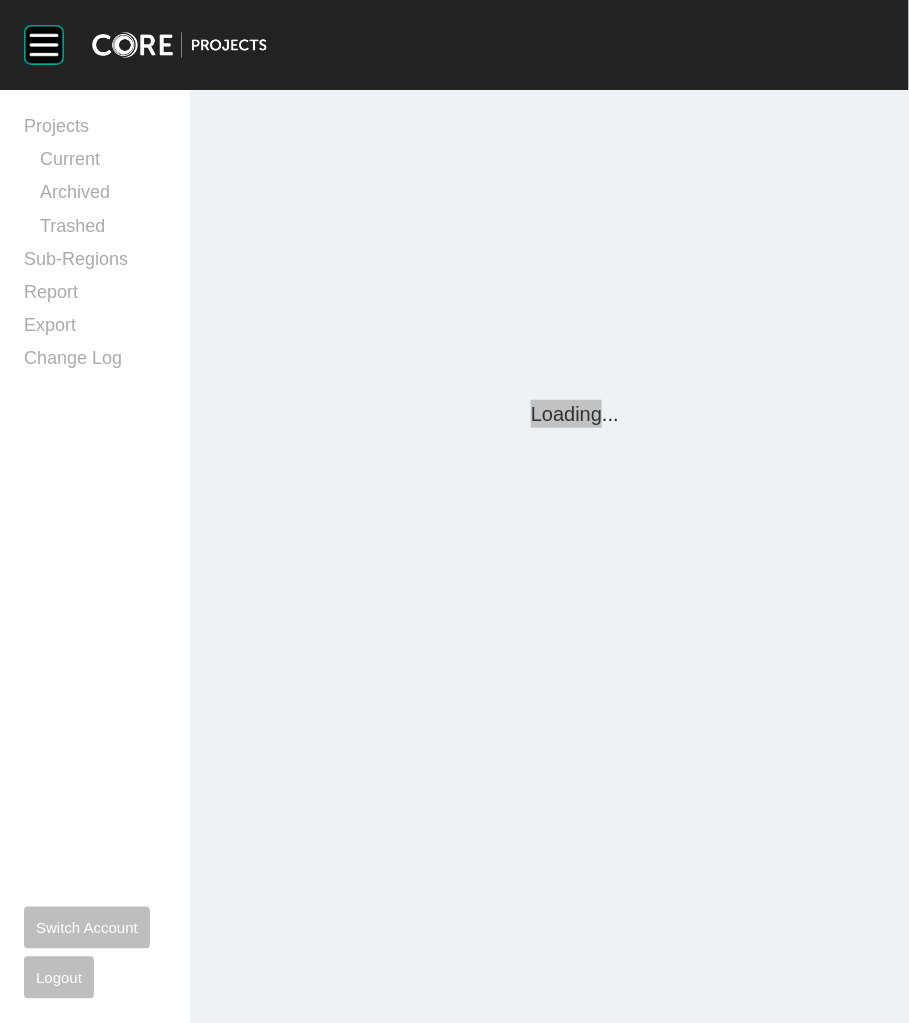 scroll, scrollTop: 0, scrollLeft: 0, axis: both 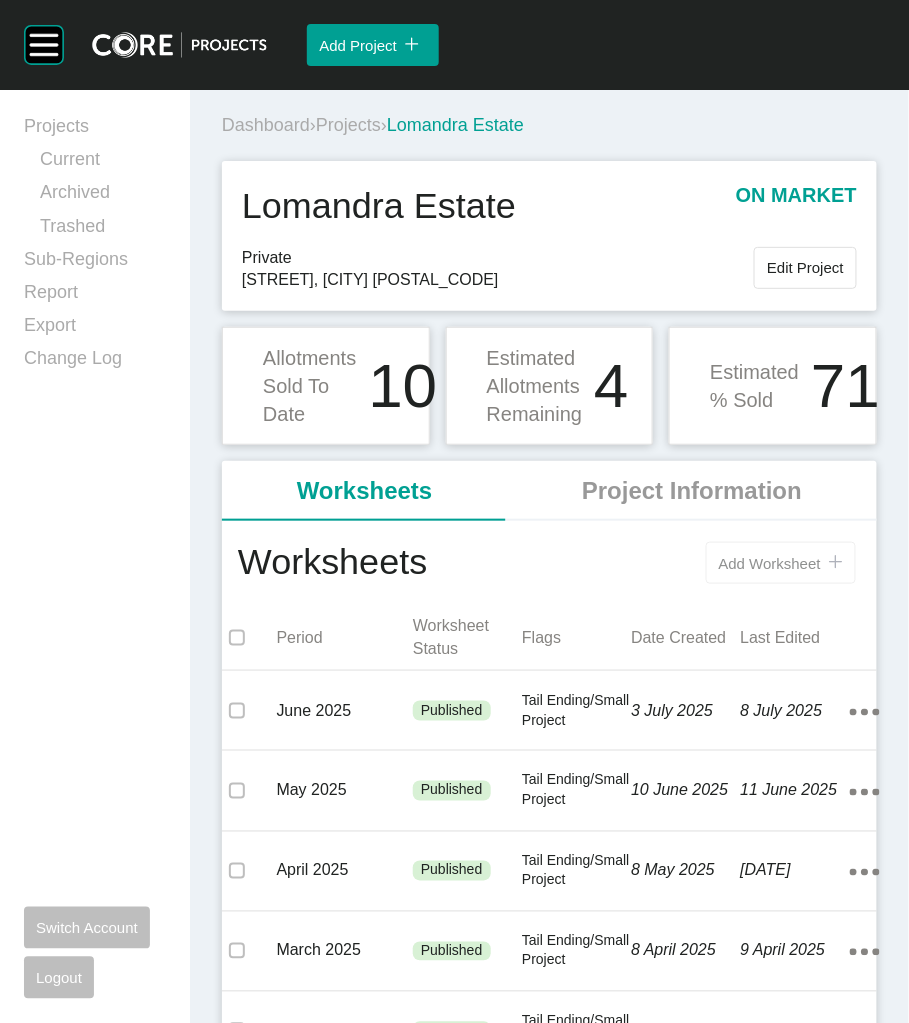 click on "Add Worksheet" at bounding box center [770, 563] 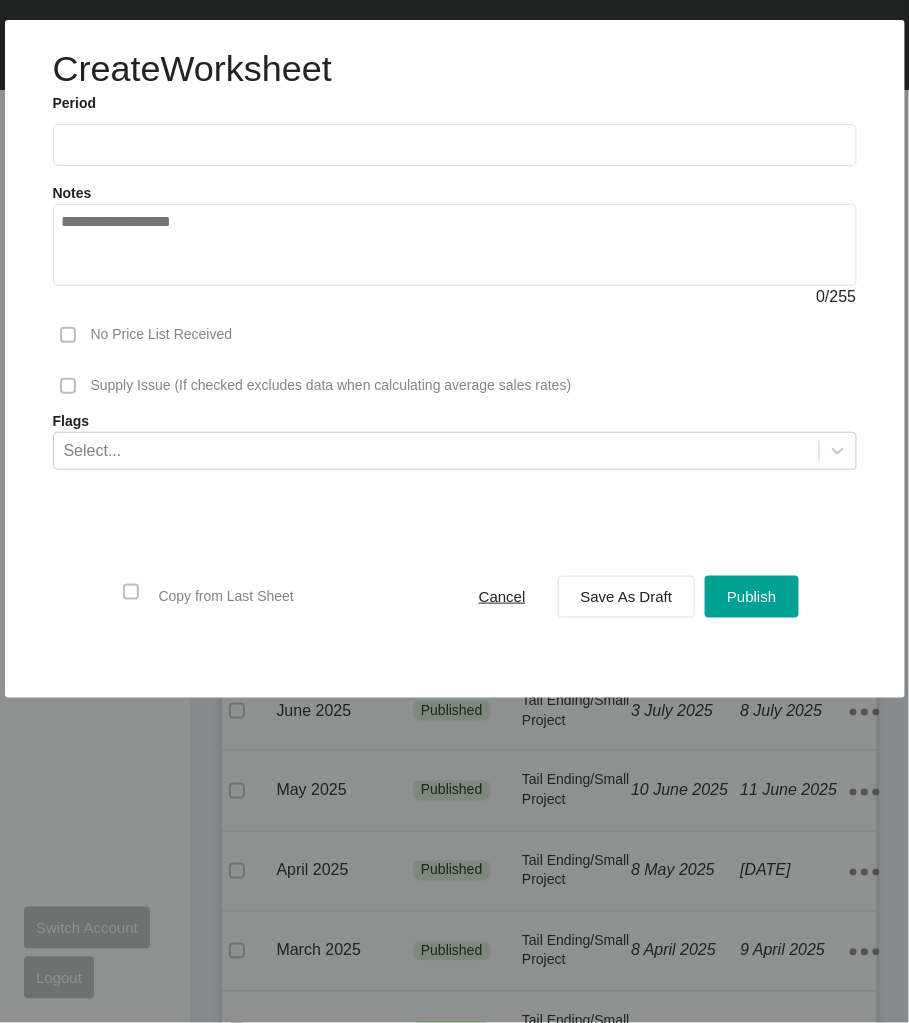 click at bounding box center (455, 145) 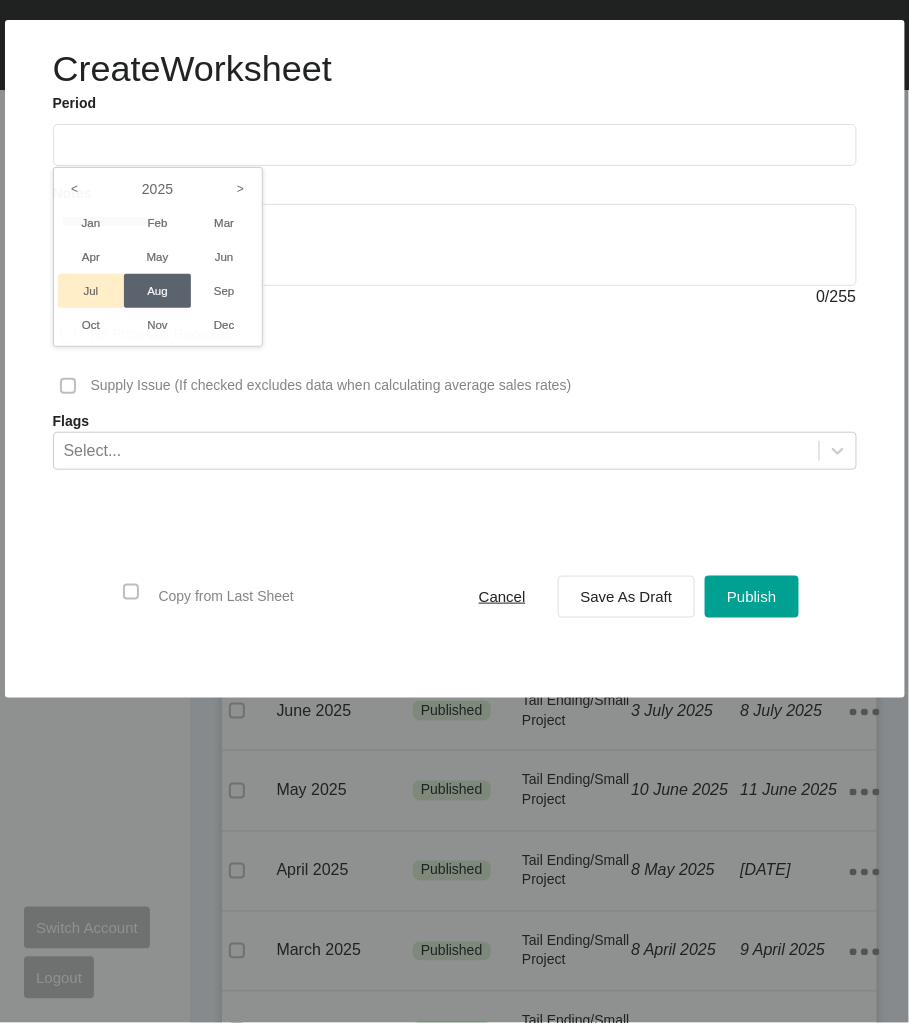click on "Jul" at bounding box center (91, 291) 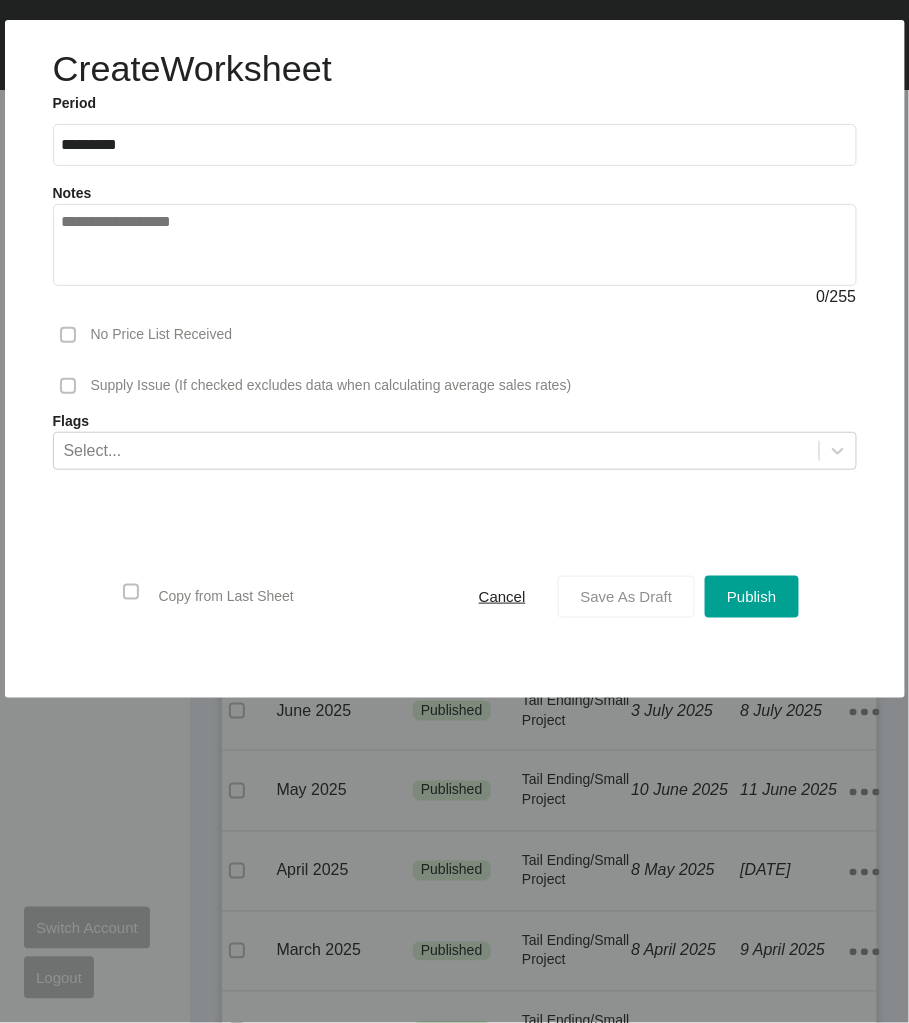 click on "Save As Draft" at bounding box center [627, 596] 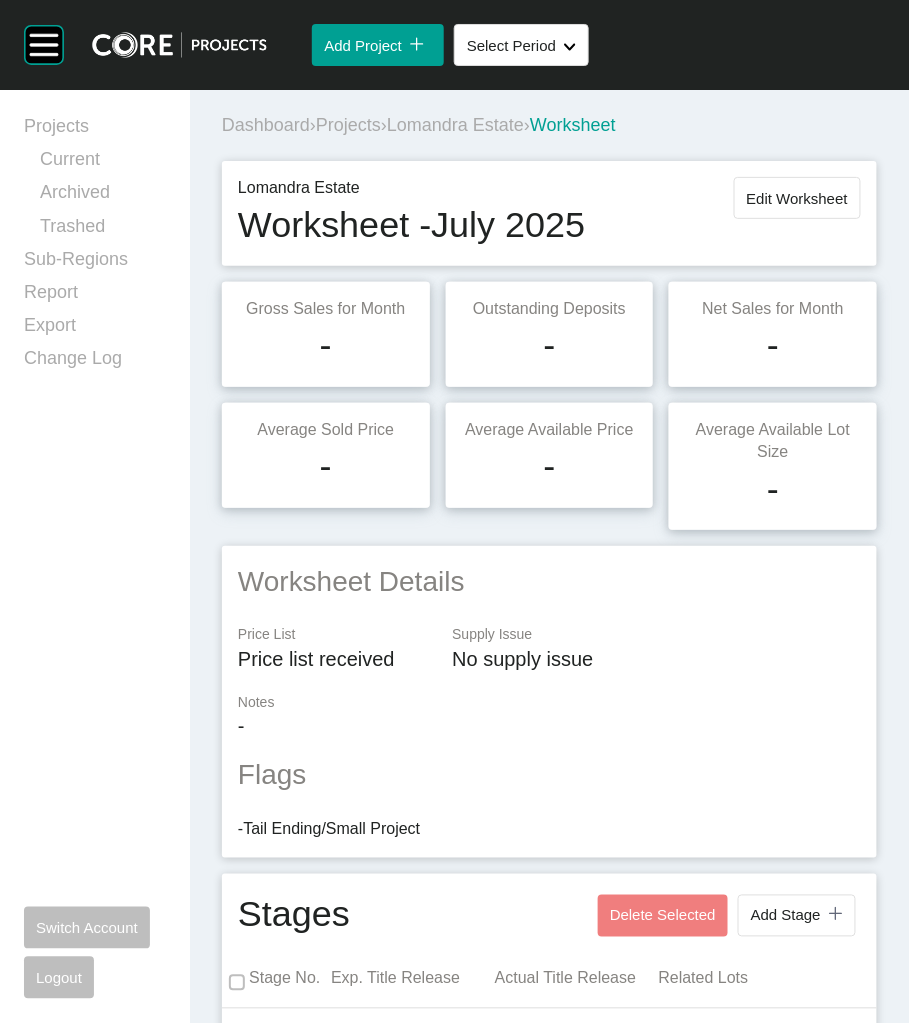 click on "Projects" at bounding box center (348, 125) 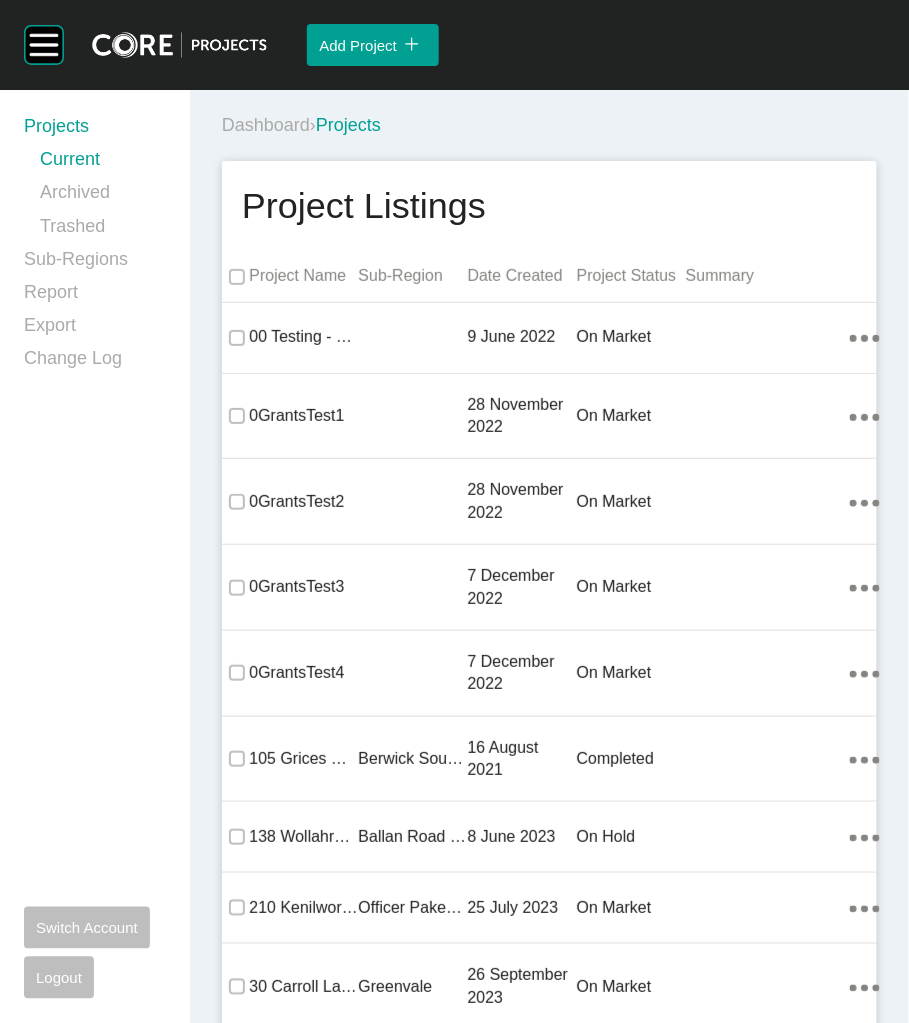 scroll, scrollTop: 1415, scrollLeft: 0, axis: vertical 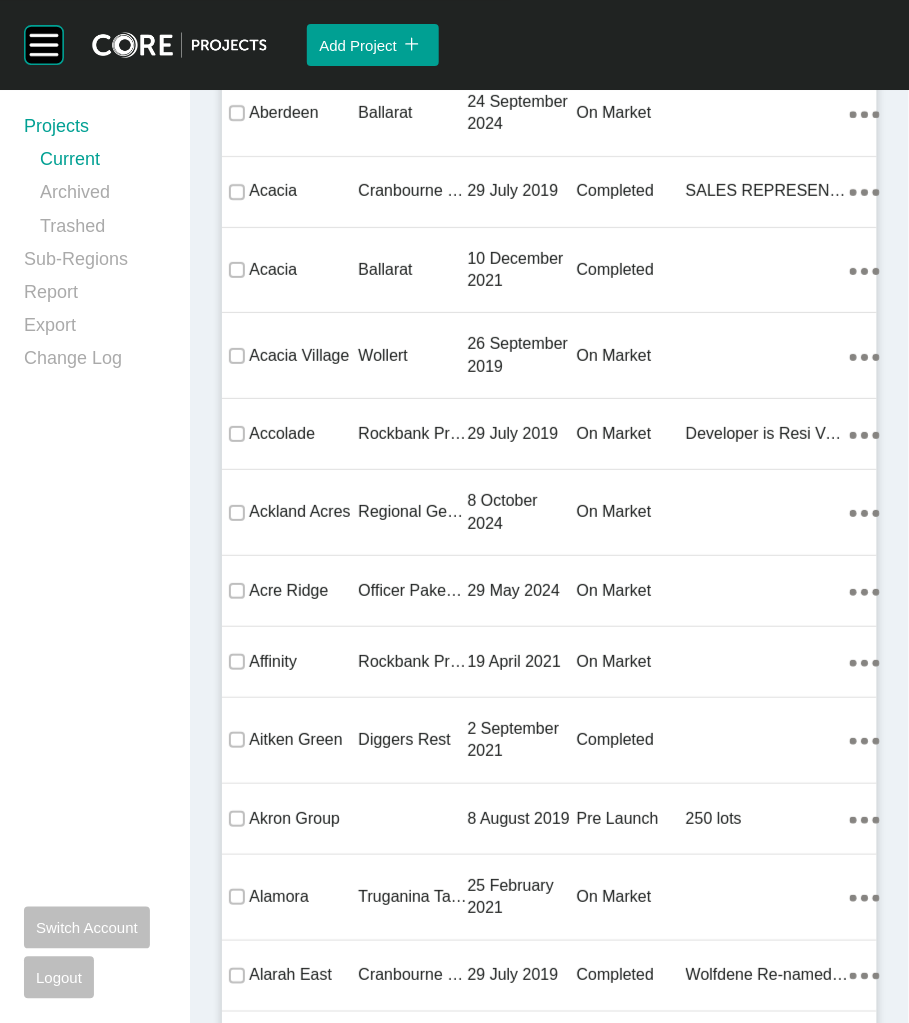 drag, startPoint x: 405, startPoint y: 530, endPoint x: 28, endPoint y: 533, distance: 377.01193 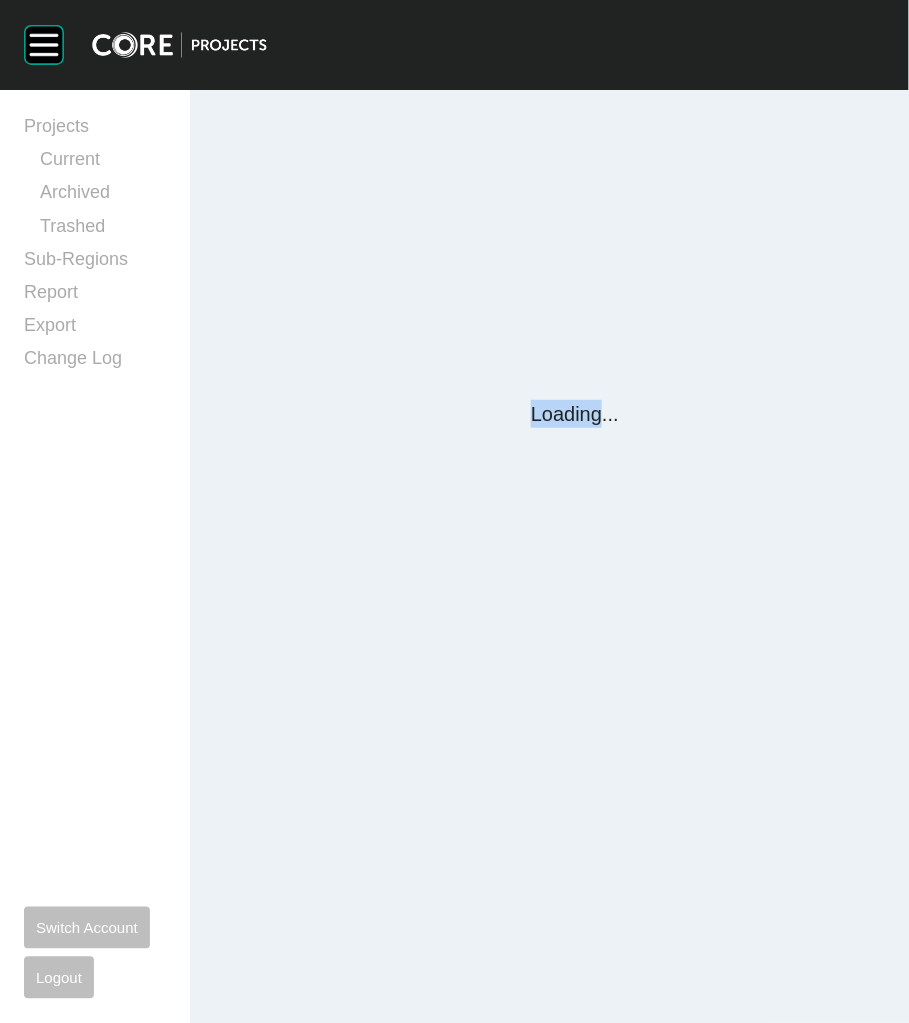 scroll, scrollTop: 0, scrollLeft: 0, axis: both 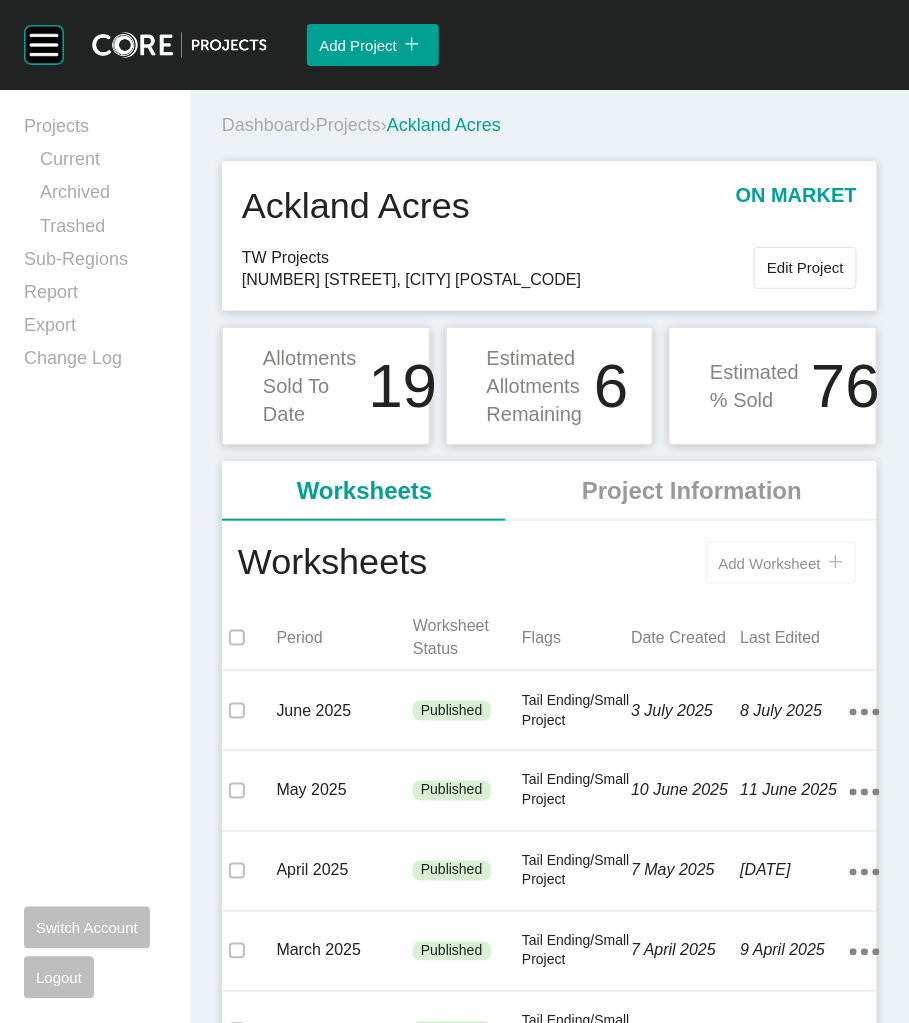 click on "icon/tick copy 11 Created with Sketch." at bounding box center (832, 563) 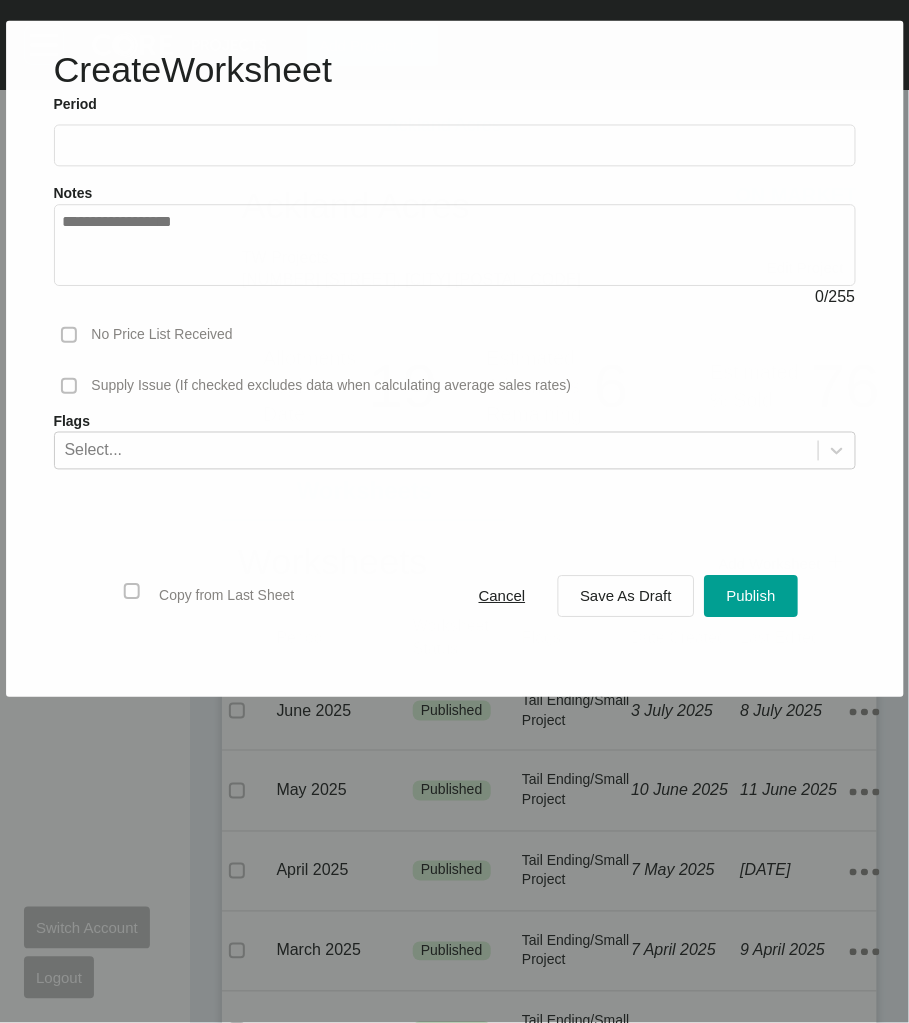click at bounding box center (454, 145) 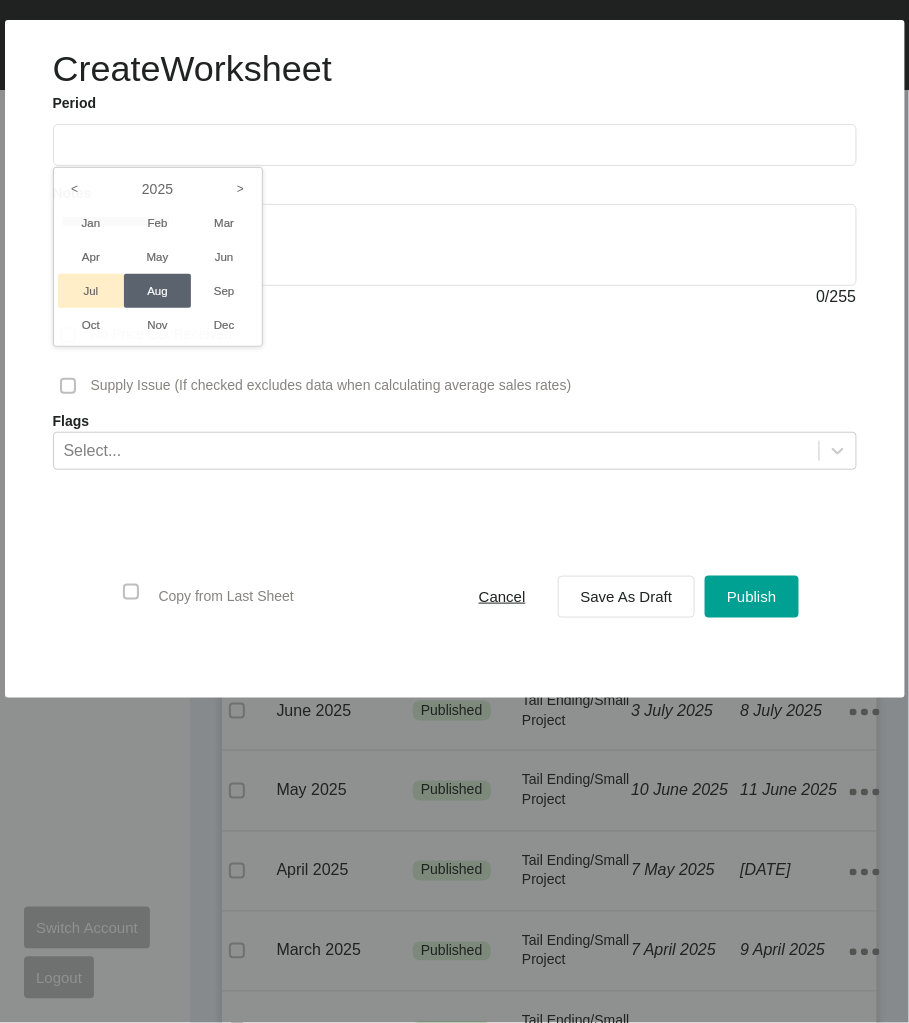 click on "Jul" at bounding box center (91, 291) 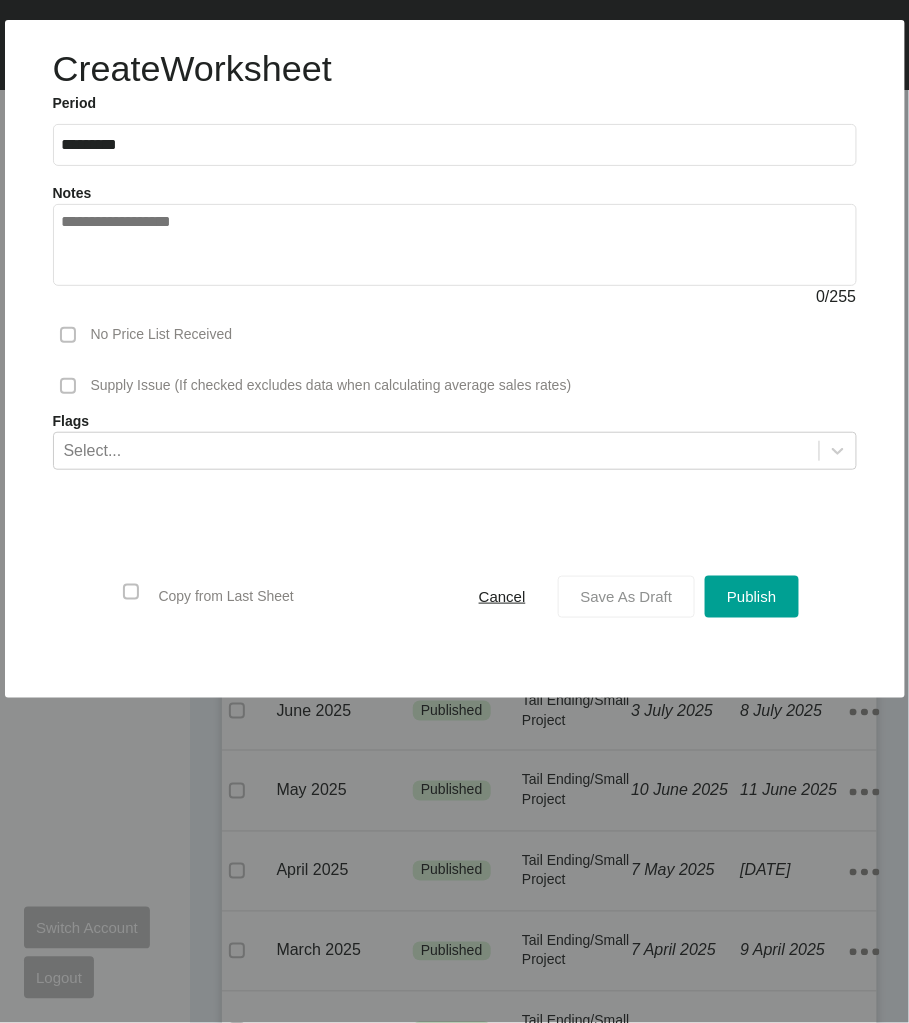 click on "Save As Draft" at bounding box center [627, 597] 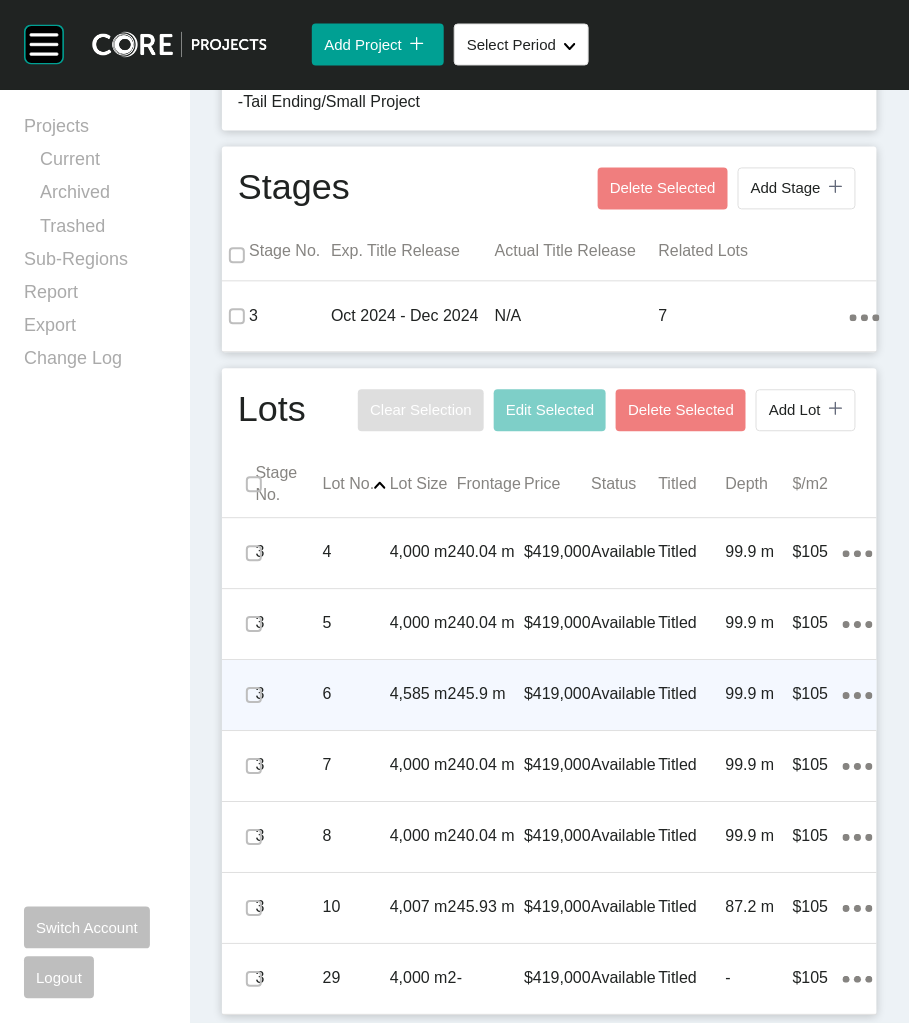 scroll, scrollTop: 831, scrollLeft: 0, axis: vertical 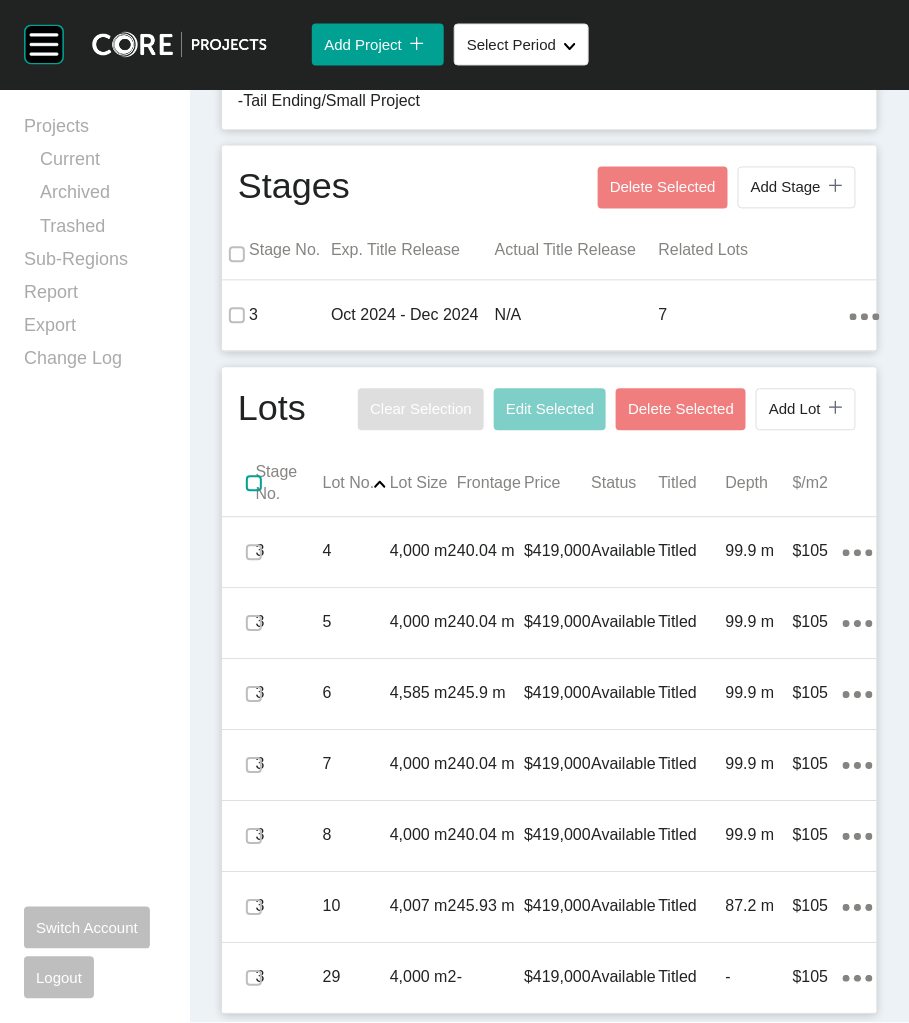 click at bounding box center [254, 484] 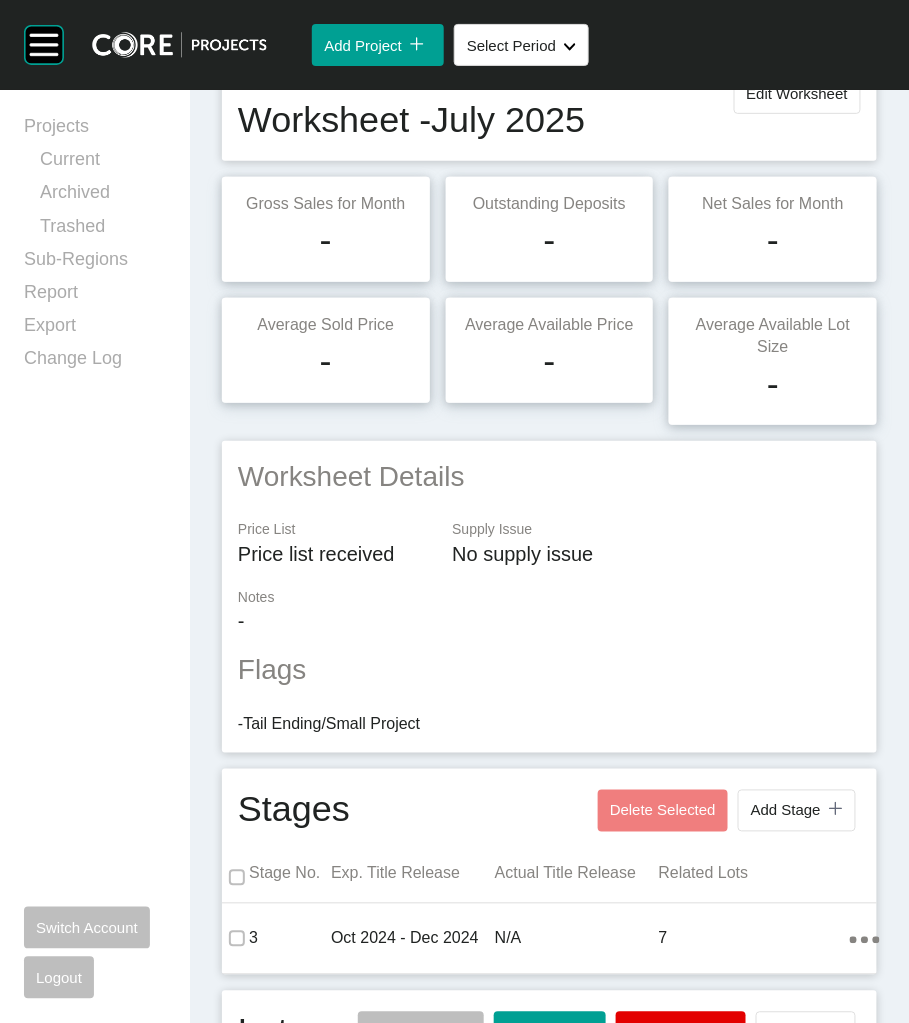 scroll, scrollTop: 0, scrollLeft: 0, axis: both 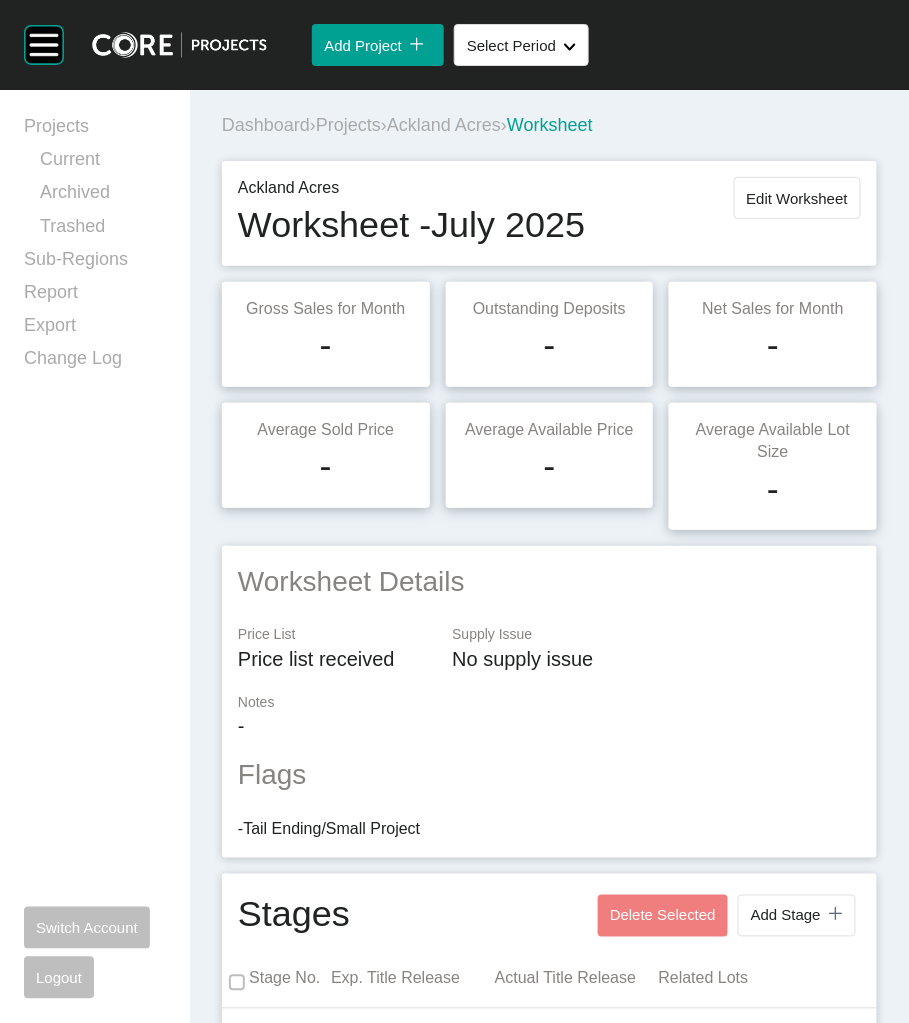 click on "Projects" at bounding box center [348, 125] 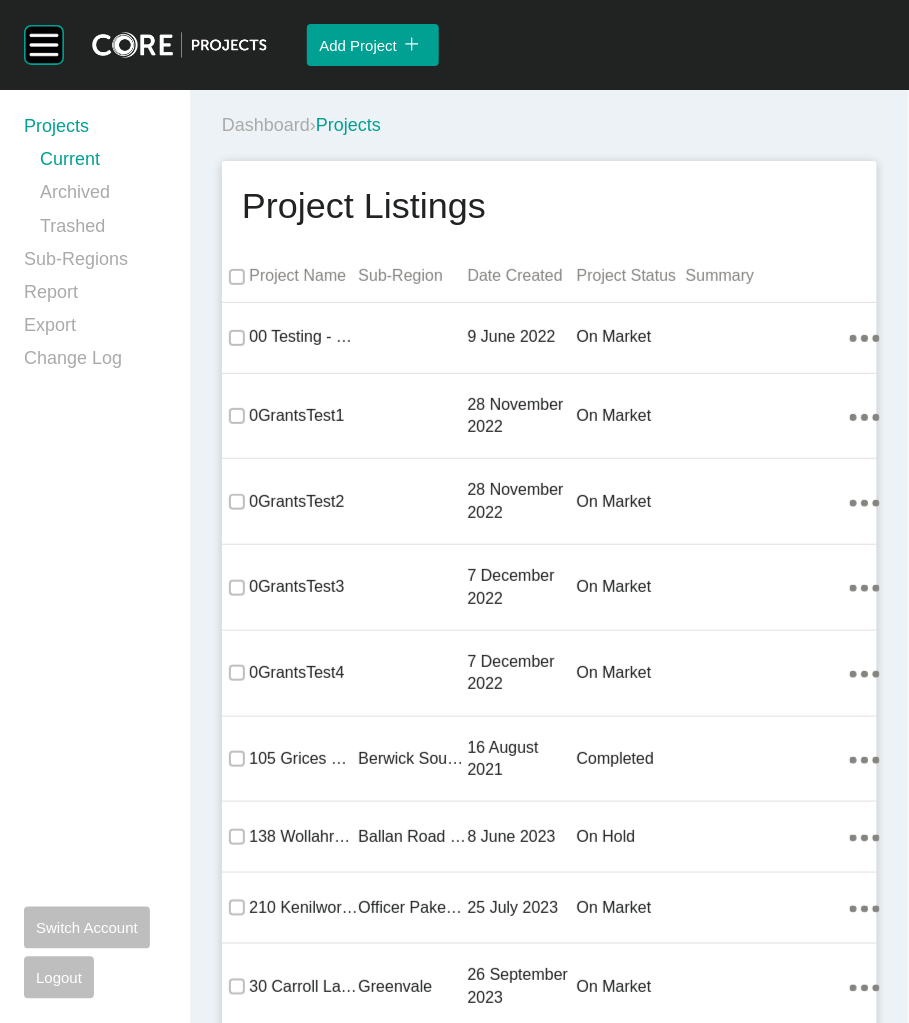 scroll, scrollTop: 37498, scrollLeft: 0, axis: vertical 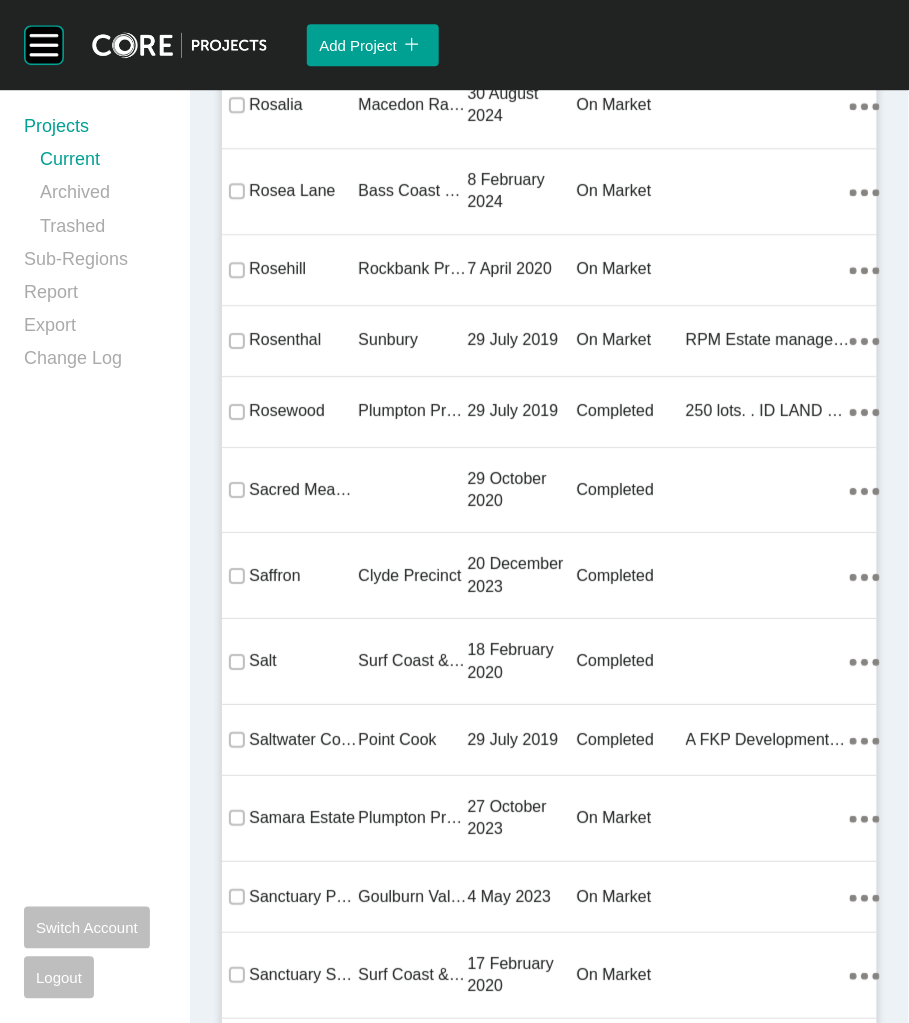 drag, startPoint x: 403, startPoint y: 499, endPoint x: 626, endPoint y: 567, distance: 233.1373 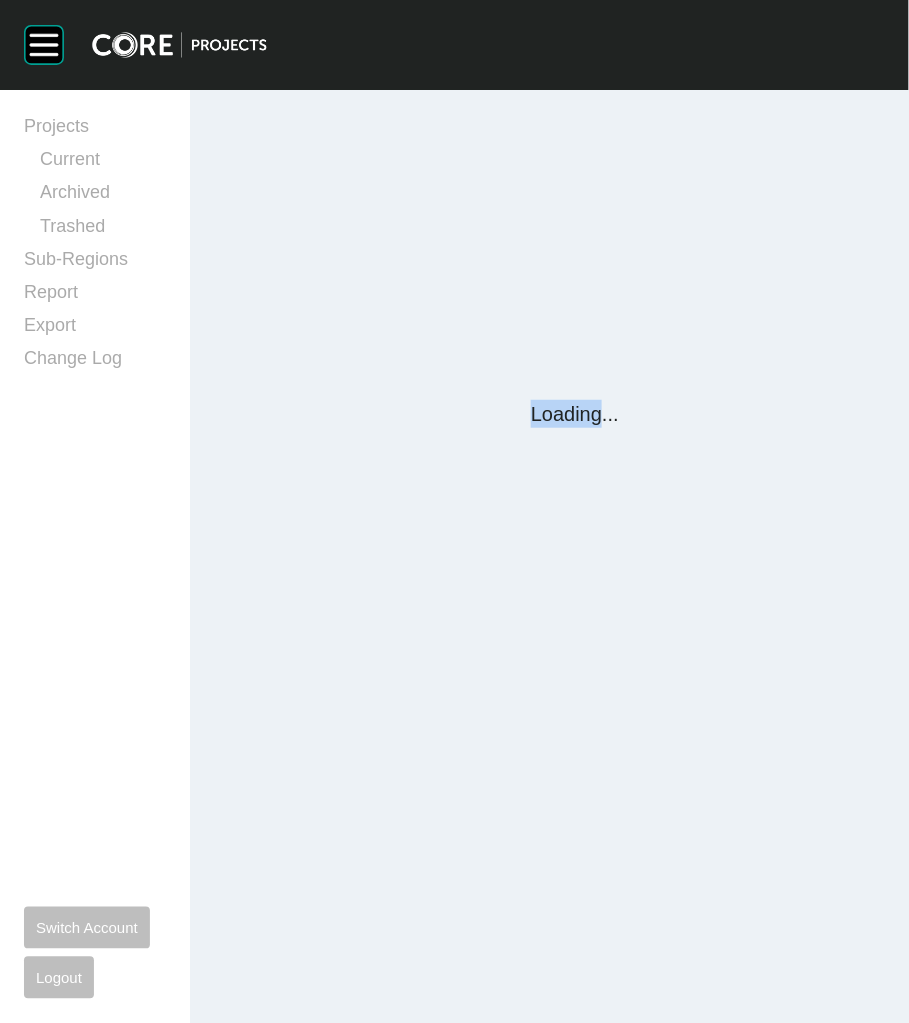 scroll, scrollTop: 0, scrollLeft: 0, axis: both 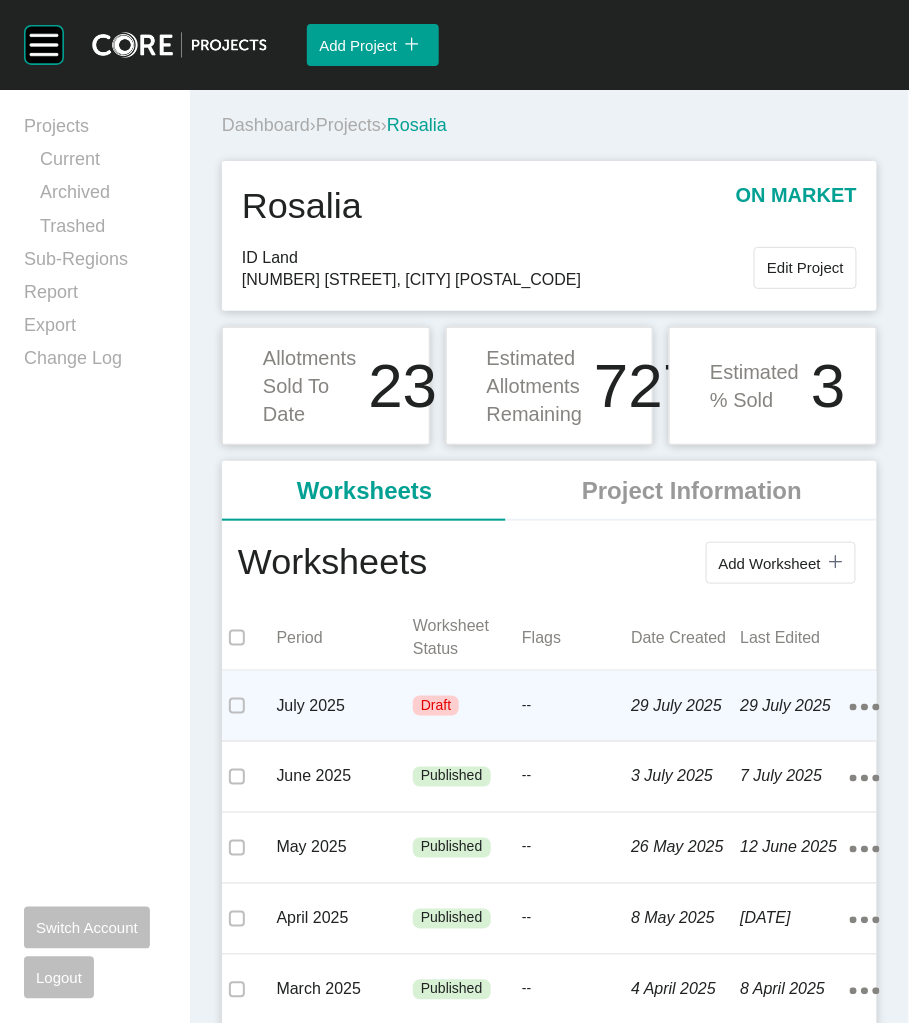 click on "[DAY] [MONTH] [YEAR]" at bounding box center (685, 706) 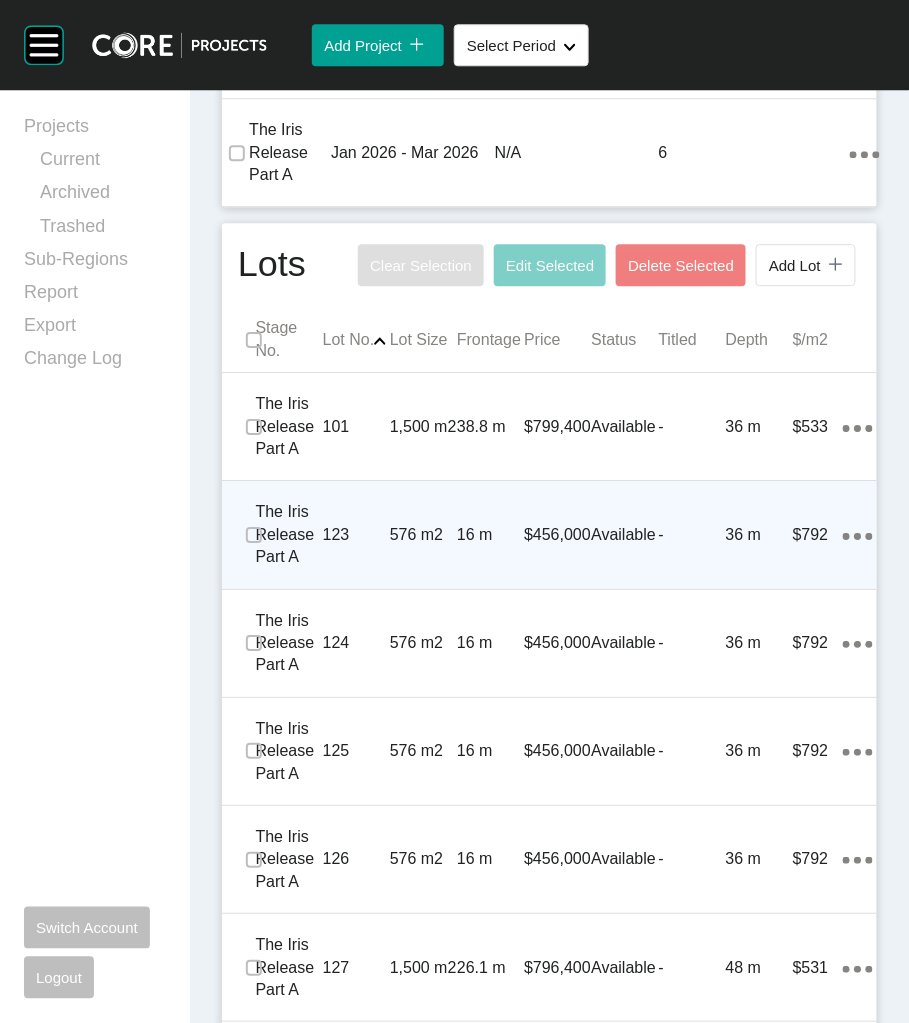scroll, scrollTop: 1027, scrollLeft: 0, axis: vertical 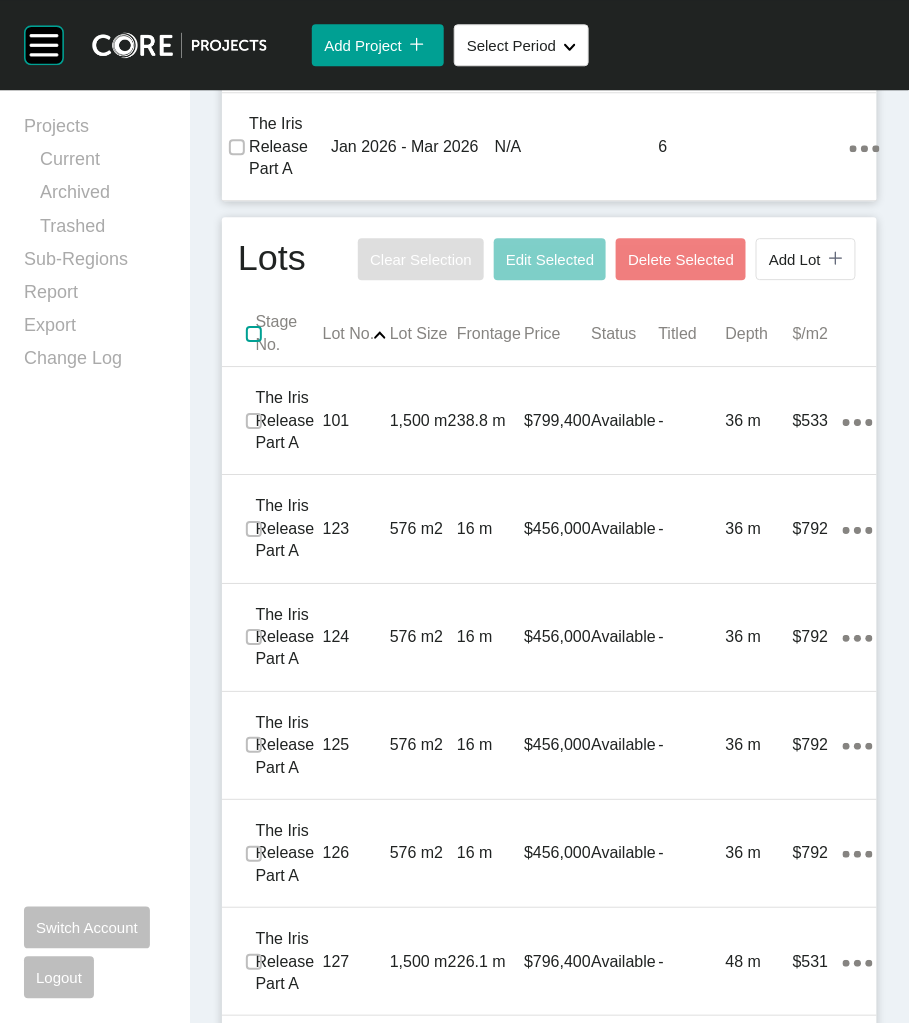 click at bounding box center (254, 334) 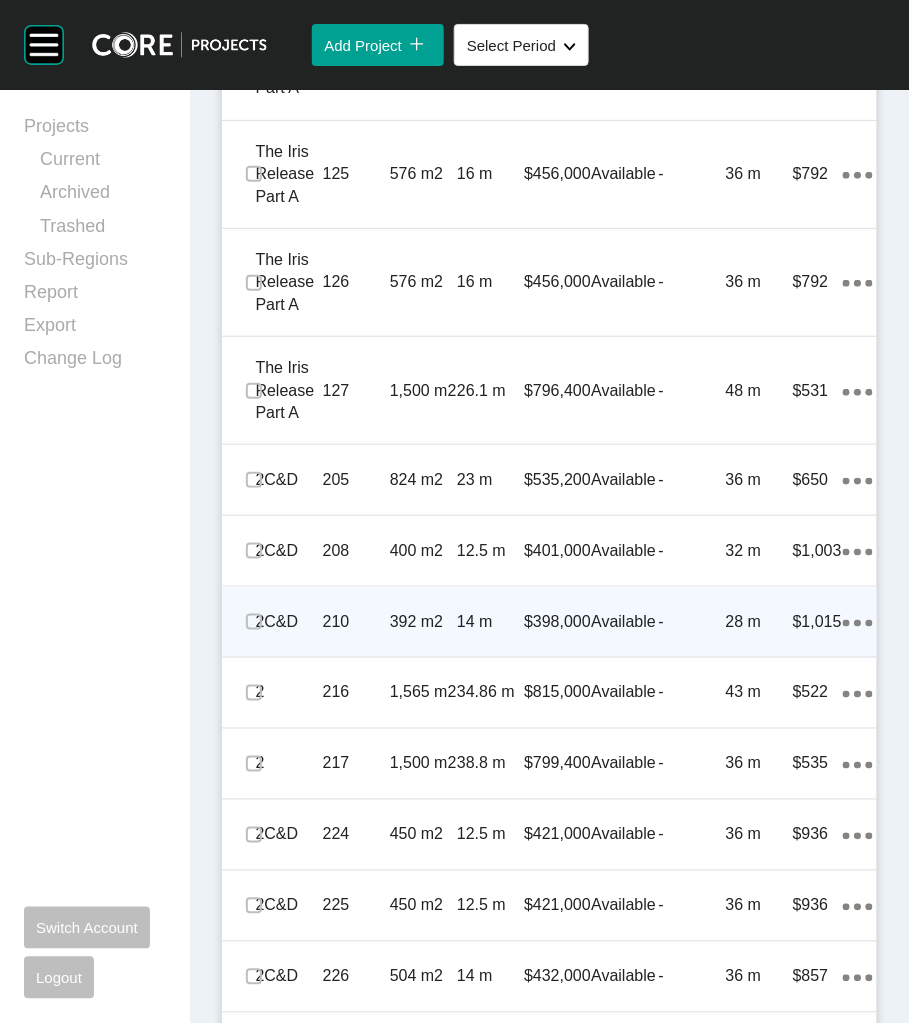 scroll, scrollTop: 1649, scrollLeft: 0, axis: vertical 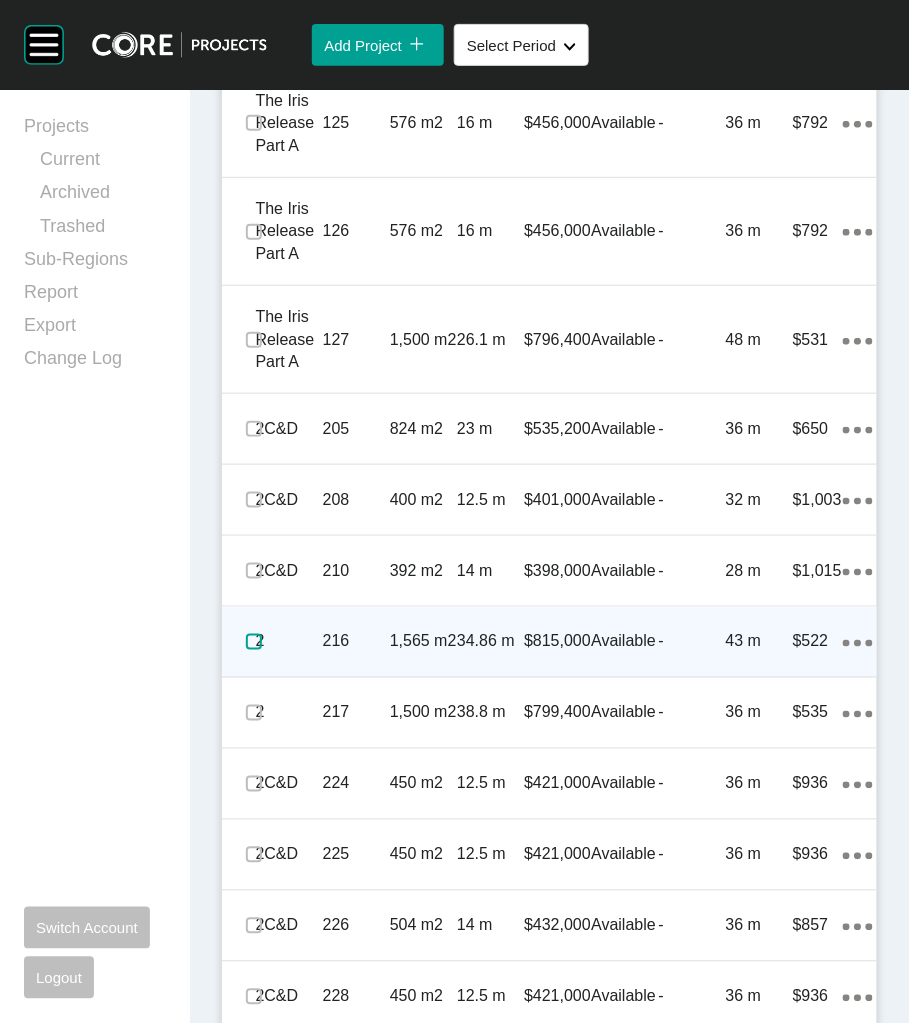 click at bounding box center [254, 642] 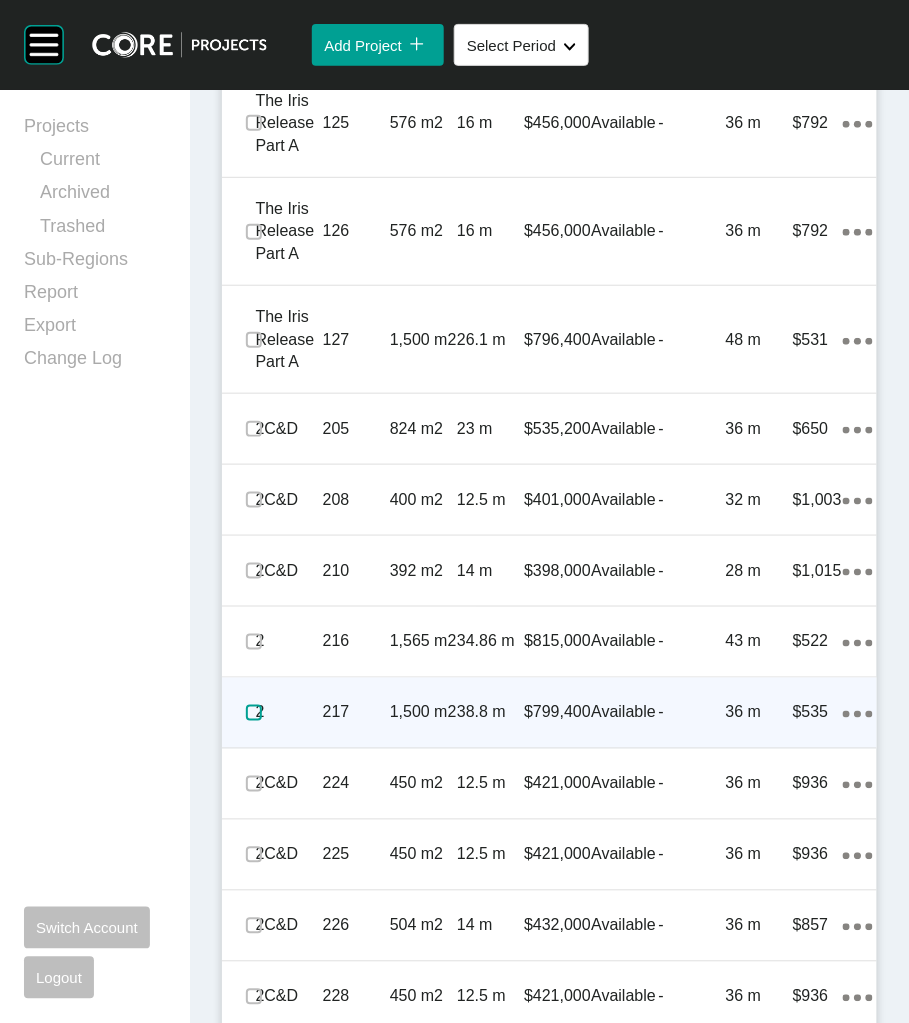 click at bounding box center (254, 713) 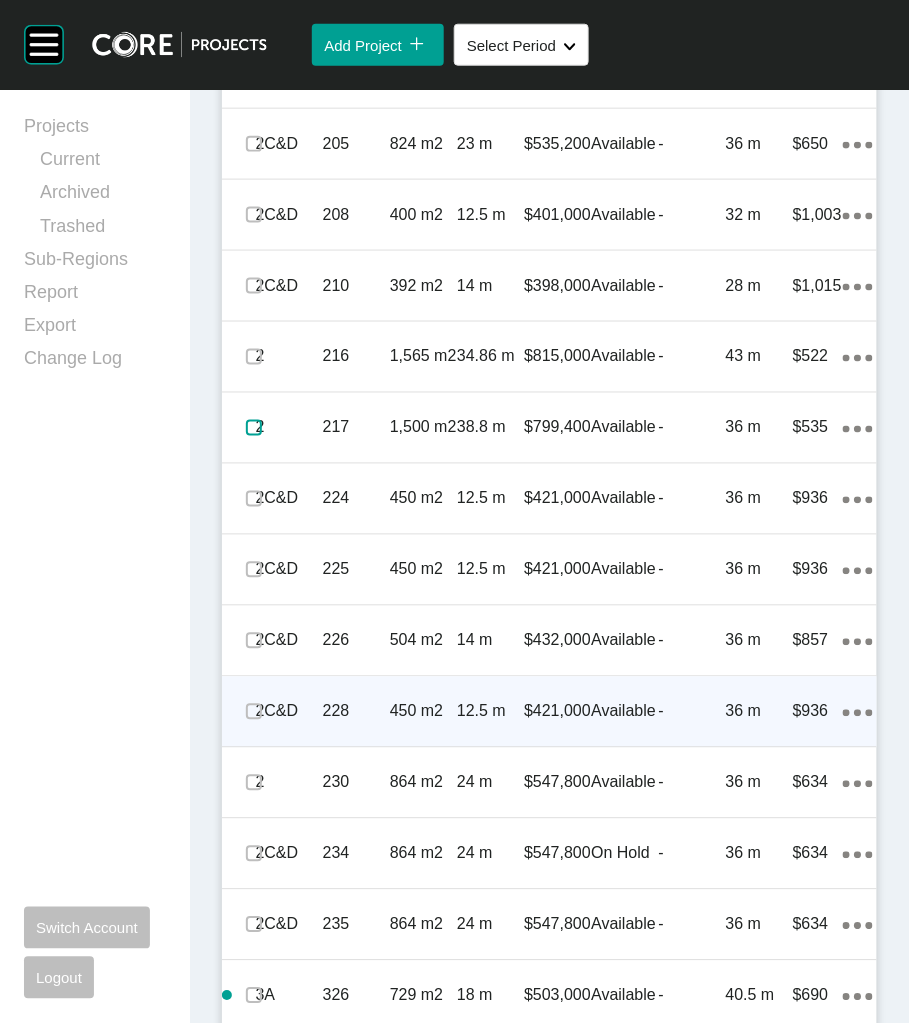 scroll, scrollTop: 1949, scrollLeft: 0, axis: vertical 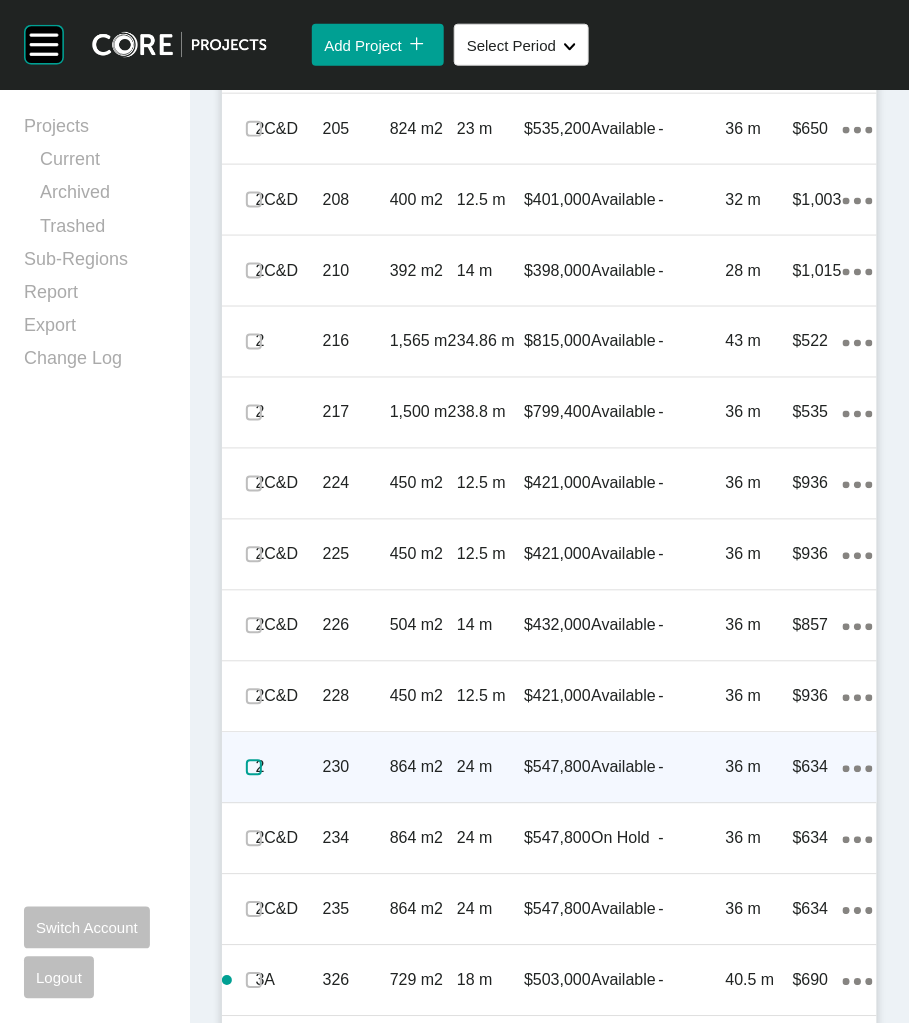 click at bounding box center (254, 768) 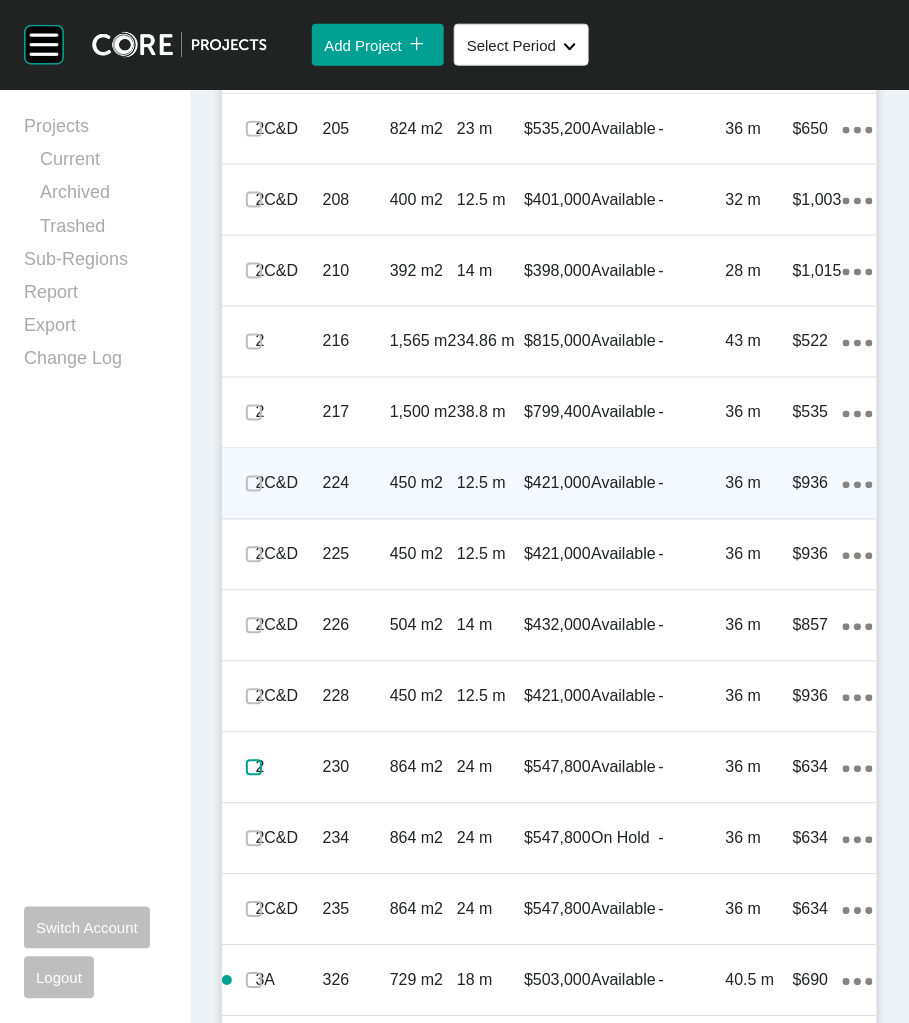 scroll, scrollTop: 1649, scrollLeft: 0, axis: vertical 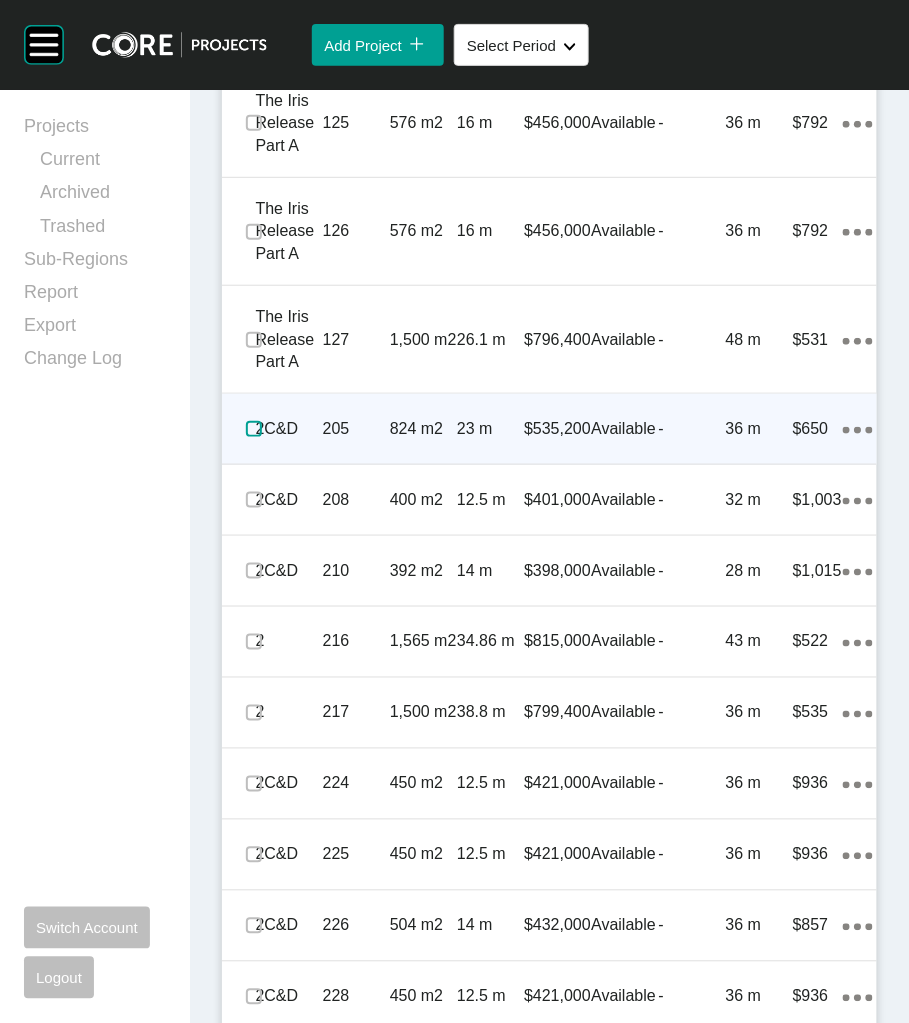 click at bounding box center [254, 429] 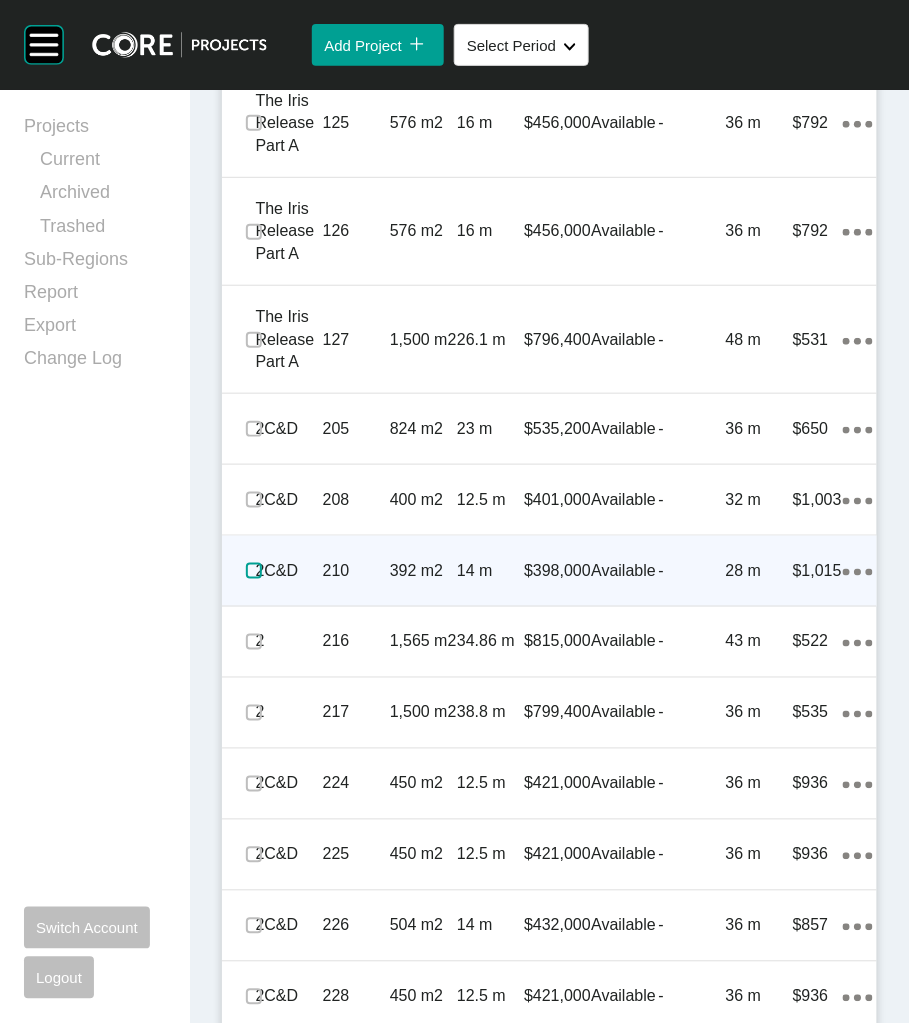 click at bounding box center [254, 571] 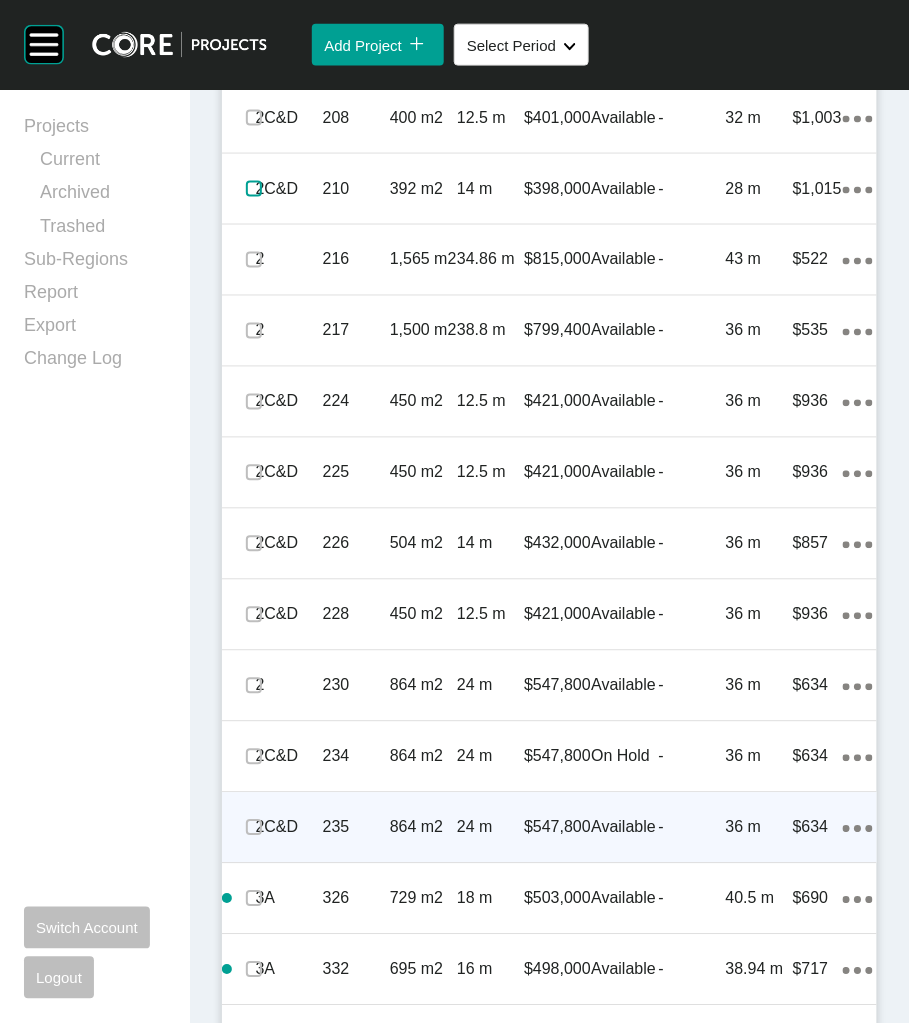 scroll, scrollTop: 2100, scrollLeft: 0, axis: vertical 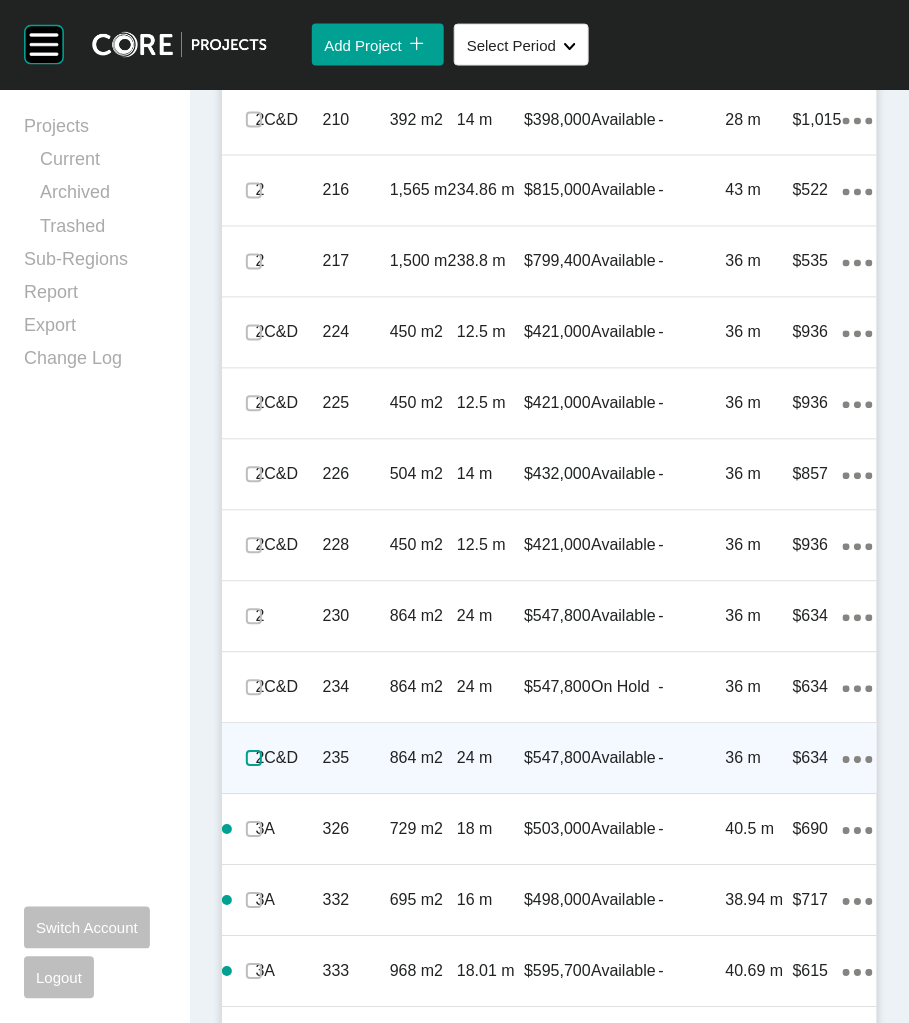 click at bounding box center [254, 759] 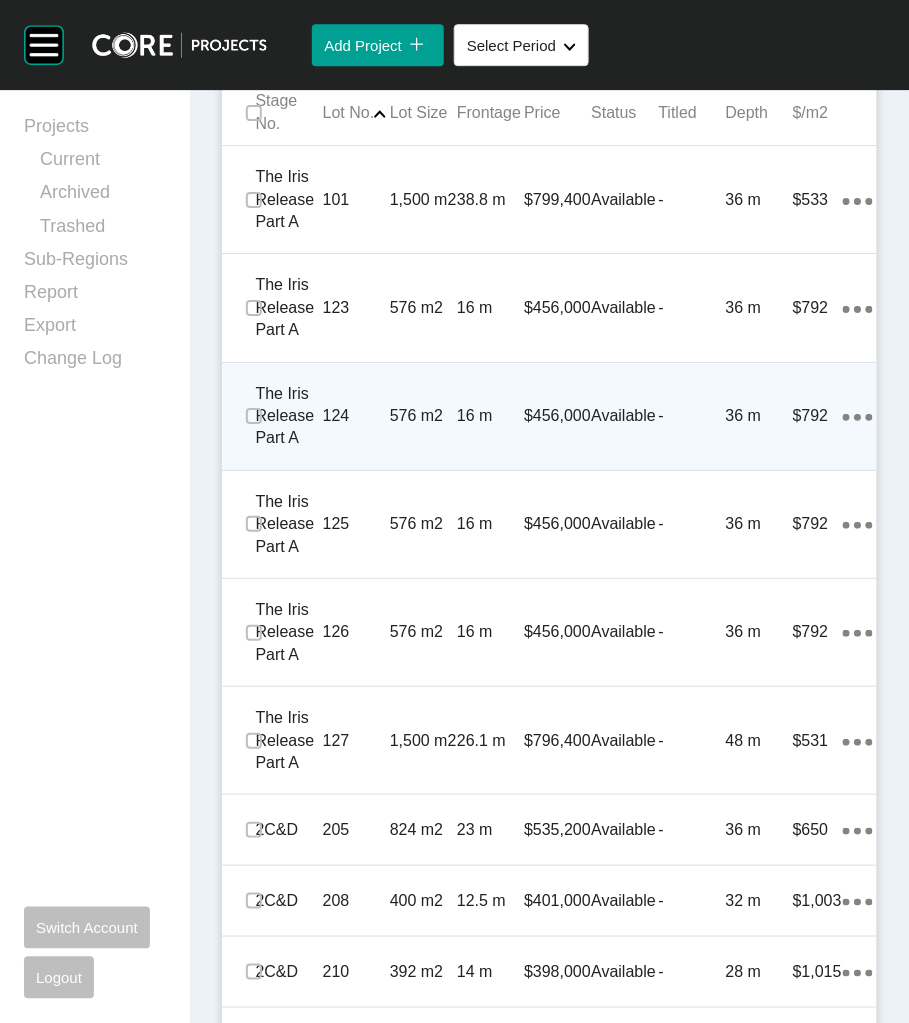 scroll, scrollTop: 1050, scrollLeft: 0, axis: vertical 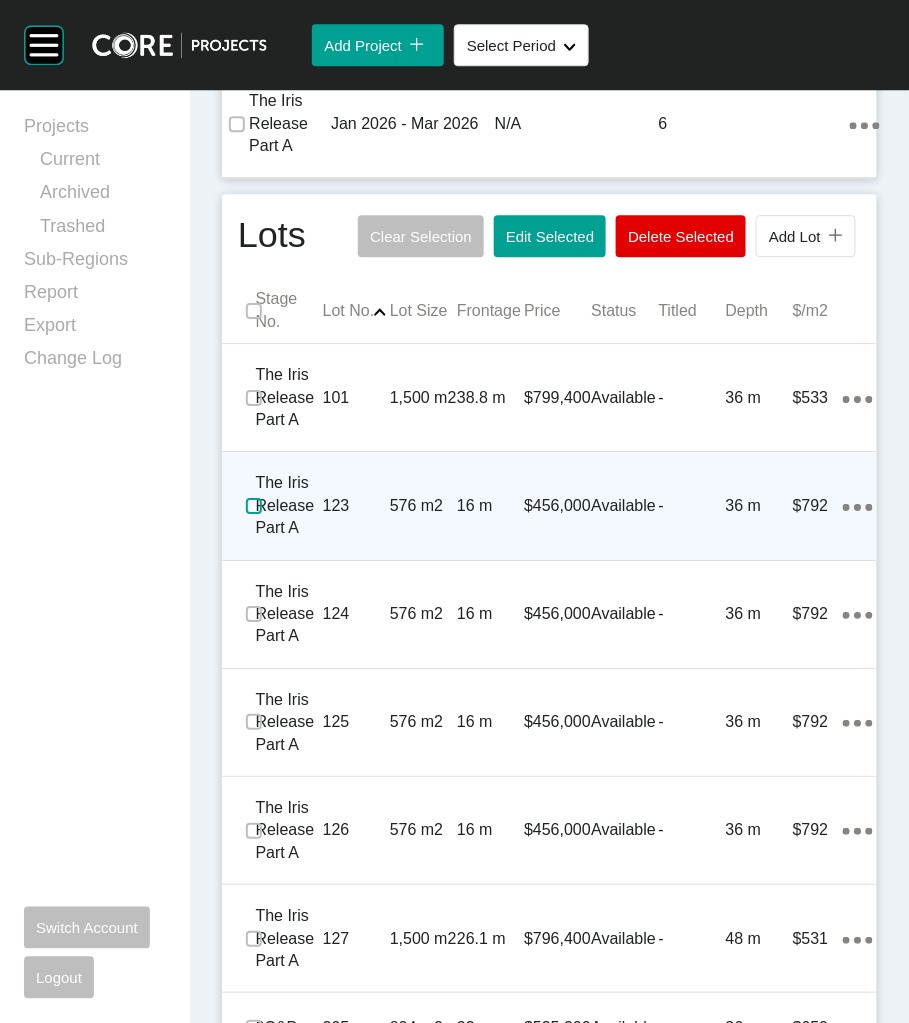 click at bounding box center [254, 506] 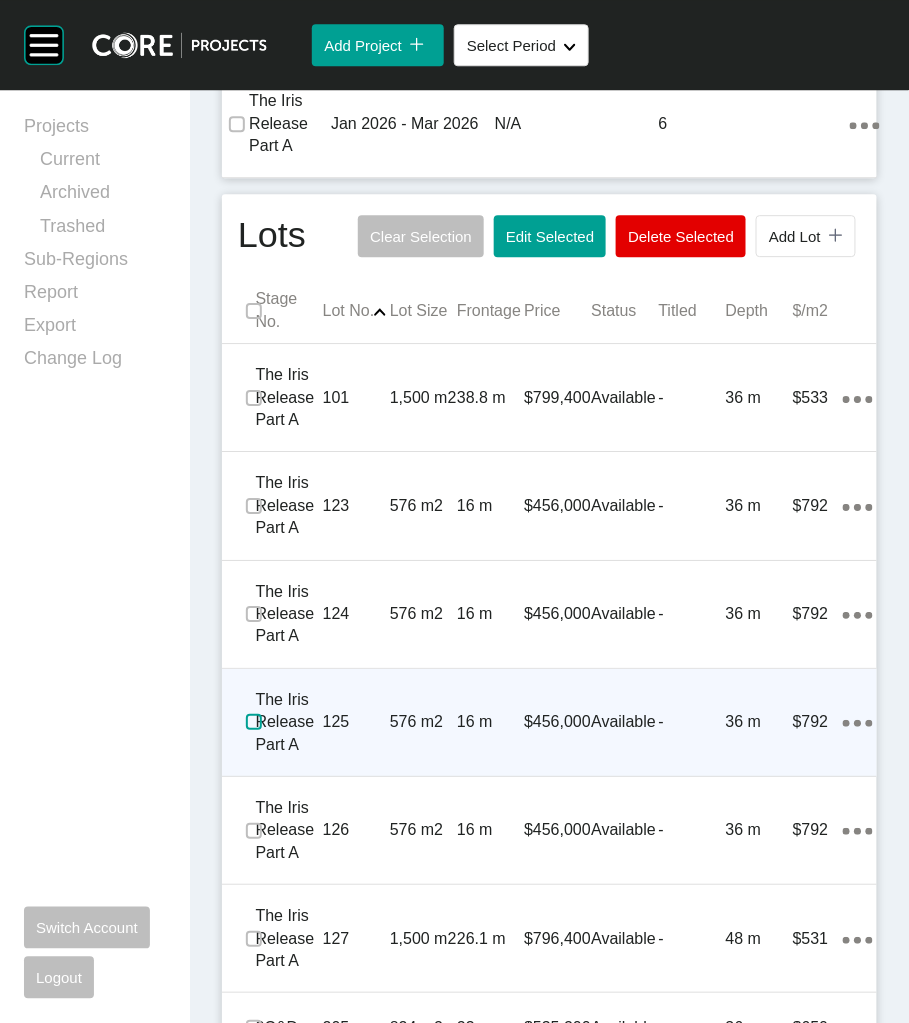 click at bounding box center [254, 722] 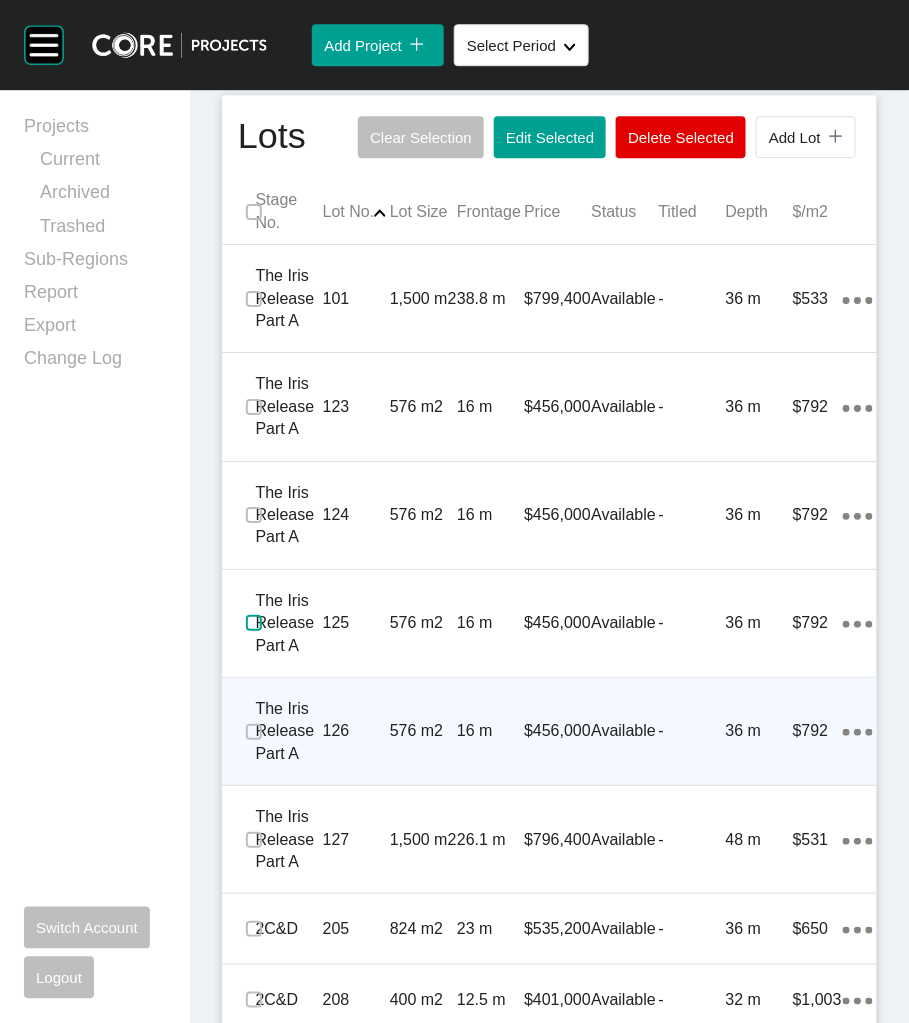scroll, scrollTop: 1200, scrollLeft: 0, axis: vertical 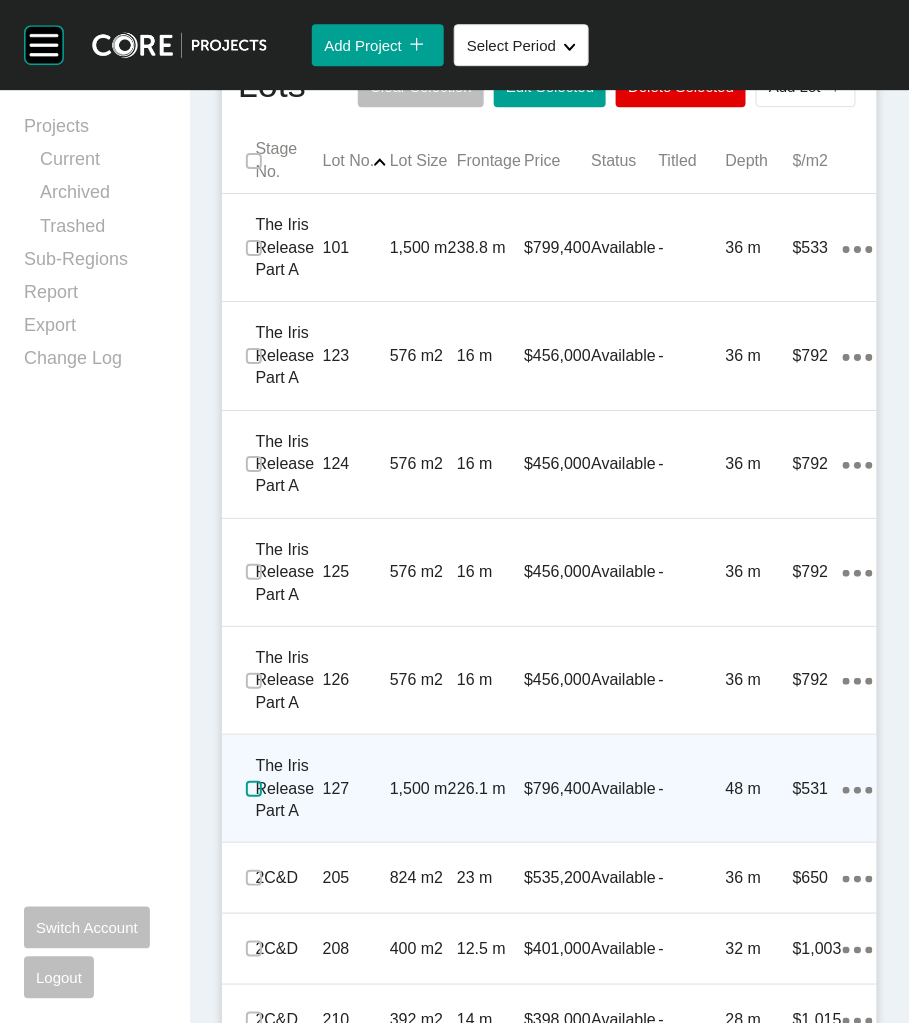 click at bounding box center (254, 789) 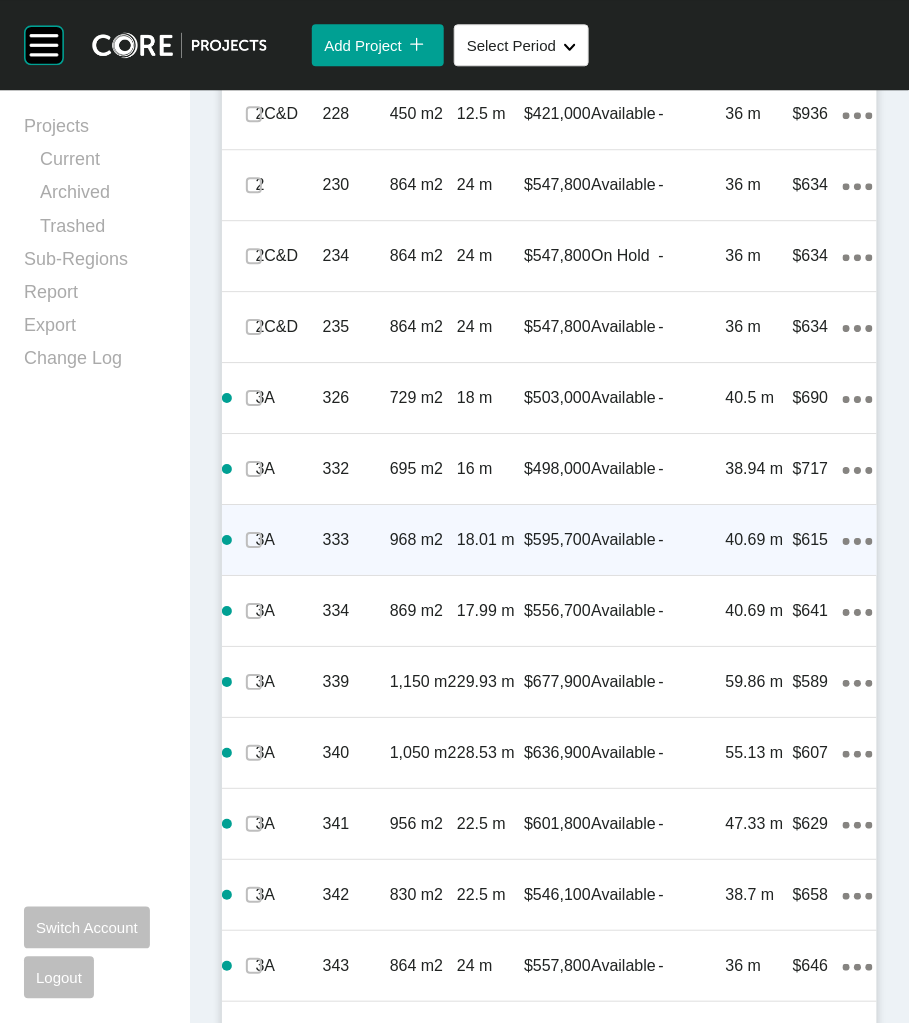 scroll, scrollTop: 2550, scrollLeft: 0, axis: vertical 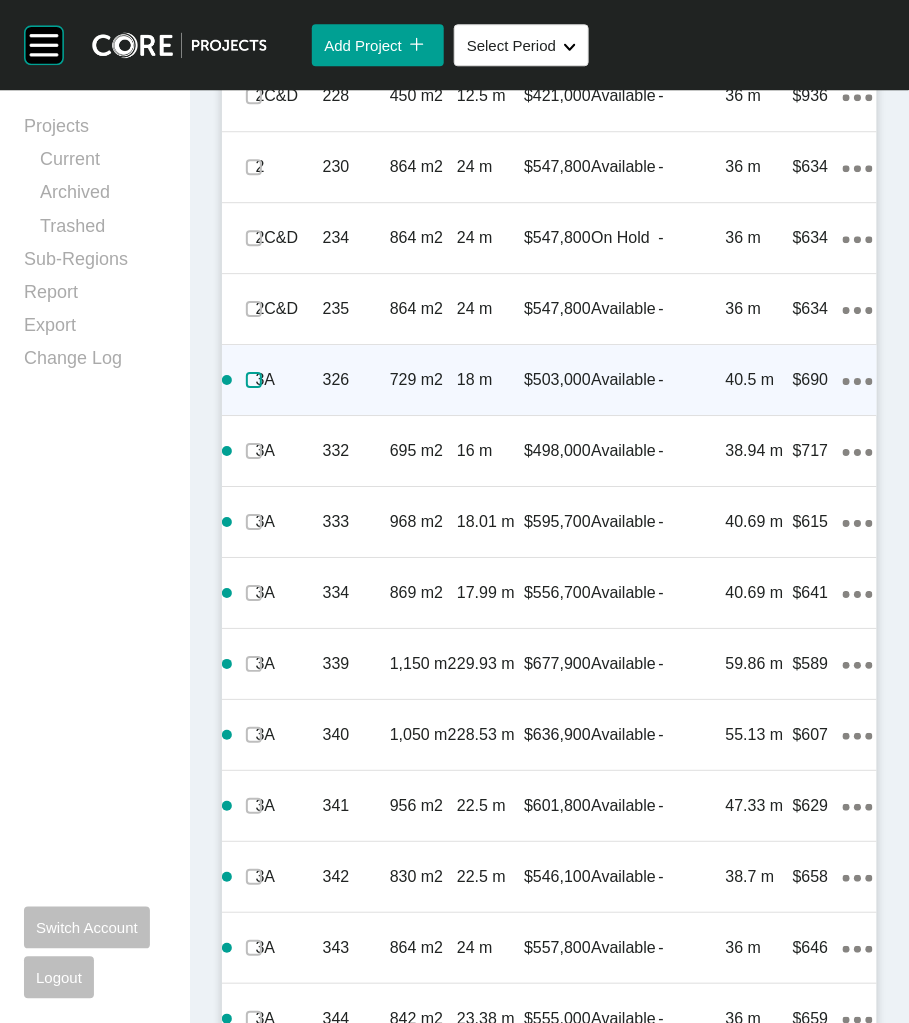 click at bounding box center (254, 380) 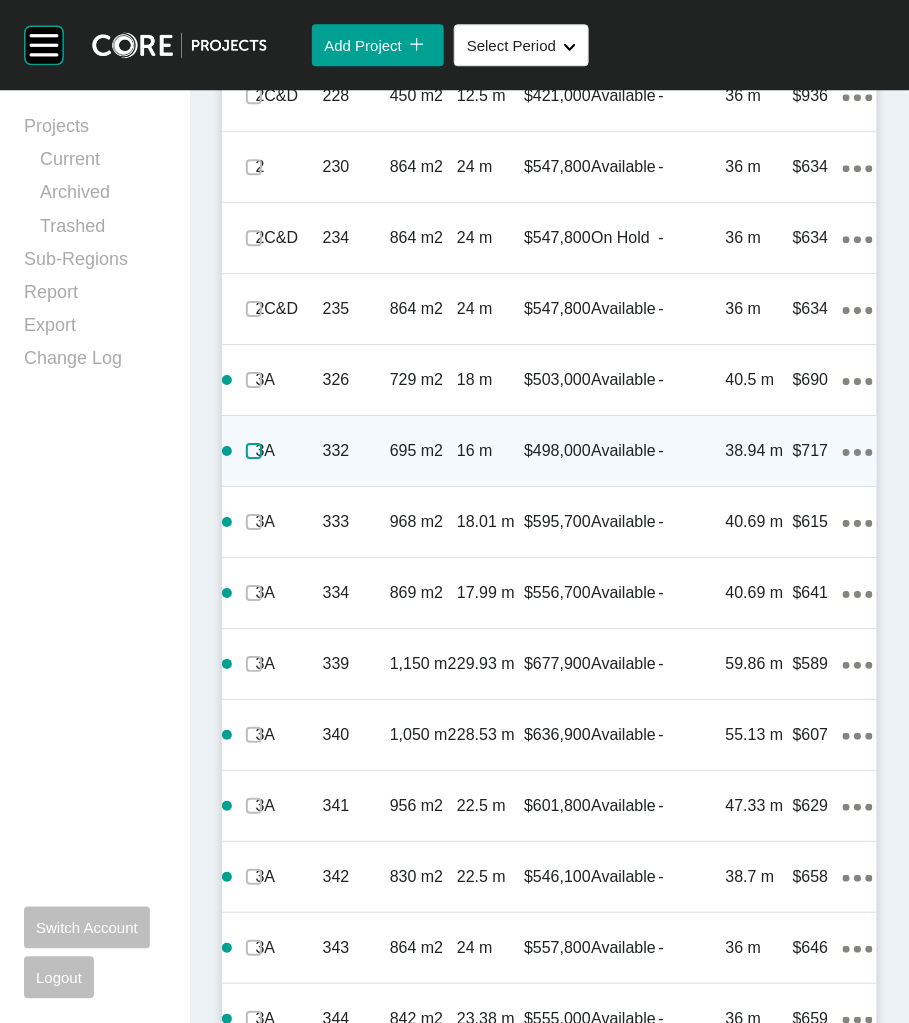 click at bounding box center [254, 451] 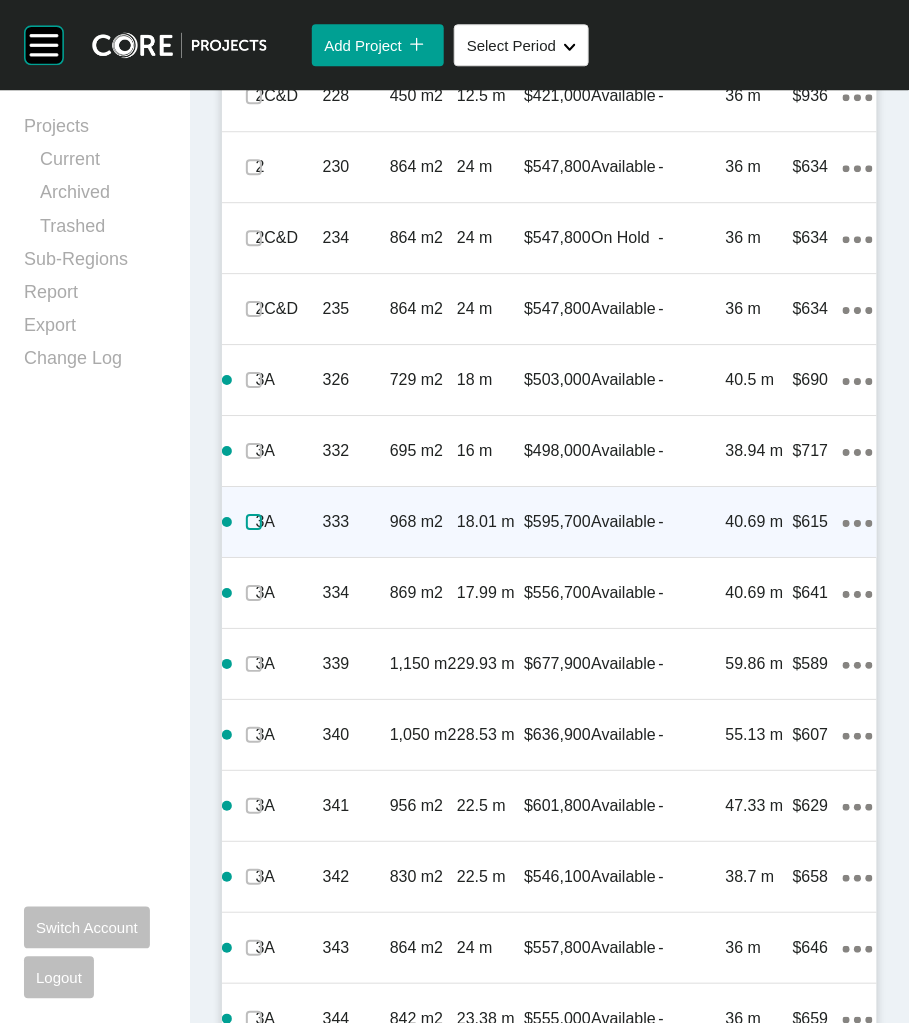 click at bounding box center (254, 522) 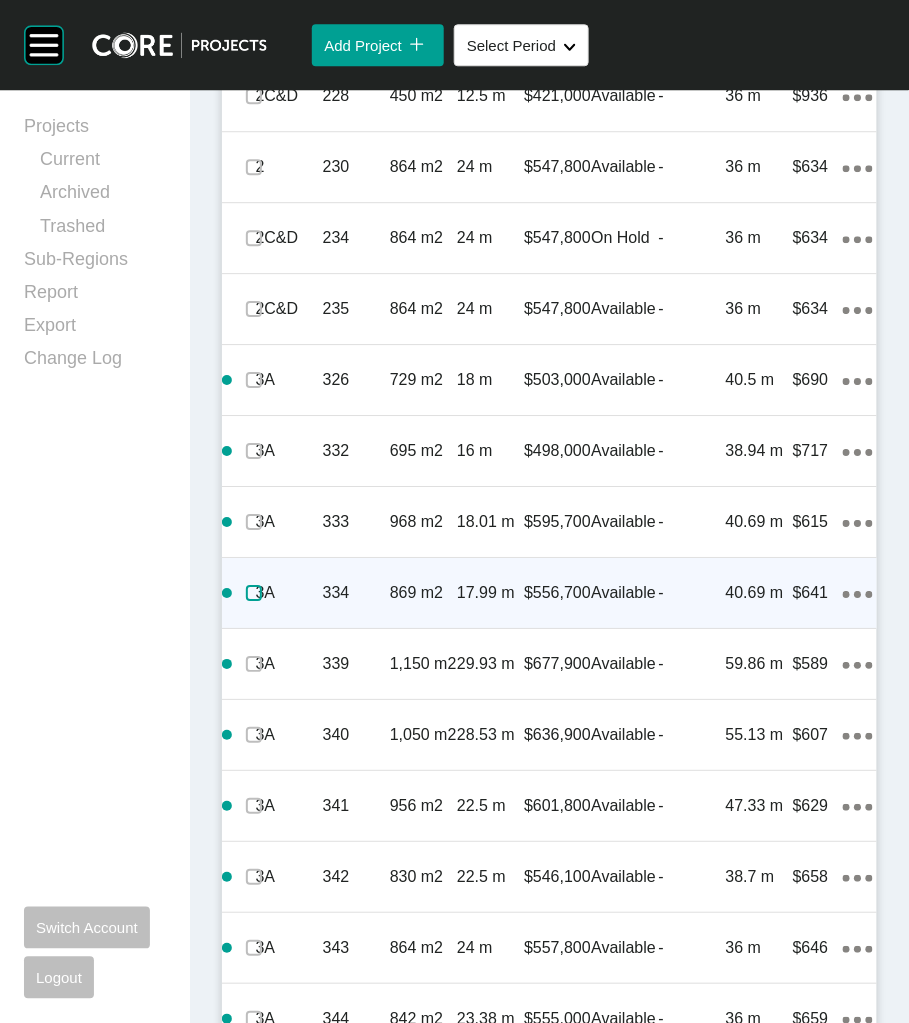 click at bounding box center [254, 593] 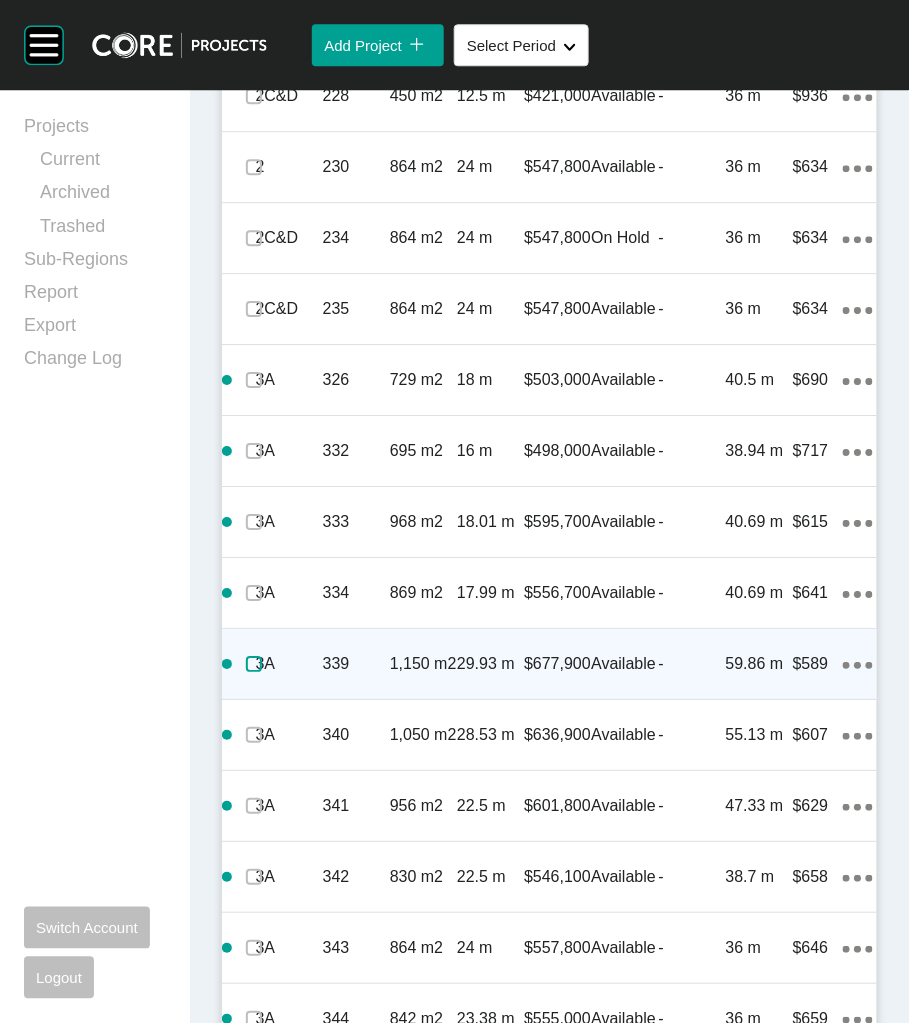 click at bounding box center [254, 664] 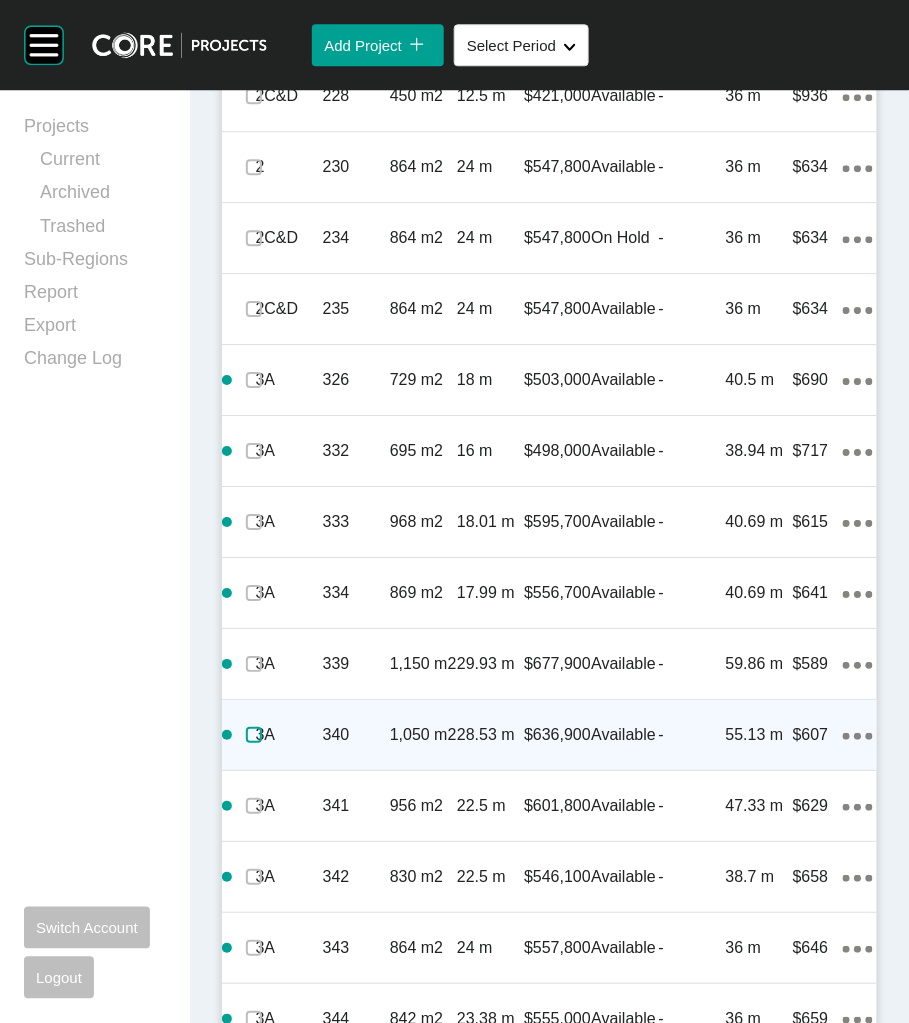 click at bounding box center (254, 735) 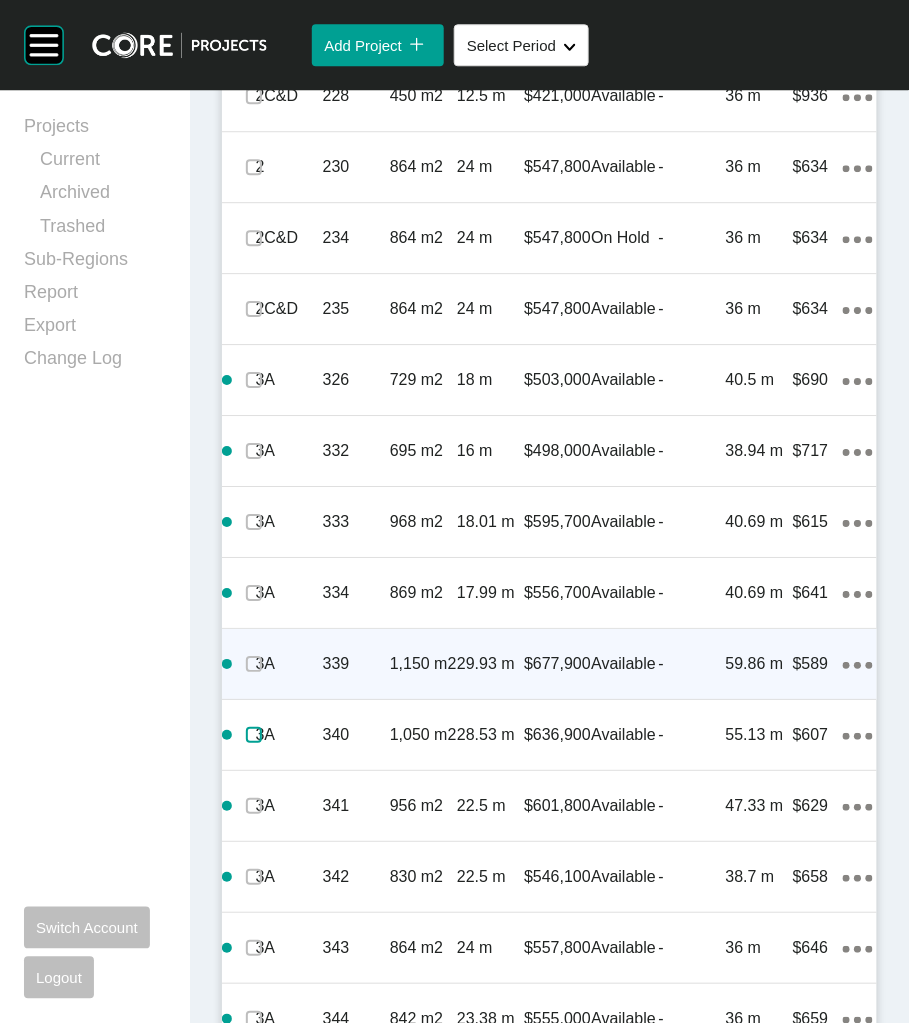 scroll, scrollTop: 2648, scrollLeft: 0, axis: vertical 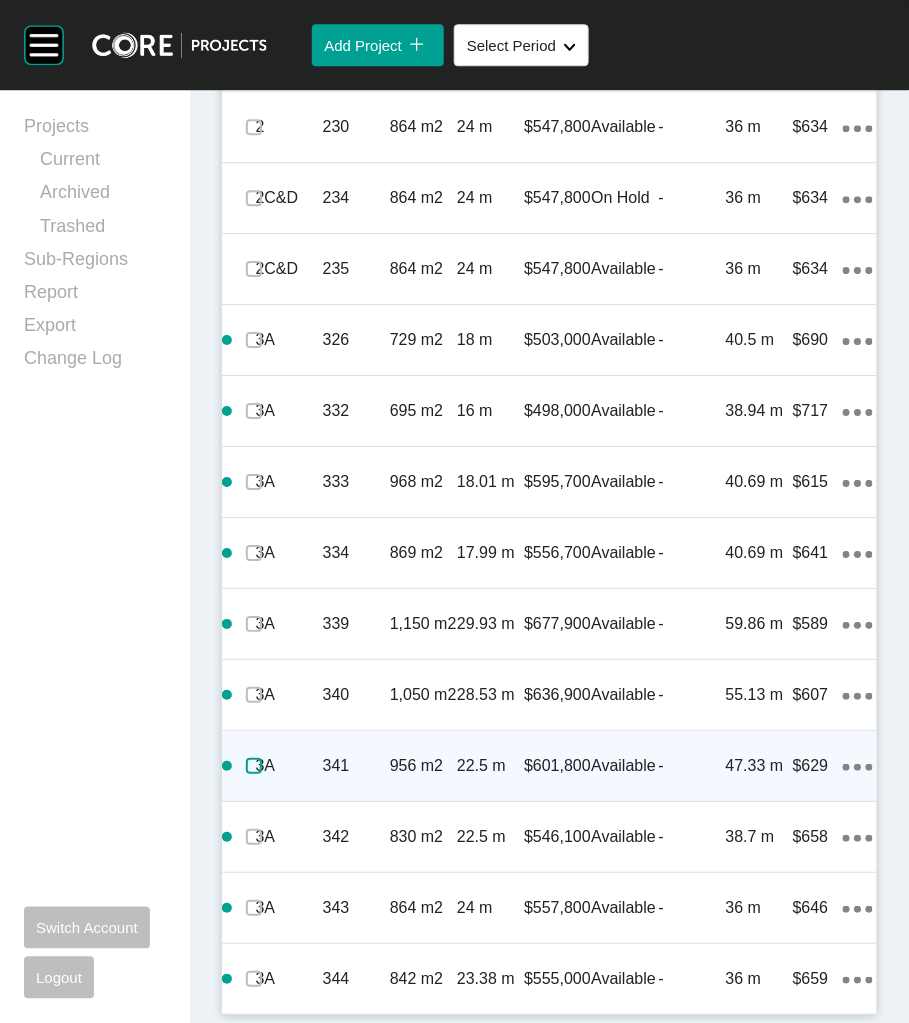click at bounding box center (254, 766) 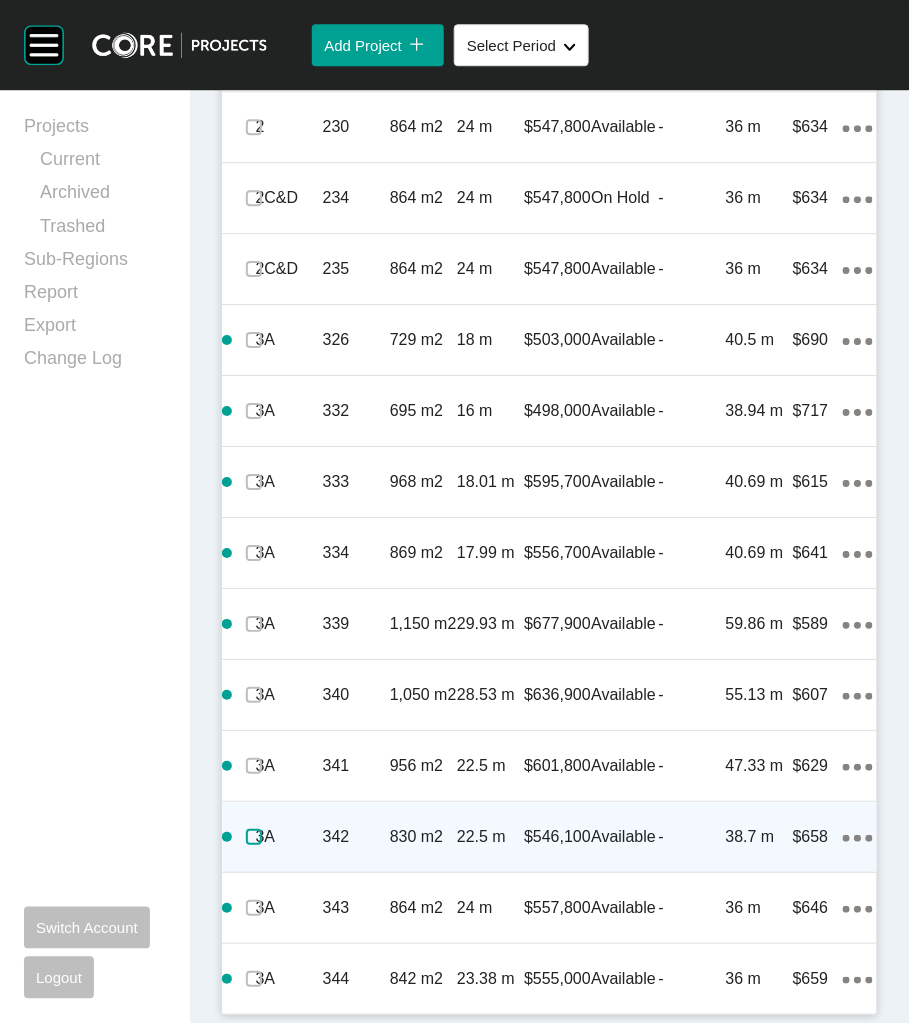 click at bounding box center (254, 837) 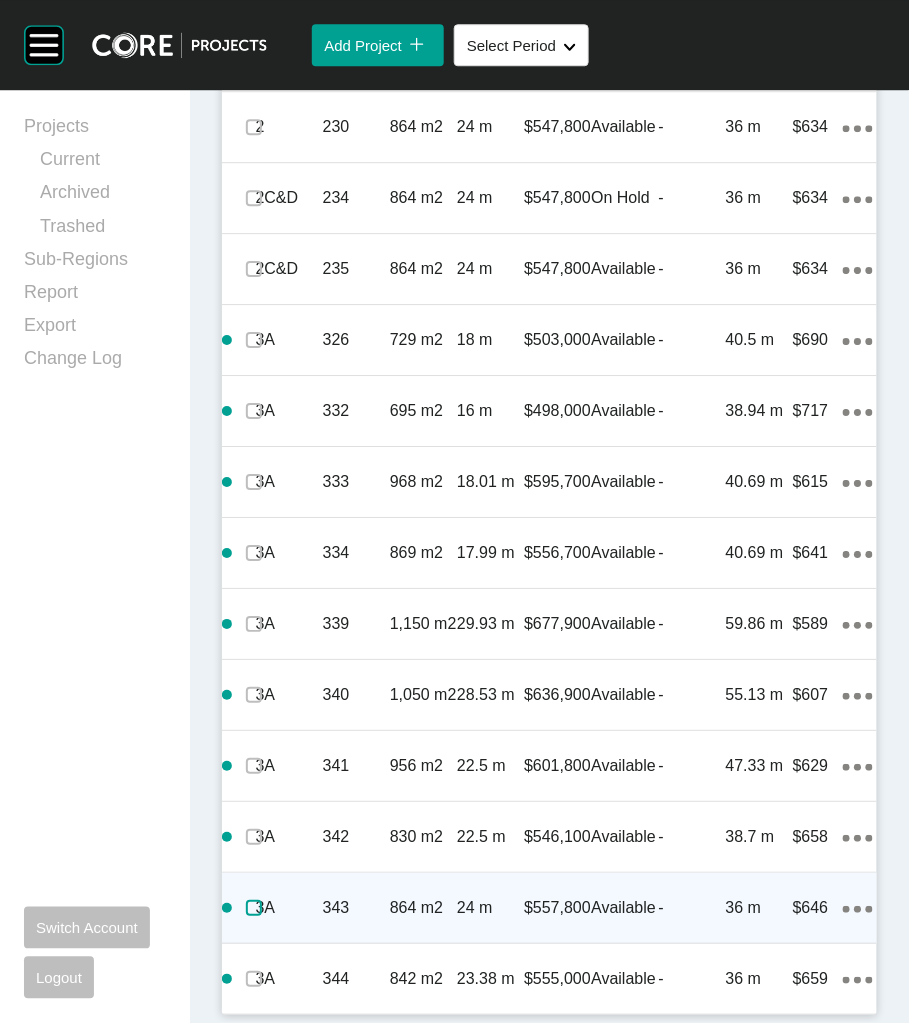 click at bounding box center (254, 908) 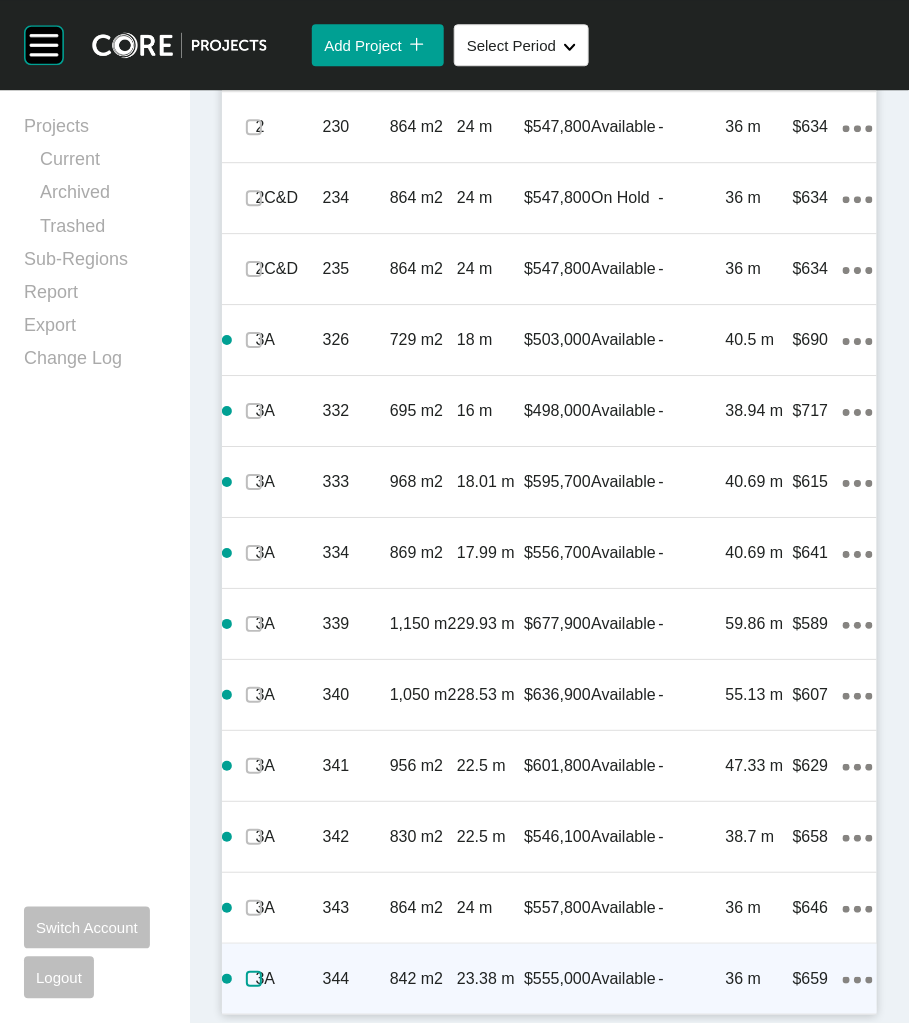 click at bounding box center [254, 979] 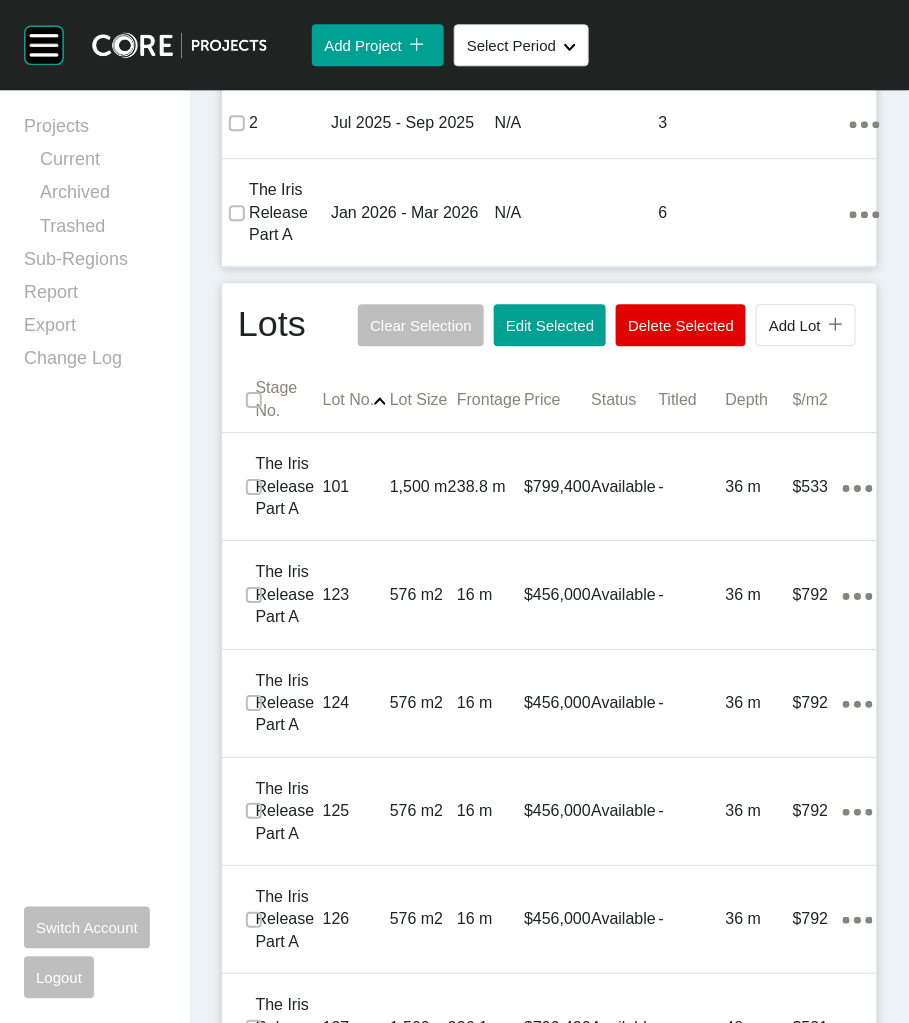 scroll, scrollTop: 998, scrollLeft: 0, axis: vertical 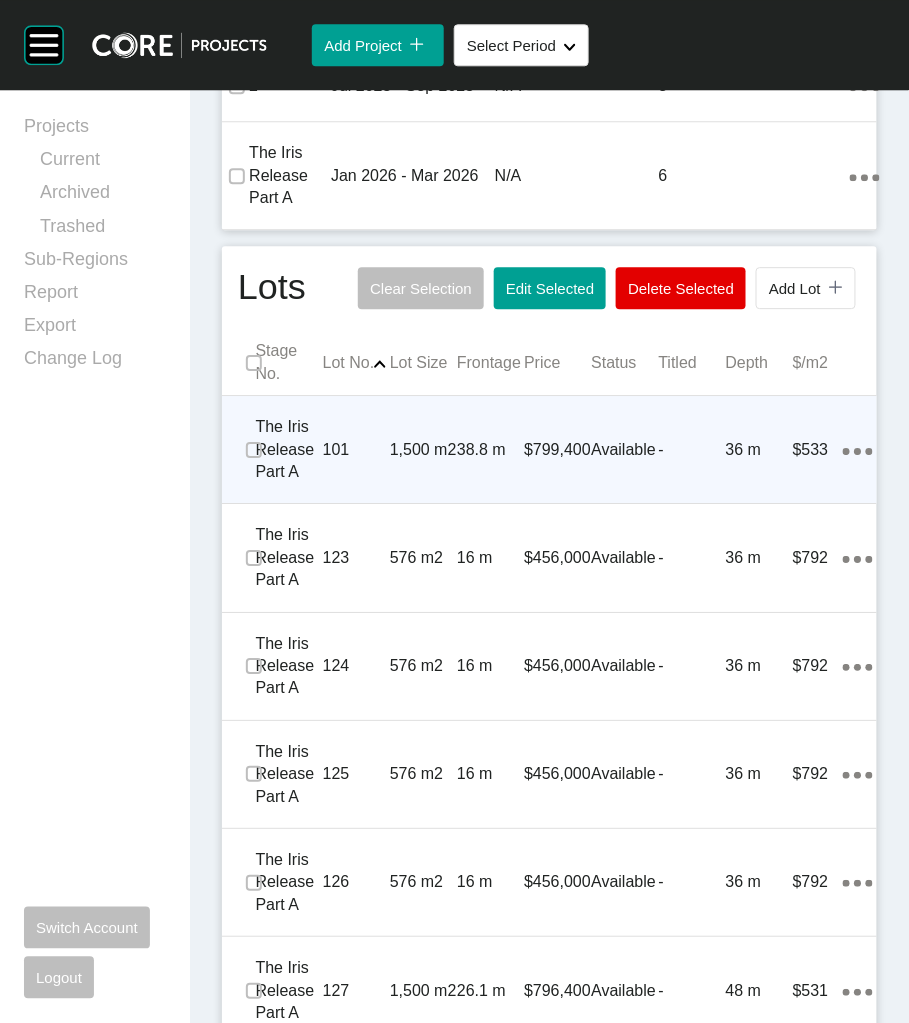 click on "The Iris Release Part A 101 1,500 m2 38.8 m $799,400 Available - 36 m $533 Action Menu Dots Copy 6 Created with Sketch." at bounding box center (549, 449) 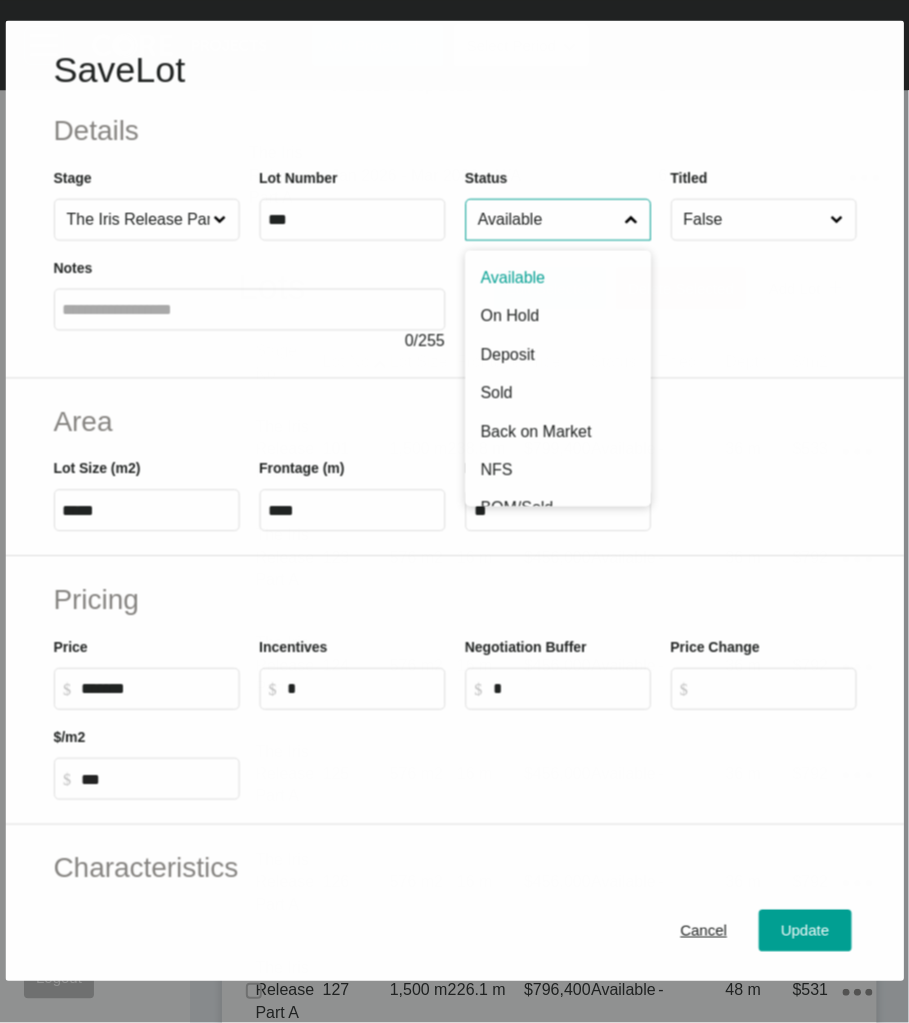 click on "Available" at bounding box center [546, 219] 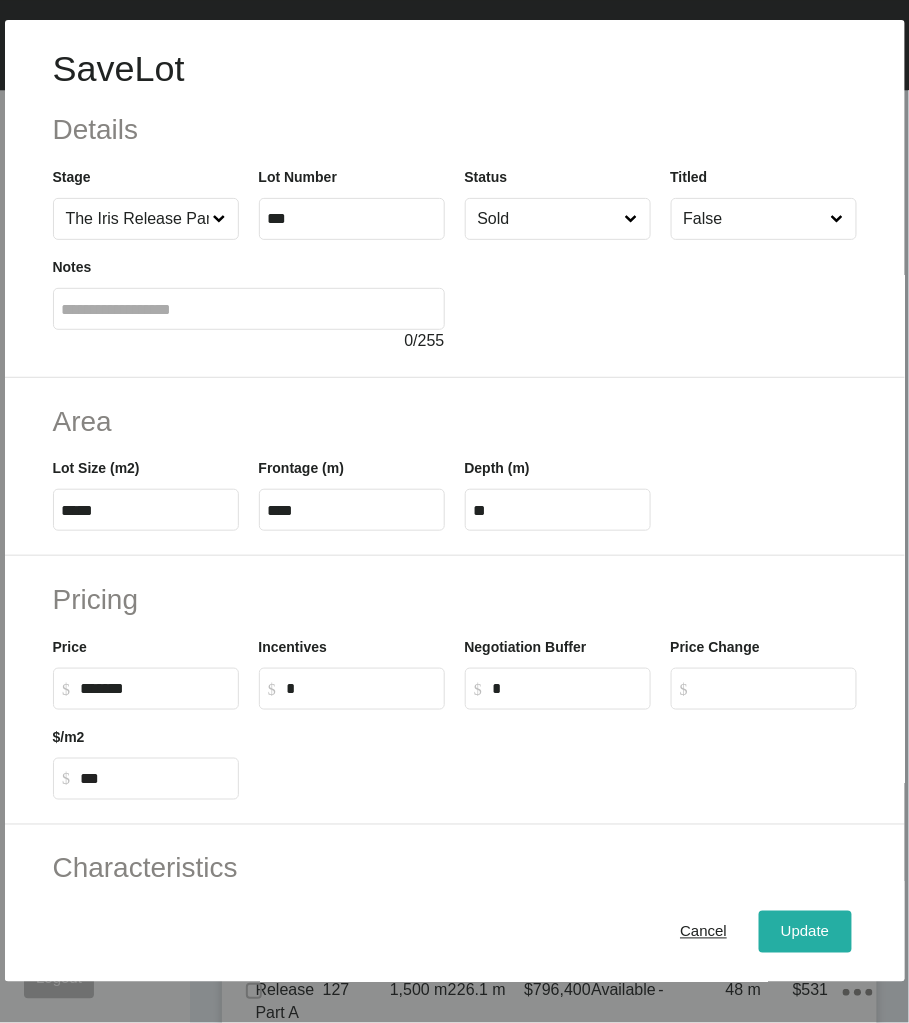click on "Update" at bounding box center (805, 931) 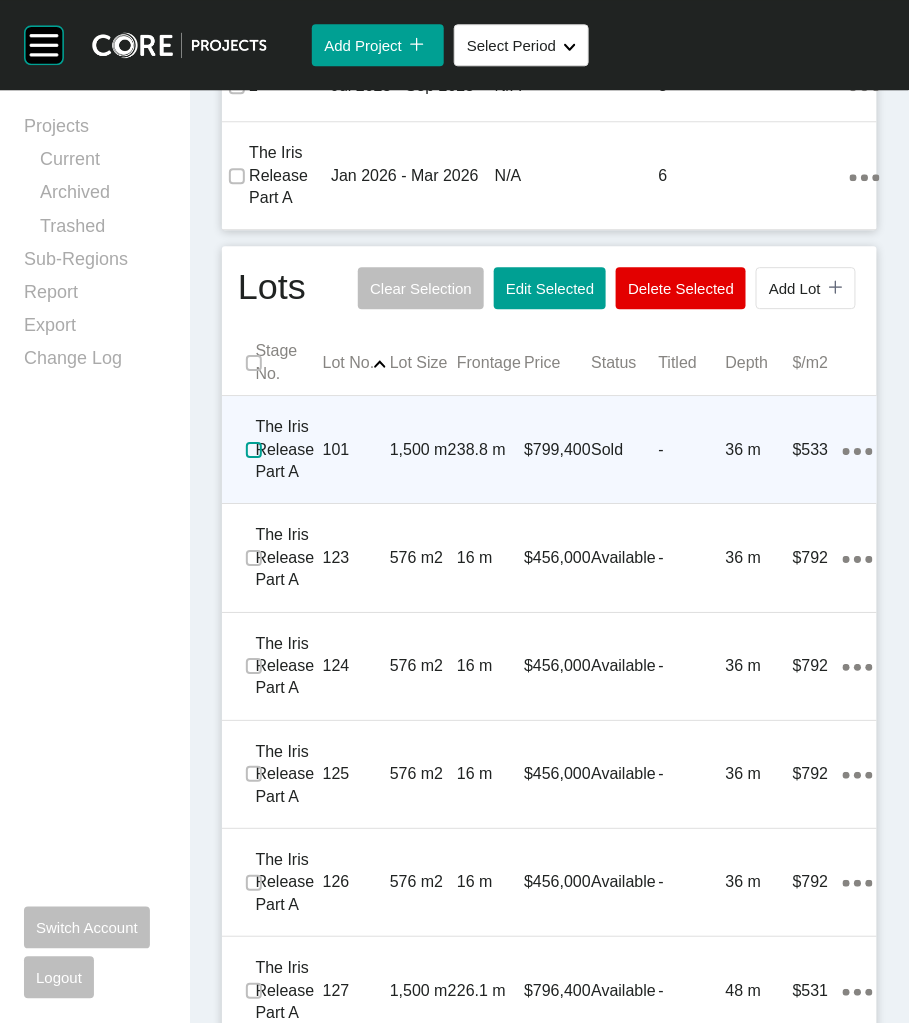 click at bounding box center [254, 450] 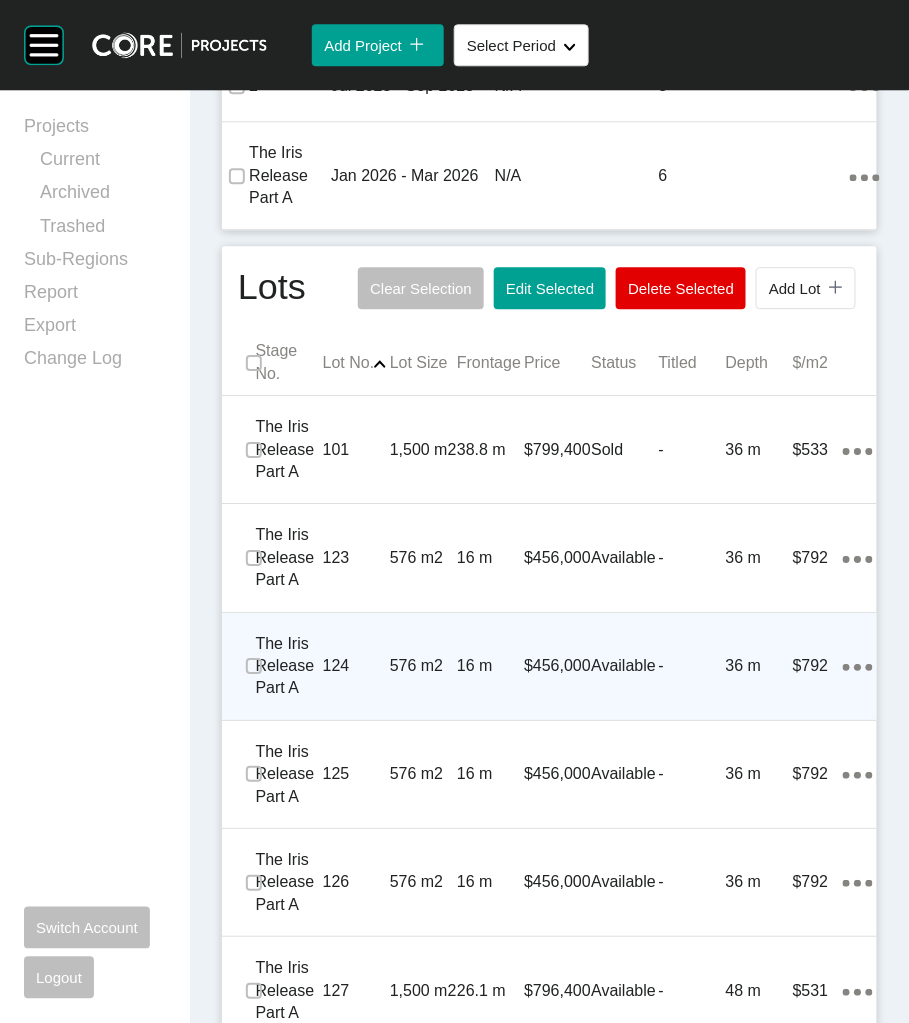 click on "576 m2" at bounding box center [423, 666] 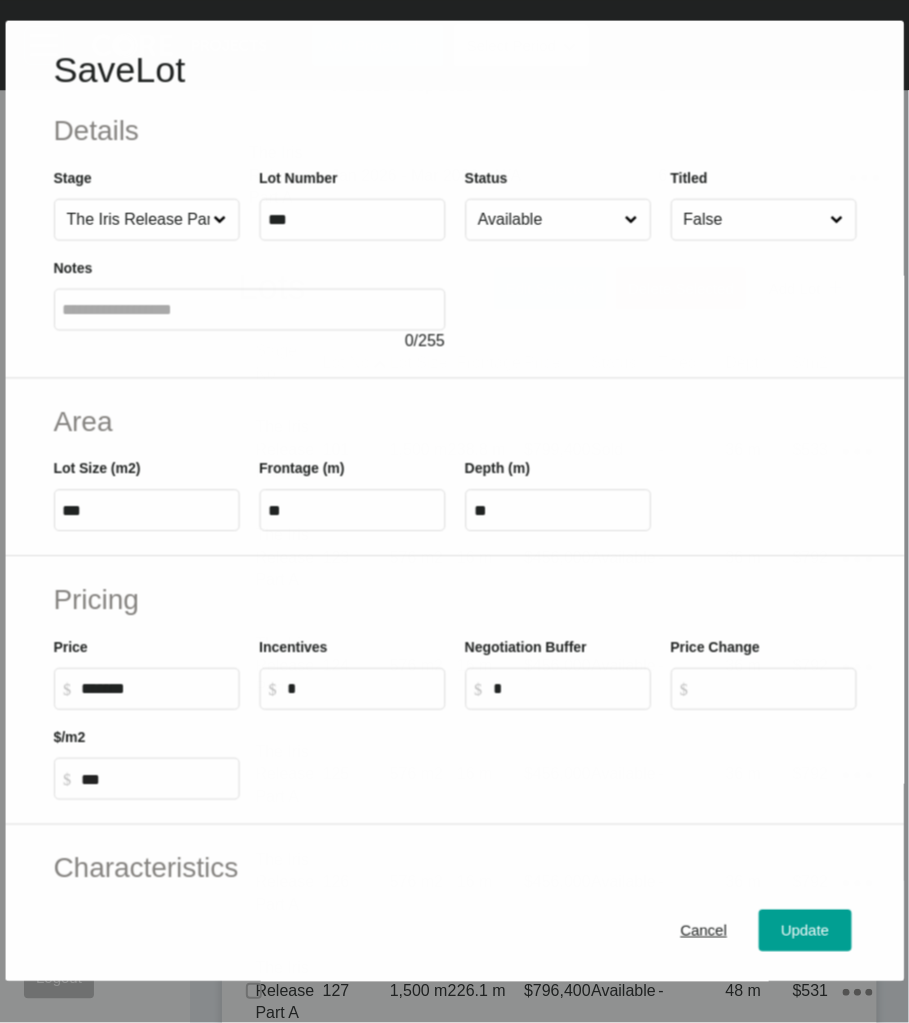 click on "Available" at bounding box center [546, 219] 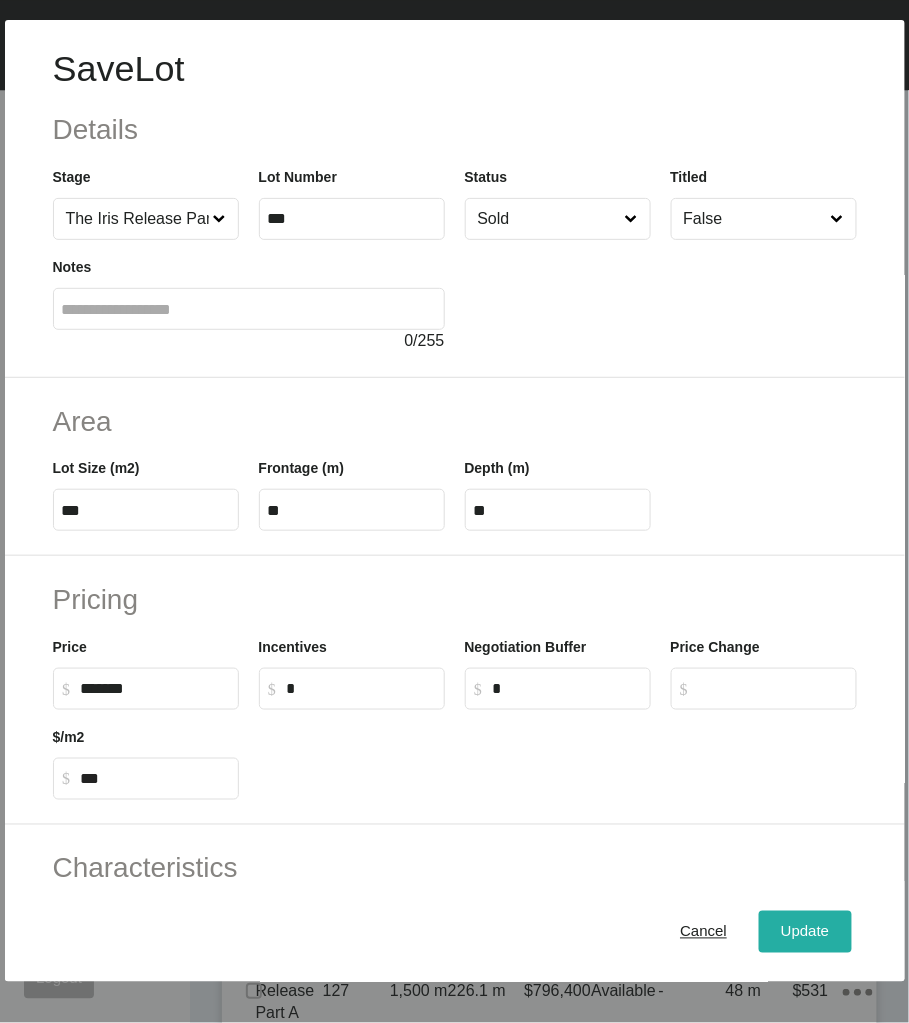 click on "Update" at bounding box center [805, 931] 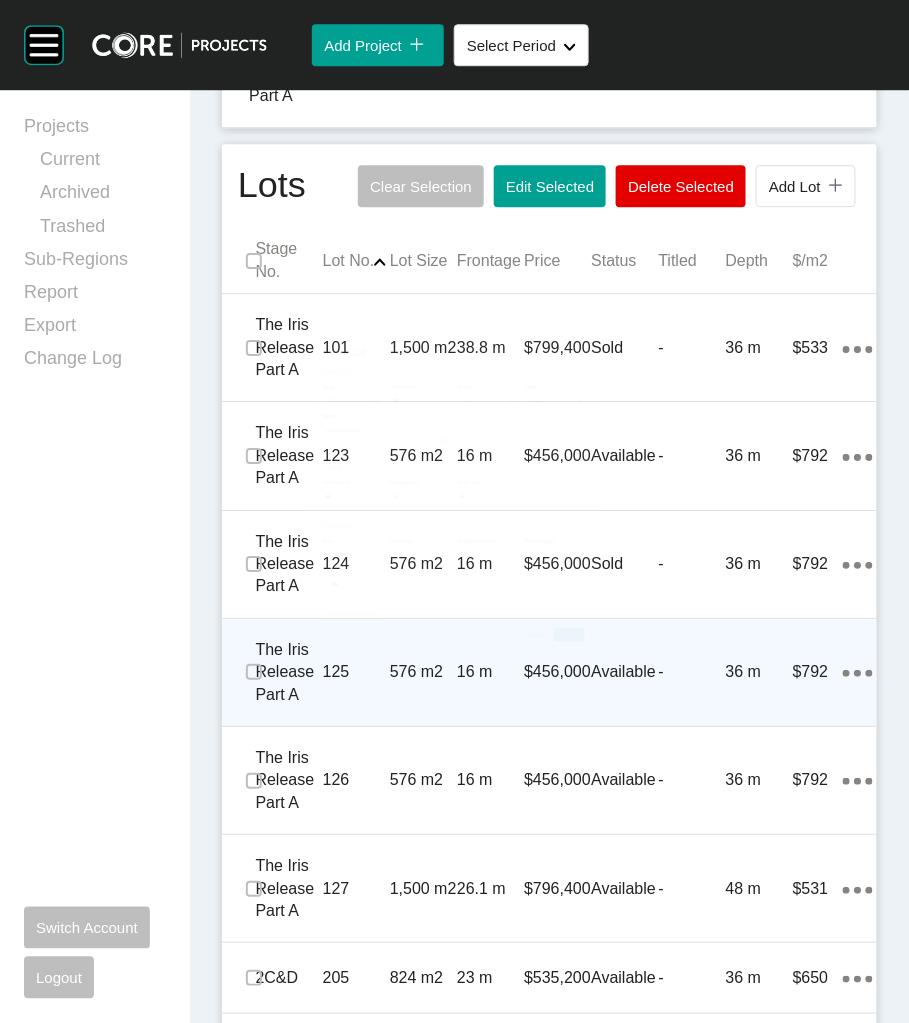 scroll, scrollTop: 1148, scrollLeft: 0, axis: vertical 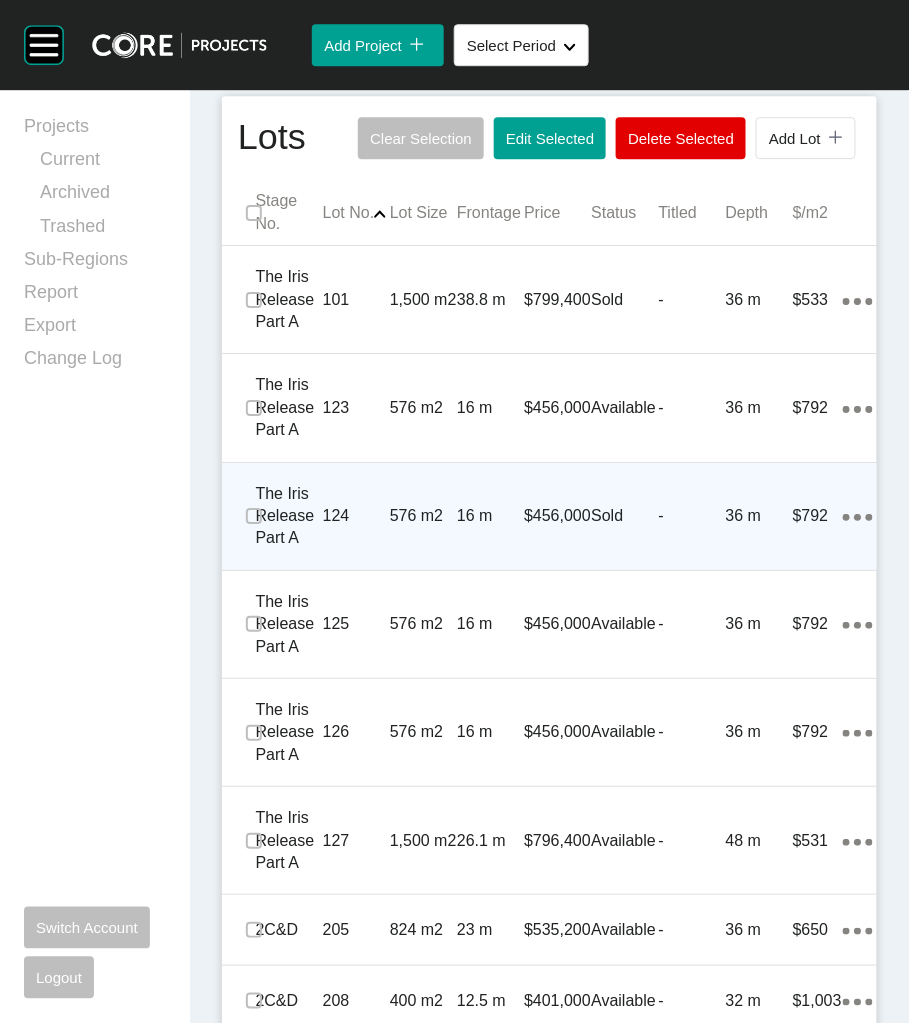 click at bounding box center (254, 516) 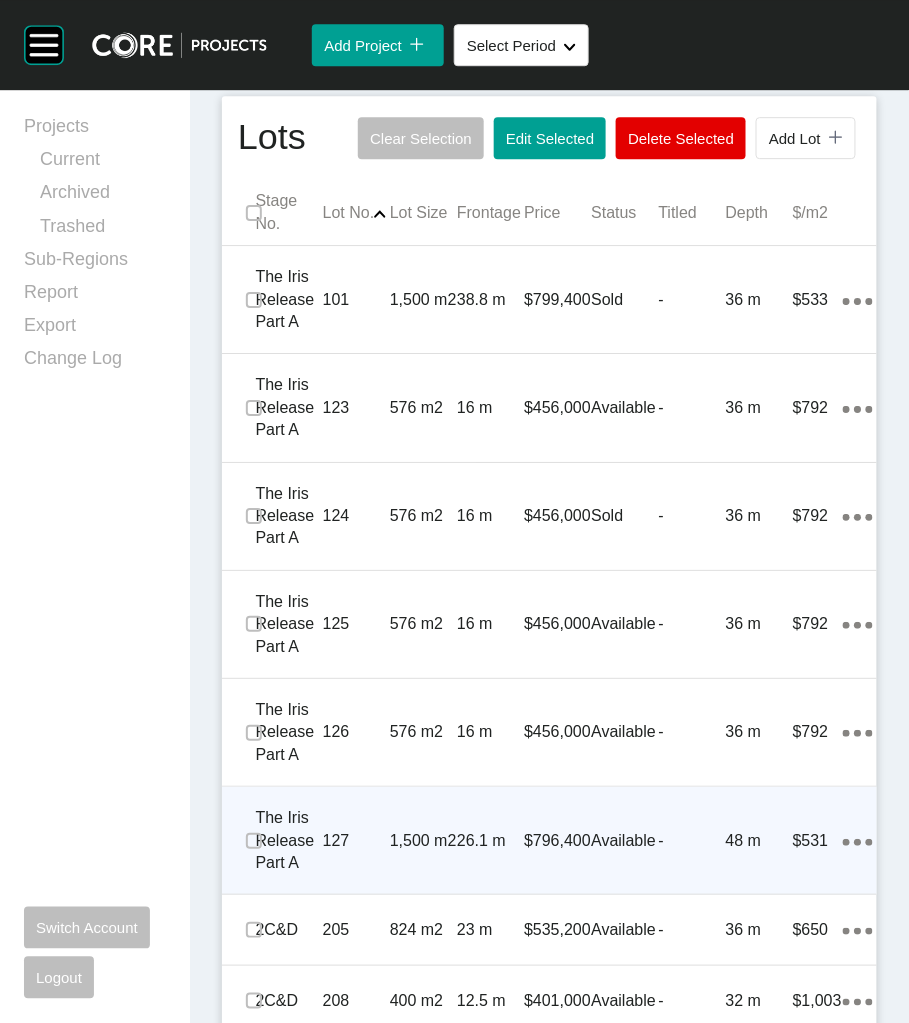 scroll, scrollTop: 1298, scrollLeft: 0, axis: vertical 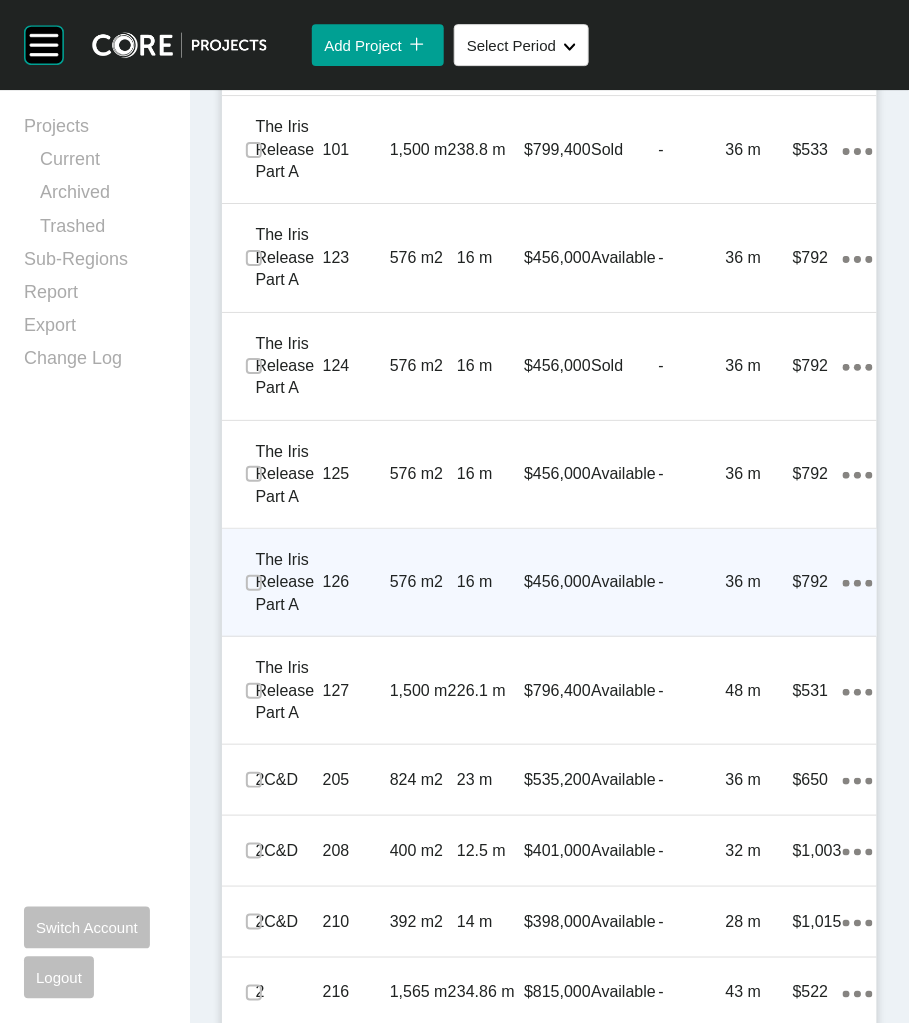 click on "126" at bounding box center [356, 582] 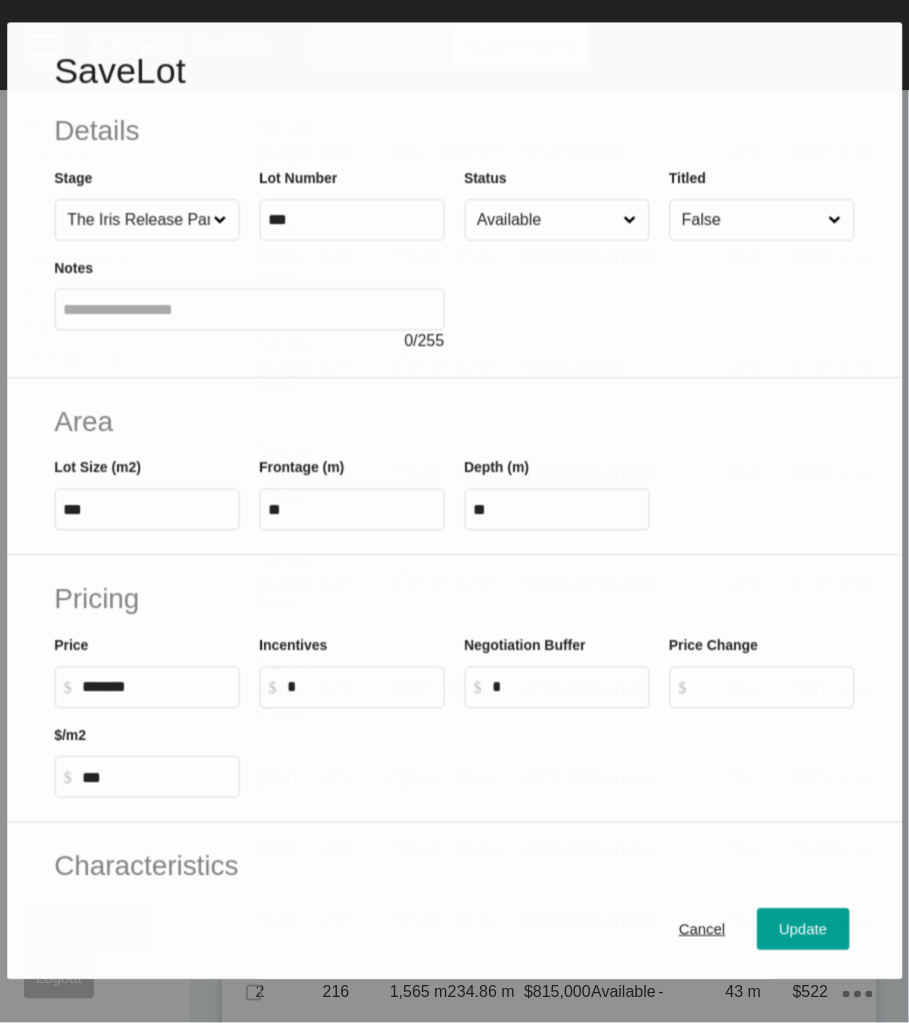 click on "Available" at bounding box center (546, 220) 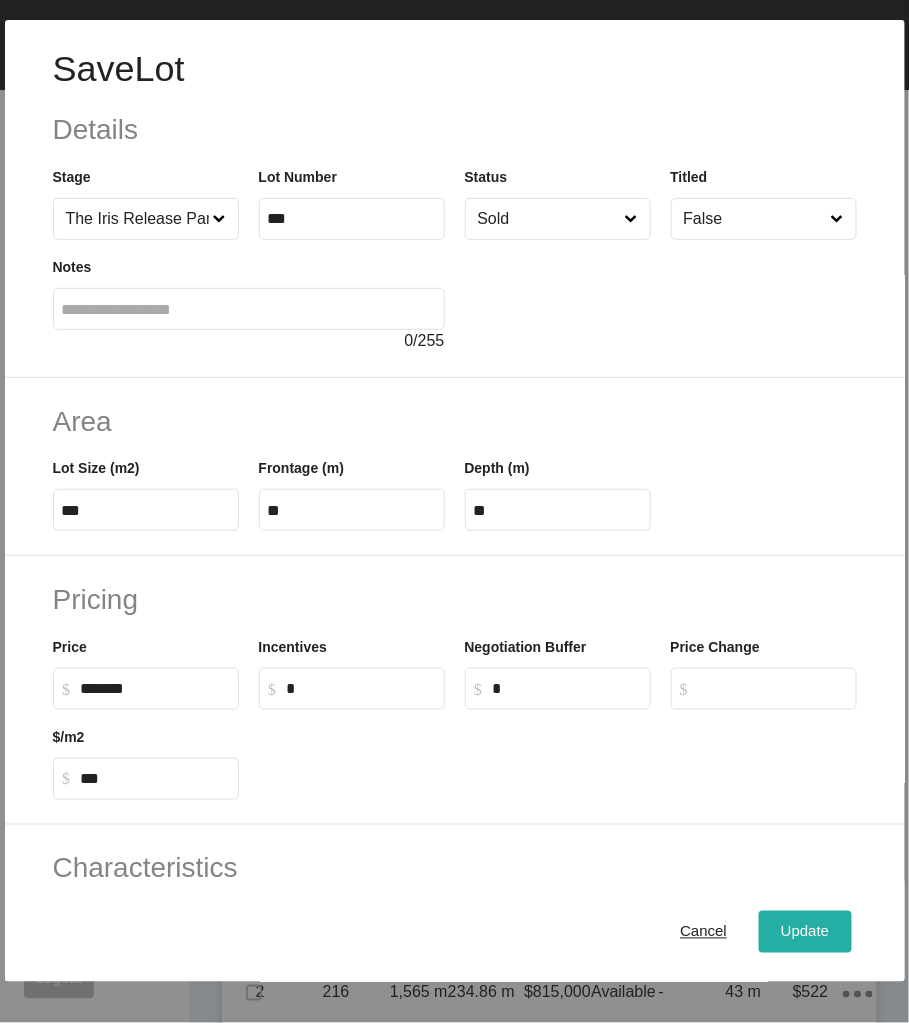 click on "Update" at bounding box center (805, 931) 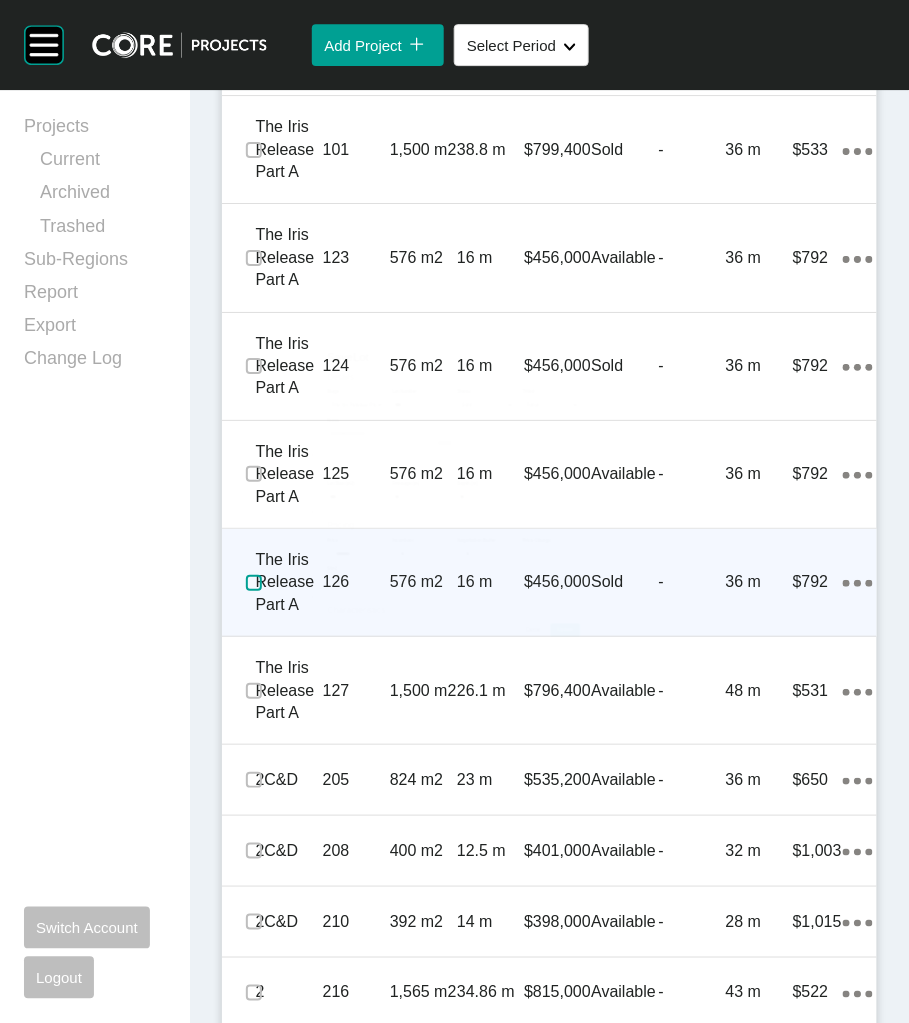 click at bounding box center [254, 583] 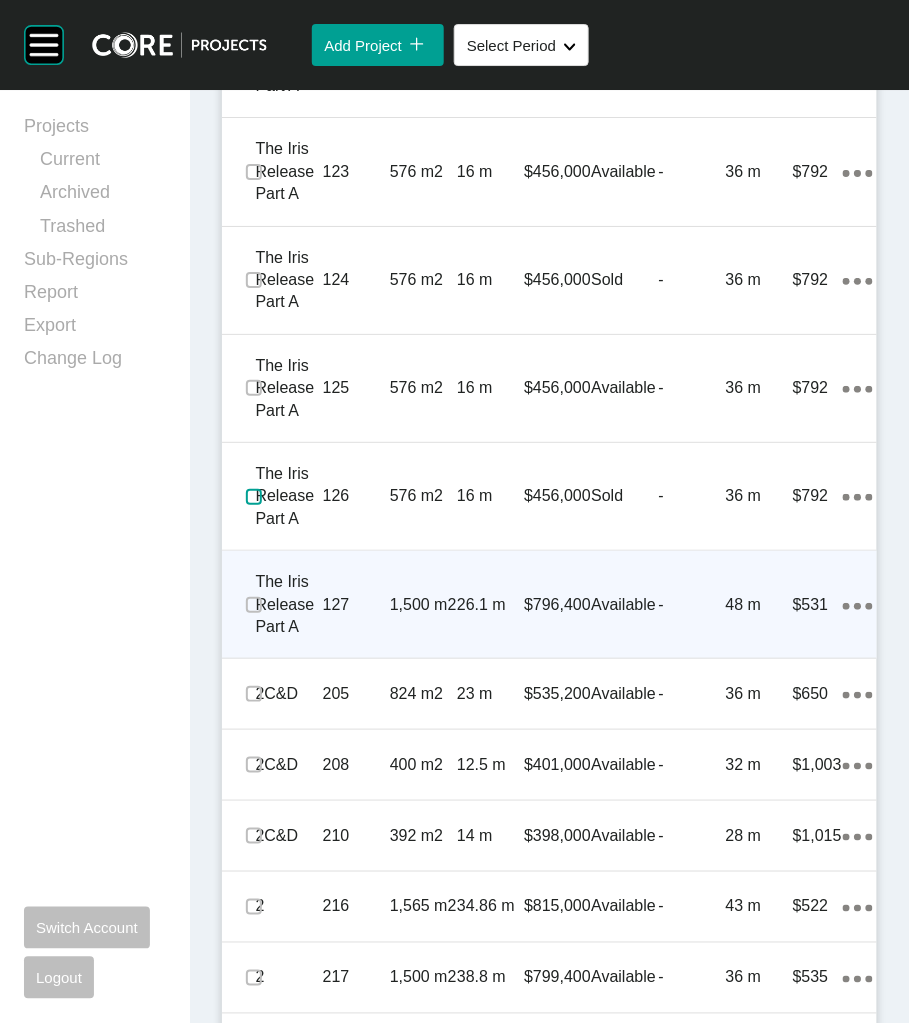 scroll, scrollTop: 1448, scrollLeft: 0, axis: vertical 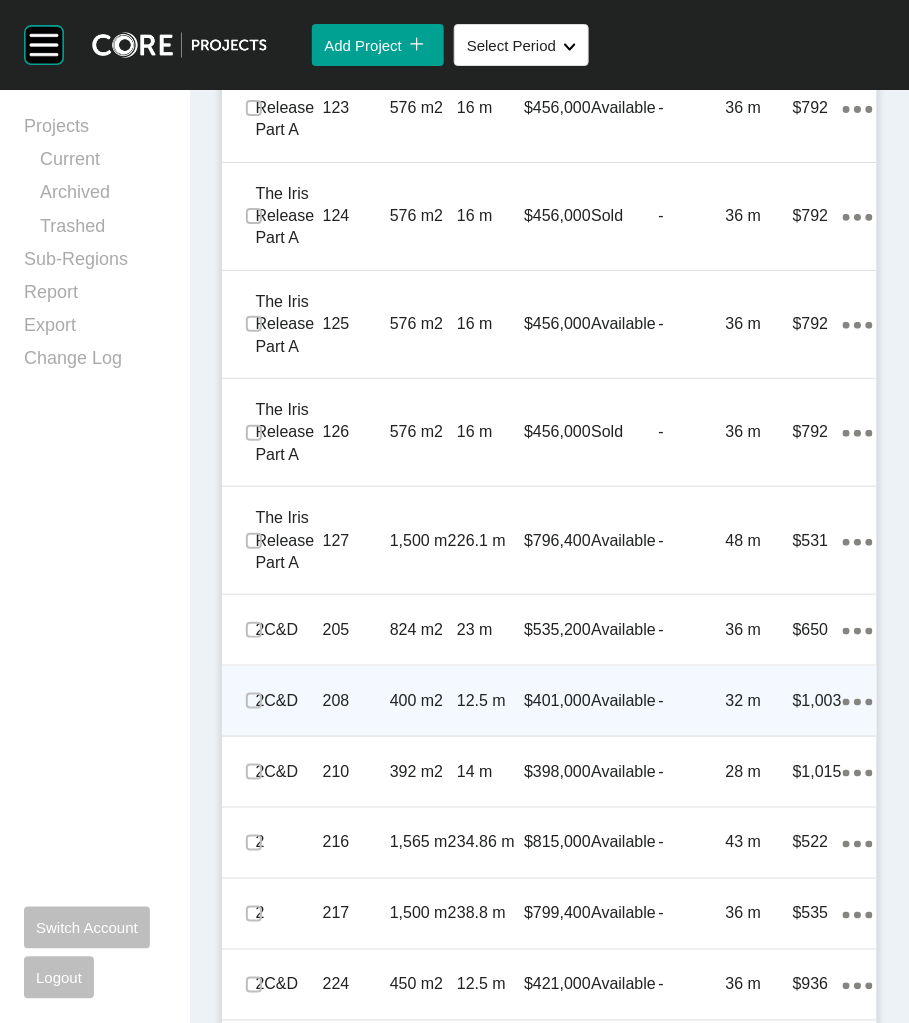 click on "208" at bounding box center (356, 701) 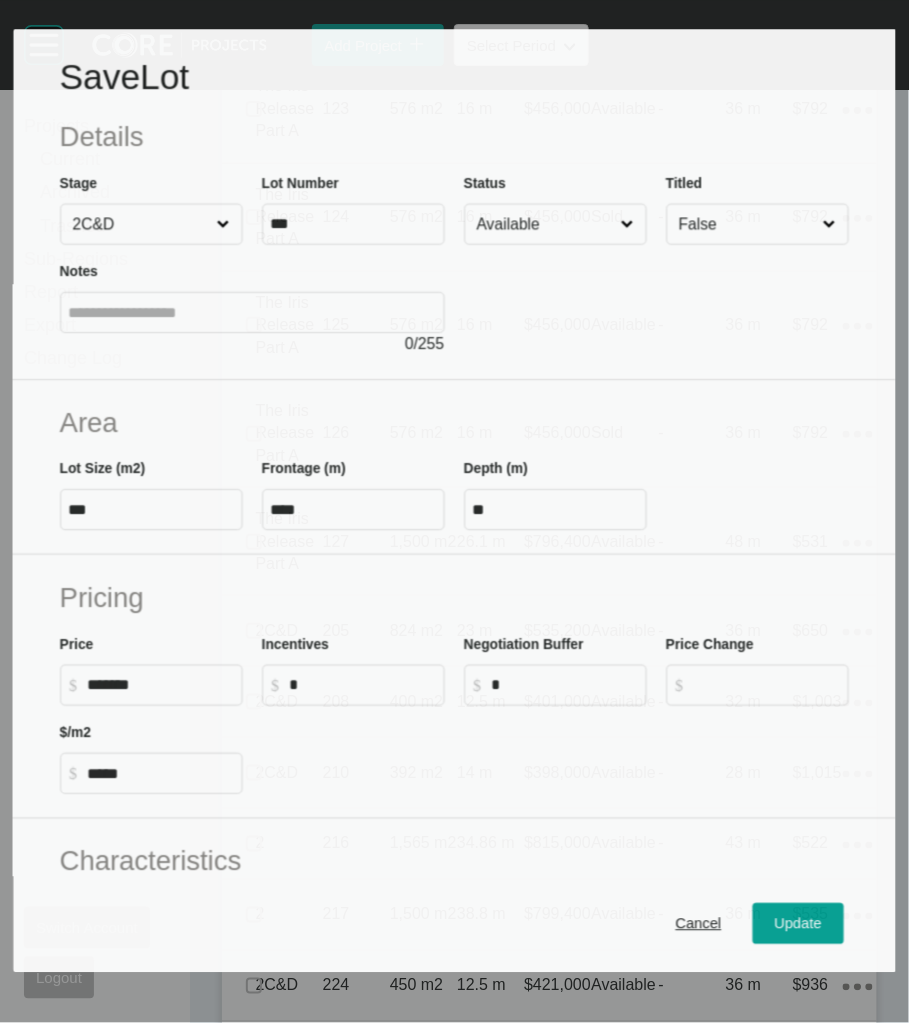 scroll, scrollTop: 1448, scrollLeft: 0, axis: vertical 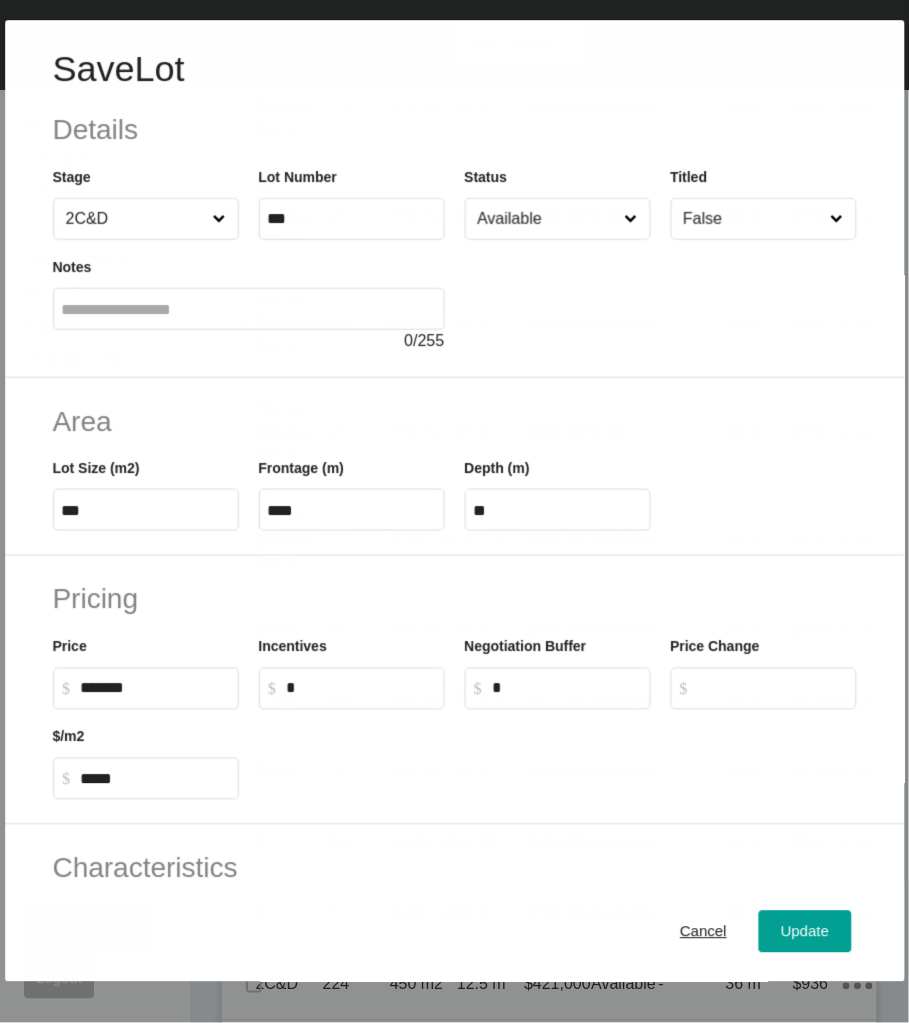 click on "Available" at bounding box center (546, 219) 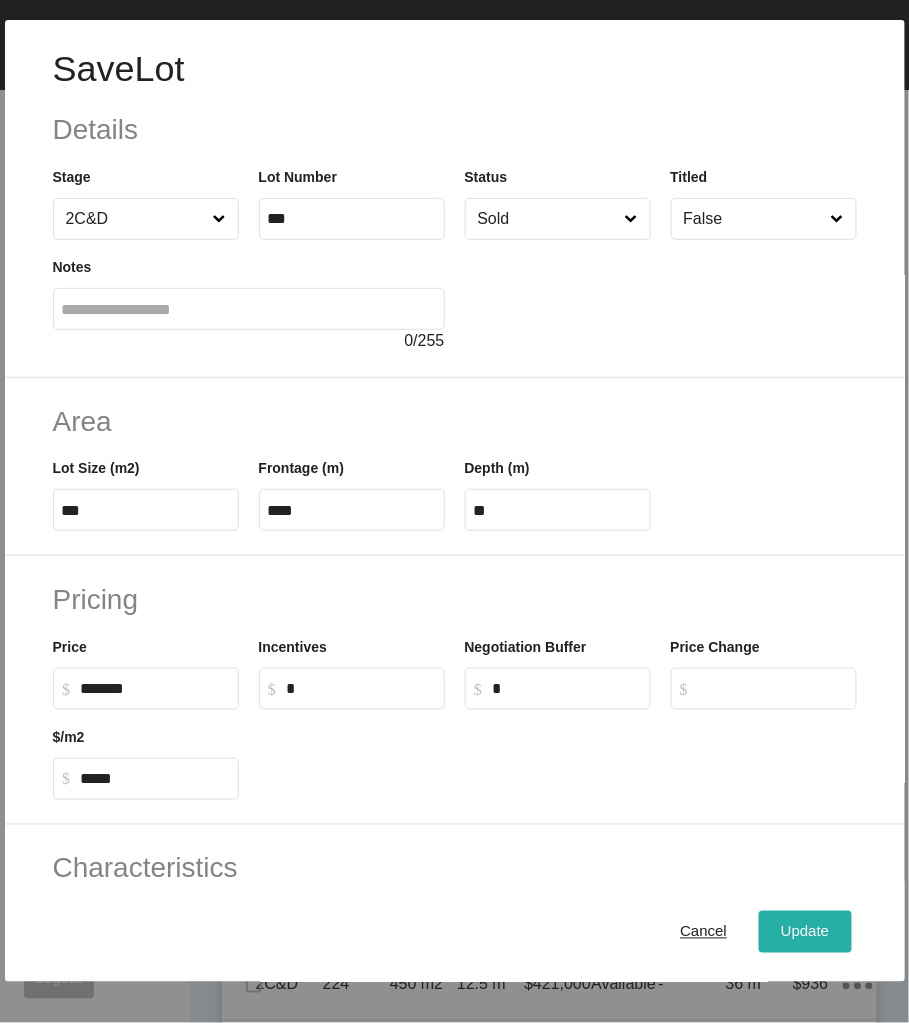 click on "Update" at bounding box center [805, 931] 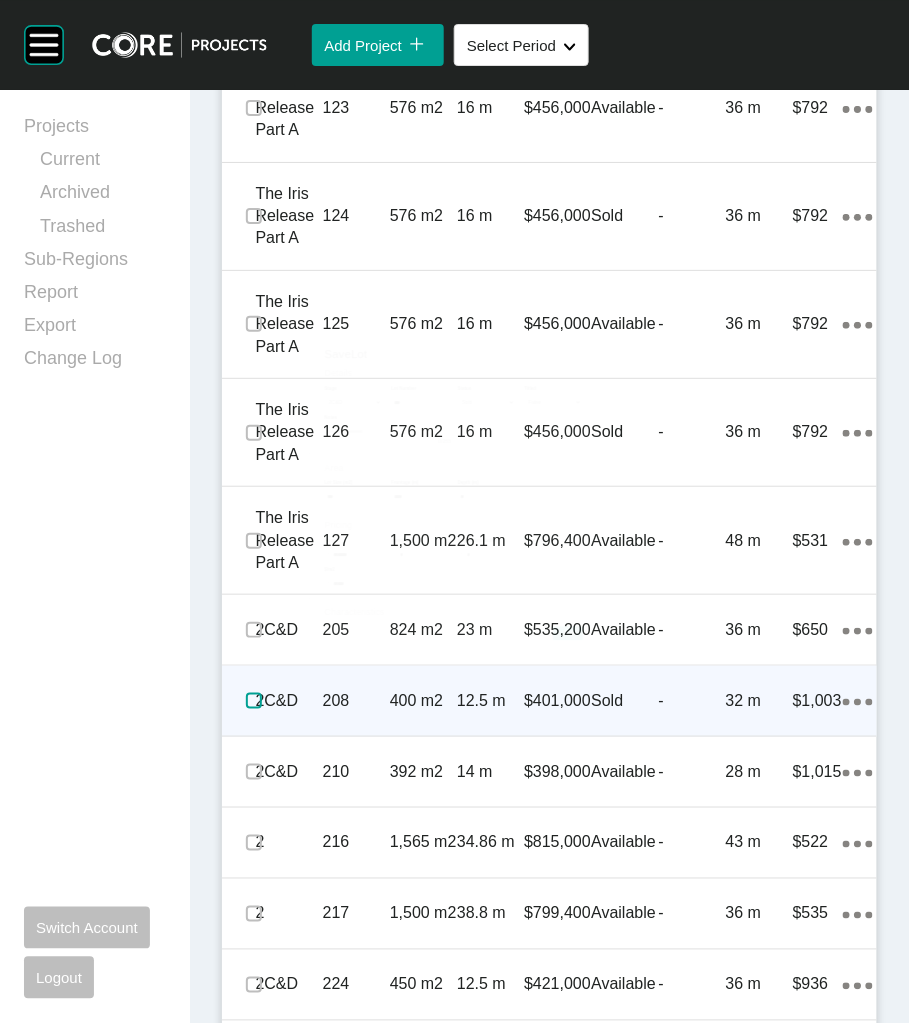 click at bounding box center [254, 701] 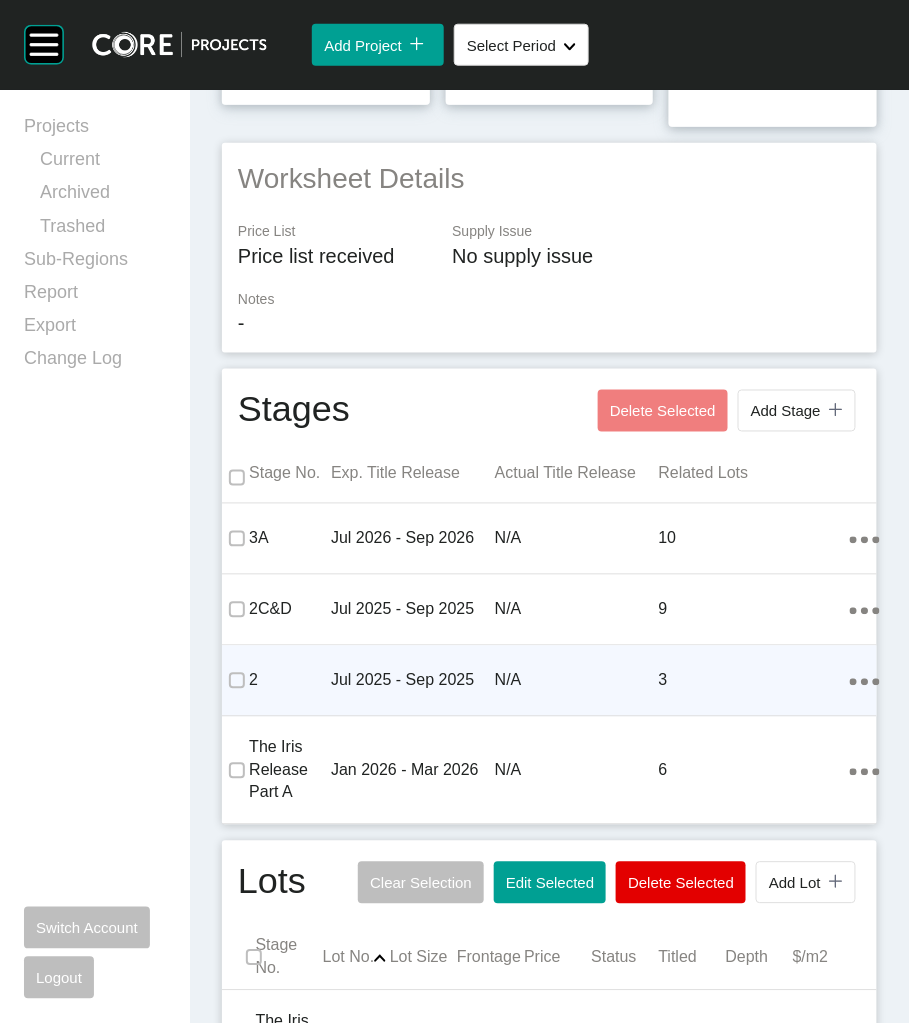scroll, scrollTop: 398, scrollLeft: 0, axis: vertical 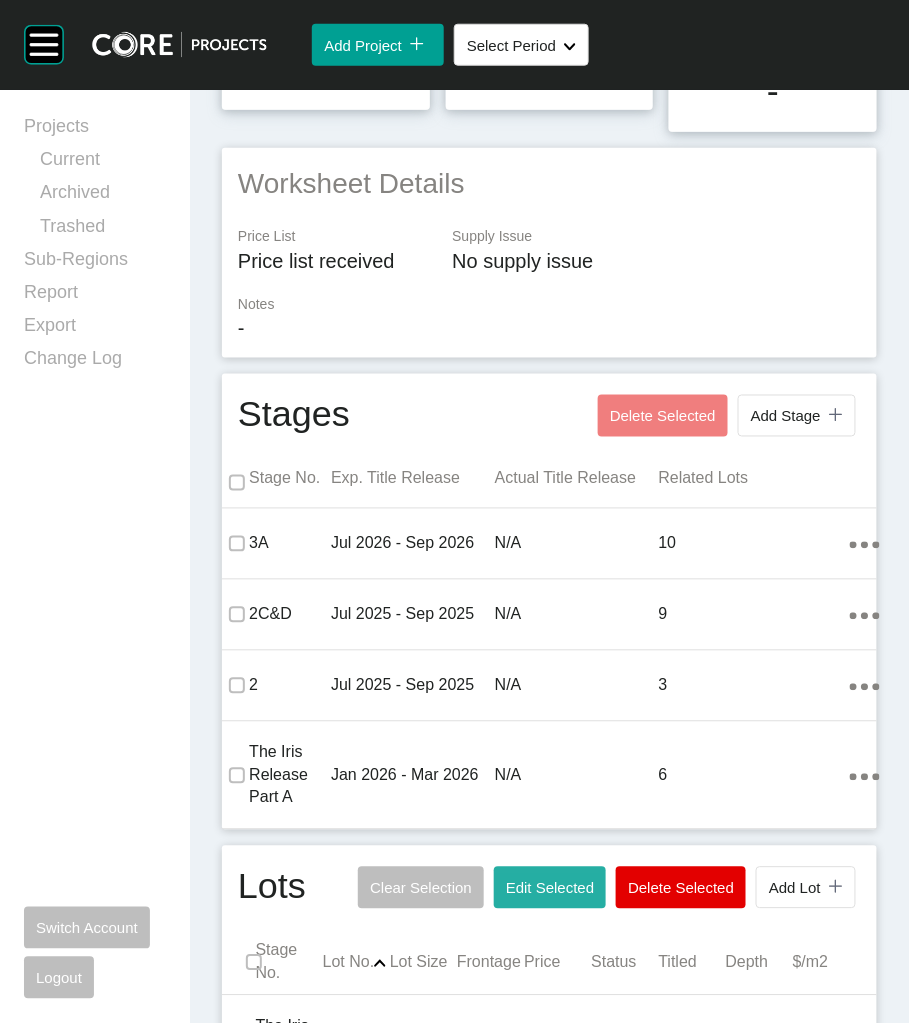 click on "Edit Selected" at bounding box center [550, 888] 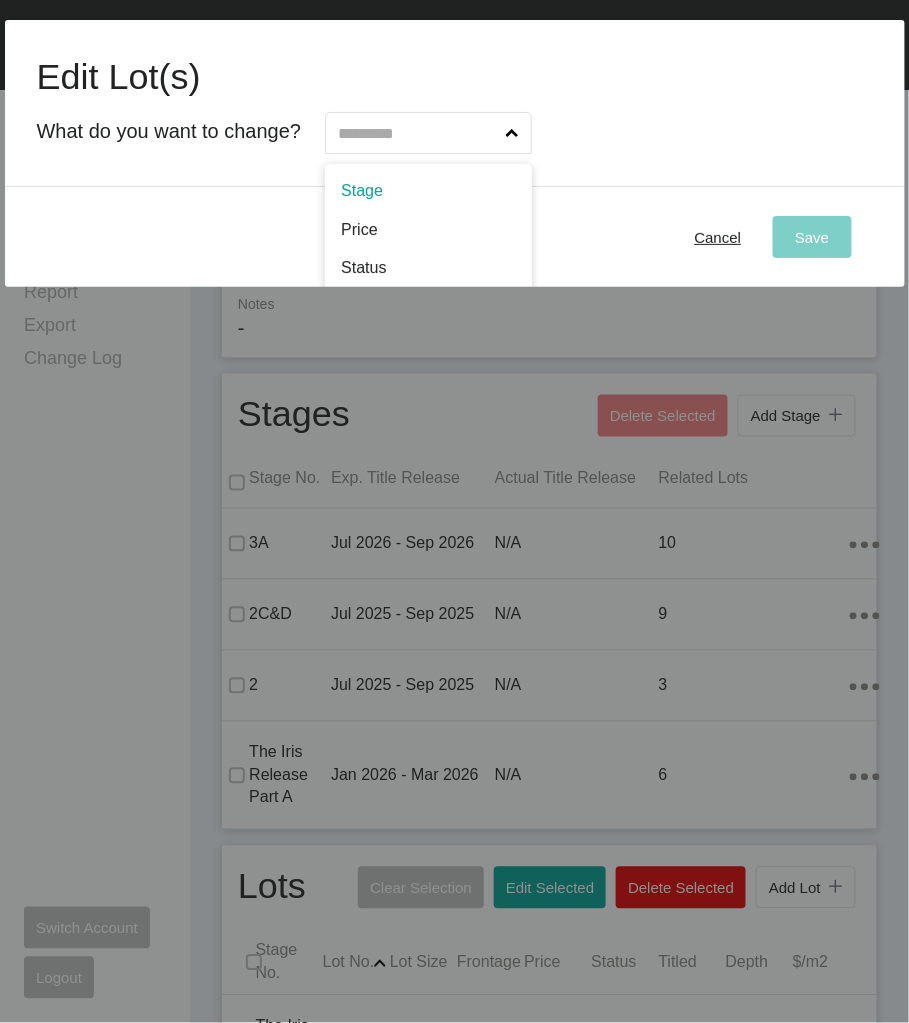click at bounding box center [418, 133] 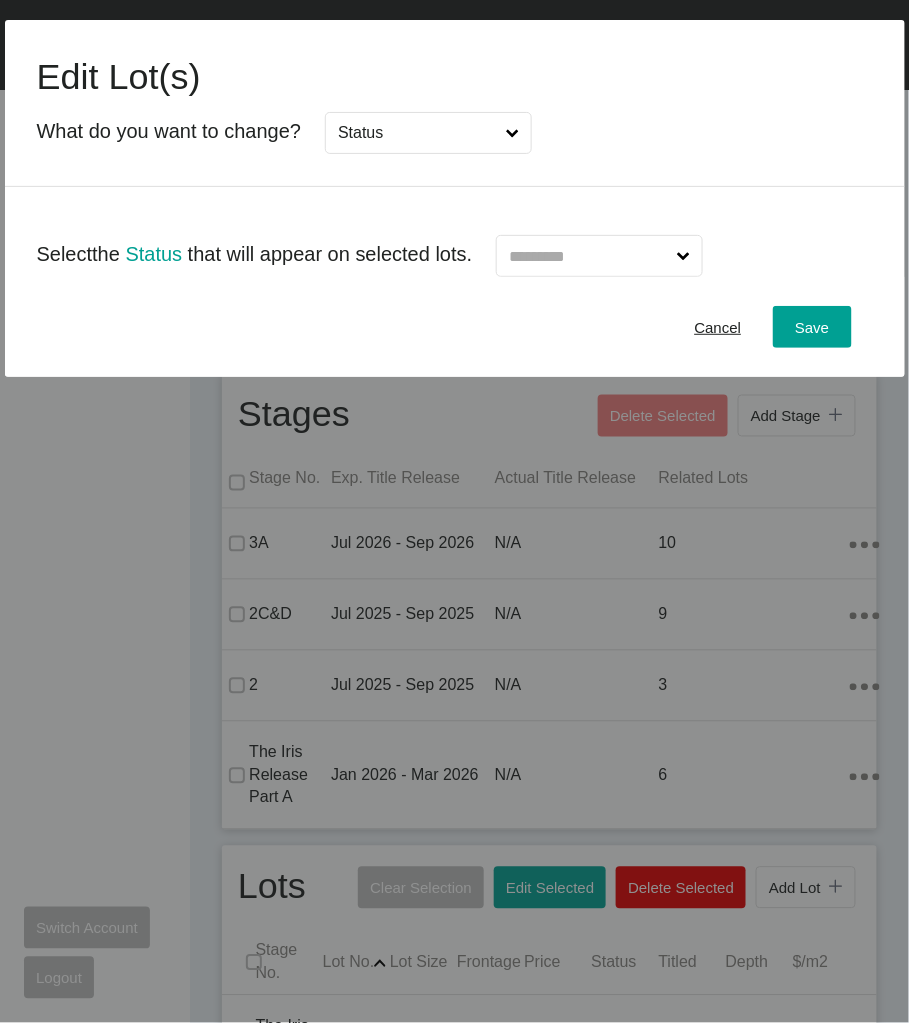 click at bounding box center [589, 256] 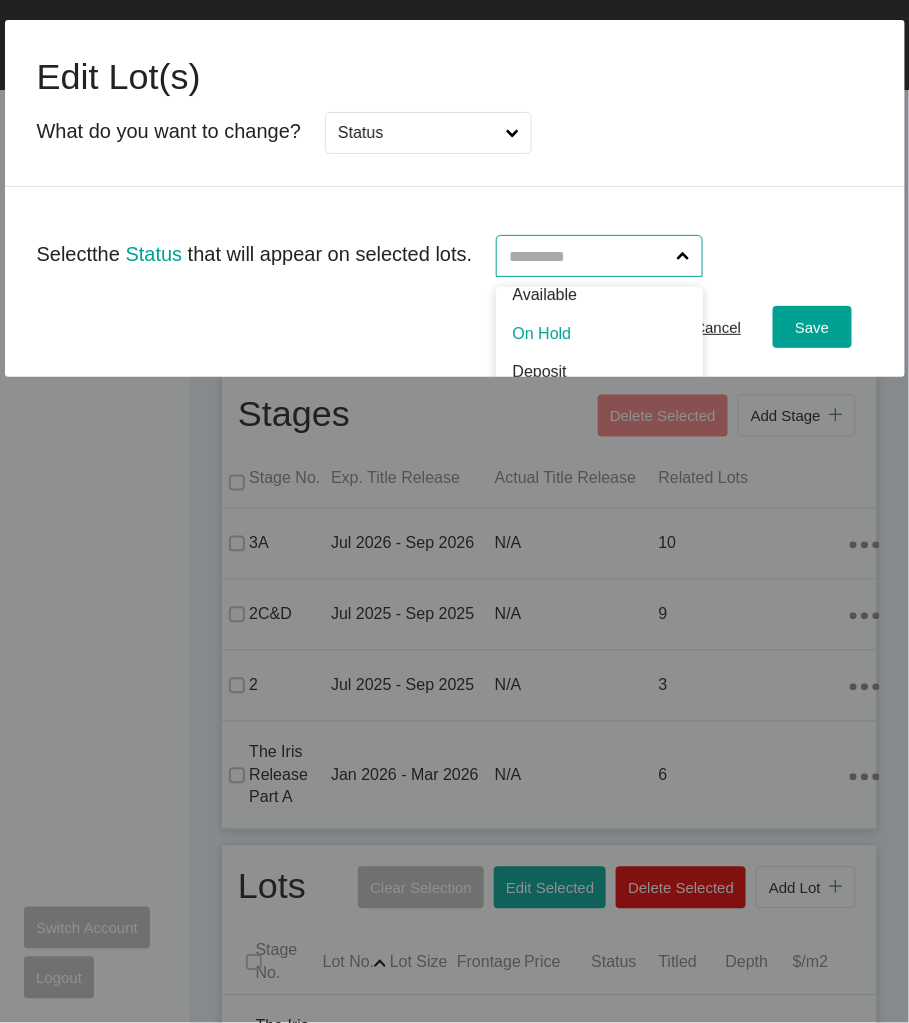 scroll, scrollTop: 22, scrollLeft: 0, axis: vertical 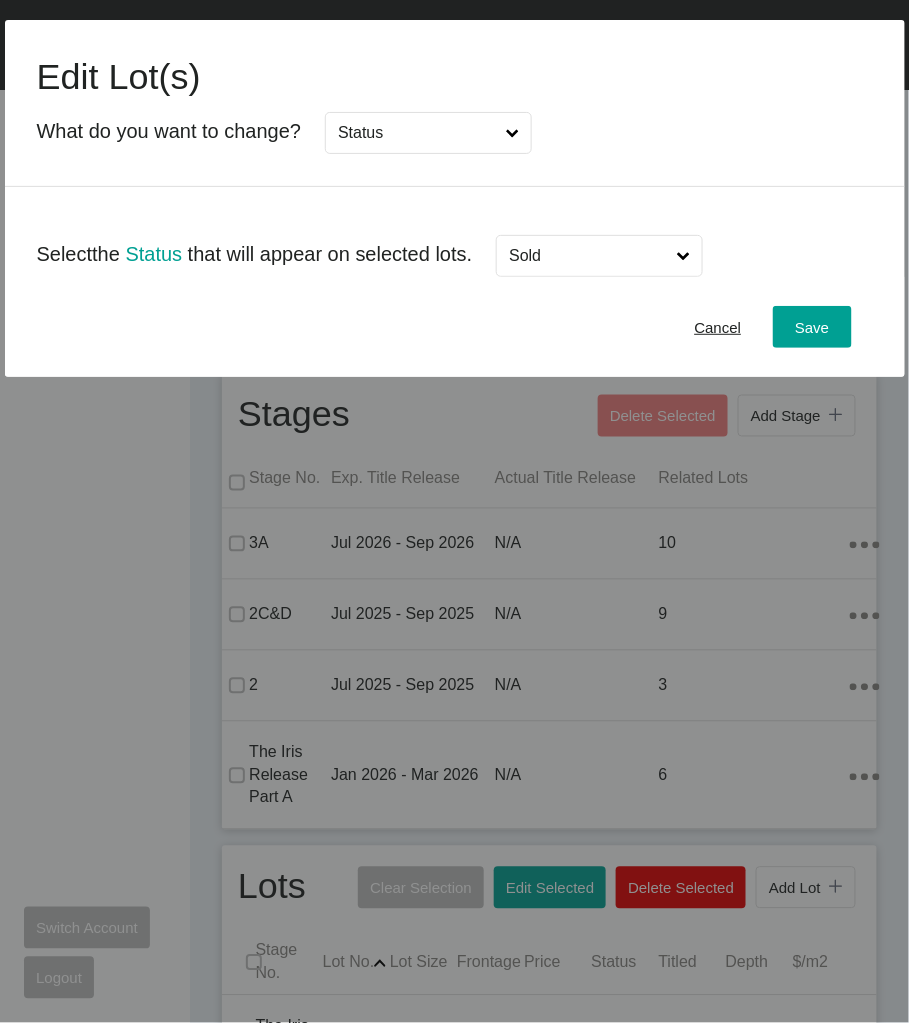 drag, startPoint x: 791, startPoint y: 324, endPoint x: 699, endPoint y: 355, distance: 97.082436 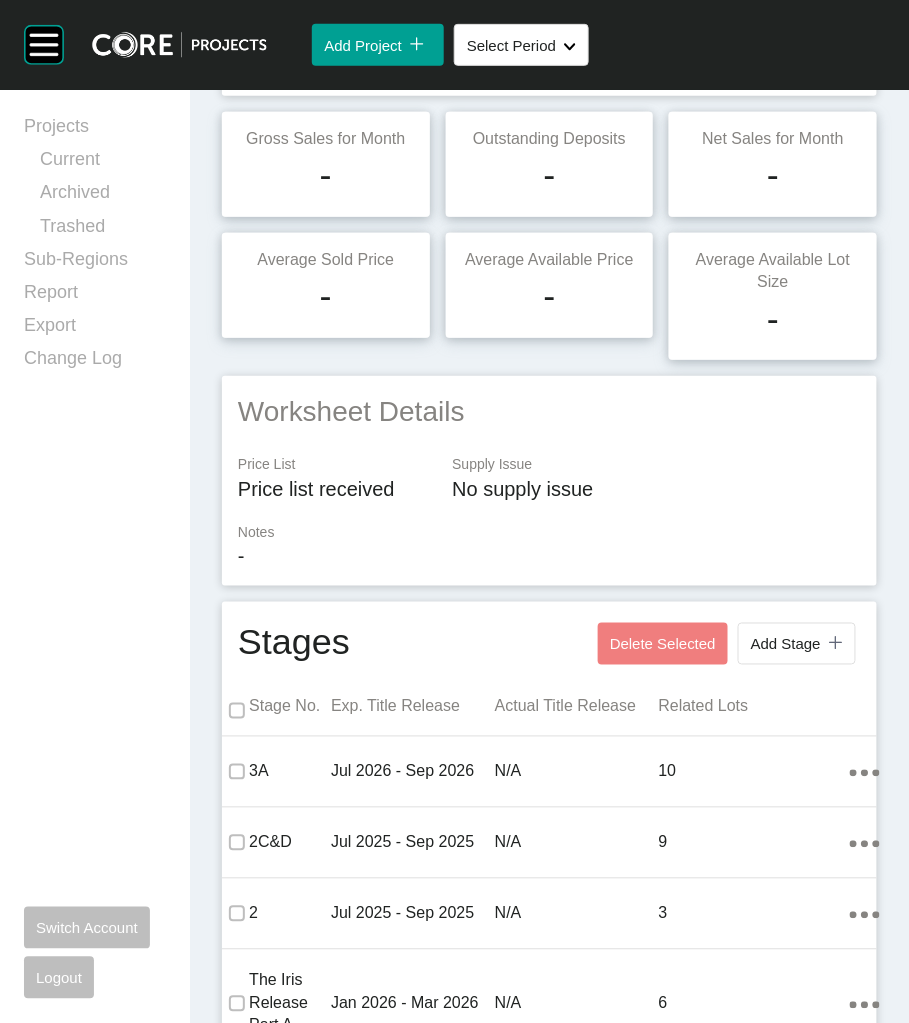 scroll, scrollTop: 0, scrollLeft: 0, axis: both 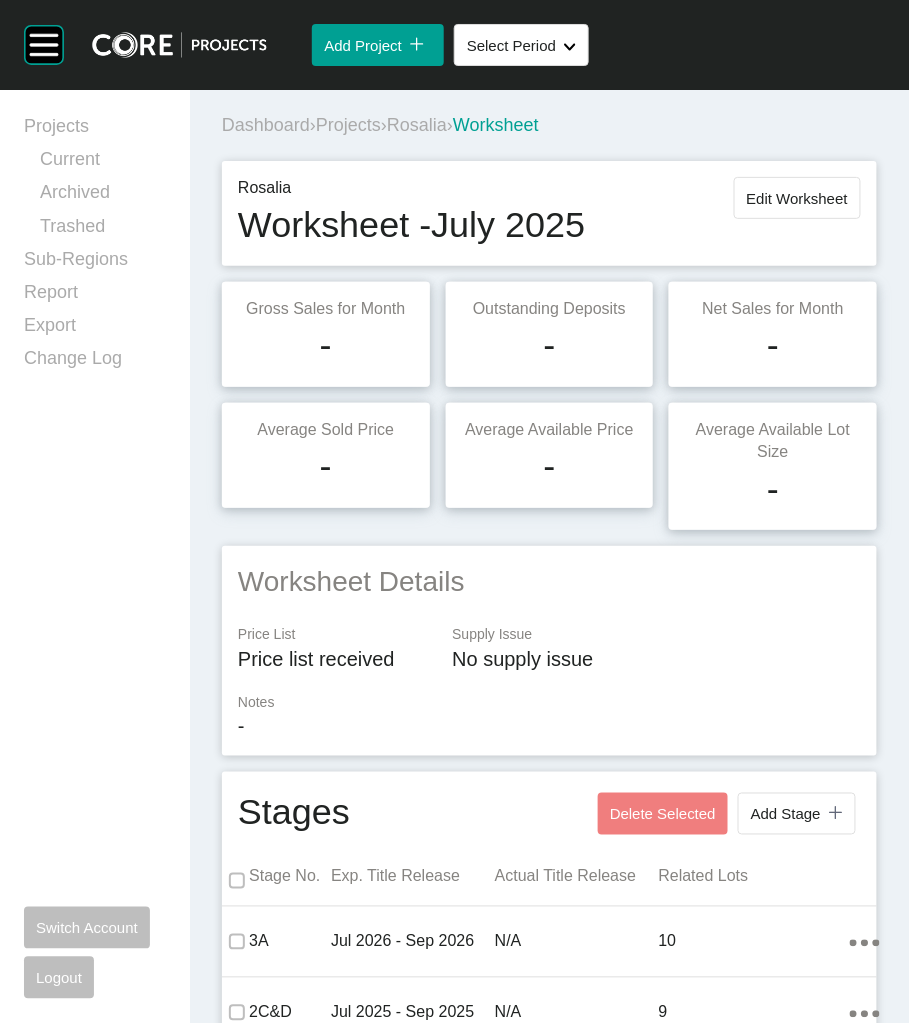 click on "Projects" at bounding box center (348, 125) 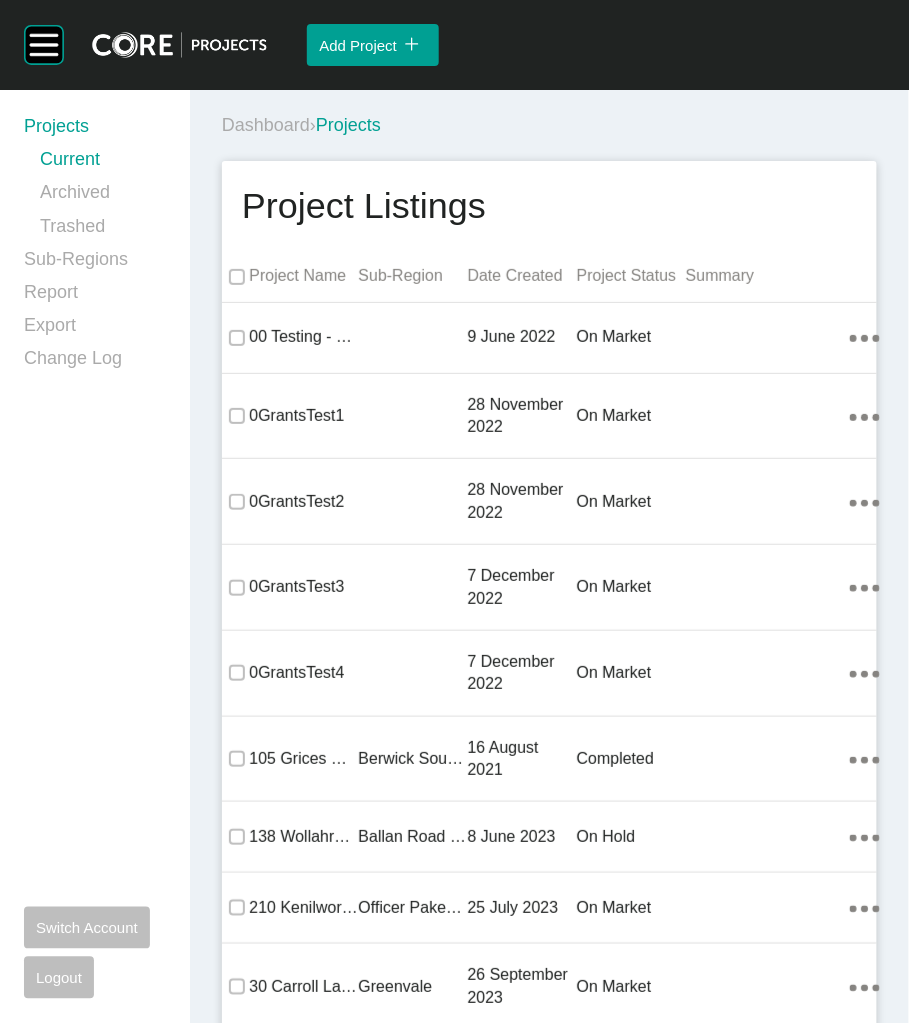 scroll, scrollTop: 3314, scrollLeft: 0, axis: vertical 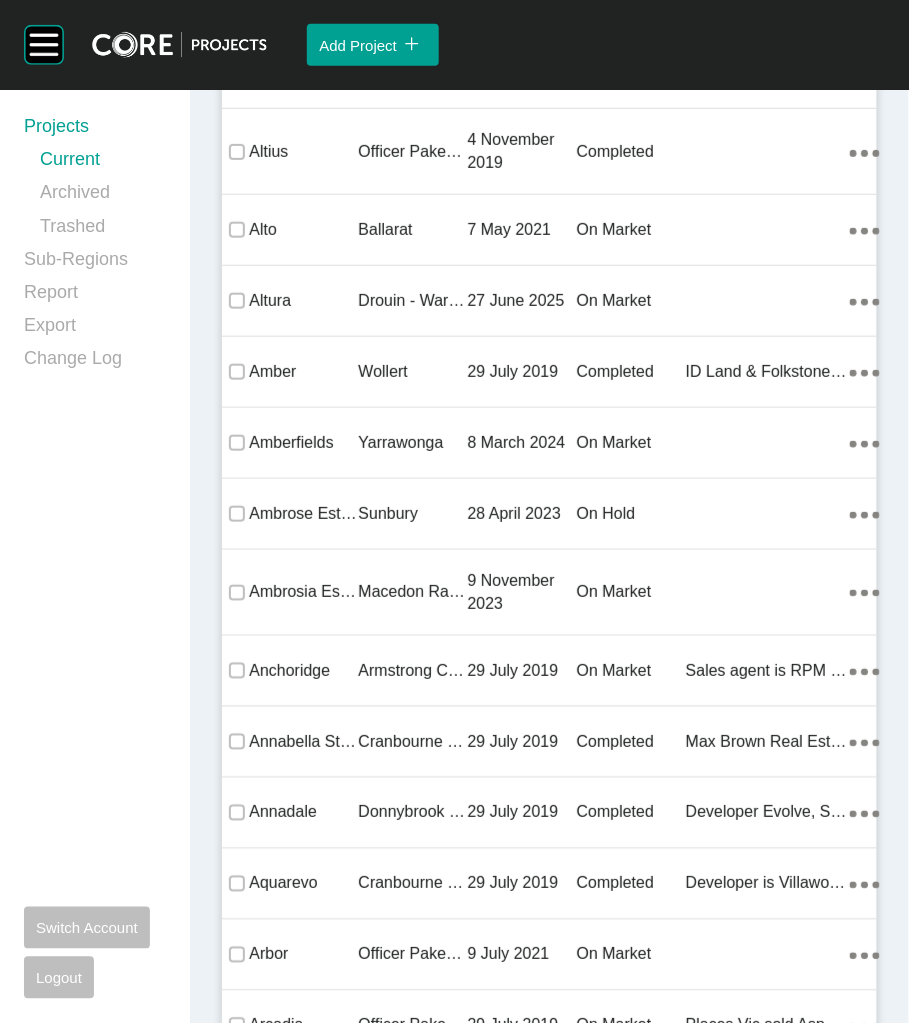 click on "Macedon Ranges" at bounding box center [412, 592] 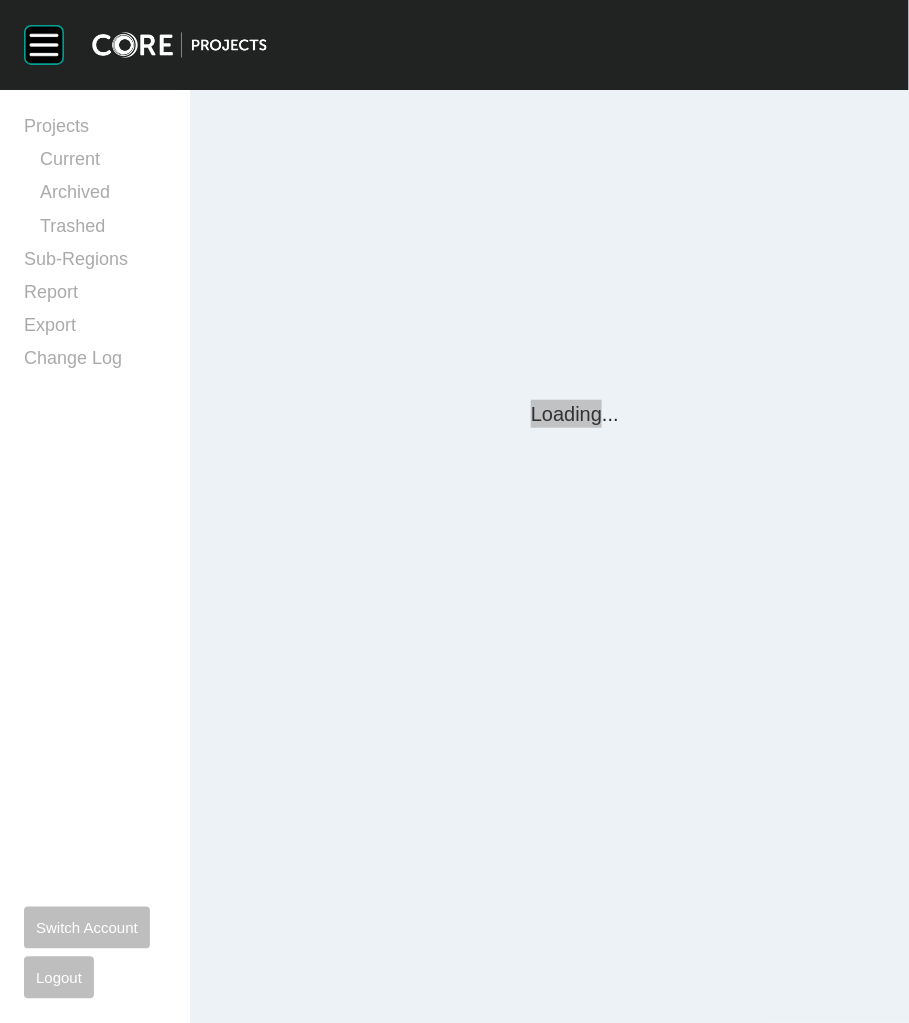 scroll, scrollTop: 0, scrollLeft: 0, axis: both 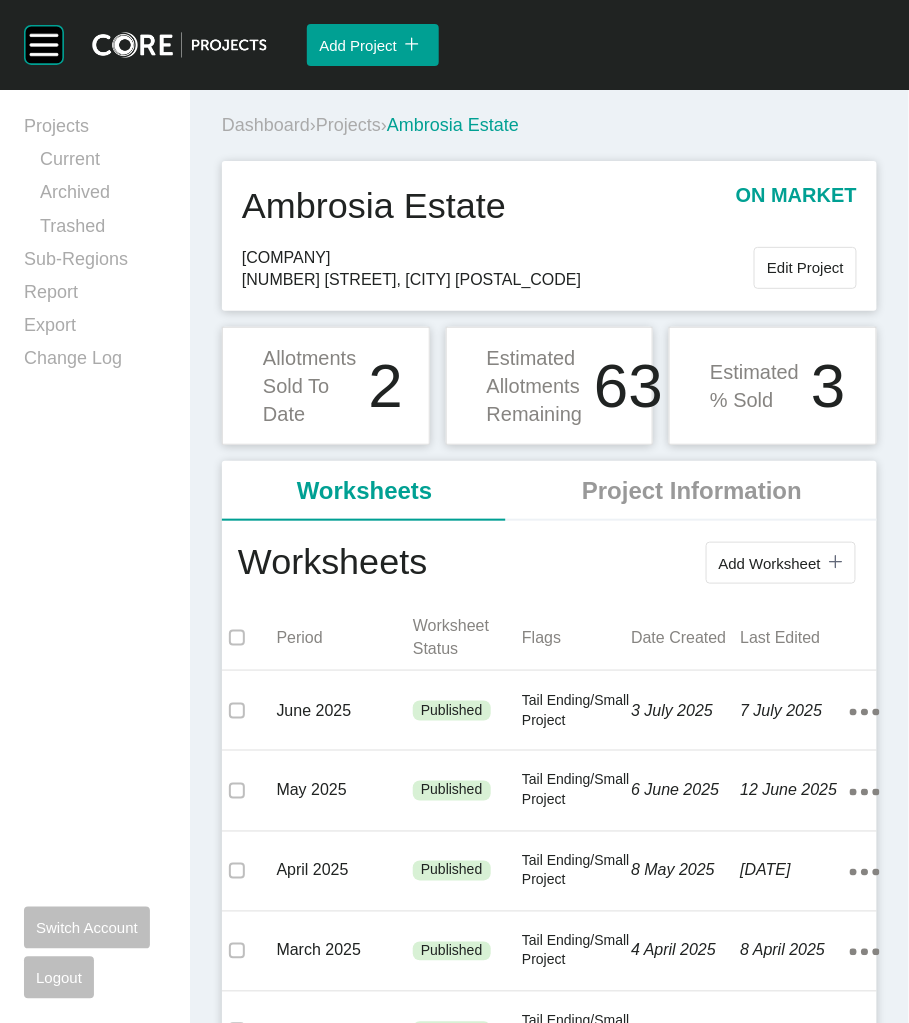 click on "Worksheets Add Worksheet icon/tick copy 11 Created with Sketch." at bounding box center [549, 563] 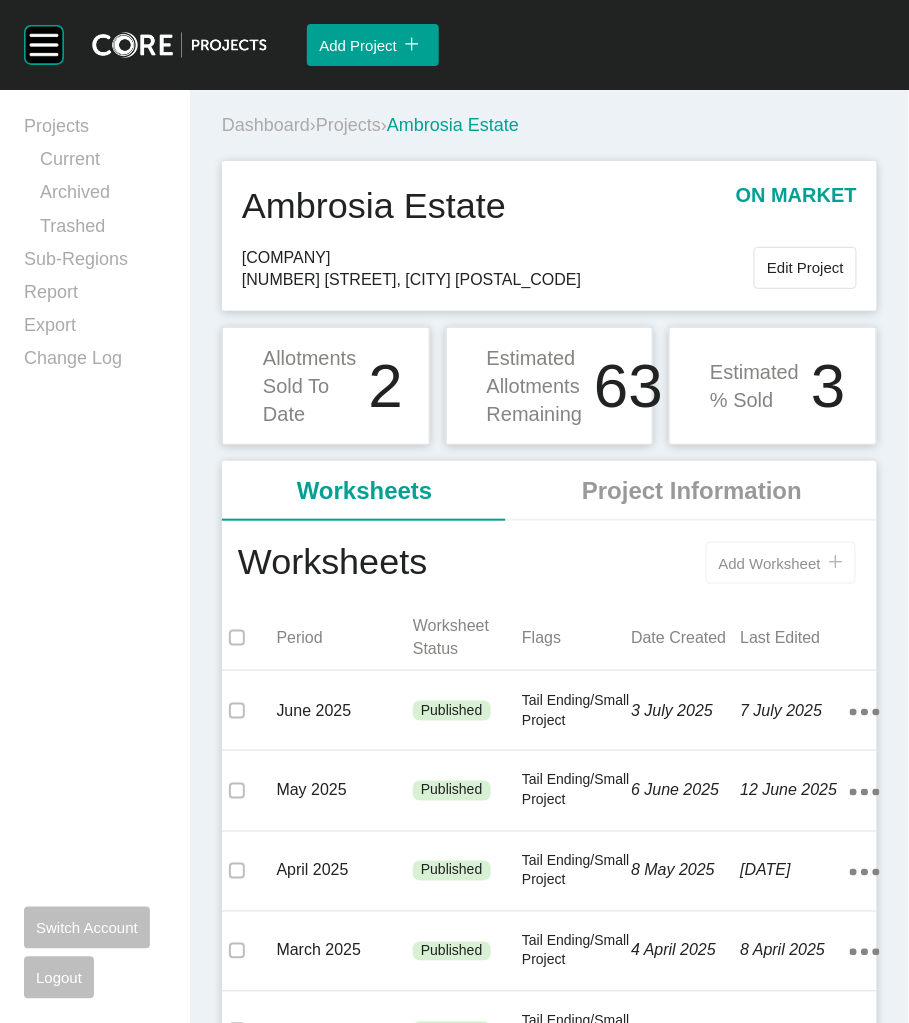 click on "Add Worksheet" at bounding box center [770, 563] 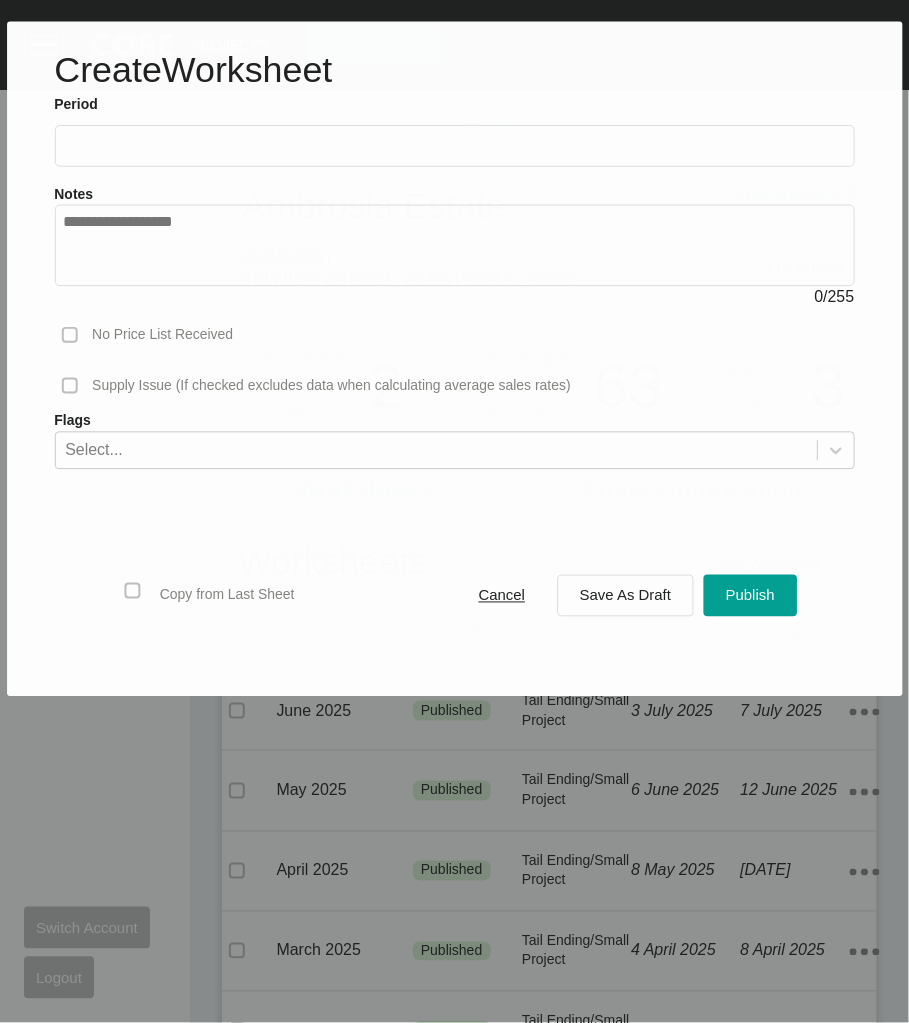 click at bounding box center [454, 145] 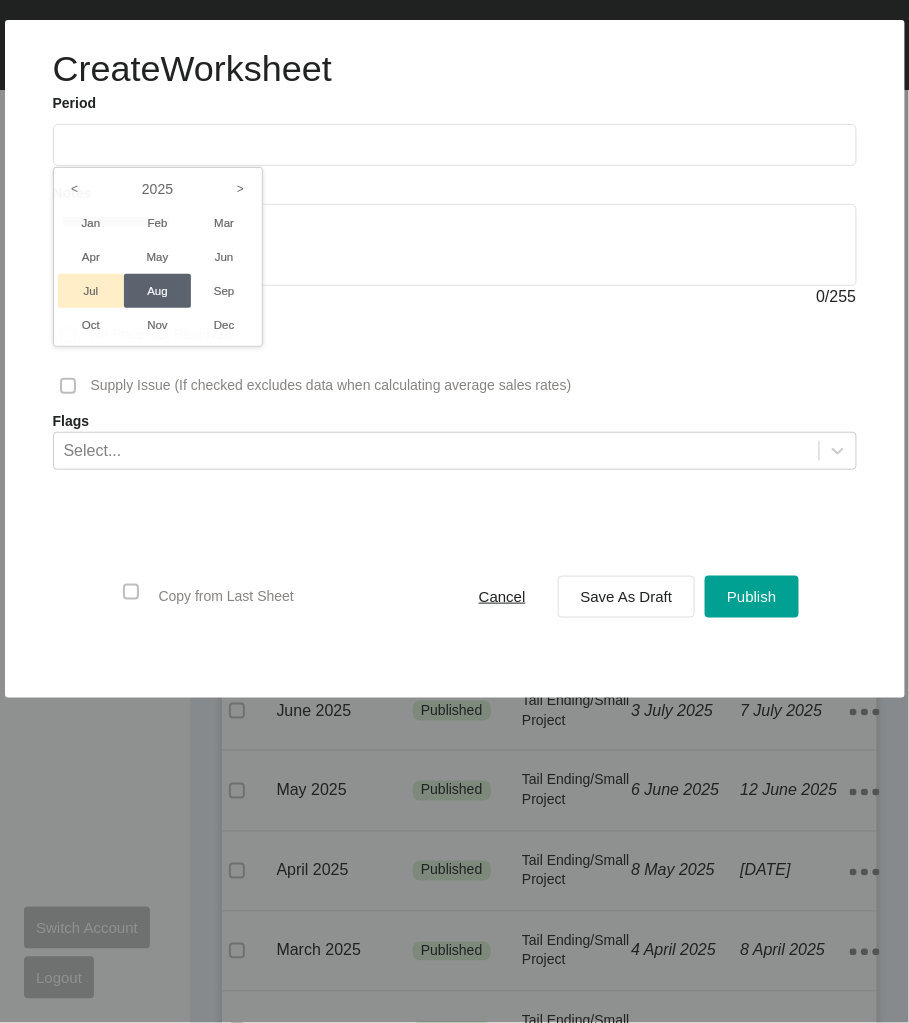 click on "Jul" at bounding box center (91, 291) 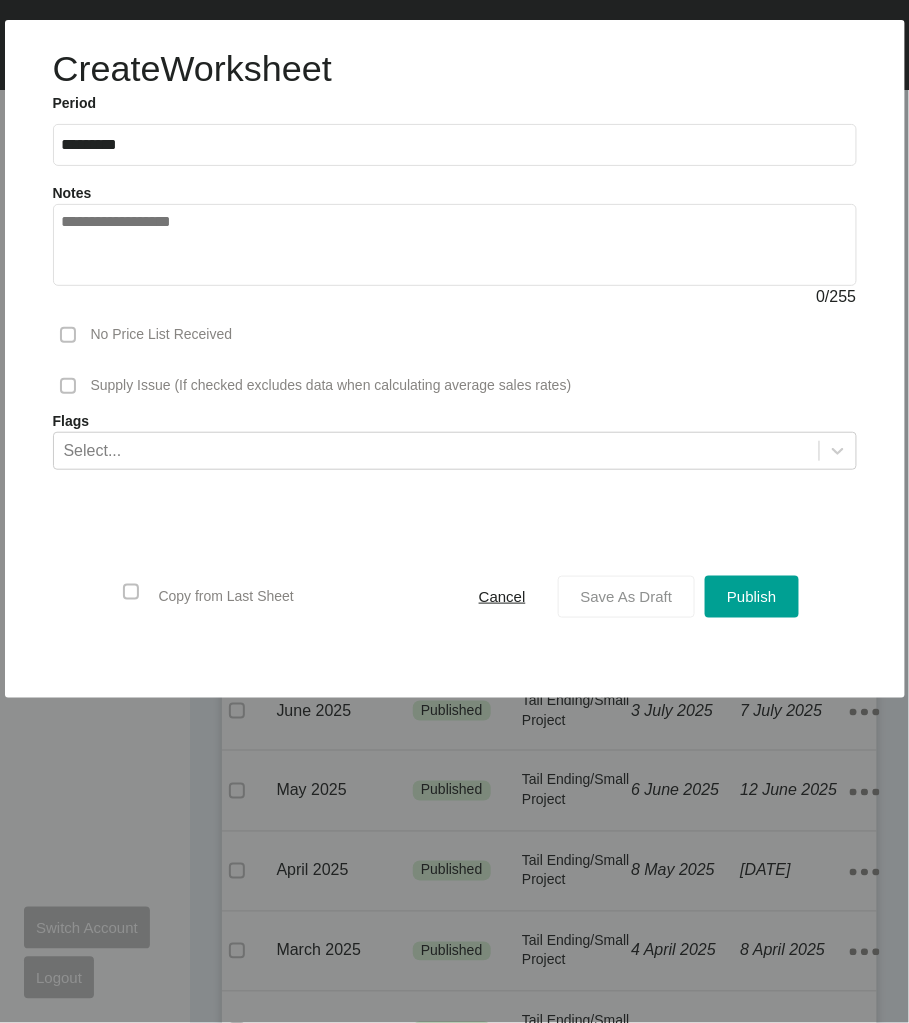 click on "Save As Draft" at bounding box center [627, 596] 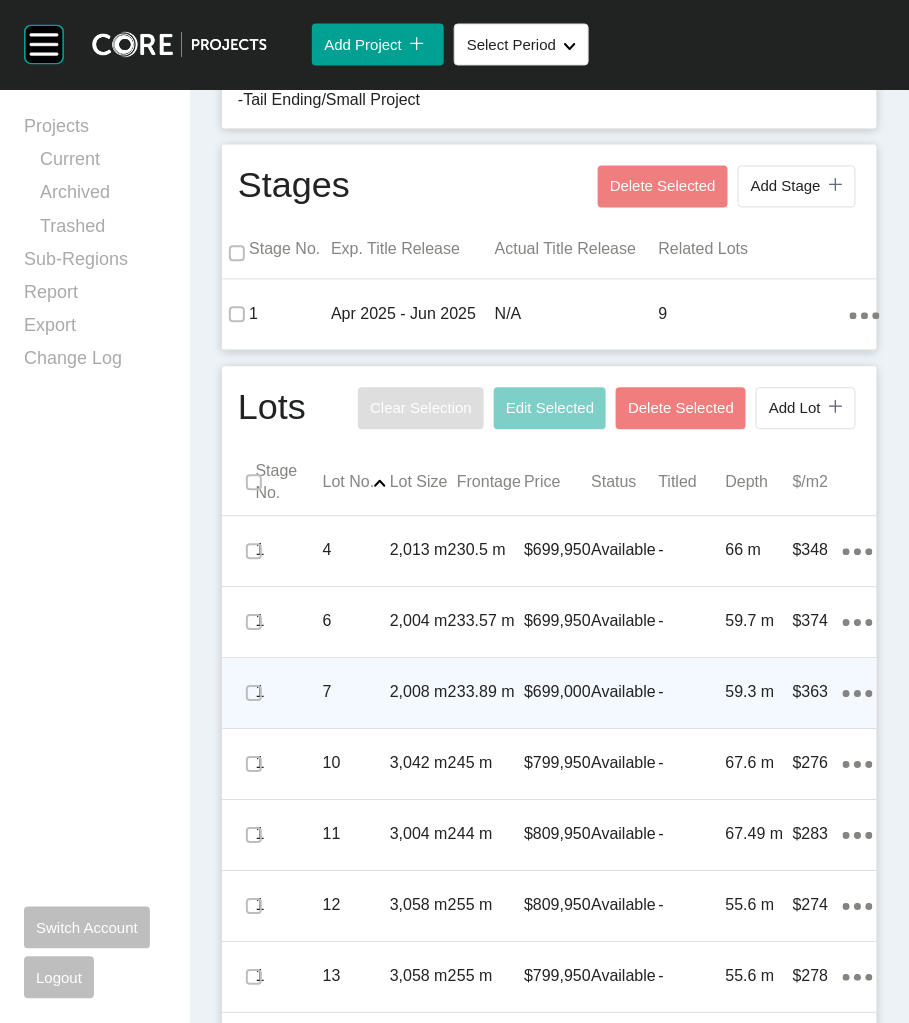 scroll, scrollTop: 1003, scrollLeft: 0, axis: vertical 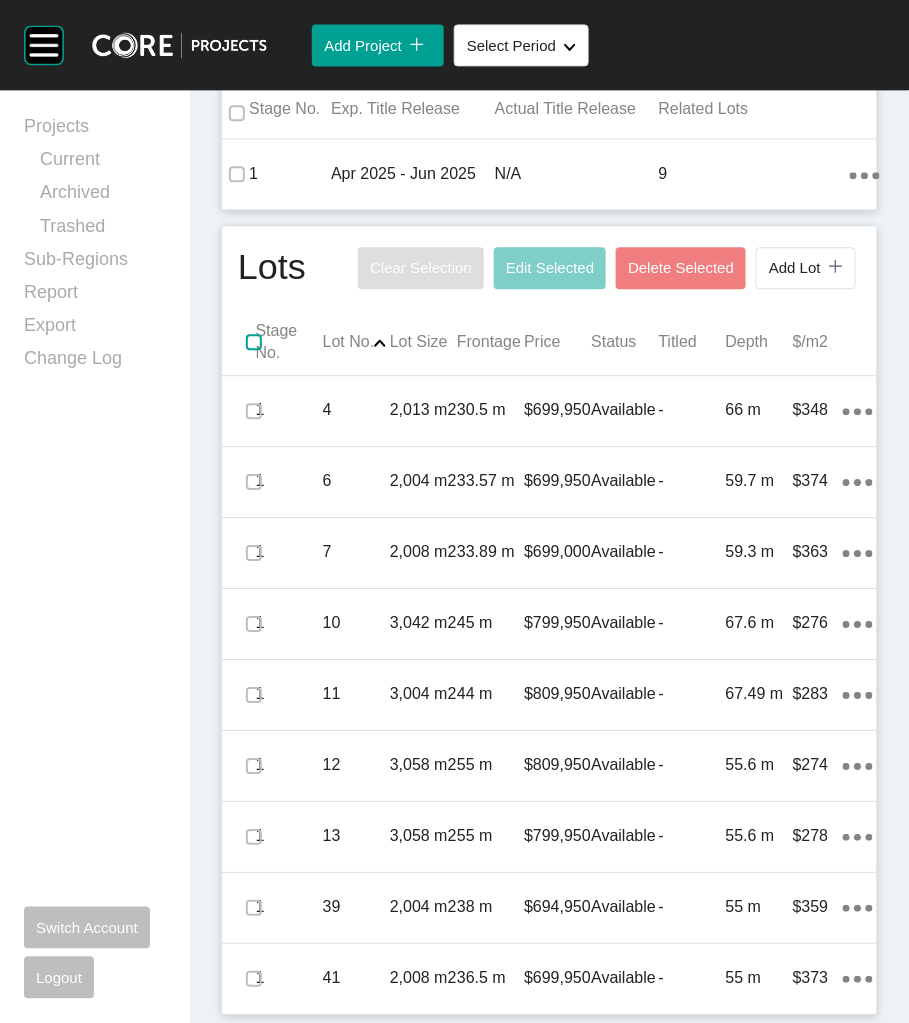 click at bounding box center [254, 342] 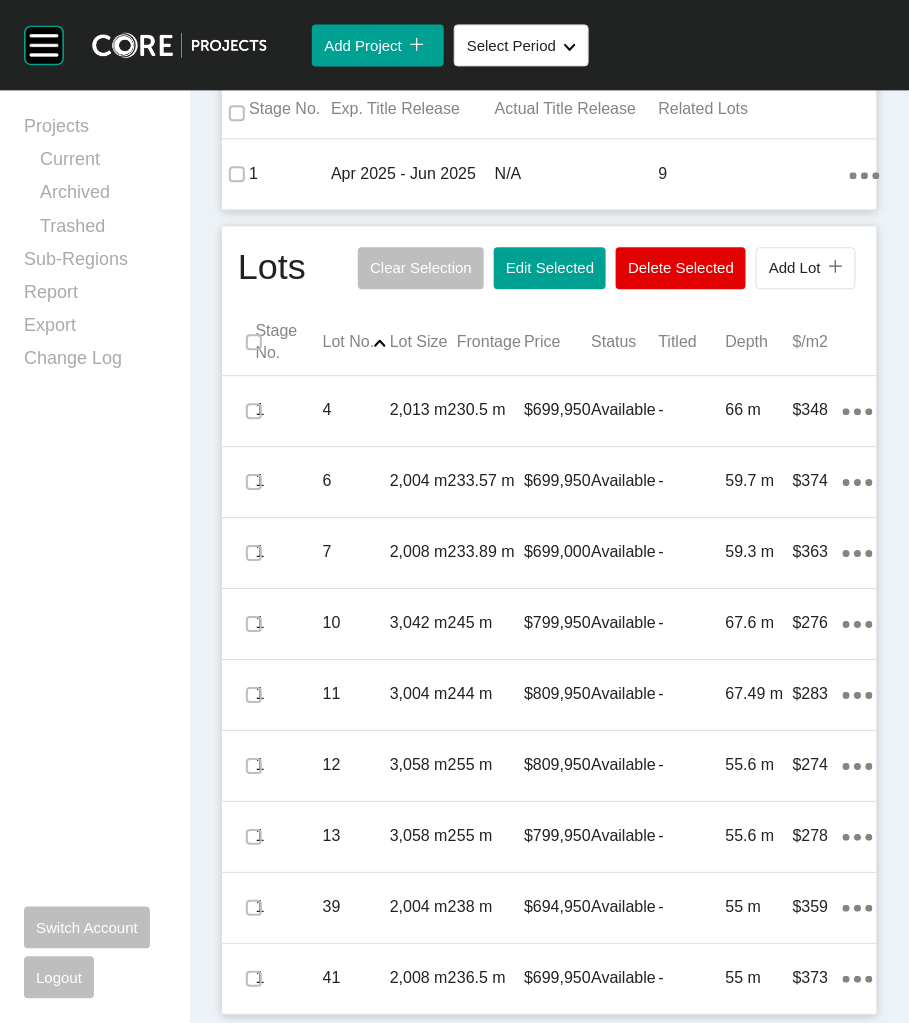 drag, startPoint x: 761, startPoint y: 140, endPoint x: 748, endPoint y: 139, distance: 13.038404 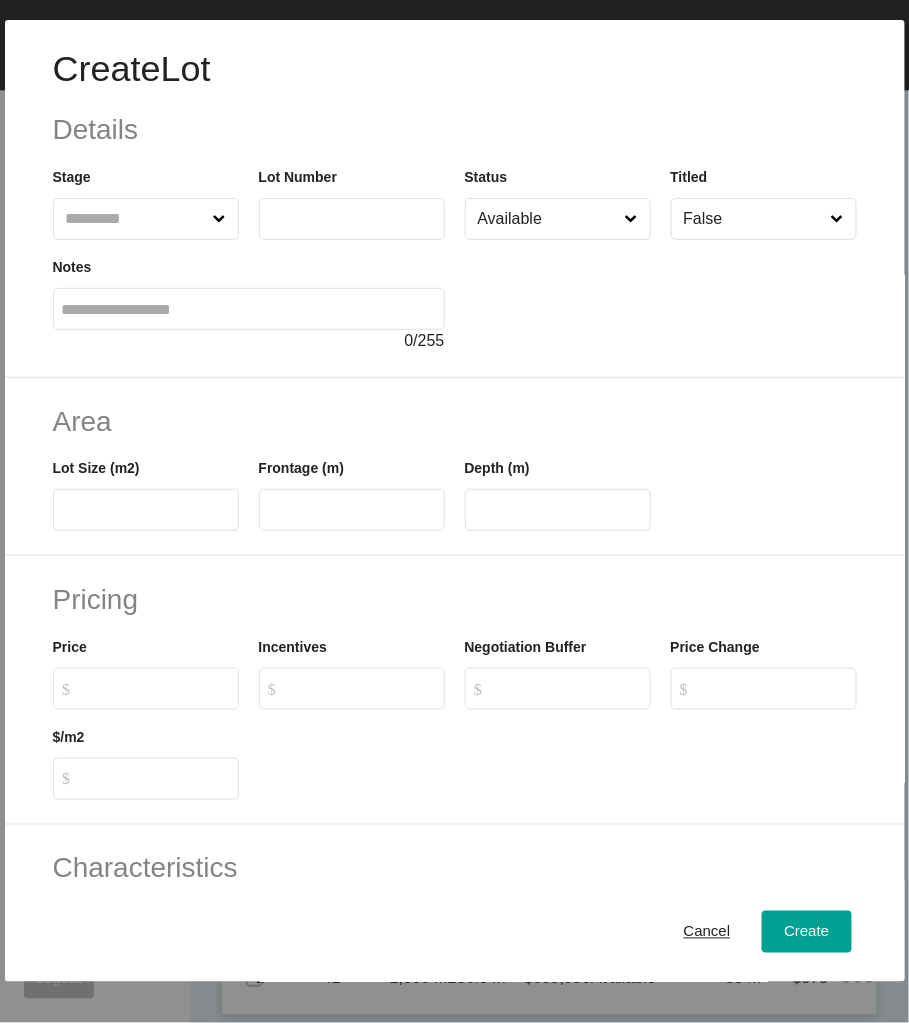 click at bounding box center (136, 219) 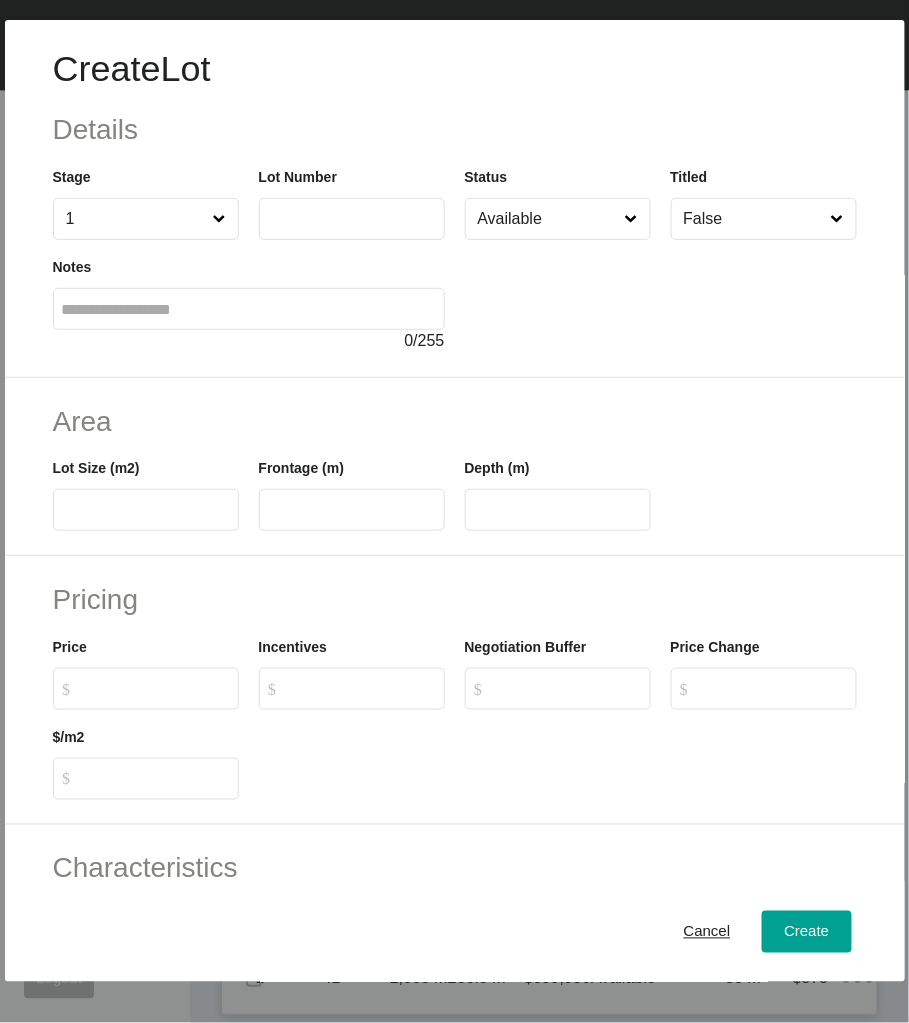 click at bounding box center (352, 219) 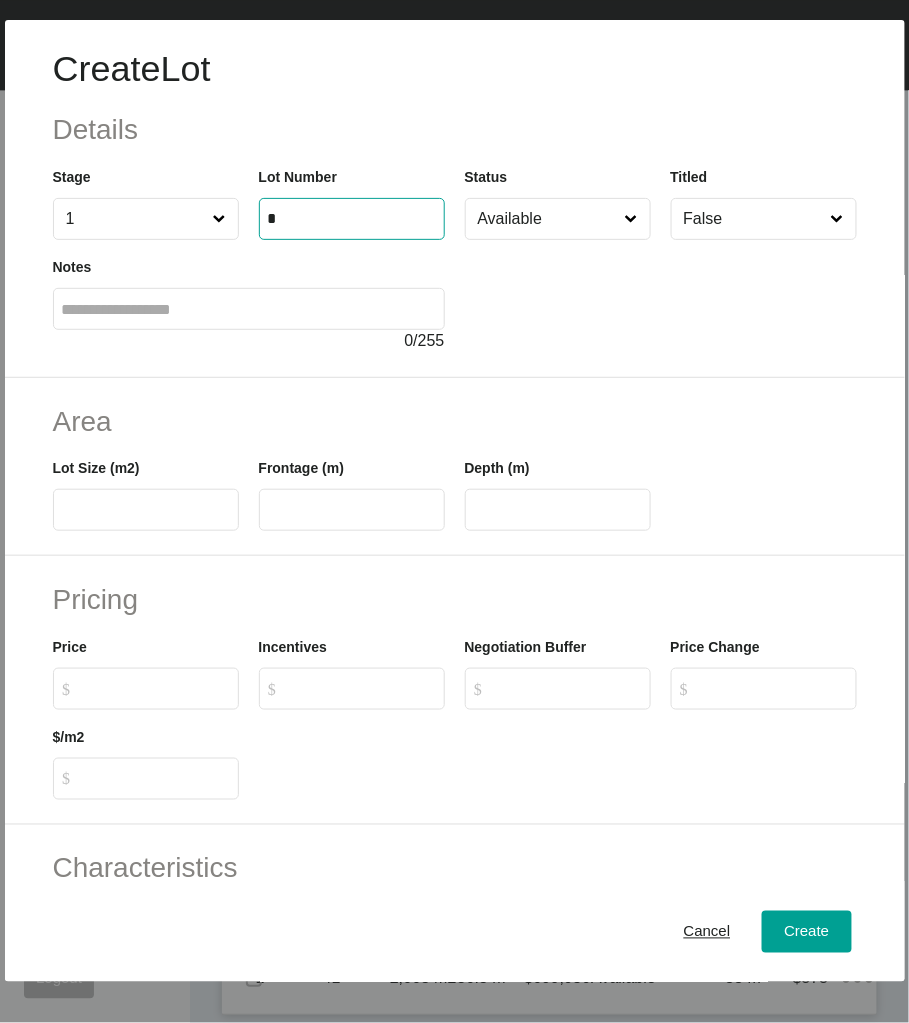 type on "*" 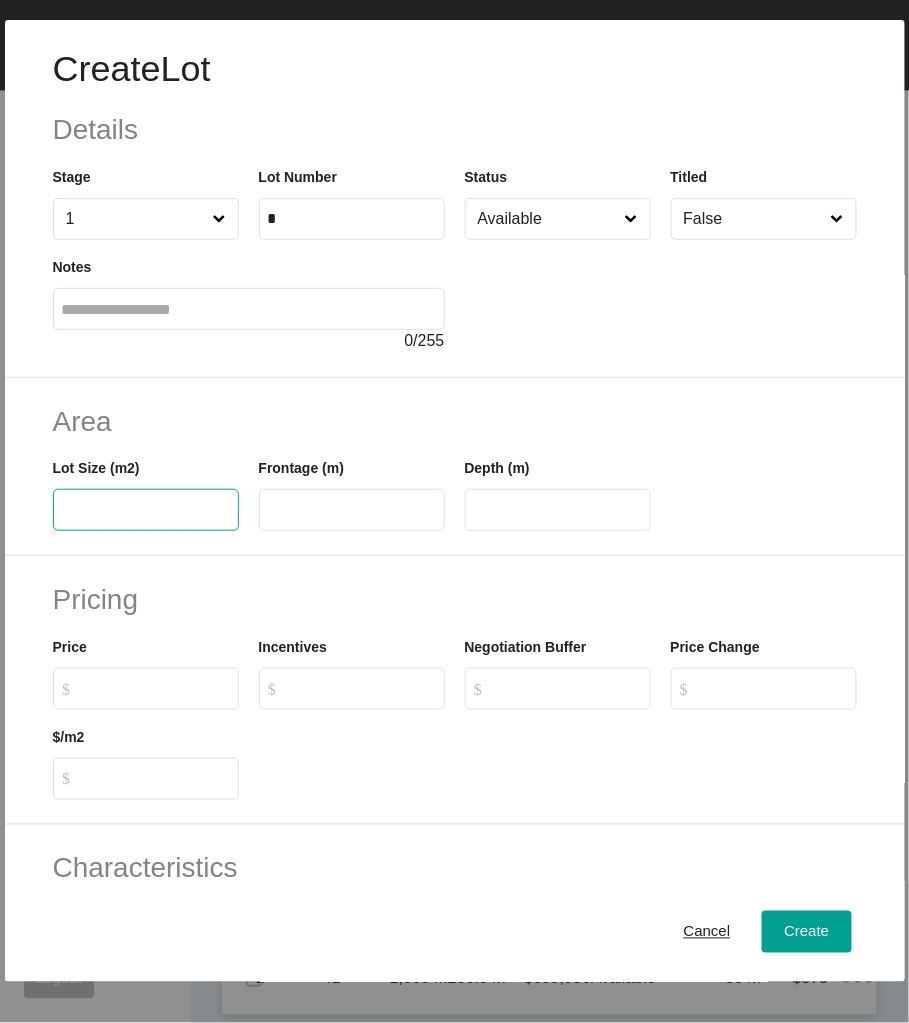 click at bounding box center [146, 510] 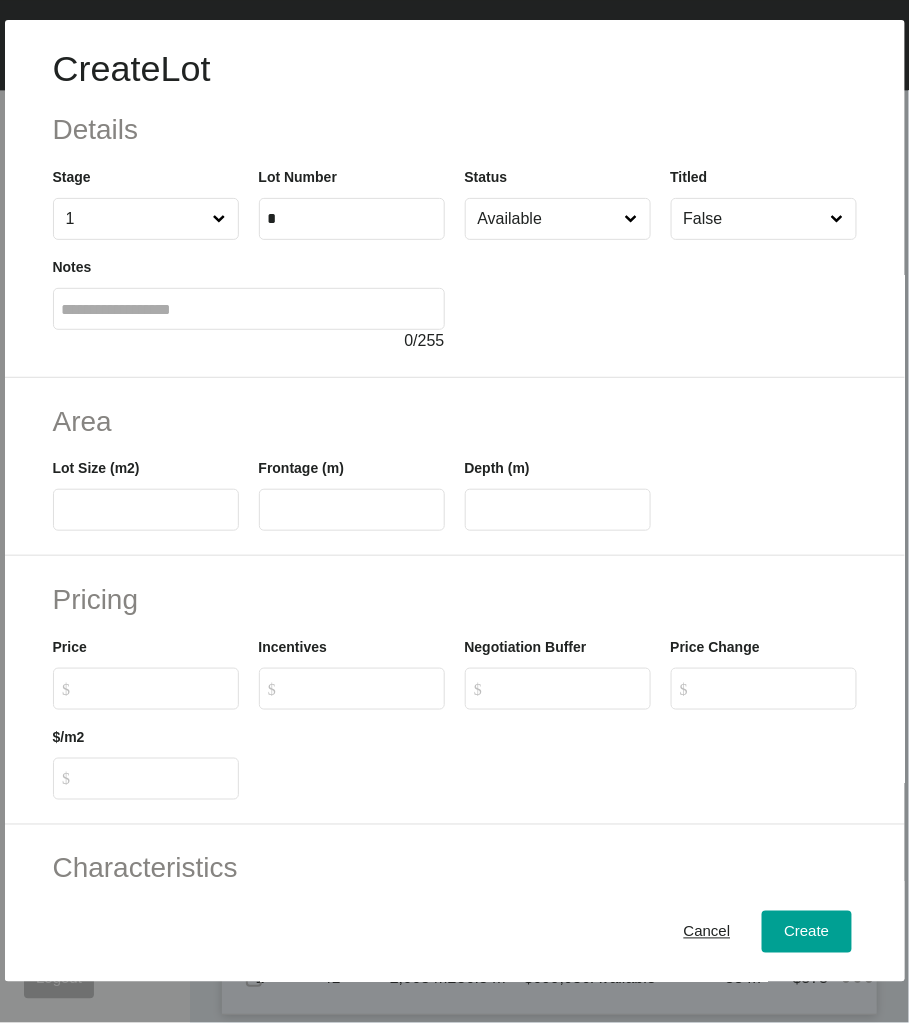 click on "Cancel" at bounding box center [707, 931] 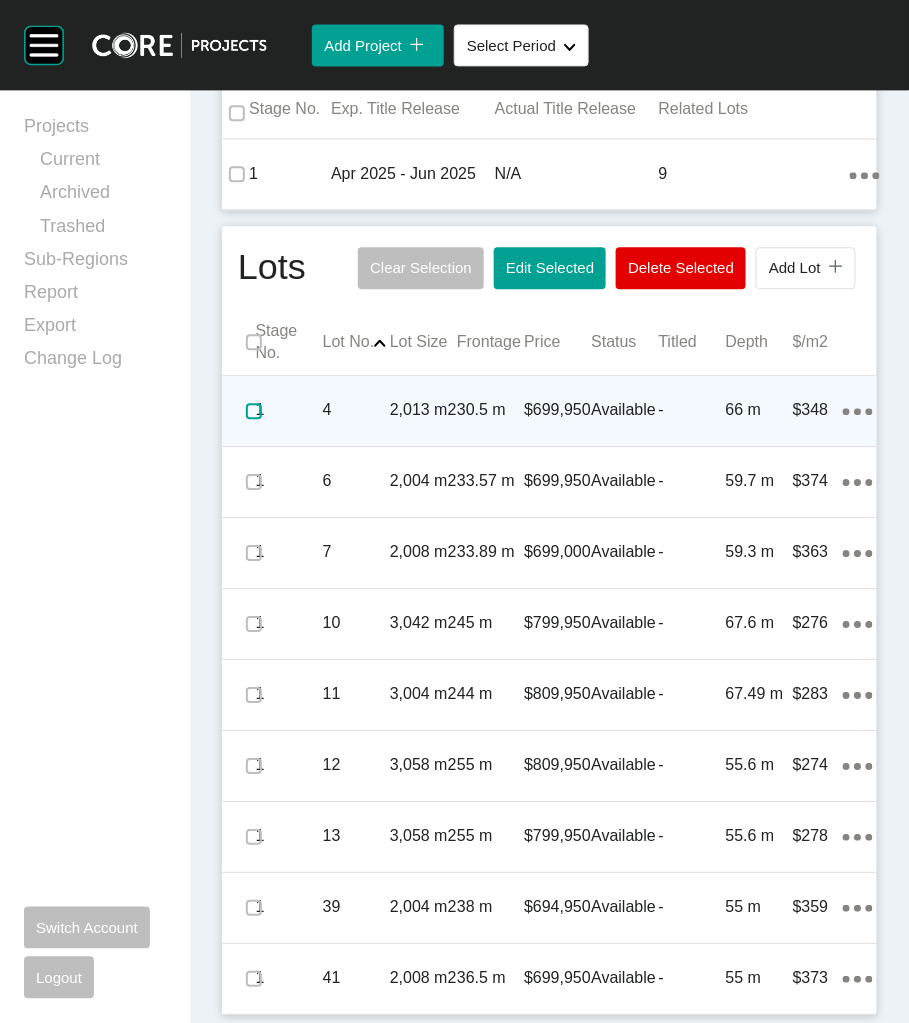 click at bounding box center (254, 411) 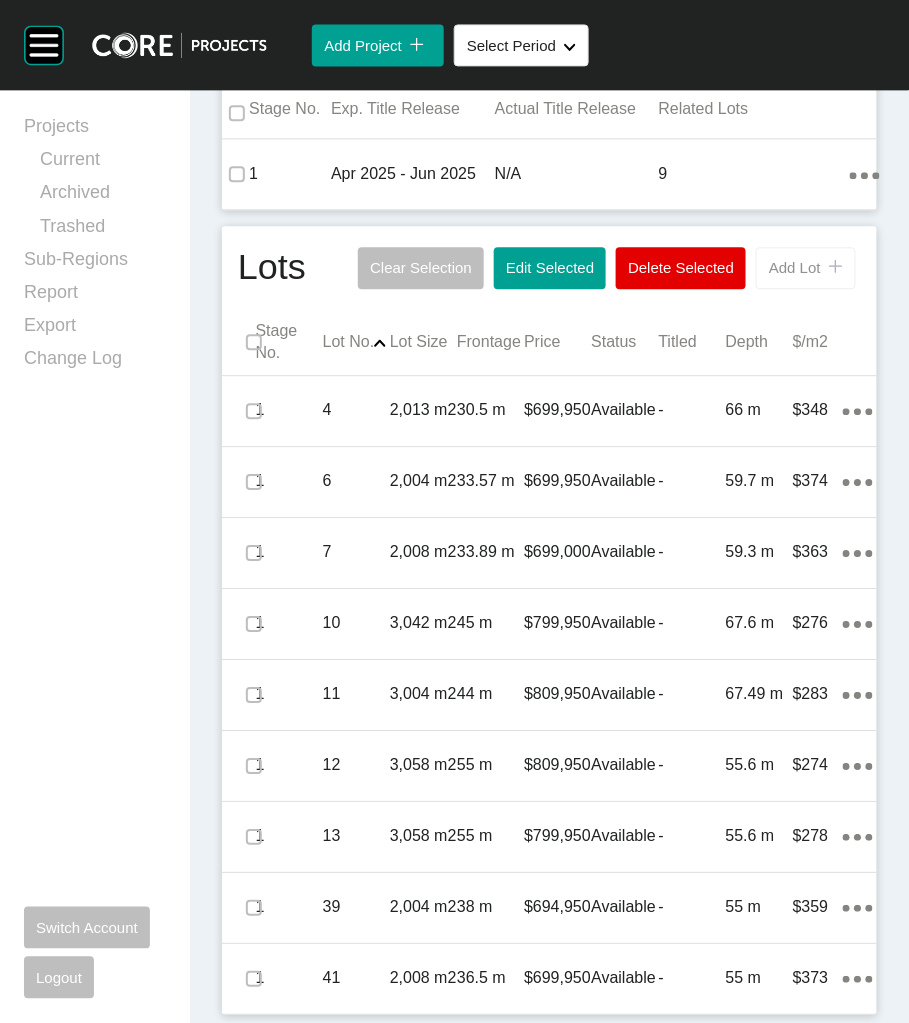 click on "Add Lot" at bounding box center [795, 267] 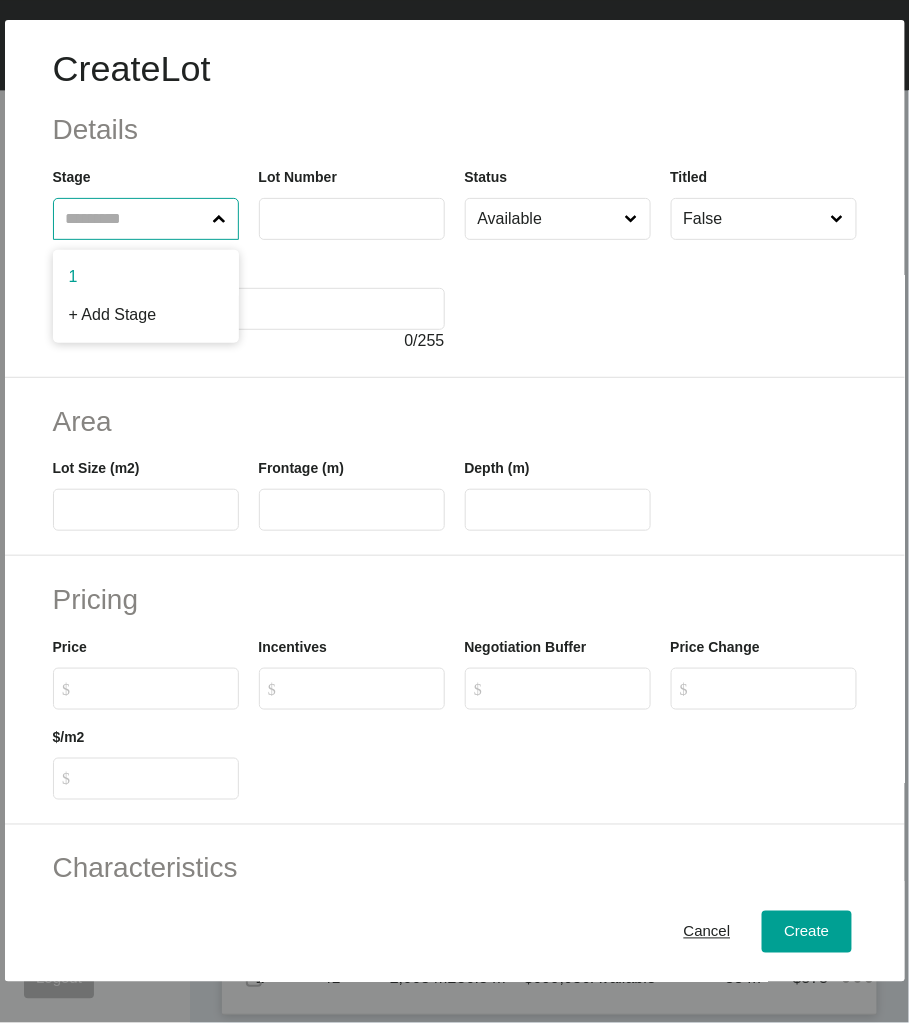 click at bounding box center [136, 219] 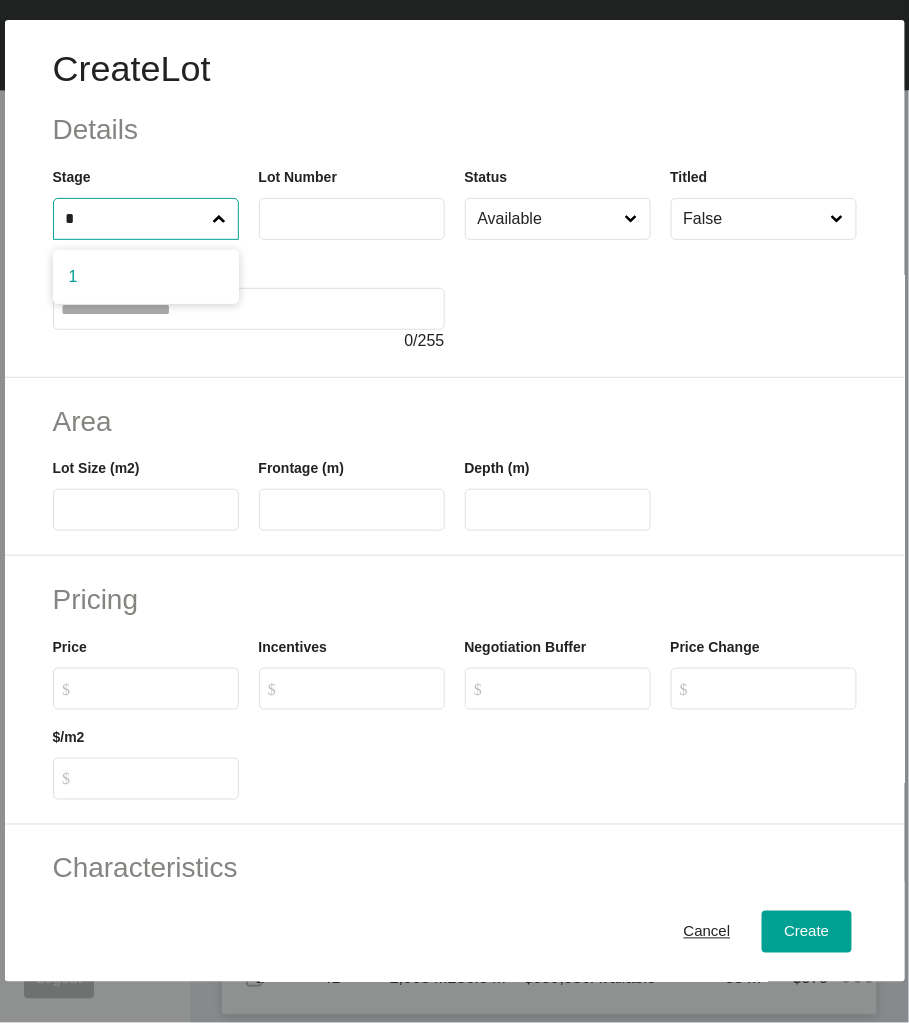 type on "*" 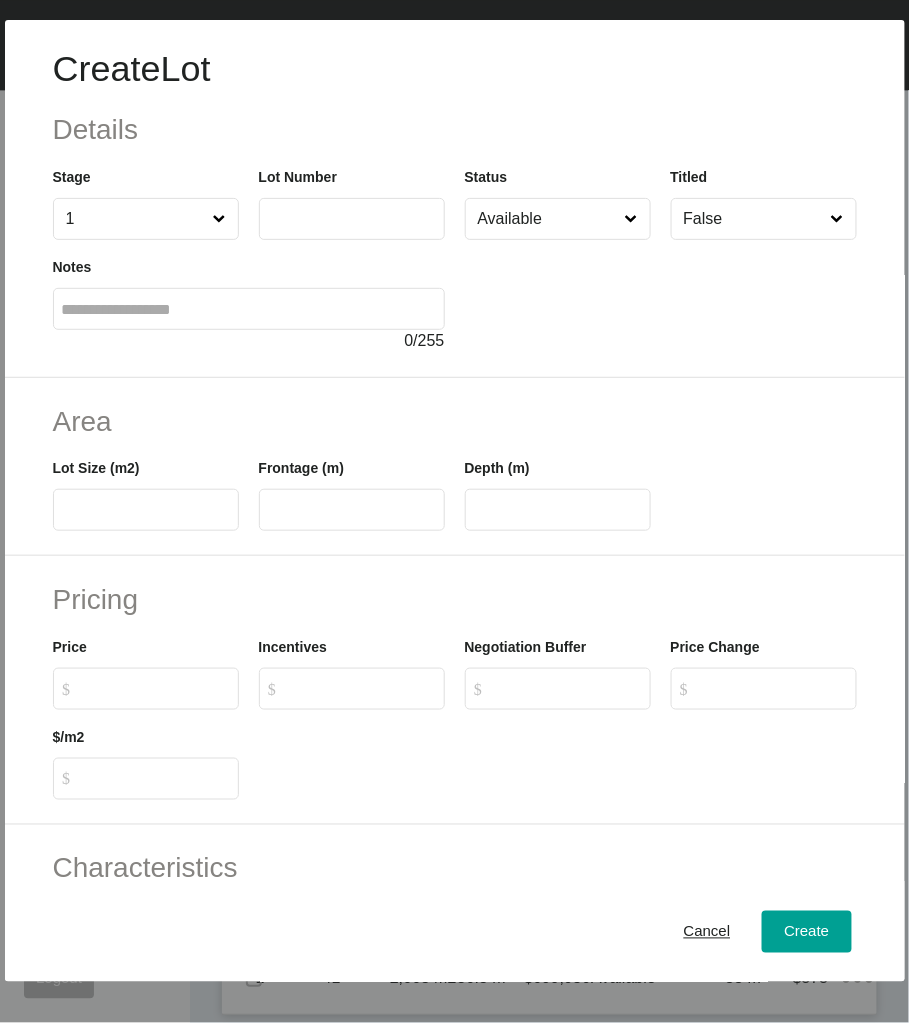 click at bounding box center (352, 219) 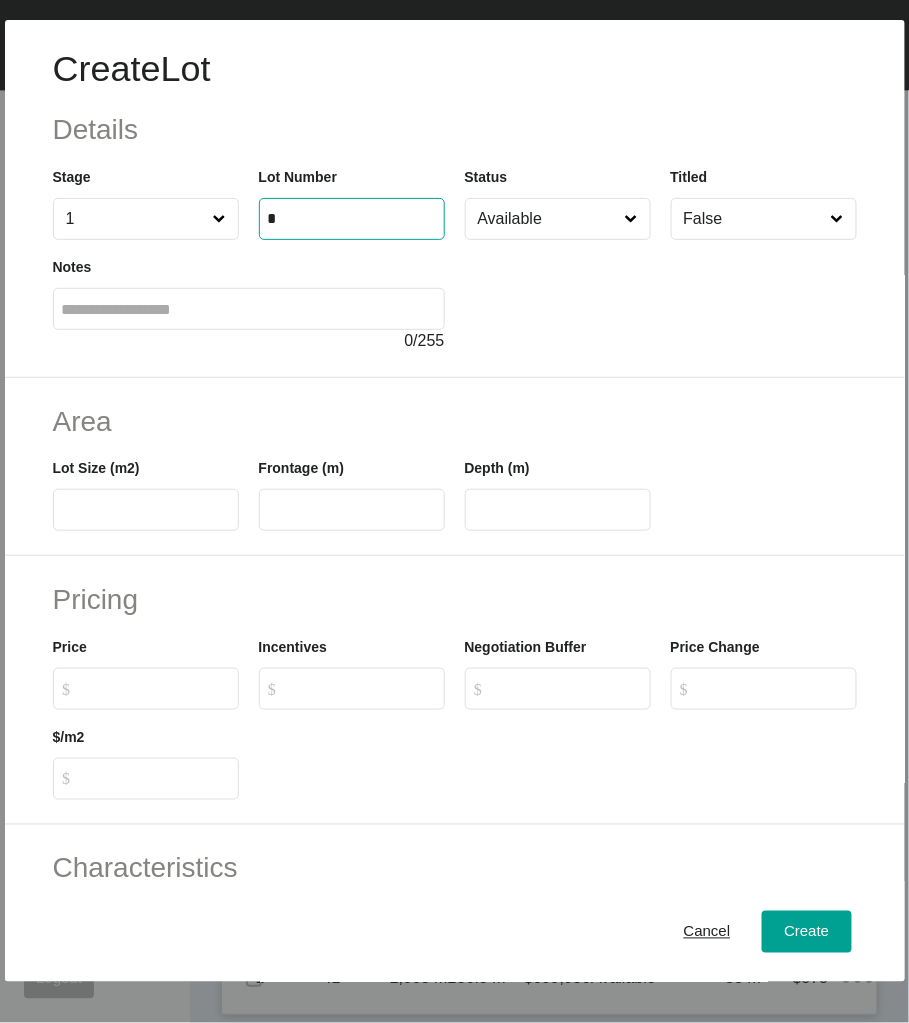 type on "*" 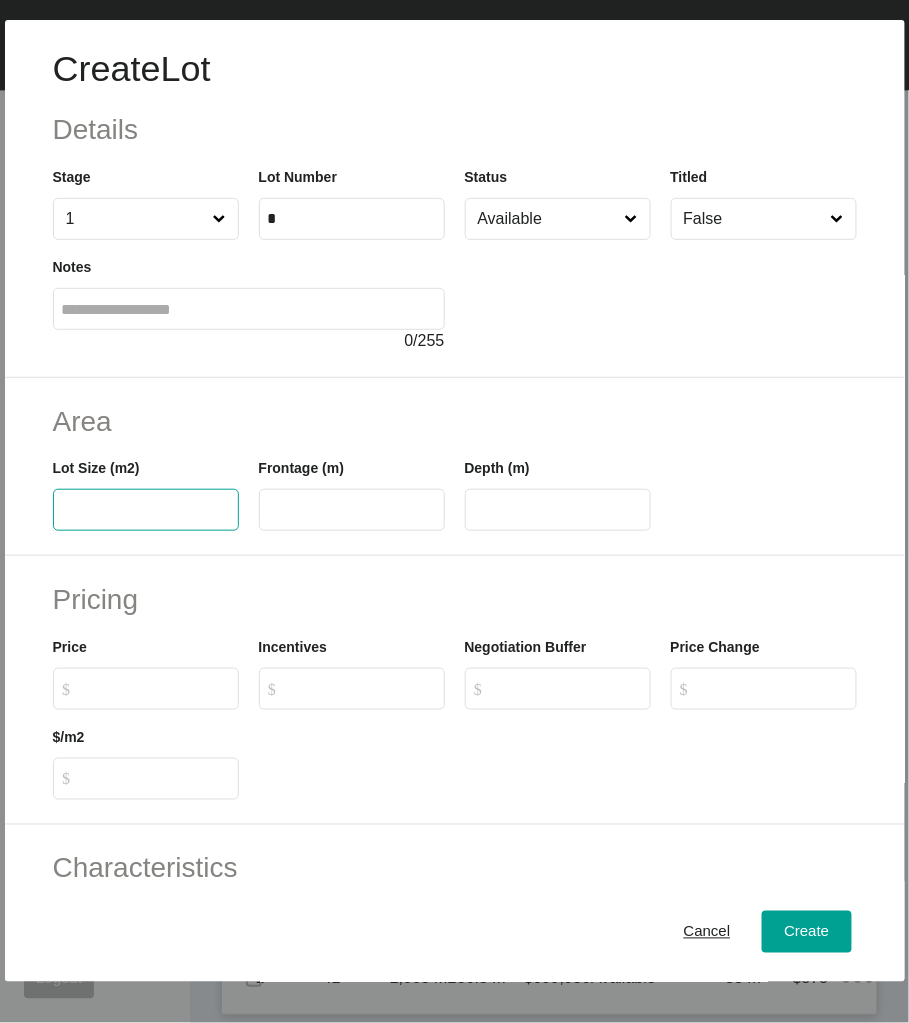 click at bounding box center [146, 510] 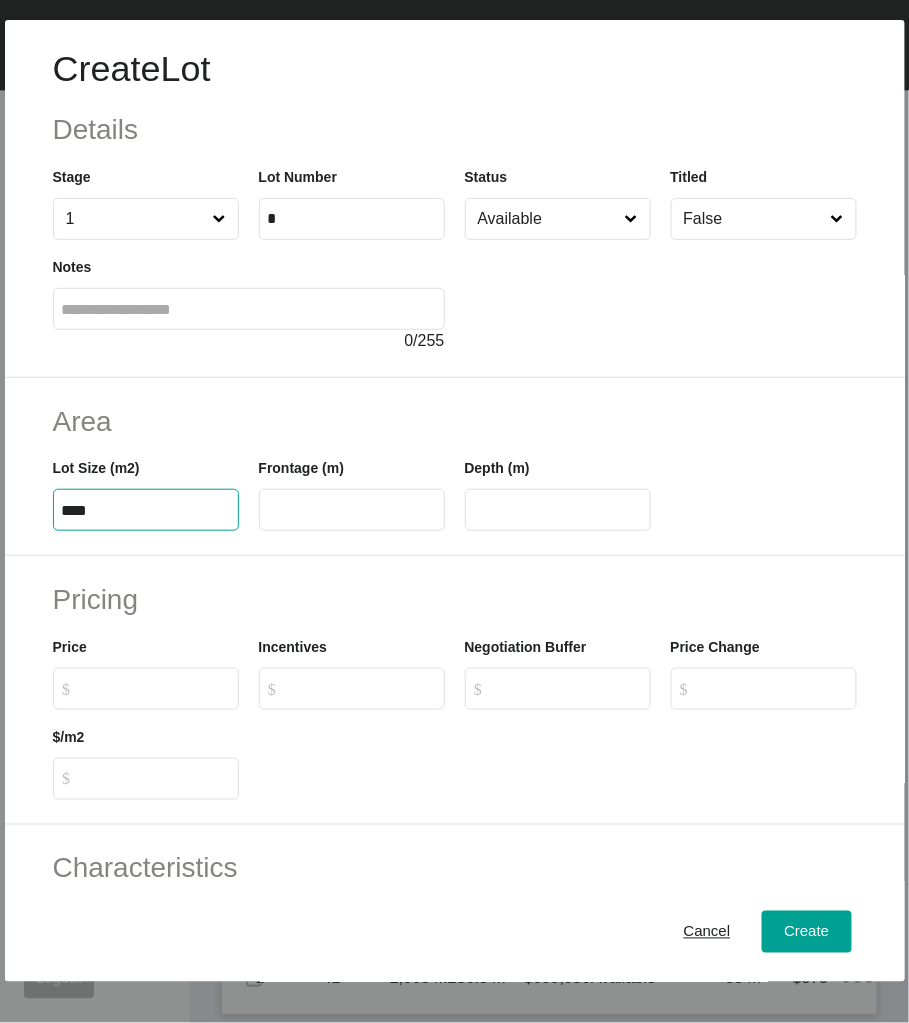 type on "****" 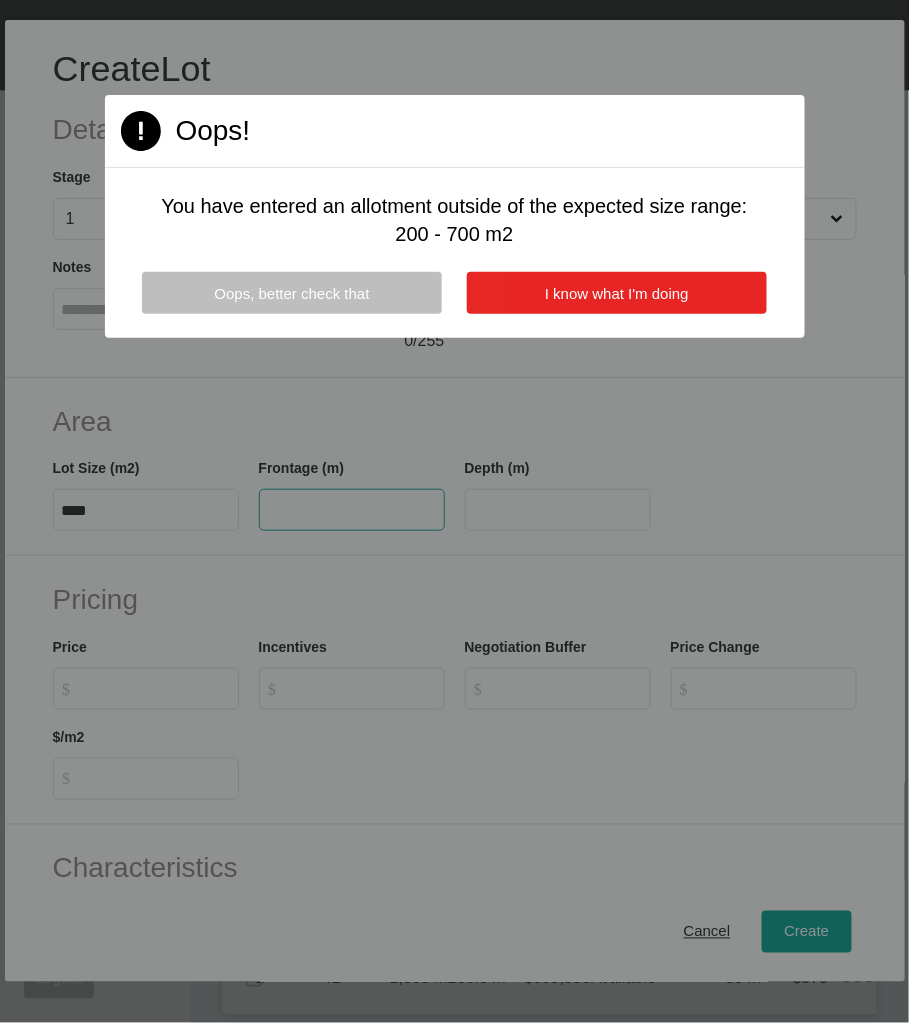 click on "I know what I'm doing" at bounding box center (617, 293) 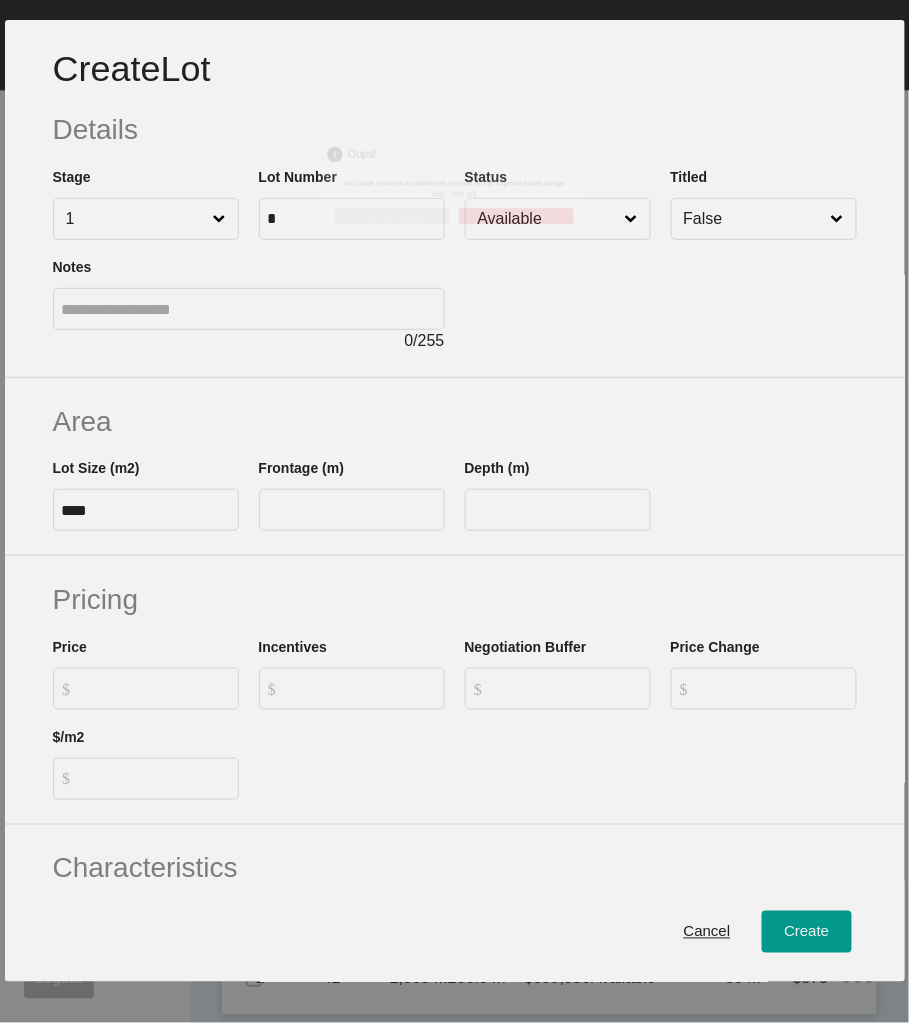 type 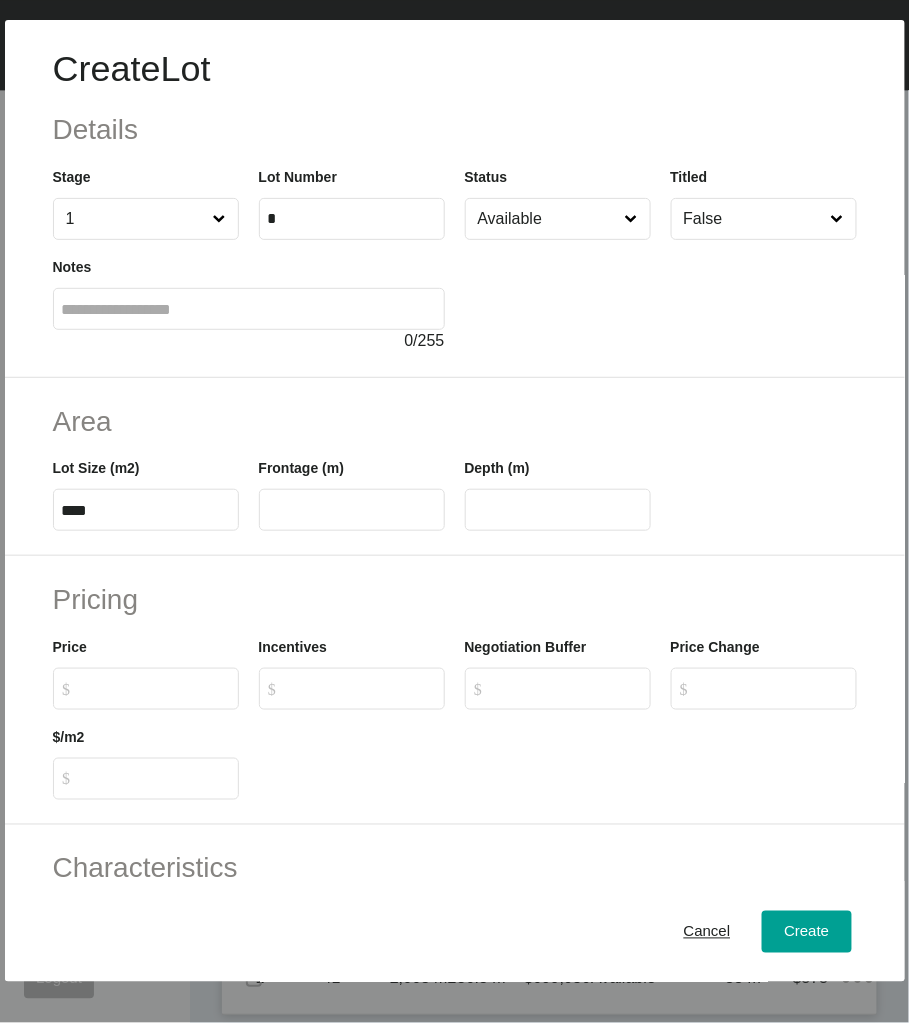 click at bounding box center [352, 510] 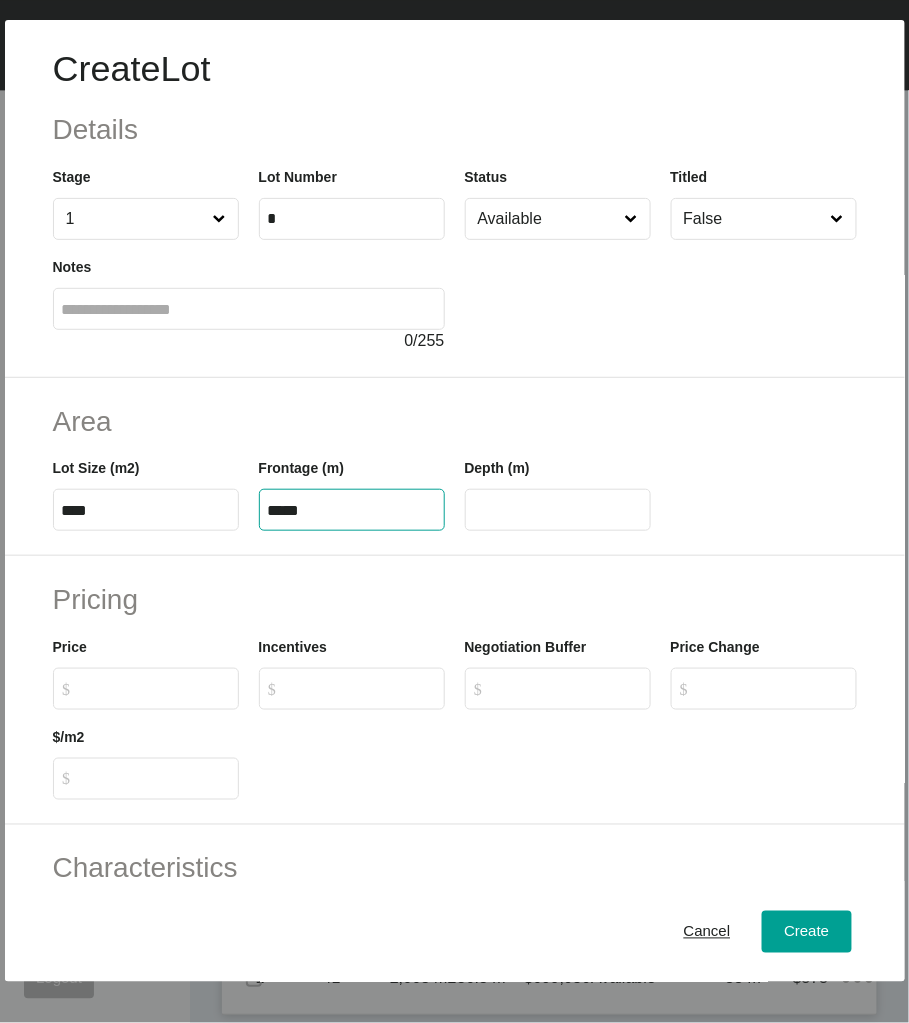type on "*****" 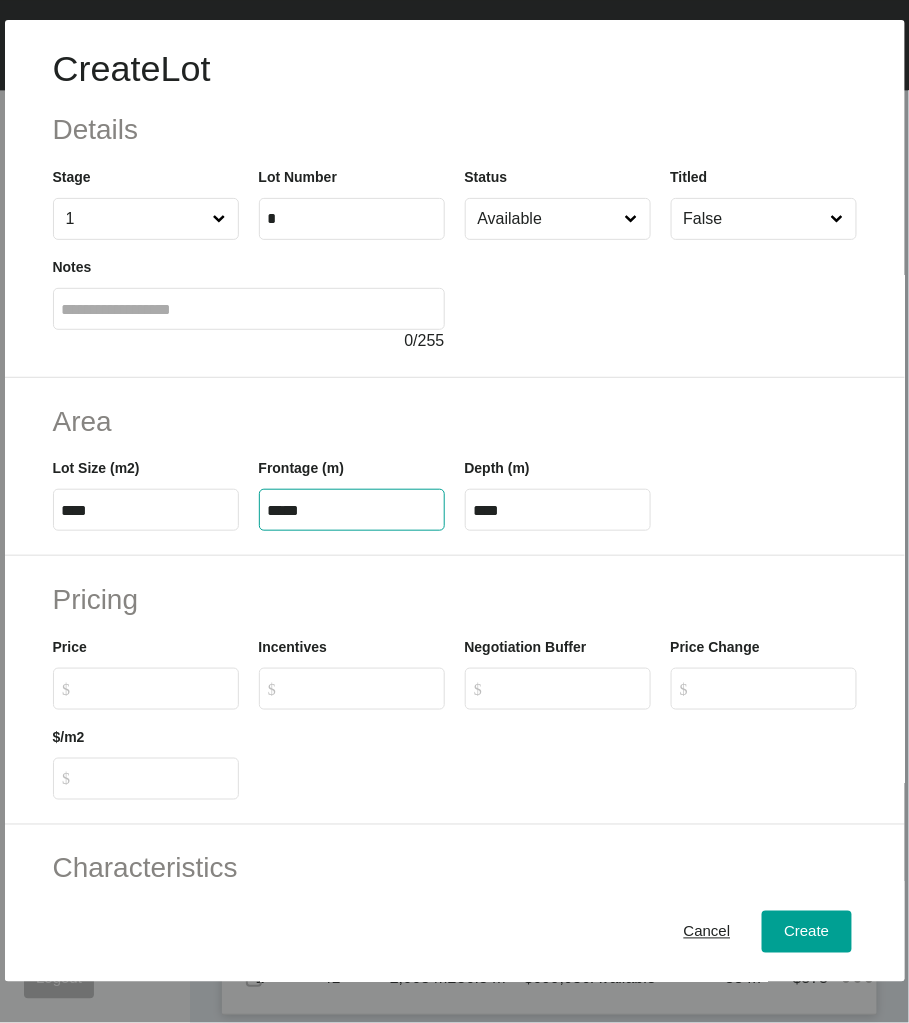 click on "Pricing Price $ Created with Sketch. $ Incentives $ Created with Sketch. $ Negotiation Buffer $ Created with Sketch. $ Price Change $ Created with Sketch. $ $/m2 $ Created with Sketch. $" at bounding box center (455, 690) 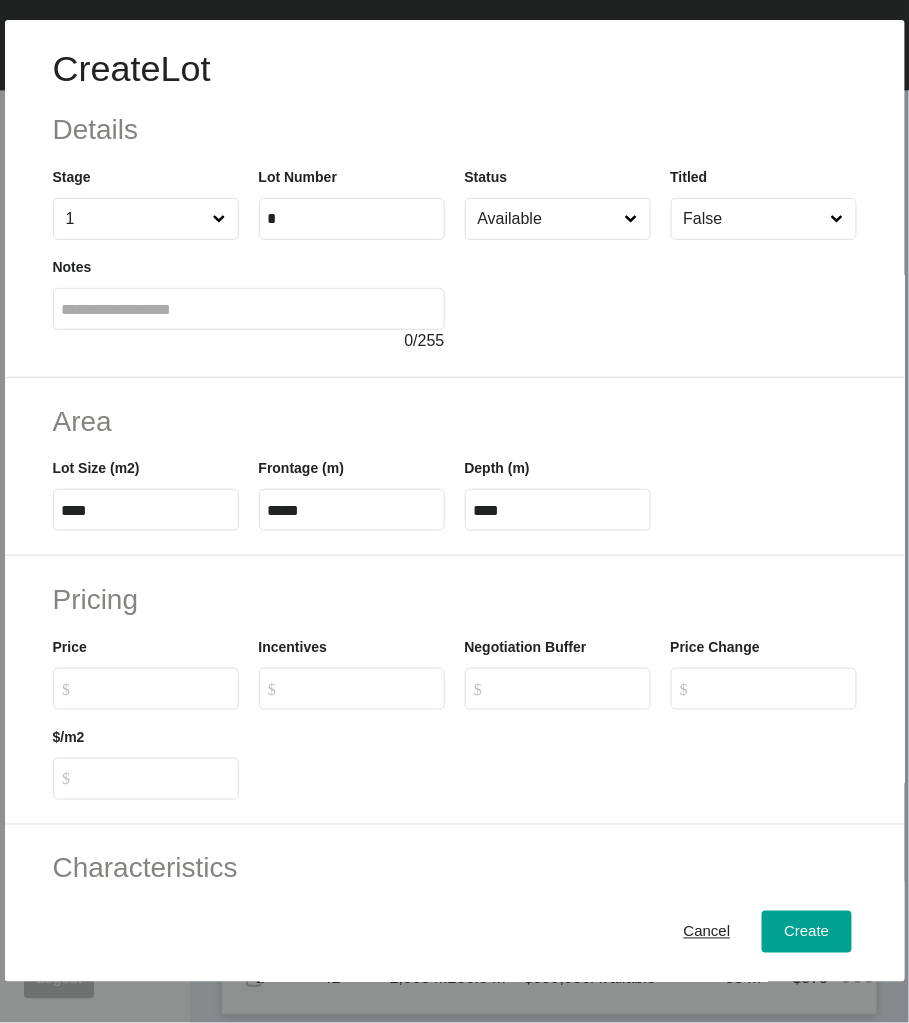 click on "****" at bounding box center [558, 510] 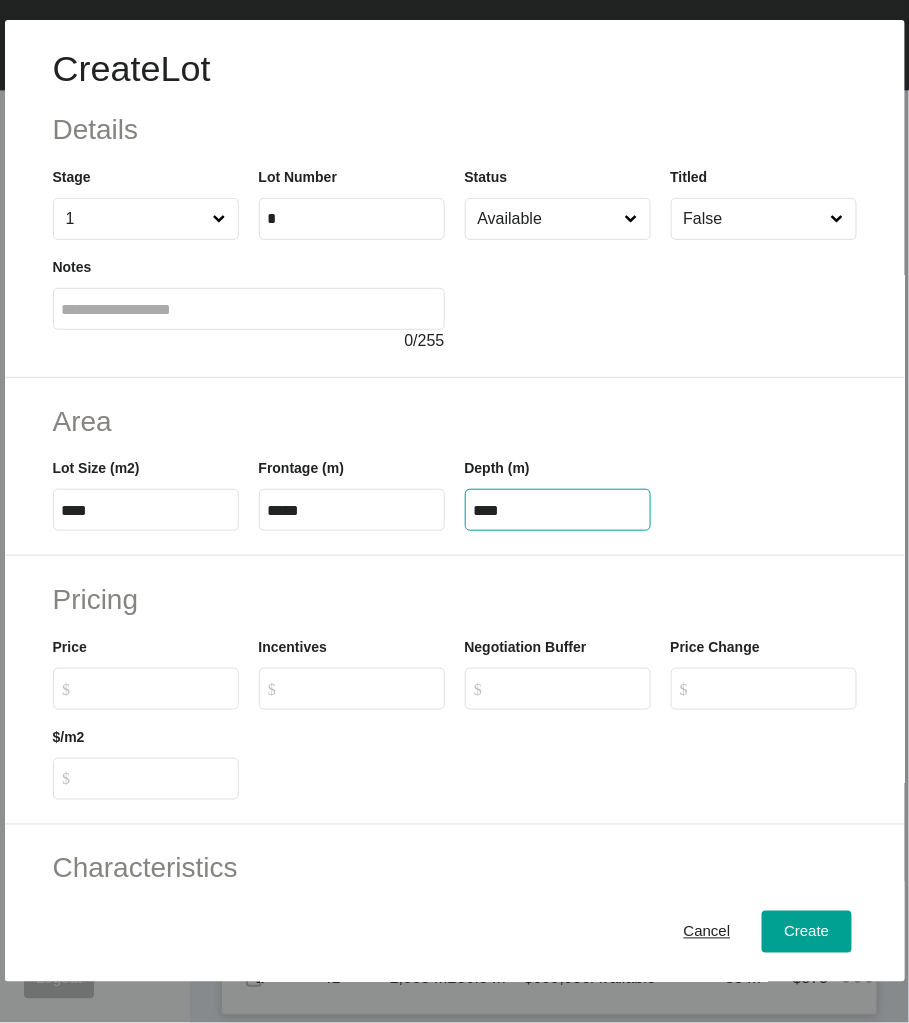 click on "****" at bounding box center (558, 510) 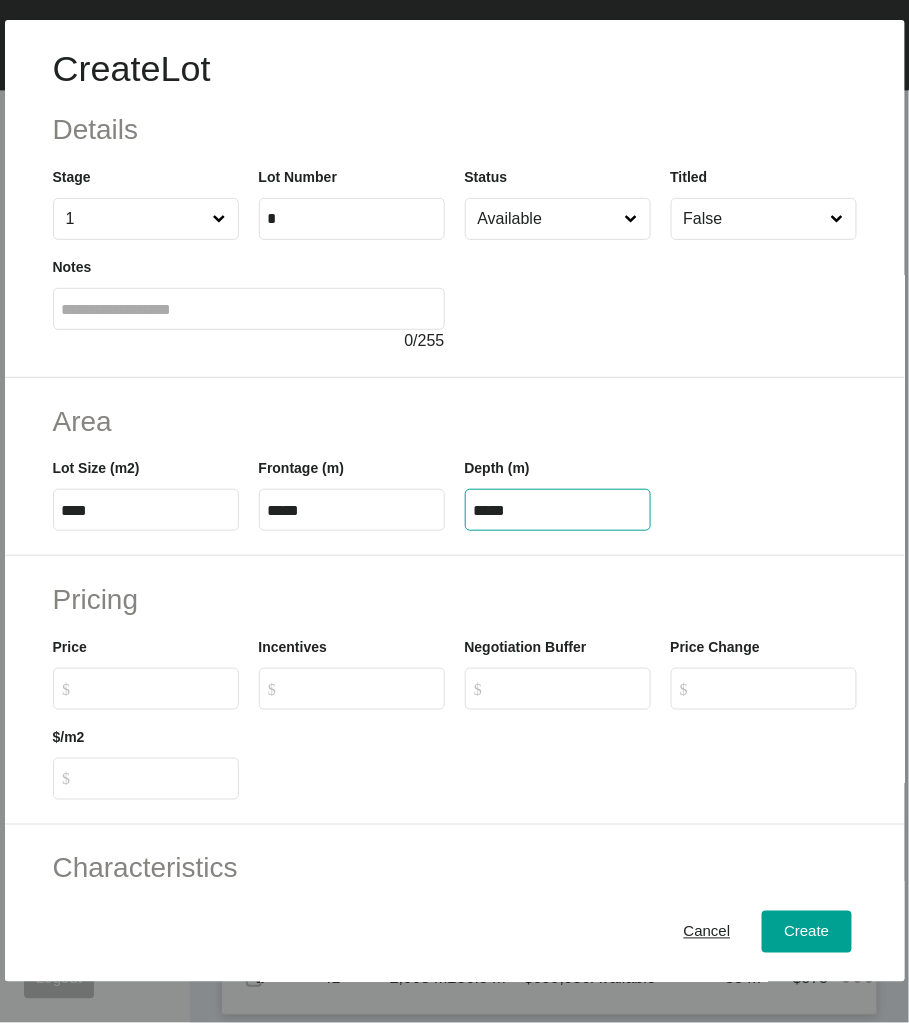 type on "*****" 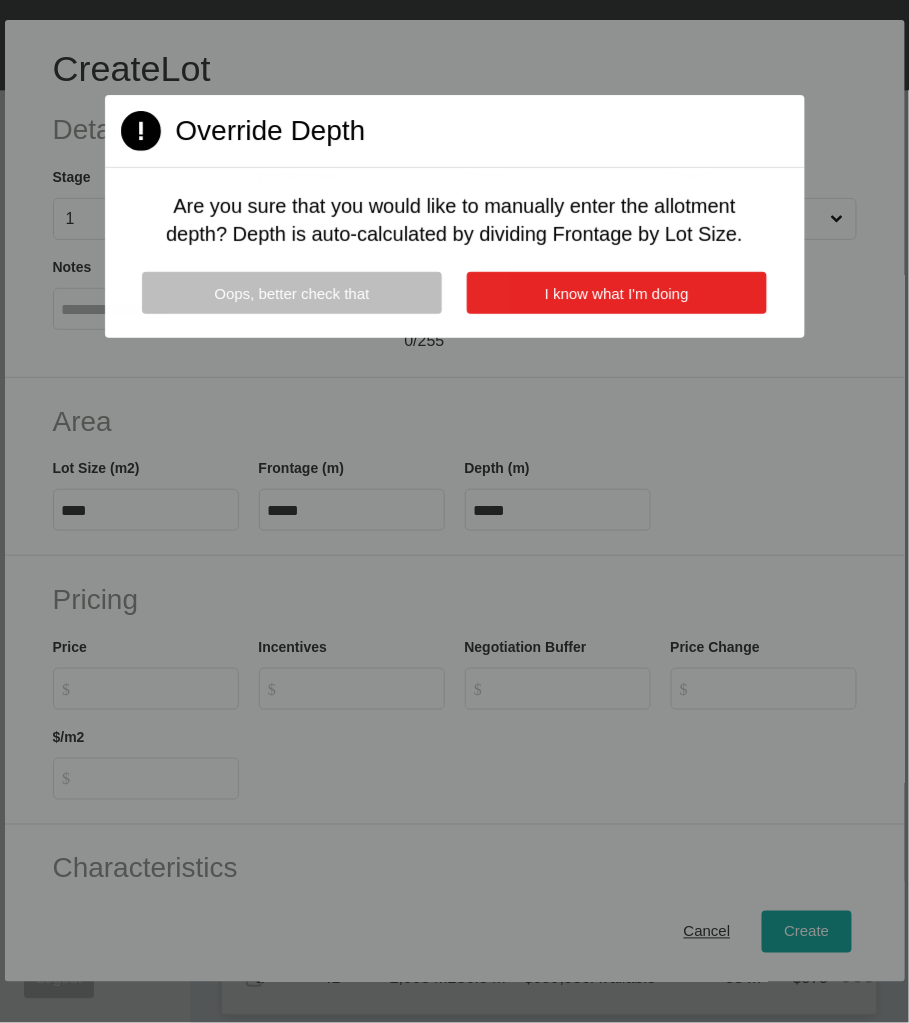 click on "I know what I'm doing" at bounding box center (617, 293) 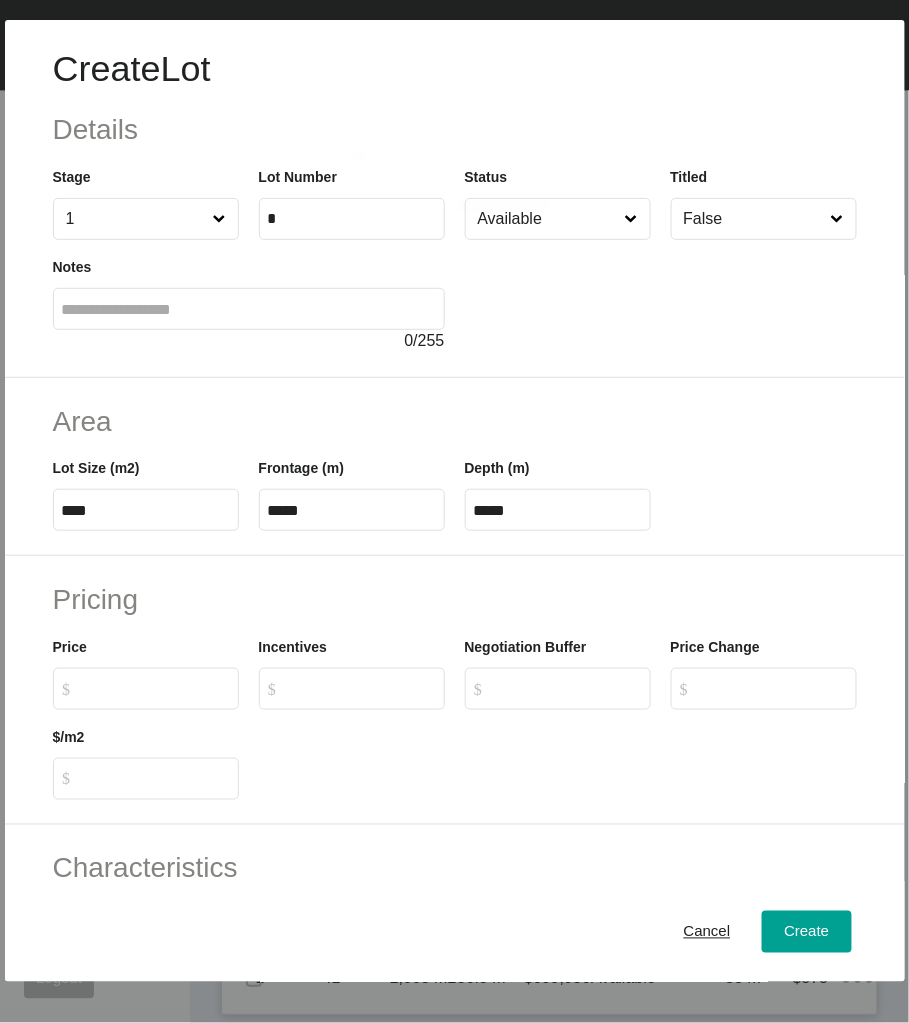 click on "$ Created with Sketch. $" at bounding box center (155, 688) 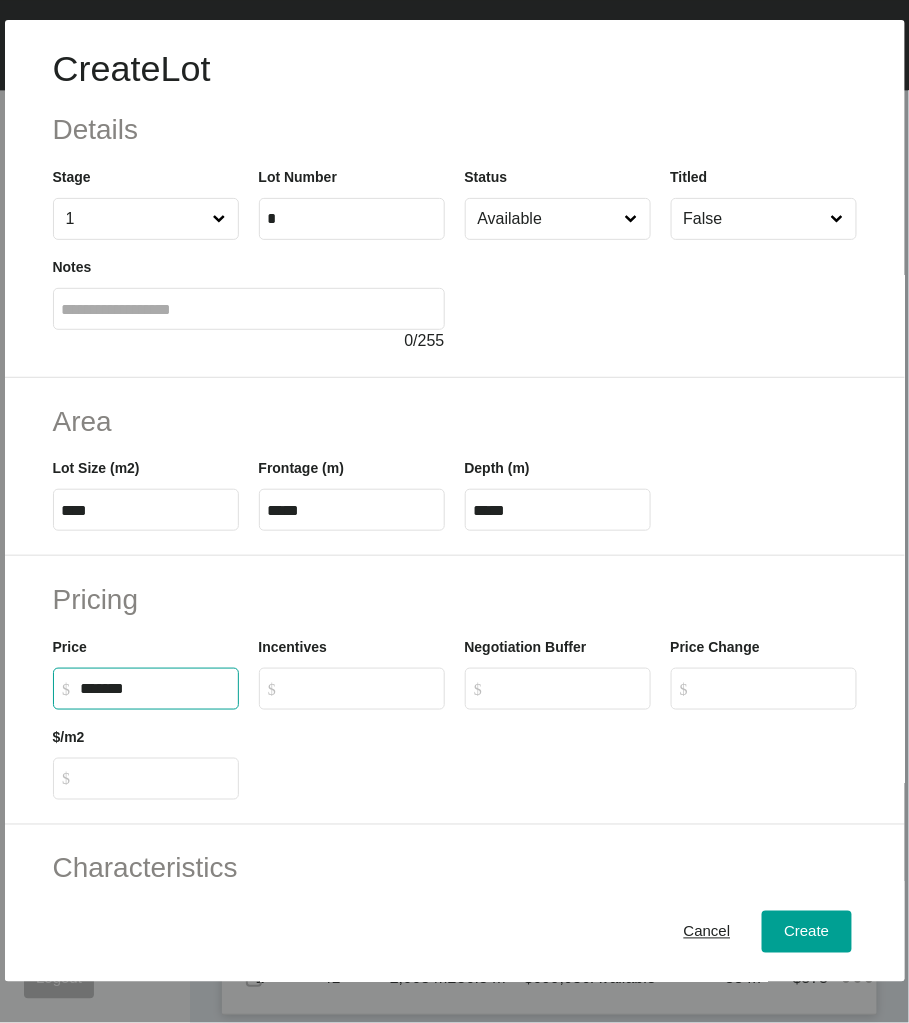 type on "*******" 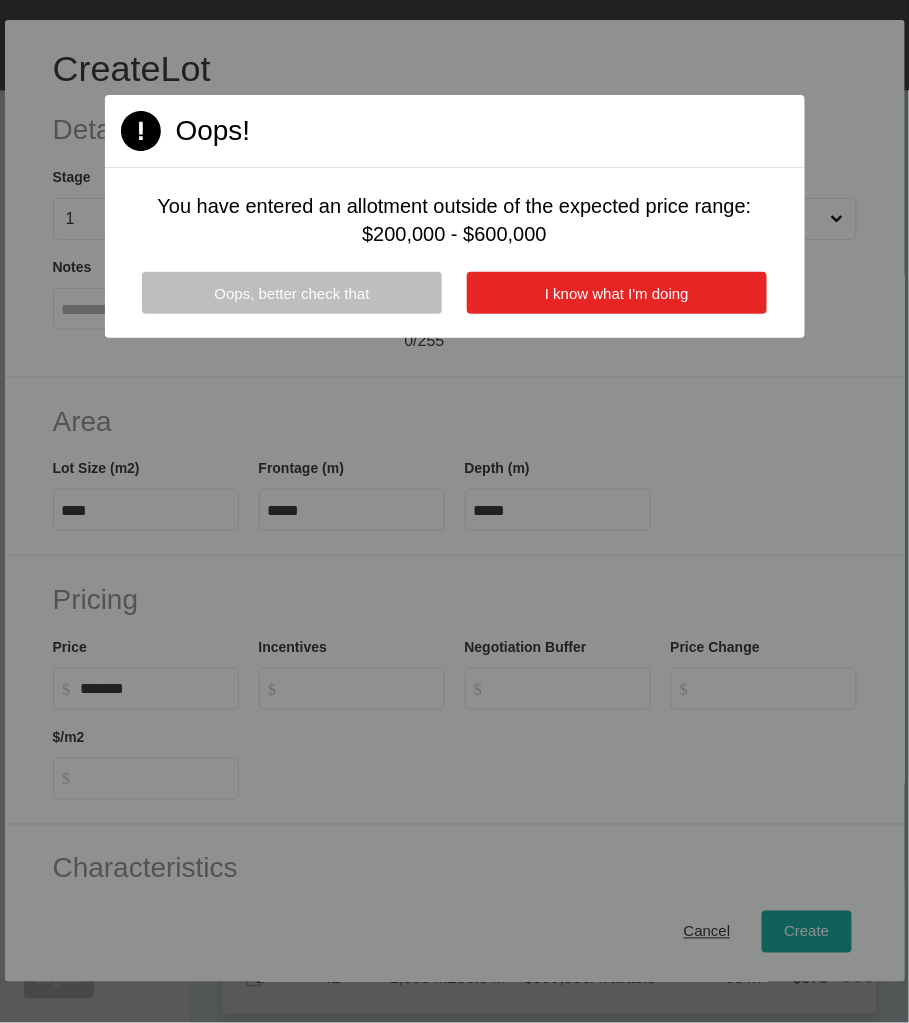 click on "I know what I'm doing" at bounding box center [617, 293] 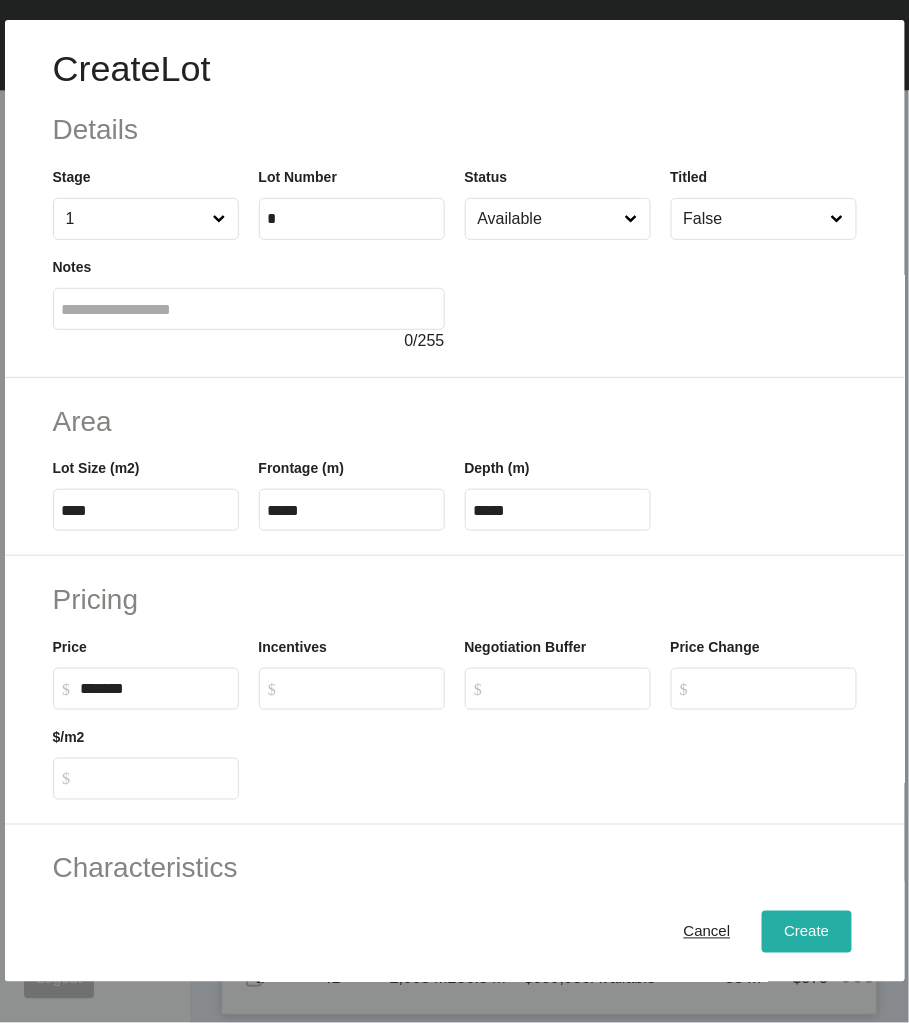 click on "Create" at bounding box center (806, 931) 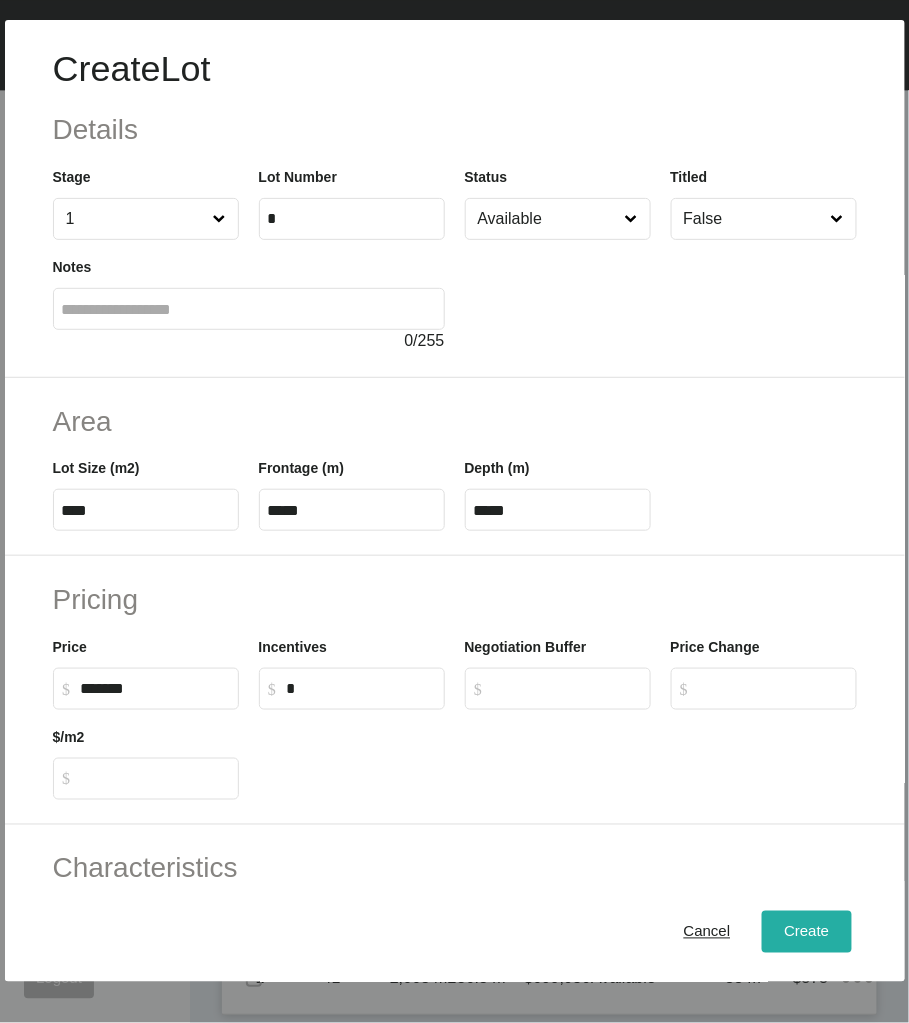 type on "*" 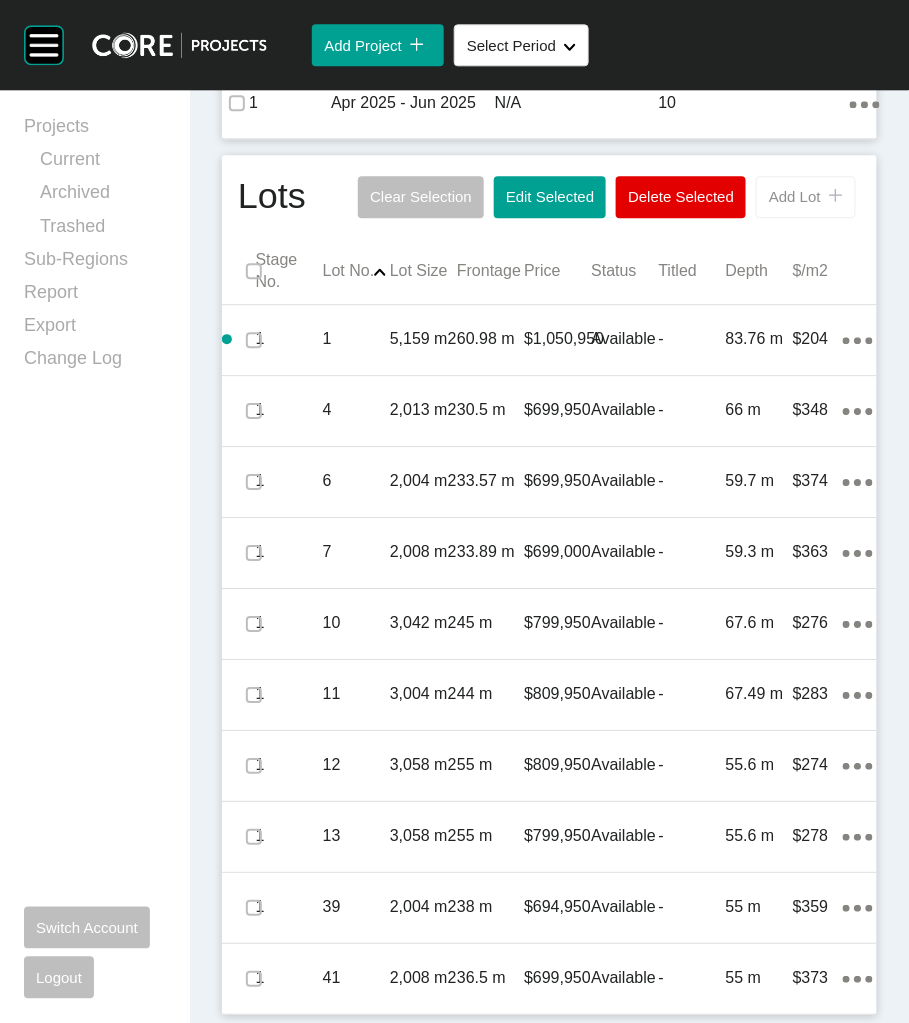 click on "Add Lot icon/tick copy 11 Created with Sketch." at bounding box center (806, 197) 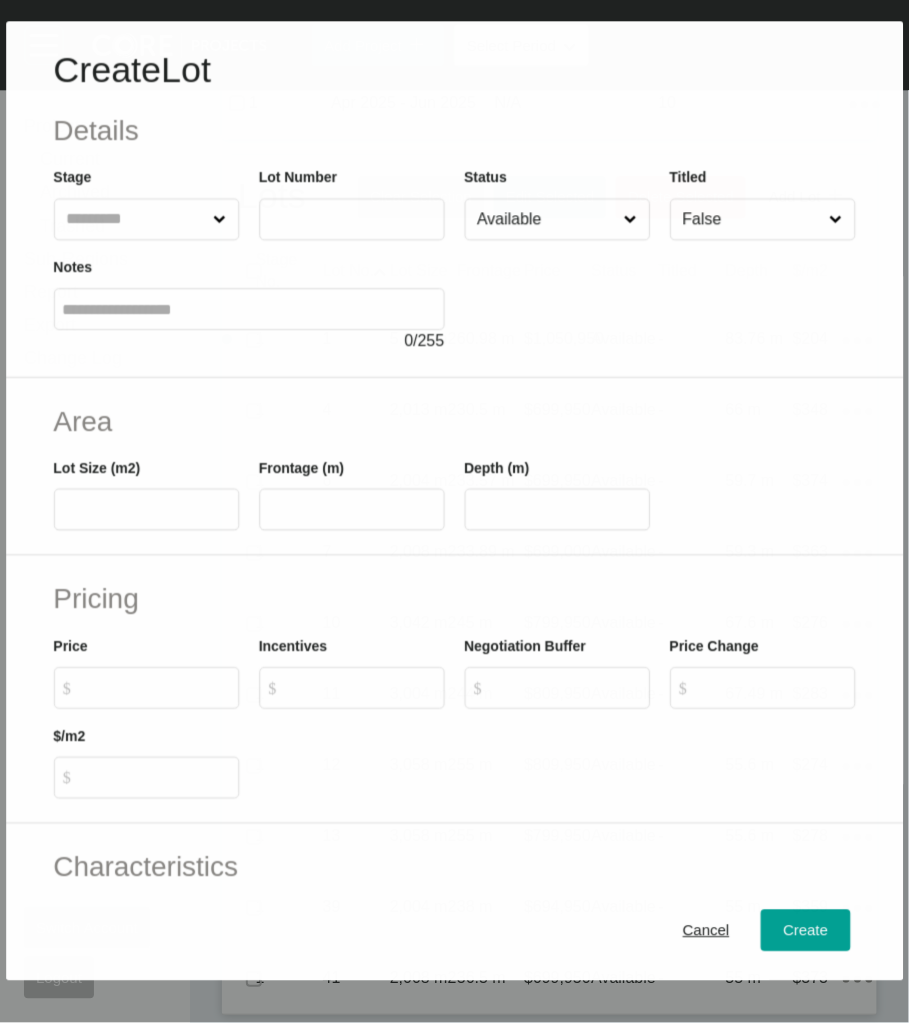 click at bounding box center (136, 220) 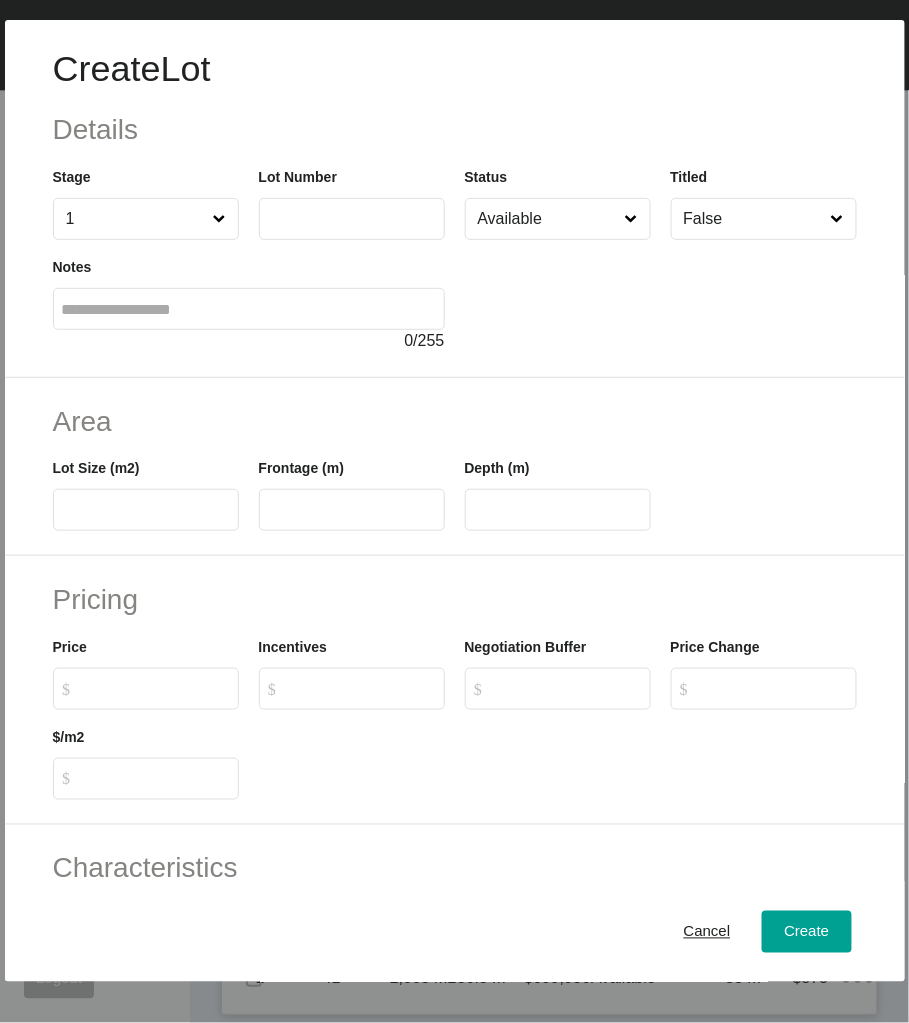 click at bounding box center (352, 219) 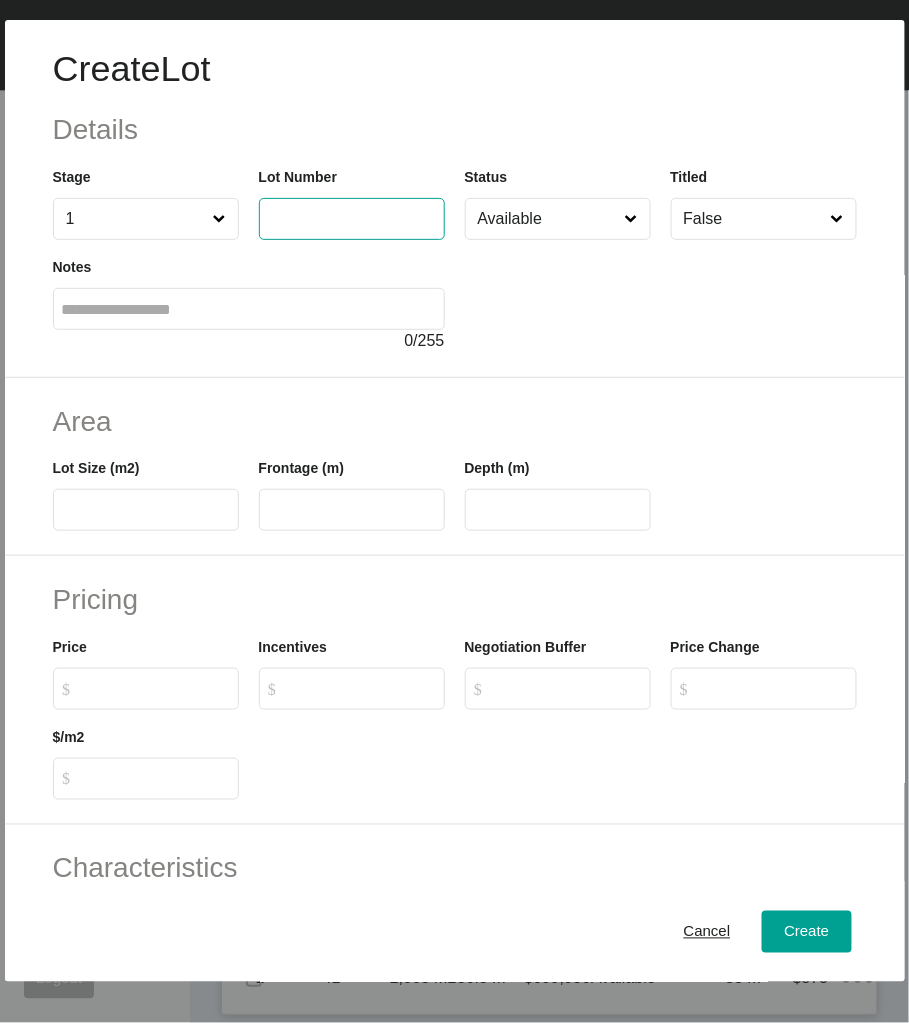 click at bounding box center (352, 218) 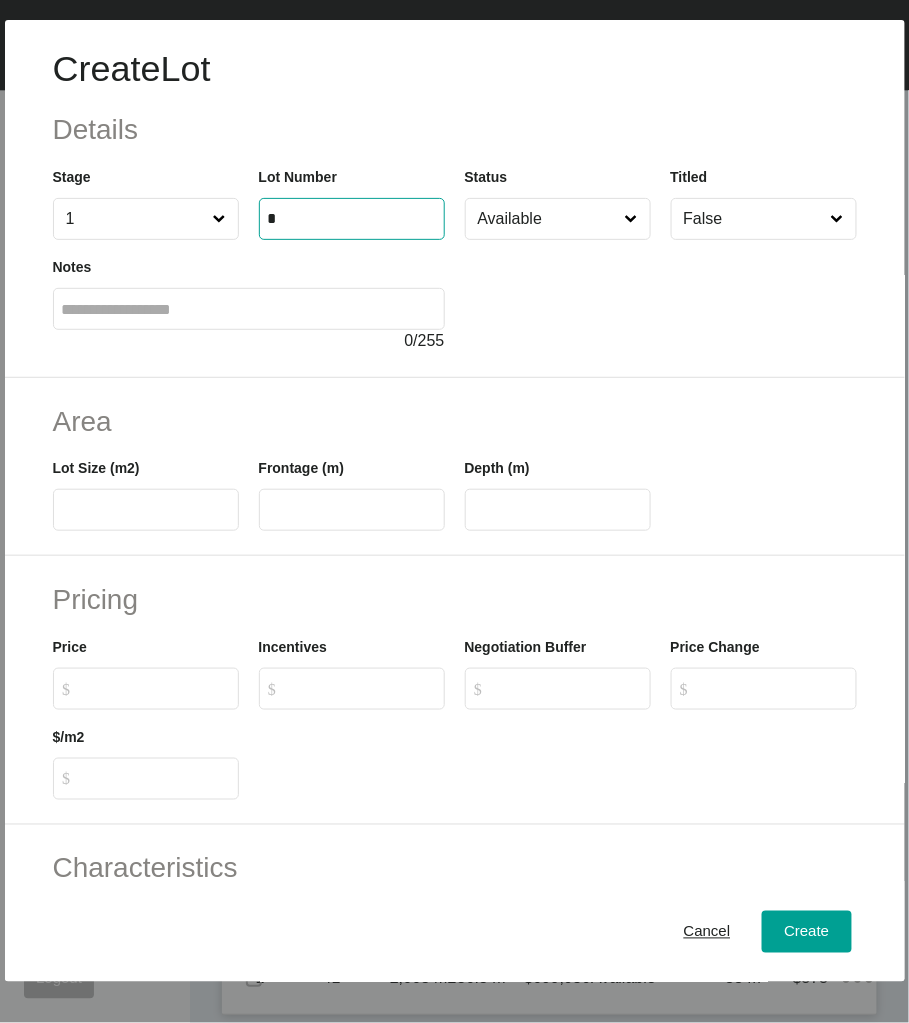 type on "*" 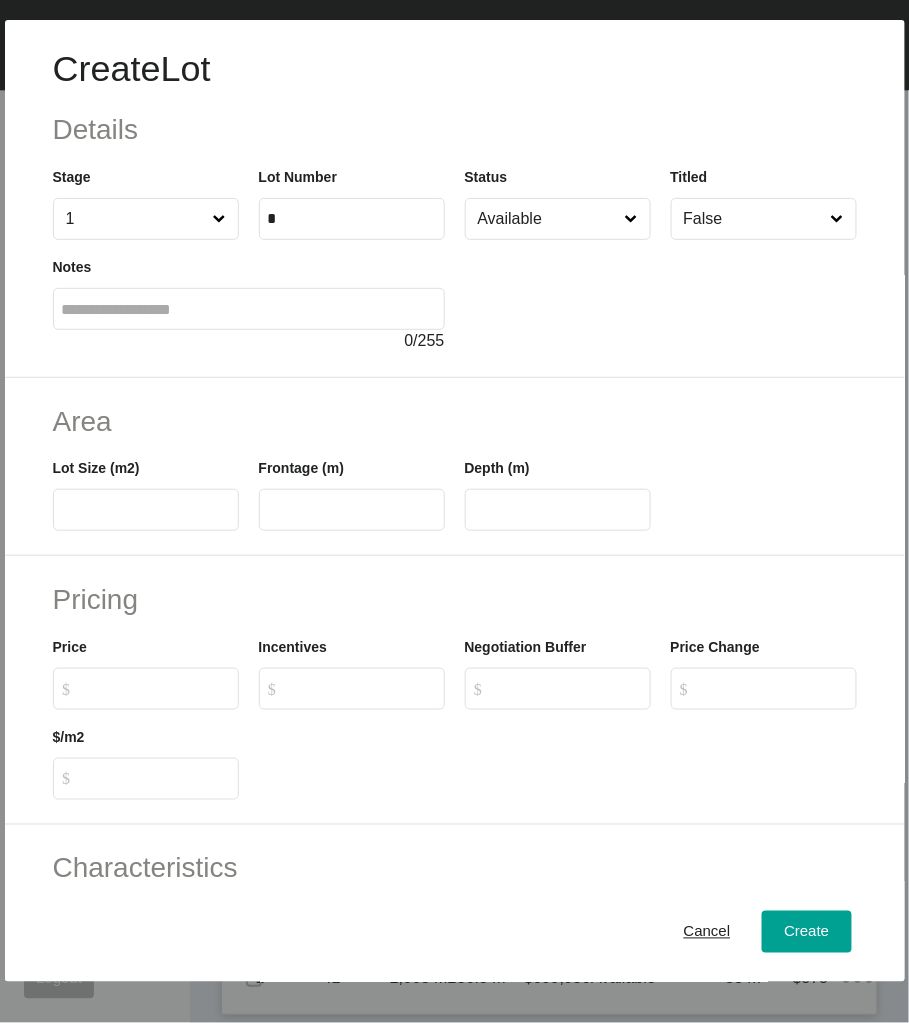 click at bounding box center [661, 296] 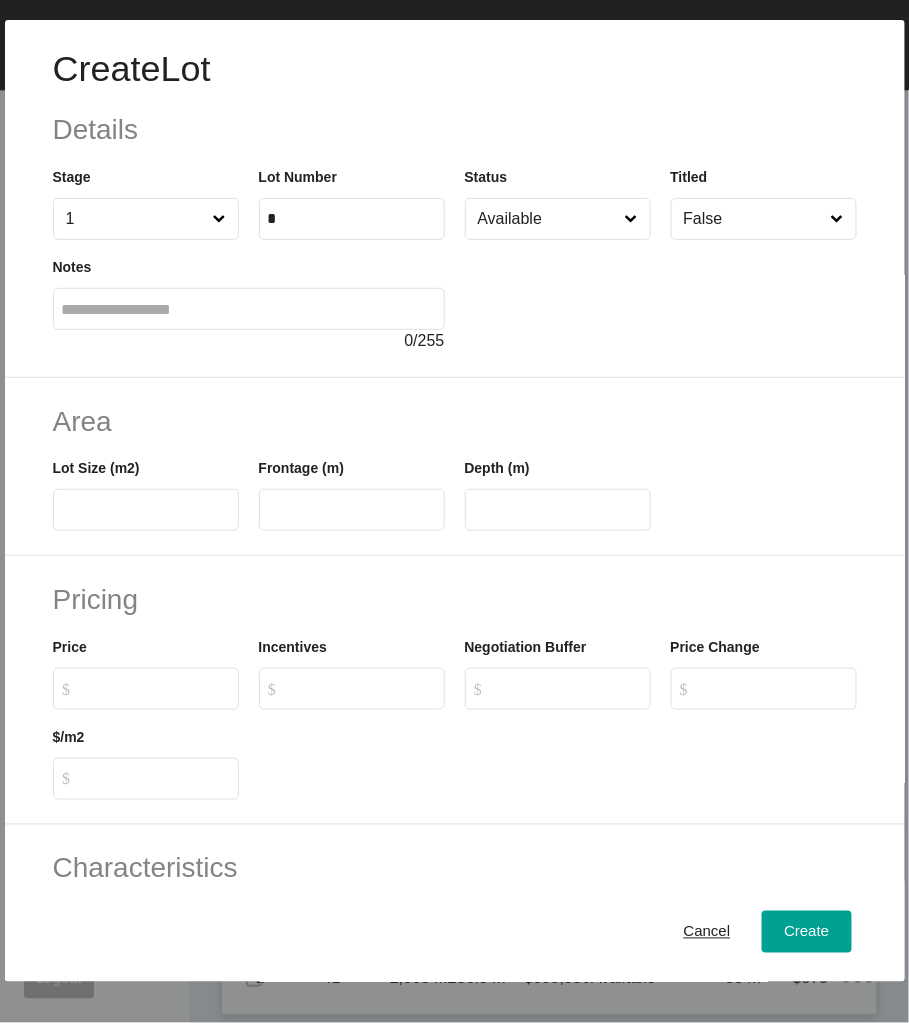 click at bounding box center [146, 510] 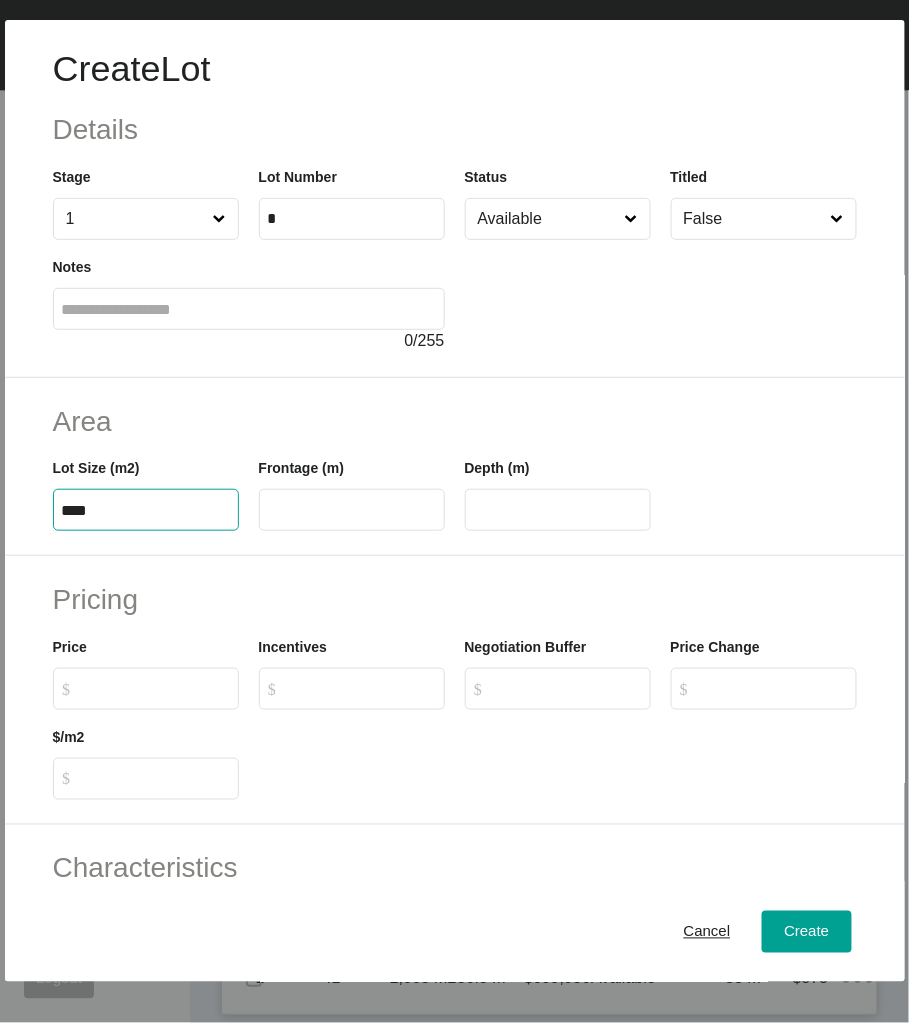 type on "****" 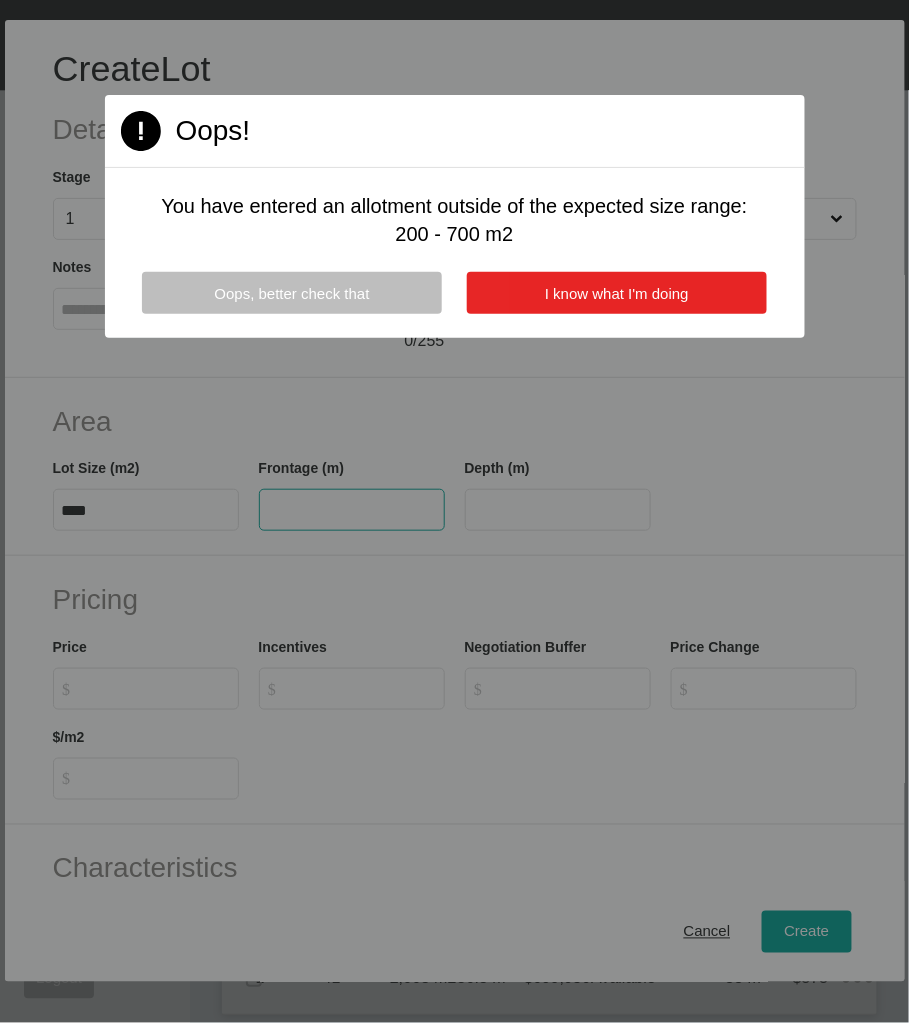 click on "I know what I'm doing" at bounding box center [617, 293] 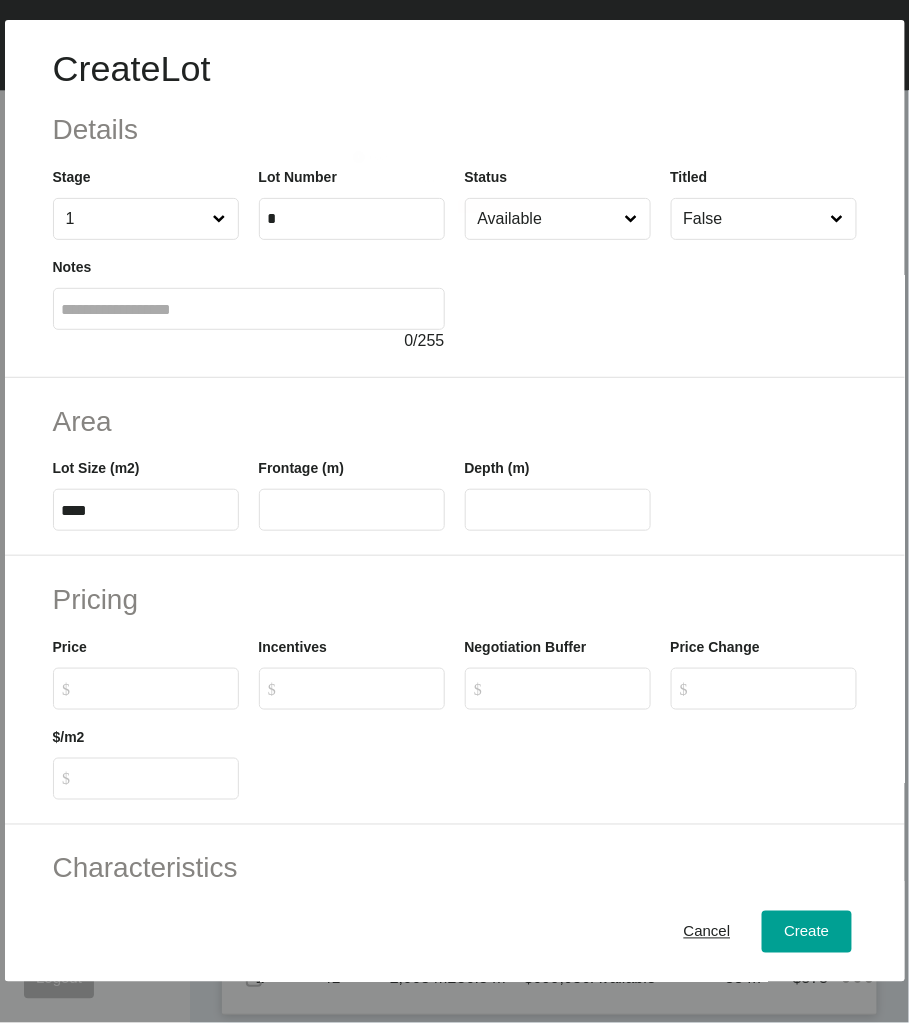 type 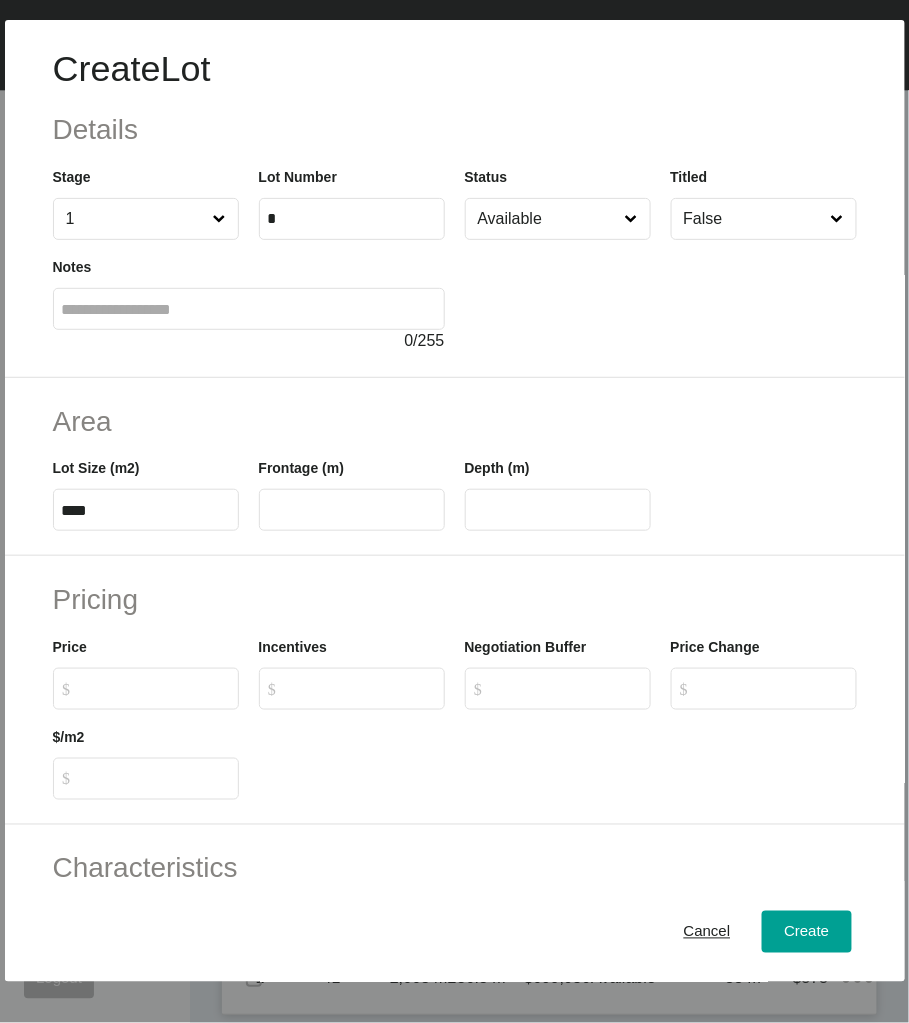click at bounding box center [352, 510] 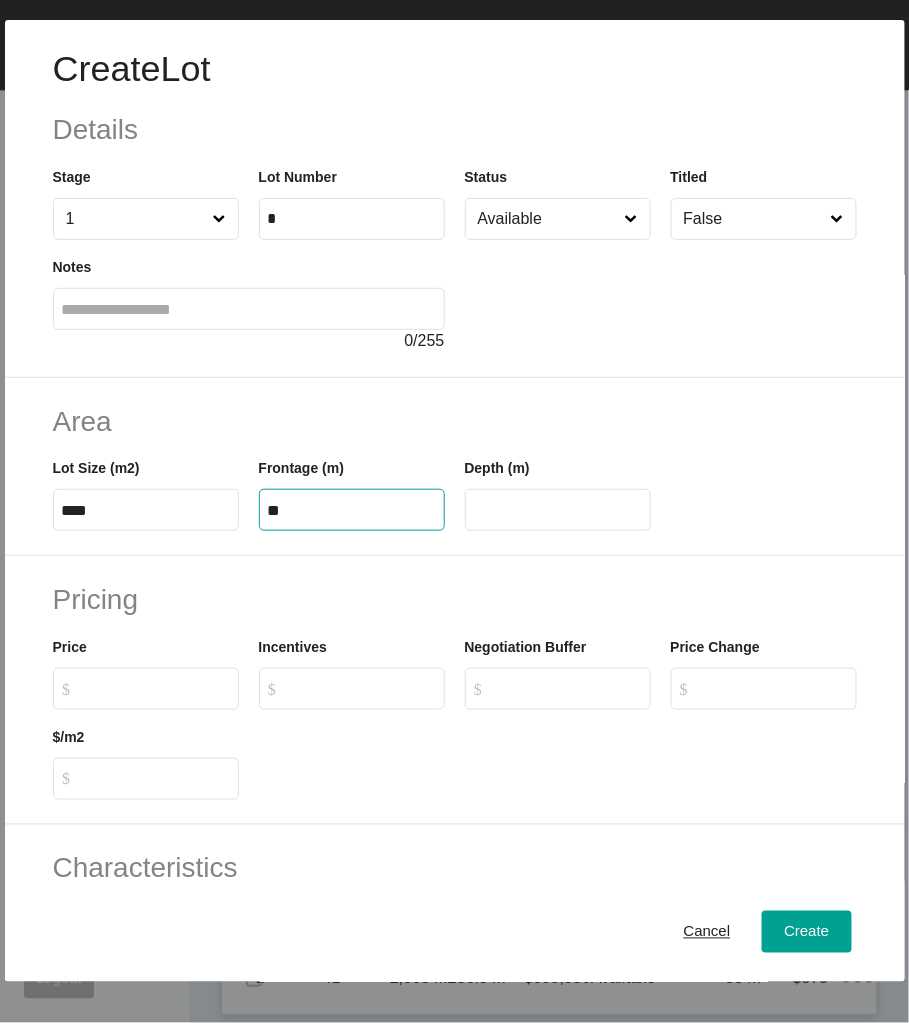 type on "**" 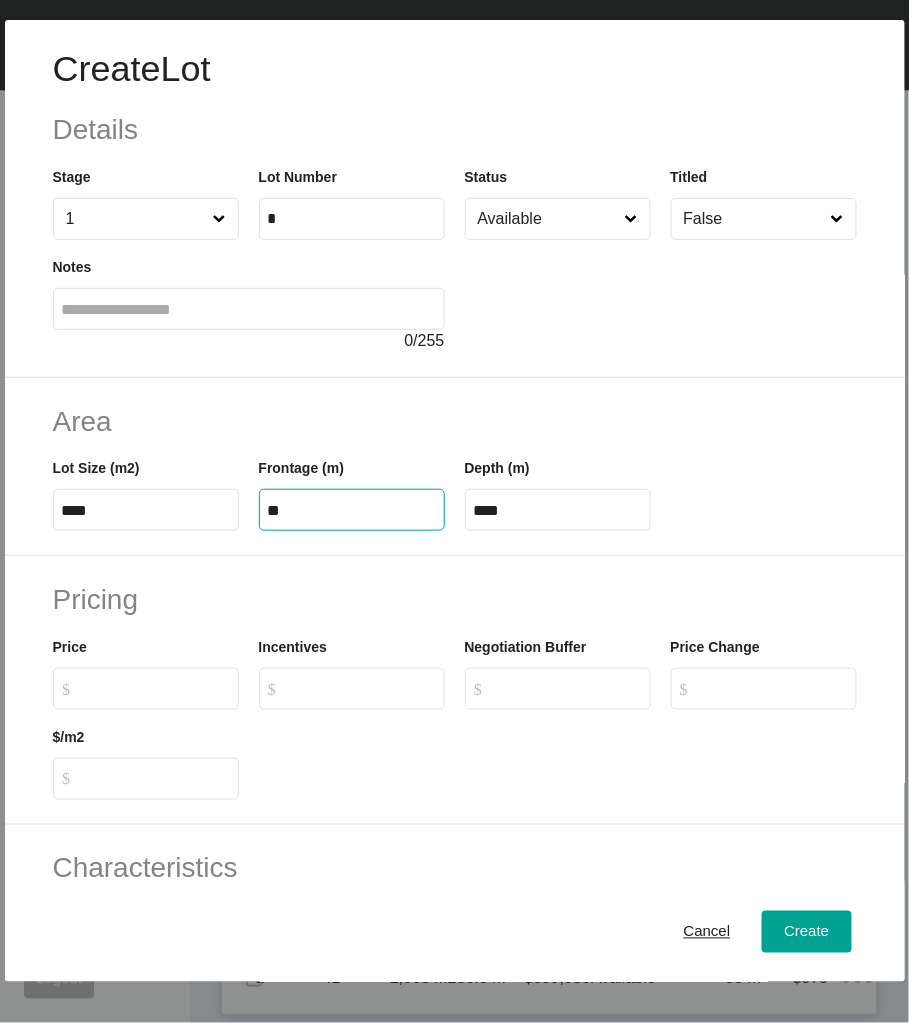 click on "****" at bounding box center (558, 510) 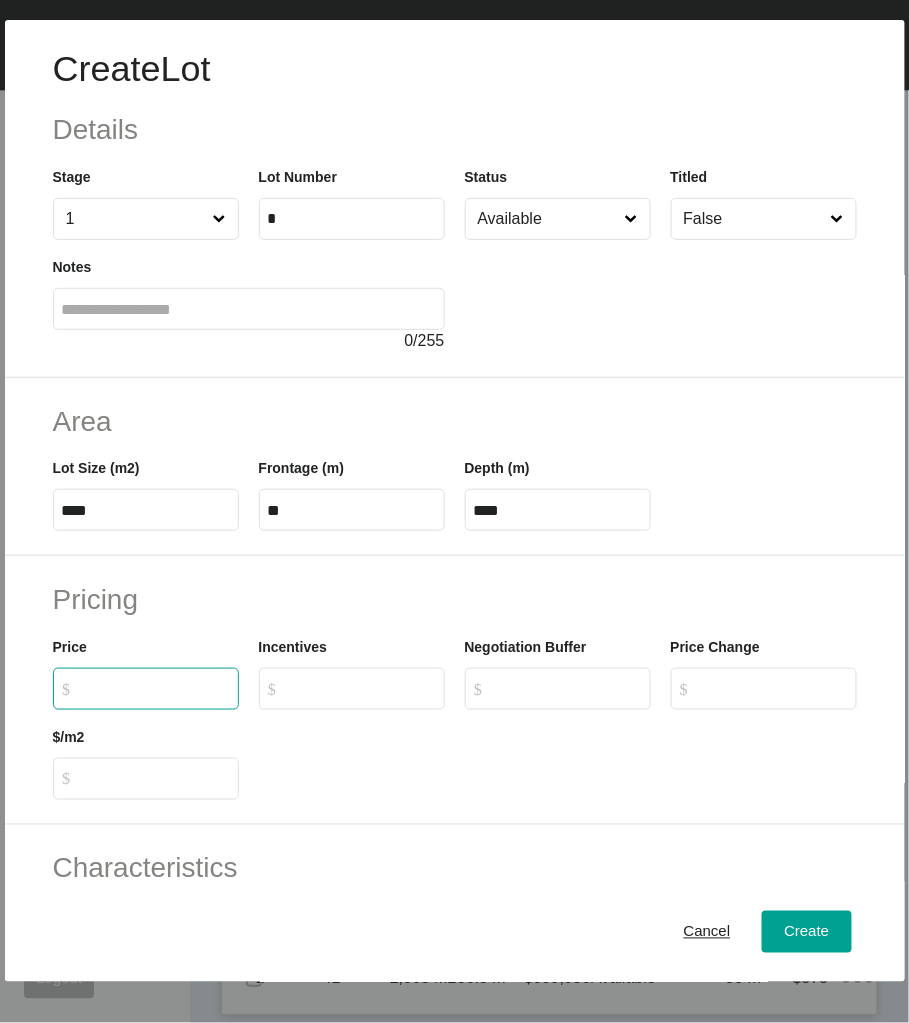 click on "$ Created with Sketch. $" at bounding box center (155, 688) 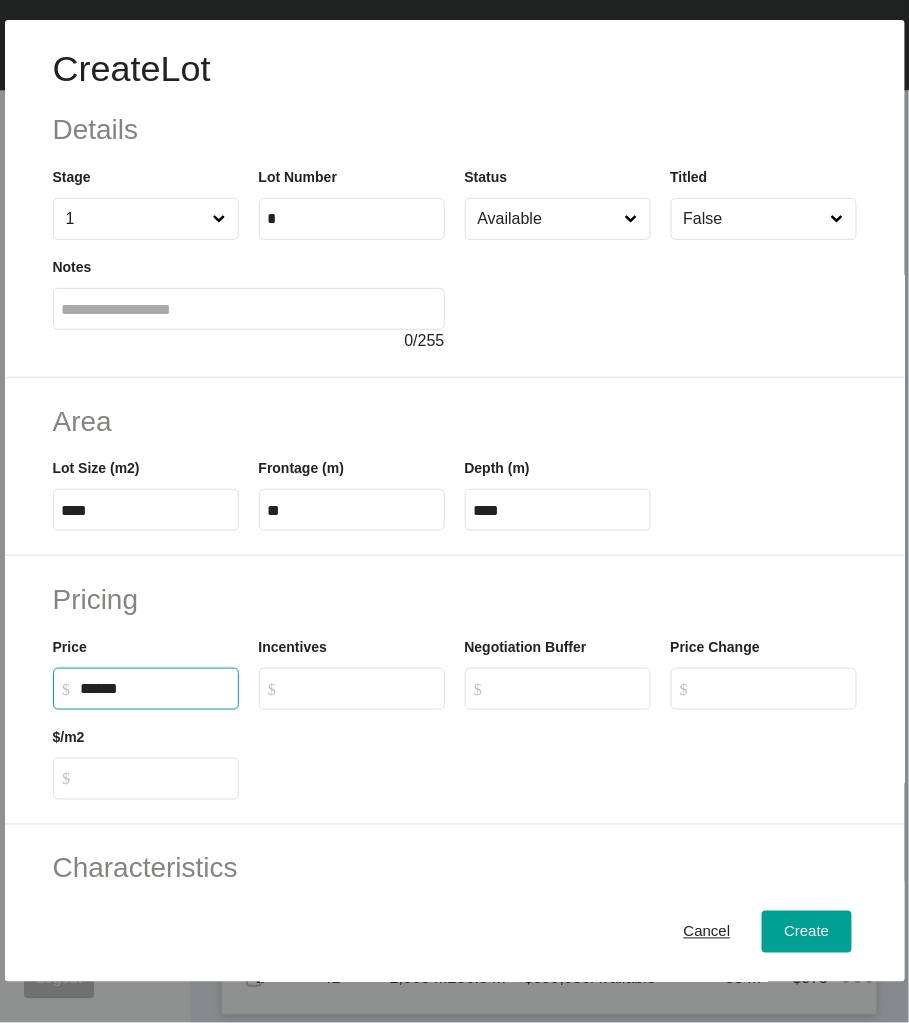 type on "******" 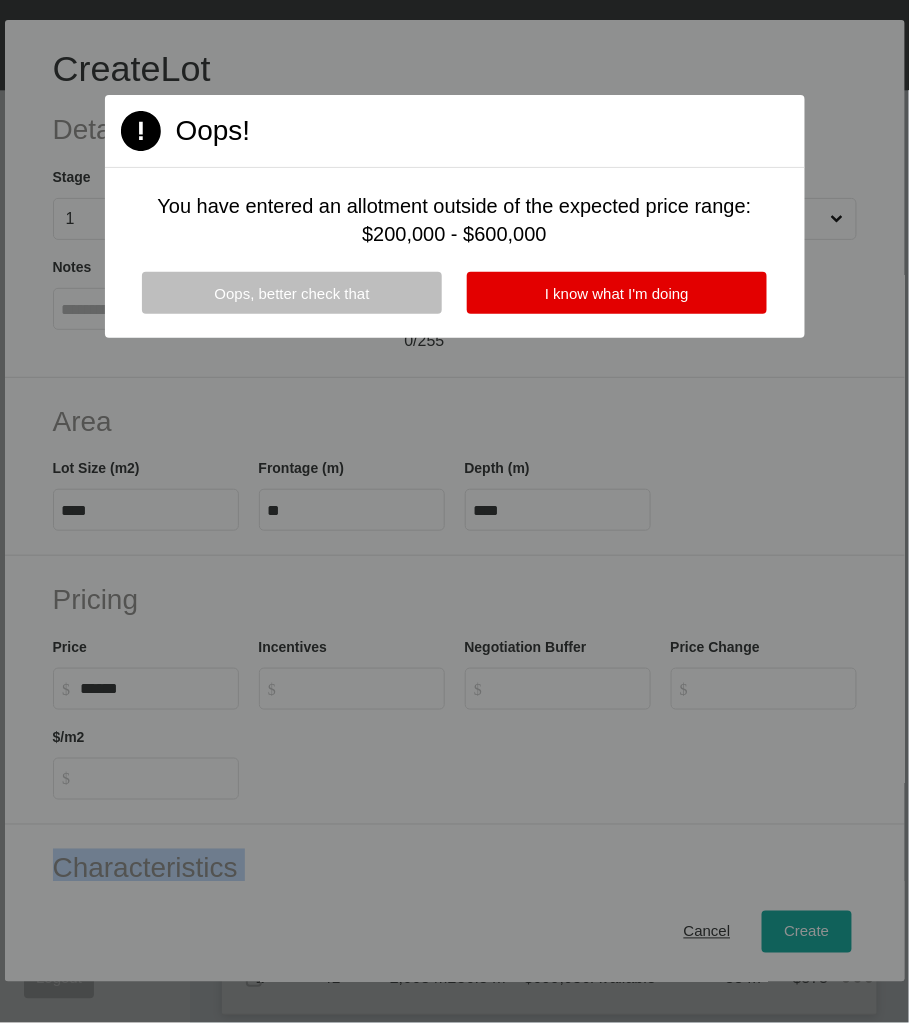 drag, startPoint x: 357, startPoint y: 776, endPoint x: 574, endPoint y: 302, distance: 521.31085 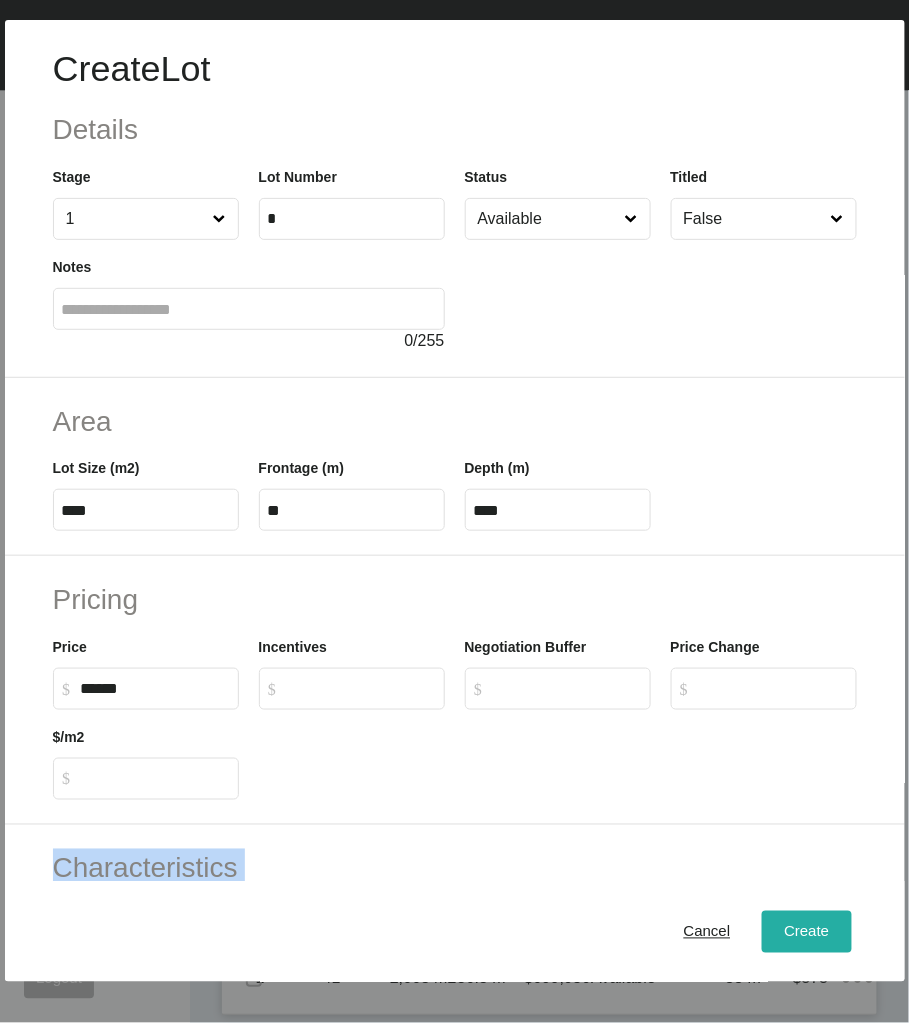 click on "Create" at bounding box center [806, 931] 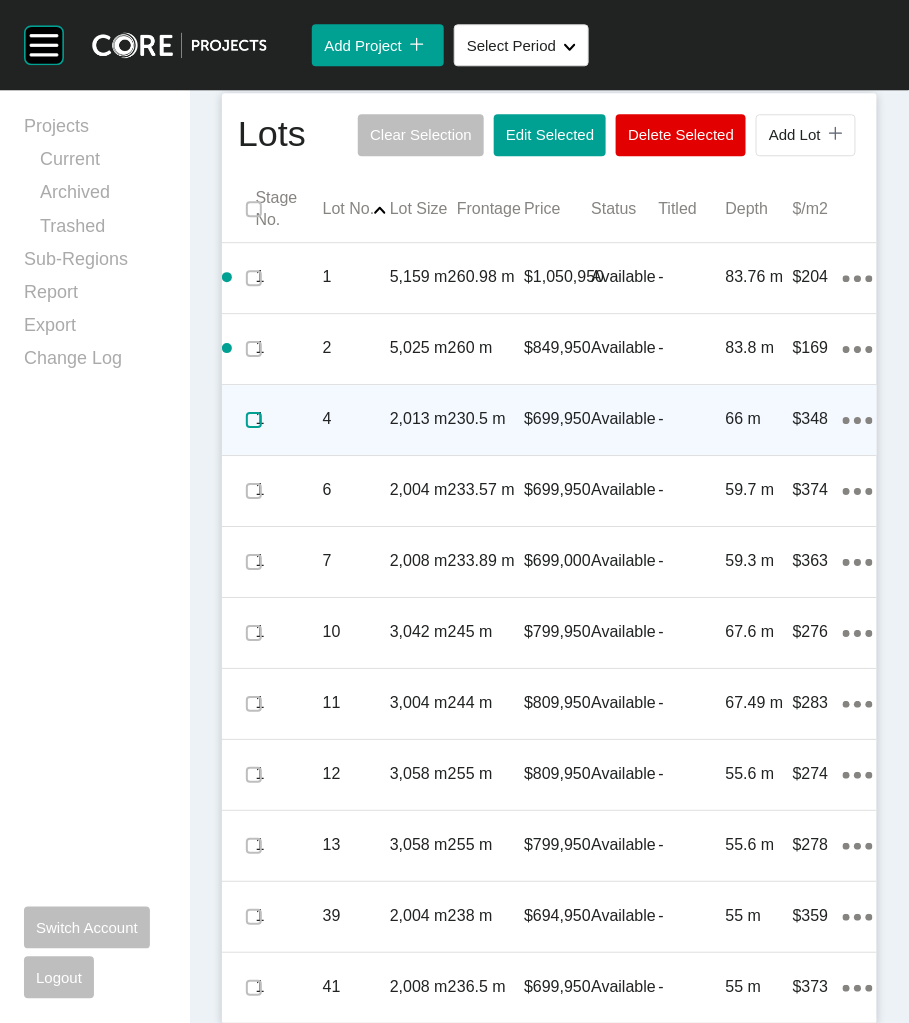click at bounding box center (254, 420) 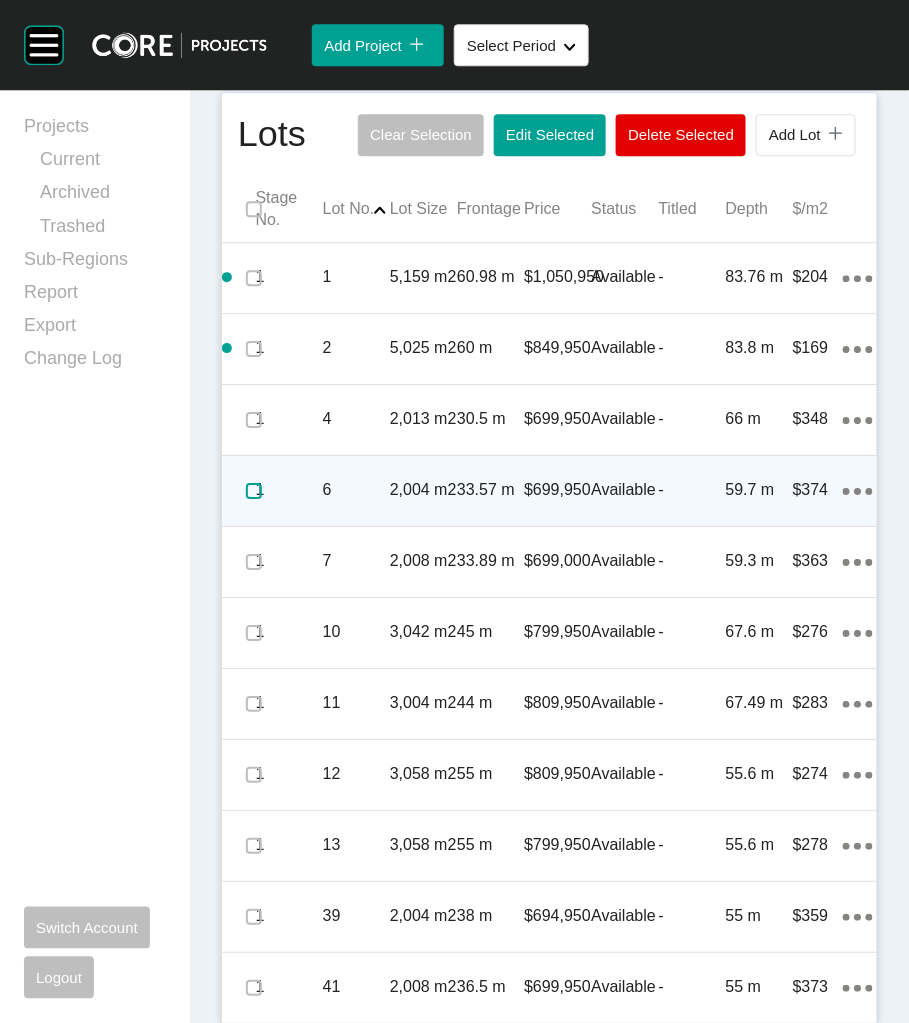 click at bounding box center [254, 491] 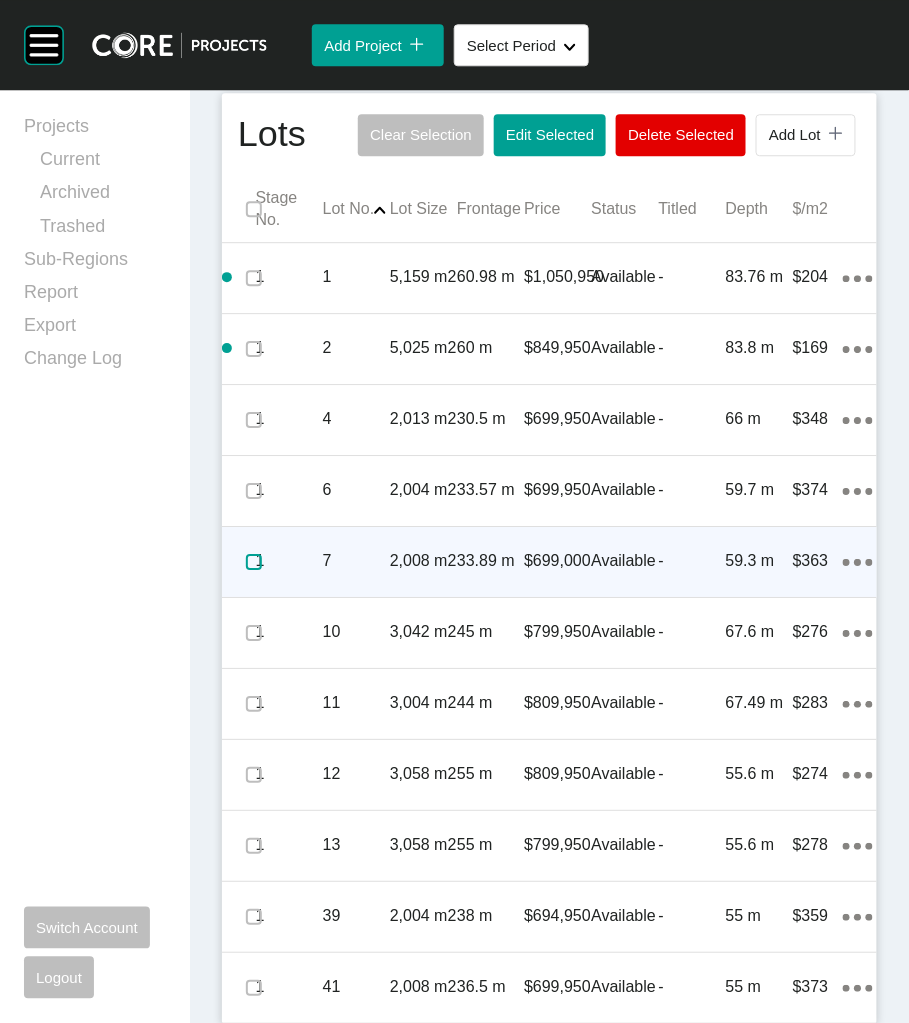 click at bounding box center (254, 562) 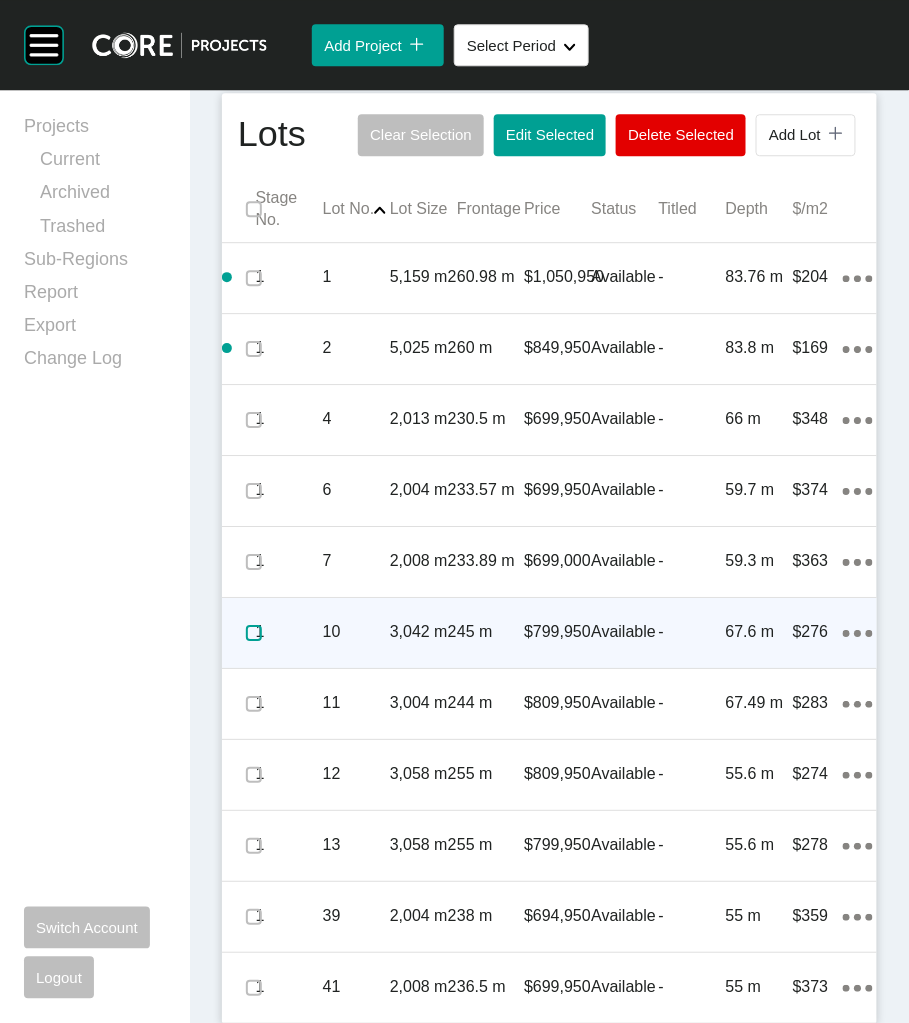 click at bounding box center (254, 633) 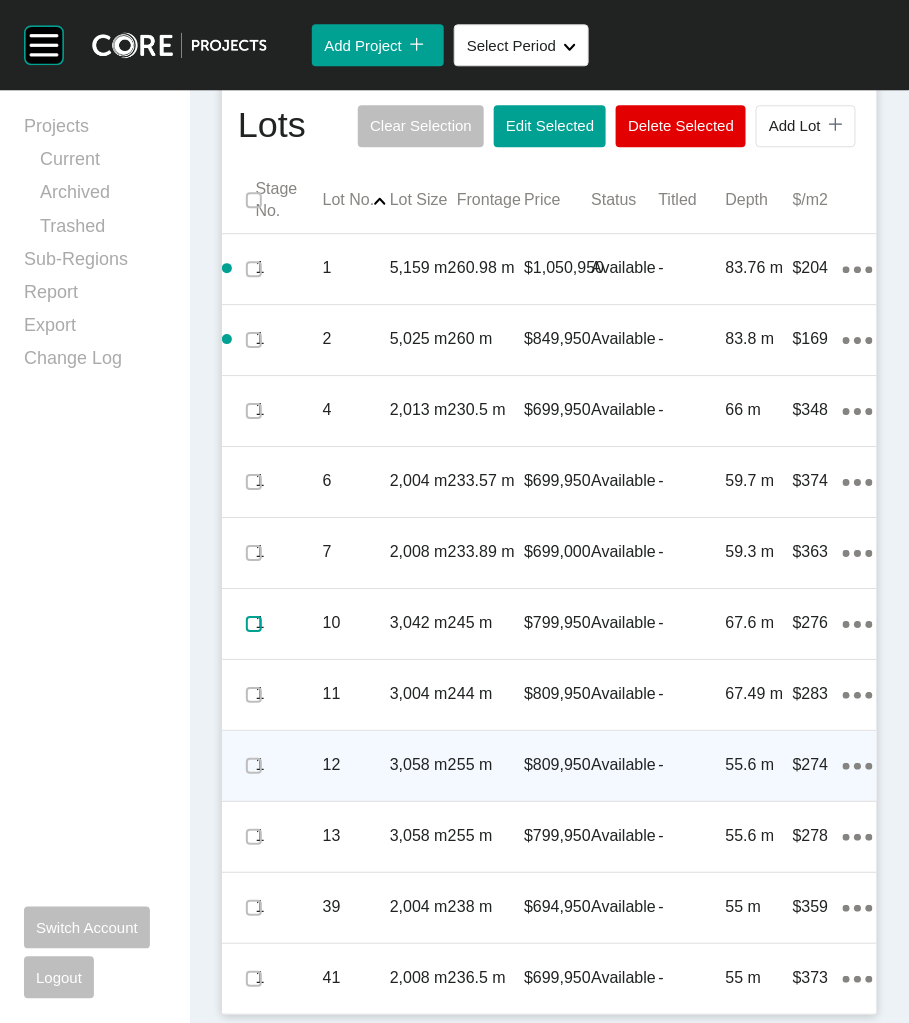 scroll, scrollTop: 1174, scrollLeft: 0, axis: vertical 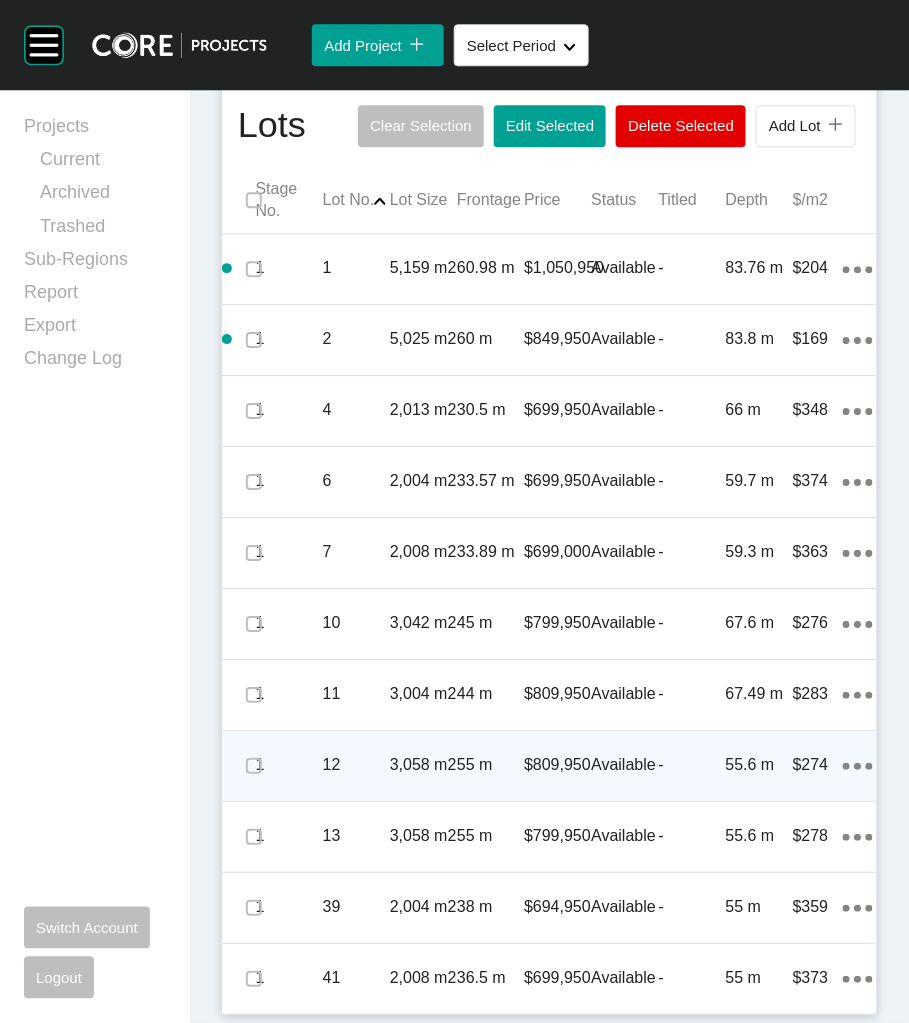 click on "1" at bounding box center [289, 765] 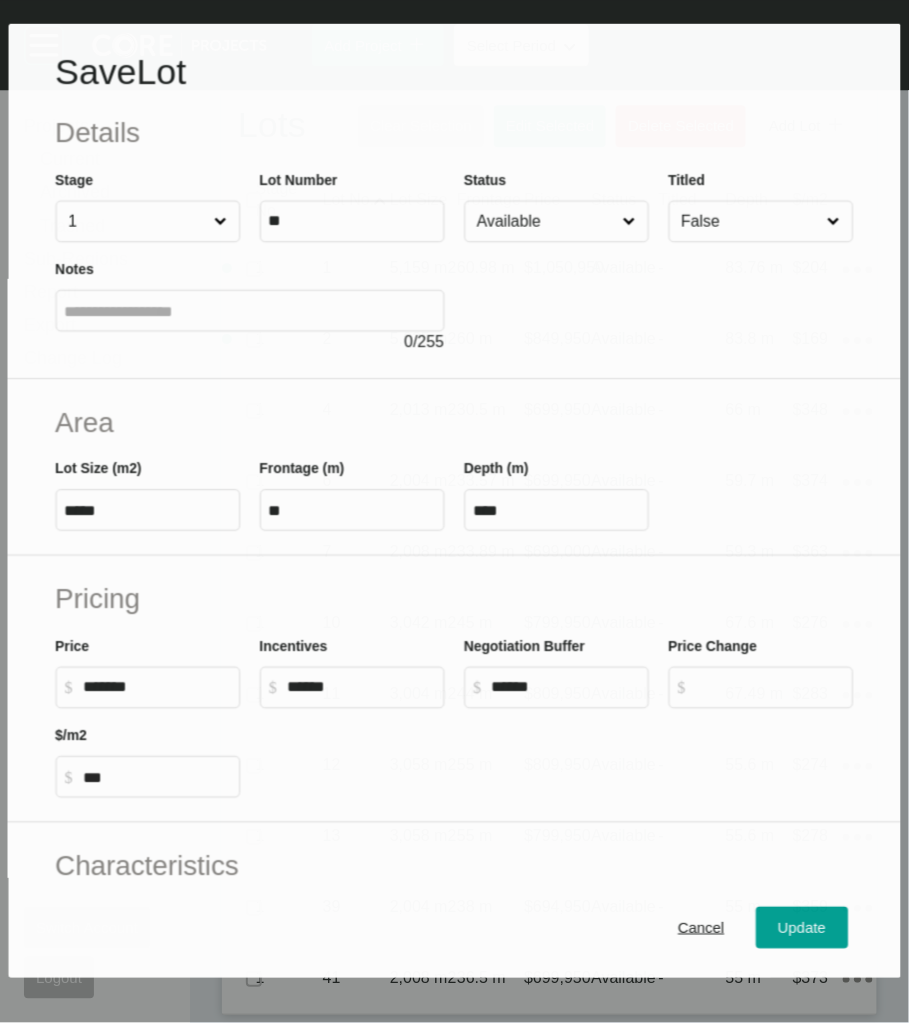 scroll, scrollTop: 1174, scrollLeft: 0, axis: vertical 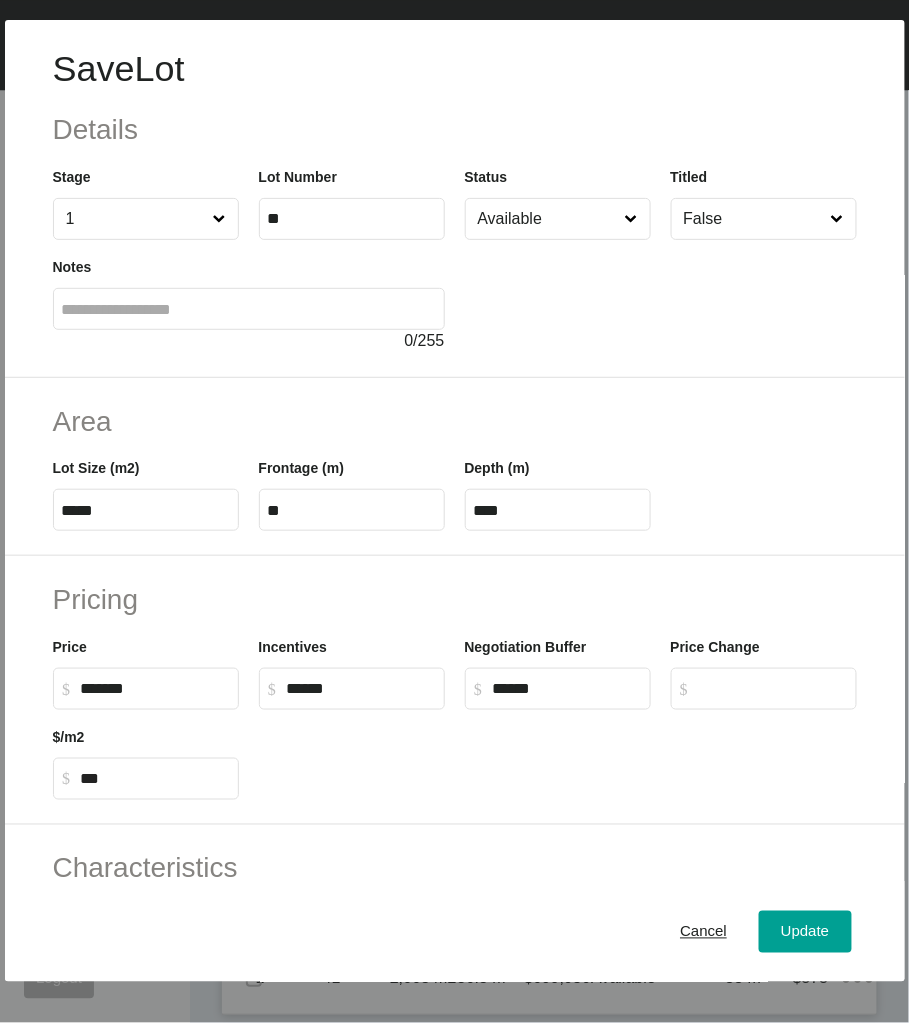 drag, startPoint x: 697, startPoint y: 945, endPoint x: 586, endPoint y: 890, distance: 123.878975 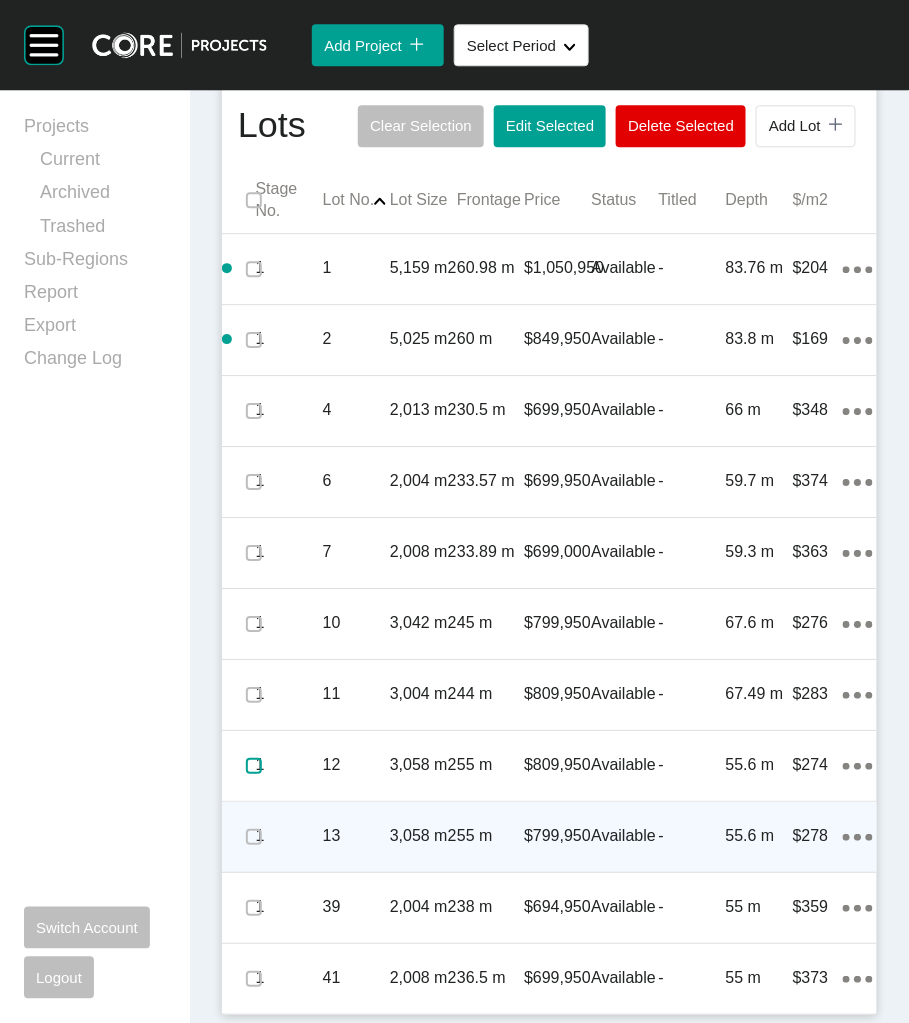 click at bounding box center (254, 766) 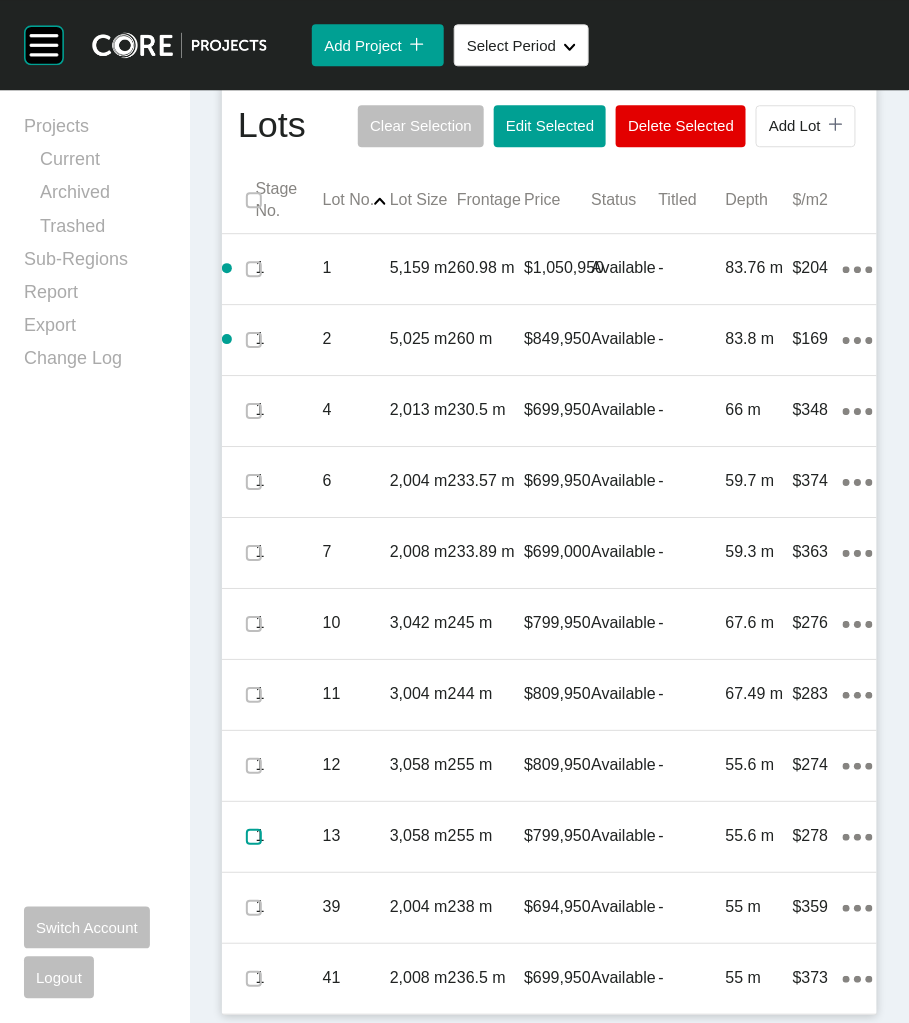 click at bounding box center (254, 837) 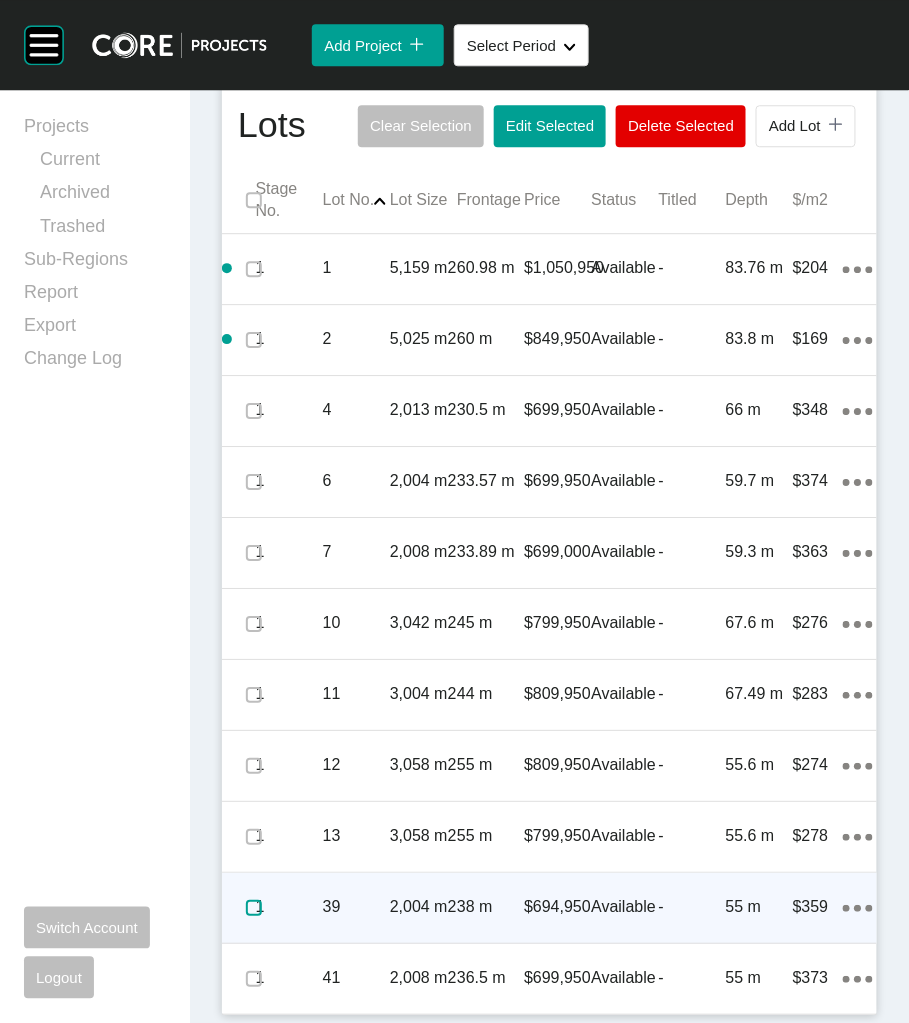 click at bounding box center [254, 908] 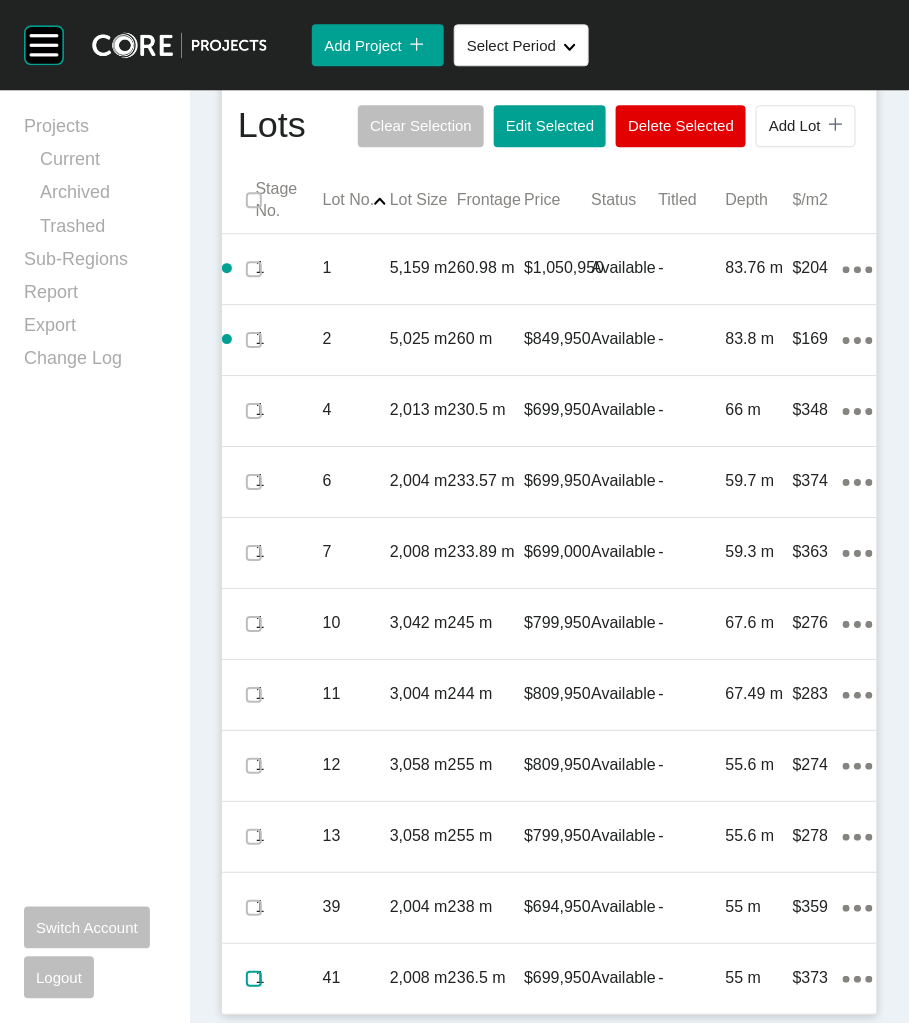 click at bounding box center [254, 979] 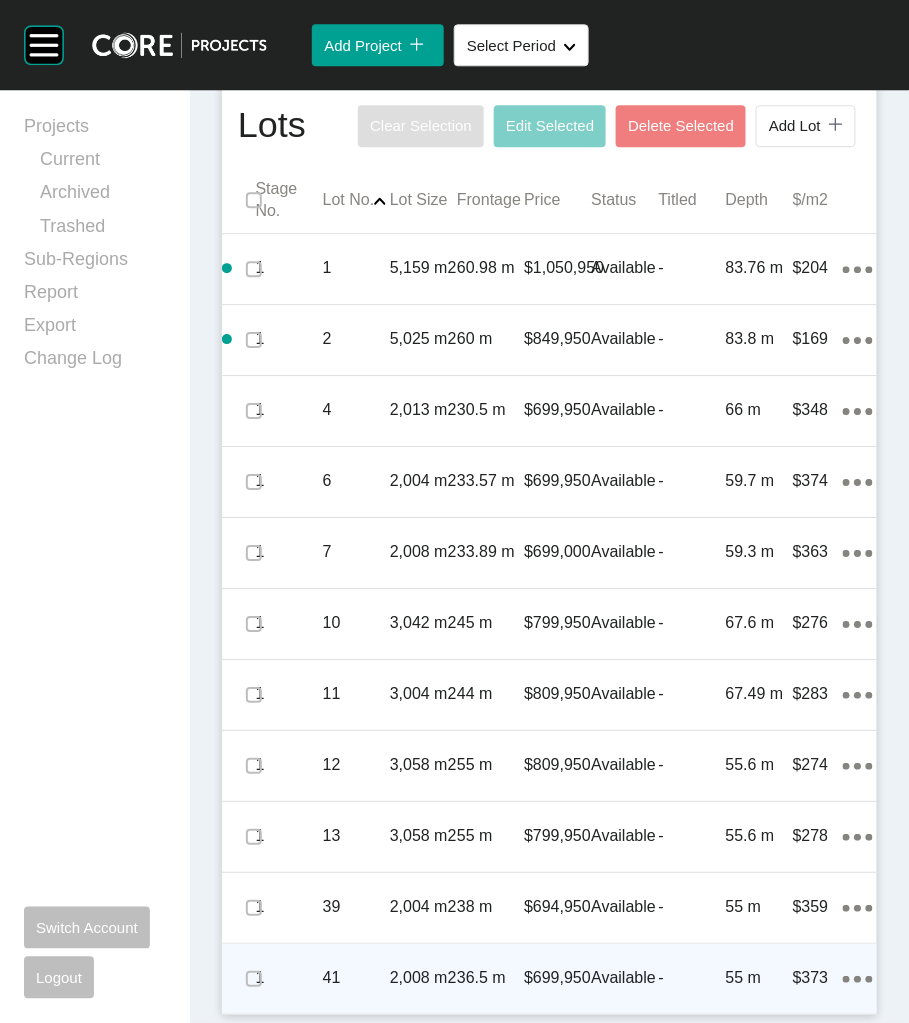 click 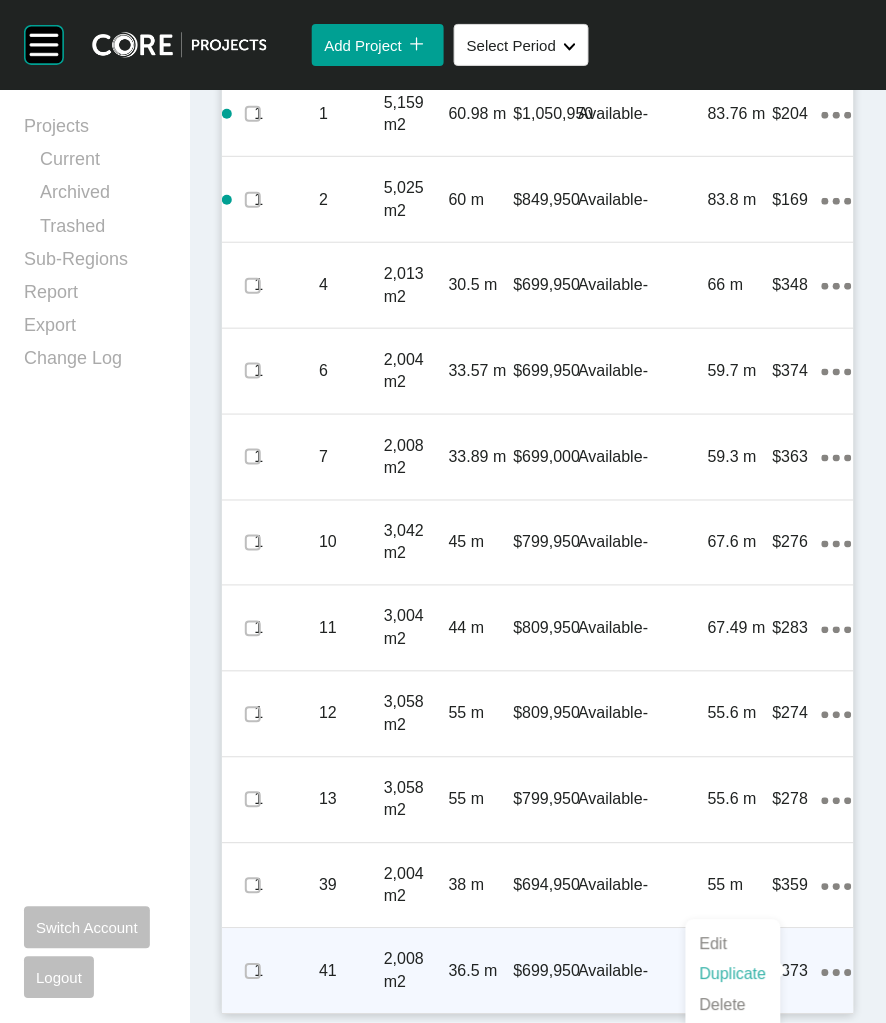 click on "Duplicate" at bounding box center (733, 975) 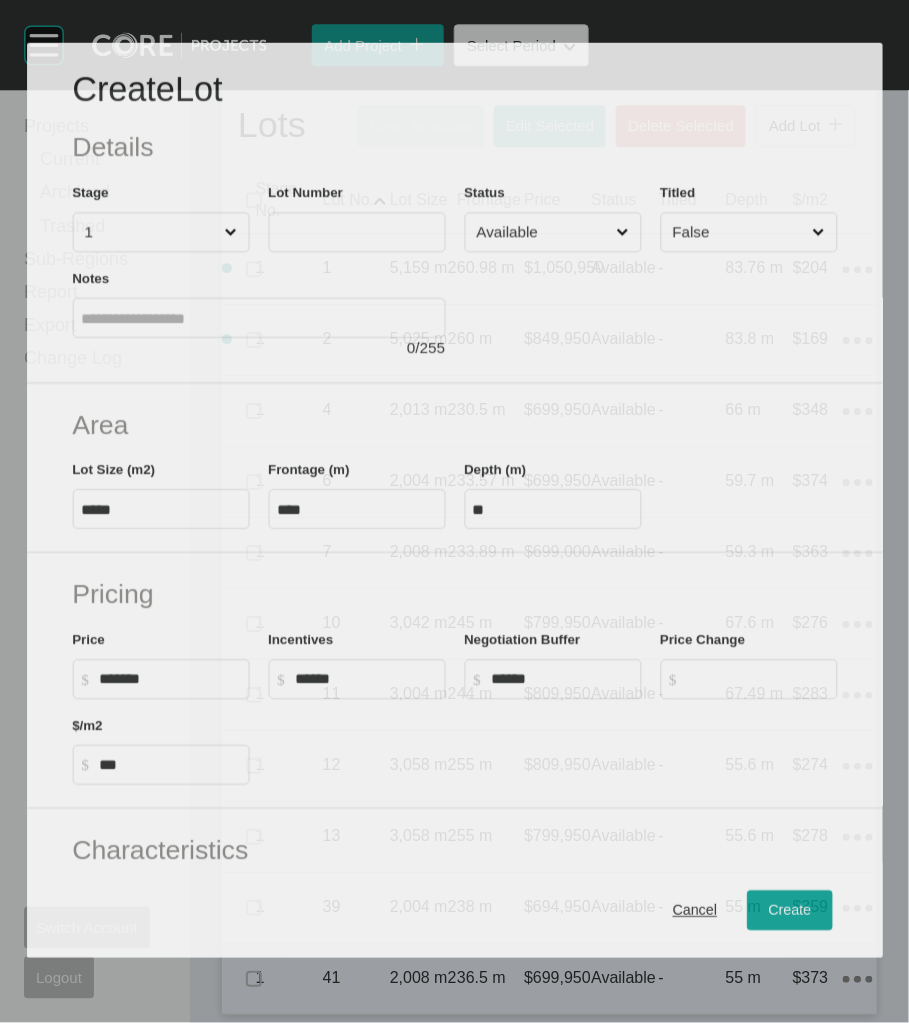 scroll, scrollTop: 1174, scrollLeft: 0, axis: vertical 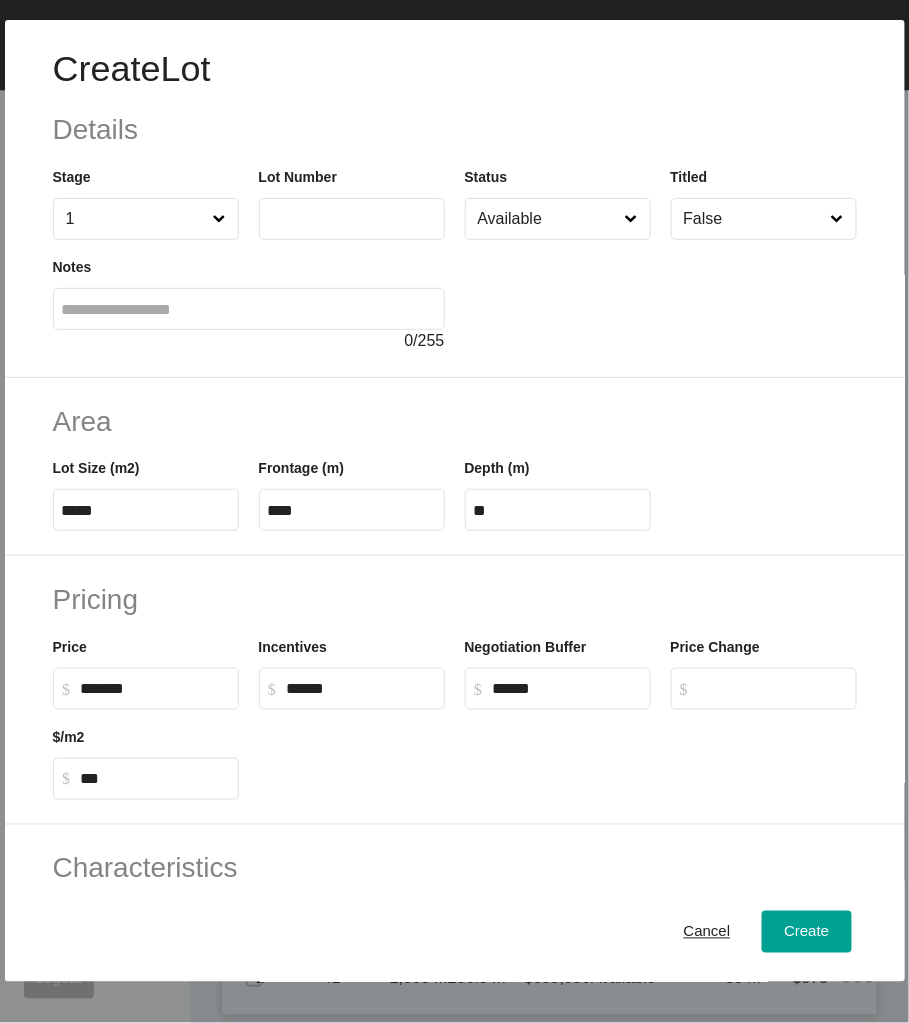 click at bounding box center (352, 218) 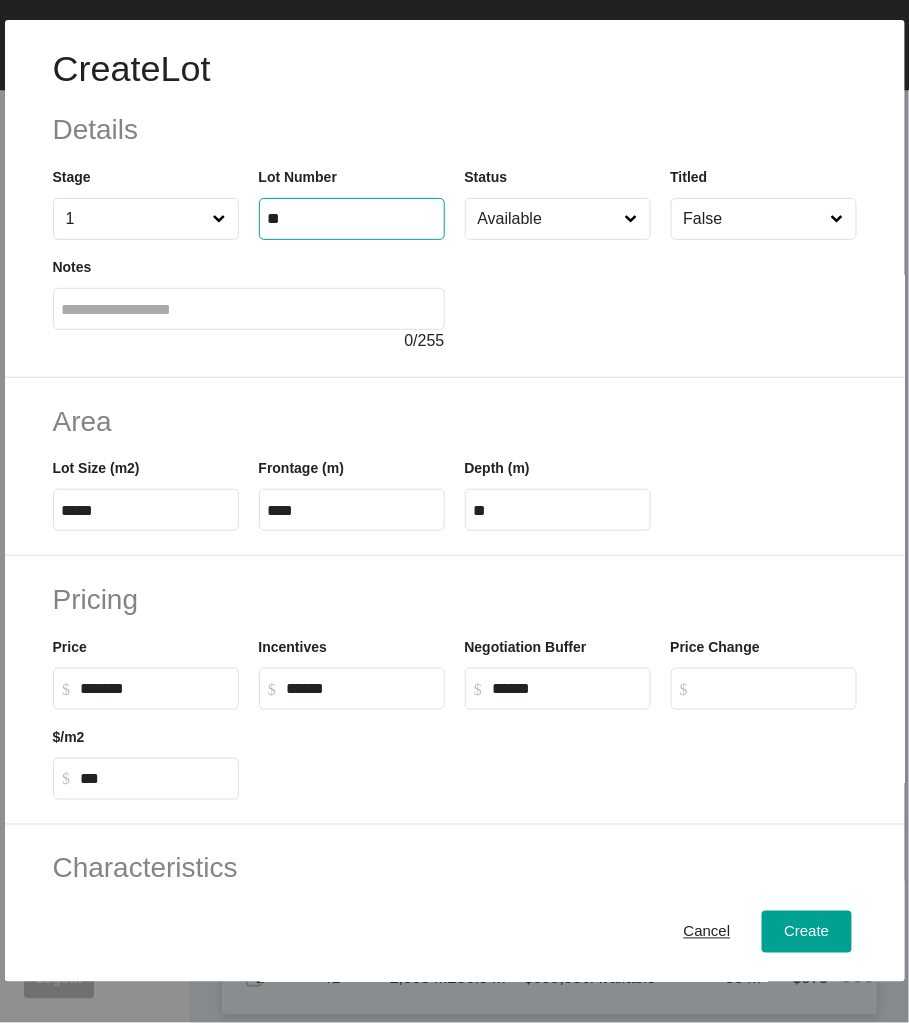 type on "**" 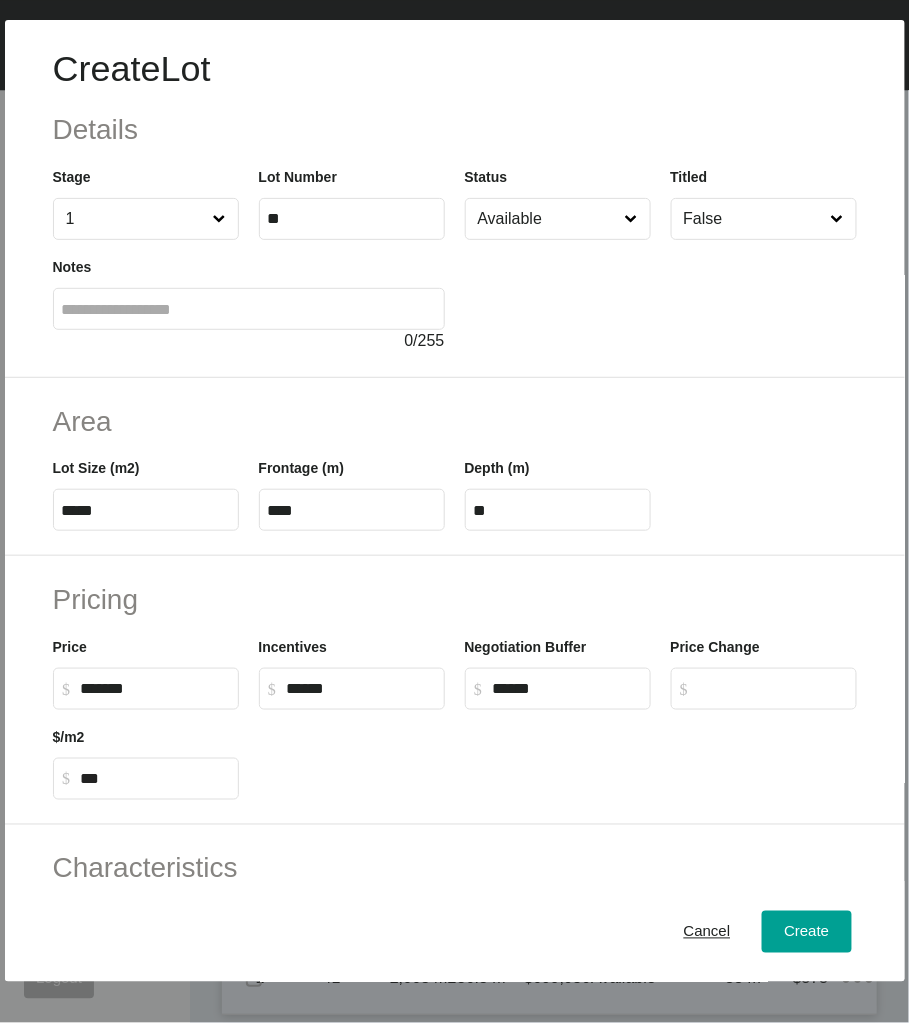 click on "*****" at bounding box center [146, 510] 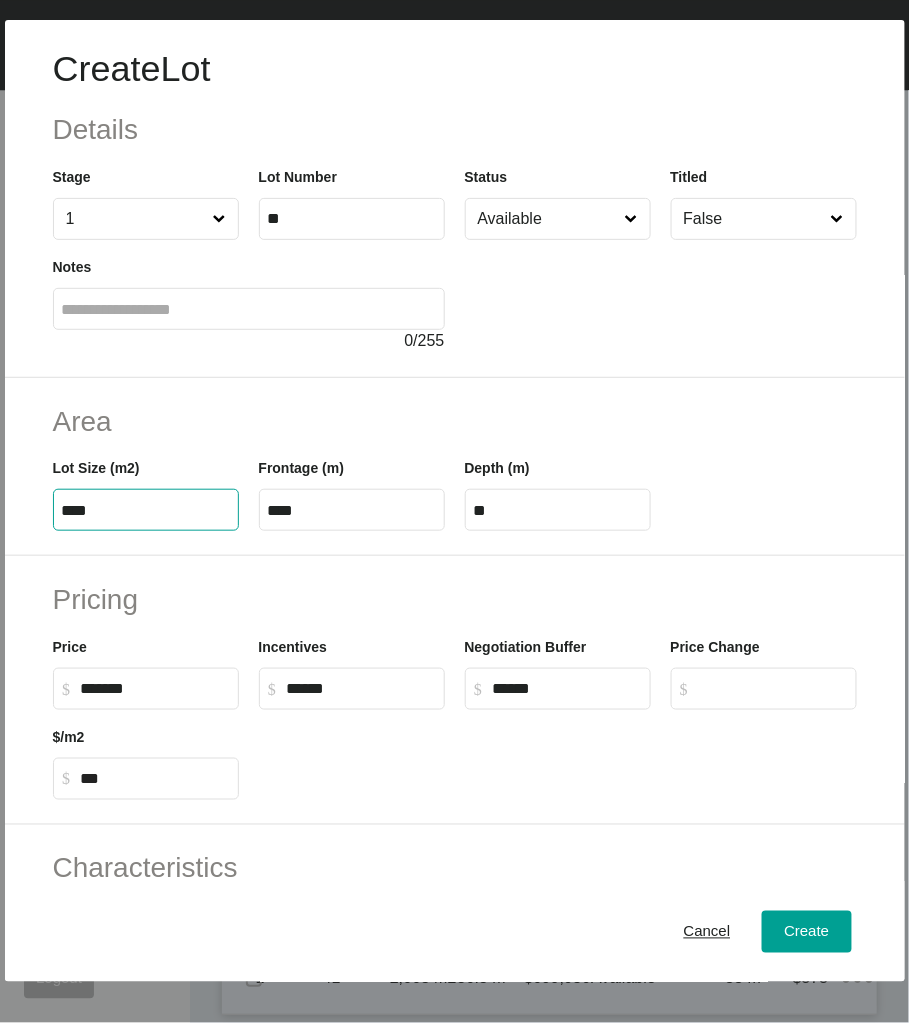 click on "****" at bounding box center [146, 510] 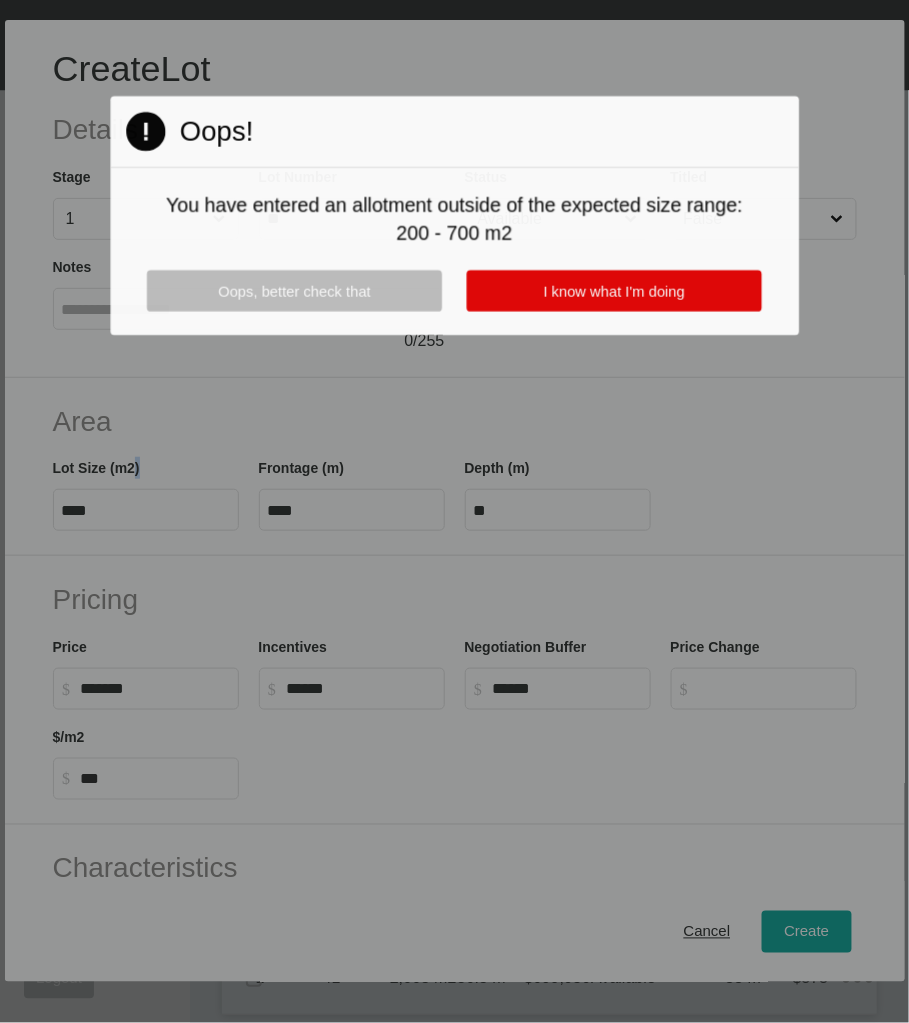 drag, startPoint x: 112, startPoint y: 497, endPoint x: 134, endPoint y: 483, distance: 26.076809 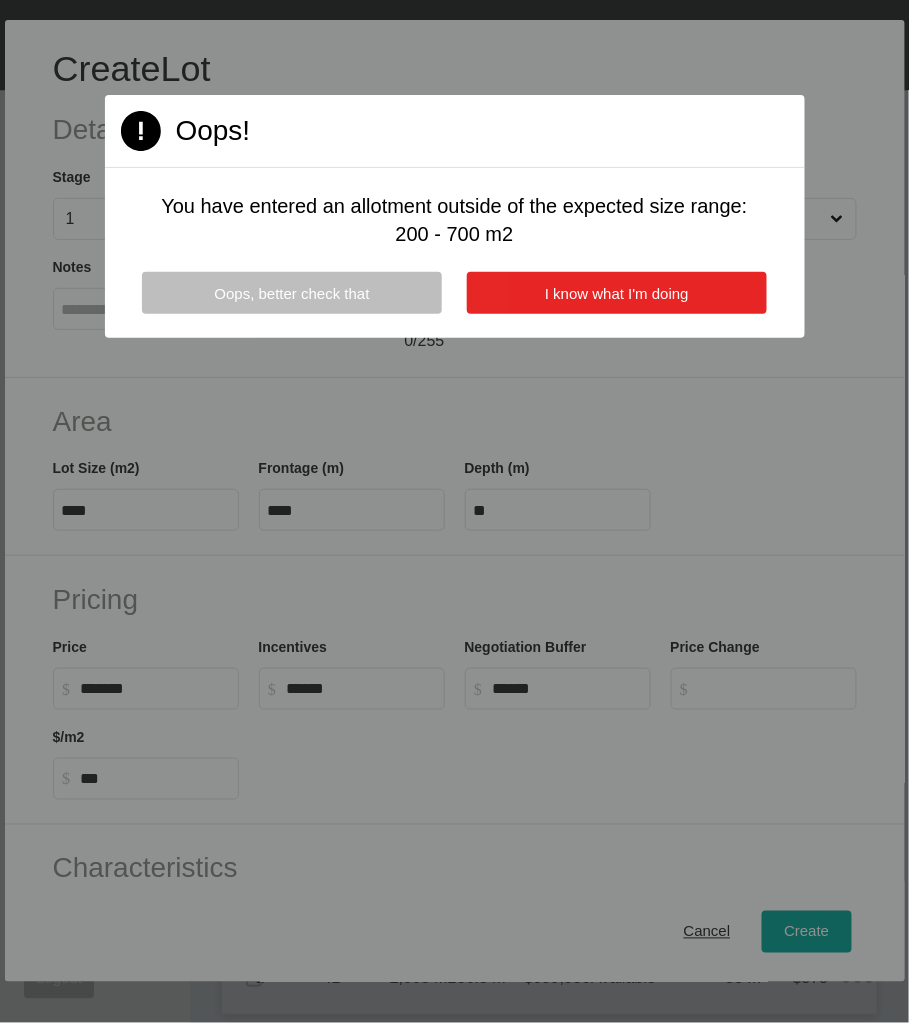 click on "I know what I'm doing" at bounding box center (617, 293) 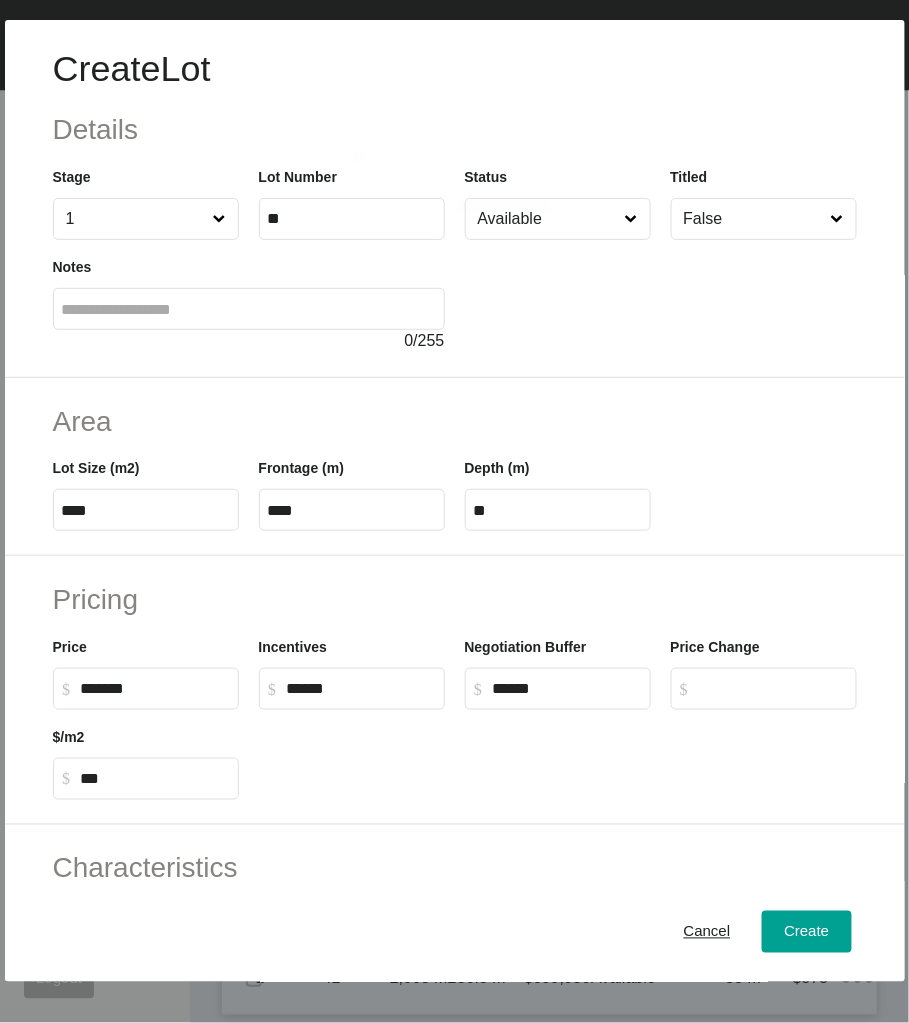 click on "****" at bounding box center (146, 510) 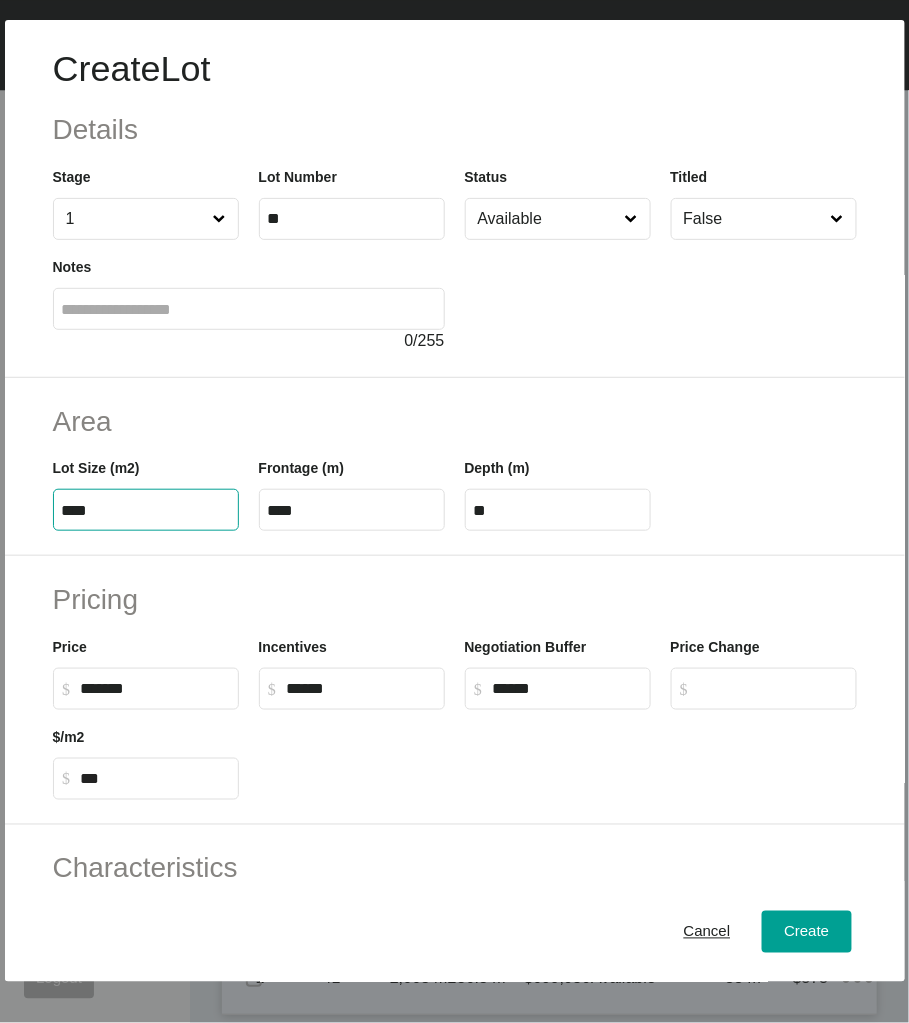 click on "****" at bounding box center [146, 510] 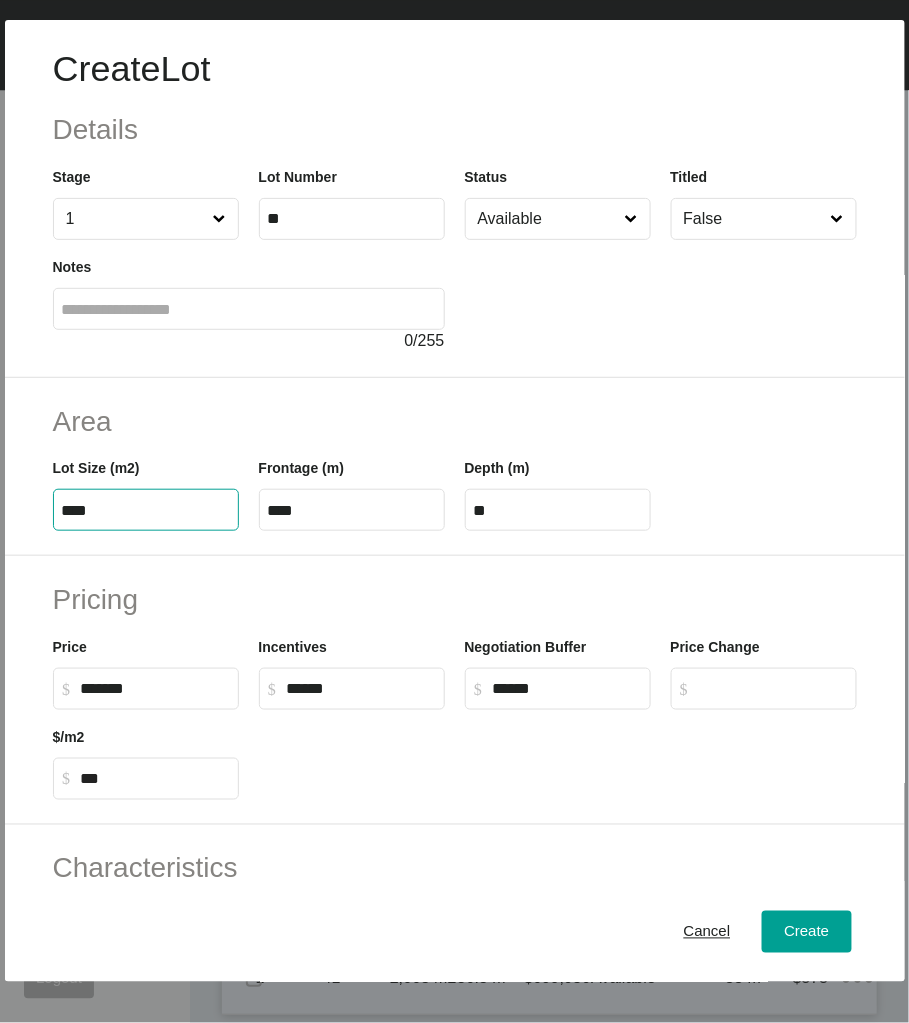 type on "*****" 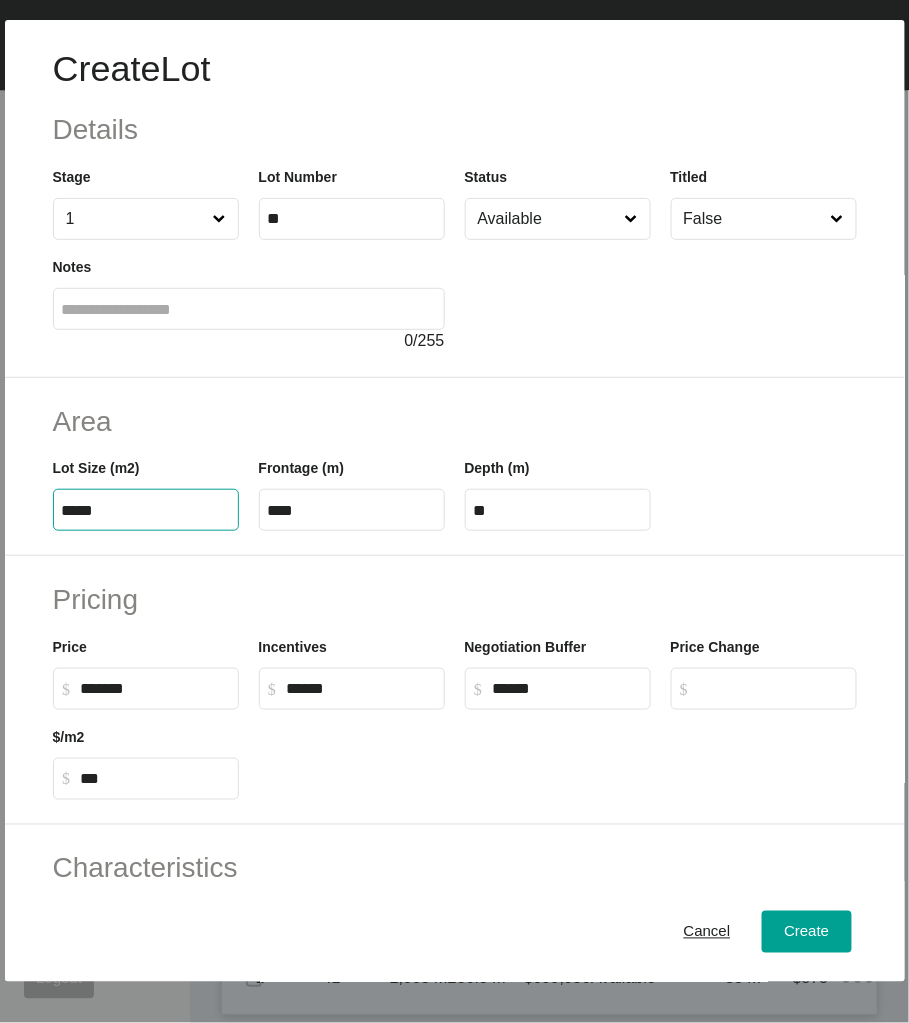 type on "****" 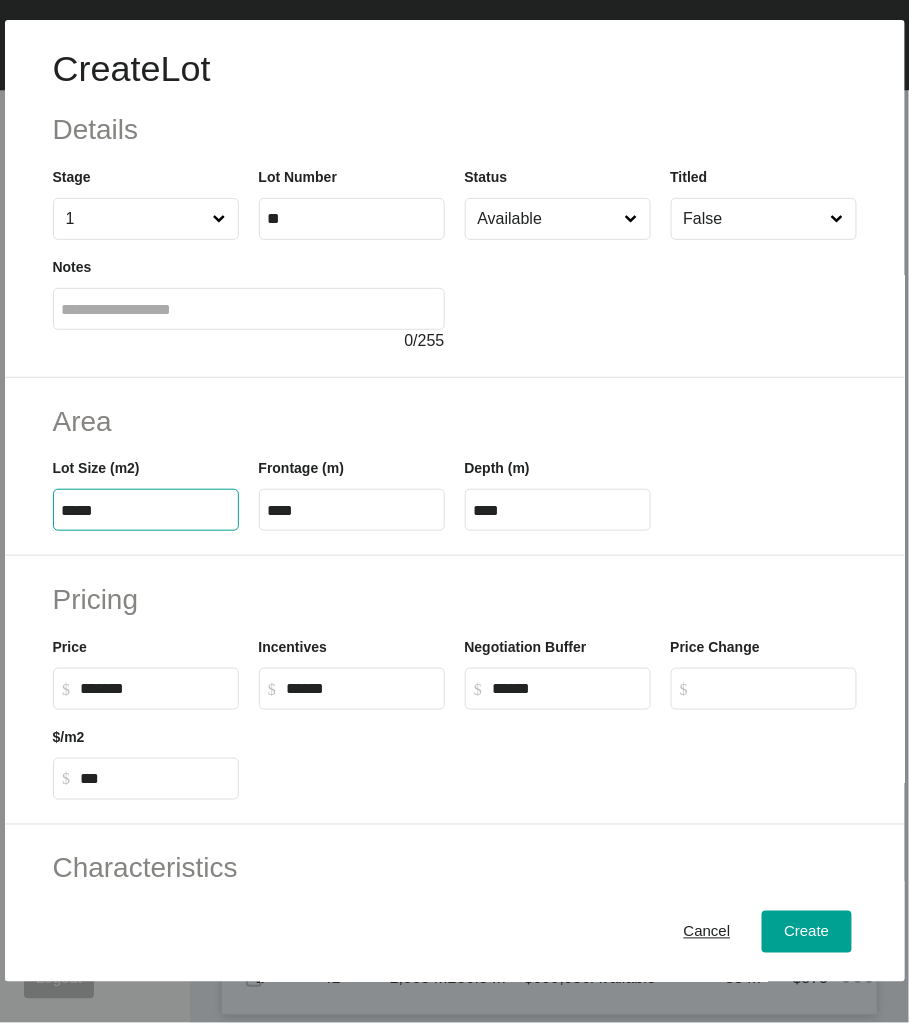 click on "Pricing" at bounding box center [455, 599] 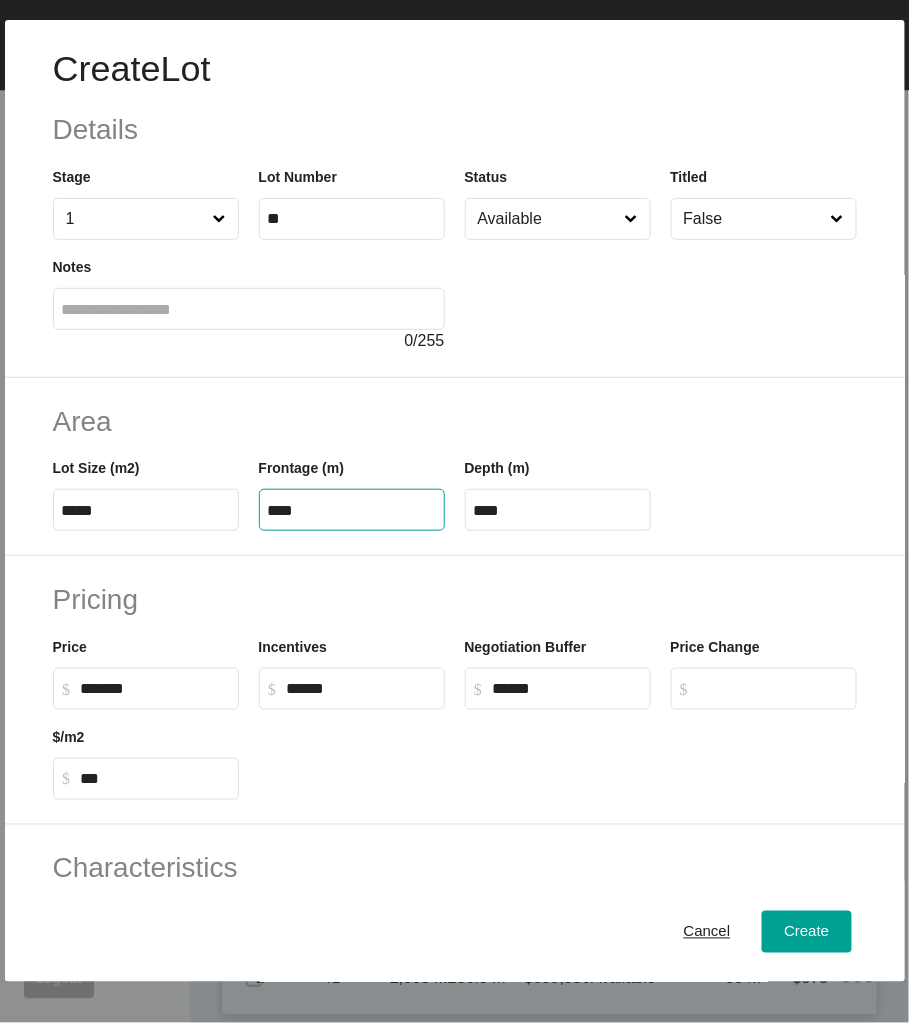 click on "****" at bounding box center [352, 510] 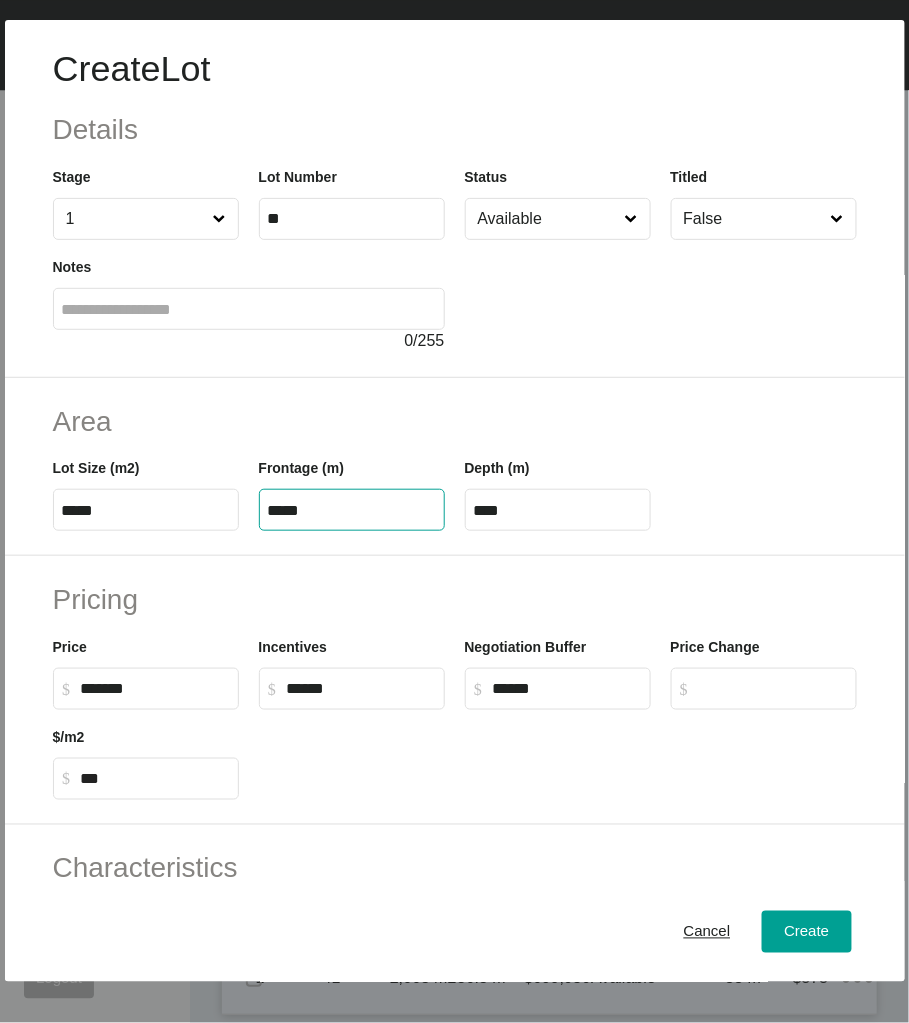 type on "*****" 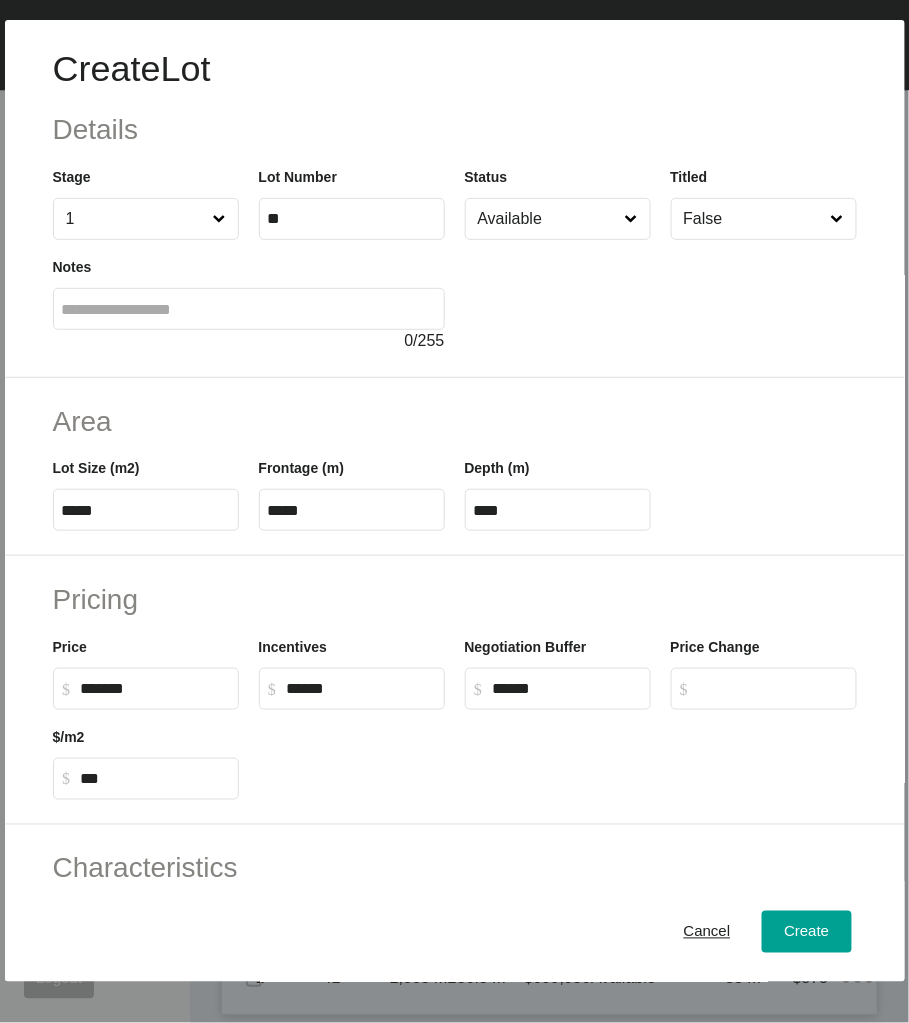 click on "Pricing" at bounding box center [455, 599] 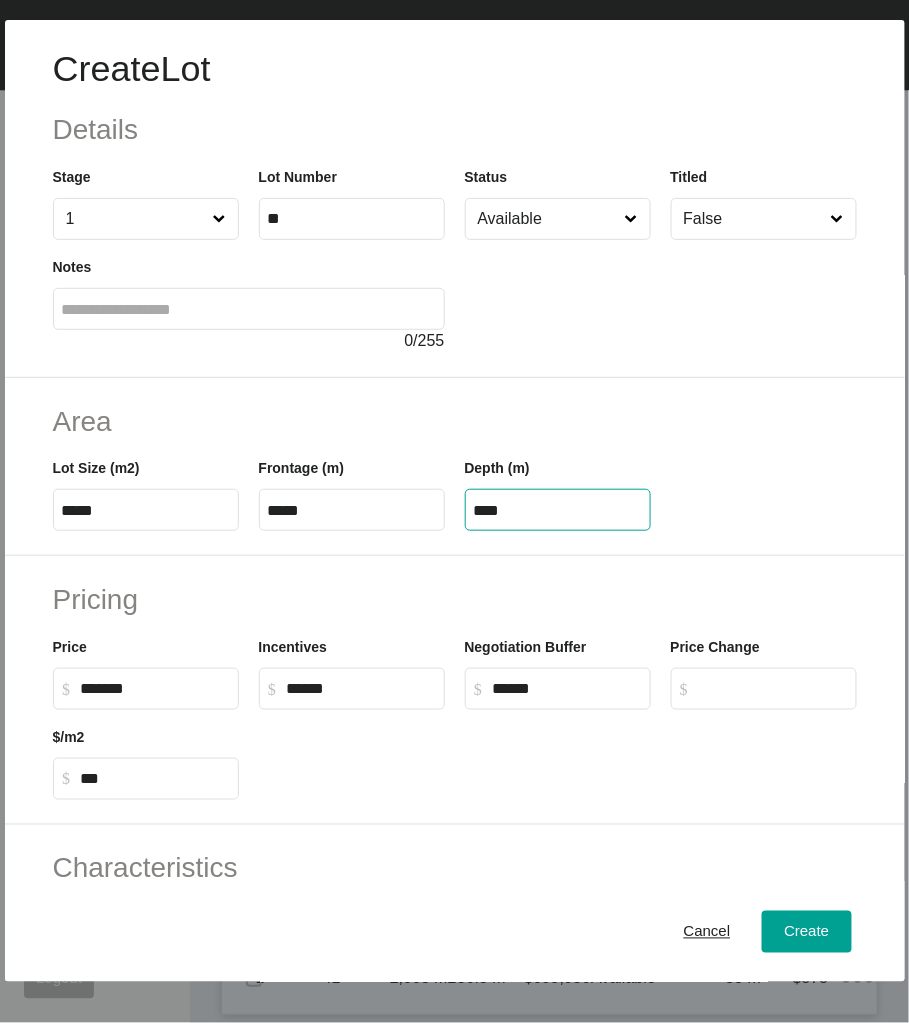 click on "****" at bounding box center [558, 510] 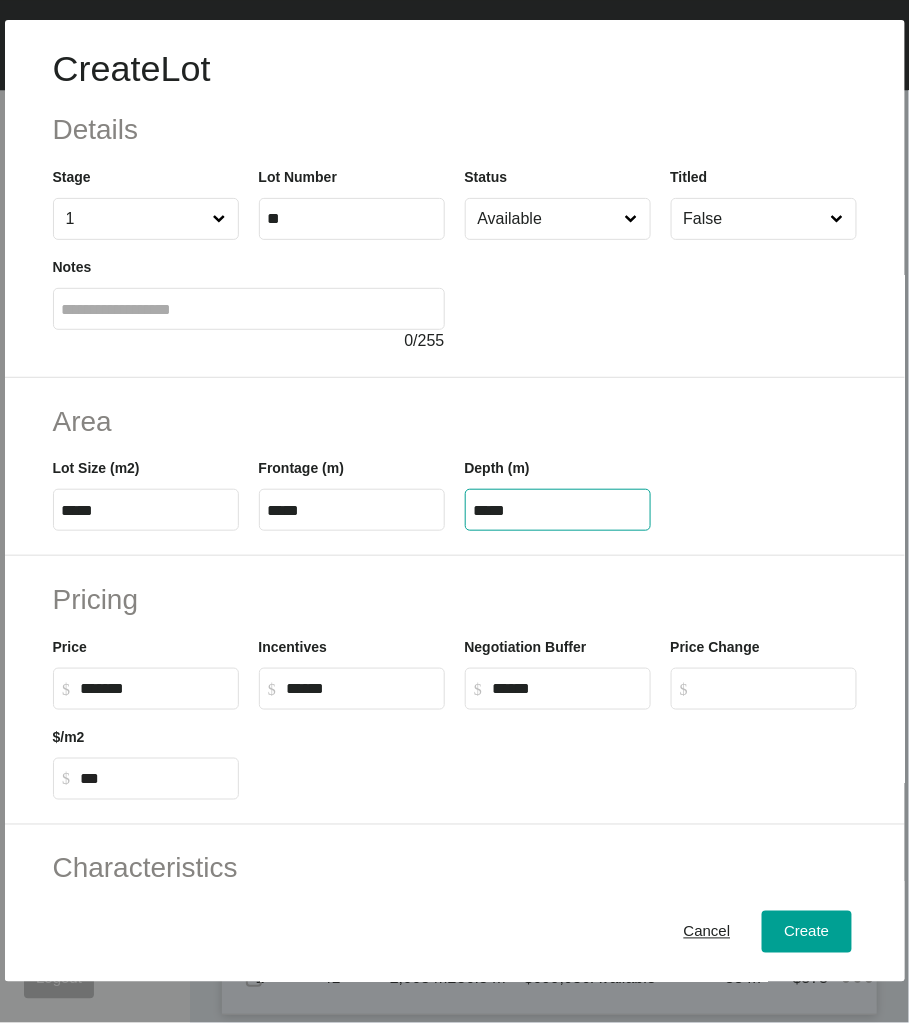 type on "*****" 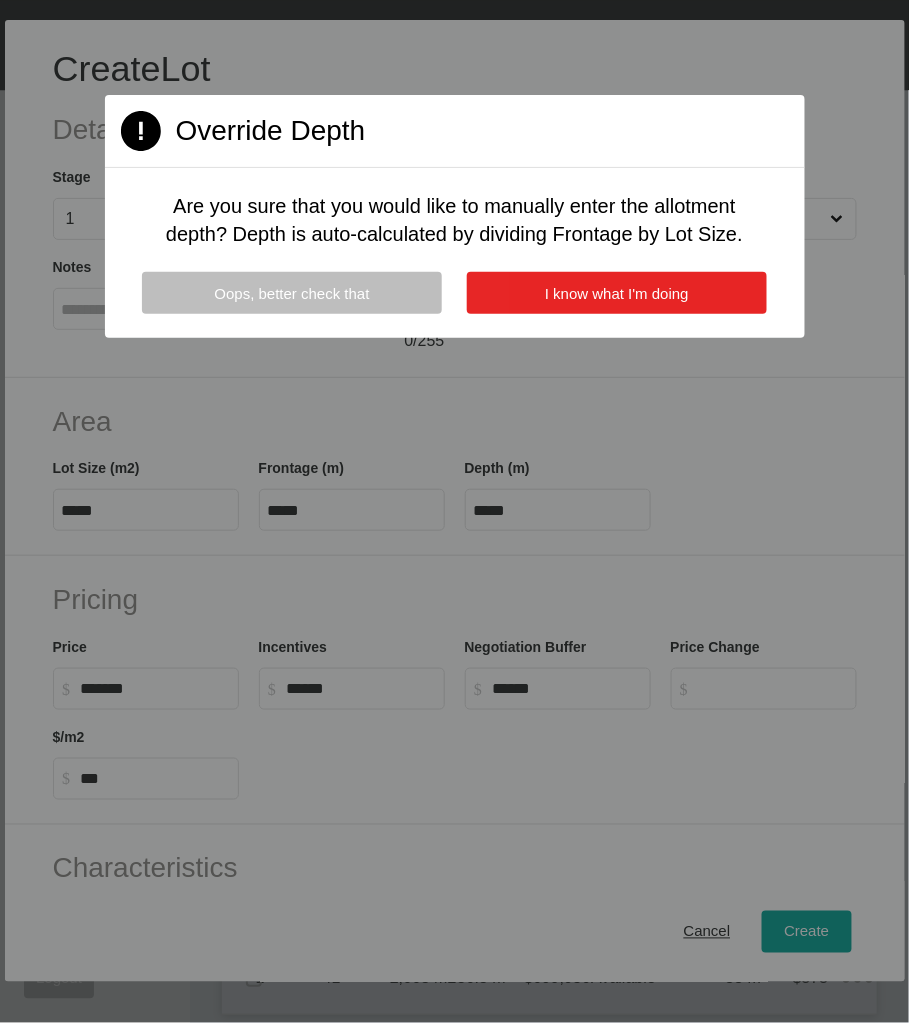 click on "I know what I'm doing" at bounding box center (617, 293) 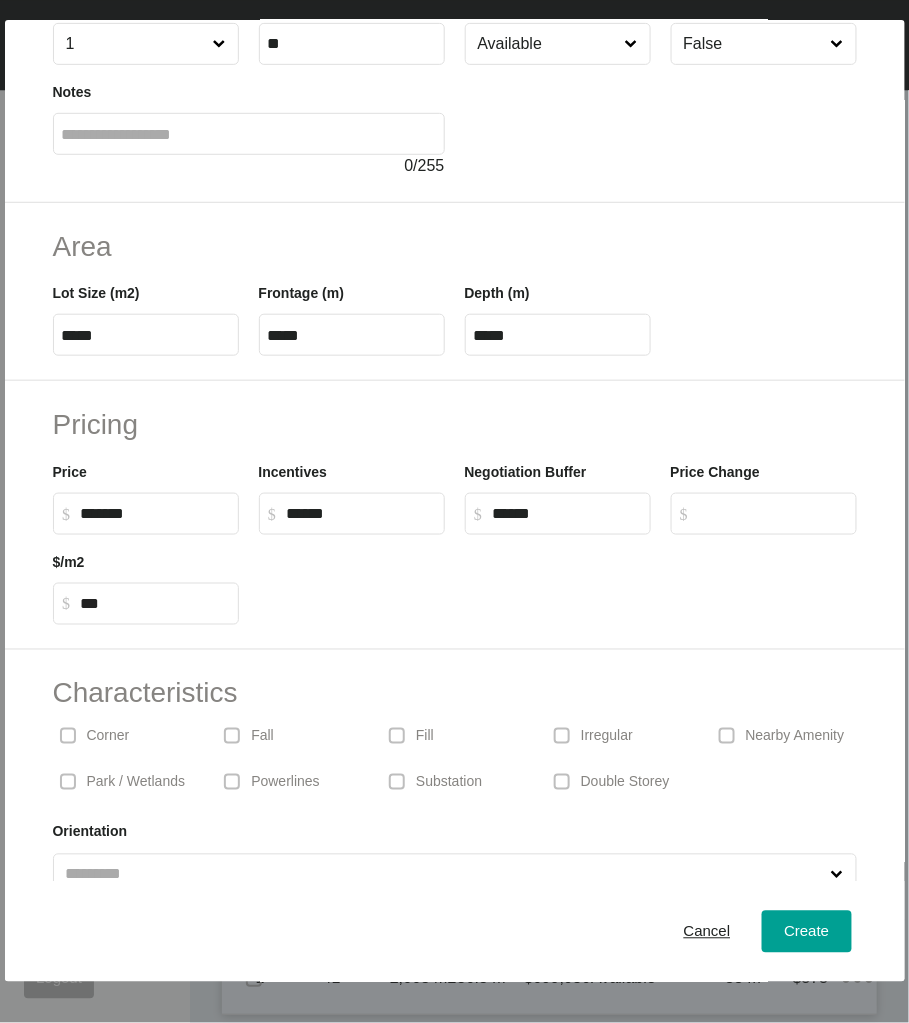 scroll, scrollTop: 191, scrollLeft: 0, axis: vertical 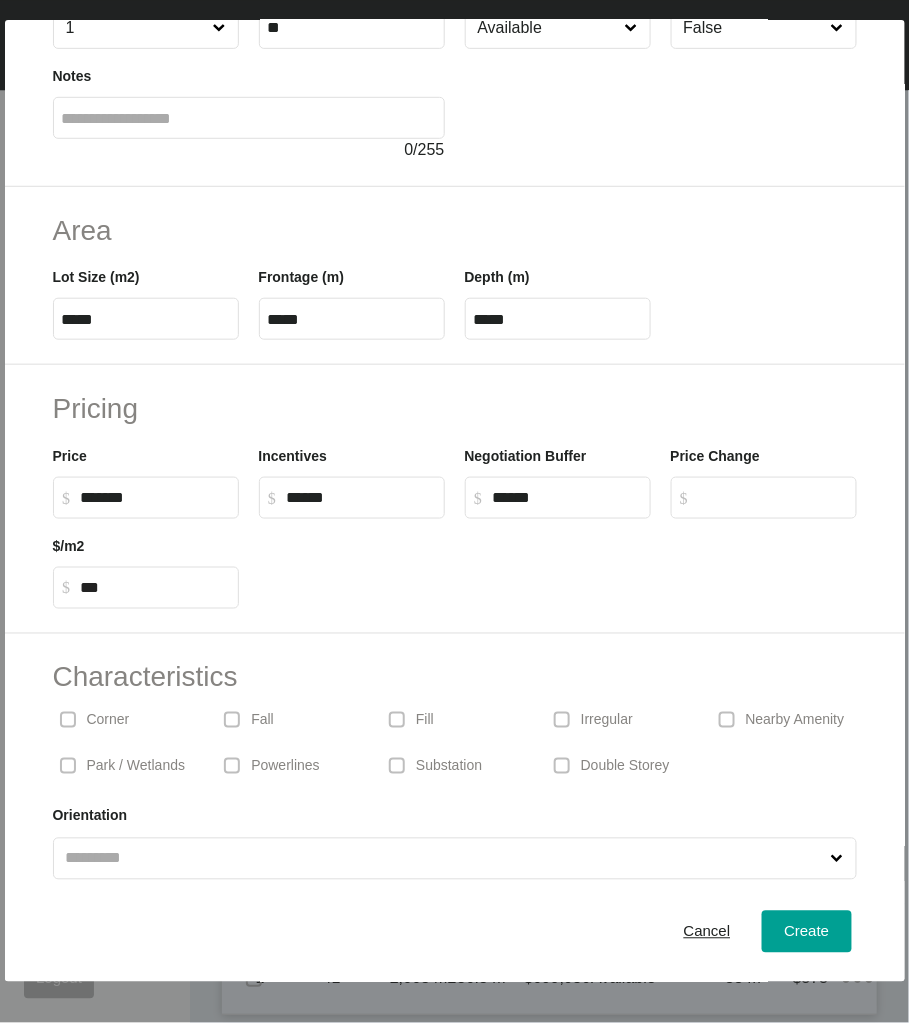 click on "Corner" at bounding box center (125, 720) 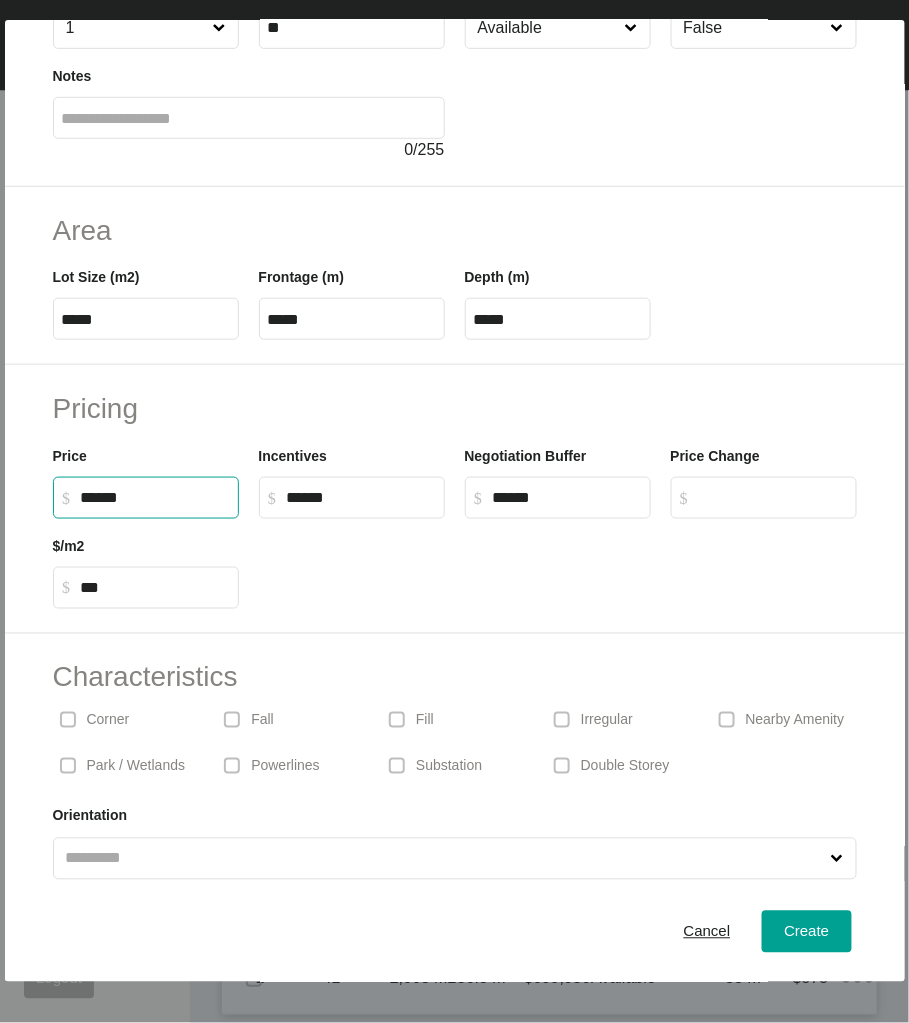 drag, startPoint x: 143, startPoint y: 497, endPoint x: 57, endPoint y: 493, distance: 86.09297 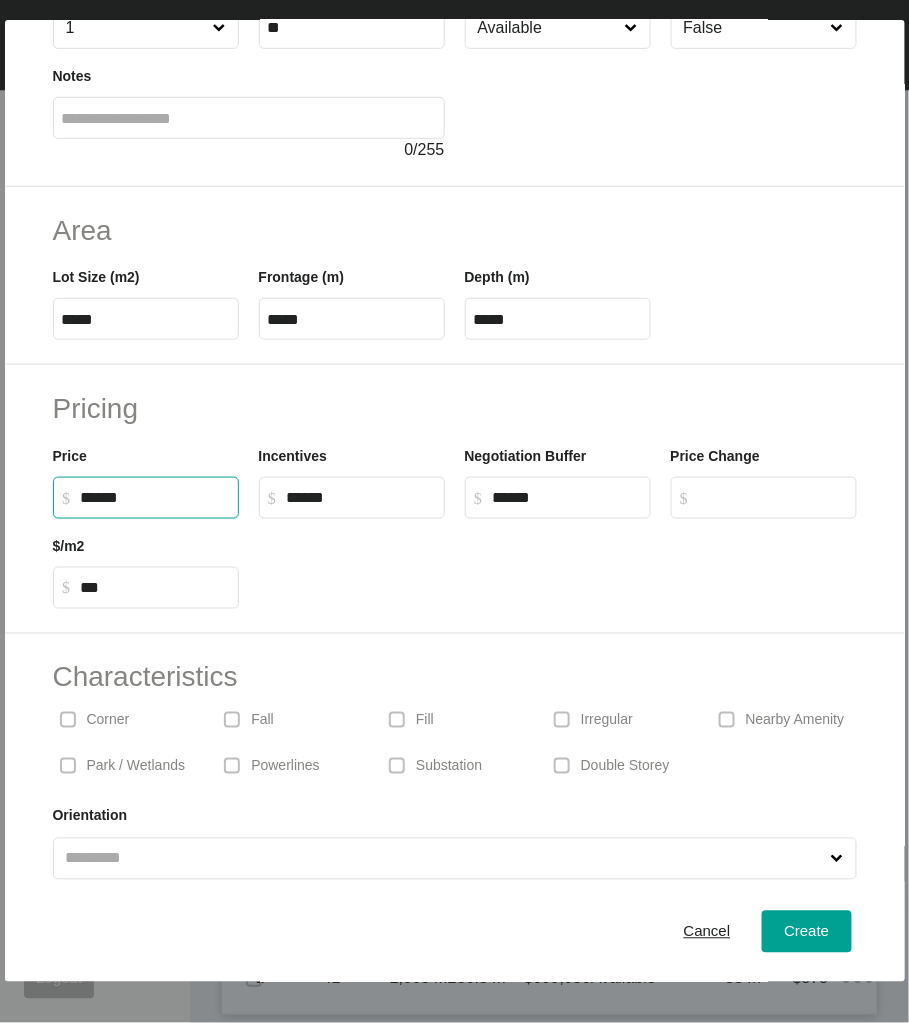 type on "******" 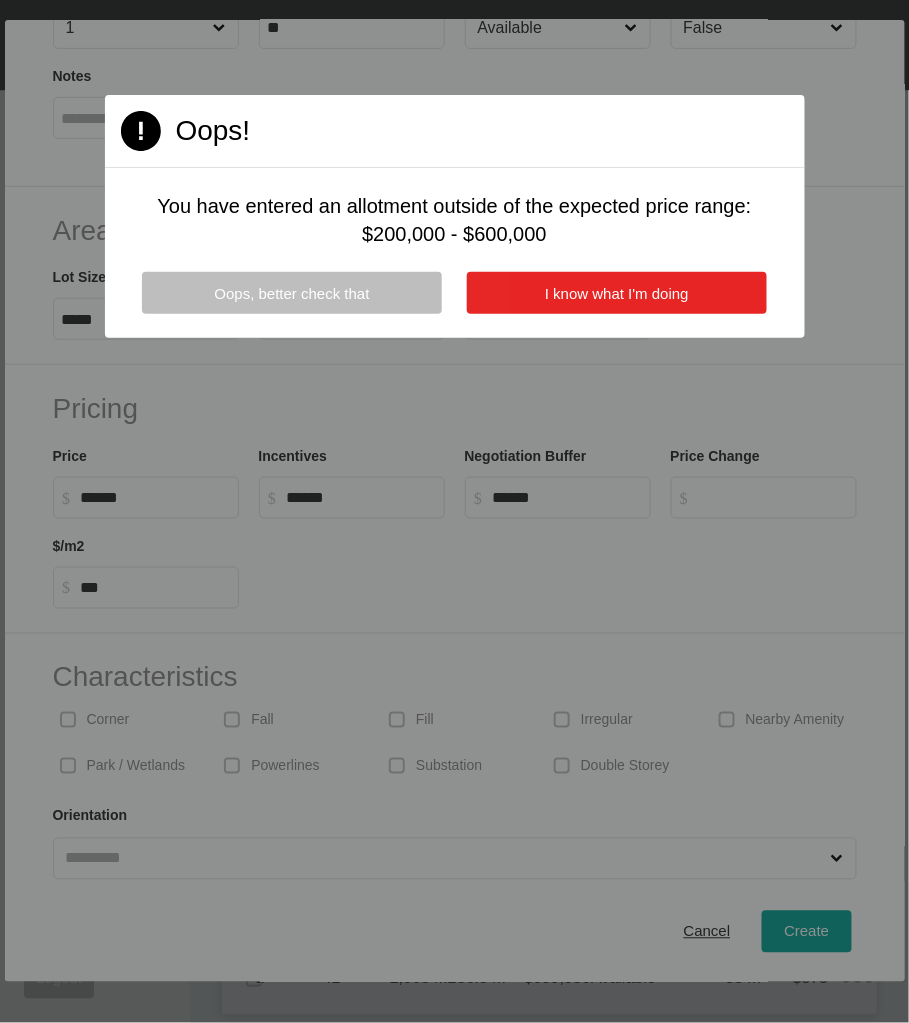 click on "I know what I'm doing" at bounding box center [617, 293] 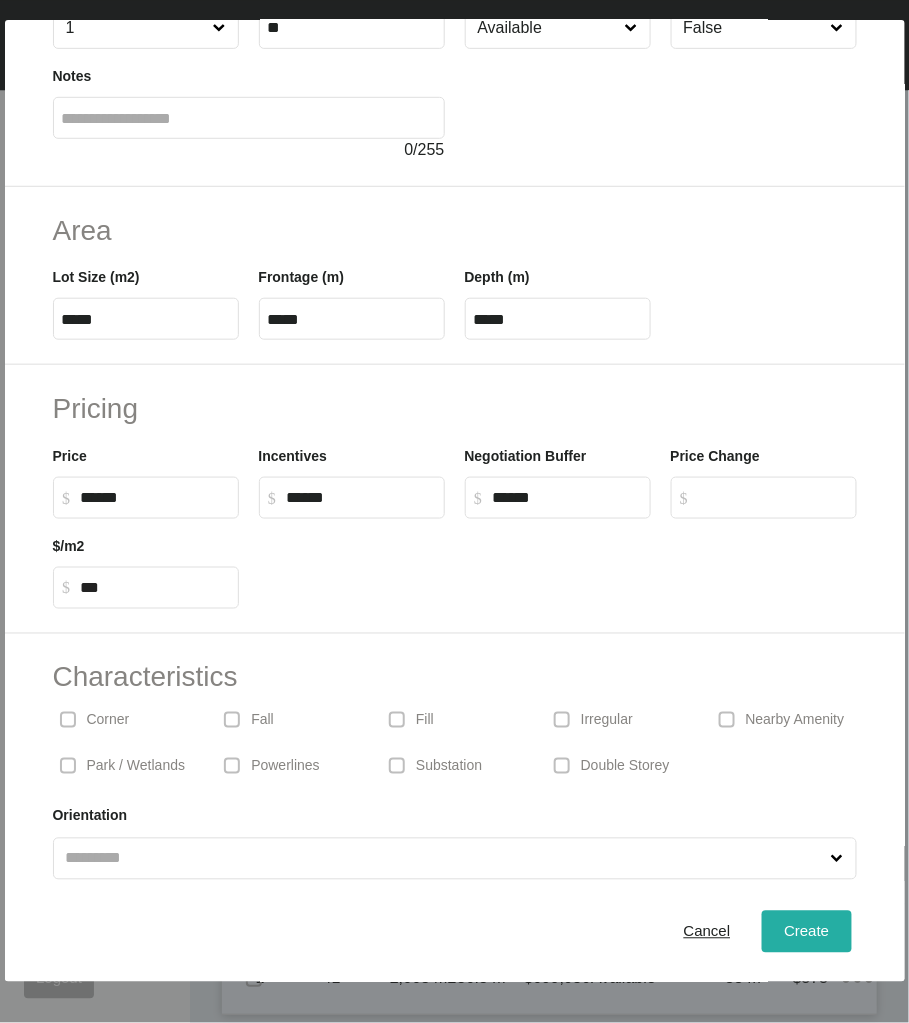 click on "Create" at bounding box center [806, 931] 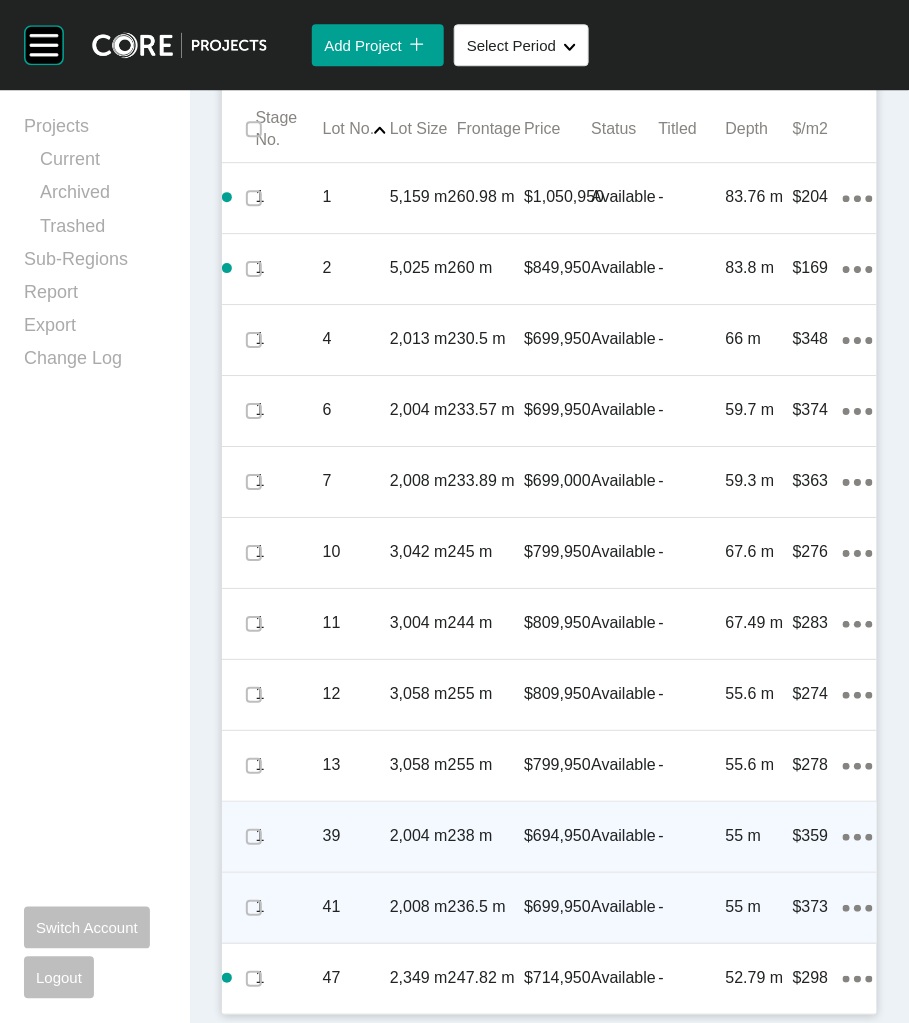 scroll, scrollTop: 1260, scrollLeft: 0, axis: vertical 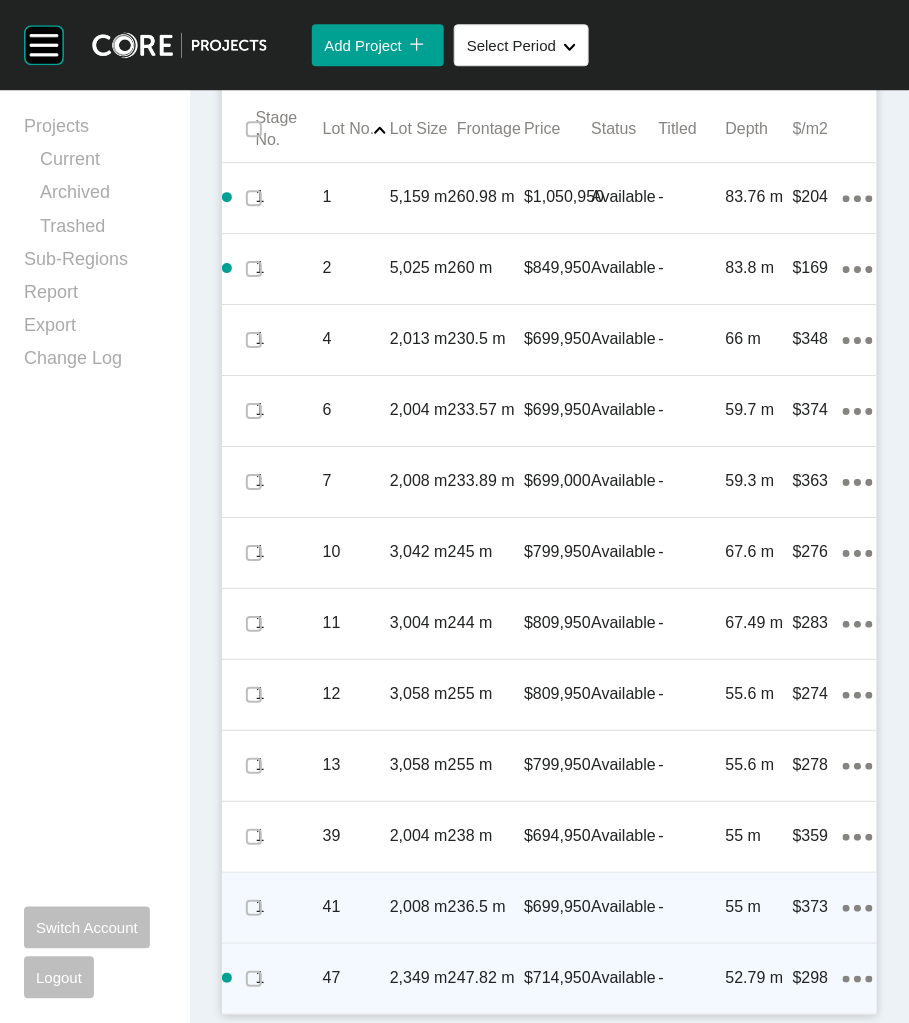 click 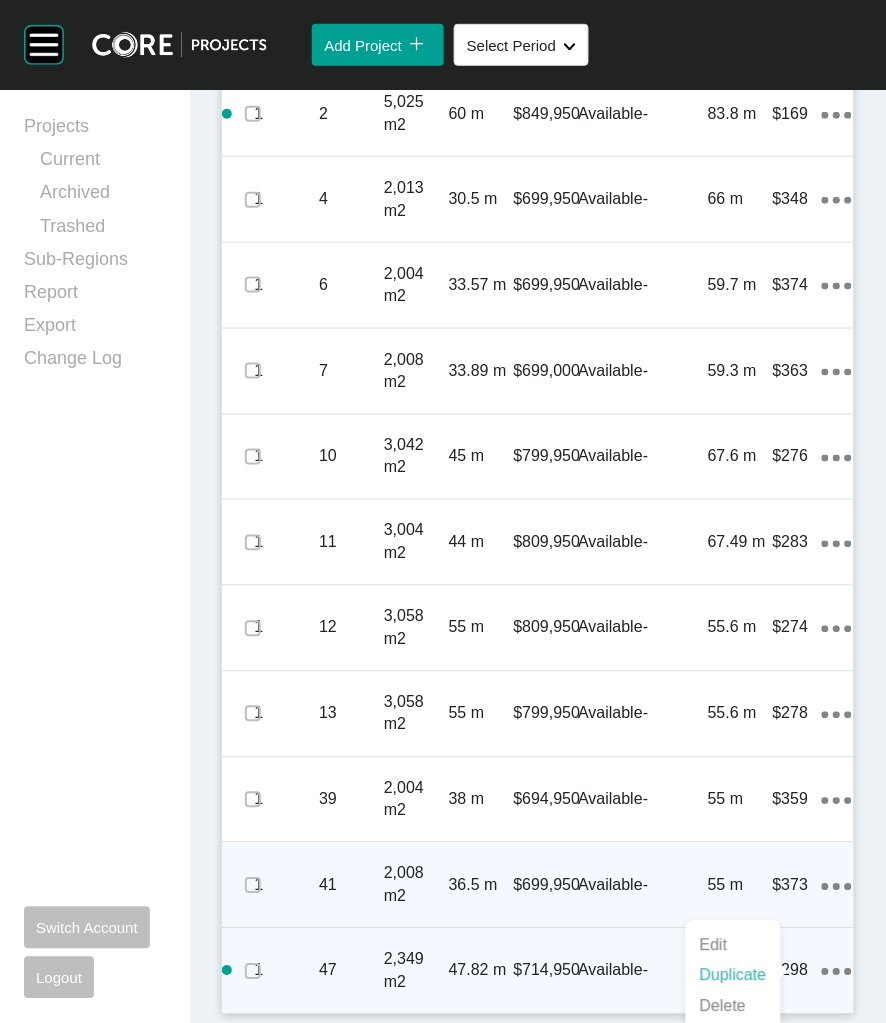 click on "Duplicate" at bounding box center [733, 976] 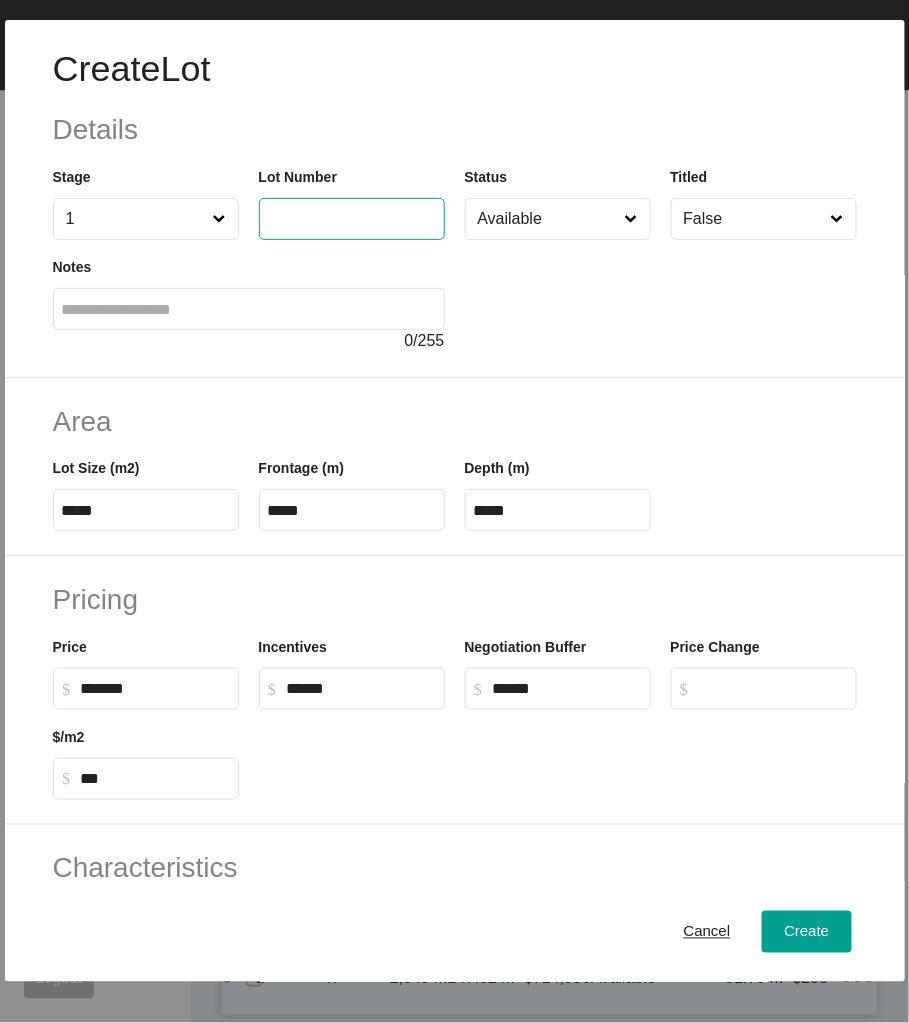 click at bounding box center [352, 218] 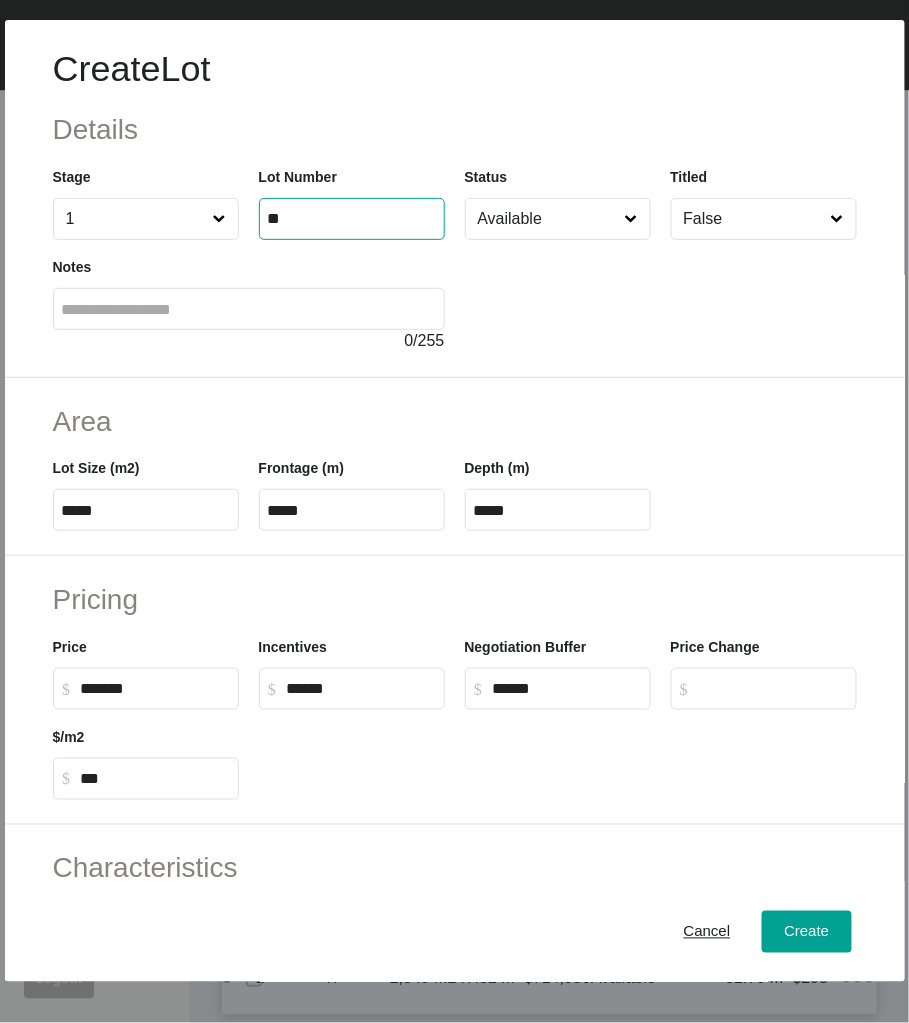 type on "**" 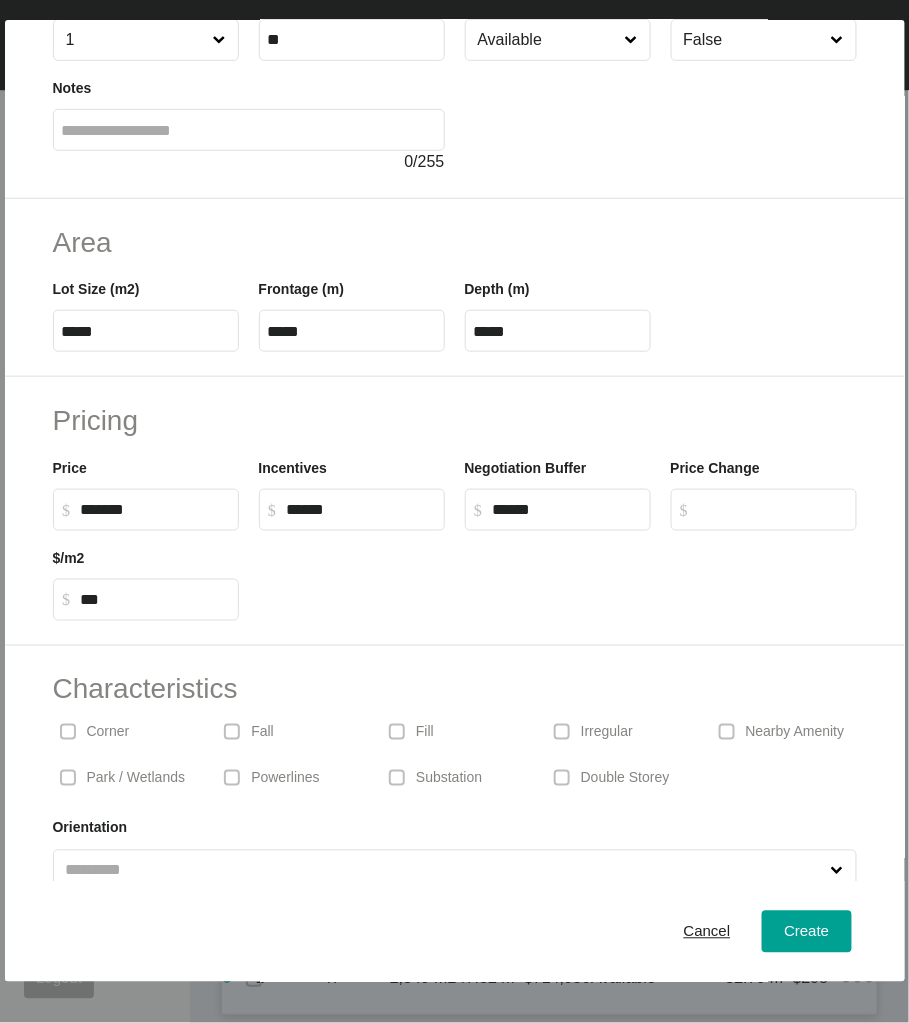 scroll, scrollTop: 191, scrollLeft: 0, axis: vertical 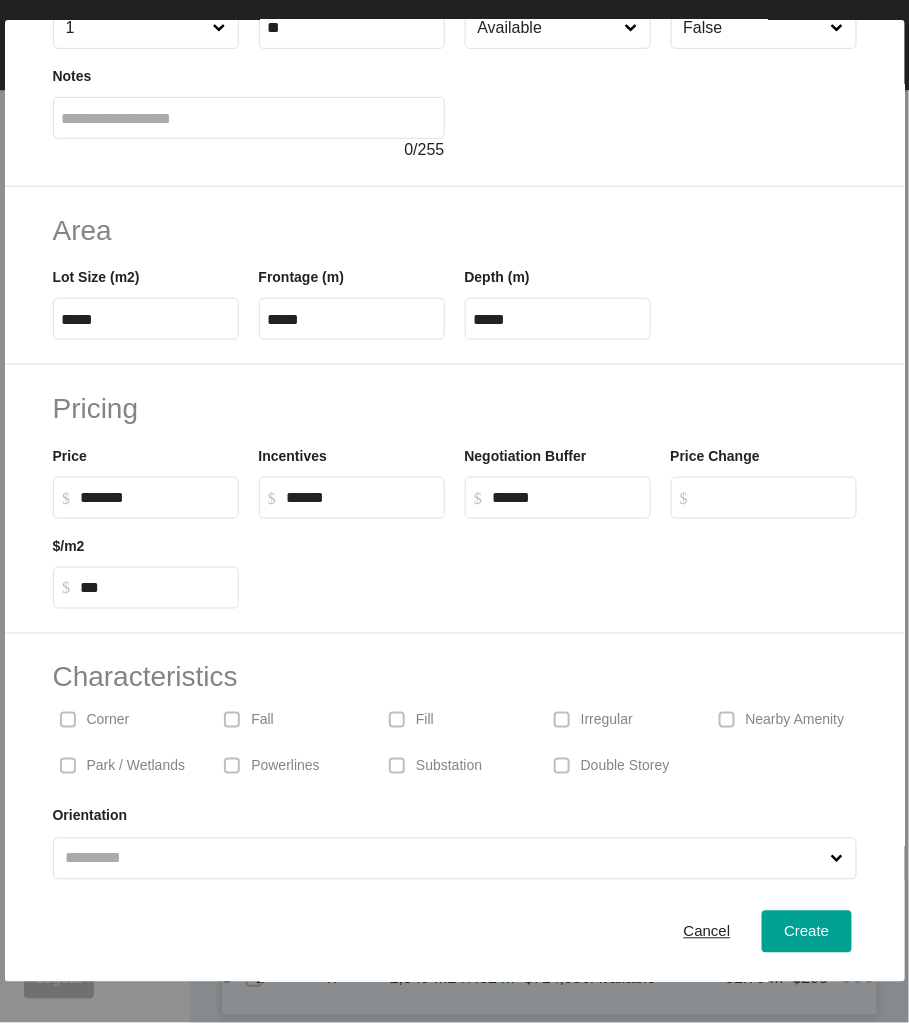 click at bounding box center (562, 720) 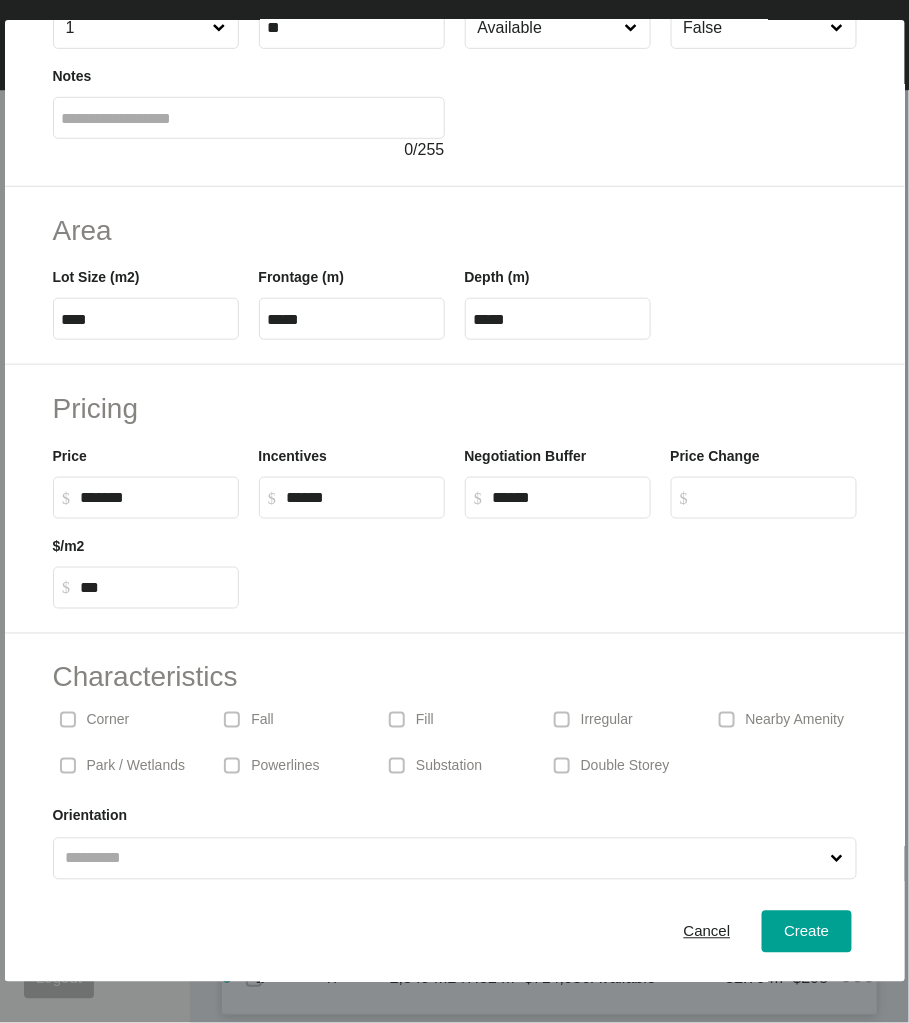click on "****" at bounding box center (146, 319) 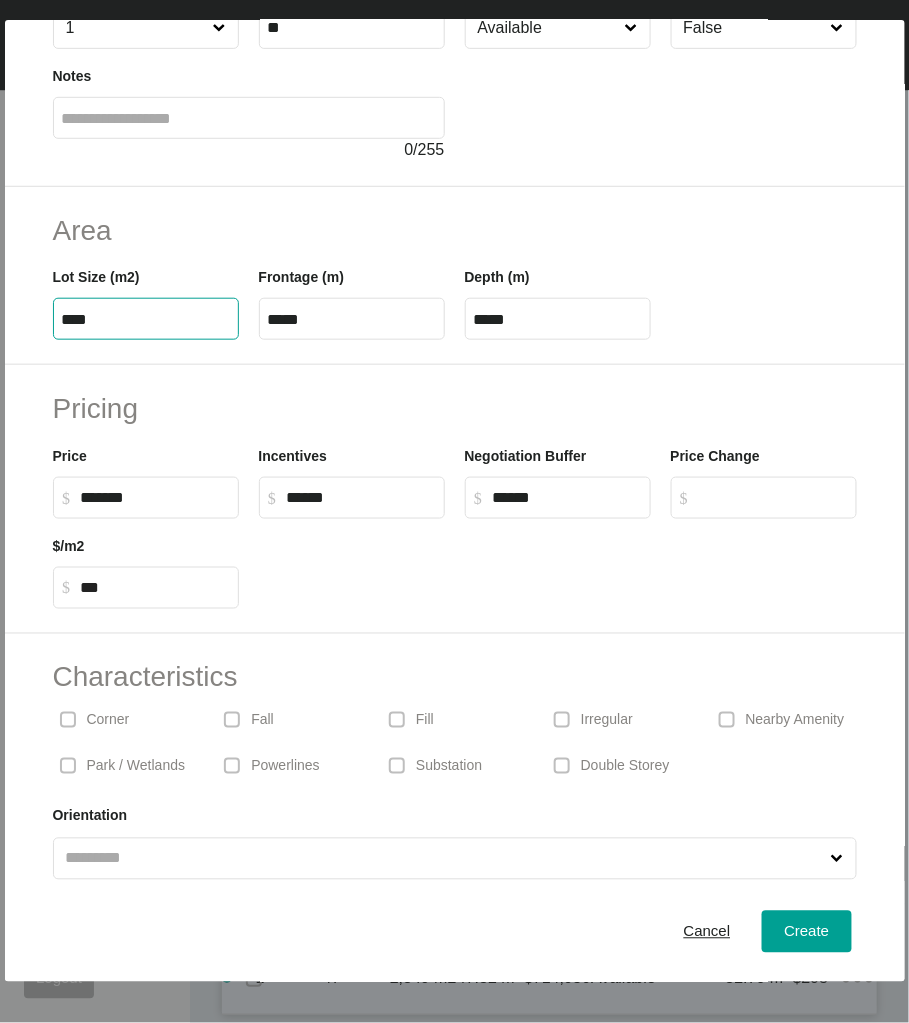 click on "****" at bounding box center (146, 319) 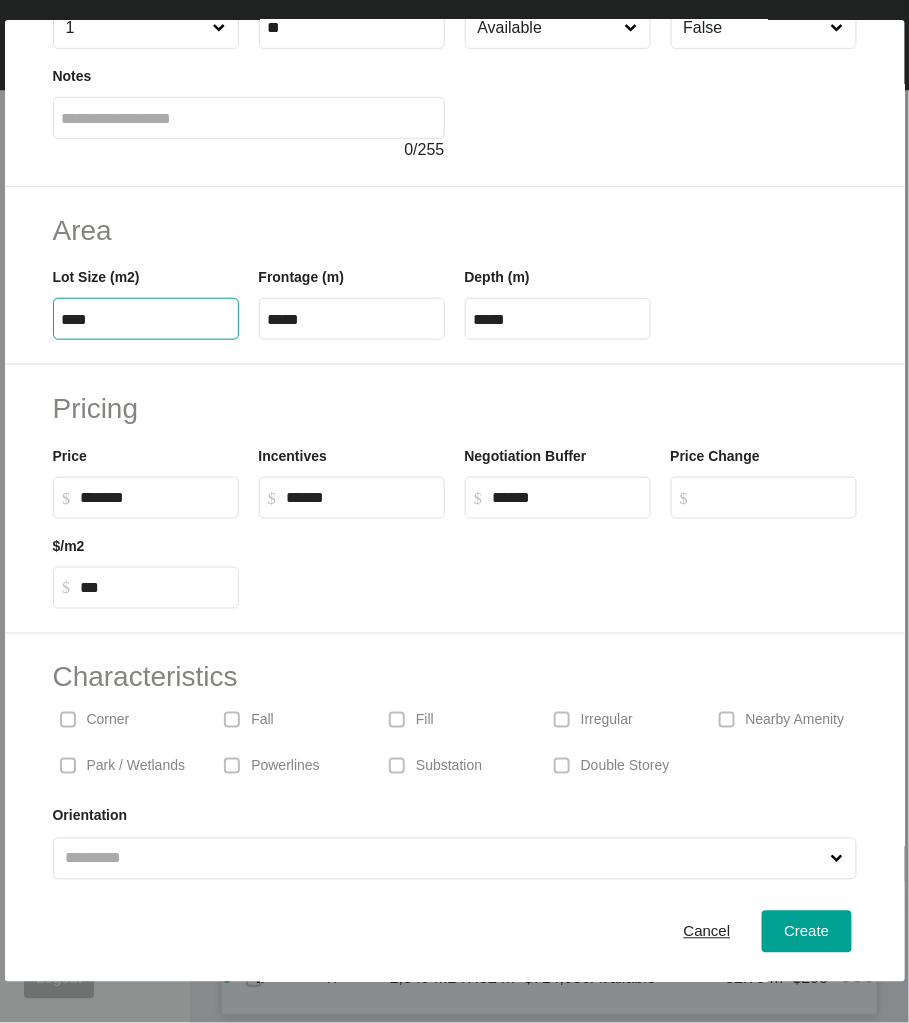 type on "****" 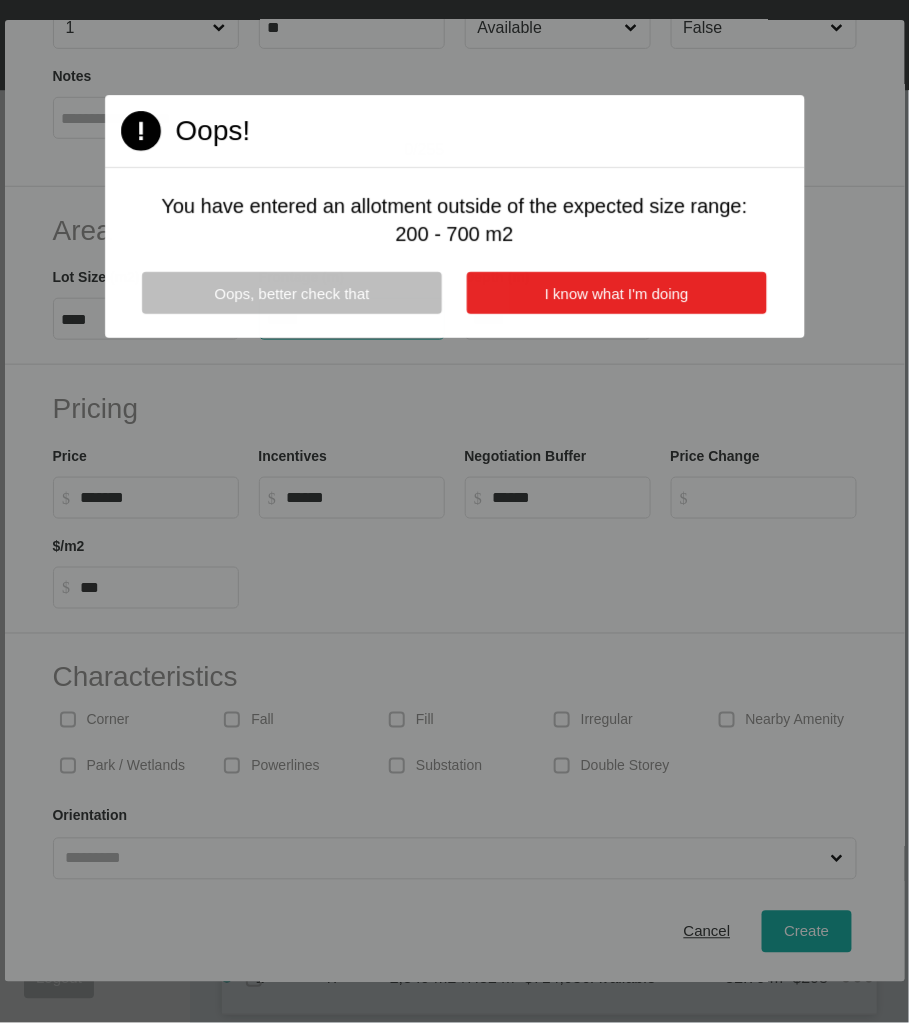 type on "****" 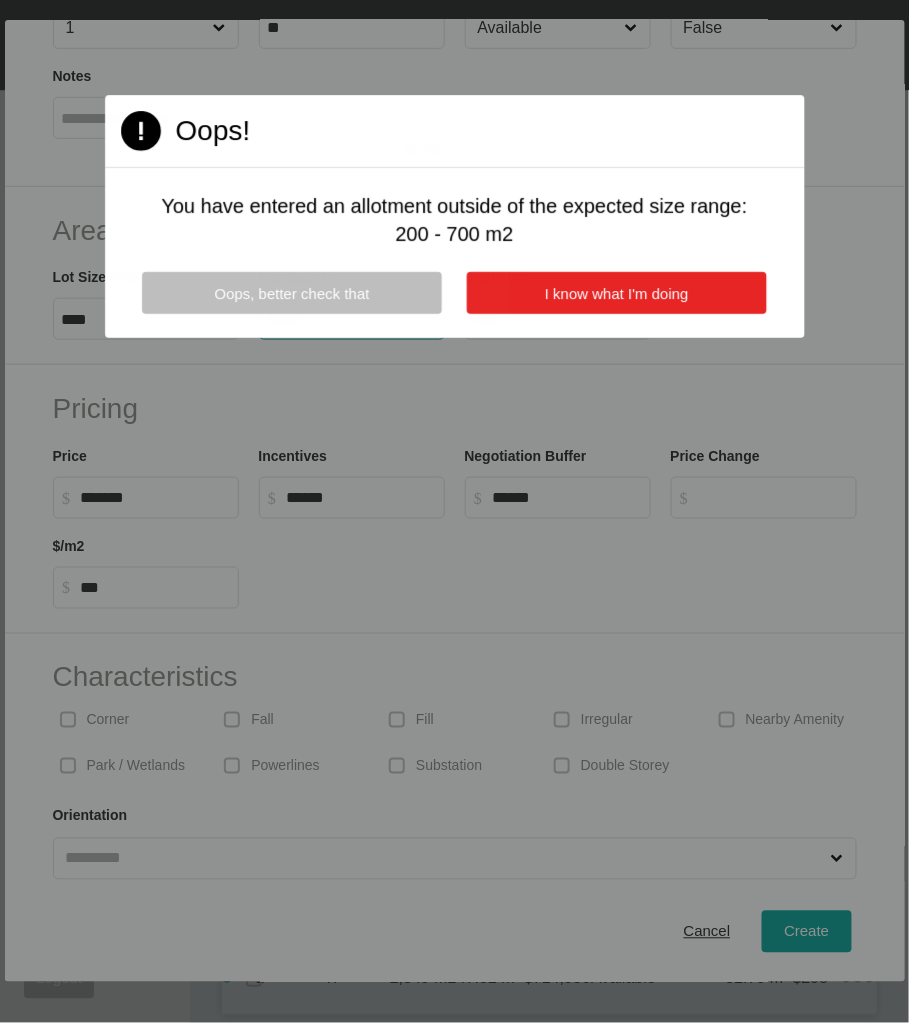 click on "I know what I'm doing" at bounding box center [617, 293] 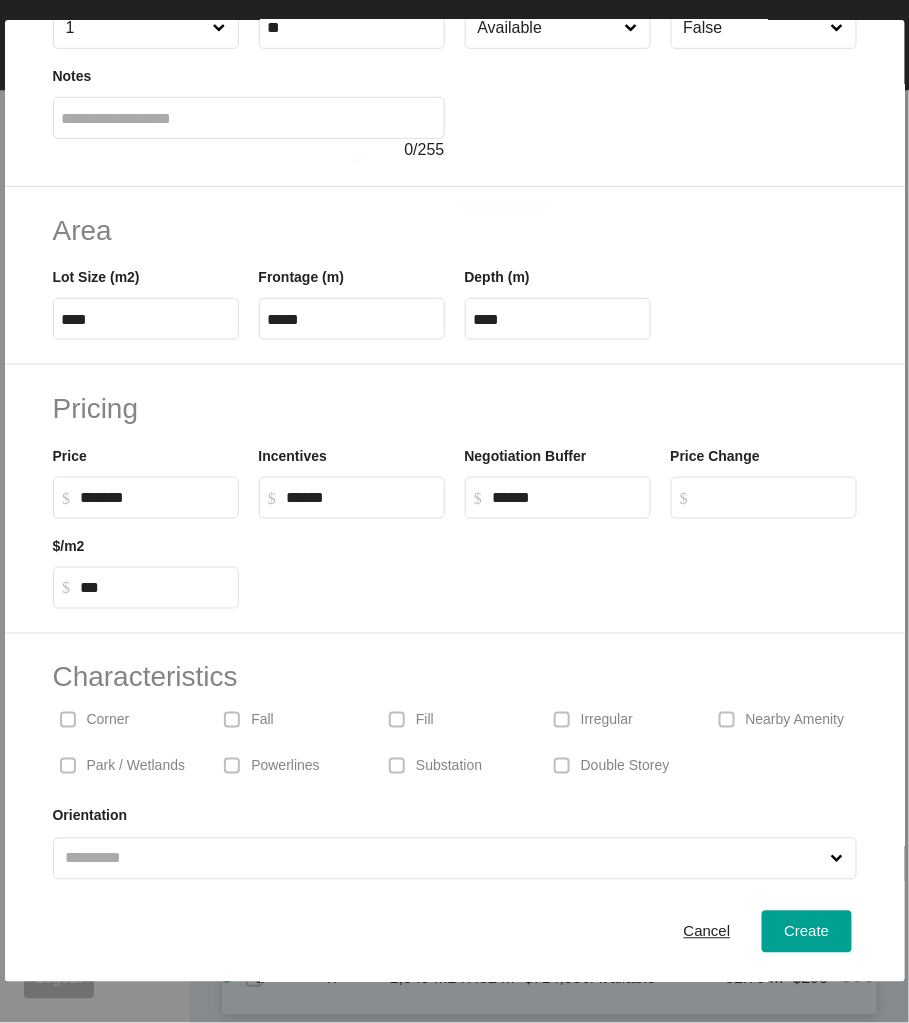 click on "*****" at bounding box center [352, 319] 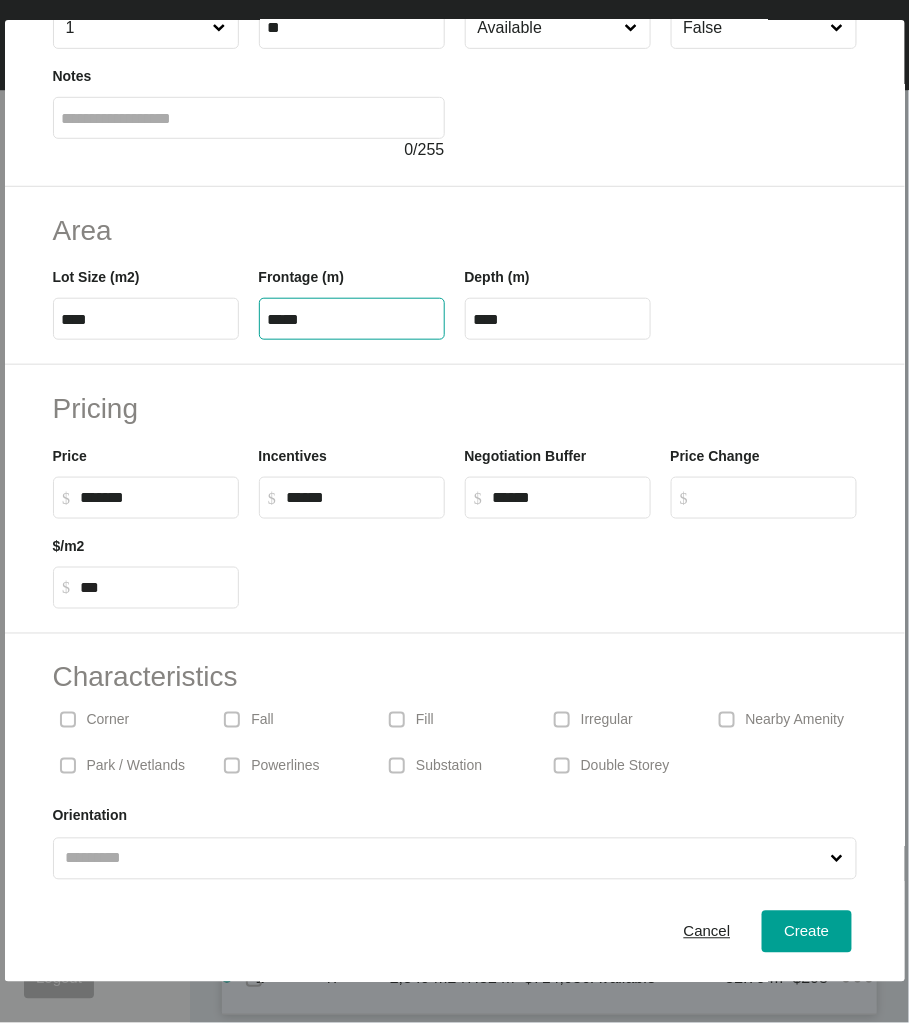 click on "*****" at bounding box center (352, 319) 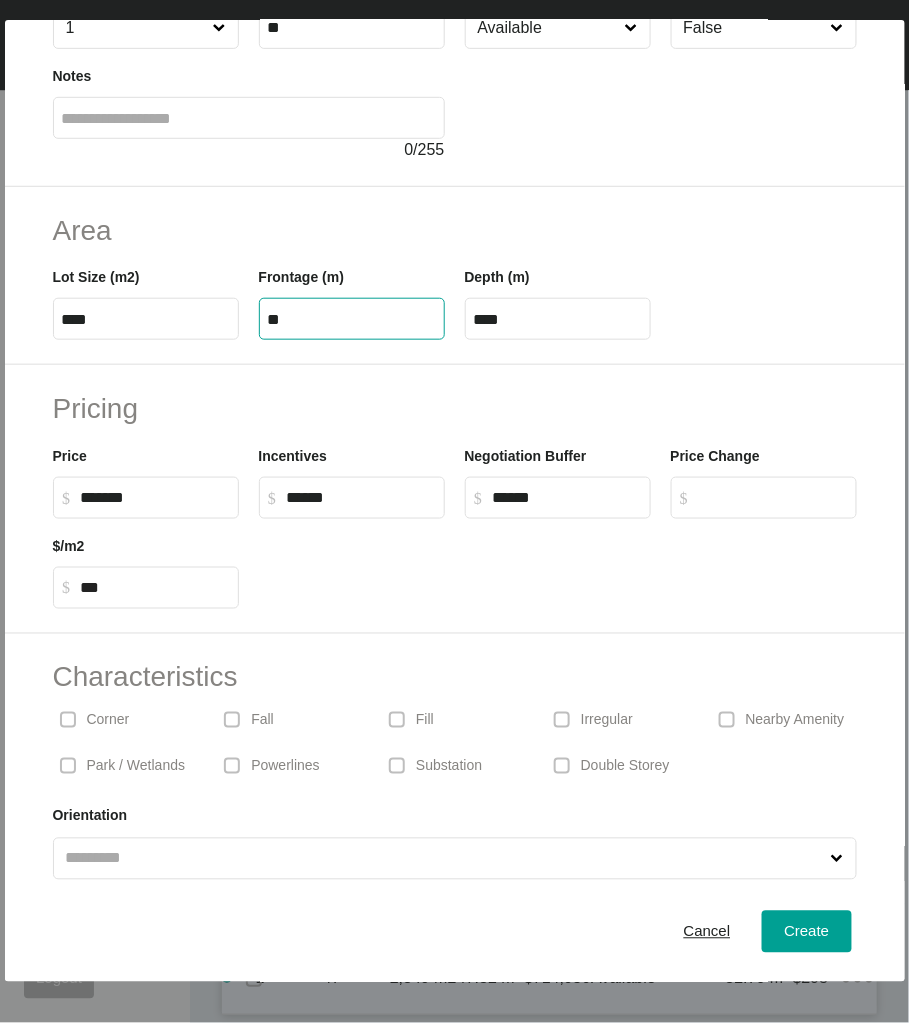 type on "**" 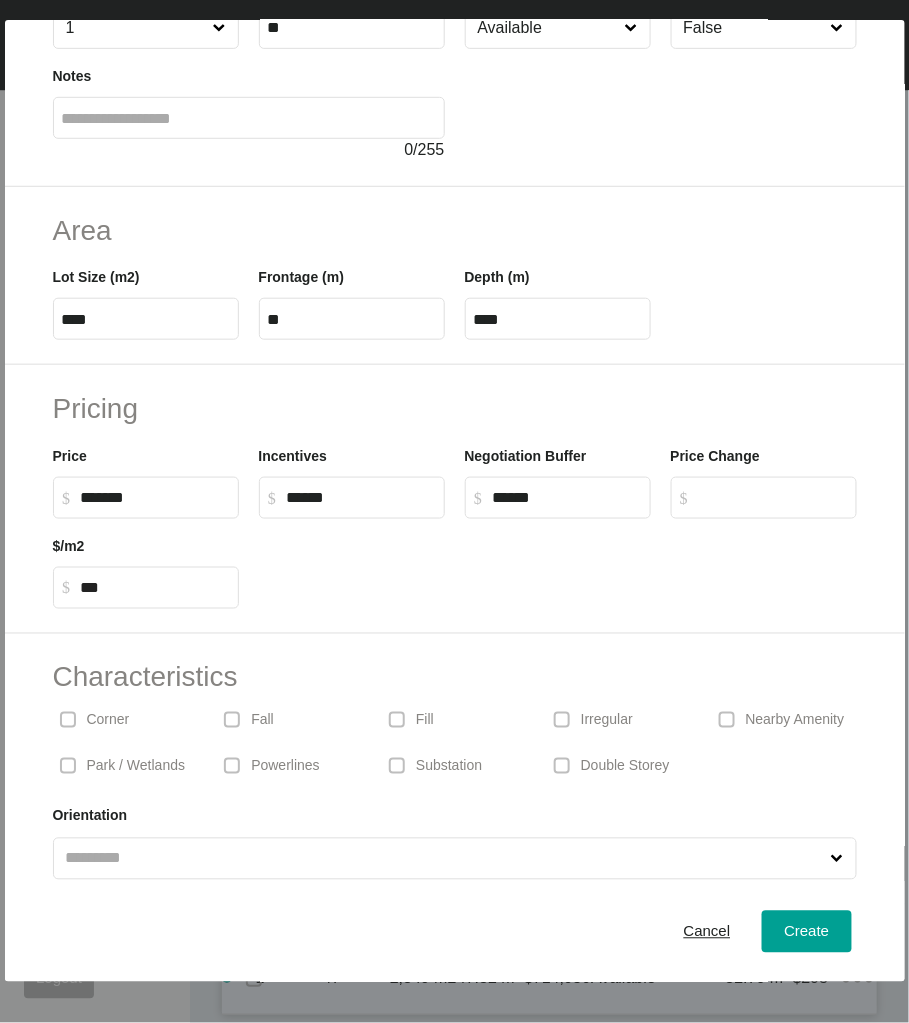 click on "****" at bounding box center [558, 319] 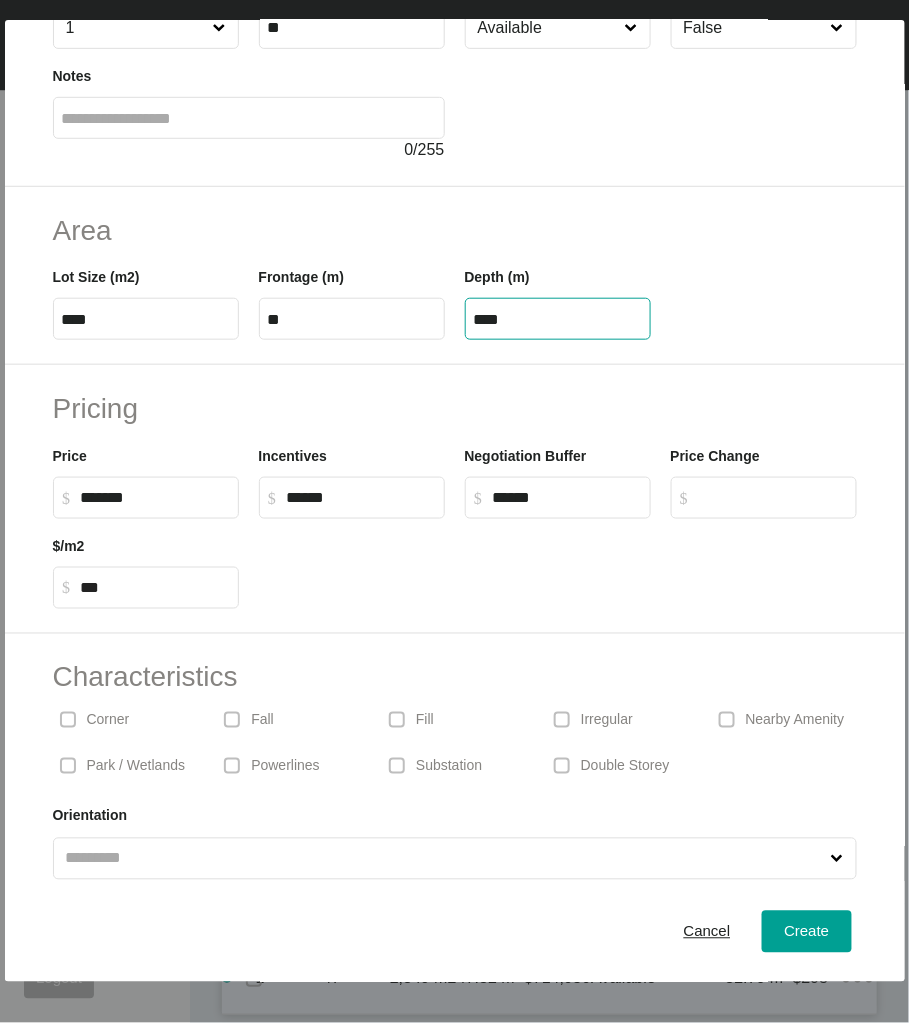 click on "****" at bounding box center [558, 319] 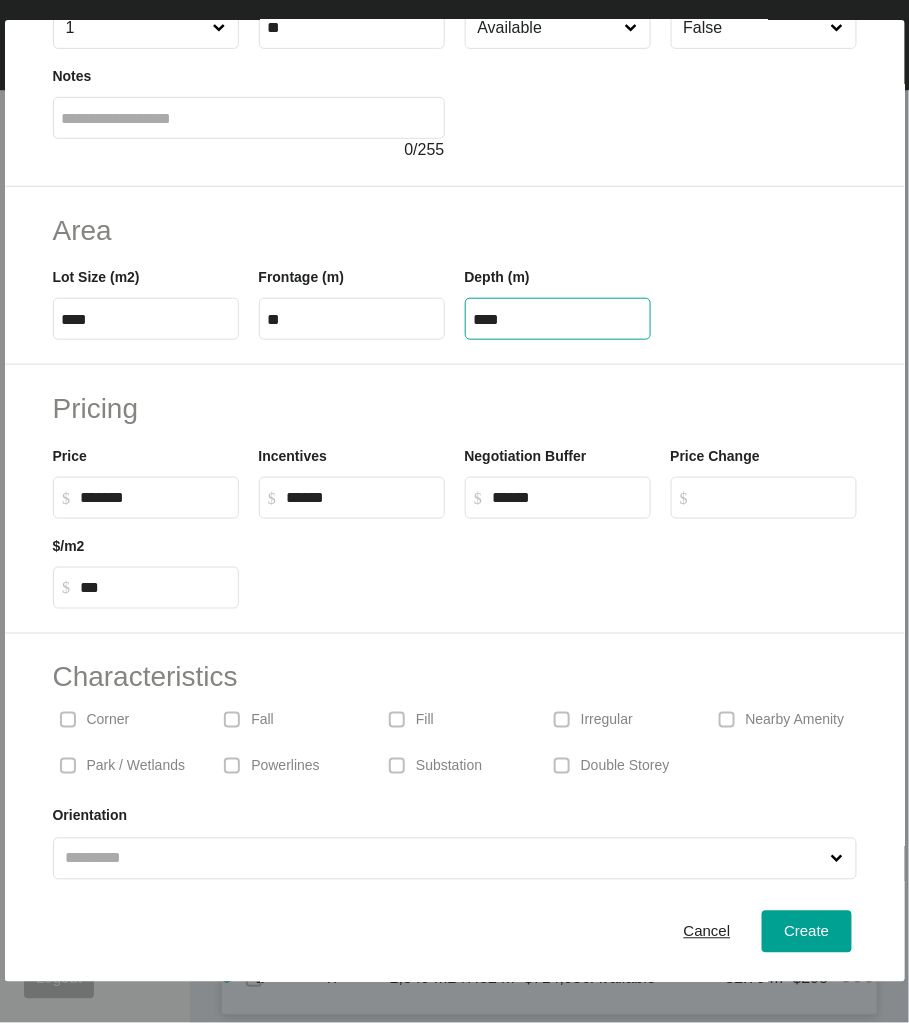 type on "****" 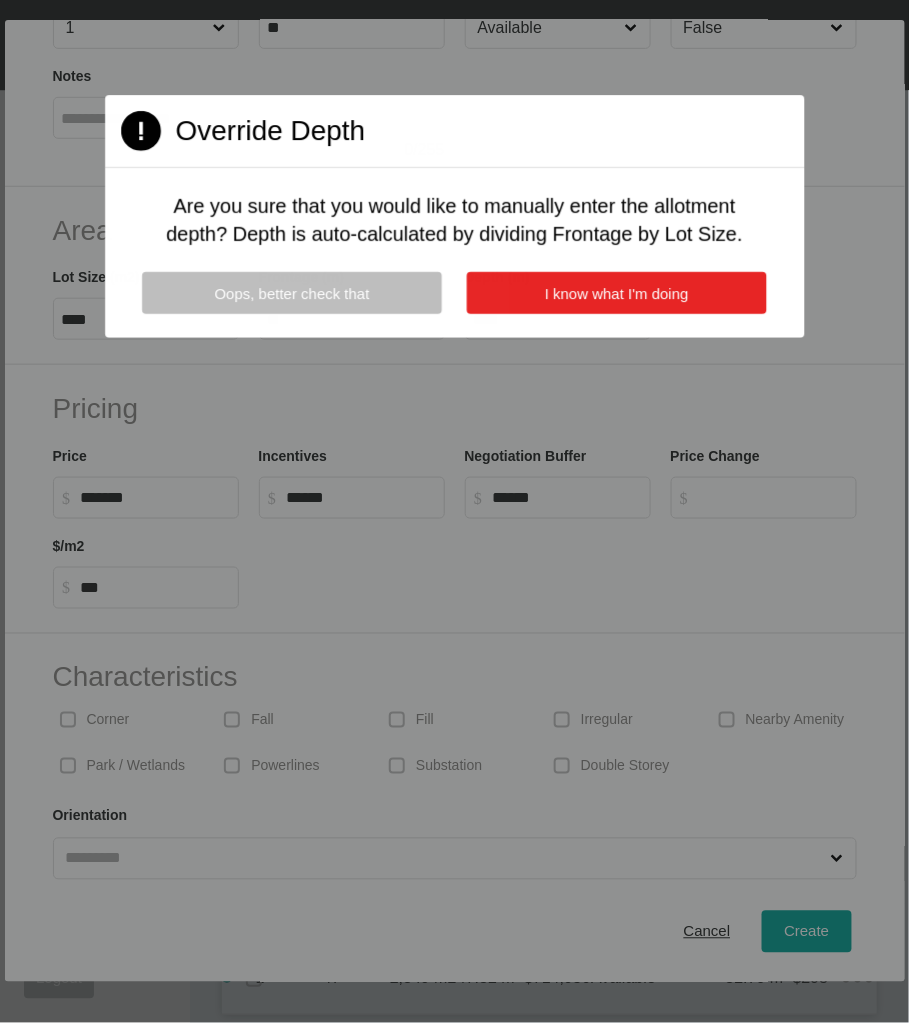 click on "I know what I'm doing" at bounding box center [617, 293] 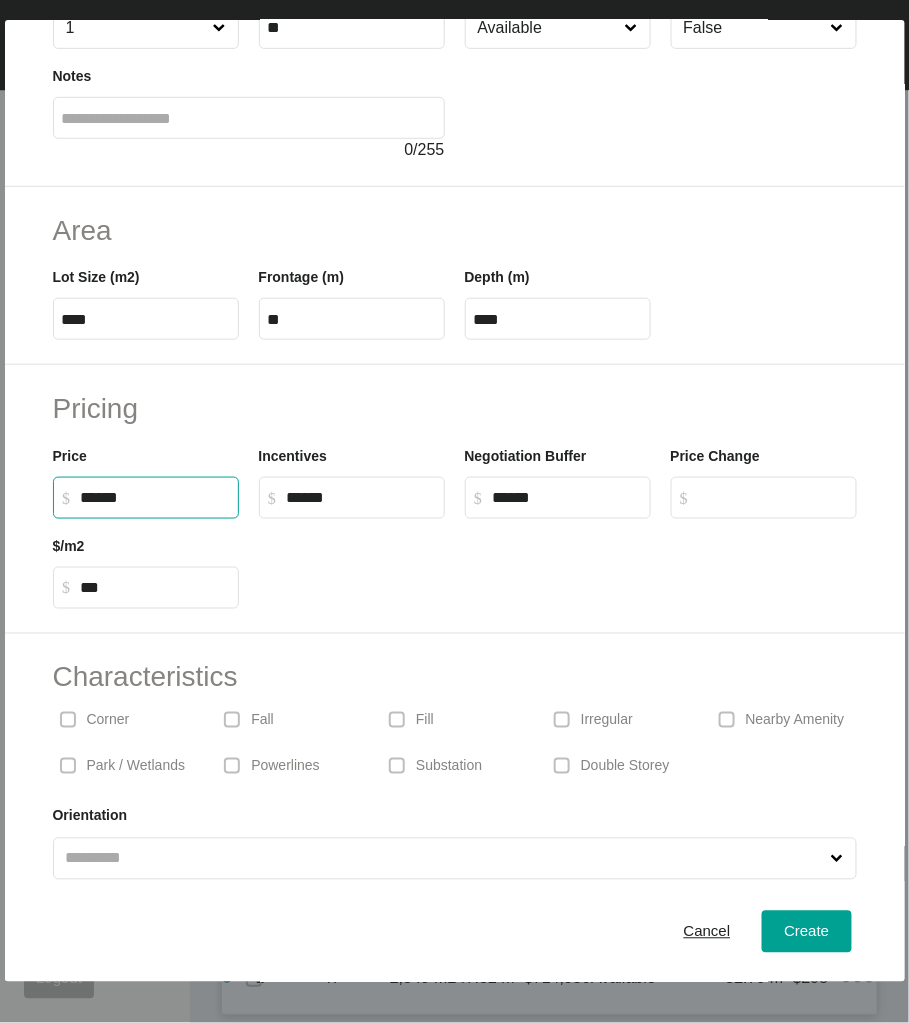 drag, startPoint x: 145, startPoint y: 495, endPoint x: 49, endPoint y: 489, distance: 96.18732 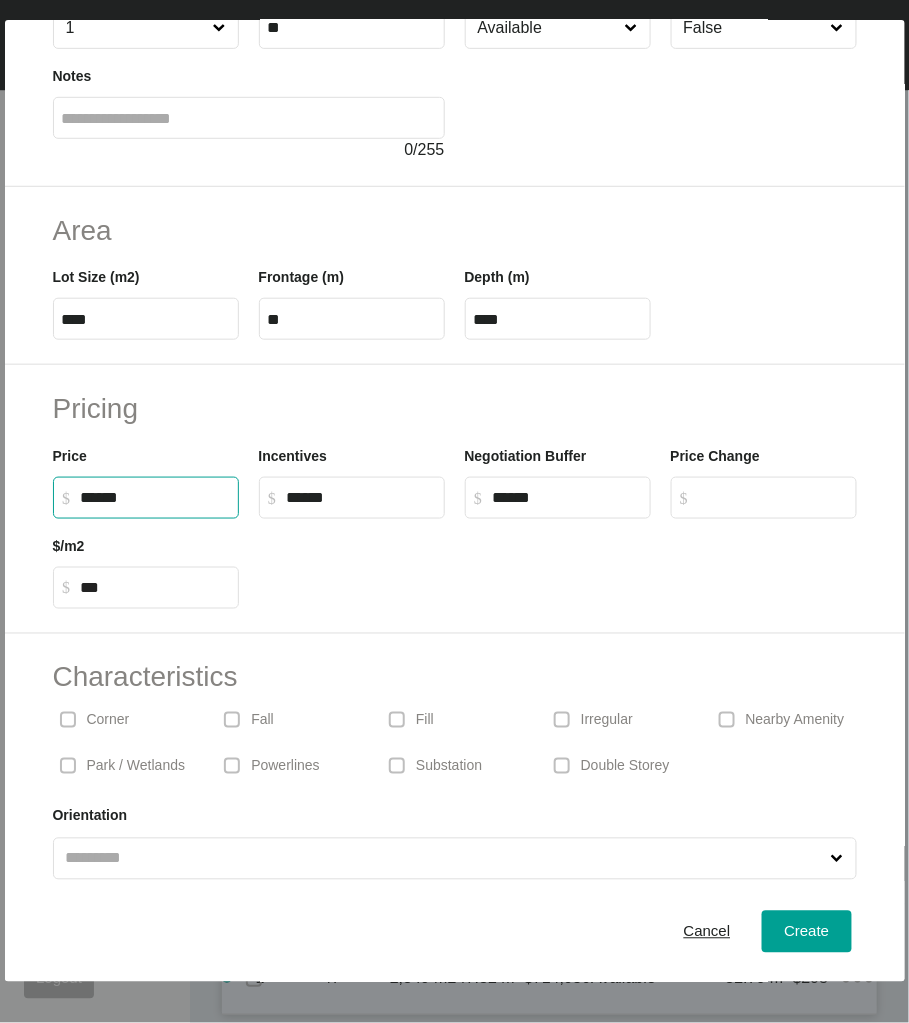type on "******" 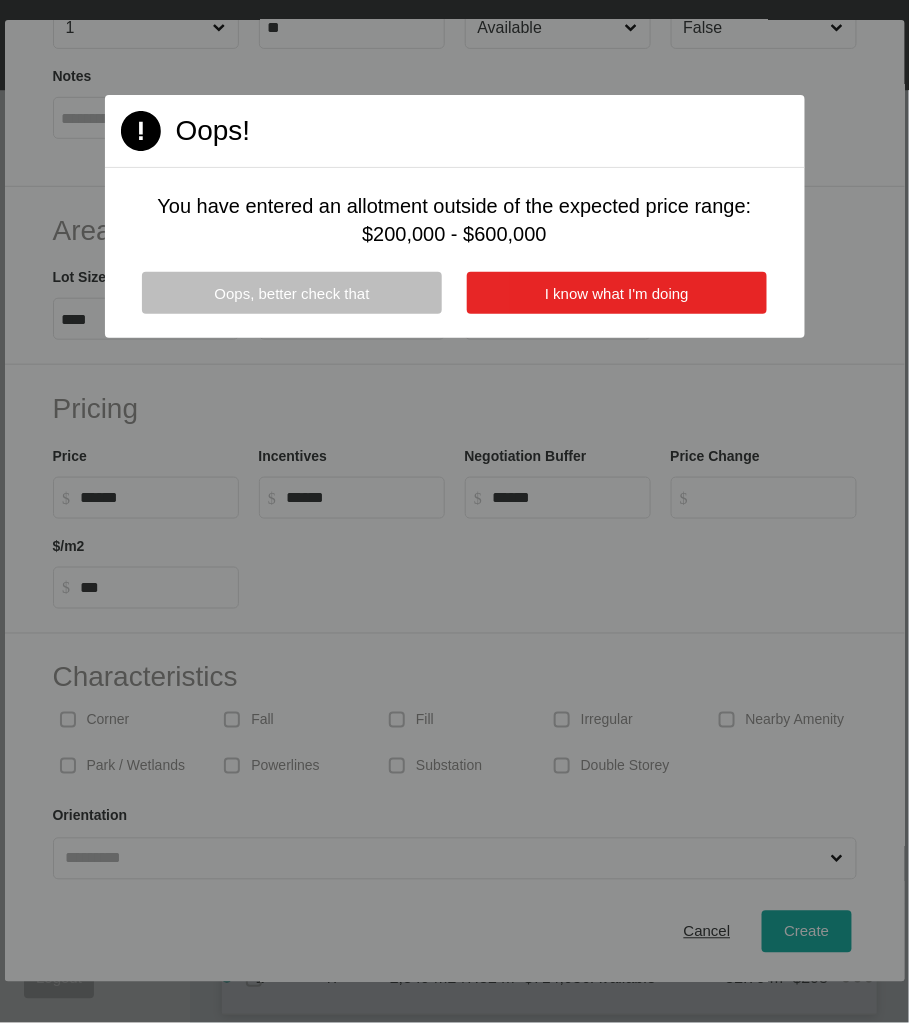 click on "I know what I'm doing" at bounding box center [617, 293] 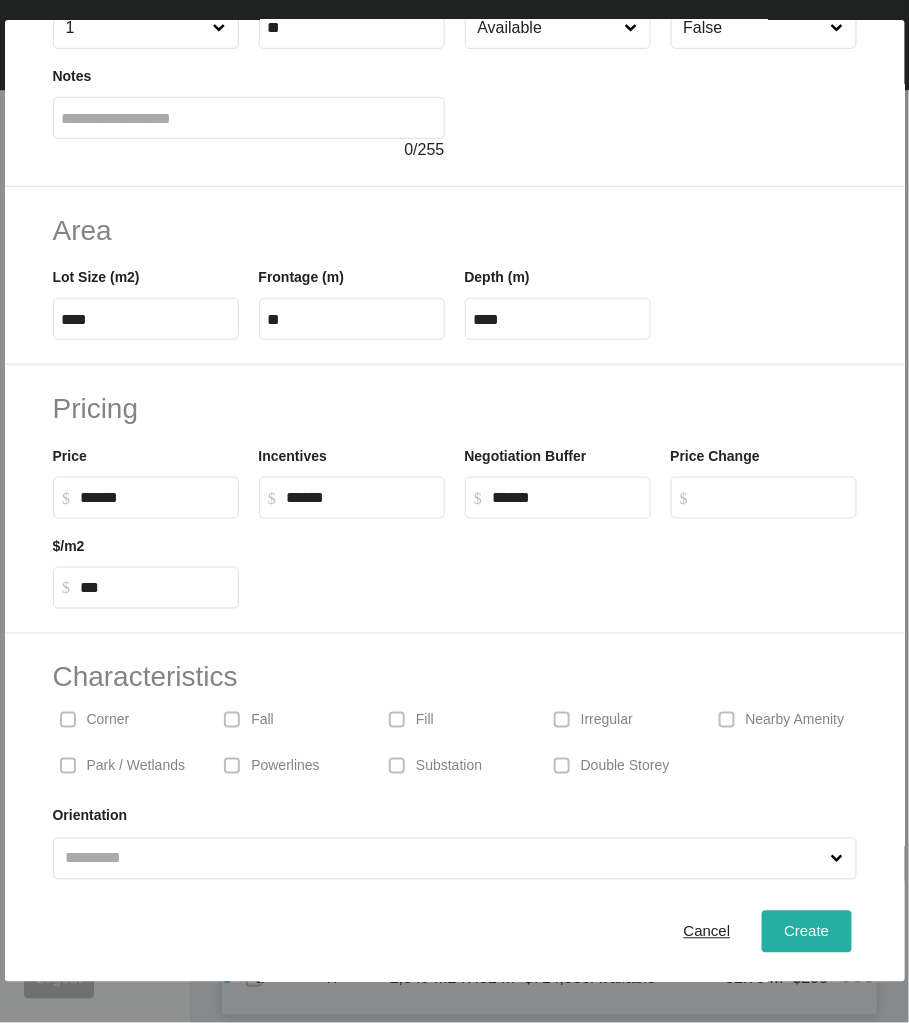 click on "Create" at bounding box center (806, 931) 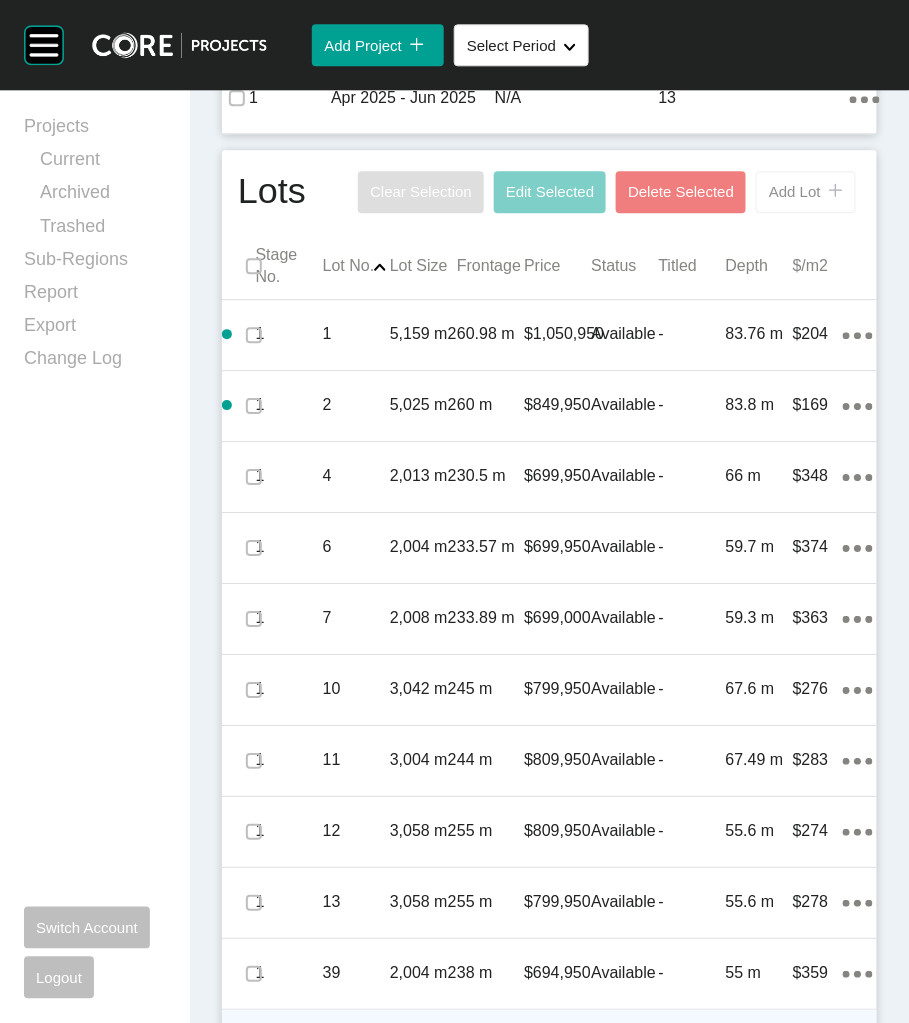 scroll, scrollTop: 896, scrollLeft: 0, axis: vertical 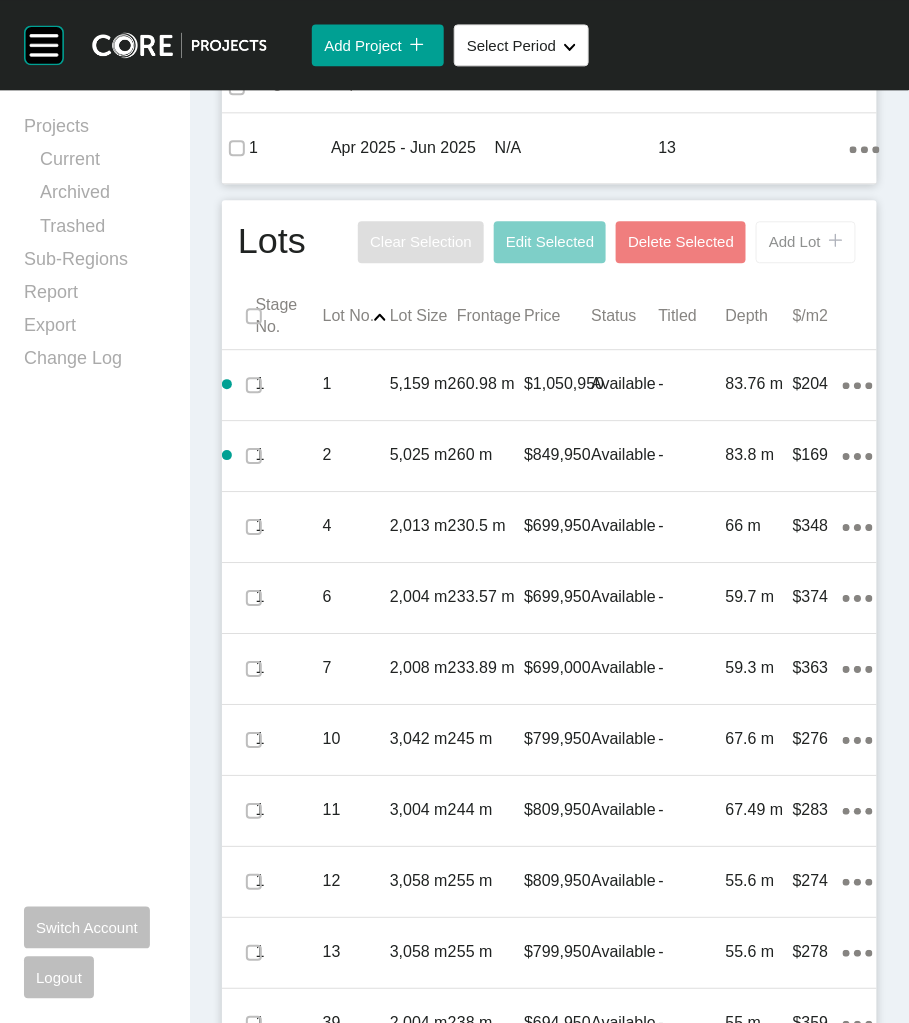 click on "Add Lot" at bounding box center (795, 241) 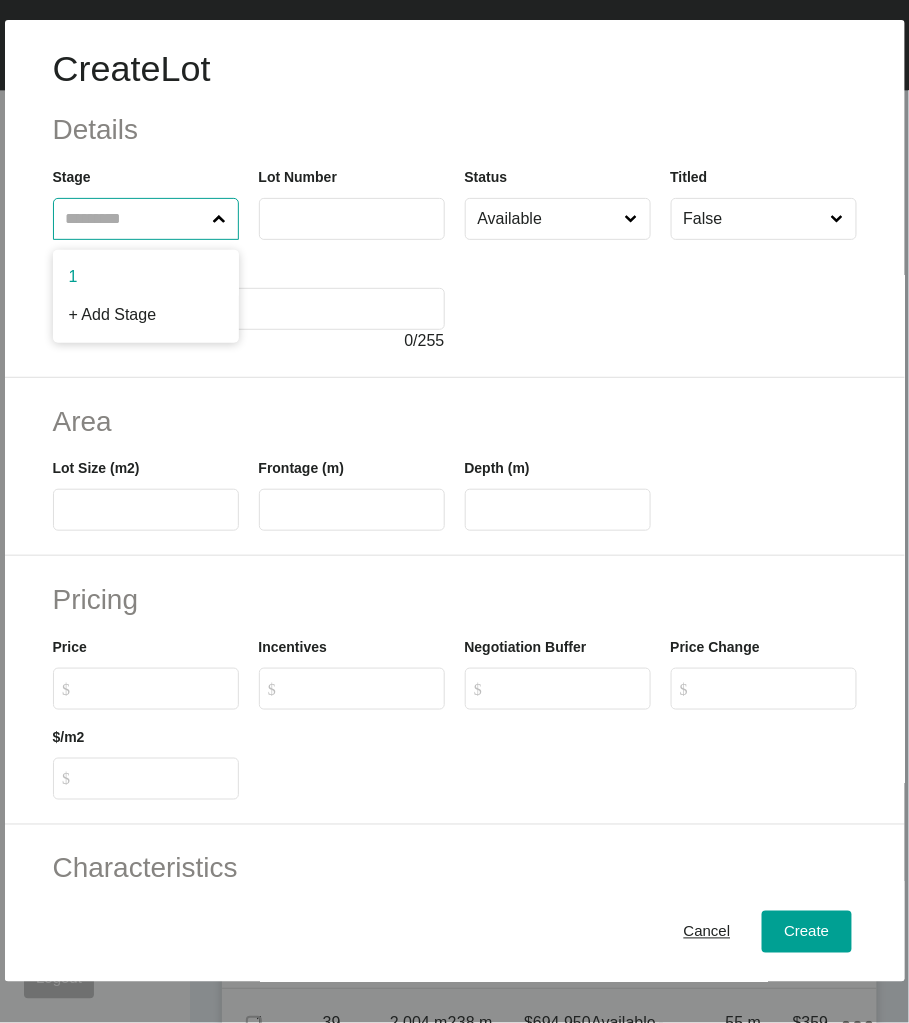 click at bounding box center [136, 219] 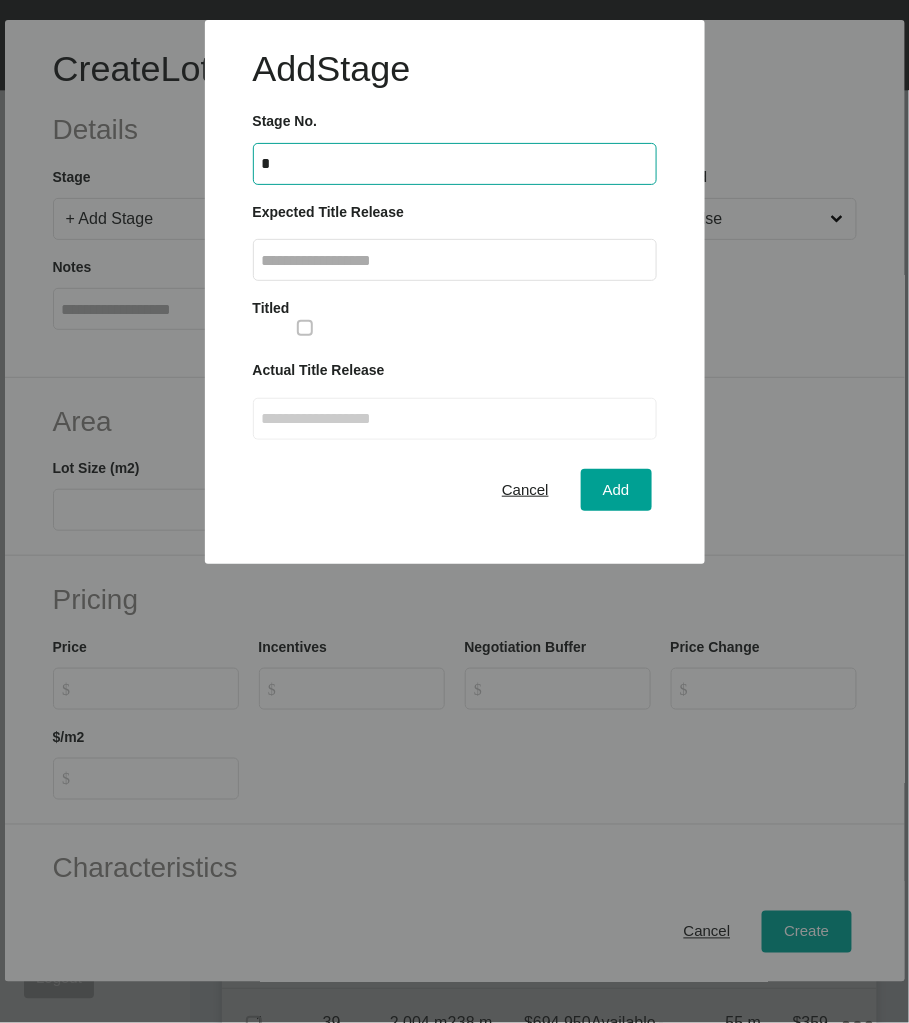 type on "*" 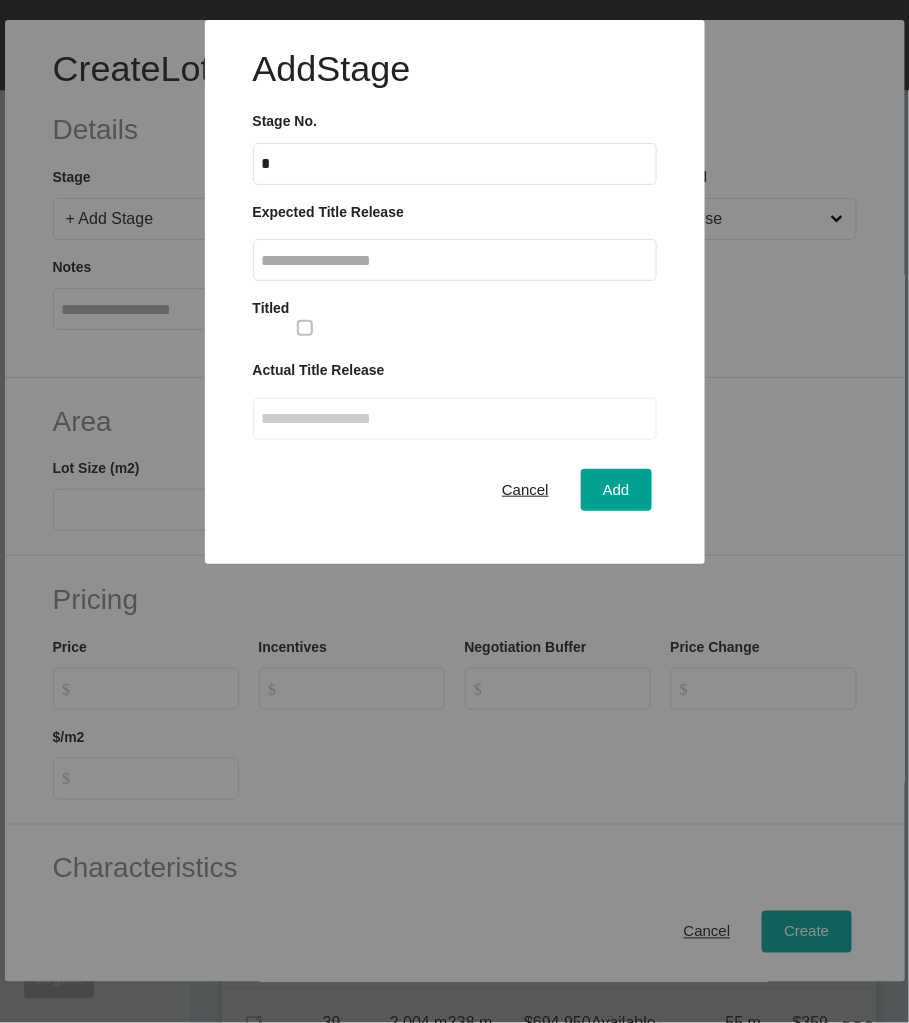 click at bounding box center [455, 260] 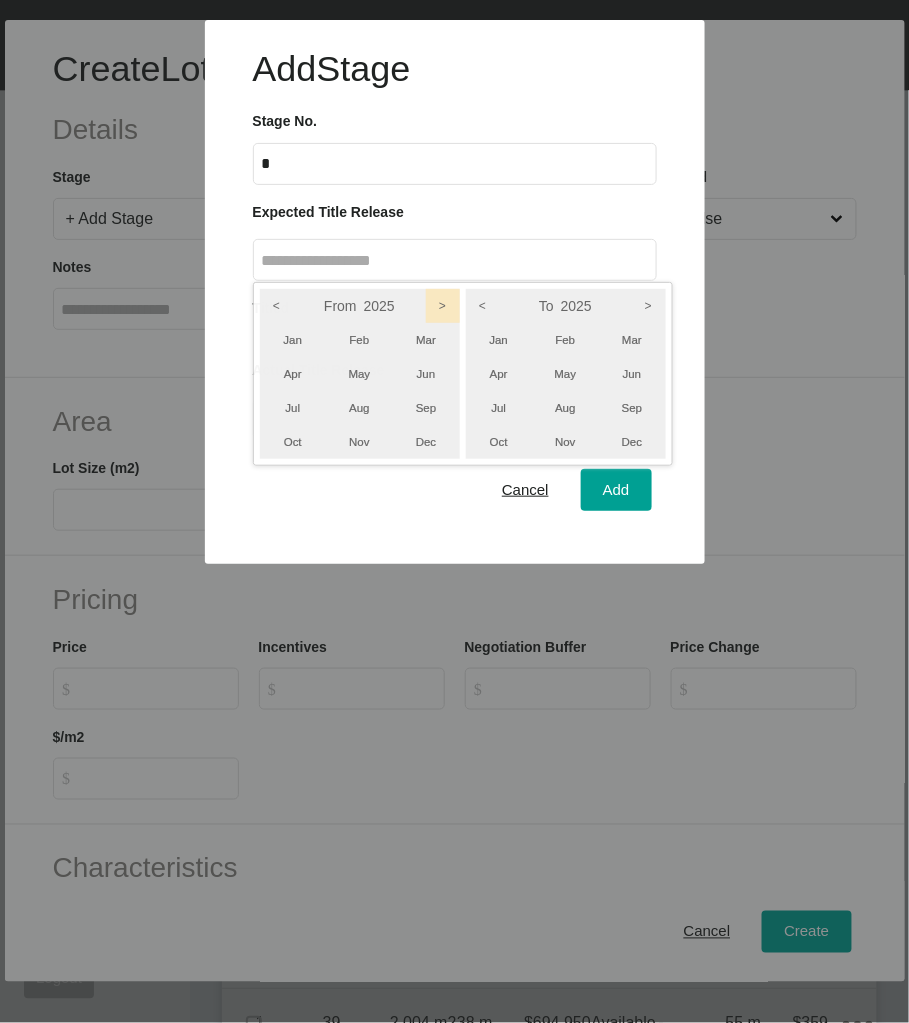 click on ">" at bounding box center (443, 306) 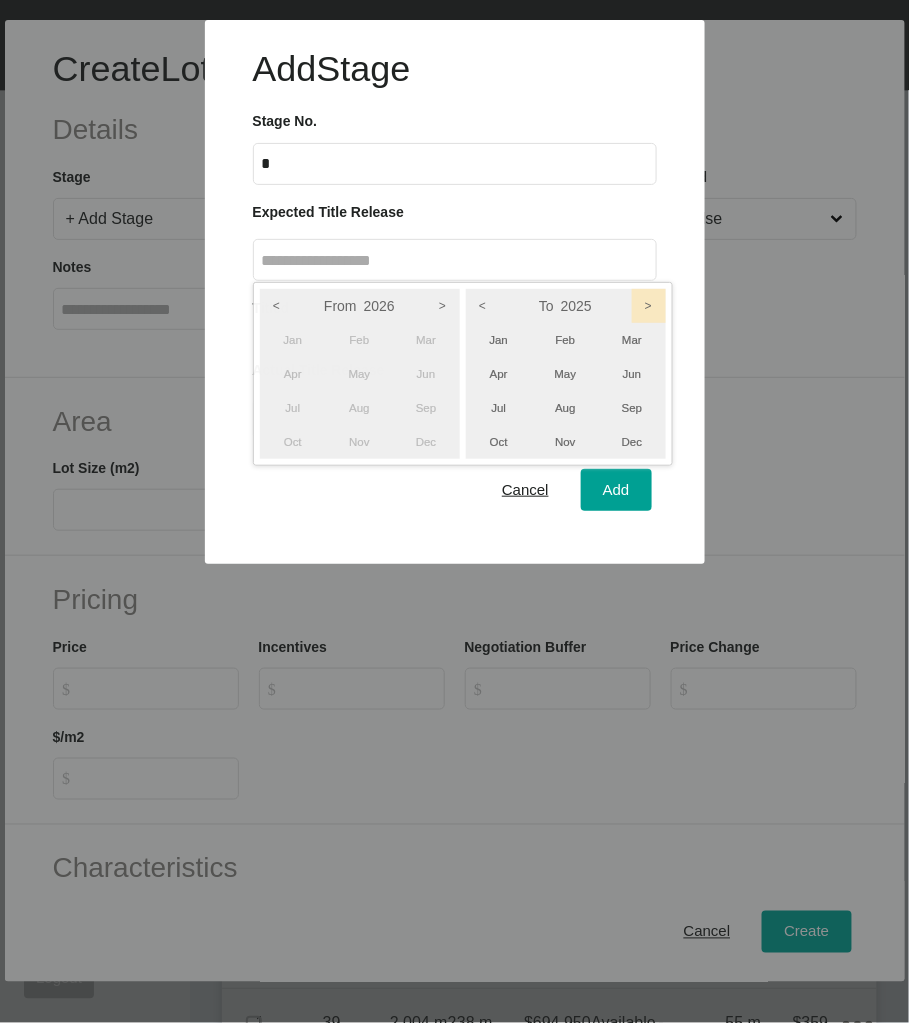 click on ">" at bounding box center [649, 306] 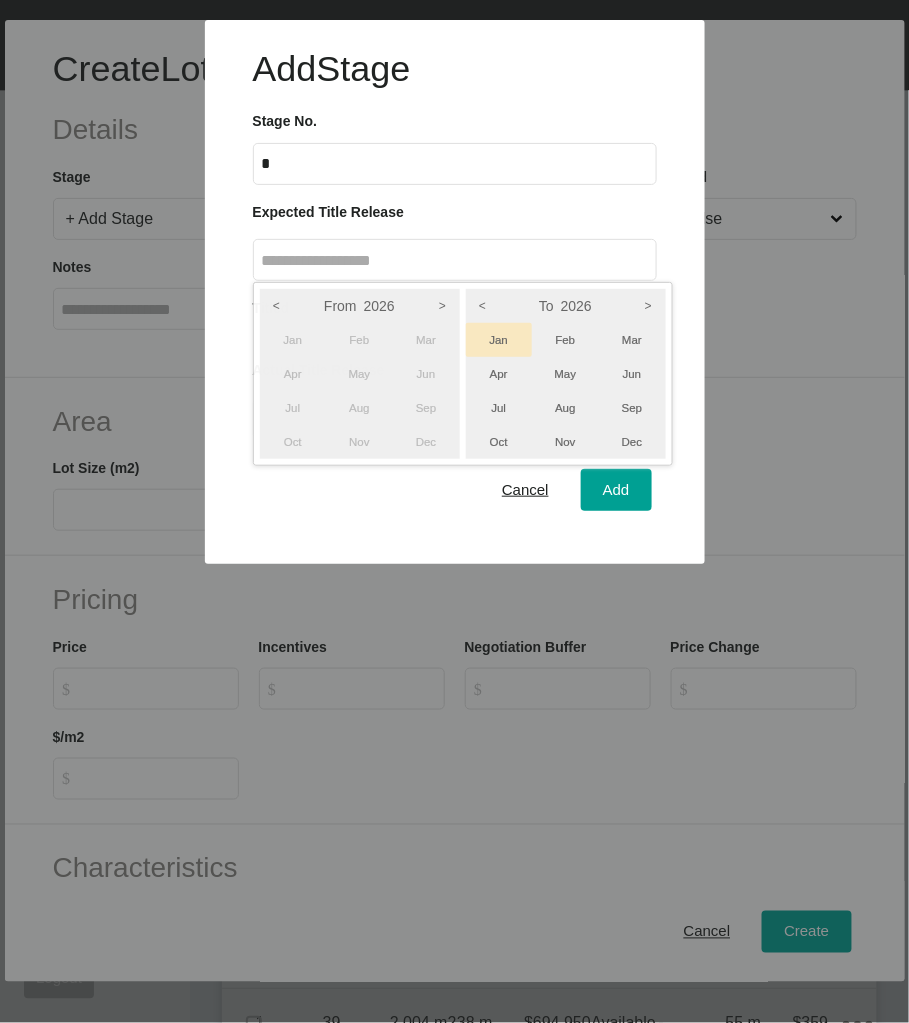 click on "Jan" at bounding box center [499, 340] 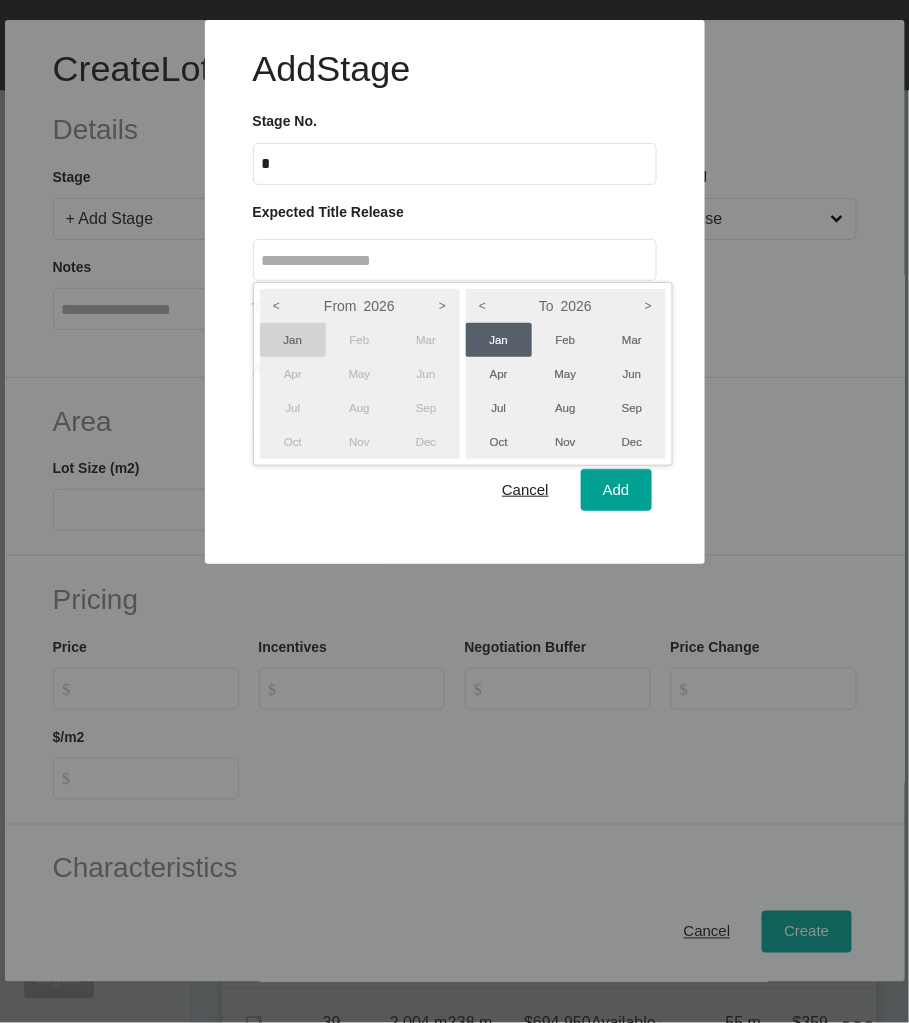 click on "Jan" at bounding box center (293, 340) 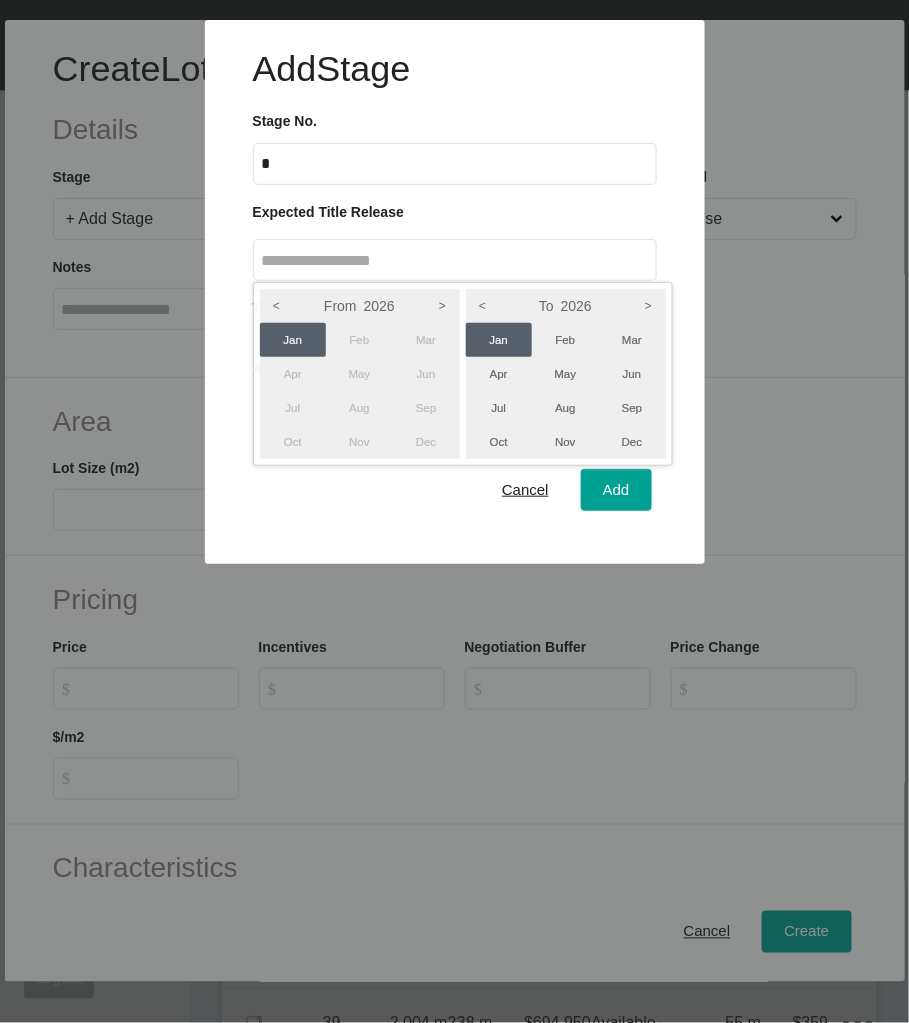 click at bounding box center (454, 282) 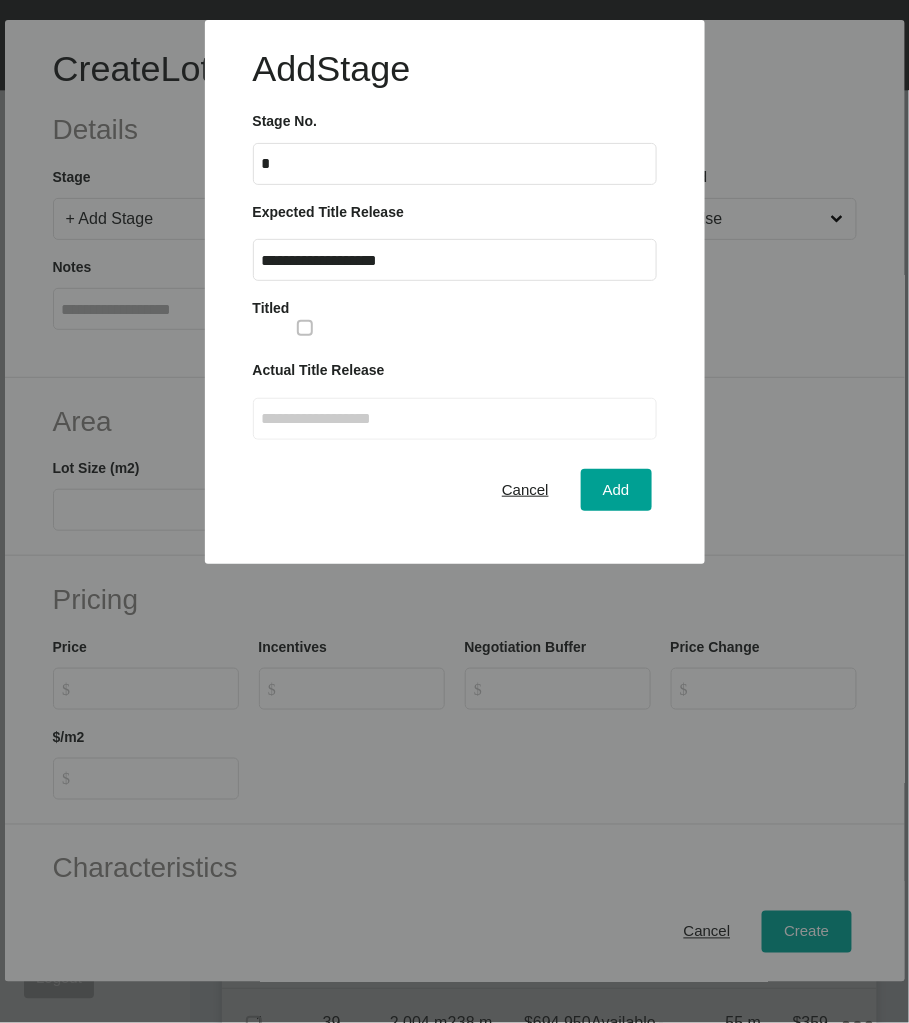 type on "**********" 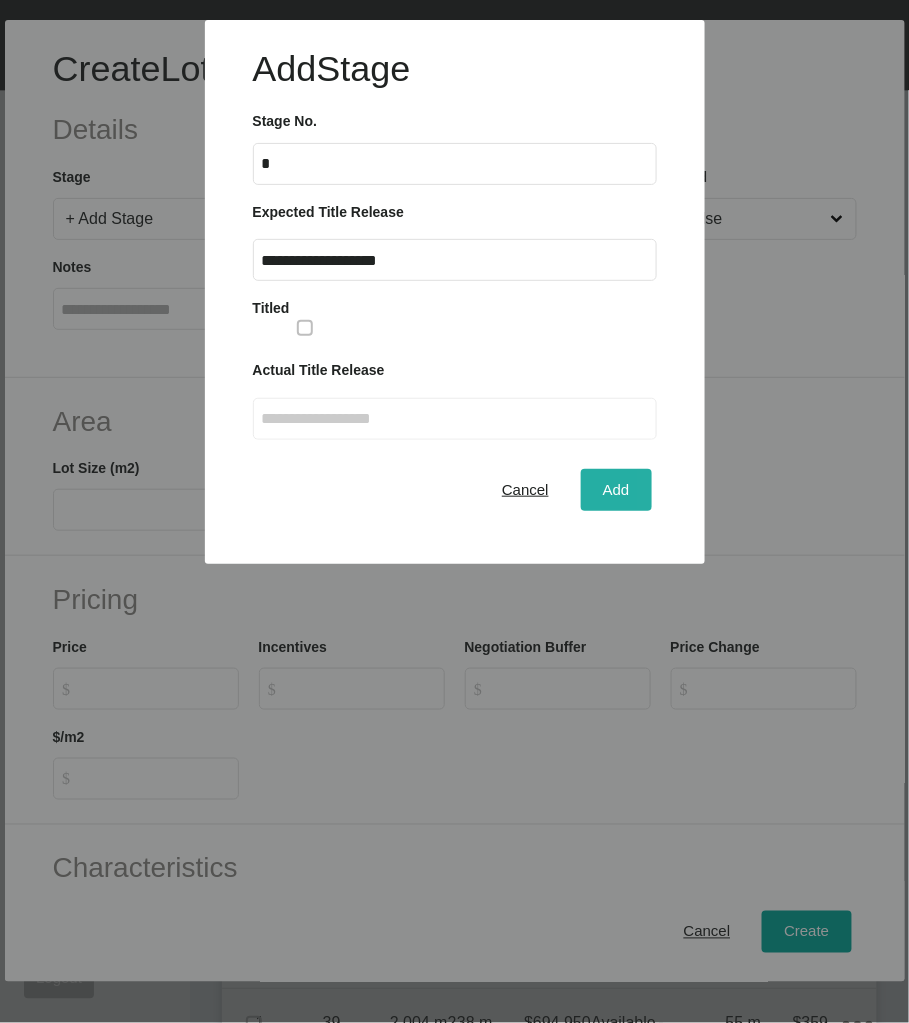 click on "Add" at bounding box center [616, 489] 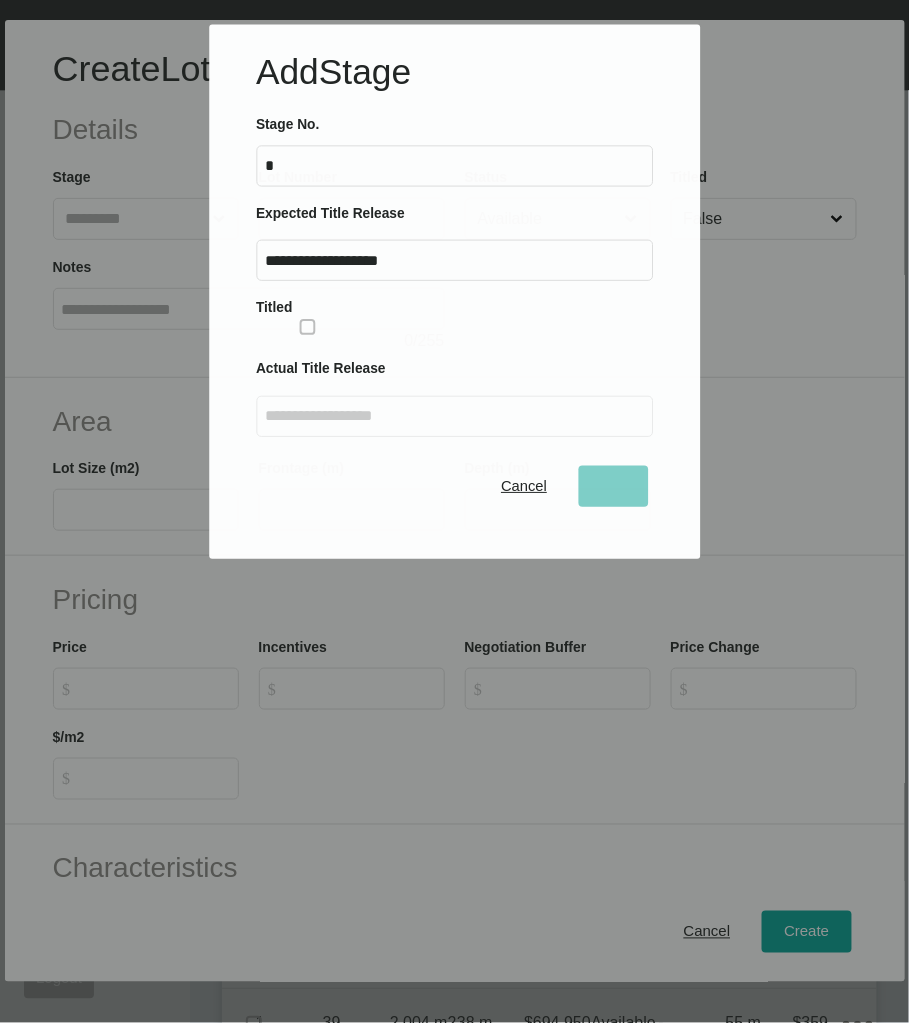 scroll, scrollTop: 89, scrollLeft: 0, axis: vertical 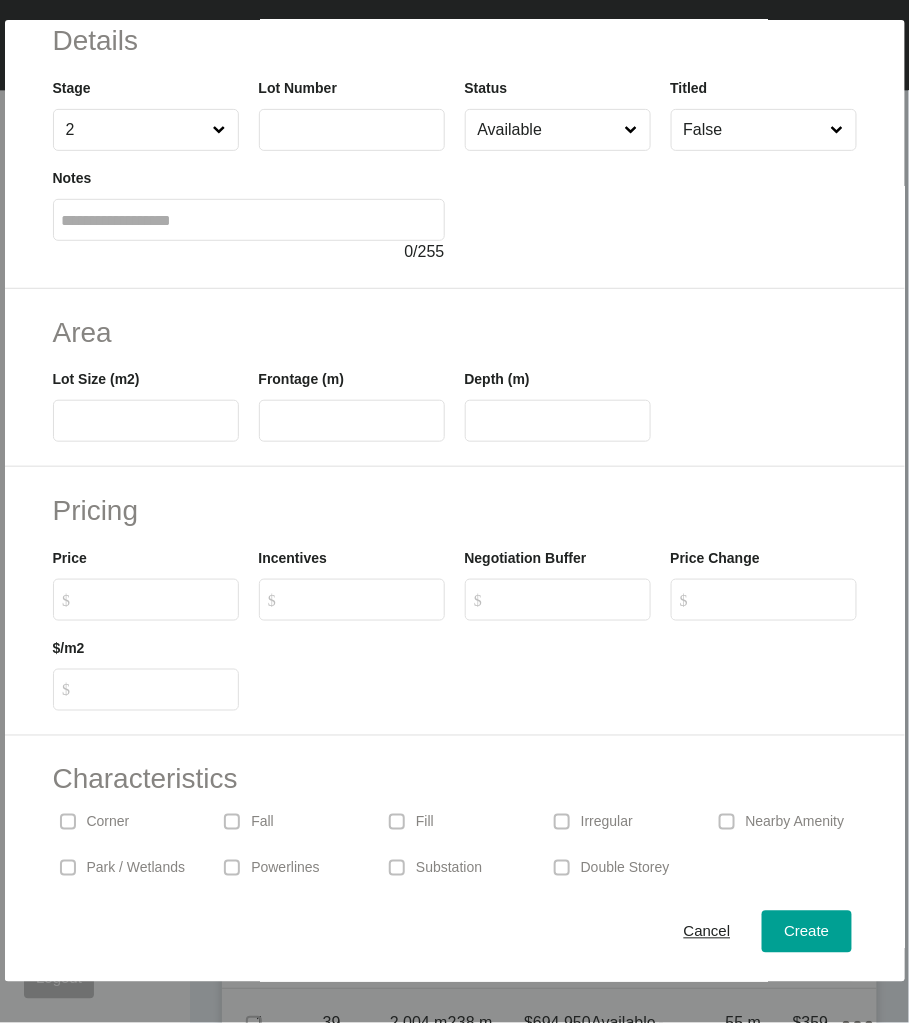 click at bounding box center (352, 129) 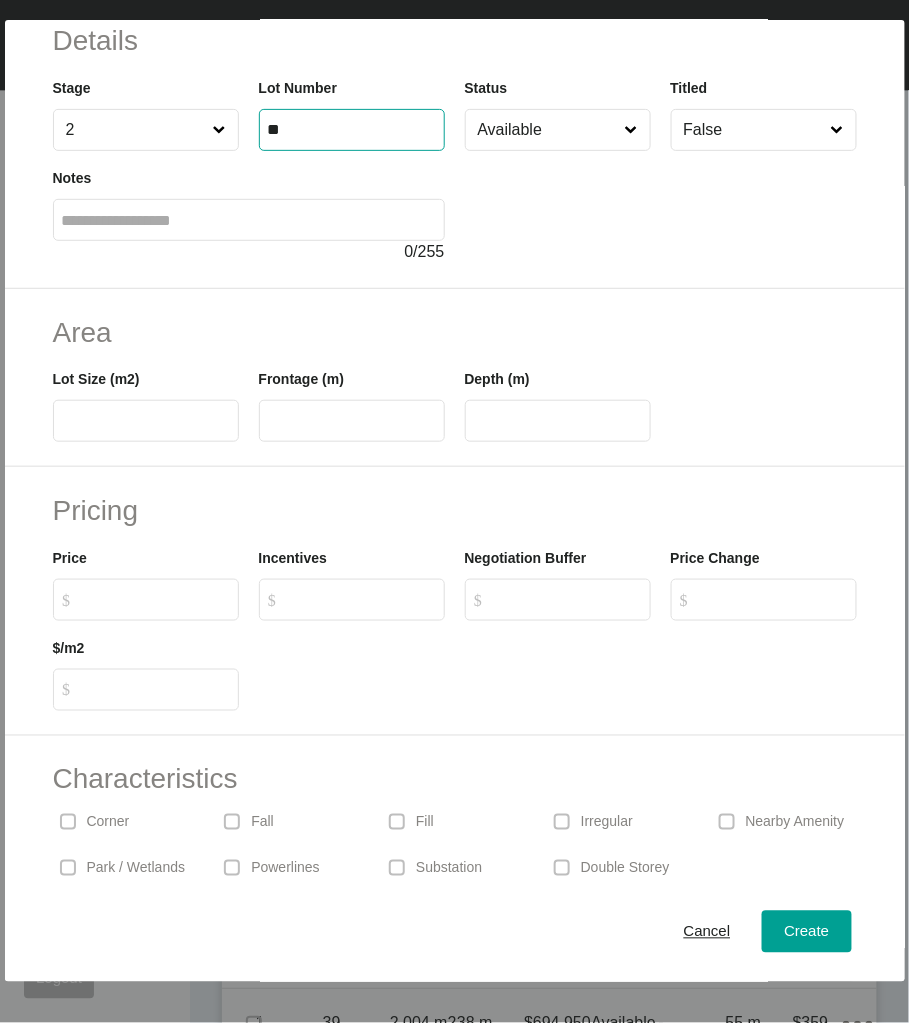 type on "**" 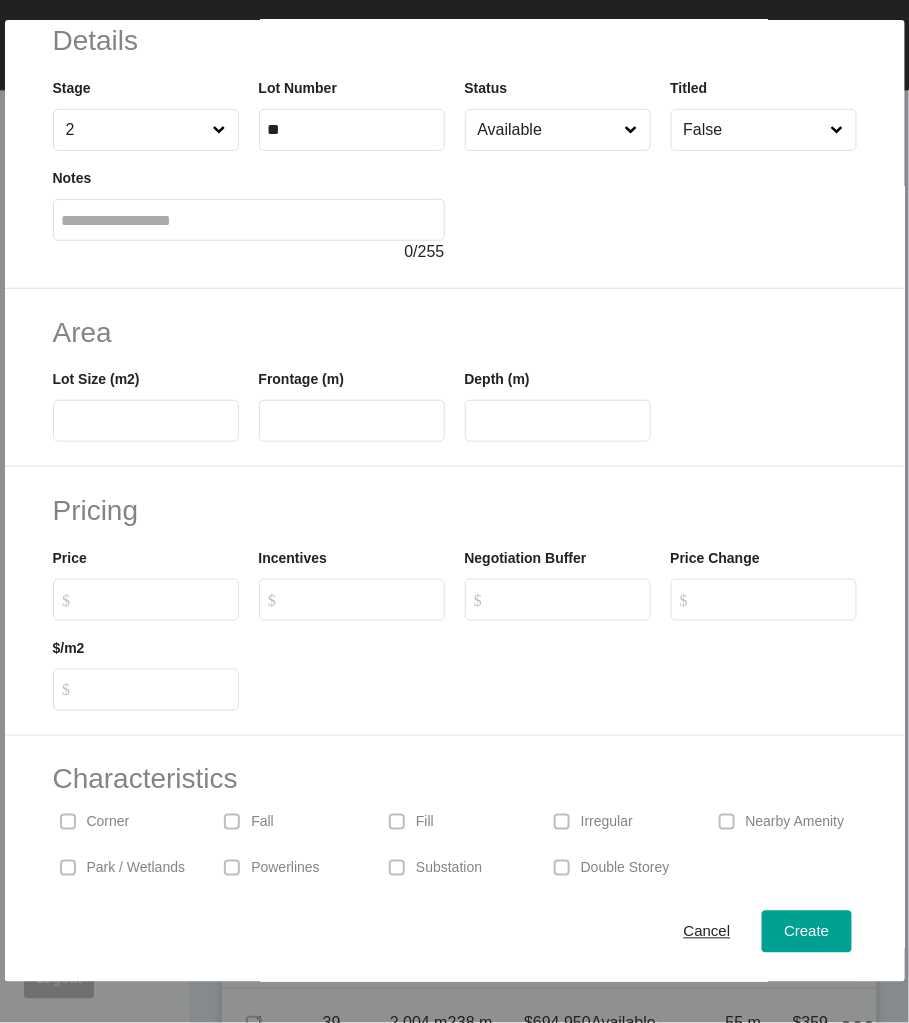 click at bounding box center (661, 207) 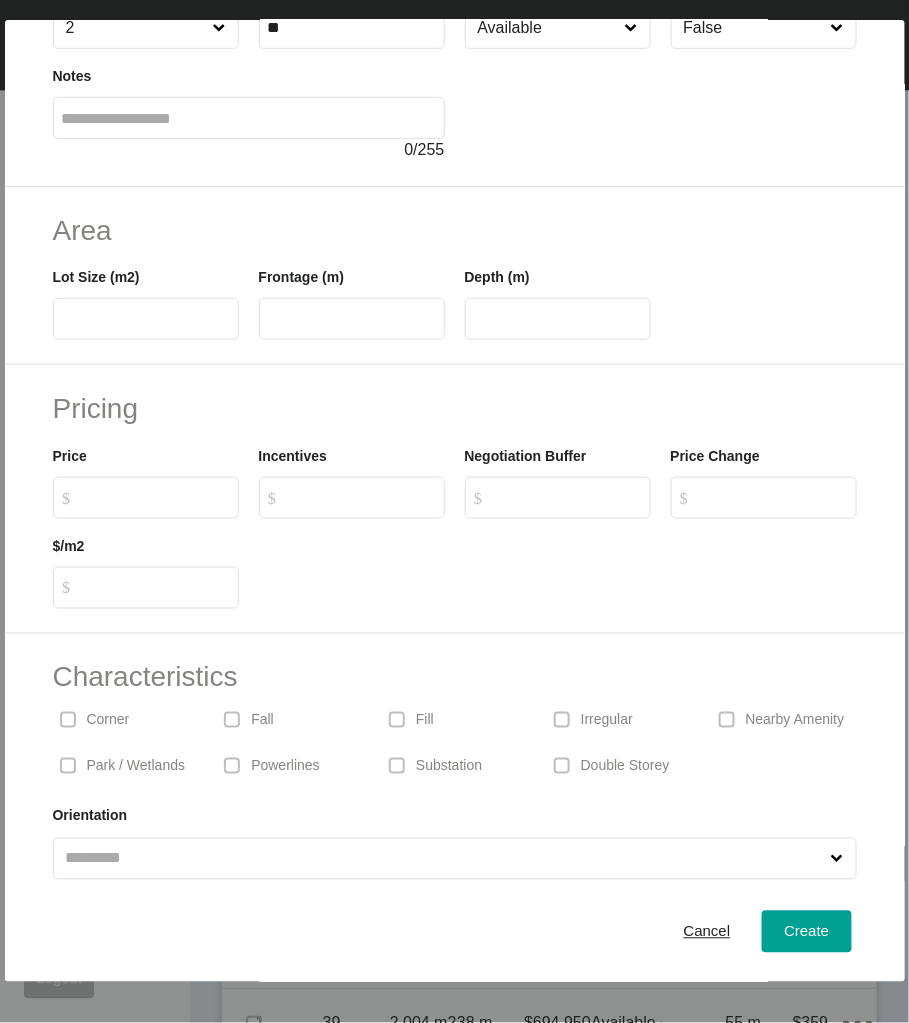 click on "Irregular" at bounding box center [607, 721] 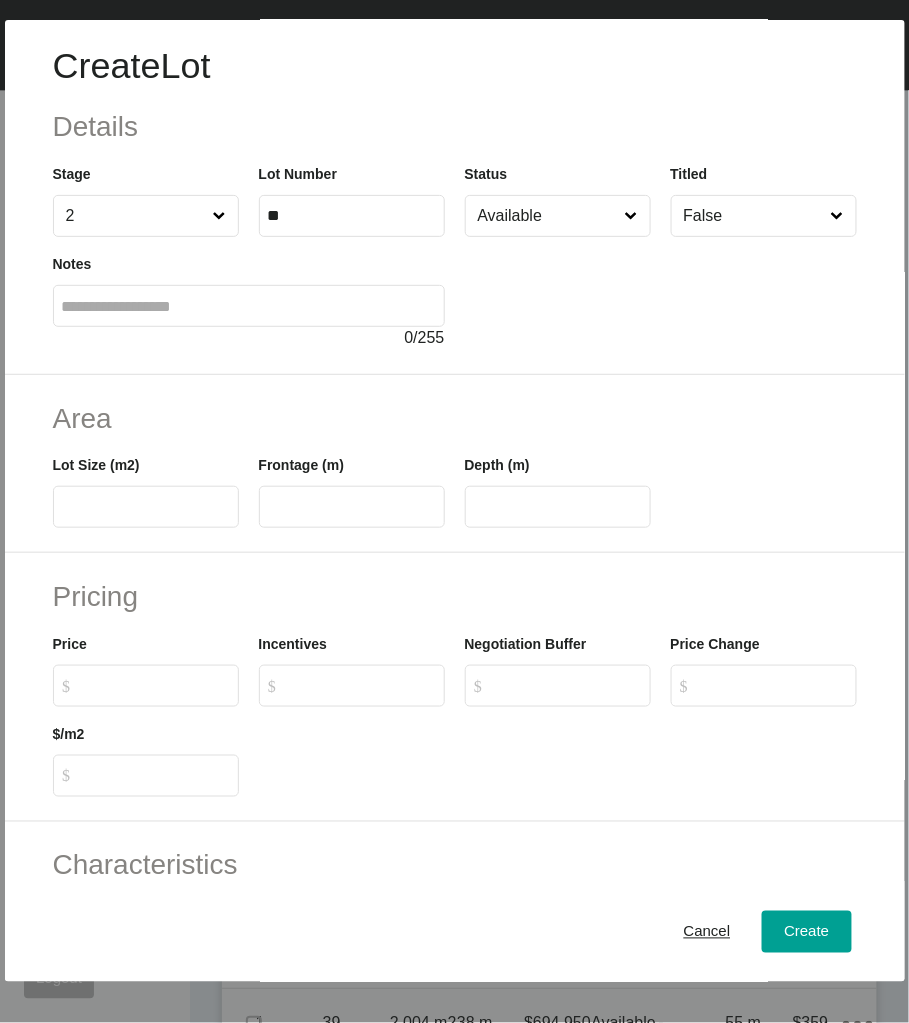 scroll, scrollTop: 0, scrollLeft: 0, axis: both 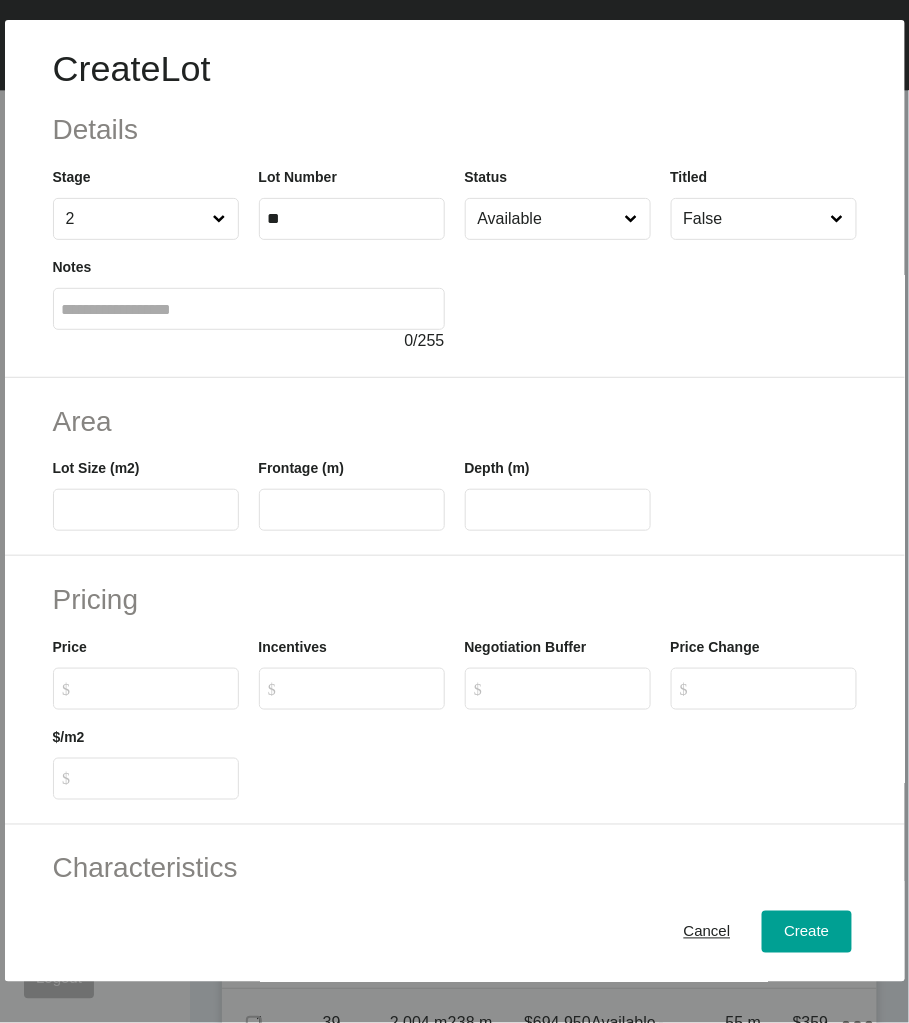 click at bounding box center [146, 510] 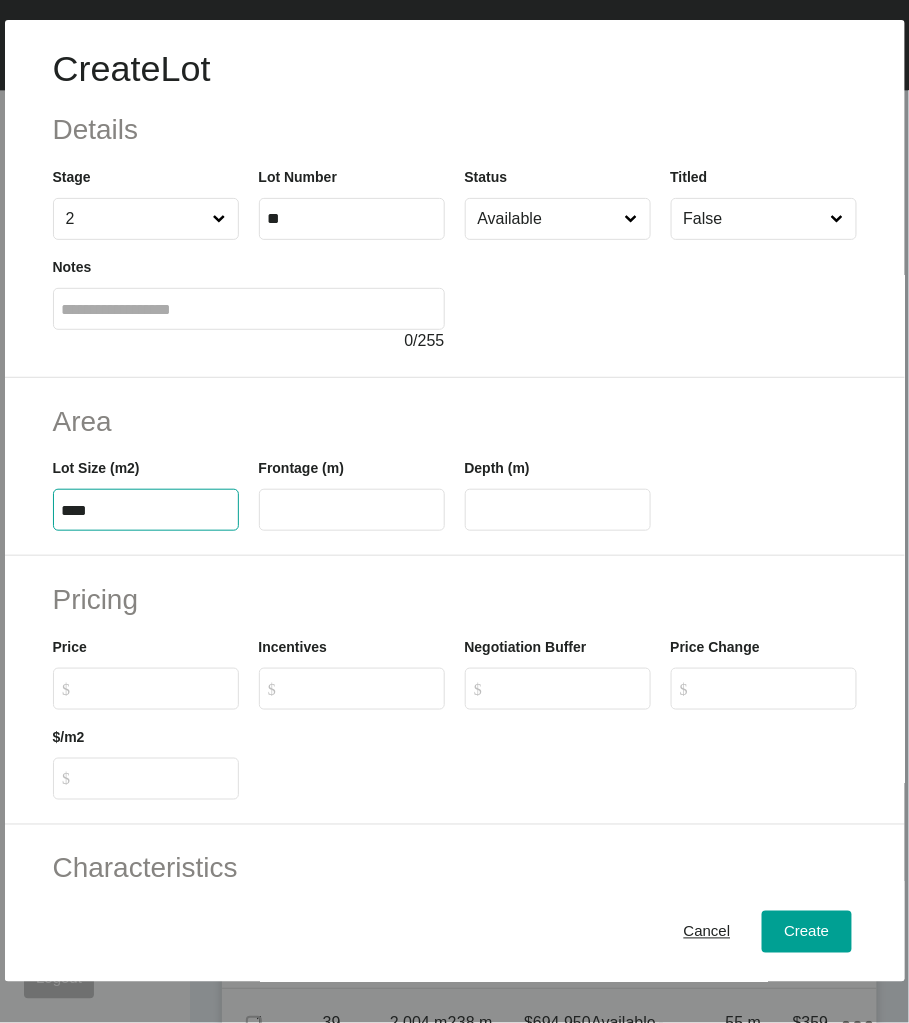 type on "****" 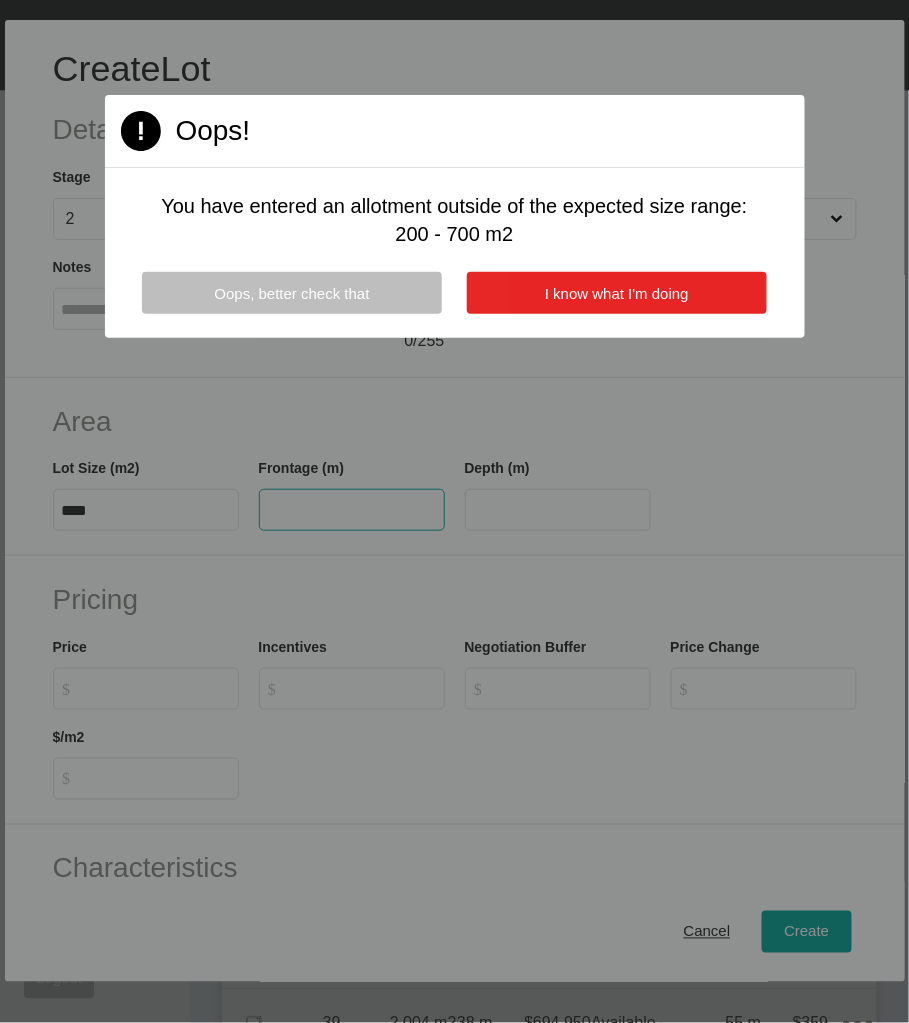 click on "I know what I'm doing" at bounding box center (617, 293) 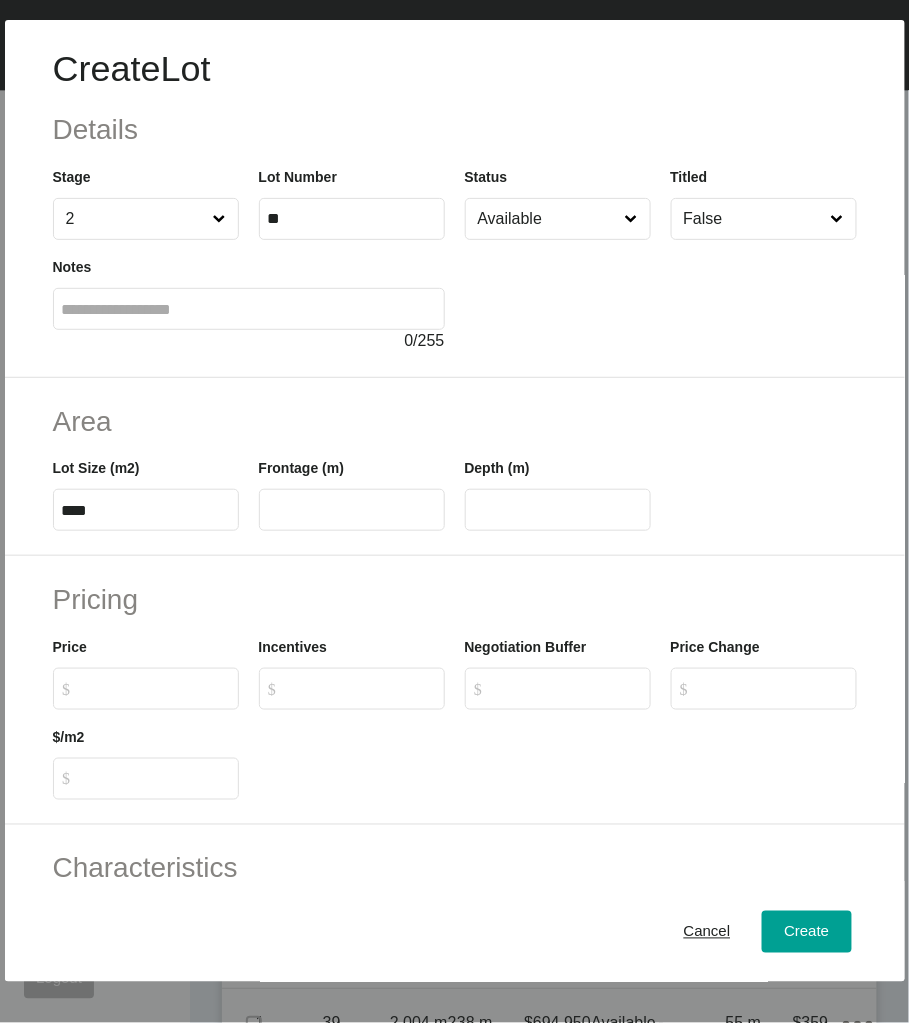 click at bounding box center (352, 510) 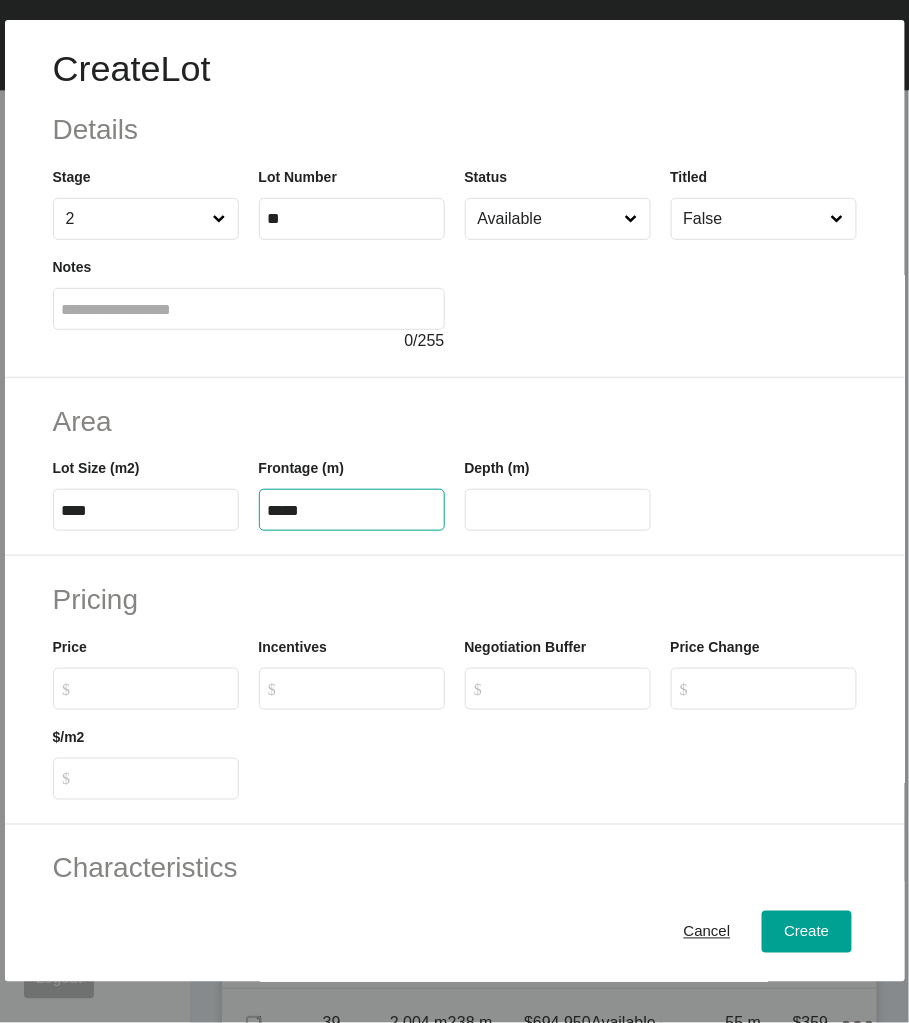 type on "*****" 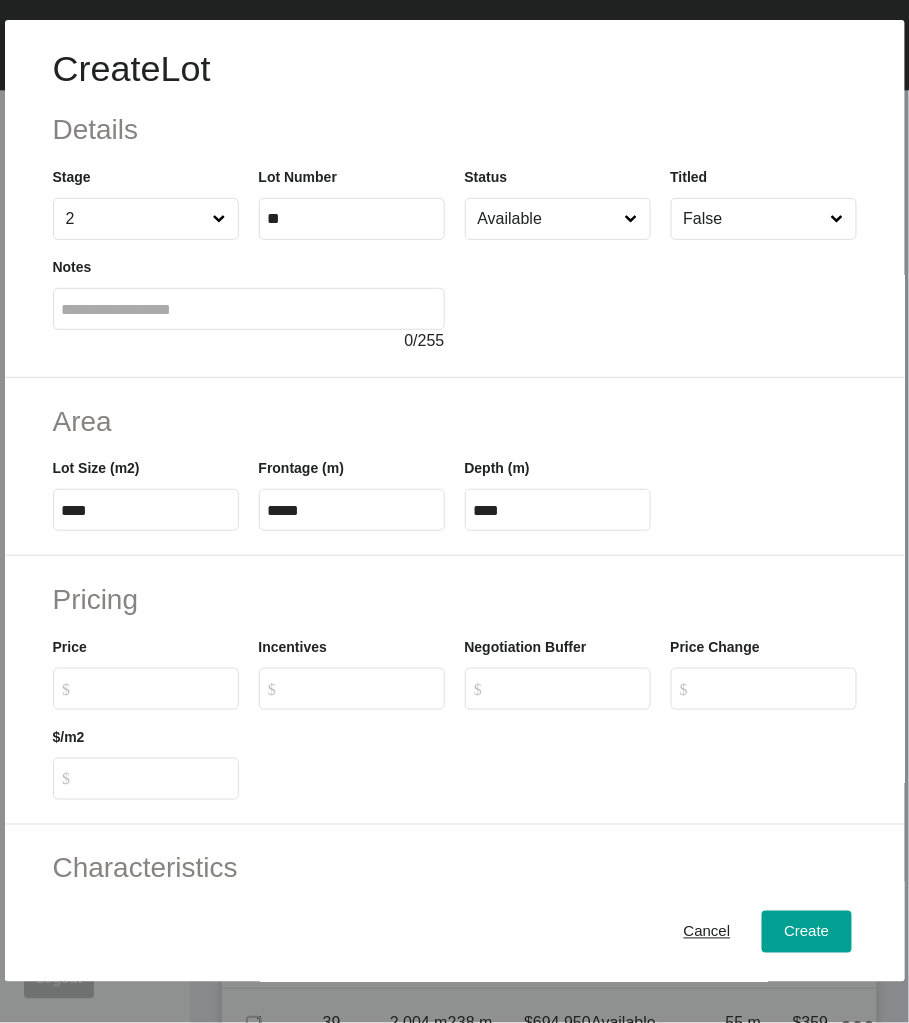 click on "Area Lot Size (m2) **** Frontage (m) ***** Depth (m) ****" at bounding box center [455, 467] 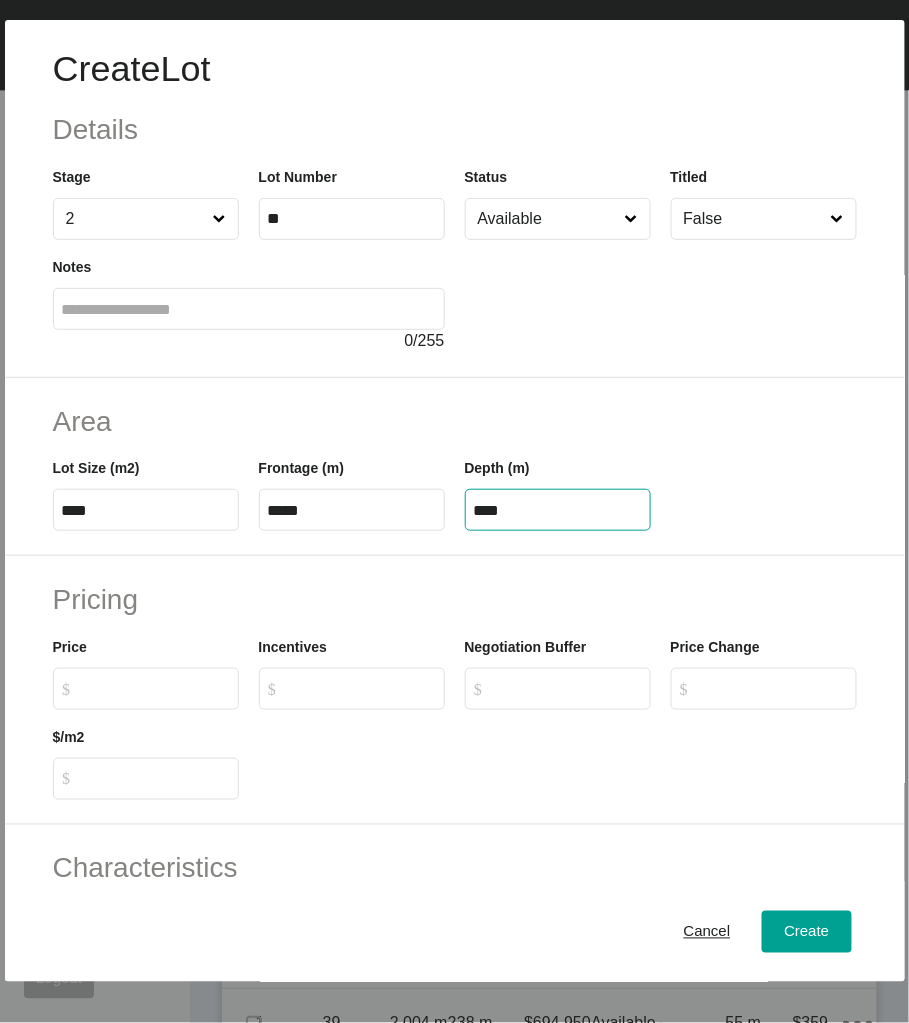 click on "****" at bounding box center [558, 510] 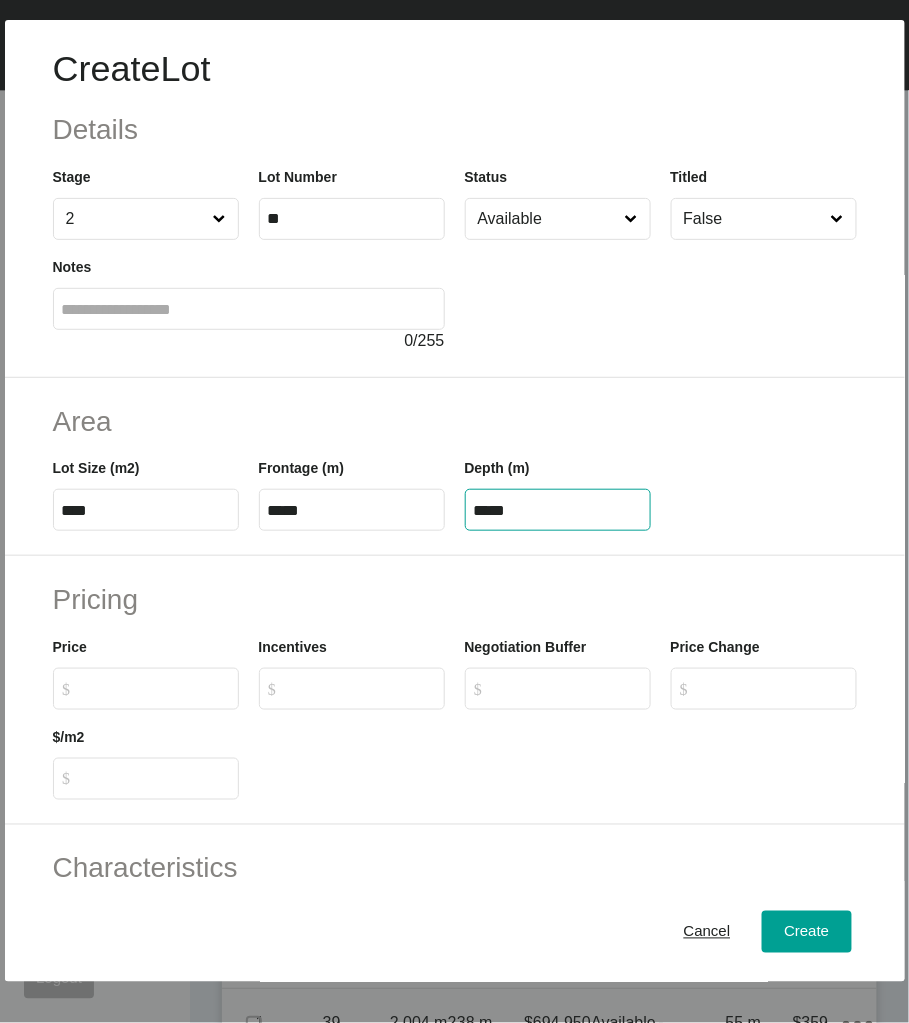 type on "*****" 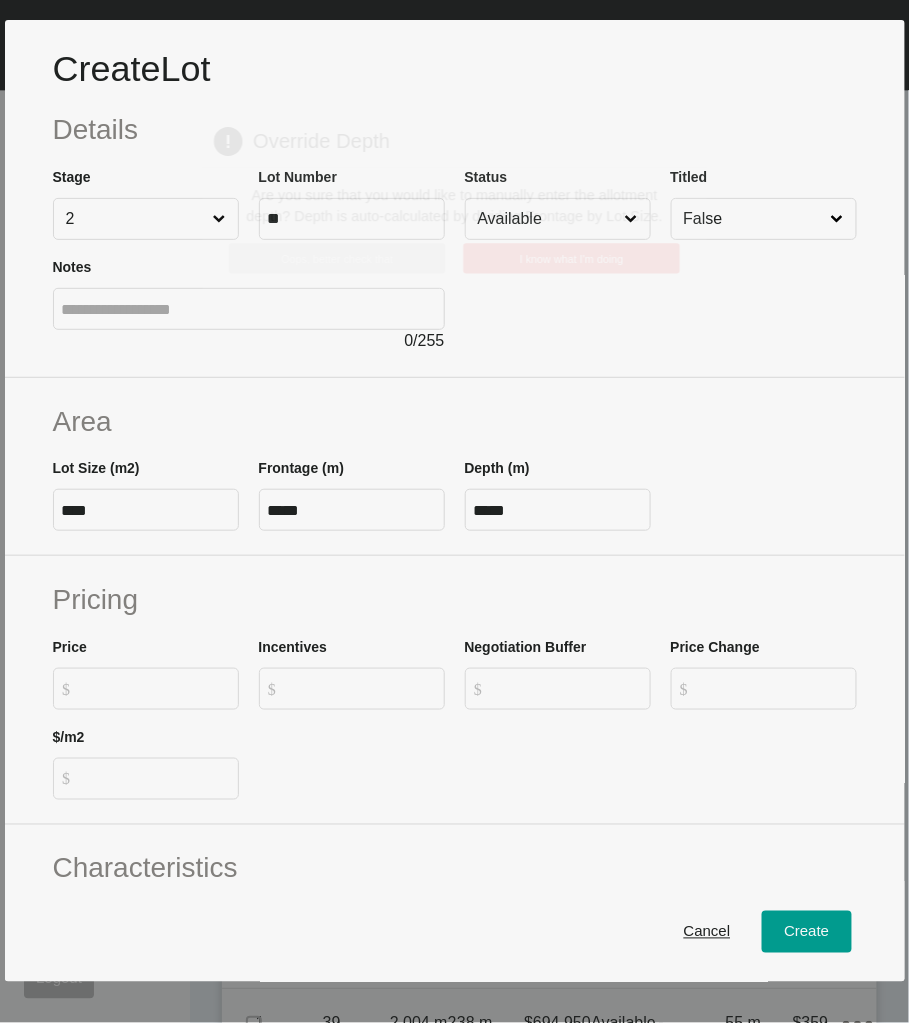 click on "Create  Lot Details Stage 2 Lot Number ** Status Available Titled False Notes 0 / 255 Area Lot Size (m2) **** Frontage (m) ***** Depth (m) ***** Pricing Price $ Created with Sketch. $ Incentives $ Created with Sketch. $ Negotiation Buffer $ Created with Sketch. $ Price Change $ Created with Sketch. $ $/m2 $ Created with Sketch. $ Characteristics Corner Fall Fill Irregular Nearby Amenity Park / Wetlands Powerlines Substation Double Storey Orientation Cancel Create Page 1 Created with Sketch.   Override Depth Are you sure that you would like to manually enter the allotment depth? Depth is auto-calculated by dividing Frontage by Lot Size. Oops, better check that I know what I'm doing" at bounding box center (454, 511) 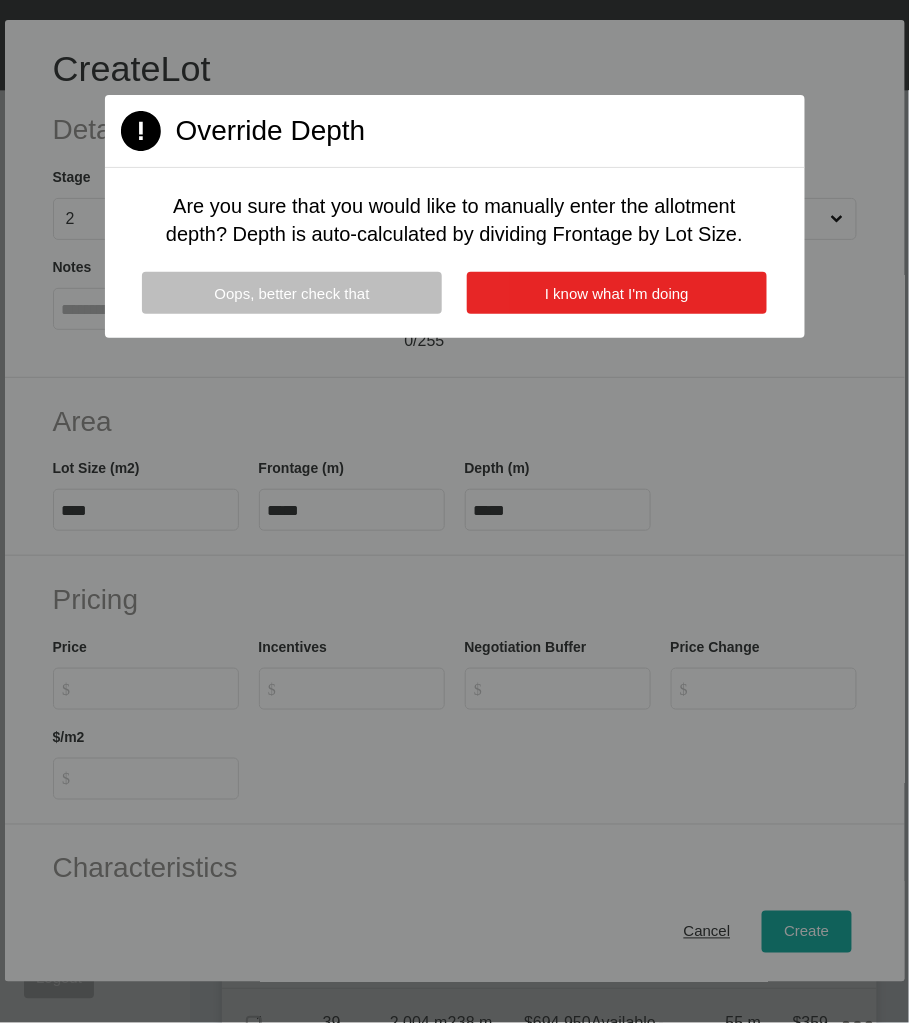 click on "I know what I'm doing" at bounding box center [617, 293] 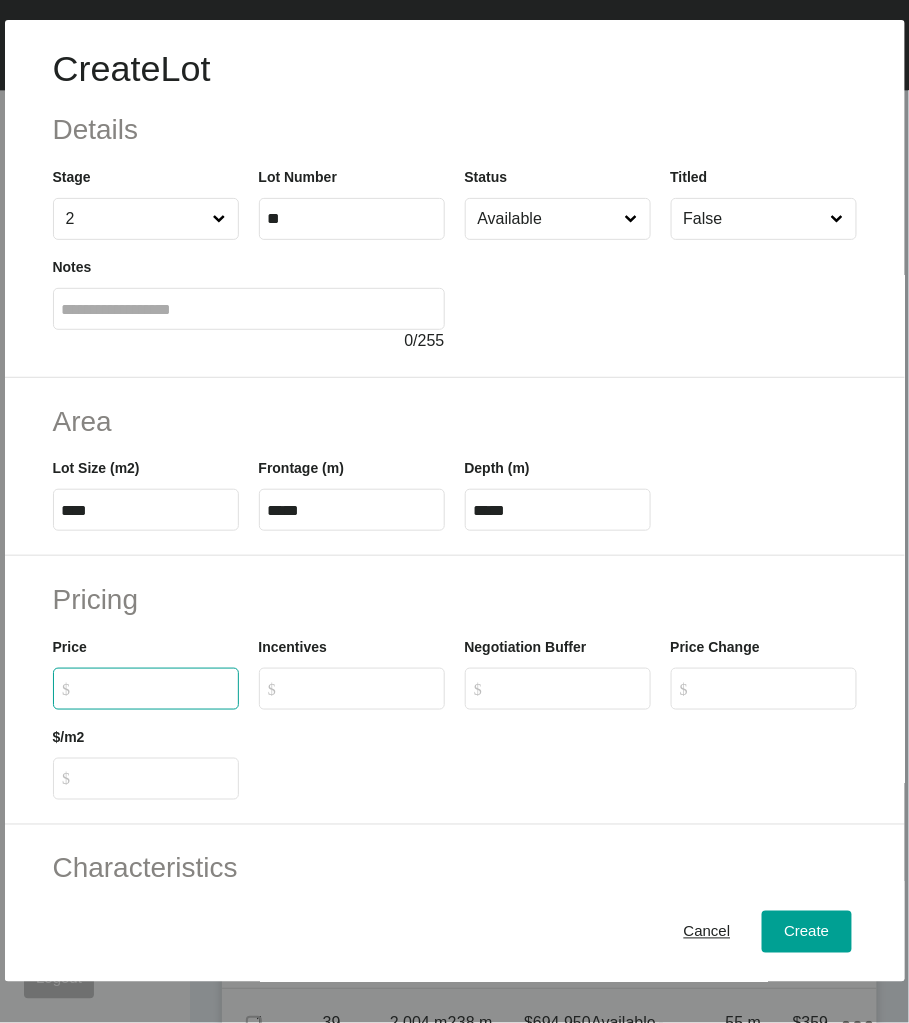 click on "$ Created with Sketch. $" at bounding box center (155, 688) 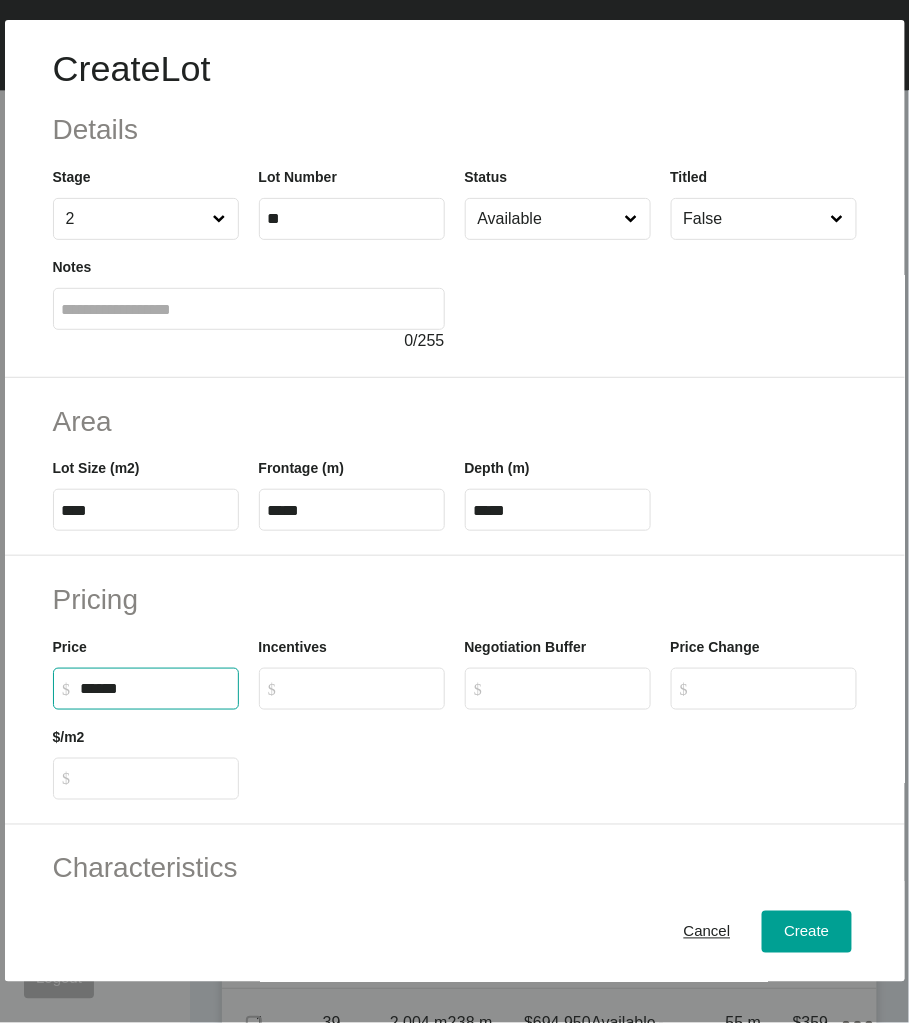 type on "******" 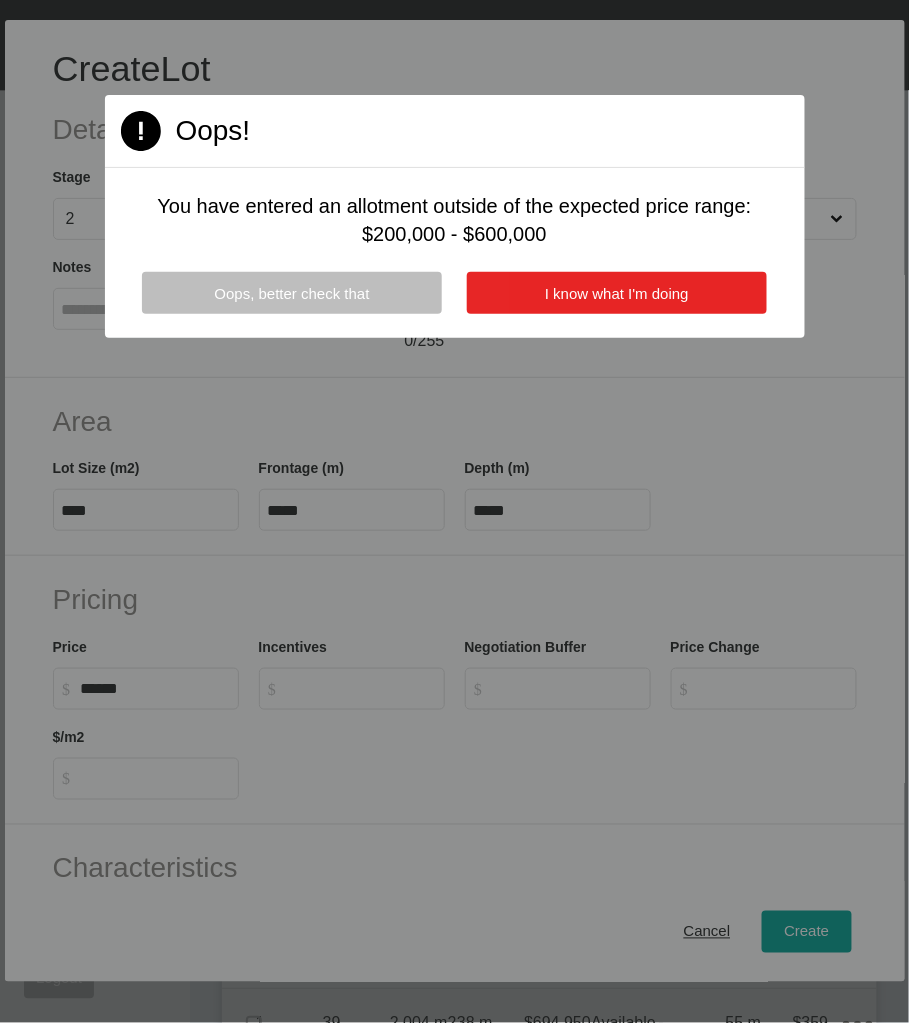 click on "I know what I'm doing" at bounding box center [617, 293] 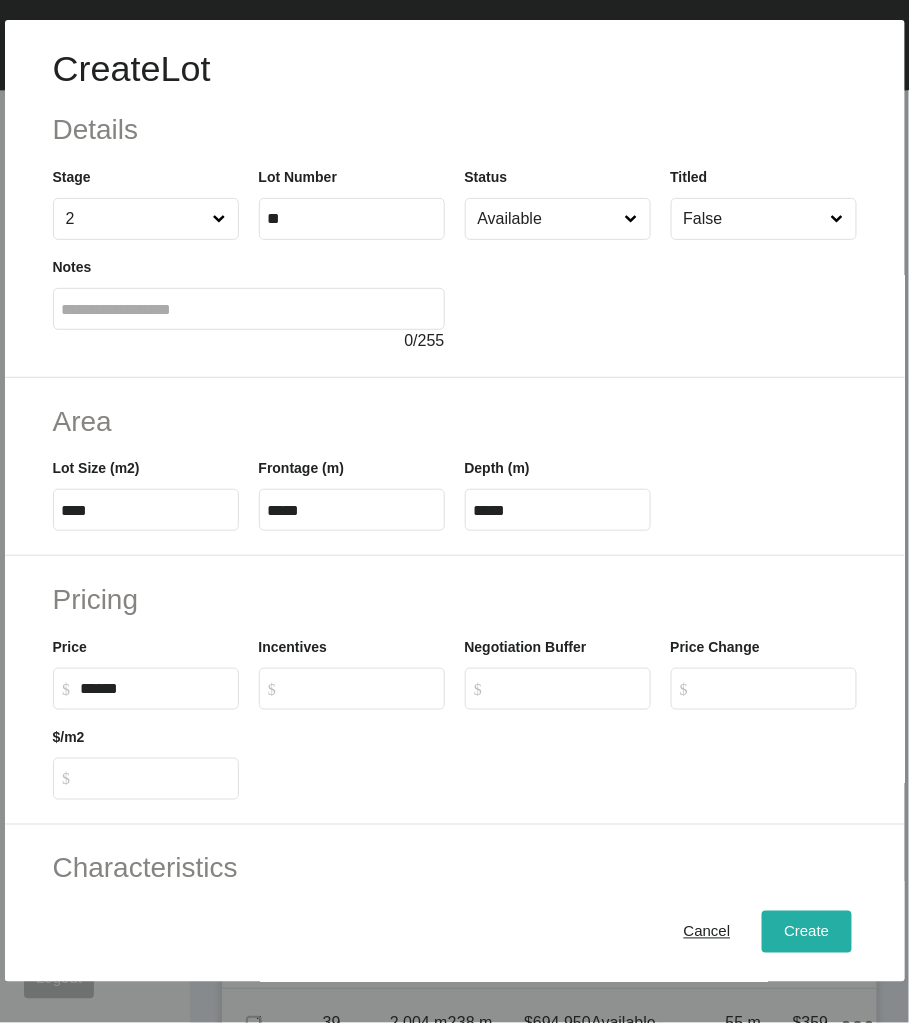 click on "Create" at bounding box center [806, 931] 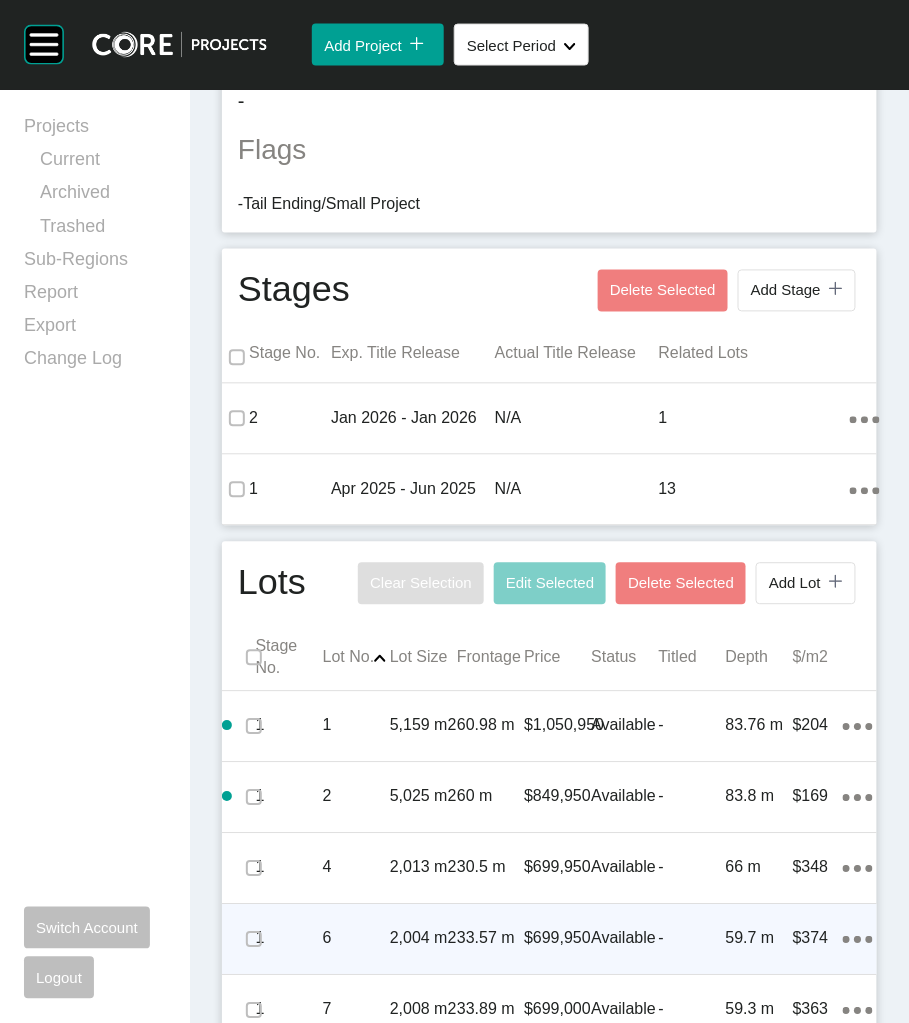 scroll, scrollTop: 902, scrollLeft: 0, axis: vertical 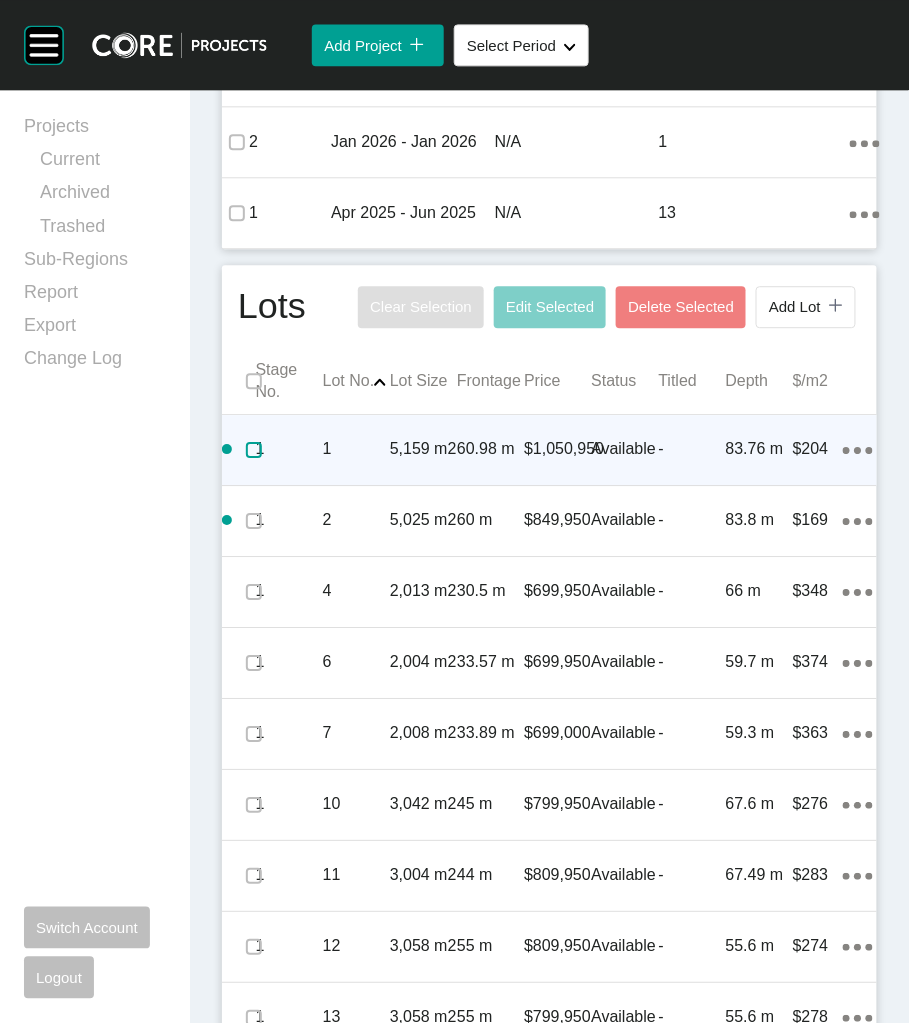 click at bounding box center [254, 450] 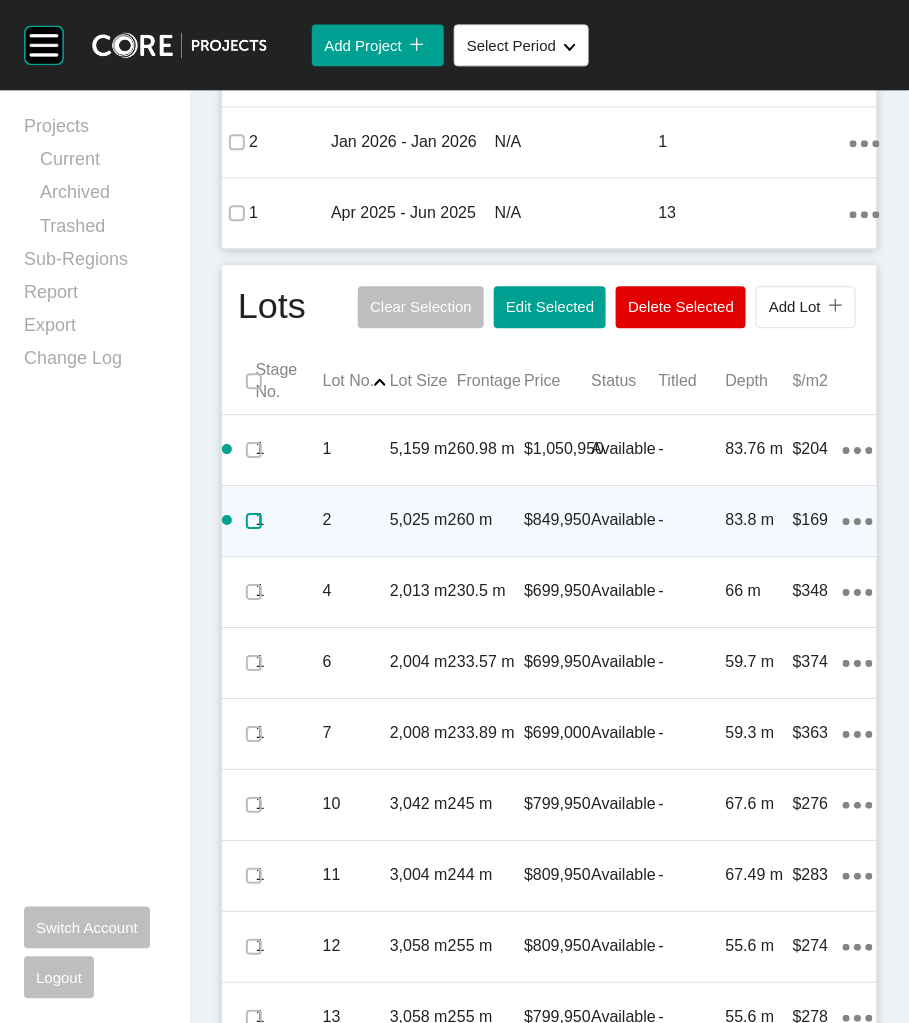click at bounding box center (254, 521) 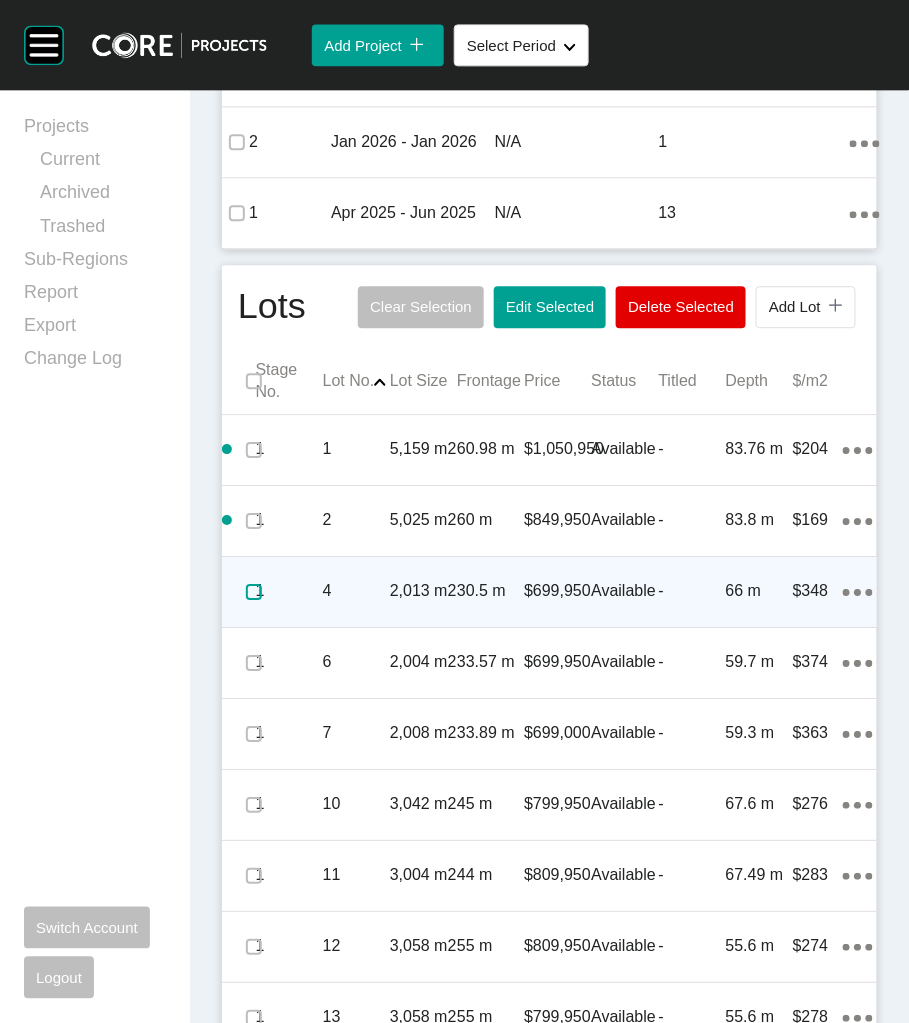 click at bounding box center [254, 592] 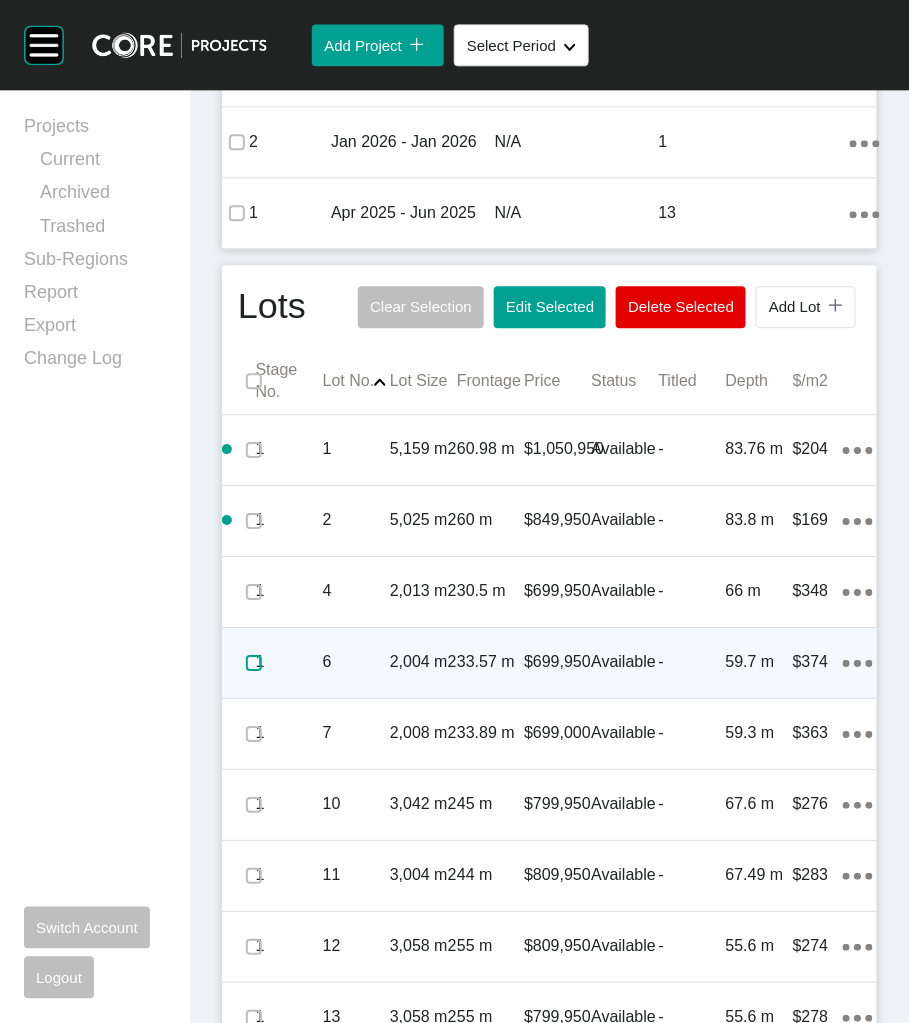 click at bounding box center [254, 663] 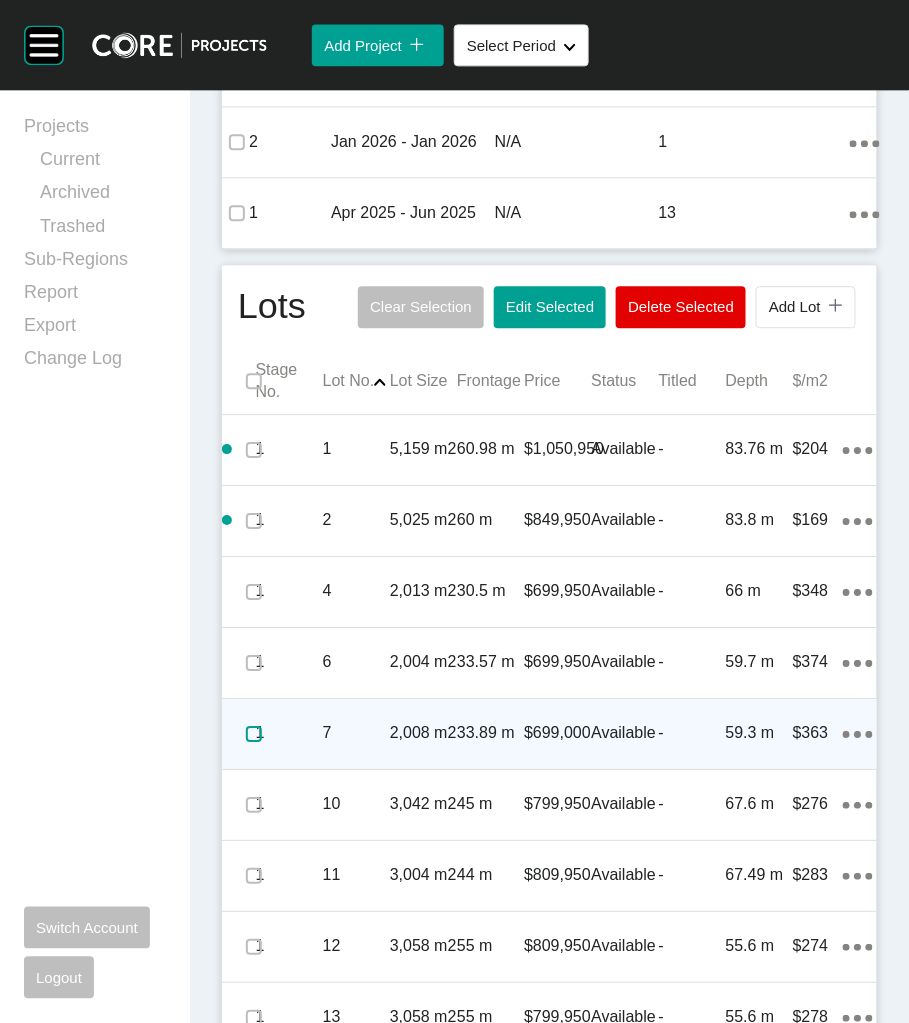 click at bounding box center [254, 734] 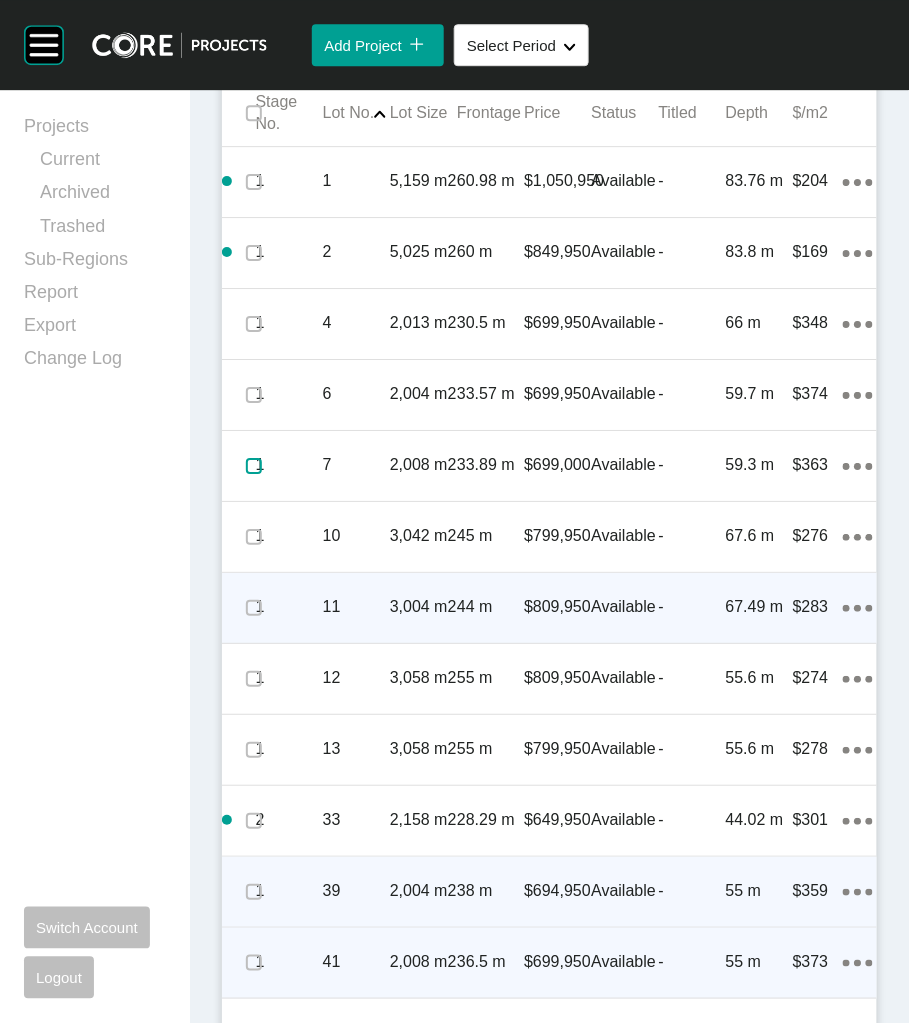 scroll, scrollTop: 1202, scrollLeft: 0, axis: vertical 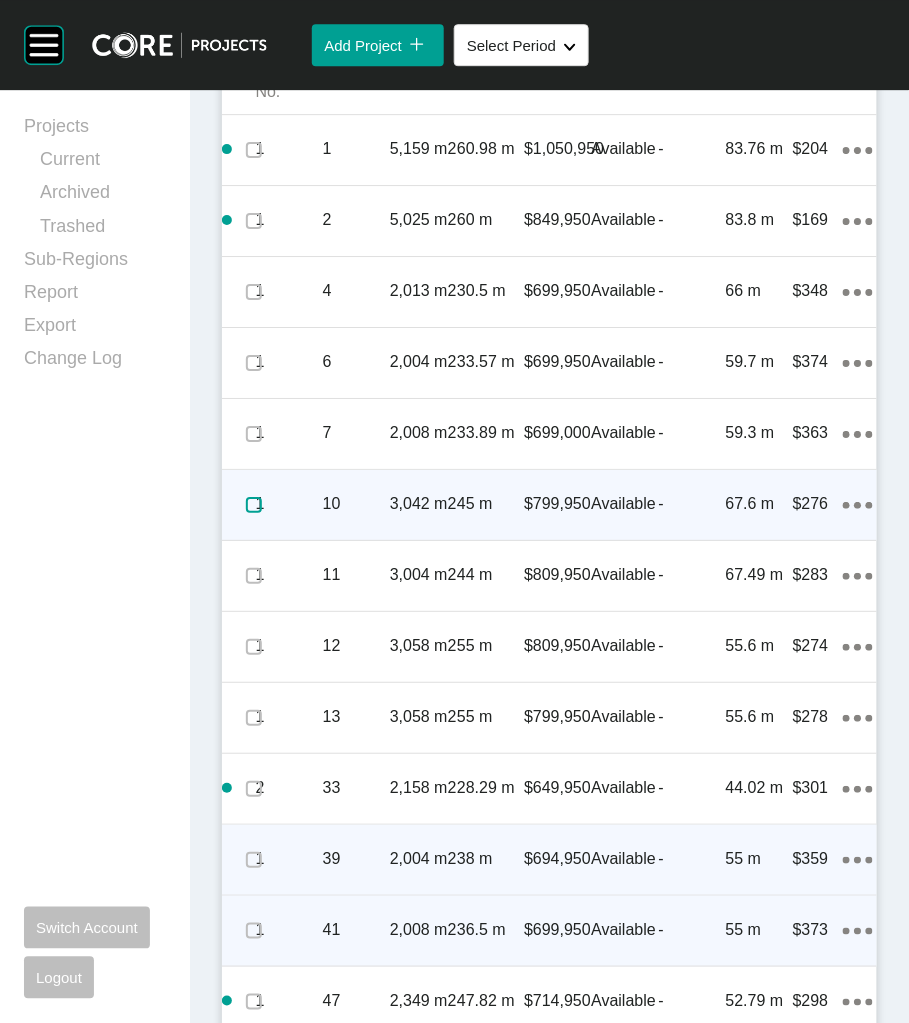 click at bounding box center (254, 505) 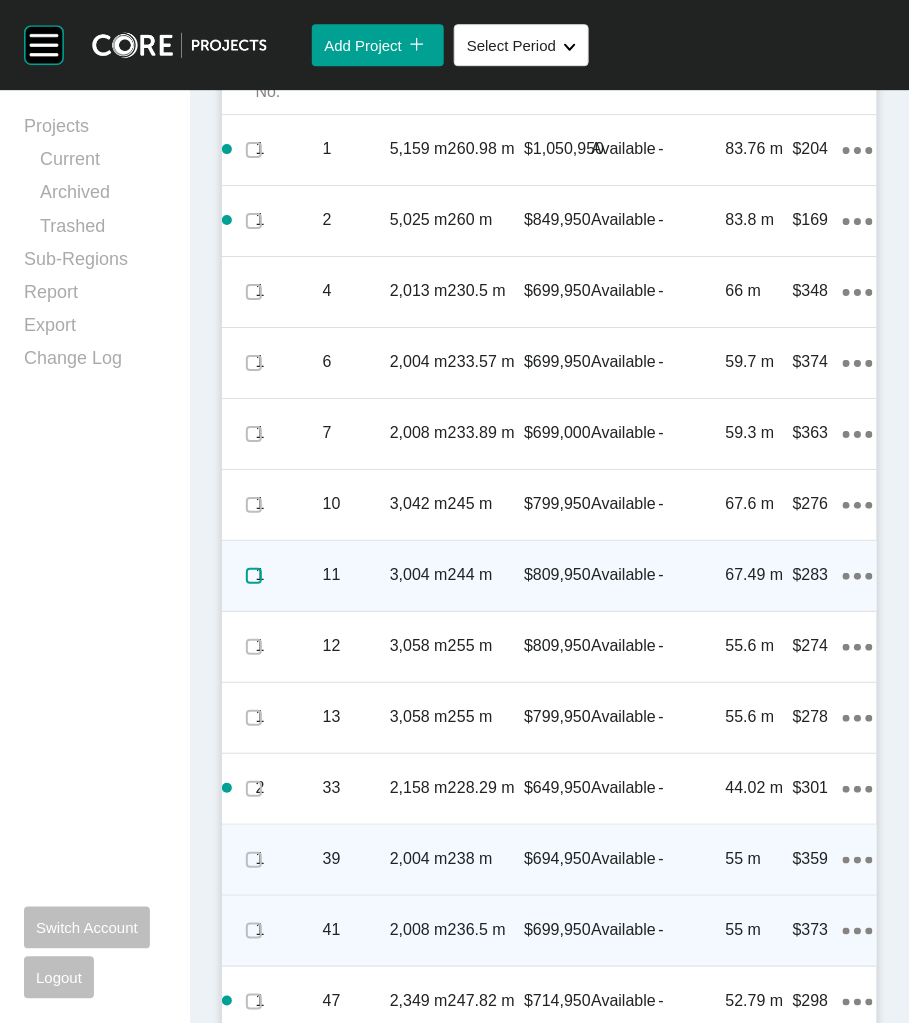 click at bounding box center (254, 576) 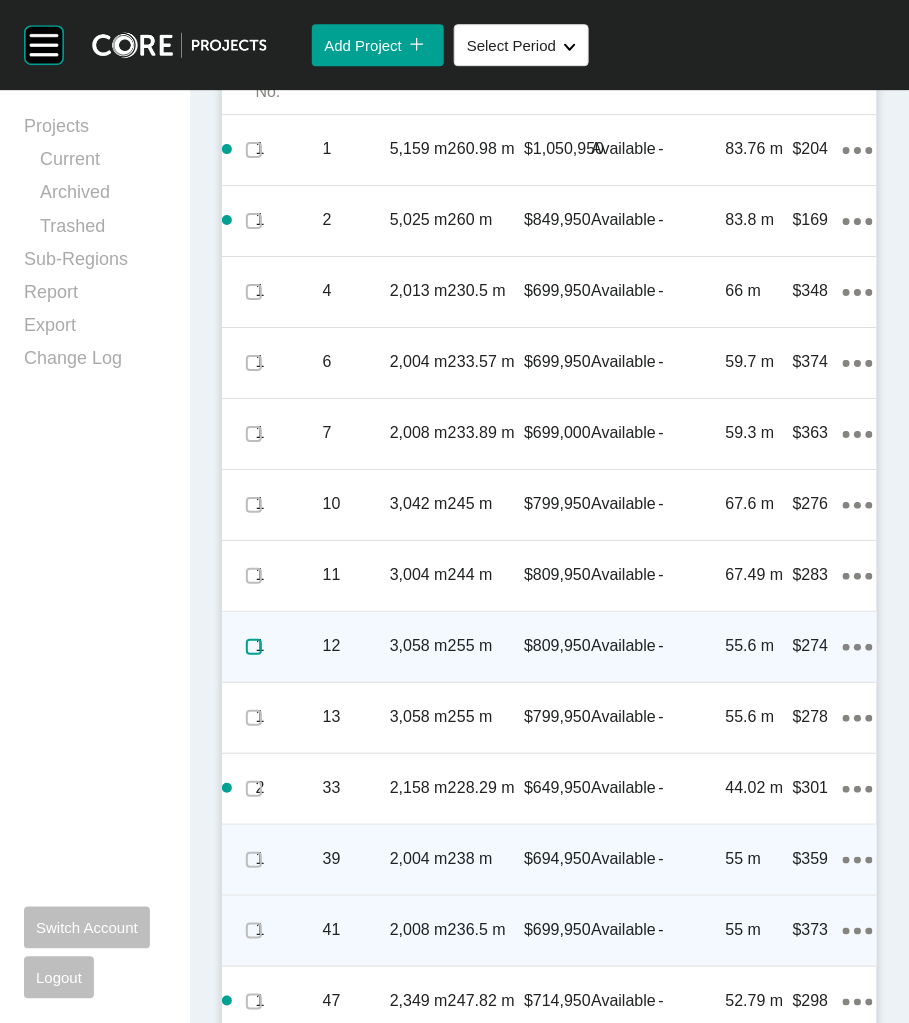 click at bounding box center [254, 647] 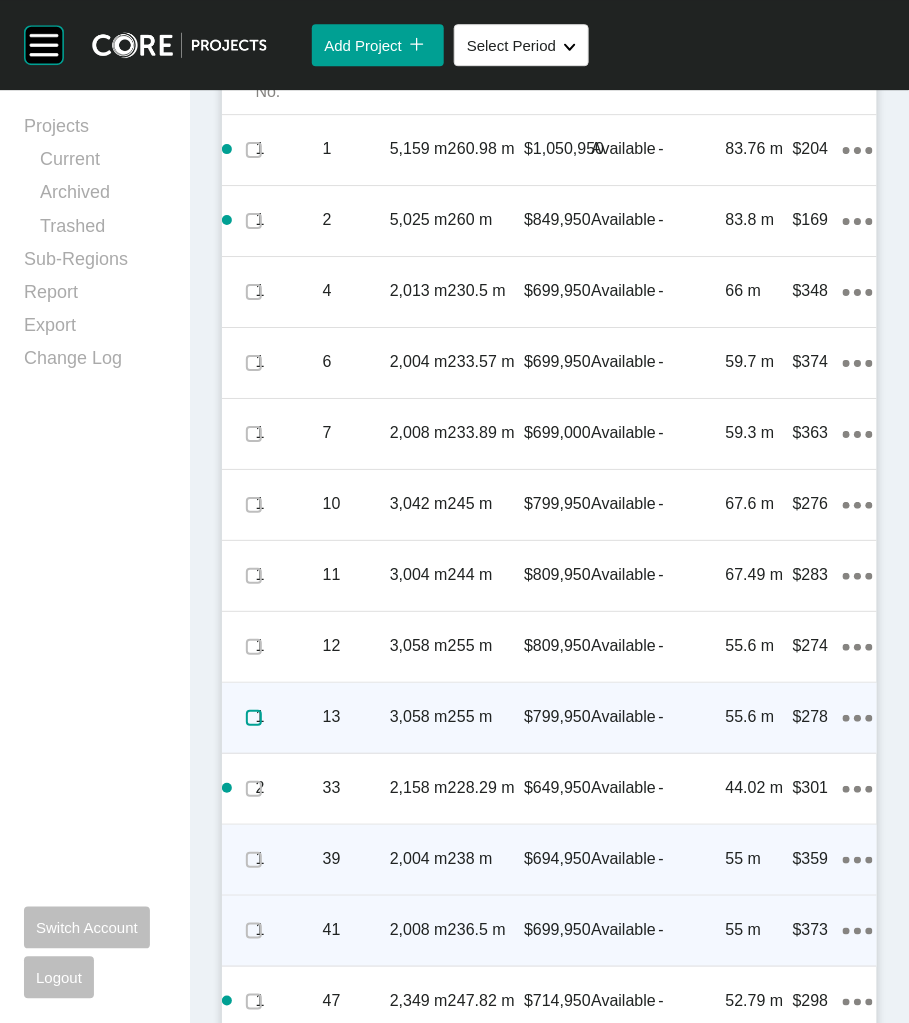 click at bounding box center (254, 718) 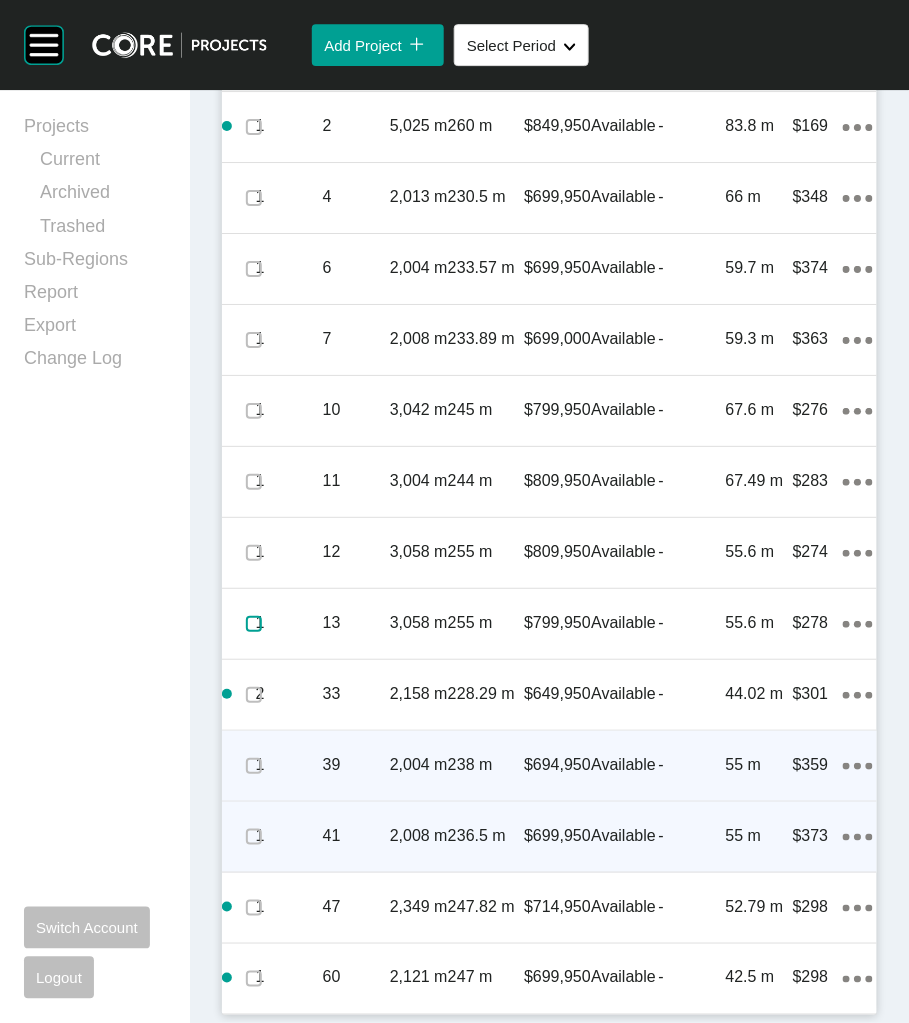 scroll, scrollTop: 1502, scrollLeft: 0, axis: vertical 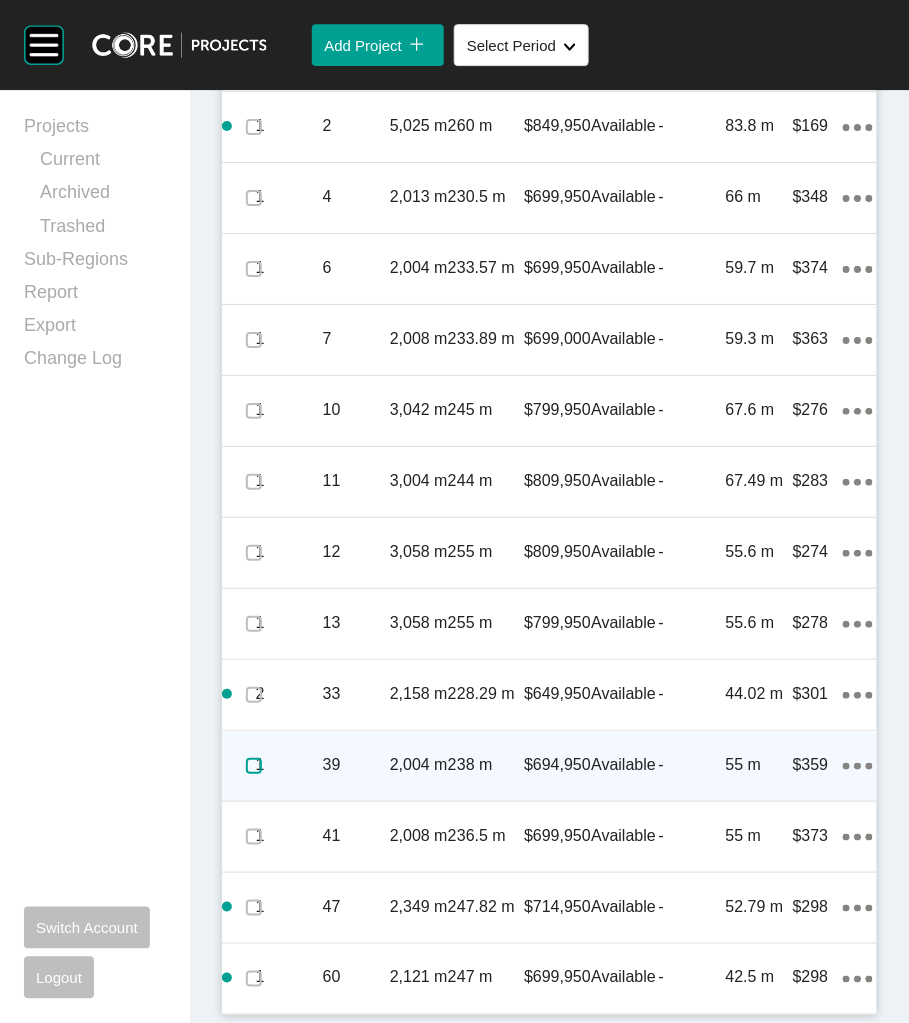 click at bounding box center [254, 766] 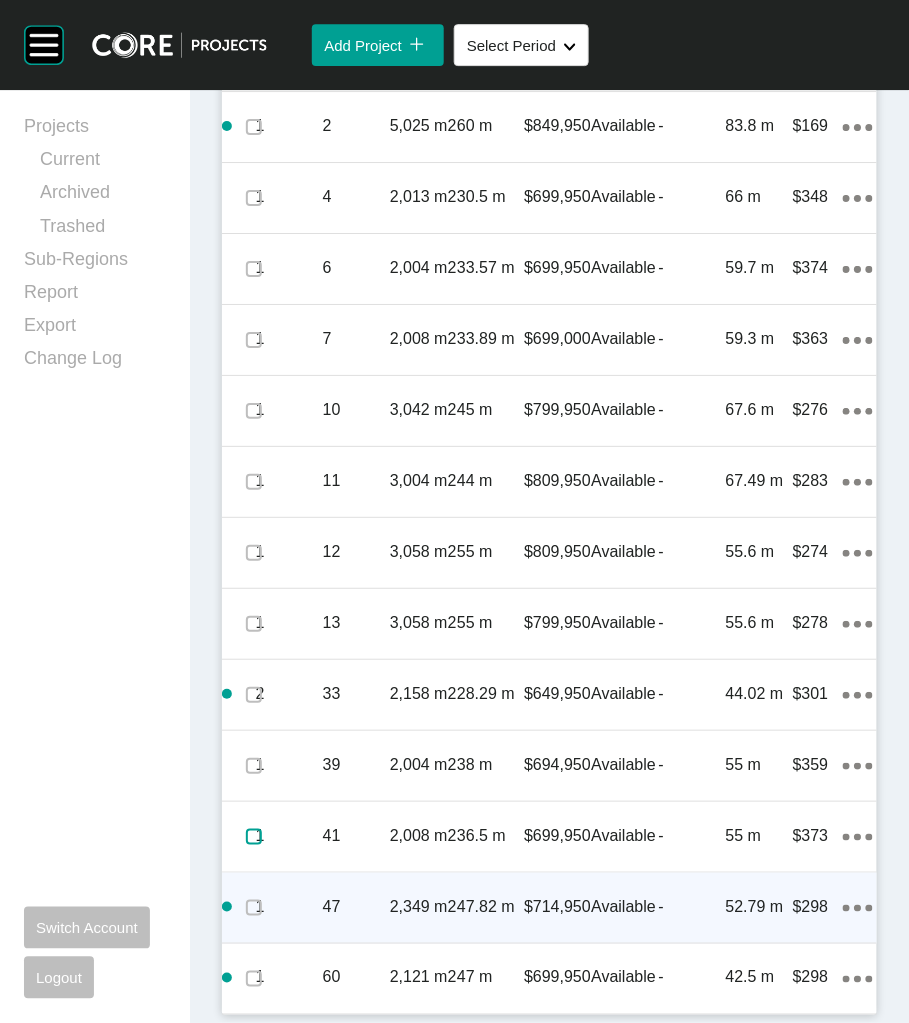 drag, startPoint x: 260, startPoint y: 801, endPoint x: 256, endPoint y: 863, distance: 62.1289 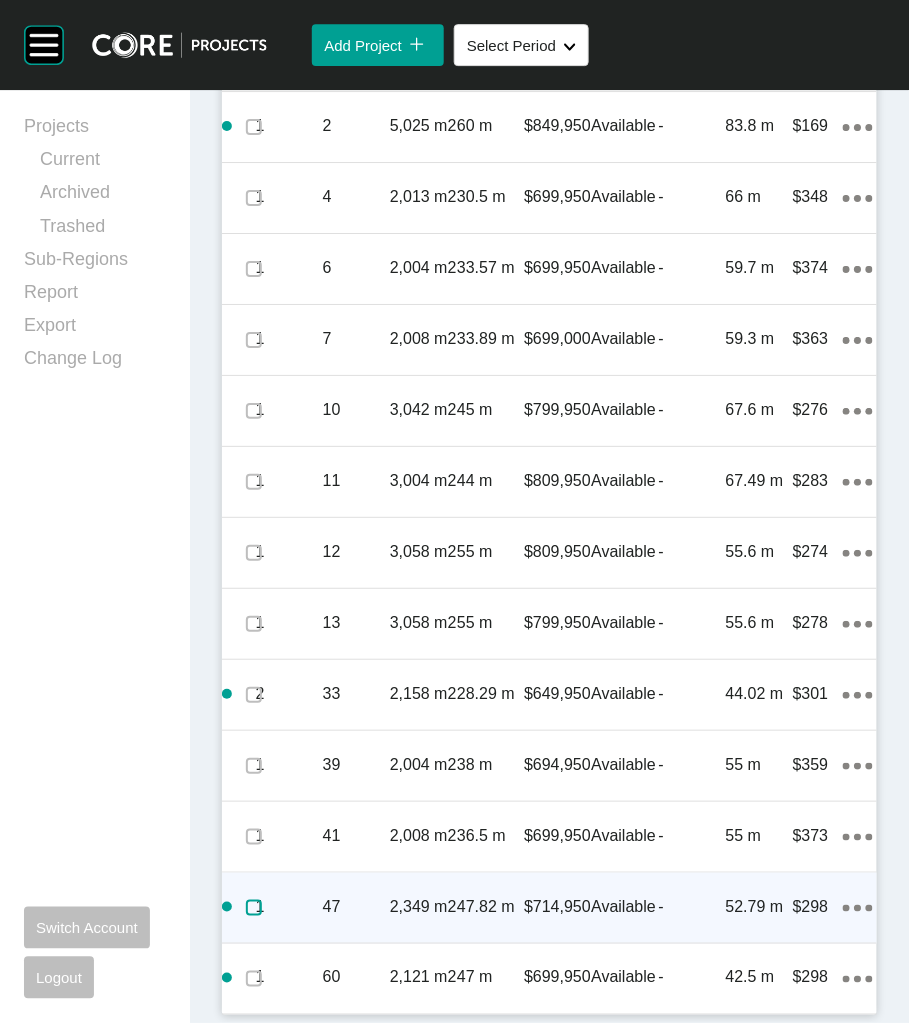 click at bounding box center [254, 908] 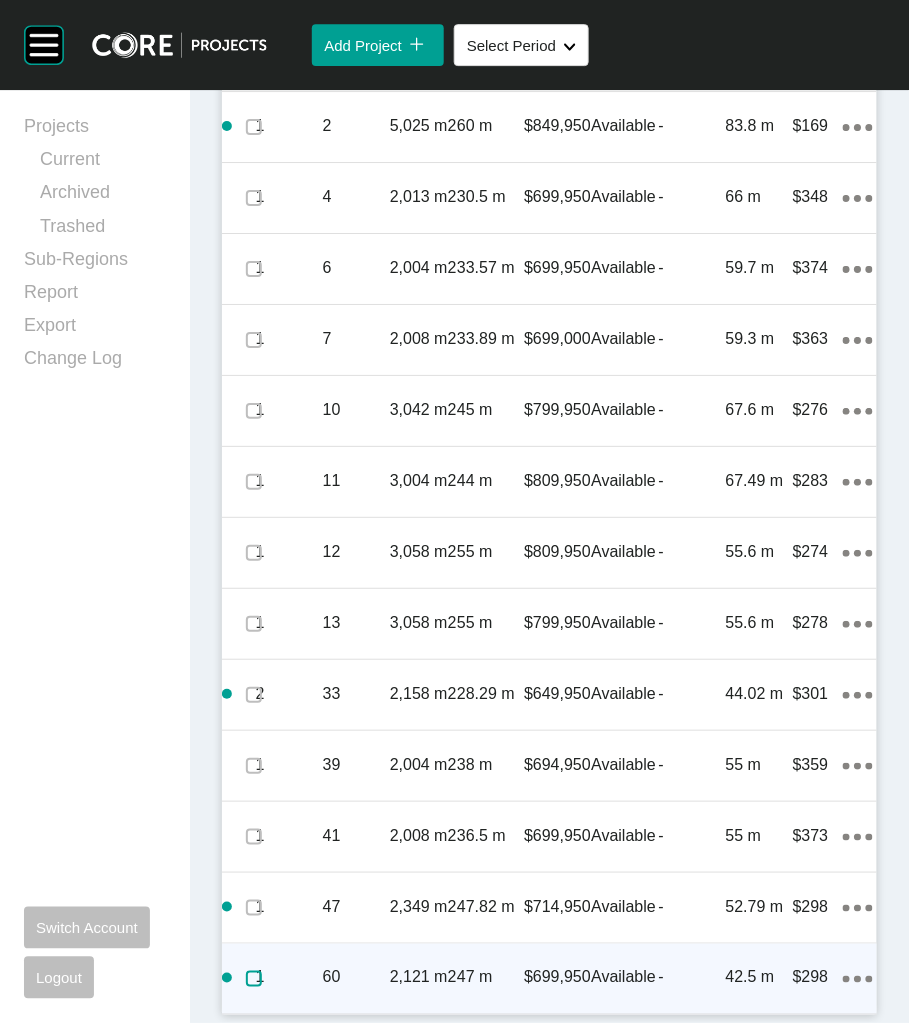 click at bounding box center (254, 979) 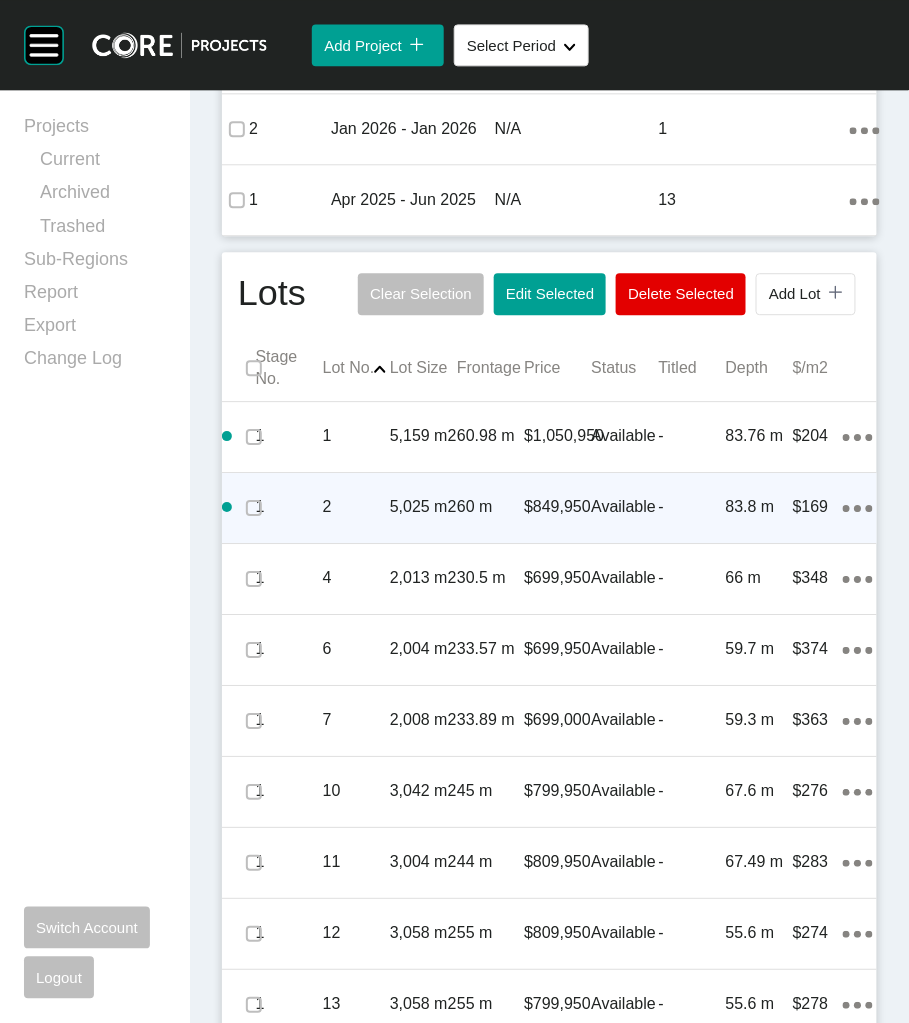 scroll, scrollTop: 902, scrollLeft: 0, axis: vertical 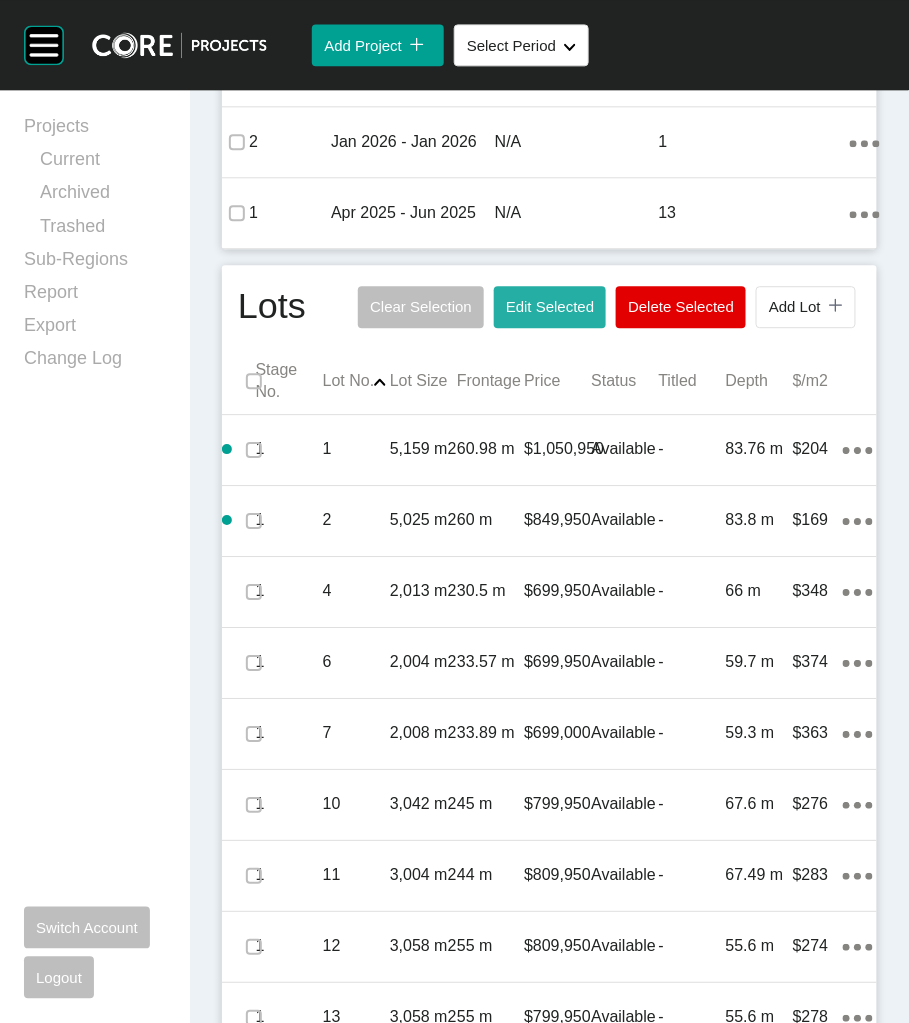 click on "Edit Selected" at bounding box center [550, 306] 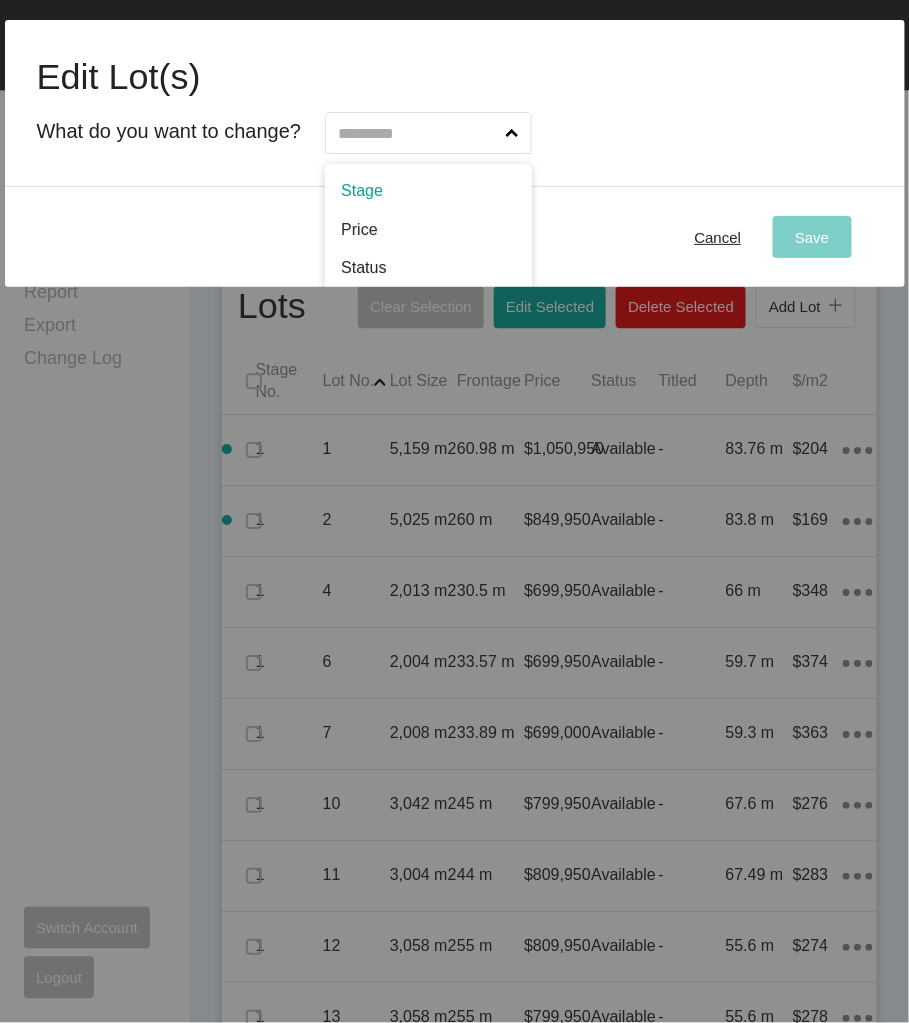 click at bounding box center (418, 133) 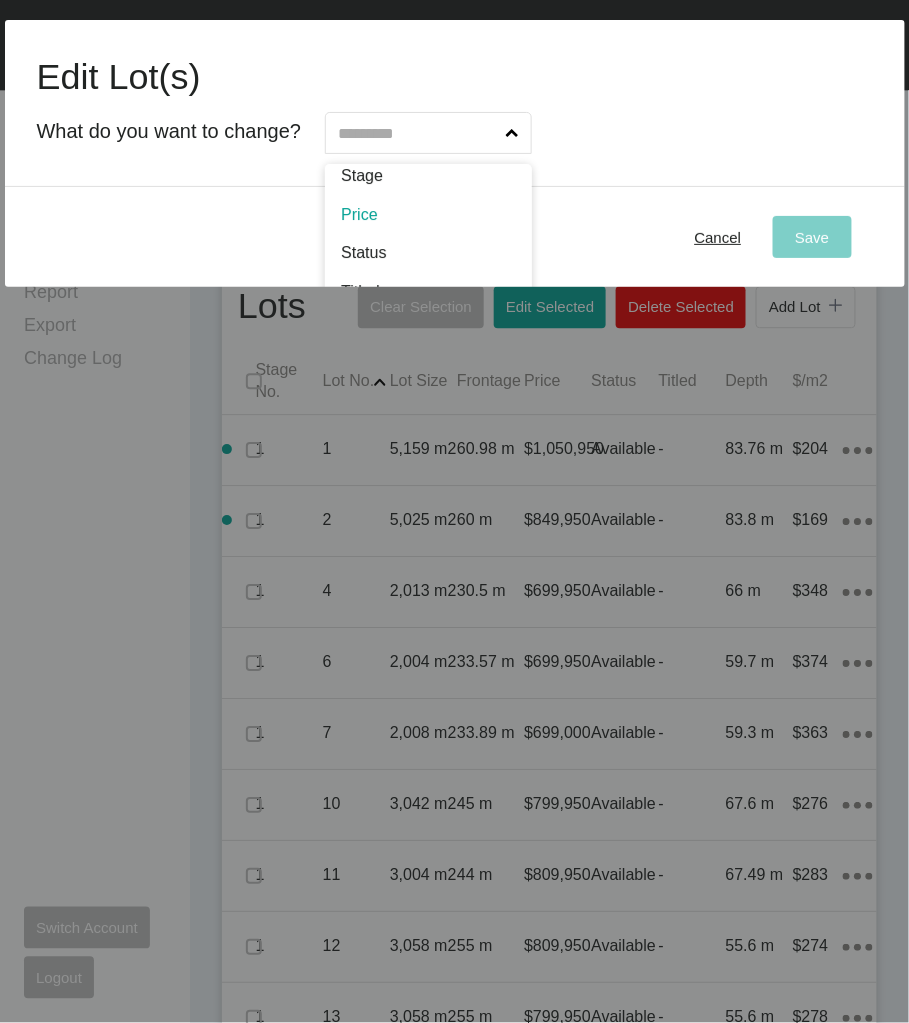 scroll, scrollTop: 22, scrollLeft: 0, axis: vertical 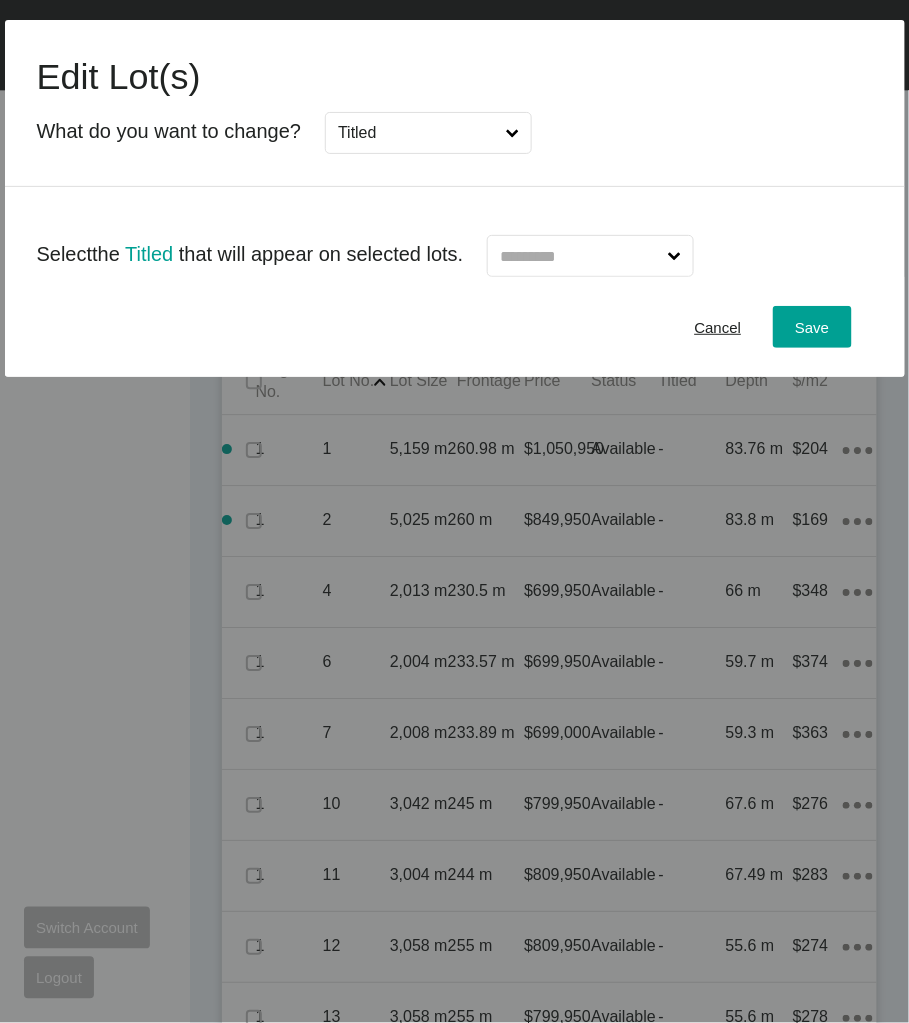 drag, startPoint x: 550, startPoint y: 264, endPoint x: 551, endPoint y: 283, distance: 19.026299 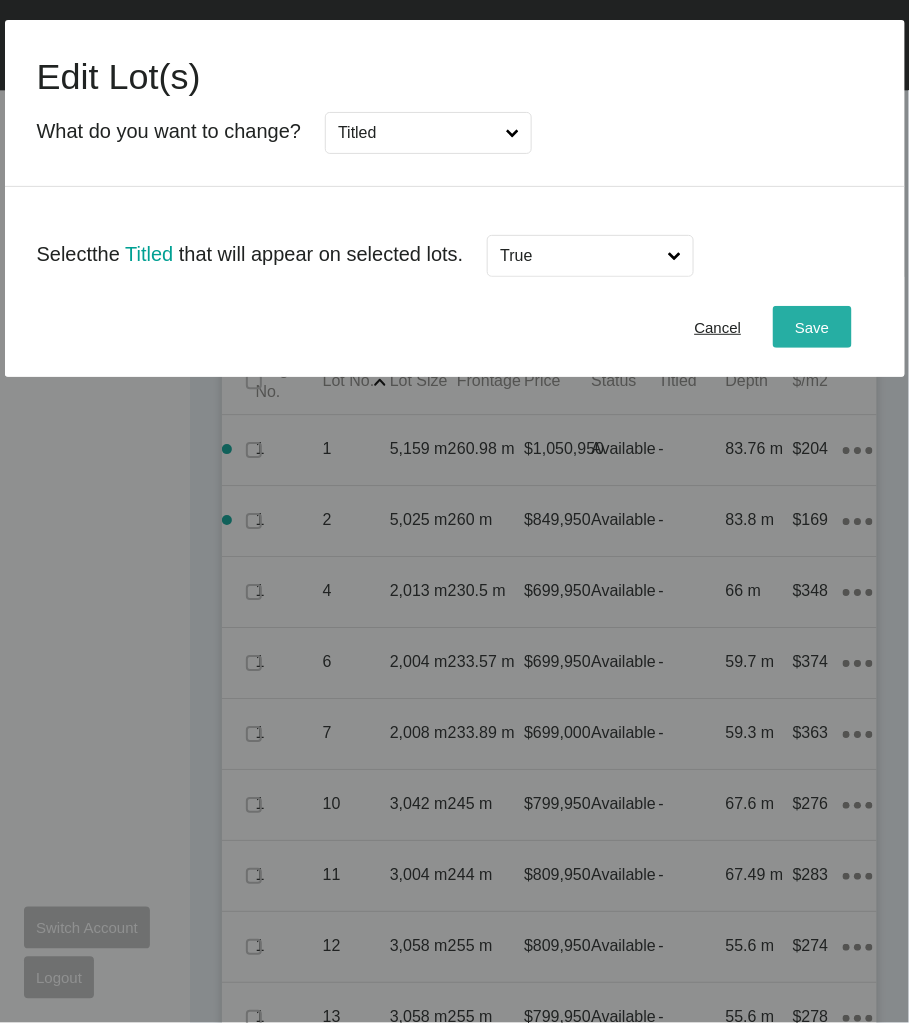 click on "Save" at bounding box center (812, 327) 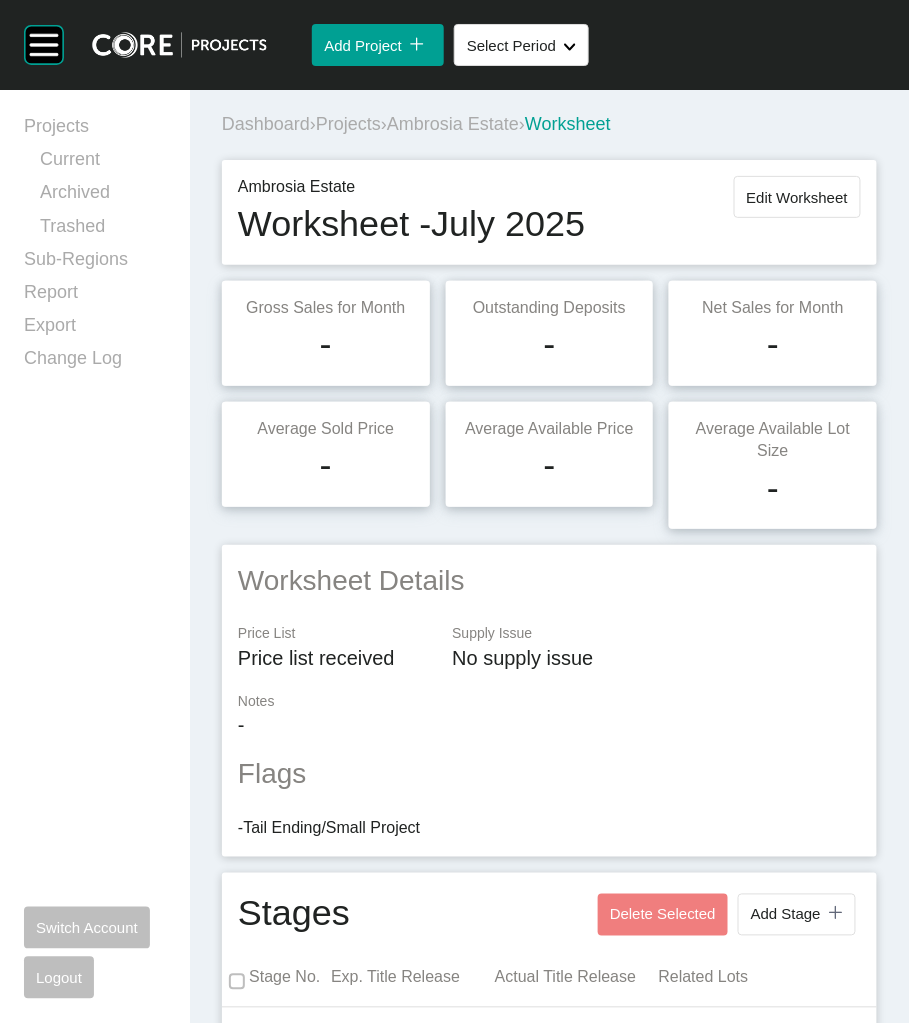 scroll, scrollTop: 0, scrollLeft: 0, axis: both 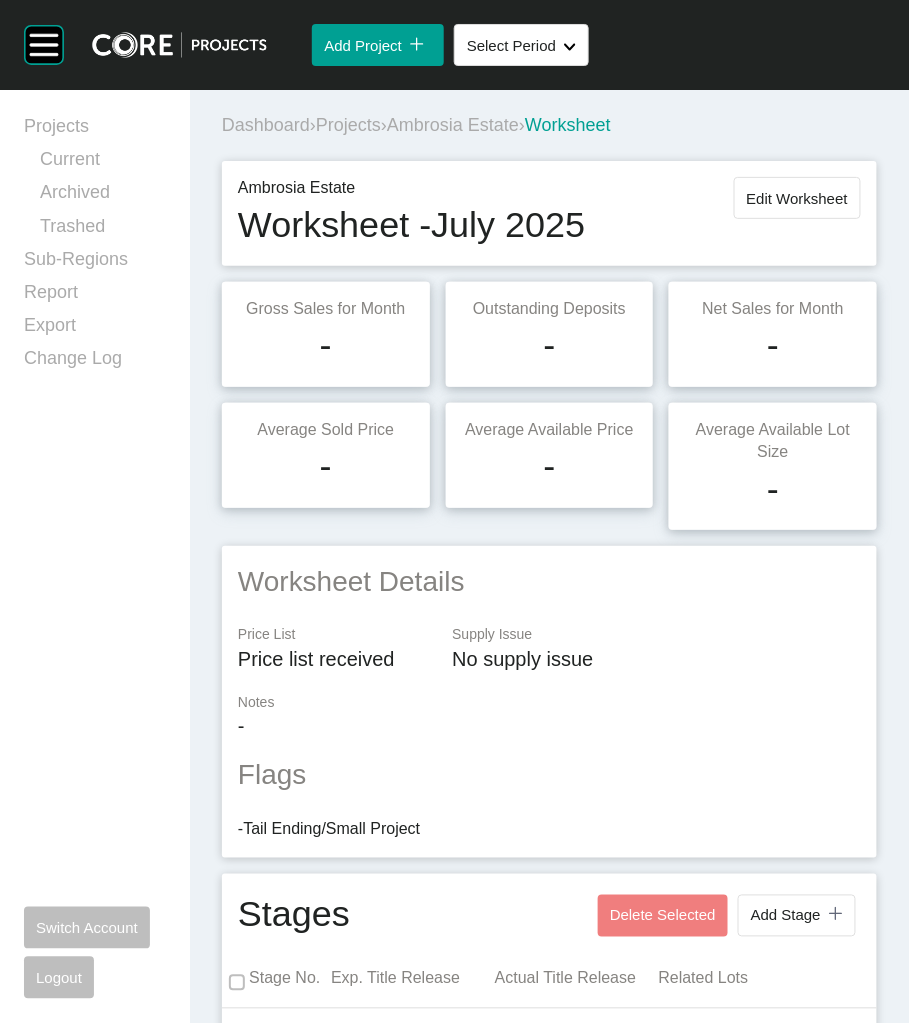click on "Projects" at bounding box center (348, 125) 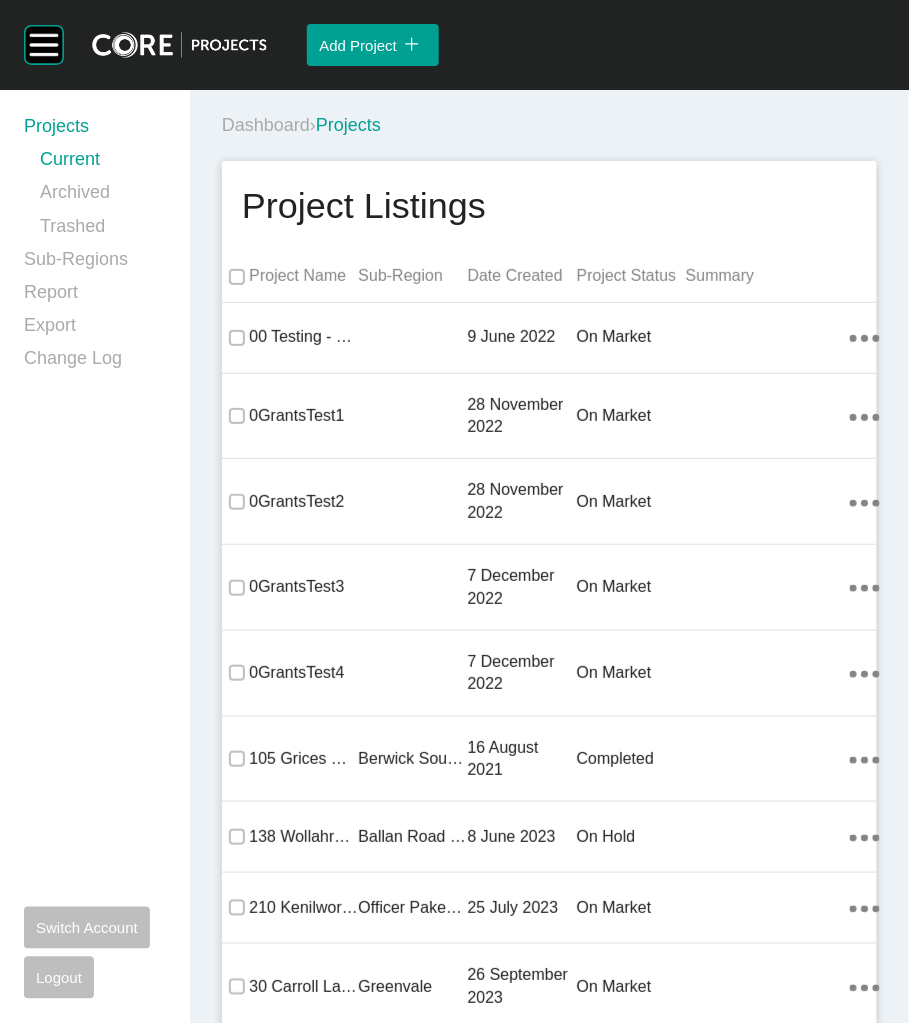 scroll, scrollTop: 0, scrollLeft: 113, axis: horizontal 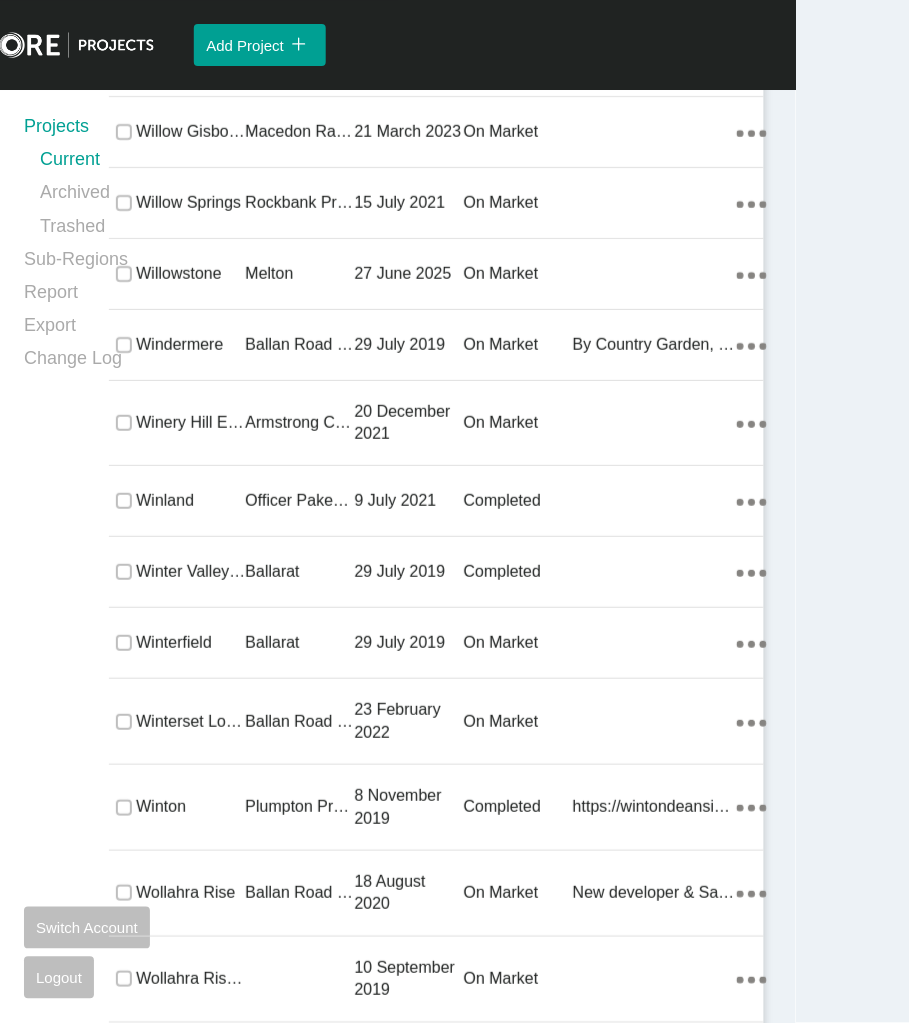 click on "Macedon Ranges" at bounding box center [299, 132] 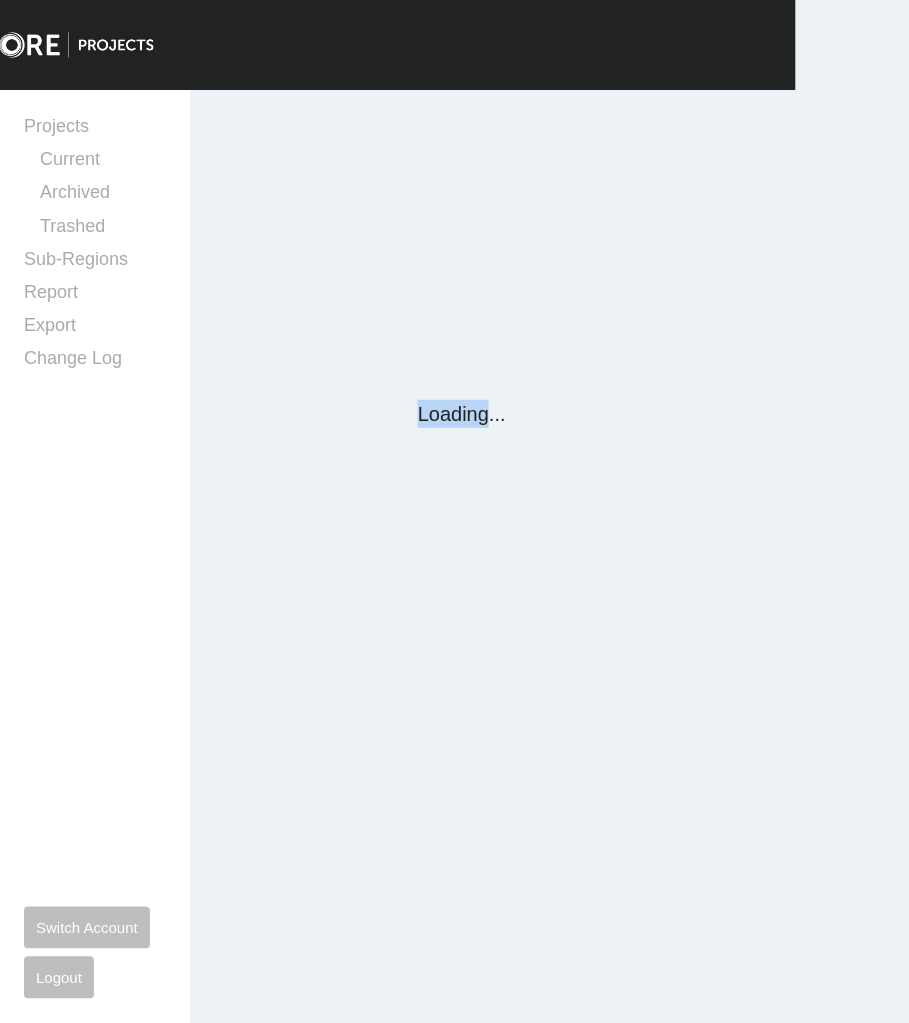 scroll, scrollTop: 0, scrollLeft: 0, axis: both 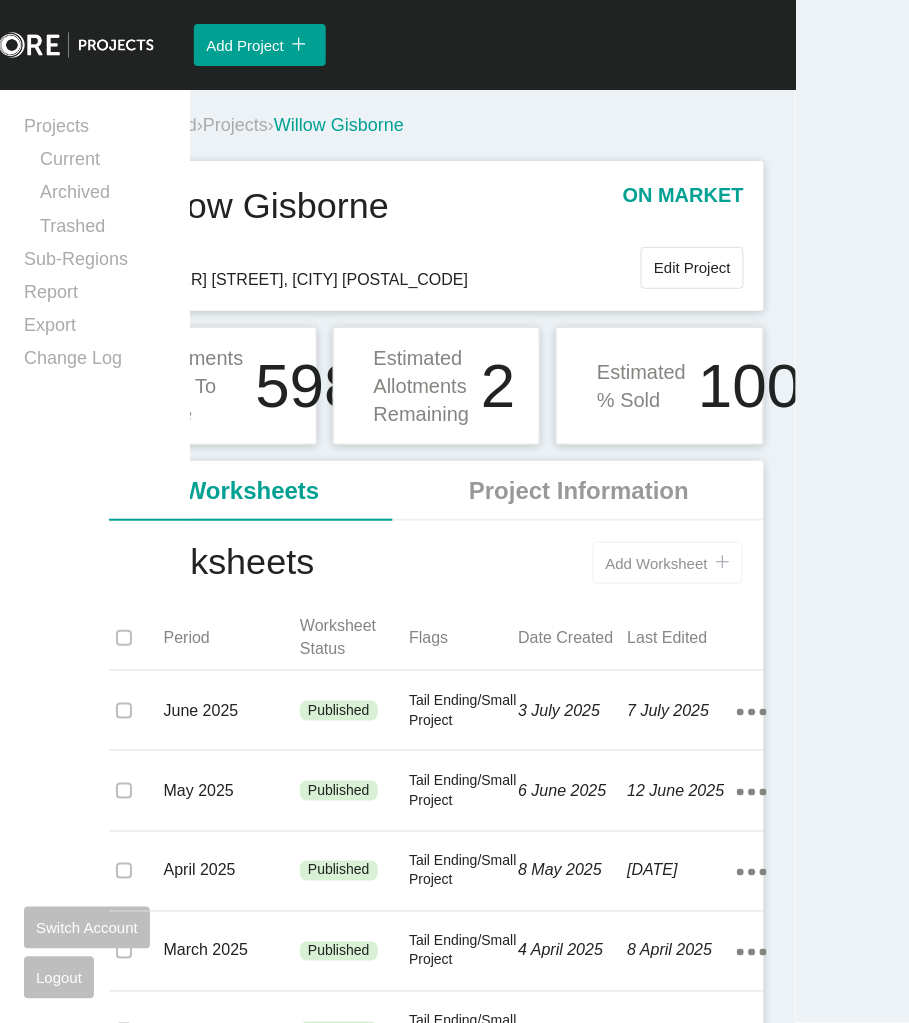 click on "Add Worksheet" at bounding box center [657, 563] 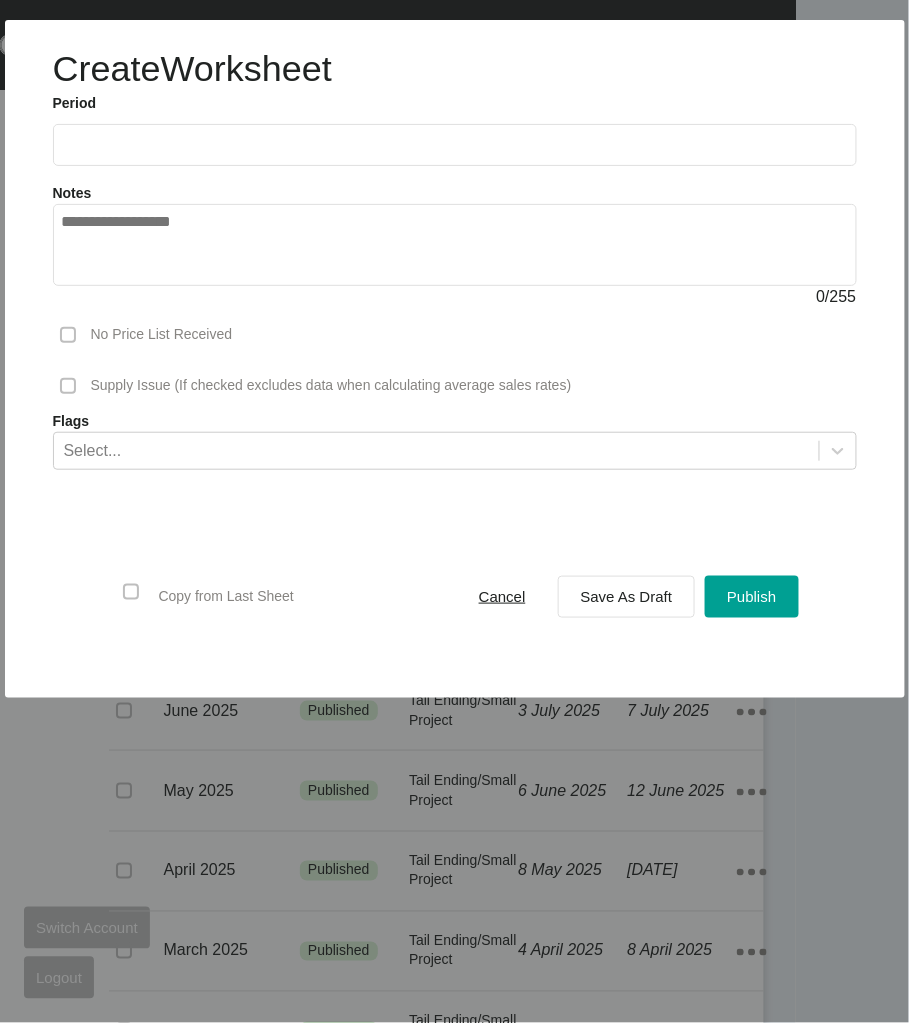 click at bounding box center [455, 145] 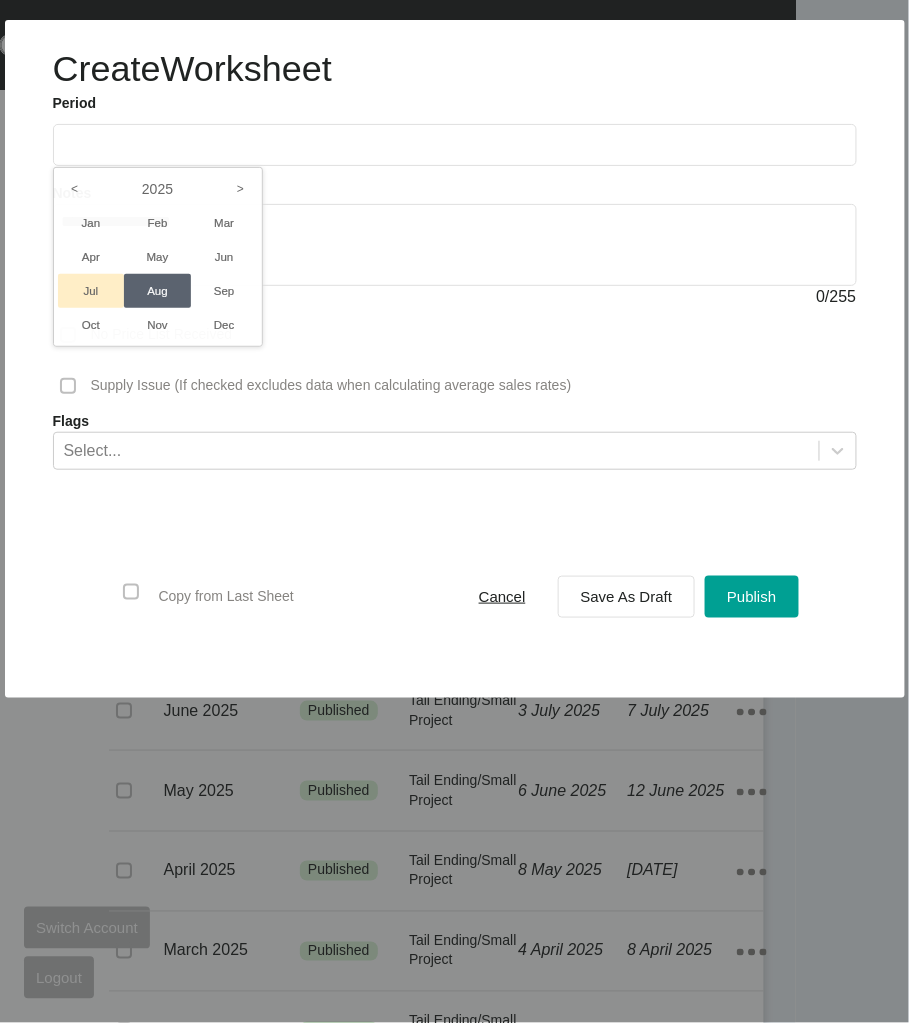 click on "Jul" at bounding box center [91, 291] 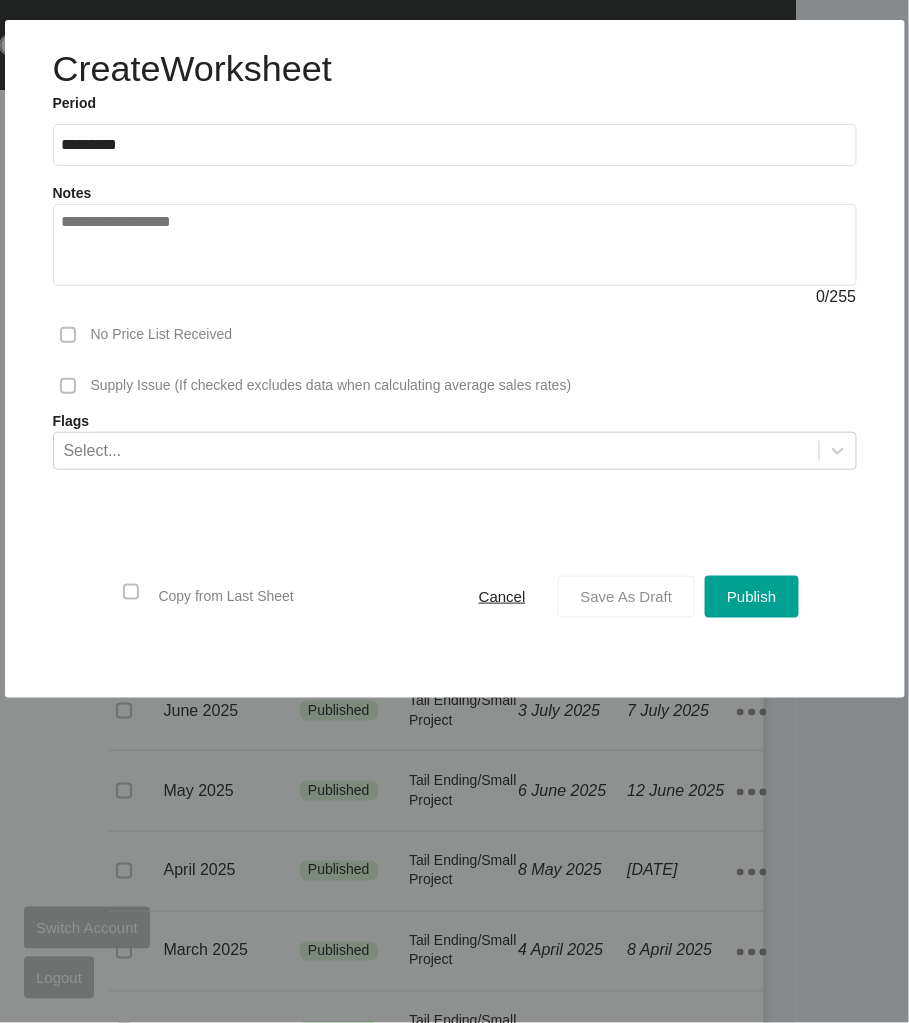 click on "Save As Draft" at bounding box center (627, 596) 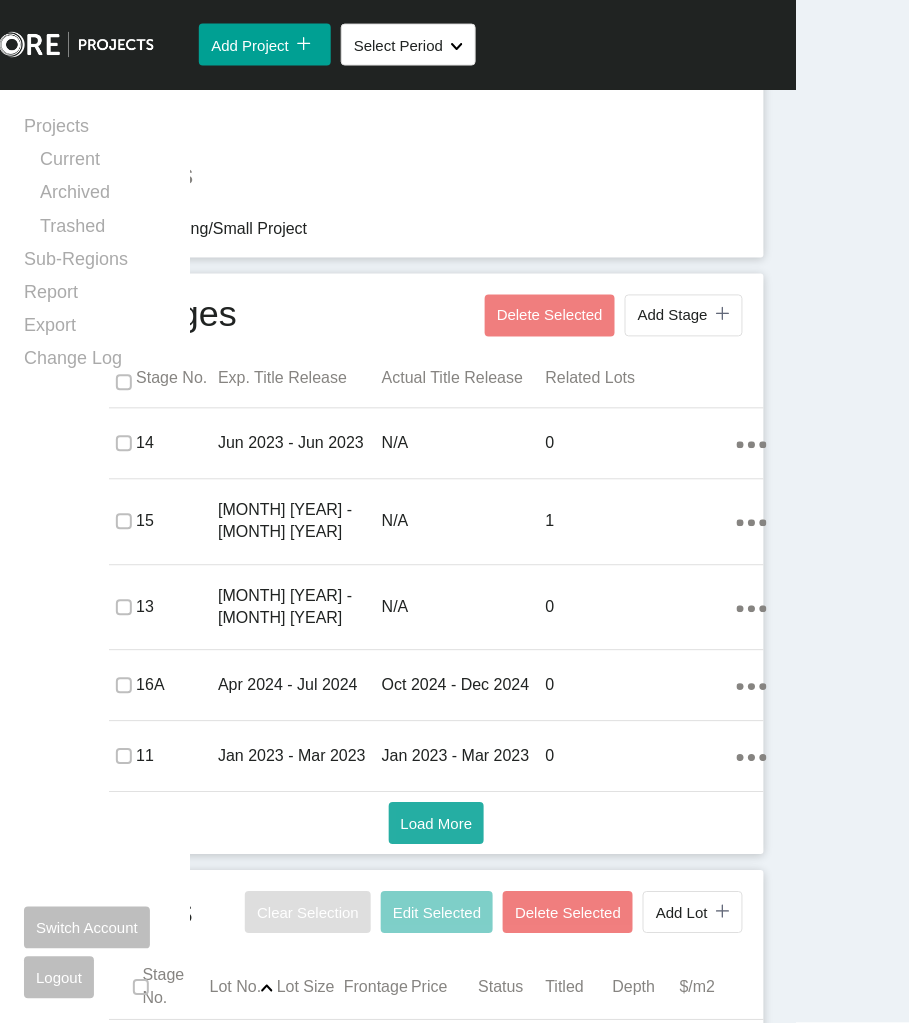 scroll, scrollTop: 748, scrollLeft: 0, axis: vertical 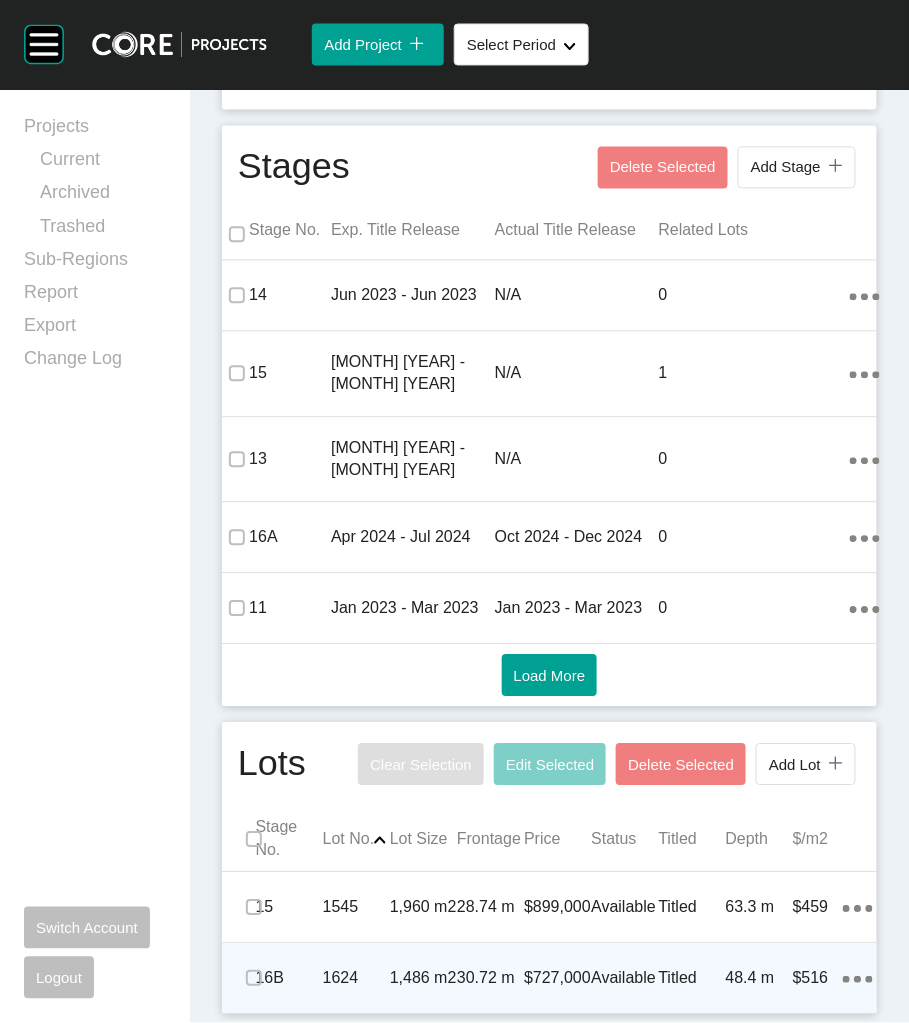 click on "$727,000" at bounding box center (557, 979) 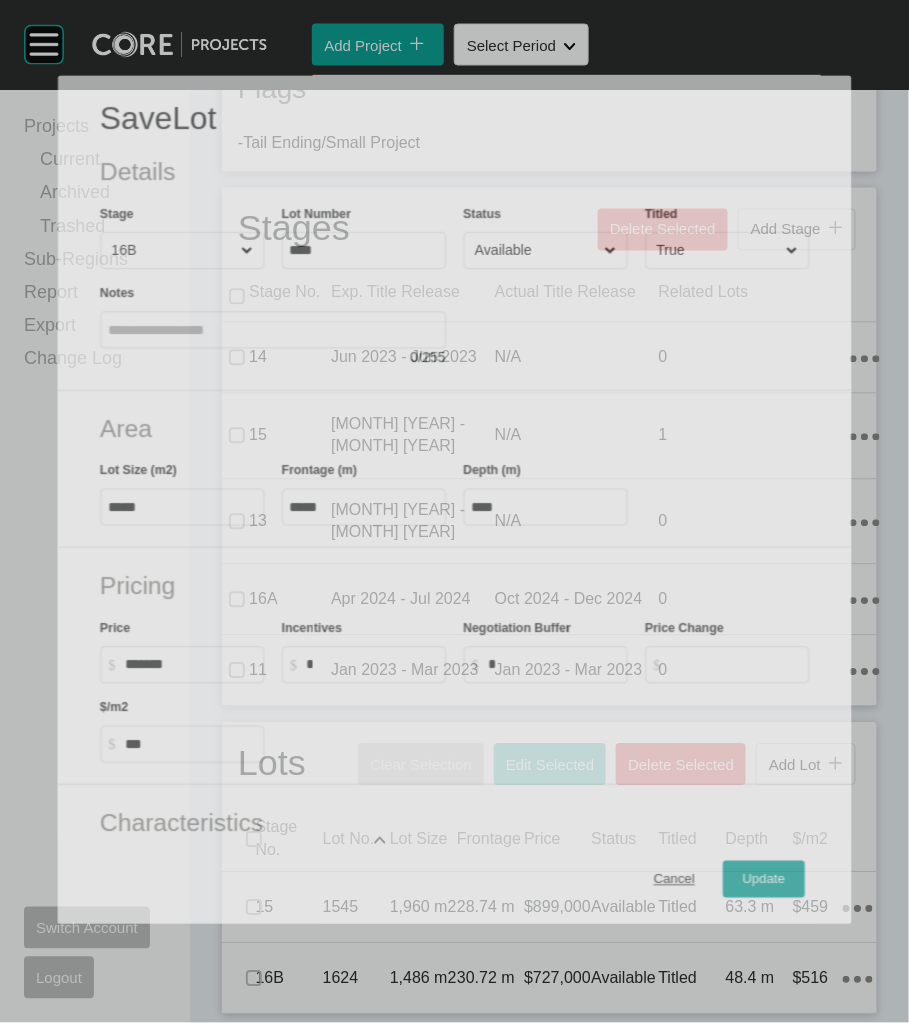 scroll, scrollTop: 686, scrollLeft: 0, axis: vertical 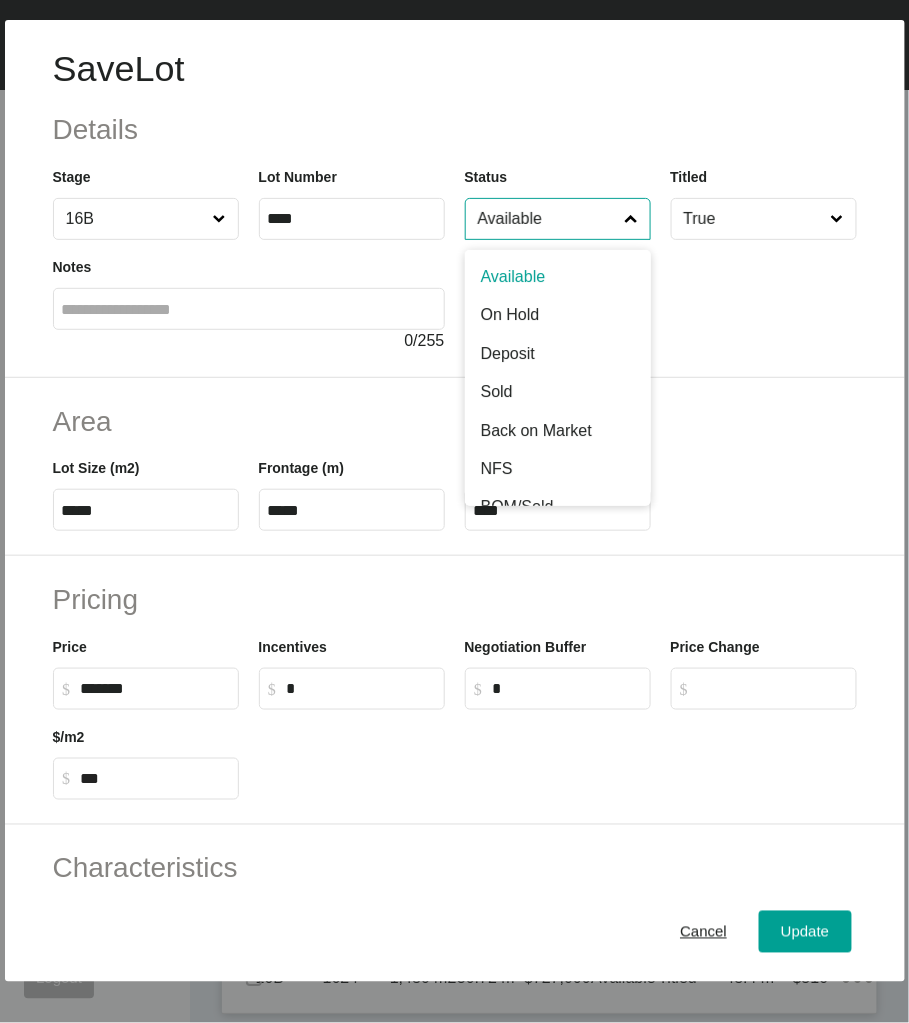 click on "Available" at bounding box center (548, 219) 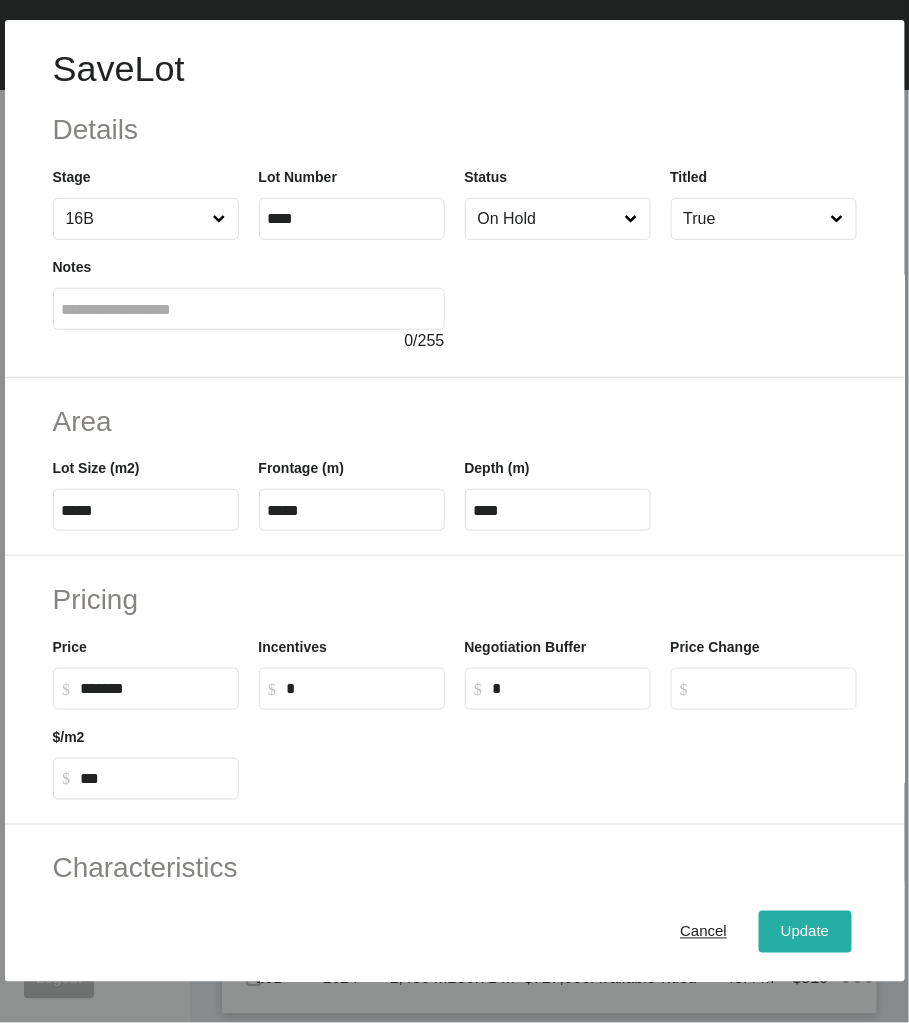 click on "Update" at bounding box center [805, 931] 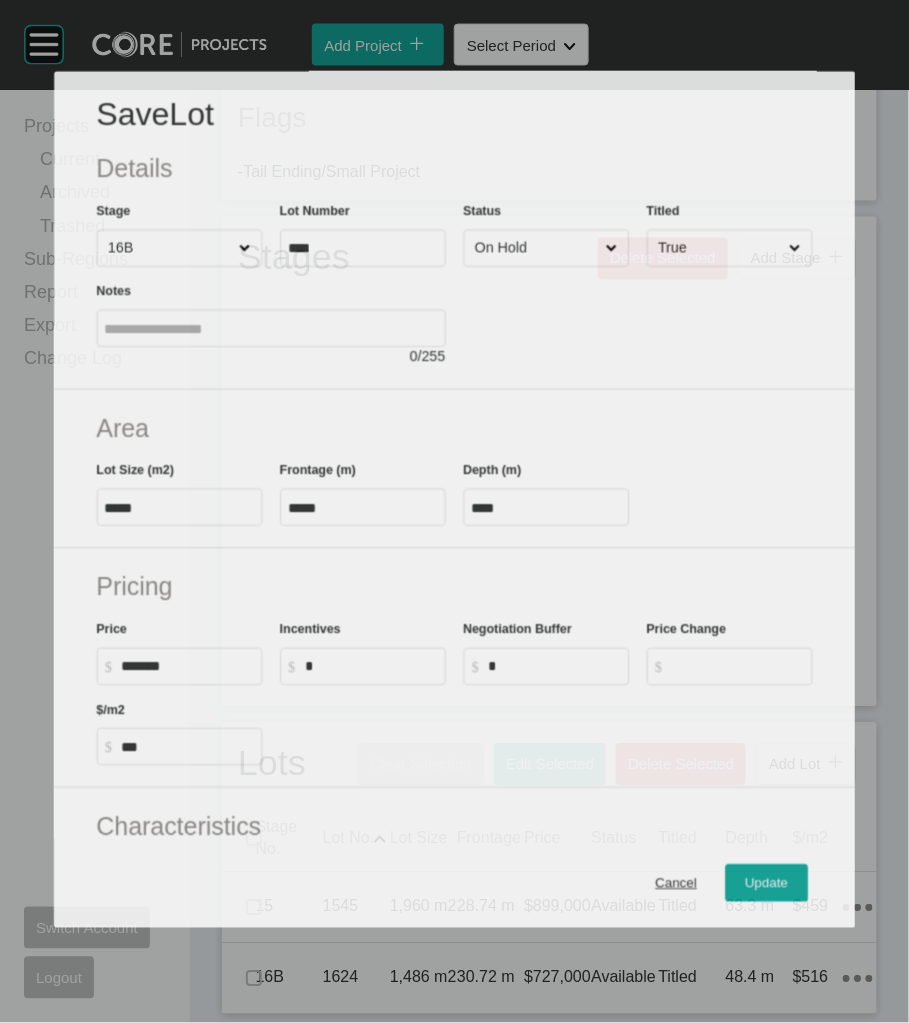 type 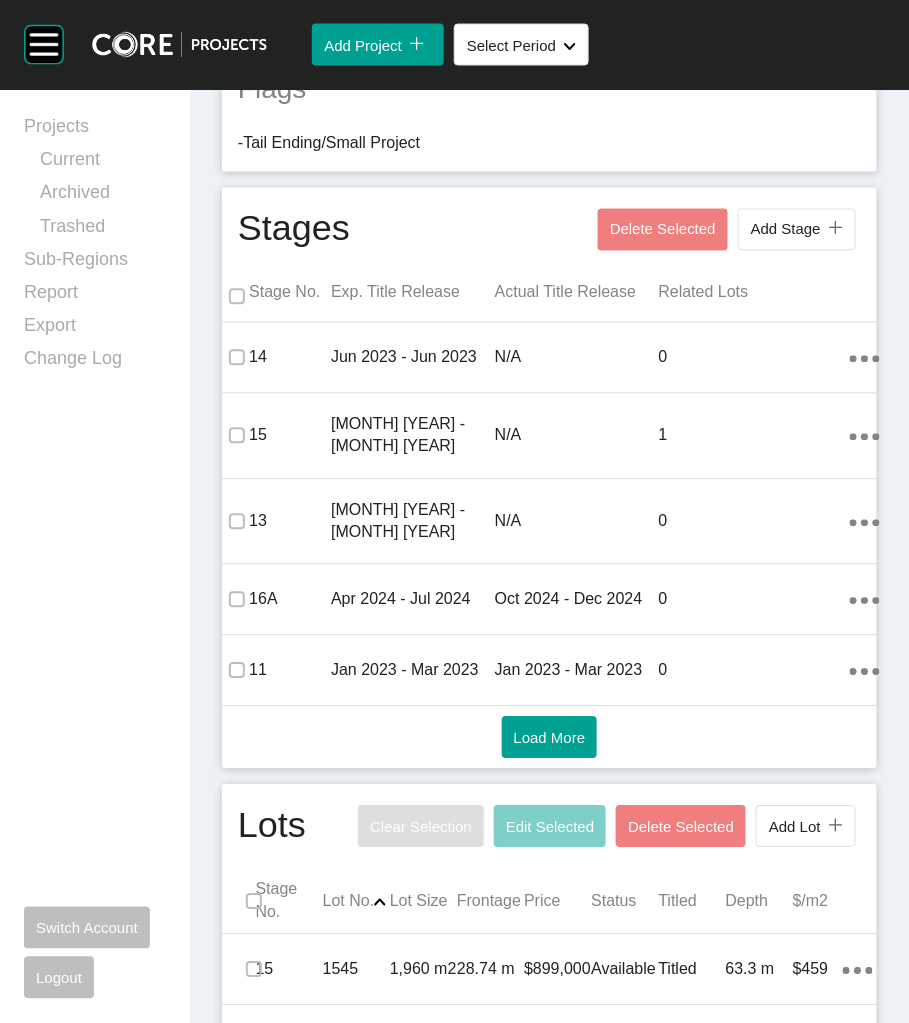 scroll, scrollTop: 748, scrollLeft: 0, axis: vertical 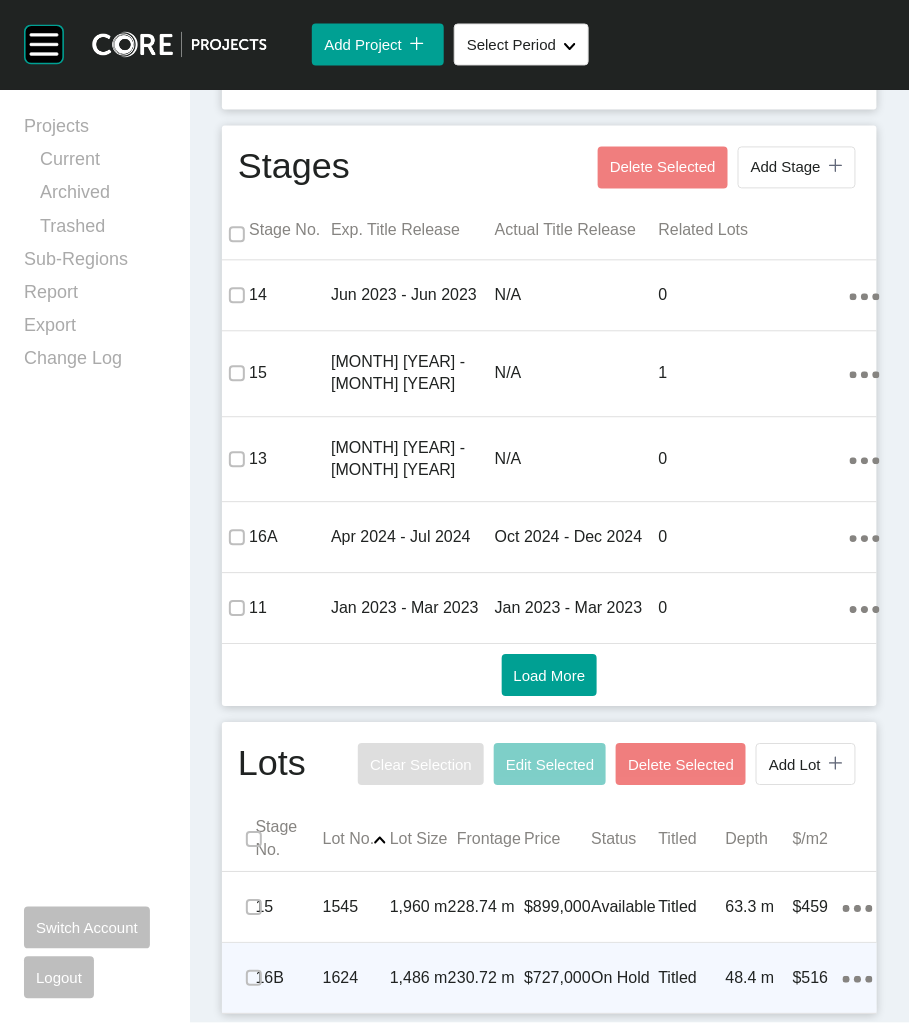 click on "1,486 m2" at bounding box center (423, 979) 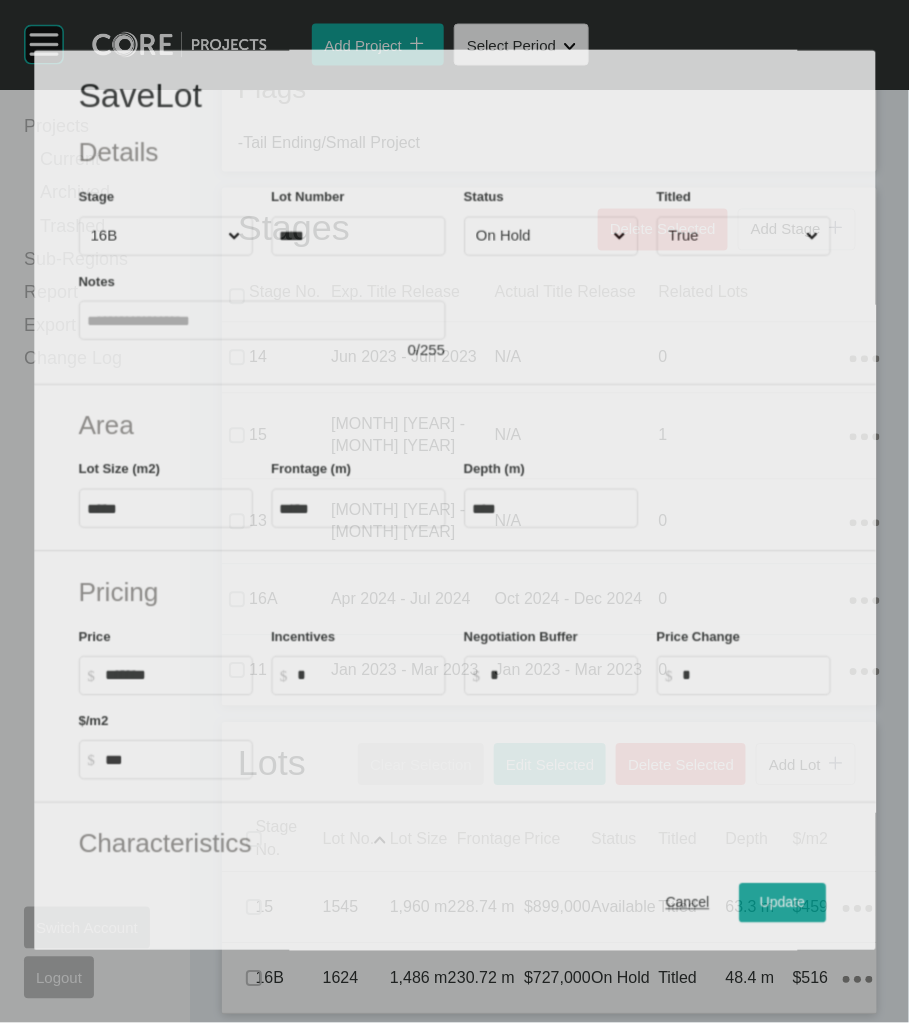 scroll, scrollTop: 686, scrollLeft: 0, axis: vertical 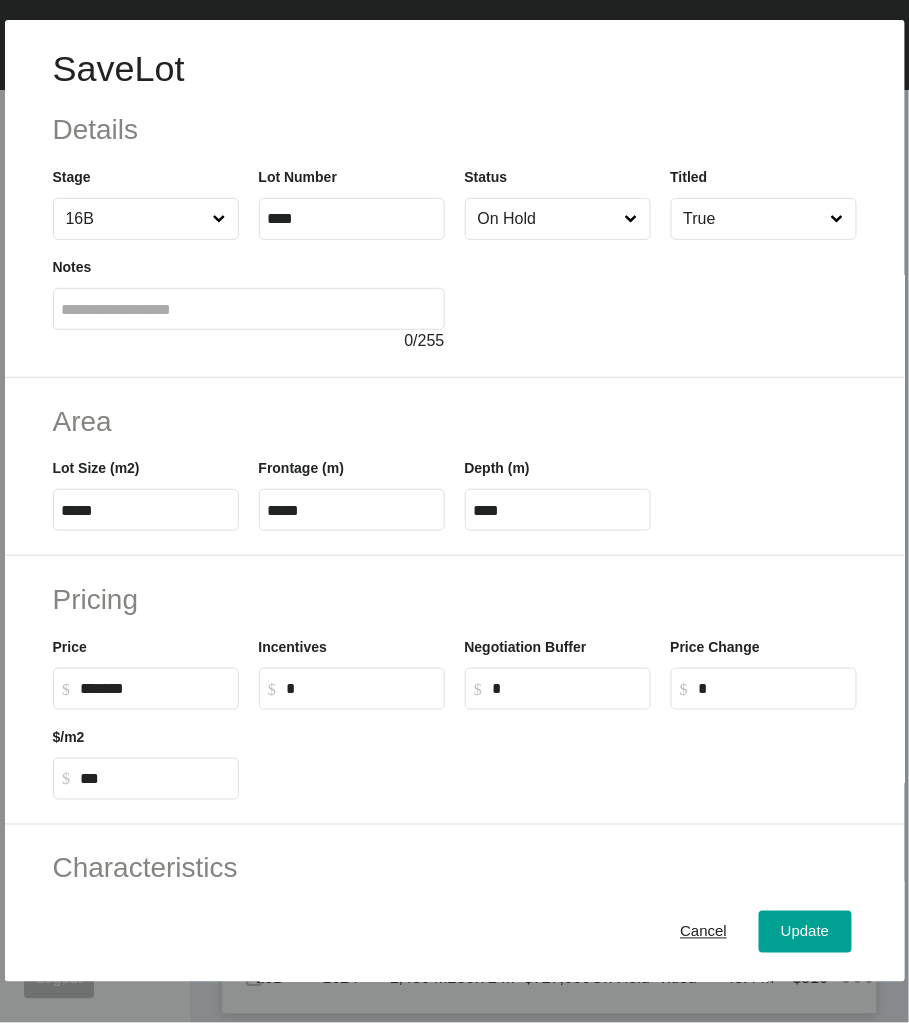 click on "*" at bounding box center [361, 688] 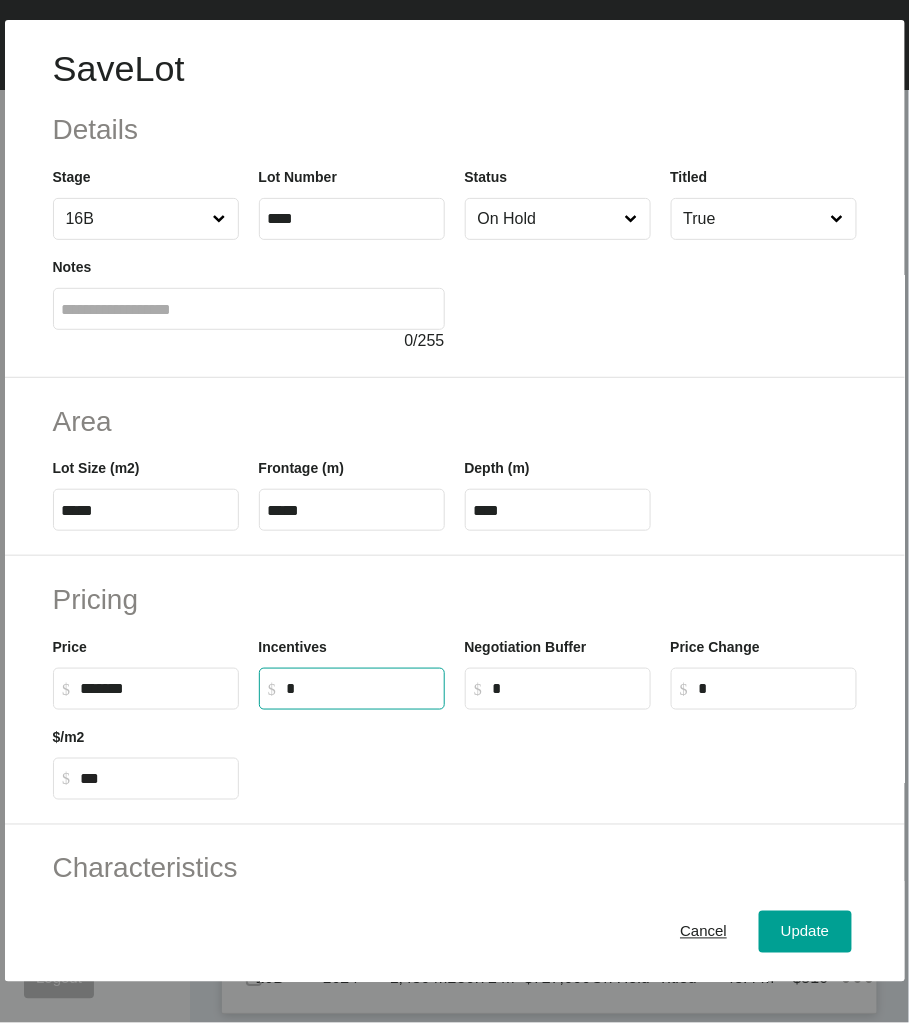 click on "*" at bounding box center [361, 688] 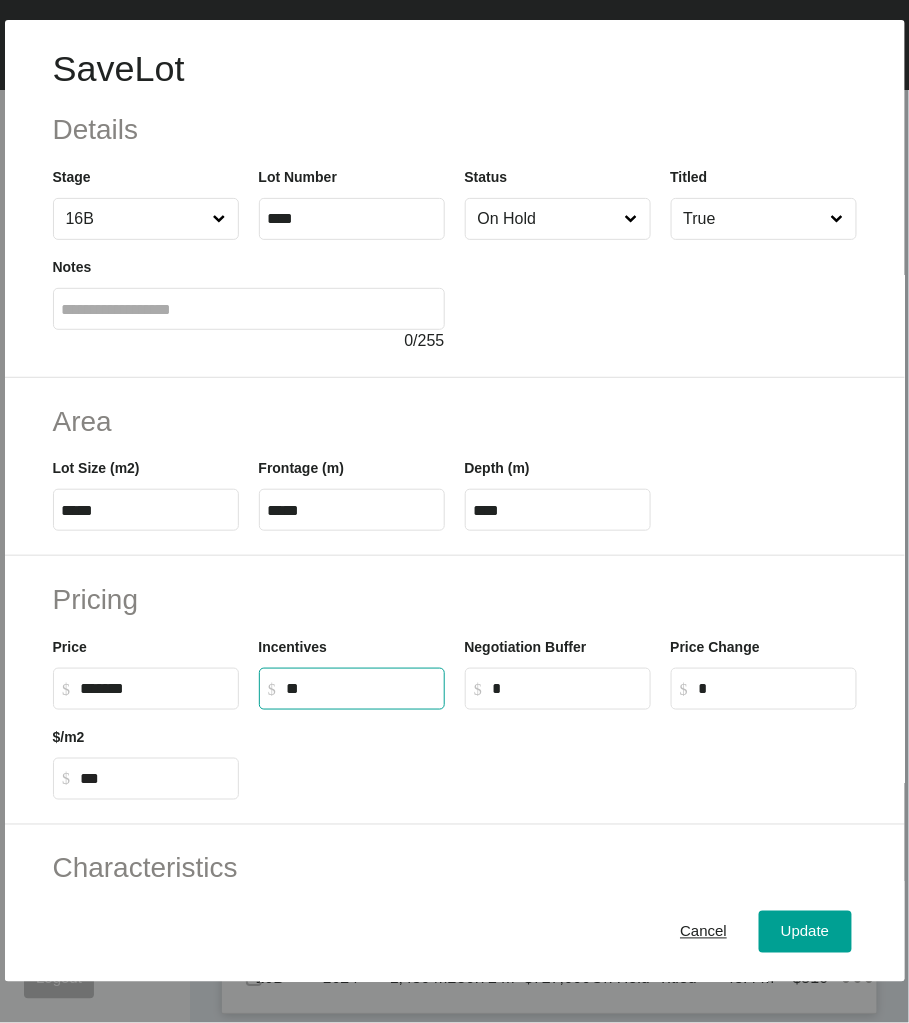 click on "**" at bounding box center [361, 688] 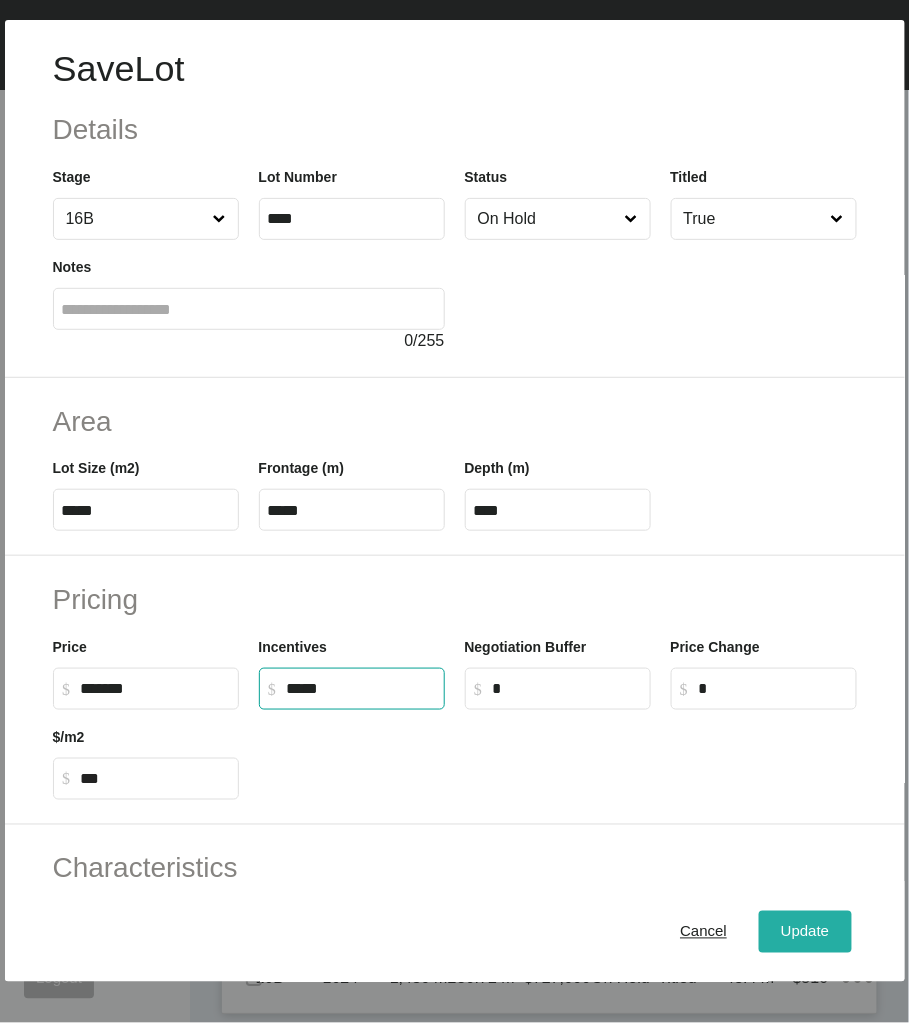 type on "******" 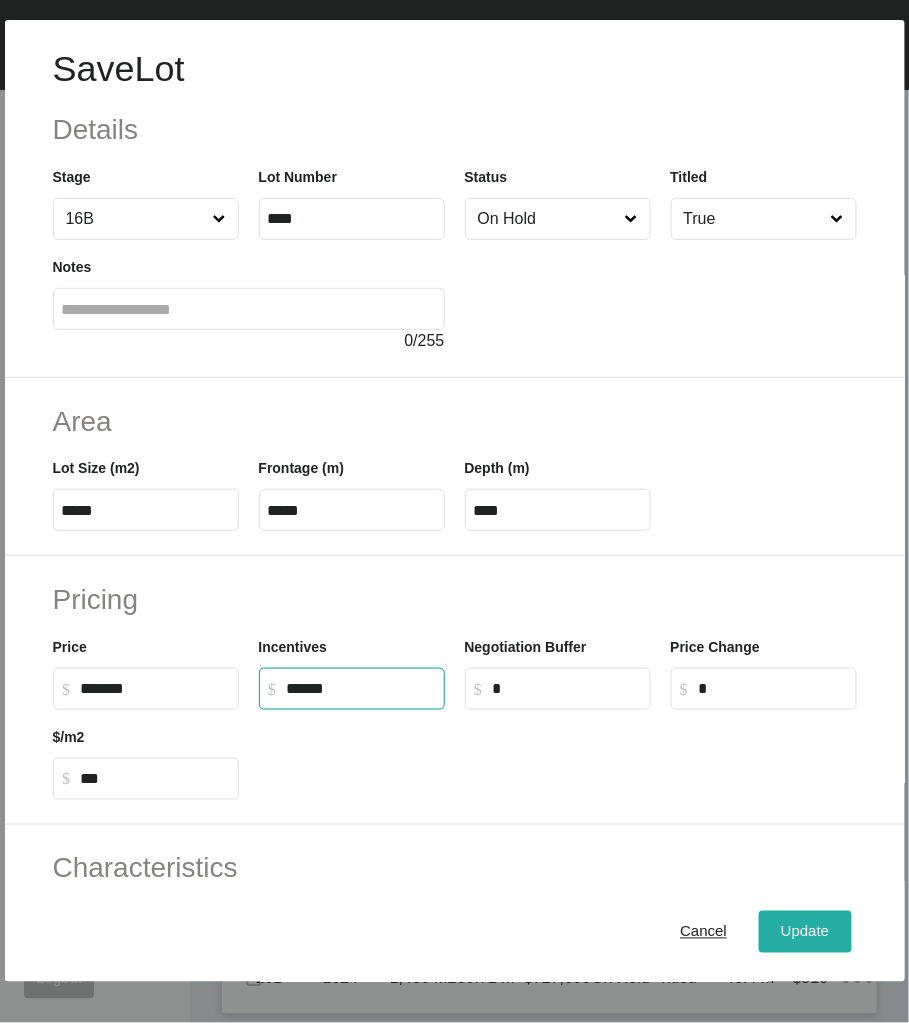 click on "Update" at bounding box center [805, 931] 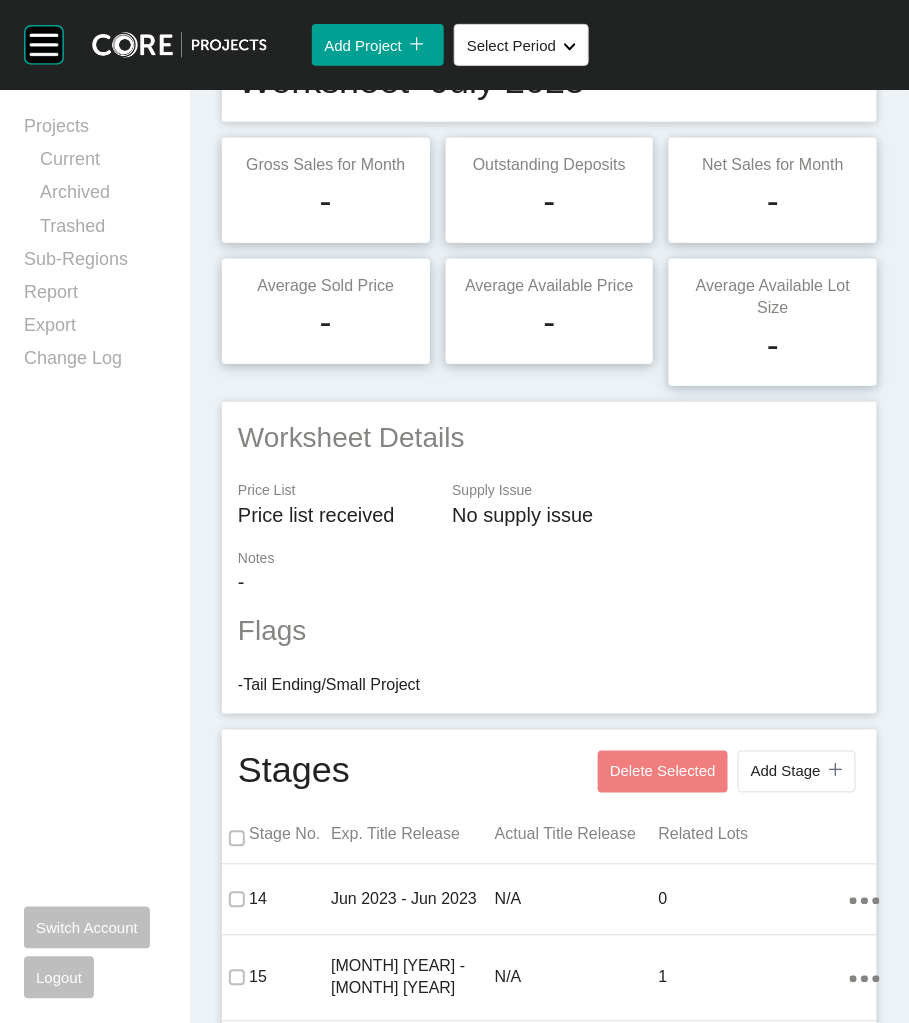 scroll, scrollTop: 0, scrollLeft: 0, axis: both 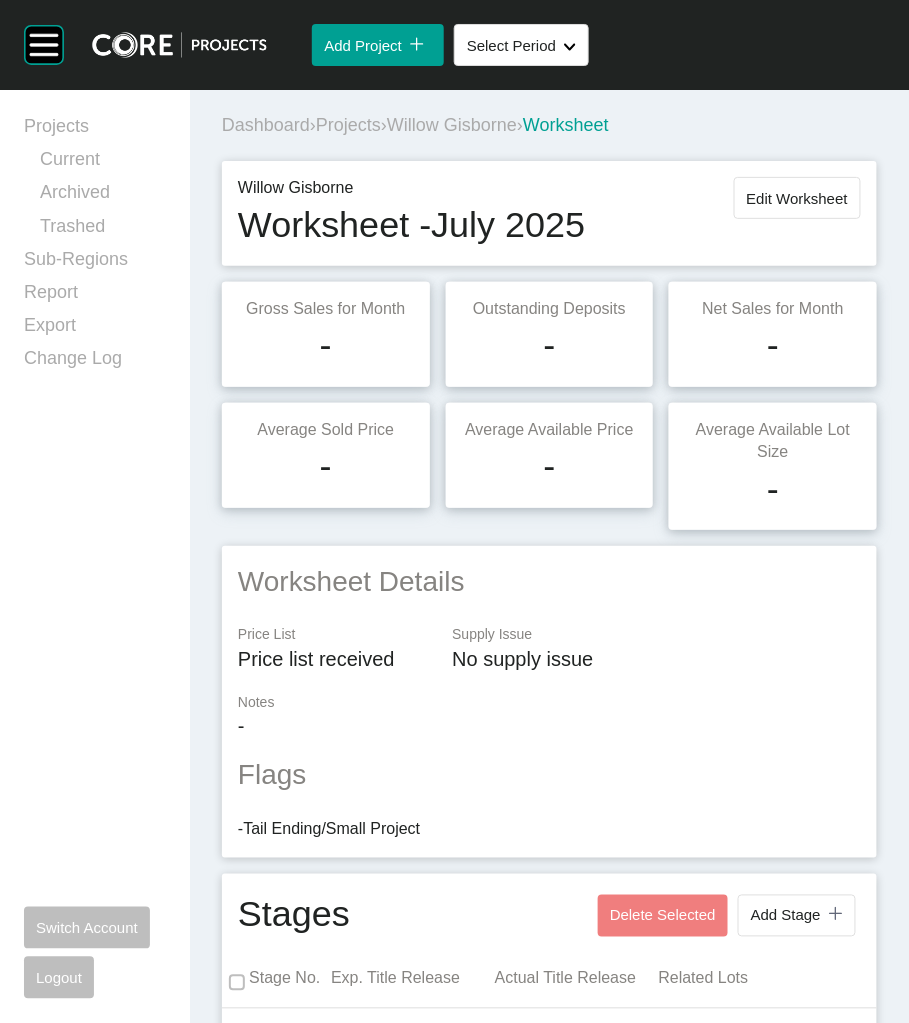 click on "Projects" at bounding box center [348, 125] 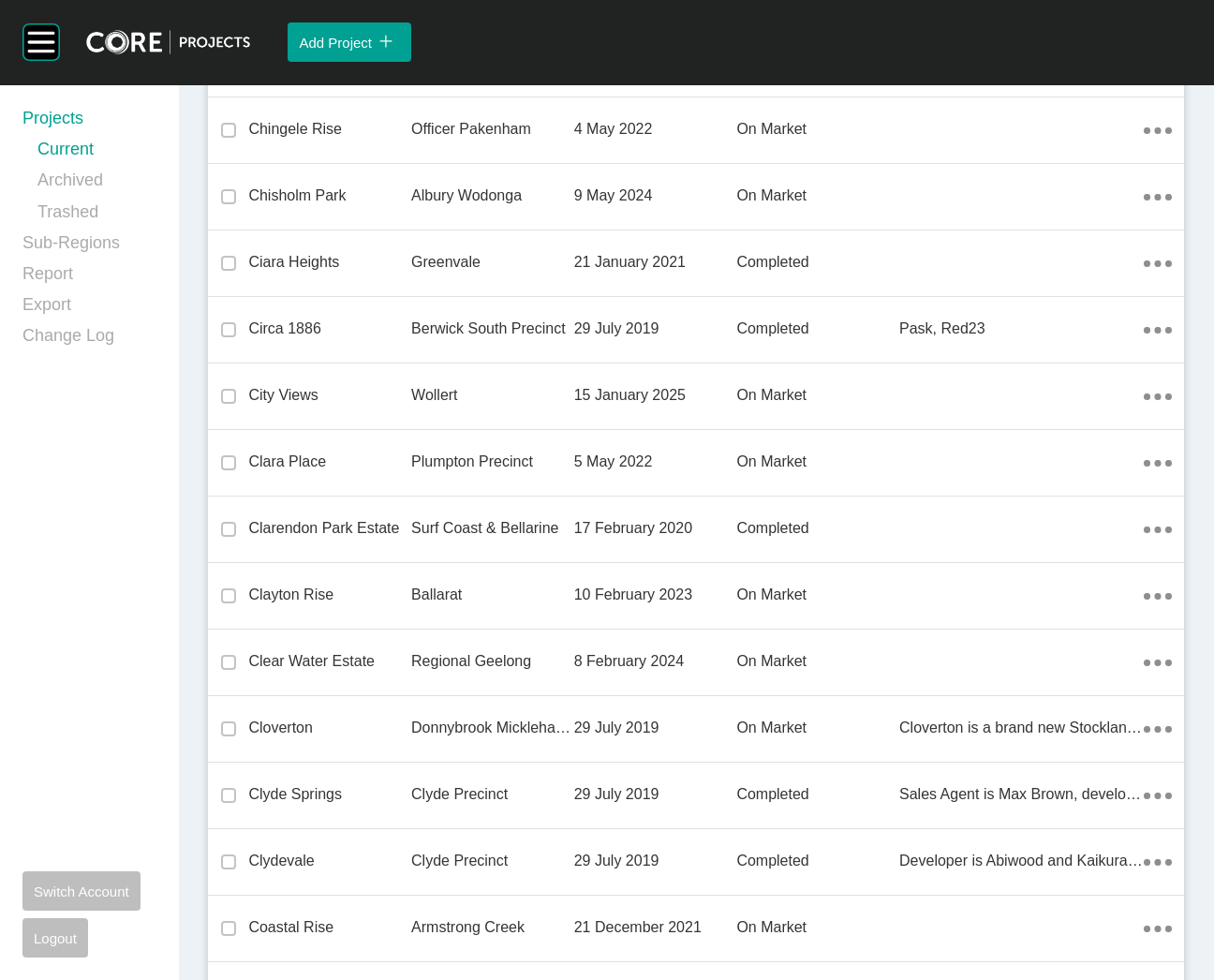 scroll, scrollTop: 8334, scrollLeft: 0, axis: vertical 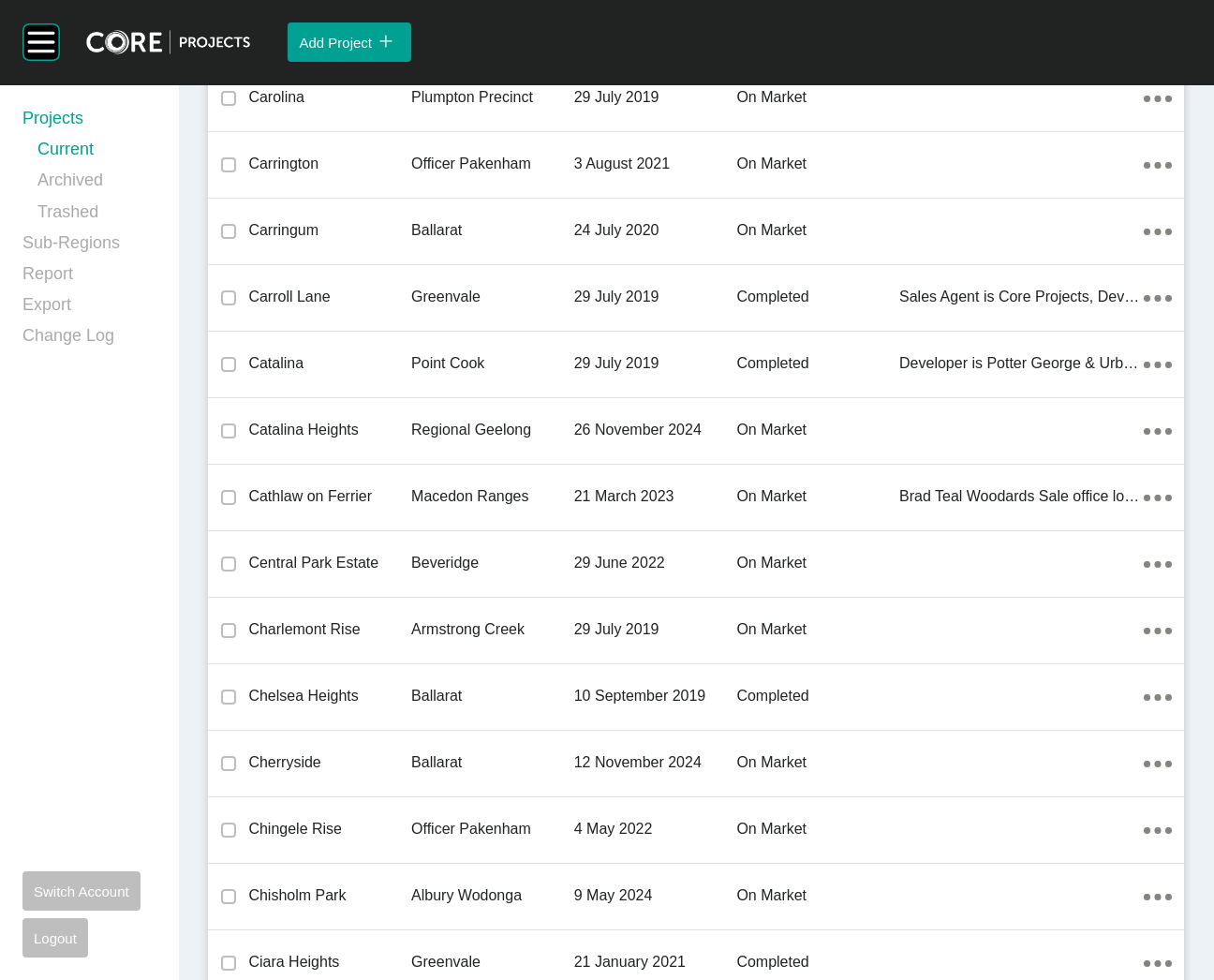 drag, startPoint x: 390, startPoint y: 497, endPoint x: 1166, endPoint y: 968, distance: 907.75382 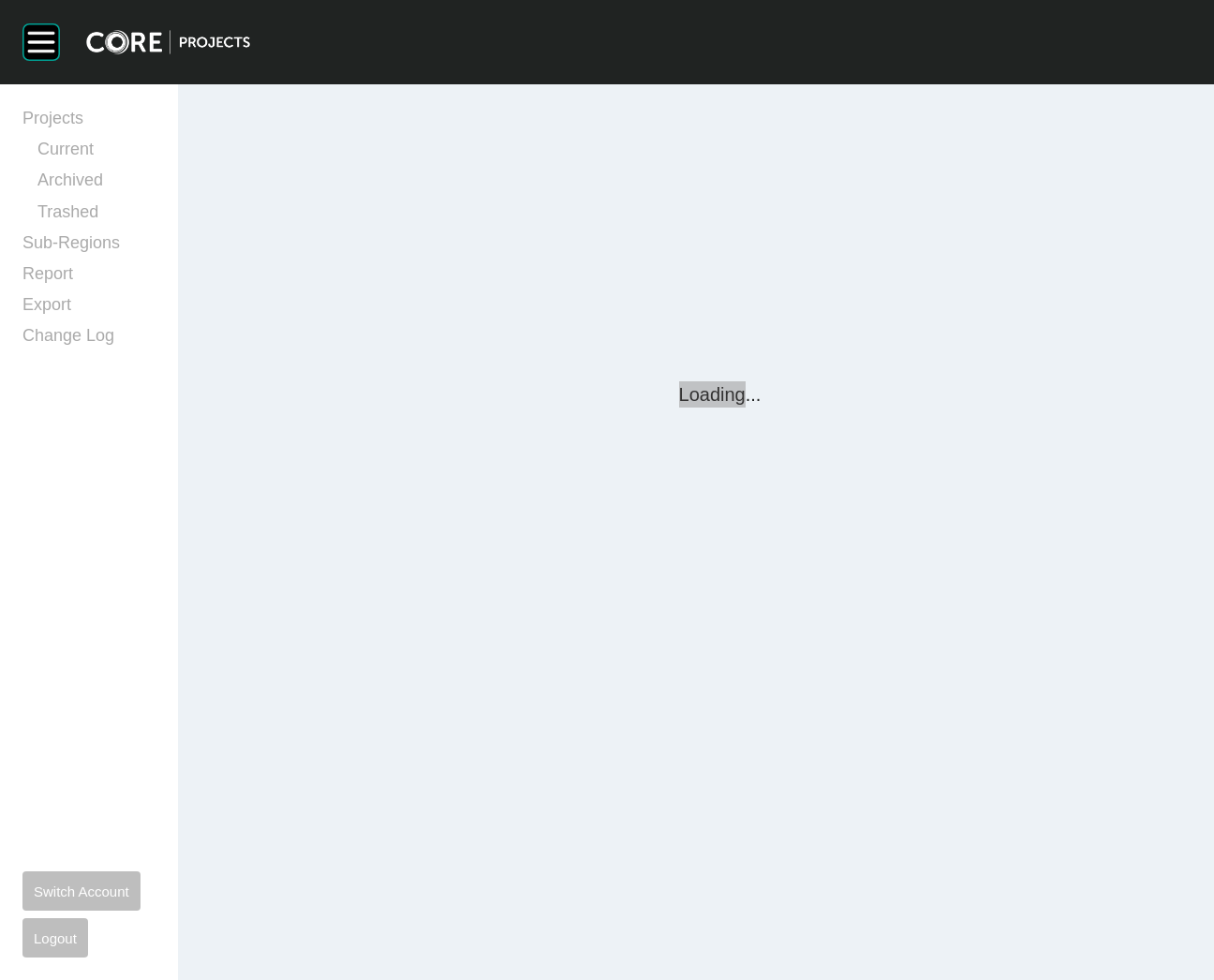 scroll, scrollTop: 0, scrollLeft: 0, axis: both 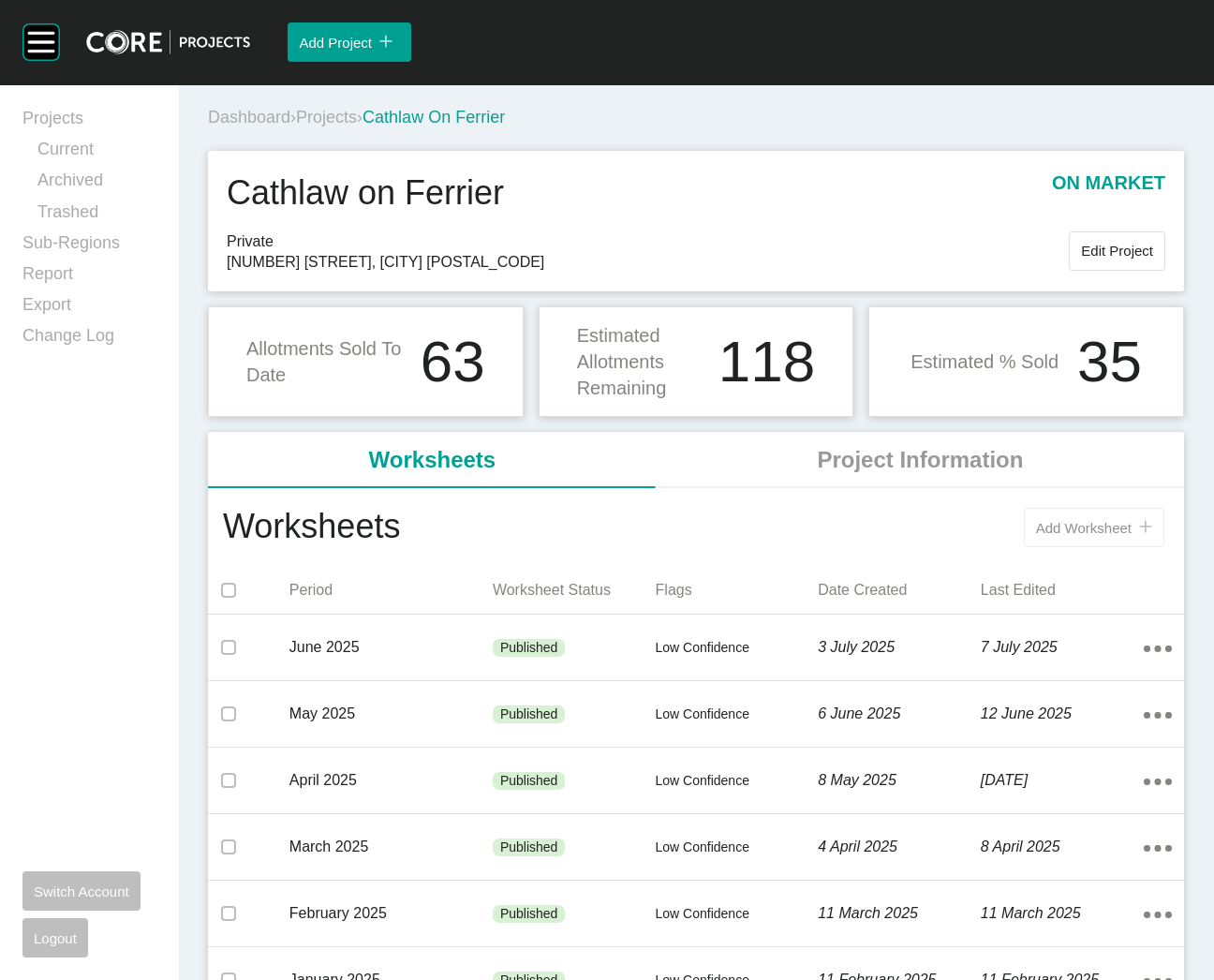 click on "Add Worksheet" at bounding box center [1084, 527] 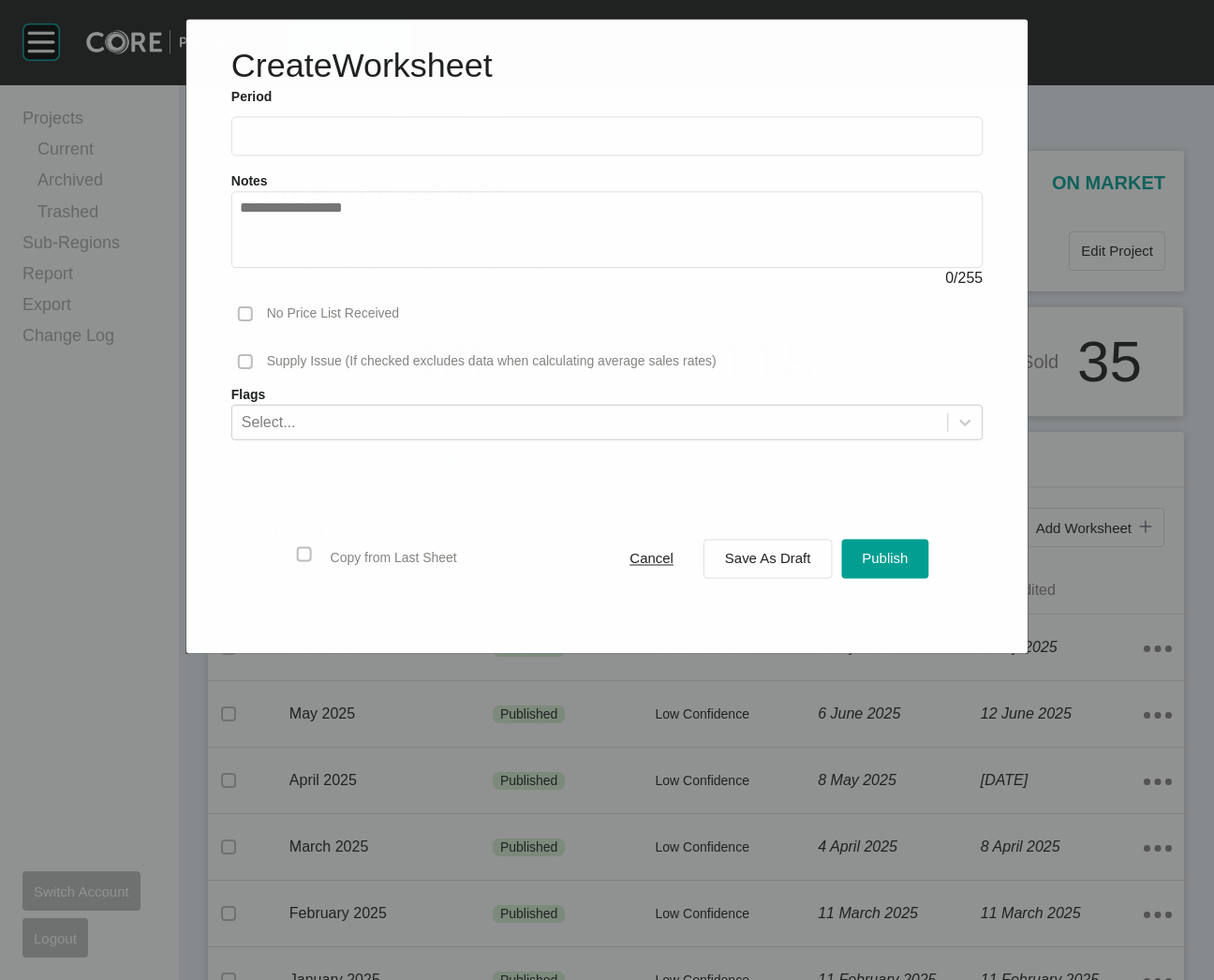 click at bounding box center [607, 136] 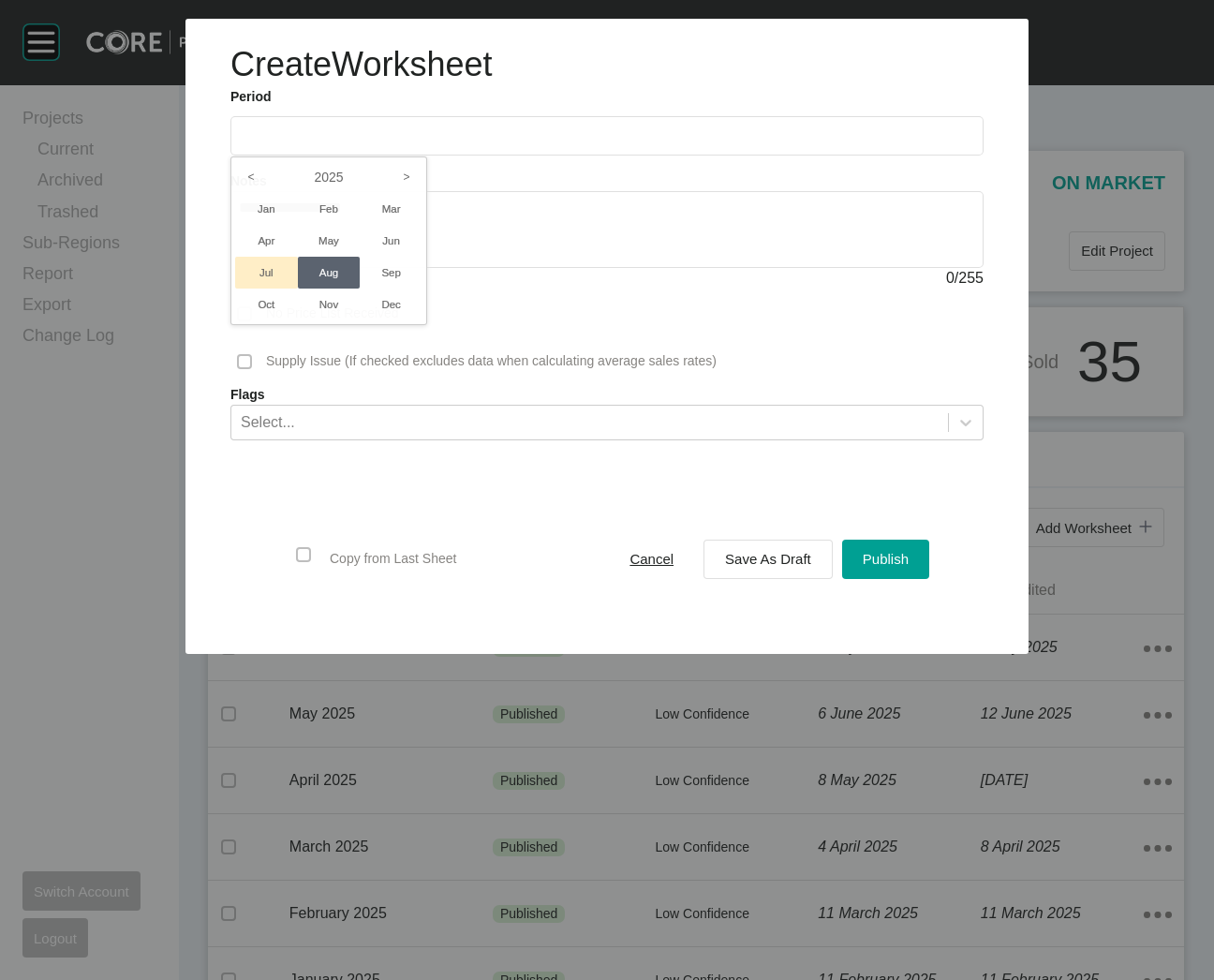 click on "Jul" at bounding box center [266, 273] 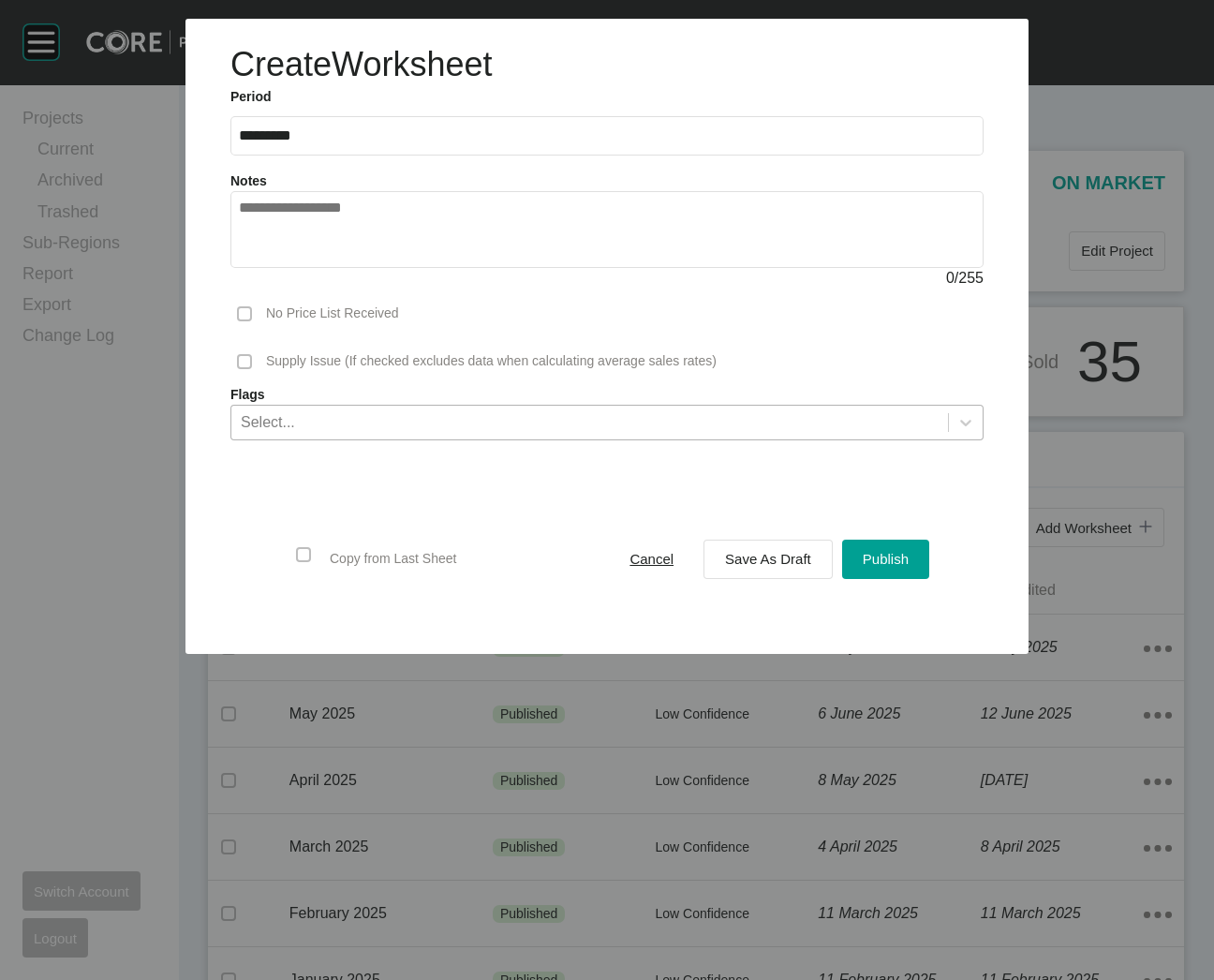 click on "Select..." at bounding box center [589, 422] 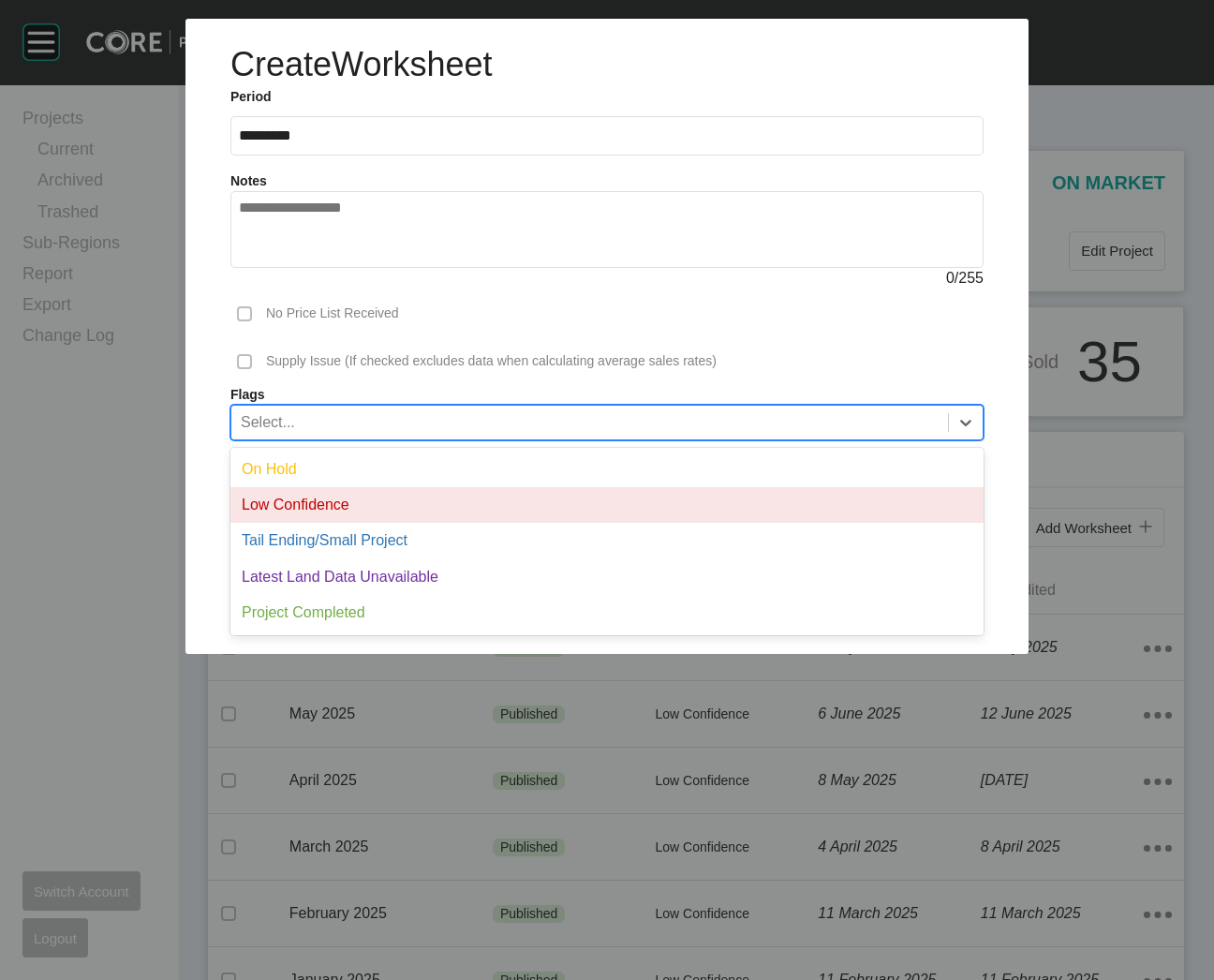 click on "Low Confidence" at bounding box center (607, 505) 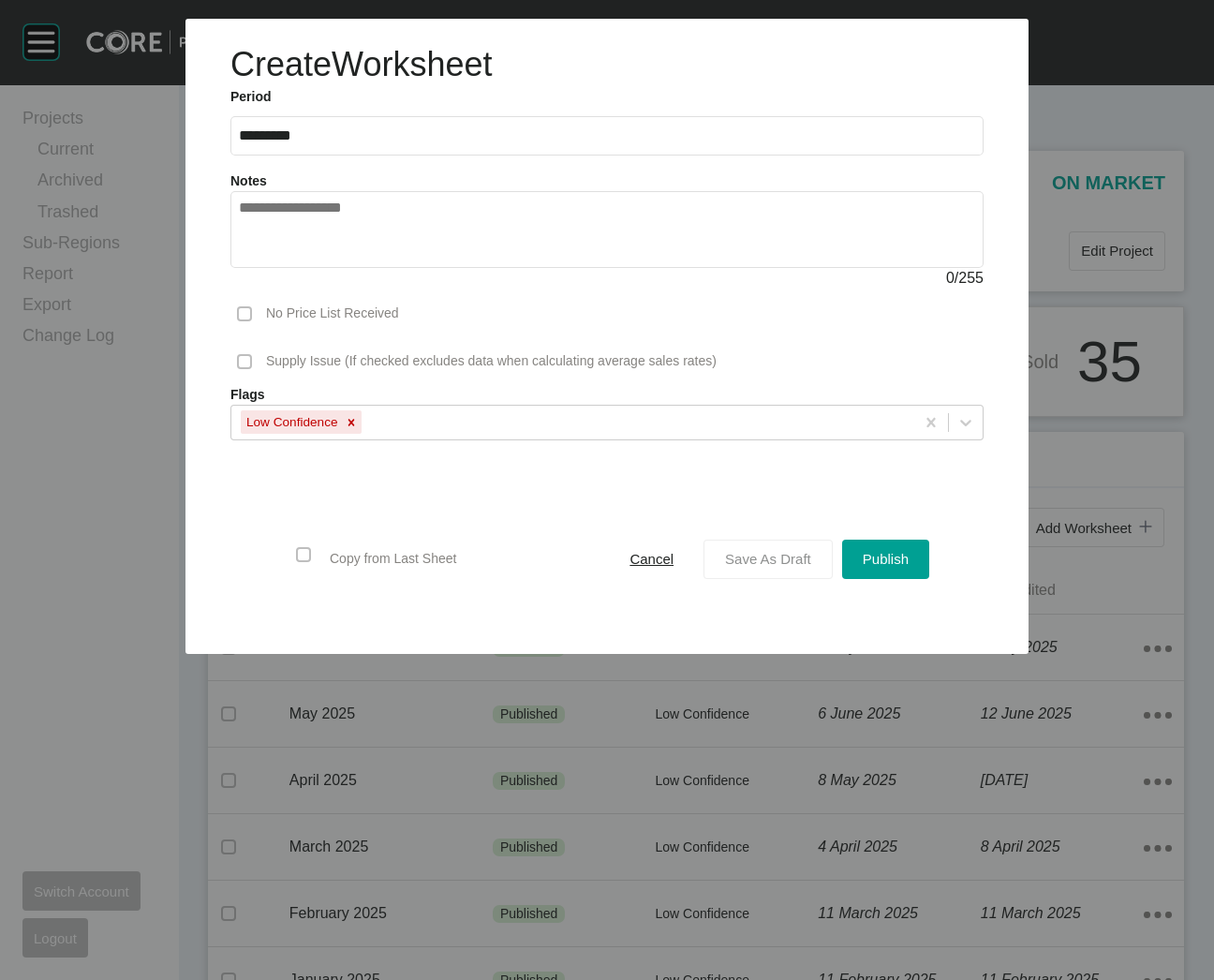 click on "Save As Draft" at bounding box center (768, 558) 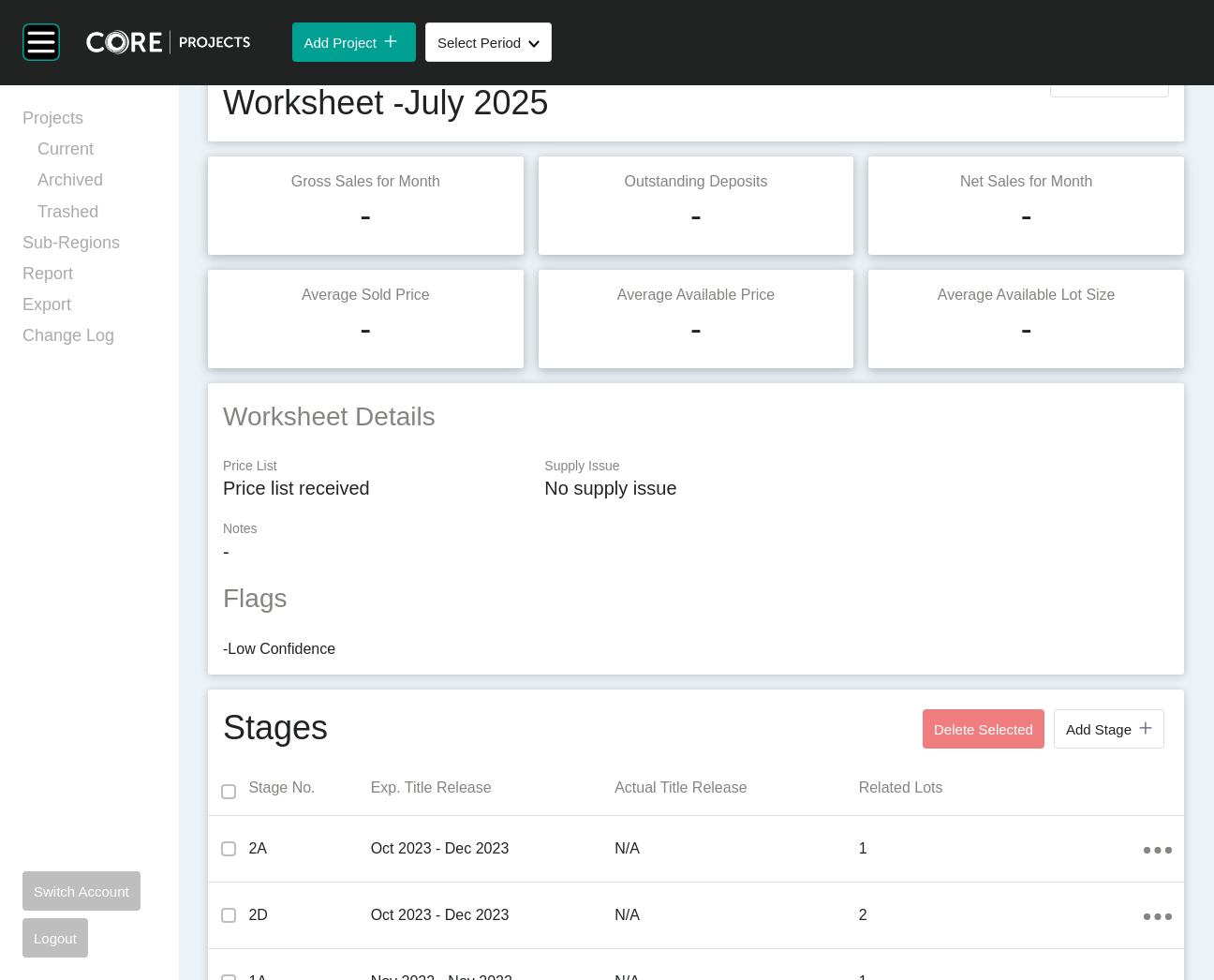 scroll, scrollTop: 0, scrollLeft: 0, axis: both 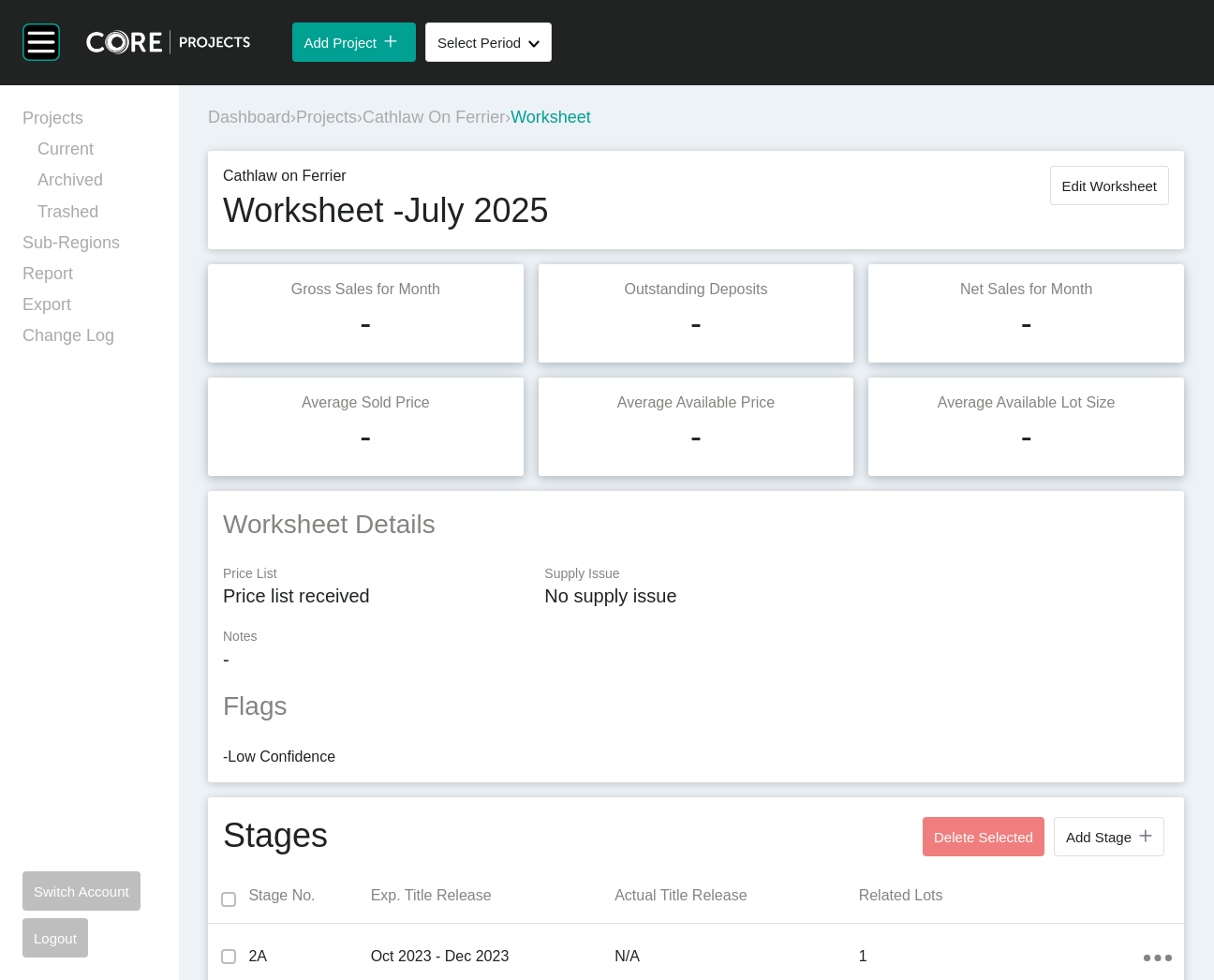 click on "Projects" at bounding box center [326, 117] 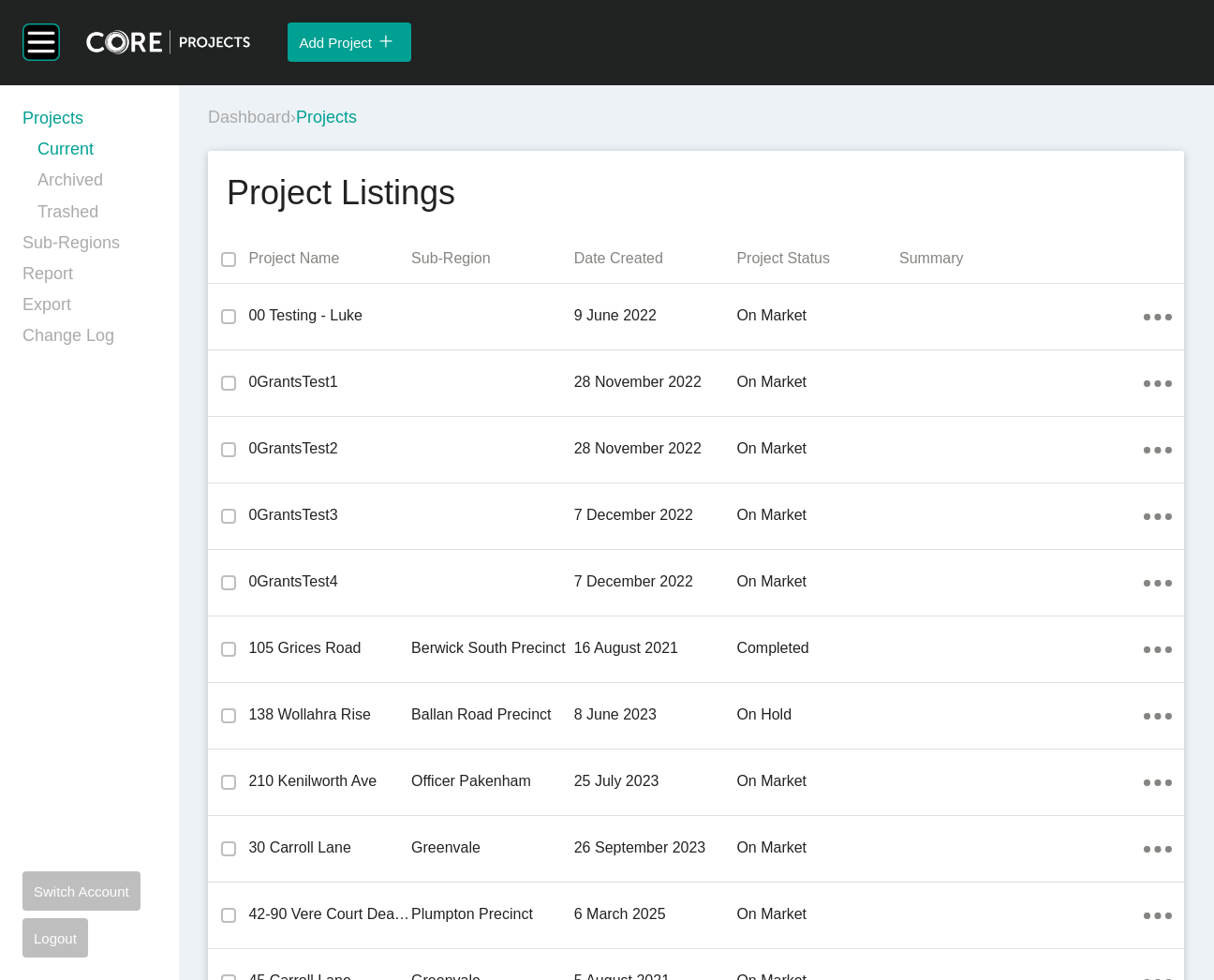 click on "Project Listings" at bounding box center (696, 193) 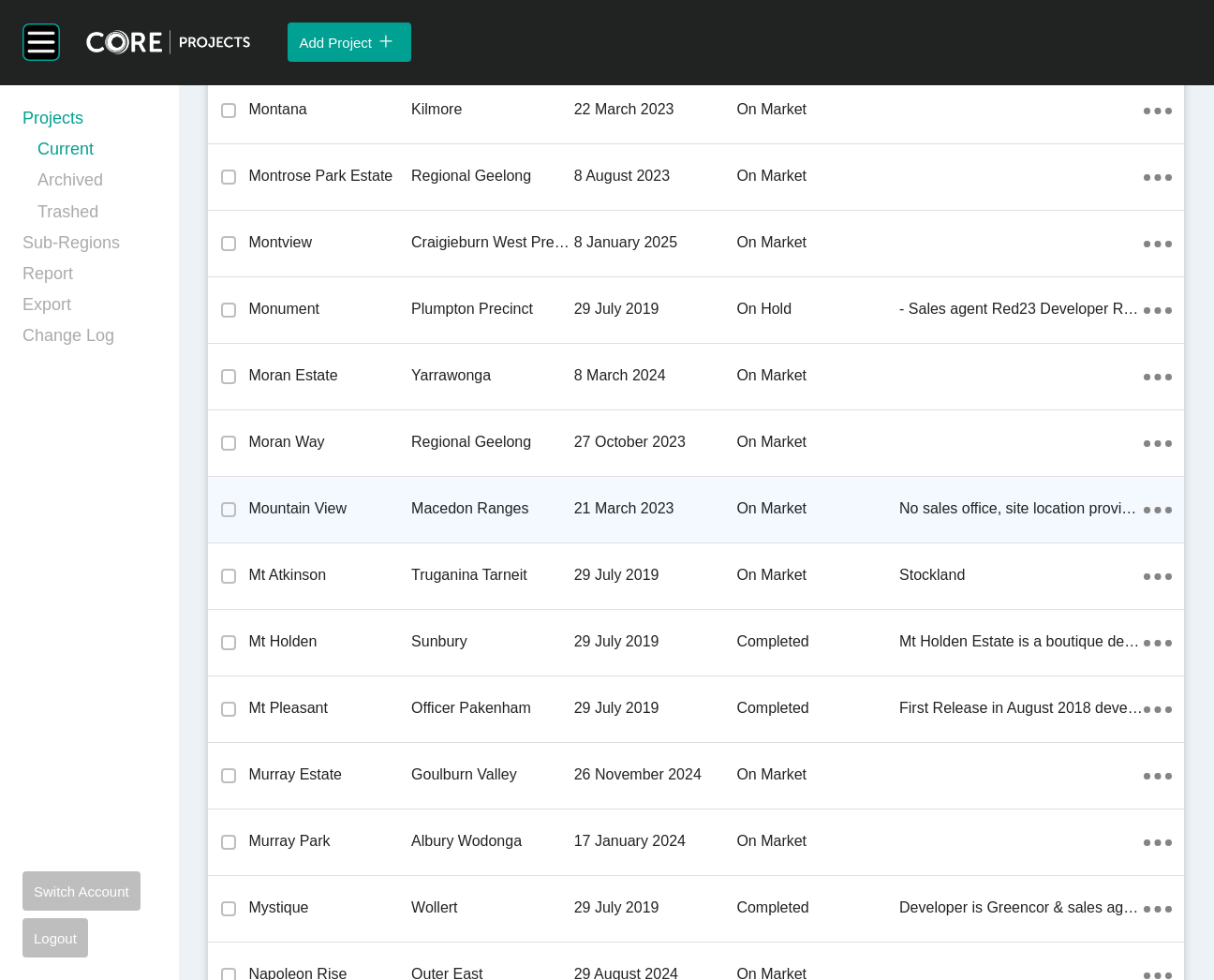 click on "Mountain View" at bounding box center [330, 509] 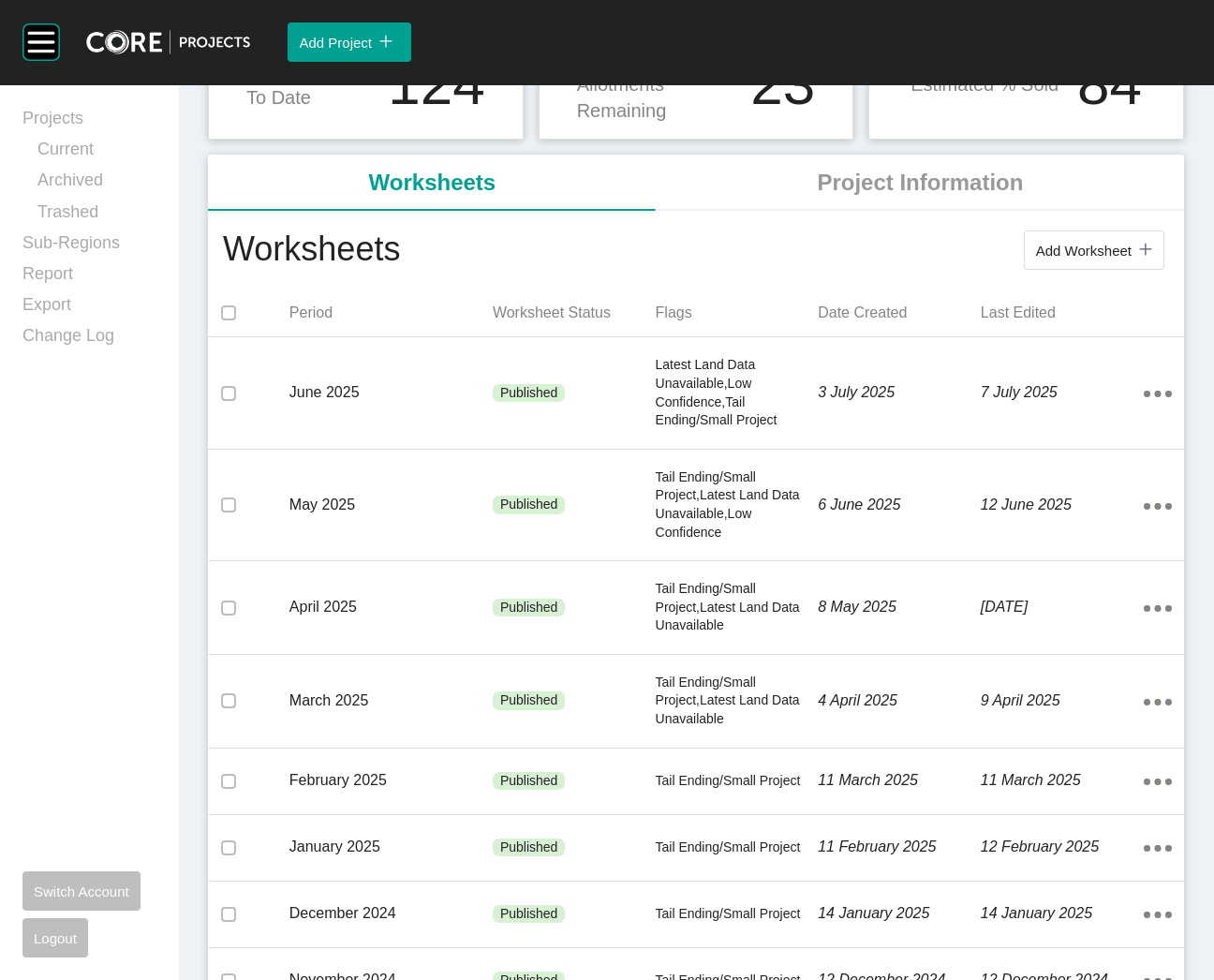 scroll, scrollTop: 281, scrollLeft: 0, axis: vertical 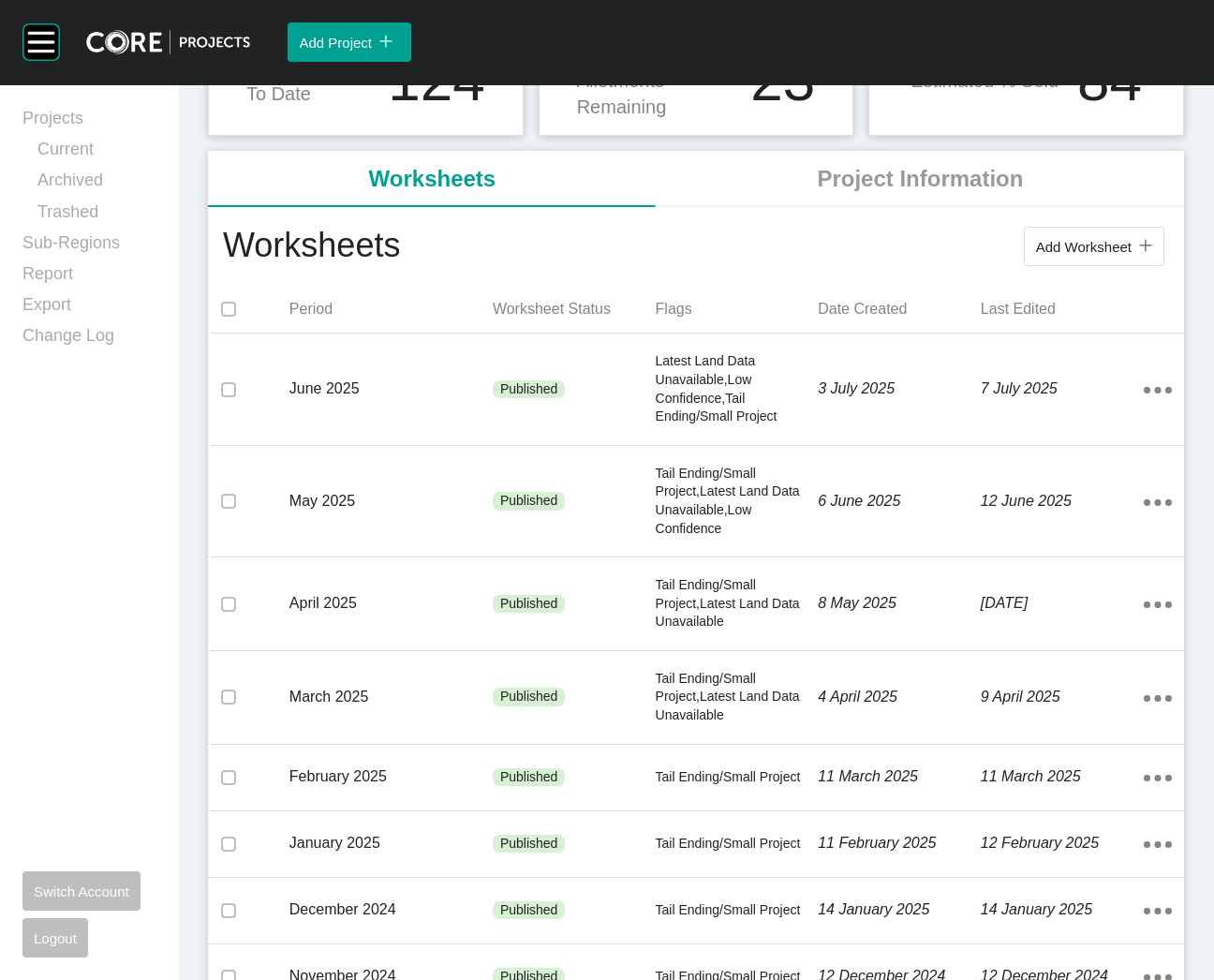 click on "Add Worksheet" at bounding box center [1084, 246] 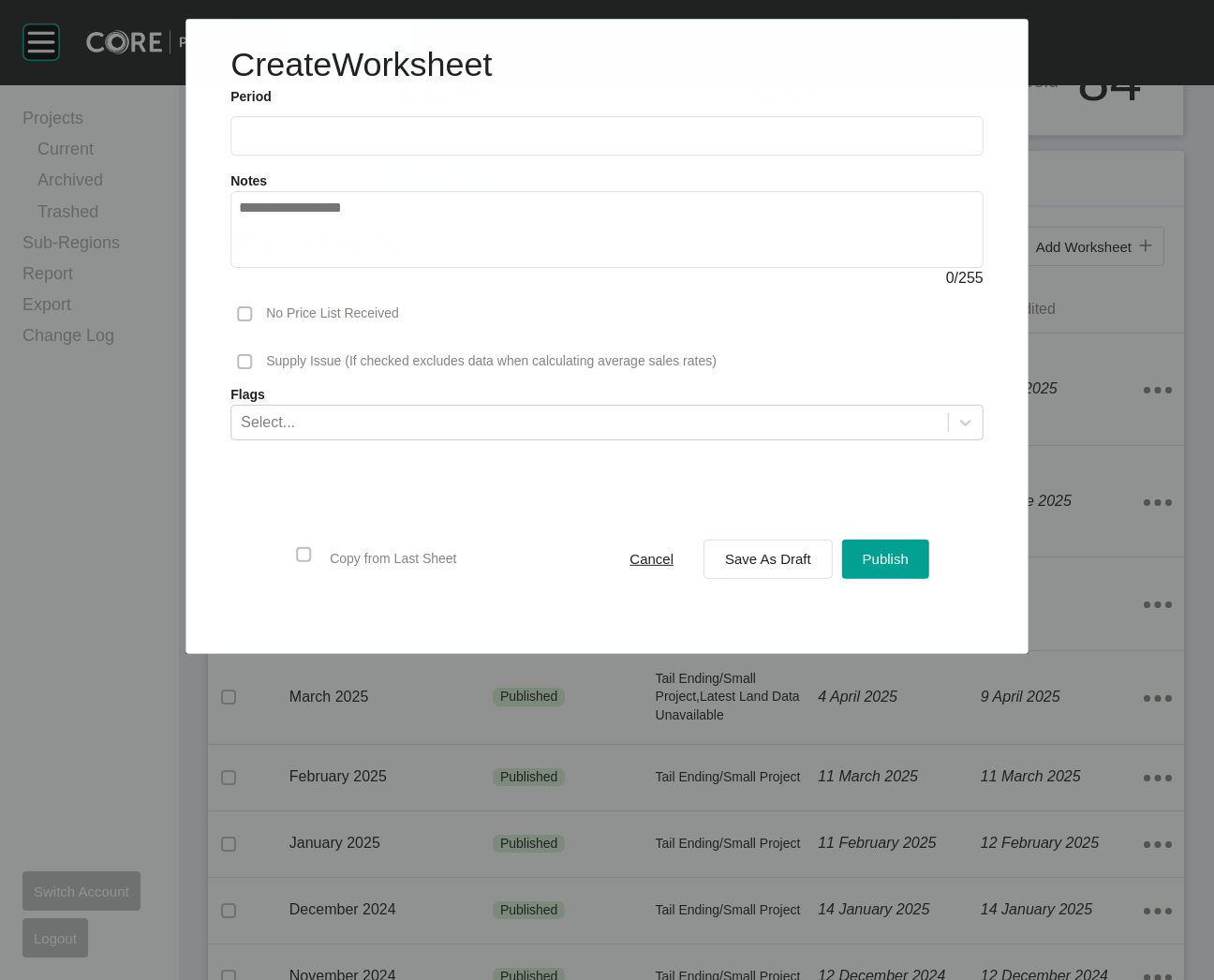 click at bounding box center [606, 136] 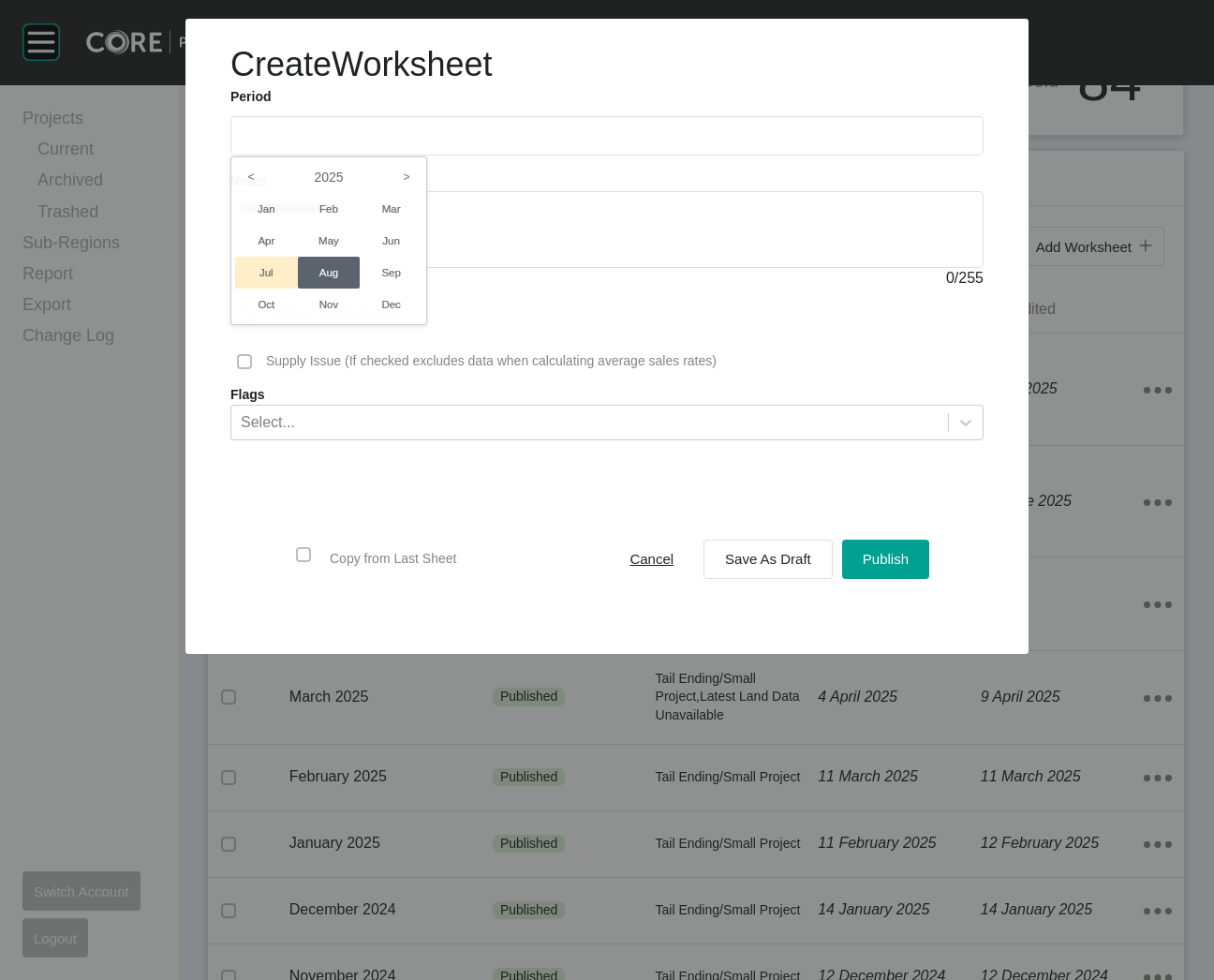 click on "Jul" at bounding box center (266, 273) 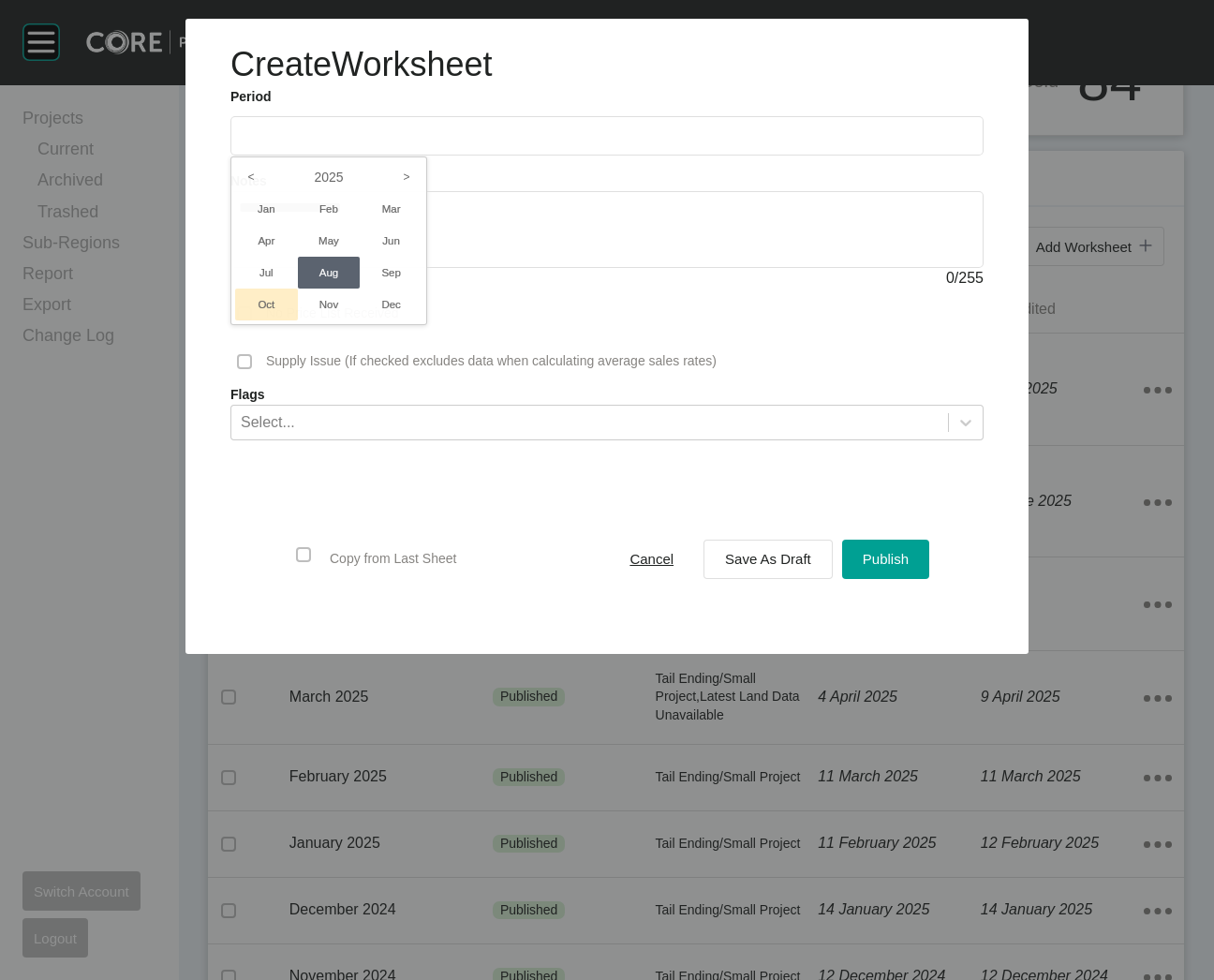 type on "*********" 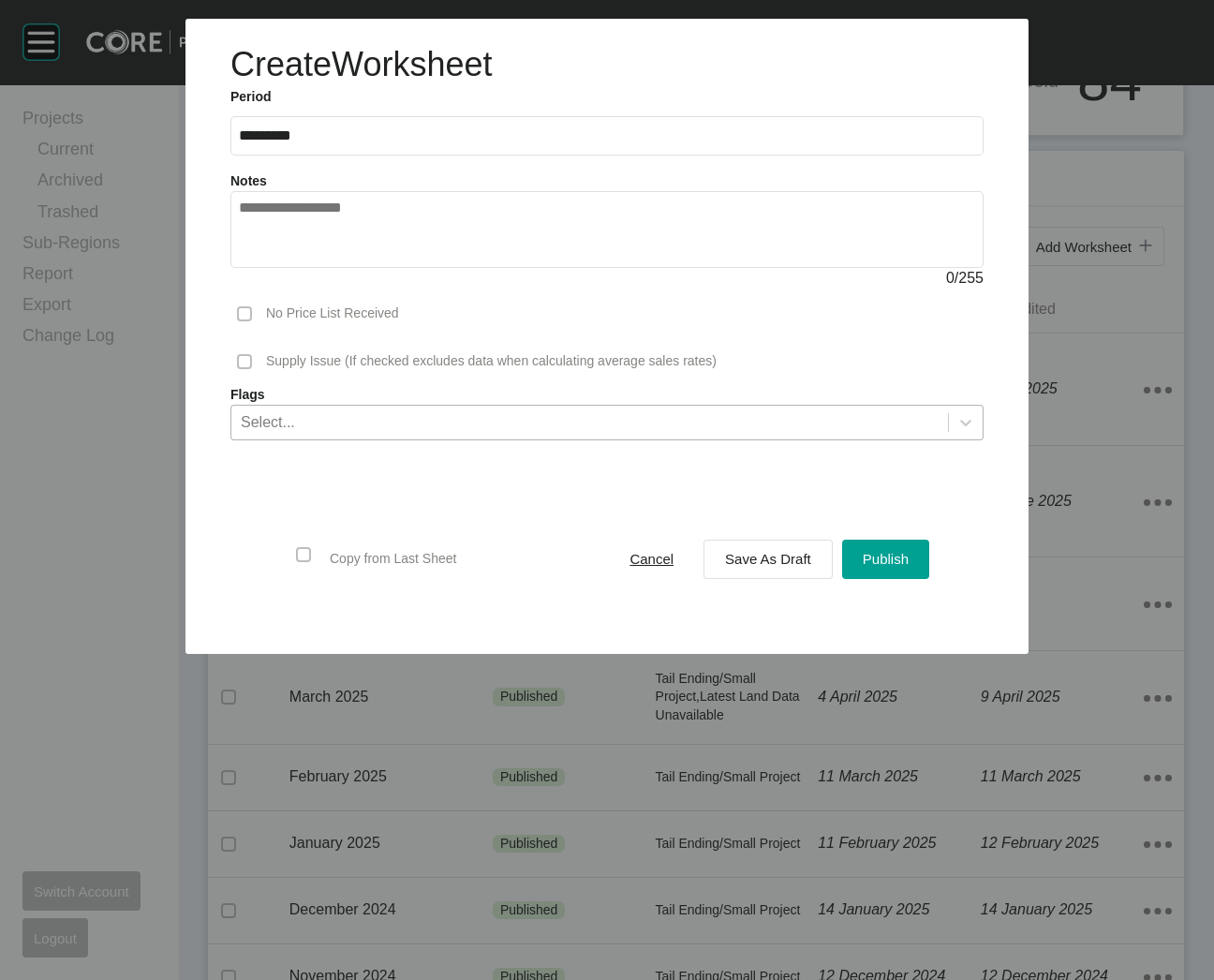 click on "Select..." at bounding box center [268, 422] 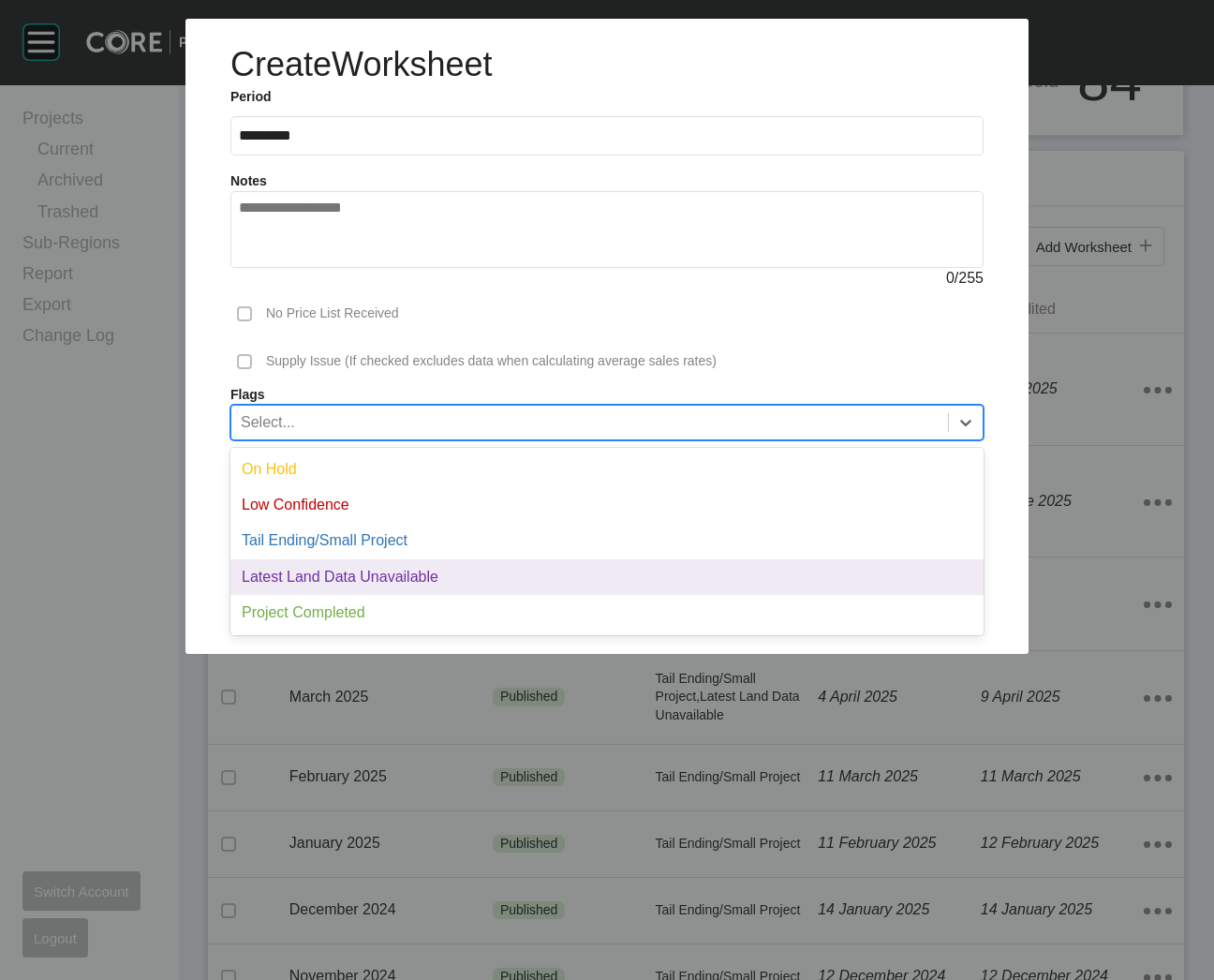 click on "Latest Land Data Unavailable" at bounding box center [607, 577] 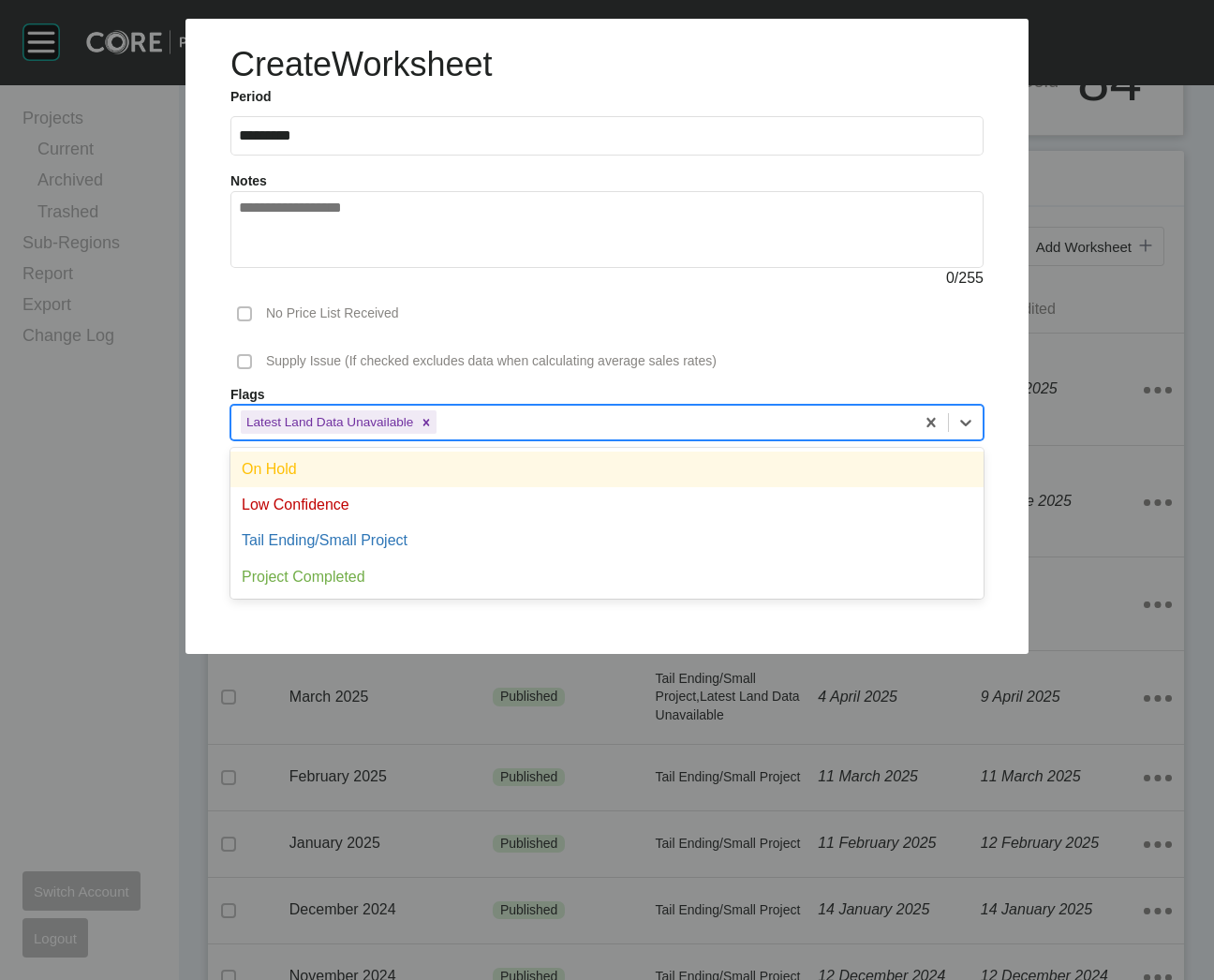 click on "Latest Land Data Unavailable" at bounding box center (607, 423) 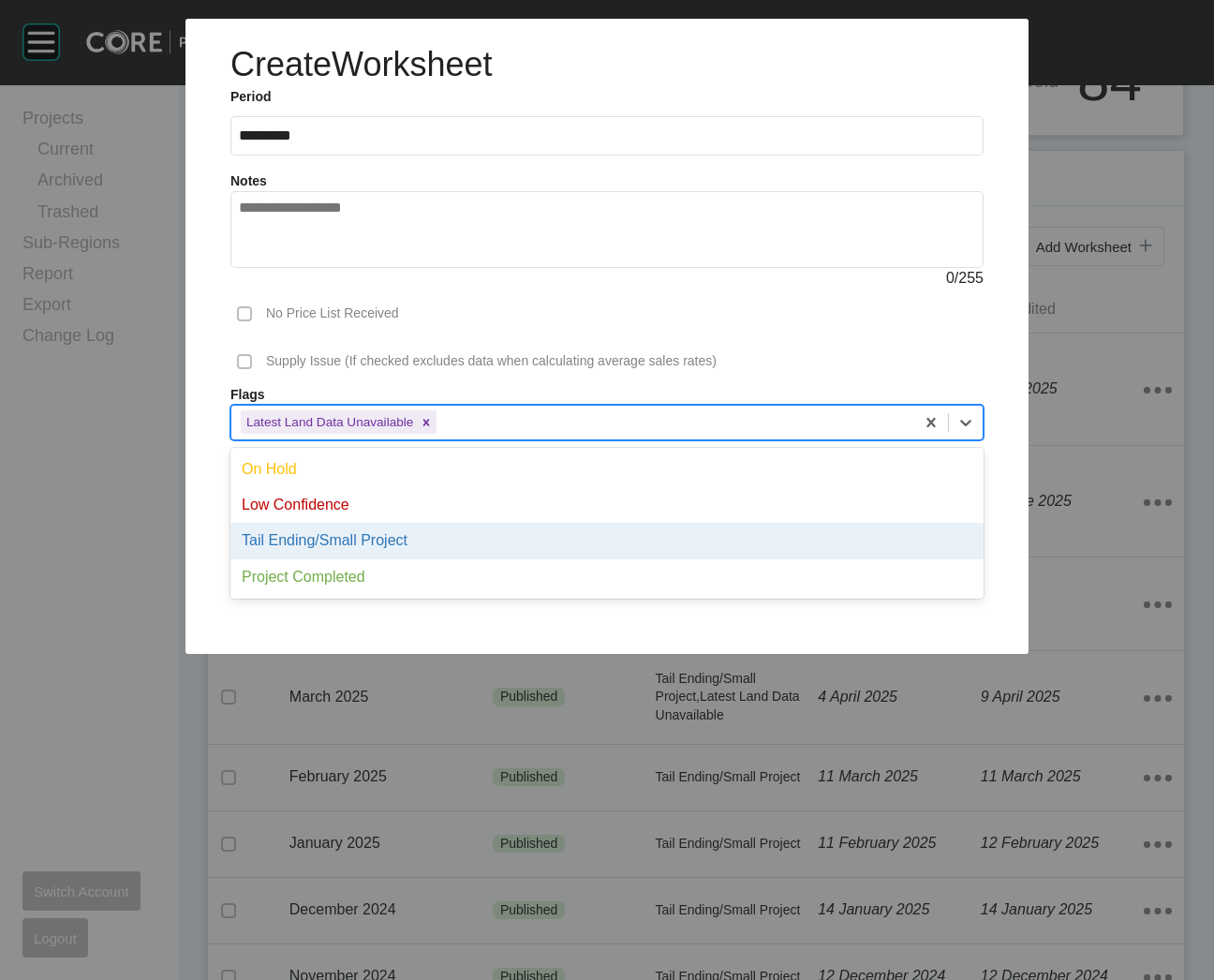 click on "Tail Ending/Small Project" at bounding box center (607, 541) 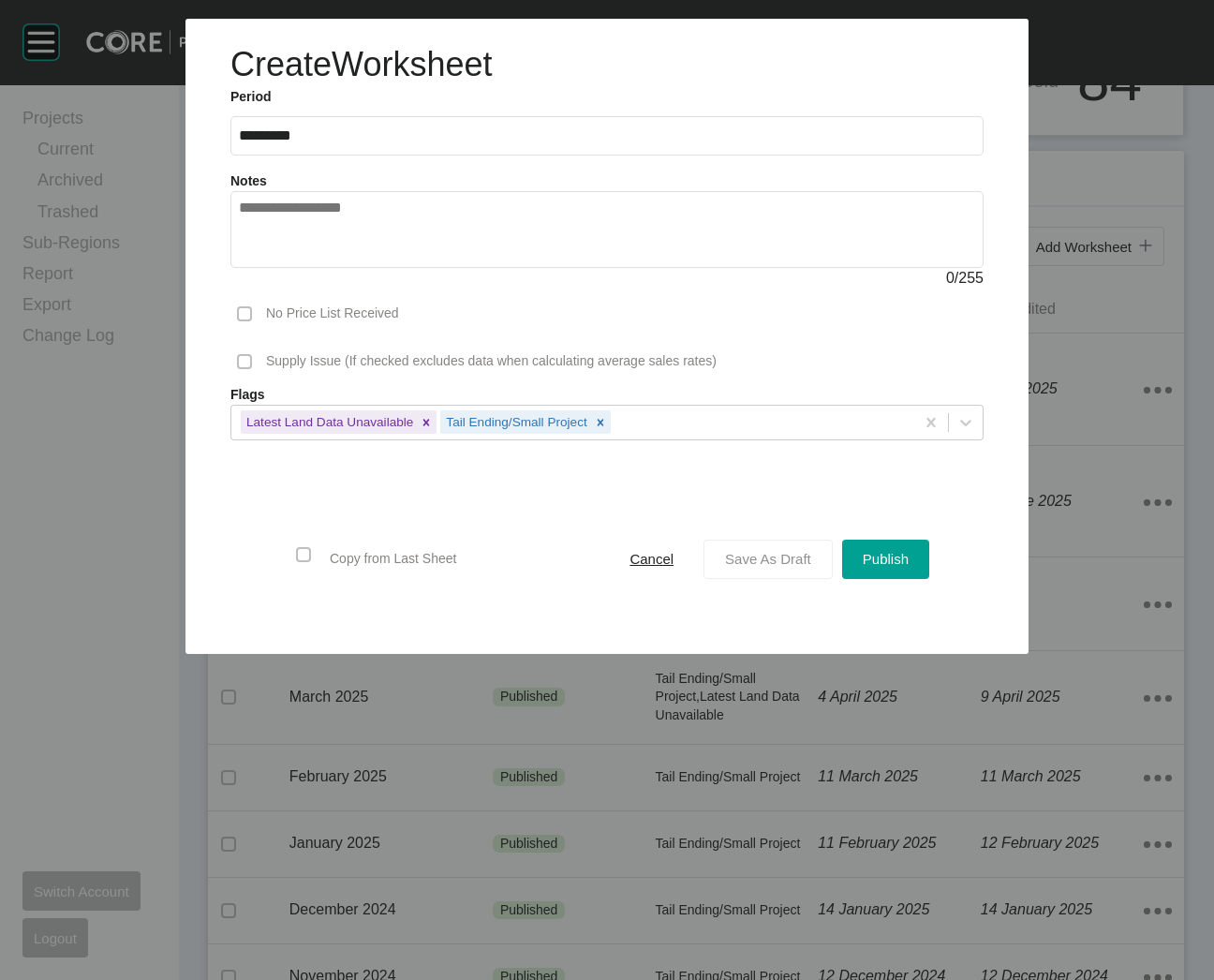 click on "Save As Draft" at bounding box center [768, 558] 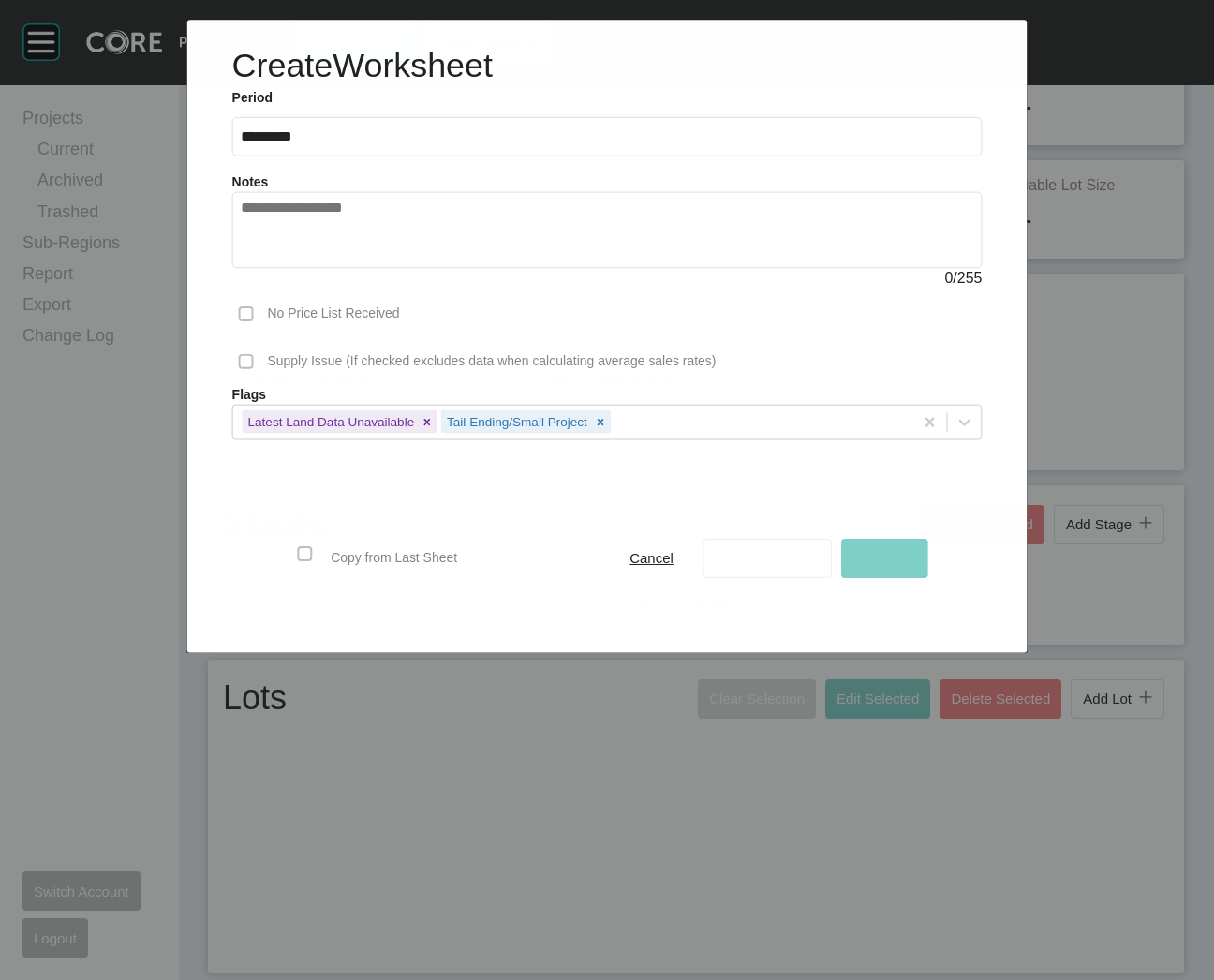 scroll, scrollTop: 216, scrollLeft: 0, axis: vertical 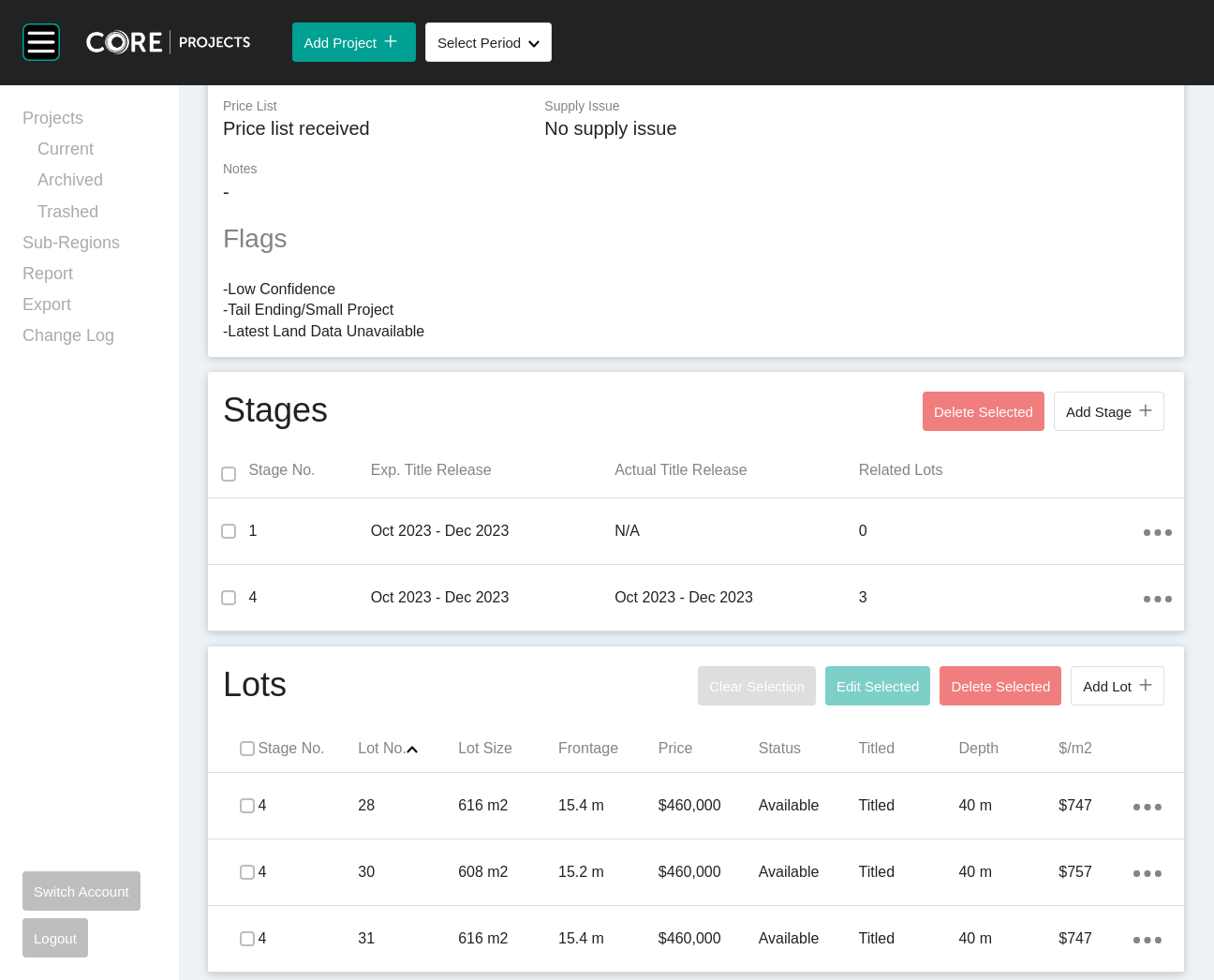 click at bounding box center (696, 842) 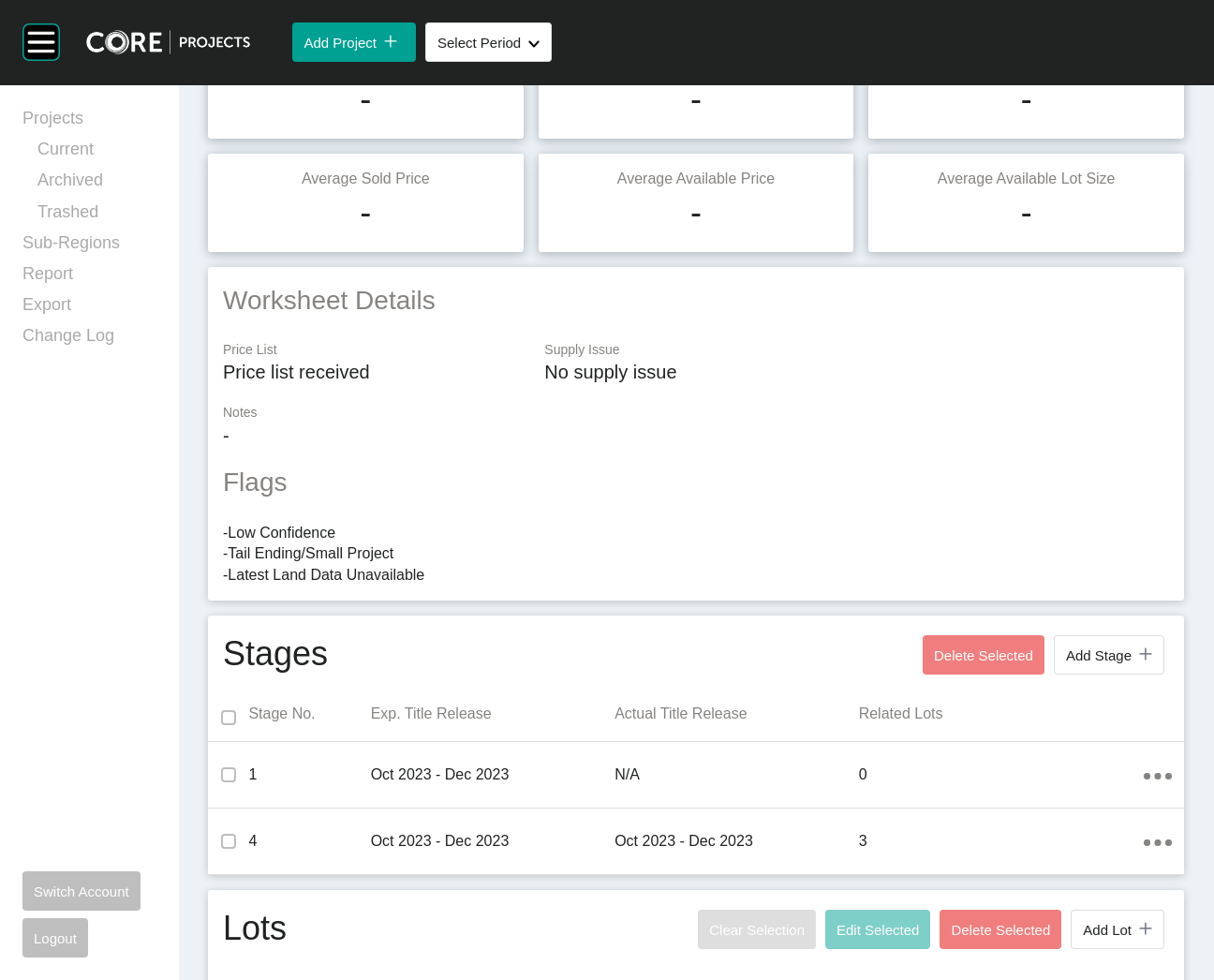 scroll, scrollTop: 468, scrollLeft: 0, axis: vertical 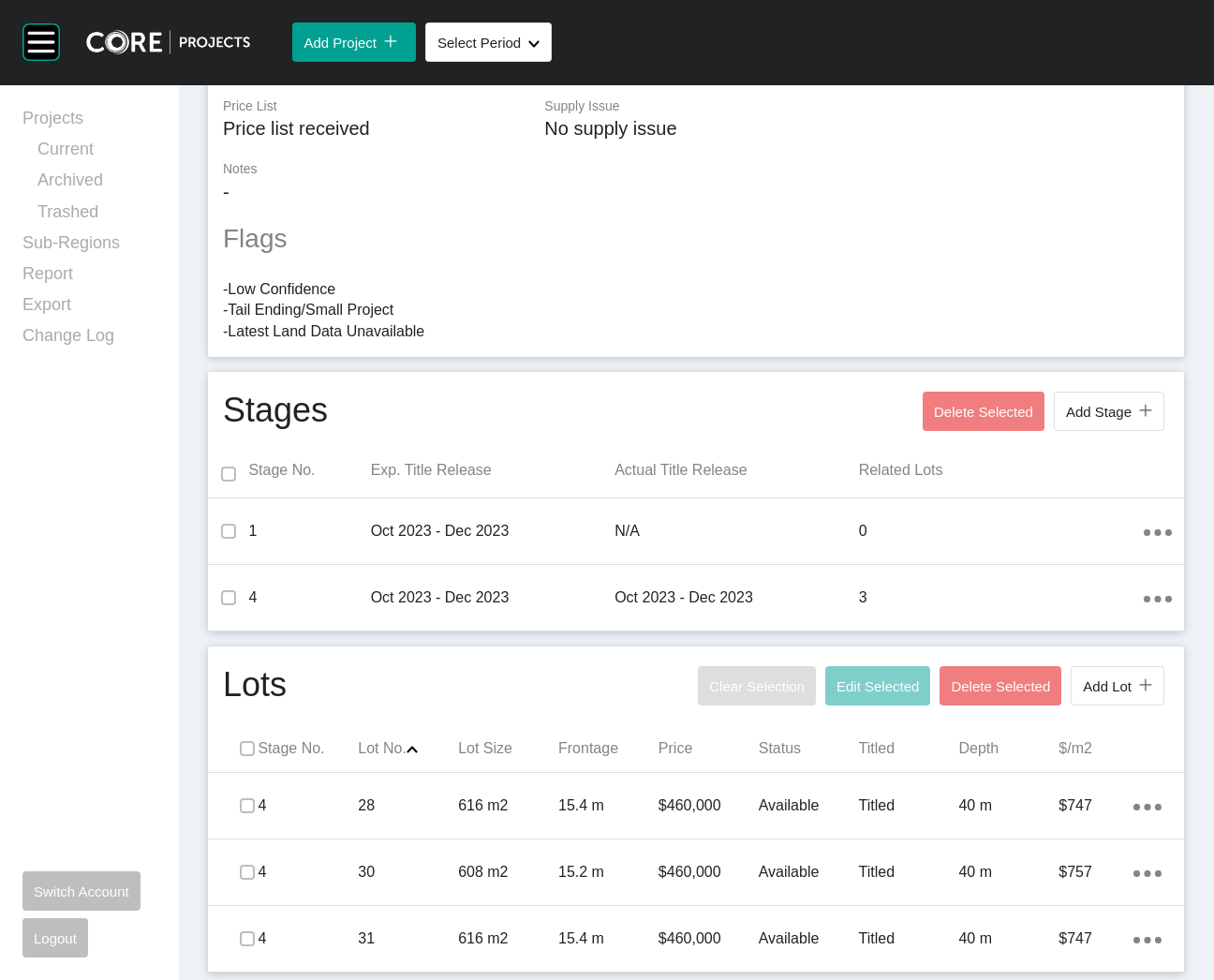 click at bounding box center [696, 842] 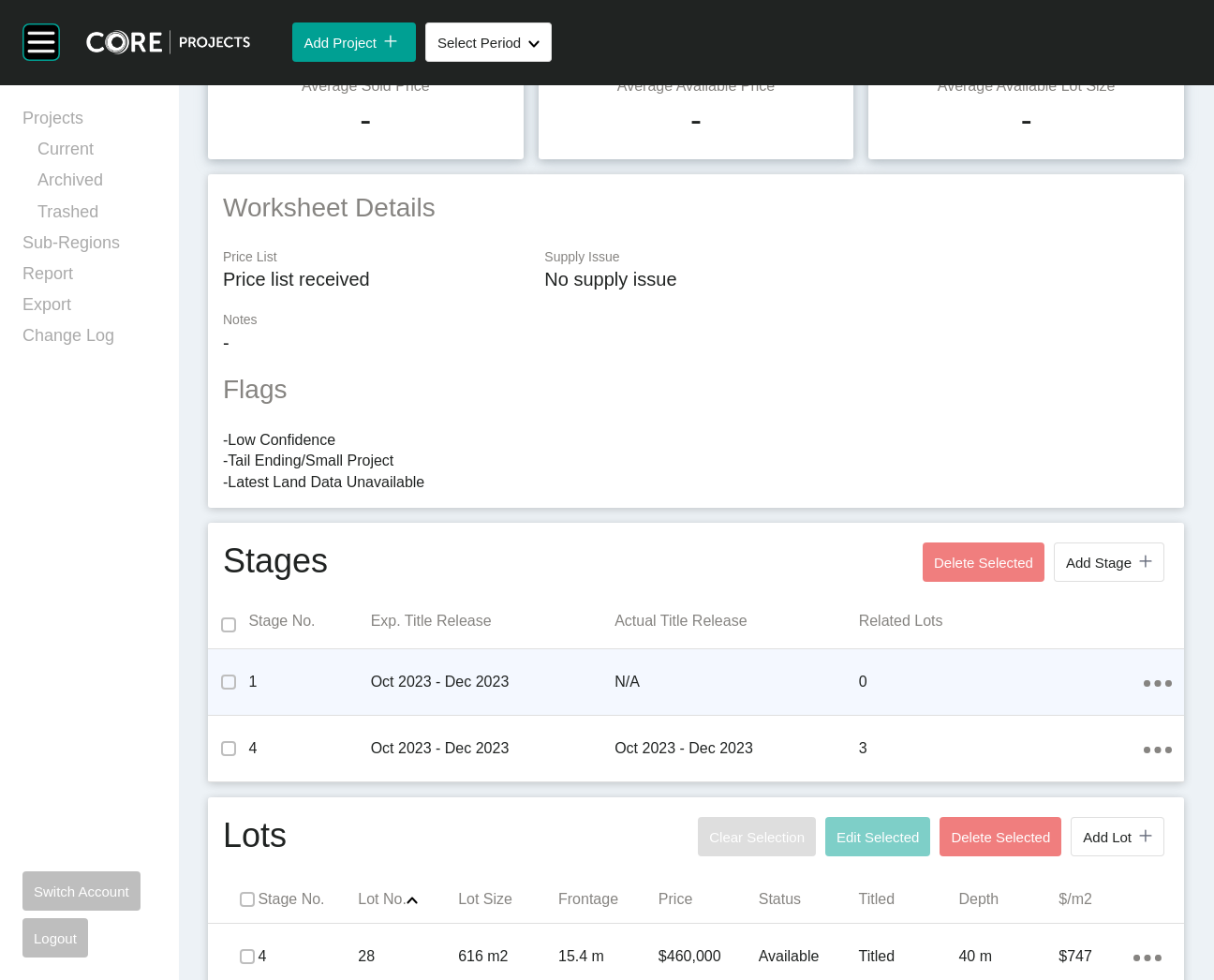 scroll, scrollTop: 468, scrollLeft: 0, axis: vertical 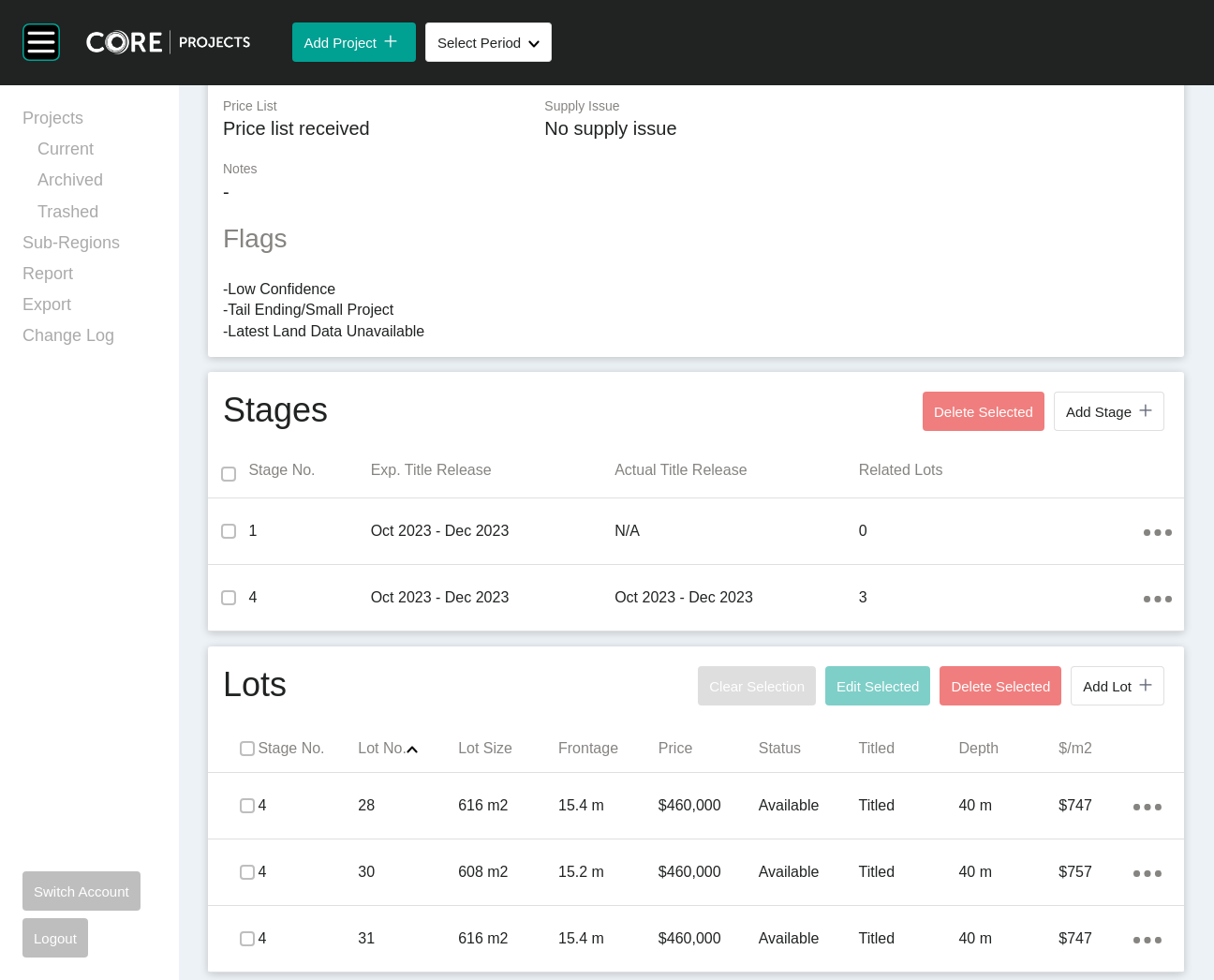 click at bounding box center (696, 842) 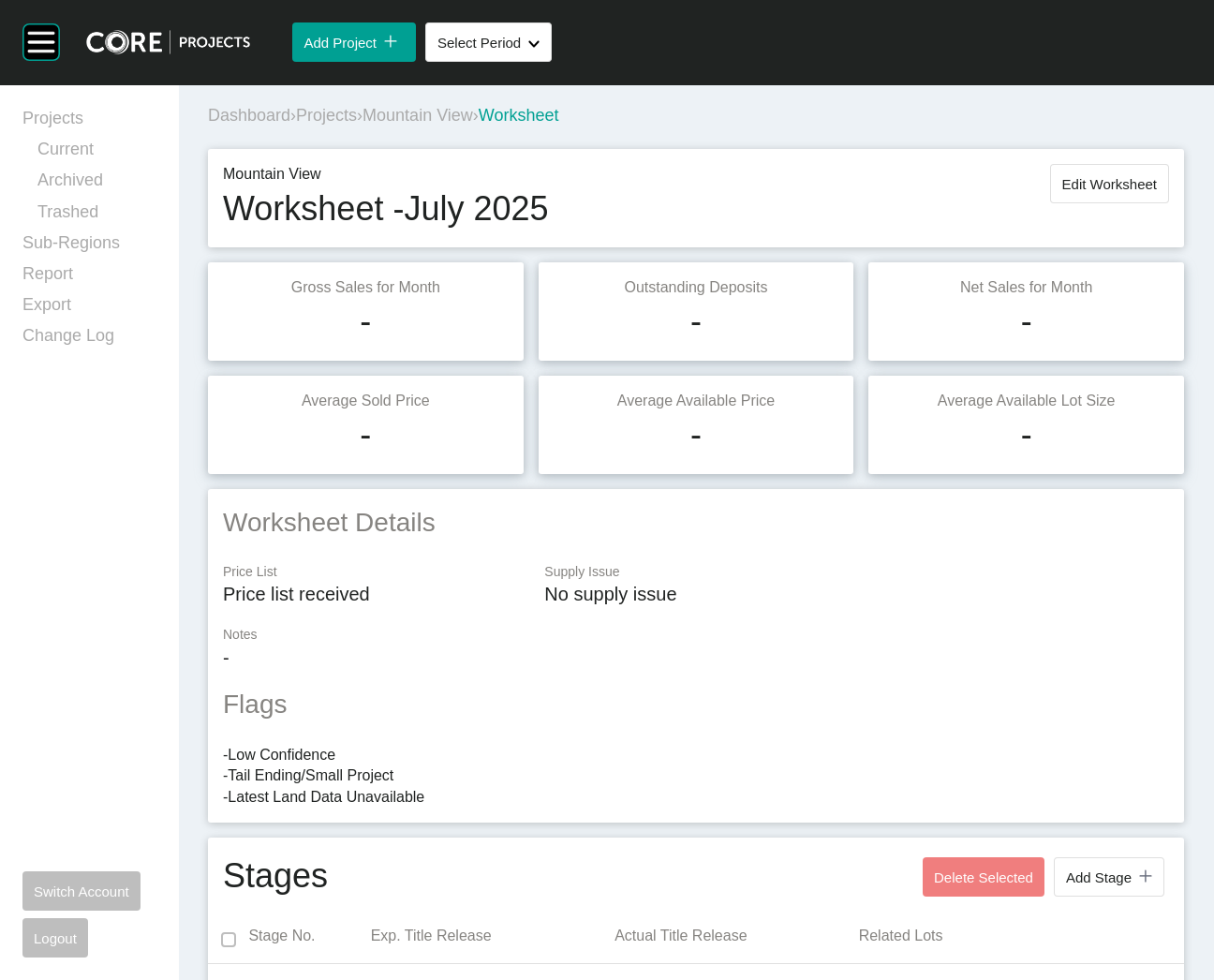 scroll, scrollTop: 0, scrollLeft: 0, axis: both 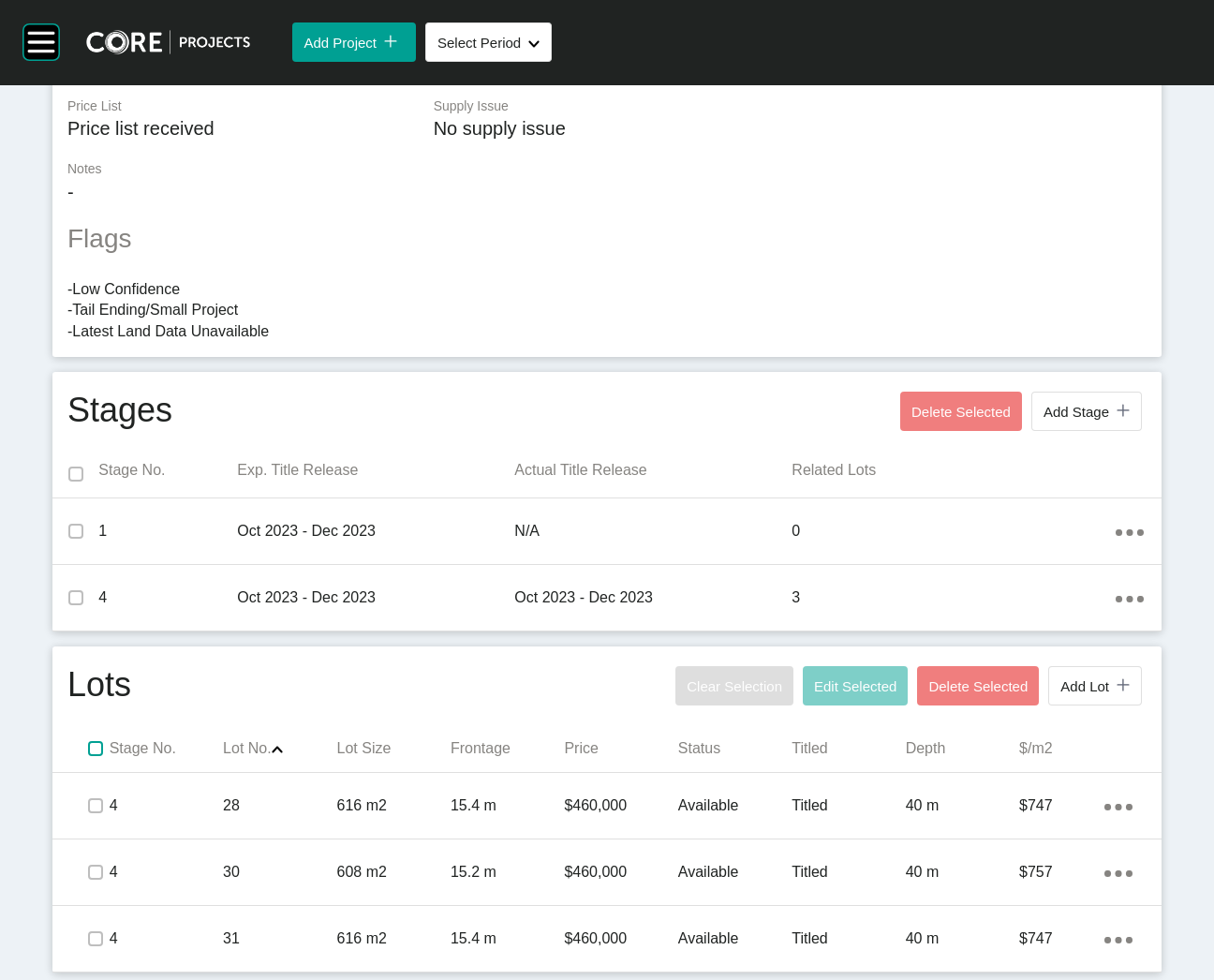 click at bounding box center (96, 749) 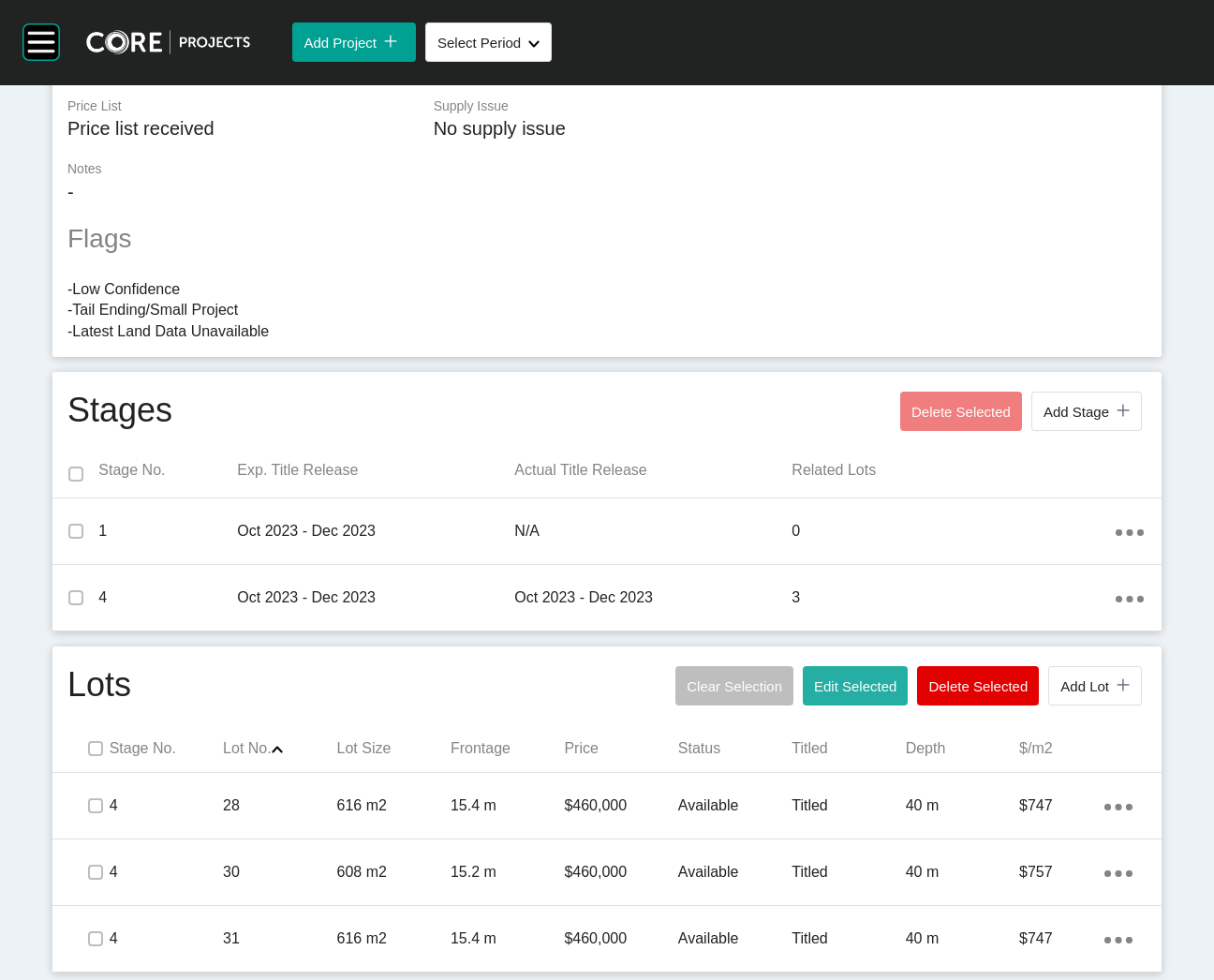 click on "Edit Selected" at bounding box center [855, 686] 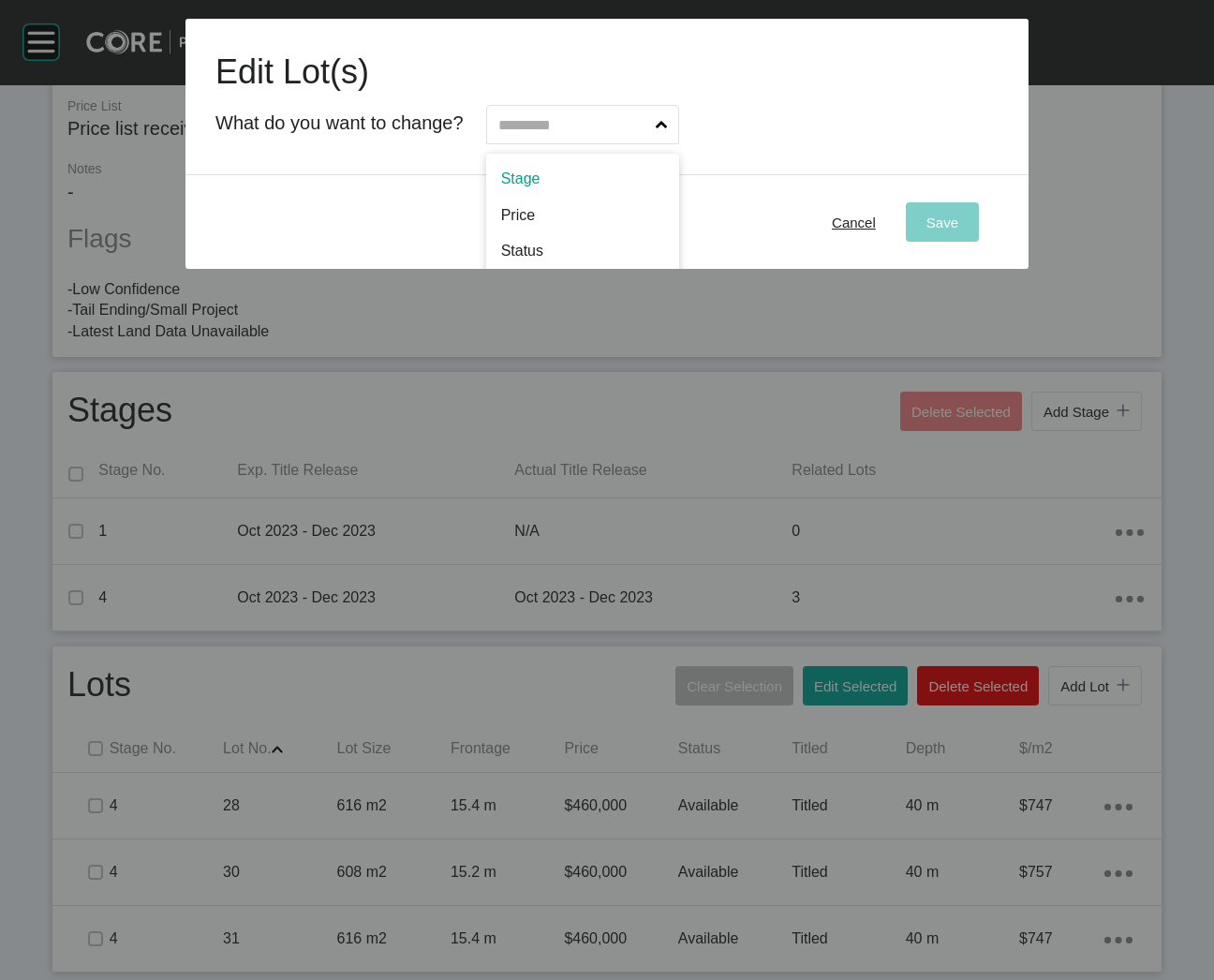 click at bounding box center (573, 125) 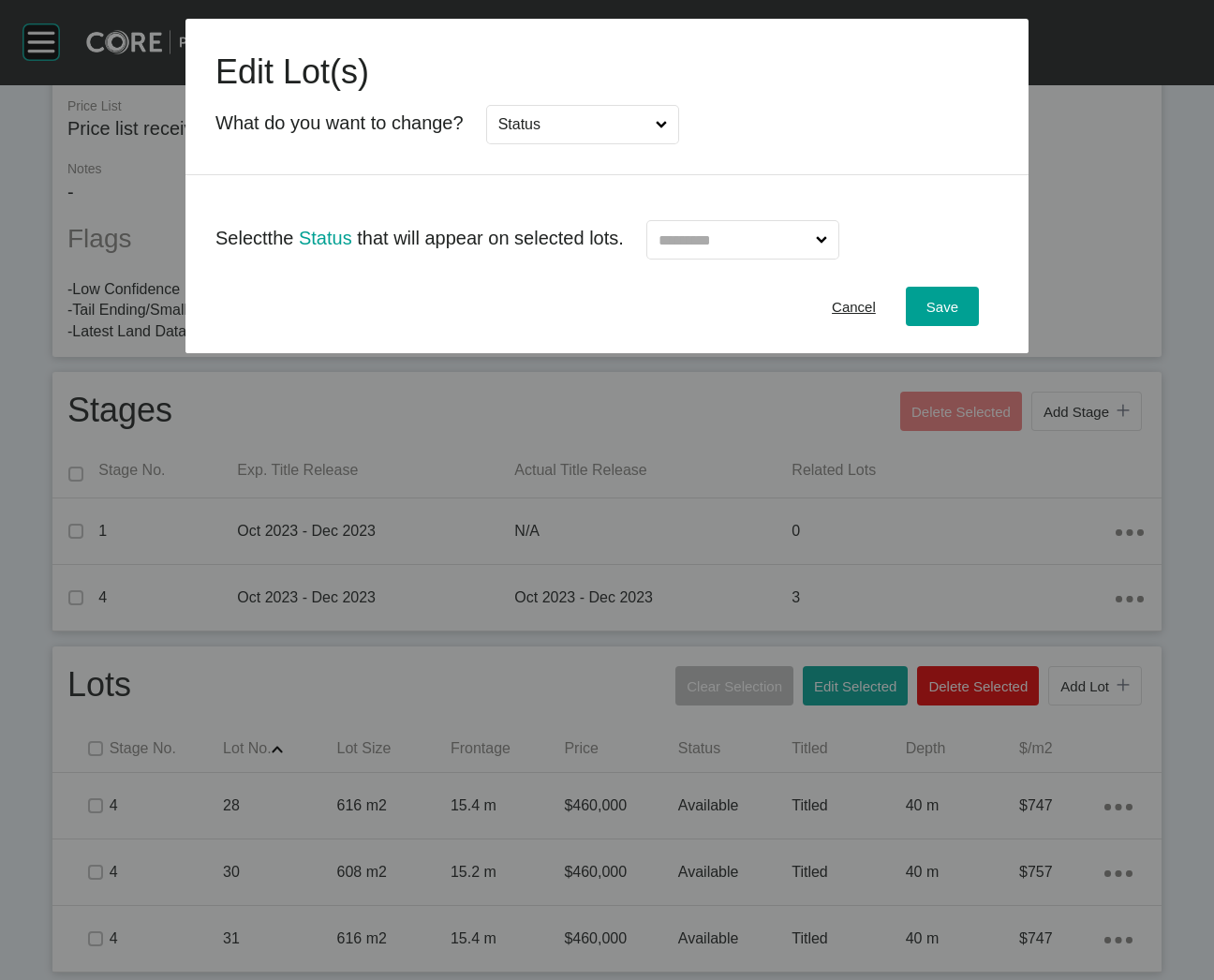 click at bounding box center (733, 240) 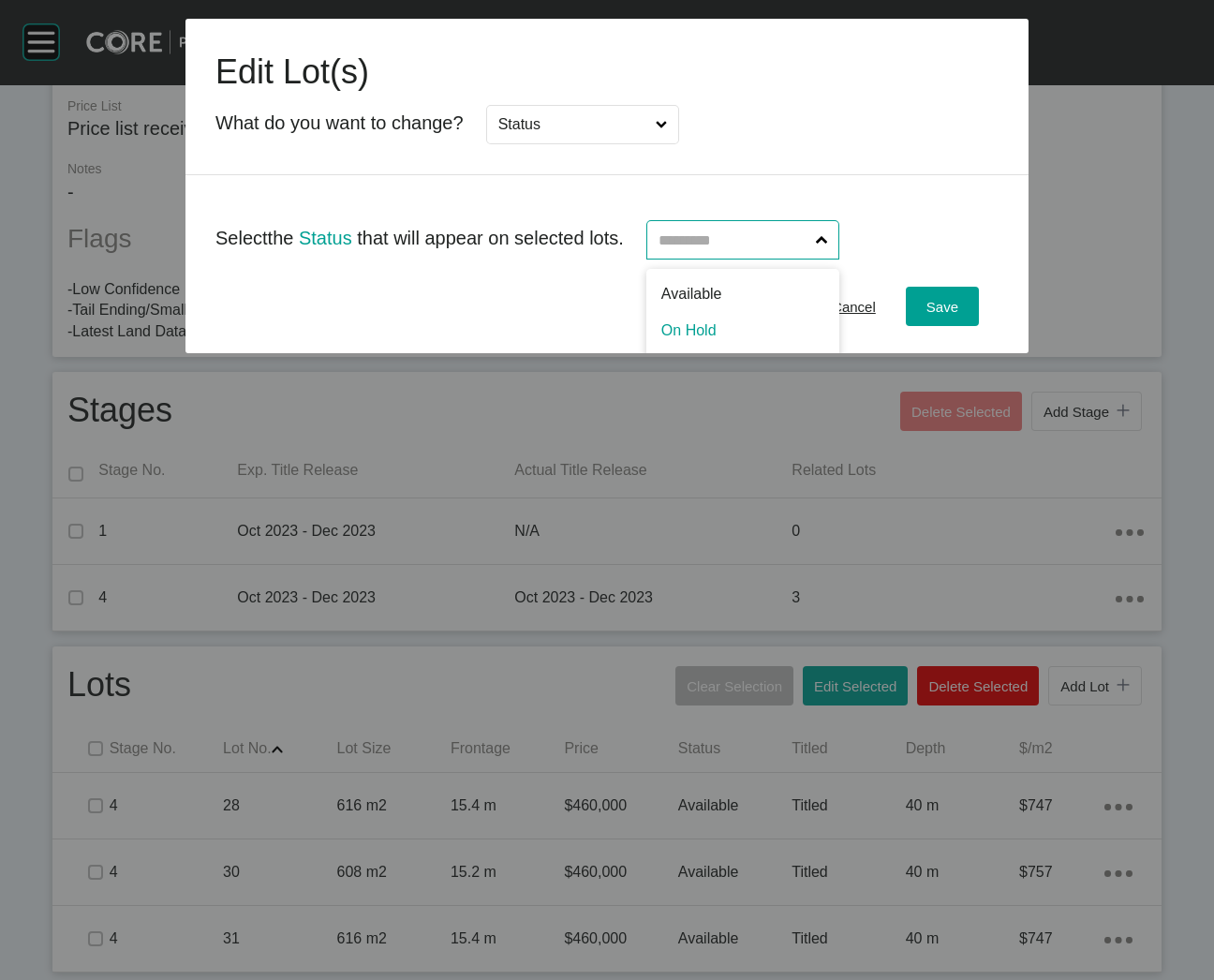 scroll, scrollTop: 21, scrollLeft: 0, axis: vertical 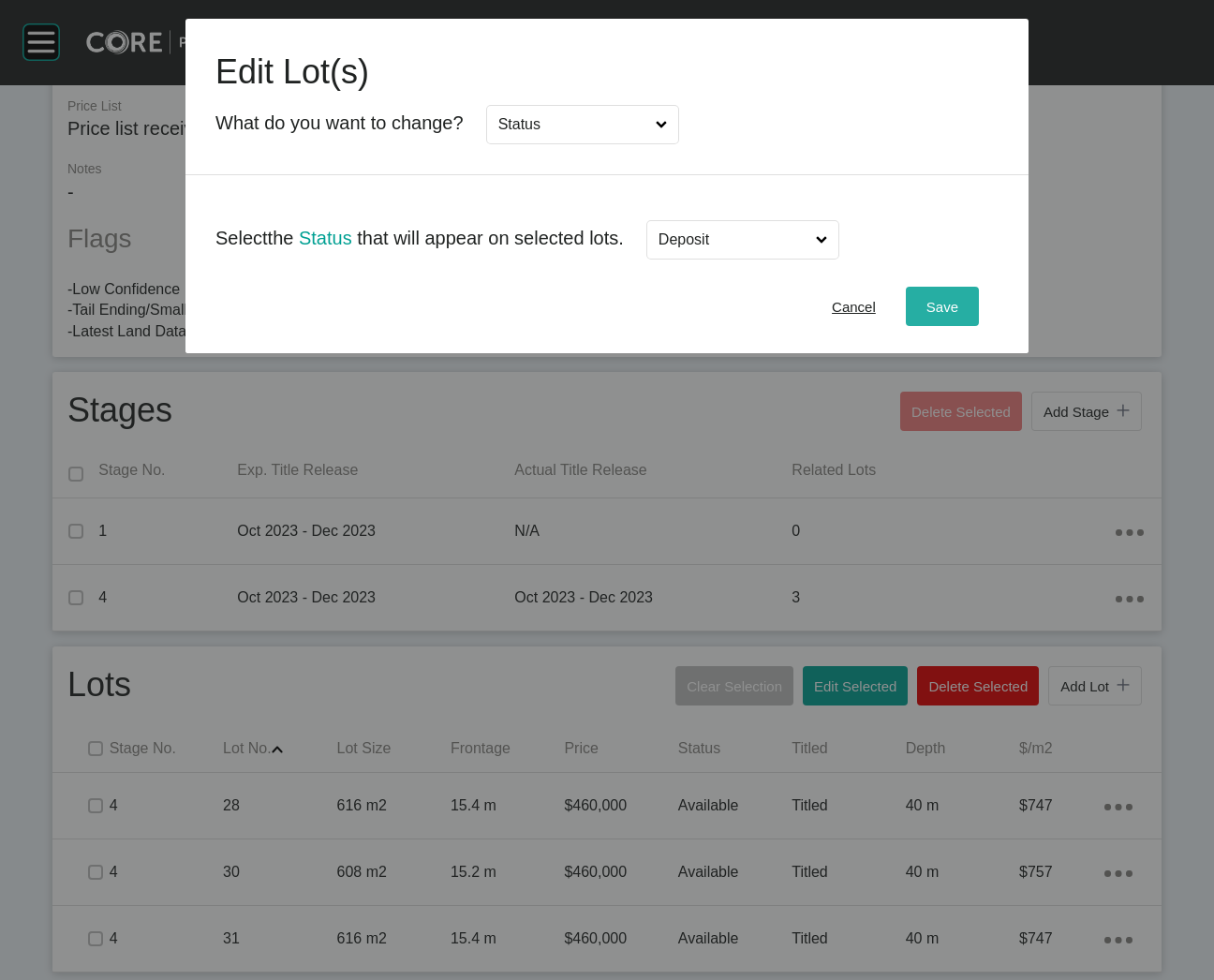 click on "Save" at bounding box center (942, 306) 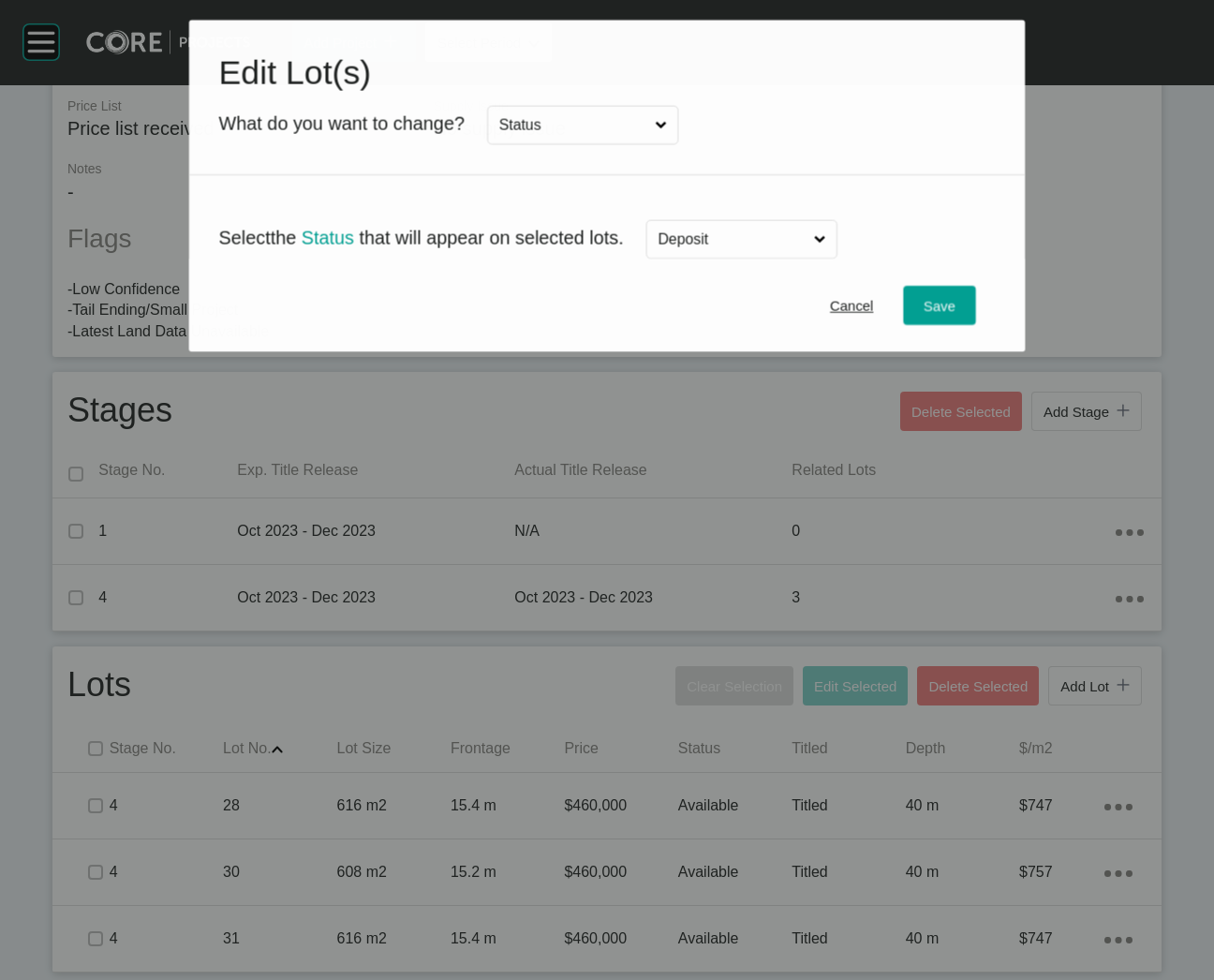 type 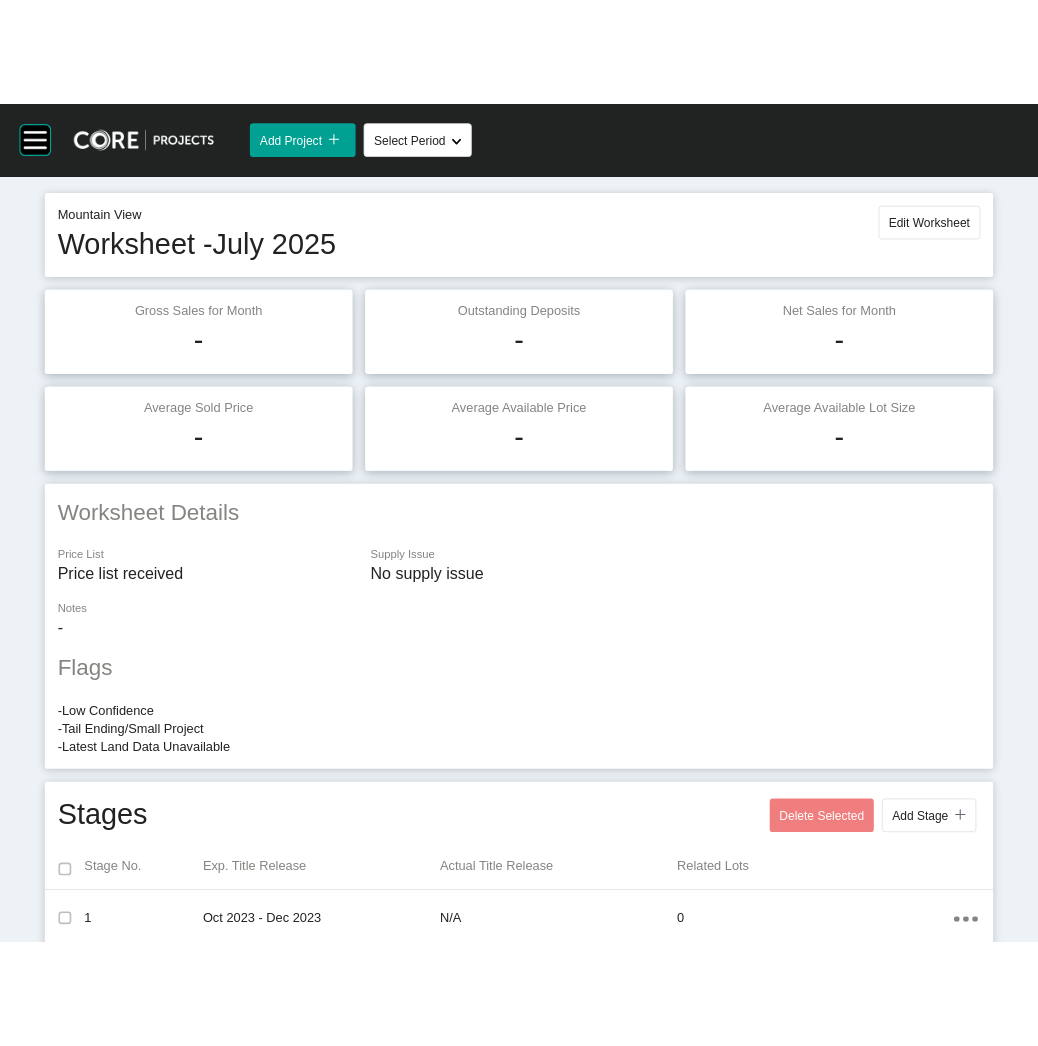 scroll, scrollTop: 0, scrollLeft: 0, axis: both 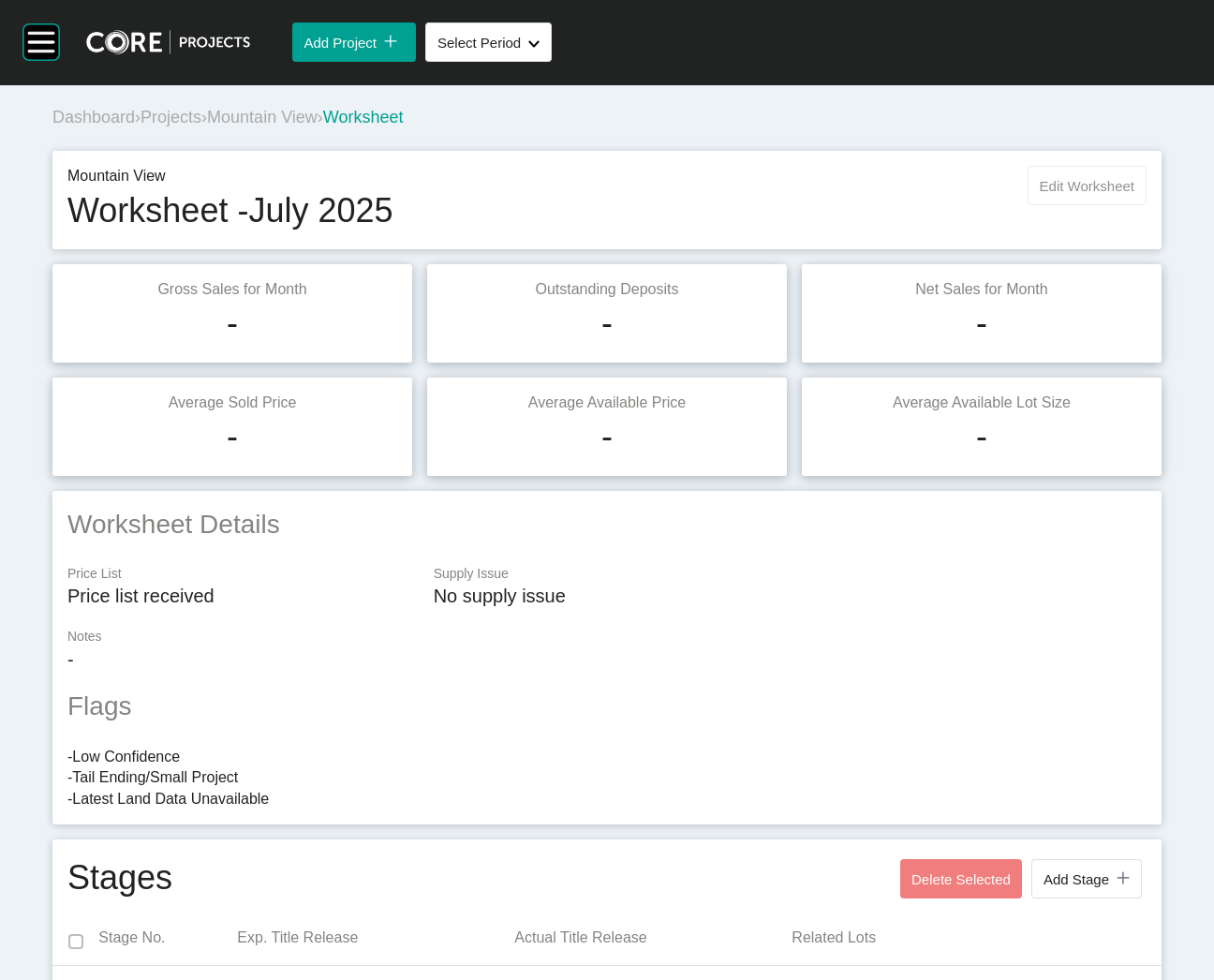 click on "Edit Worksheet" at bounding box center [1087, 186] 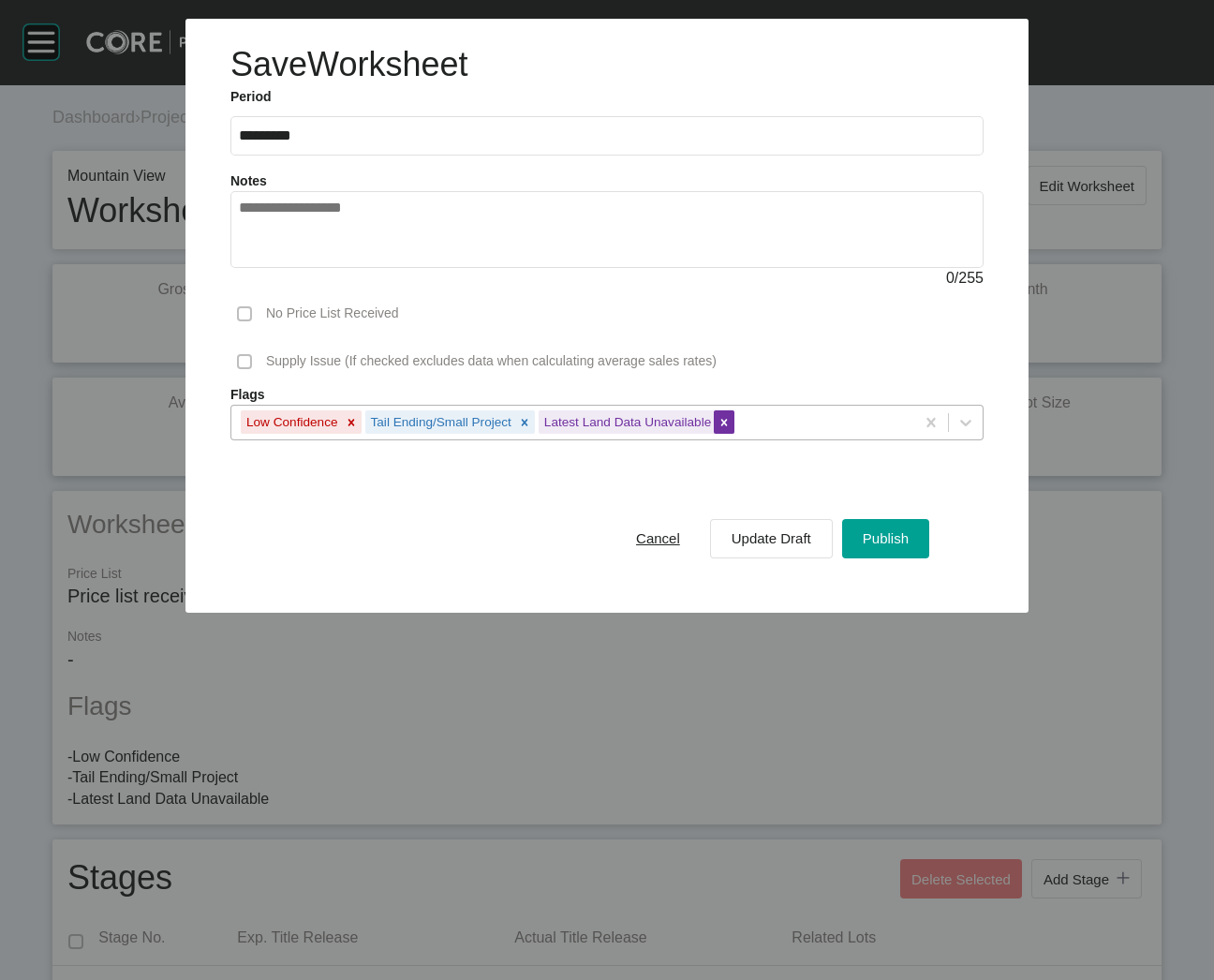 click 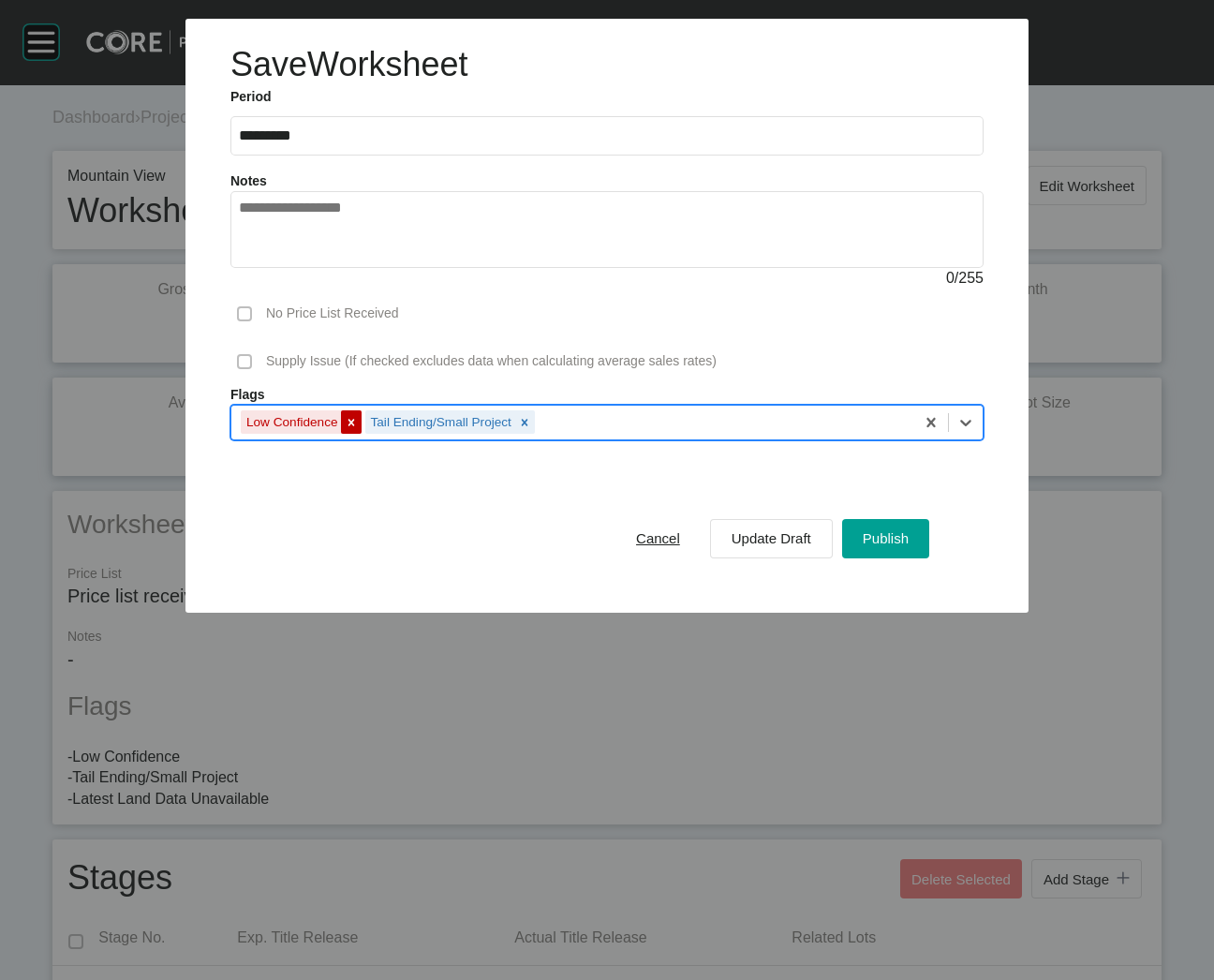 click 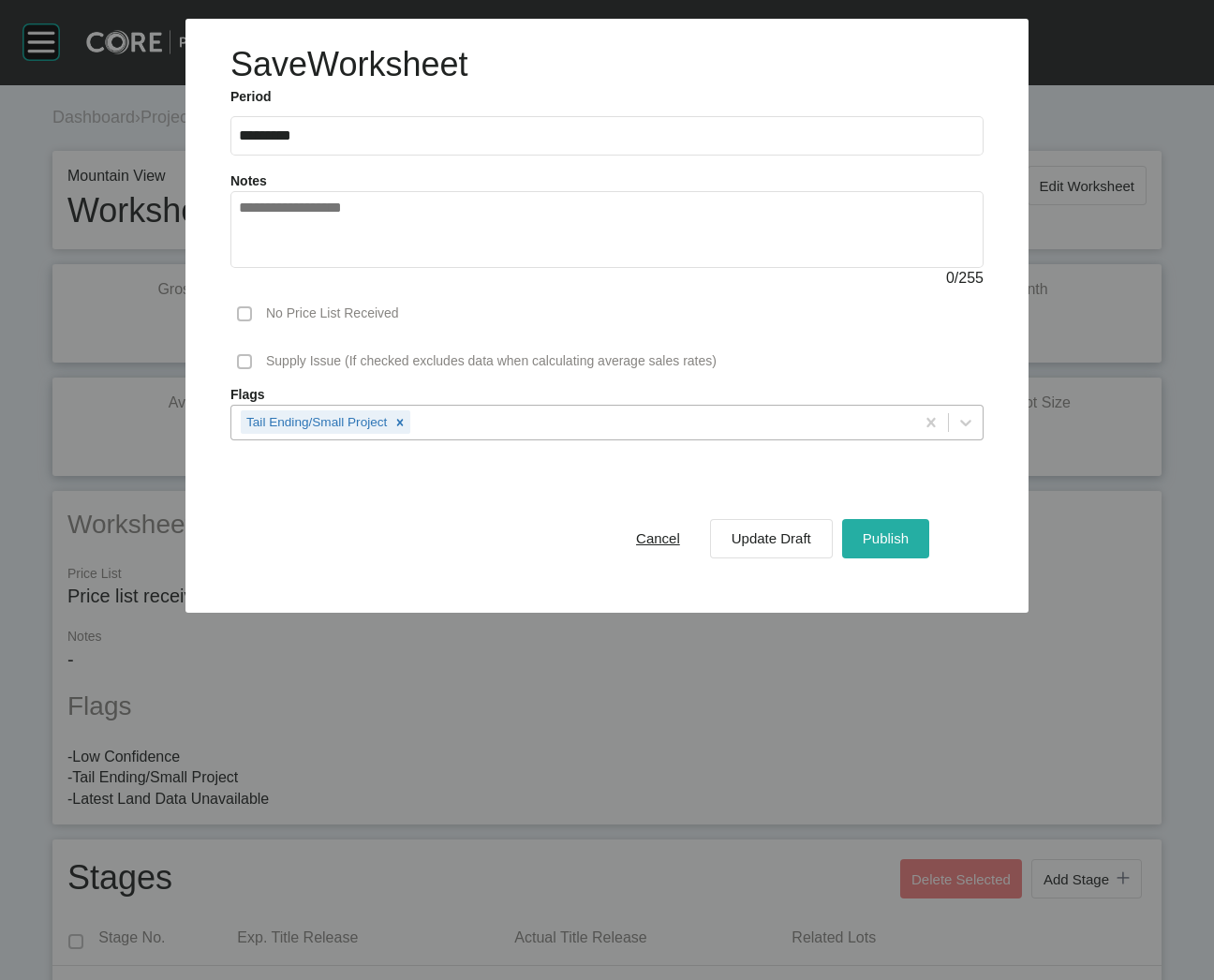 click on "Publish" at bounding box center [885, 538] 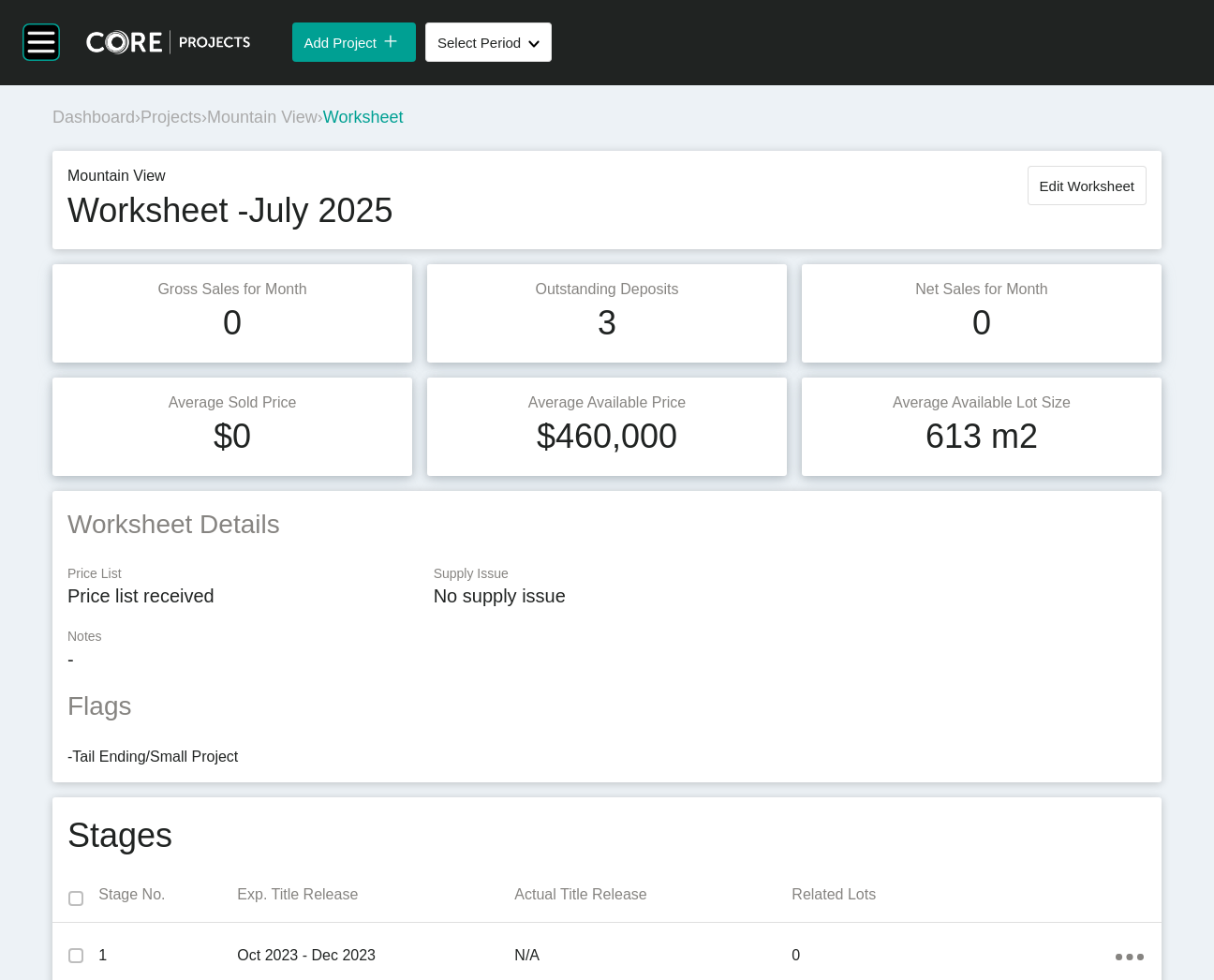 click on "Mountain View" at bounding box center [262, 117] 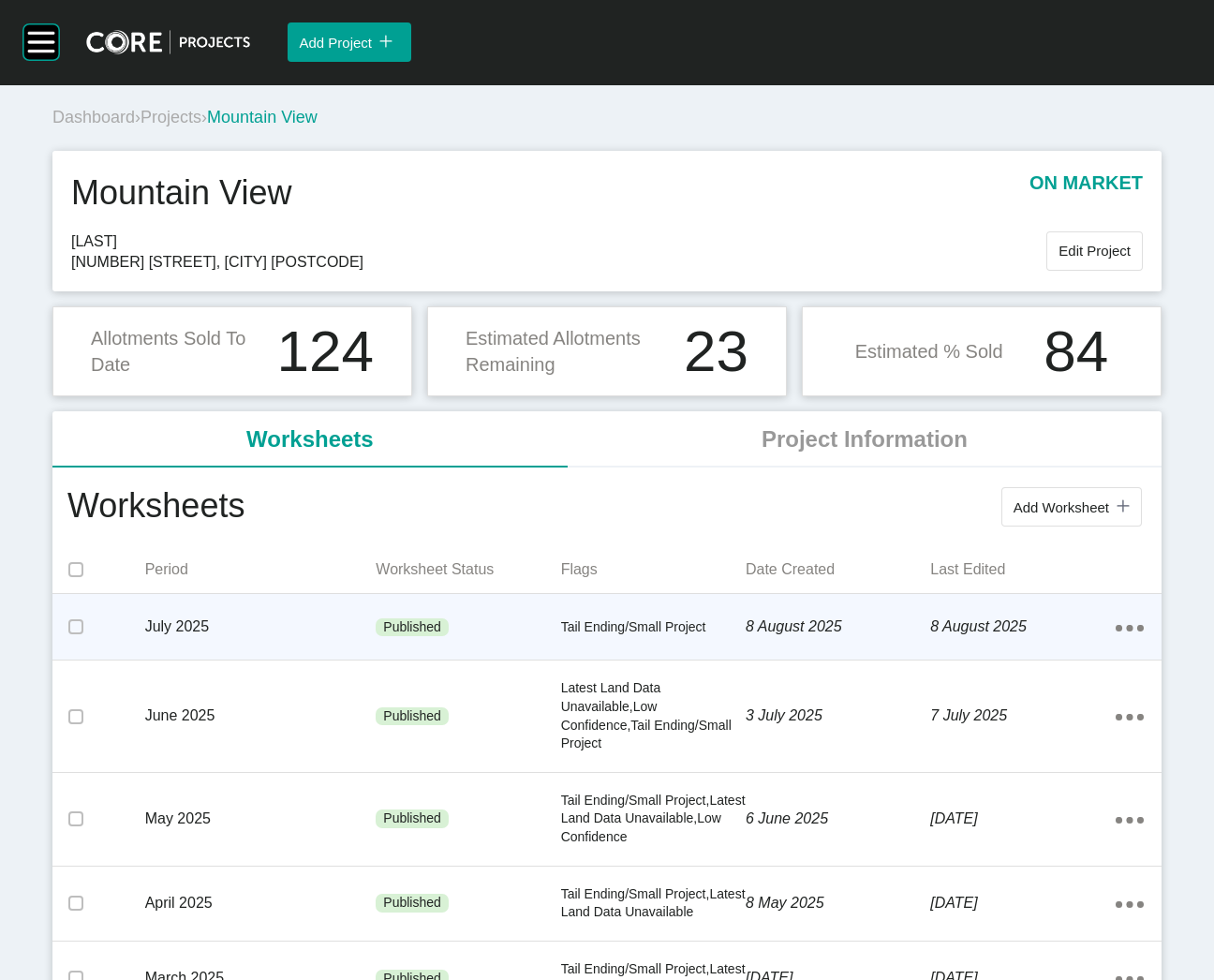 click 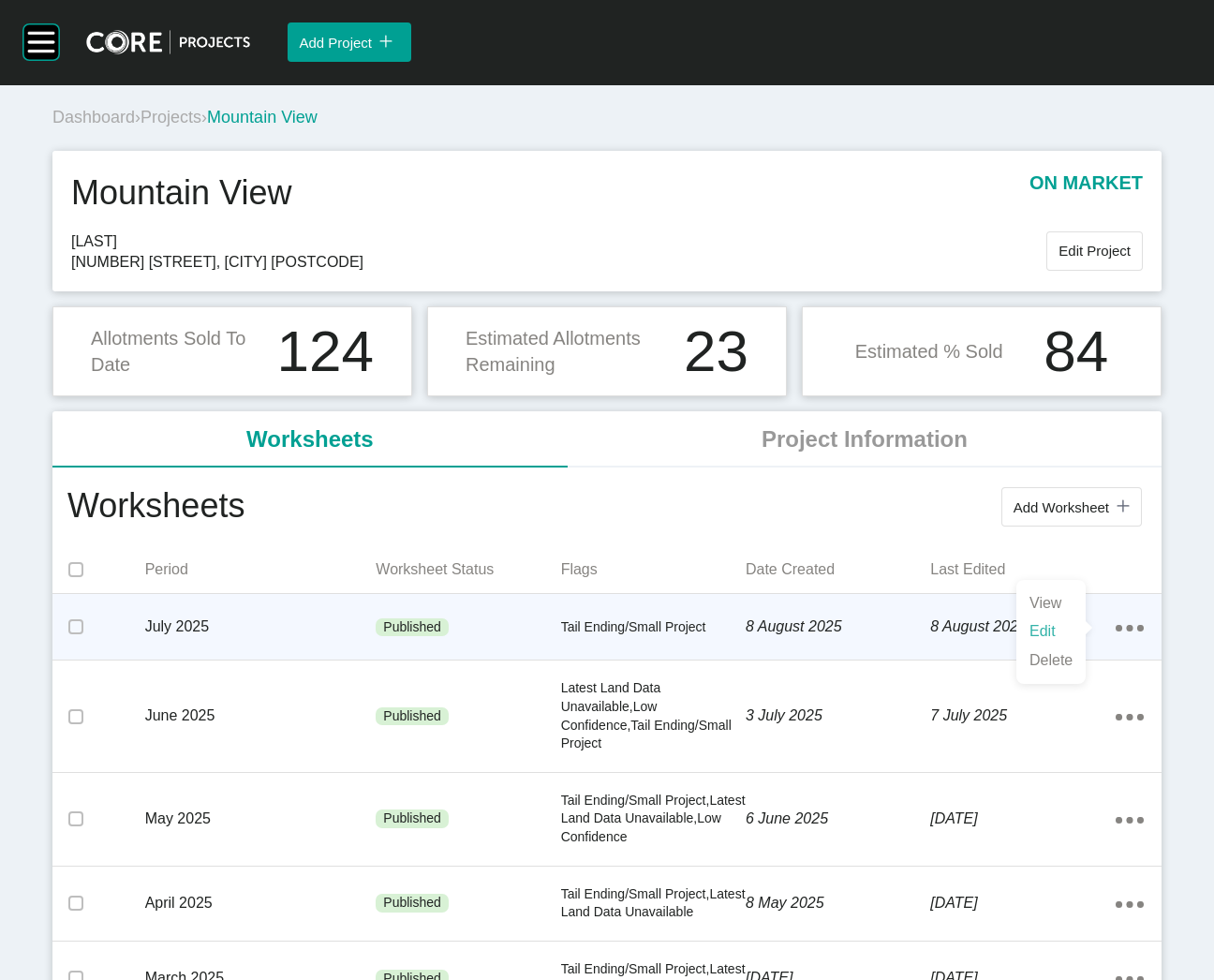 click on "Edit" at bounding box center (1051, 631) 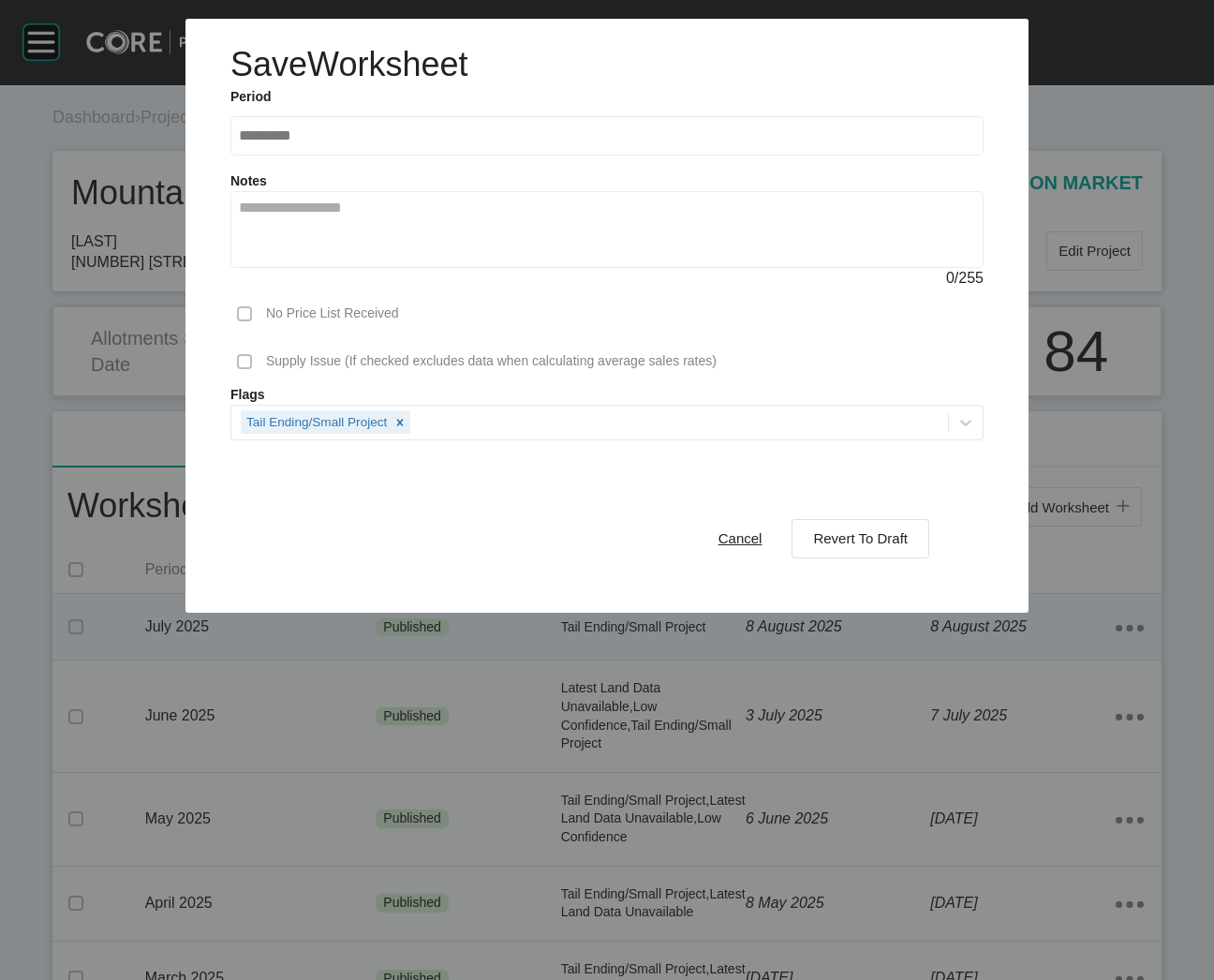 drag, startPoint x: 836, startPoint y: 547, endPoint x: 807, endPoint y: 570, distance: 37.01351 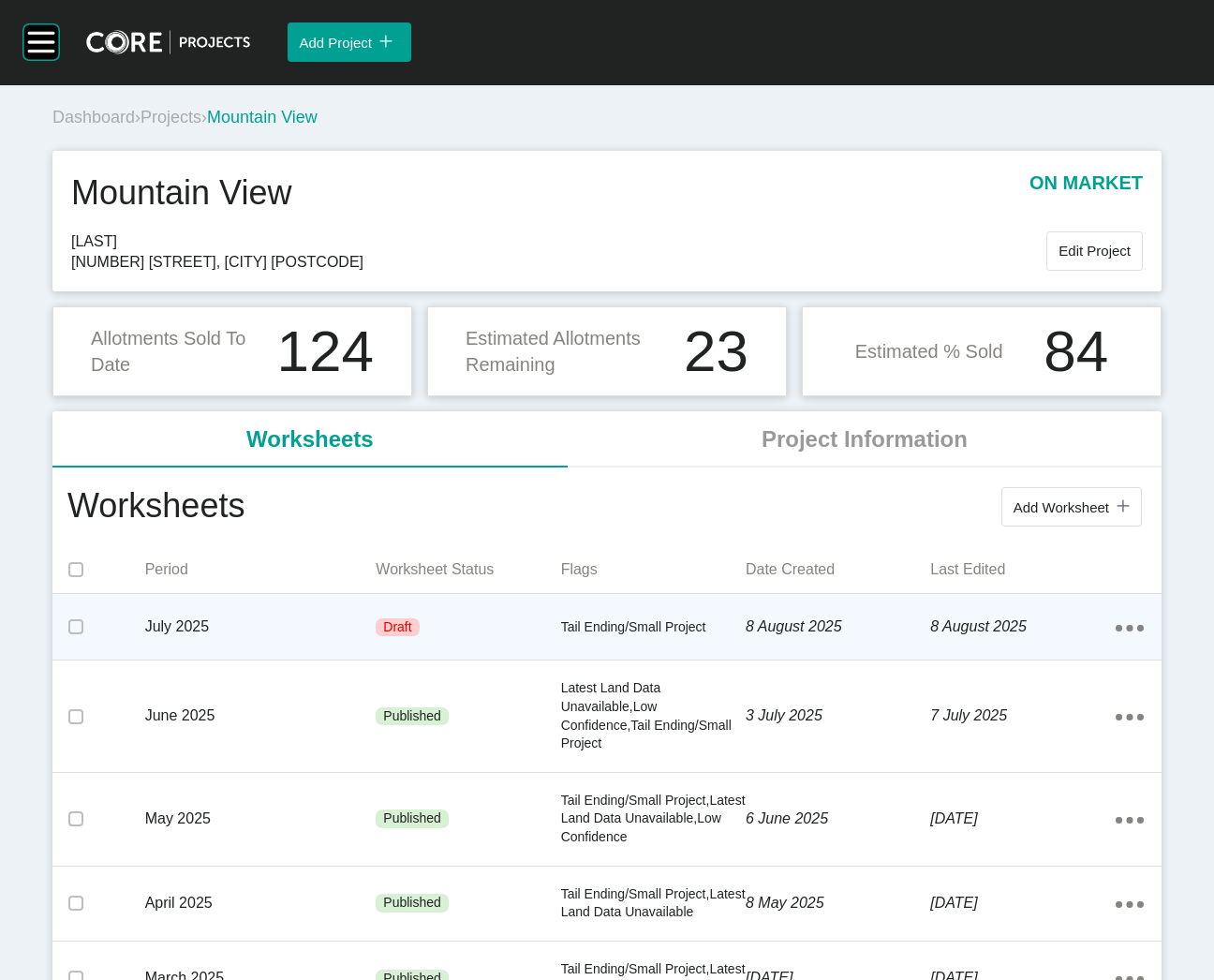 click on "Dashboard  ›  Projects  ›  Mountain View" at bounding box center [611, 117] 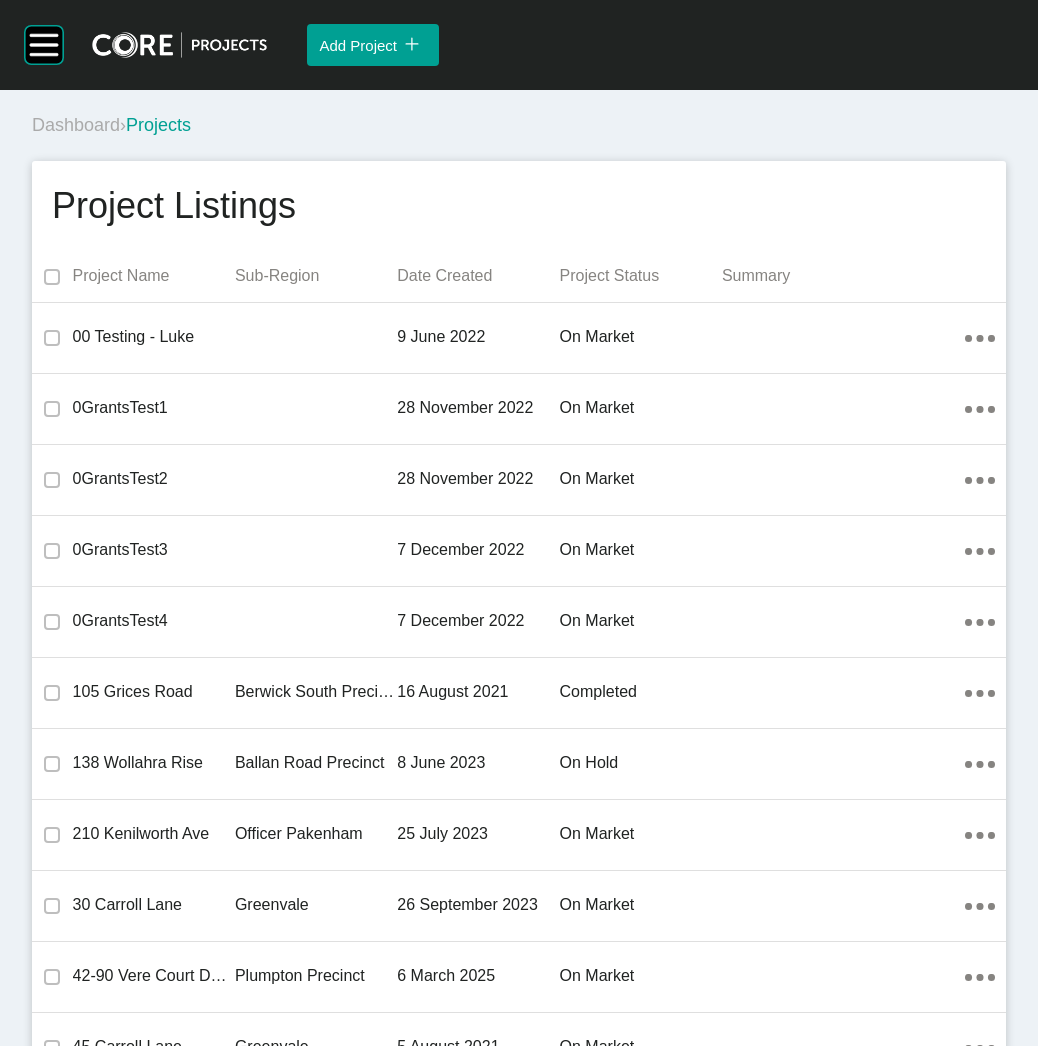 click on "Project Listings Project Name Sub-Region Date Created Project Status Summary 00 Testing - Luke 9 June 2022 on market Action Menu Dots Copy 6 Created with Sketch. 0GrantsTest1 28 November 2022 on market Action Menu Dots Copy 6 Created with Sketch. 0GrantsTest2 28 November 2022 on market Action Menu Dots Copy 6 Created with Sketch. 0GrantsTest3 7 December 2022 on market Action Menu Dots Copy 6 Created with Sketch. 0GrantsTest4 7 December 2022 on market Action Menu Dots Copy 6 Created with Sketch. 105 Grices Road Berwick South Precinct 16 August 2021 completed Action Menu Dots Copy 6 Created with Sketch. 138 Wollahra Rise Ballan Road Precinct 8 June 2023 on hold Action Menu Dots Copy 6 Created with Sketch. 210 Kenilworth Ave Officer Pakenham 25 July 2023 on market Action Menu Dots Copy 6 Created with Sketch. 30 Carroll Lane Greenvale 26 September 2023 on market Action Menu Dots Copy 6 Created with Sketch. 42-90 Vere Court Deanside Plumpton Precinct 6 March 2025 on market Action Menu Dots Copy 6 45 Carroll Lane" at bounding box center (519, 24371) 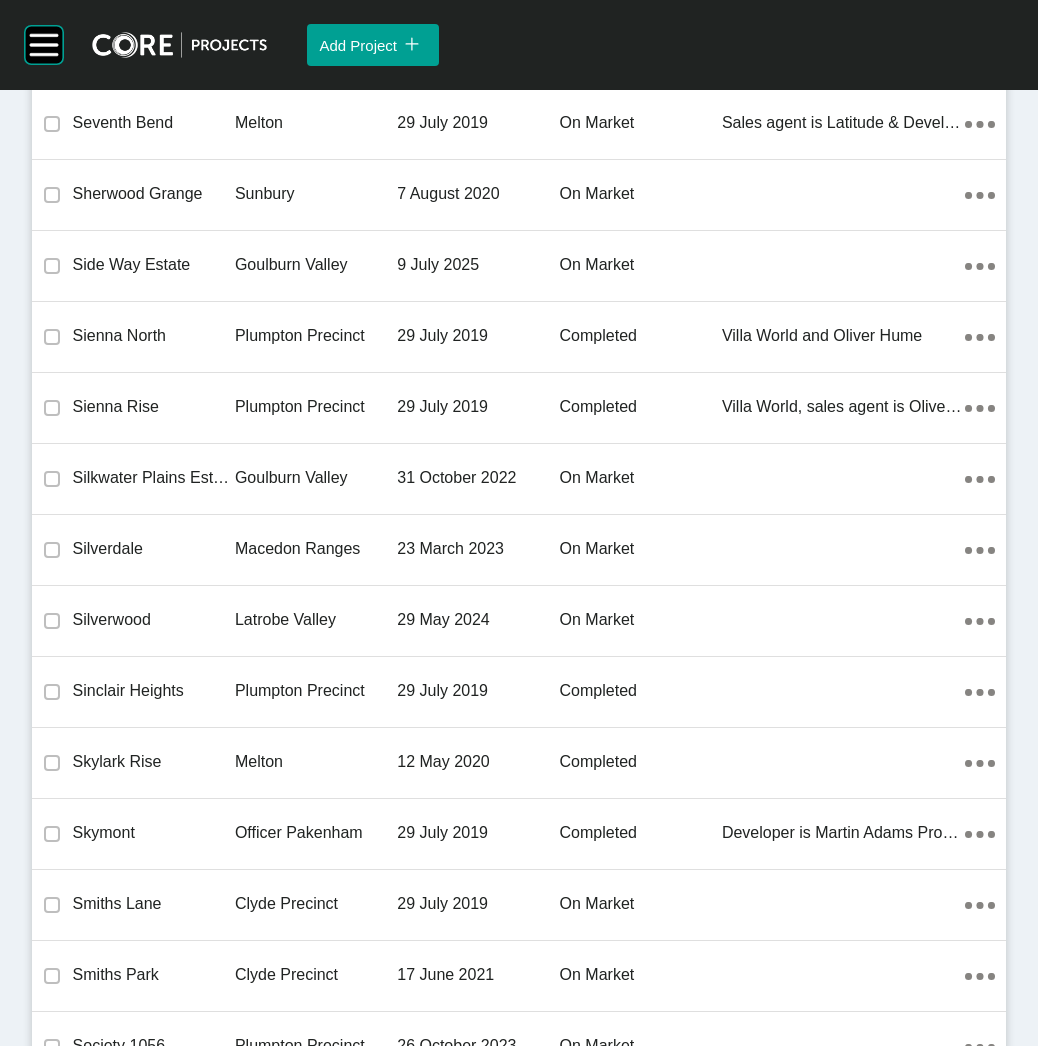 click on "23 March 2023" at bounding box center [478, 549] 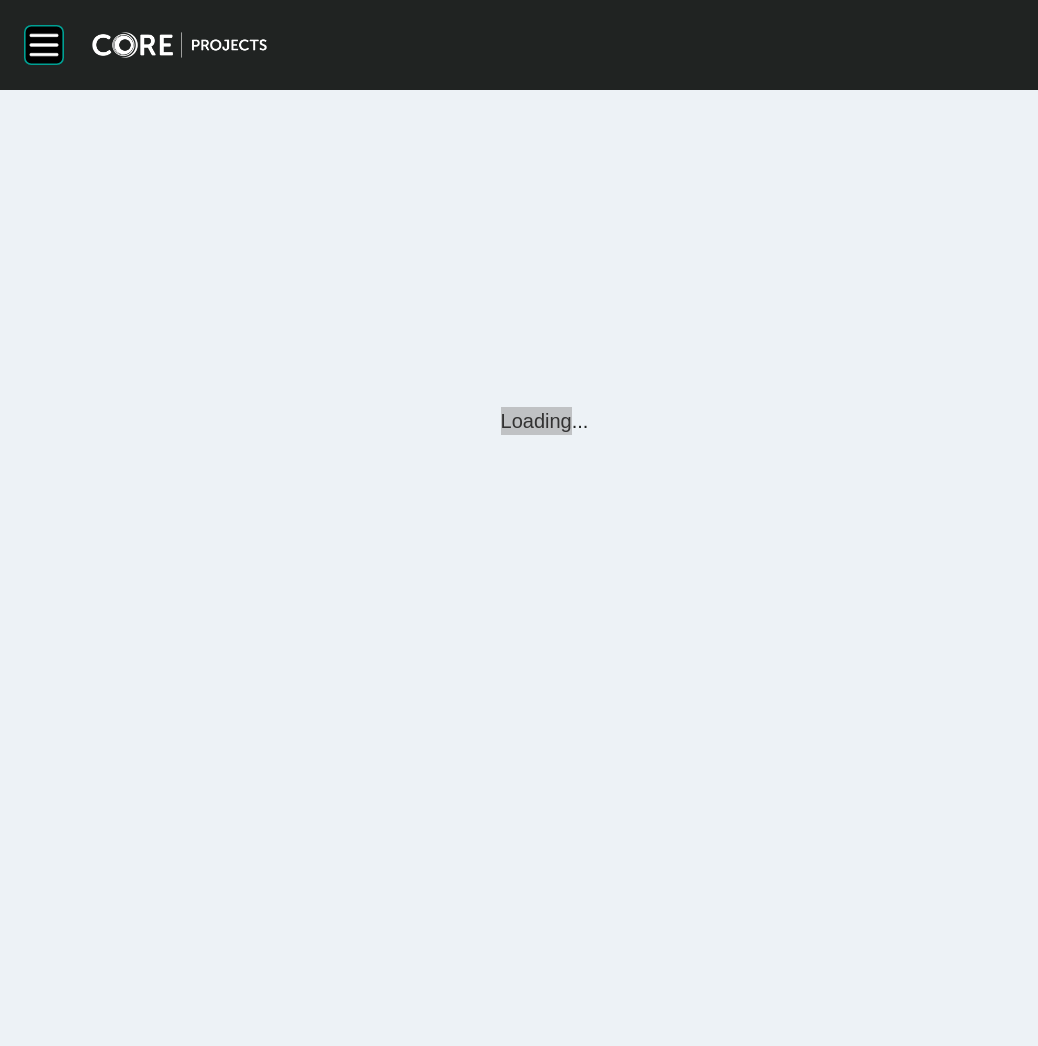 scroll, scrollTop: 0, scrollLeft: 0, axis: both 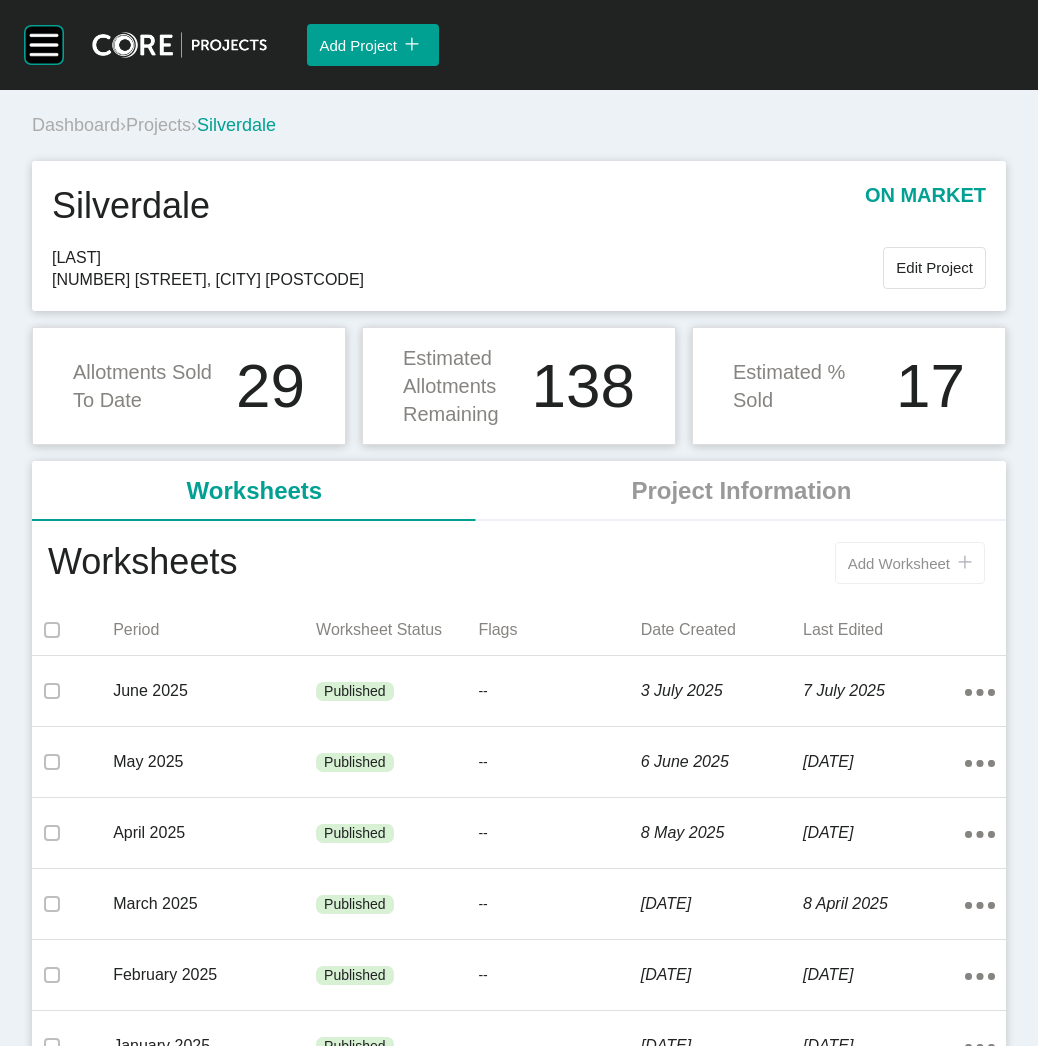 click on "Add Worksheet" at bounding box center [899, 563] 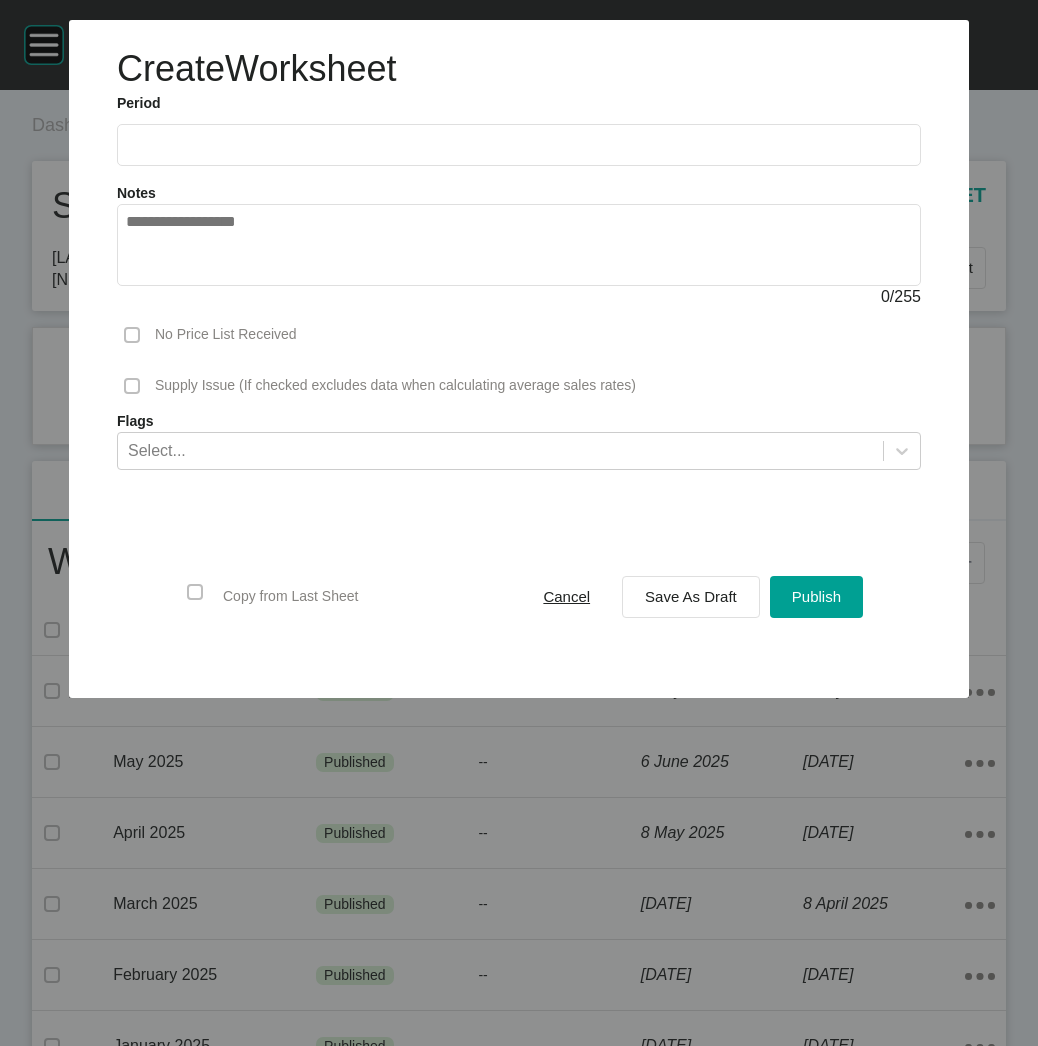 click at bounding box center (519, 145) 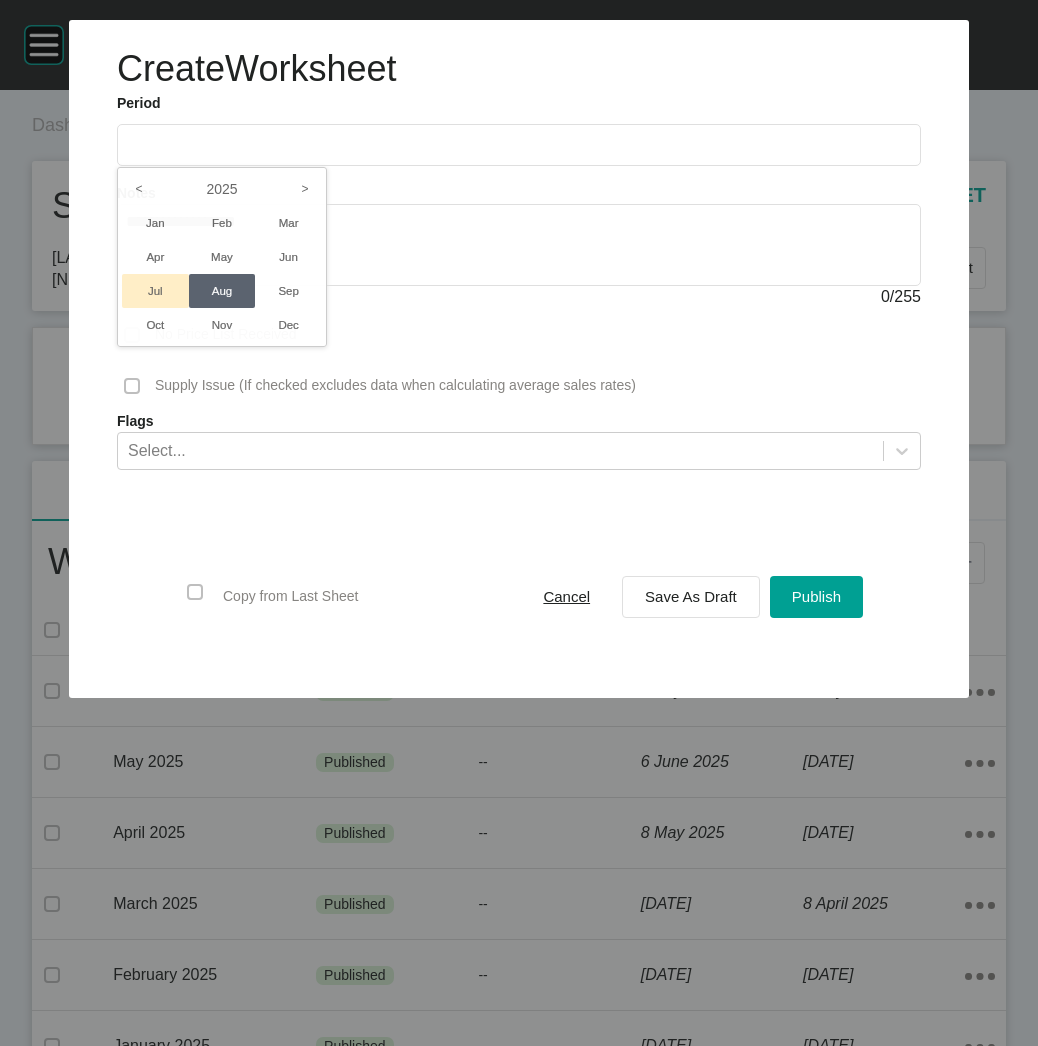 click on "Jul" at bounding box center [155, 291] 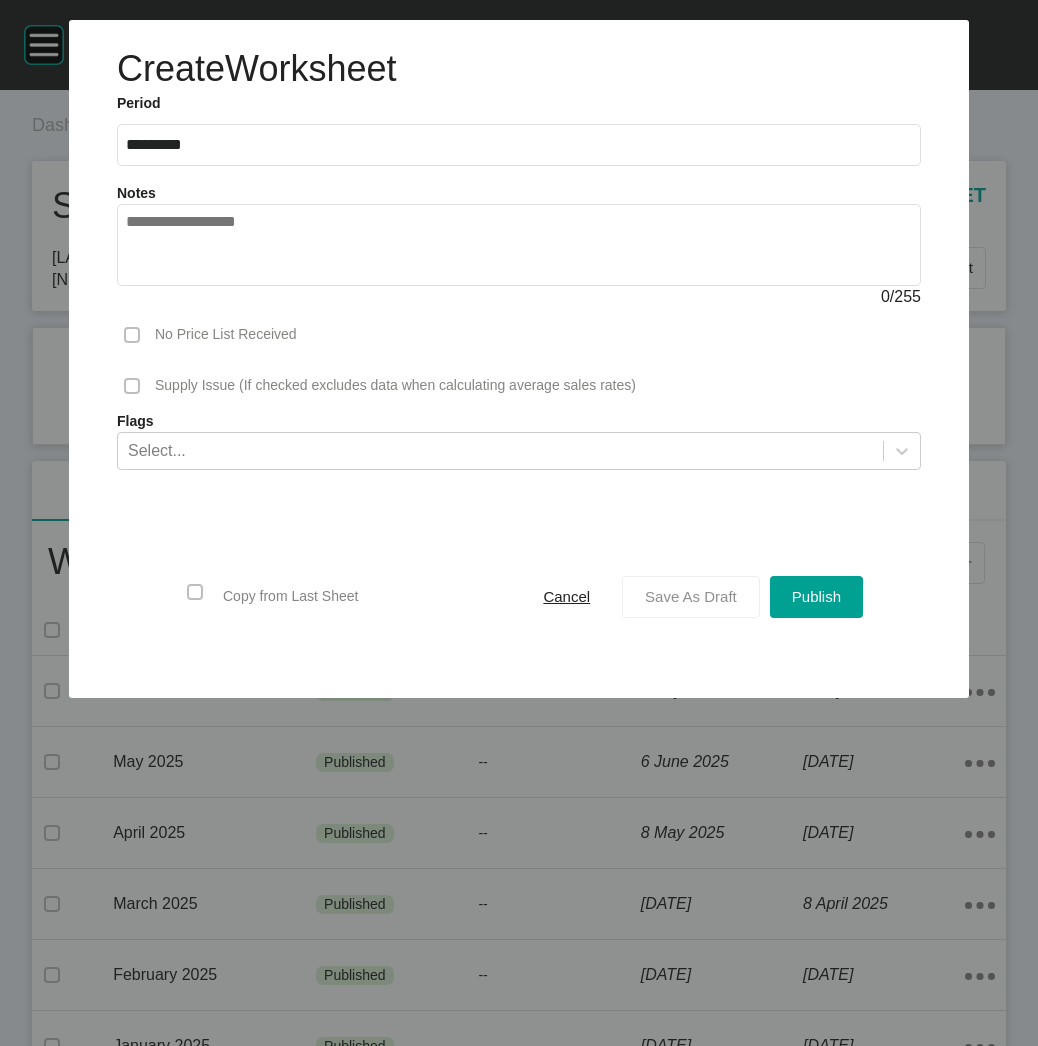 click on "Save As Draft" at bounding box center [691, 596] 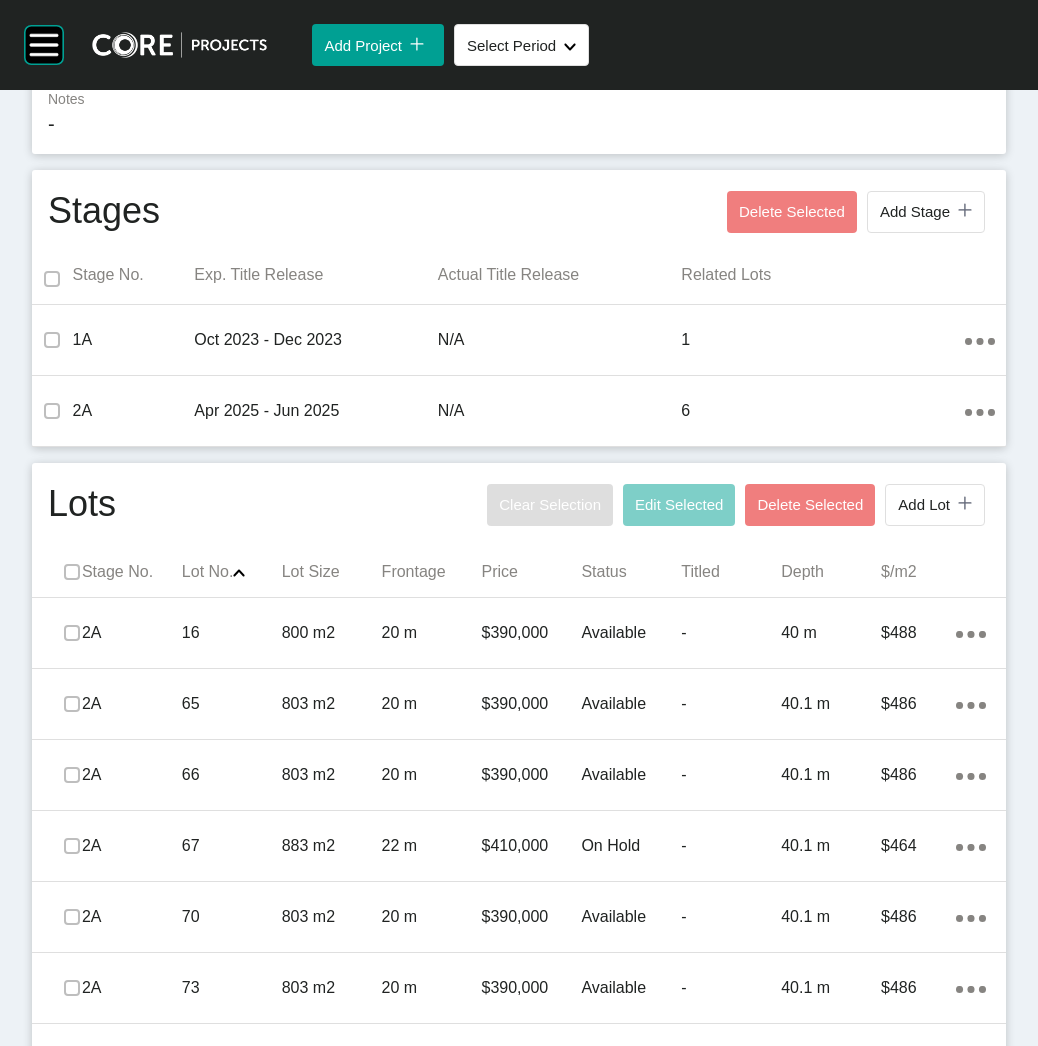 scroll, scrollTop: 637, scrollLeft: 0, axis: vertical 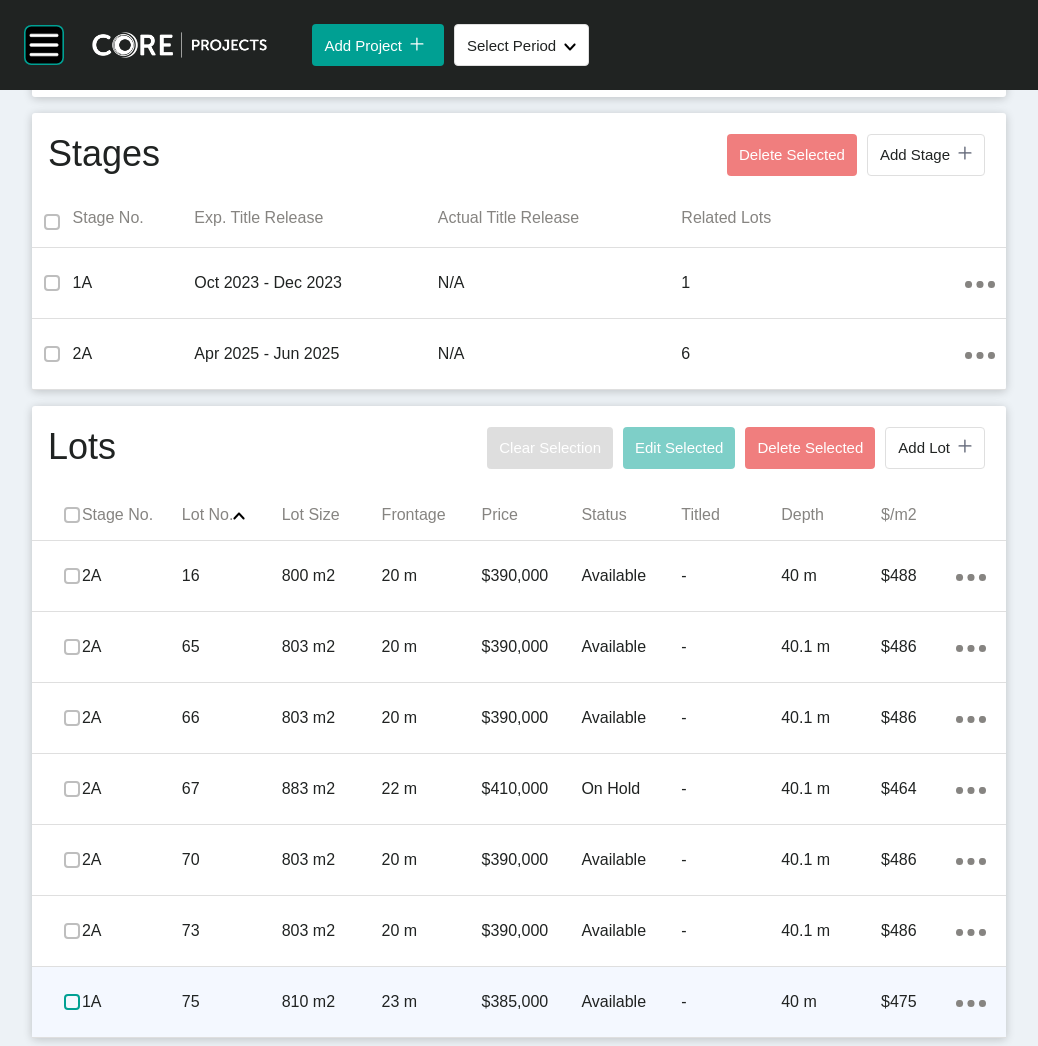 click at bounding box center (72, 1002) 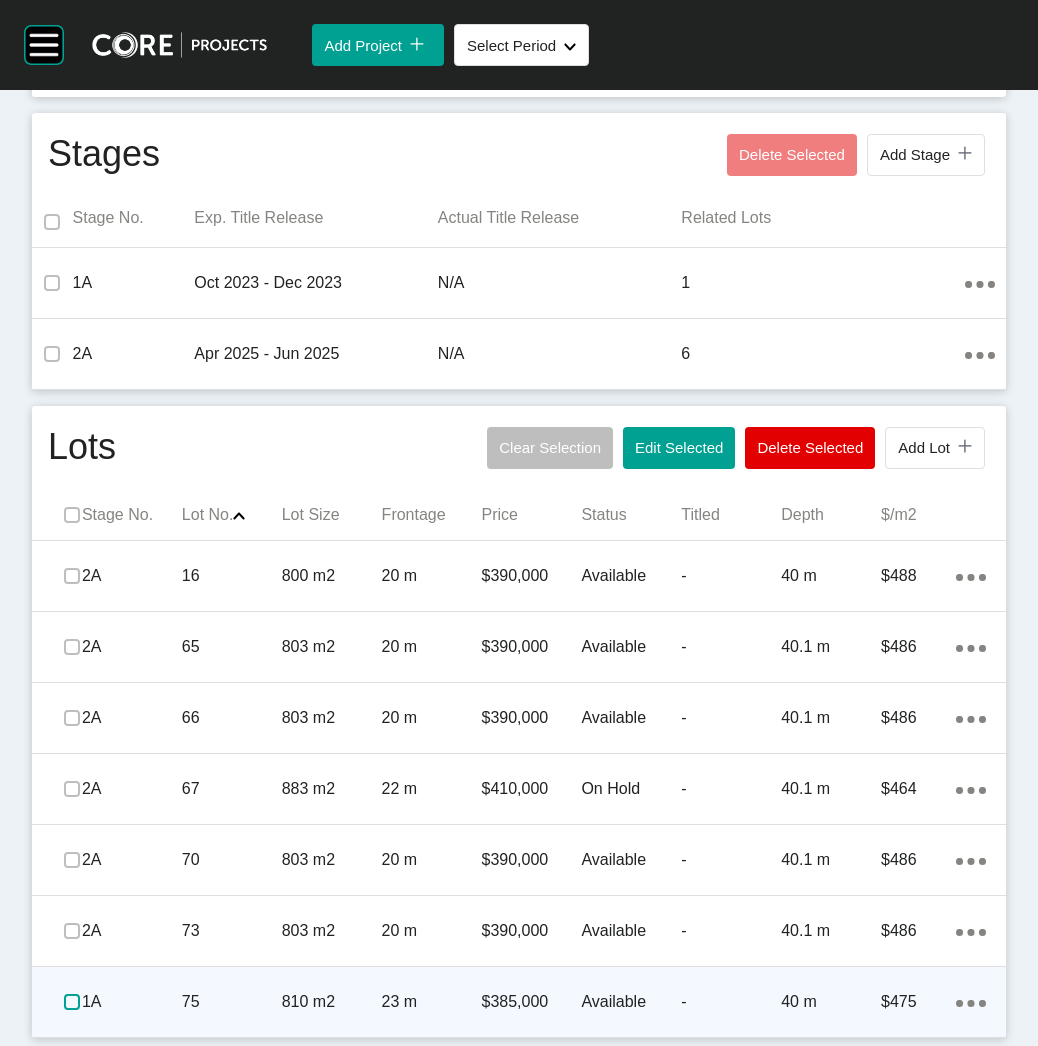 click at bounding box center (72, 1002) 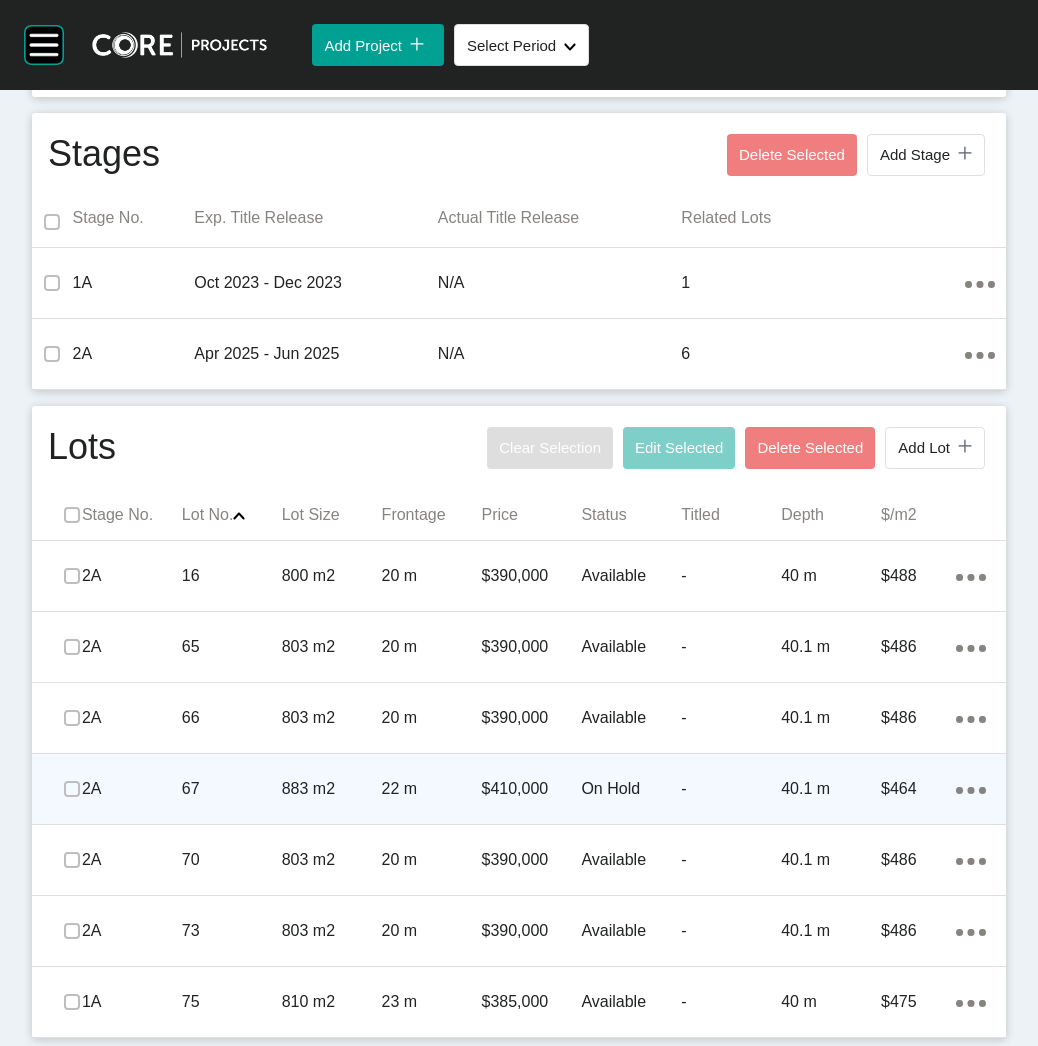 click on "67" at bounding box center (232, 789) 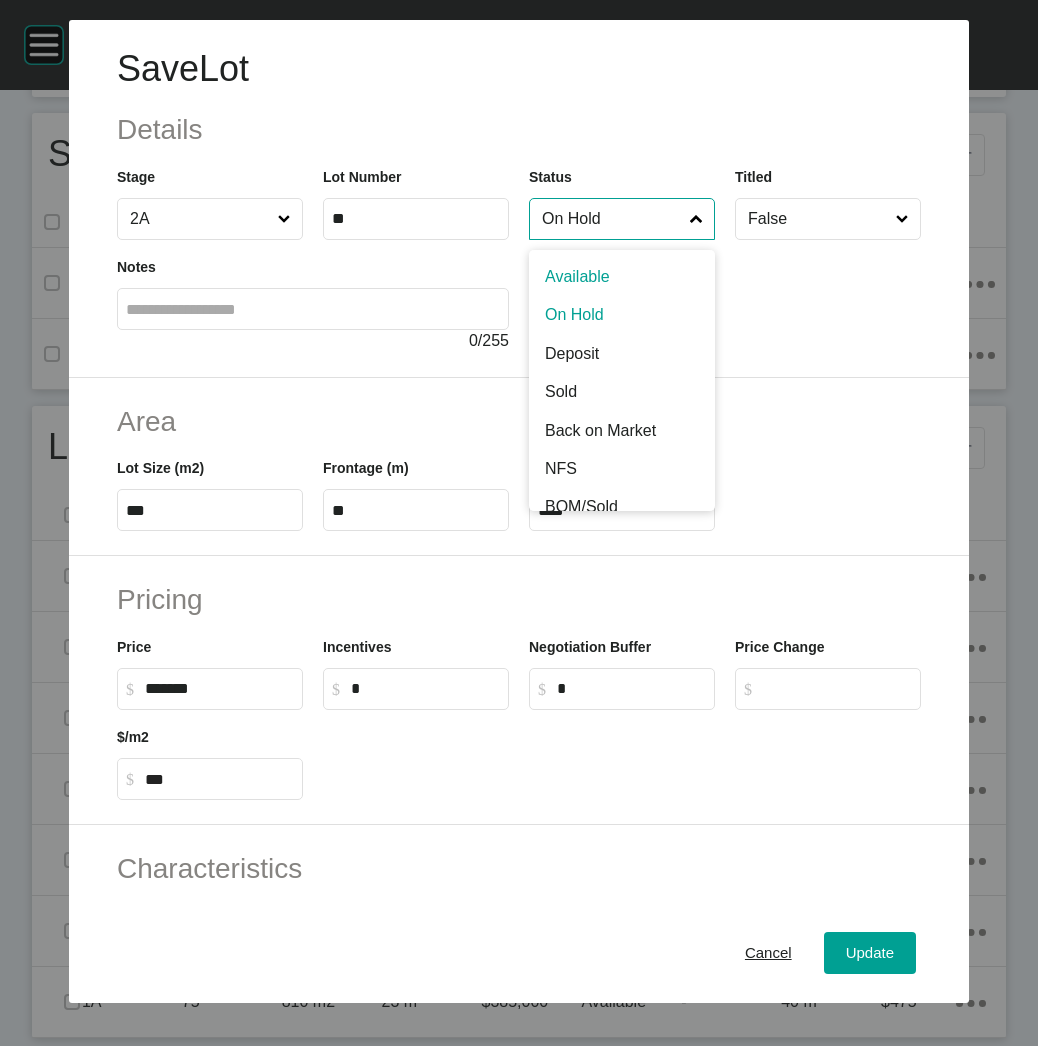 click on "On Hold" at bounding box center (612, 219) 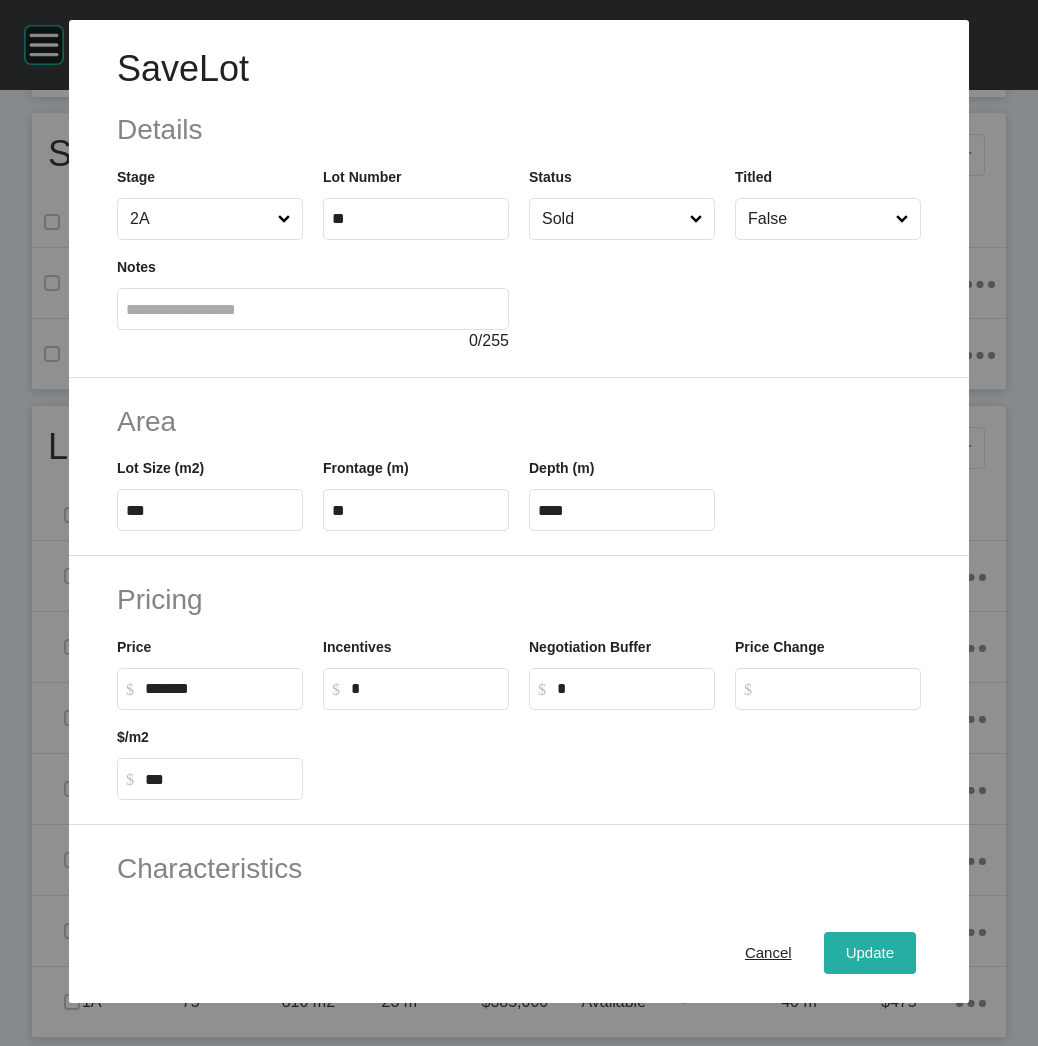 click on "Update" at bounding box center [870, 953] 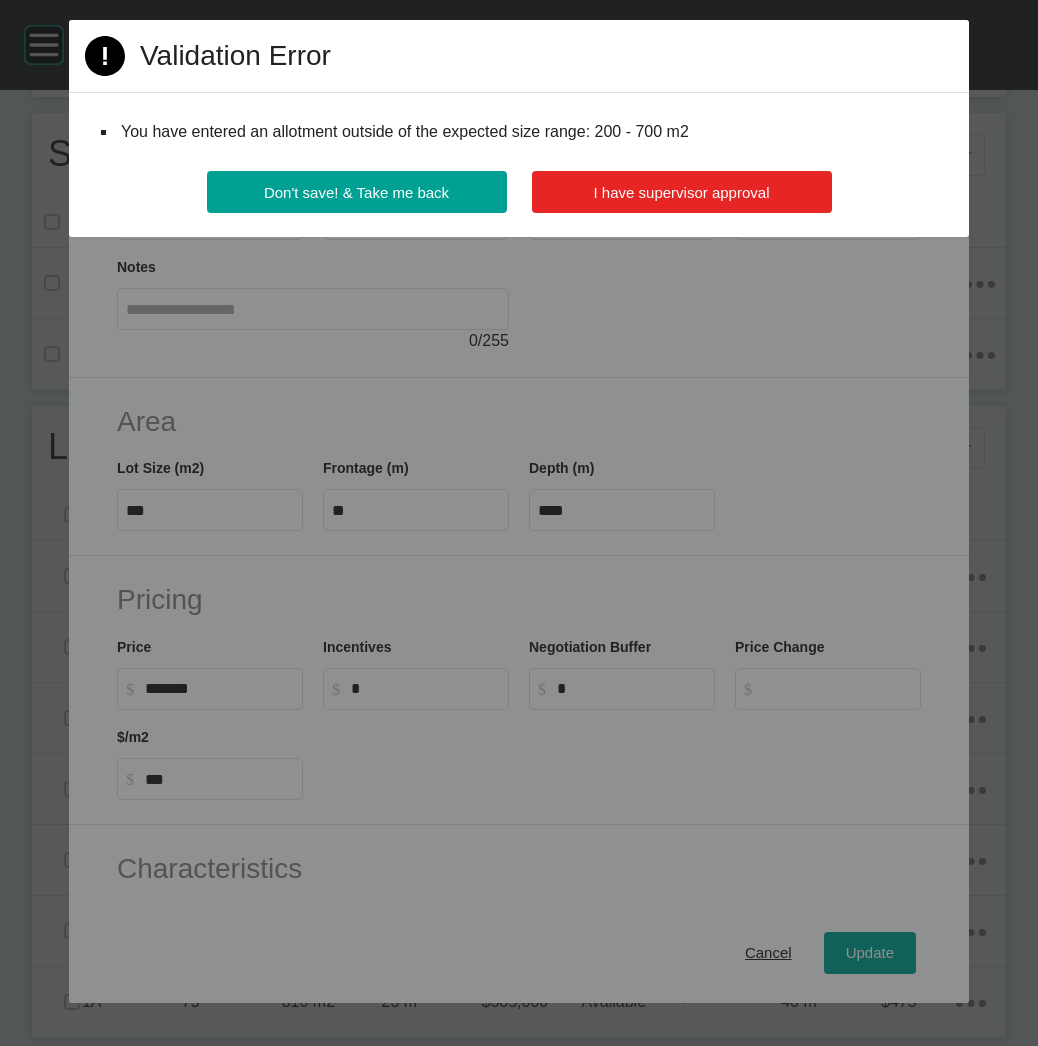 click on "I have supervisor approval" at bounding box center (682, 192) 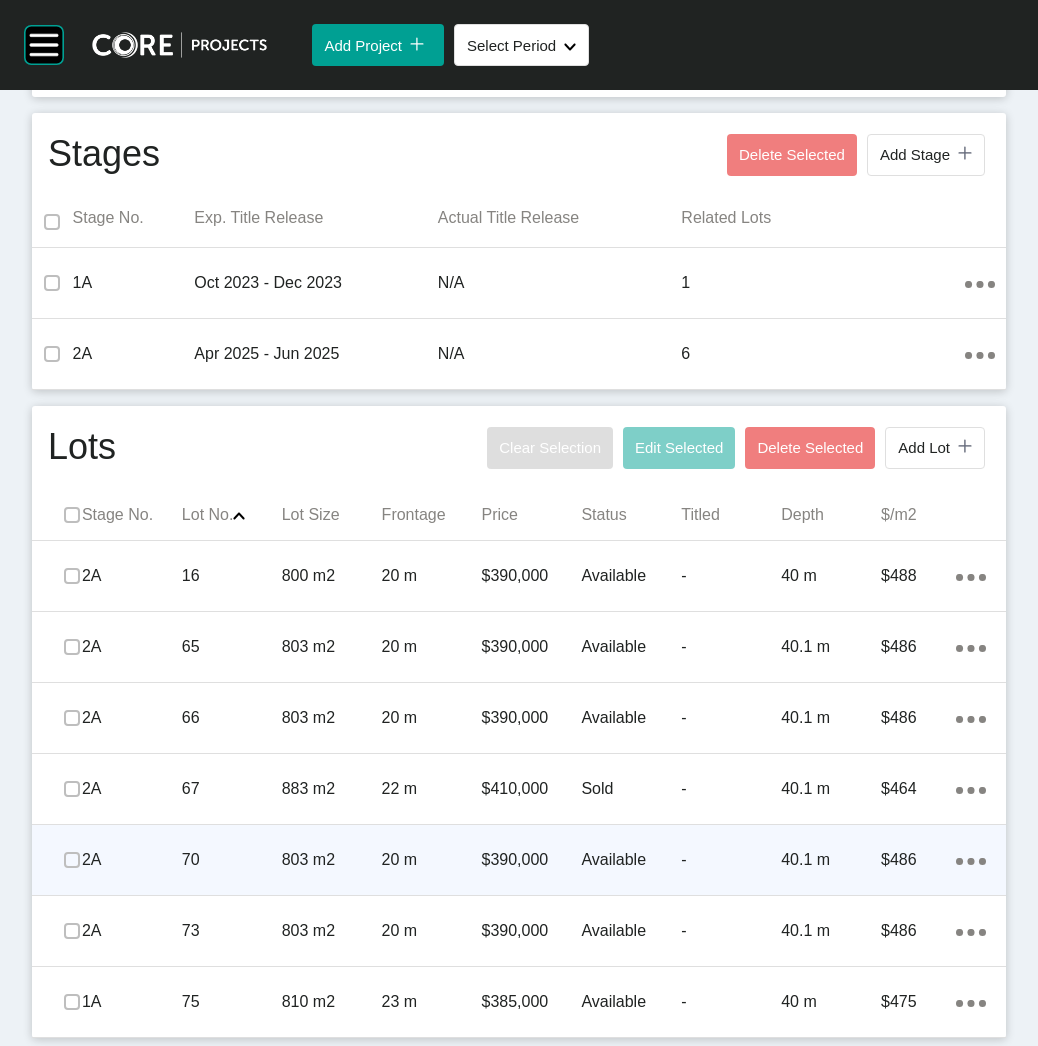 click on "70" at bounding box center [232, 860] 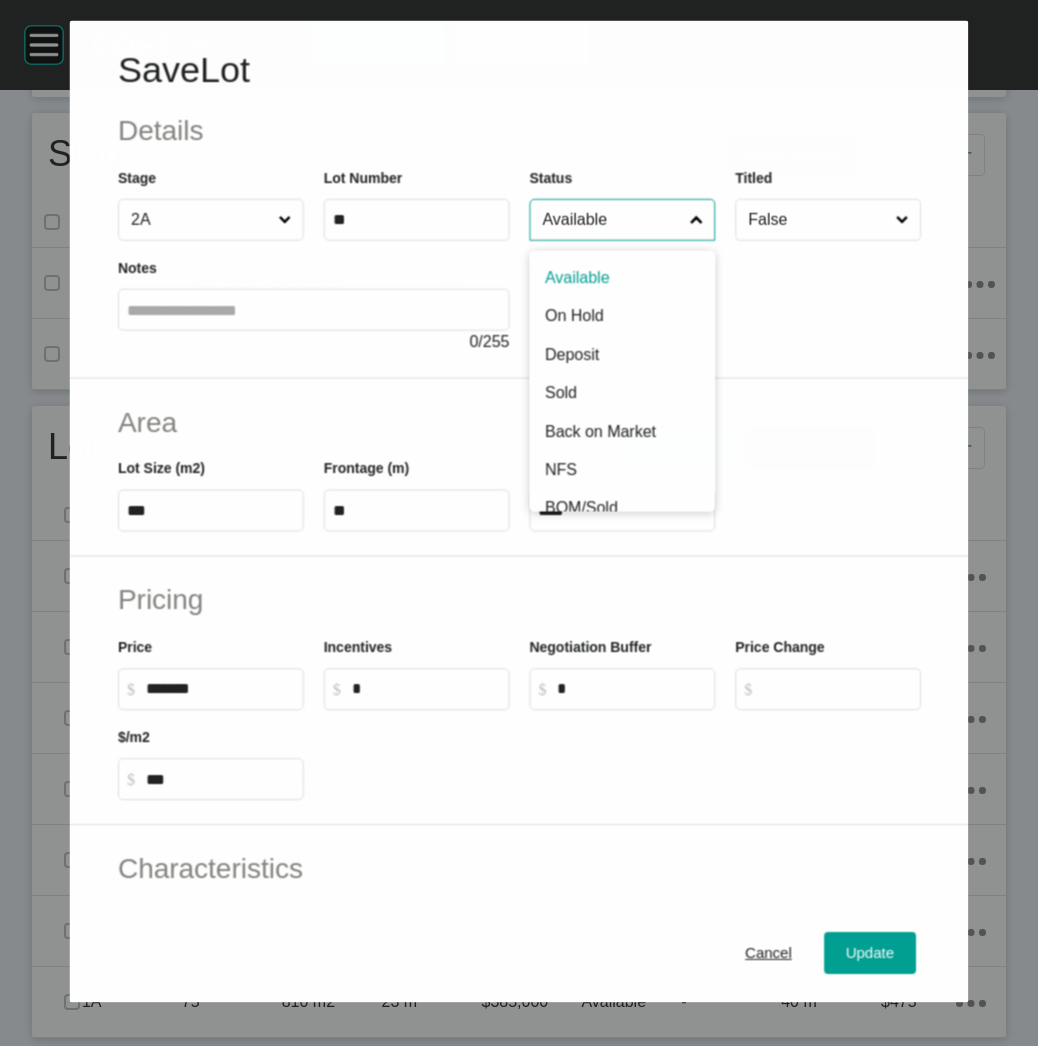 click on "Available" at bounding box center [611, 219] 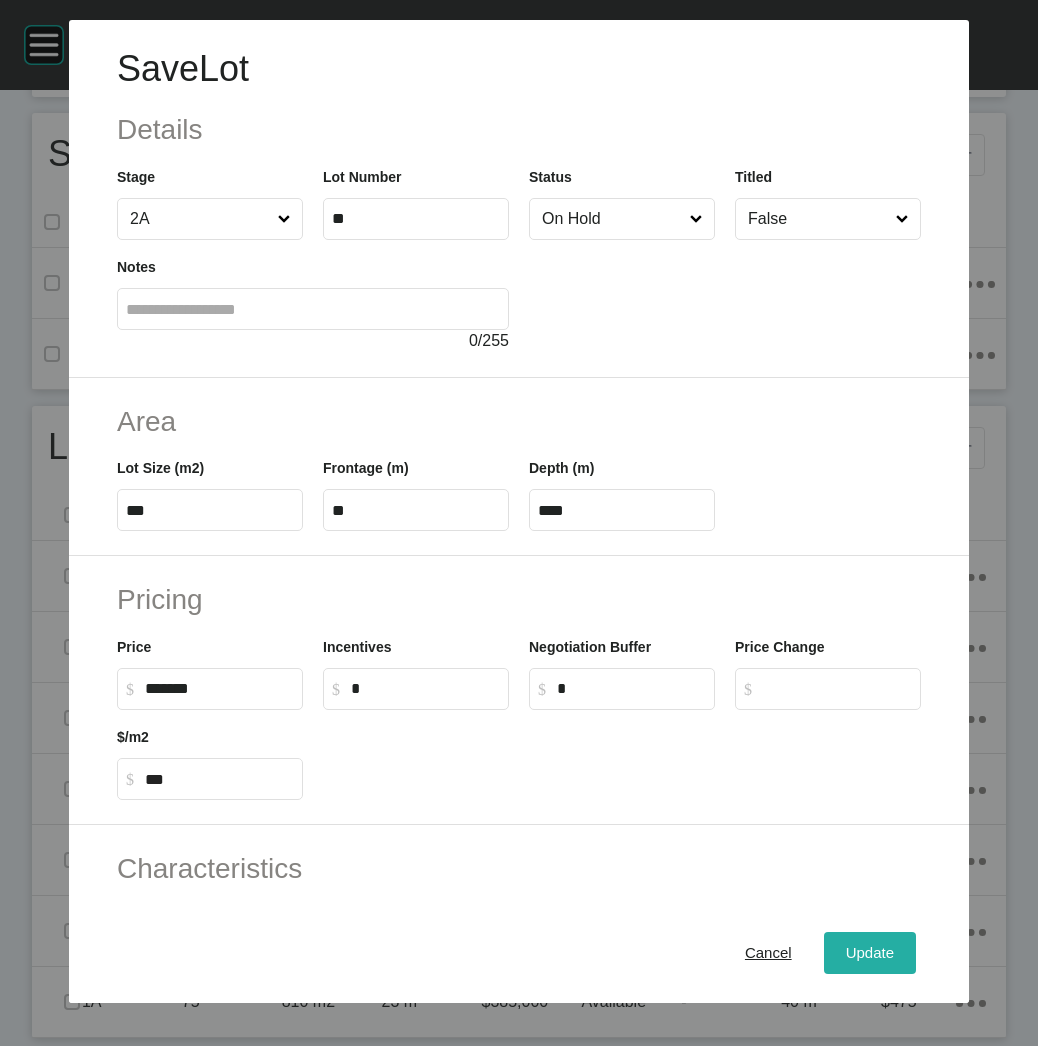 click on "Update" at bounding box center [870, 953] 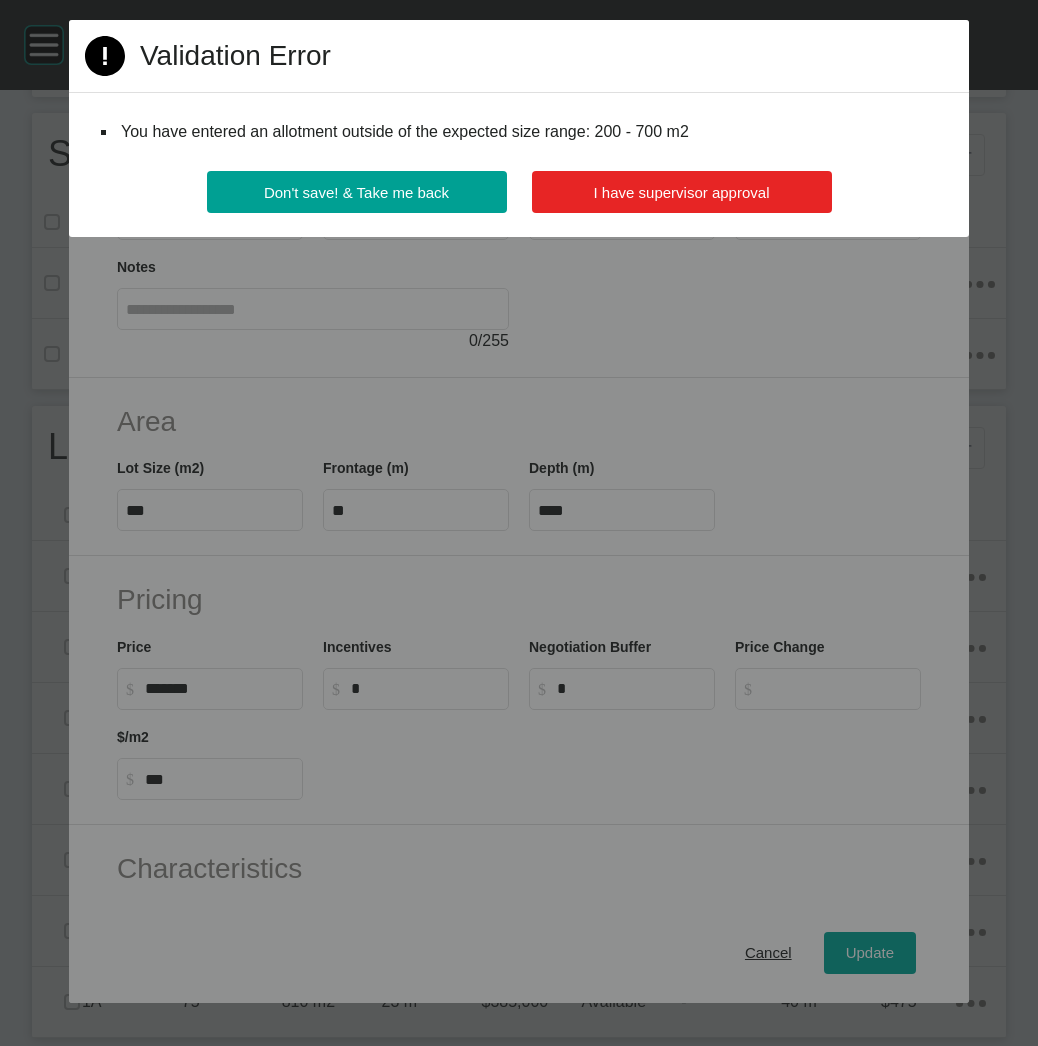 click on "I have supervisor approval" at bounding box center (682, 192) 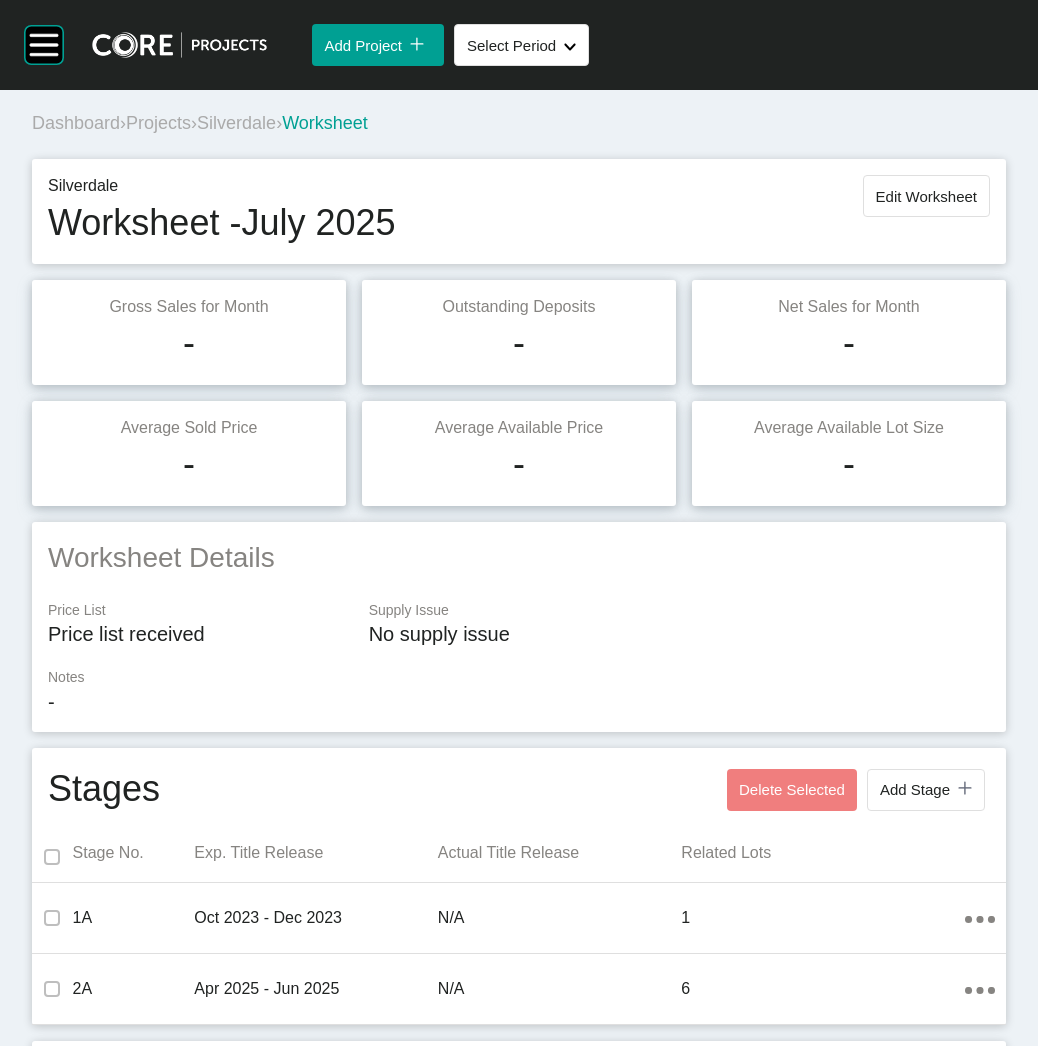scroll, scrollTop: 0, scrollLeft: 0, axis: both 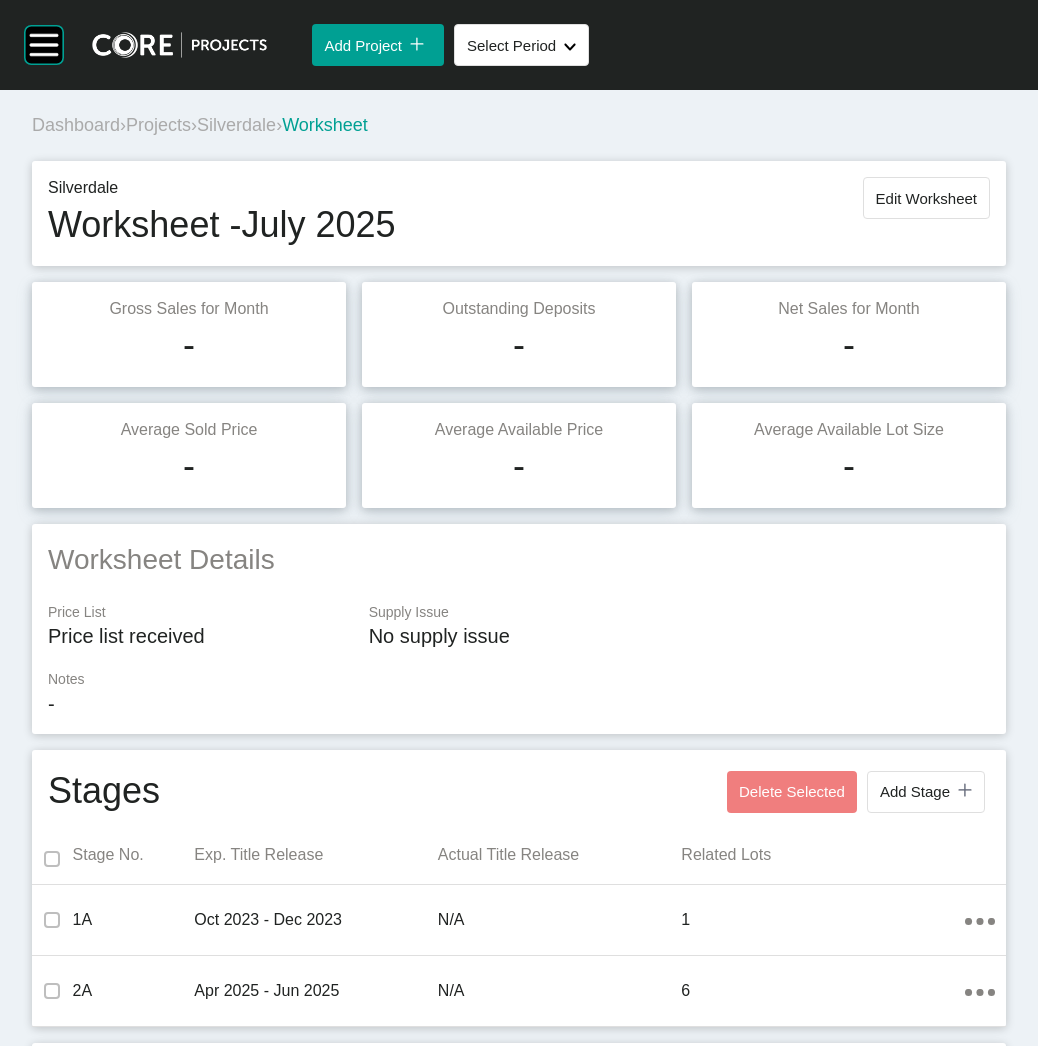 click on "Projects" at bounding box center (158, 125) 